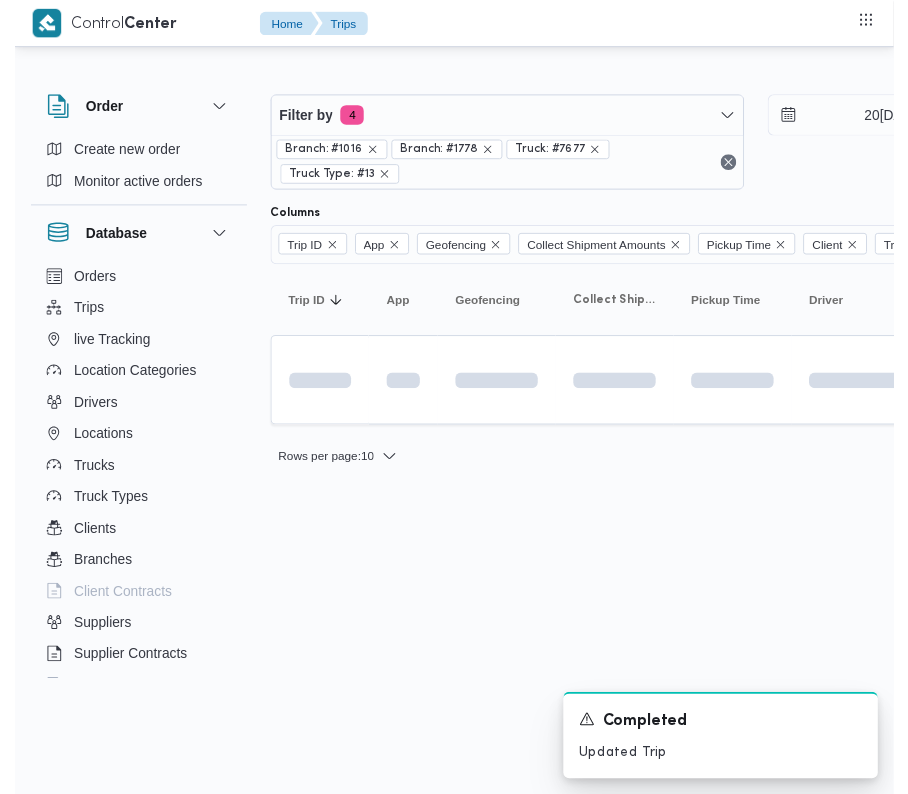 scroll, scrollTop: 0, scrollLeft: 0, axis: both 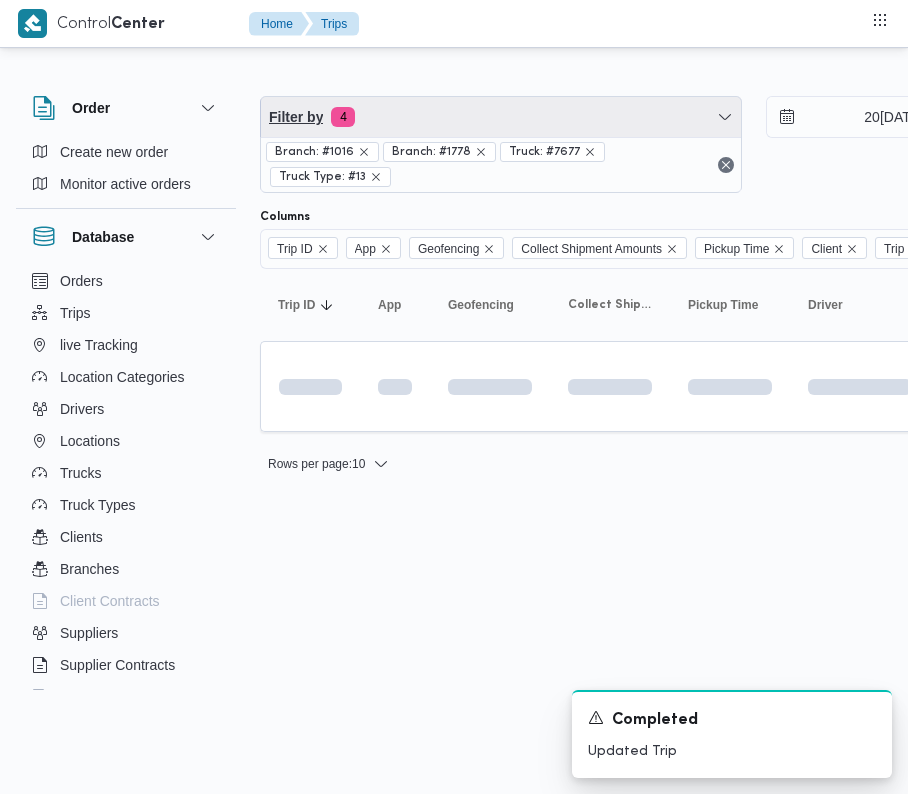 click on "Filter by 4" at bounding box center (501, 117) 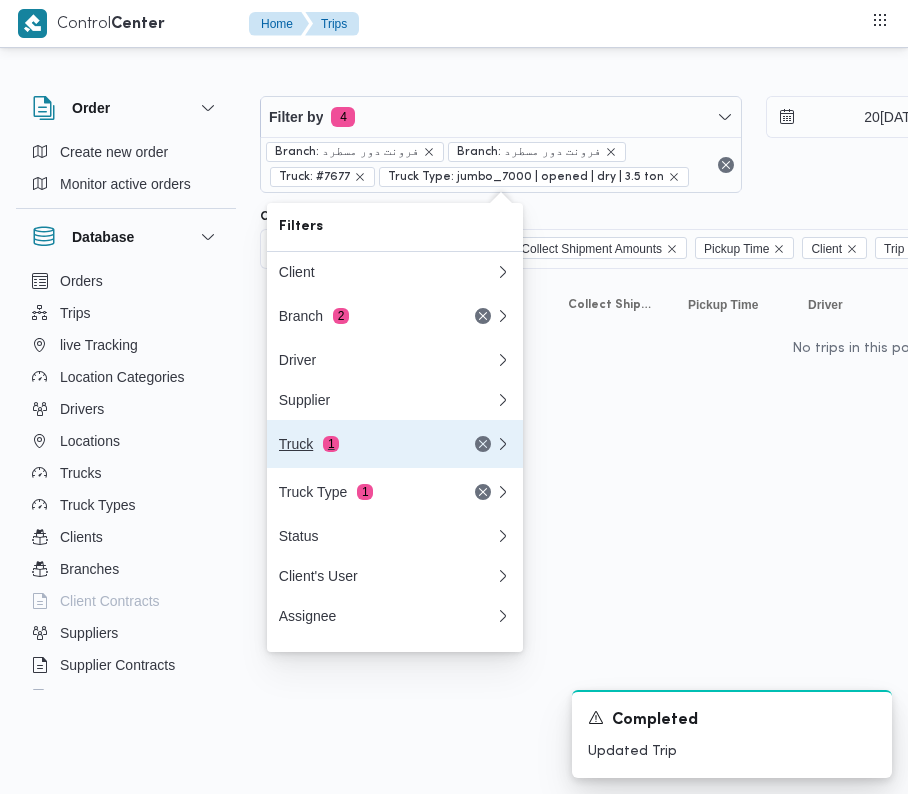 click on "Truck 1" at bounding box center [363, 444] 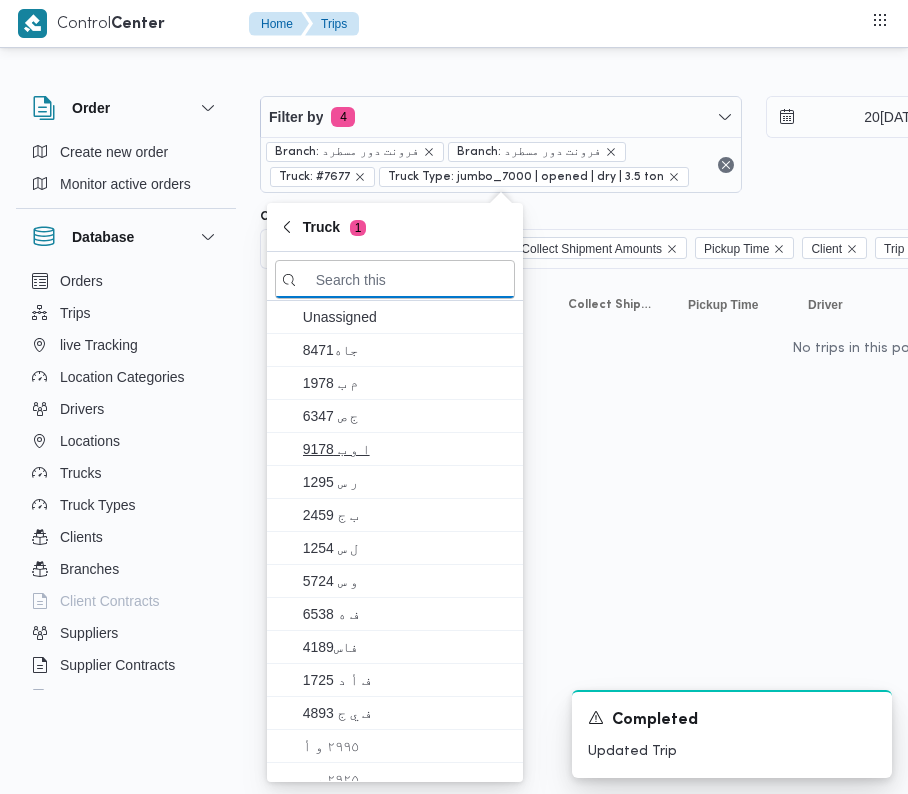 paste on "1737" 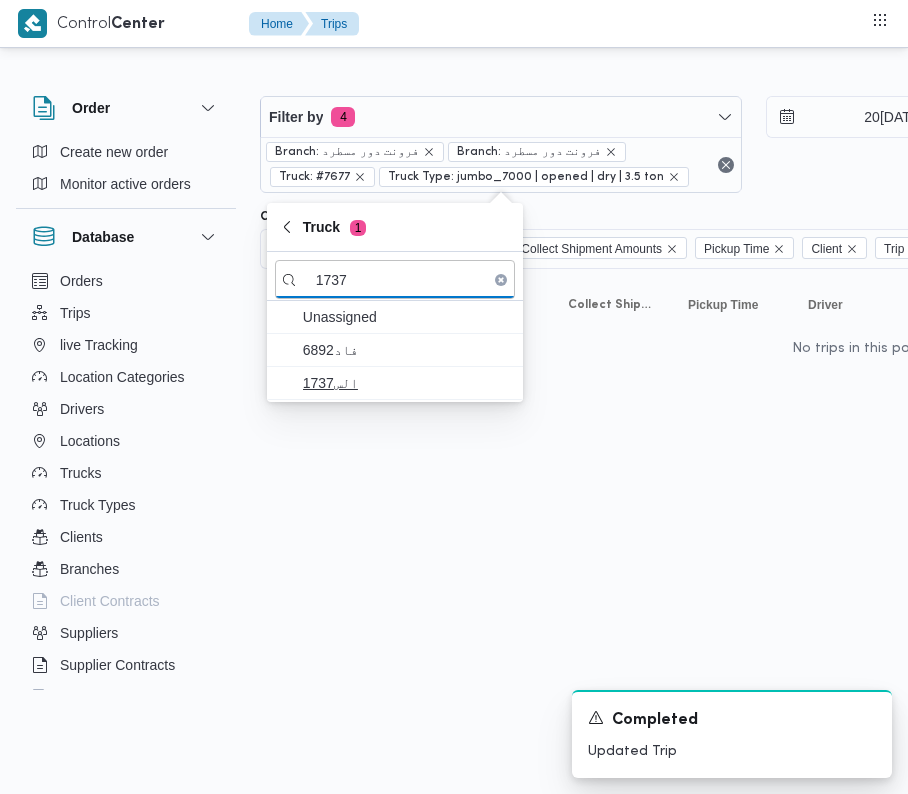 type on "1737" 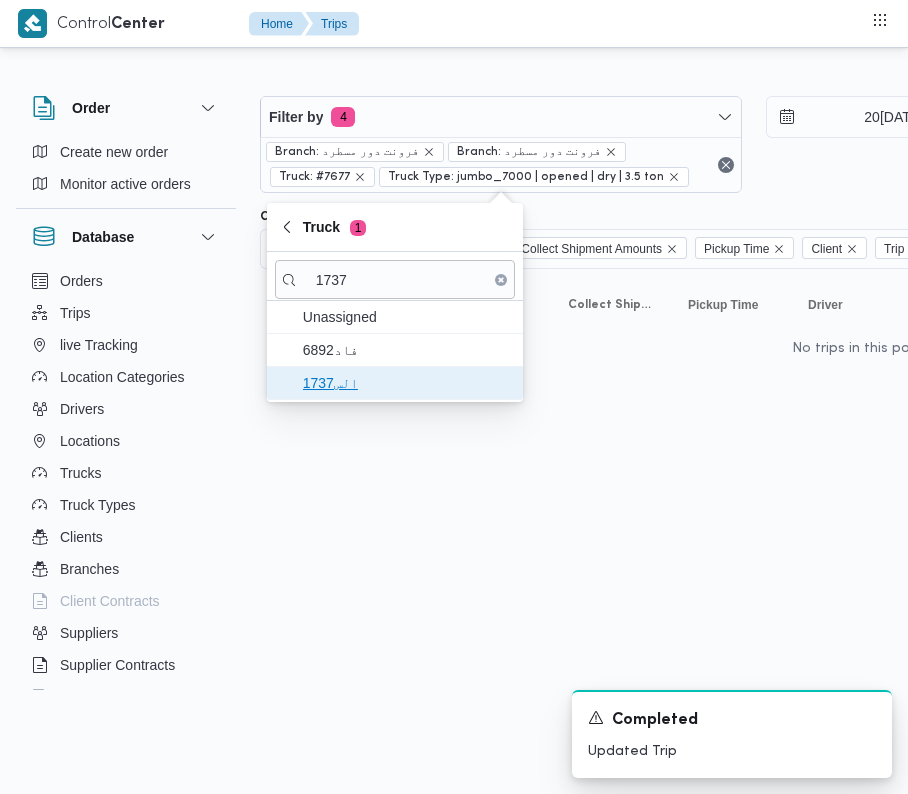 click on "الس1737" at bounding box center [395, 383] 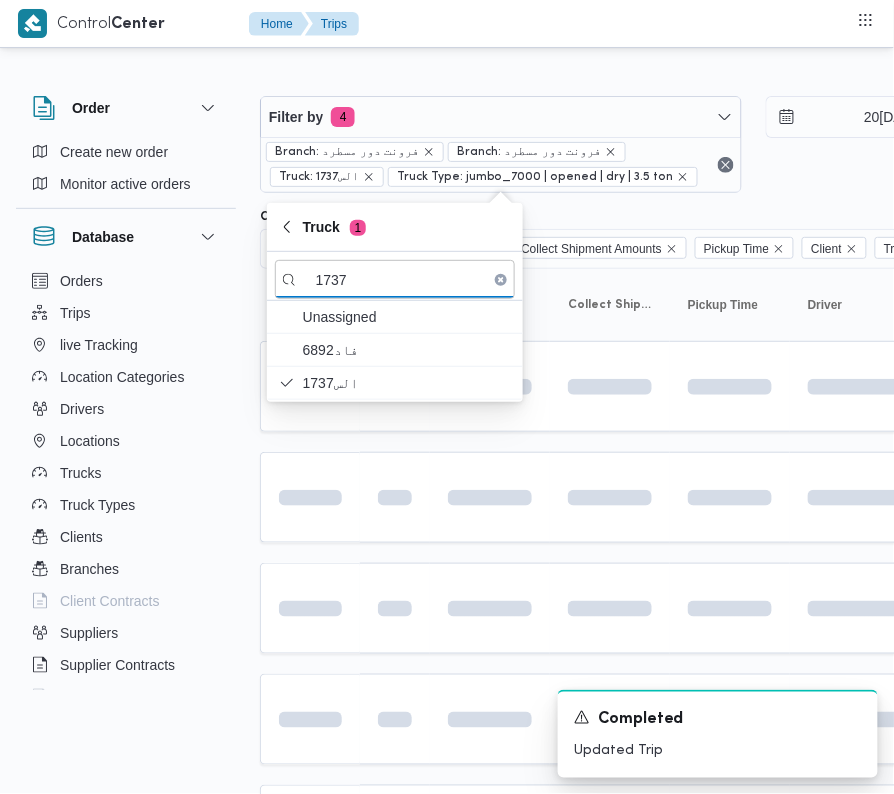click on "Trip ID Click to sort in ascending order App Click to sort in ascending order Geofencing Click to sort in ascending order Collect Shipment Amounts Pickup Time Click to sort in ascending order Client Click to sort in ascending order Trip Points Driver Click to sort in ascending order Supplier Click to sort in ascending order Truck Click to sort in ascending order Status Click to sort in ascending order Platform Click to sort in ascending order Actions" at bounding box center (860, 860) 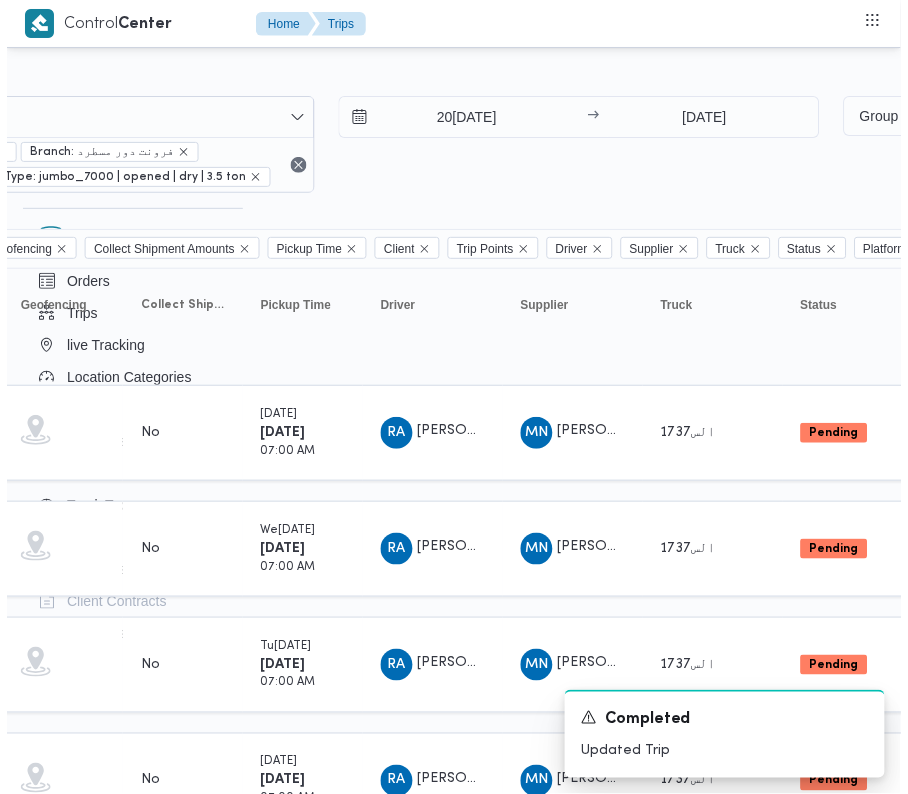 scroll, scrollTop: 0, scrollLeft: 458, axis: horizontal 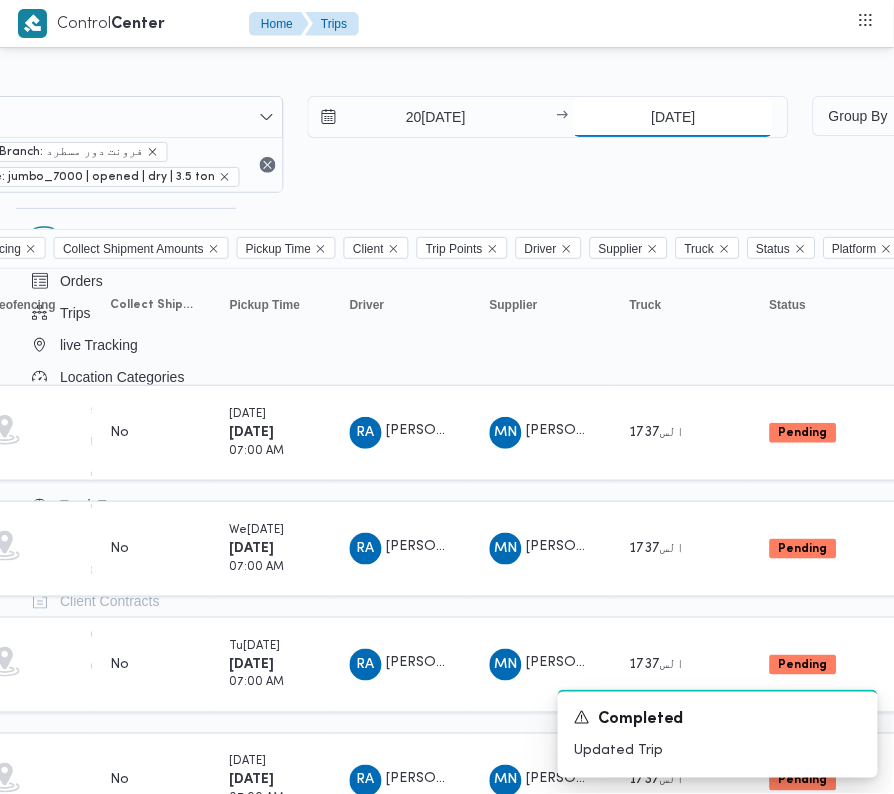 click on "[DATE]" at bounding box center [673, 117] 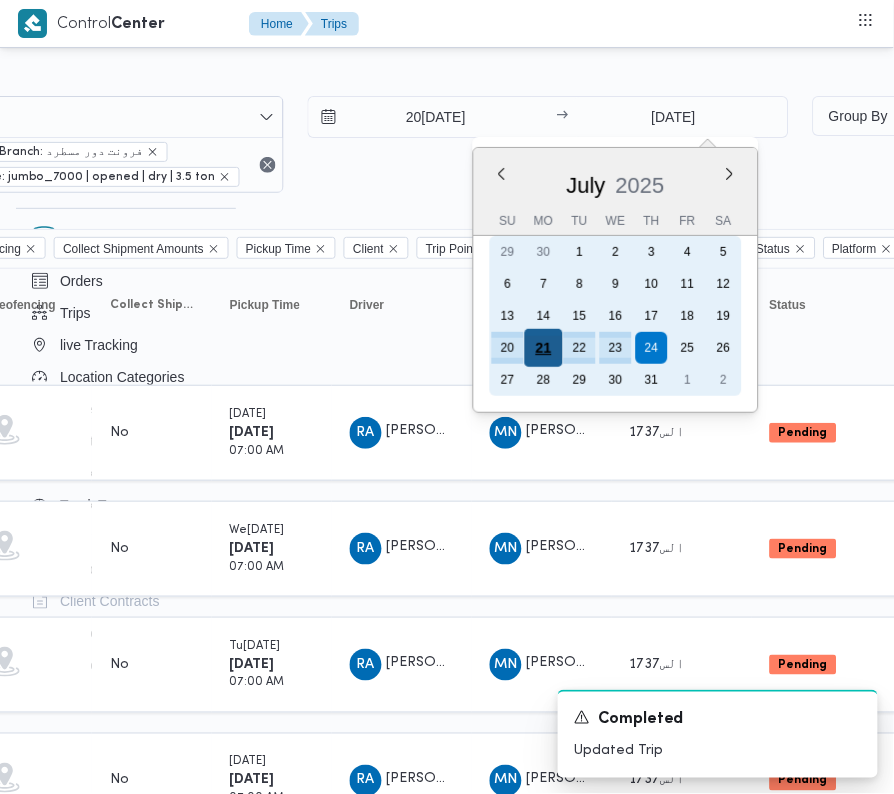 click on "21" at bounding box center [544, 348] 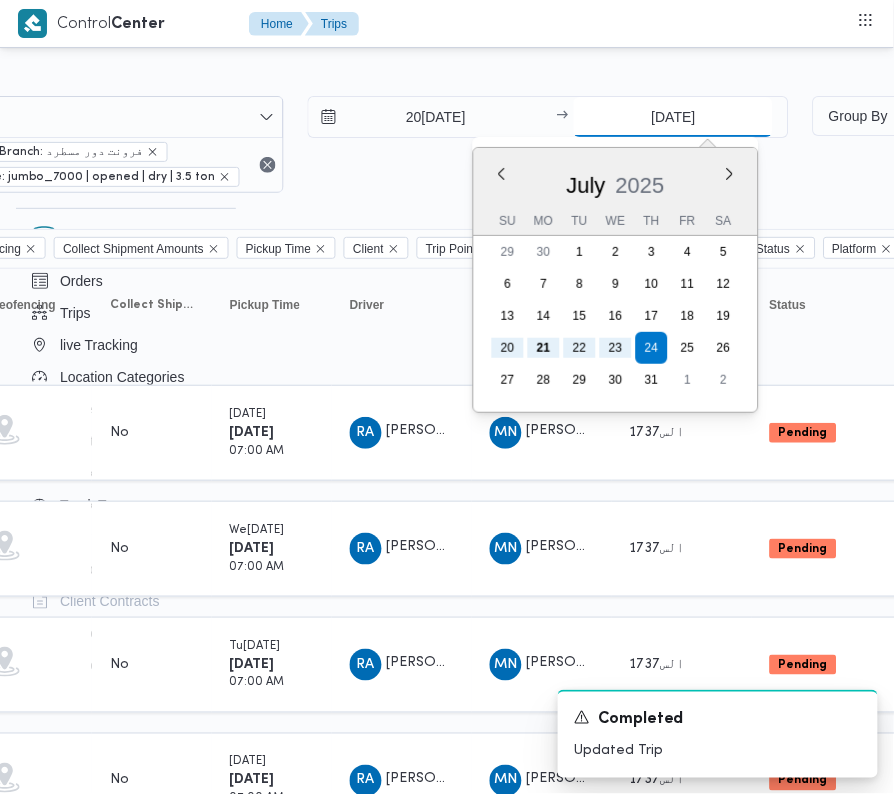 type on "[DATE]" 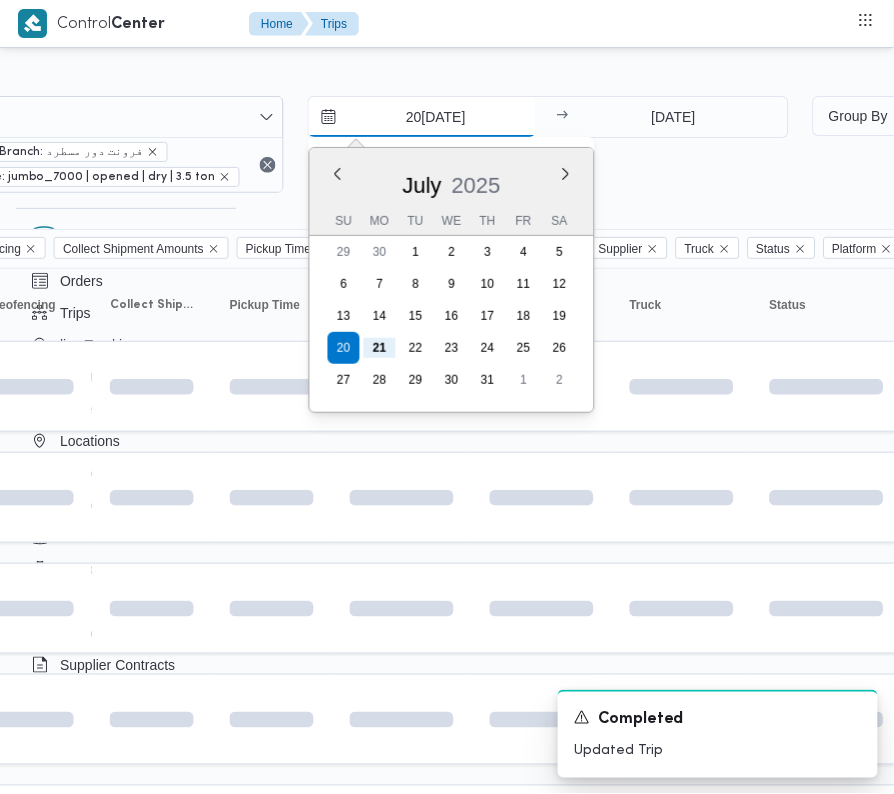 click on "20[DATE]" at bounding box center [422, 117] 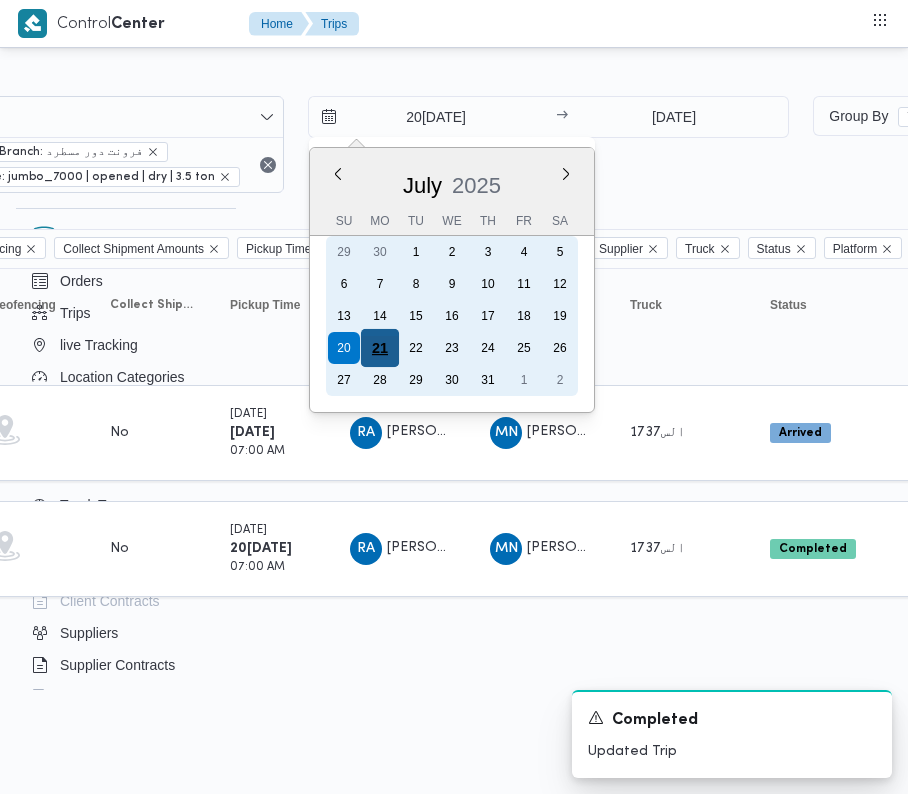click on "21" at bounding box center (379, 348) 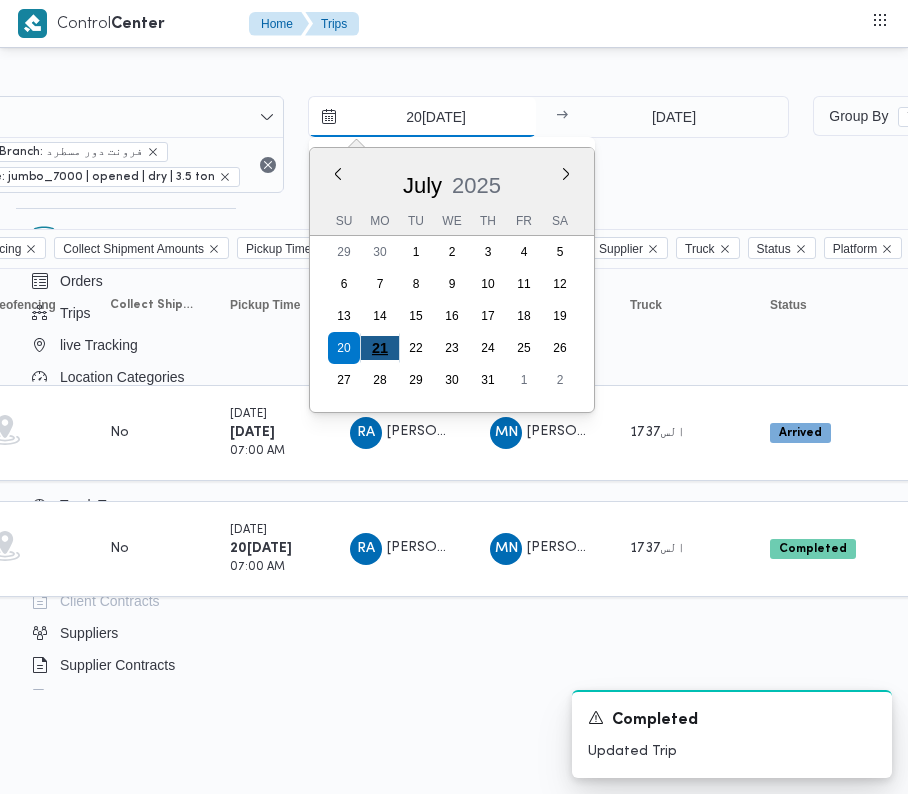 type on "[DATE]" 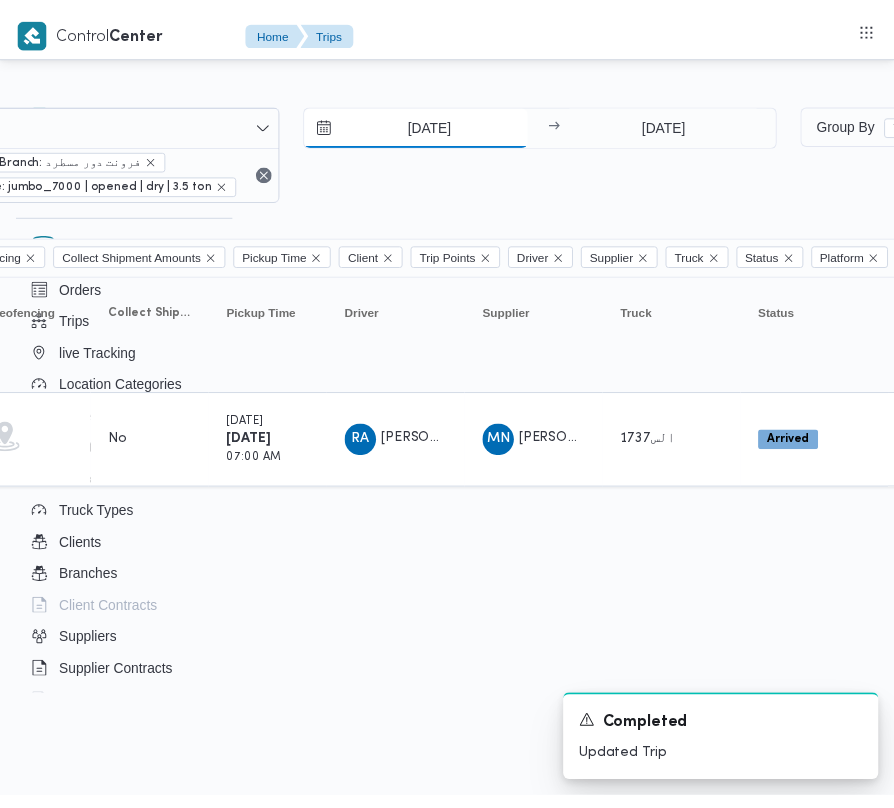 scroll, scrollTop: 0, scrollLeft: 0, axis: both 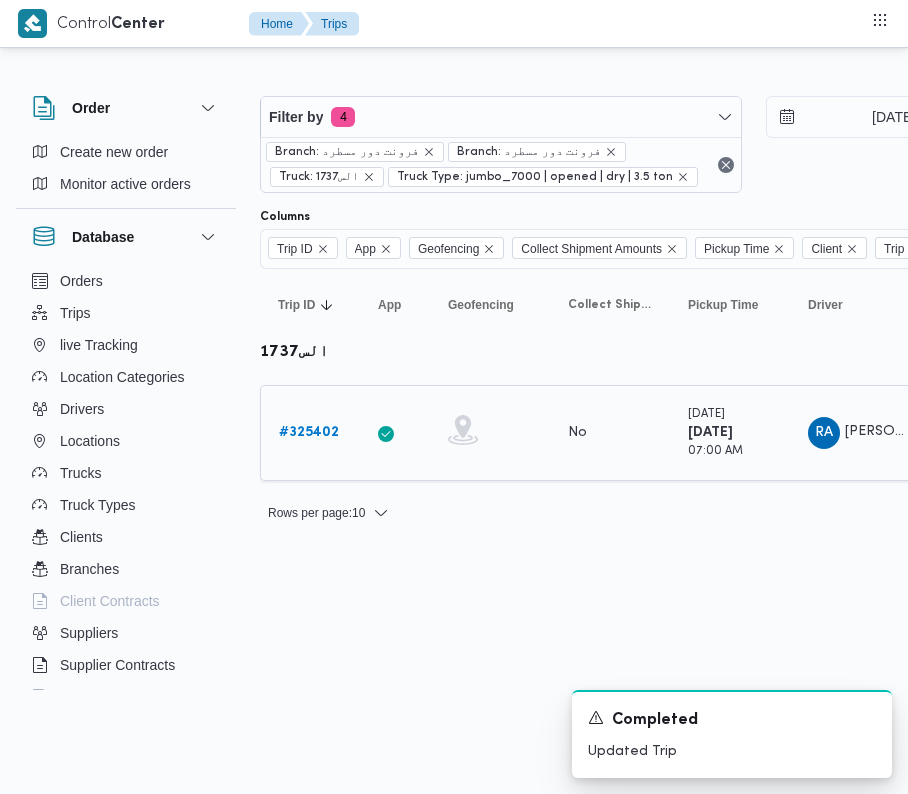 click on "# 325402" at bounding box center [309, 432] 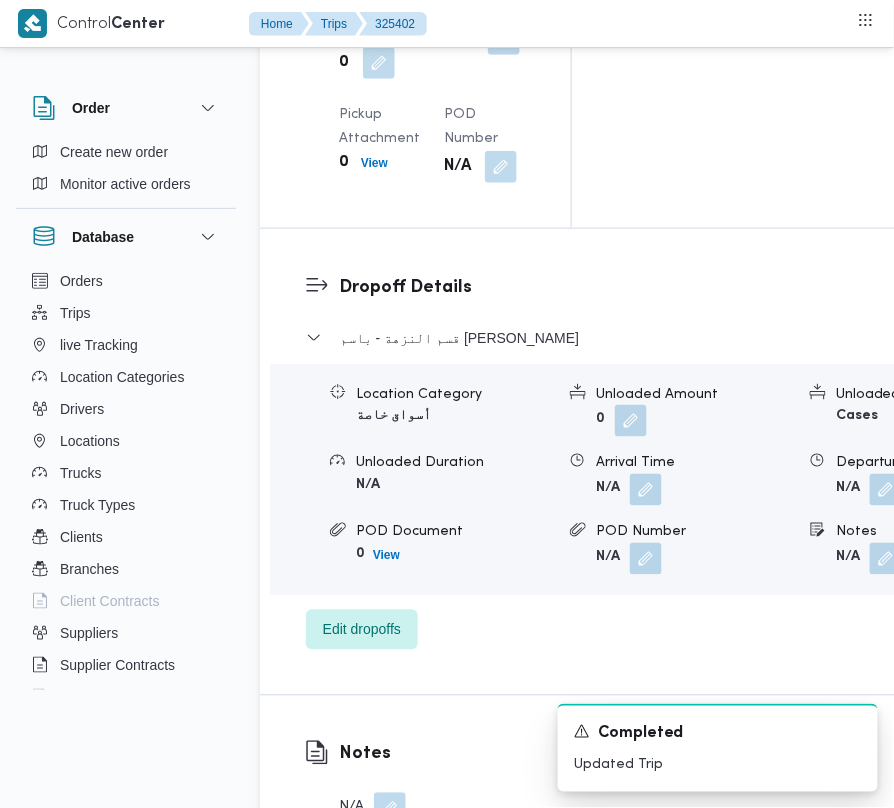 scroll, scrollTop: 2533, scrollLeft: 0, axis: vertical 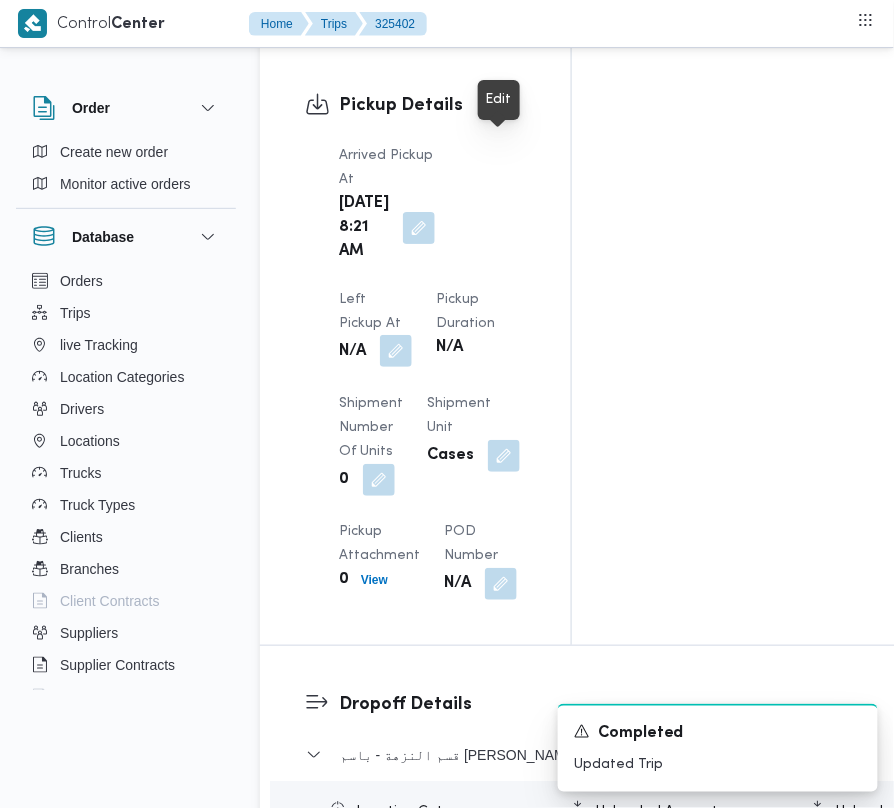 drag, startPoint x: 489, startPoint y: 149, endPoint x: 490, endPoint y: 162, distance: 13.038404 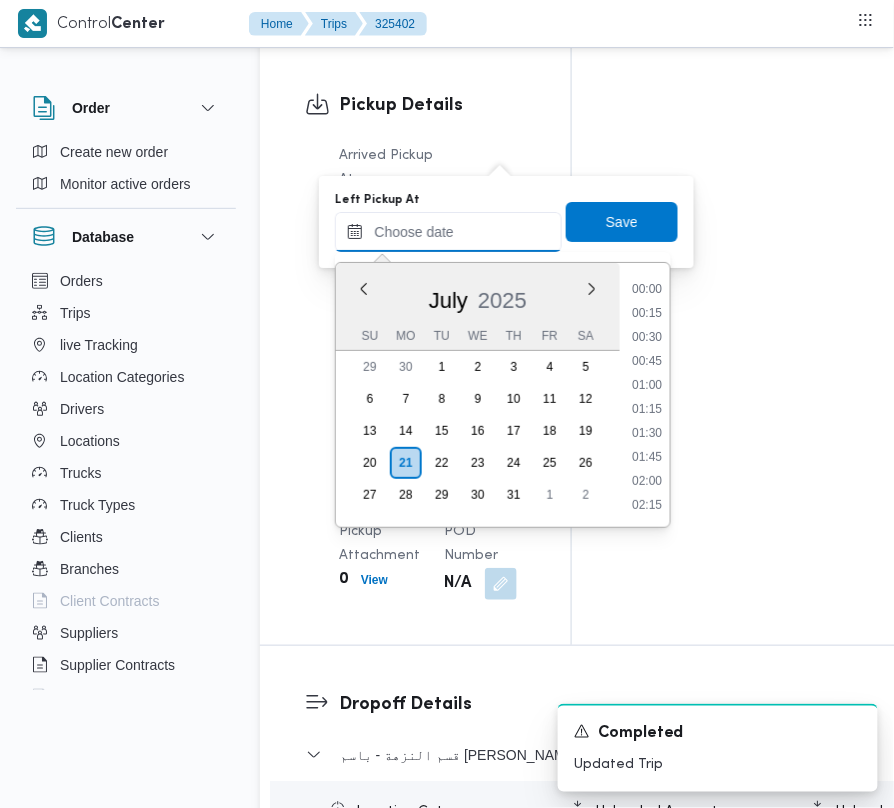 click on "Left Pickup At" at bounding box center (448, 232) 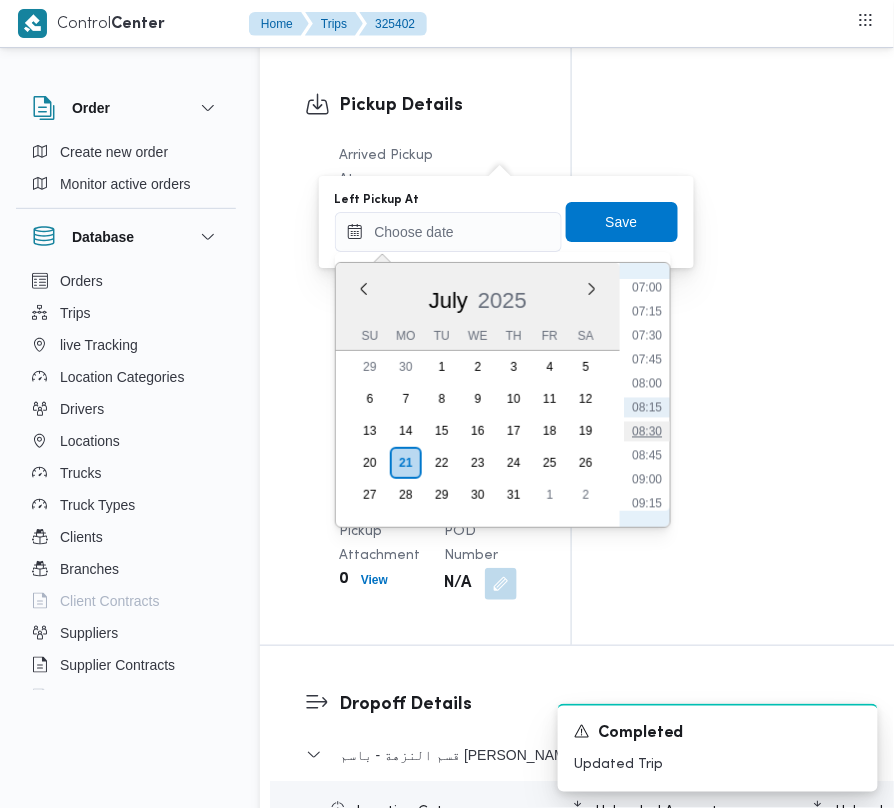 click on "08:30" at bounding box center [647, 432] 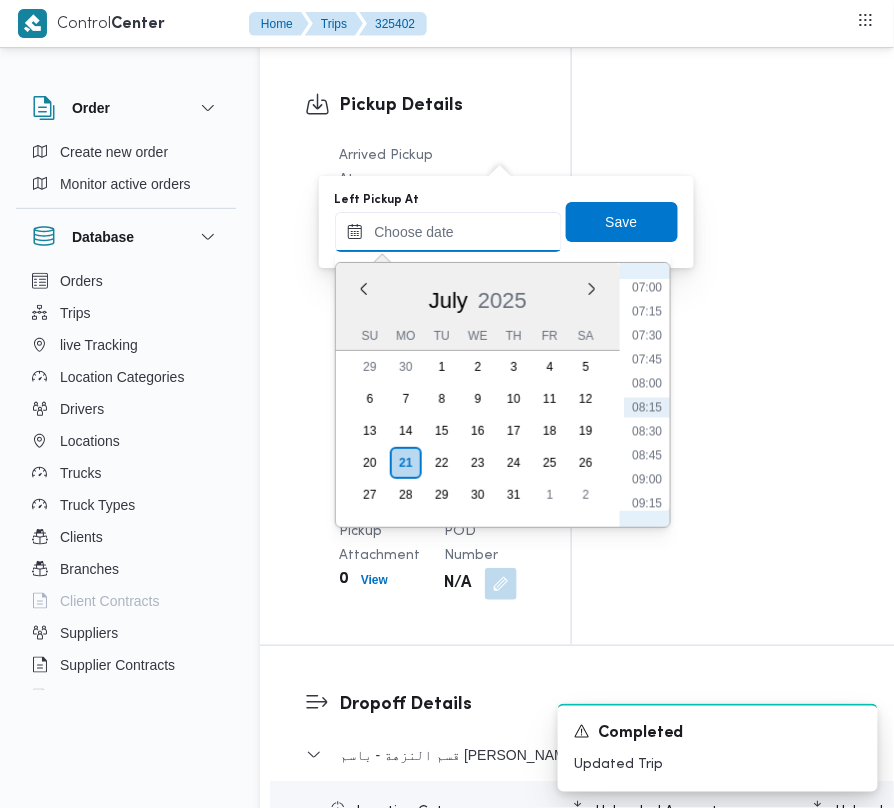 type on "[DATE] 08:30" 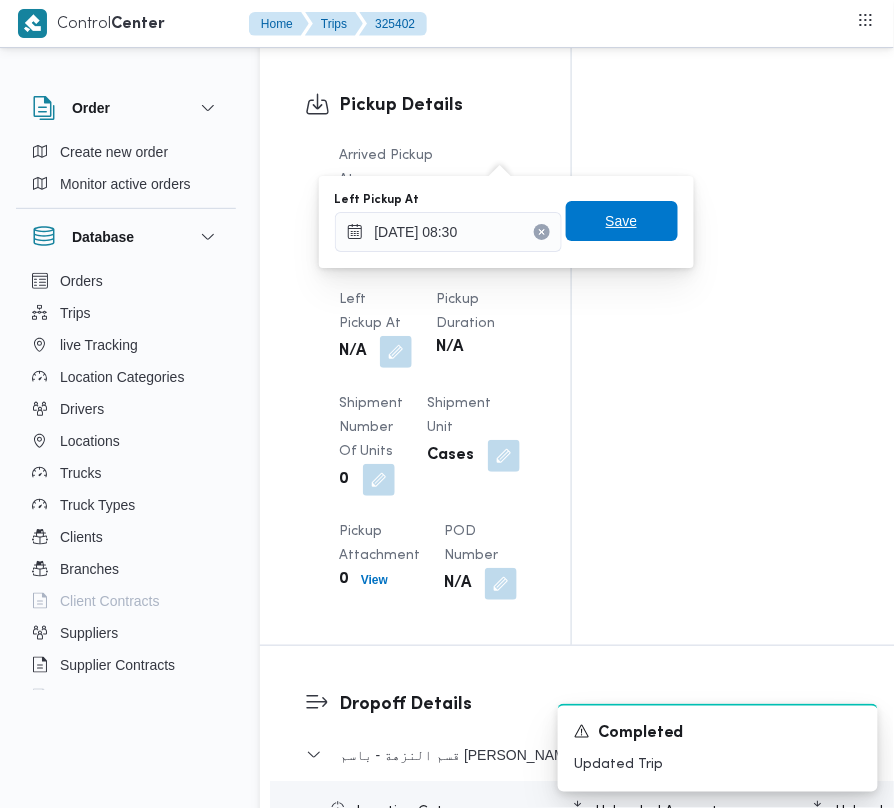 click on "Save" at bounding box center (622, 221) 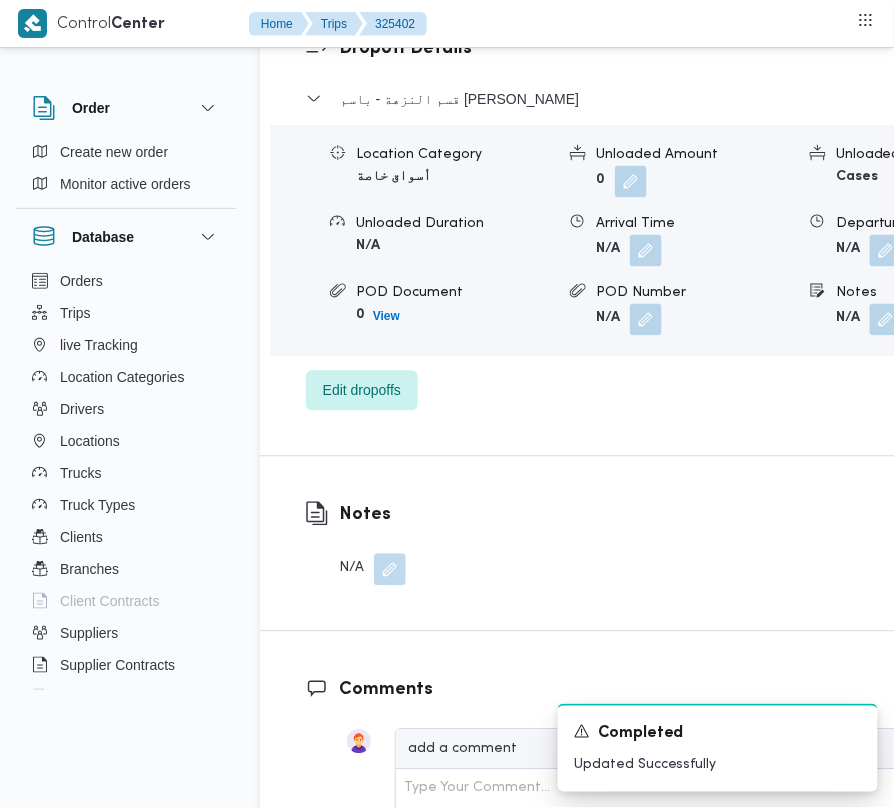 scroll, scrollTop: 3280, scrollLeft: 0, axis: vertical 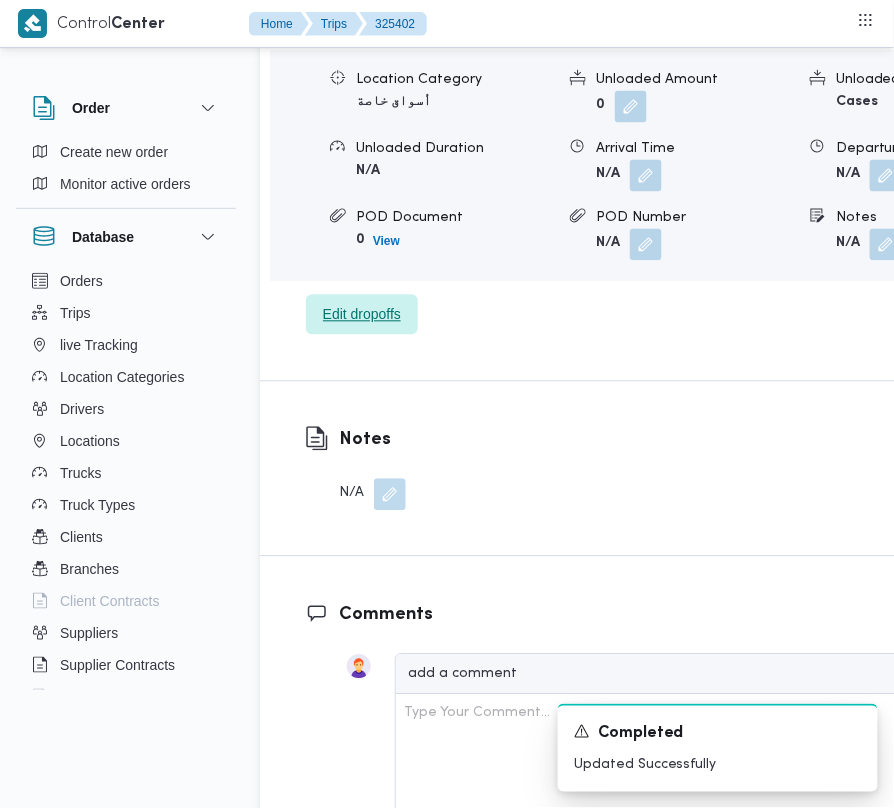 click on "Edit dropoffs" at bounding box center (362, 315) 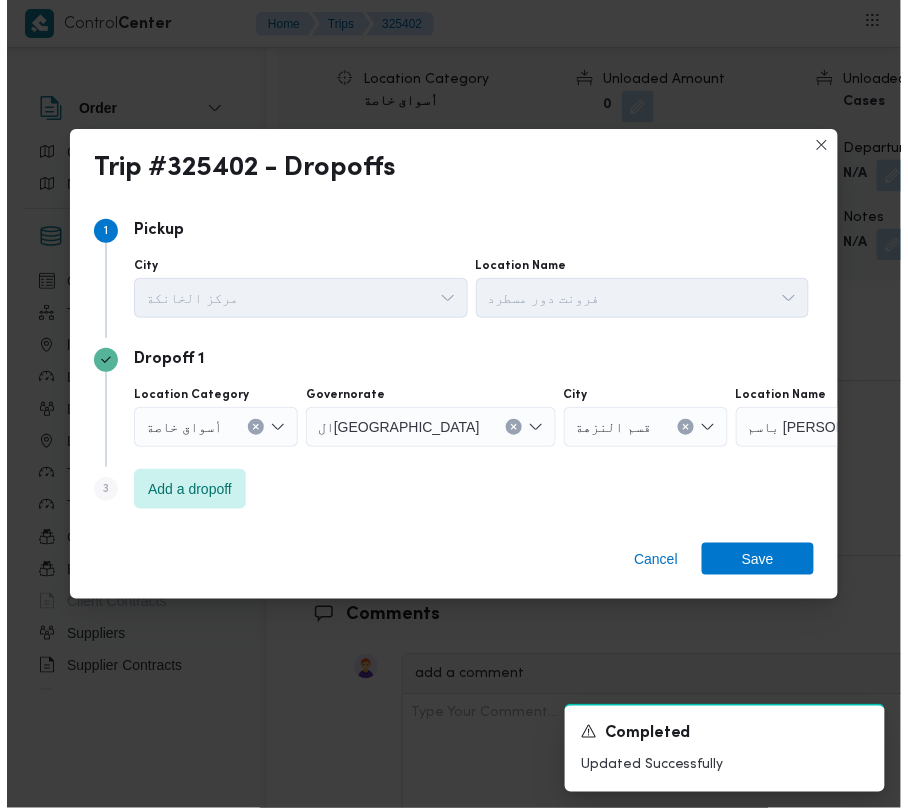 scroll, scrollTop: 3256, scrollLeft: 0, axis: vertical 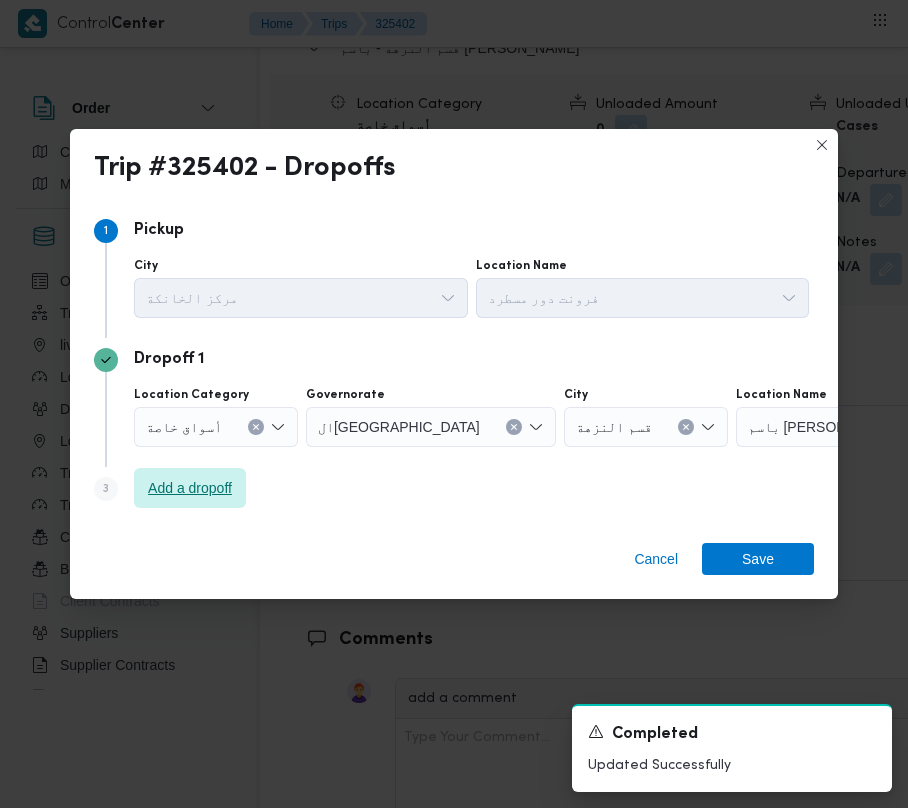 click on "Add a dropoff" at bounding box center [190, 488] 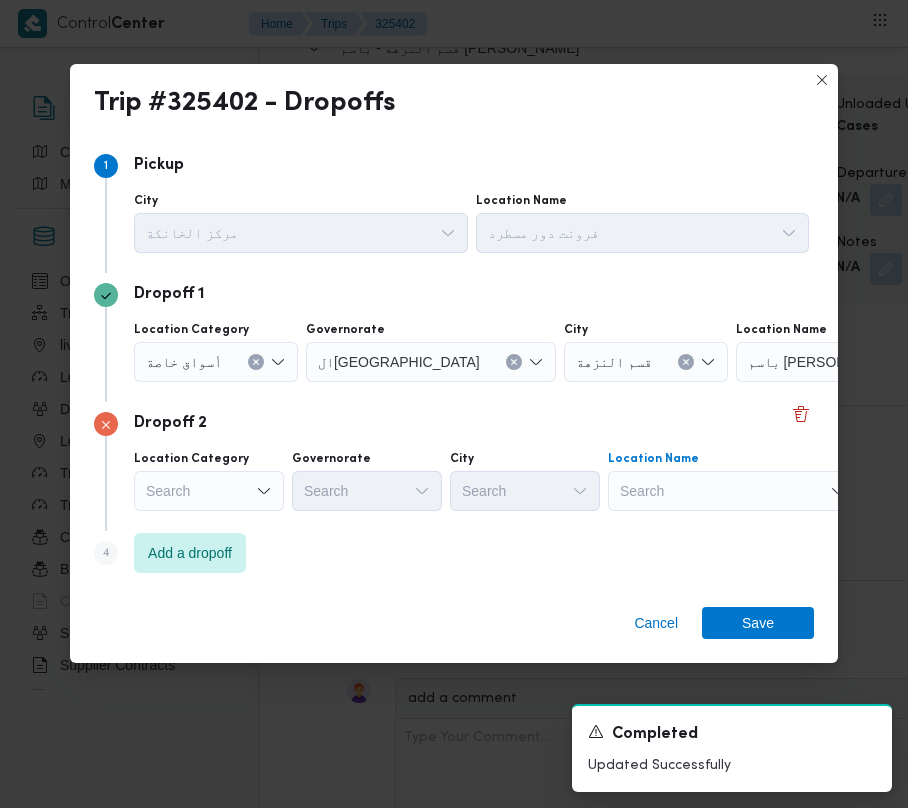 click on "Search" at bounding box center [861, 362] 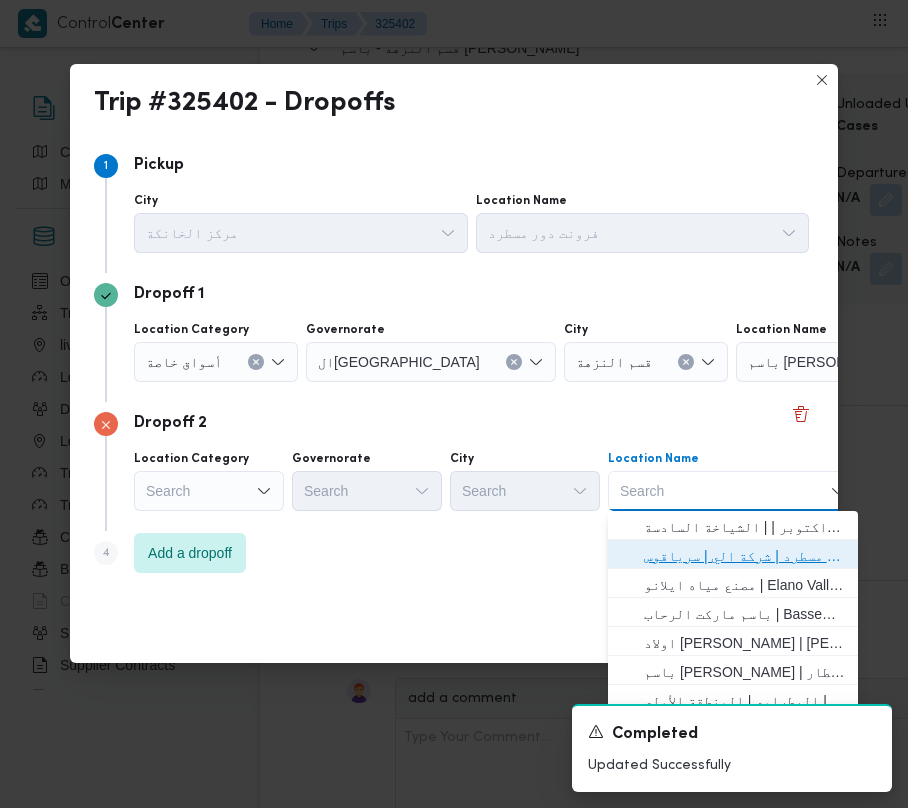 click on "فرونت دور مسطرد | شركة الي | سرياقوس" at bounding box center [733, 556] 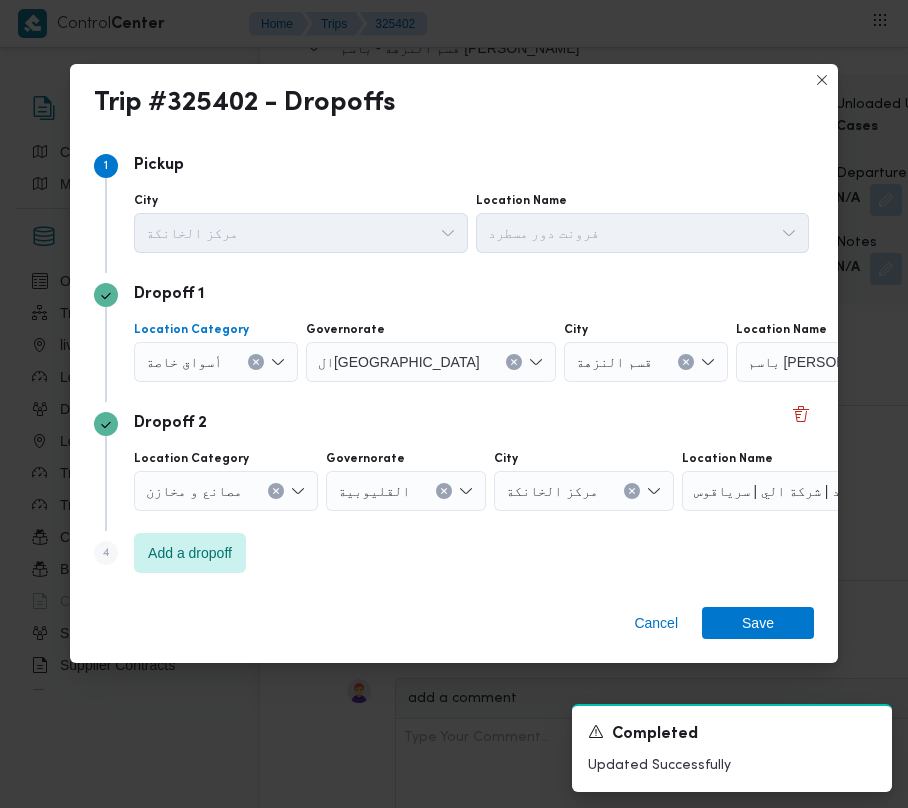 click on "أسواق خاصة" at bounding box center [184, 361] 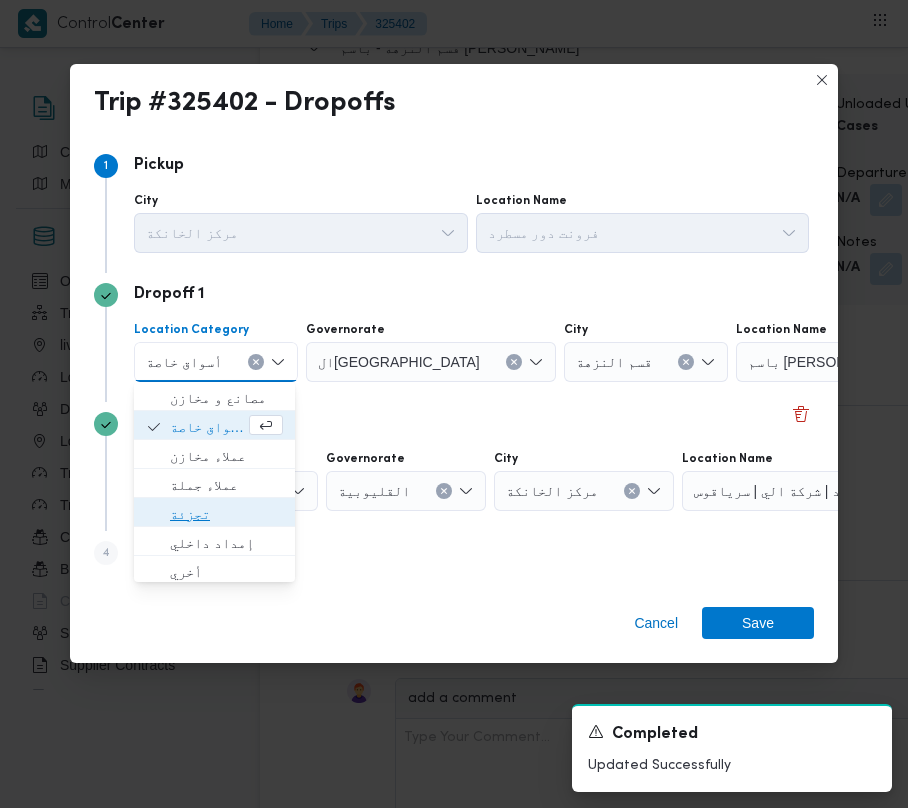 click on "تجزئة" at bounding box center [226, 514] 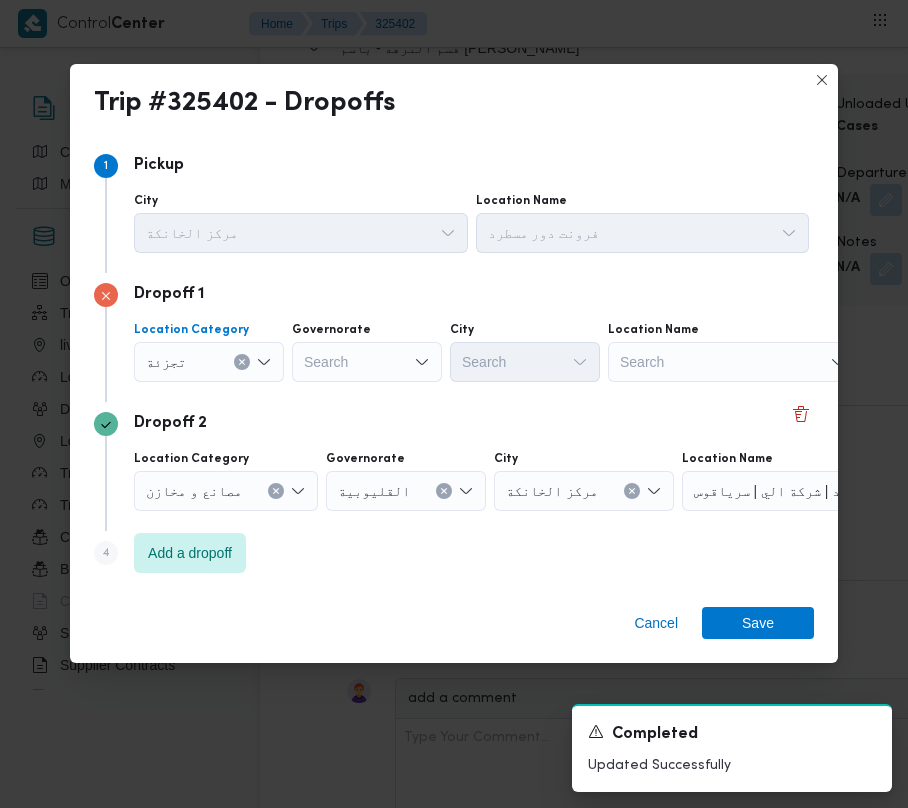 click on "Search" at bounding box center [367, 362] 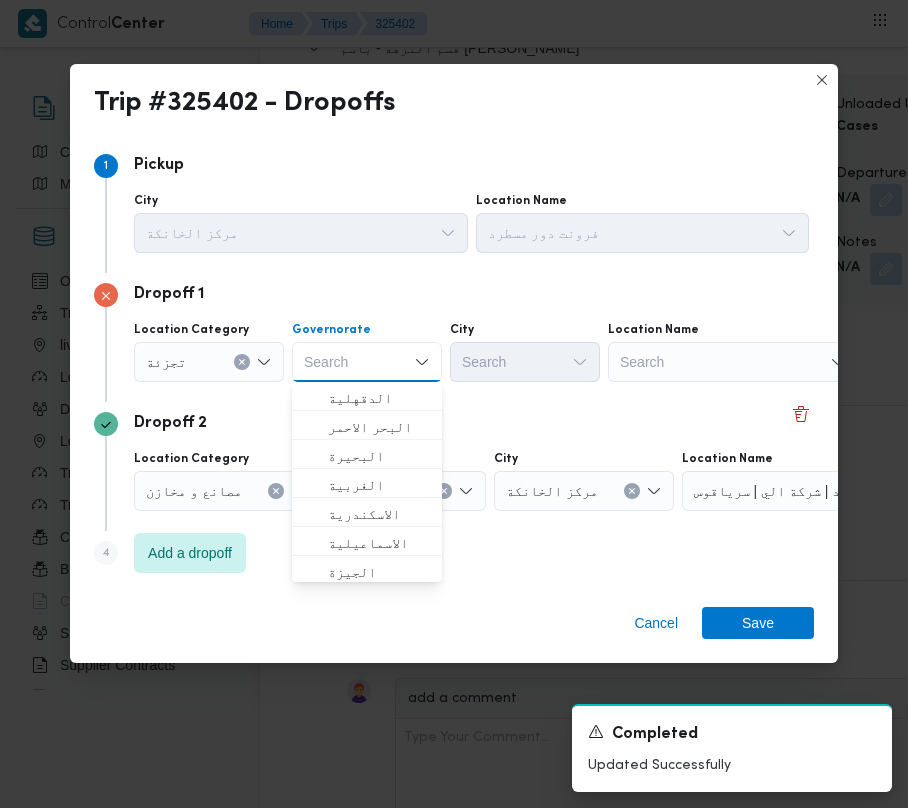 paste on "جيزة" 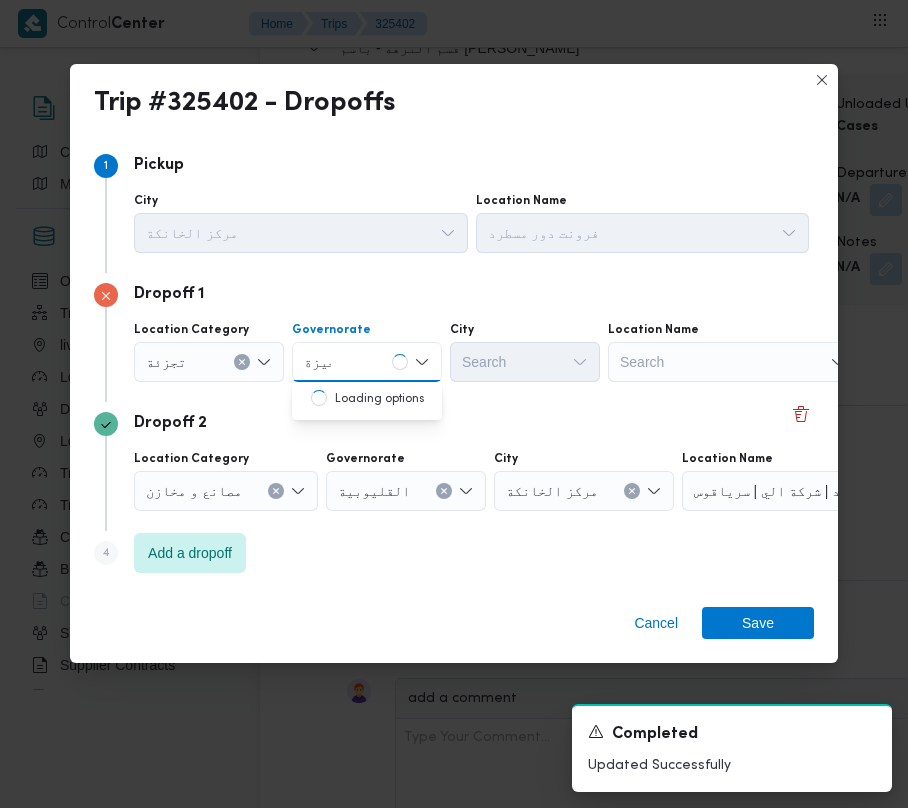 type on "جيزة" 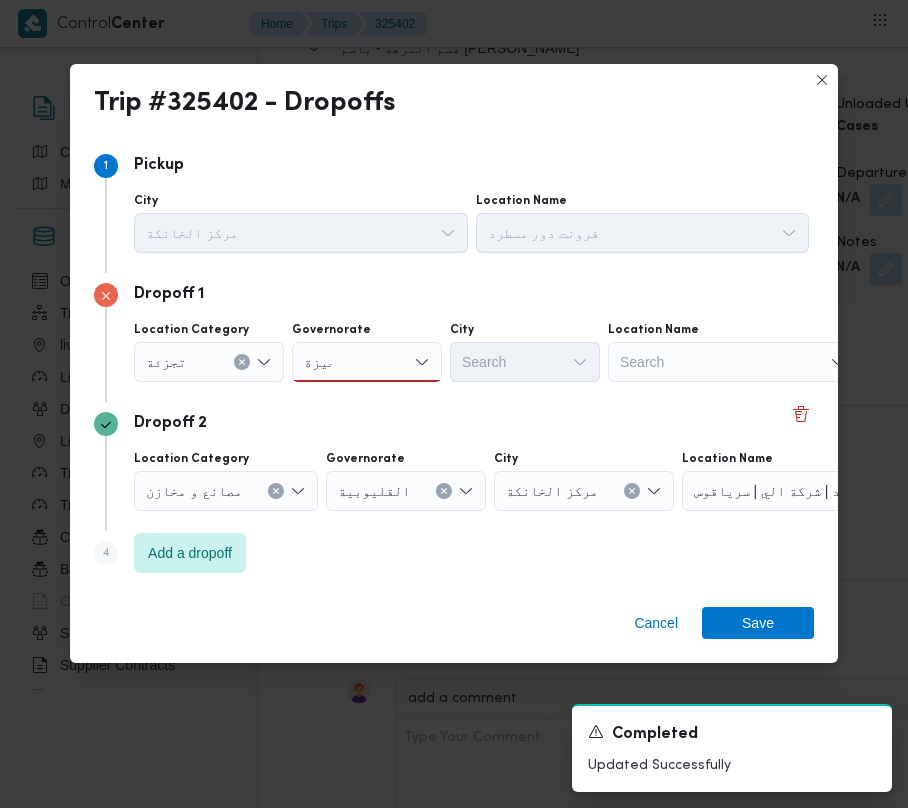 click on "جيزة جيزة" at bounding box center (367, 362) 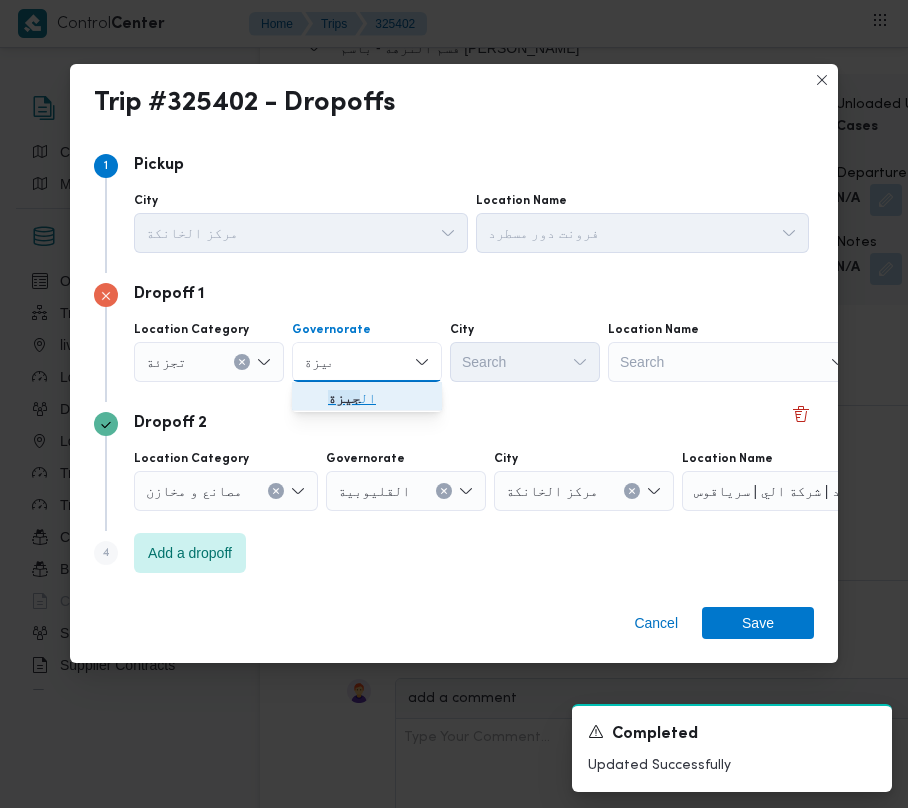 click on "ال جيزة" at bounding box center (379, 398) 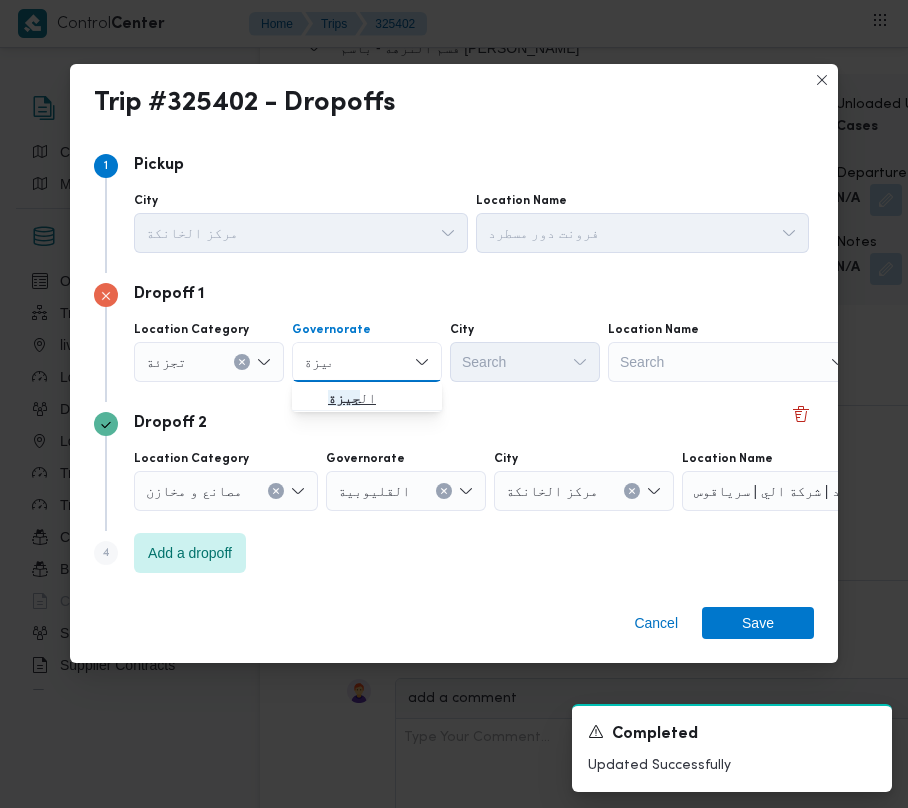 type 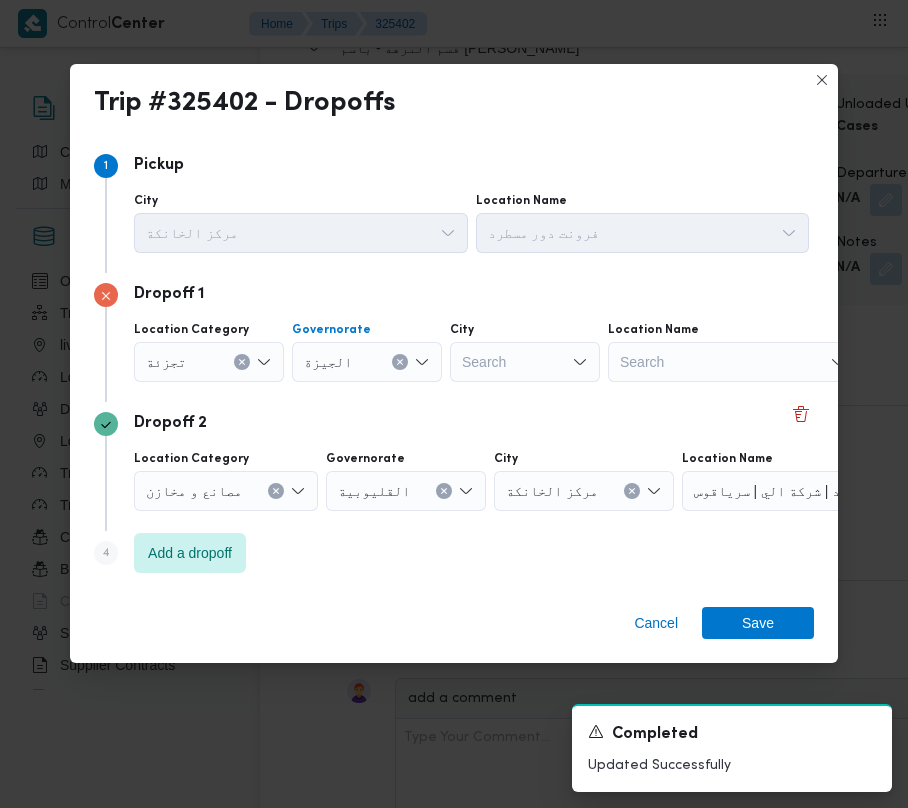 click on "Search" at bounding box center (525, 362) 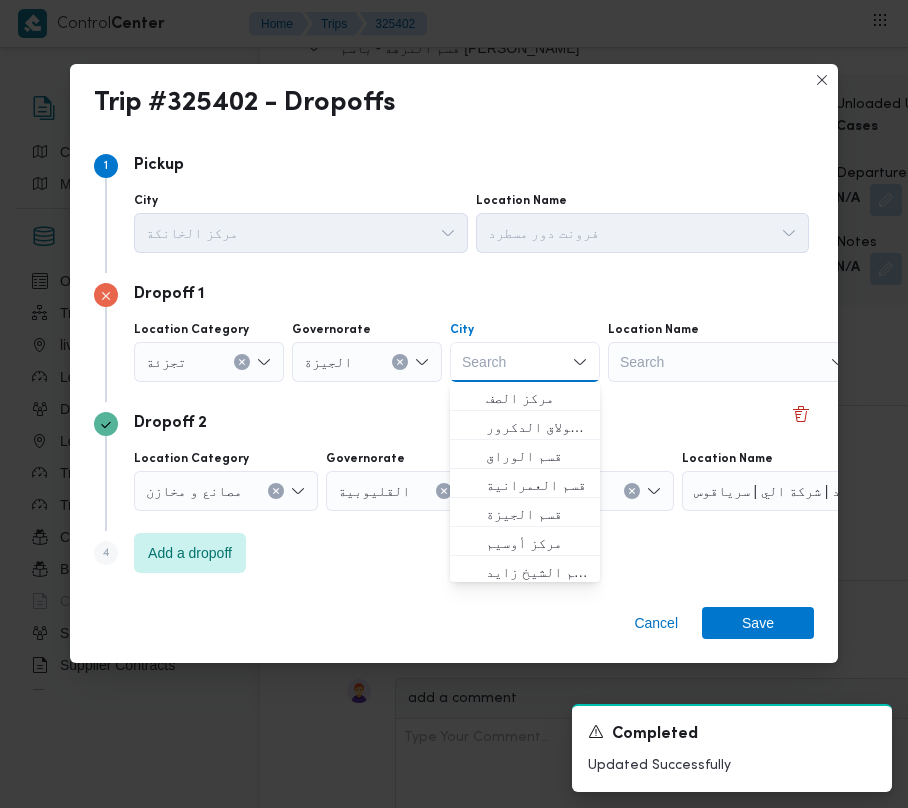 paste on "دقي" 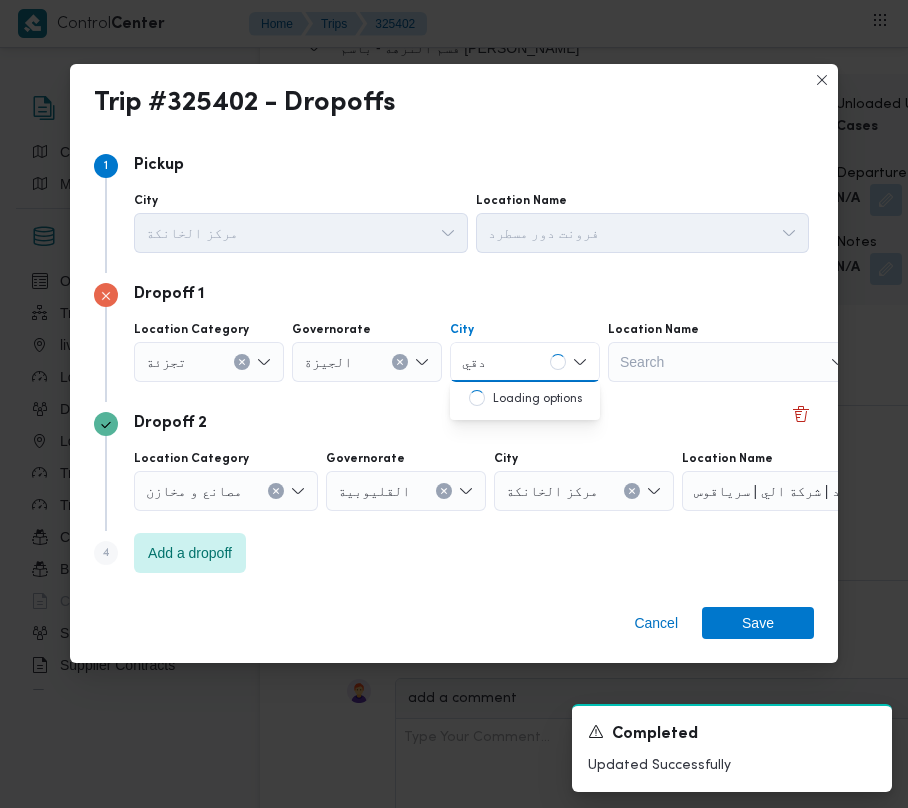 type on "دقي" 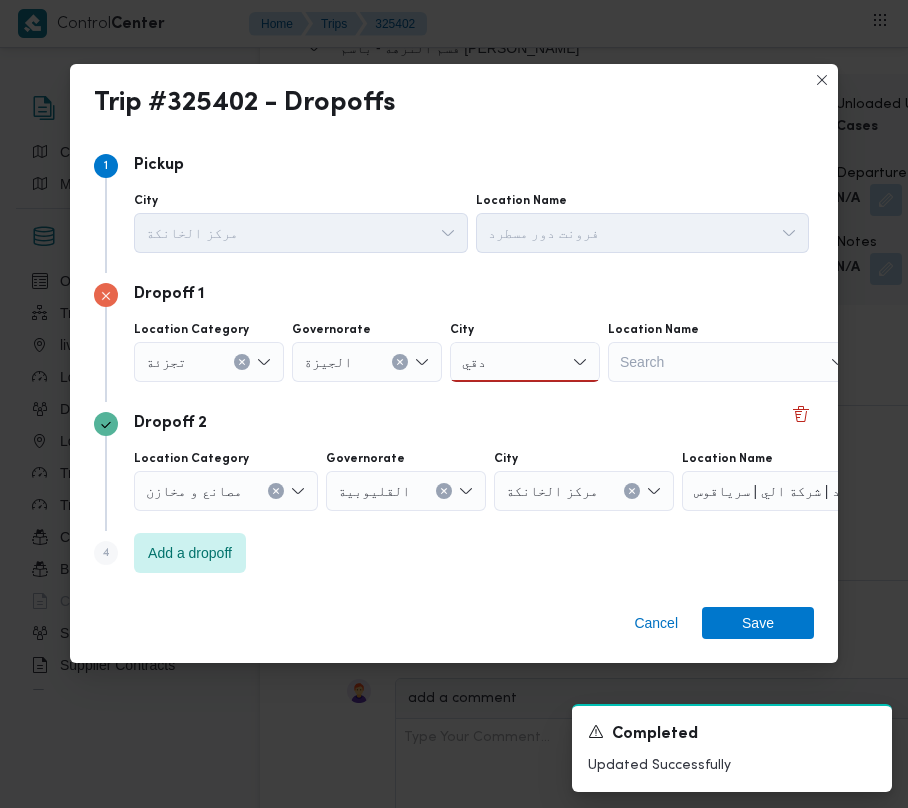 click on "Dropoff 1 Location Category [GEOGRAPHIC_DATA] [GEOGRAPHIC_DATA] دقي دقي  Location Name Search" at bounding box center [454, 337] 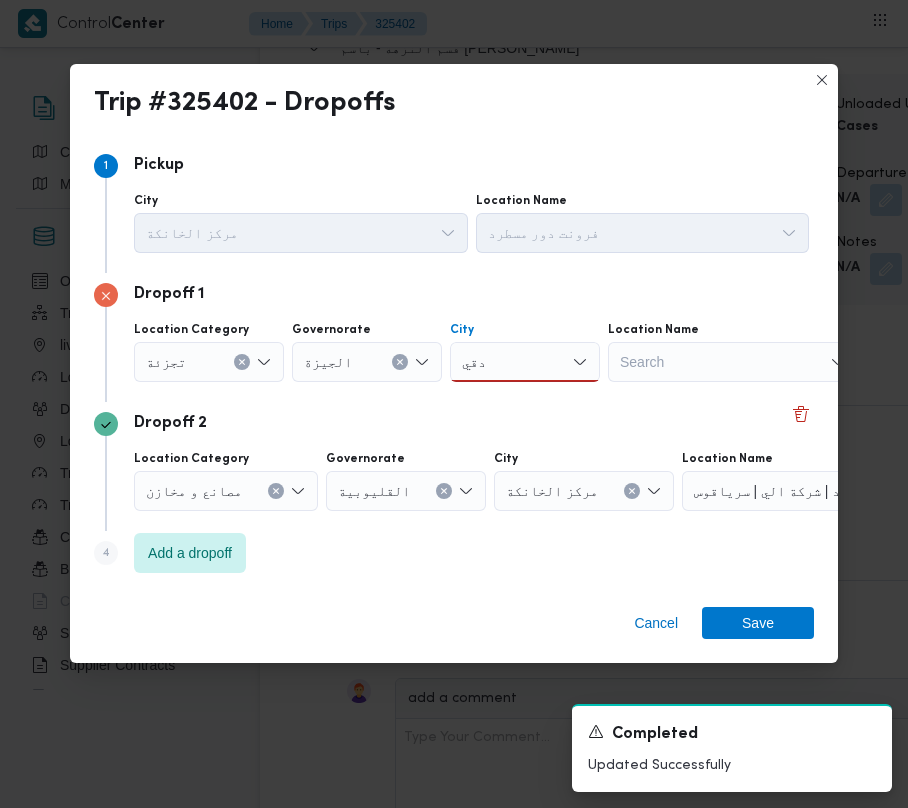 click on "دقي دقي" at bounding box center [525, 362] 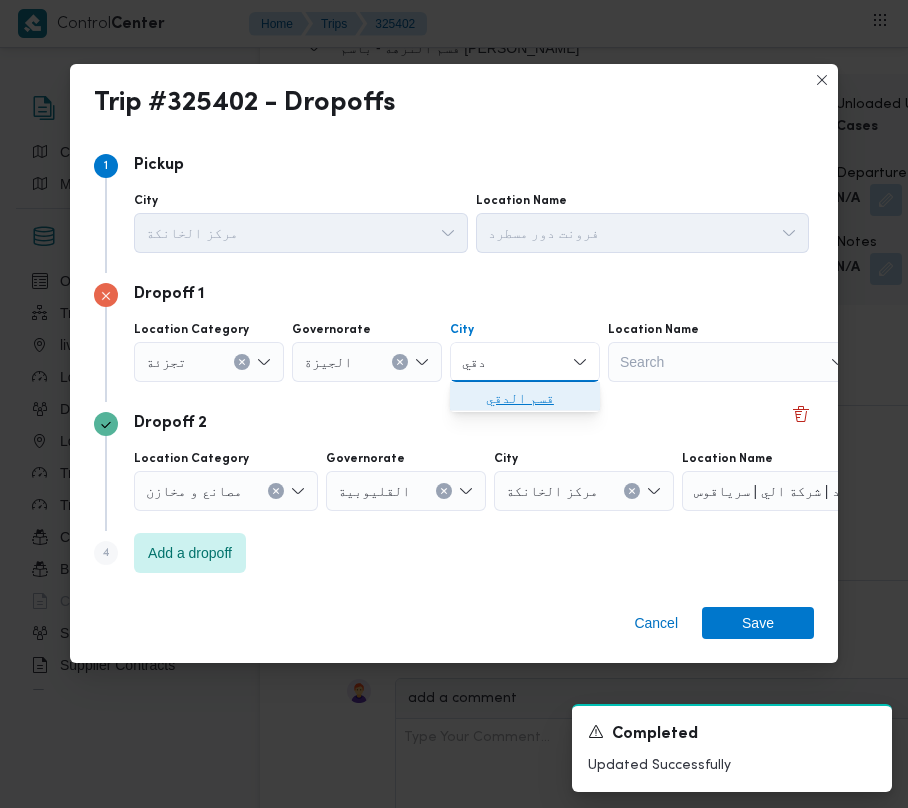 click on "قسم الدقي" at bounding box center [537, 398] 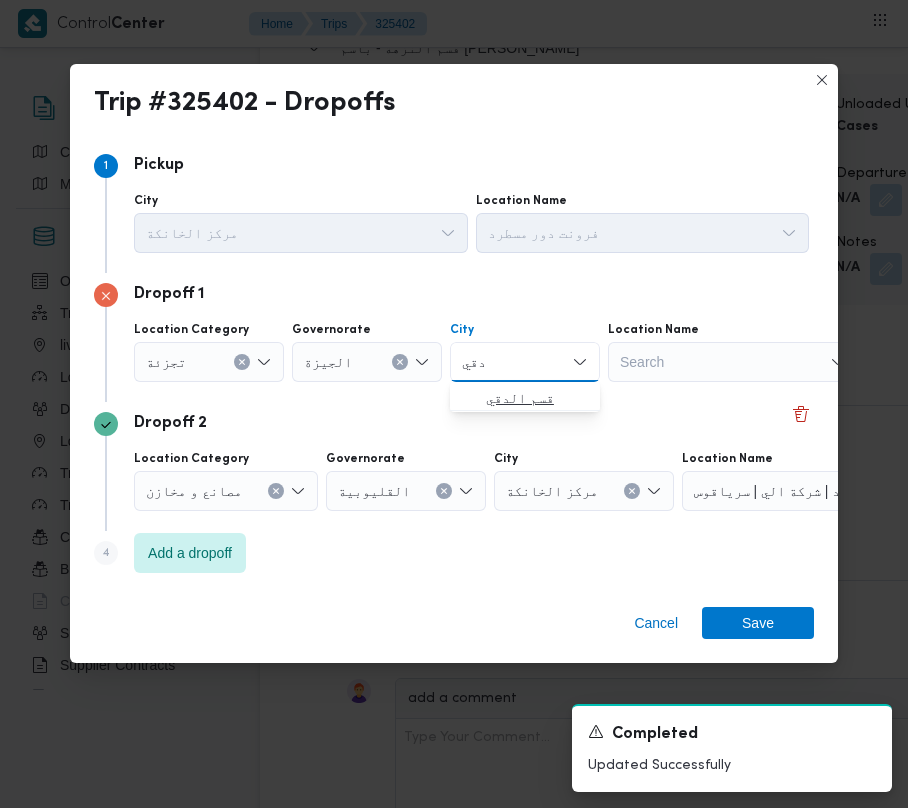 type 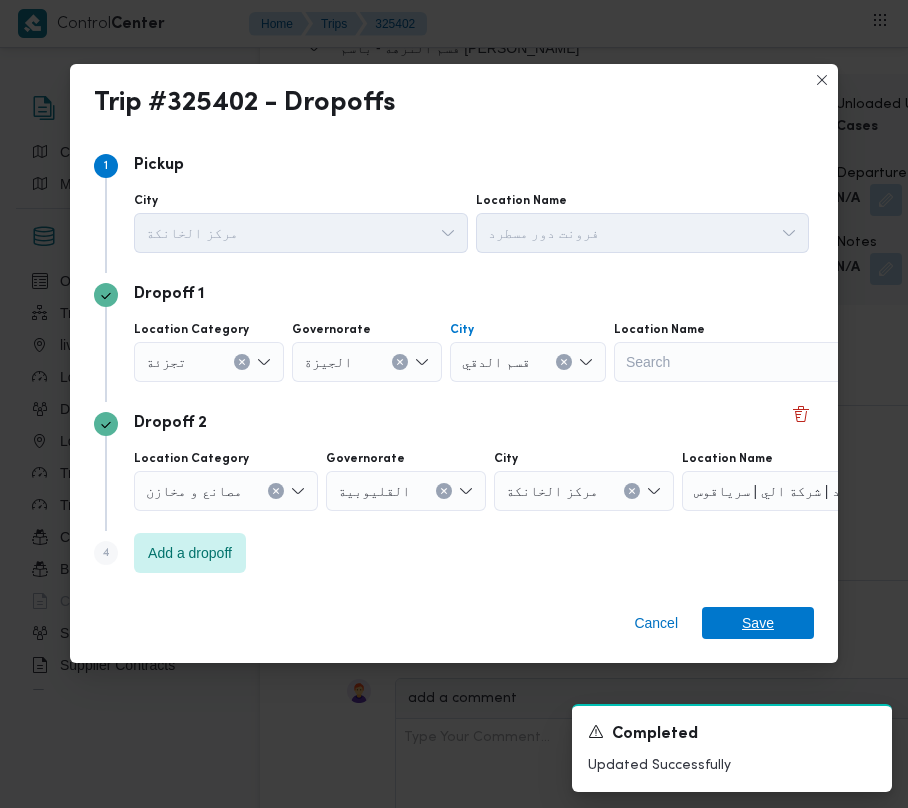 click on "Save" at bounding box center [758, 623] 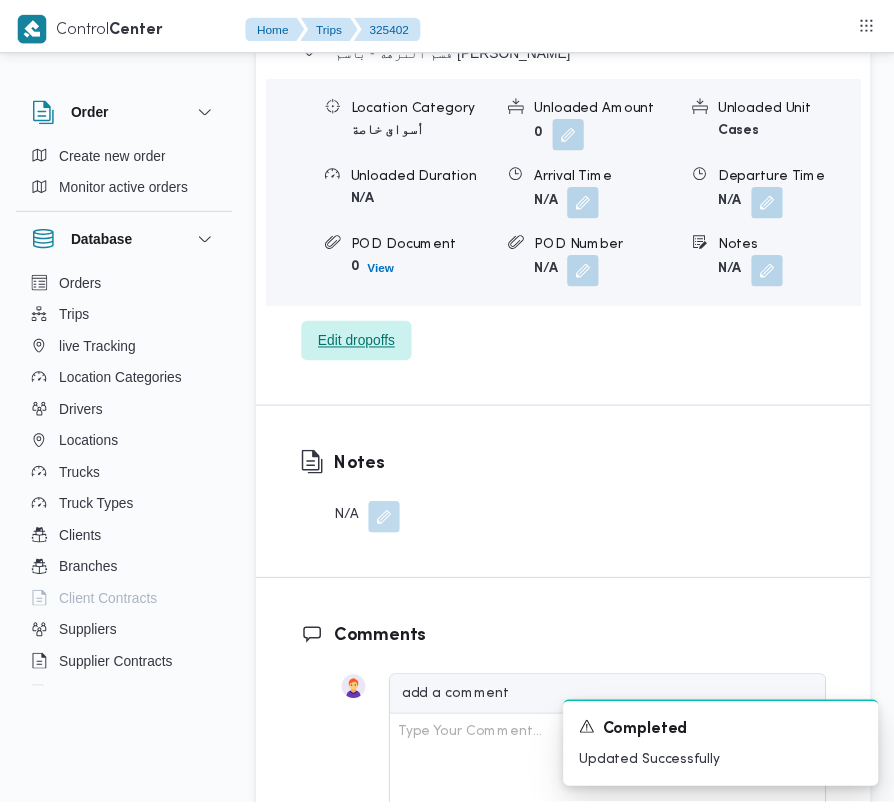 scroll, scrollTop: 3400, scrollLeft: 0, axis: vertical 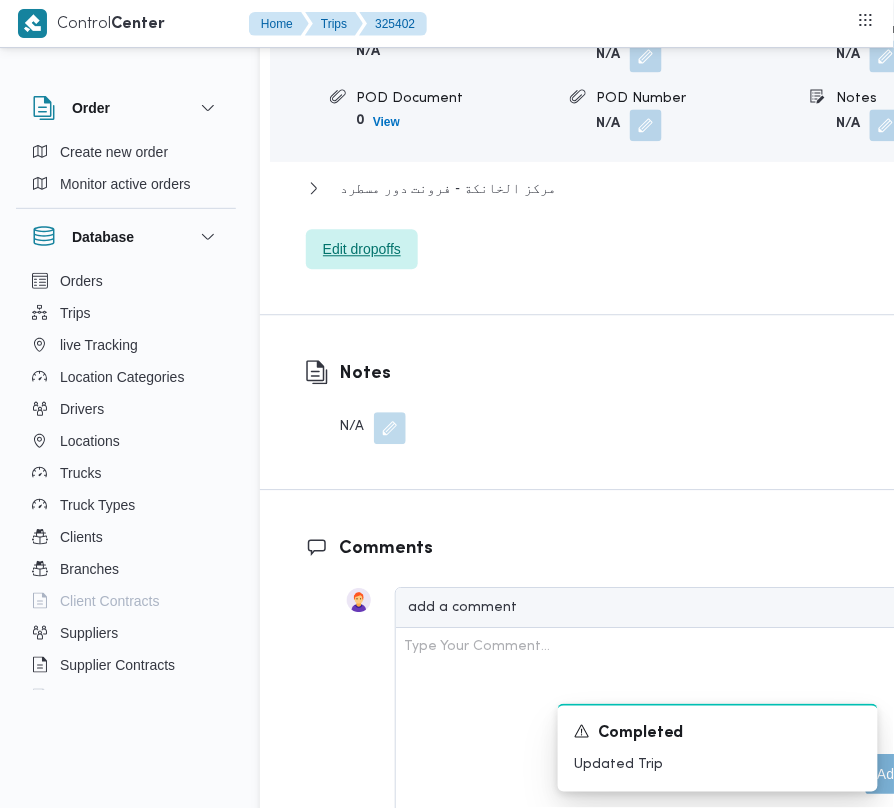 type 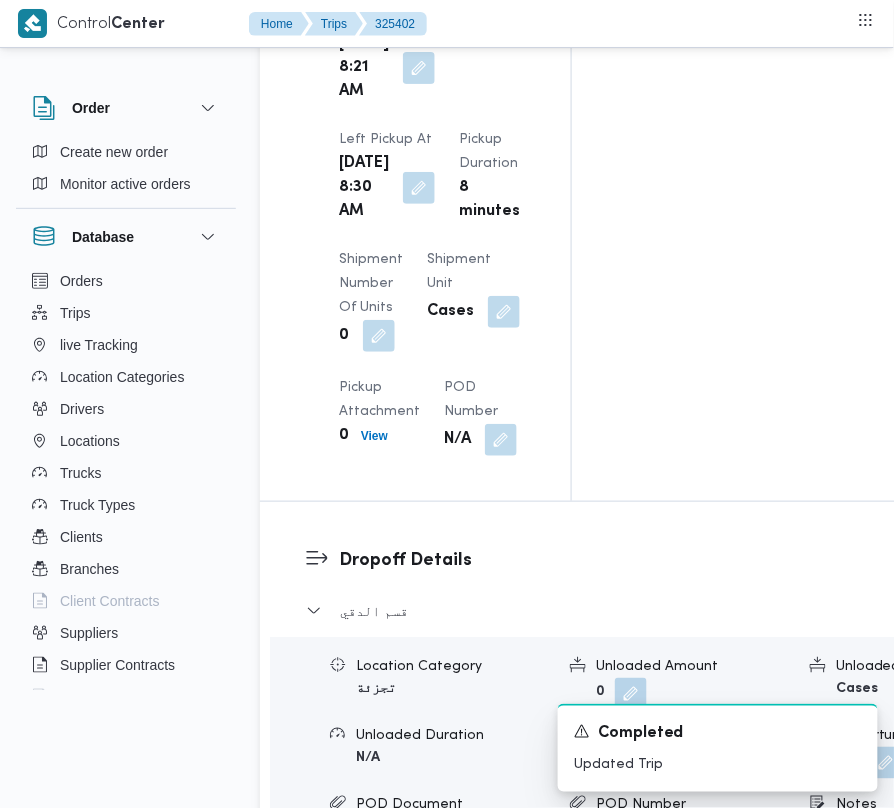 scroll, scrollTop: 0, scrollLeft: 0, axis: both 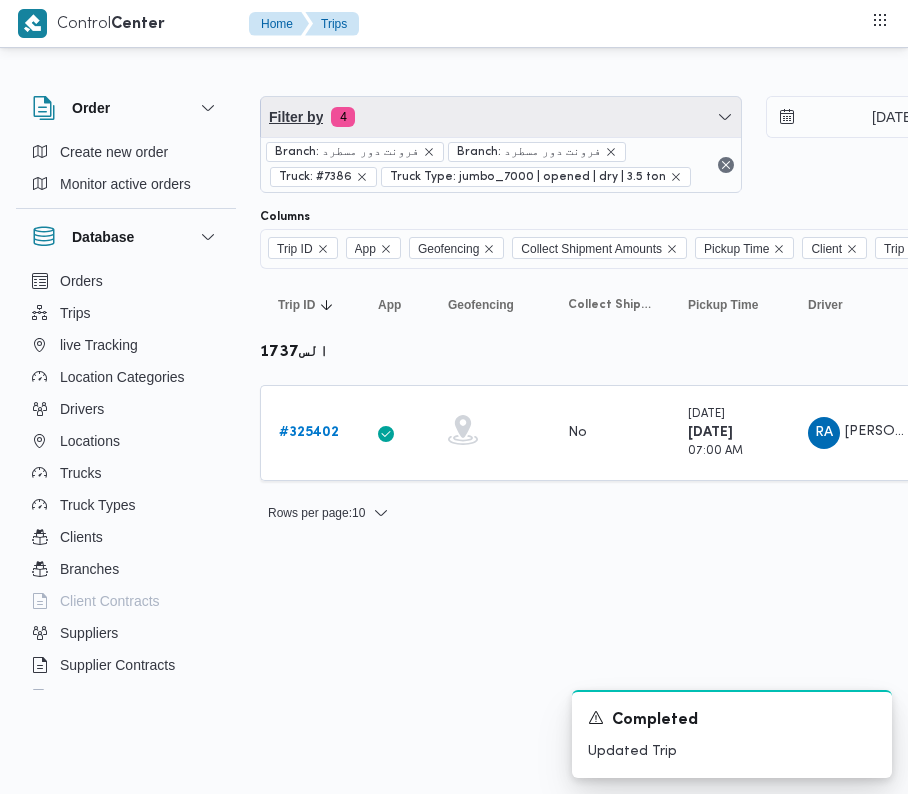 click on "Filter by 4" at bounding box center [501, 117] 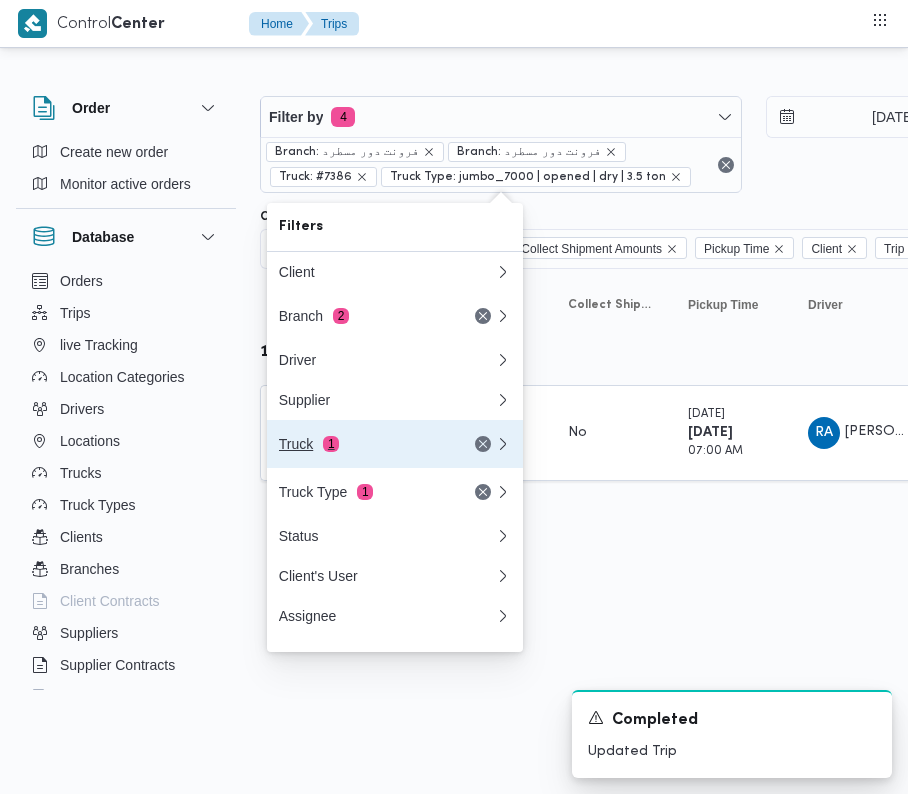 click on "Truck 1" at bounding box center [363, 444] 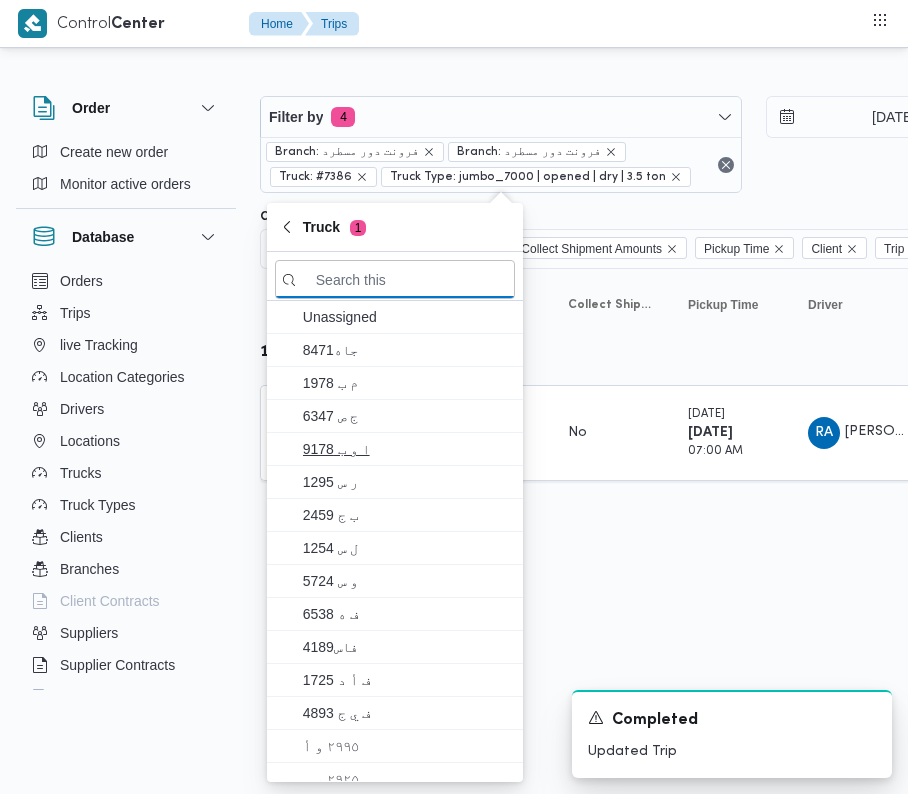 paste on "رنب163" 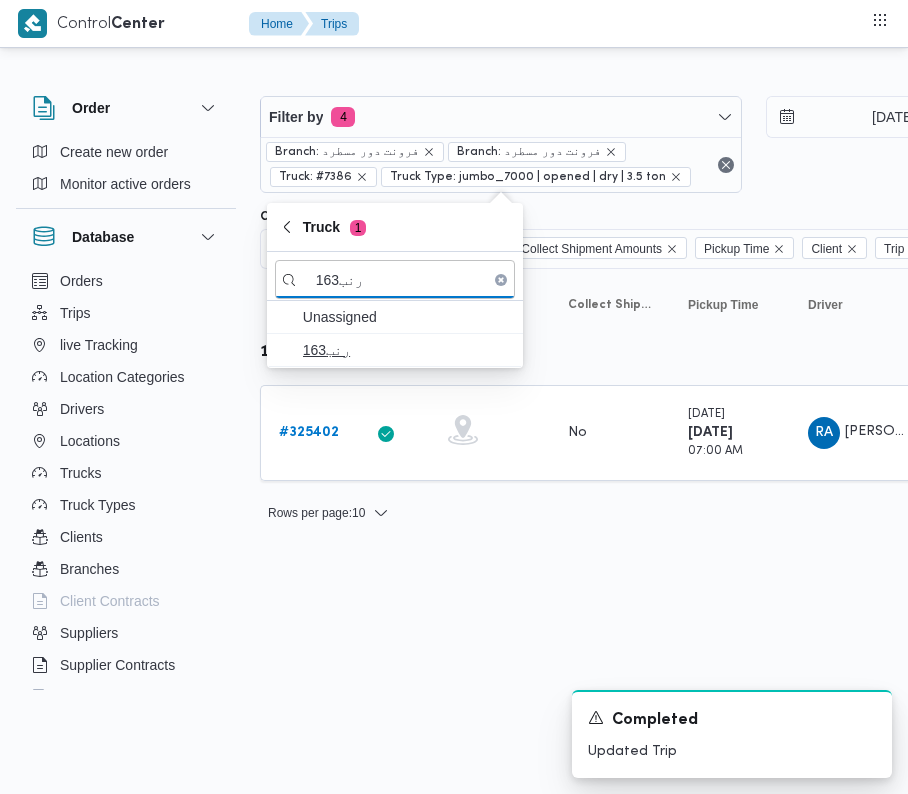 type on "رنب163" 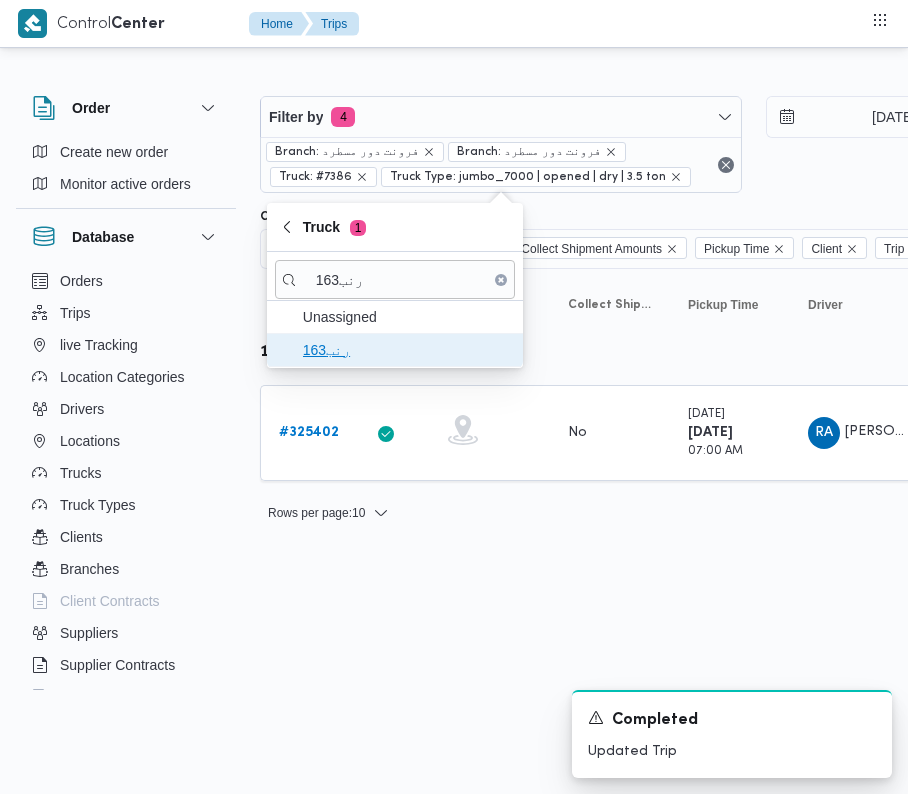 click on "رنب163" at bounding box center (395, 350) 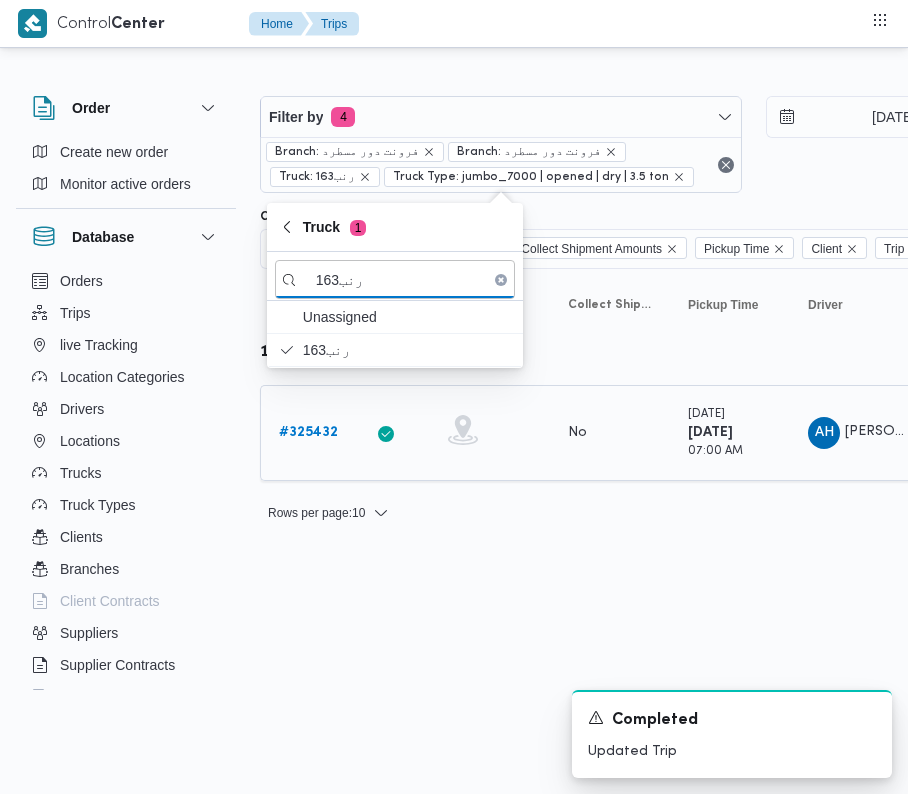 click on "# 325432" at bounding box center (308, 433) 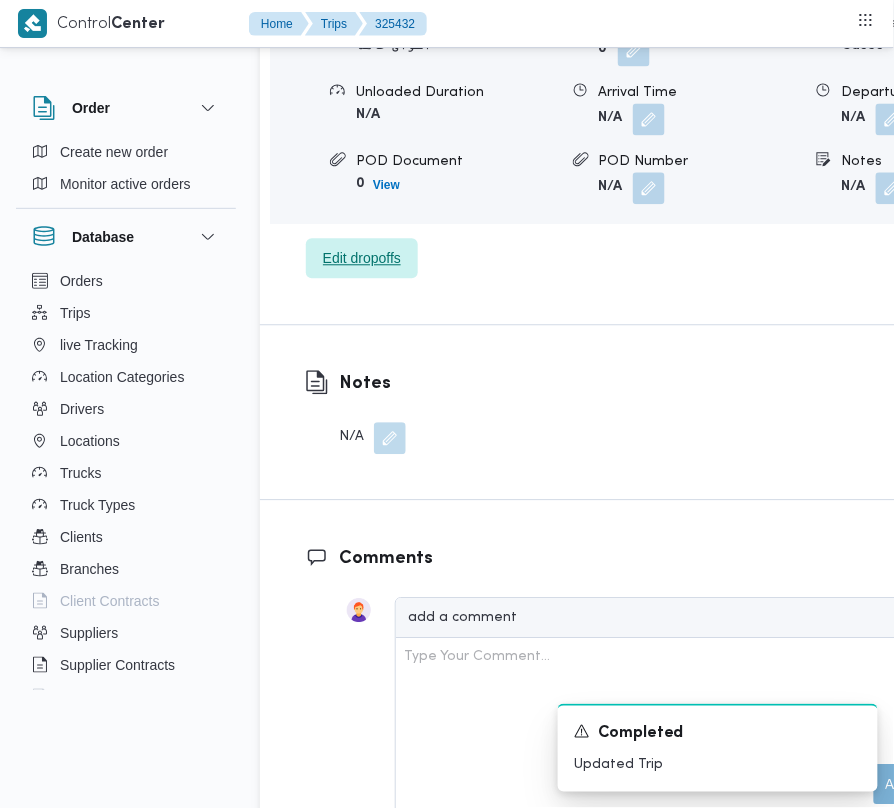 click on "Edit dropoffs" at bounding box center (362, 258) 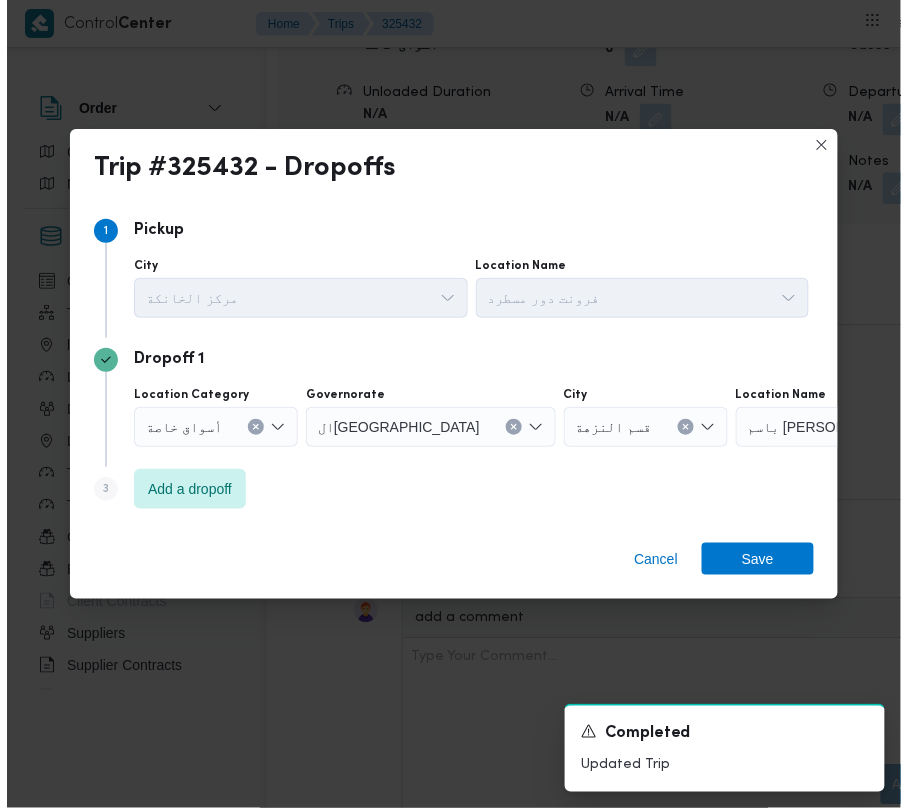 scroll, scrollTop: 3241, scrollLeft: 0, axis: vertical 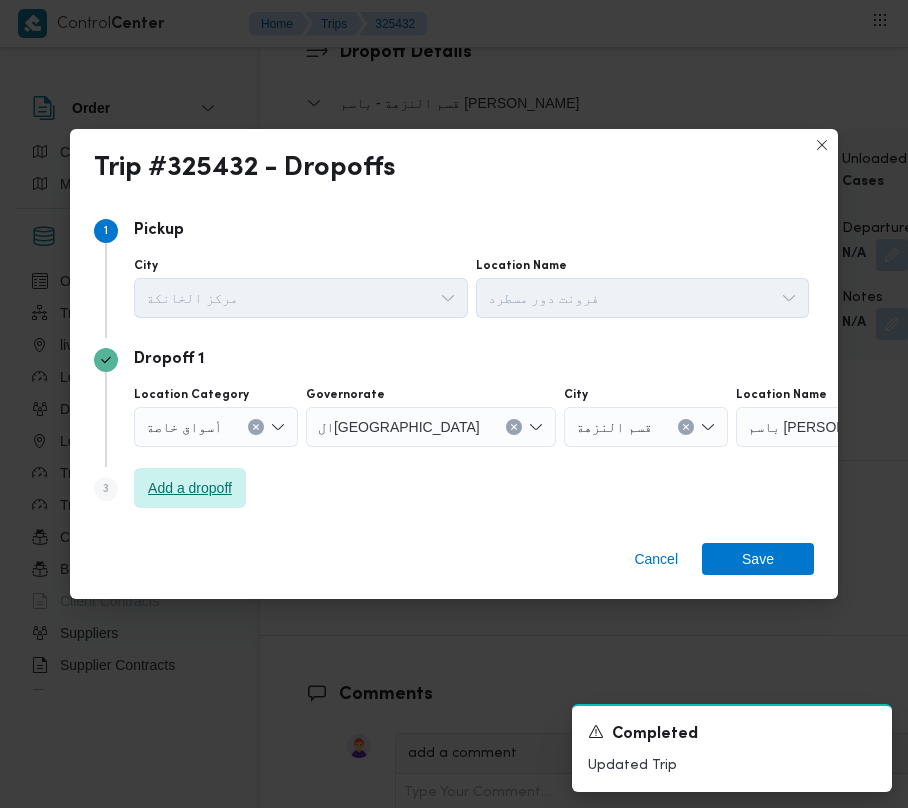 click on "Add a dropoff" at bounding box center [190, 488] 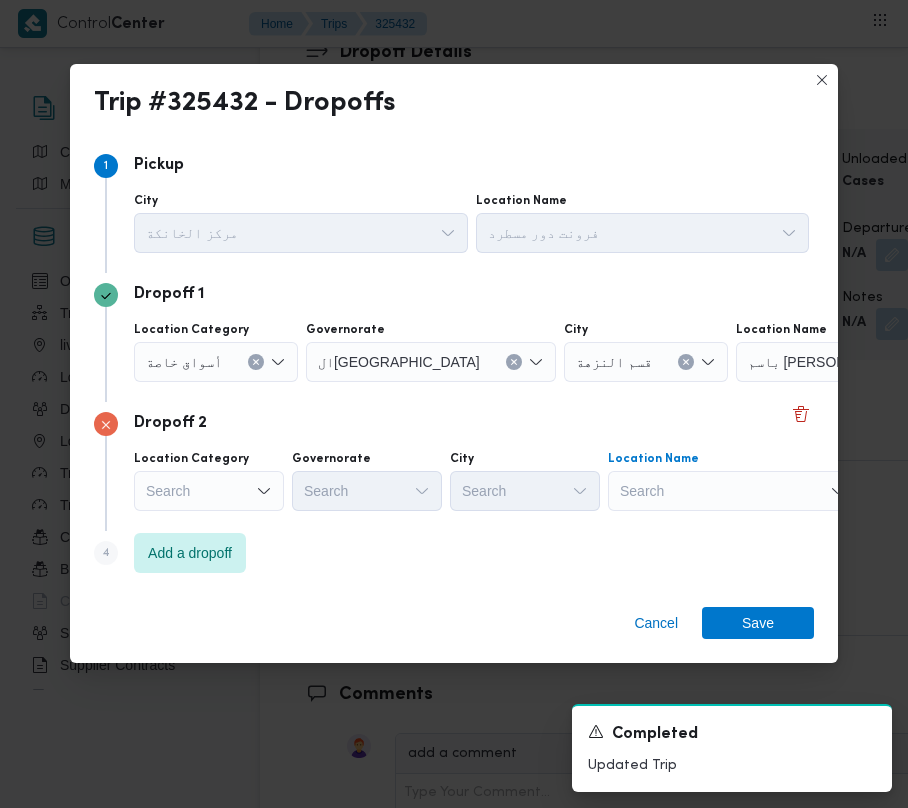 click on "Search" at bounding box center [861, 362] 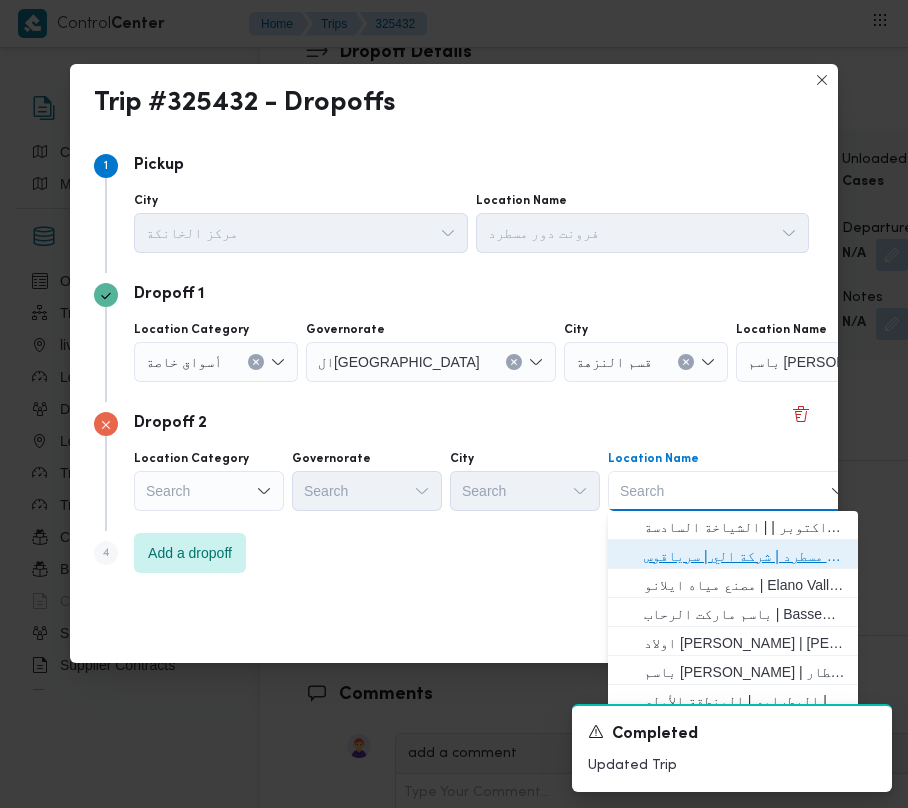click on "فرونت دور مسطرد | شركة الي | سرياقوس" at bounding box center [745, 556] 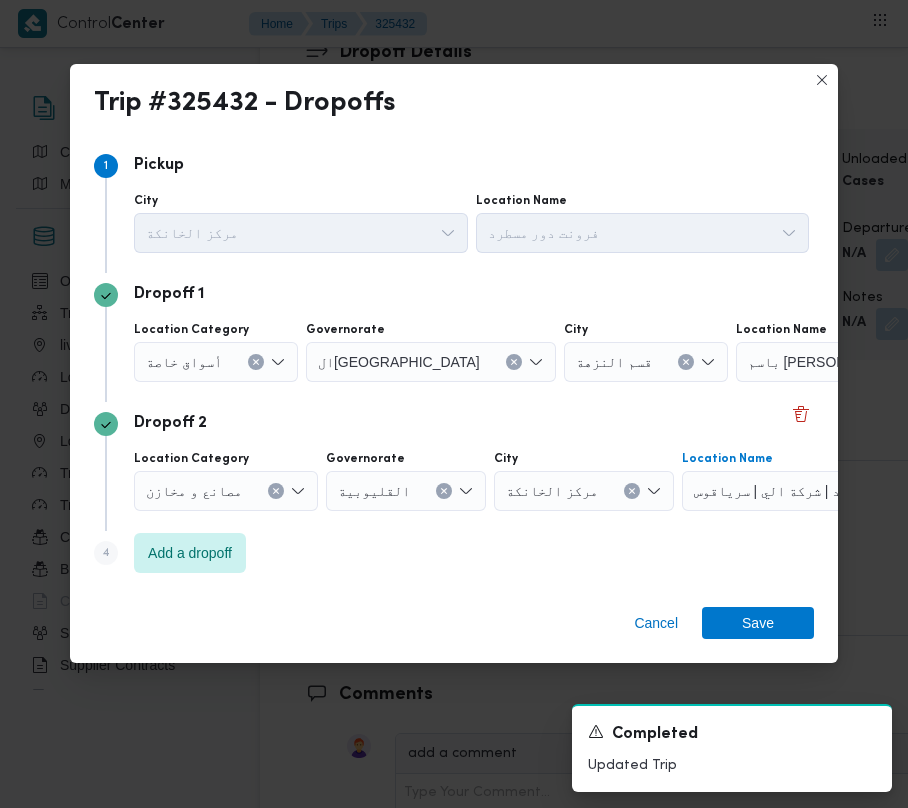 click on "أسواق خاصة" at bounding box center [184, 361] 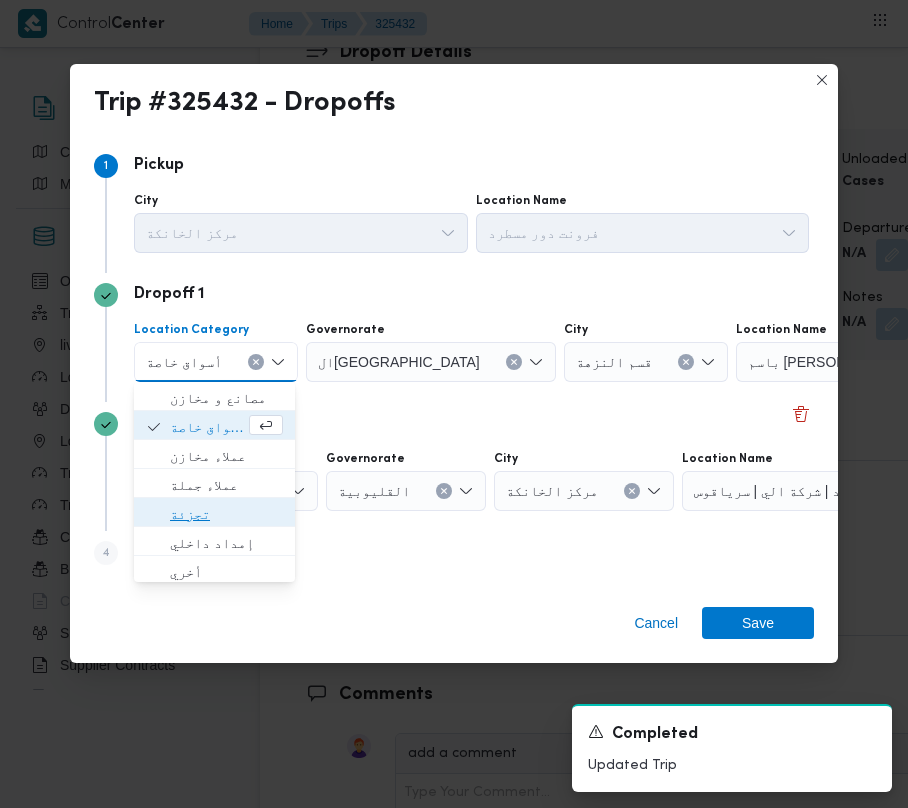 click on "تجزئة" at bounding box center (226, 514) 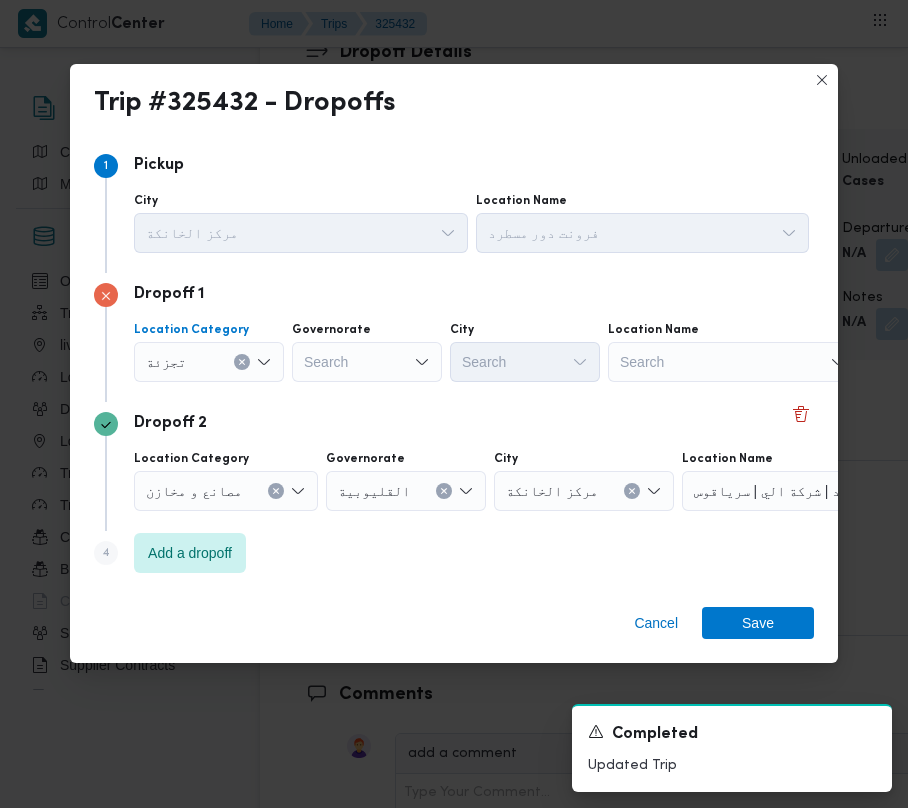 click on "Search" at bounding box center [367, 362] 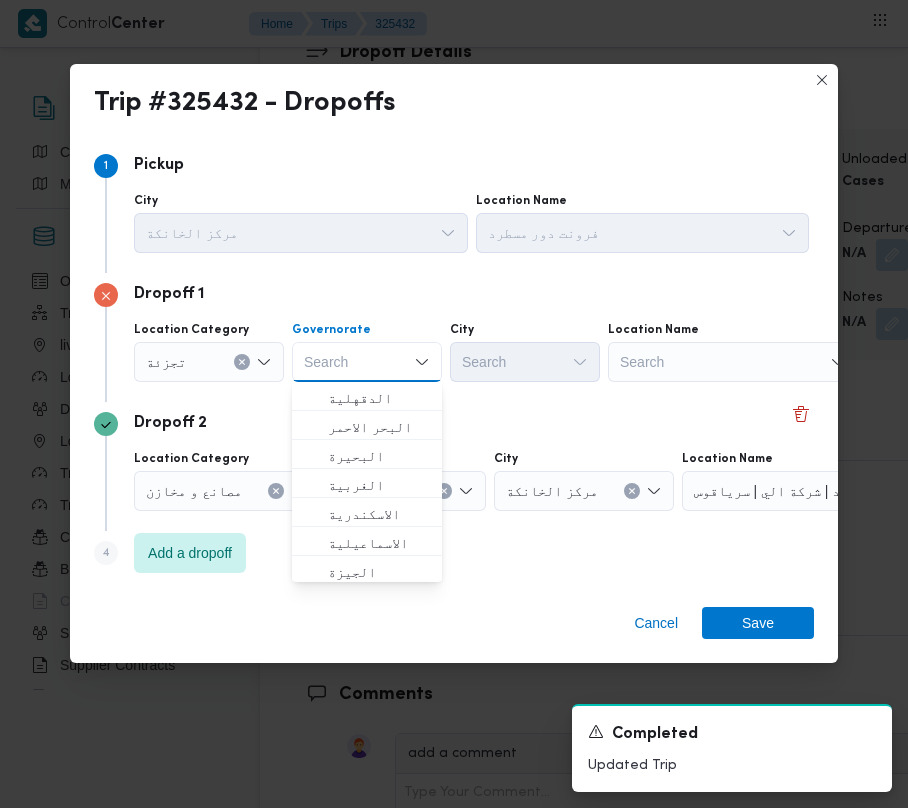 paste on "[GEOGRAPHIC_DATA]" 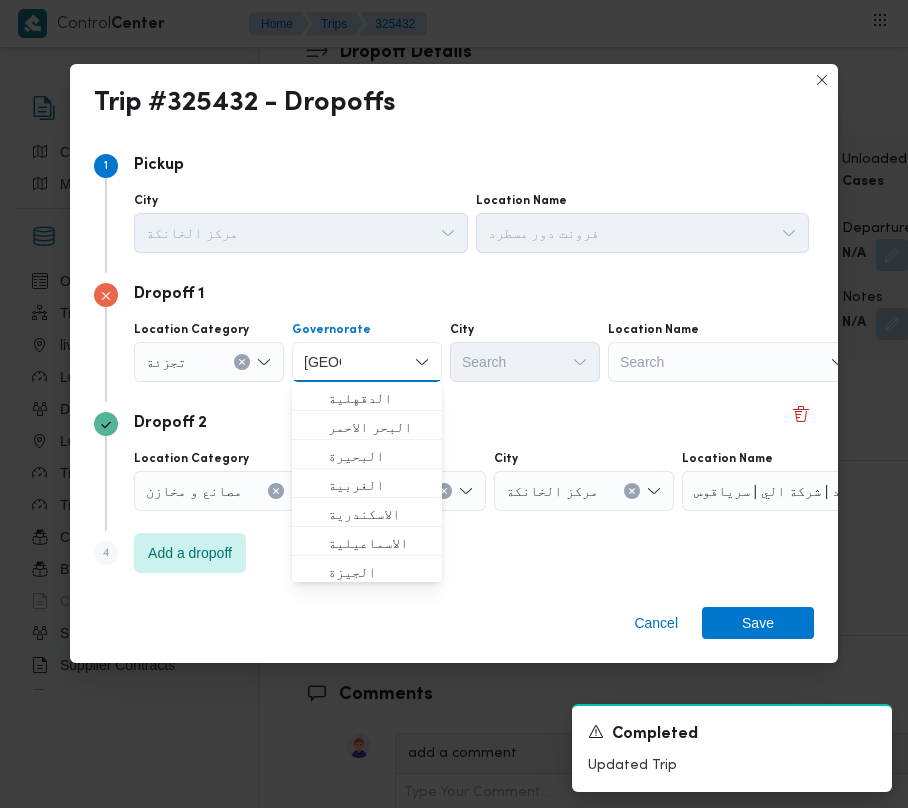 type on "[GEOGRAPHIC_DATA]" 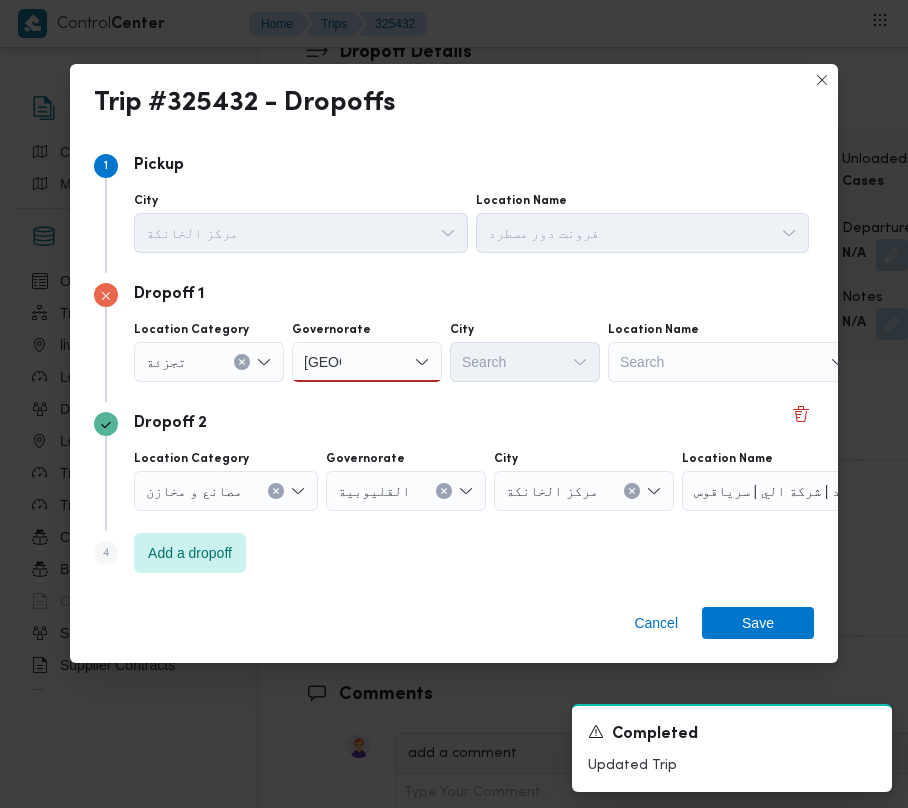 click on "Dropoff 2" at bounding box center (454, 424) 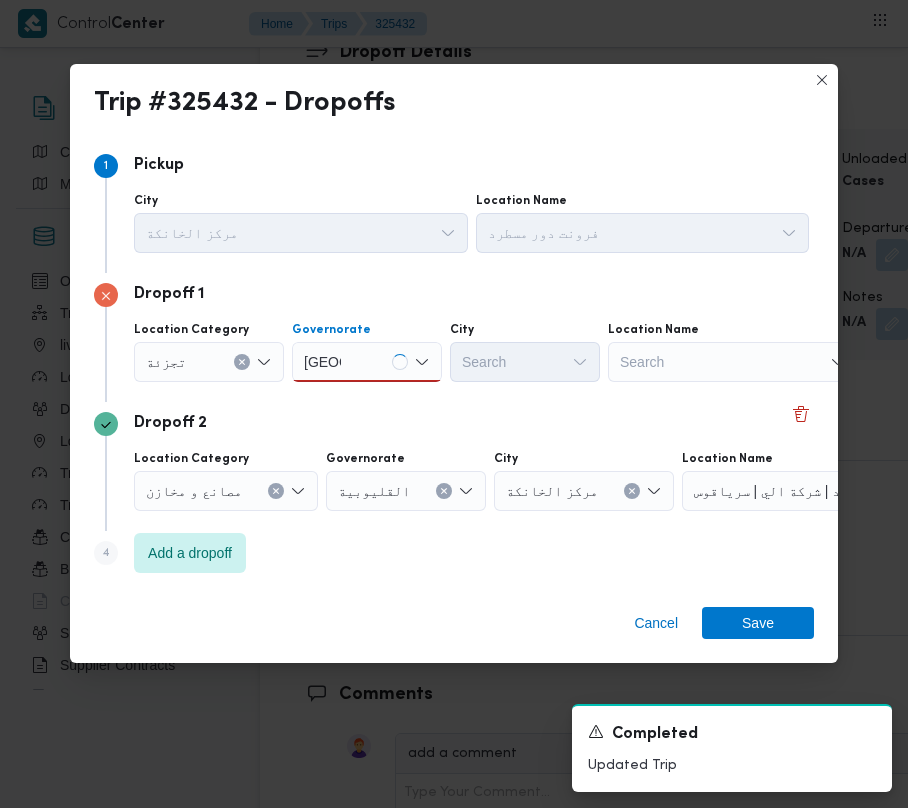click on "[GEOGRAPHIC_DATA] [GEOGRAPHIC_DATA]" at bounding box center (367, 362) 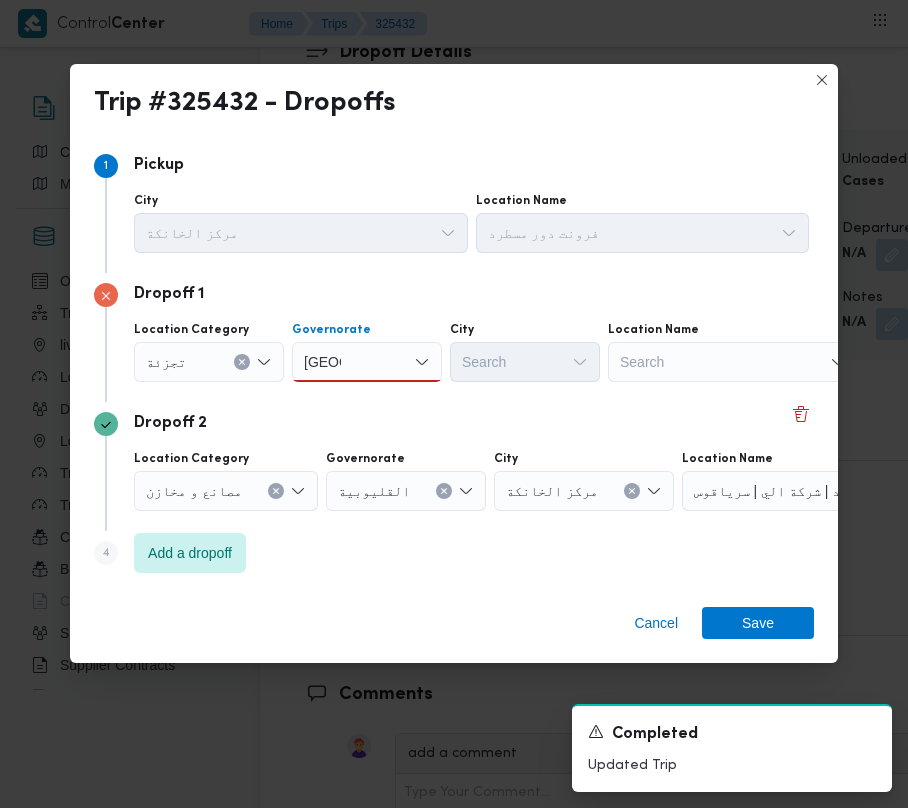 drag, startPoint x: 358, startPoint y: 361, endPoint x: 368, endPoint y: 377, distance: 18.867962 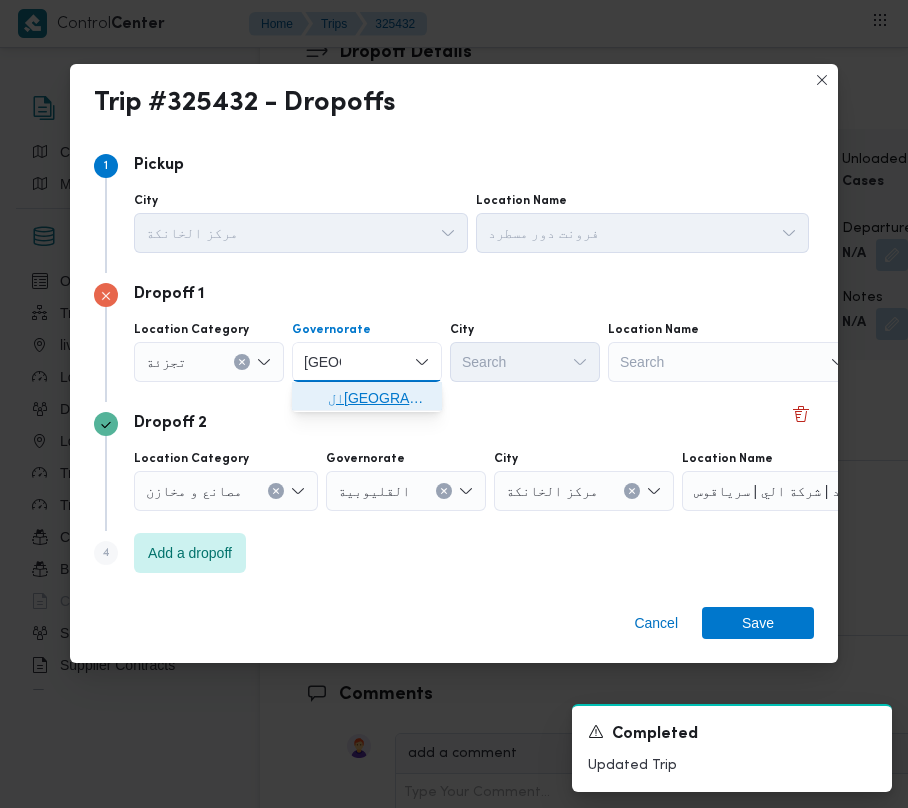 click on "ال[GEOGRAPHIC_DATA]" at bounding box center (367, 398) 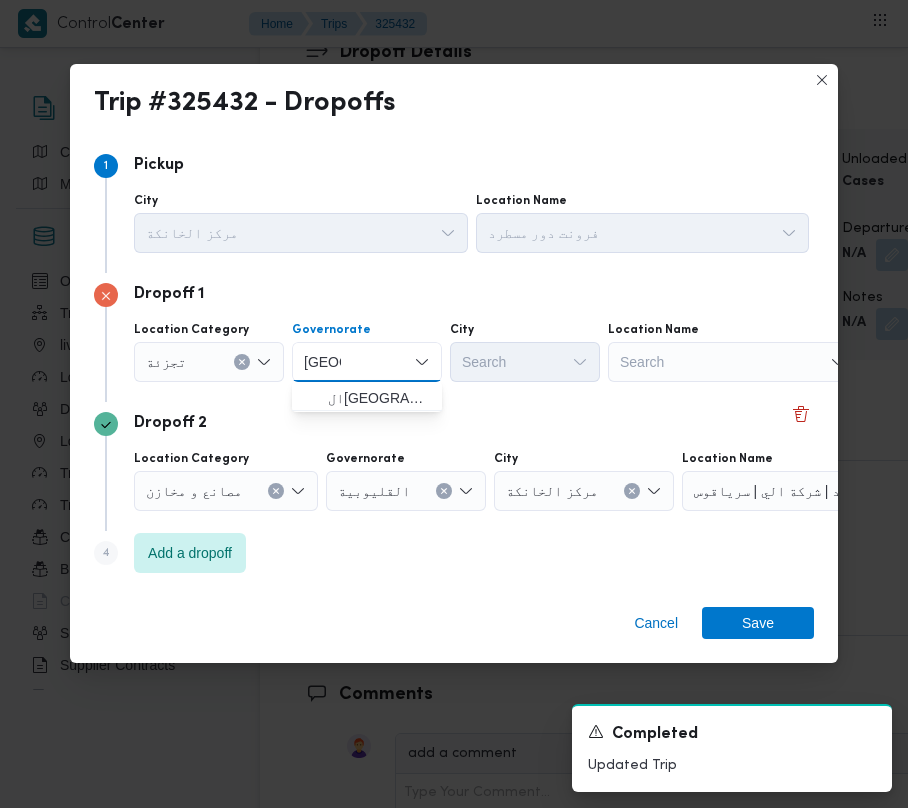 type 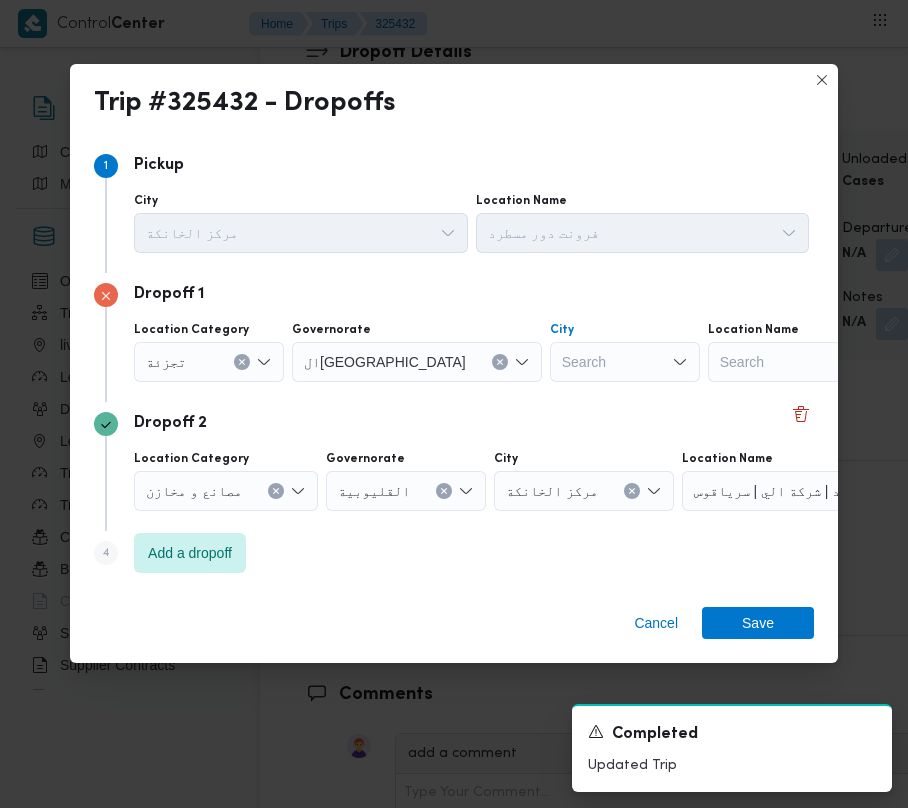 click on "Search" at bounding box center [625, 362] 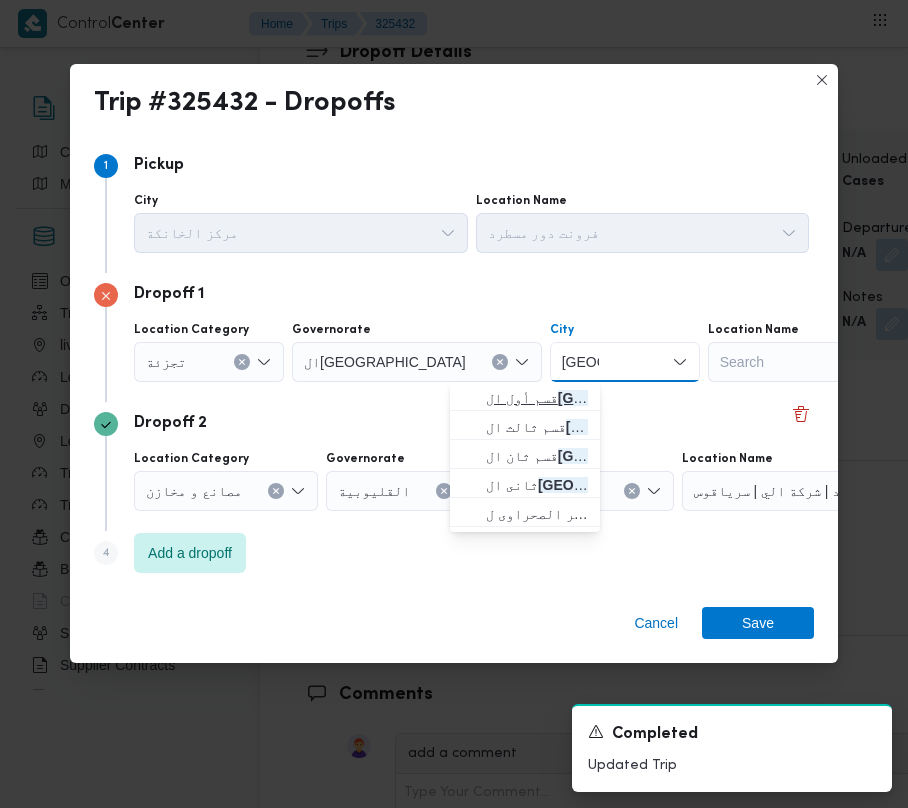type on "[GEOGRAPHIC_DATA]" 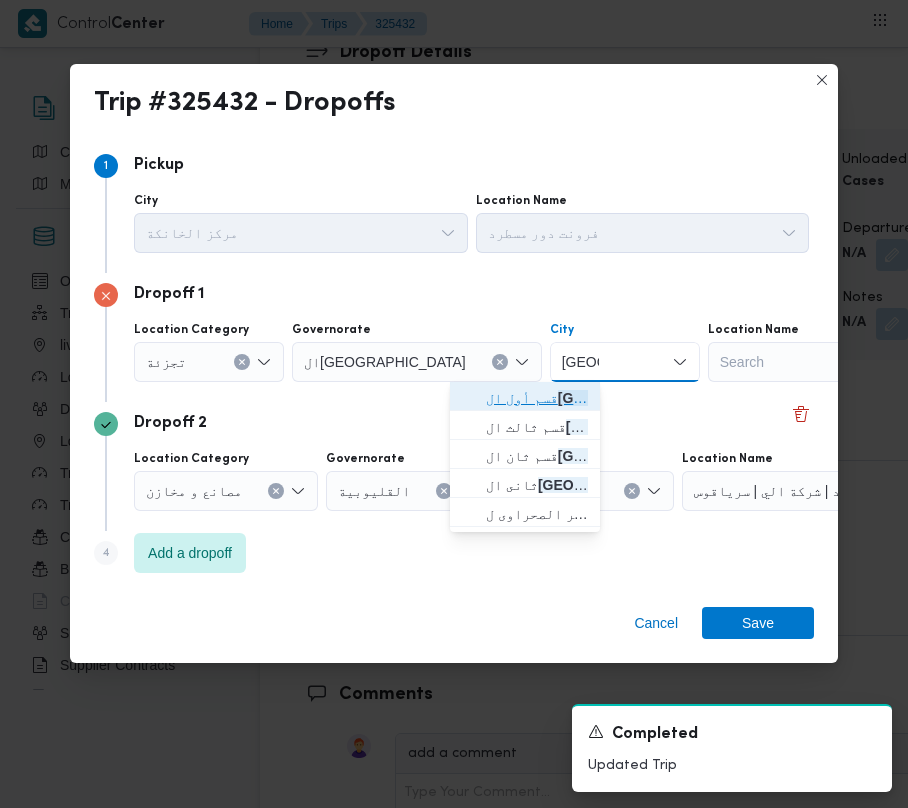 click on "قسم أول ال قاهرة  الجديدة" at bounding box center [525, 398] 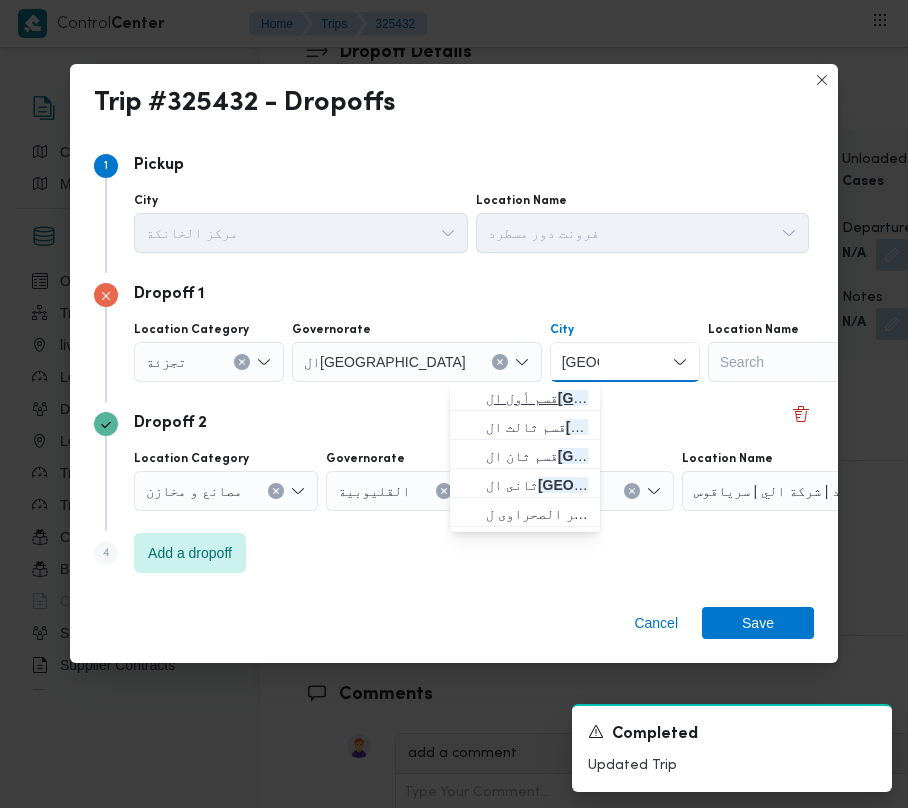 type 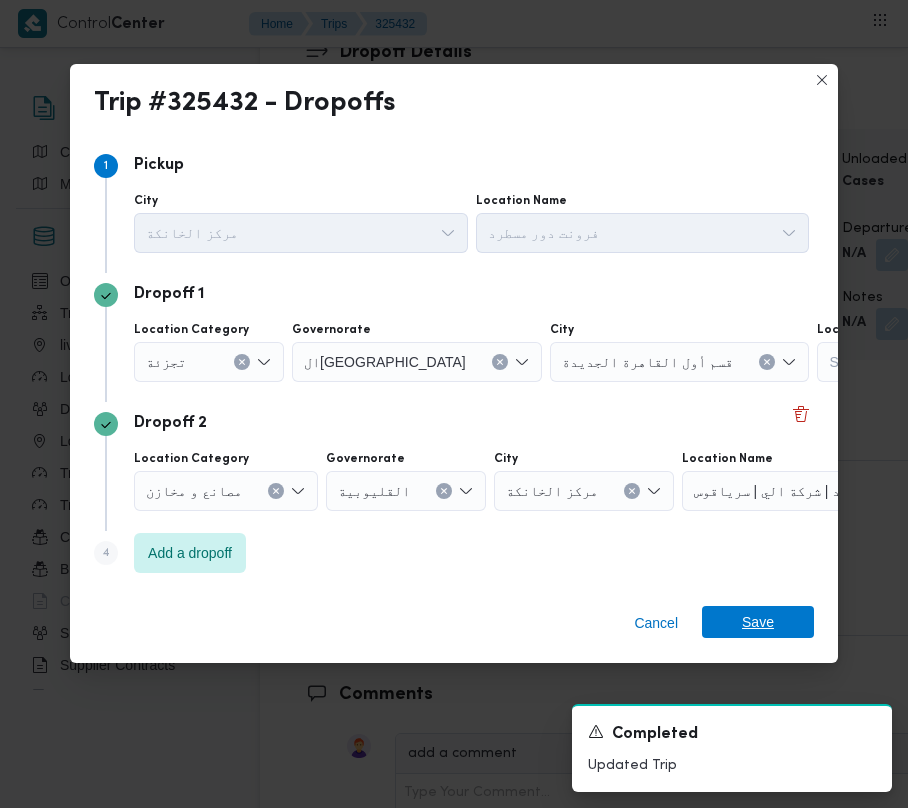 click on "Save" at bounding box center [758, 622] 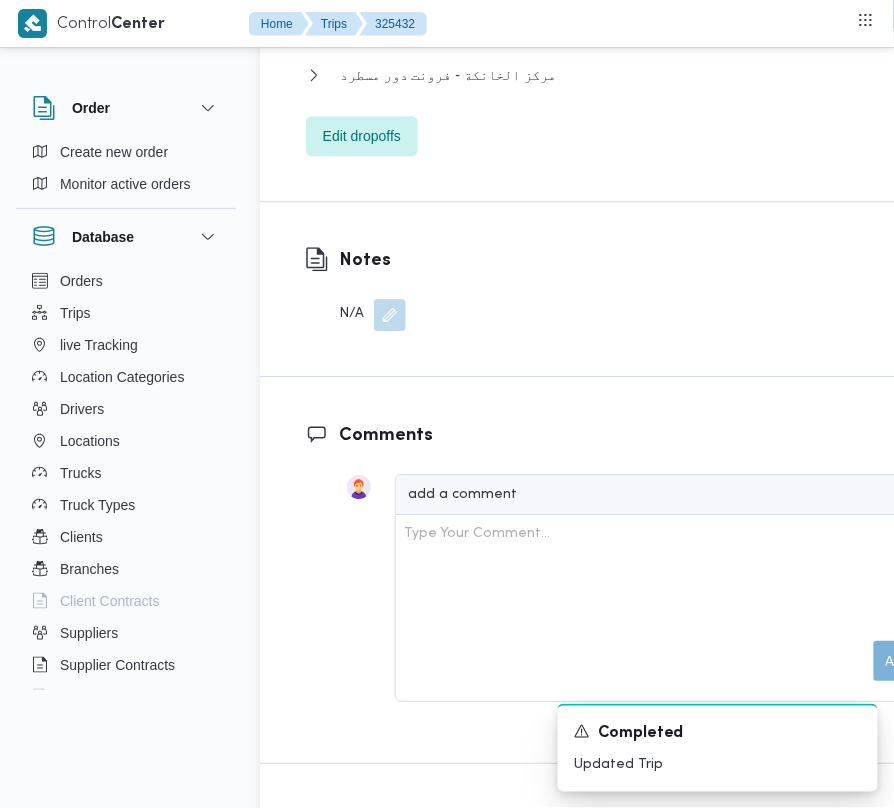 scroll, scrollTop: 3601, scrollLeft: 0, axis: vertical 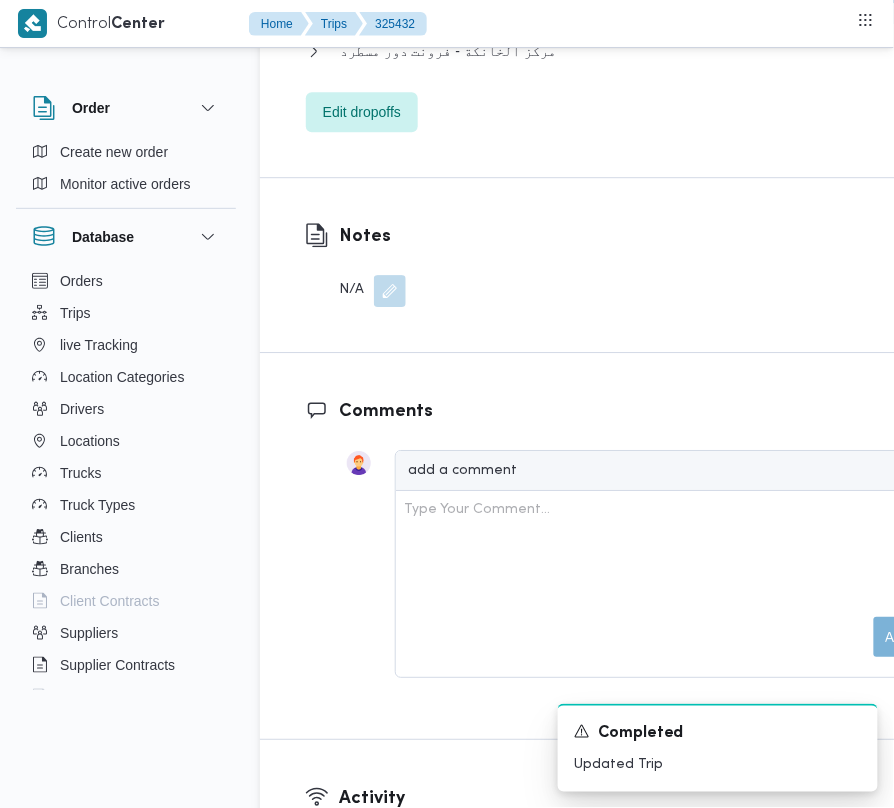 drag, startPoint x: 756, startPoint y: 288, endPoint x: 766, endPoint y: 292, distance: 10.770329 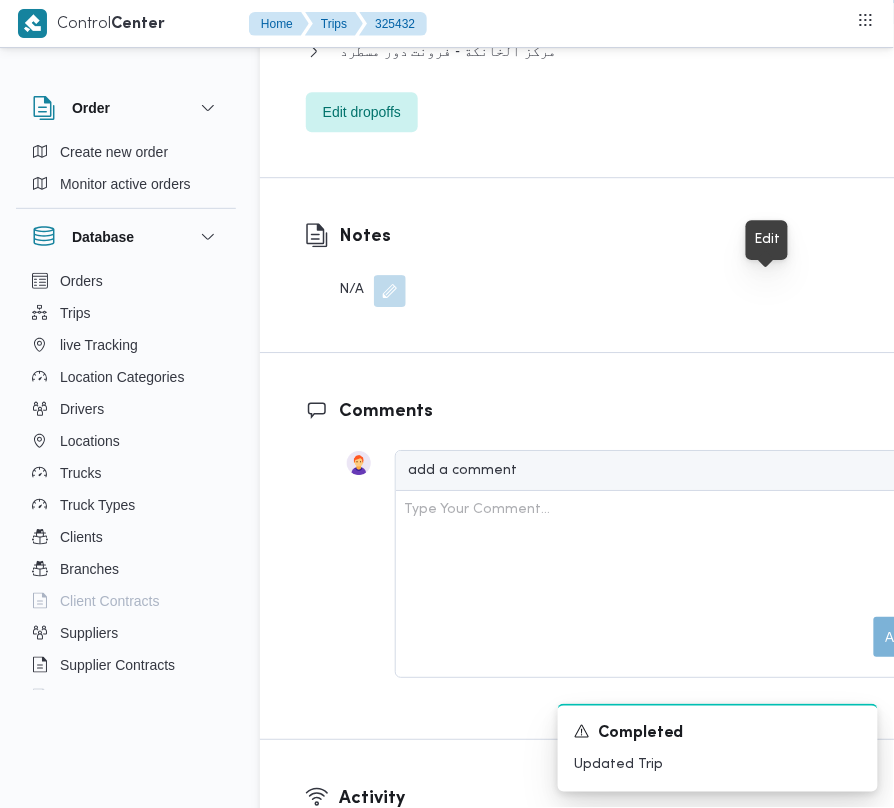 click at bounding box center (892, -13) 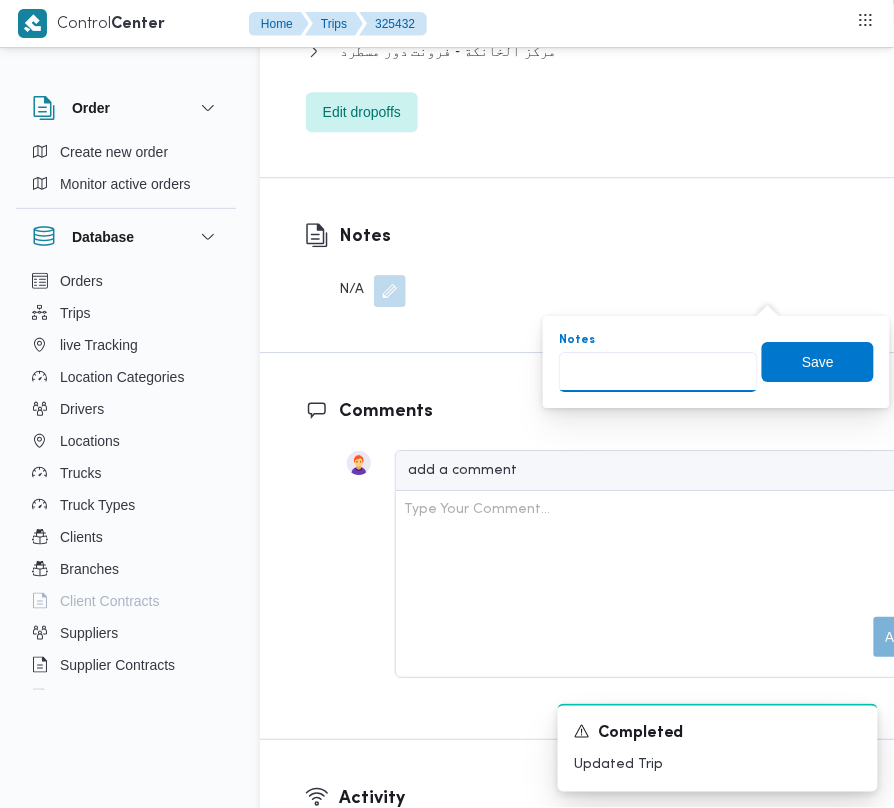 click on "Notes" at bounding box center [658, 372] 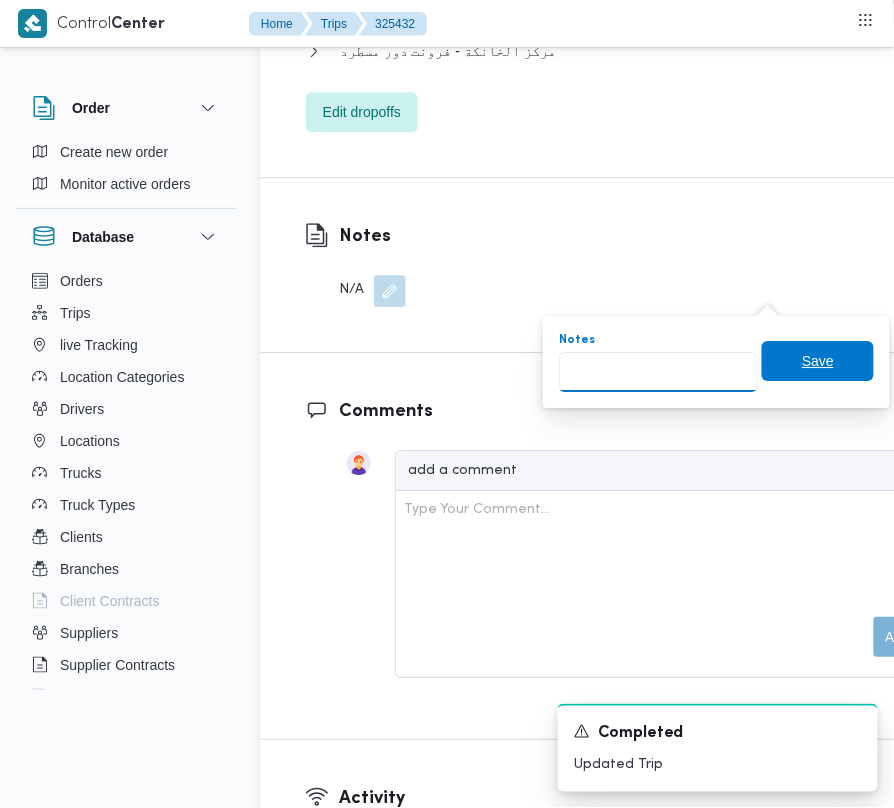 paste on "تجمع" 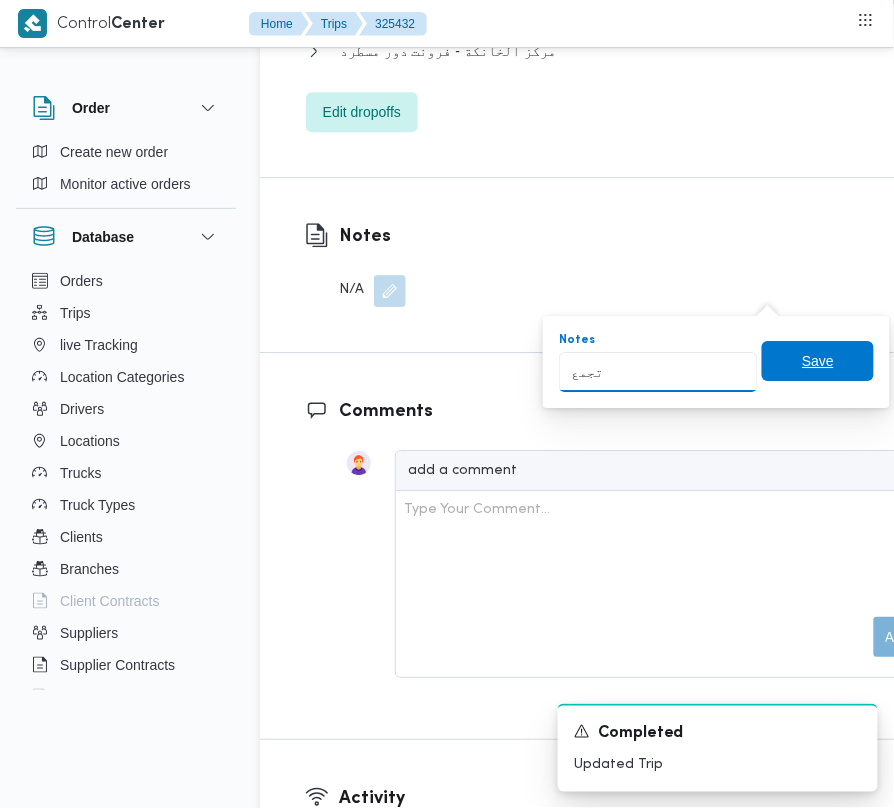 type on "تجمع" 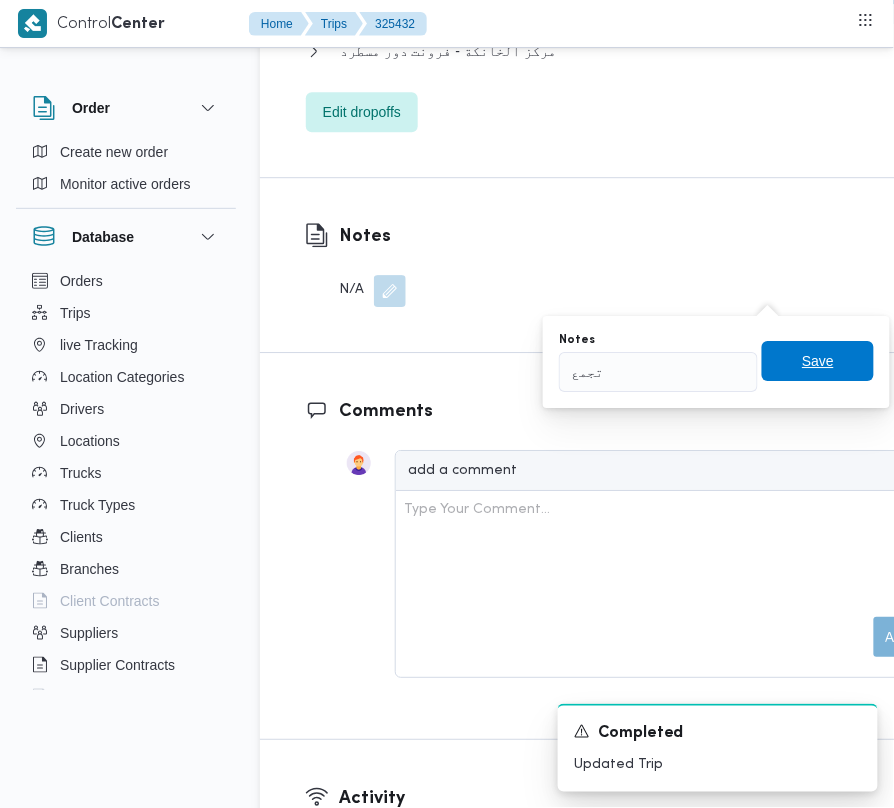 click on "Save" at bounding box center [818, 361] 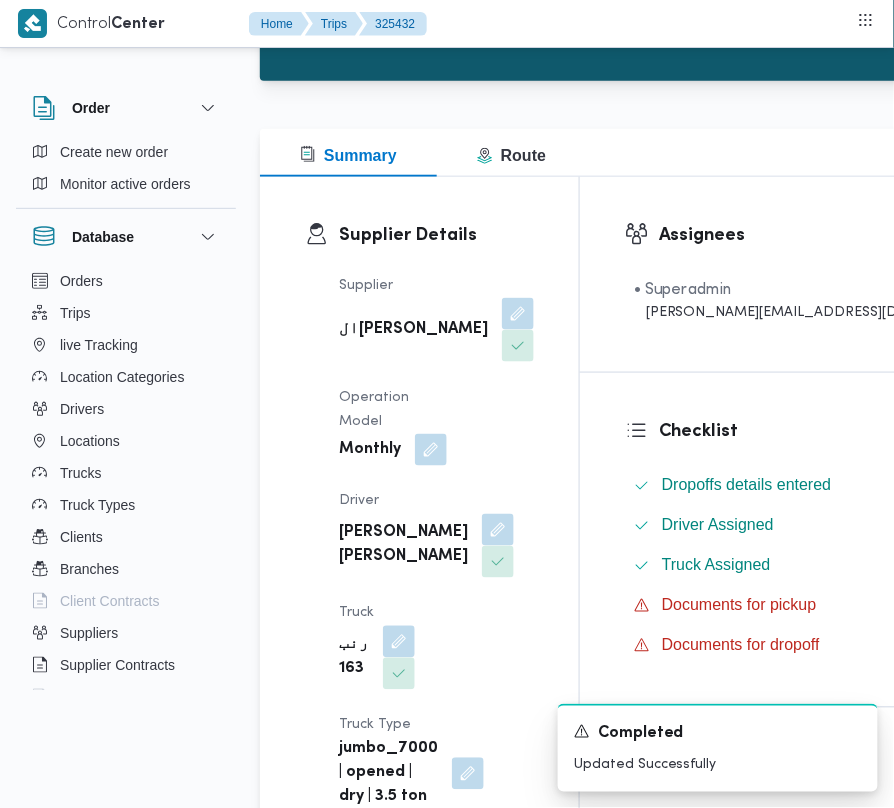 scroll, scrollTop: 0, scrollLeft: 0, axis: both 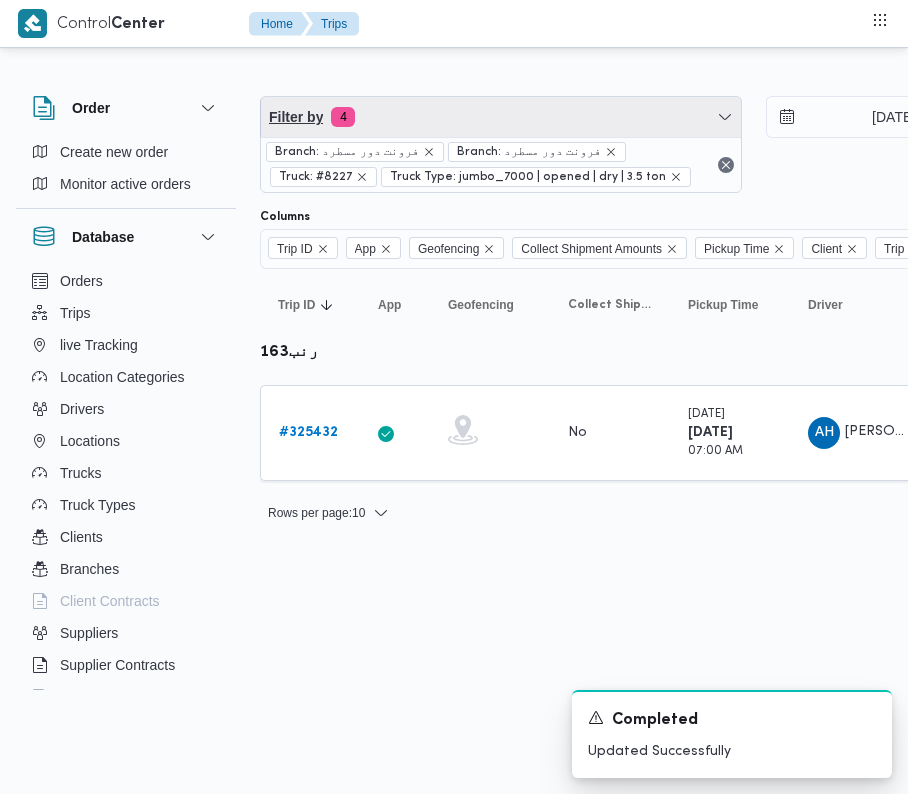 click on "Filter by 4" at bounding box center (501, 117) 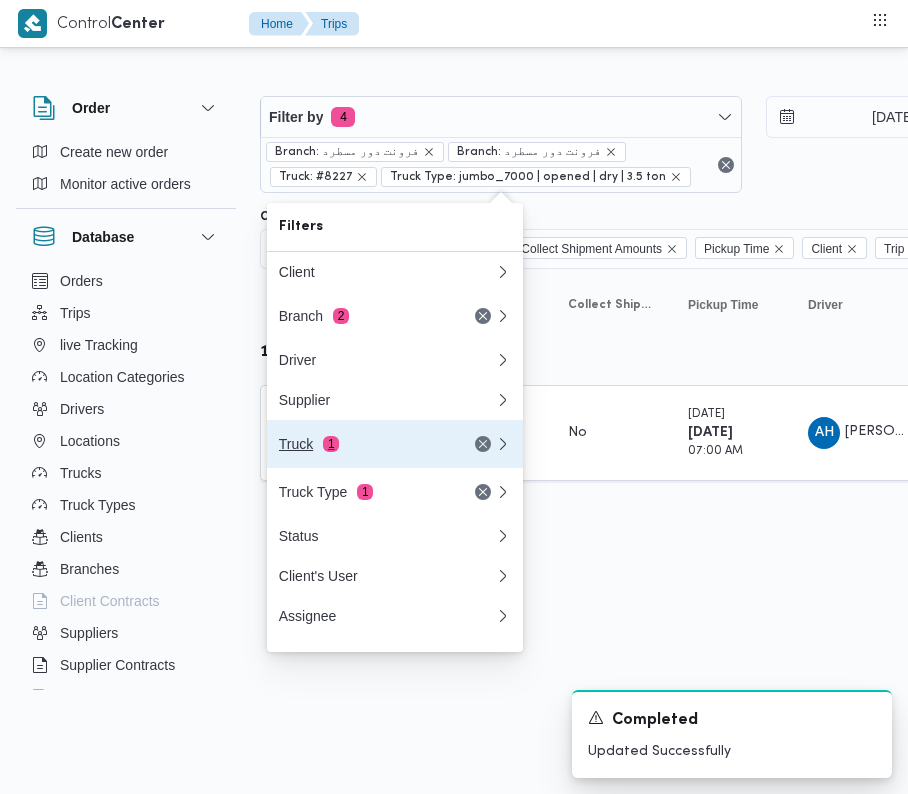 click on "Truck 1" at bounding box center [363, 444] 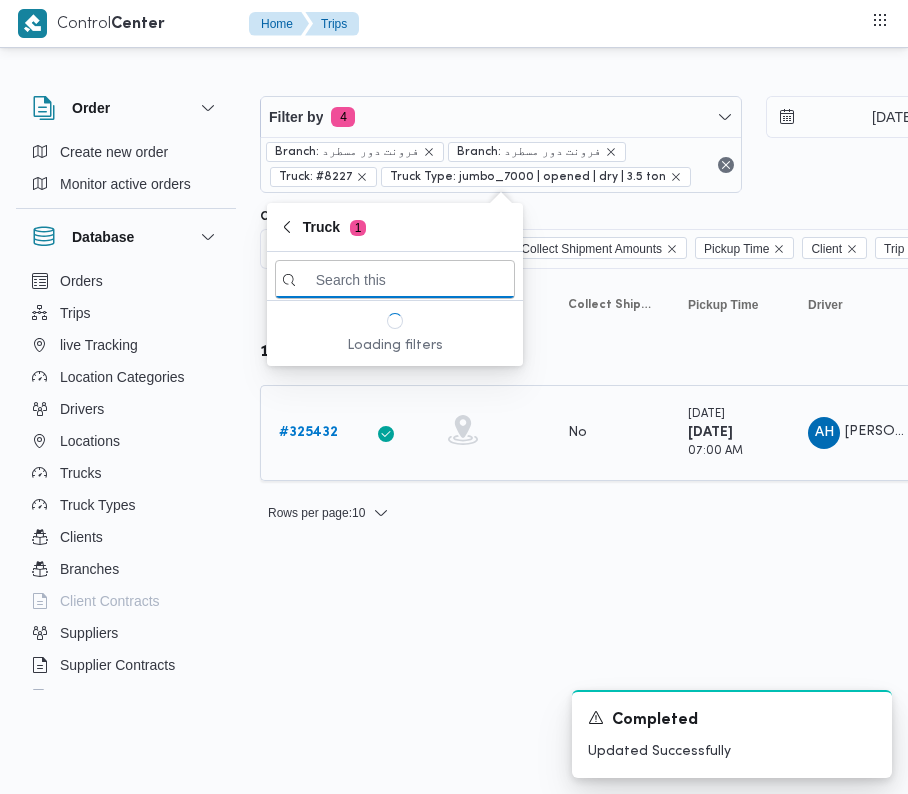 paste on "9743" 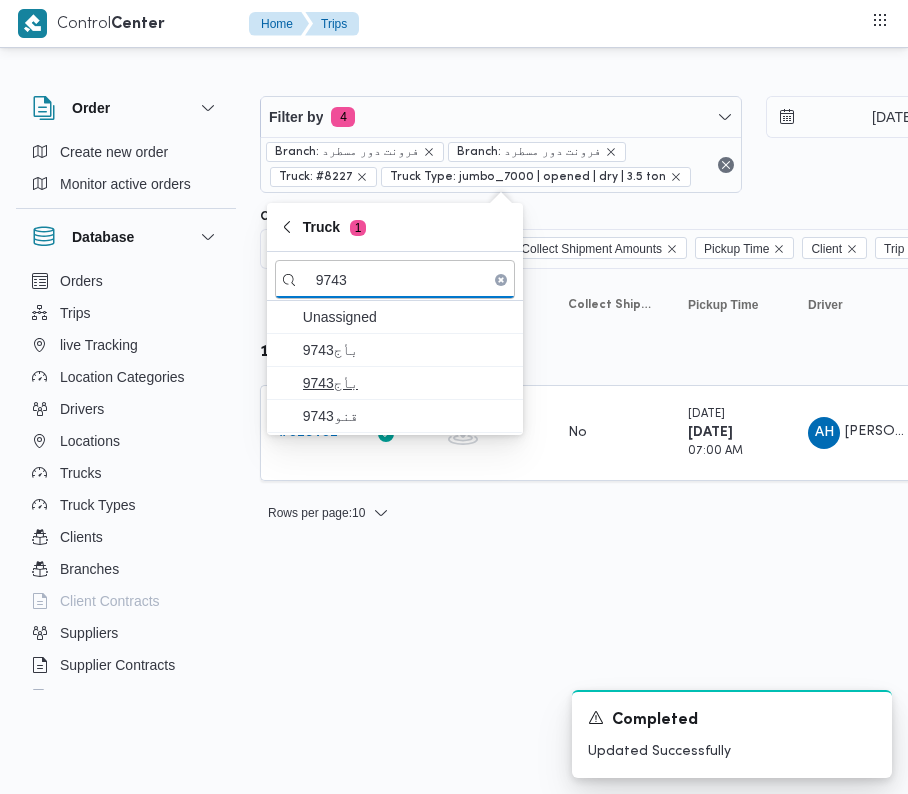 type on "9743" 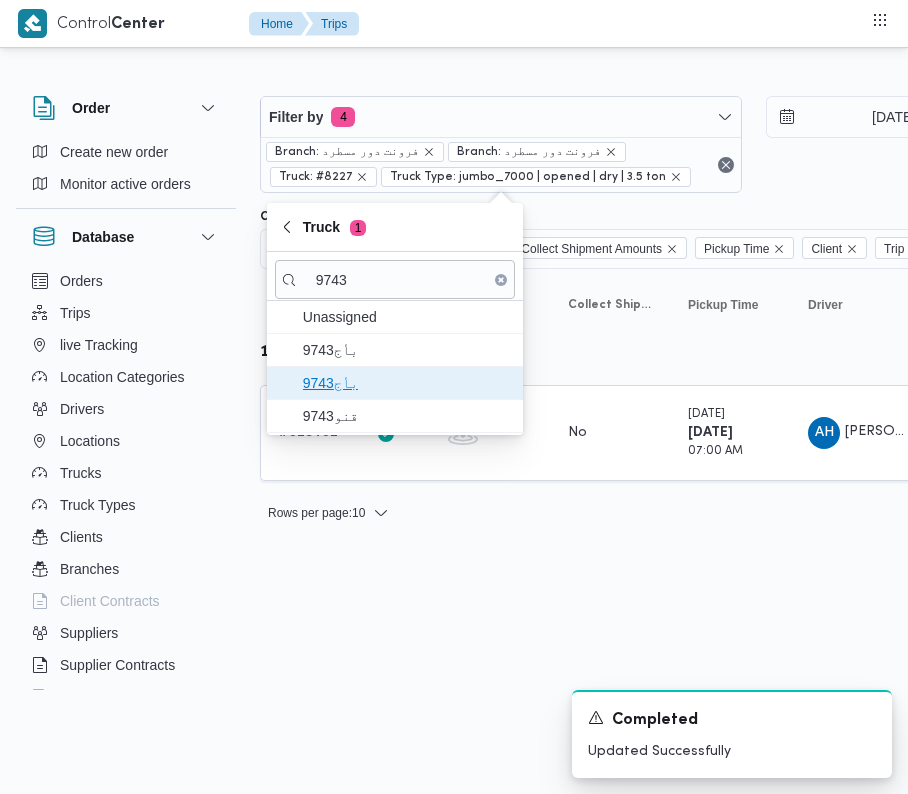 click on "9743بأج" at bounding box center [407, 383] 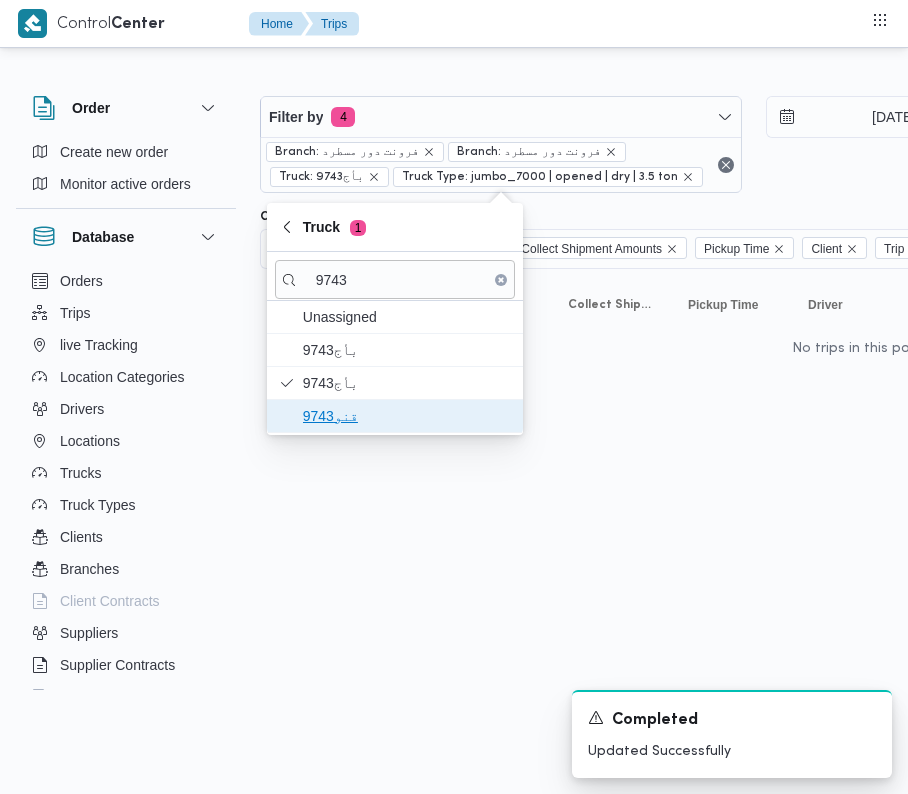 click on "قنو9743" at bounding box center [407, 416] 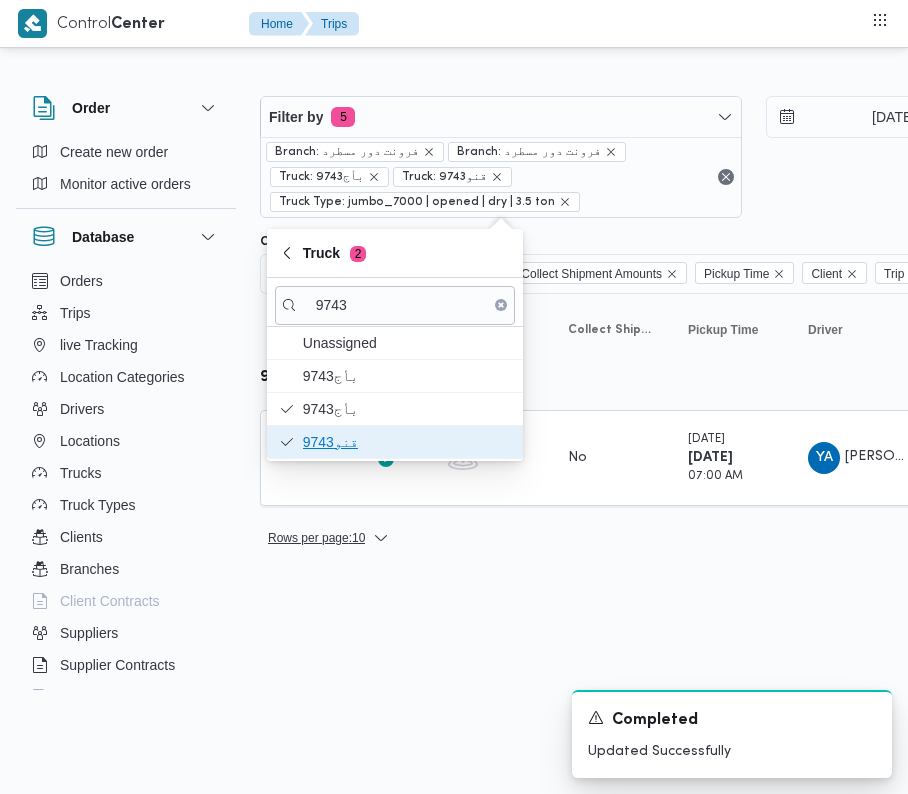 click on "قنو9743" at bounding box center (395, 442) 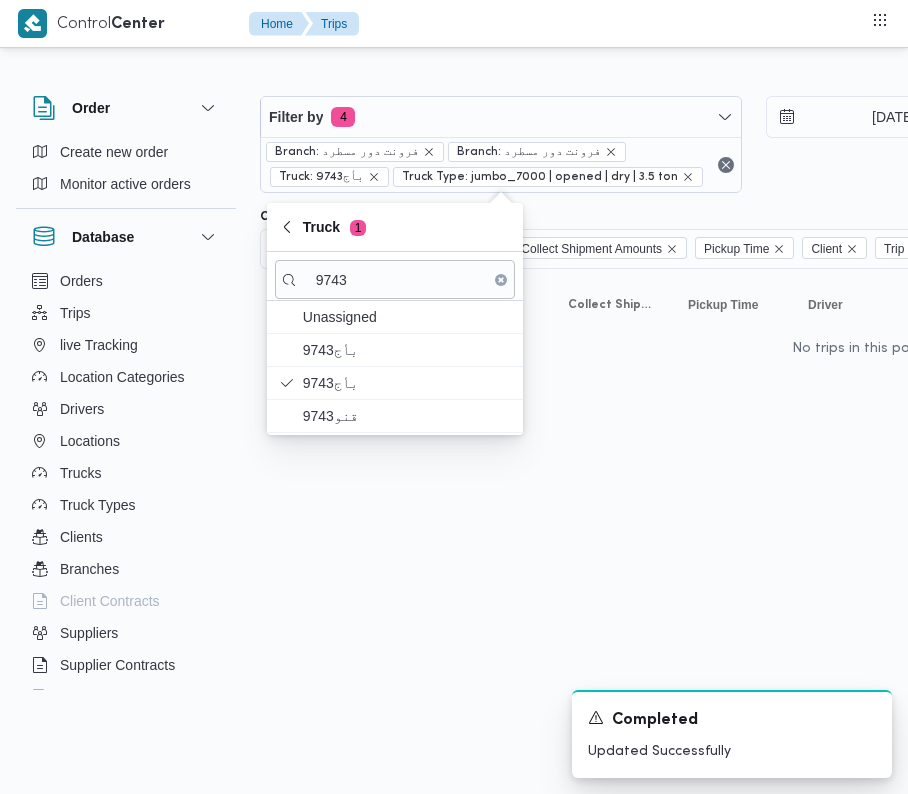 click on "Truck 1 9743 Unassigned 9743بأج [GEOGRAPHIC_DATA]" at bounding box center (395, 319) 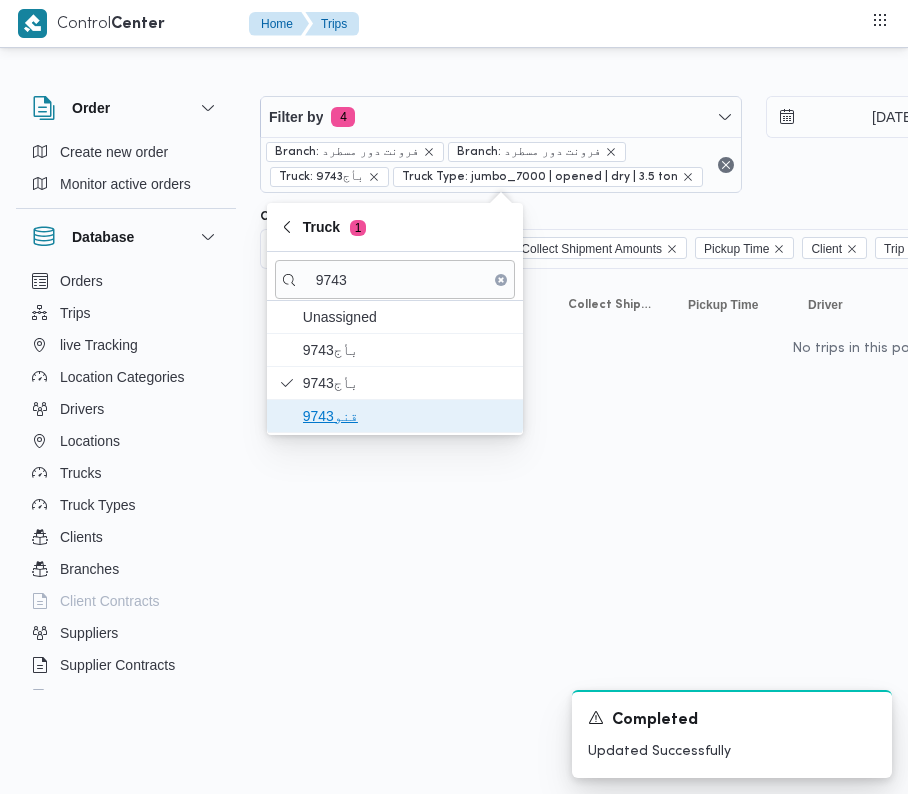 click on "قنو9743" at bounding box center (407, 416) 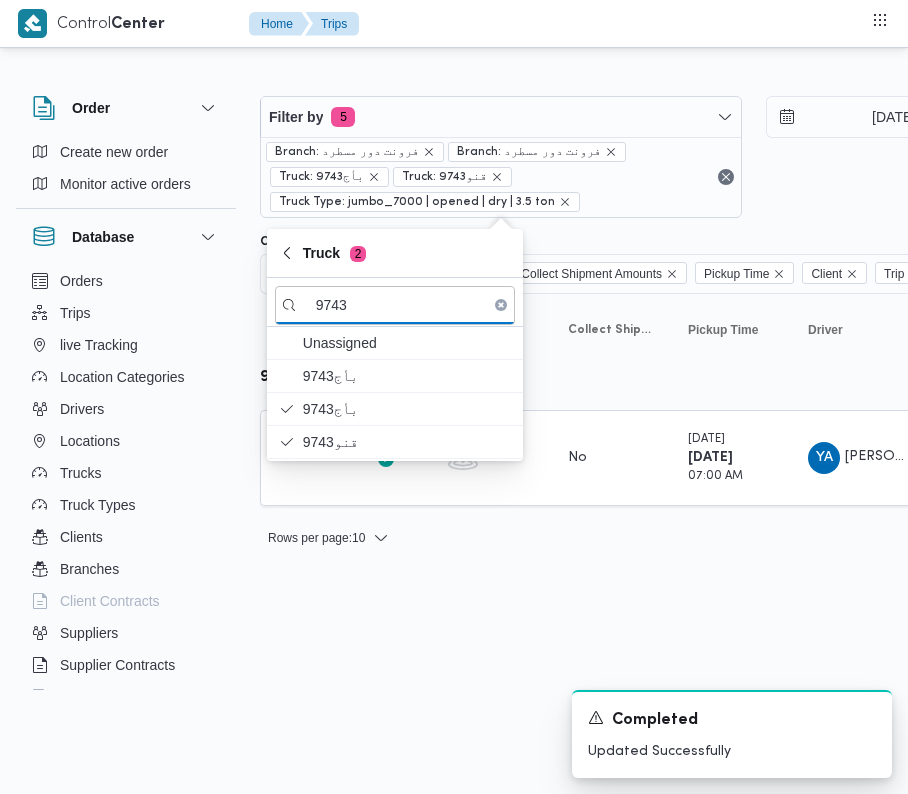 click on "Filter by 5 Branch: فرونت دور مسطرد Branch: فرونت دور مسطرد  Truck: 9743بأج Truck: قنو9743 Truck Type: jumbo_7000 | opened | dry | 3.5 ton [DATE] → [DATE] Group By Truck Columns Trip ID App Geofencing Collect Shipment Amounts Pickup Time Client Trip Points Driver Supplier Truck Status Platform Sorting Trip ID Click to sort in ascending order App Click to sort in ascending order Geofencing Click to sort in ascending order Collect Shipment Amounts Pickup Time Click to sort in ascending order Client Click to sort in ascending order Trip Points Driver Click to sort in ascending order Supplier Click to sort in ascending order Truck Click to sort in ascending order Status Click to sort in ascending order Platform Click to sort in ascending order Actions قنو9743 Trip ID # 325601 App Geofencing Collect Shipment Amounts No Pickup Time [DATE] 07:00 AM   Client Frontdoor Trip Points فرونت دور مسطرد 01:09 AM سيركل كيه البطراوي Driver YA AA" at bounding box center (442, 313) 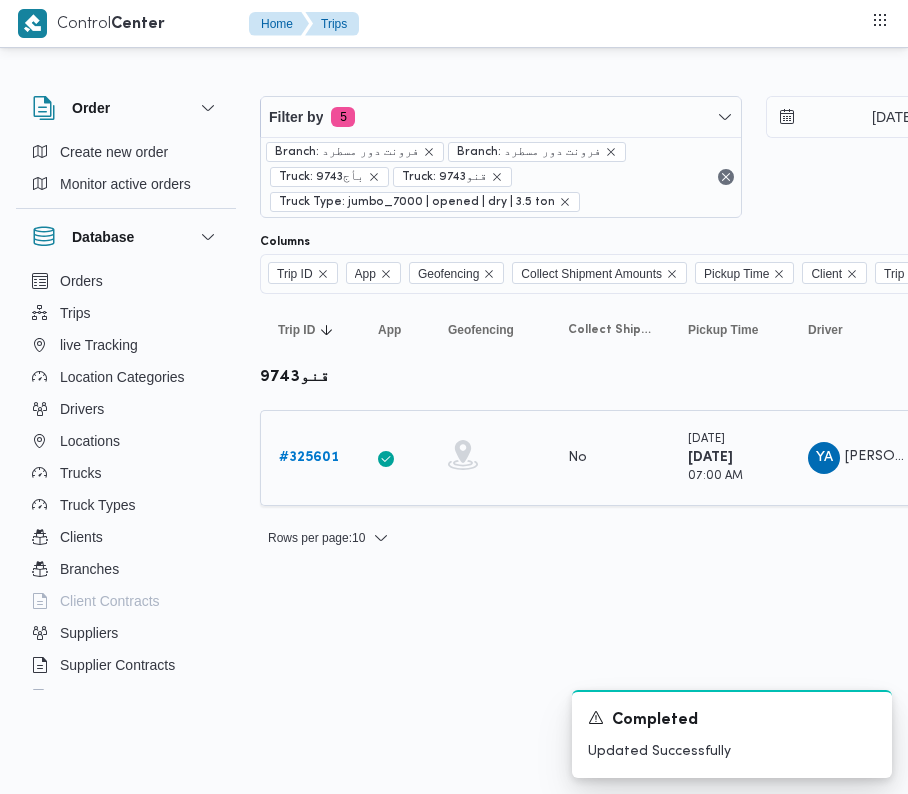 click on "# 325601" at bounding box center [309, 457] 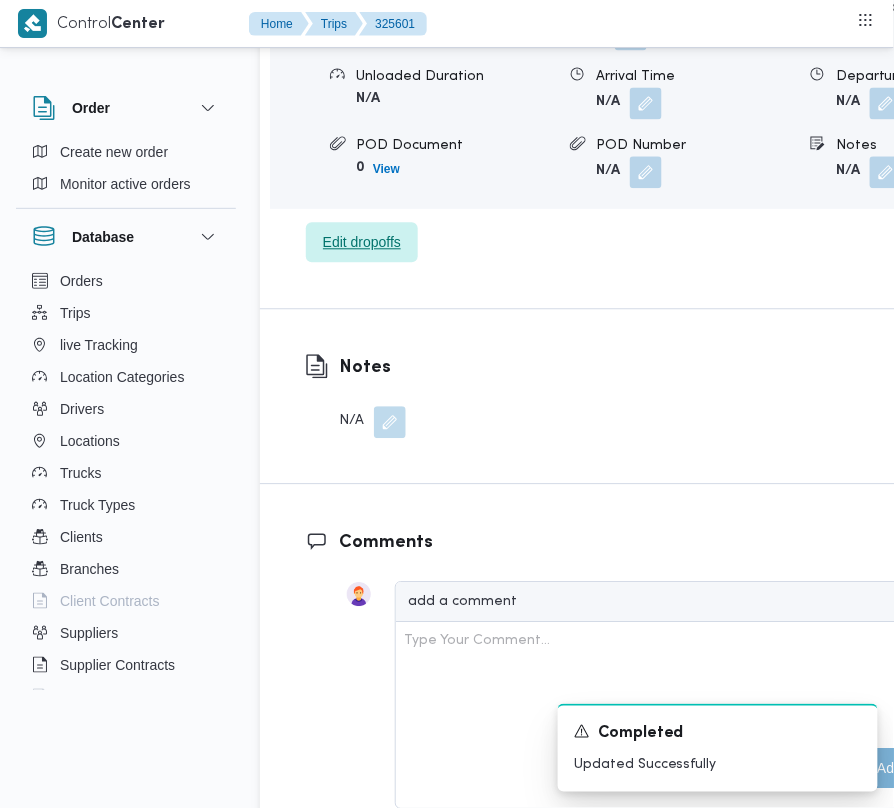 click on "Edit dropoffs" at bounding box center (362, 242) 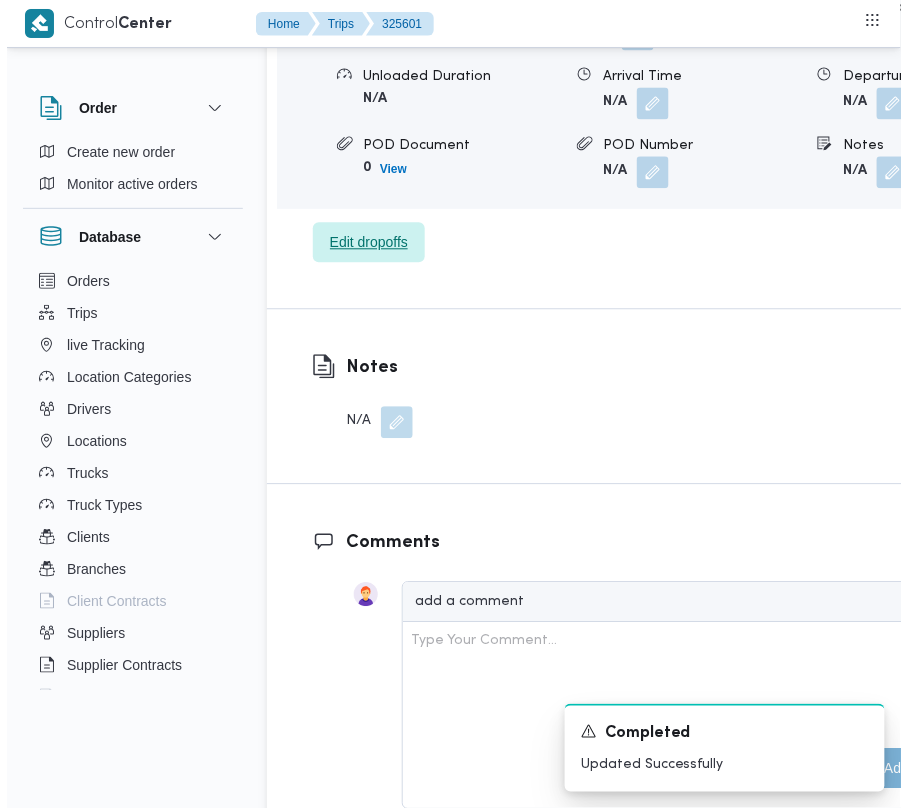 scroll, scrollTop: 3369, scrollLeft: 0, axis: vertical 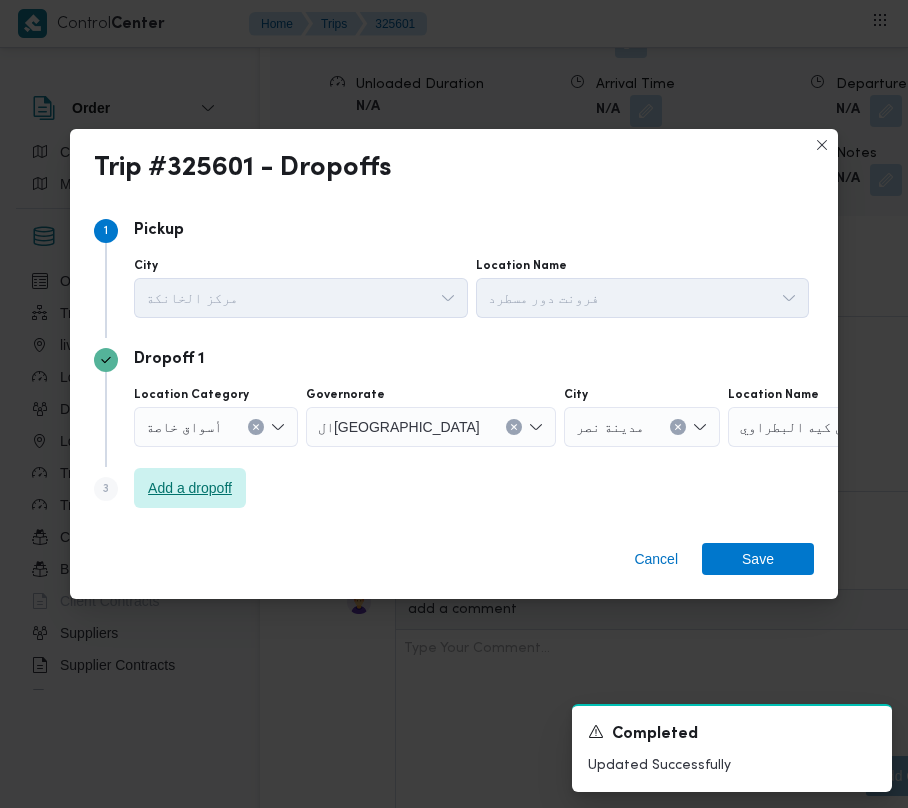 click on "Add a dropoff" at bounding box center [190, 488] 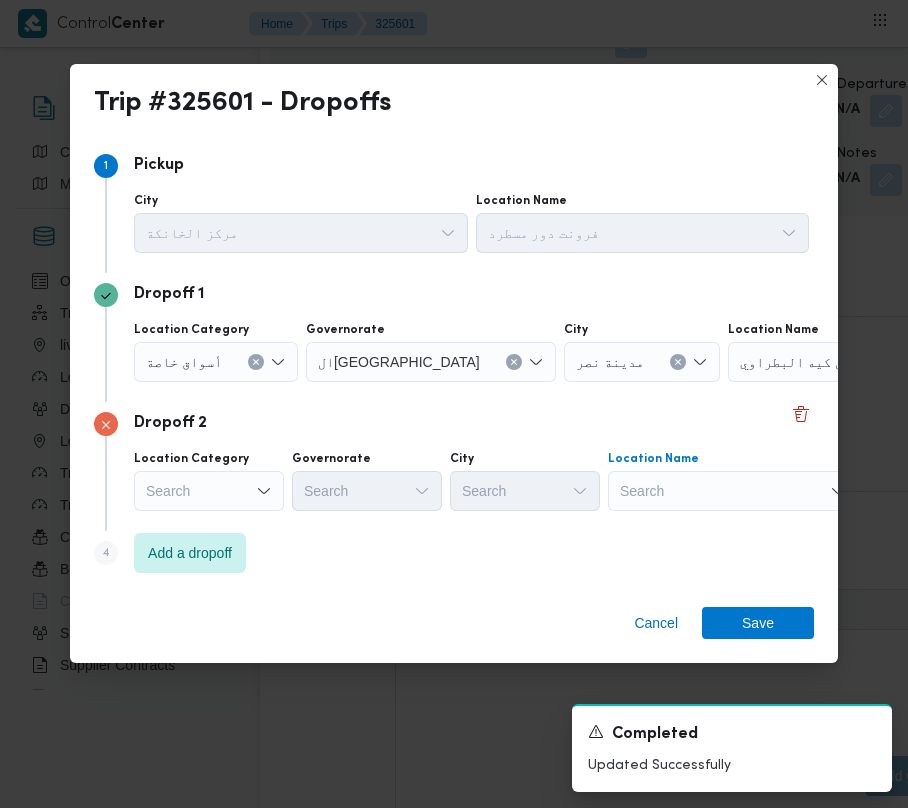 click on "Search" at bounding box center (853, 362) 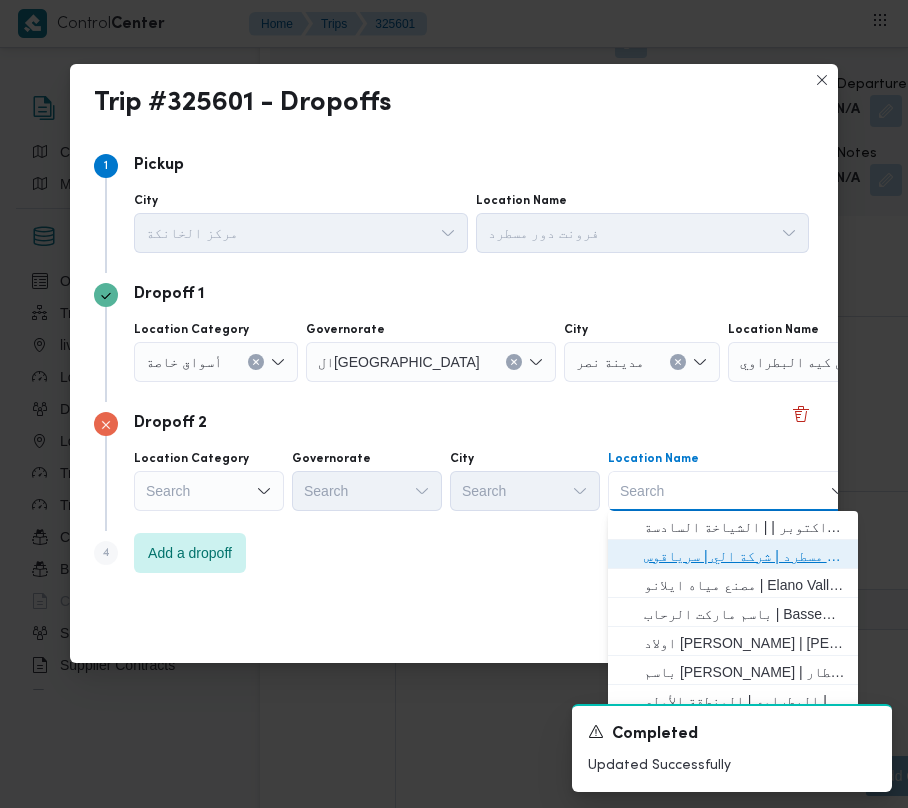click on "فرونت دور مسطرد | شركة الي | سرياقوس" at bounding box center [745, 556] 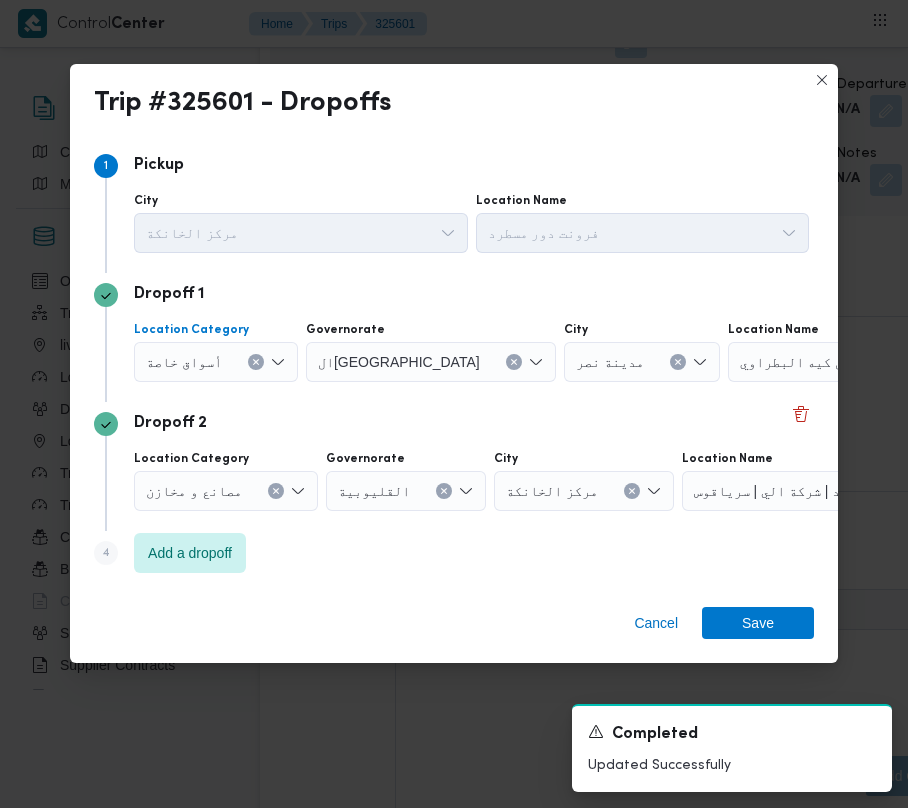 click on "أسواق خاصة" at bounding box center [184, 361] 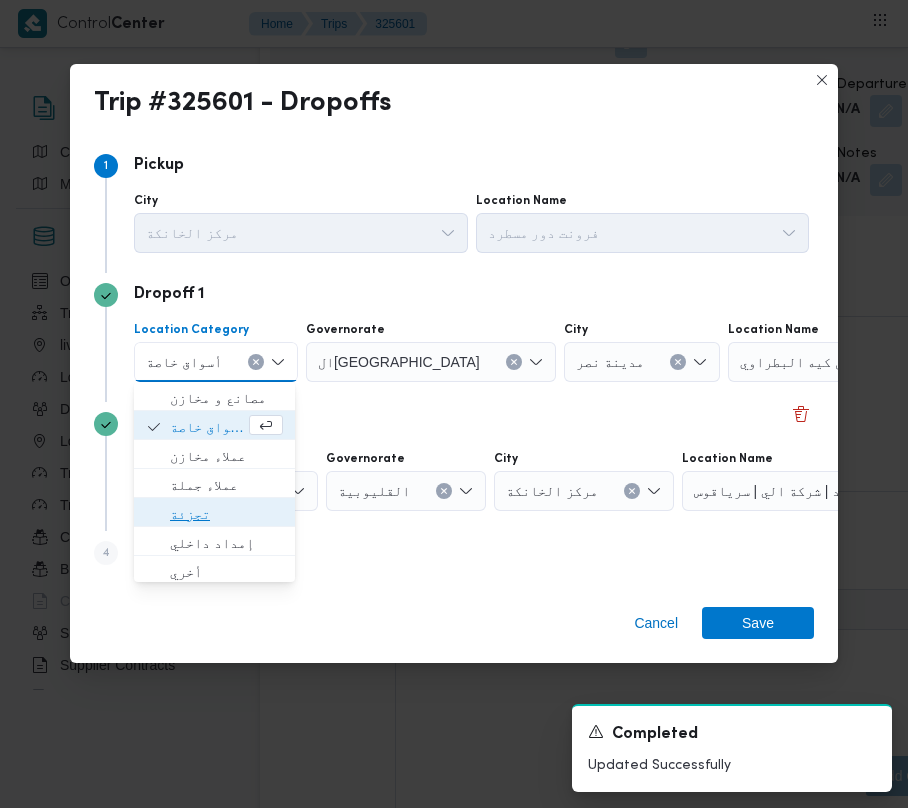 click on "تجزئة" at bounding box center [226, 514] 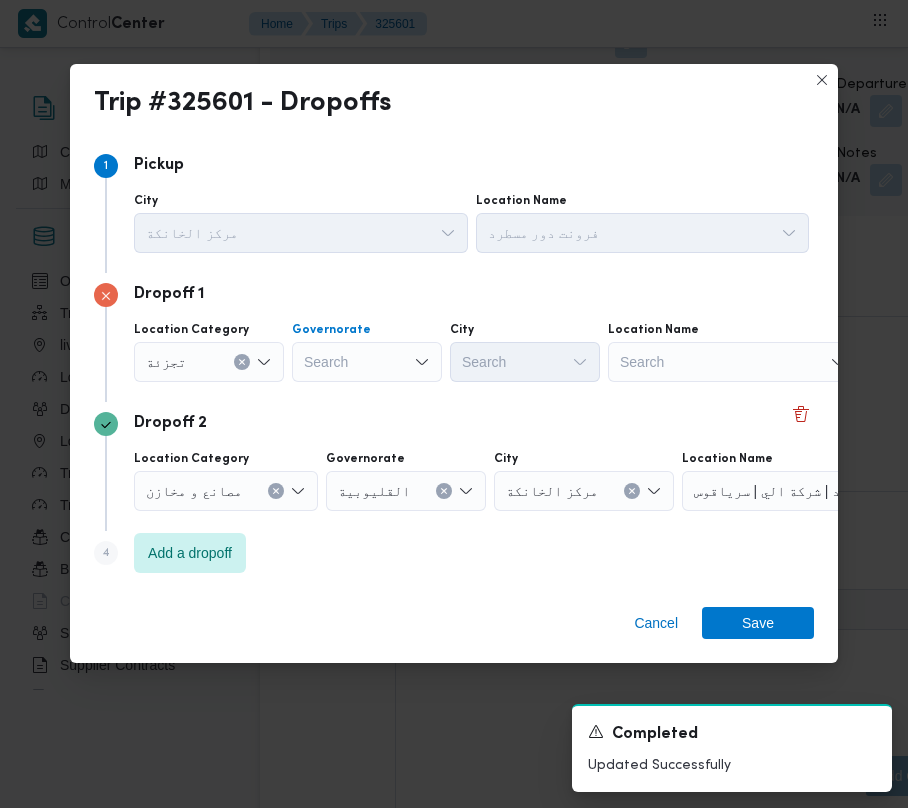 click on "Search" at bounding box center [367, 362] 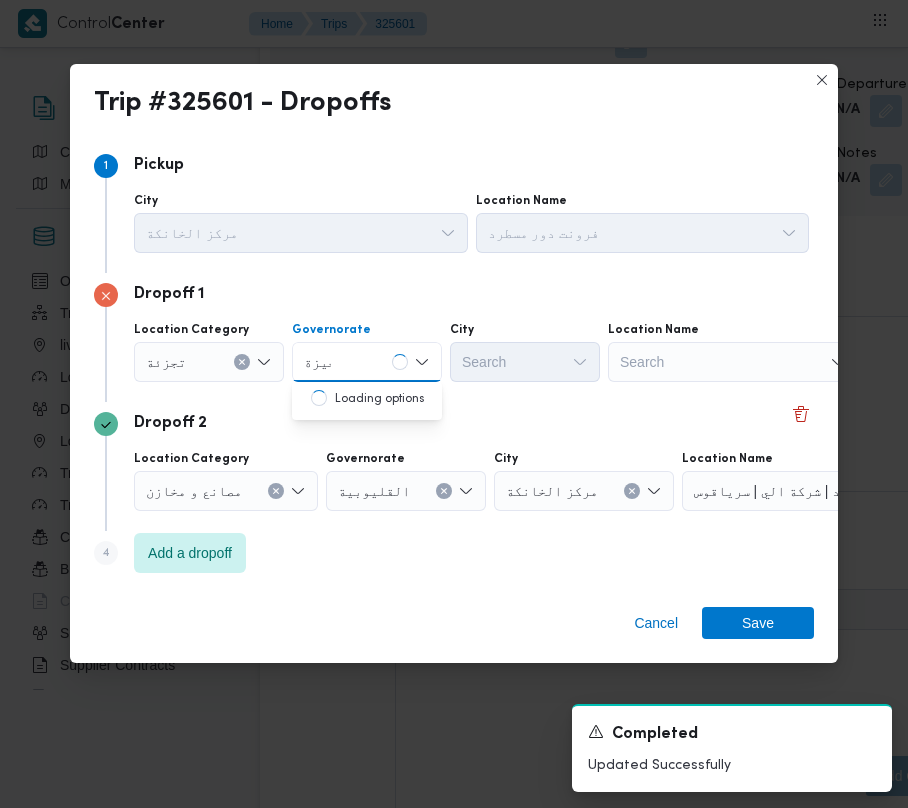 type on "جيزة" 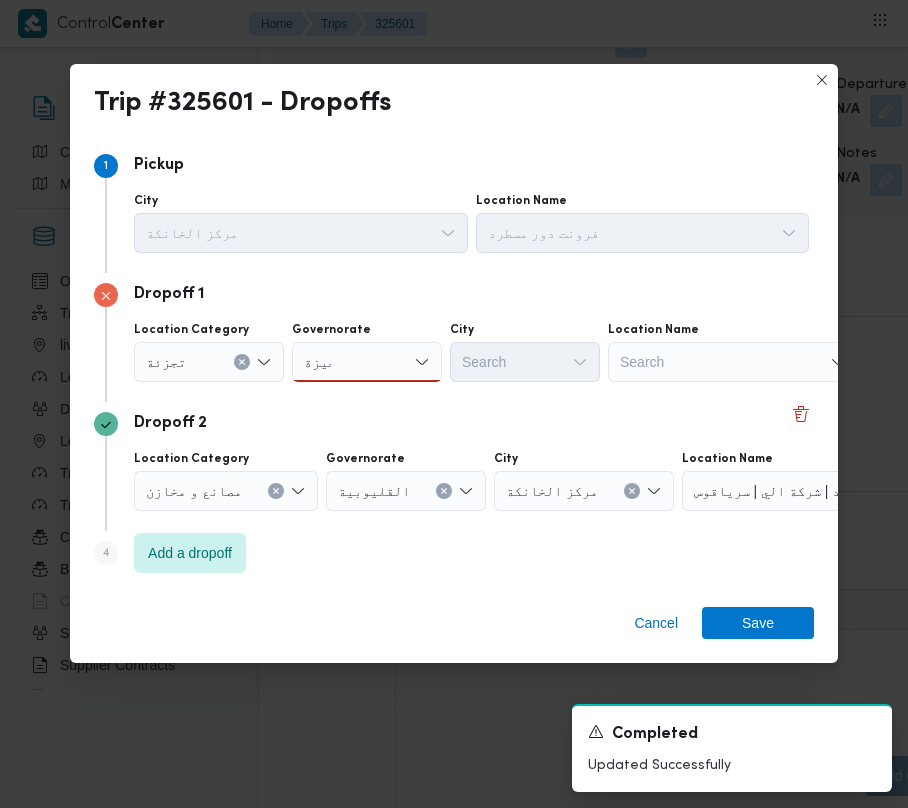 click on "جيزة جيزة" at bounding box center [367, 362] 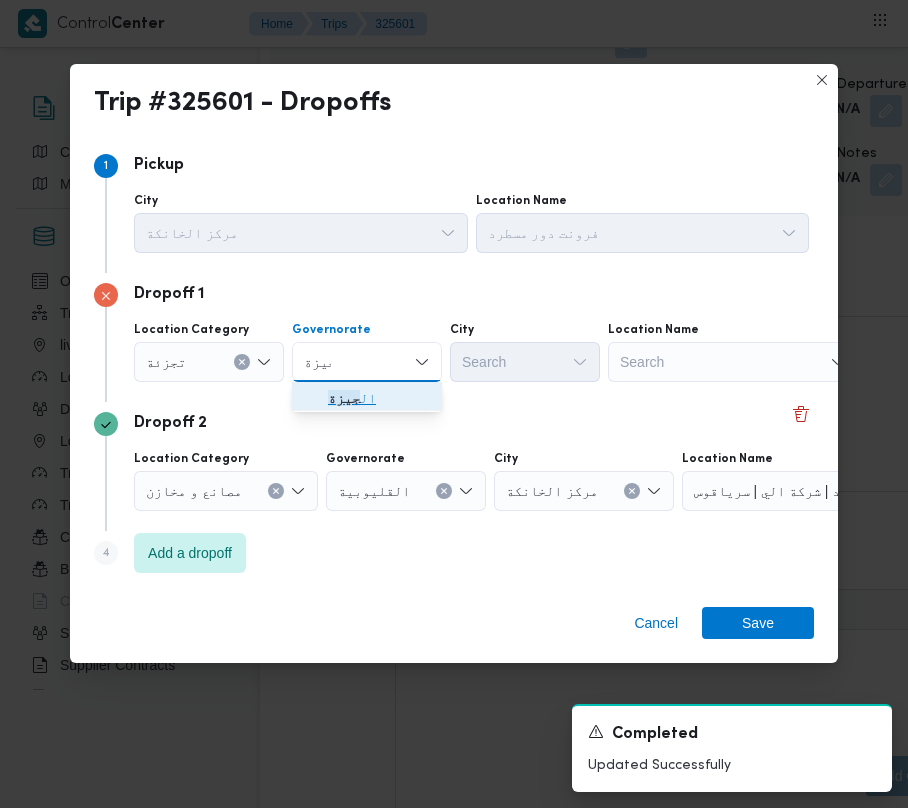 click on "ال جيزة" at bounding box center [379, 398] 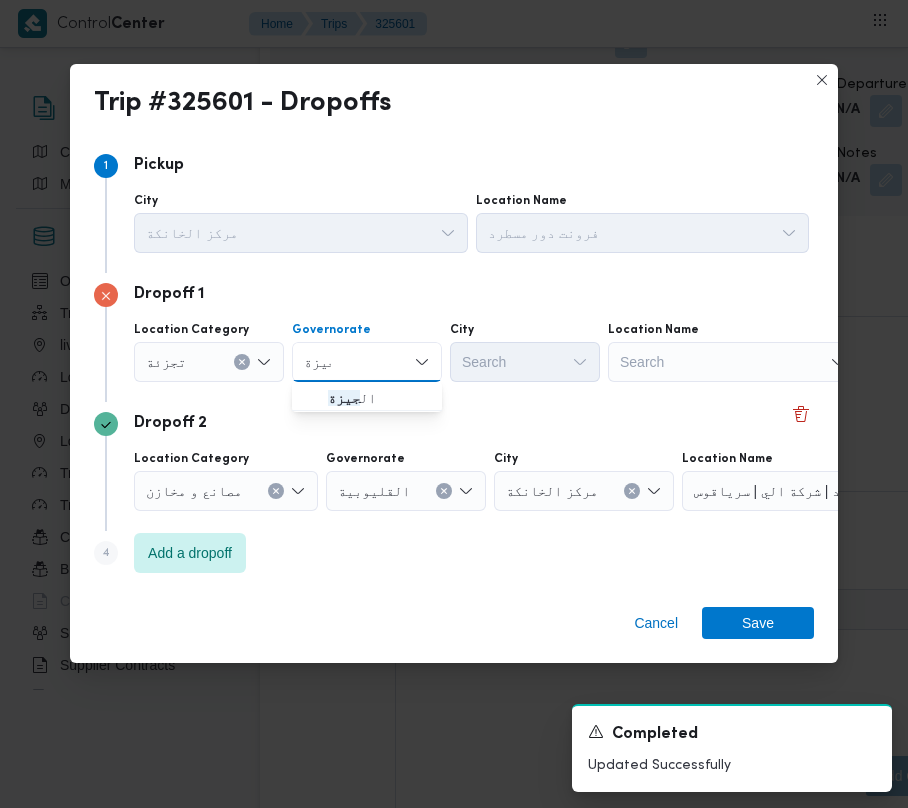 type 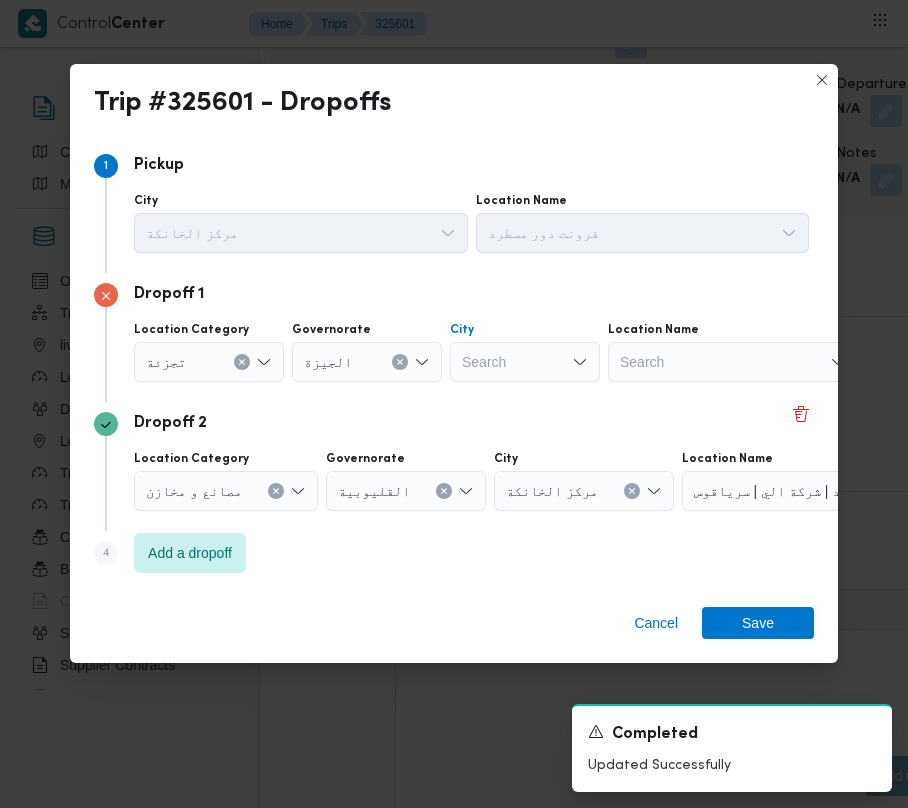 click on "Search" at bounding box center [525, 362] 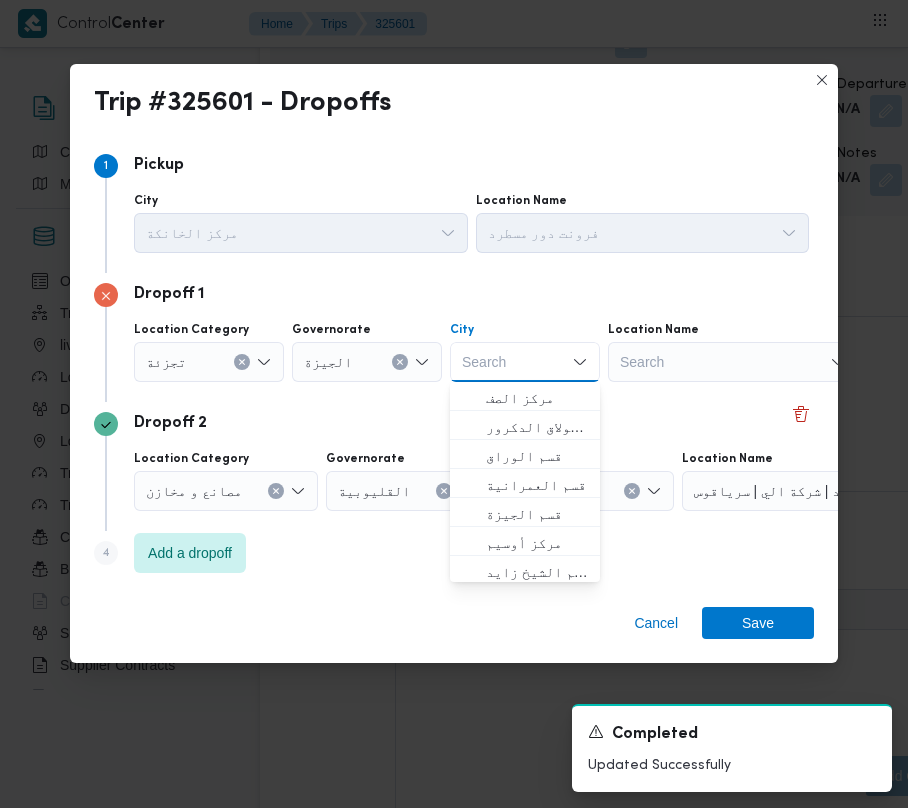 paste on "زايد" 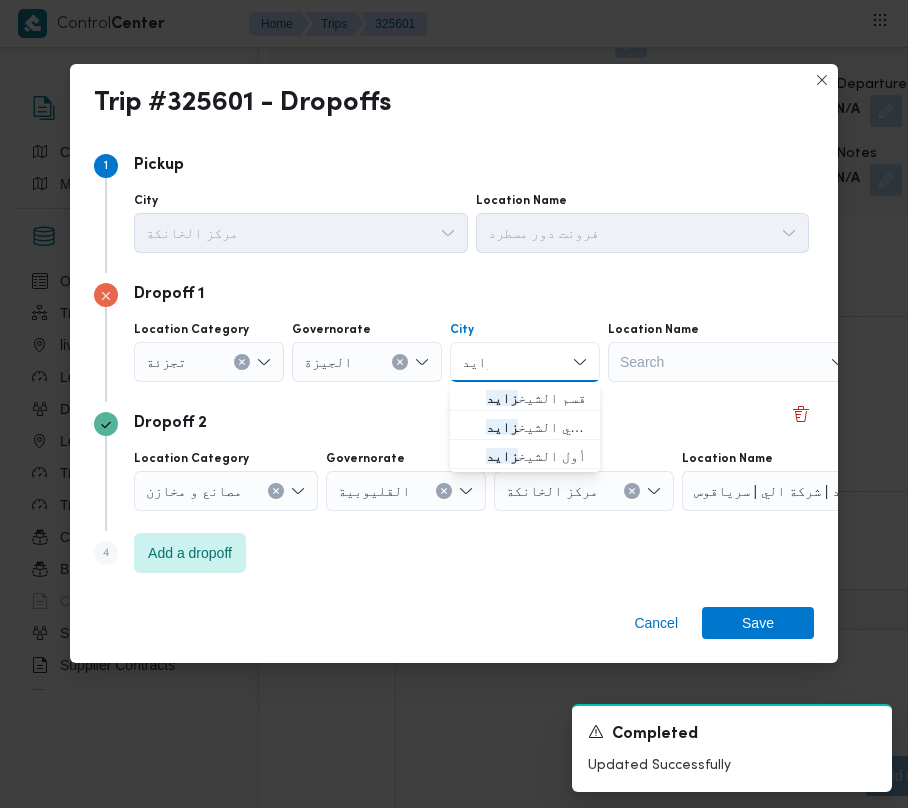 type on "زايد" 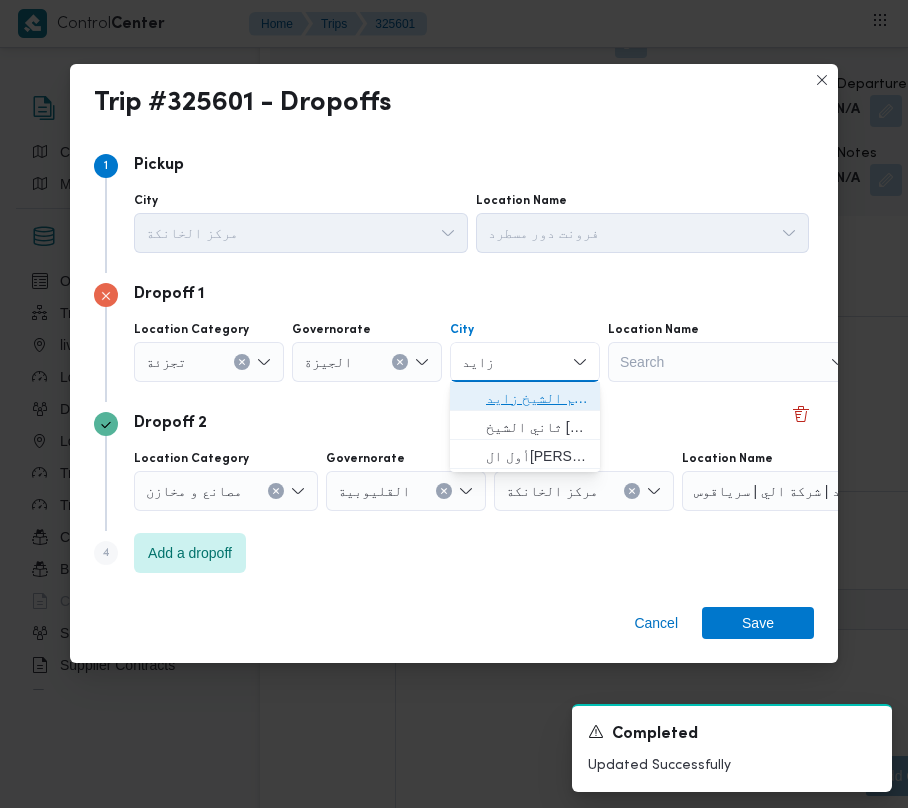 click on "قسم الشيخ زايد" at bounding box center [537, 398] 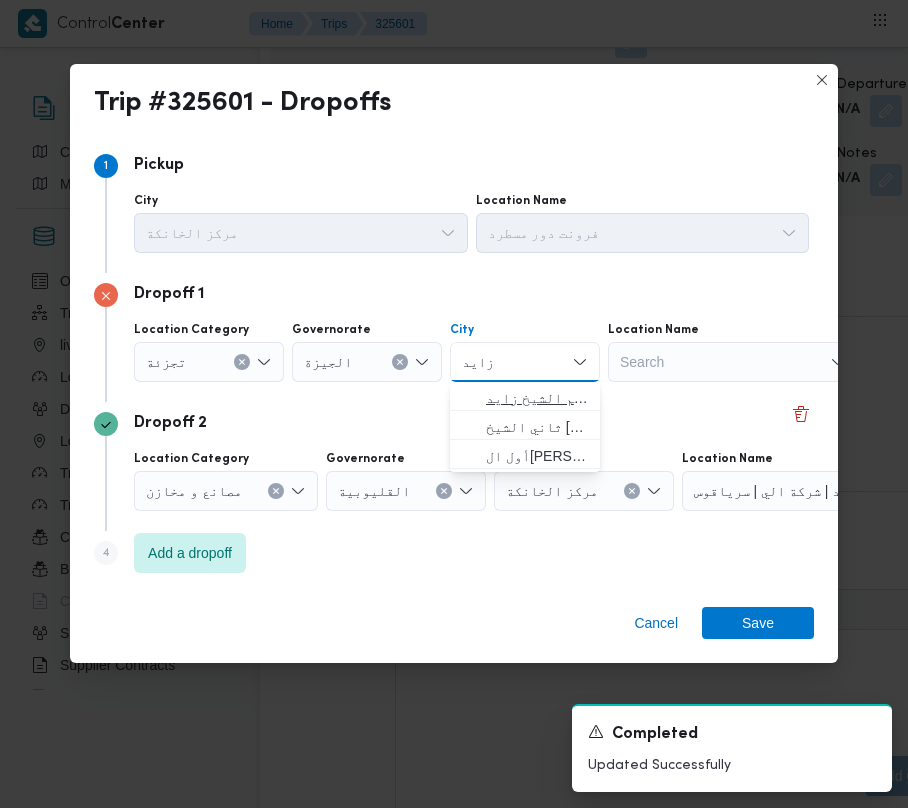 type 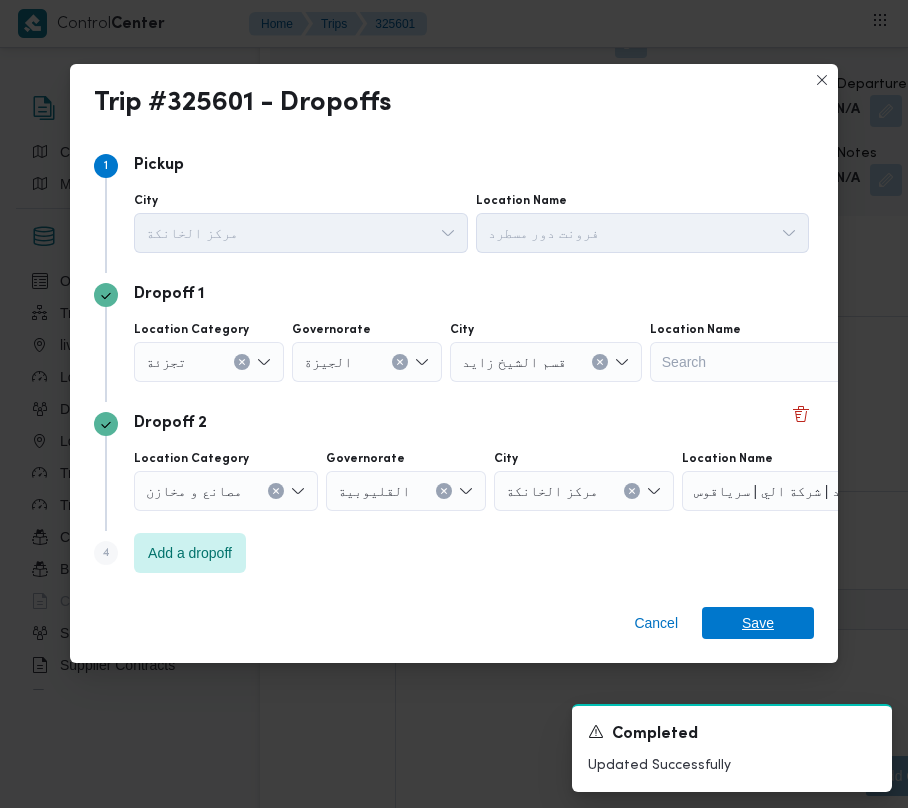 click on "Save" at bounding box center (758, 623) 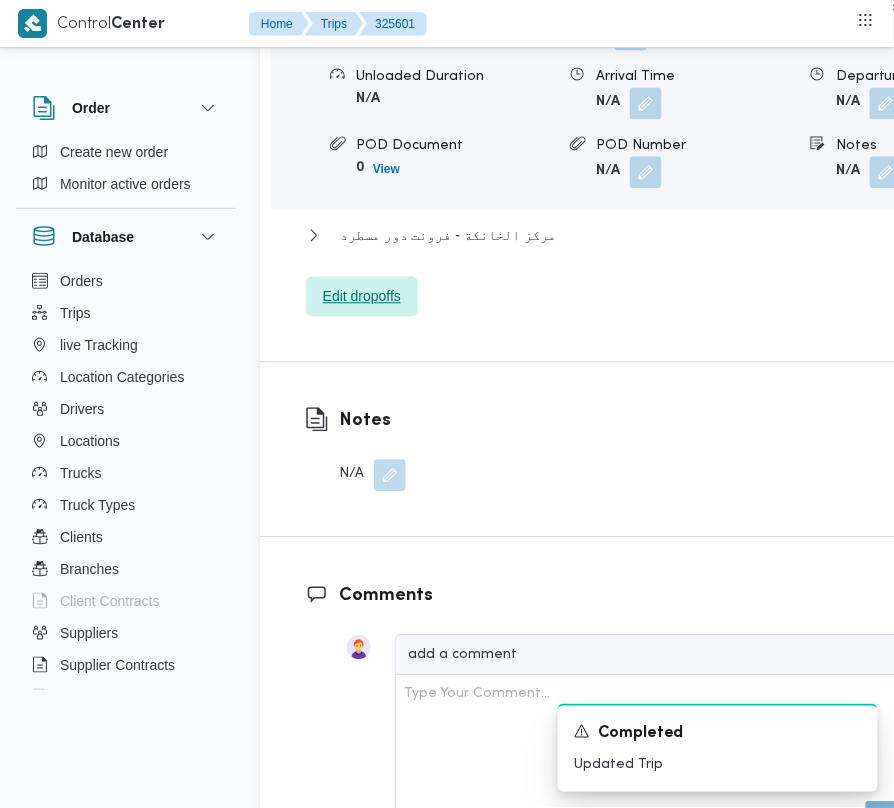scroll, scrollTop: 2670, scrollLeft: 0, axis: vertical 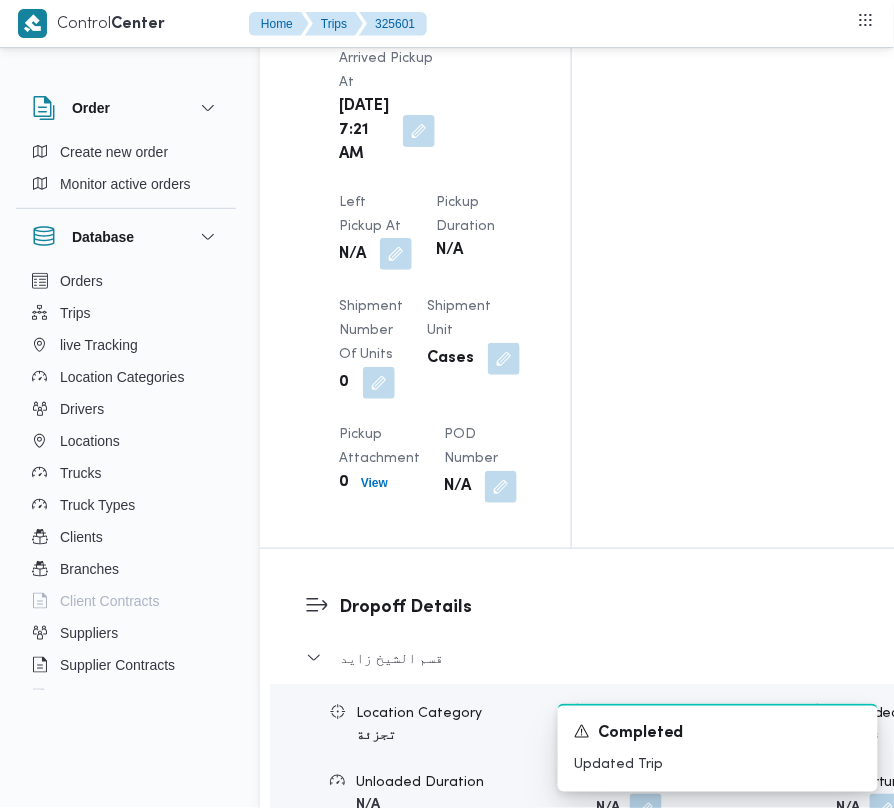 click at bounding box center (396, 254) 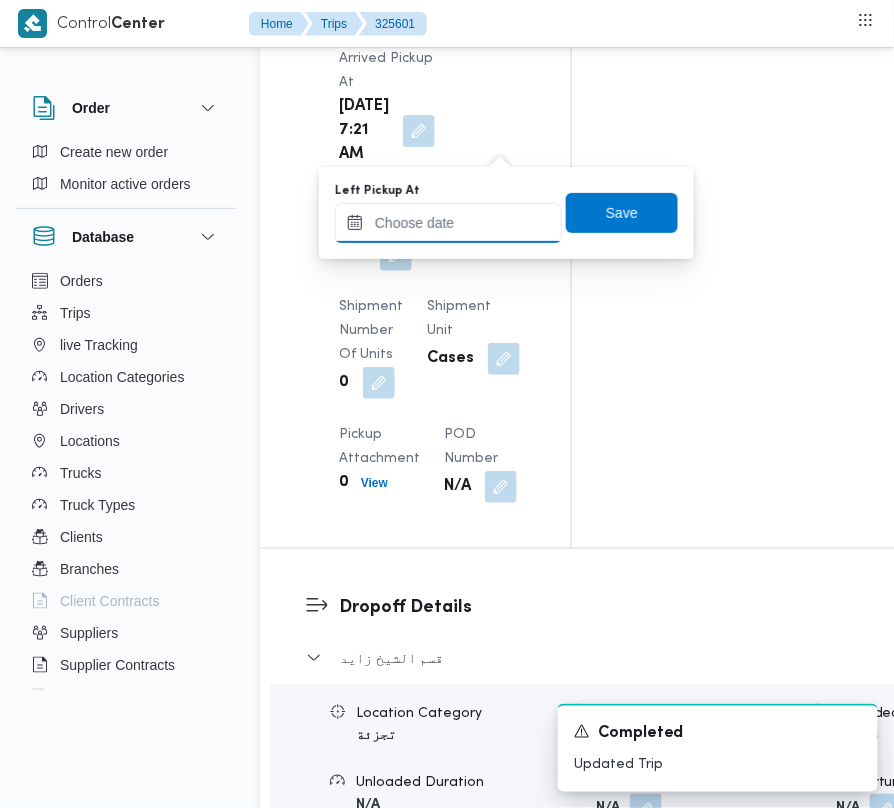click on "Left Pickup At" at bounding box center [448, 223] 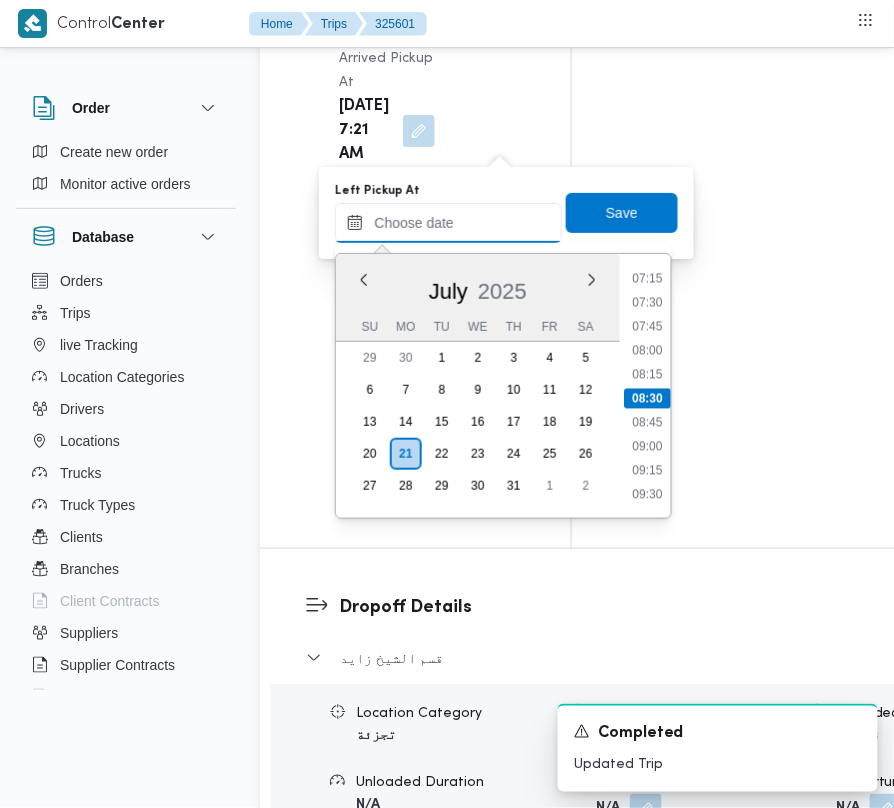 paste on "[DATE]  7:00:00 AM" 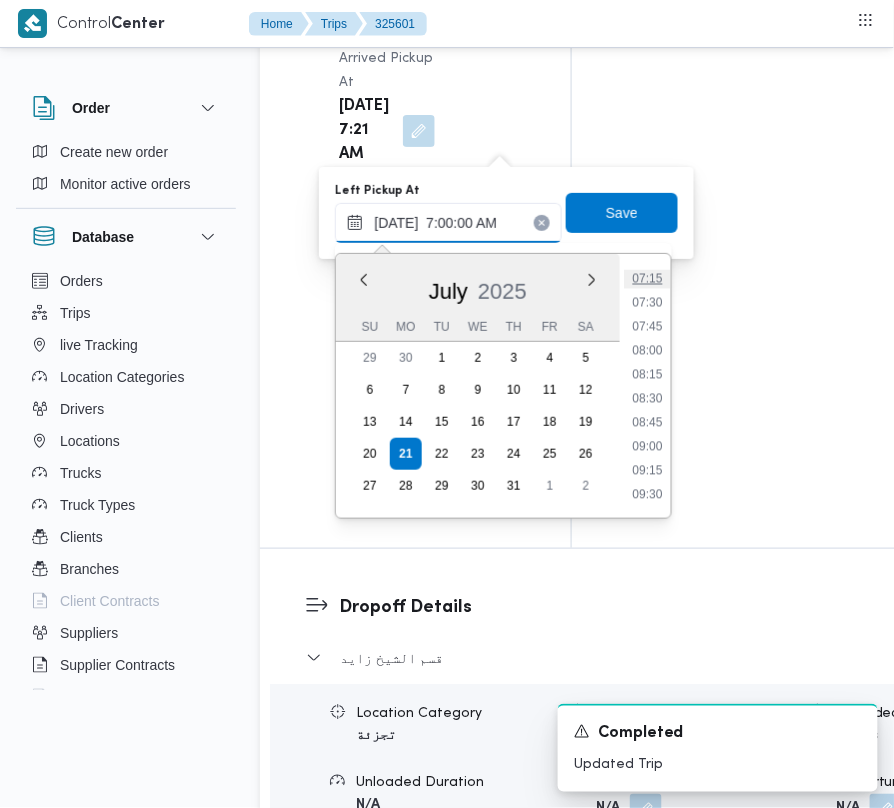 scroll, scrollTop: 672, scrollLeft: 0, axis: vertical 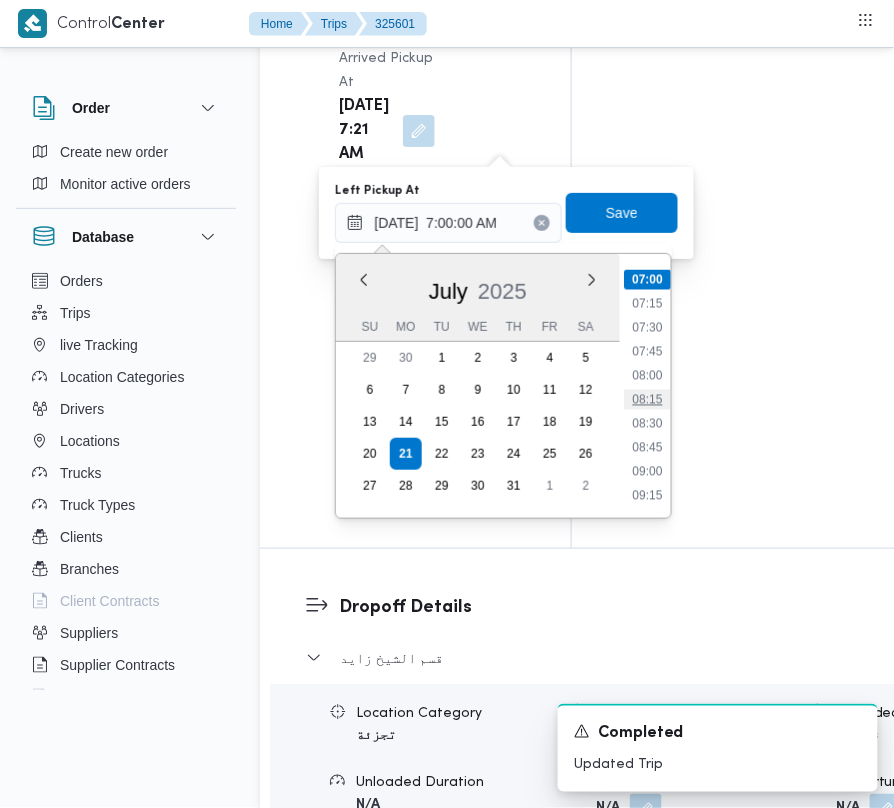 click on "08:15" at bounding box center (647, 400) 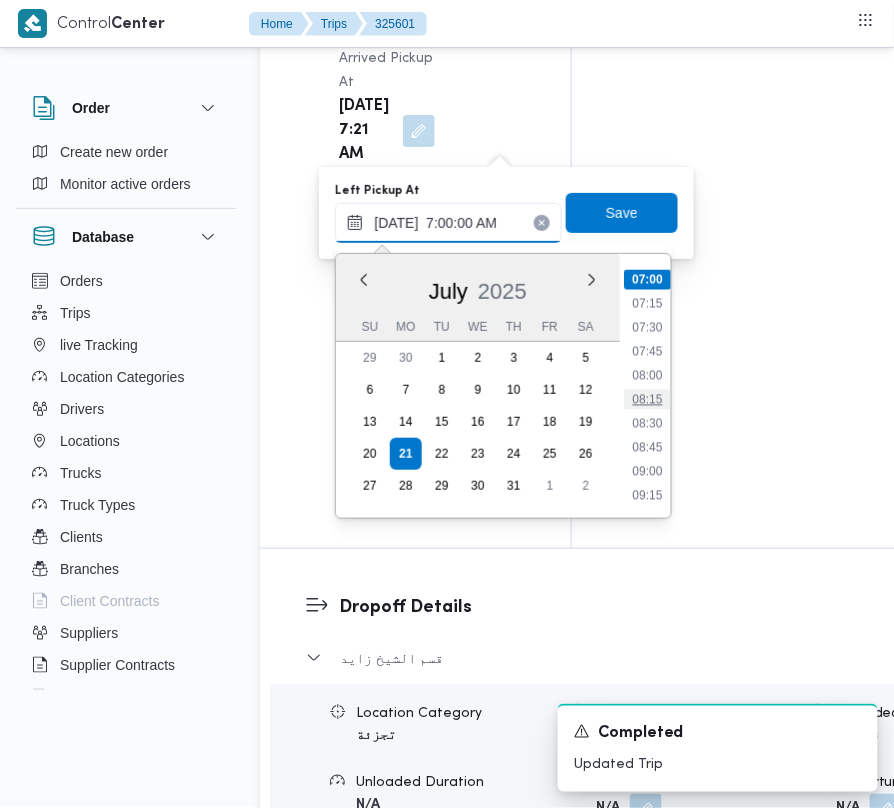 type on "[DATE] 08:15" 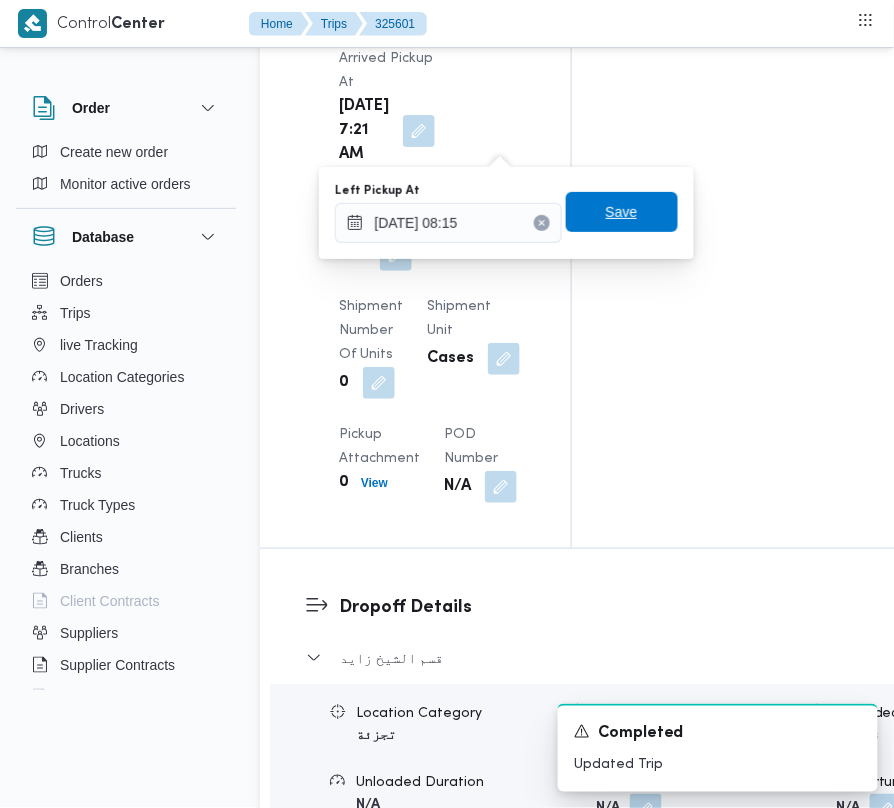 click on "Save" at bounding box center [622, 212] 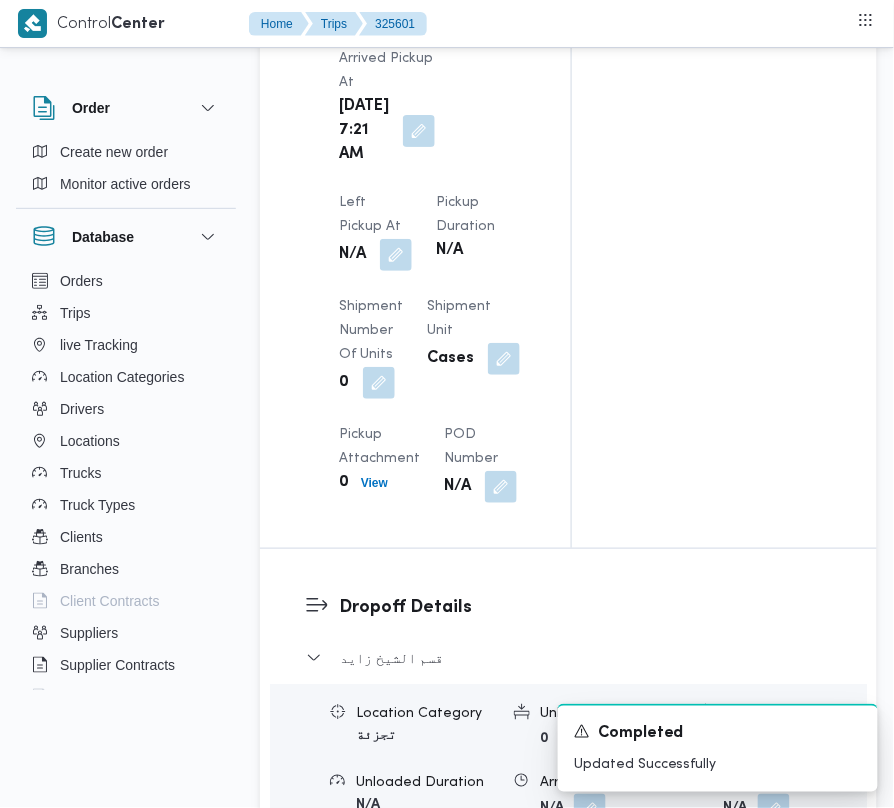 click on "Assignees Checklist Dropoffs details entered Driver Assigned Truck Assigned Documents for pickup Documents for dropoff Confirmed Data" at bounding box center [724, -878] 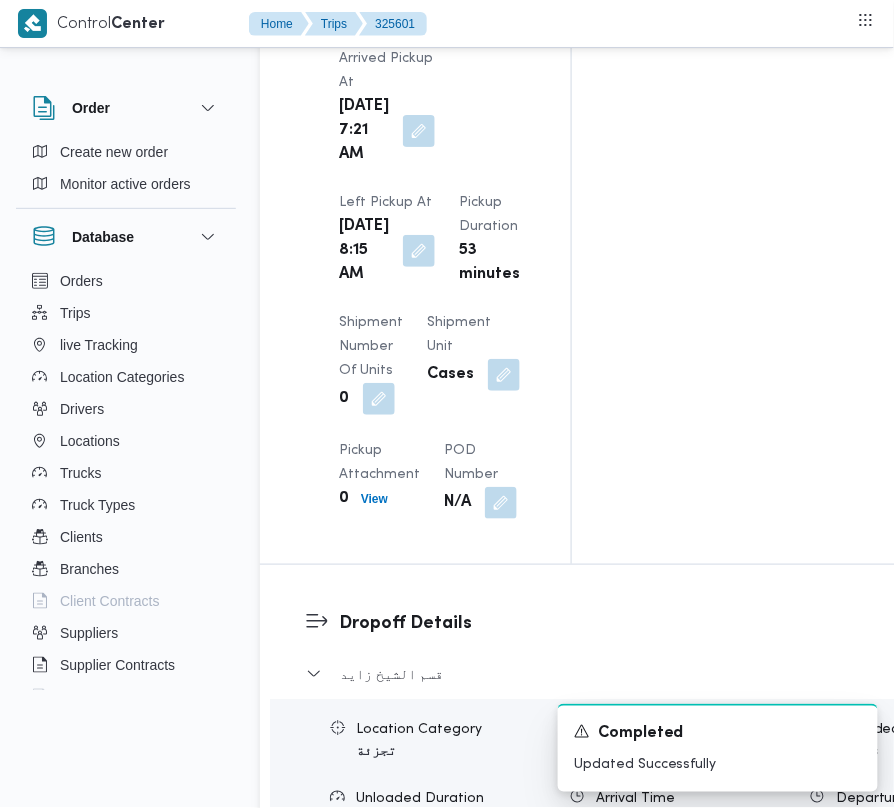 scroll, scrollTop: 0, scrollLeft: 0, axis: both 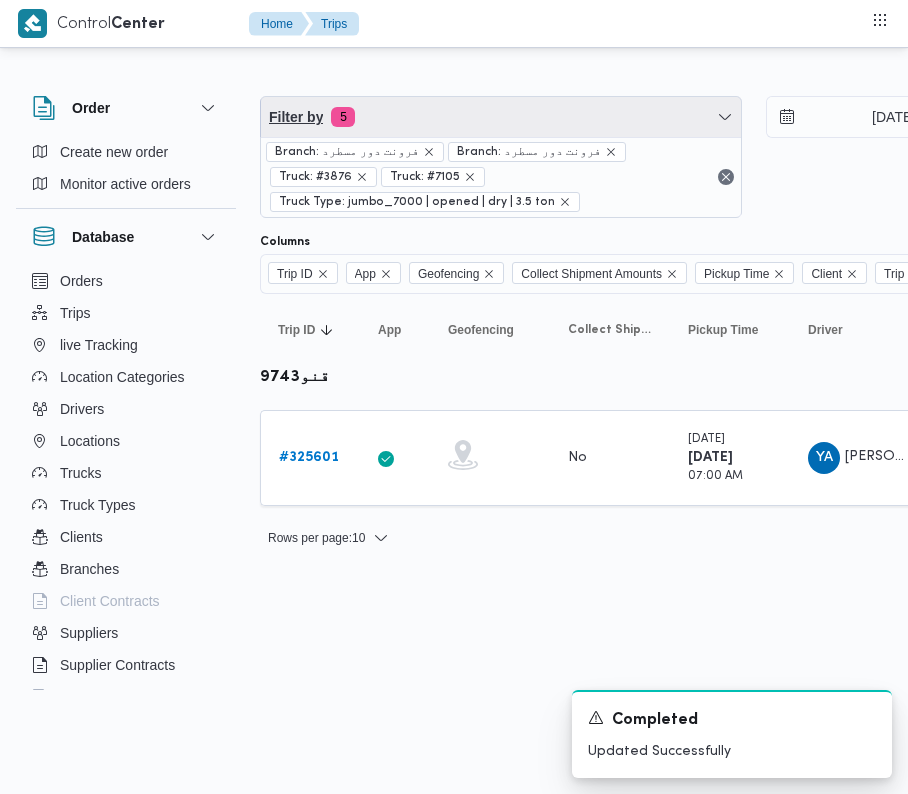 click on "Filter by 5" at bounding box center [501, 117] 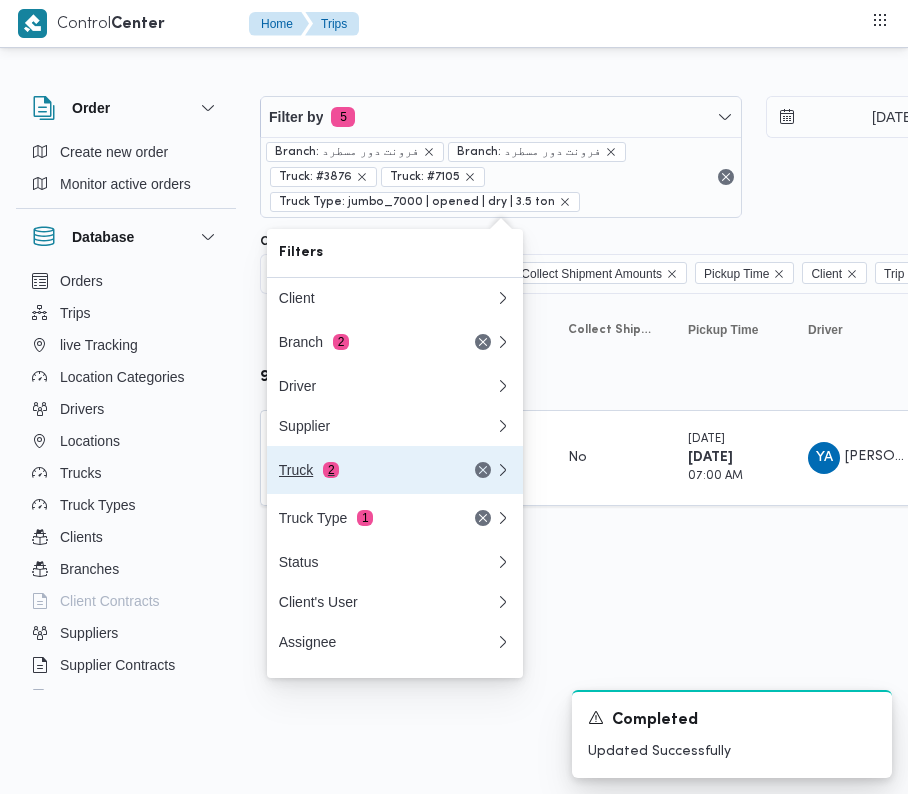 click on "Truck 2" at bounding box center [387, 470] 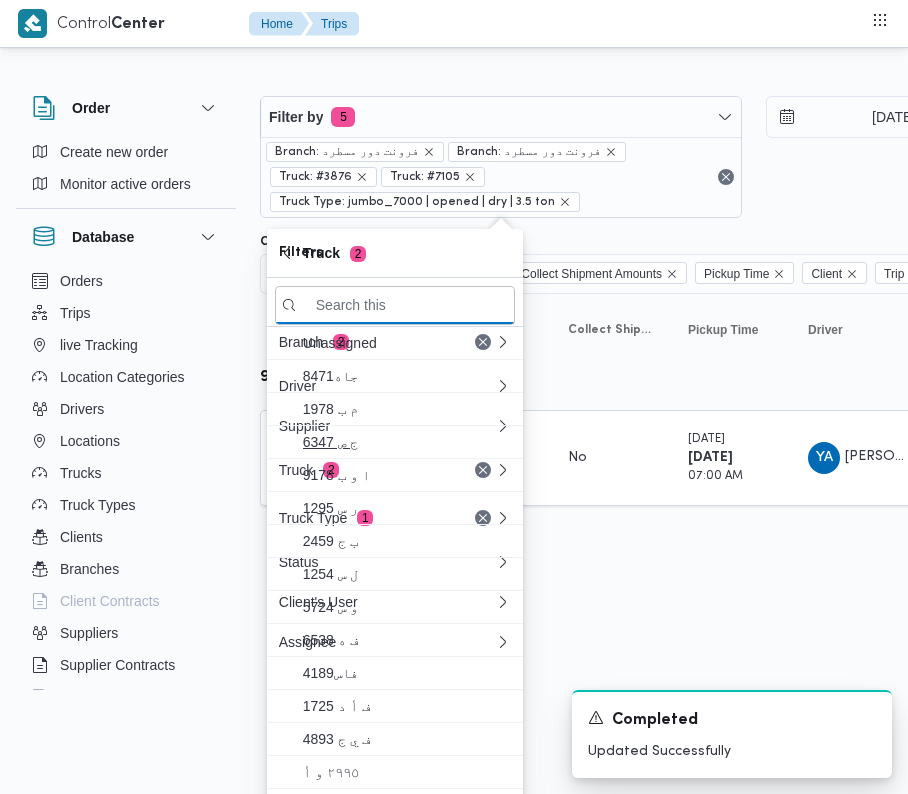 paste on "1234تور" 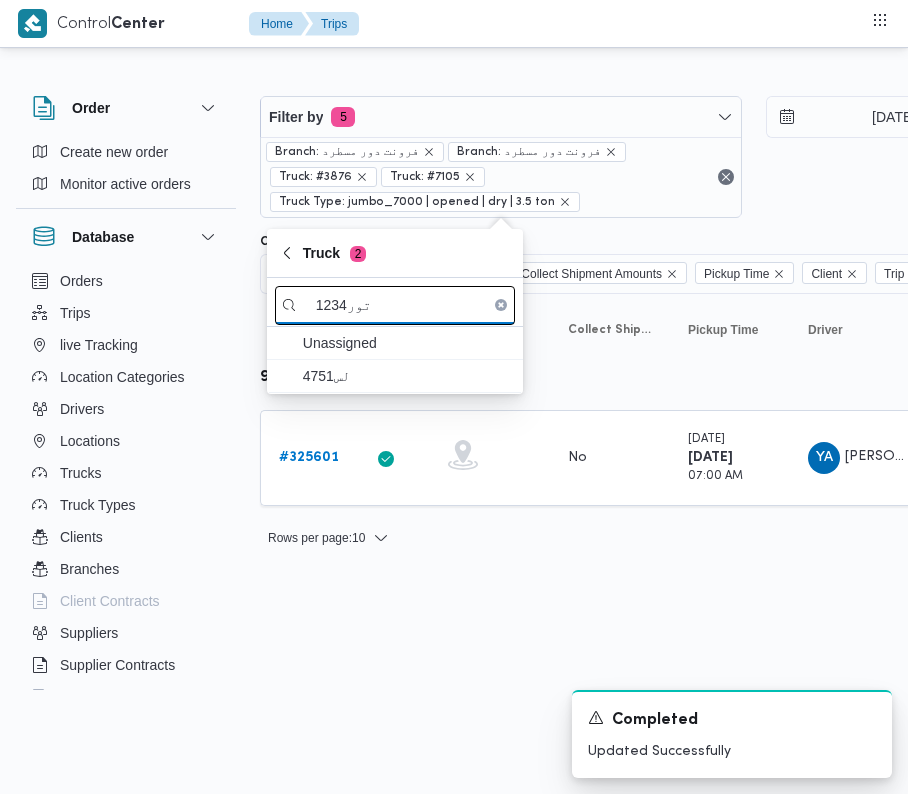 drag, startPoint x: 350, startPoint y: 302, endPoint x: 369, endPoint y: 302, distance: 19 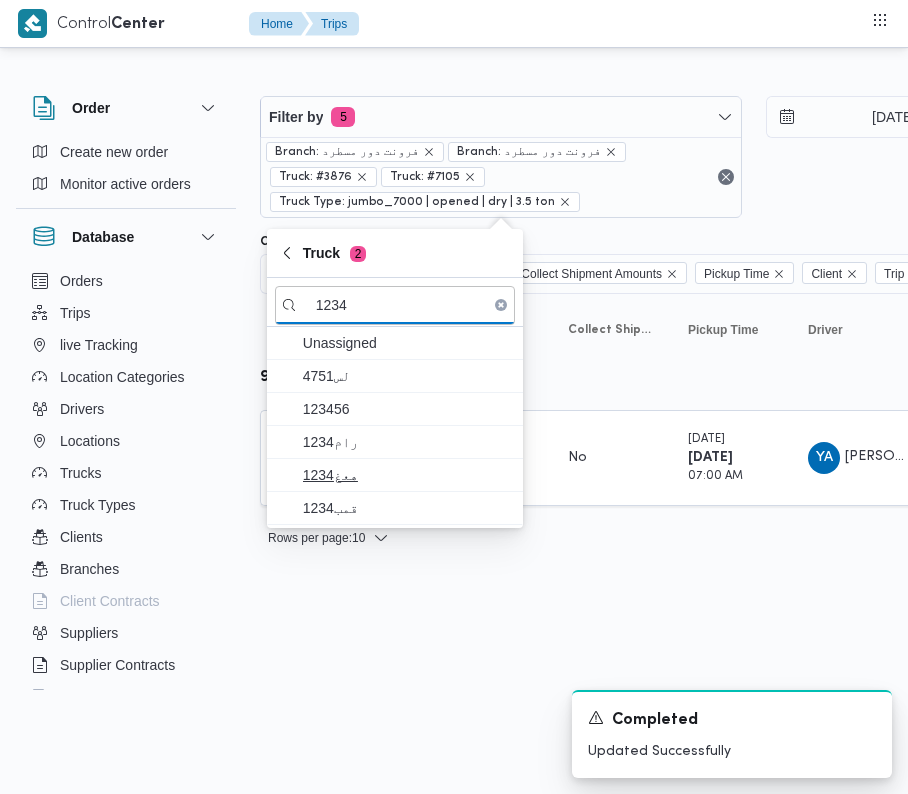 type on "1234" 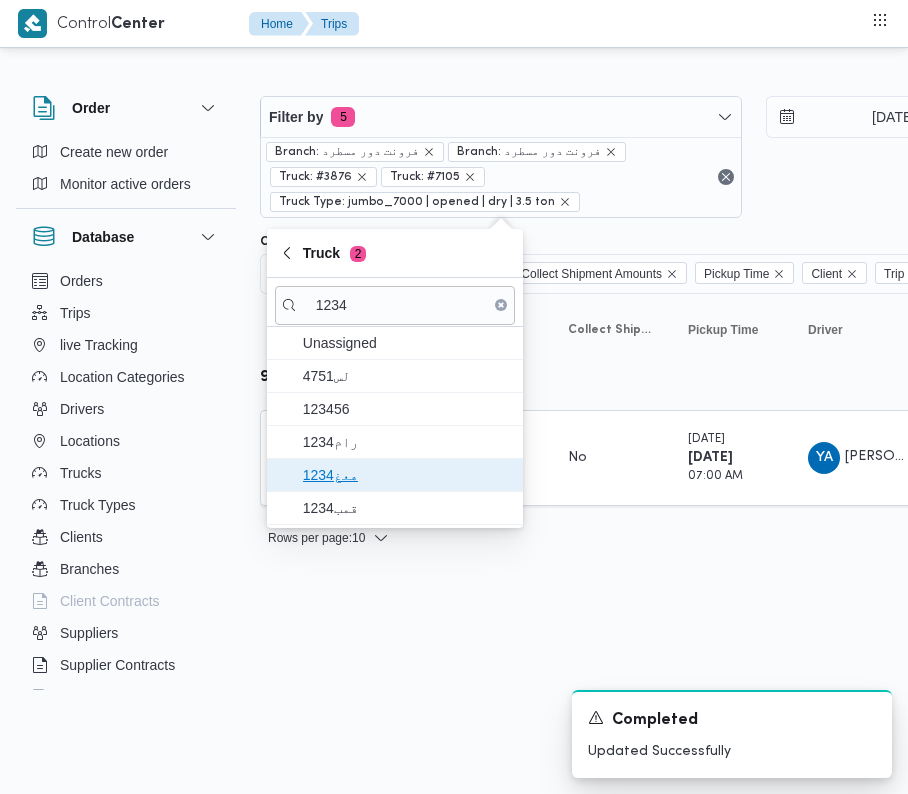 click on "هعغ1234" at bounding box center [407, 475] 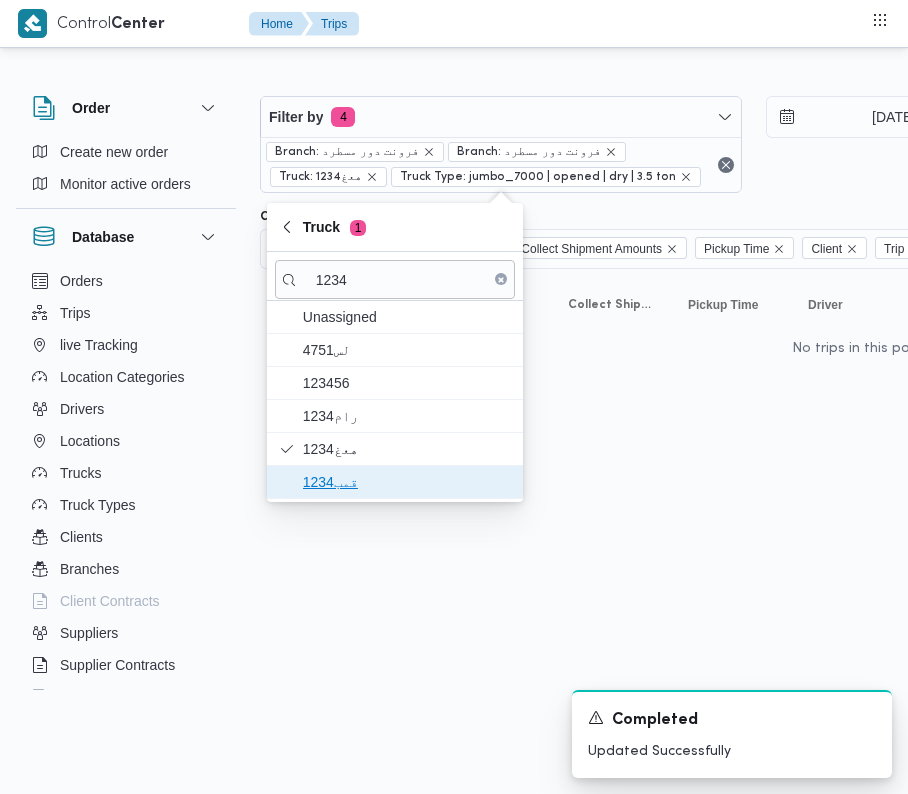 click on "قمب1234" at bounding box center (407, 482) 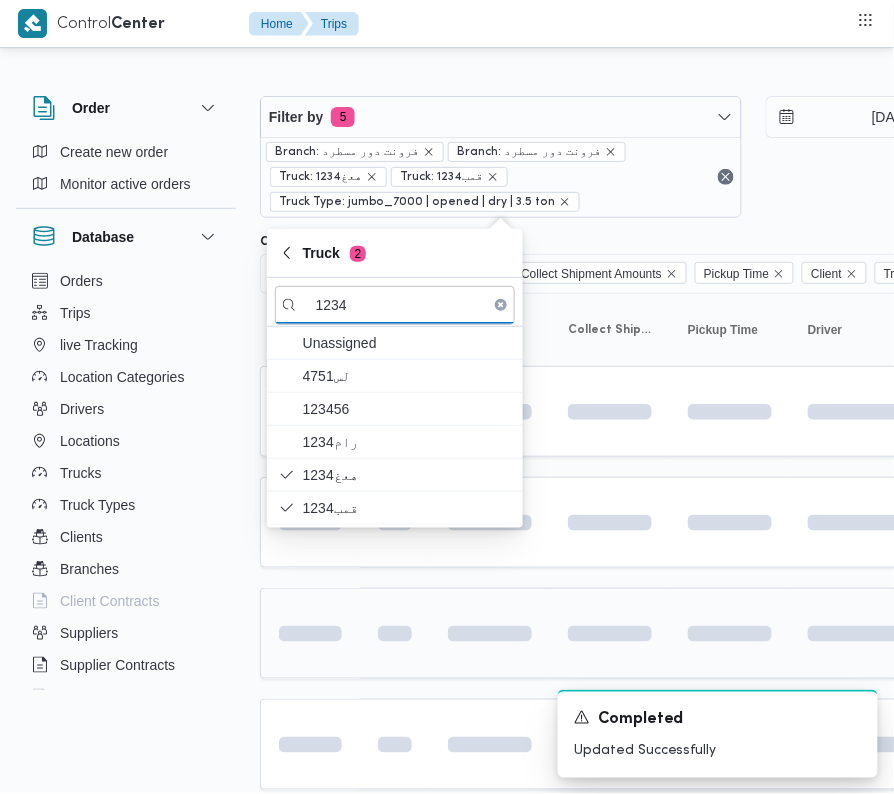 click at bounding box center [375, 634] 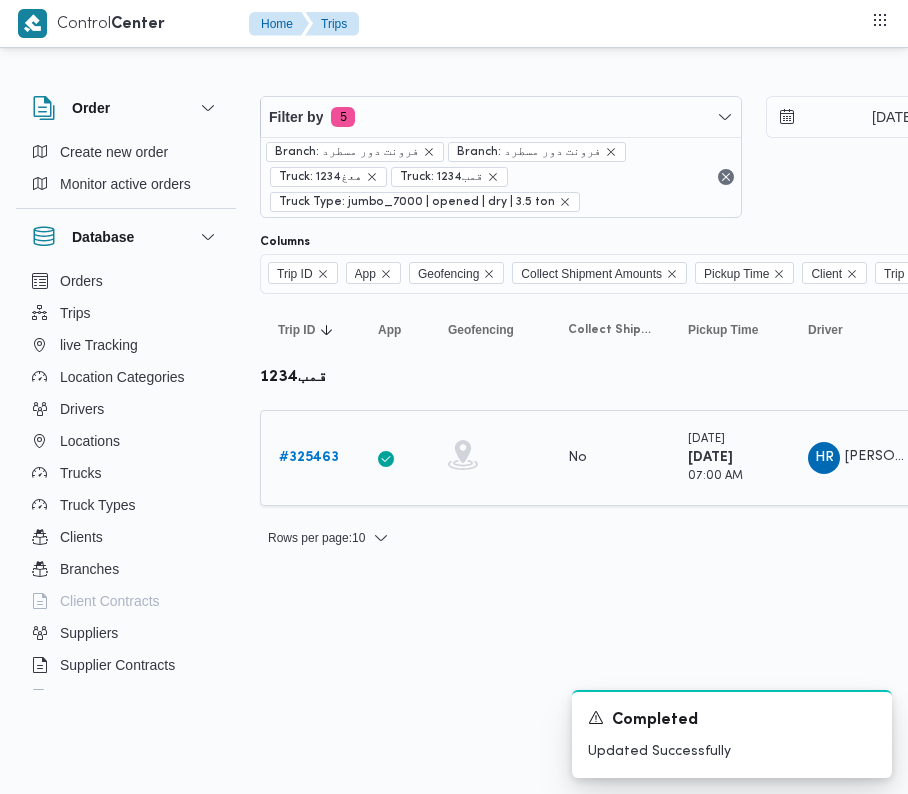 click on "# 325463" at bounding box center [309, 457] 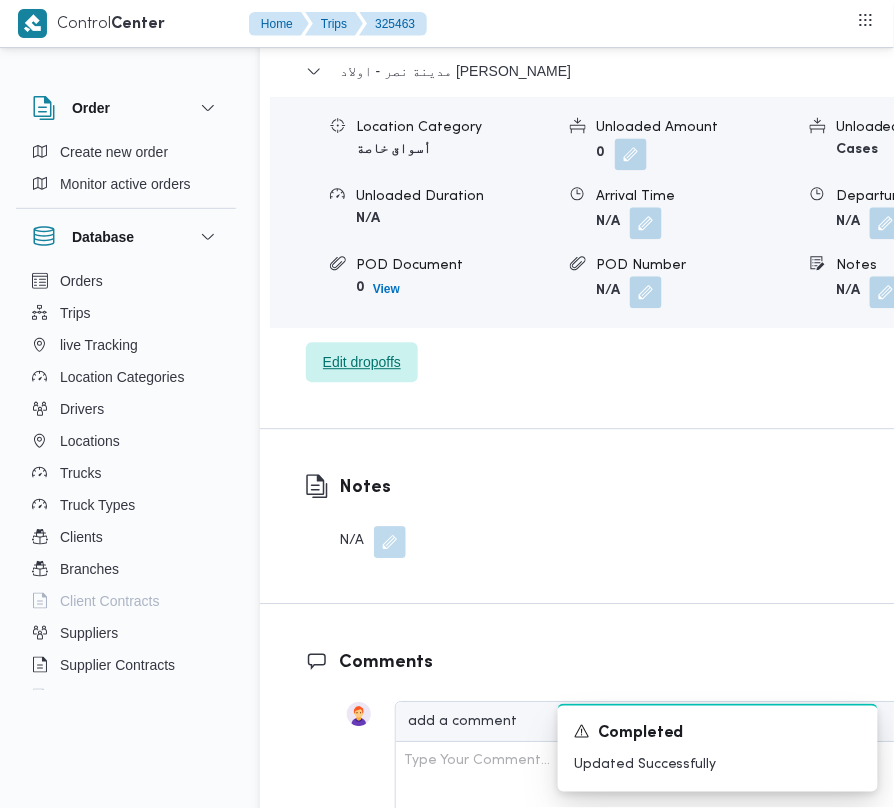 click on "Edit dropoffs" at bounding box center [362, 362] 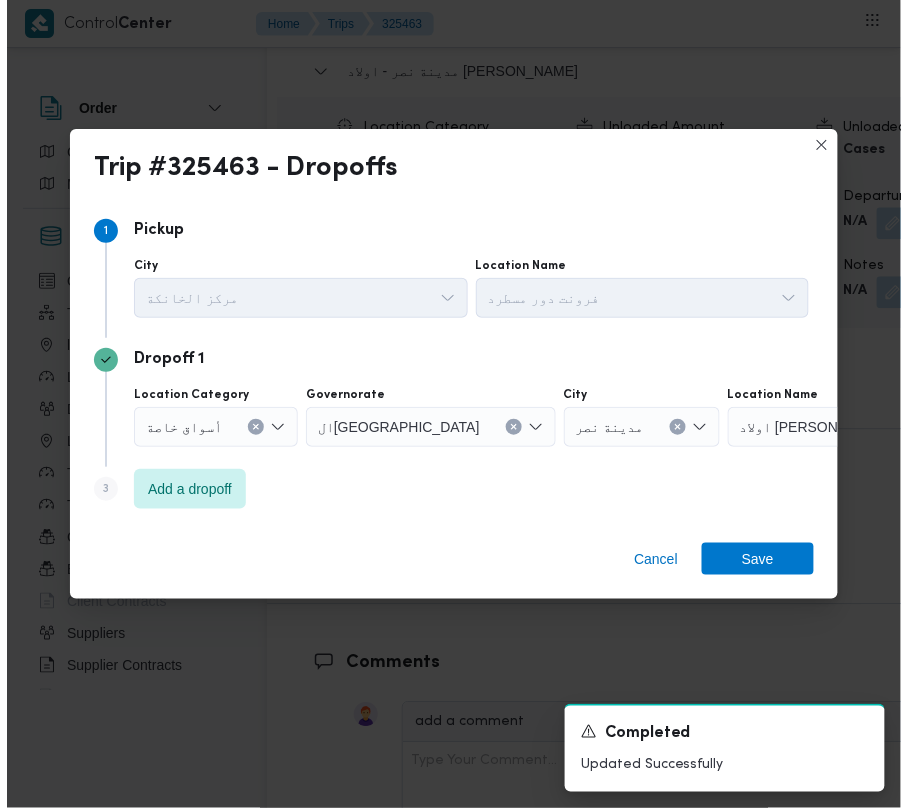 scroll, scrollTop: 3353, scrollLeft: 0, axis: vertical 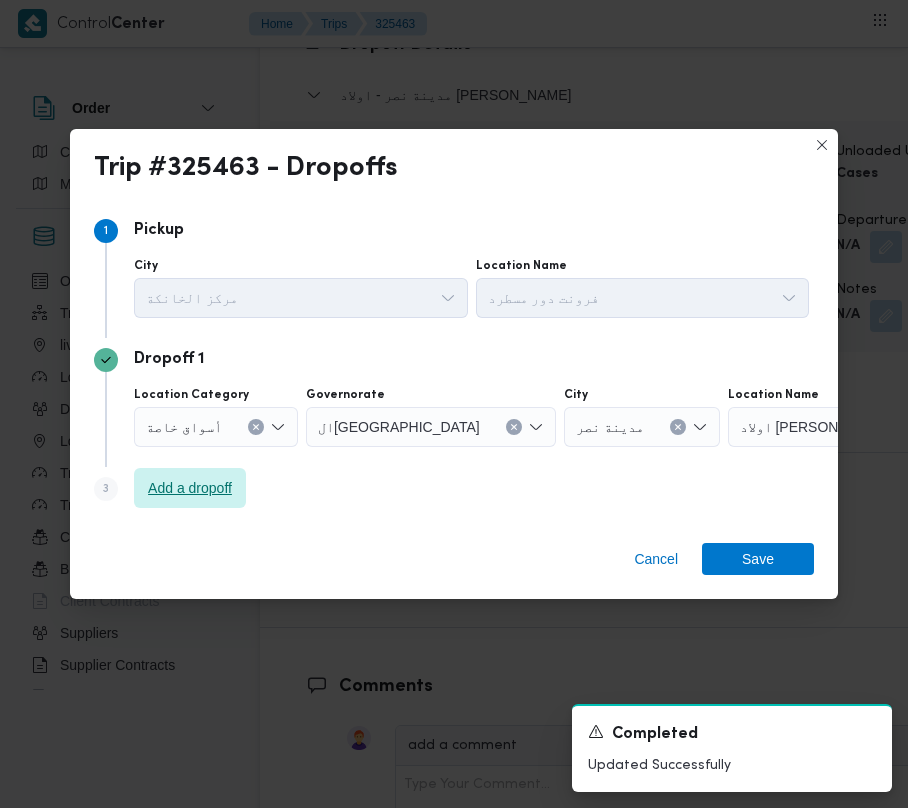 click on "Add a dropoff" at bounding box center [190, 488] 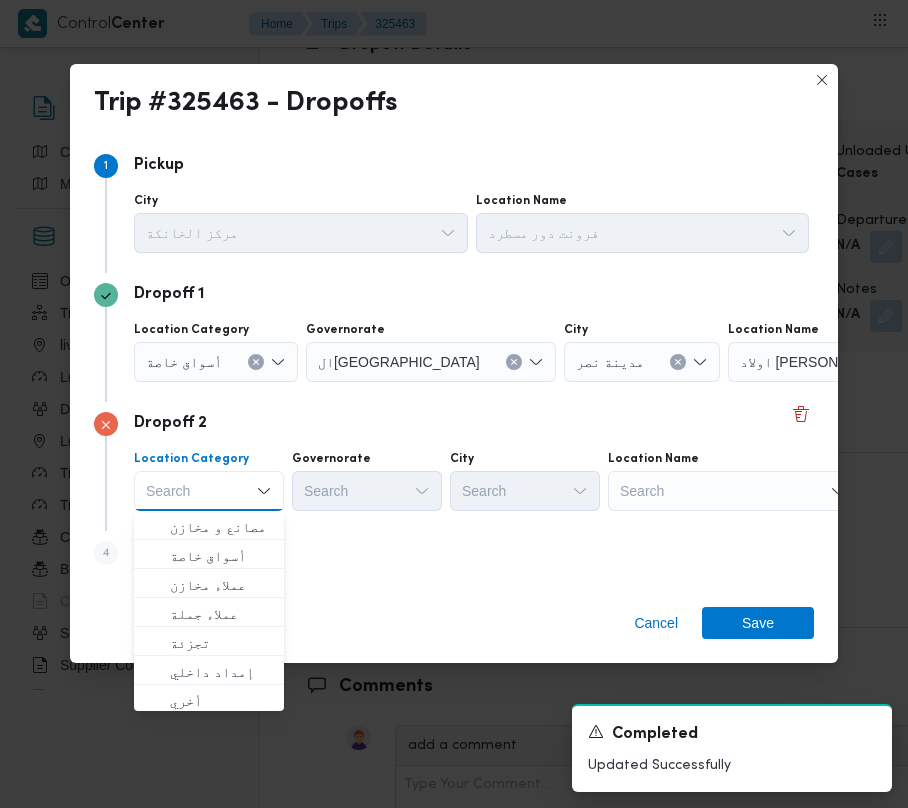 click on "Search" at bounding box center (853, 362) 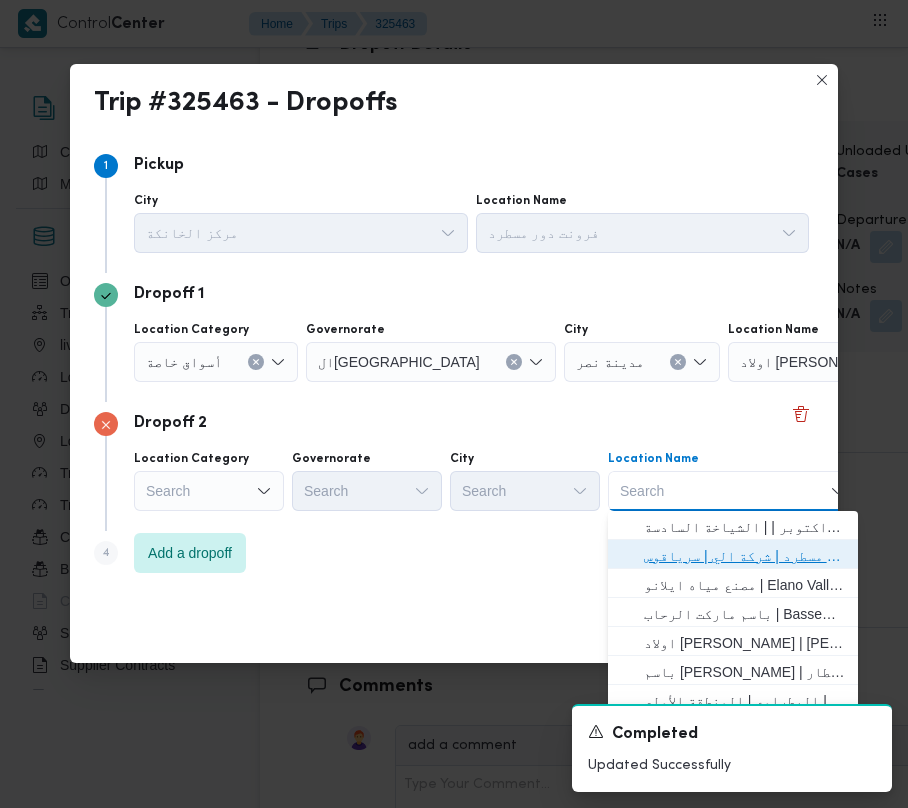 click on "فرونت دور مسطرد | شركة الي | سرياقوس" at bounding box center [745, 556] 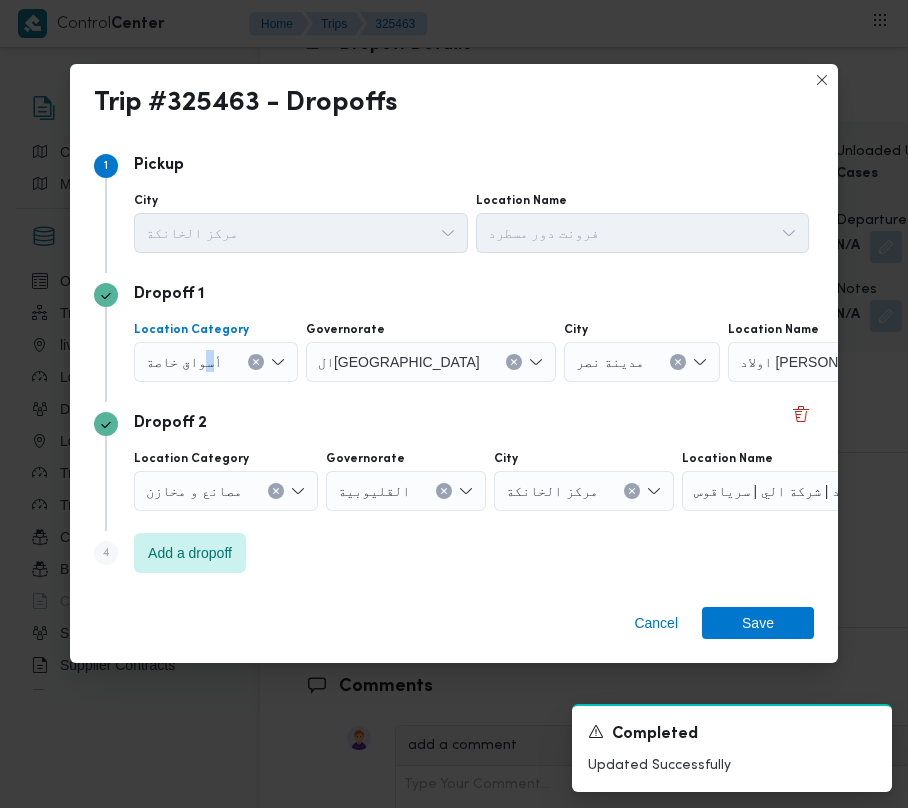 click on "أسواق خاصة" at bounding box center [216, 362] 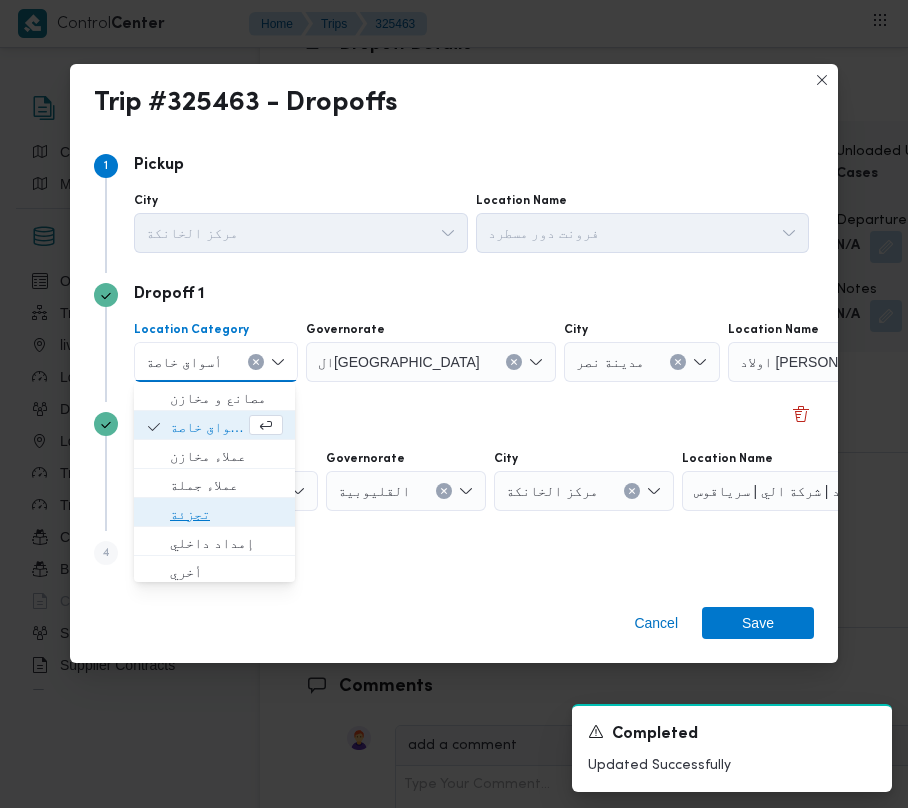 click on "تجزئة" at bounding box center (226, 514) 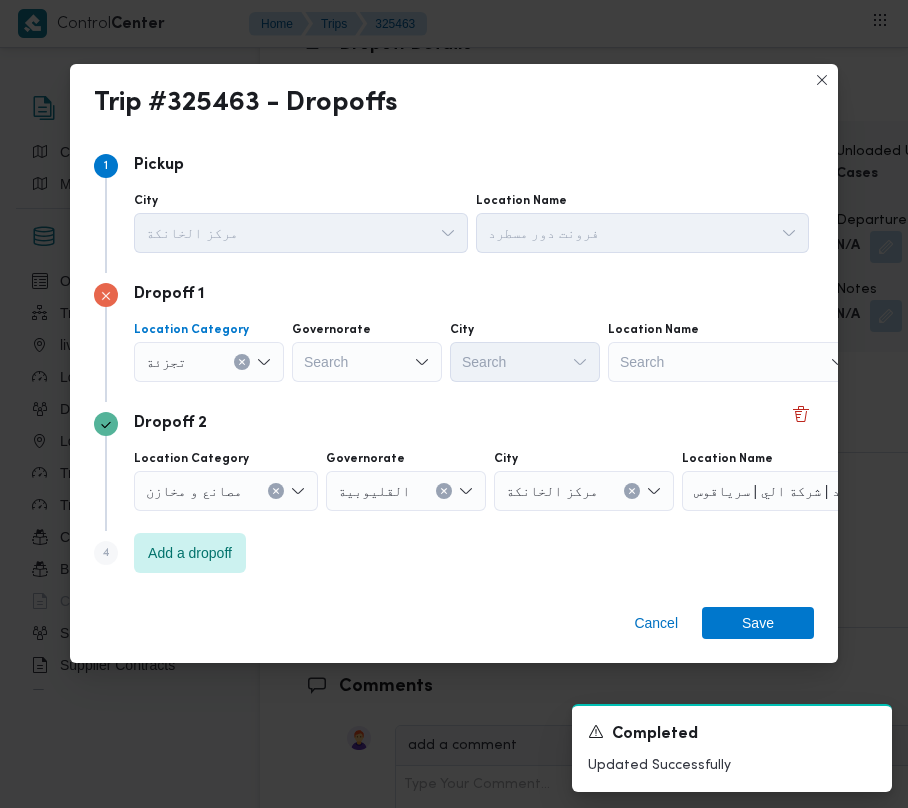 click on "Search" at bounding box center (367, 362) 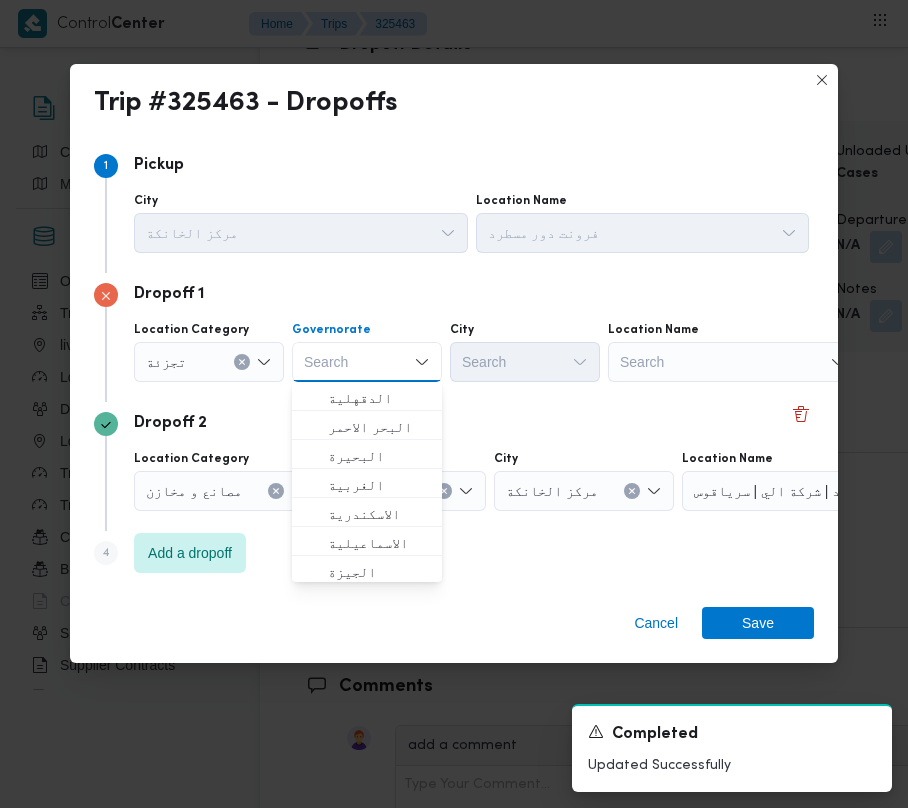 paste on "[GEOGRAPHIC_DATA]" 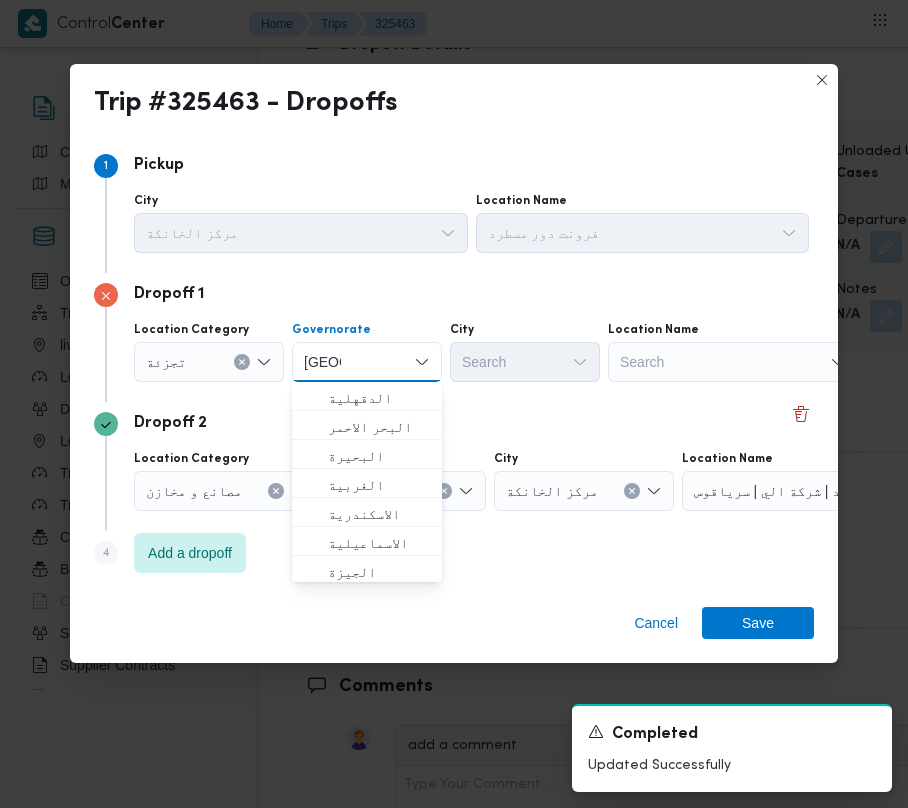 type on "[GEOGRAPHIC_DATA]" 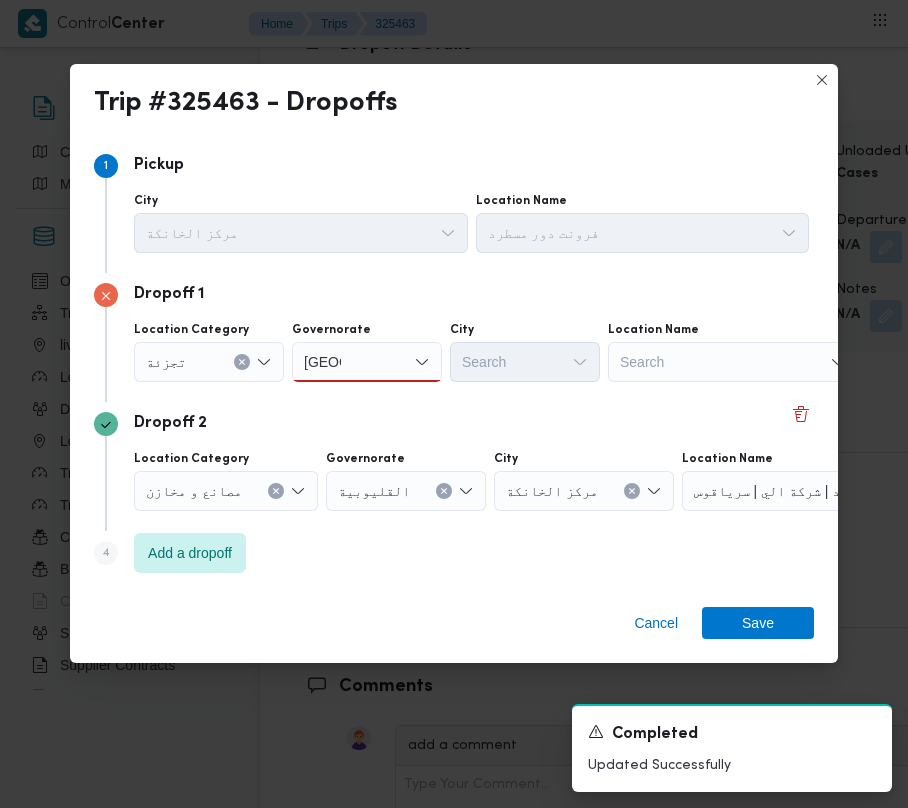 click on "Dropoff 2 Location Category مصانع و [GEOGRAPHIC_DATA] ال[GEOGRAPHIC_DATA] مركز الخانكة Location Name فرونت دور مسطرد | شركة الي | سرياقوس" at bounding box center (454, 466) 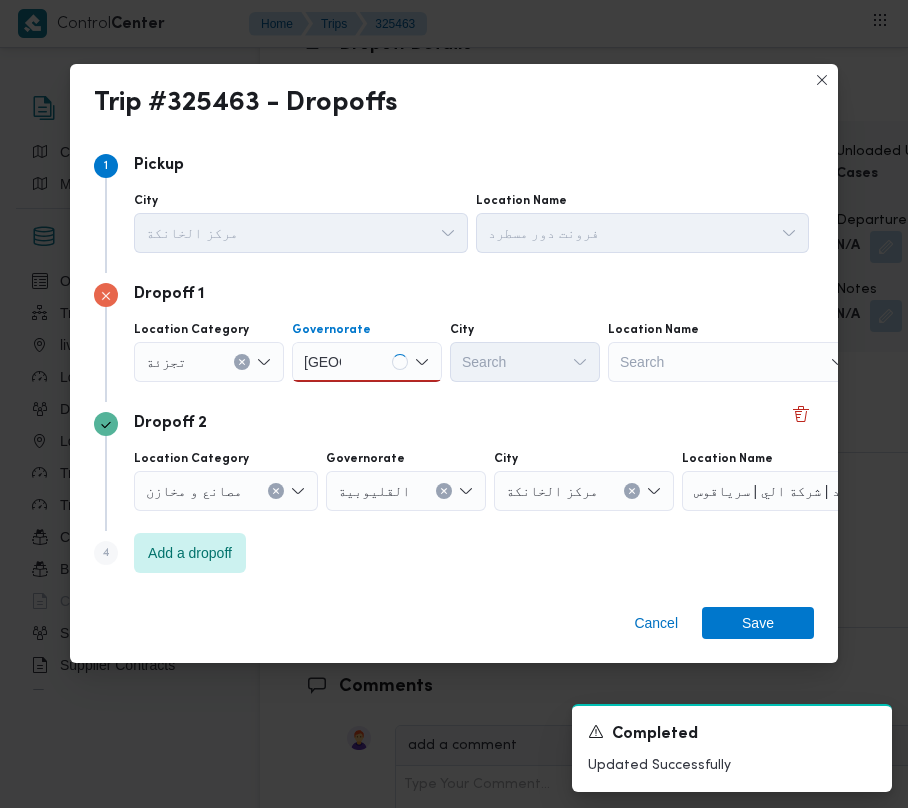 click on "[GEOGRAPHIC_DATA] [GEOGRAPHIC_DATA]" at bounding box center (367, 362) 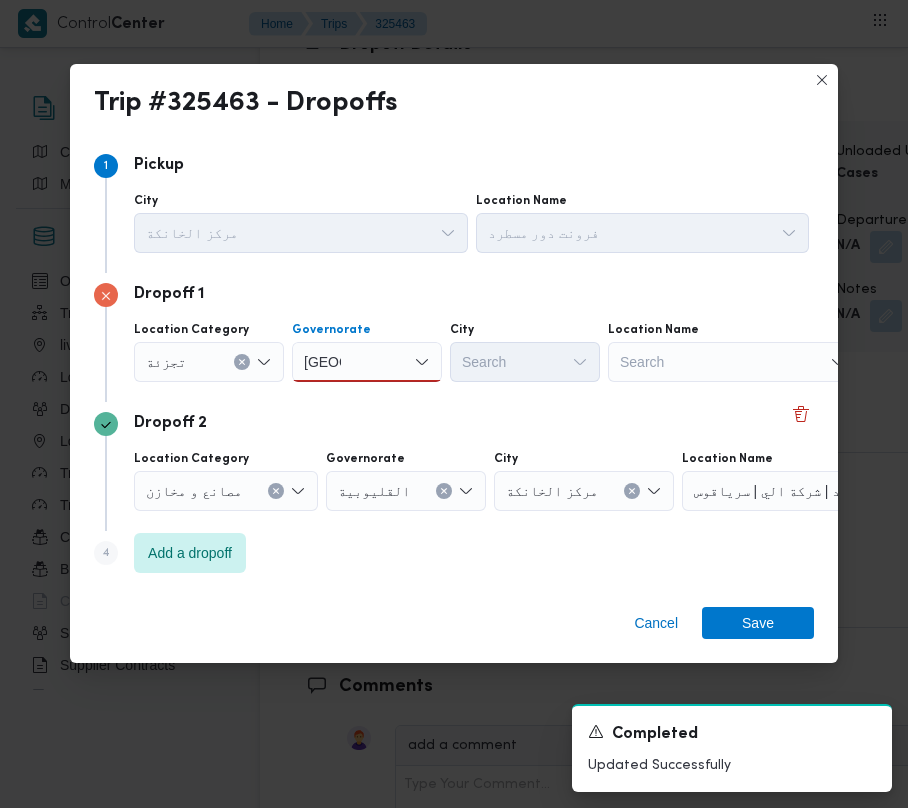 click on "[GEOGRAPHIC_DATA] [GEOGRAPHIC_DATA]" at bounding box center [367, 362] 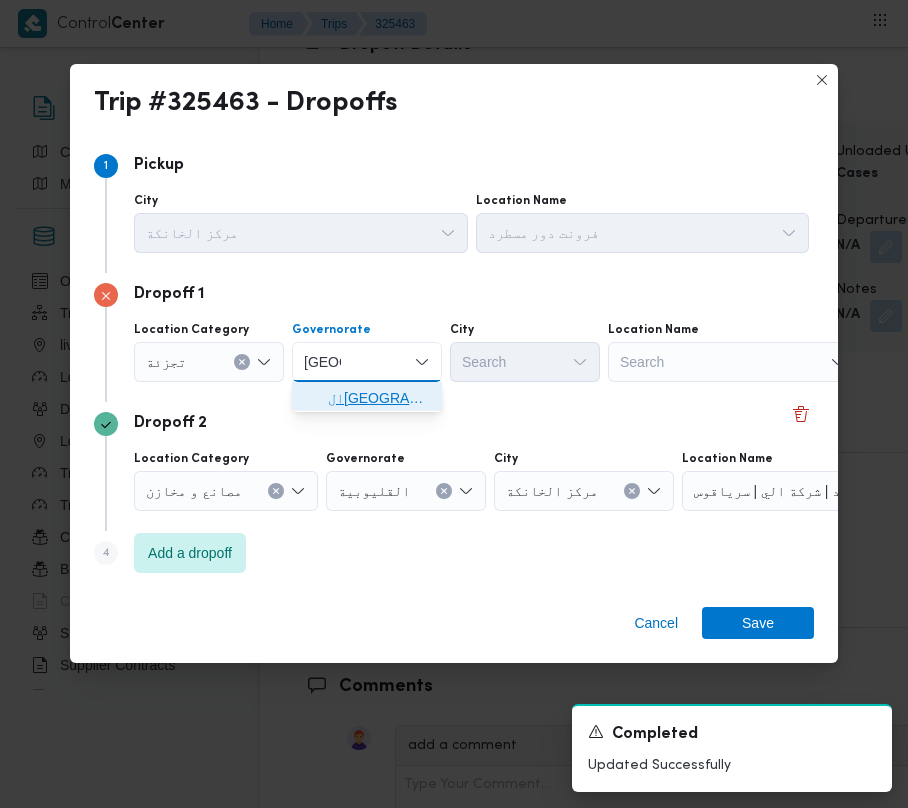 drag, startPoint x: 373, startPoint y: 397, endPoint x: 400, endPoint y: 400, distance: 27.166155 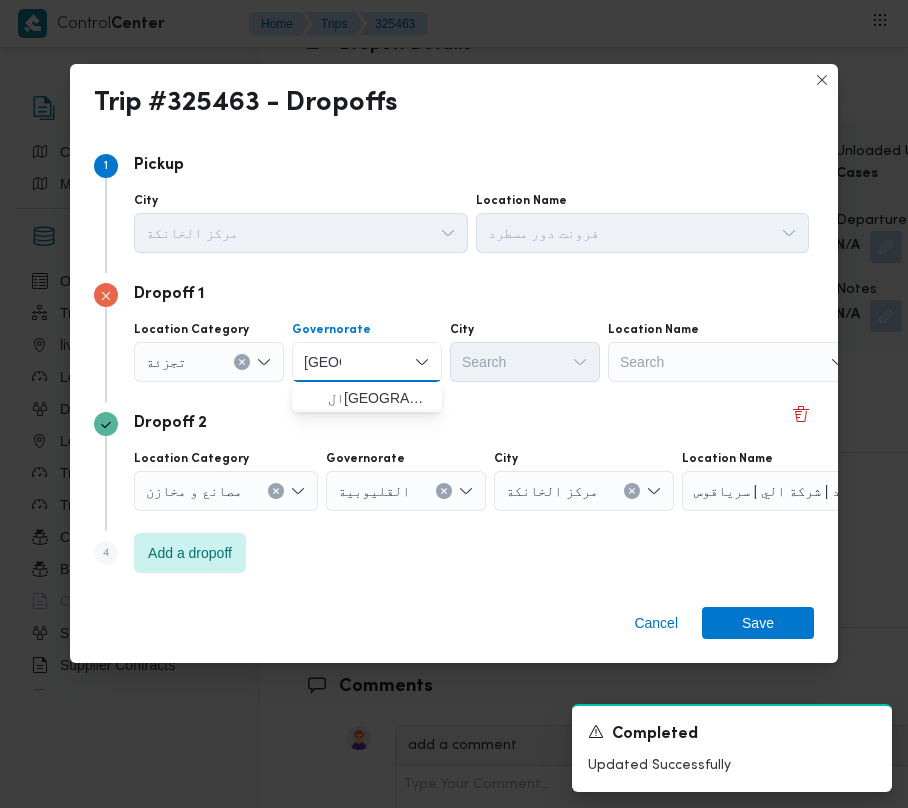 type 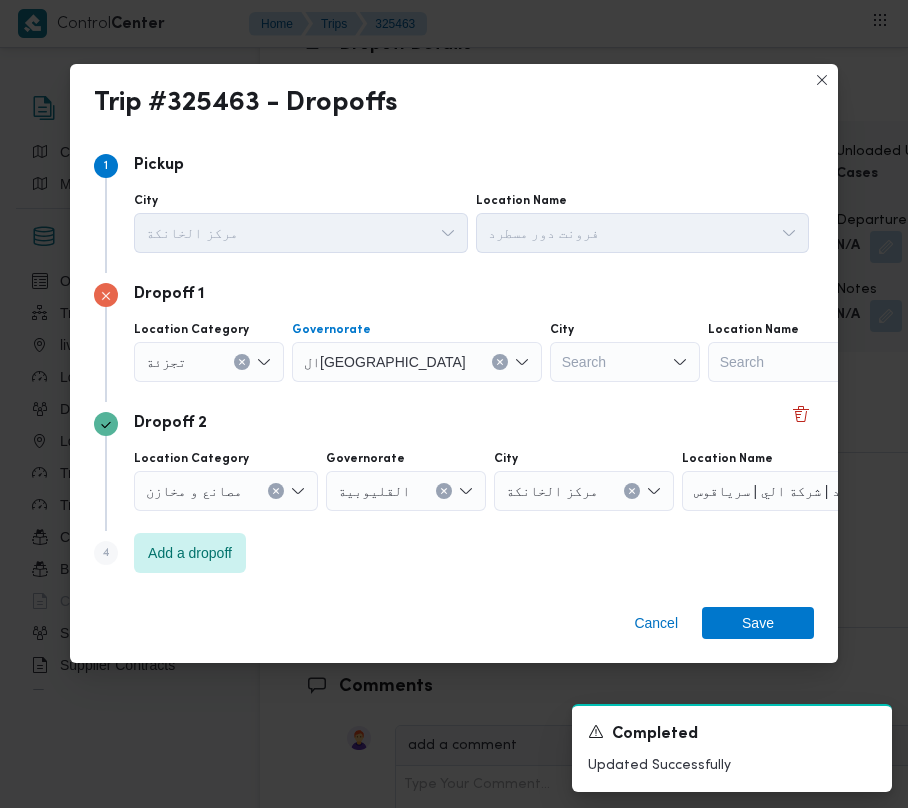 click on "Search" at bounding box center (625, 362) 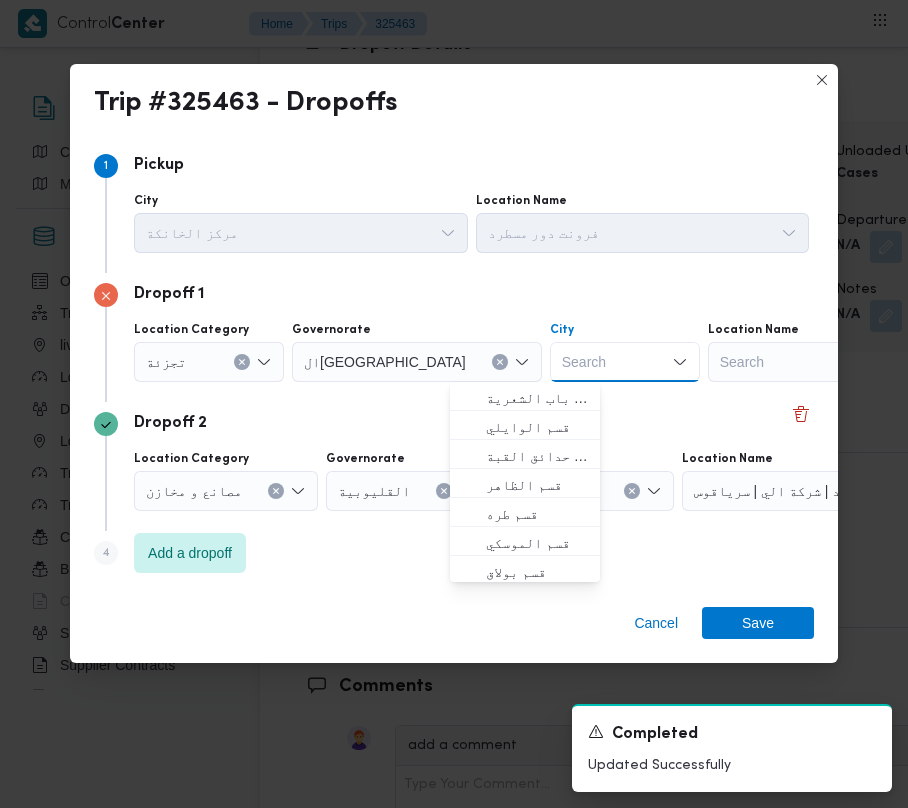paste on "[GEOGRAPHIC_DATA]" 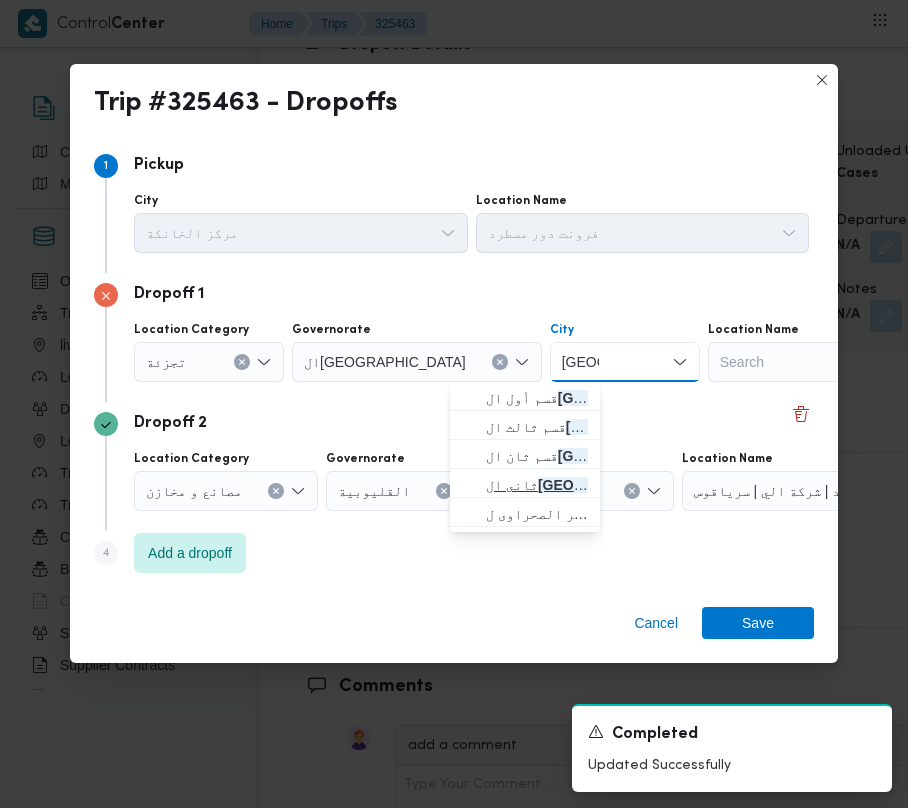 type on "[GEOGRAPHIC_DATA]" 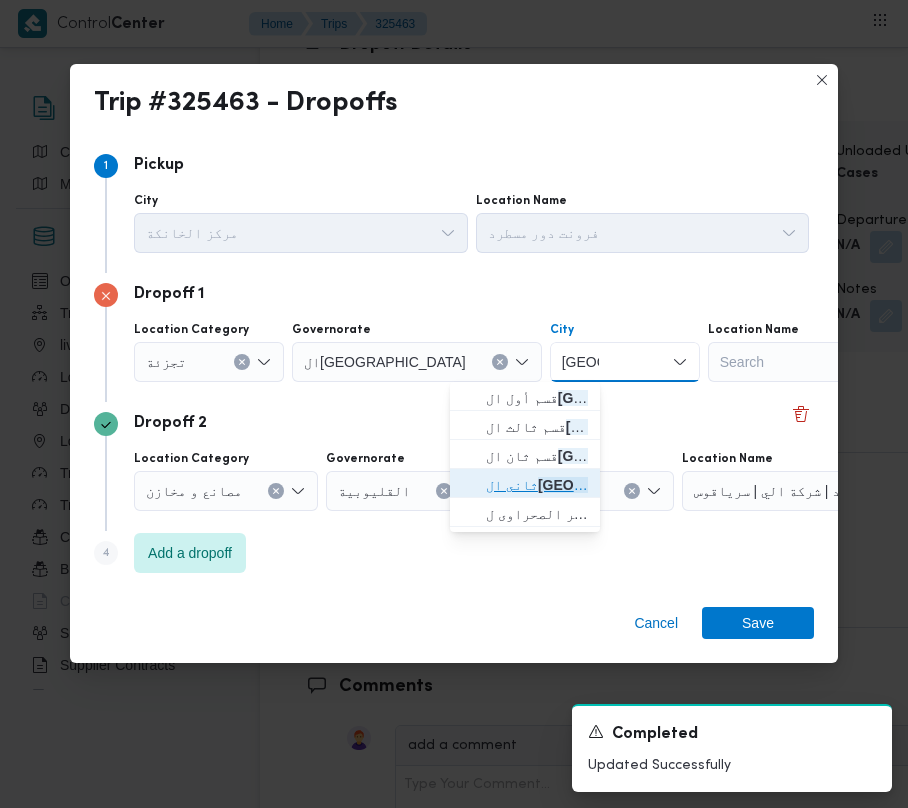 click on "[GEOGRAPHIC_DATA]" at bounding box center (613, 485) 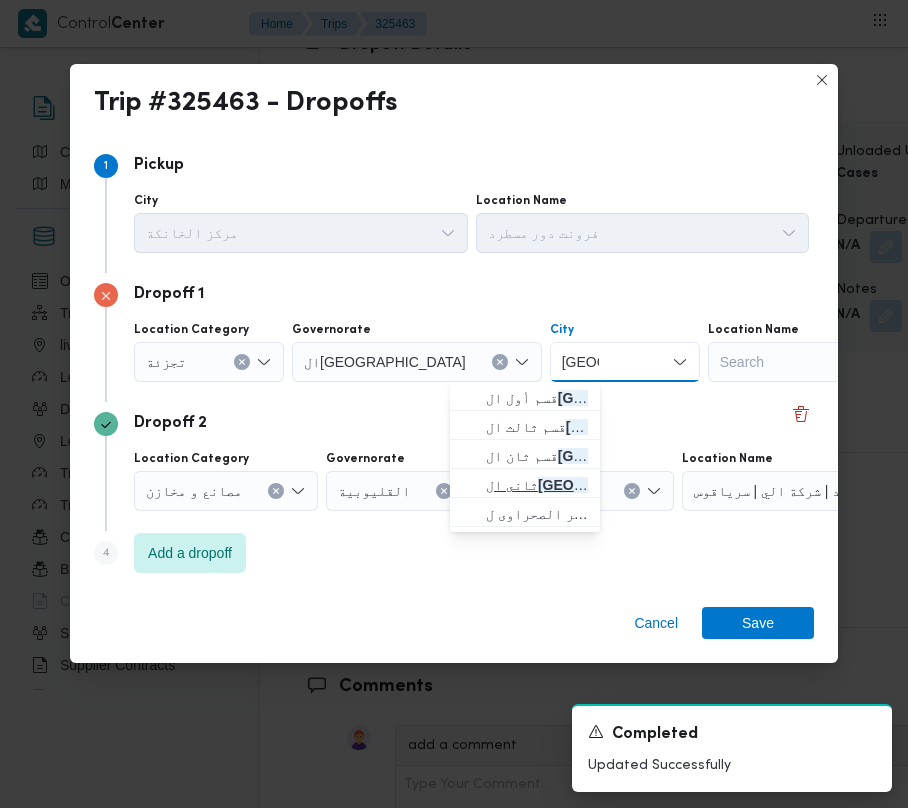 type 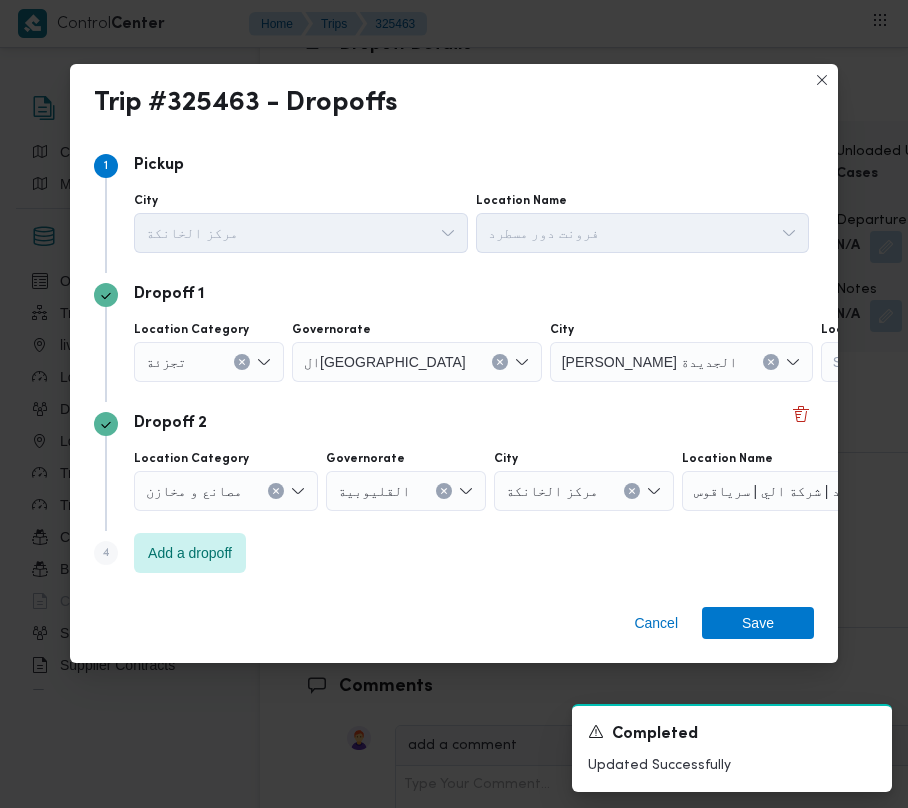 click on "Dropoff 2 Location Category مصانع و [GEOGRAPHIC_DATA] ال[GEOGRAPHIC_DATA] مركز الخانكة Location Name فرونت دور مسطرد | شركة الي | سرياقوس" at bounding box center [454, 466] 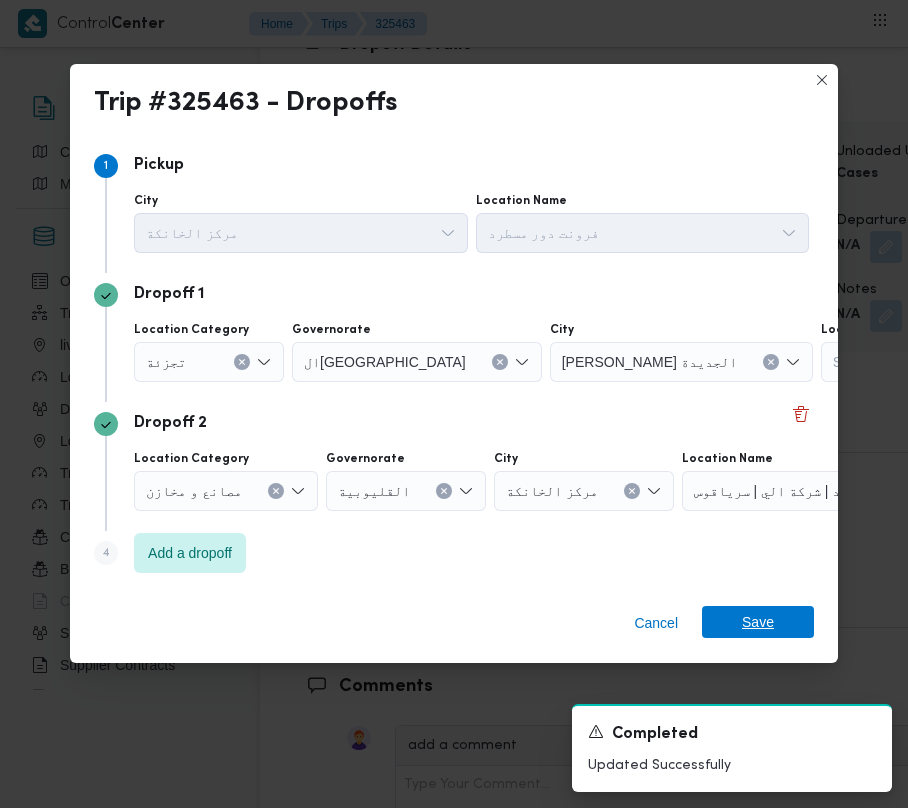 click on "Save" at bounding box center (758, 622) 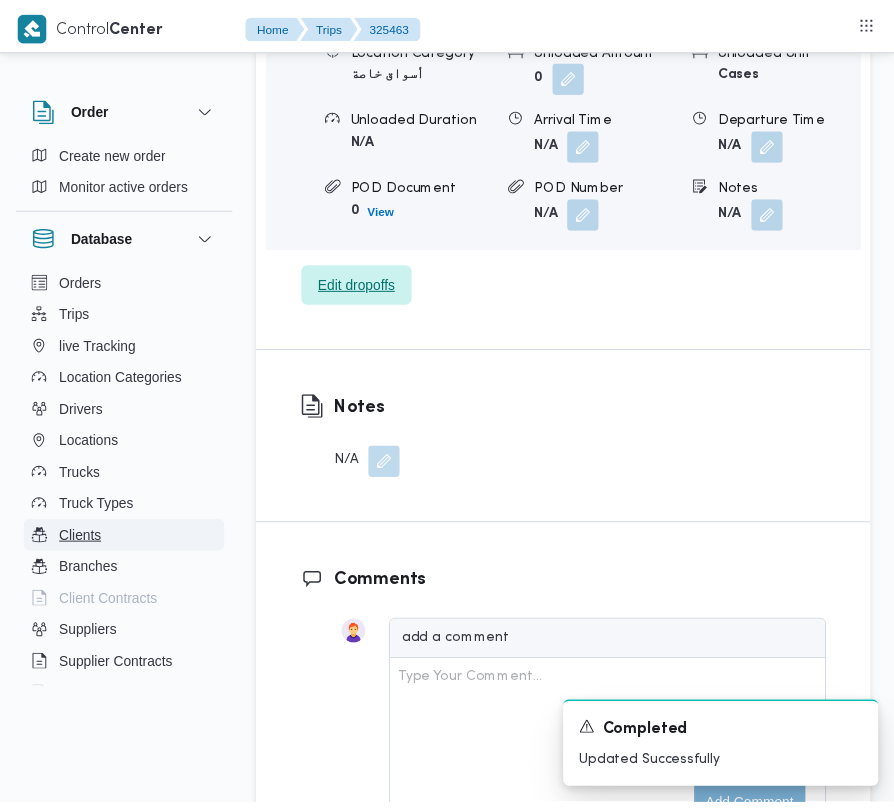 scroll, scrollTop: 3577, scrollLeft: 0, axis: vertical 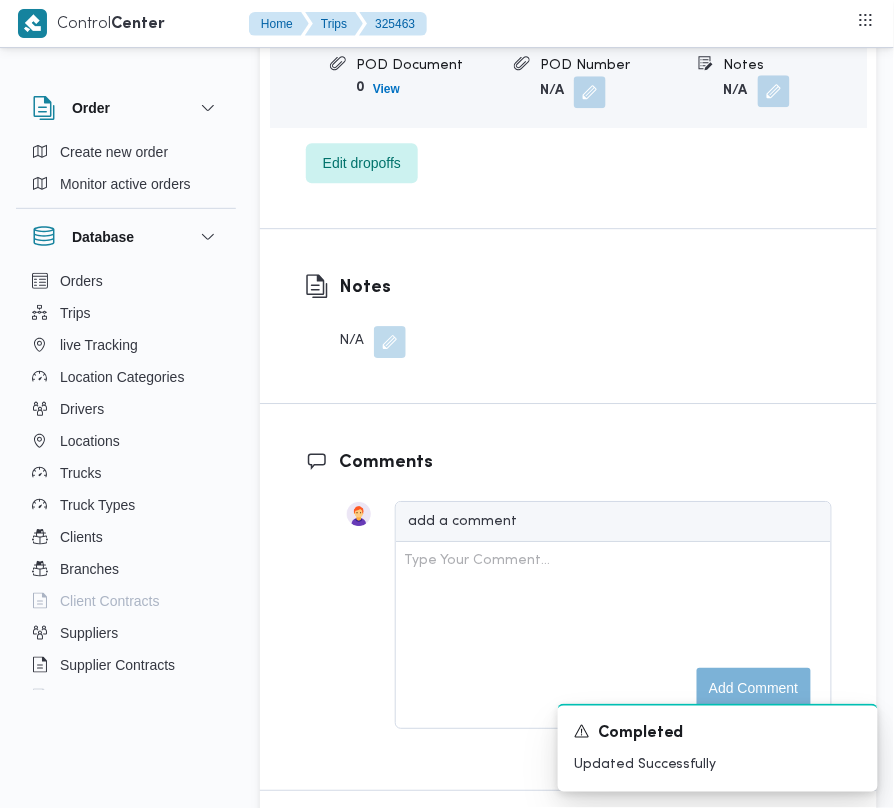 click at bounding box center [774, 91] 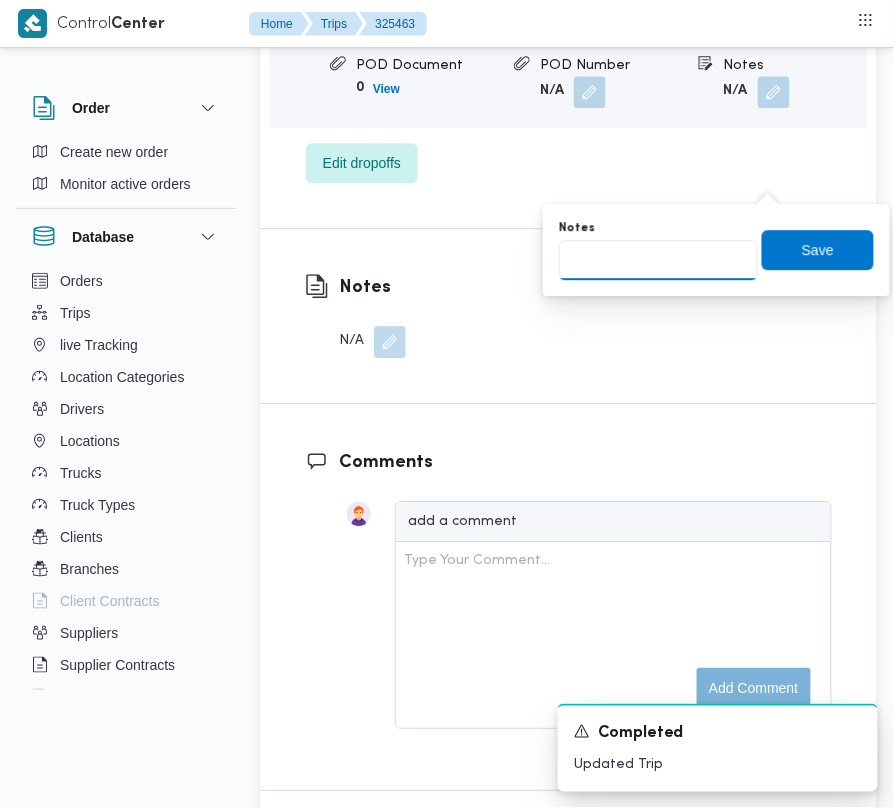 click on "Notes" at bounding box center [658, 260] 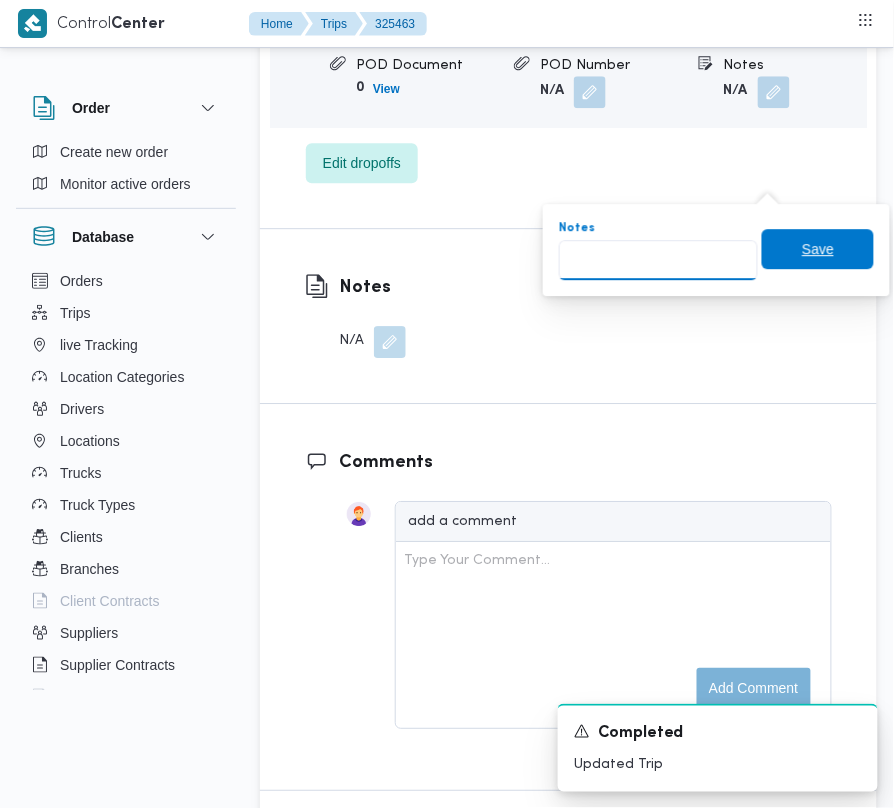 paste on "الرحاب" 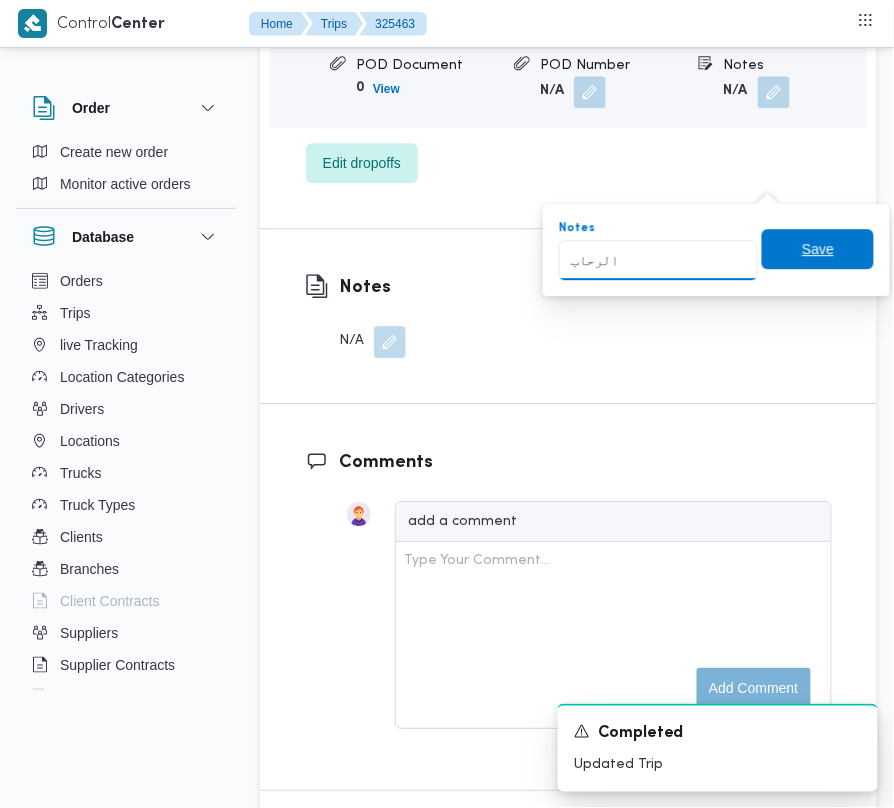 type on "الرحاب" 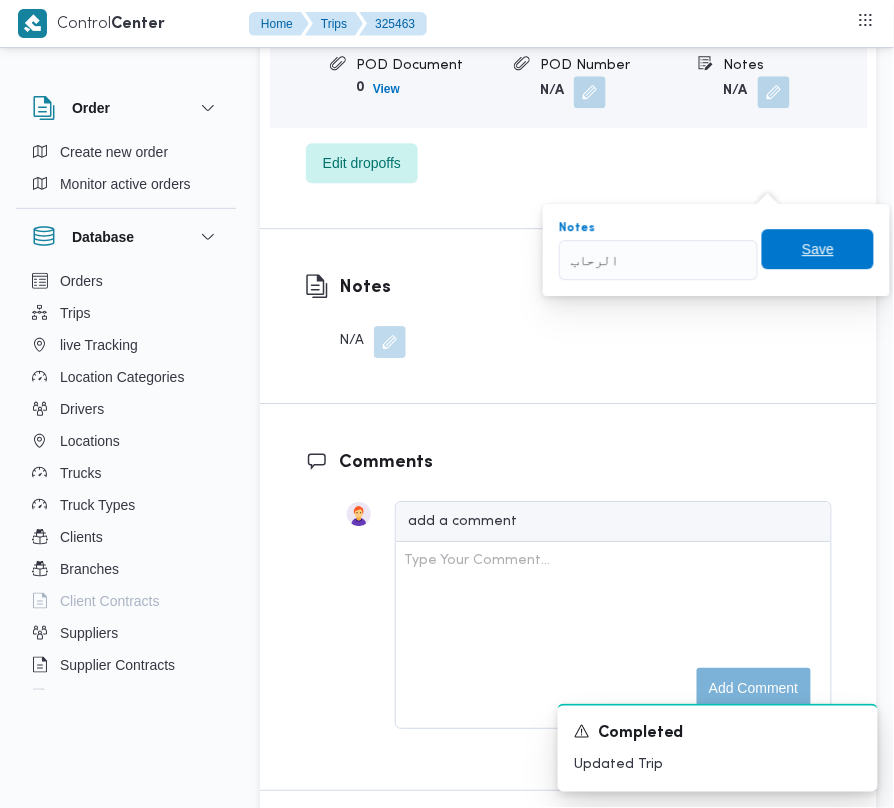 type 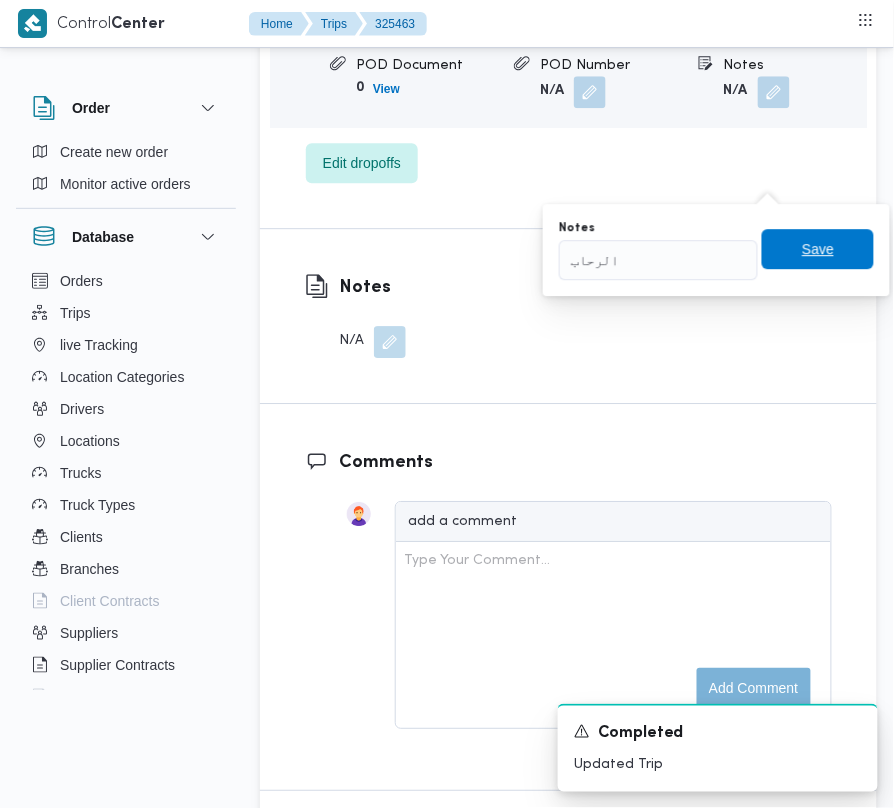 click on "Save" at bounding box center (818, 249) 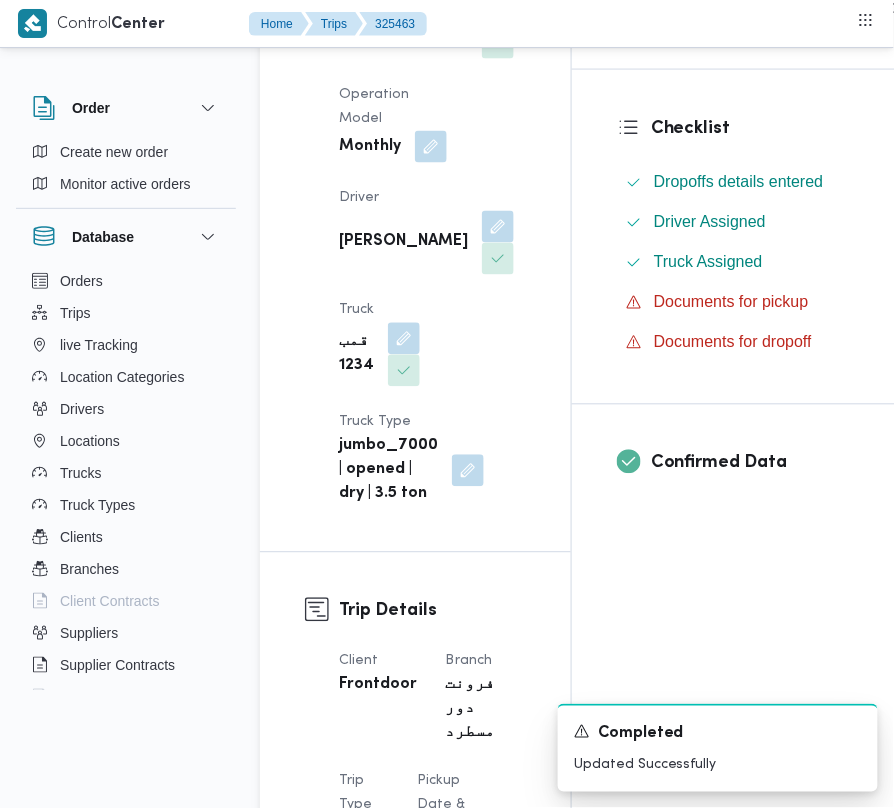 scroll, scrollTop: 0, scrollLeft: 0, axis: both 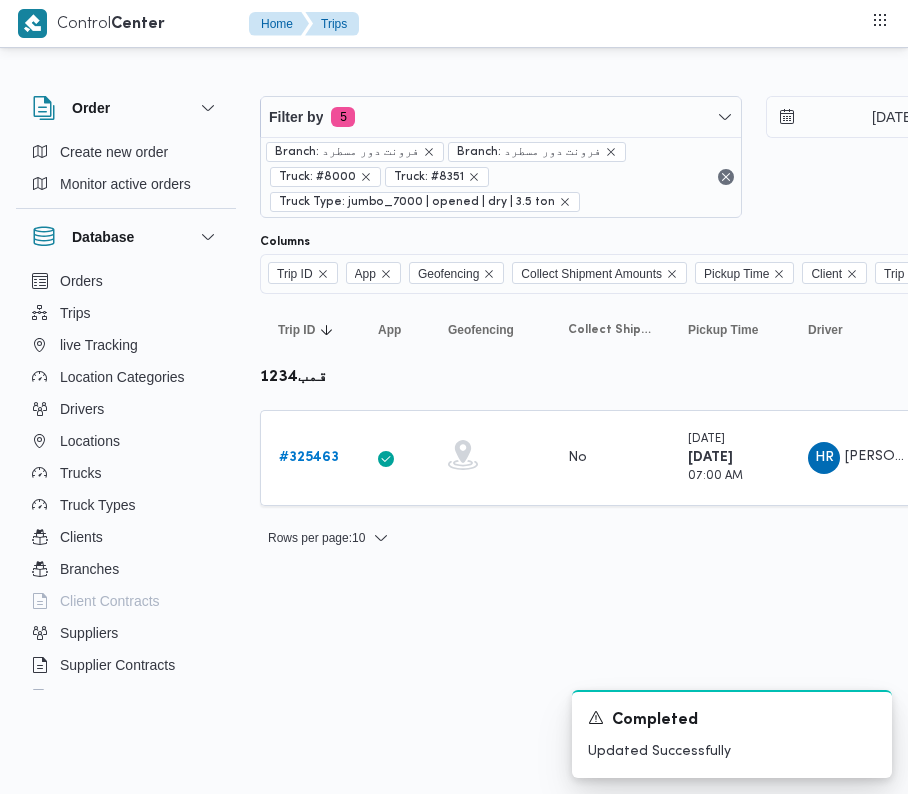click on "Filter by 5 Branch: فرونت دور مسطرد Branch: فرونت دور مسطرد  Truck: #8000 Truck: #8351 Truck Type: jumbo_7000 | opened | dry | 3.5 ton" at bounding box center (501, 157) 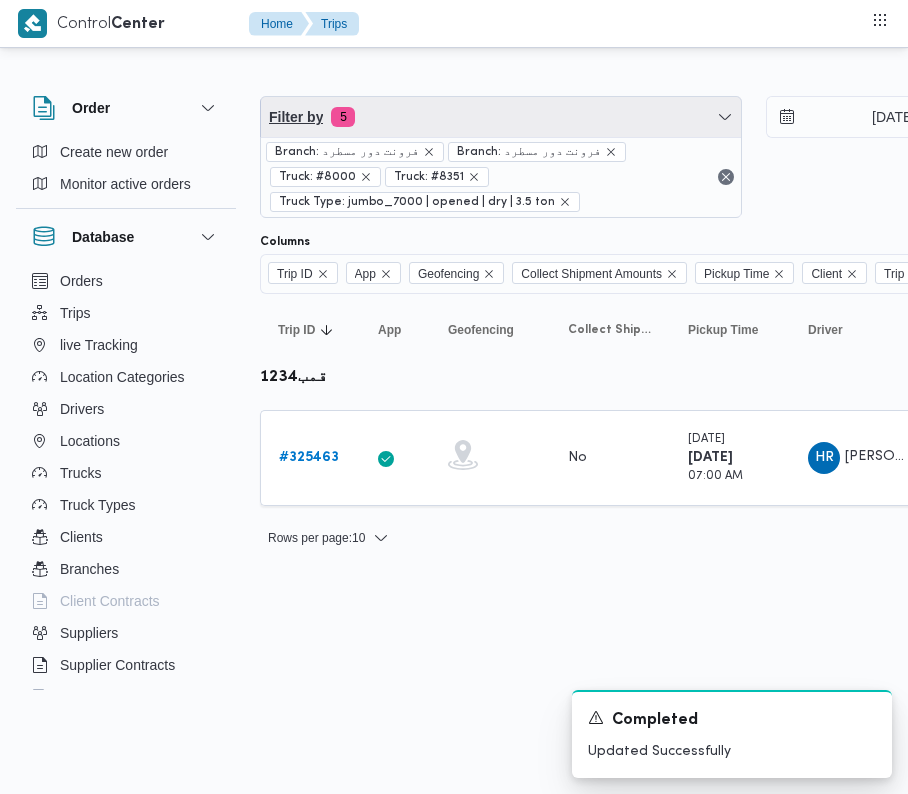 click on "Filter by 5" at bounding box center (501, 117) 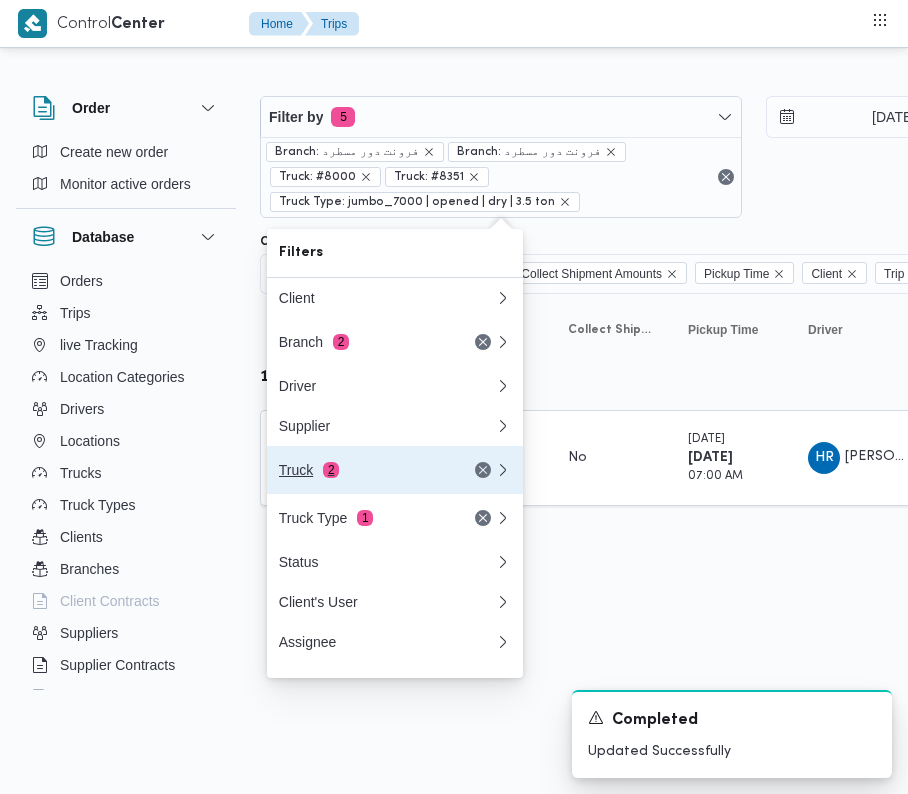 click on "Truck 2" at bounding box center (395, 470) 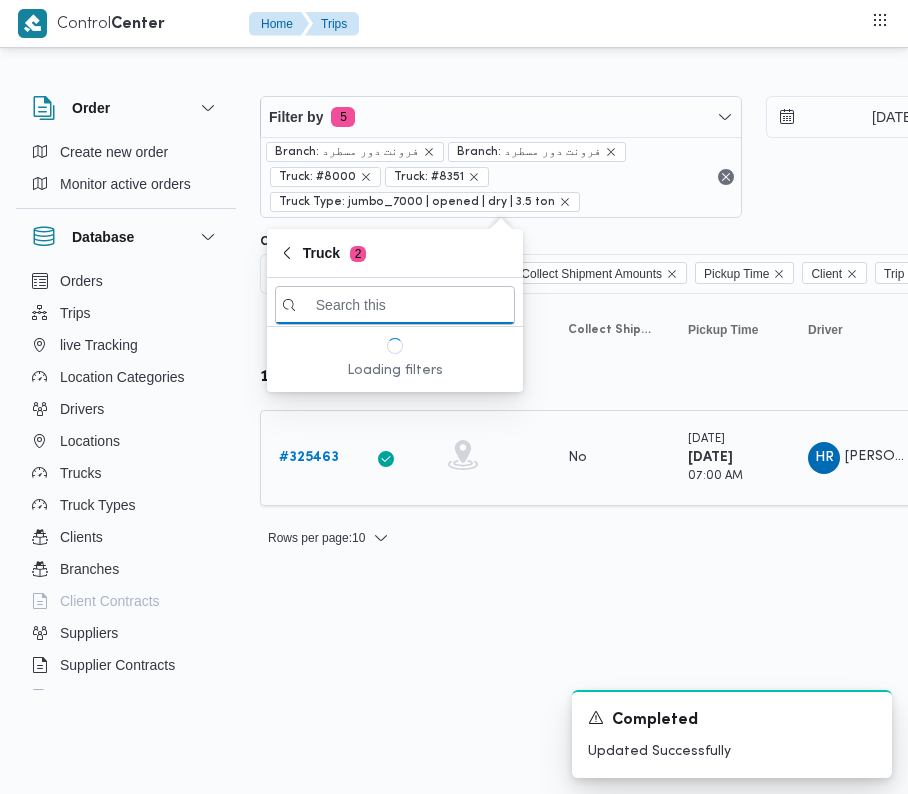 paste on "3265" 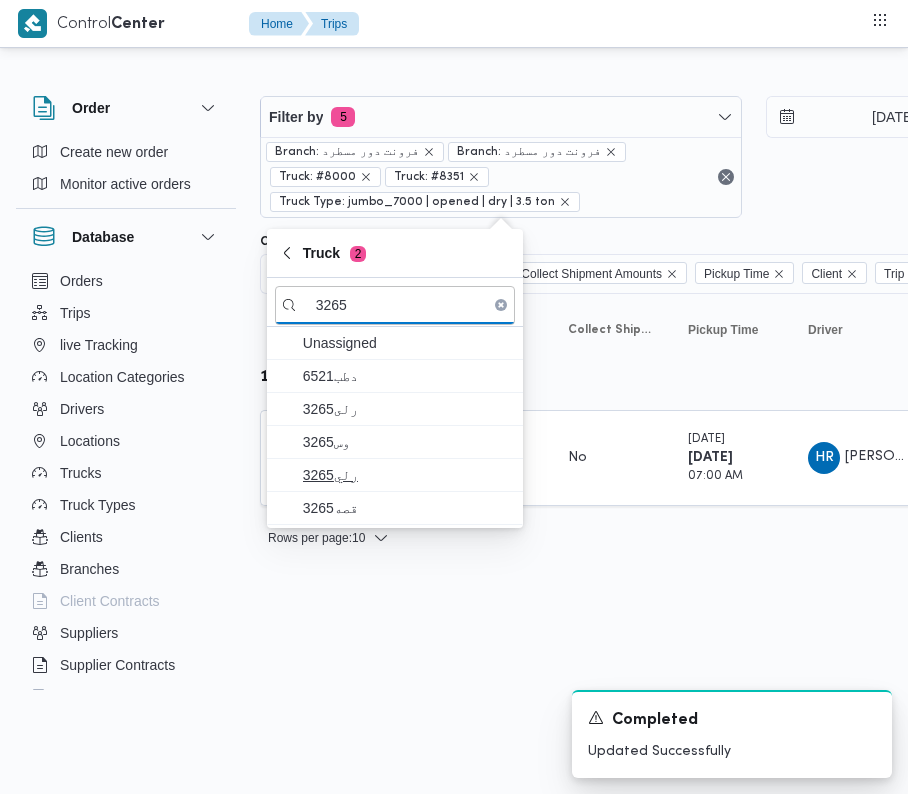 type on "3265" 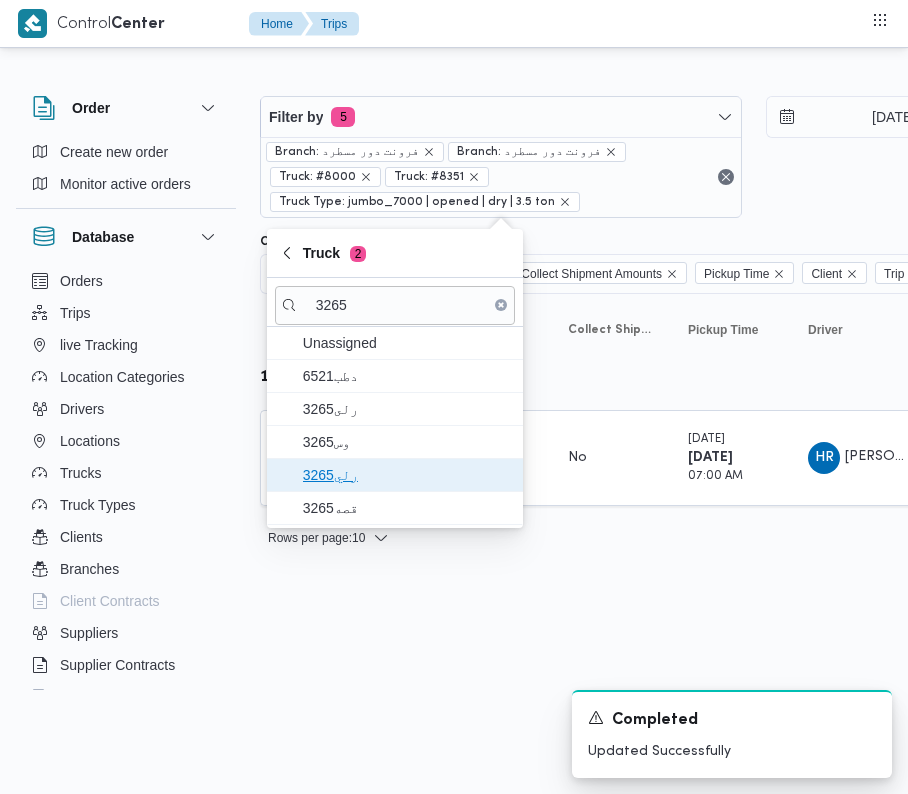 click on "رلي3265" at bounding box center (407, 475) 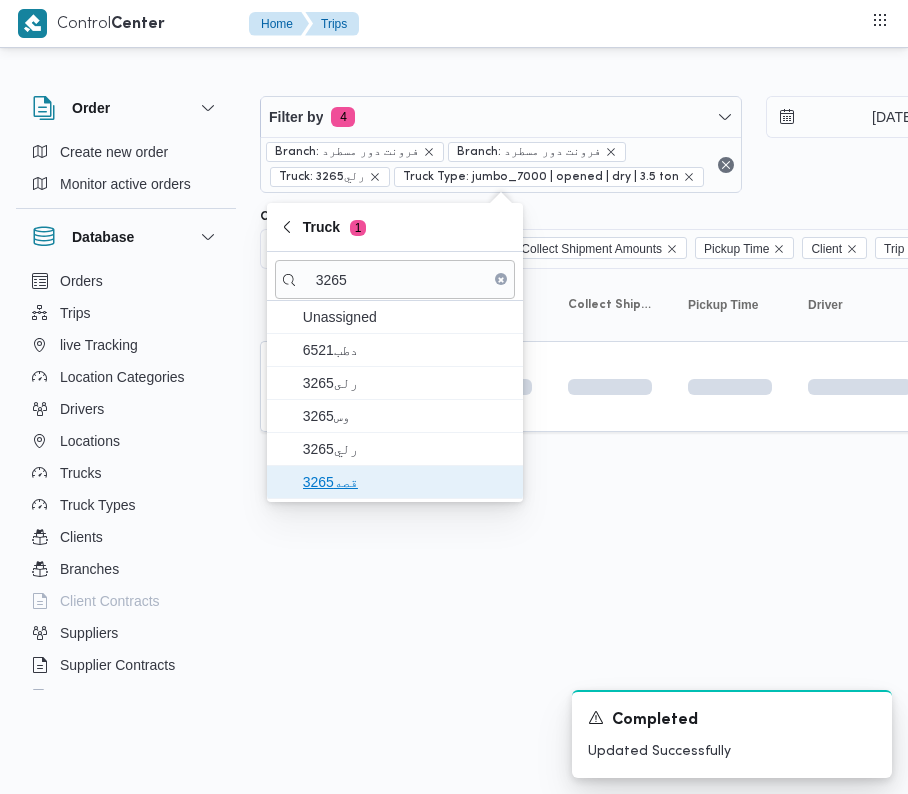click on "قصه3265" at bounding box center [395, 482] 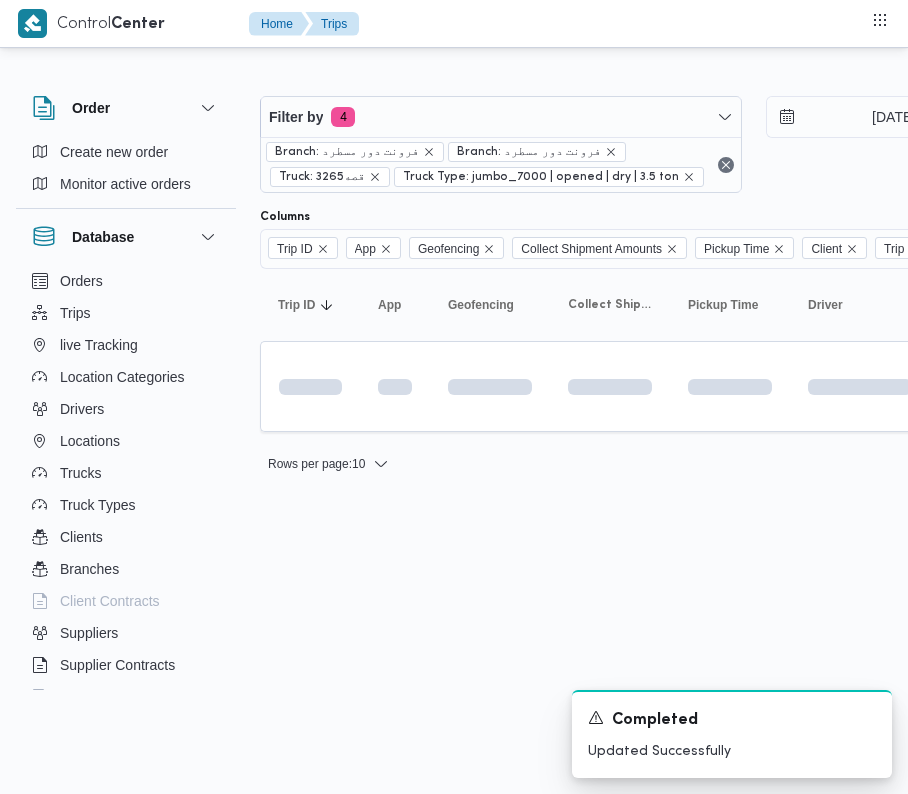 click on "Control  Center Home Trips Order Create new order Monitor active orders Database Orders Trips live Tracking Location Categories Drivers Locations Trucks Truck Types Clients Branches Client Contracts Suppliers Supplier Contracts Devices Users Projects SP Projects Admins organization assignees Tags Filter by 4 Branch: فرونت دور مسطرد Branch: فرونت دور مسطرد  Truck: قصه3265 Truck Type: jumbo_7000 | opened | dry | 3.5 ton [DATE] → [DATE] Group By Truck Columns Trip ID App Geofencing Collect Shipment Amounts Pickup Time Client Trip Points Driver Supplier Truck Status Platform Sorting Trip ID Click to sort in ascending order App Click to sort in ascending order Geofencing Click to sort in ascending order Collect Shipment Amounts Pickup Time Click to sort in ascending order Client Click to sort in ascending order Trip Points Driver Click to sort in ascending order Supplier Click to sort in ascending order Truck Click to sort in ascending order Status Platform Actions :  10 1 1" at bounding box center [454, 397] 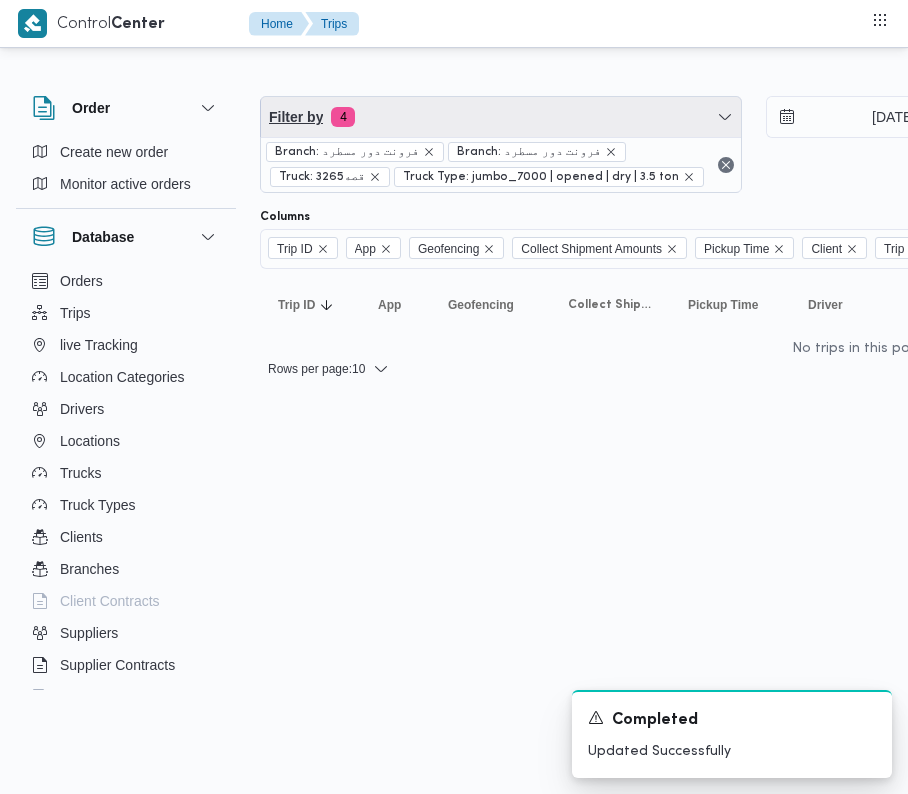 drag, startPoint x: 404, startPoint y: 120, endPoint x: 405, endPoint y: 196, distance: 76.00658 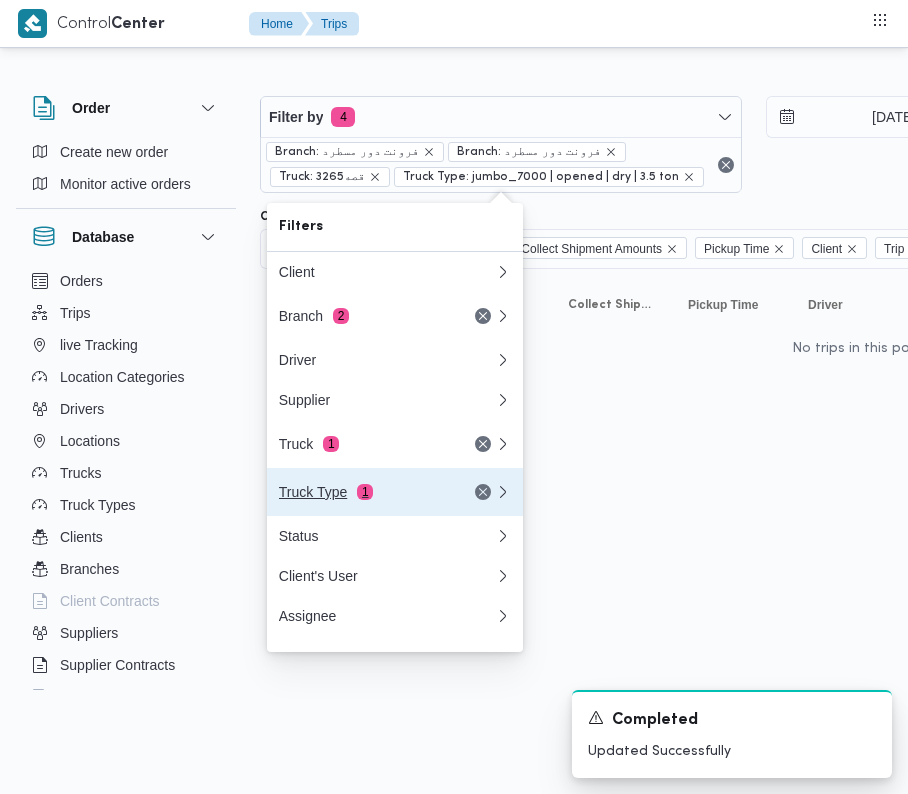 click on "Truck Type 1" at bounding box center (395, 492) 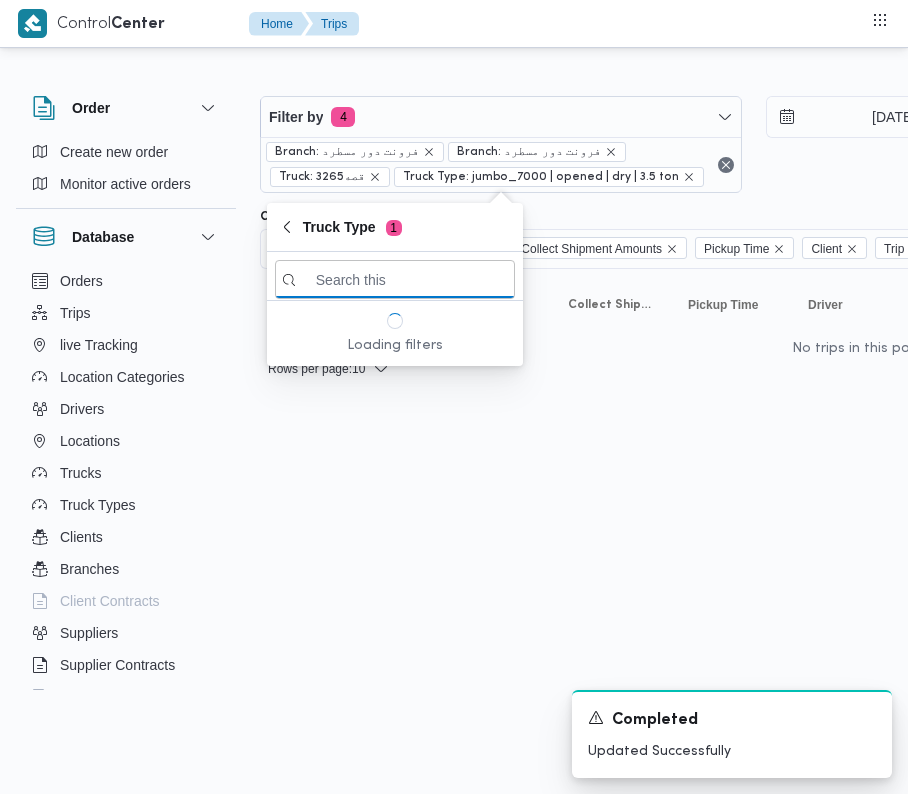 click at bounding box center [860, 80] 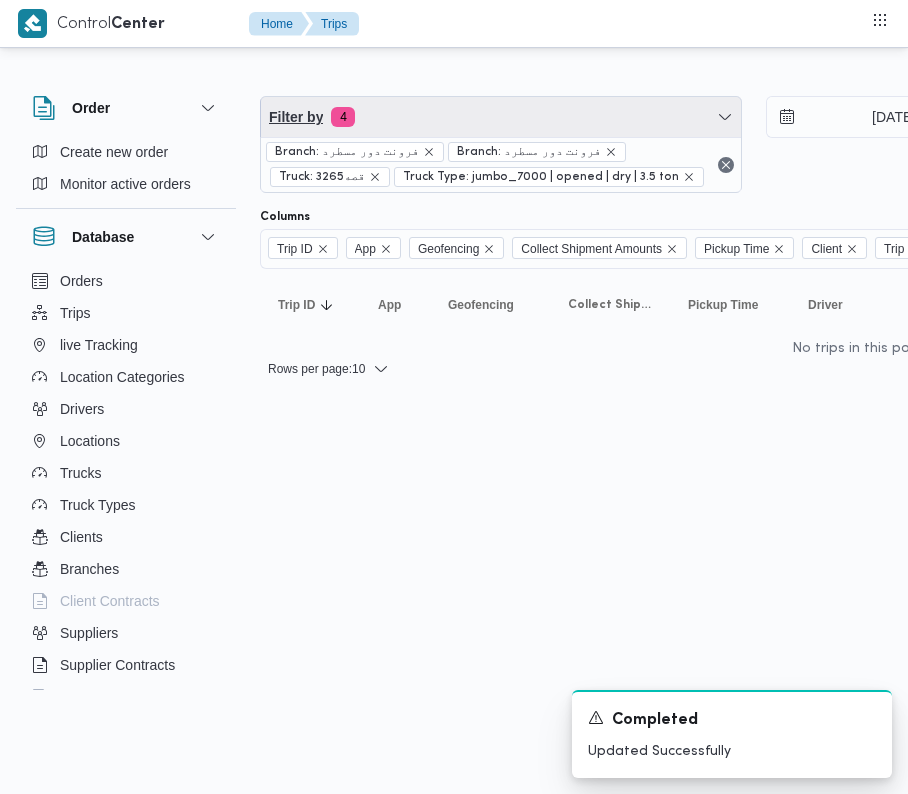 click on "Filter by 4" at bounding box center [501, 117] 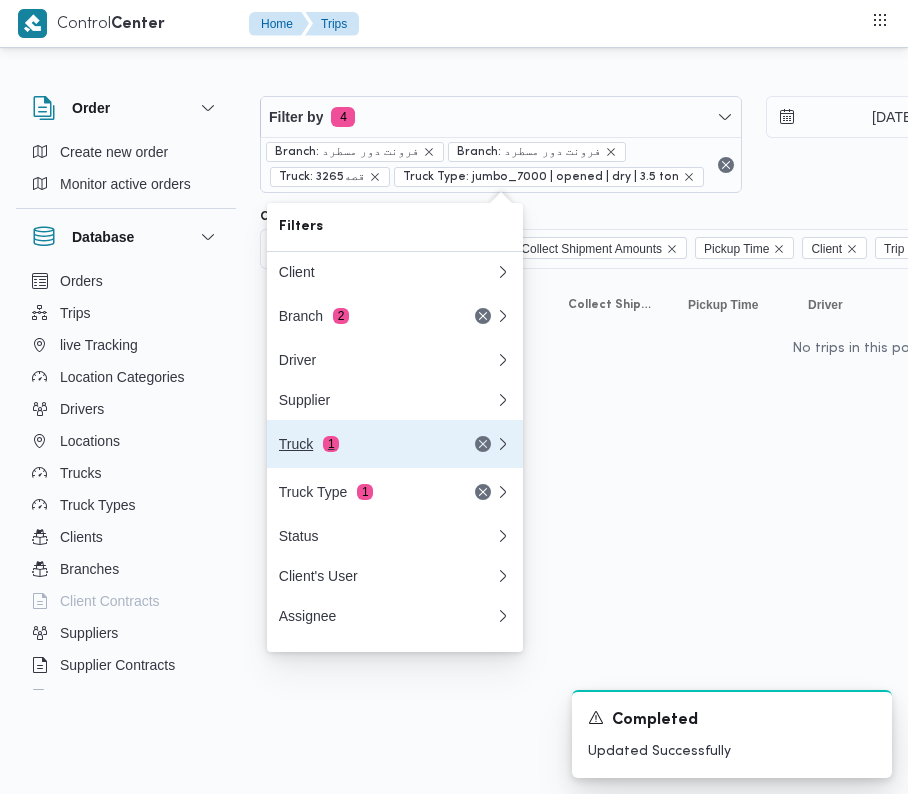 click on "Truck 1" at bounding box center [395, 444] 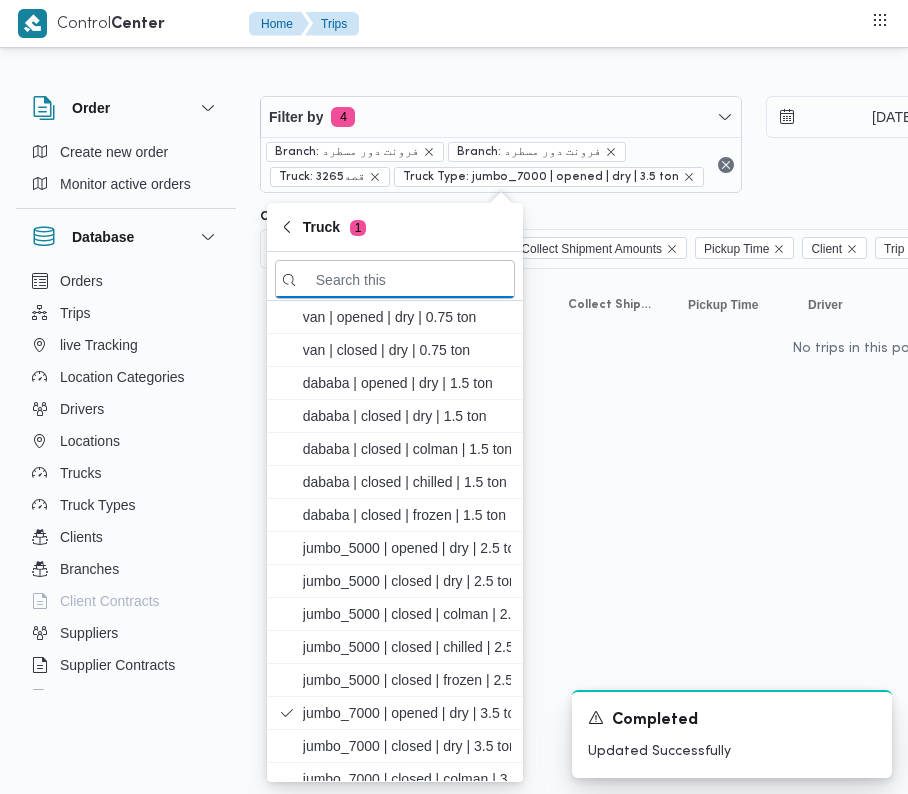 paste on "3265" 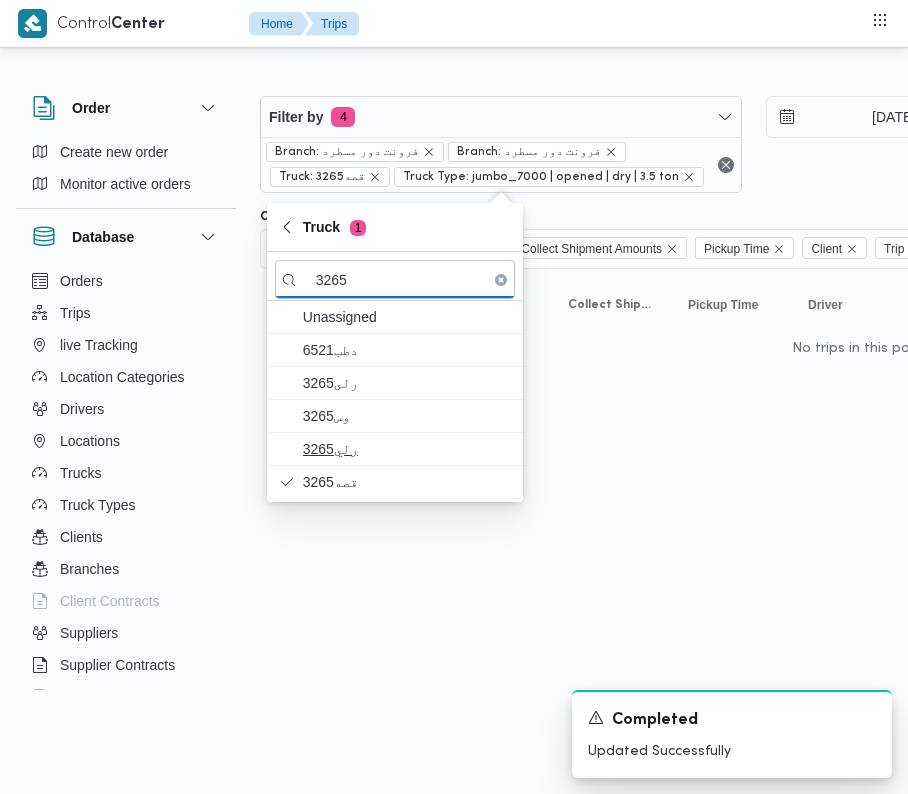 type on "3265" 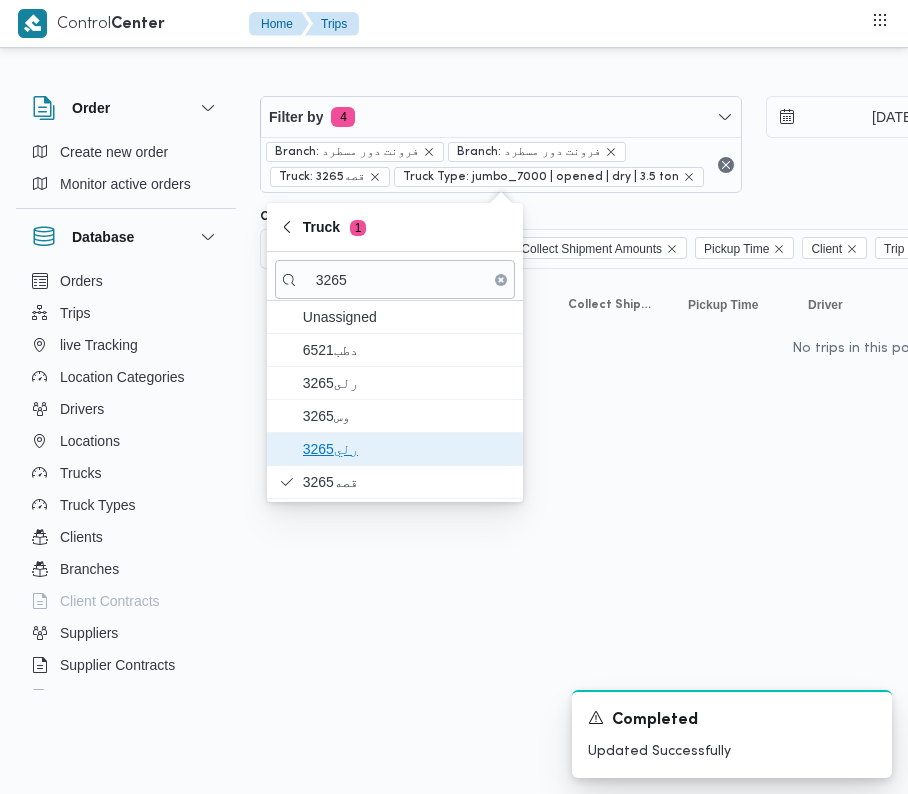 click on "رلي3265" at bounding box center (407, 449) 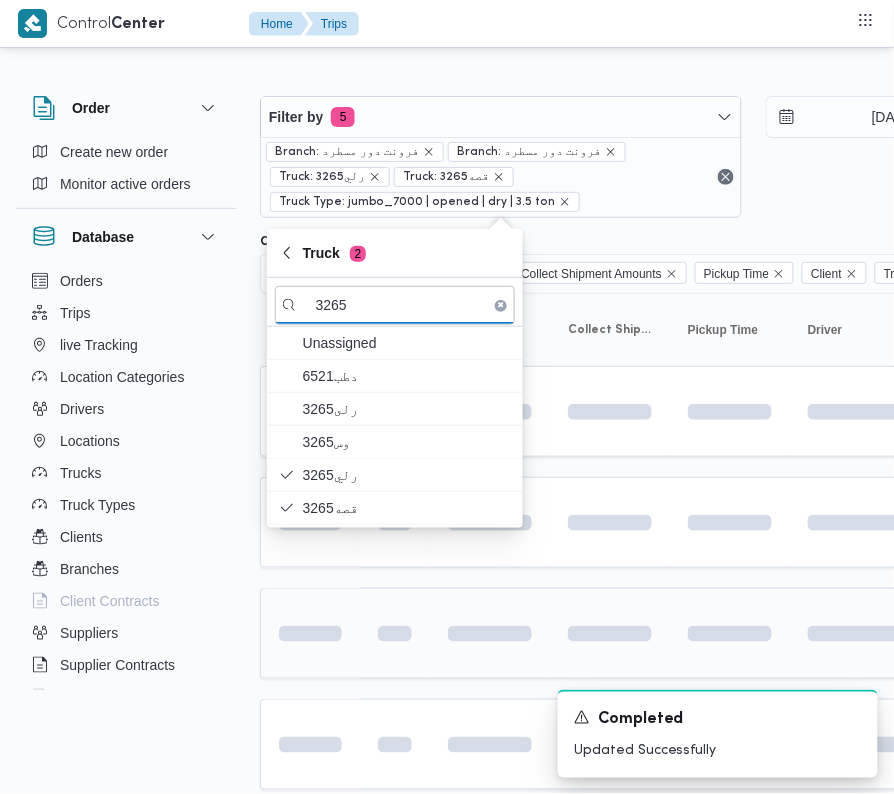click at bounding box center (375, 634) 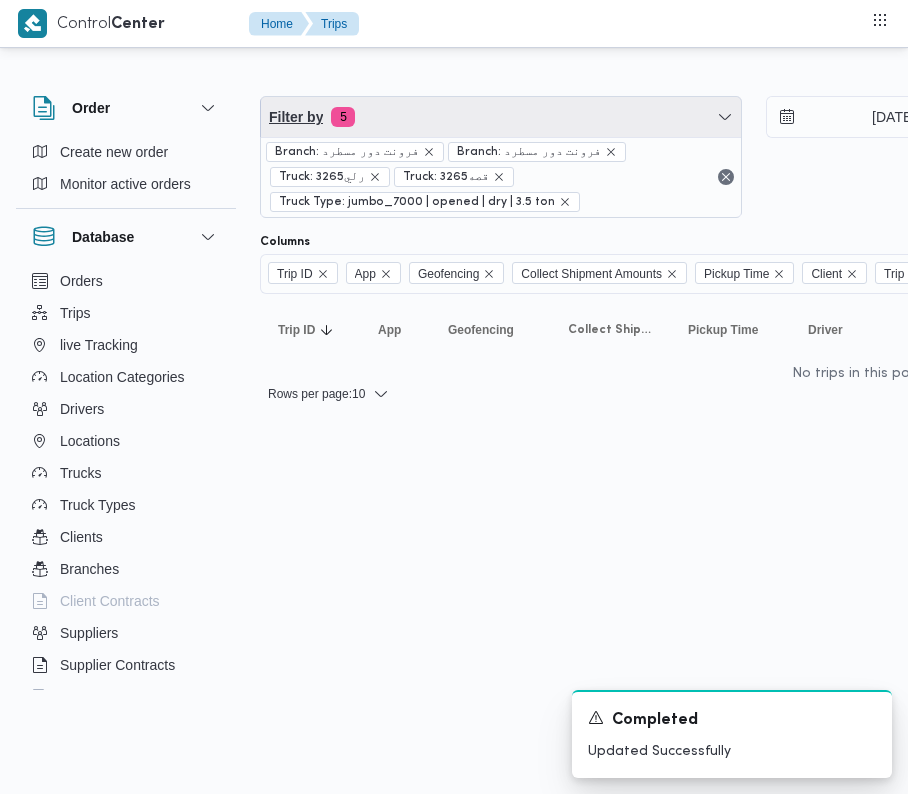 click on "Filter by 5" at bounding box center (501, 117) 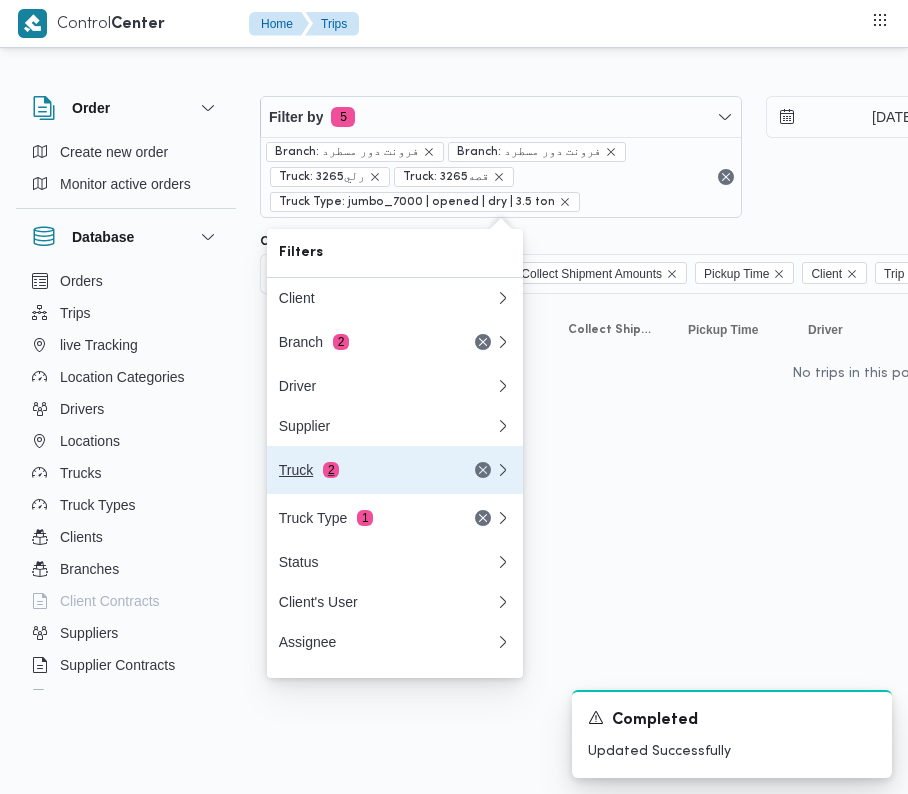 click on "Truck 2" at bounding box center (363, 470) 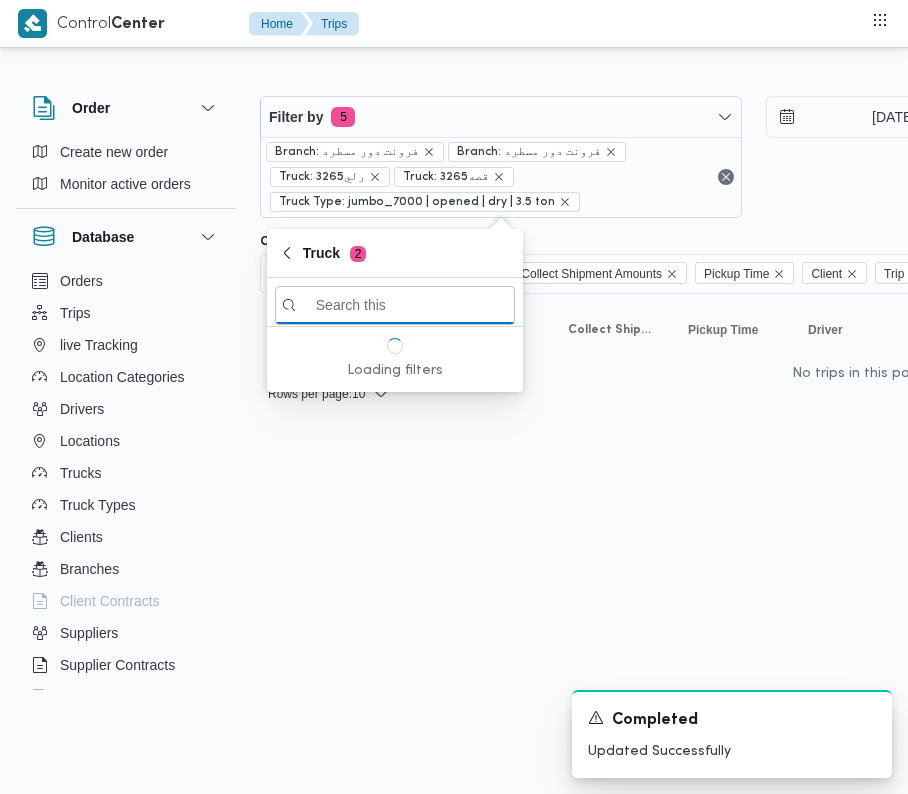 paste on "3265" 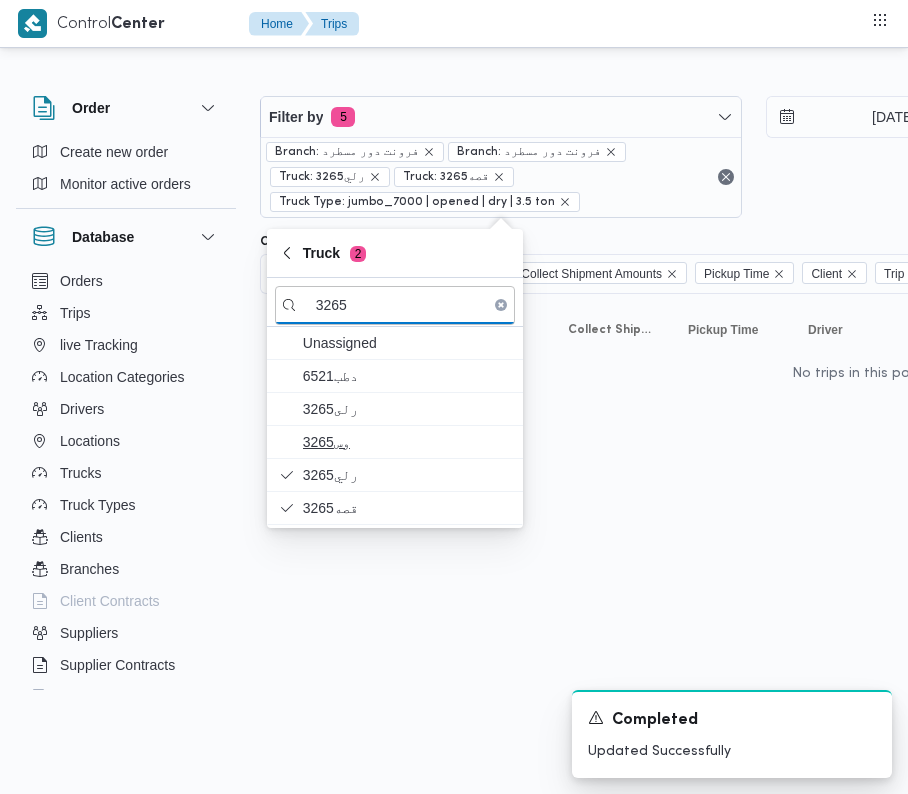 type on "3265" 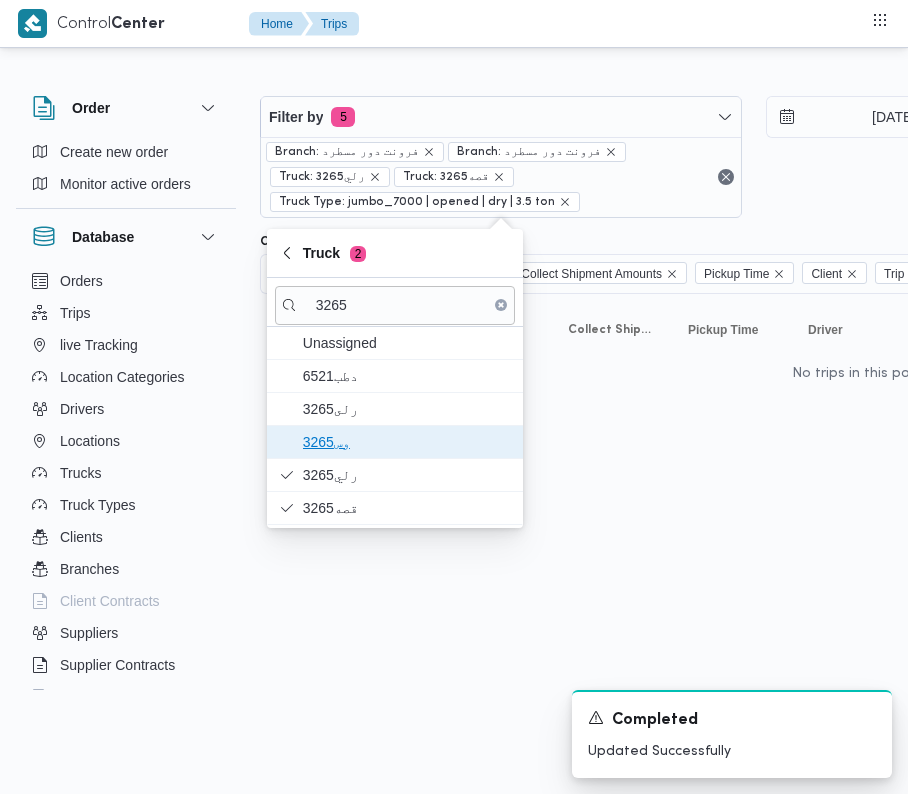 click on "وس3265" at bounding box center (407, 442) 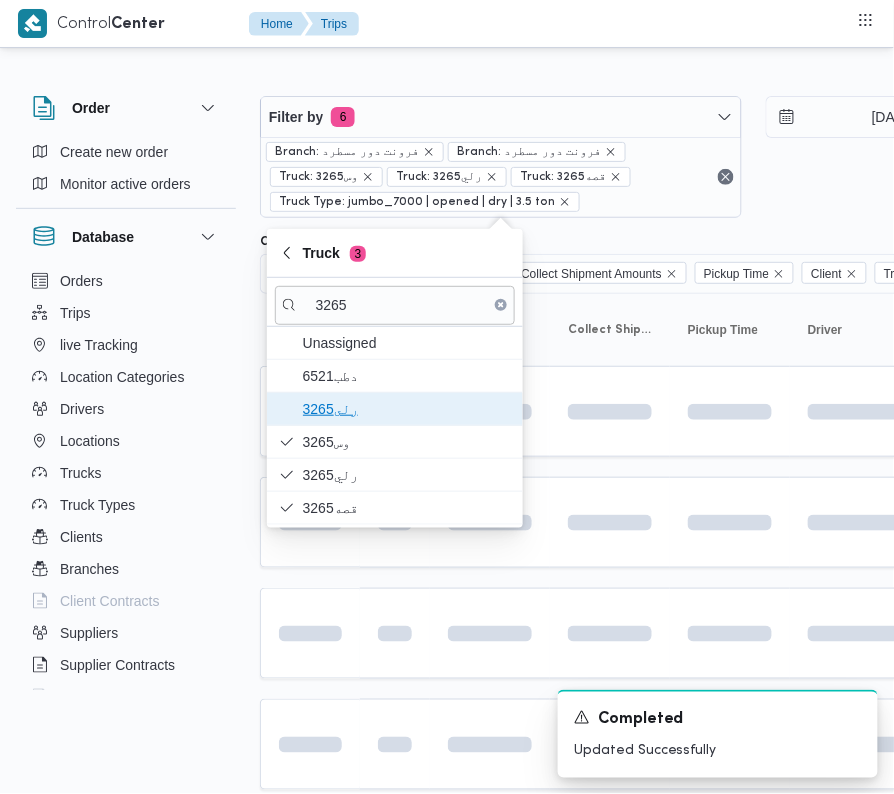 click on "3265رلى" at bounding box center [407, 409] 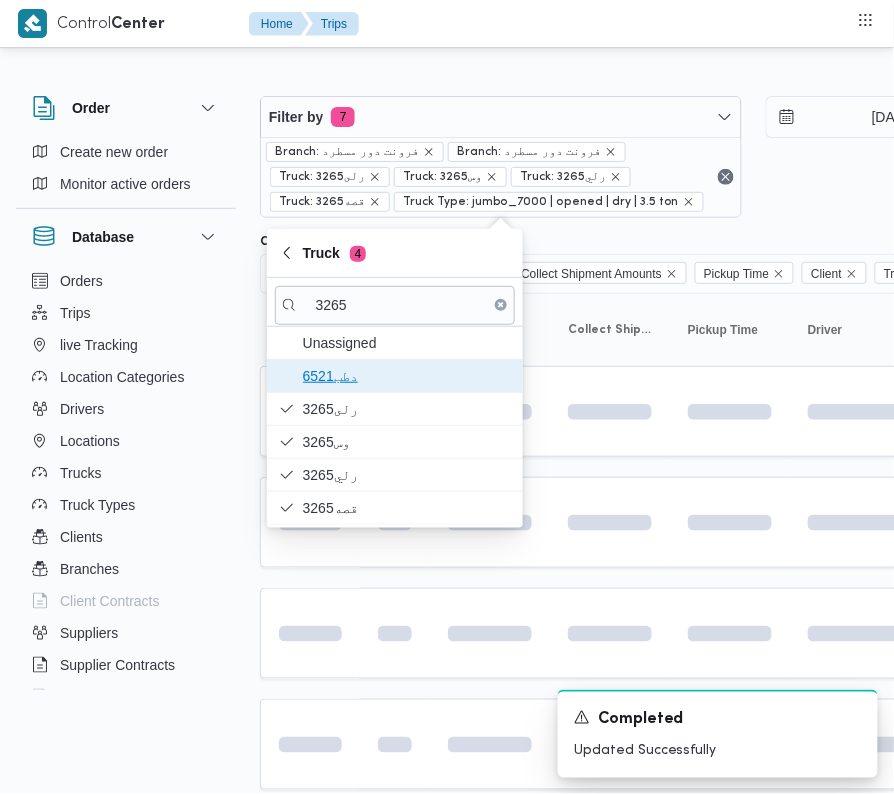 click on "دطب6521" at bounding box center [407, 376] 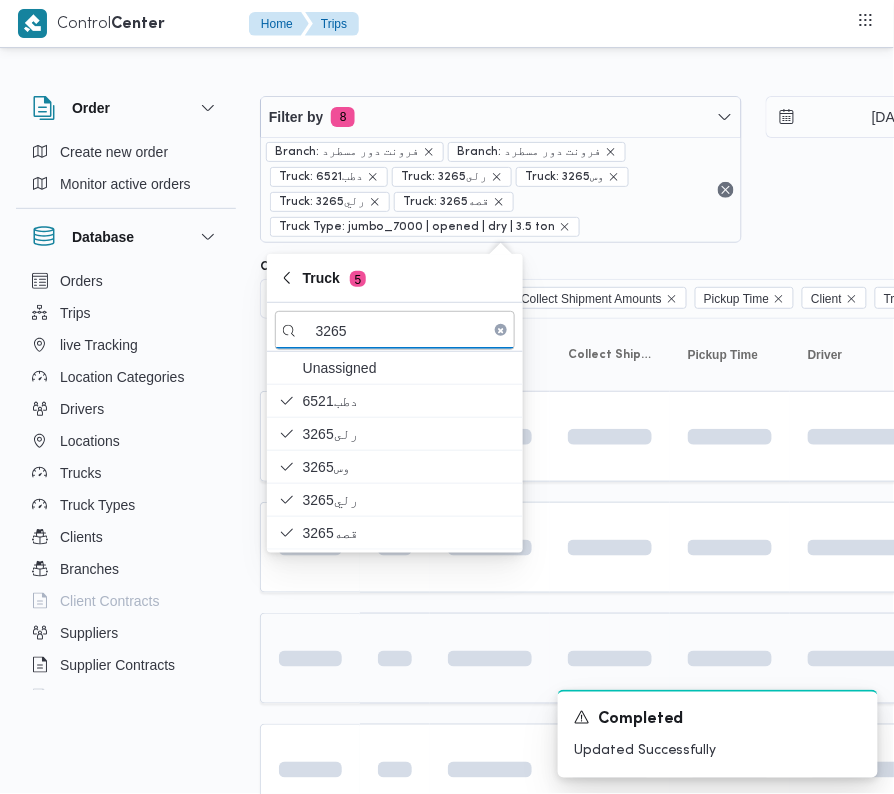 click at bounding box center [310, 659] 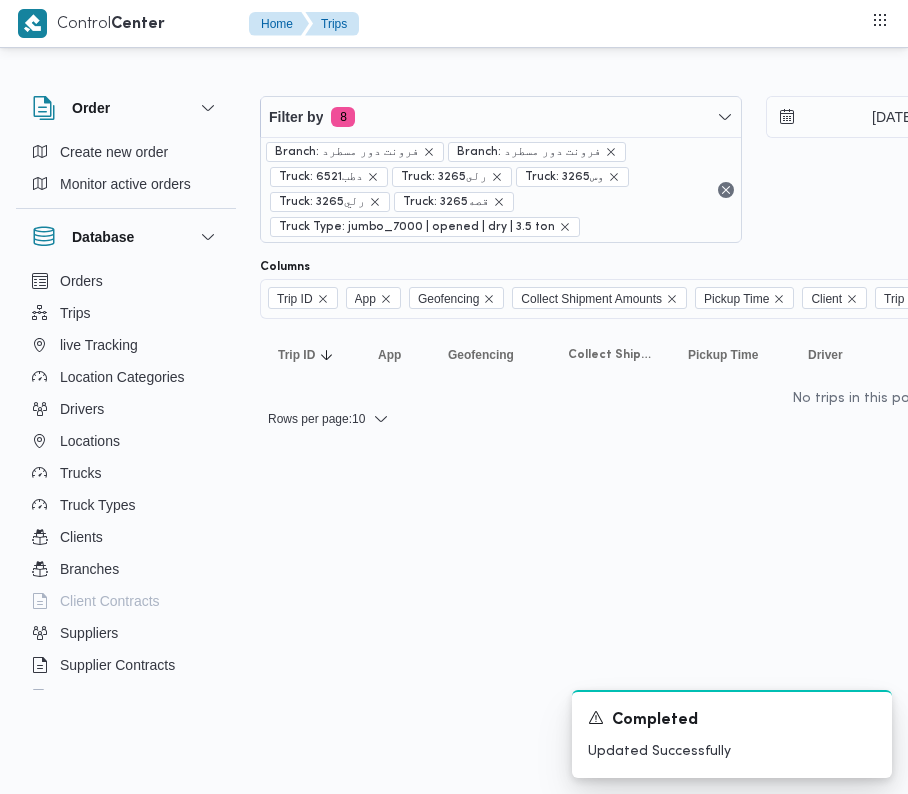click on "Filter by 8 Branch: فرونت دور مسطرد Branch: فرونت دور مسطرد  Truck: دطب6521 Truck: 3265رلى Truck: وس3265 Truck: رلي3265 Truck: قصه3265 Truck Type: jumbo_7000 | opened | dry | 3.5 ton [DATE] → [DATE]" at bounding box center [753, 169] 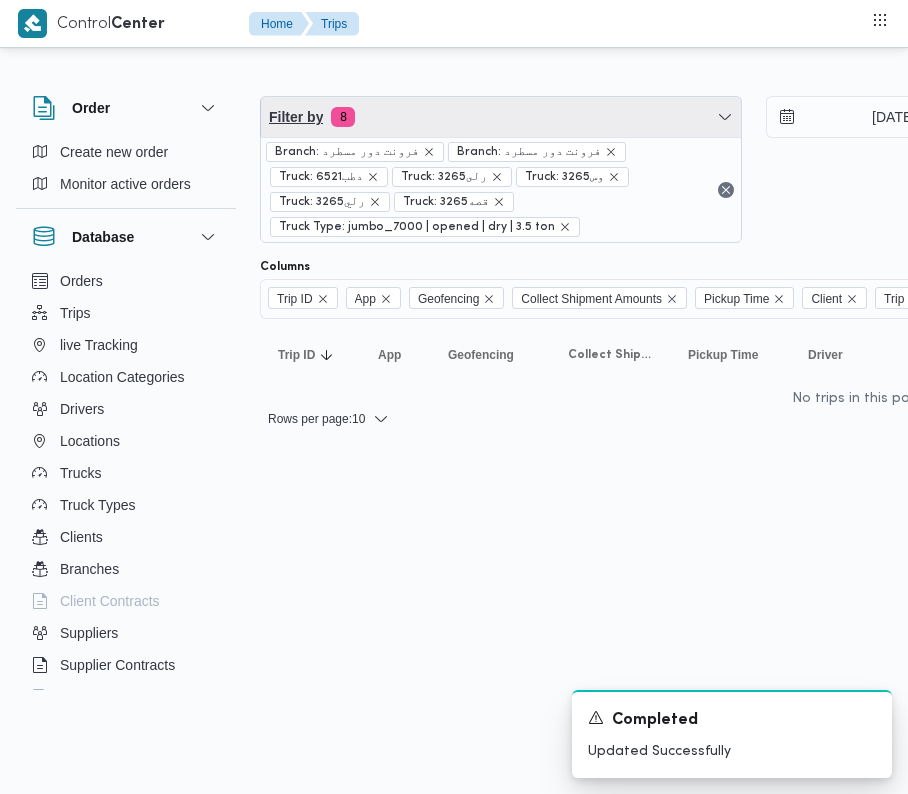 click on "Filter by 8" at bounding box center [501, 117] 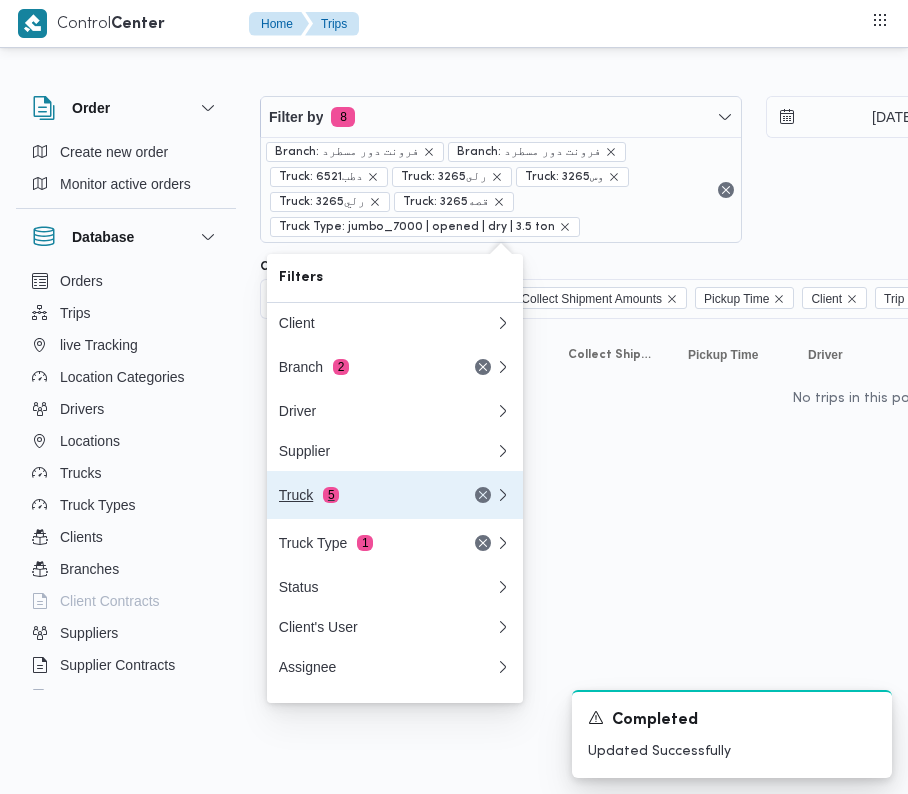 click on "Truck 5" at bounding box center (363, 495) 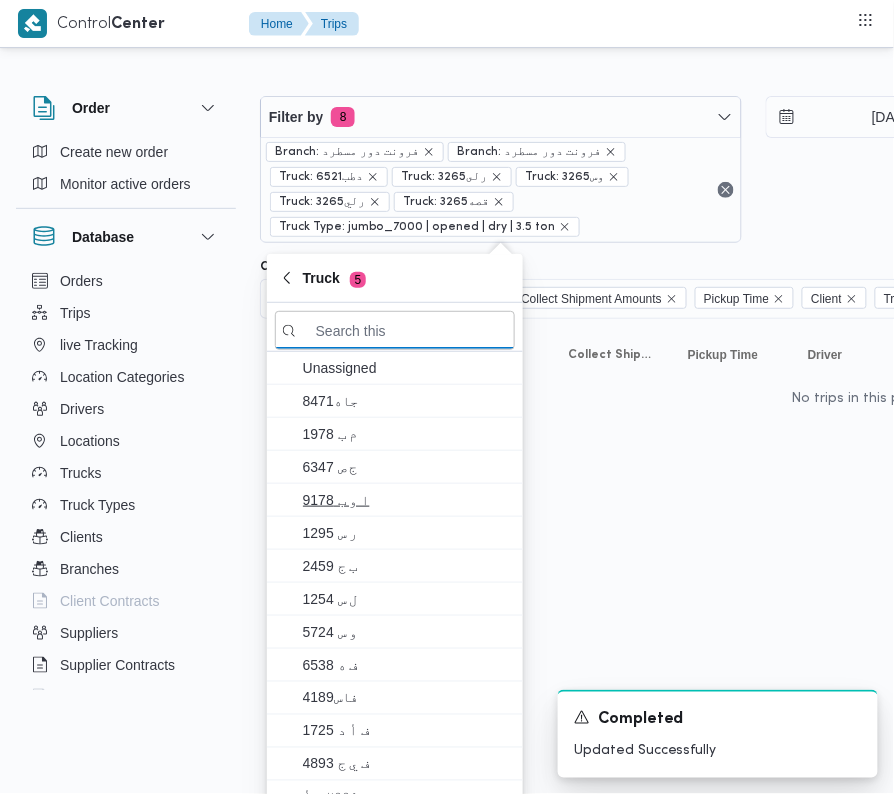 paste on "9252" 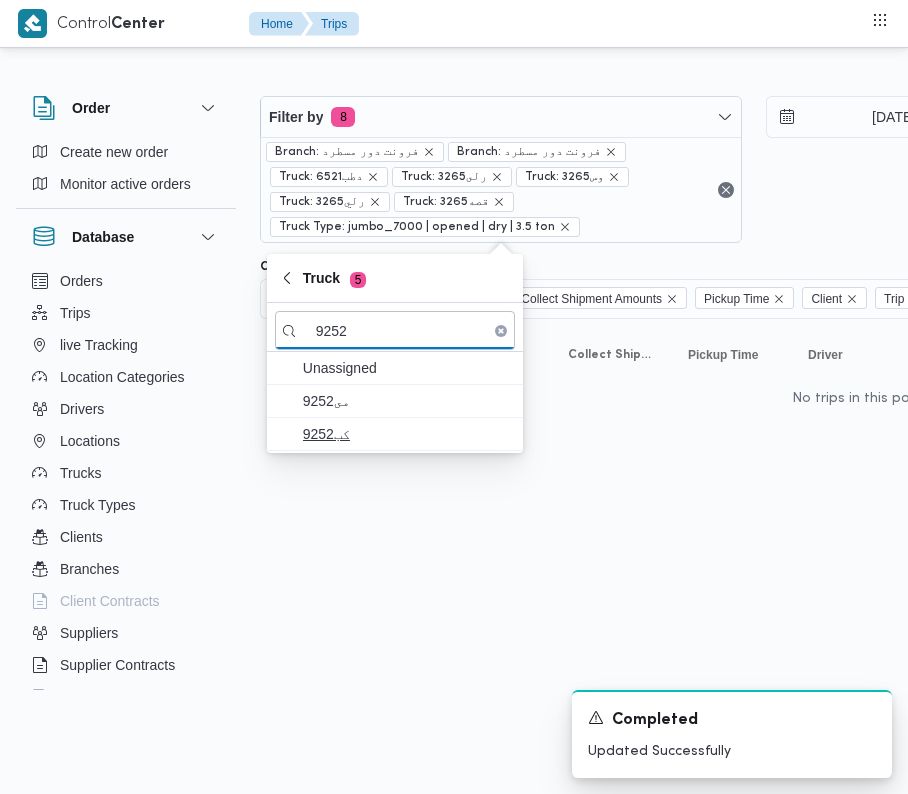 type on "9252" 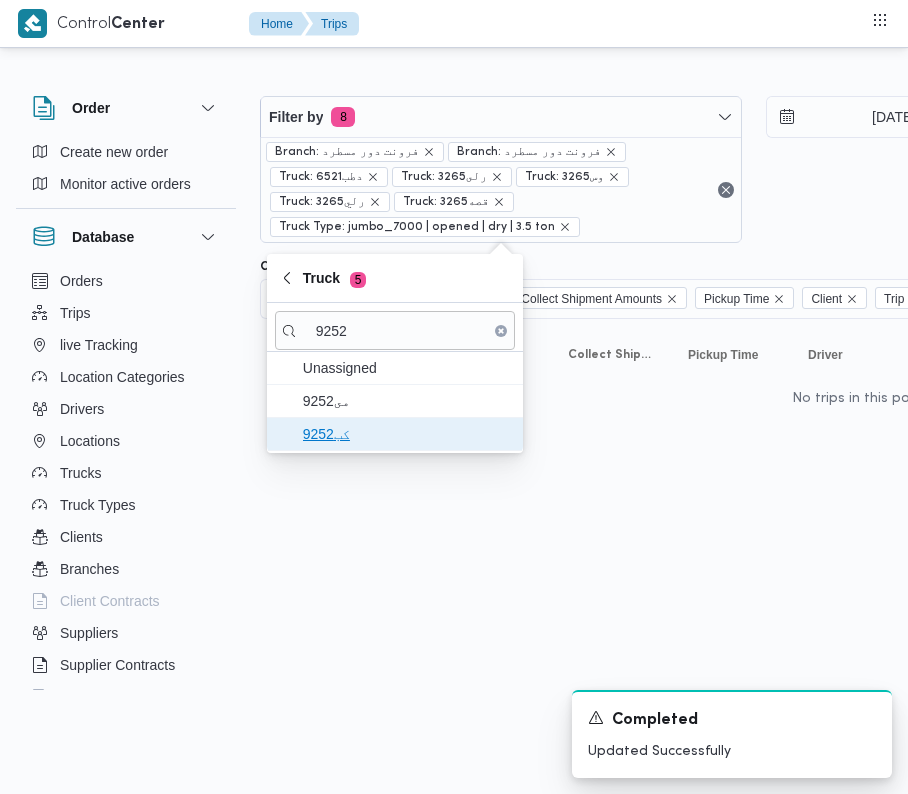click on "كب9252" at bounding box center [407, 434] 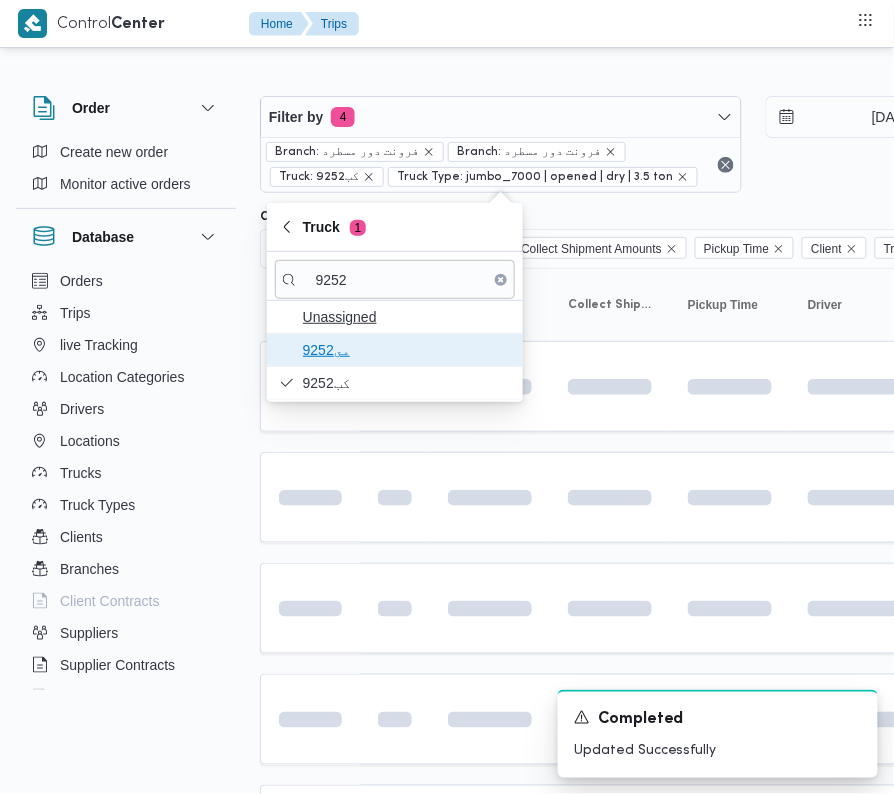click on "9252مى" at bounding box center [407, 350] 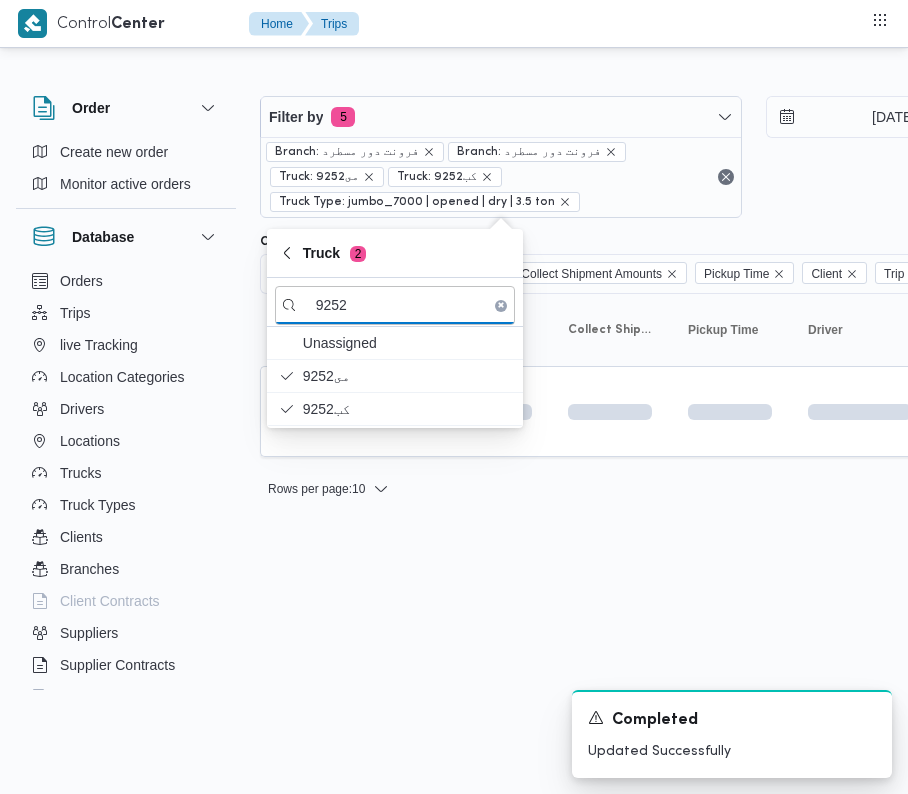click on "Control  Center Home Trips Order Create new order Monitor active orders Database Orders Trips live Tracking Location Categories Drivers Locations Trucks Truck Types Clients Branches Client Contracts Suppliers Supplier Contracts Devices Users Projects SP Projects Admins organization assignees Tags Filter by 5 Branch: فرونت دور مسطرد Branch: فرونت دور مسطرد  Truck: 9252مى Truck: كب9252 Truck Type: jumbo_7000 | opened | dry | 3.5 ton 21[DATE] 21[DATE]roup By Truck Columns Trip ID App Geofencing Collect Shipment Amounts Pickup Time Client Trip Points Driver Supplier Truck Status Platform Sorting Trip ID Click to sort in ascending order App Click to sort in ascending order Geofencing Click to sort in ascending order Collect Shipment Amounts Pickup Time Click to sort in ascending order Client Click to sort in ascending order Trip Points Driver Click to sort in ascending order Supplier Click to sort in ascending order Truck Click to sort in ascending order Status Platform :  10" at bounding box center (454, 397) 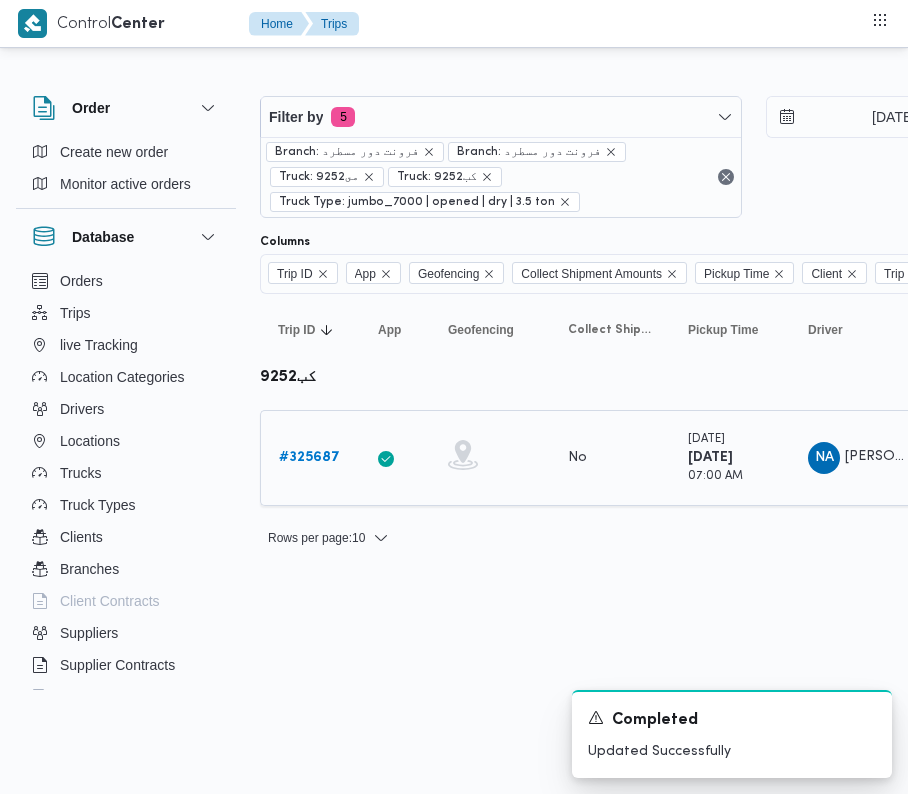 click on "# 325687" at bounding box center (309, 458) 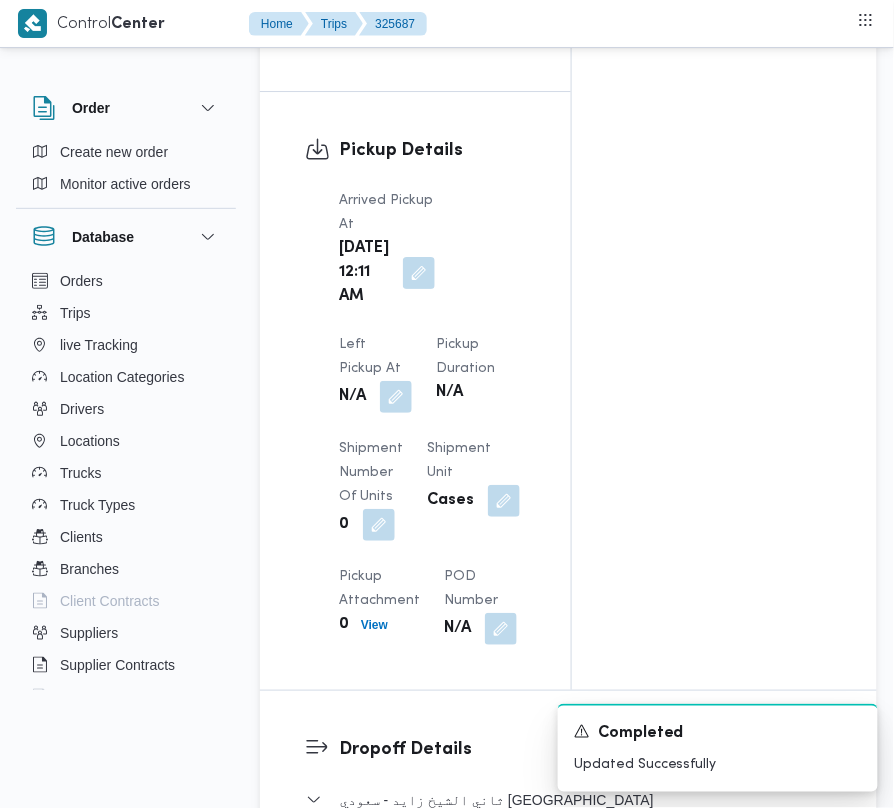 scroll, scrollTop: 3377, scrollLeft: 0, axis: vertical 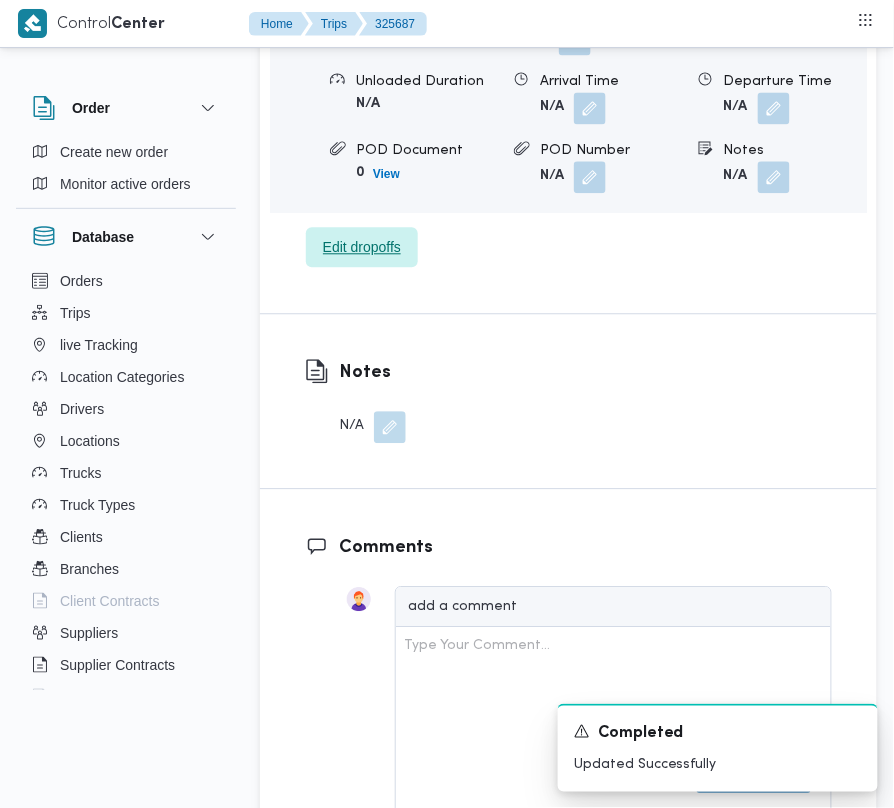click on "Edit dropoffs" at bounding box center (362, 247) 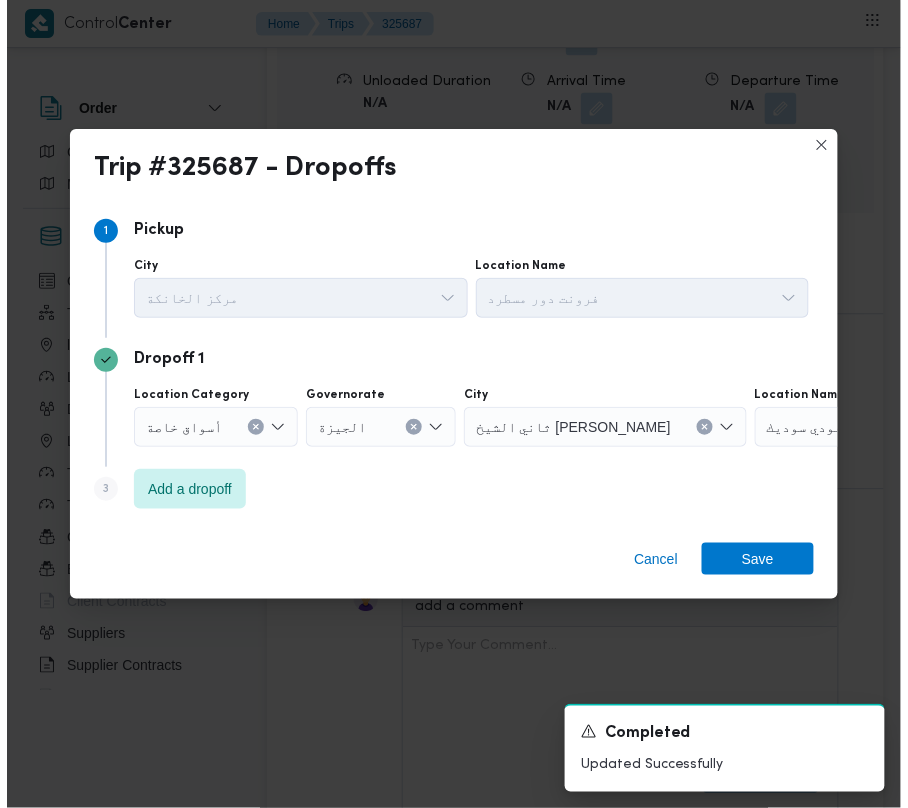 scroll, scrollTop: 3369, scrollLeft: 0, axis: vertical 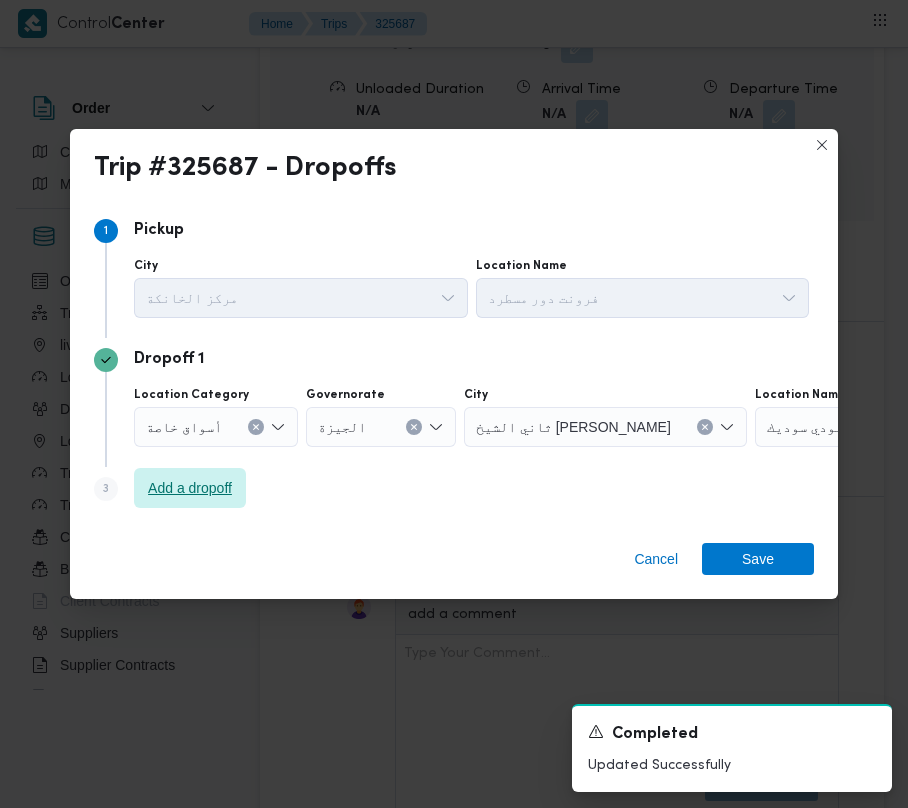 click on "Add a dropoff" at bounding box center (190, 488) 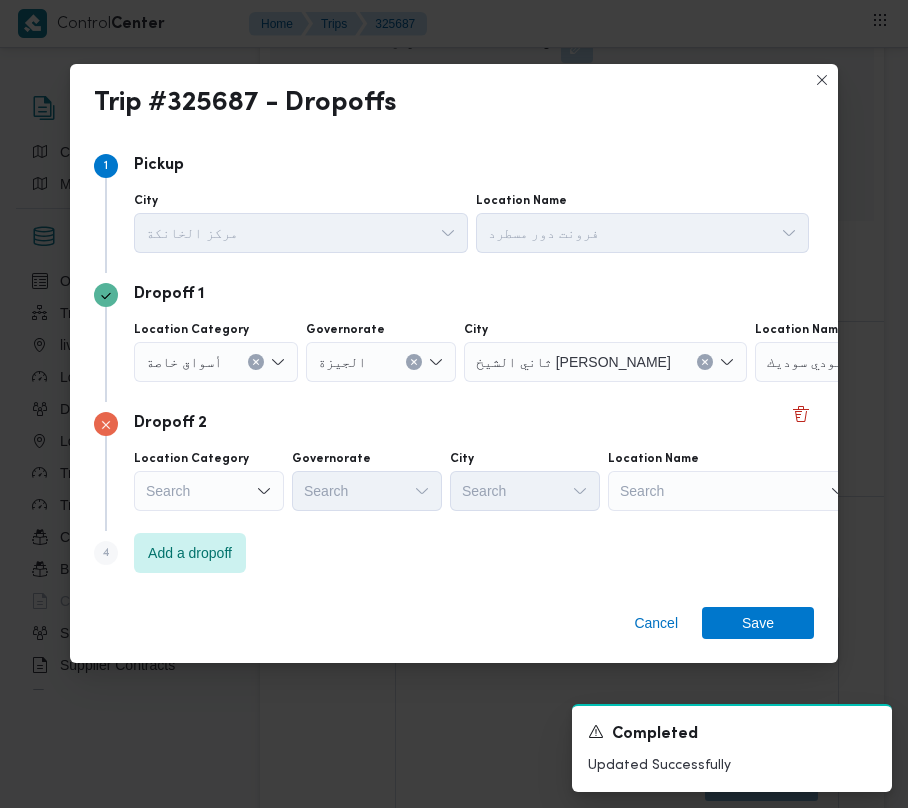 click on "Dropoff 2 Location Category Search Governorate Search City Search Location Name Search" at bounding box center [454, 466] 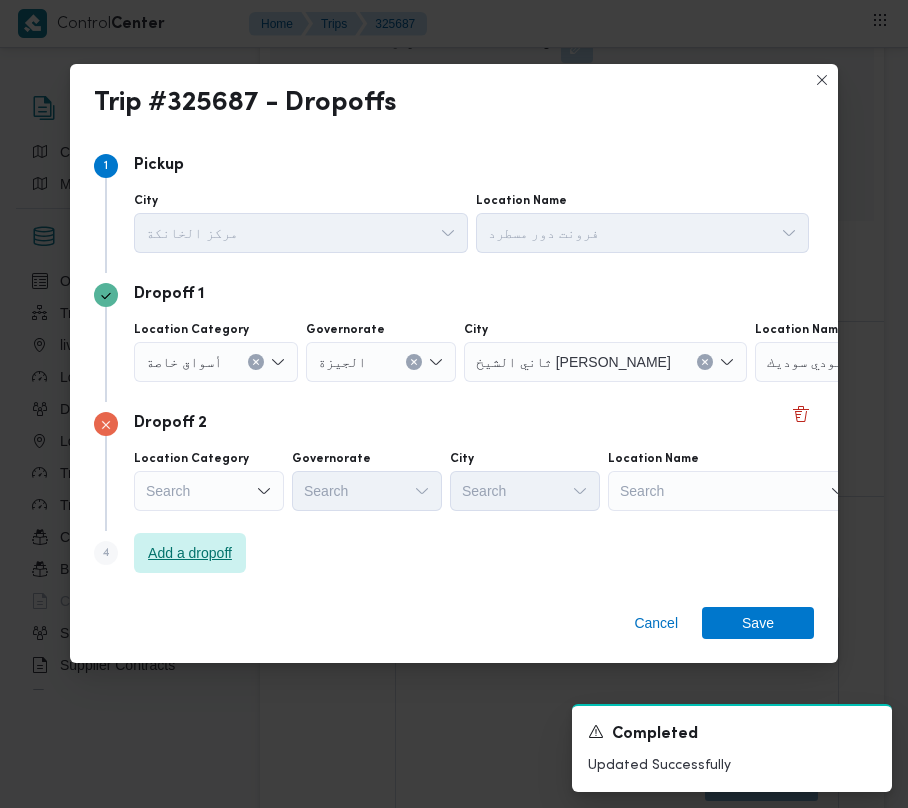 click on "Add a dropoff" at bounding box center [190, 553] 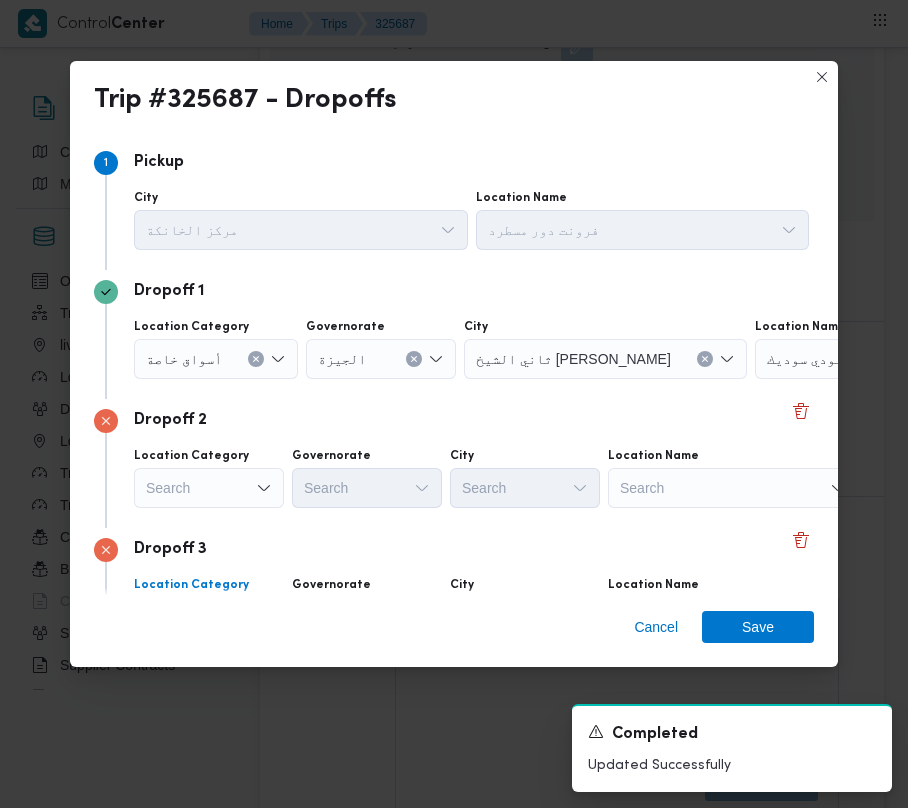 scroll, scrollTop: 121, scrollLeft: 0, axis: vertical 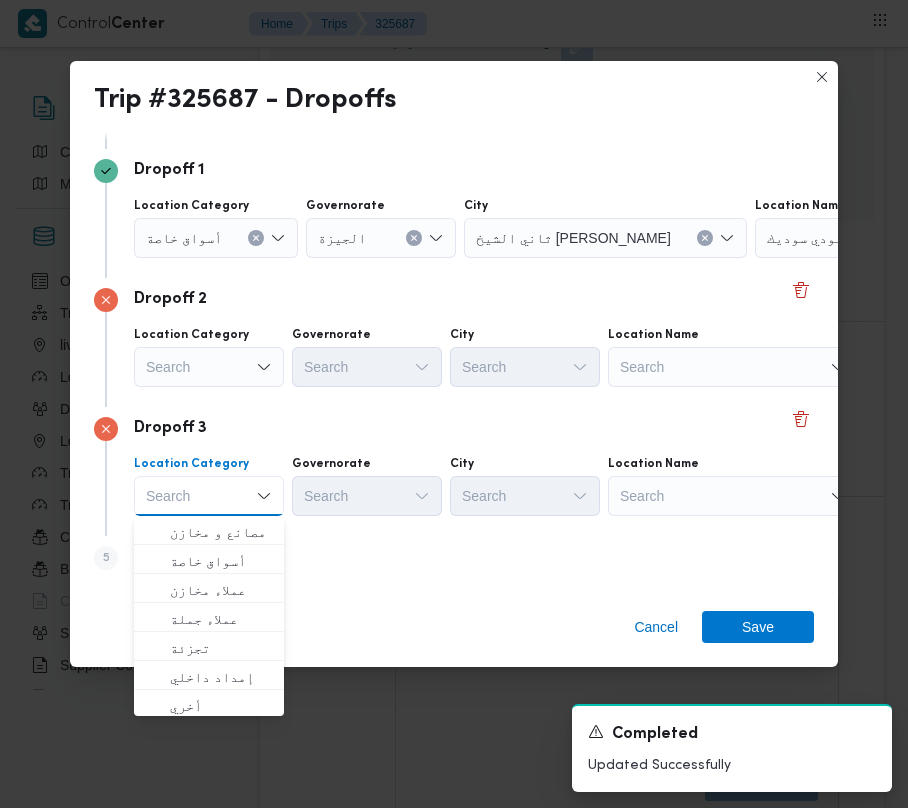 click on "Search" at bounding box center (880, 238) 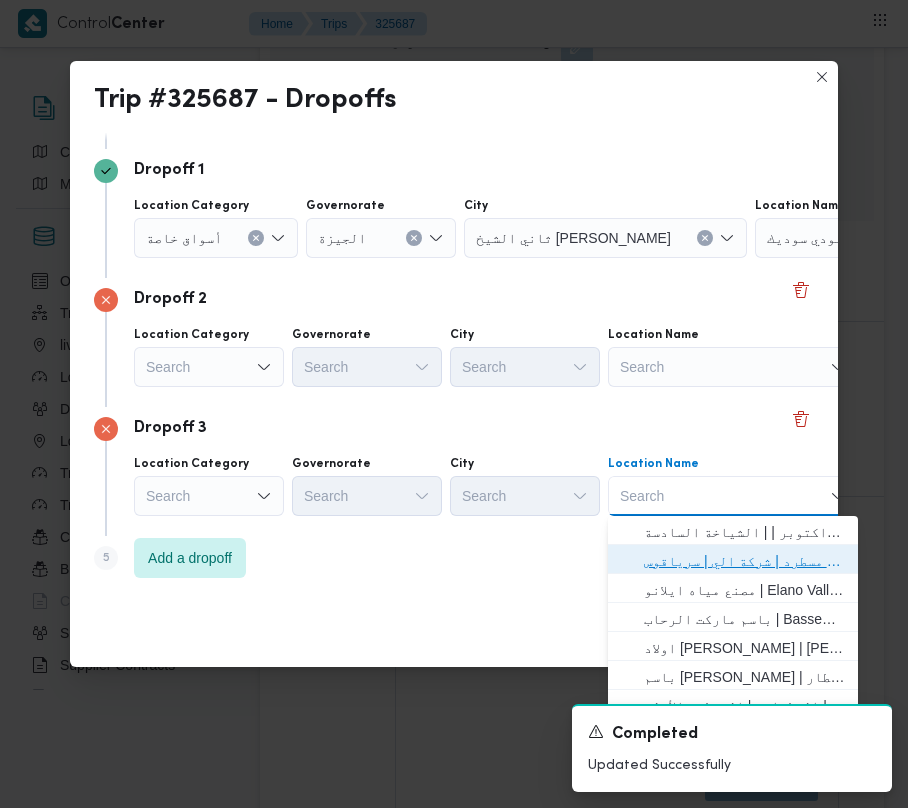 click on "فرونت دور مسطرد | شركة الي | سرياقوس" at bounding box center [745, 561] 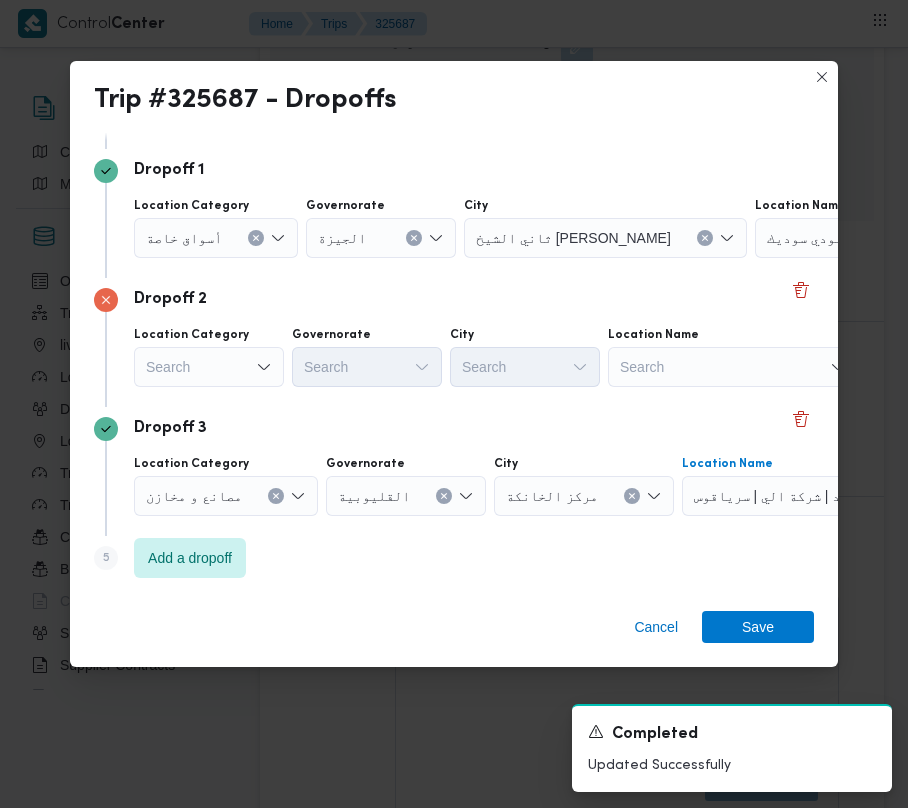 click on "Search" at bounding box center (216, 238) 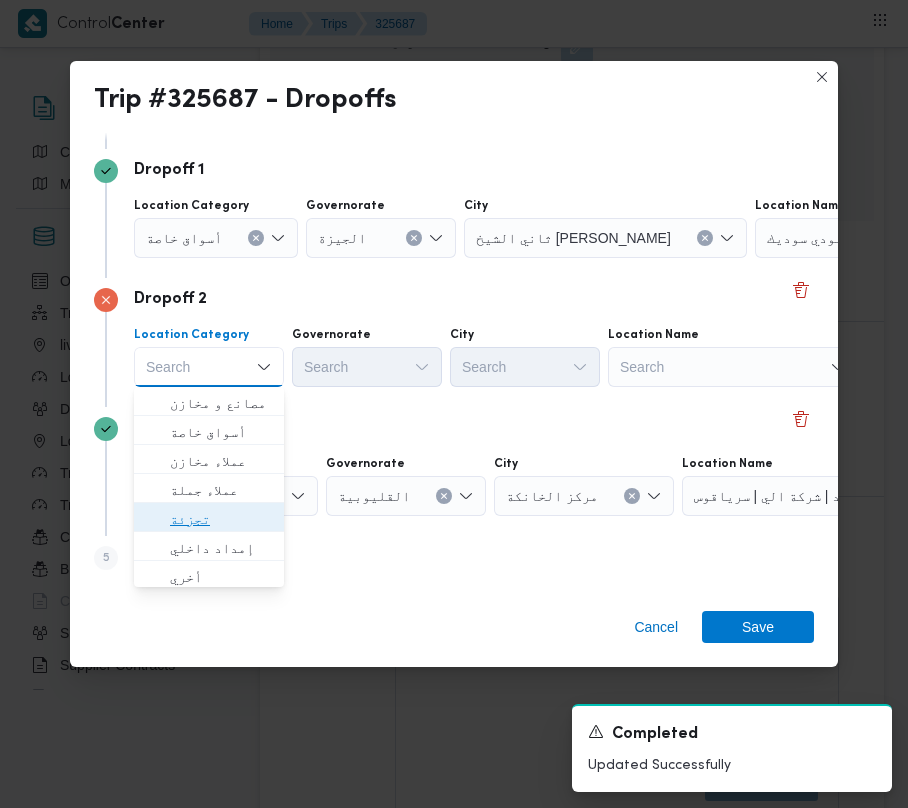 click on "تجزئة" at bounding box center (221, 519) 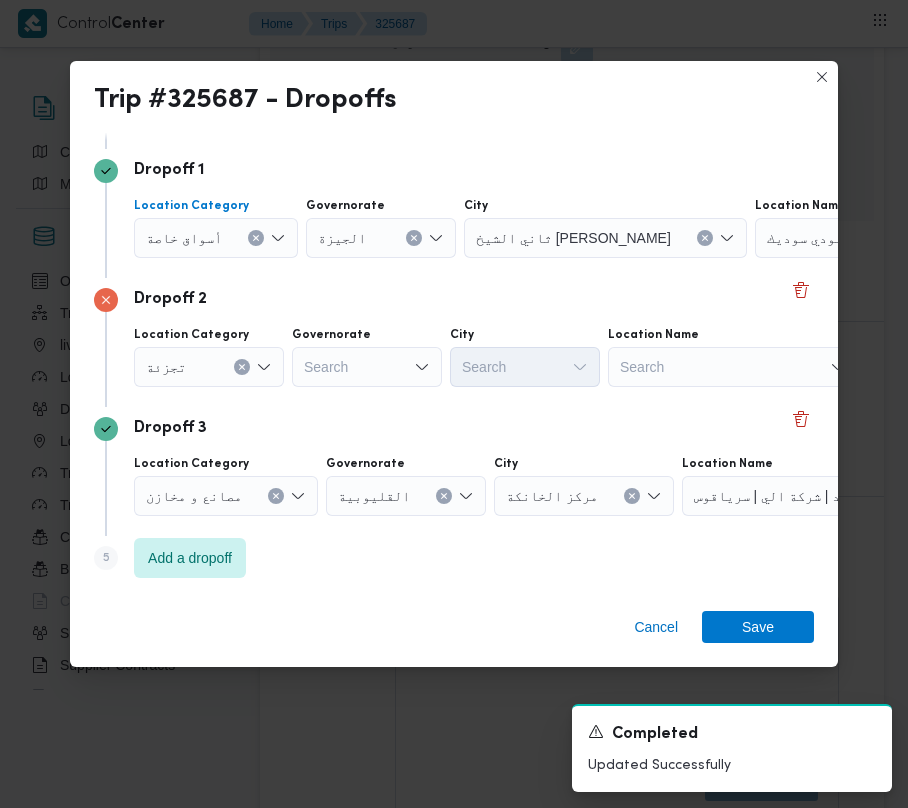 click on "أسواق خاصة" at bounding box center (184, 237) 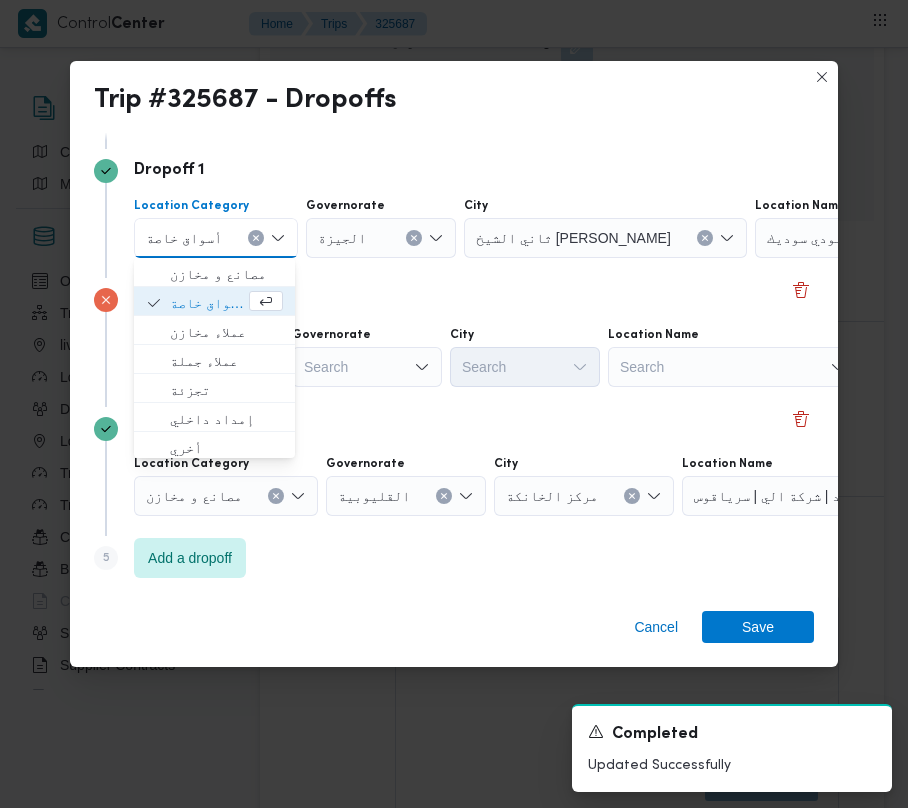 click on "Dropoff 1 Location Category أسواق خاصة Combo box. Selected. أسواق خاصة. Press Backspace to delete أسواق خاصة. Combo box input. Search. Type some text or, to display a list of choices, press Down Arrow. To exit the list of choices, press Escape. [GEOGRAPHIC_DATA] ثاني [PERSON_NAME] Name سعودي [GEOGRAPHIC_DATA]" at bounding box center [454, 213] 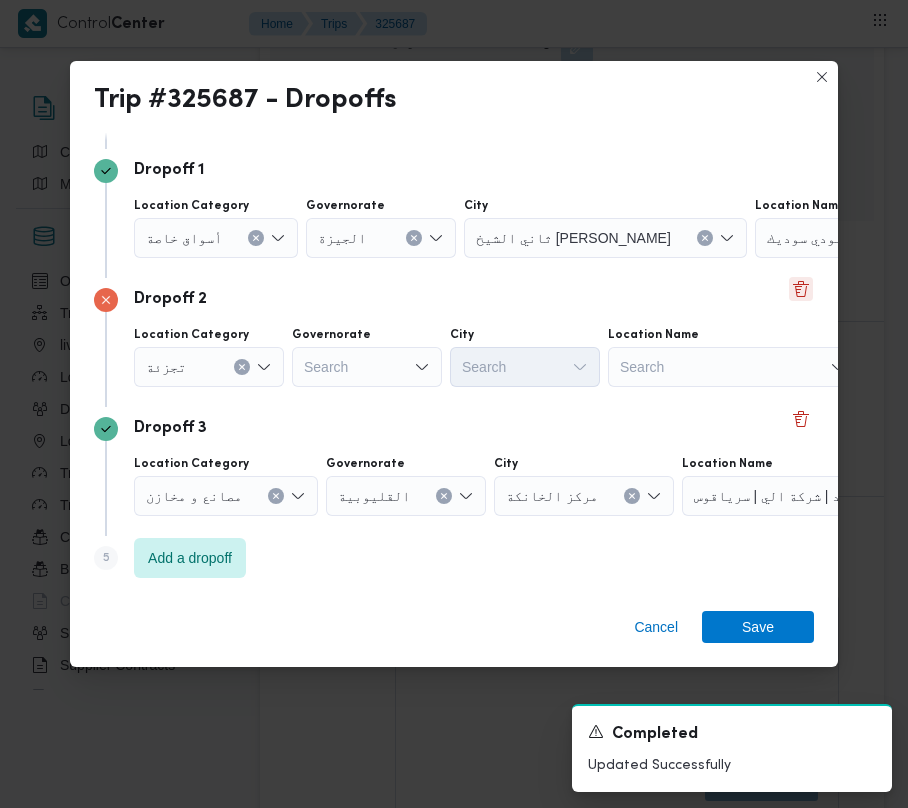 click at bounding box center (801, 289) 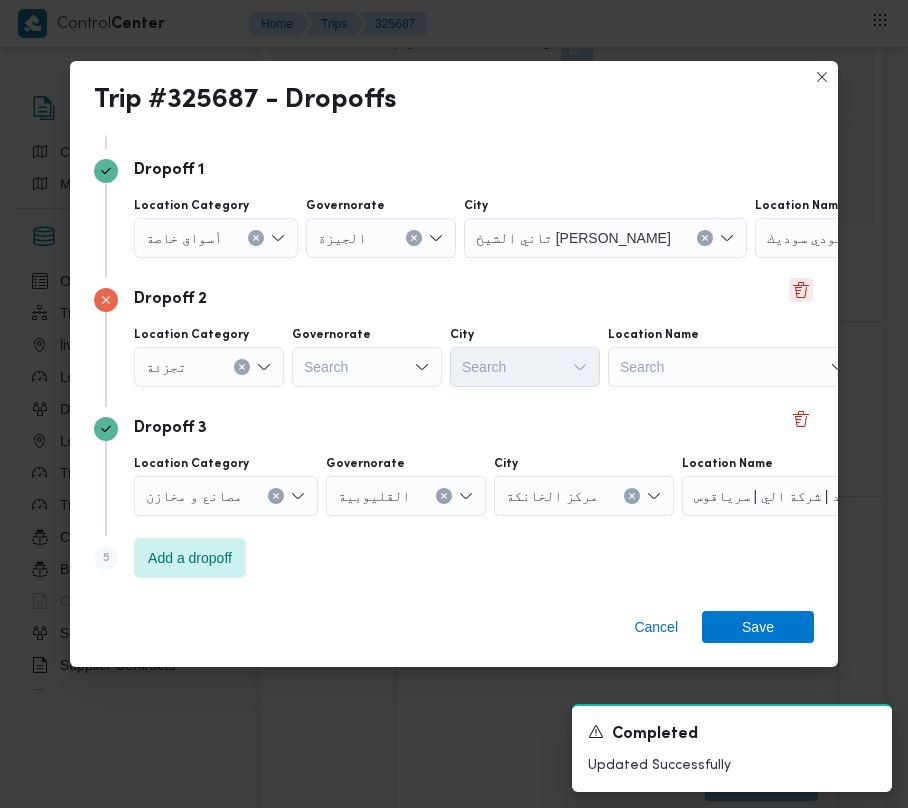 scroll, scrollTop: 0, scrollLeft: 0, axis: both 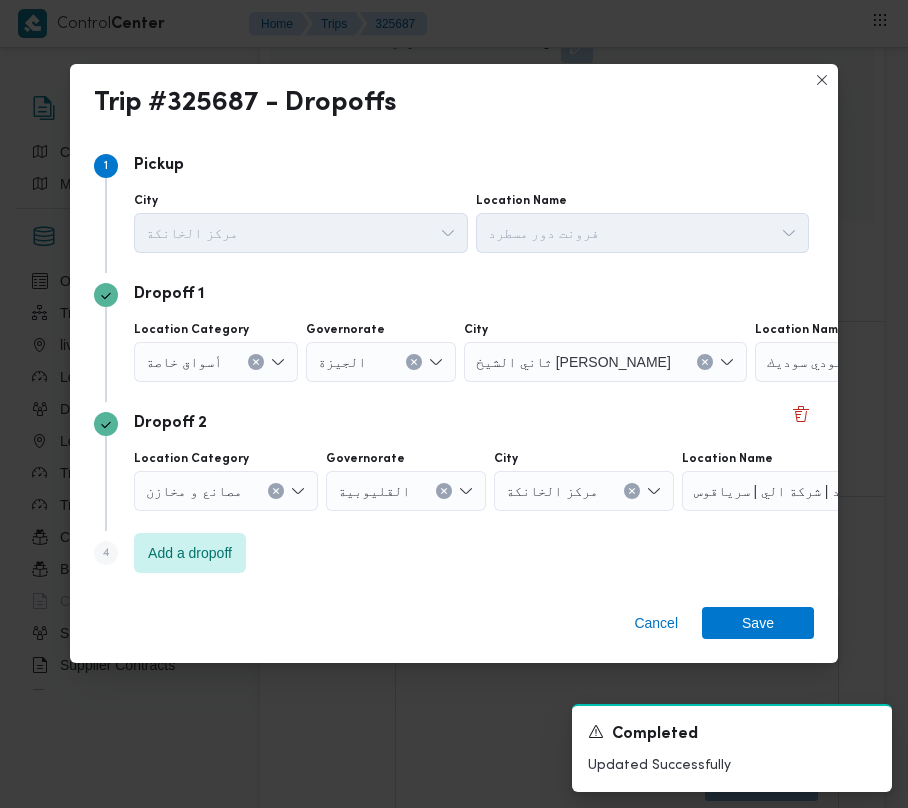 click on "أسواق خاصة" at bounding box center [184, 361] 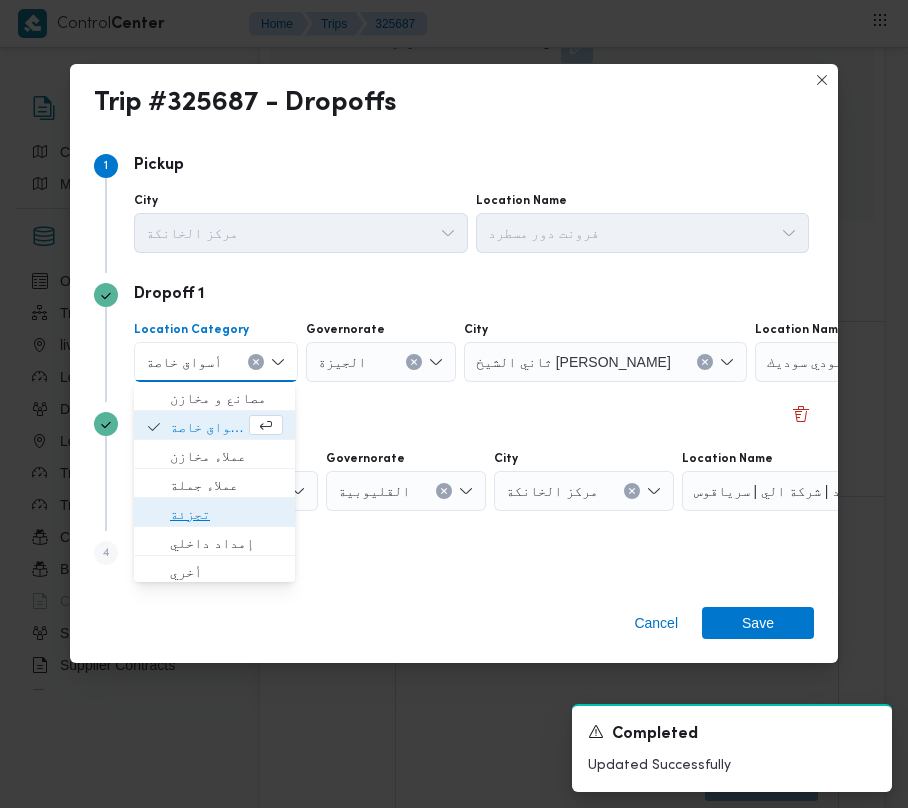 click on "تجزئة" at bounding box center (214, 514) 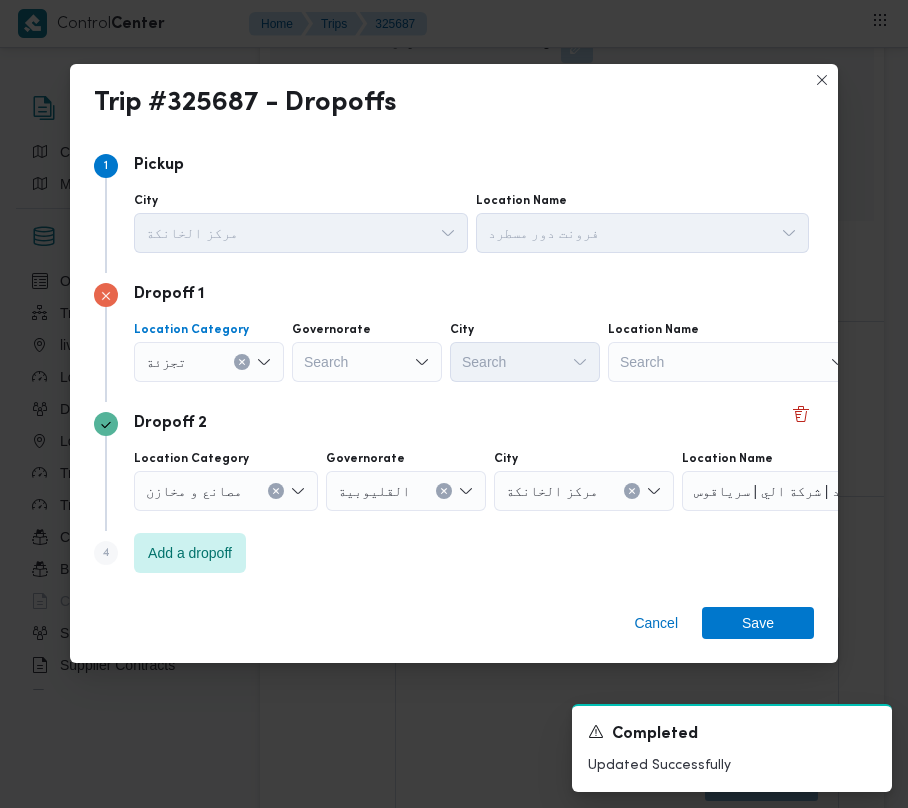 click on "Search" at bounding box center (367, 362) 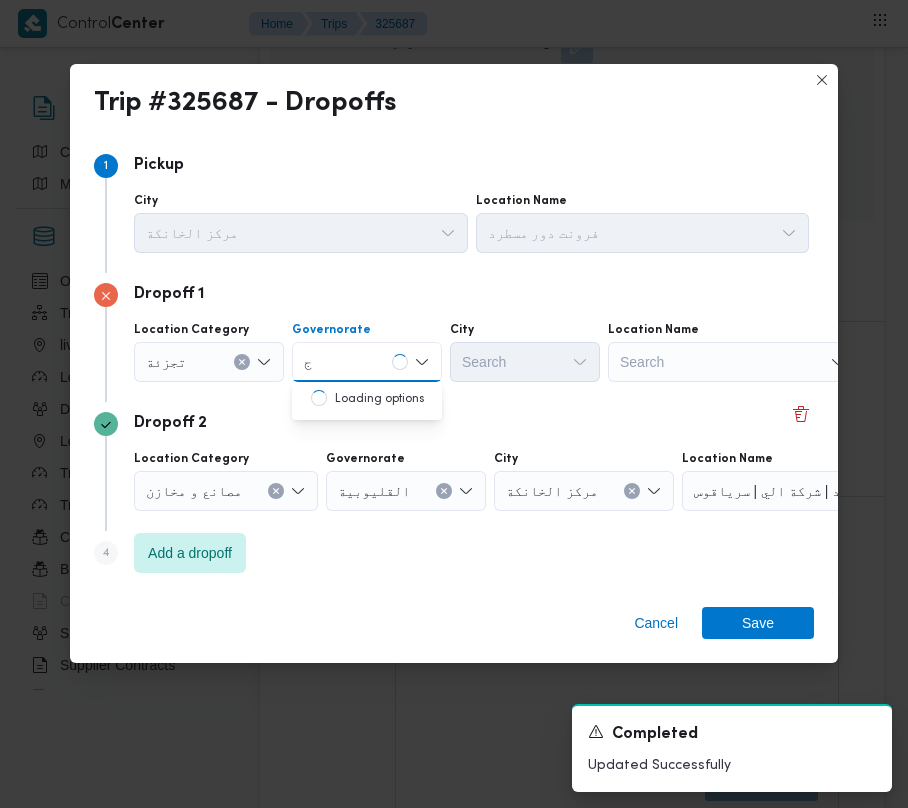 type on "جي" 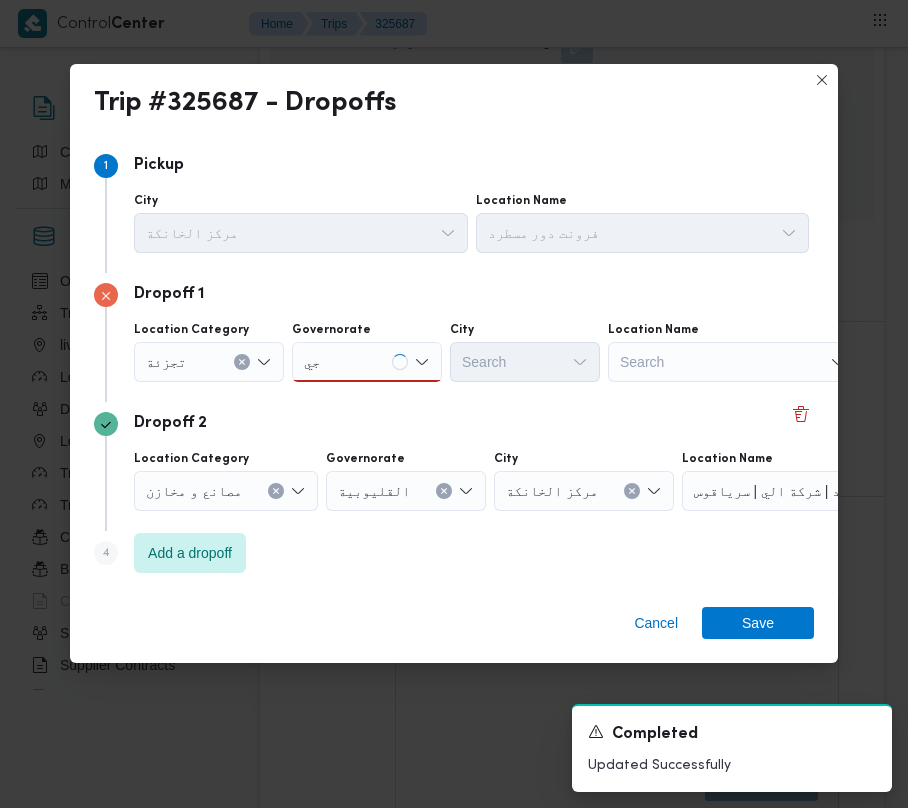 drag, startPoint x: 345, startPoint y: 388, endPoint x: 334, endPoint y: 390, distance: 11.18034 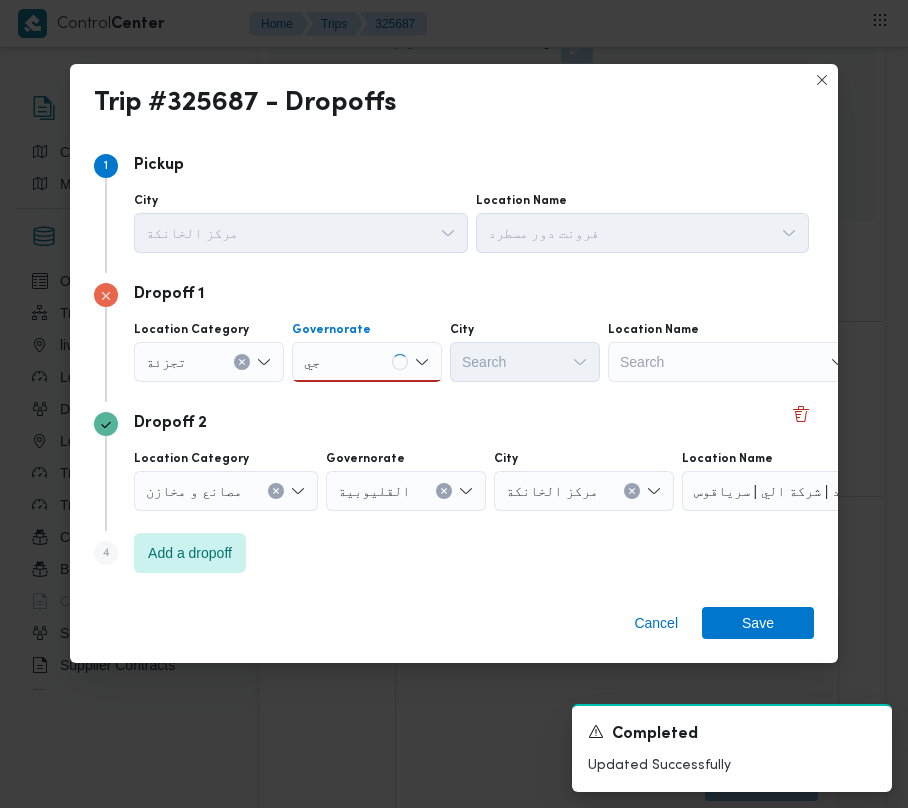 click on "جي جي" at bounding box center (367, 362) 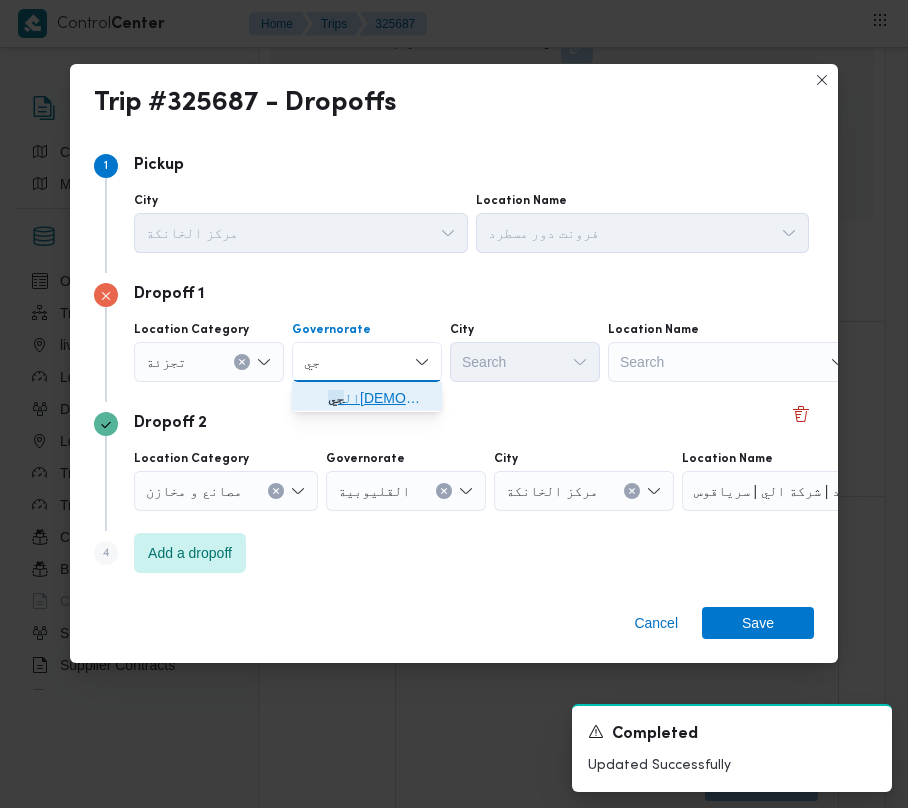 click on "ال جي زة" at bounding box center [367, 398] 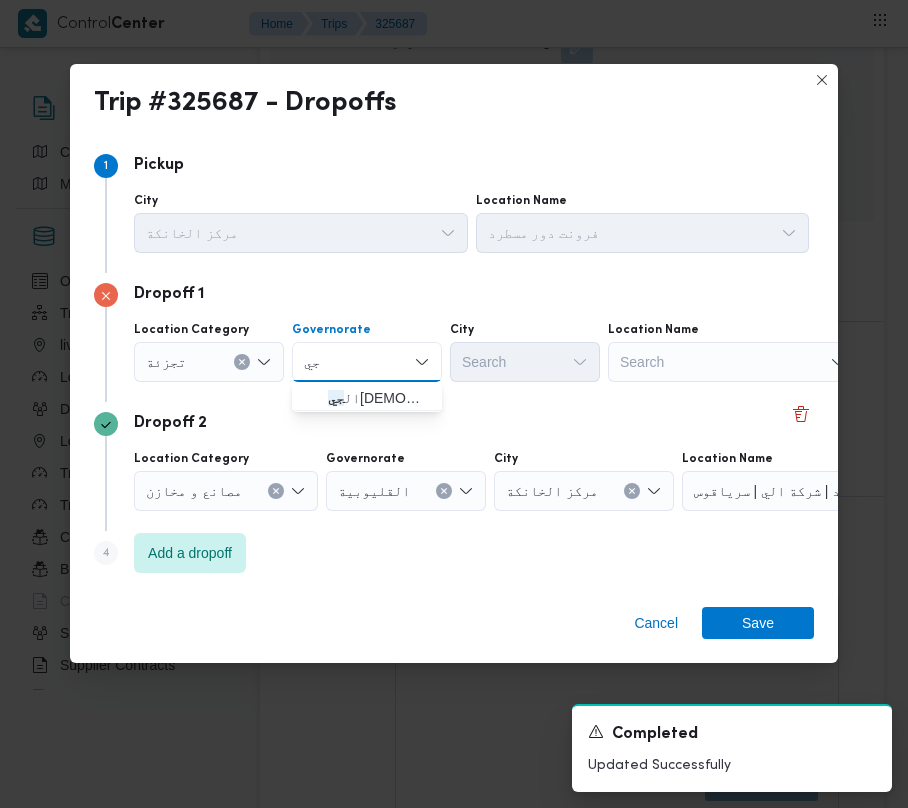 type 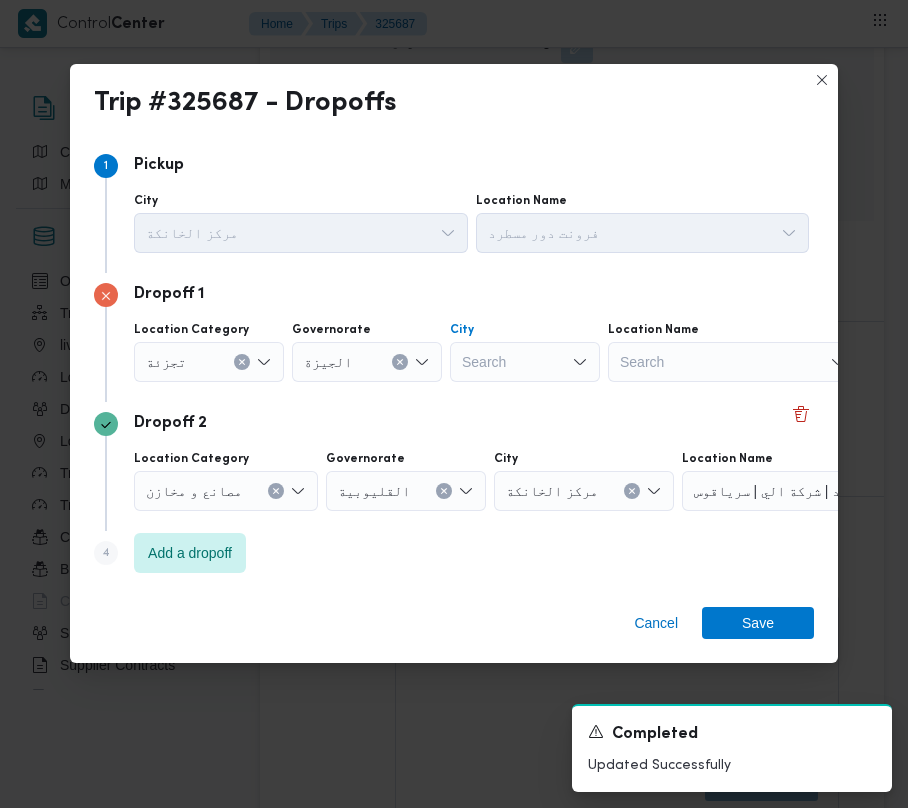 click on "Search" at bounding box center (525, 362) 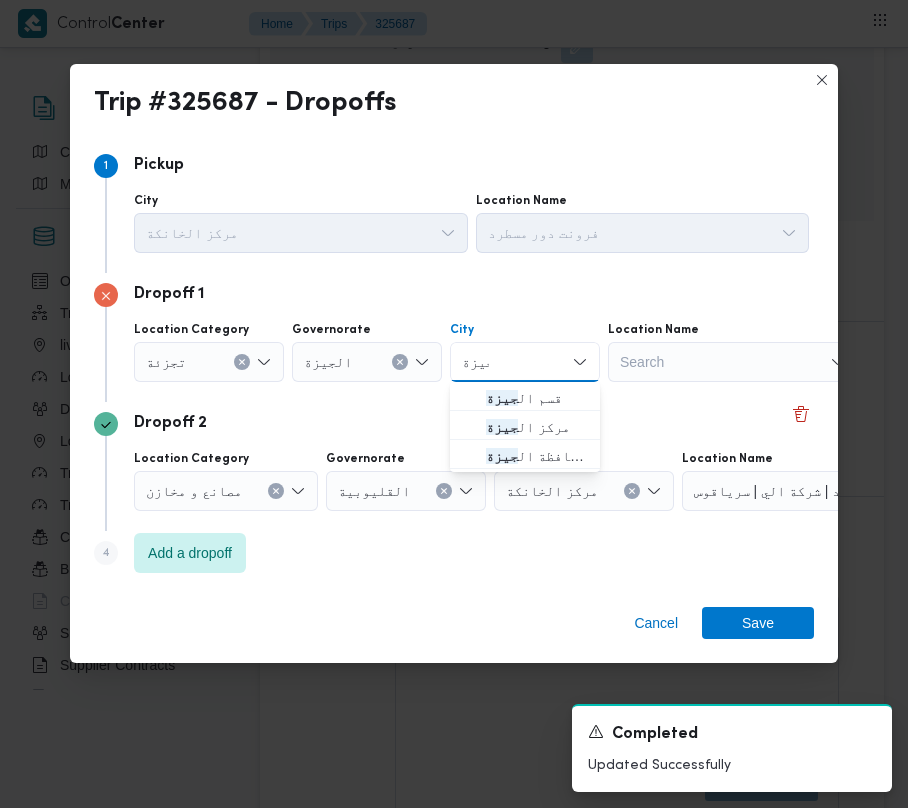 click on "جيزة" at bounding box center [475, 362] 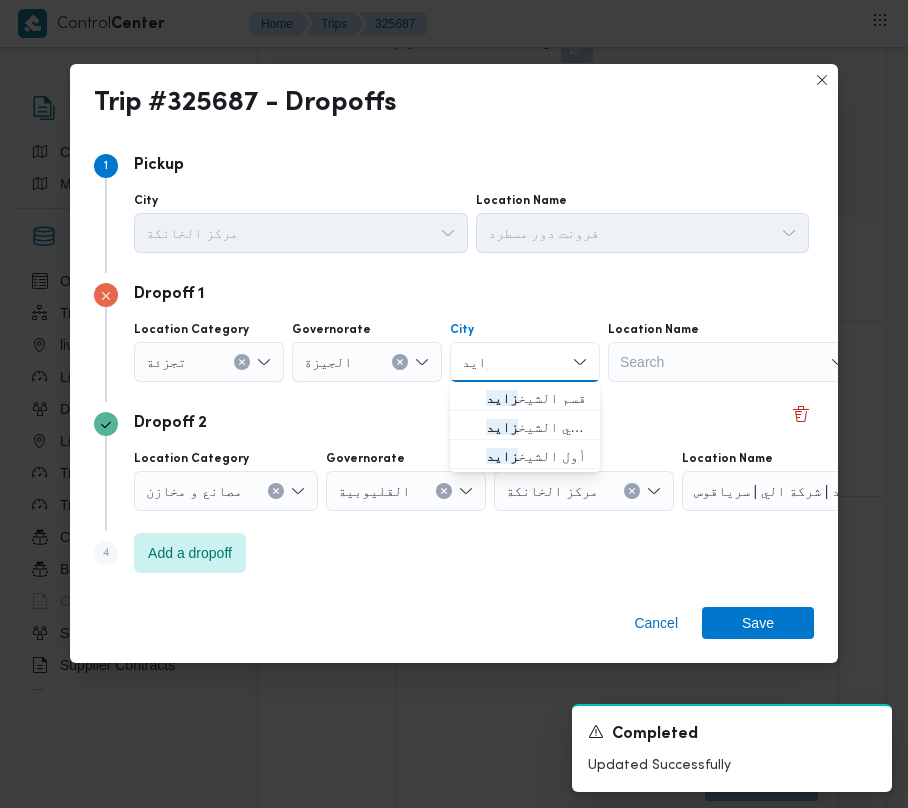 type on "زايد" 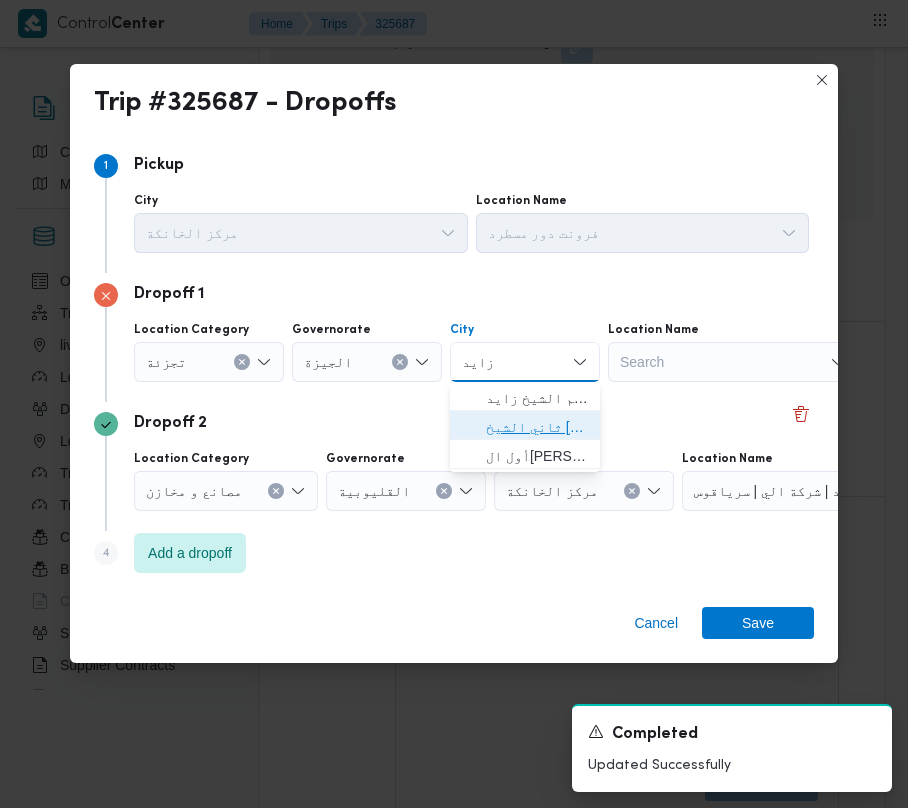 click on "ثاني الشيخ [PERSON_NAME]" at bounding box center (525, 427) 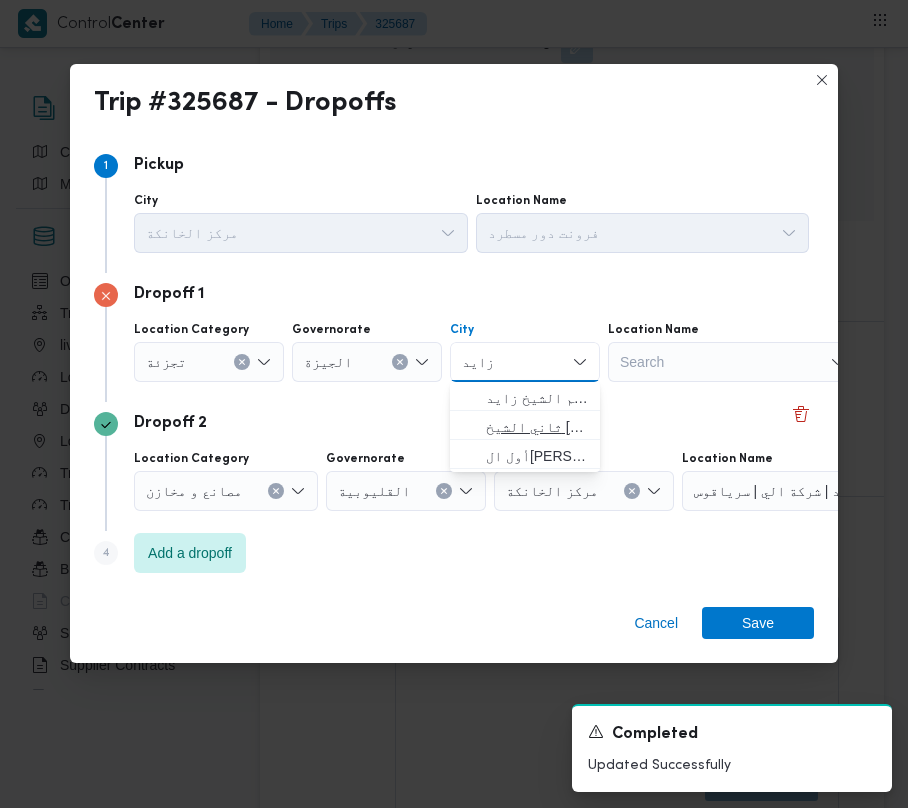 type 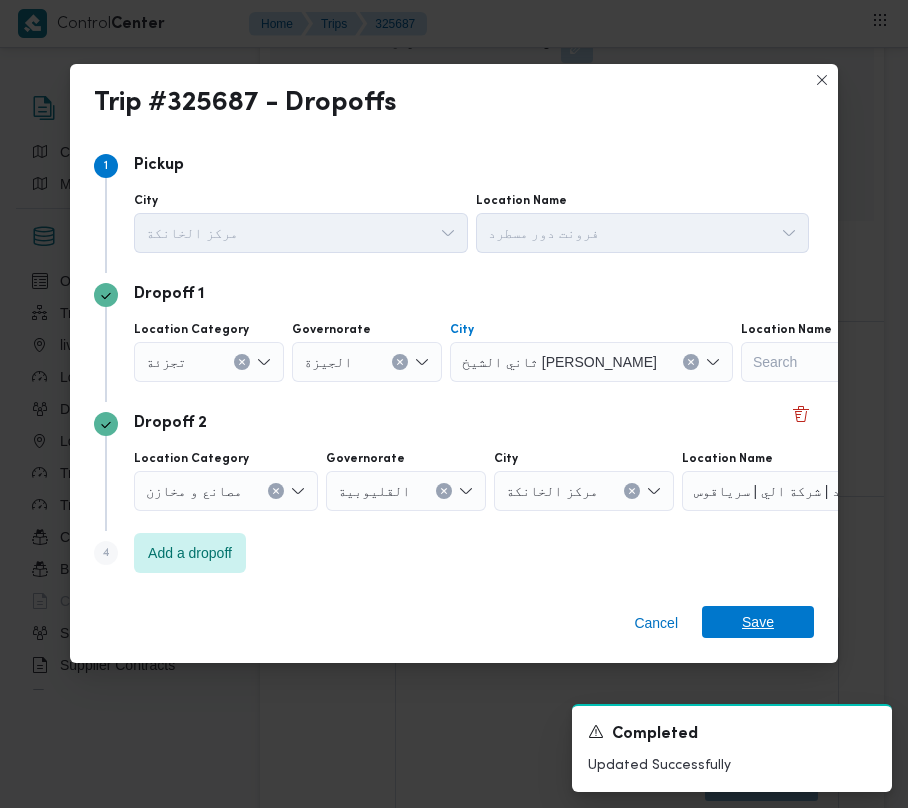 click on "Save" at bounding box center [758, 622] 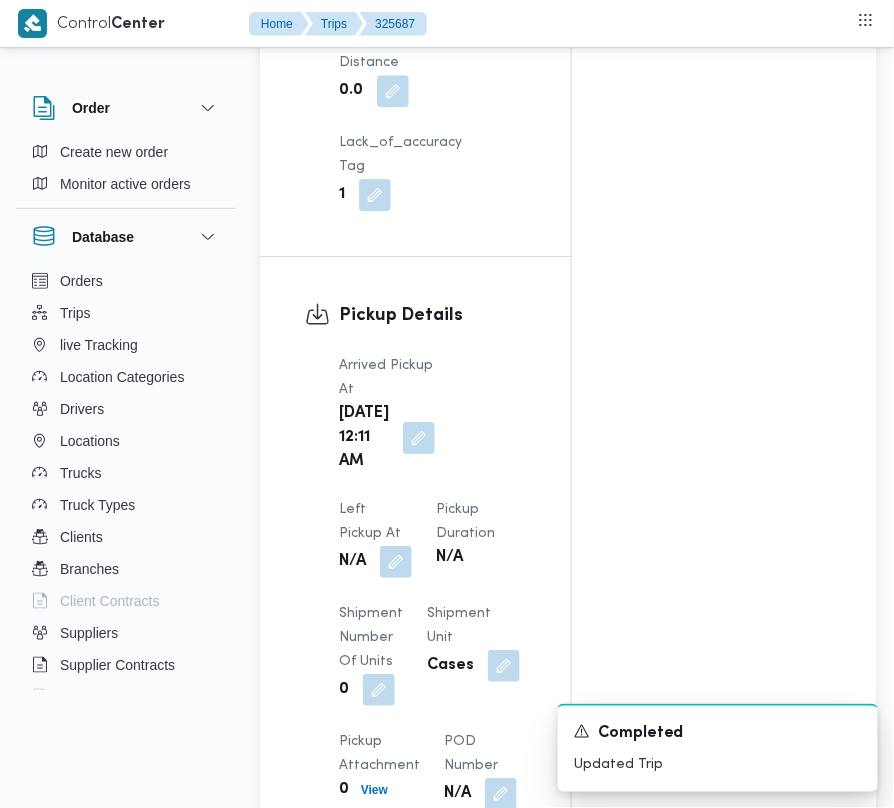 scroll, scrollTop: 2365, scrollLeft: 0, axis: vertical 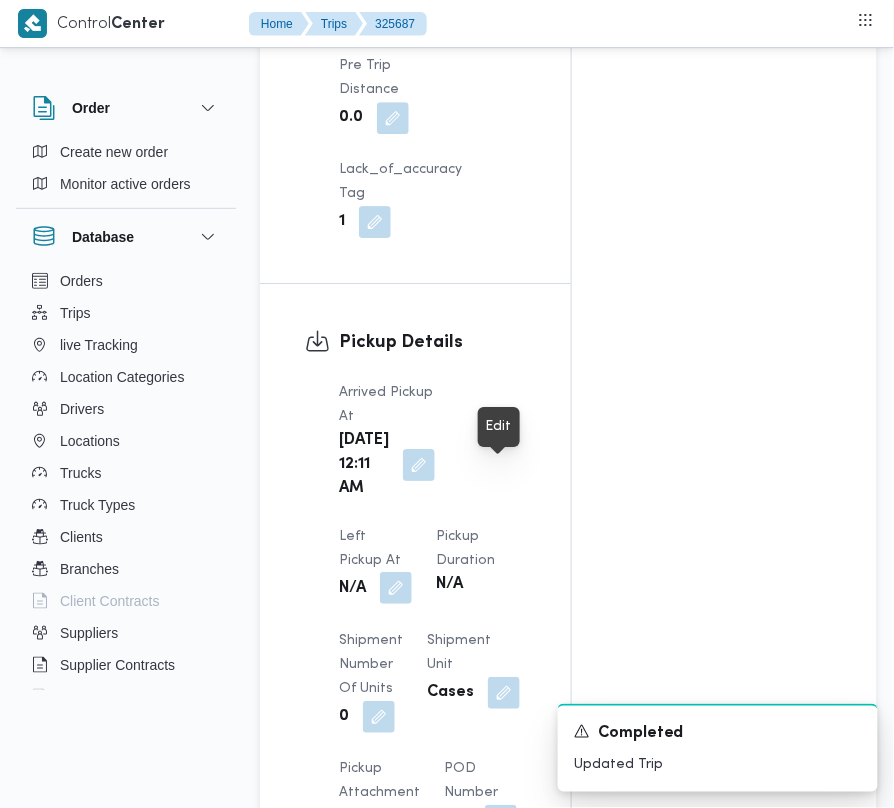 click at bounding box center (396, 588) 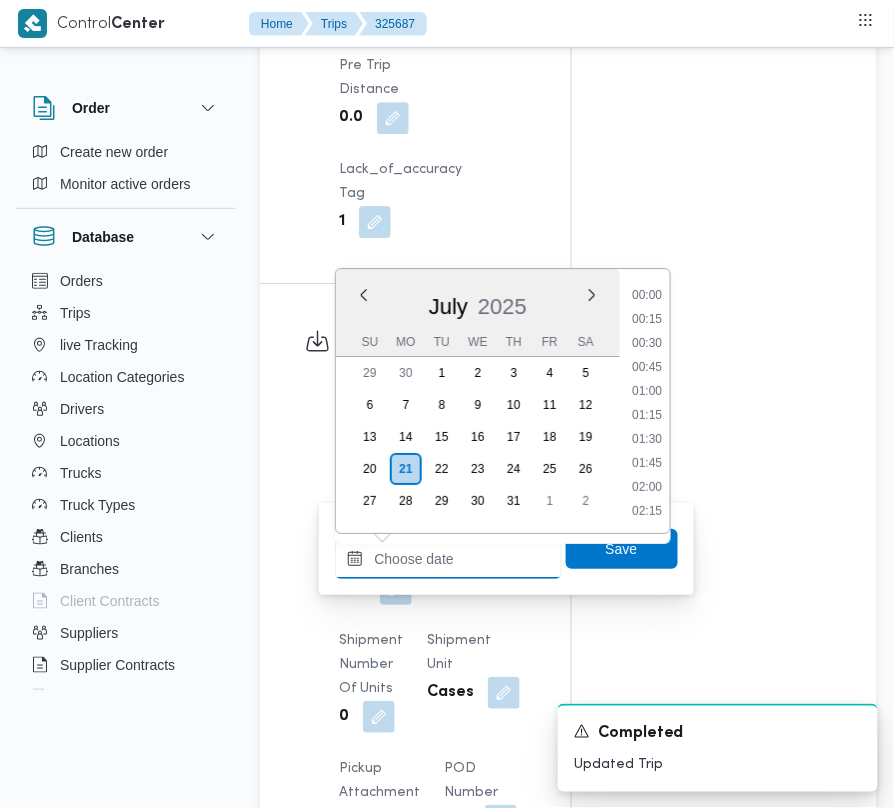 click on "Left Pickup At" at bounding box center (448, 559) 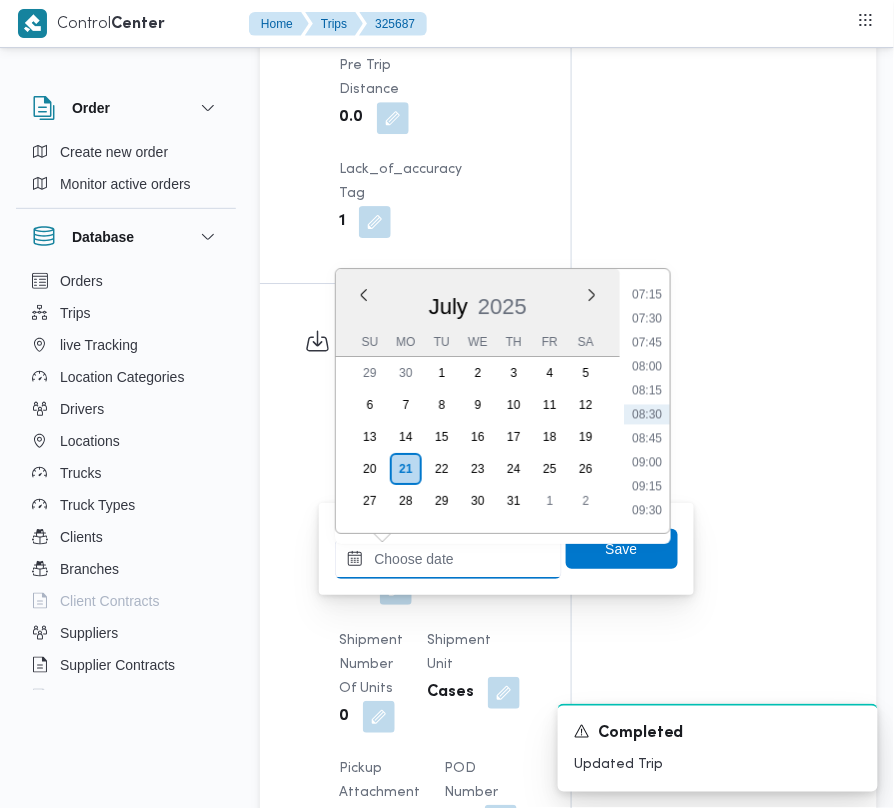 paste on "[DATE] 07:30" 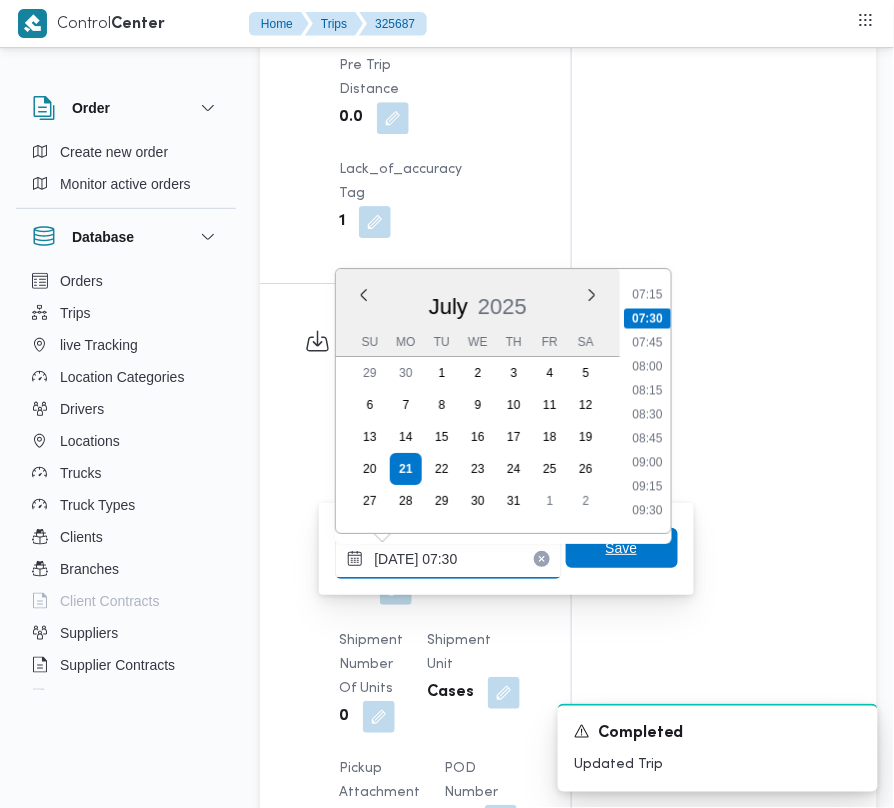 type on "[DATE] 07:30" 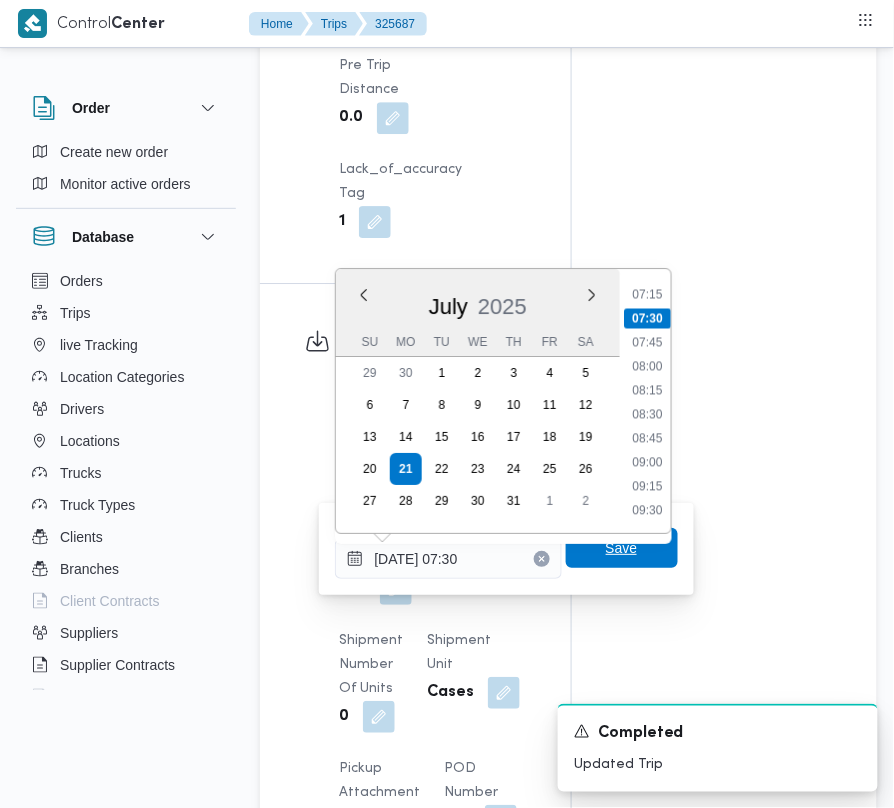 click on "Save" at bounding box center [622, 548] 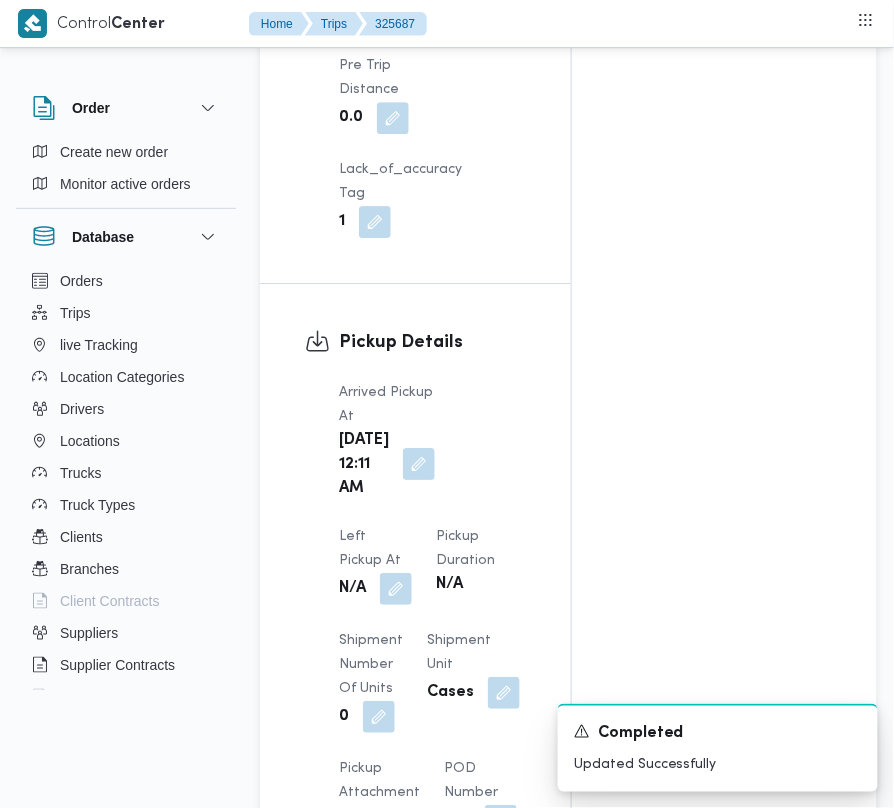 click at bounding box center [419, 464] 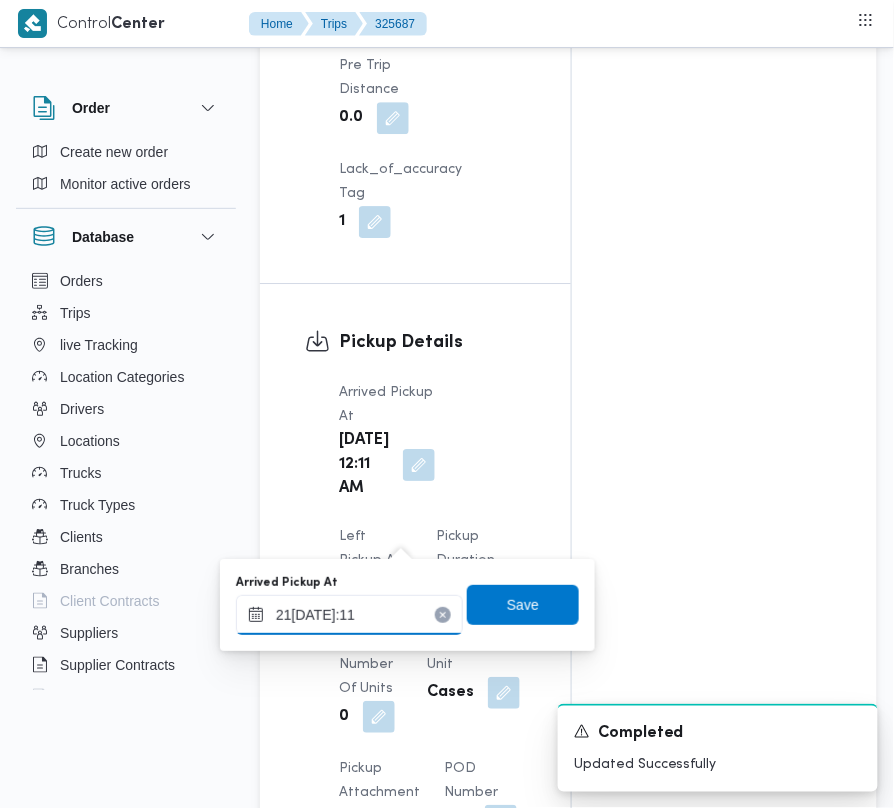 click on "21[DATE]:11" at bounding box center [349, 615] 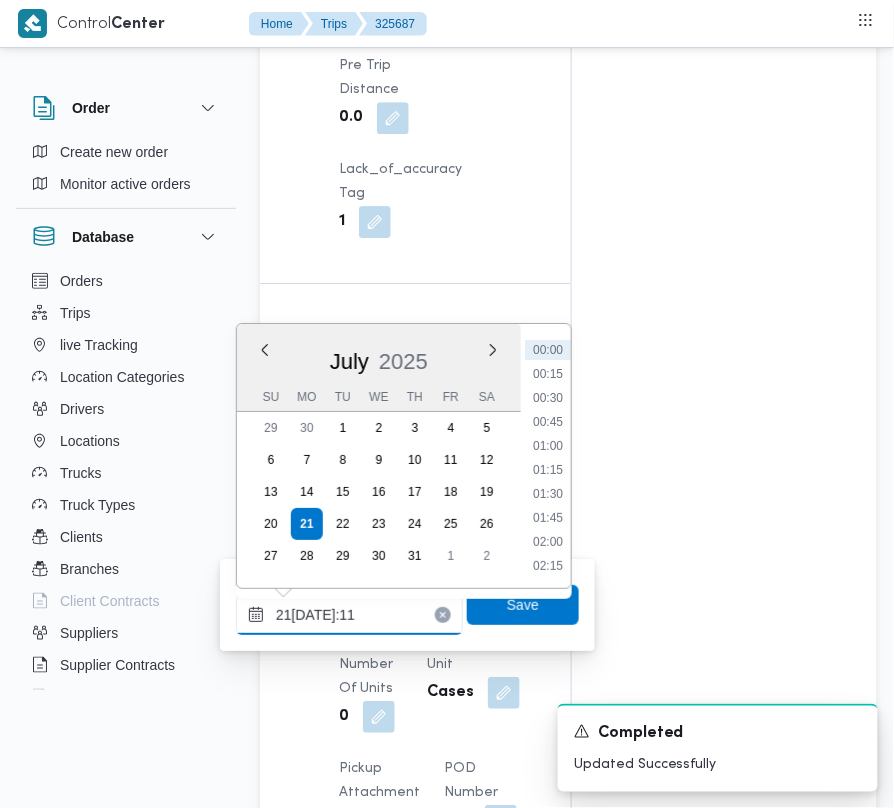 click on "21[DATE]:11" at bounding box center (349, 615) 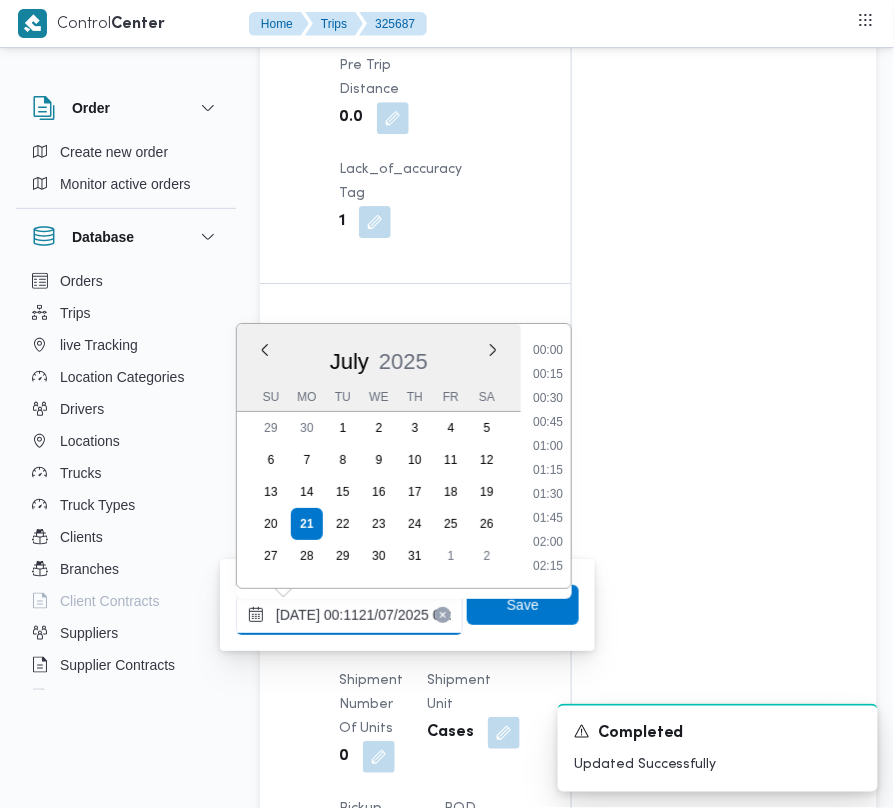 scroll, scrollTop: 0, scrollLeft: 54, axis: horizontal 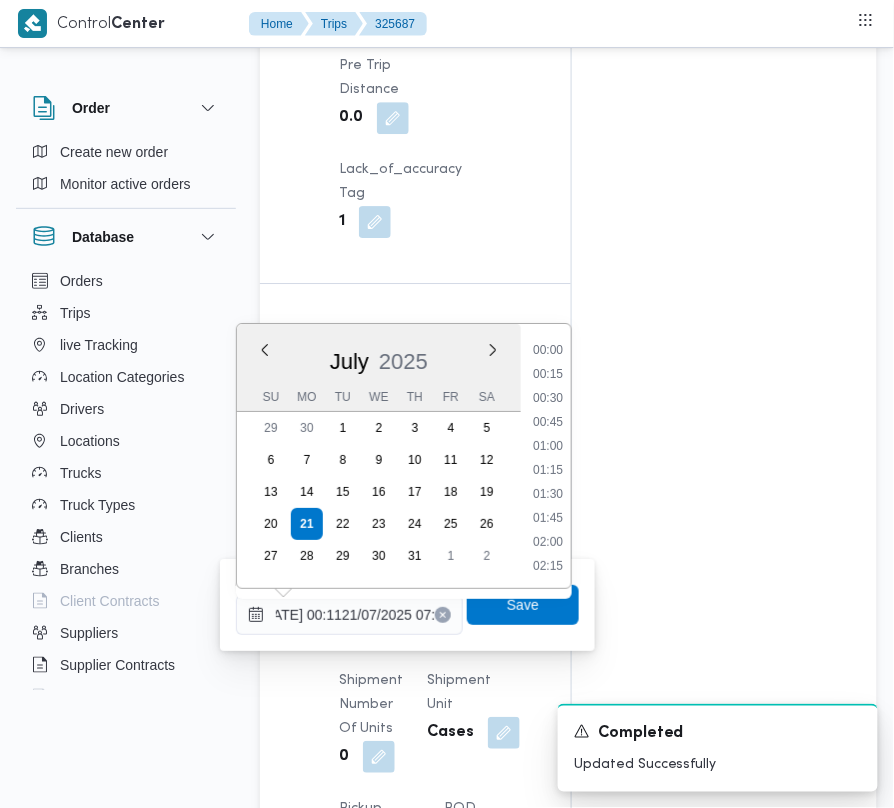 type on "21[DATE]:11" 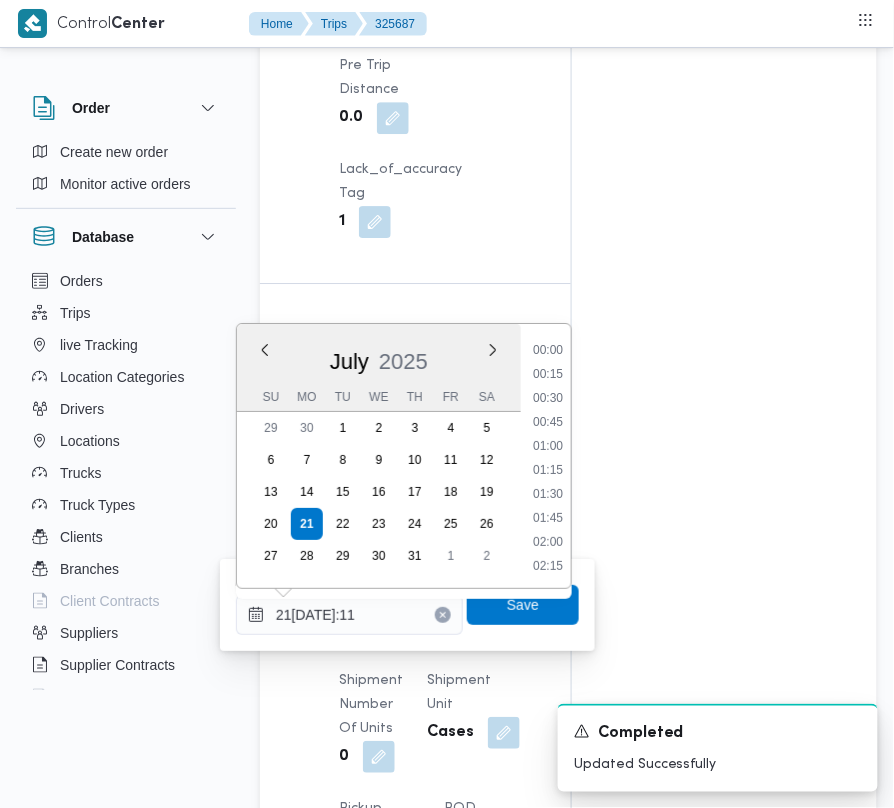 click at bounding box center (443, 615) 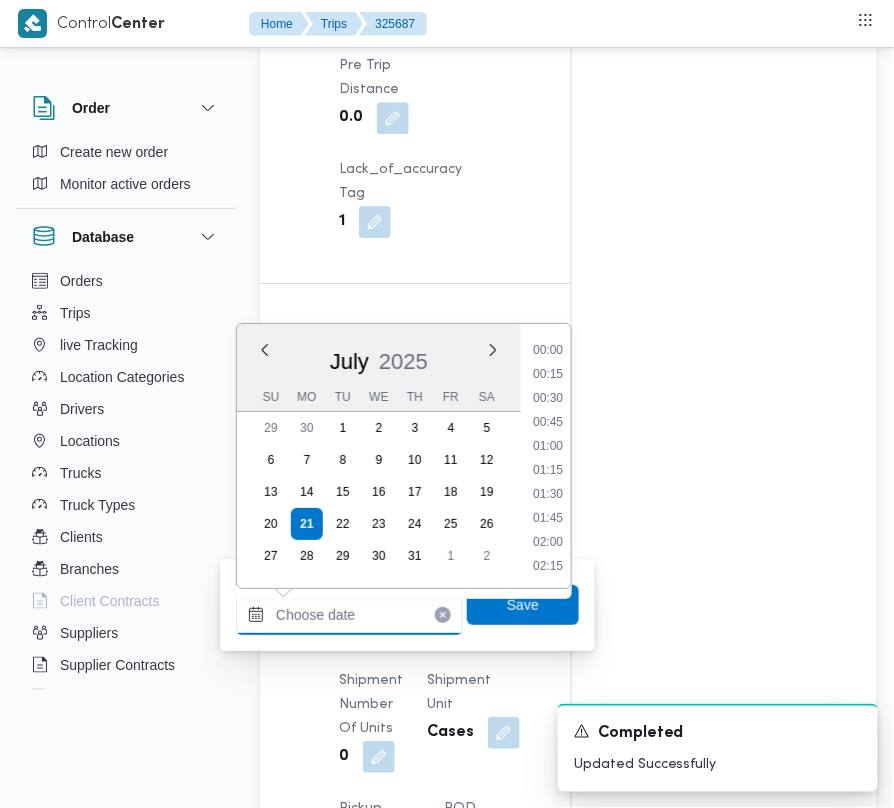 scroll, scrollTop: 0, scrollLeft: 0, axis: both 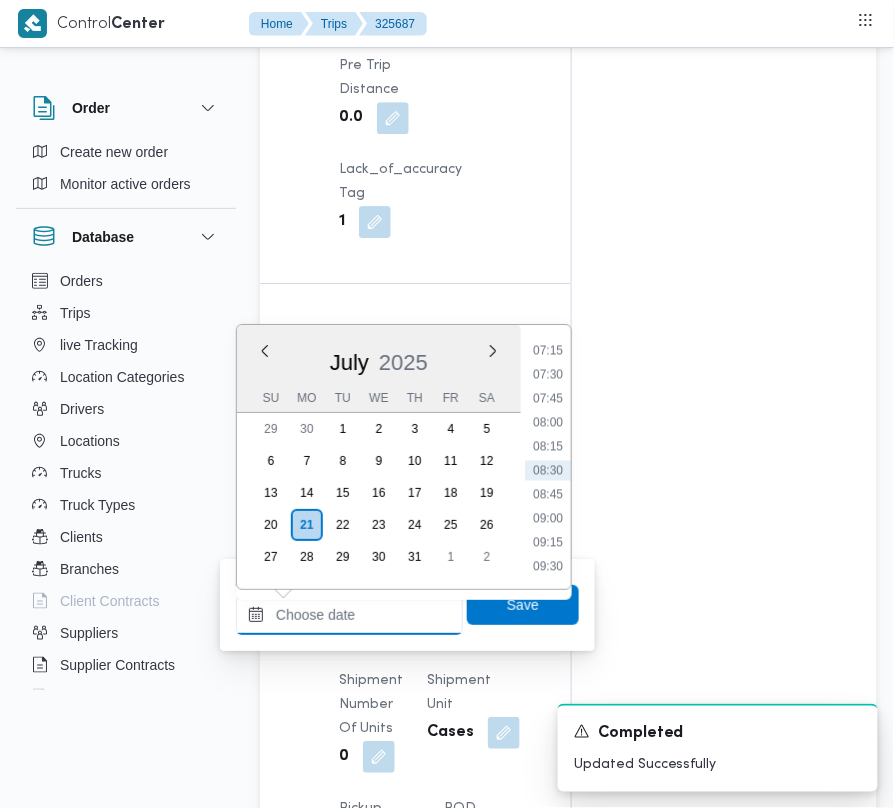 paste on "[DATE] 07:30" 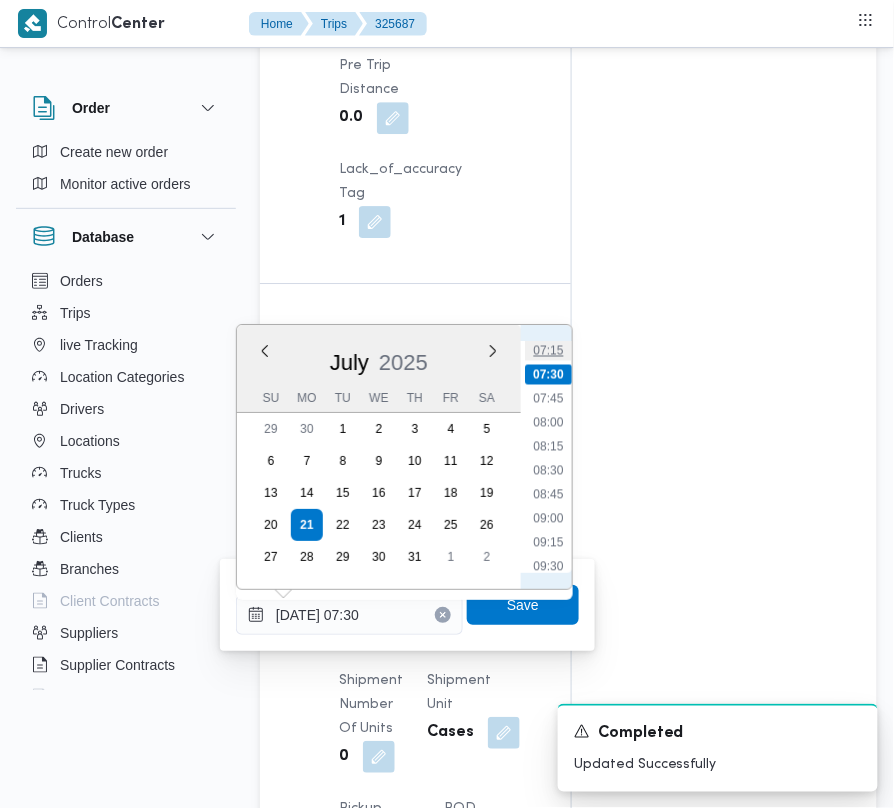 click on "07:15" at bounding box center [548, 350] 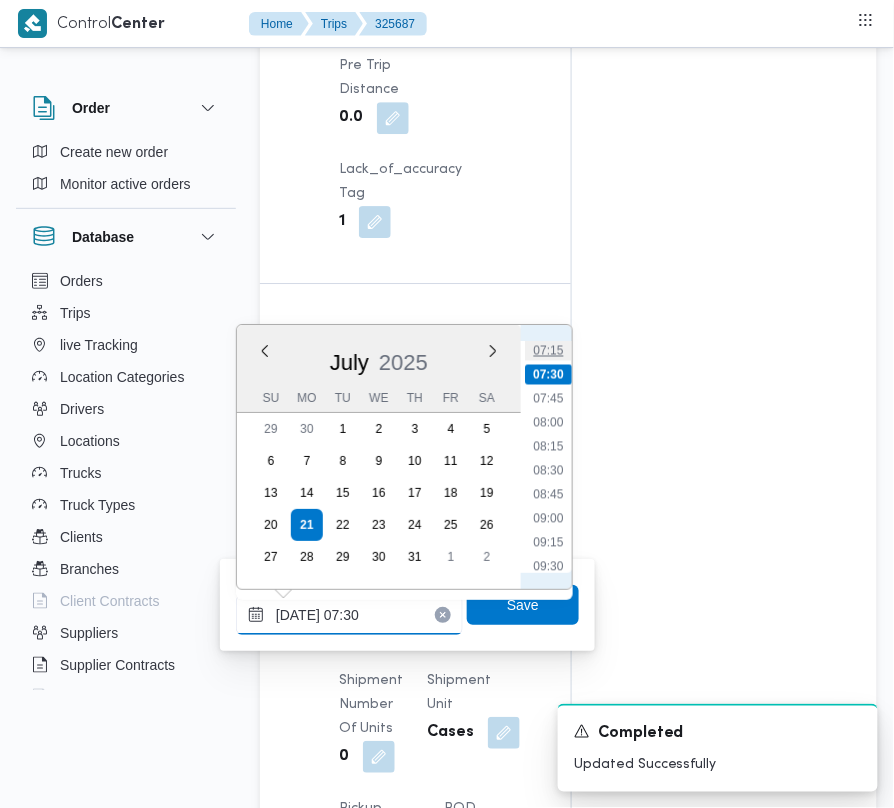 type on "[DATE] 07:15" 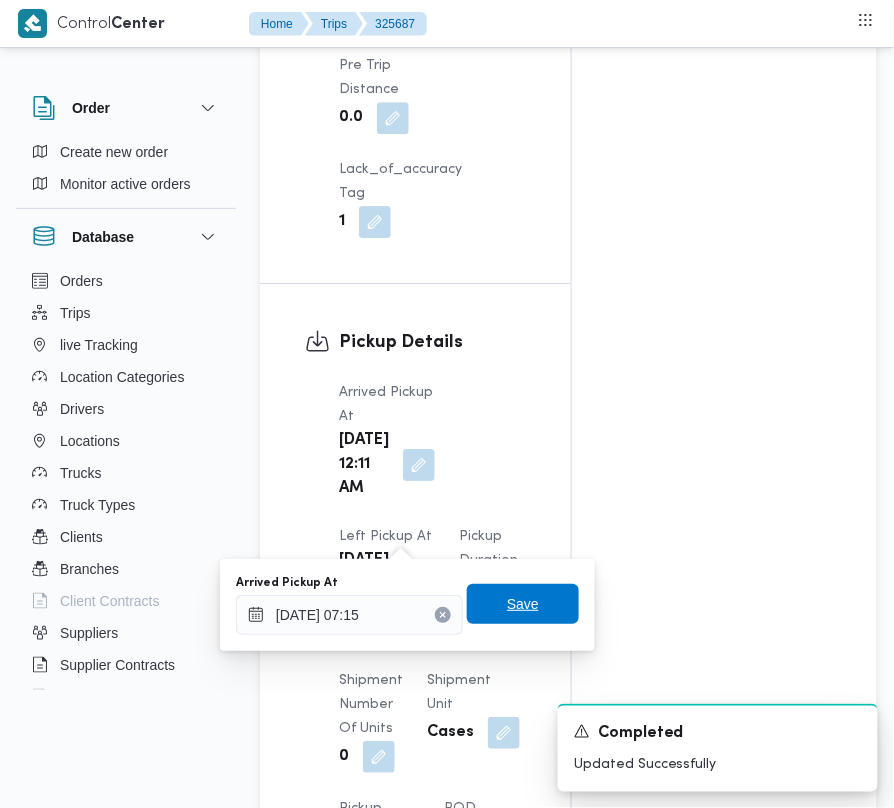 click on "Save" at bounding box center [523, 604] 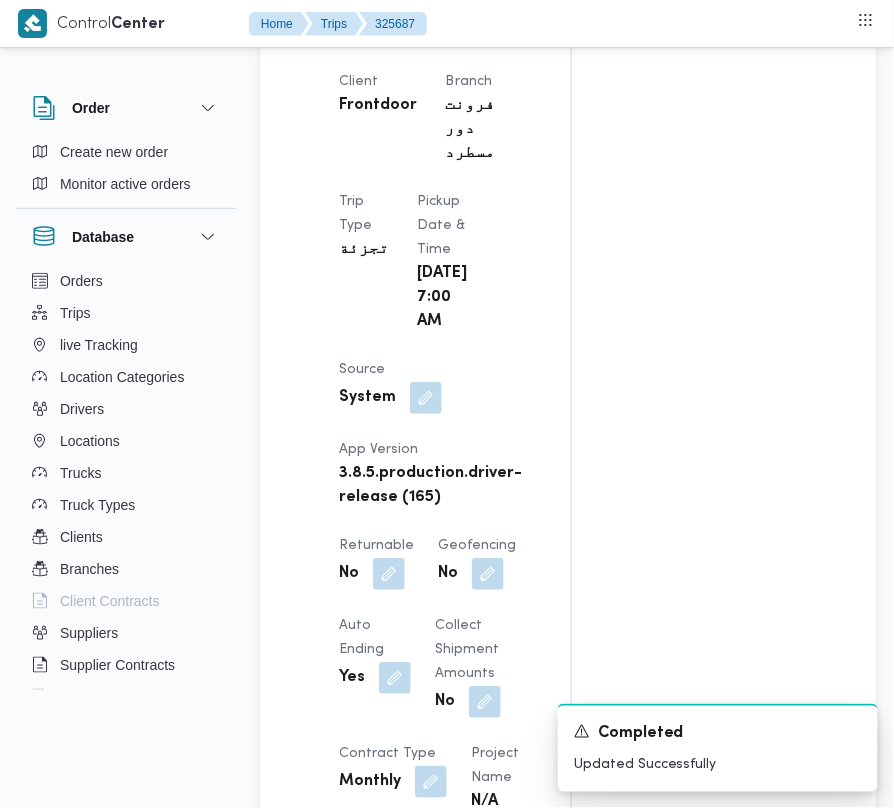 scroll, scrollTop: 0, scrollLeft: 0, axis: both 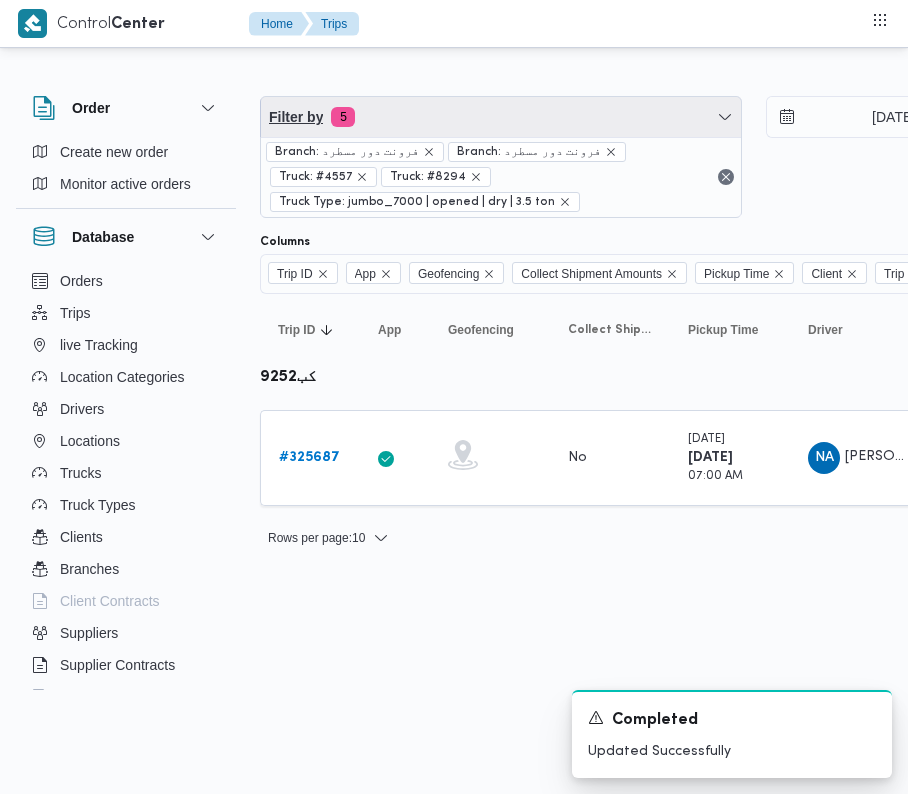 drag, startPoint x: 544, startPoint y: 100, endPoint x: 545, endPoint y: 152, distance: 52.009613 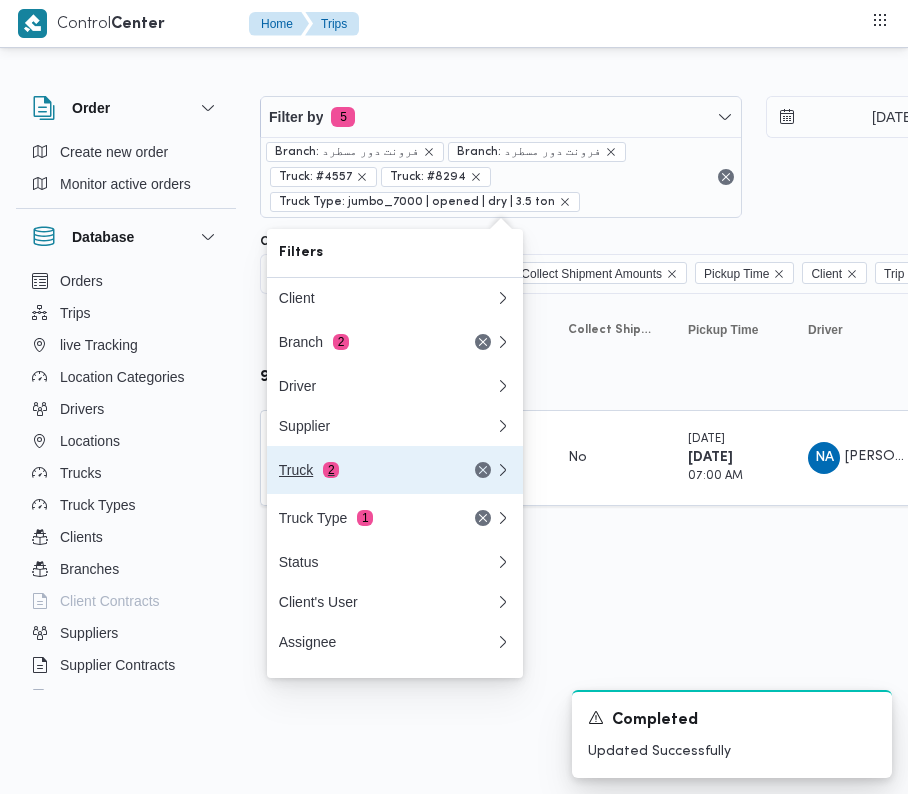 click on "Truck 2" at bounding box center (395, 470) 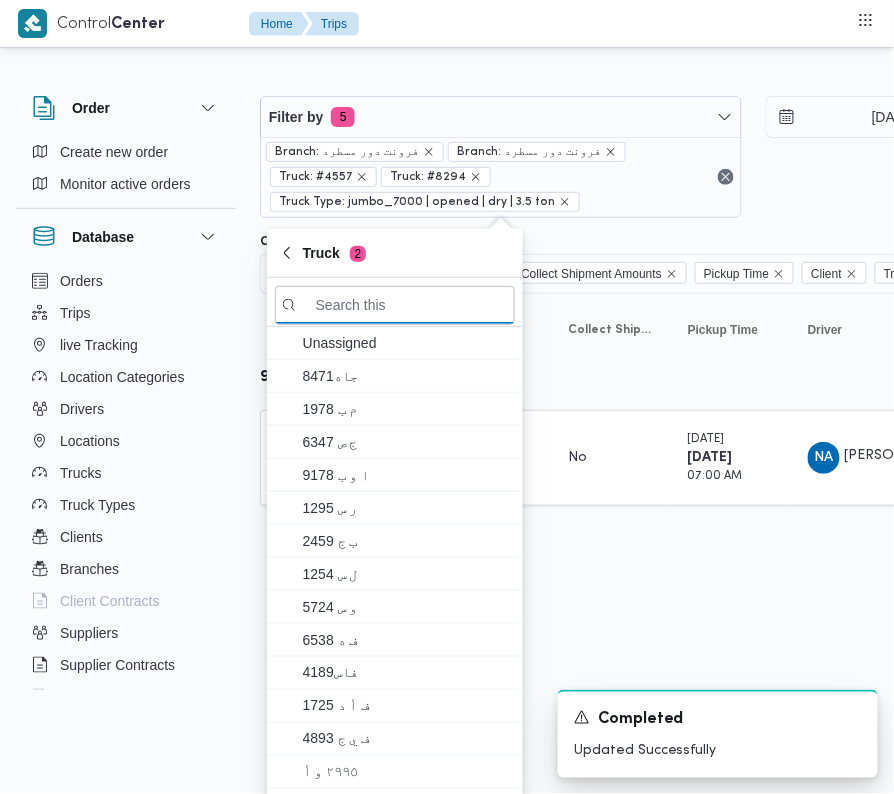 paste on "4961" 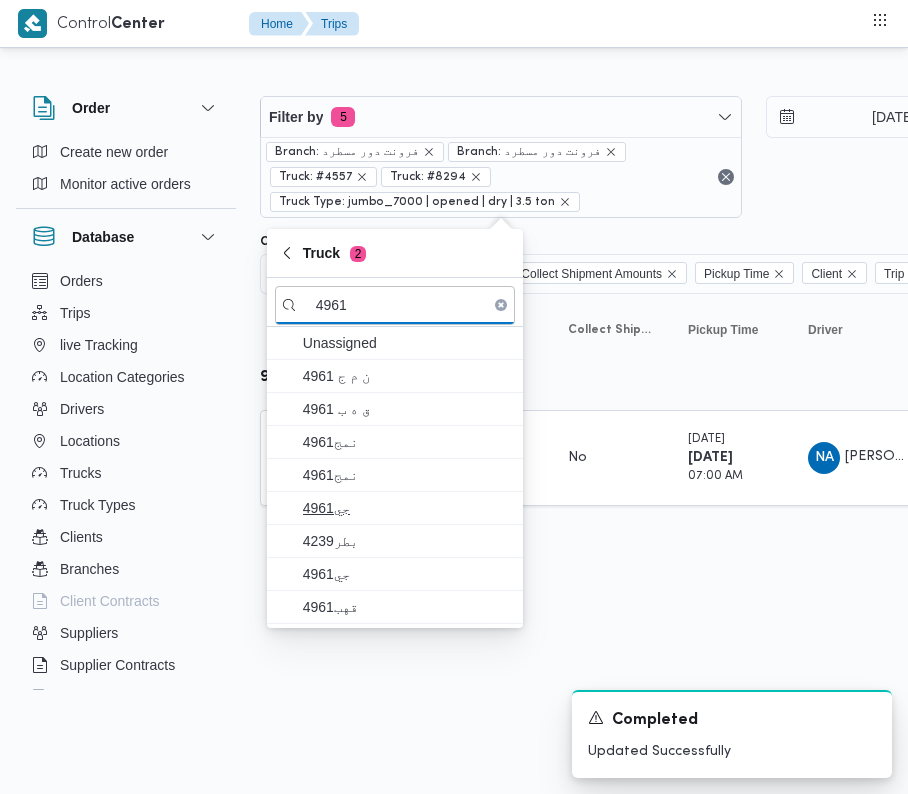 type on "4961" 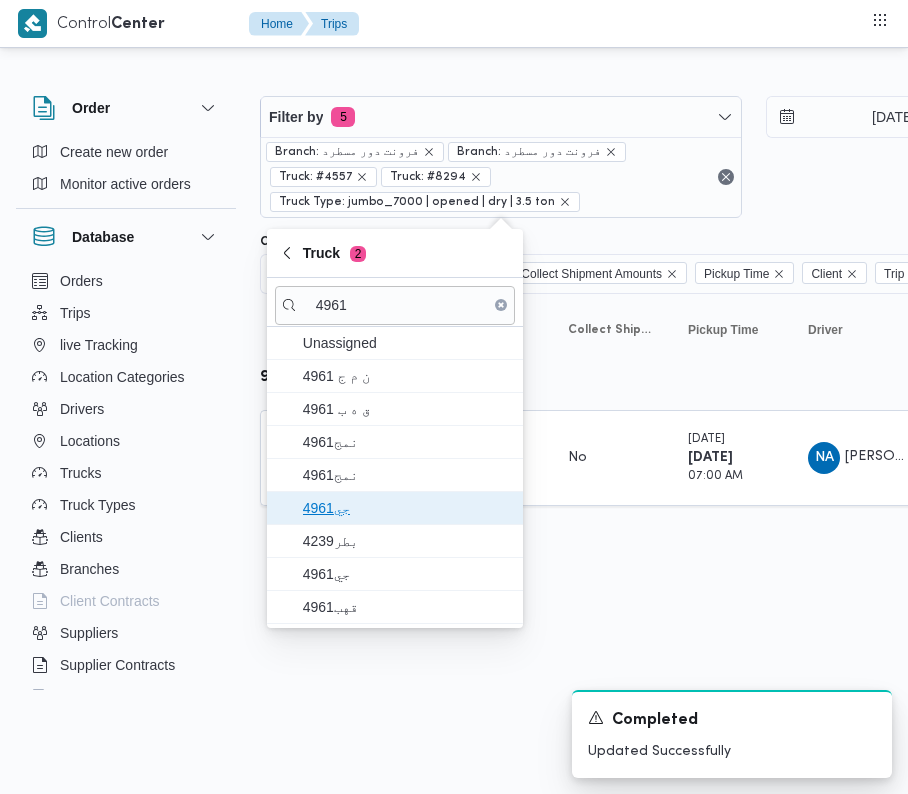 click on "4961جي" at bounding box center (395, 508) 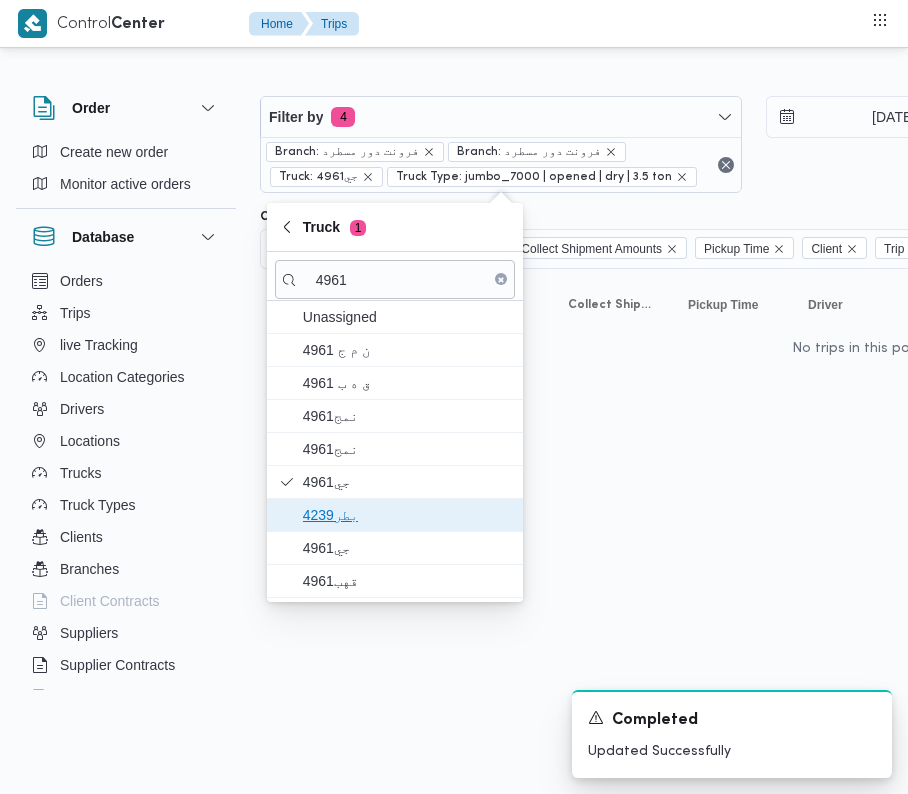click on "4239بطر" at bounding box center [395, 515] 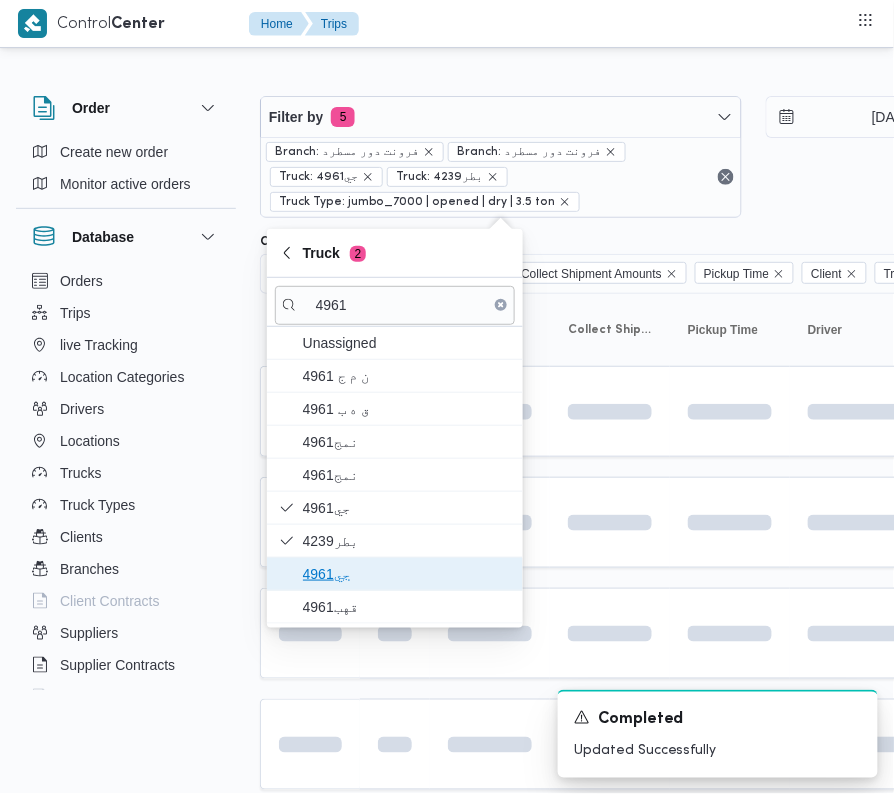 click on "جي4961" at bounding box center [407, 574] 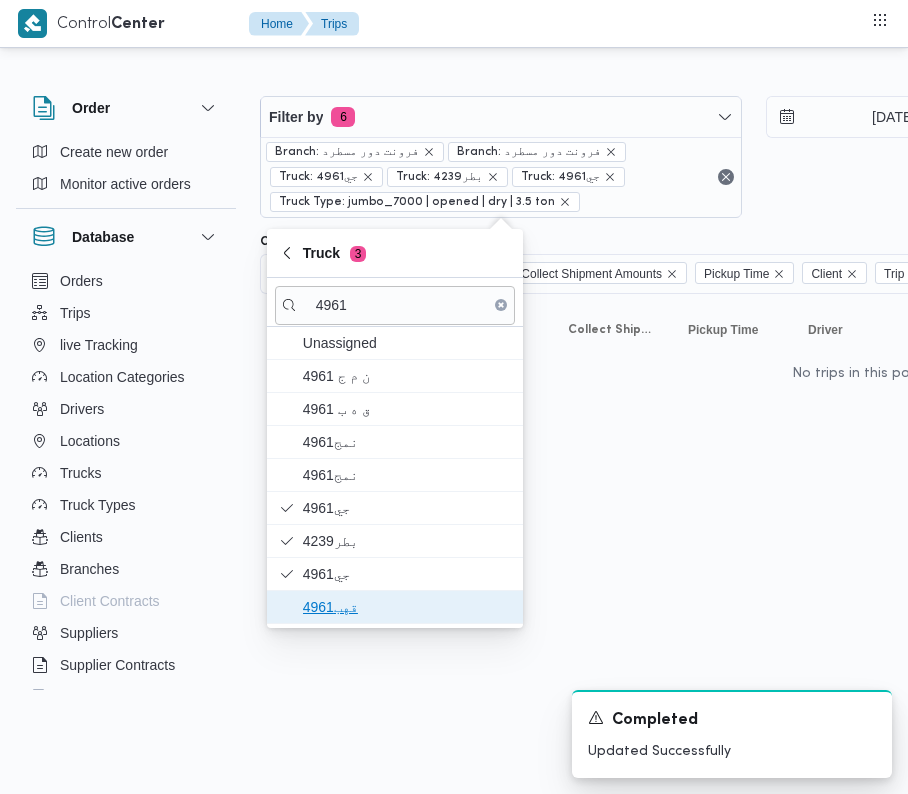click on "قهب4961" at bounding box center (407, 607) 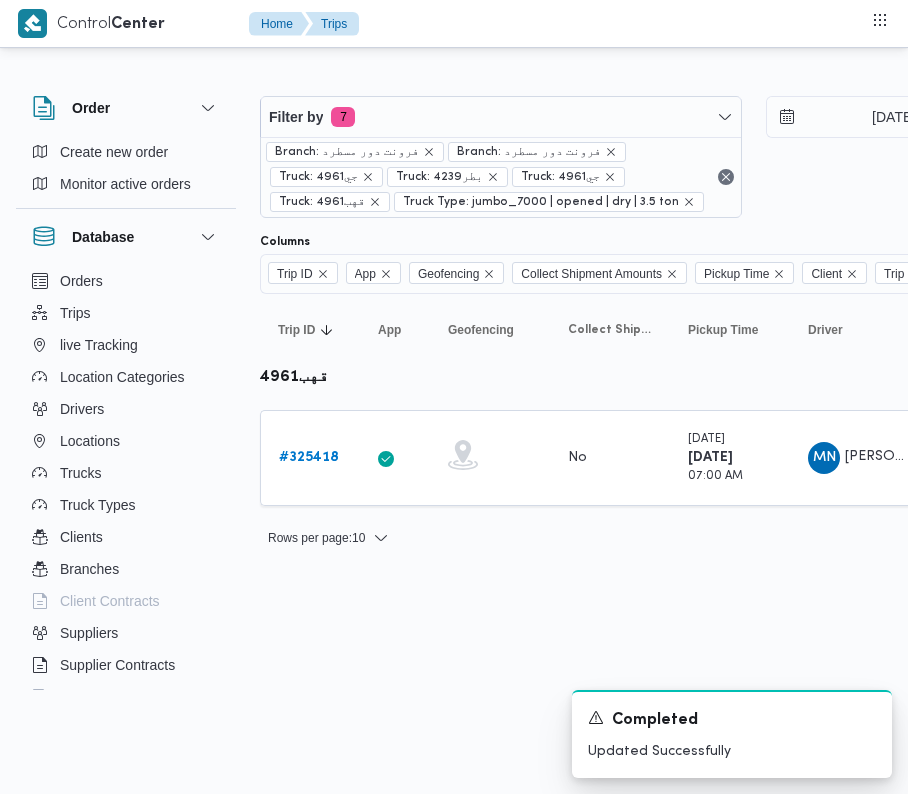 click on "Rows per page :  10 1" at bounding box center [860, 538] 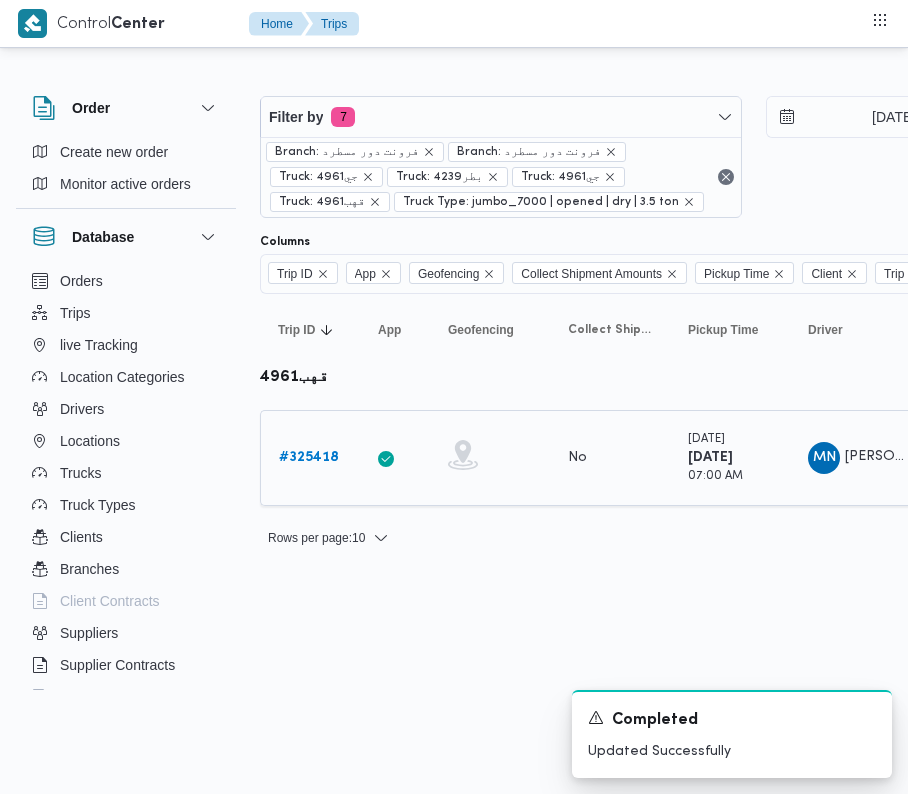 click on "# 325418" at bounding box center [309, 457] 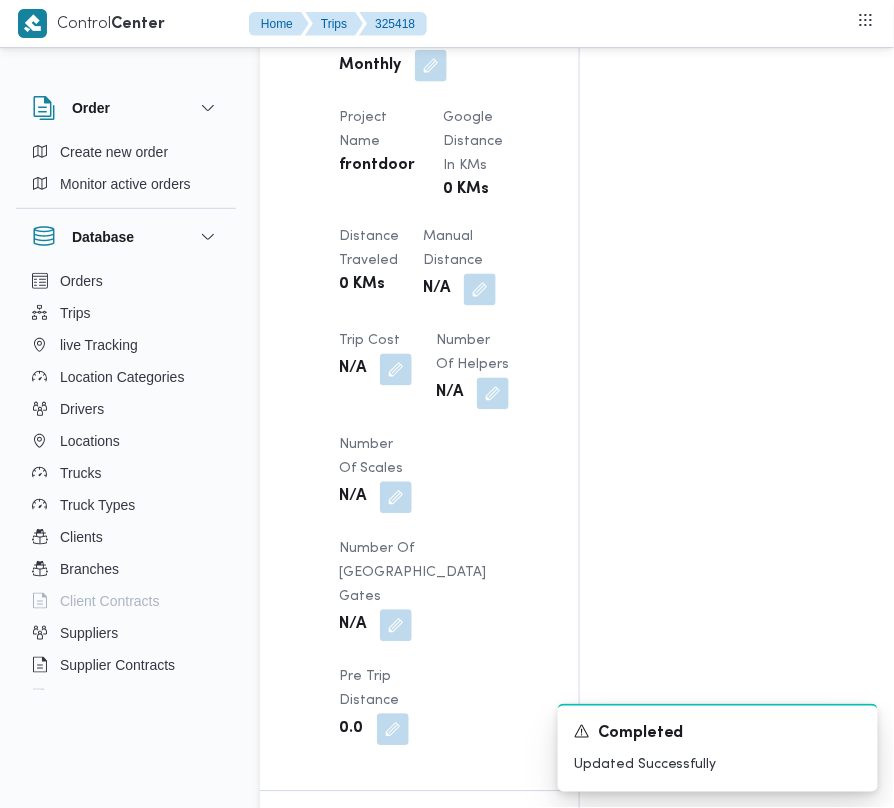 scroll, scrollTop: 2533, scrollLeft: 0, axis: vertical 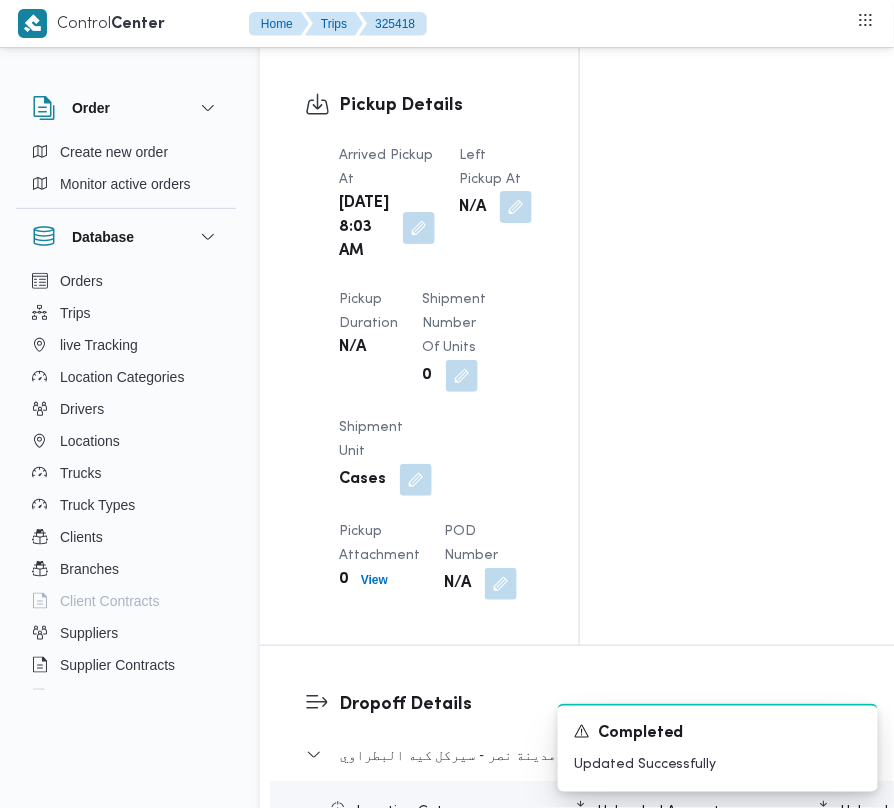 click at bounding box center (516, 207) 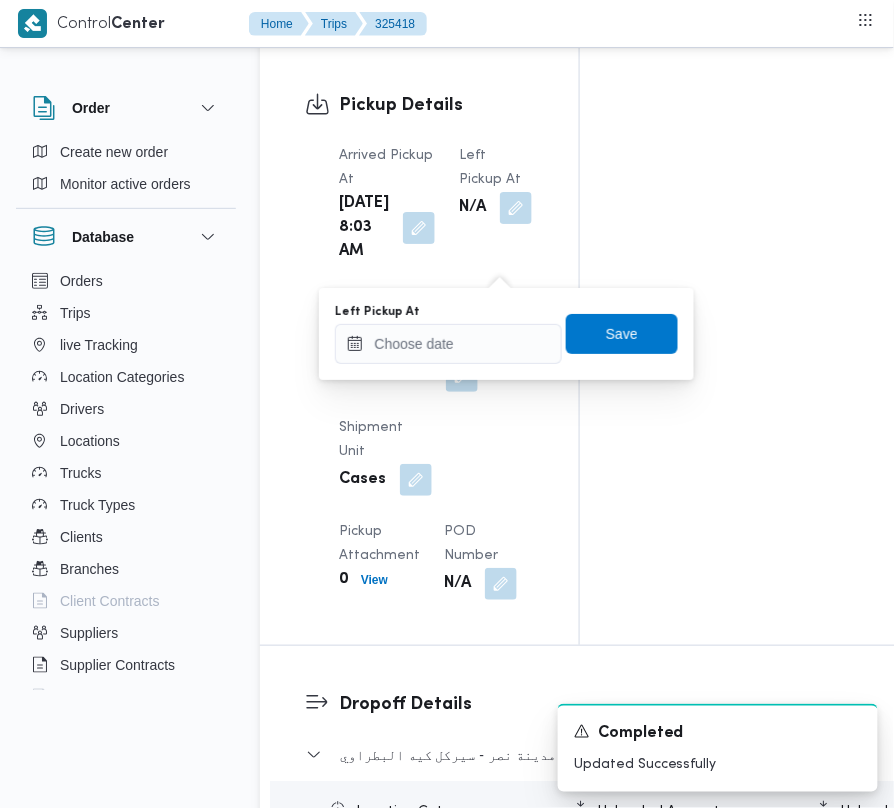 click on "Left Pickup At" at bounding box center (448, 334) 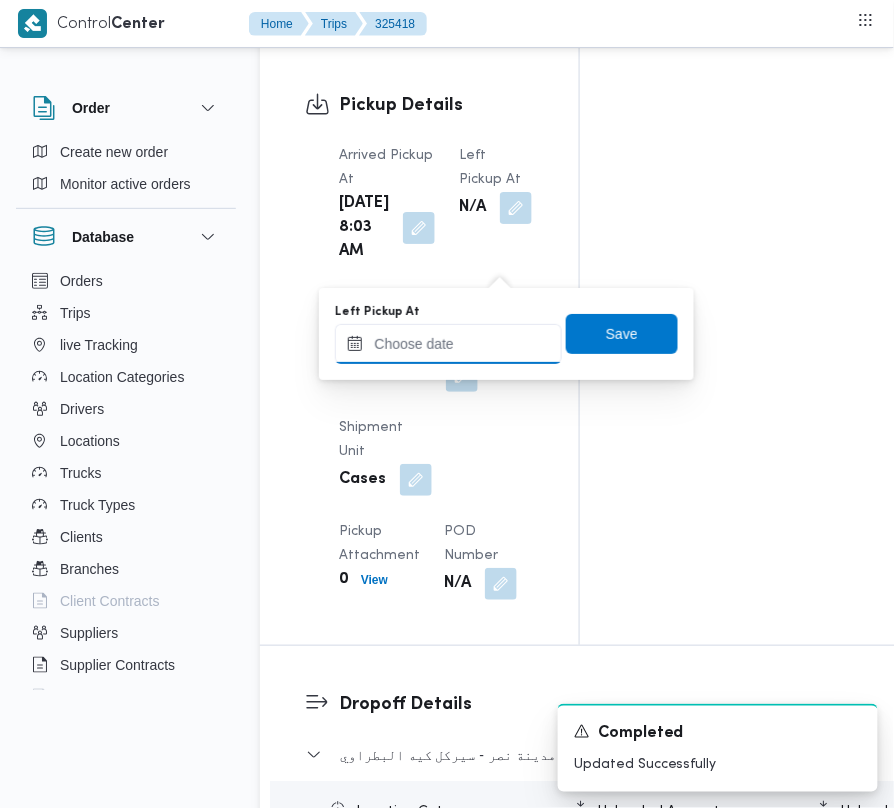 drag, startPoint x: 490, startPoint y: 340, endPoint x: 505, endPoint y: 340, distance: 15 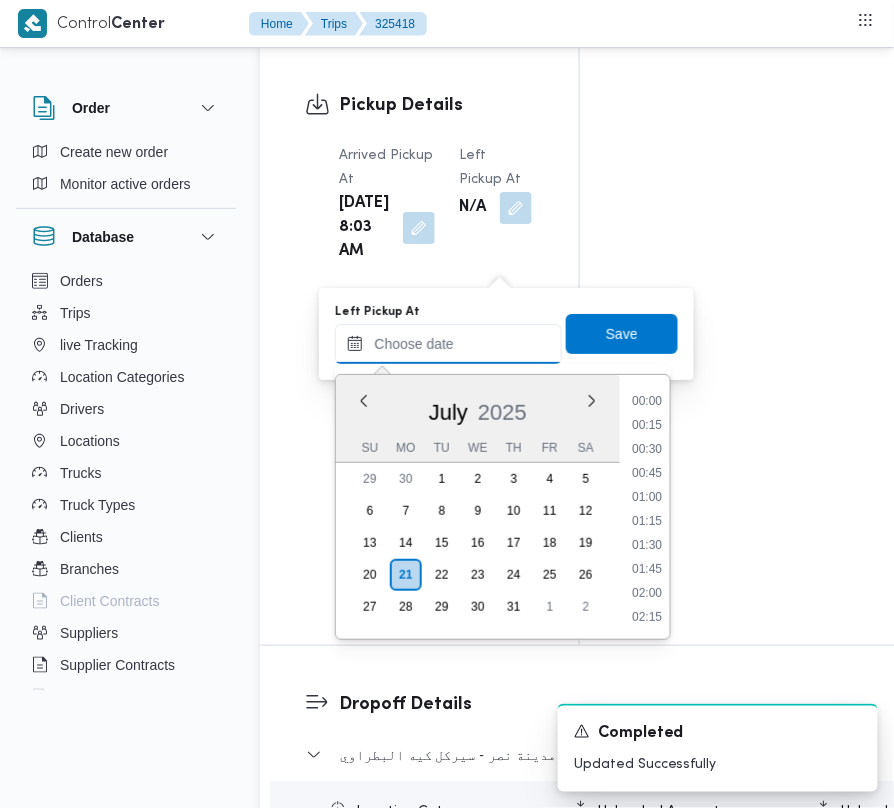 scroll, scrollTop: 697, scrollLeft: 0, axis: vertical 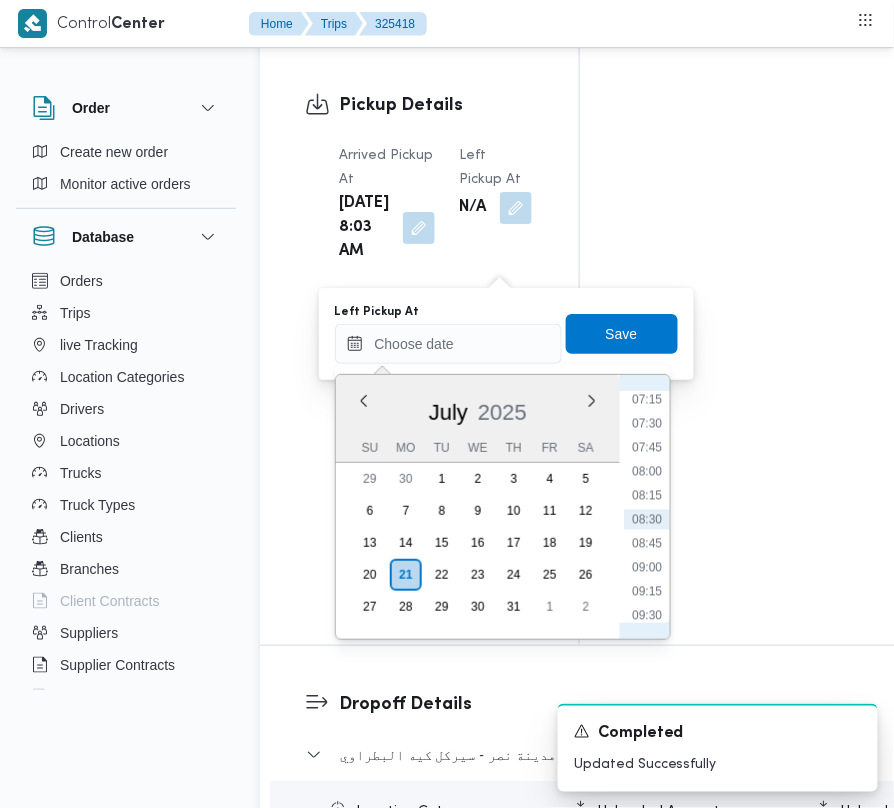 drag, startPoint x: 658, startPoint y: 522, endPoint x: 620, endPoint y: 366, distance: 160.56151 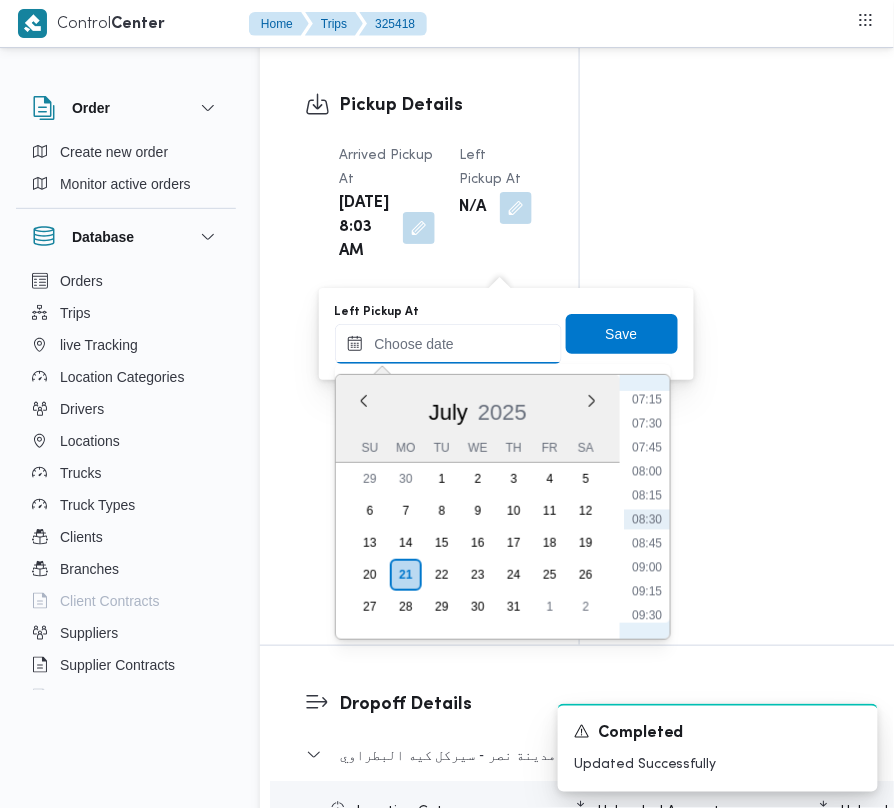 type on "[DATE] 08:30" 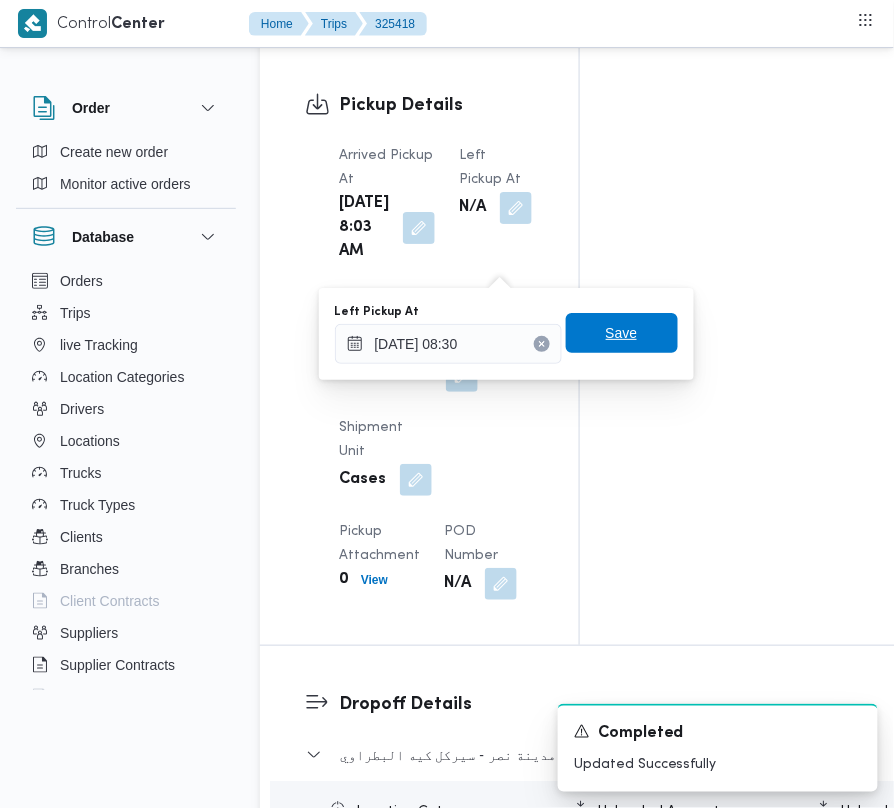 click on "Save" at bounding box center (622, 333) 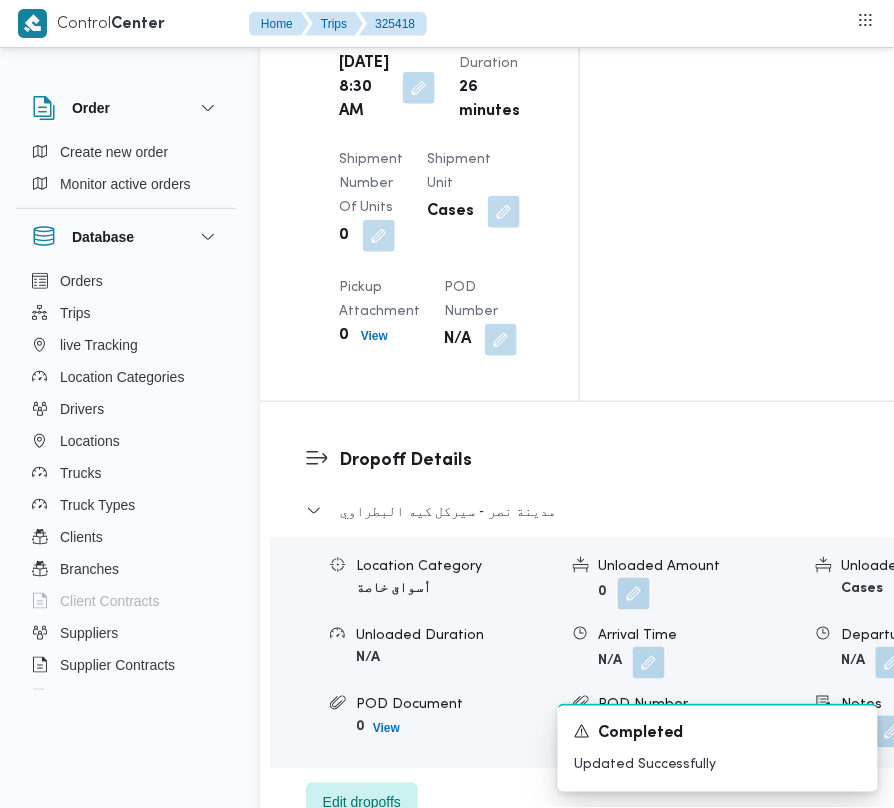 scroll, scrollTop: 3070, scrollLeft: 0, axis: vertical 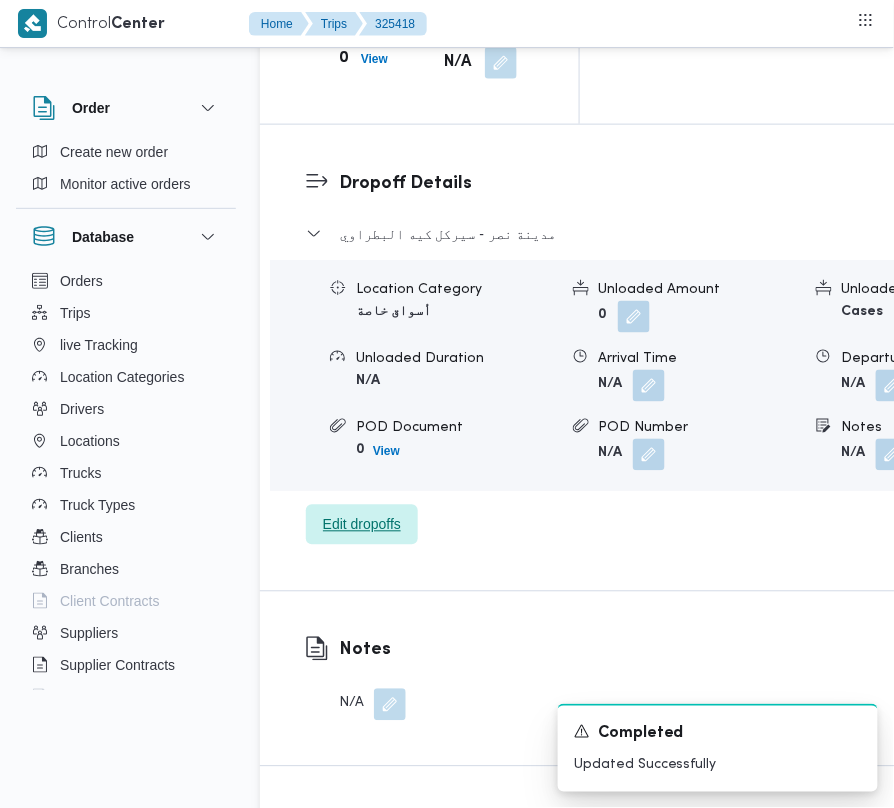 click on "Edit dropoffs" at bounding box center [362, 525] 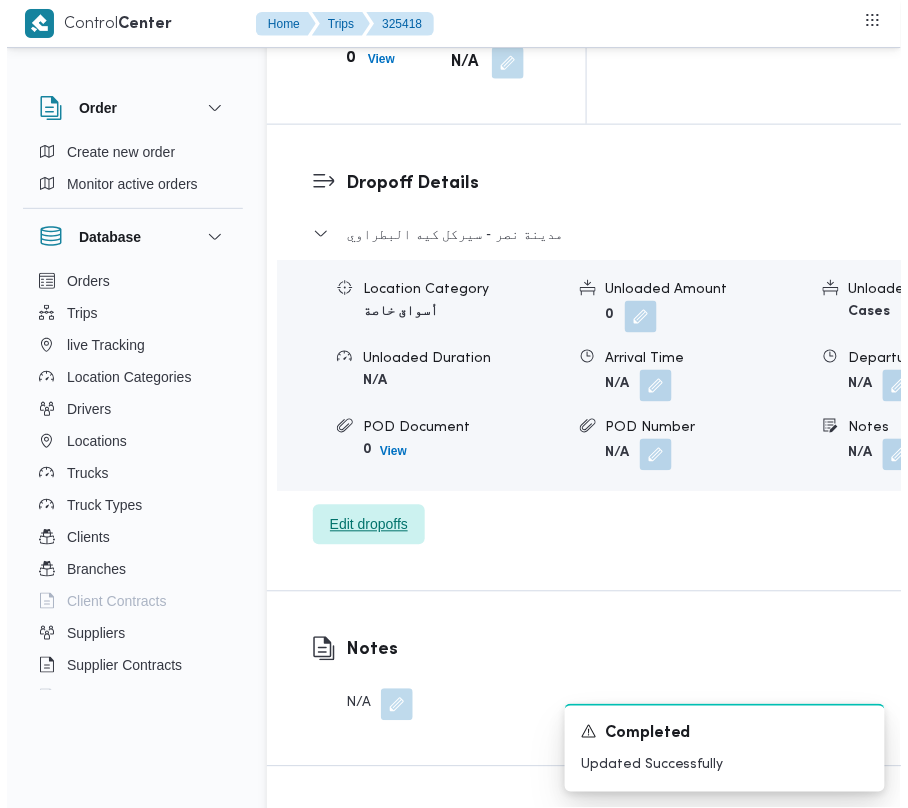 scroll, scrollTop: 3046, scrollLeft: 0, axis: vertical 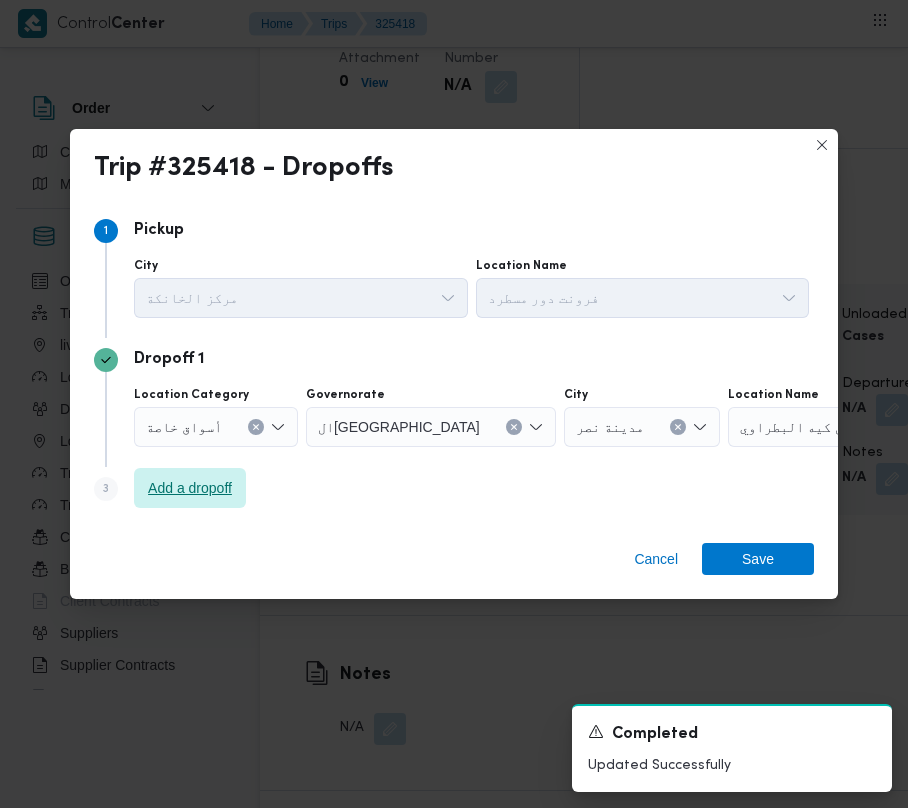 click on "Add a dropoff" at bounding box center [190, 488] 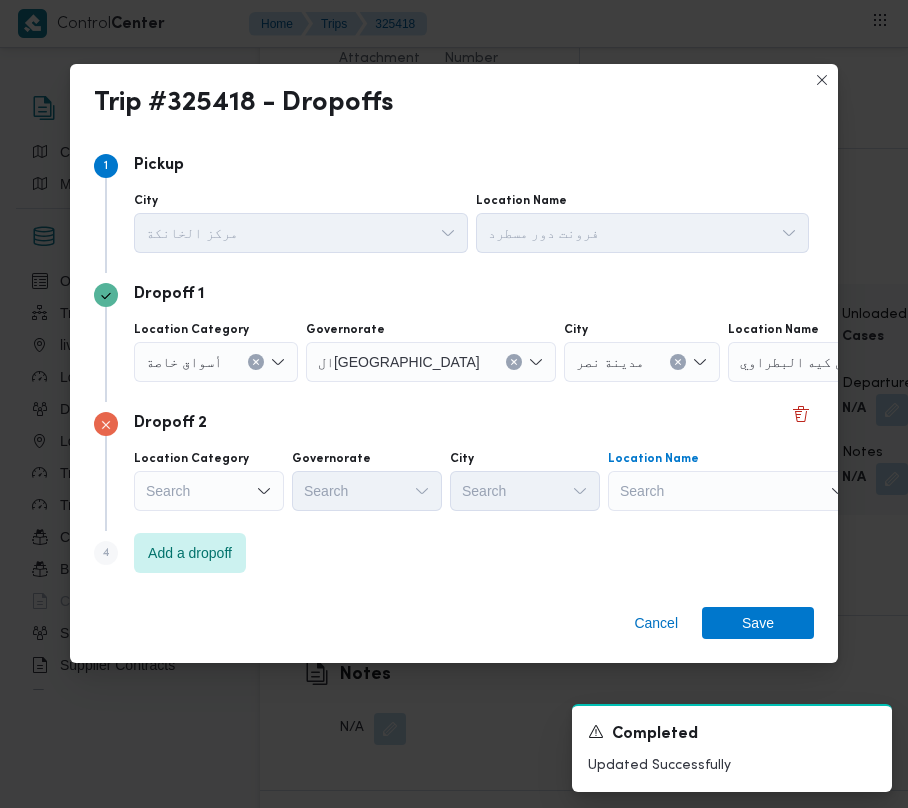 click on "Search" at bounding box center [853, 362] 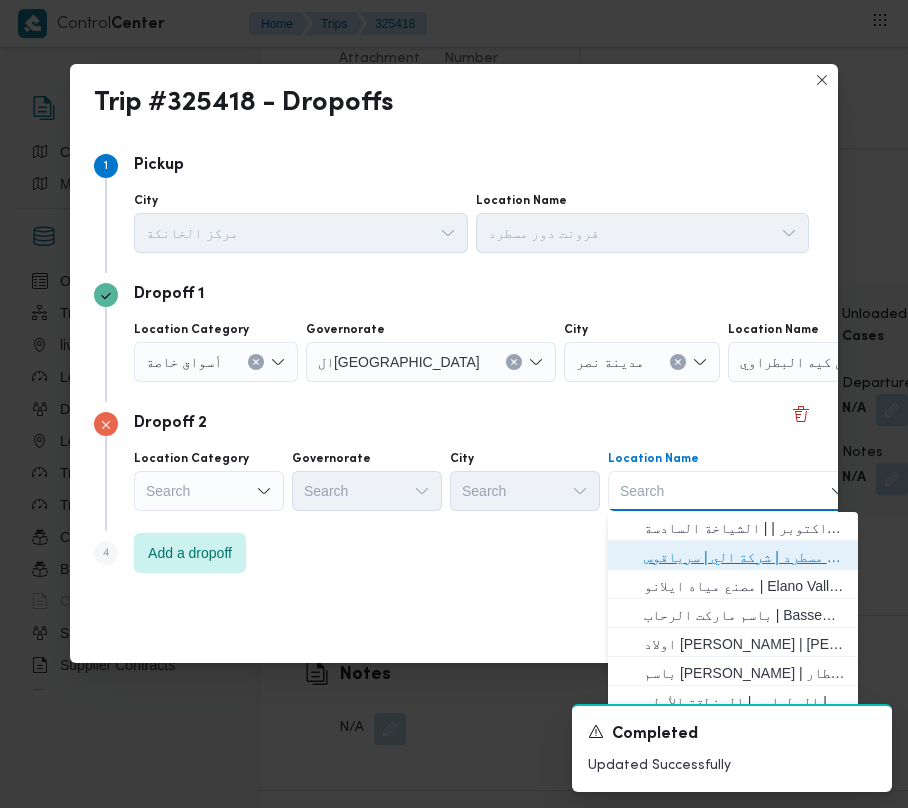 click on "فرونت دور مسطرد | شركة الي | سرياقوس" at bounding box center [745, 557] 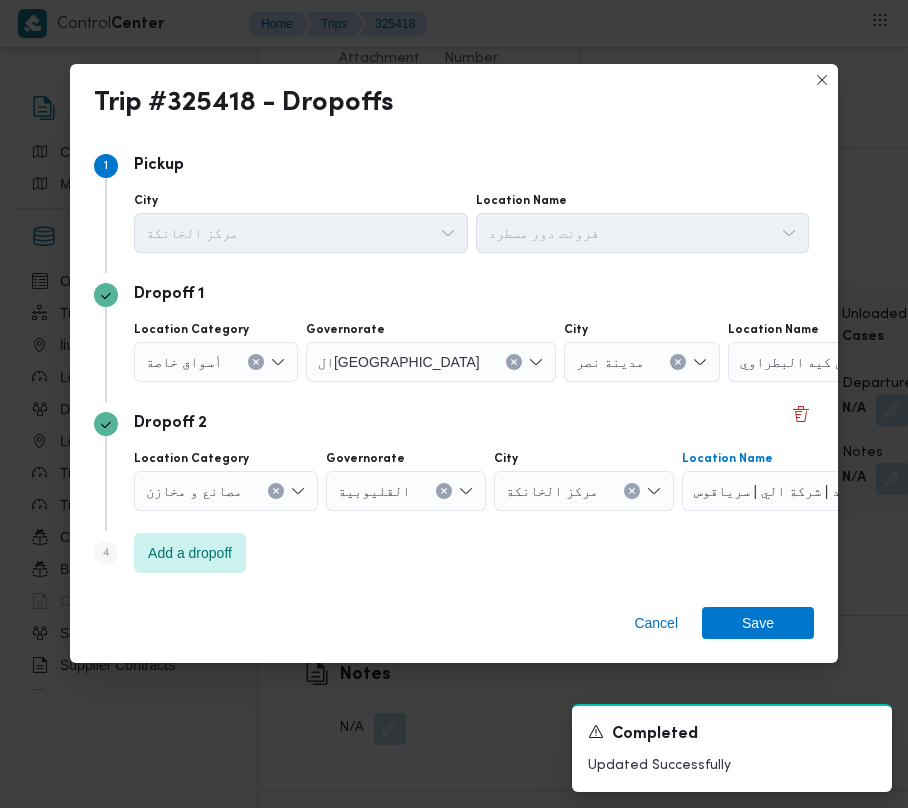 click on "أسواق خاصة" at bounding box center [184, 361] 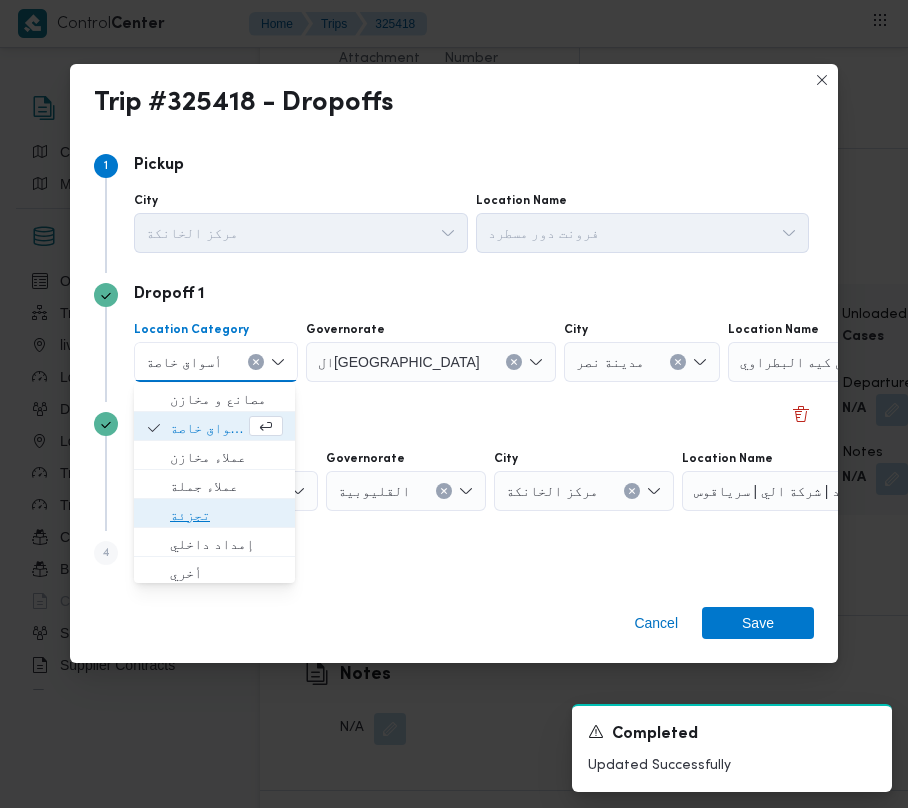 click on "تجزئة" at bounding box center (226, 515) 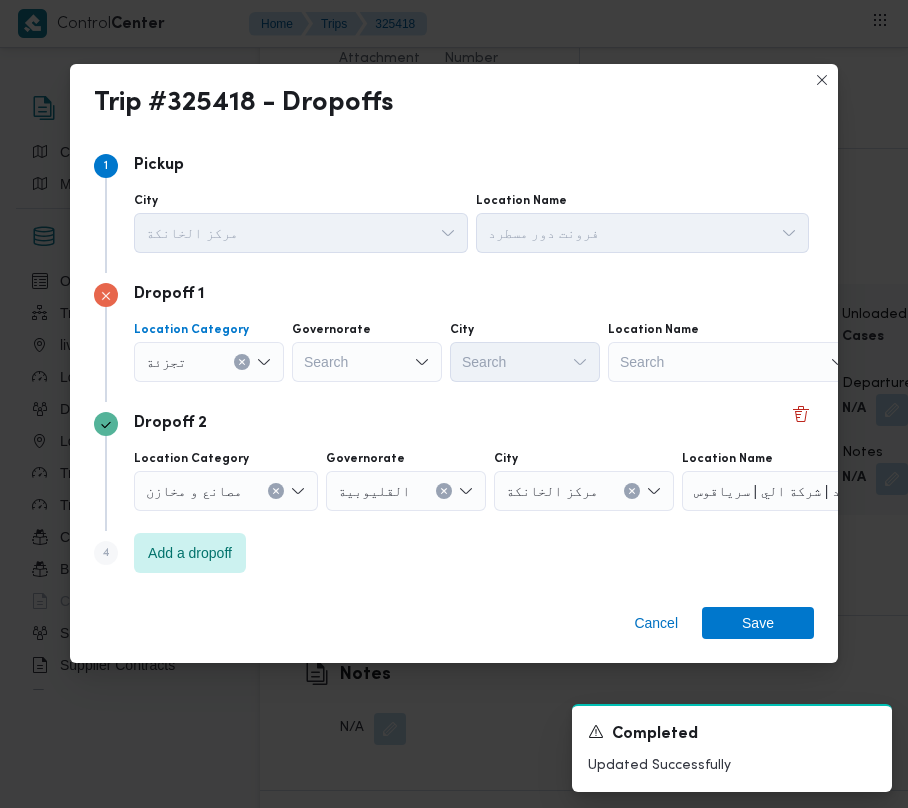 click on "Search" at bounding box center (367, 362) 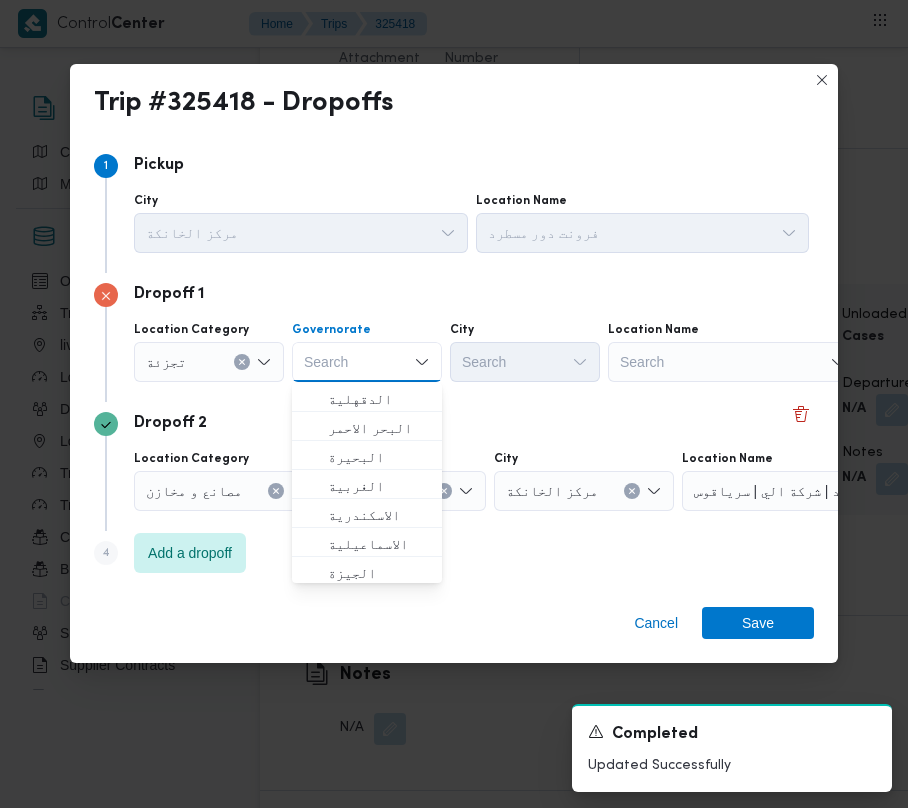 paste on "[GEOGRAPHIC_DATA]" 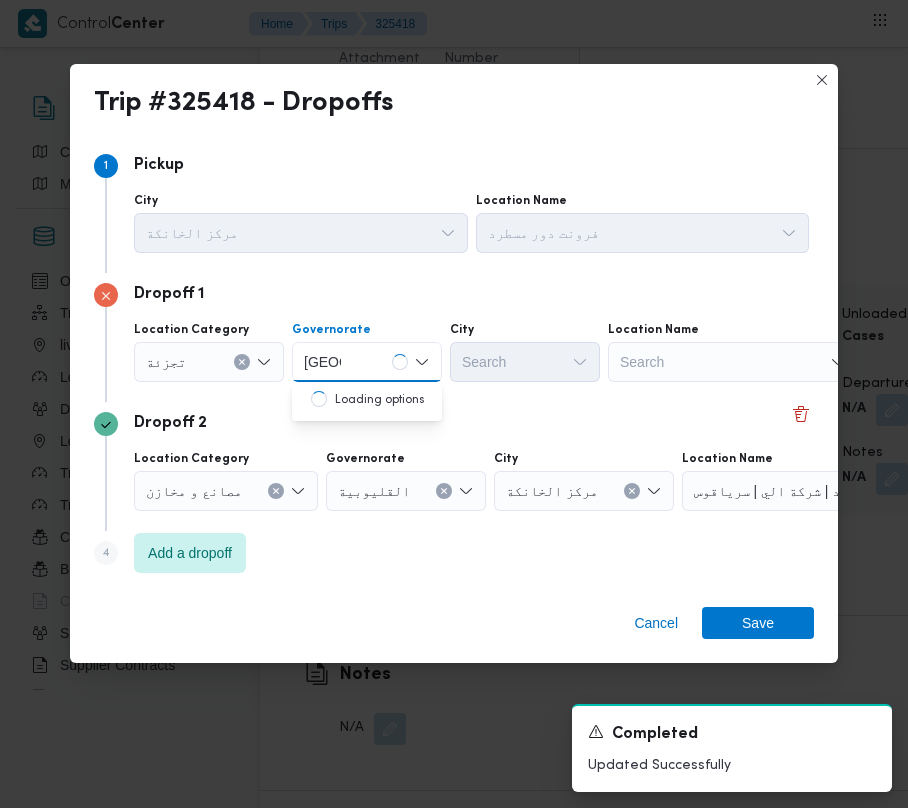 type on "[GEOGRAPHIC_DATA]" 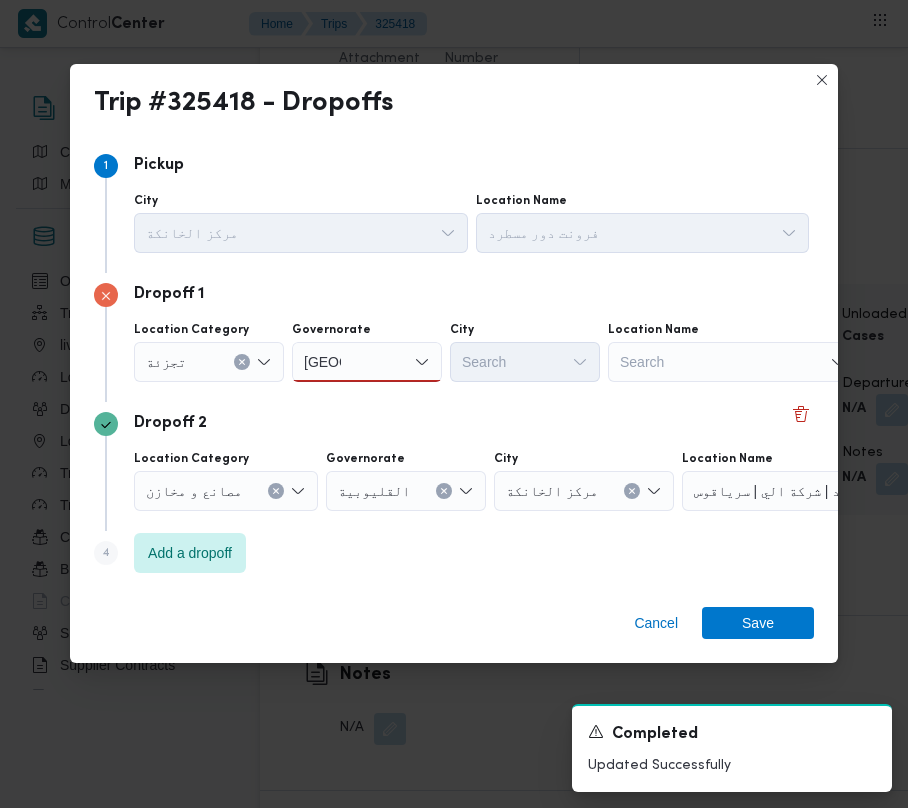 click on "[GEOGRAPHIC_DATA] [GEOGRAPHIC_DATA]" at bounding box center (367, 362) 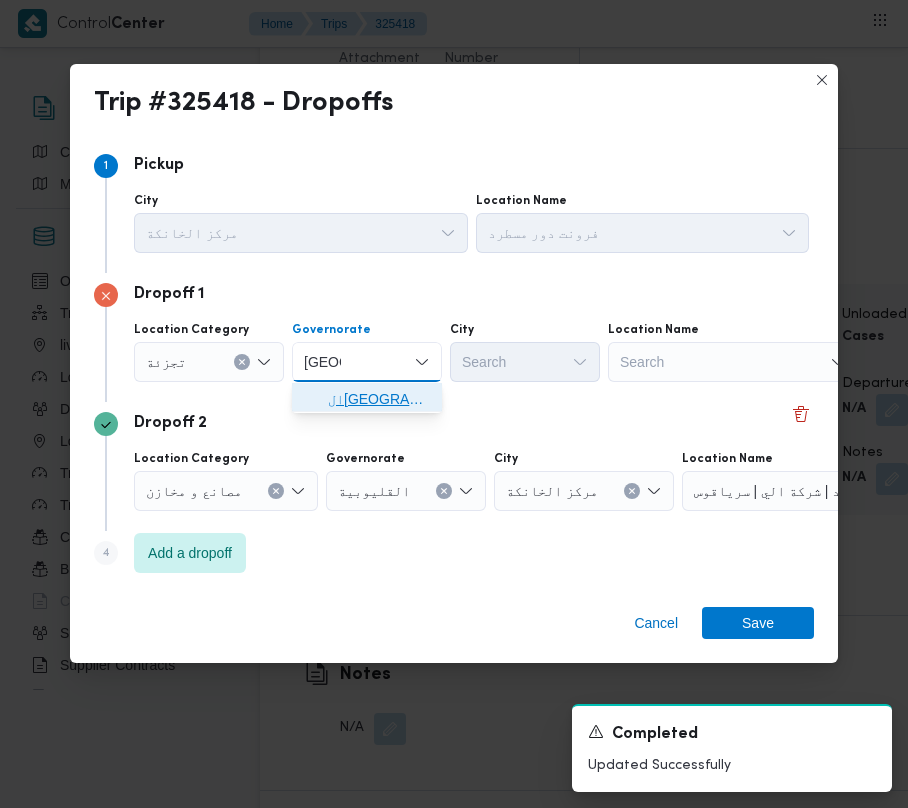 click on "ال[GEOGRAPHIC_DATA]" at bounding box center (379, 399) 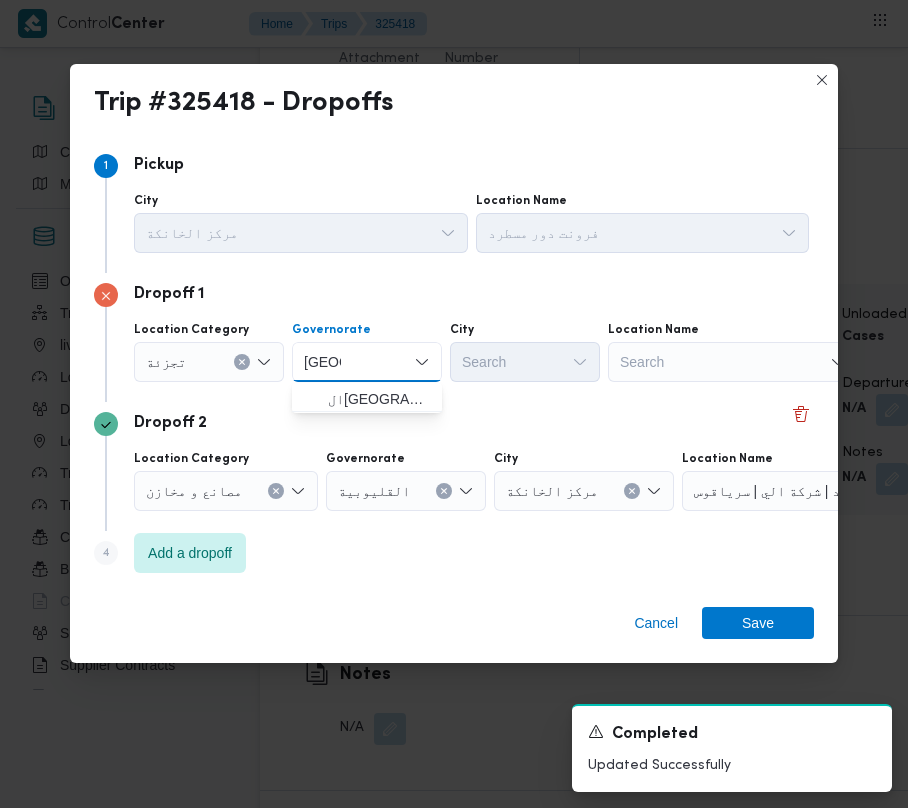 type 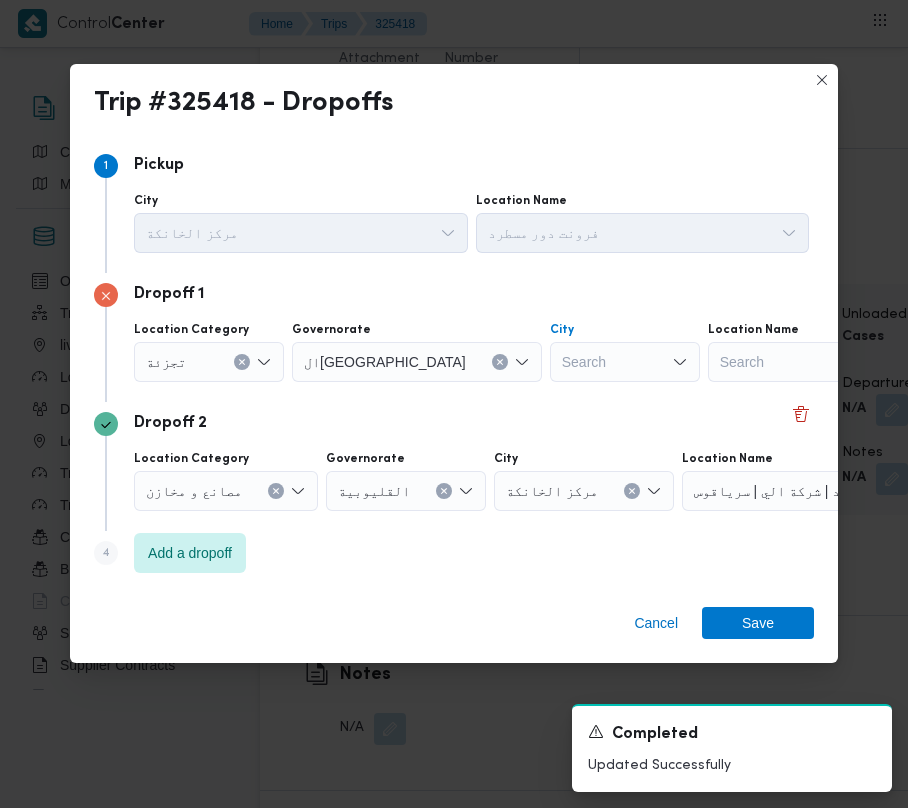 drag, startPoint x: 513, startPoint y: 365, endPoint x: 570, endPoint y: 349, distance: 59.20304 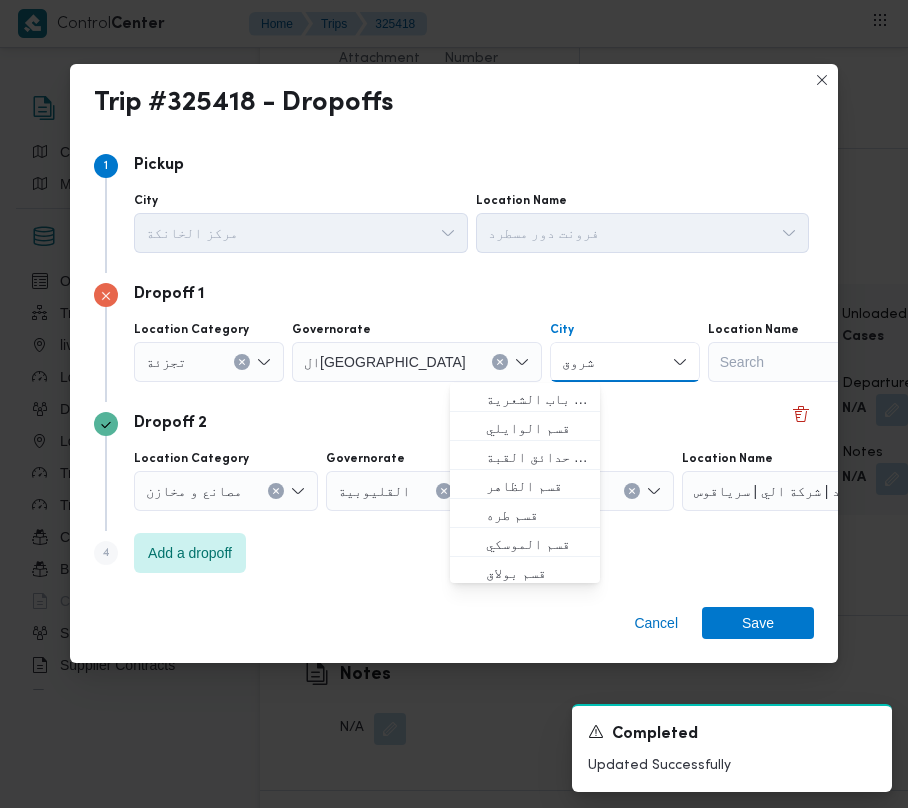 type on "شروق" 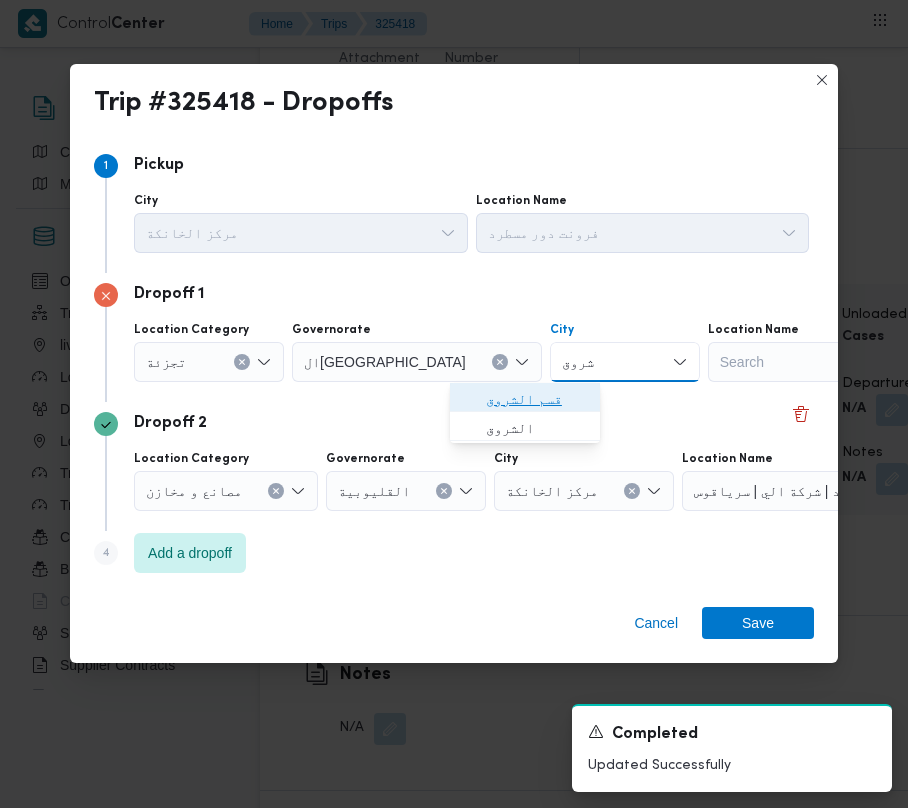 click on "قسم الشروق" at bounding box center [537, 399] 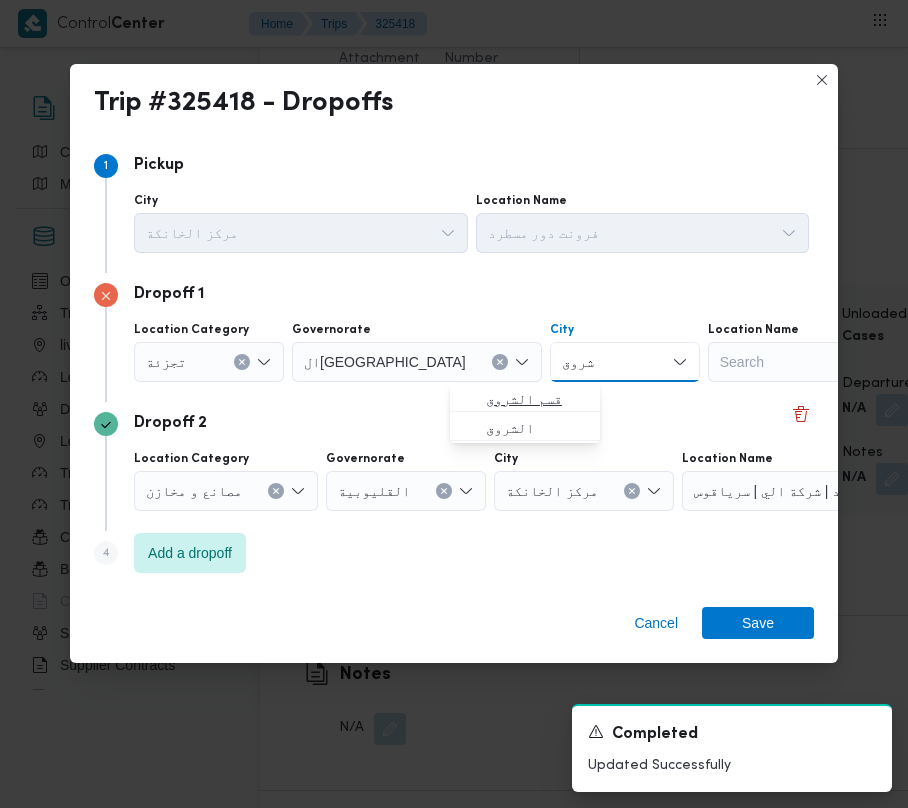 type 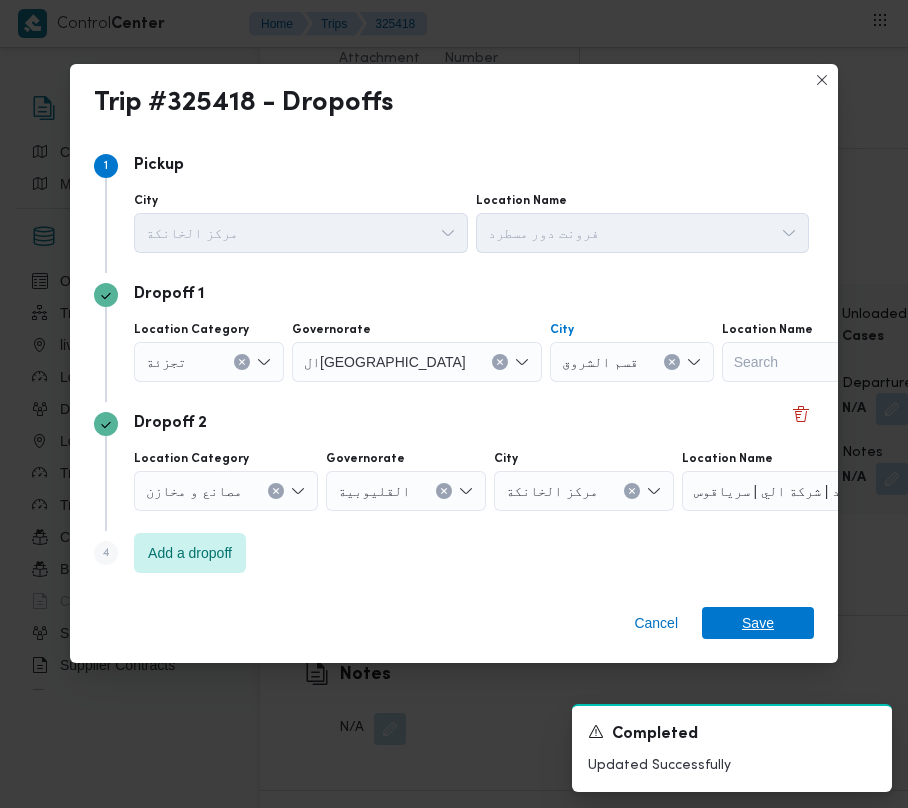 click on "Save" at bounding box center (758, 623) 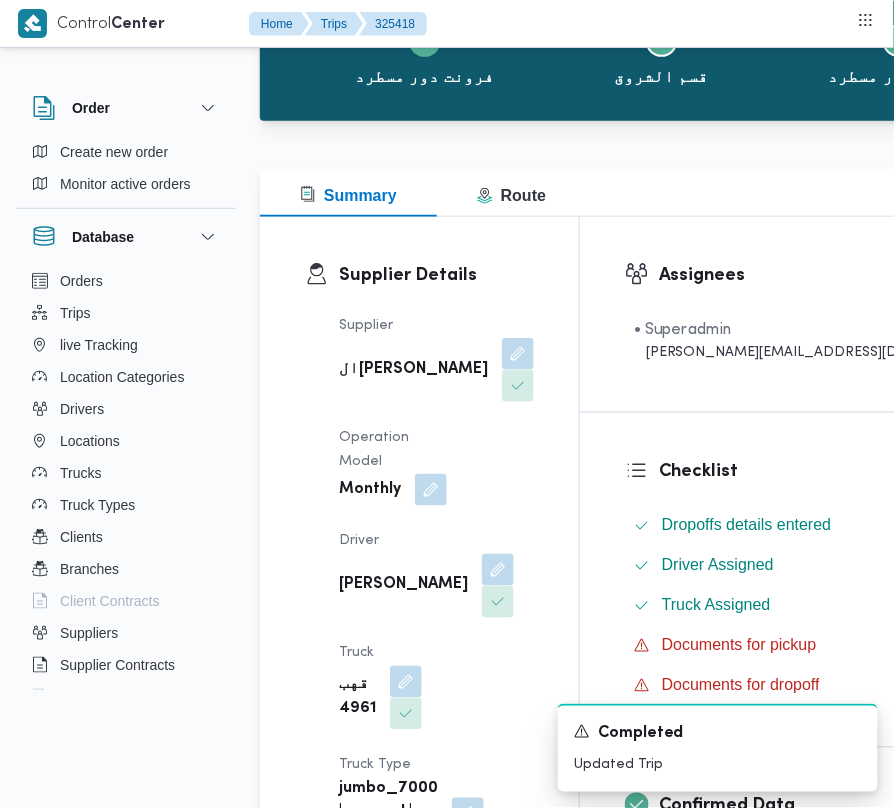 scroll, scrollTop: 0, scrollLeft: 0, axis: both 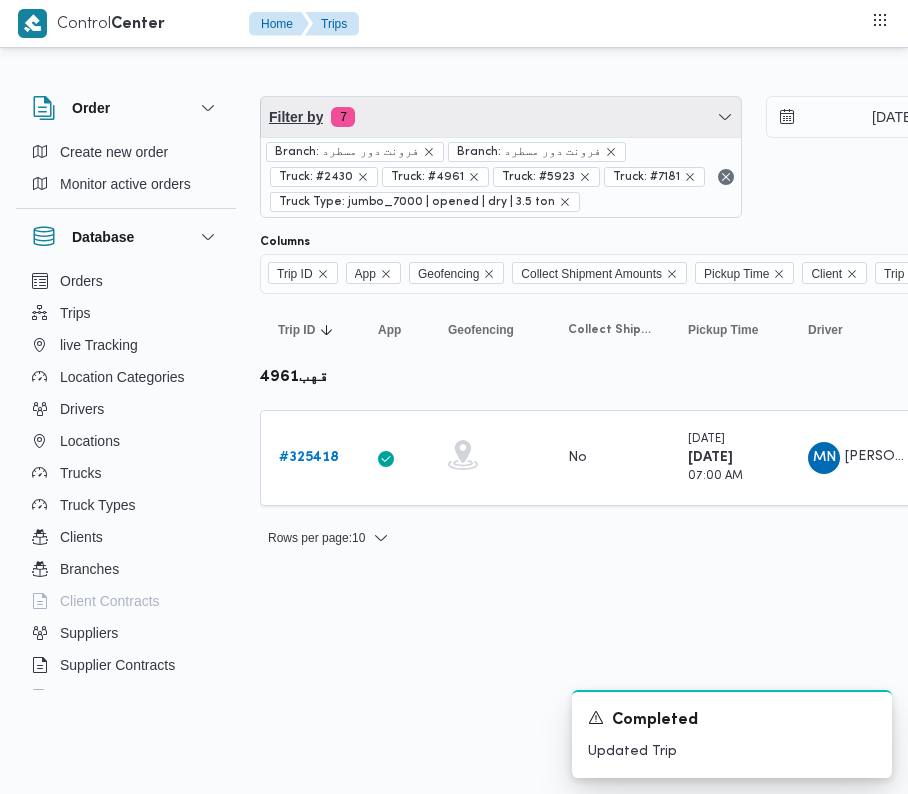click on "Filter by 7" at bounding box center [501, 117] 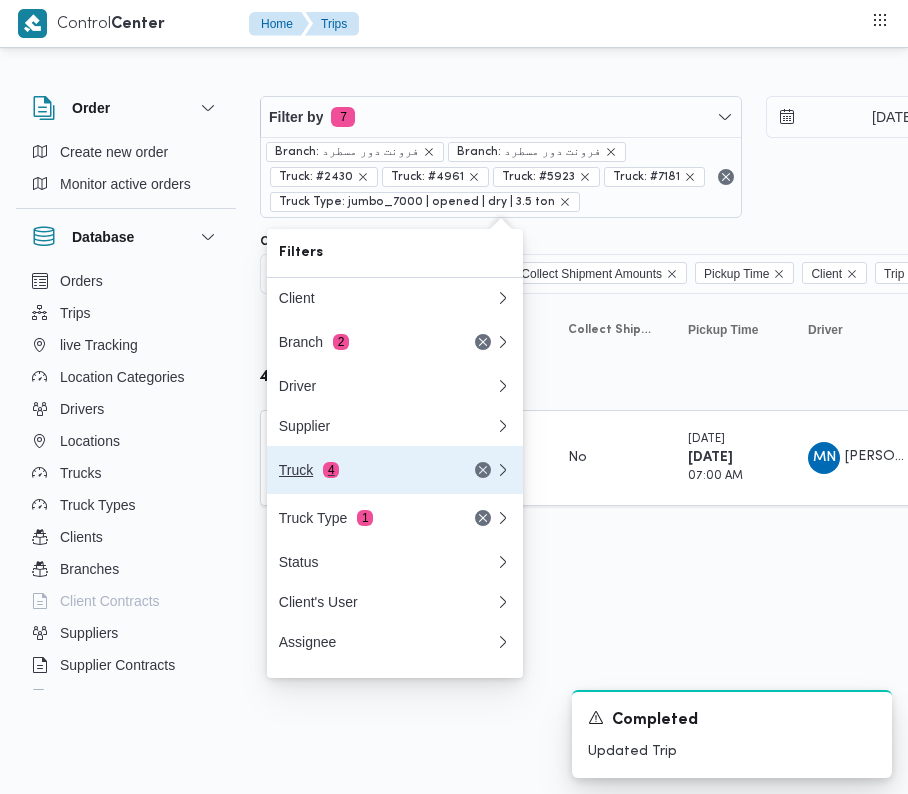 click on "Truck 4" at bounding box center (363, 470) 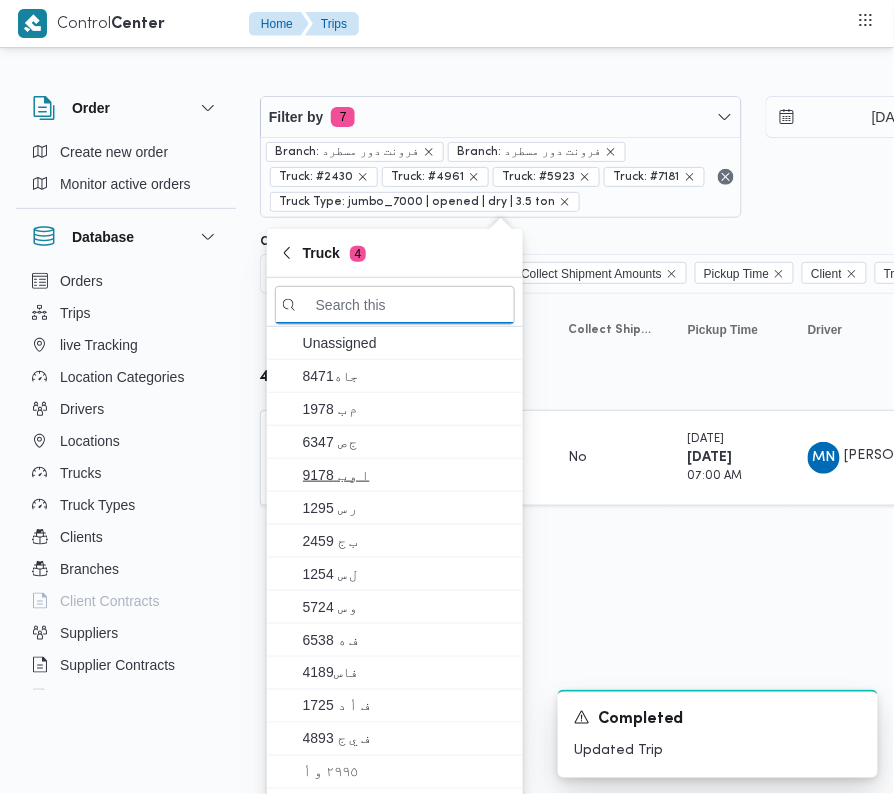 paste on "6487" 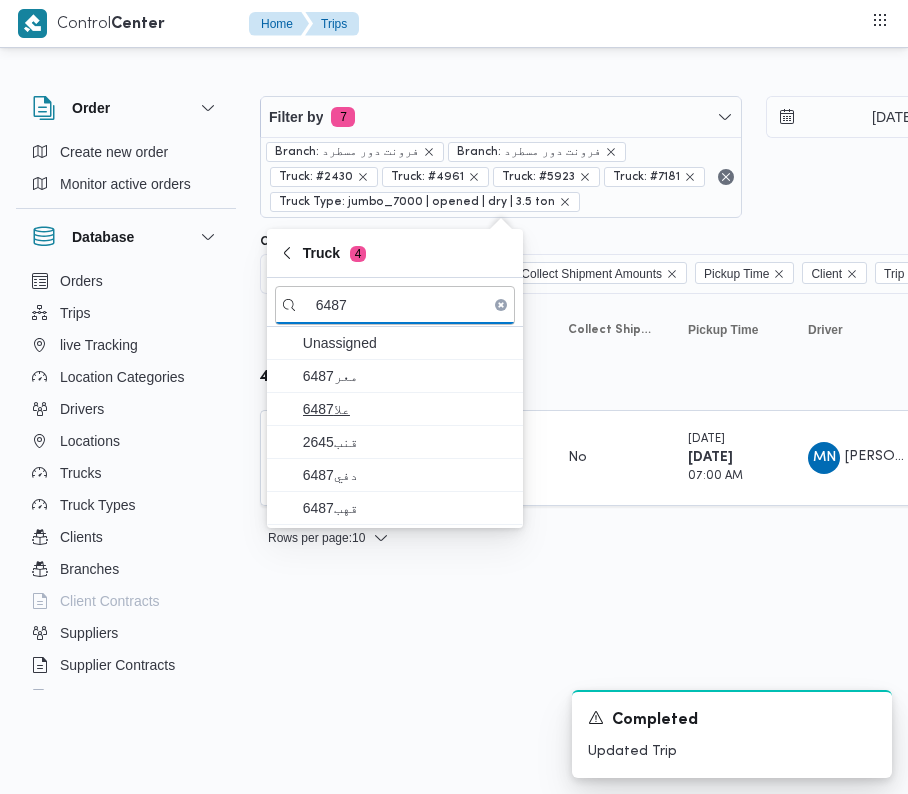 type on "6487" 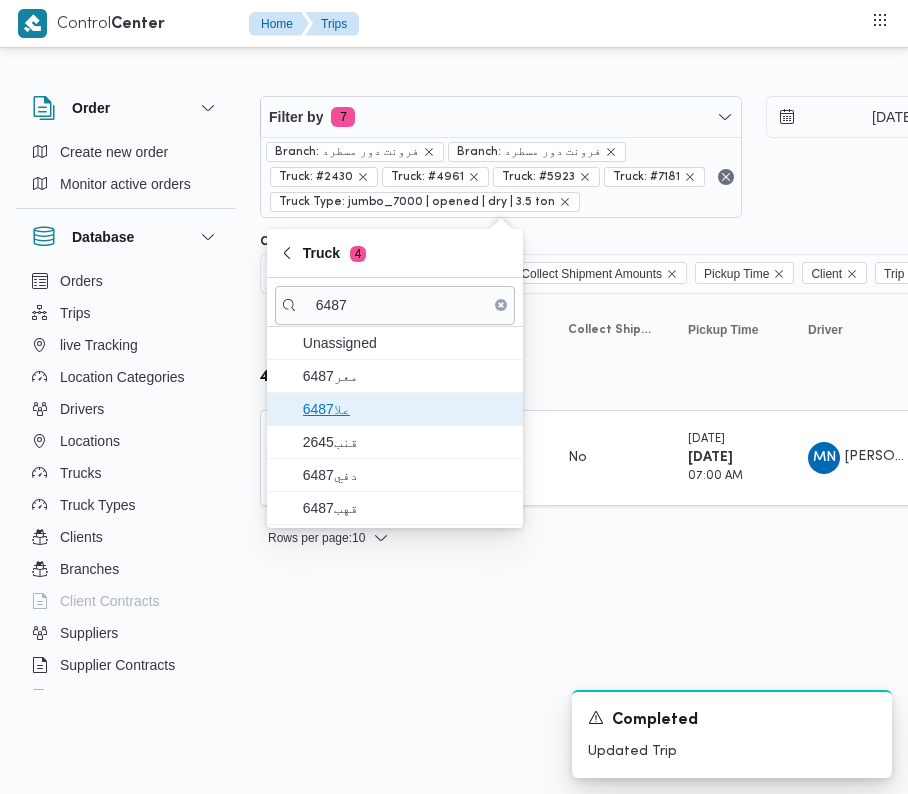 click on "علا6487" at bounding box center [407, 409] 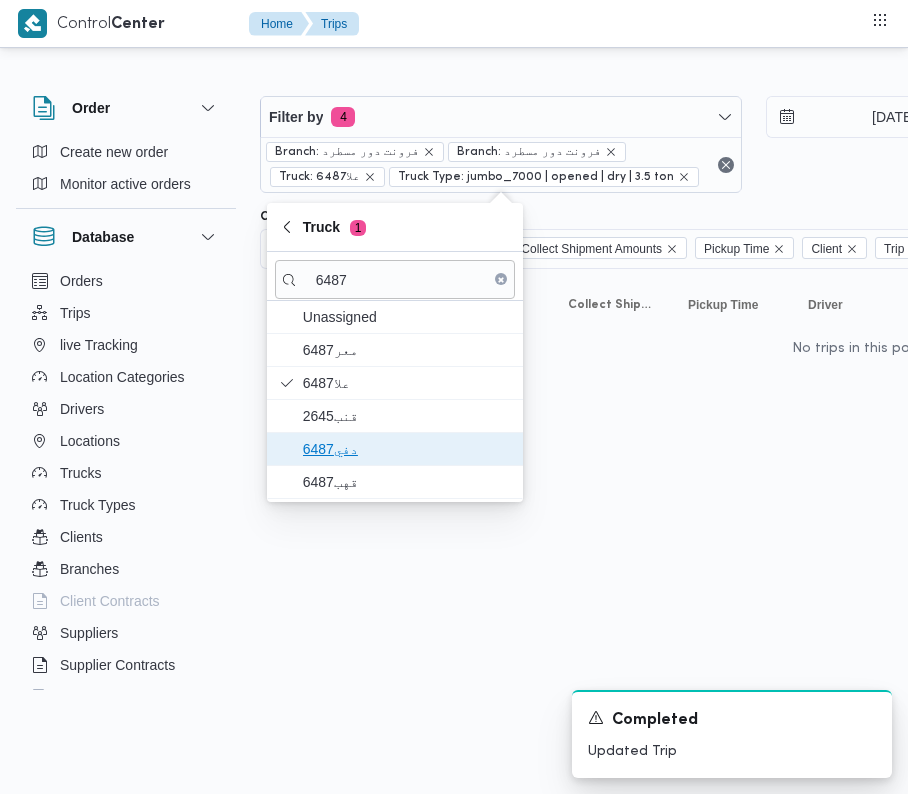 click on "دفي6487" at bounding box center [407, 449] 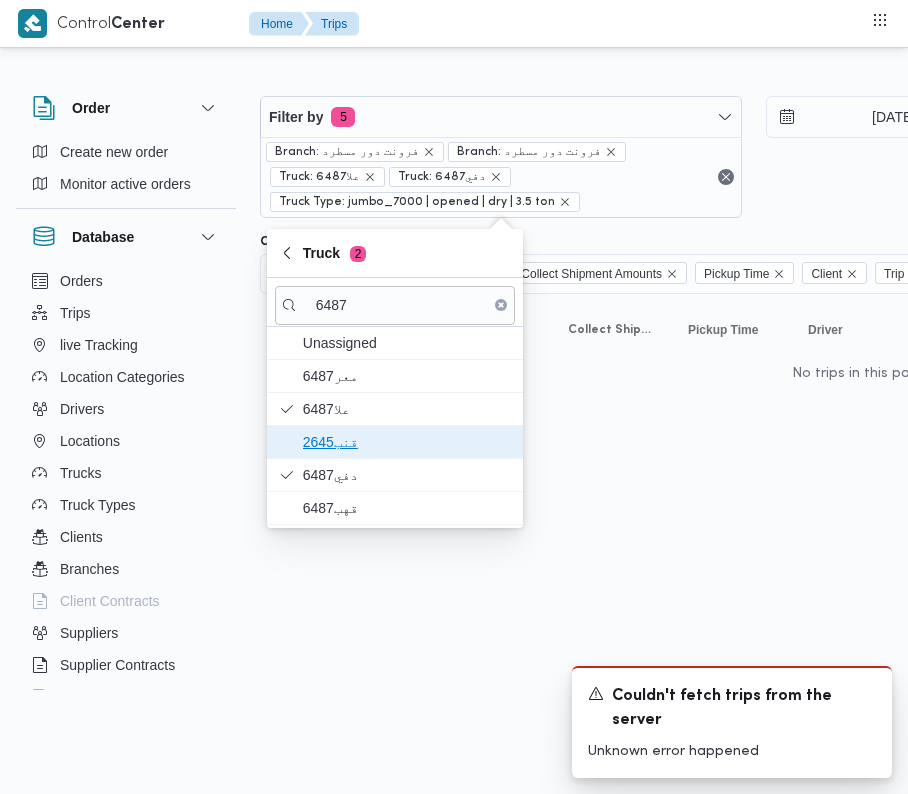 click on "قنب2645" at bounding box center (407, 442) 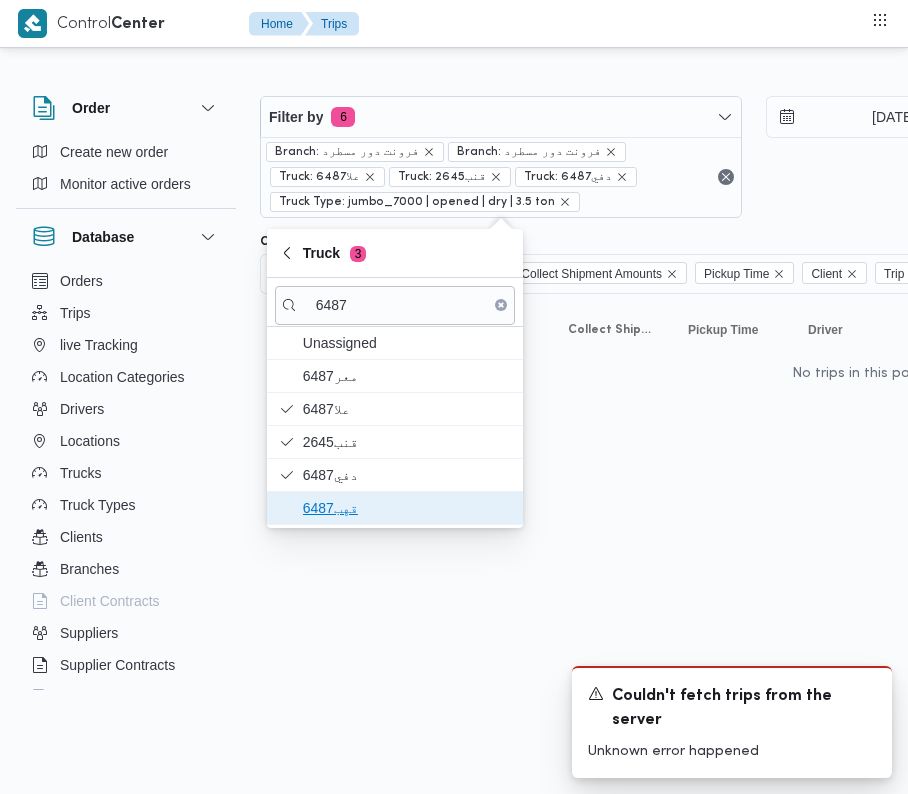 click on "قهب6487" at bounding box center (407, 508) 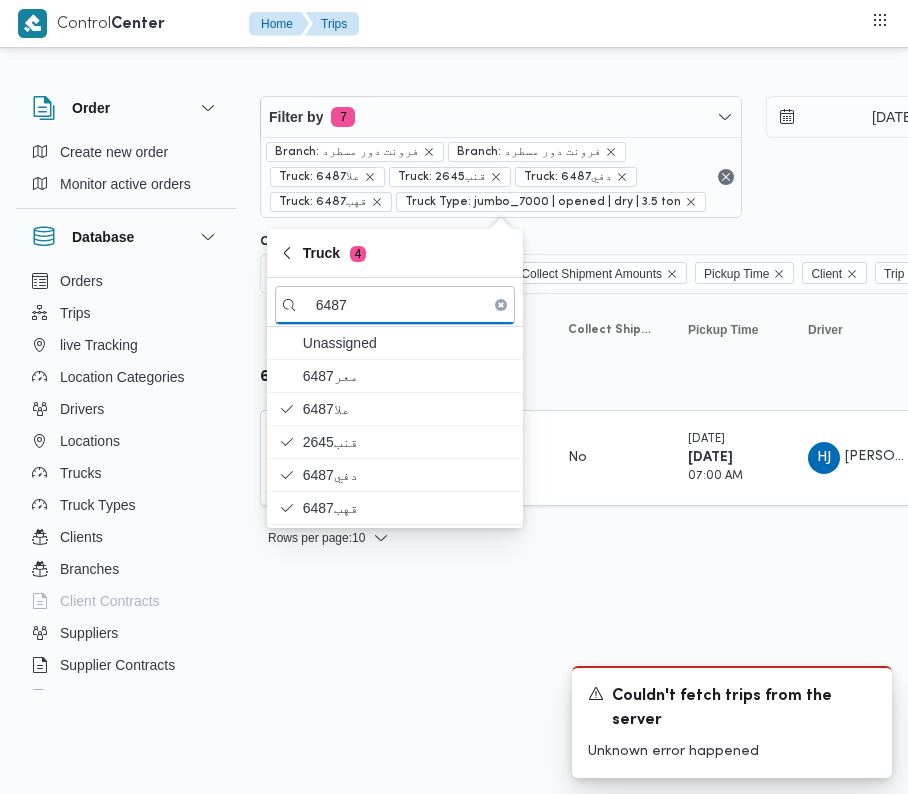 click on "Control  Center Home Trips Order Create new order Monitor active orders Database Orders Trips live Tracking Location Categories Drivers Locations Trucks Truck Types Clients Branches Client Contracts Suppliers Supplier Contracts Devices Users Projects SP Projects Admins organization assignees Tags Filter by 7 Branch: فرونت دور مسطرد Branch: فرونت دور مسطرد  Truck: علا6487 Truck: قنب2645 Truck: دفي6487 Truck: قهب6487 Truck Type: jumbo_7000 | opened | dry | 3.5 ton [DATE] → [DATE] Group By Truck Columns Trip ID App Geofencing Collect Shipment Amounts Pickup Time Client Trip Points Driver Supplier Truck Status Platform Sorting Trip ID Click to sort in ascending order App Click to sort in ascending order Geofencing Click to sort in ascending order Collect Shipment Amounts Pickup Time Click to sort in ascending order Client Click to sort in ascending order Trip Points Driver Click to sort in ascending order Supplier Click to sort in ascending order Truck Status Platform" at bounding box center (454, 397) 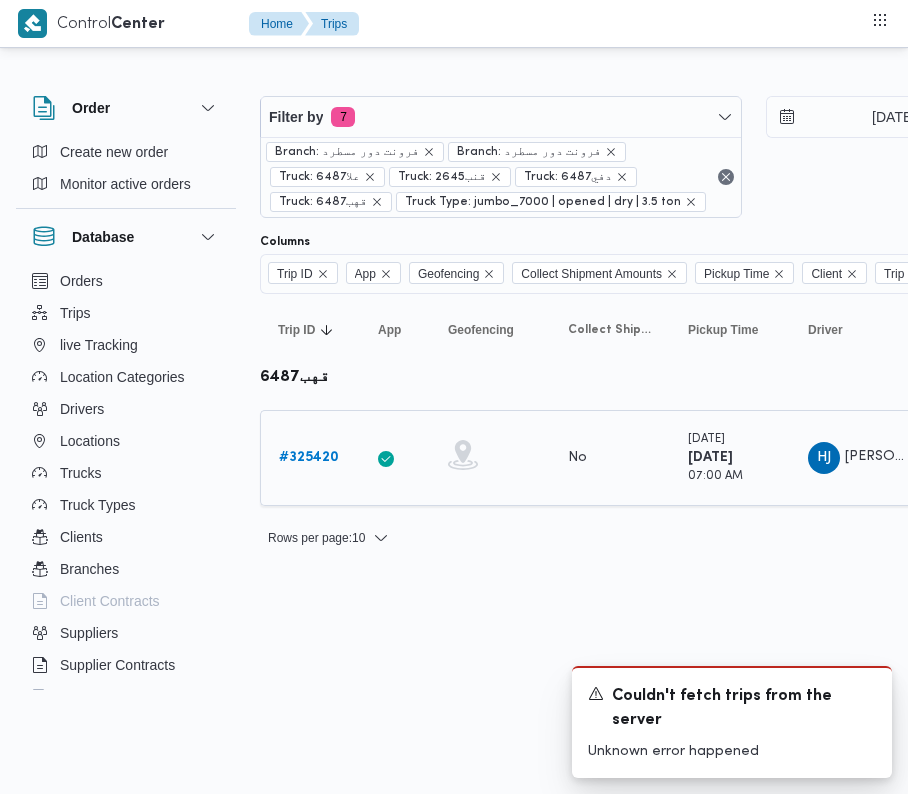 click on "# 325420" at bounding box center [309, 457] 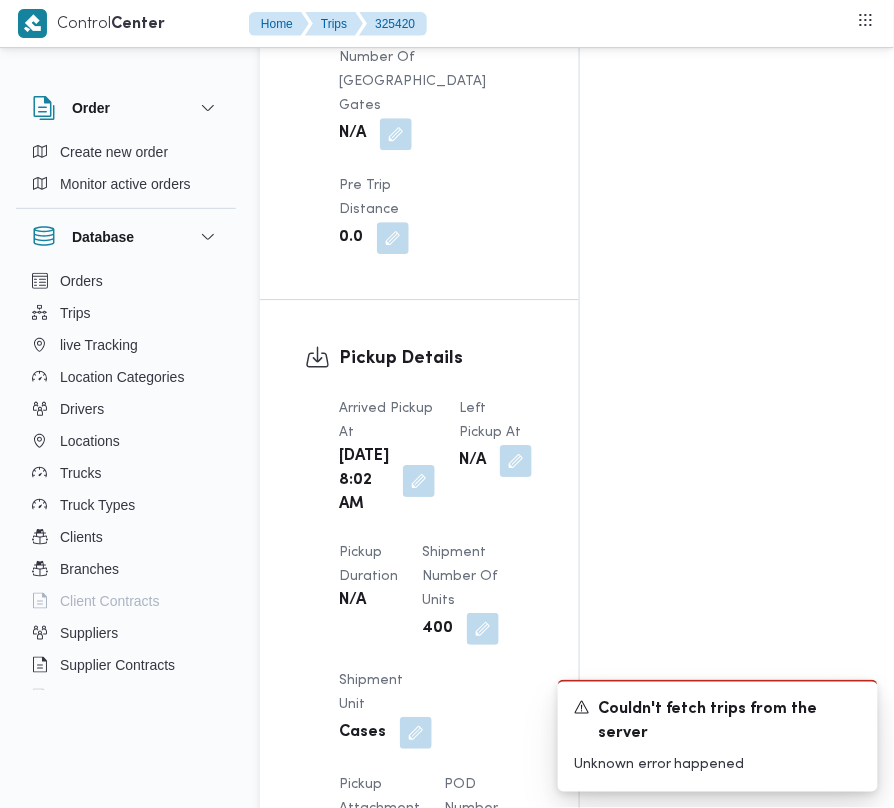 scroll, scrollTop: 2533, scrollLeft: 0, axis: vertical 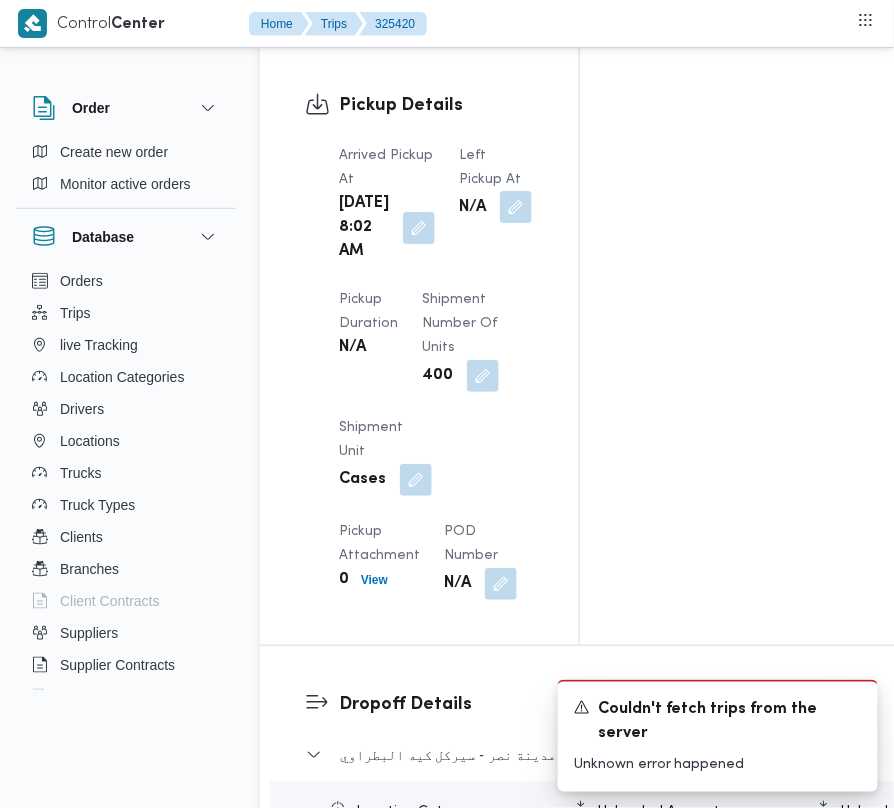 click at bounding box center [516, 207] 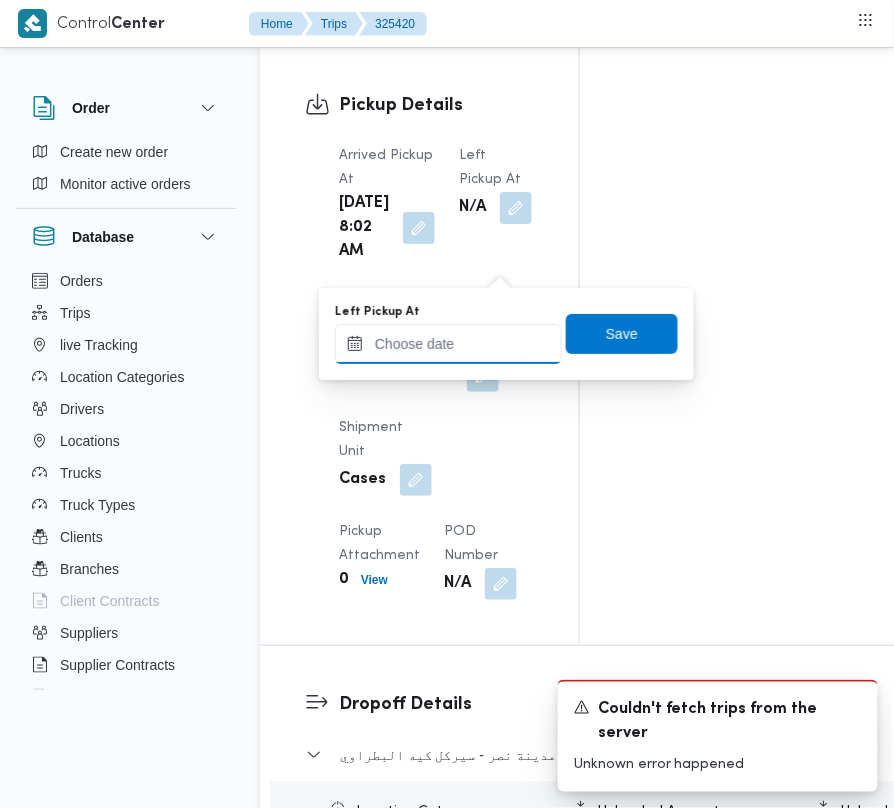 click on "Left Pickup At" at bounding box center (448, 344) 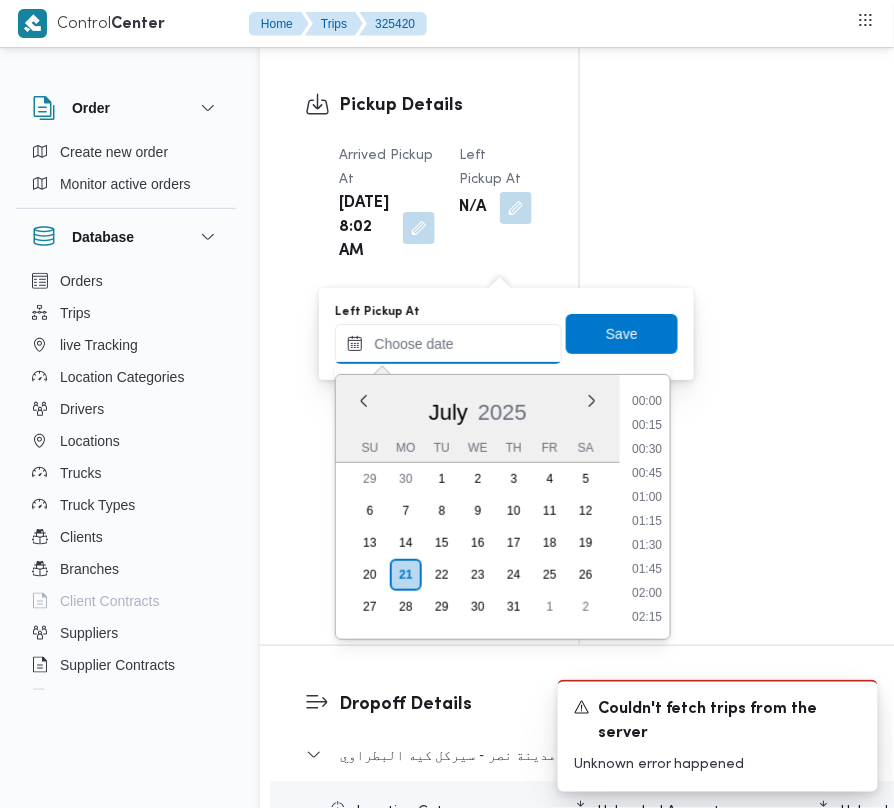 scroll, scrollTop: 697, scrollLeft: 0, axis: vertical 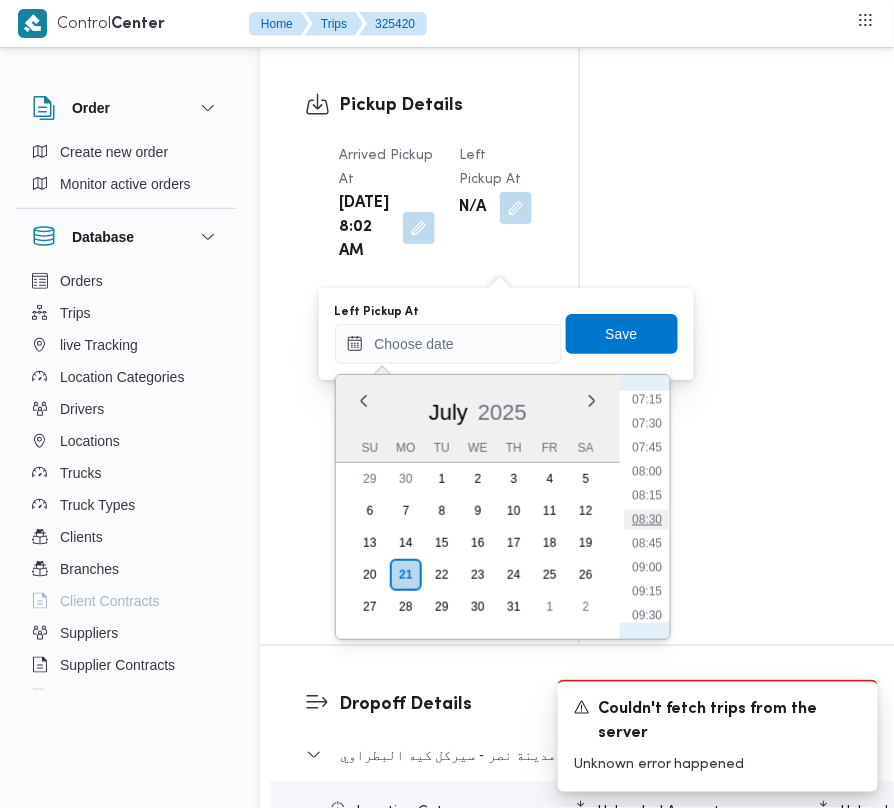 drag, startPoint x: 642, startPoint y: 520, endPoint x: 640, endPoint y: 452, distance: 68.0294 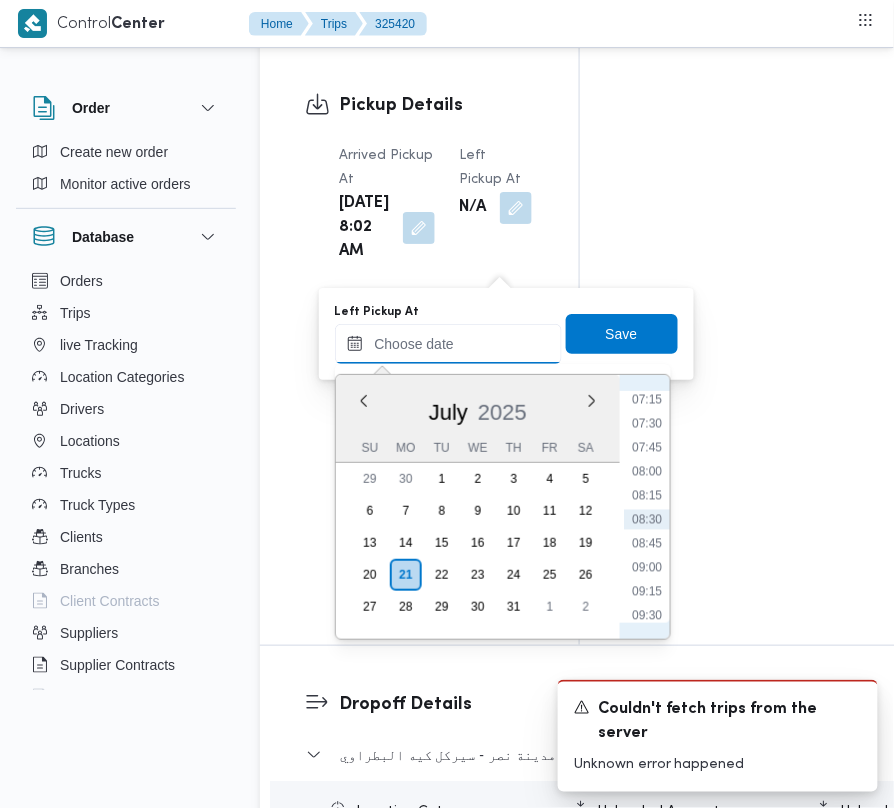 type on "[DATE] 08:30" 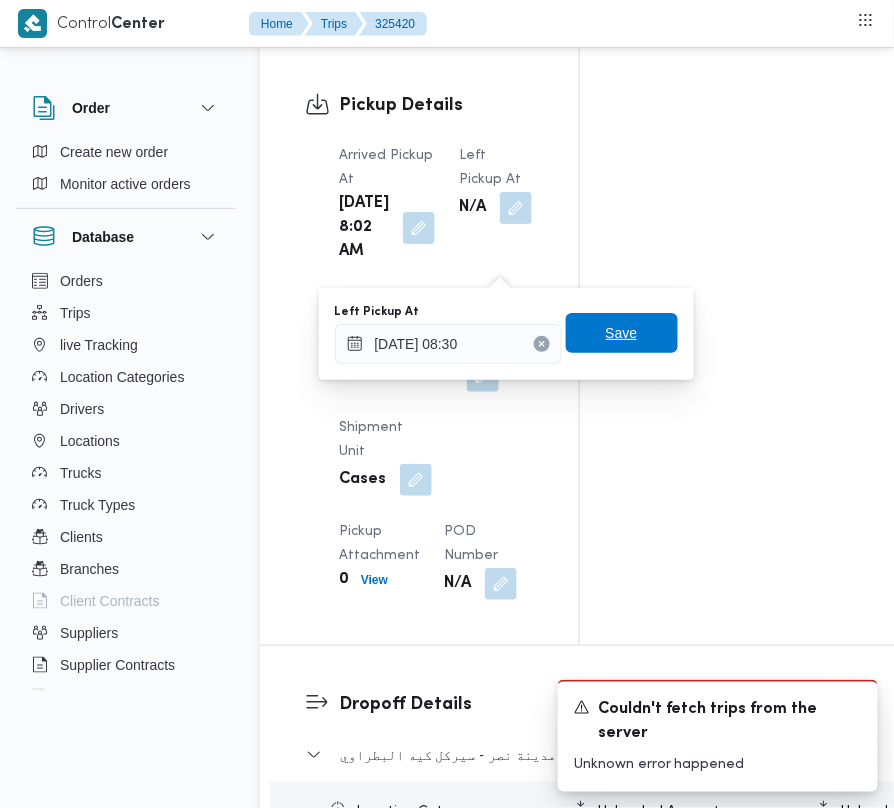 click on "Save" at bounding box center (622, 333) 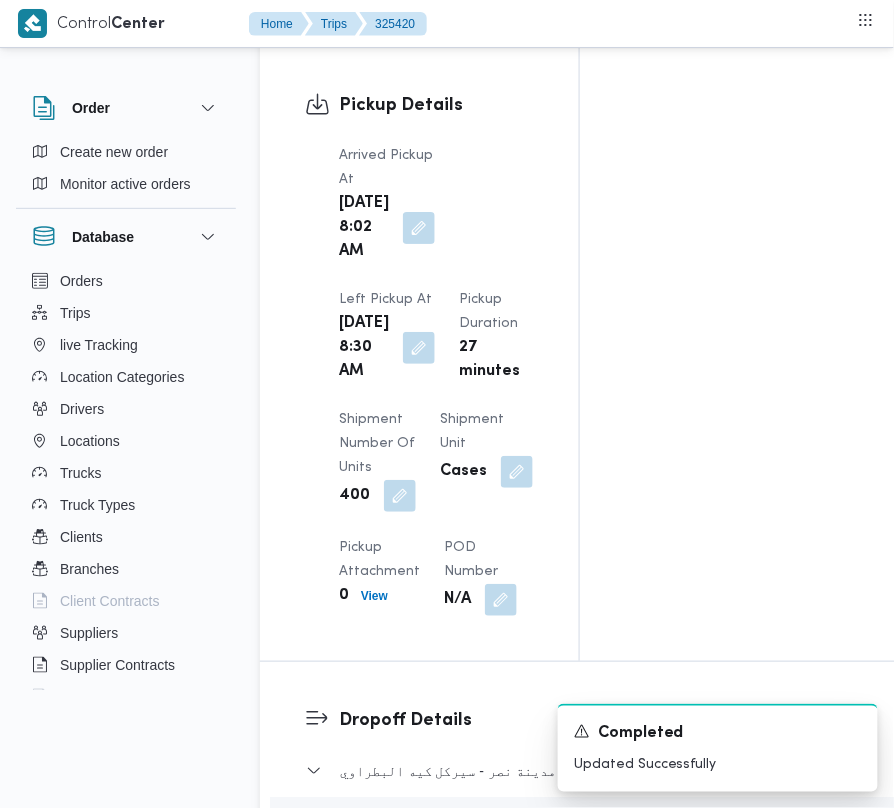scroll, scrollTop: 3377, scrollLeft: 0, axis: vertical 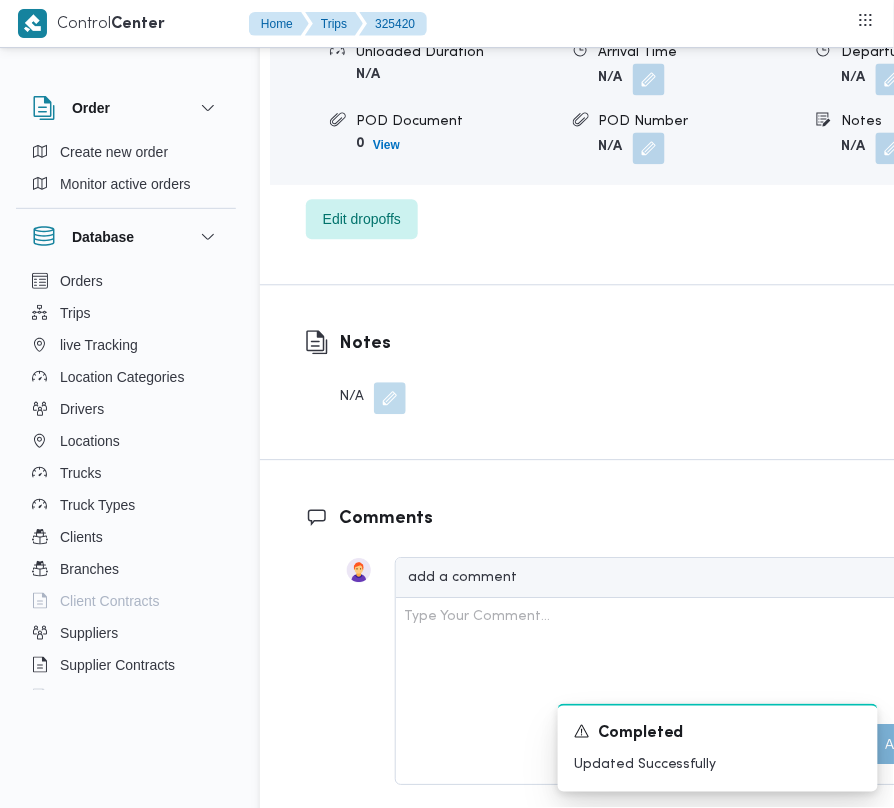 click on "مدينة نصر -
سيركل كيه البطراوي Location Category أسواق خاصة Unloaded Amount 0 Unloaded Unit Cases Unloaded Duration N/A Arrival Time N/A Departure Time N/A POD Document 0 View POD Number N/A Notes N/A Edit dropoffs" at bounding box center (657, 77) 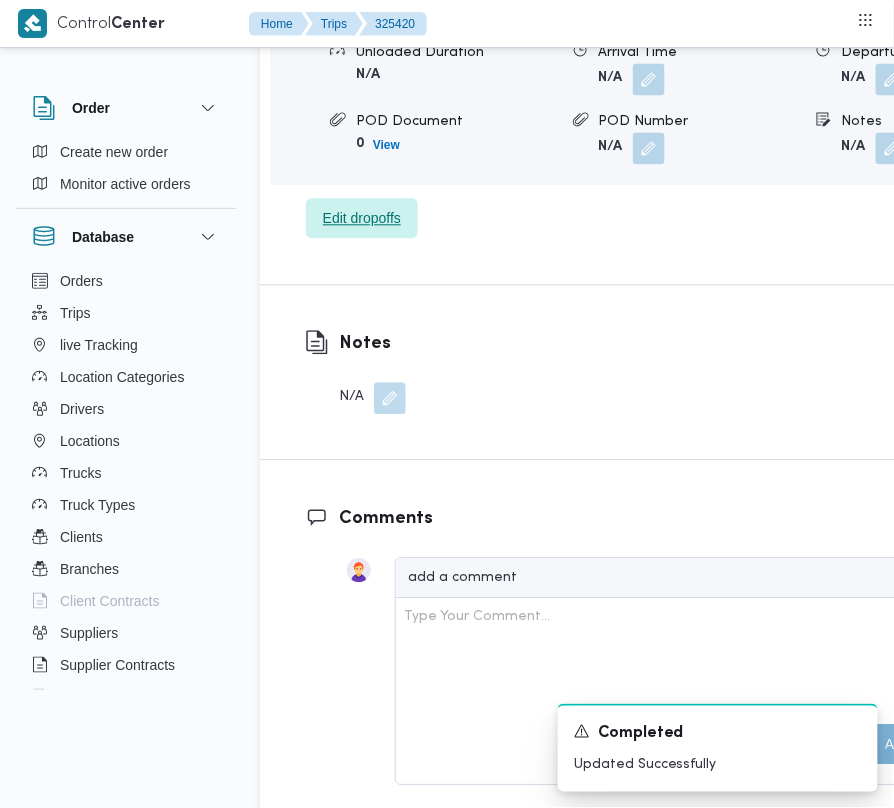 click on "Edit dropoffs" at bounding box center [362, 218] 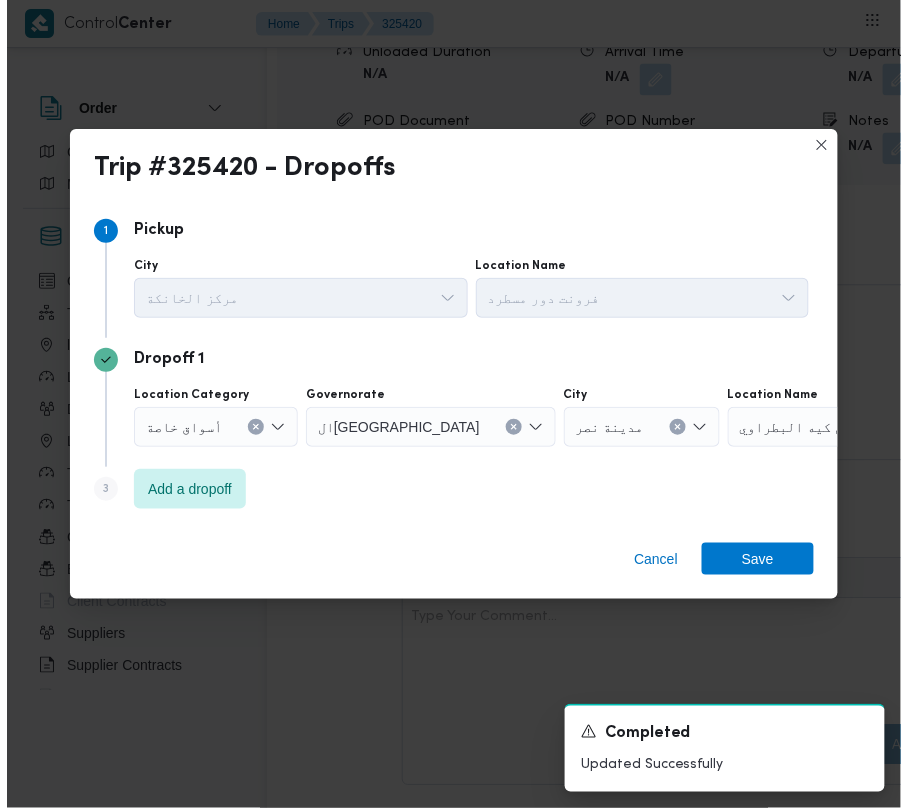 scroll, scrollTop: 3241, scrollLeft: 0, axis: vertical 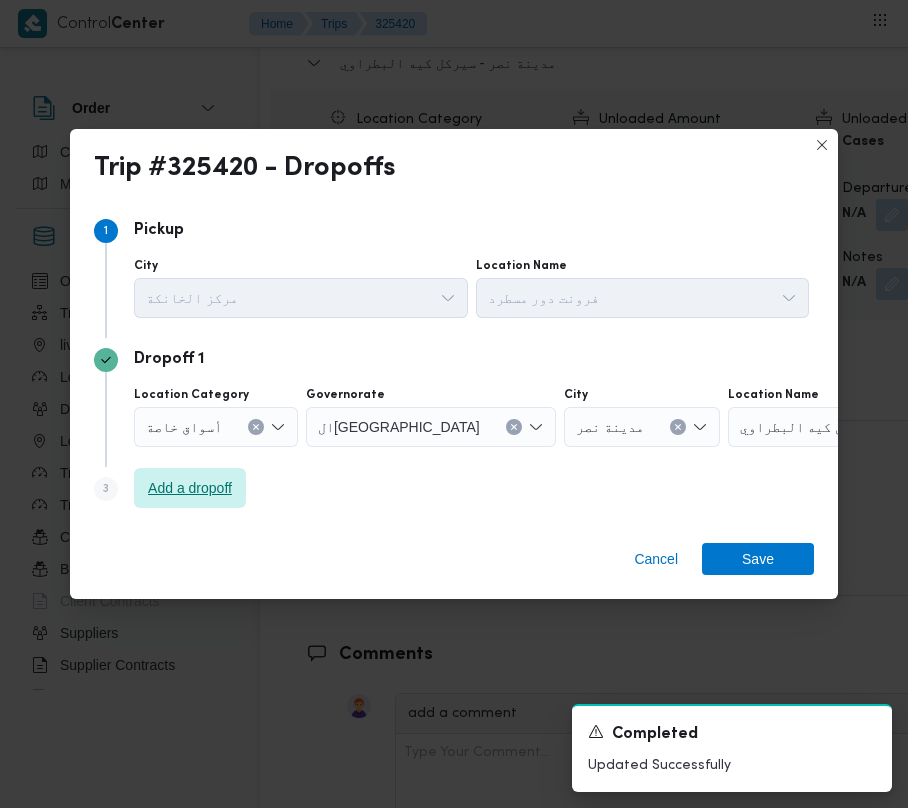 click on "Add a dropoff" at bounding box center [190, 488] 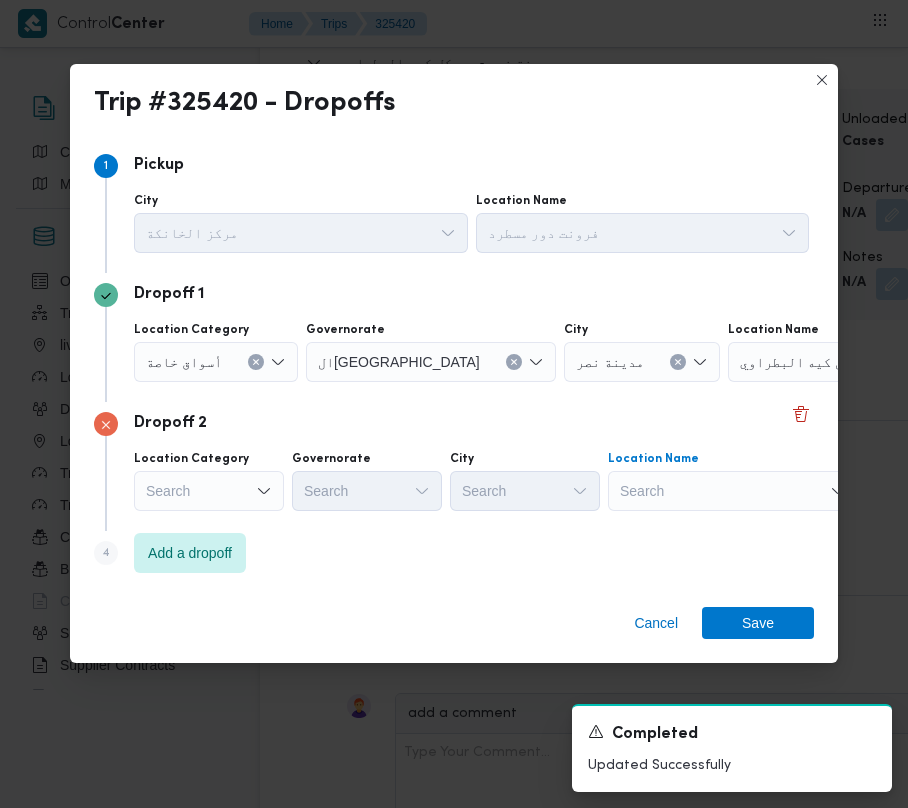 click on "Search" at bounding box center [853, 362] 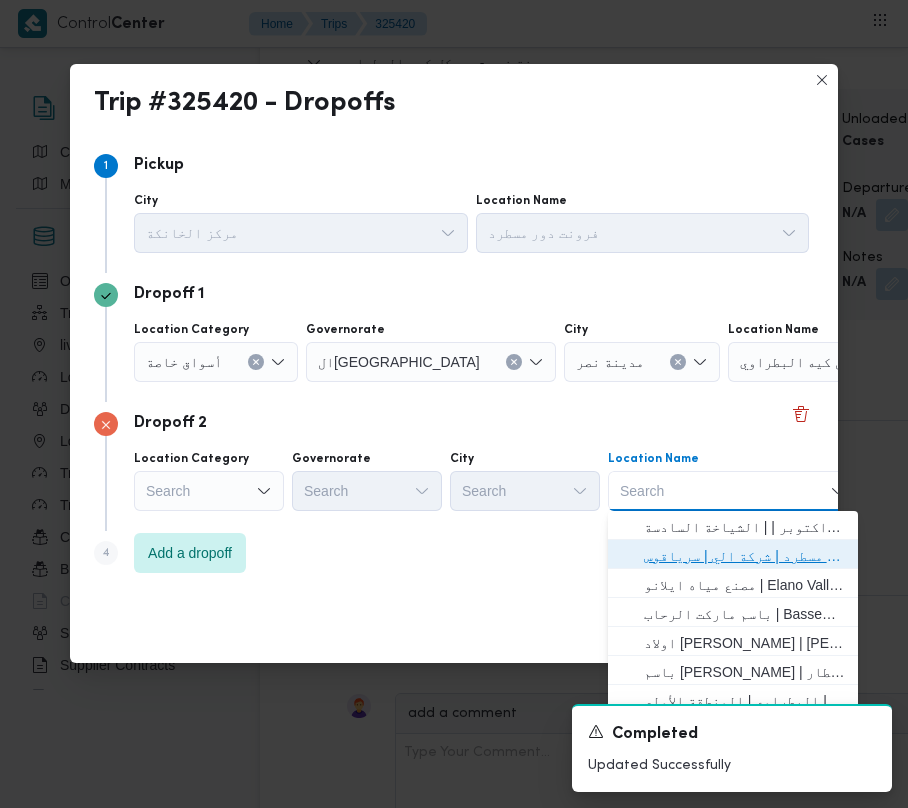 click on "فرونت دور مسطرد | شركة الي | سرياقوس" at bounding box center (745, 556) 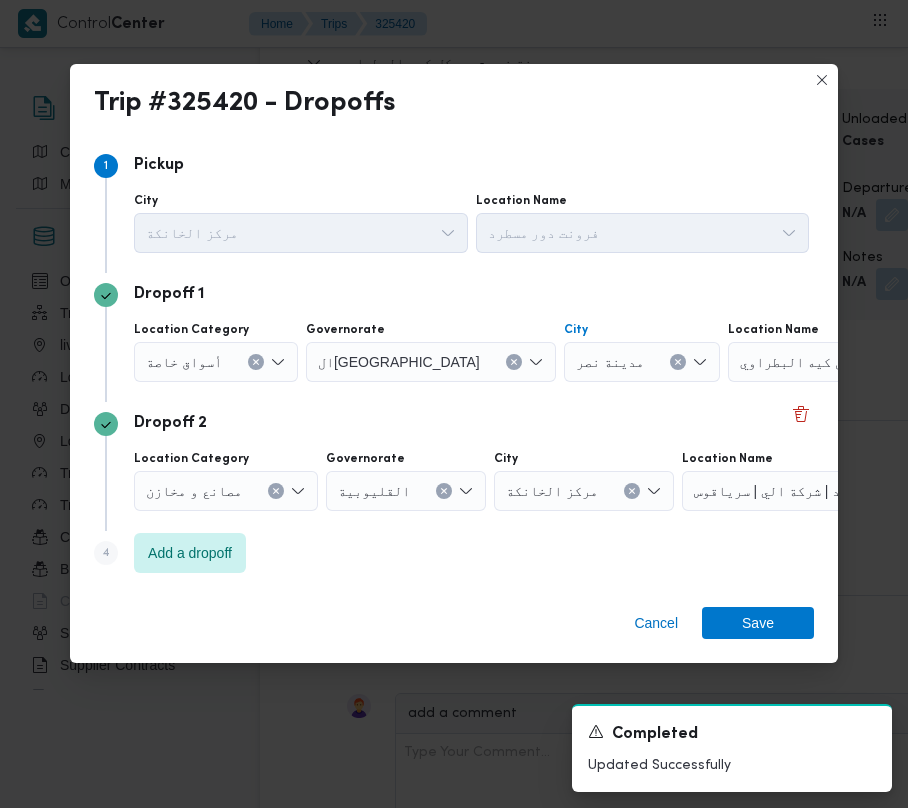 click 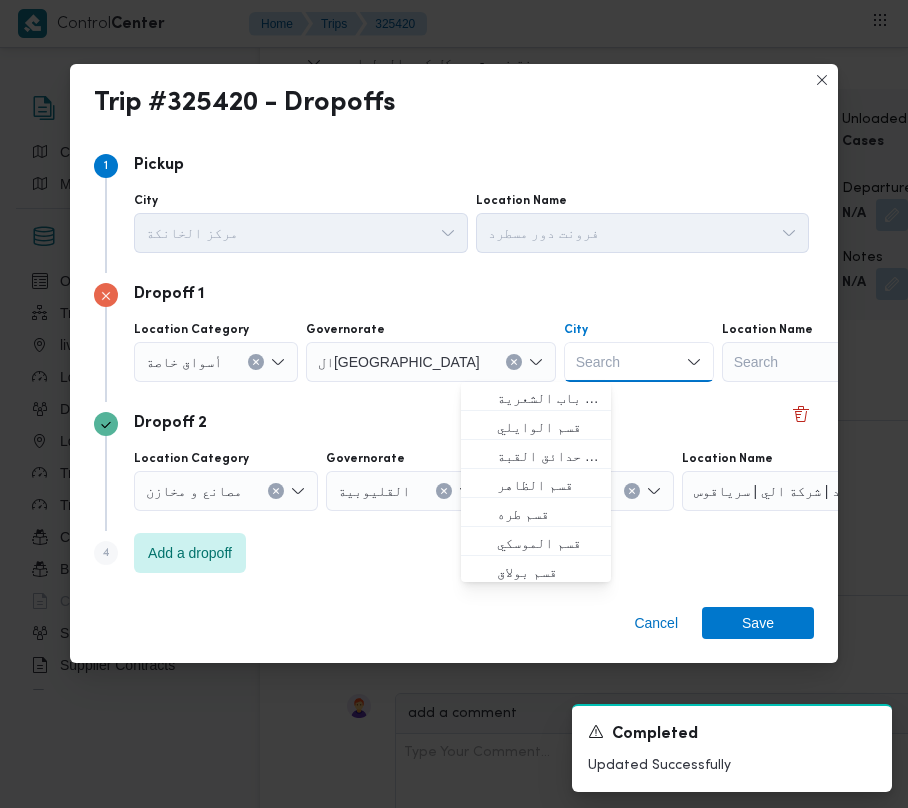 click on "Search" at bounding box center [847, 362] 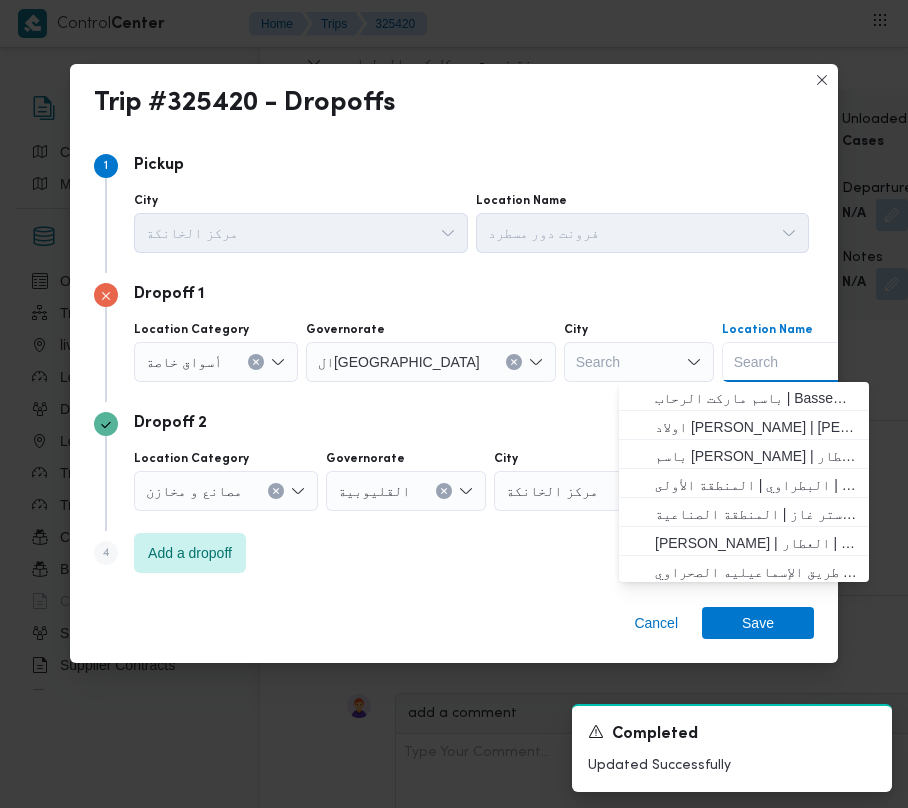 paste on "كارفور" 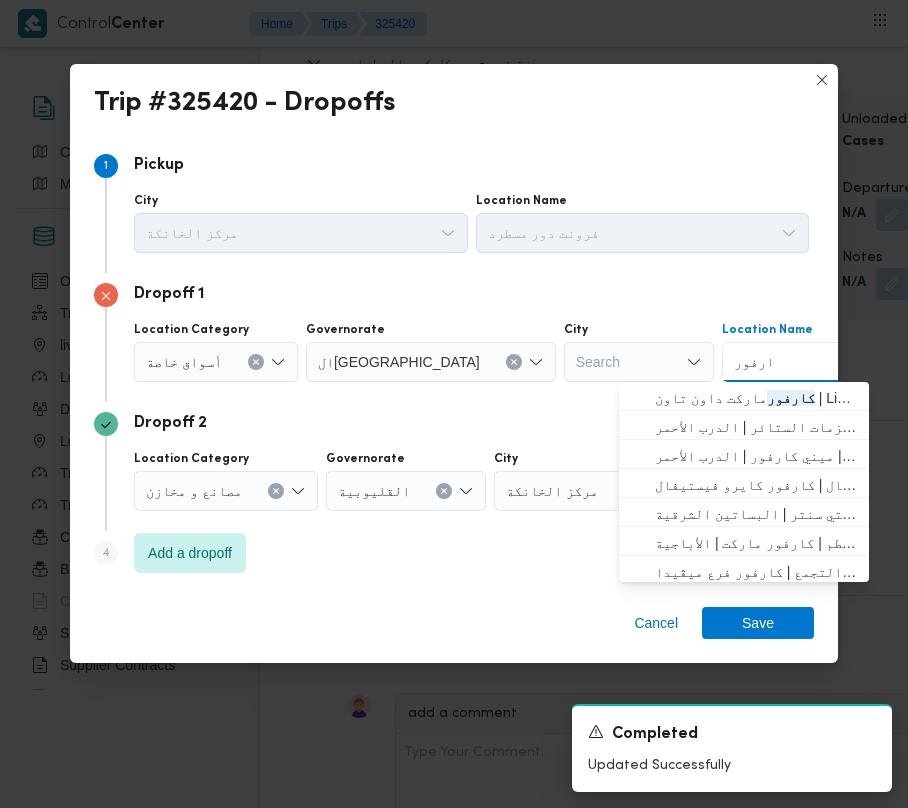 type on "كارفور مد" 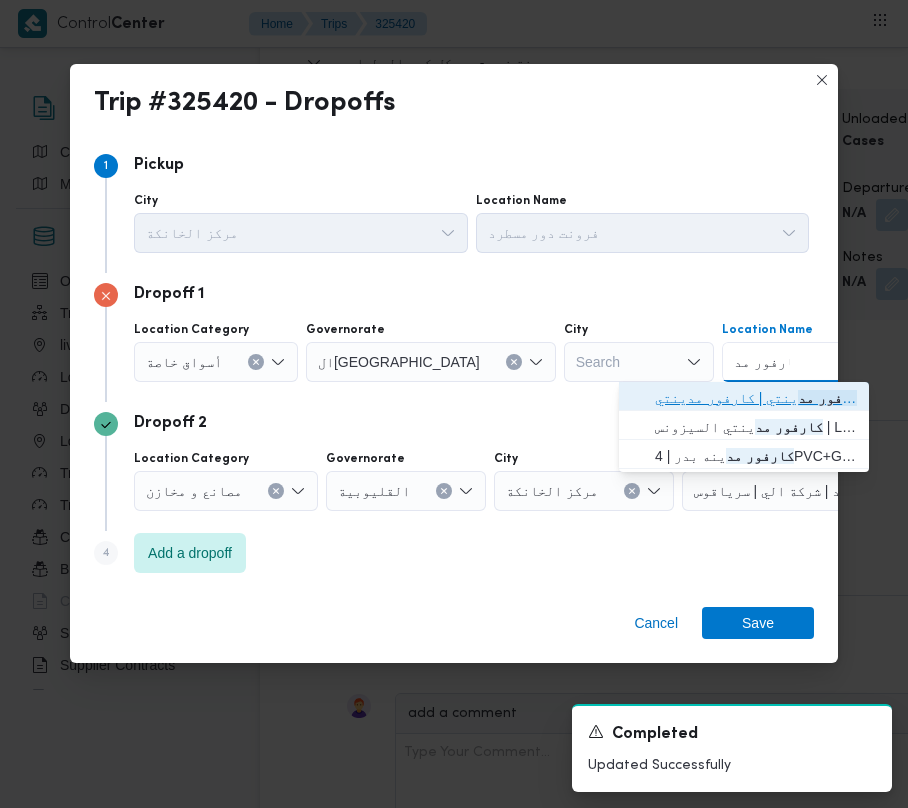 click on "كارفور مد ينتي  | كارفور مدينتي | null" at bounding box center (756, 398) 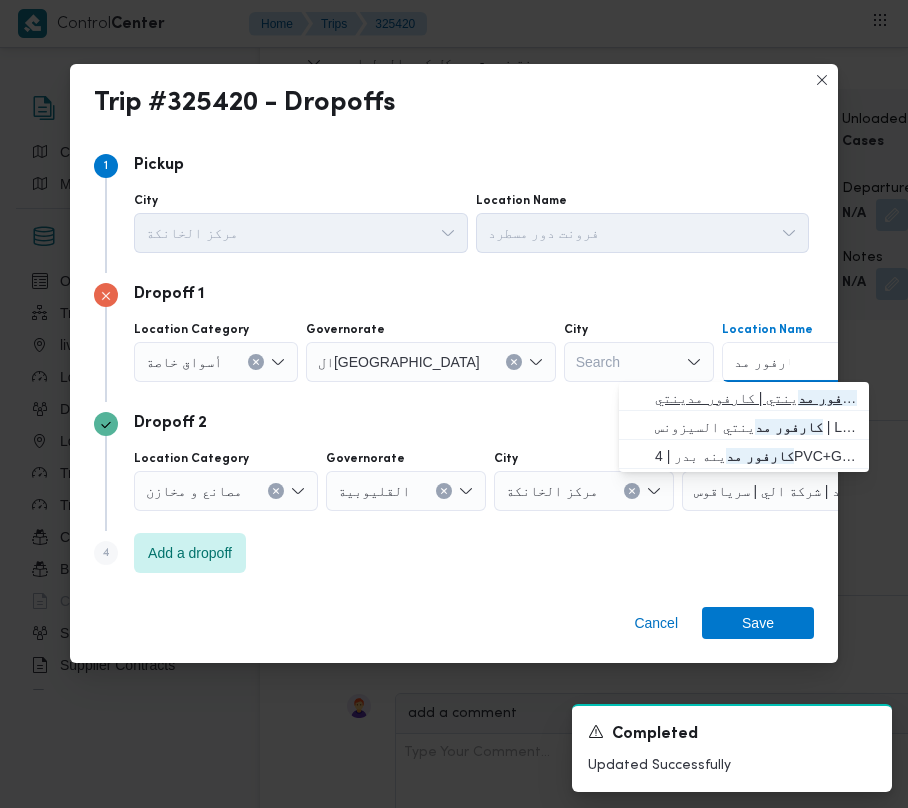 type 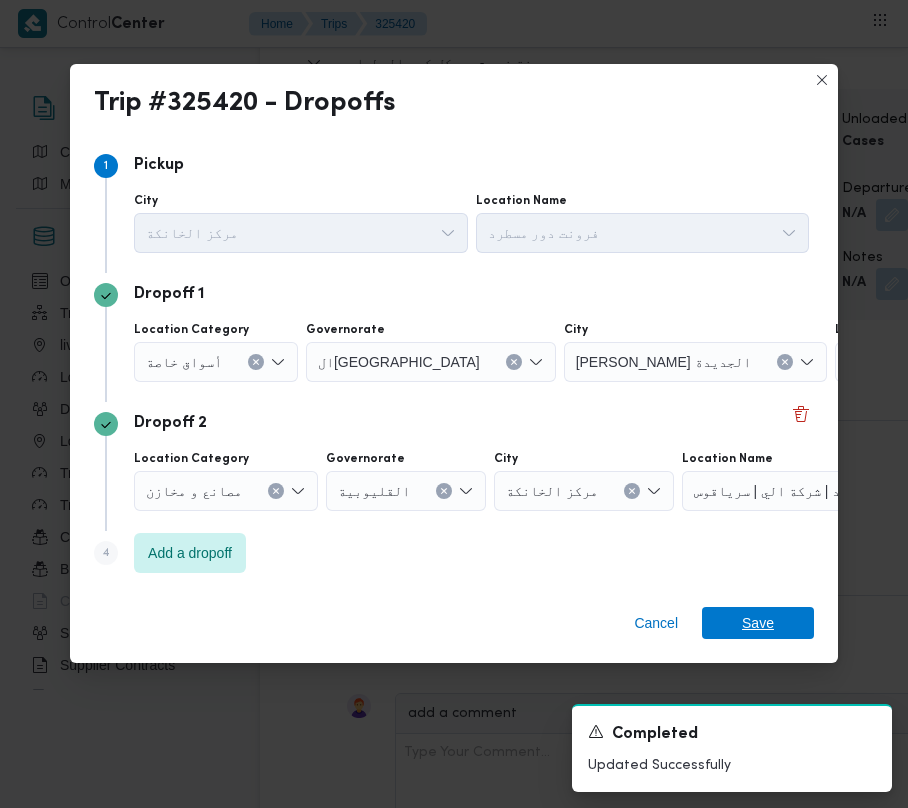 drag, startPoint x: 768, startPoint y: 626, endPoint x: 757, endPoint y: 626, distance: 11 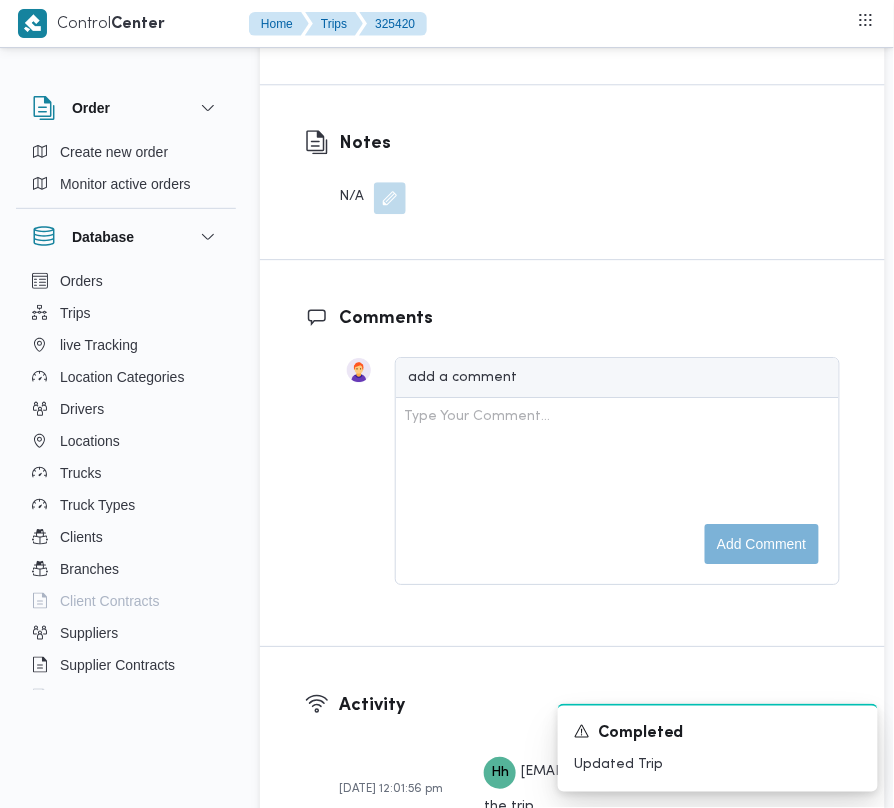 scroll, scrollTop: 3617, scrollLeft: 0, axis: vertical 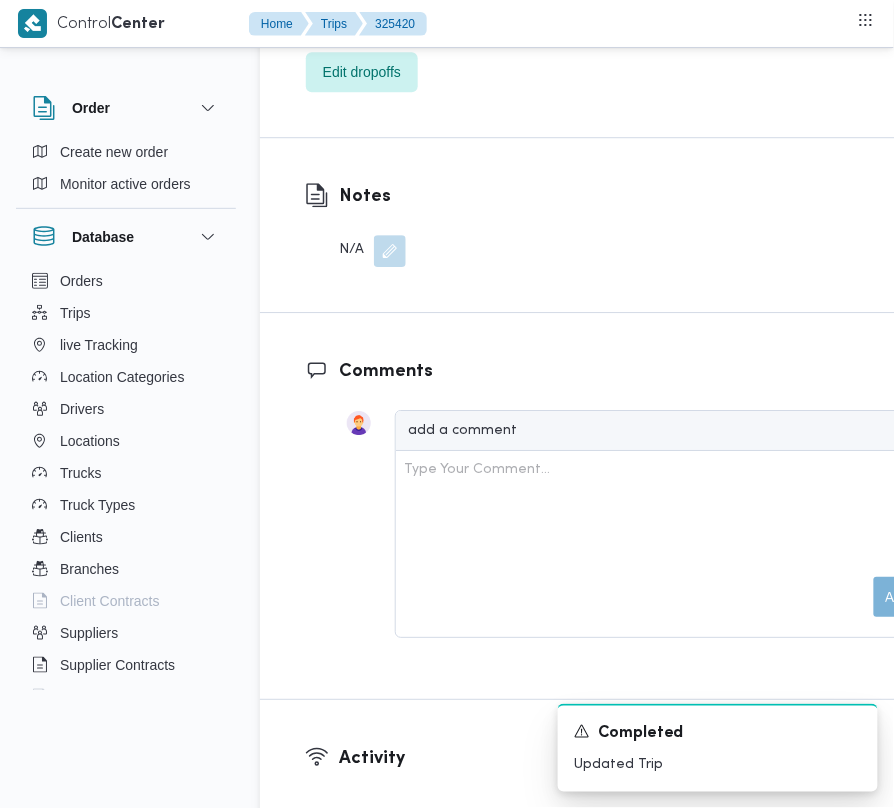 click on "[PERSON_NAME] الجديدة -
[GEOGRAPHIC_DATA] مدينتي  Location Category أسواق خاصة Unloaded Amount 0 Unloaded Unit Cases Unloaded Duration N/A Arrival Time N/A Departure Time N/A POD Document 0 View POD Number N/A Notes N/A مركز الخانكة -
فرونت دور مسطرد Location Category مصانع و مخازن Unloaded Amount 0 Unloaded Unit Cases Unloaded Duration N/A Arrival Time N/A Departure Time N/A POD Document 0 View POD Number N/A Notes N/A Edit dropoffs" at bounding box center [657, -97] 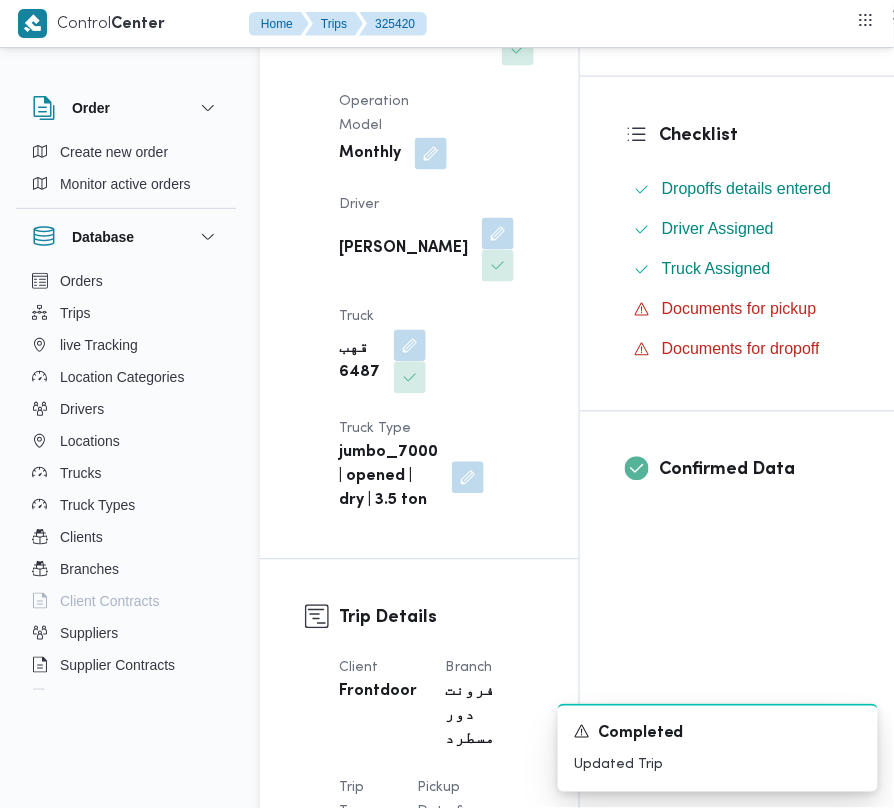 scroll, scrollTop: 0, scrollLeft: 0, axis: both 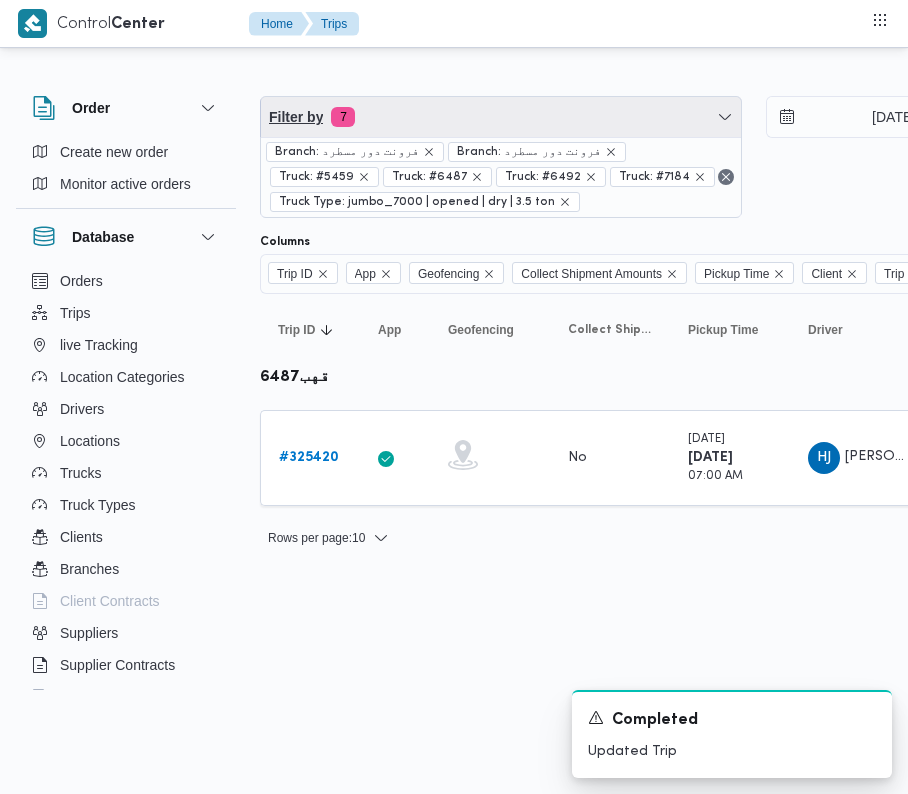 click on "Filter by 7" at bounding box center (501, 117) 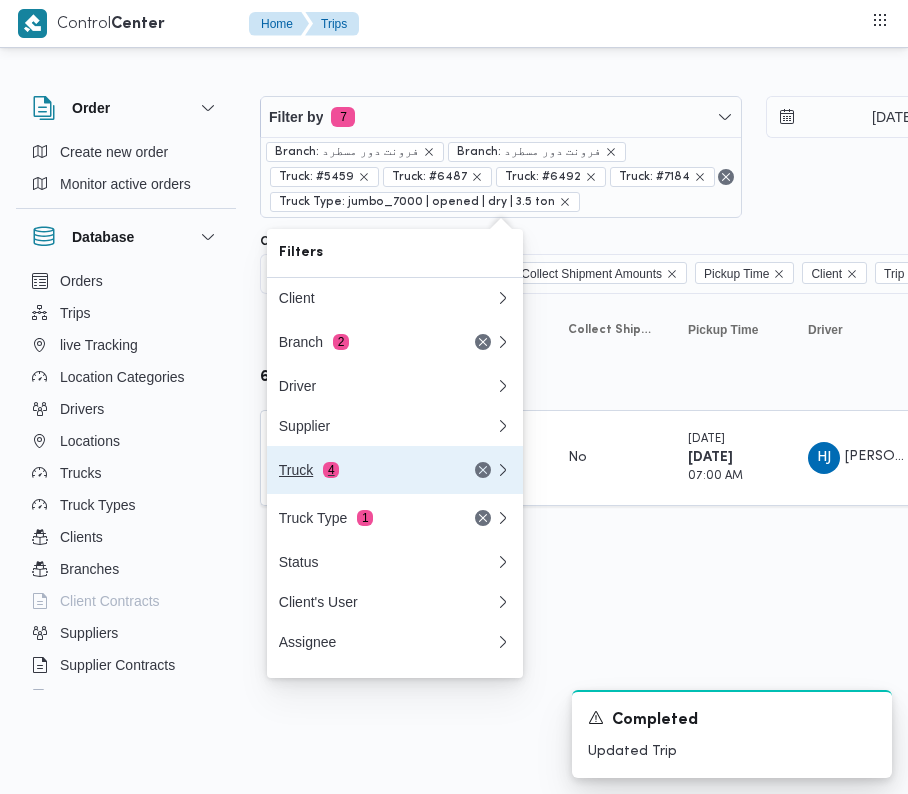 click on "Truck 4" at bounding box center [363, 470] 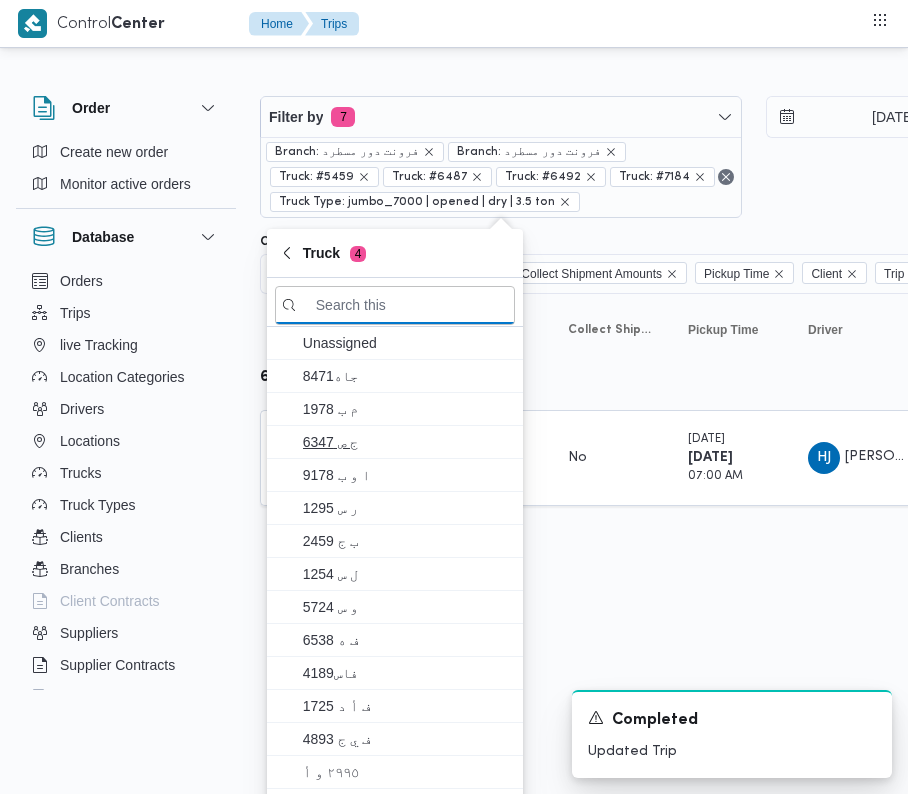 paste on "1492" 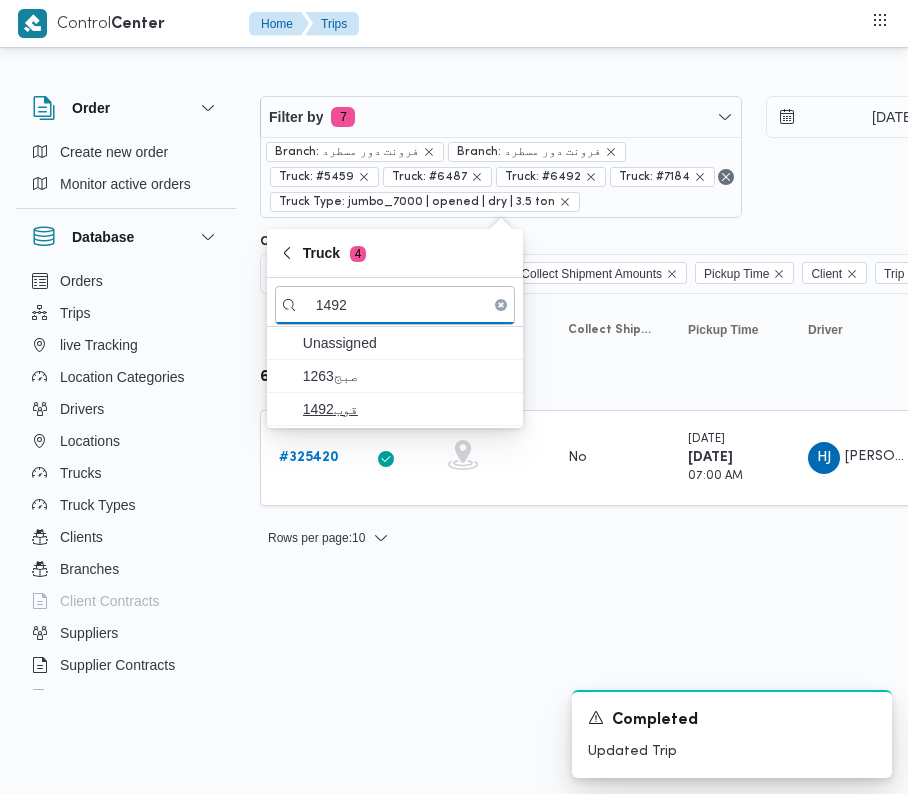 type on "1492" 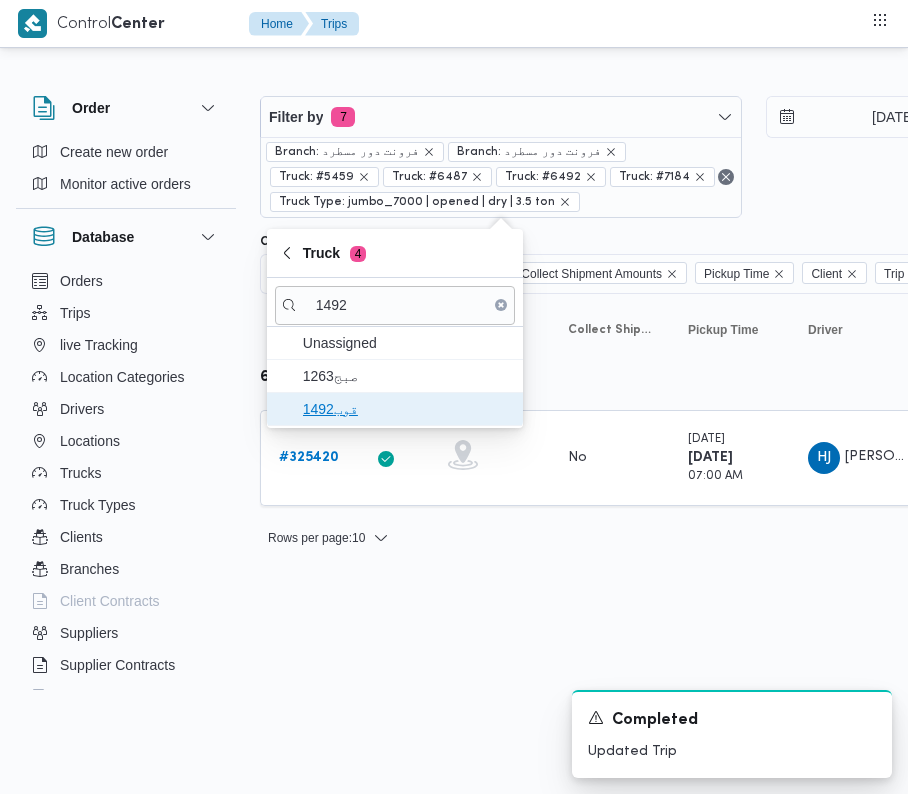 click on "قوب1492" at bounding box center (407, 409) 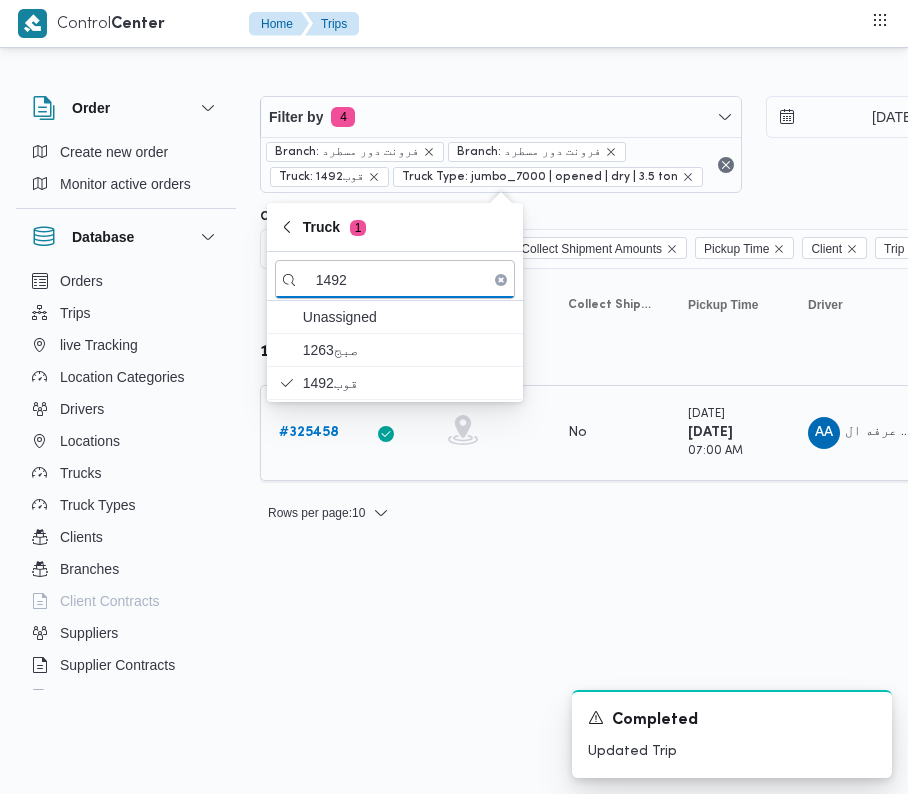 click on "# 325458" at bounding box center (309, 432) 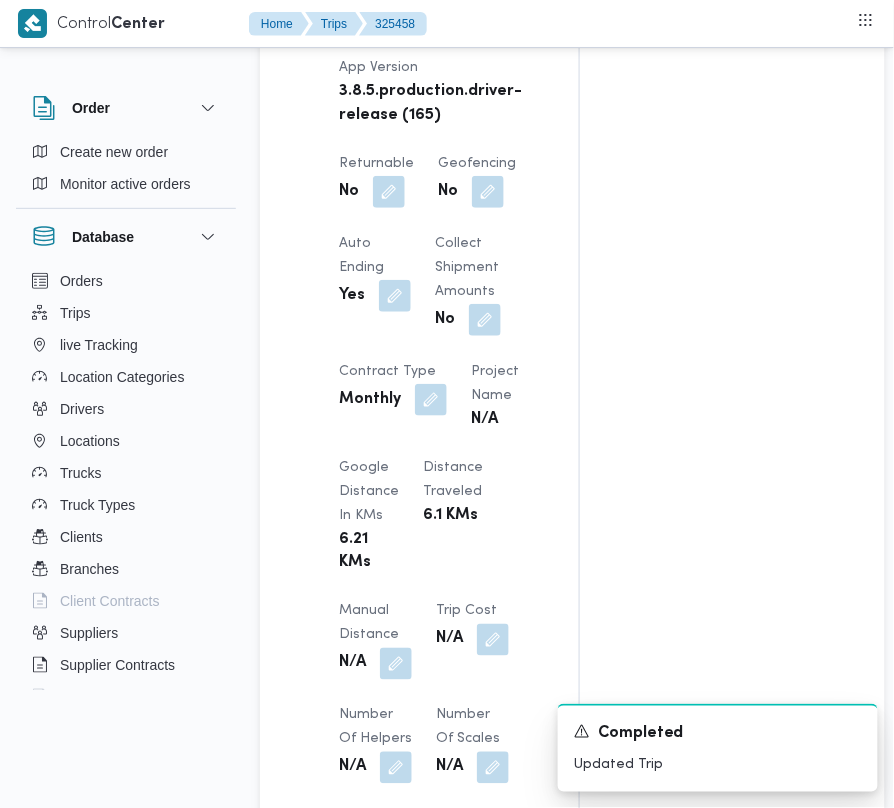 scroll, scrollTop: 2533, scrollLeft: 0, axis: vertical 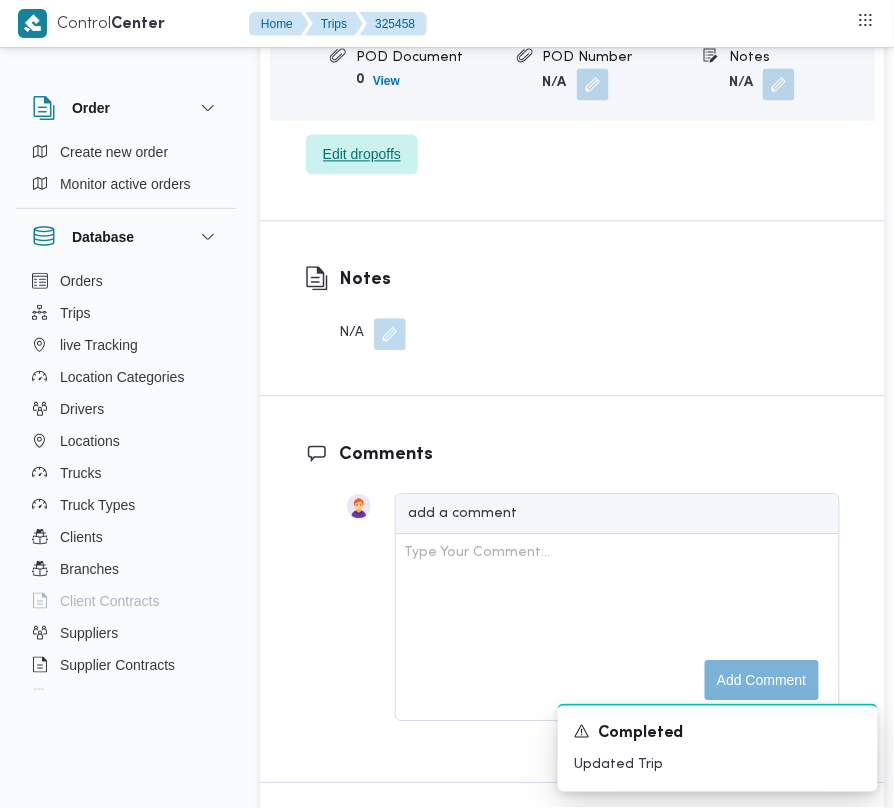 click on "Edit dropoffs" at bounding box center (362, 154) 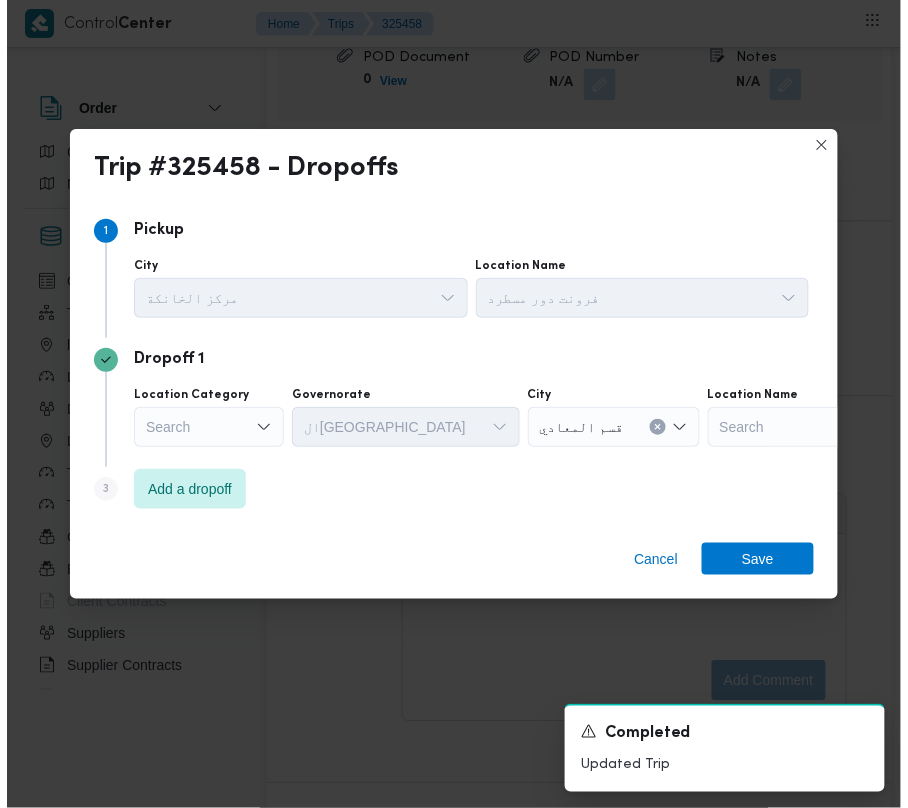 scroll, scrollTop: 3153, scrollLeft: 0, axis: vertical 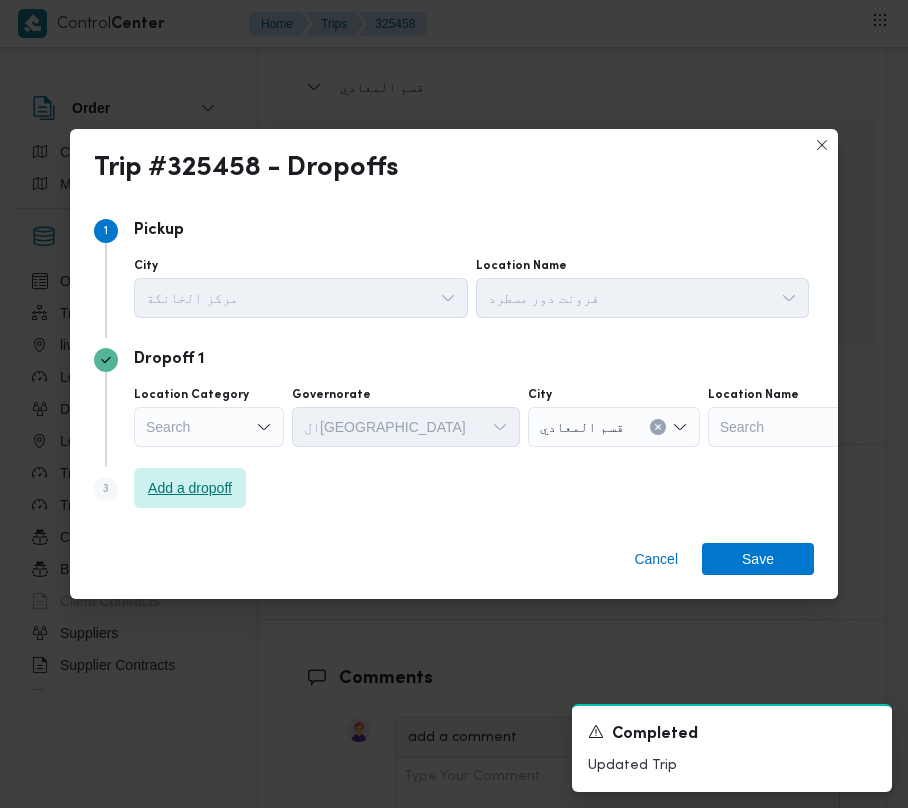 click on "Add a dropoff" at bounding box center [190, 488] 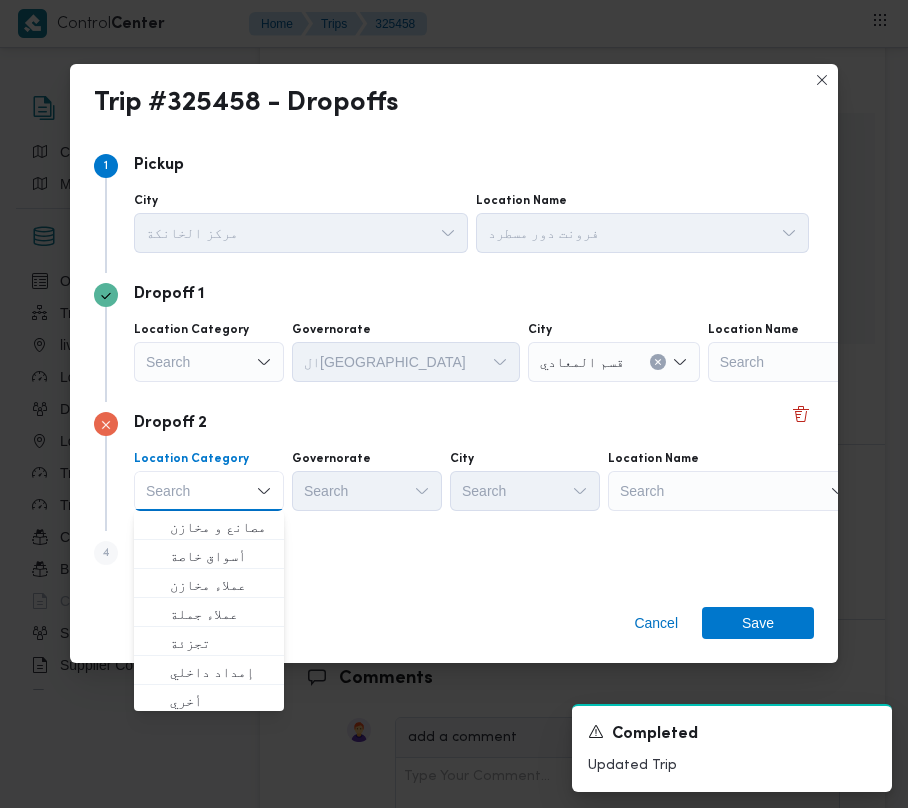 click on "Search" at bounding box center (833, 362) 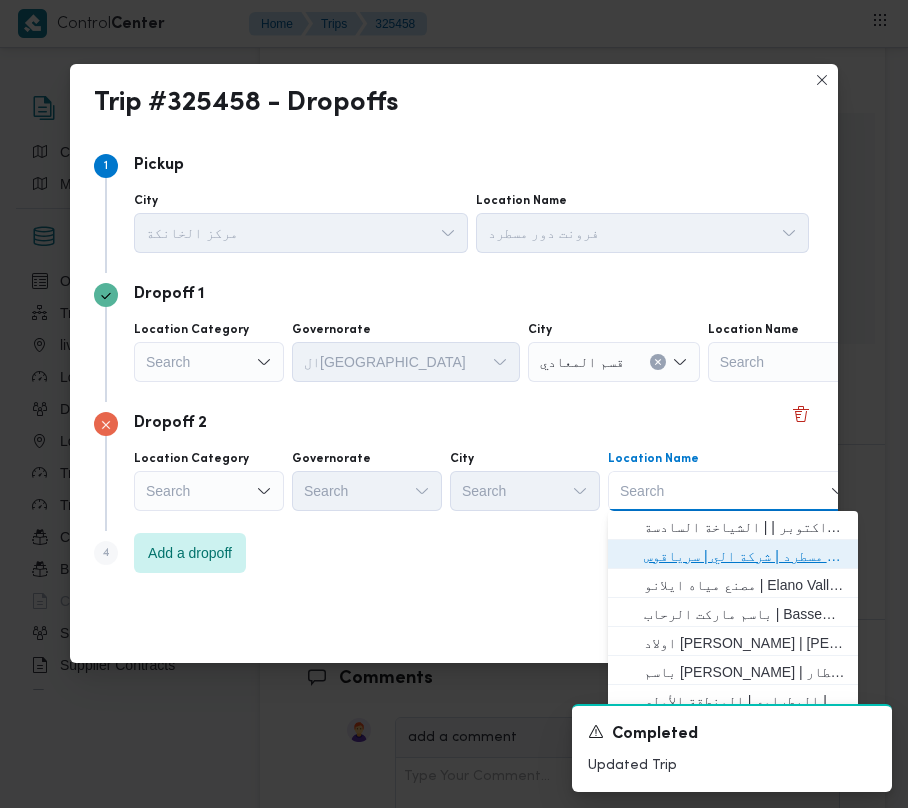 click on "فرونت دور مسطرد | شركة الي | سرياقوس" at bounding box center (745, 556) 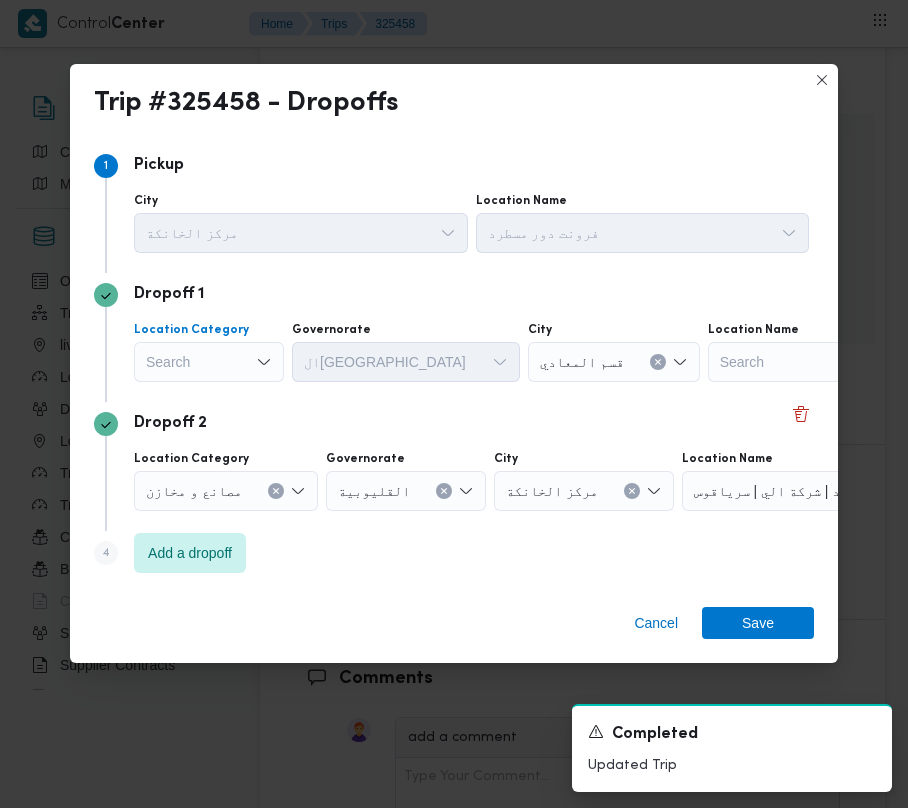 click on "Search" at bounding box center [209, 362] 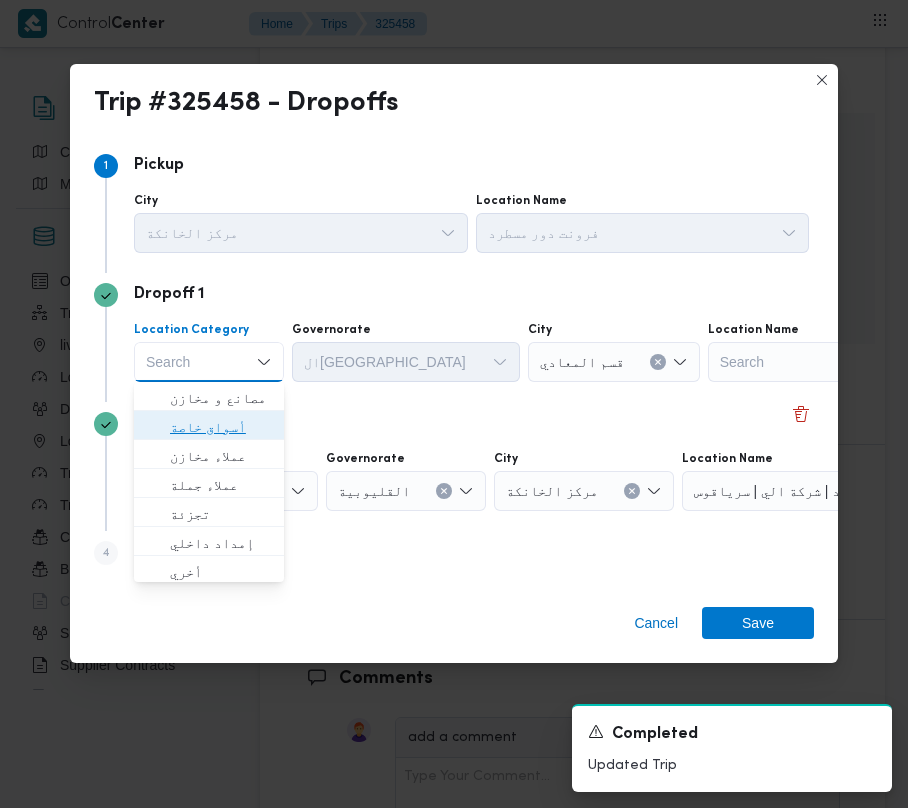 click on "أسواق خاصة" at bounding box center [221, 427] 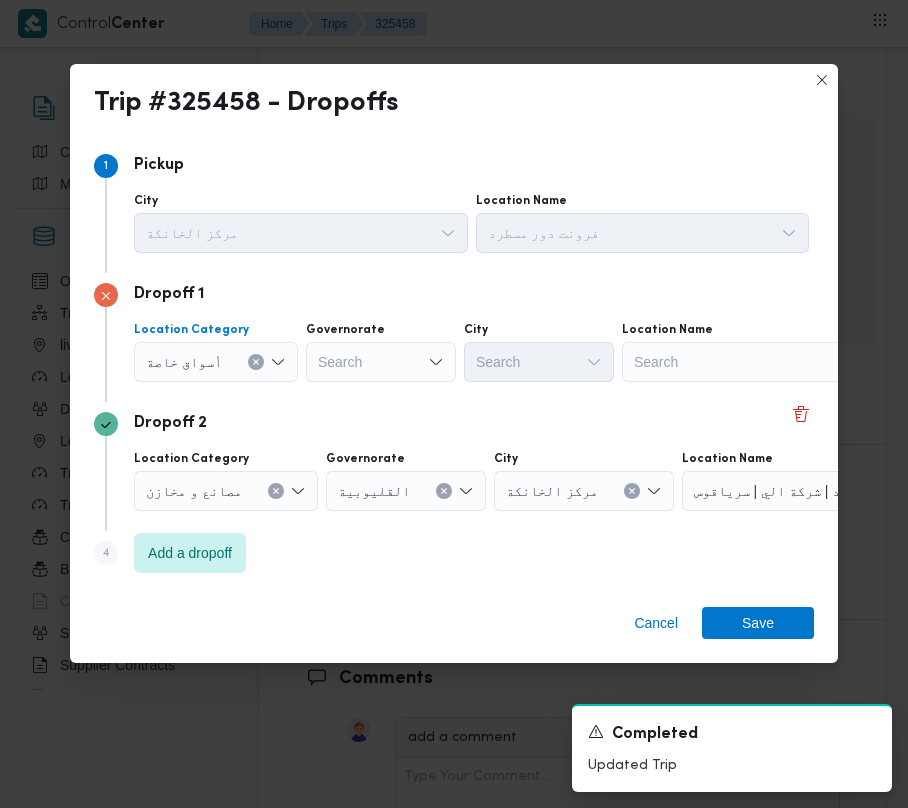 click on "Search" at bounding box center (747, 362) 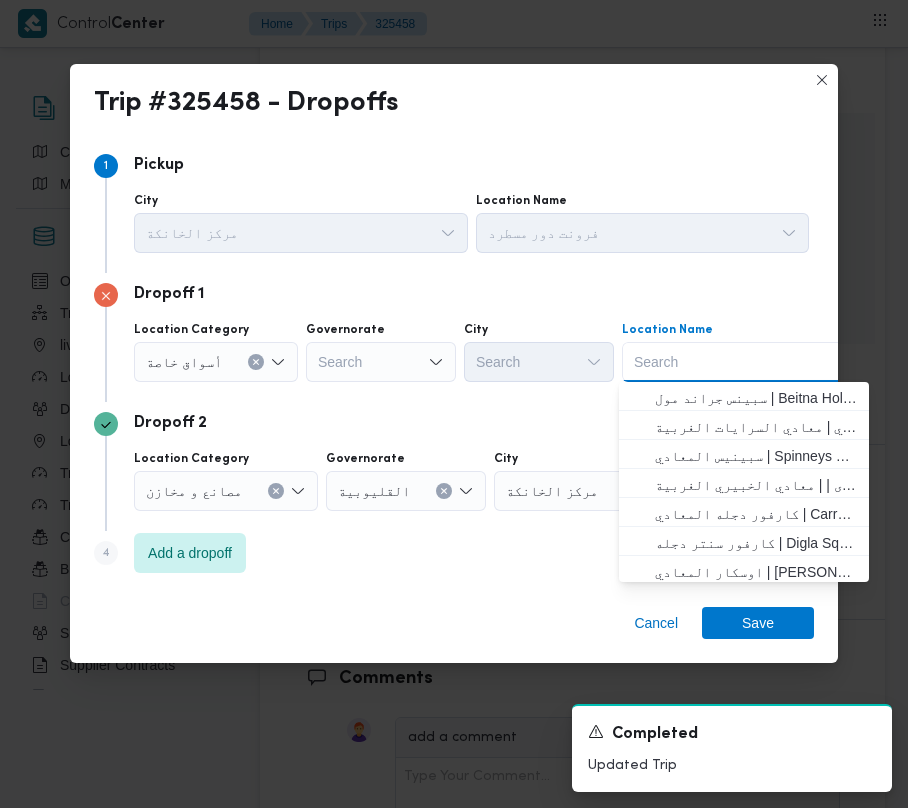 paste on "كايرو" 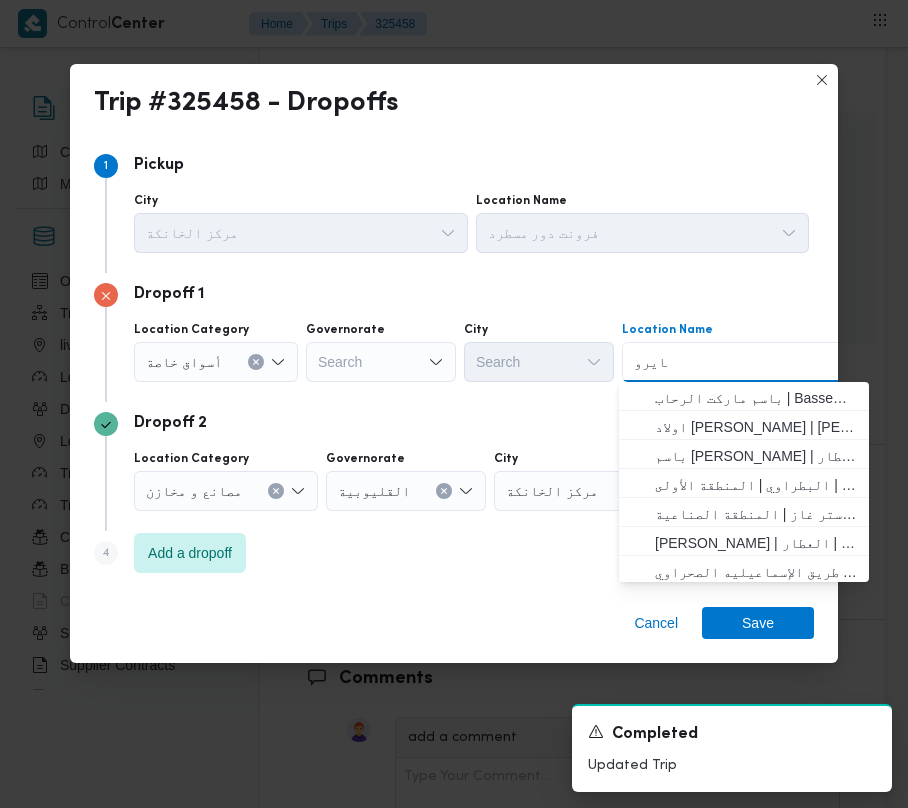type on "كايرو في" 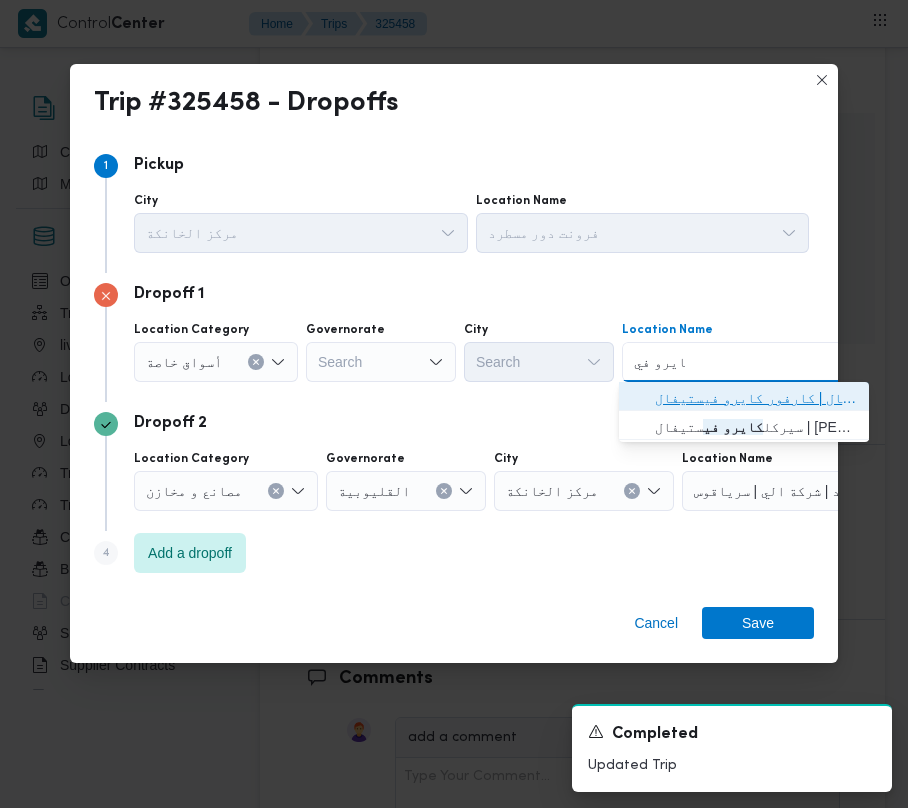 click on "كارفور  كايرو في [GEOGRAPHIC_DATA] | كارفور كايرو فيستيفال | null" at bounding box center (756, 398) 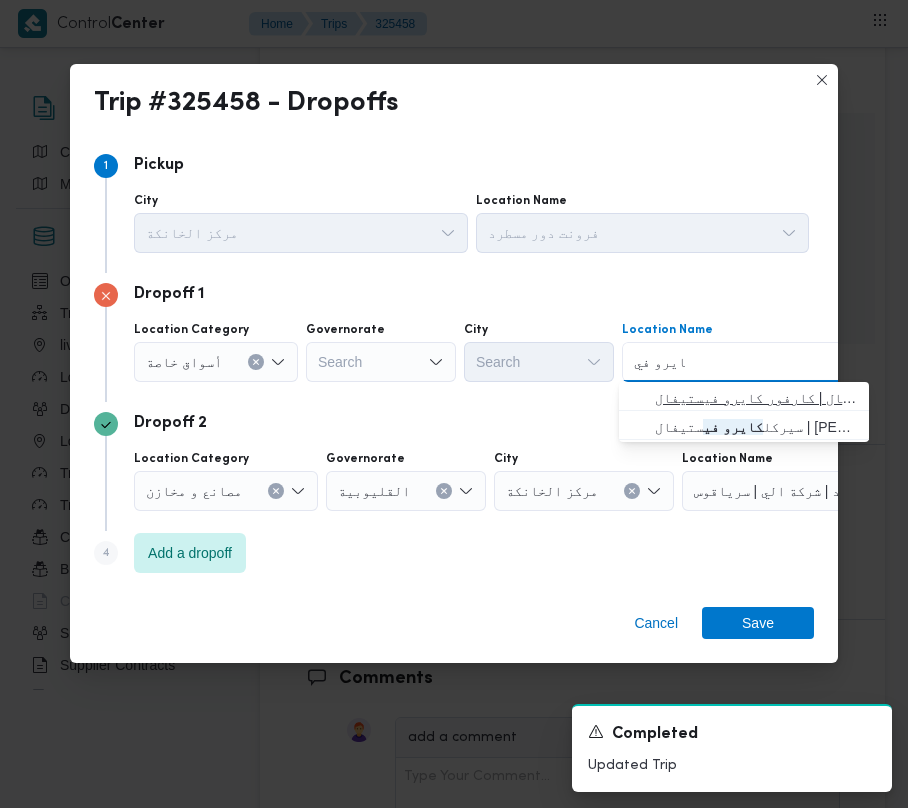 type 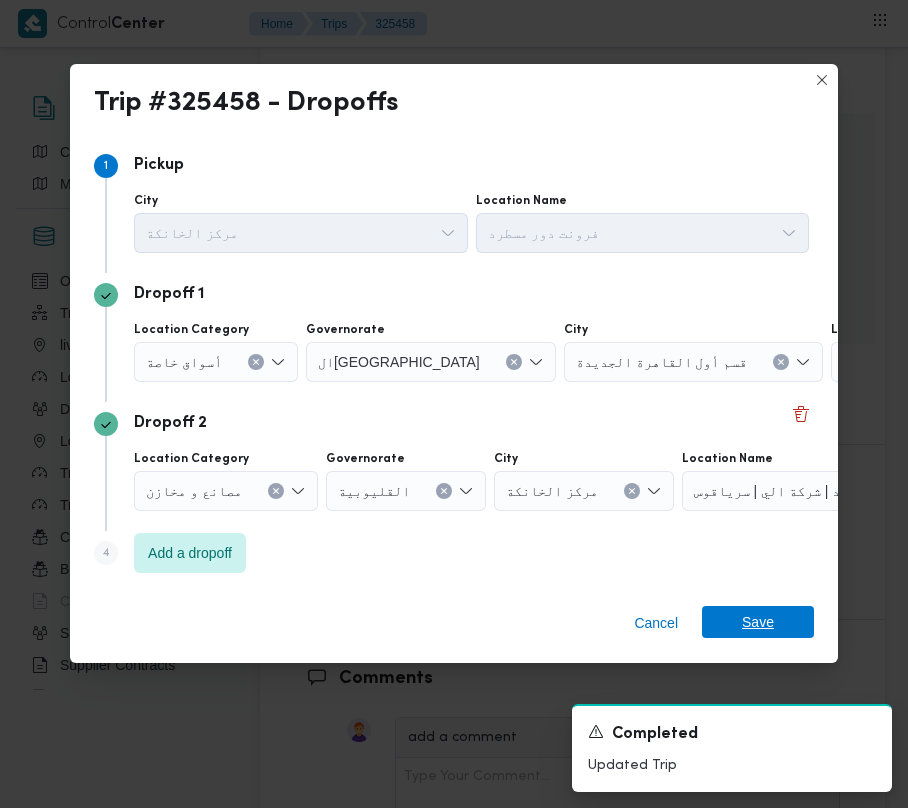 click on "Save" at bounding box center (758, 622) 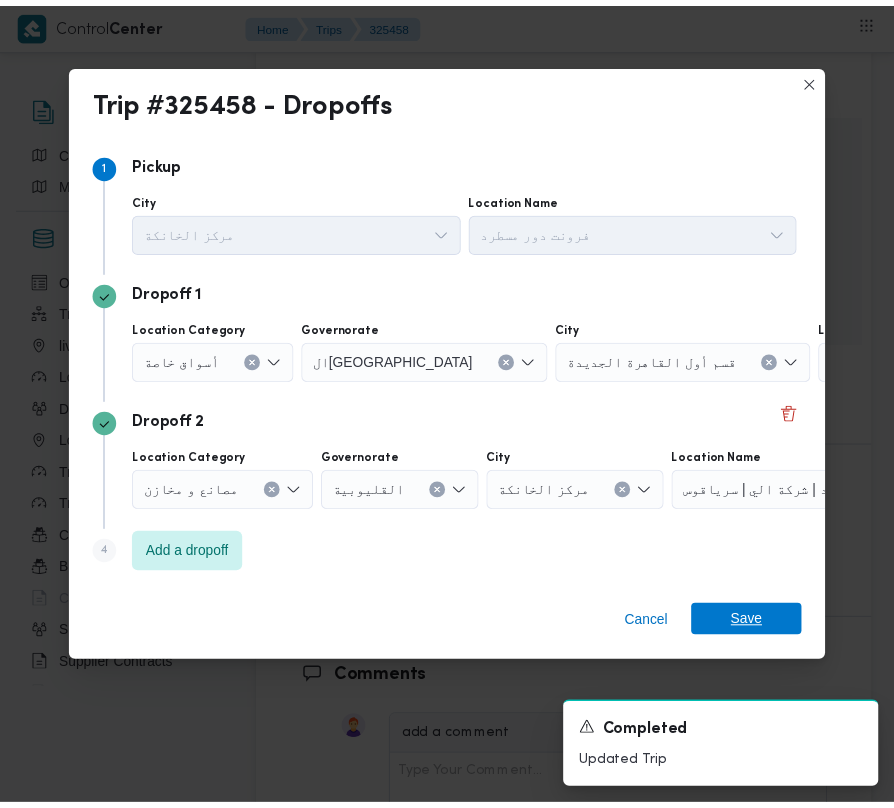 scroll, scrollTop: 3377, scrollLeft: 0, axis: vertical 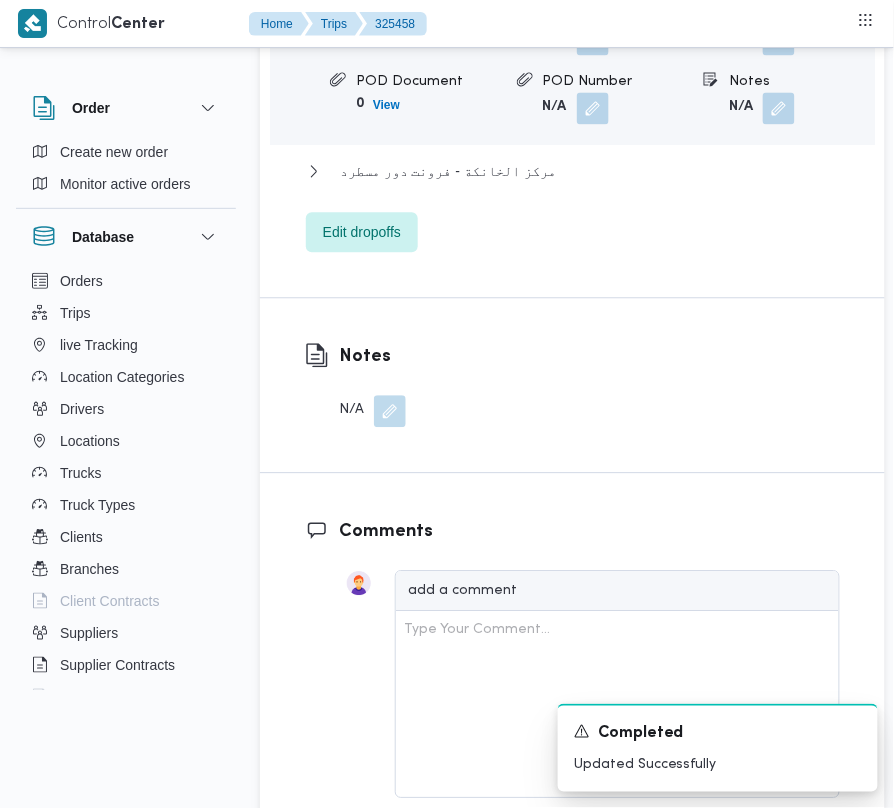 drag, startPoint x: 890, startPoint y: 168, endPoint x: 905, endPoint y: 172, distance: 15.524175 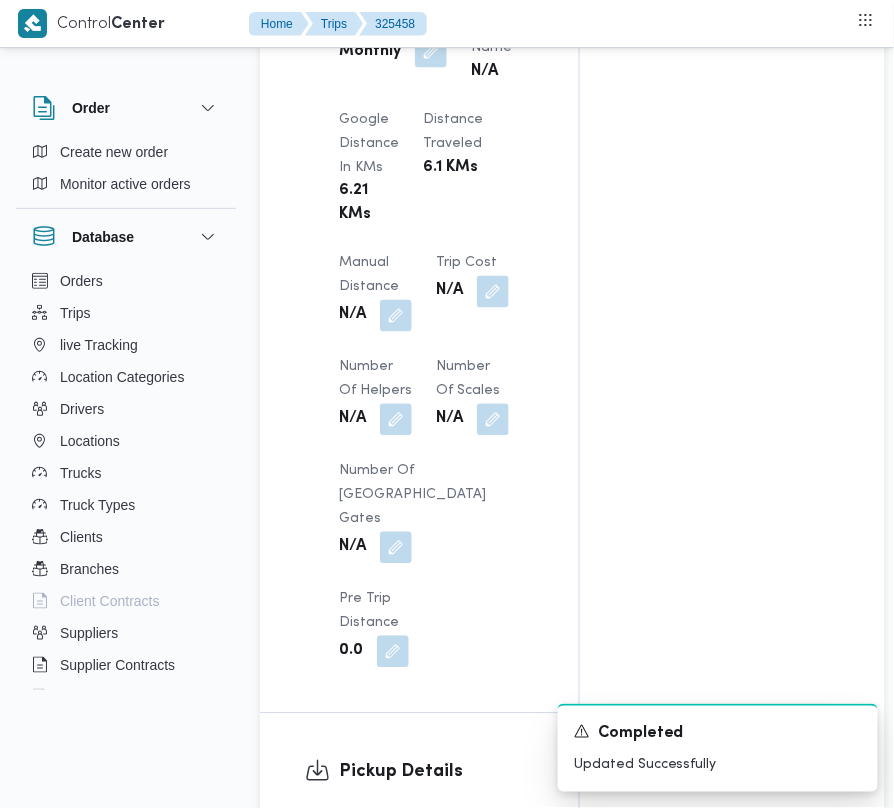 scroll, scrollTop: 2670, scrollLeft: 0, axis: vertical 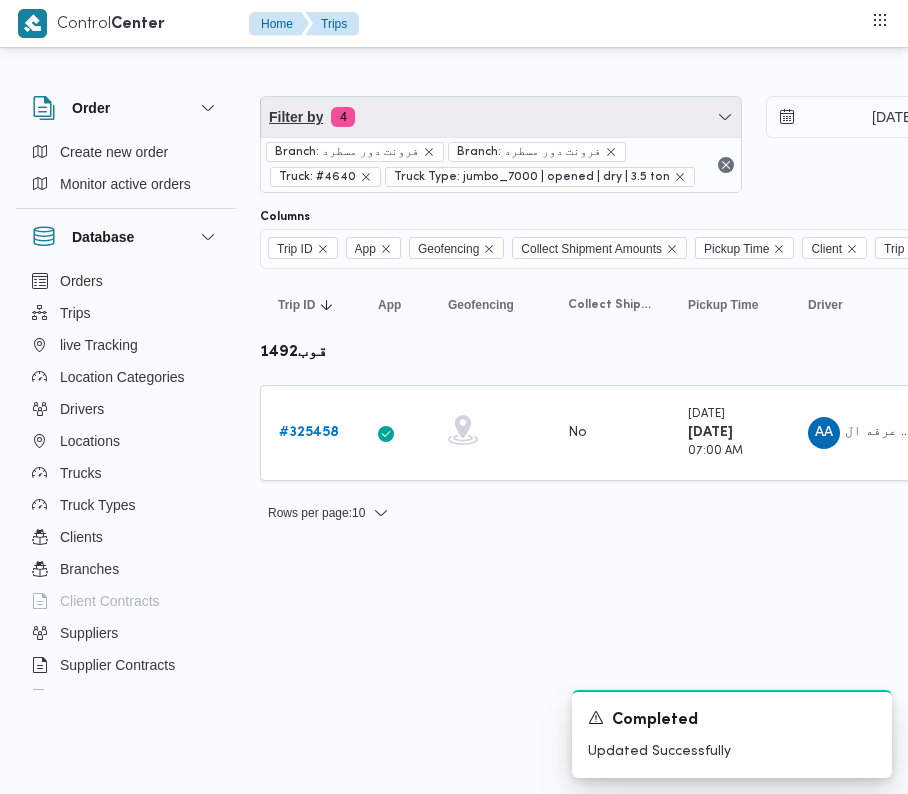 drag, startPoint x: 376, startPoint y: 108, endPoint x: 384, endPoint y: 173, distance: 65.490456 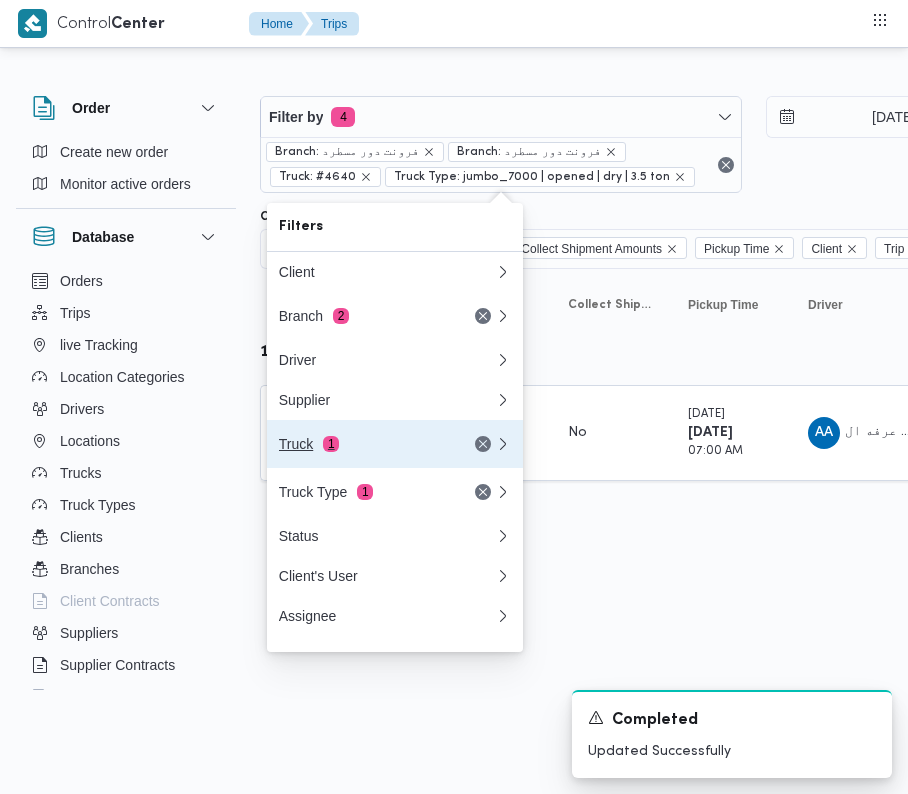 click on "Truck 1" at bounding box center [395, 444] 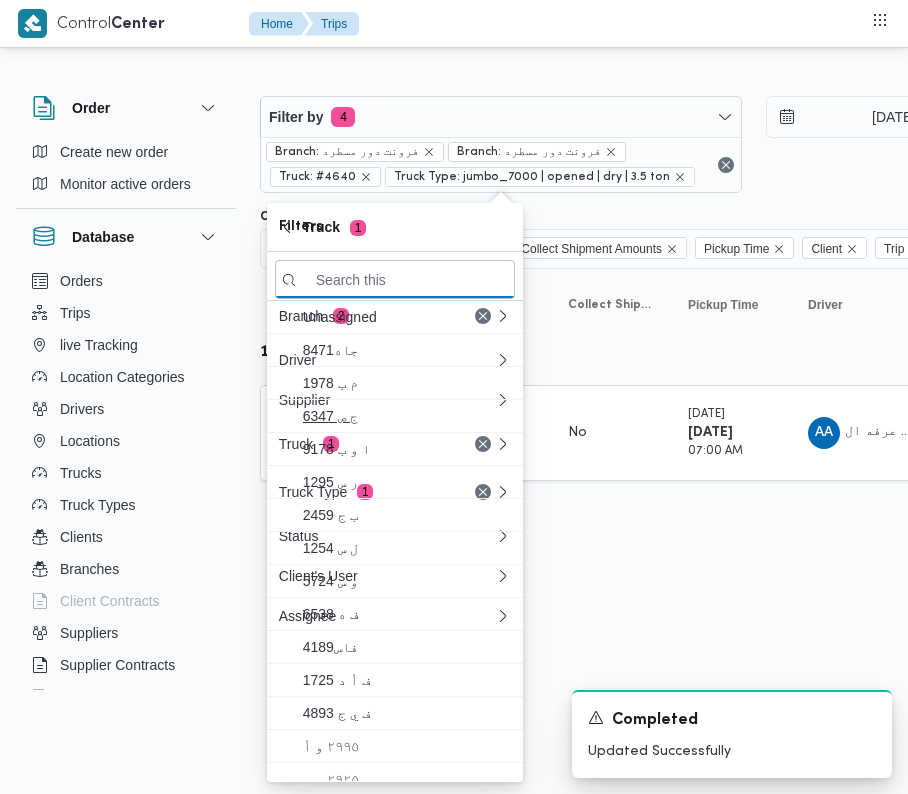 paste on "9412" 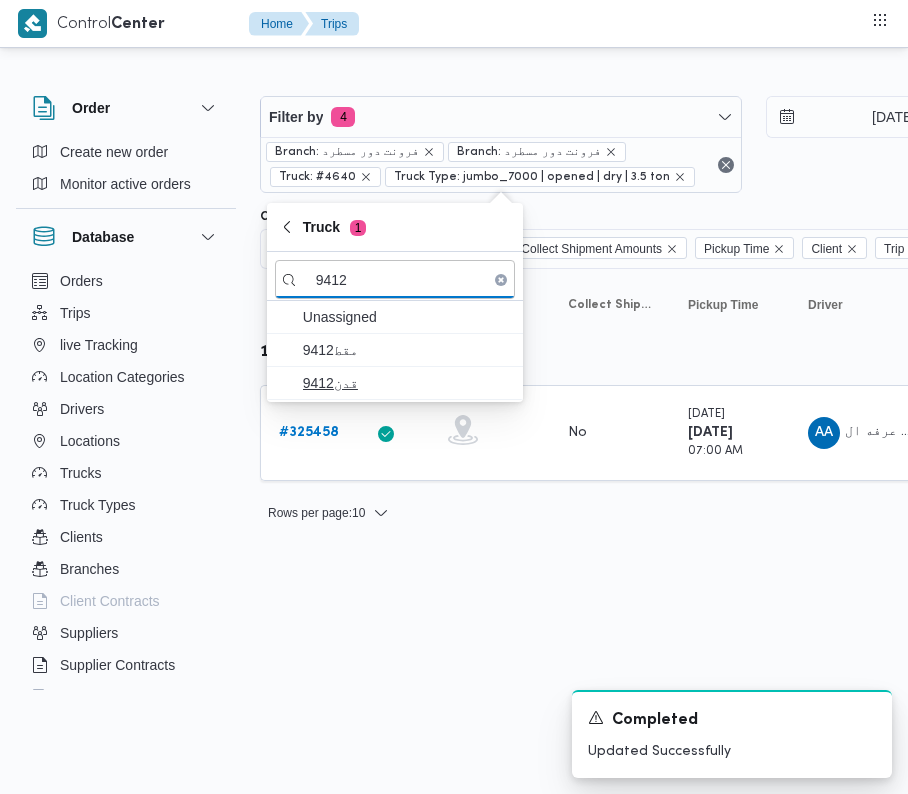 type on "9412" 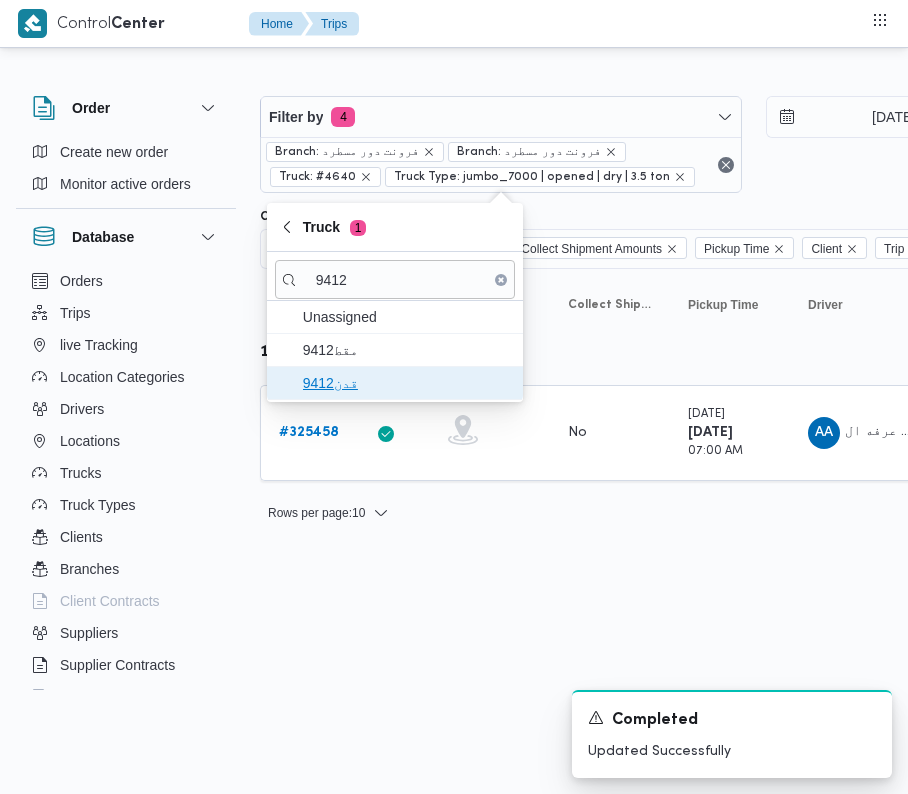 click on "قدن9412" at bounding box center (395, 383) 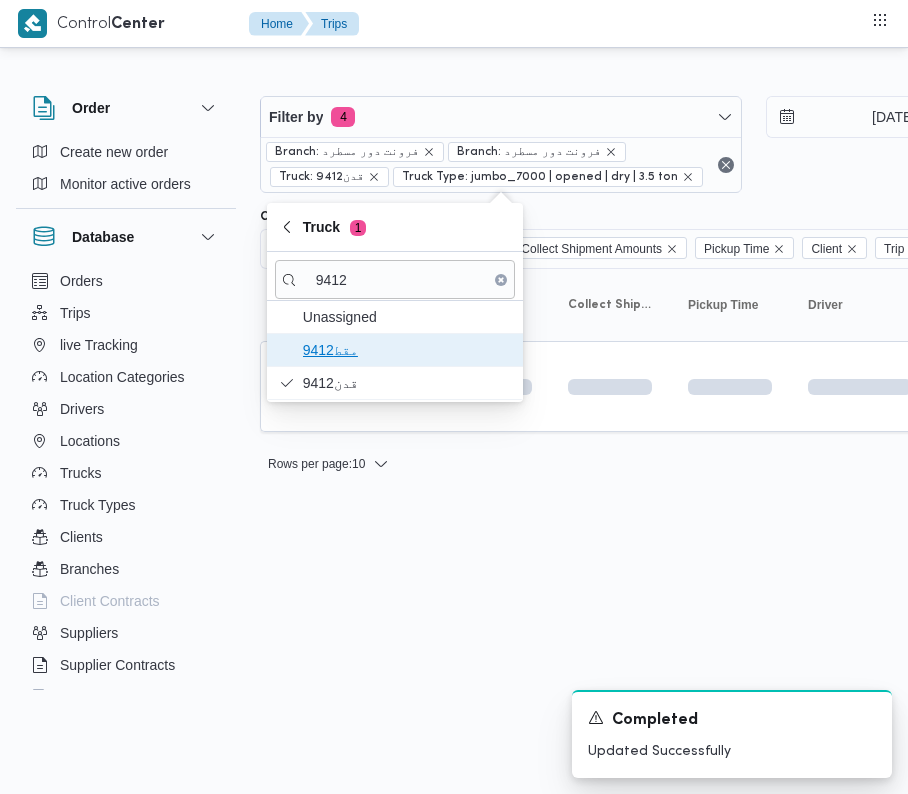 click on "مقط9412" at bounding box center (407, 350) 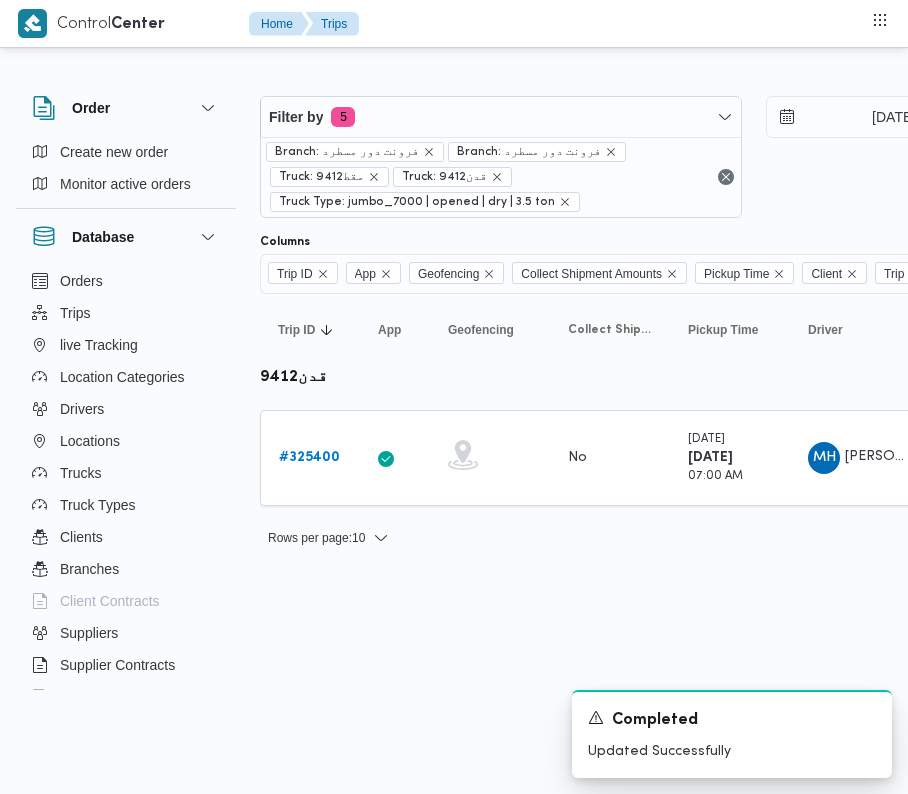 click on "Control  Center Home Trips Order Create new order Monitor active orders Database Orders Trips live Tracking Location Categories Drivers Locations Trucks Truck Types Clients Branches Client Contracts Suppliers Supplier Contracts Devices Users Projects SP Projects Admins organization assignees Tags Filter by 5 Branch: فرونت دور مسطرد Branch: فرونت دور مسطرد  Truck: مقط9412 Truck: قدن9412 Truck Type: jumbo_7000 | opened | dry | 3.5 ton [DATE] → [DATE] Group By Truck Columns Trip ID App Geofencing Collect Shipment Amounts Pickup Time Client Trip Points Driver Supplier Truck Status Platform Sorting Trip ID Click to sort in ascending order App Click to sort in ascending order Geofencing Click to sort in ascending order Collect Shipment Amounts Pickup Time Click to sort in ascending order Client Click to sort in ascending order Trip Points Driver Click to sort in ascending order Supplier Click to sort in ascending order Truck Click to sort in ascending order Status Platform #" at bounding box center (454, 397) 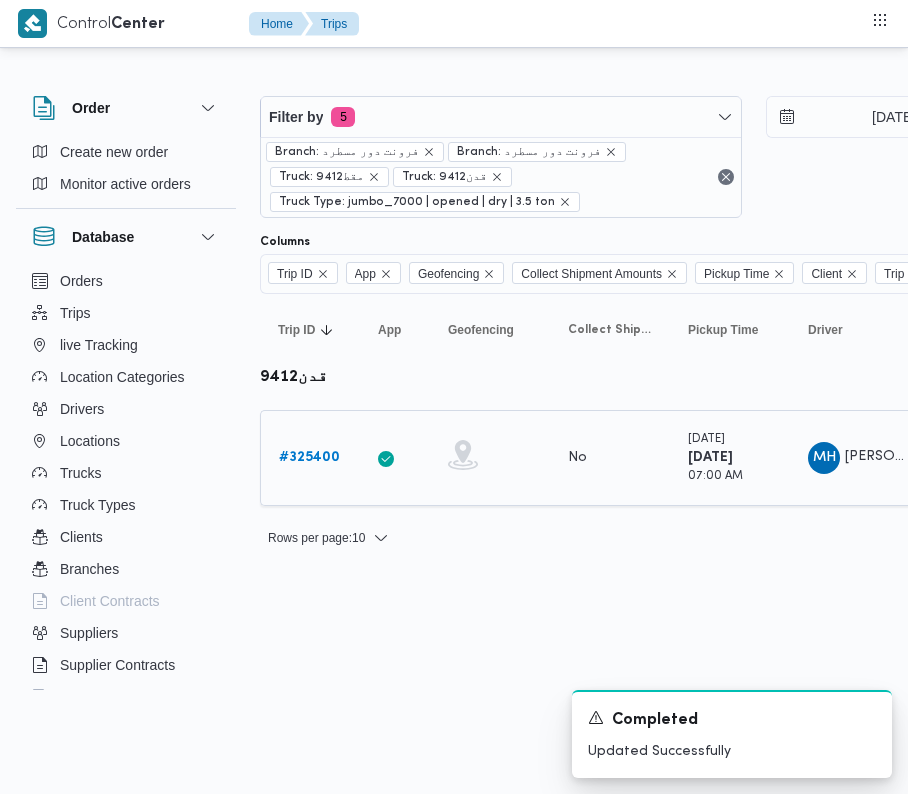 click on "# 325400" at bounding box center (310, 458) 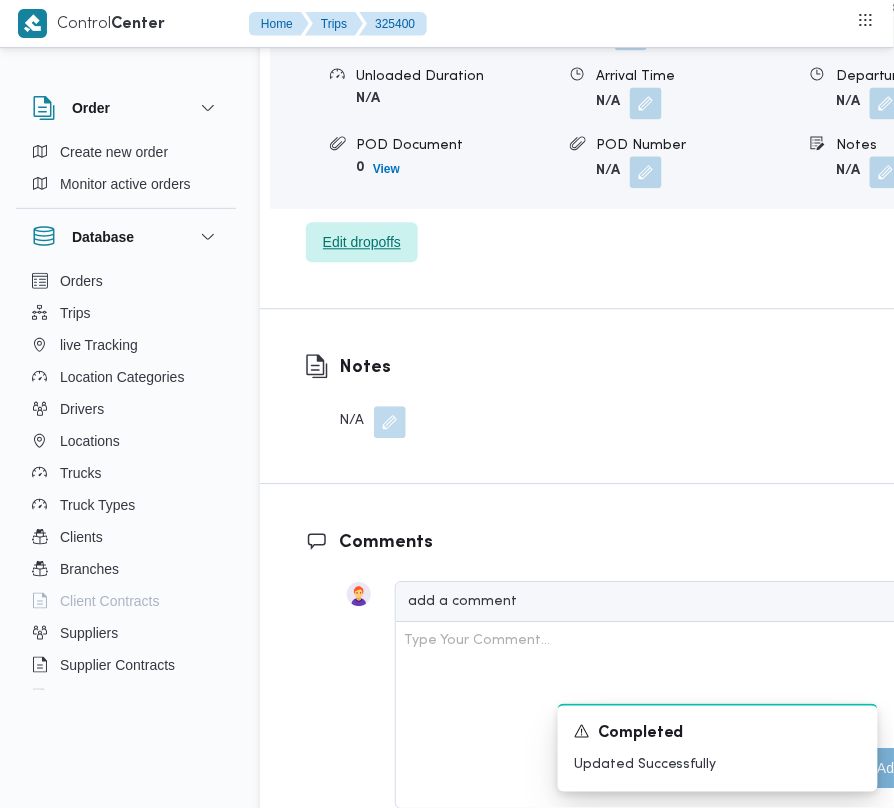click on "Edit dropoffs" at bounding box center (362, 242) 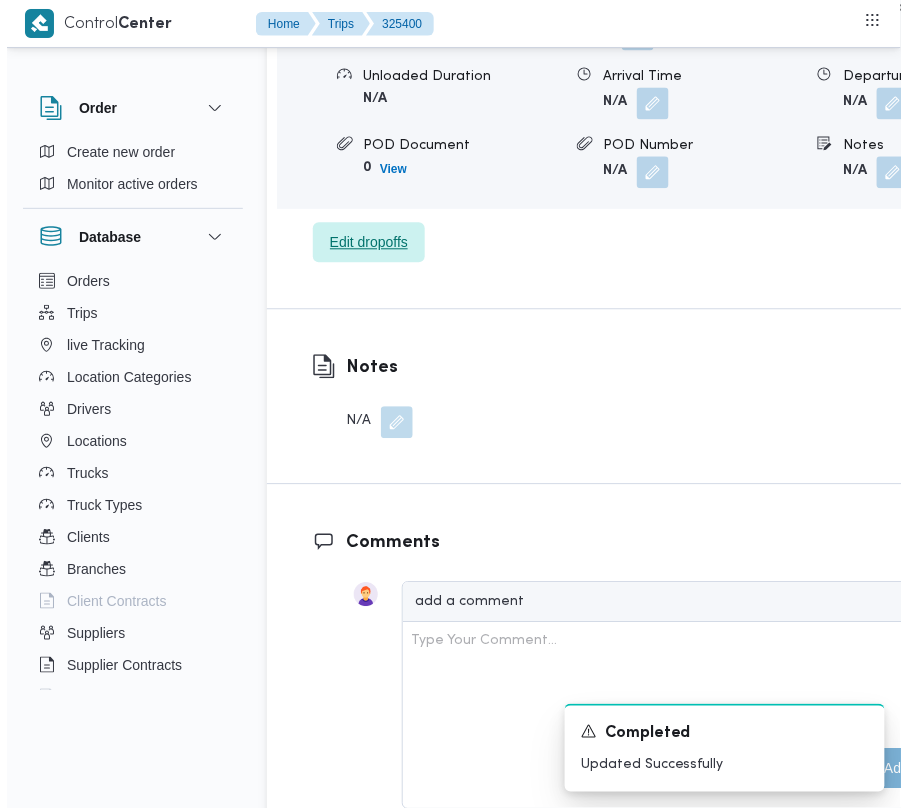 scroll, scrollTop: 3369, scrollLeft: 0, axis: vertical 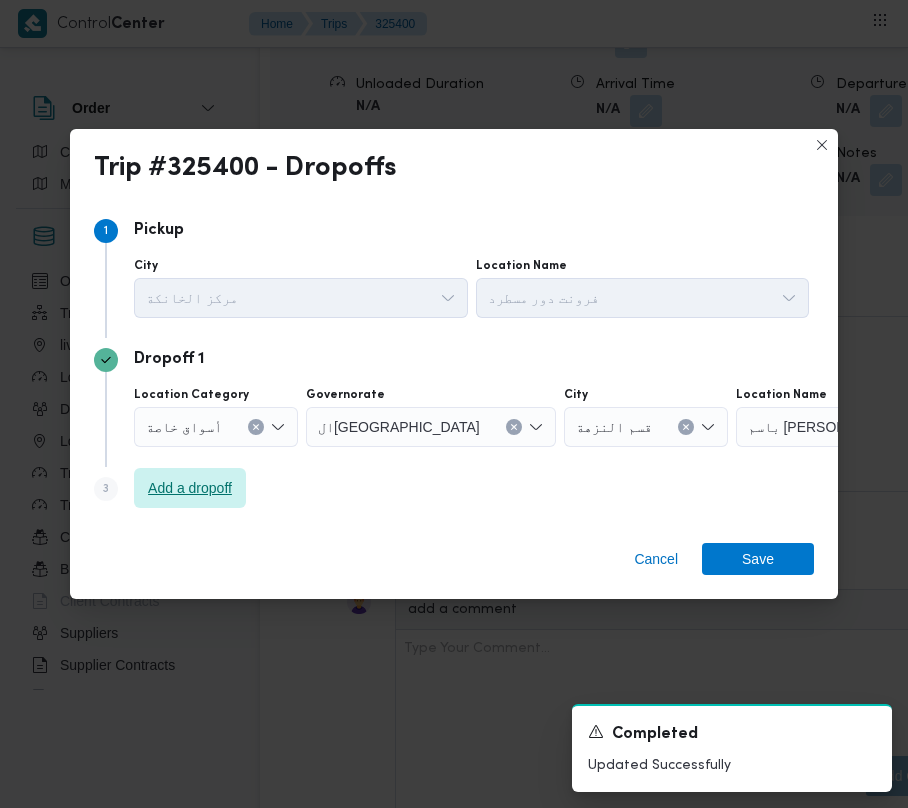 click on "Add a dropoff" at bounding box center (190, 488) 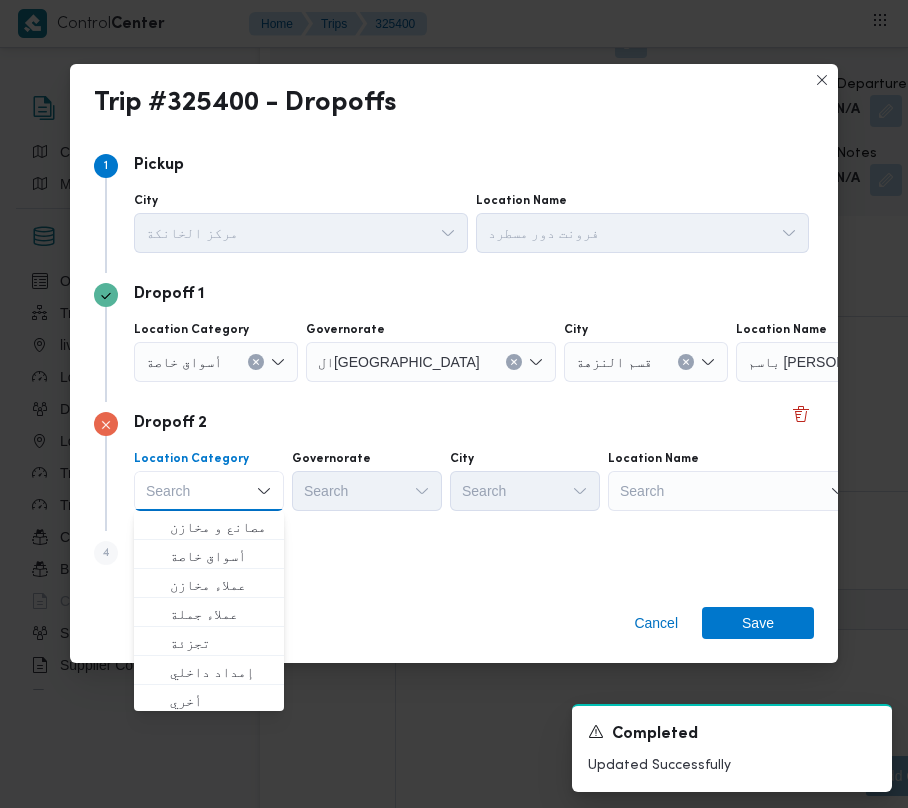 click on "Search" at bounding box center [861, 362] 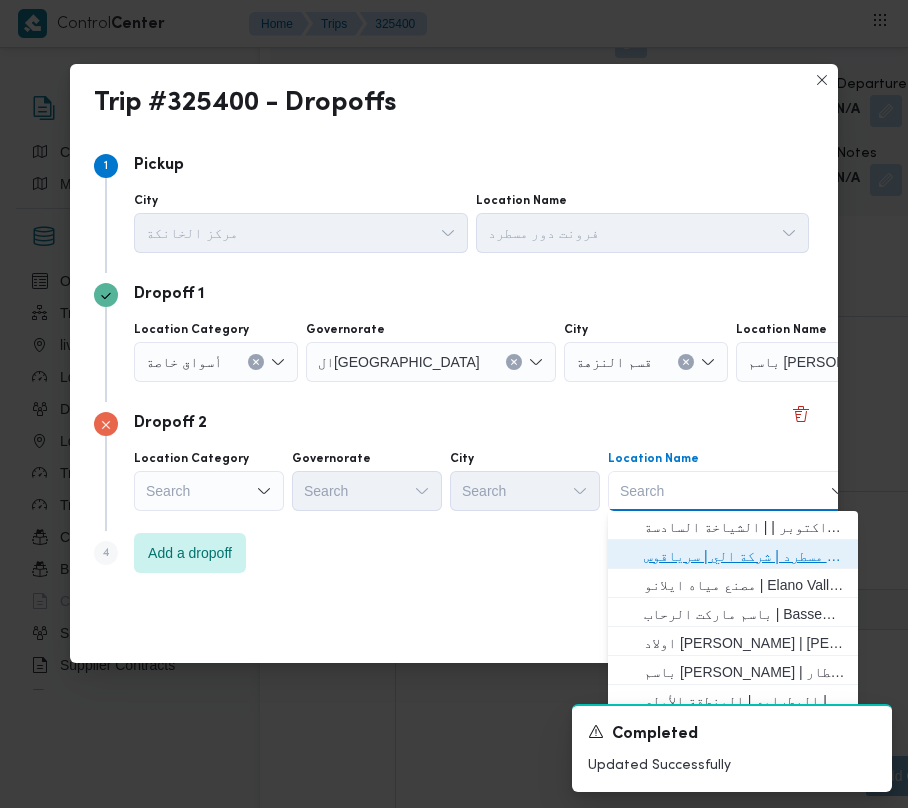 click on "فرونت دور مسطرد | شركة الي | سرياقوس" at bounding box center [745, 556] 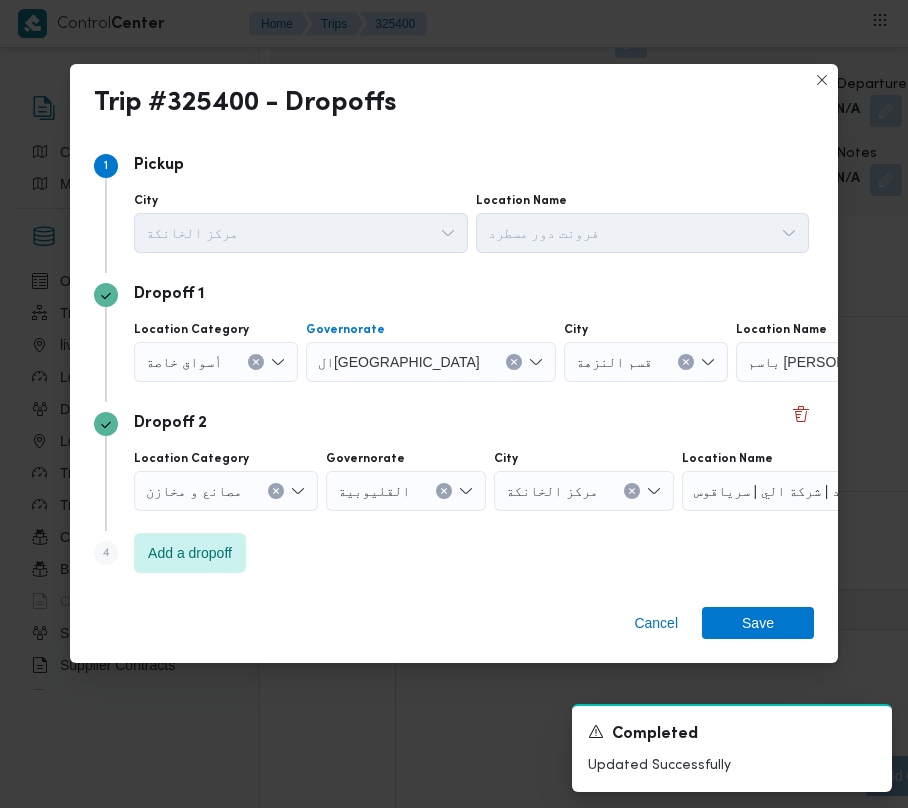 click 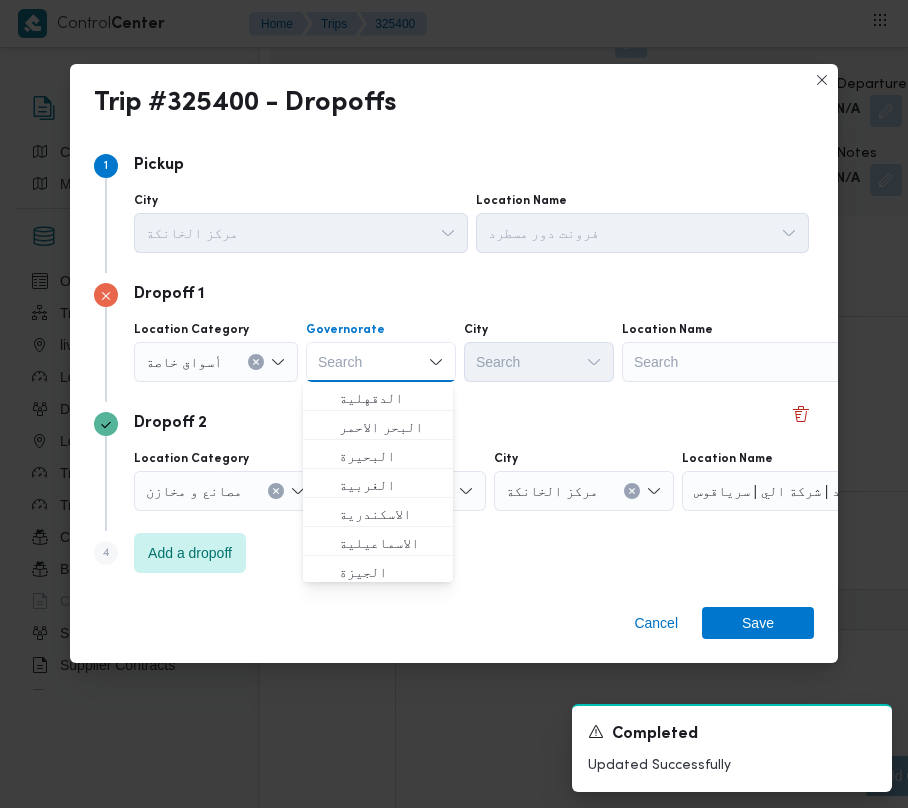 click on "Search" at bounding box center [747, 362] 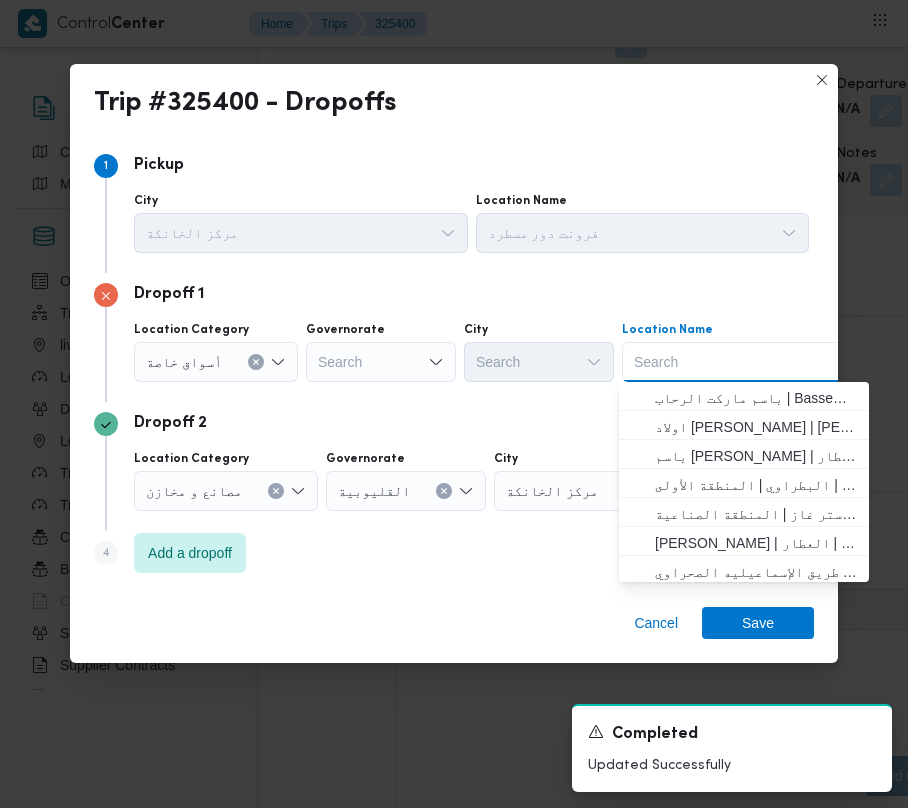 paste on "كايرو" 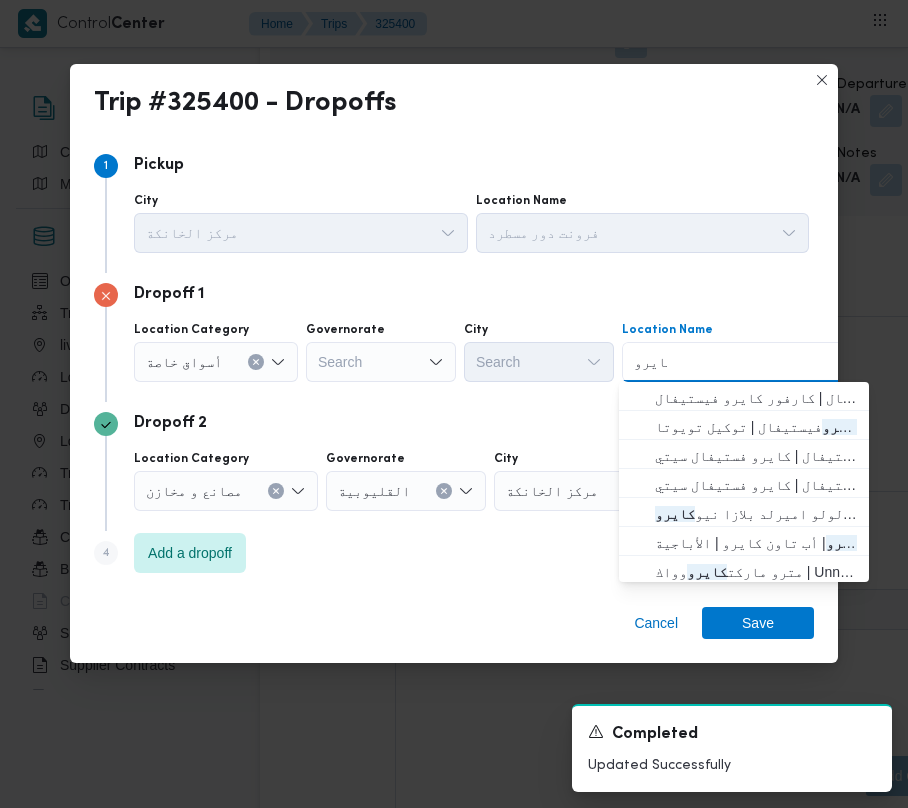 type on "كايرو في" 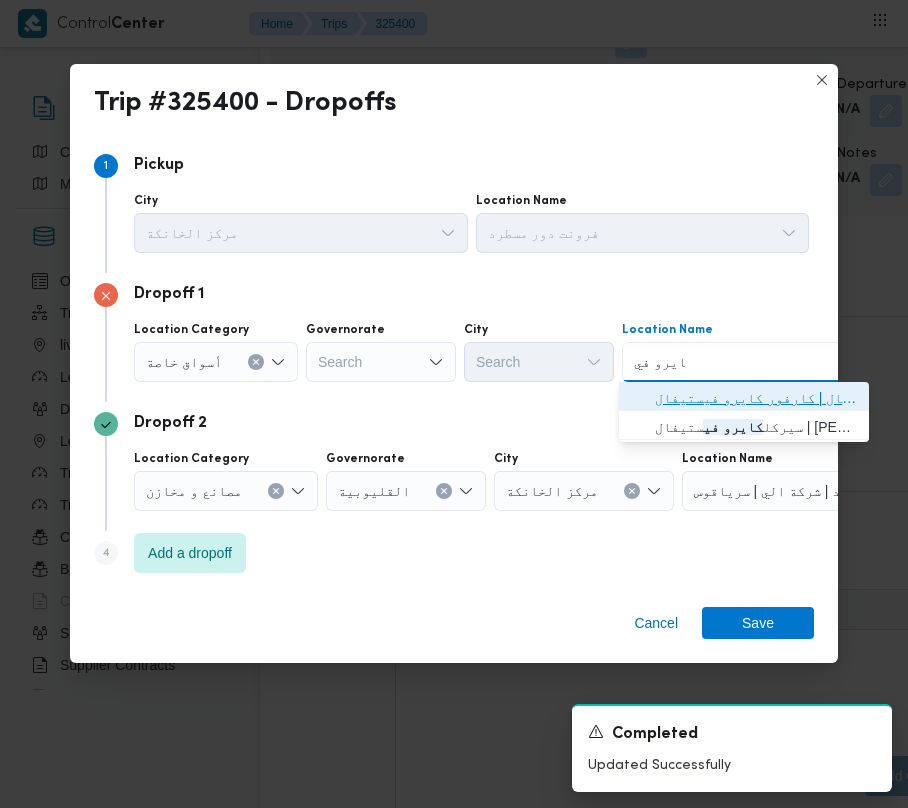 click on "كارفور  كايرو في [GEOGRAPHIC_DATA] | كارفور كايرو فيستيفال | null" at bounding box center (756, 398) 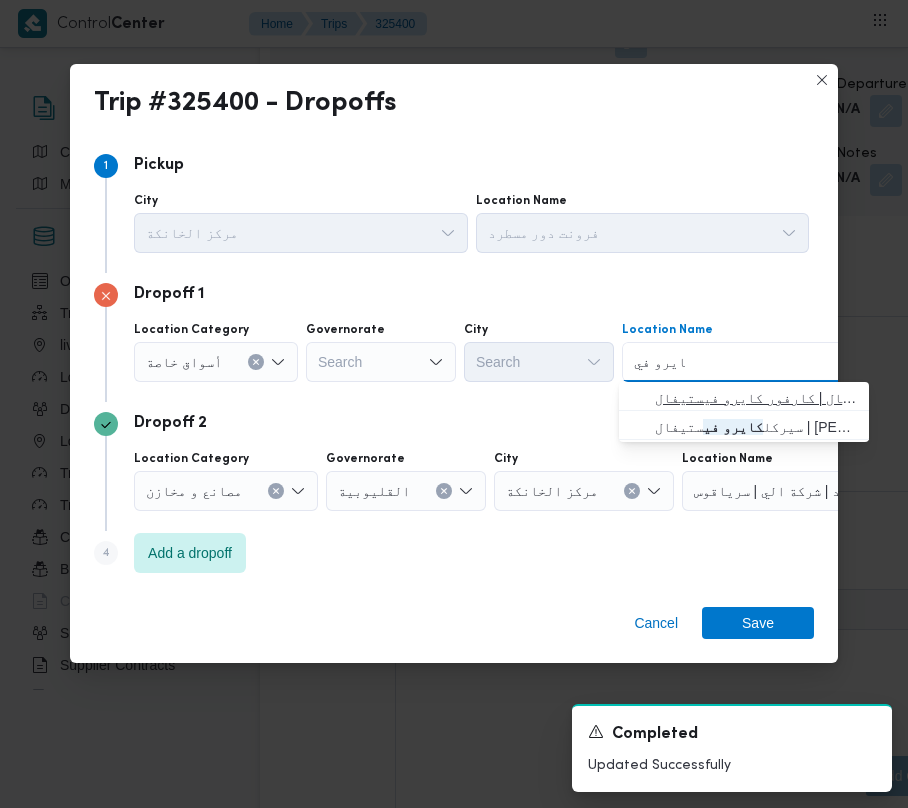 type 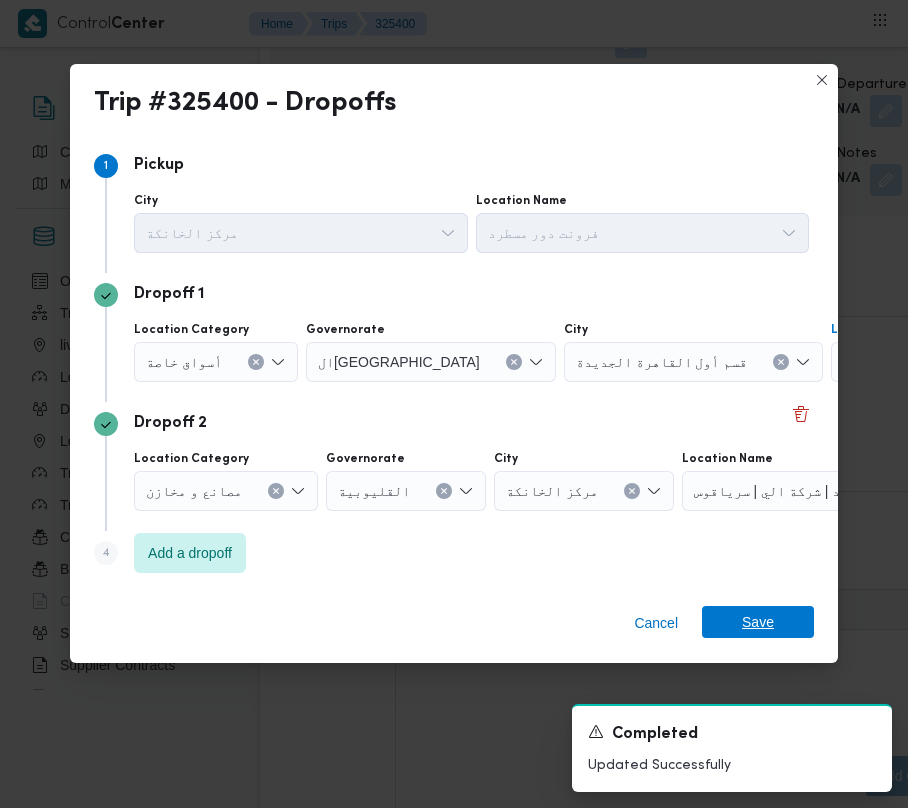 click on "Save" at bounding box center [758, 622] 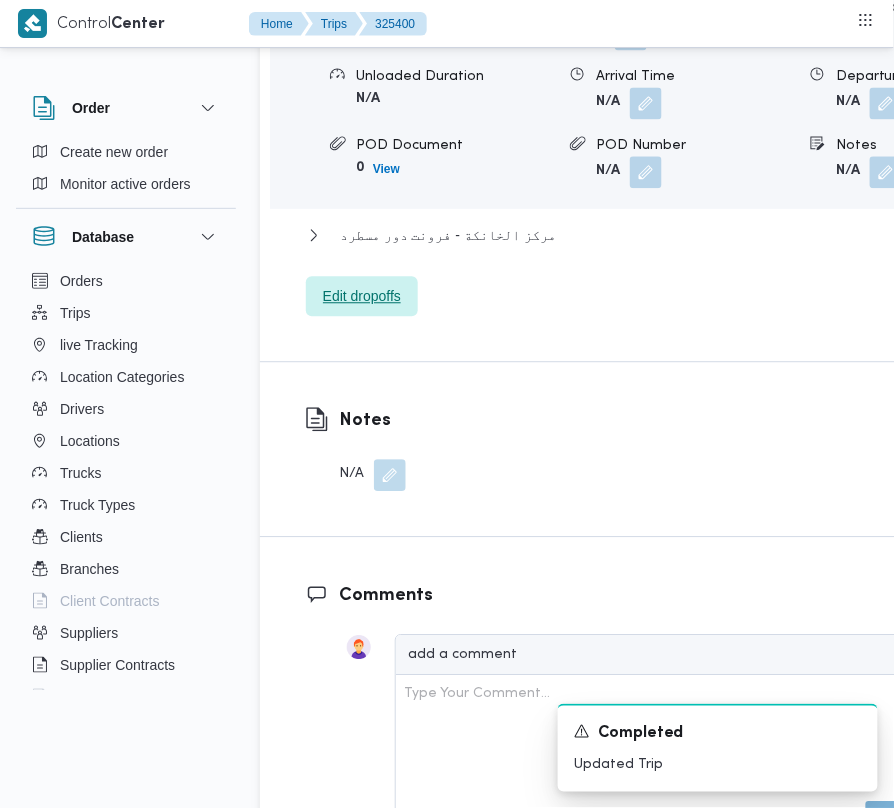 scroll, scrollTop: 2670, scrollLeft: 0, axis: vertical 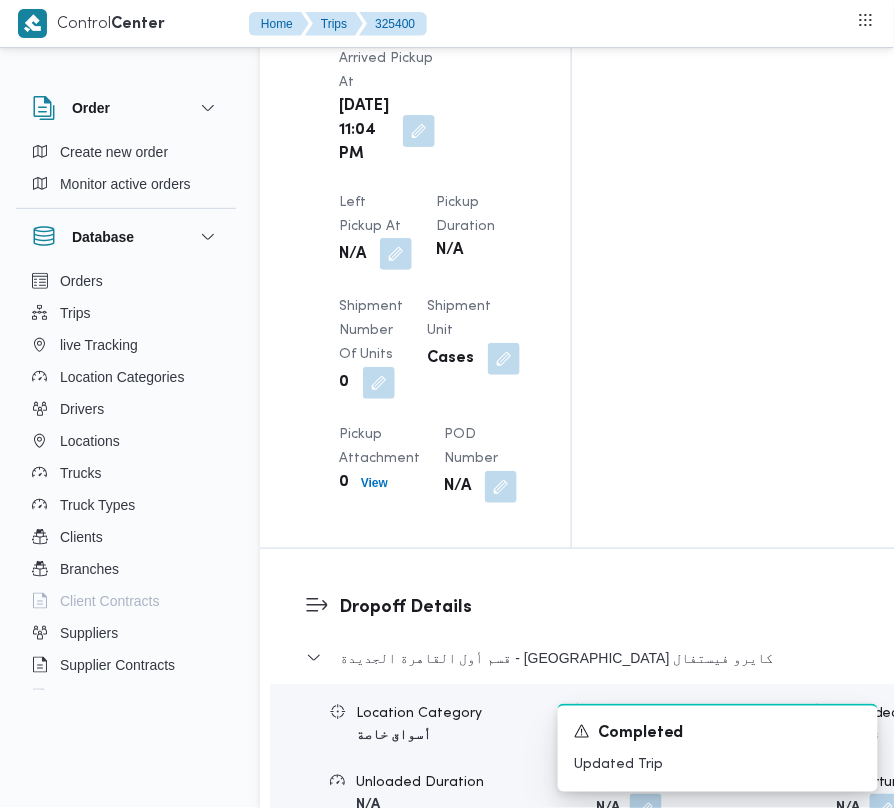 click at bounding box center (396, 254) 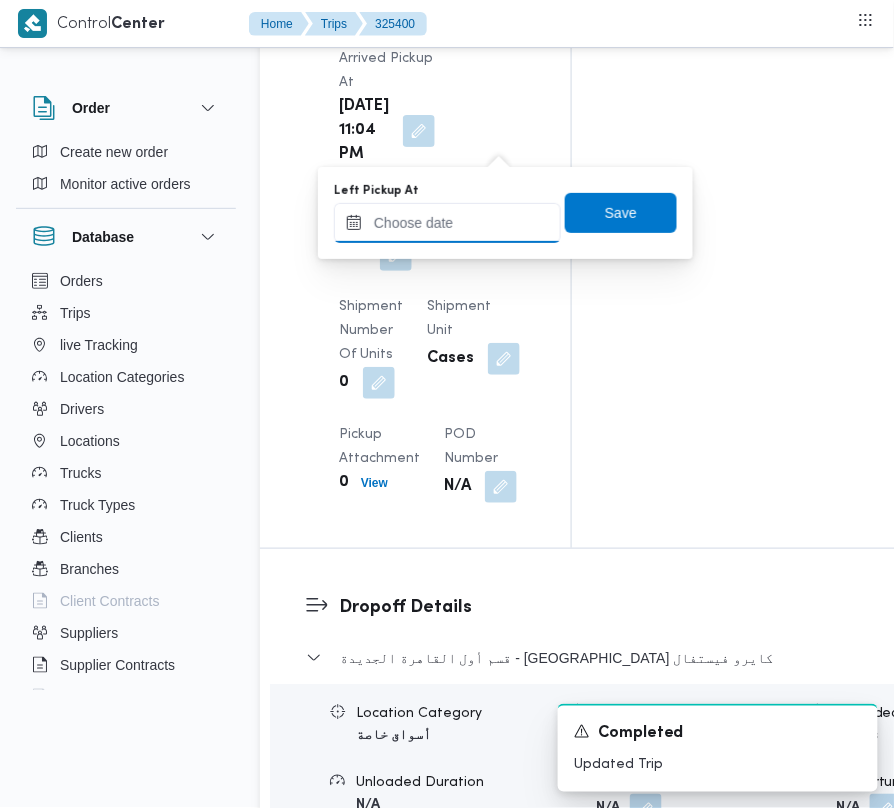drag, startPoint x: 498, startPoint y: 210, endPoint x: 508, endPoint y: 202, distance: 12.806249 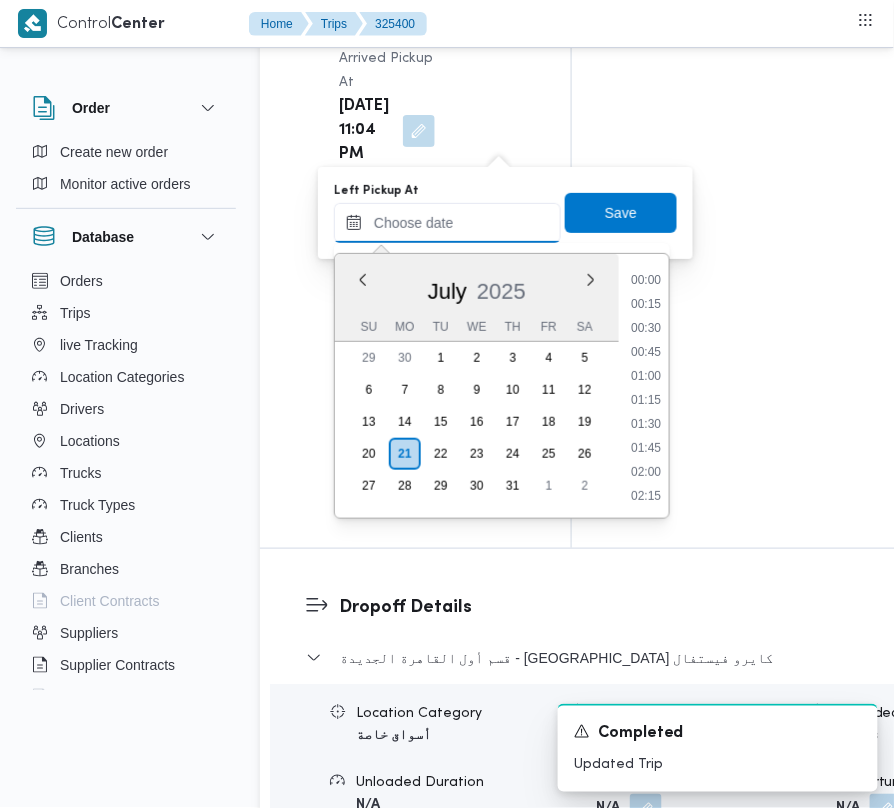 paste on "[DATE] 07:30" 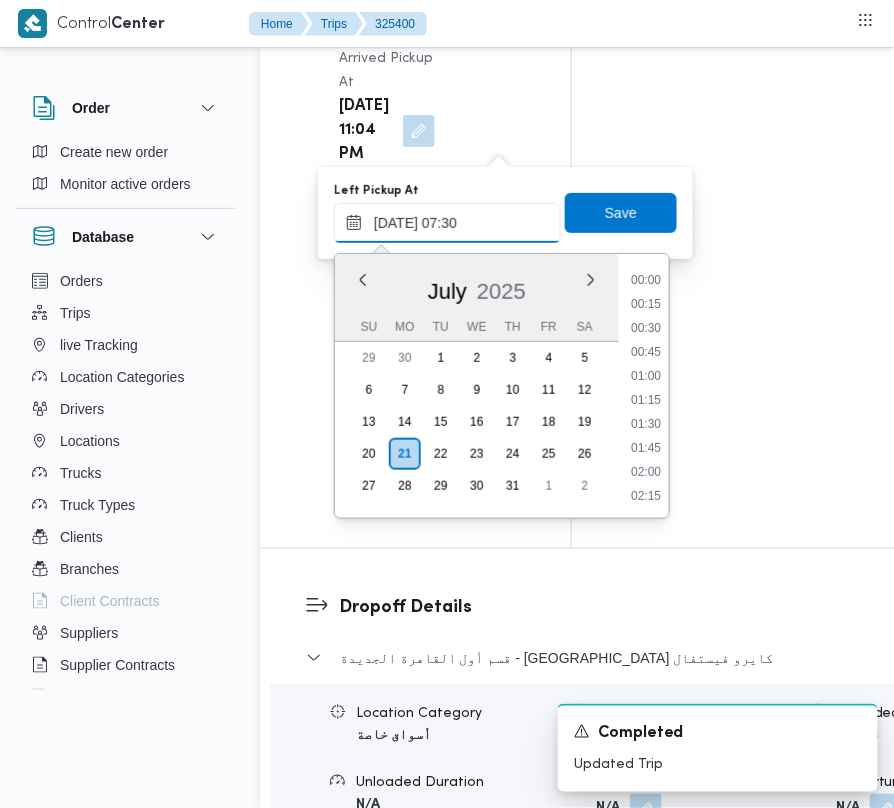 scroll, scrollTop: 697, scrollLeft: 0, axis: vertical 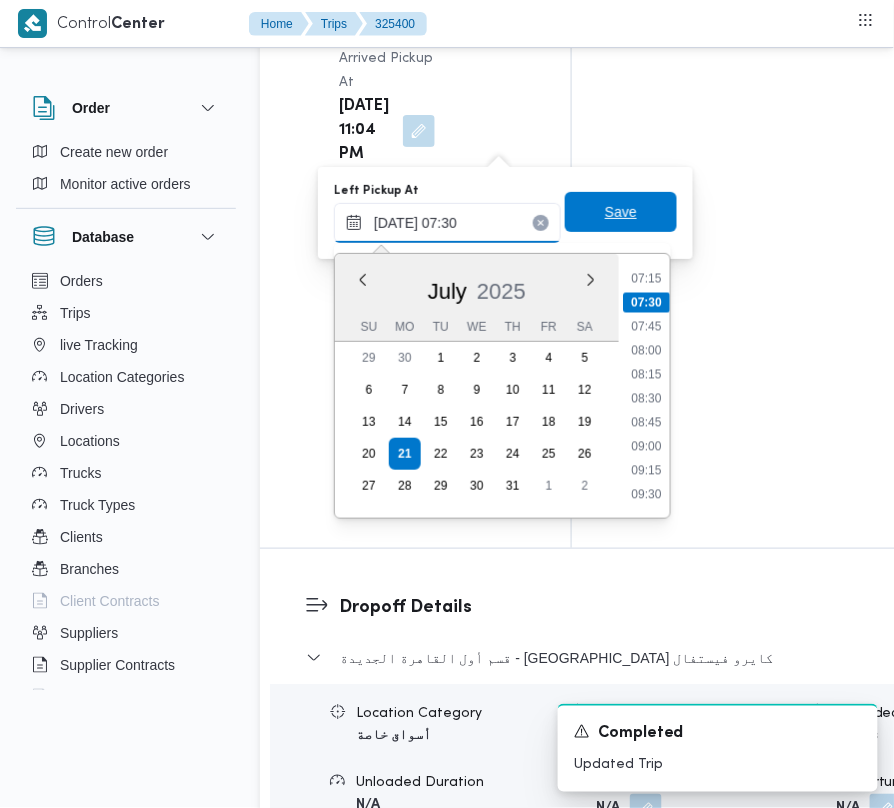 type on "[DATE] 07:30" 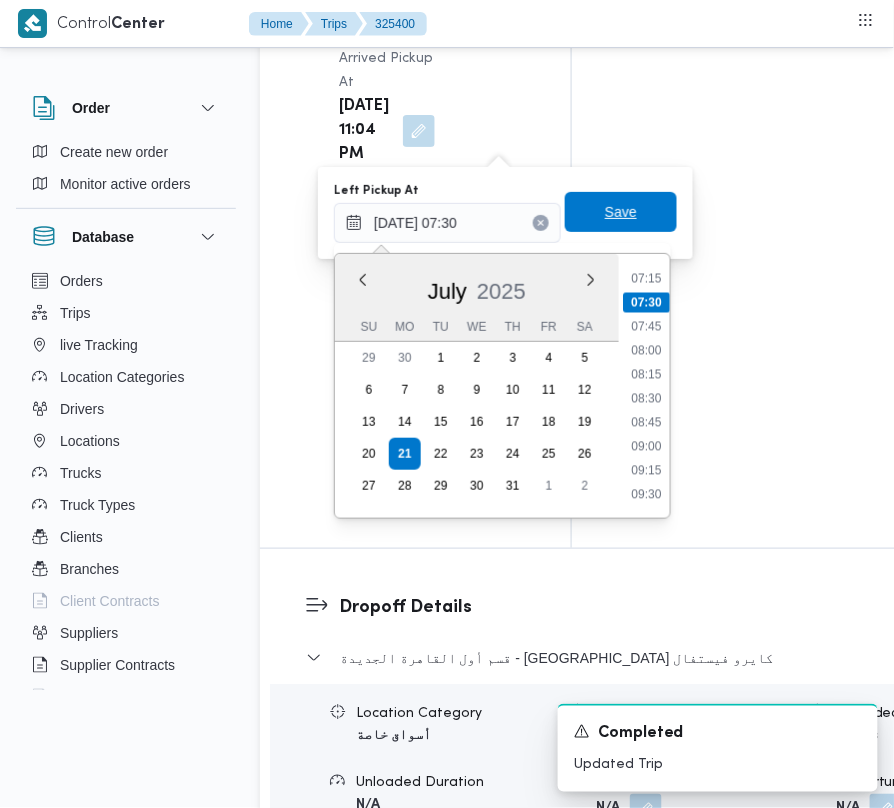 click on "Save" at bounding box center [621, 212] 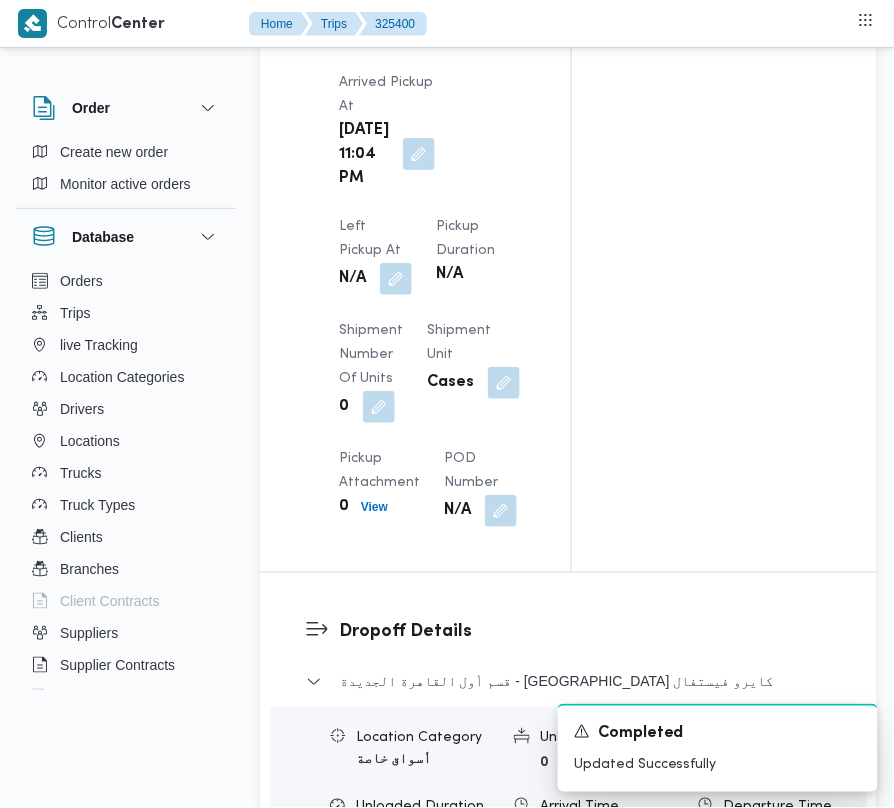 click at bounding box center (419, 154) 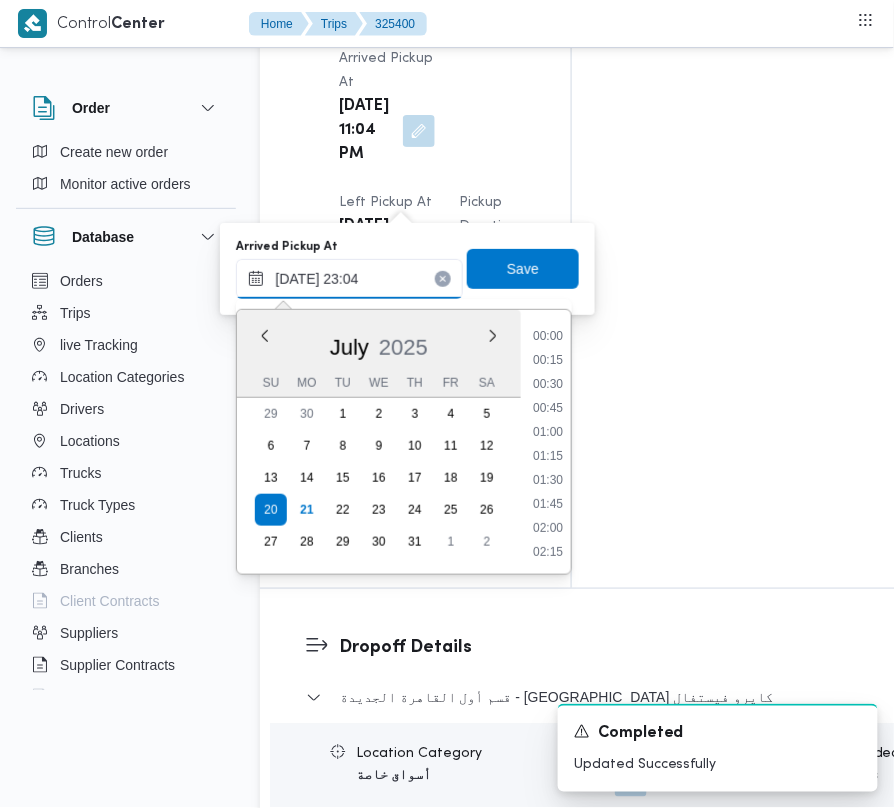 click on "[DATE] 23:04" at bounding box center [349, 279] 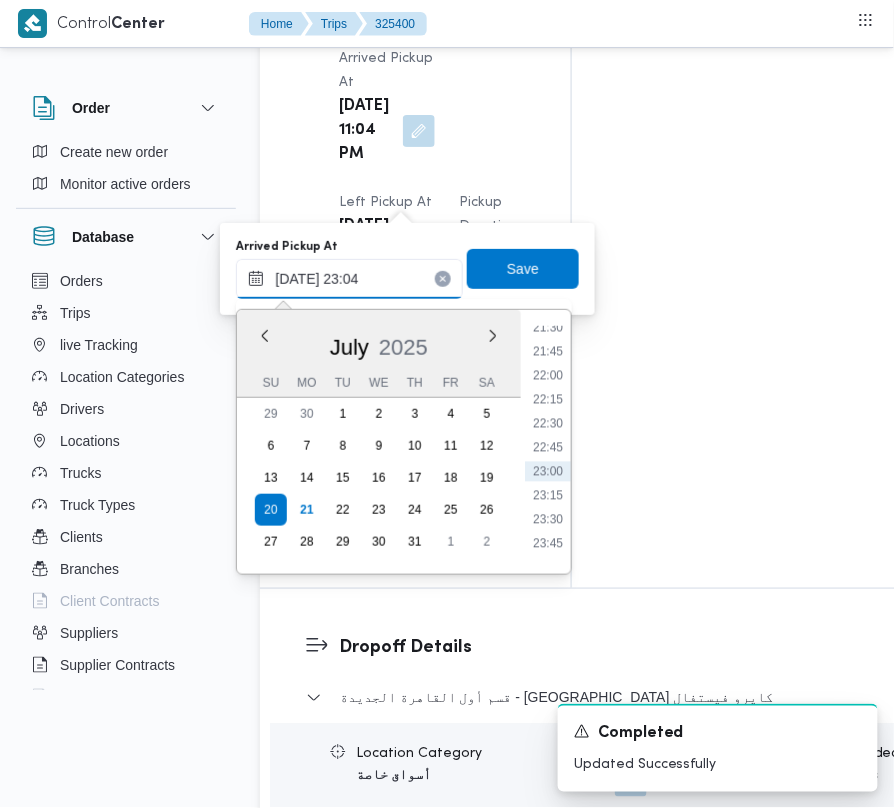 click on "[DATE] 23:04" at bounding box center [349, 279] 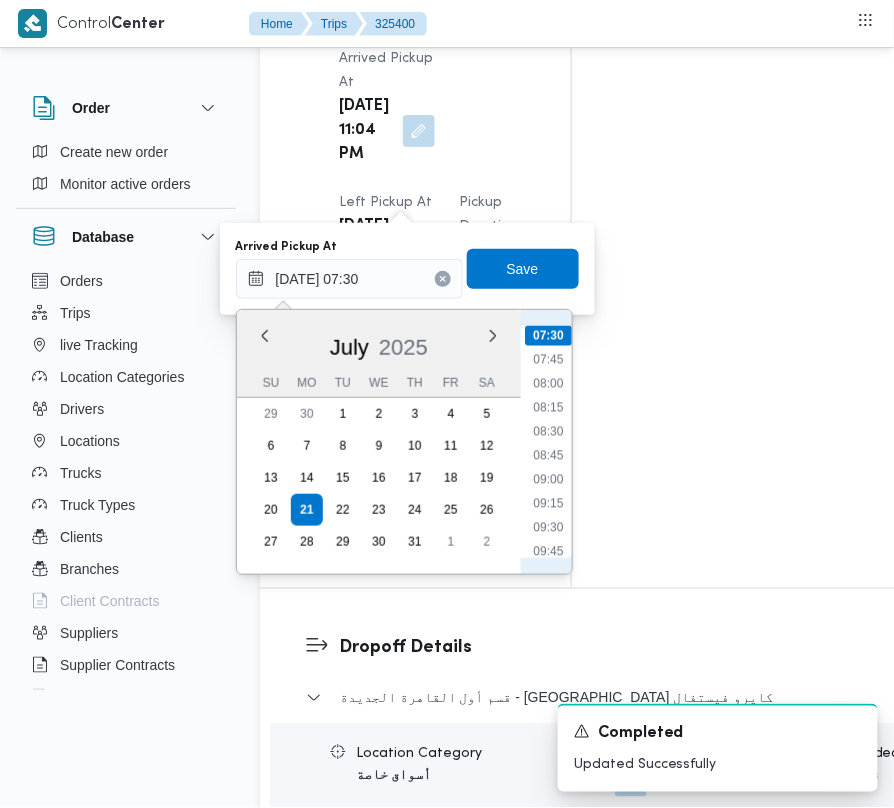 scroll, scrollTop: 522, scrollLeft: 0, axis: vertical 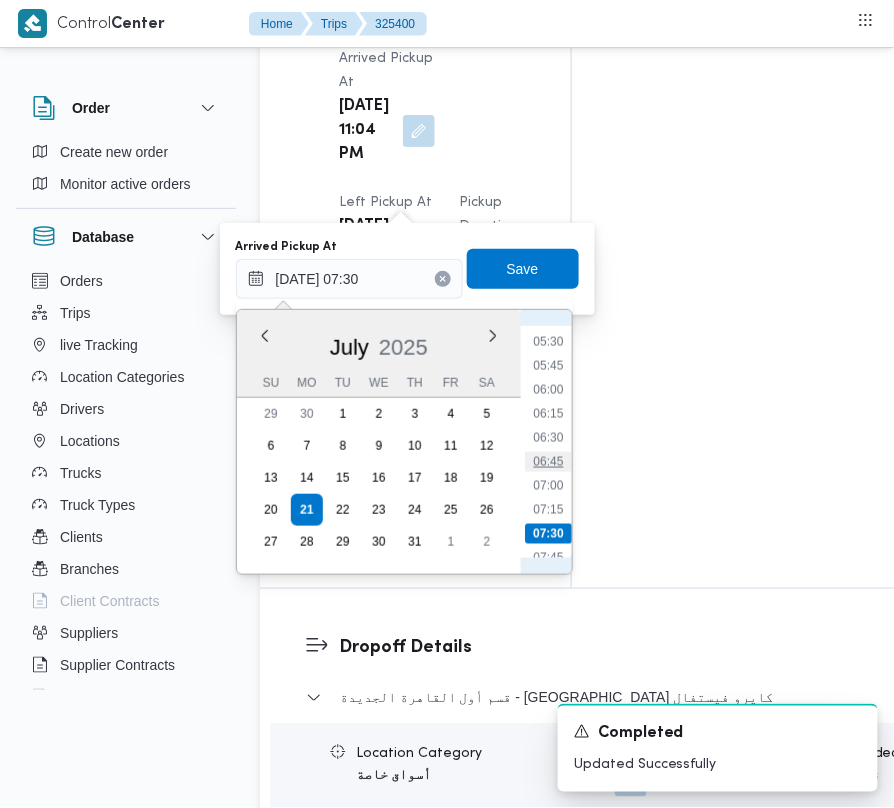 click on "06:45" at bounding box center [548, 462] 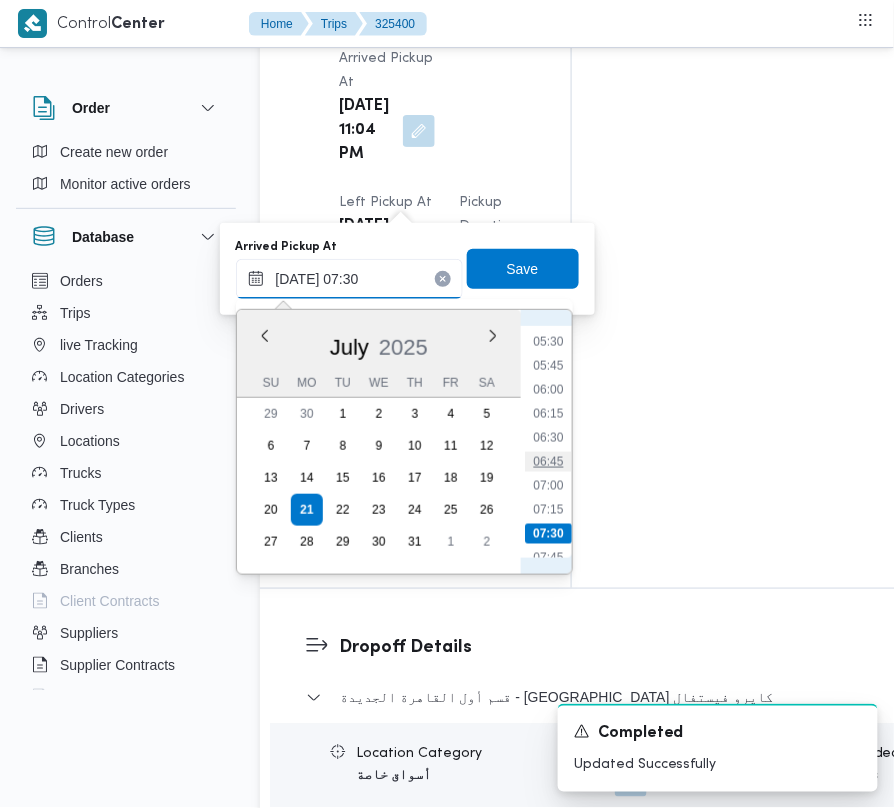 type on "21[DATE]:45" 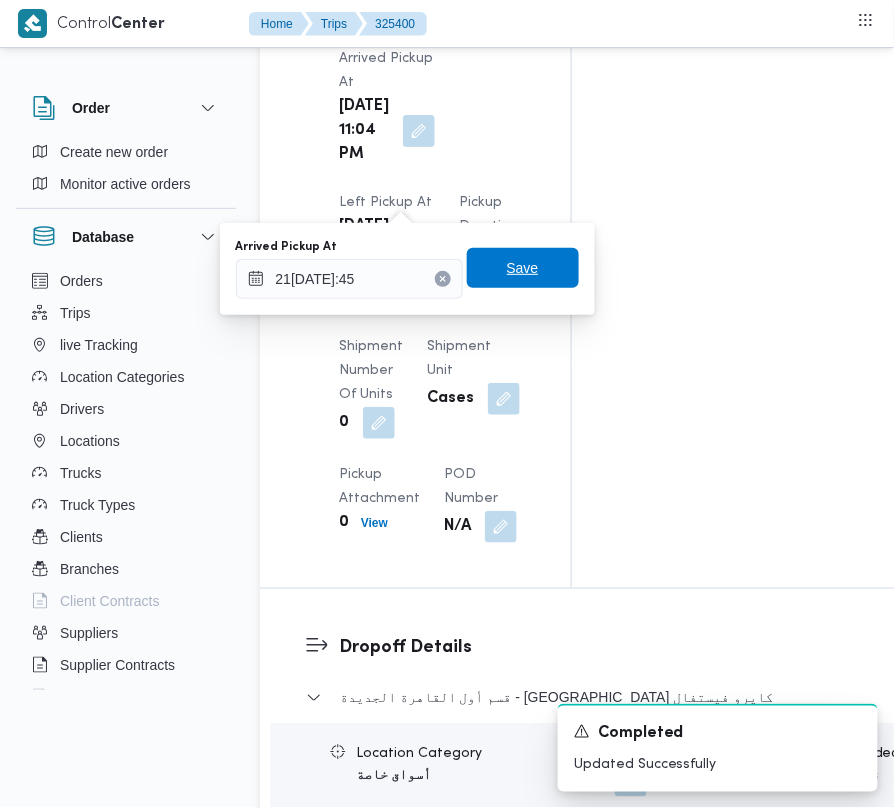 click on "Save" at bounding box center [523, 268] 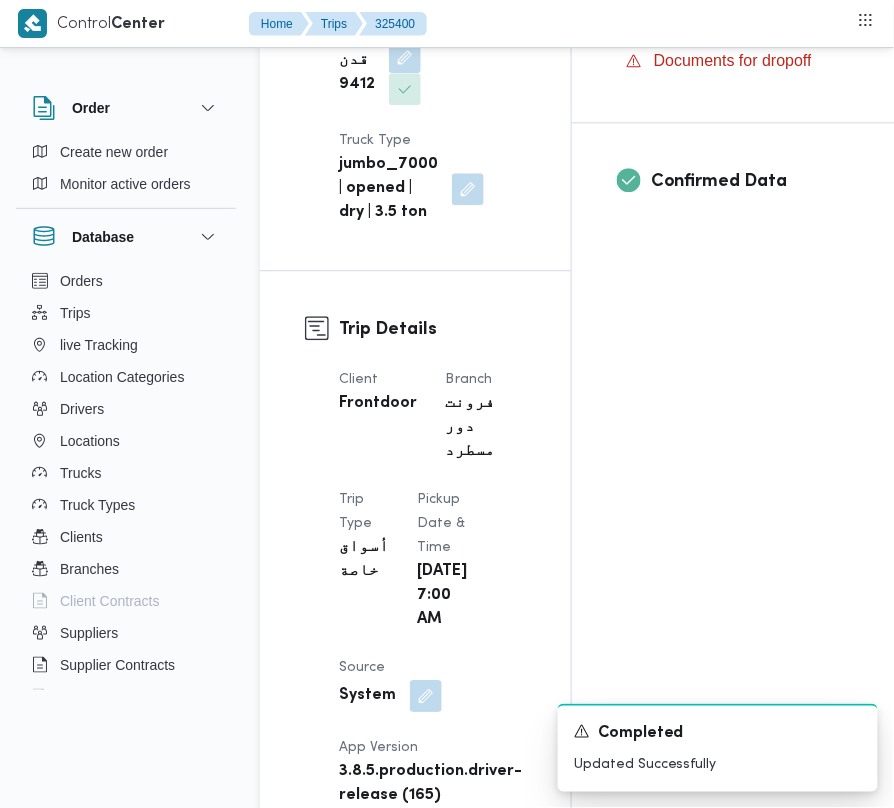 scroll, scrollTop: 0, scrollLeft: 0, axis: both 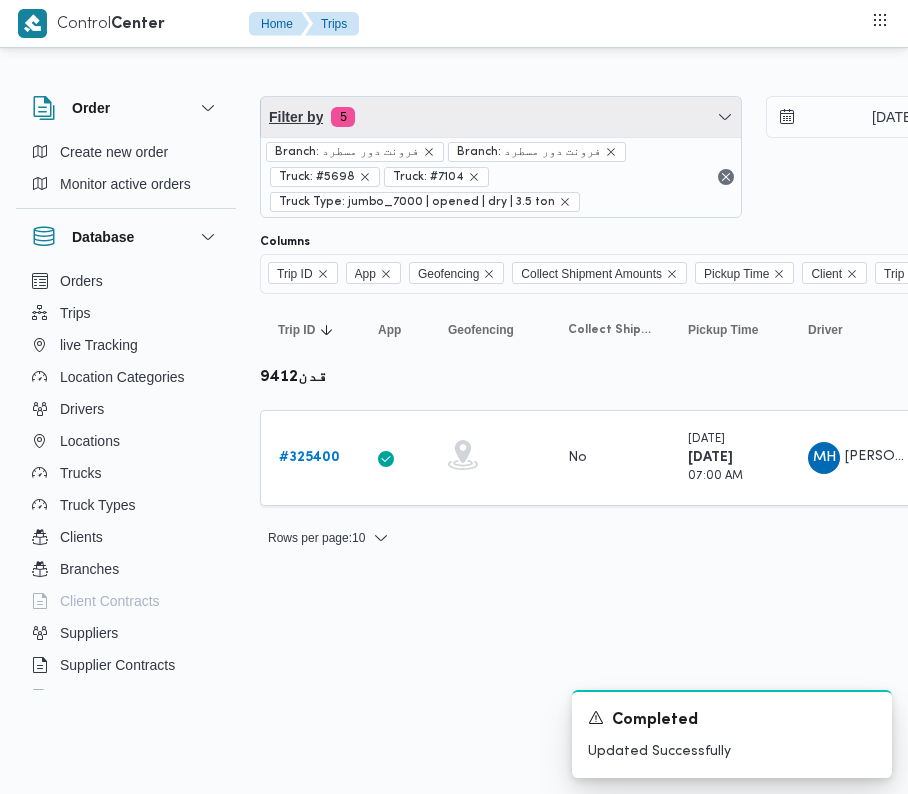 click on "Filter by 5" at bounding box center (501, 117) 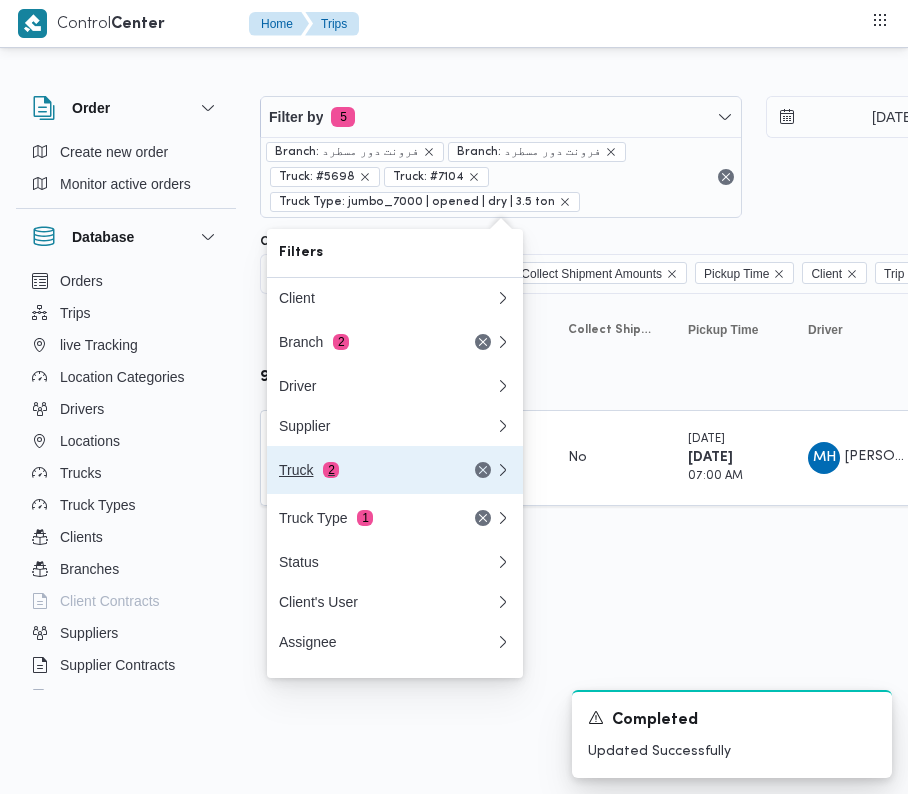 click on "Truck 2" at bounding box center (387, 470) 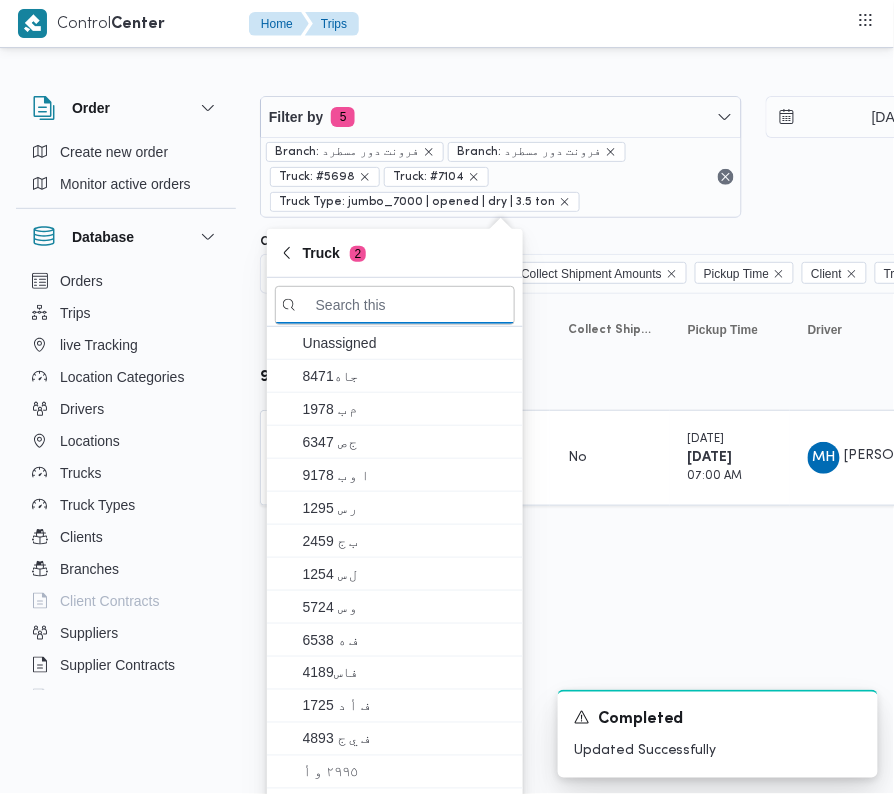paste on "رمط497" 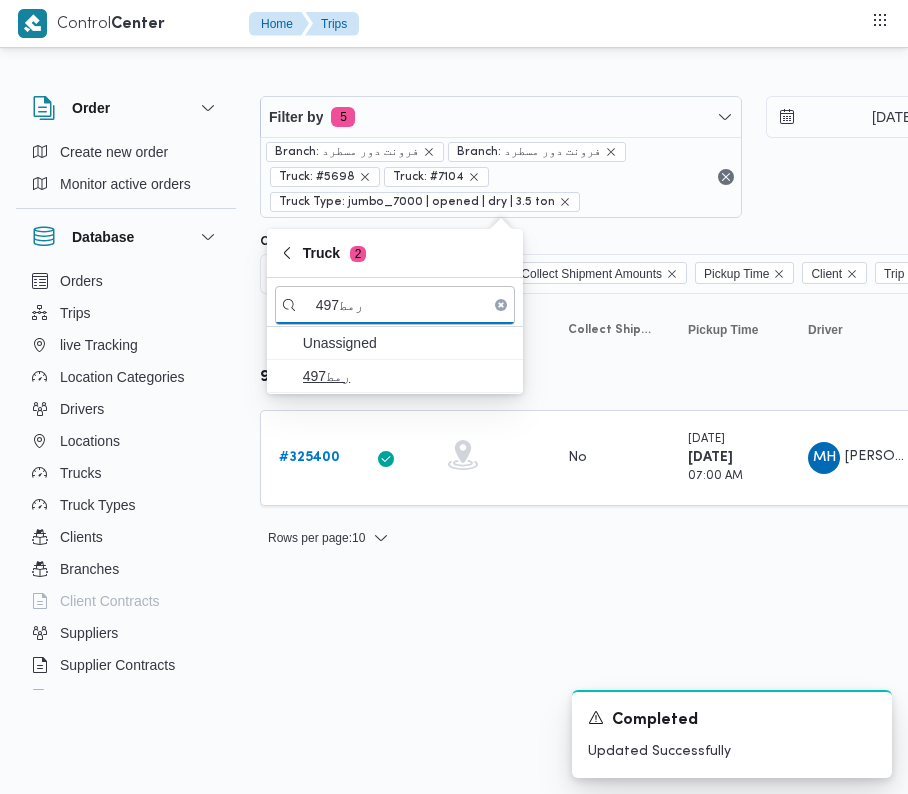 type on "رمط497" 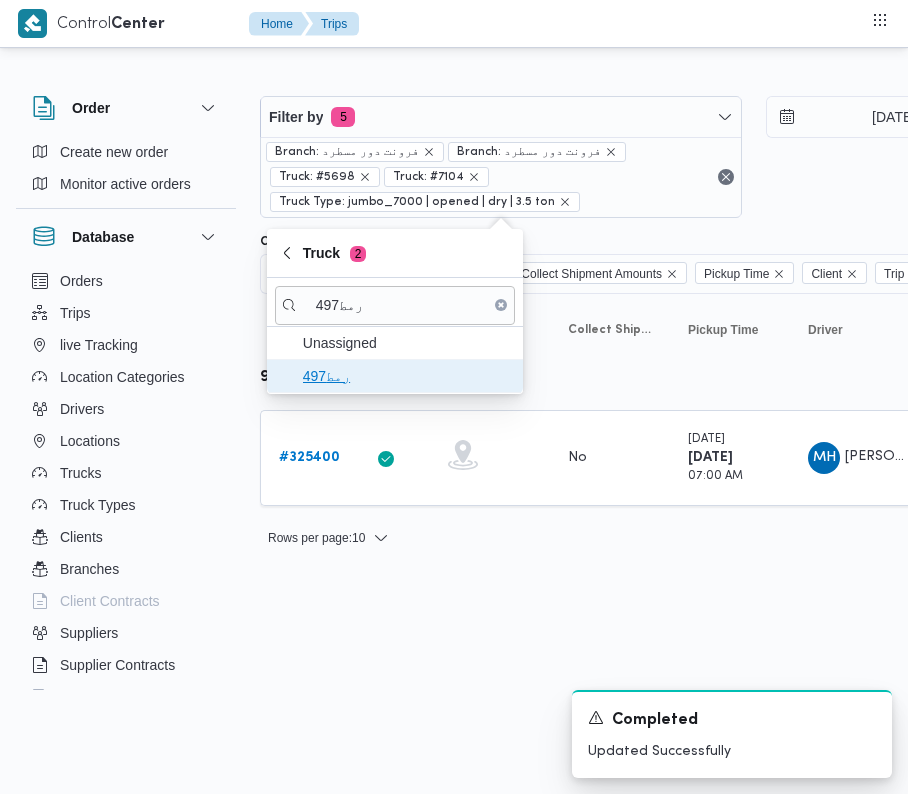 click on "رمط497" at bounding box center [407, 376] 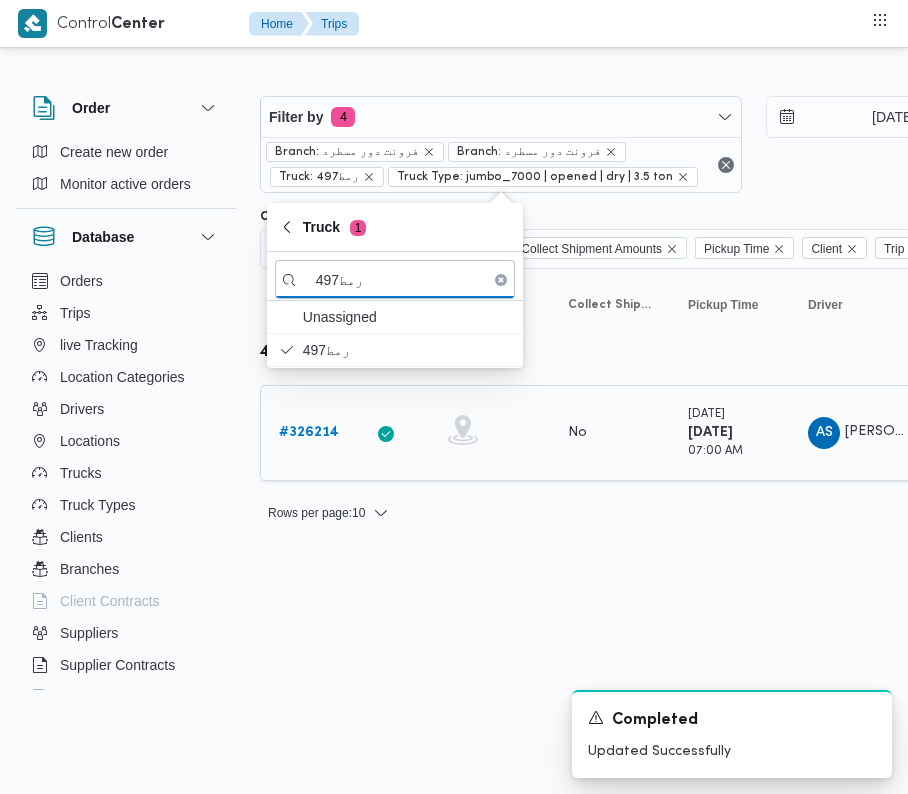click on "# 326214" at bounding box center [309, 432] 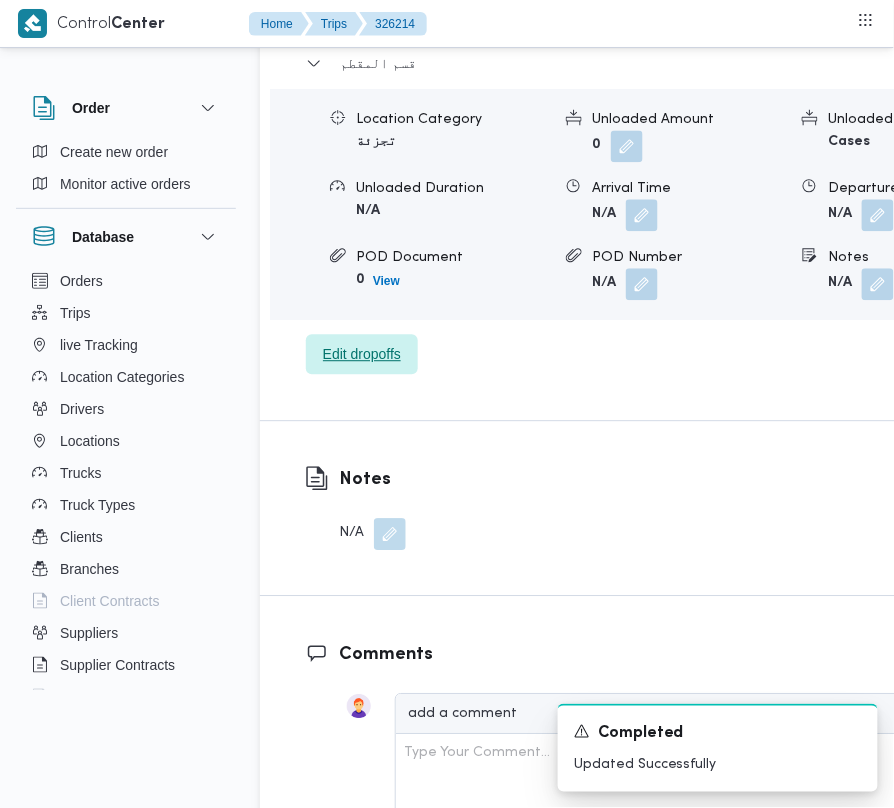 click on "Edit dropoffs" at bounding box center (362, 354) 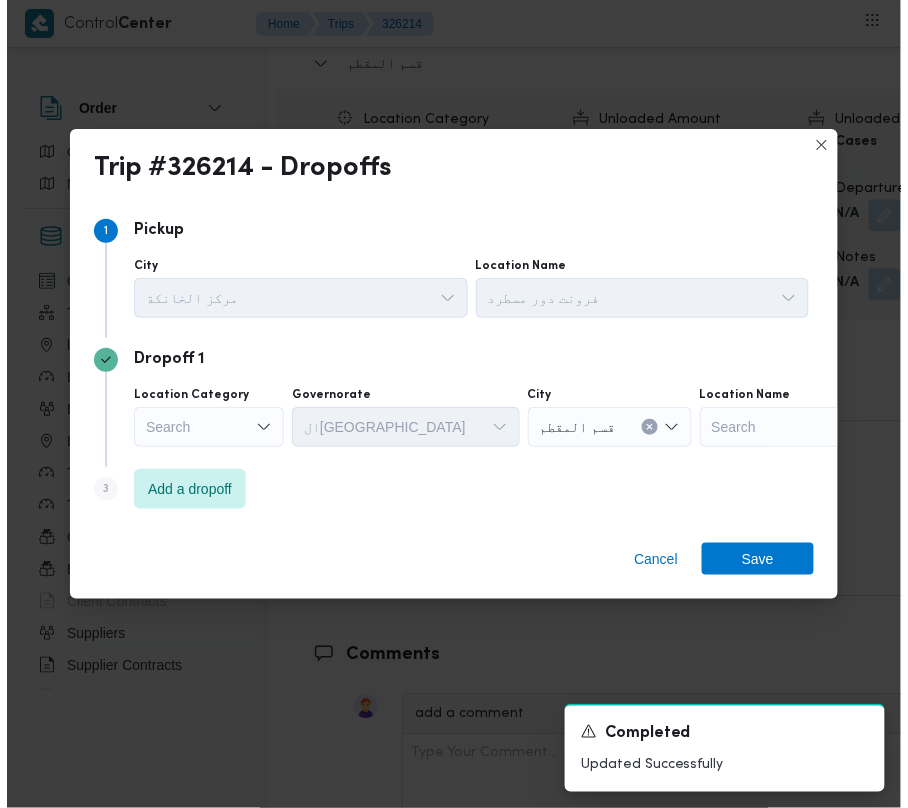 scroll, scrollTop: 3273, scrollLeft: 0, axis: vertical 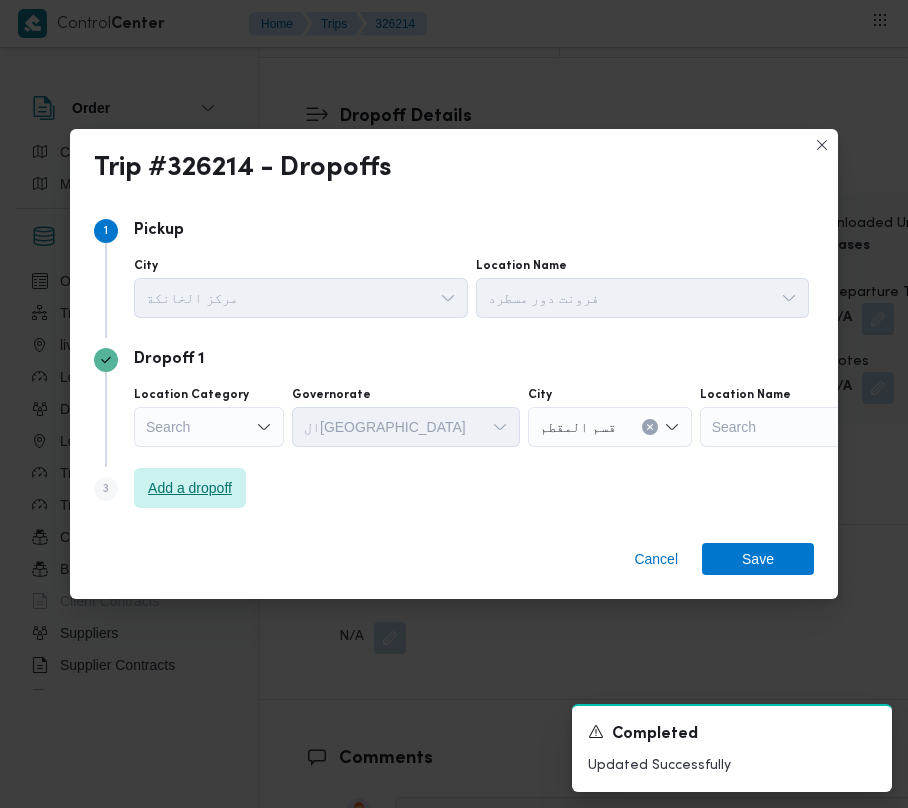 click on "Add a dropoff" at bounding box center [190, 488] 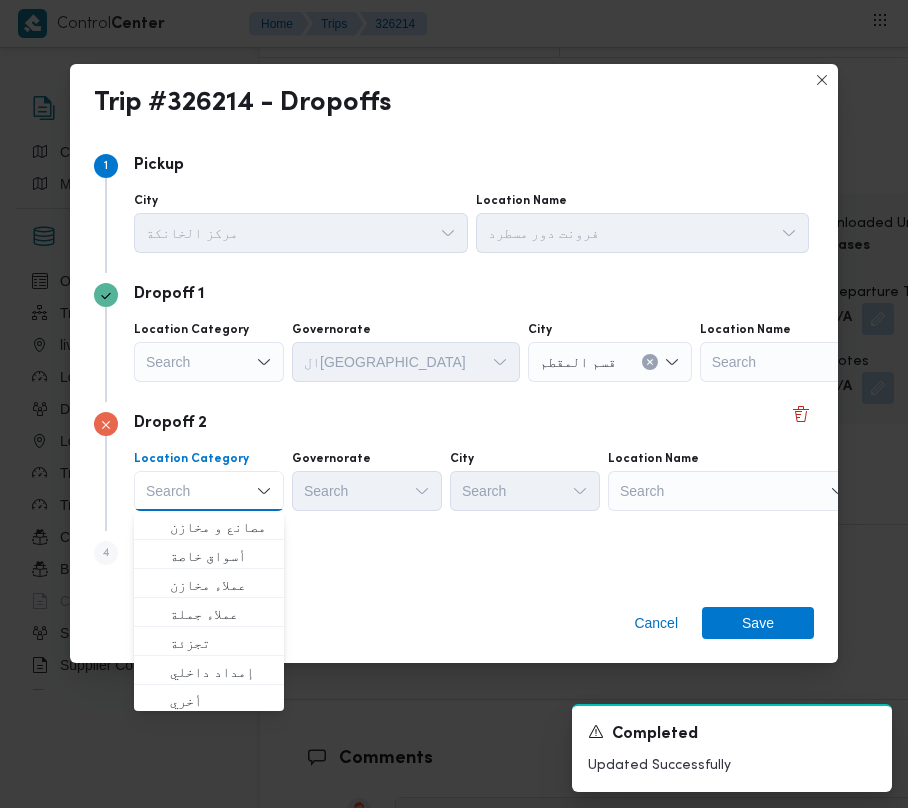 click on "Search" at bounding box center (825, 362) 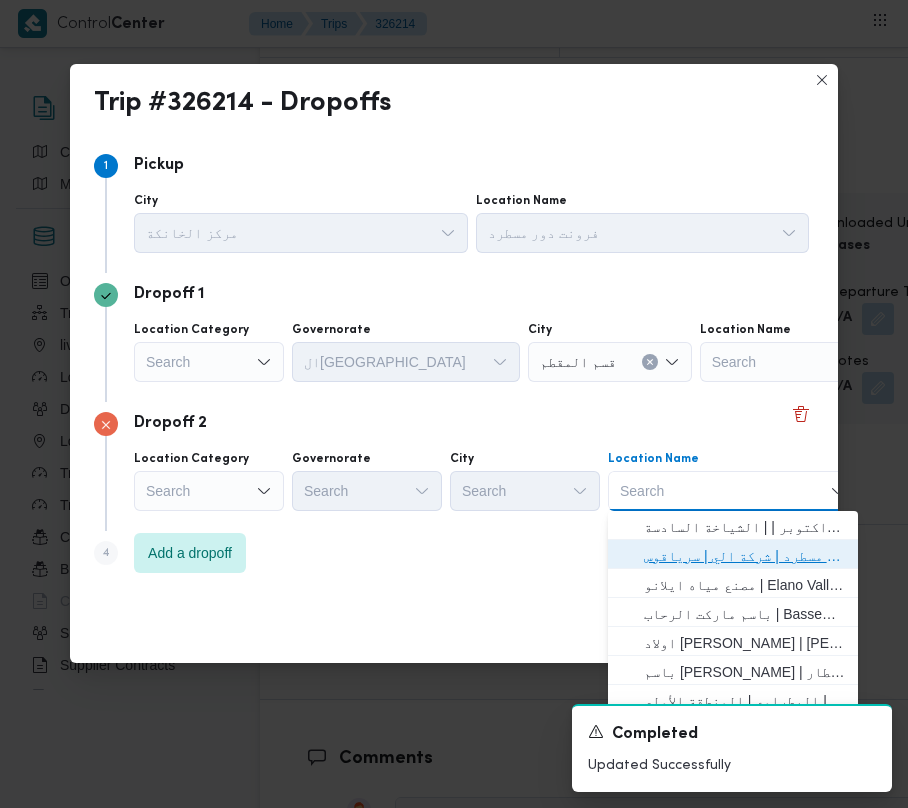 click on "فرونت دور مسطرد | شركة الي | سرياقوس" at bounding box center [745, 556] 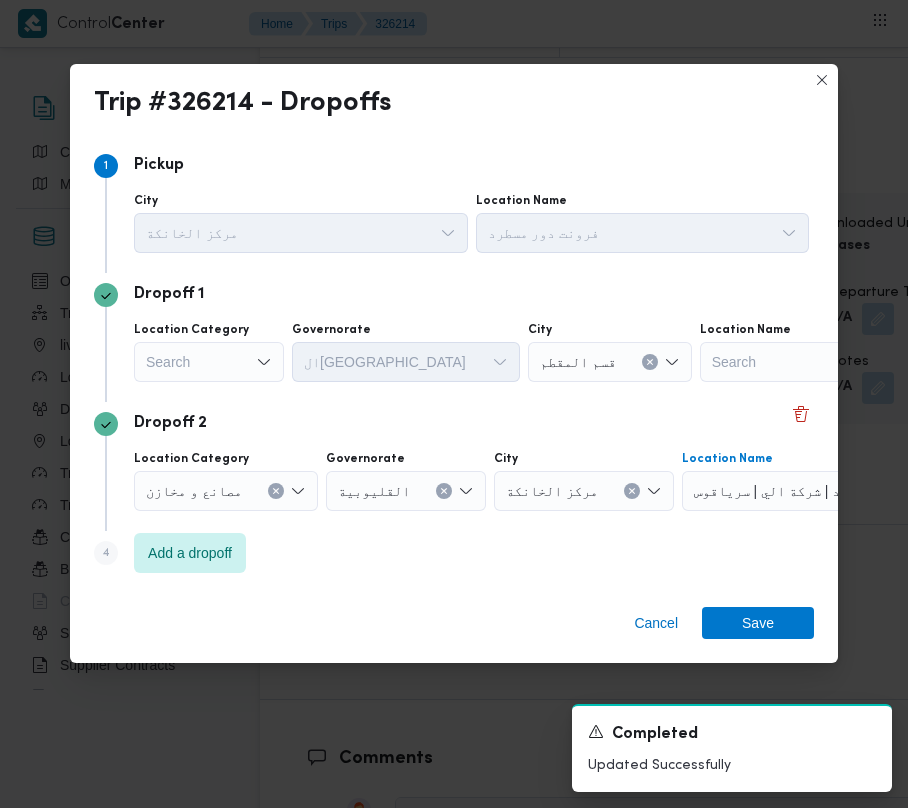 click on "Search" at bounding box center (209, 362) 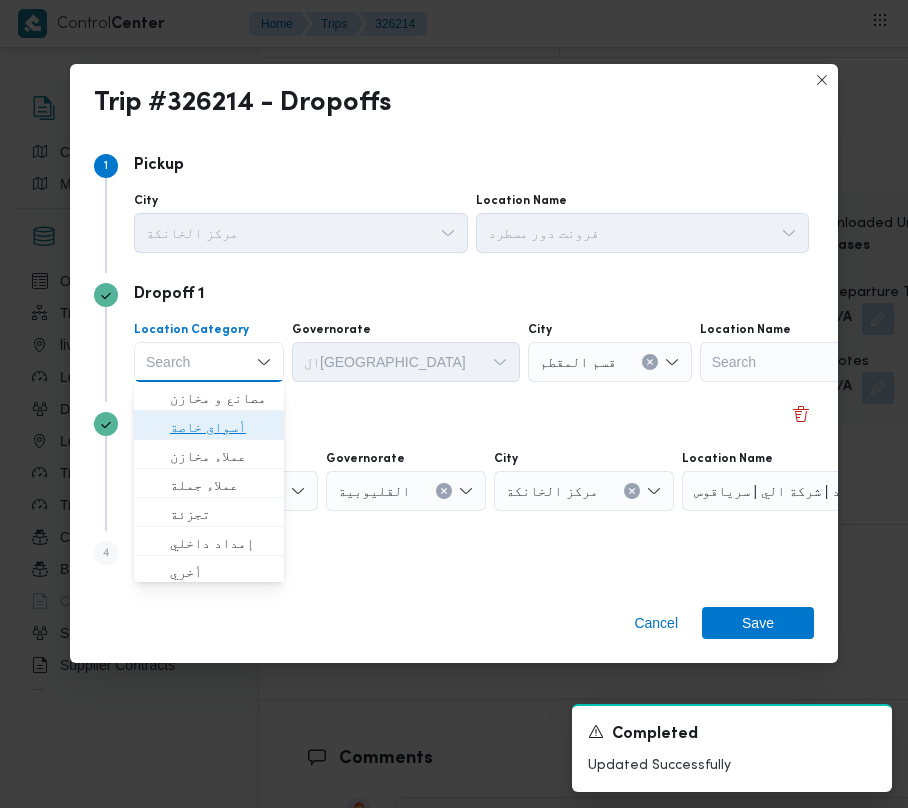 click on "أسواق خاصة" at bounding box center (209, 427) 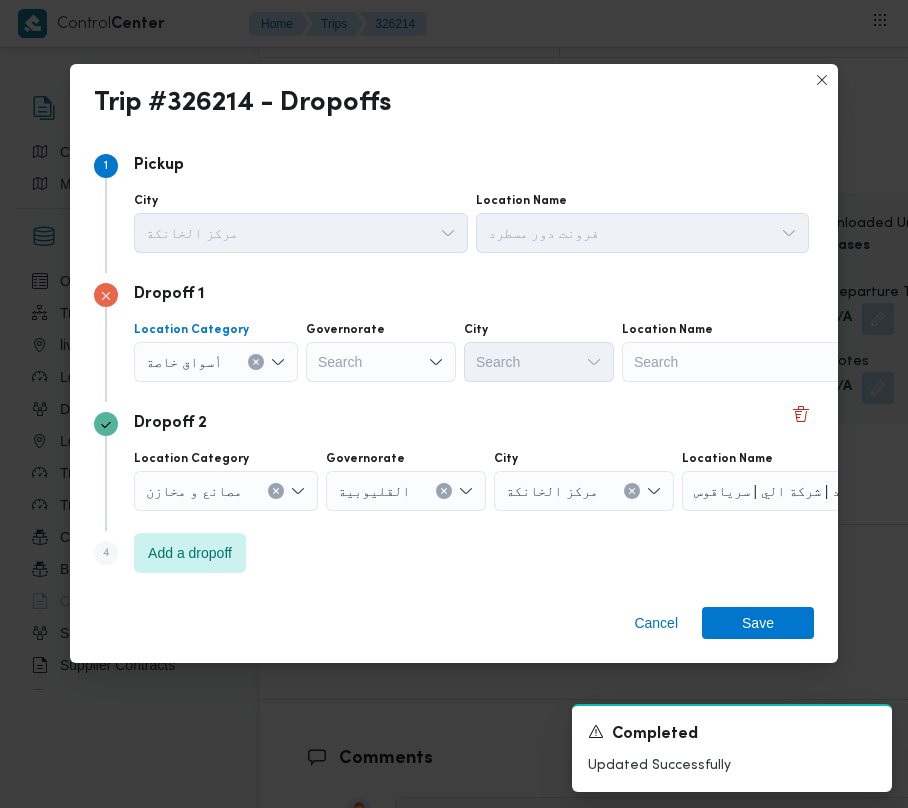 click on "Search" at bounding box center (747, 362) 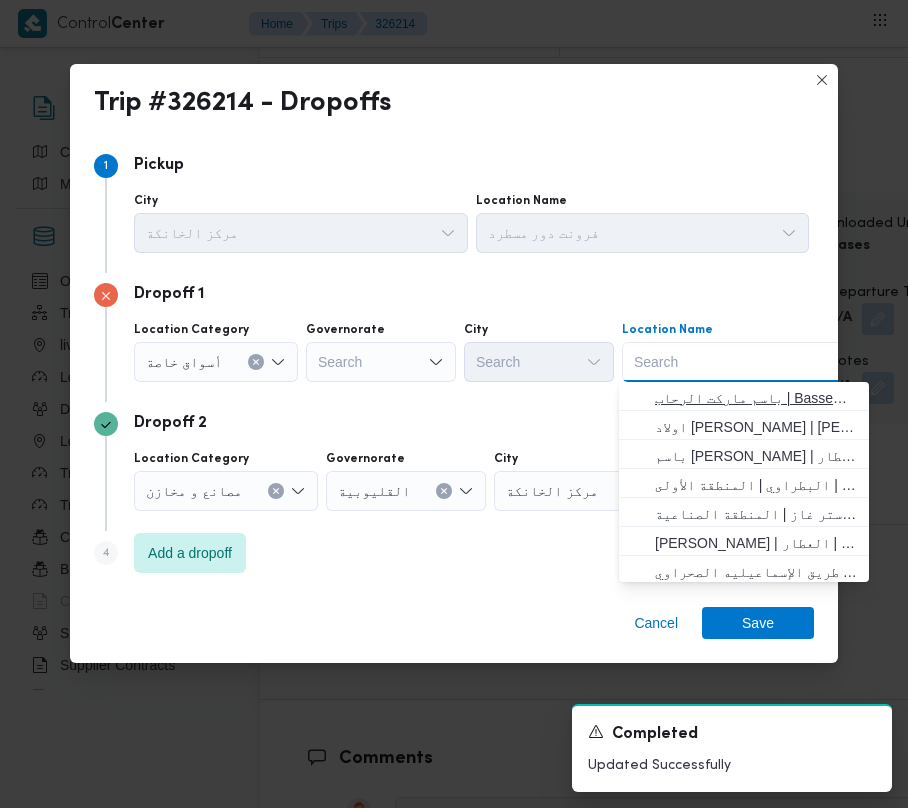 paste on "كايرو" 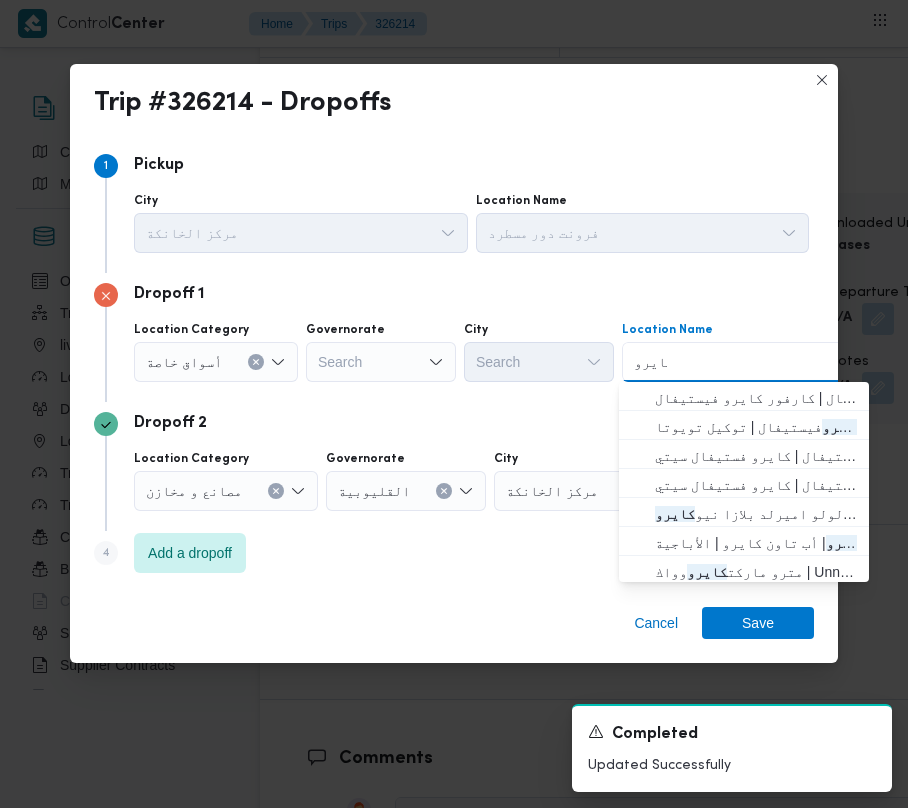 type on "كايرو" 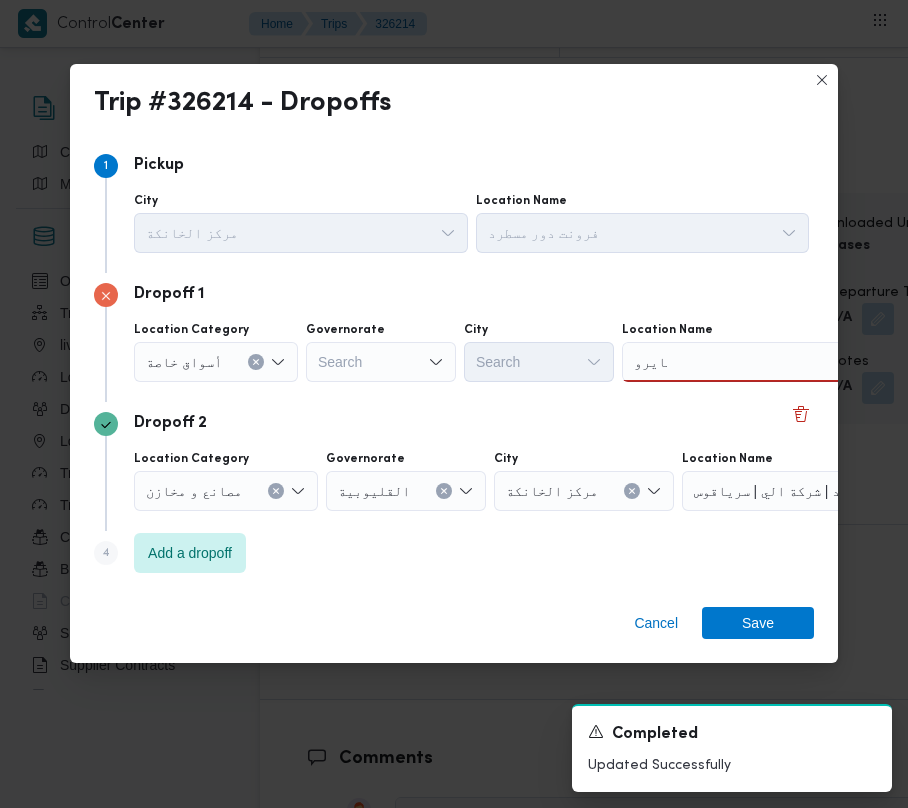 click on "[PERSON_NAME]" at bounding box center (747, 362) 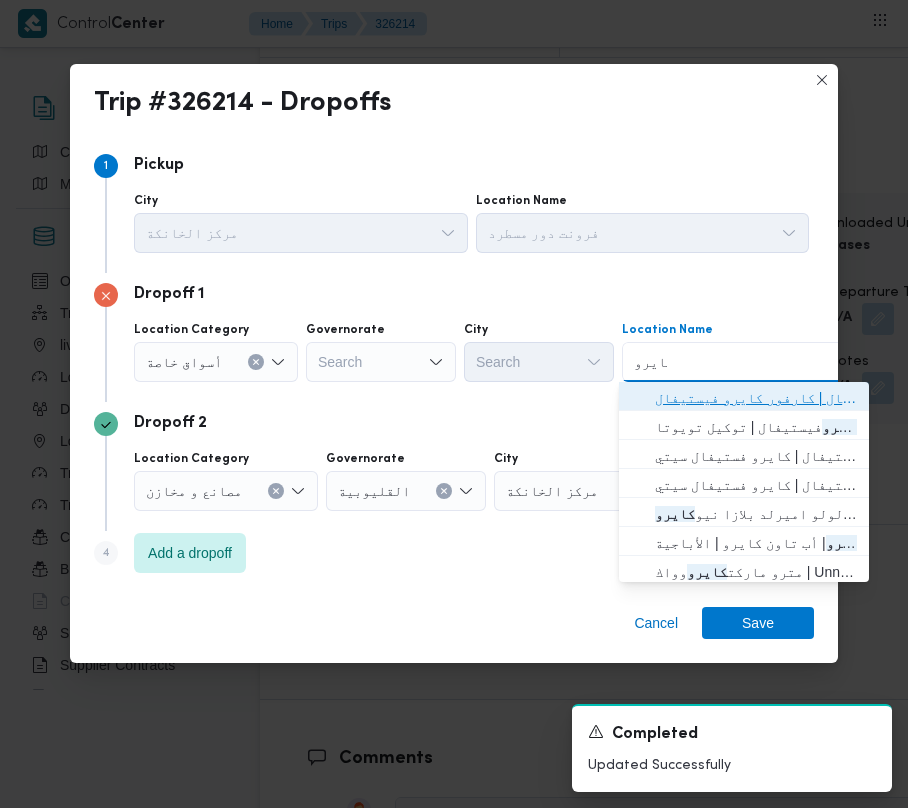click on "كارفور  كايرو  فيستفال | كارفور كايرو فيستيفال | null" at bounding box center (756, 398) 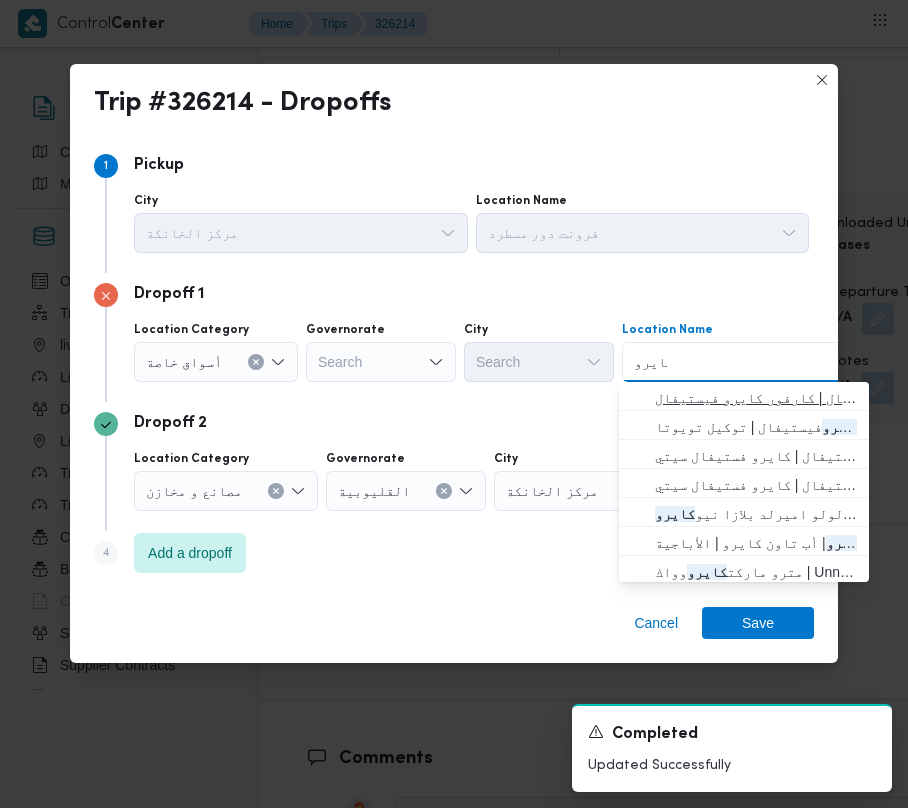 type 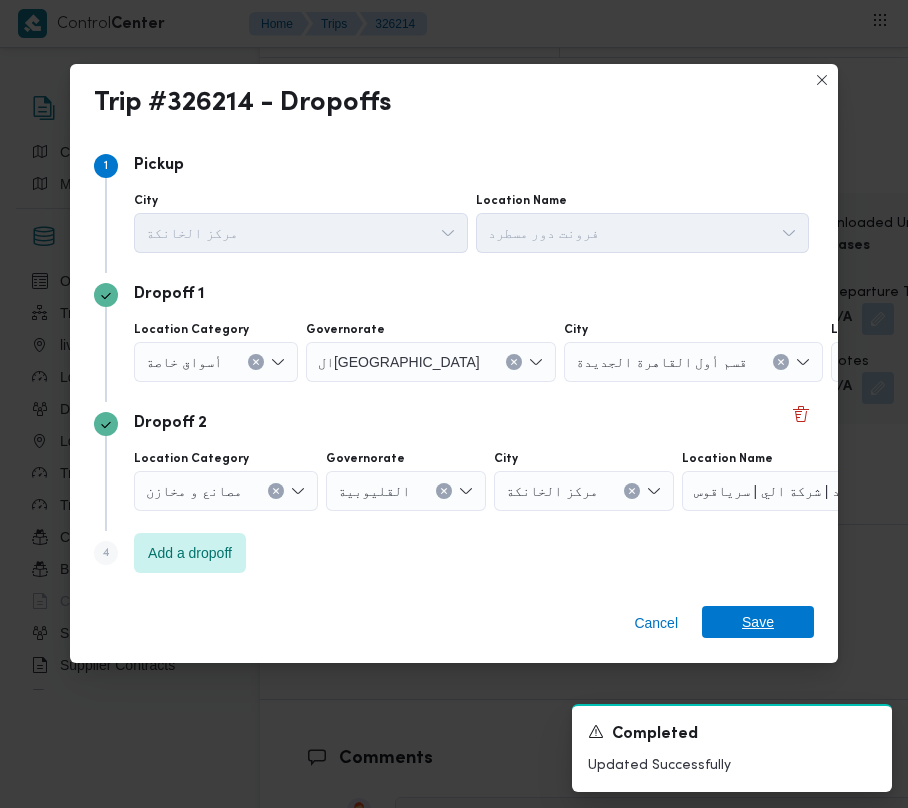 click on "Save" at bounding box center [758, 622] 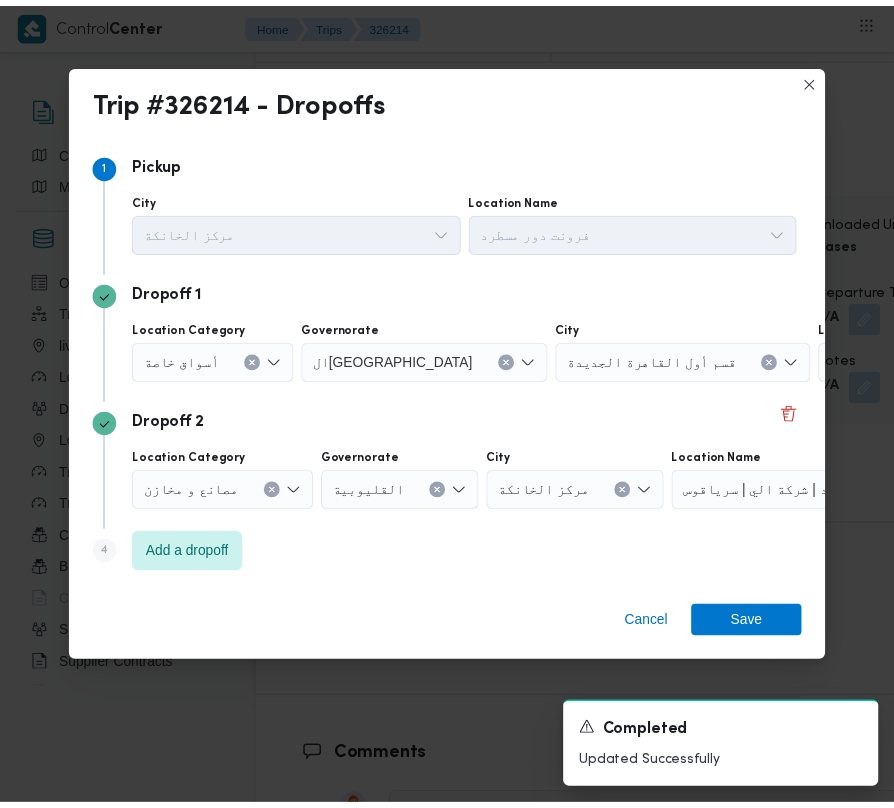 scroll, scrollTop: 3377, scrollLeft: 0, axis: vertical 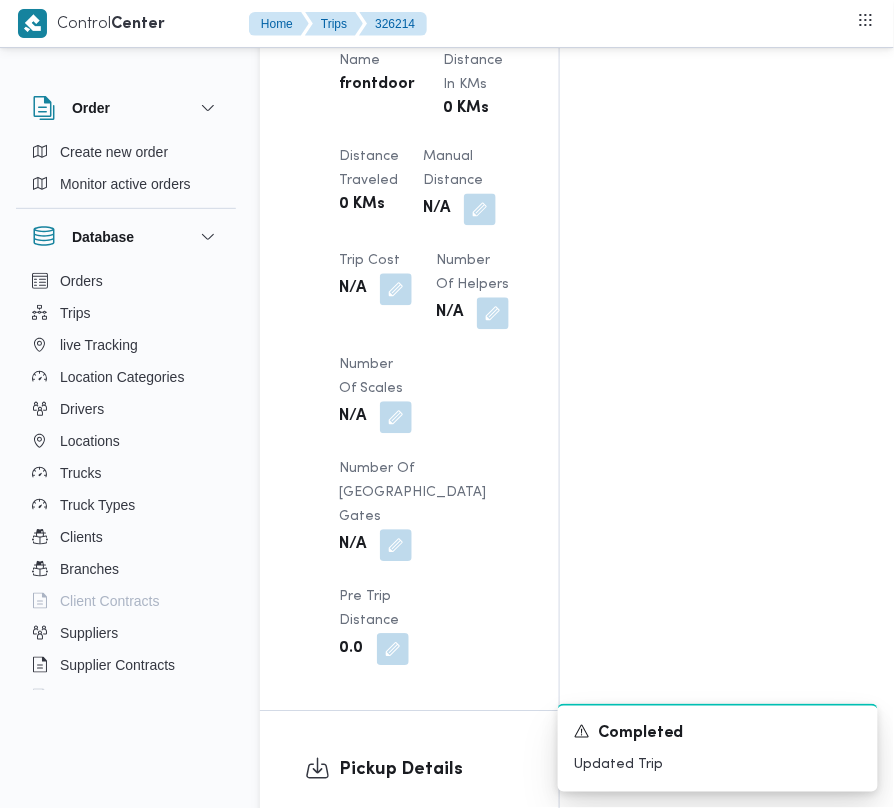 click at bounding box center (396, 872) 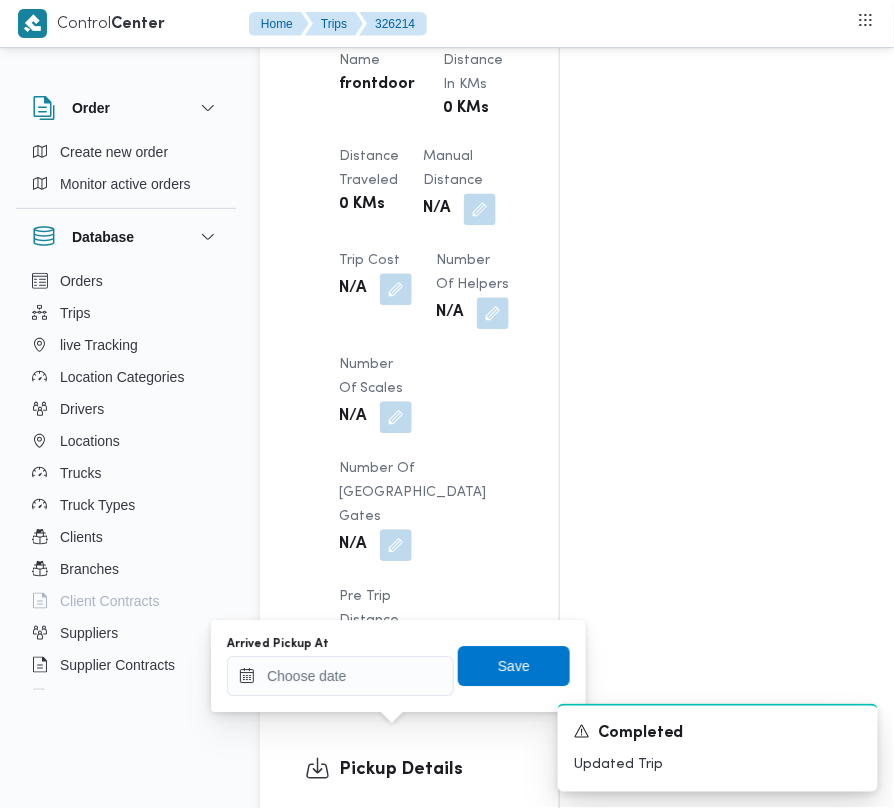 drag, startPoint x: 376, startPoint y: 654, endPoint x: 393, endPoint y: 654, distance: 17 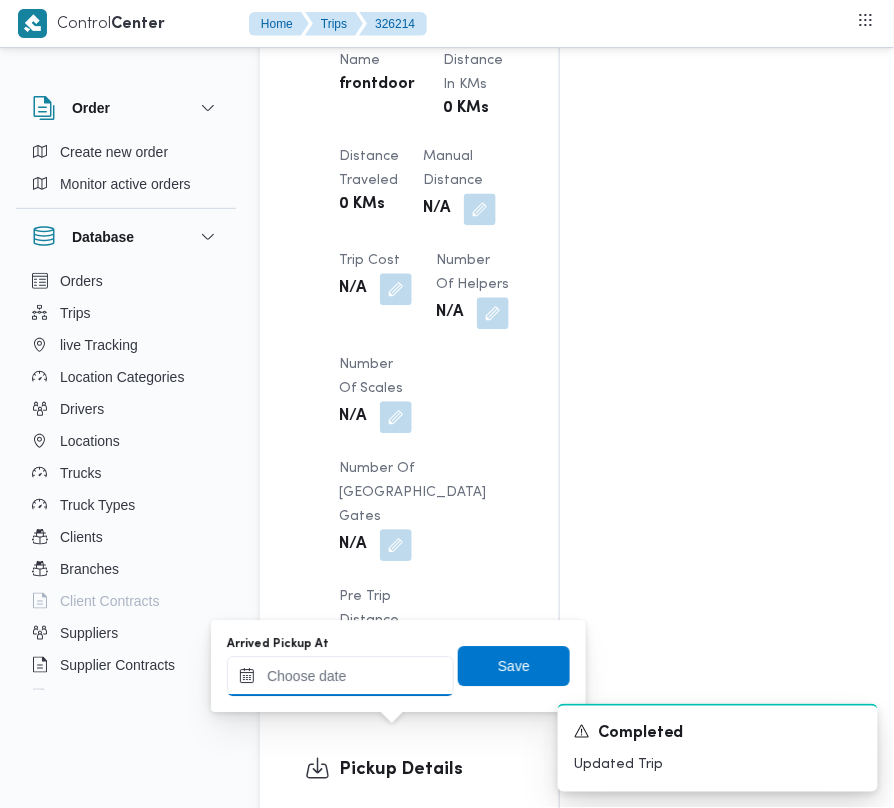 click on "Arrived Pickup At" at bounding box center (340, 677) 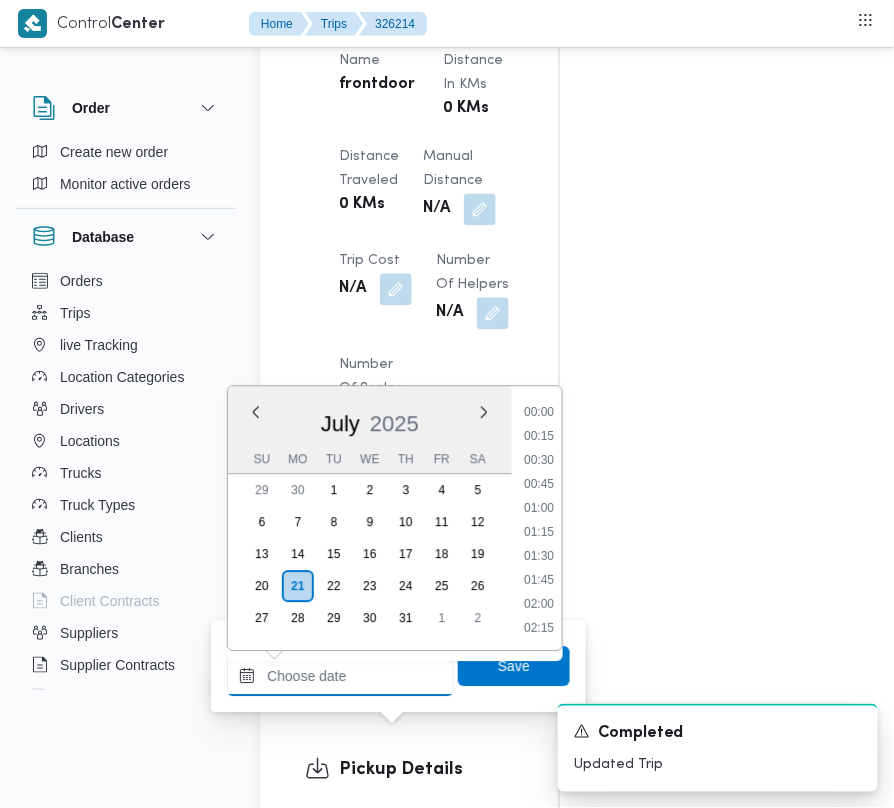 paste on "[DATE] 07:30" 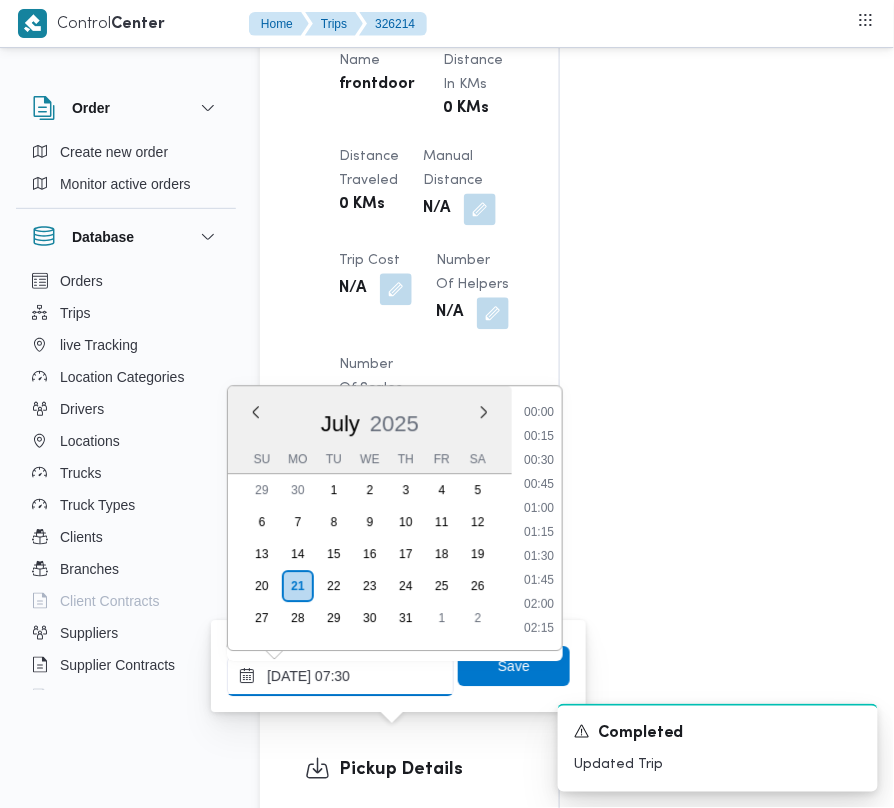 scroll, scrollTop: 697, scrollLeft: 0, axis: vertical 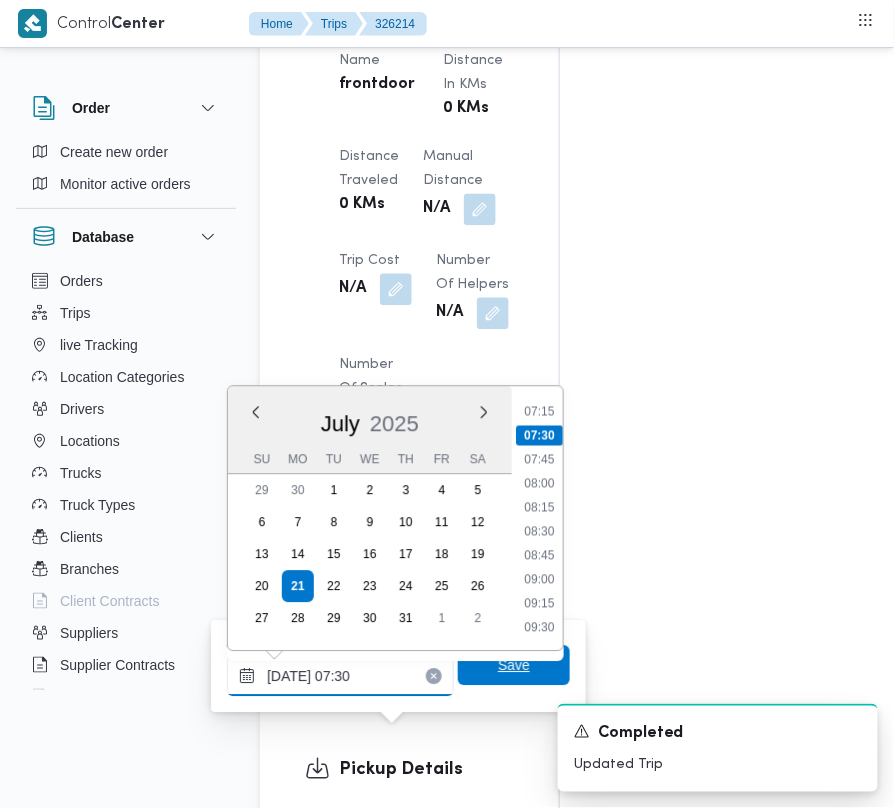 type on "[DATE] 07:30" 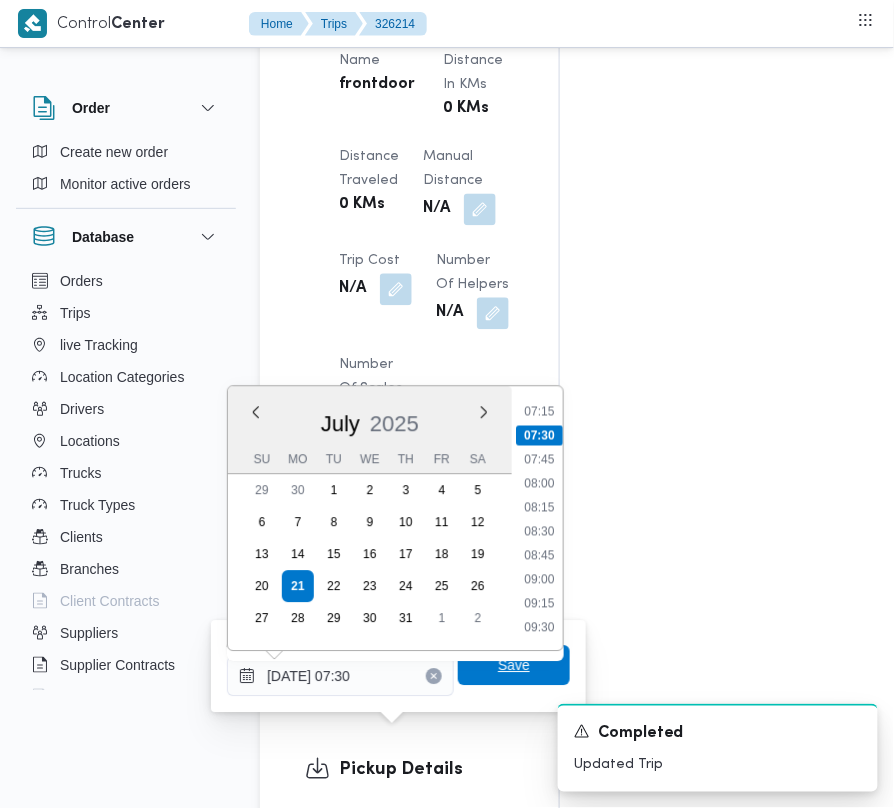 click on "Save" at bounding box center (514, 666) 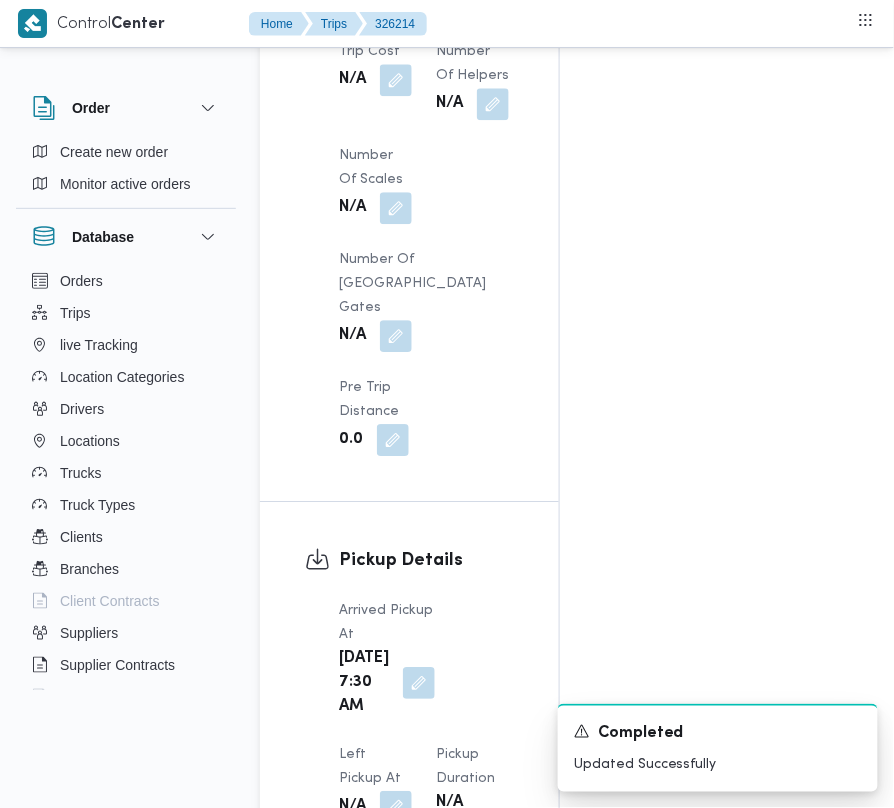 scroll, scrollTop: 2184, scrollLeft: 0, axis: vertical 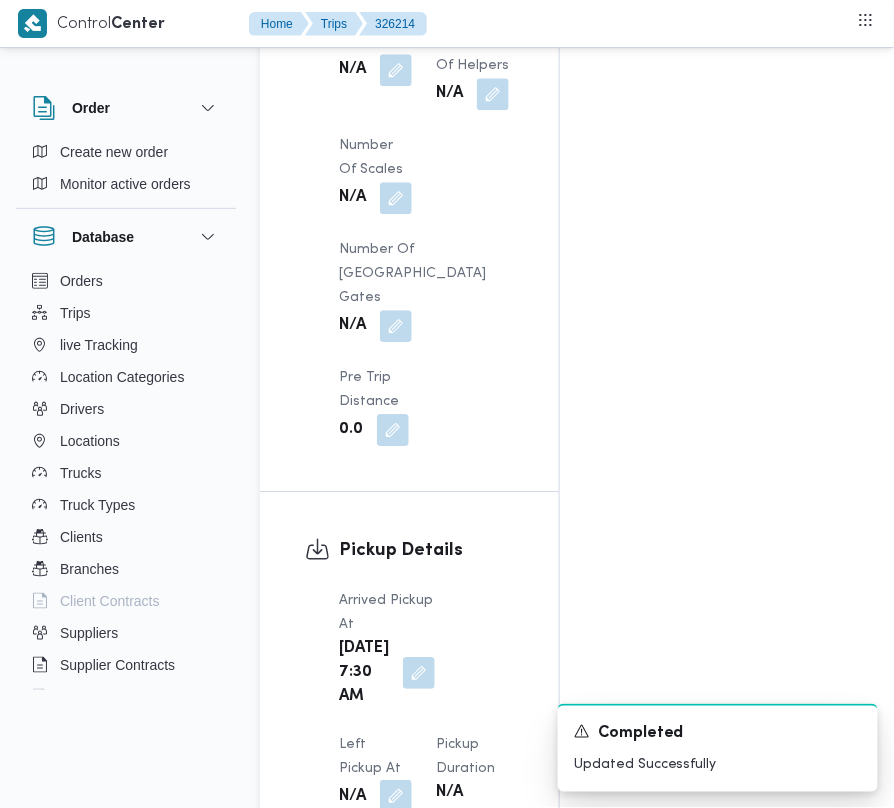 click at bounding box center (396, 796) 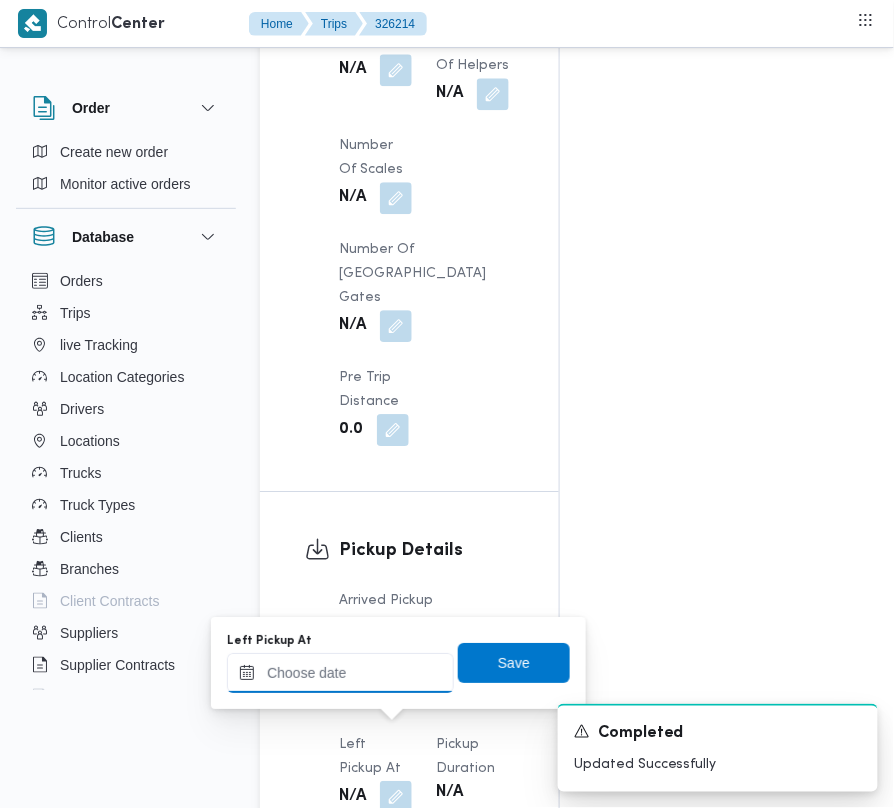 click on "Left Pickup At" at bounding box center (340, 673) 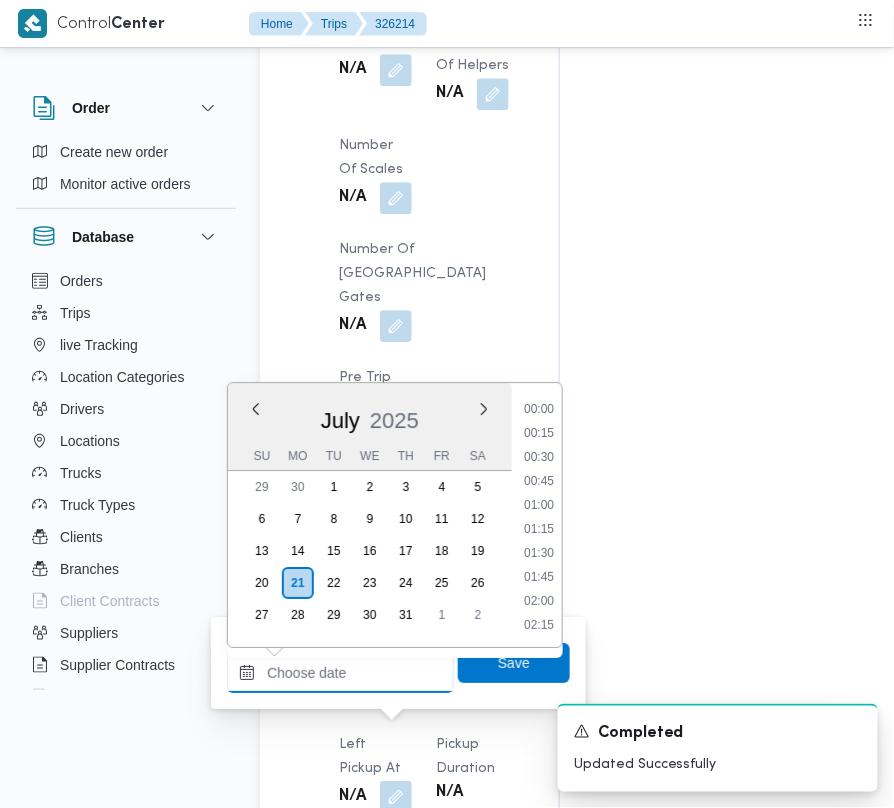 paste on "[DATE] 07:30" 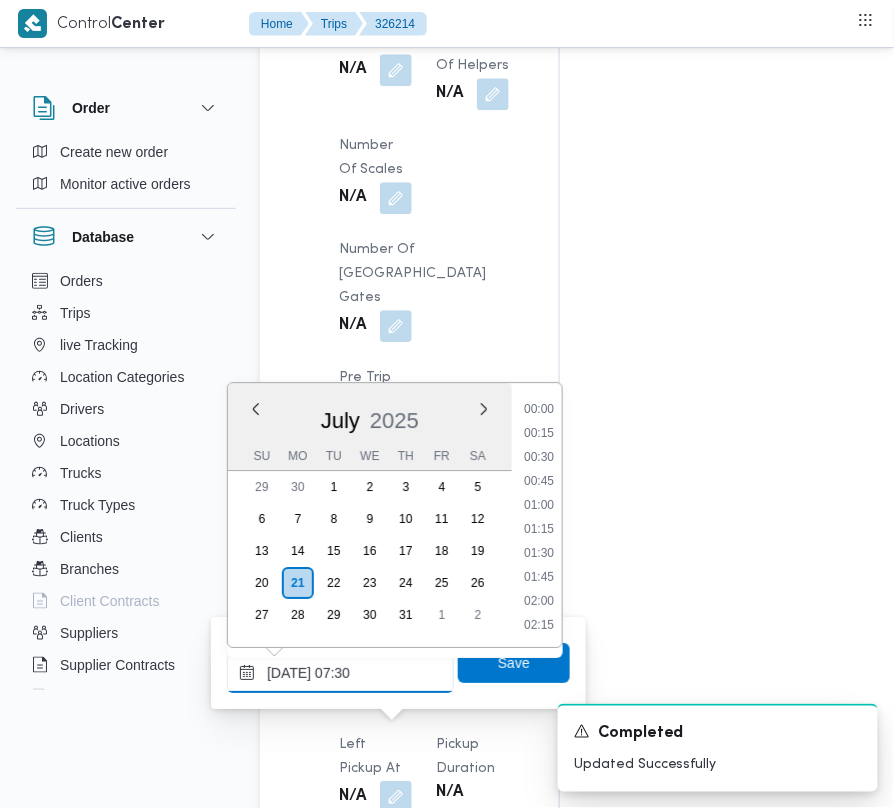 scroll, scrollTop: 697, scrollLeft: 0, axis: vertical 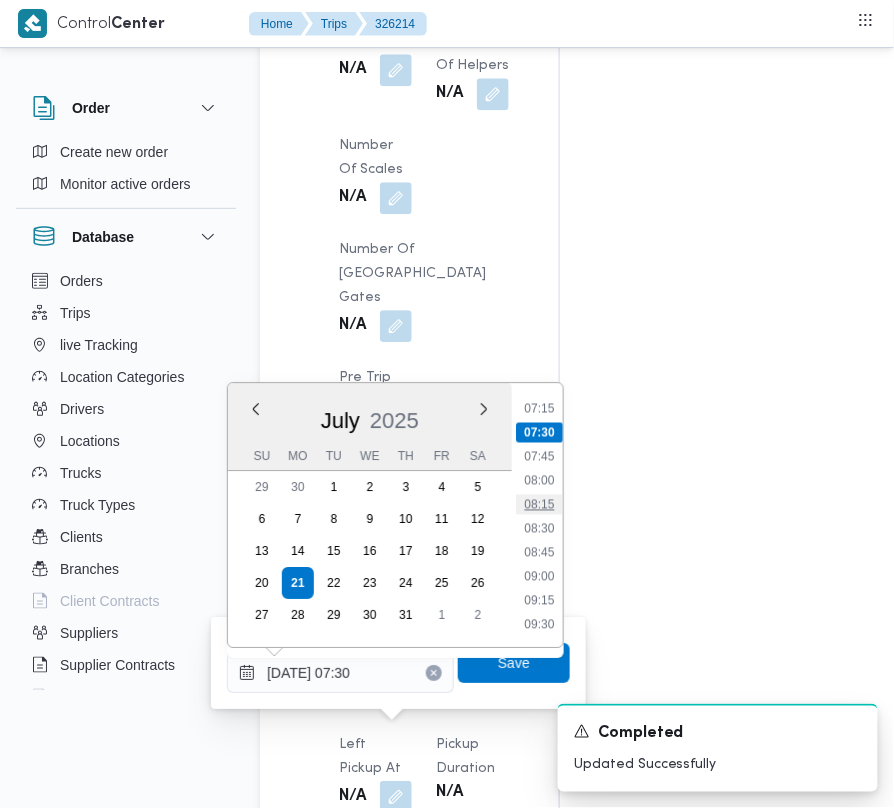 click on "08:15" at bounding box center [539, 504] 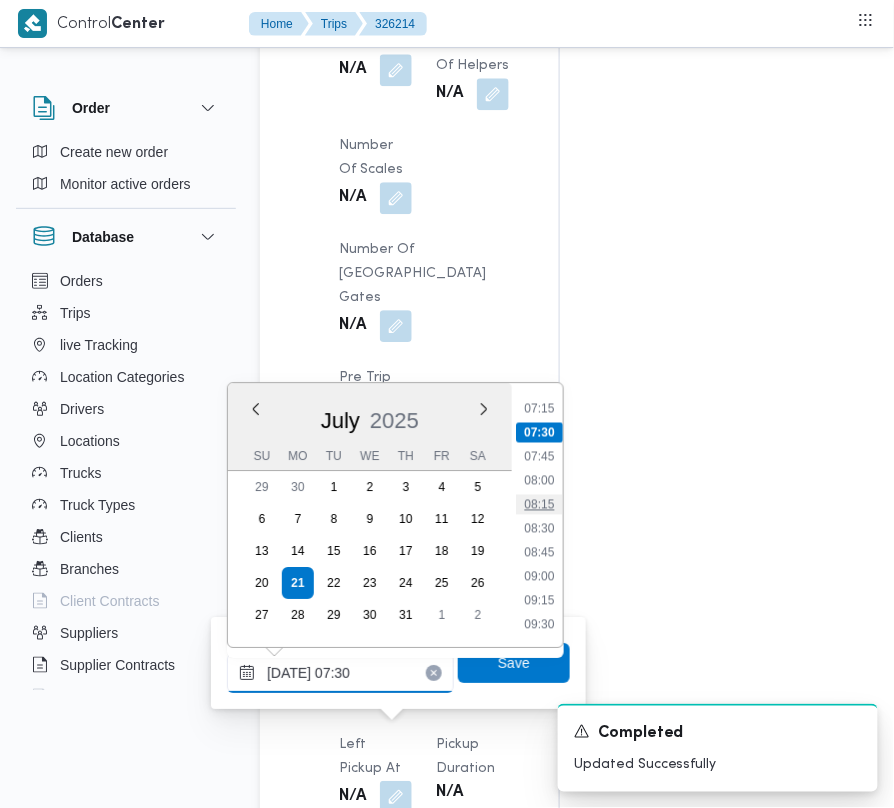 type on "[DATE] 08:15" 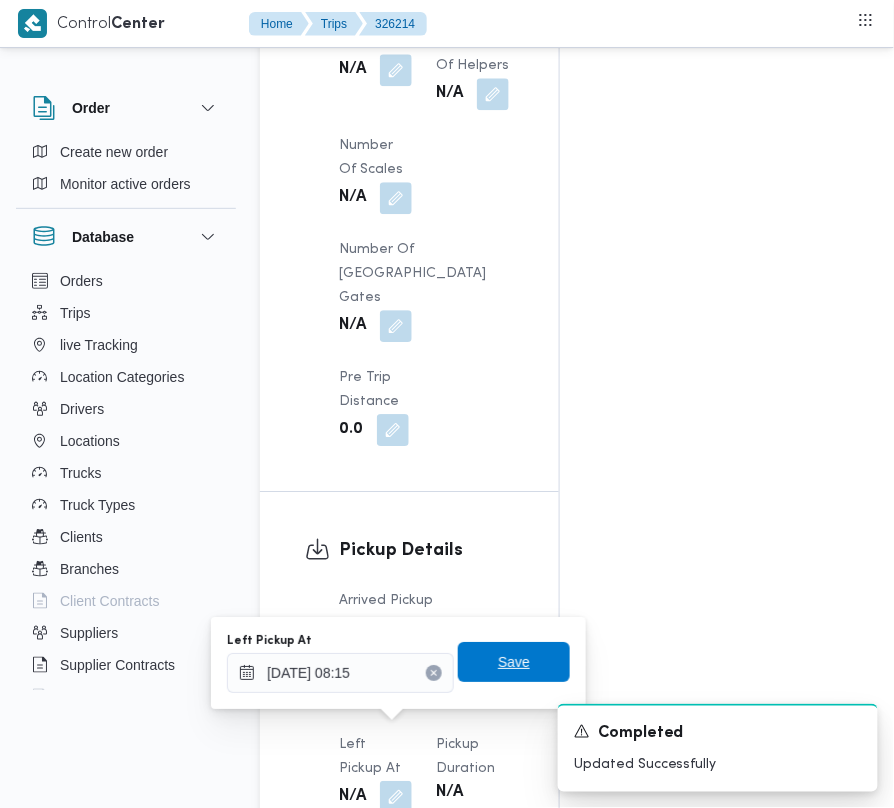 click on "Save" at bounding box center [514, 662] 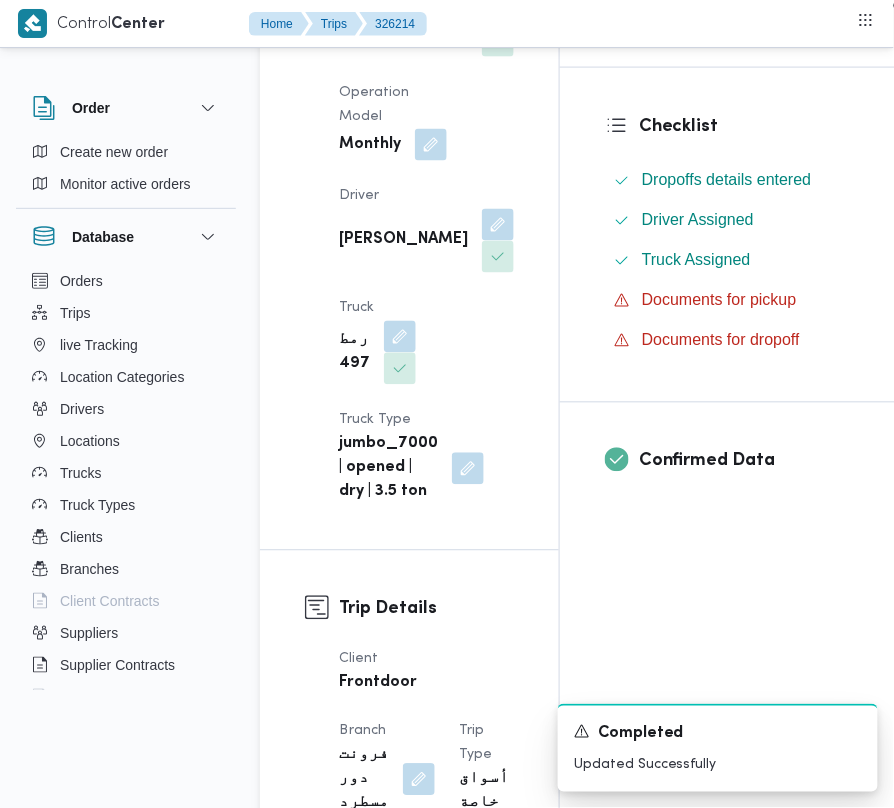 scroll, scrollTop: 0, scrollLeft: 0, axis: both 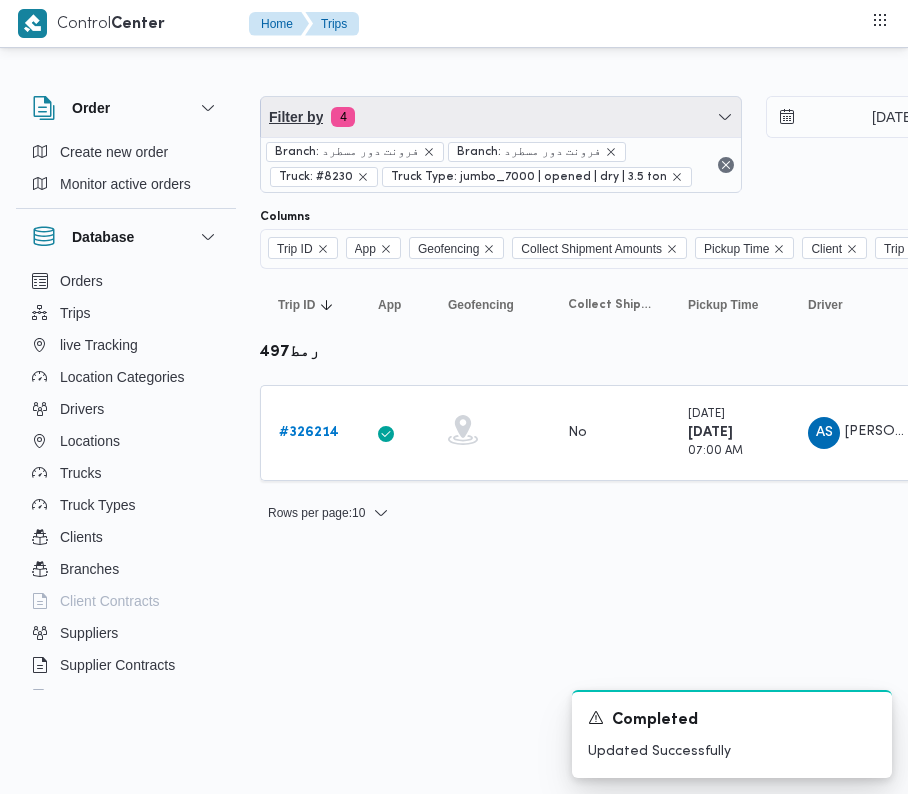 click on "Filter by 4" at bounding box center (501, 117) 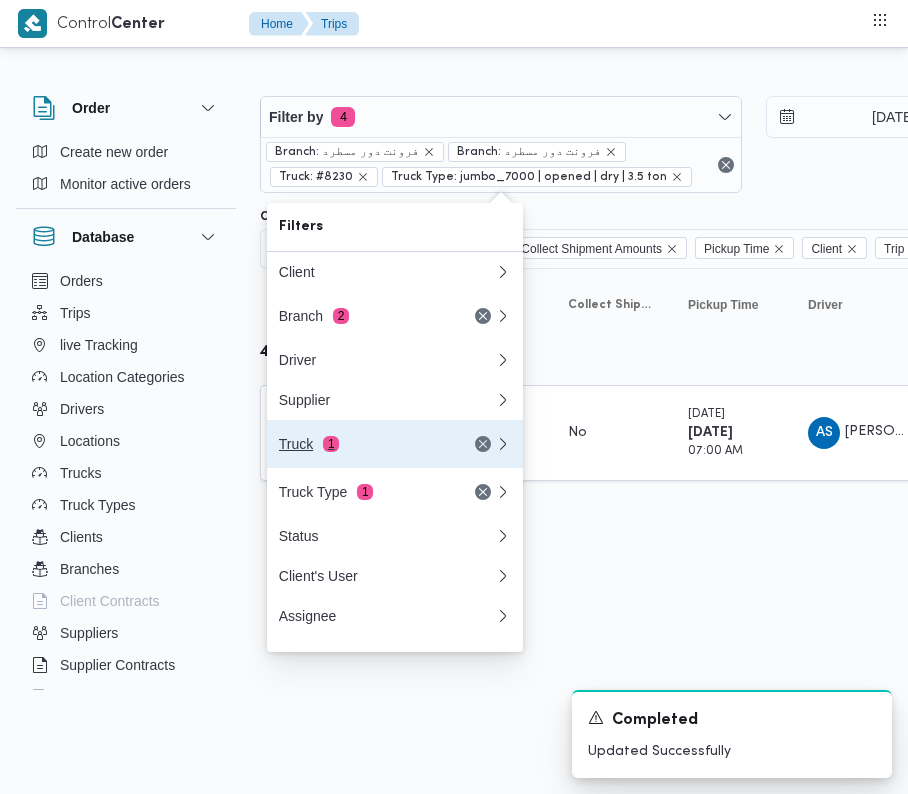 click on "Truck 1" at bounding box center (363, 444) 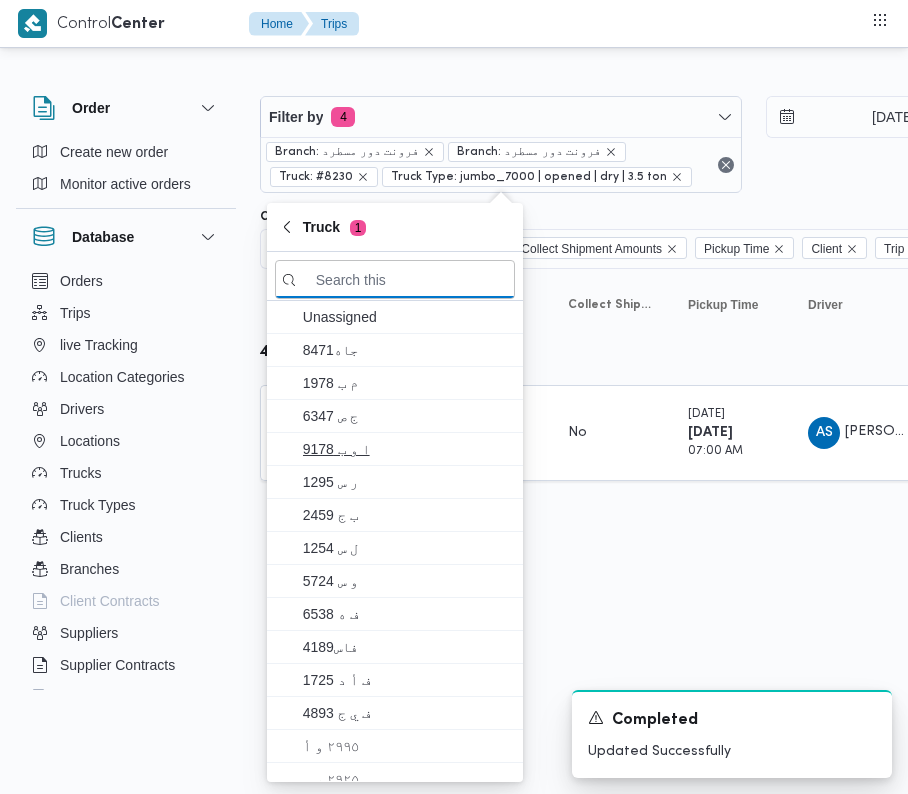 paste on "9583" 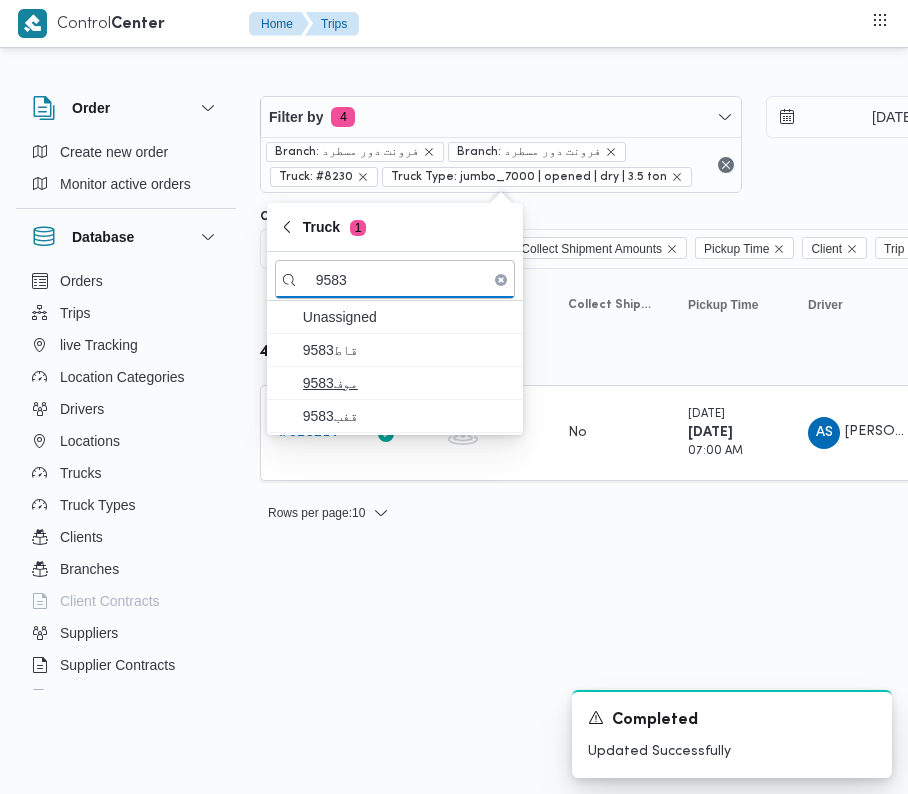 type on "9583" 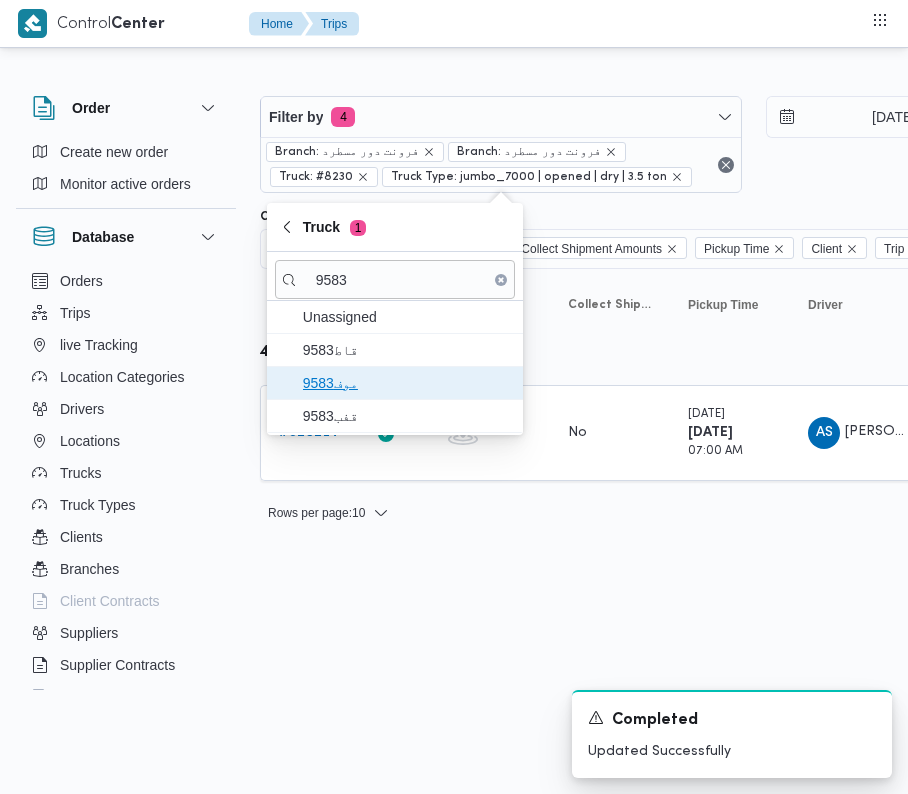 click on "موف9583" at bounding box center (395, 383) 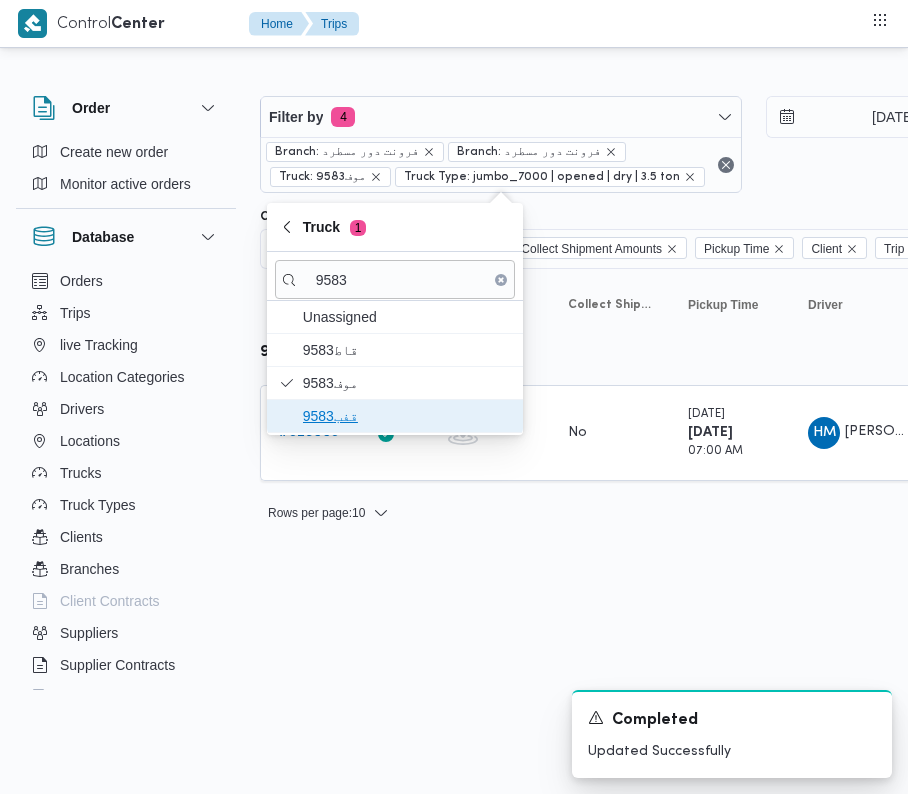 click on "قفب9583" at bounding box center (407, 416) 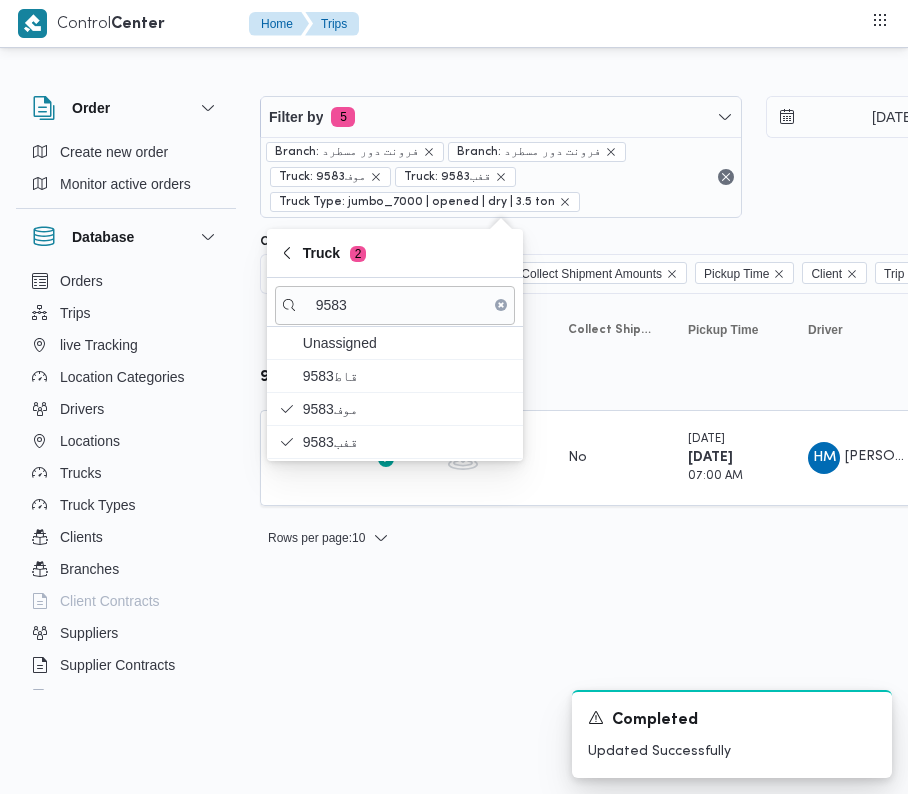click on "Control  Center Home Trips Order Create new order Monitor active orders Database Orders Trips live Tracking Location Categories Drivers Locations Trucks Truck Types Clients Branches Client Contracts Suppliers Supplier Contracts Devices Users Projects SP Projects Admins organization assignees Tags Filter by 5 Branch: فرونت دور مسطرد Branch: فرونت دور مسطرد  Truck: موف9583 Truck: قفب9583 Truck Type: jumbo_7000 | opened | dry | 3.5 ton [DATE] → [DATE] Group By Truck Columns Trip ID App Geofencing Collect Shipment Amounts Pickup Time Client Trip Points Driver Supplier Truck Status Platform Sorting Trip ID Click to sort in ascending order App Click to sort in ascending order Geofencing Click to sort in ascending order Collect Shipment Amounts Pickup Time Click to sort in ascending order Client Click to sort in ascending order Trip Points Driver Click to sort in ascending order Supplier Click to sort in ascending order Truck Click to sort in ascending order Status Platform #" at bounding box center (454, 397) 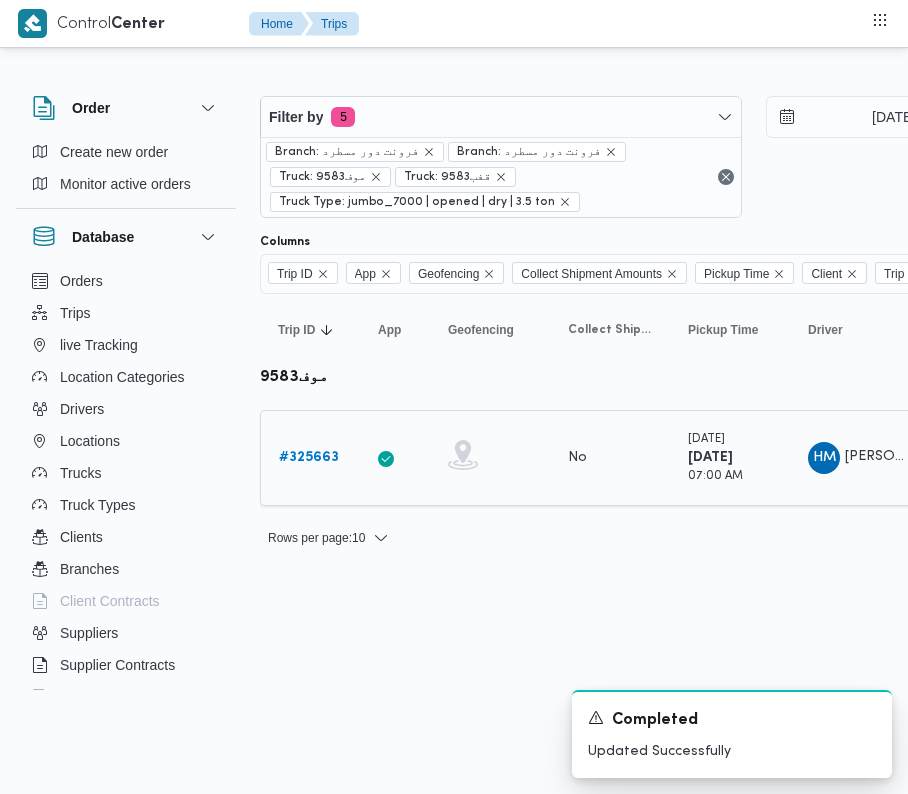 click on "# 325663" at bounding box center [309, 457] 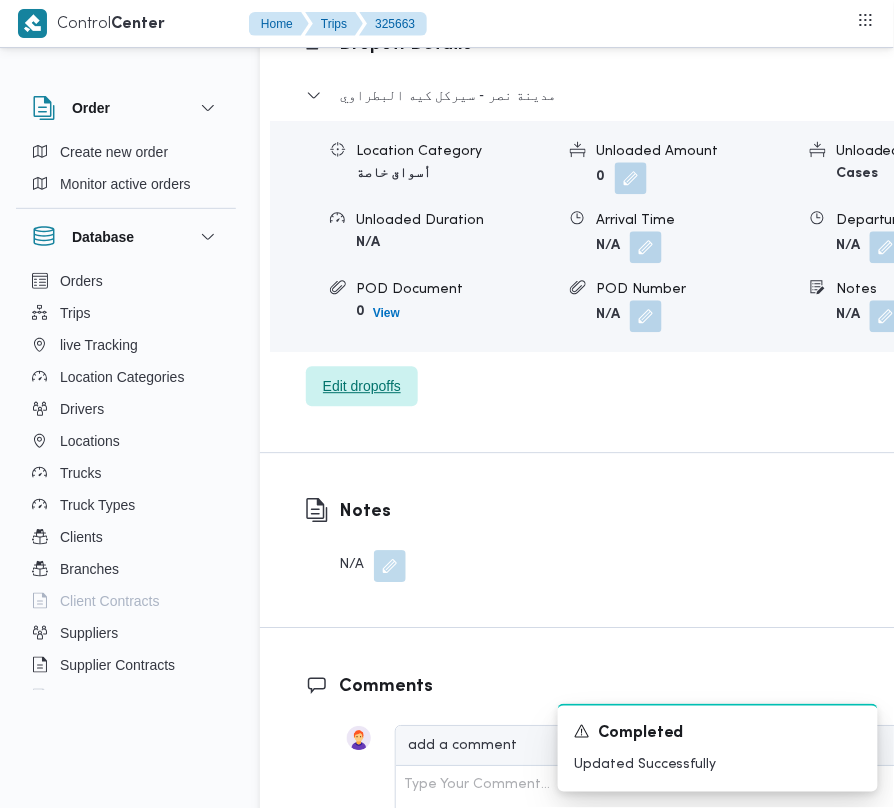 click on "Edit dropoffs" at bounding box center (362, 386) 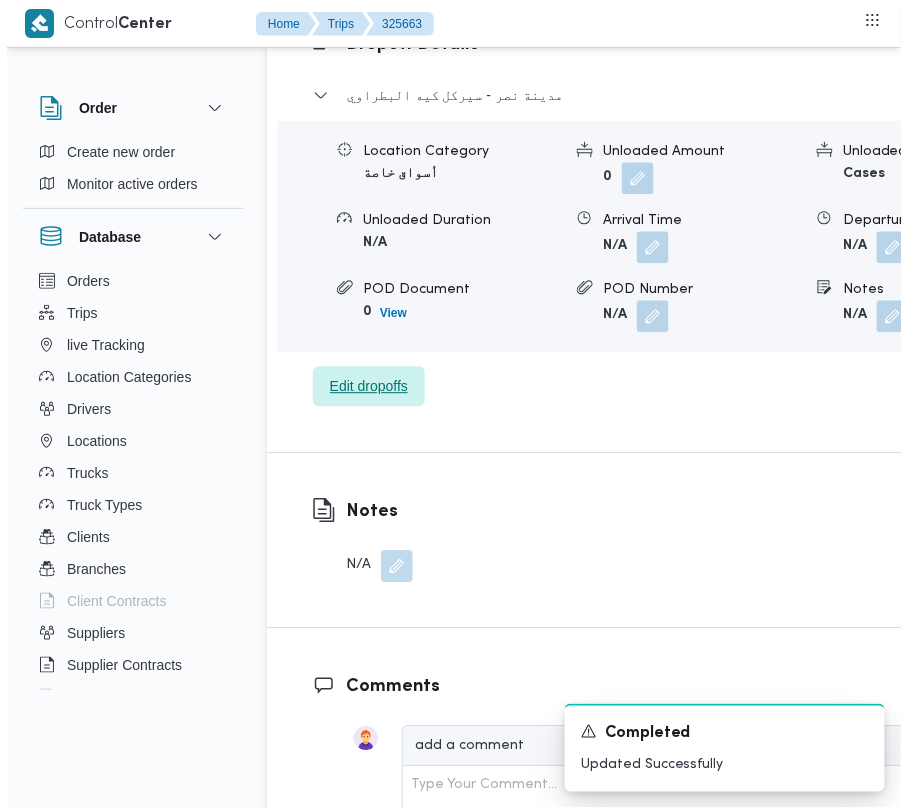 scroll, scrollTop: 3353, scrollLeft: 0, axis: vertical 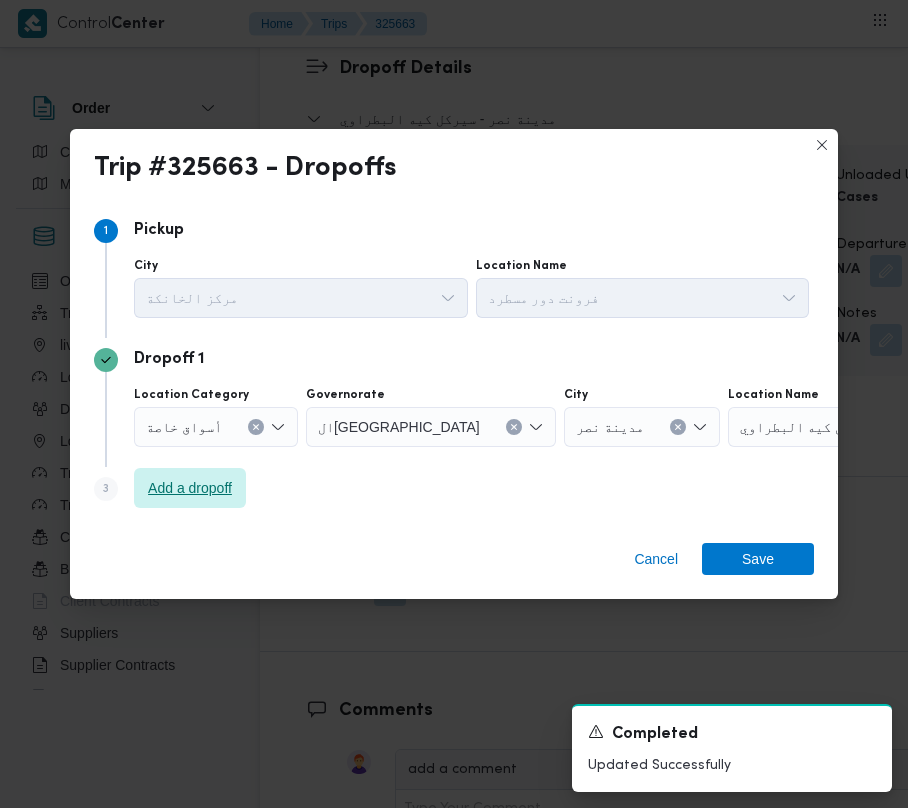 click on "Add a dropoff" at bounding box center (190, 488) 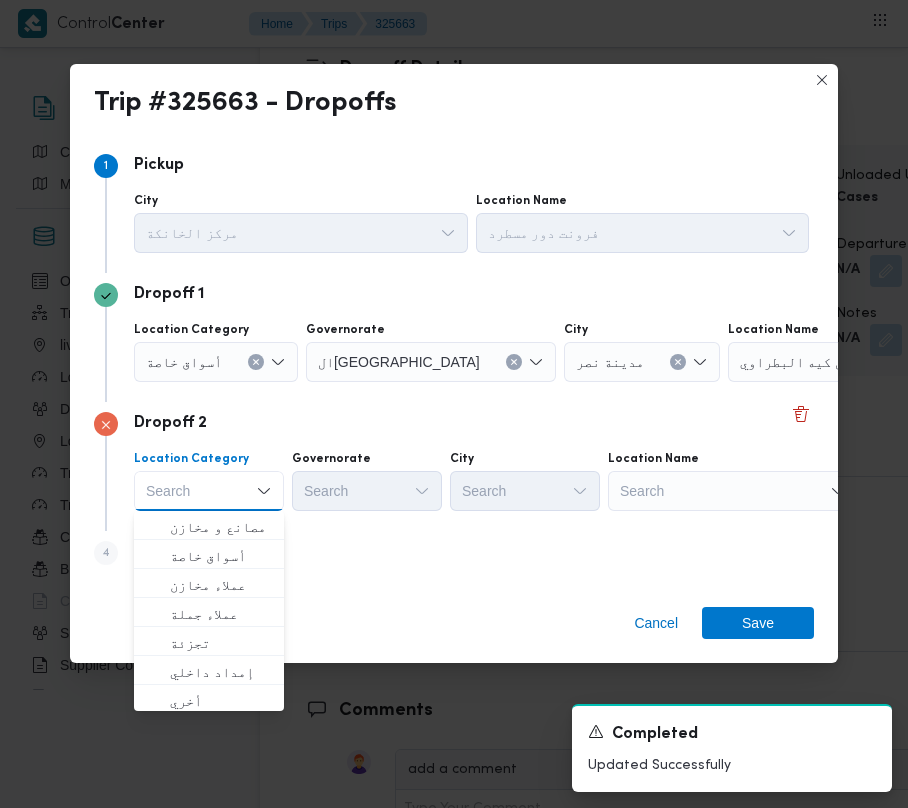 click on "Search" at bounding box center (853, 362) 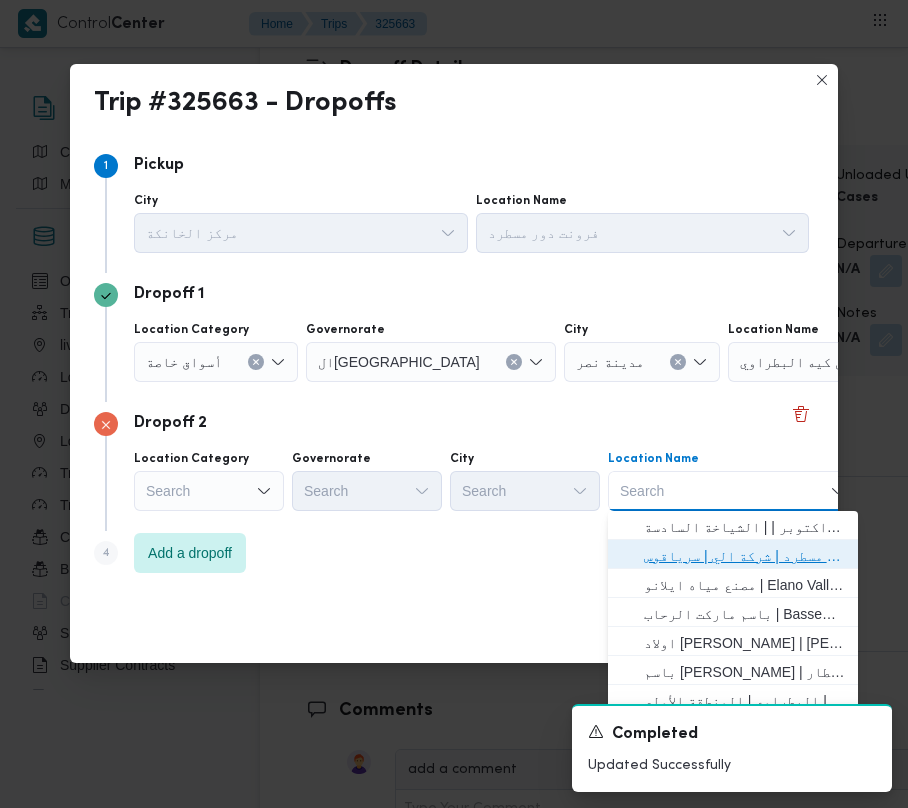 click on "فرونت دور مسطرد | شركة الي | سرياقوس" at bounding box center (745, 556) 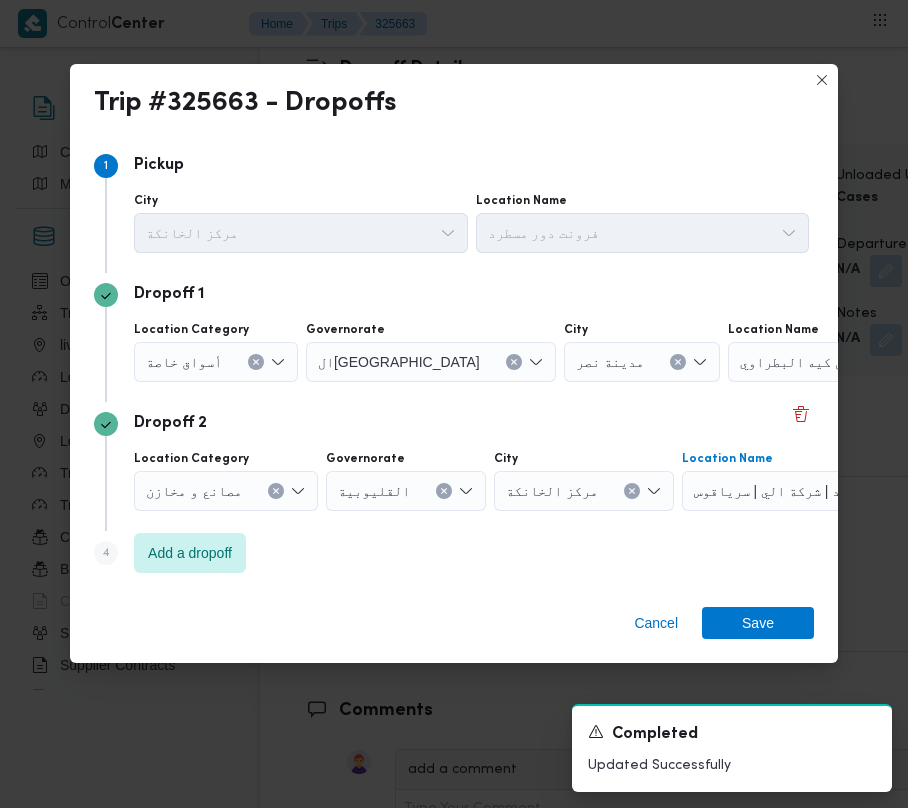 click 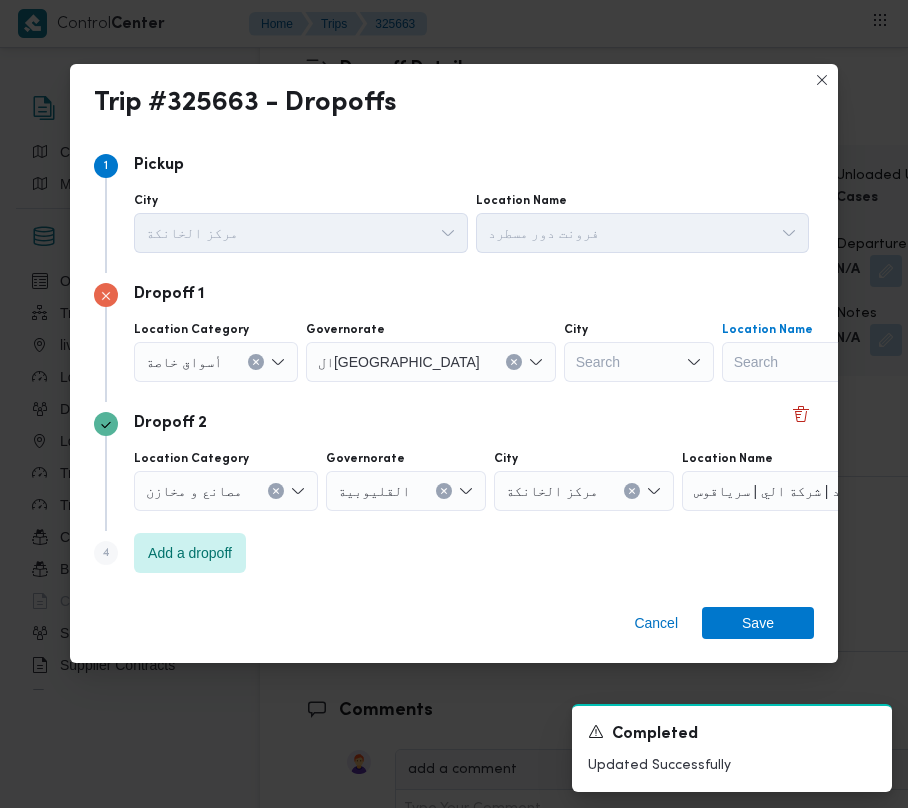 click on "Search" at bounding box center (847, 362) 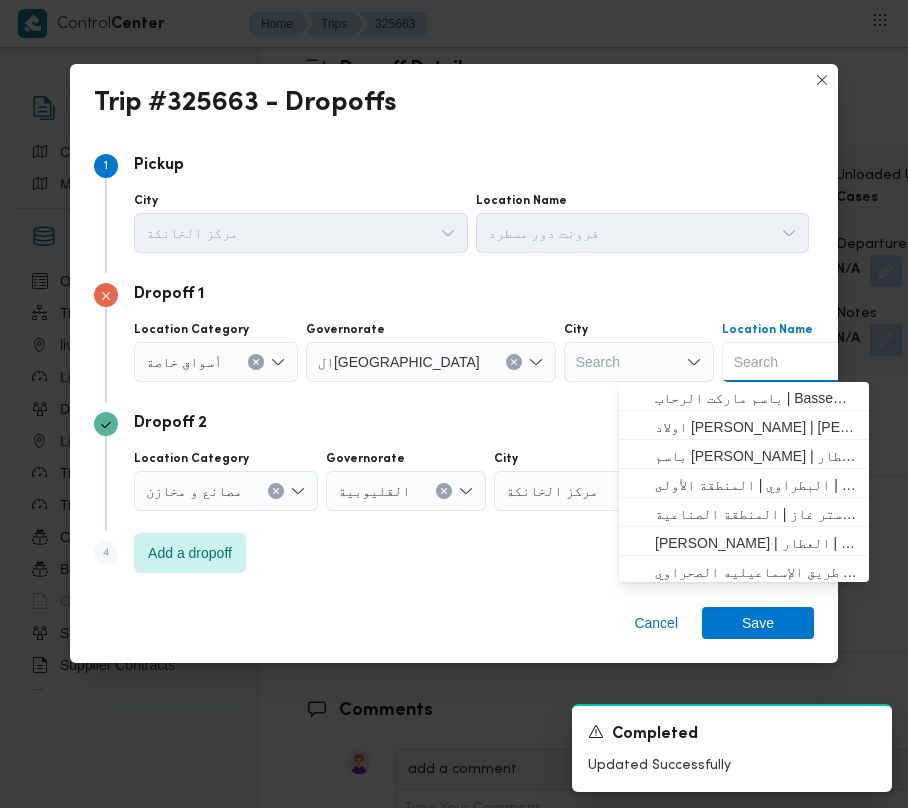 paste on "سيتي سنتر" 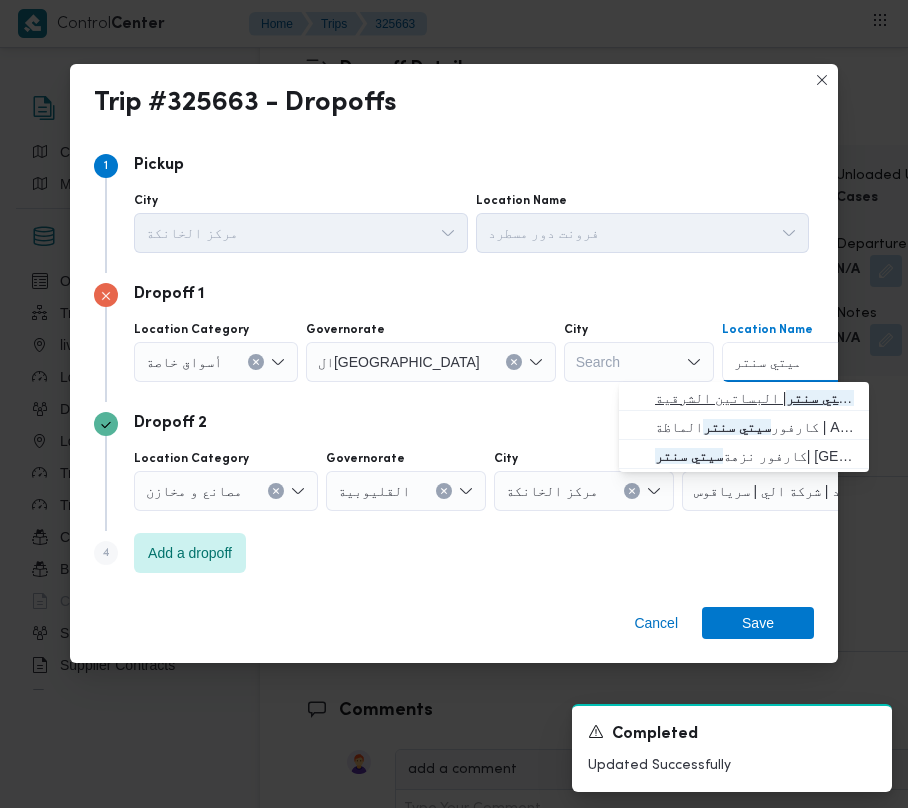 type on "سيتي سنتر" 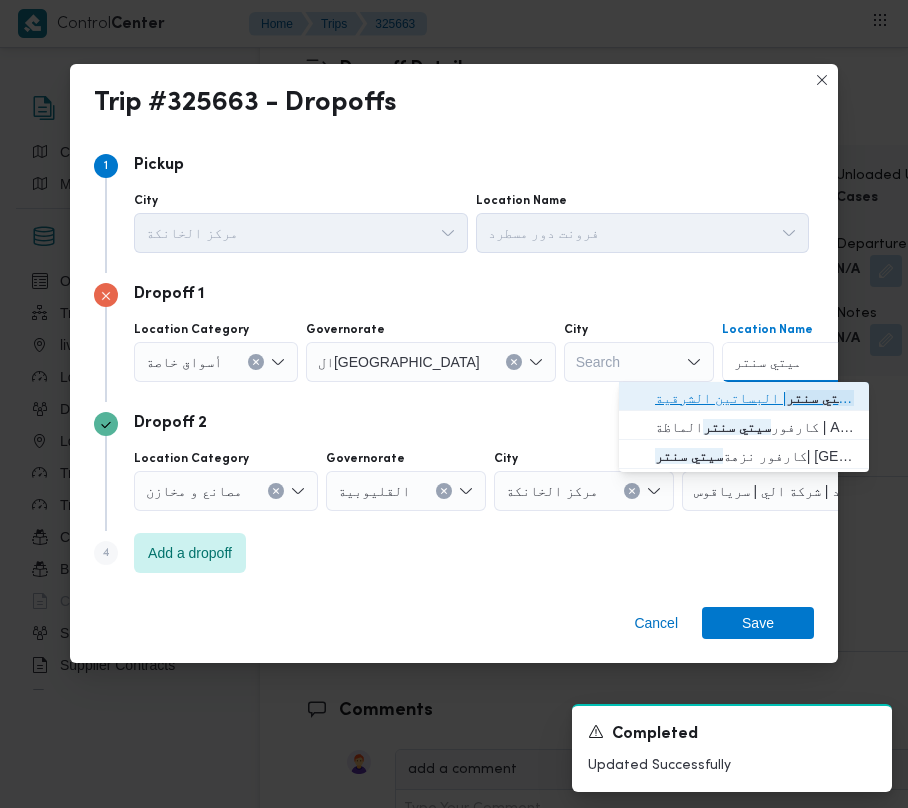 click on "كارفور المعادي  | كارفور المعادي  سيتي سنتر  | البساتين الشرقية" at bounding box center (756, 398) 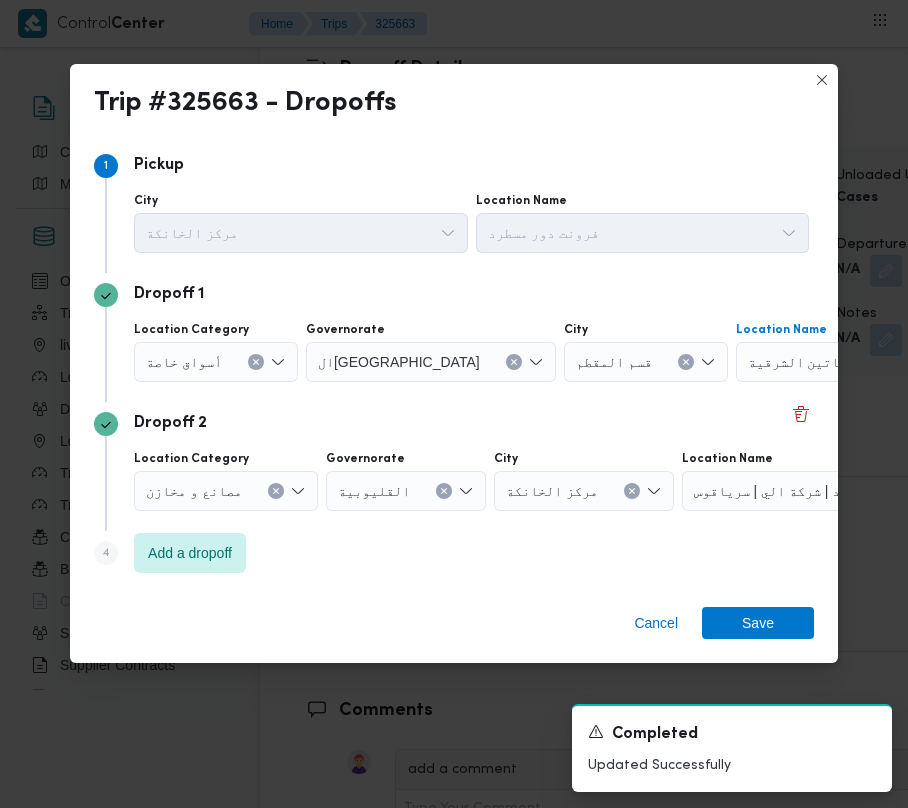 click at bounding box center (686, 362) 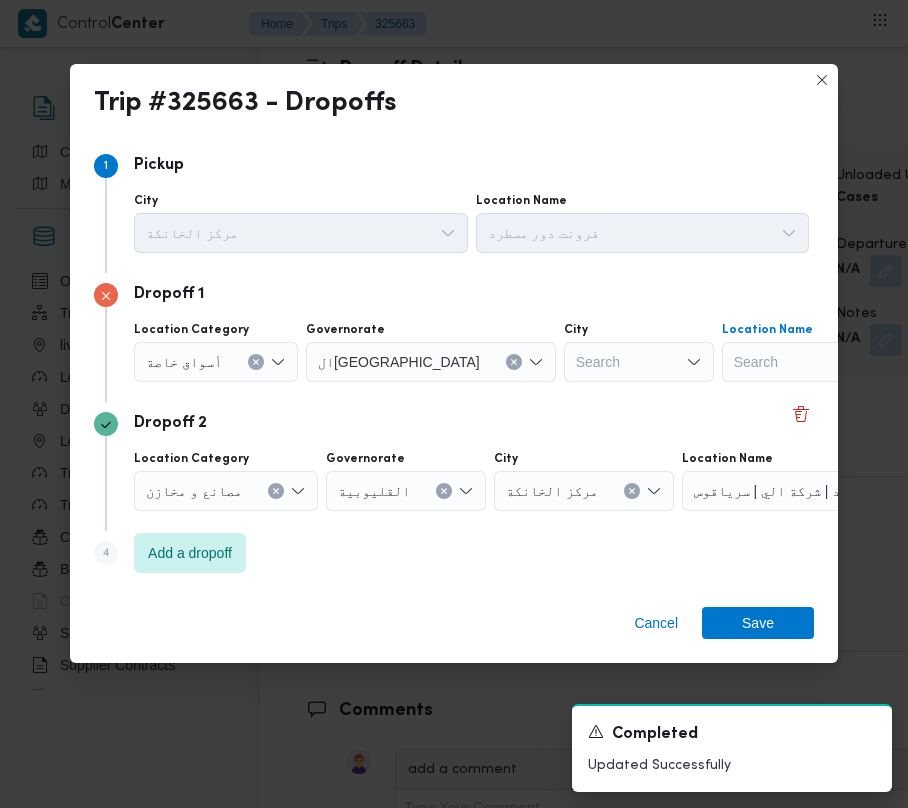 click on "Search" at bounding box center [847, 362] 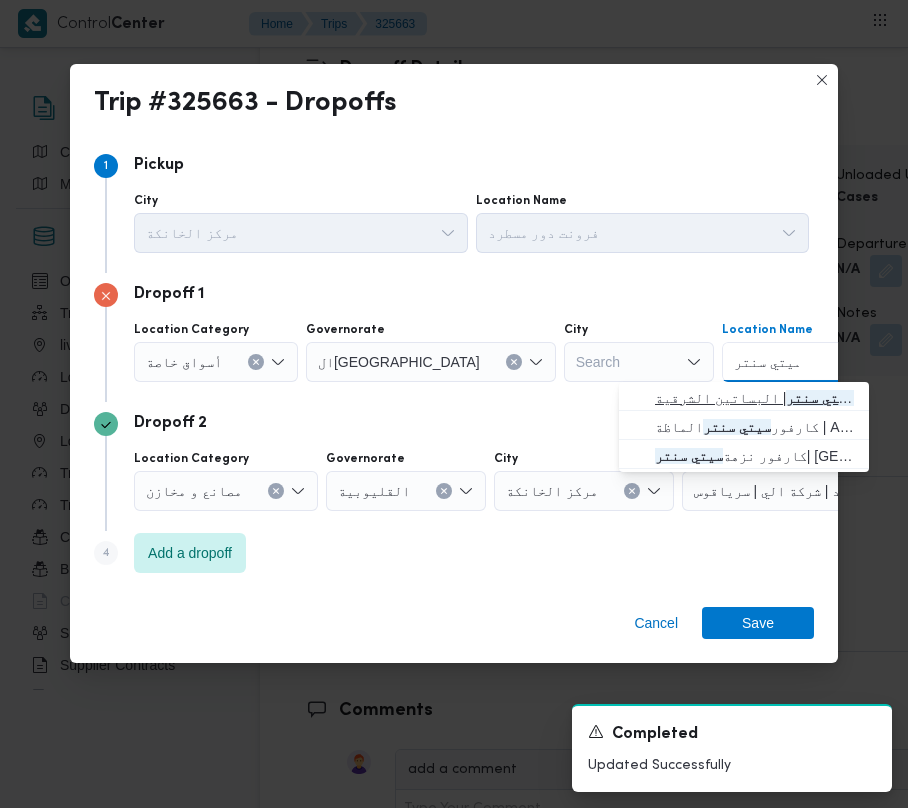 type on "سيتي سنتر" 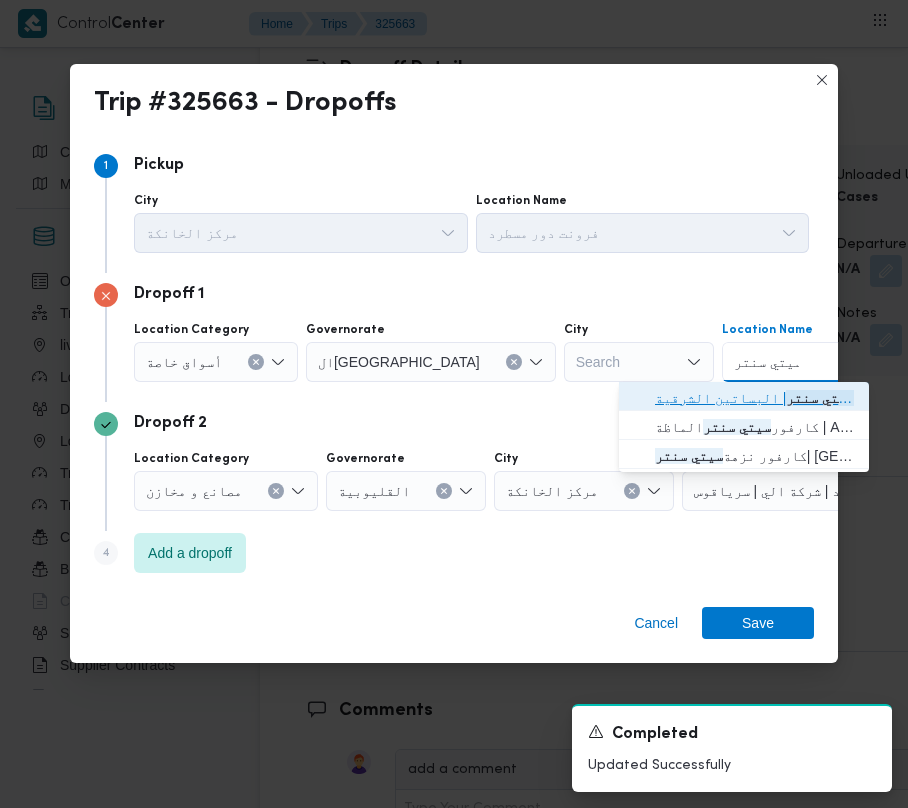 click on "كارفور المعادي  | كارفور المعادي  سيتي سنتر  | البساتين الشرقية" at bounding box center [756, 398] 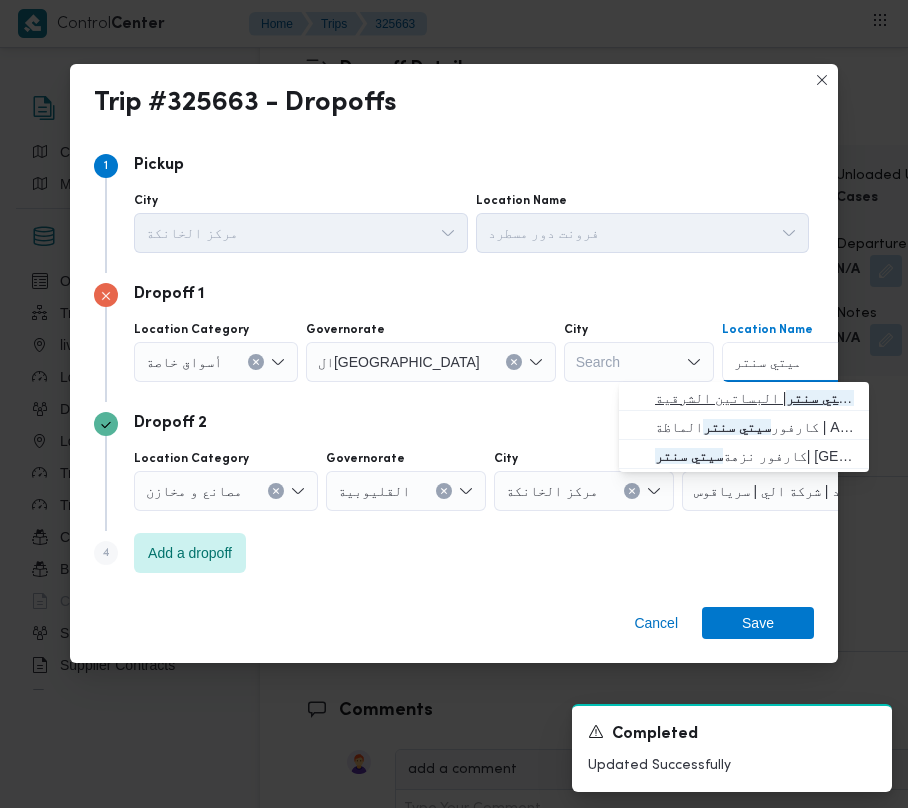 type 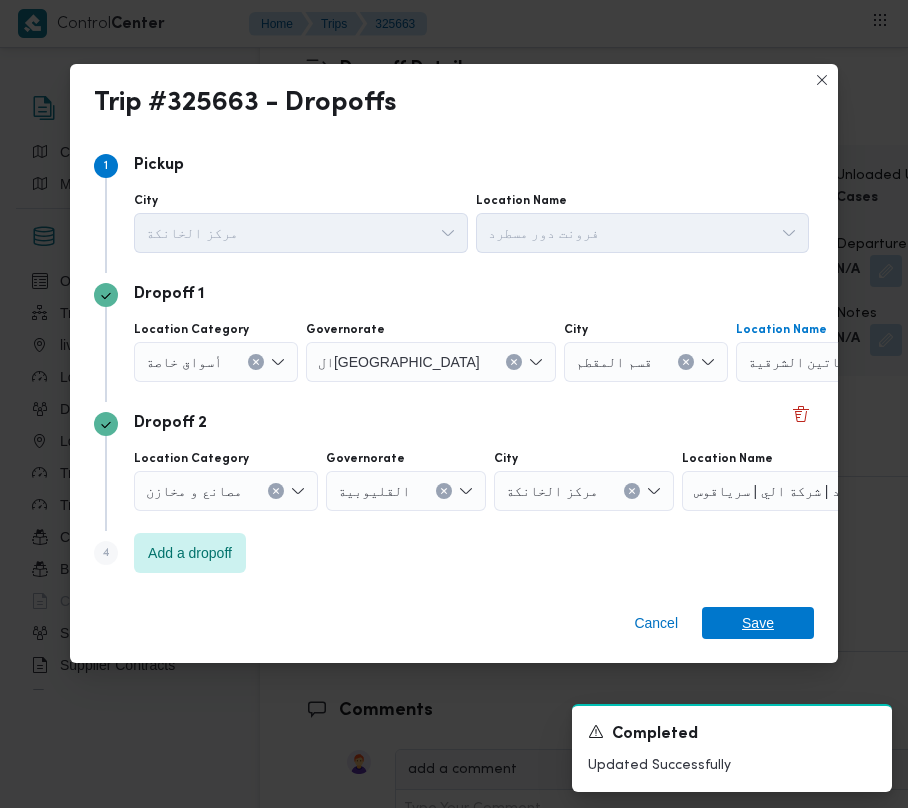 click on "Save" at bounding box center [758, 623] 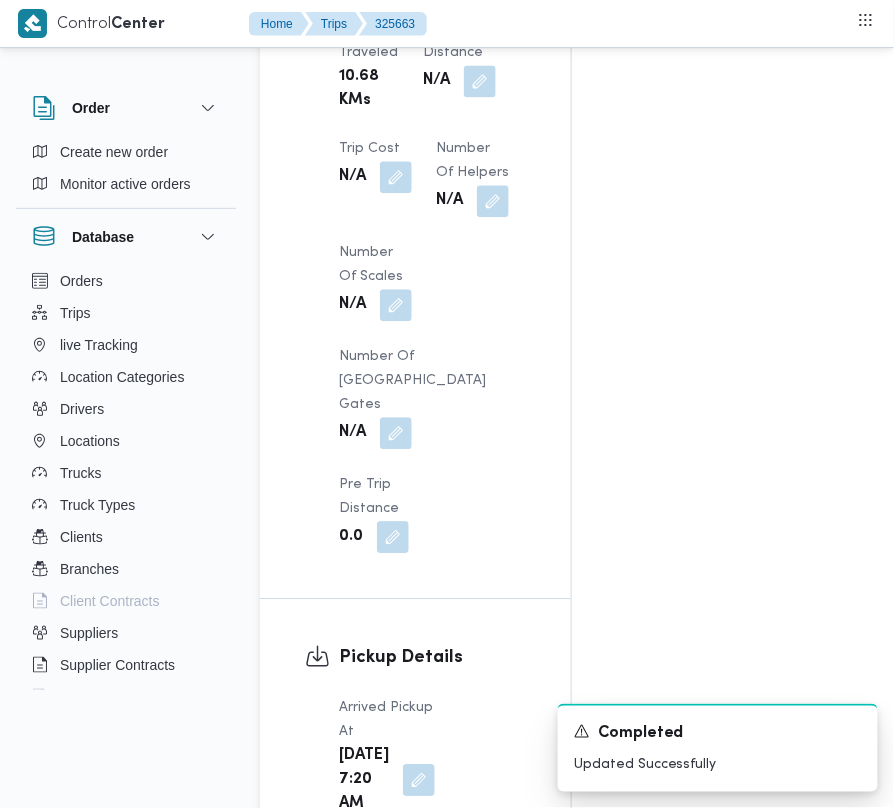 scroll, scrollTop: 0, scrollLeft: 0, axis: both 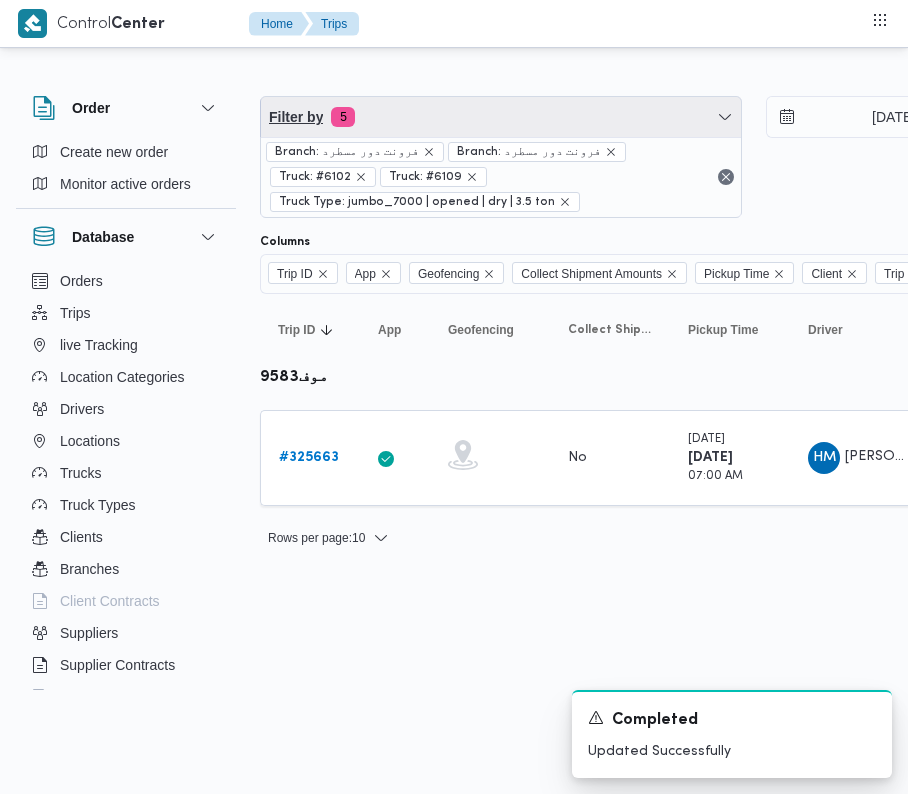 click on "Filter by 5" at bounding box center [501, 117] 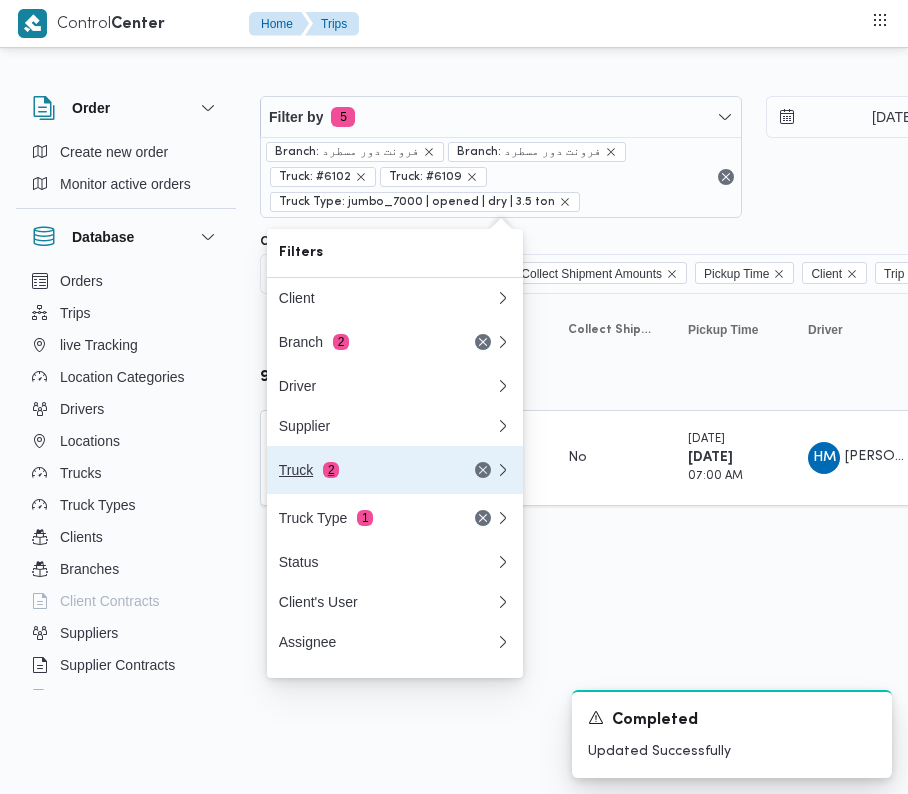 click on "Truck 2" at bounding box center [395, 470] 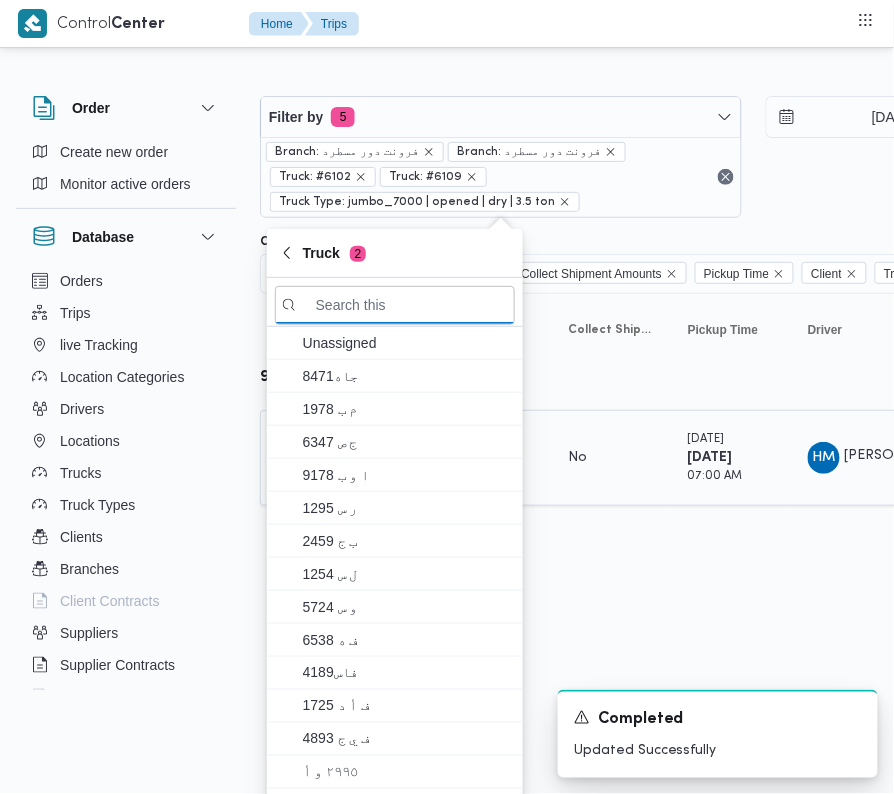 paste on "4158" 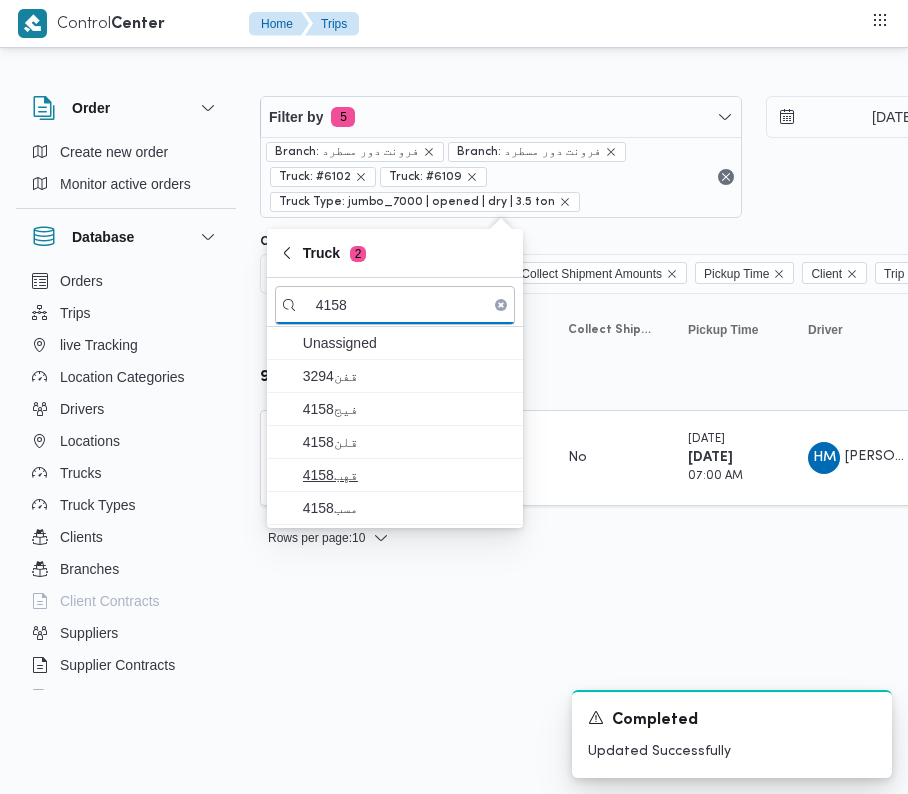 type on "4158" 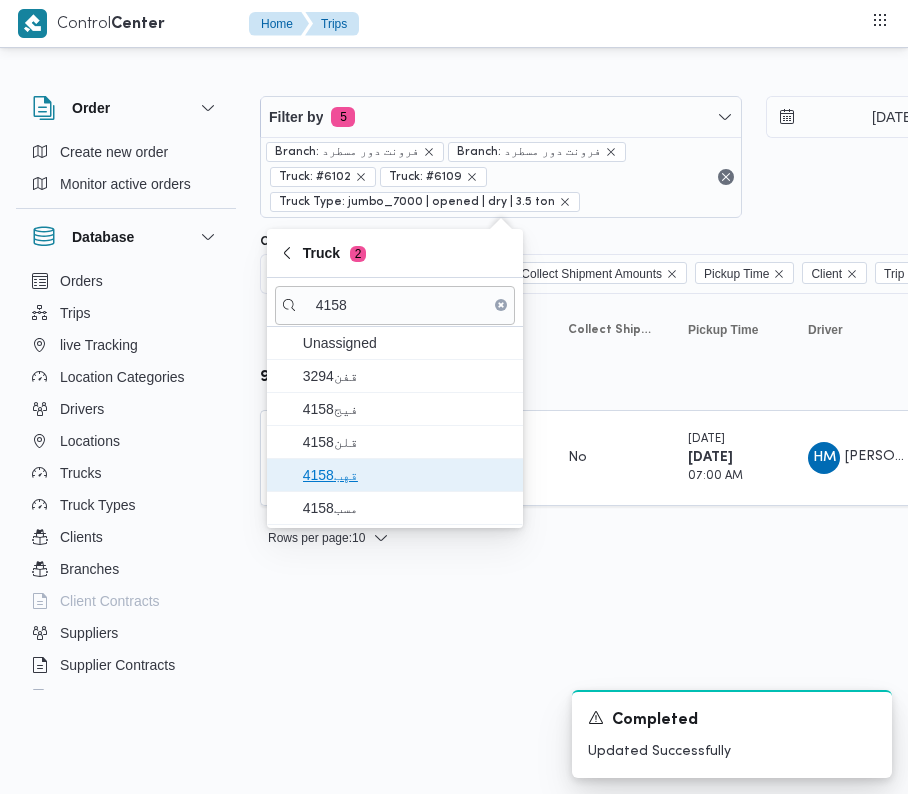 click on "قهب4158" at bounding box center [395, 475] 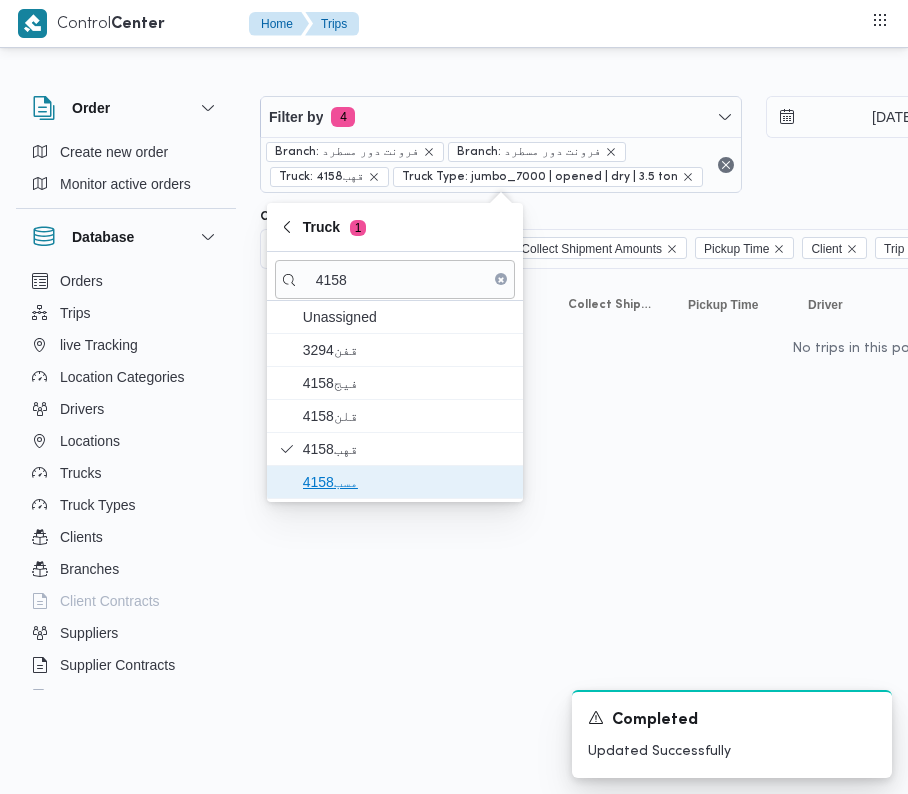 click on "مسب4158" at bounding box center (407, 482) 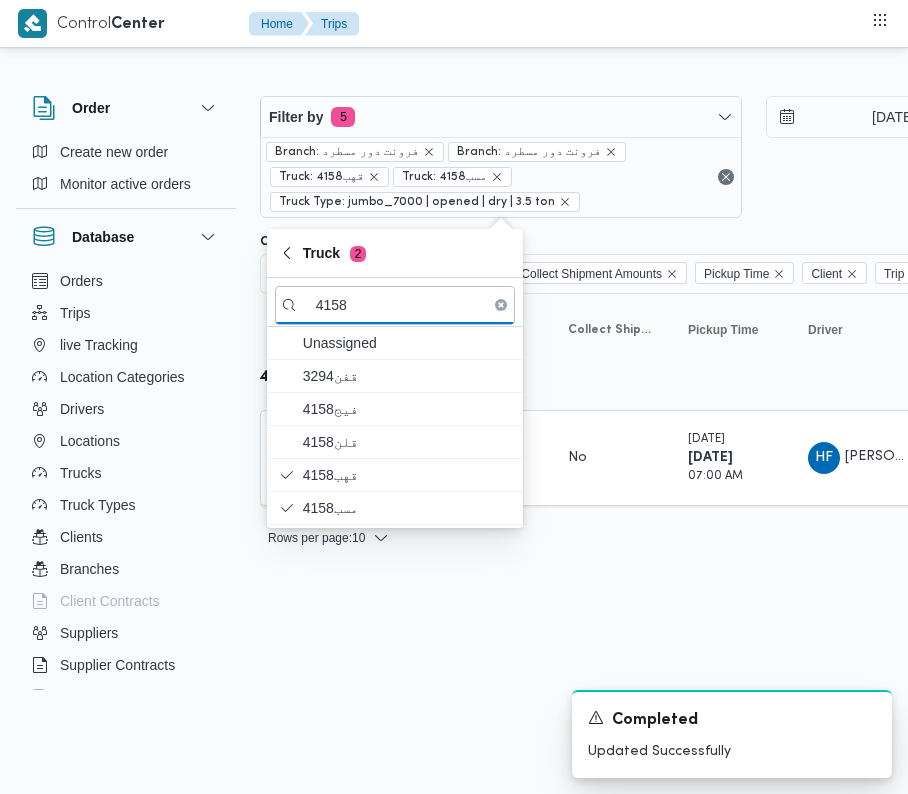 click on "Control  Center Home Trips Order Create new order Monitor active orders Database Orders Trips live Tracking Location Categories Drivers Locations Trucks Truck Types Clients Branches Client Contracts Suppliers Supplier Contracts Devices Users Projects SP Projects Admins organization assignees Tags Filter by 5 Branch: فرونت دور مسطرد Branch: فرونت دور مسطرد  Truck: قهب4158 Truck: مسب4158 Truck Type: jumbo_7000 | opened | dry | 3.5 ton [DATE] → [DATE] Group By Truck Columns Trip ID App Geofencing Collect Shipment Amounts Pickup Time Client Trip Points Driver Supplier Truck Status Platform Sorting Trip ID Click to sort in ascending order App Click to sort in ascending order Geofencing Click to sort in ascending order Collect Shipment Amounts Pickup Time Click to sort in ascending order Client Click to sort in ascending order Trip Points Driver Click to sort in ascending order Supplier Click to sort in ascending order Truck Click to sort in ascending order Status Platform #" at bounding box center (454, 397) 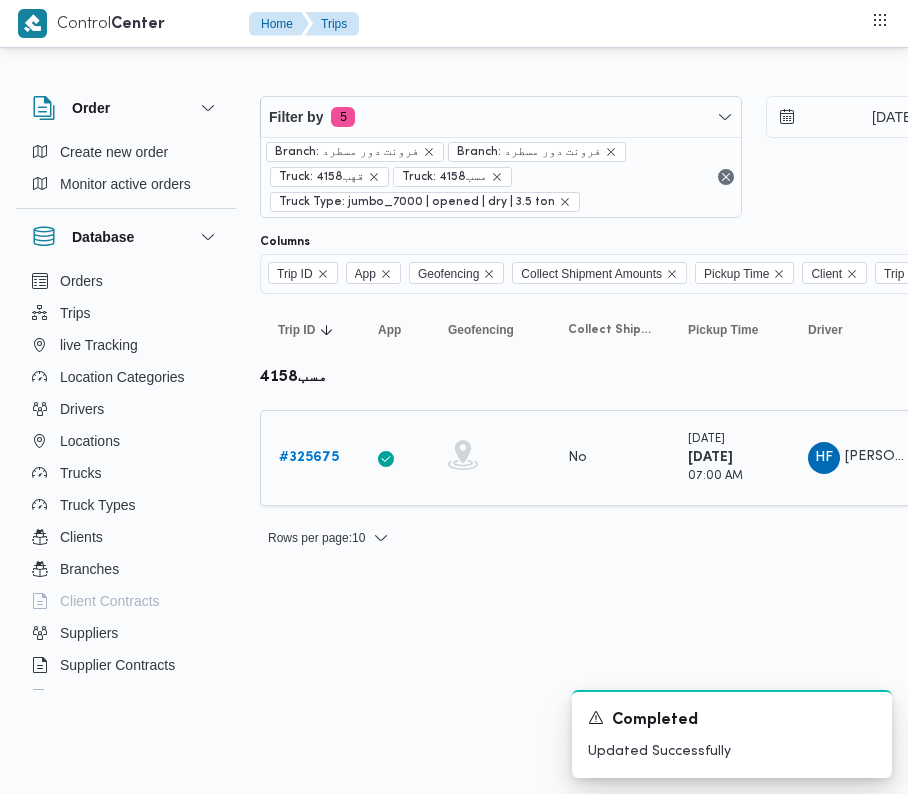 click on "# 325675" at bounding box center (309, 457) 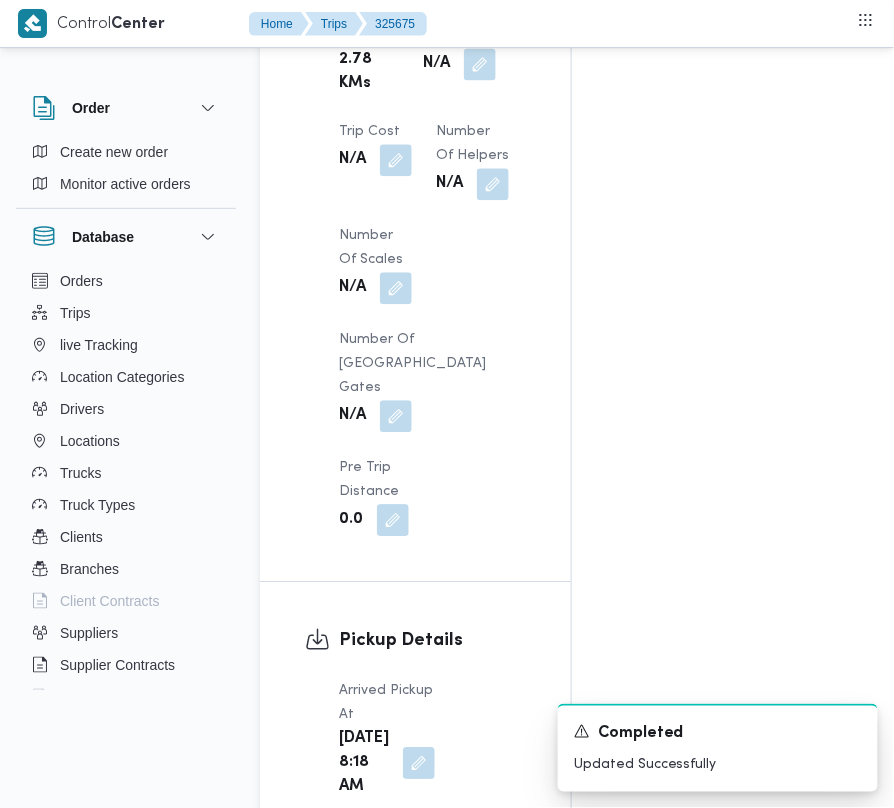 scroll, scrollTop: 2533, scrollLeft: 0, axis: vertical 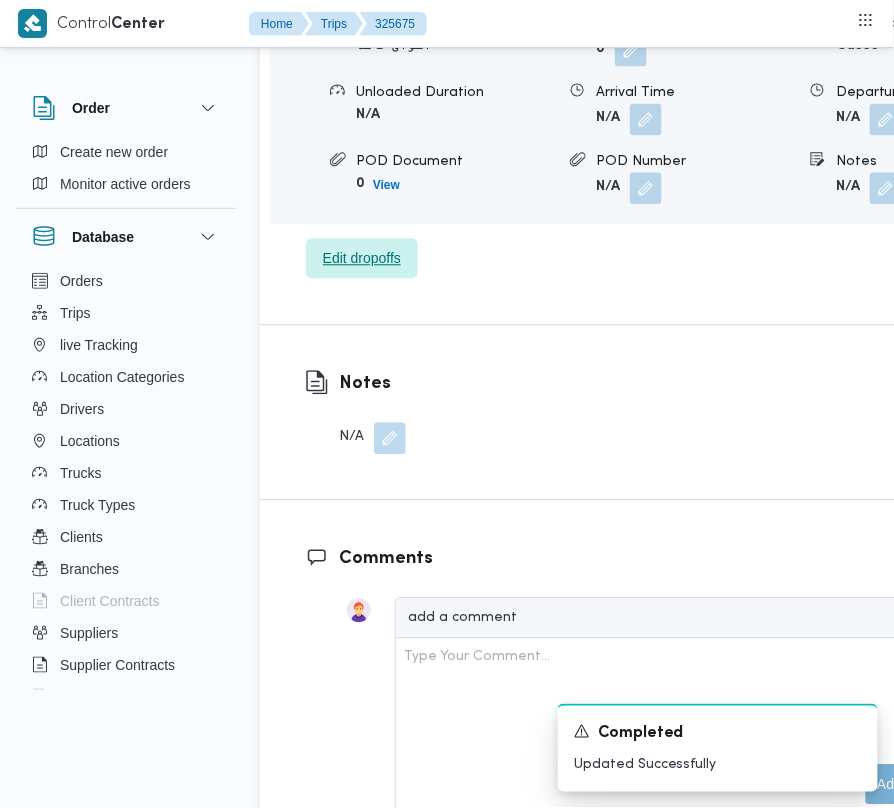 click on "Edit dropoffs" at bounding box center [362, 258] 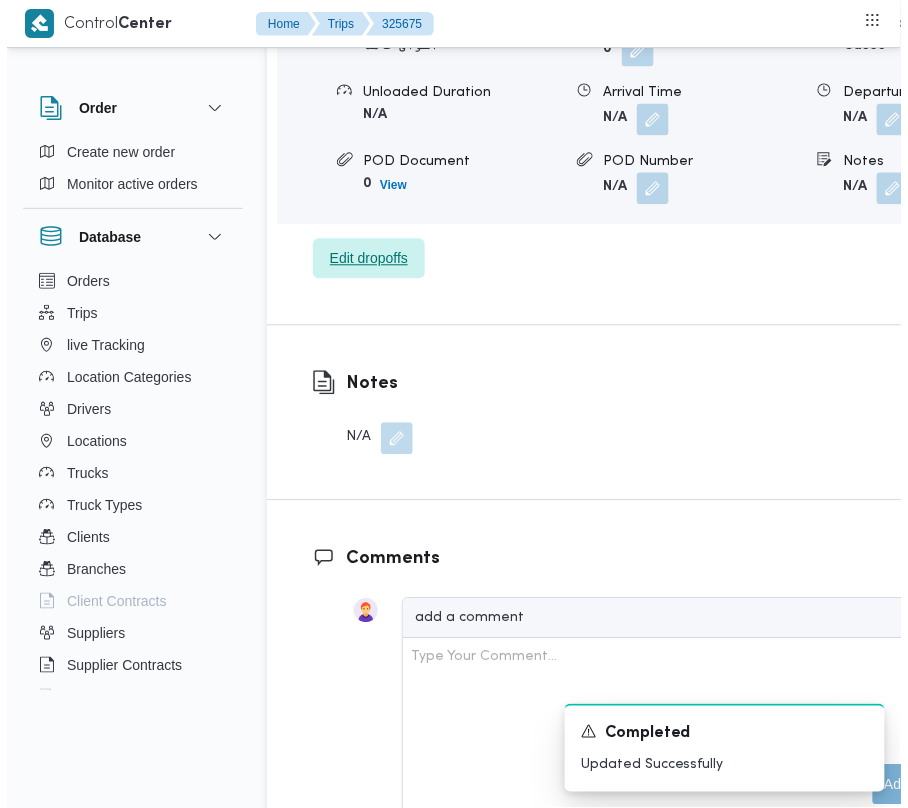 scroll, scrollTop: 3233, scrollLeft: 0, axis: vertical 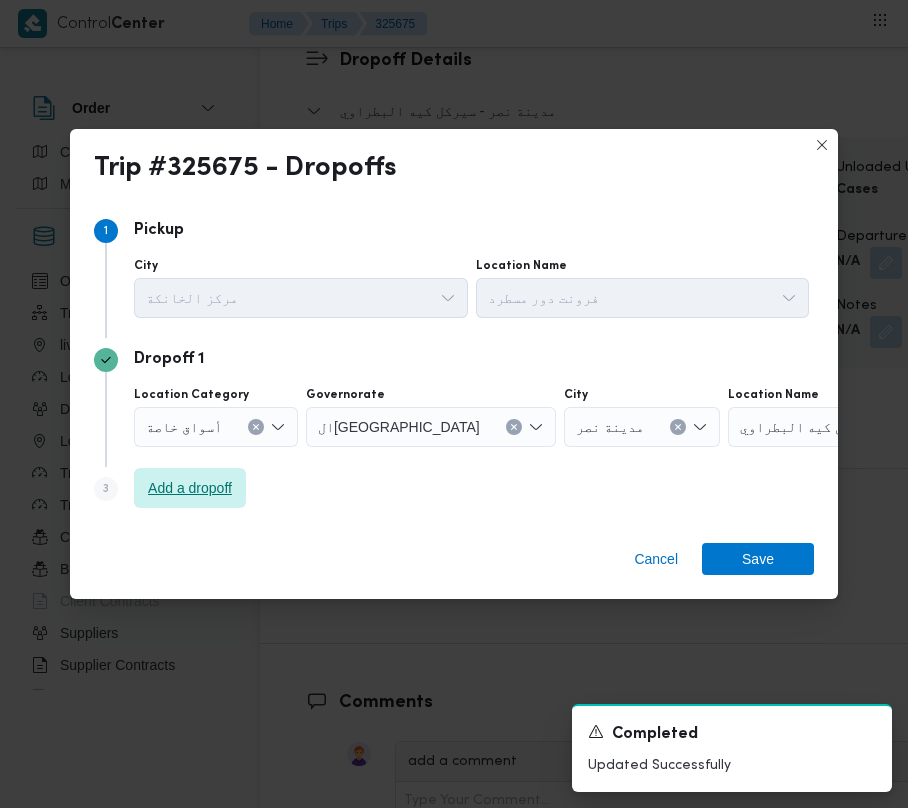 click on "Add a dropoff" at bounding box center (190, 488) 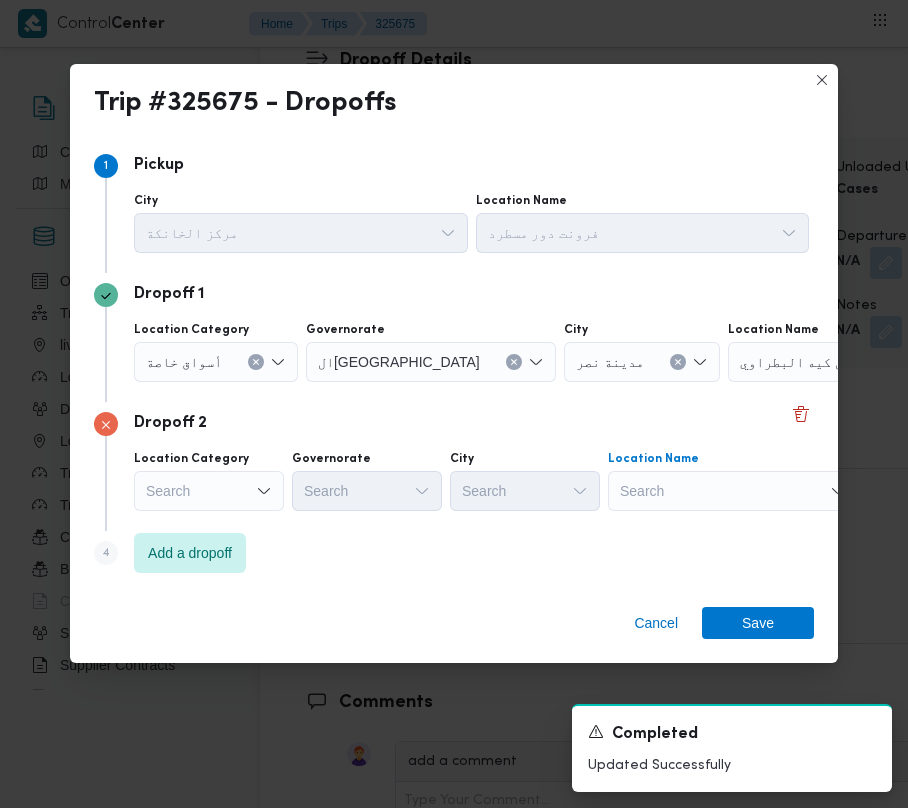 drag, startPoint x: 662, startPoint y: 492, endPoint x: 684, endPoint y: 505, distance: 25.553865 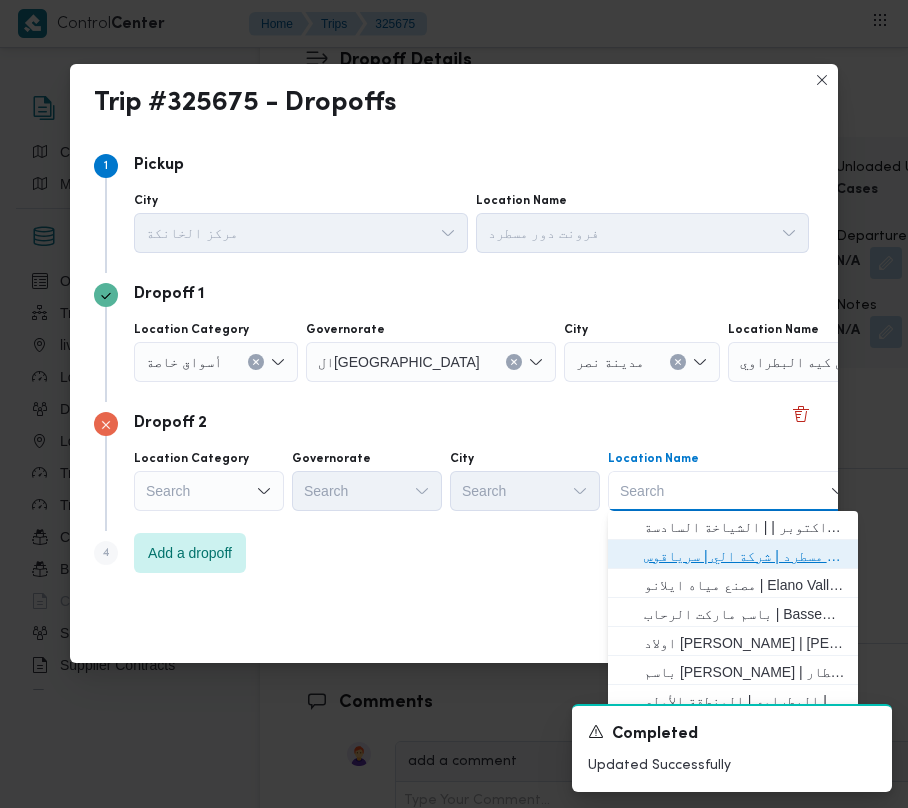 click on "فرونت دور مسطرد | شركة الي | سرياقوس" at bounding box center [745, 556] 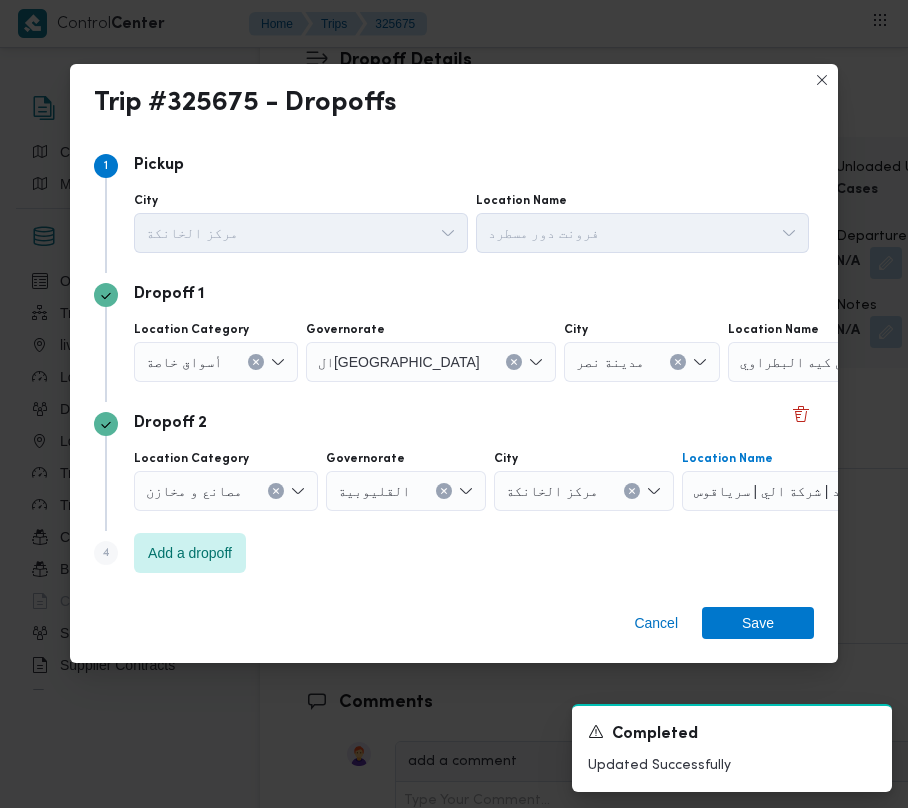 click at bounding box center (678, 362) 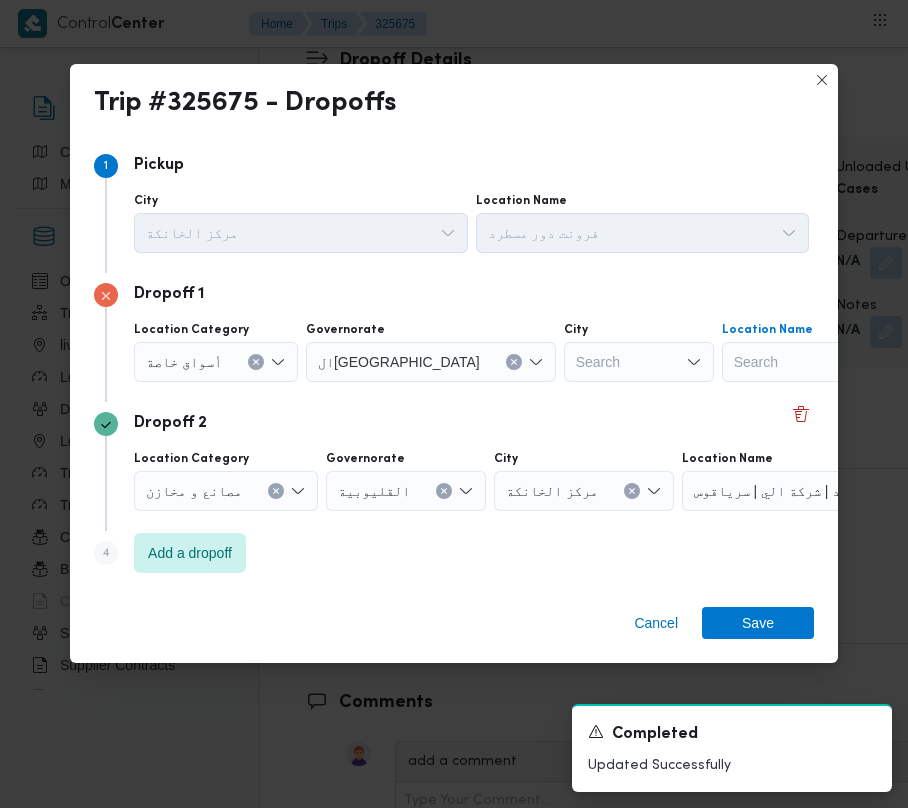 click on "Search" at bounding box center [847, 362] 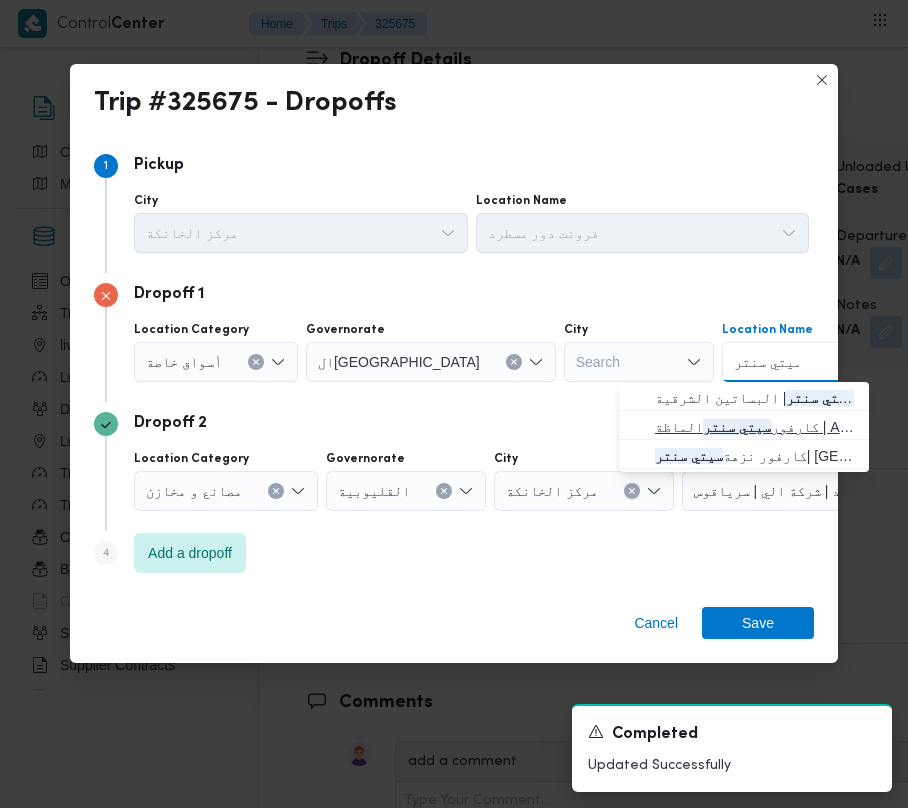type on "سيتي سنتر" 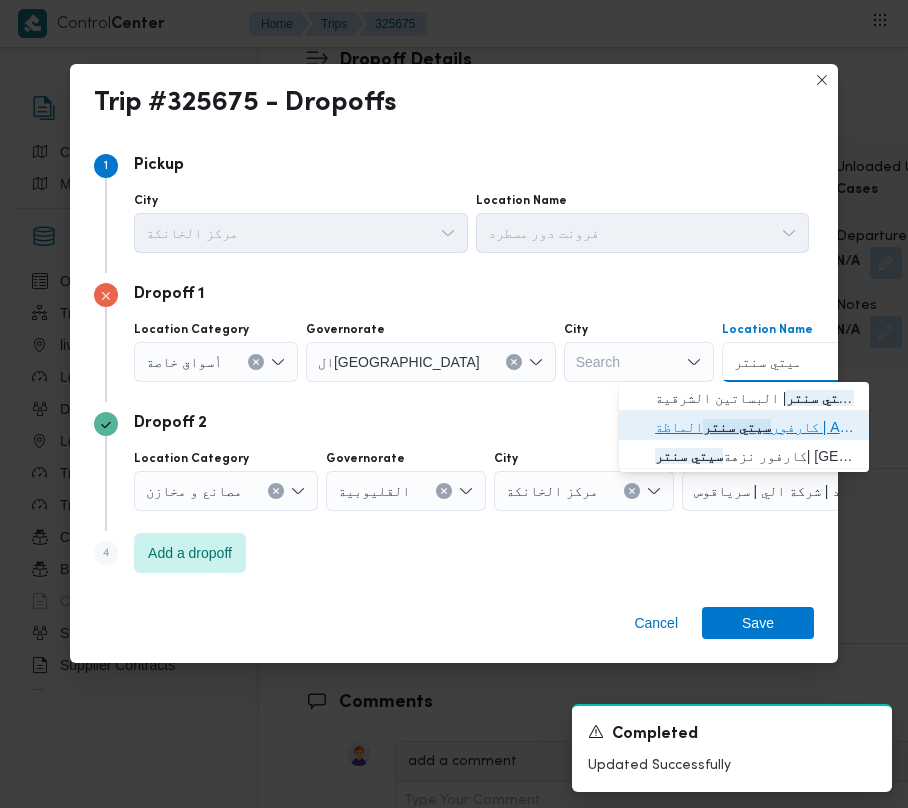 click on "سيتي سنتر" at bounding box center (737, 427) 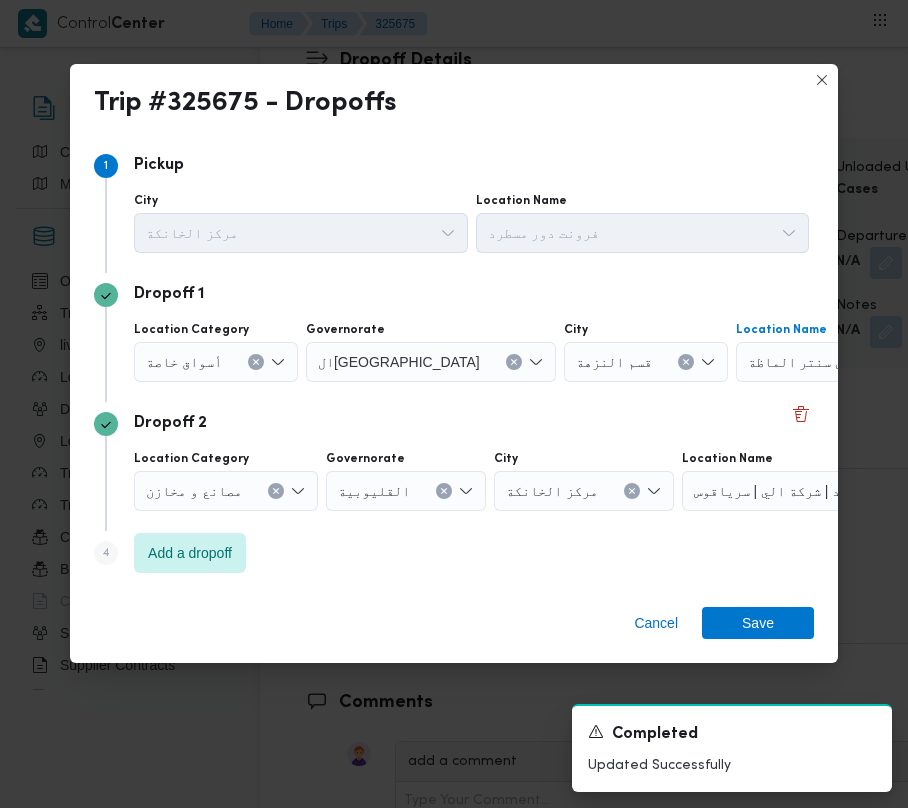 click on "كارفور سيتي سنتر الماظة | Armani Exchange | شيراتون المطار" at bounding box center (861, 362) 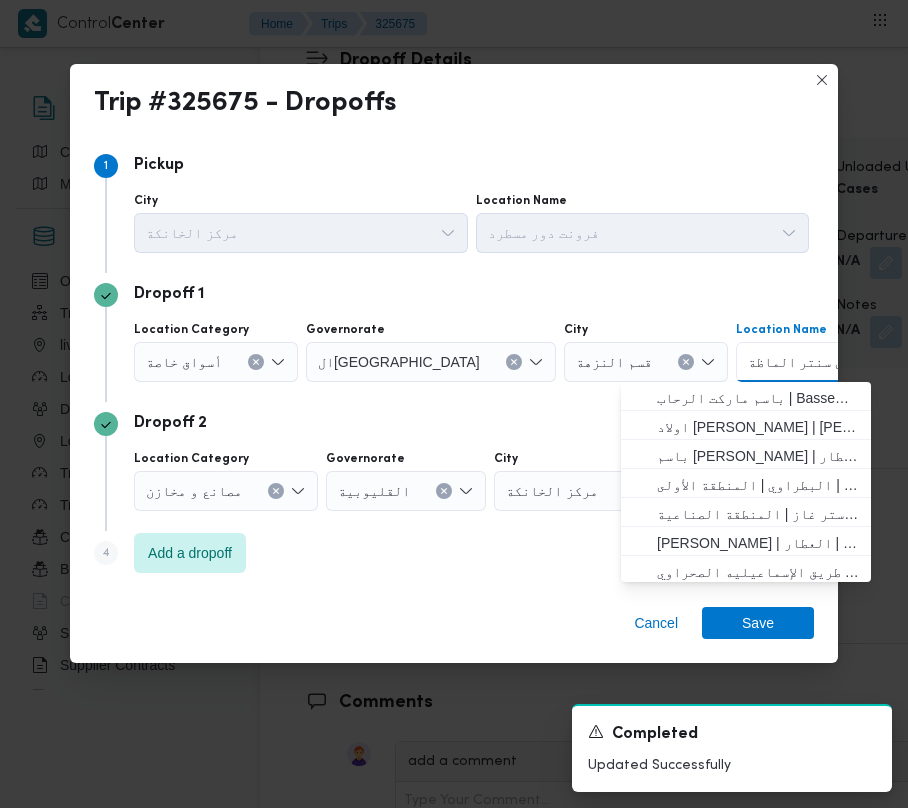 click 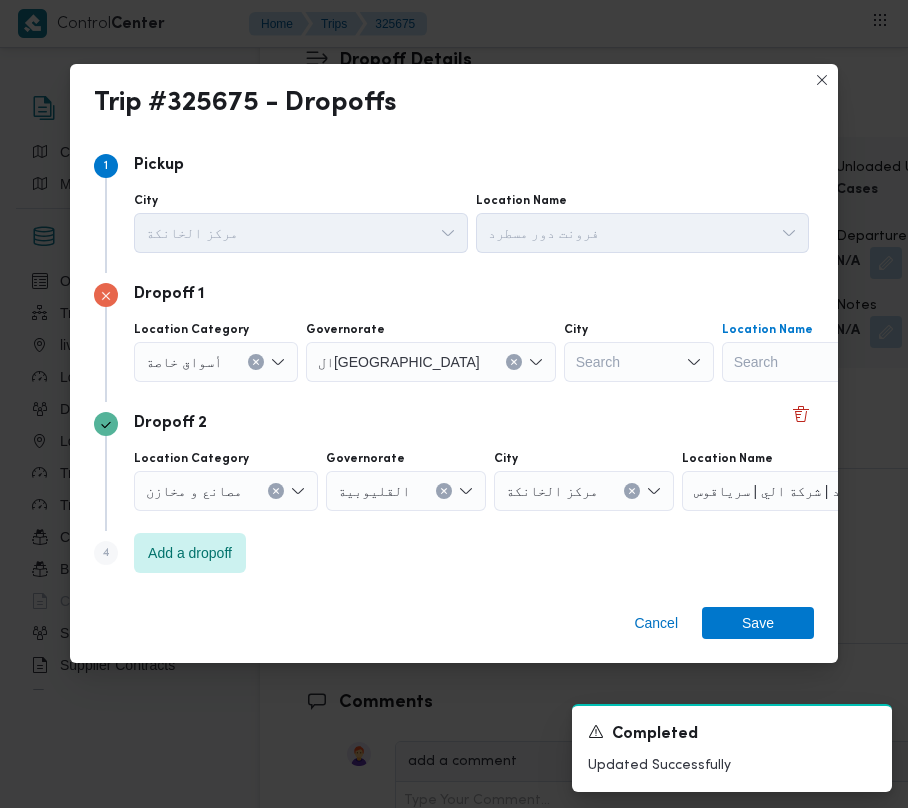 click on "Search" at bounding box center [847, 362] 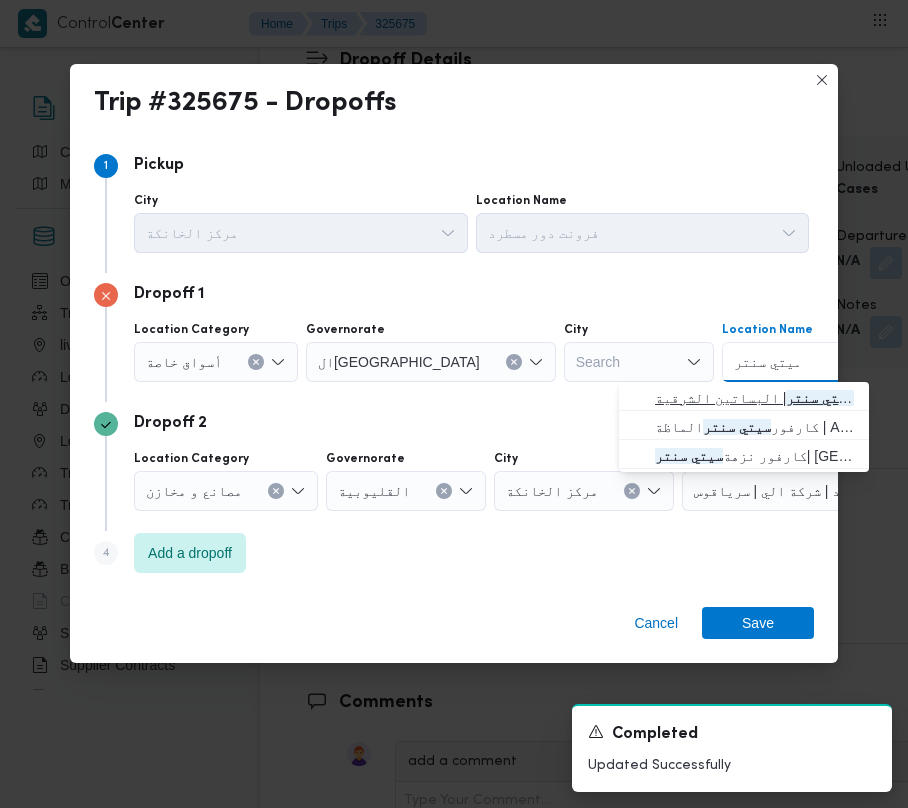 type on "سيتي سنتر" 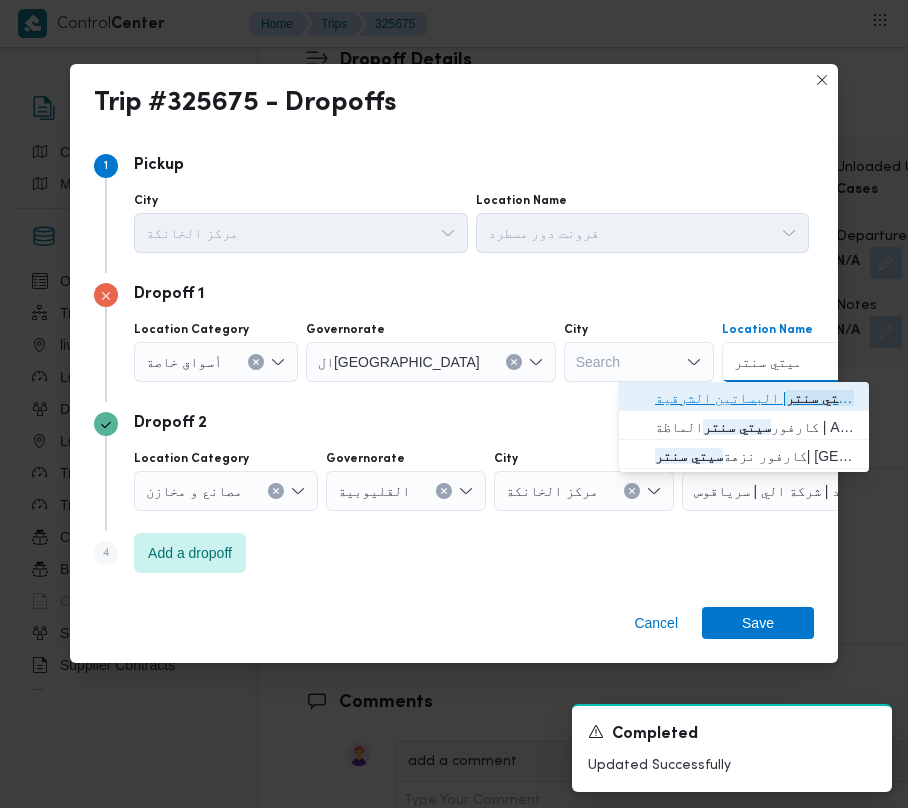 click on "كارفور المعادي  | كارفور المعادي  سيتي سنتر  | البساتين الشرقية" at bounding box center (756, 398) 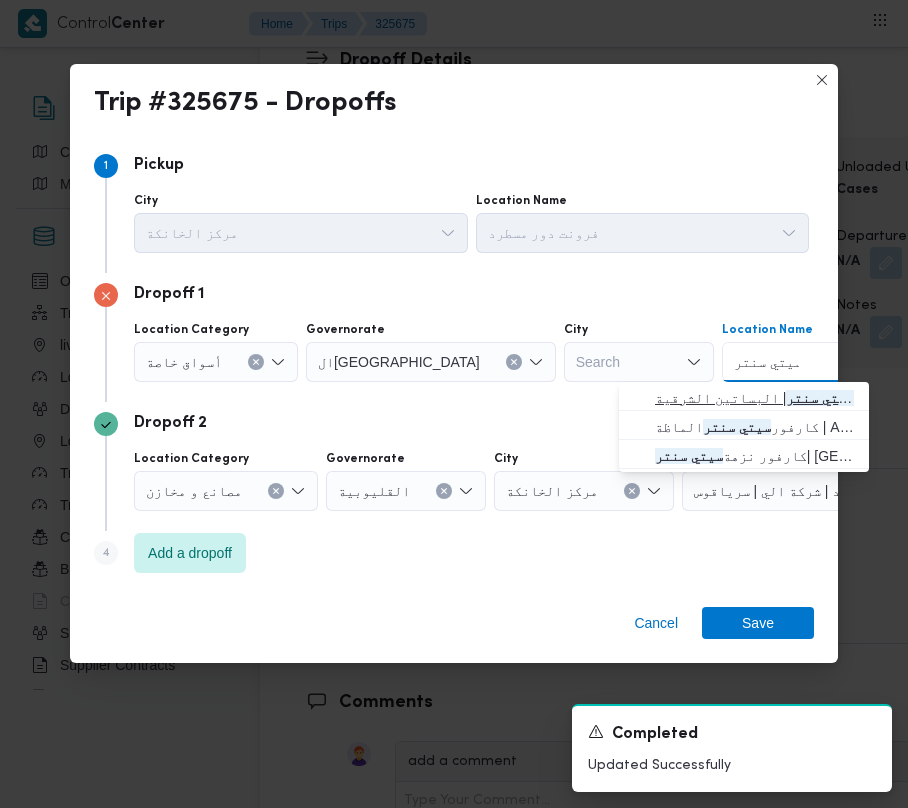 type 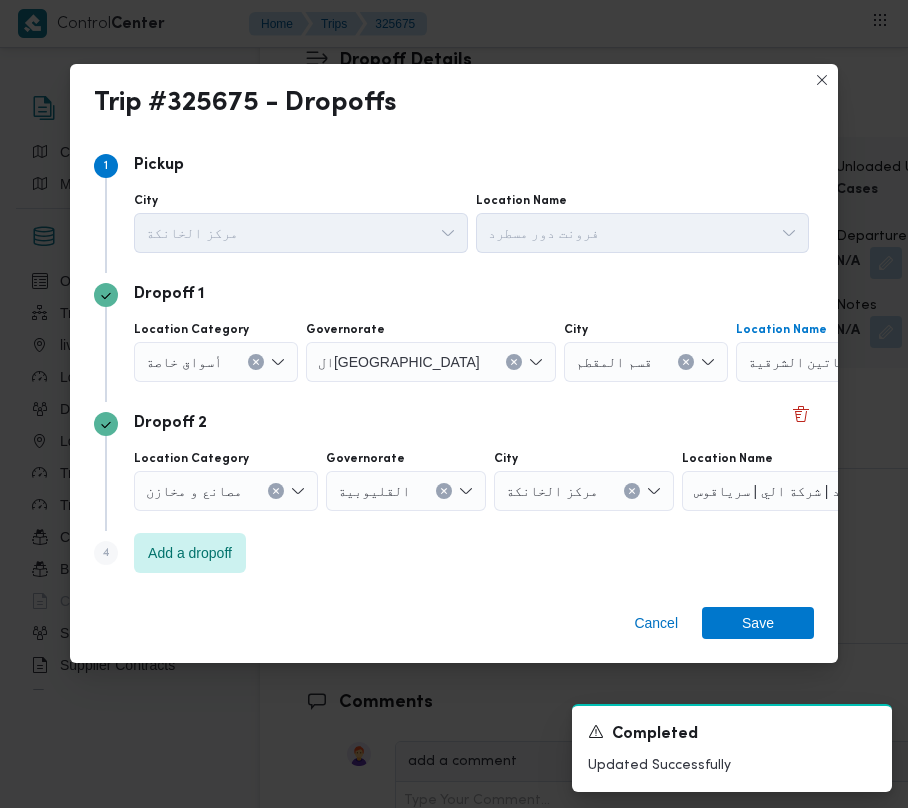 click on "Cancel Save" at bounding box center [454, 627] 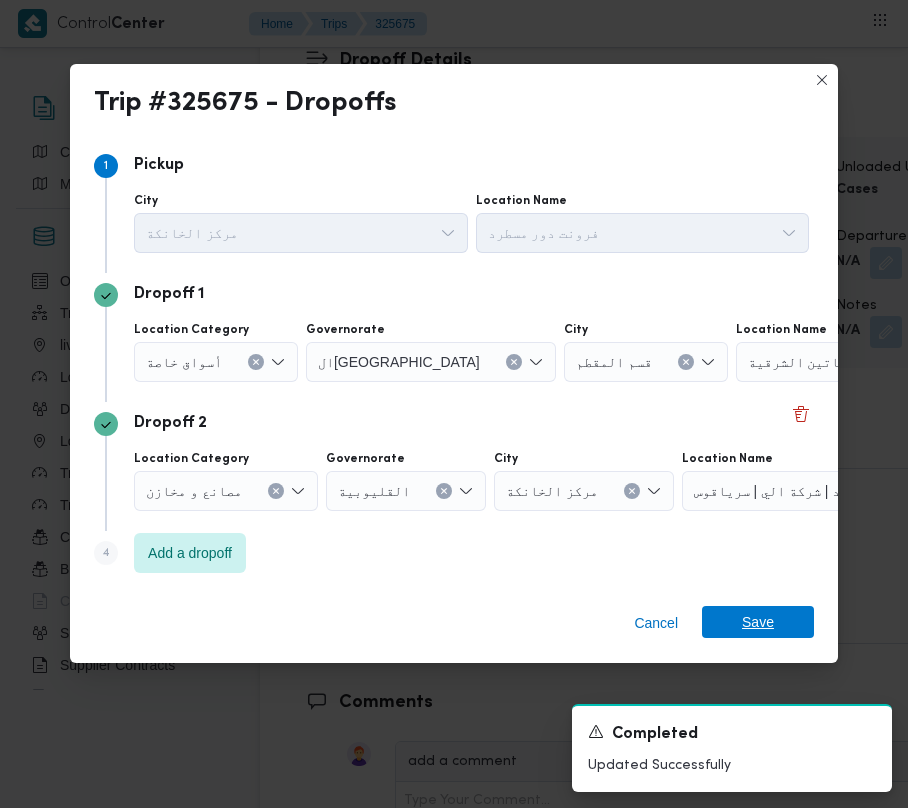 click on "Save" at bounding box center (758, 622) 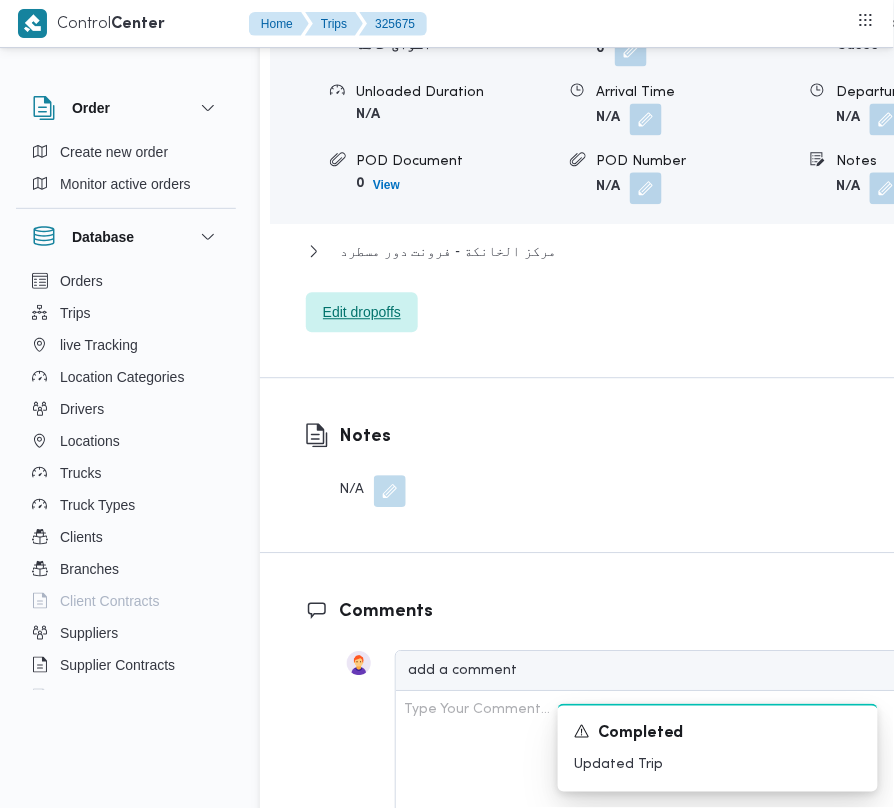 scroll, scrollTop: 2533, scrollLeft: 0, axis: vertical 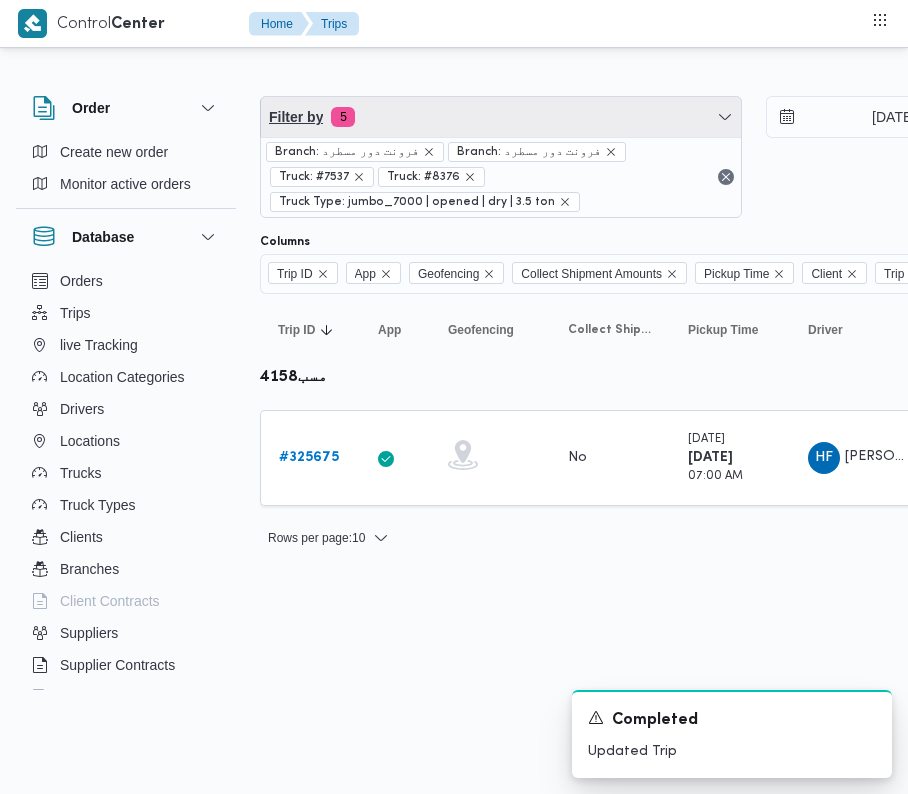 click on "Filter by 5" at bounding box center (501, 117) 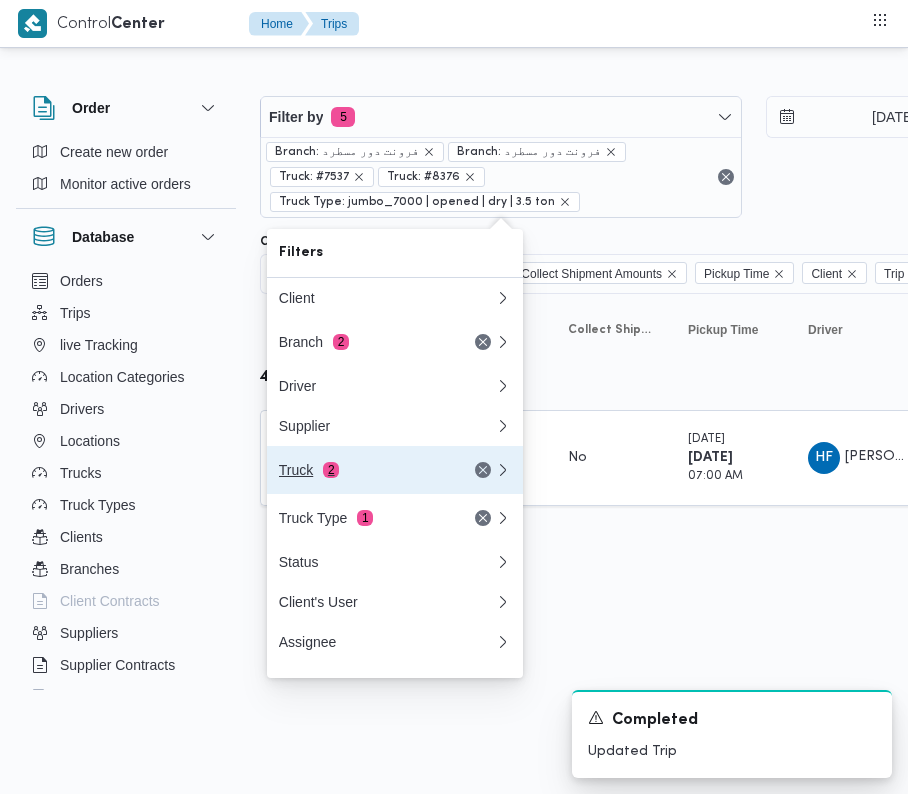 click on "Truck 2" at bounding box center (363, 470) 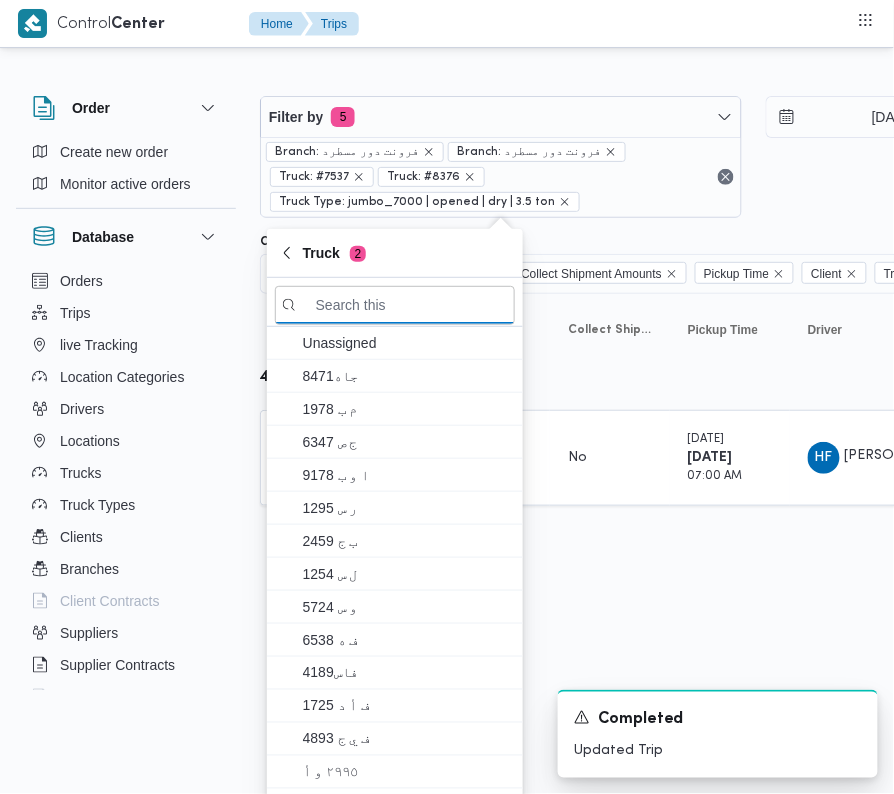 paste on "ومب628" 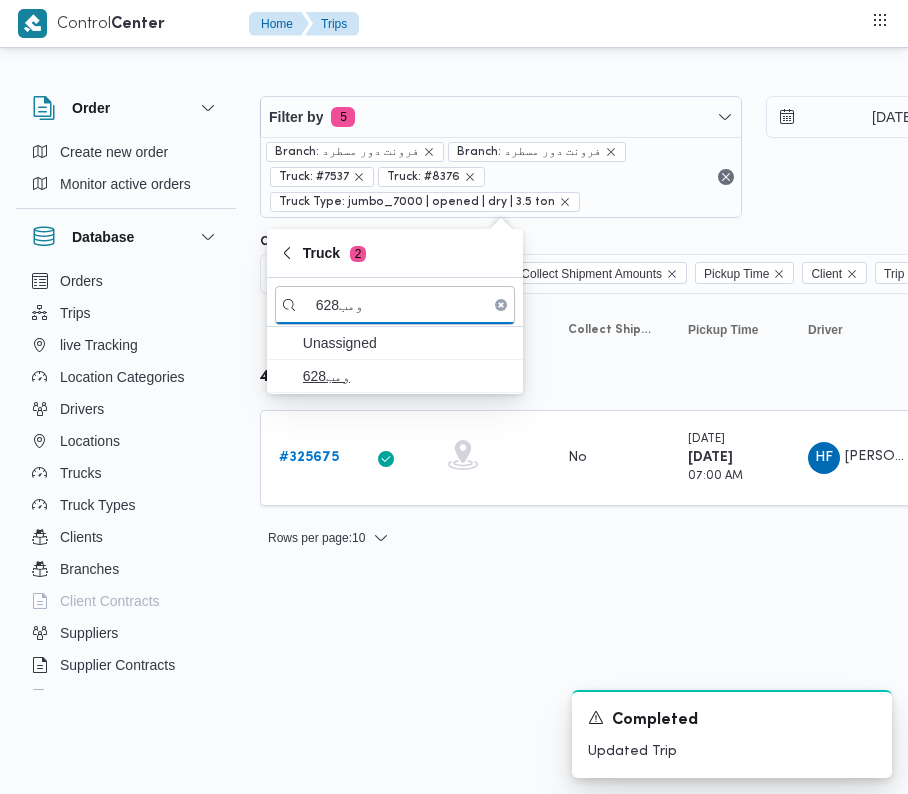 type on "ومب628" 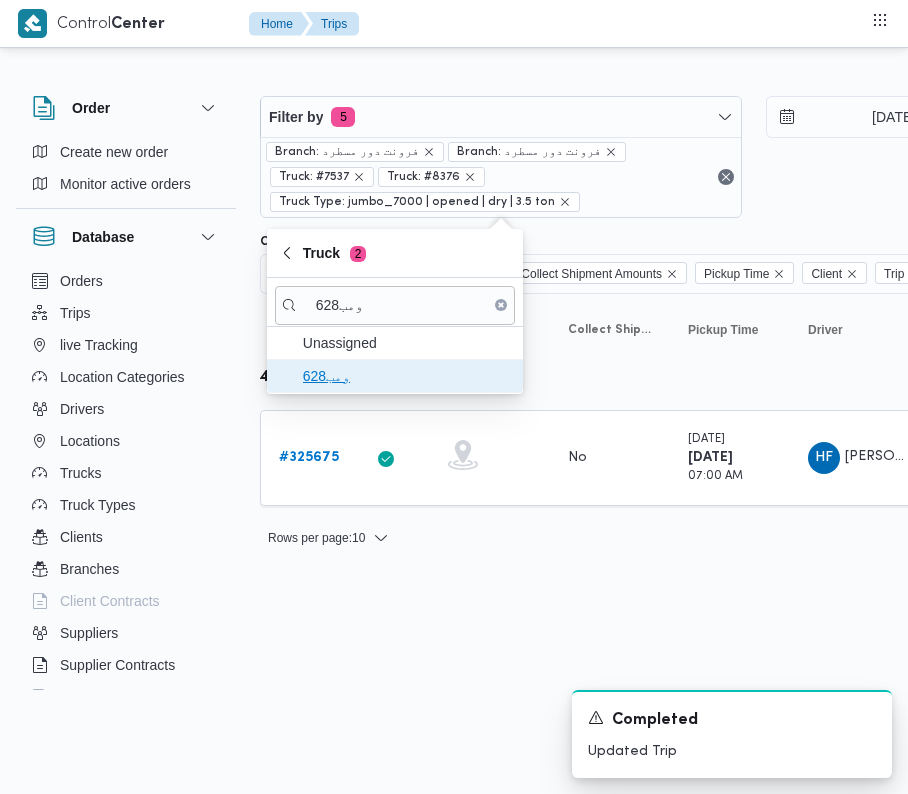 click on "ومب628" at bounding box center [407, 376] 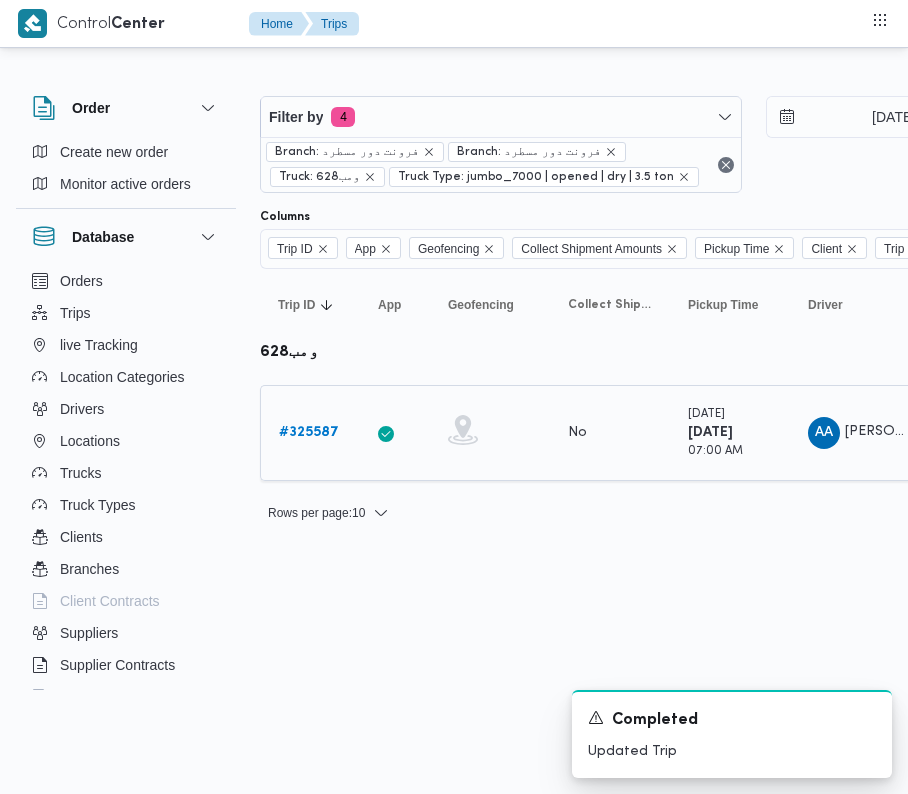 click on "# 325587" at bounding box center [309, 433] 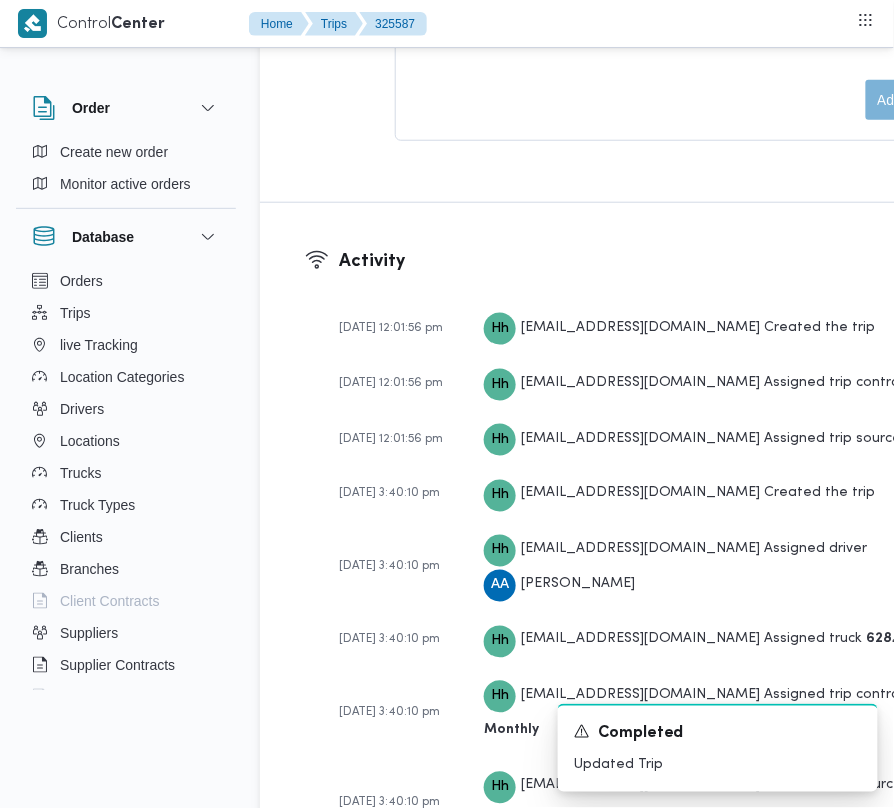 scroll, scrollTop: 3377, scrollLeft: 0, axis: vertical 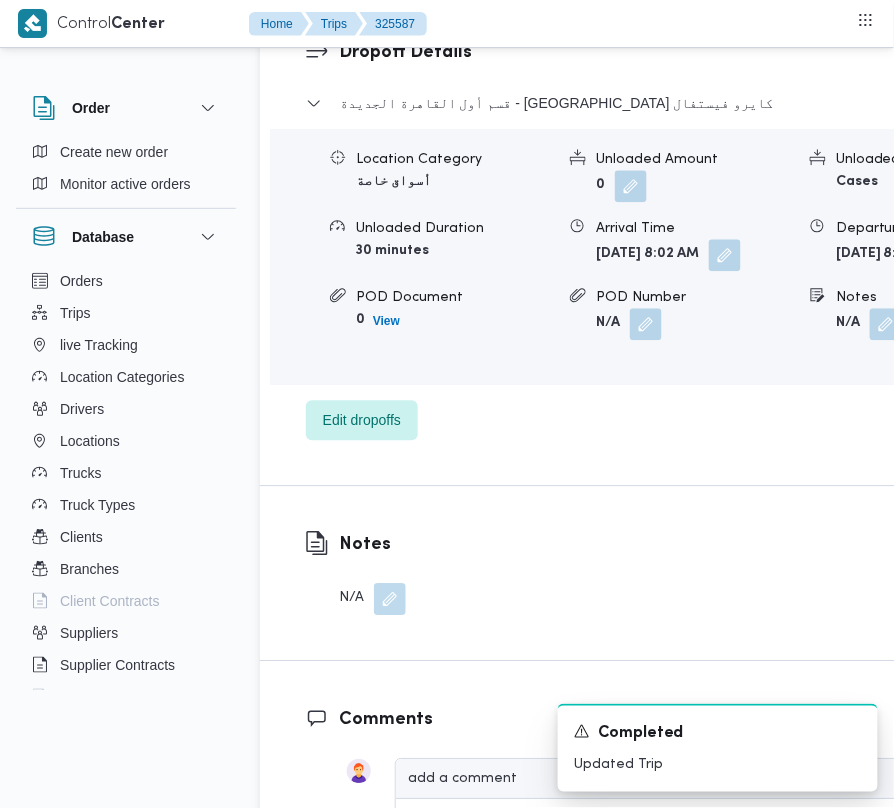 click on "قسم أول القاهرة الجديدة -
[GEOGRAPHIC_DATA] كايرو فيستفال Location Category أسواق خاصة Unloaded Amount 0 Unloaded Unit Cases Unloaded Duration 30 minutes Arrival Time [DATE] 8:02 AM Departure Time [DATE] 8:32 AM POD Document 0 View POD Number N/A Notes N/A Edit dropoffs" at bounding box center (653, 265) 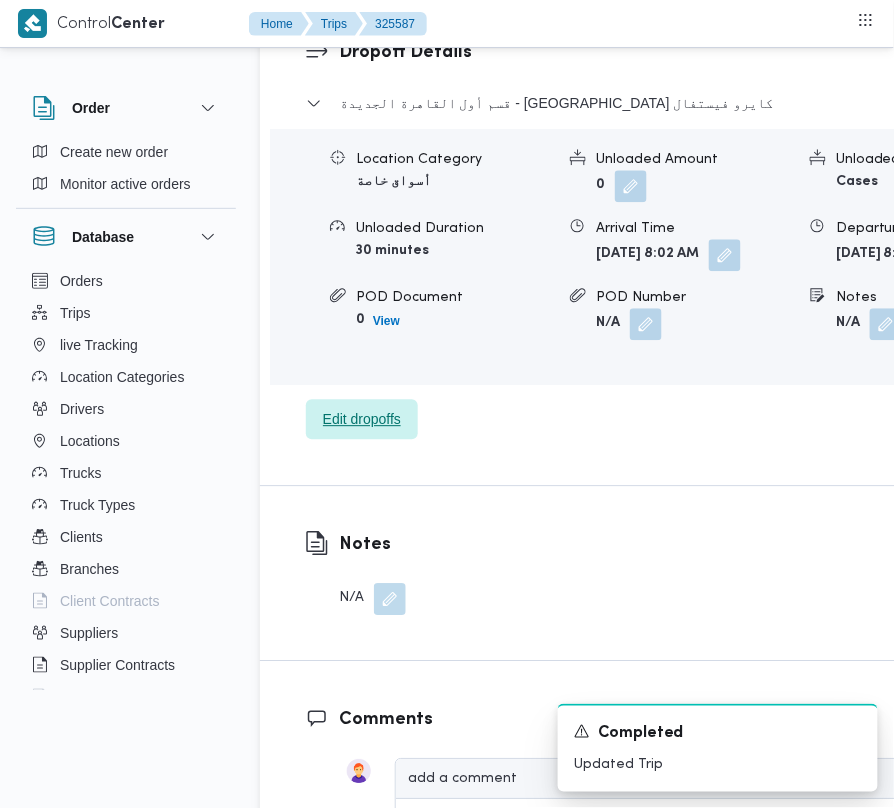 click on "Edit dropoffs" at bounding box center (362, 419) 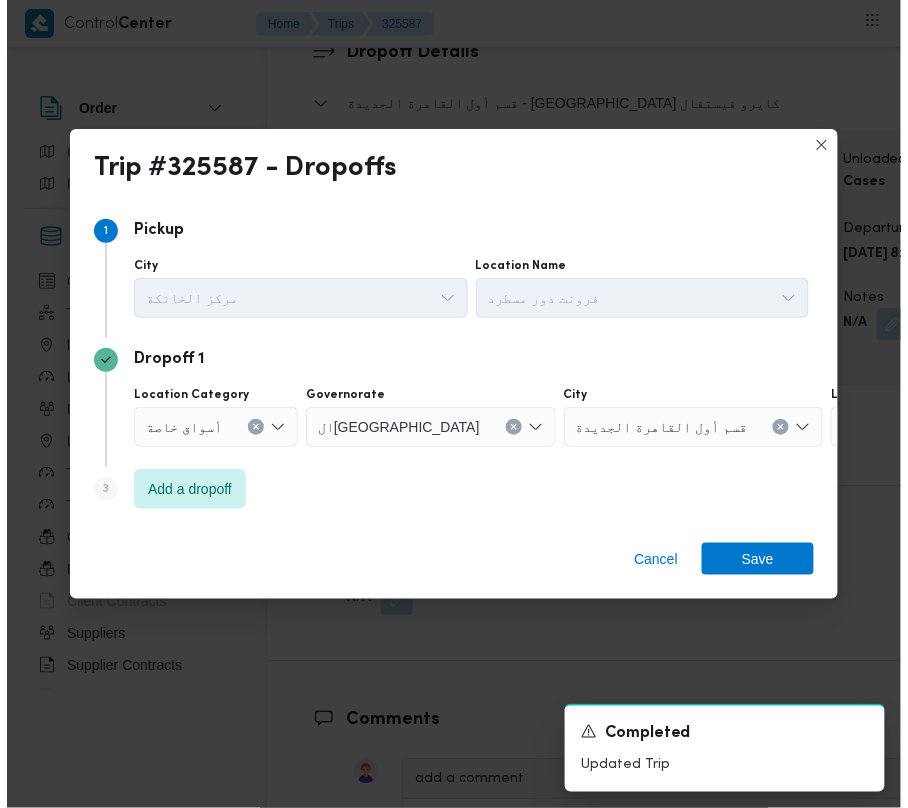 scroll, scrollTop: 3353, scrollLeft: 0, axis: vertical 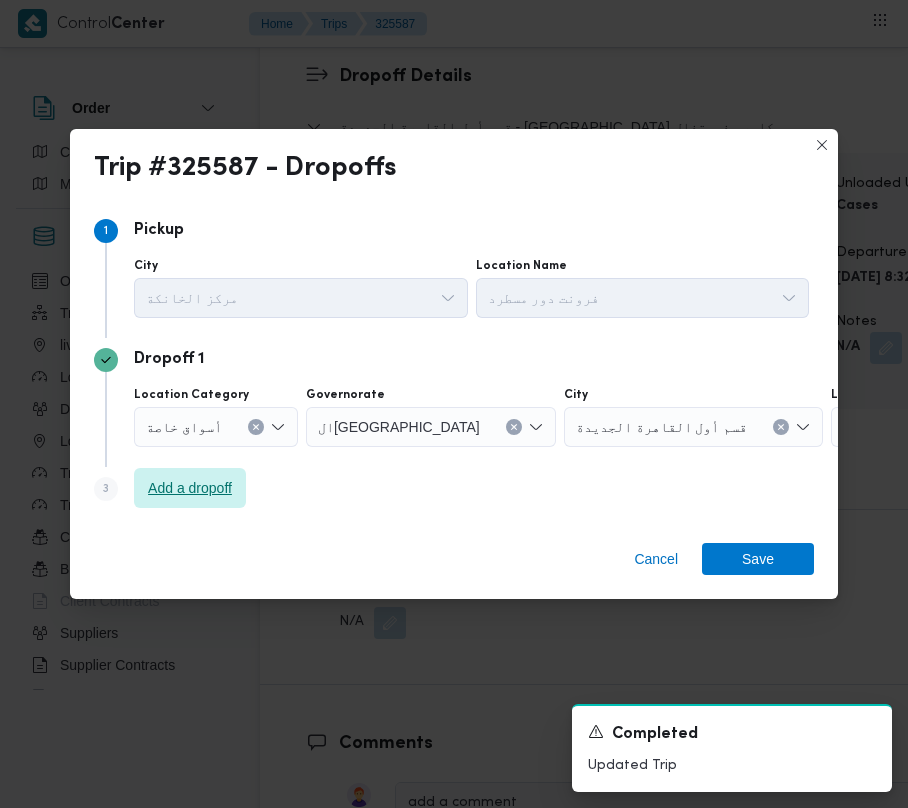click on "Add a dropoff" at bounding box center (190, 488) 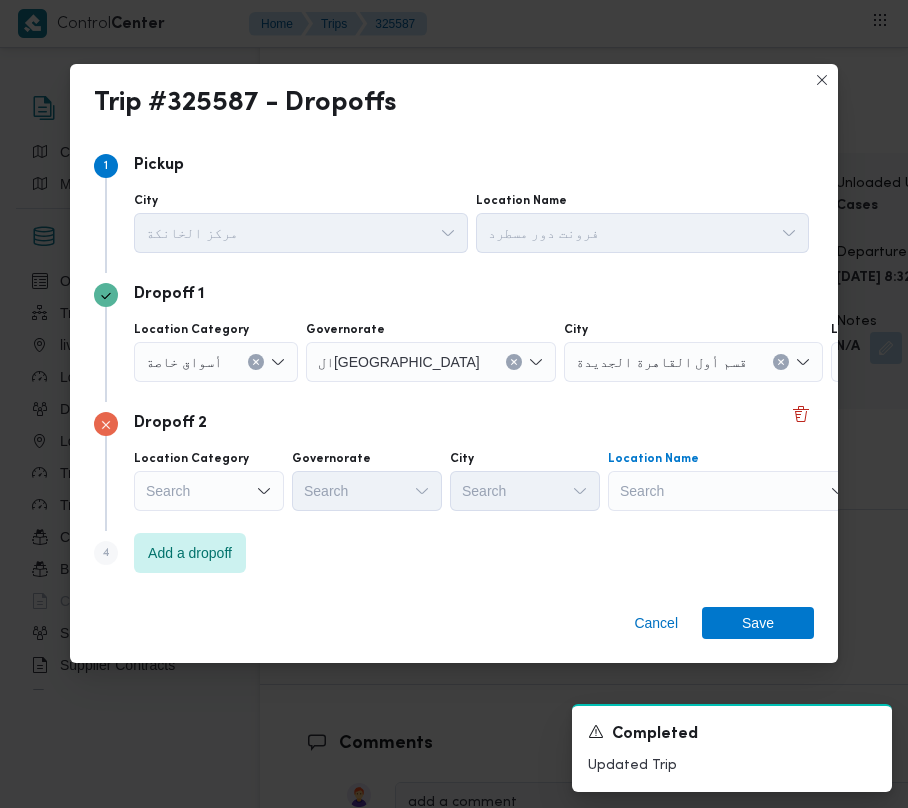 click on "Search" at bounding box center (956, 362) 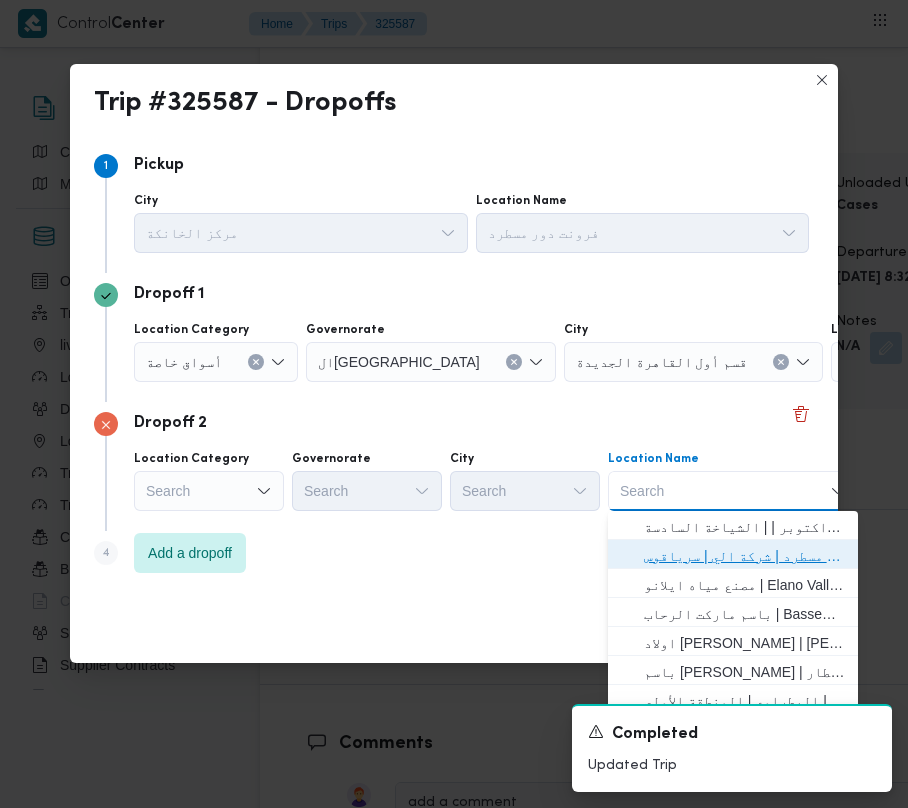 click on "فرونت دور مسطرد | شركة الي | سرياقوس" at bounding box center [745, 556] 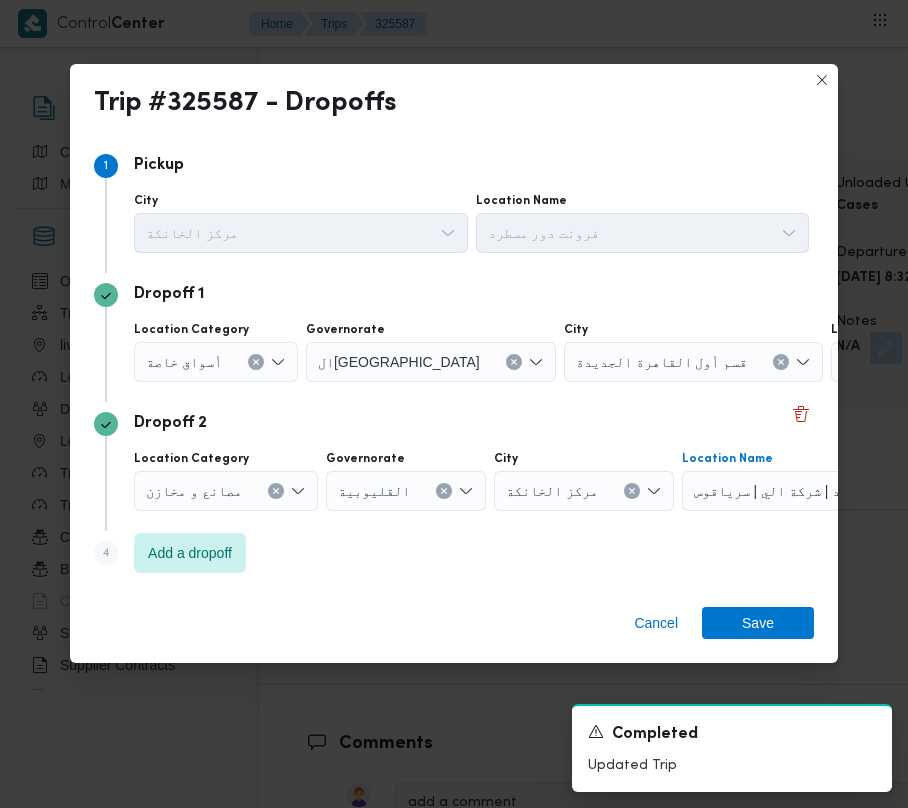 click at bounding box center (231, 362) 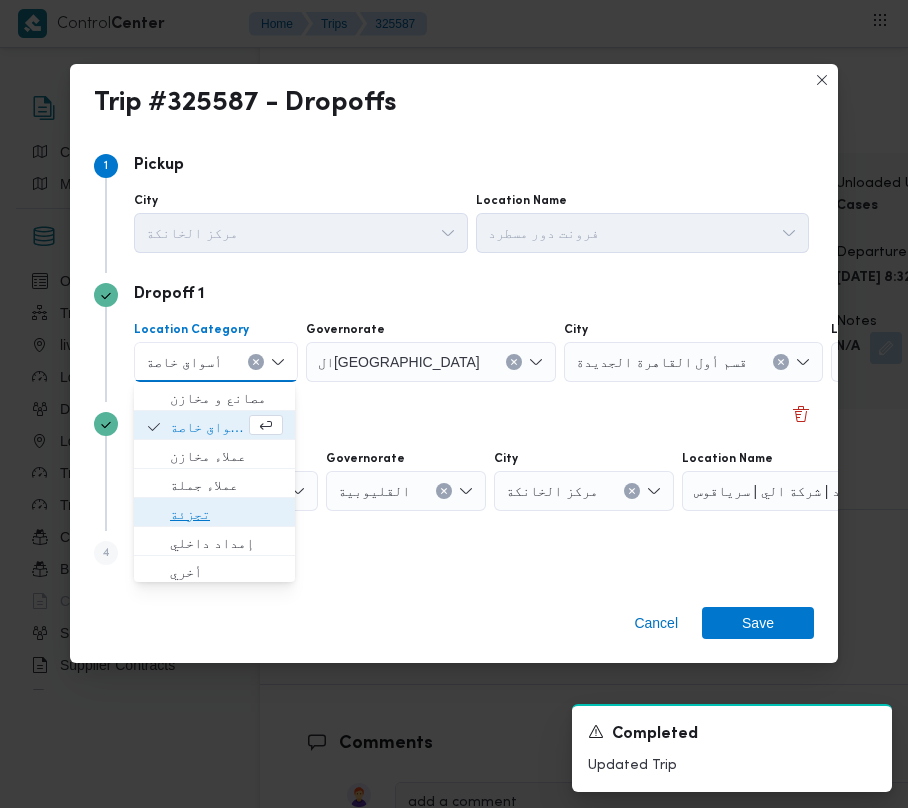 click on "تجزئة" at bounding box center (226, 514) 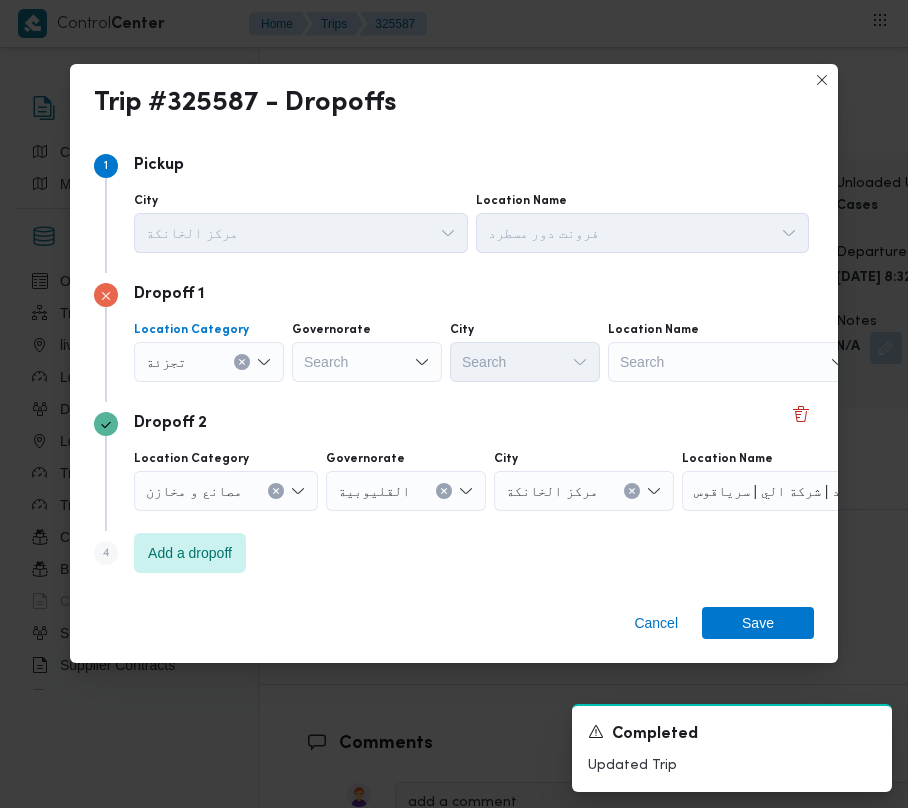 click on "Search" at bounding box center [367, 362] 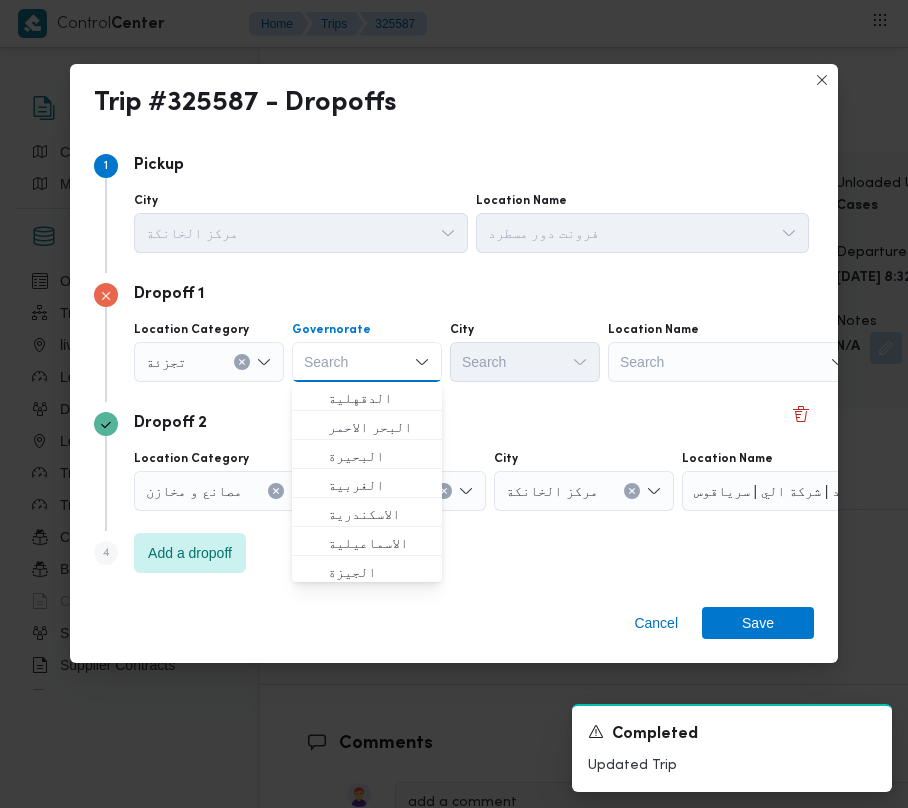 paste on "جيزة" 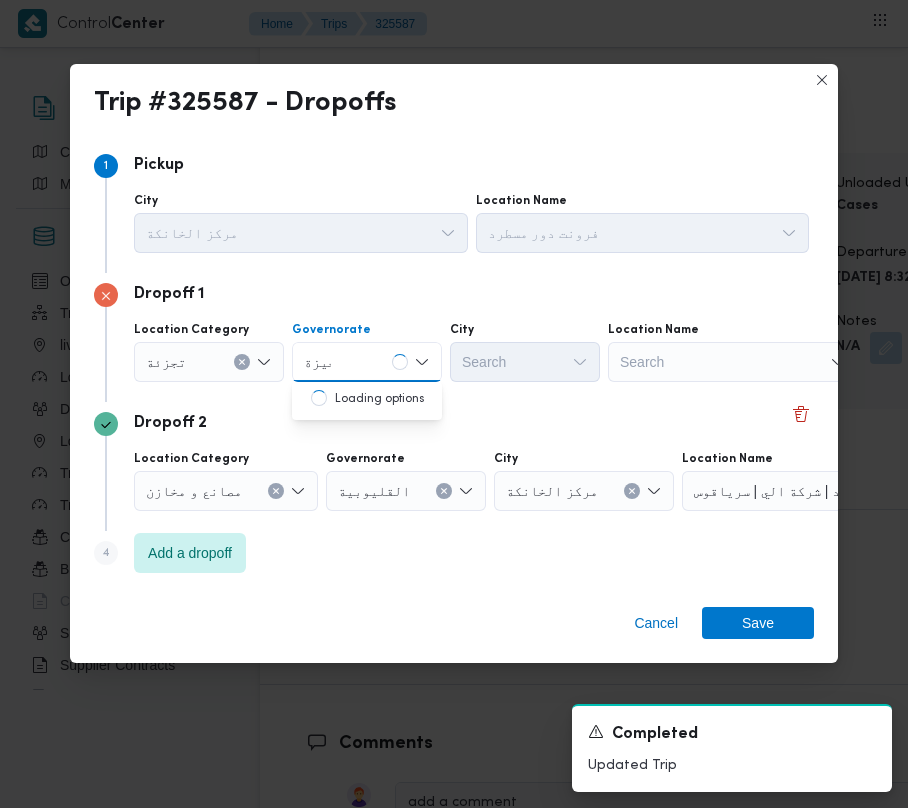 type on "جيزة" 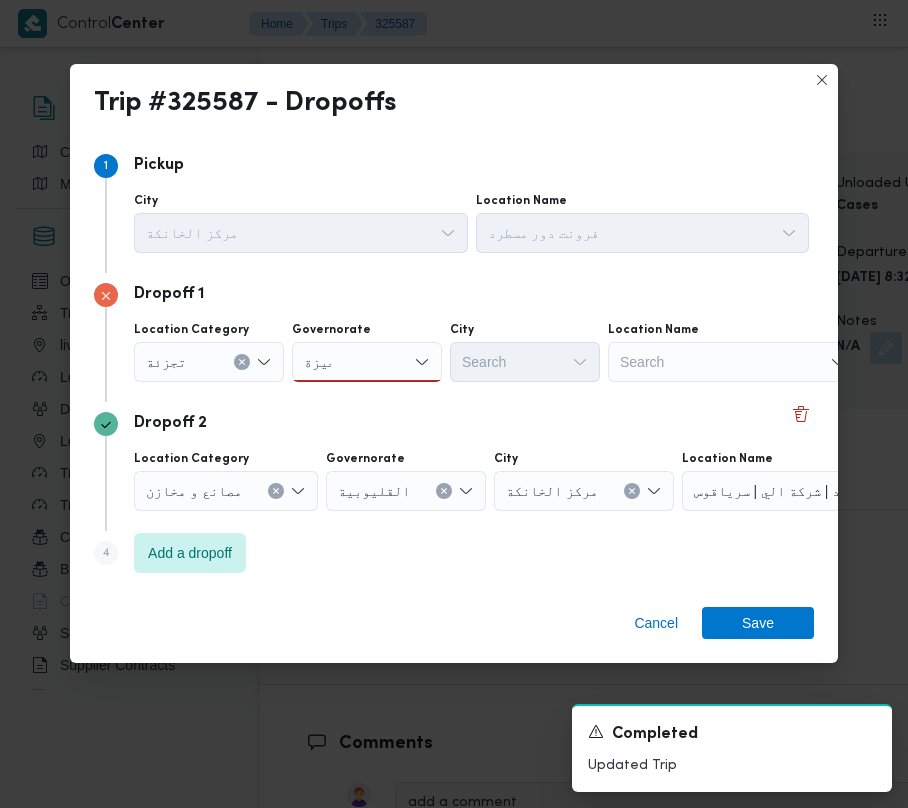 click on "جيزة جيزة" at bounding box center (367, 362) 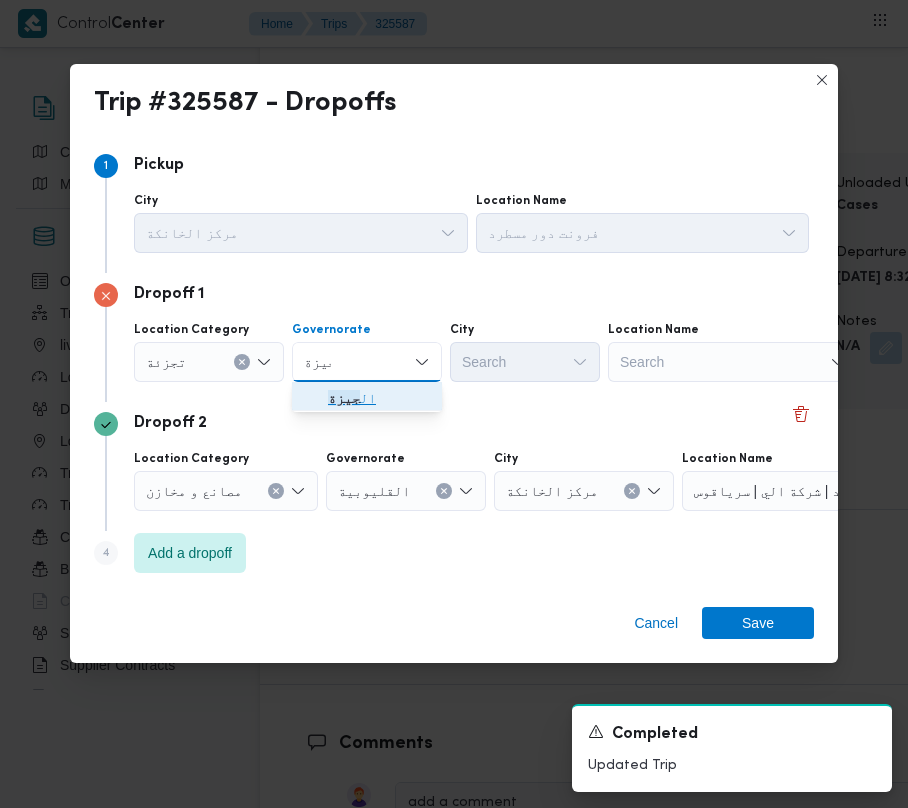 click on "ال جيزة" at bounding box center (379, 398) 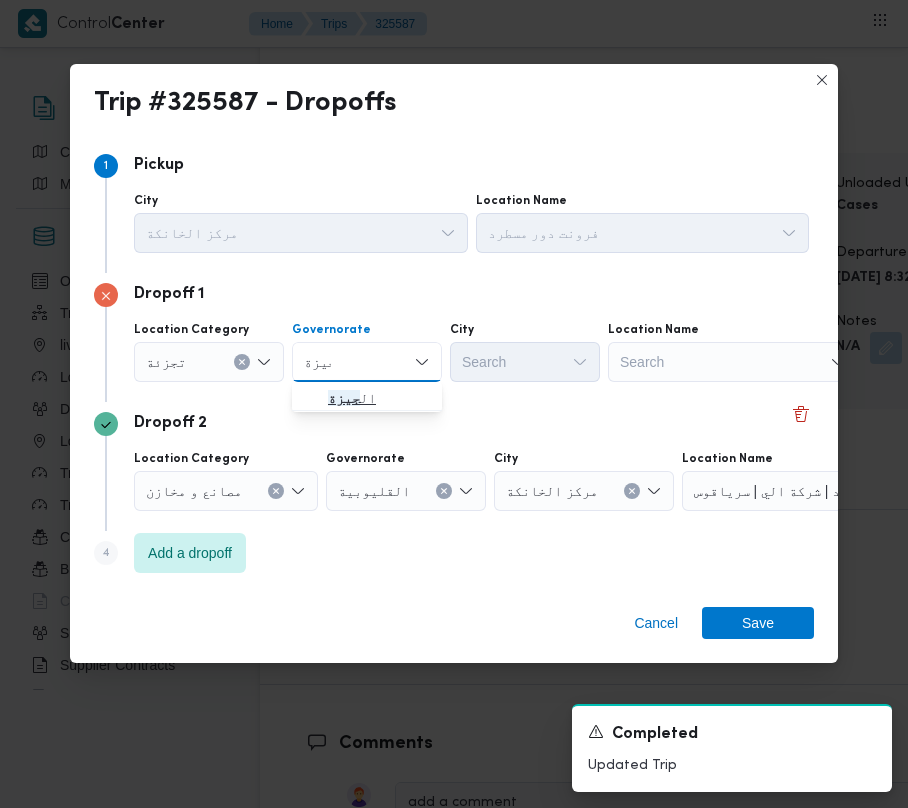 type 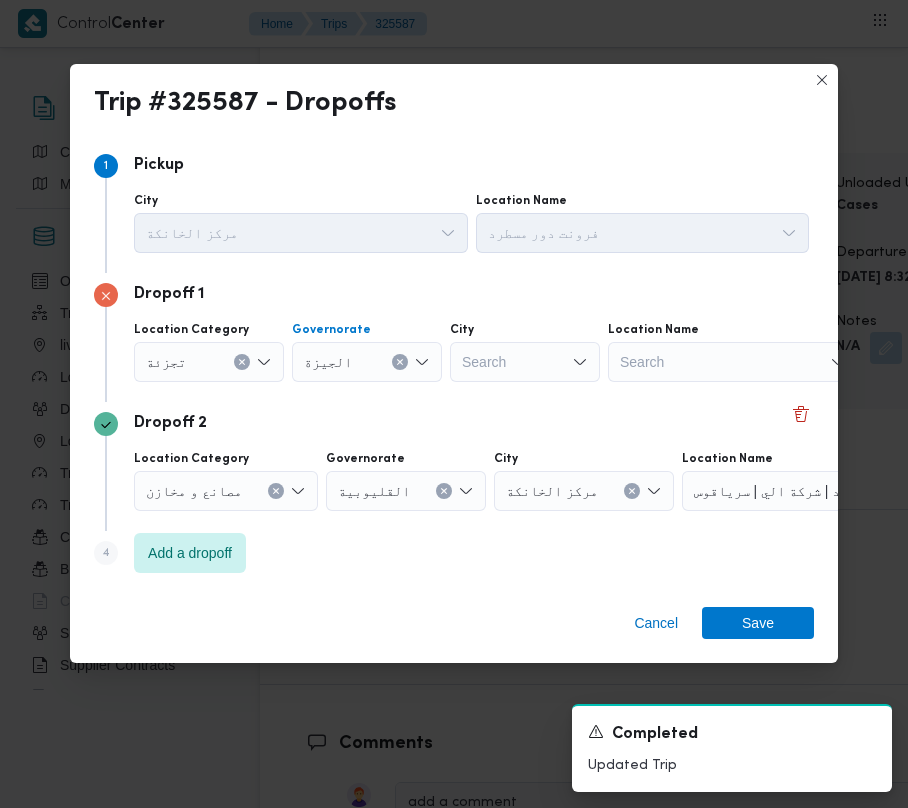 click on "Search" at bounding box center [525, 362] 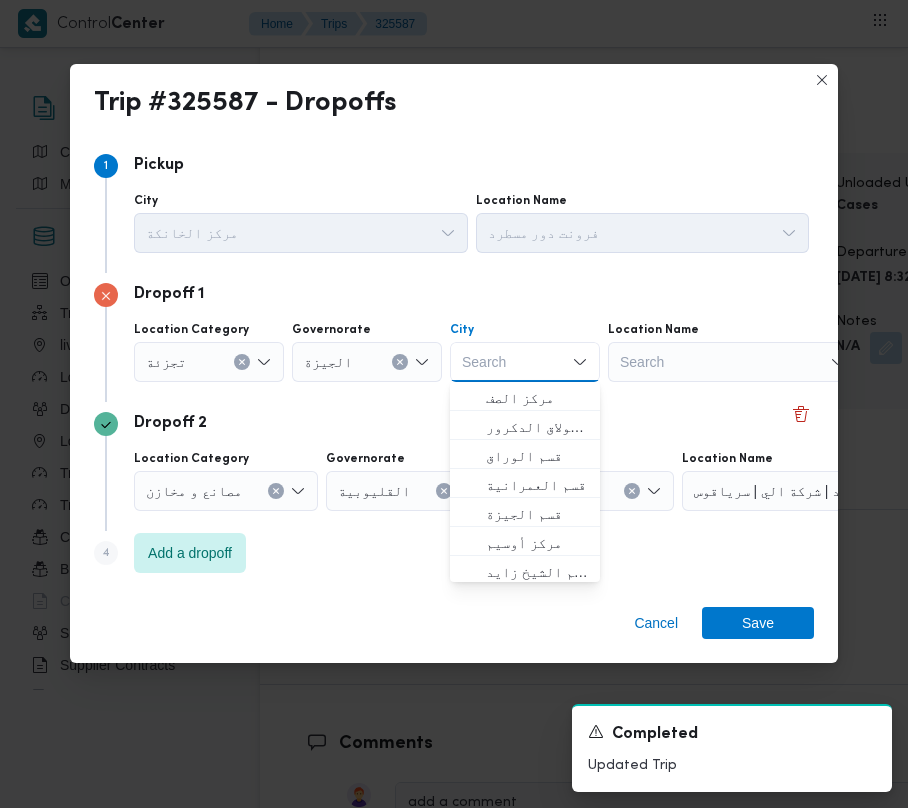 paste on "أكتوبر" 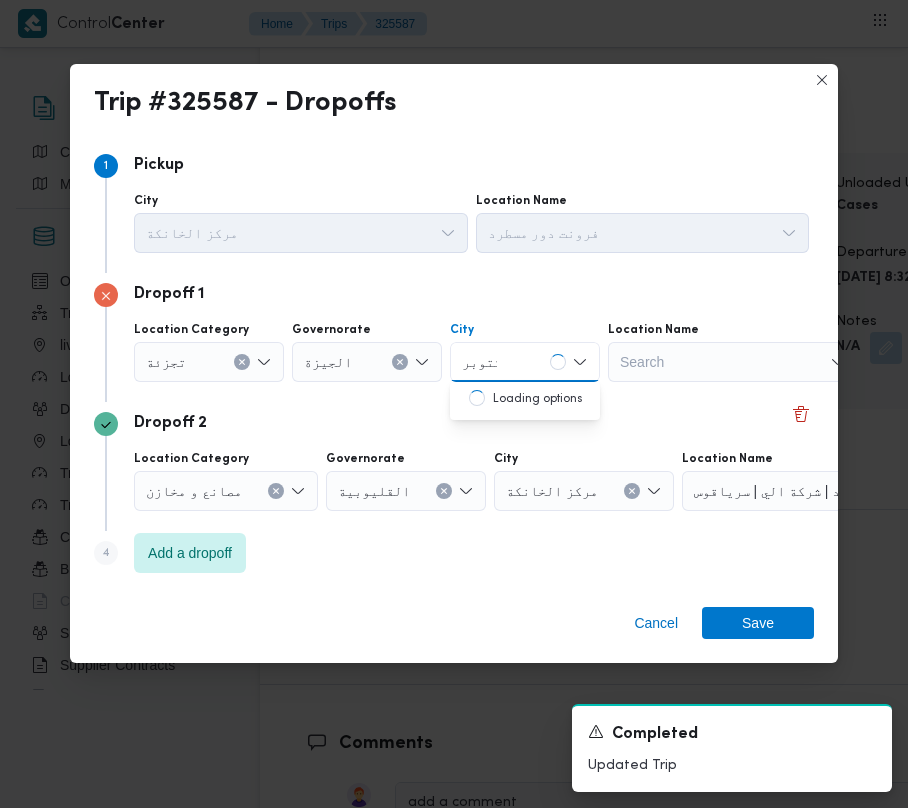 type on "أكتوبر" 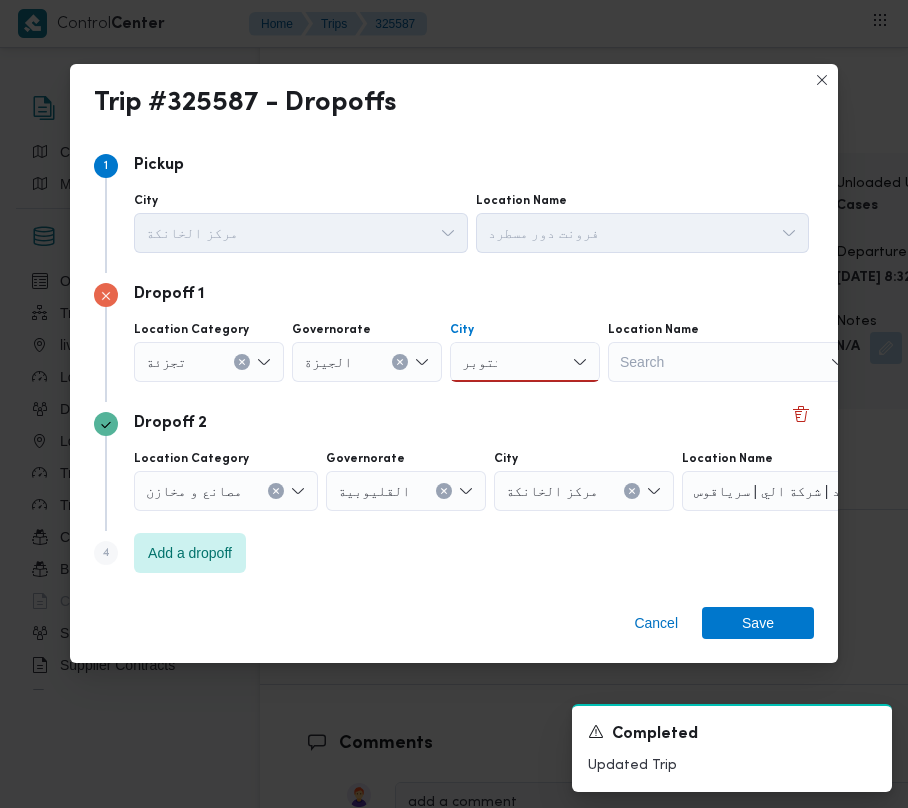 click on "أكتوبر أكتوبر" at bounding box center [525, 362] 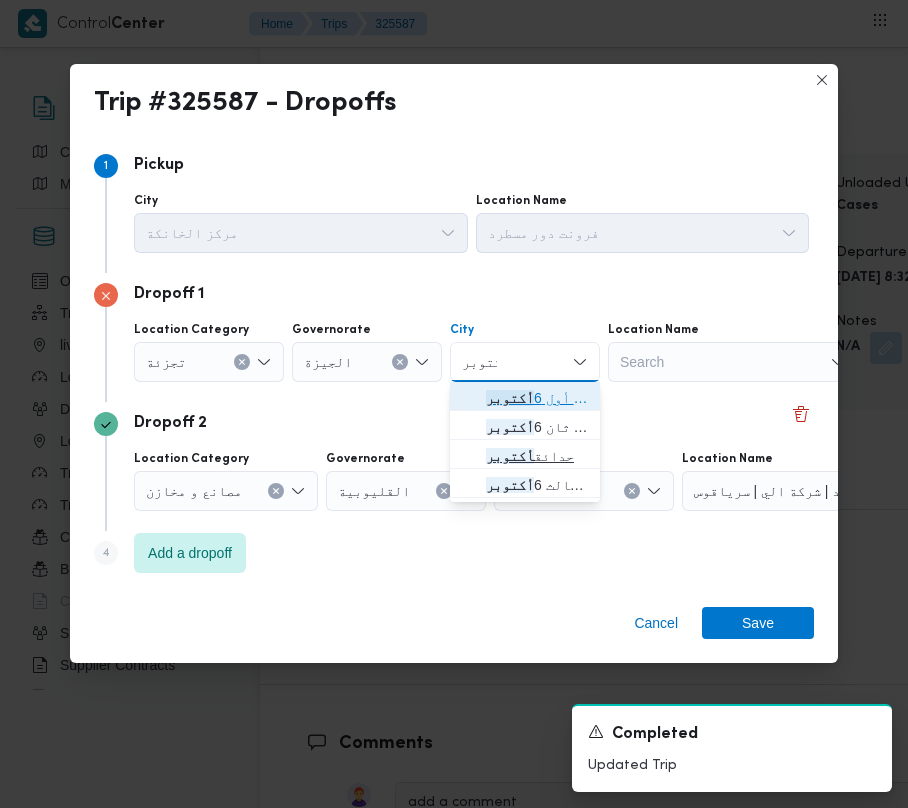 drag, startPoint x: 521, startPoint y: 392, endPoint x: 533, endPoint y: 448, distance: 57.271286 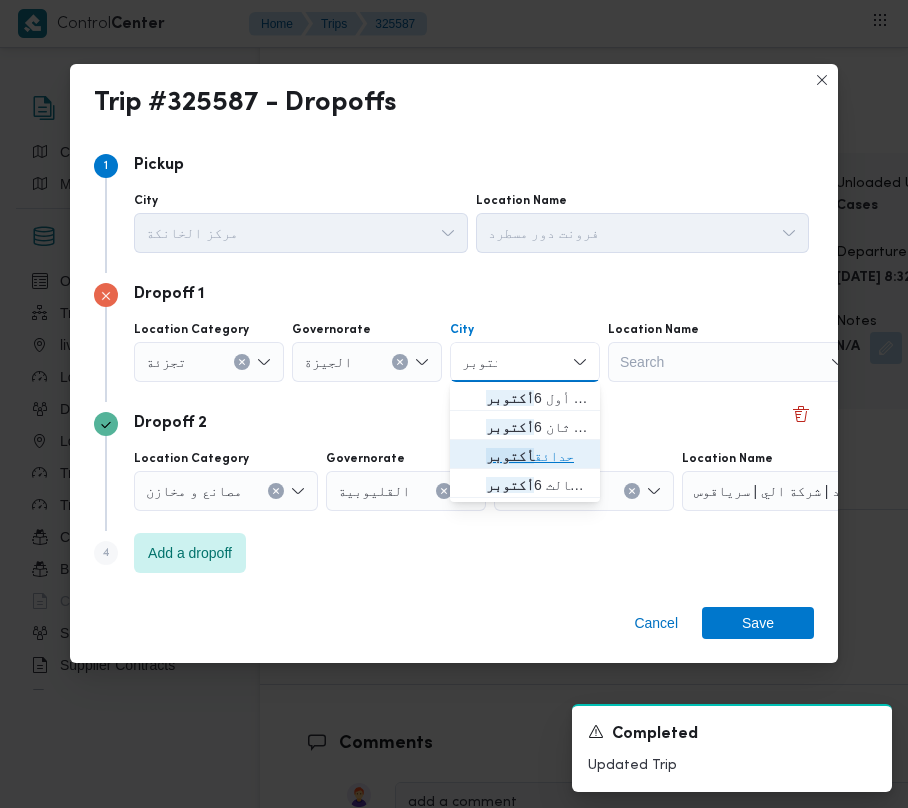 click on "حدائق  أكتوبر" at bounding box center [537, 456] 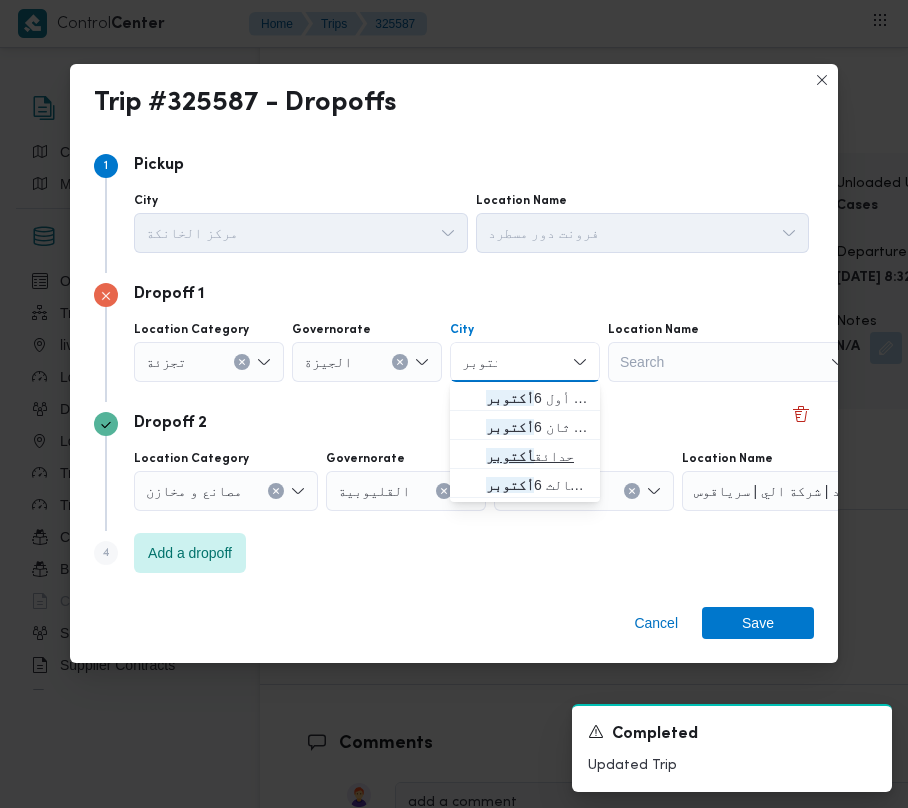 type 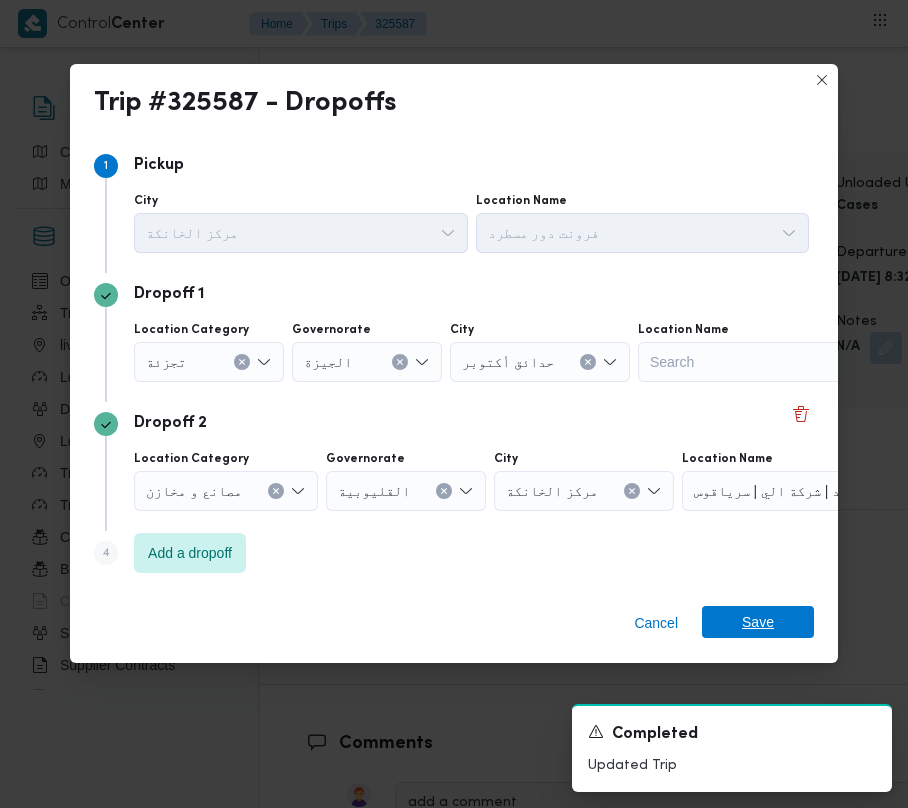 click on "Save" at bounding box center [758, 622] 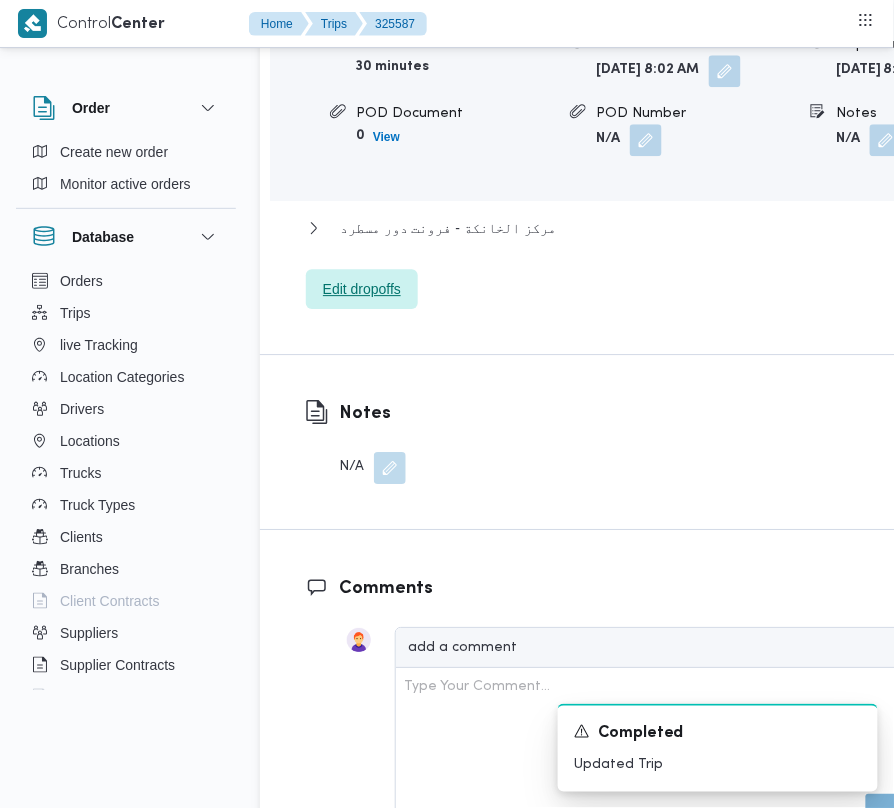 scroll, scrollTop: 2854, scrollLeft: 0, axis: vertical 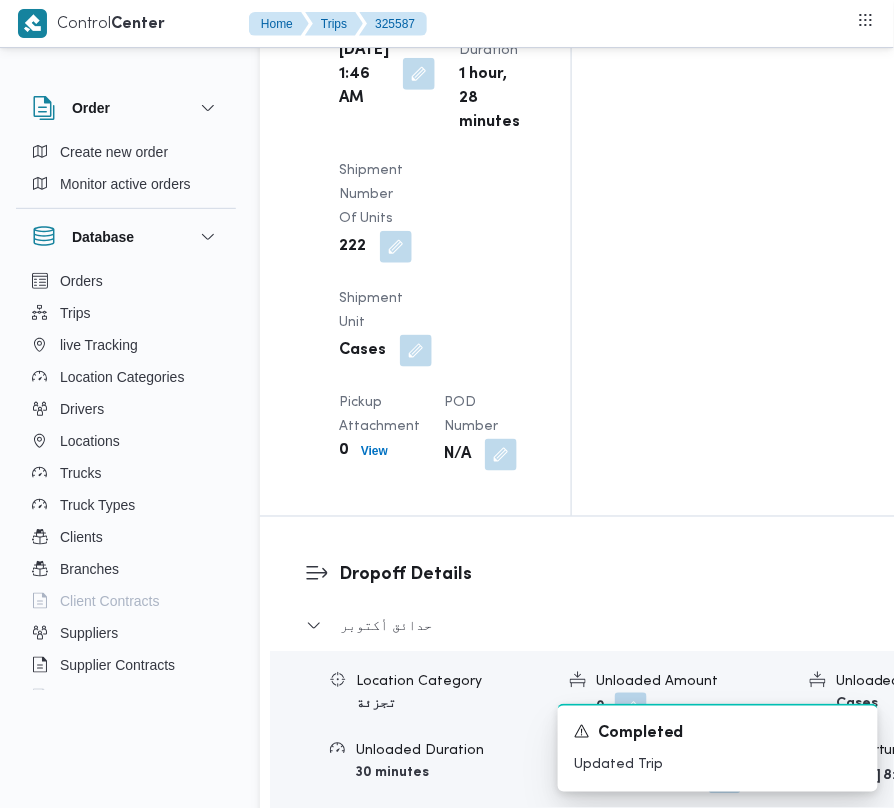 click at bounding box center [419, 74] 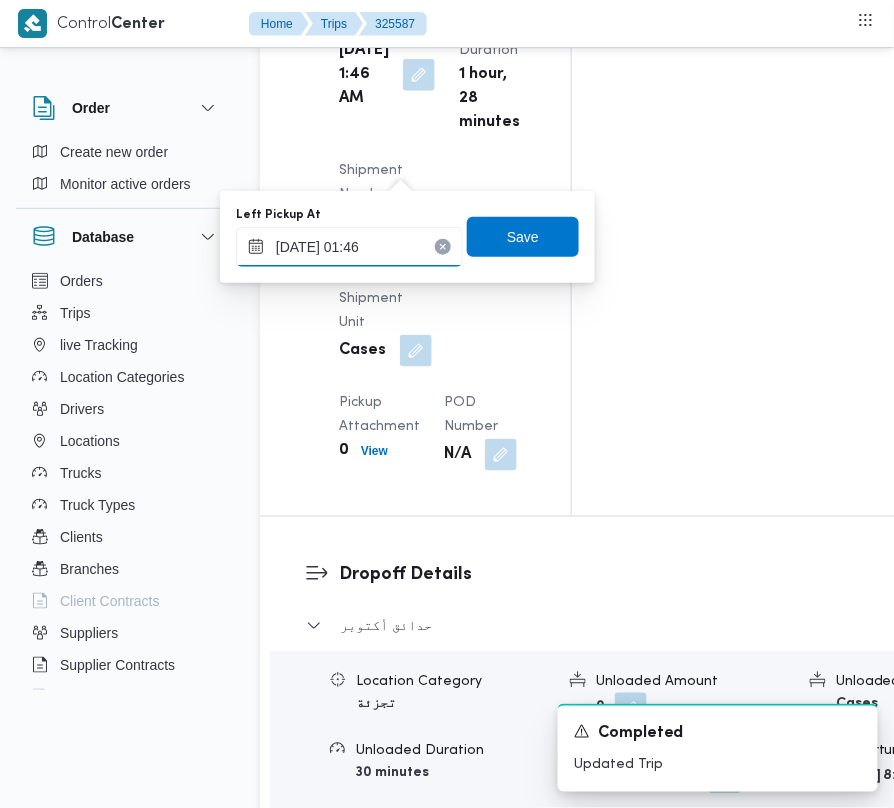 click on "[DATE] 01:46" at bounding box center [349, 247] 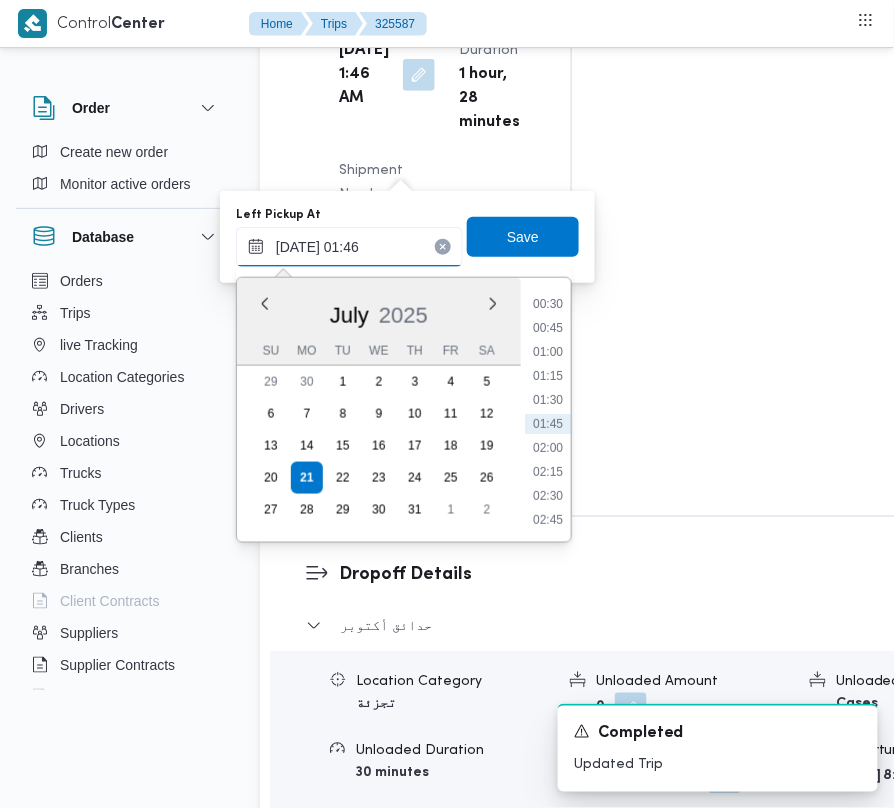 click on "[DATE] 01:46" at bounding box center (349, 247) 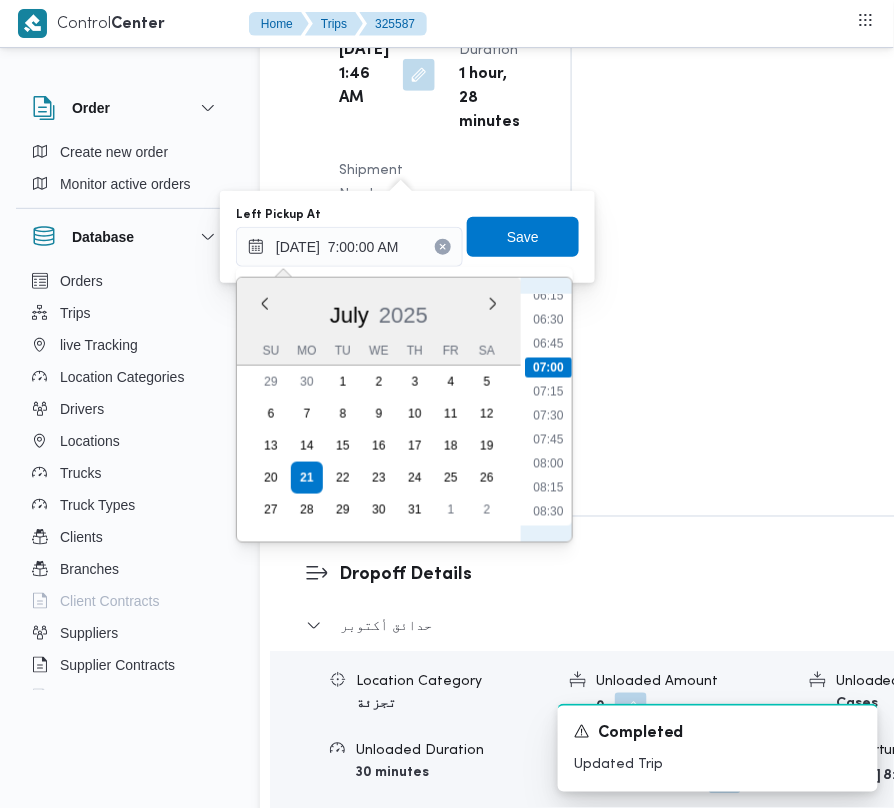 scroll, scrollTop: 661, scrollLeft: 0, axis: vertical 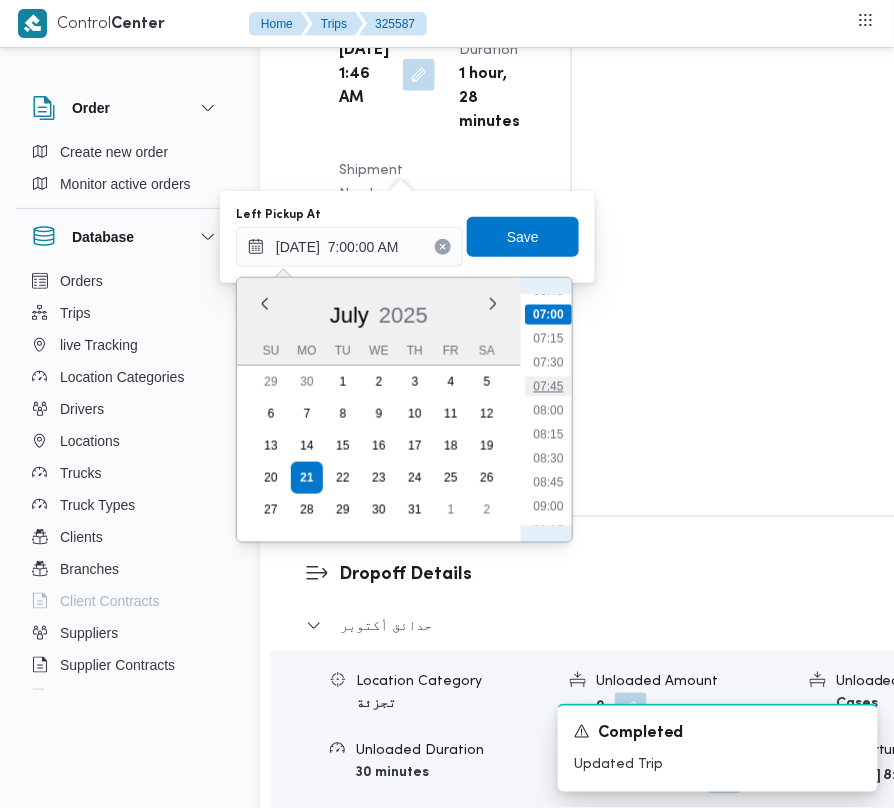 click on "07:45" at bounding box center [548, 387] 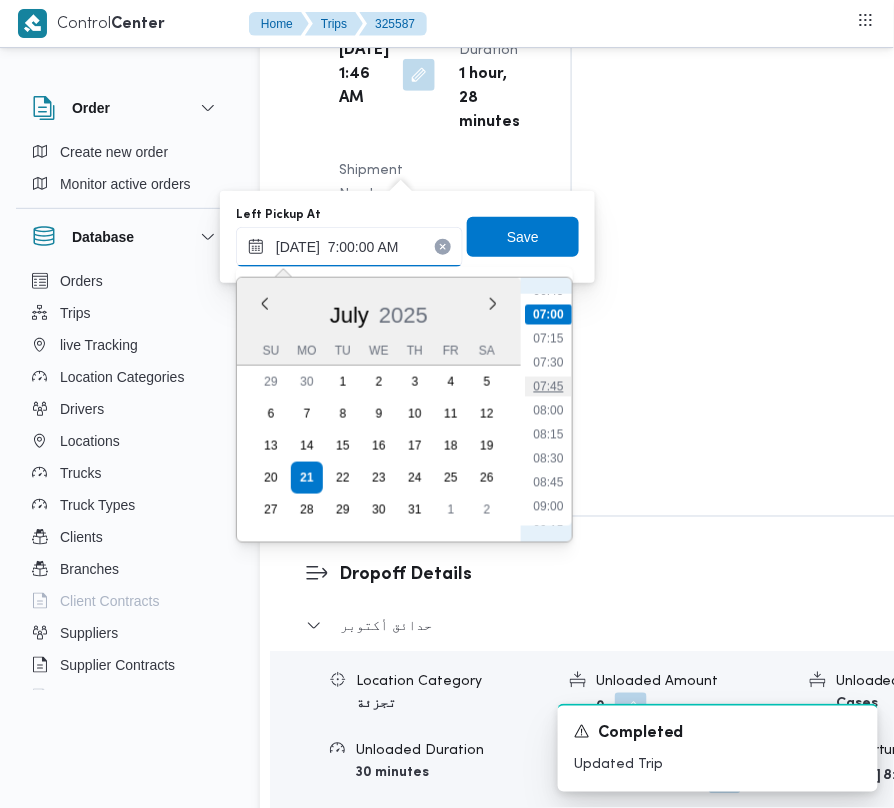 type on "[DATE] 07:45" 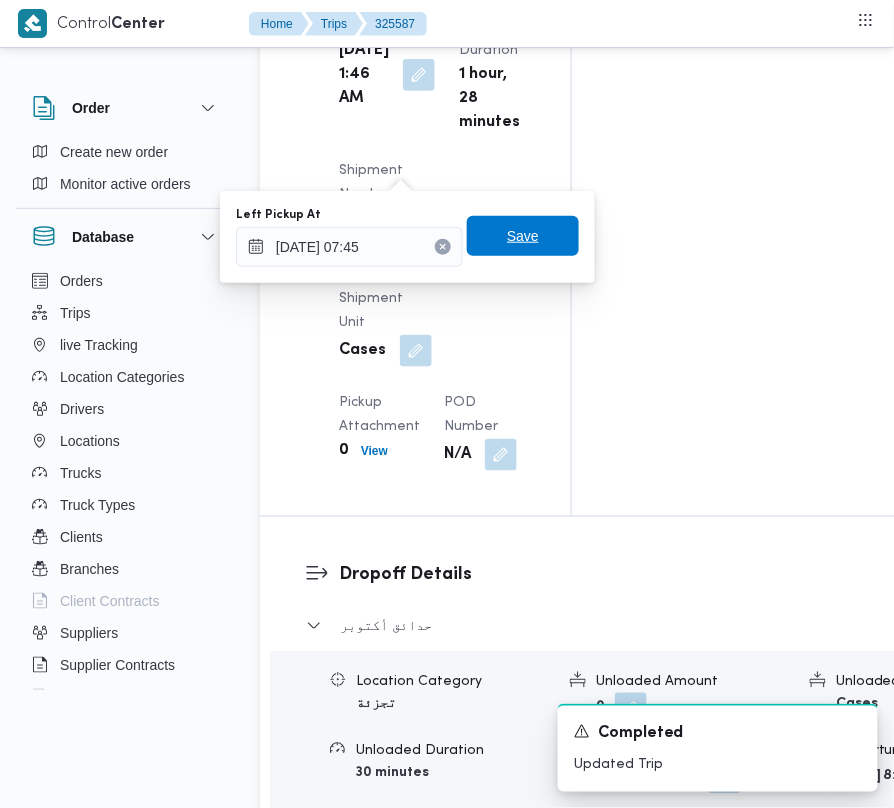 click on "Save" at bounding box center (523, 236) 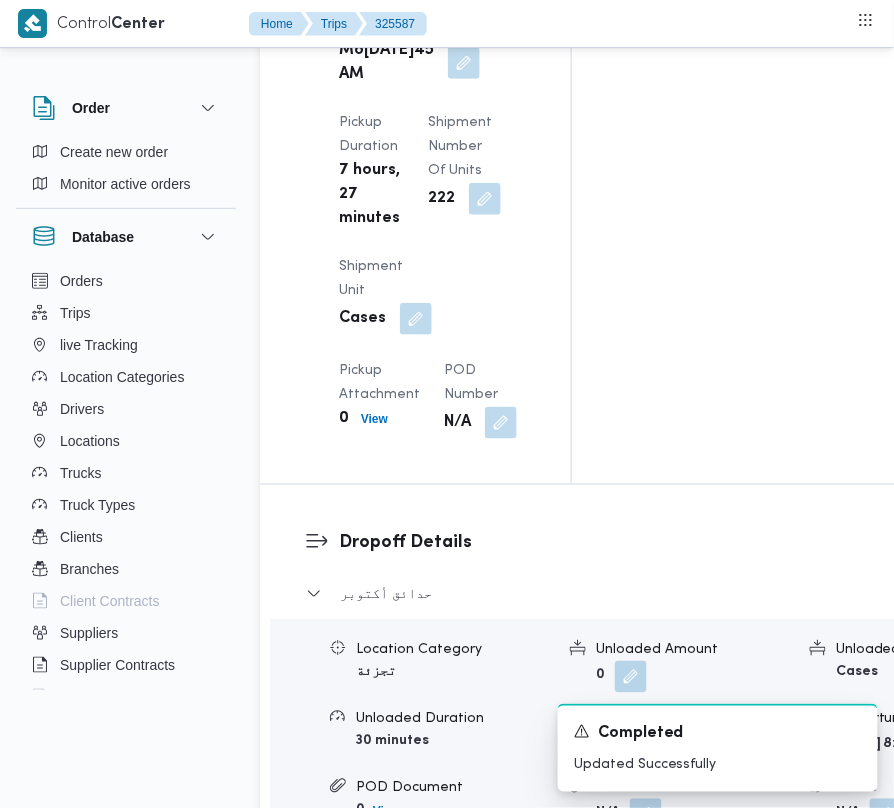 drag, startPoint x: 893, startPoint y: 453, endPoint x: 893, endPoint y: 394, distance: 59 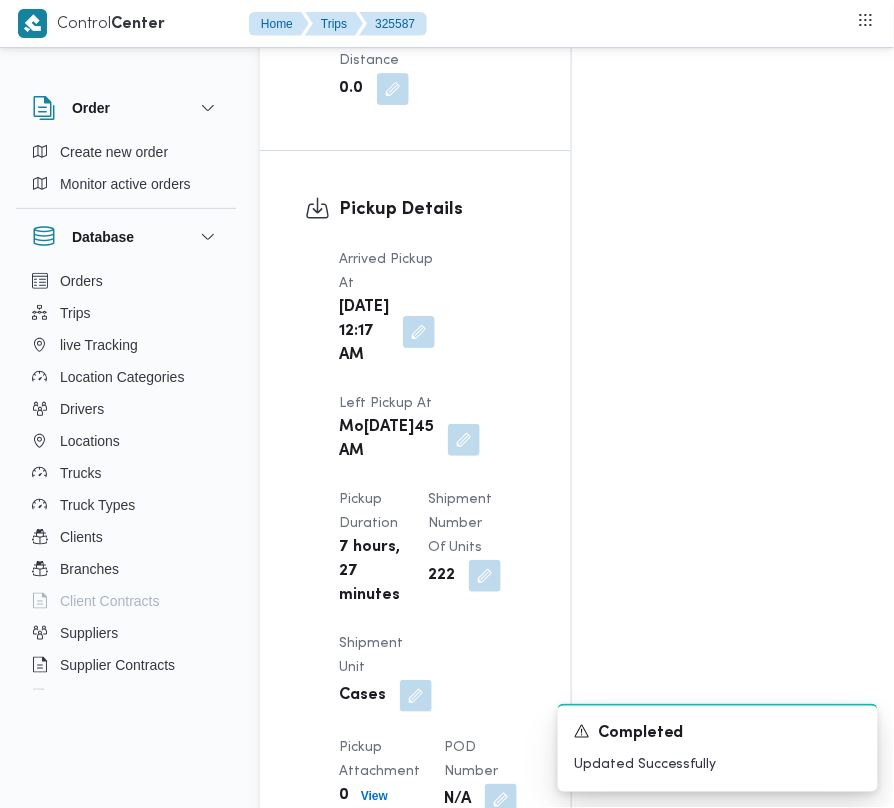 scroll, scrollTop: 2457, scrollLeft: 0, axis: vertical 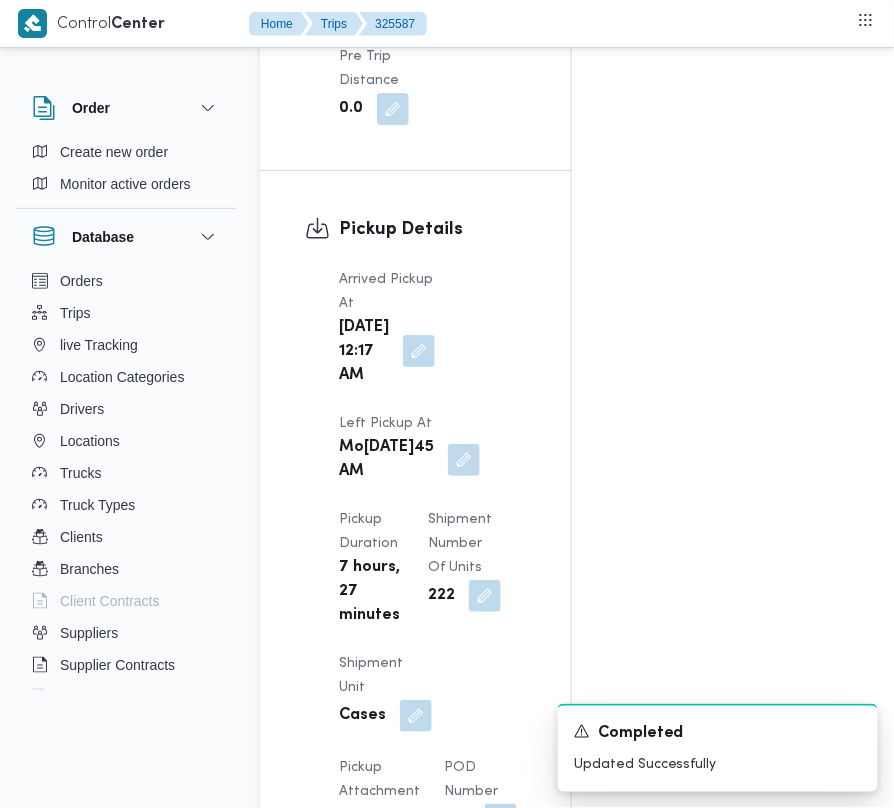 click at bounding box center (419, 351) 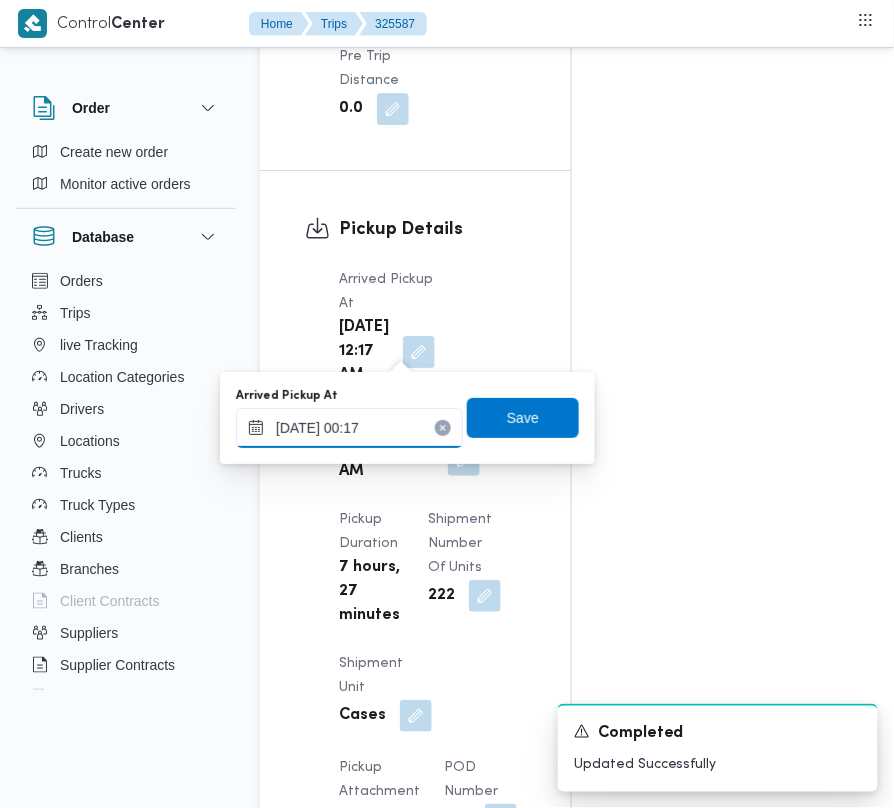 click on "[DATE] 00:17" at bounding box center (349, 428) 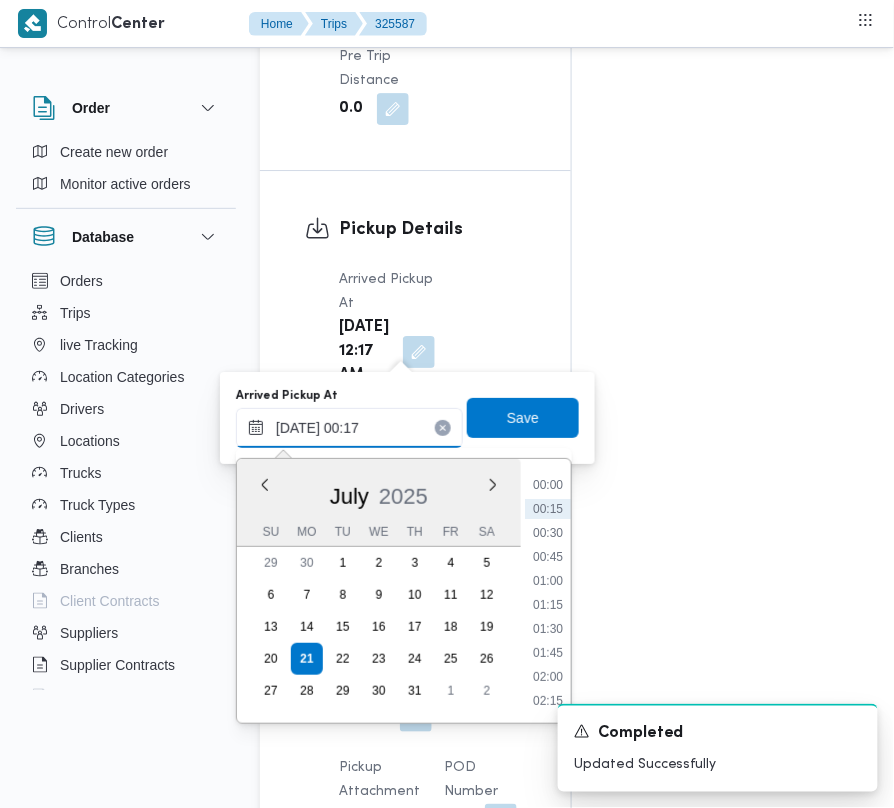 click on "[DATE] 00:17" at bounding box center (349, 428) 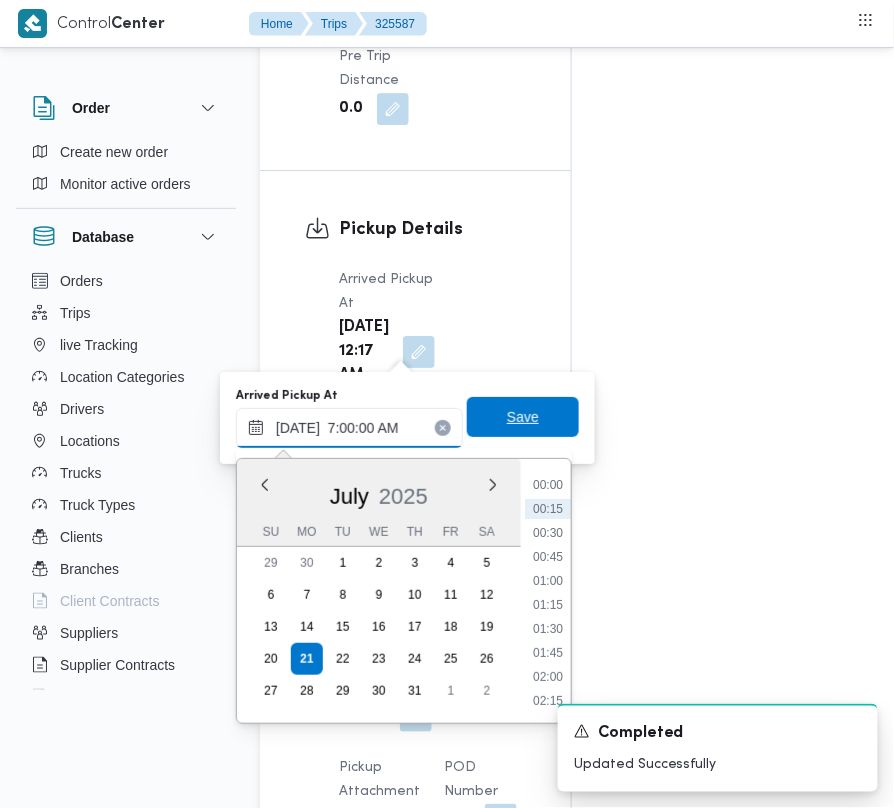 scroll, scrollTop: 464, scrollLeft: 0, axis: vertical 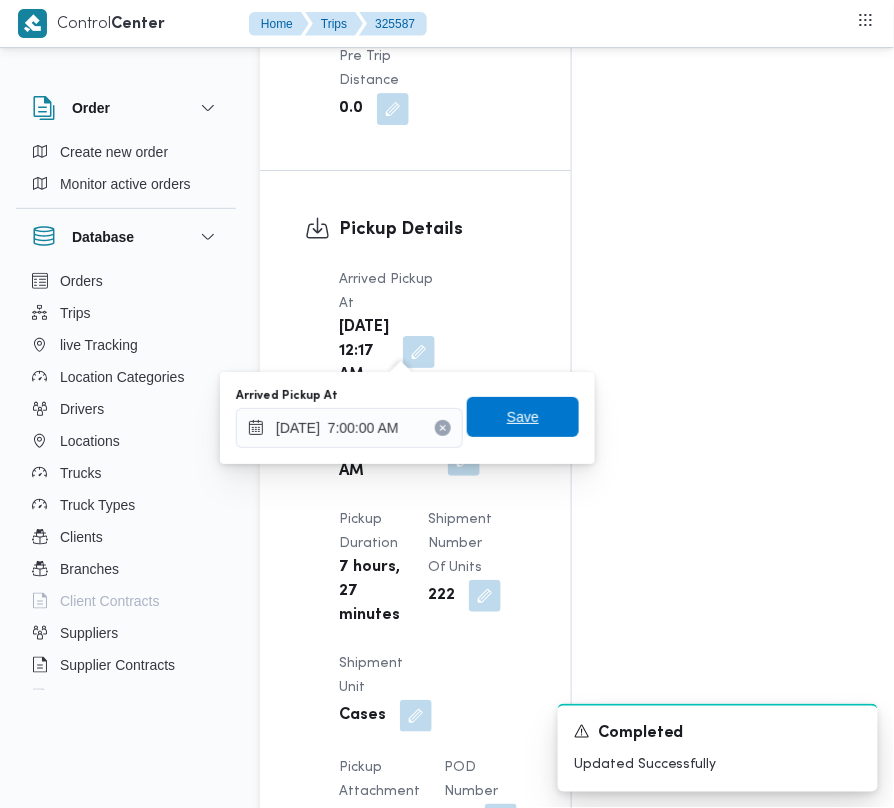 type on "[DATE] 07:00" 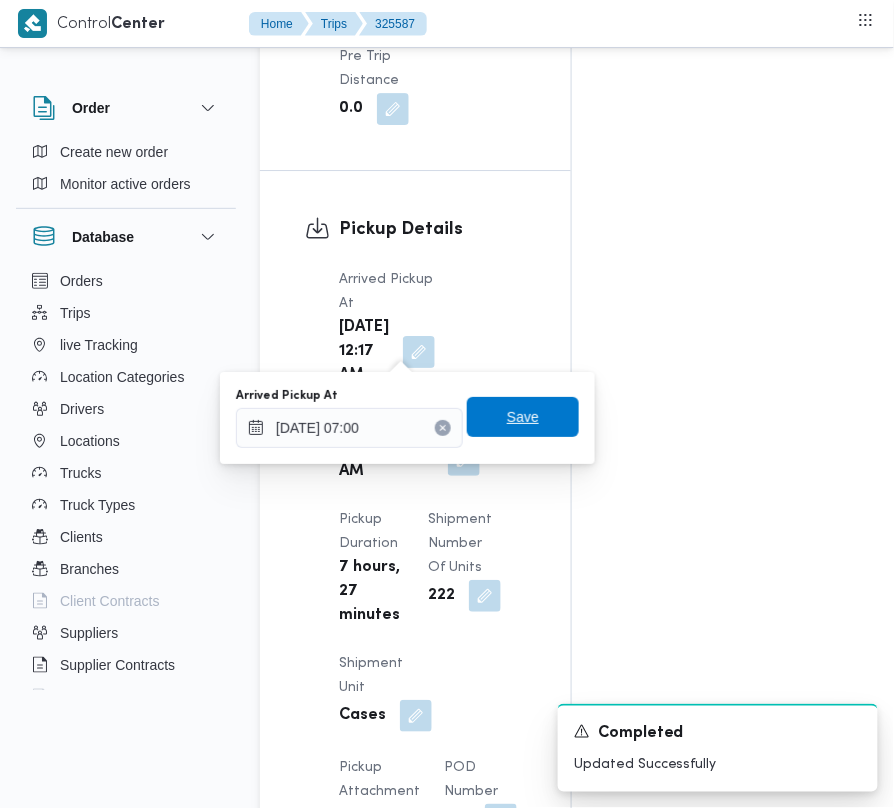 click on "Save" at bounding box center (523, 417) 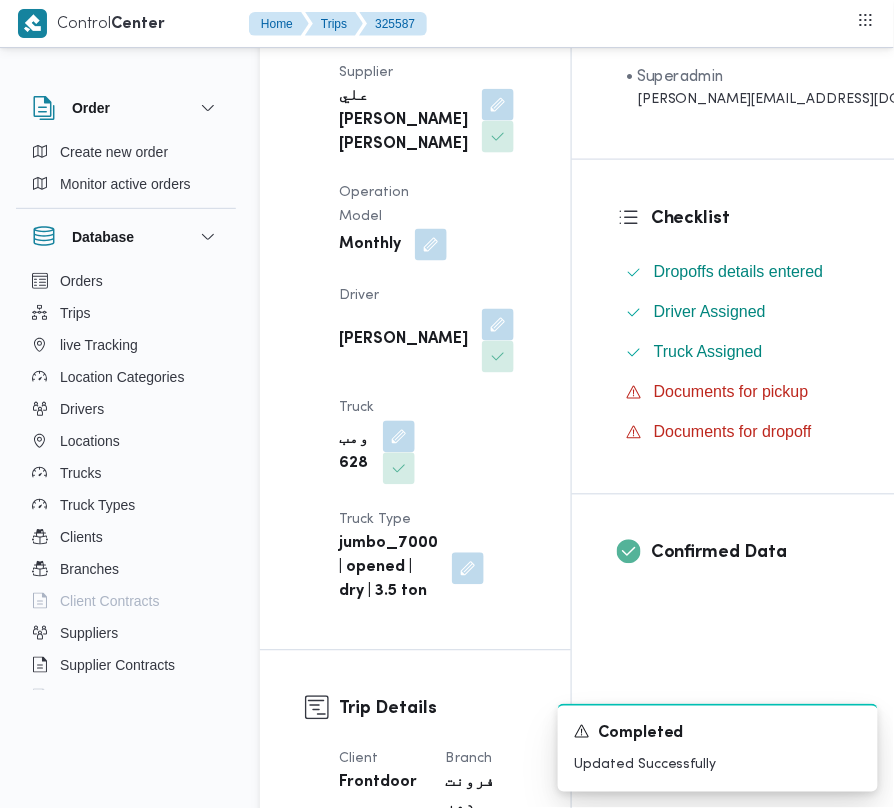 scroll, scrollTop: 0, scrollLeft: 0, axis: both 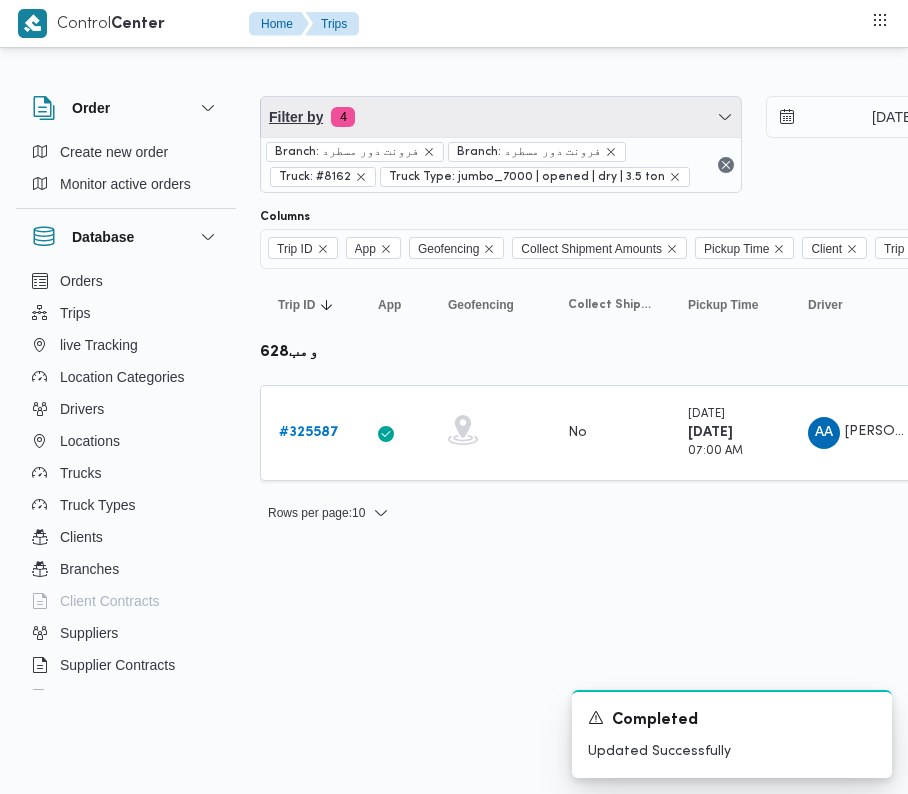 click on "Filter by 4" at bounding box center [501, 117] 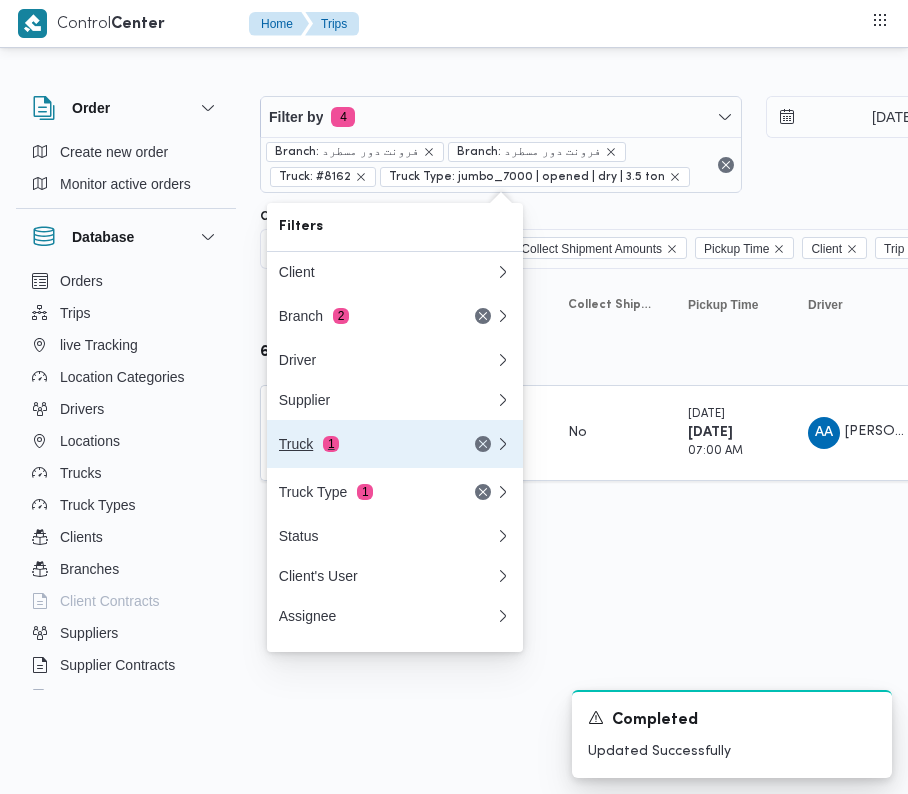 click on "Truck 1" at bounding box center [363, 444] 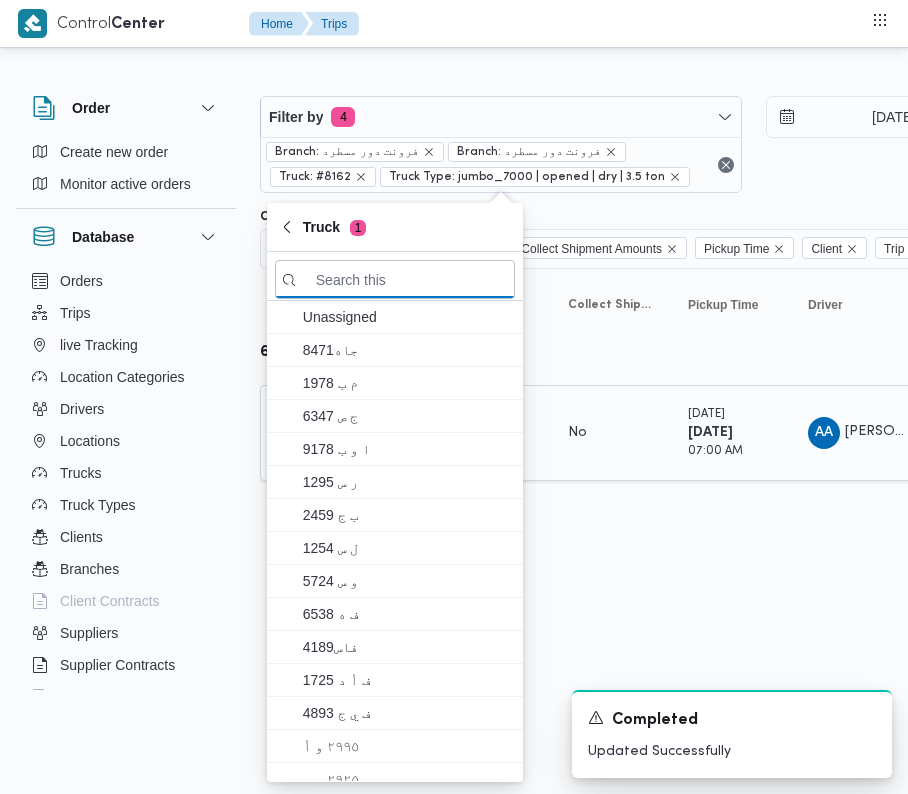 paste on "3217" 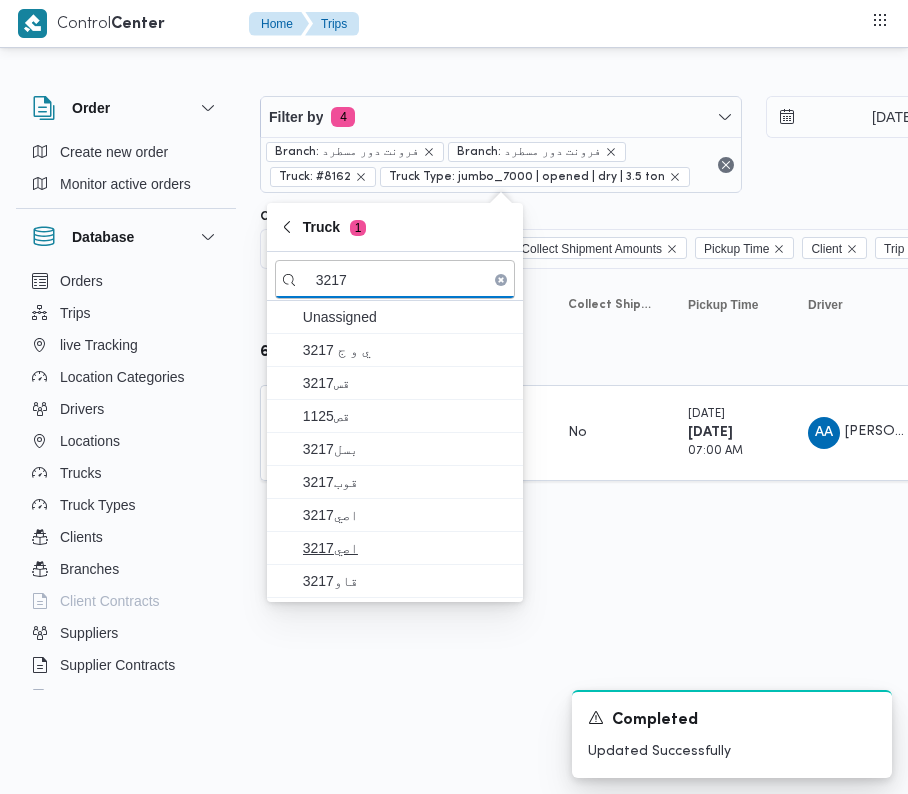 type on "3217" 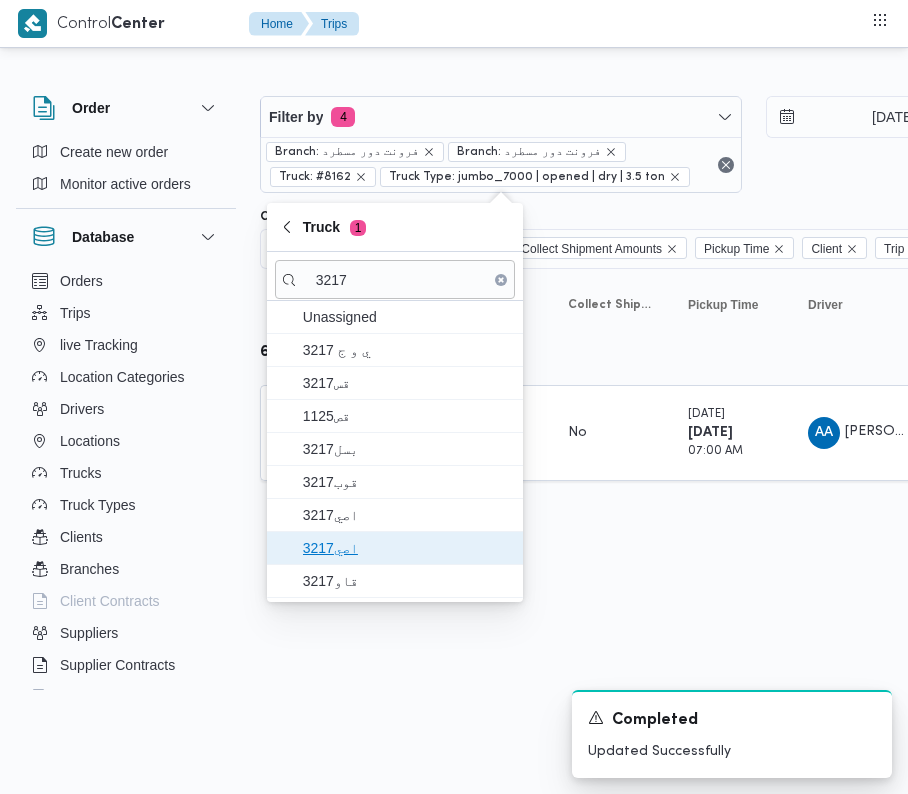 click on "اصي3217" at bounding box center [407, 548] 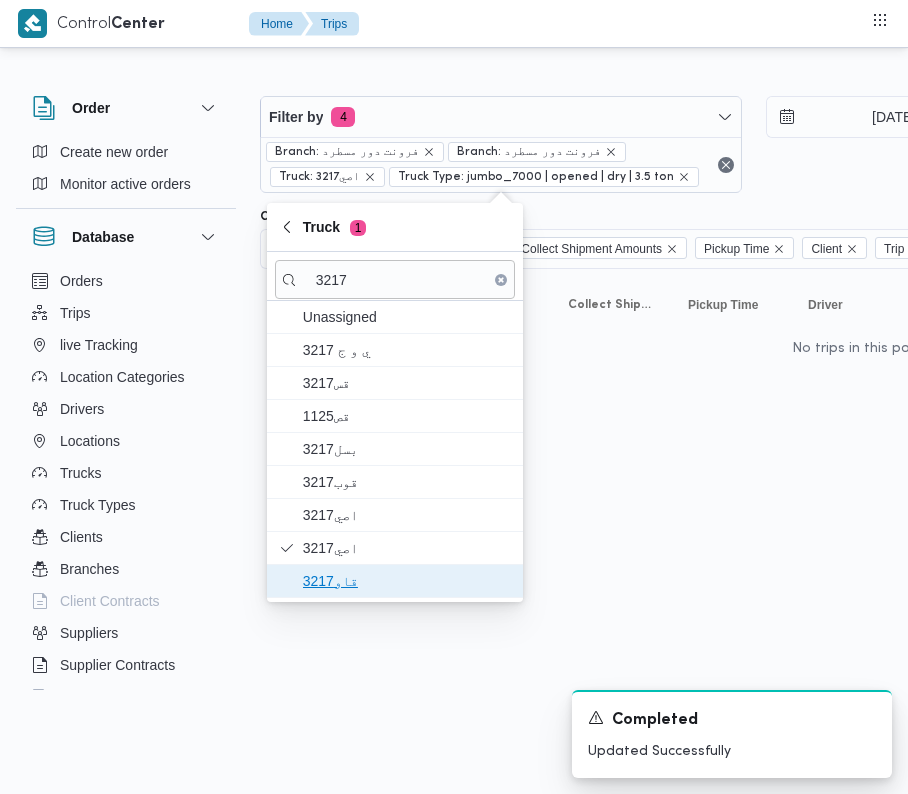 click on "قاو3217" at bounding box center (407, 581) 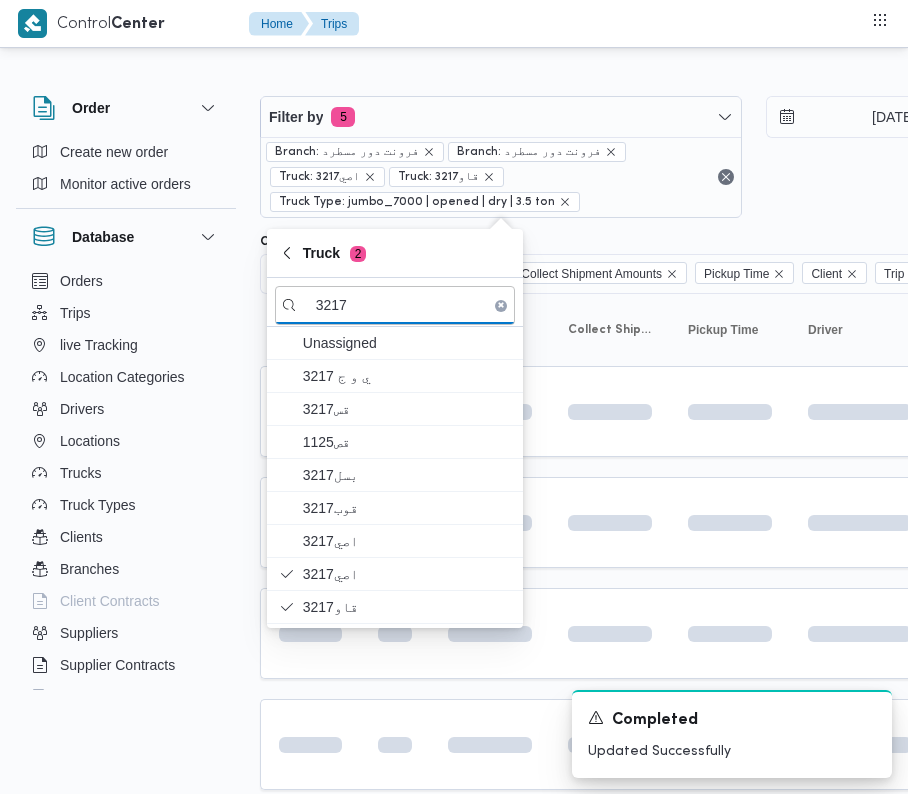 click on "Control  Center Home Trips Order Create new order Monitor active orders Database Orders Trips live Tracking Location Categories Drivers Locations Trucks Truck Types Clients Branches Client Contracts Suppliers Supplier Contracts Devices Users Projects SP Projects Admins organization assignees Tags Filter by 5 Branch: فرونت دور مسطرد Branch: فرونت دور مسطرد  Truck: اصي3217 Truck: قاو3217 Truck Type: jumbo_7000 | opened | dry | 3.5 ton 21[DATE] 21[DATE]roup By Truck Columns Trip ID App Geofencing Collect Shipment Amounts Pickup Time Client Trip Points Driver Supplier Truck Status Platform Sorting Trip ID Click to sort in ascending order App Click to sort in ascending order Geofencing Click to sort in ascending order Collect Shipment Amounts Pickup Time Click to sort in ascending order Client Click to sort in ascending order Trip Points Driver Click to sort in ascending order Supplier Click to sort in ascending order Truck Click to sort in ascending order Status Platform :" at bounding box center (454, 397) 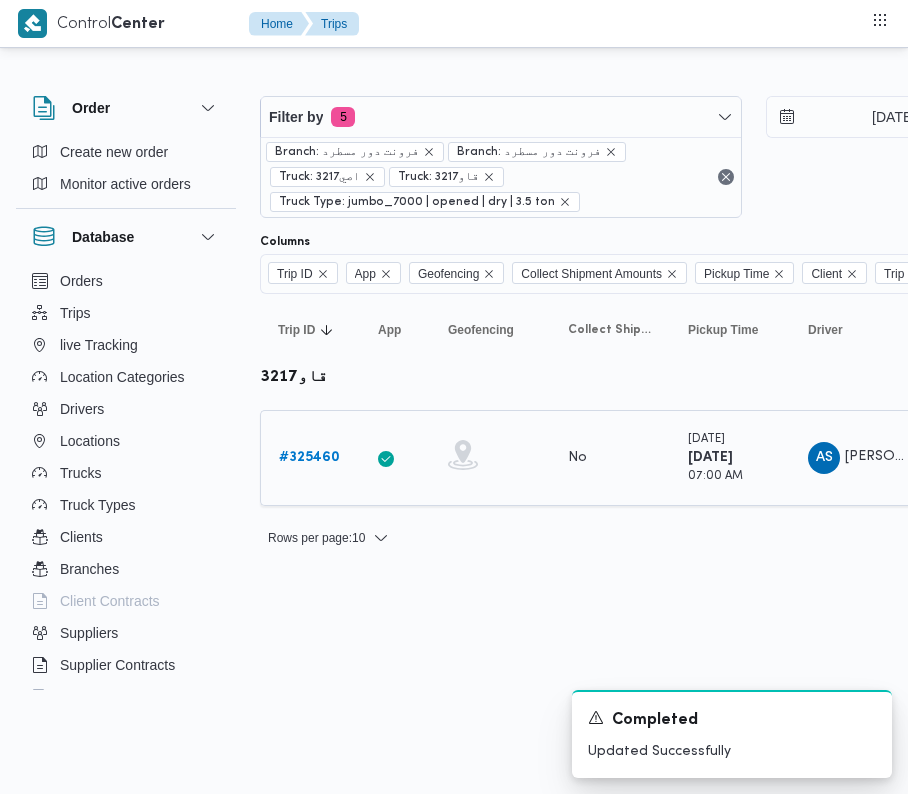 click on "# 325460" at bounding box center [309, 457] 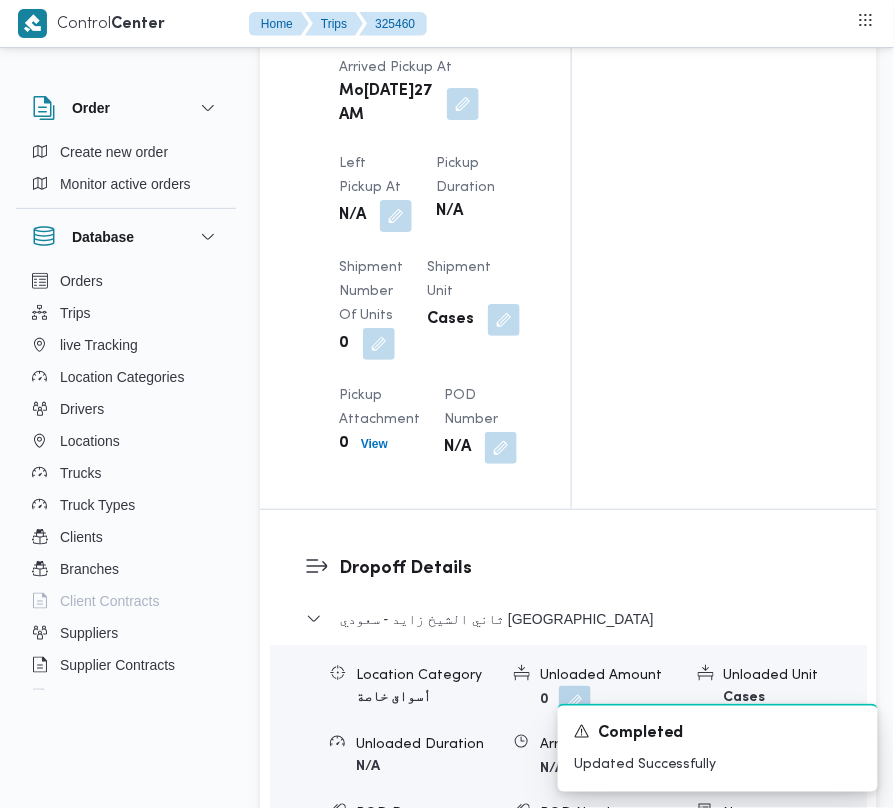 scroll, scrollTop: 3377, scrollLeft: 0, axis: vertical 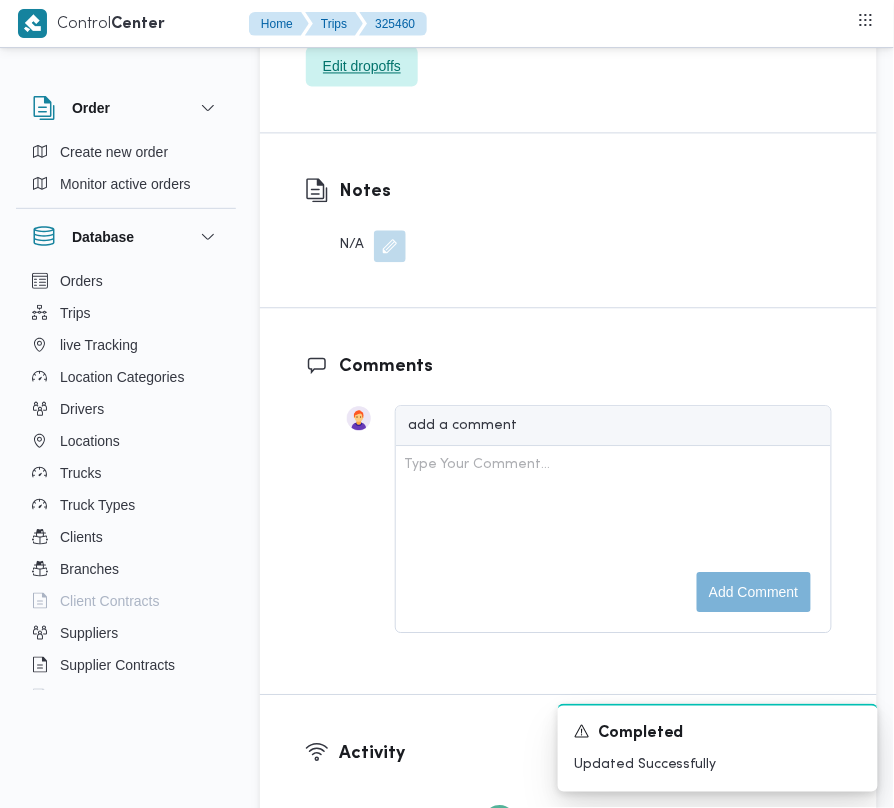 click on "Edit dropoffs" at bounding box center (362, 66) 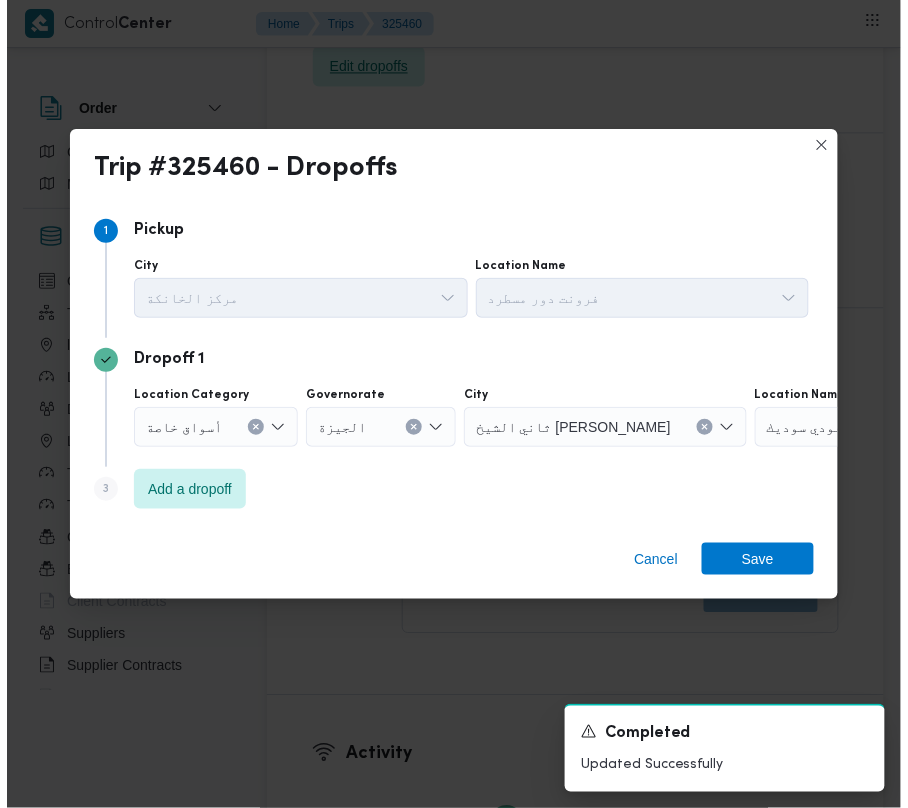 scroll, scrollTop: 3369, scrollLeft: 0, axis: vertical 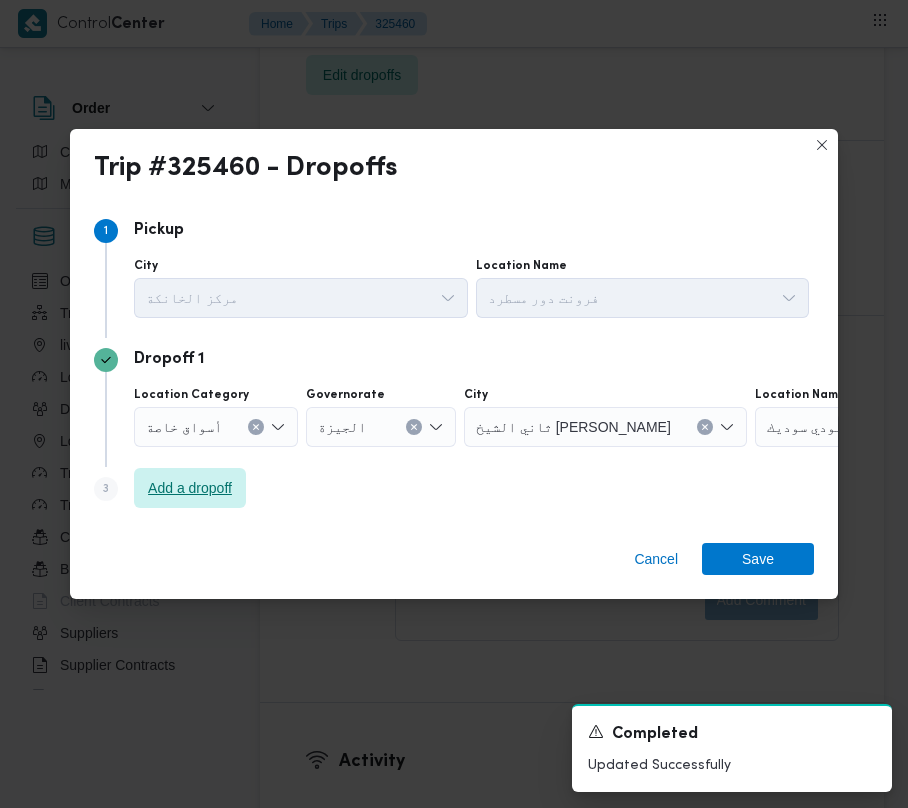 click on "Add a dropoff" at bounding box center (190, 488) 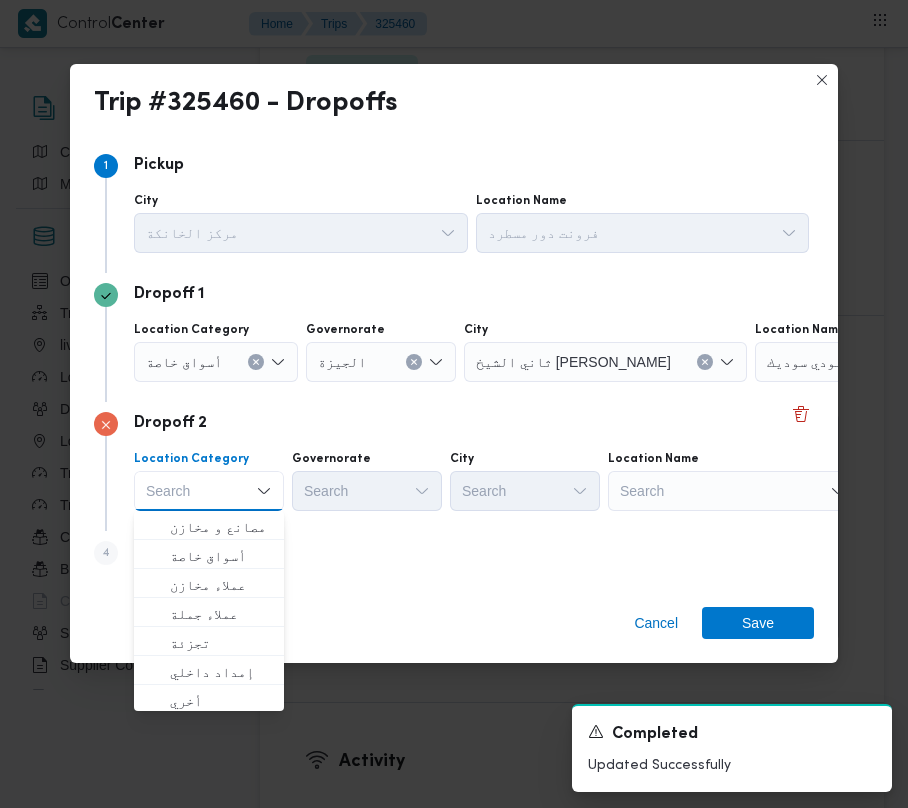 click on "Search" at bounding box center [880, 362] 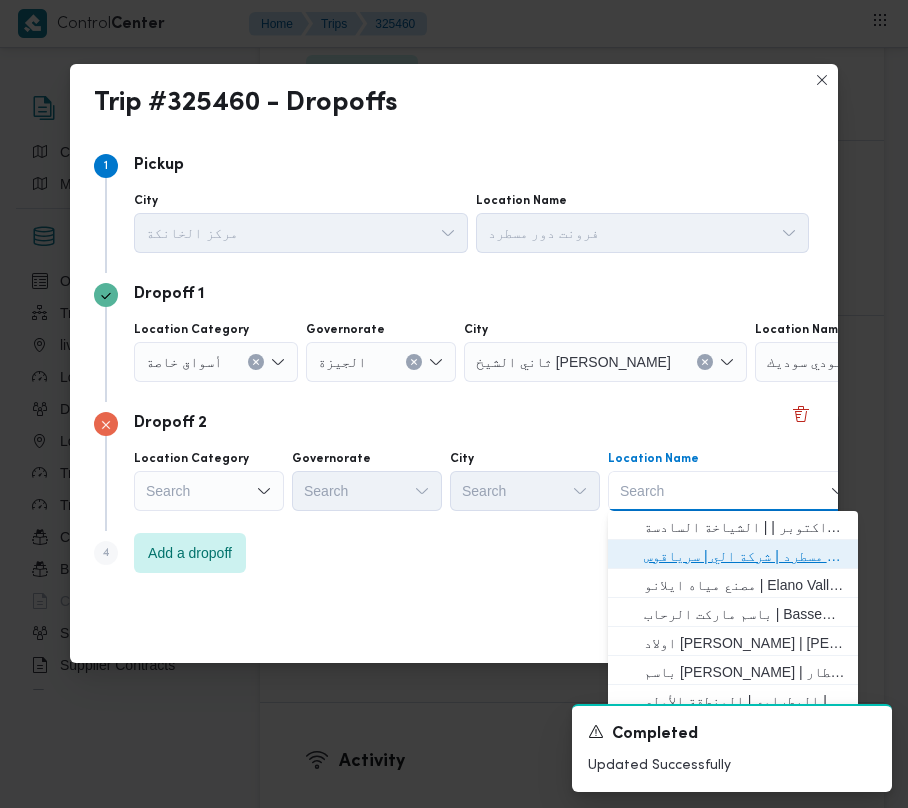 click on "فرونت دور مسطرد | شركة الي | سرياقوس" at bounding box center [745, 556] 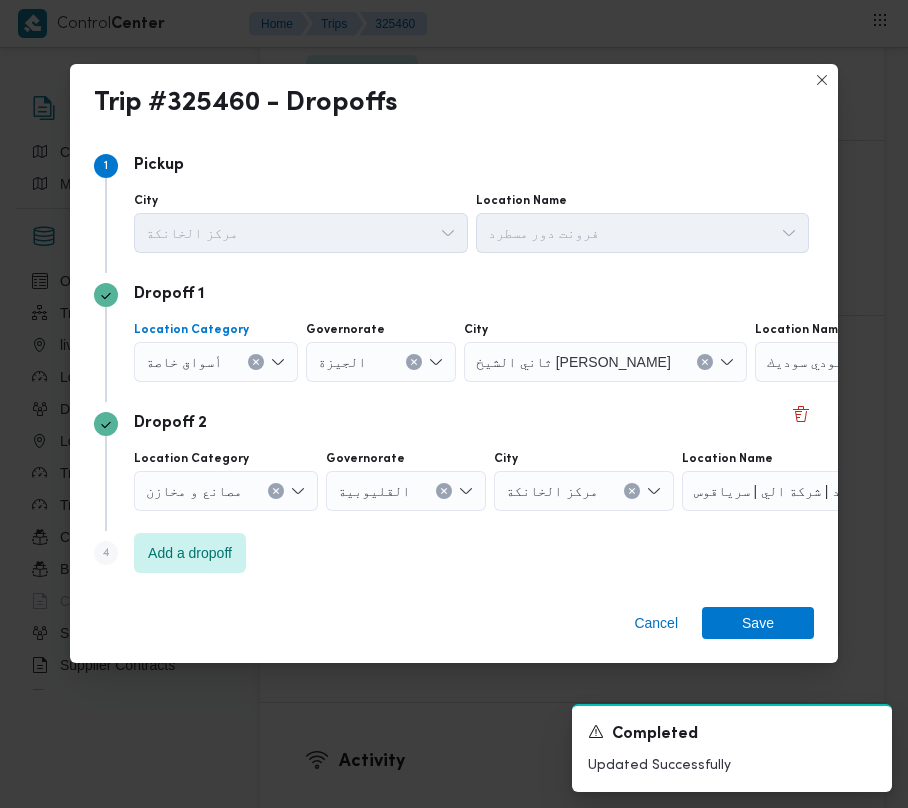 click on "أسواق خاصة" at bounding box center (184, 361) 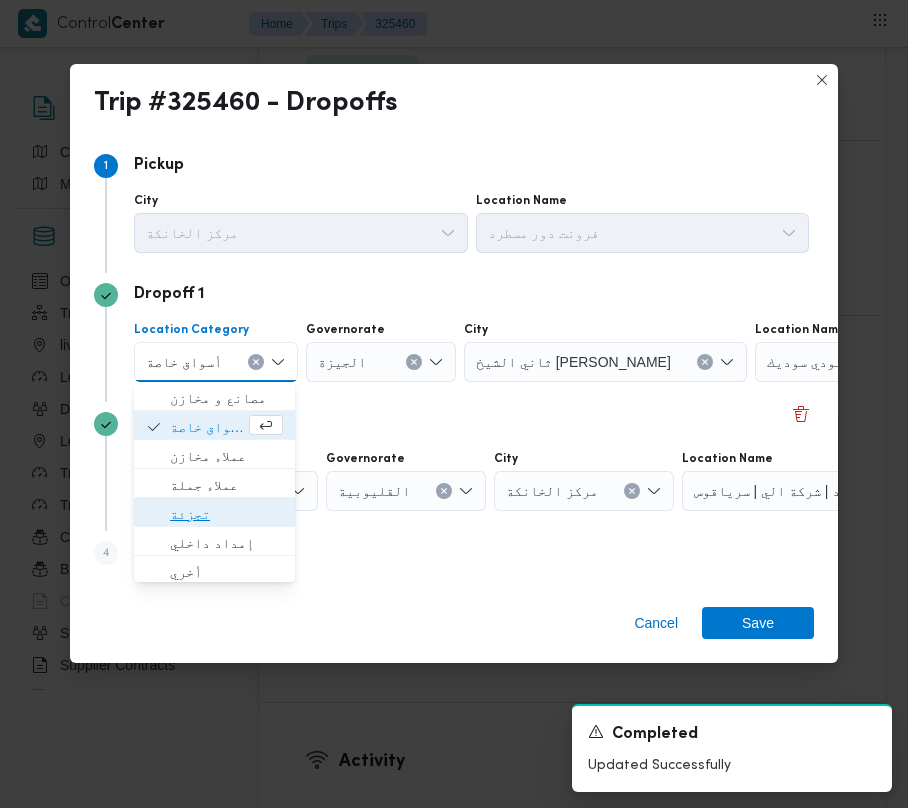 click on "تجزئة" at bounding box center [226, 514] 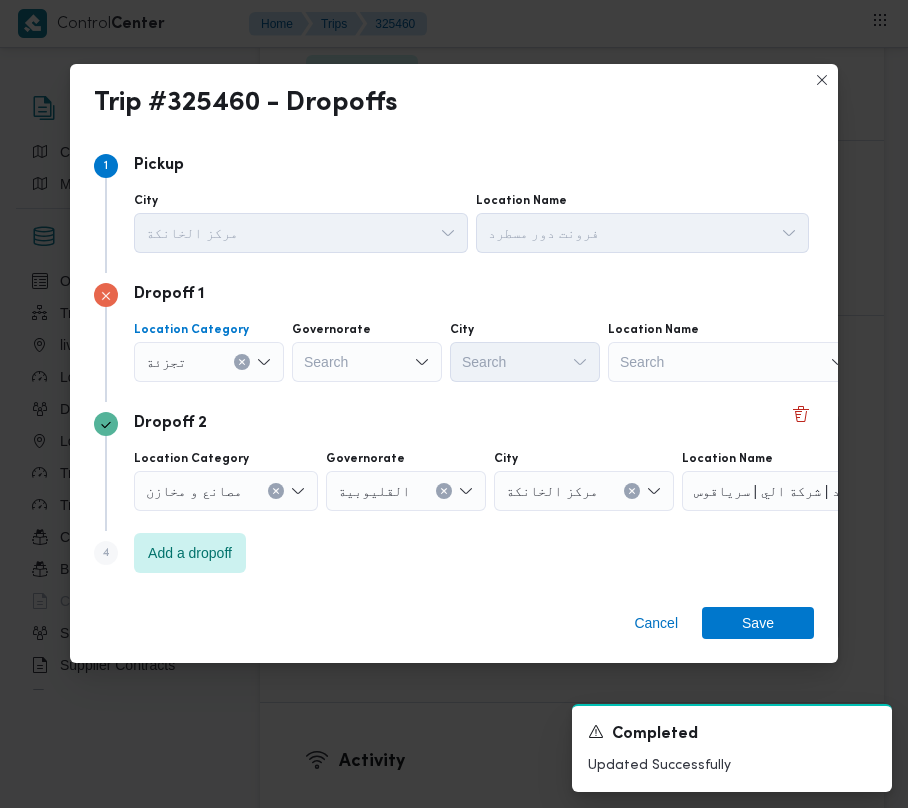 click on "Search" at bounding box center [367, 362] 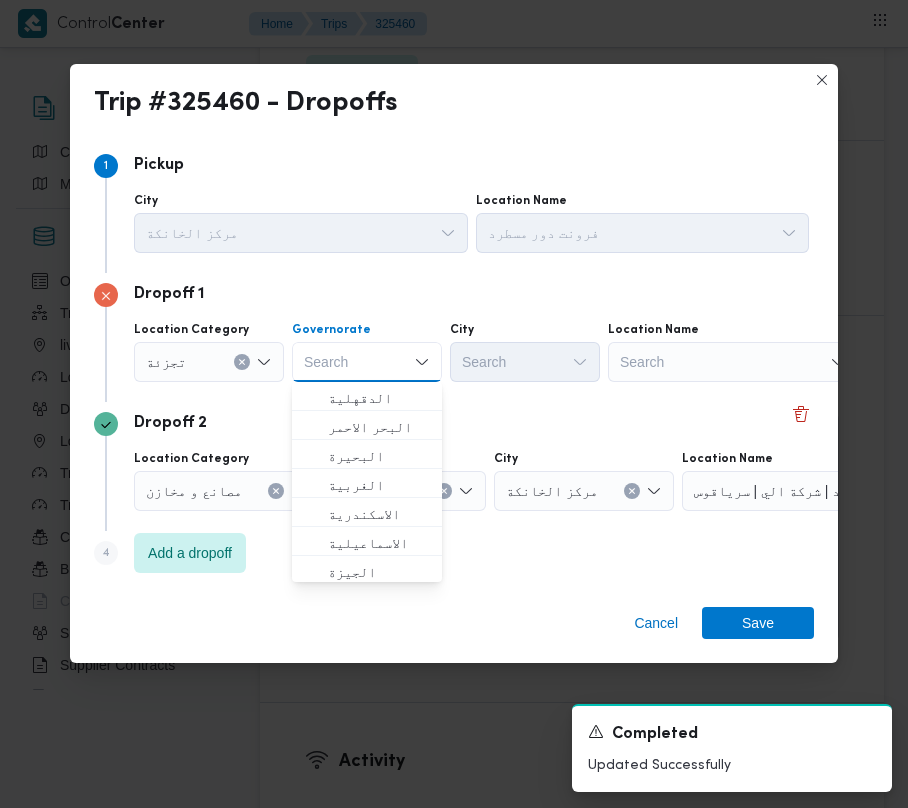 paste on "[GEOGRAPHIC_DATA]" 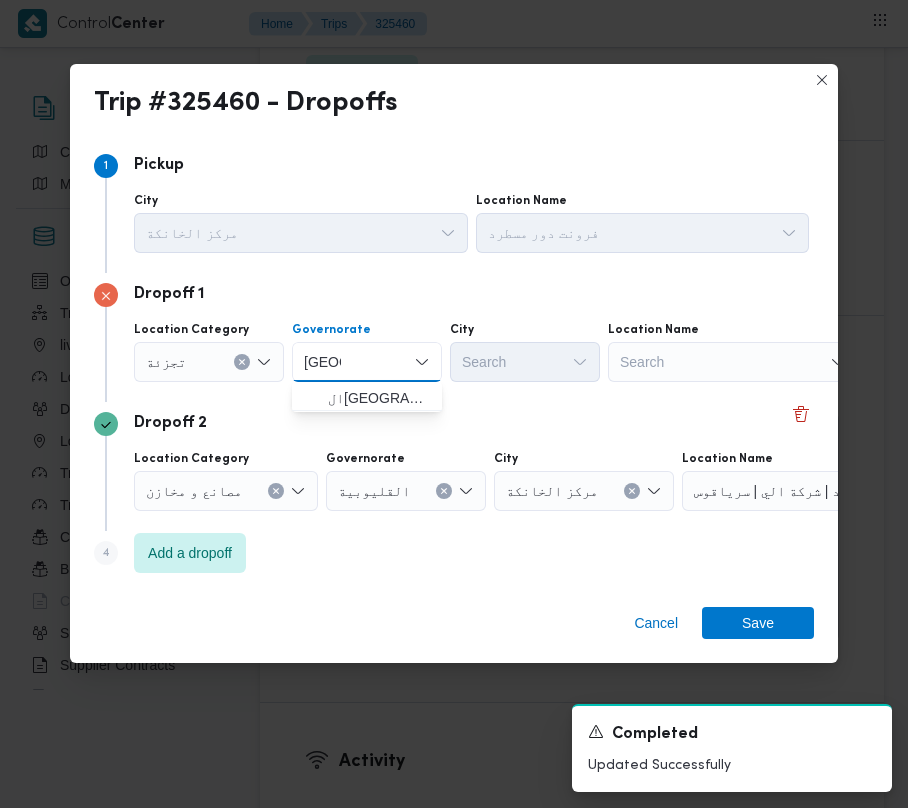 type on "[GEOGRAPHIC_DATA]" 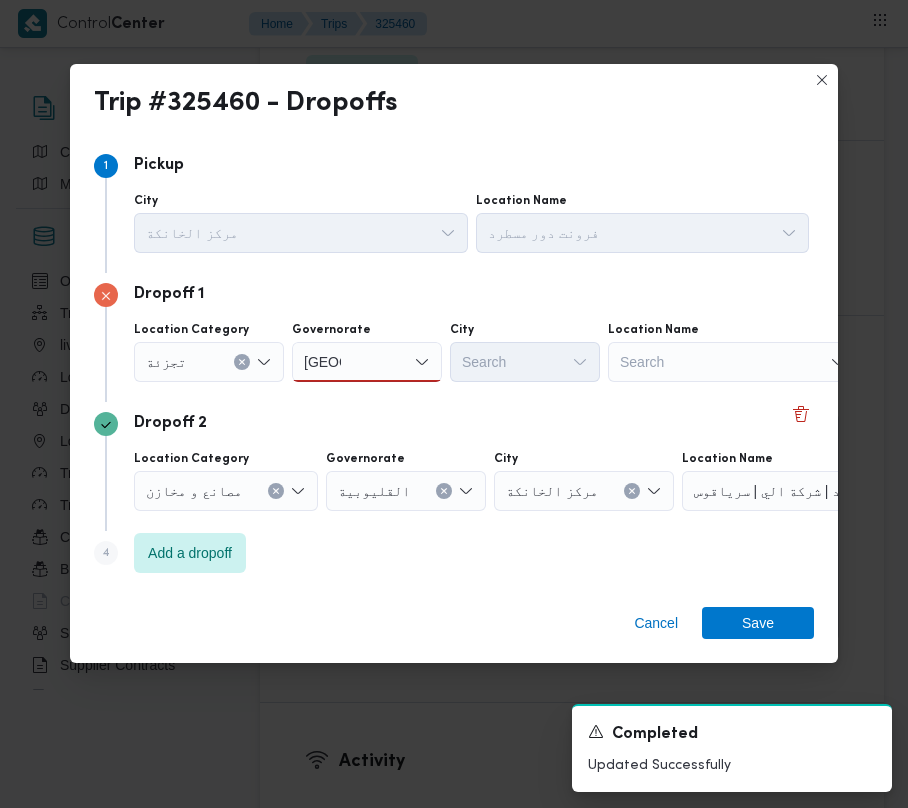 click on "[GEOGRAPHIC_DATA] [GEOGRAPHIC_DATA]" at bounding box center [367, 362] 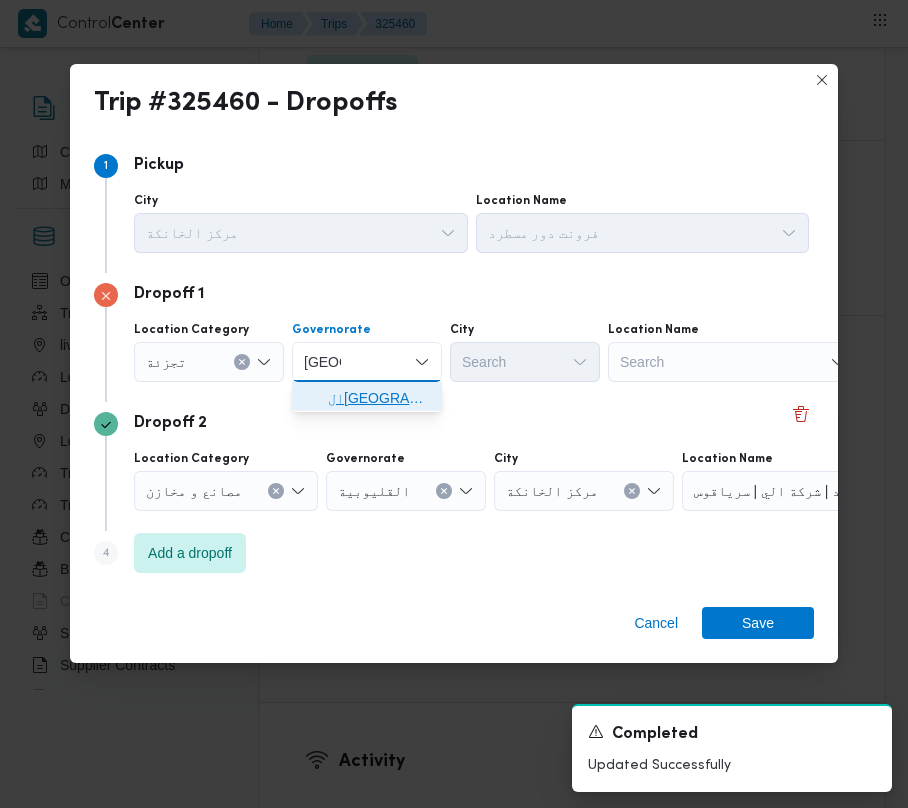 click on "ال[GEOGRAPHIC_DATA]" at bounding box center (367, 398) 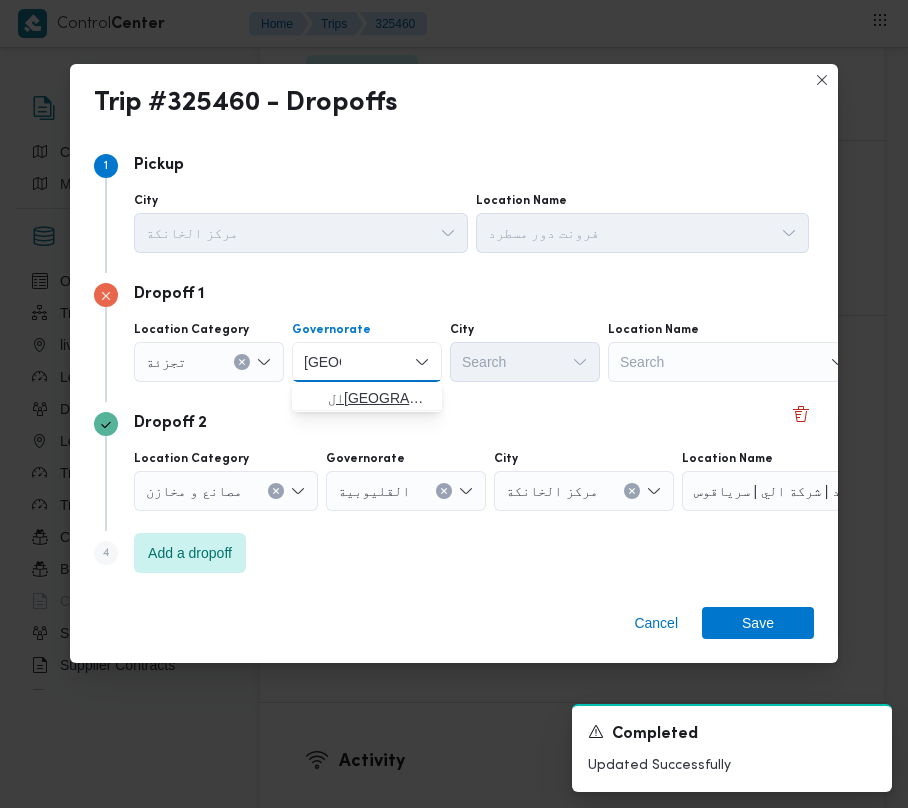type 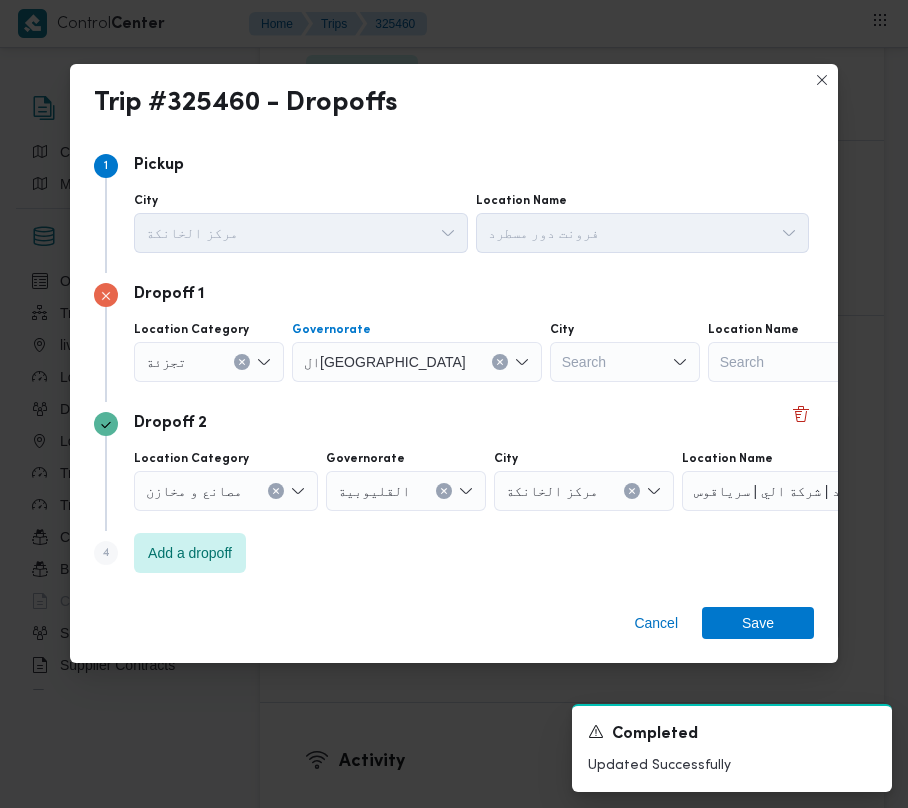 click on "Search" at bounding box center [625, 362] 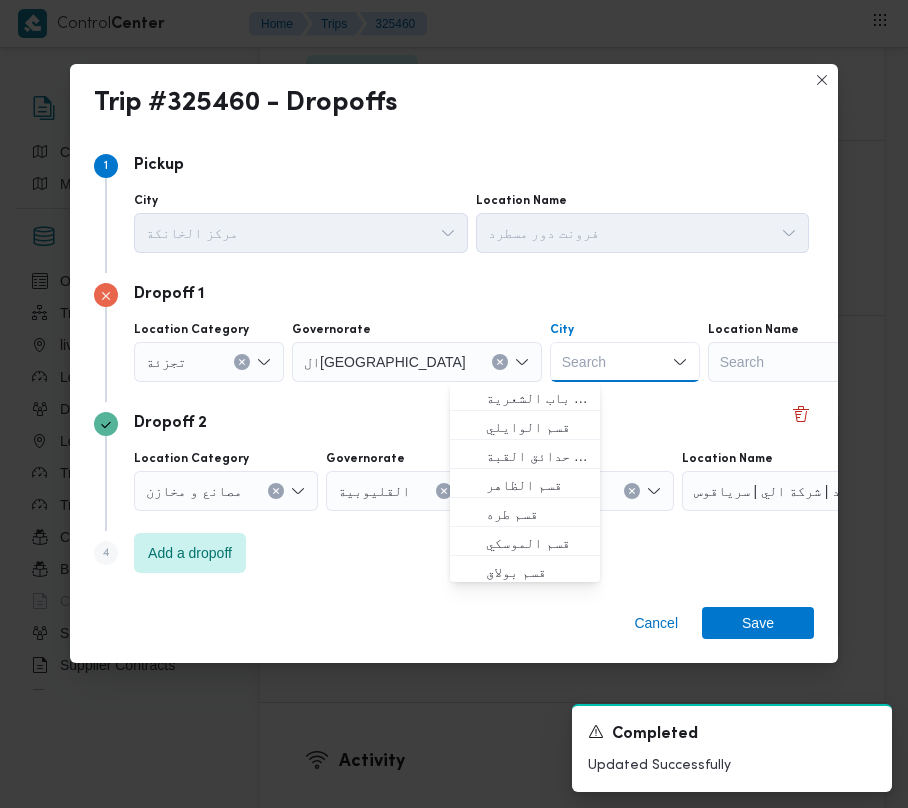paste on "المعادي" 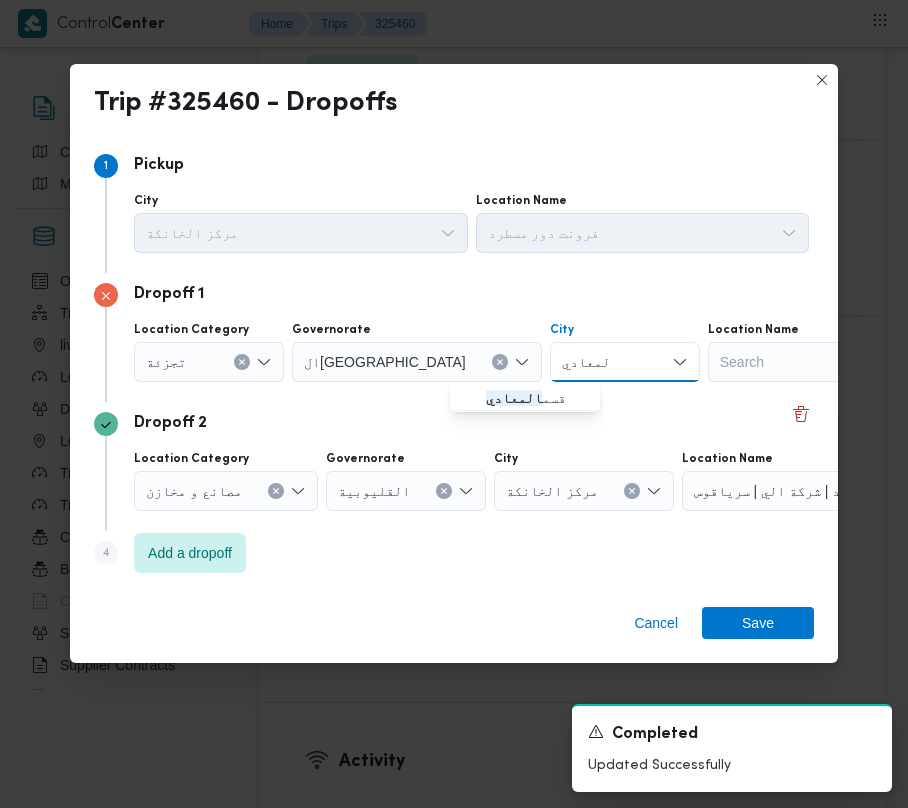type on "المعادي" 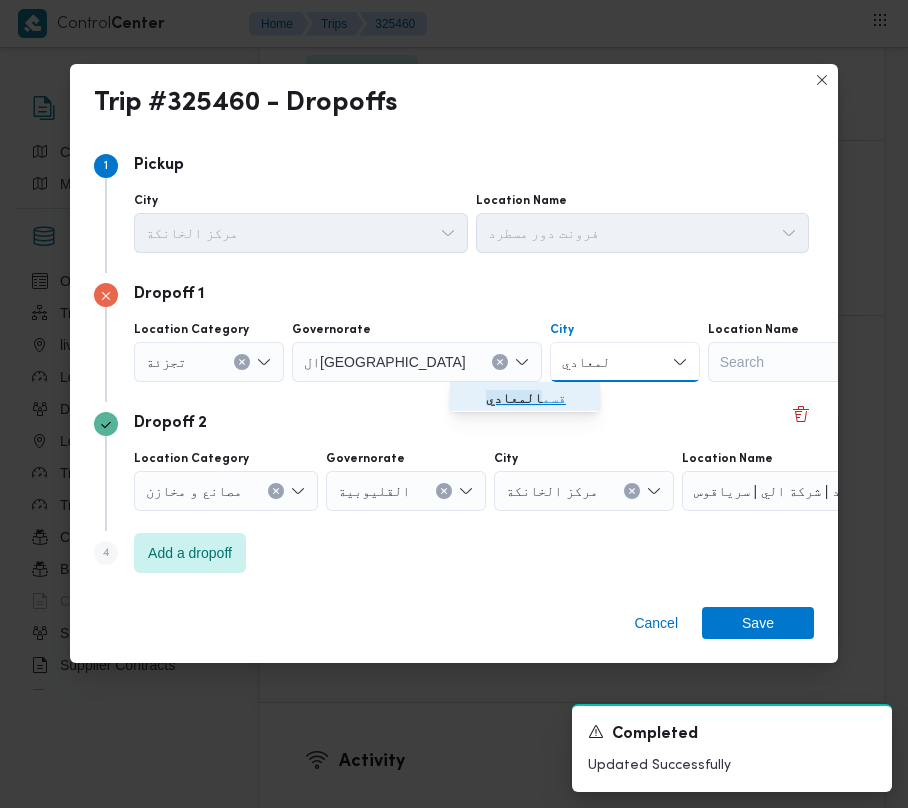 drag, startPoint x: 540, startPoint y: 370, endPoint x: 510, endPoint y: 408, distance: 48.414875 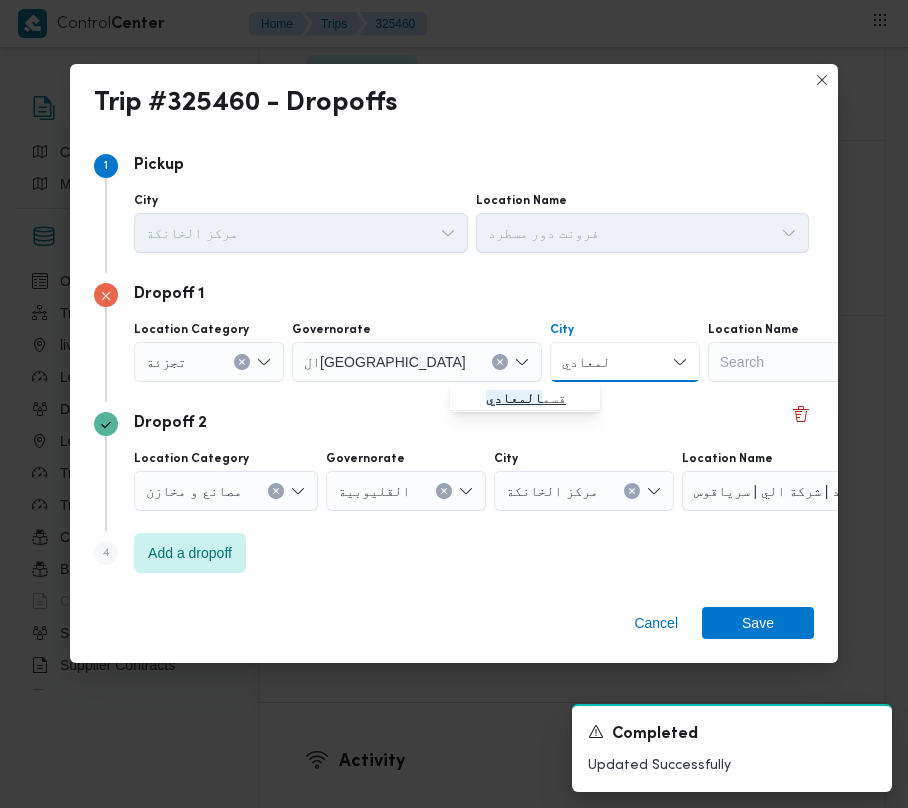 type 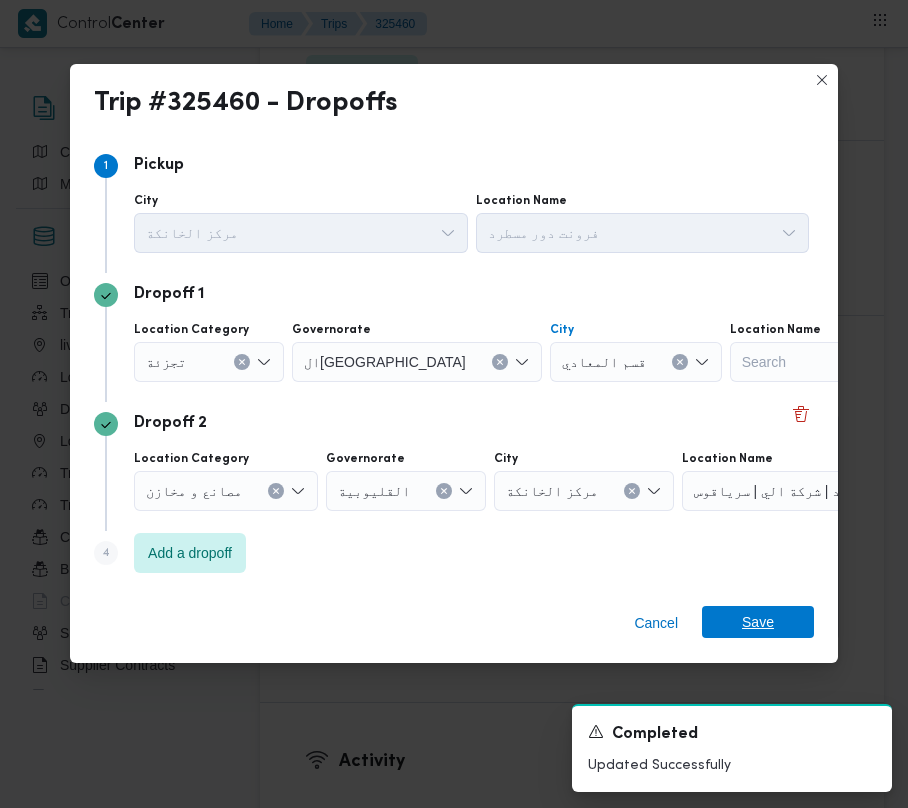 click on "Save" at bounding box center [758, 622] 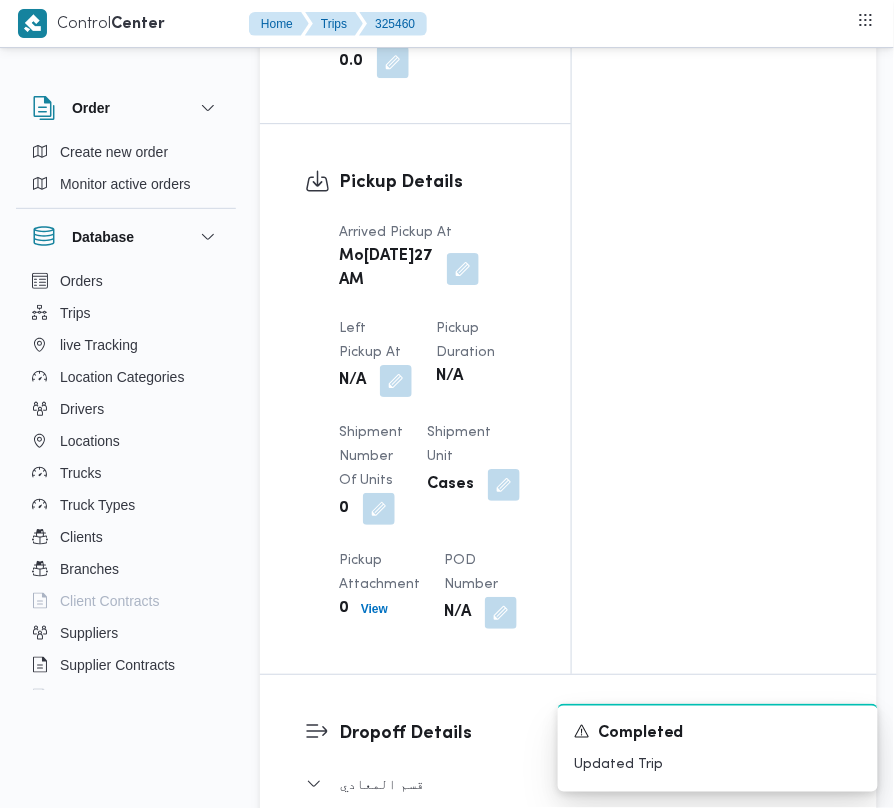 scroll, scrollTop: 2333, scrollLeft: 0, axis: vertical 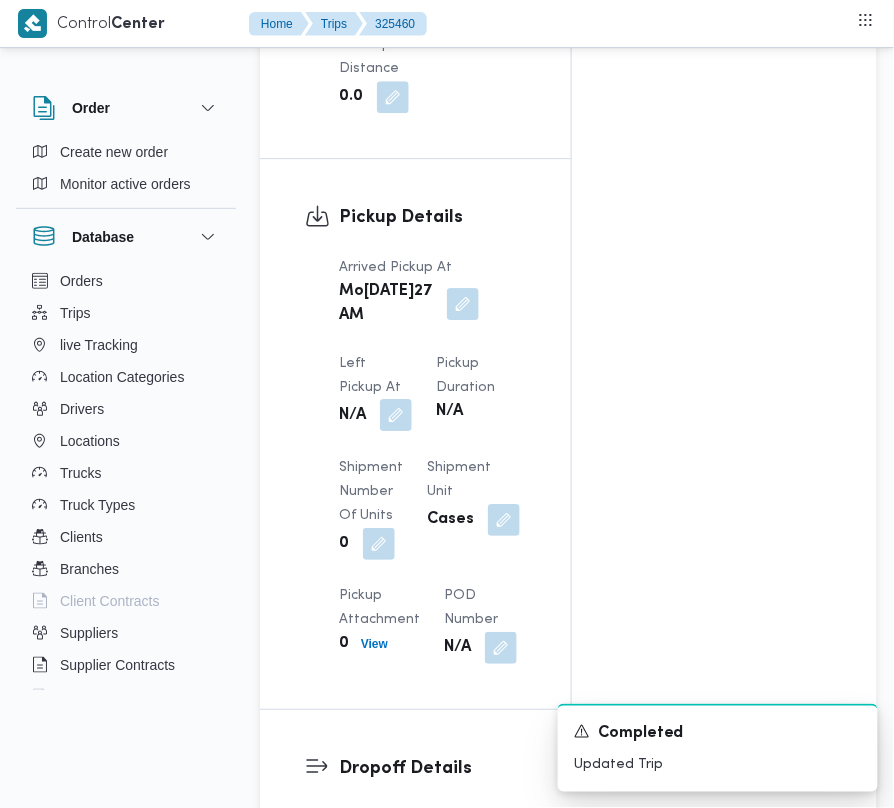 click at bounding box center [396, 415] 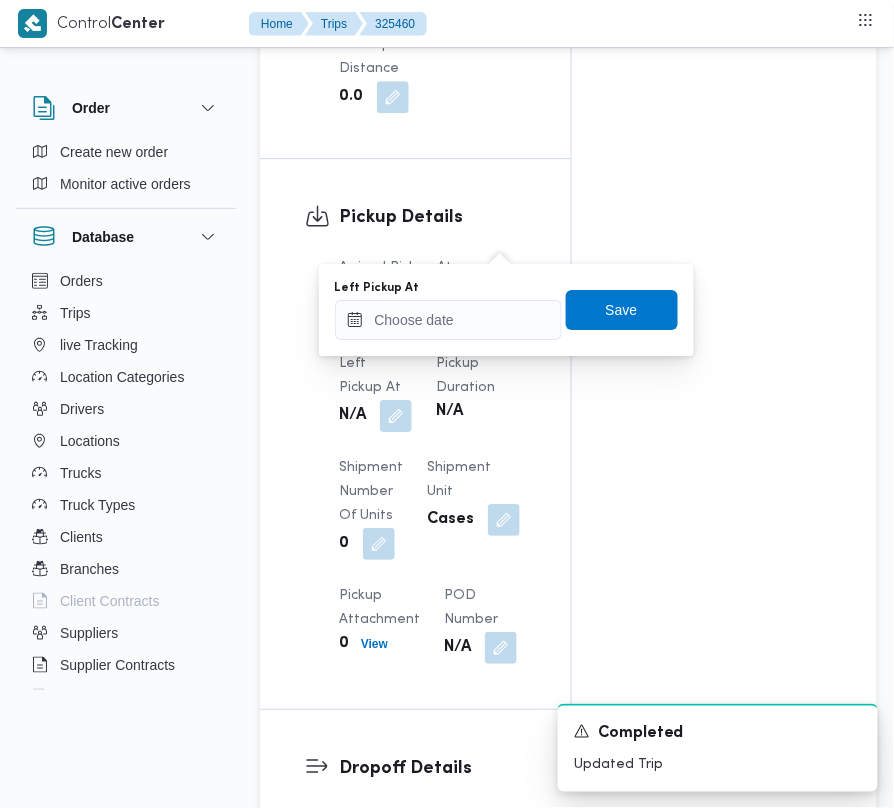 click on "Left Pickup At" at bounding box center (448, 310) 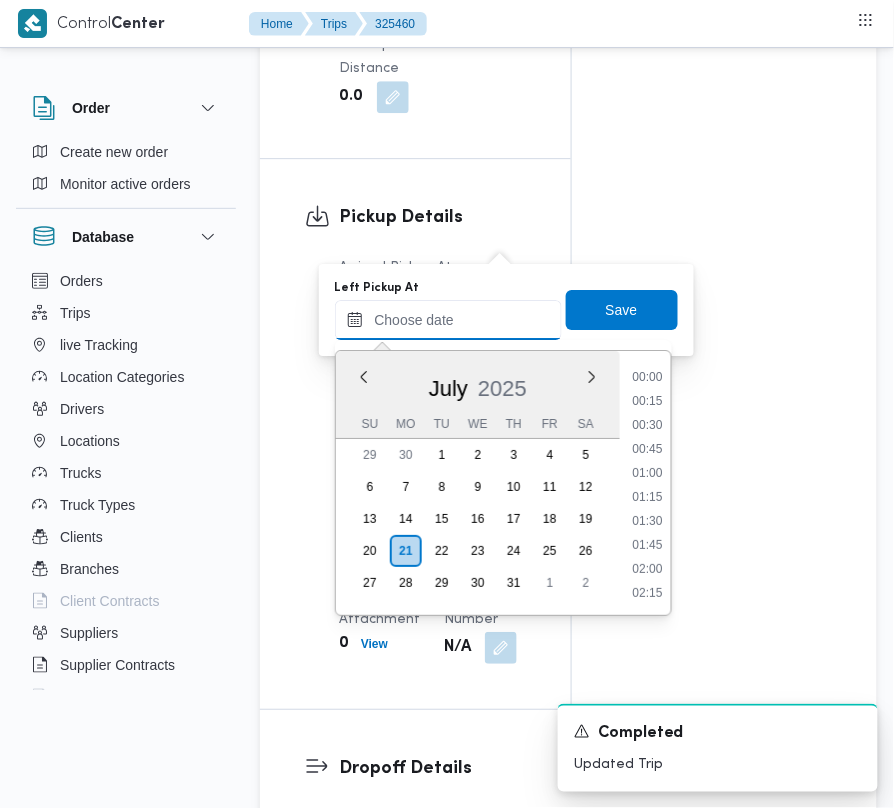 click on "Left Pickup At" at bounding box center (448, 320) 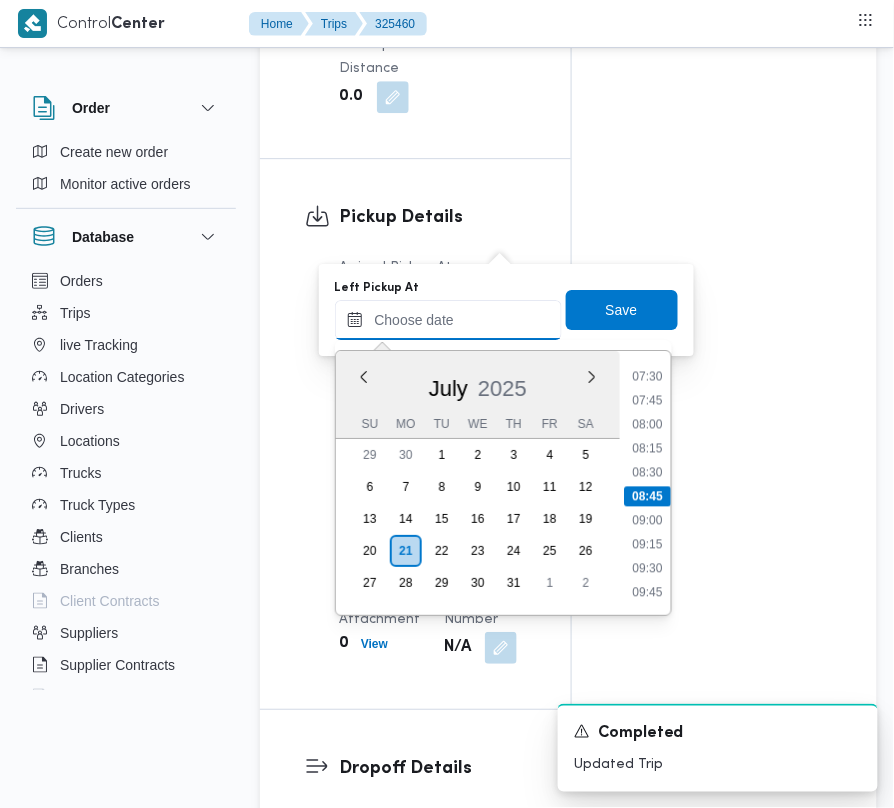 paste on "[DATE]  9:00:00 AM" 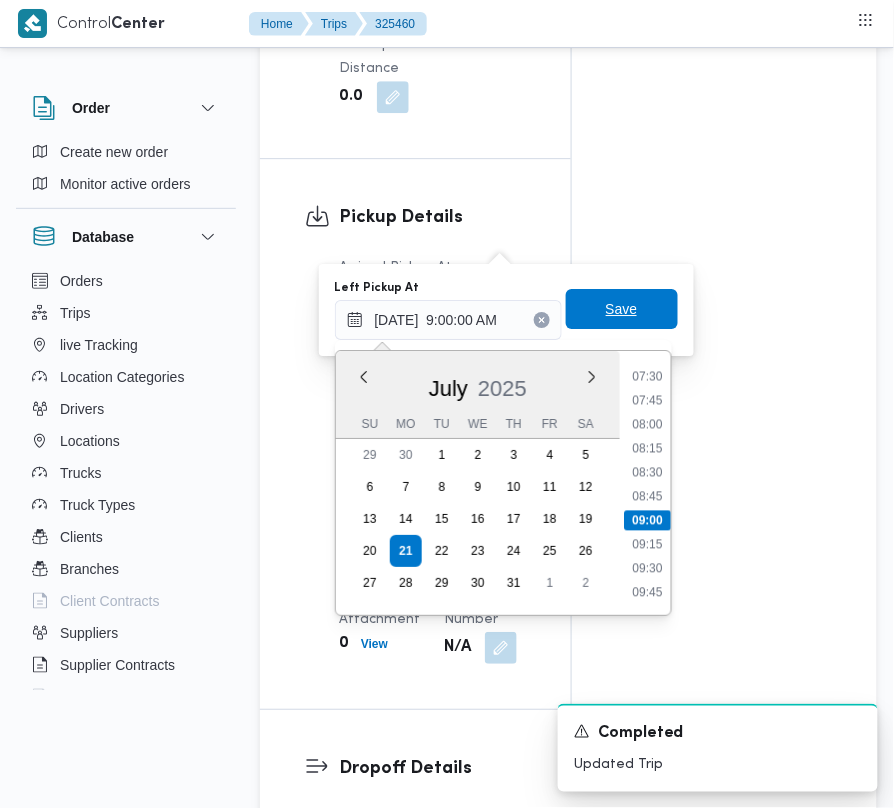 type on "[DATE] 09:00" 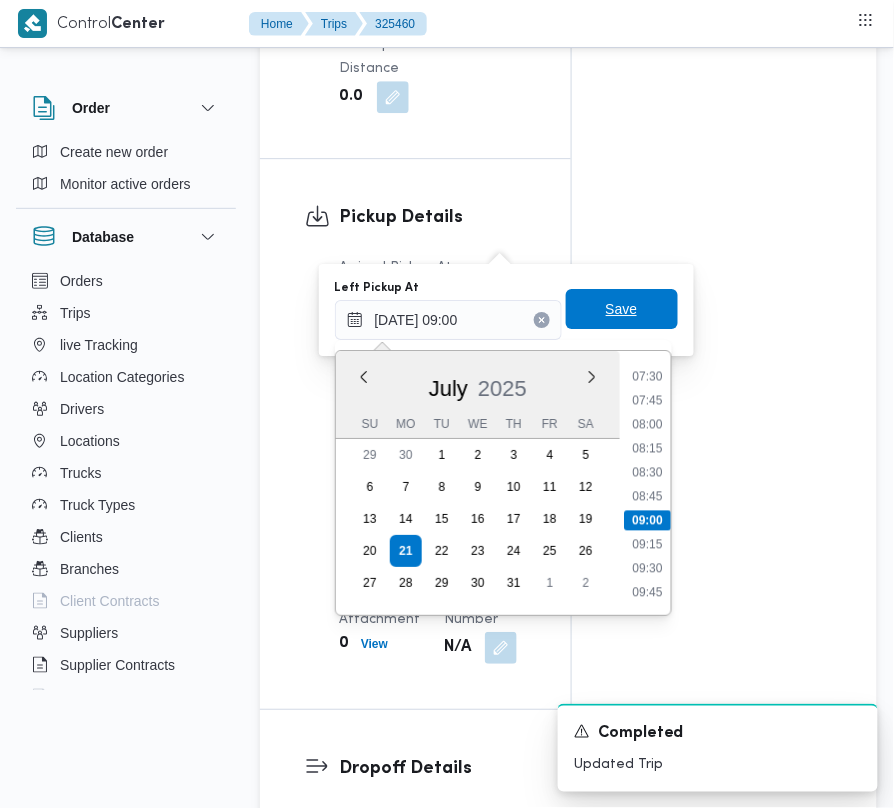 click on "Save" at bounding box center (622, 309) 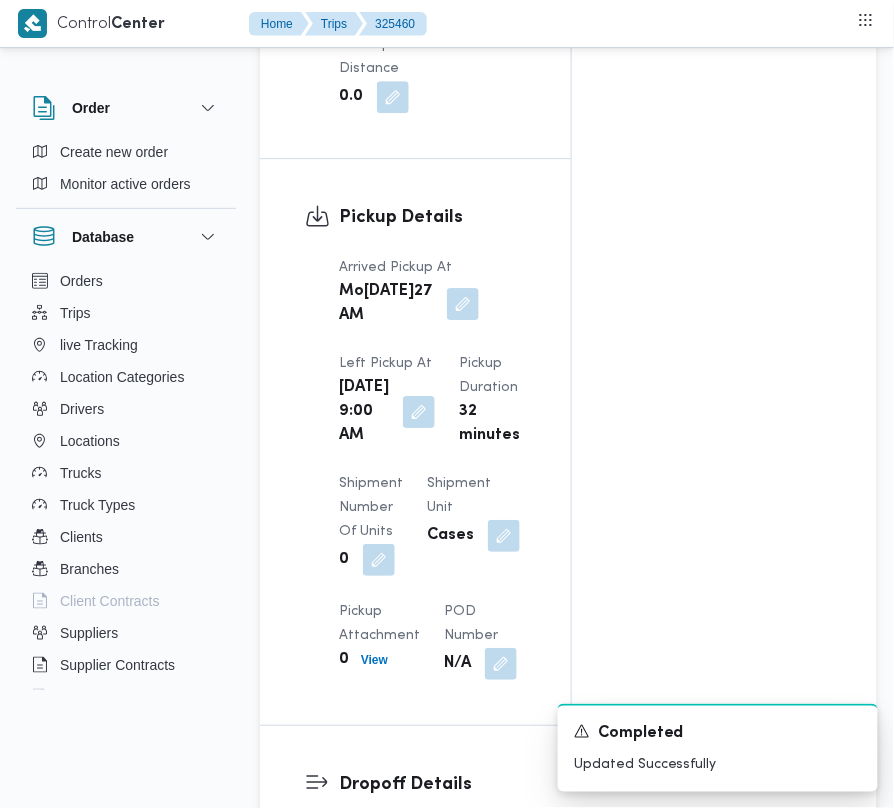 scroll, scrollTop: 0, scrollLeft: 0, axis: both 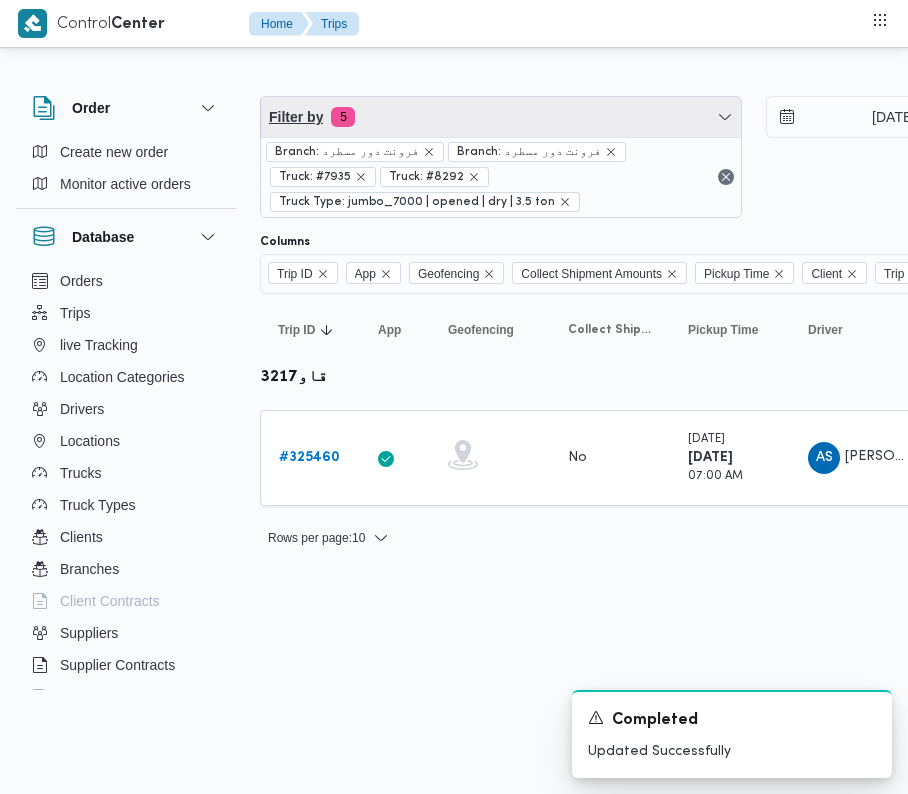 click on "Filter by 5" at bounding box center (501, 117) 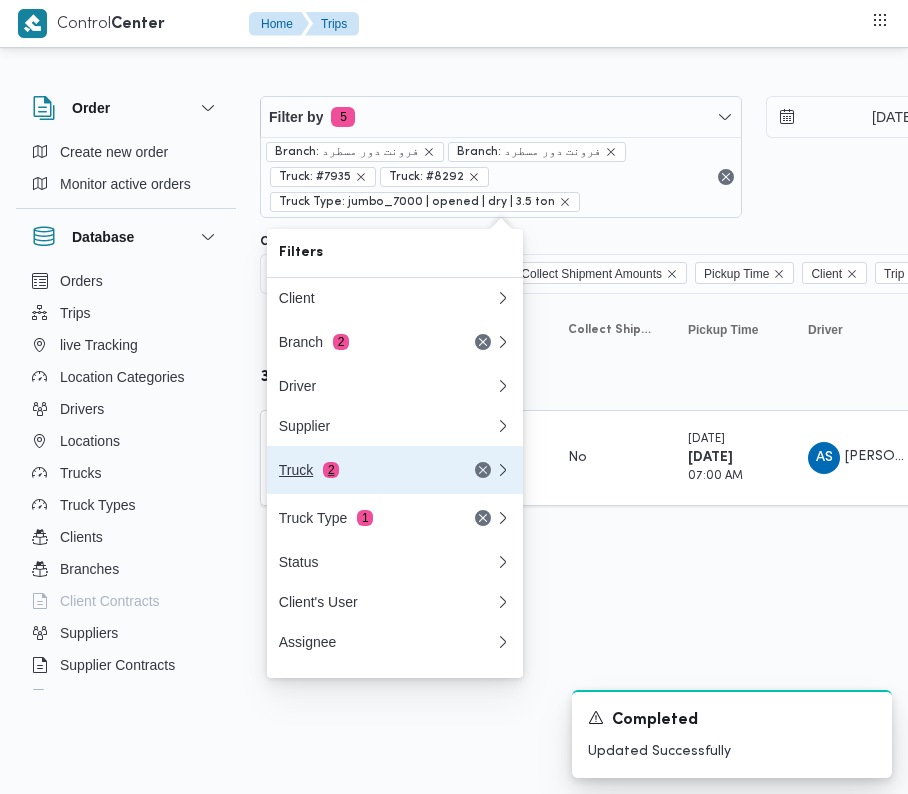 click on "Truck 2" at bounding box center (395, 470) 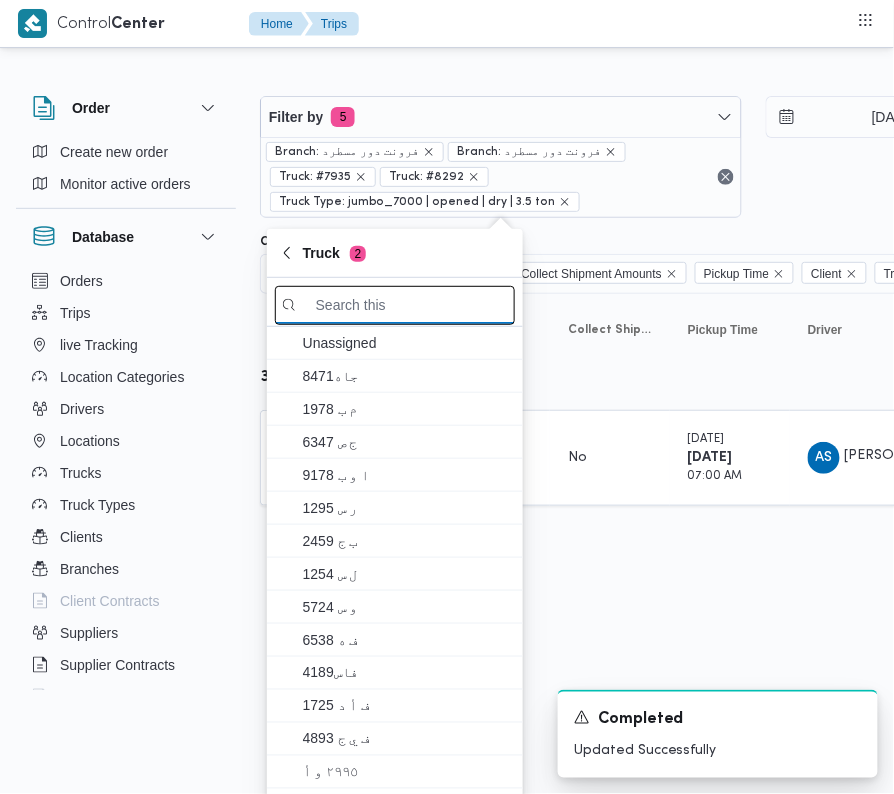 paste on "3592" 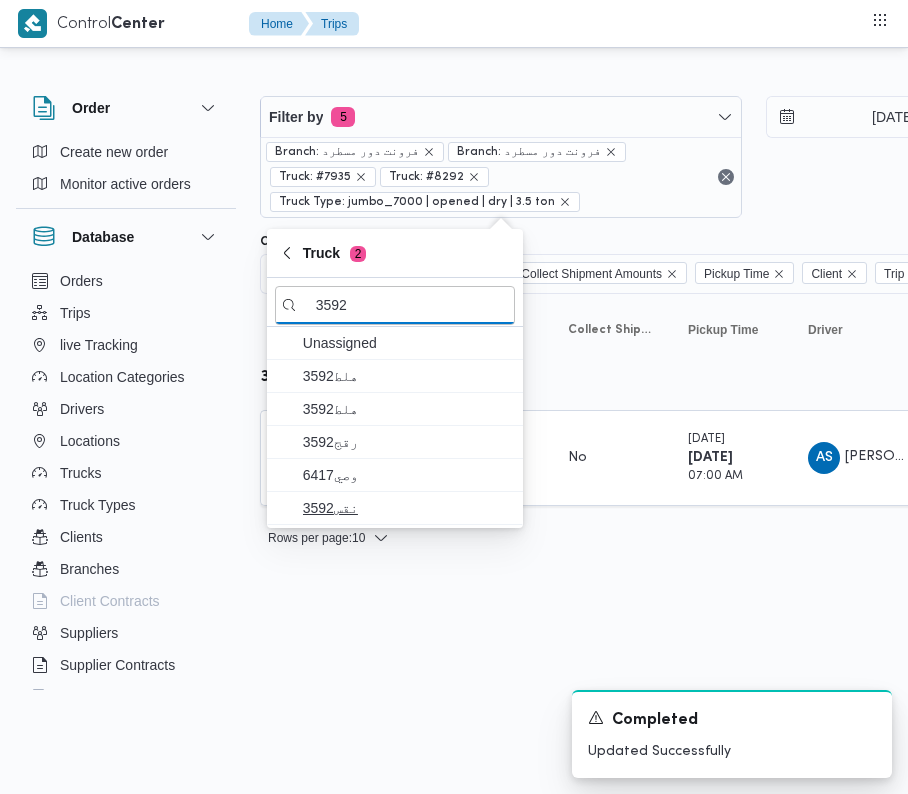 type on "3592" 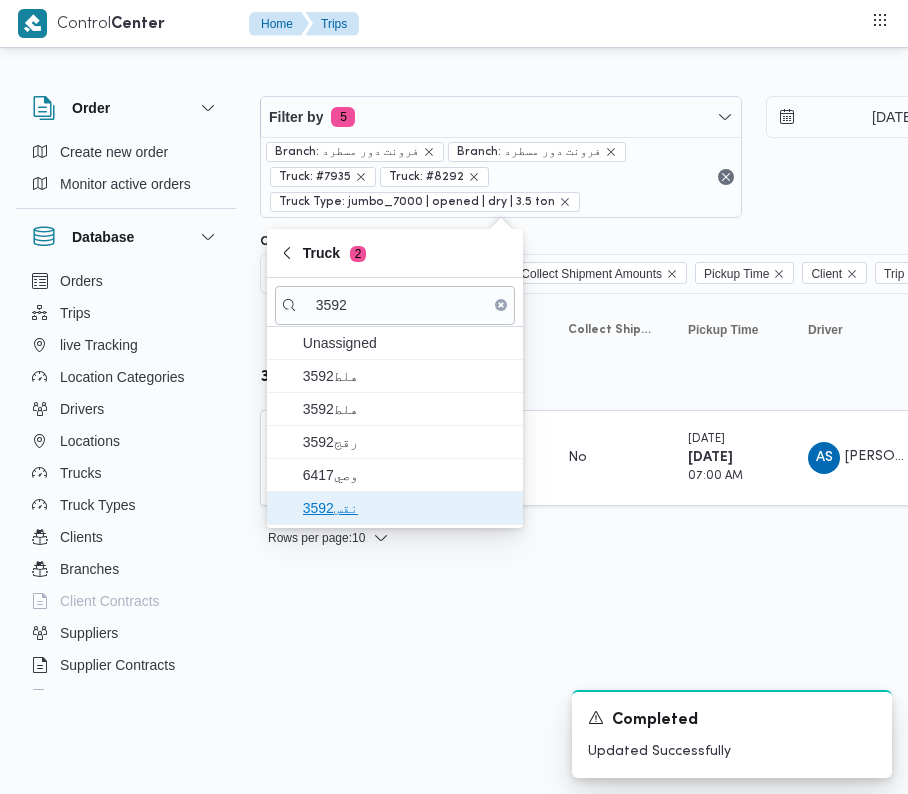 click on "نقس3592" at bounding box center (407, 508) 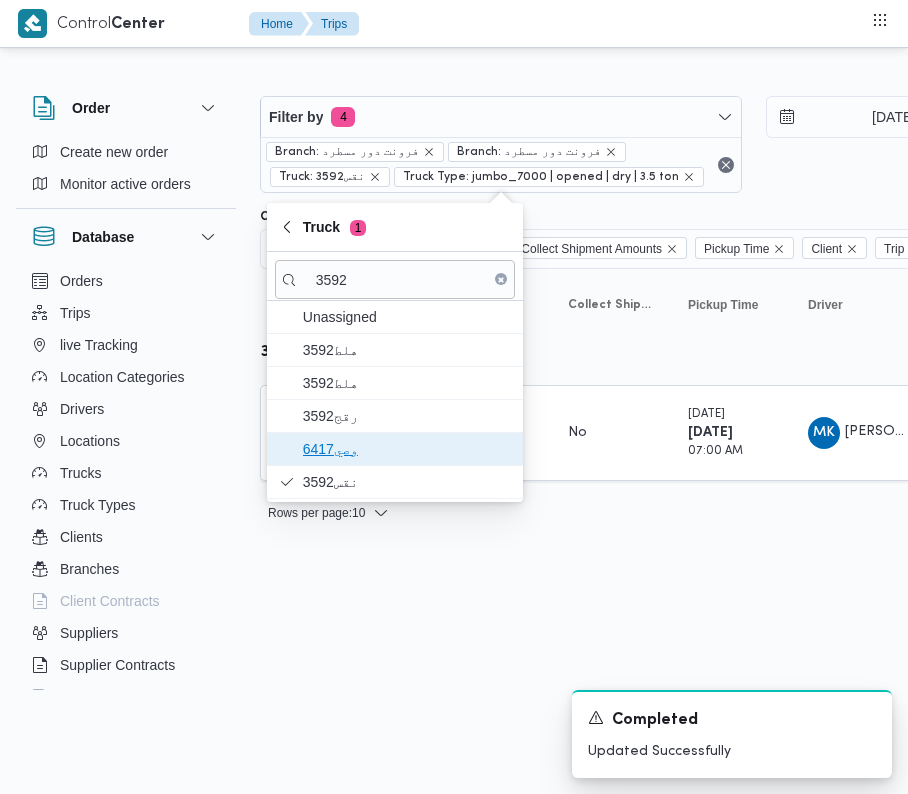 click on "وصي6417" at bounding box center (407, 449) 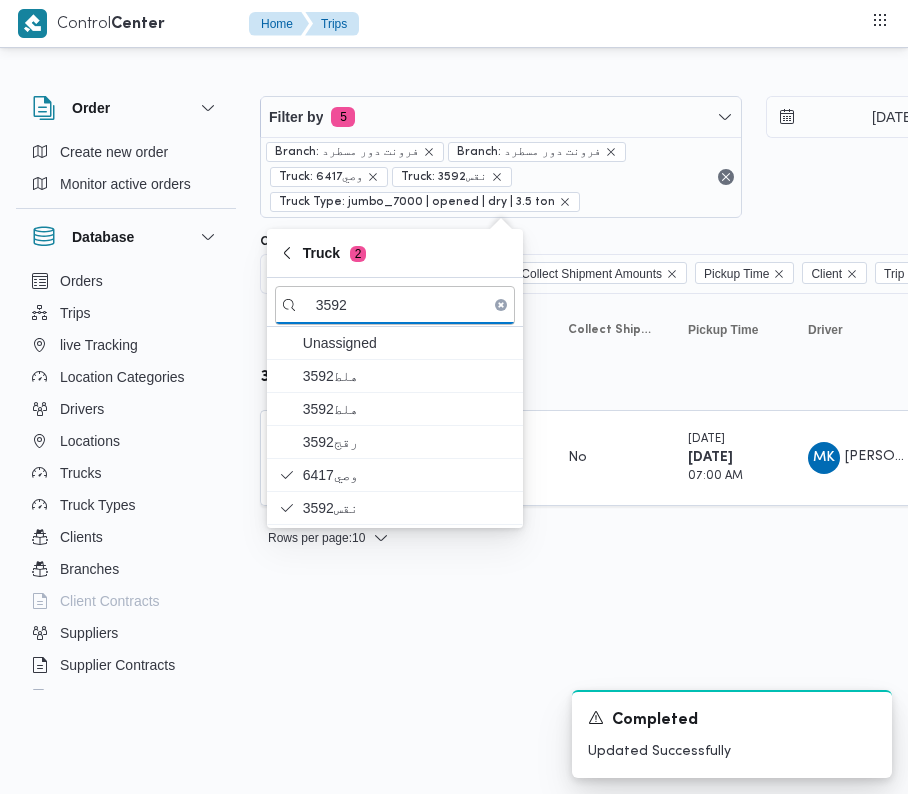 click on "Control  Center Home Trips Order Create new order Monitor active orders Database Orders Trips live Tracking Location Categories Drivers Locations Trucks Truck Types Clients Branches Client Contracts Suppliers Supplier Contracts Devices Users Projects SP Projects Admins organization assignees Tags Filter by 5 Branch: فرونت دور مسطرد Branch: فرونت دور مسطرد  Truck: وصي6417 Truck: نقس3592 Truck Type: jumbo_7000 | opened | dry | 3.5 ton [DATE] → [DATE] Group By Truck Columns Trip ID App Geofencing Collect Shipment Amounts Pickup Time Client Trip Points Driver Supplier Truck Status Platform Sorting Trip ID Click to sort in ascending order App Click to sort in ascending order Geofencing Click to sort in ascending order Collect Shipment Amounts Pickup Time Click to sort in ascending order Client Click to sort in ascending order Trip Points Driver Click to sort in ascending order Supplier Click to sort in ascending order Truck Click to sort in ascending order Status Platform #" at bounding box center [454, 397] 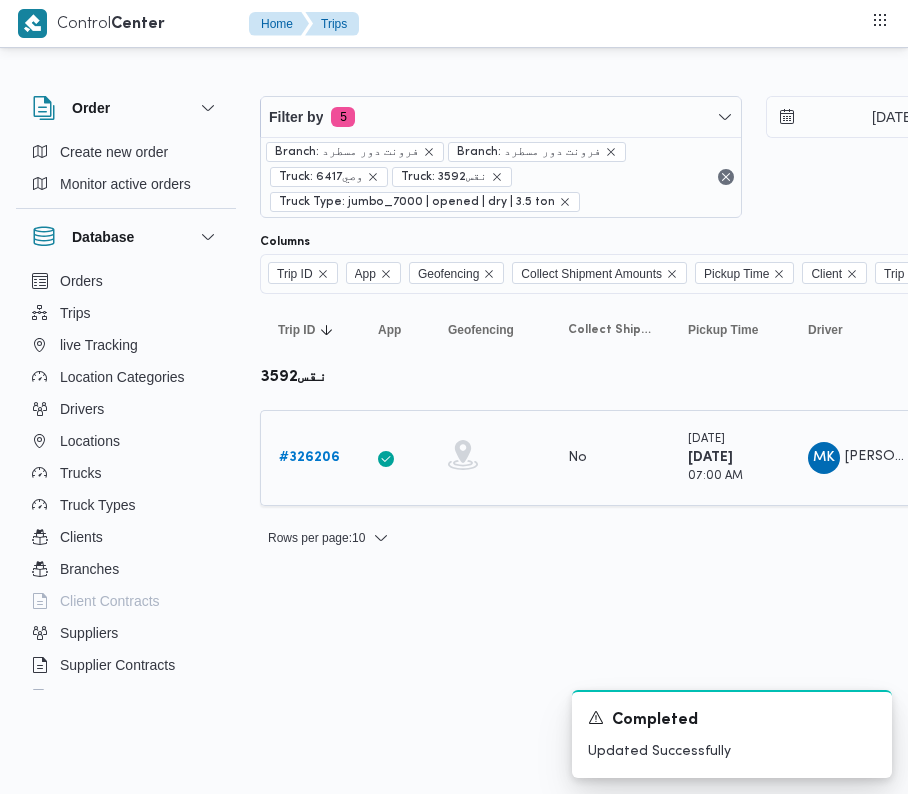 click on "# 326206" at bounding box center [309, 458] 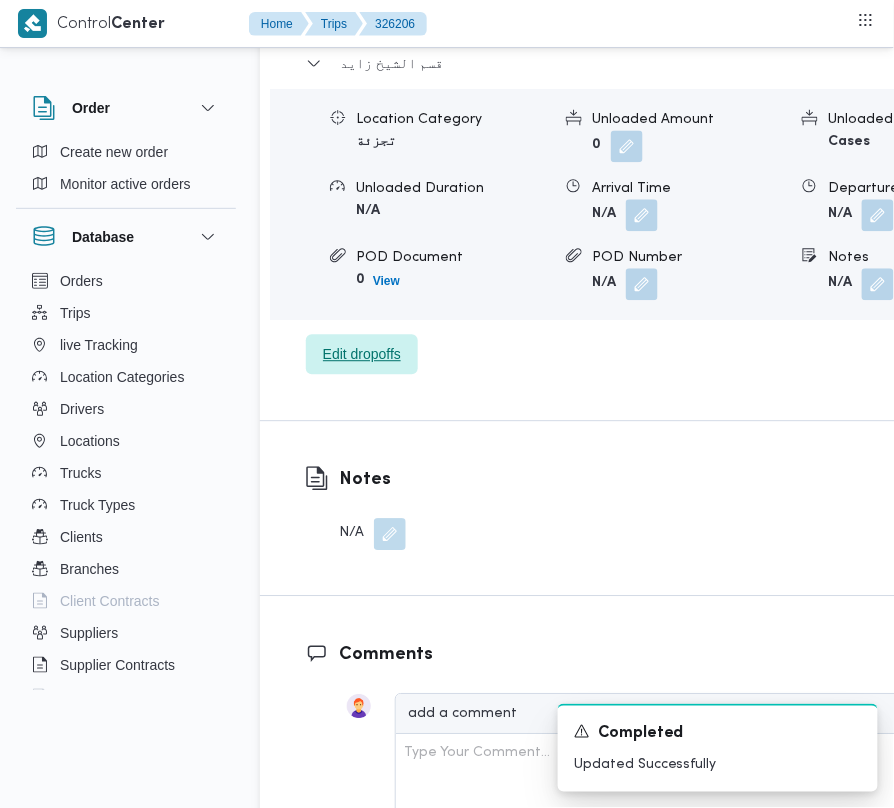 click on "Edit dropoffs" at bounding box center [362, 354] 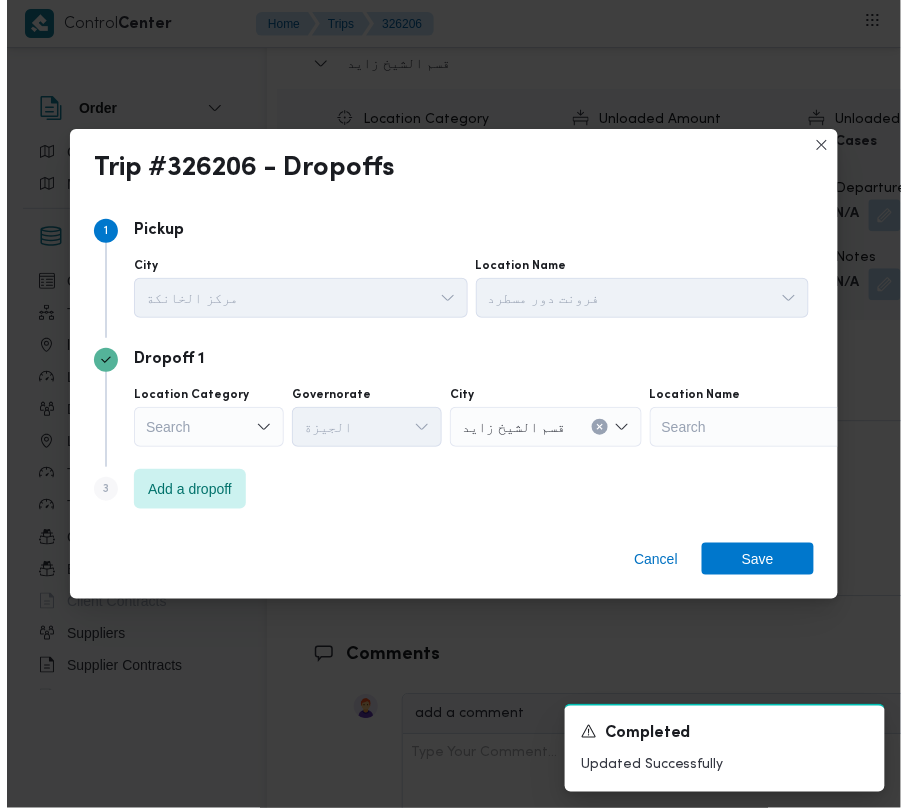 scroll, scrollTop: 3273, scrollLeft: 0, axis: vertical 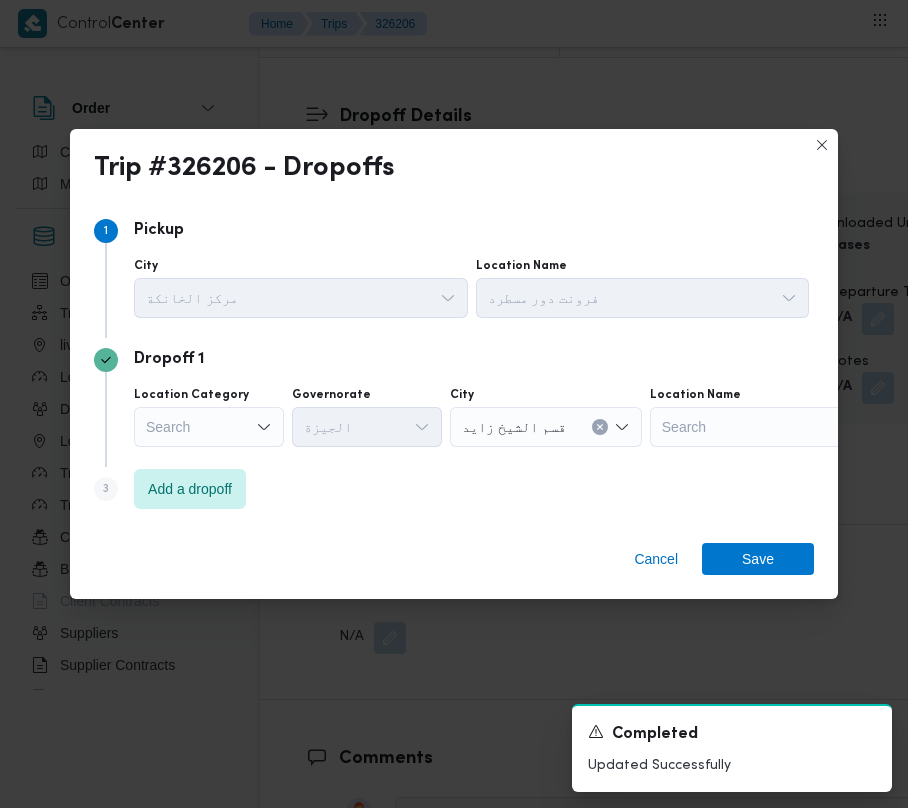 click on "Location Category" at bounding box center [191, 395] 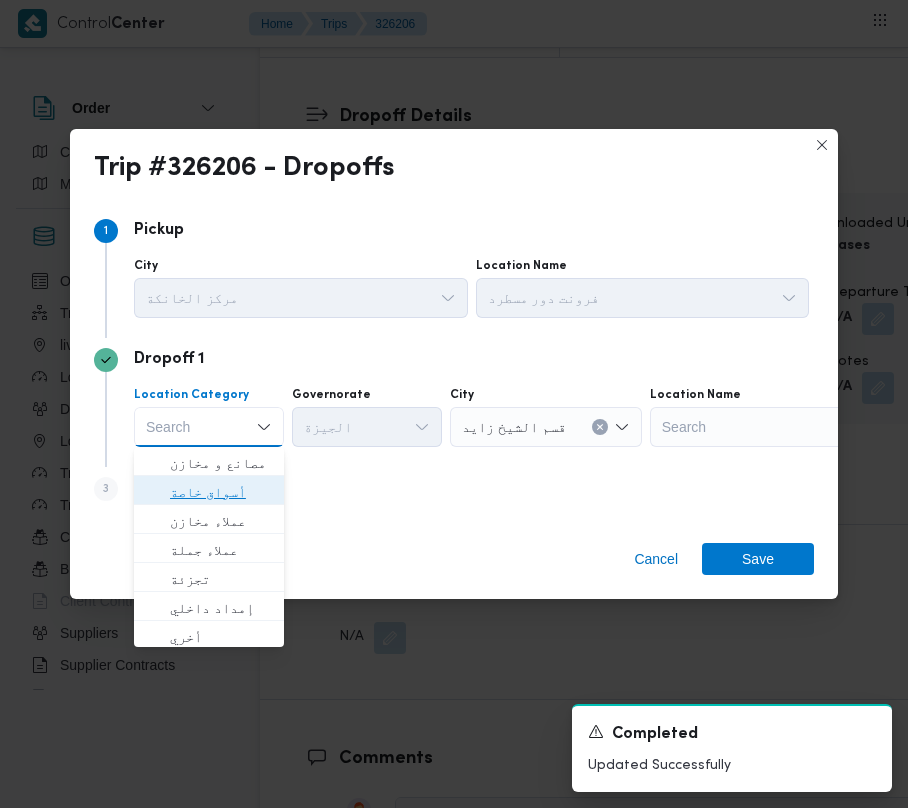 click on "أسواق خاصة" at bounding box center [221, 492] 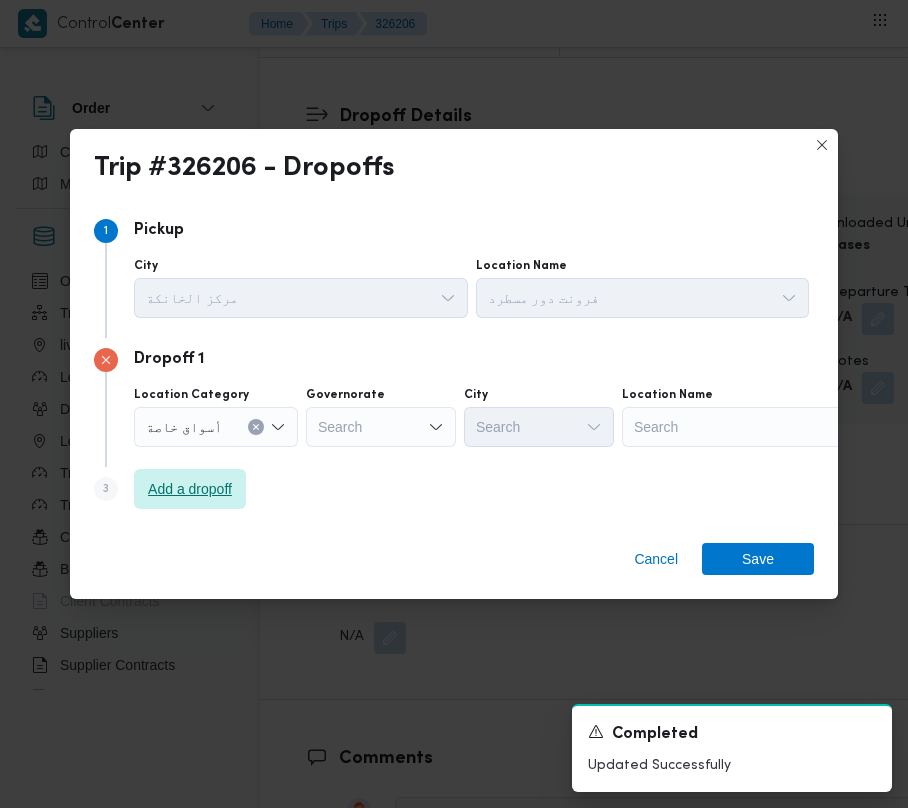click on "Add a dropoff" at bounding box center (190, 489) 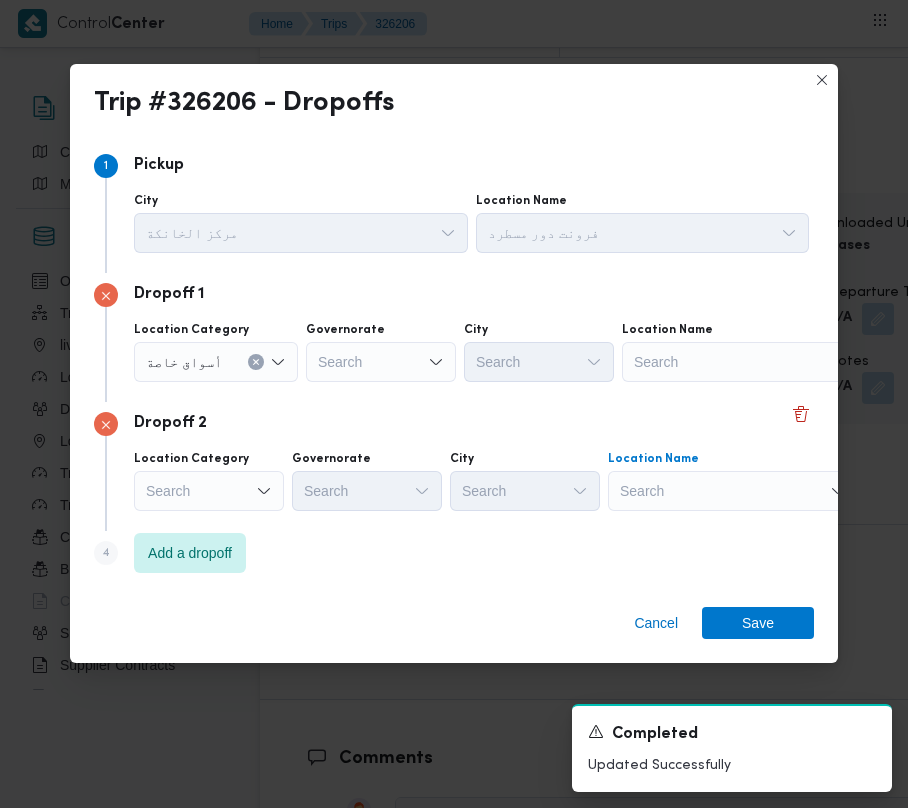click on "Search" at bounding box center (747, 362) 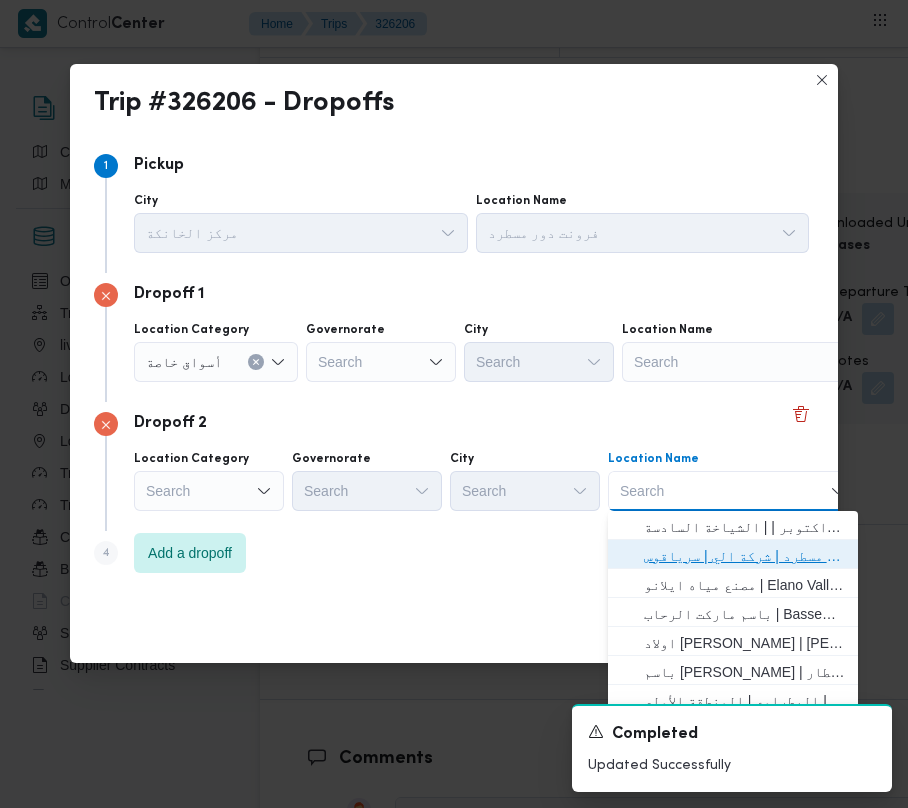 click on "فرونت دور مسطرد | شركة الي | سرياقوس" at bounding box center [745, 556] 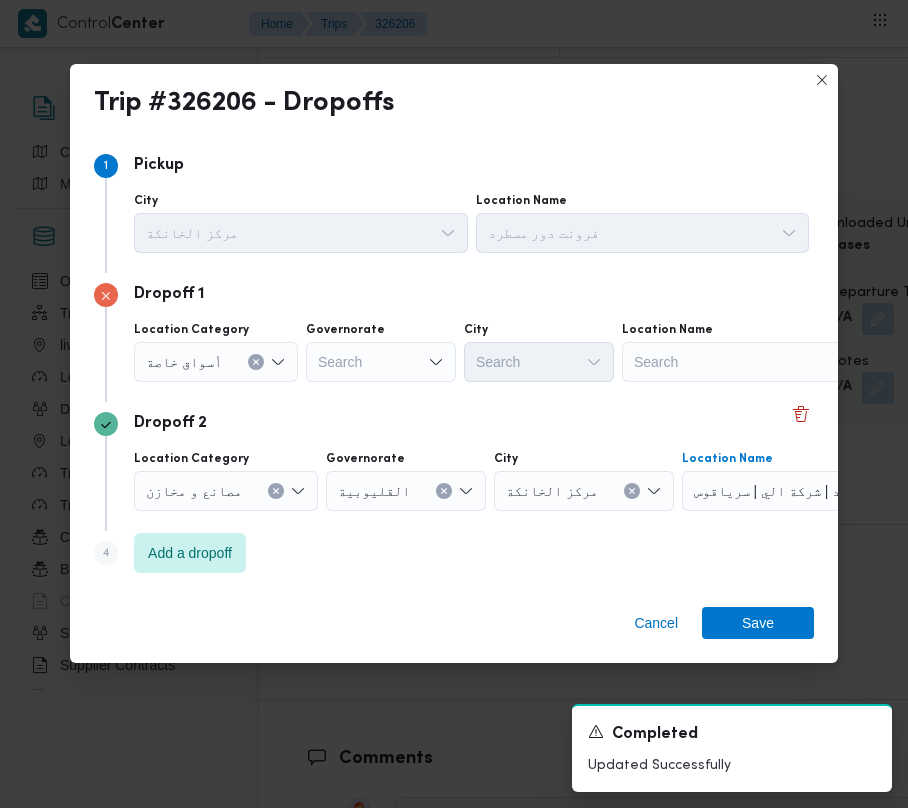 click on "Search" at bounding box center [747, 362] 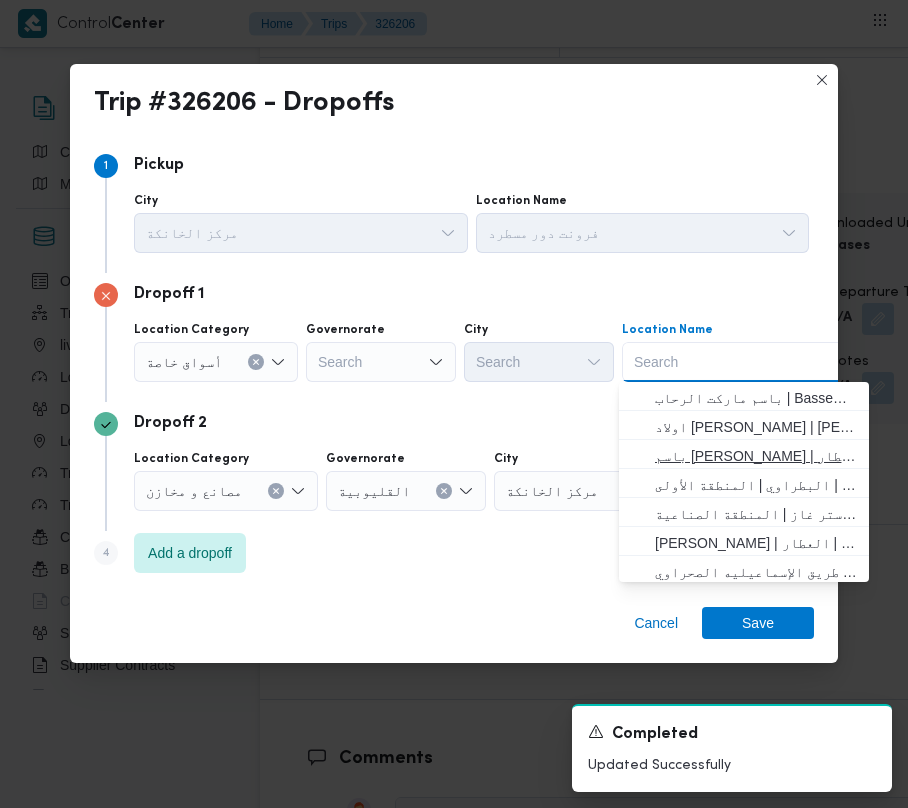 paste on "Carrefour Wahat" 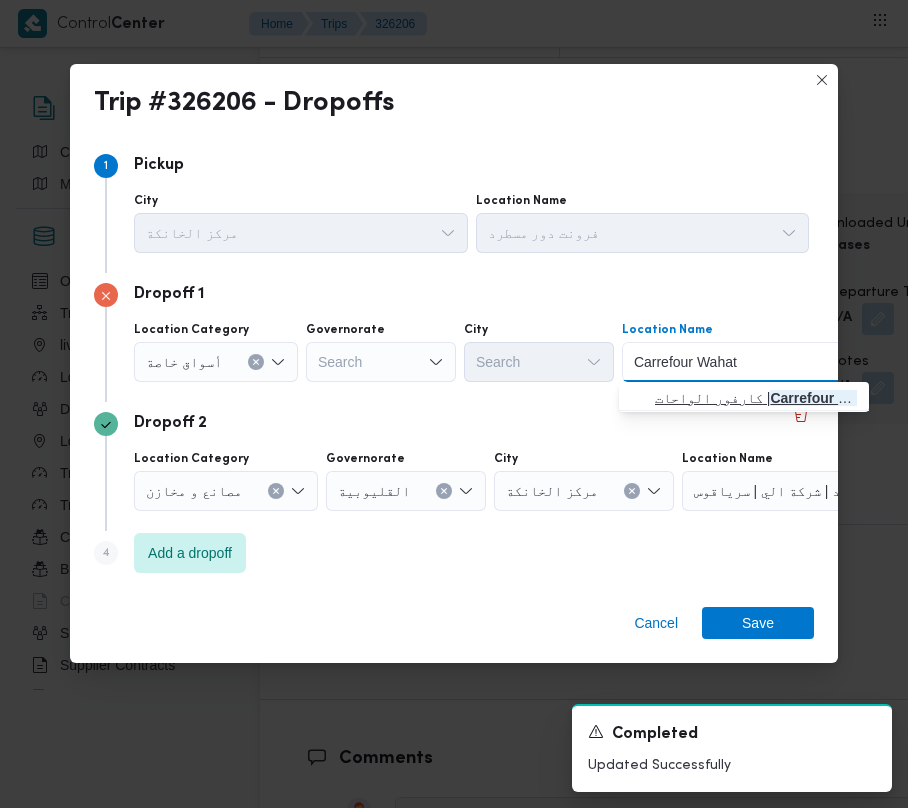 type on "Carrefour Wahat" 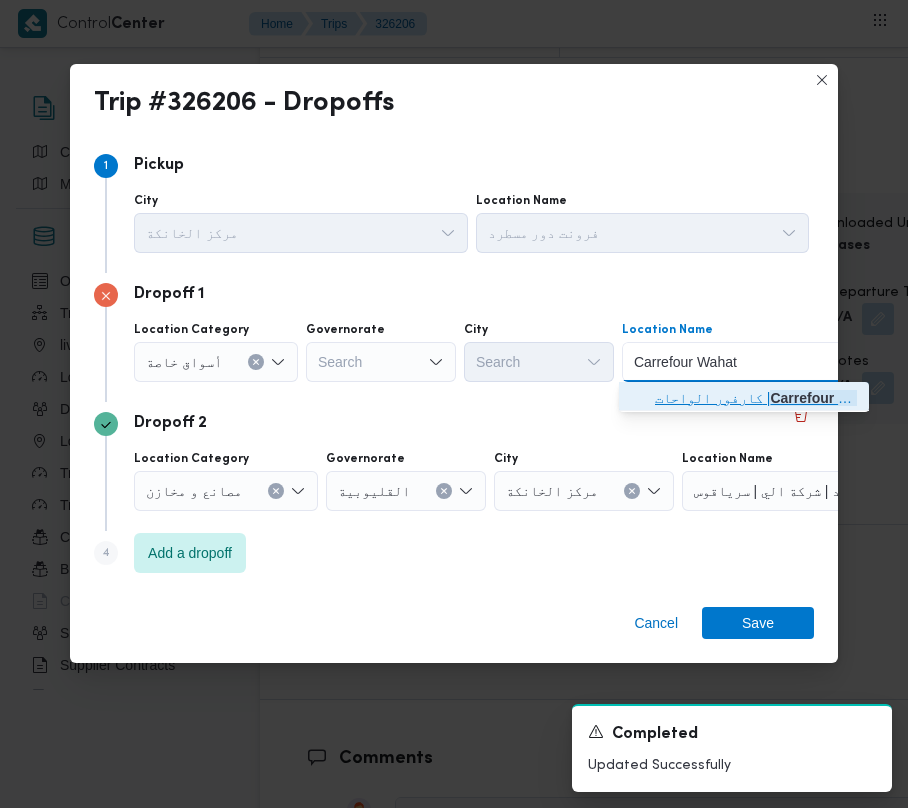 click on "كارفور الواحات  |  [GEOGRAPHIC_DATA] | قسم أول [DATE]" at bounding box center [756, 398] 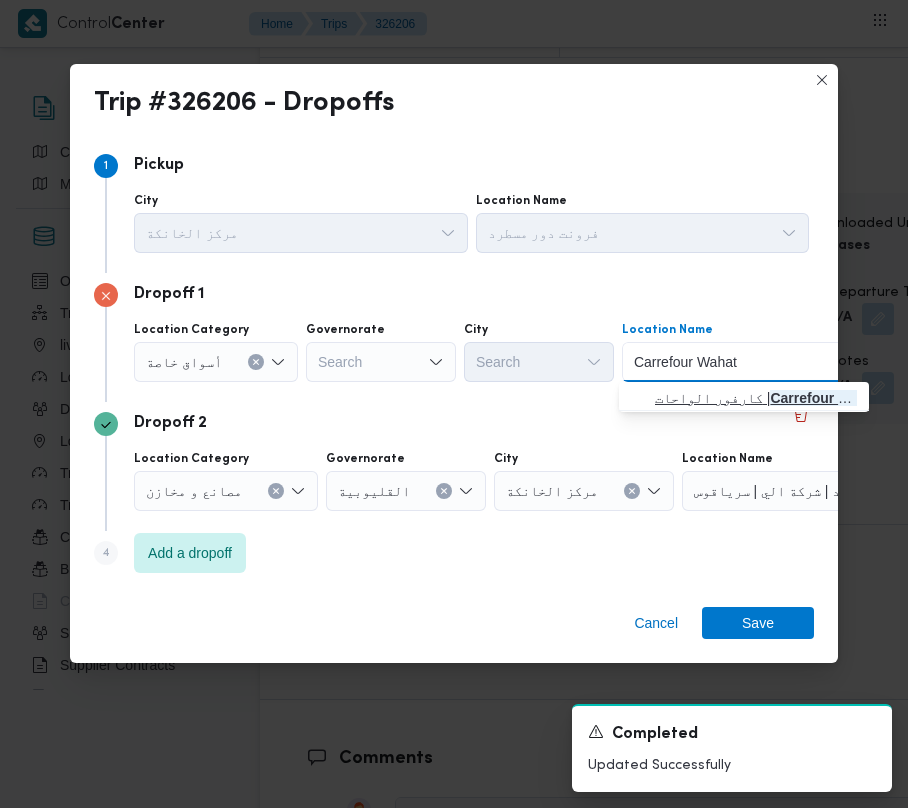 type 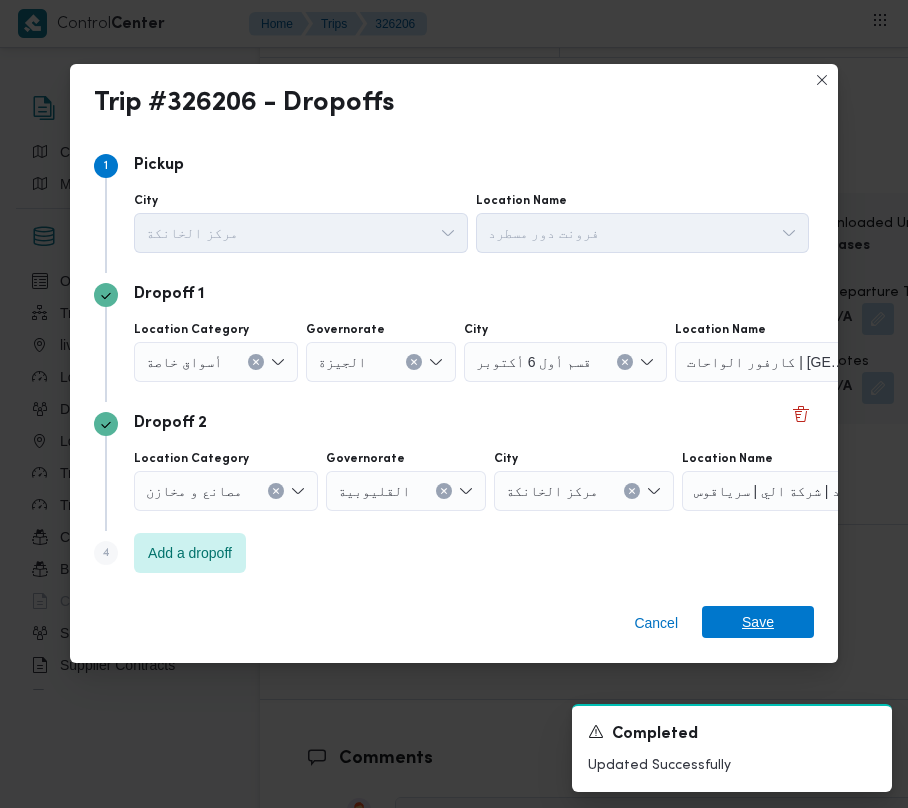 click on "Save" at bounding box center (758, 622) 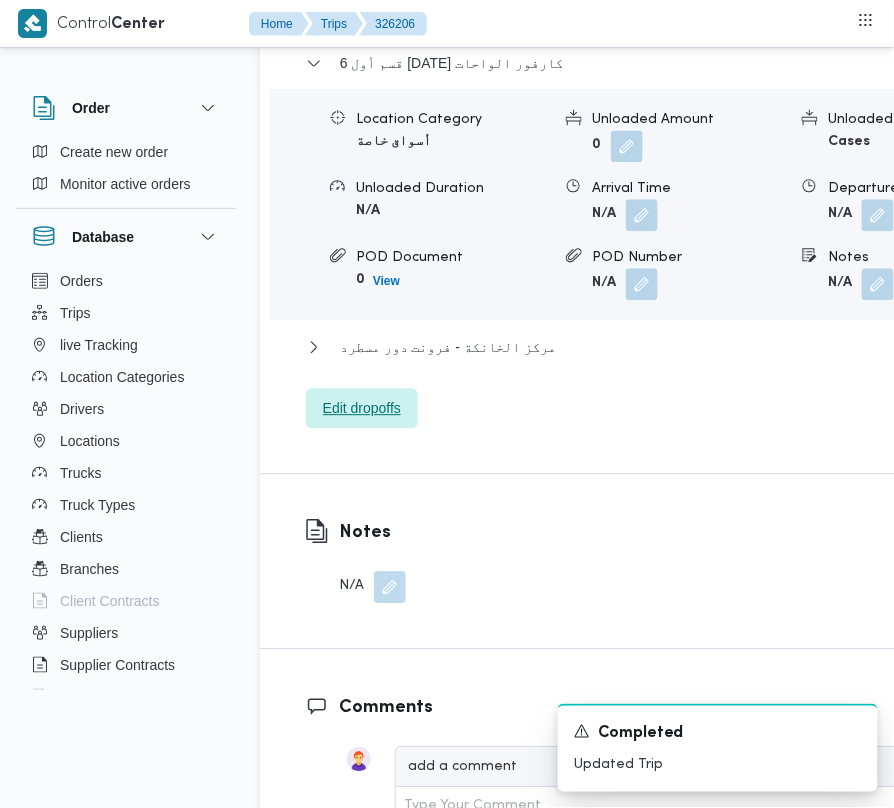 scroll, scrollTop: 2670, scrollLeft: 0, axis: vertical 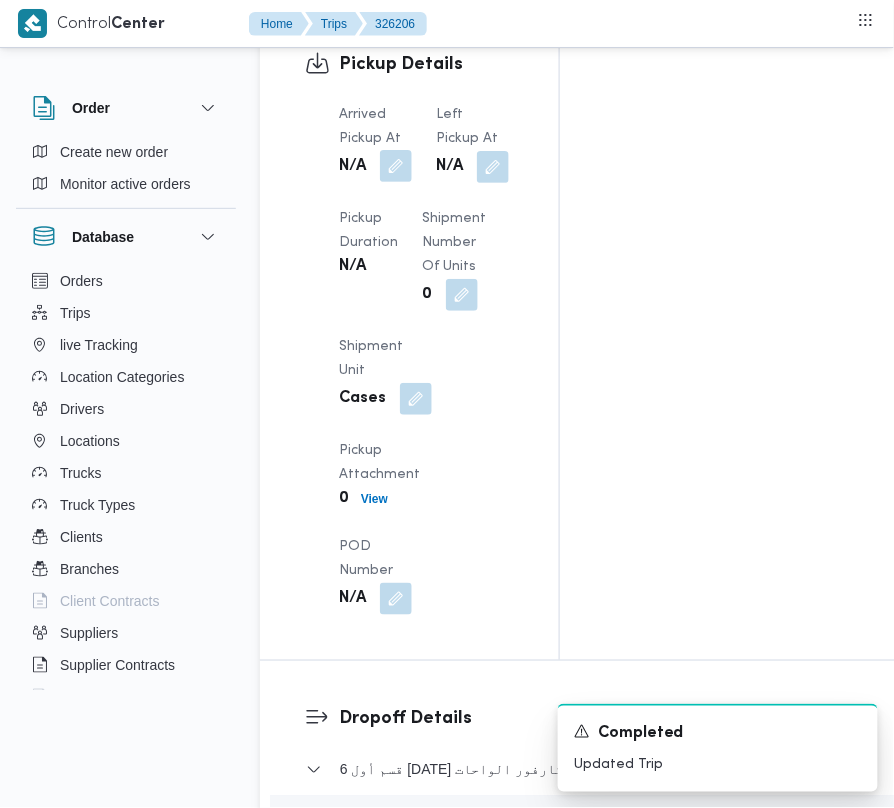 click at bounding box center (396, 166) 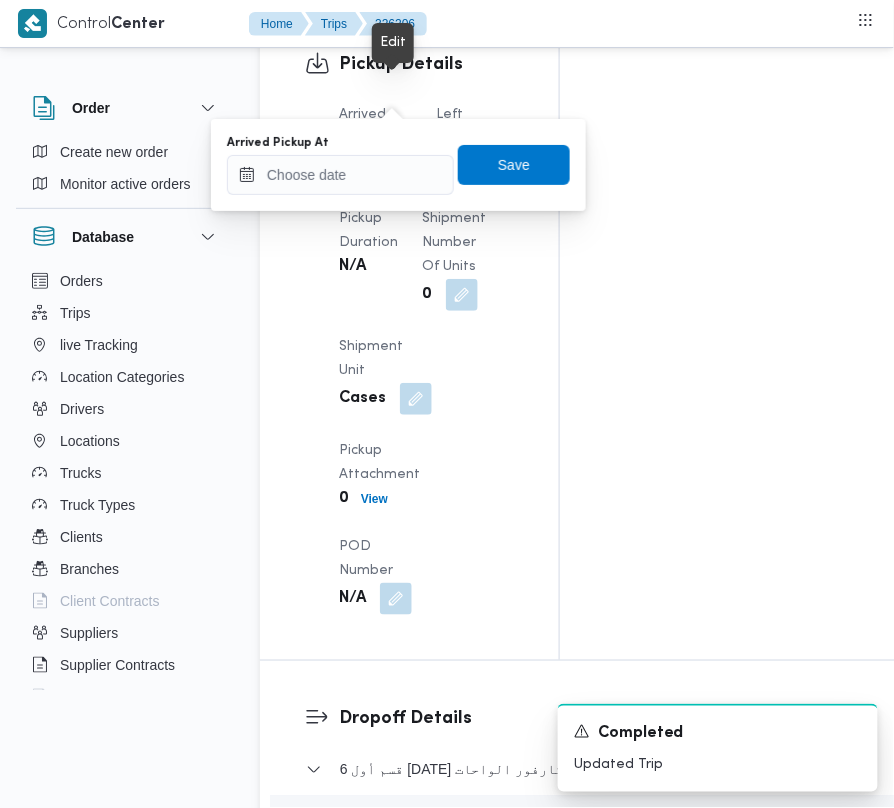 click at bounding box center (396, 166) 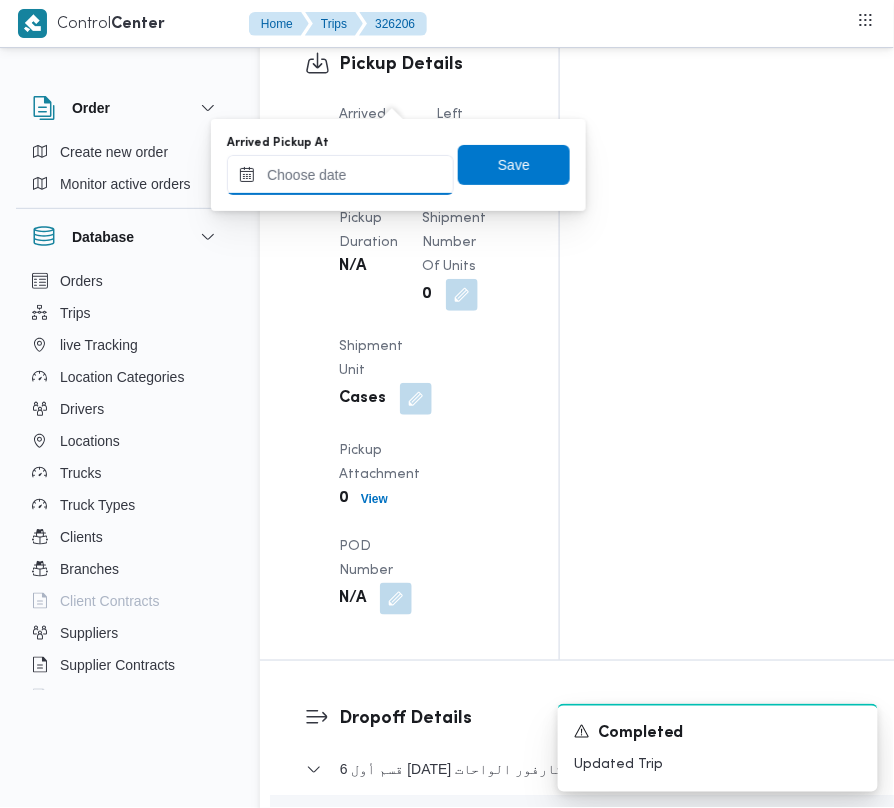 click on "Arrived Pickup At" at bounding box center [340, 175] 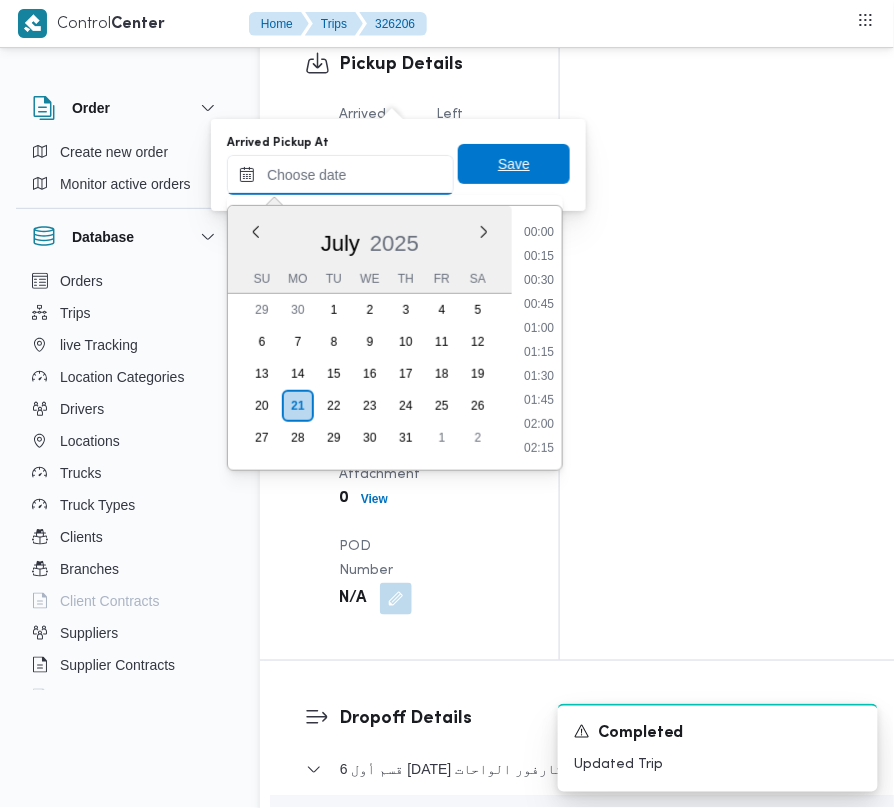 paste on "[DATE]  7:00:00 AM" 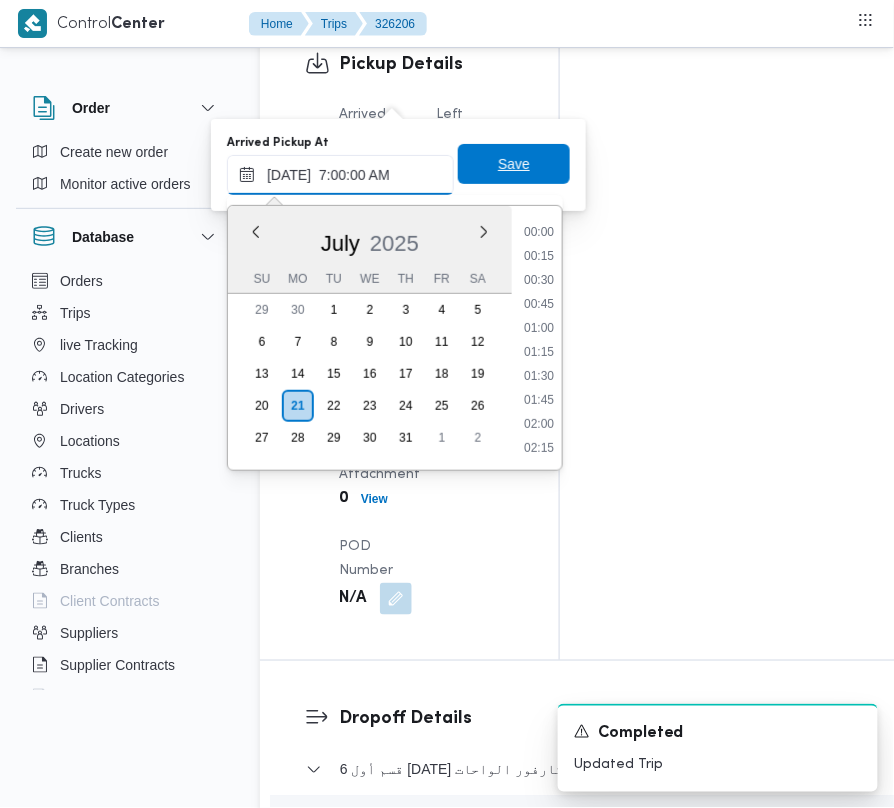 scroll, scrollTop: 672, scrollLeft: 0, axis: vertical 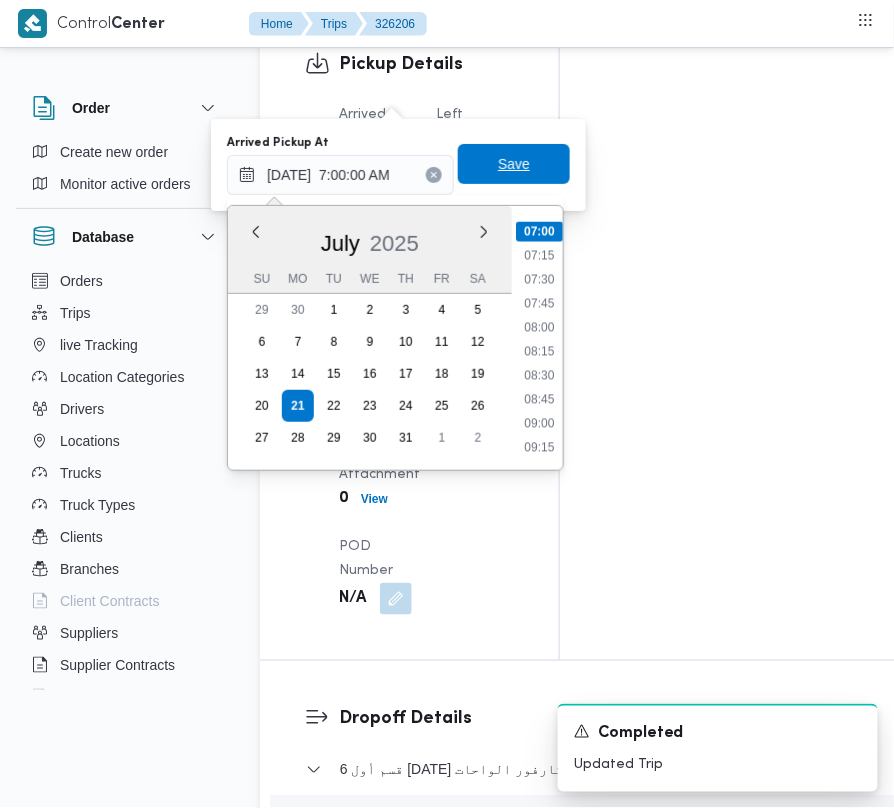type on "[DATE] 07:00" 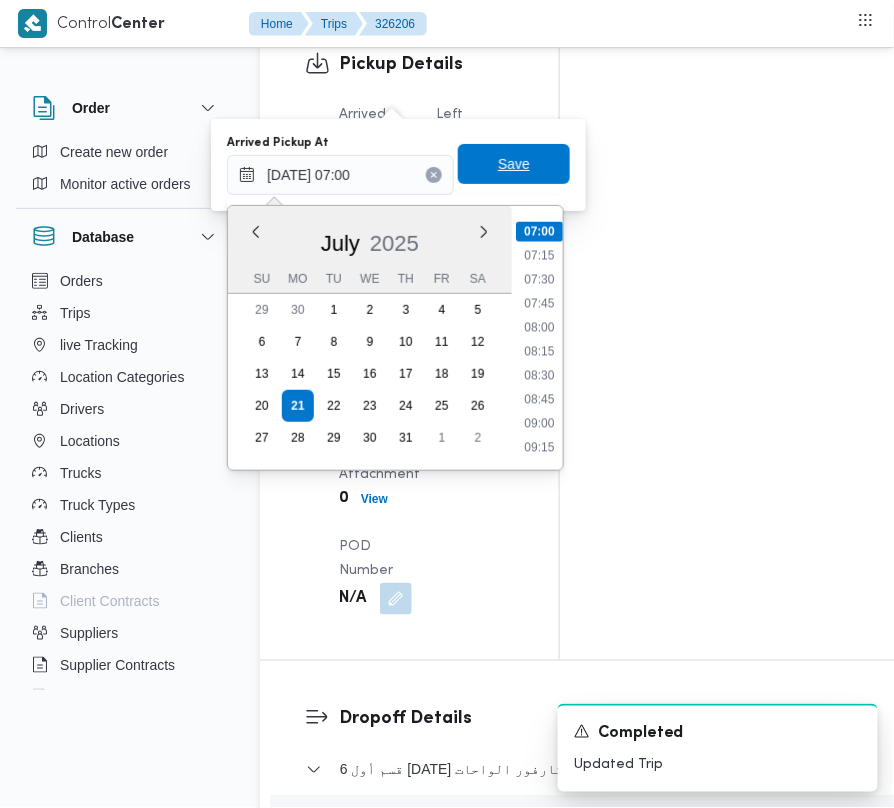 click on "Save" at bounding box center [514, 164] 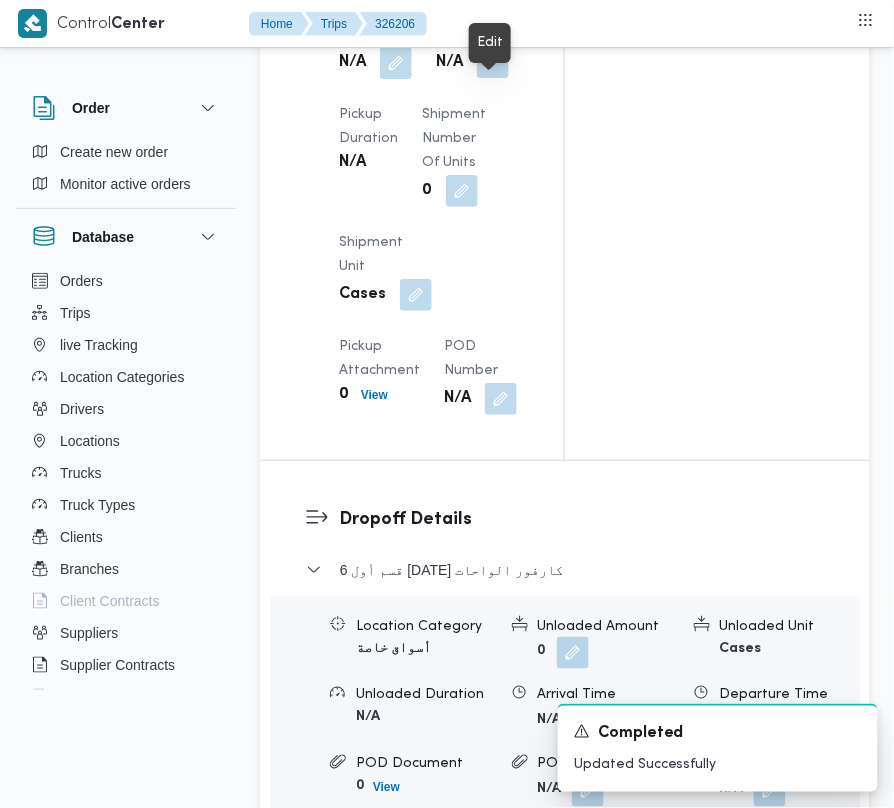 click at bounding box center (493, 62) 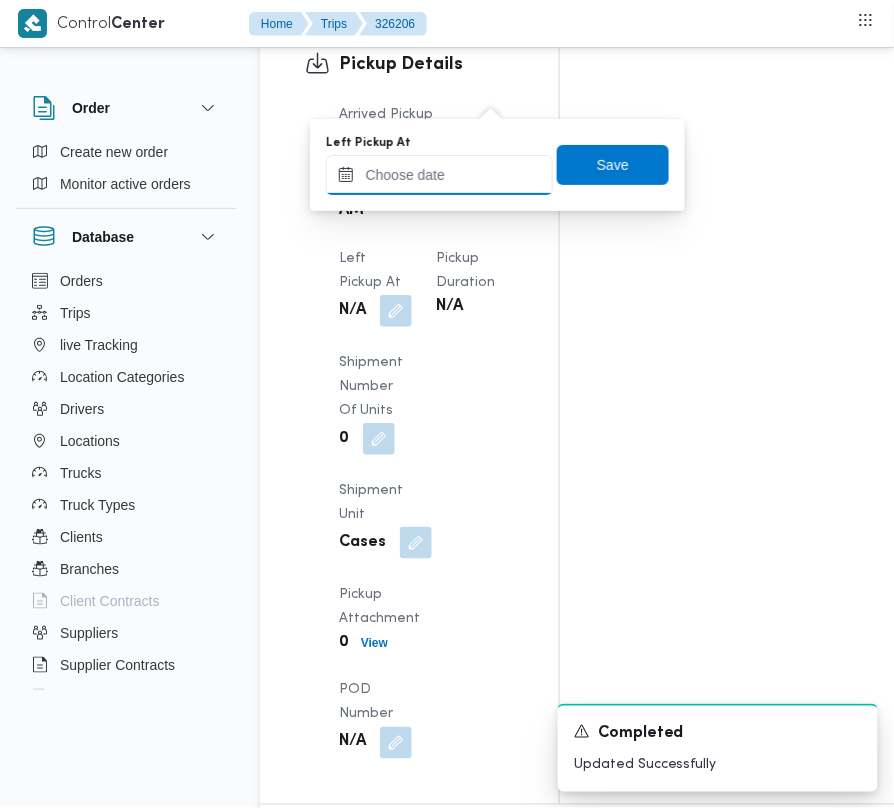 click on "Control  Center Home Trips 326206 Order Create new order Monitor active orders Database Orders Trips live Tracking Location Categories Drivers Locations Trucks Truck Types Clients Branches Client Contracts Suppliers Supplier Contracts Devices Users Projects SP Projects Admins organization assignees Tags Trip# 326206 Pending Duplicate Trip   Step 1 is incomplete 1 فرونت دور مسطرد Step 2 is incomplete 2 كارفور الواحات  Step 3 is incomplete 3 فرونت دور مسطرد Summary Route Supplier Details Supplier [PERSON_NAME] [PERSON_NAME] Operation Model Monthly Driver [PERSON_NAME] [PERSON_NAME] Truck نقس 3592 Truck Type jumbo_7000 | opened | dry | 3.5 ton Trip Details Client Frontdoor Branch فرونت دور مسطرد Trip Type أسواق خاصة Pickup date & time Mo[DATE]00 AM Source System App Version N/A Returnable No Geofencing No Auto Ending Yes Collect Shipment Amounts No Contract Type Monthly Project Name frontdoor 0 KMs" at bounding box center [447, 60] 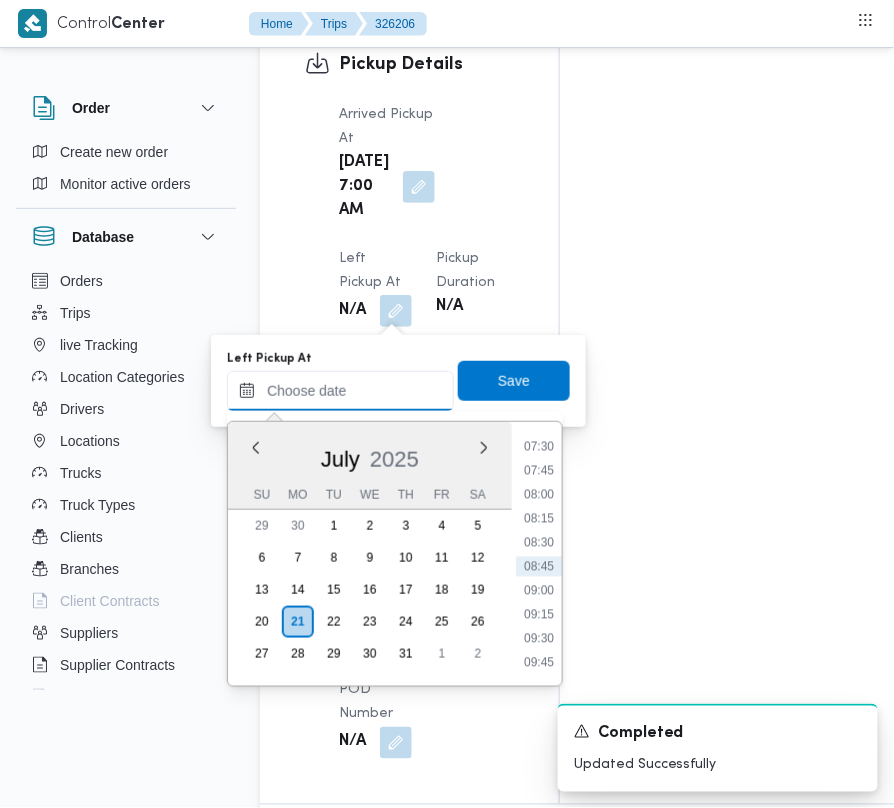 paste on "[DATE]  7:00:00 AM" 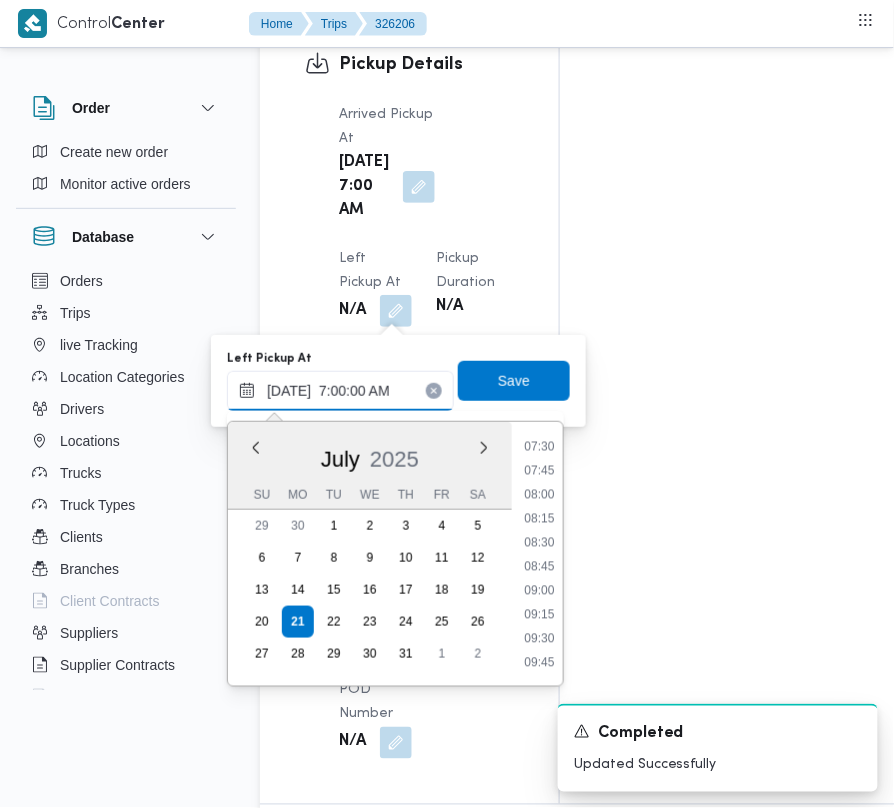 scroll, scrollTop: 672, scrollLeft: 0, axis: vertical 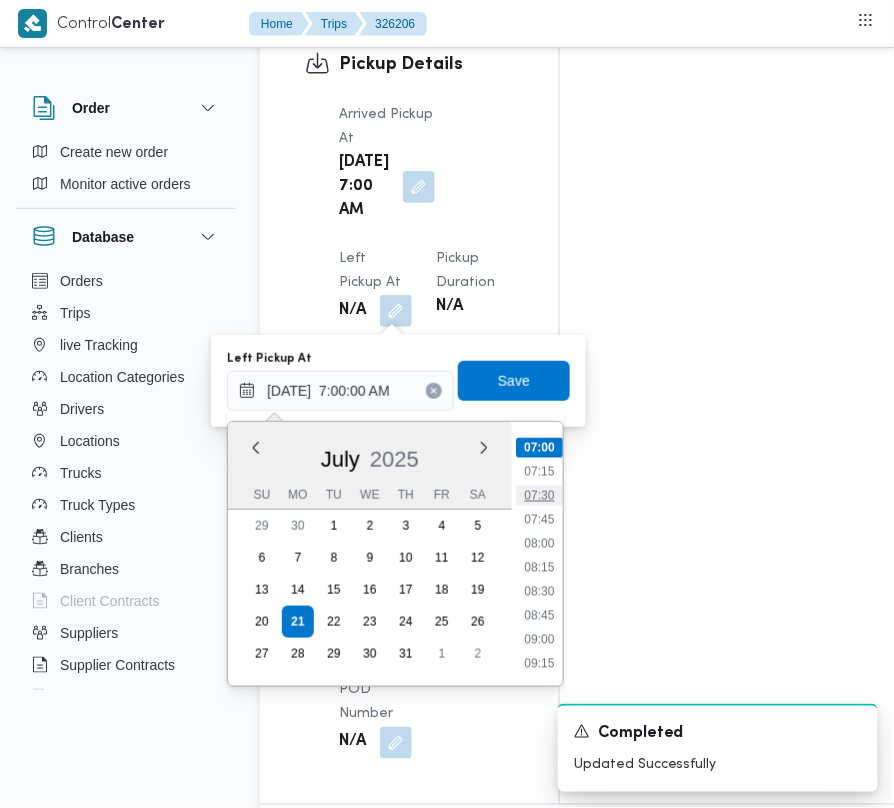 click on "07:30" at bounding box center (539, 496) 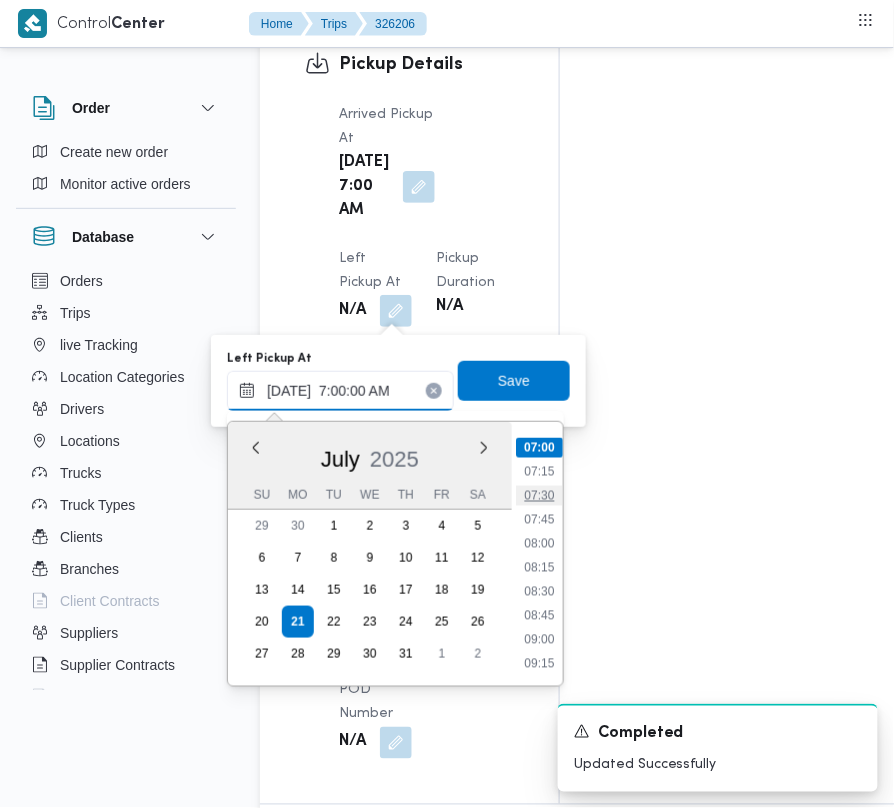 type on "[DATE] 07:30" 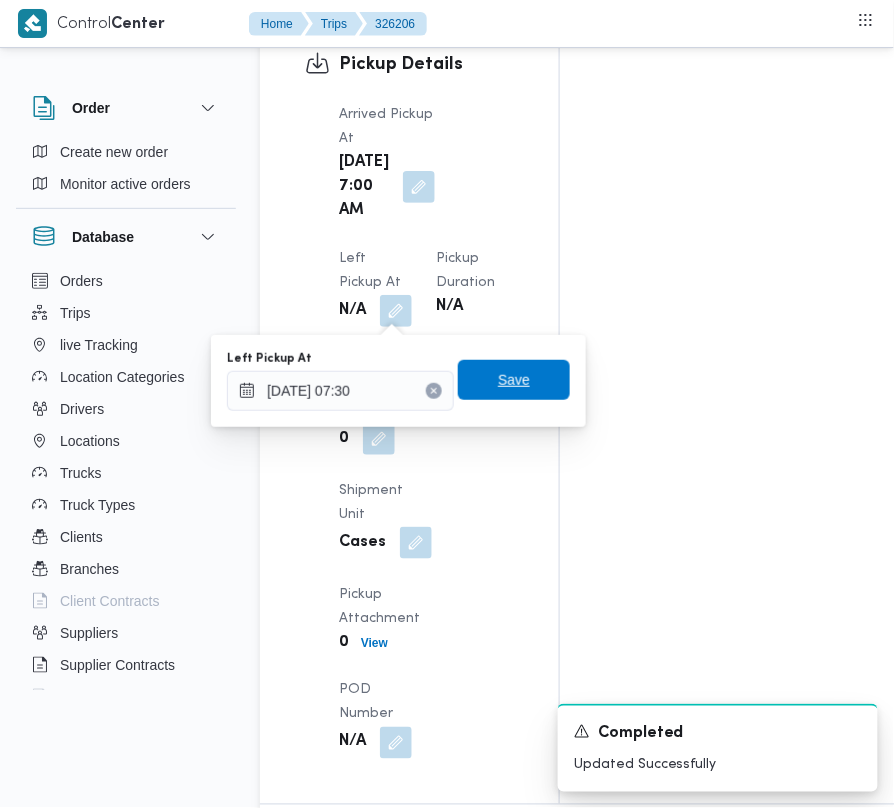 click on "Save" at bounding box center [514, 380] 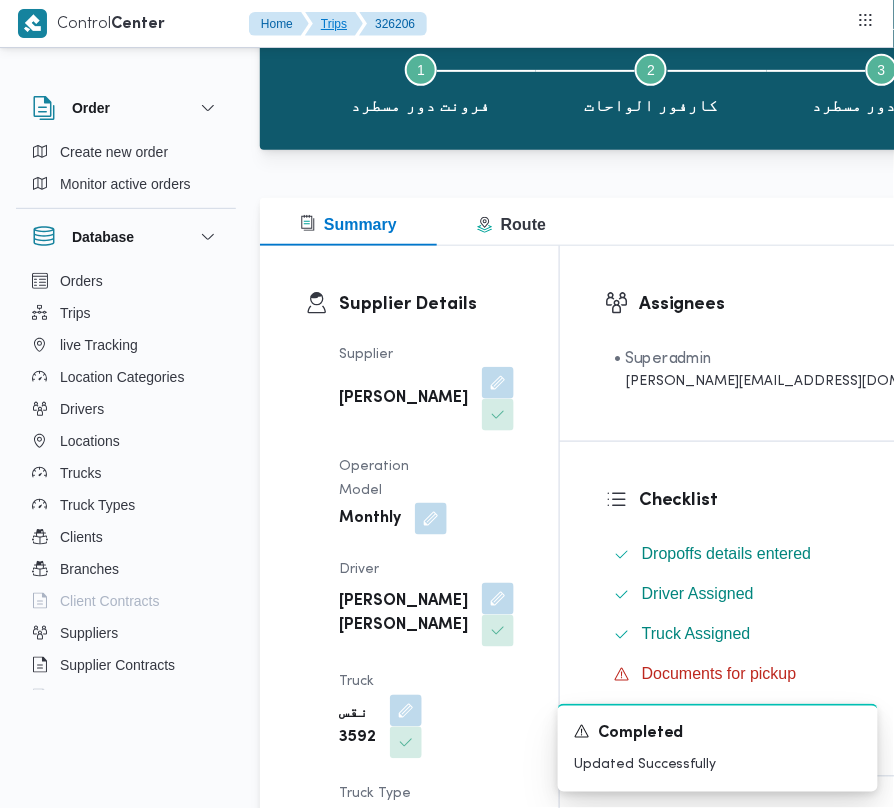 scroll, scrollTop: 0, scrollLeft: 0, axis: both 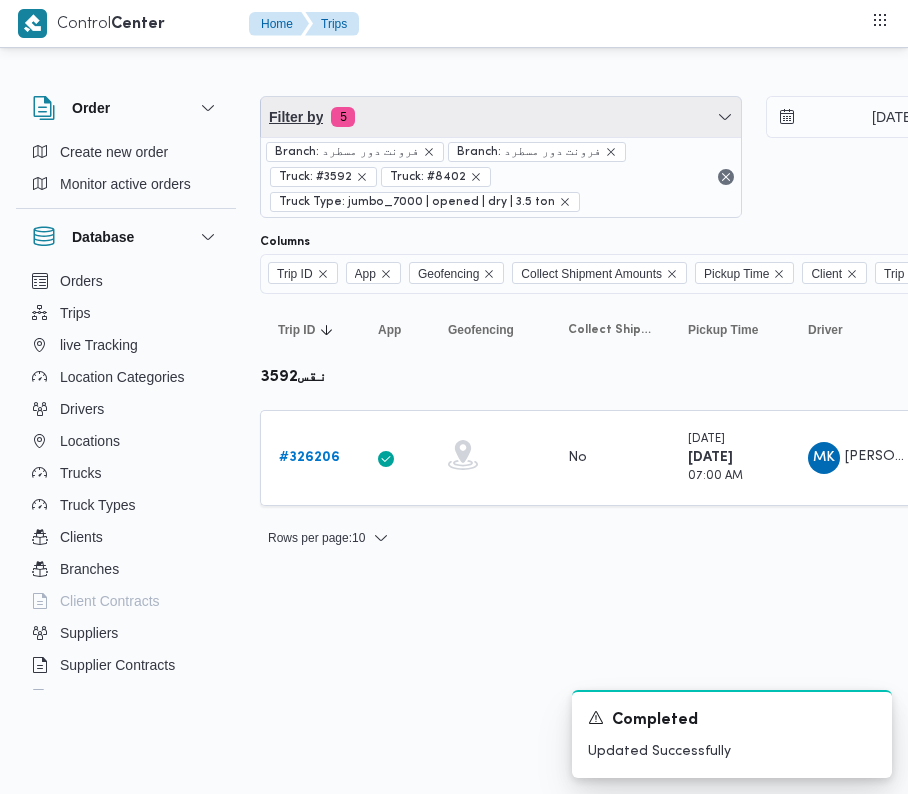 click on "Filter by 5" at bounding box center (501, 117) 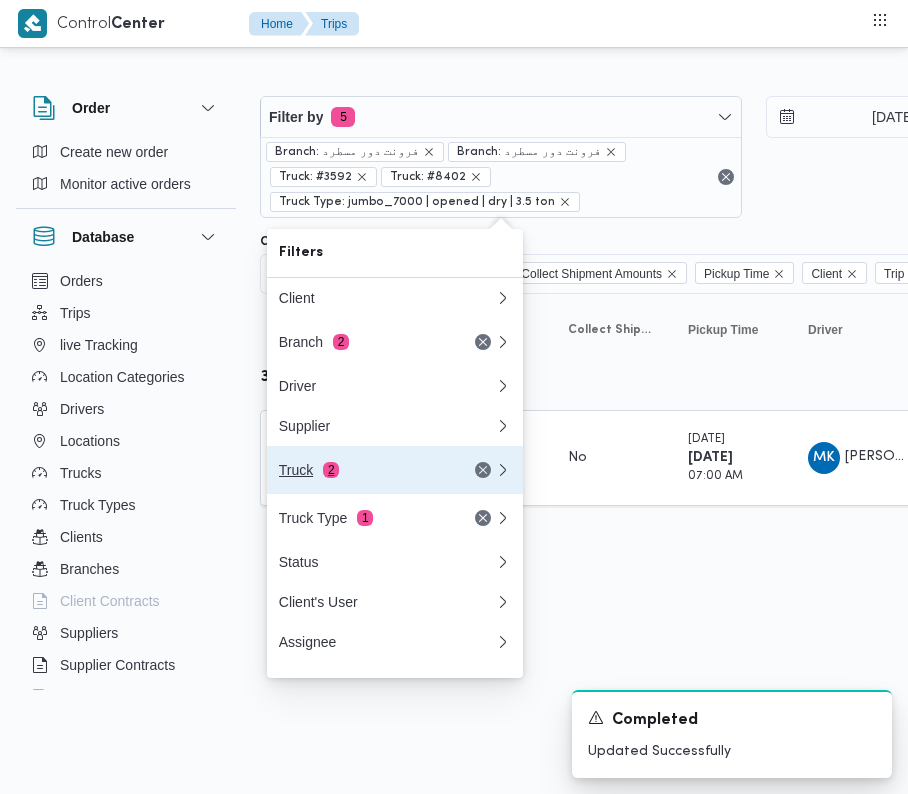 click on "Truck 2" at bounding box center [363, 470] 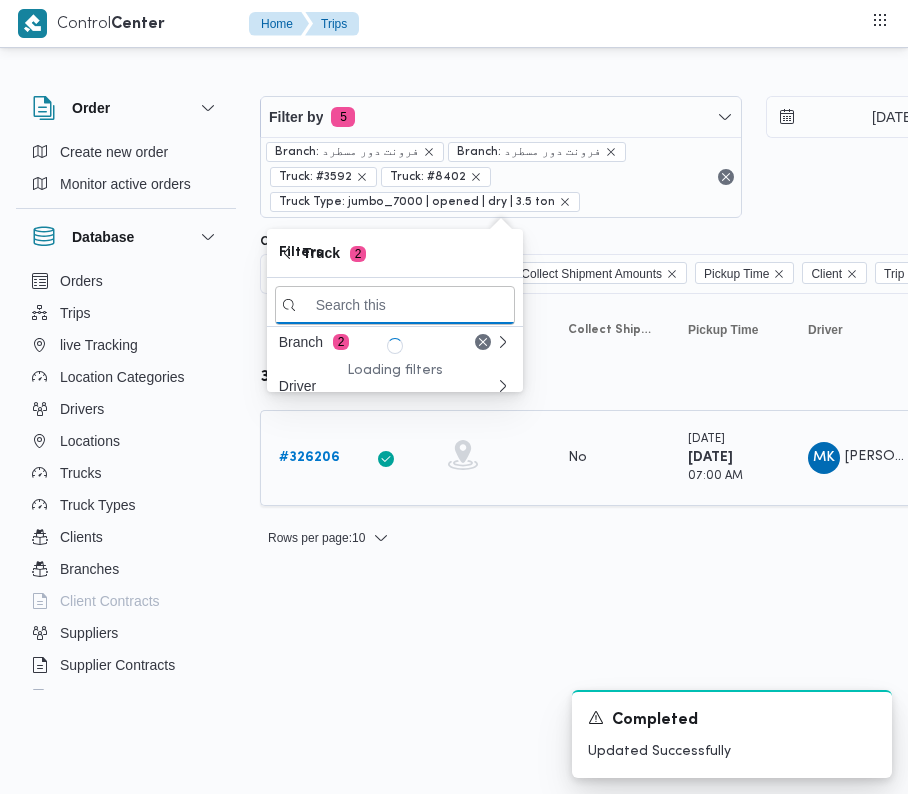 paste on "1234" 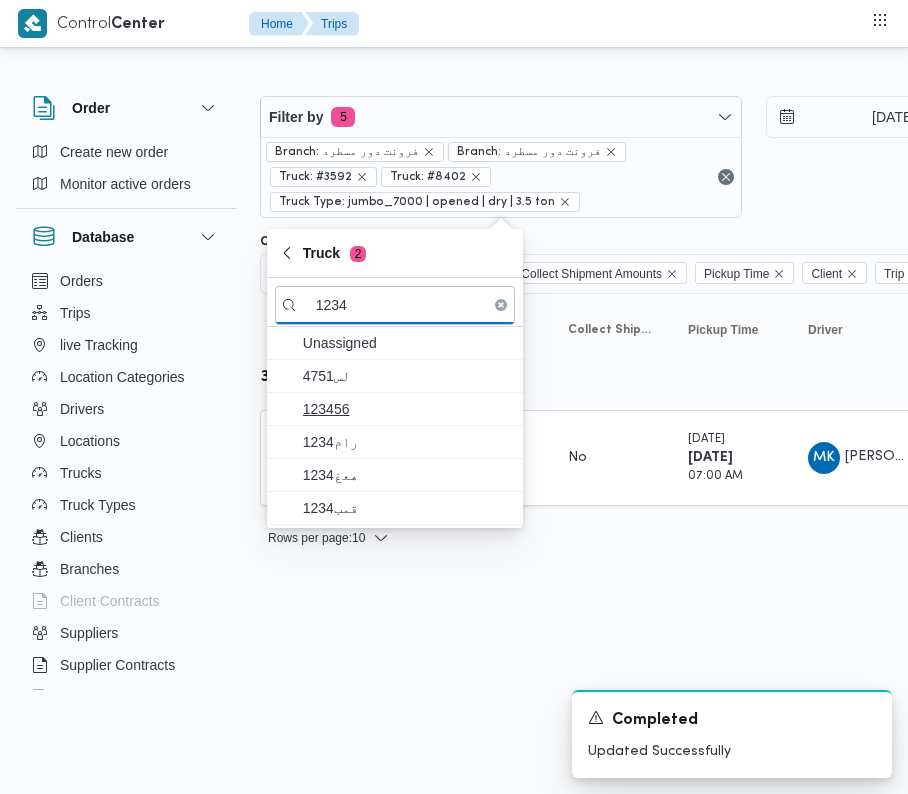 type on "1234" 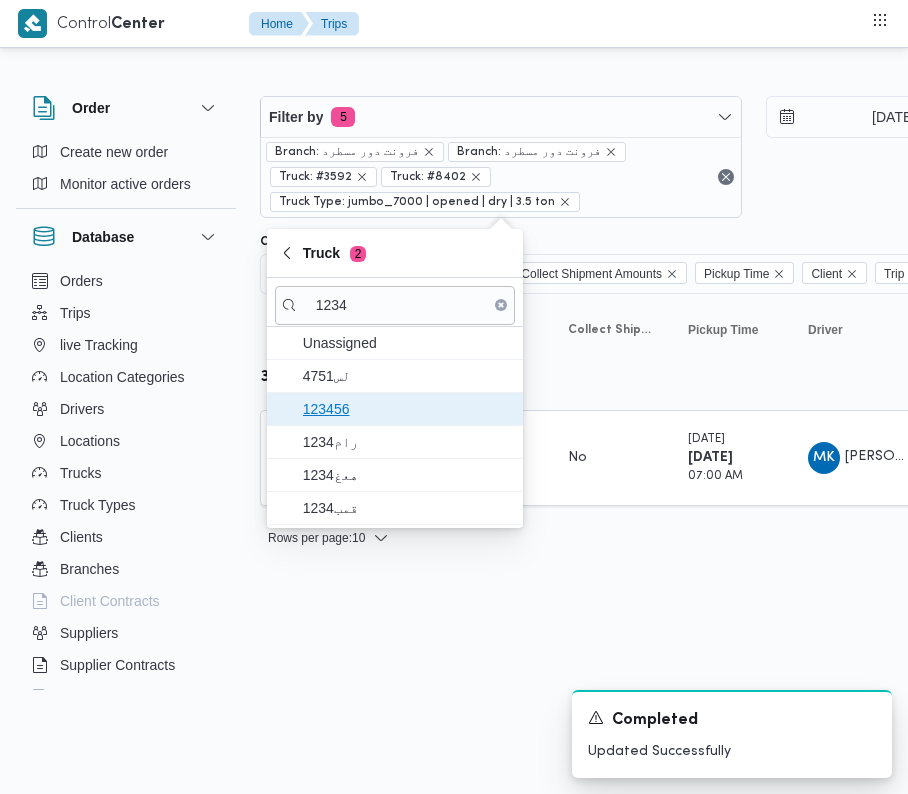 click on "123456" at bounding box center (407, 409) 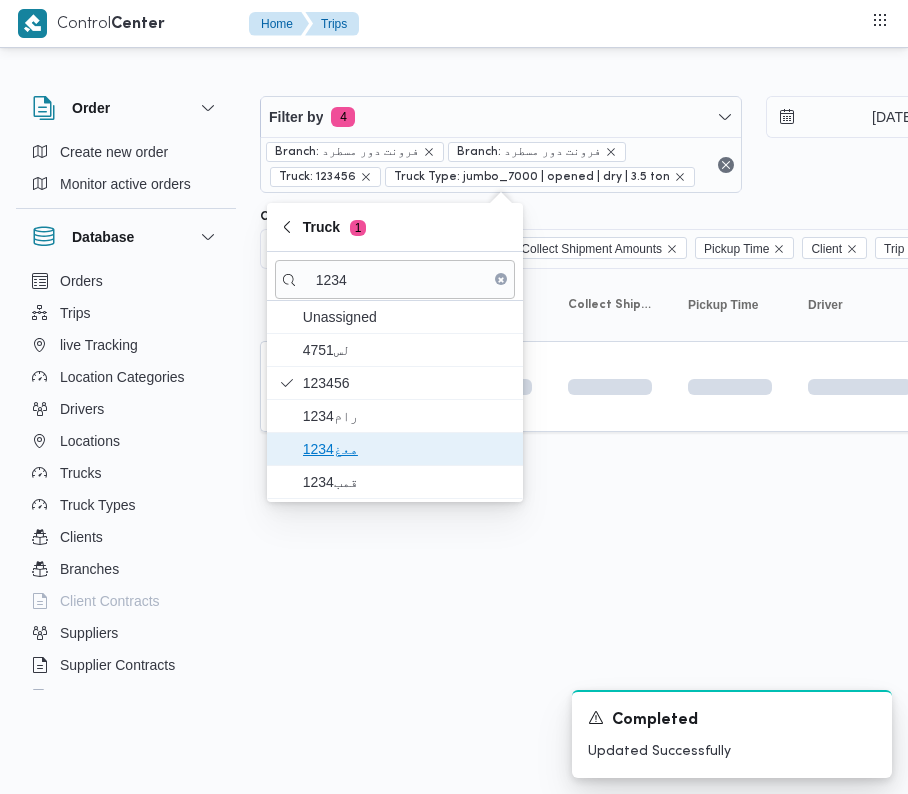 click on "هعغ1234" at bounding box center [407, 449] 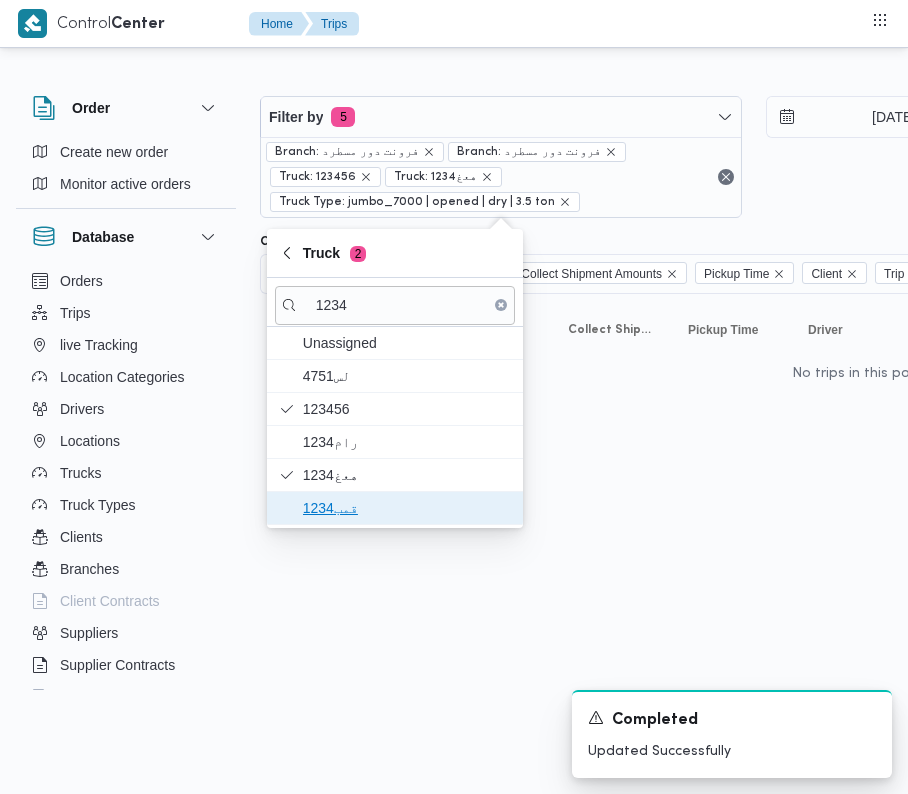 click on "قمب1234" at bounding box center [407, 508] 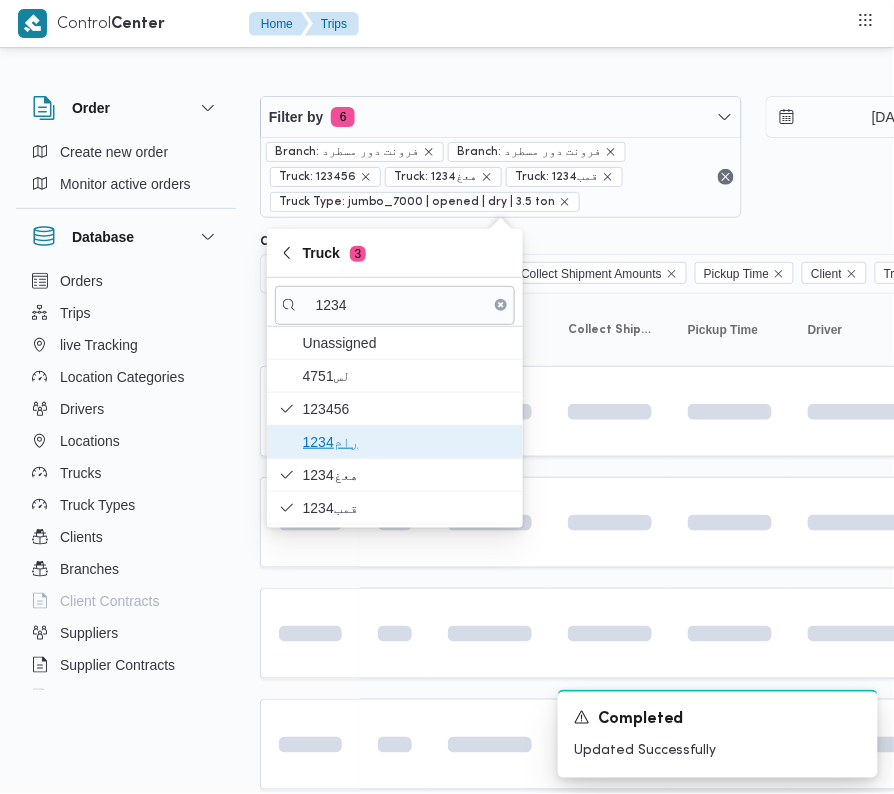 click on "رام1234" at bounding box center (407, 442) 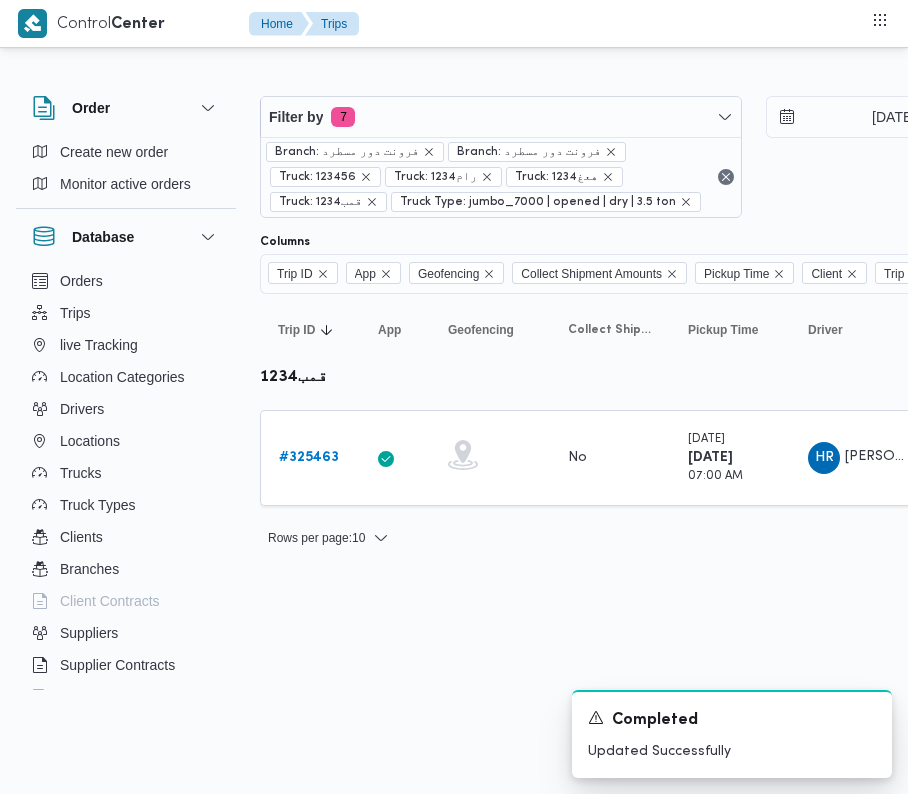 click on "Control  Center Home Trips Order Create new order Monitor active orders Database Orders Trips live Tracking Location Categories Drivers Locations Trucks Truck Types Clients Branches Client Contracts Suppliers Supplier Contracts Devices Users Projects SP Projects Admins organization assignees Tags Filter by 7 Branch: فرونت دور مسطرد Branch: فرونت دور مسطرد  Truck: 123456 Truck: رام1234 Truck: هعغ1234 Truck: قمب1234 Truck Type: jumbo_7000 | opened | dry | 3.5 ton 21[DATE] 21[DATE]roup By Truck Columns Trip ID App Geofencing Collect Shipment Amounts Pickup Time Client Trip Points Driver Supplier Truck Status Platform Sorting Trip ID Click to sort in ascending order App Click to sort in ascending order Geofencing Click to sort in ascending order Collect Shipment Amounts Pickup Time Click to sort in ascending order Client Click to sort in ascending order Trip Points Driver Click to sort in ascending order Supplier Click to sort in ascending order Truck Status Platform #" at bounding box center (454, 397) 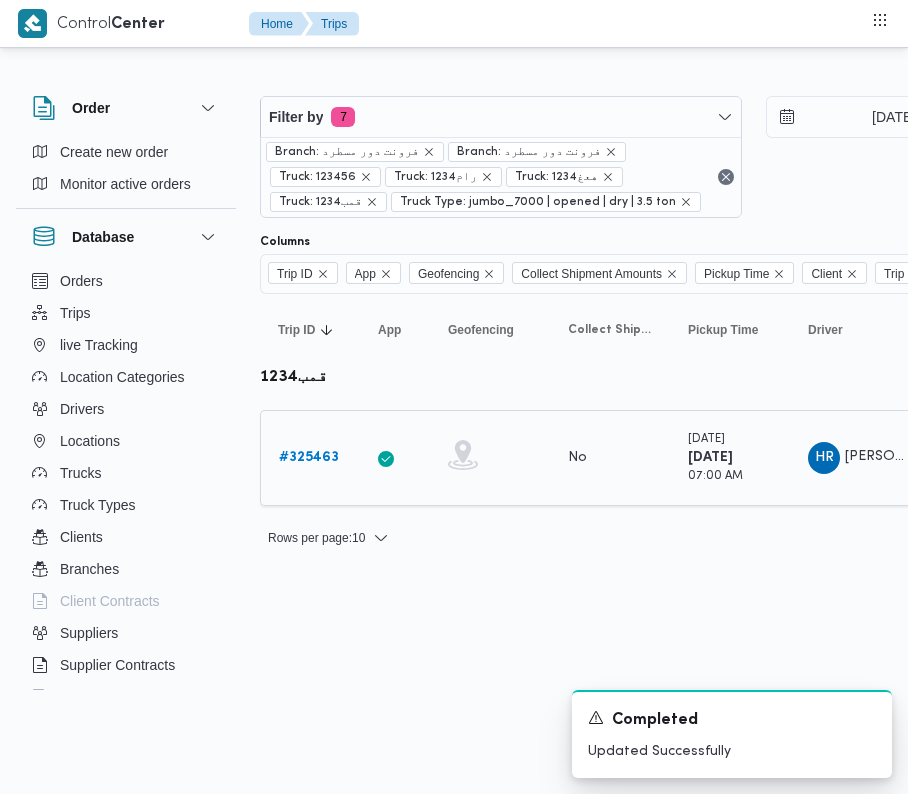 click on "# 325463" at bounding box center [309, 457] 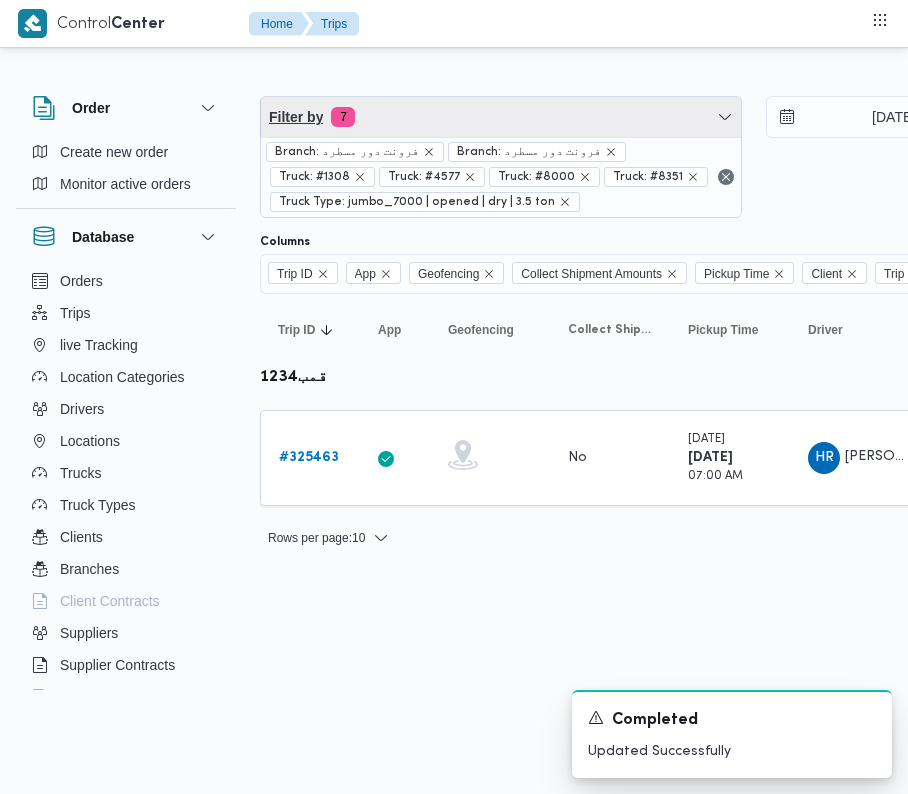 click on "Filter by 7" at bounding box center [501, 117] 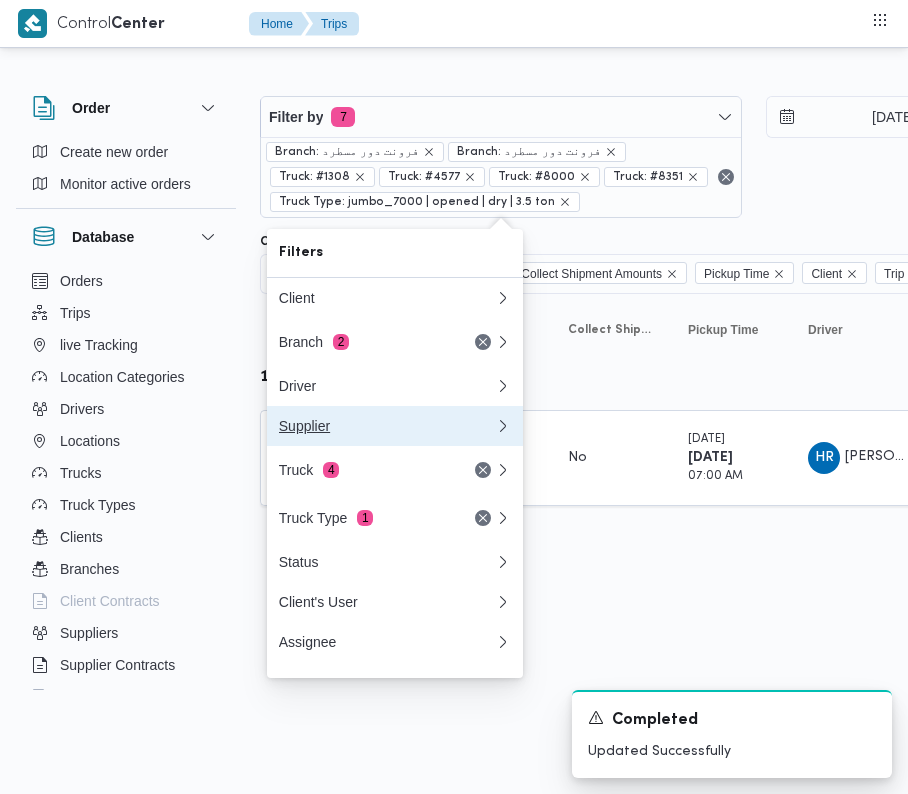 click on "Supplier" at bounding box center (395, 426) 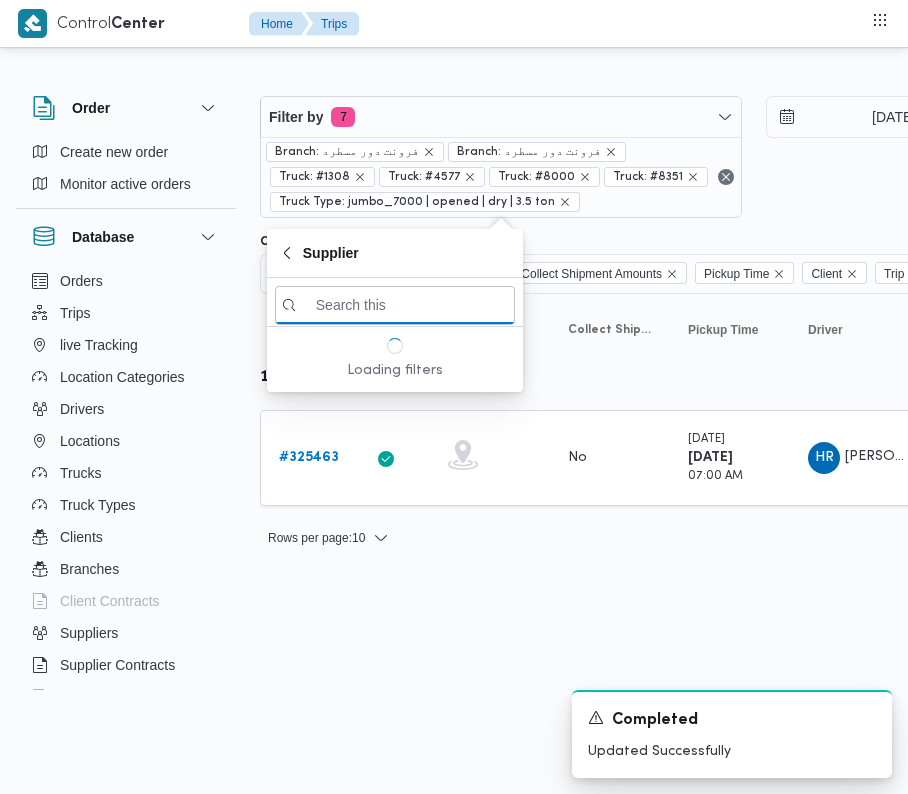 drag, startPoint x: 421, startPoint y: 62, endPoint x: 421, endPoint y: 77, distance: 15 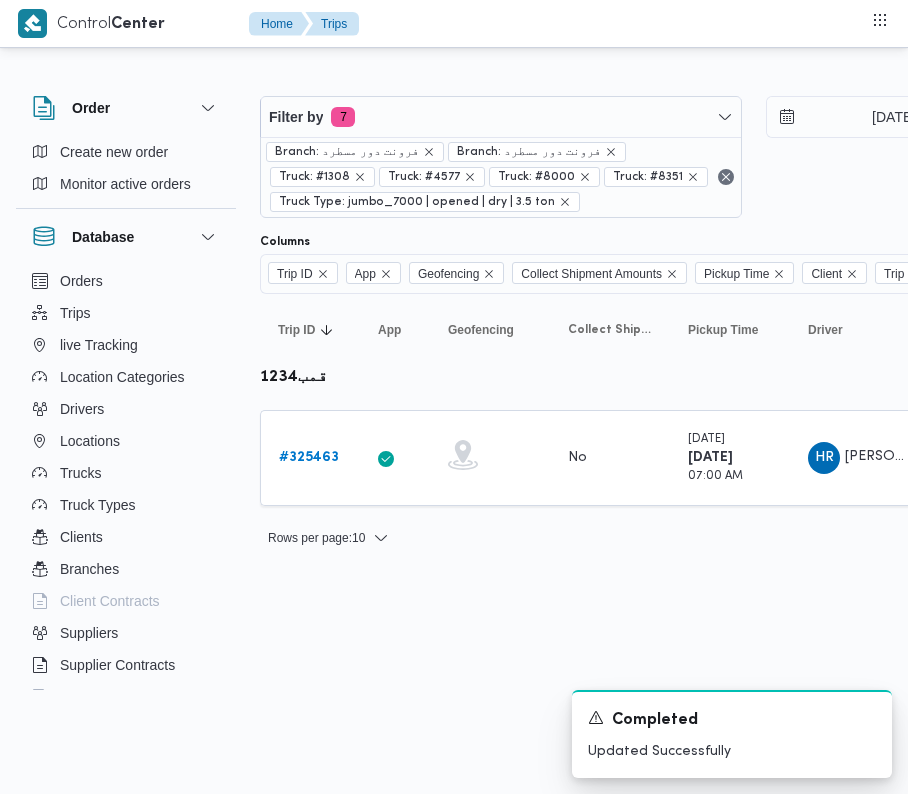 click on "Filter by 7 Branch: فرونت دور مسطرد Branch: فرونت دور مسطرد  Truck: #1308 Truck: #4577 Truck: #8000 Truck: #8351 Truck Type: jumbo_7000 | opened | dry | 3.5 ton 21[DATE] 21[DATE]" at bounding box center [753, 157] 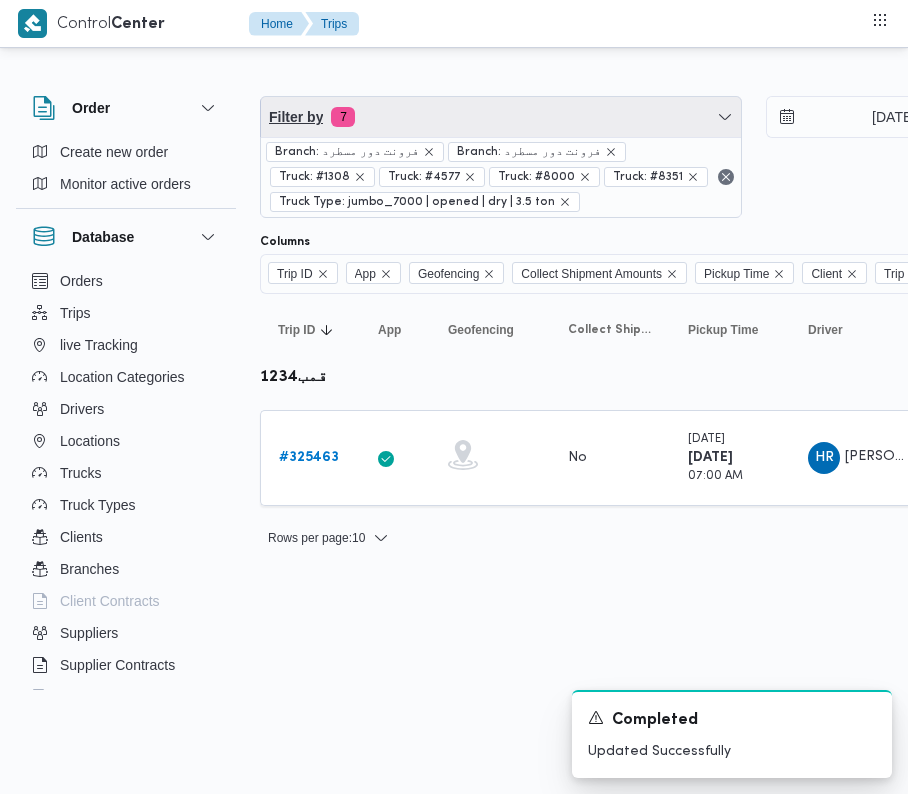 click on "Filter by 7" at bounding box center [501, 117] 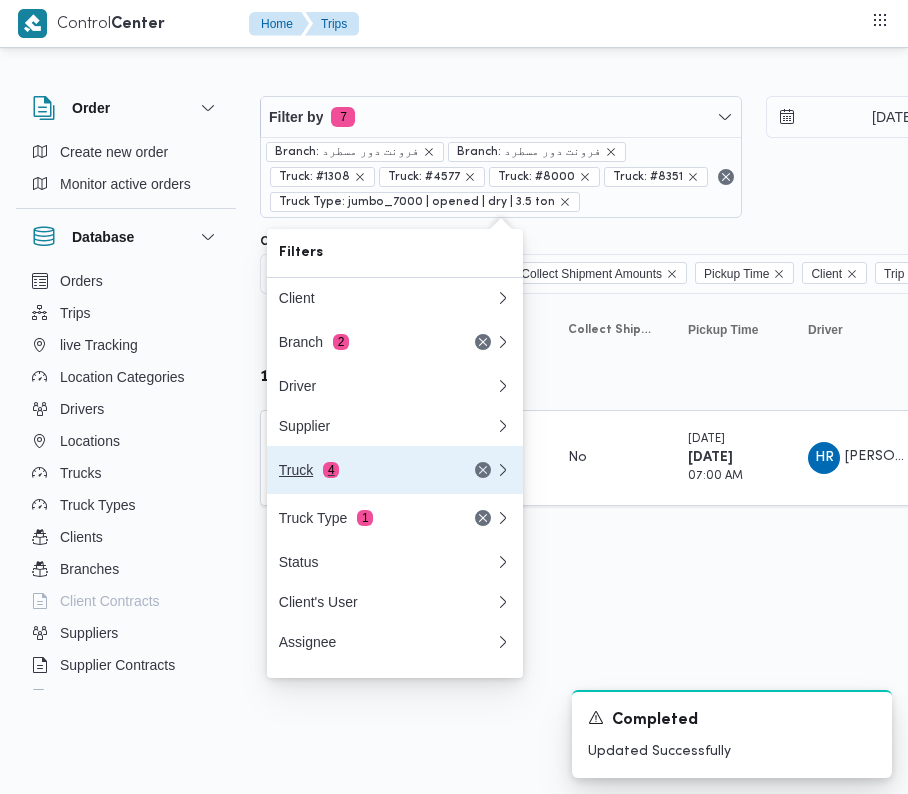click on "Truck 4" at bounding box center [363, 470] 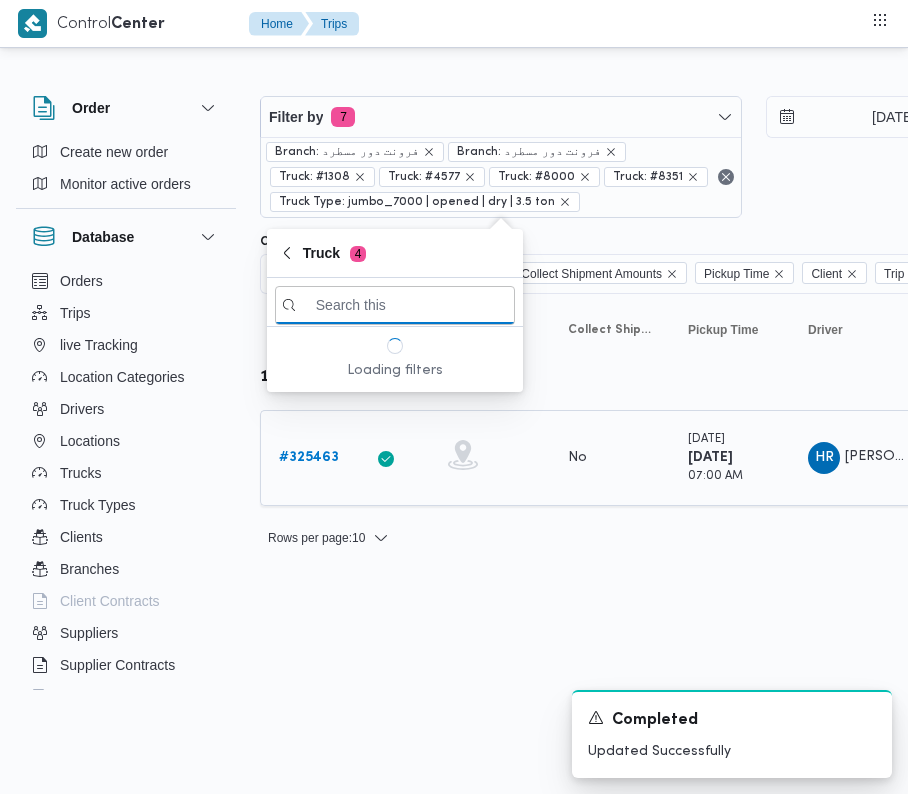 paste on "7621" 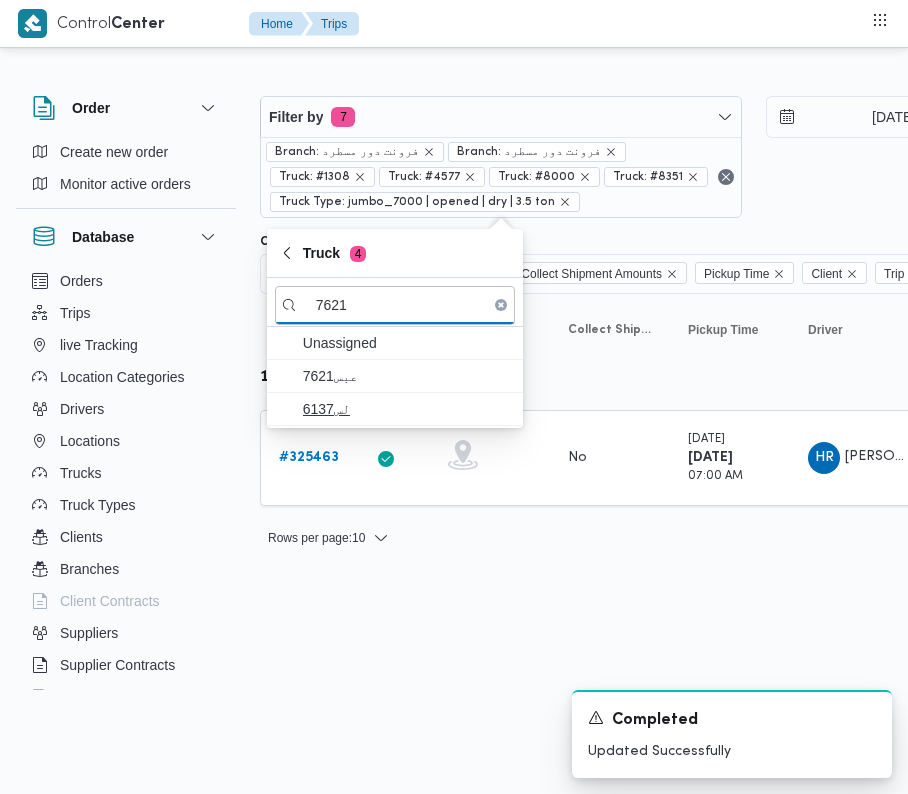 type on "7621" 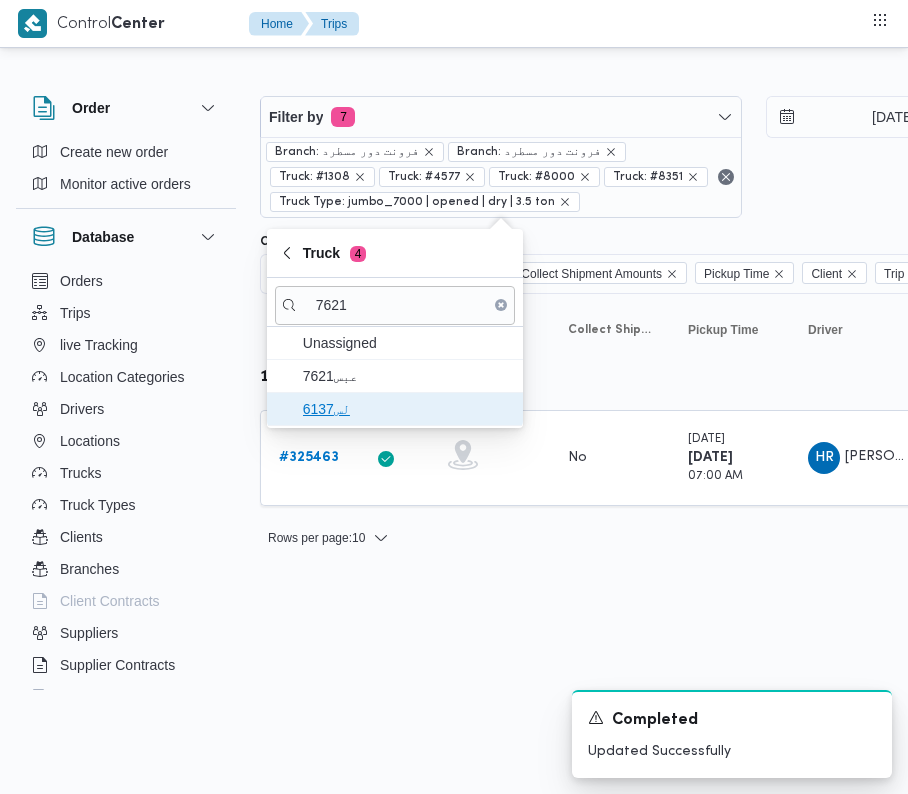 click on "لس6137" at bounding box center [395, 409] 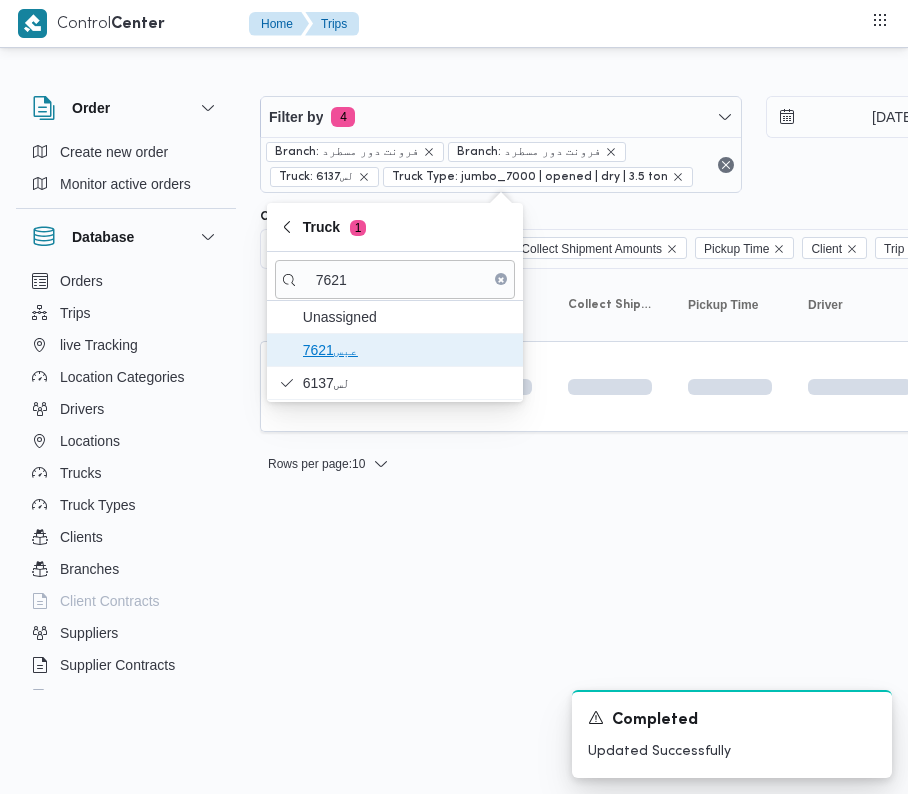 click on "عبس7621" at bounding box center [407, 350] 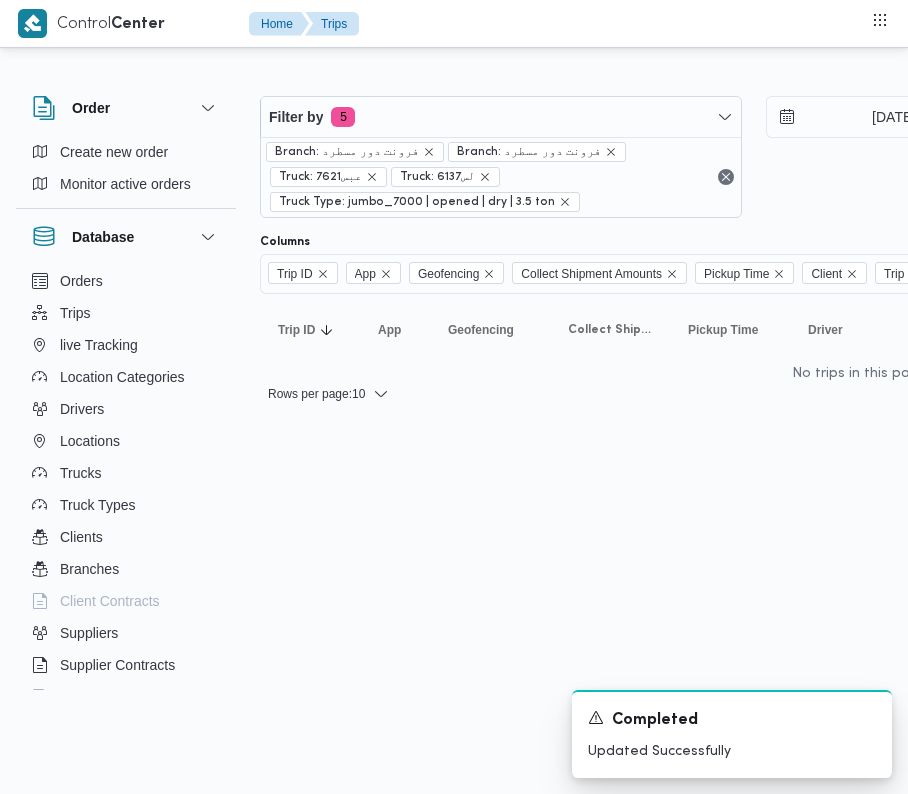 click on "Control  Center Home Trips Order Create new order Monitor active orders Database Orders Trips live Tracking Location Categories Drivers Locations Trucks Truck Types Clients Branches Client Contracts Suppliers Supplier Contracts Devices Users Projects SP Projects Admins organization assignees Tags Filter by 5 Branch: فرونت دور مسطرد Branch: فرونت دور مسطرد  Truck: عبس7621 Truck: لس6137 Truck Type: jumbo_7000 | opened | dry | 3.5 ton [DATE] → [DATE] Group By Truck Columns Trip ID App Geofencing Collect Shipment Amounts Pickup Time Client Trip Points Driver Supplier Truck Status Platform Sorting Trip ID Click to sort in ascending order App Click to sort in ascending order Geofencing Click to sort in ascending order Collect Shipment Amounts Pickup Time Click to sort in ascending order Client Click to sort in ascending order Trip Points Driver Click to sort in ascending order Supplier Click to sort in ascending order Truck Click to sort in ascending order Status Platform :  2" at bounding box center (454, 397) 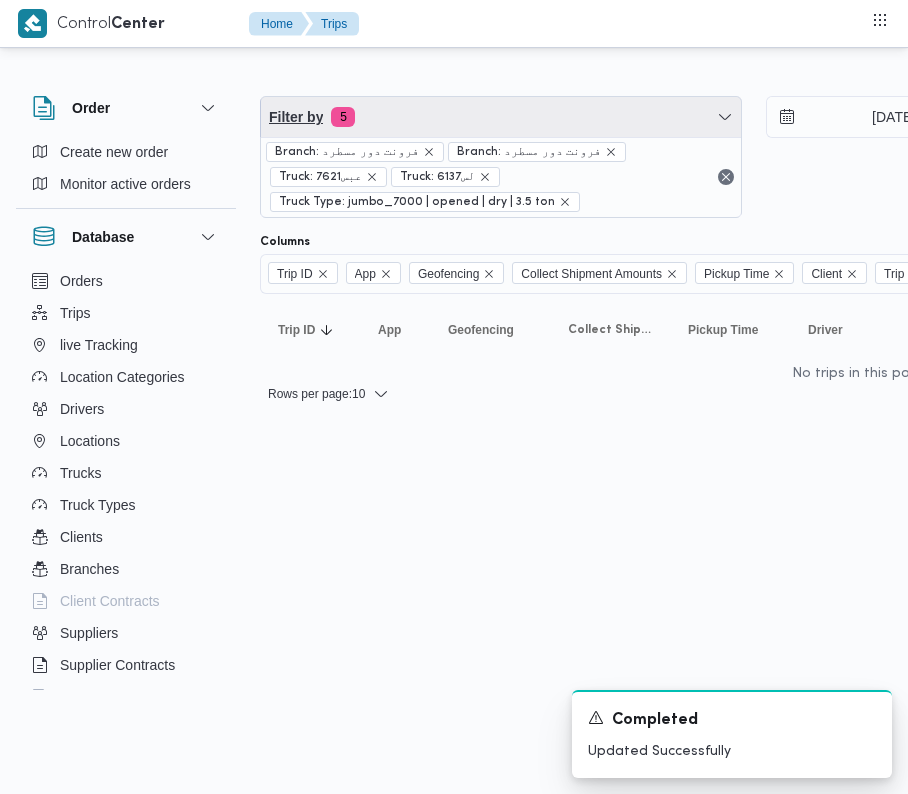 click on "Filter by 5" at bounding box center (501, 117) 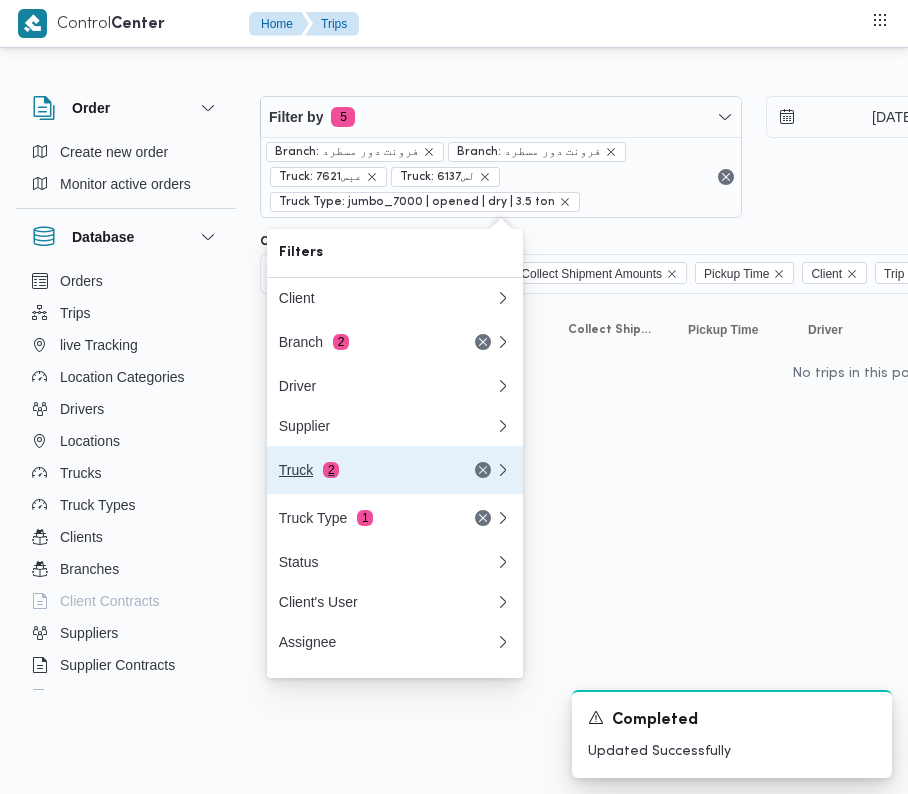 click on "Truck 2" at bounding box center (363, 470) 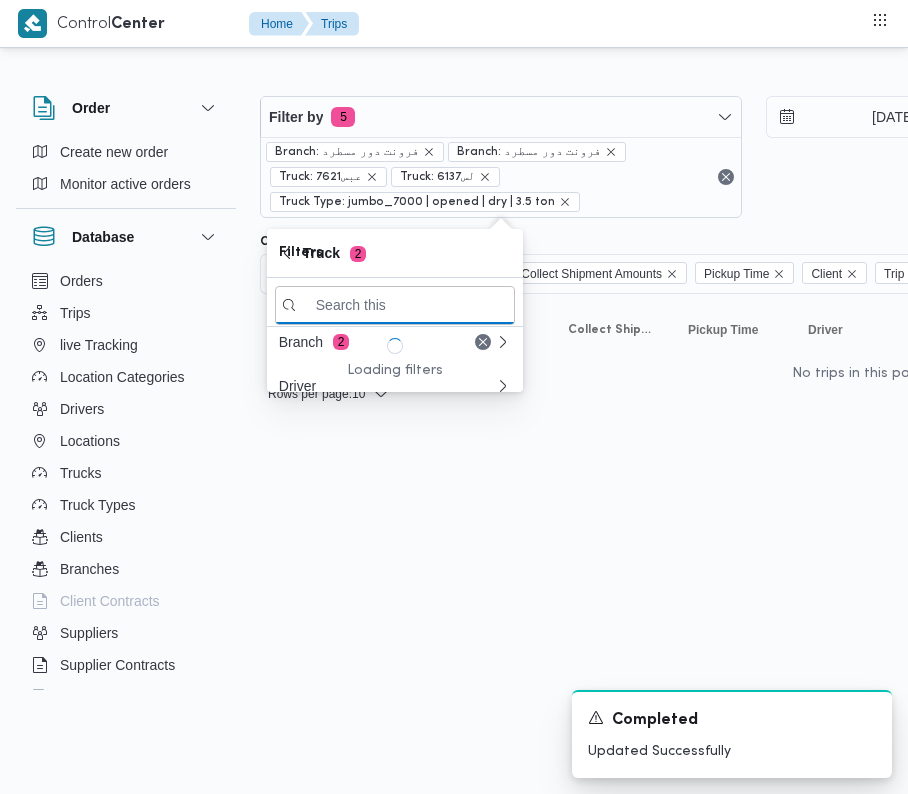 paste on "7121" 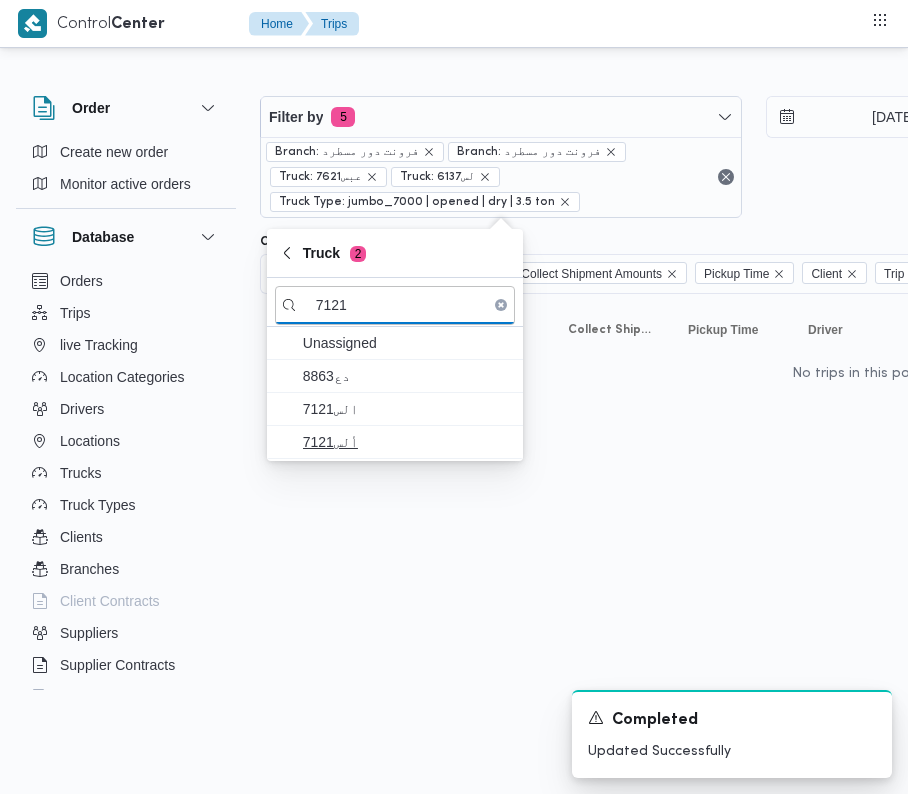 type on "7121" 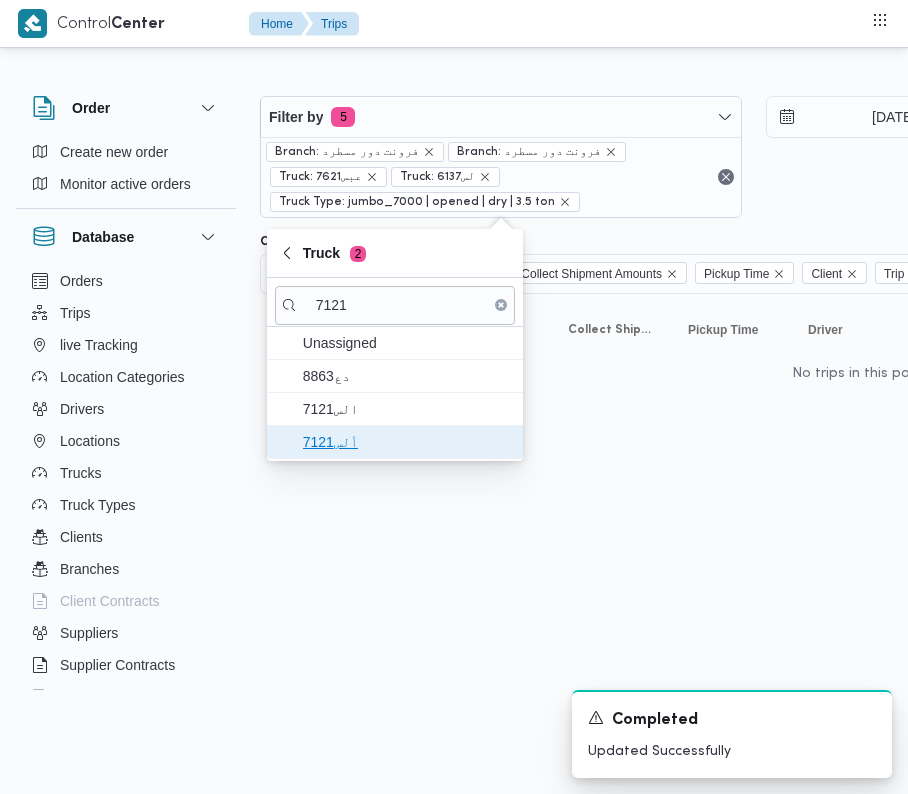 click on "ألس7121" at bounding box center (407, 442) 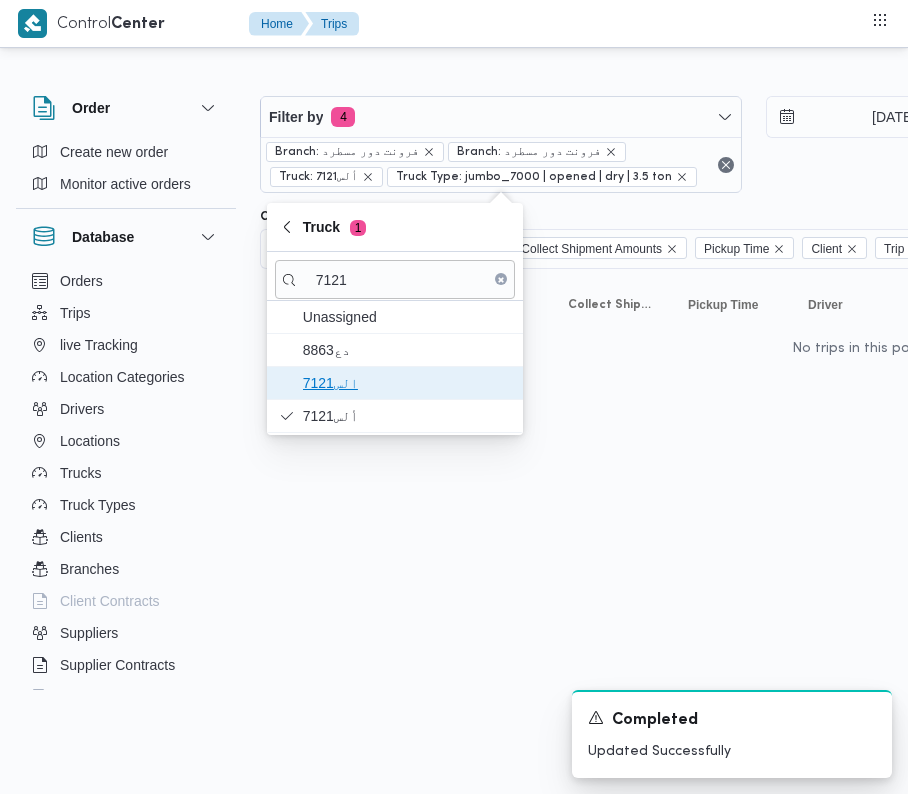 click on "الس7121" at bounding box center [395, 383] 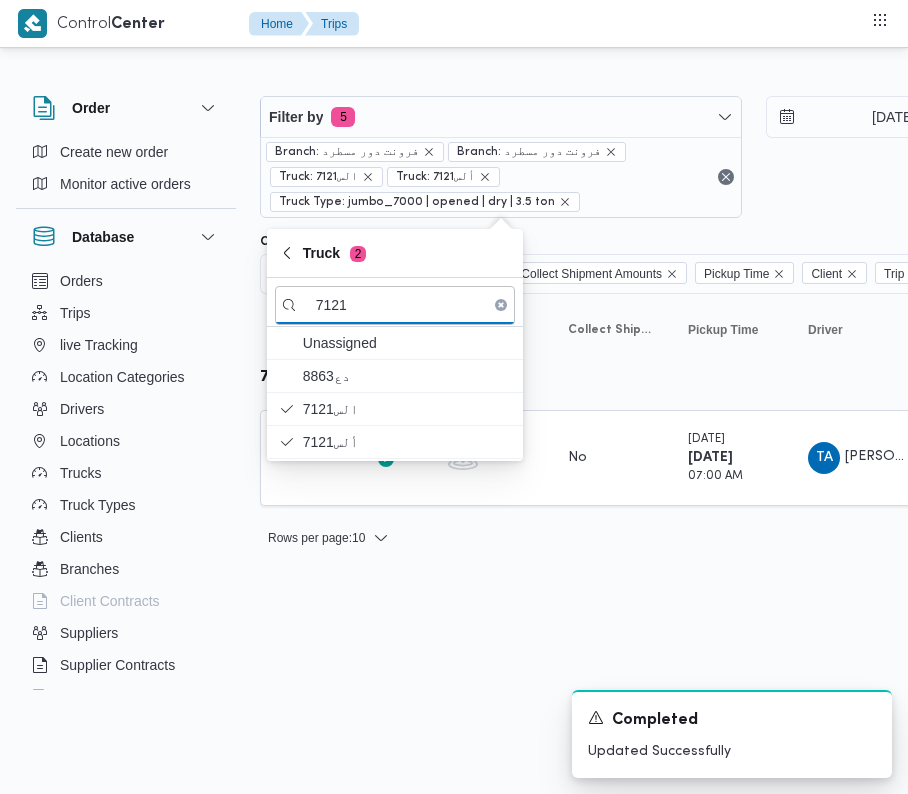 click on "Control  Center Home Trips Order Create new order Monitor active orders Database Orders Trips live Tracking Location Categories Drivers Locations Trucks Truck Types Clients Branches Client Contracts Suppliers Supplier Contracts Devices Users Projects SP Projects Admins organization assignees Tags Filter by 5 Branch: فرونت دور مسطرد Branch: فرونت دور مسطرد  Truck: الس7121 Truck: ألس7121 Truck Type: jumbo_7000 | opened | dry | 3.5 ton 21[DATE] 21[DATE]roup By Truck Columns Trip ID App Geofencing Collect Shipment Amounts Pickup Time Client Trip Points Driver Supplier Truck Status Platform Sorting Trip ID Click to sort in ascending order App Click to sort in ascending order Geofencing Click to sort in ascending order Collect Shipment Amounts Pickup Time Click to sort in ascending order Client Click to sort in ascending order Trip Points Driver Click to sort in ascending order Supplier Click to sort in ascending order Truck Click to sort in ascending order Status Platform #" at bounding box center [454, 397] 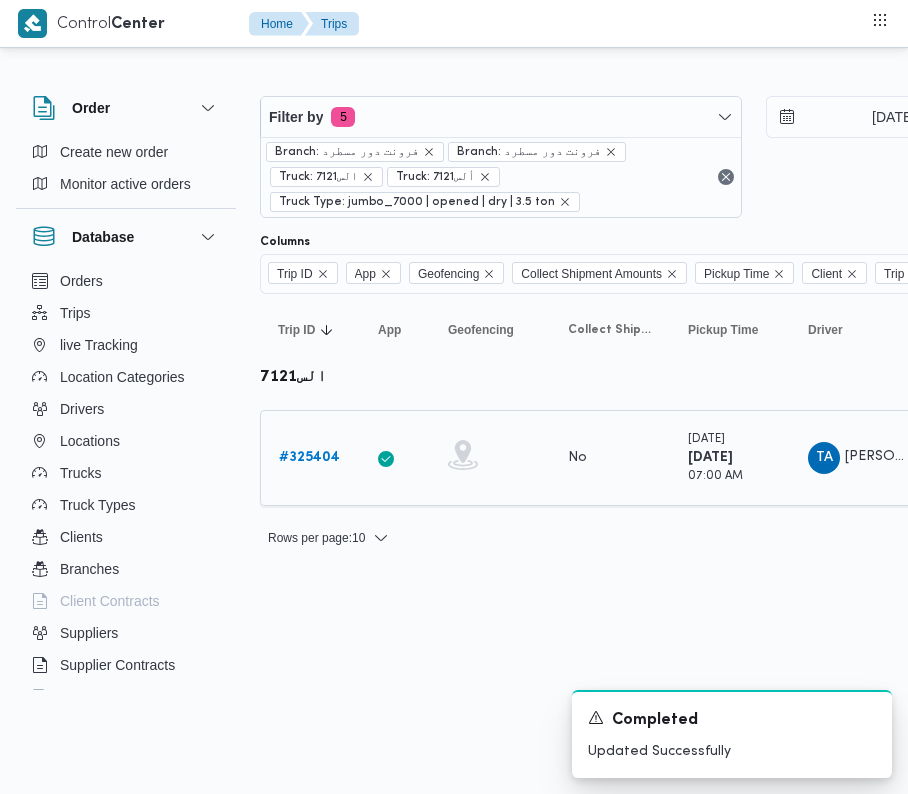 click on "# 325404" at bounding box center (309, 457) 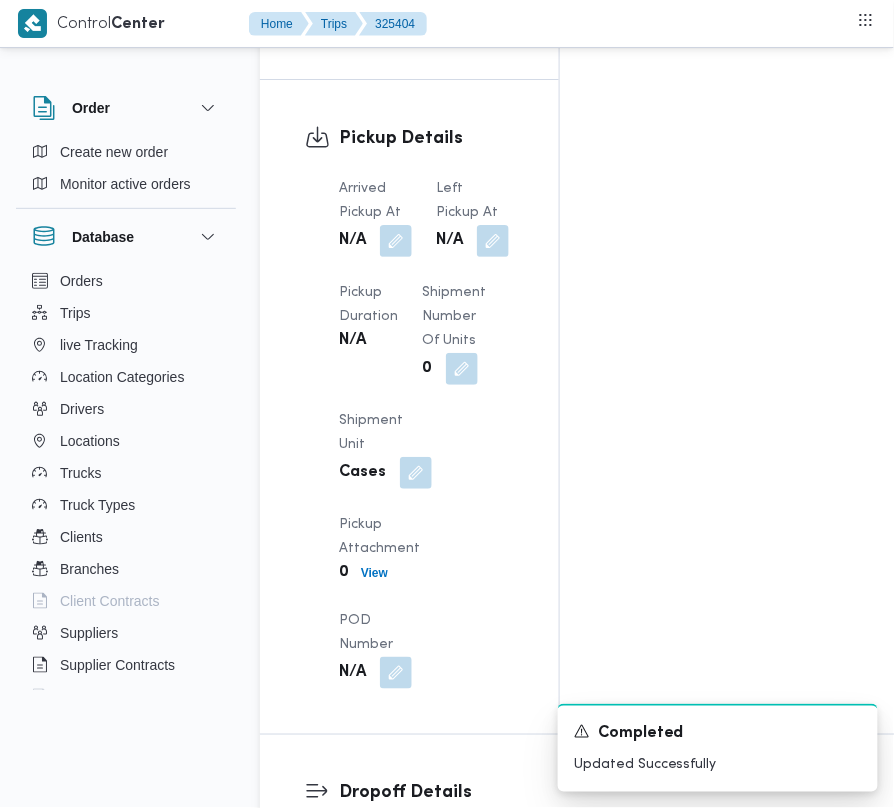 scroll, scrollTop: 3377, scrollLeft: 0, axis: vertical 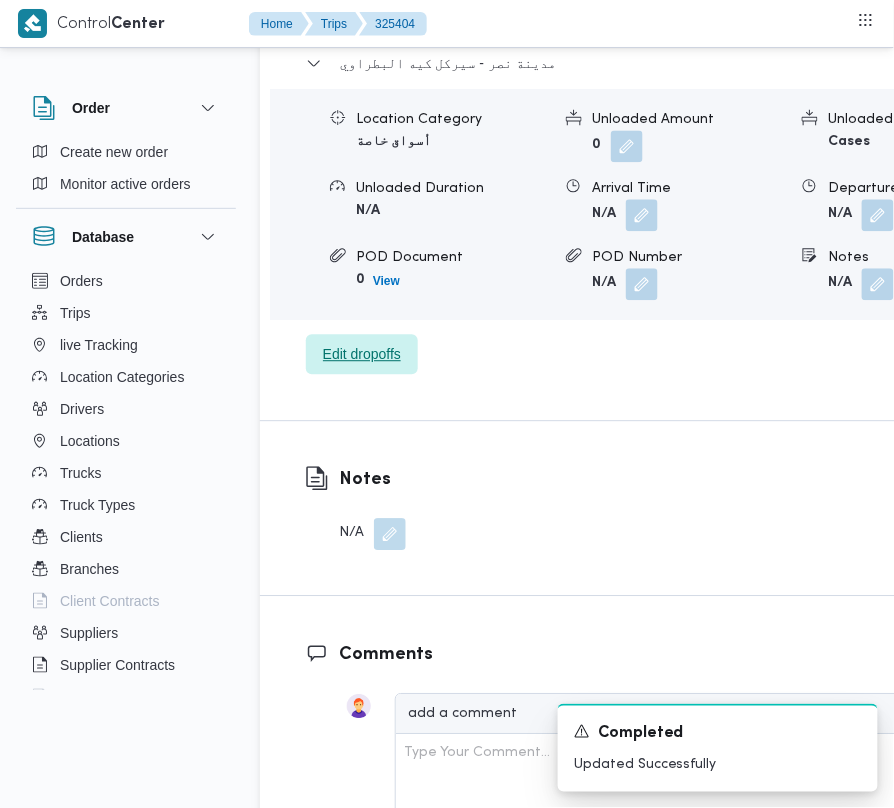 click on "Edit dropoffs" at bounding box center [362, 354] 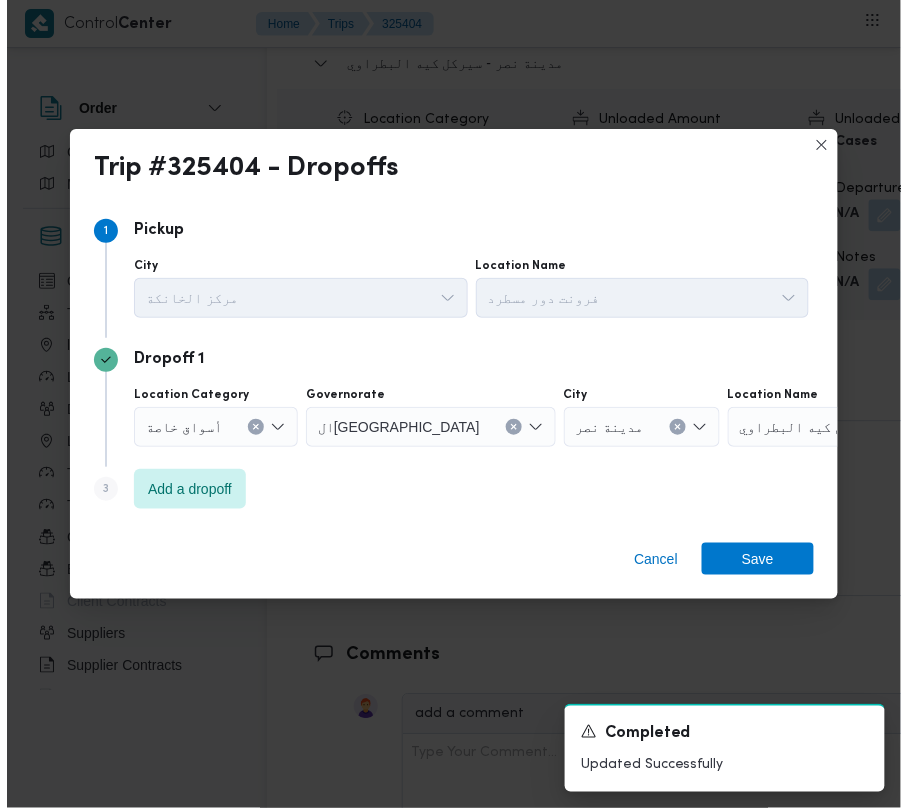 scroll, scrollTop: 3273, scrollLeft: 0, axis: vertical 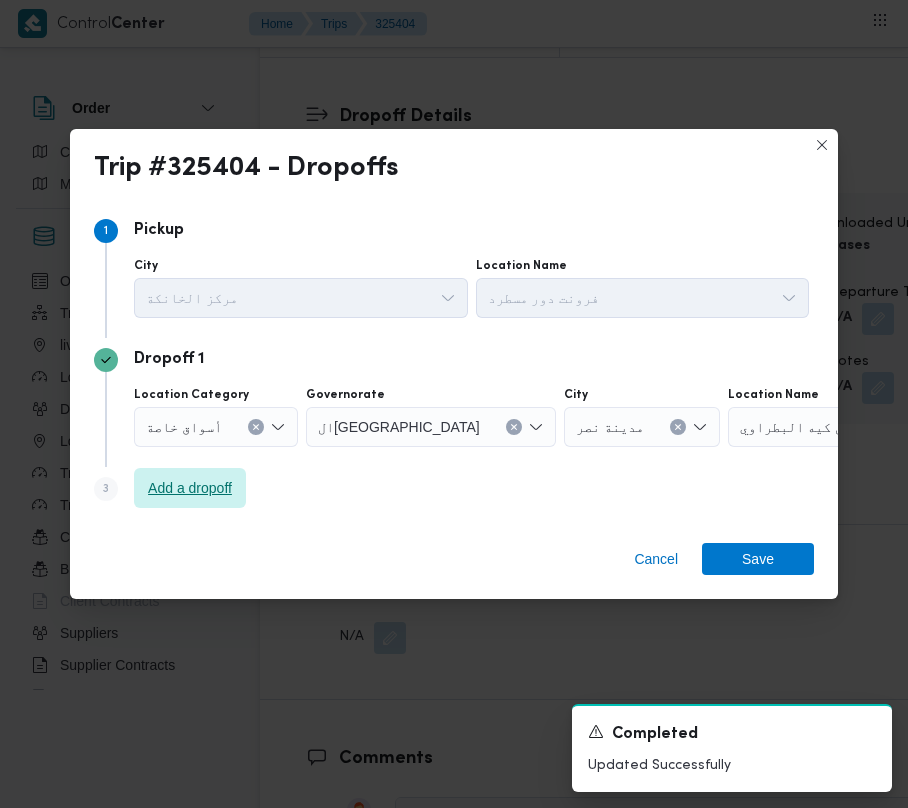 click on "Add a dropoff" at bounding box center [190, 488] 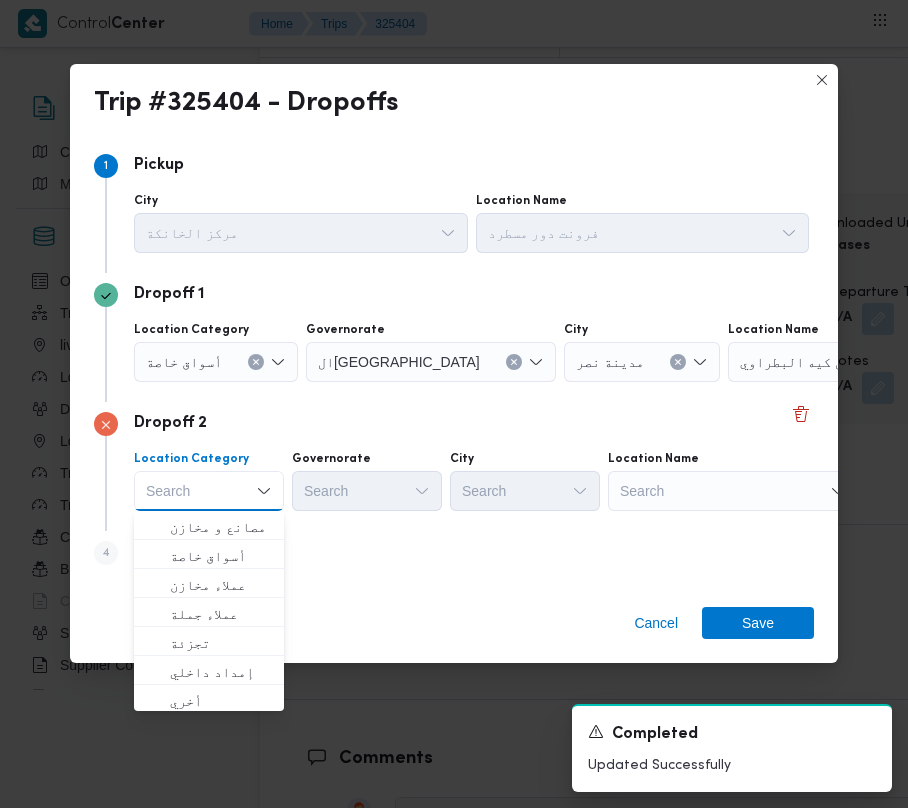 click on "Location Name Search" at bounding box center [643, 223] 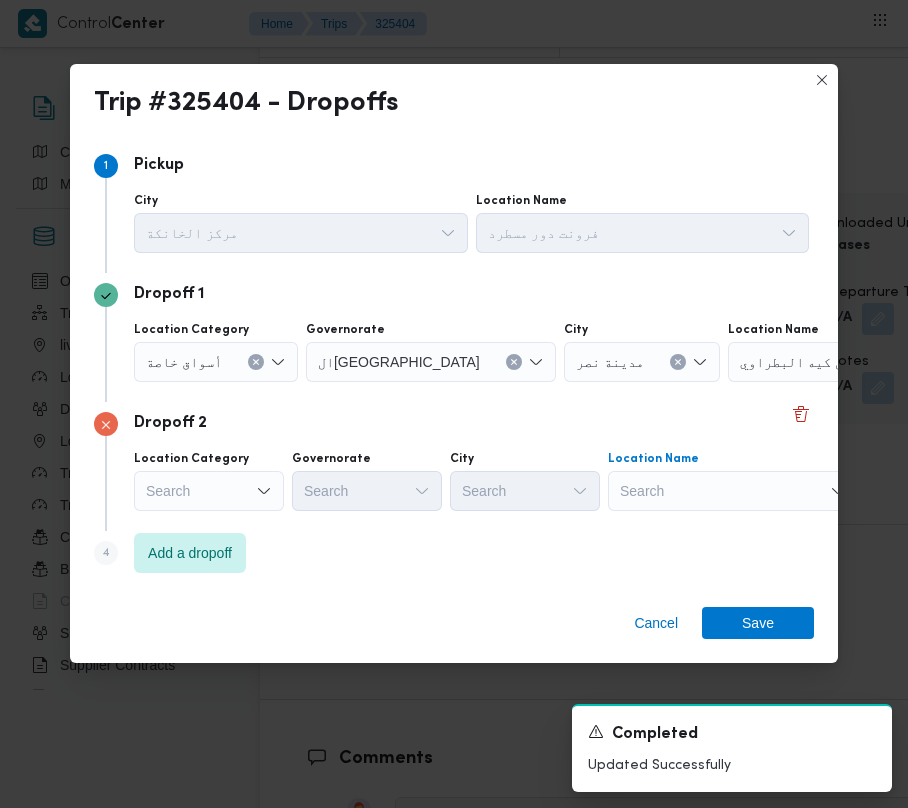 click on "Search" at bounding box center [853, 362] 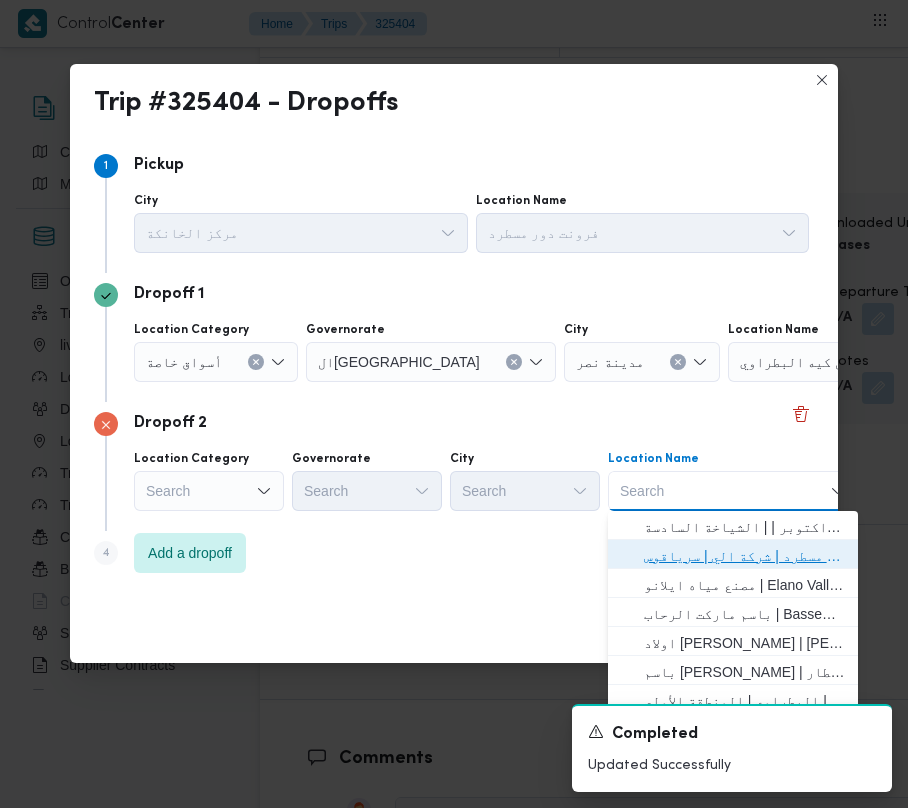click on "فرونت دور مسطرد | شركة الي | سرياقوس" at bounding box center [745, 556] 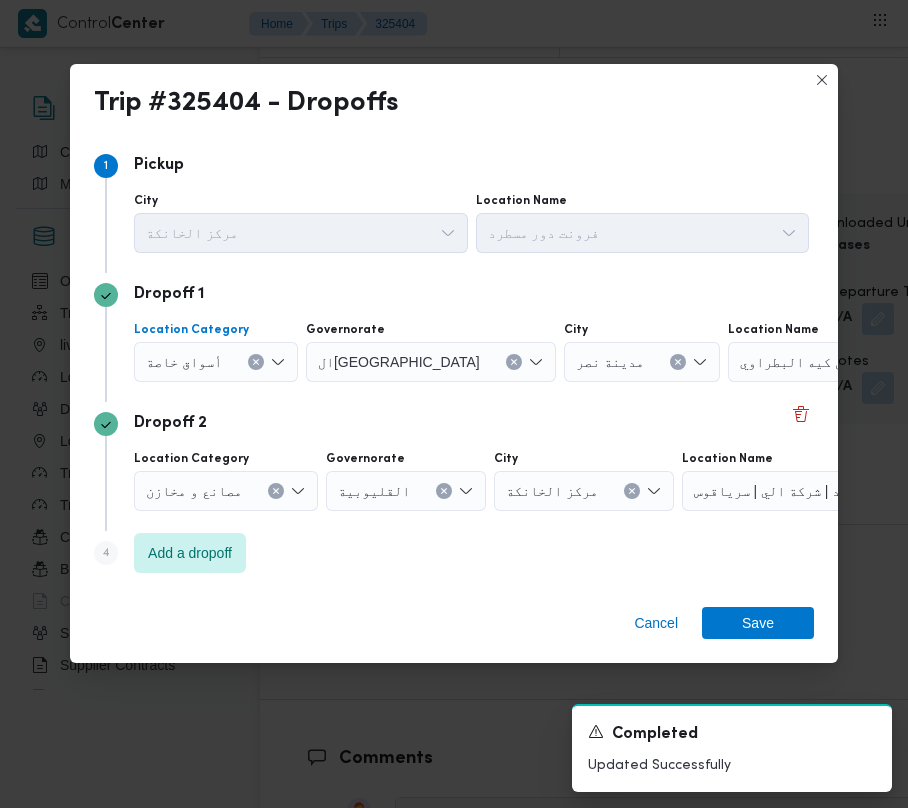 click on "أسواق خاصة" at bounding box center (216, 362) 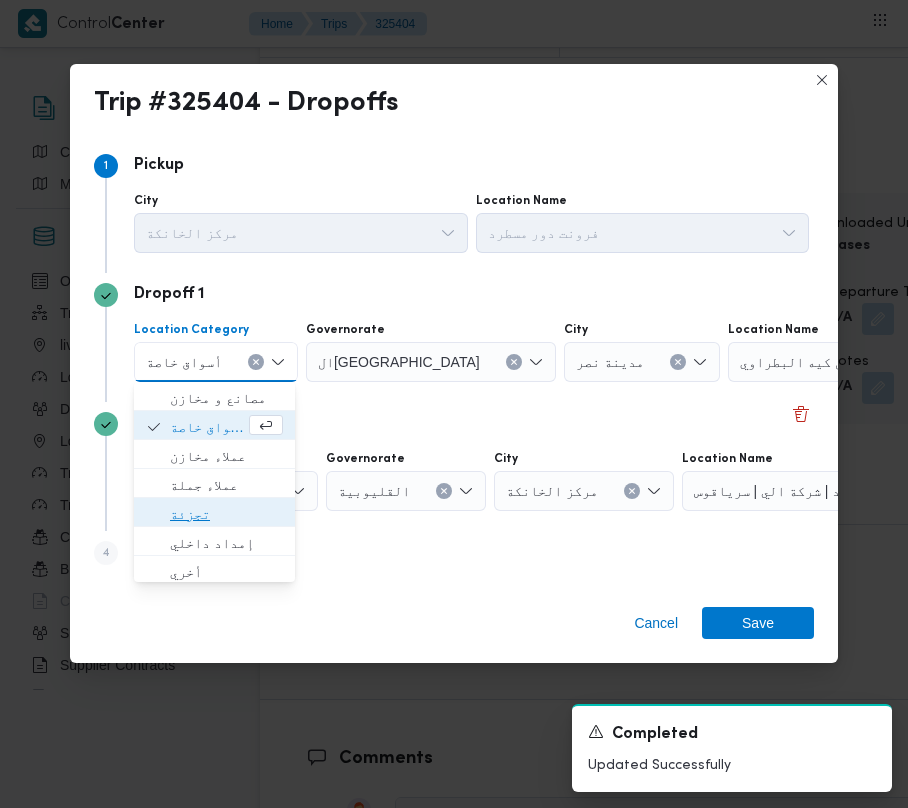 click on "تجزئة" at bounding box center [226, 514] 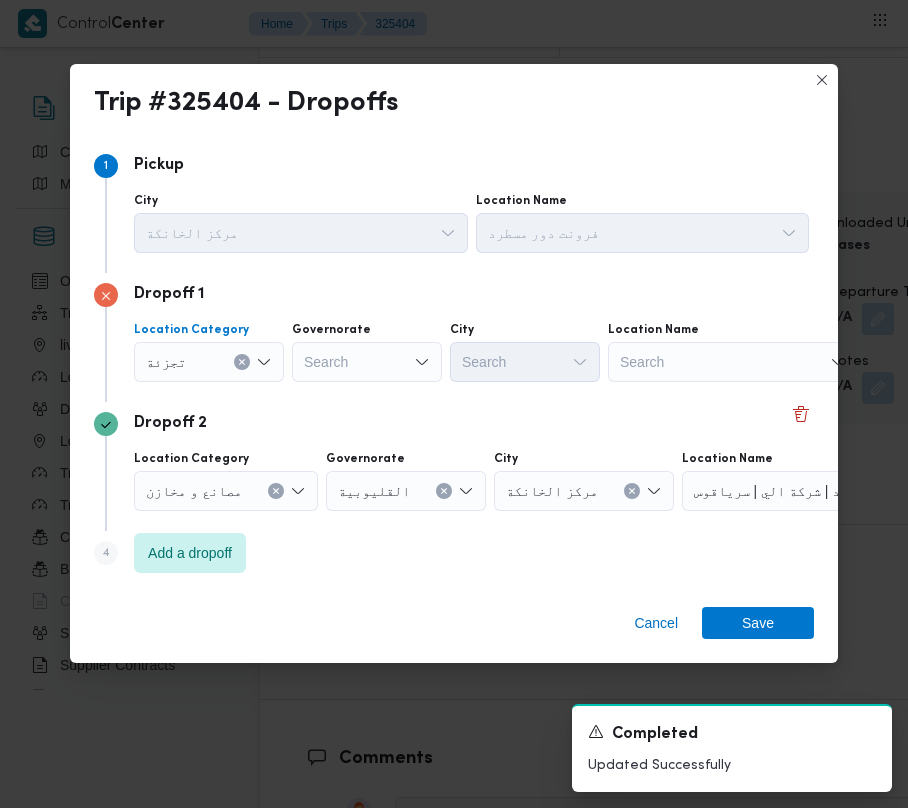 click on "Search" at bounding box center (367, 362) 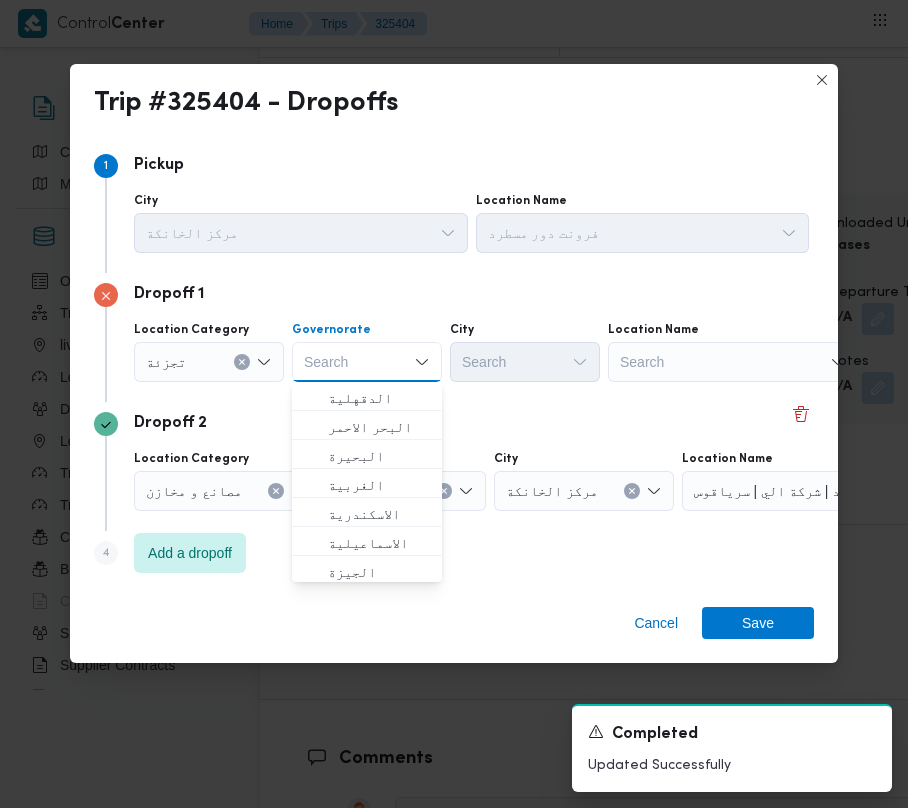 paste on "جيزة" 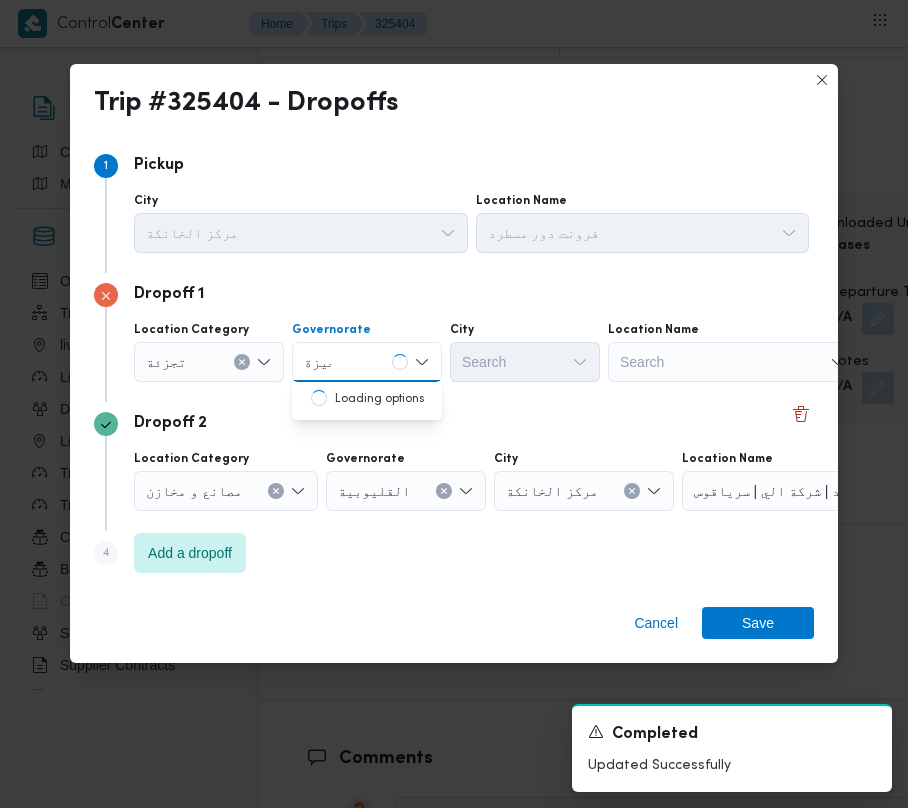 type on "جيزة" 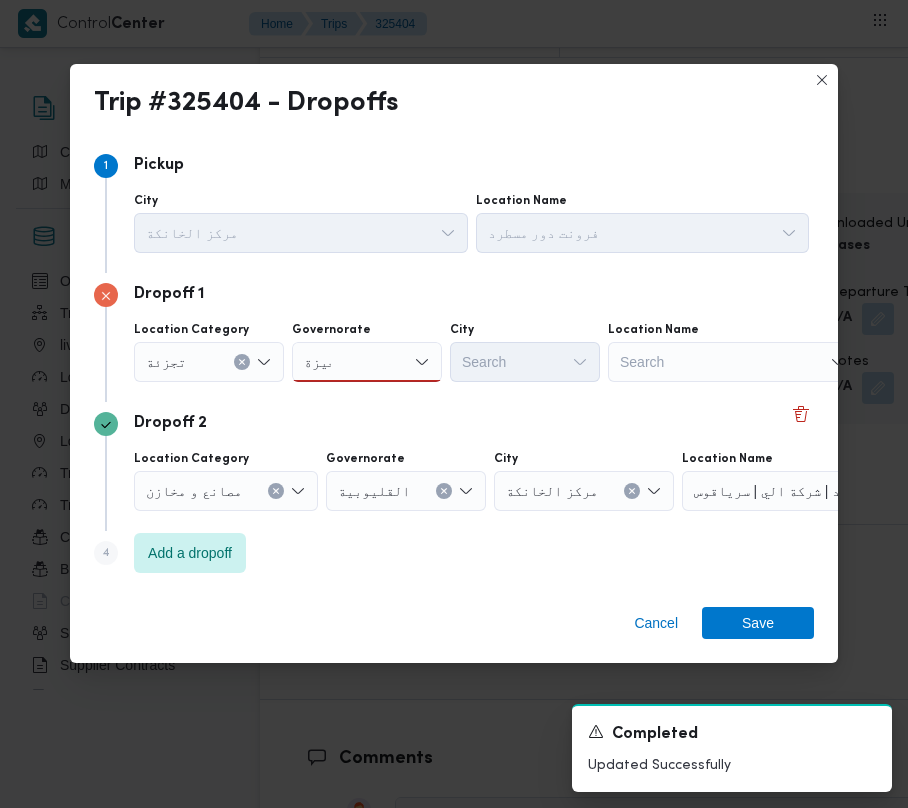 click on "جيزة جيزة" at bounding box center [367, 362] 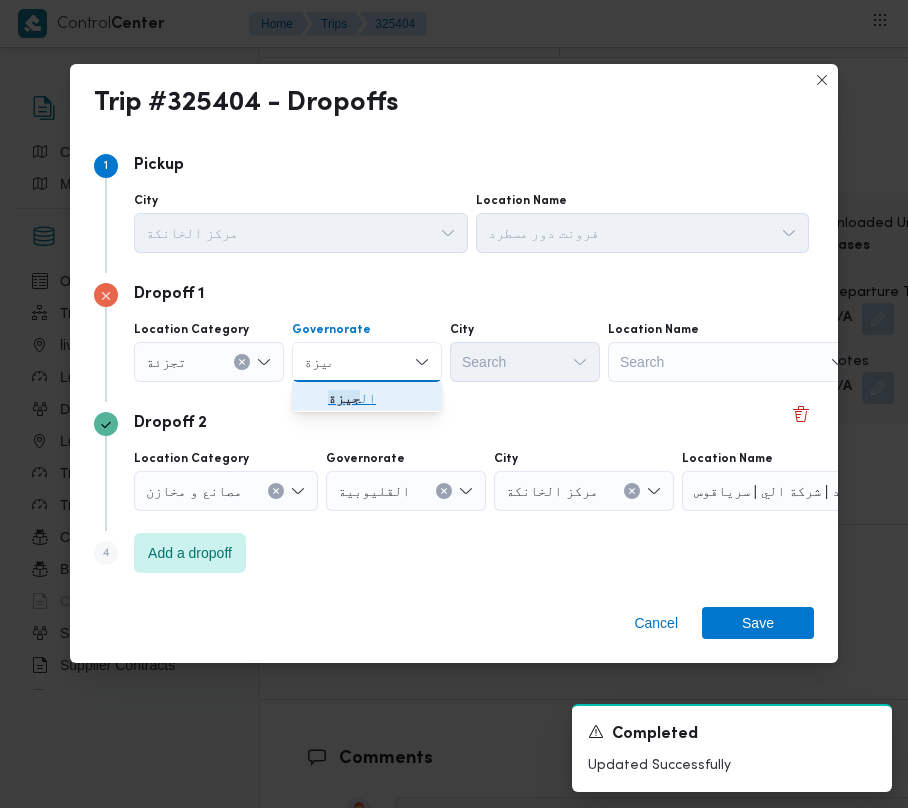 click on "ال جيزة" at bounding box center [379, 398] 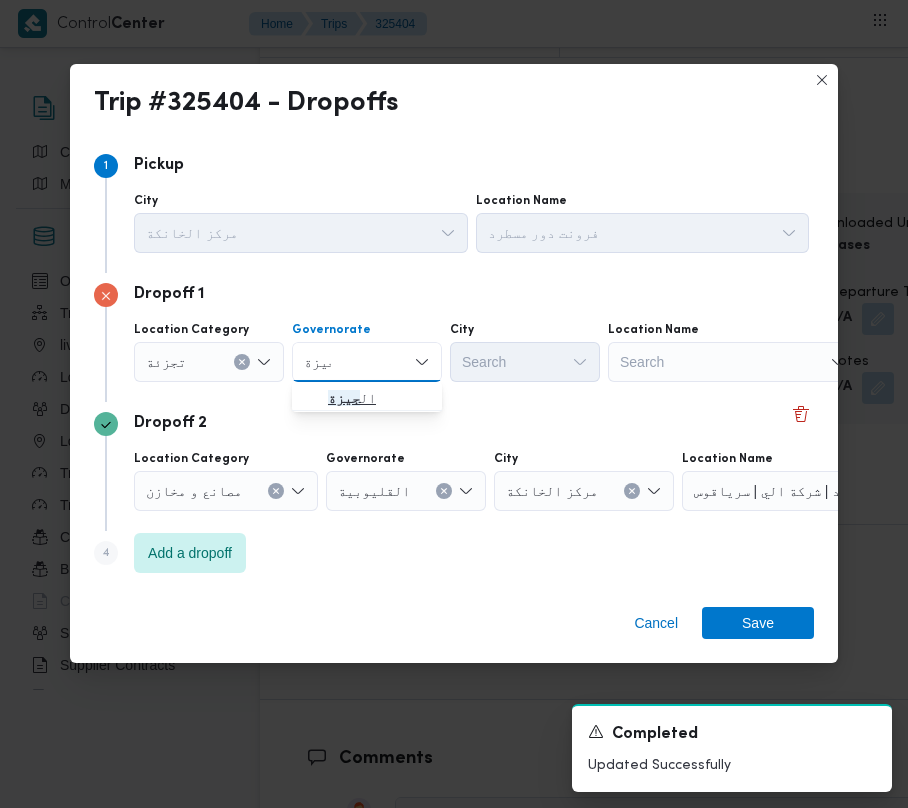 type 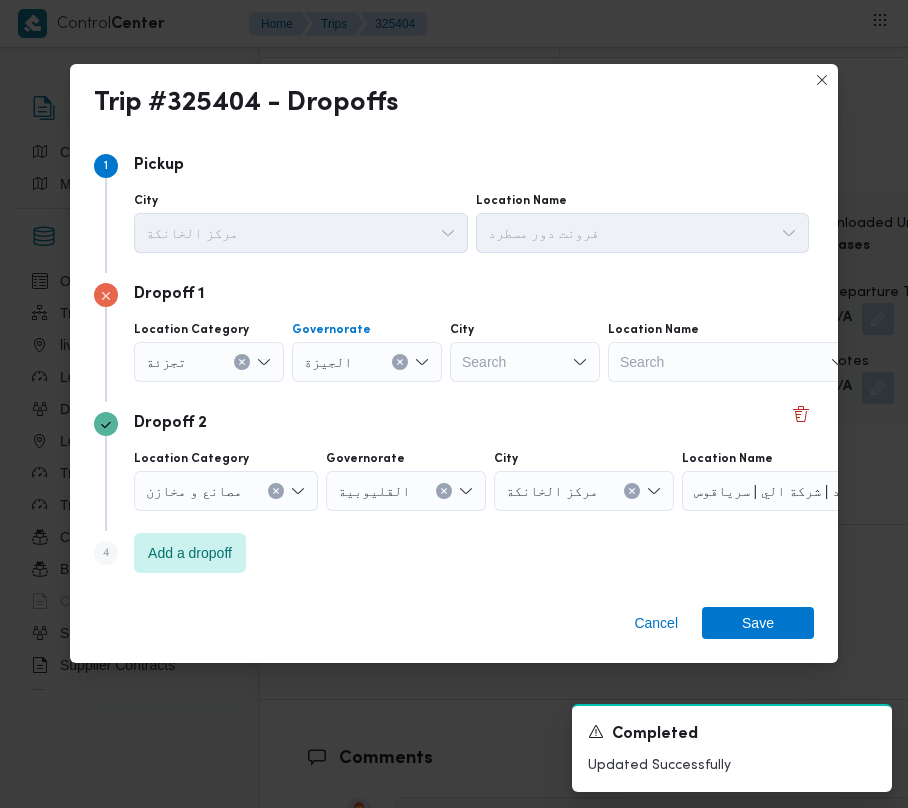 click 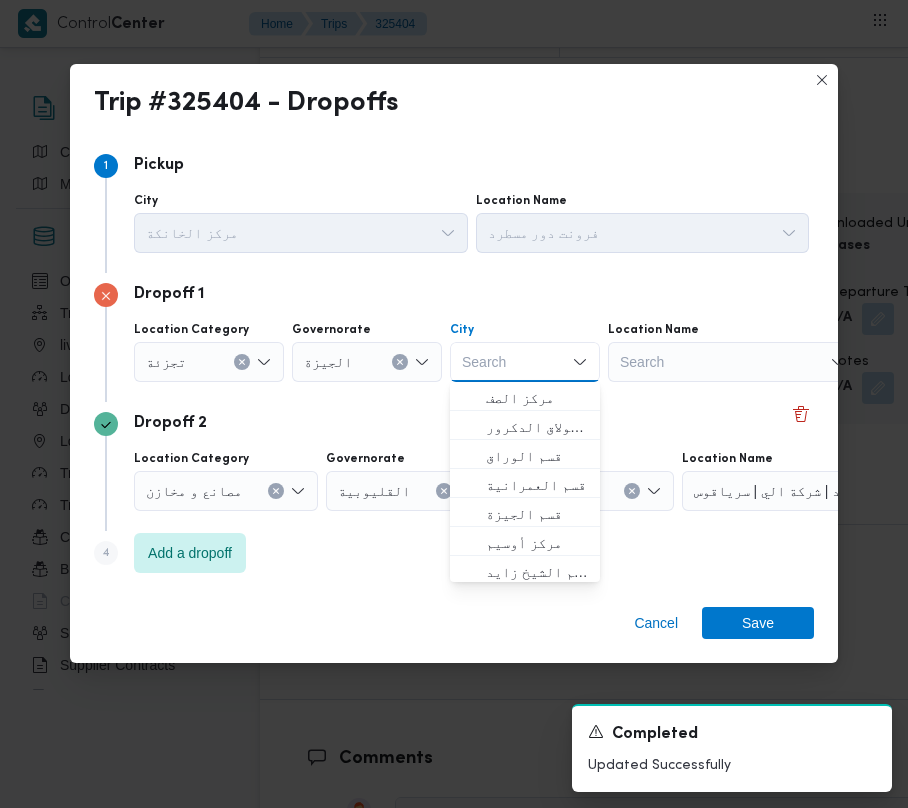 paste on "الهرم" 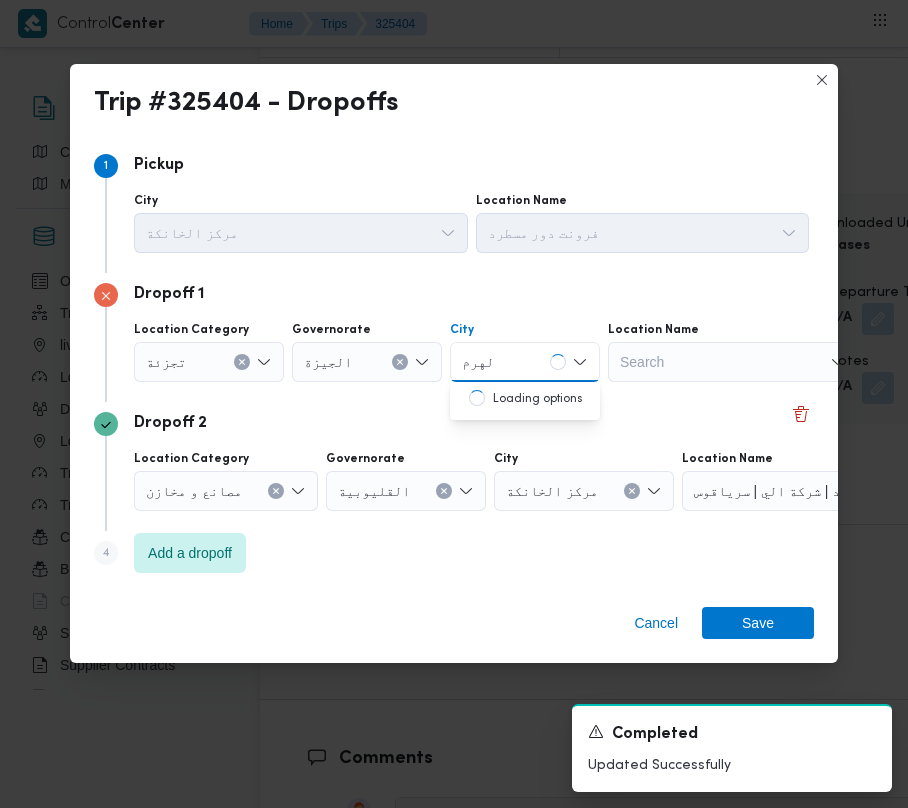 type on "الهرم" 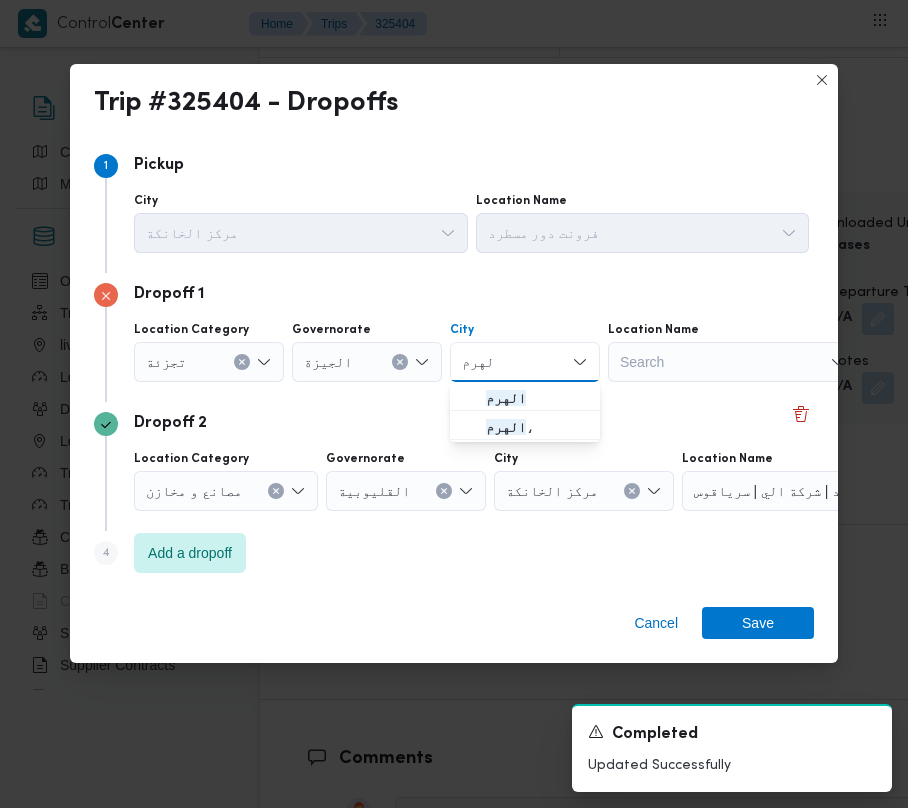 click 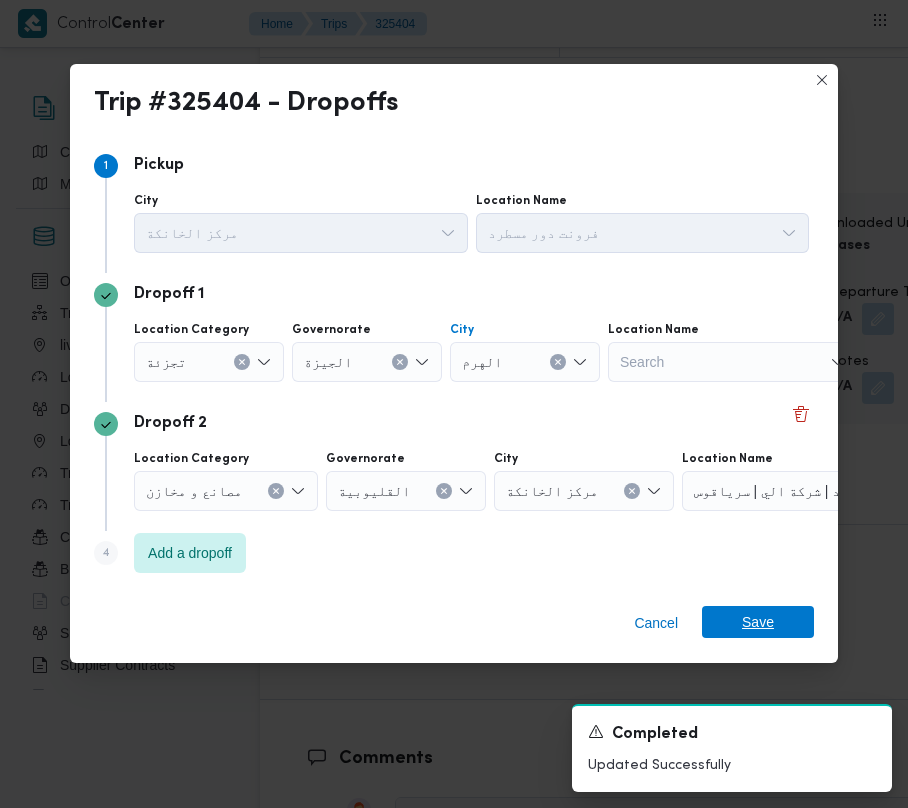 click on "Save" at bounding box center [758, 622] 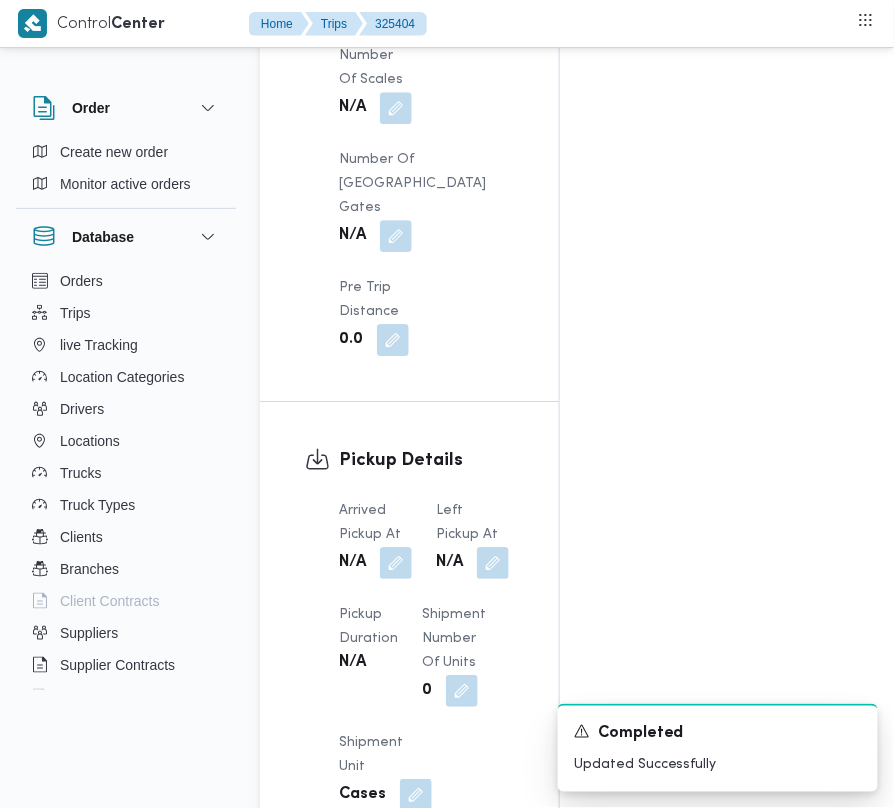 scroll, scrollTop: 2284, scrollLeft: 0, axis: vertical 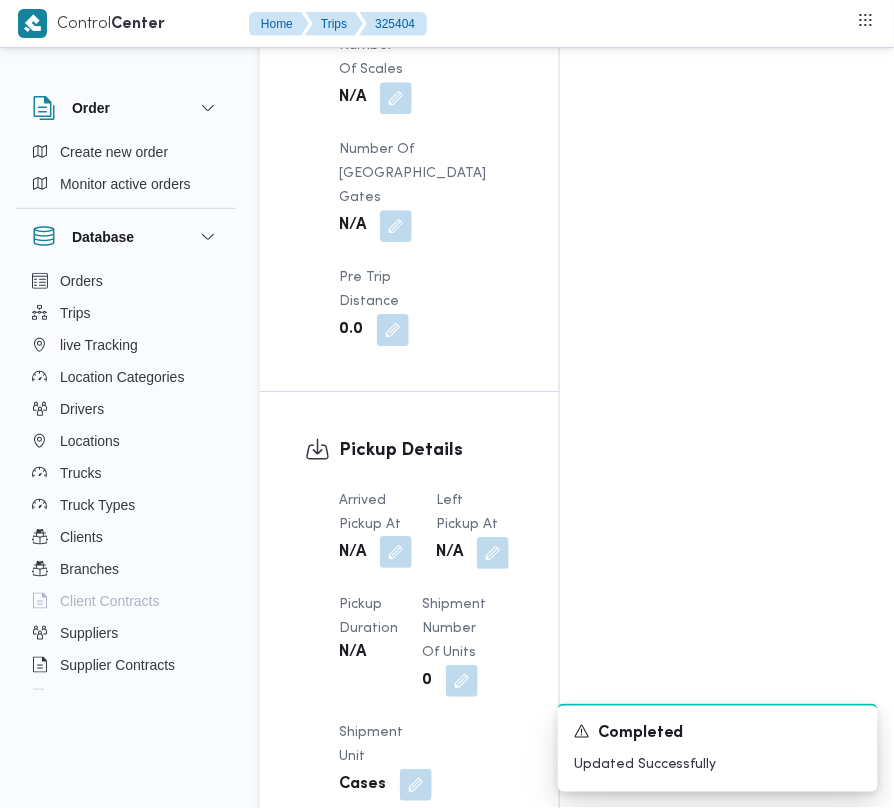 click at bounding box center (396, 552) 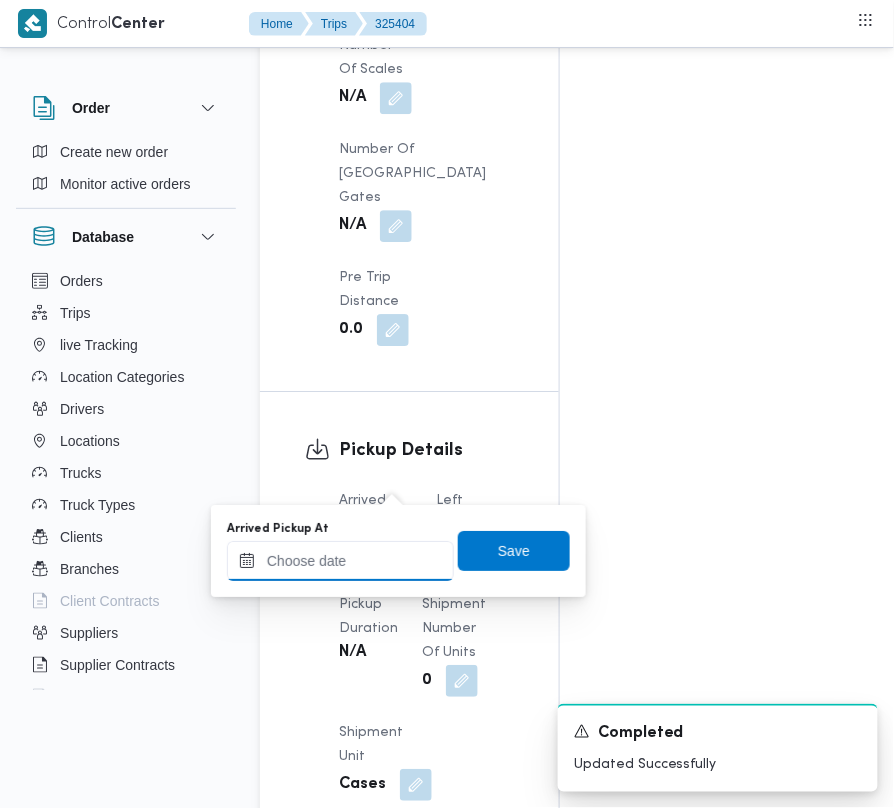 click on "Arrived Pickup At" at bounding box center [340, 561] 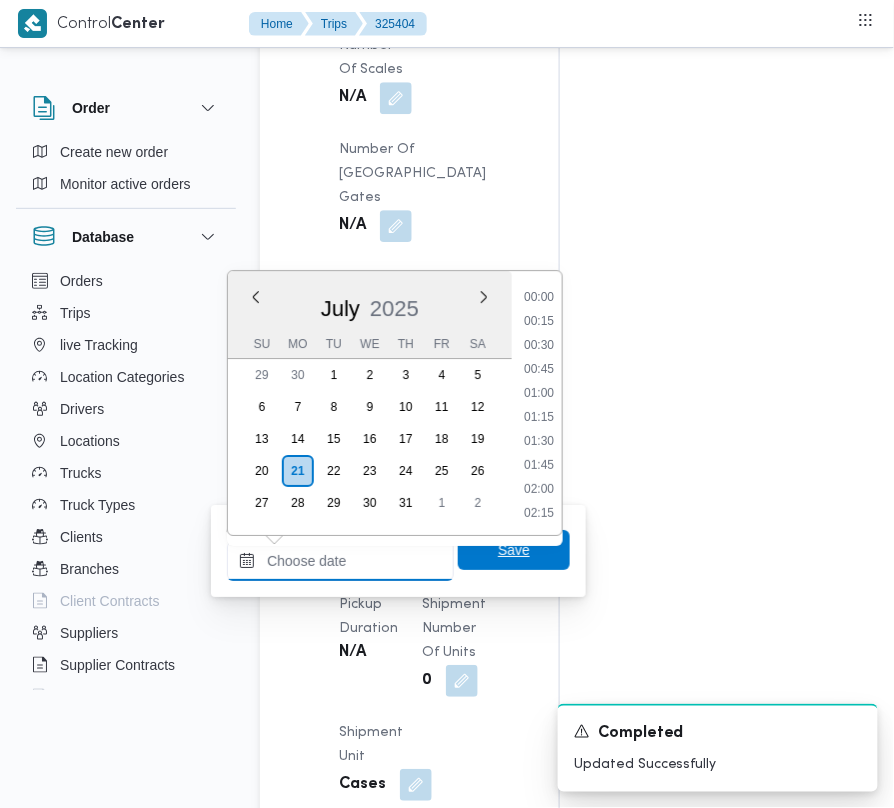 paste on "[DATE]  7:00:00 AM" 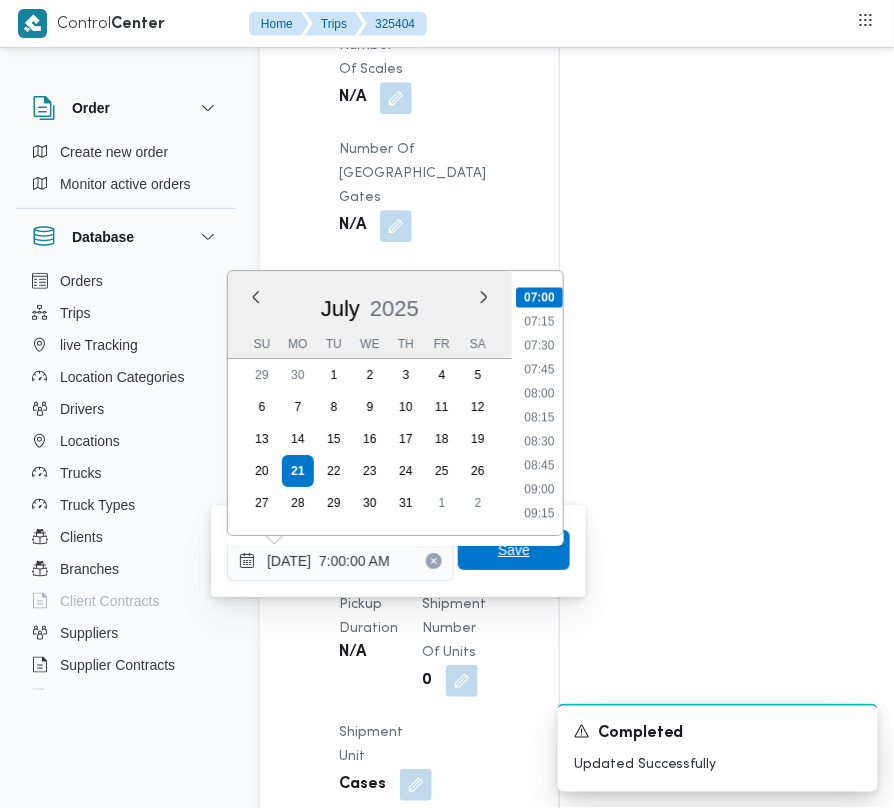 type on "[DATE] 07:00" 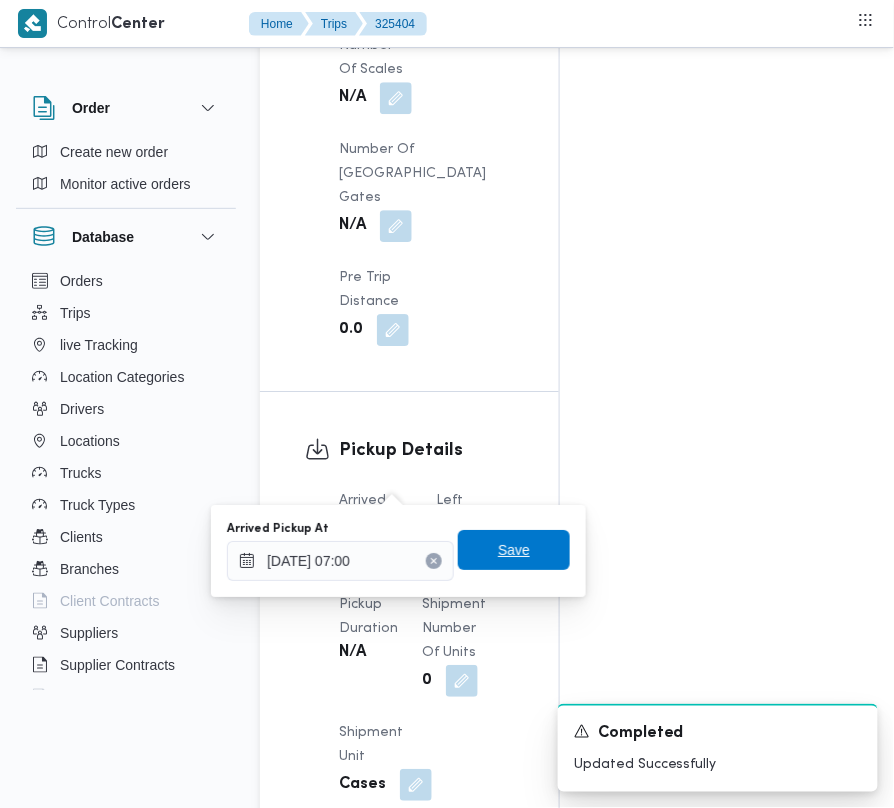 click on "Save" at bounding box center (514, 550) 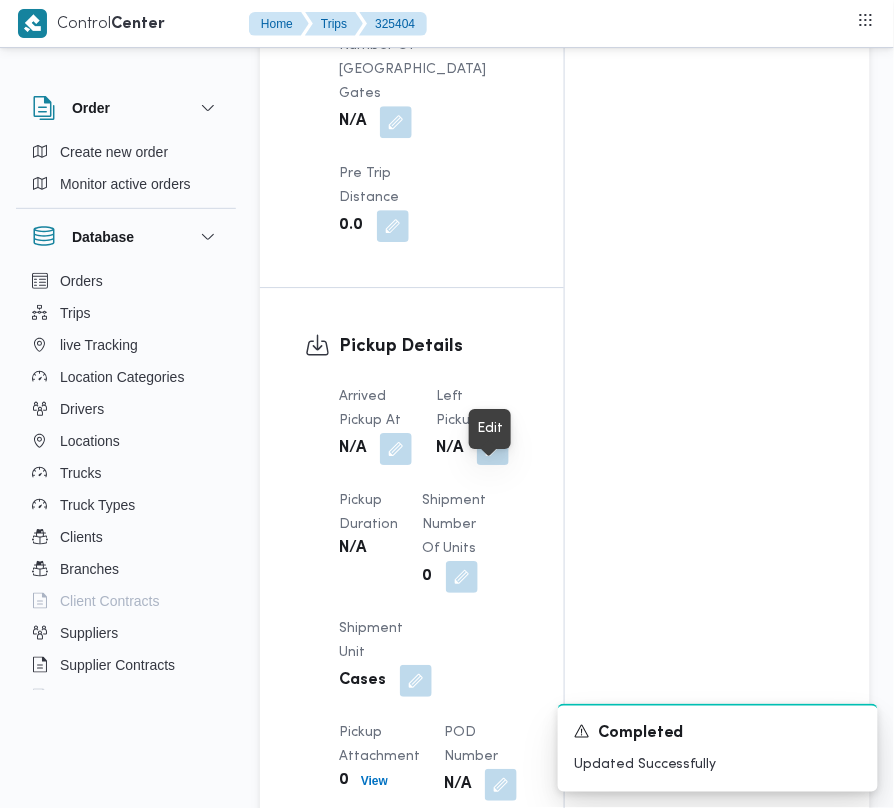 drag, startPoint x: 513, startPoint y: 477, endPoint x: 514, endPoint y: 494, distance: 17.029387 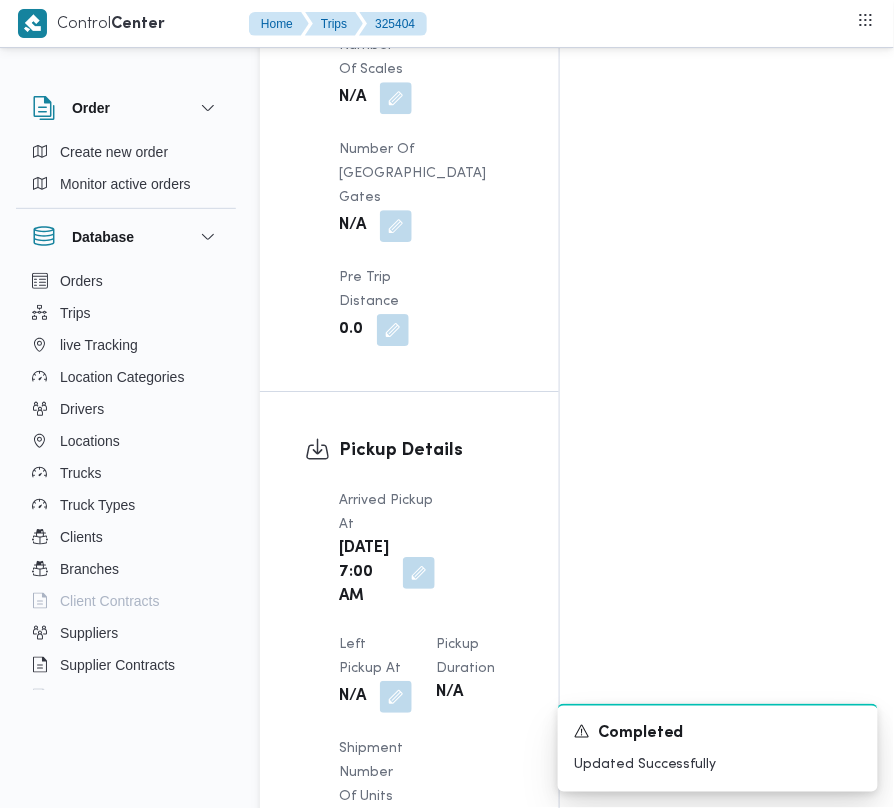 click on "N/A" at bounding box center (352, 697) 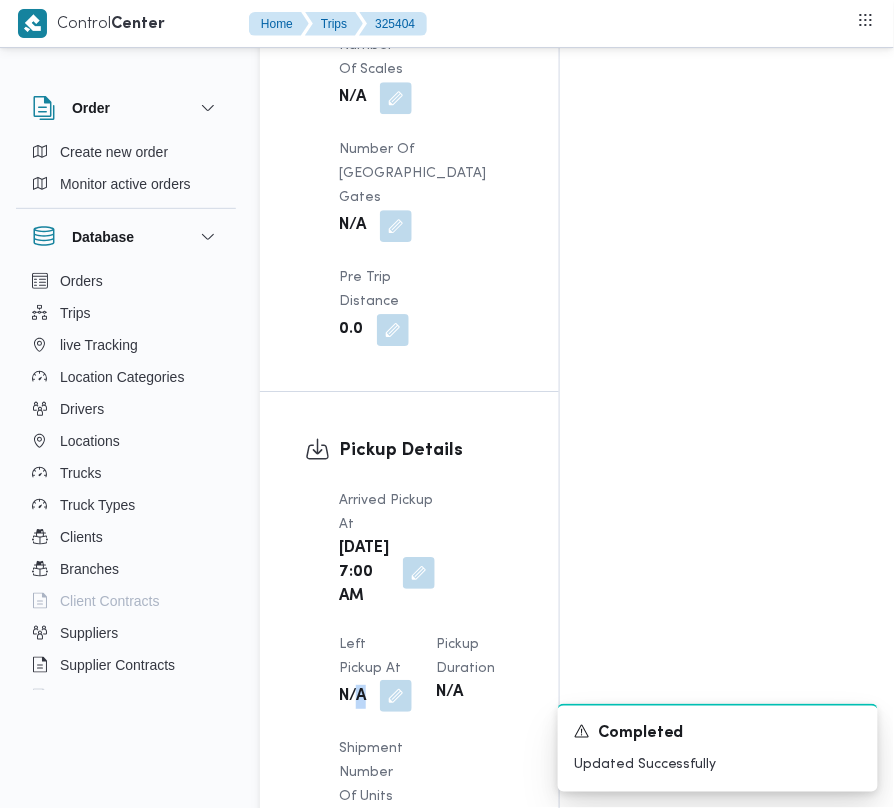 click at bounding box center [396, 696] 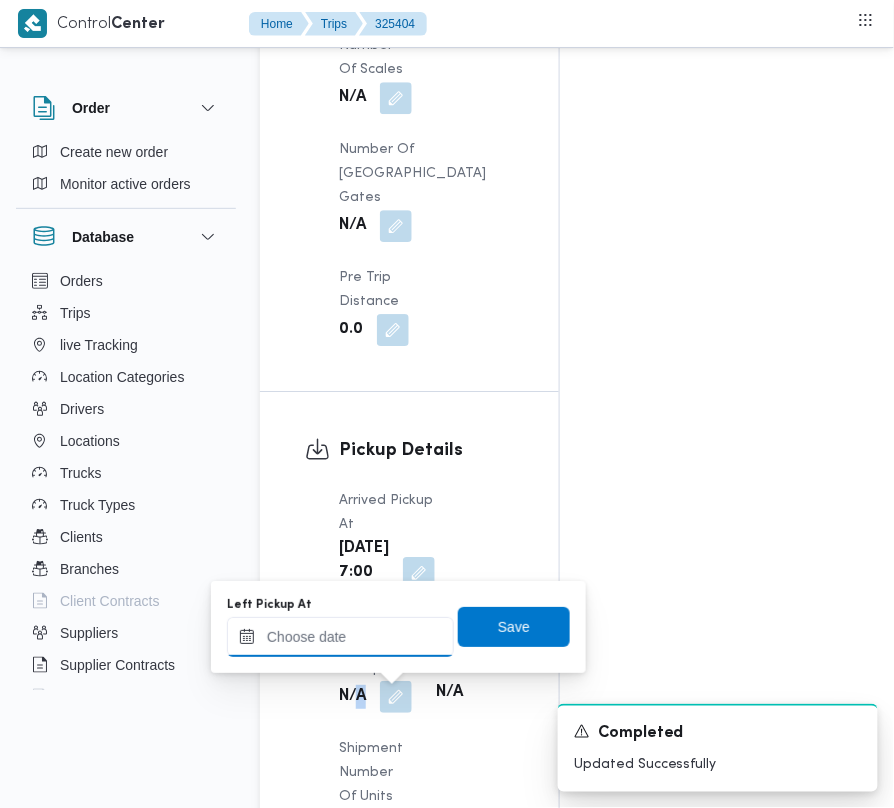 click on "Left Pickup At" at bounding box center (340, 637) 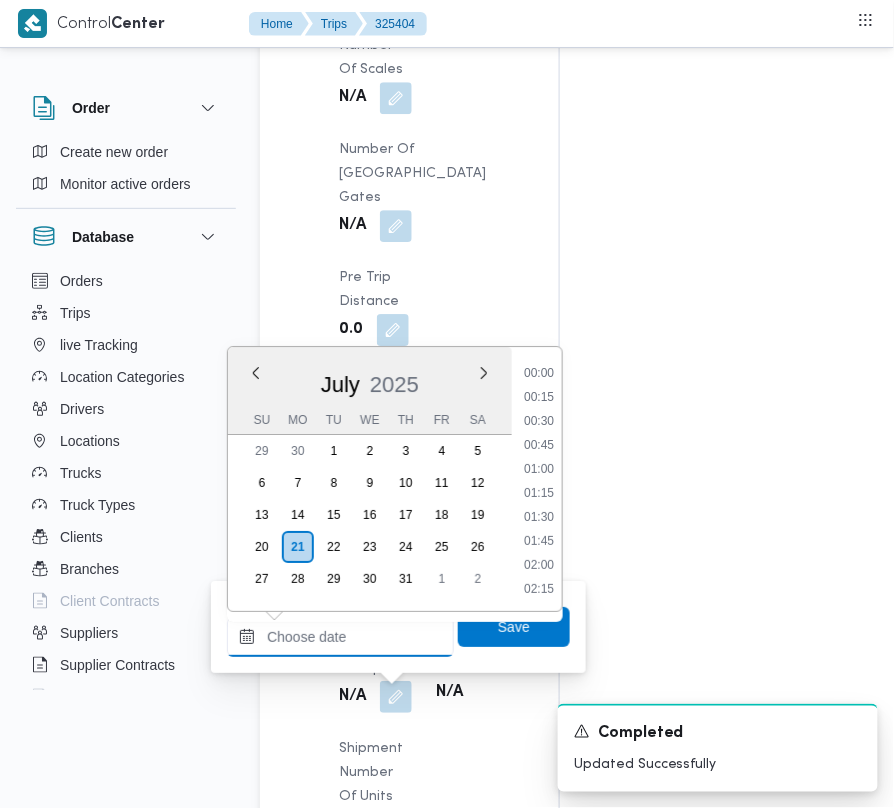 paste on "[DATE]  7:00:00 AM" 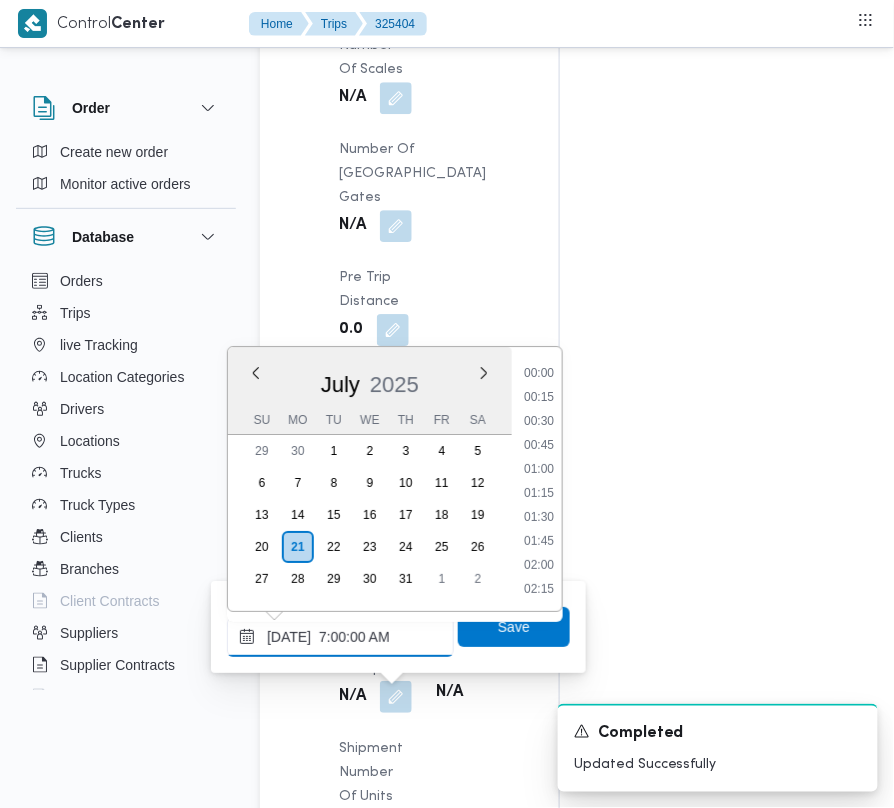 scroll, scrollTop: 672, scrollLeft: 0, axis: vertical 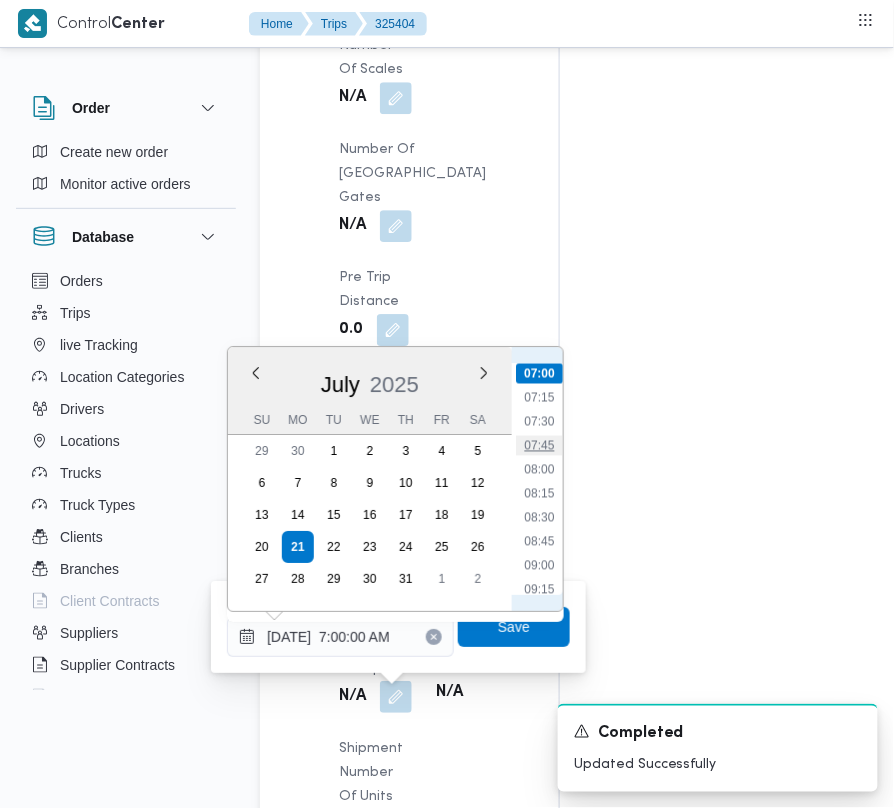 click on "07:45" at bounding box center [539, 445] 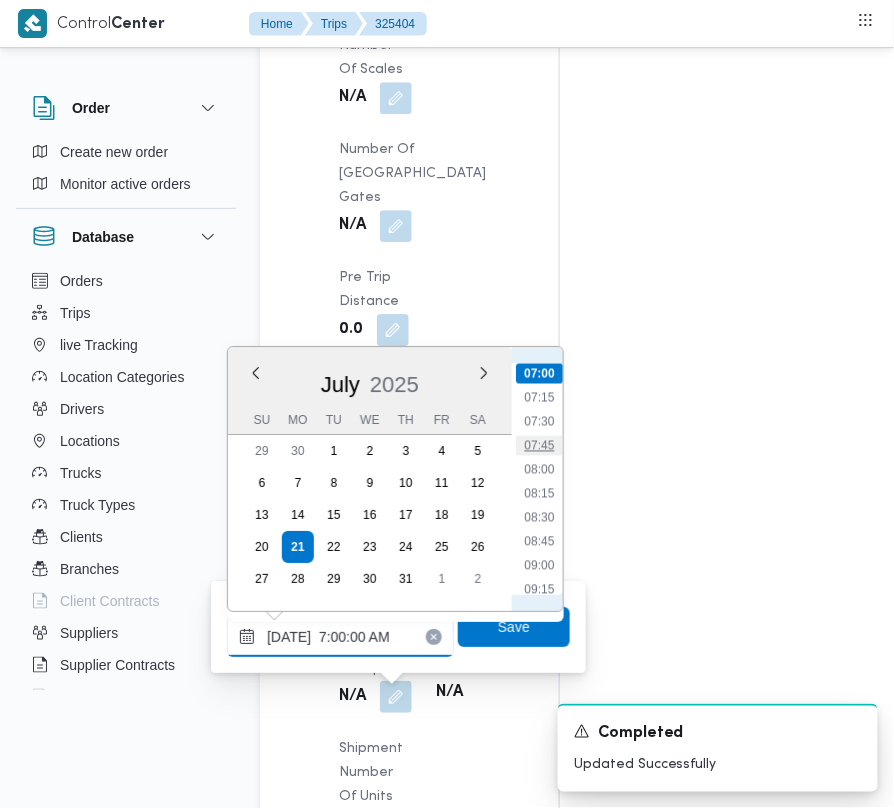 type on "[DATE] 07:45" 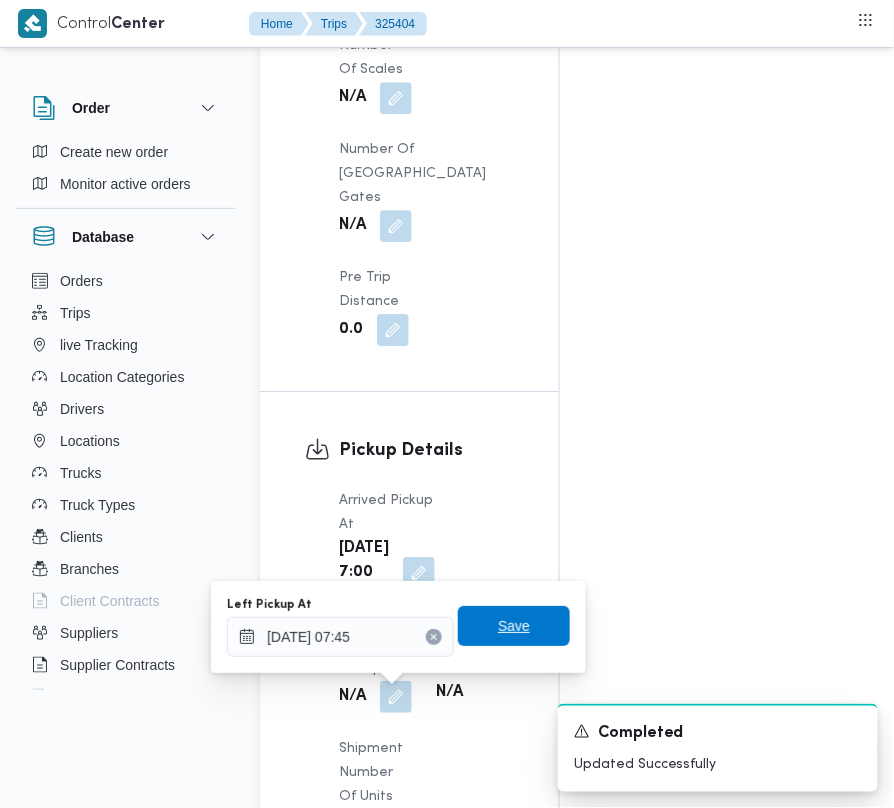 click on "Save" at bounding box center (514, 626) 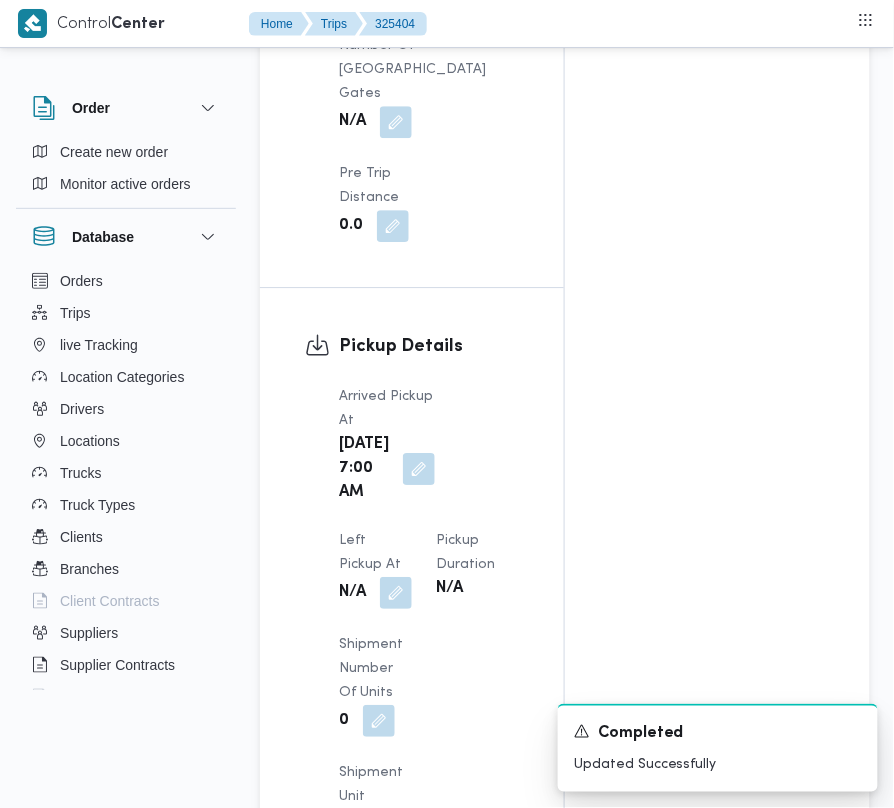 click on "Assignees Checklist Dropoffs details entered Driver Assigned Truck Assigned Documents for pickup Documents for dropoff Confirmed Data" at bounding box center [717, -464] 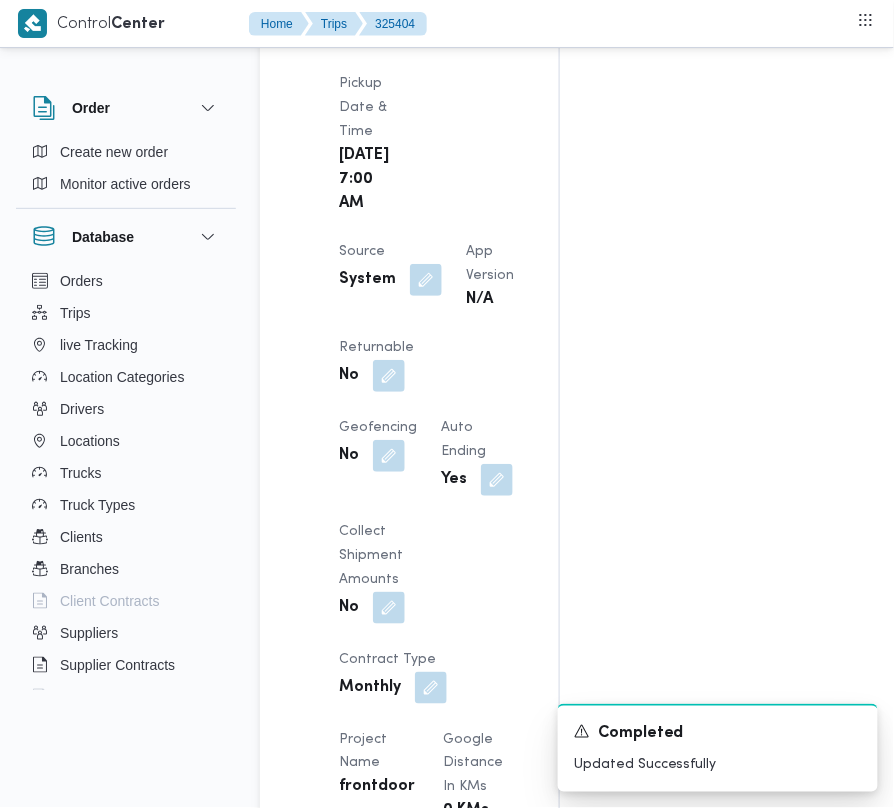 scroll, scrollTop: 0, scrollLeft: 0, axis: both 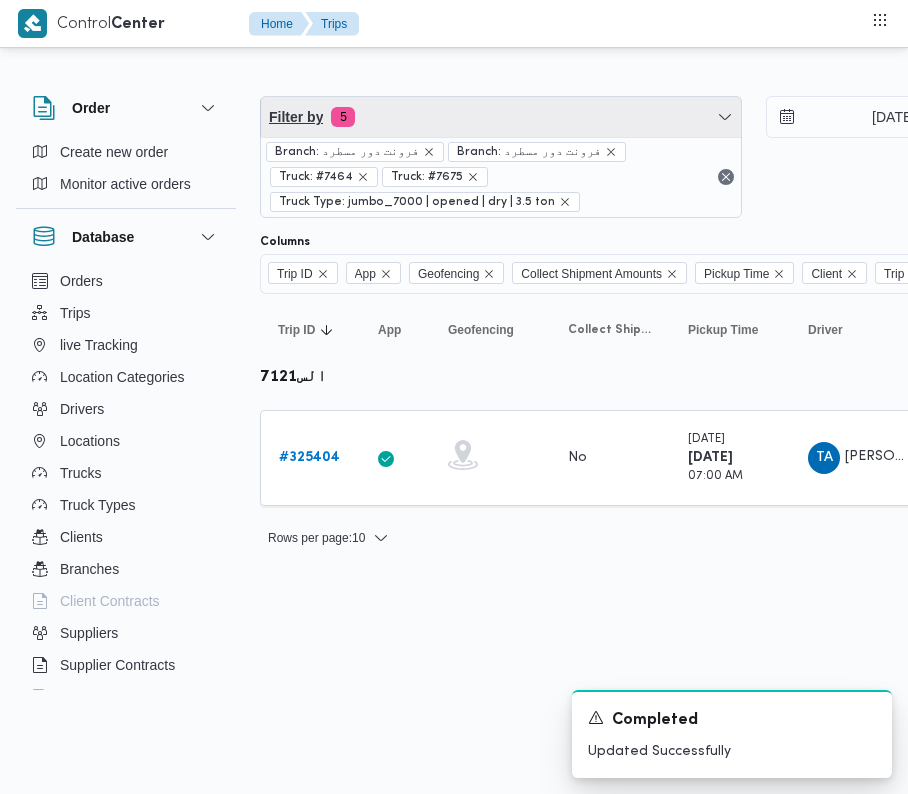 drag, startPoint x: 504, startPoint y: 105, endPoint x: 504, endPoint y: 116, distance: 11 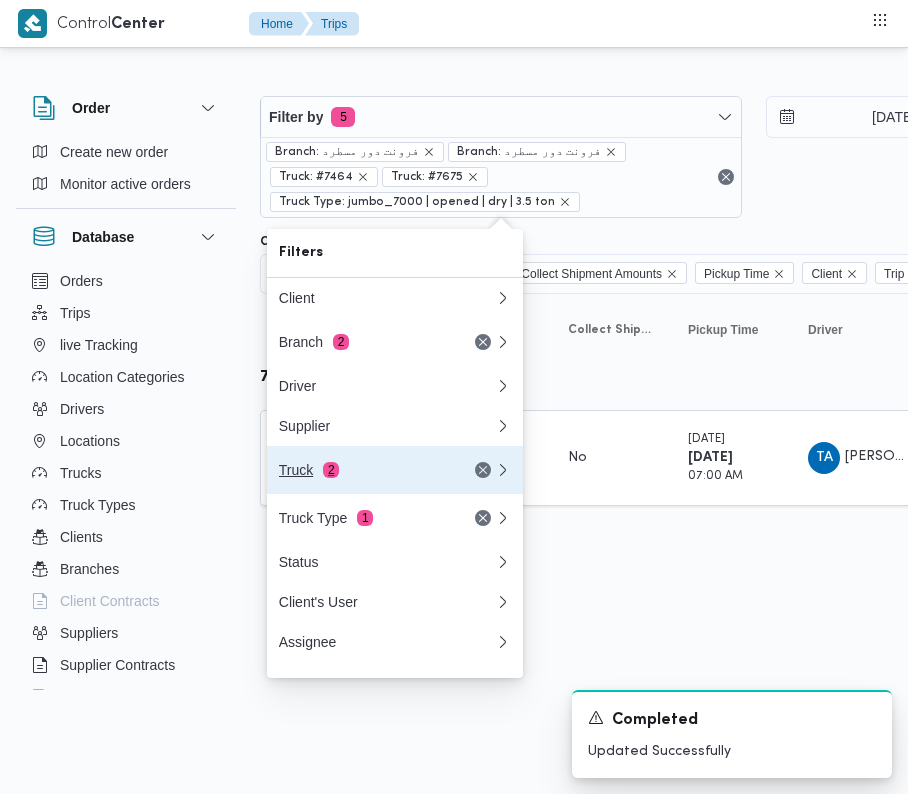 click on "Truck 2" at bounding box center [363, 470] 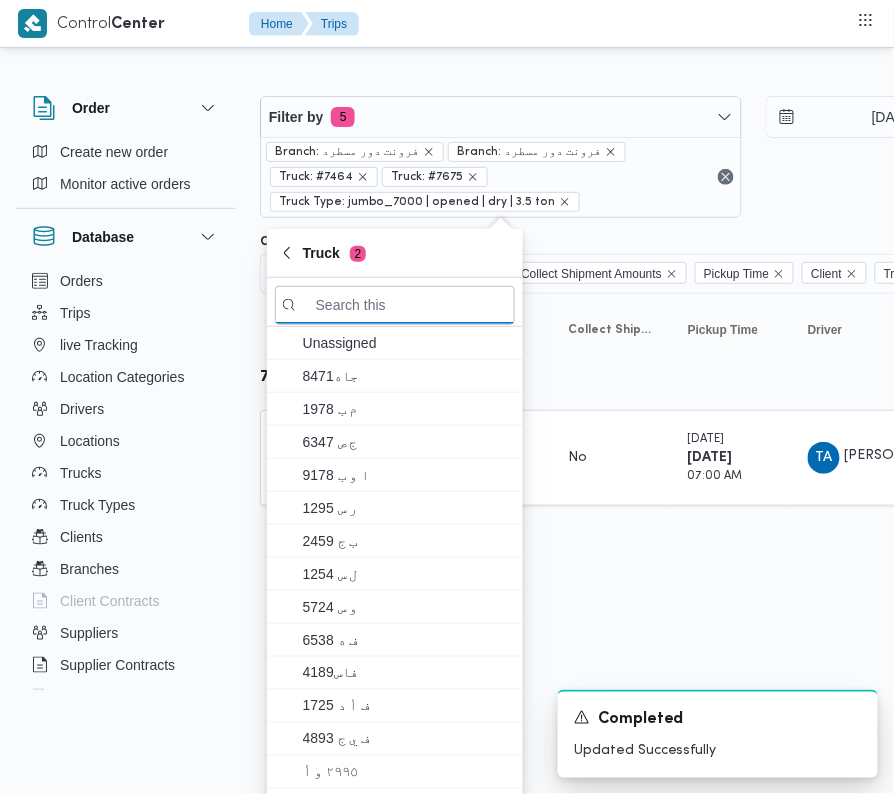 paste on "جهف418" 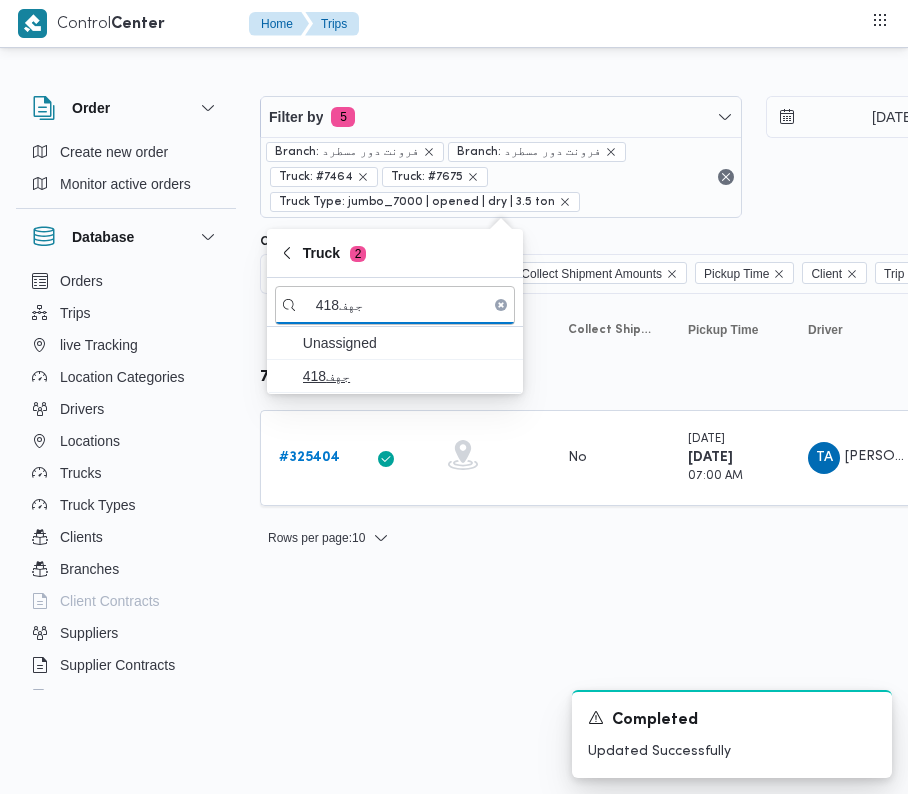 type on "جهف418" 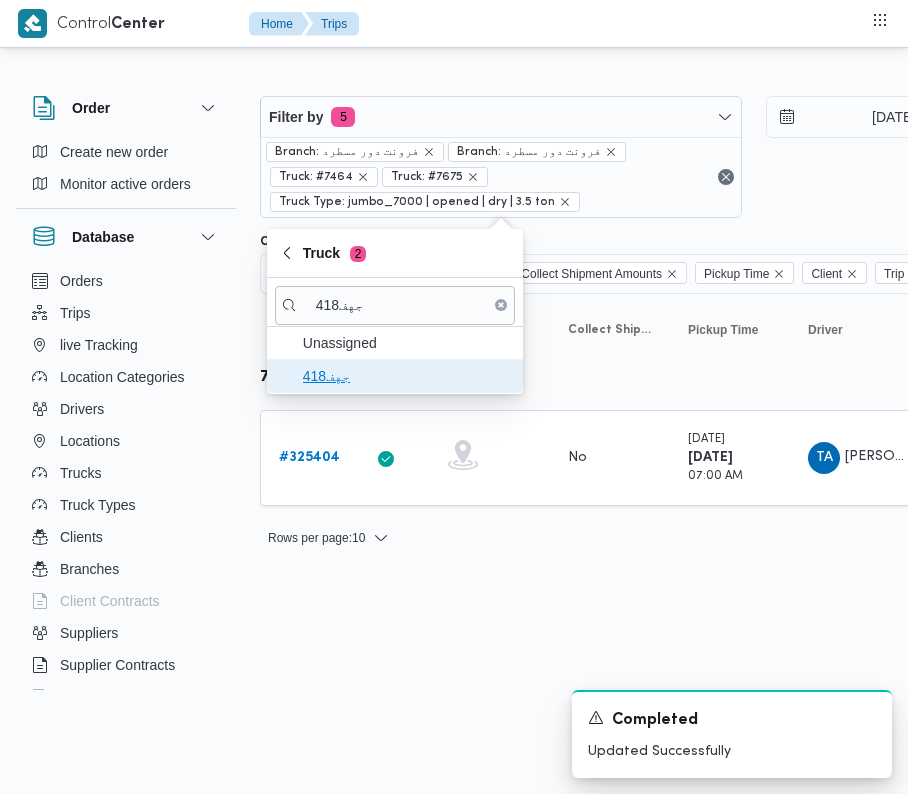 click on "جهف418" at bounding box center [407, 376] 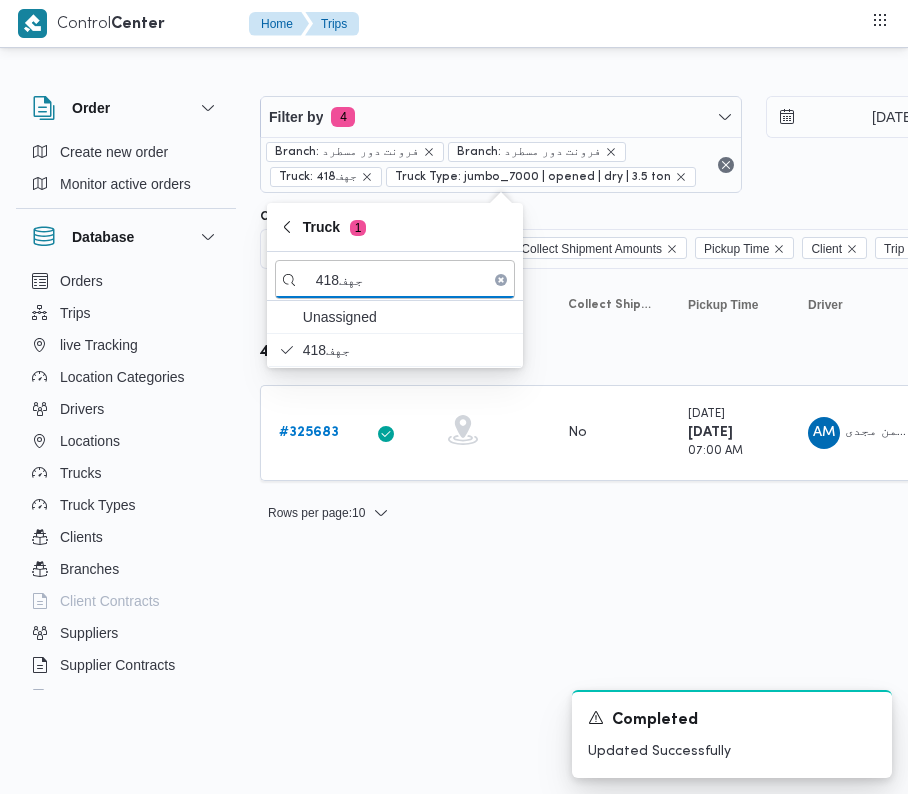 click on "Control  Center Home Trips Order Create new order Monitor active orders Database Orders Trips live Tracking Location Categories Drivers Locations Trucks Truck Types Clients Branches Client Contracts Suppliers Supplier Contracts Devices Users Projects SP Projects Admins organization assignees Tags Filter by 4 Branch: فرونت دور مسطرد Branch: فرونت دور مسطرد  Truck: جهف418 Truck Type: jumbo_7000 | opened | dry | 3.5 ton [DATE] → [DATE] Group By Truck Columns Trip ID App Geofencing Collect Shipment Amounts Pickup Time Client Trip Points Driver Supplier Truck Status Platform Sorting Trip ID Click to sort in ascending order App Click to sort in ascending order Geofencing Click to sort in ascending order Collect Shipment Amounts Pickup Time Click to sort in ascending order Client Click to sort in ascending order Trip Points Driver Click to sort in ascending order Supplier Click to sort in ascending order Truck Click to sort in ascending order Status Platform Actions جهف418 #" at bounding box center [454, 397] 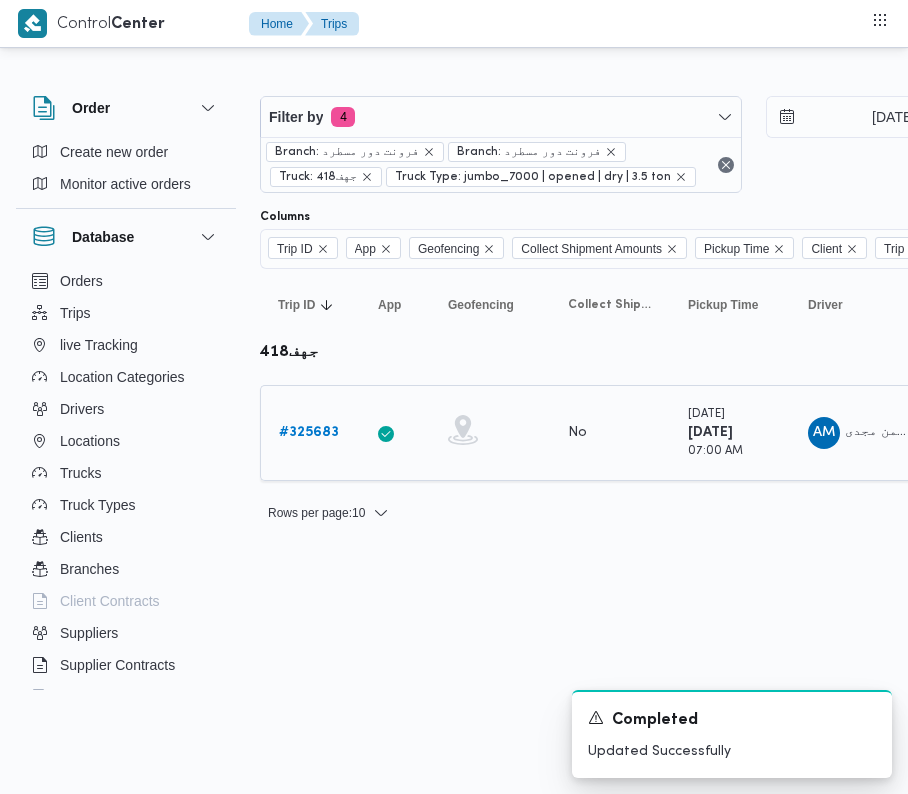 click on "# 325683" at bounding box center [310, 433] 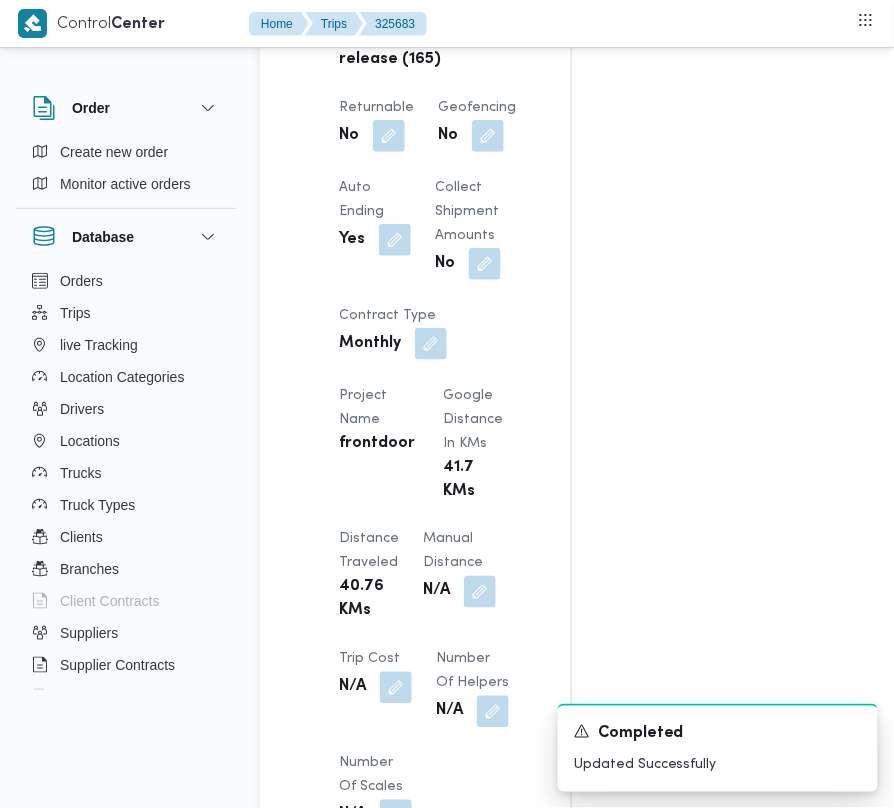 scroll, scrollTop: 1689, scrollLeft: 0, axis: vertical 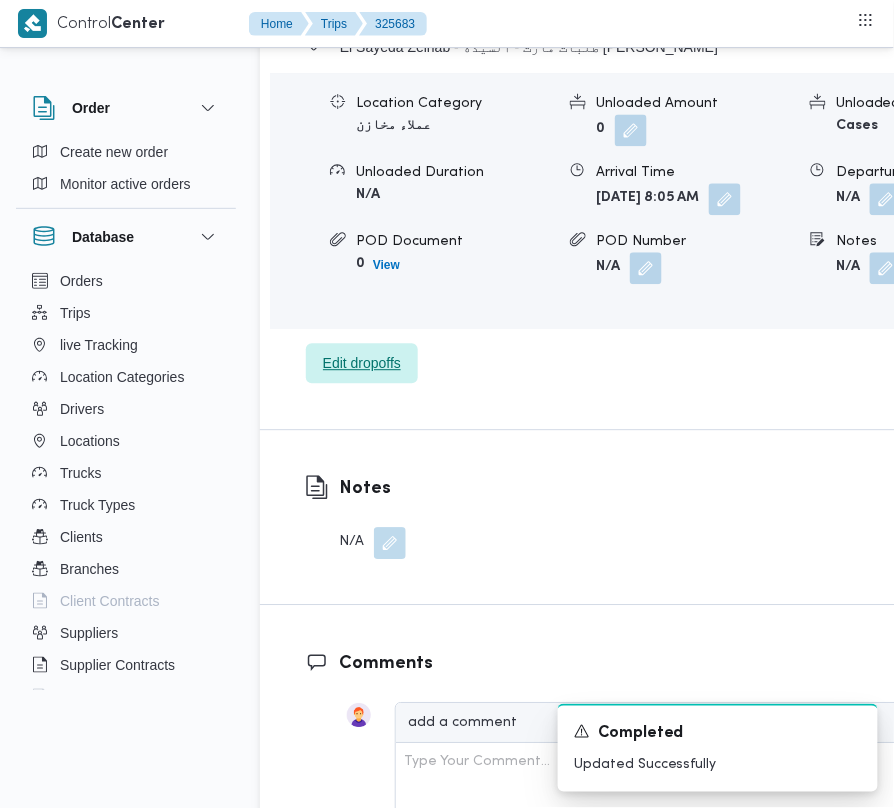 click on "Edit dropoffs" at bounding box center (362, 363) 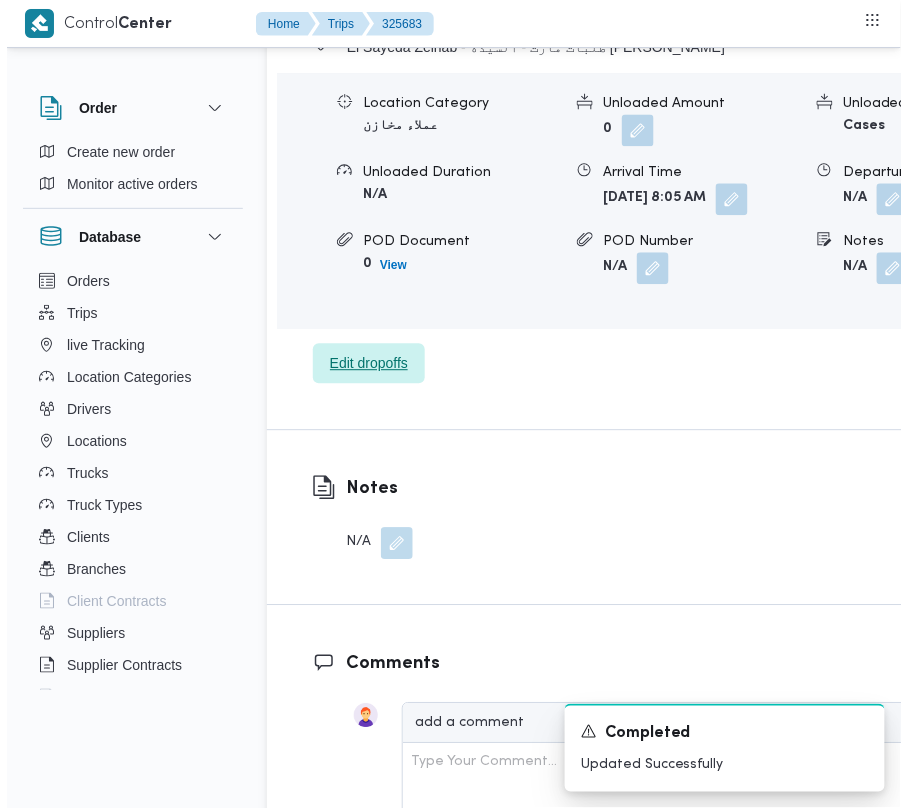 scroll, scrollTop: 3353, scrollLeft: 0, axis: vertical 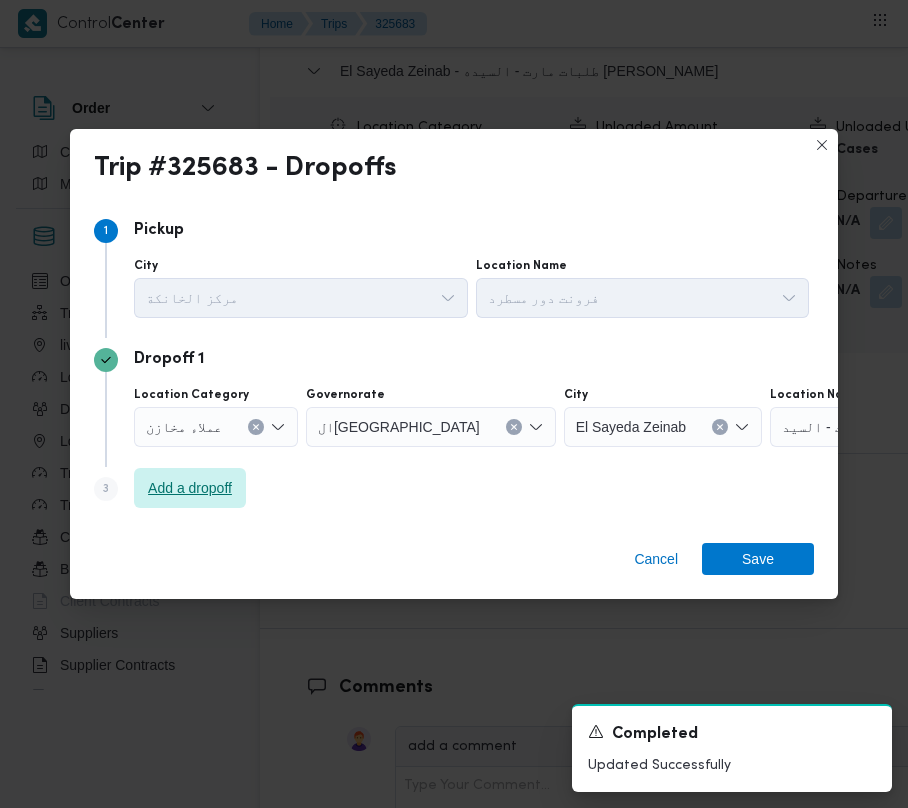 click on "Add a dropoff" at bounding box center [190, 488] 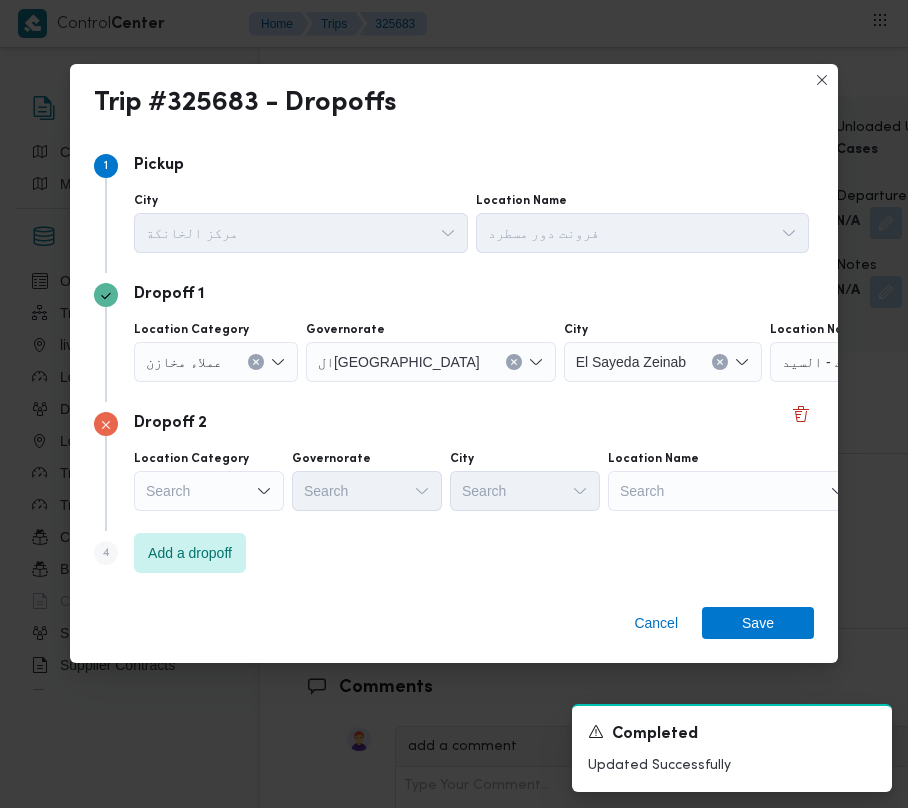 drag, startPoint x: 390, startPoint y: 530, endPoint x: 290, endPoint y: 564, distance: 105.62197 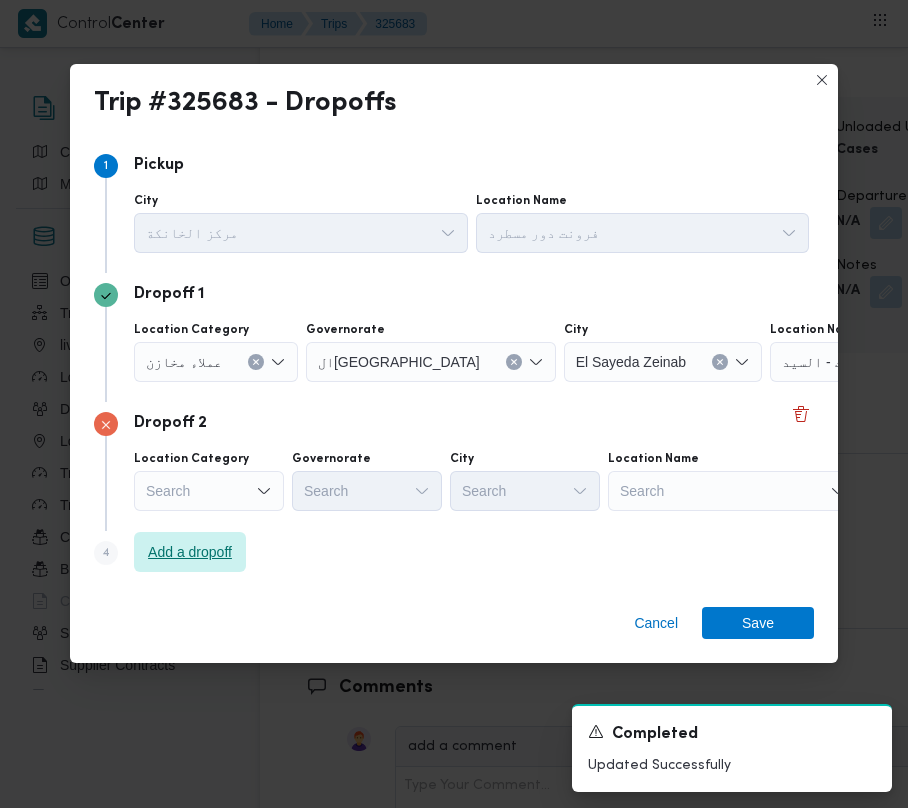 click on "Add a dropoff" at bounding box center (190, 552) 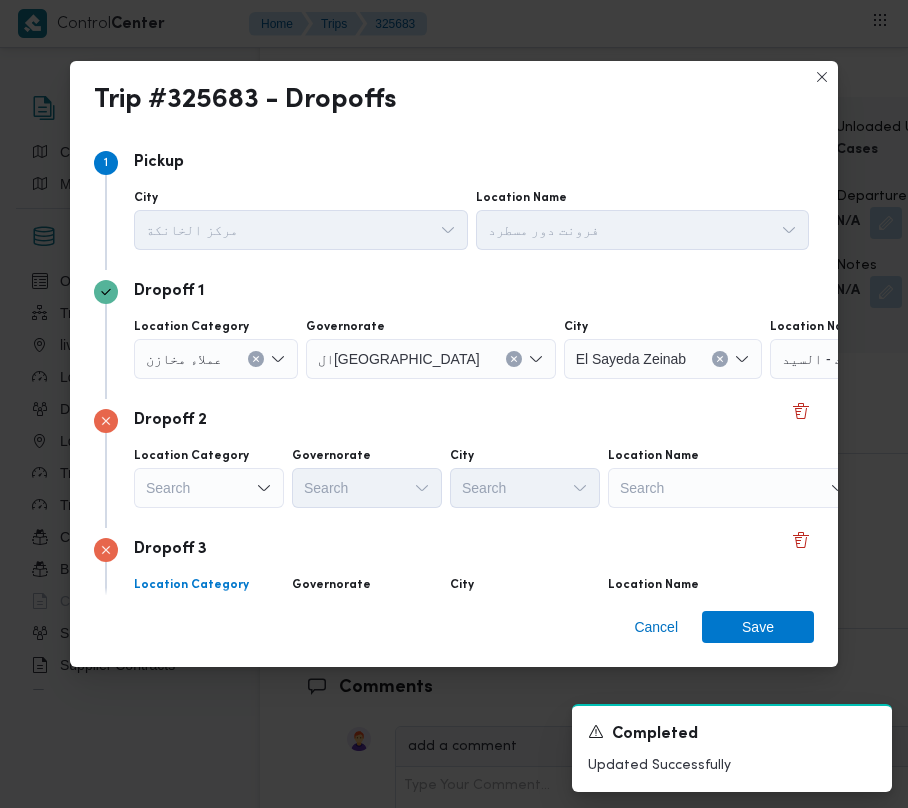 scroll, scrollTop: 121, scrollLeft: 0, axis: vertical 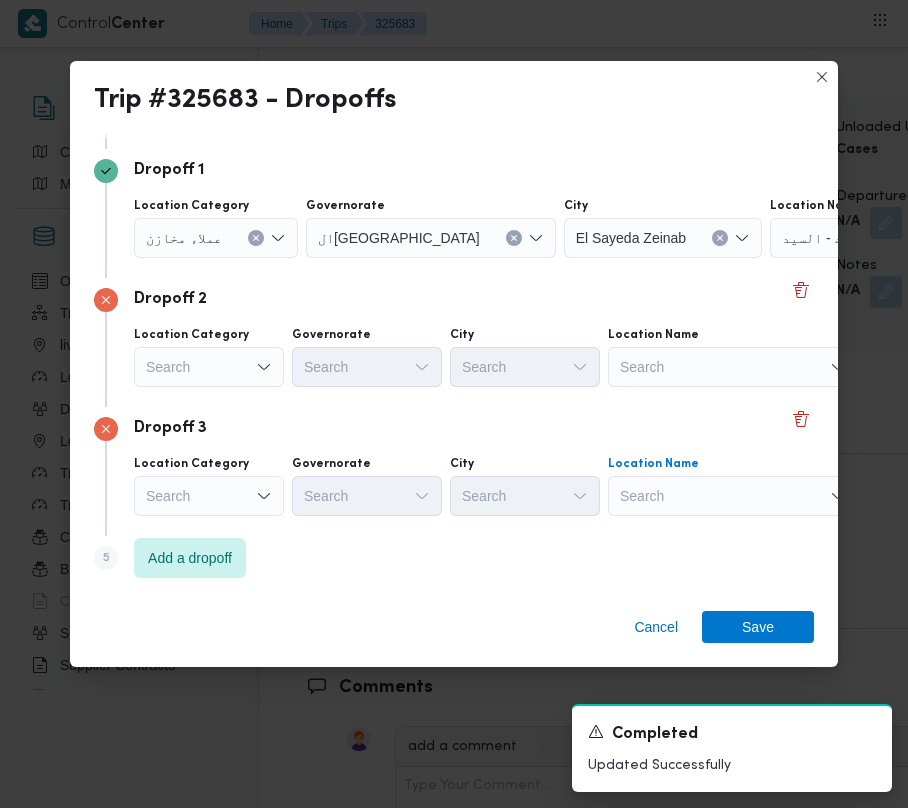 click on "Search" at bounding box center (895, 238) 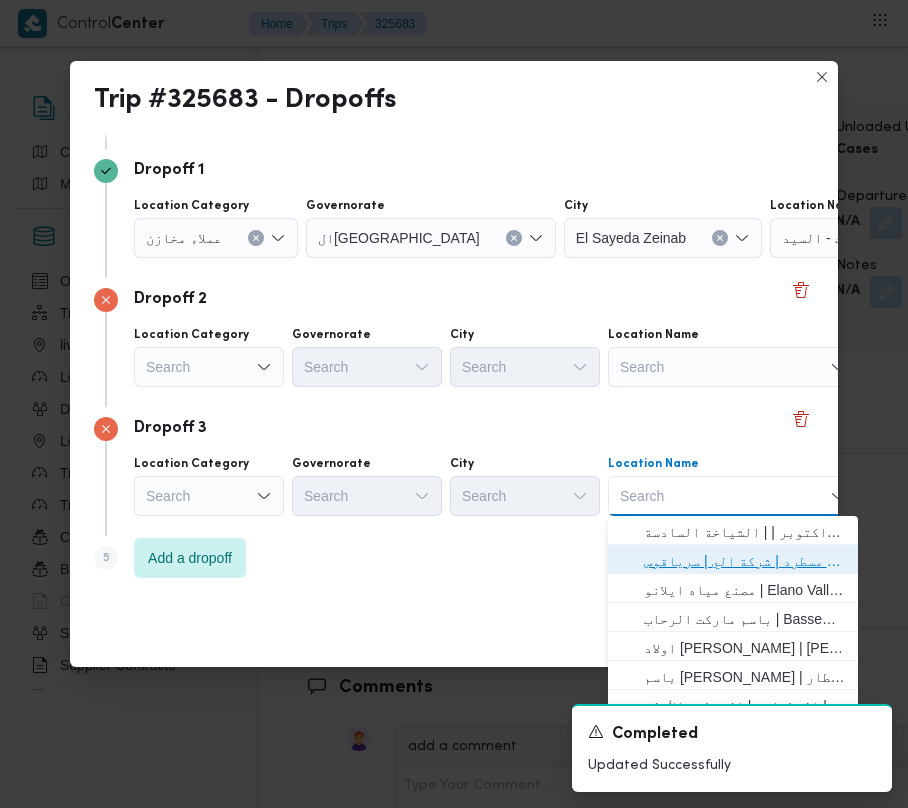 click on "فرونت دور مسطرد | شركة الي | سرياقوس" at bounding box center (745, 561) 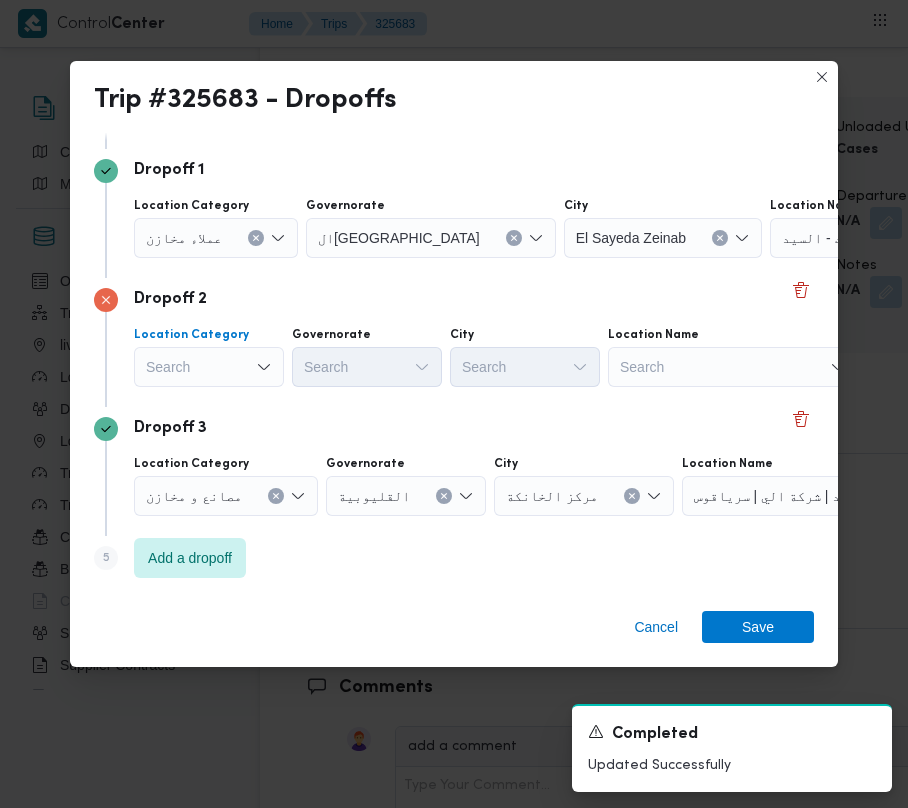 click on "Search" at bounding box center [216, 238] 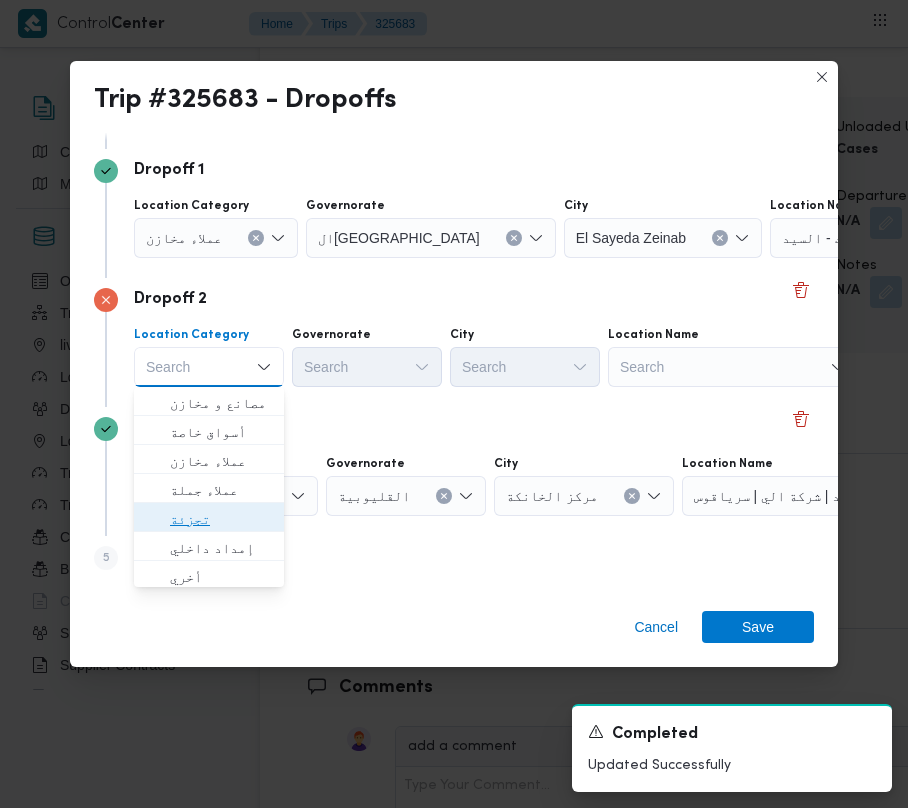 drag, startPoint x: 241, startPoint y: 512, endPoint x: 252, endPoint y: 300, distance: 212.28519 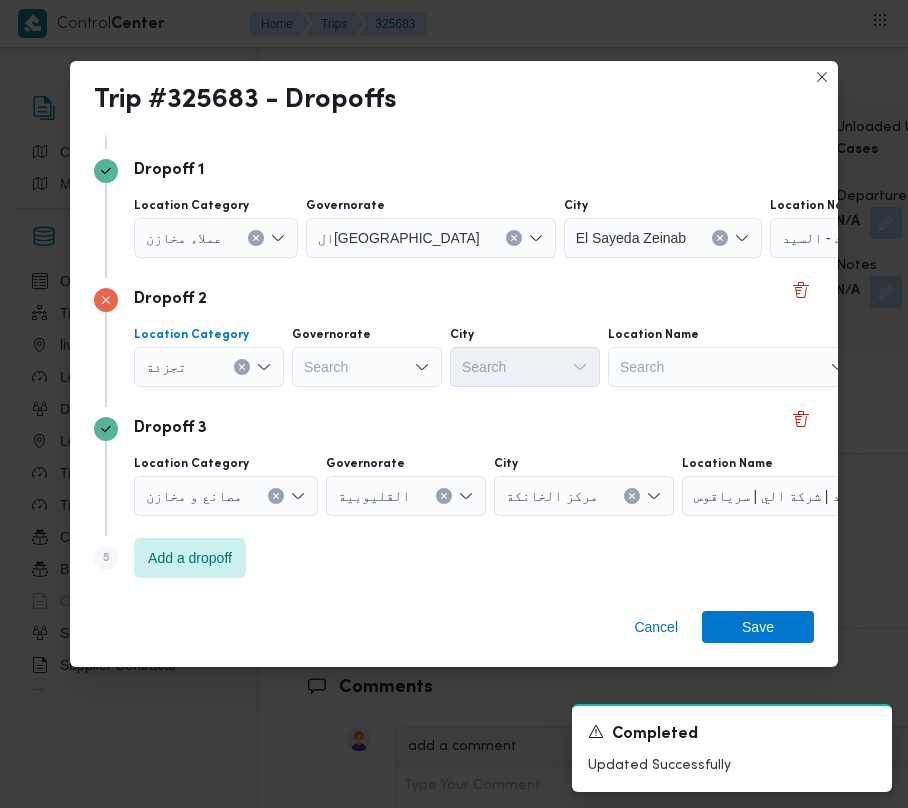 click on "عملاء مخازن" at bounding box center [216, 238] 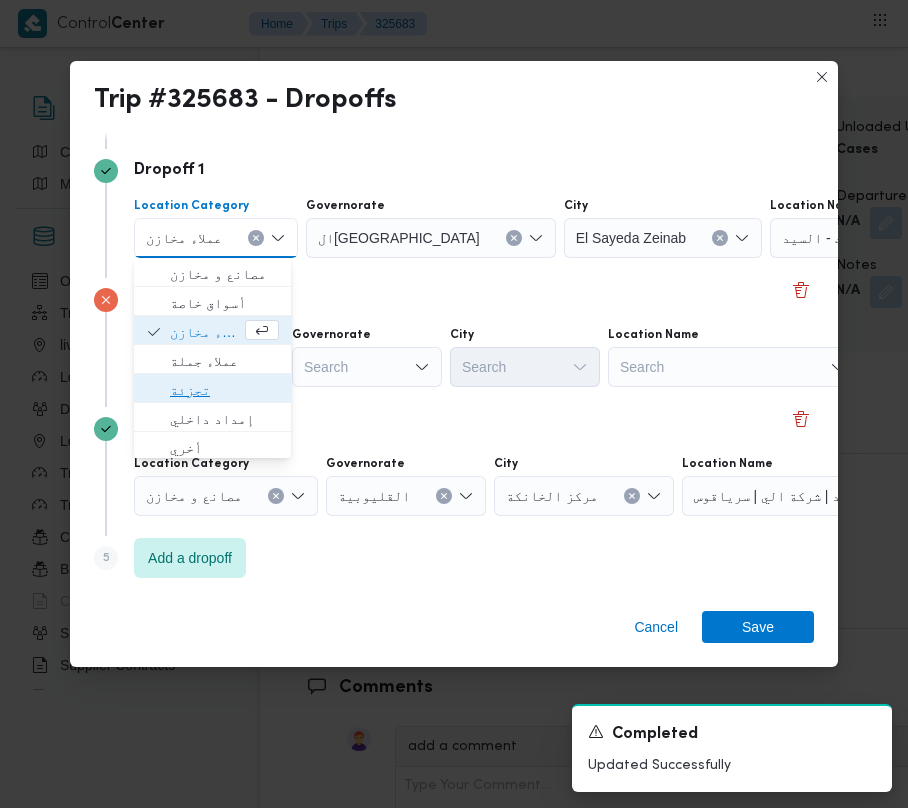 click on "تجزئة" at bounding box center [224, 390] 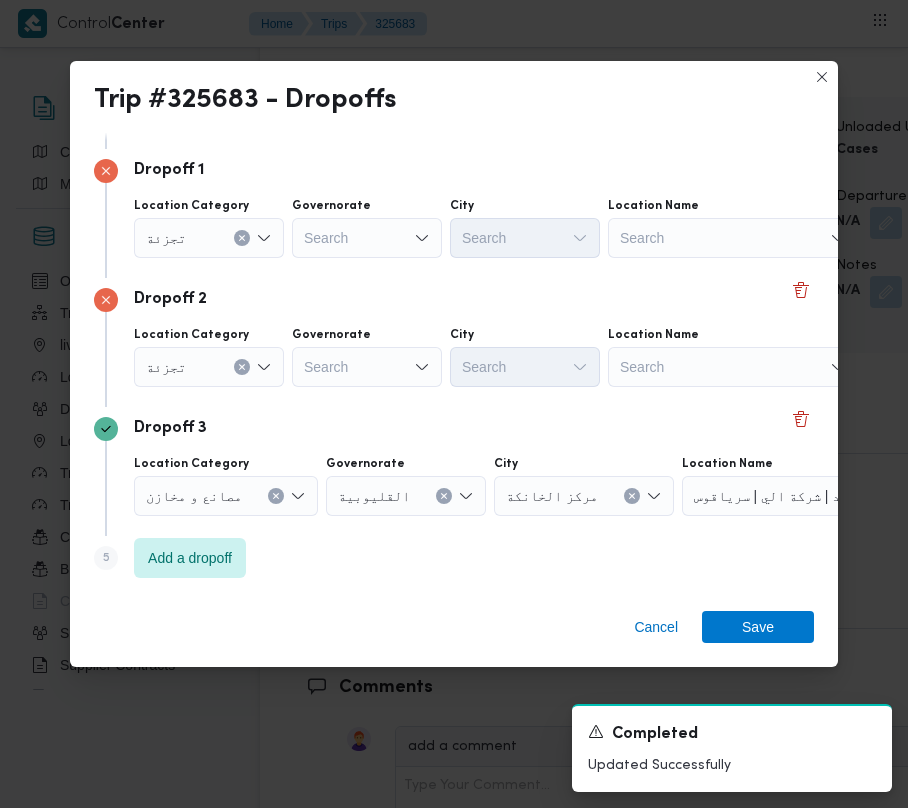 click on "Search" at bounding box center [367, 238] 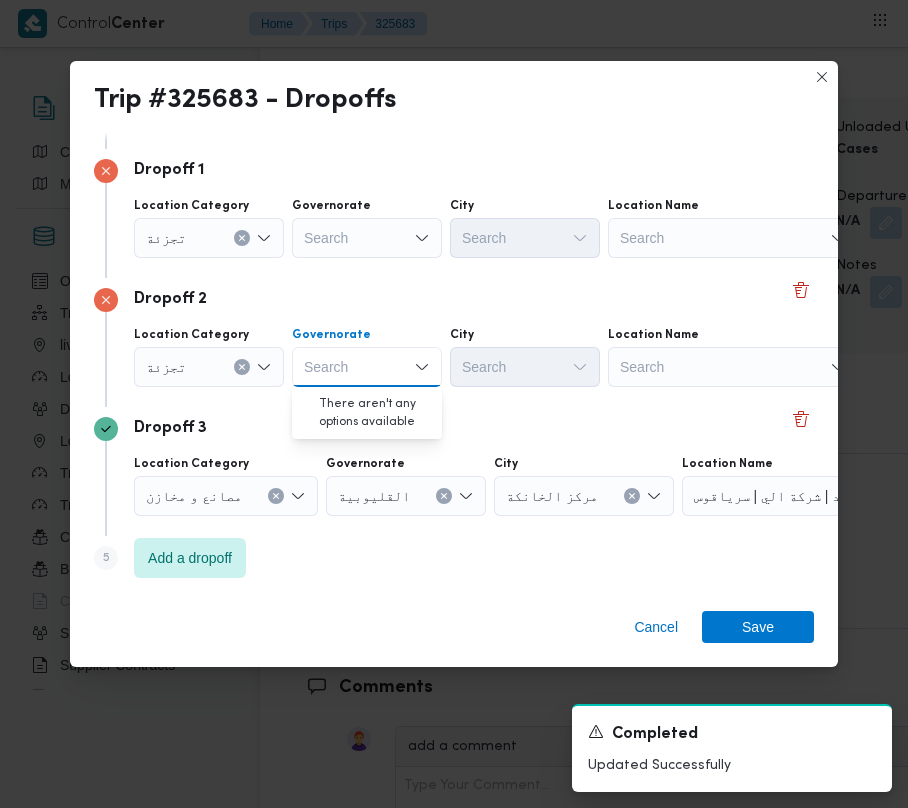 paste on "[GEOGRAPHIC_DATA]" 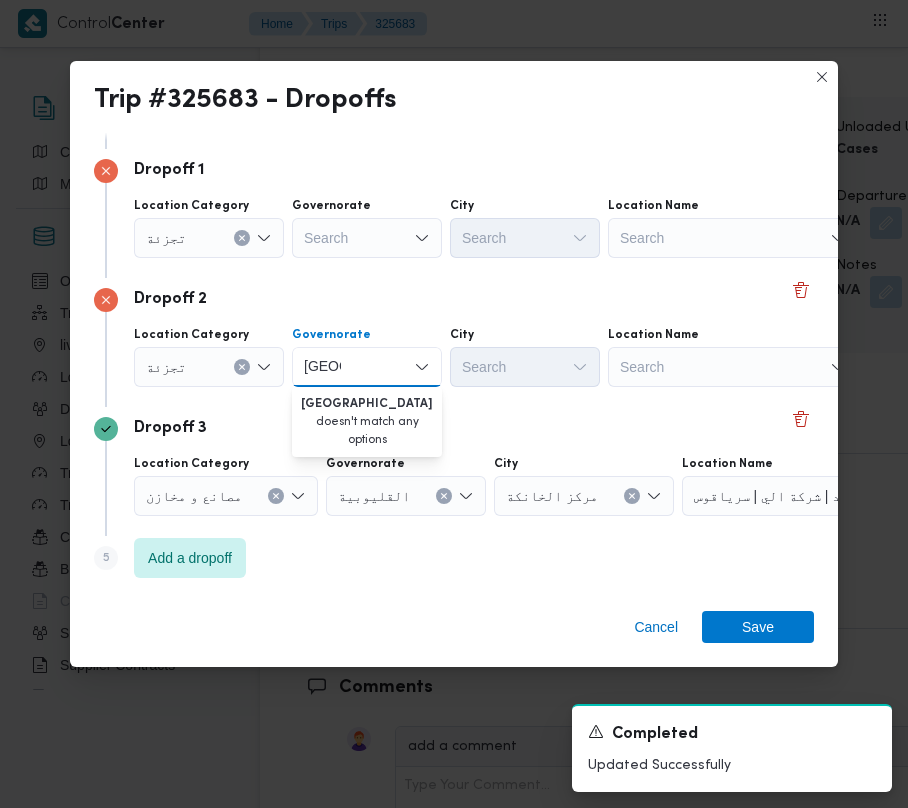 type on "[GEOGRAPHIC_DATA]" 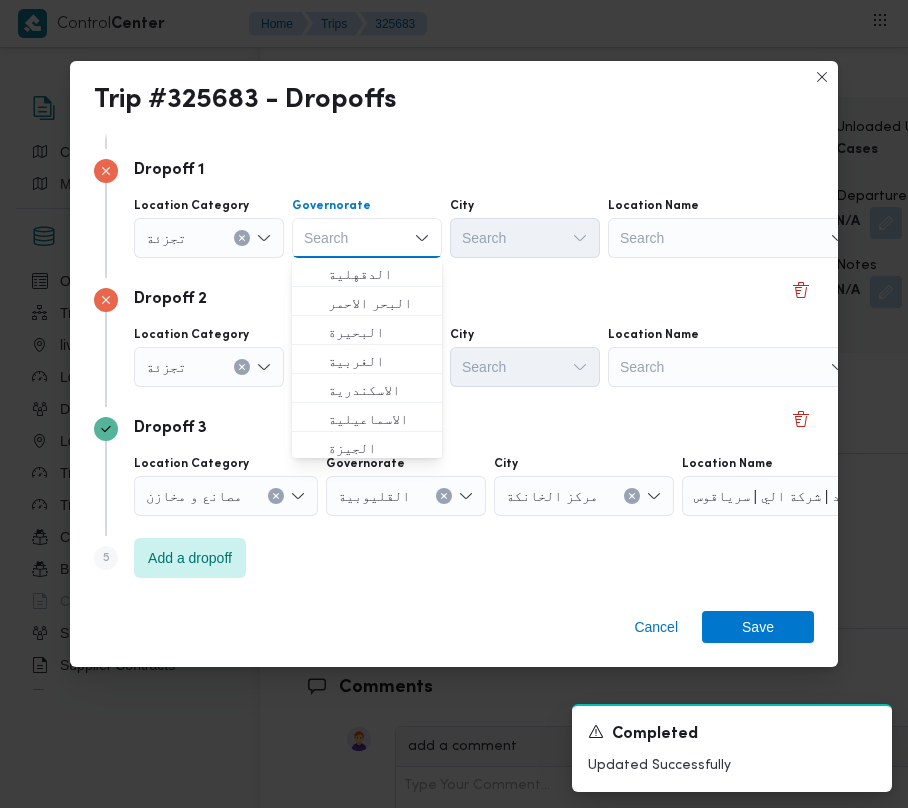 paste on "[GEOGRAPHIC_DATA]" 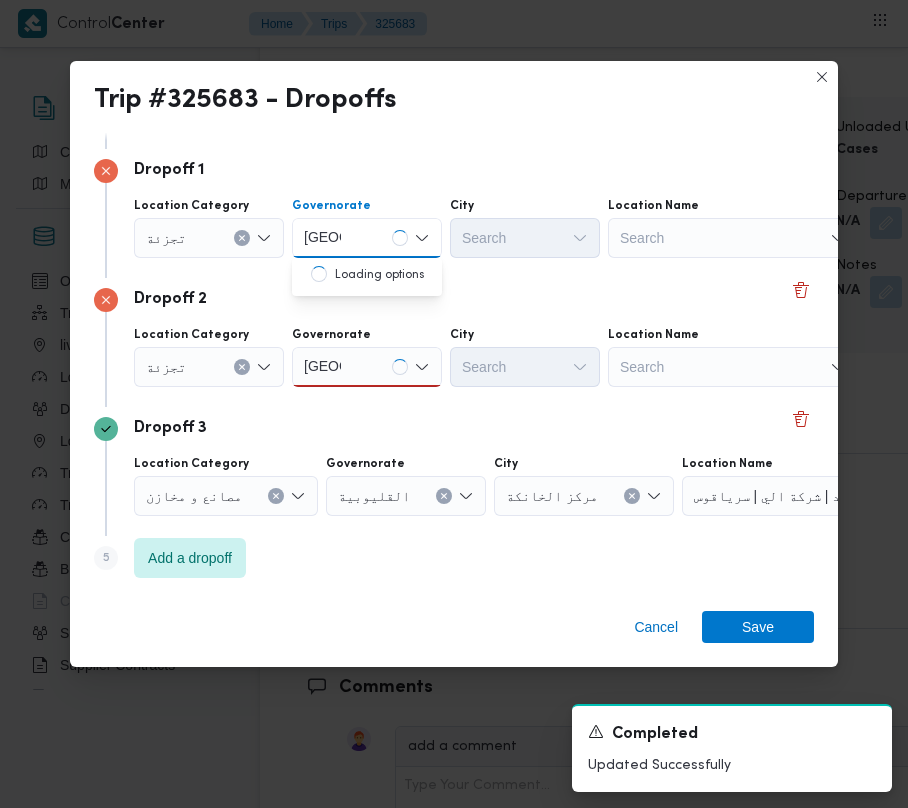 type on "[GEOGRAPHIC_DATA]" 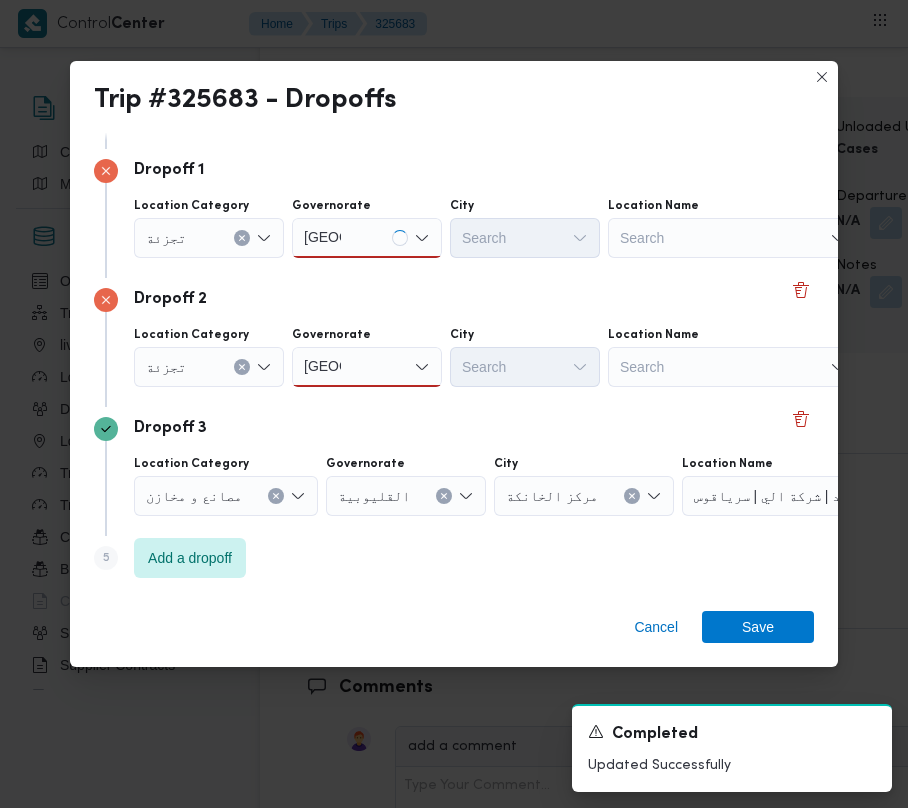 click on "Location Category [GEOGRAPHIC_DATA] [GEOGRAPHIC_DATA] [GEOGRAPHIC_DATA]  City Search Location Name Search" at bounding box center (471, 357) 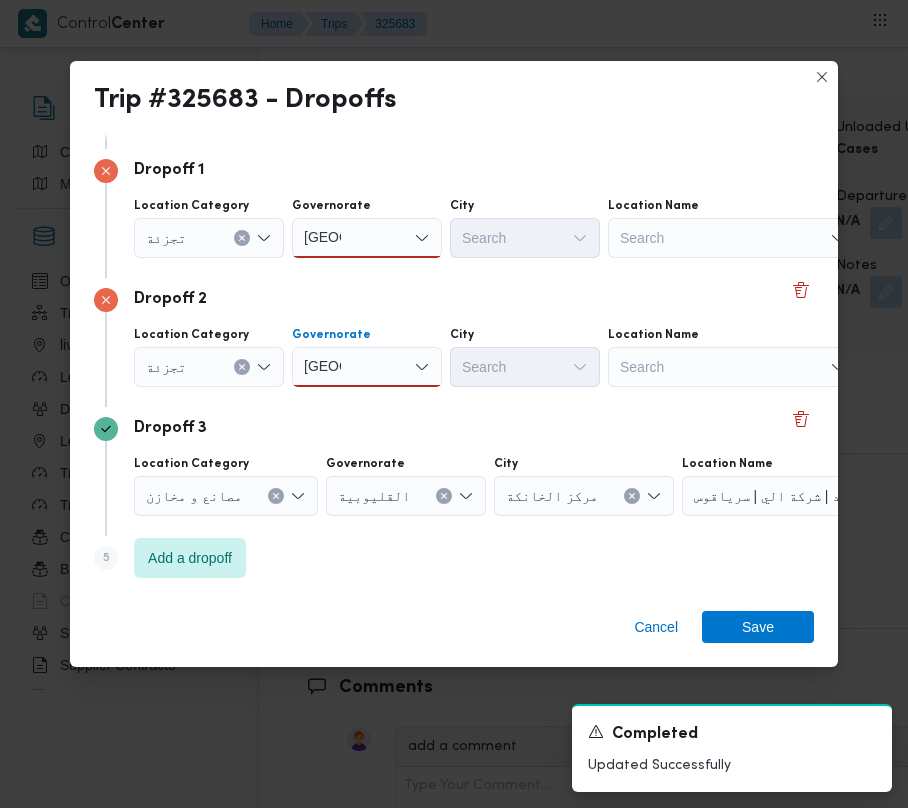 click on "[GEOGRAPHIC_DATA] [GEOGRAPHIC_DATA]" at bounding box center (367, 238) 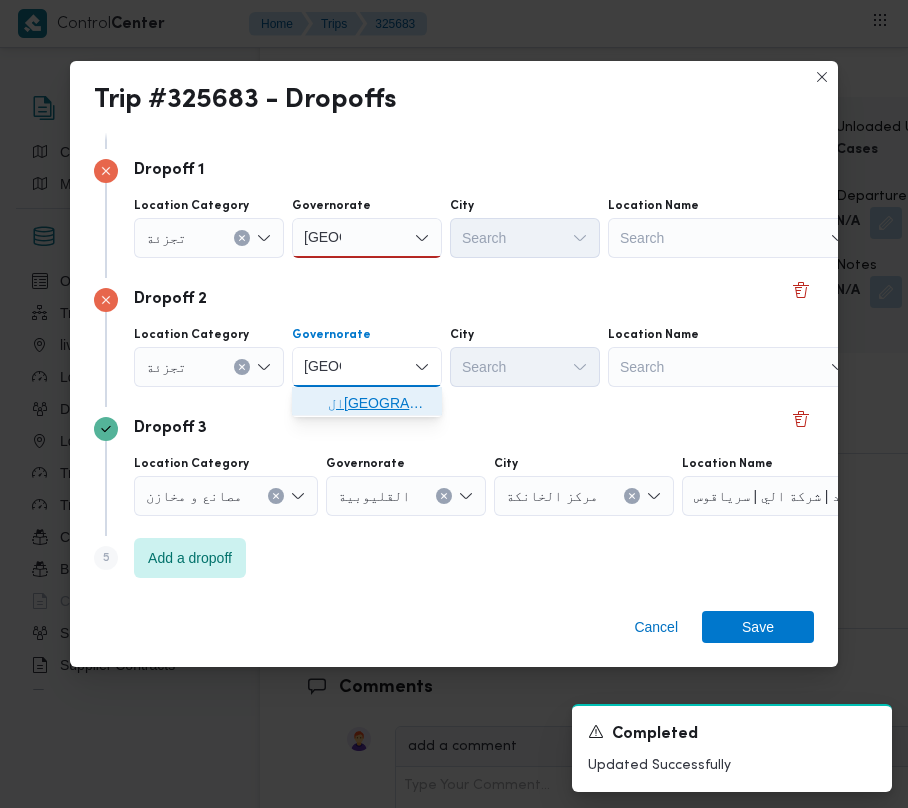 click on "ال[GEOGRAPHIC_DATA]" at bounding box center [367, 403] 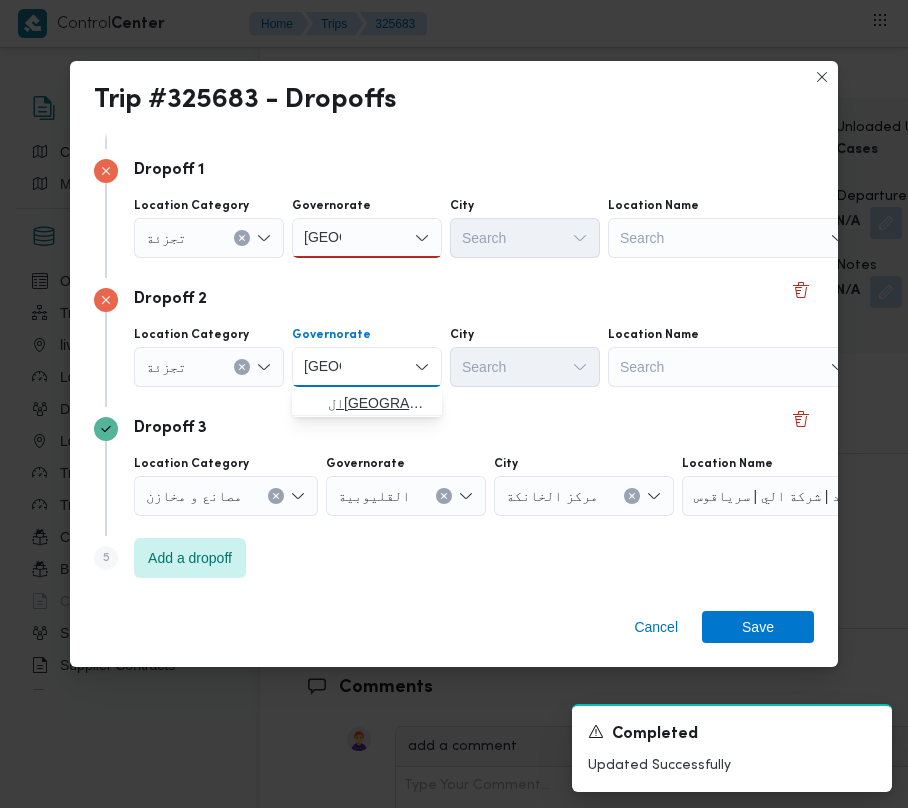 type 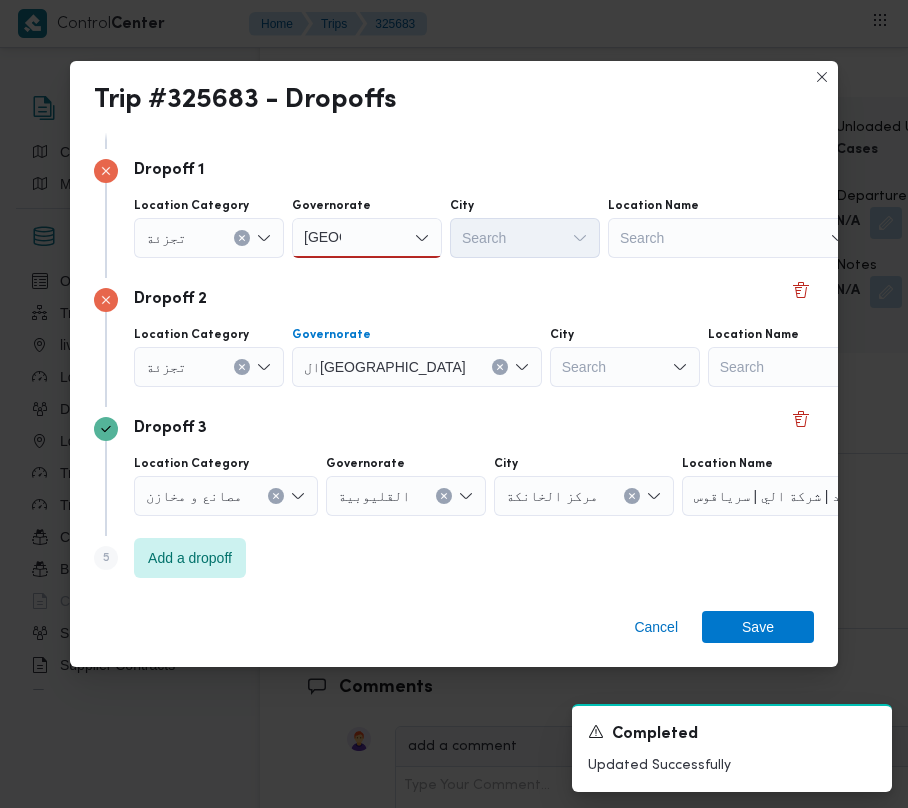 click on "[GEOGRAPHIC_DATA] [GEOGRAPHIC_DATA]" at bounding box center [367, 238] 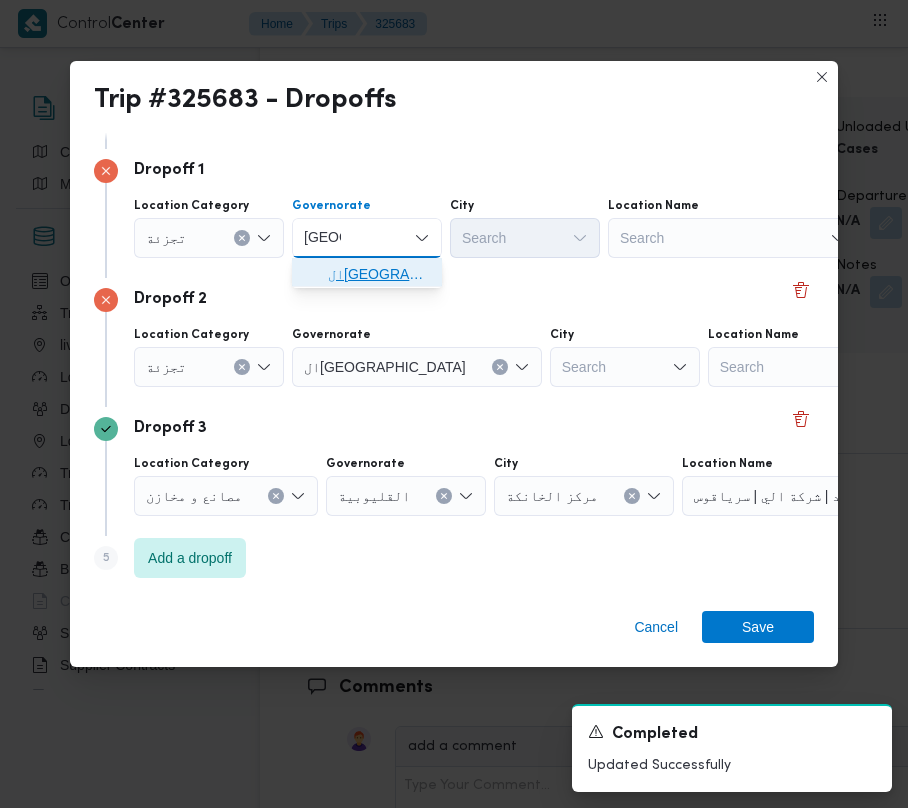 drag, startPoint x: 370, startPoint y: 261, endPoint x: 412, endPoint y: 296, distance: 54.67175 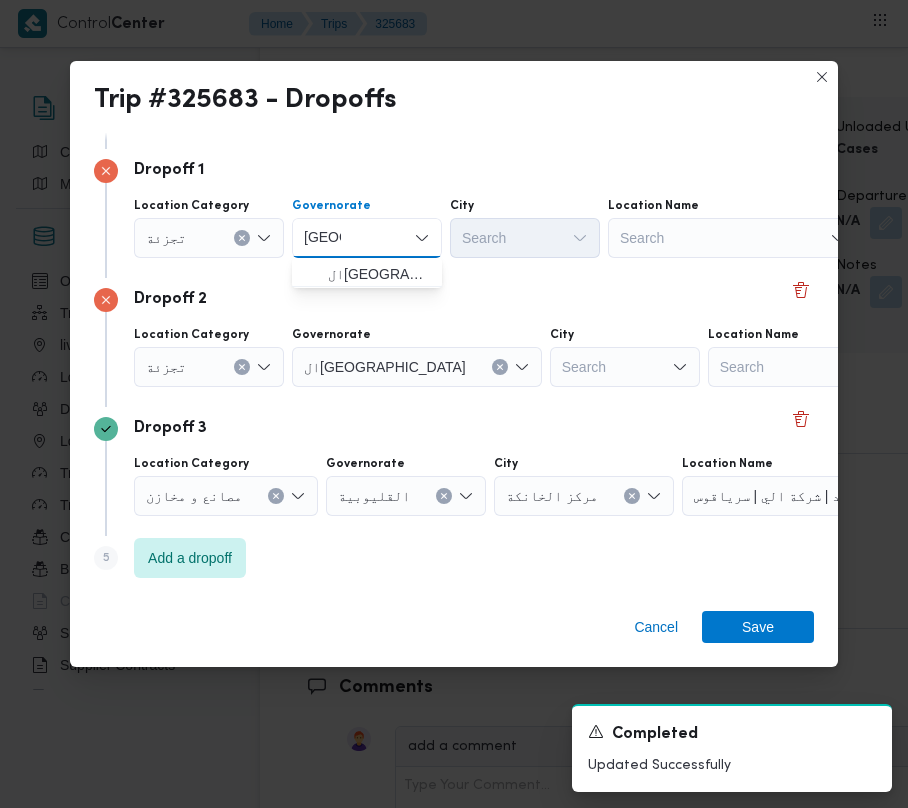 type 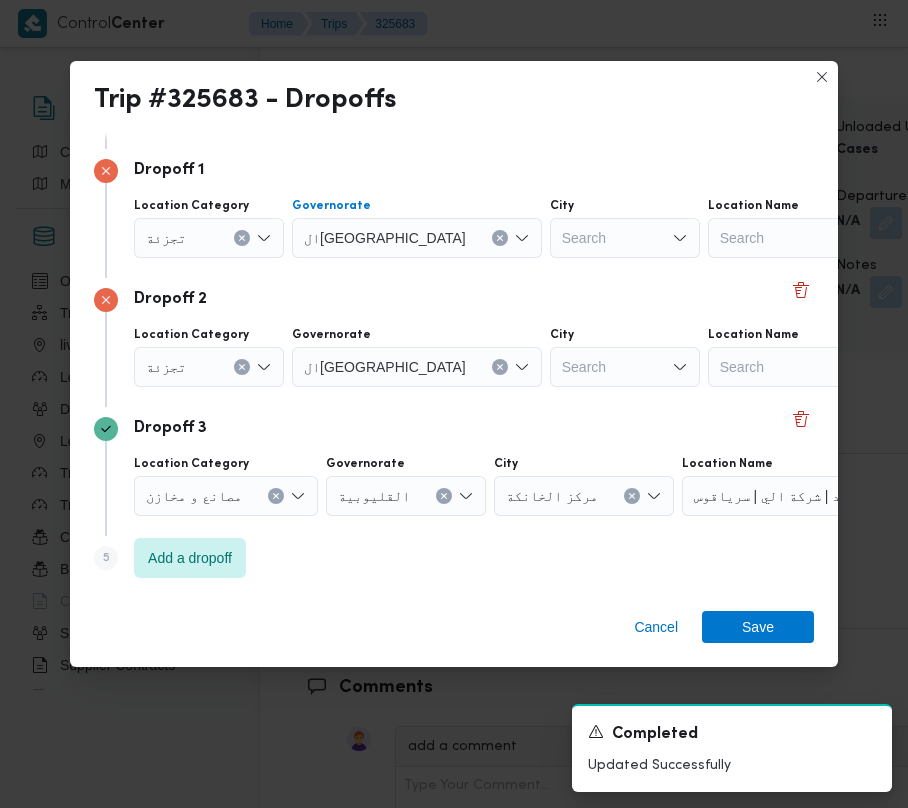 click on "Dropoff 2 Location Category تجزئة Governorate ال[GEOGRAPHIC_DATA] City Search Location Name Search" at bounding box center (454, 342) 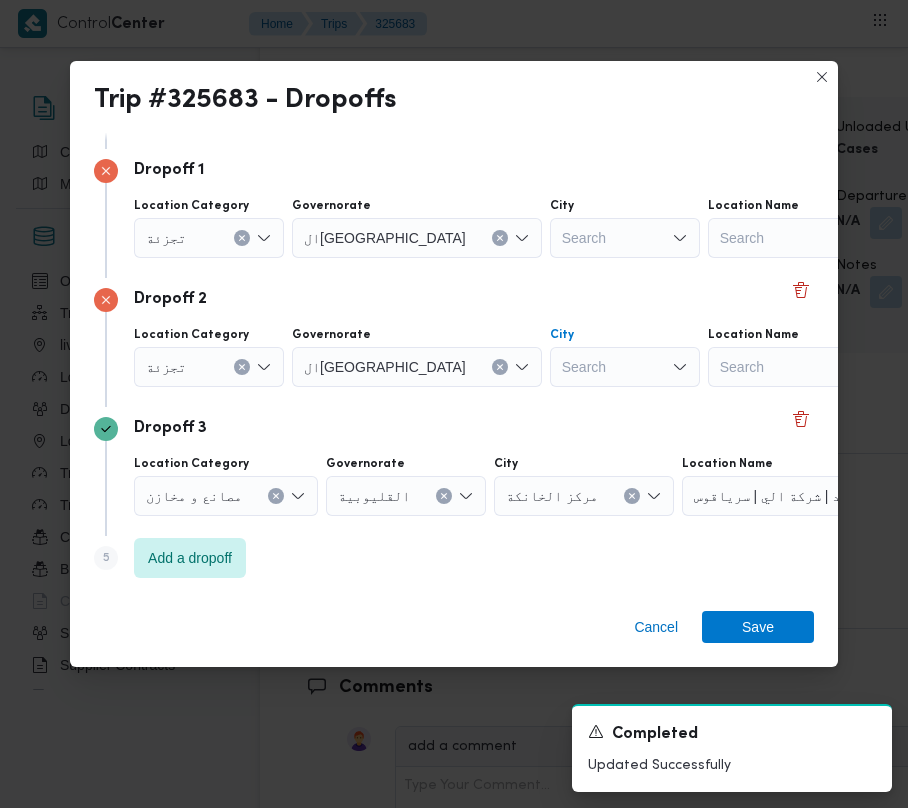 click on "Search" at bounding box center (625, 238) 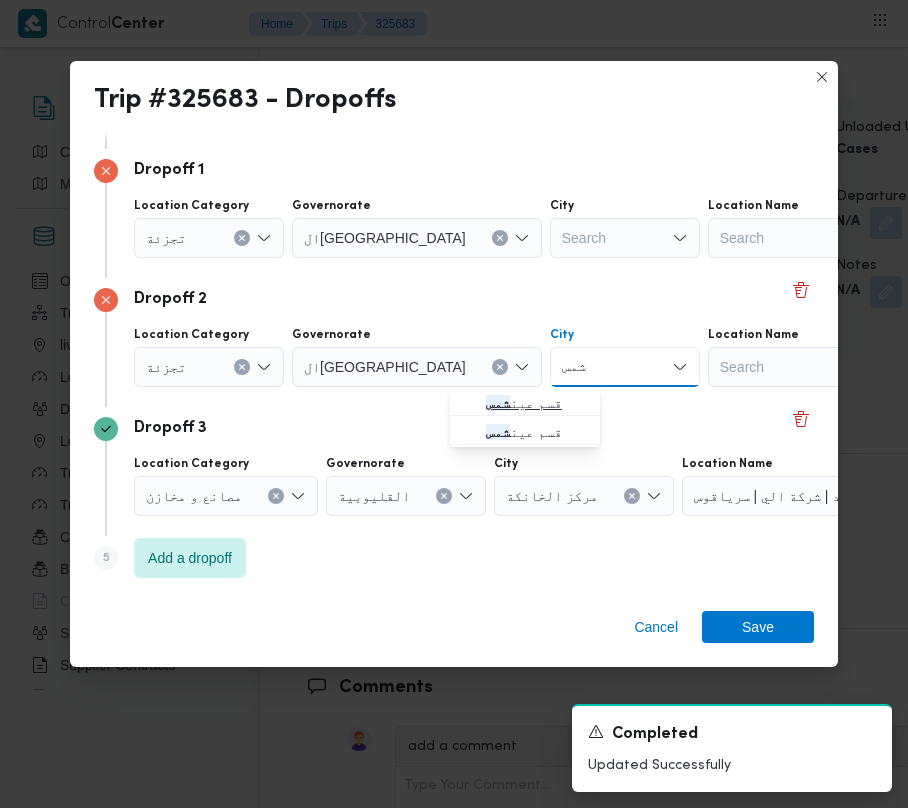 type on "شمس" 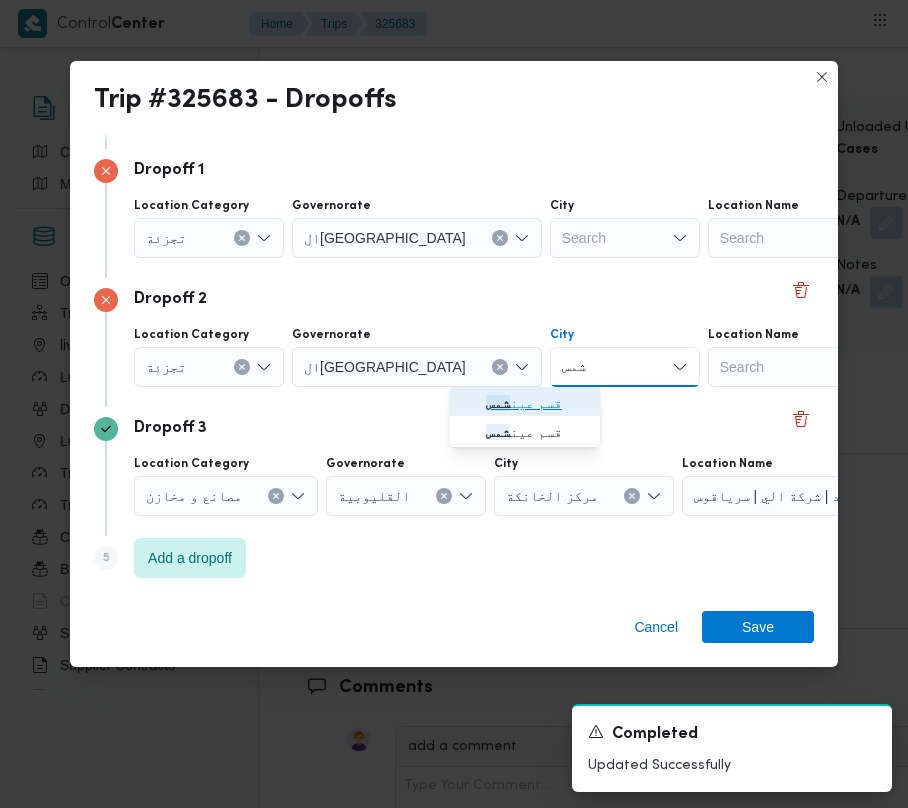 click on "شمس" at bounding box center [498, 403] 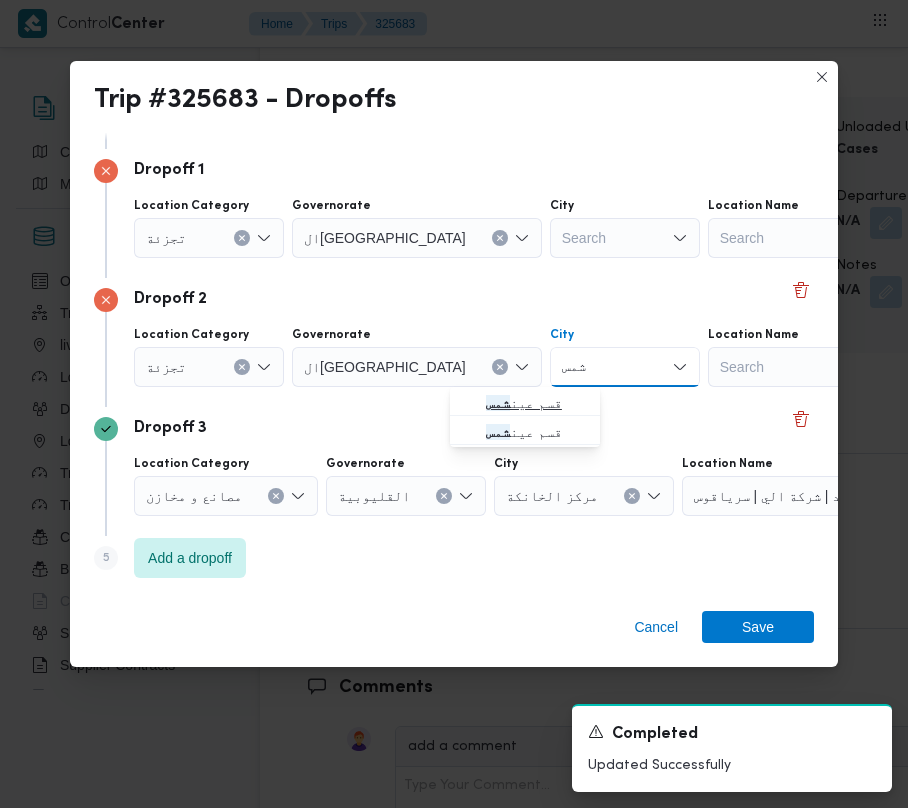 type 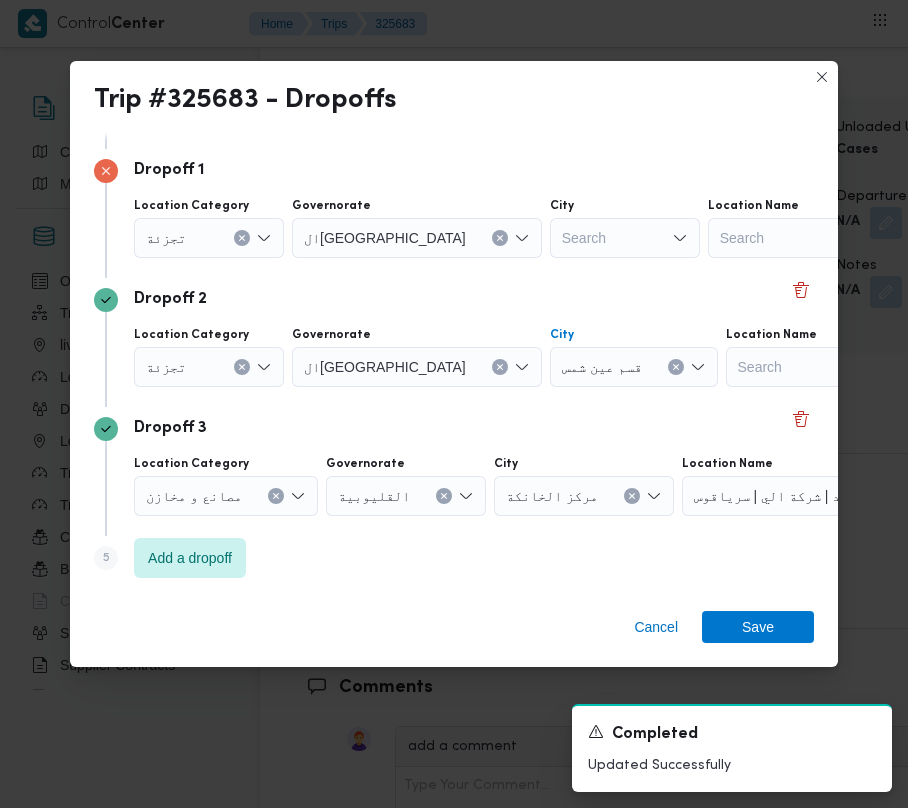 click on "Search" at bounding box center (625, 238) 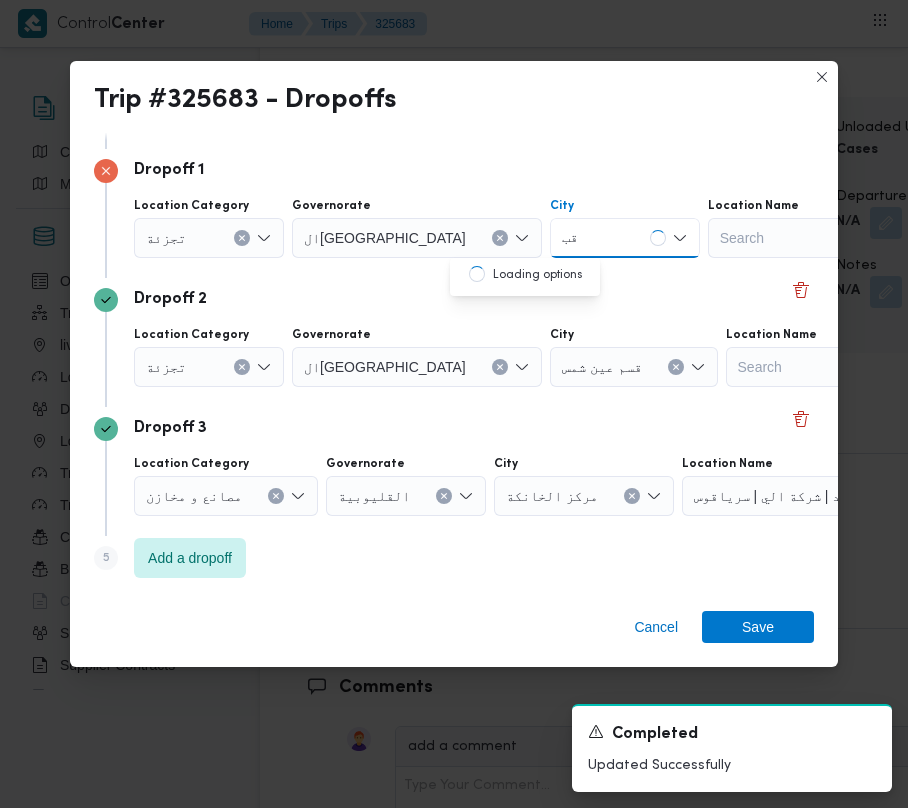 type on "قبة" 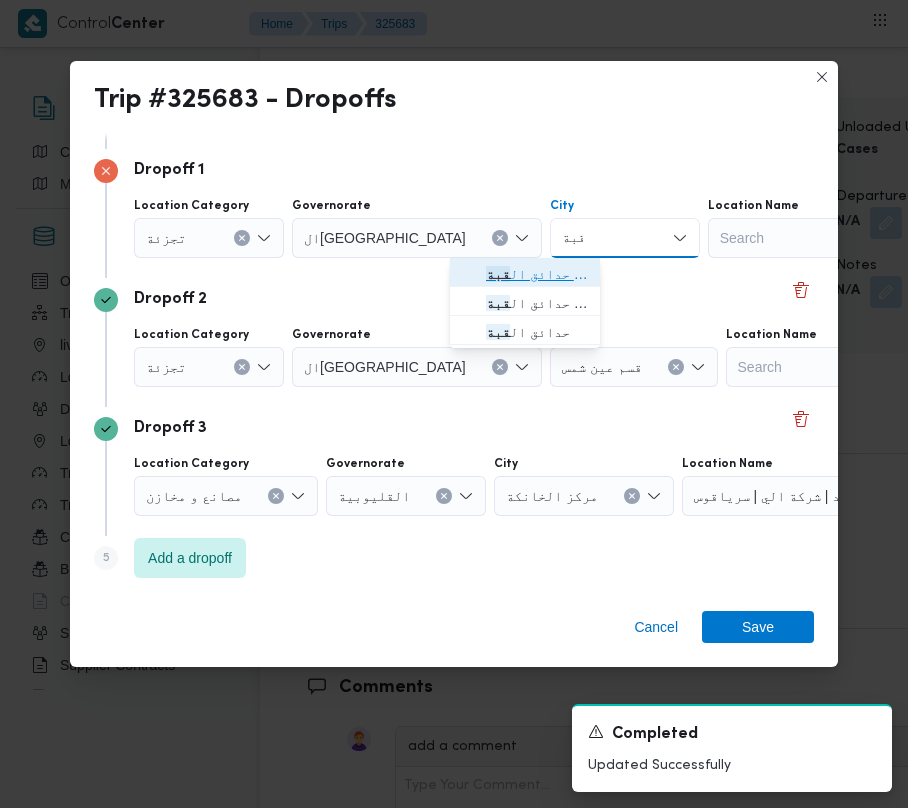 click on "قبة" at bounding box center (498, 274) 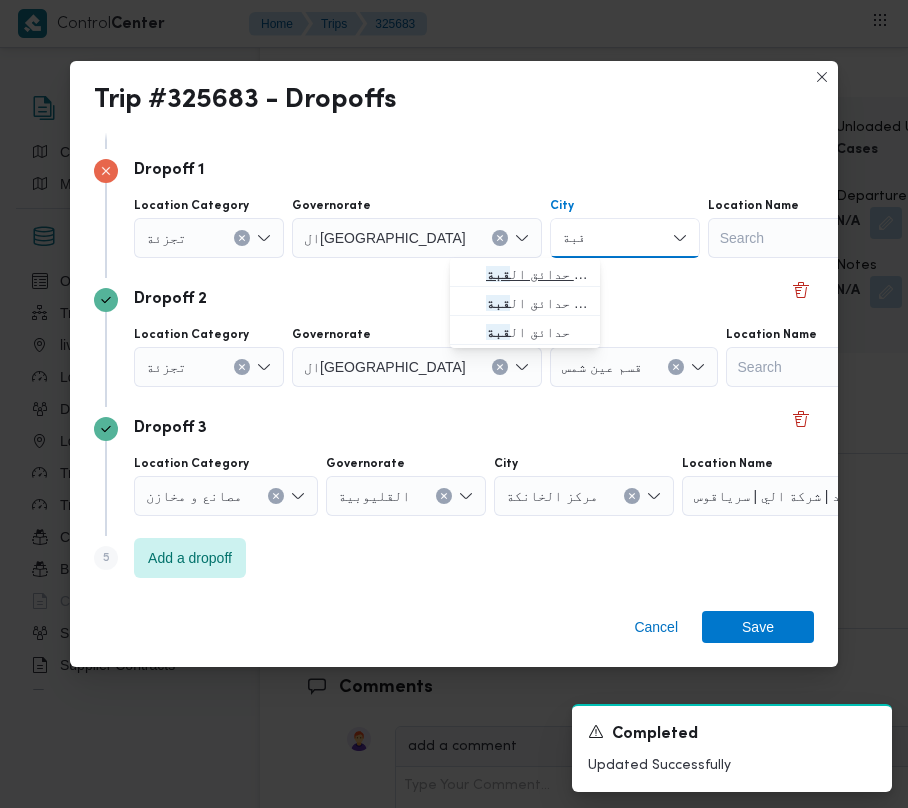 type 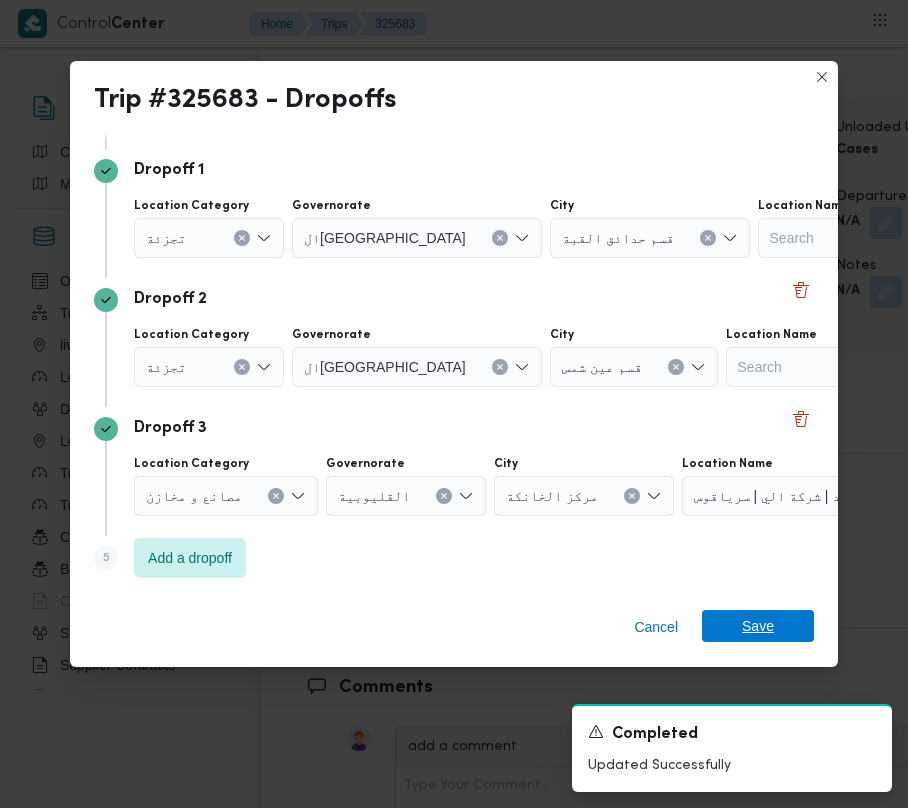 click on "Save" at bounding box center (758, 626) 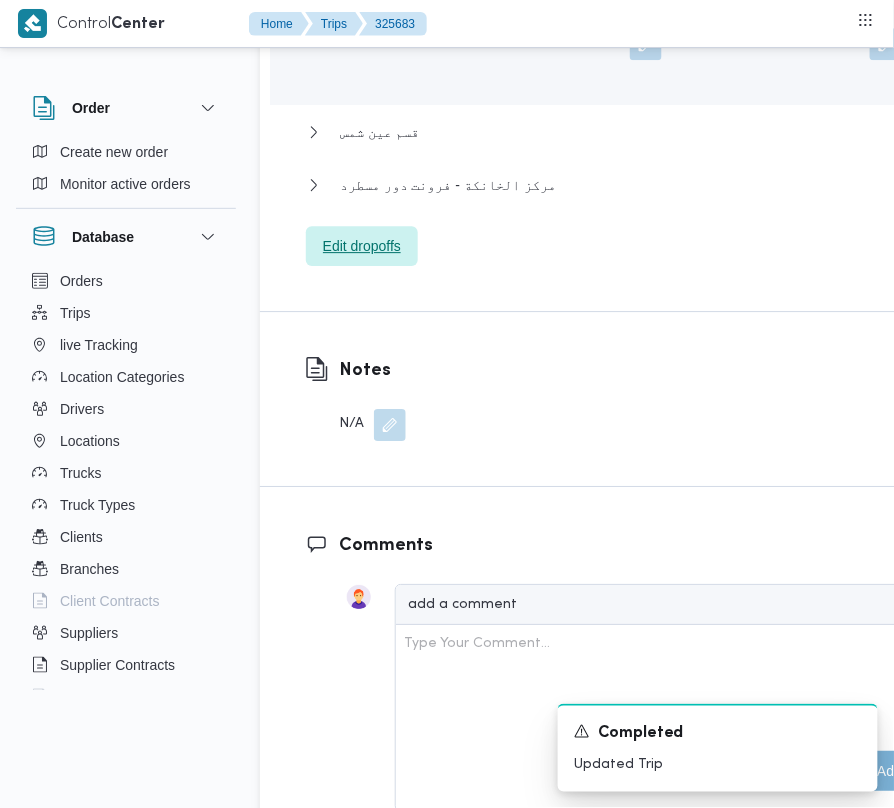 scroll, scrollTop: 2894, scrollLeft: 0, axis: vertical 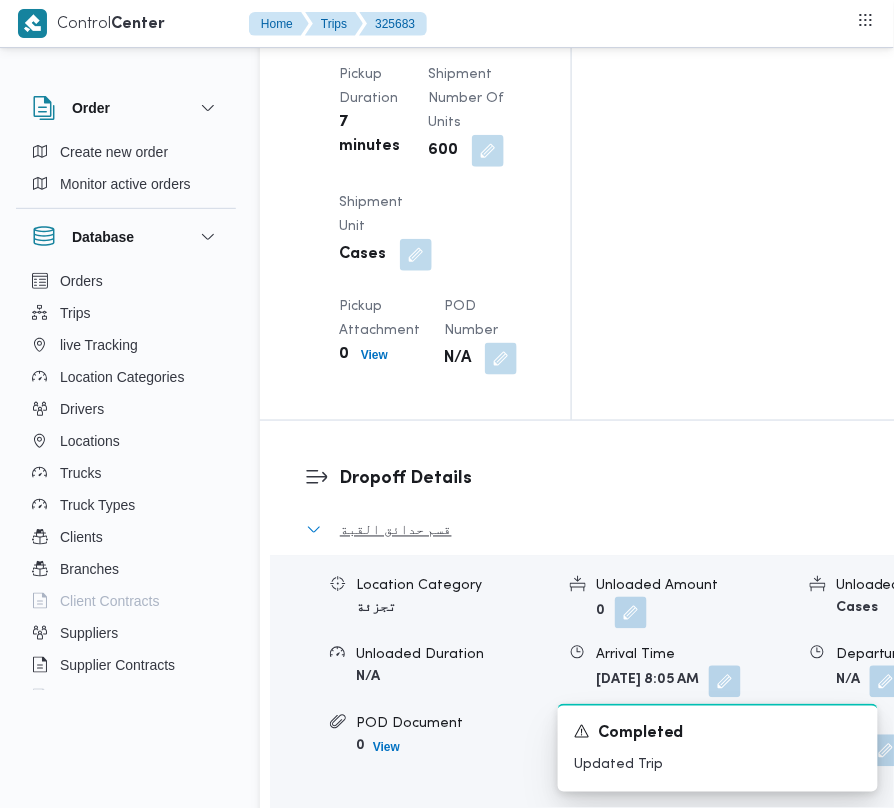 click on "قسم حدائق القبة" at bounding box center (396, 530) 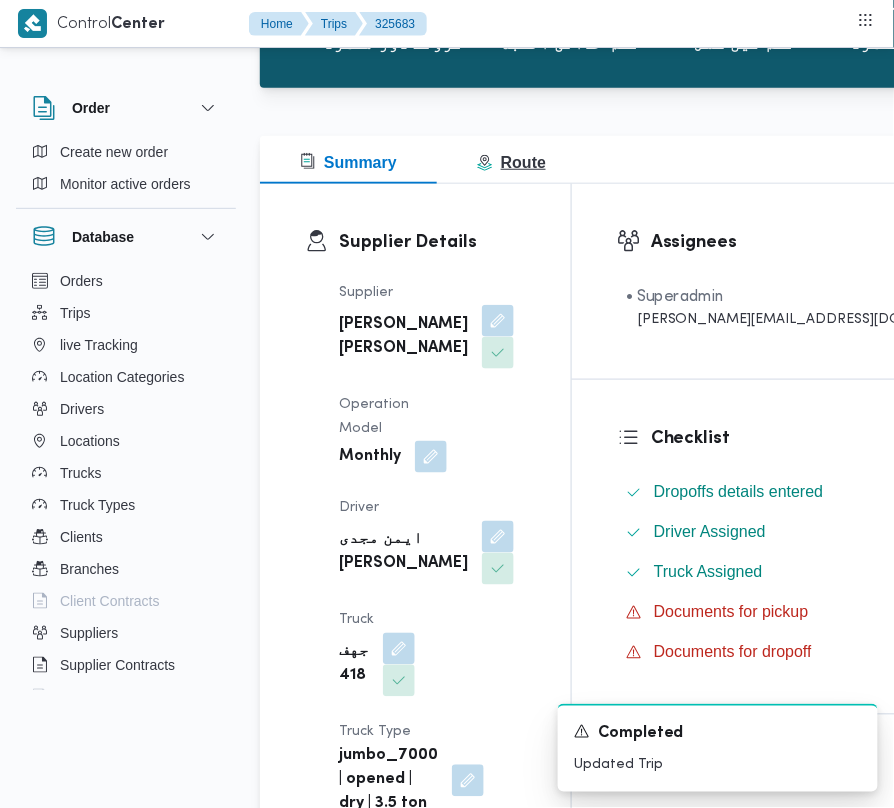 scroll, scrollTop: 0, scrollLeft: 0, axis: both 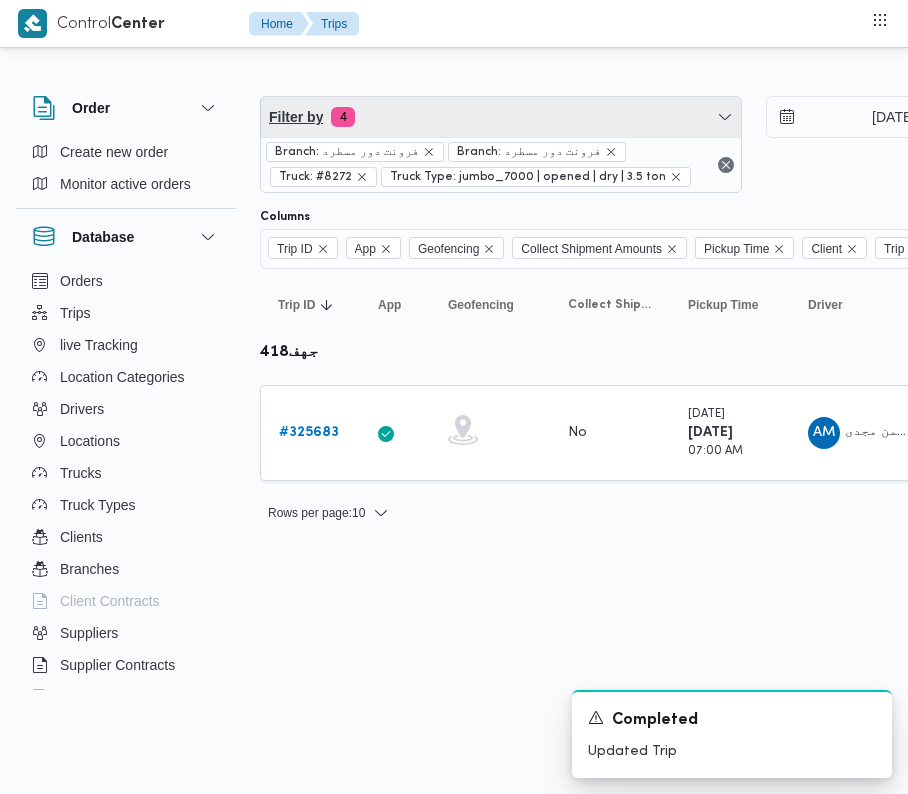 click on "Filter by 4" at bounding box center (501, 117) 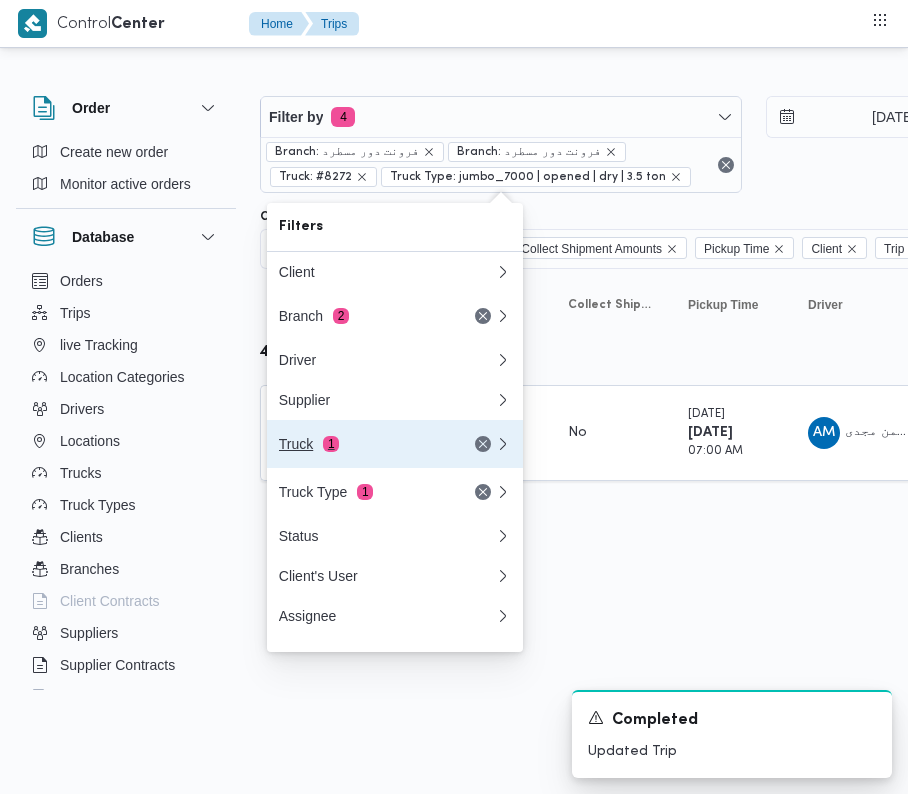 click on "Truck 1" at bounding box center (387, 444) 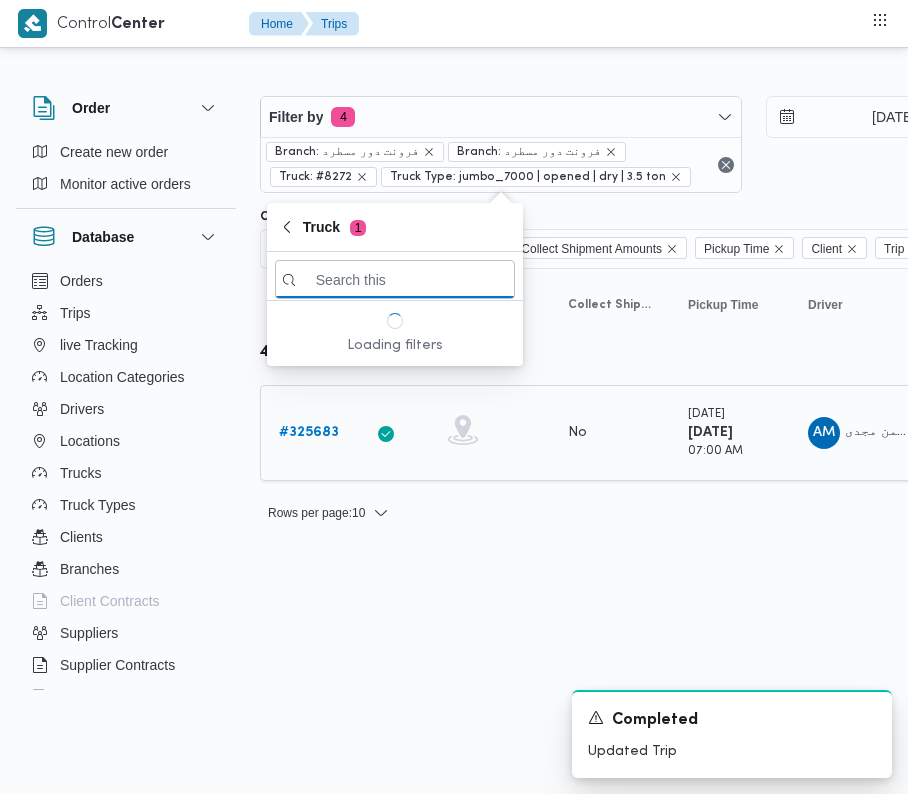 paste on "5386" 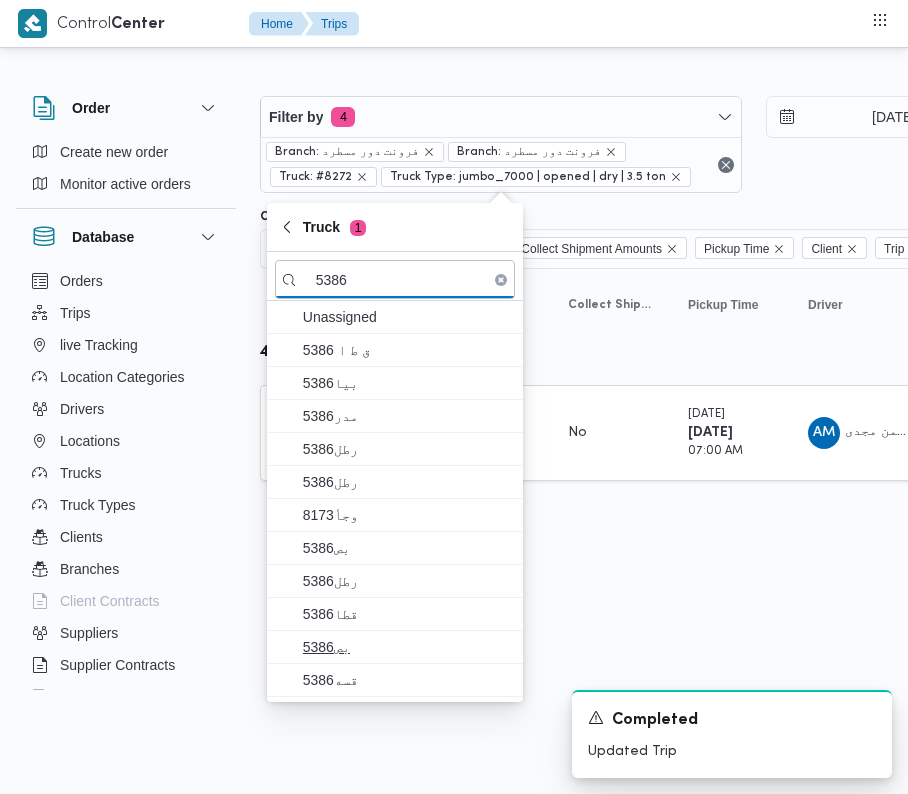 type on "5386" 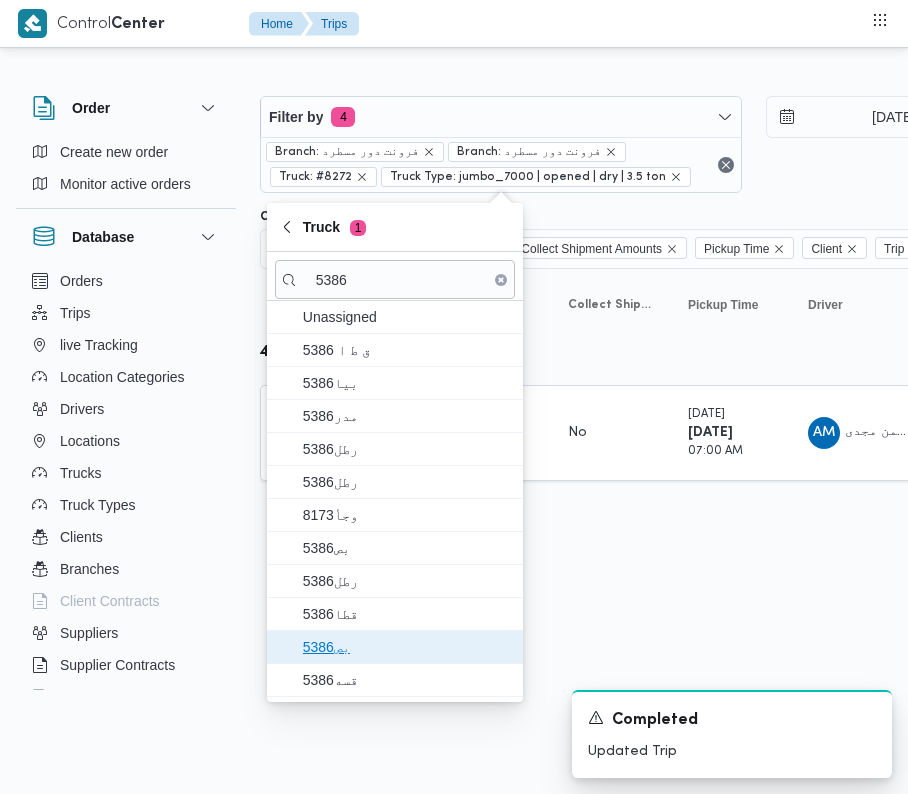 click on "بص5386" at bounding box center (407, 647) 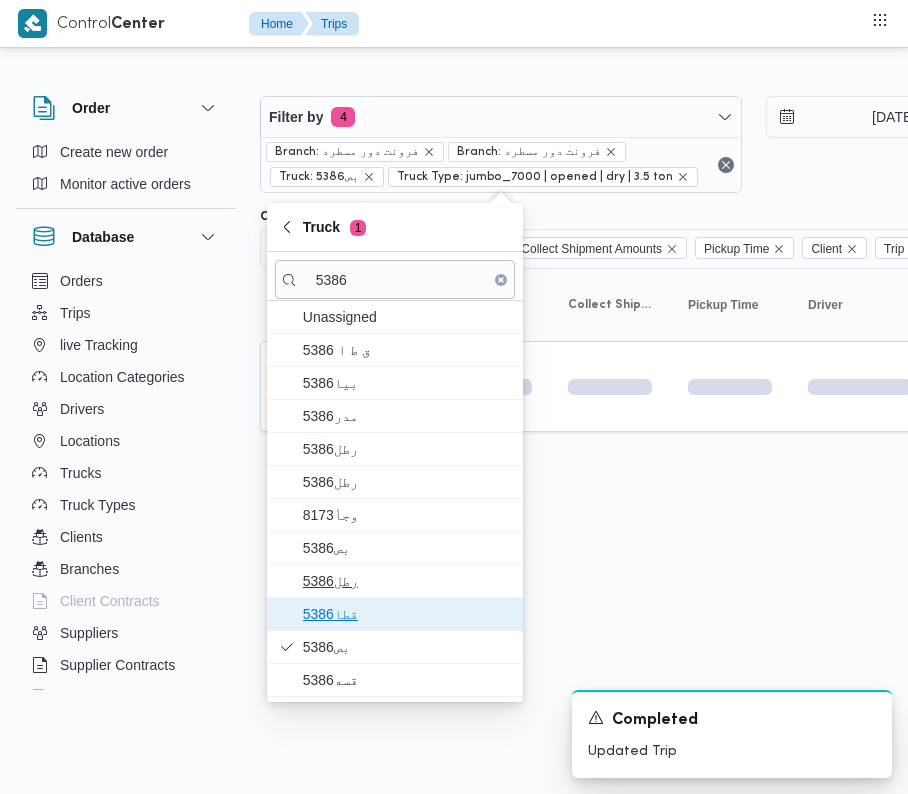 click on "قطا5386" at bounding box center (407, 614) 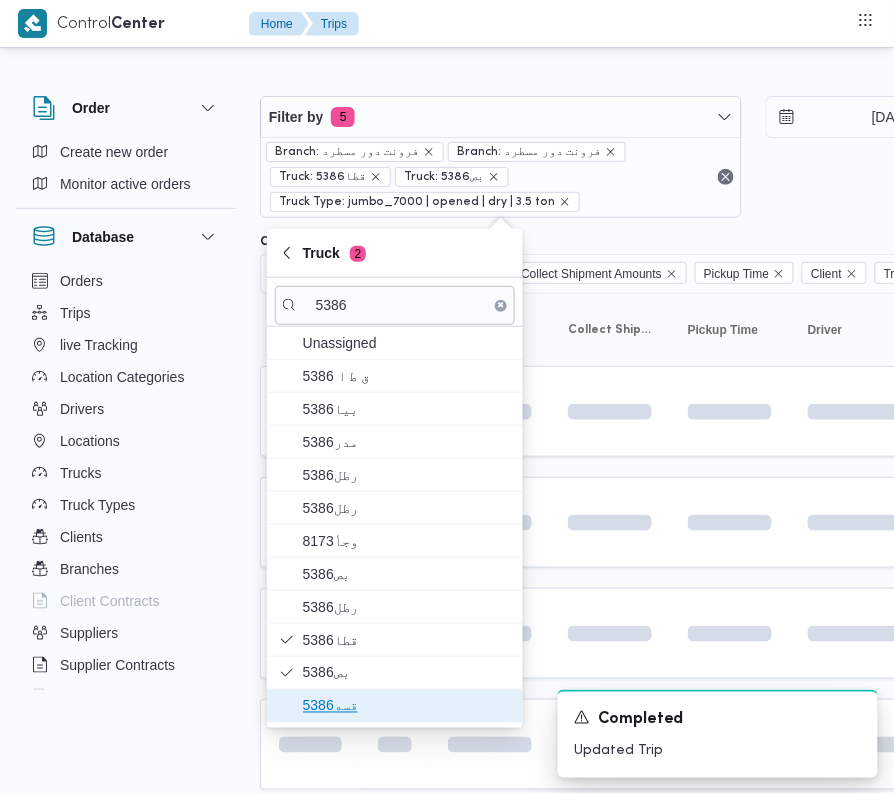 click on "قسه5386" at bounding box center [407, 706] 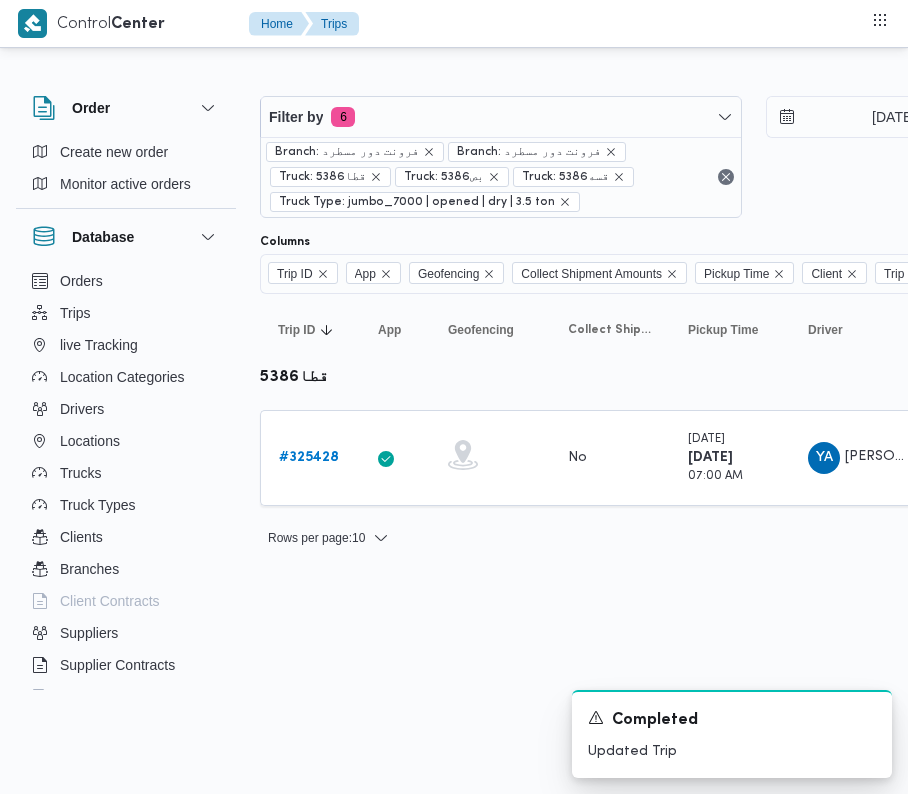 click on "Filter by 6 Branch: فرونت دور مسطرد Branch: فرونت دور مسطرد  Truck: قطا5386 Truck: بص5386 Truck: قسه5386 Truck Type: jumbo_7000 | opened | dry | 3.5 ton [DATE] → [DATE] Group By Truck Columns Trip ID App Geofencing Collect Shipment Amounts Pickup Time Client Trip Points Driver Supplier Truck Status Platform Sorting Trip ID Click to sort in ascending order App Click to sort in ascending order Geofencing Click to sort in ascending order Collect Shipment Amounts Pickup Time Click to sort in ascending order Client Click to sort in ascending order Trip Points Driver Click to sort in ascending order Supplier Click to sort in ascending order Truck Click to sort in ascending order Status Click to sort in ascending order Platform Click to sort in ascending order Actions قطا5386 Trip ID # 325428 App Geofencing Collect Shipment Amounts No Pickup Time [DATE] 07:00 AM   Client Frontdoor Trip Points فرونت دور مسطرد 01:09 AM Driver YA Supplier AM Truck :  1" at bounding box center (442, 313) 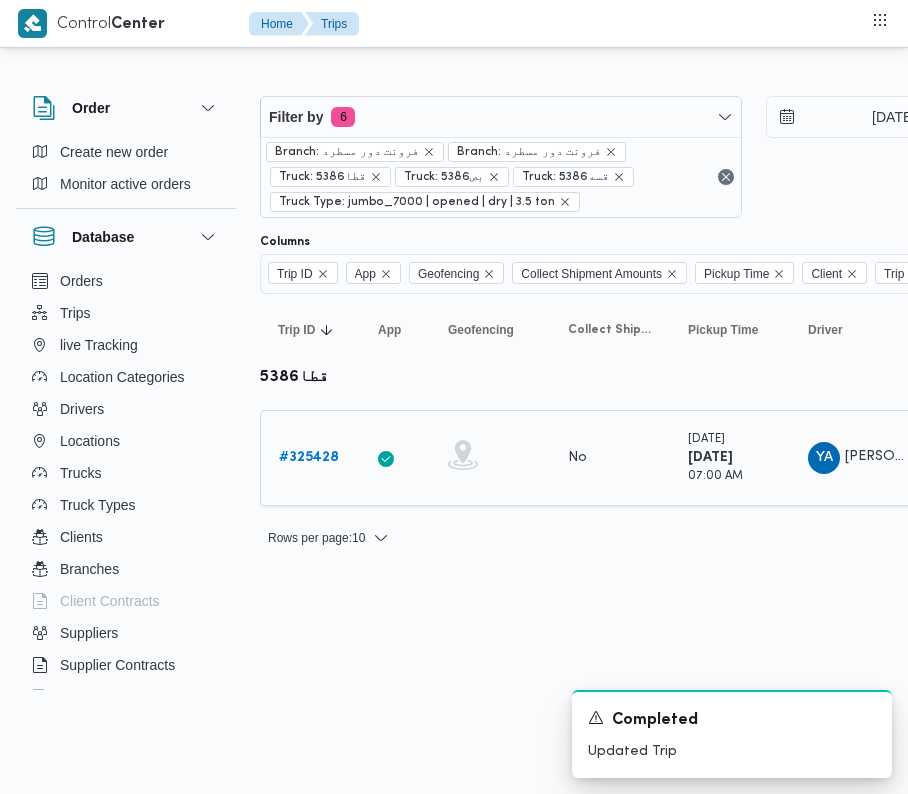 click on "# 325428" at bounding box center [309, 458] 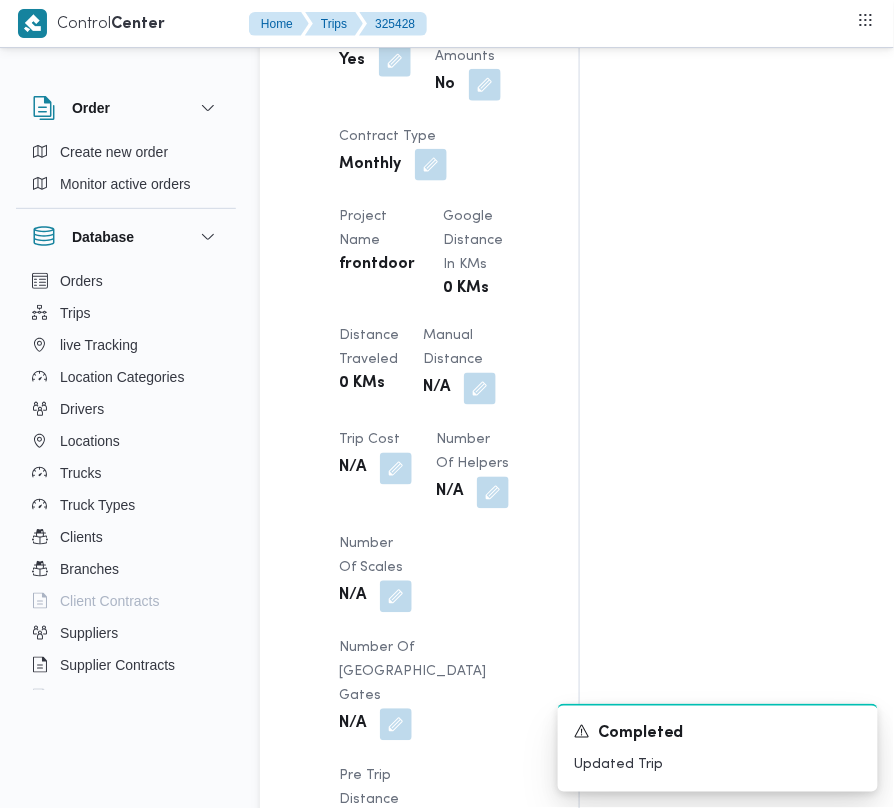 scroll, scrollTop: 2533, scrollLeft: 0, axis: vertical 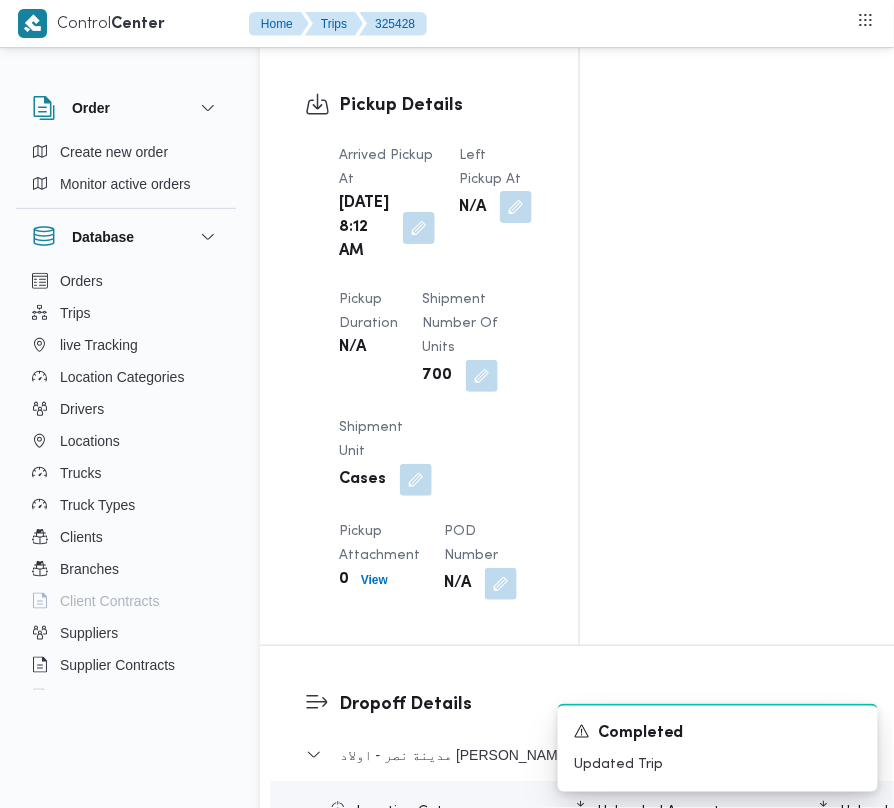 click at bounding box center (516, 207) 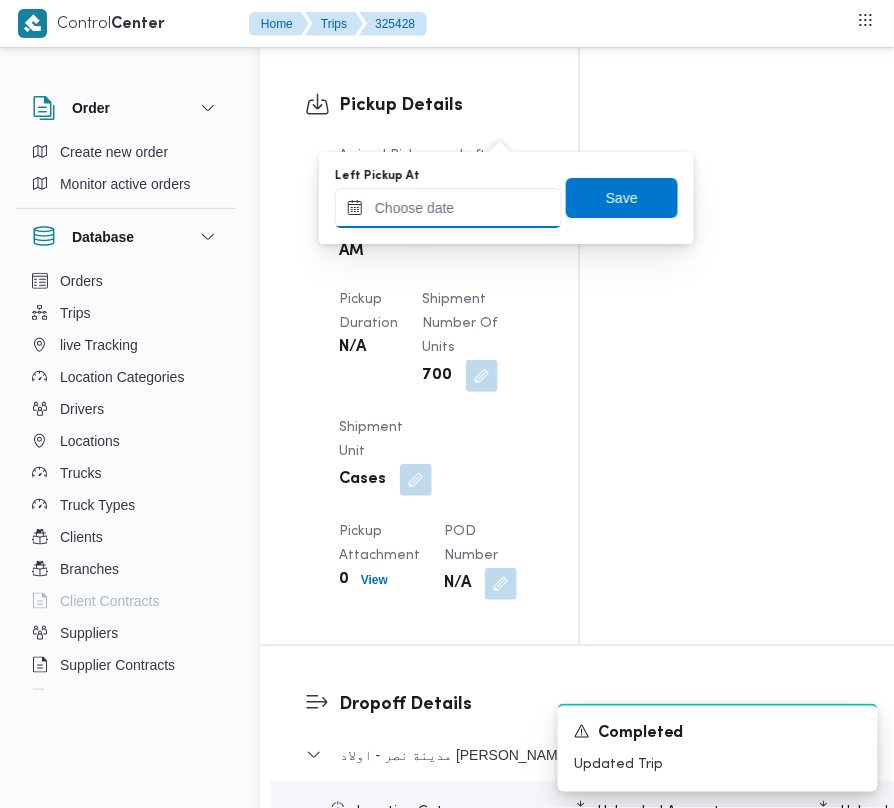 click on "Left Pickup At" at bounding box center [448, 208] 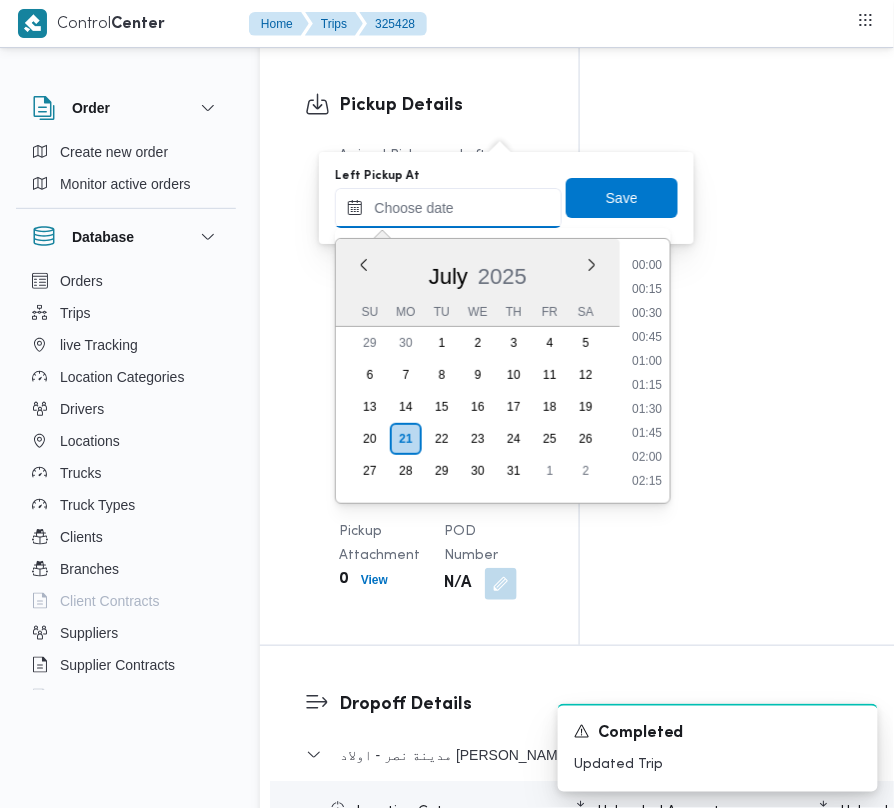scroll, scrollTop: 721, scrollLeft: 0, axis: vertical 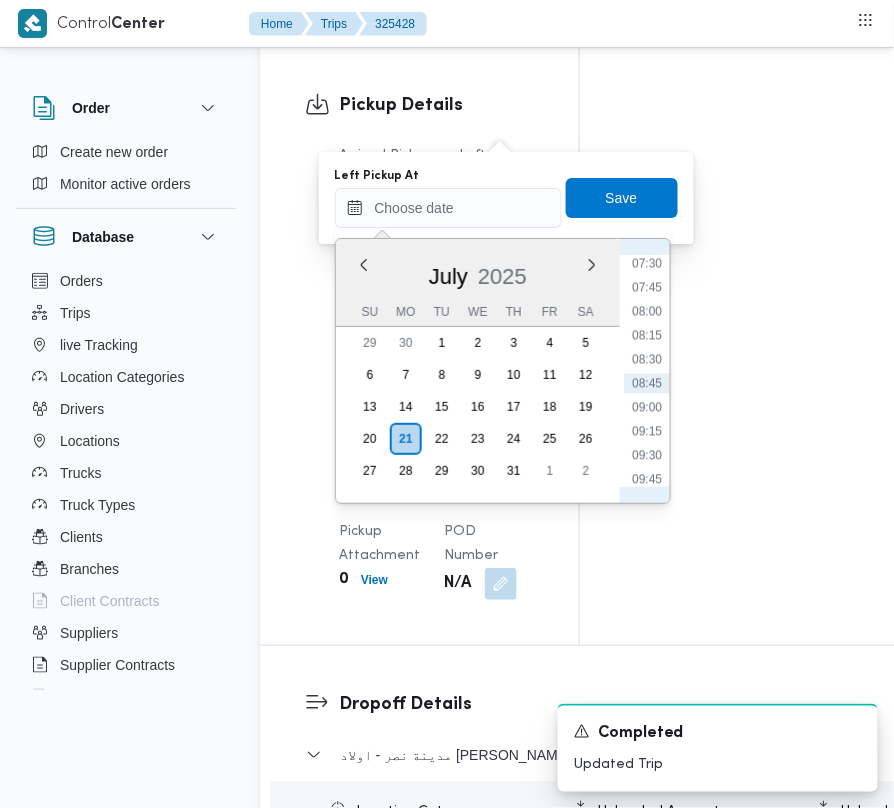 click on "08:15" at bounding box center (647, 336) 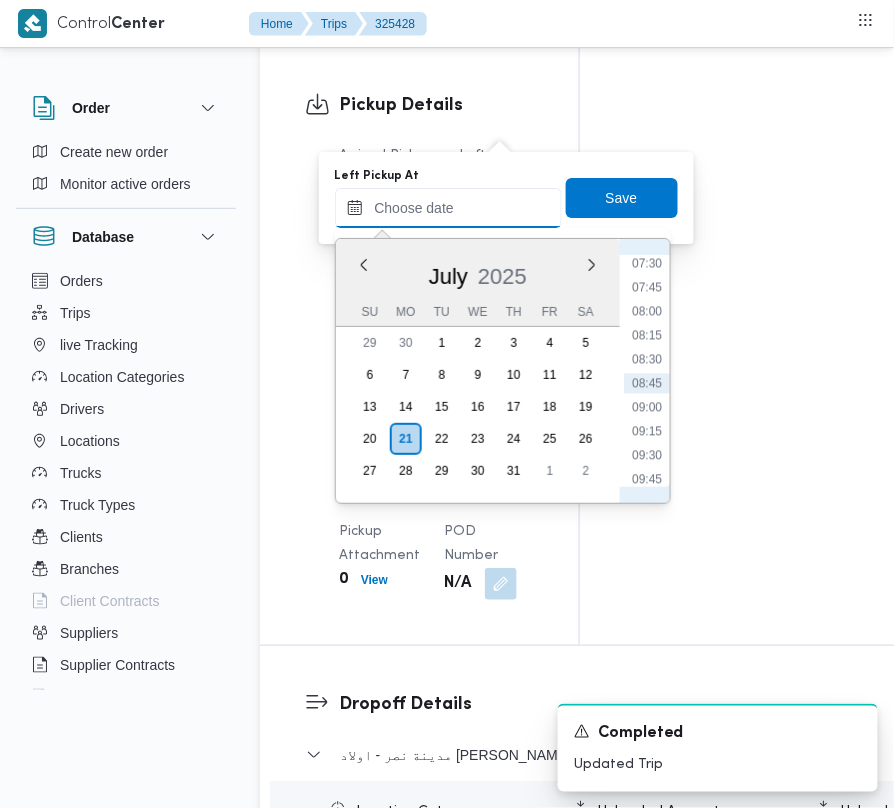 type on "[DATE] 08:15" 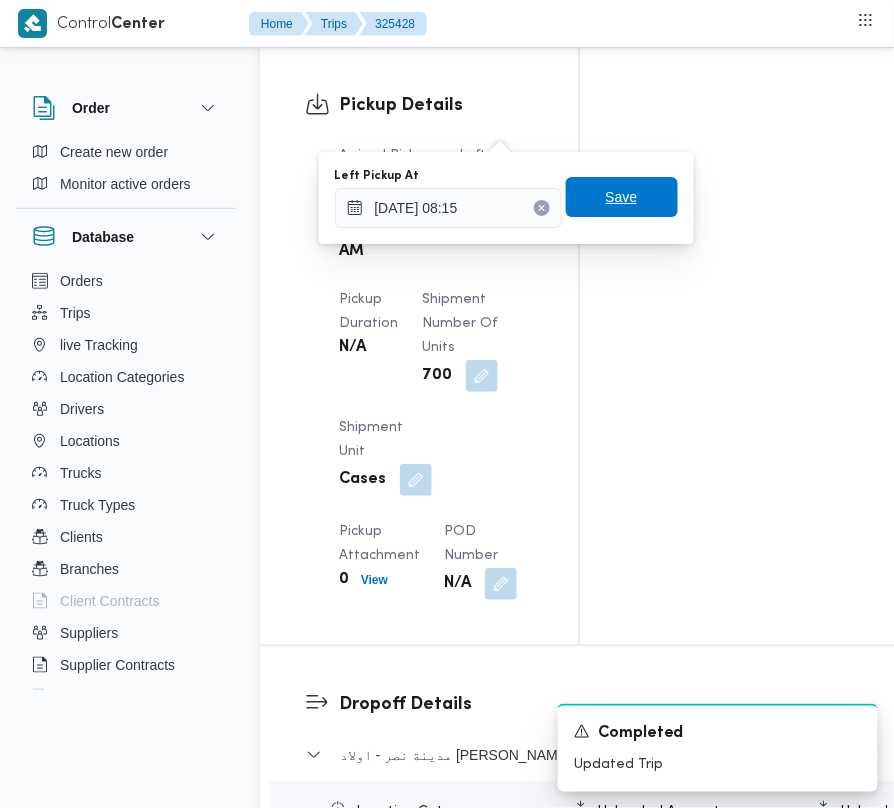 click on "Save" at bounding box center [622, 197] 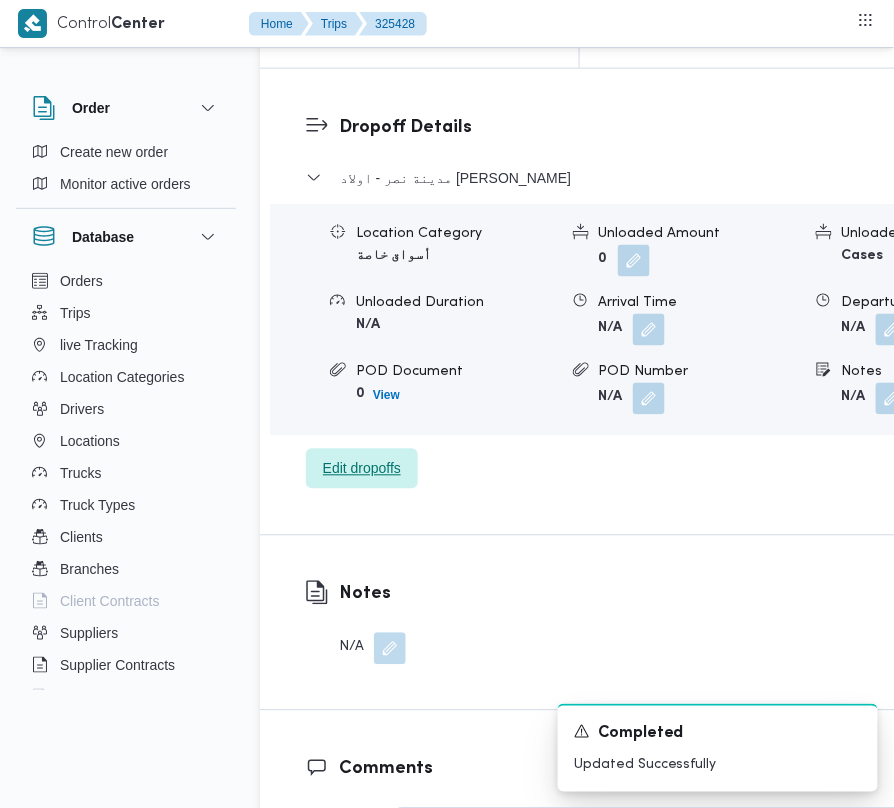 click on "Edit dropoffs" at bounding box center (362, 469) 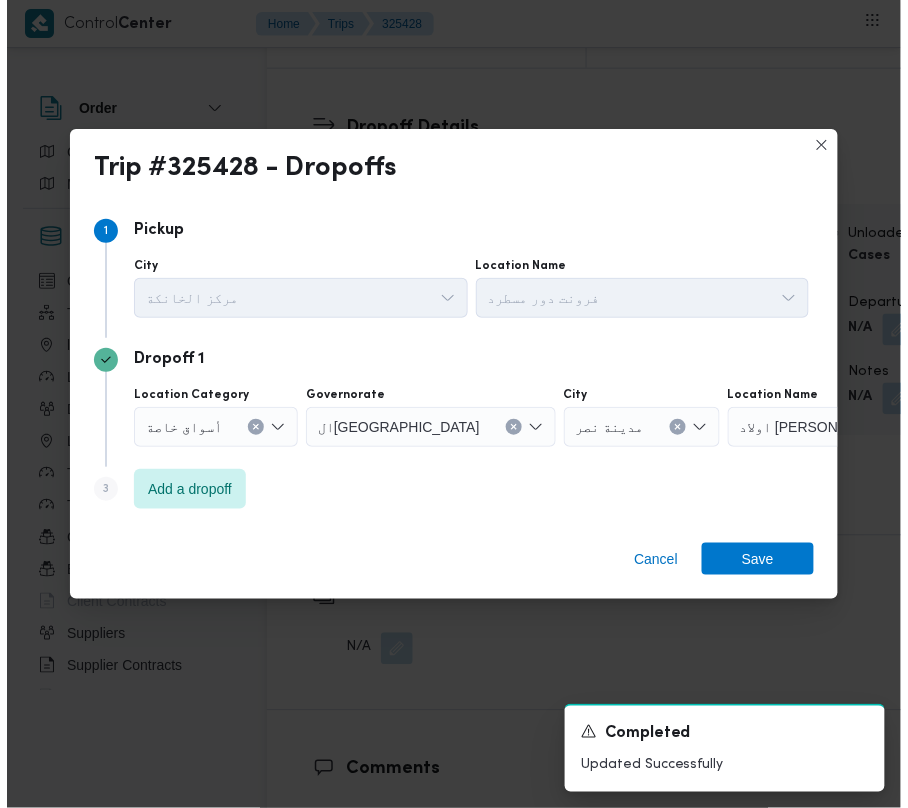 scroll, scrollTop: 3102, scrollLeft: 0, axis: vertical 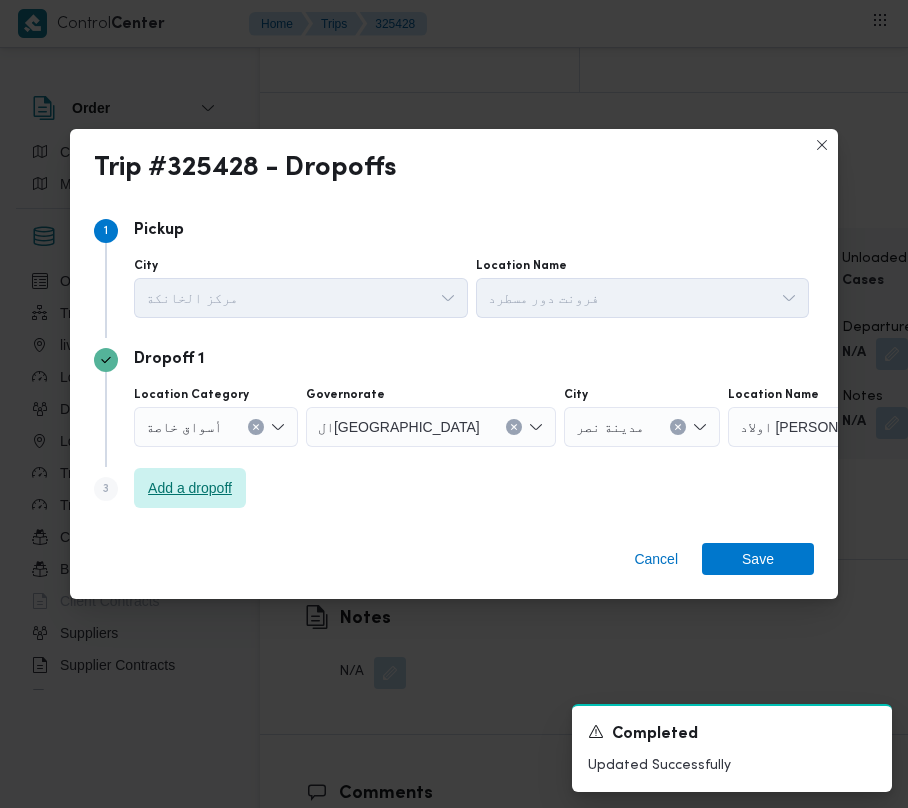 click on "Add a dropoff" at bounding box center (190, 488) 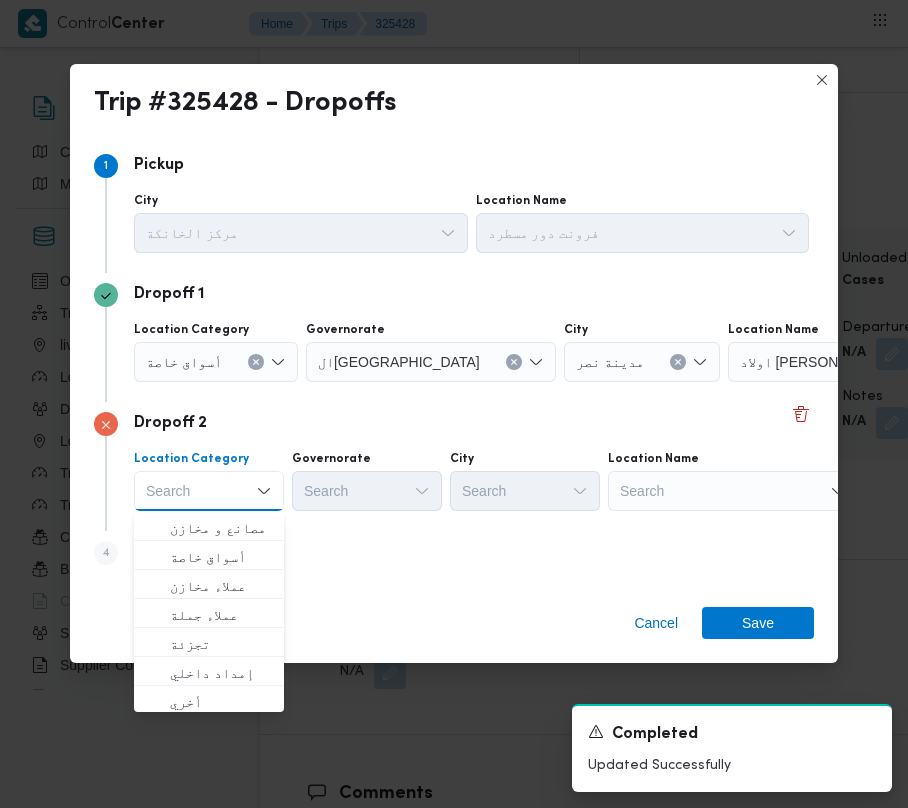 click on "Search" at bounding box center (853, 362) 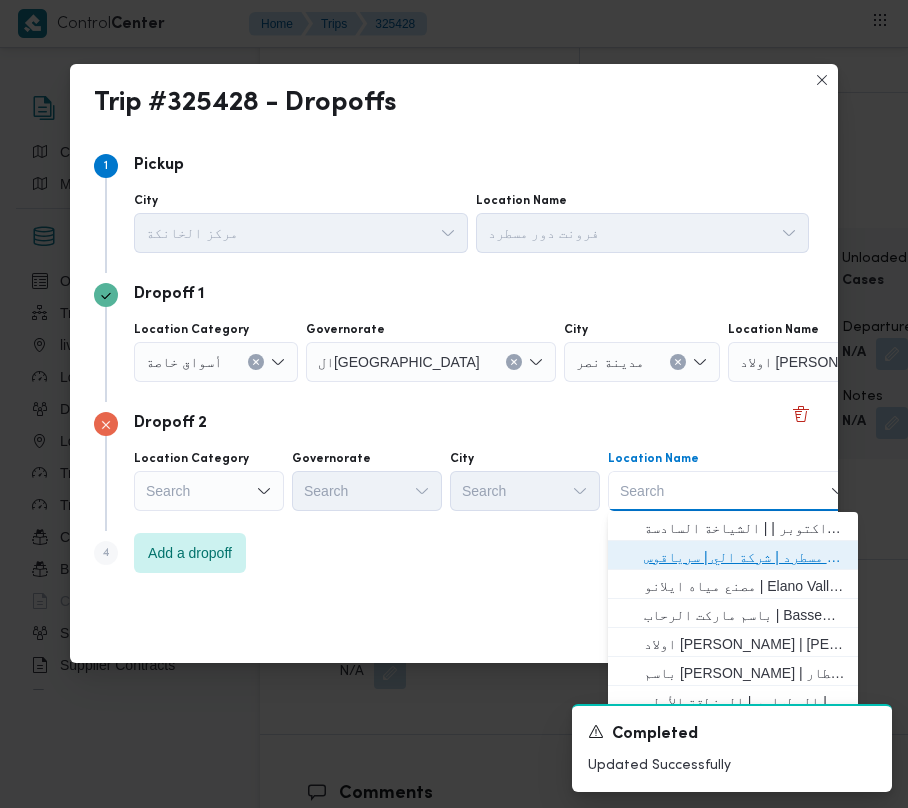 click on "فرونت دور مسطرد | شركة الي | سرياقوس" at bounding box center (745, 557) 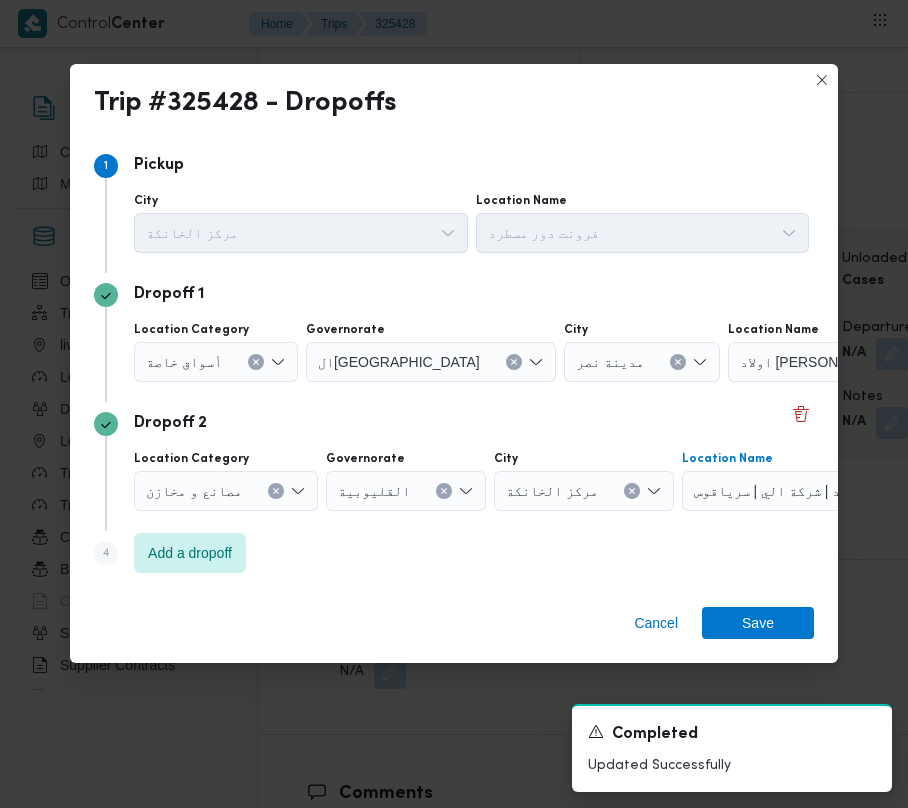 click on "أسواق خاصة" at bounding box center [184, 361] 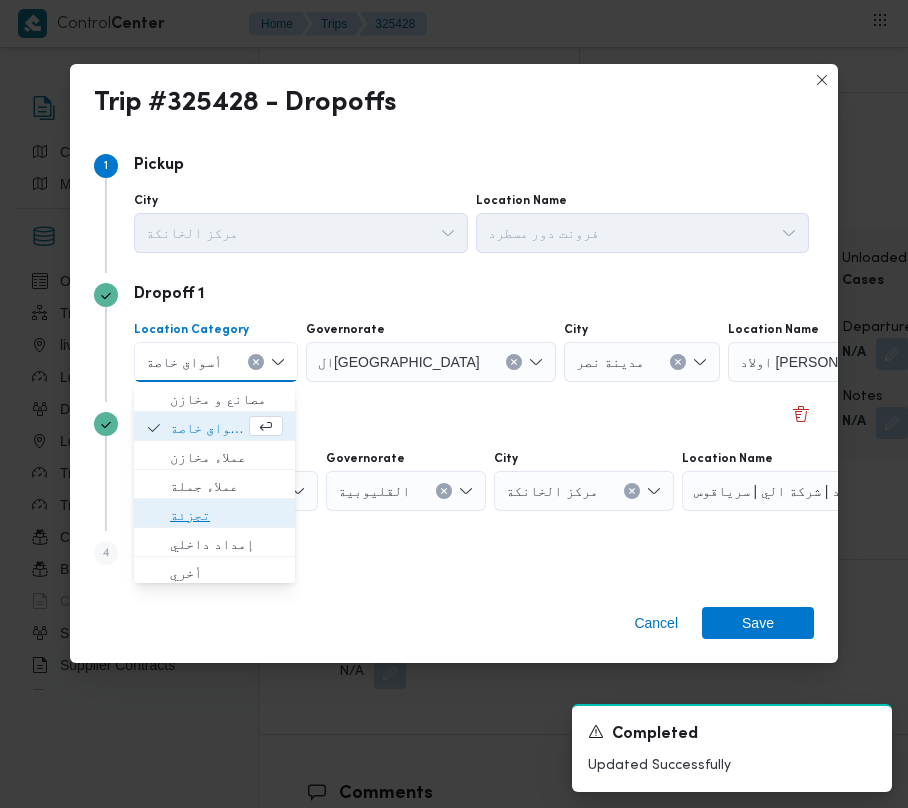 click on "تجزئة" at bounding box center [226, 515] 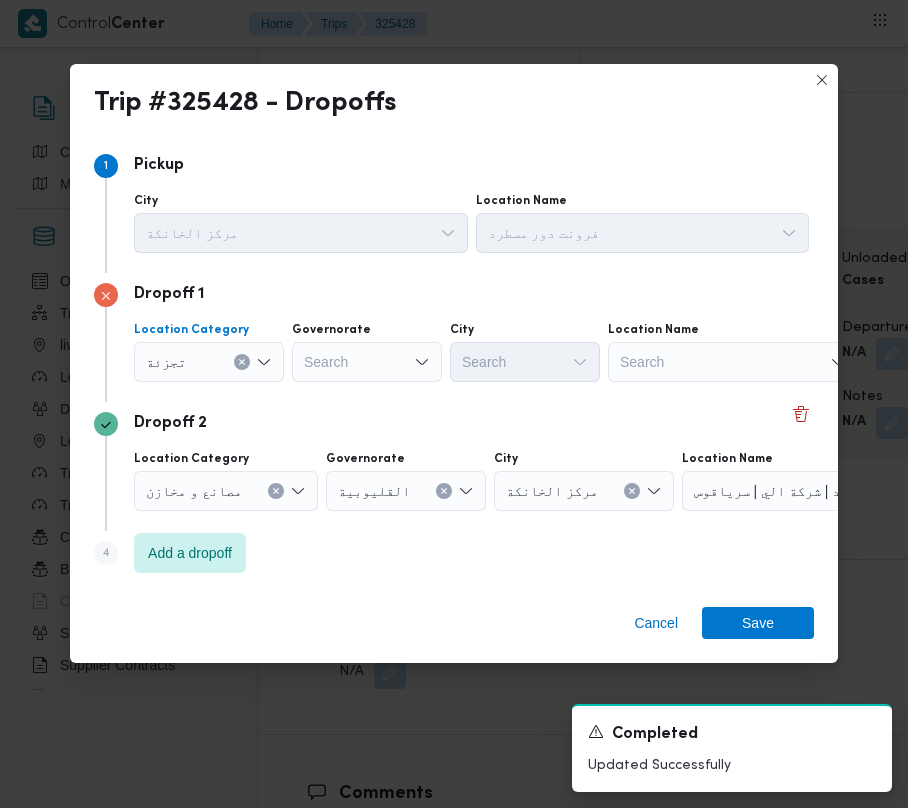 drag, startPoint x: 348, startPoint y: 346, endPoint x: 325, endPoint y: 370, distance: 33.24154 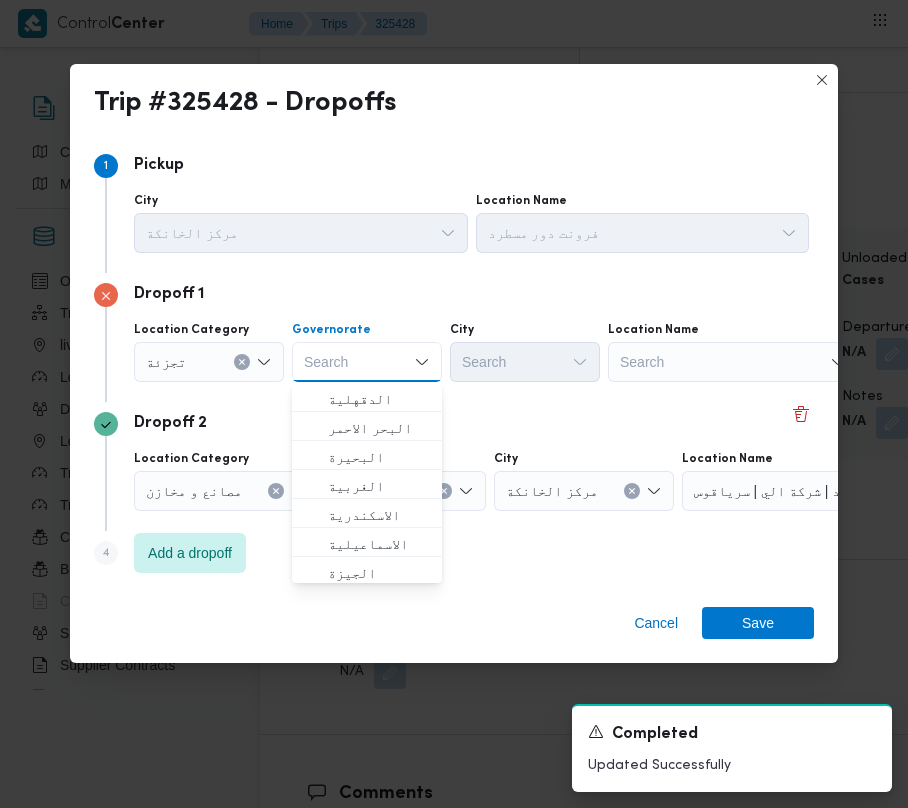 paste on "[GEOGRAPHIC_DATA]" 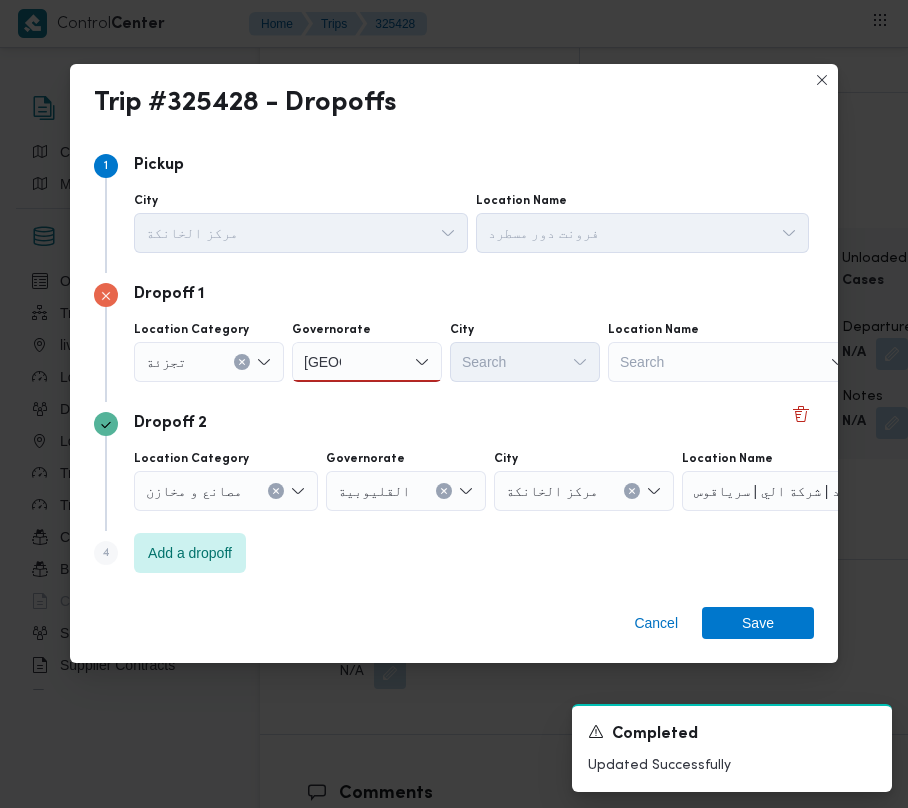 click on "[GEOGRAPHIC_DATA] [GEOGRAPHIC_DATA]" at bounding box center (367, 362) 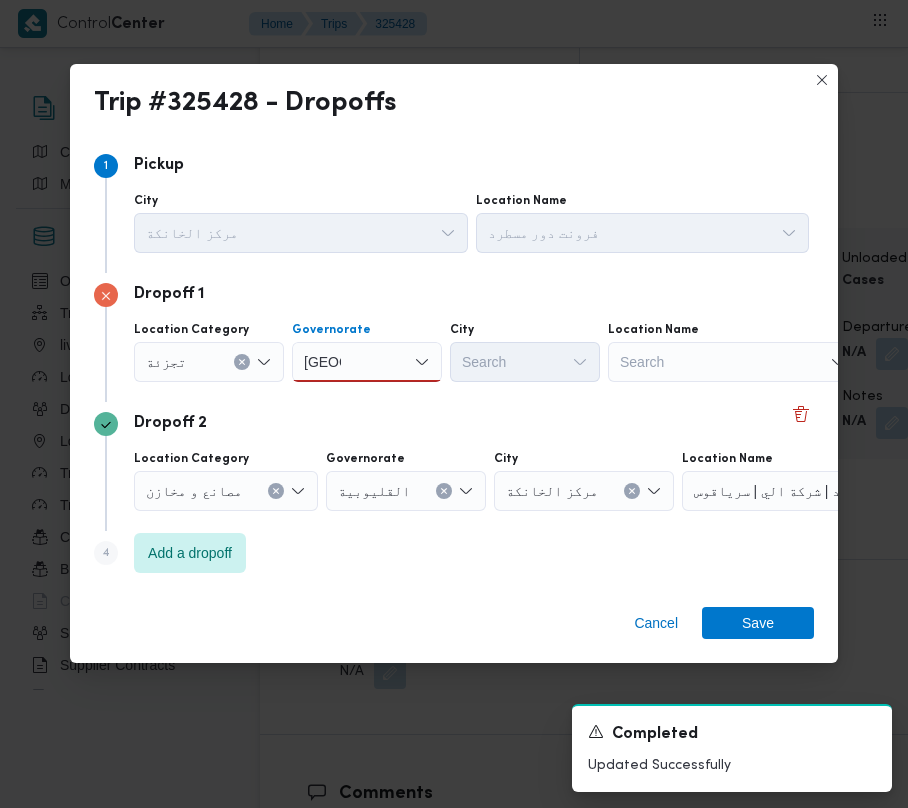 click on "[GEOGRAPHIC_DATA] [GEOGRAPHIC_DATA]" at bounding box center [367, 362] 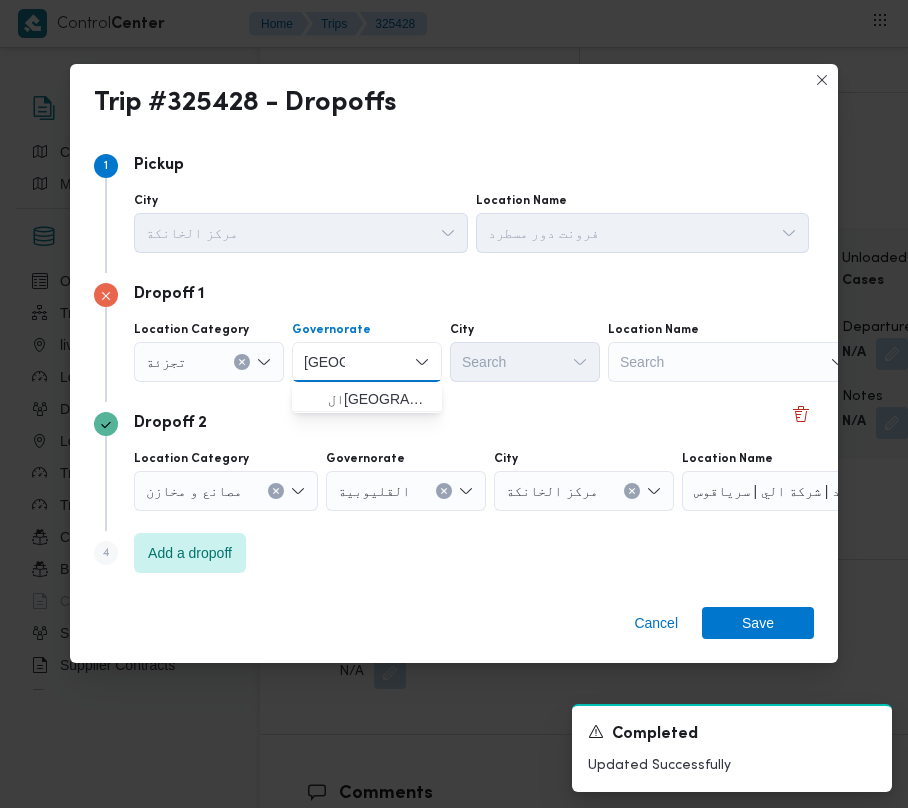 type on "[GEOGRAPHIC_DATA]" 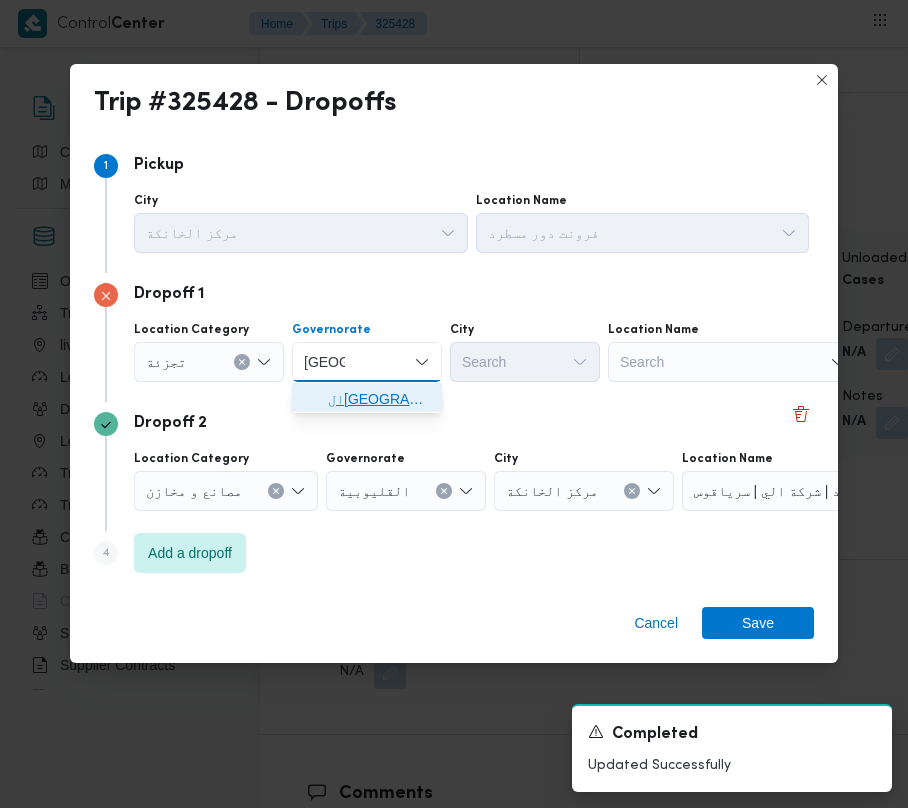 click on "ال[GEOGRAPHIC_DATA]" at bounding box center [379, 399] 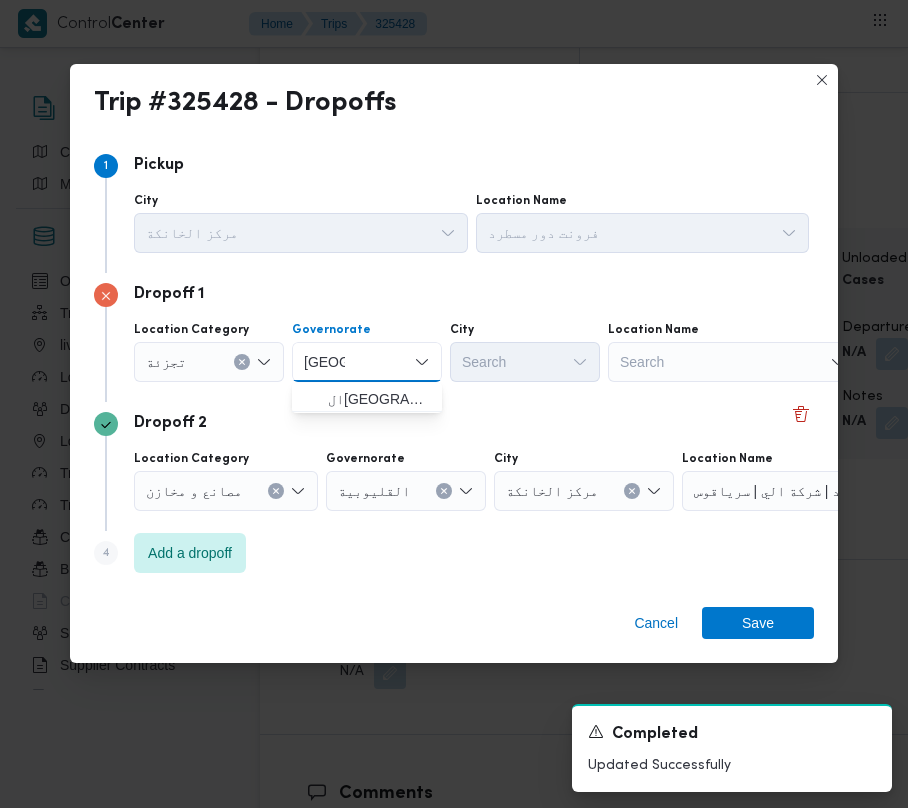 type 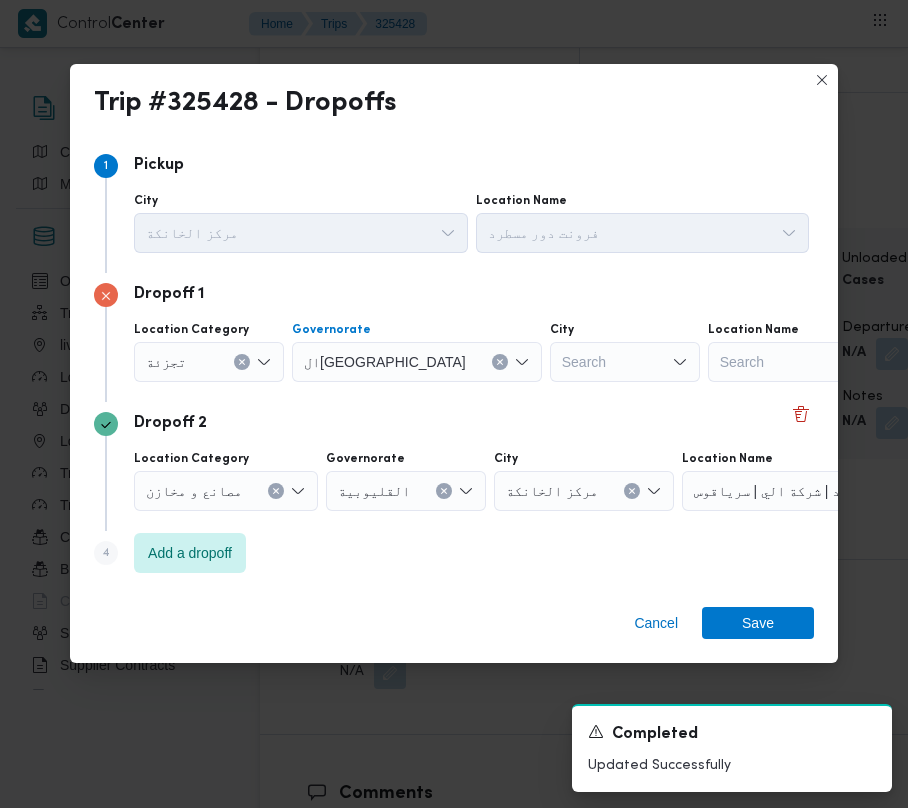 click on "Search" at bounding box center (625, 362) 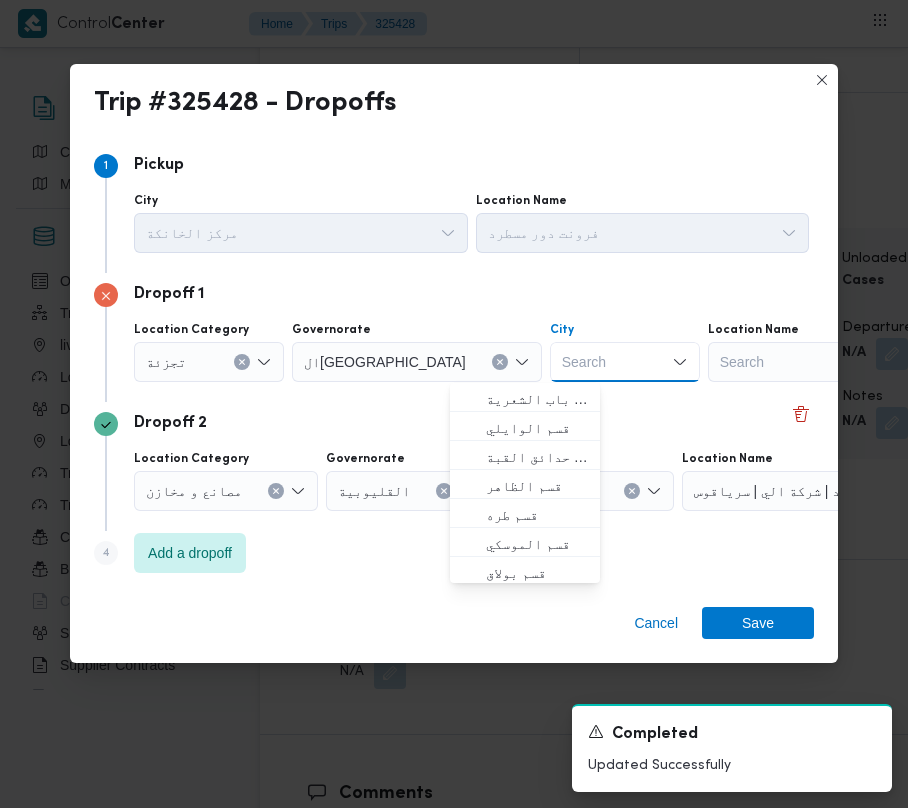 paste on "مقطم" 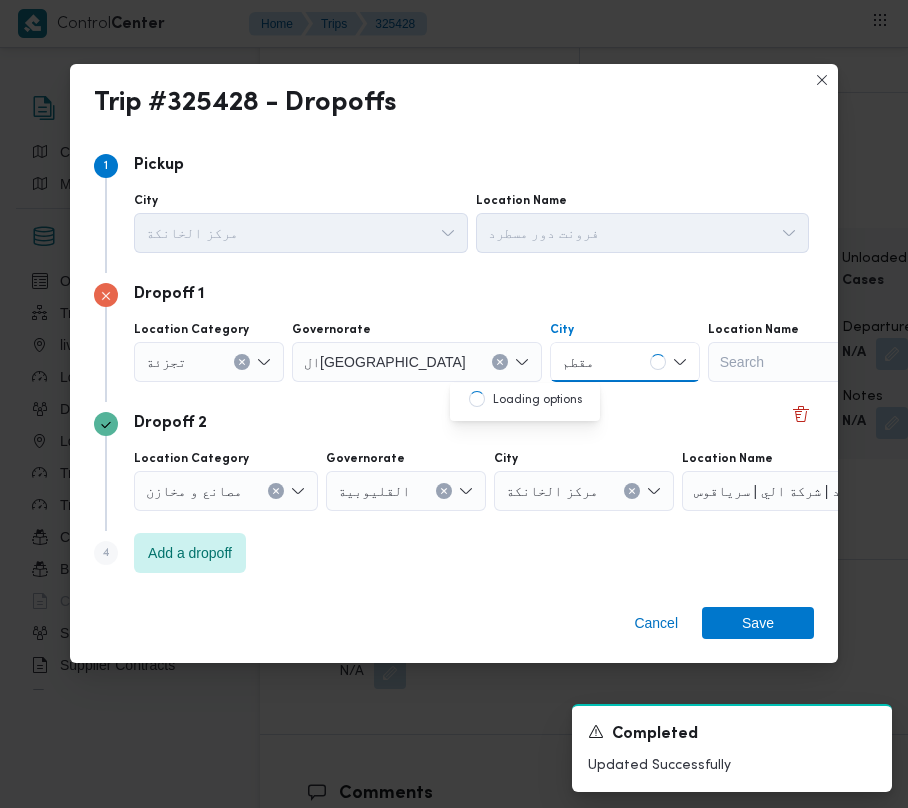 type on "مقطم" 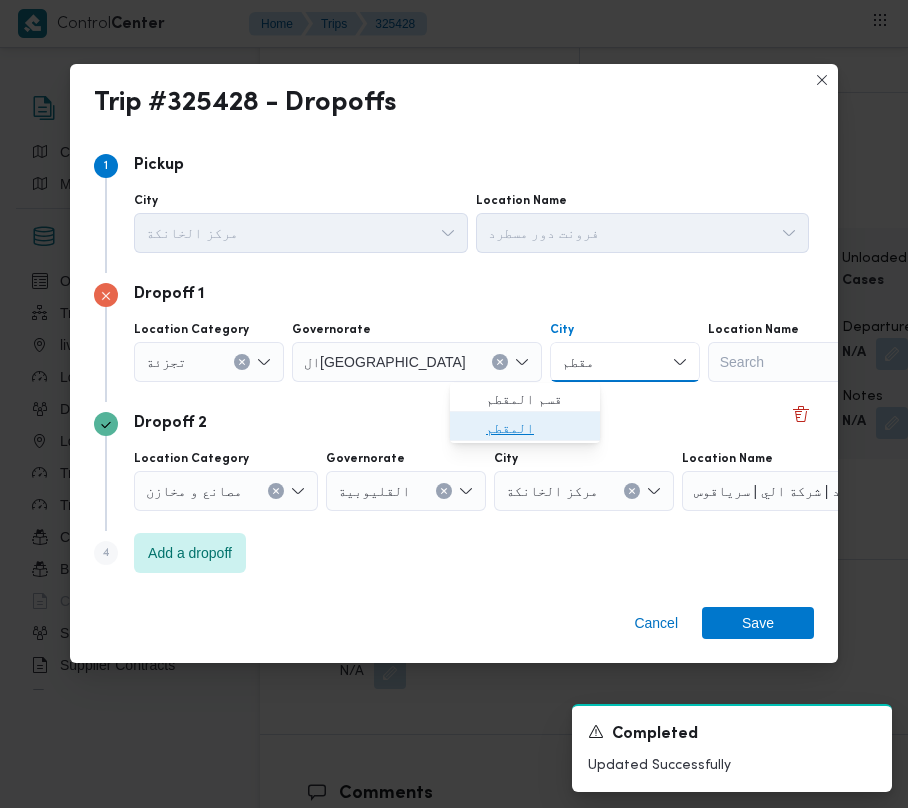 click on "المقطم" at bounding box center (537, 428) 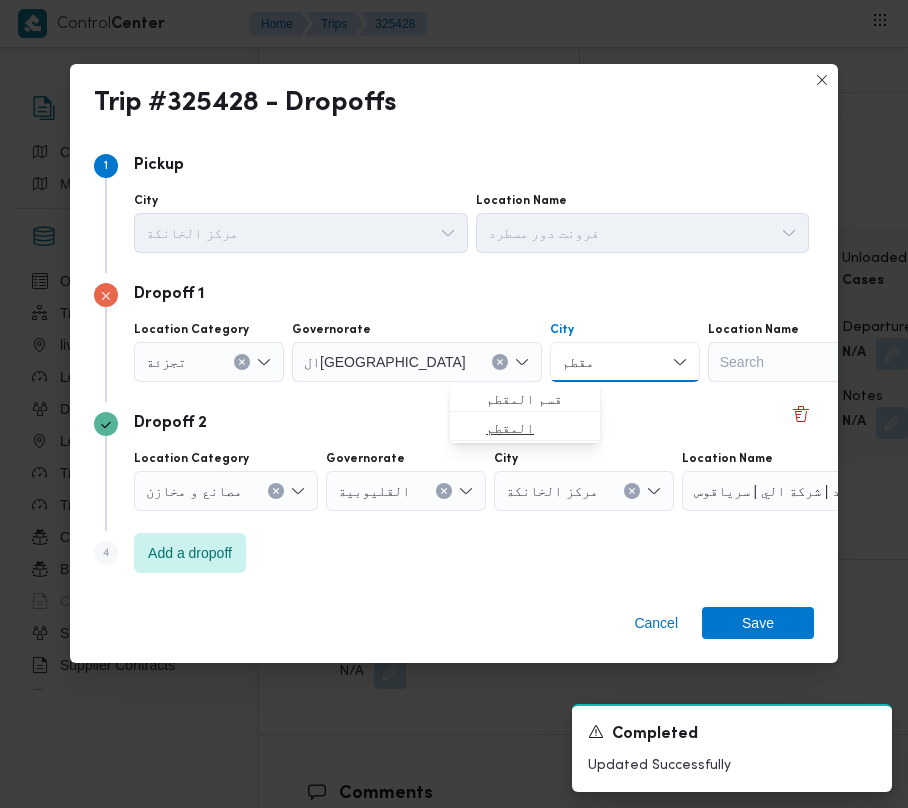 type 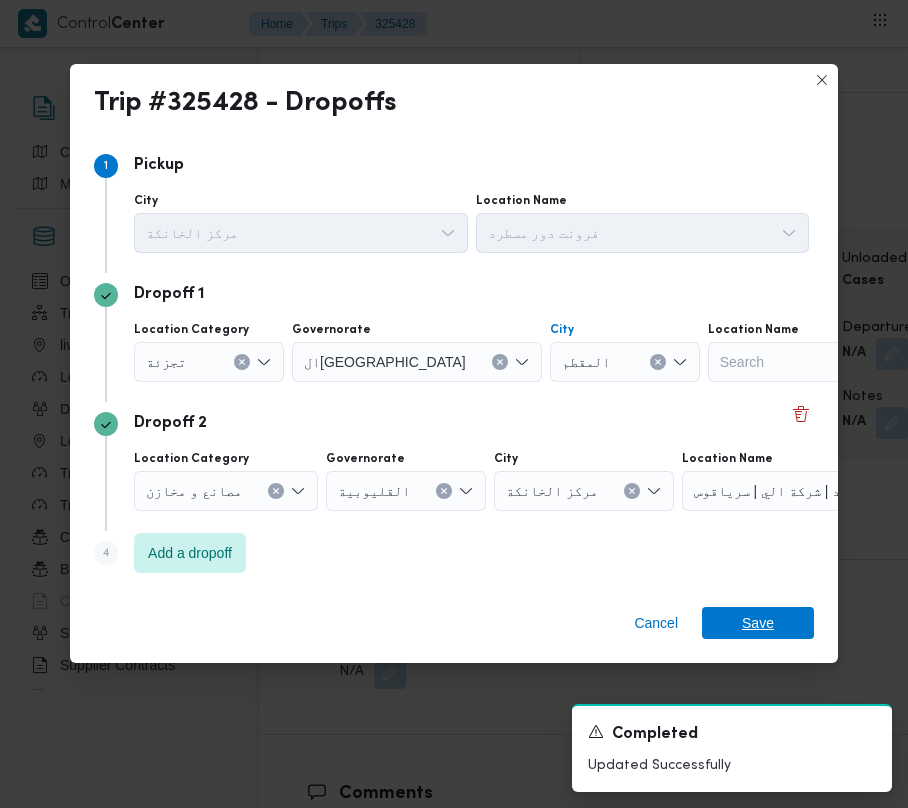 drag, startPoint x: 770, startPoint y: 614, endPoint x: 756, endPoint y: 612, distance: 14.142136 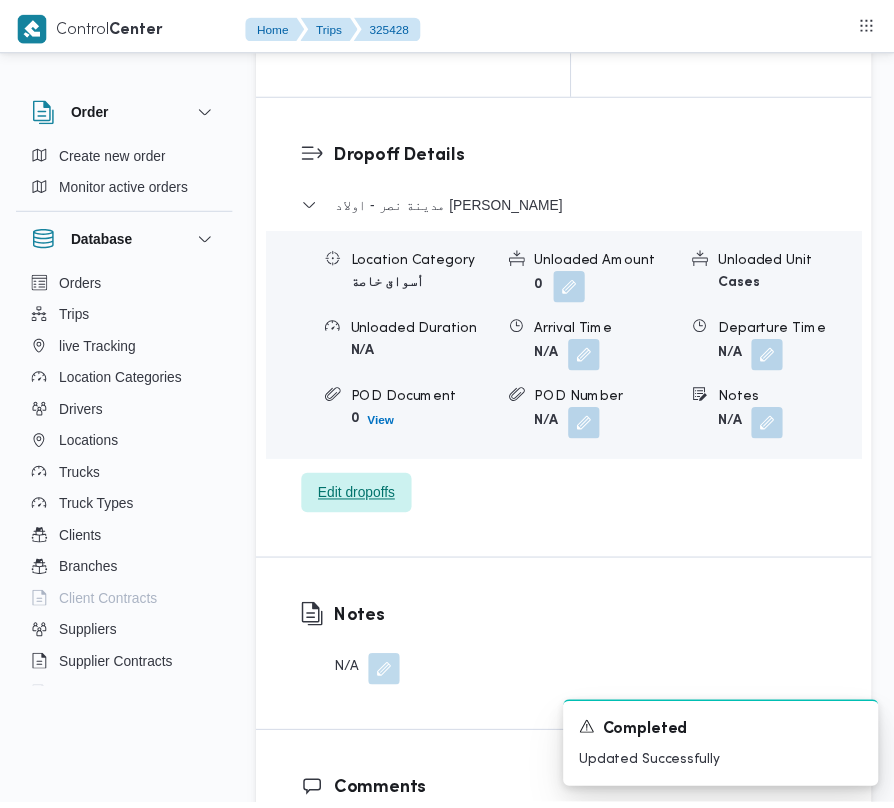 scroll, scrollTop: 3126, scrollLeft: 0, axis: vertical 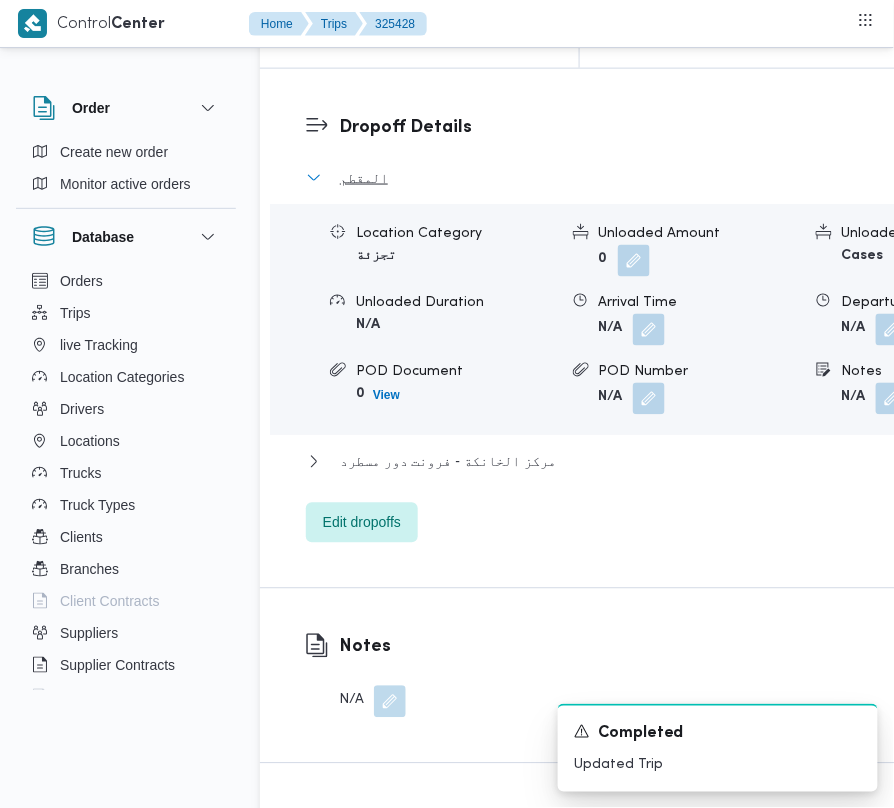 click on "المقطم" at bounding box center [364, 178] 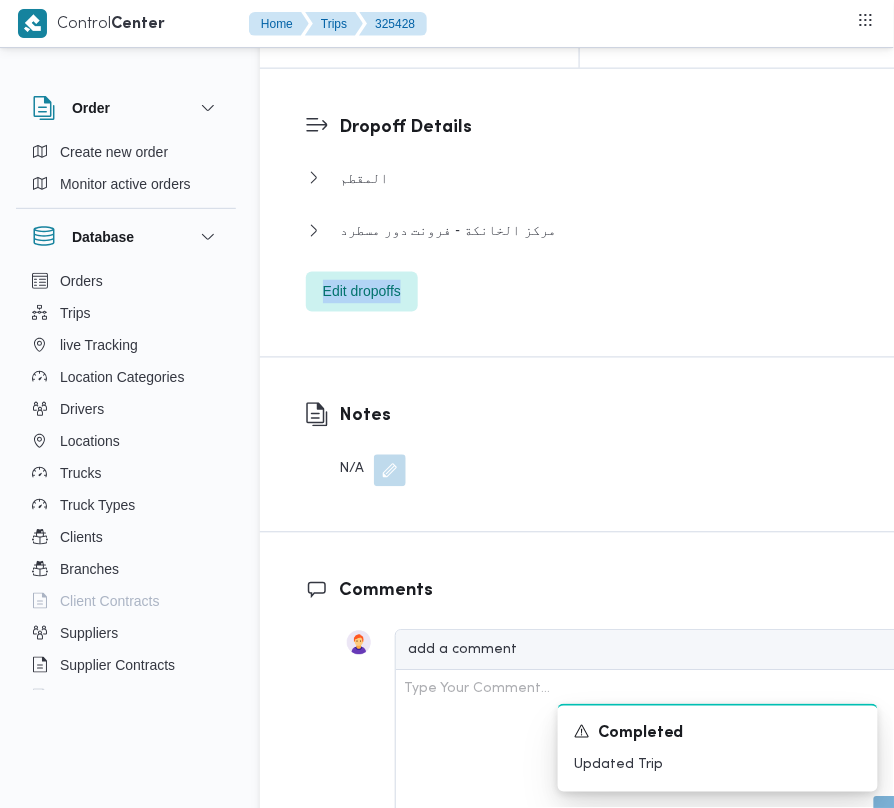 drag, startPoint x: 893, startPoint y: 506, endPoint x: 896, endPoint y: 396, distance: 110.0409 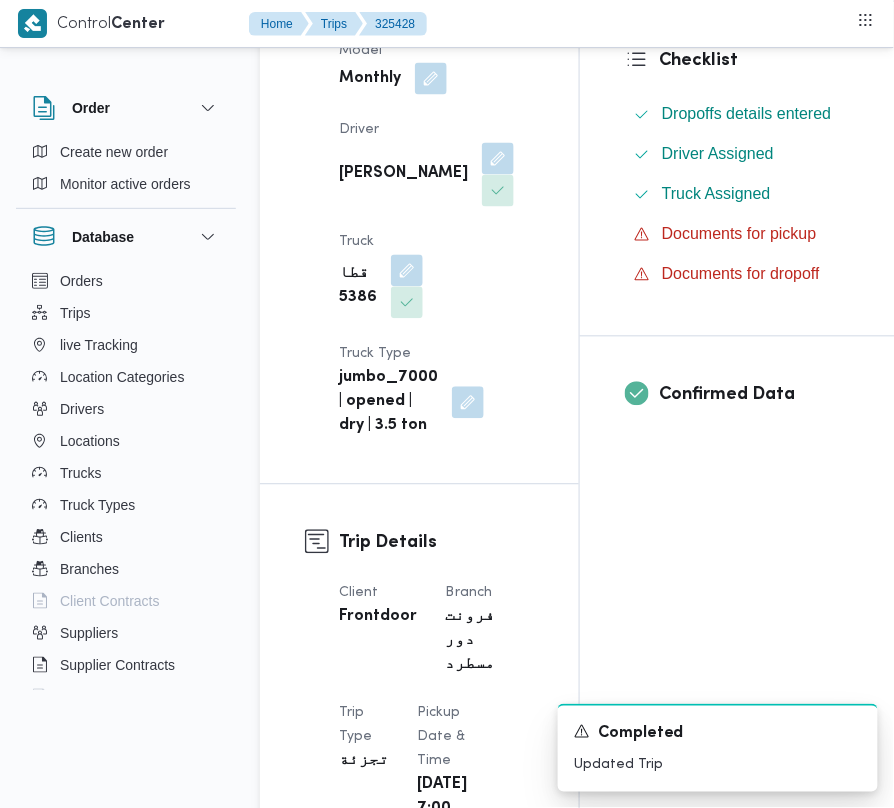 scroll, scrollTop: 0, scrollLeft: 0, axis: both 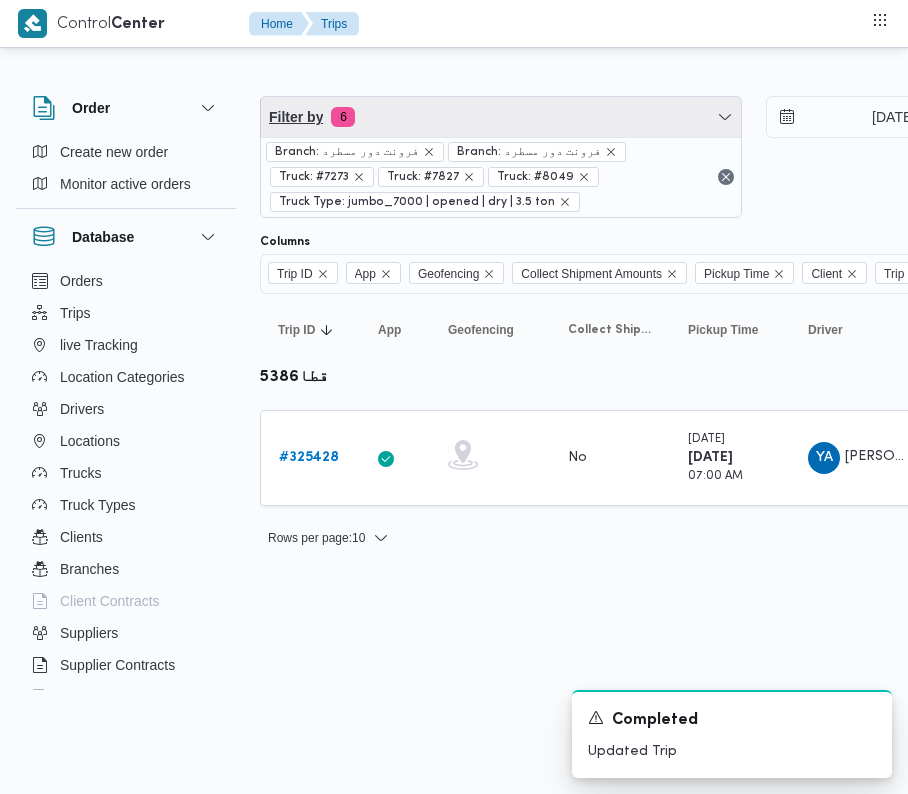 click on "Filter by 6" at bounding box center (501, 117) 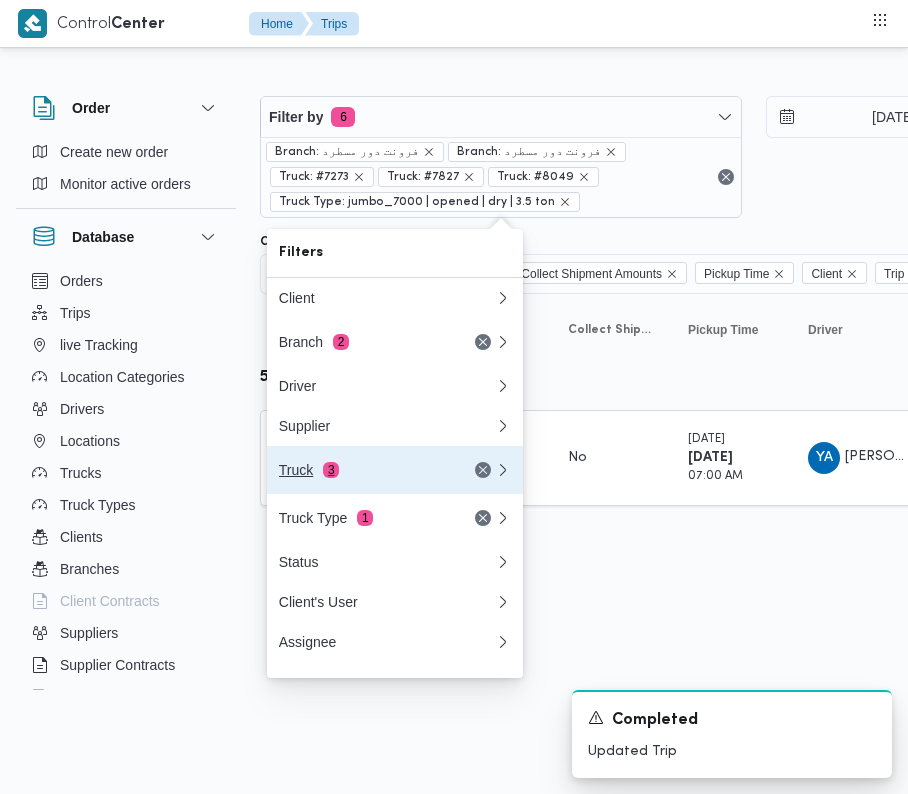 click on "Truck 3" at bounding box center [363, 470] 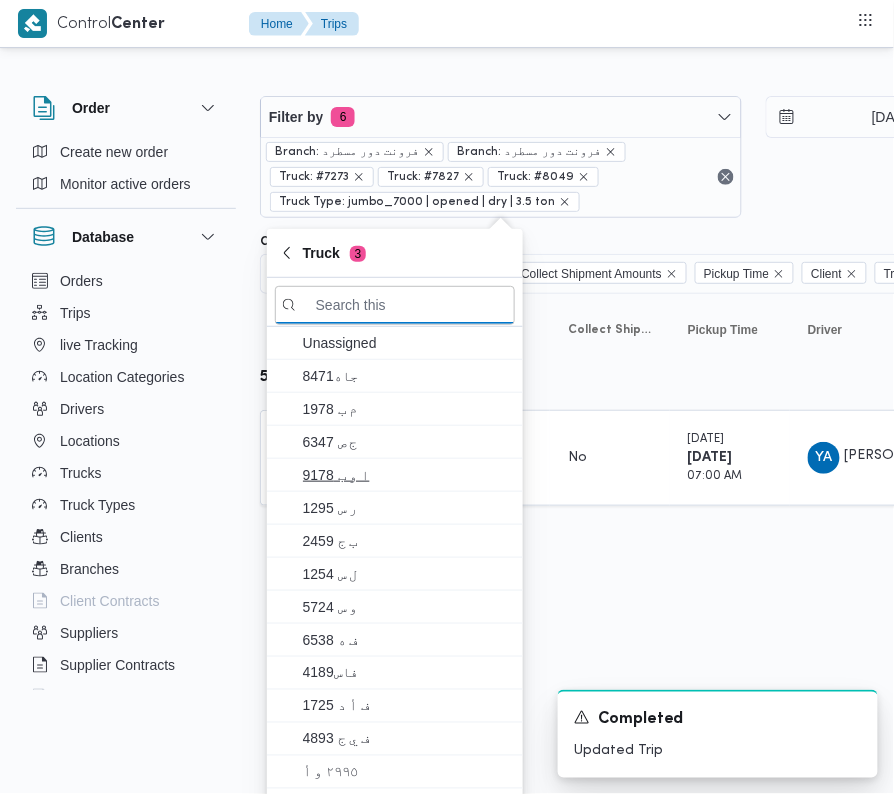 paste on "8271" 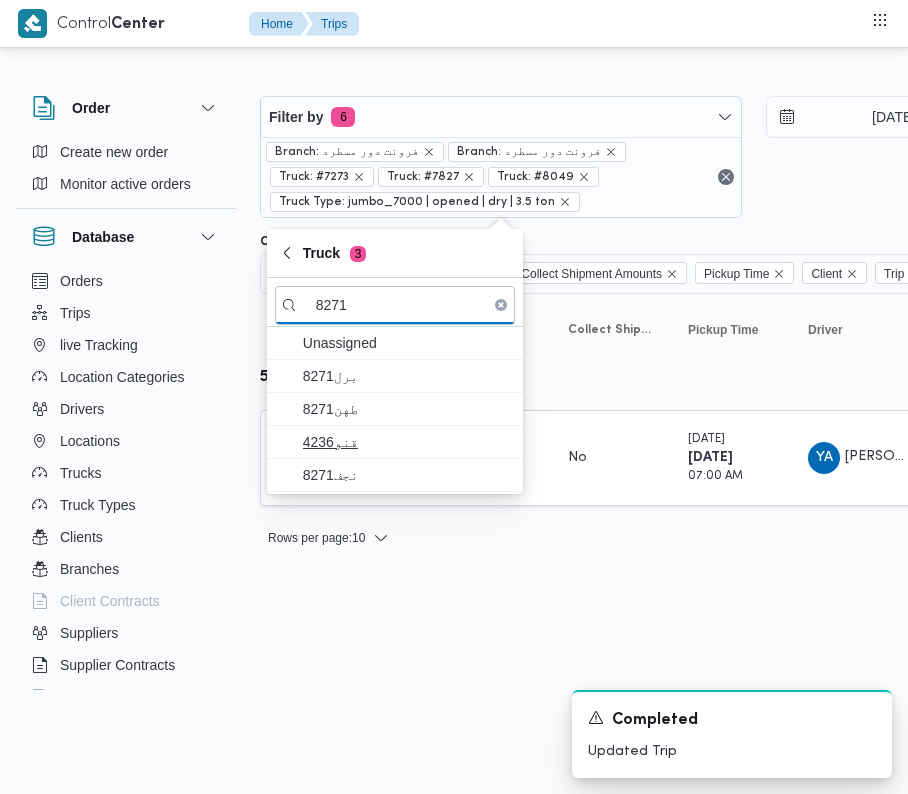 type on "8271" 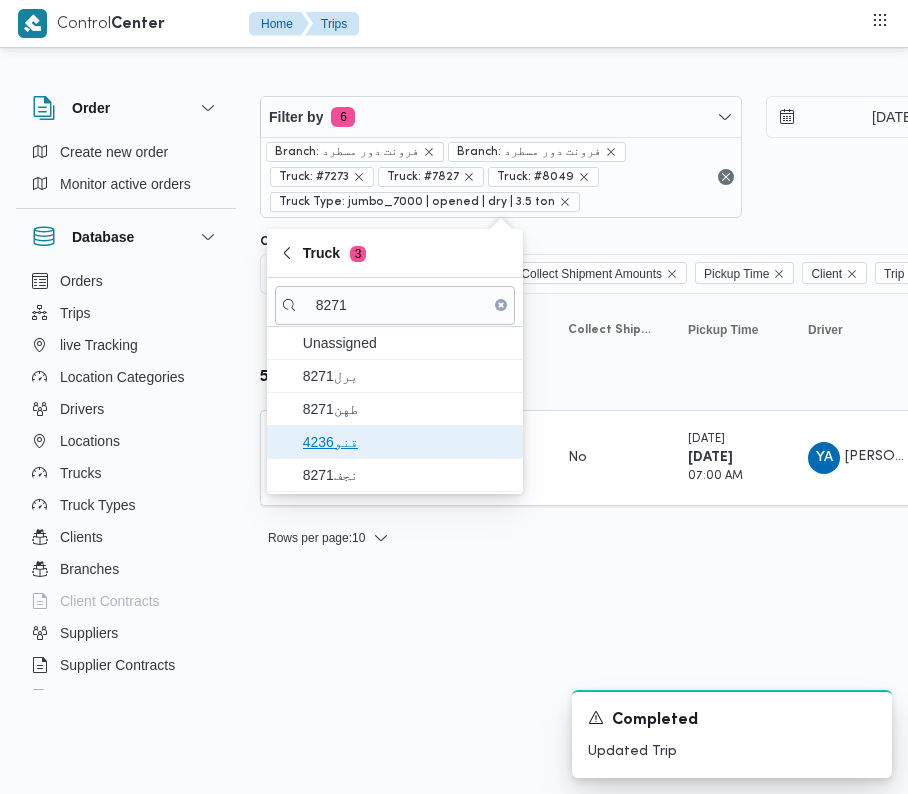 click on "قنو4236" at bounding box center [407, 442] 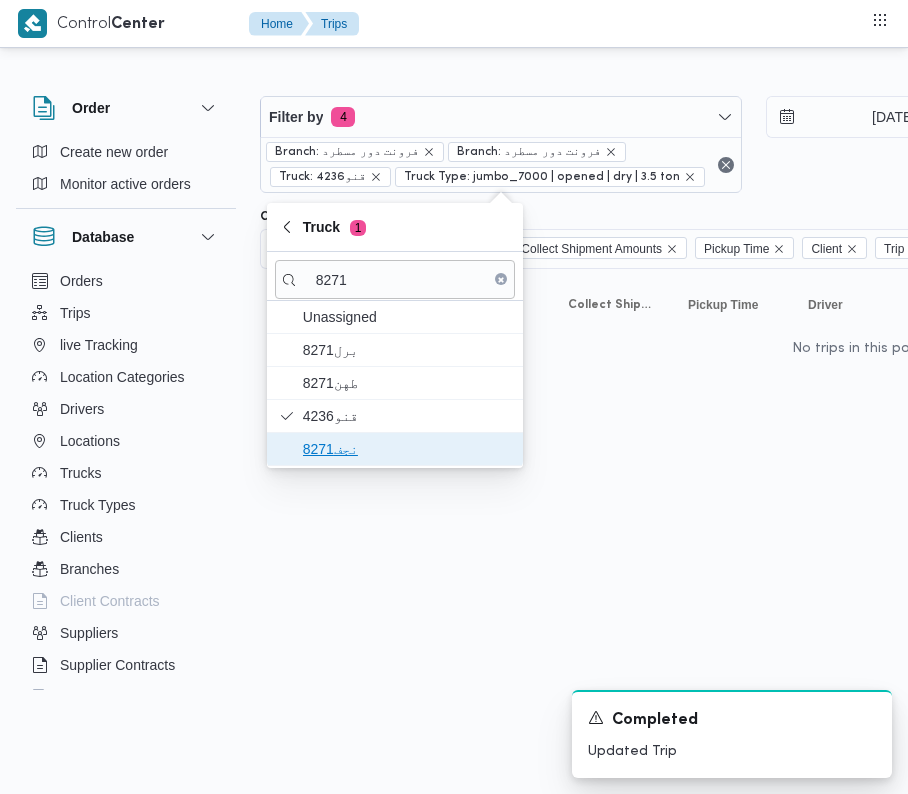 click on "نجف8271" at bounding box center (407, 449) 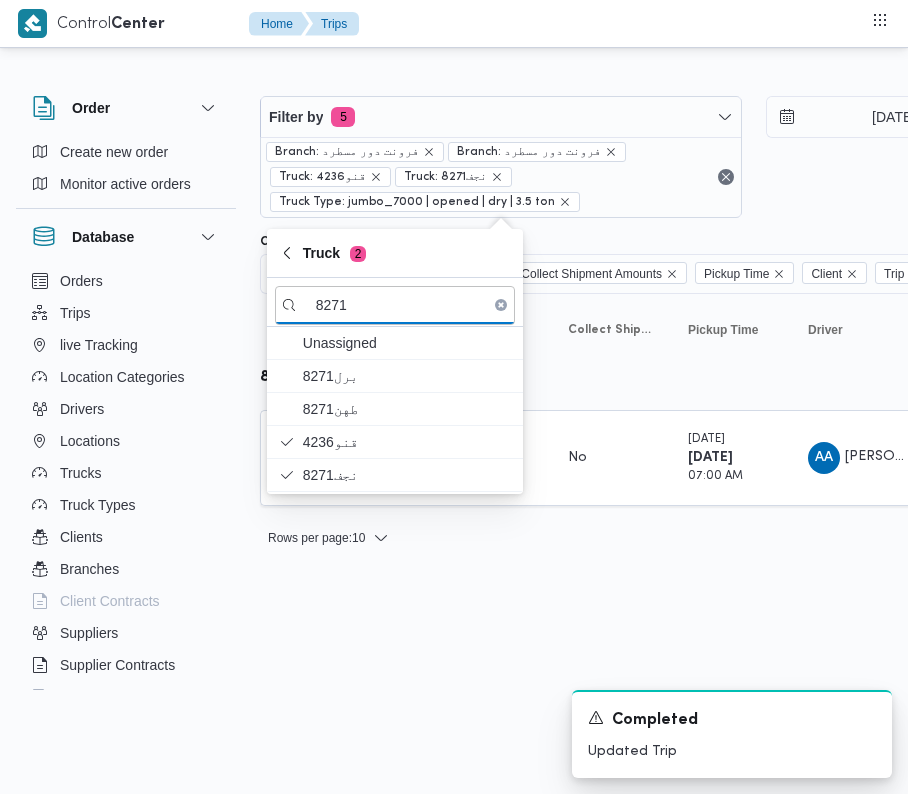 drag, startPoint x: 296, startPoint y: 612, endPoint x: 298, endPoint y: 598, distance: 14.142136 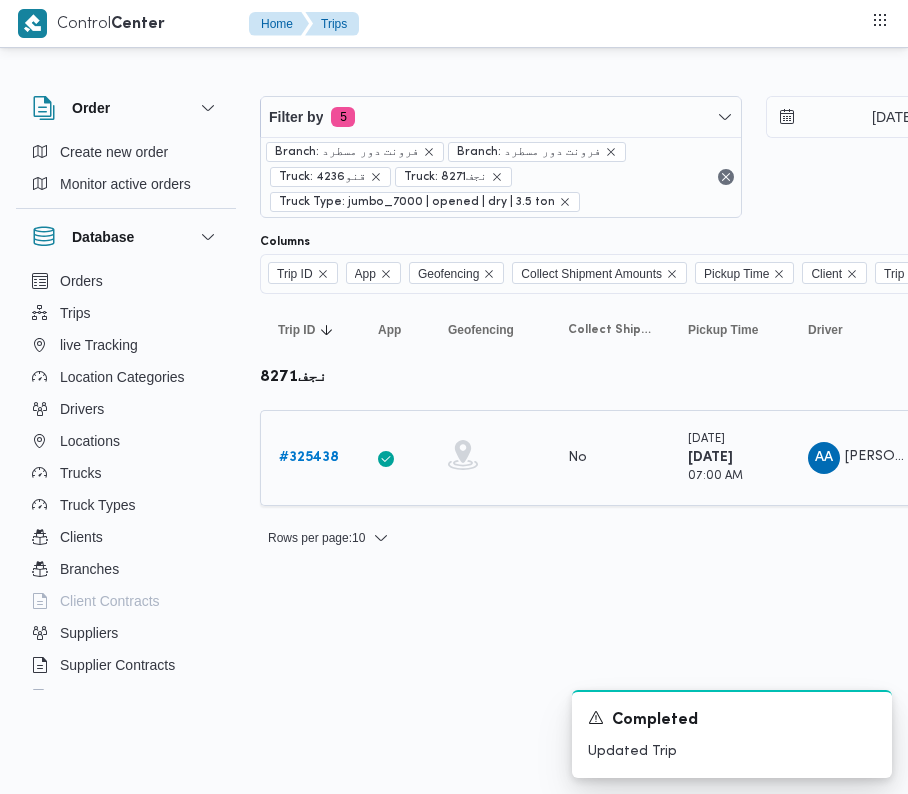 click on "# 325438" at bounding box center [309, 457] 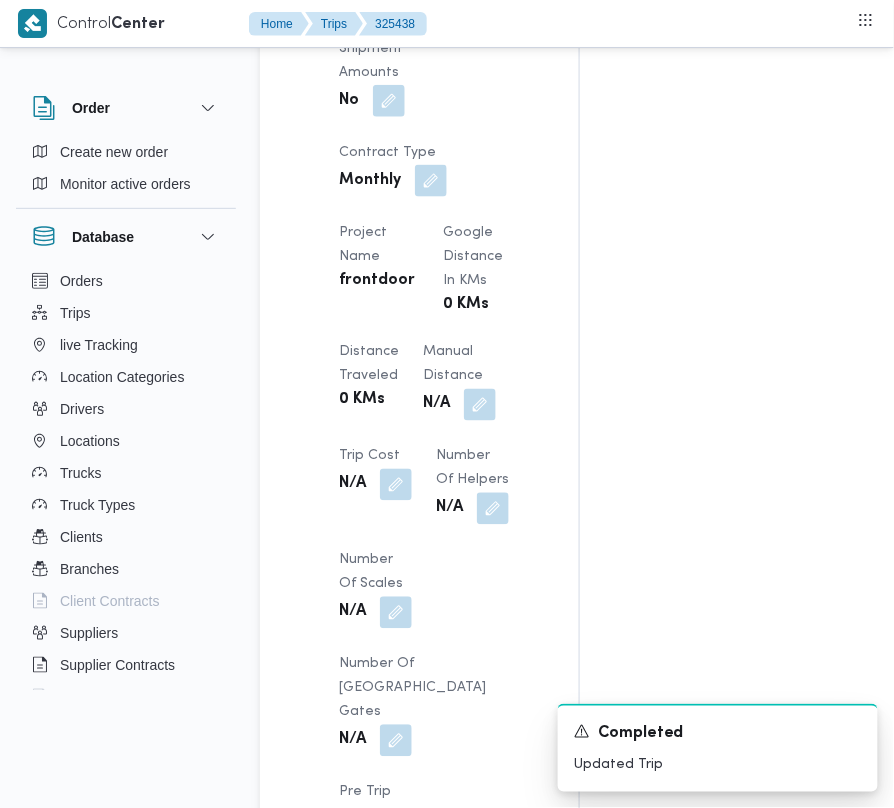 scroll, scrollTop: 2533, scrollLeft: 0, axis: vertical 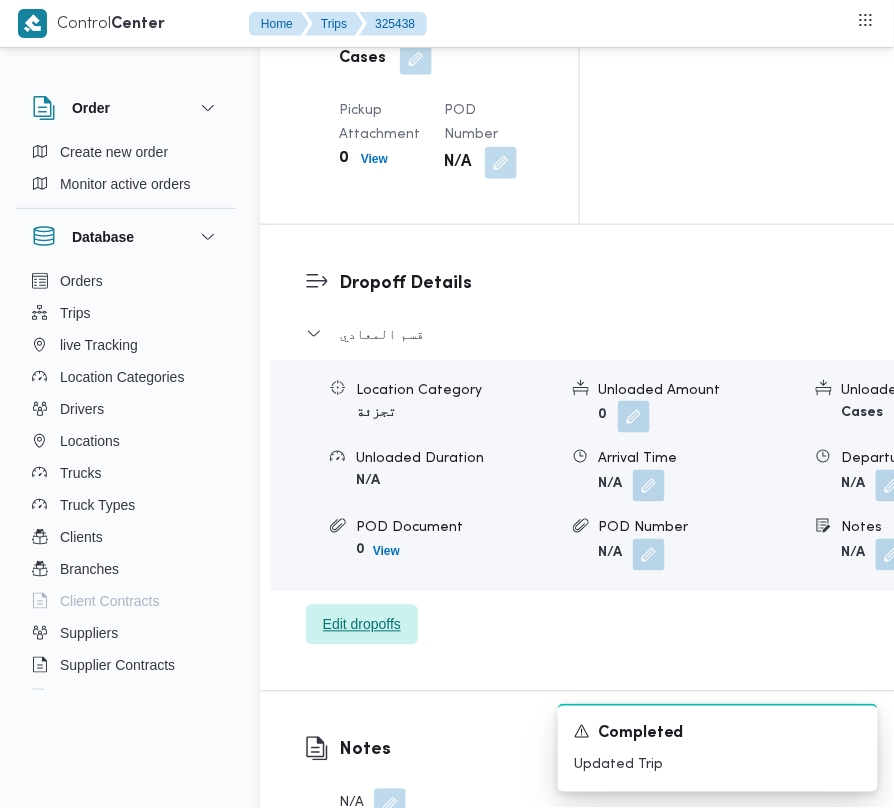click on "Edit dropoffs" at bounding box center [362, 625] 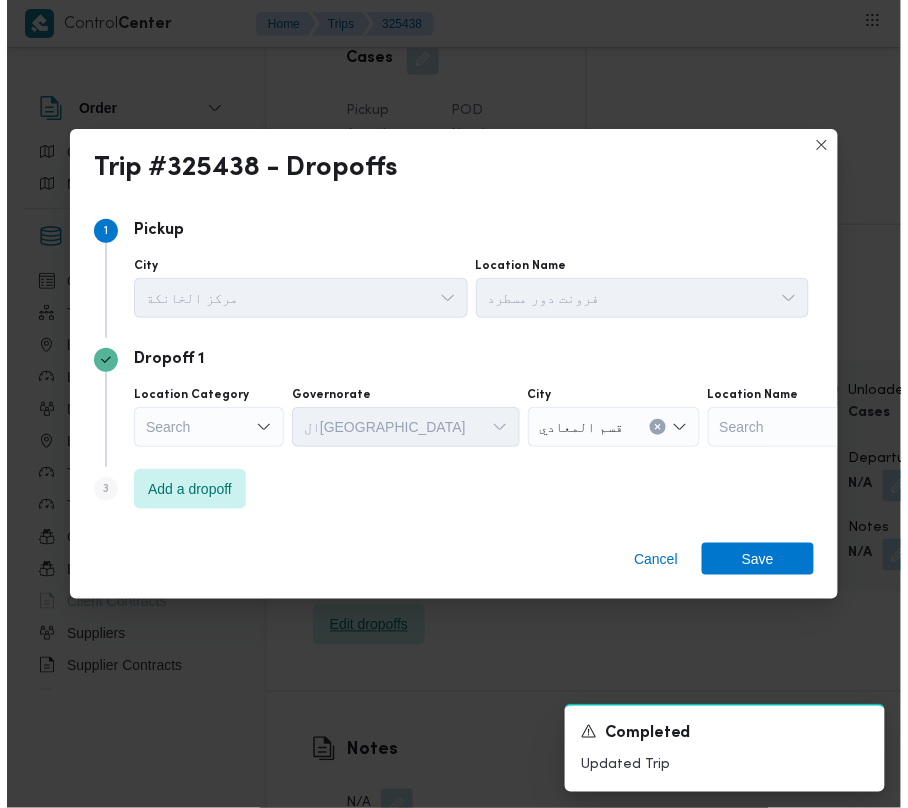scroll, scrollTop: 2810, scrollLeft: 0, axis: vertical 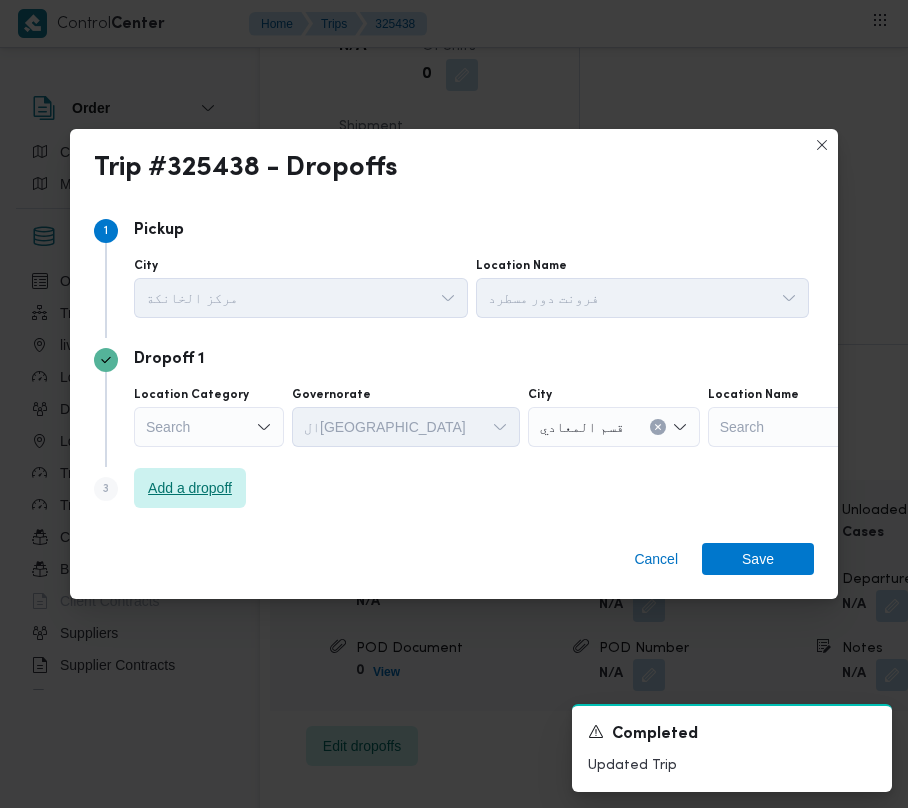 click on "Add a dropoff" at bounding box center (190, 488) 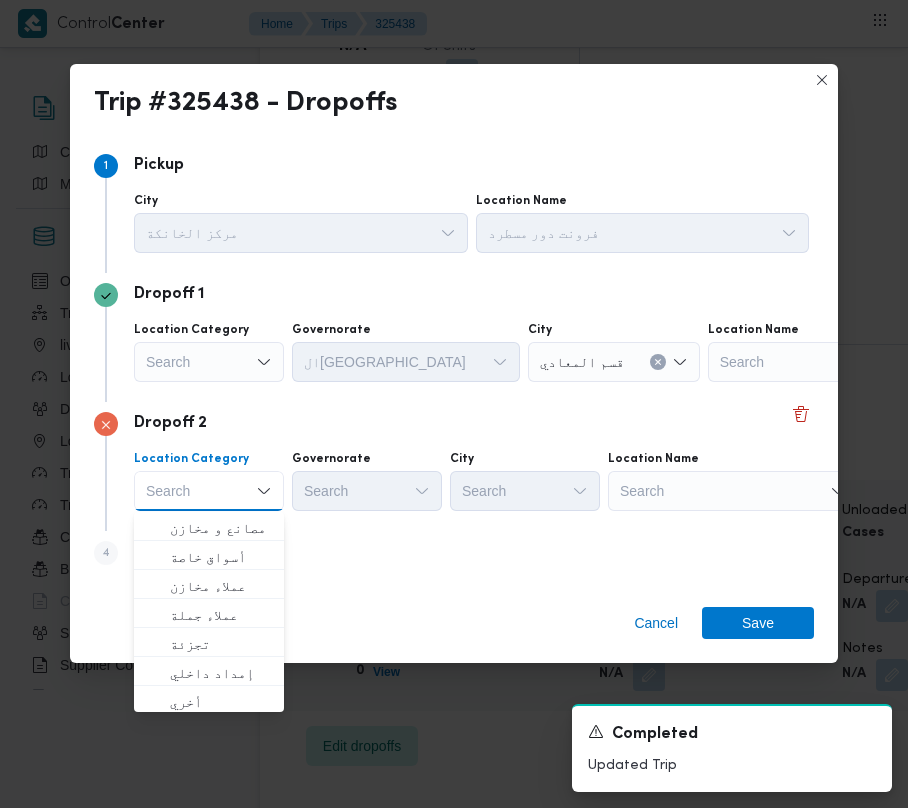 click on "Search" at bounding box center [833, 362] 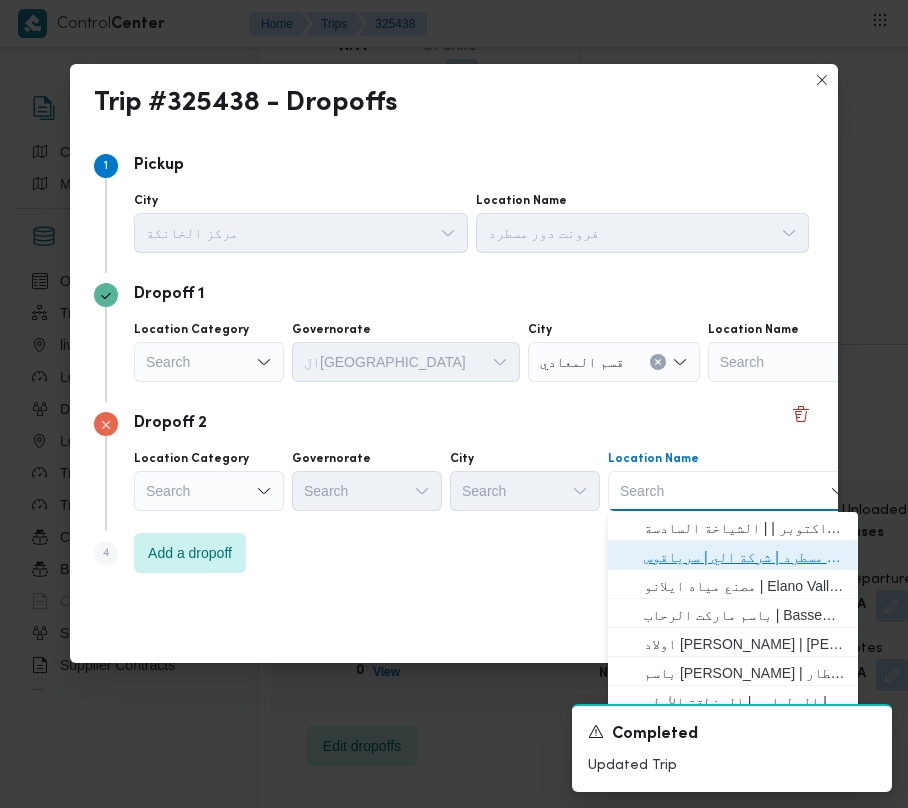 click on "فرونت دور مسطرد | شركة الي | سرياقوس" at bounding box center (745, 557) 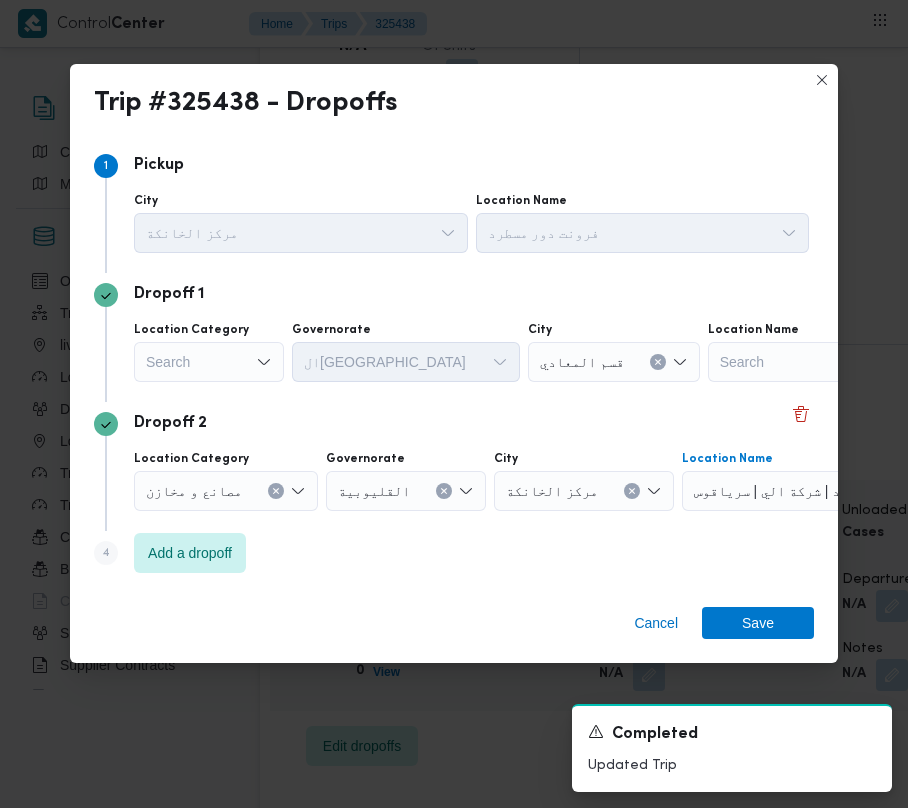 click on "Search" at bounding box center (209, 362) 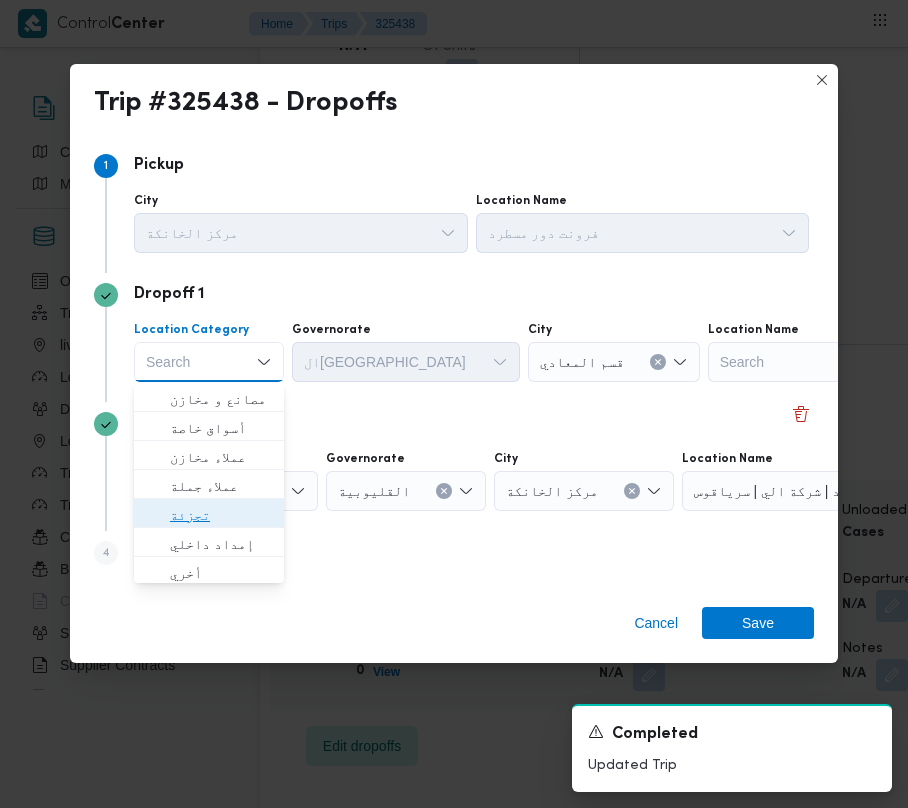 drag, startPoint x: 238, startPoint y: 506, endPoint x: 308, endPoint y: 430, distance: 103.32473 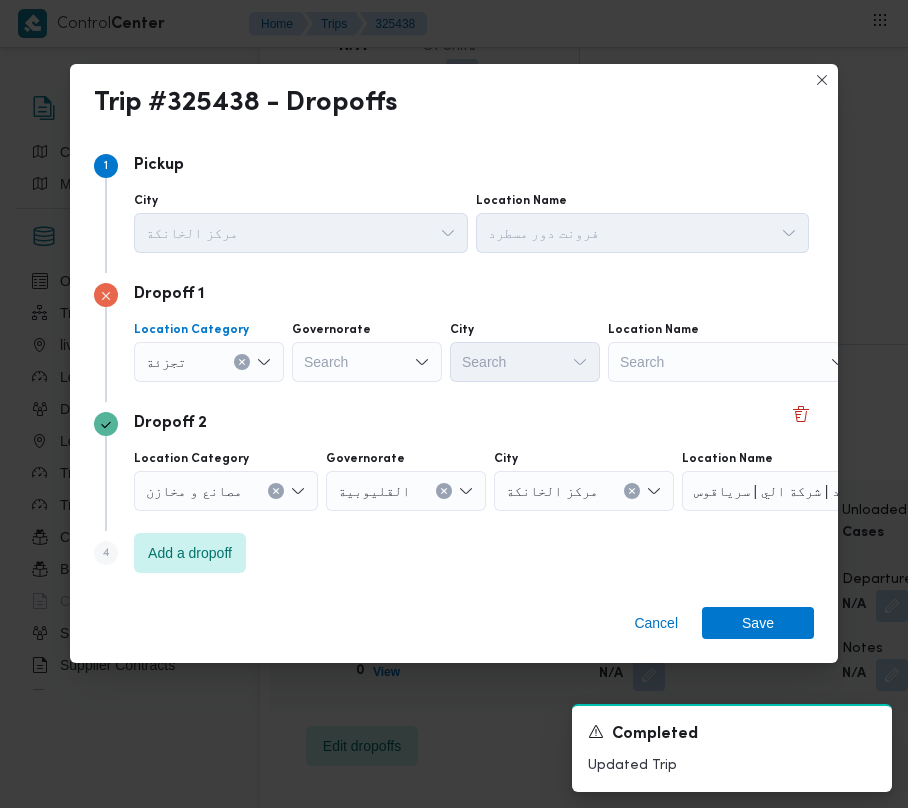 click on "Search" at bounding box center [367, 362] 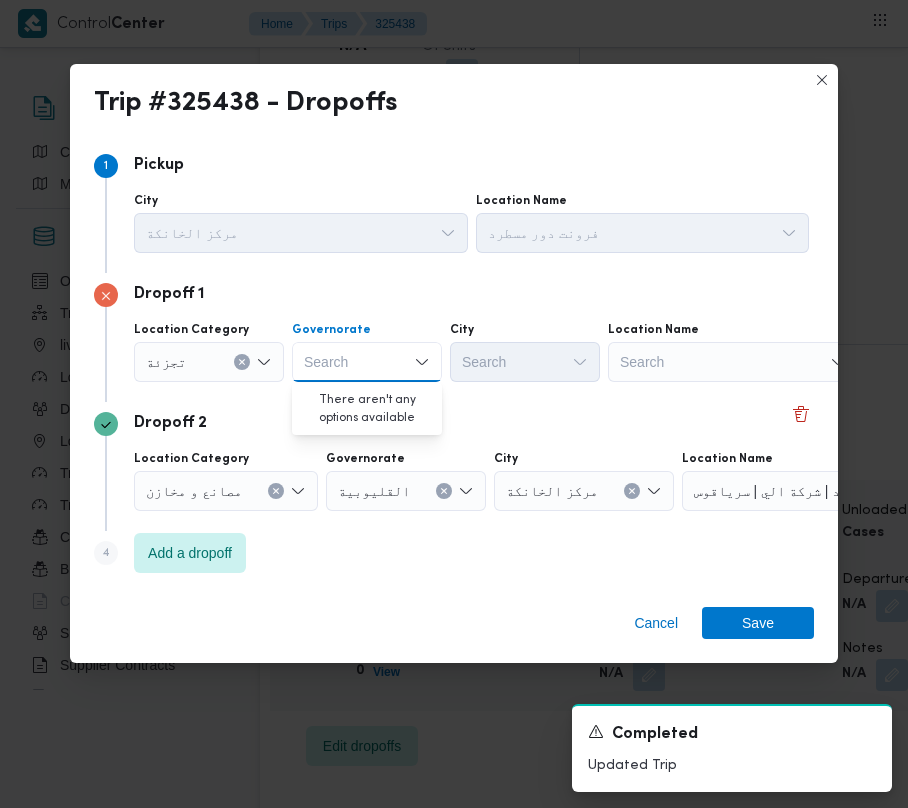 paste on "جيزة" 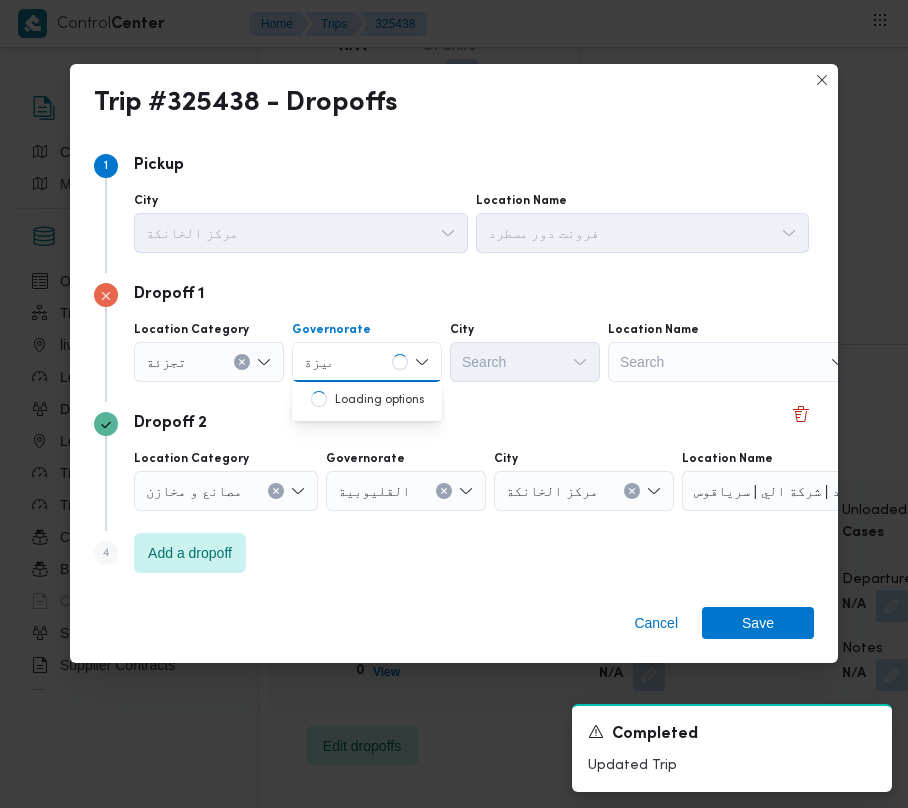 type on "جيزة" 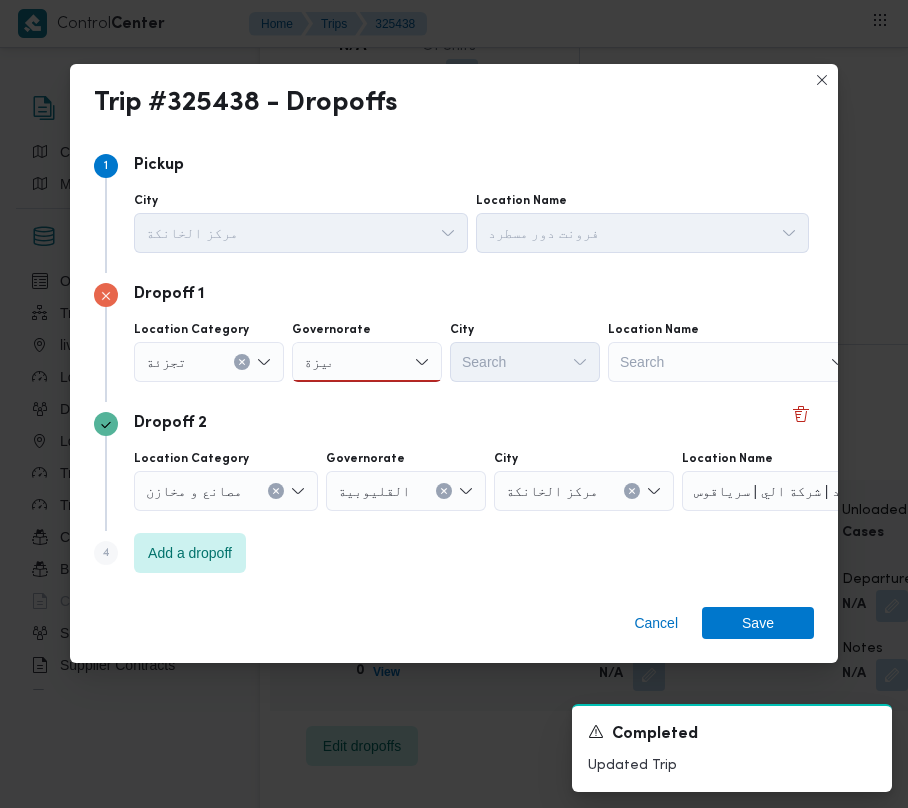 click on "جيزة جيزة" at bounding box center [367, 362] 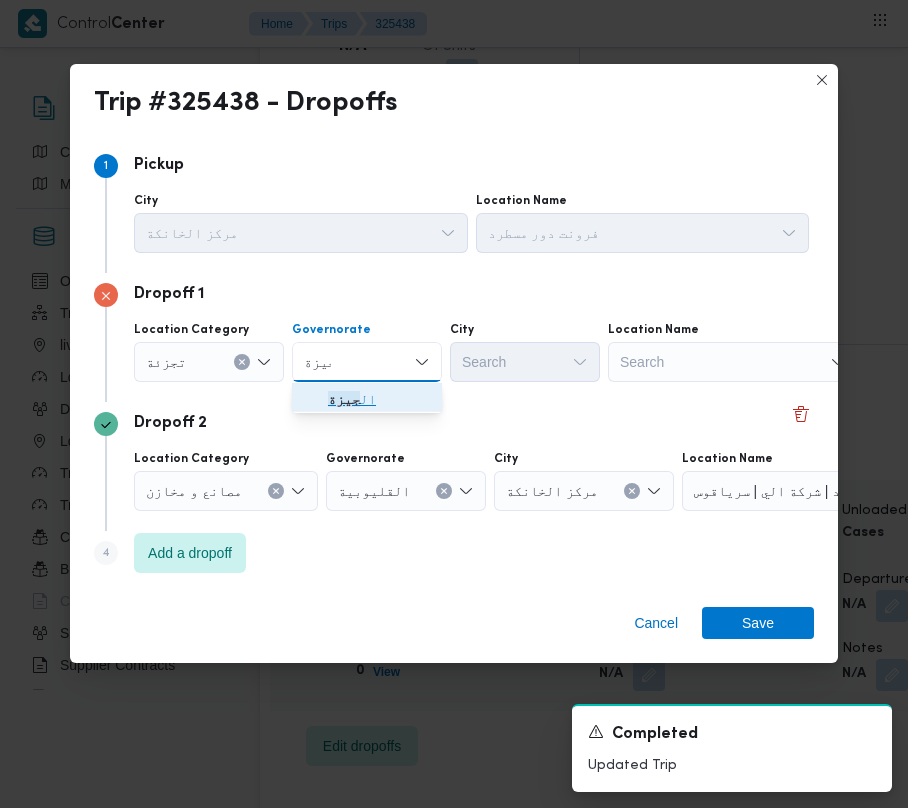 click on "ال جيزة" at bounding box center (379, 399) 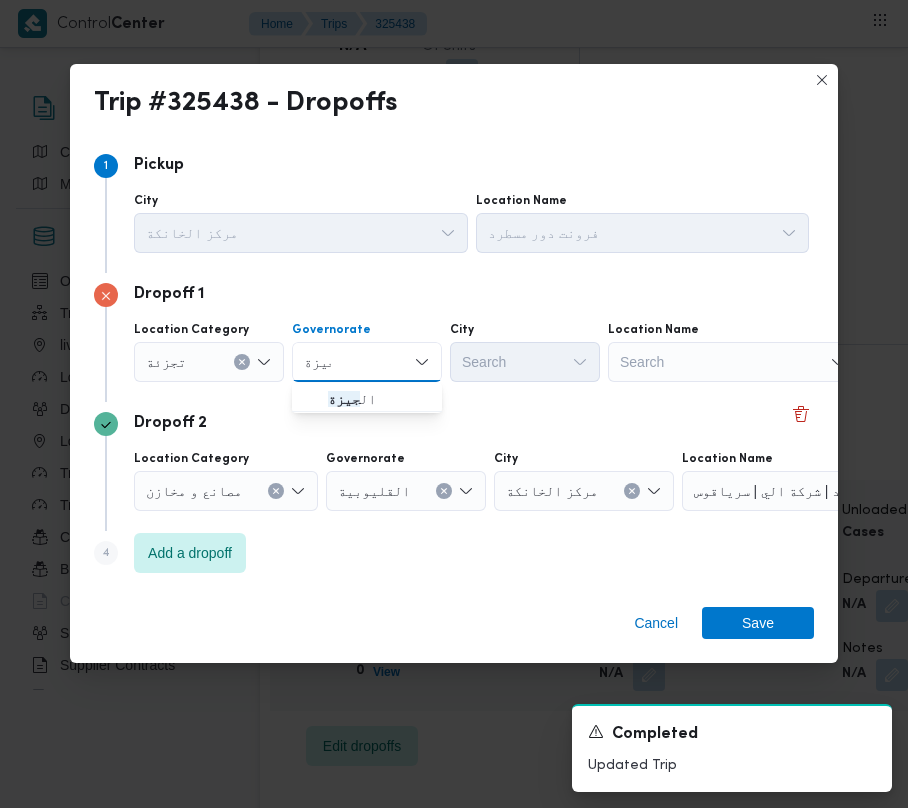 type 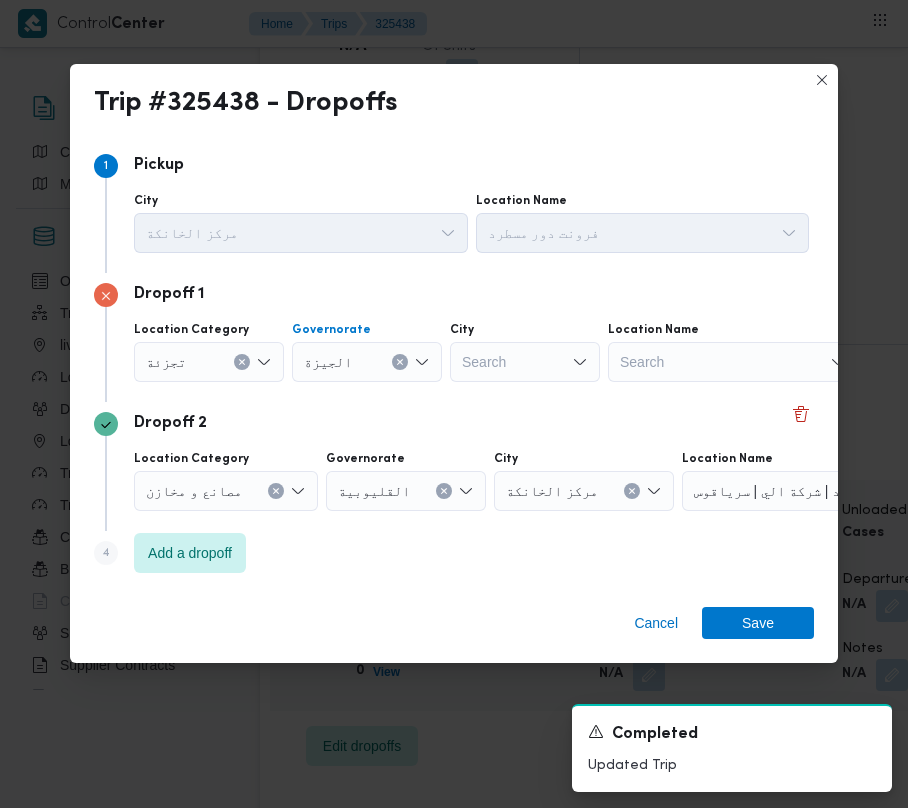 click on "Search" at bounding box center (525, 362) 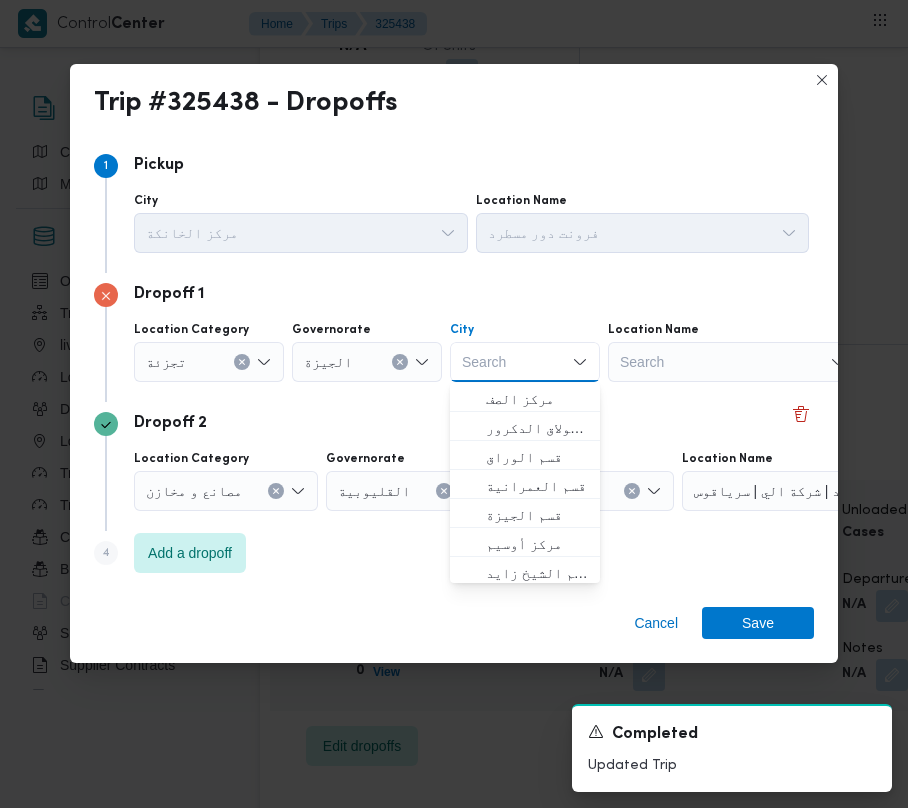 paste on "أكتوبر" 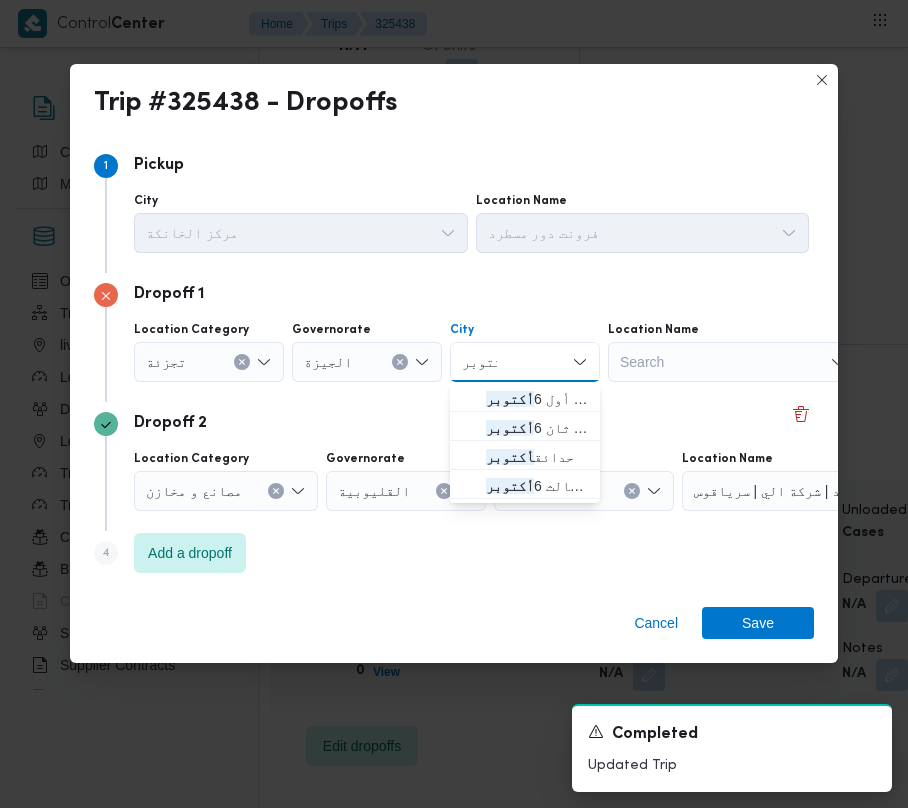 type on "أكتوبر" 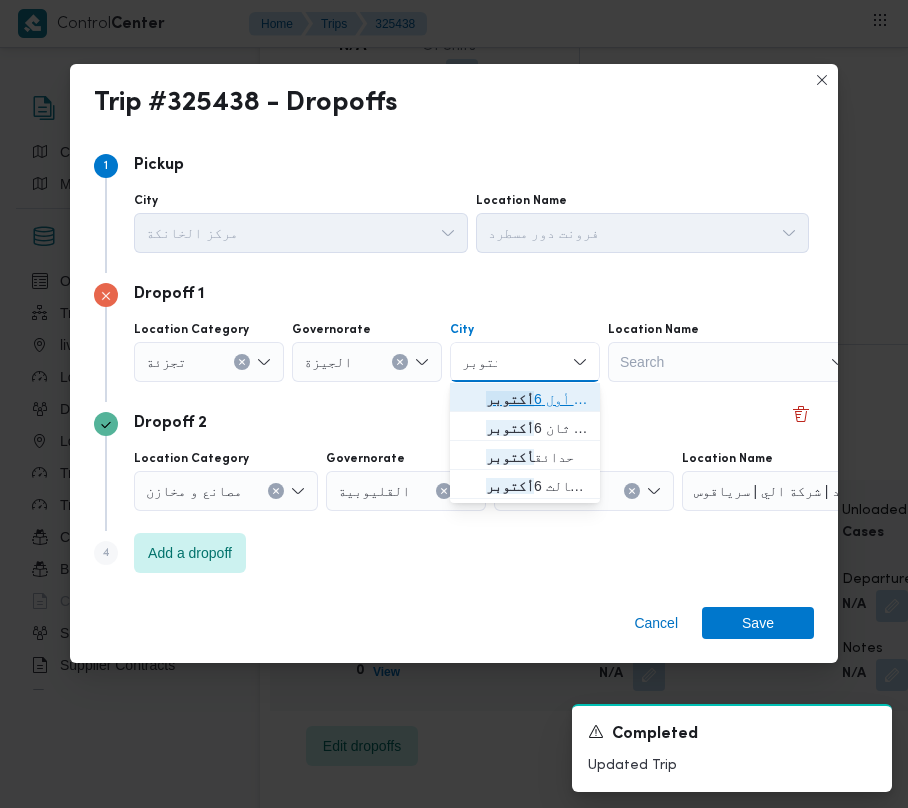 click on "قسم أول 6  أكتوبر" at bounding box center [537, 399] 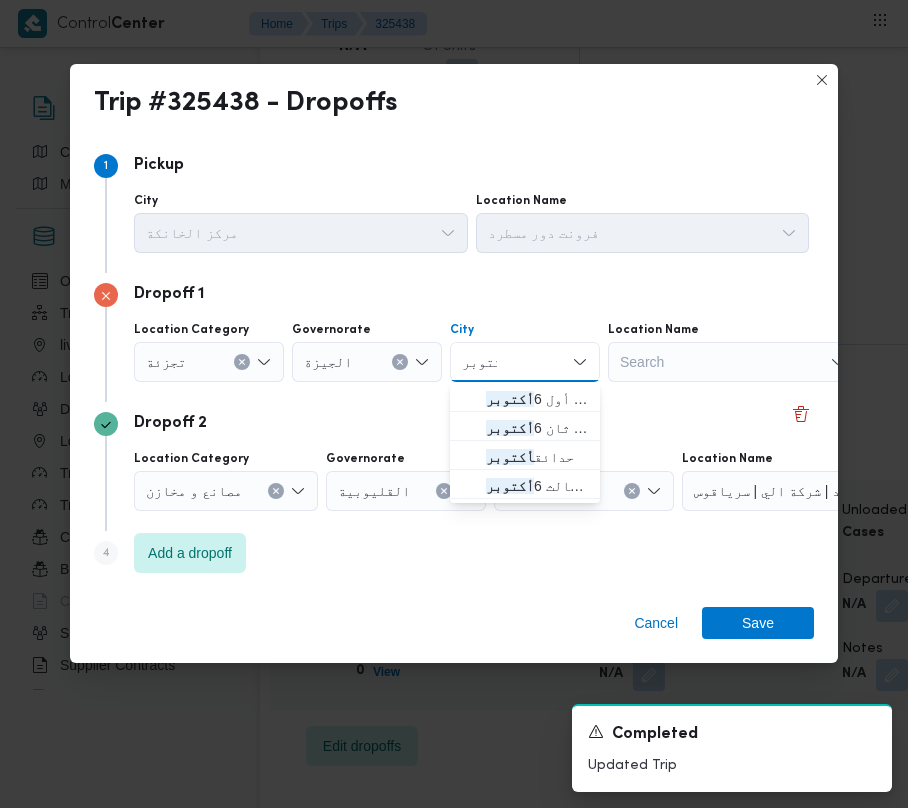 type 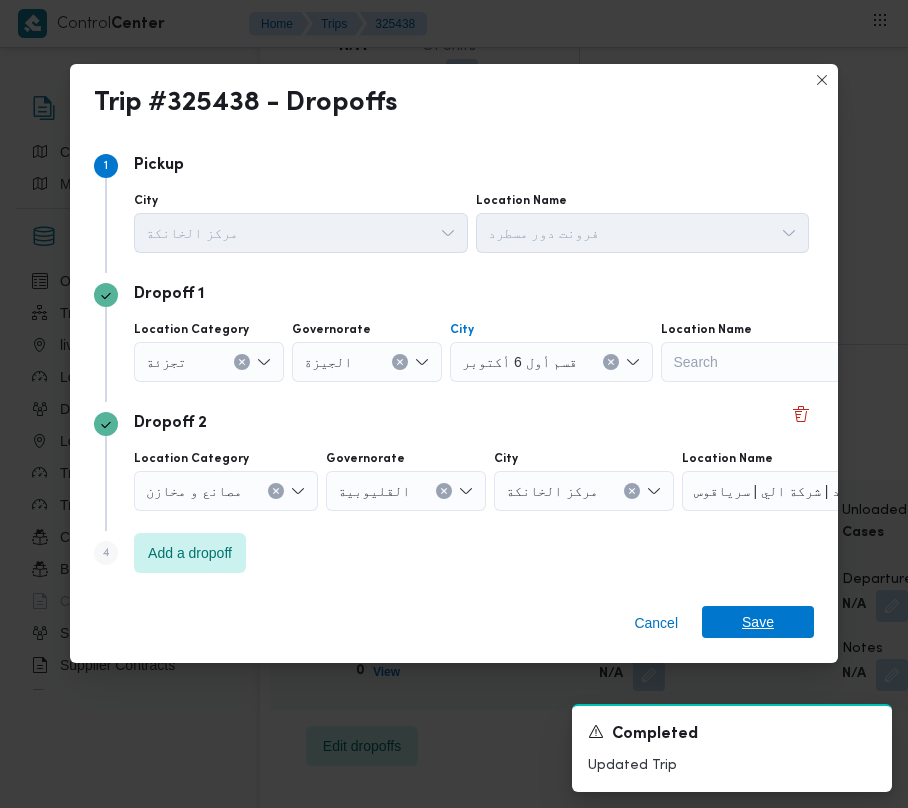 click on "Save" at bounding box center (758, 622) 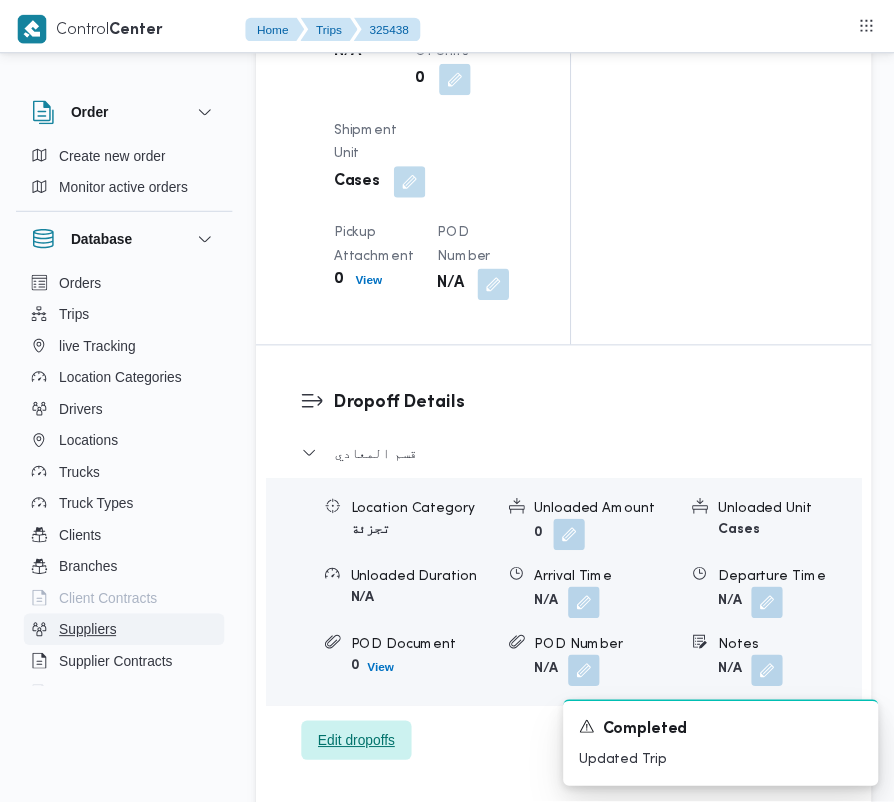 scroll, scrollTop: 2930, scrollLeft: 0, axis: vertical 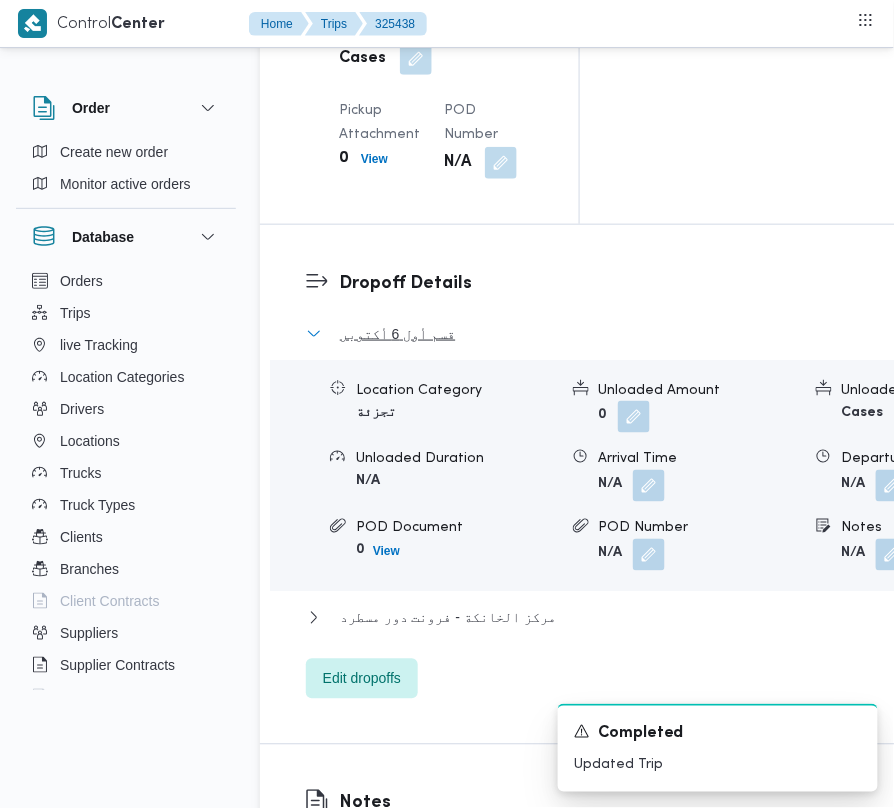 drag, startPoint x: 416, startPoint y: 232, endPoint x: 456, endPoint y: 233, distance: 40.012497 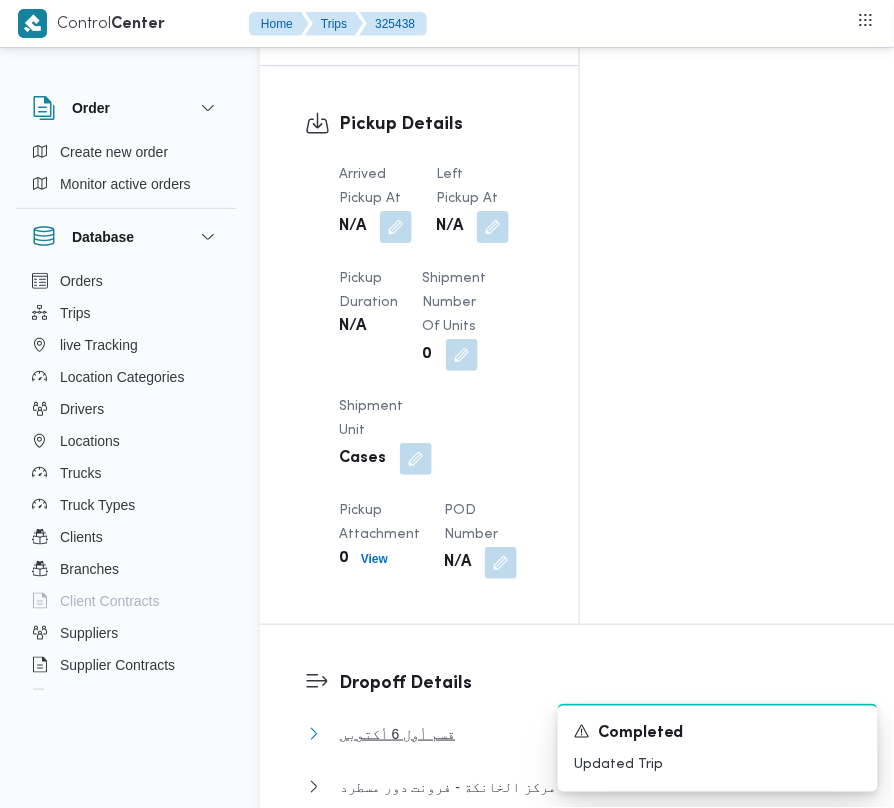 scroll, scrollTop: 2497, scrollLeft: 0, axis: vertical 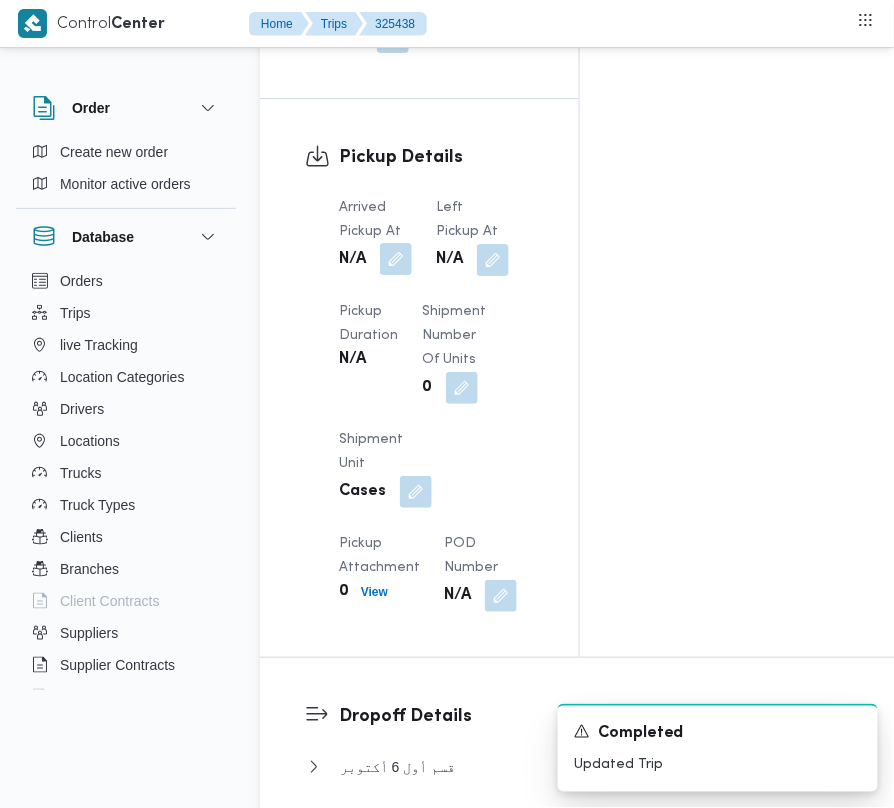 click at bounding box center (396, 259) 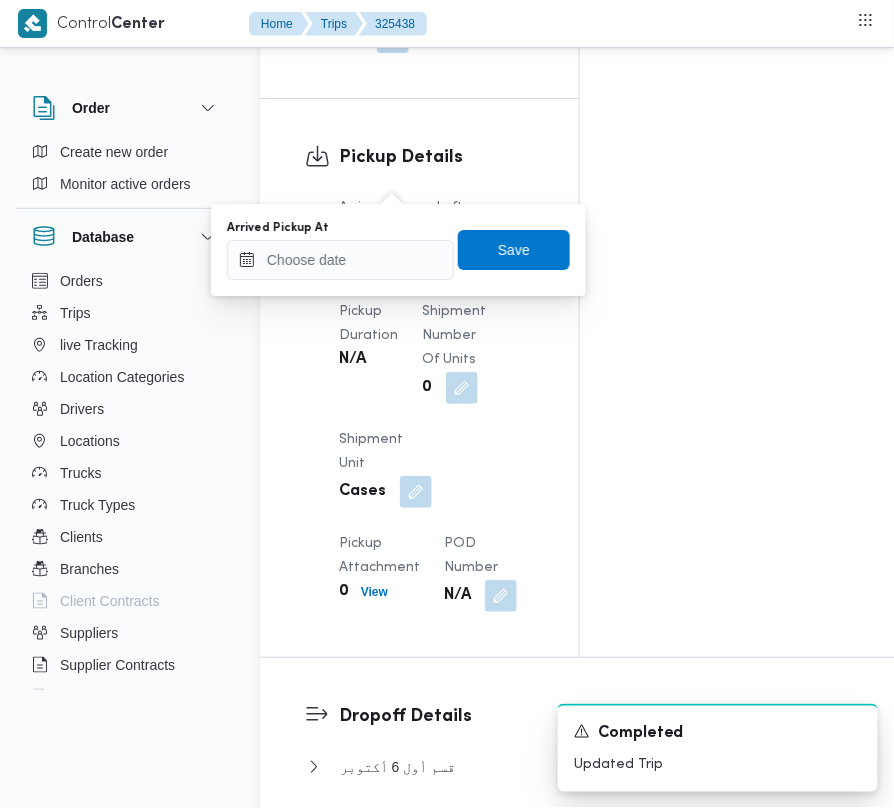 click on "Arrived Pickup At" at bounding box center [340, 228] 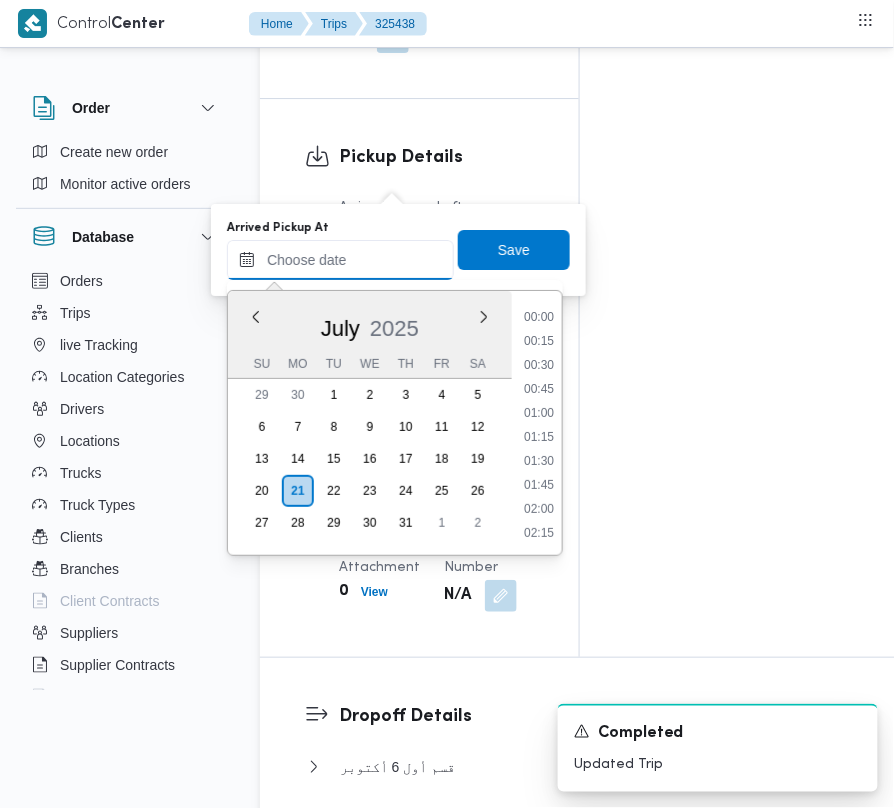 click on "Arrived Pickup At" at bounding box center (340, 260) 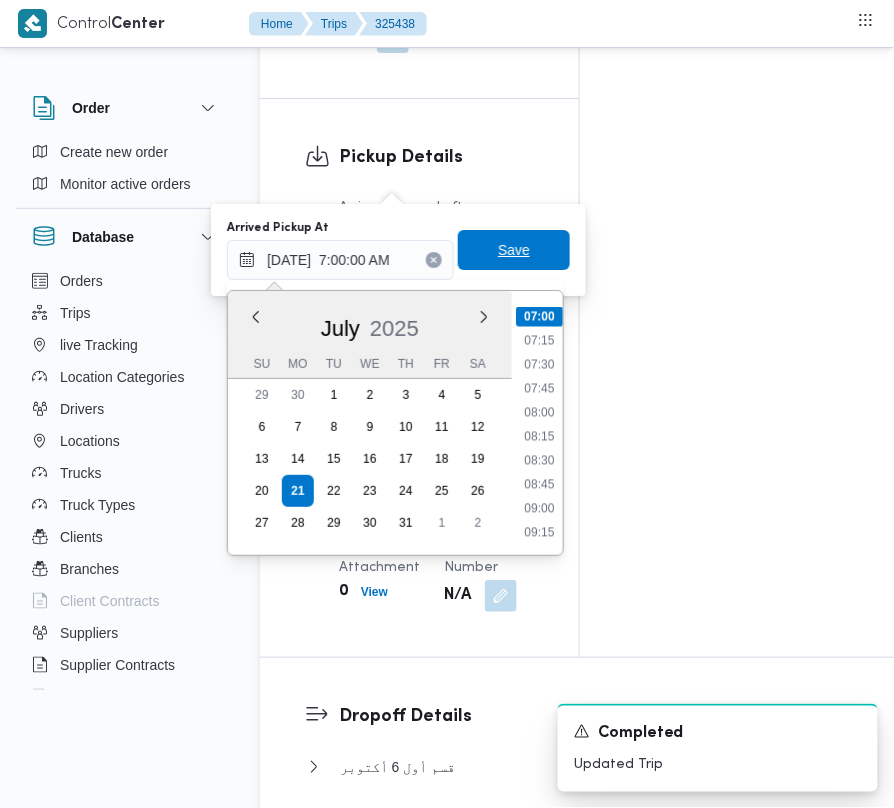 type on "[DATE] 07:00" 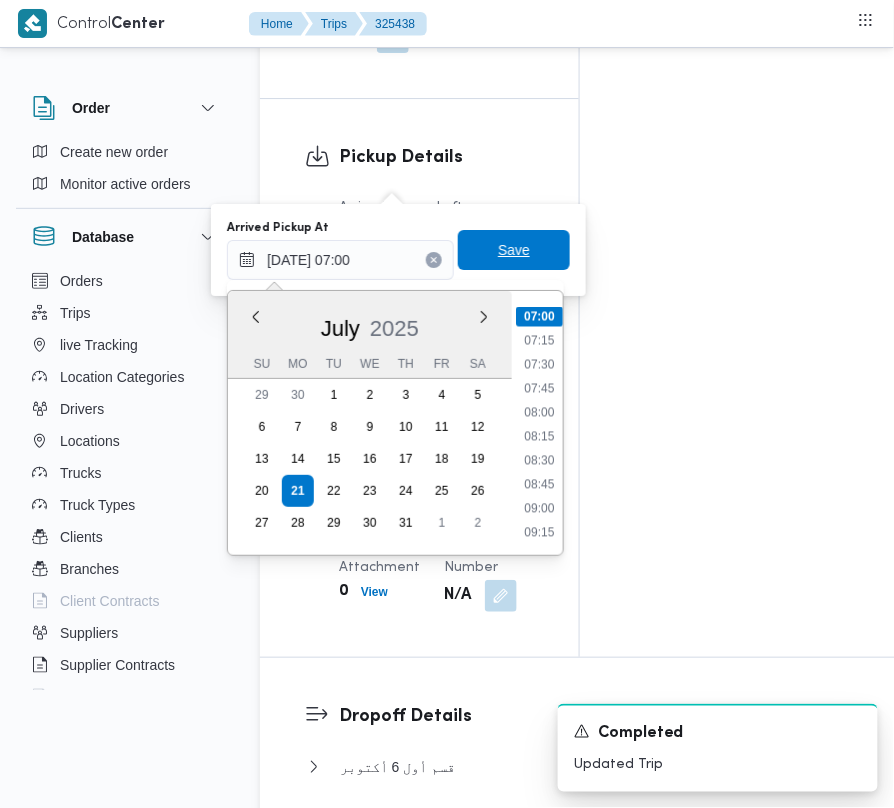 click on "Save" at bounding box center (514, 250) 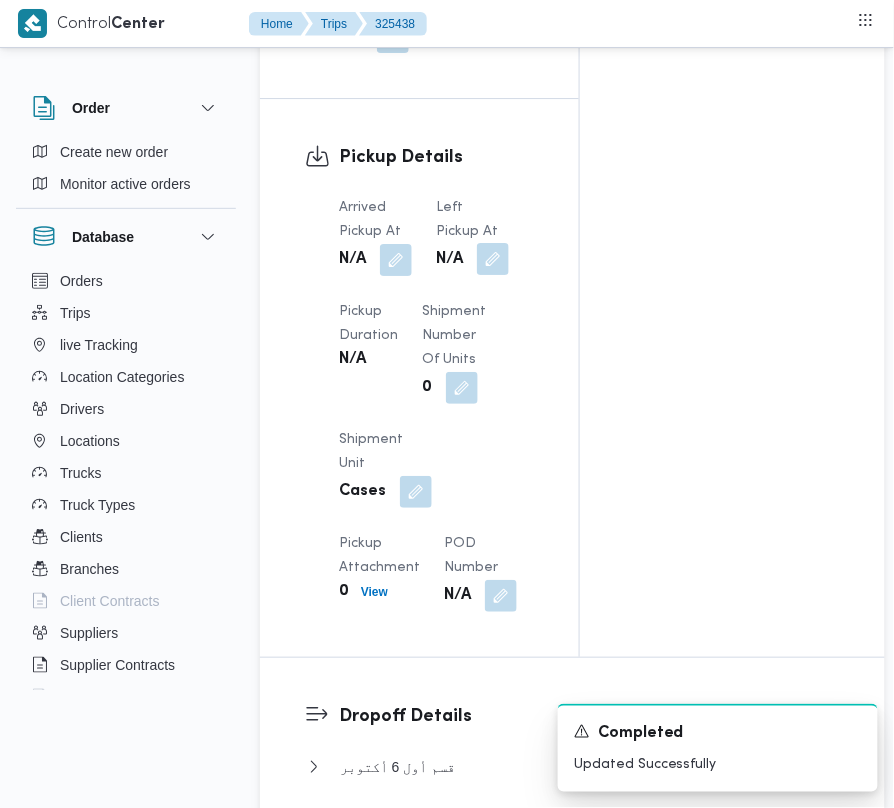 click at bounding box center [493, 259] 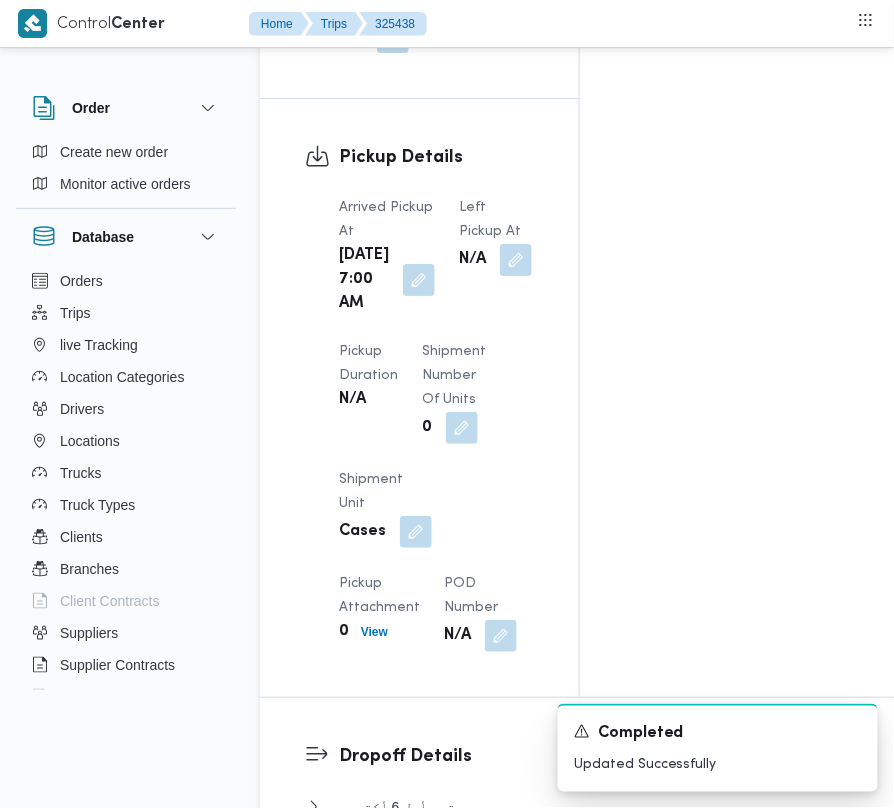 click on "Arrived Pickup At Mo[DATE]00 AM Left Pickup At N/A Pickup Duration N/A Shipment Number of Units 0 Shipment Unit Cases Pickup Attachment 0 View POD Number N/A" at bounding box center (436, 424) 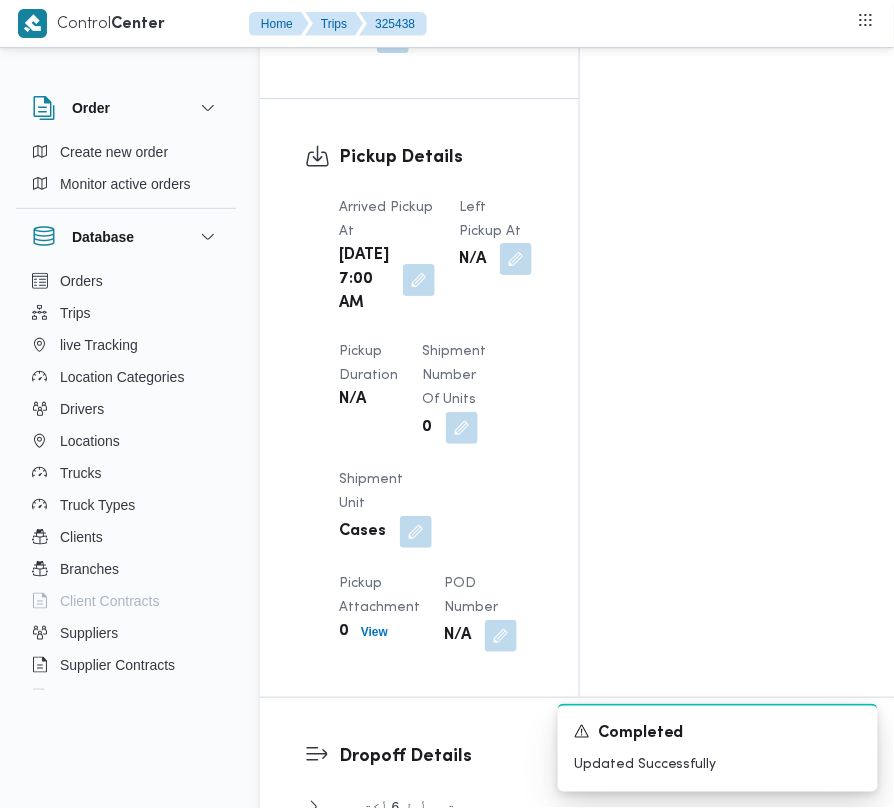 click at bounding box center (516, 259) 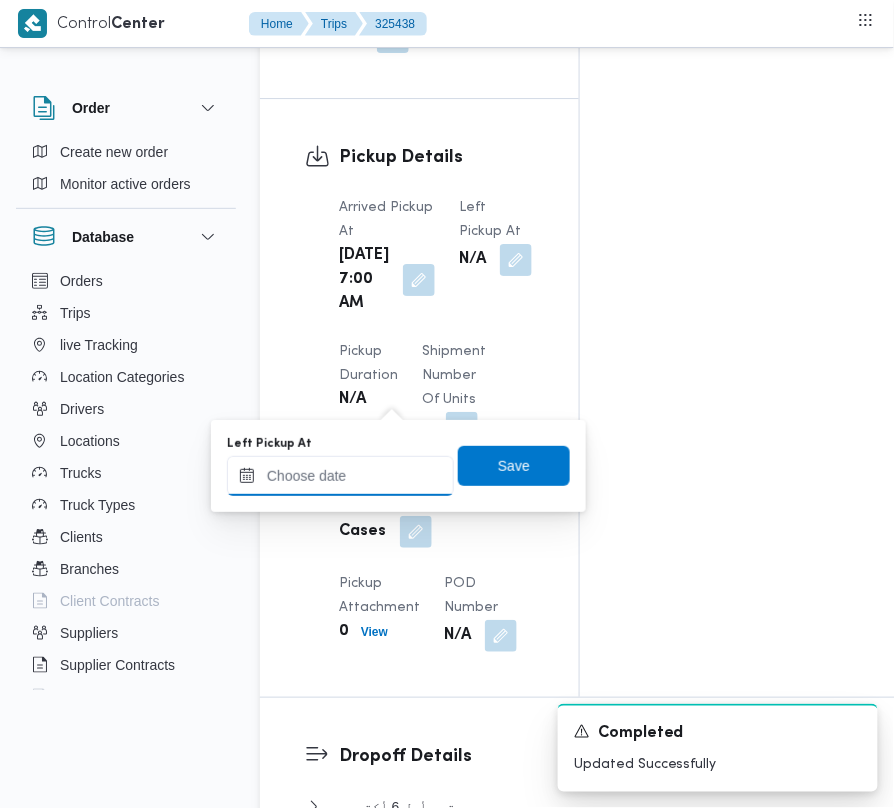 click on "Left Pickup At" at bounding box center [340, 476] 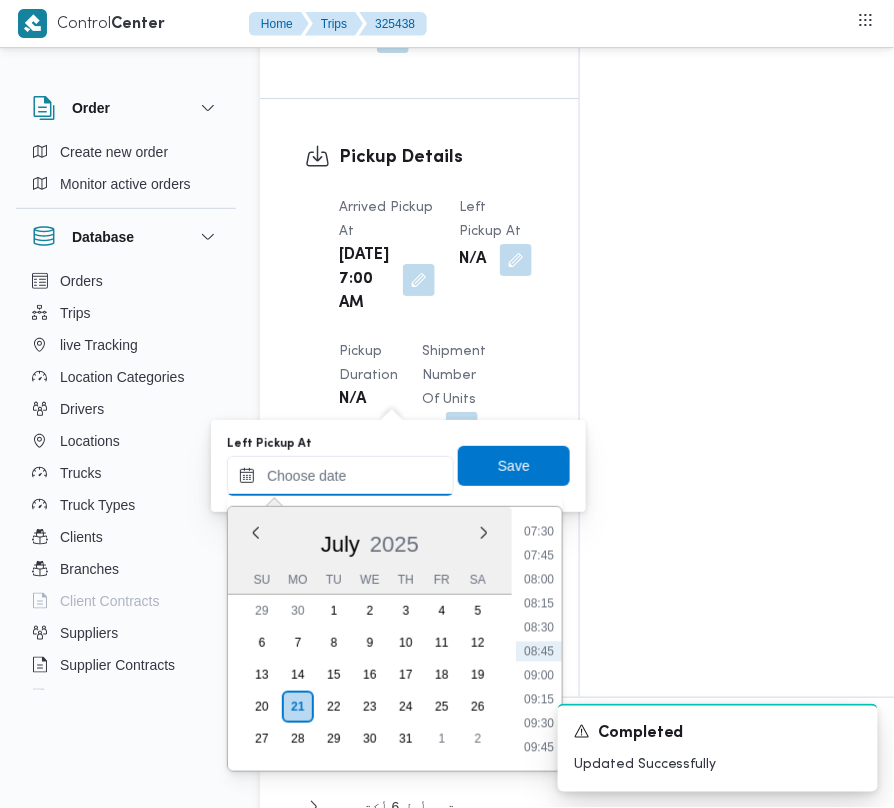 paste on "[DATE]  7:00:00 AM" 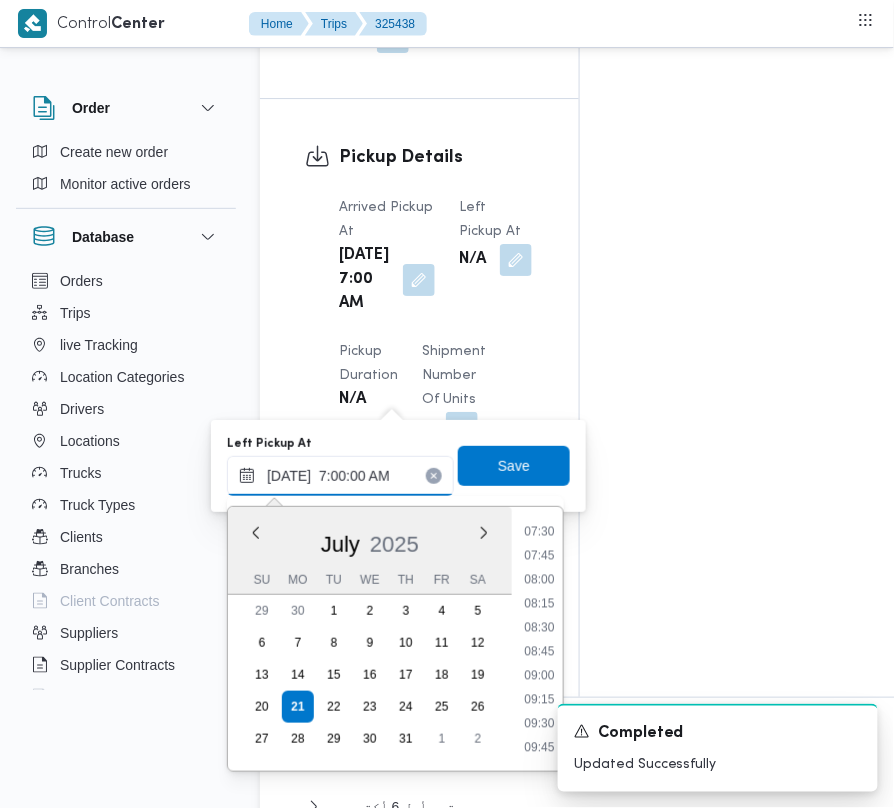 scroll, scrollTop: 672, scrollLeft: 0, axis: vertical 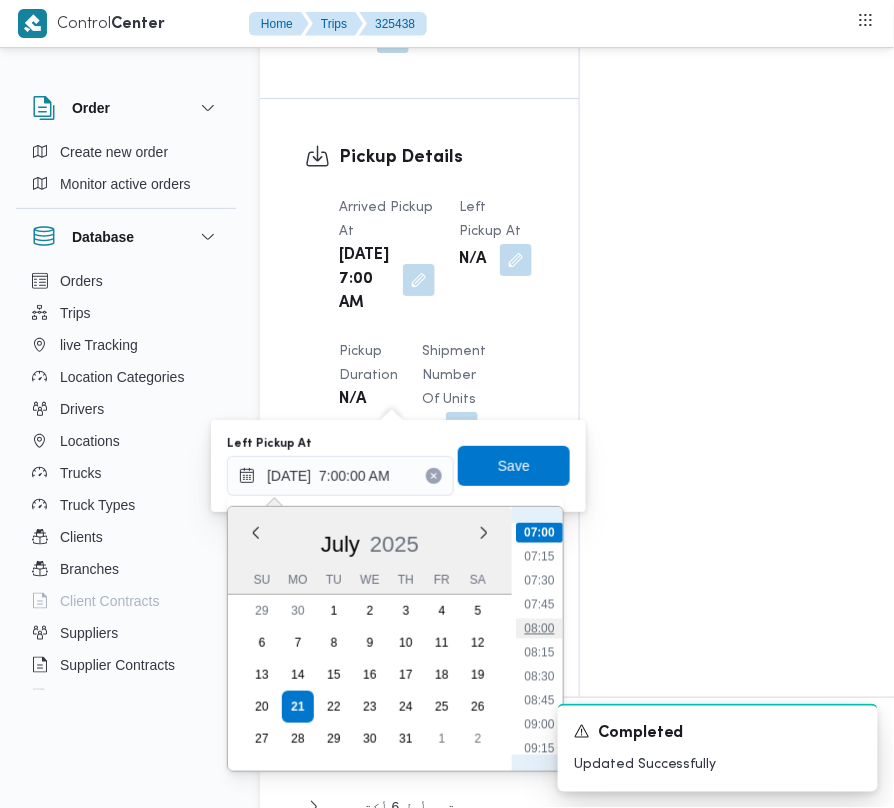 click on "08:00" at bounding box center (539, 629) 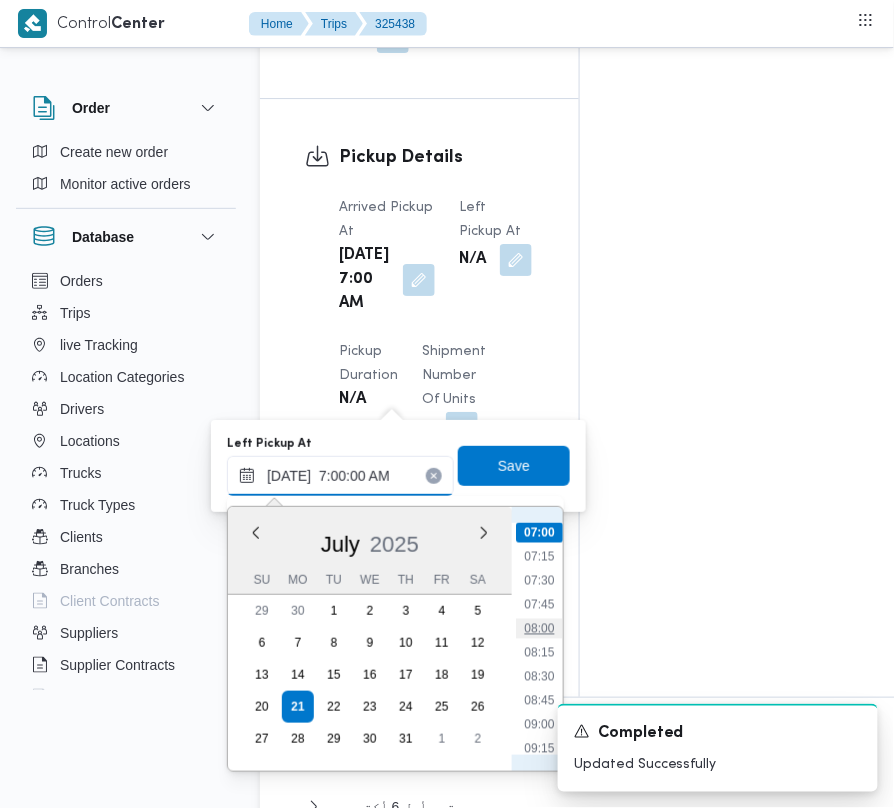 type on "21[DATE]:00" 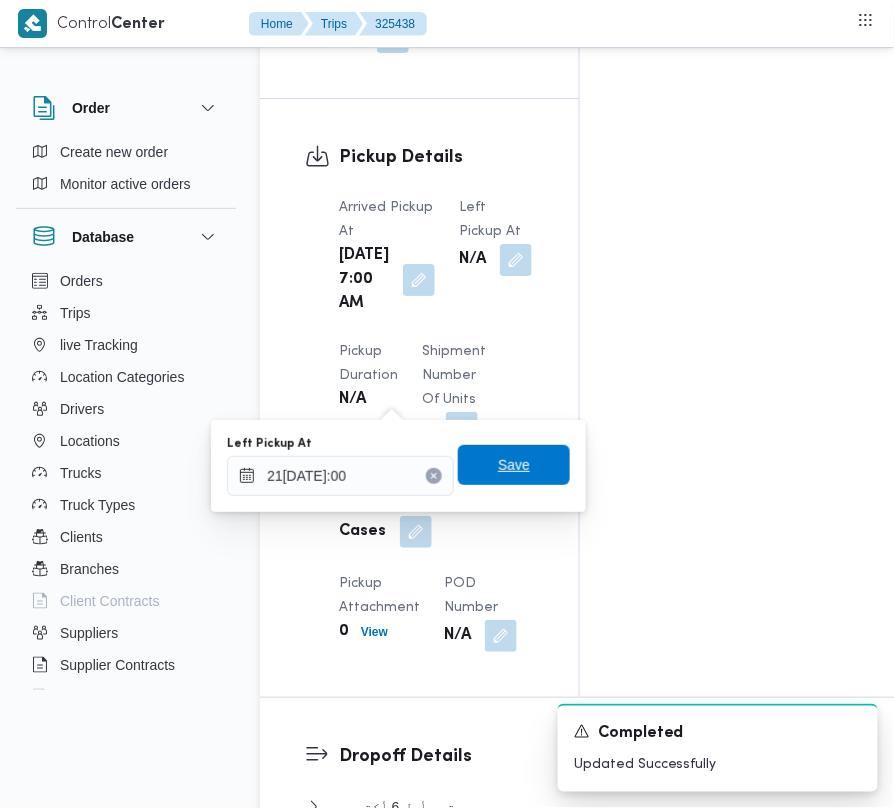 click on "Save" at bounding box center [514, 465] 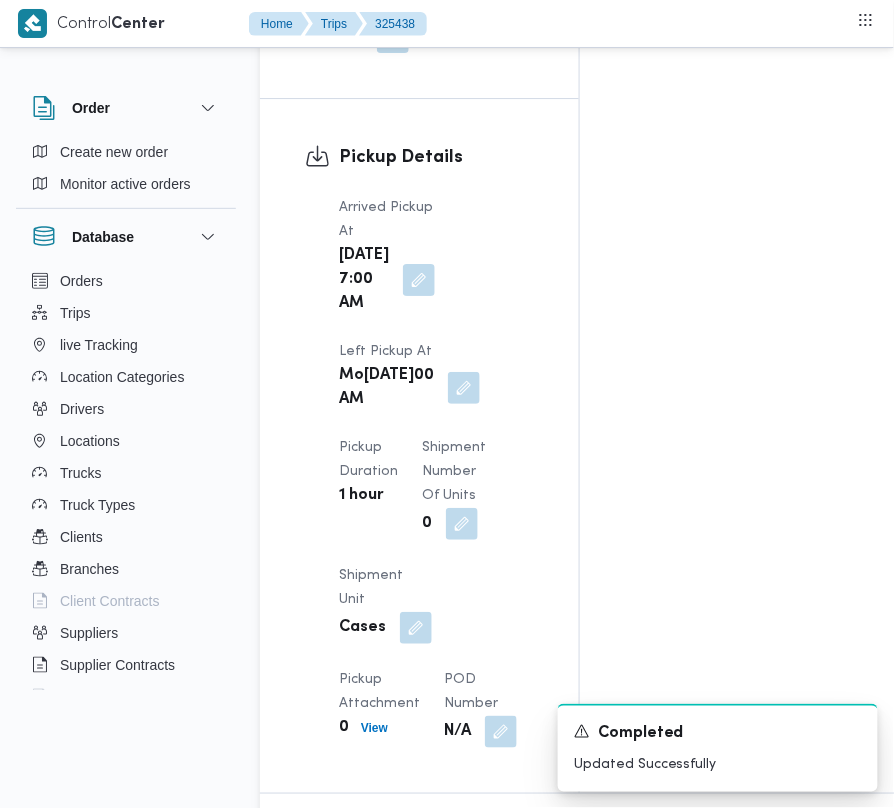 click on "Arrived Pickup At [DATE] 7:00 AM Left Pickup At [GEOGRAPHIC_DATA][DATE] 8:00 AM Pickup Duration 1 hour Shipment Number of Units 0 Shipment Unit Cases Pickup Attachment 0 View POD Number N/A" at bounding box center (436, 472) 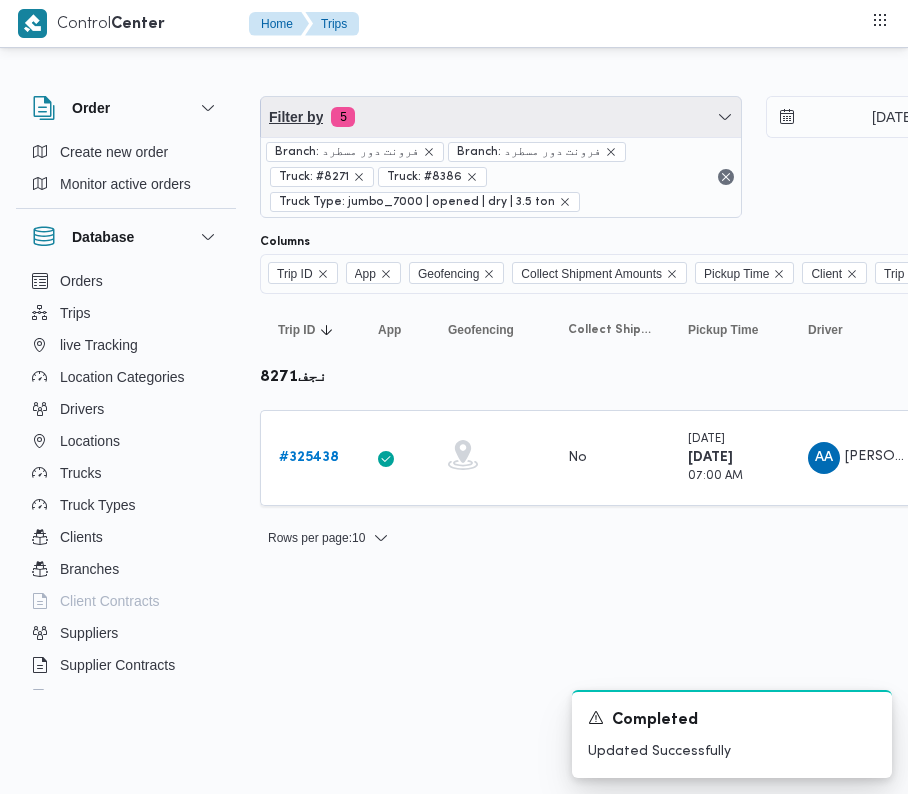 click on "Filter by 5" at bounding box center (501, 117) 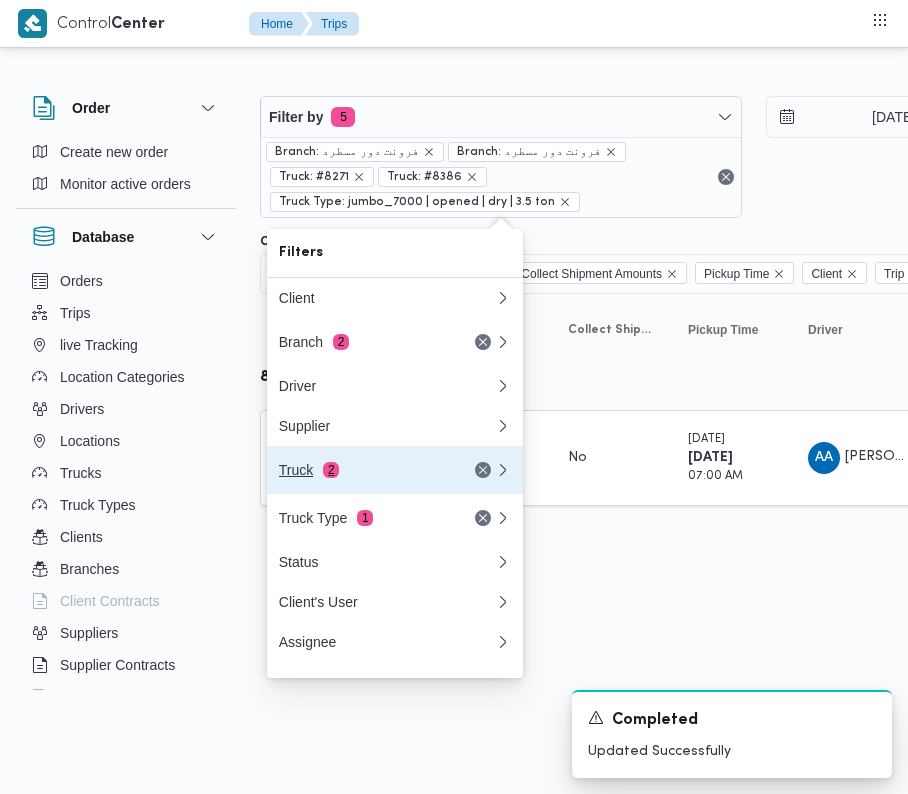 click on "Truck 2" at bounding box center (363, 470) 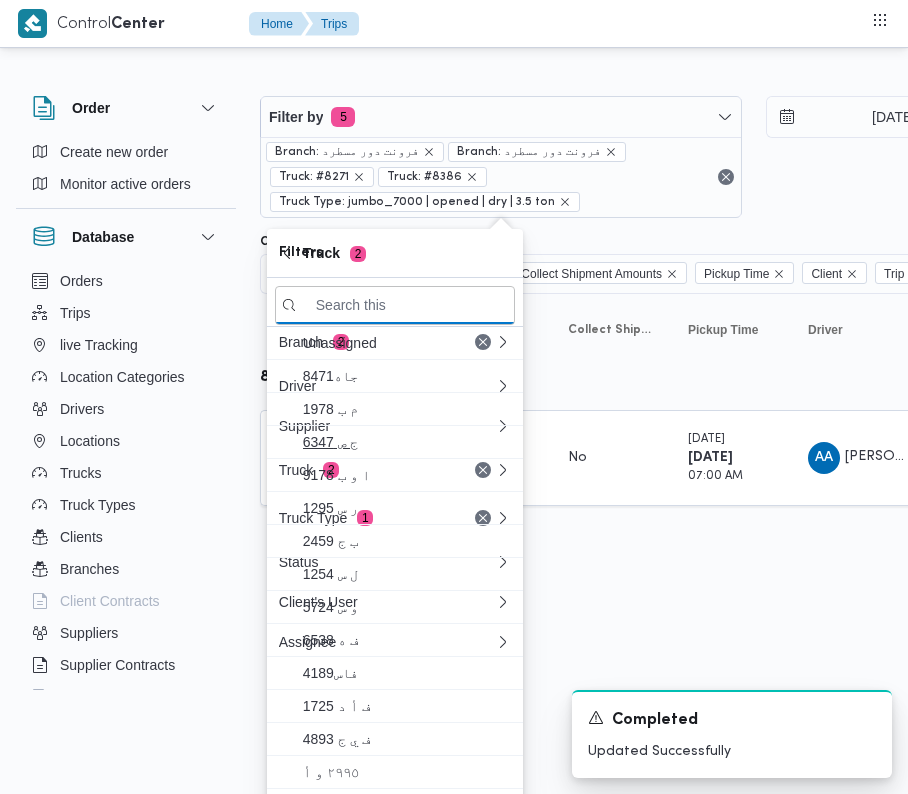 paste on "1527" 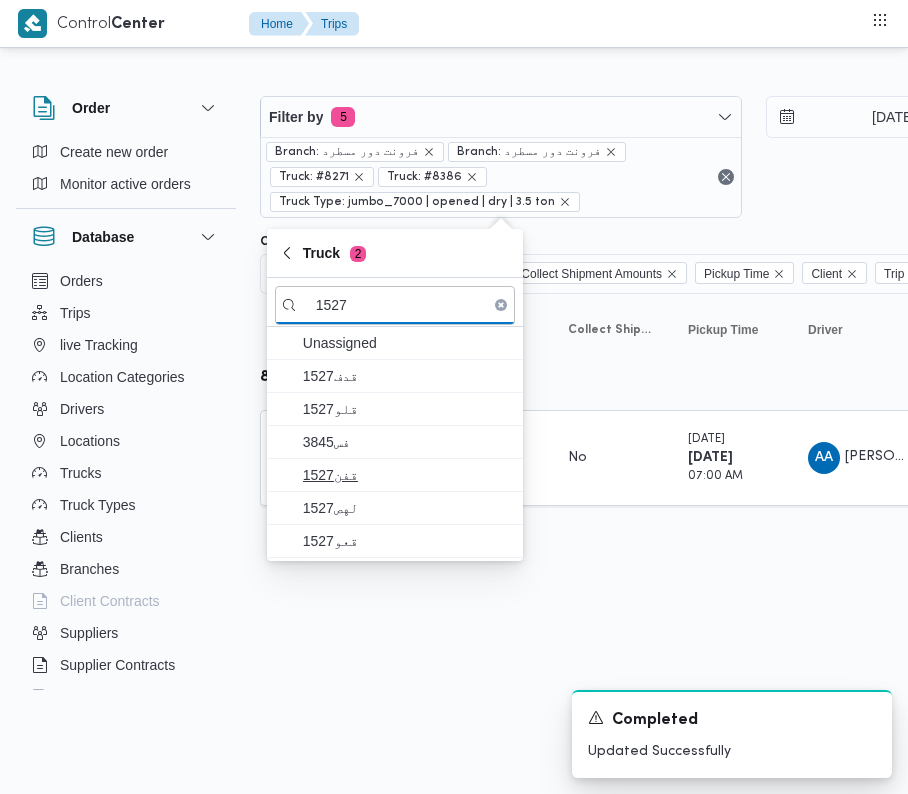 type on "1527" 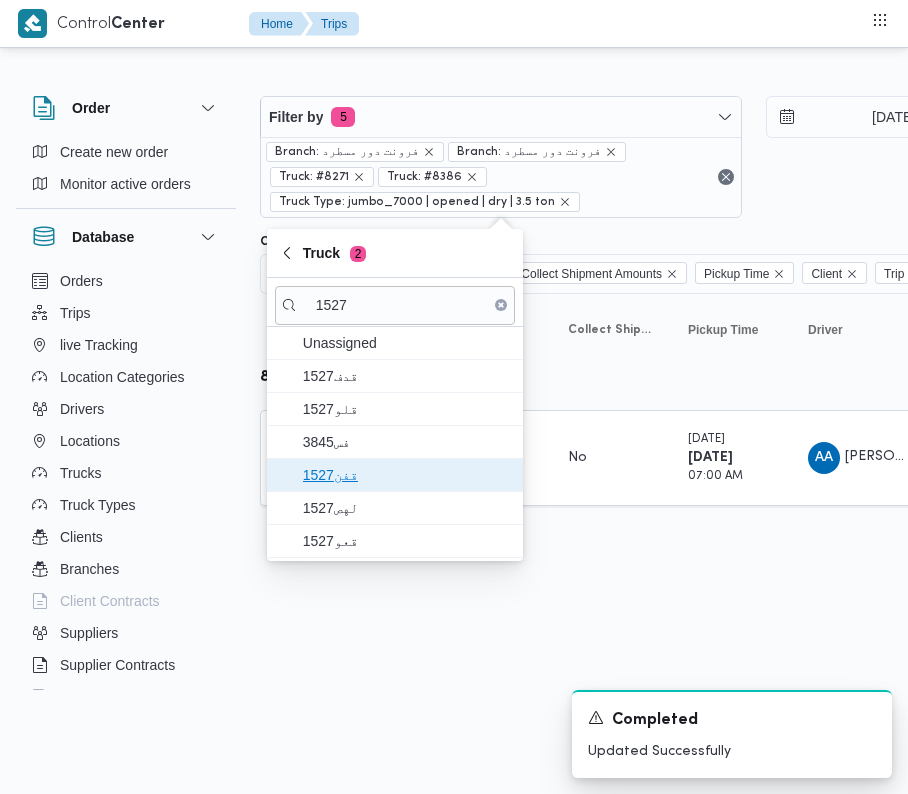 click on "1527قفن" at bounding box center (407, 475) 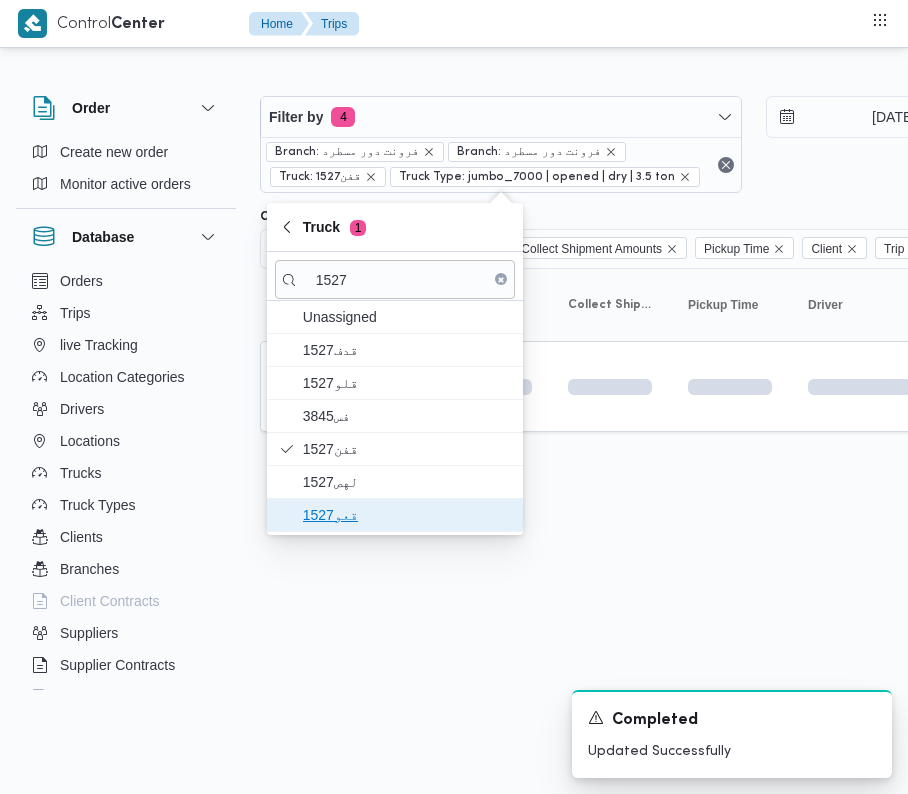 click on "قعو1527" at bounding box center [407, 515] 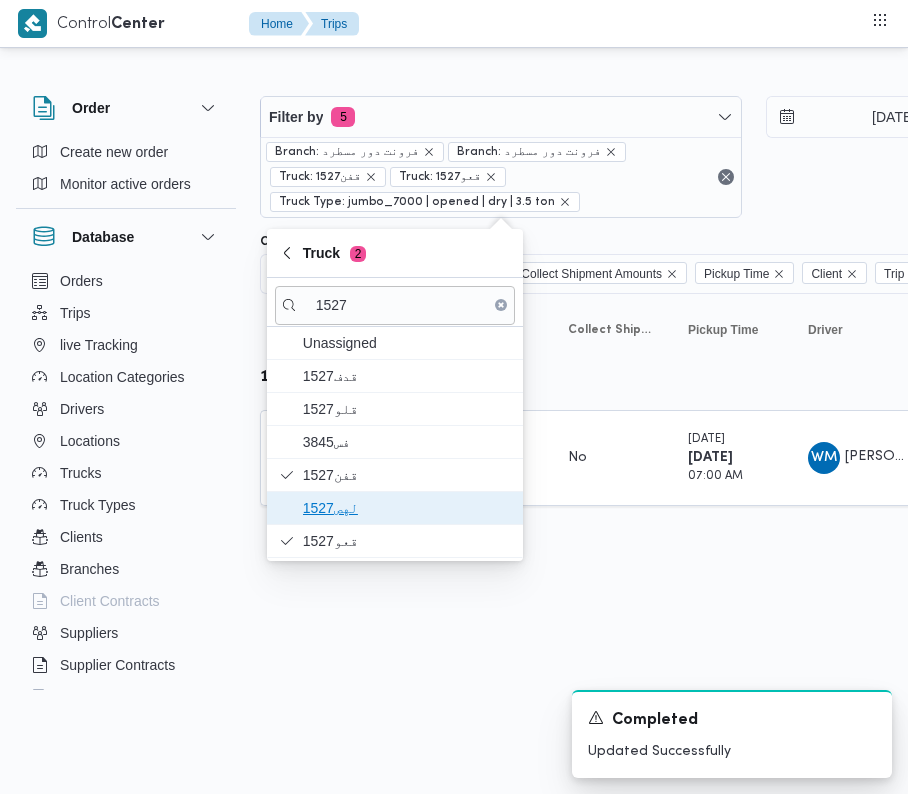click on "1527لهص" at bounding box center [407, 508] 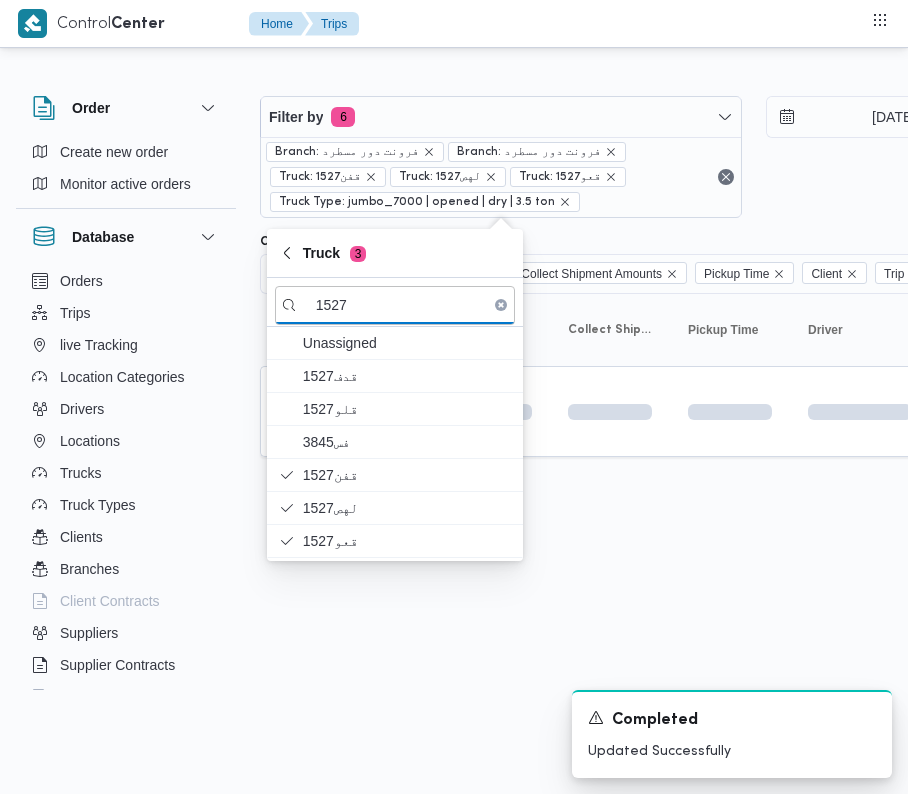 click on "Control  Center Home Trips Order Create new order Monitor active orders Database Orders Trips live Tracking Location Categories Drivers Locations Trucks Truck Types Clients Branches Client Contracts Suppliers Supplier Contracts Devices Users Projects SP Projects Admins organization assignees Tags Filter by 6 Branch: فرونت دور مسطرد Branch: فرونت دور مسطرد  Truck: 1527قفن Truck: 1527لهص Truck: قعو1527 Truck Type: jumbo_7000 | opened | dry | 3.5 ton [DATE] → [DATE] Group By Truck Columns Trip ID App Geofencing Collect Shipment Amounts Pickup Time Client Trip Points Driver Supplier Truck Status Platform Sorting Trip ID Click to sort in ascending order App Click to sort in ascending order Geofencing Click to sort in ascending order Collect Shipment Amounts Pickup Time Click to sort in ascending order Client Click to sort in ascending order Trip Points Driver Click to sort in ascending order Supplier Click to sort in ascending order Truck Click to sort in ascending order" at bounding box center [454, 397] 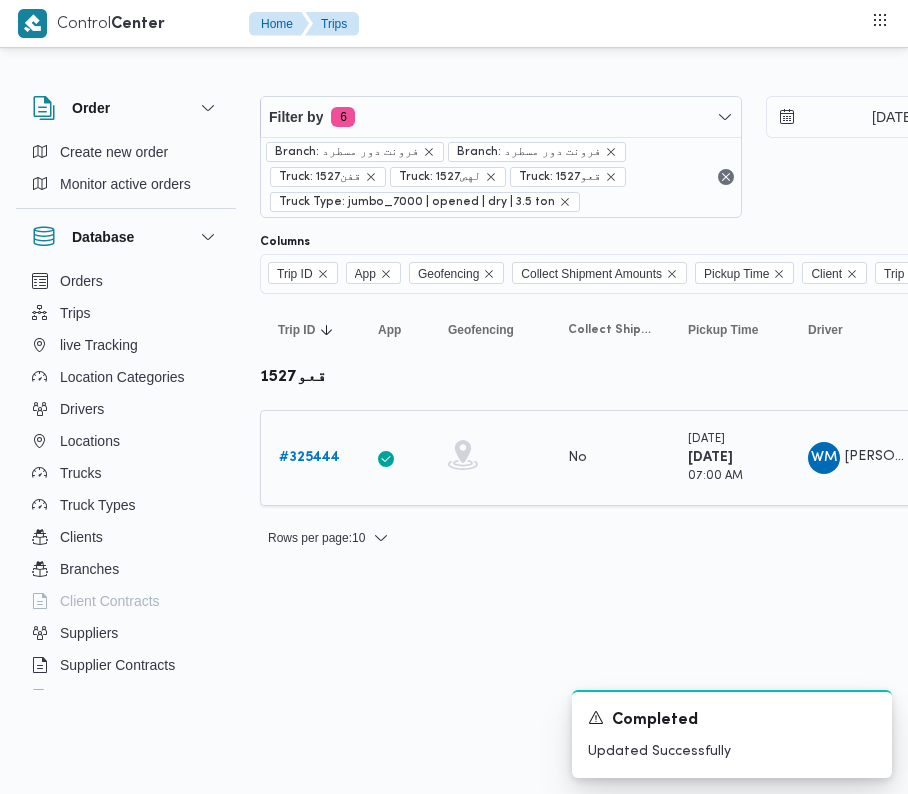 click on "# 325444" at bounding box center [309, 457] 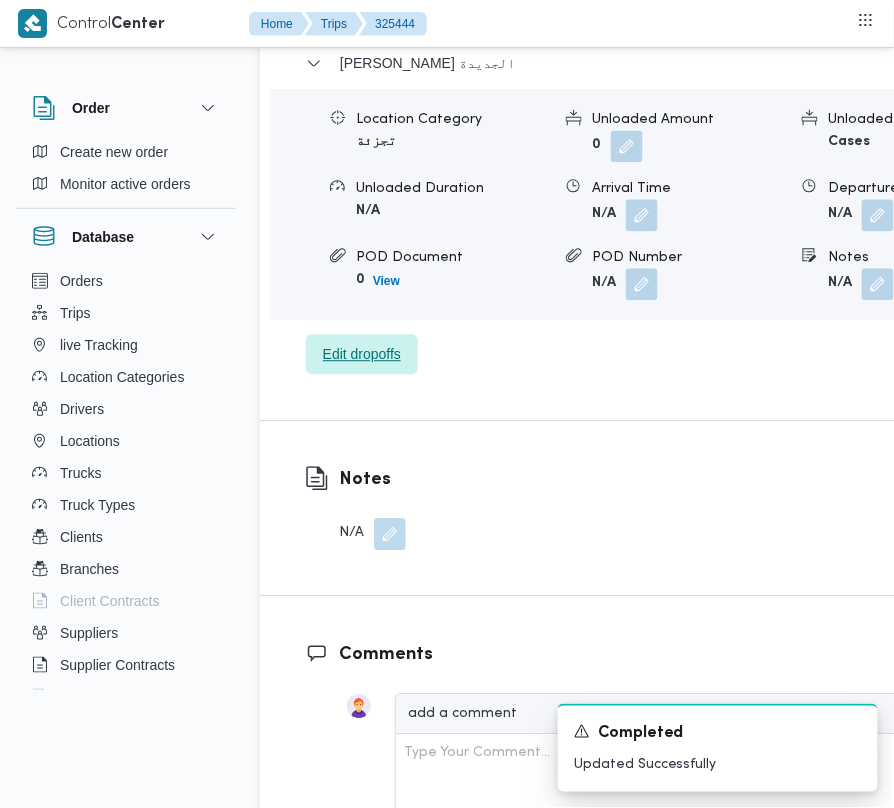 click on "Edit dropoffs" at bounding box center (362, 354) 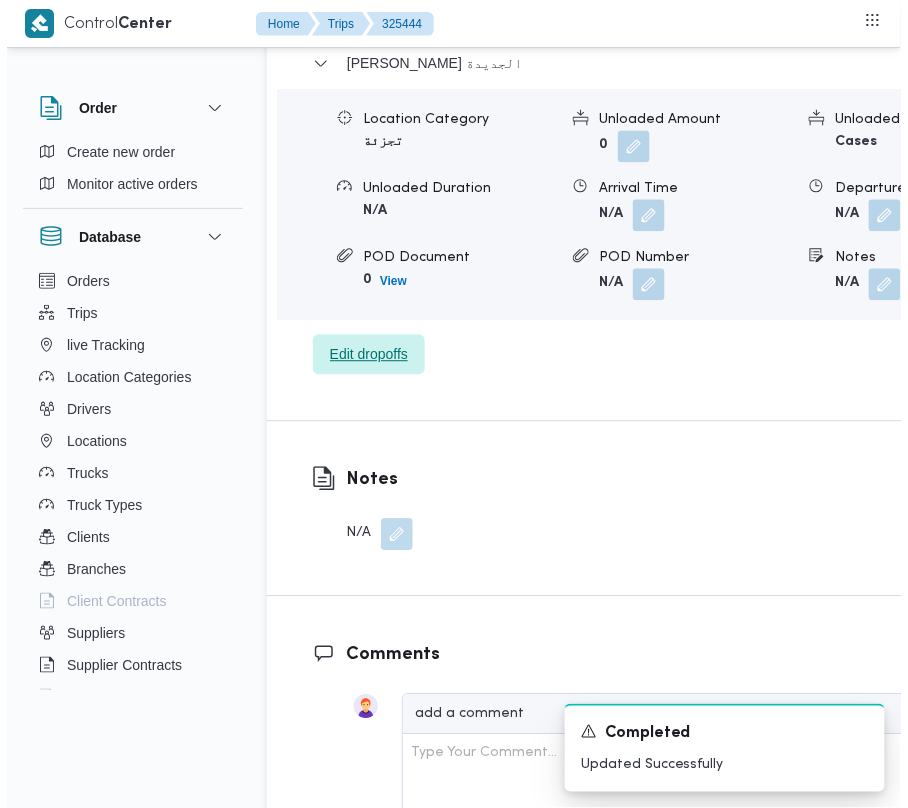 scroll, scrollTop: 3273, scrollLeft: 0, axis: vertical 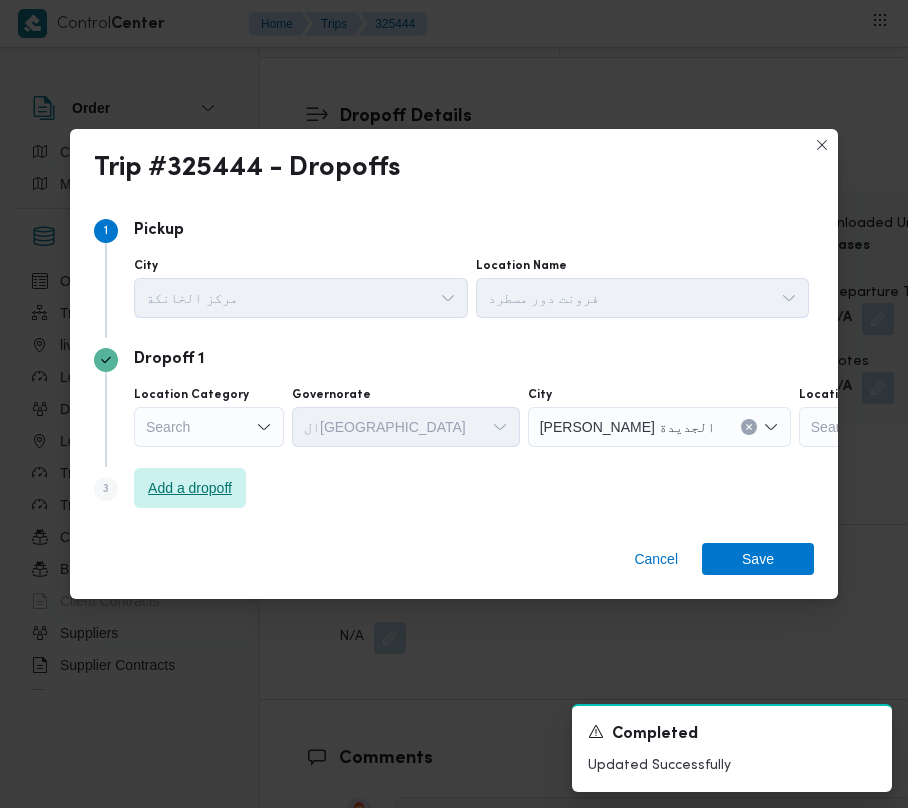 click on "Add a dropoff" at bounding box center [190, 488] 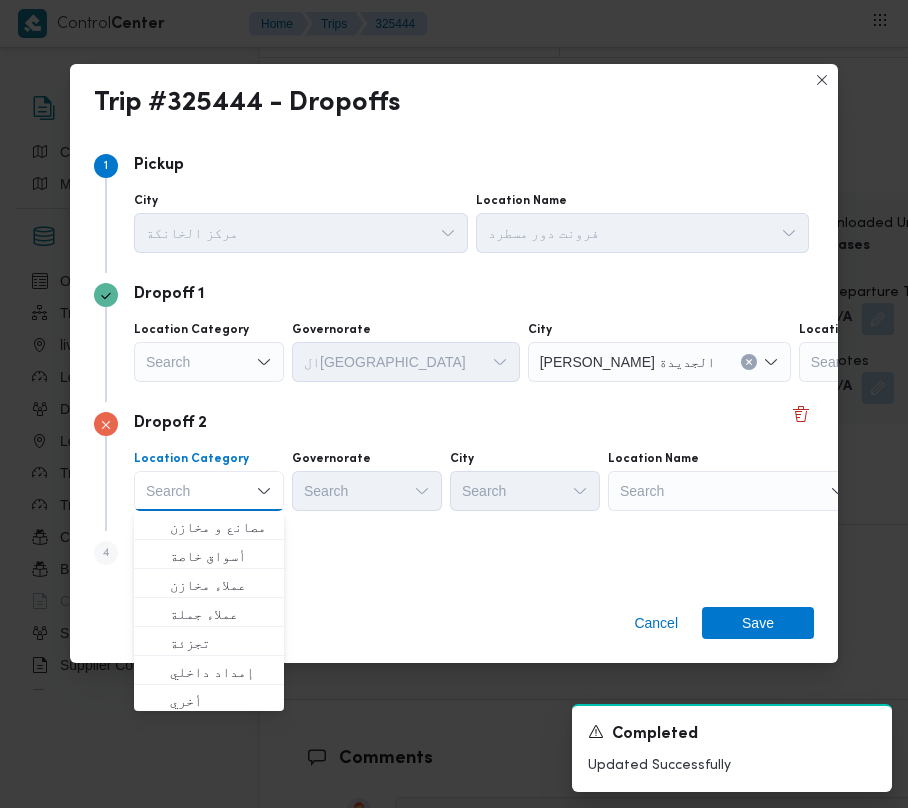 click on "Search" at bounding box center [924, 362] 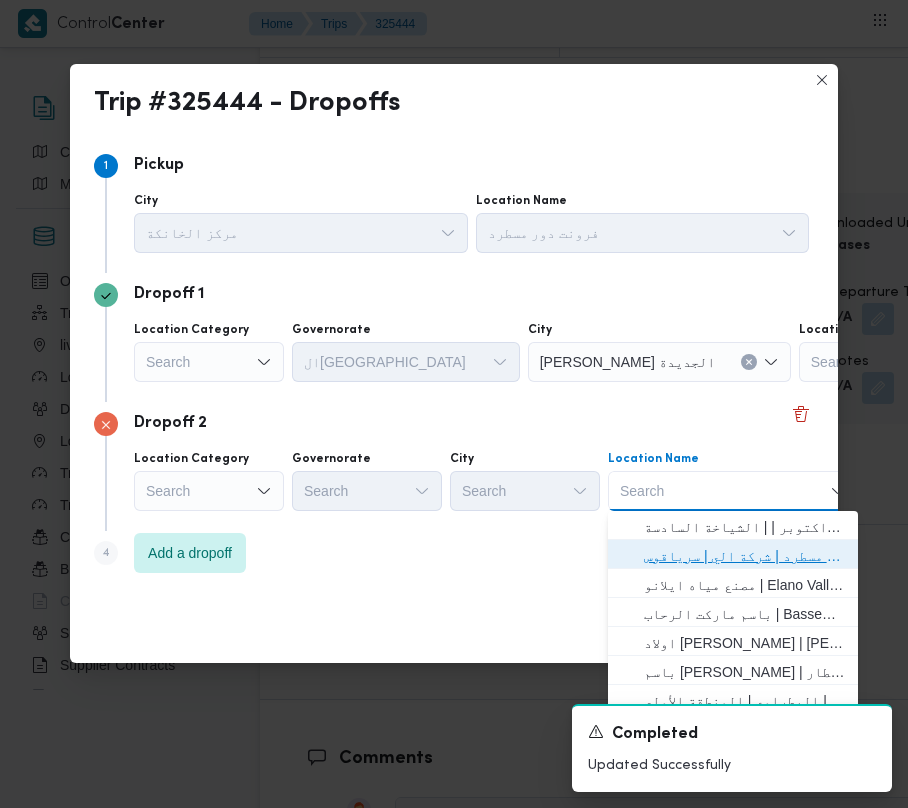 click on "فرونت دور مسطرد | شركة الي | سرياقوس" at bounding box center [745, 556] 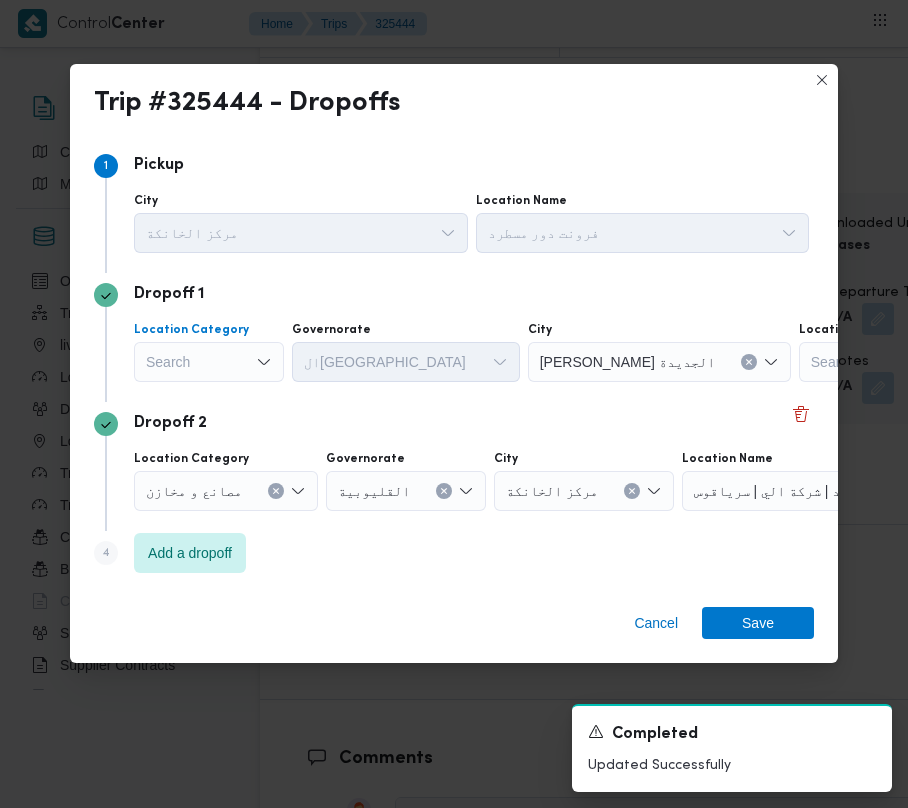click on "Search" at bounding box center [209, 362] 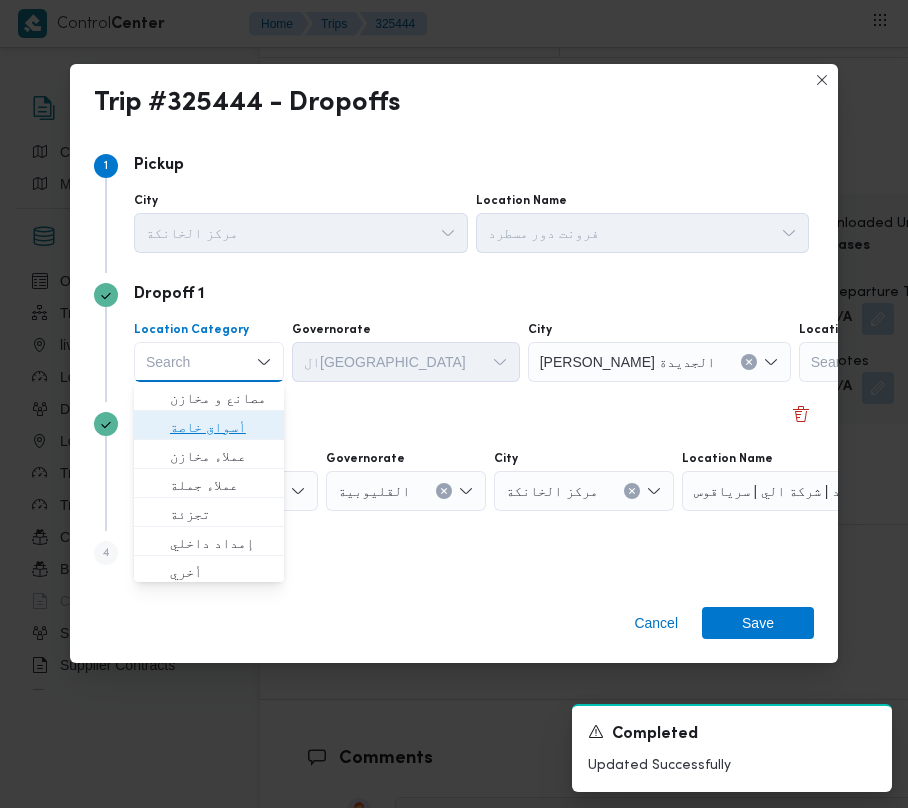 click on "أسواق خاصة" at bounding box center (209, 427) 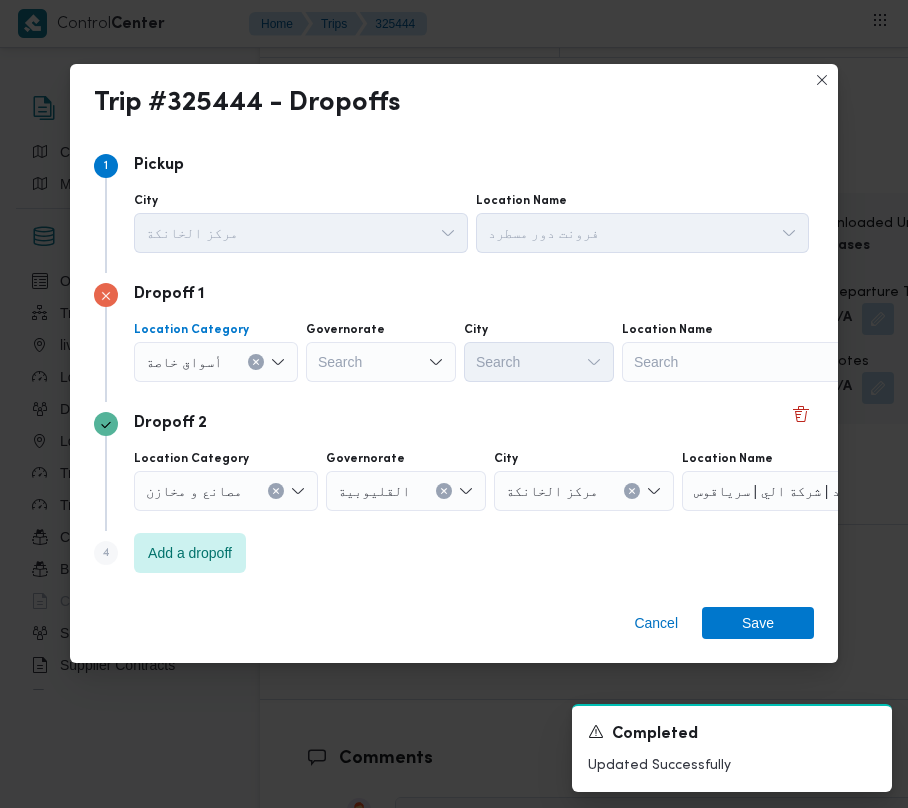 click on "Search" at bounding box center (747, 362) 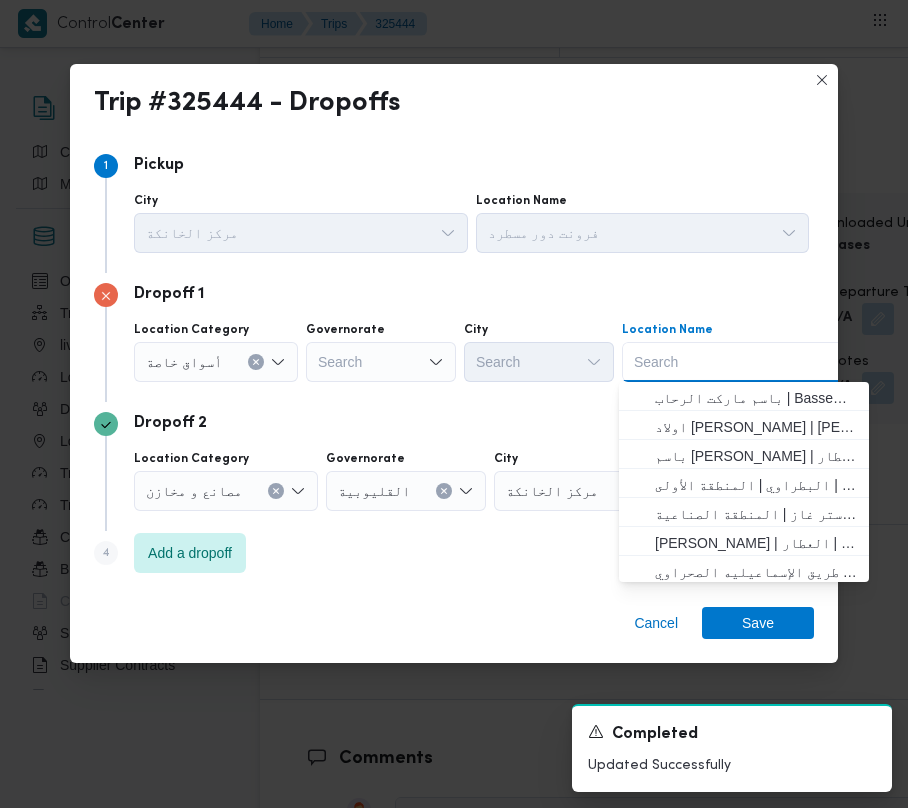 paste on "كارفور" 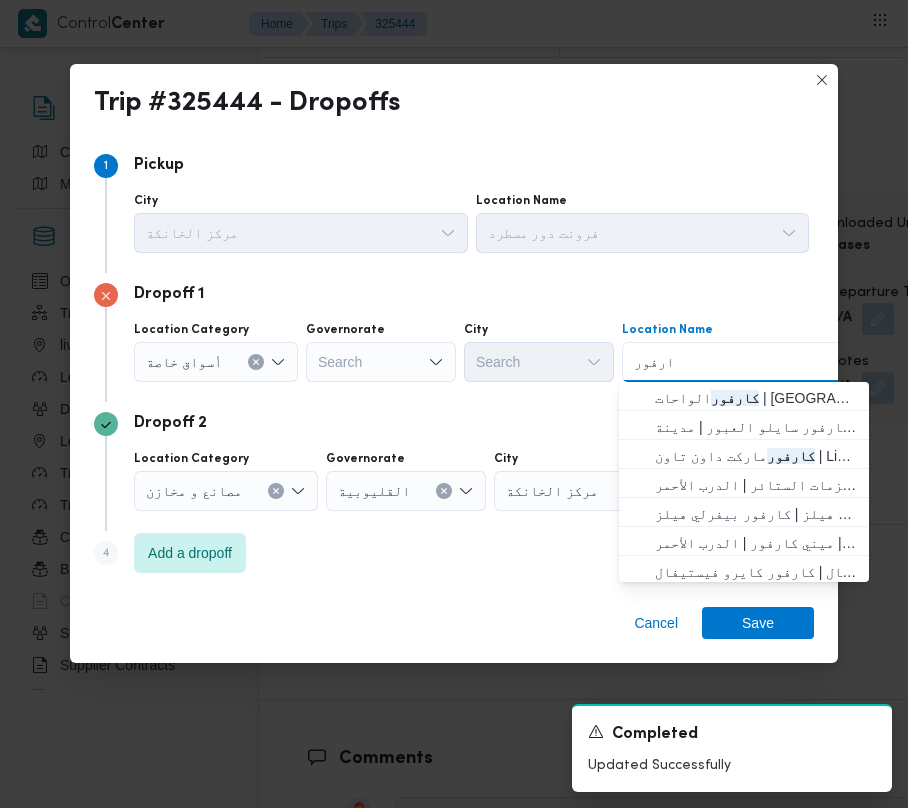 type on "كارفور العا" 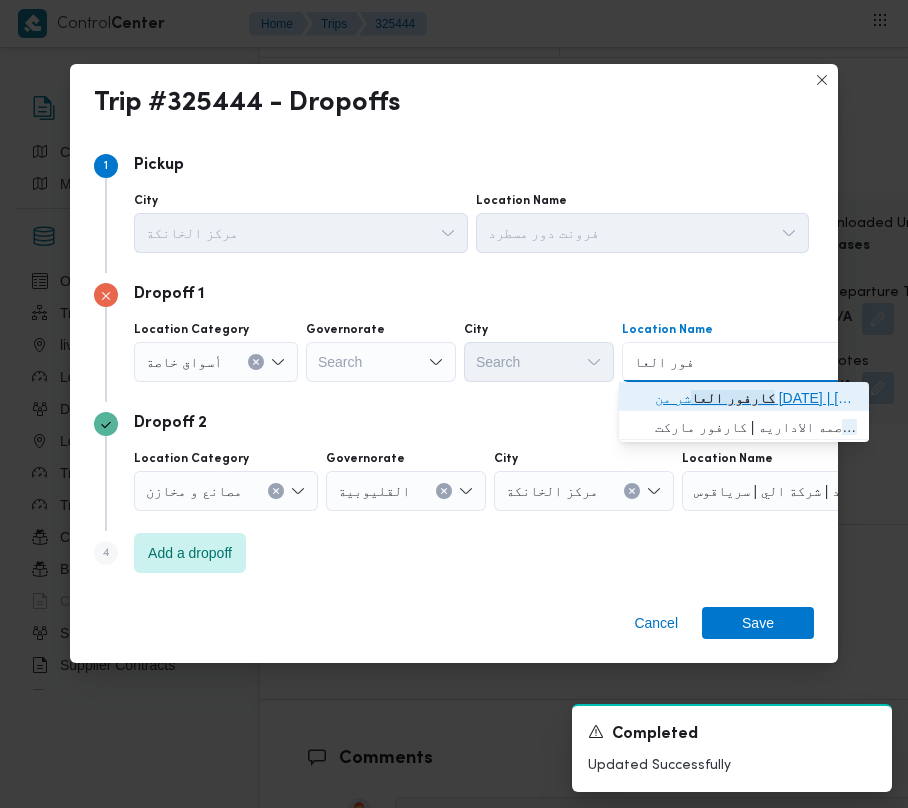 click on "كارفور العا شر من [DATE] | كارفور هايبر ماركت العاشر من [DATE] | null" at bounding box center [756, 398] 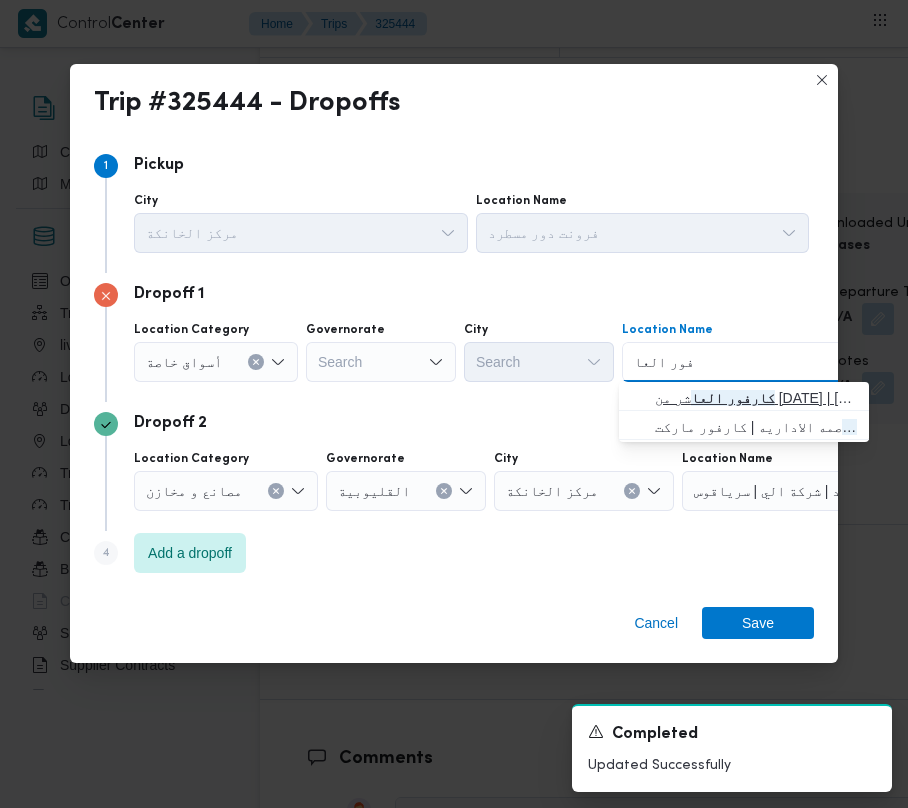 type 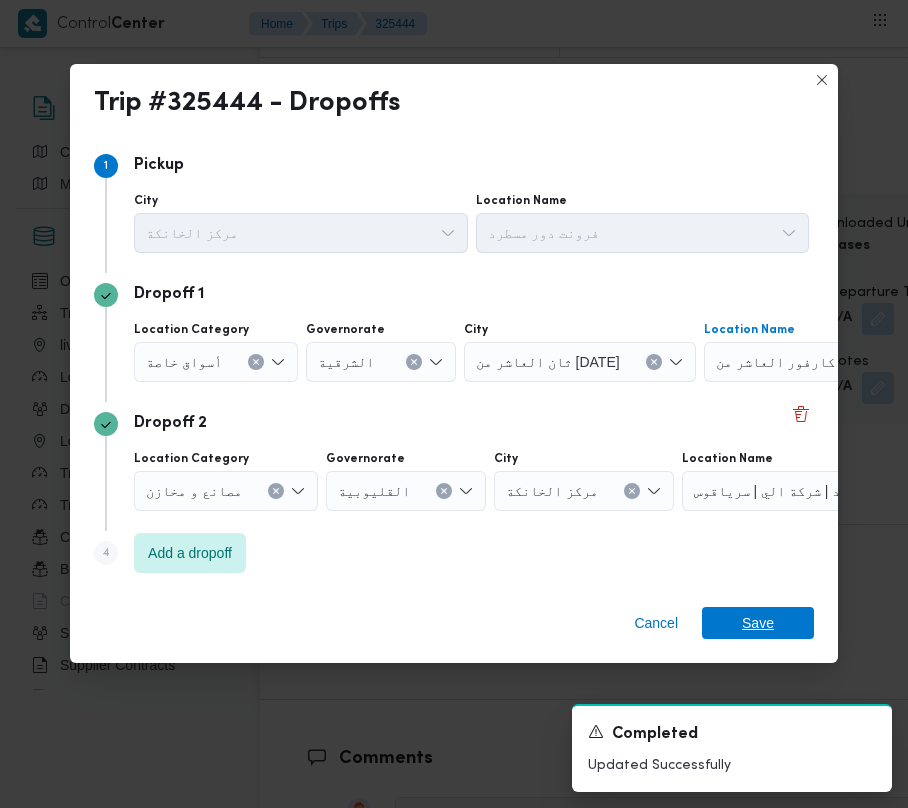 drag, startPoint x: 770, startPoint y: 606, endPoint x: 768, endPoint y: 616, distance: 10.198039 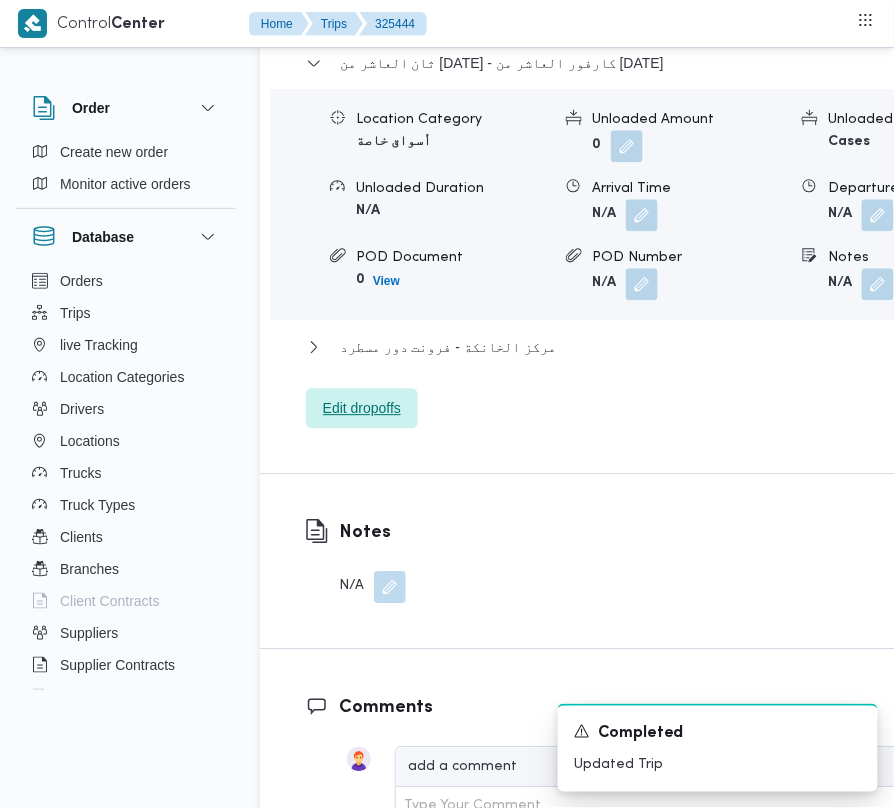 scroll, scrollTop: 2694, scrollLeft: 0, axis: vertical 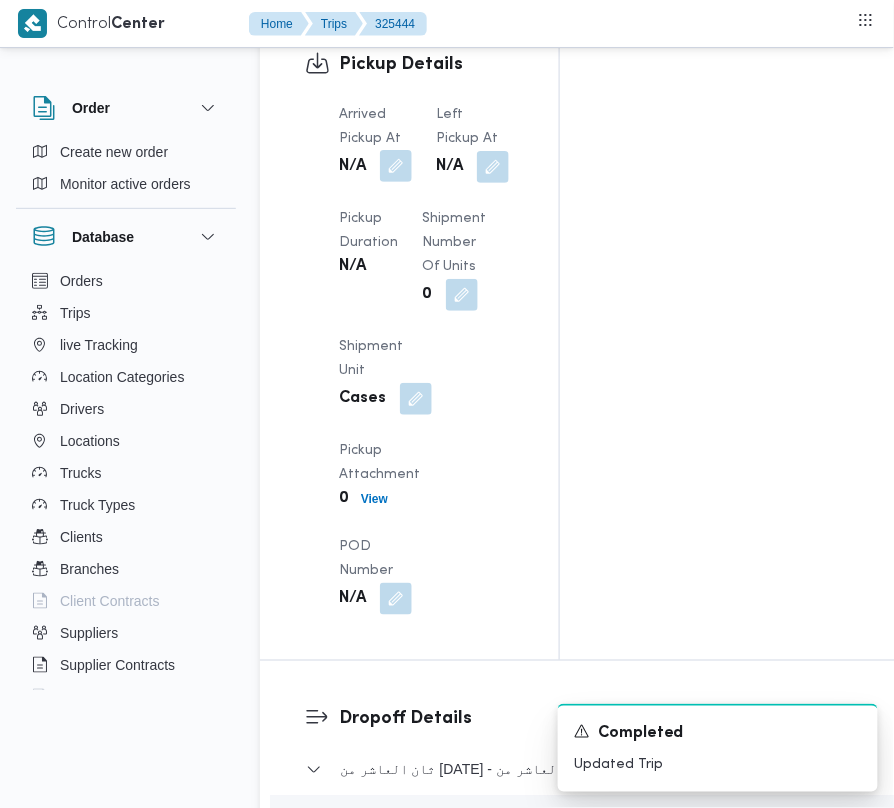 click at bounding box center (396, 166) 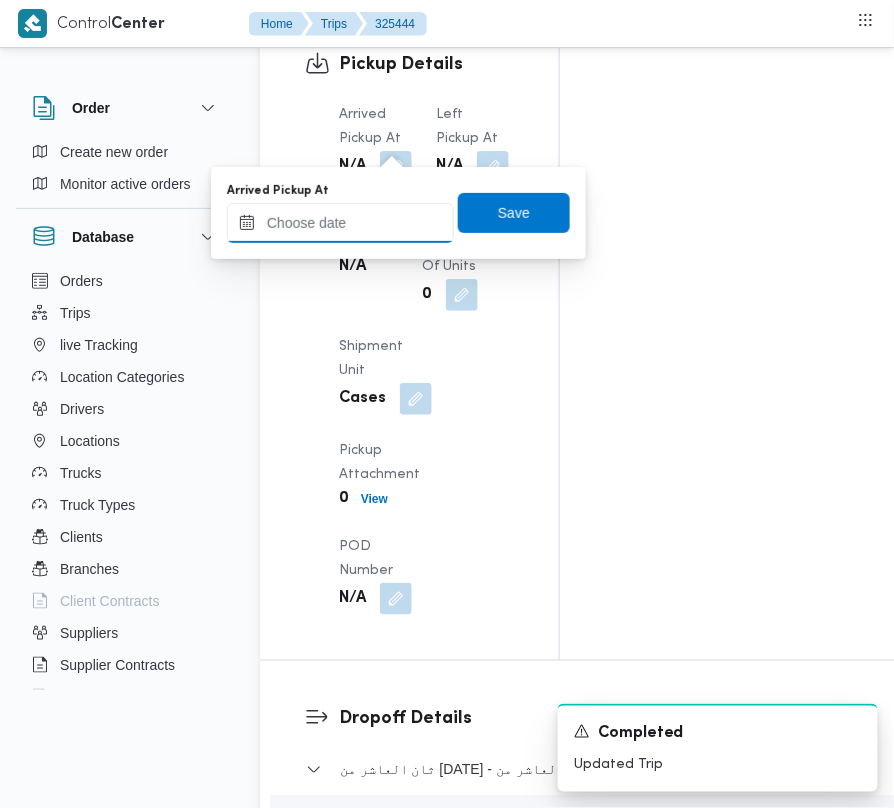 click on "Arrived Pickup At" at bounding box center (340, 223) 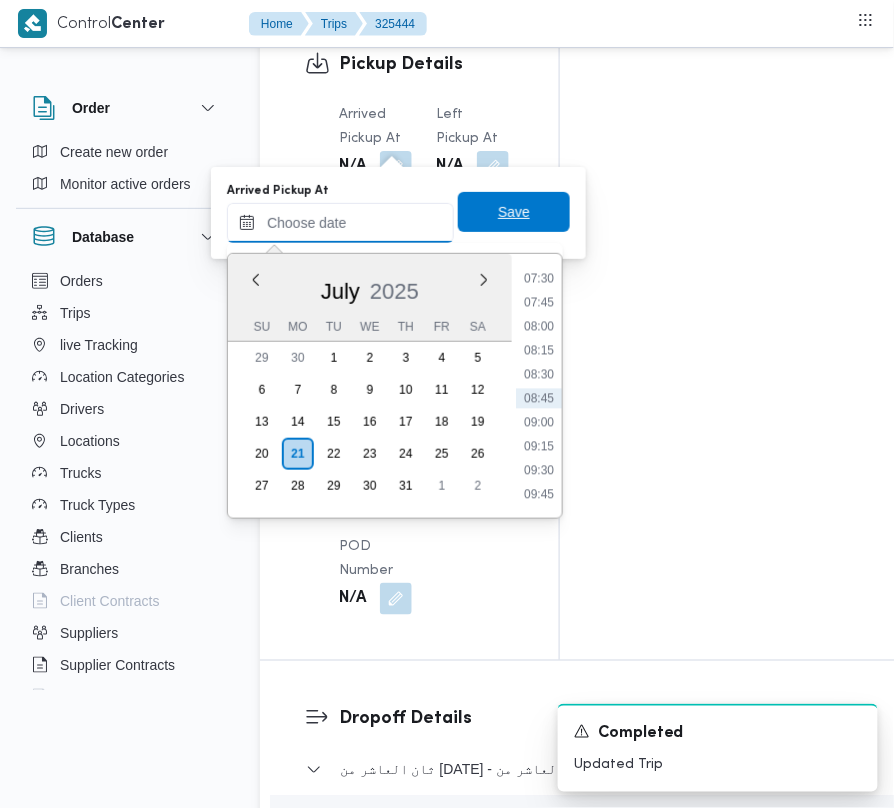 paste on "[DATE]  7:00:00 AM" 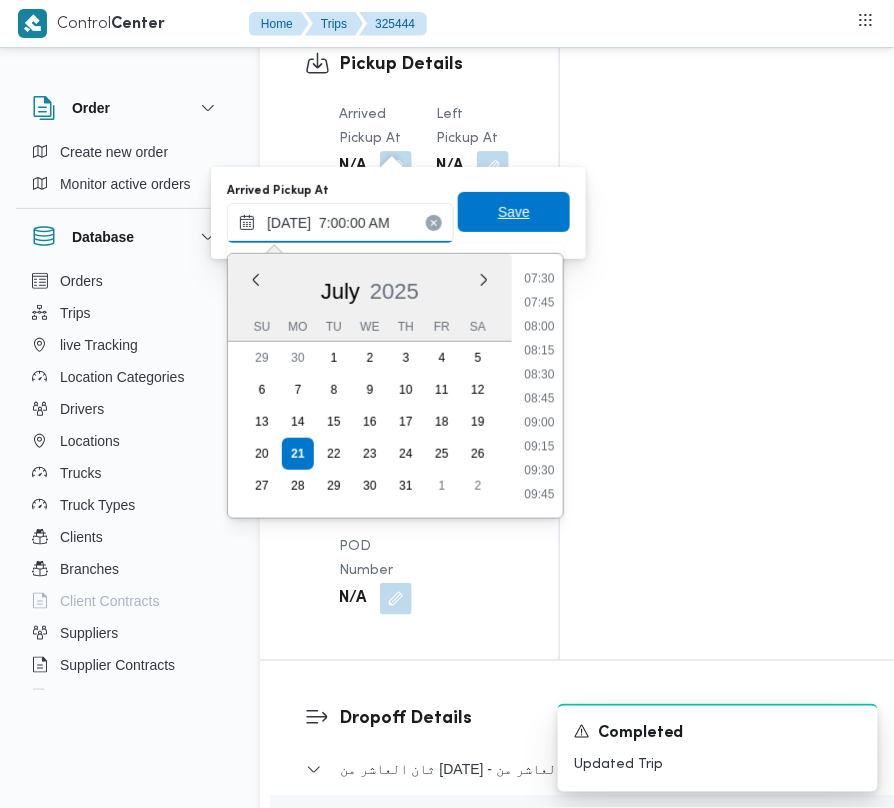 scroll, scrollTop: 672, scrollLeft: 0, axis: vertical 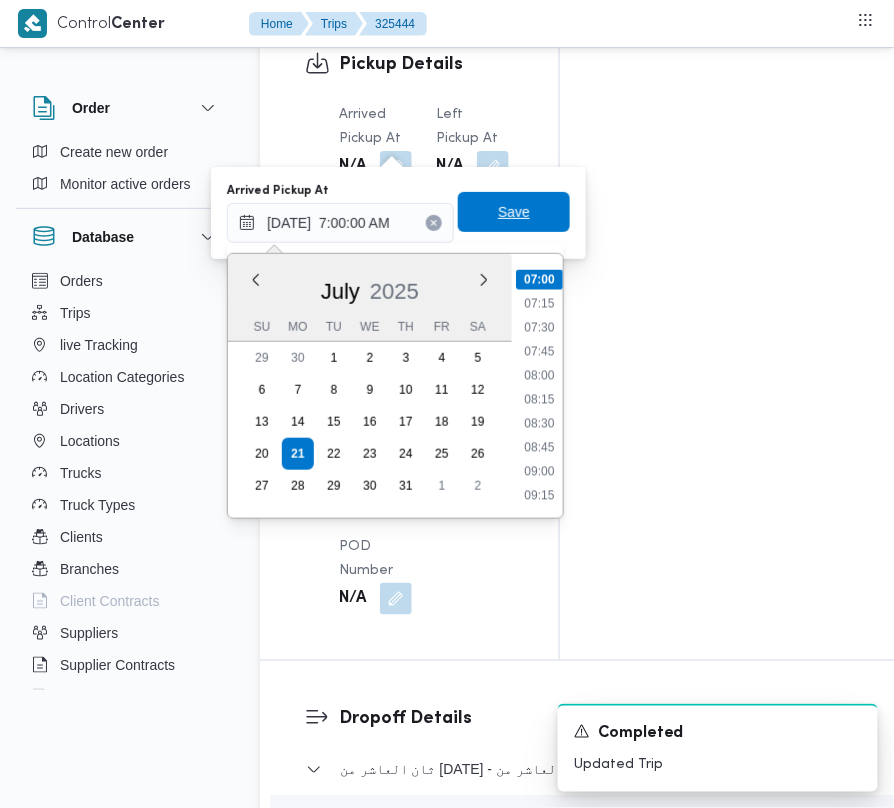 type on "[DATE] 07:00" 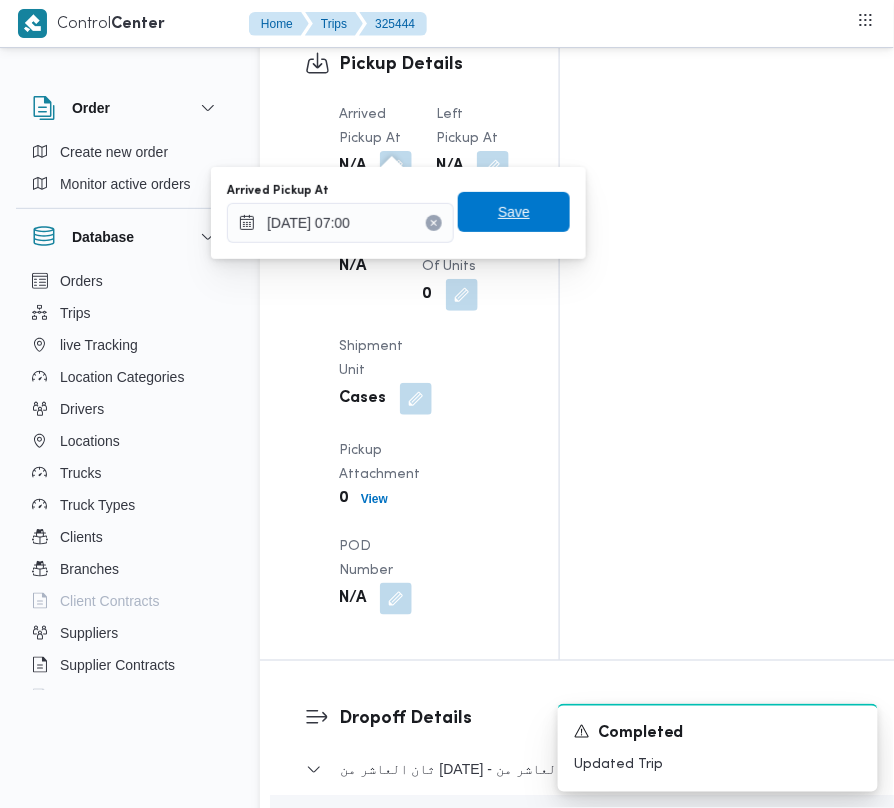 click on "Save" at bounding box center [514, 212] 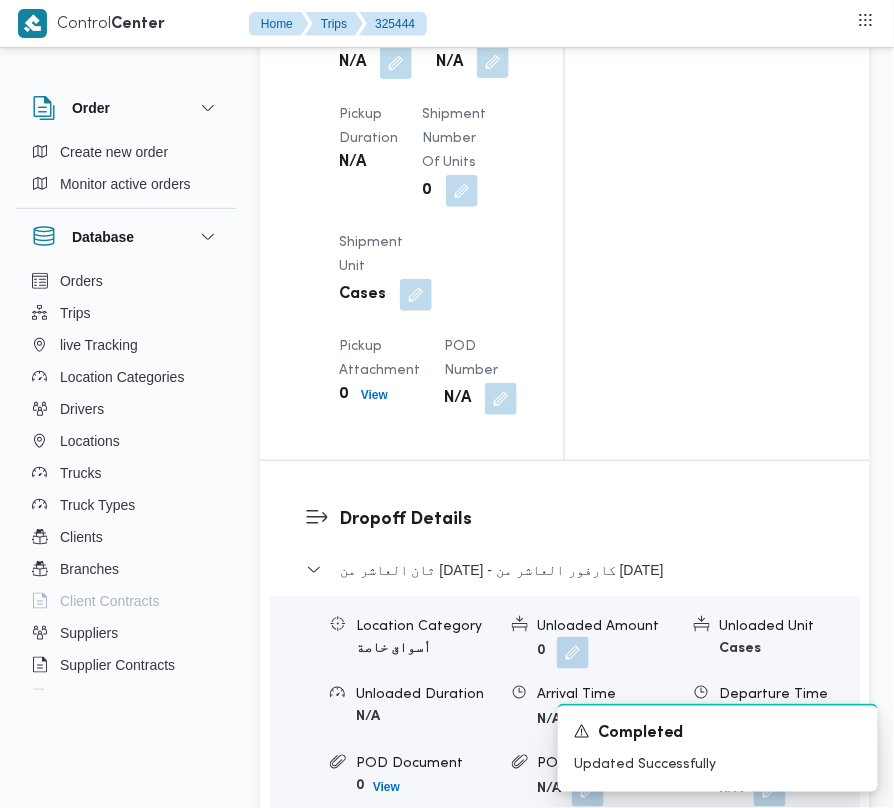 click at bounding box center (493, 62) 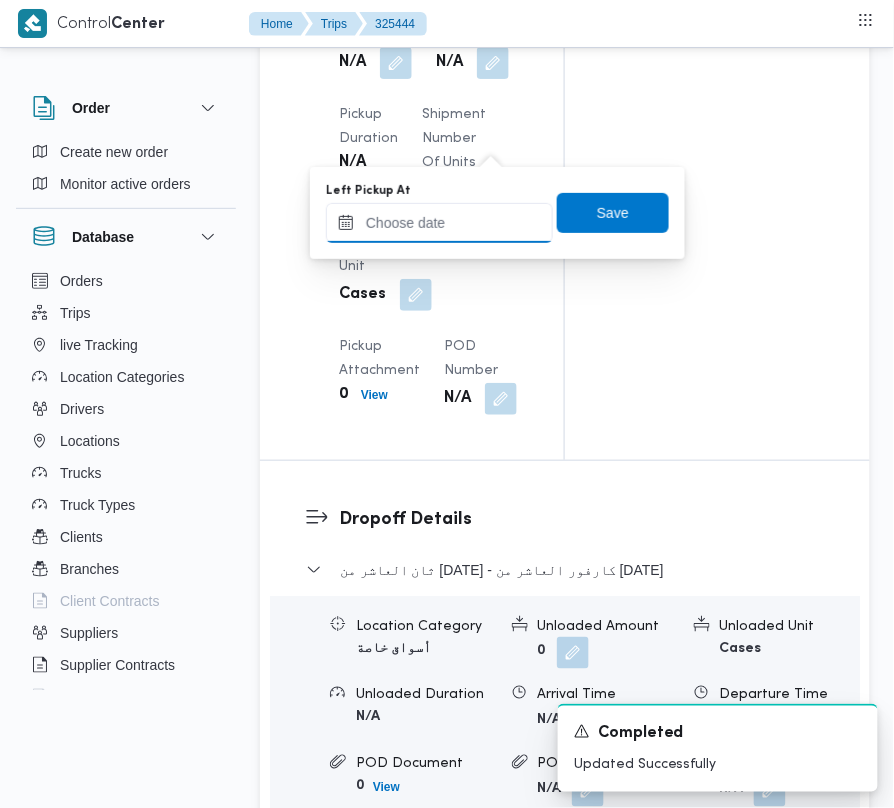 click on "Left Pickup At" at bounding box center [439, 223] 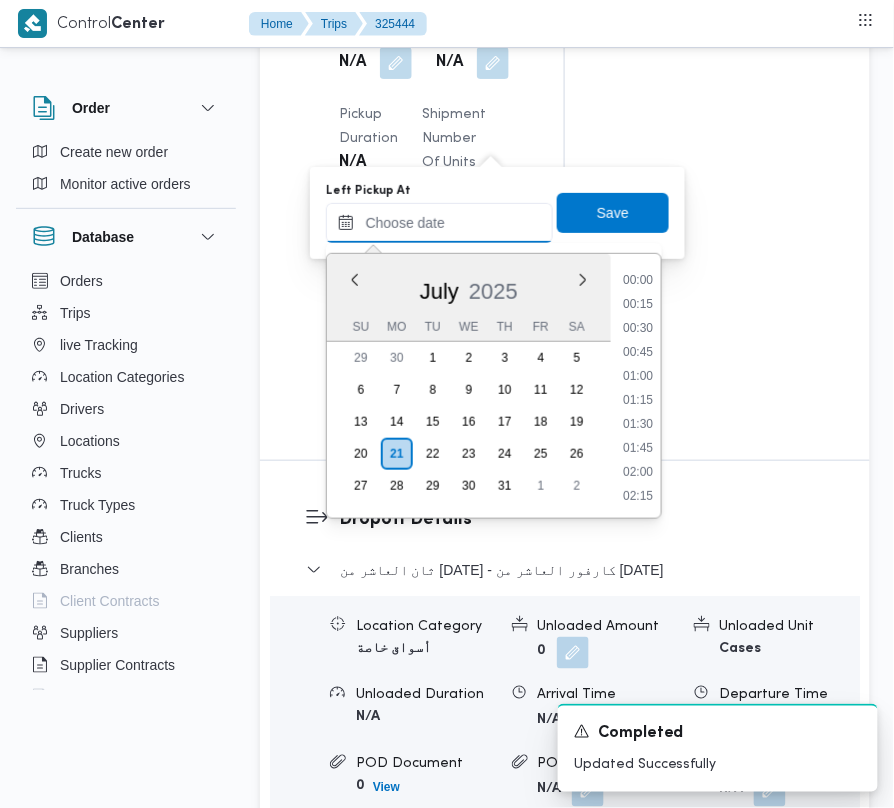 paste on "[DATE]  7:00:00 AM" 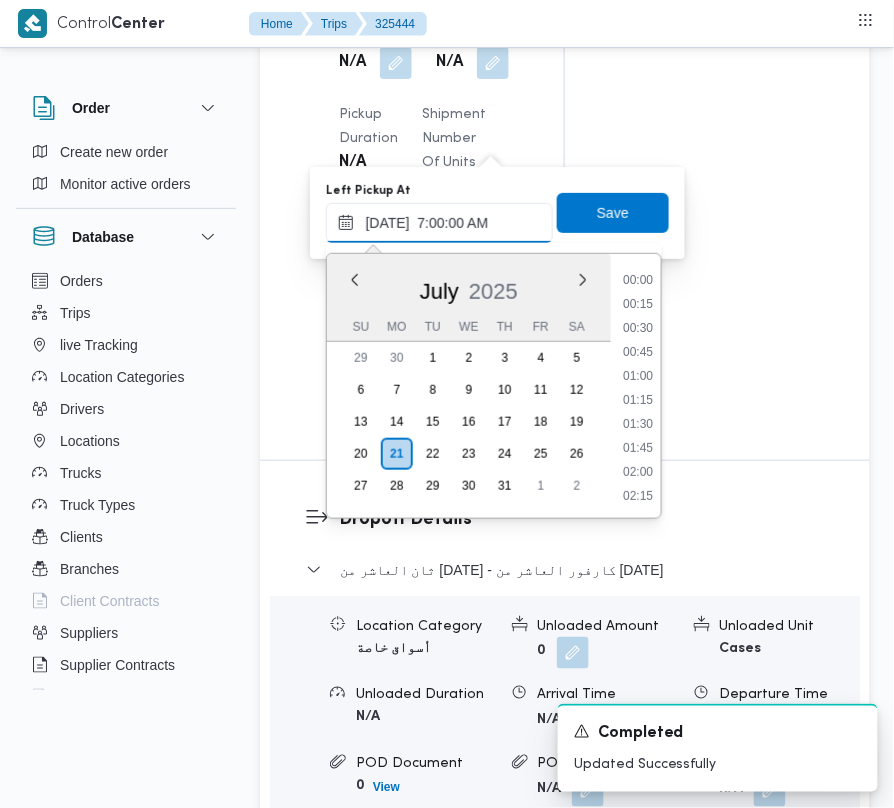scroll, scrollTop: 672, scrollLeft: 0, axis: vertical 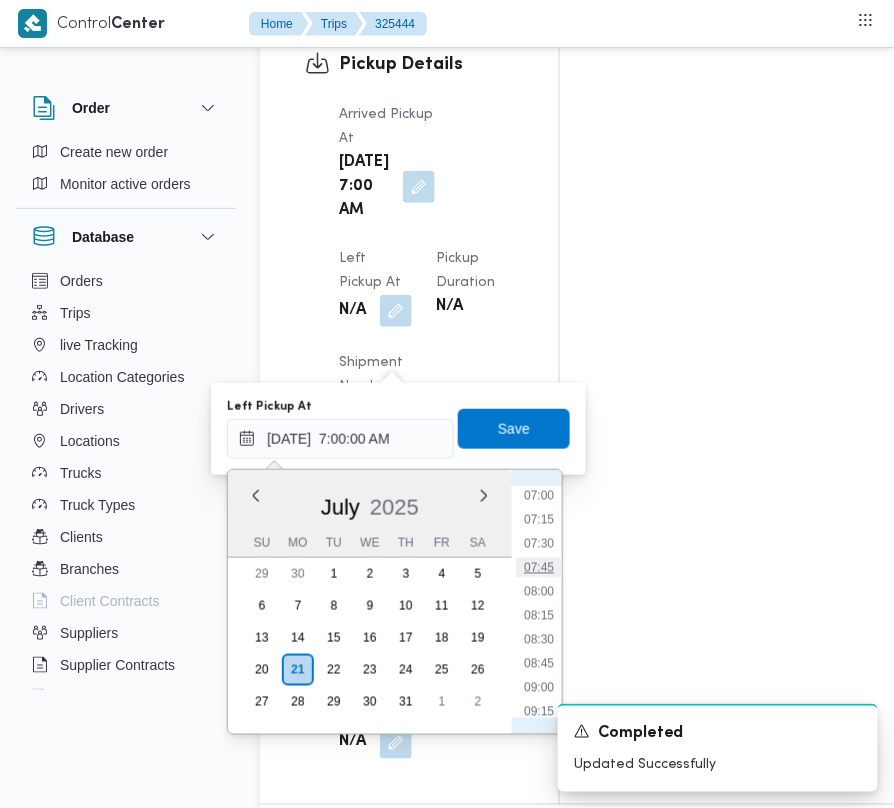 click on "07:45" at bounding box center [539, 568] 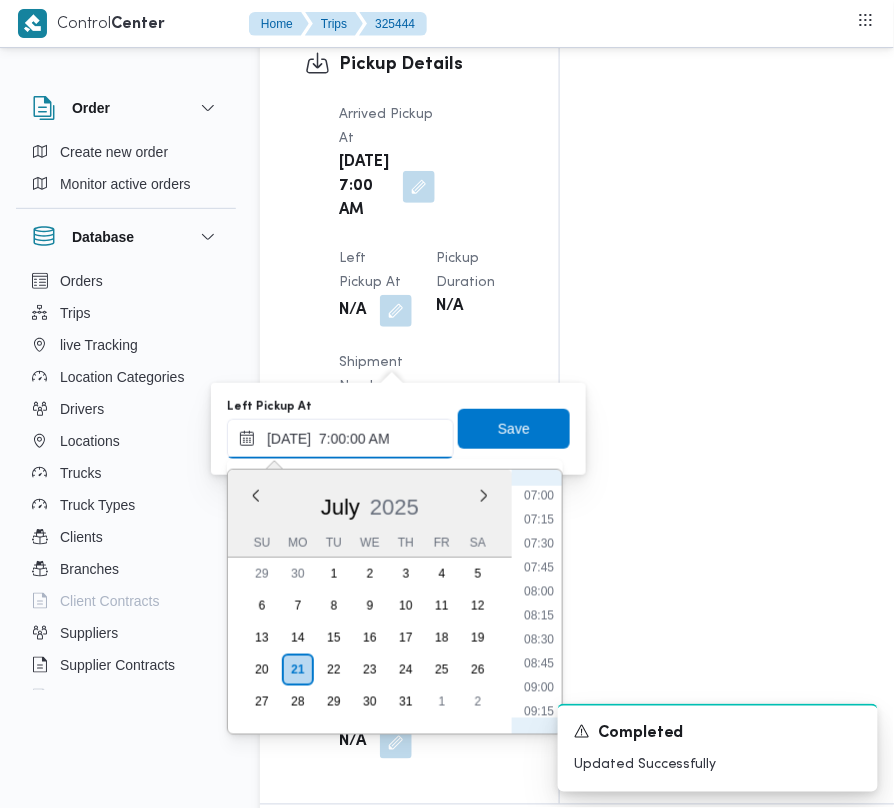 type on "[DATE] 07:45" 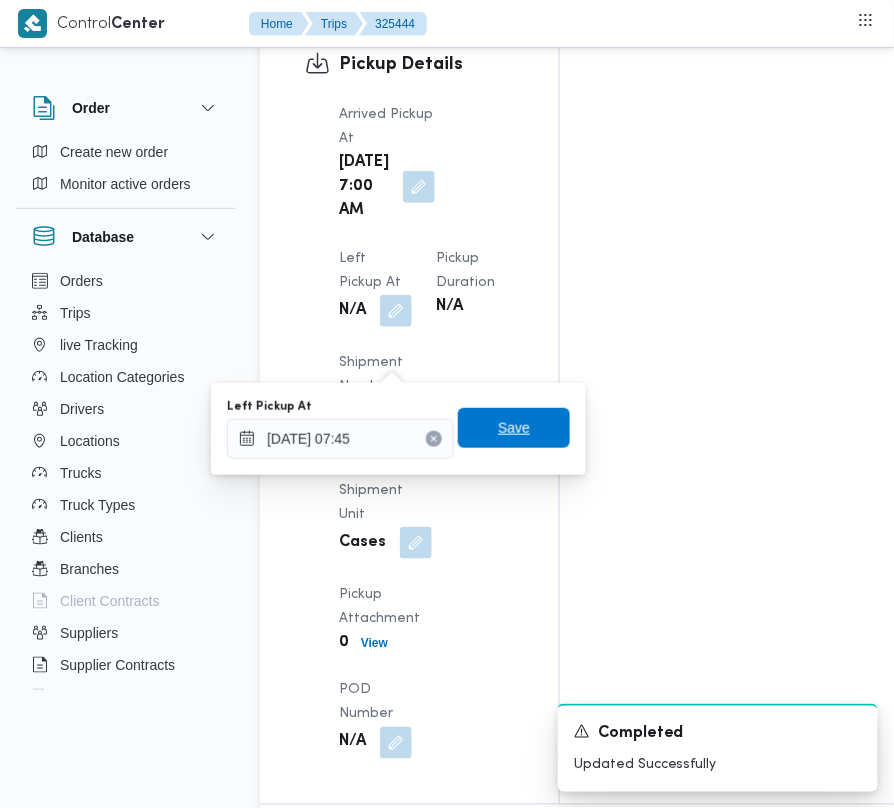 click on "Save" at bounding box center (514, 428) 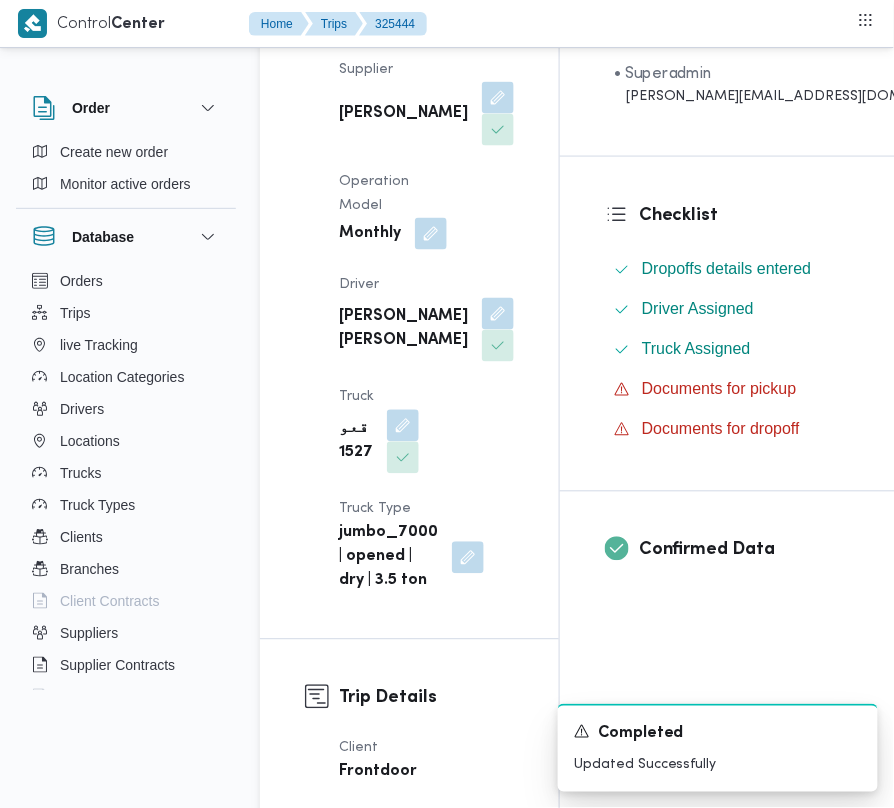 scroll, scrollTop: 0, scrollLeft: 0, axis: both 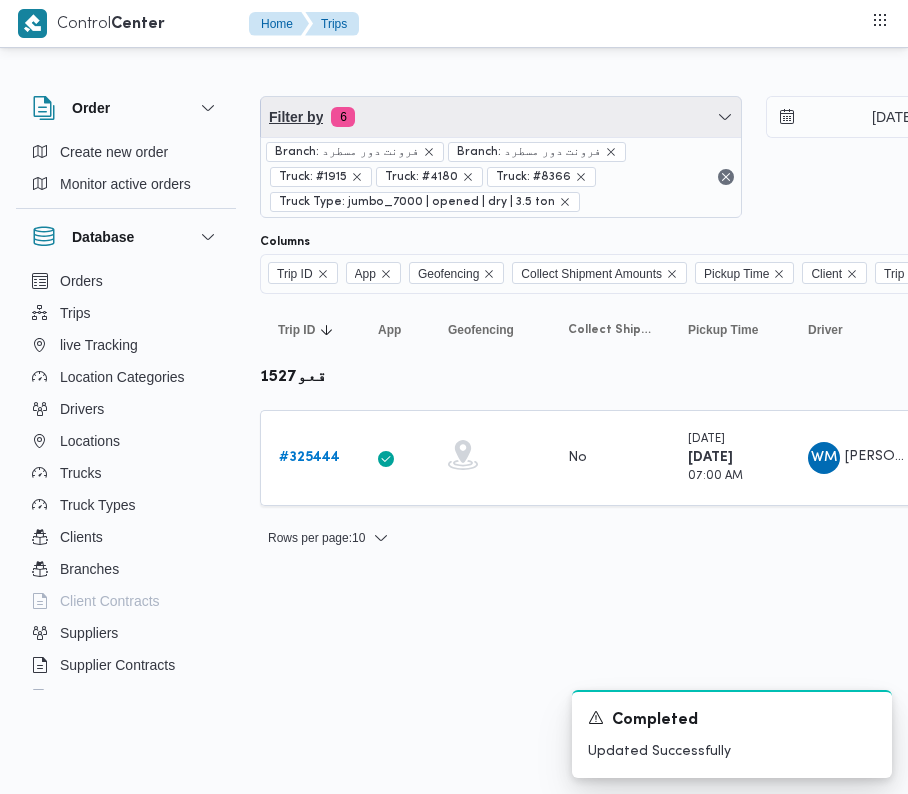 click on "Filter by 6" at bounding box center [501, 117] 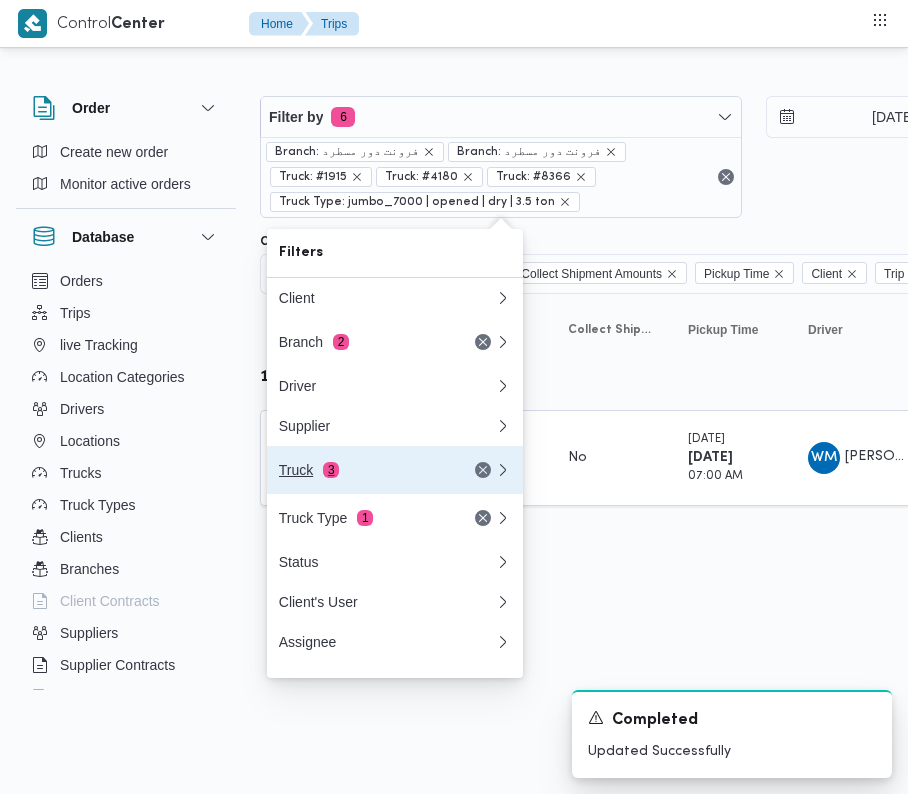 click on "Truck 3" at bounding box center (363, 470) 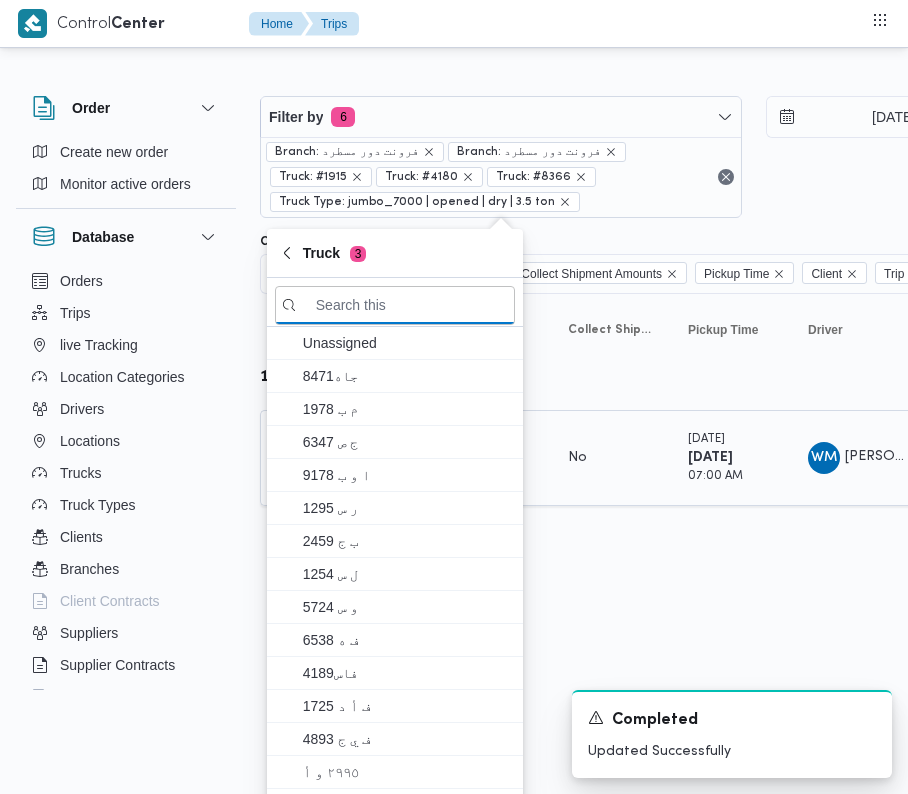 paste on "5984" 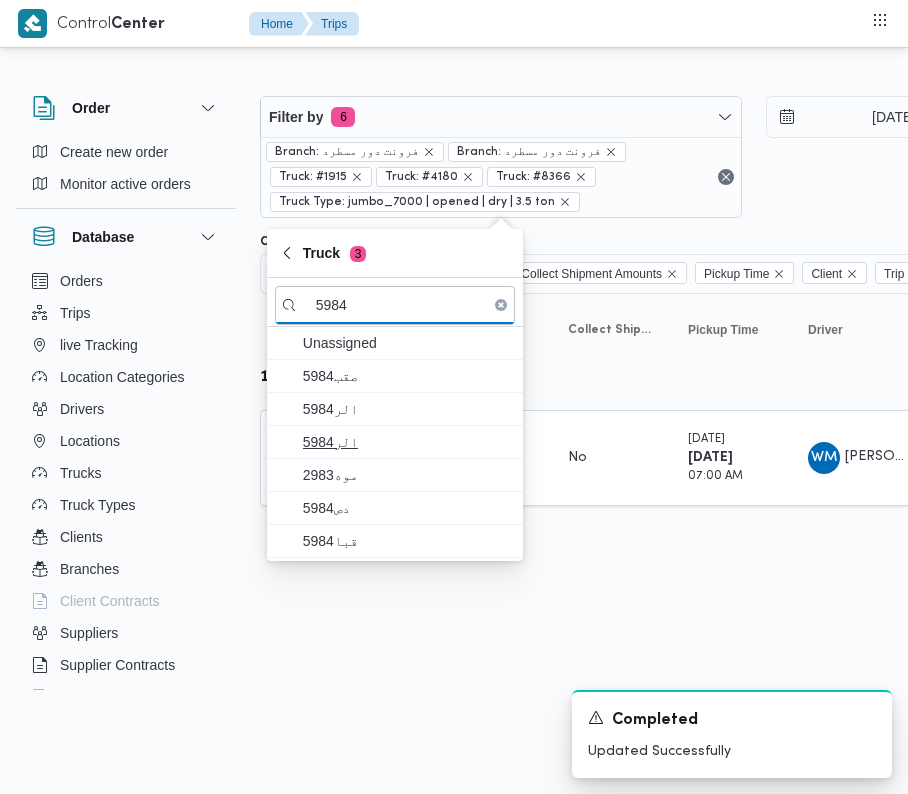 type on "5984" 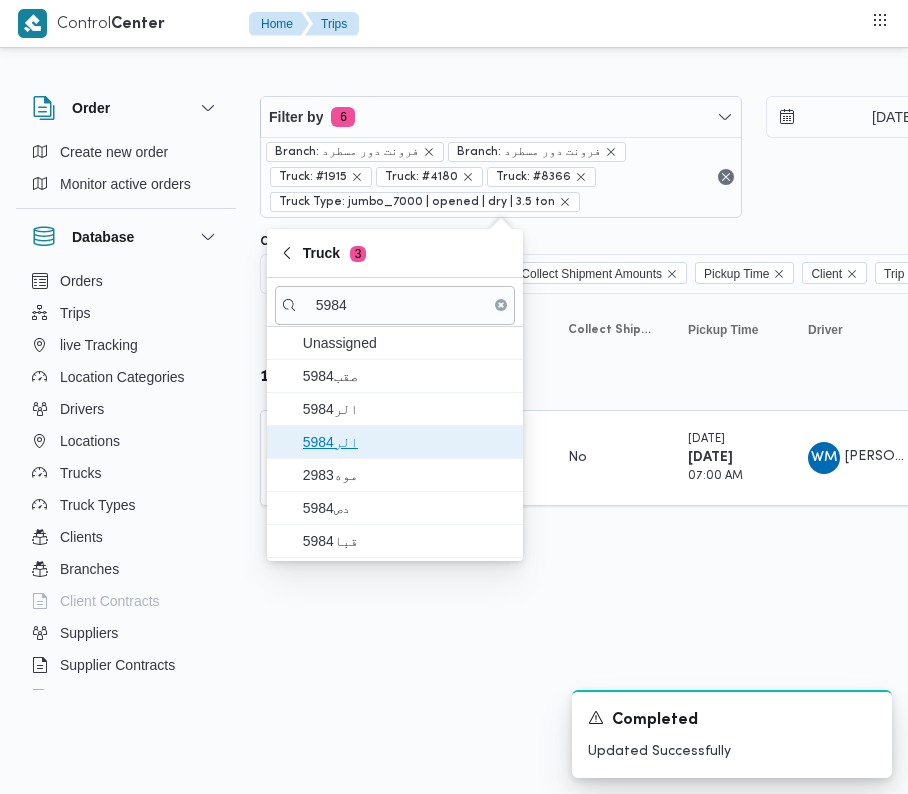 click on "5984الر" at bounding box center (395, 442) 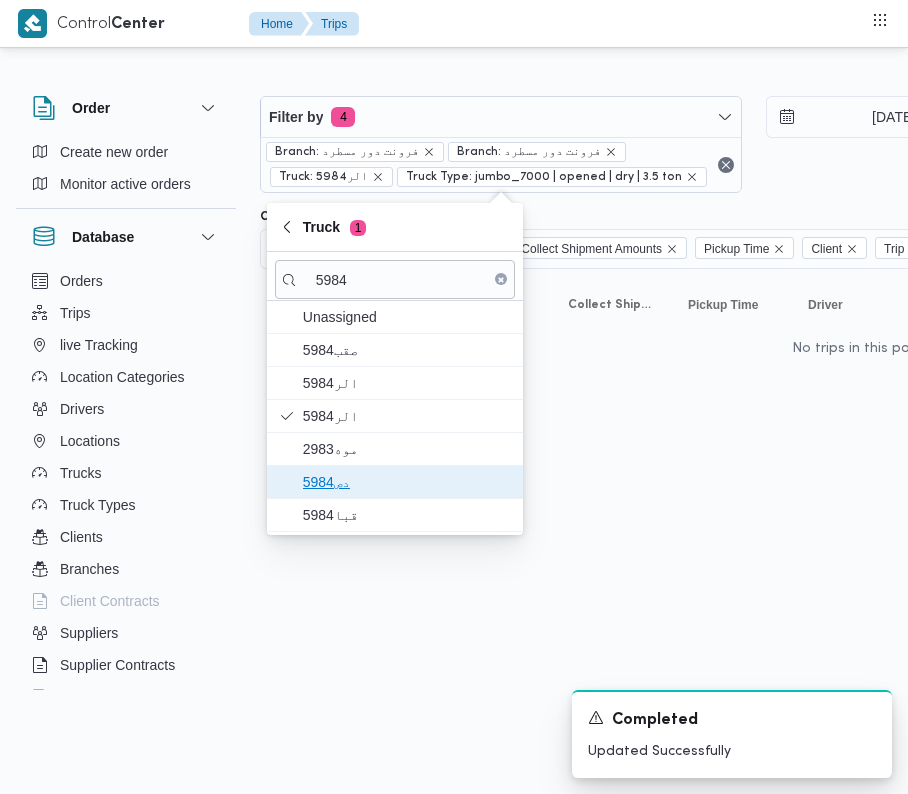 click on "دص5984" at bounding box center (407, 482) 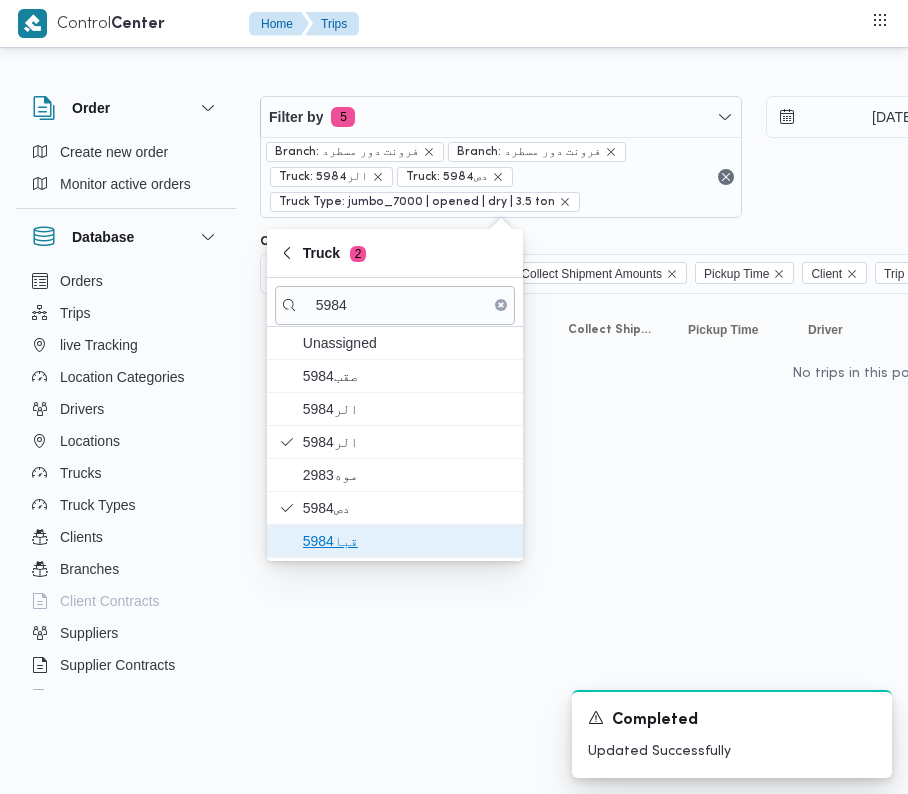 click on "قبا5984" at bounding box center (407, 541) 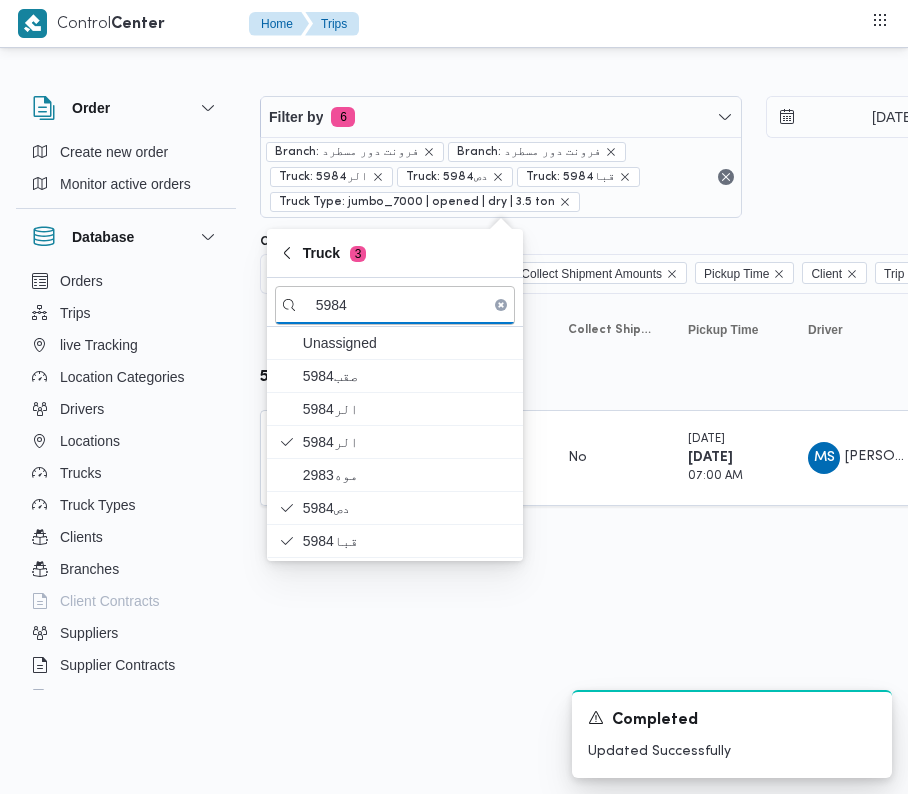 click on "Control  Center Home Trips Order Create new order Monitor active orders Database Orders Trips live Tracking Location Categories Drivers Locations Trucks Truck Types Clients Branches Client Contracts Suppliers Supplier Contracts Devices Users Projects SP Projects Admins organization assignees Tags Filter by 6 Branch: فرونت دور مسطرد Branch: فرونت دور مسطرد  Truck: 5984الر Truck: دص5984 Truck: قبا5984 Truck Type: jumbo_7000 | opened | dry | 3.5 ton [DATE] → [DATE] Group By Truck Columns Trip ID App Geofencing Collect Shipment Amounts Pickup Time Client Trip Points Driver Supplier Truck Status Platform Sorting Trip ID Click to sort in ascending order App Click to sort in ascending order Geofencing Click to sort in ascending order Collect Shipment Amounts Pickup Time Click to sort in ascending order Client Click to sort in ascending order Trip Points Driver Click to sort in ascending order Supplier Click to sort in ascending order Truck Click to sort in ascending order #" at bounding box center (454, 397) 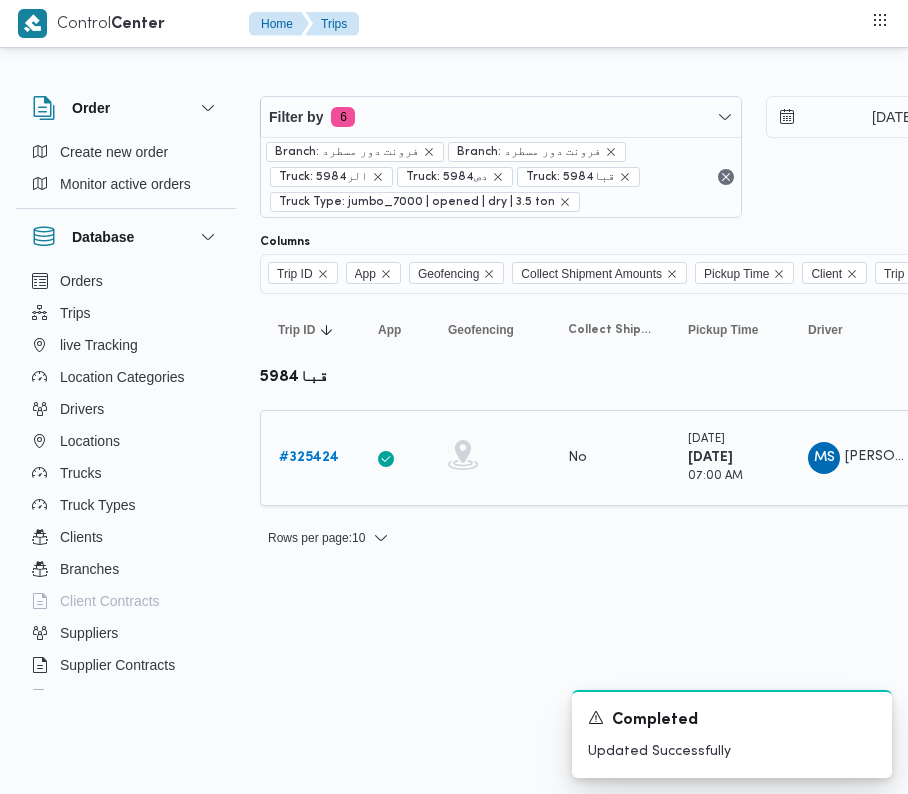 click on "# 325424" at bounding box center [309, 458] 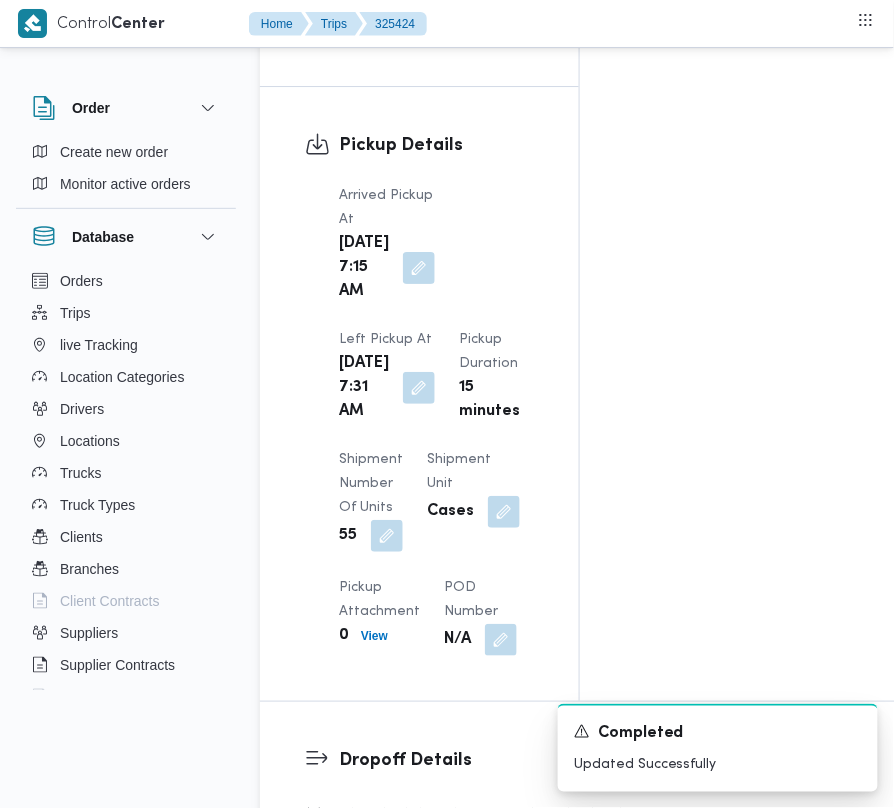 scroll, scrollTop: 3377, scrollLeft: 0, axis: vertical 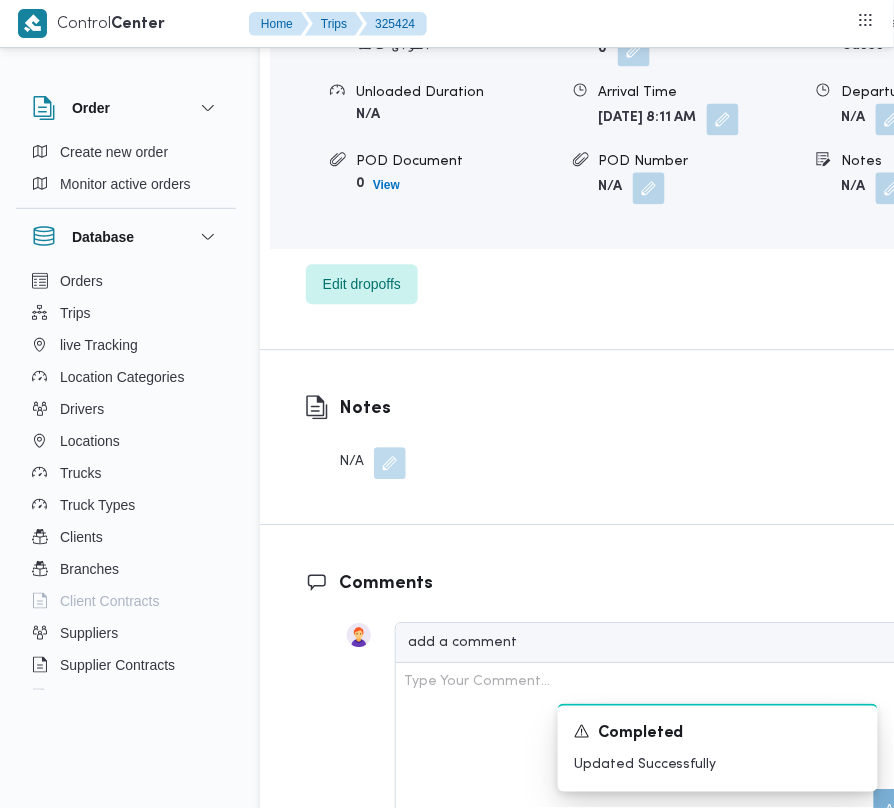 click on "Dropoff Details [PERSON_NAME] الجديدة -
باسم ماركت الرحاب  Location Category أسواق خاصة Unloaded Amount 0 Unloaded Unit Cases Unloaded Duration N/A Arrival Time [DATE] 8:11 AM Departure Time N/A POD Document 0 View POD Number N/A Notes N/A Edit dropoffs" at bounding box center [656, 103] 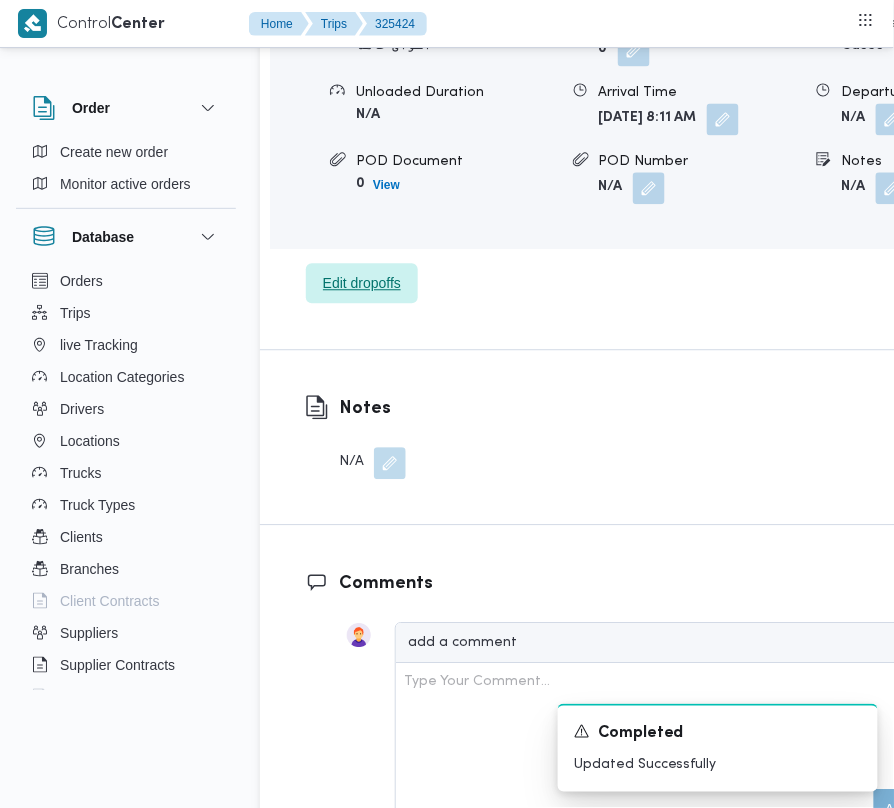 click on "Edit dropoffs" at bounding box center (362, 283) 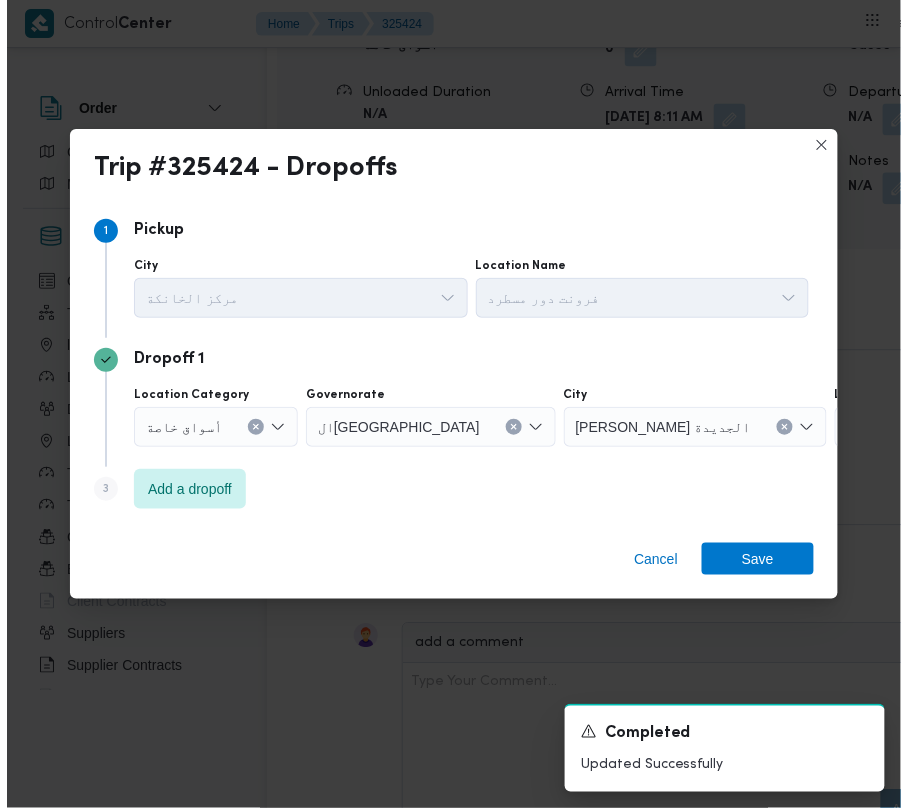 scroll, scrollTop: 3241, scrollLeft: 0, axis: vertical 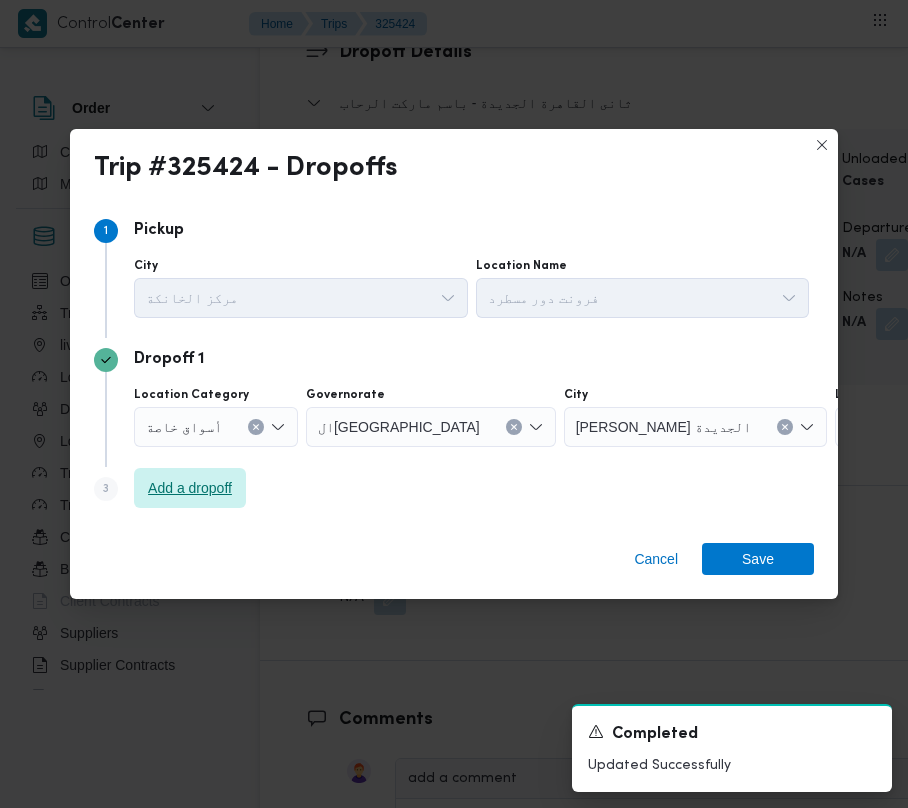 click on "Add a dropoff" at bounding box center (190, 488) 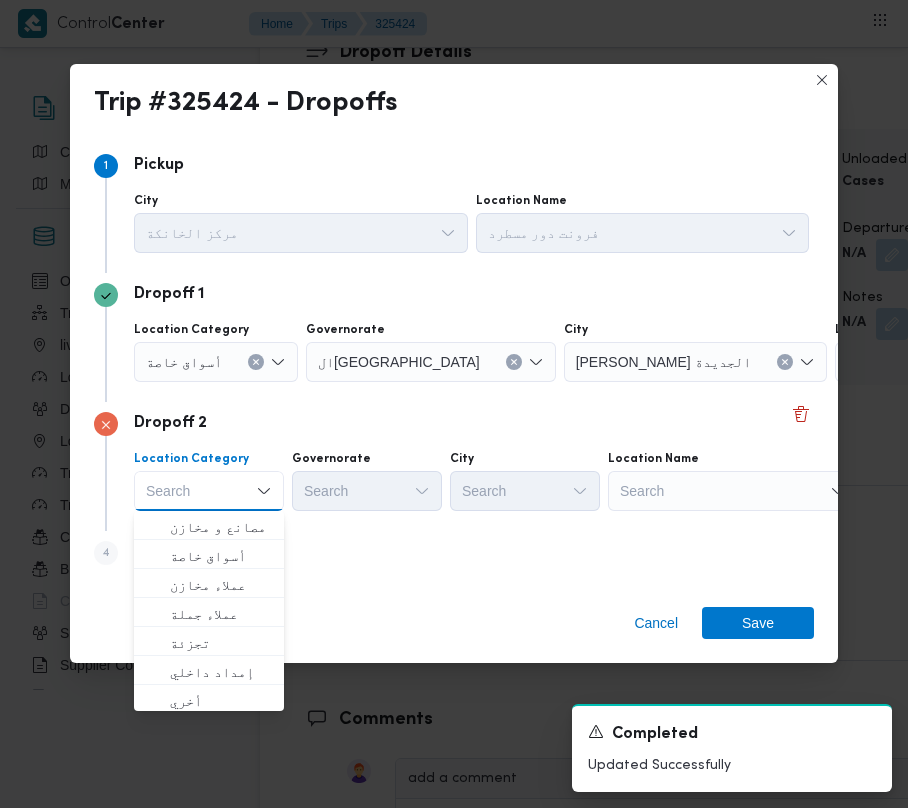 click on "Search" at bounding box center (960, 362) 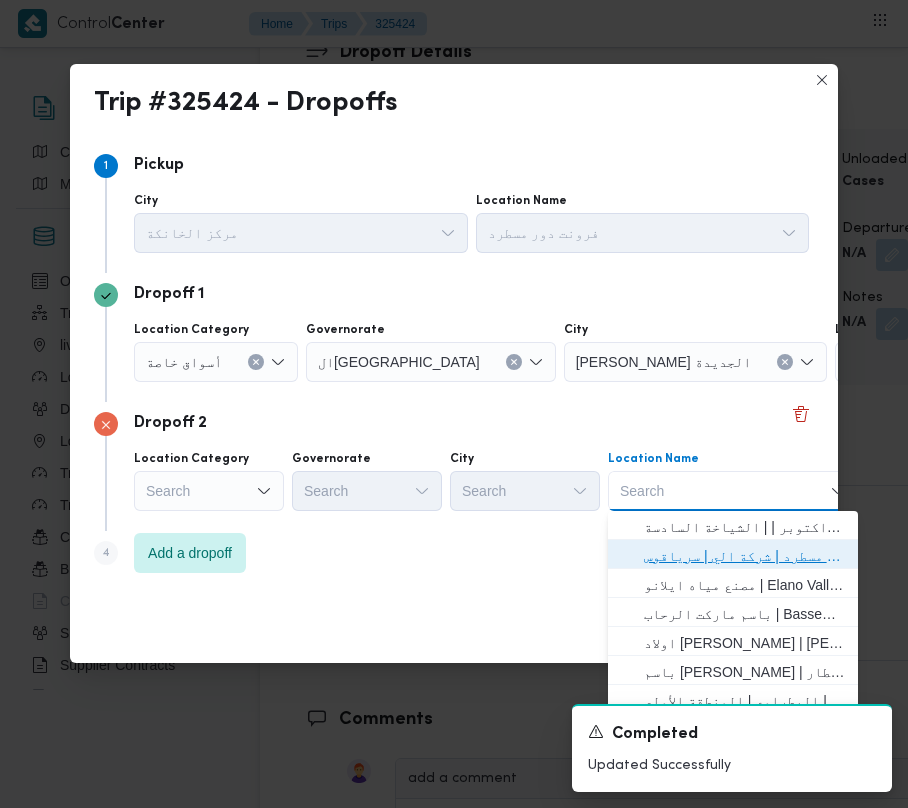click on "فرونت دور مسطرد | شركة الي | سرياقوس" at bounding box center (745, 556) 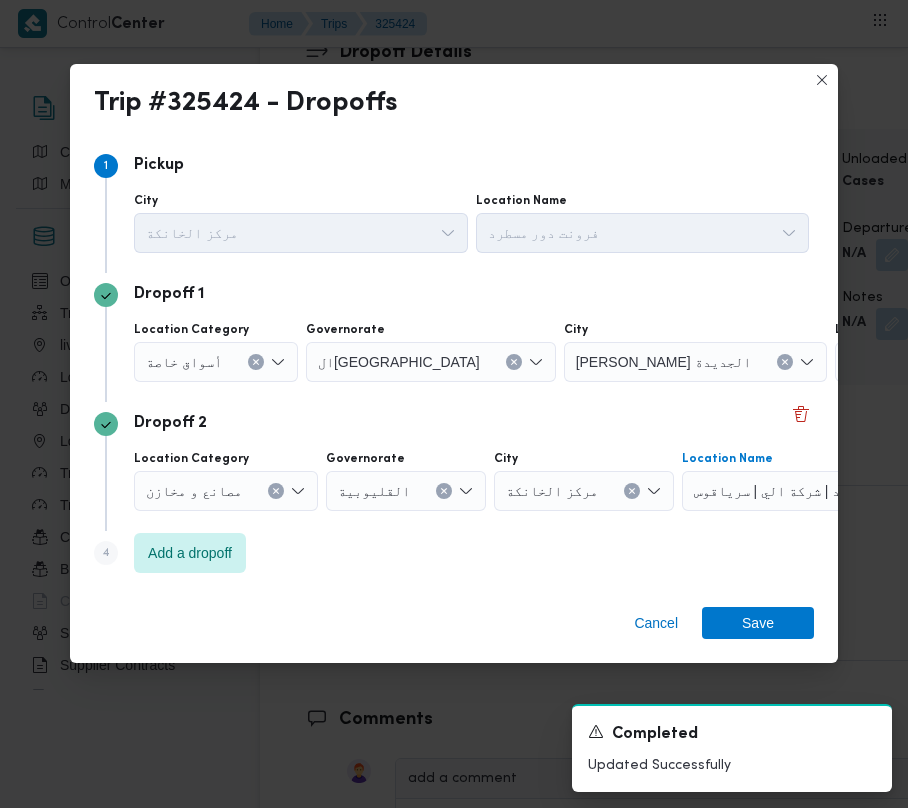 click on "أسواق خاصة" at bounding box center (184, 361) 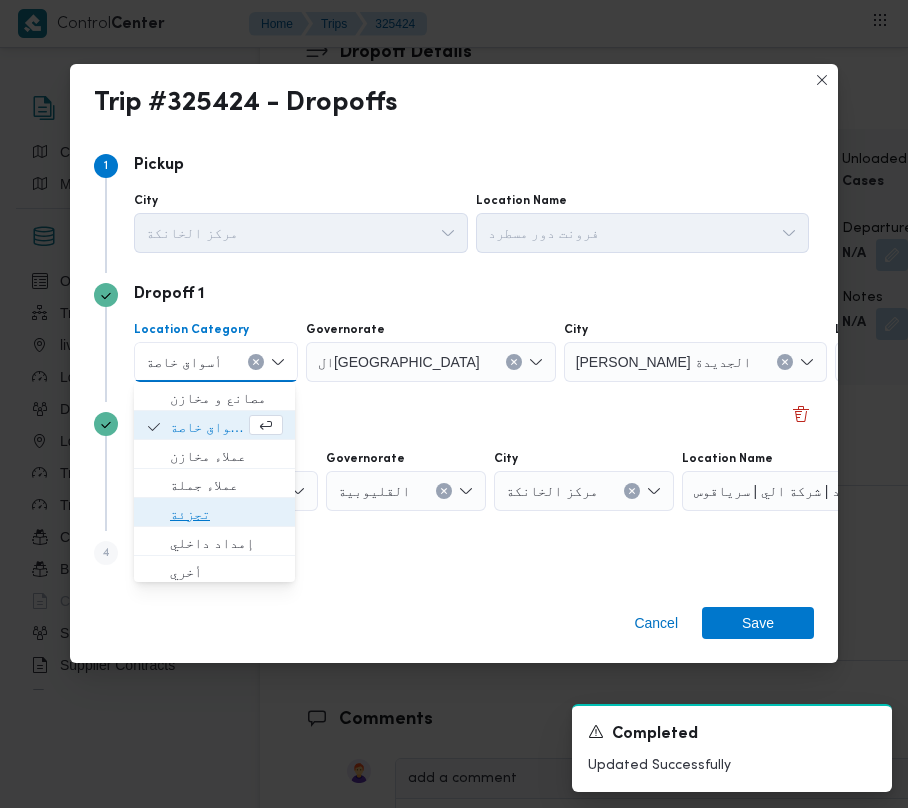 click on "تجزئة" at bounding box center [226, 514] 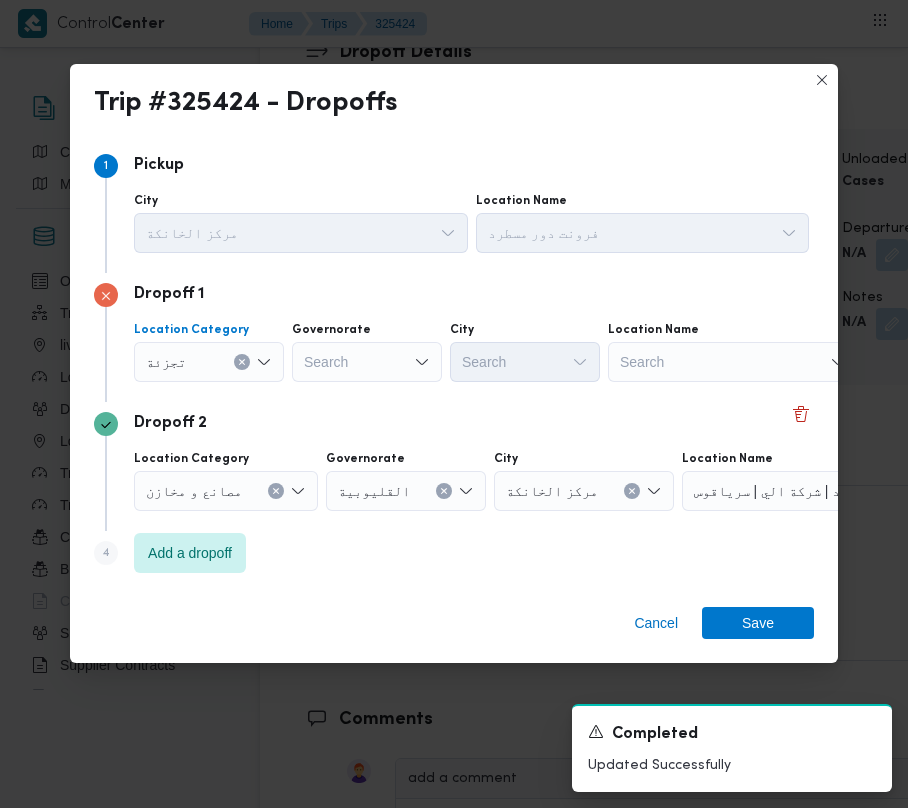 click on "Search" at bounding box center [367, 362] 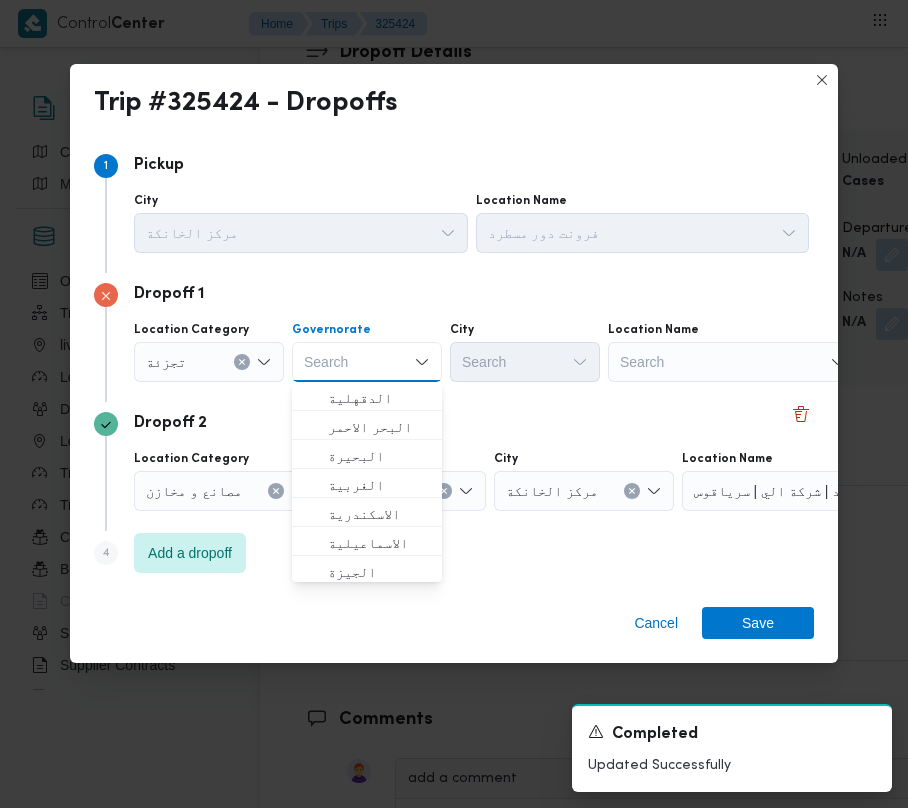 paste on "[GEOGRAPHIC_DATA]" 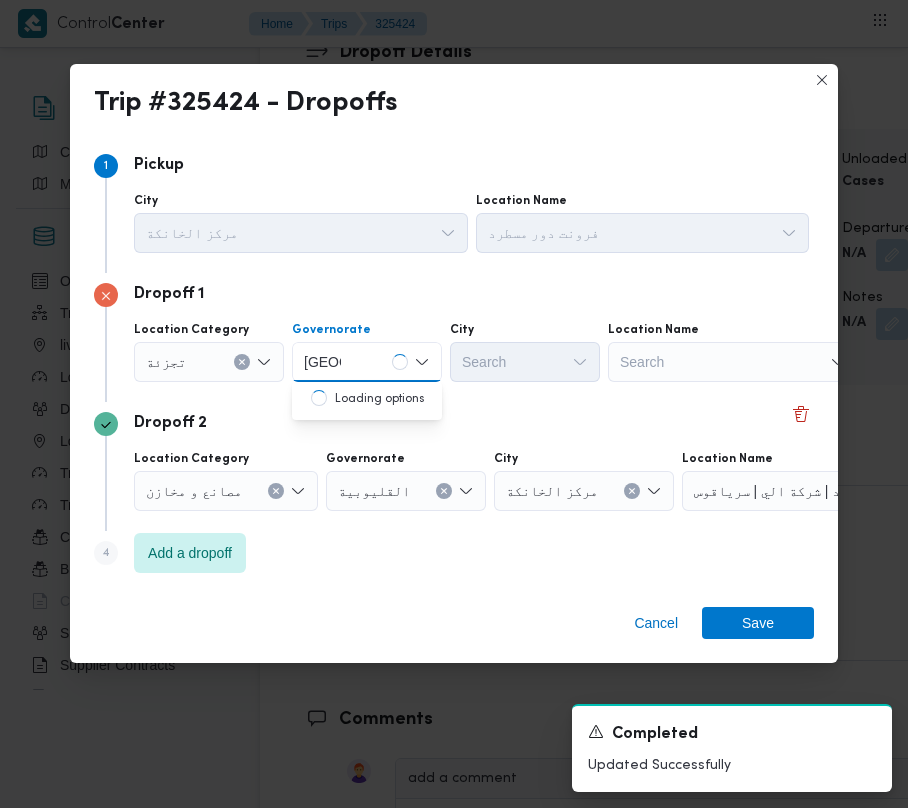 type on "[GEOGRAPHIC_DATA]" 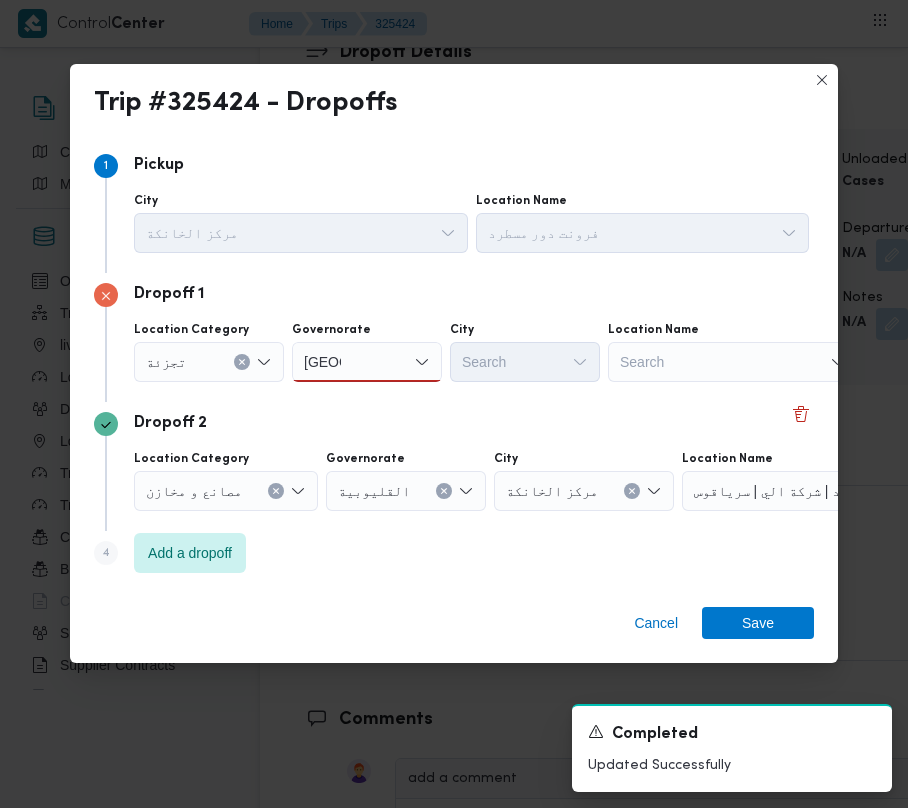 click on "[GEOGRAPHIC_DATA] [GEOGRAPHIC_DATA]" at bounding box center [367, 362] 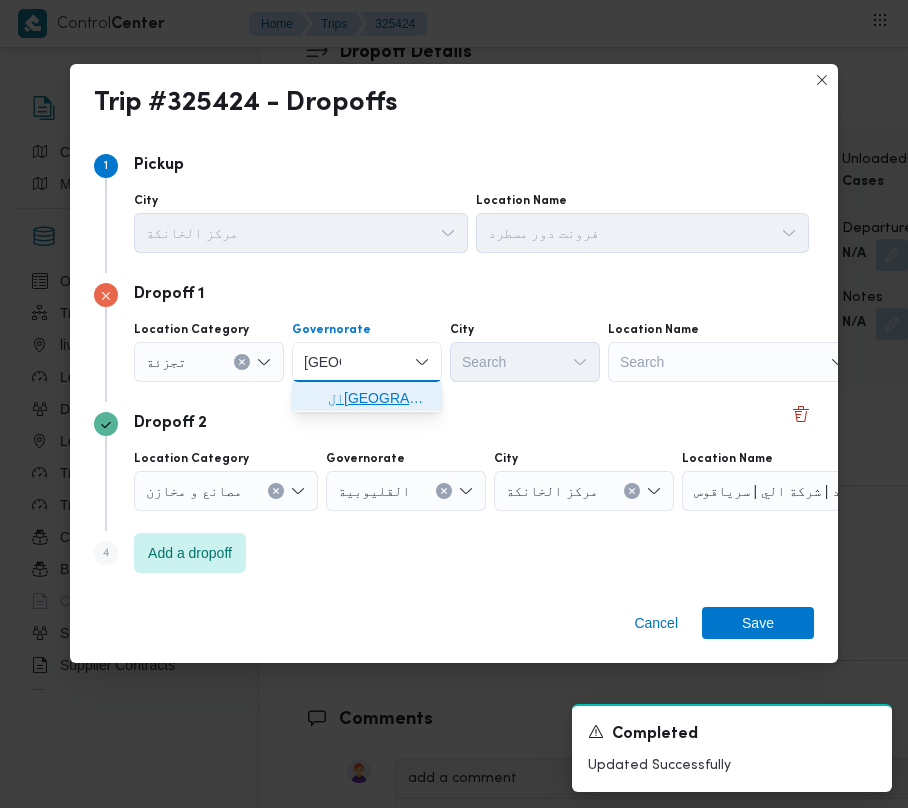 drag, startPoint x: 357, startPoint y: 396, endPoint x: 388, endPoint y: 396, distance: 31 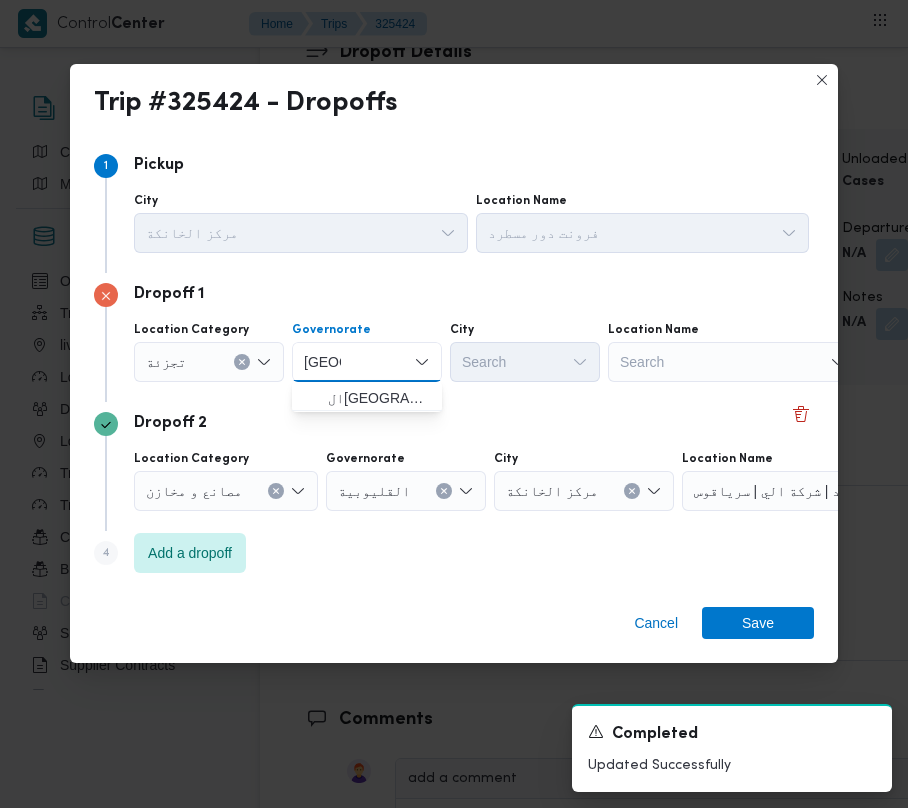 type 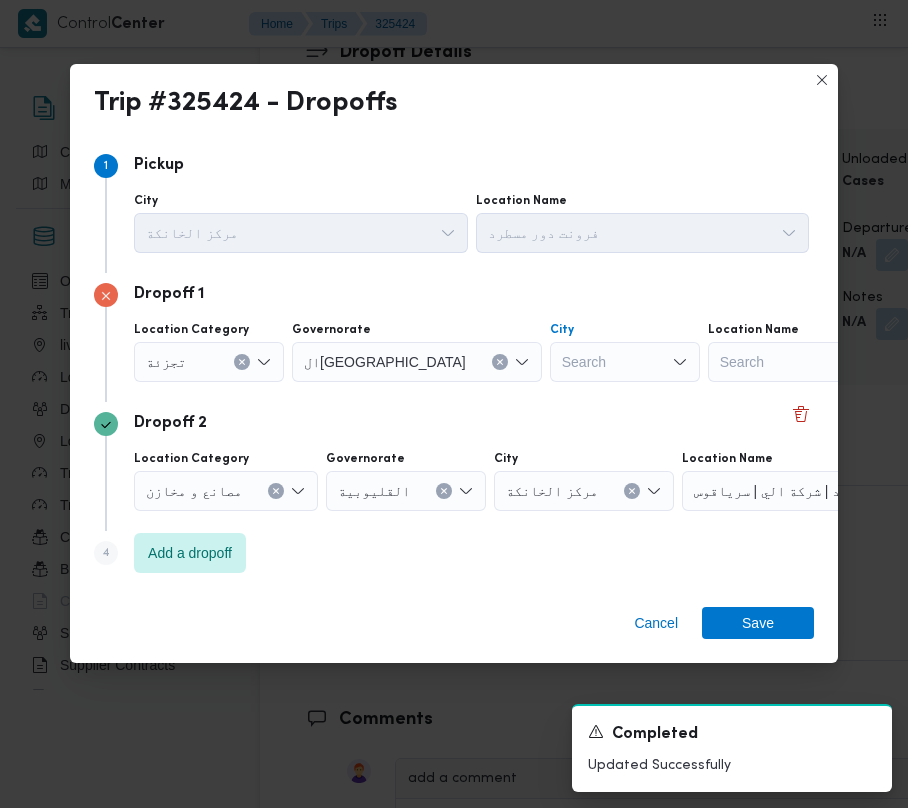 click on "Search" at bounding box center (625, 362) 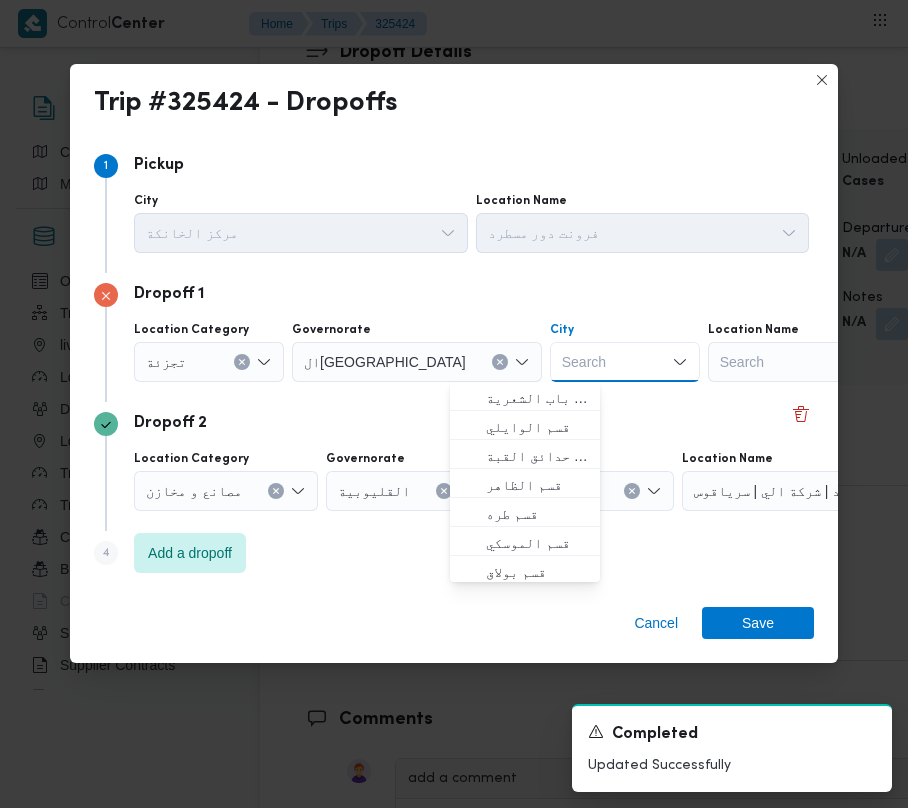 paste on "[GEOGRAPHIC_DATA]" 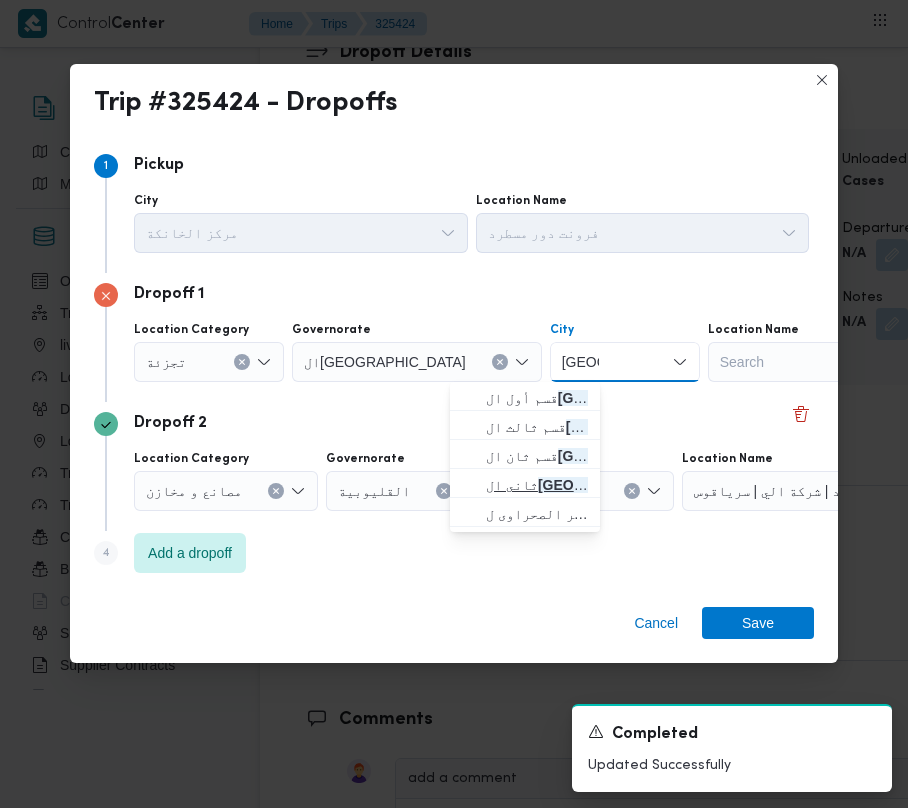 type on "[GEOGRAPHIC_DATA]" 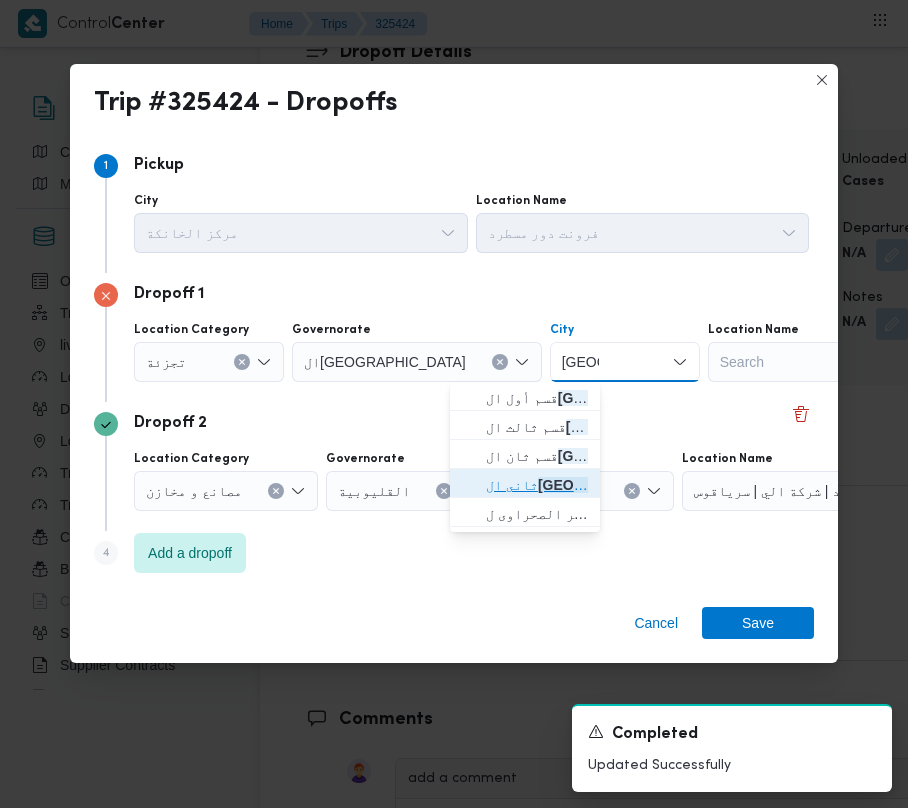 click on "ثانى ال قاهرة  الجديدة" at bounding box center (537, 485) 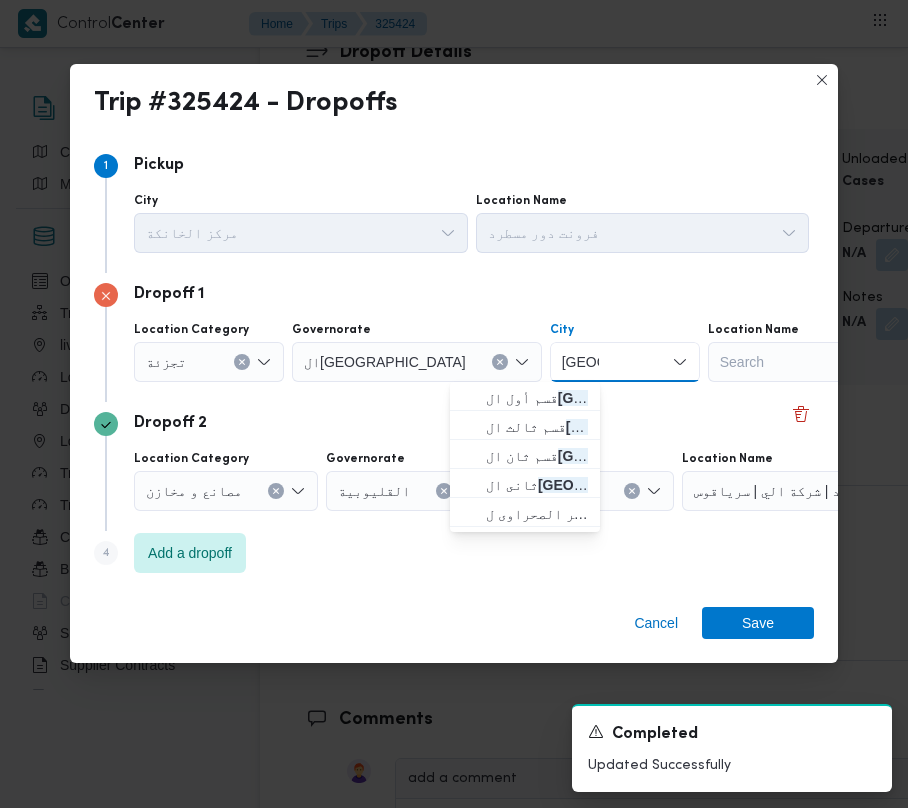 type 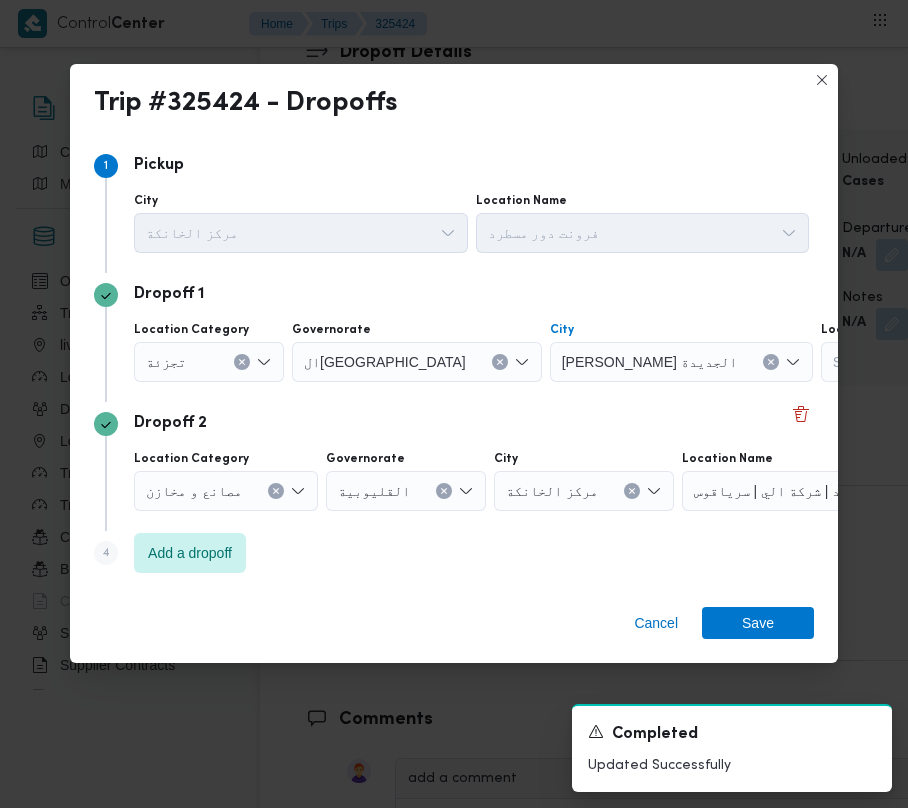 click on "Dropoff 2" at bounding box center (454, 424) 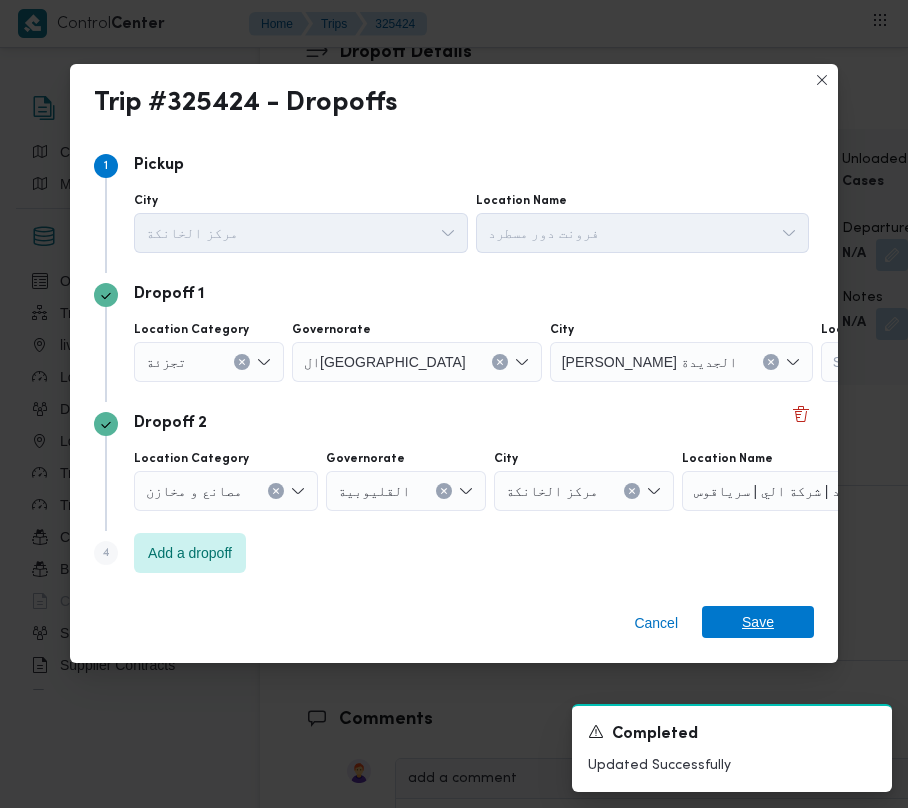 click on "Save" at bounding box center (758, 622) 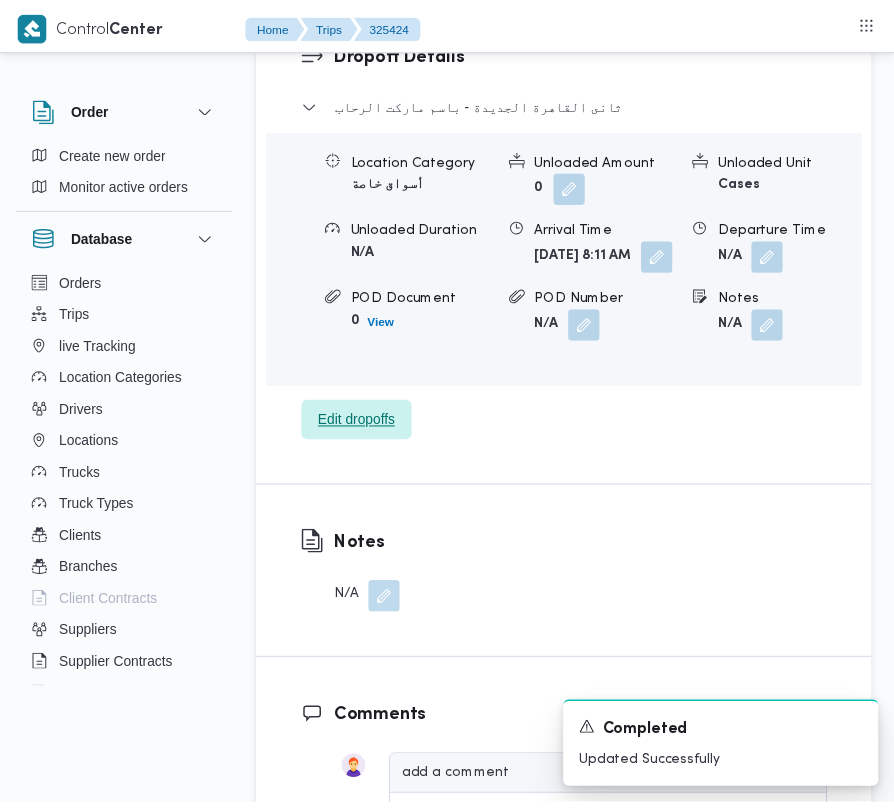 scroll, scrollTop: 3497, scrollLeft: 0, axis: vertical 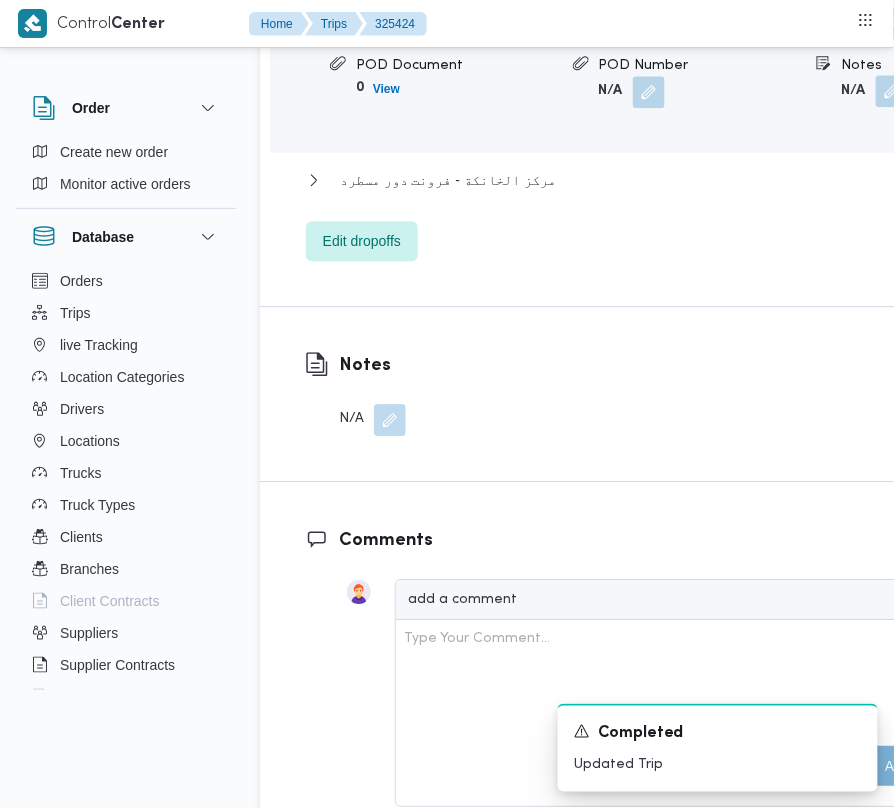 click at bounding box center (892, 91) 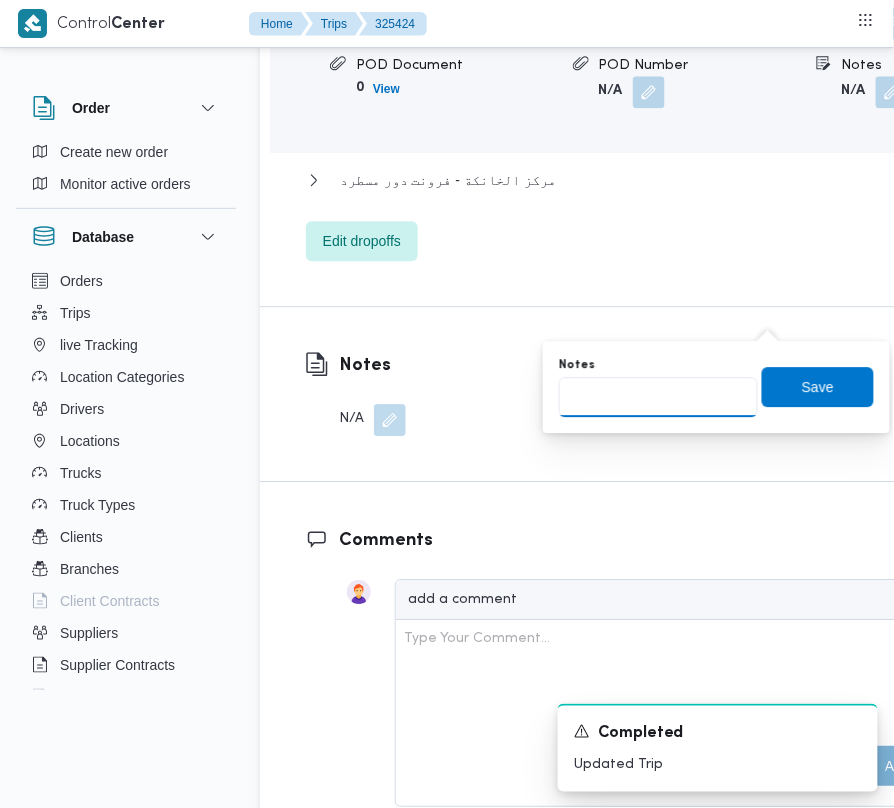 drag, startPoint x: 664, startPoint y: 394, endPoint x: 690, endPoint y: 390, distance: 26.305893 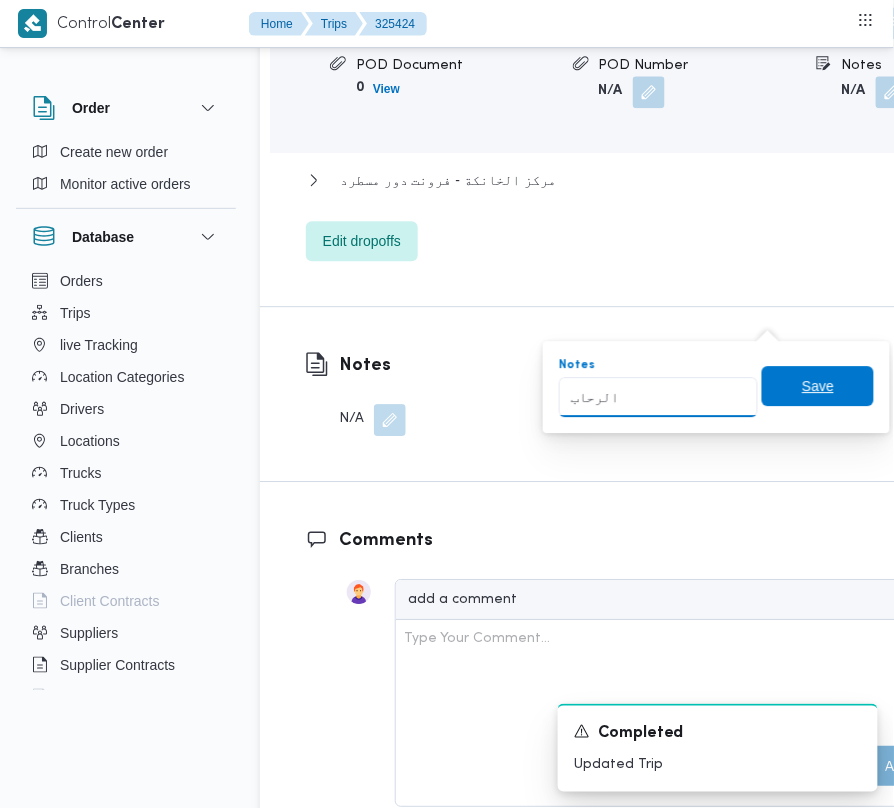 type on "الرحاب" 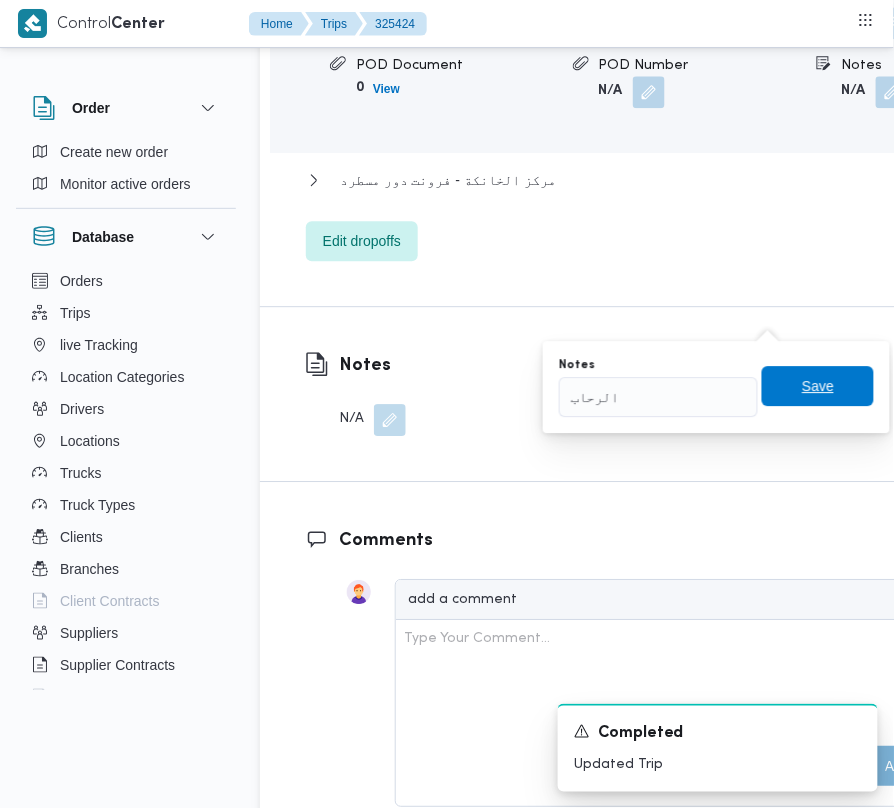 click on "Save" at bounding box center (818, 386) 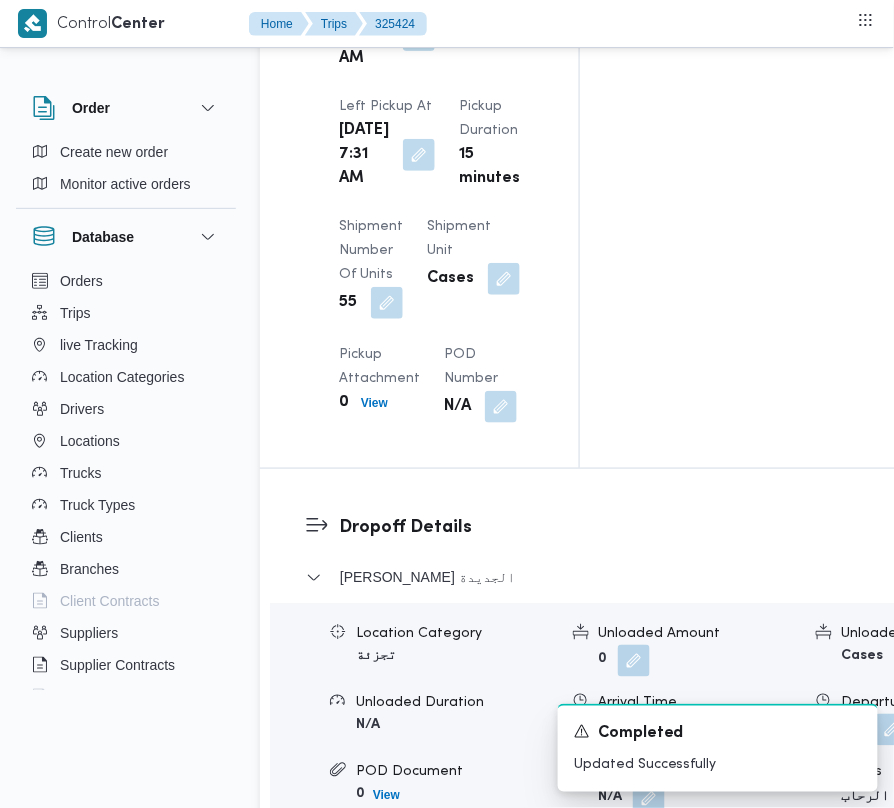 scroll, scrollTop: 0, scrollLeft: 0, axis: both 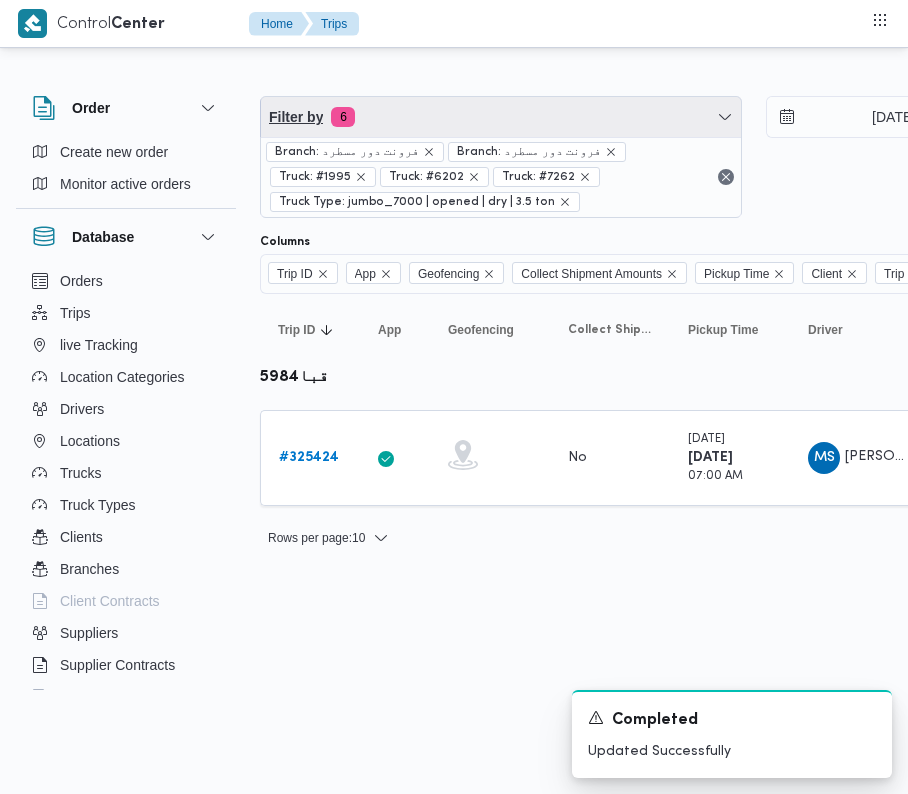 click on "Filter by 6" at bounding box center (501, 117) 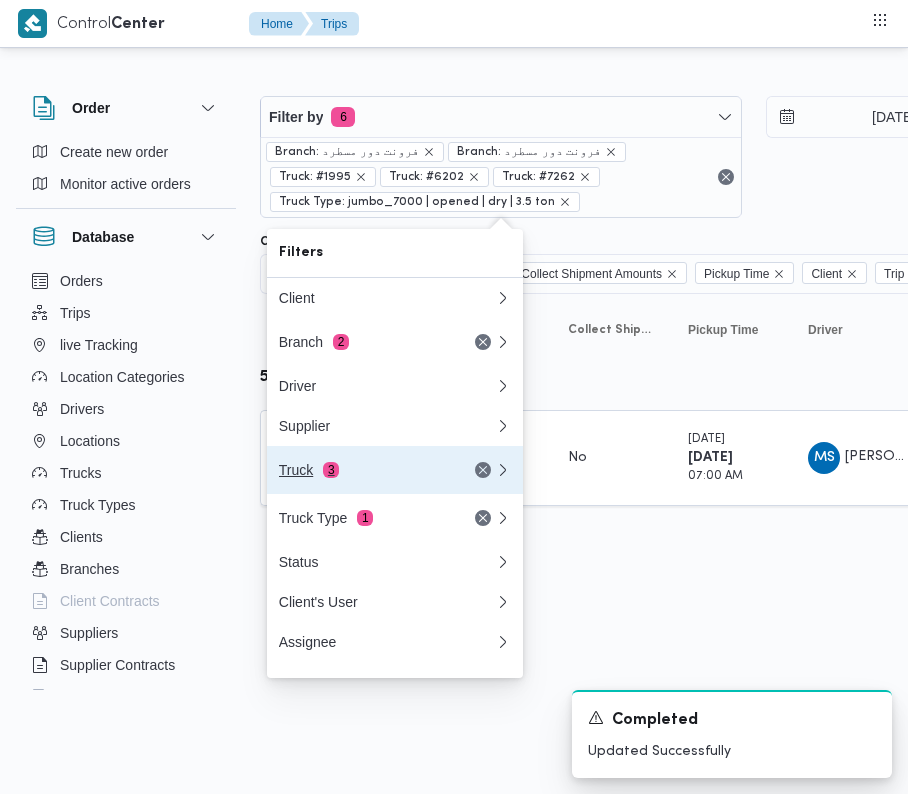 click on "Truck 3" at bounding box center [363, 470] 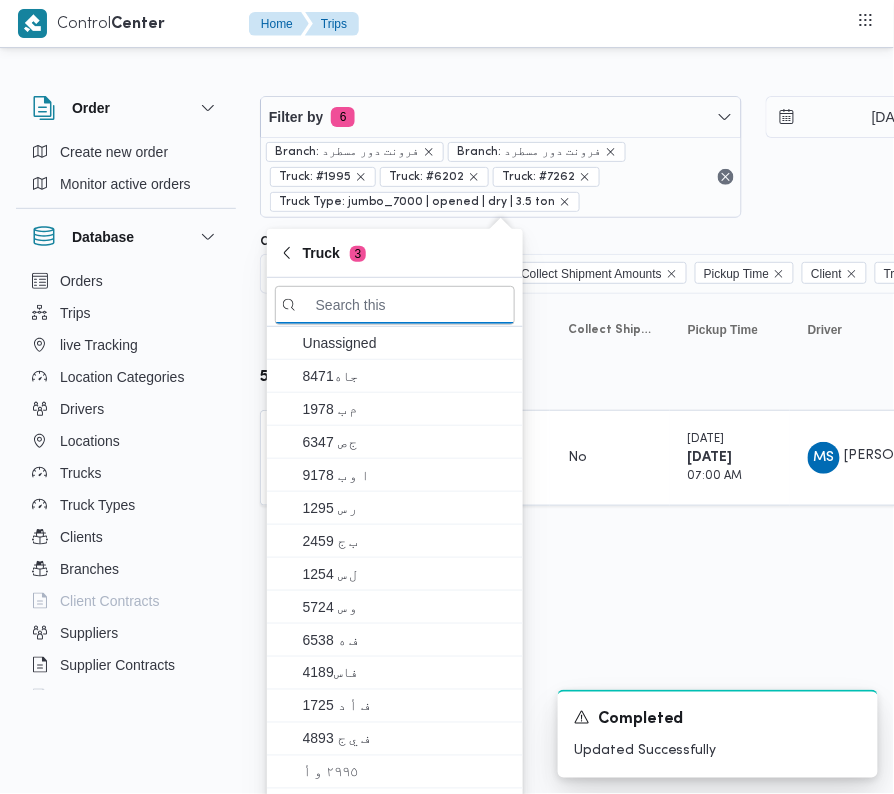 paste on "2419" 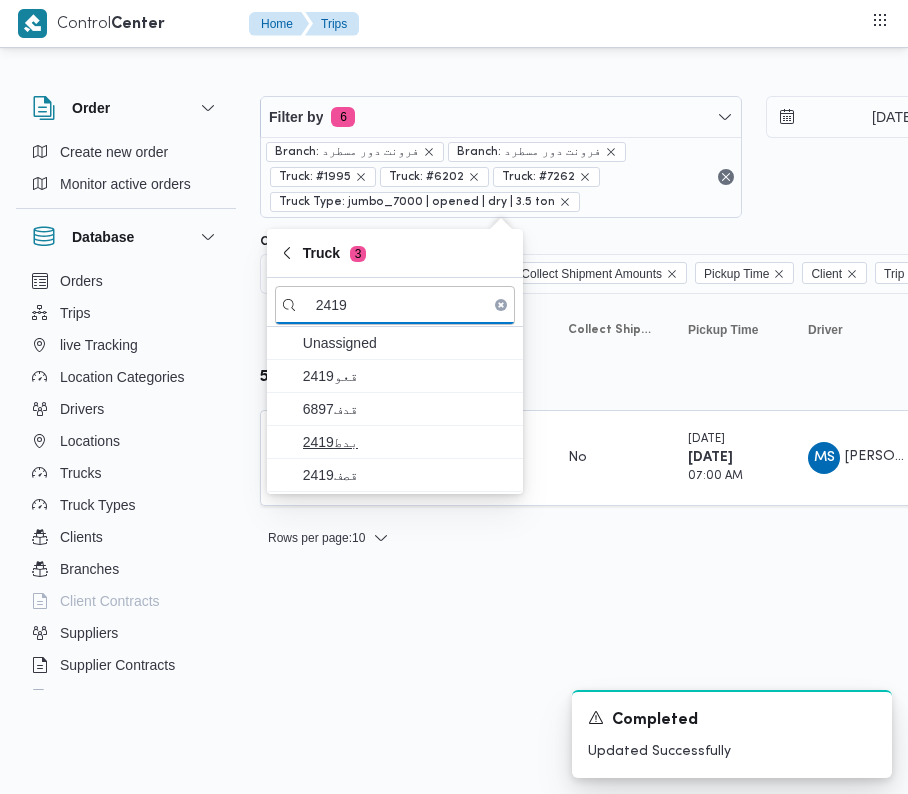 type on "2419" 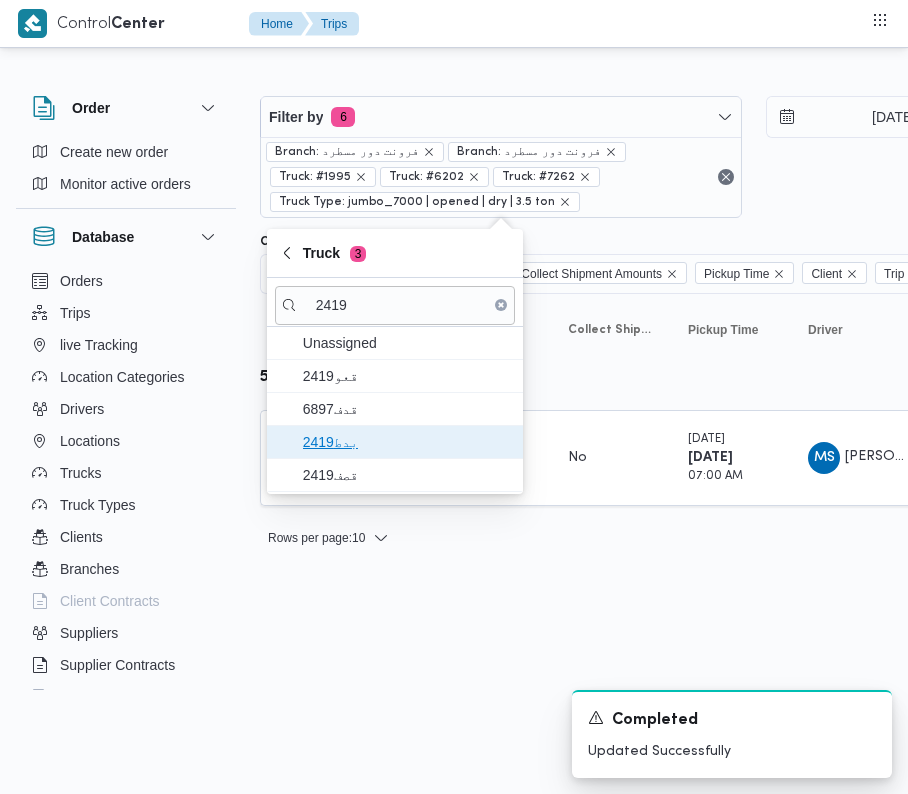click on "بدط2419" at bounding box center (407, 442) 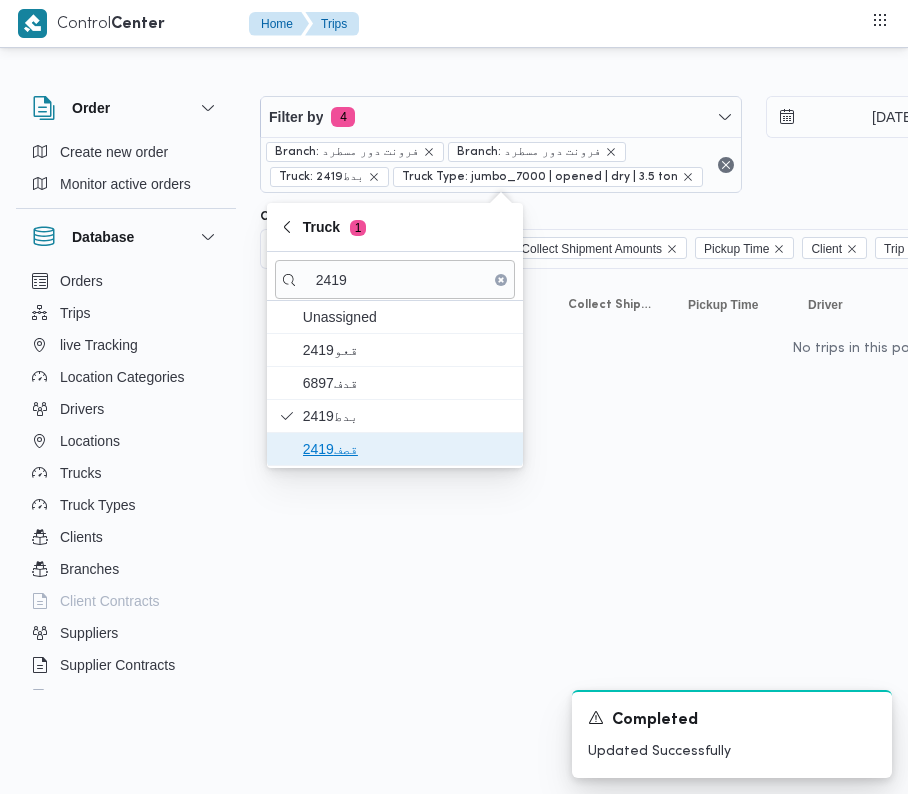 click on "قصف2419" at bounding box center [407, 449] 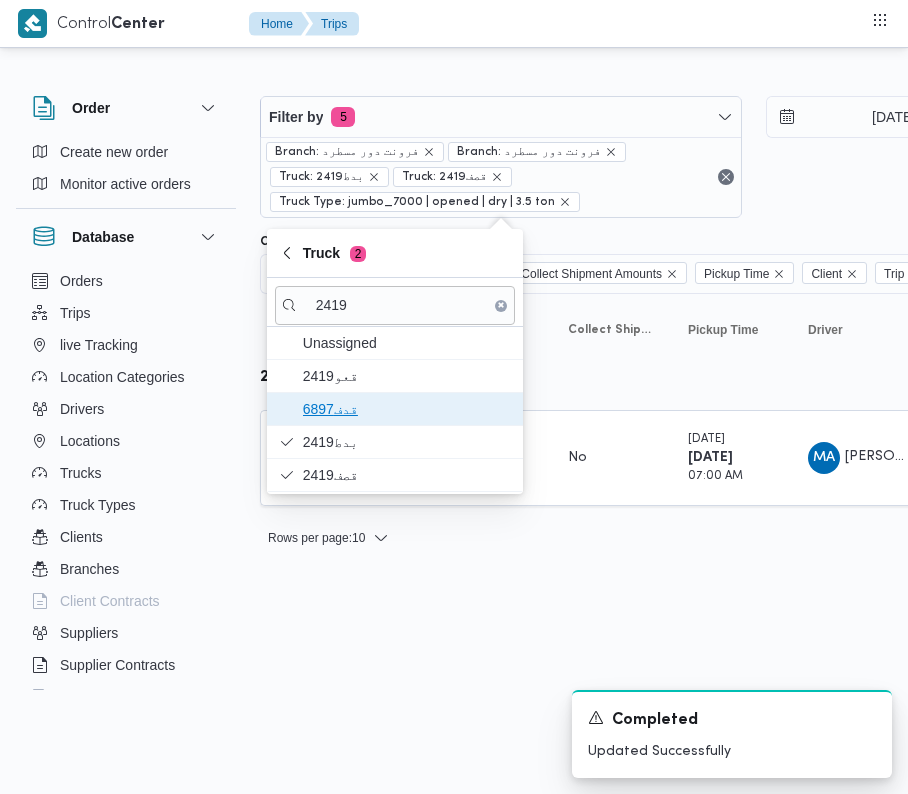click on "6897قدف" at bounding box center (407, 409) 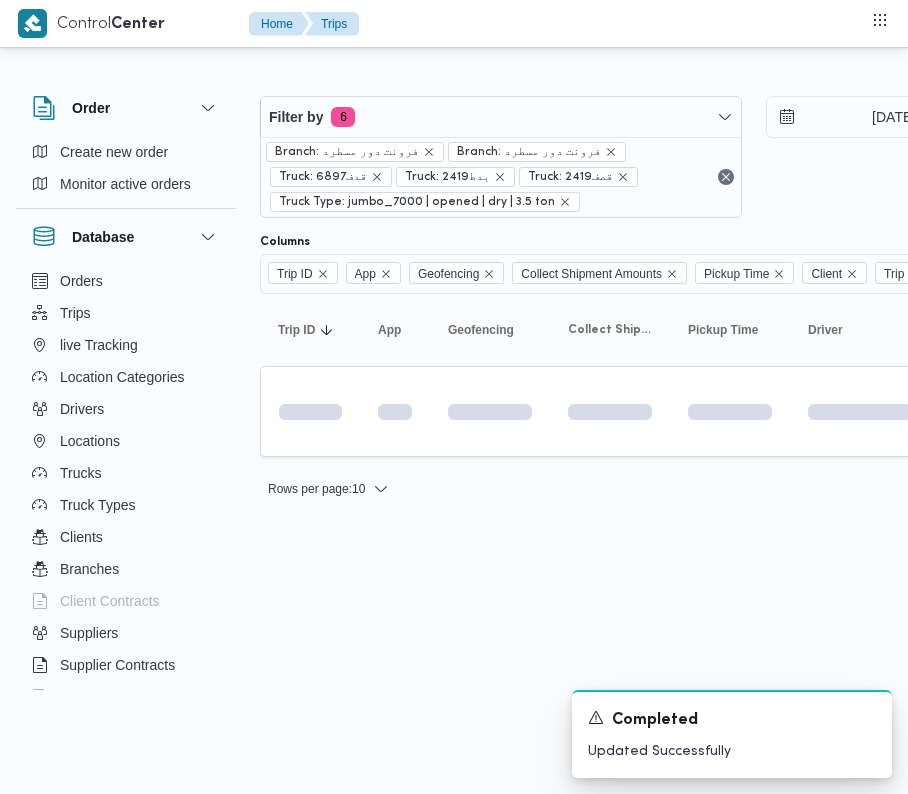 drag, startPoint x: 353, startPoint y: 616, endPoint x: 341, endPoint y: 598, distance: 21.633308 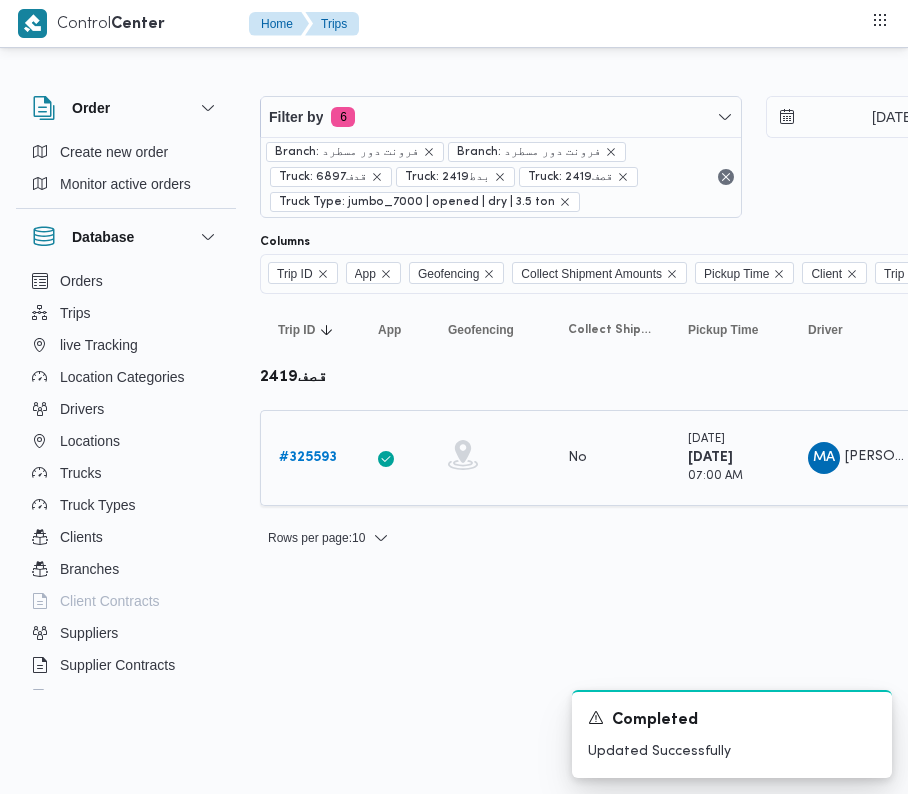 click on "# 325593" at bounding box center [308, 458] 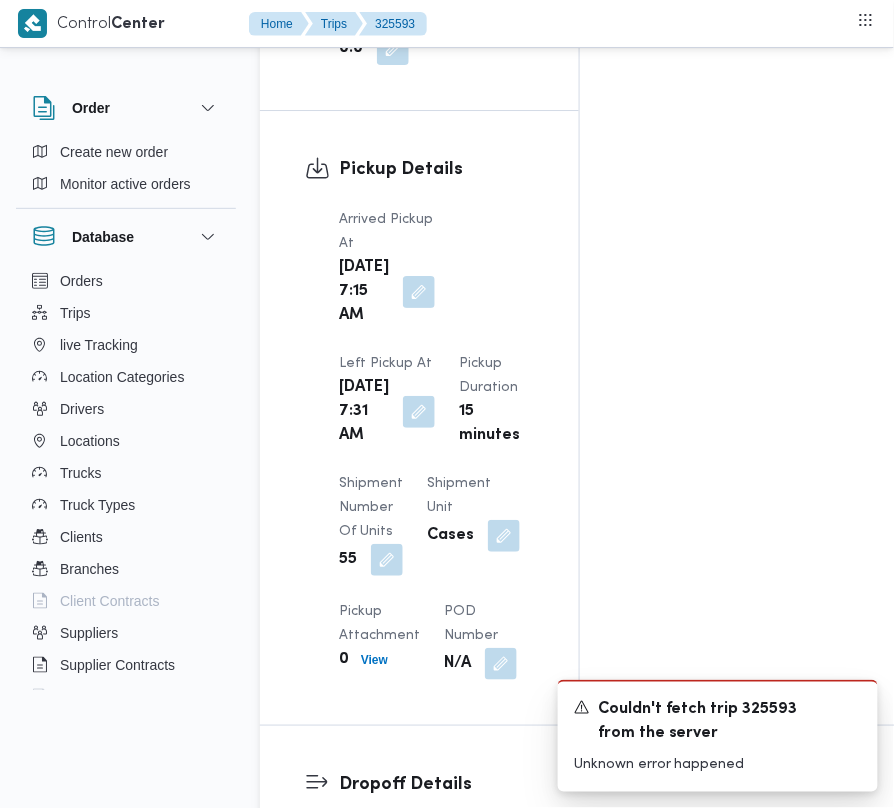 scroll, scrollTop: 3377, scrollLeft: 0, axis: vertical 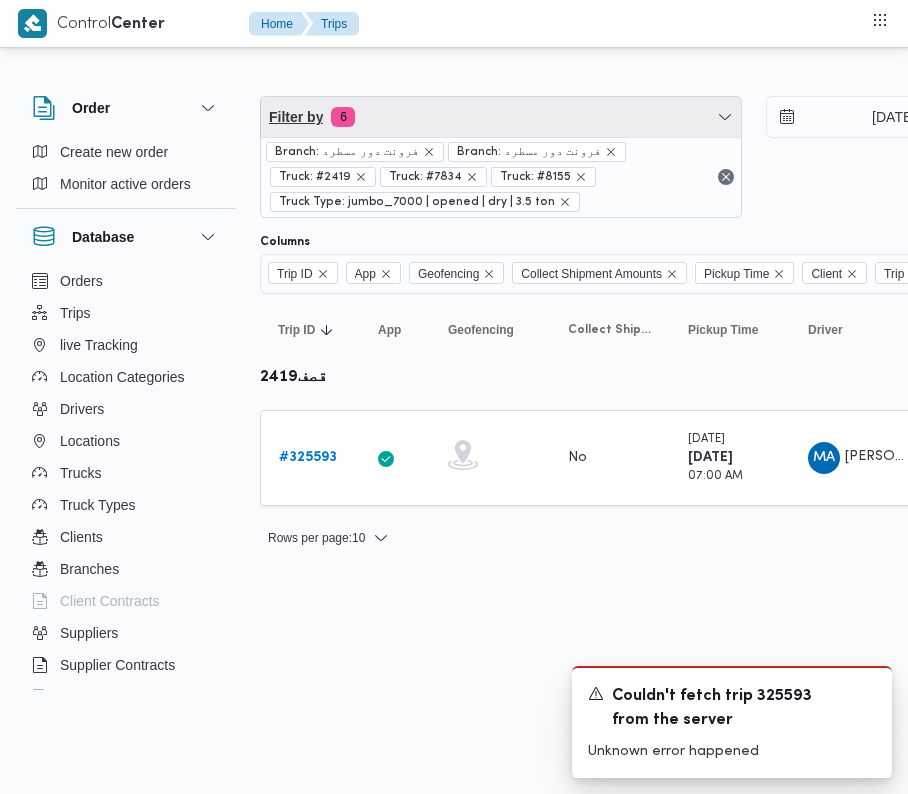 click on "Filter by 6" at bounding box center [501, 117] 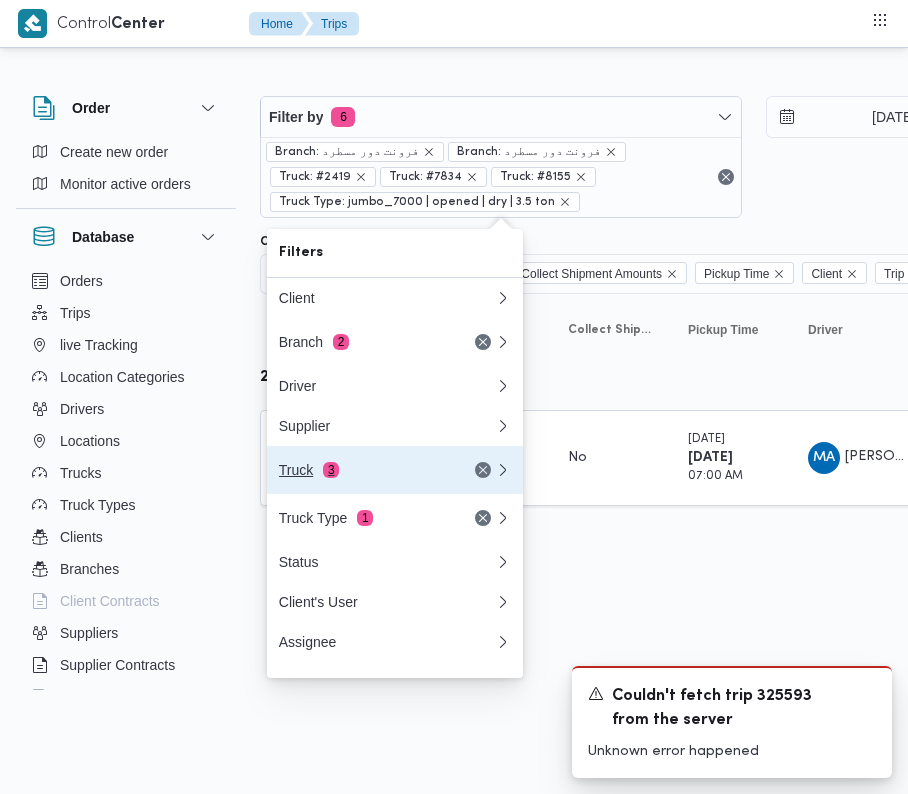 click on "Truck 3" at bounding box center [363, 470] 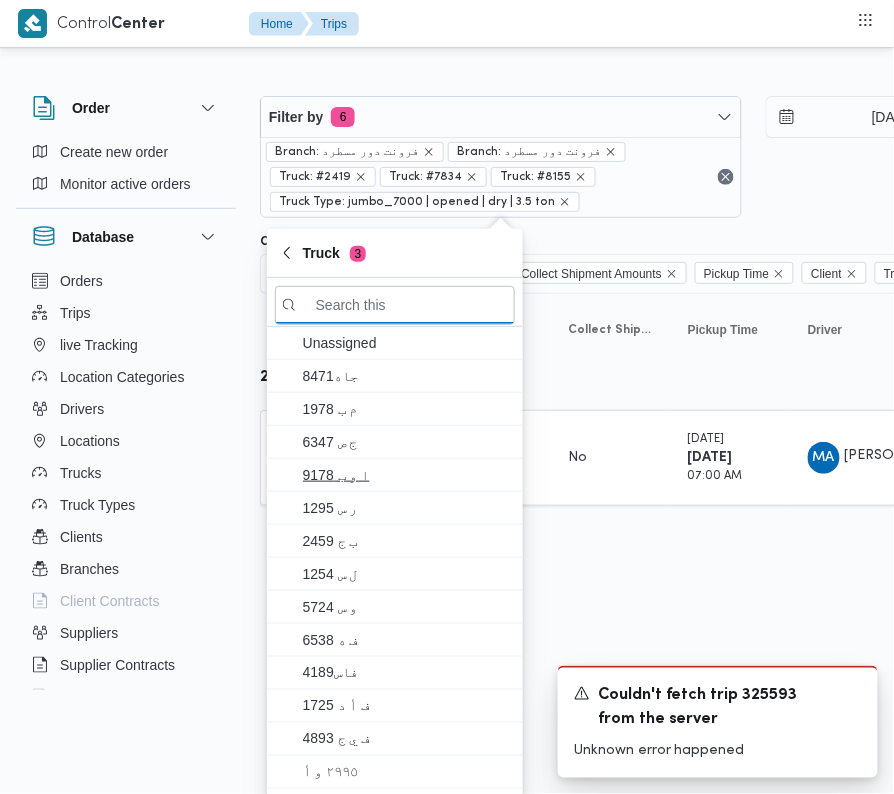 paste on "2419" 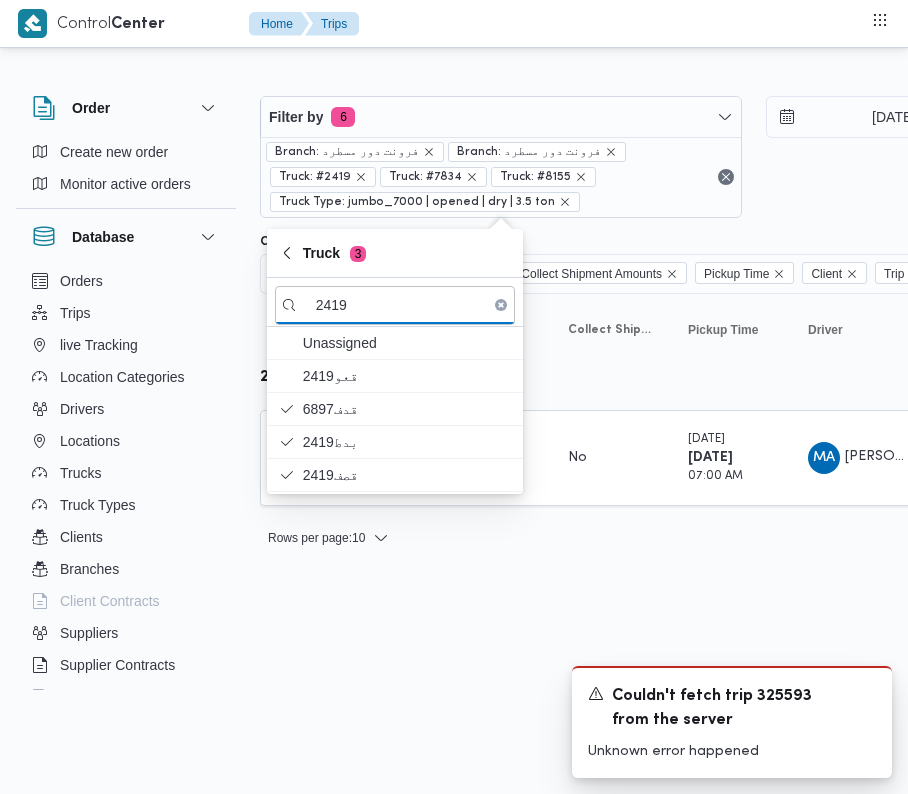 type on "2419" 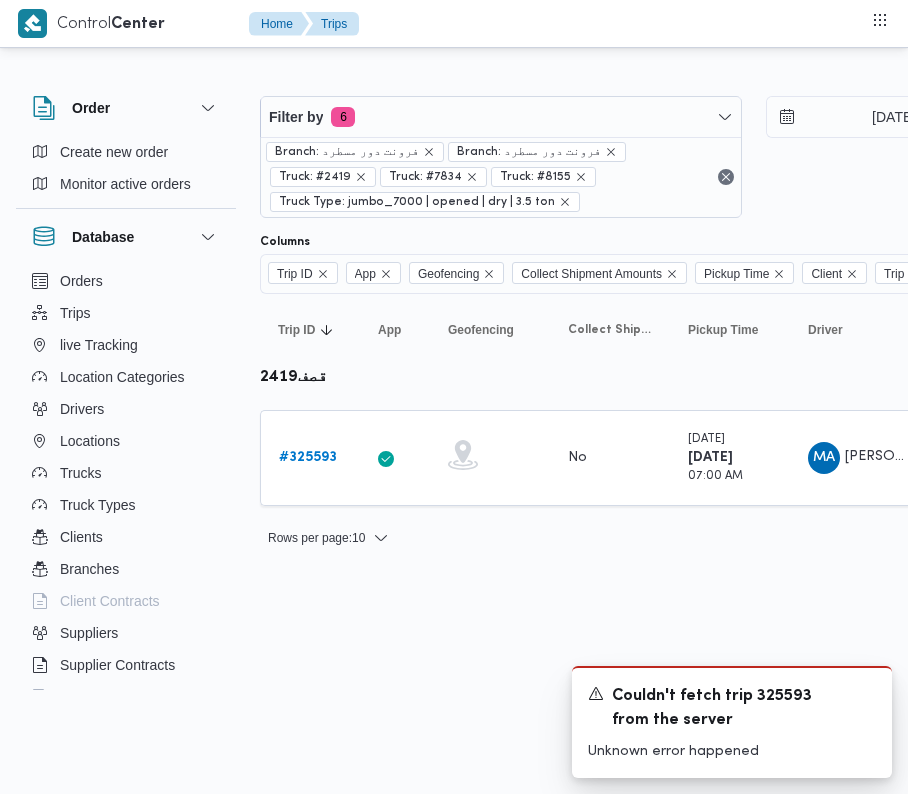 click on "Rows per page :  10 1" at bounding box center (860, 538) 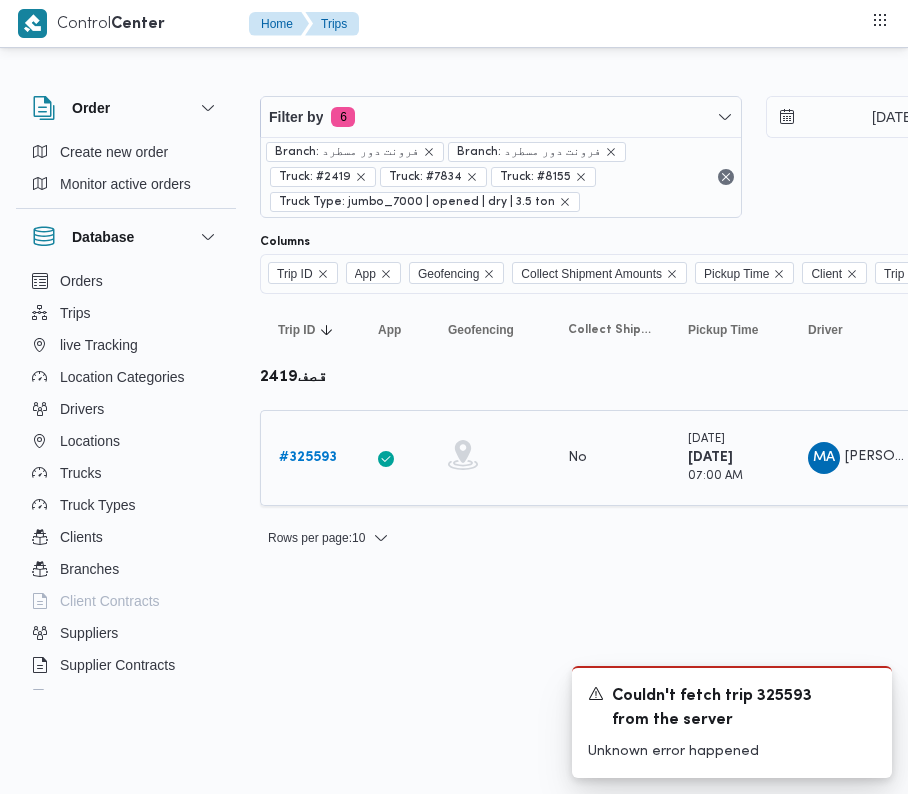 click on "# 325593" at bounding box center [310, 458] 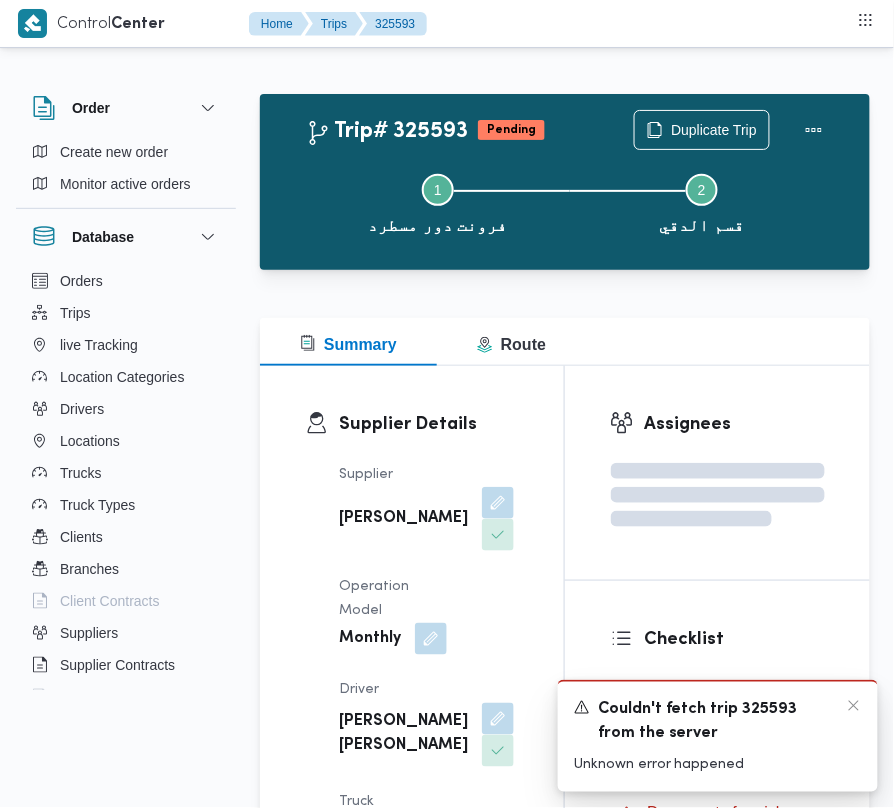 click on "A new notification appears Couldn't fetch trip 325593 from the server Unknown error happened" at bounding box center [718, 736] 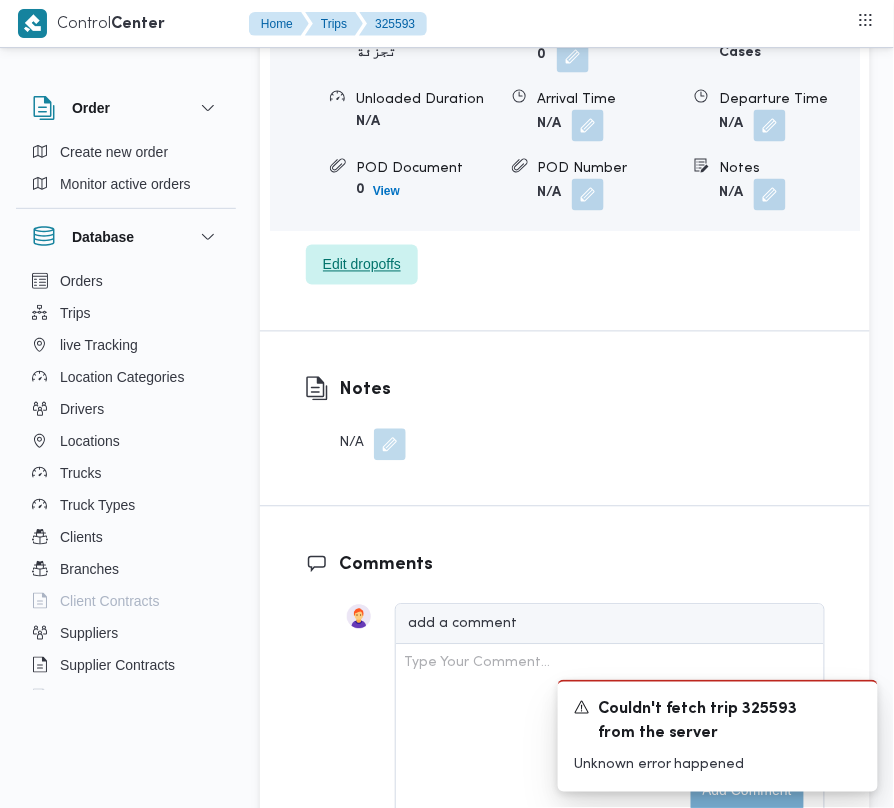 click on "Edit dropoffs" at bounding box center [362, 265] 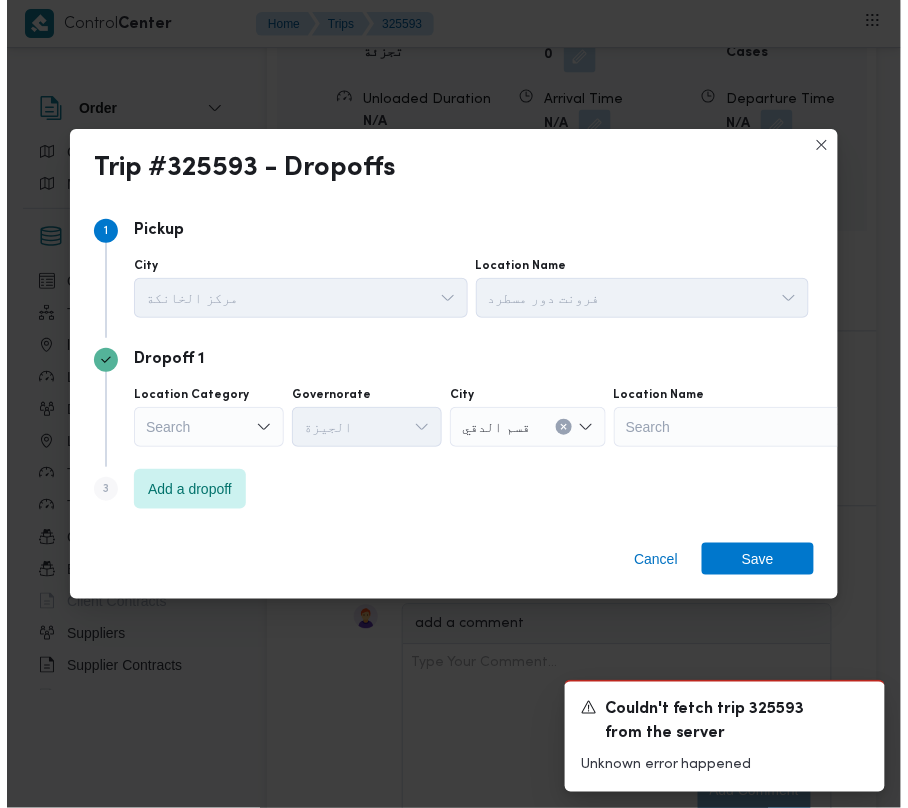 scroll, scrollTop: 2962, scrollLeft: 0, axis: vertical 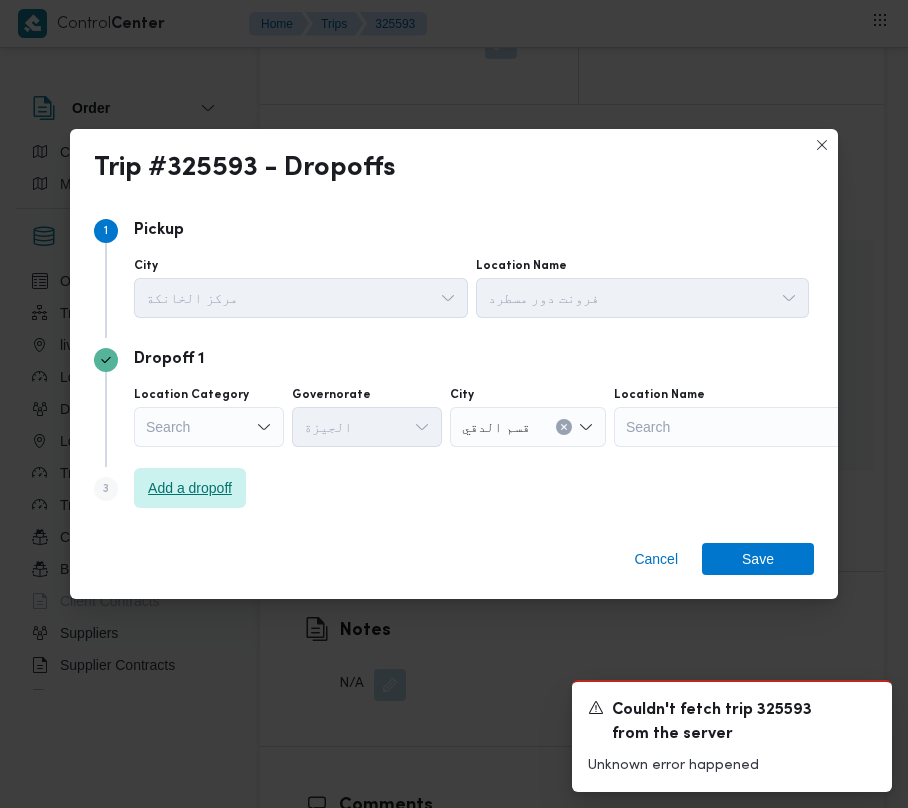 click on "Add a dropoff" at bounding box center (190, 488) 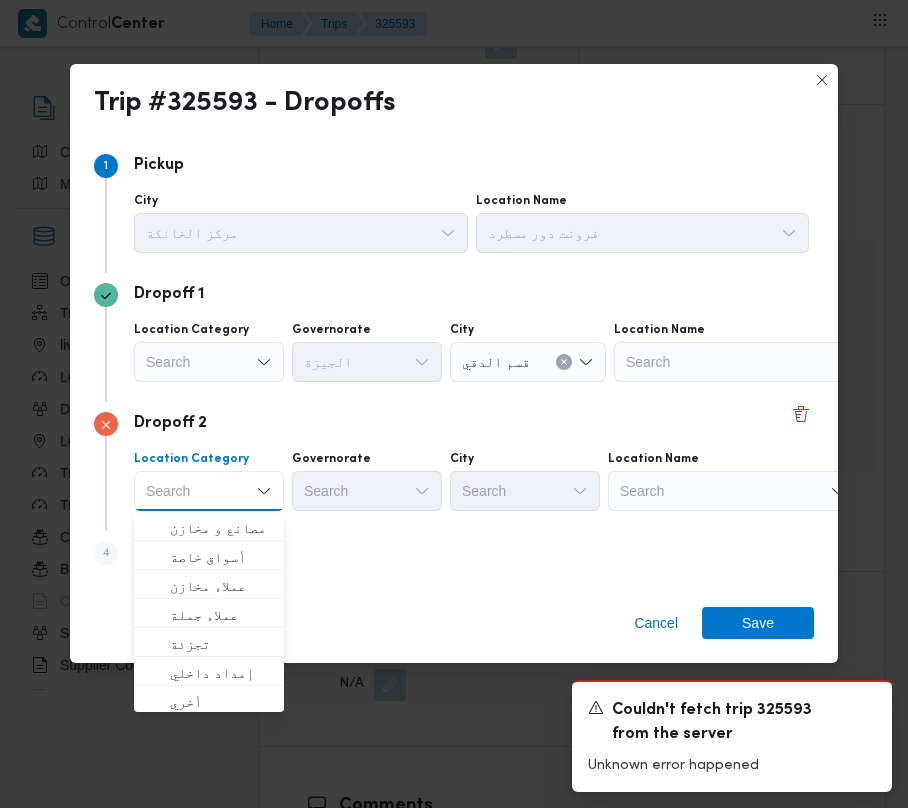 click on "Search" at bounding box center (739, 362) 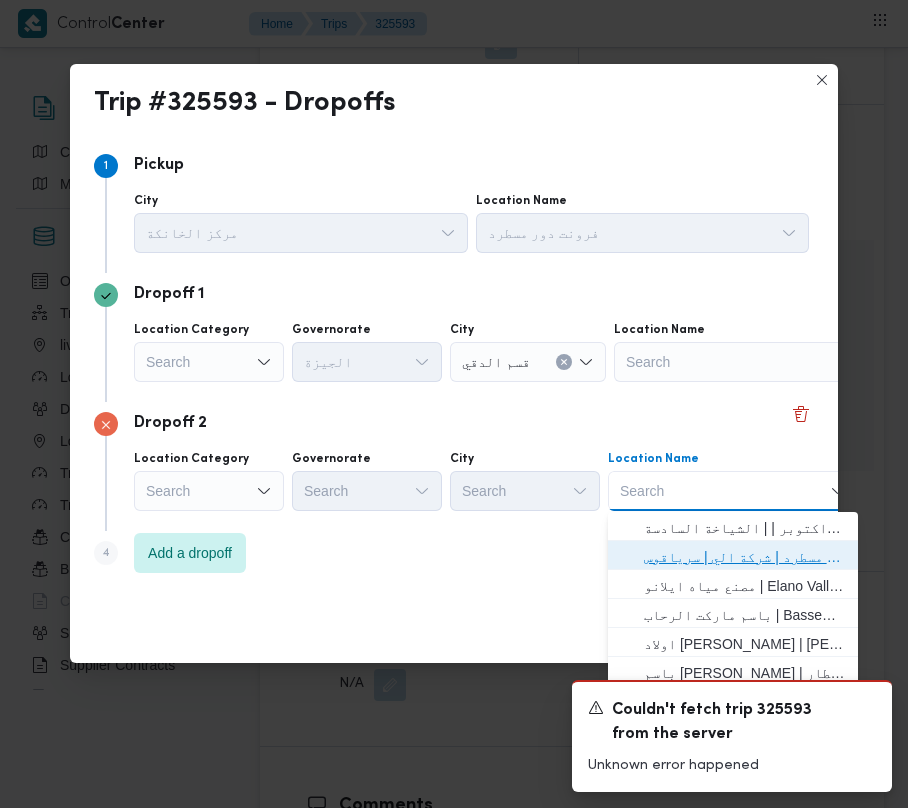 click on "فرونت دور مسطرد | شركة الي | سرياقوس" at bounding box center (745, 557) 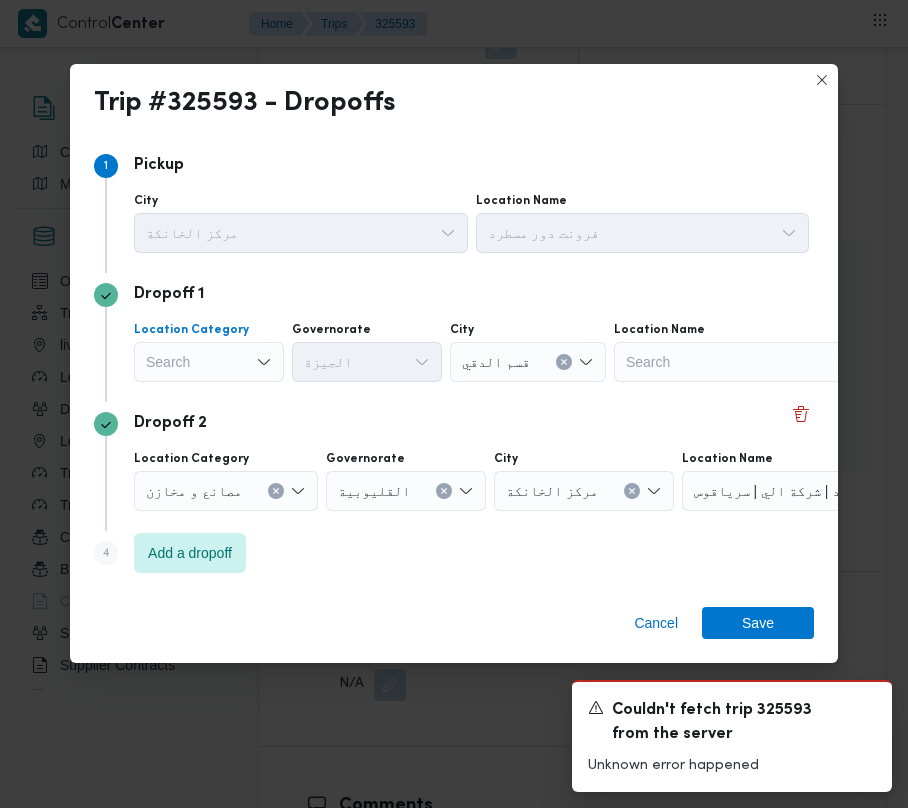 click on "Search" at bounding box center (209, 362) 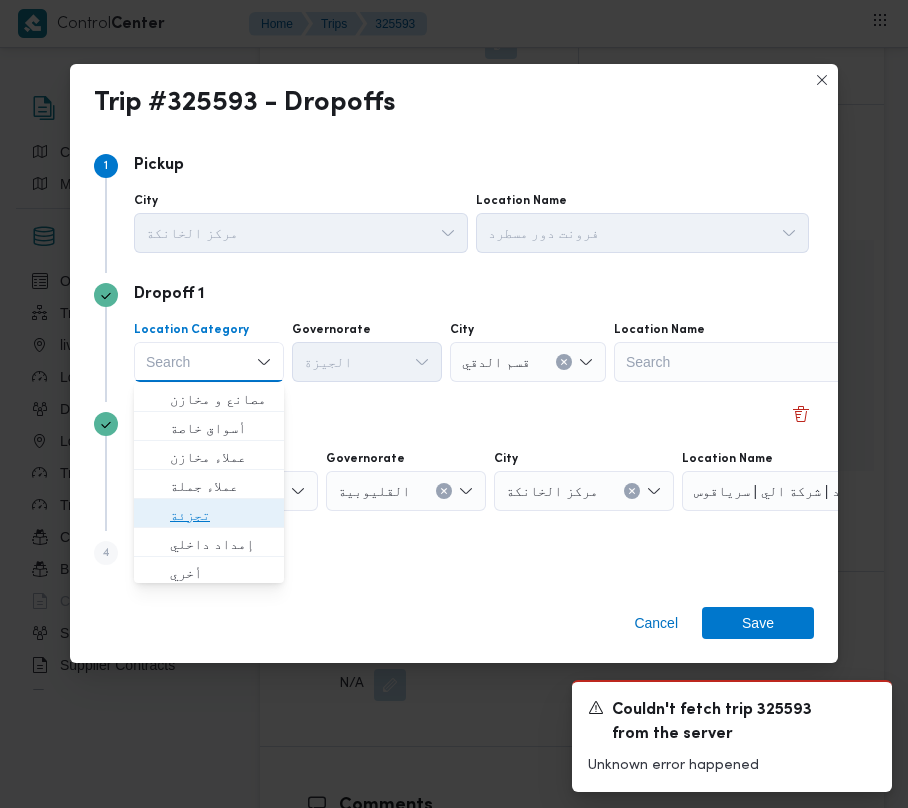 drag, startPoint x: 236, startPoint y: 513, endPoint x: 362, endPoint y: 405, distance: 165.9518 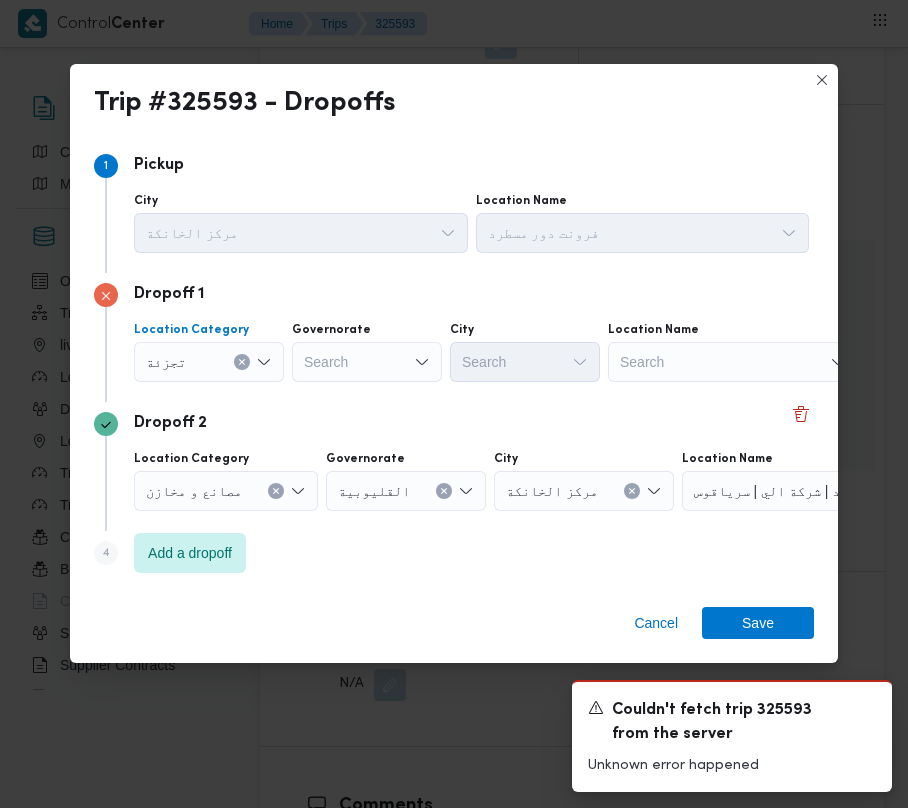 click on "Search" at bounding box center (367, 362) 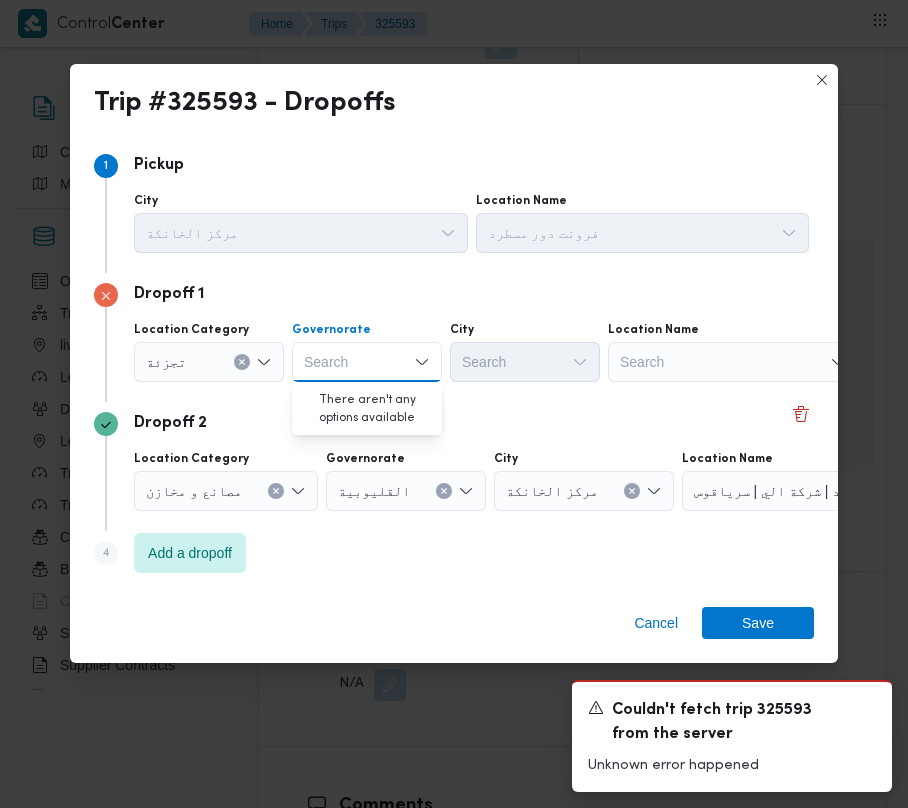 paste on "القليوبية" 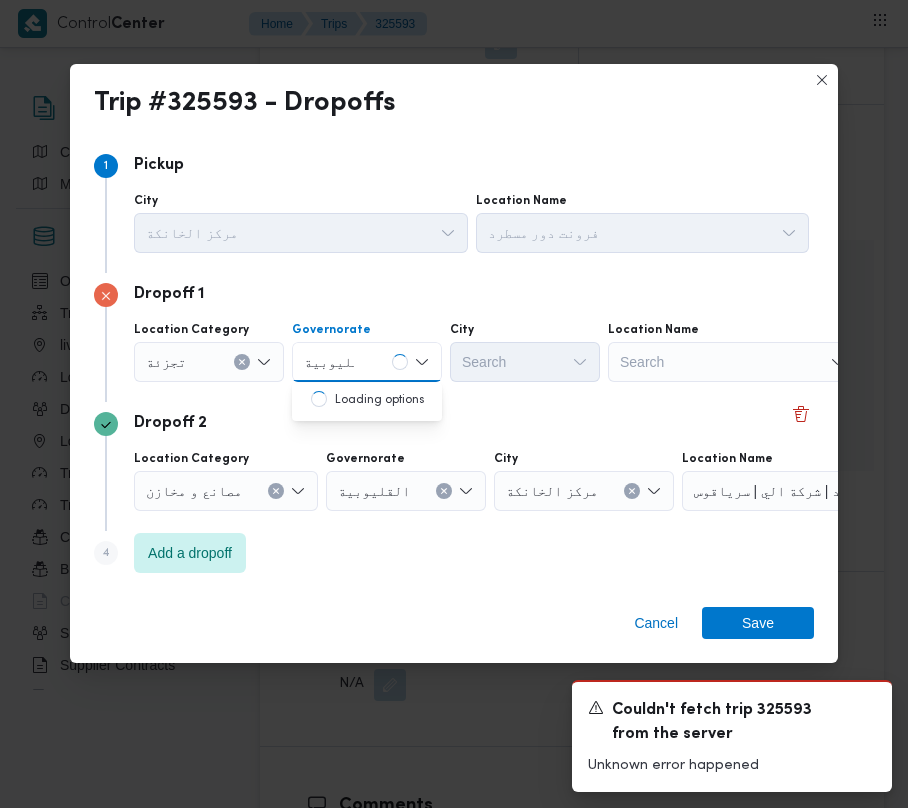 type on "القليوبية" 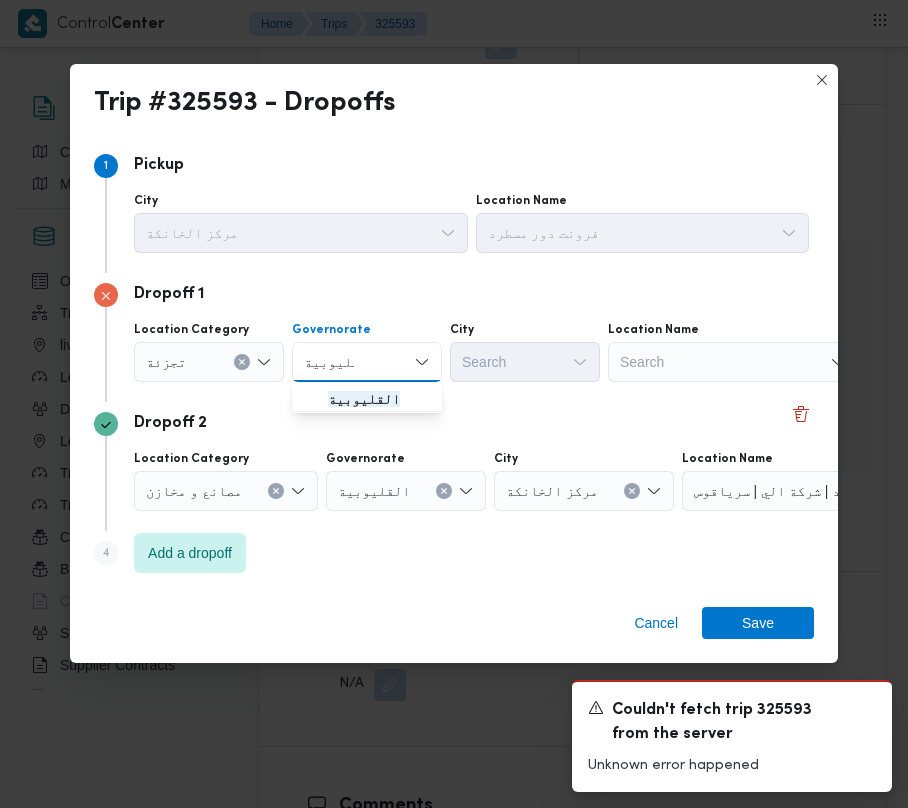 click on "القليوبية القليوبية" at bounding box center [367, 362] 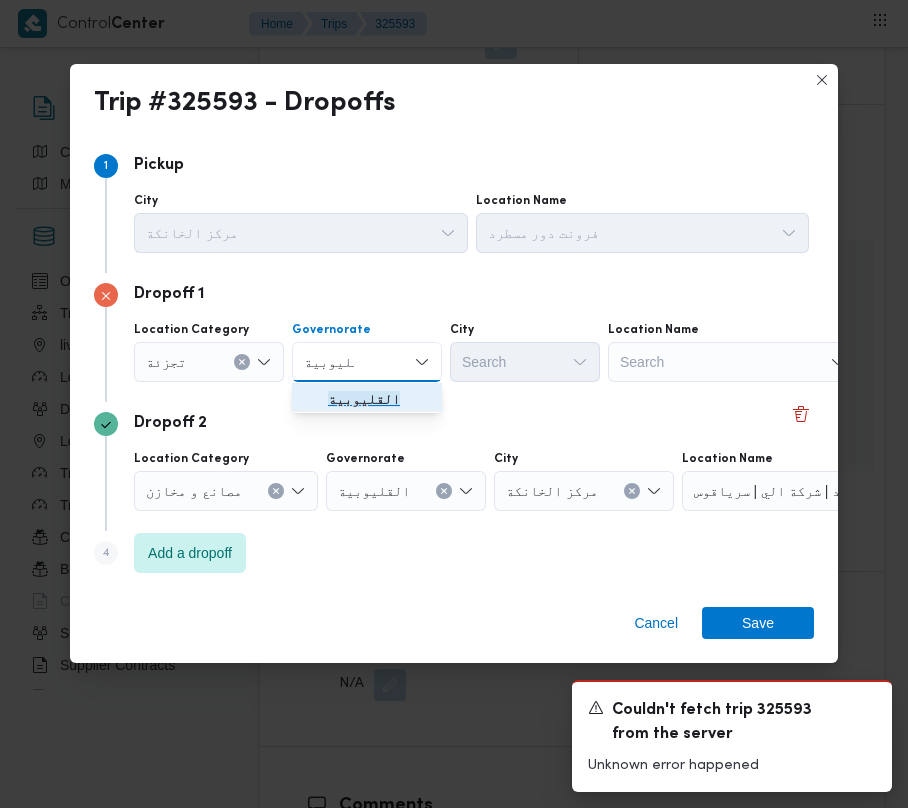 drag, startPoint x: 388, startPoint y: 400, endPoint x: 436, endPoint y: 393, distance: 48.507732 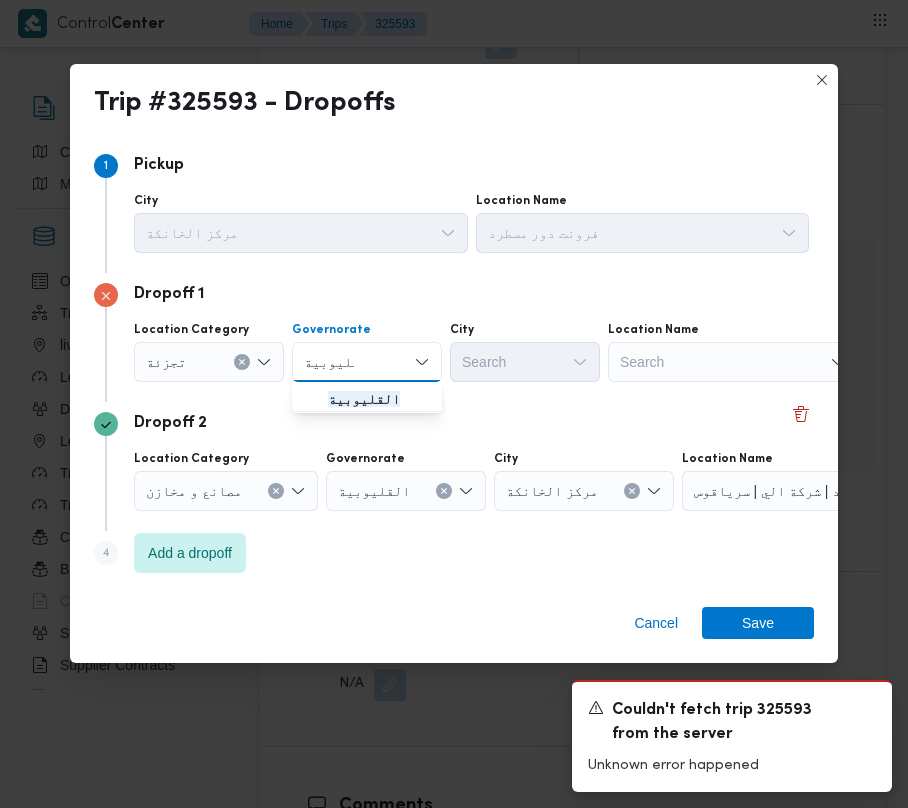 type 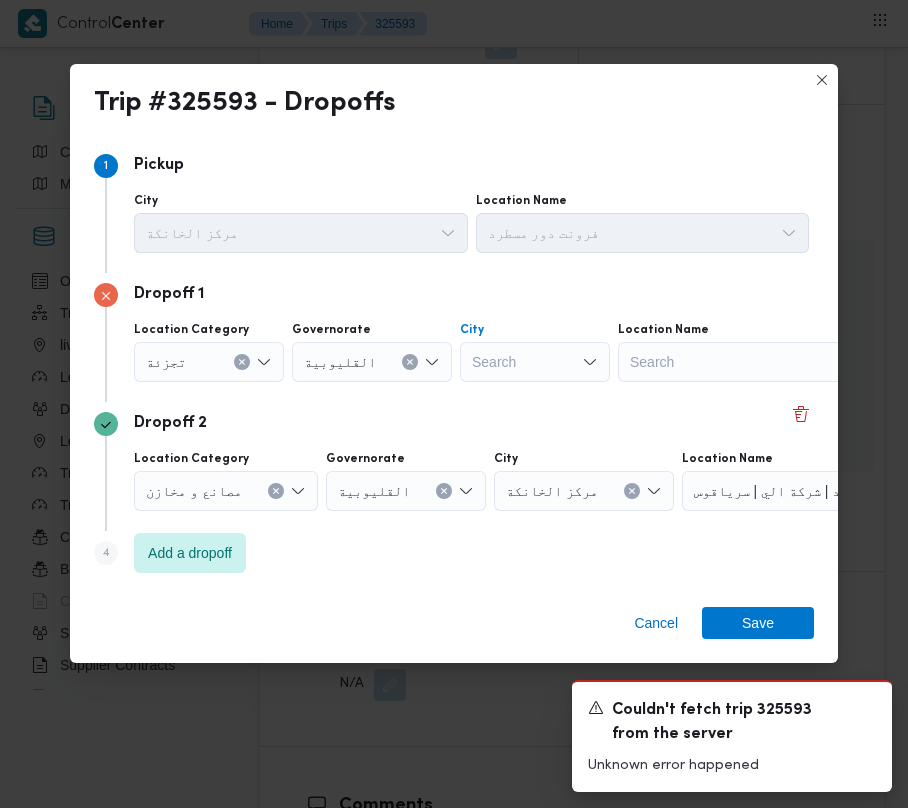 click on "Search" at bounding box center (535, 362) 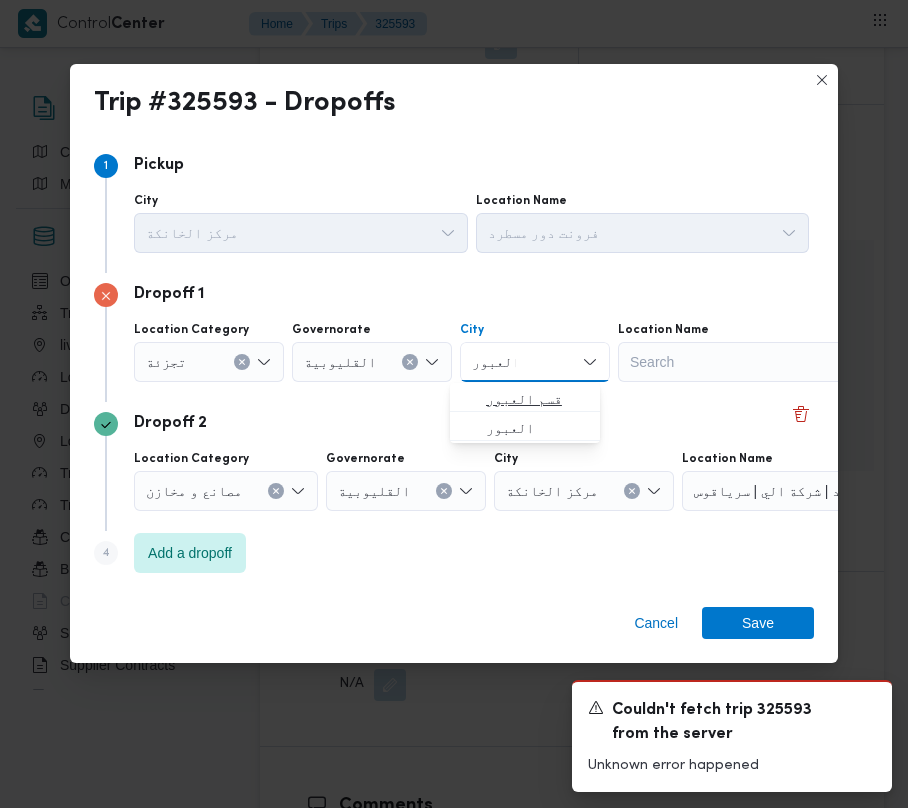 type on "العبور" 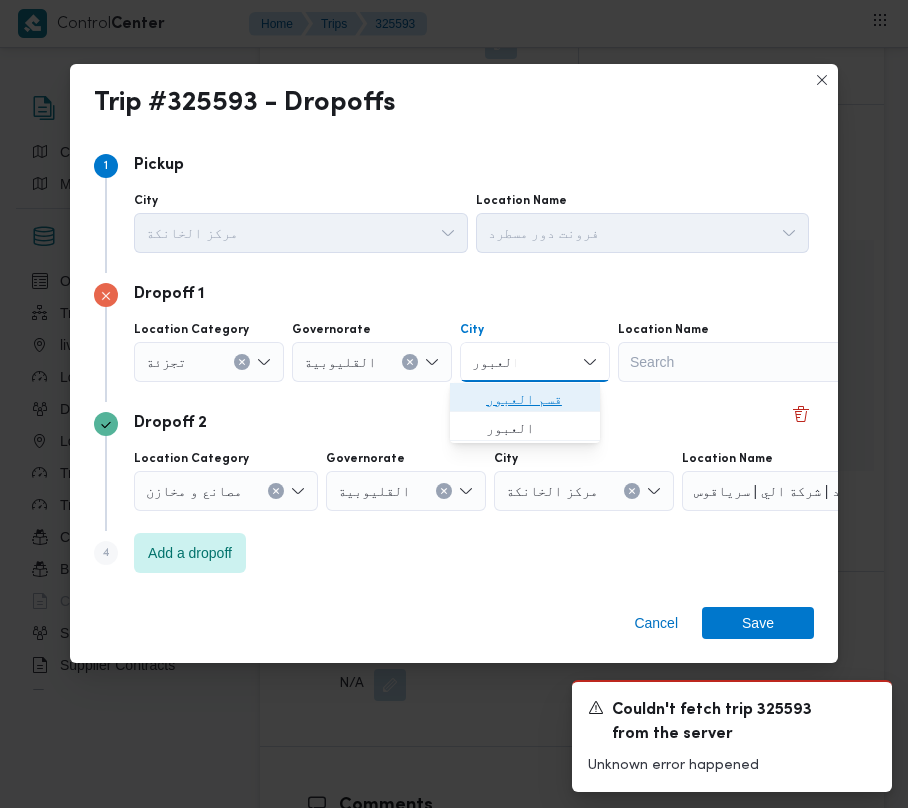 click on "قسم العبور" at bounding box center (537, 399) 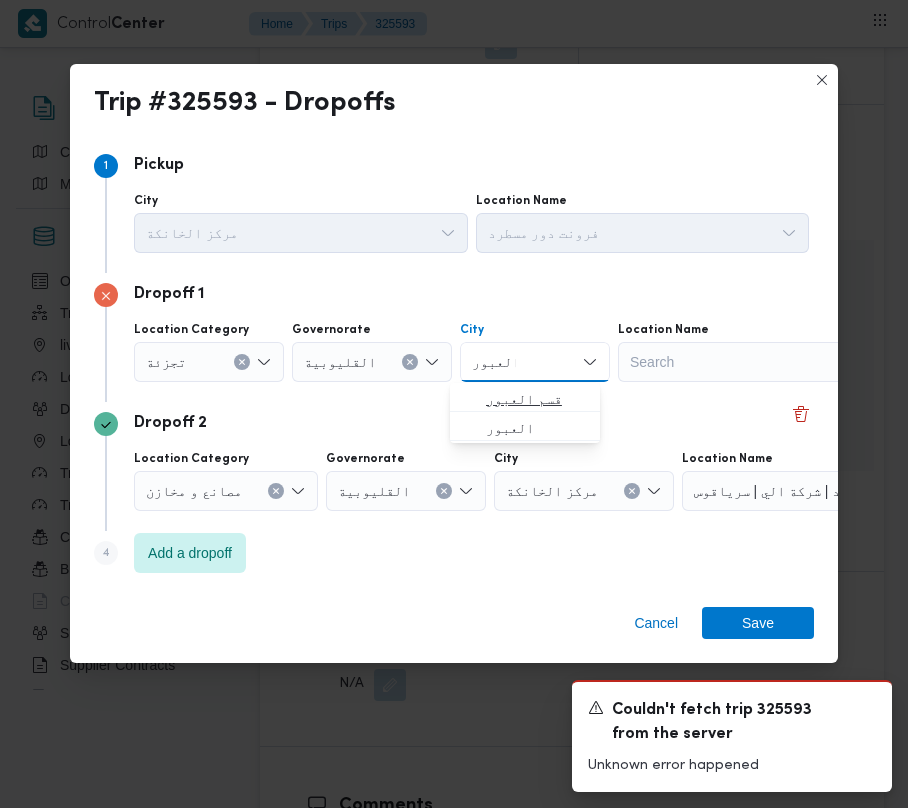 type 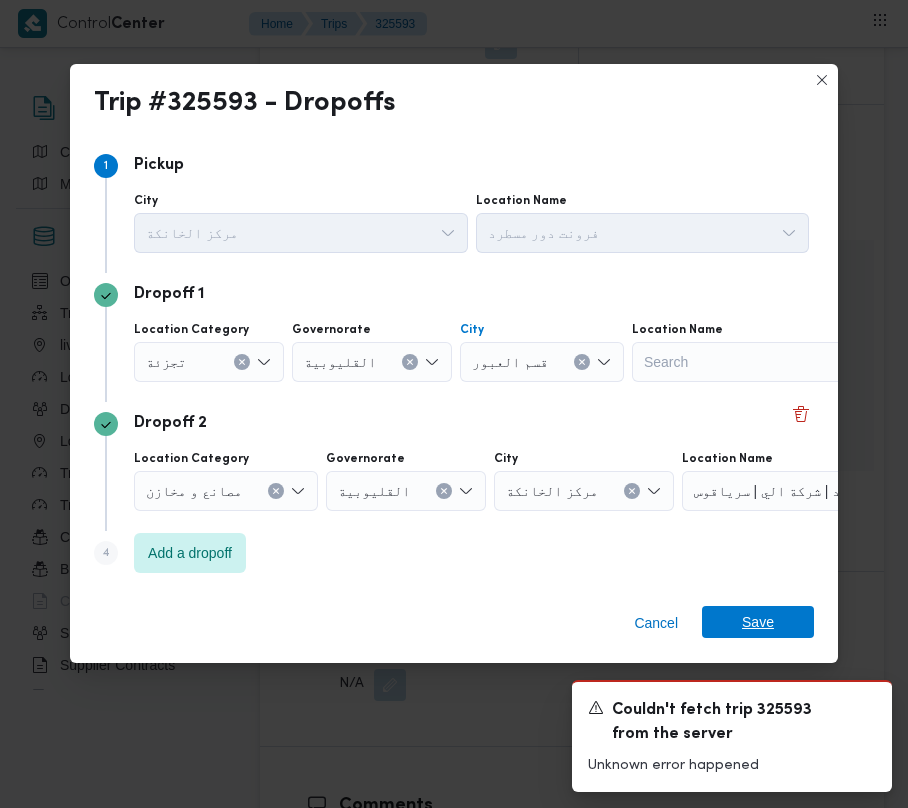 click on "Save" at bounding box center (758, 622) 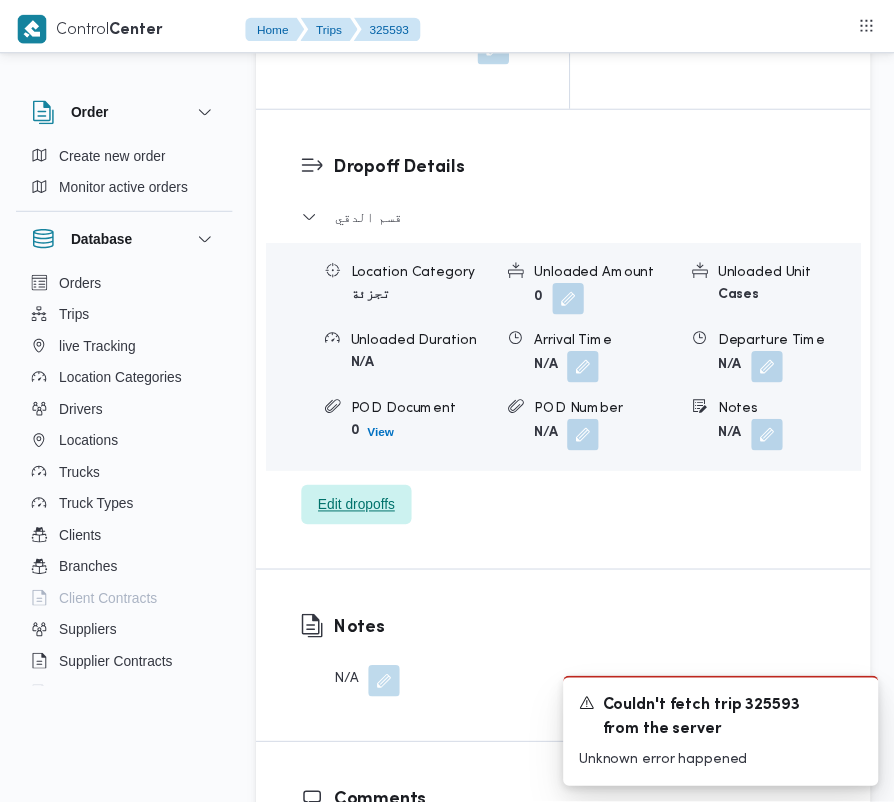scroll, scrollTop: 3178, scrollLeft: 0, axis: vertical 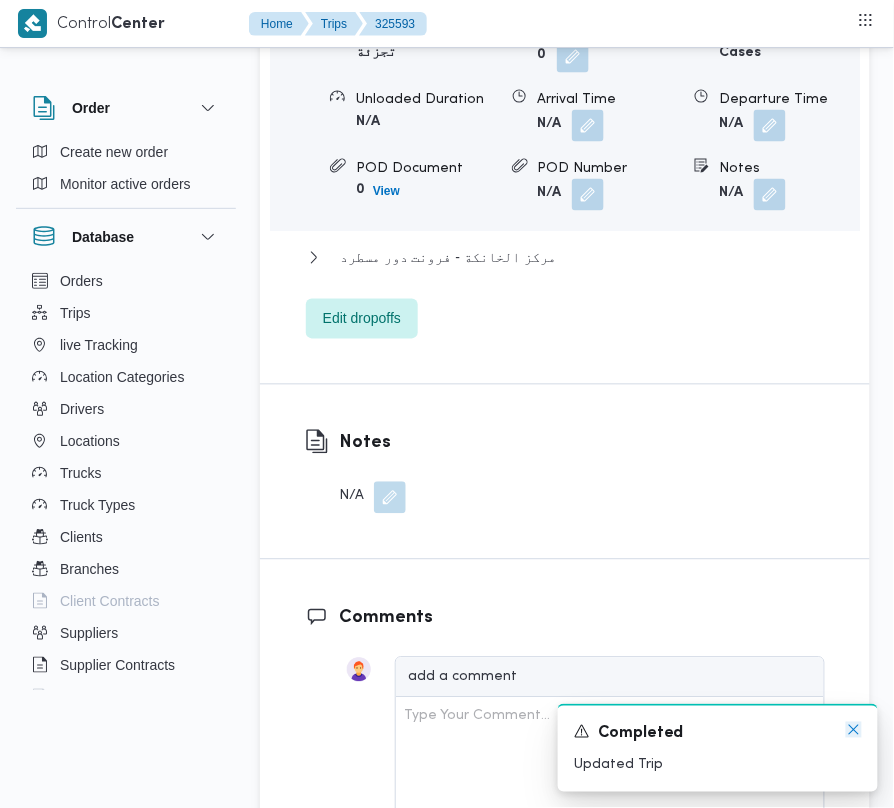 click 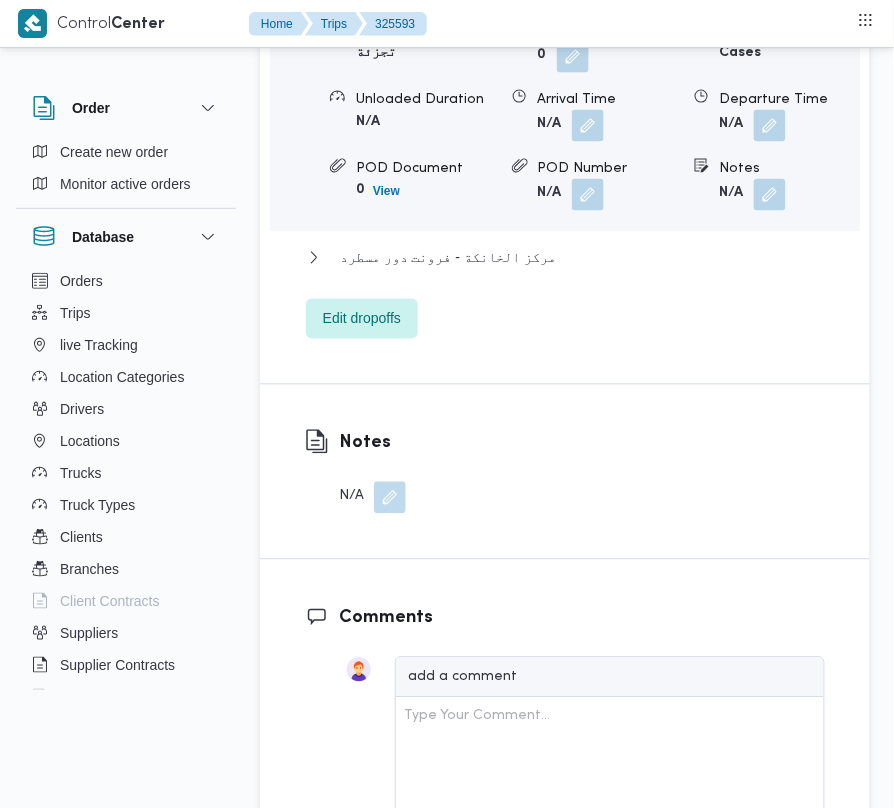 scroll, scrollTop: 2472, scrollLeft: 0, axis: vertical 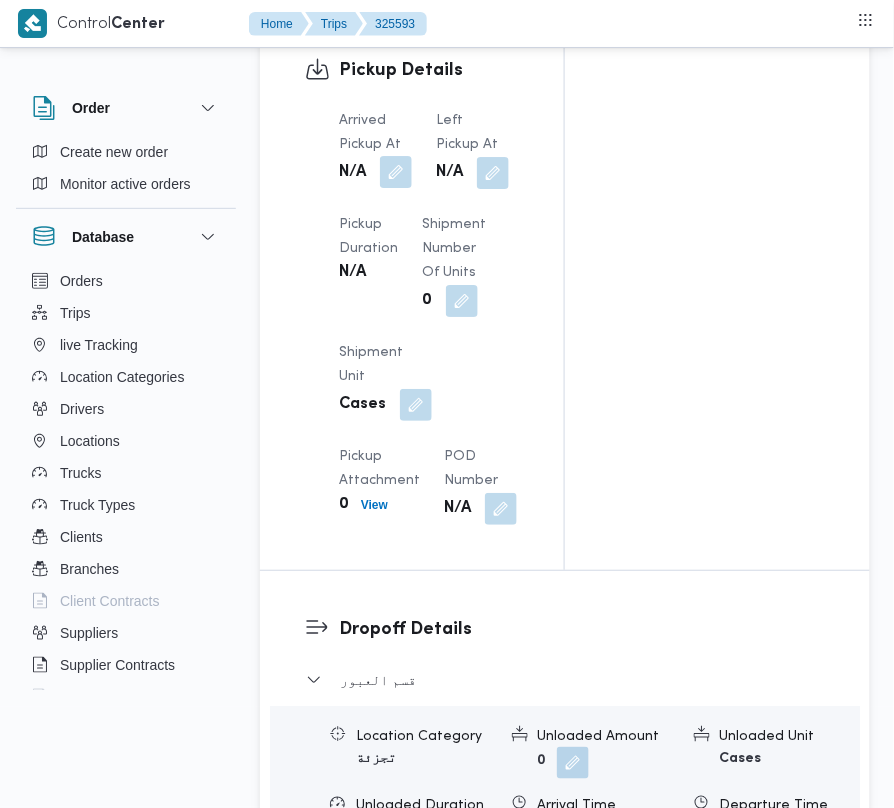 click at bounding box center (396, 172) 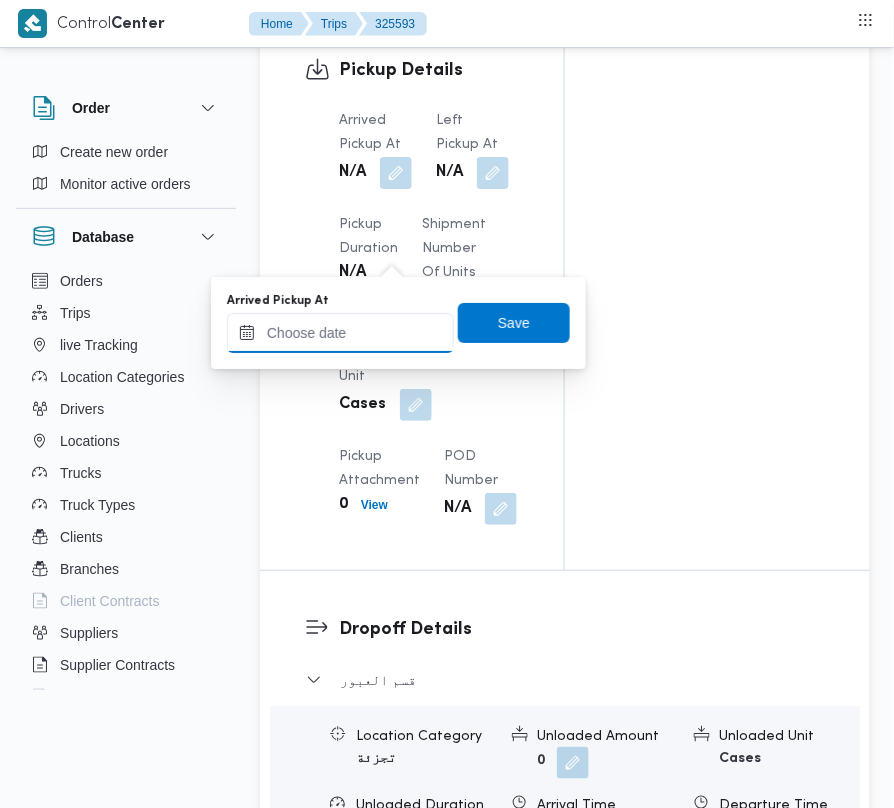 click on "Arrived Pickup At" at bounding box center (340, 333) 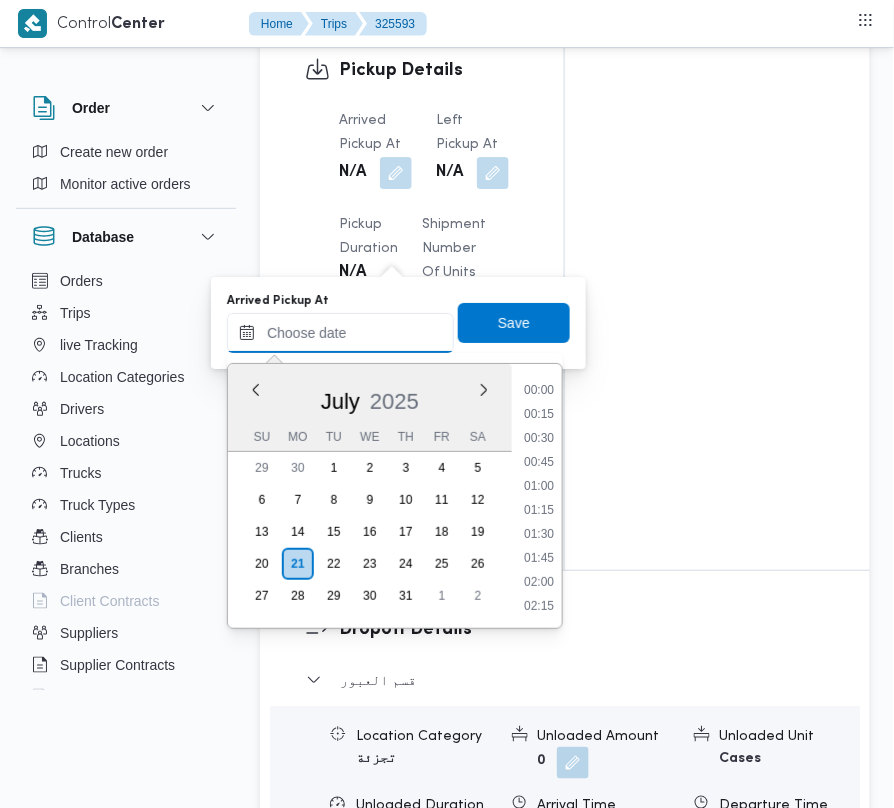paste on "[DATE] 07:30" 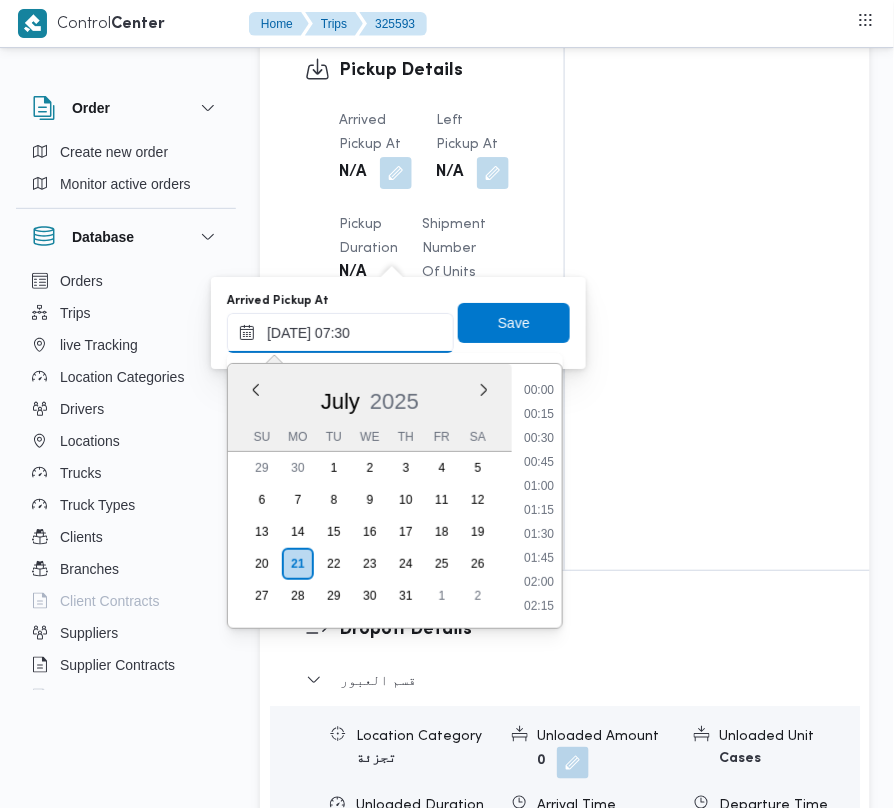 scroll, scrollTop: 720, scrollLeft: 0, axis: vertical 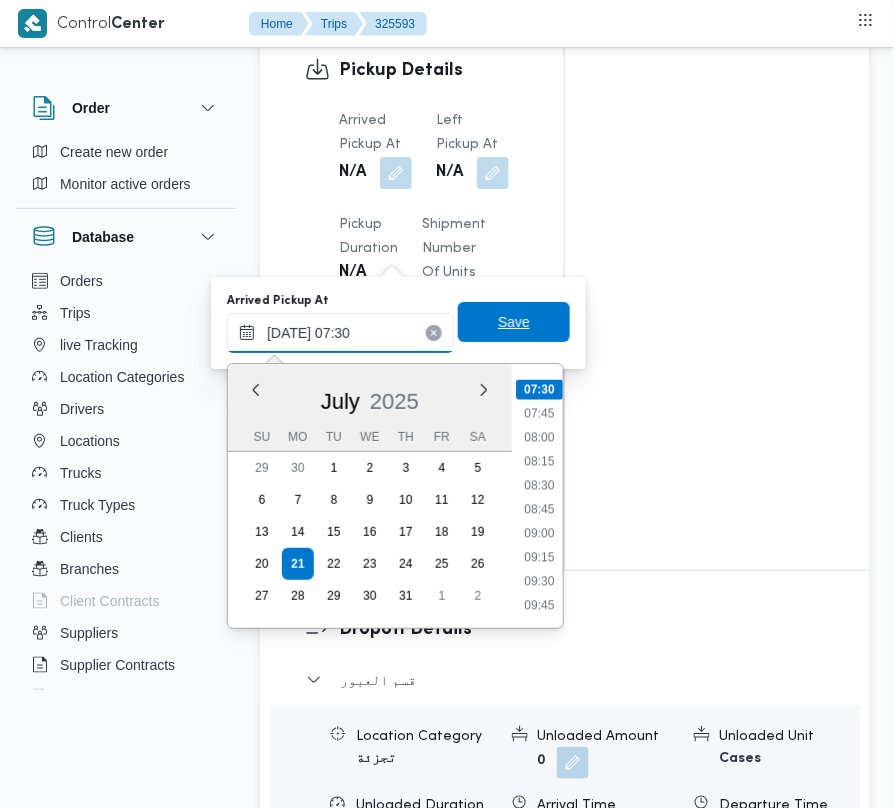 type on "[DATE] 07:30" 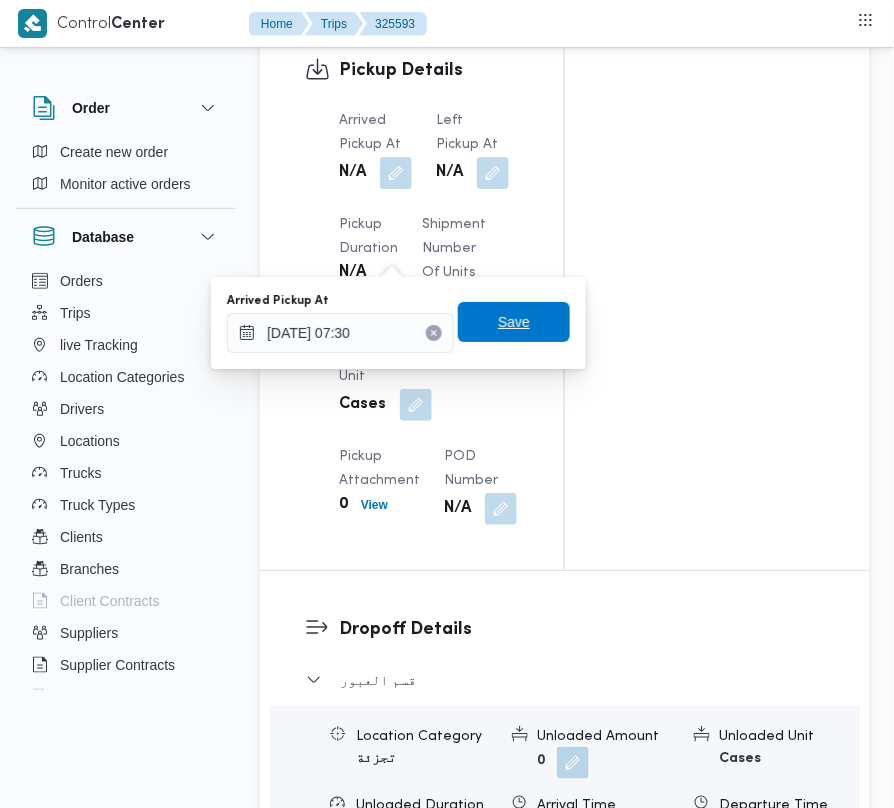 click on "Save" at bounding box center (514, 322) 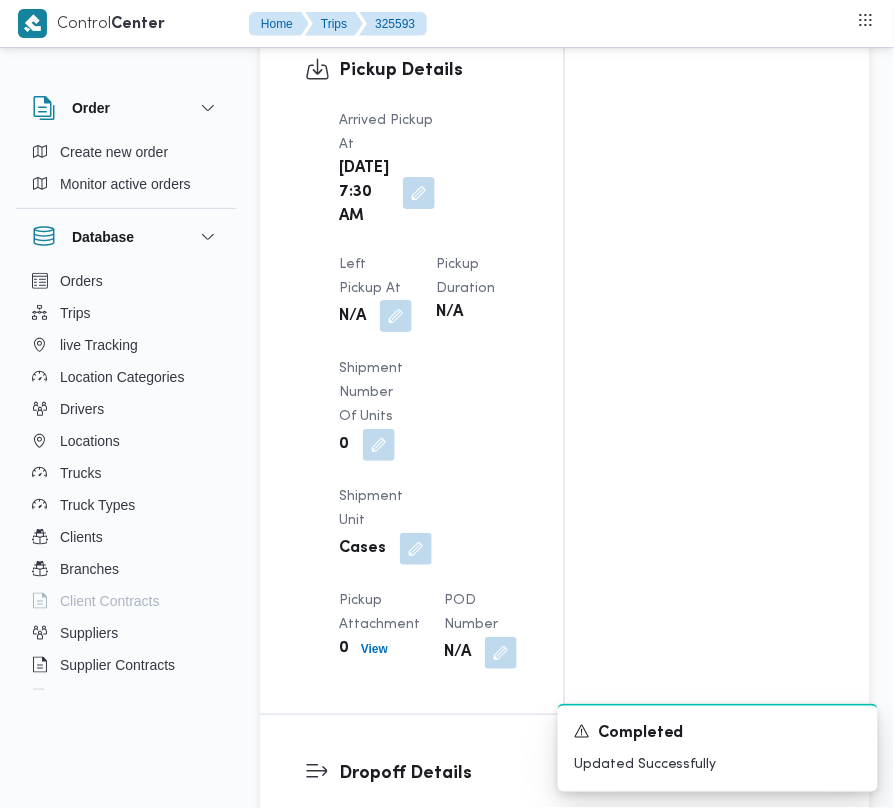 click at bounding box center [396, 316] 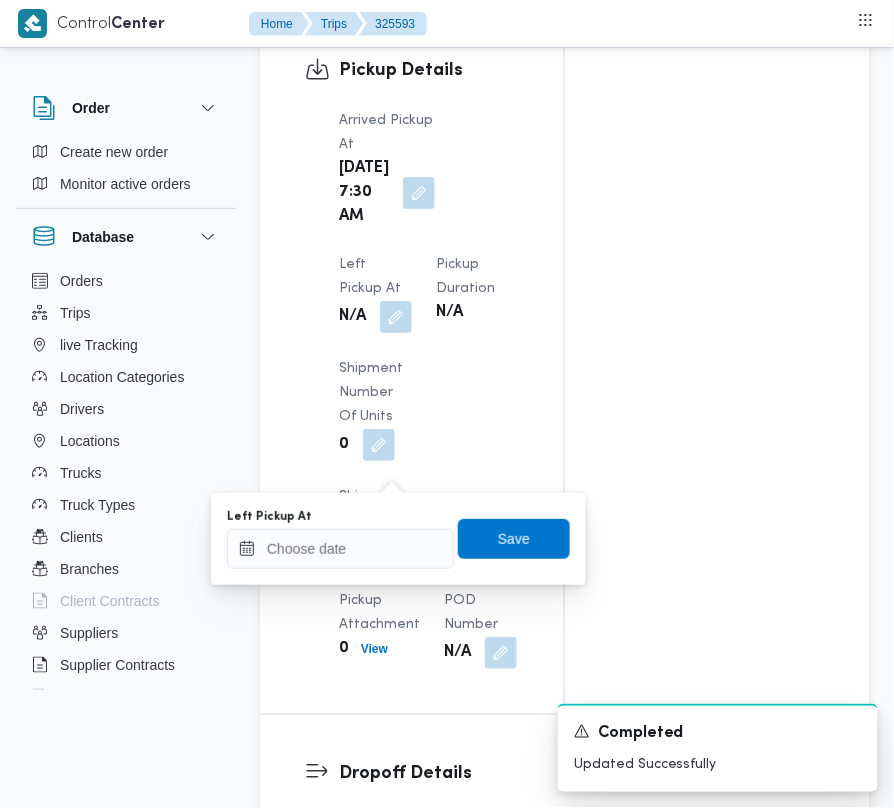 click on "You are in a dialog. To close this dialog, hit escape. Left Pickup At Save" at bounding box center (398, 539) 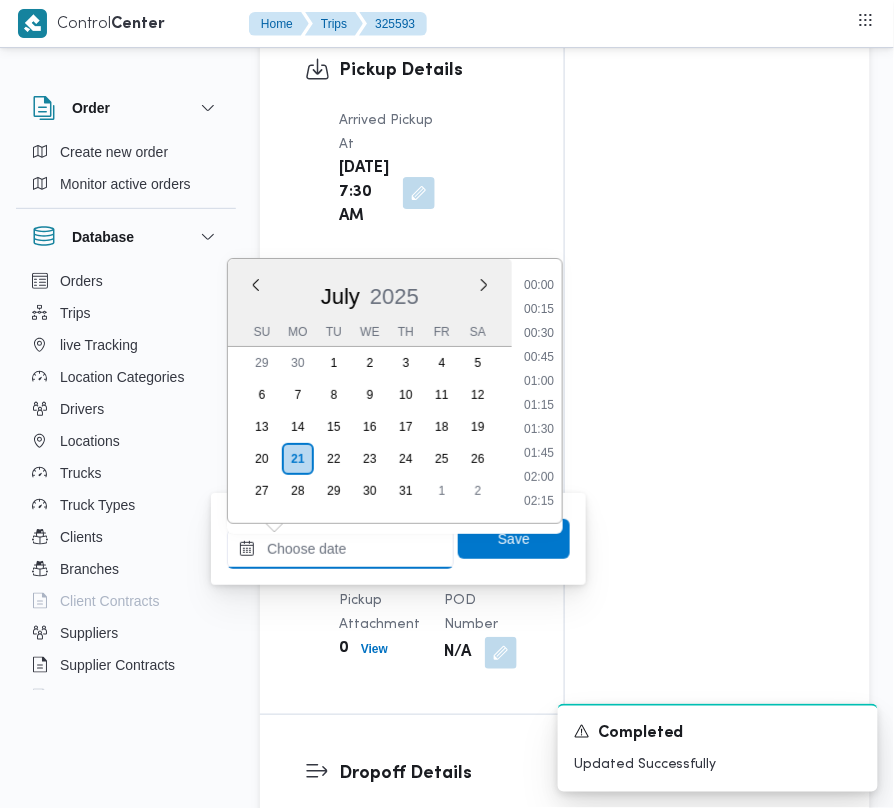 click on "Left Pickup At" at bounding box center [340, 549] 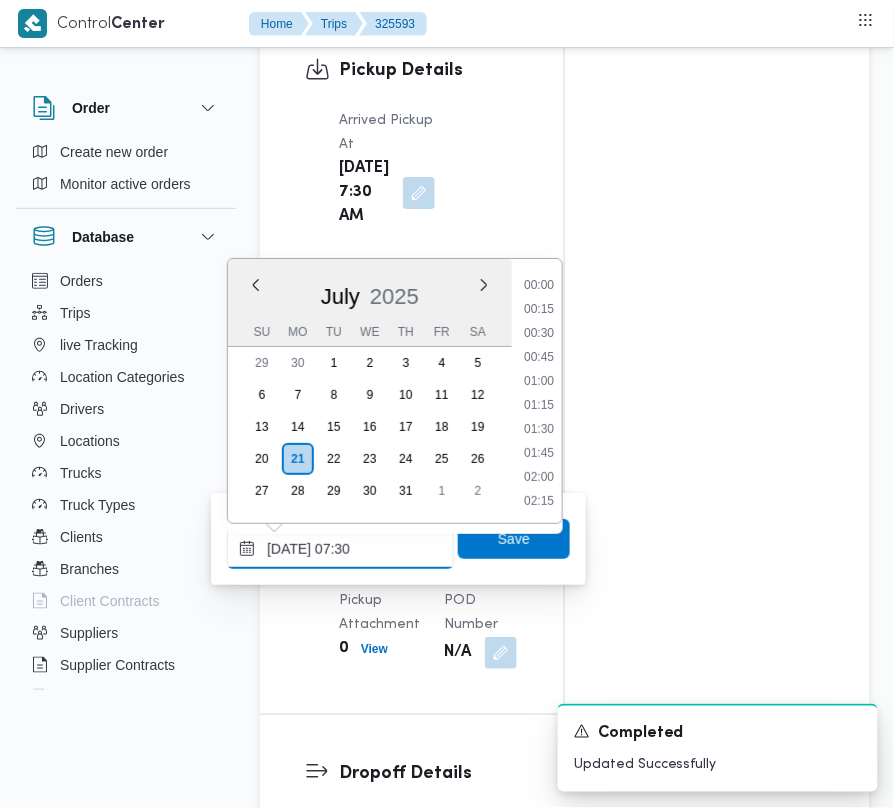 scroll, scrollTop: 720, scrollLeft: 0, axis: vertical 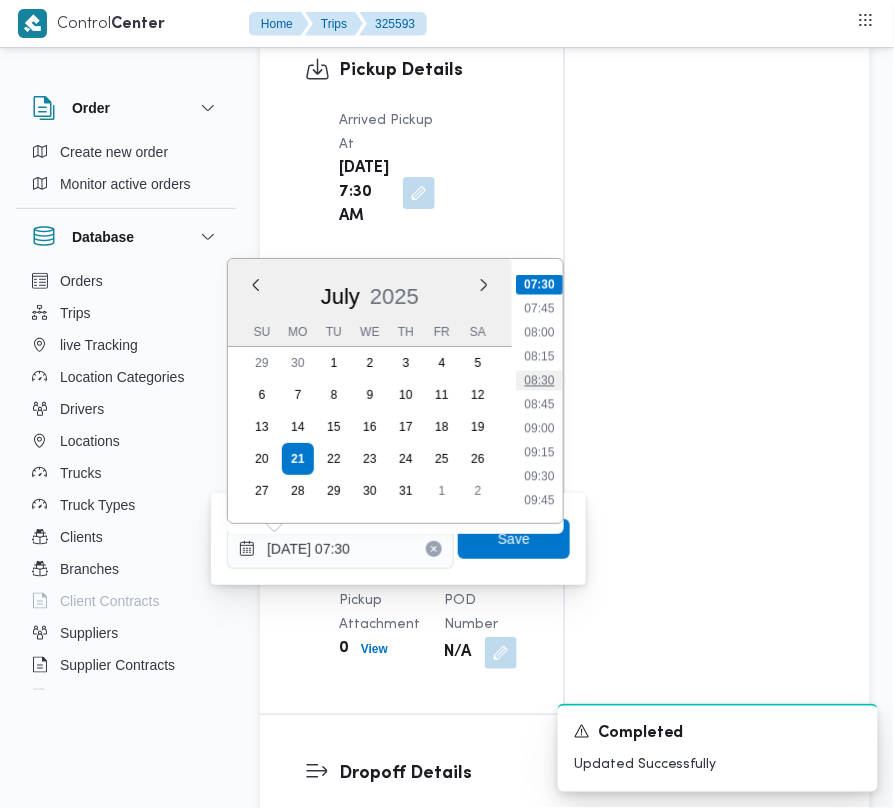 click on "08:30" at bounding box center [539, 381] 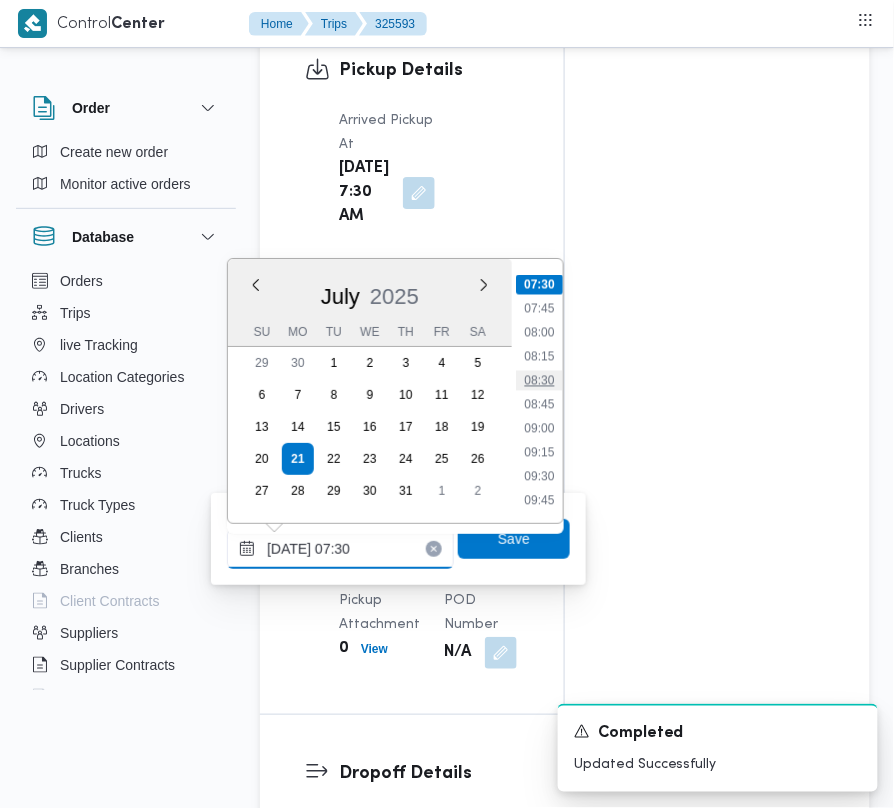 type on "[DATE] 08:30" 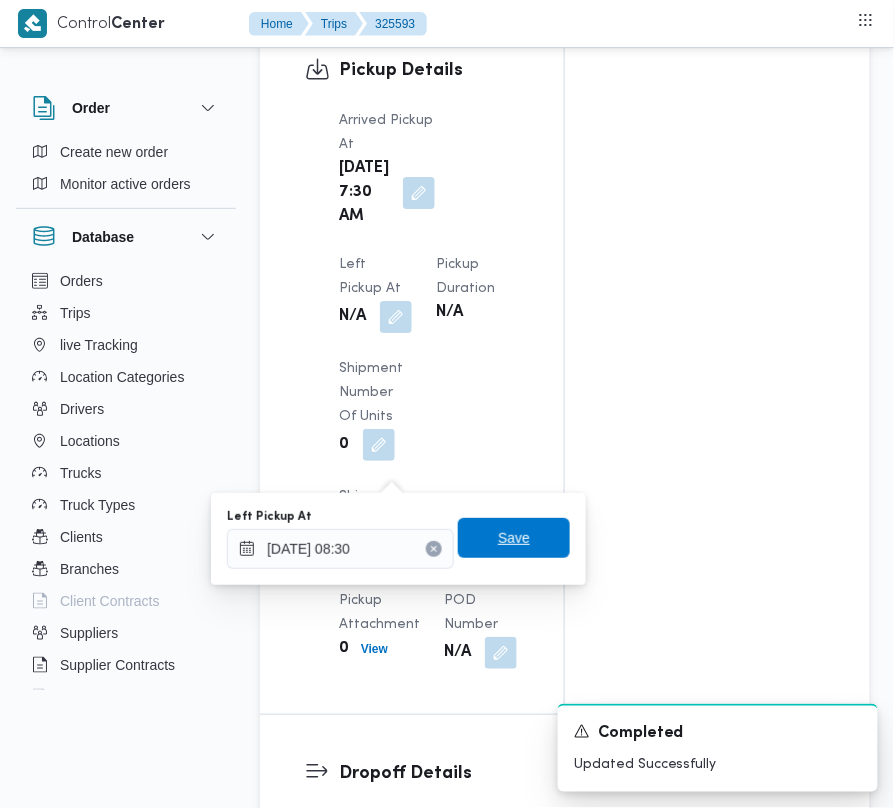 click on "Save" at bounding box center (514, 538) 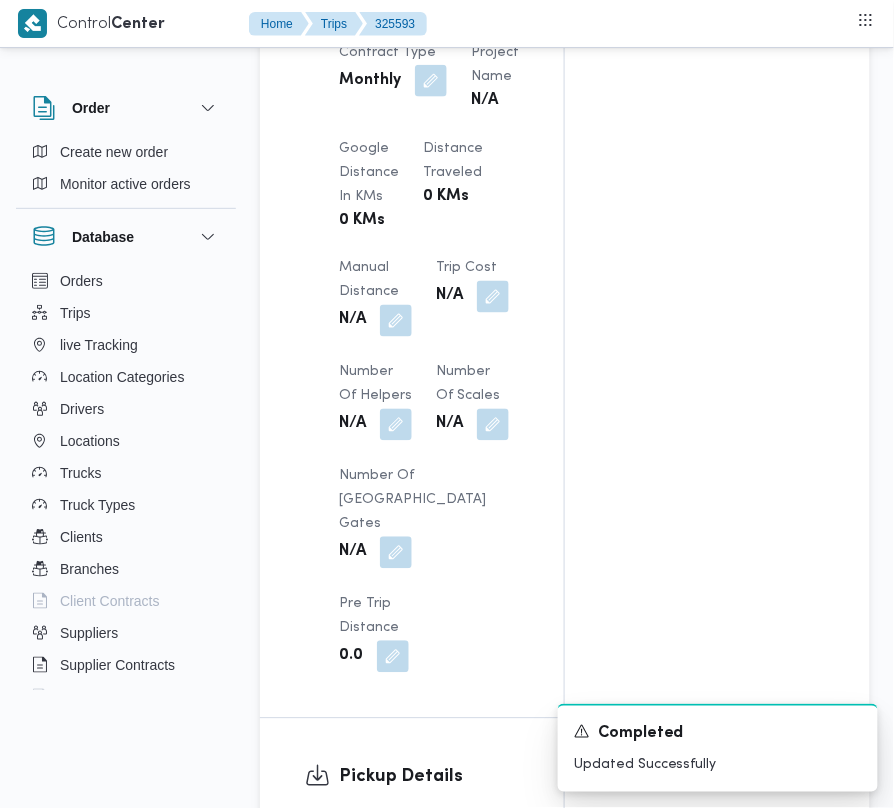 scroll, scrollTop: 0, scrollLeft: 0, axis: both 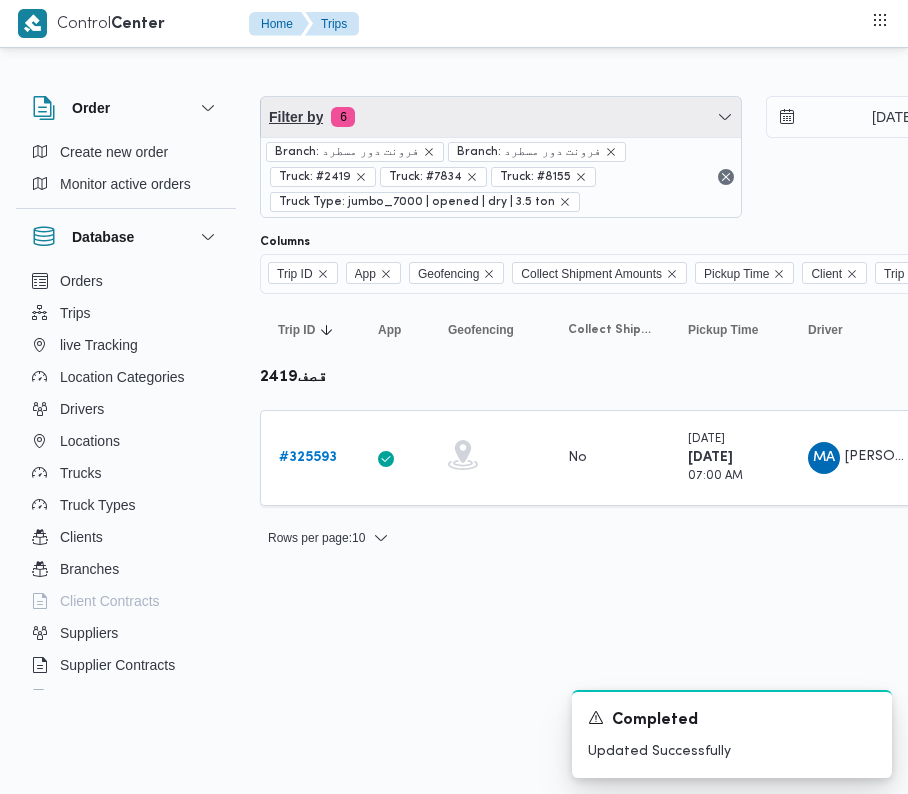 click on "Filter by 6" at bounding box center (501, 117) 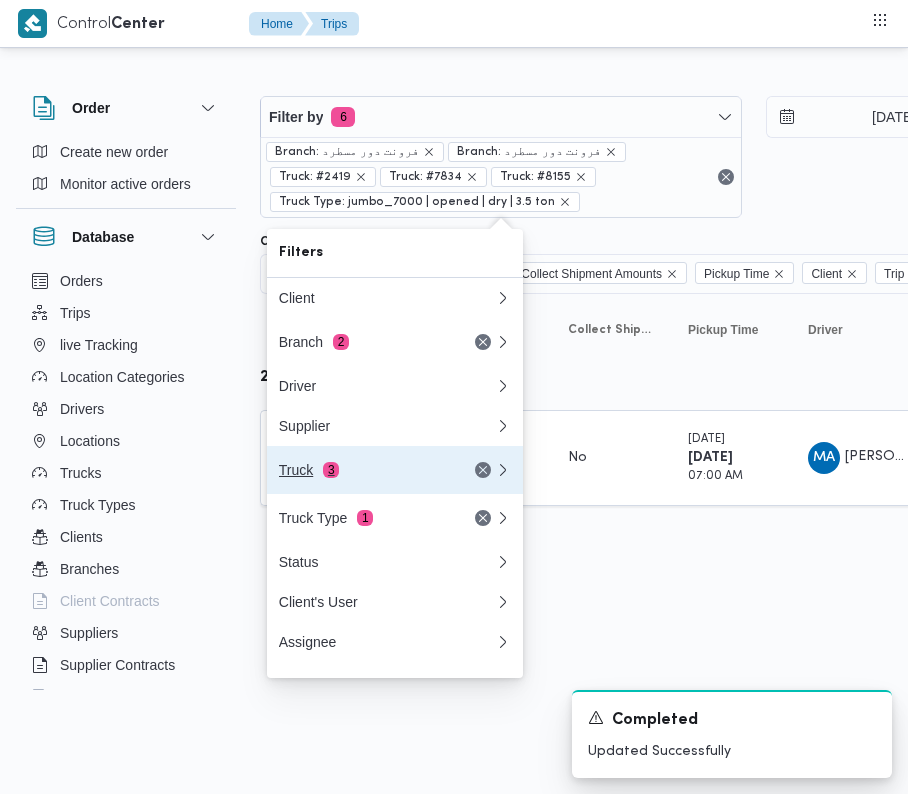 click on "Truck 3" at bounding box center [363, 470] 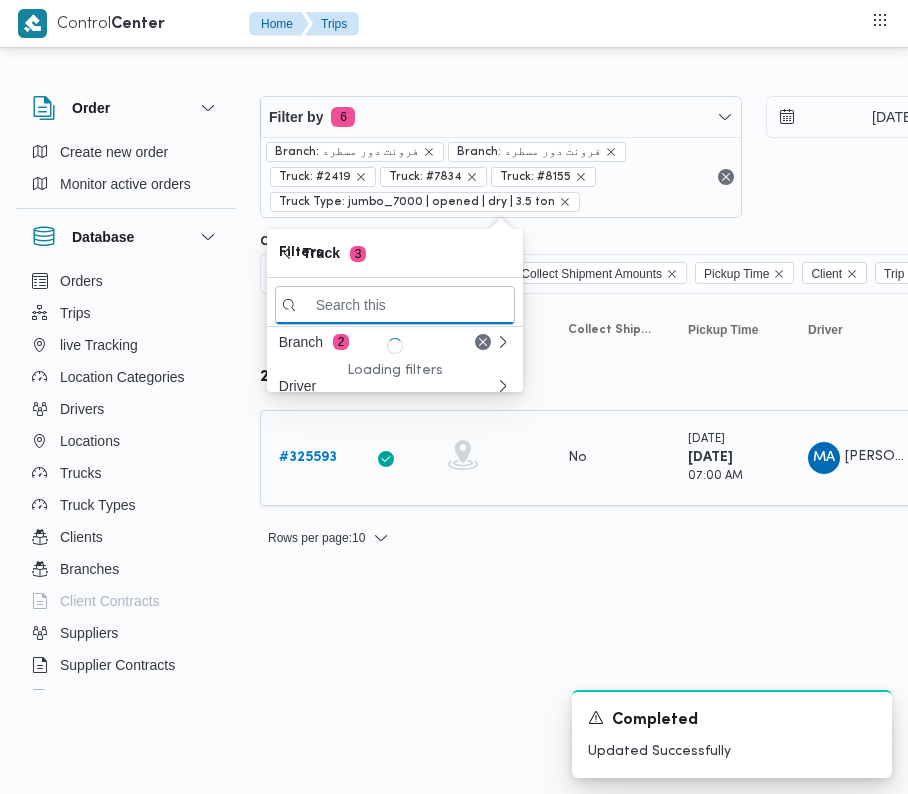 paste on "7836" 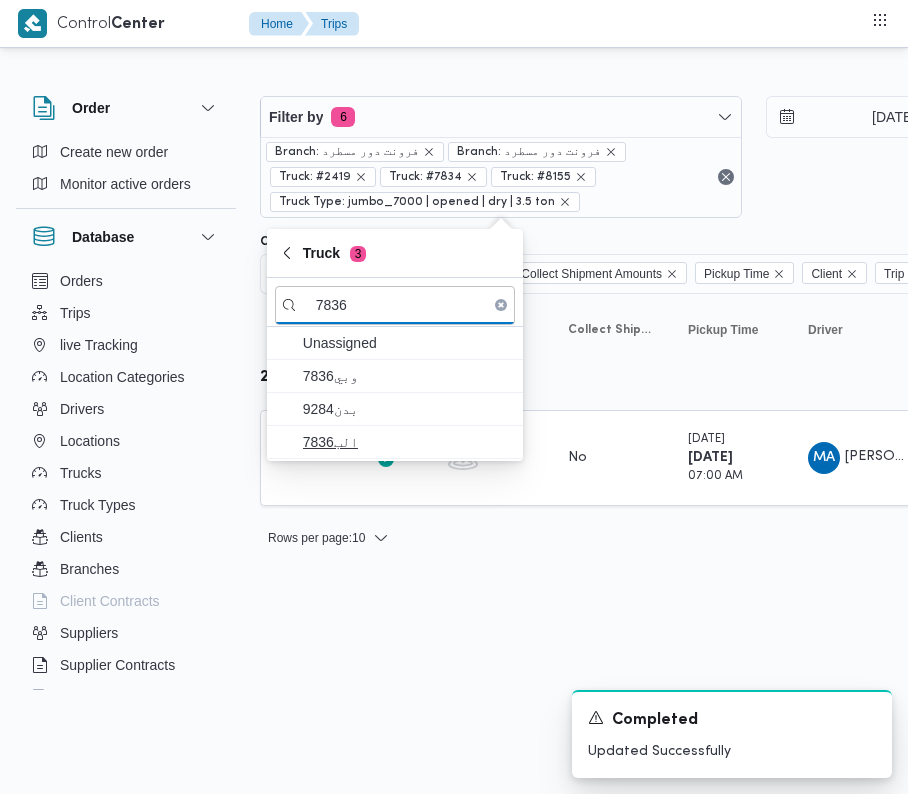 type on "7836" 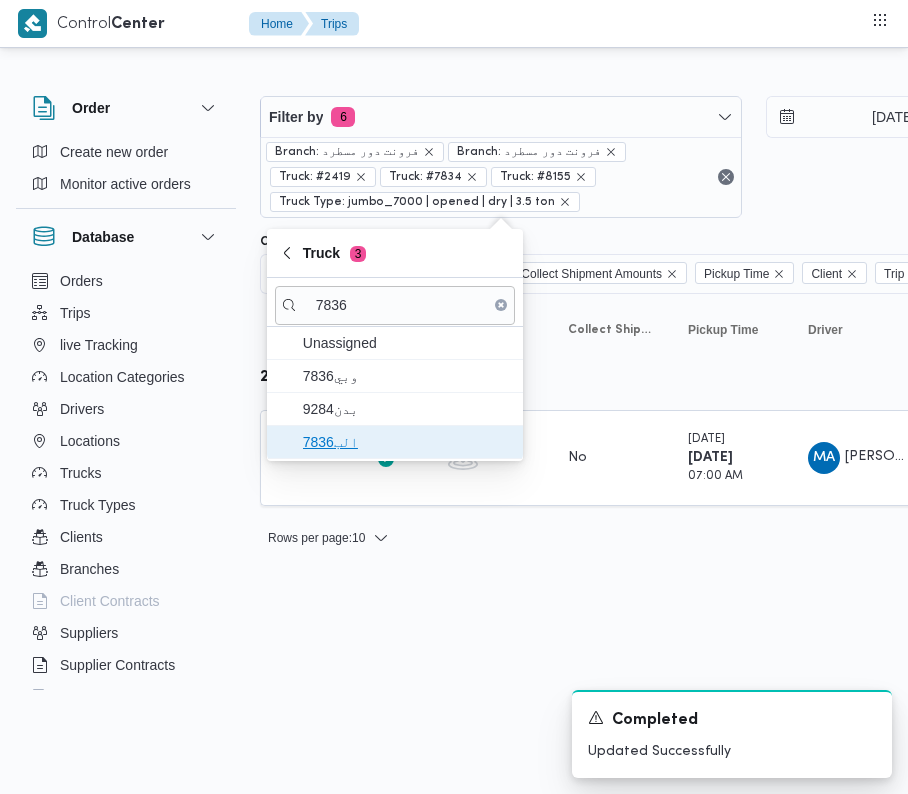click on "الب7836" at bounding box center (407, 442) 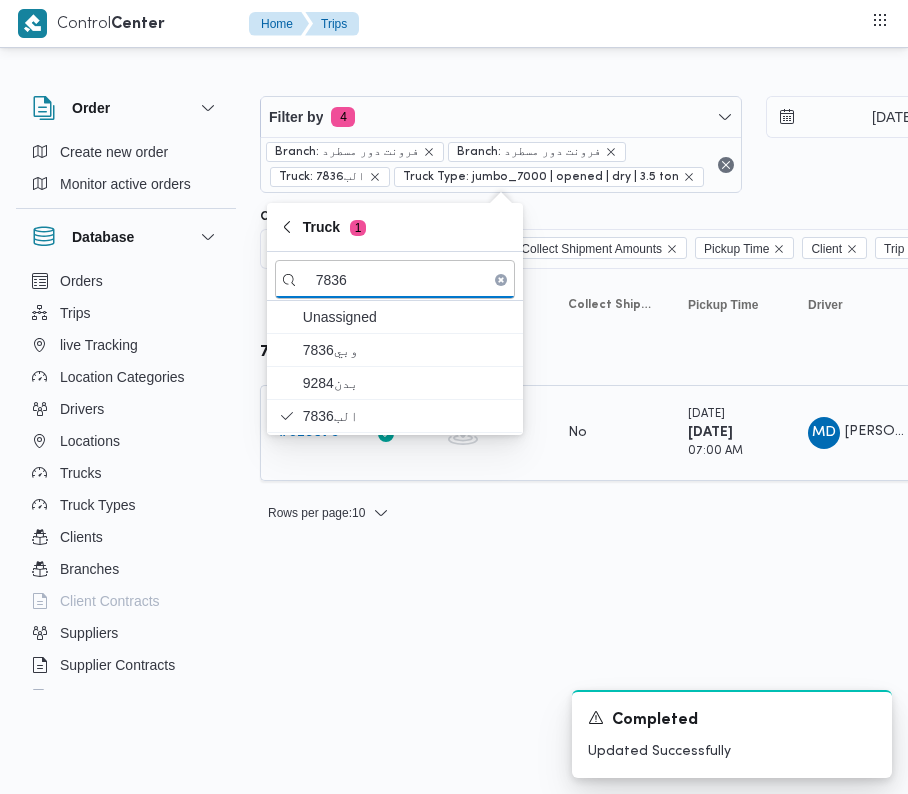 click on "Trip ID # 325679" at bounding box center [310, 433] 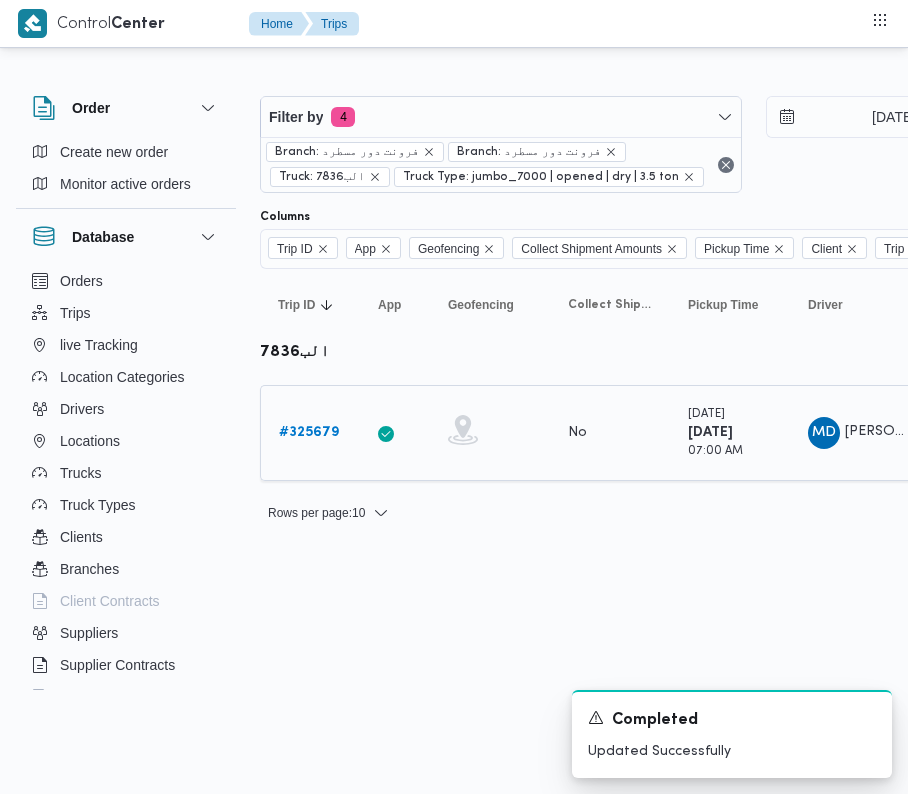 click on "# 325679" at bounding box center [309, 432] 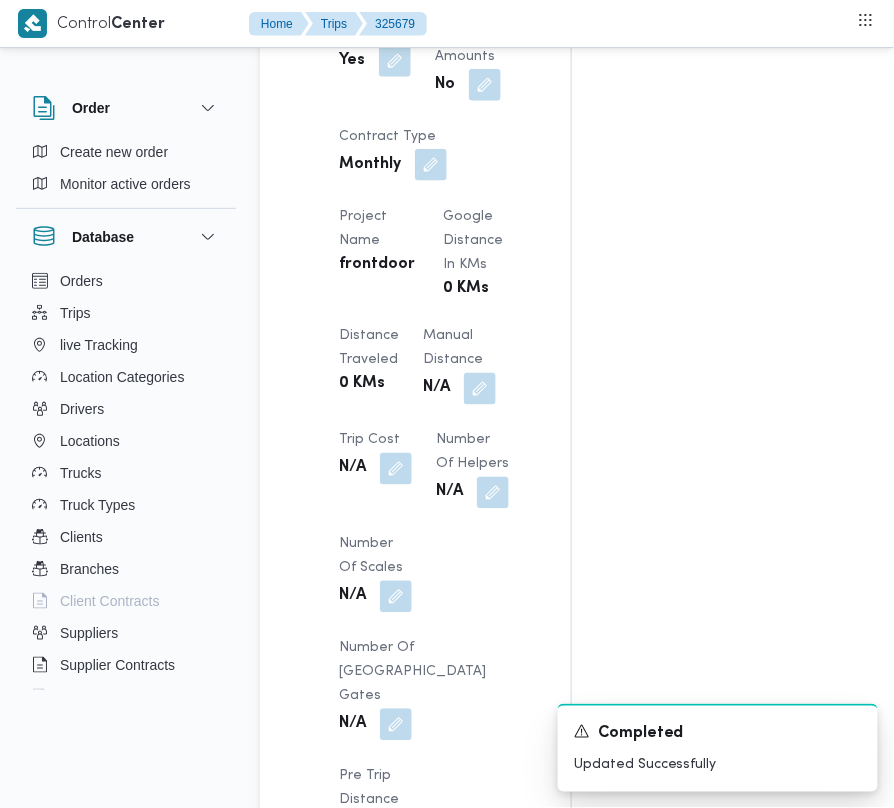 scroll, scrollTop: 2533, scrollLeft: 0, axis: vertical 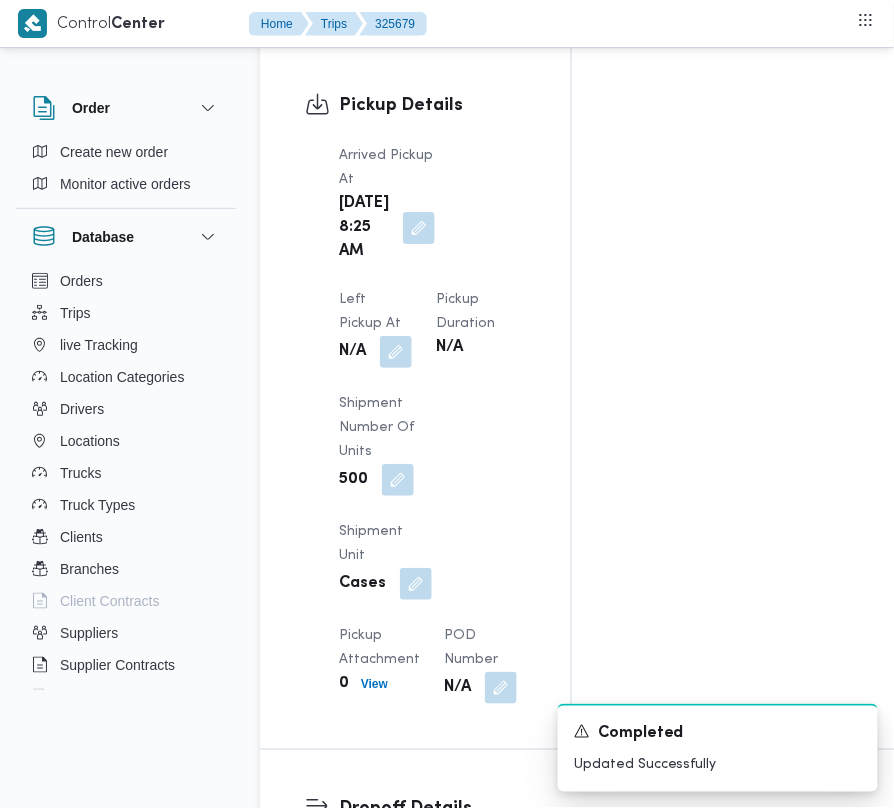 click on "N/A" at bounding box center (375, 352) 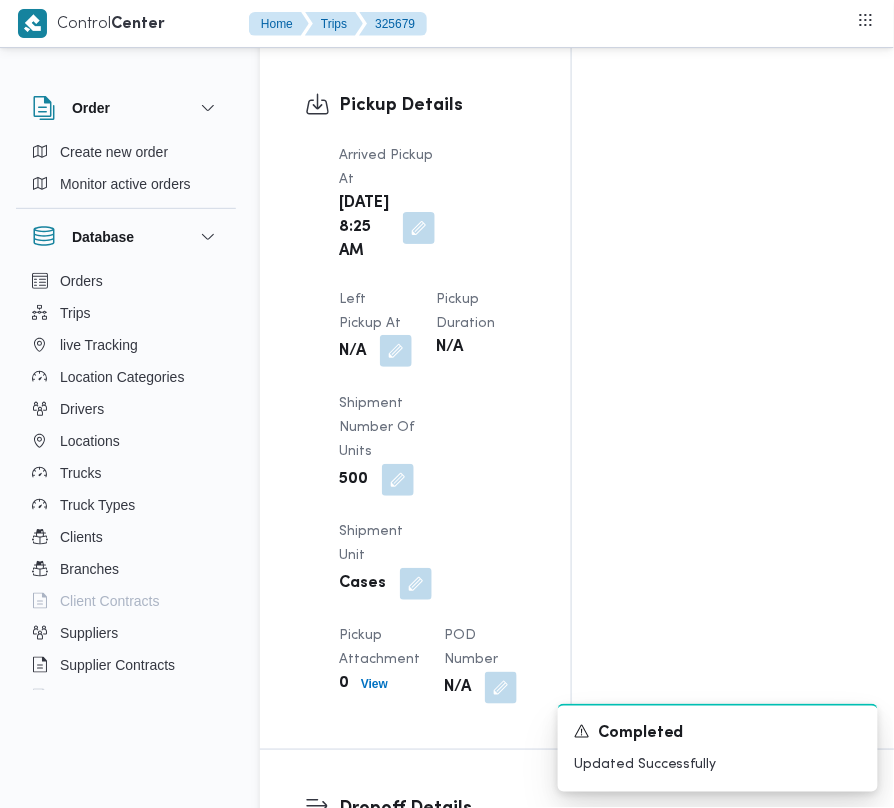 click at bounding box center [396, 351] 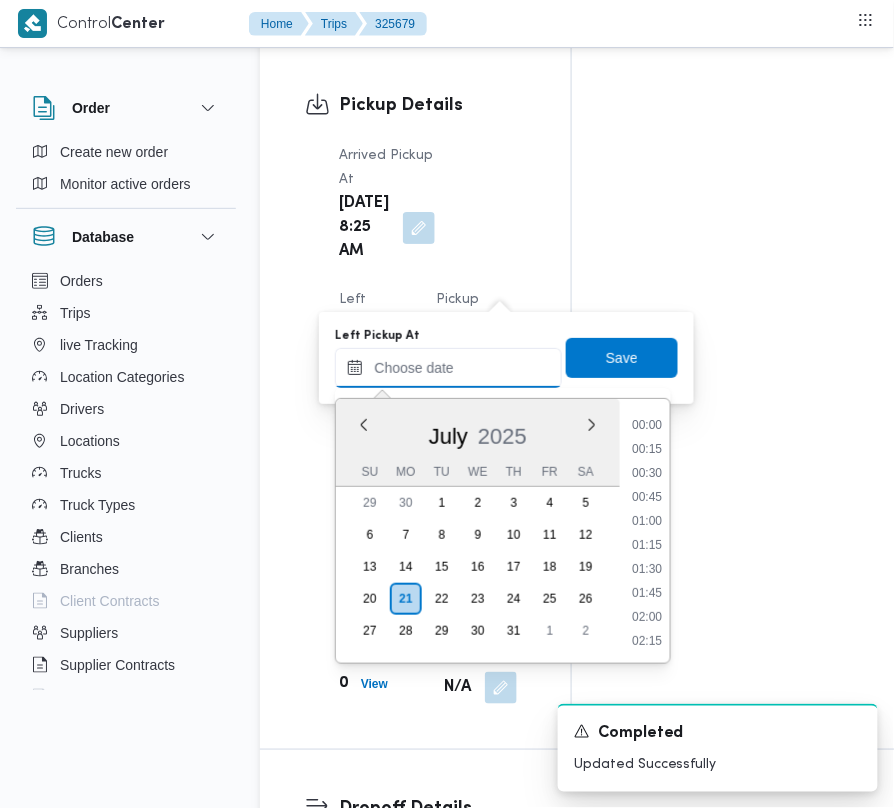 click on "Left Pickup At" at bounding box center (448, 368) 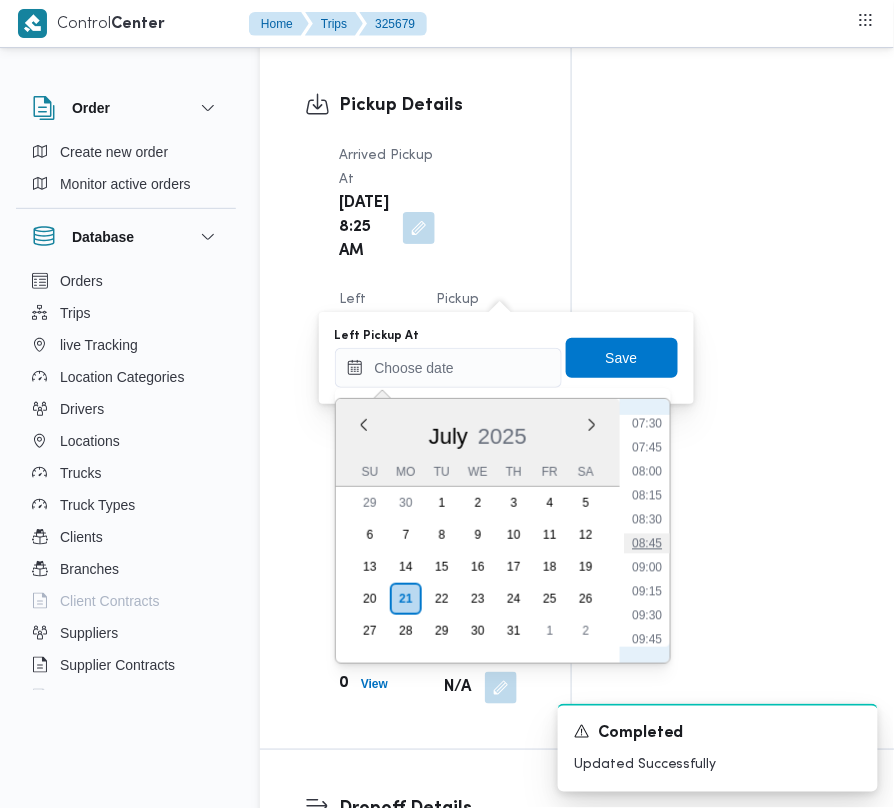 click on "08:45" at bounding box center (647, 544) 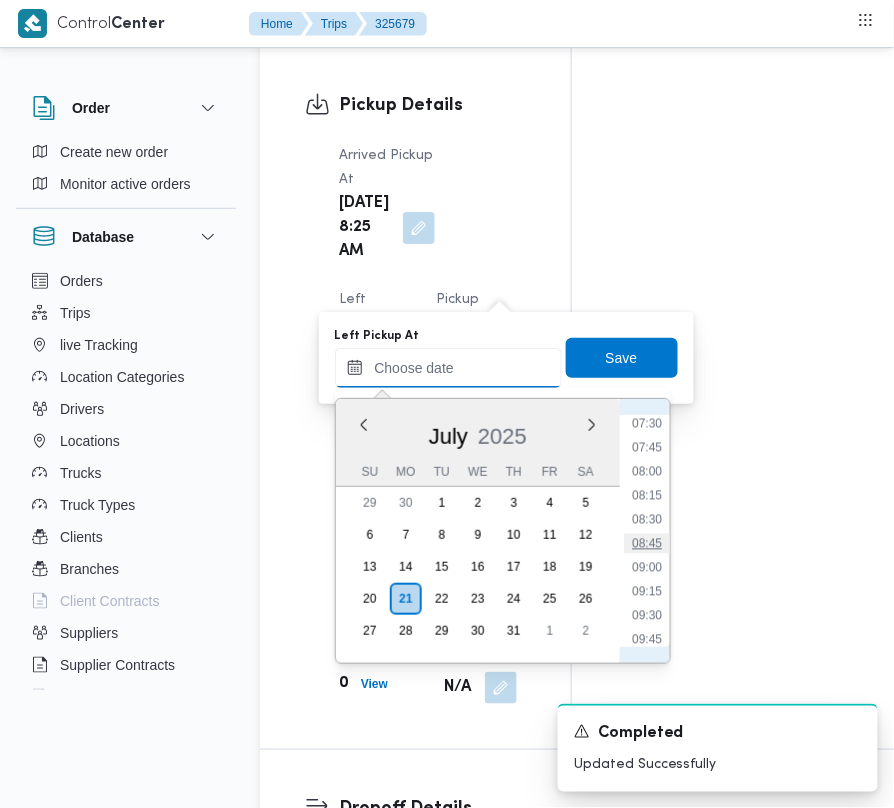 type on "21[DATE]:45" 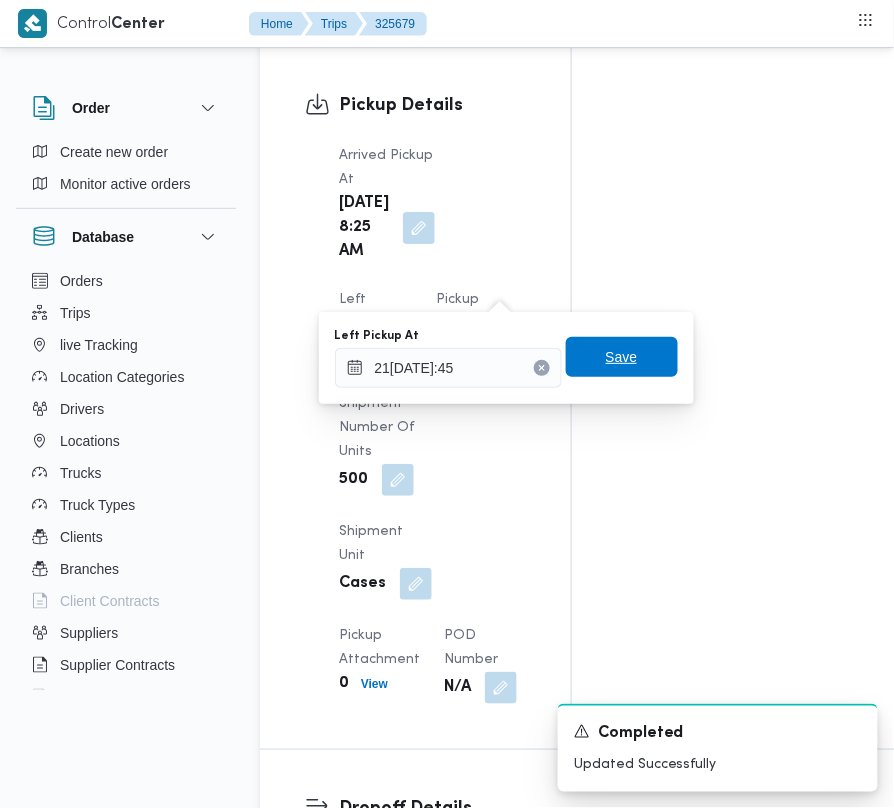 click on "Save" at bounding box center [622, 357] 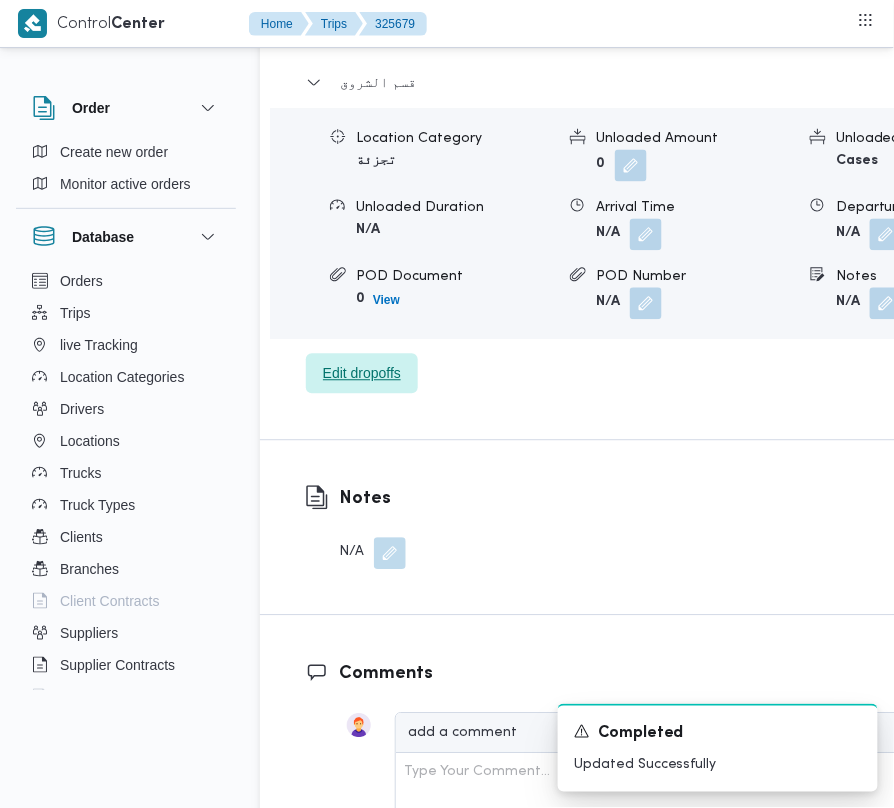 click on "Edit dropoffs" at bounding box center [362, 374] 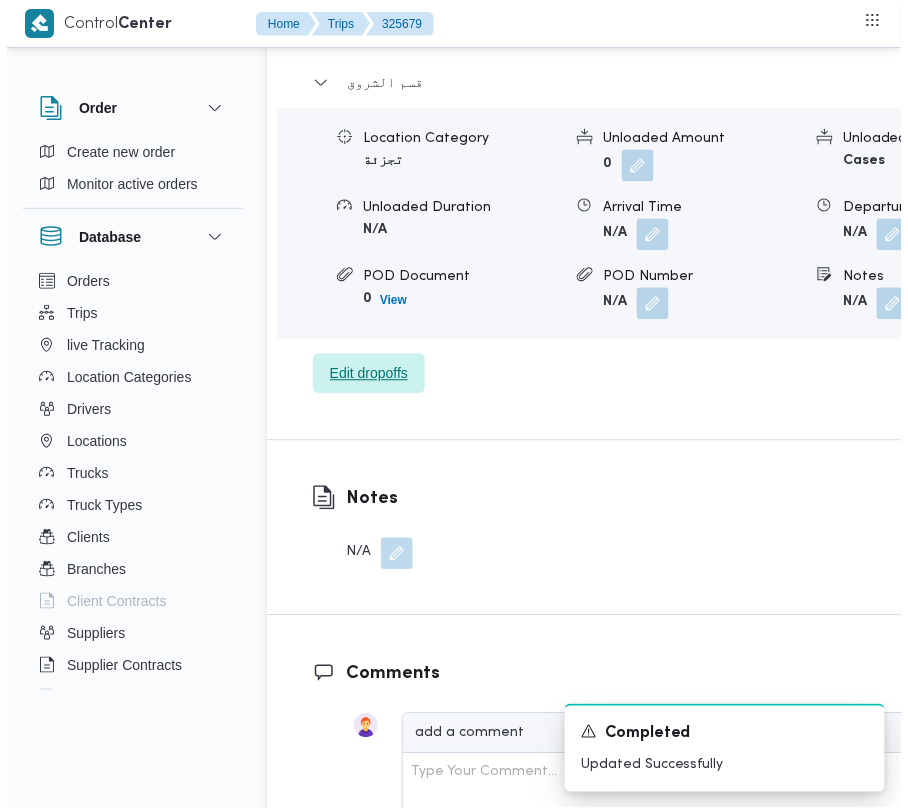 scroll, scrollTop: 3165, scrollLeft: 0, axis: vertical 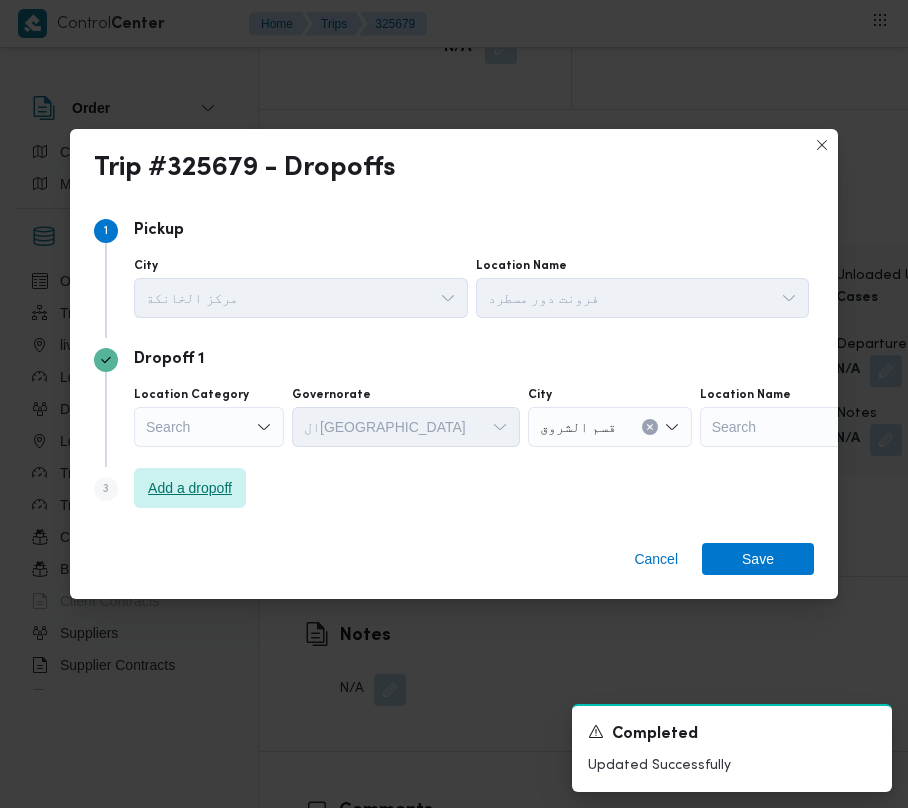 click on "Add a dropoff" at bounding box center (190, 488) 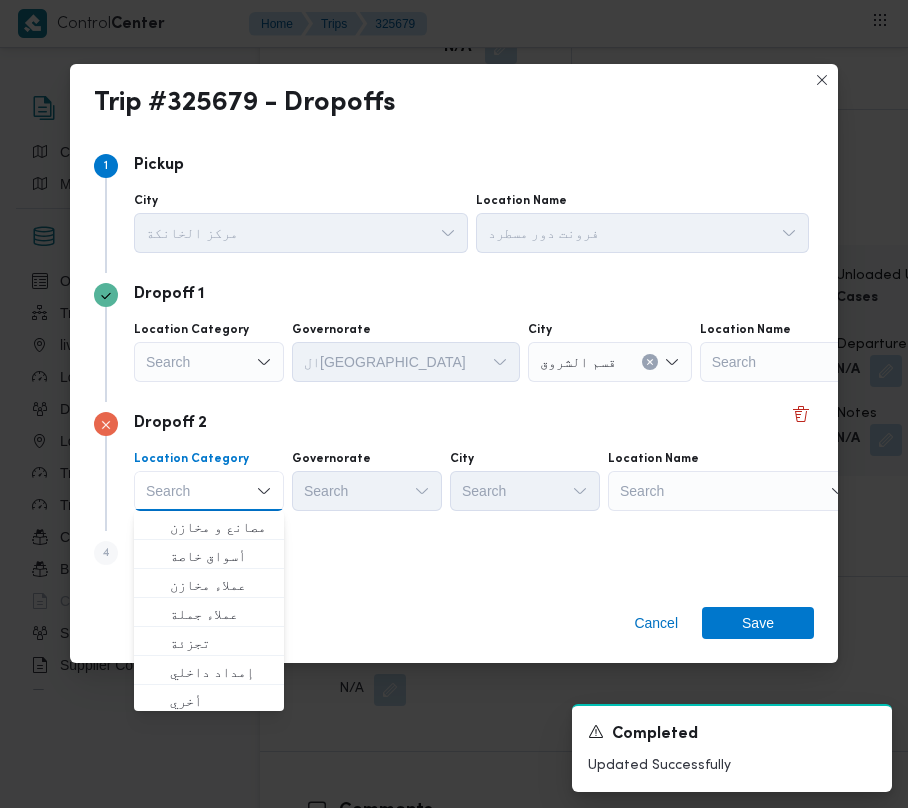 click on "Search" at bounding box center (825, 362) 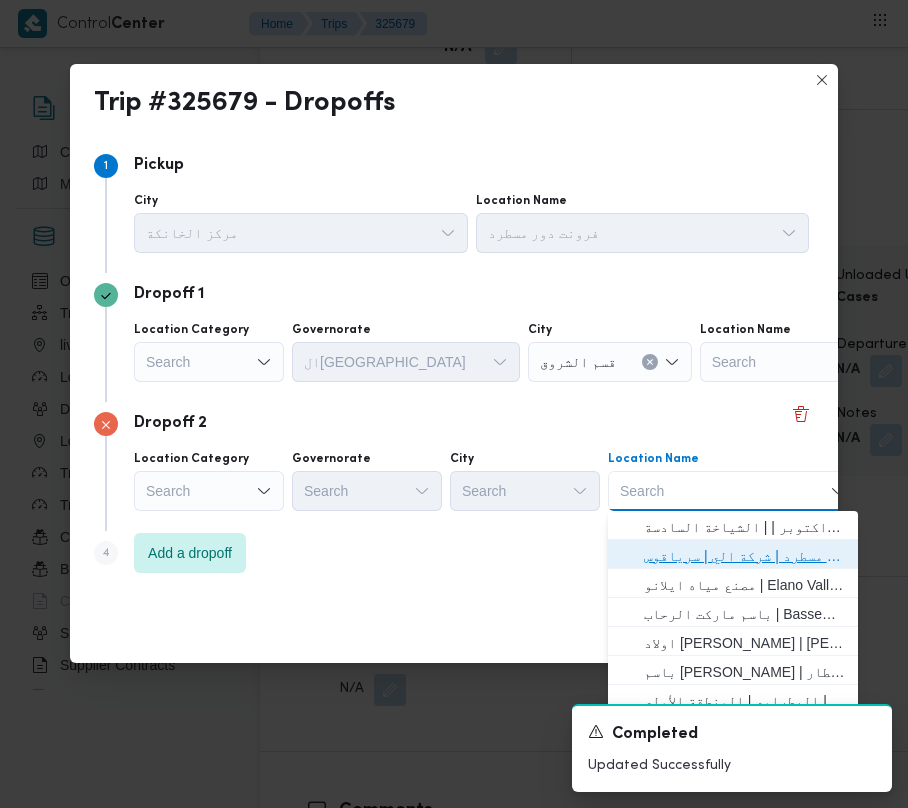 click on "فرونت دور مسطرد | شركة الي | سرياقوس" at bounding box center (745, 556) 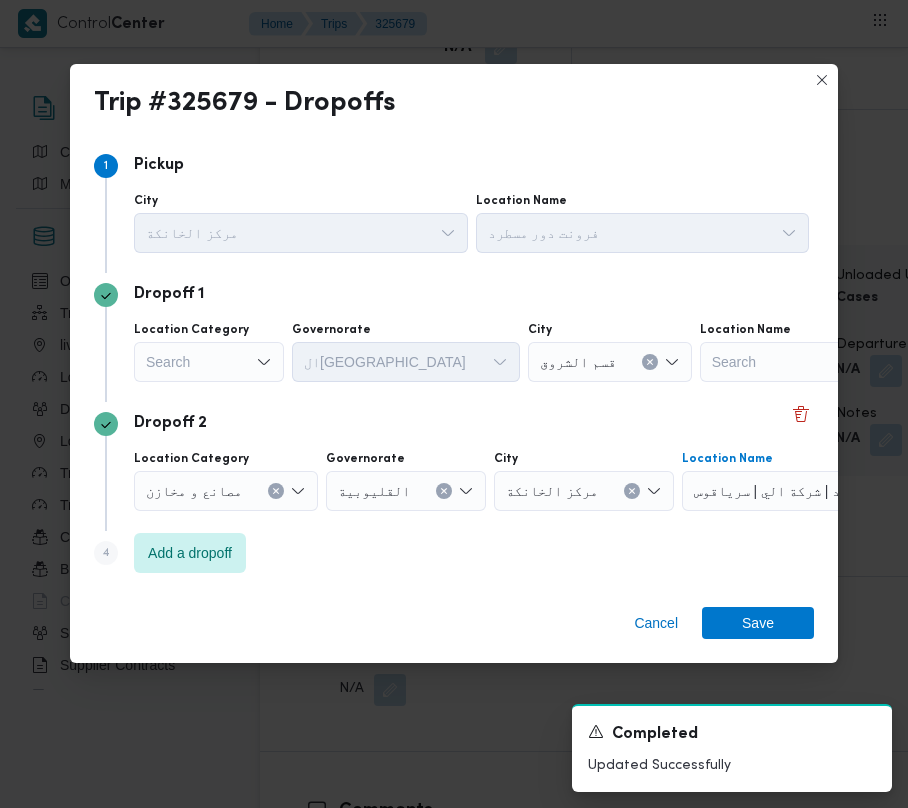 click on "Search" at bounding box center (209, 362) 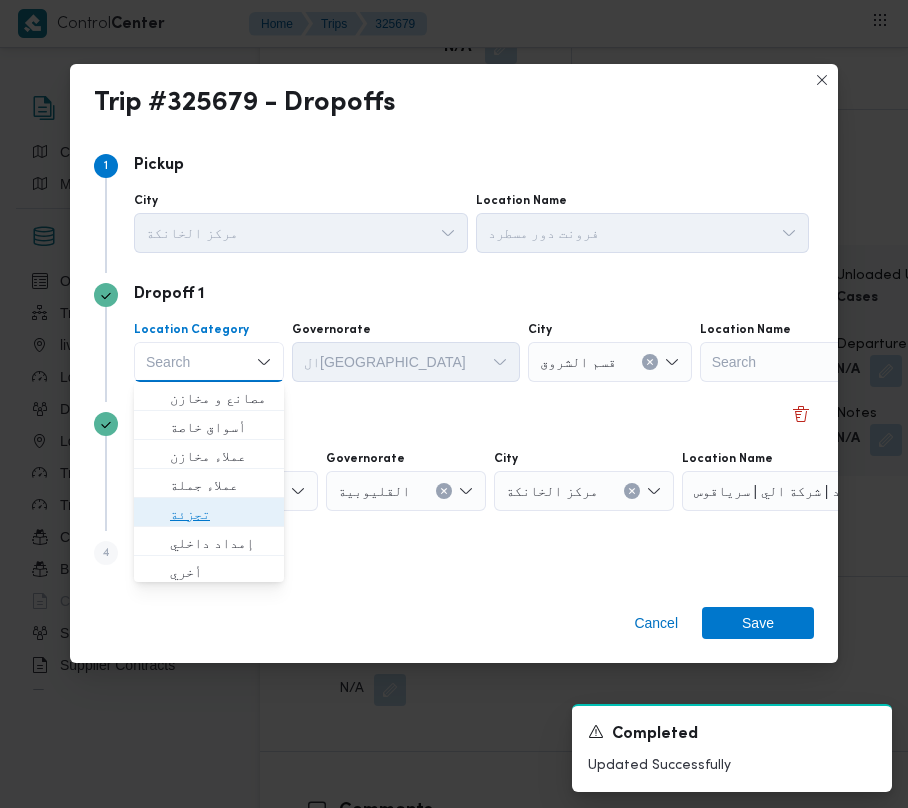 click on "تجزئة" at bounding box center (221, 514) 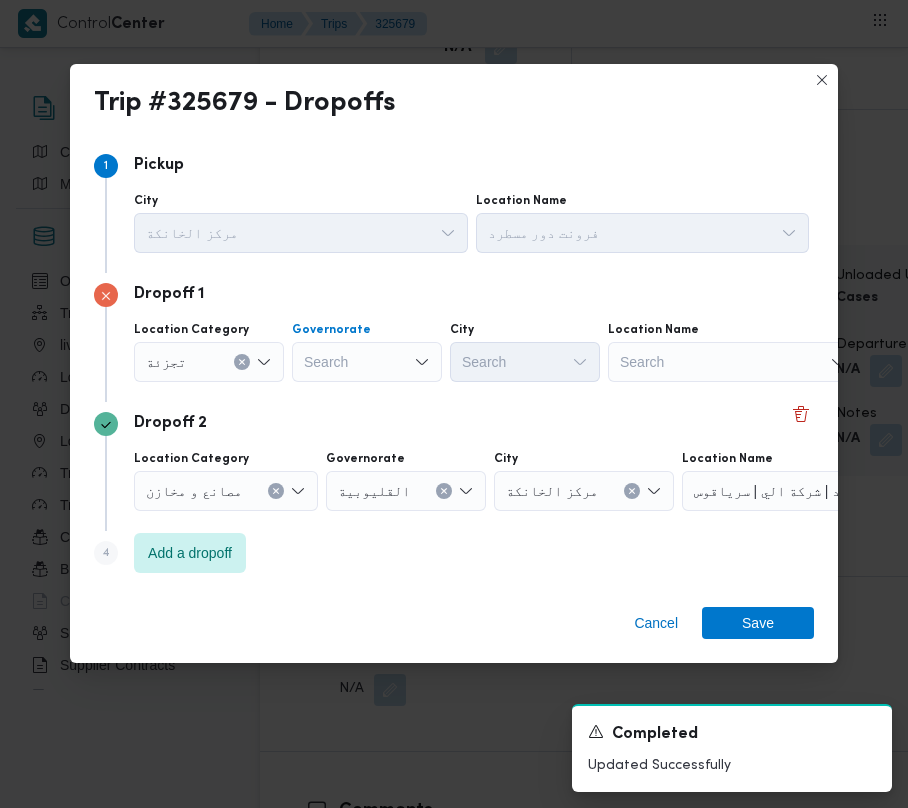 click on "Search" at bounding box center [367, 362] 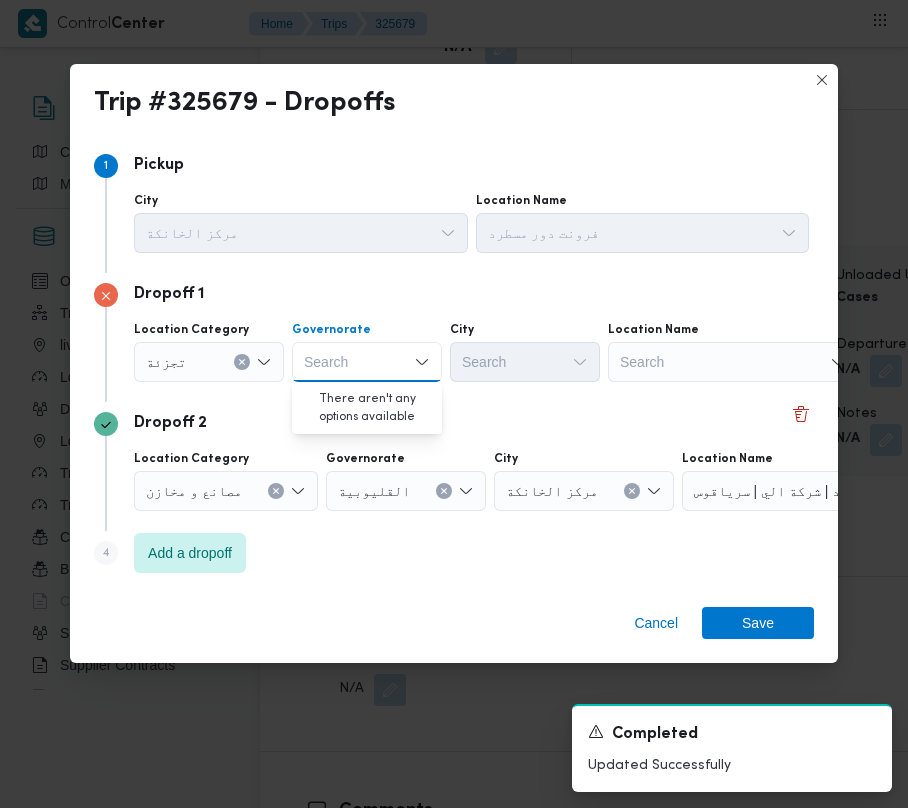 paste on "[GEOGRAPHIC_DATA]" 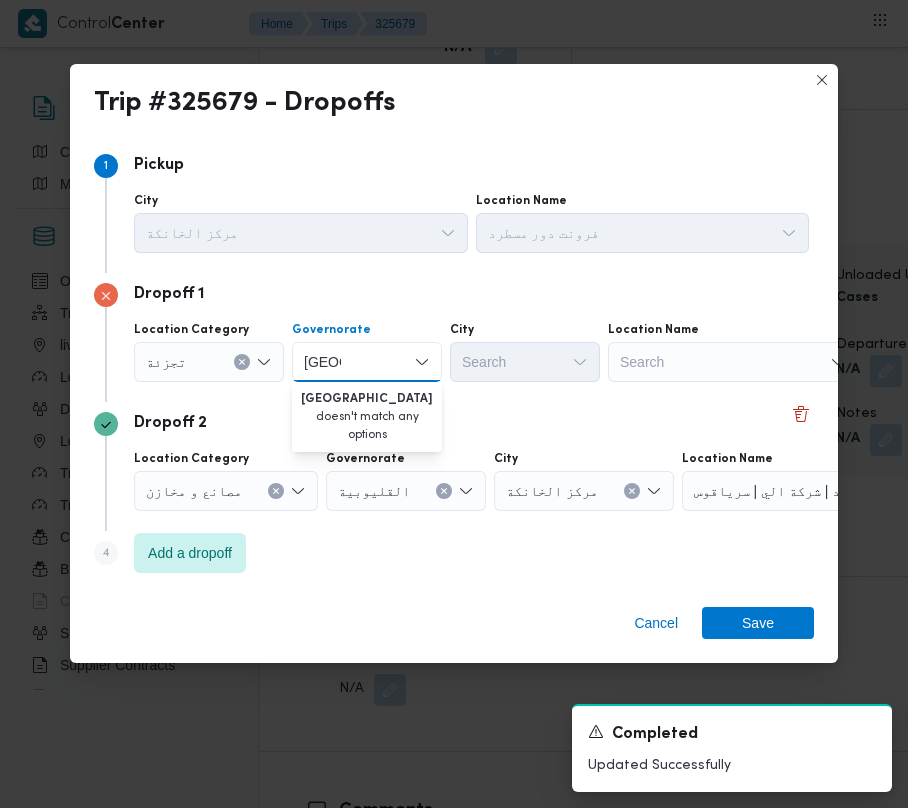 type on "[GEOGRAPHIC_DATA]" 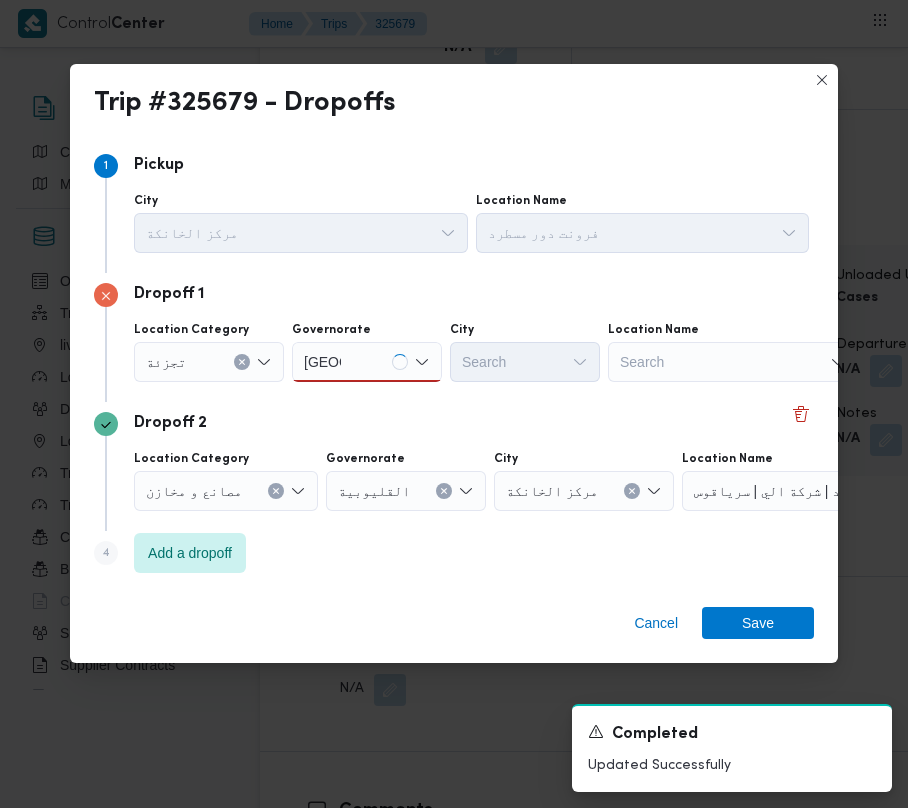 click on "Dropoff 2 Location Category مصانع و [GEOGRAPHIC_DATA] ال[GEOGRAPHIC_DATA] مركز الخانكة Location Name فرونت دور مسطرد | شركة الي | سرياقوس" at bounding box center (454, 466) 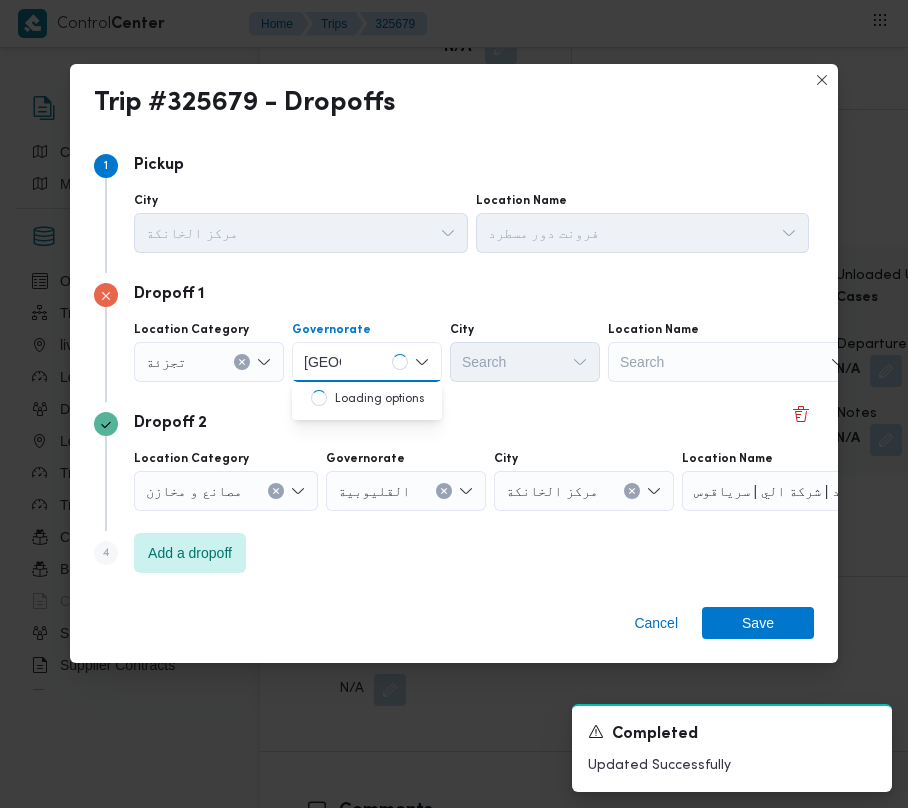 click on "[GEOGRAPHIC_DATA] [GEOGRAPHIC_DATA]  Combo box. Selected. [GEOGRAPHIC_DATA] . Selected. Combo box input. Search. Type some text or, to display a list of choices, press Down Arrow. To exit the list of choices, press Escape." at bounding box center [367, 362] 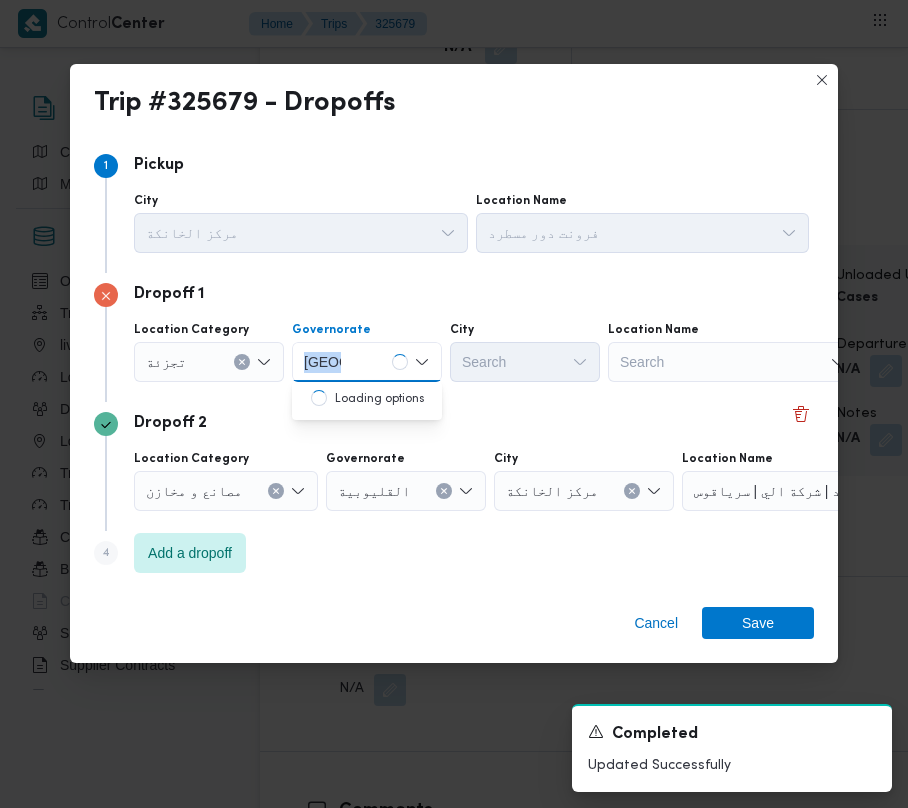 click on "[GEOGRAPHIC_DATA] [GEOGRAPHIC_DATA]  Combo box. Selected. [GEOGRAPHIC_DATA] . Selected. Combo box input. Search. Type some text or, to display a list of choices, press Down Arrow. To exit the list of choices, press Escape." at bounding box center [367, 362] 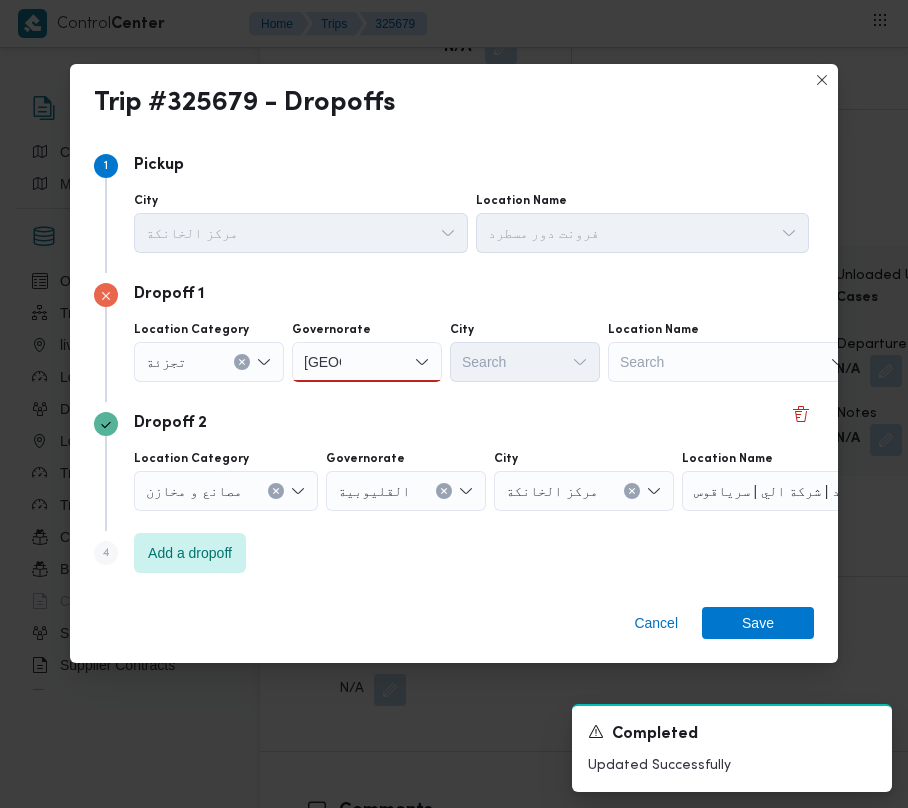 click on "Governorate [GEOGRAPHIC_DATA] [GEOGRAPHIC_DATA]" at bounding box center [367, 352] 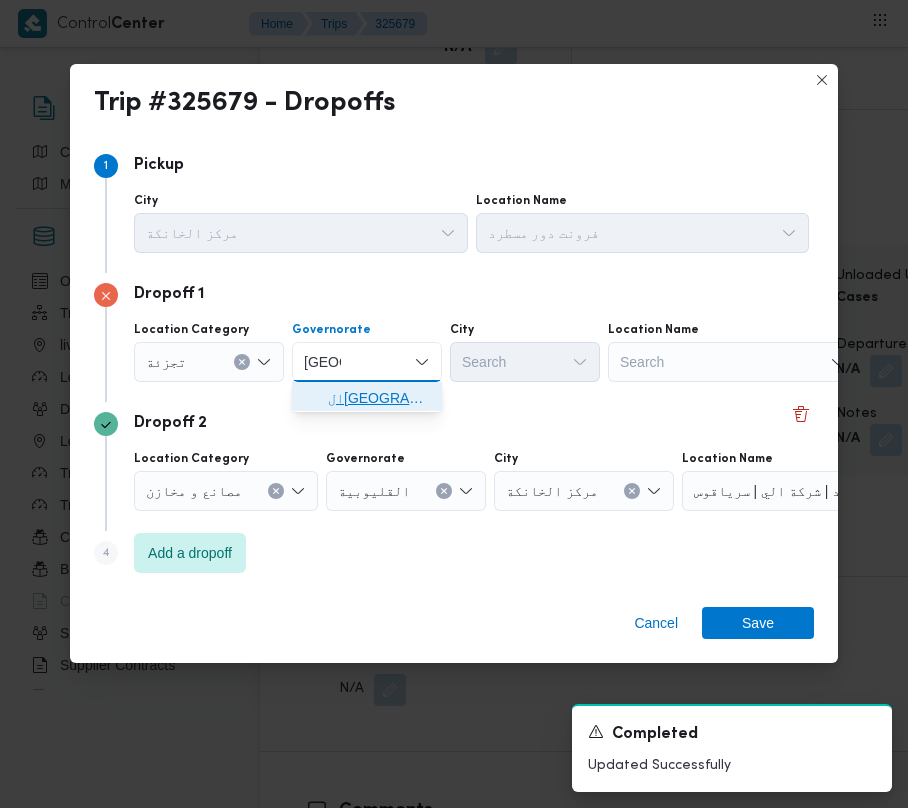 drag, startPoint x: 369, startPoint y: 402, endPoint x: 458, endPoint y: 385, distance: 90.60905 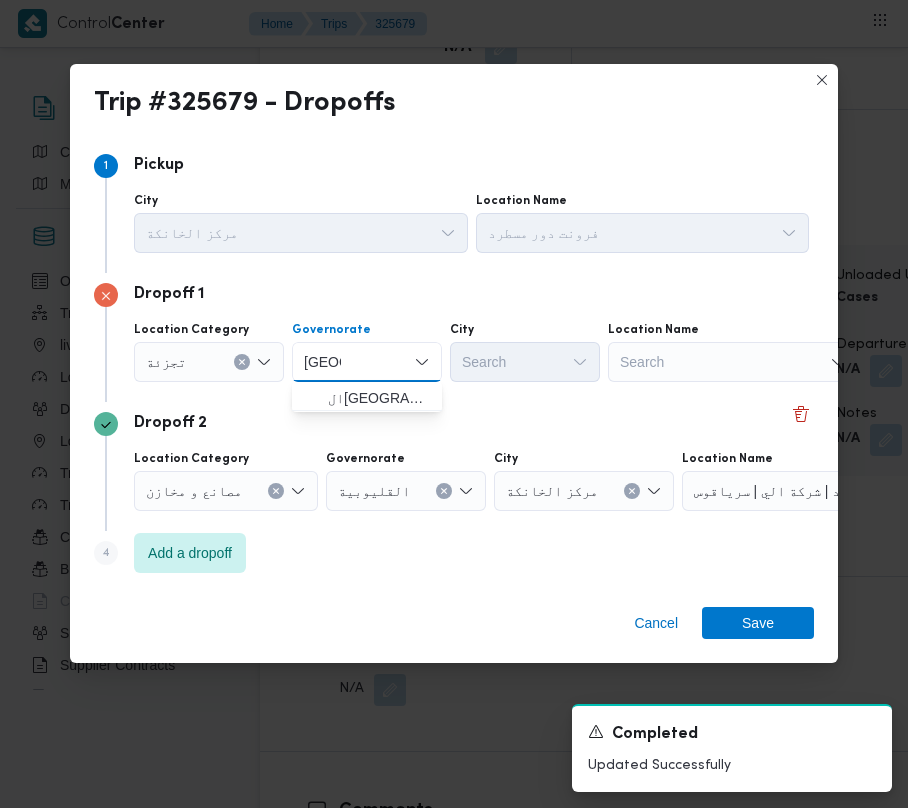 type 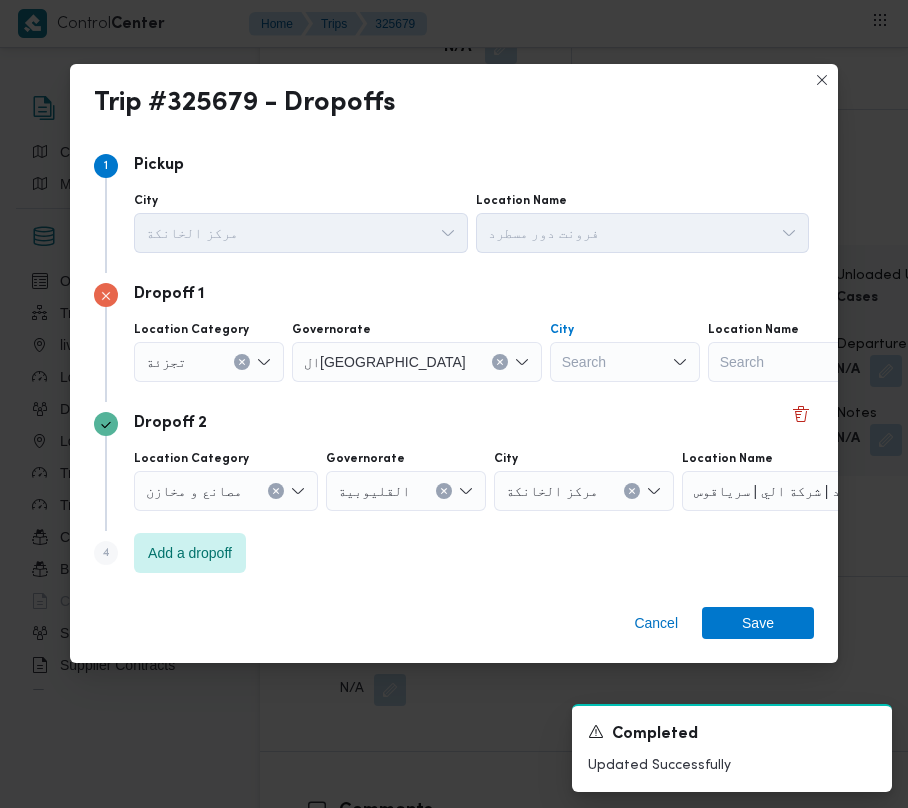 click on "Search" at bounding box center [625, 362] 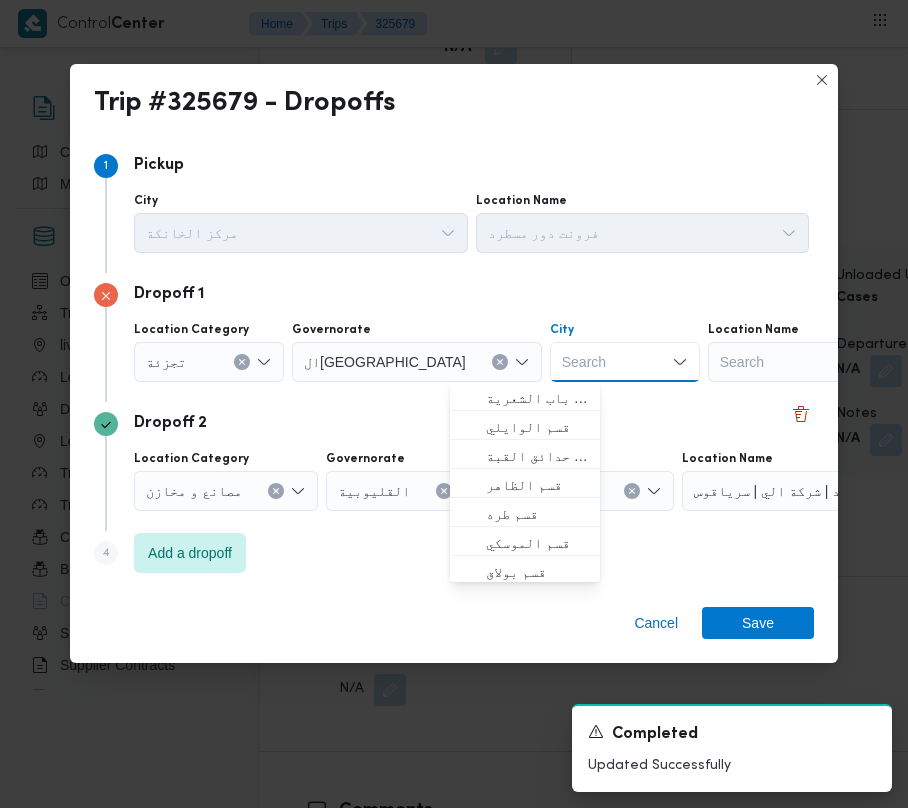paste on "[GEOGRAPHIC_DATA]" 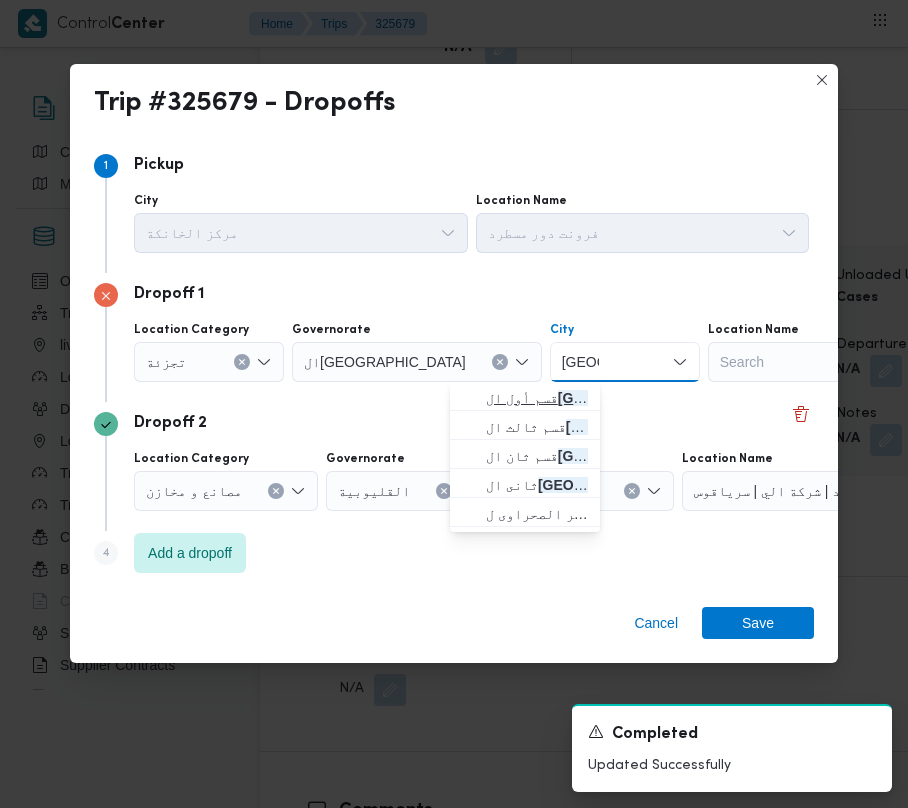 type on "[GEOGRAPHIC_DATA]" 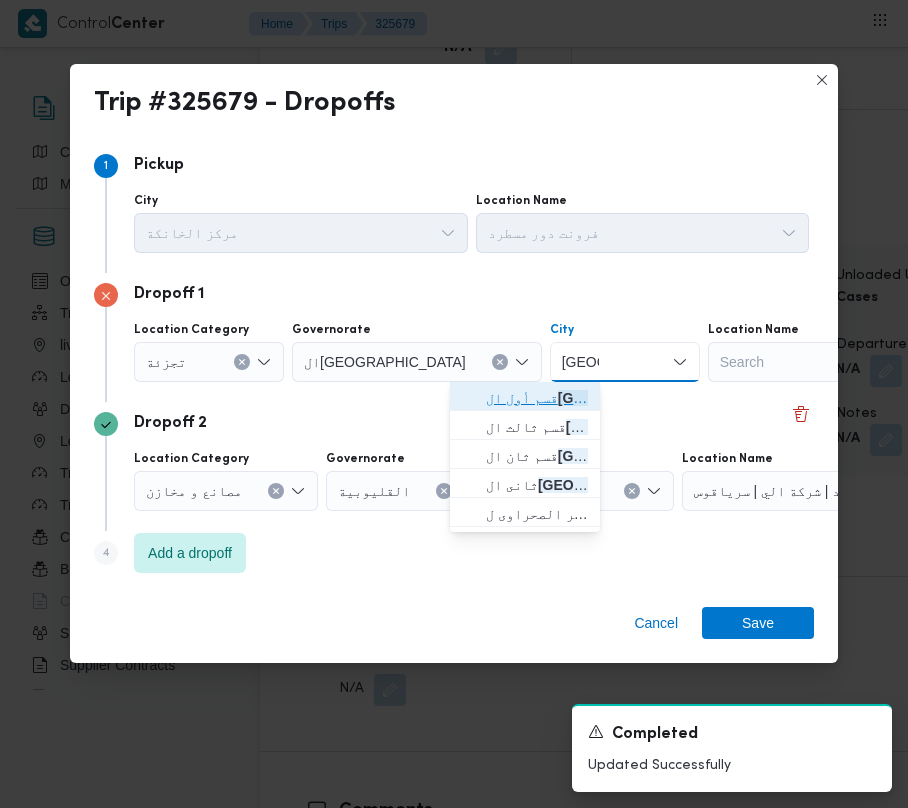 click on "قسم أول ال قاهرة  الجديدة" at bounding box center [537, 398] 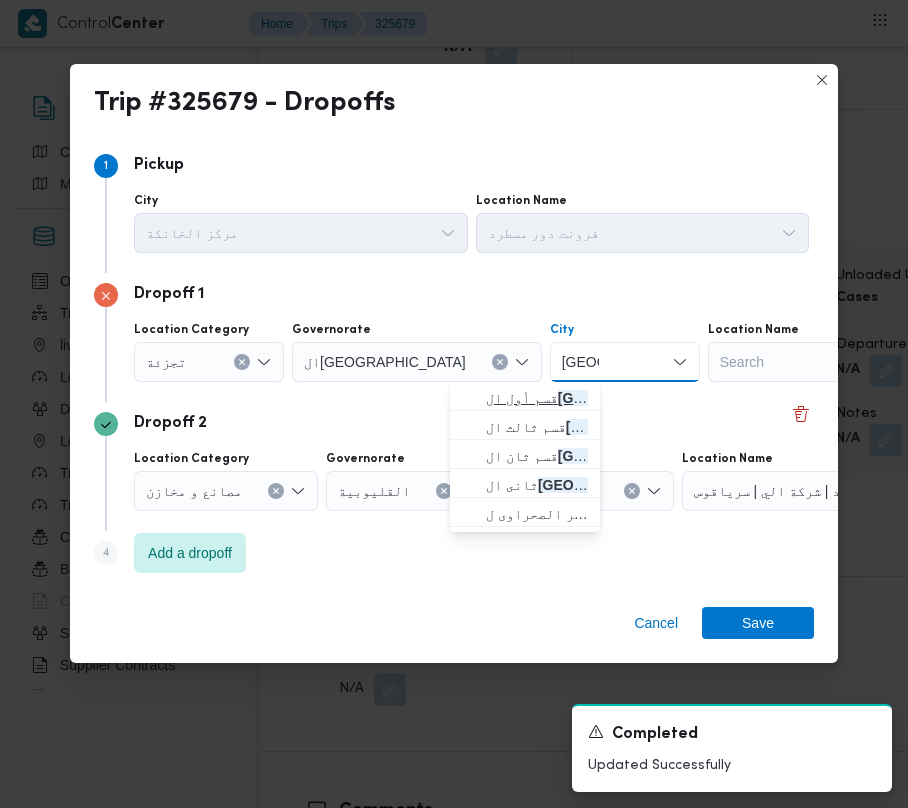 type 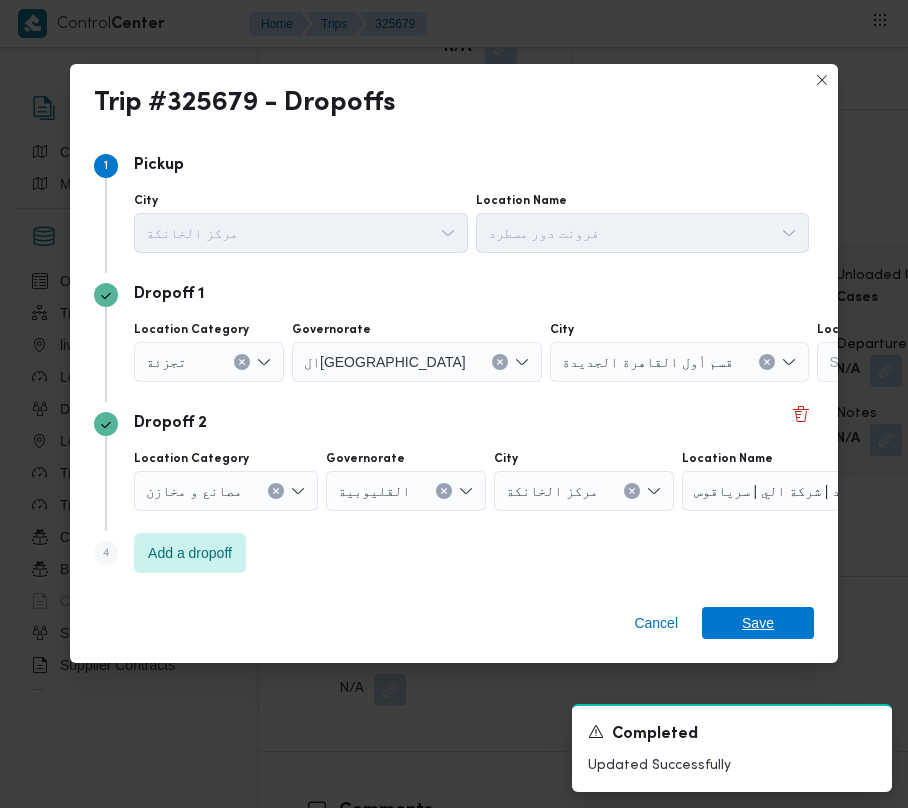 drag, startPoint x: 749, startPoint y: 610, endPoint x: 737, endPoint y: 613, distance: 12.369317 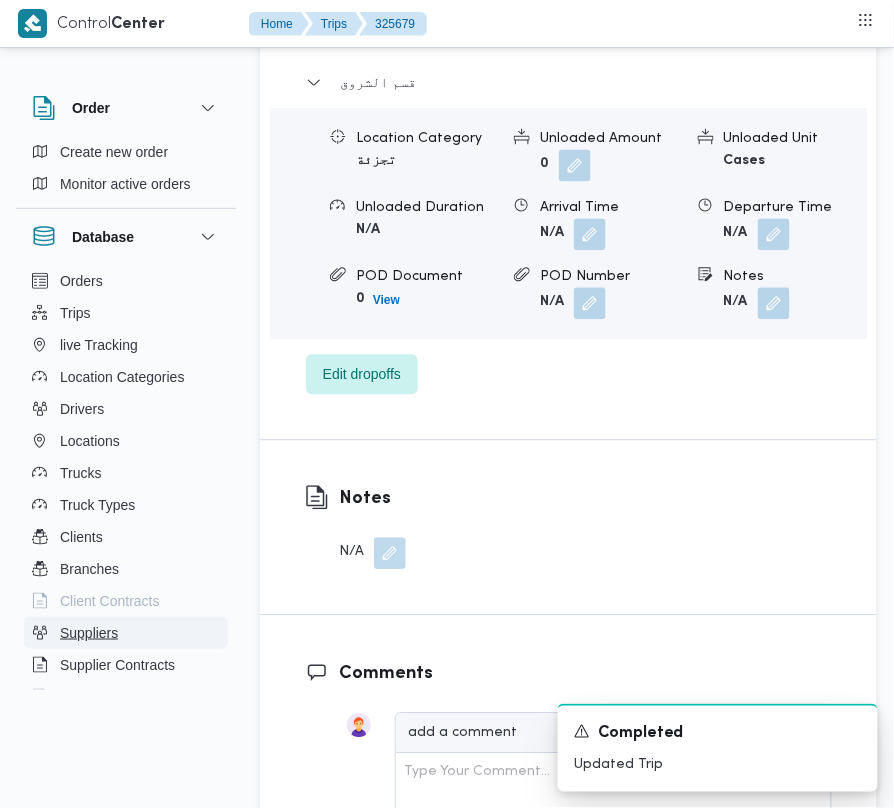 scroll, scrollTop: 3325, scrollLeft: 0, axis: vertical 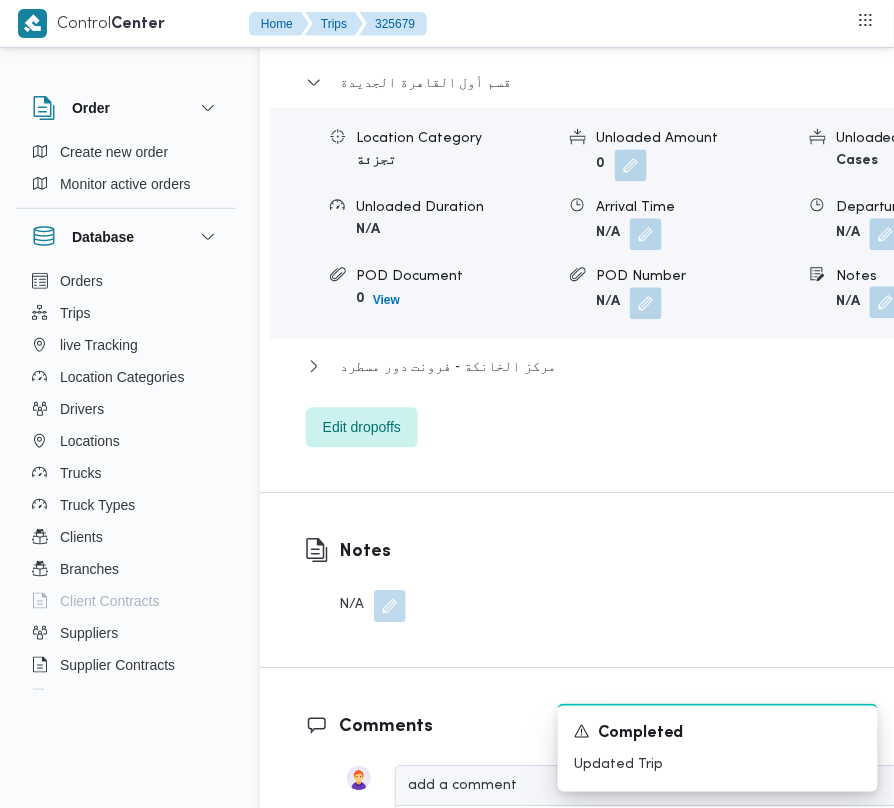 click at bounding box center [886, 303] 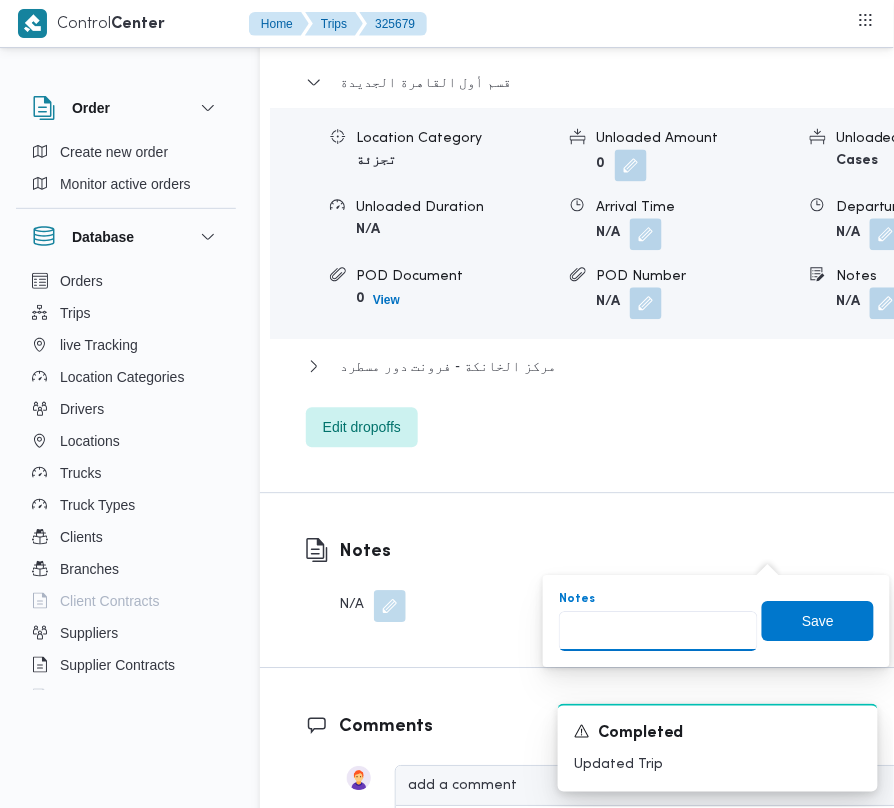 click on "Notes" at bounding box center (658, 632) 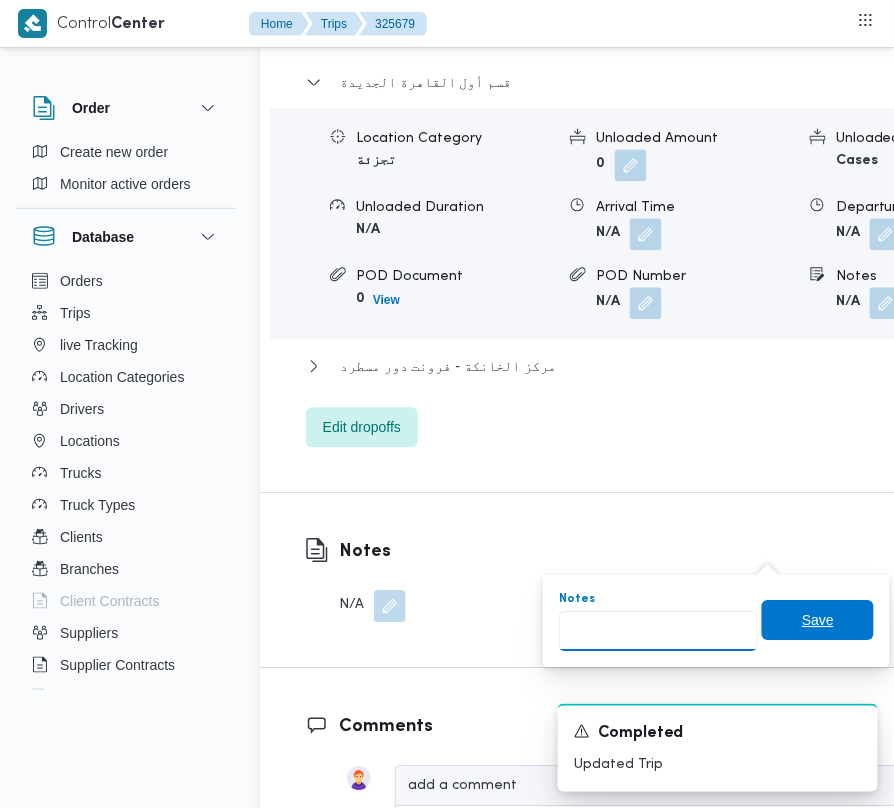 paste on "تجمع" 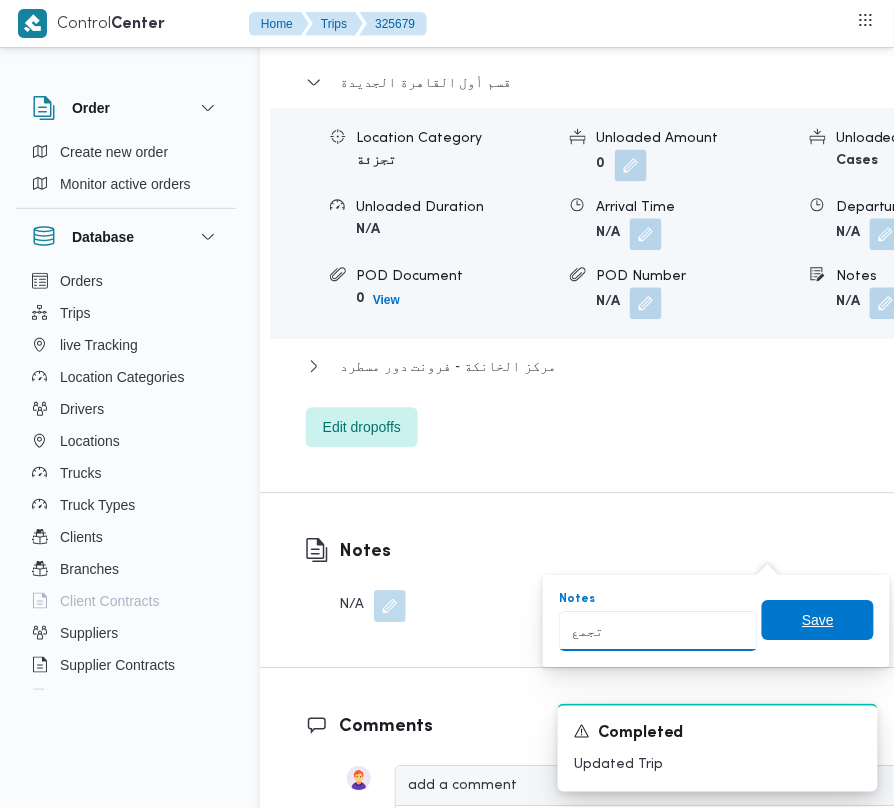 type on "تجمع" 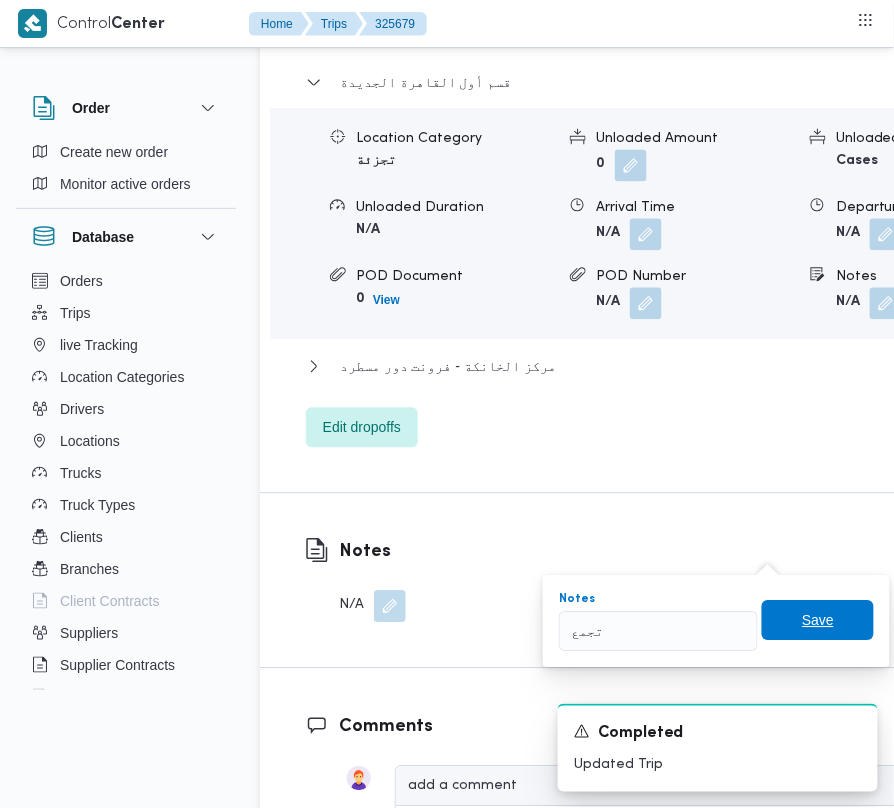 click on "Save" at bounding box center (818, 621) 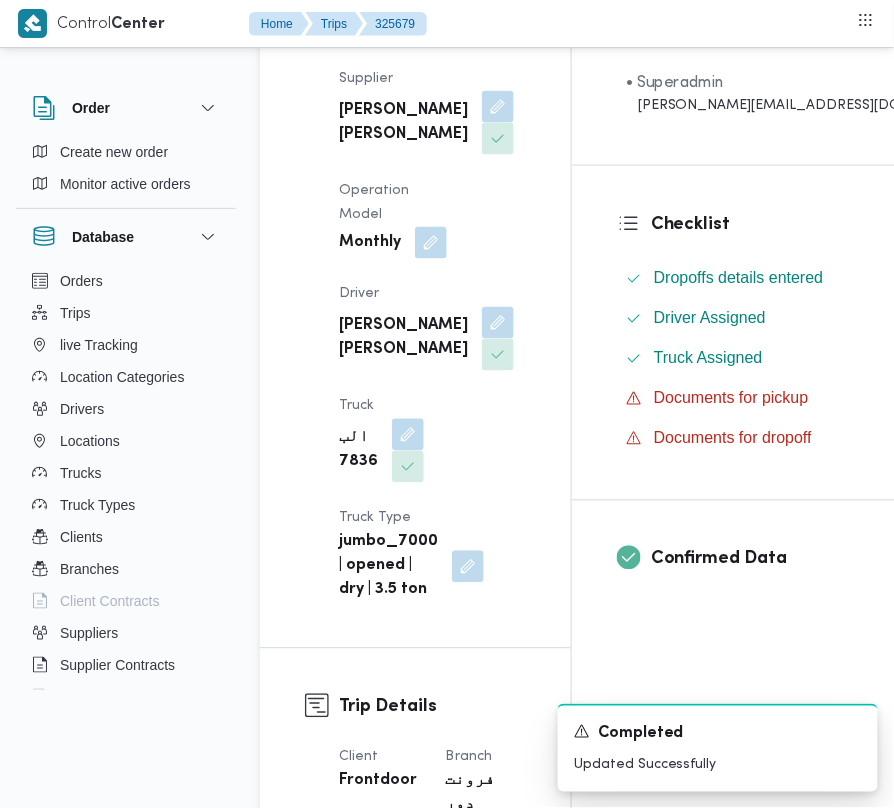 scroll, scrollTop: 0, scrollLeft: 0, axis: both 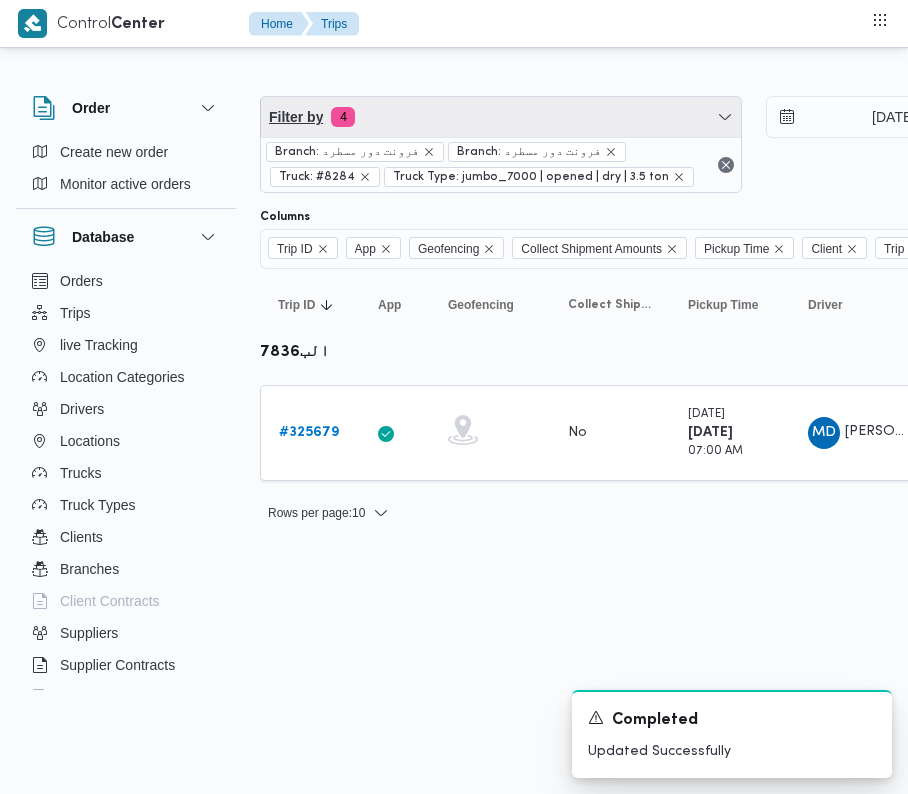 click on "Filter by 4" at bounding box center [501, 117] 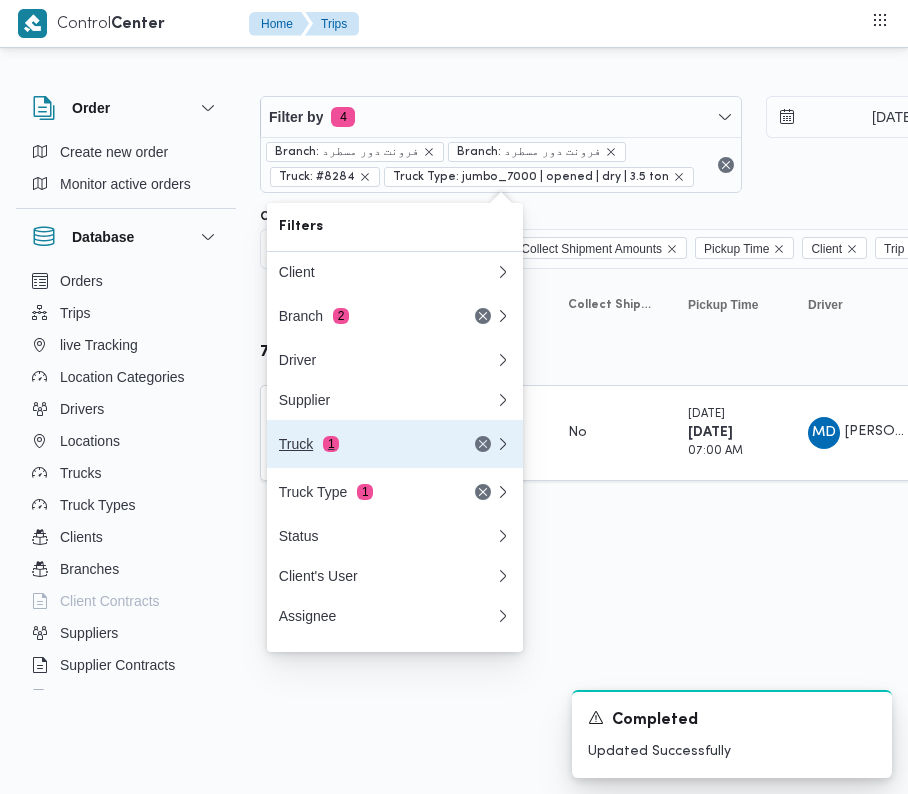click on "1" at bounding box center (331, 444) 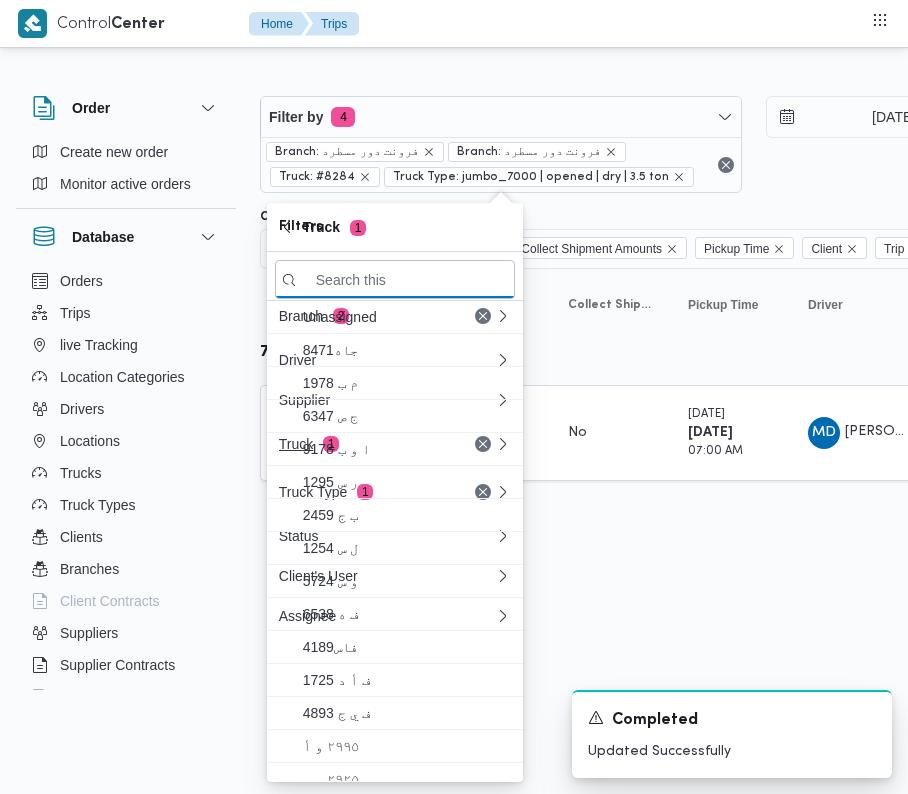 paste on "9879" 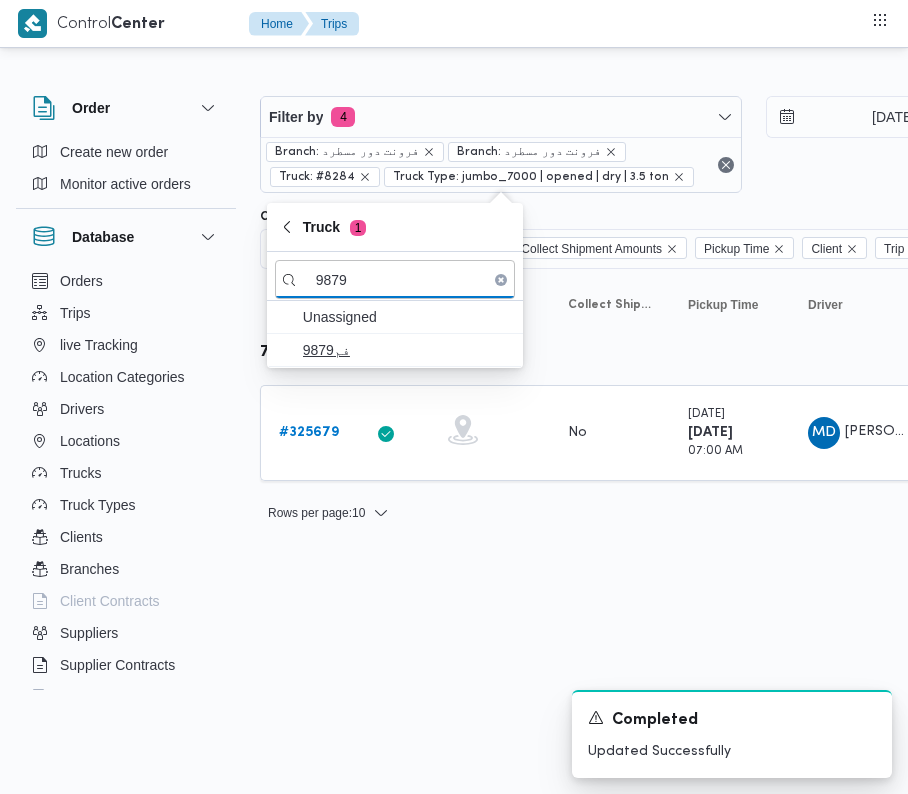 type on "9879" 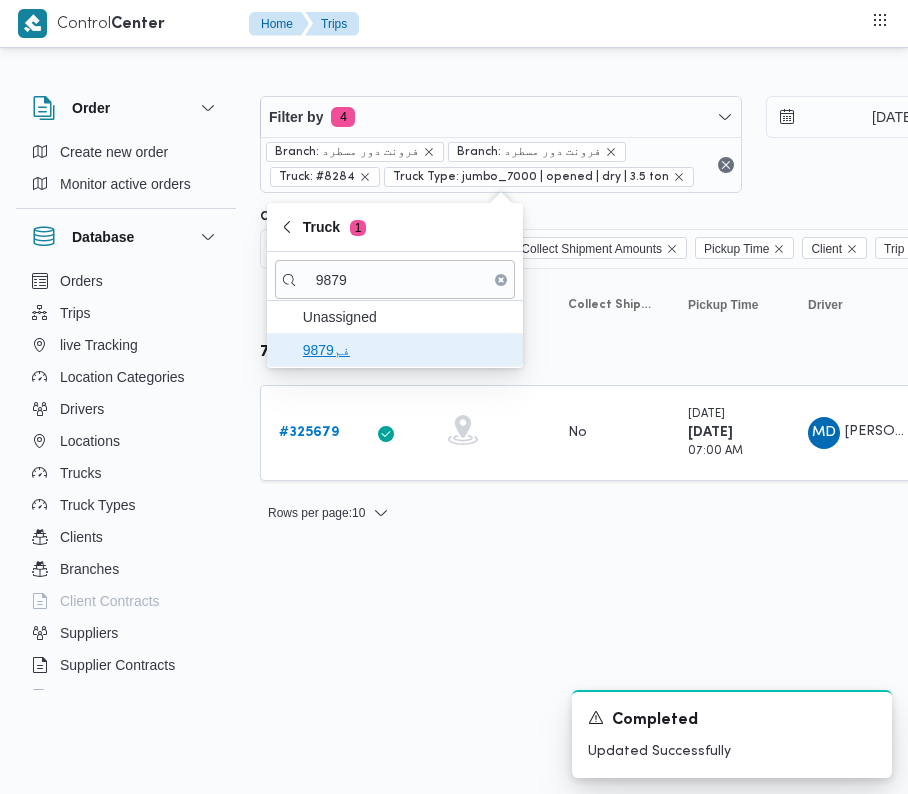 click on "فم9879" at bounding box center [407, 350] 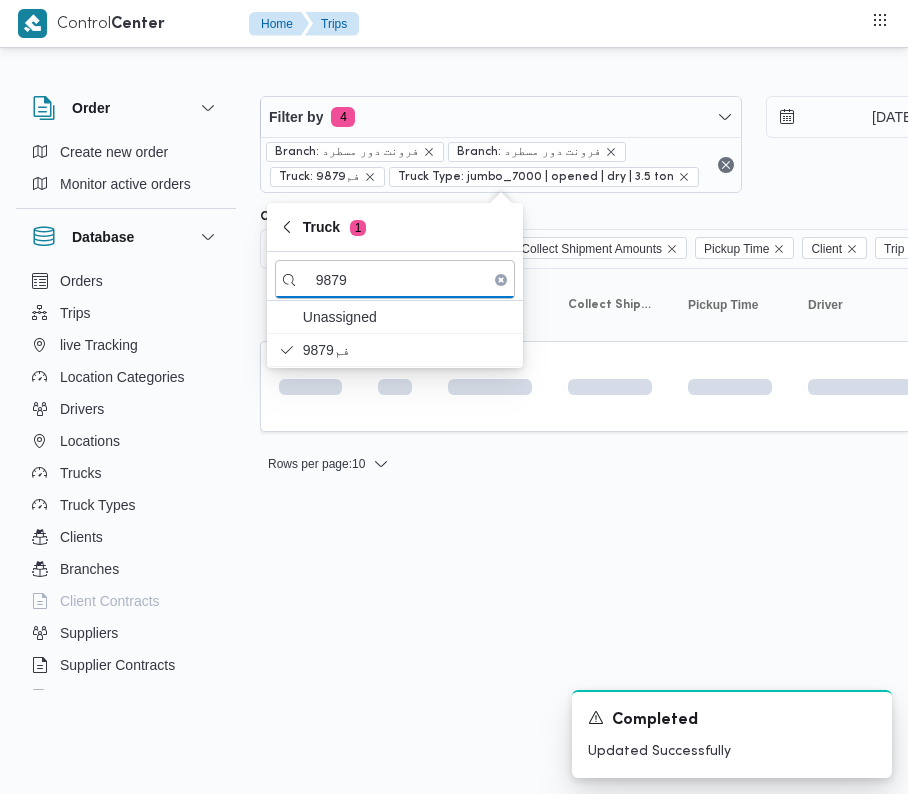 click on "Control  Center Home Trips Order Create new order Monitor active orders Database Orders Trips live Tracking Location Categories Drivers Locations Trucks Truck Types Clients Branches Client Contracts Suppliers Supplier Contracts Devices Users Projects SP Projects Admins organization assignees Tags Filter by 4 Branch: فرونت دور مسطرد Branch: فرونت دور مسطرد  Truck: فم9879 Truck Type: jumbo_7000 | opened | dry | 3.5 ton [DATE] → [DATE] Group By Truck Columns Trip ID App Geofencing Collect Shipment Amounts Pickup Time Client Trip Points Driver Supplier Truck Status Platform Sorting Trip ID Click to sort in ascending order App Click to sort in ascending order Geofencing Click to sort in ascending order Collect Shipment Amounts Pickup Time Click to sort in ascending order Client Click to sort in ascending order Trip Points Driver Click to sort in ascending order Supplier Click to sort in ascending order Truck Click to sort in ascending order Status Platform Actions Rows per page" at bounding box center [454, 397] 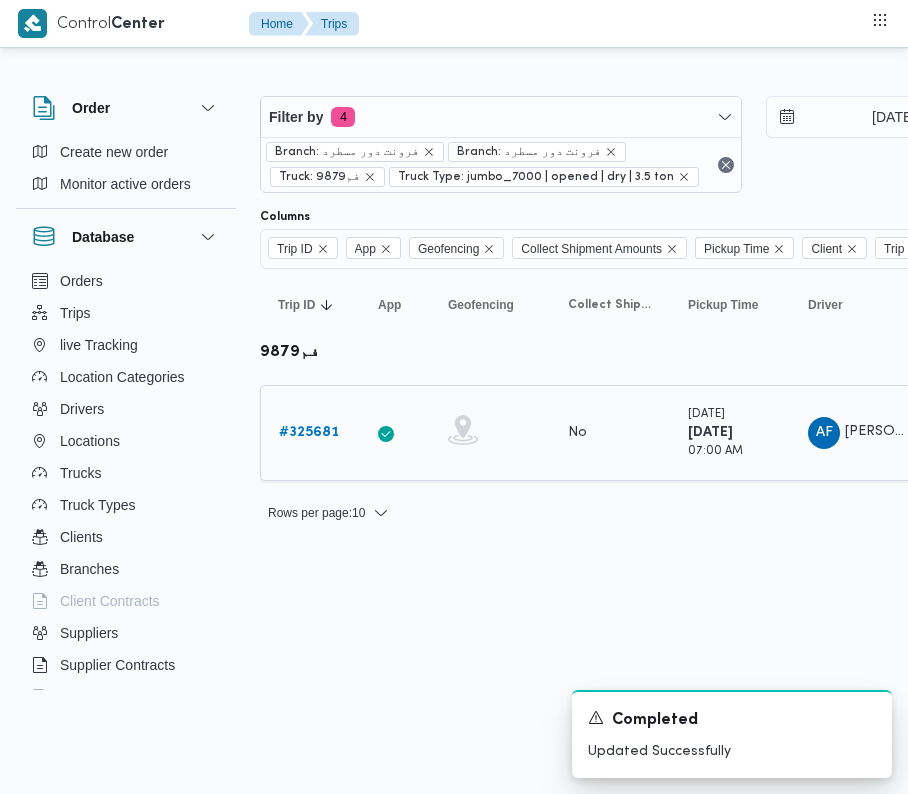 click on "# 325681" at bounding box center (309, 432) 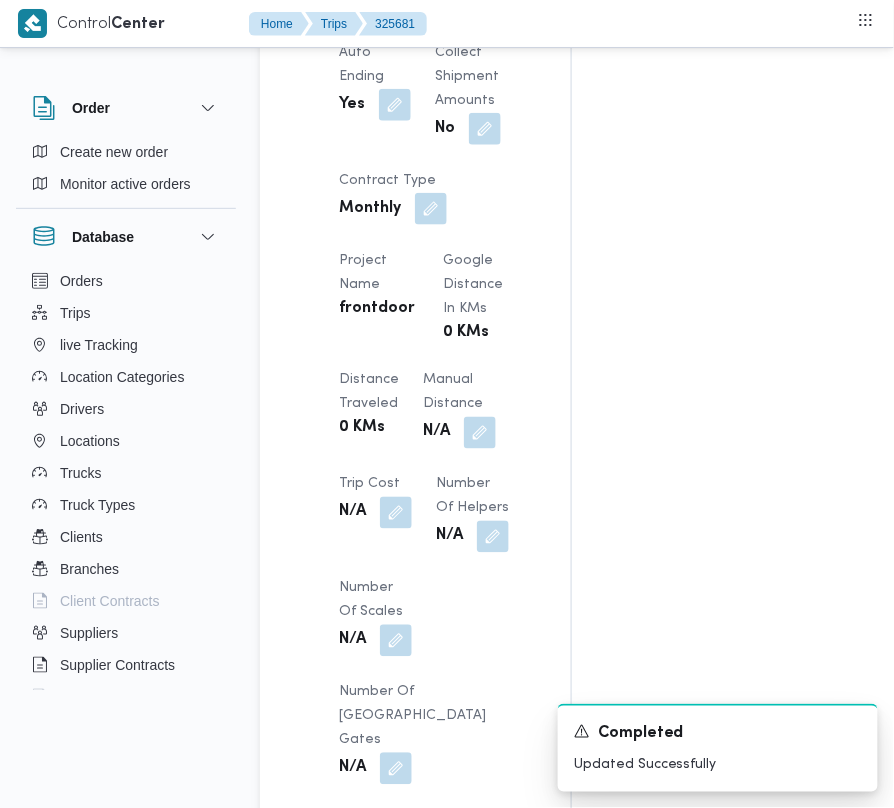 scroll, scrollTop: 2533, scrollLeft: 0, axis: vertical 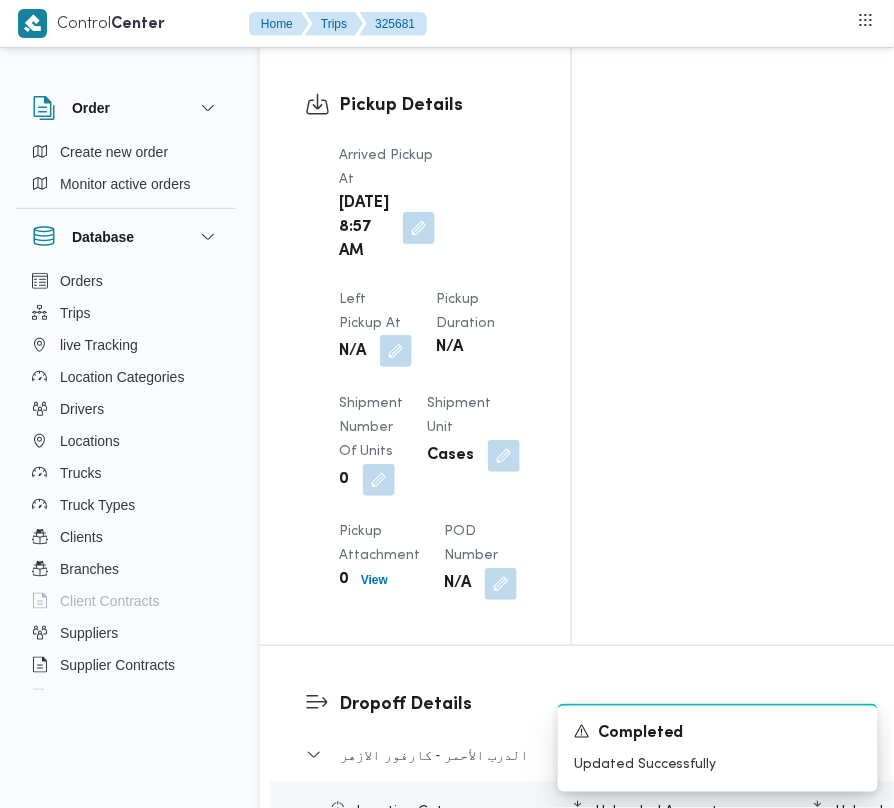 click at bounding box center (396, 351) 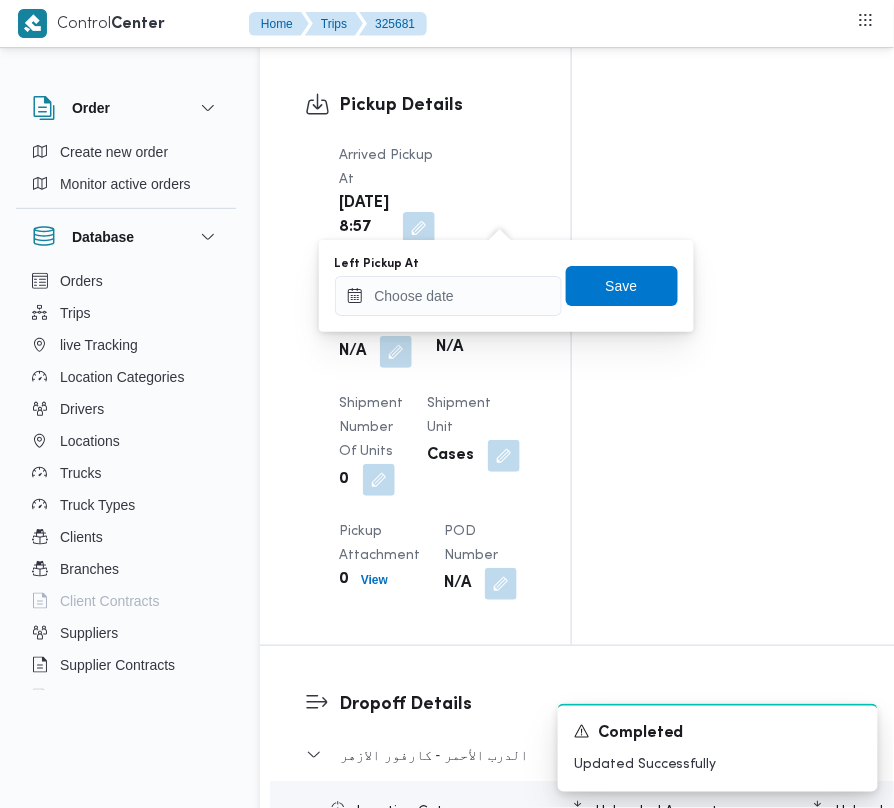 drag, startPoint x: 504, startPoint y: 264, endPoint x: 505, endPoint y: 289, distance: 25.019993 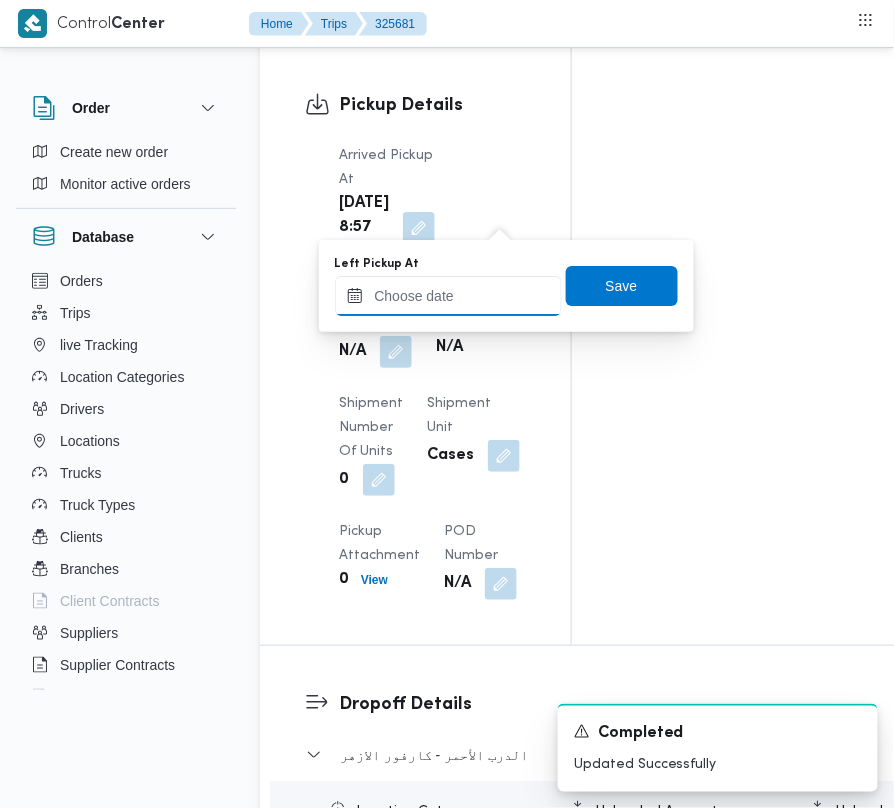 click on "Left Pickup At" at bounding box center [448, 296] 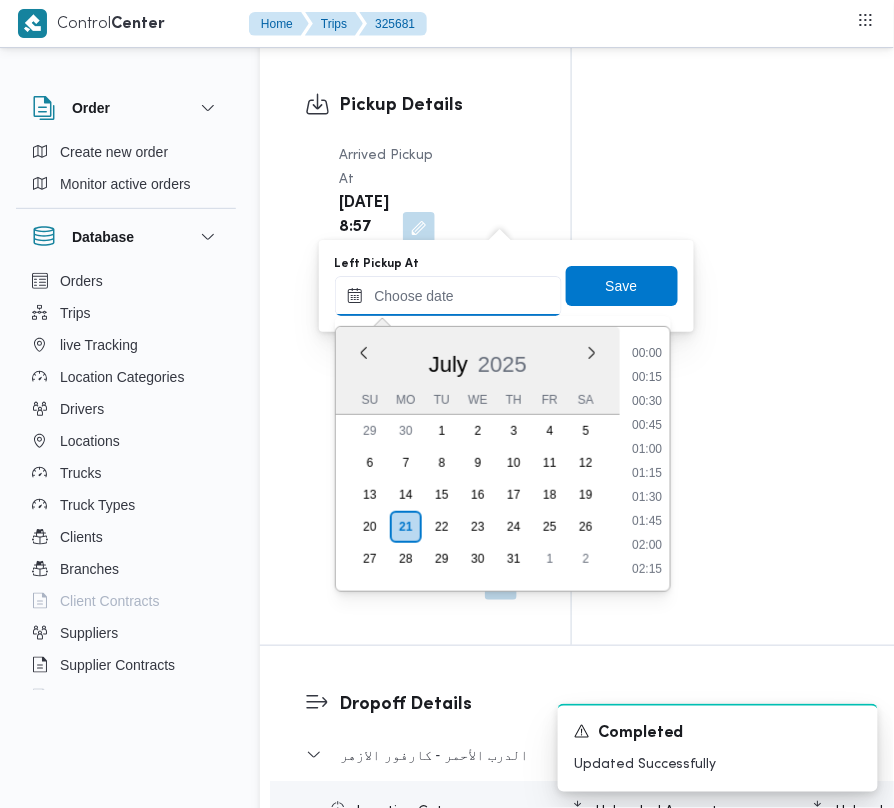 scroll, scrollTop: 721, scrollLeft: 0, axis: vertical 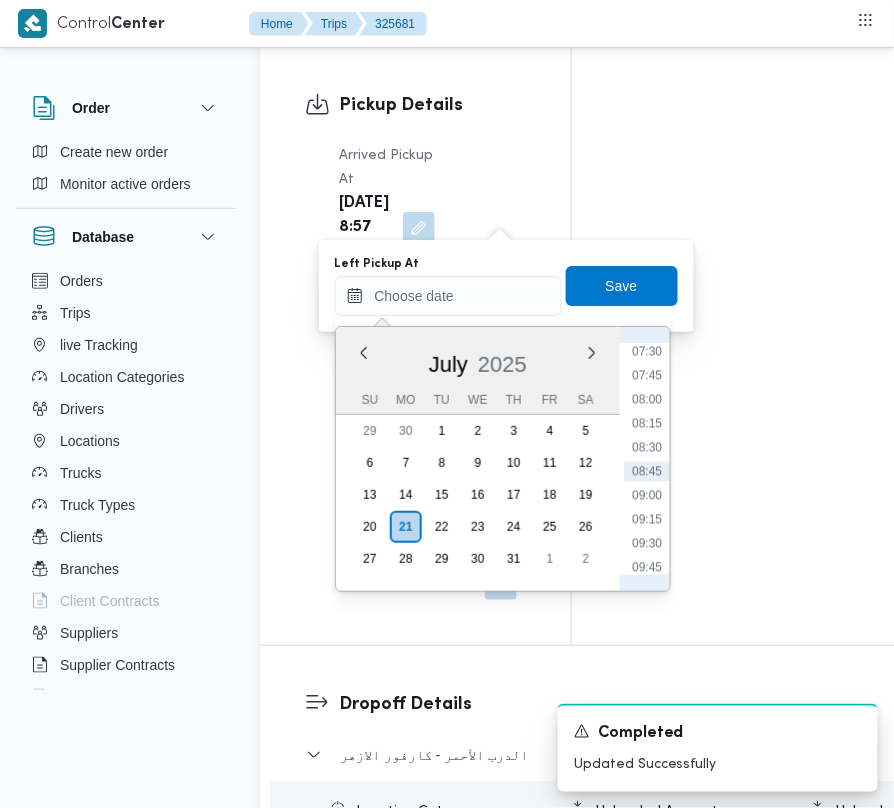 click on "09:00" at bounding box center (647, 496) 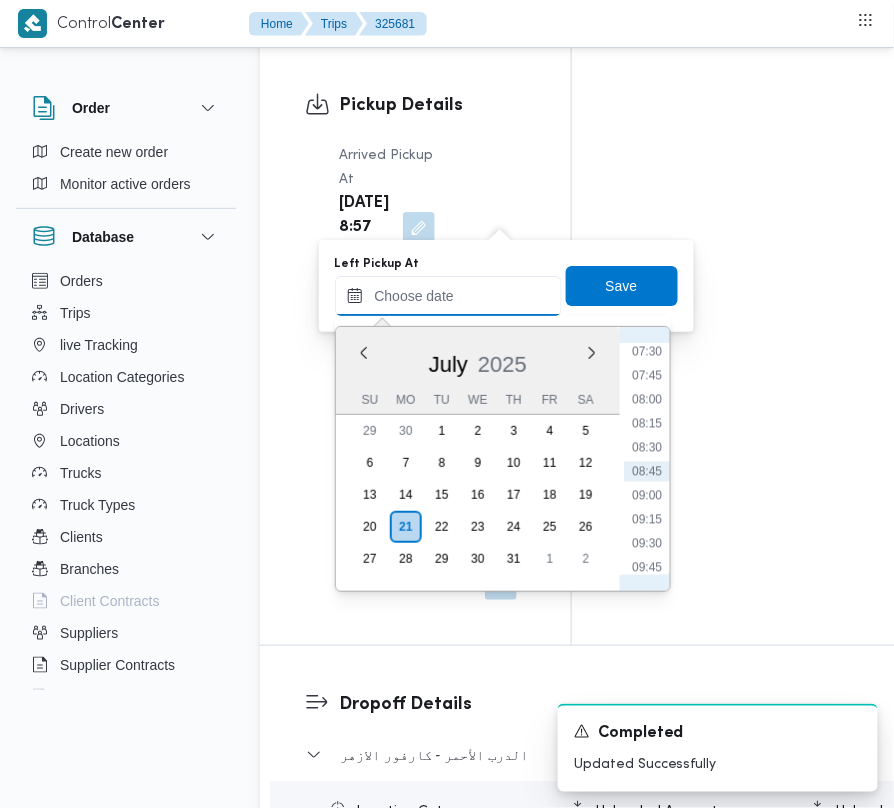 type on "[DATE] 09:00" 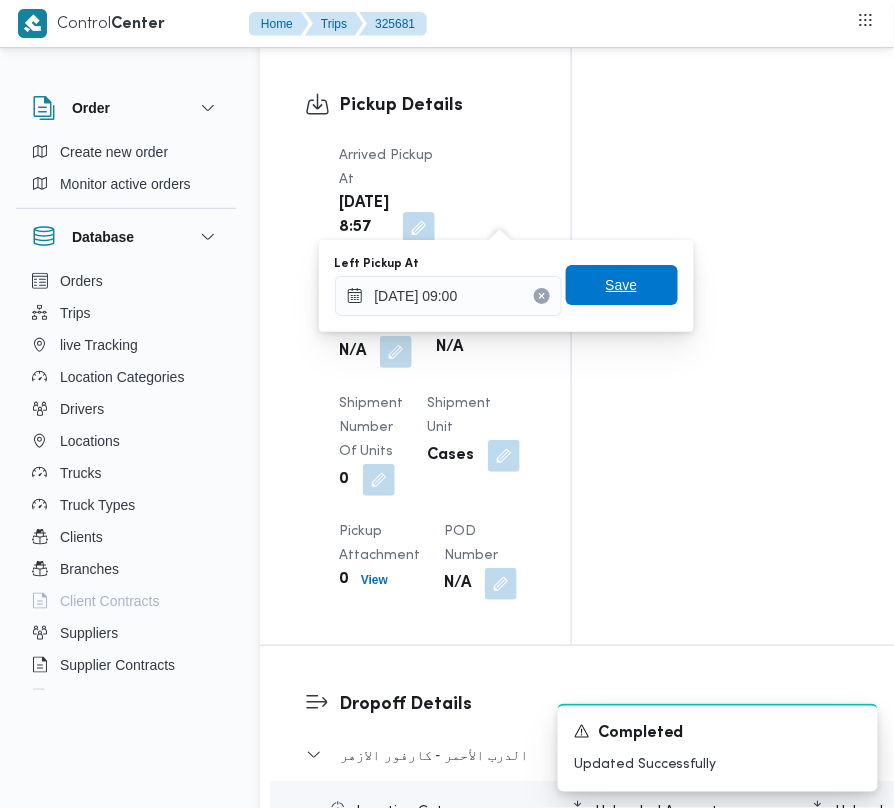 click on "Save" at bounding box center (622, 285) 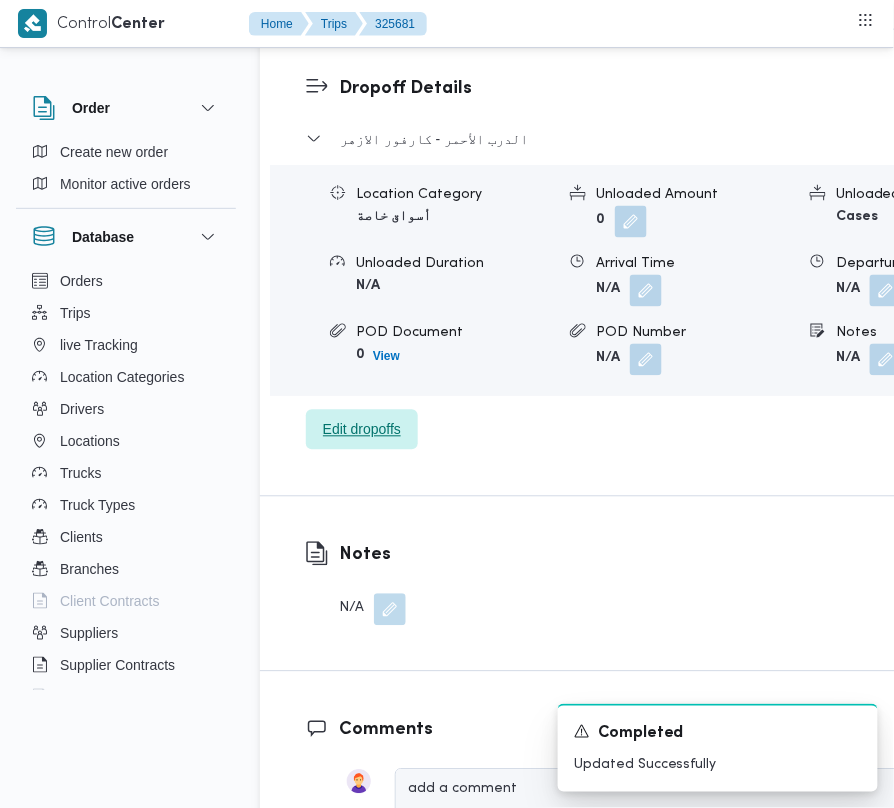 click on "Edit dropoffs" at bounding box center (362, 430) 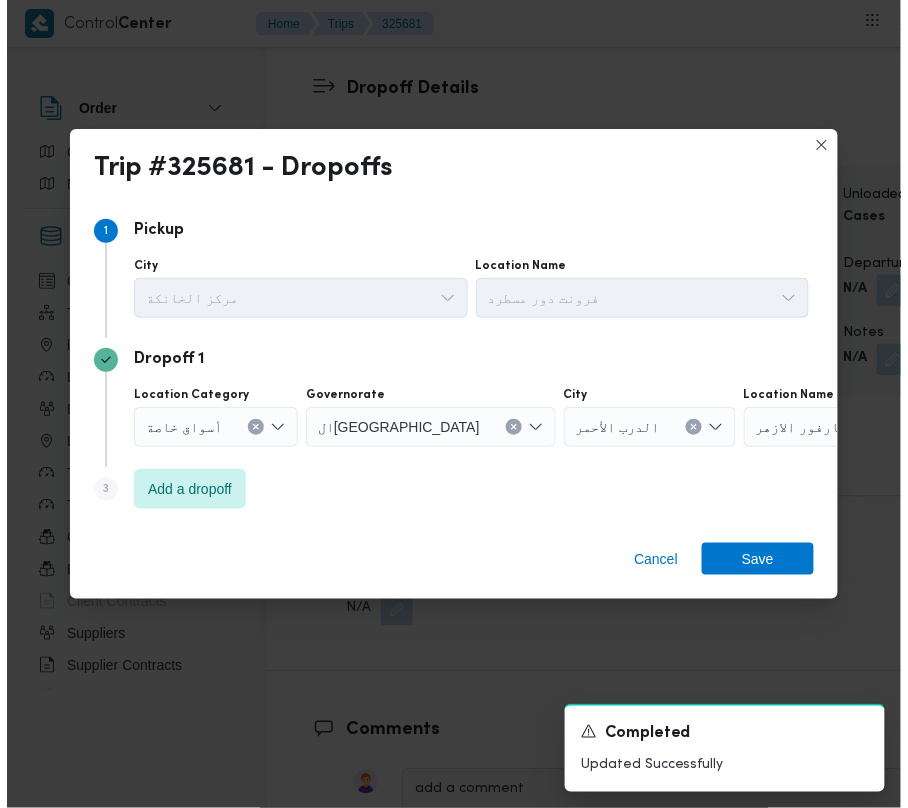 scroll, scrollTop: 3029, scrollLeft: 0, axis: vertical 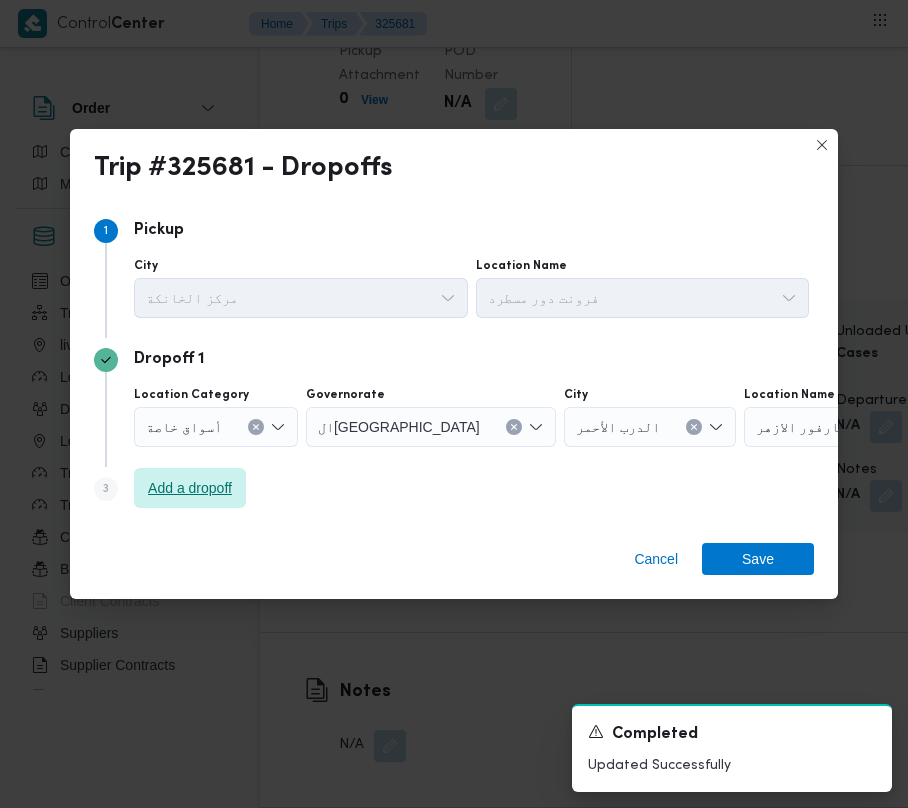 click on "Add a dropoff" at bounding box center (190, 488) 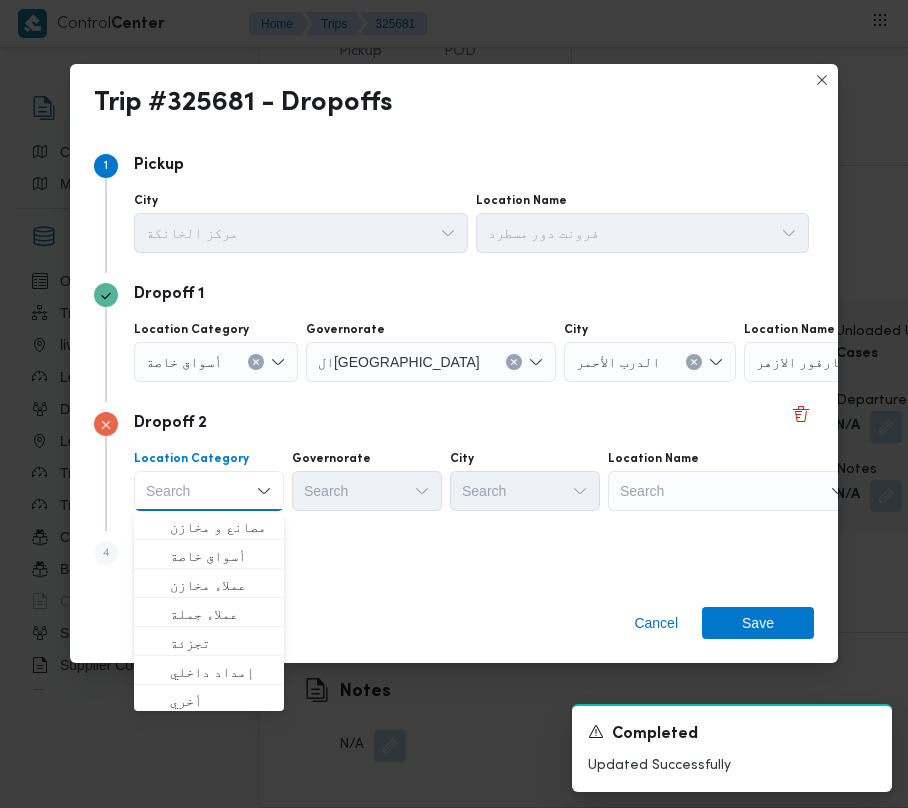 click on "Search" at bounding box center (869, 362) 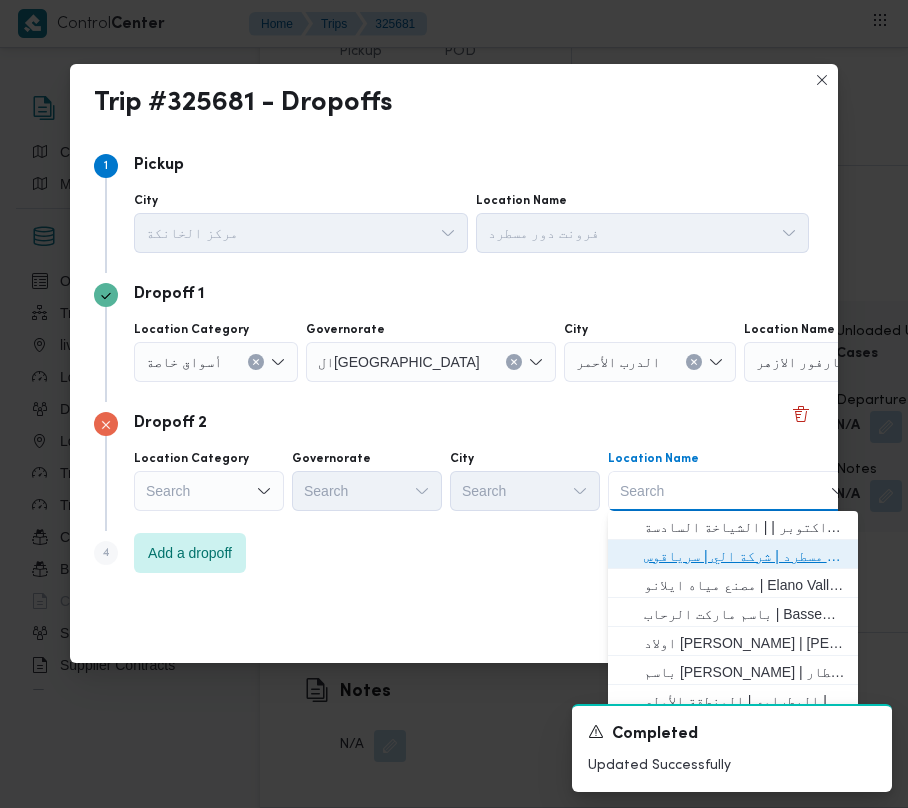 click on "فرونت دور مسطرد | شركة الي | سرياقوس" at bounding box center [745, 556] 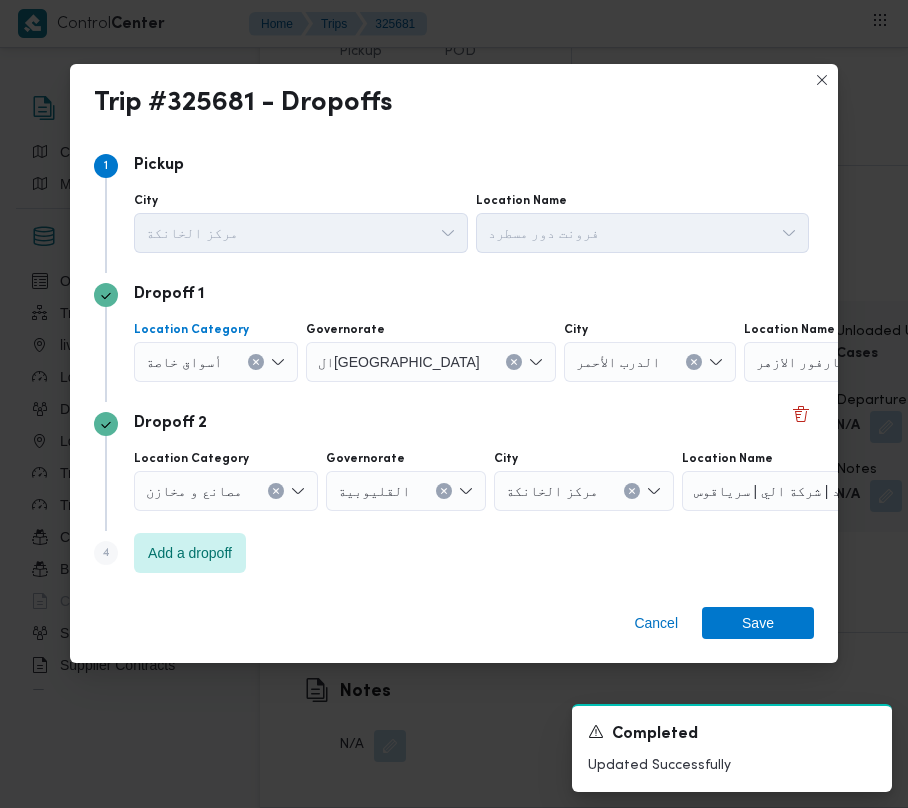 click at bounding box center [231, 362] 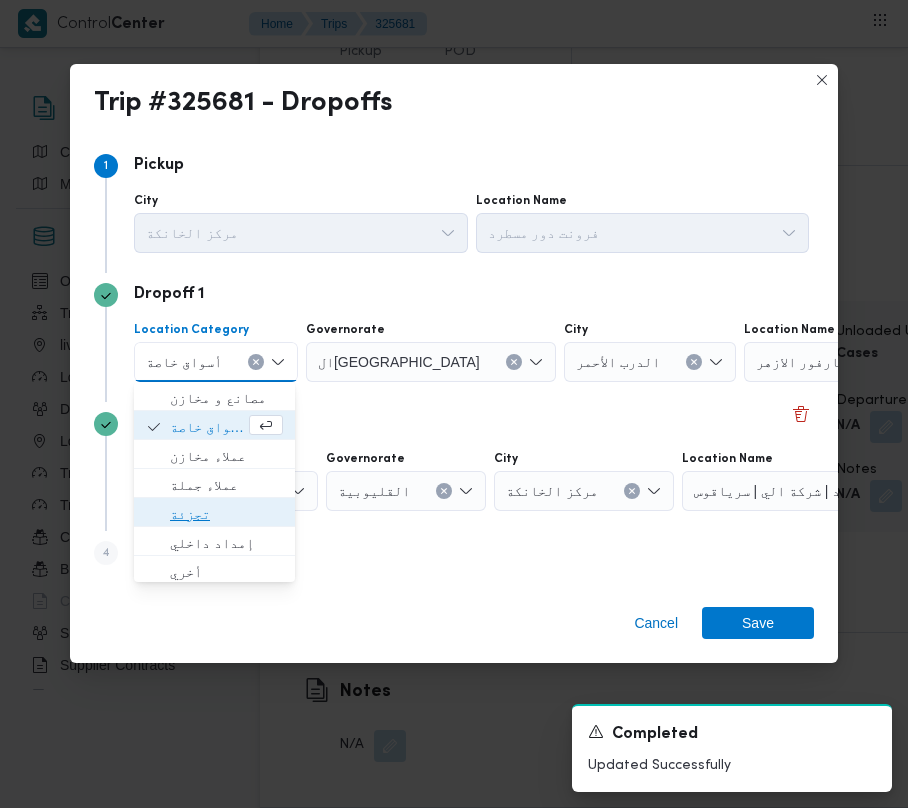 click on "تجزئة" at bounding box center (226, 514) 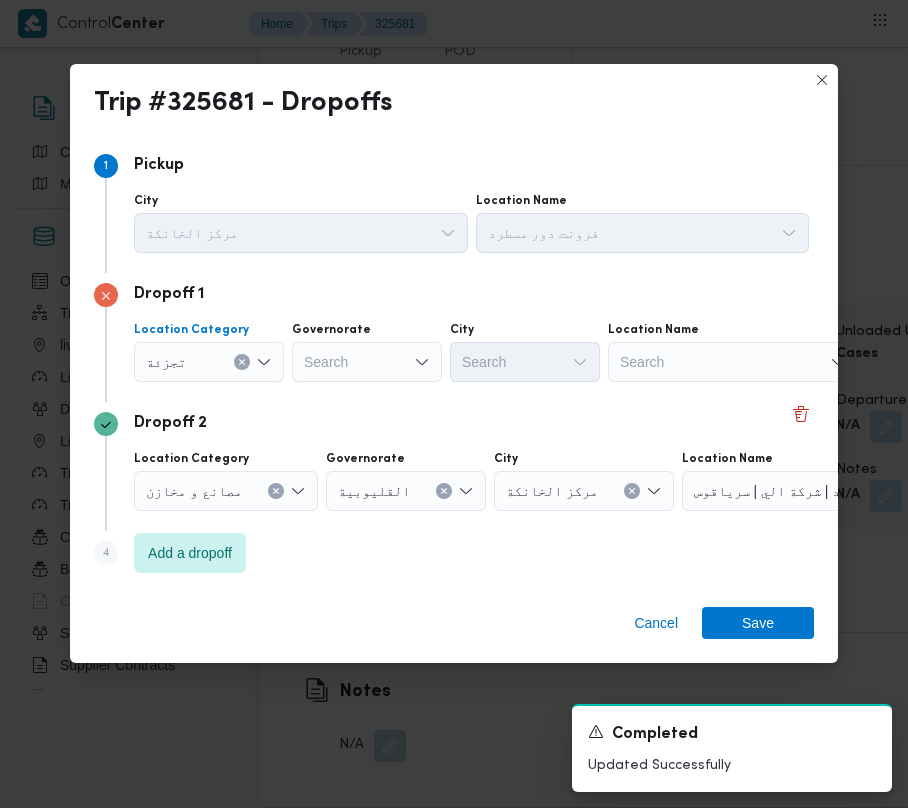 click on "Search" at bounding box center [367, 362] 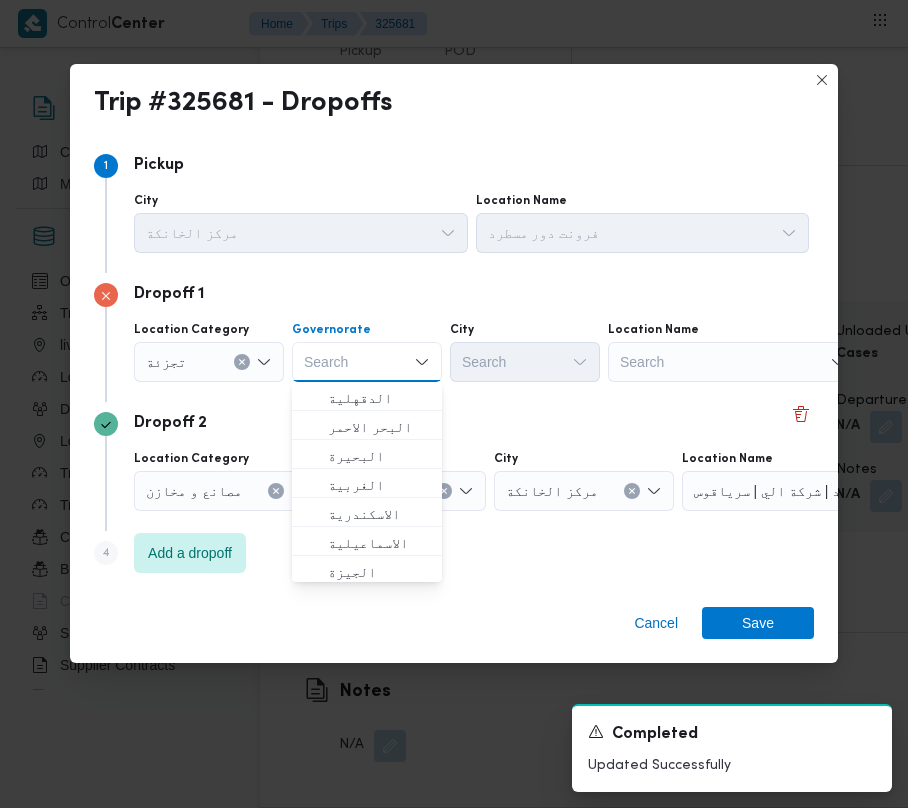 paste on "جيزة" 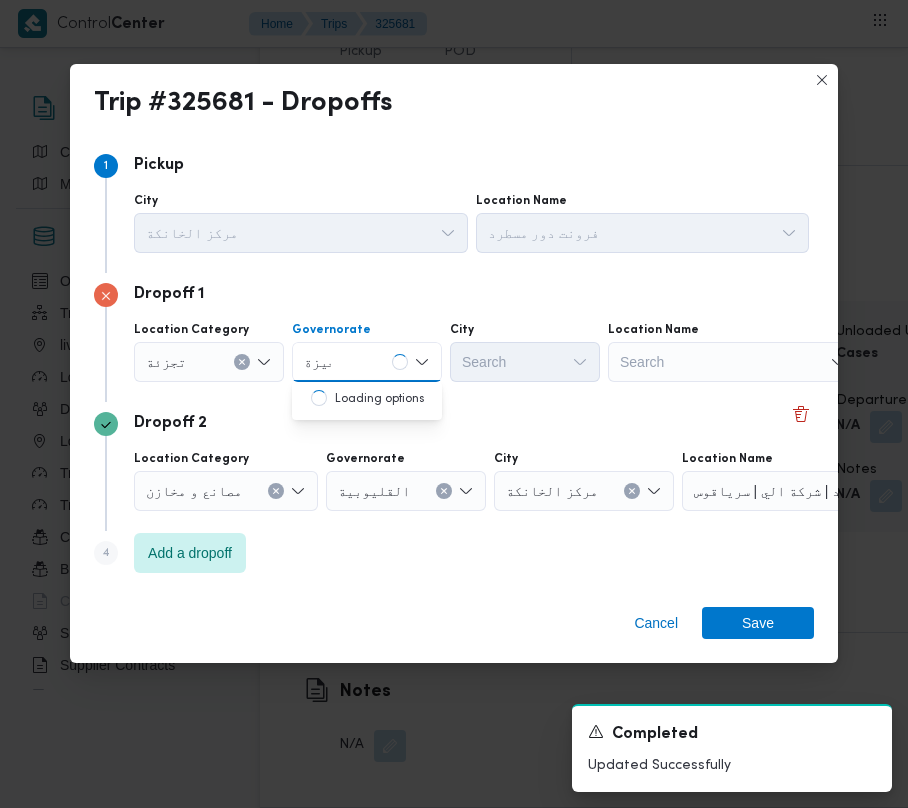 type on "جيزة" 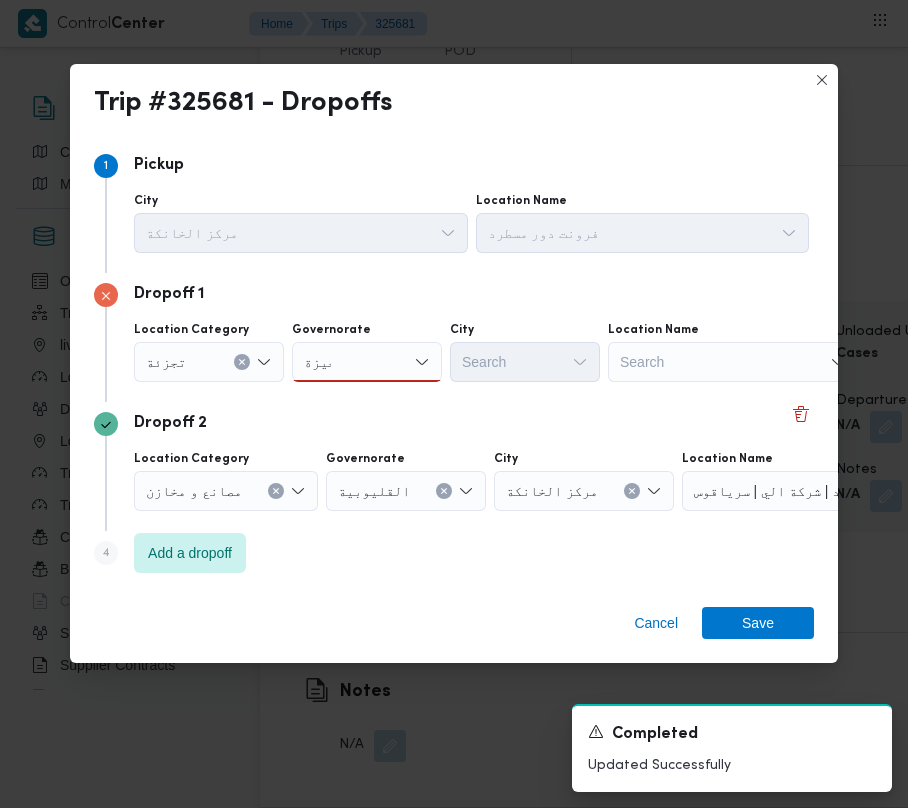click on "جيزة جيزة" at bounding box center (367, 362) 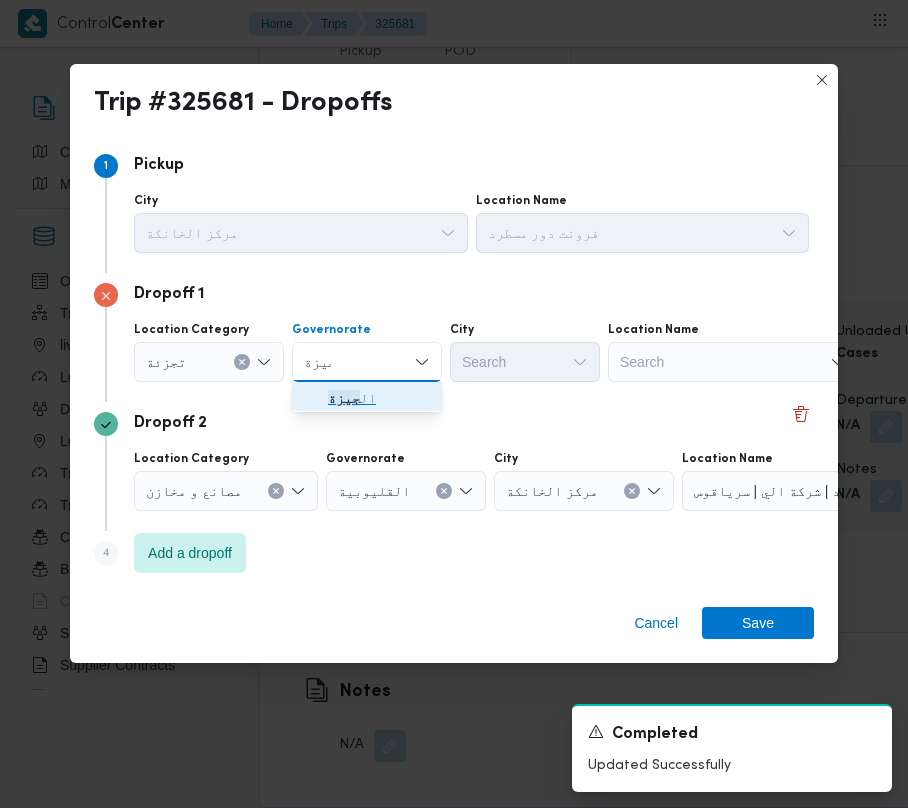 click on "ال جيزة" at bounding box center [379, 398] 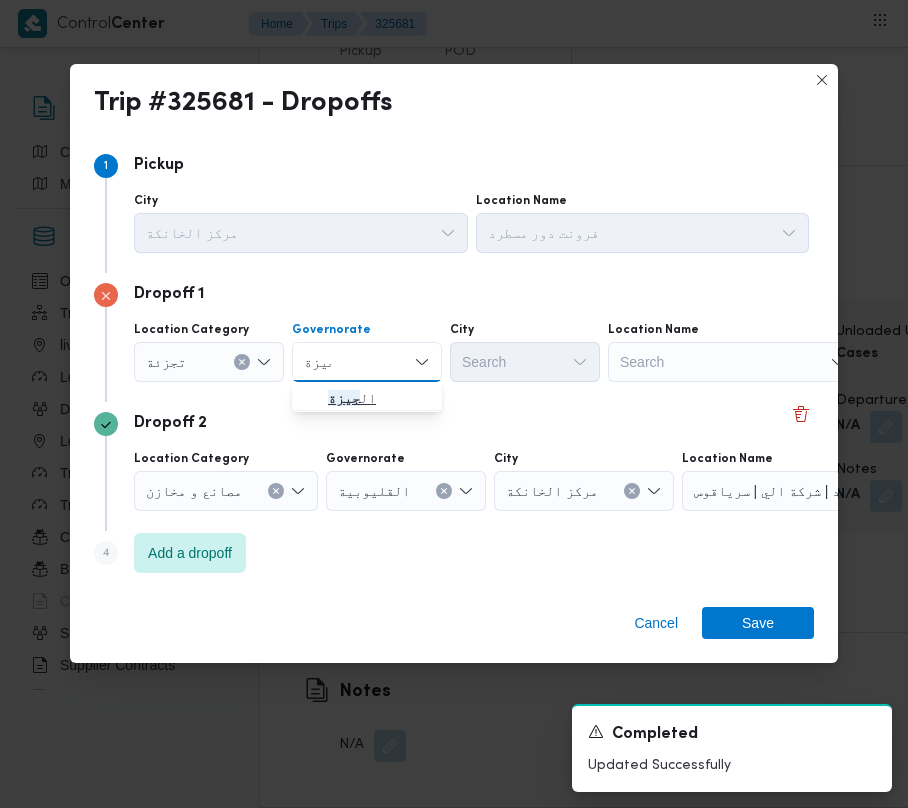 type 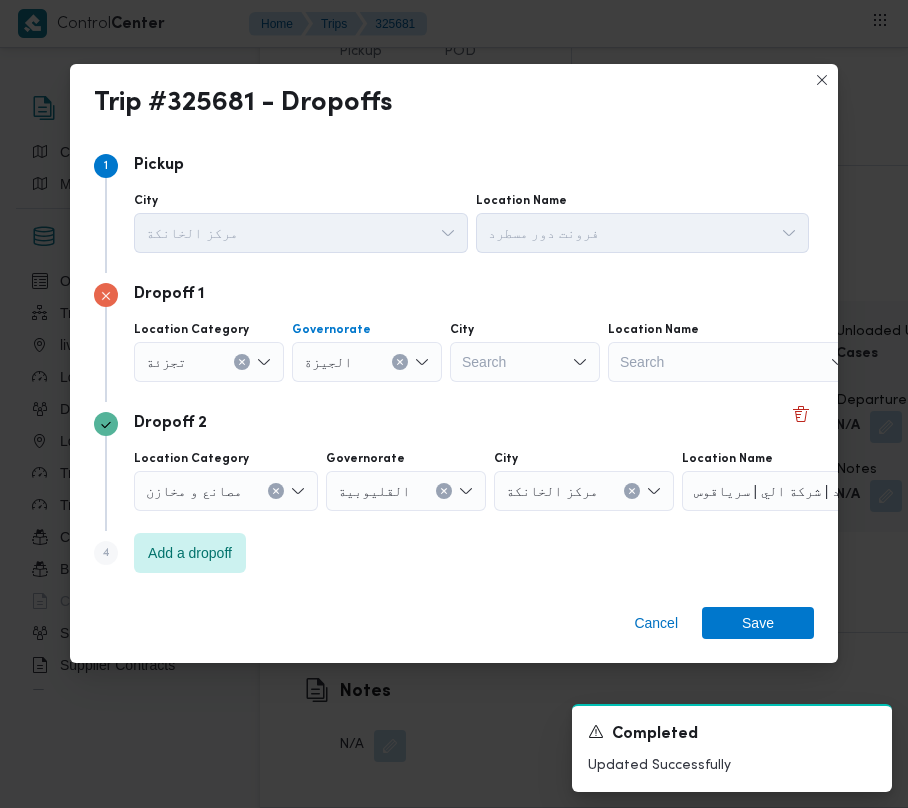 drag, startPoint x: 494, startPoint y: 353, endPoint x: 505, endPoint y: 353, distance: 11 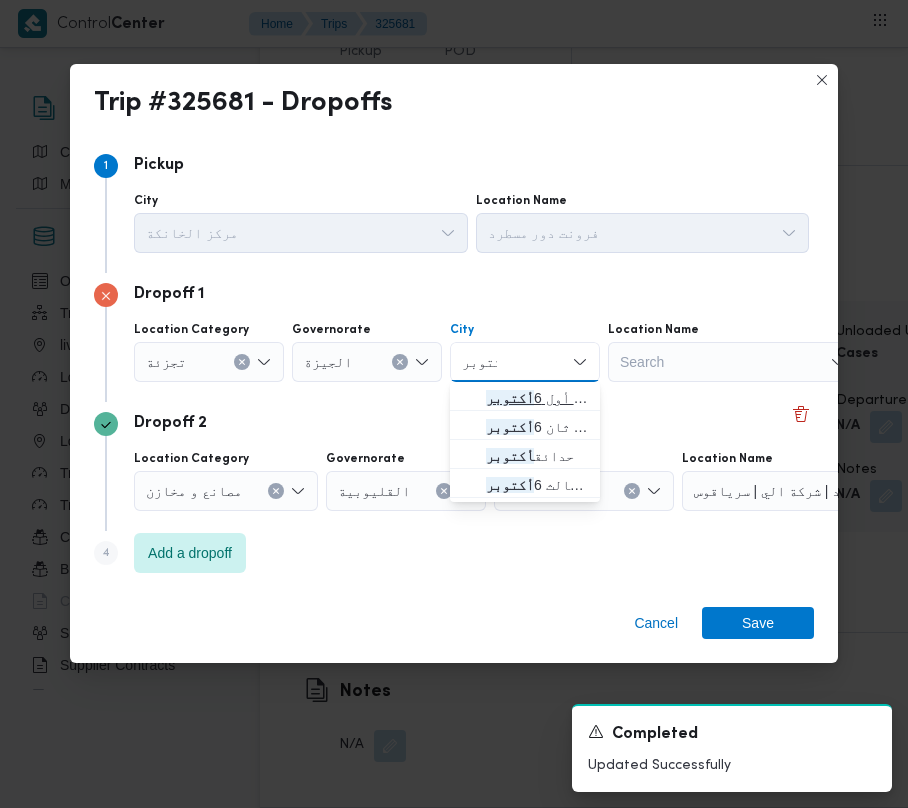 type on "أكتوبر" 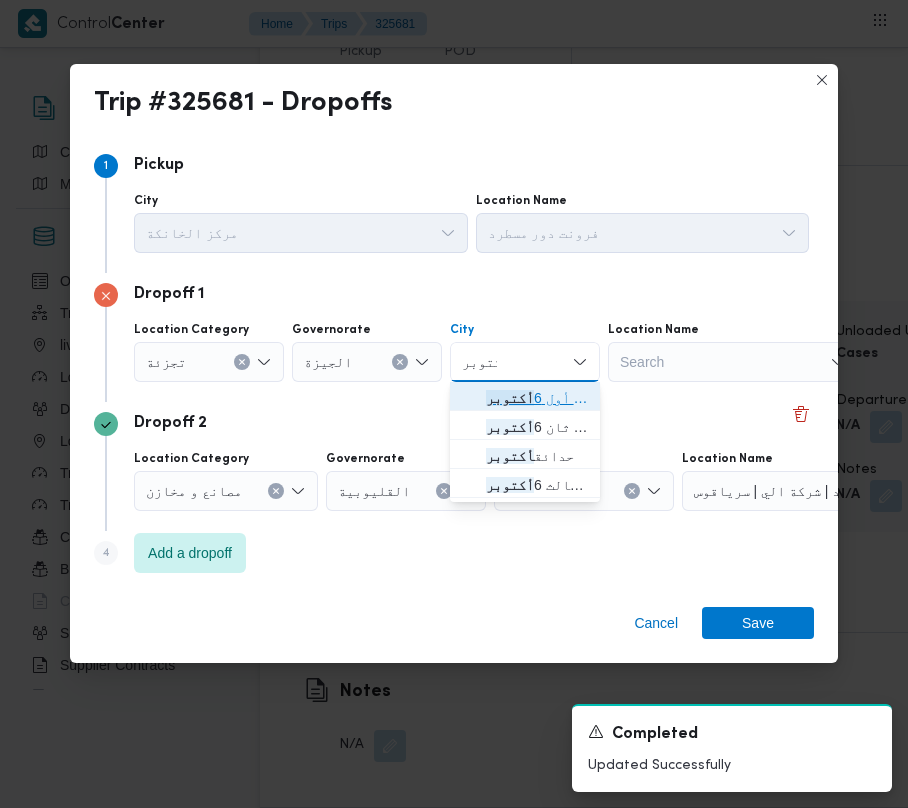 click on "أكتوبر" at bounding box center (510, 398) 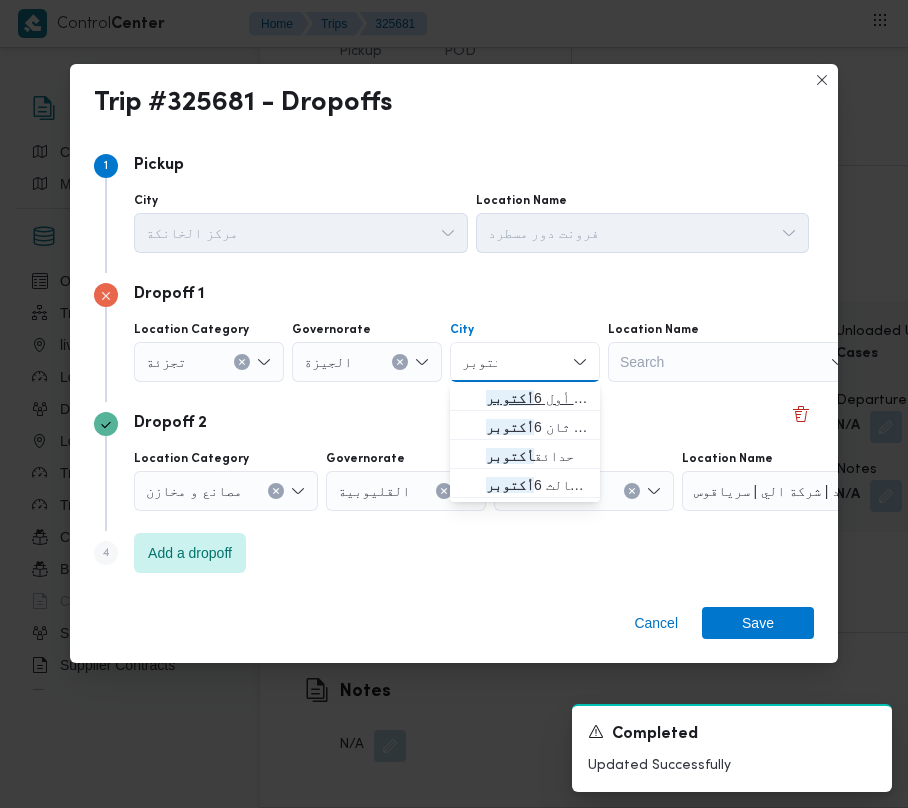 type 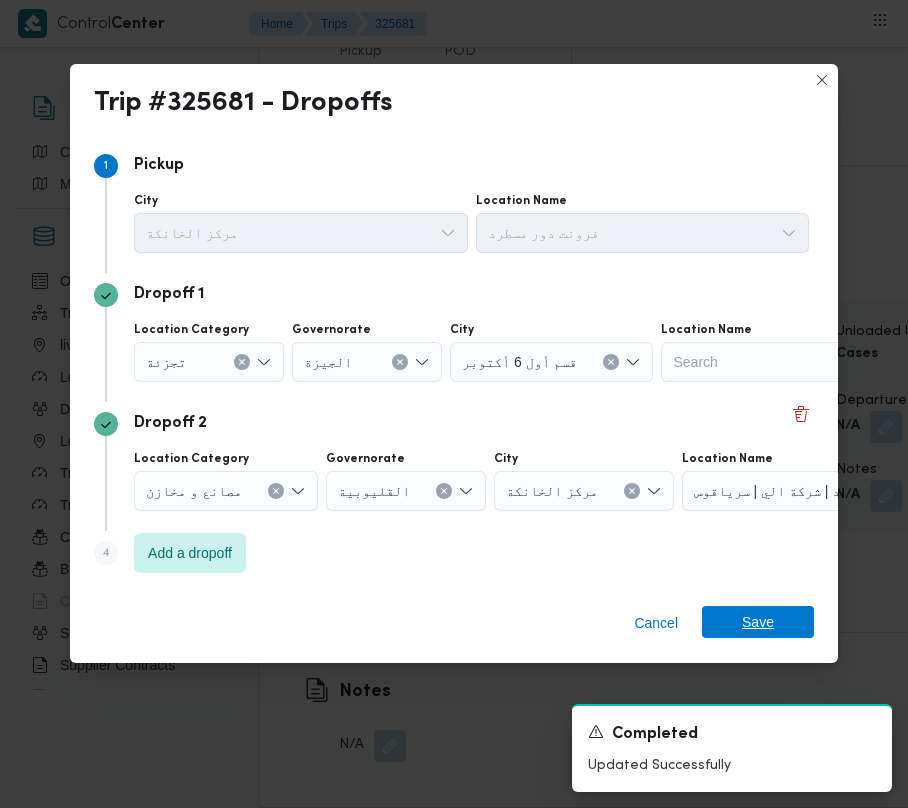 click on "Save" at bounding box center (758, 622) 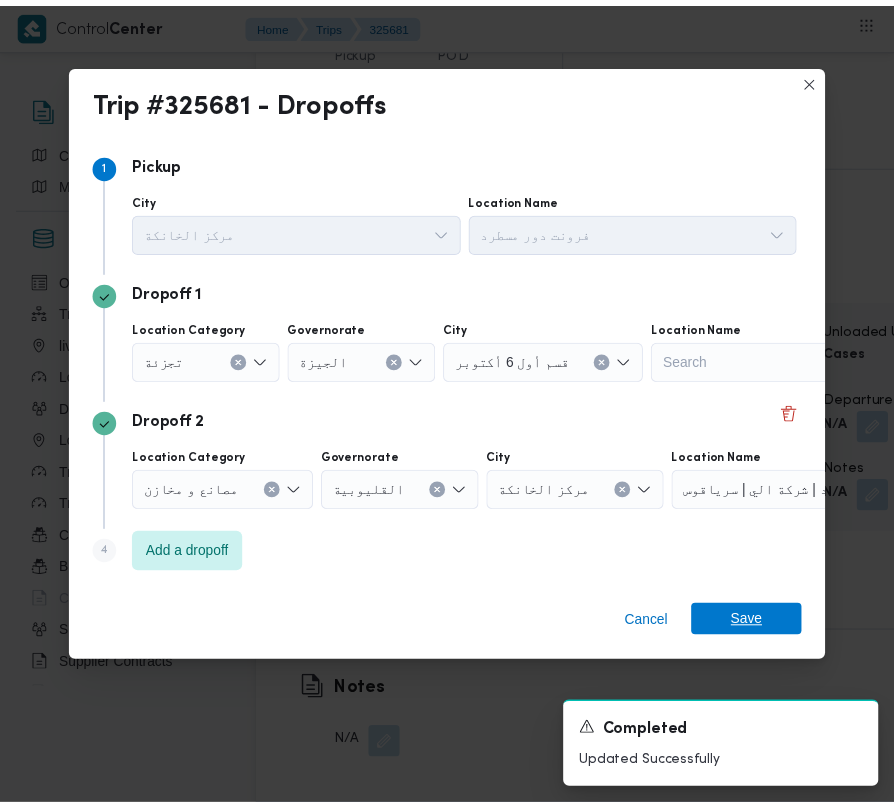 scroll, scrollTop: 3165, scrollLeft: 0, axis: vertical 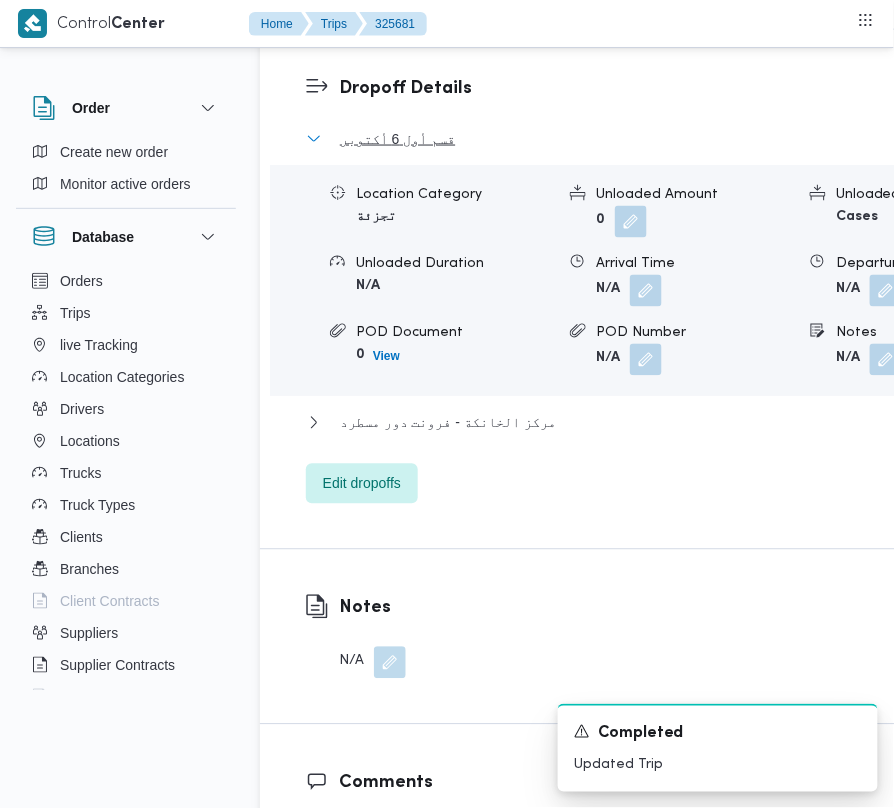 click on "قسم أول 6 أكتوبر" at bounding box center [397, 139] 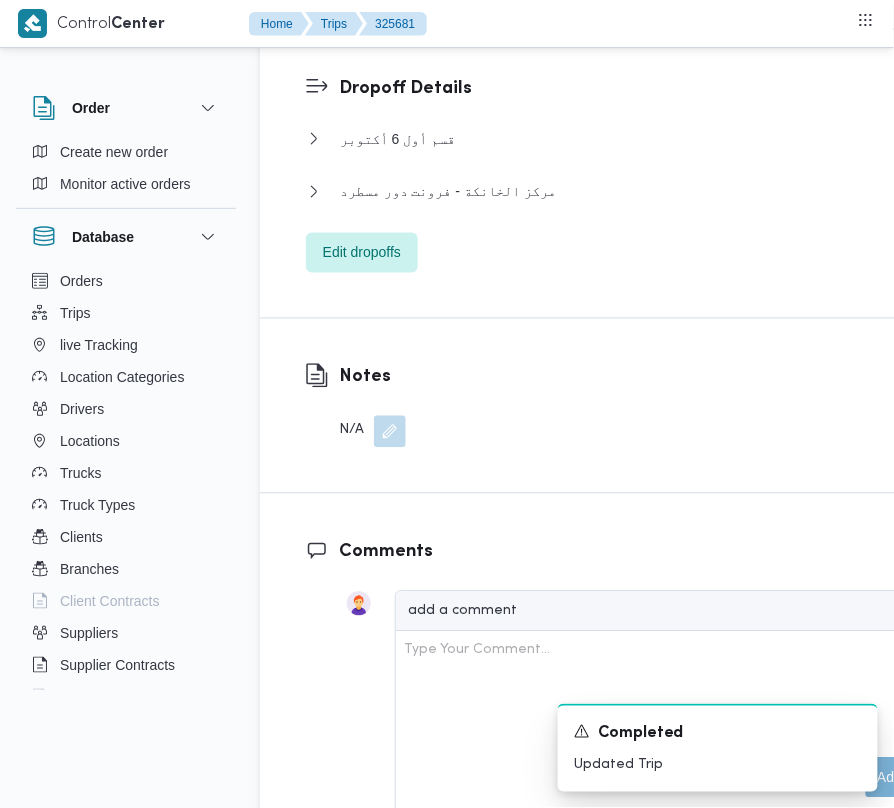 click on "Order Create new order Monitor active orders Database Orders Trips live Tracking Location Categories Drivers Locations Trucks Truck Types Clients Branches Client Contracts Suppliers Supplier Contracts Devices Users Projects SP Projects Admins organization assignees Tags Trip# 325681 Arrived Duplicate Trip   فرونت دور مسطرد Step 2 is incomplete 2 قسم أول [DATE] Step 3 is incomplete 3 فرونت دور مسطرد Summary Route Supplier Details Supplier [PERSON_NAME] [PERSON_NAME] Operation Model Monthly Driver [PERSON_NAME] [PERSON_NAME] Truck فم 9879 Truck Type jumbo_7000 | opened | dry | 3.5 ton Trip Details Client Frontdoor Branch فرونت دور مسطرد Trip Type تجزئة Pickup date & time [DATE] 7:00 AM Source System App Version 3.8.5.production.driver-release (165) Returnable No Geofencing No Auto Ending Yes Collect Shipment Amounts No Contract Type Monthly Project Name frontdoor Google distance in KMs 0 KMs 0 KMs N/A N/A" at bounding box center (447, -630) 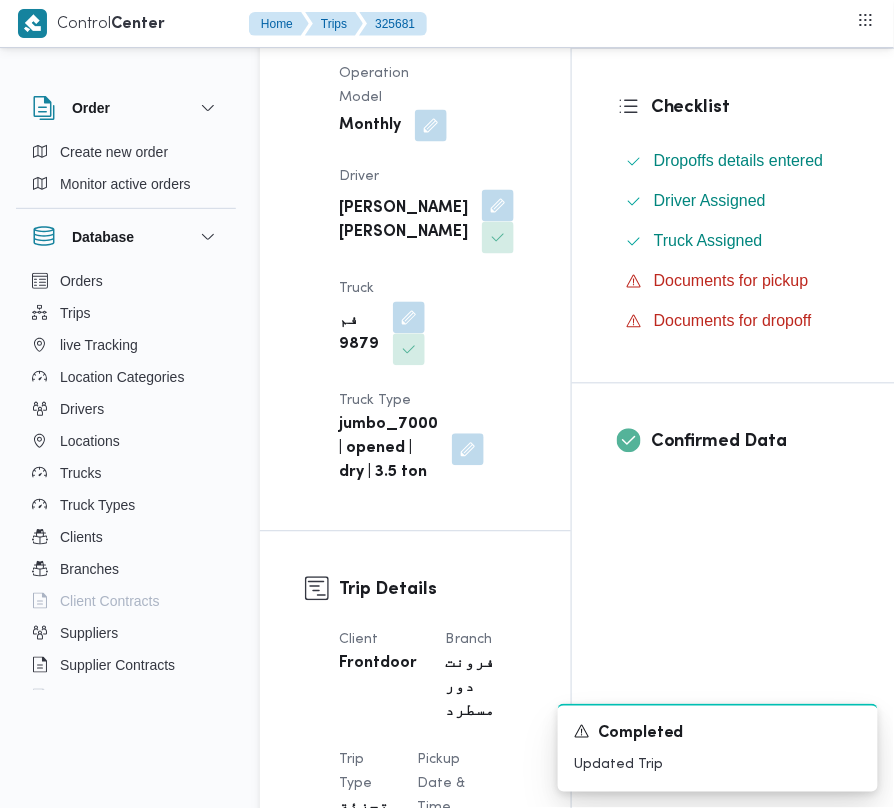 scroll, scrollTop: 0, scrollLeft: 0, axis: both 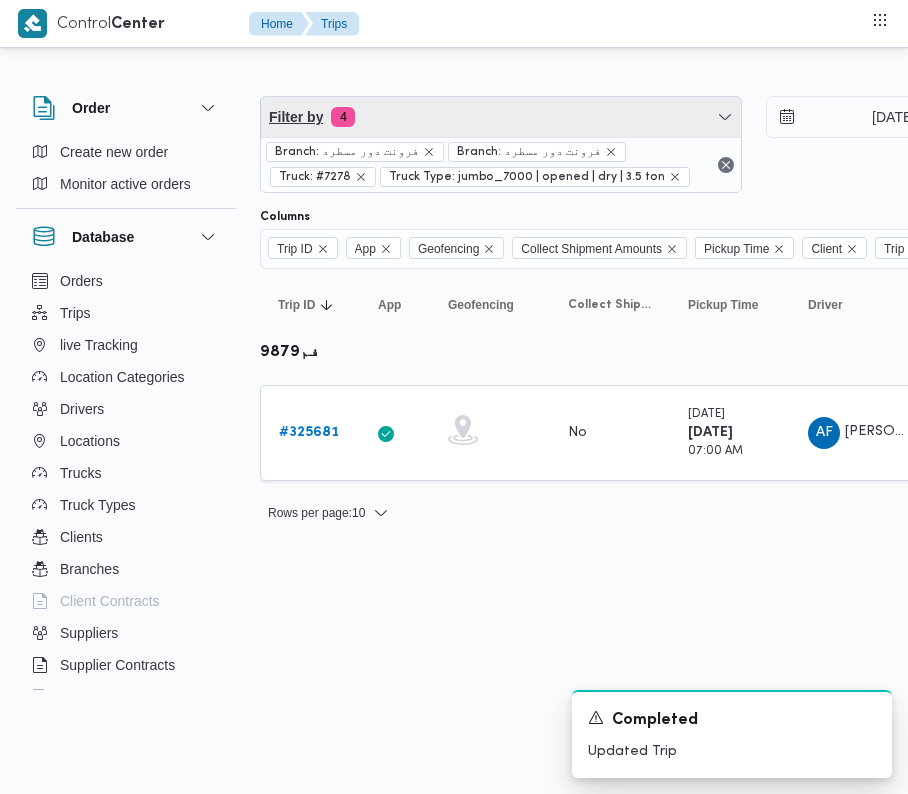 click on "Filter by 4" at bounding box center (501, 117) 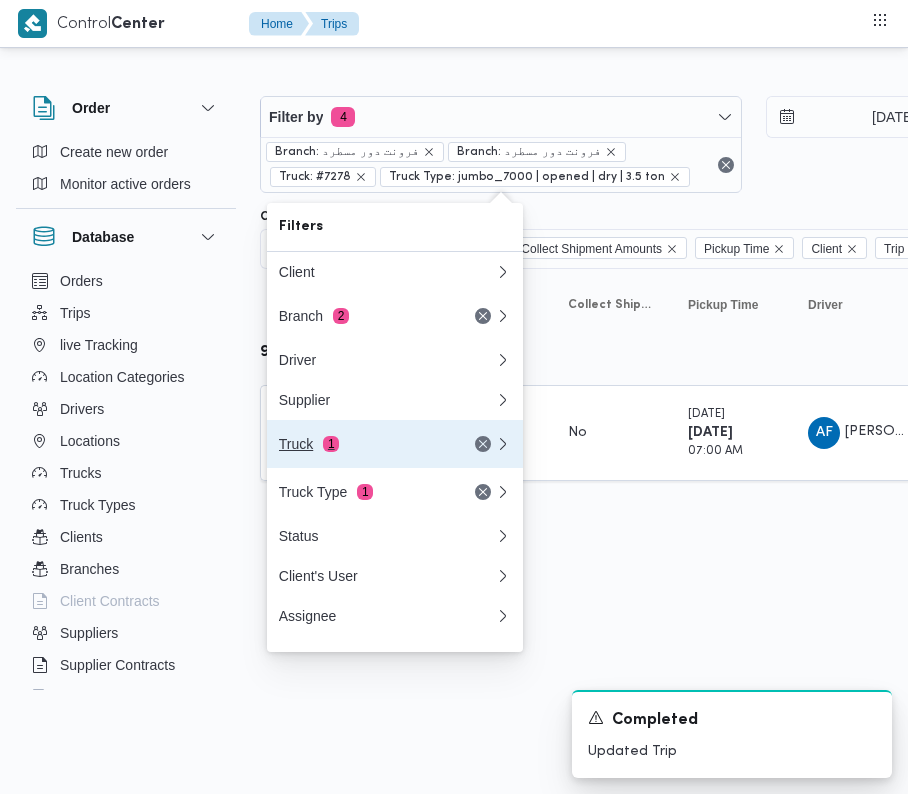 click on "Truck 1" at bounding box center (387, 444) 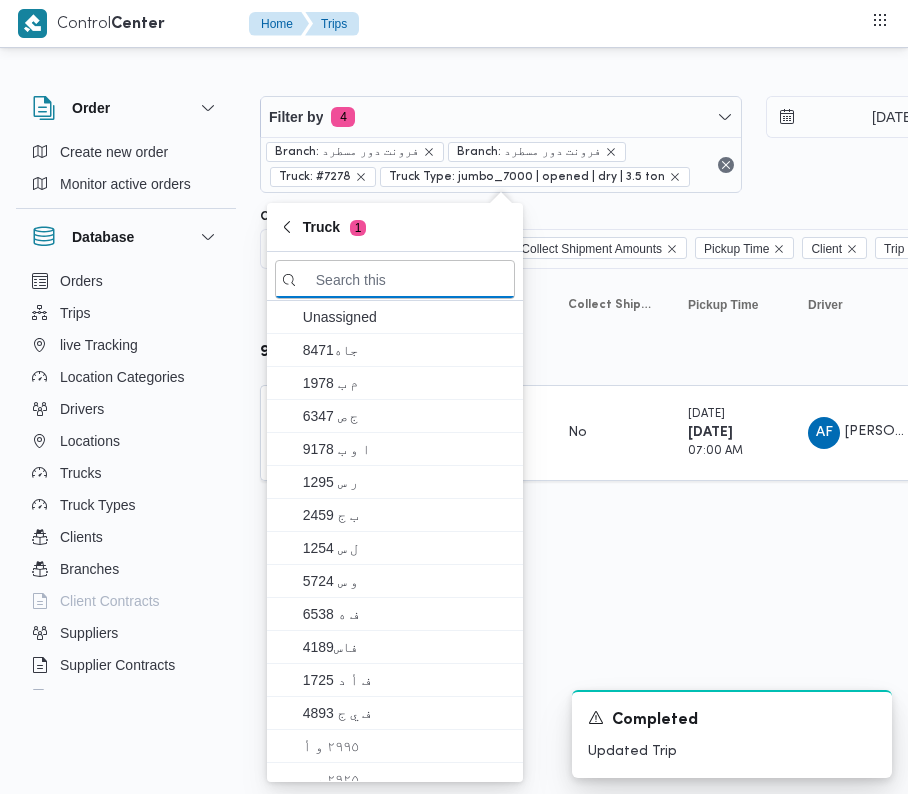 paste on "2595" 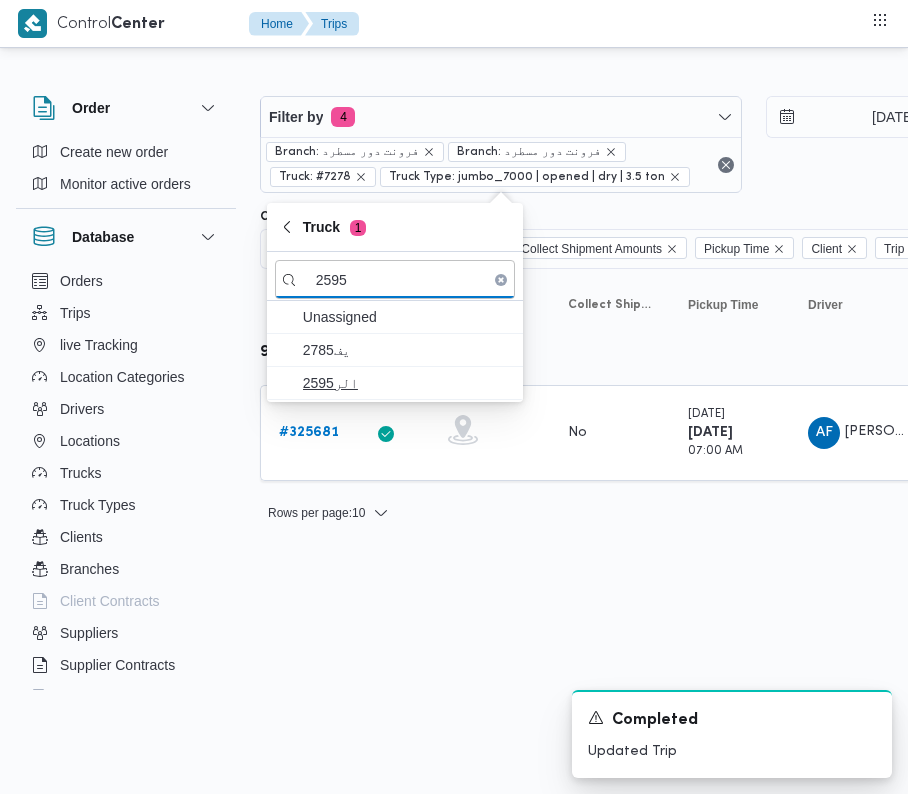 type on "2595" 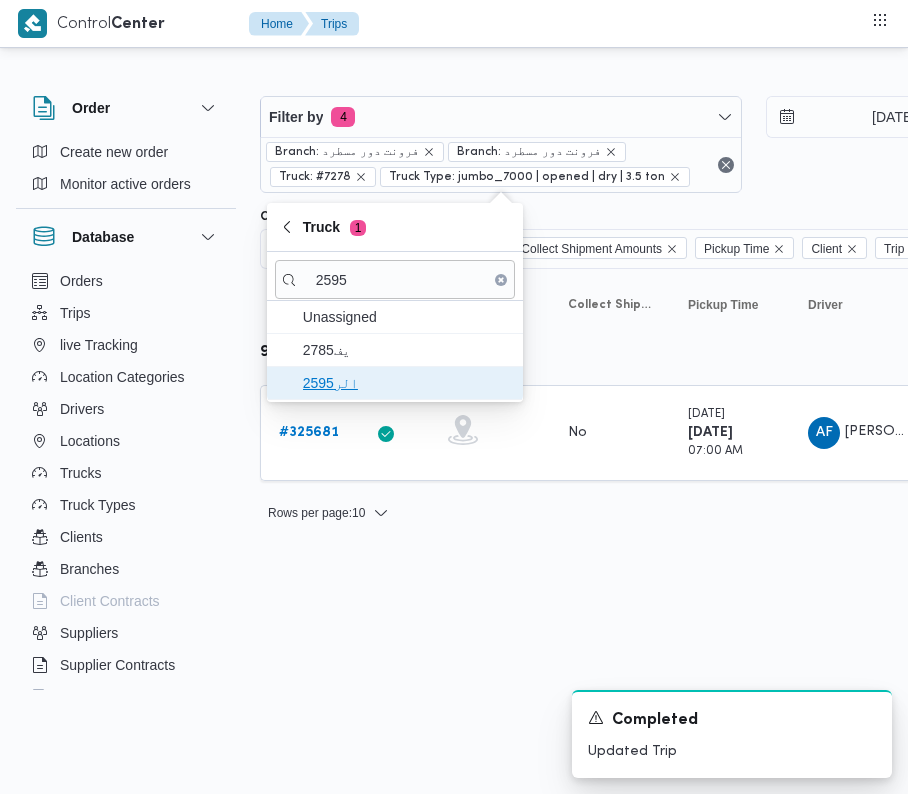 click on "الر2595" at bounding box center (407, 383) 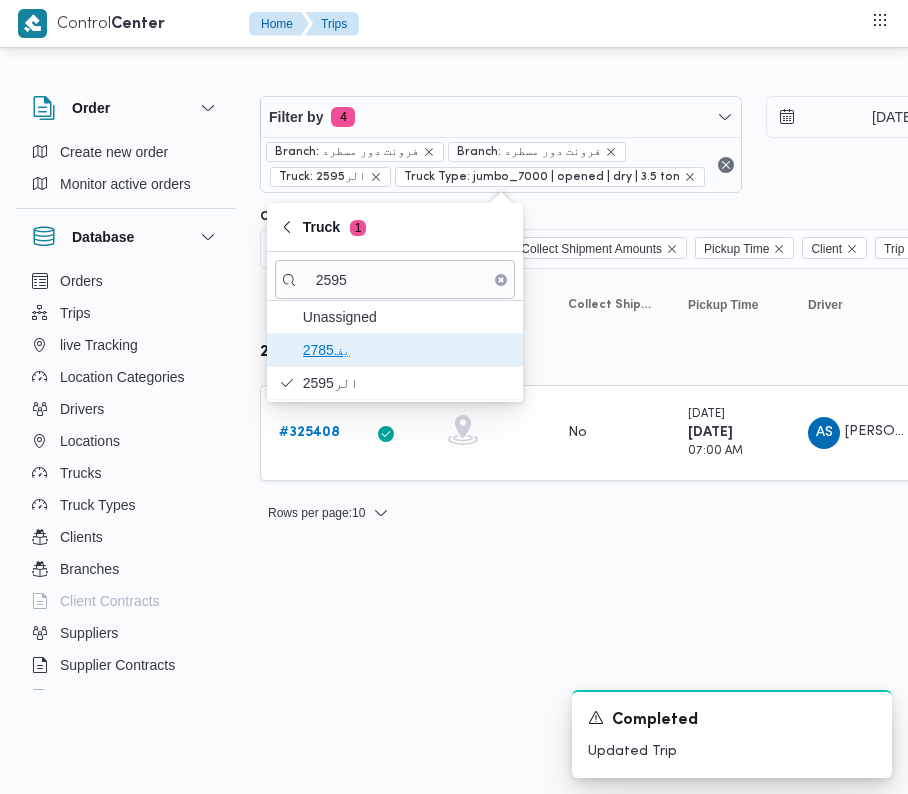 click on "يف2785" at bounding box center [407, 350] 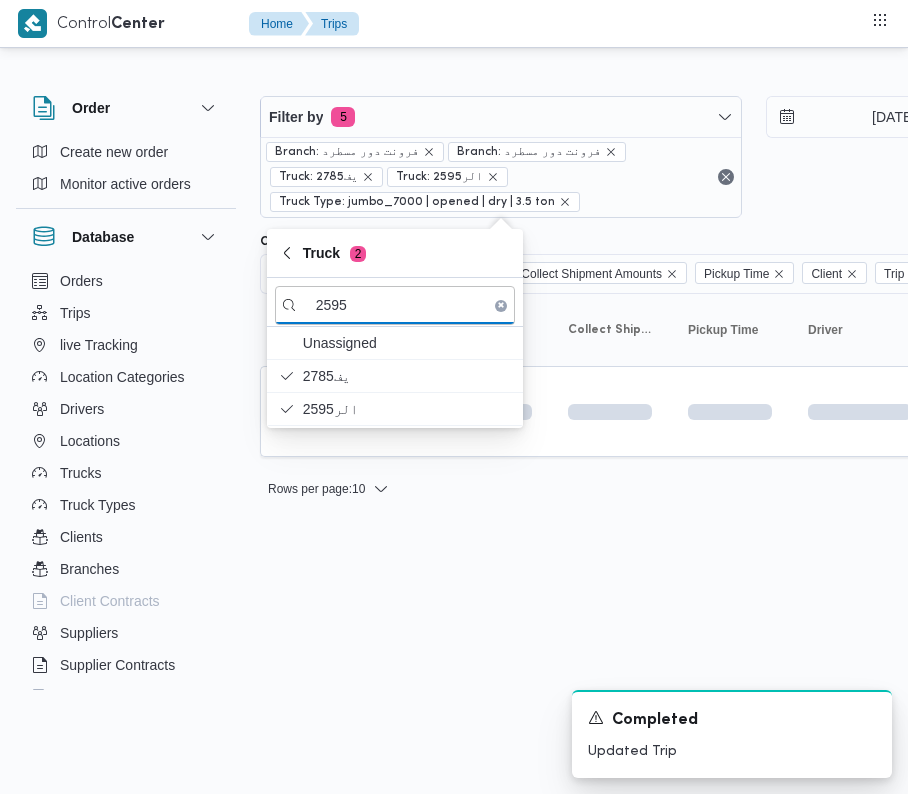 click on "Control  Center Home Trips Order Create new order Monitor active orders Database Orders Trips live Tracking Location Categories Drivers Locations Trucks Truck Types Clients Branches Client Contracts Suppliers Supplier Contracts Devices Users Projects SP Projects Admins organization assignees Tags Filter by 5 Branch: فرونت دور مسطرد Branch: فرونت دور مسطرد  Truck: يف2785 Truck: الر2595 Truck Type: jumbo_7000 | opened | dry | 3.5 ton 21[DATE] 21[DATE]roup By Truck Columns Trip ID App Geofencing Collect Shipment Amounts Pickup Time Client Trip Points Driver Supplier Truck Status Platform Sorting Trip ID Click to sort in ascending order App Click to sort in ascending order Geofencing Click to sort in ascending order Collect Shipment Amounts Pickup Time Click to sort in ascending order Client Click to sort in ascending order Trip Points Driver Click to sort in ascending order Supplier Click to sort in ascending order Truck Click to sort in ascending order Status Platform :  1" at bounding box center (454, 397) 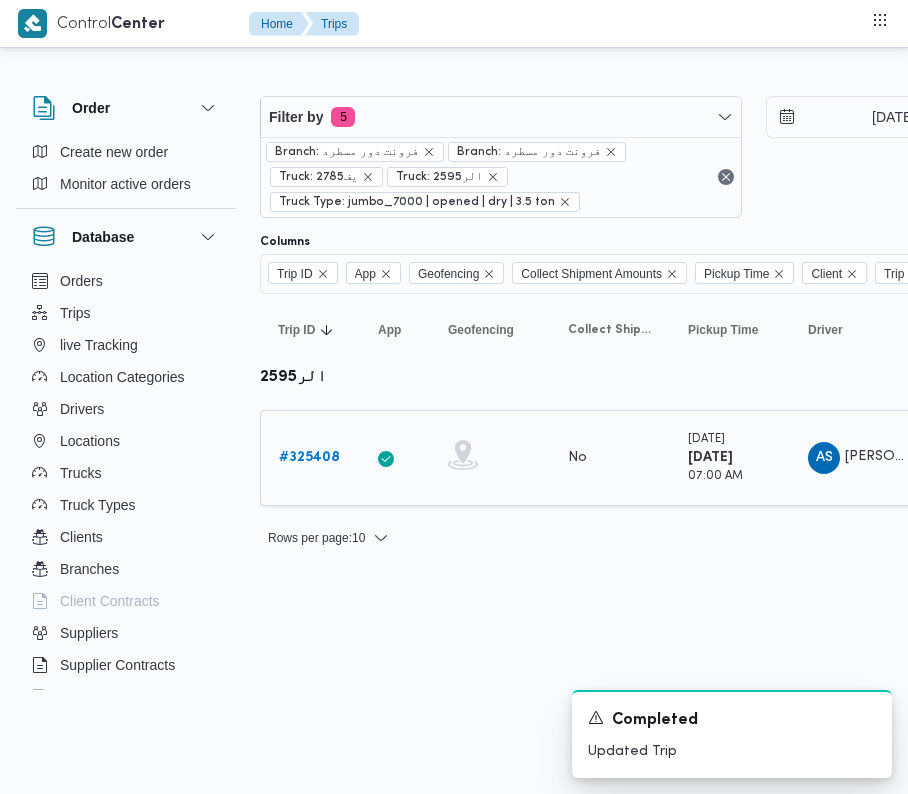 click on "# 325408" at bounding box center [309, 457] 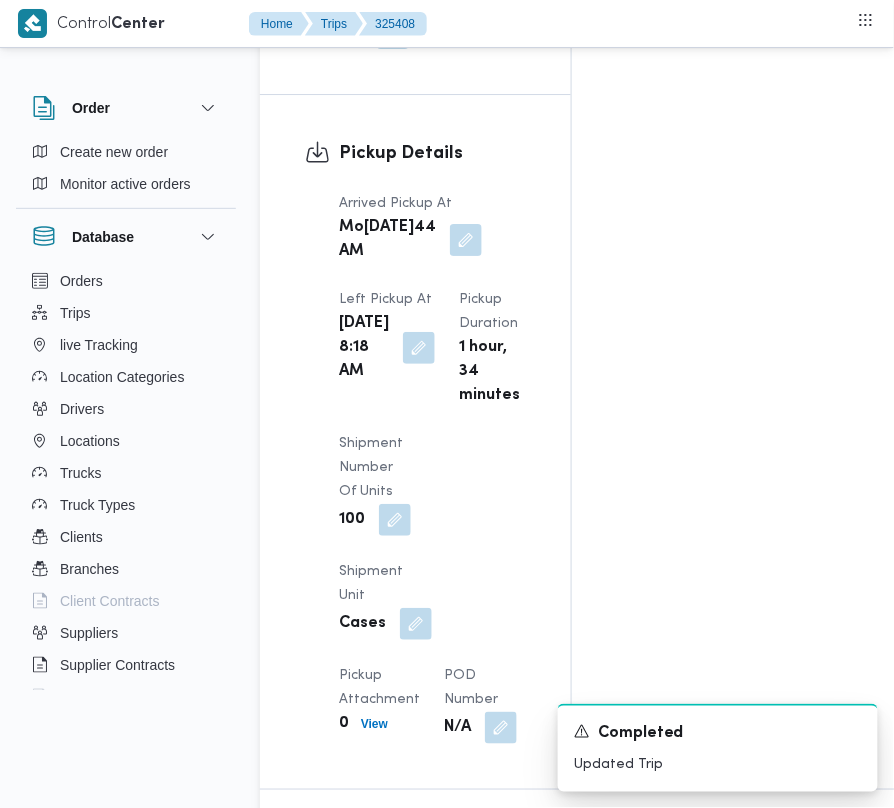 scroll, scrollTop: 3240, scrollLeft: 0, axis: vertical 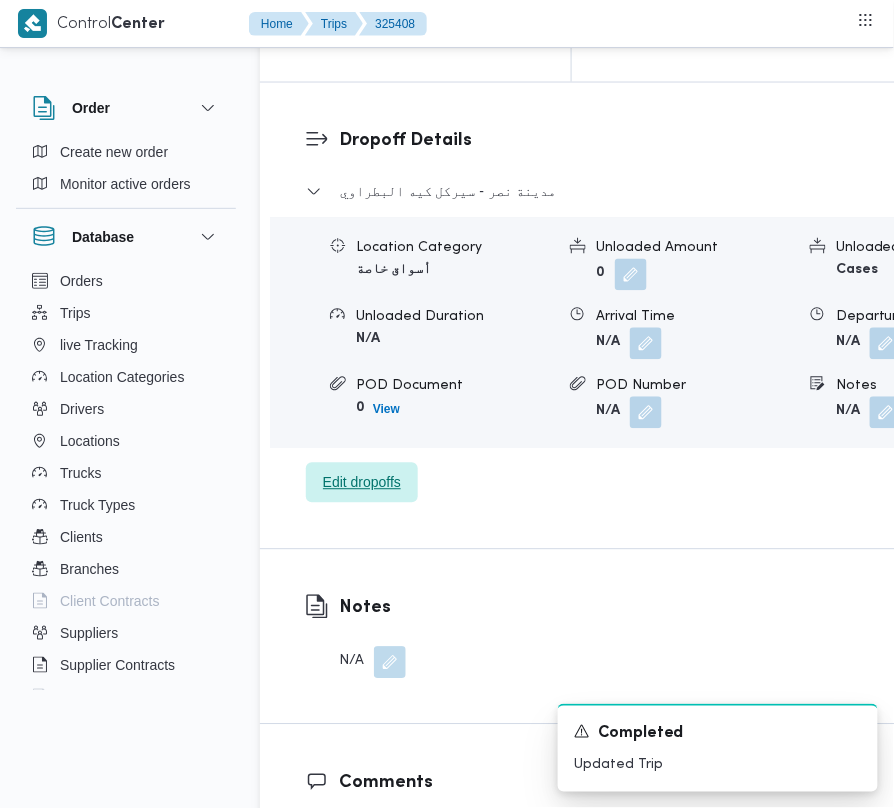 click on "Edit dropoffs" at bounding box center (362, 483) 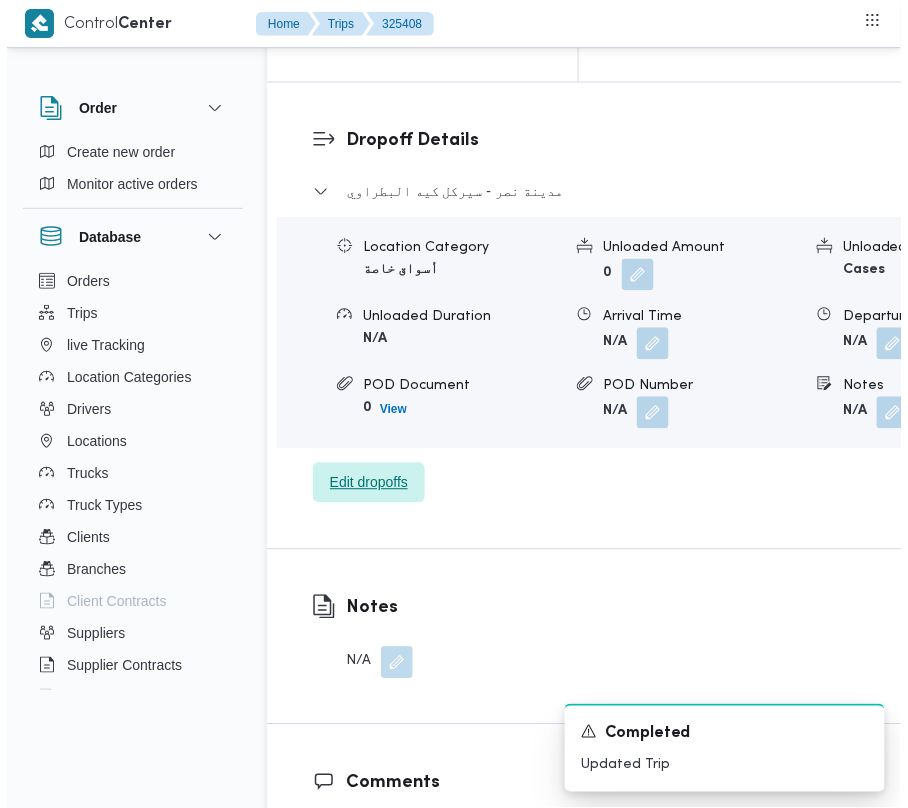 scroll, scrollTop: 3104, scrollLeft: 0, axis: vertical 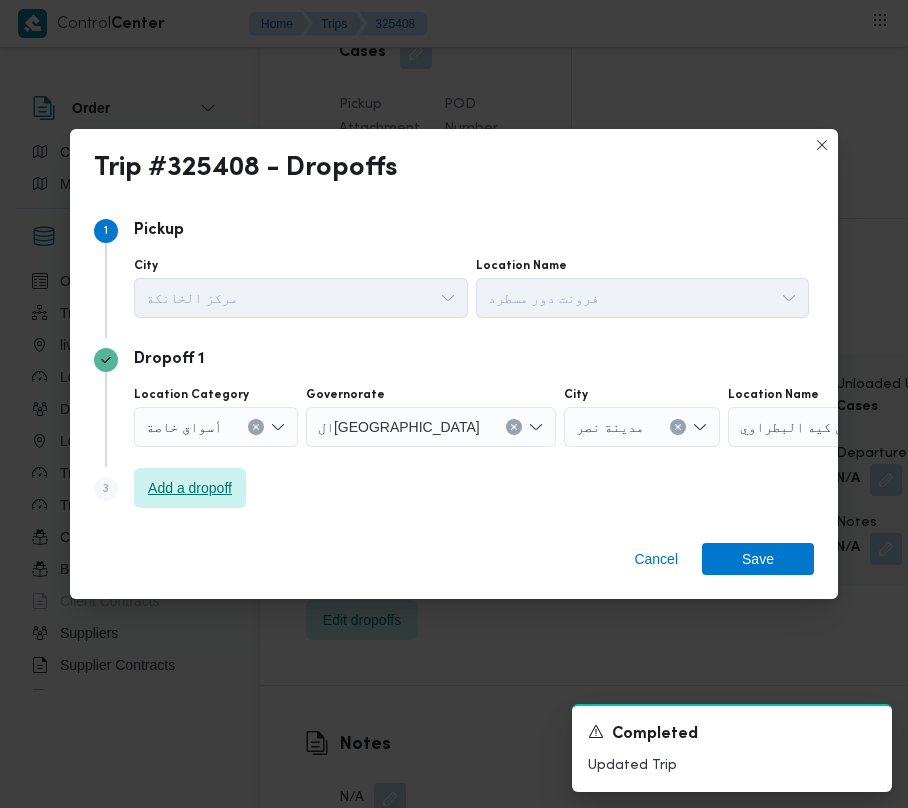 click on "Add a dropoff" at bounding box center (190, 488) 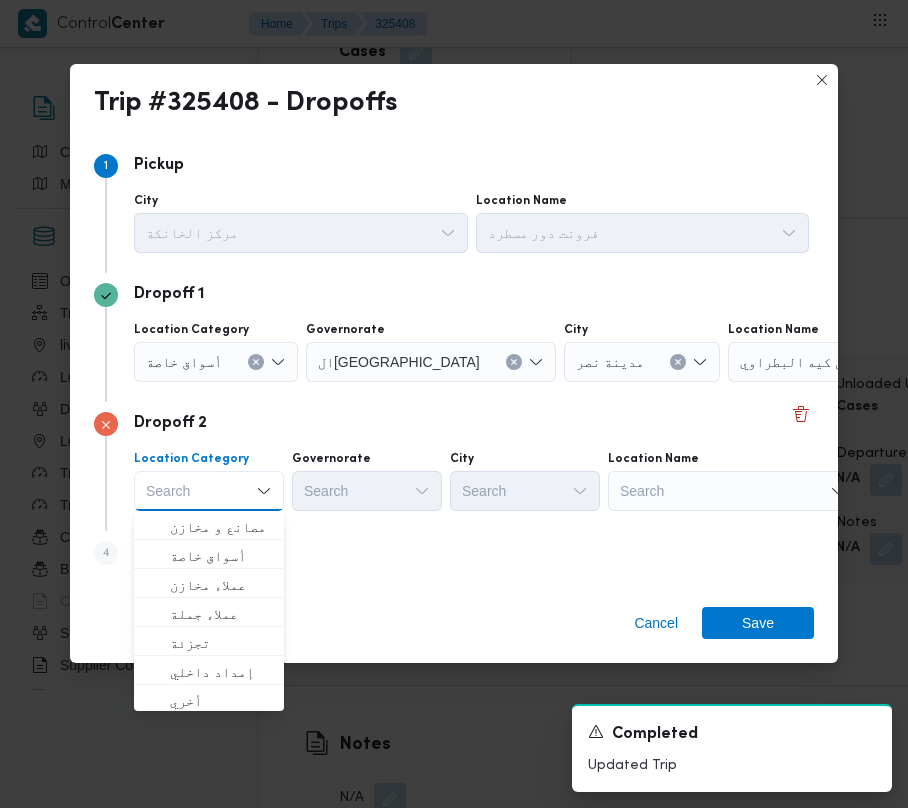 click on "Search" at bounding box center (853, 362) 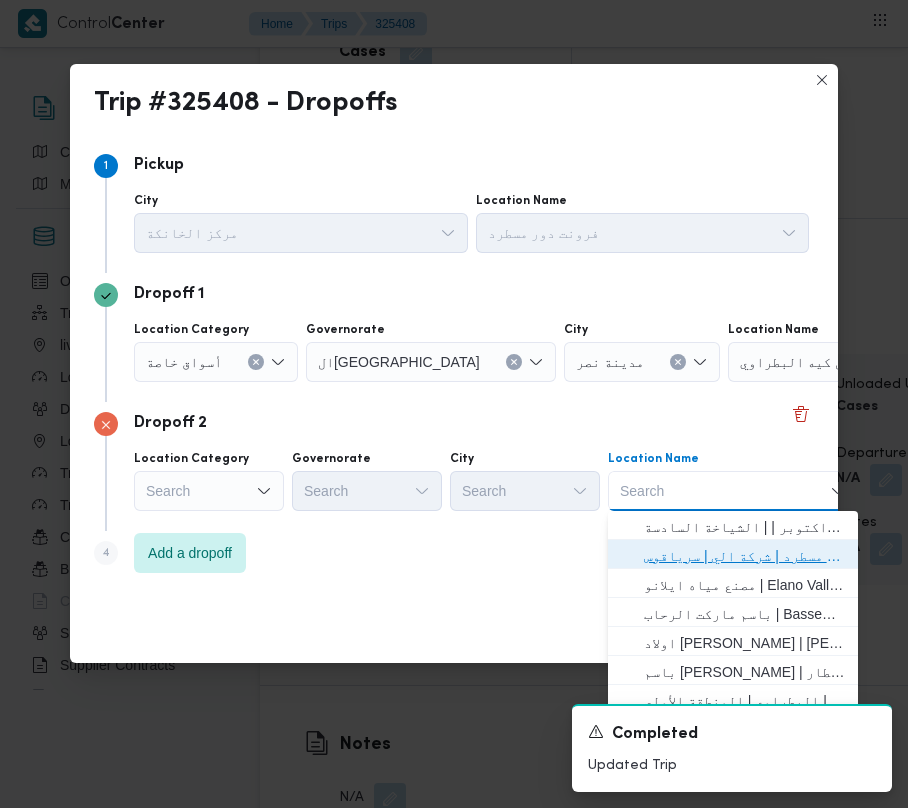 click on "فرونت دور مسطرد | شركة الي | سرياقوس" at bounding box center (745, 556) 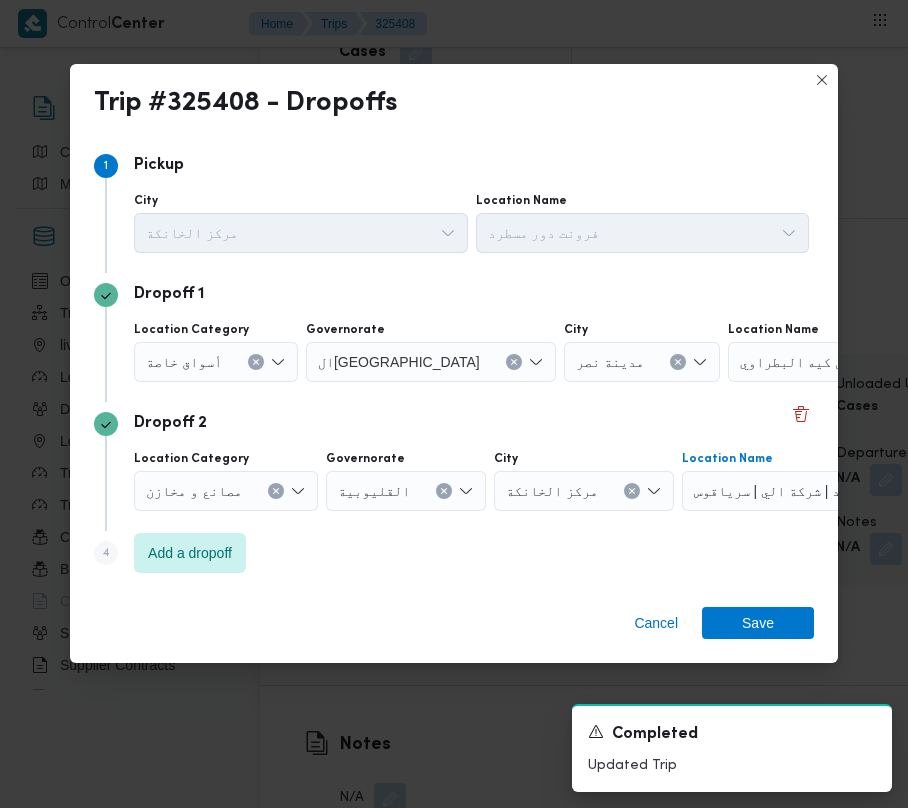 click on "أسواق خاصة" at bounding box center [184, 361] 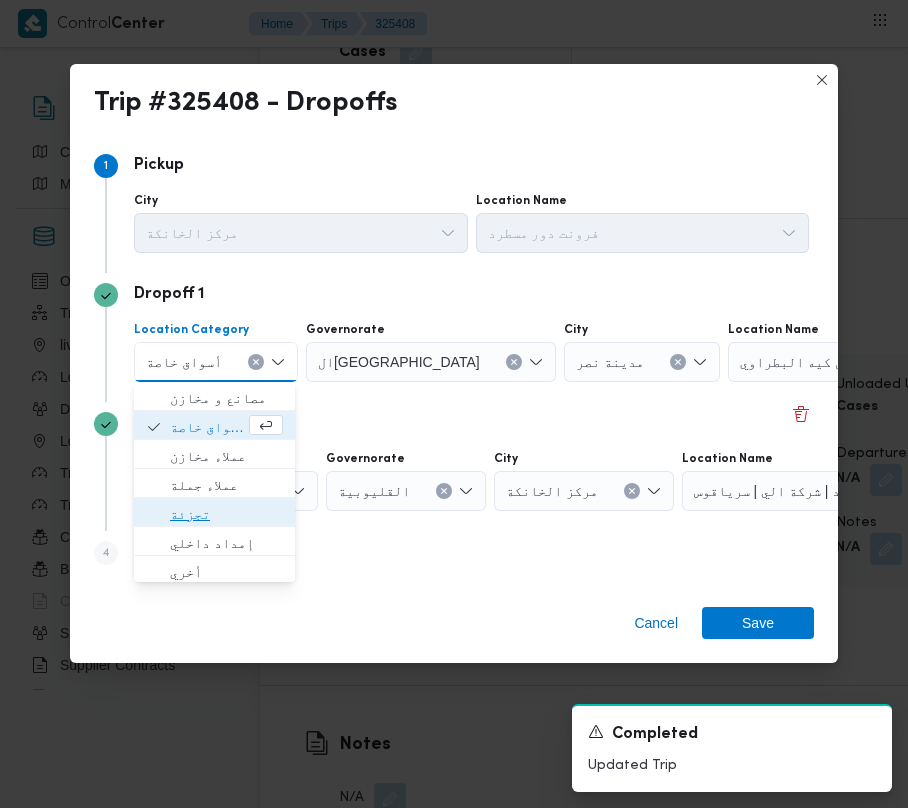 click on "تجزئة" at bounding box center (226, 514) 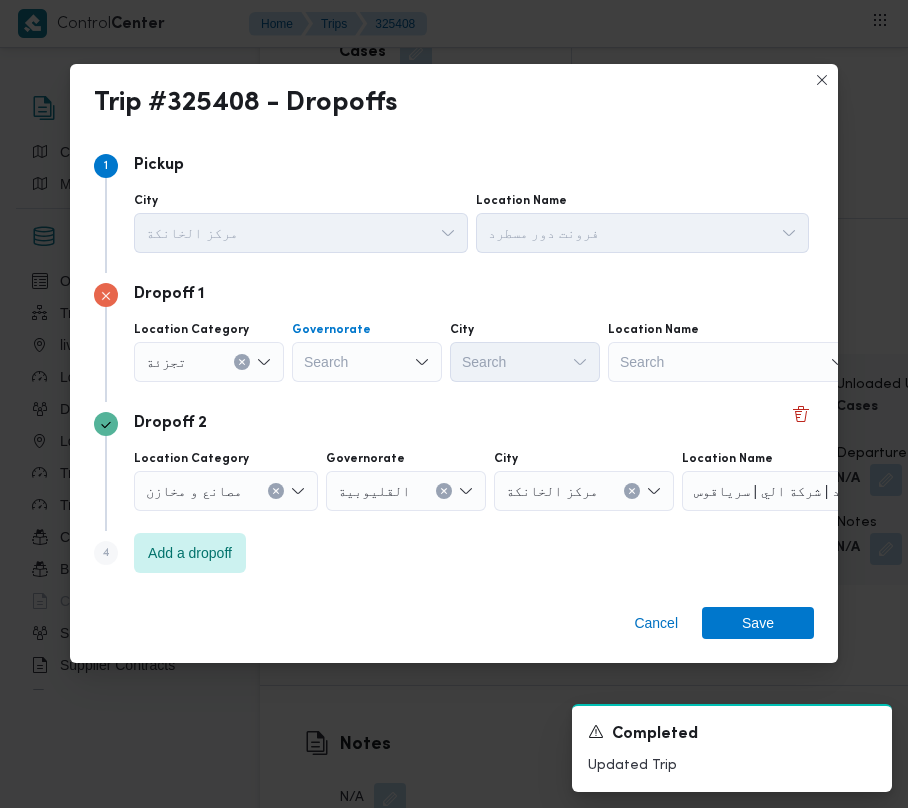 click on "Search" at bounding box center [367, 362] 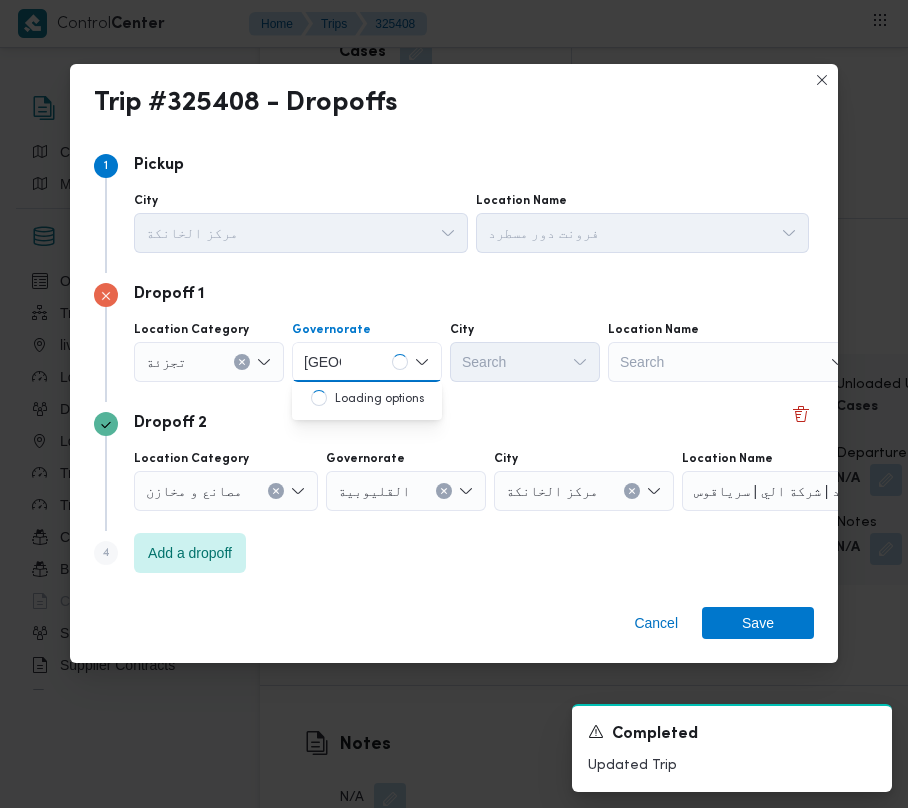 type on "[GEOGRAPHIC_DATA]" 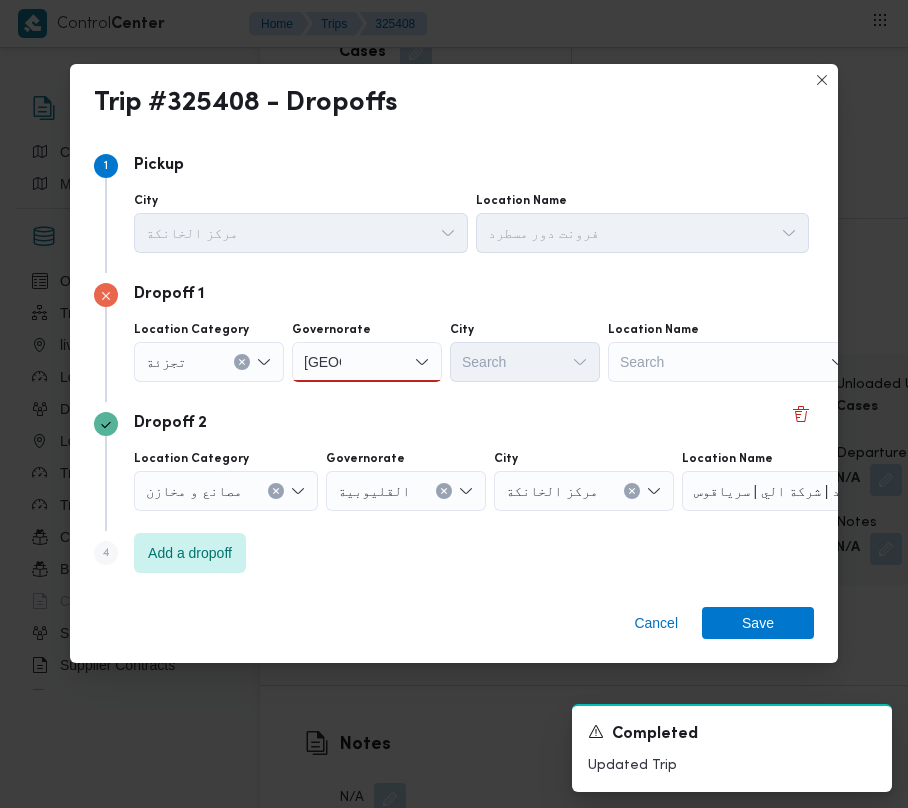 drag, startPoint x: 373, startPoint y: 357, endPoint x: 366, endPoint y: 365, distance: 10.630146 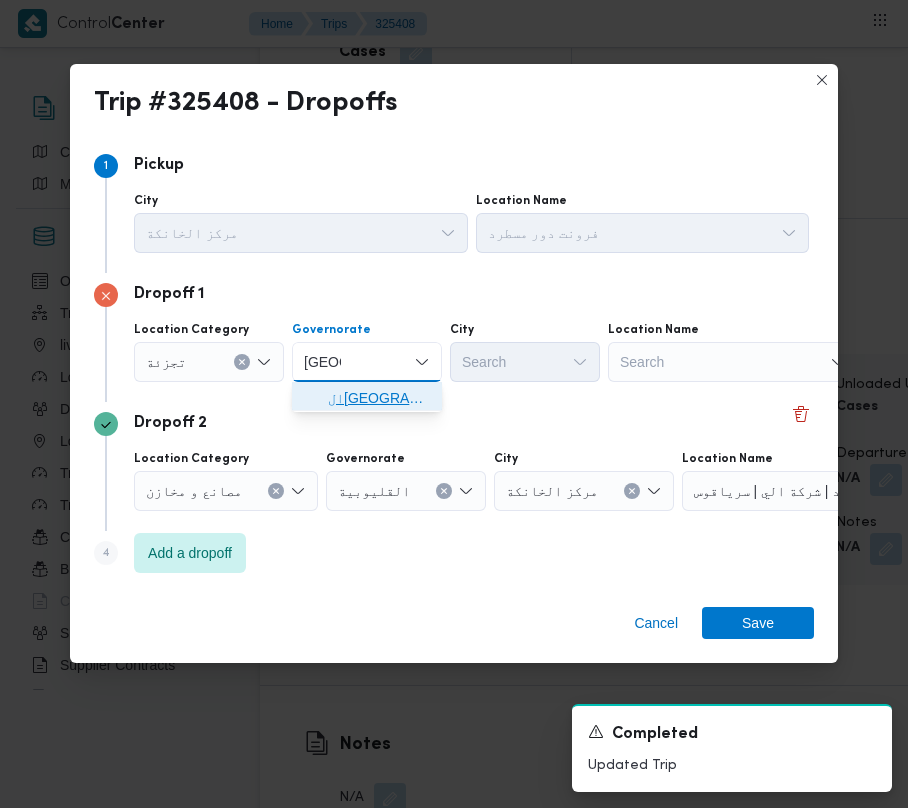 click on "ال[GEOGRAPHIC_DATA]" at bounding box center [379, 398] 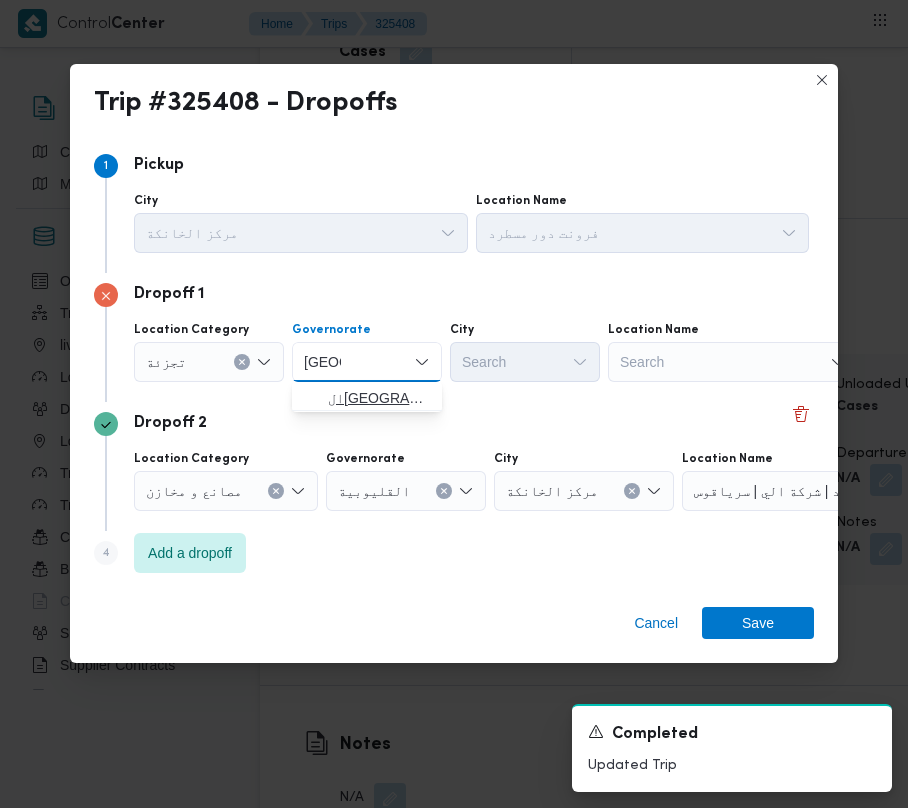 type 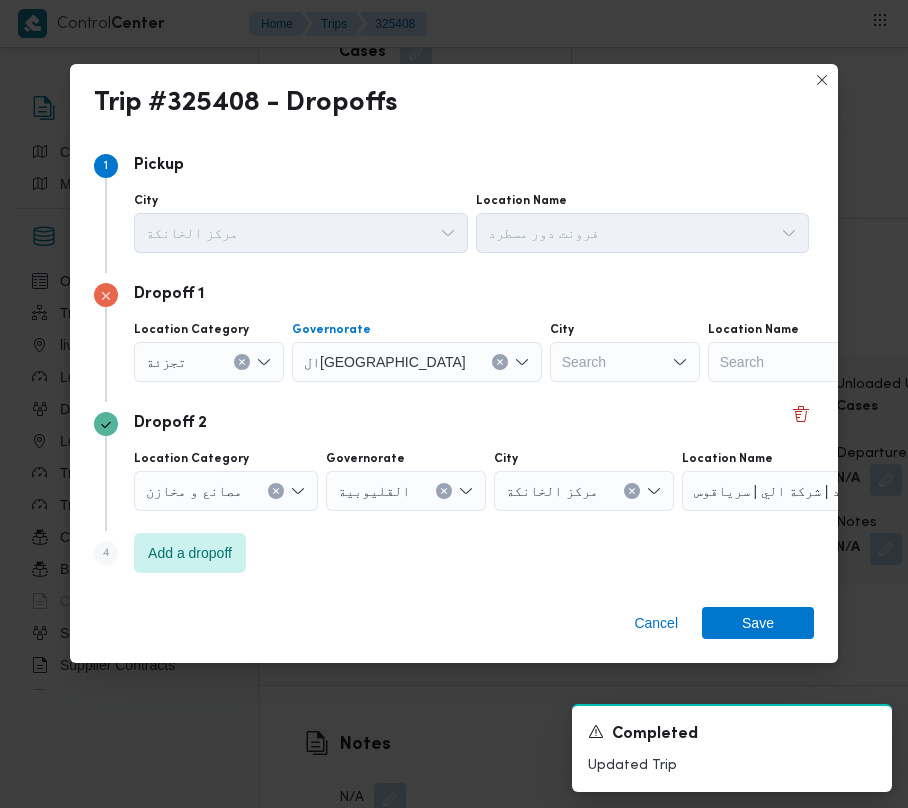 click on "Search" at bounding box center (625, 362) 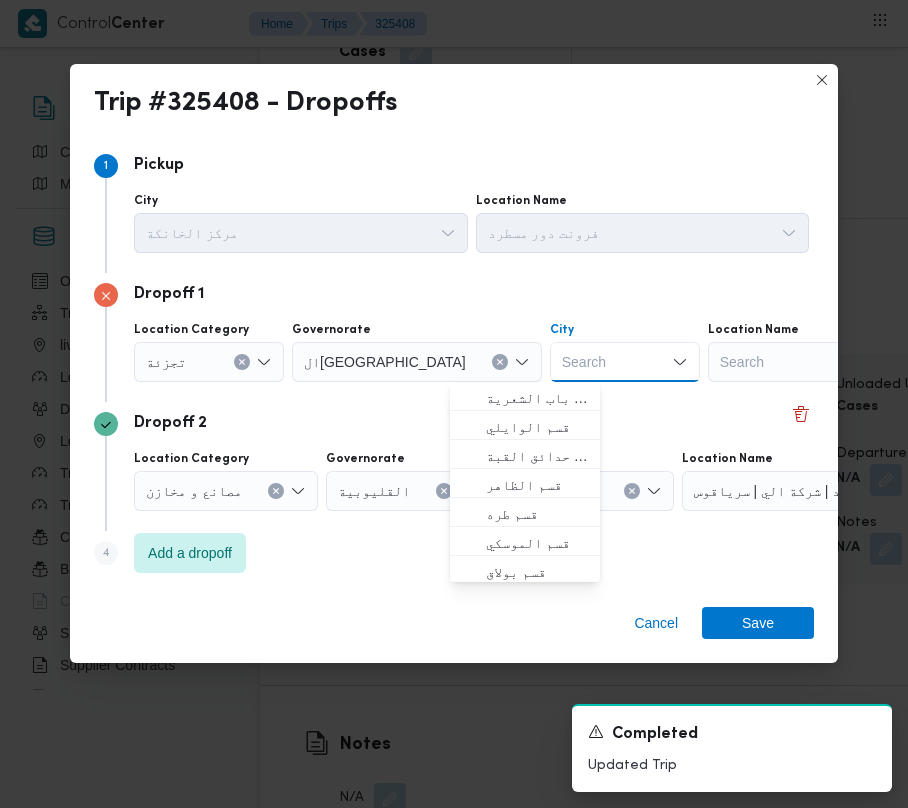 paste on "المعادي" 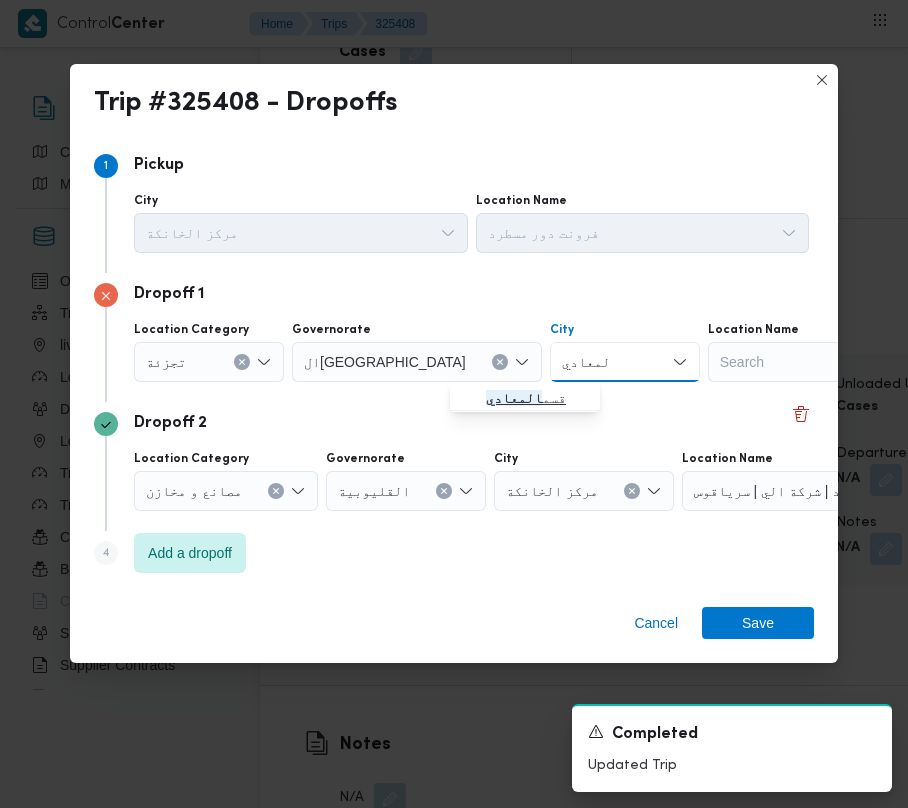 type on "المعادي" 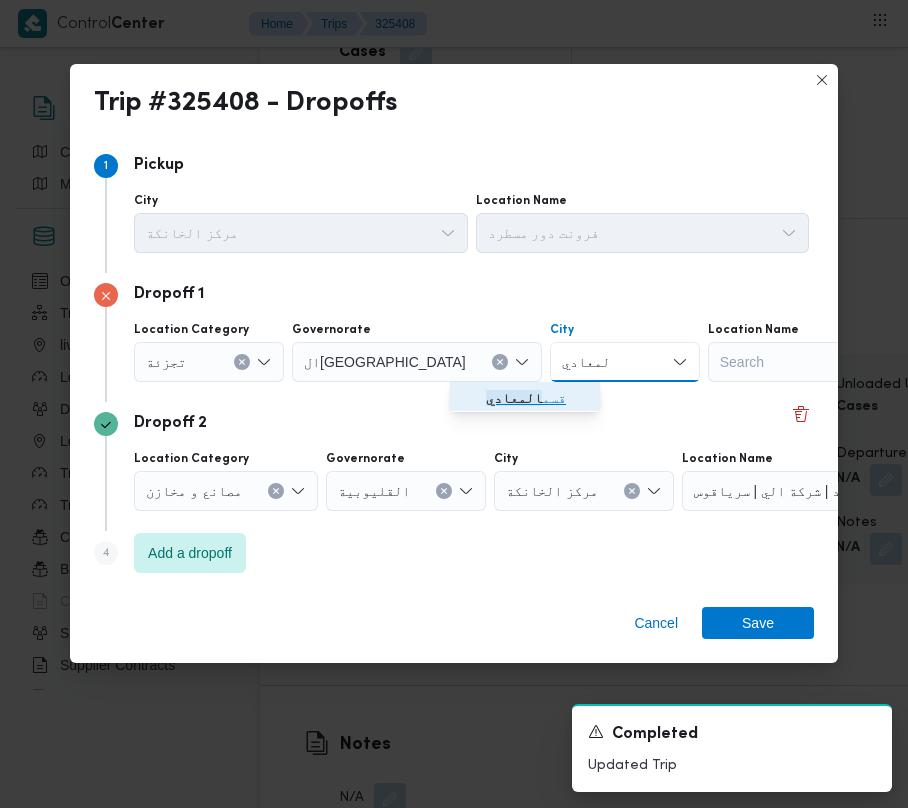 click on "المعادي" at bounding box center (514, 398) 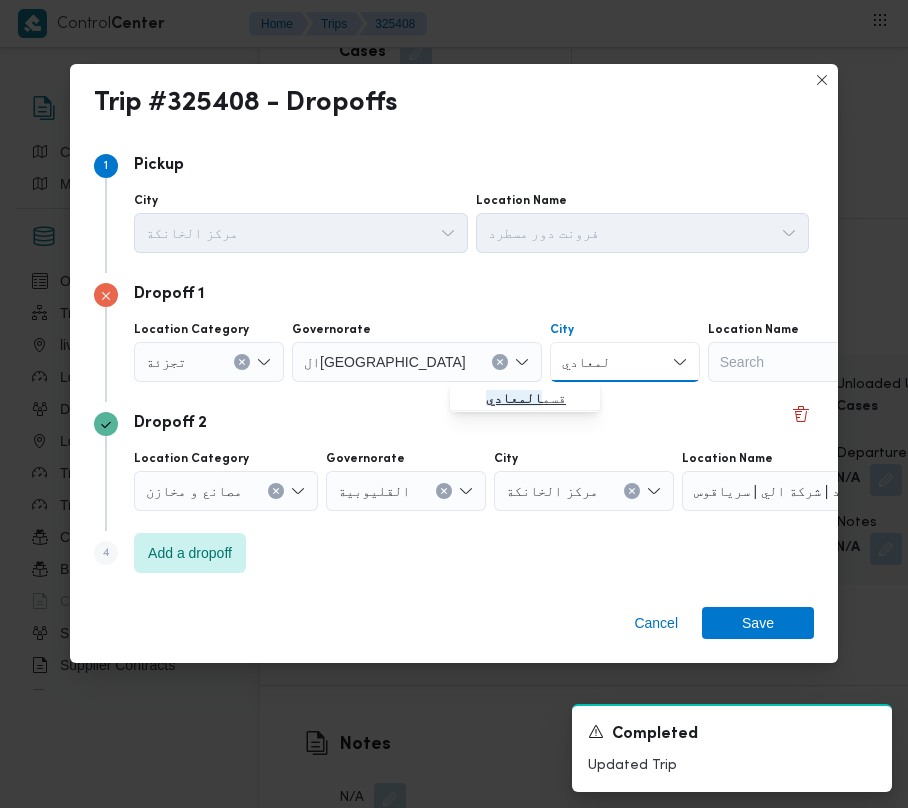 type 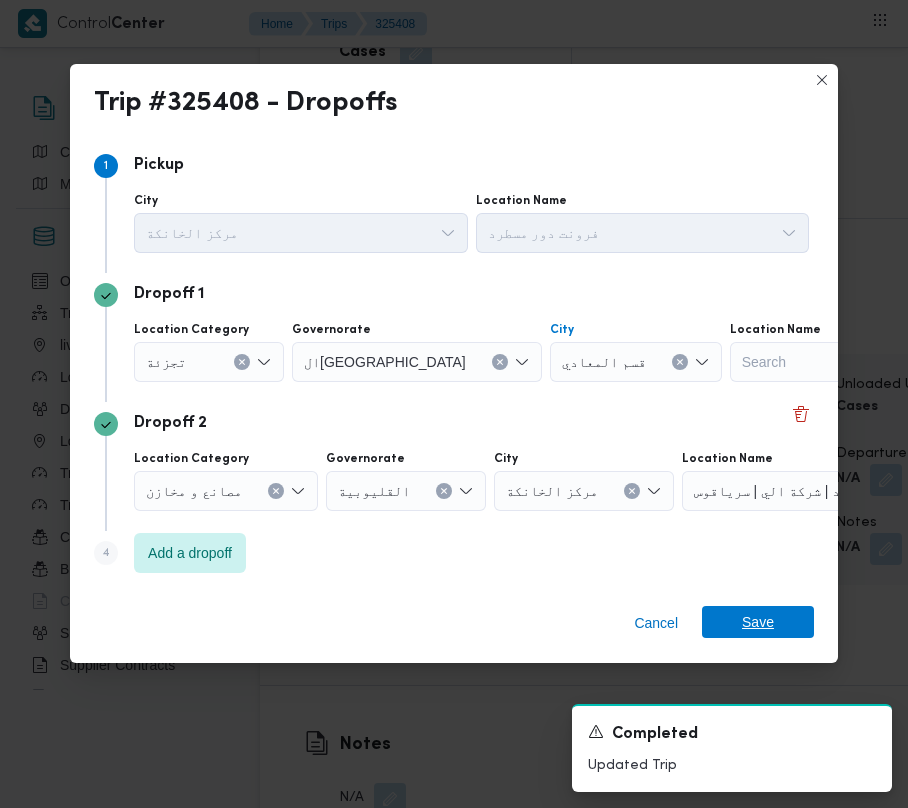 click on "Save" at bounding box center (758, 622) 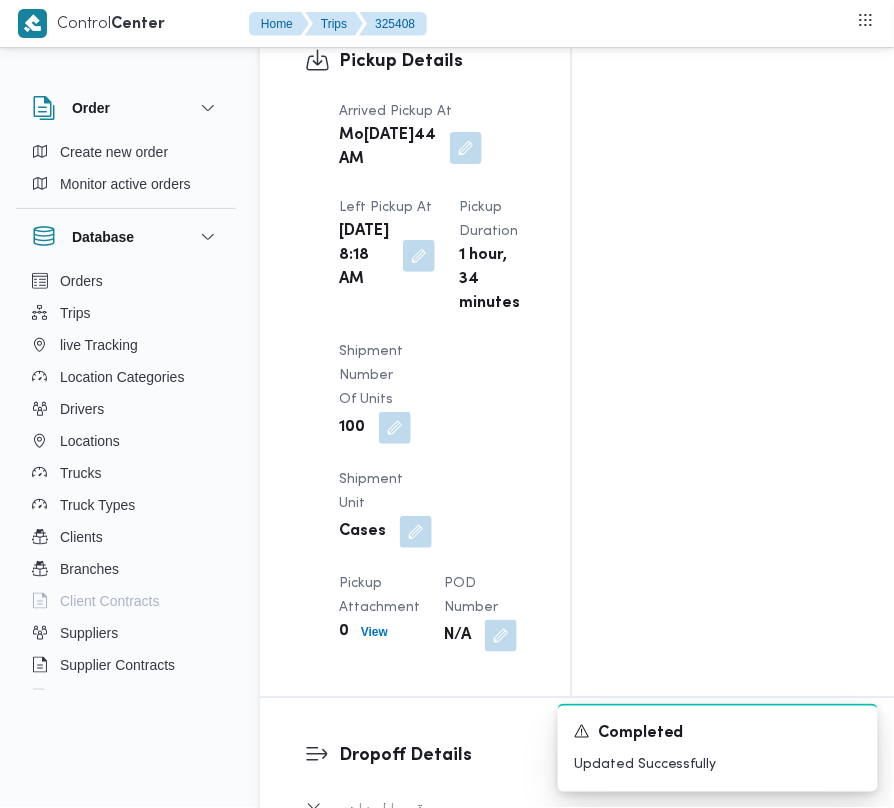 scroll, scrollTop: 0, scrollLeft: 0, axis: both 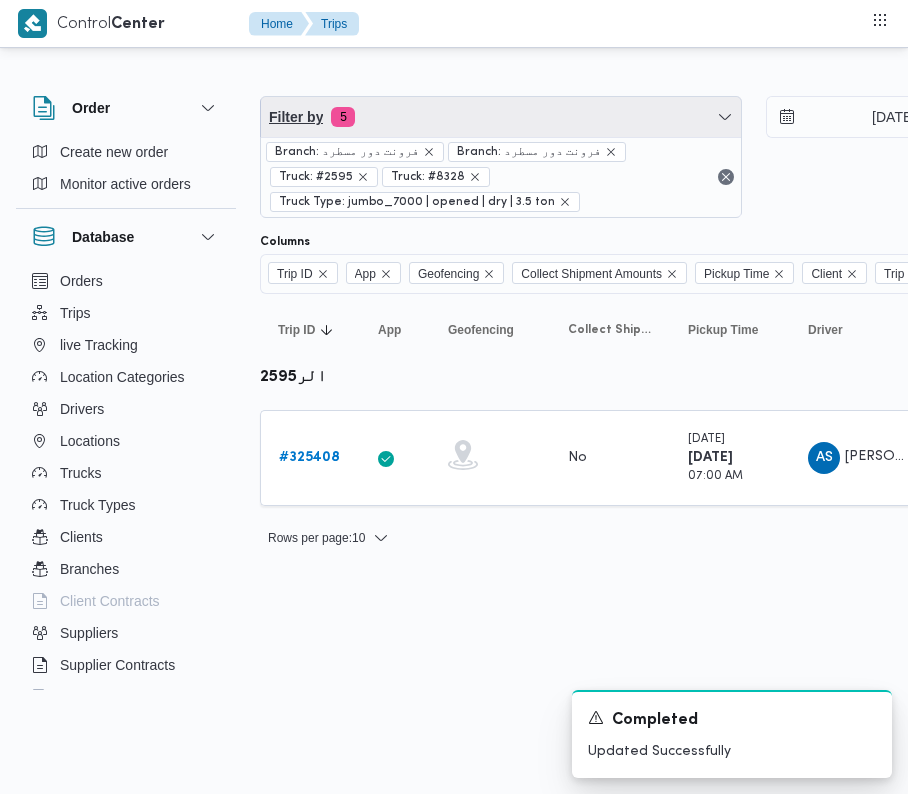 click on "Filter by 5" at bounding box center [501, 117] 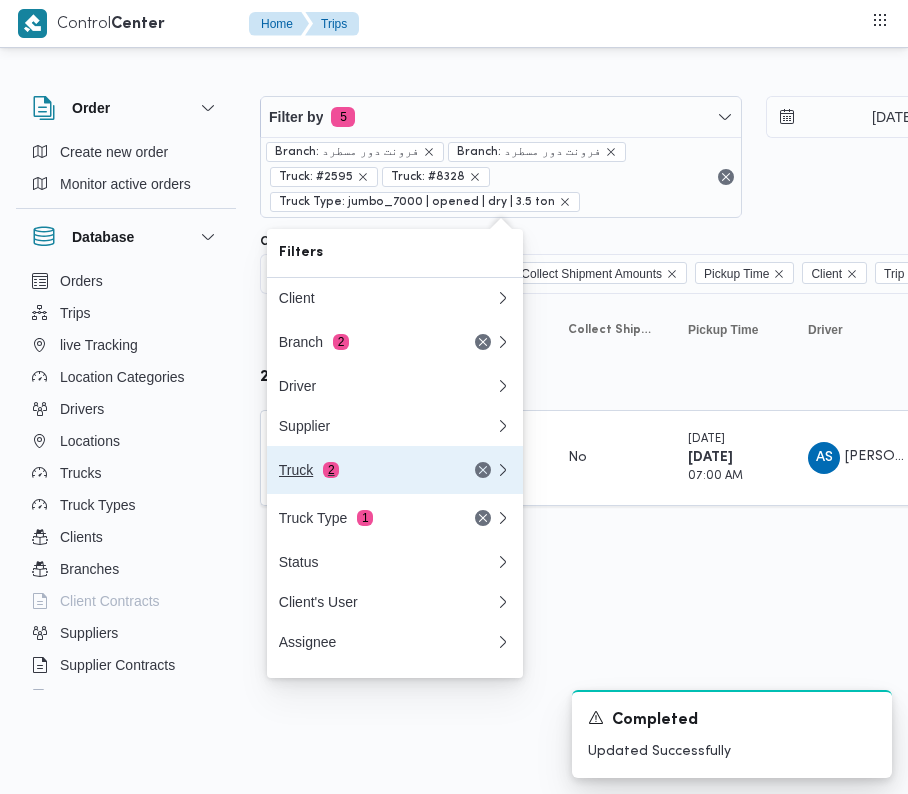 click on "Truck 2" at bounding box center (395, 470) 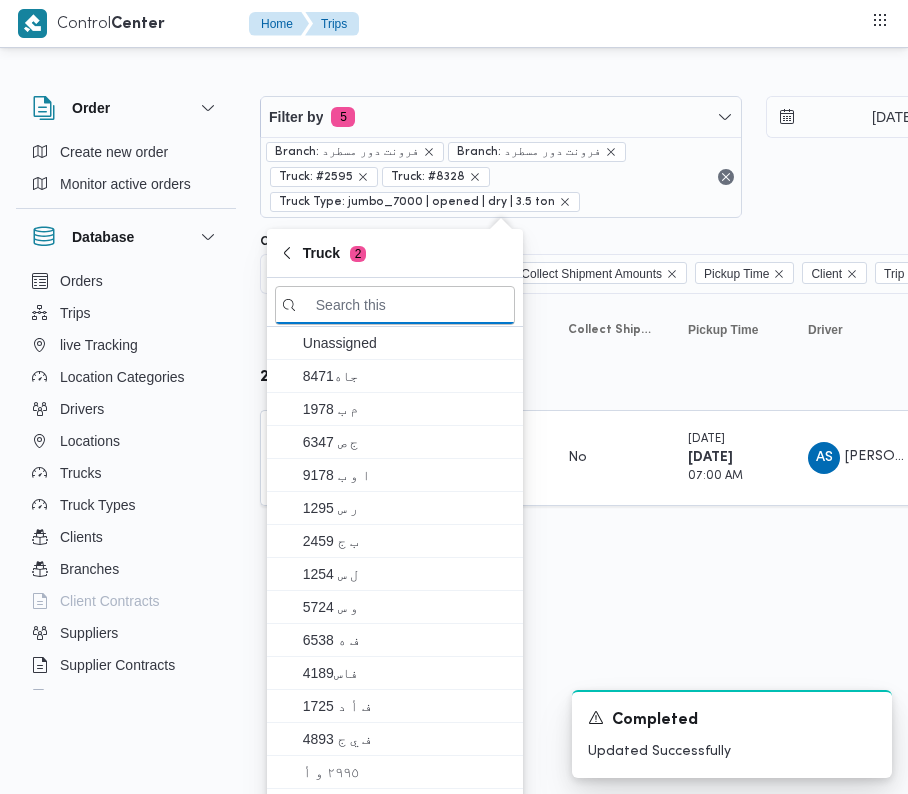 paste 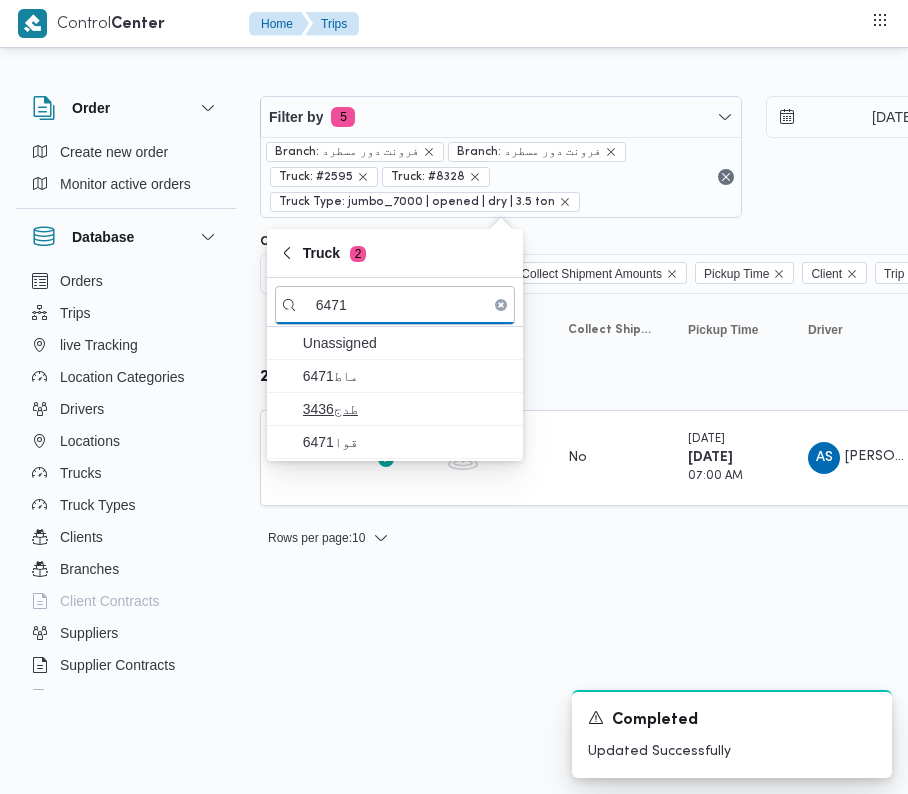 type on "6471" 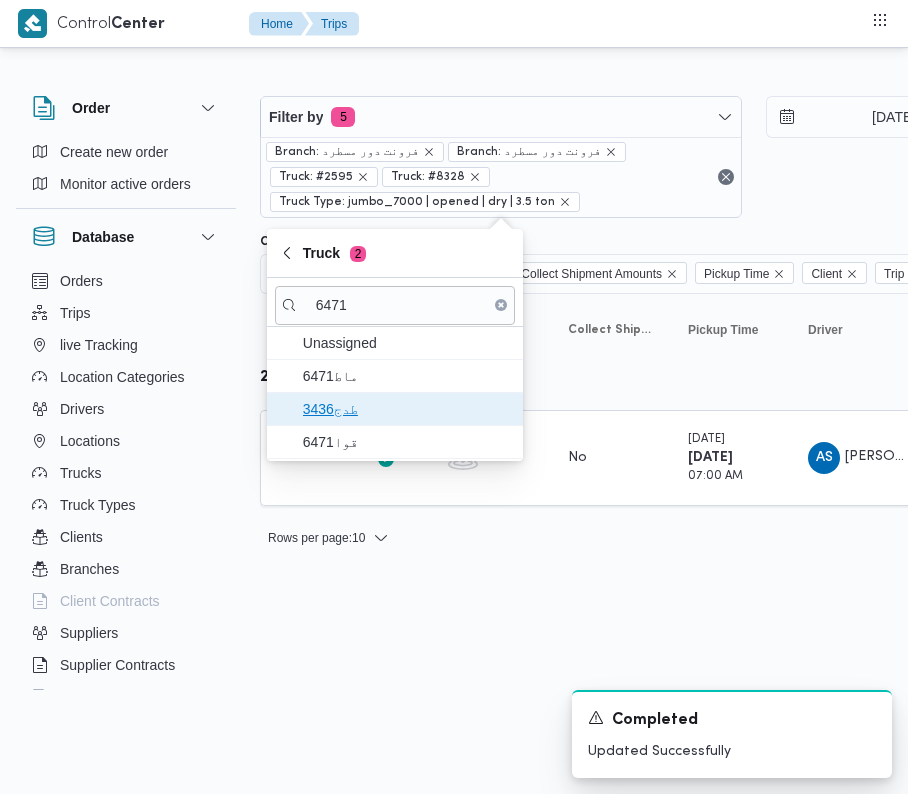 click on "طدج3436" at bounding box center (407, 409) 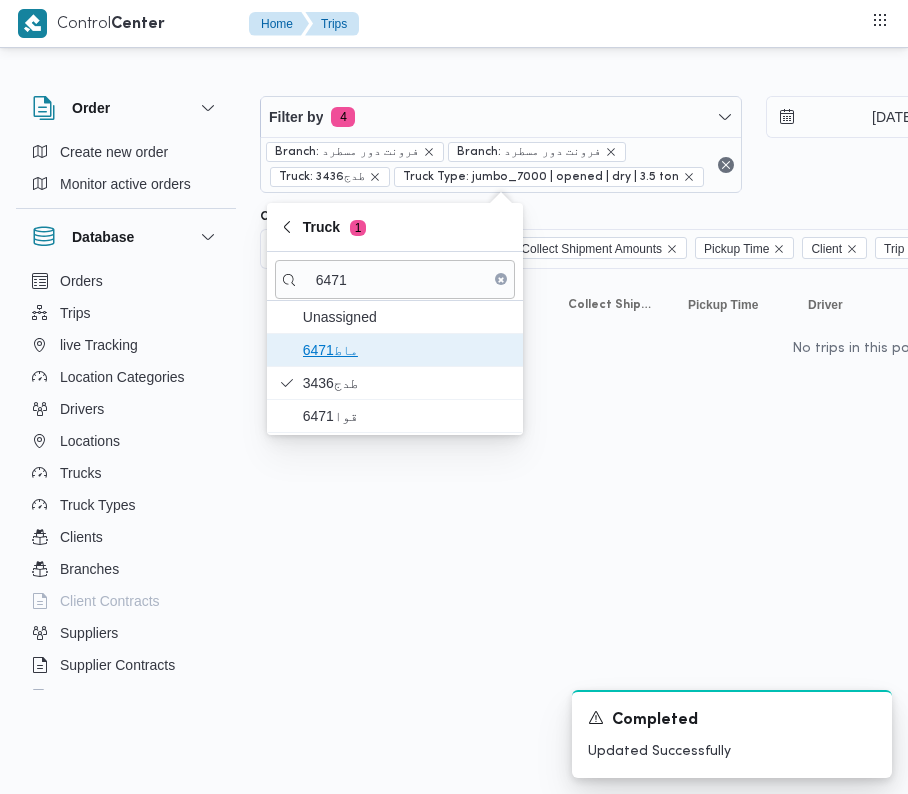 click on "ماط6471" at bounding box center (407, 350) 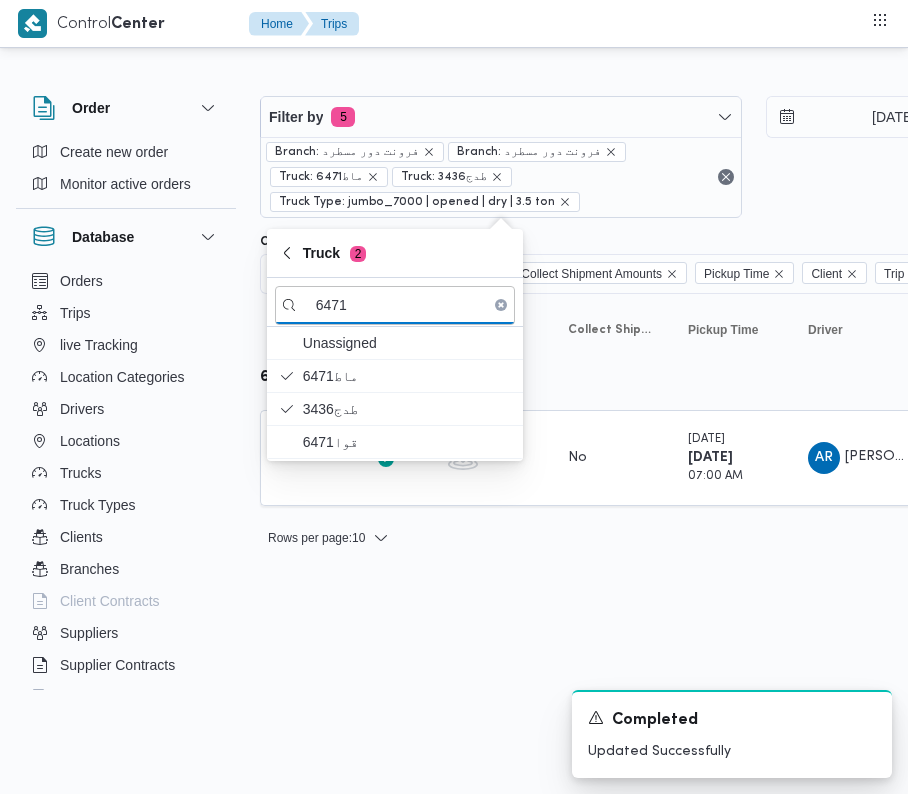 click on "Control  Center Home Trips Order Create new order Monitor active orders Database Orders Trips live Tracking Location Categories Drivers Locations Trucks Truck Types Clients Branches Client Contracts Suppliers Supplier Contracts Devices Users Projects SP Projects Admins organization assignees Tags Filter by 5 Branch: فرونت دور مسطرد Branch: فرونت دور مسطرد  Truck: ماط6471 Truck: طدج3436 Truck Type: jumbo_7000 | opened | dry | 3.5 ton 21[DATE] 21[DATE]roup By Truck Columns Trip ID App Geofencing Collect Shipment Amounts Pickup Time Client Trip Points Driver Supplier Truck Status Platform Sorting Trip ID Click to sort in ascending order App Click to sort in ascending order Geofencing Click to sort in ascending order Collect Shipment Amounts Pickup Time Click to sort in ascending order Client Click to sort in ascending order Trip Points Driver Click to sort in ascending order Supplier Click to sort in ascending order Truck Click to sort in ascending order Status Platform #" at bounding box center [454, 397] 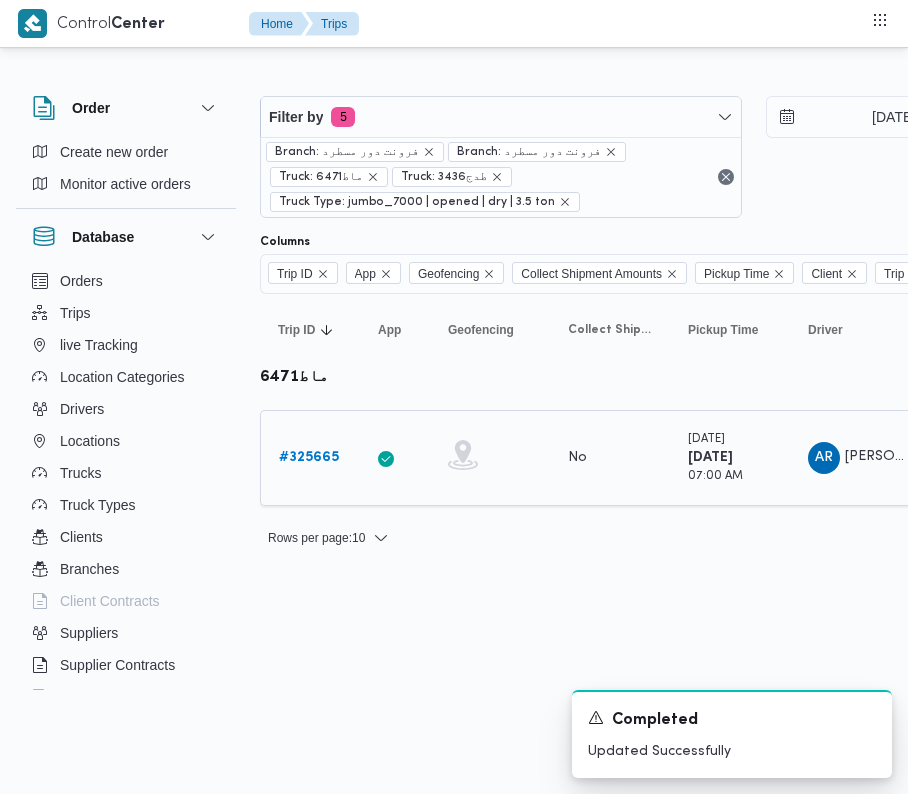 click on "# 325665" at bounding box center [309, 457] 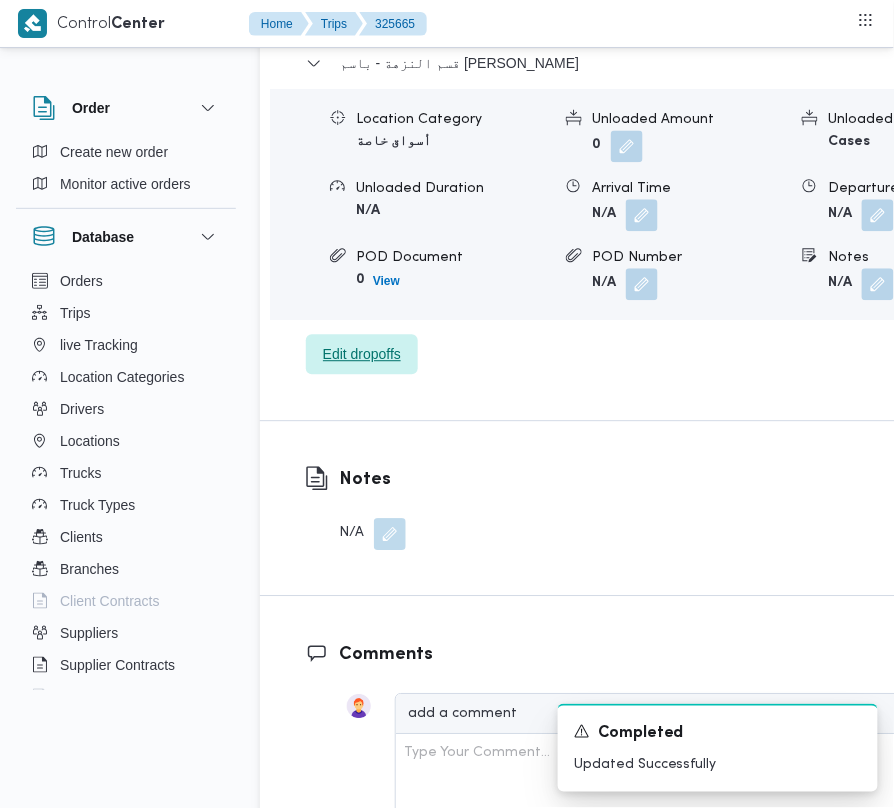 click on "Edit dropoffs" at bounding box center [362, 354] 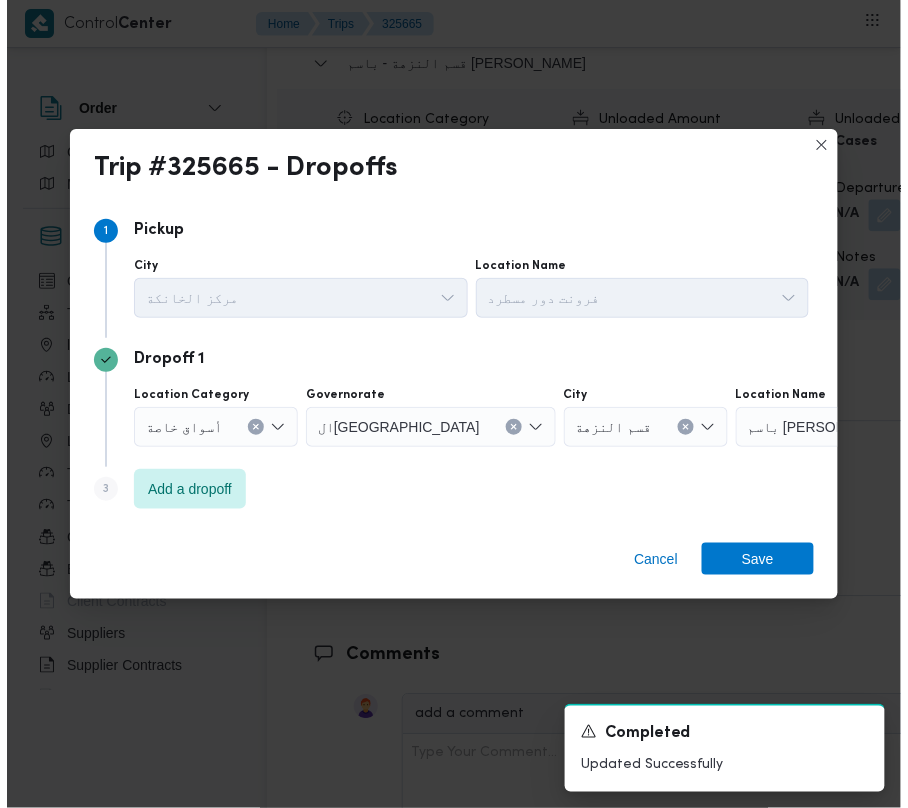 scroll, scrollTop: 3273, scrollLeft: 0, axis: vertical 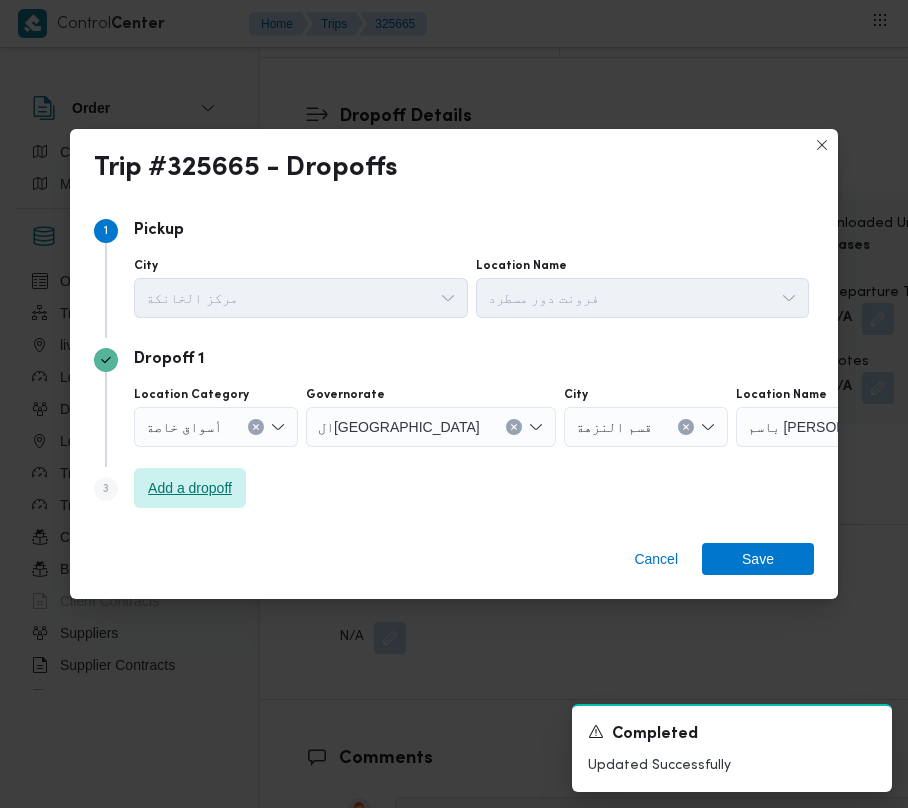click on "Add a dropoff" at bounding box center (190, 488) 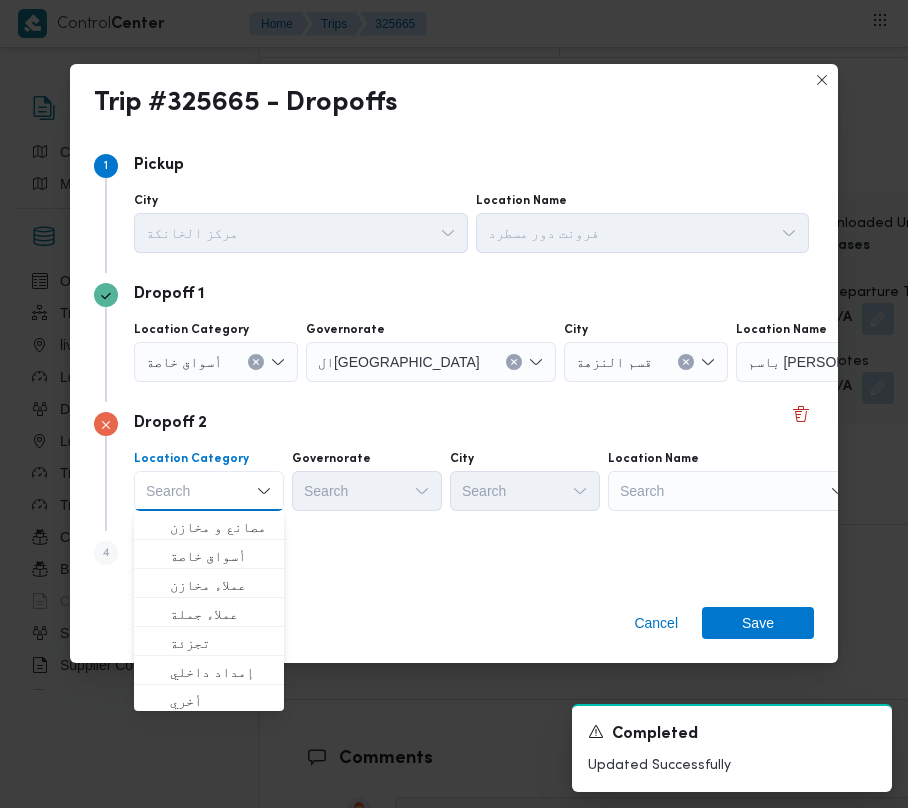 click on "Search" at bounding box center [861, 362] 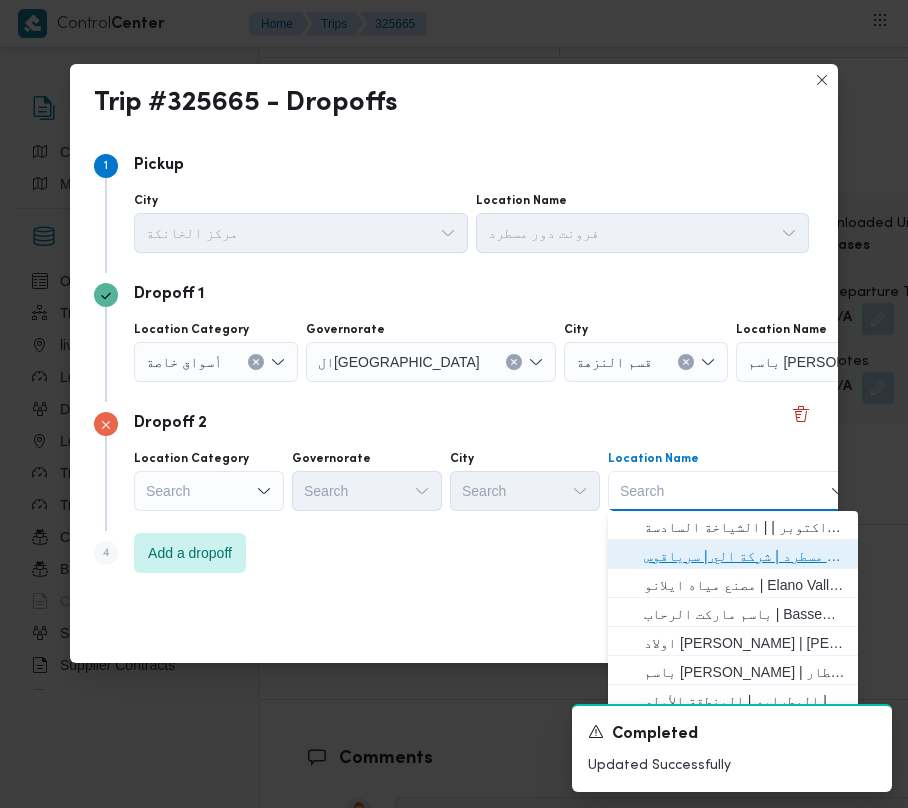 click on "فرونت دور مسطرد | شركة الي | سرياقوس" at bounding box center [745, 556] 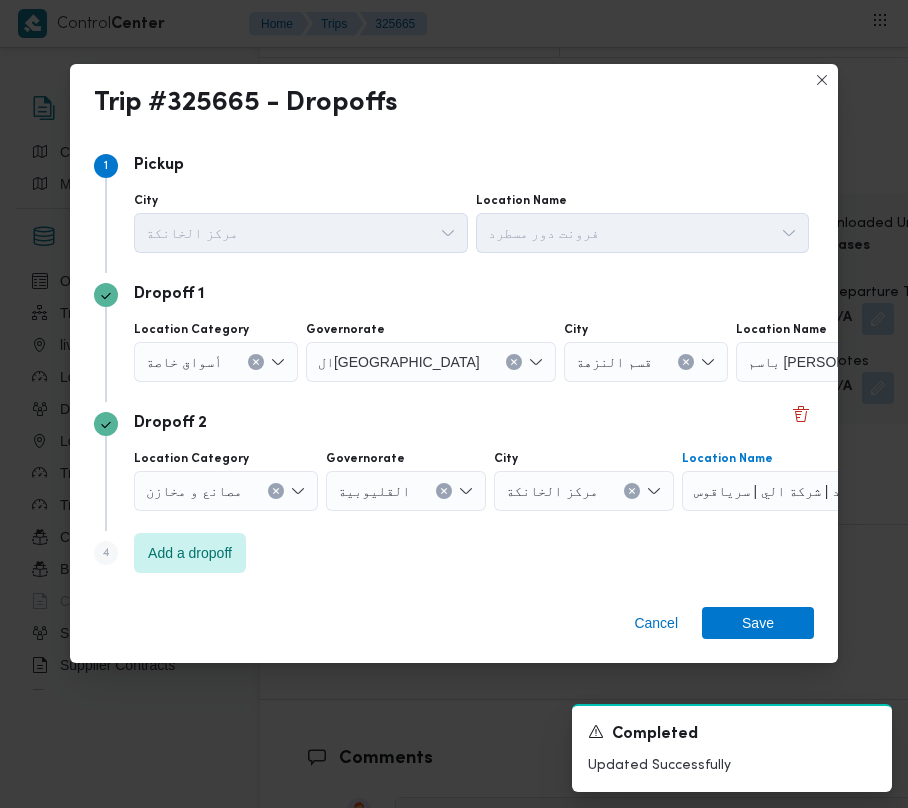 click on "أسواق خاصة" at bounding box center [184, 361] 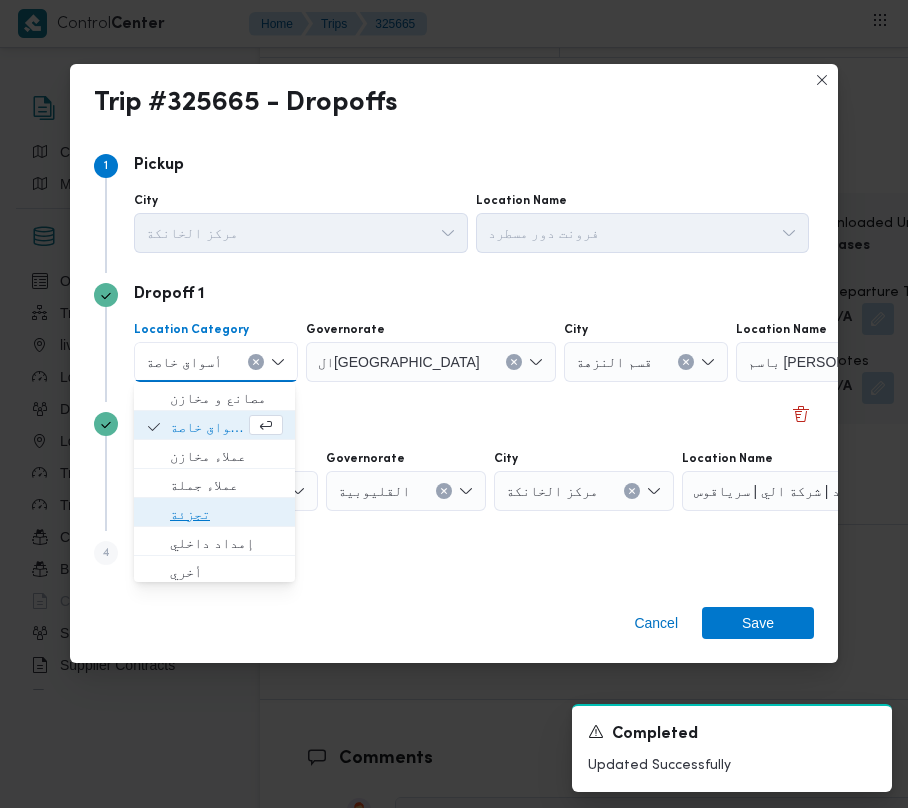 click on "تجزئة" at bounding box center [226, 514] 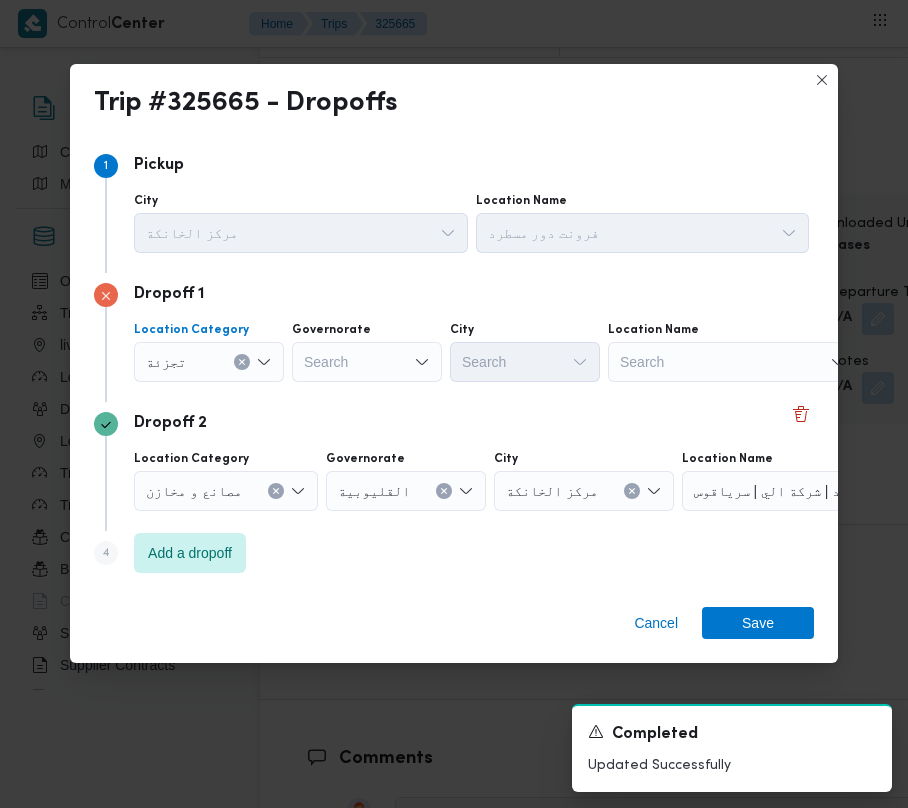 drag, startPoint x: 364, startPoint y: 382, endPoint x: 358, endPoint y: 349, distance: 33.54102 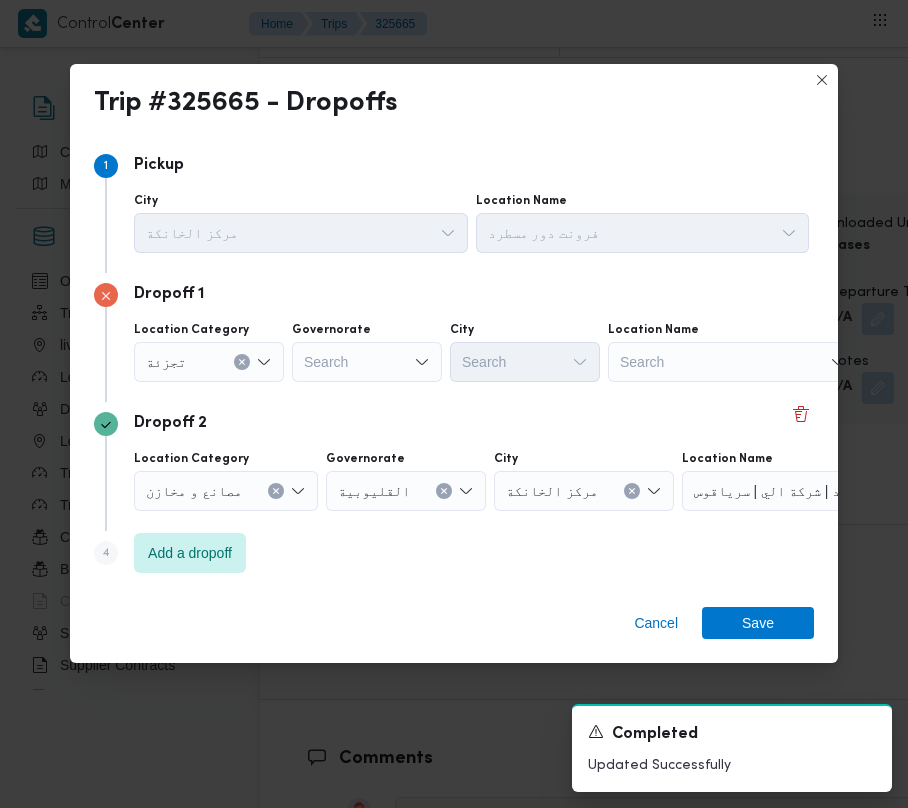 click on "Search" at bounding box center [367, 362] 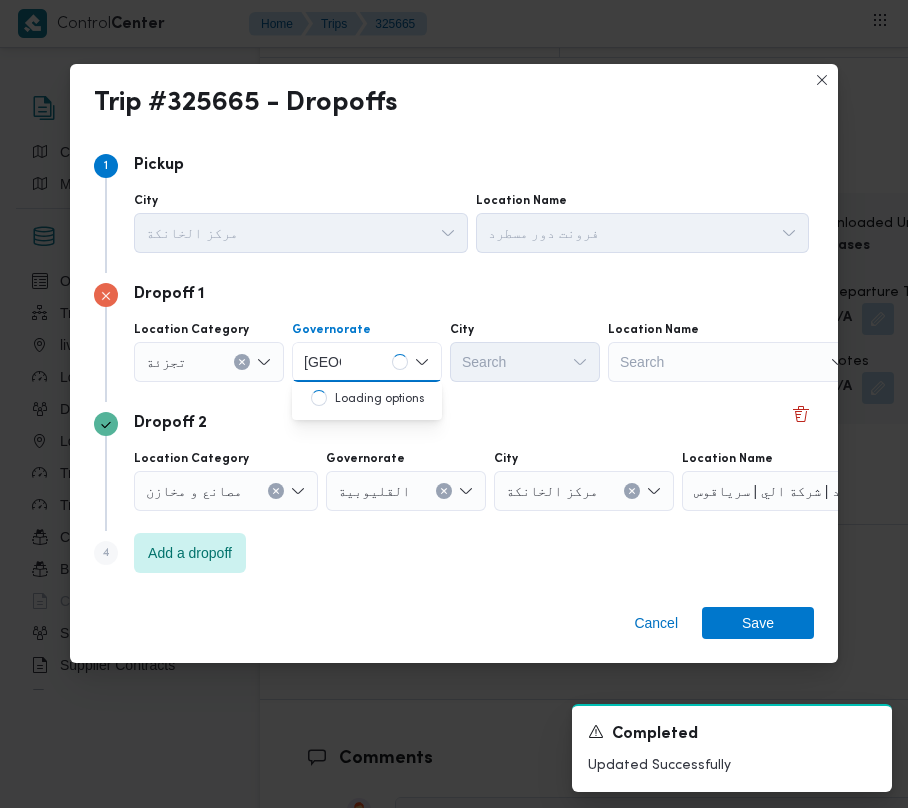 type on "[GEOGRAPHIC_DATA]" 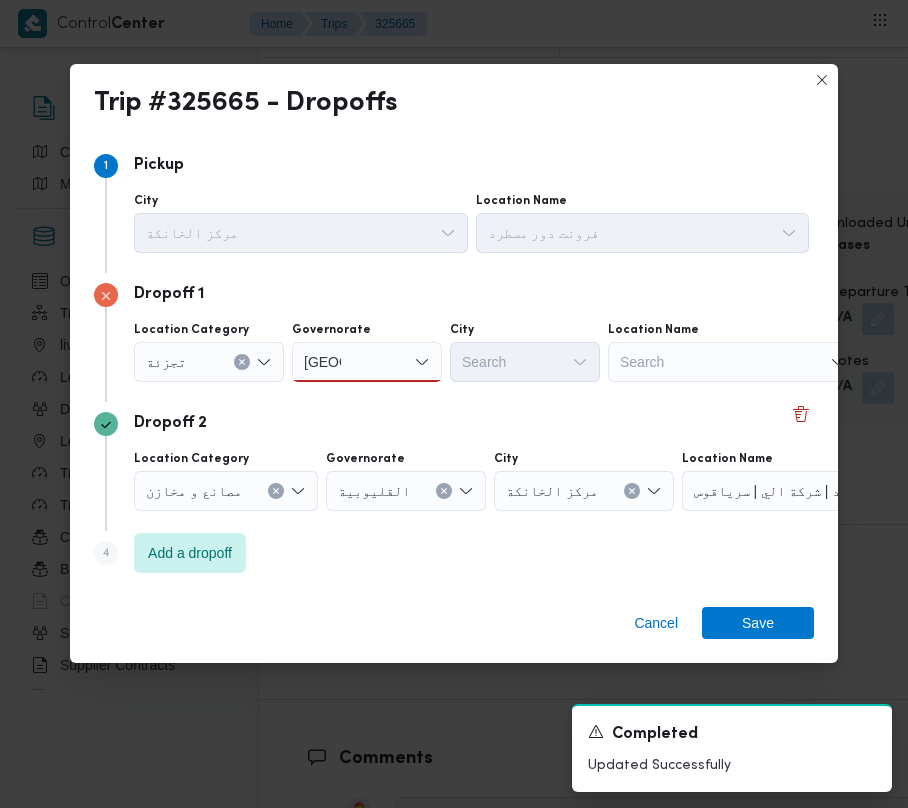 click on "[GEOGRAPHIC_DATA] [GEOGRAPHIC_DATA]" at bounding box center (367, 362) 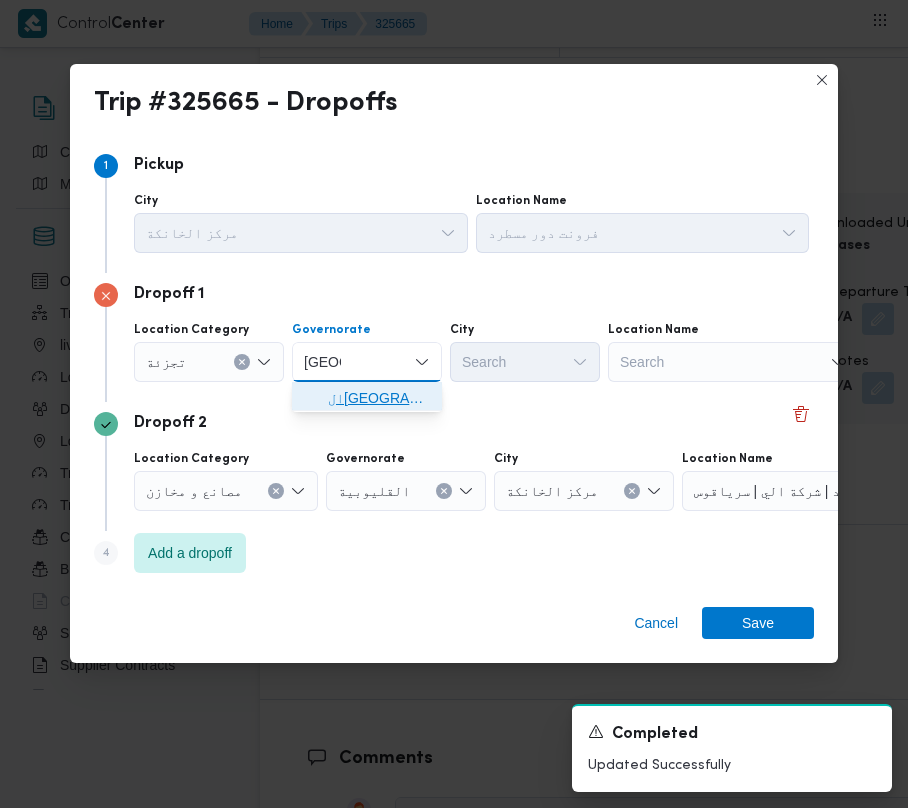 click on "ال[GEOGRAPHIC_DATA]" at bounding box center (379, 398) 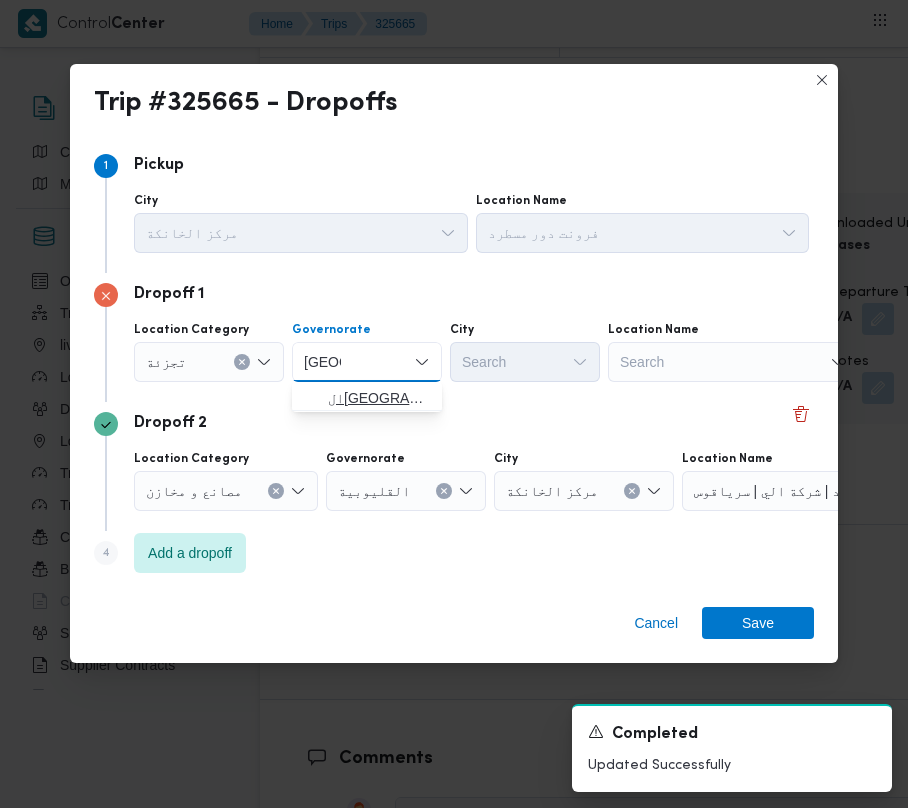 type 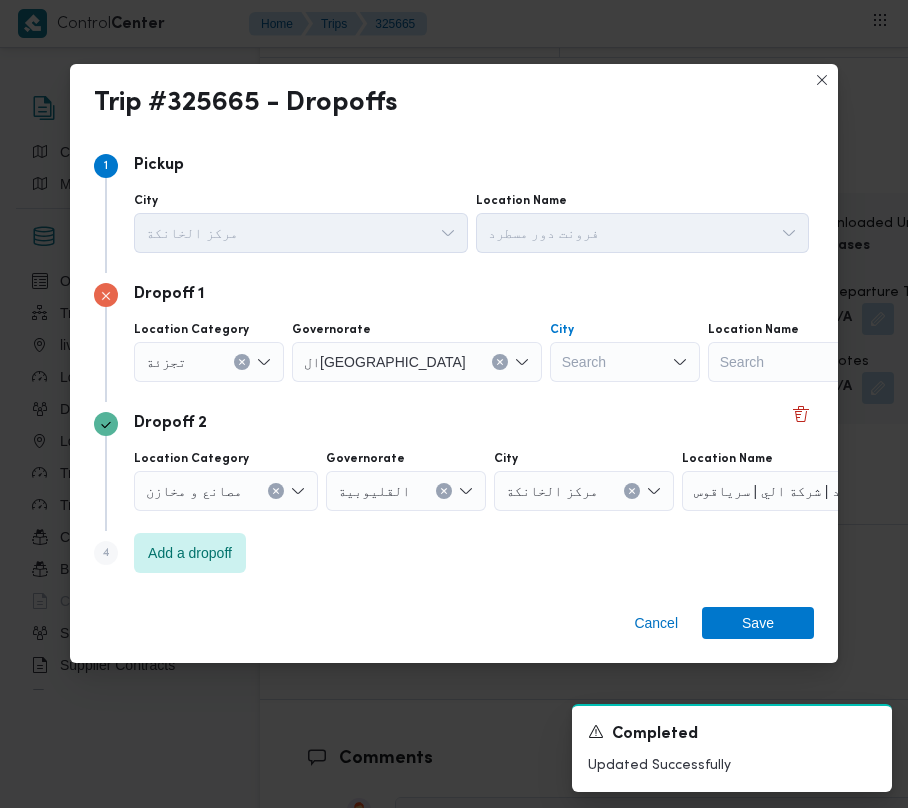 click on "Search" at bounding box center [625, 362] 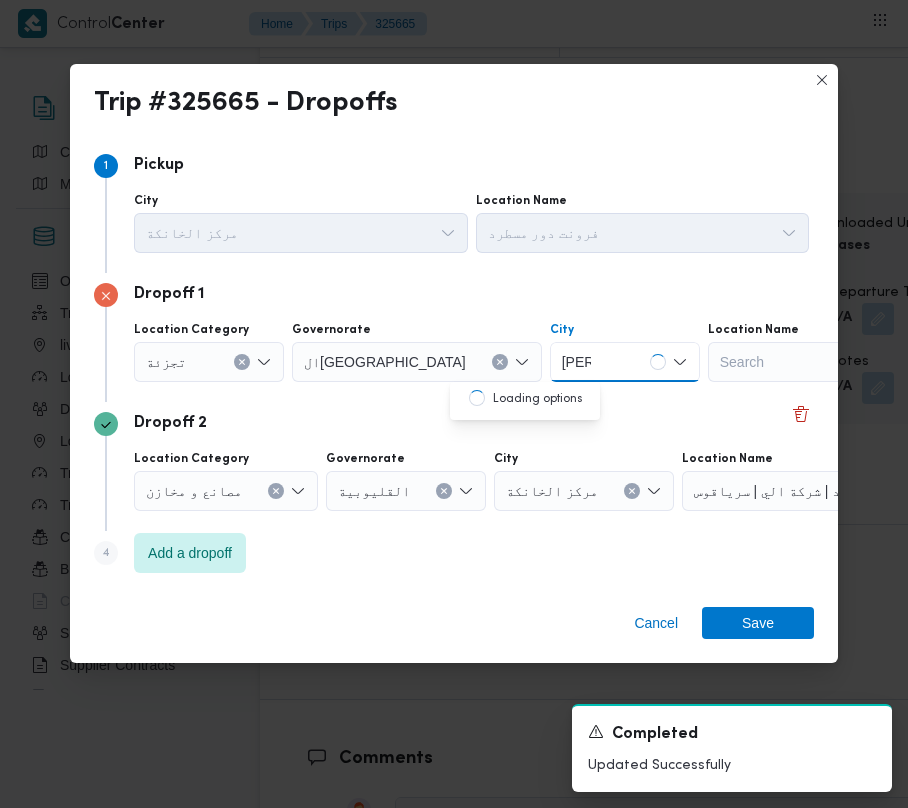 type on "[PERSON_NAME]" 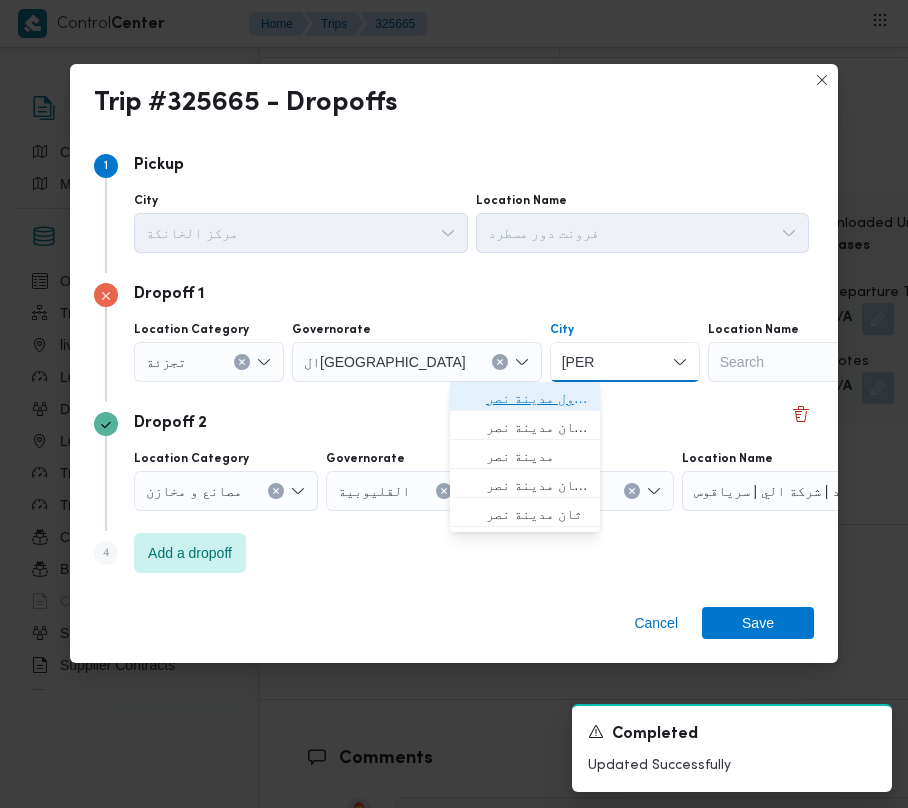 click 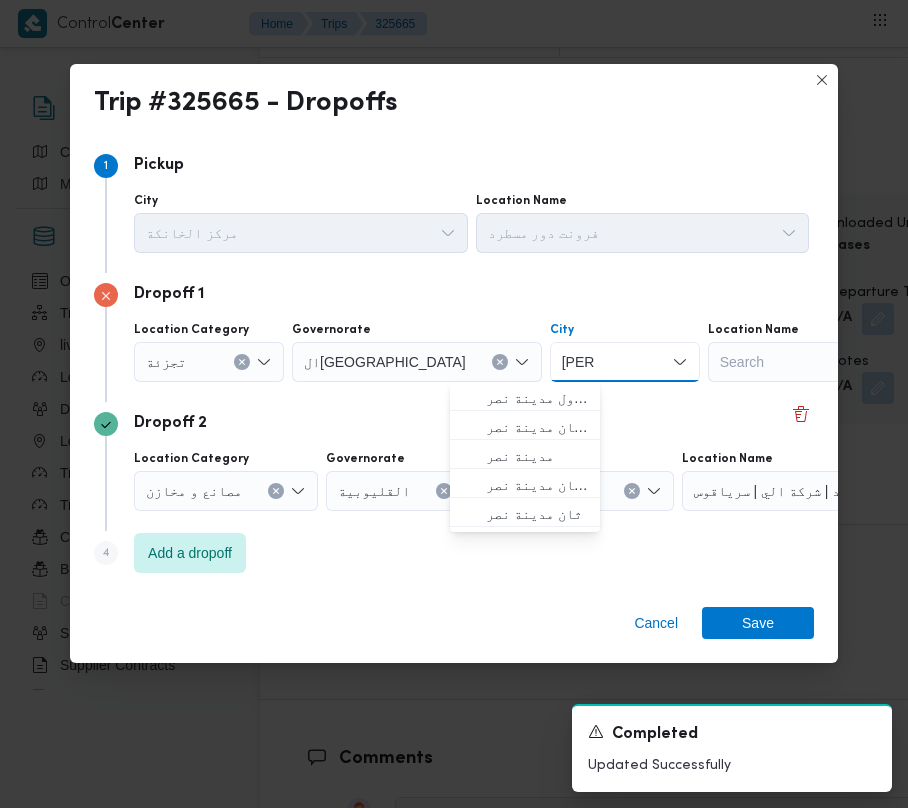 type 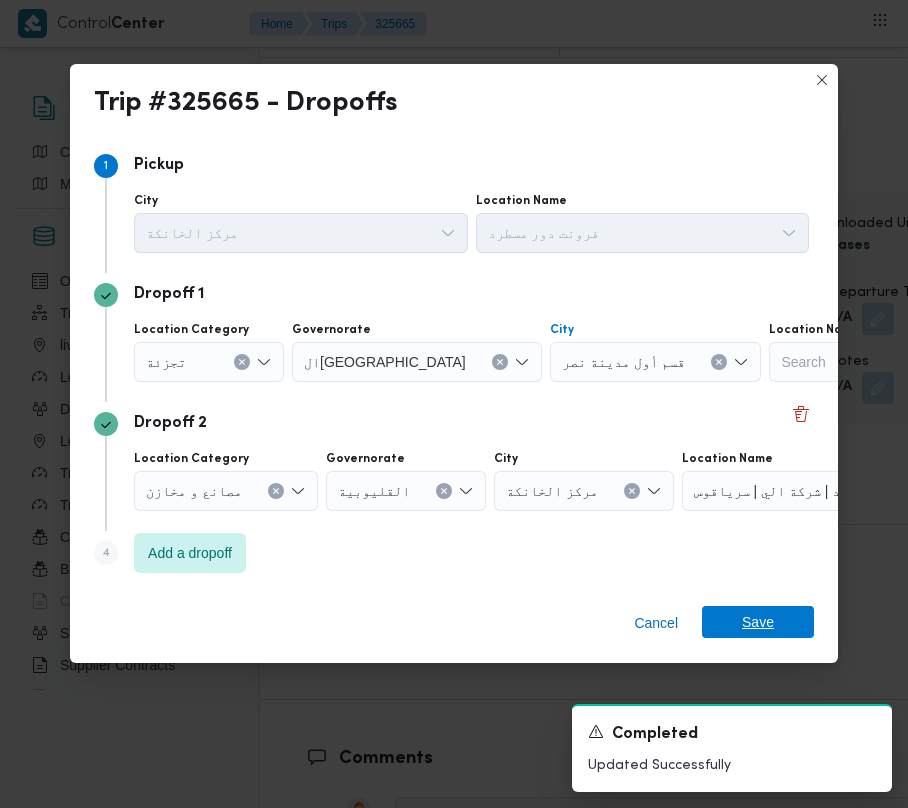 click on "Save" at bounding box center (758, 622) 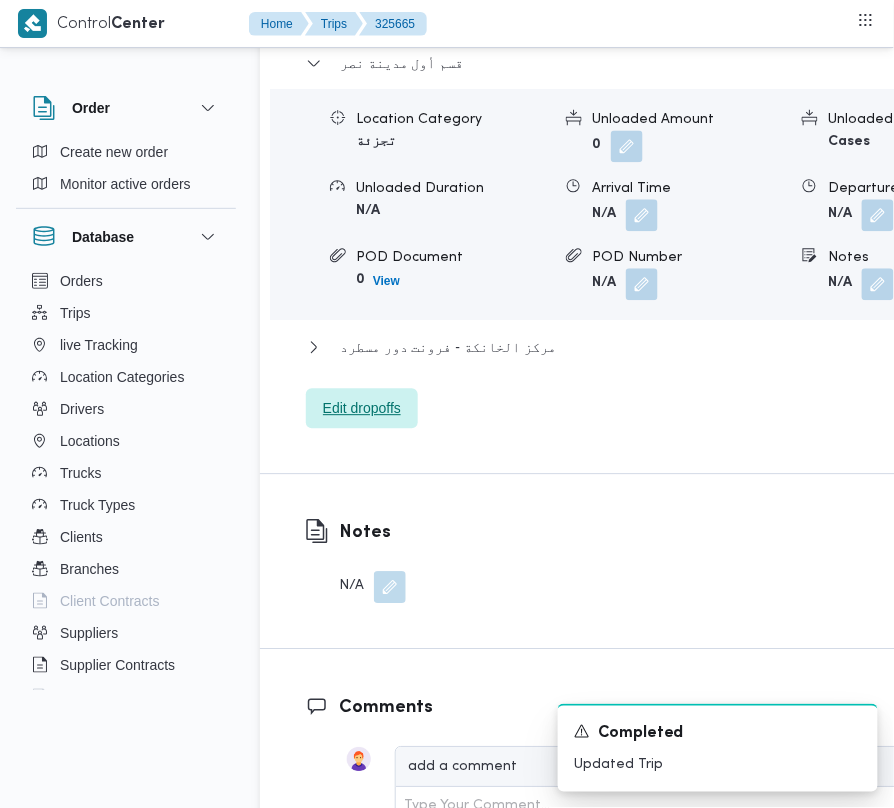 scroll, scrollTop: 2670, scrollLeft: 0, axis: vertical 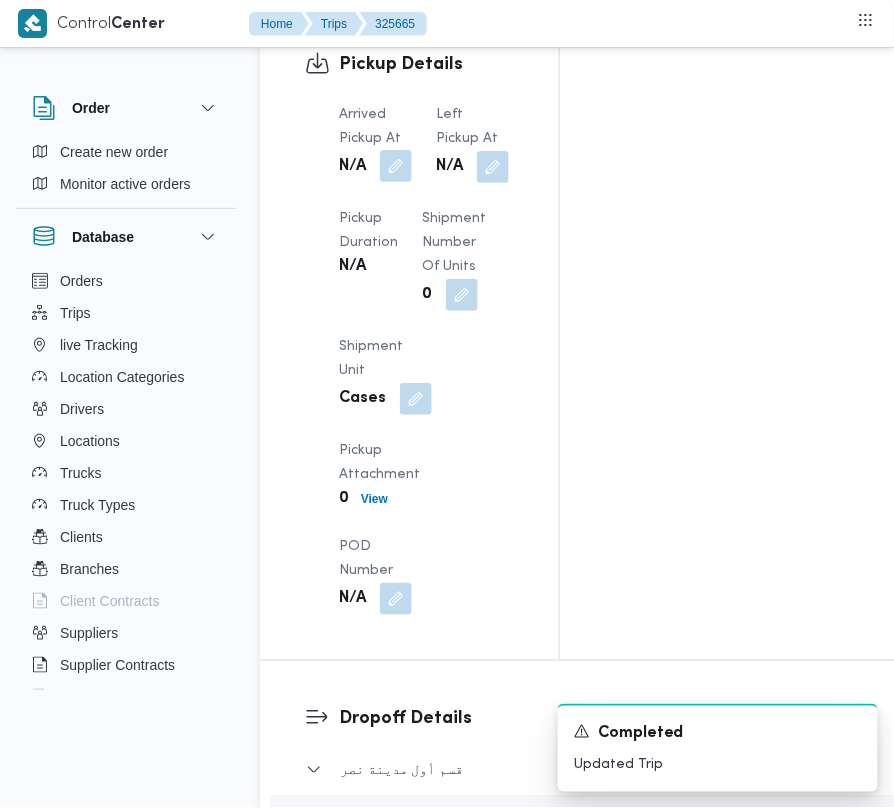 drag, startPoint x: 392, startPoint y: 141, endPoint x: 390, endPoint y: 157, distance: 16.124516 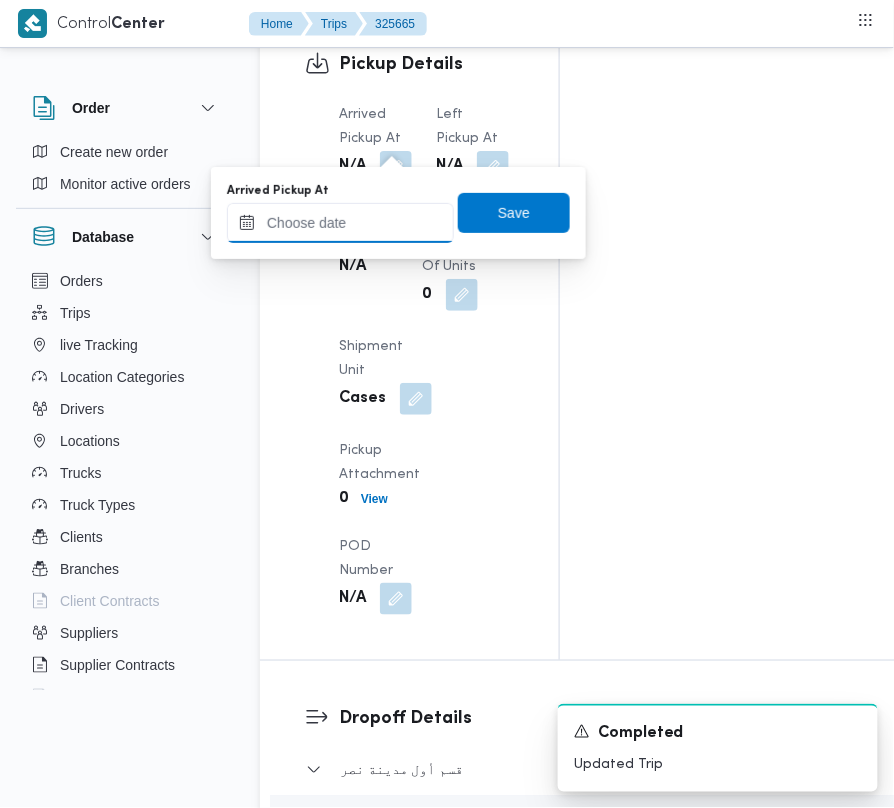 click on "Arrived Pickup At" at bounding box center (340, 223) 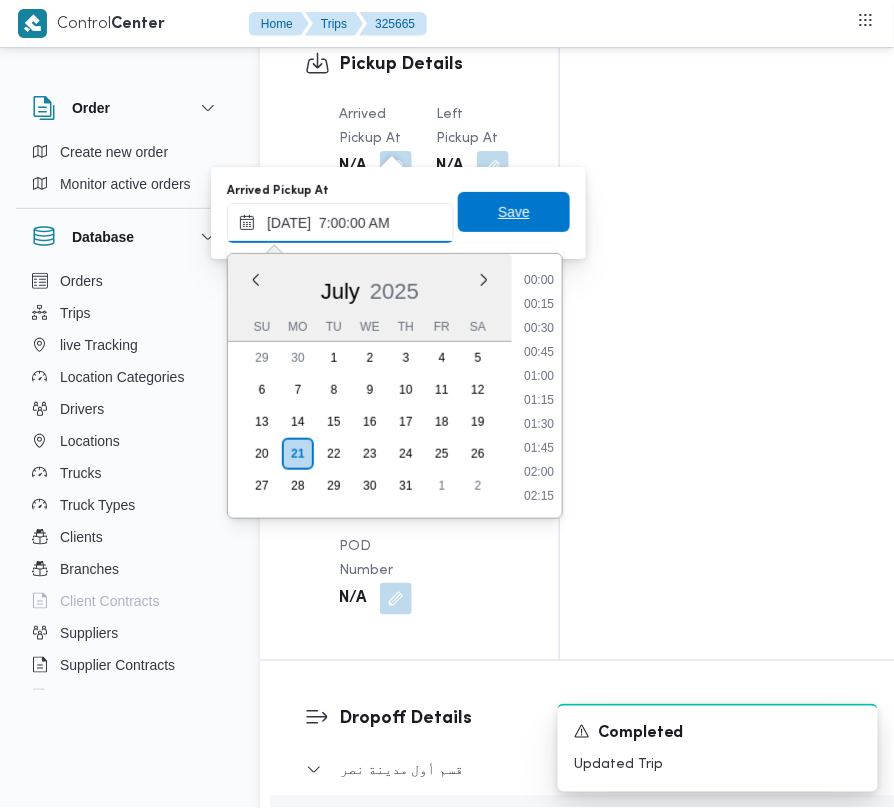 scroll, scrollTop: 672, scrollLeft: 0, axis: vertical 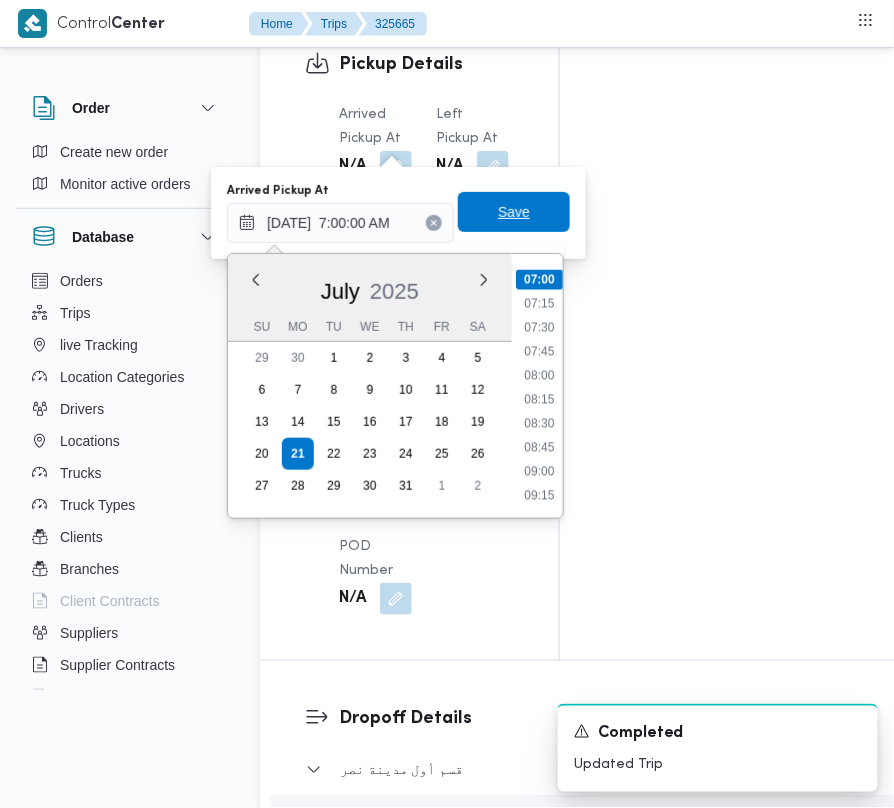 type on "[DATE] 07:00" 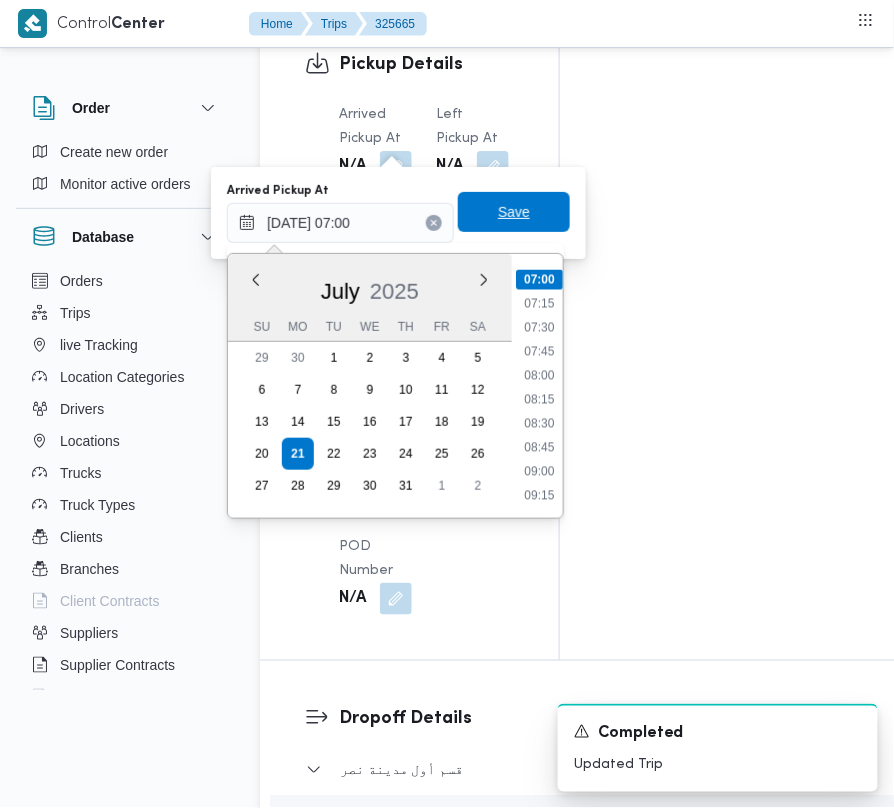 click on "Save" at bounding box center [514, 212] 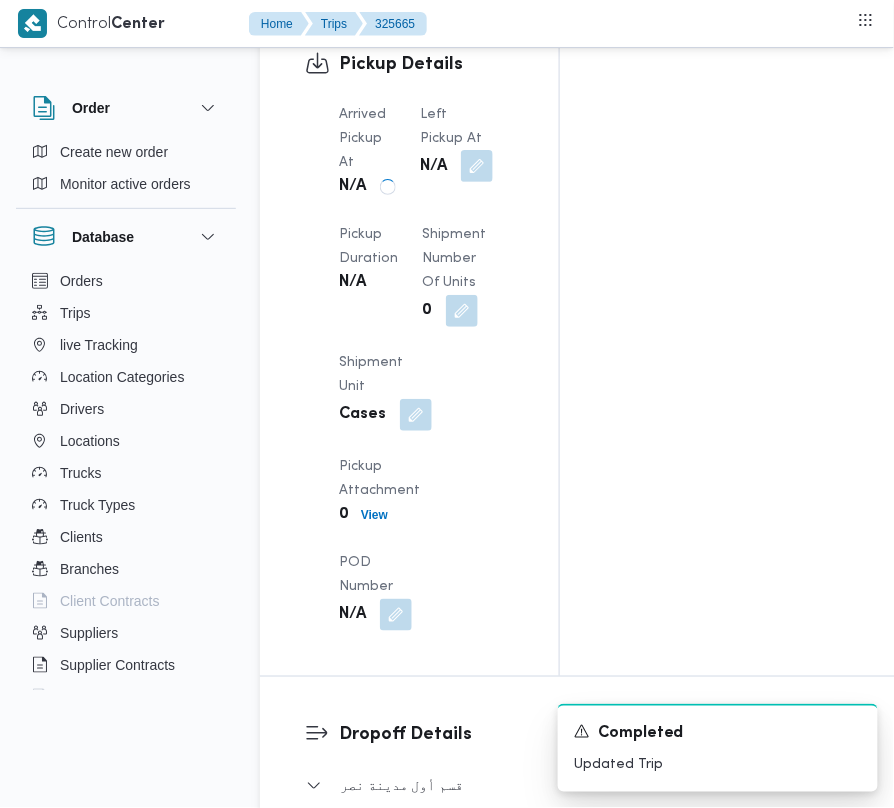 click at bounding box center (472, 167) 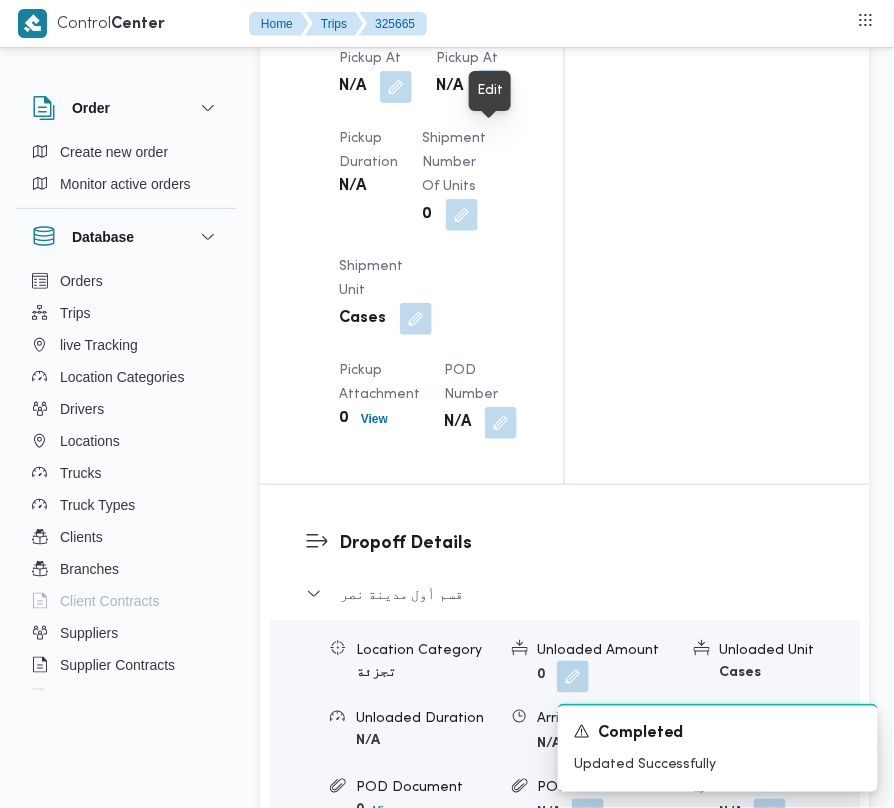 click at bounding box center (493, 86) 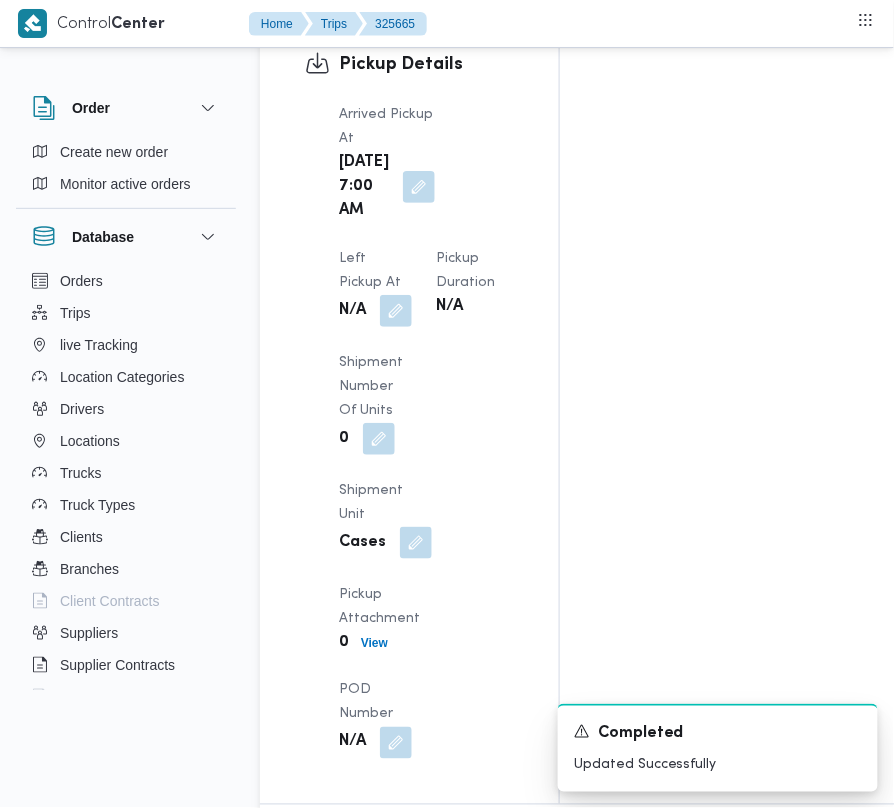 click on "Arrived Pickup At Mo[DATE]00 AM Left Pickup At N/A Pickup Duration N/A Shipment Number of Units 0 Shipment Unit Cases Pickup Attachment 0 View POD Number N/A" at bounding box center [426, 431] 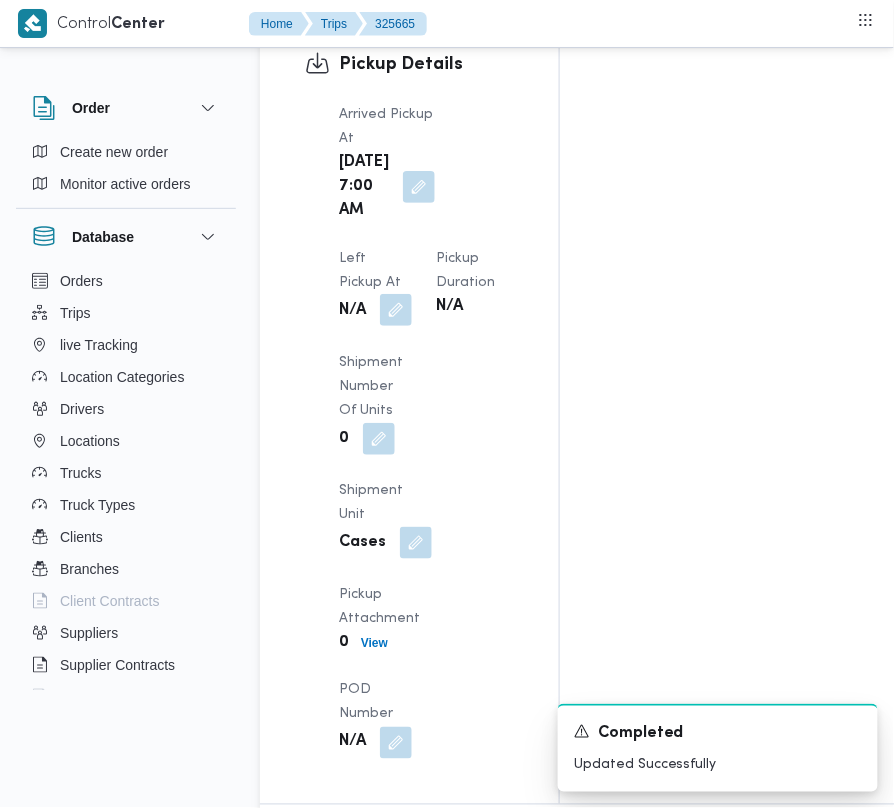 click at bounding box center [391, 311] 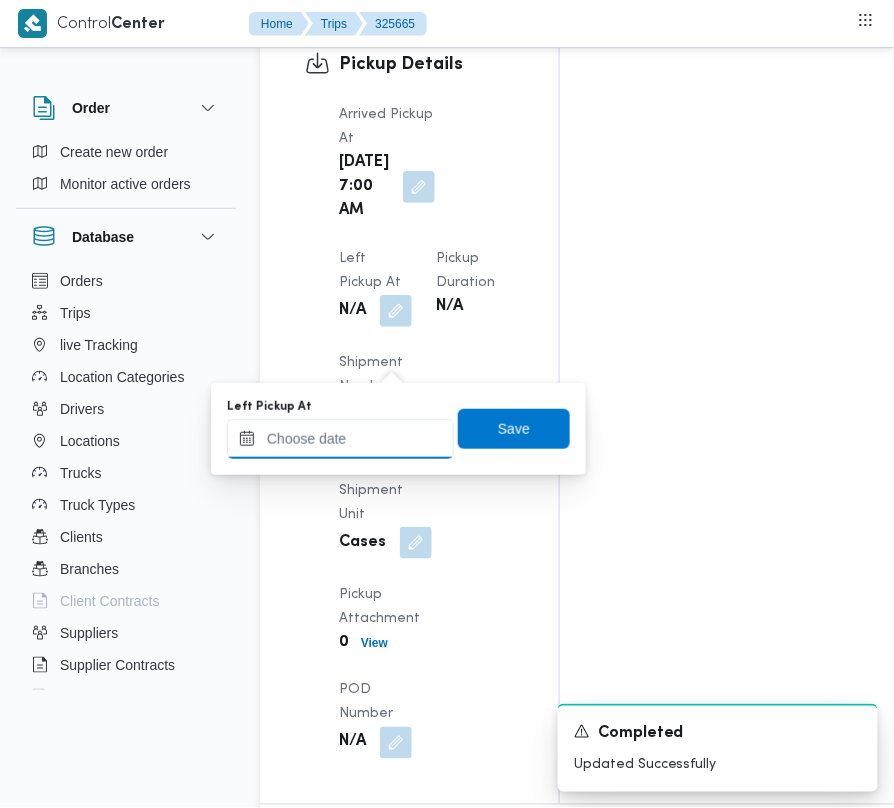 click on "Left Pickup At" at bounding box center [340, 439] 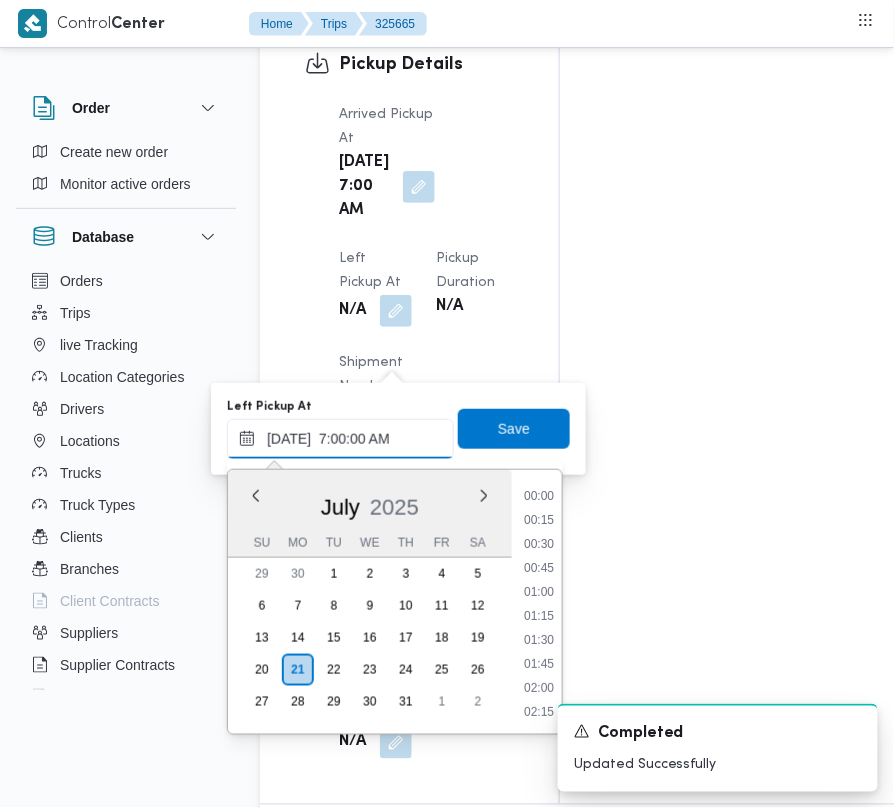 scroll, scrollTop: 672, scrollLeft: 0, axis: vertical 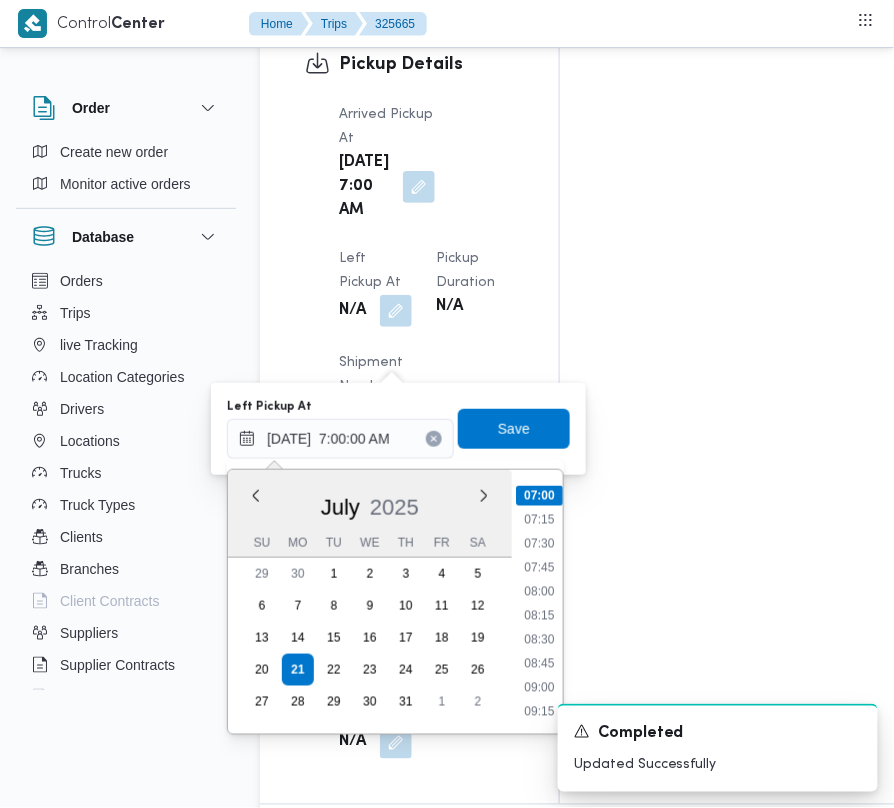 drag, startPoint x: 560, startPoint y: 605, endPoint x: 550, endPoint y: 602, distance: 10.440307 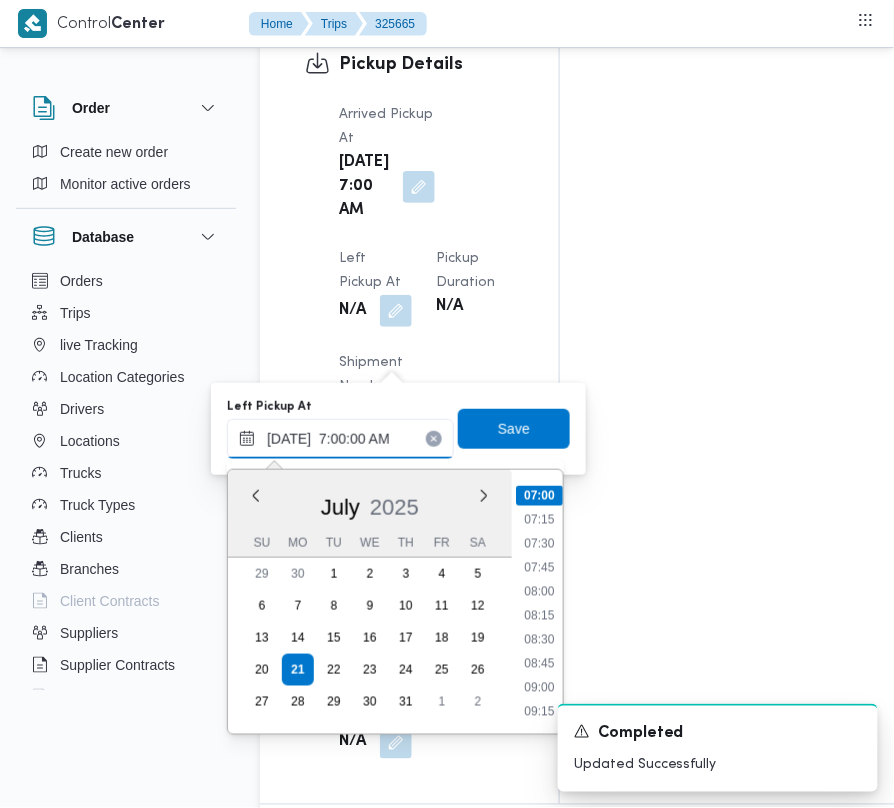 type on "[DATE] 08:15" 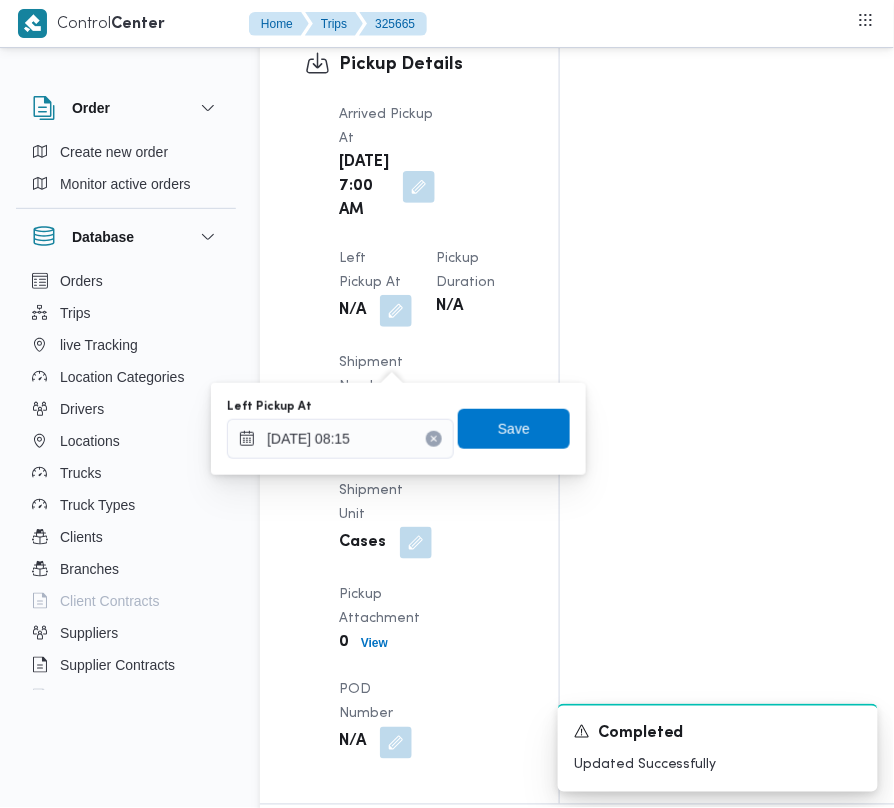 click on "Left Pickup At [DATE] 08:15 Save" at bounding box center (398, 429) 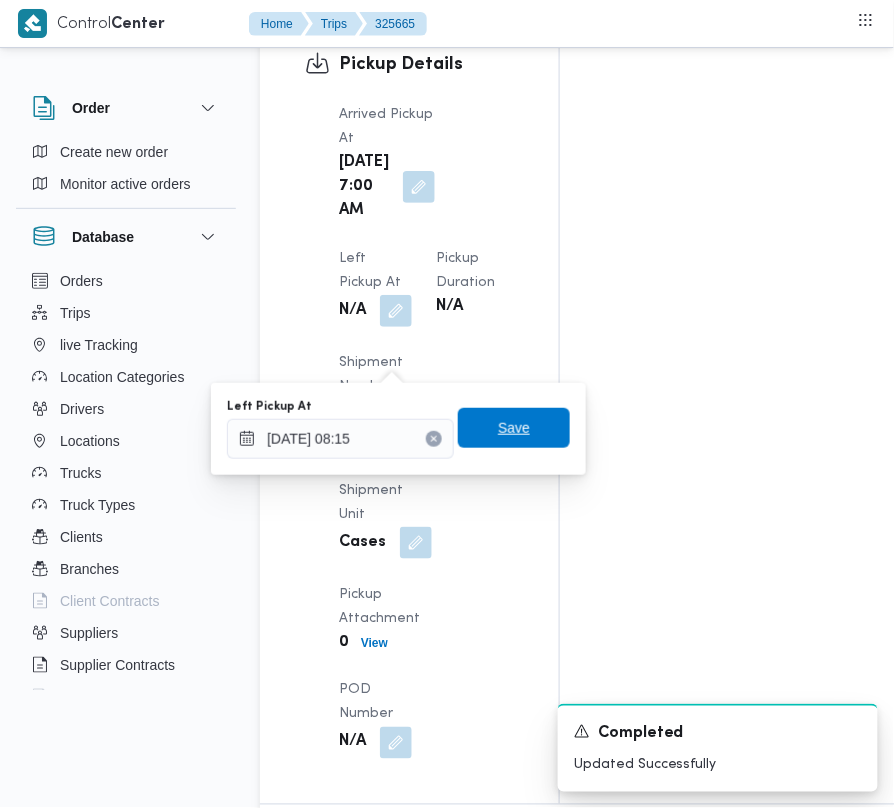 click on "Save" at bounding box center [514, 428] 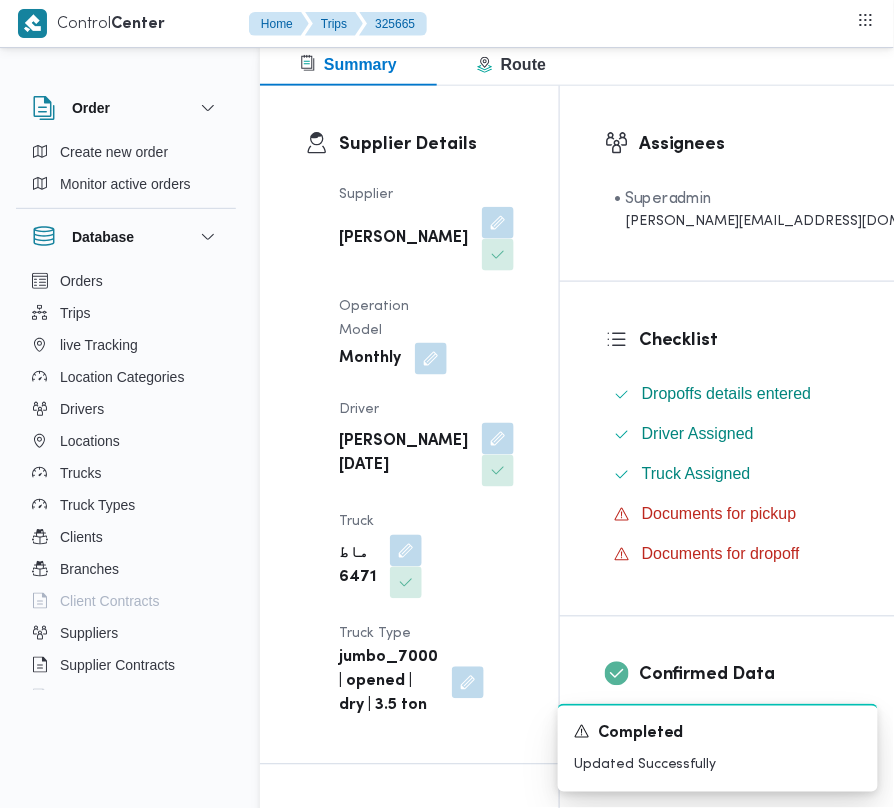 scroll, scrollTop: 0, scrollLeft: 0, axis: both 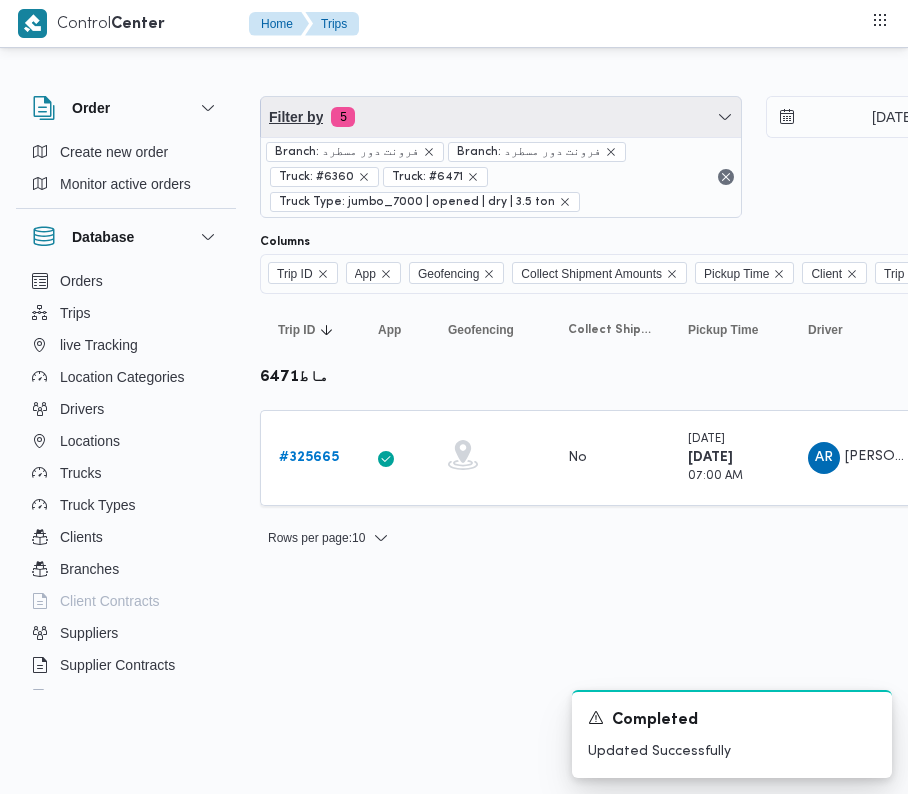 drag, startPoint x: 517, startPoint y: 130, endPoint x: 516, endPoint y: 148, distance: 18.027756 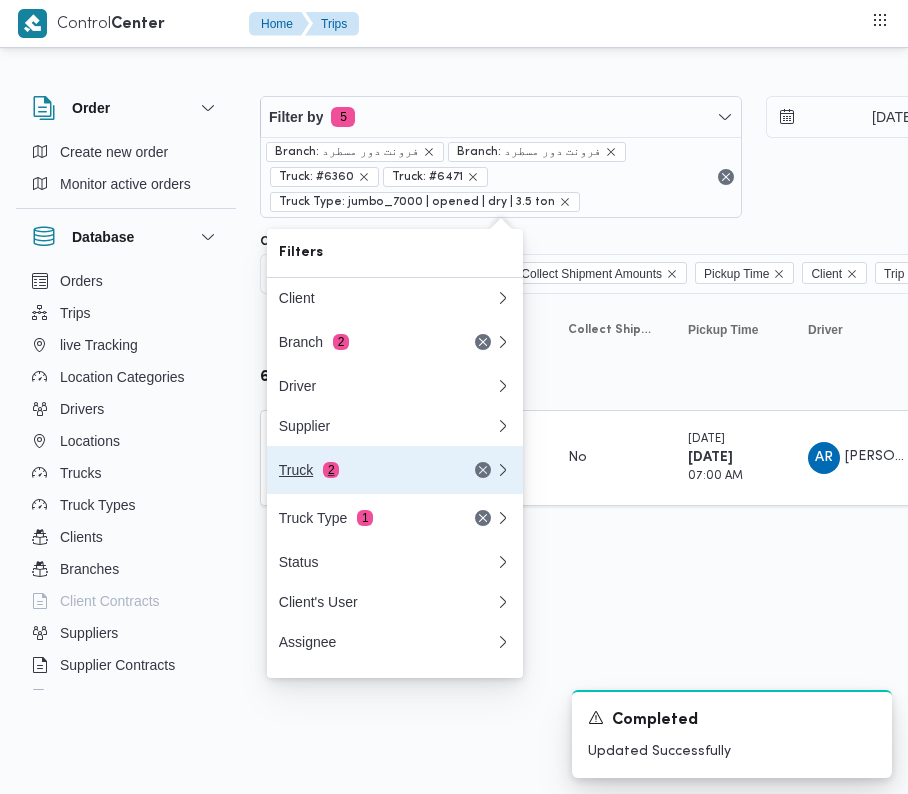 click on "Truck 2" at bounding box center (363, 470) 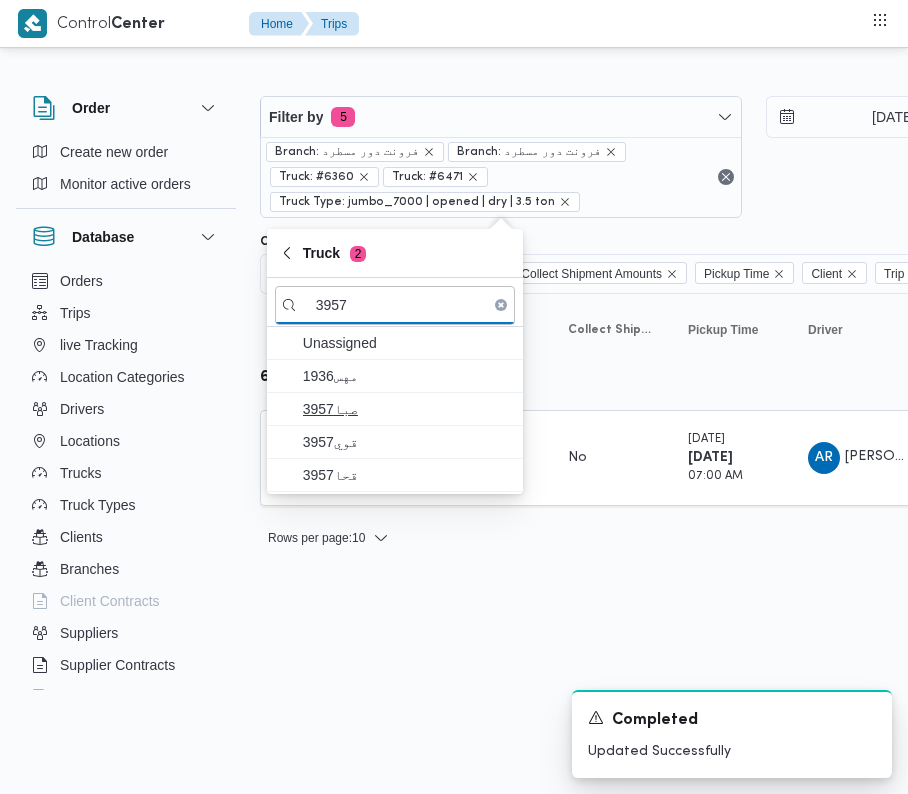 type on "3957" 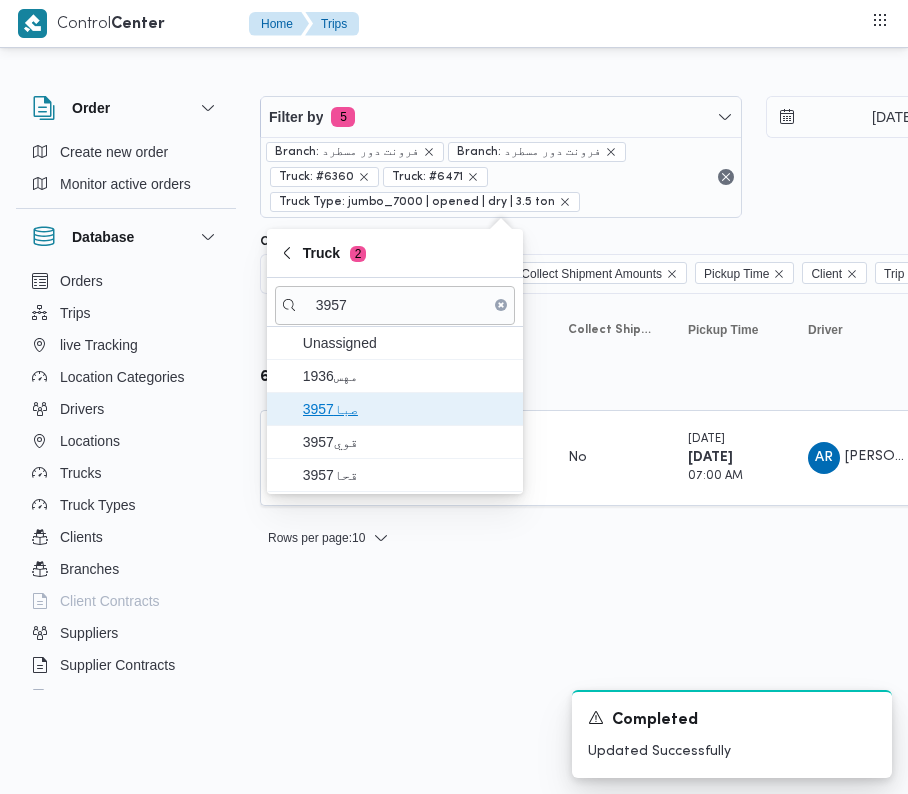 click on "3957صبا" at bounding box center (407, 409) 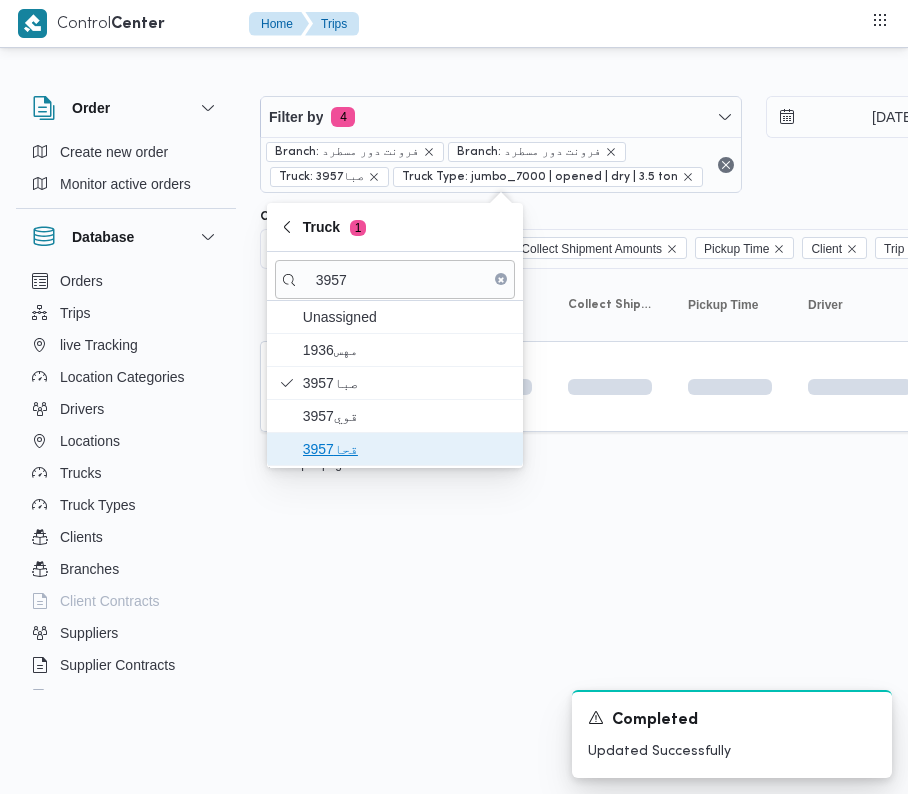 click on "قحا3957" at bounding box center (395, 449) 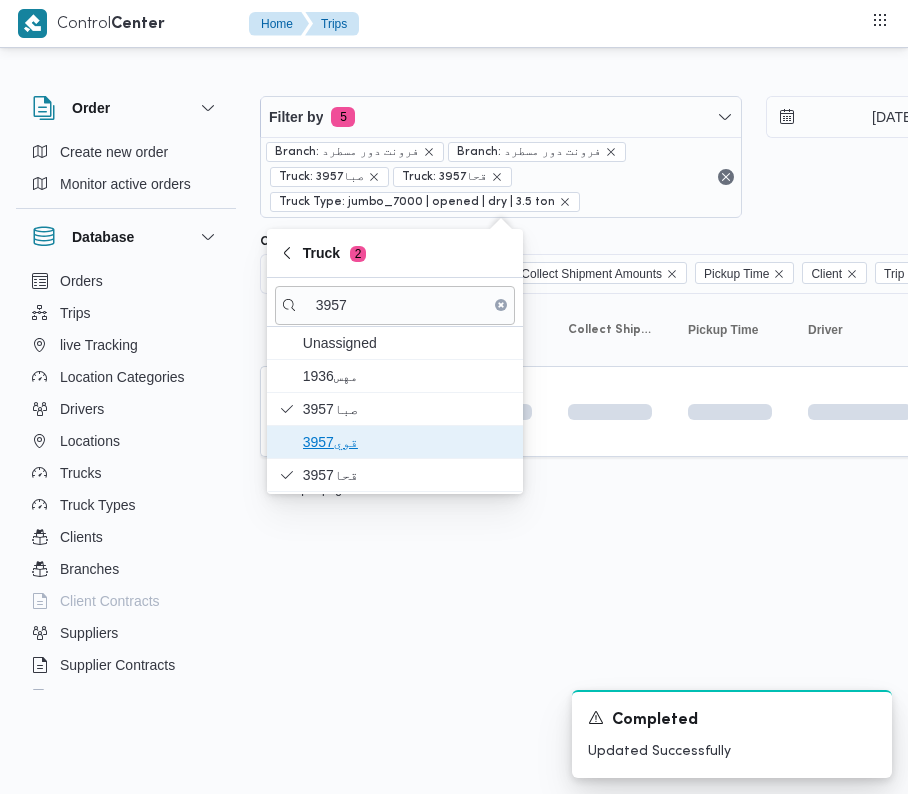 click on "قوي3957" at bounding box center (407, 442) 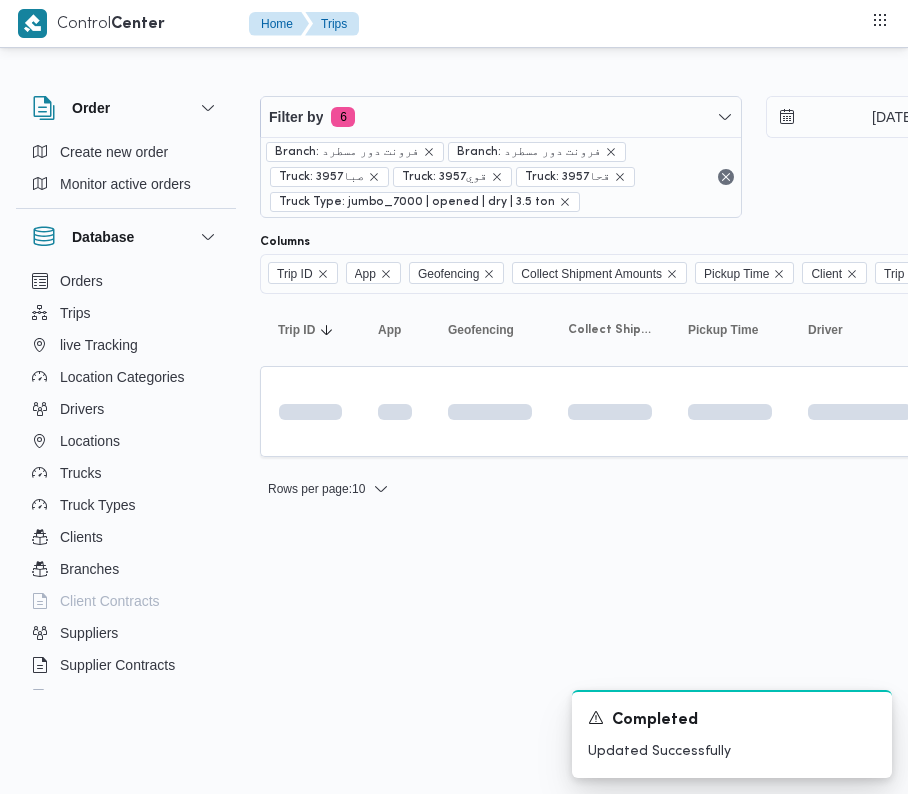 drag, startPoint x: 428, startPoint y: 648, endPoint x: 368, endPoint y: 572, distance: 96.82975 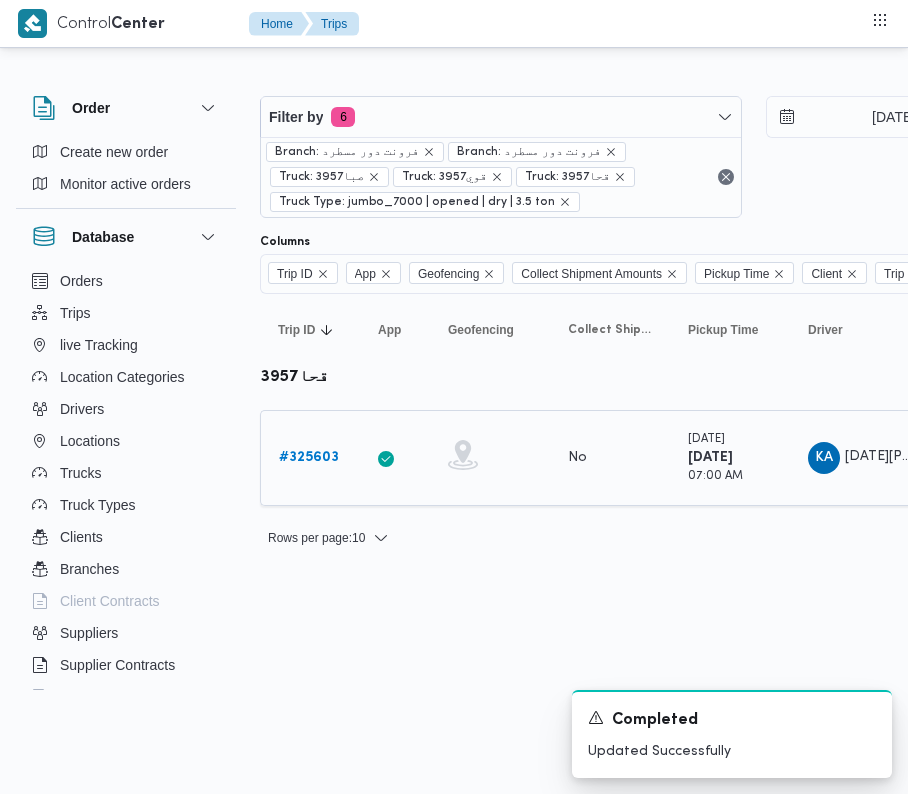 click on "# 325603" at bounding box center (309, 457) 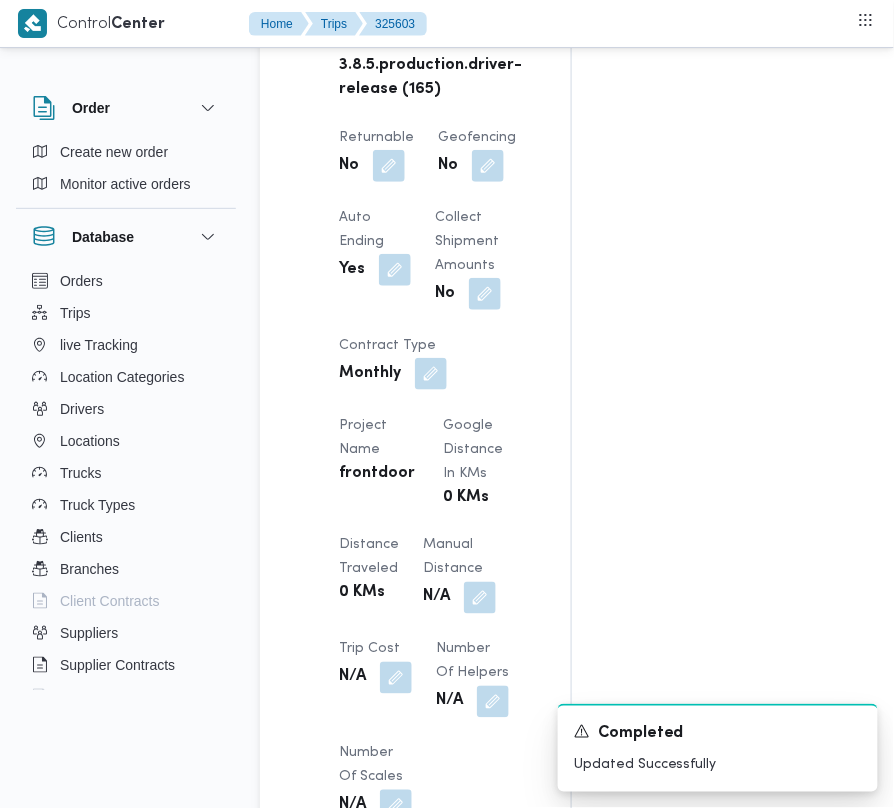 scroll, scrollTop: 2533, scrollLeft: 0, axis: vertical 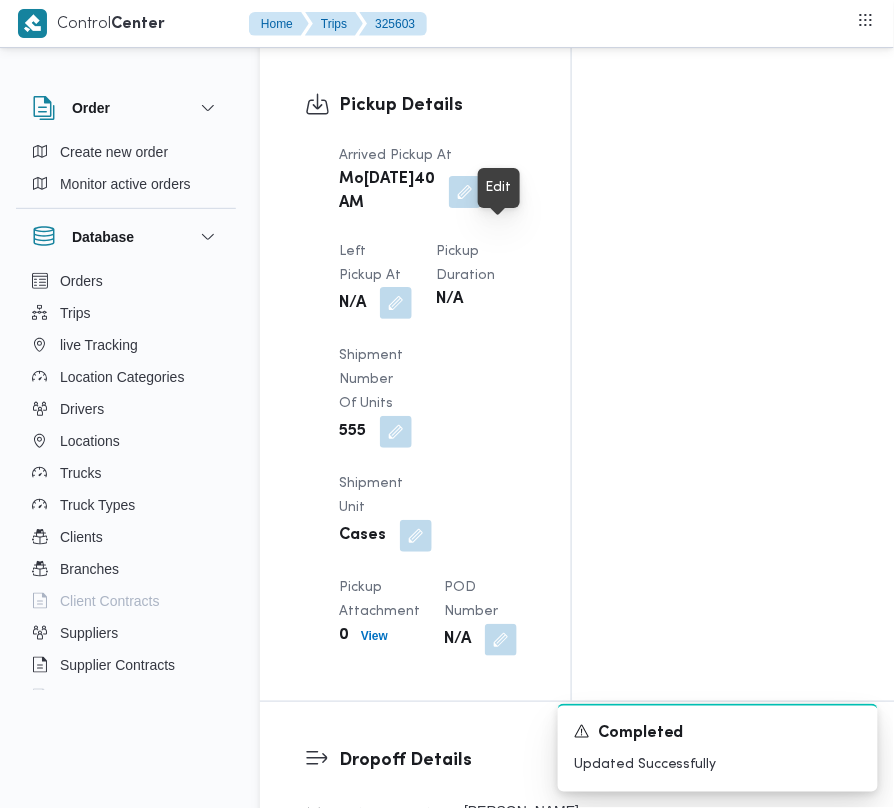 click at bounding box center (396, 303) 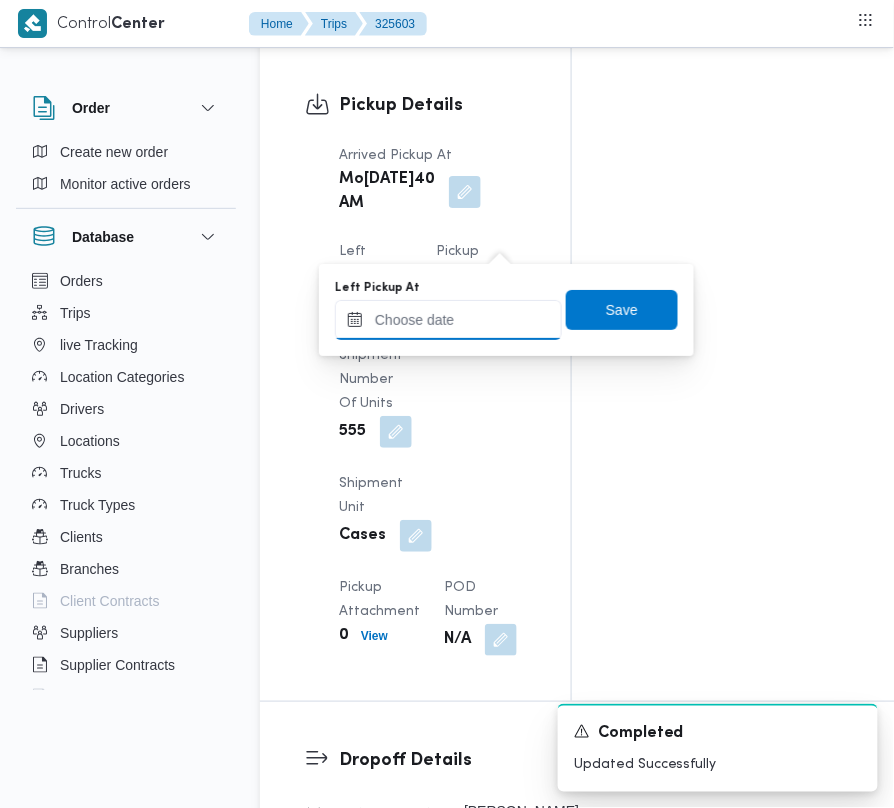 click on "Left Pickup At" at bounding box center (448, 320) 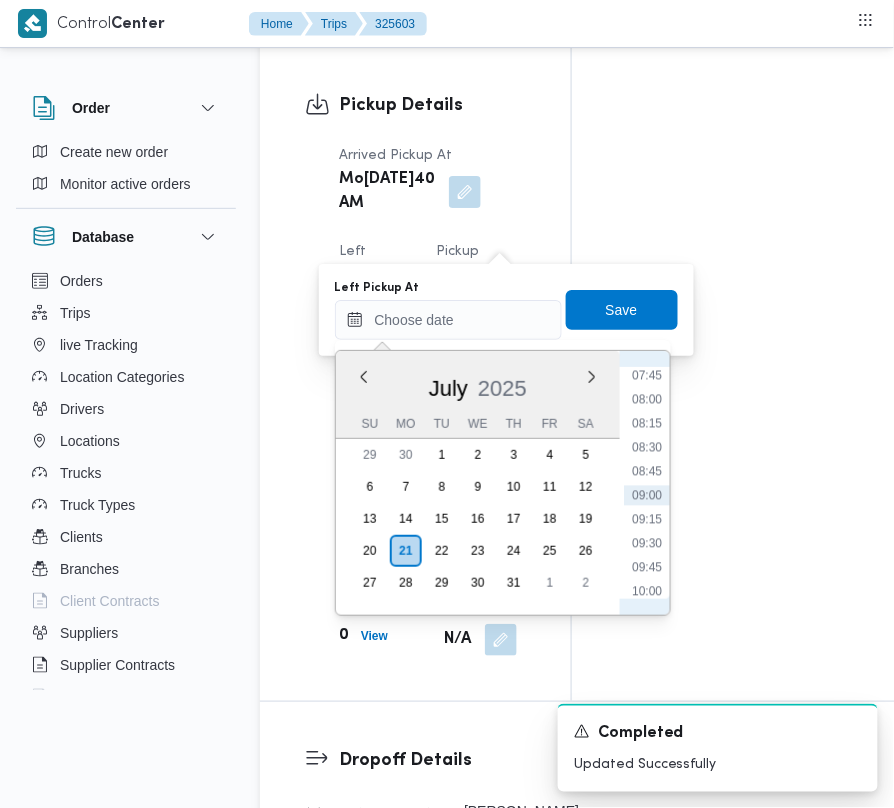 scroll, scrollTop: 713, scrollLeft: 0, axis: vertical 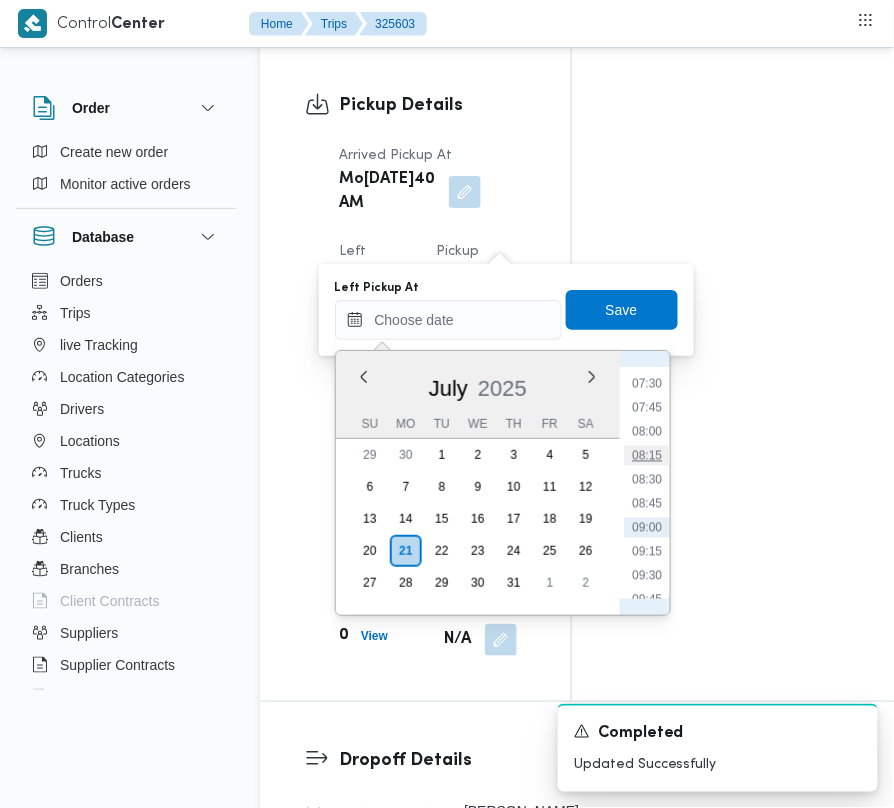 click on "08:15" at bounding box center [647, 456] 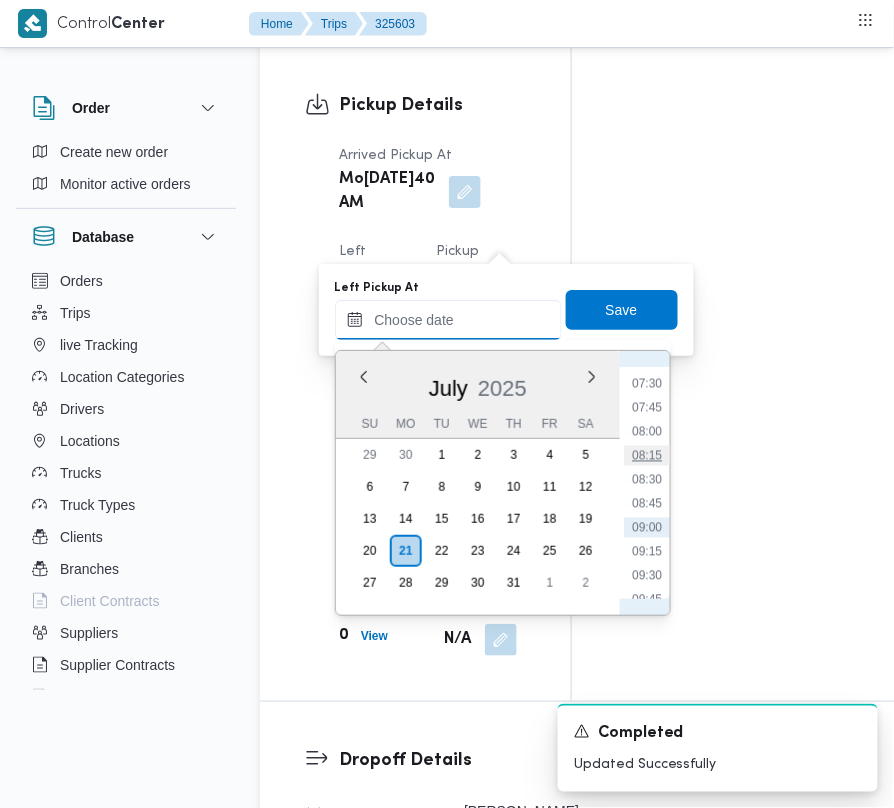 type on "[DATE] 08:15" 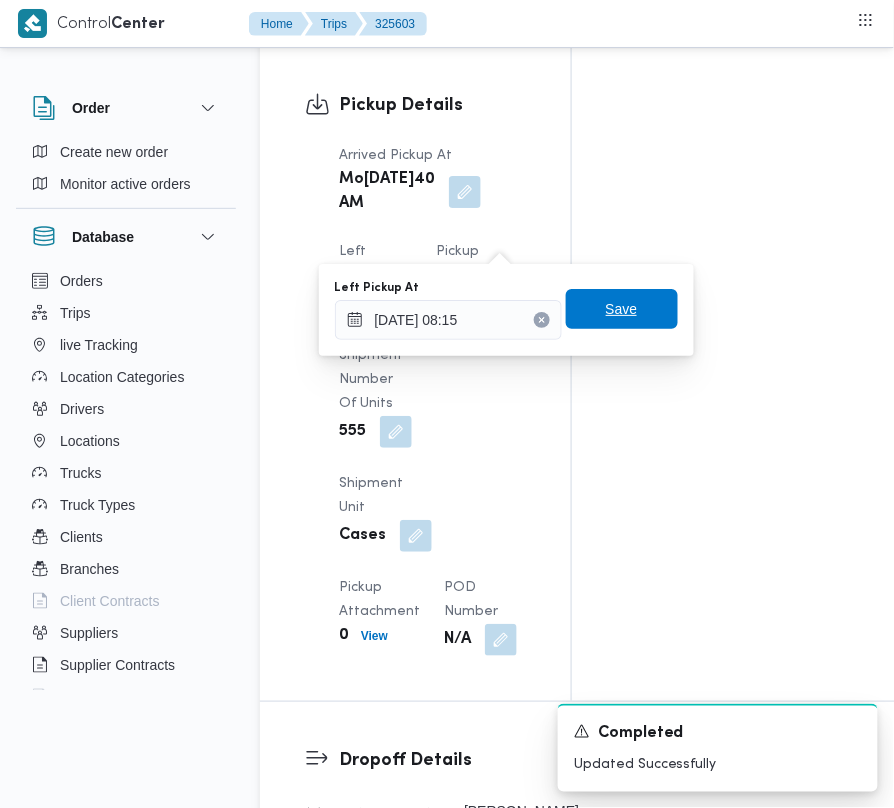 click on "Save" at bounding box center (622, 309) 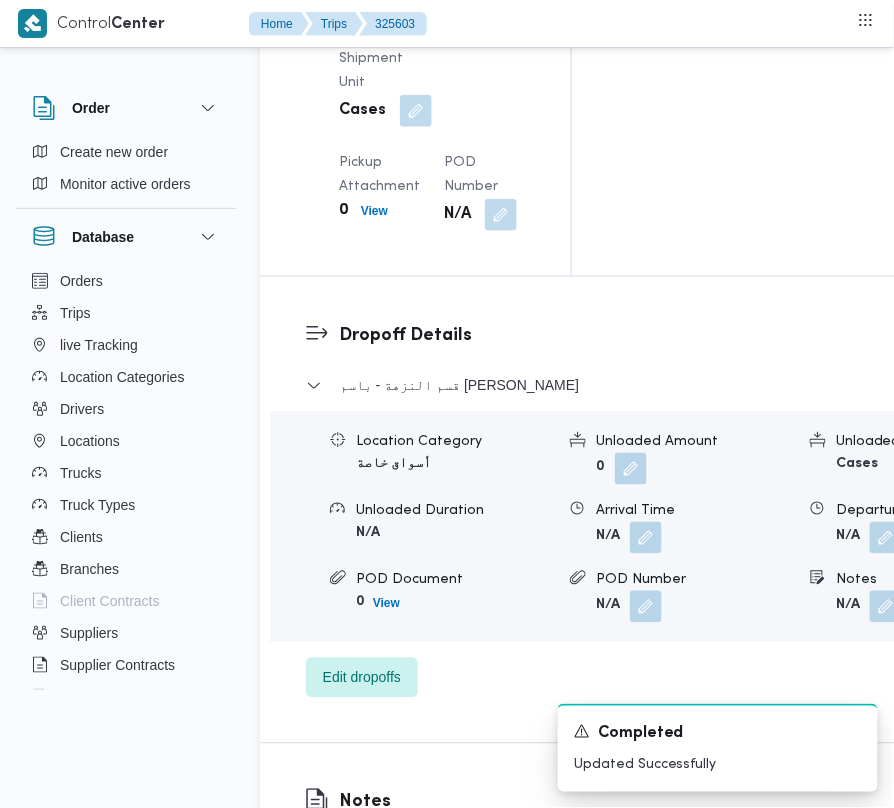 scroll, scrollTop: 3152, scrollLeft: 0, axis: vertical 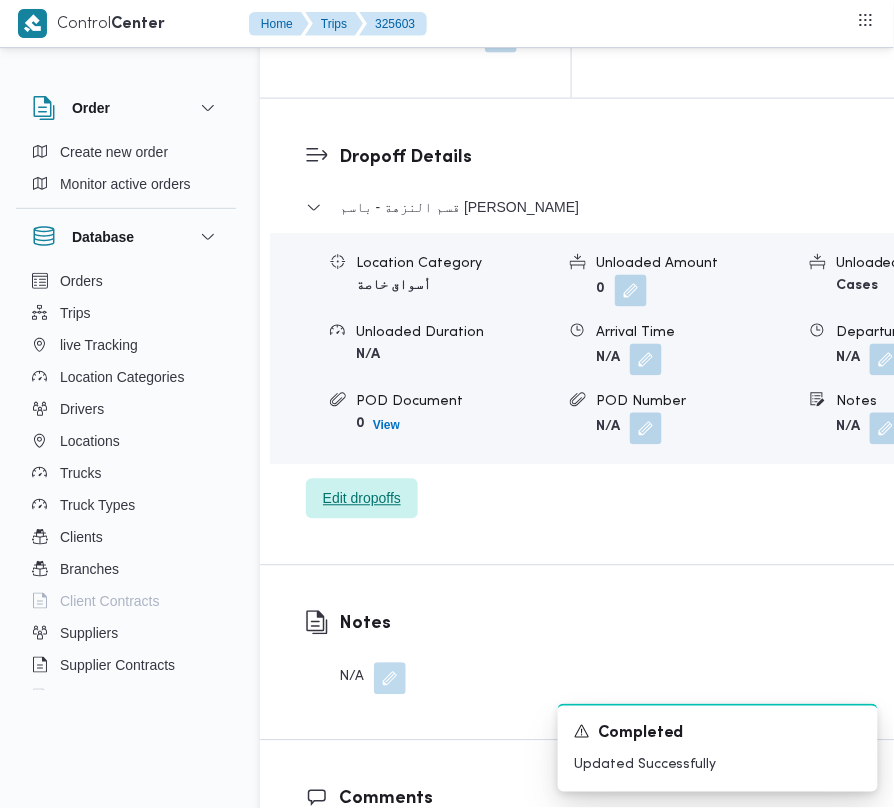 click on "Edit dropoffs" at bounding box center (362, 499) 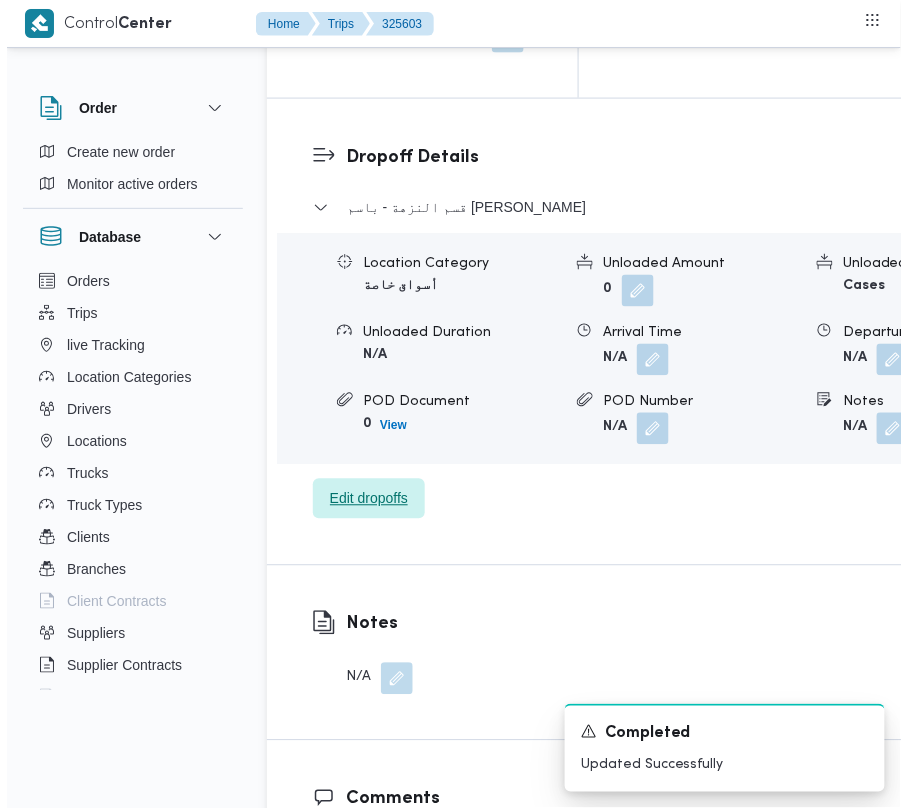 scroll, scrollTop: 3128, scrollLeft: 0, axis: vertical 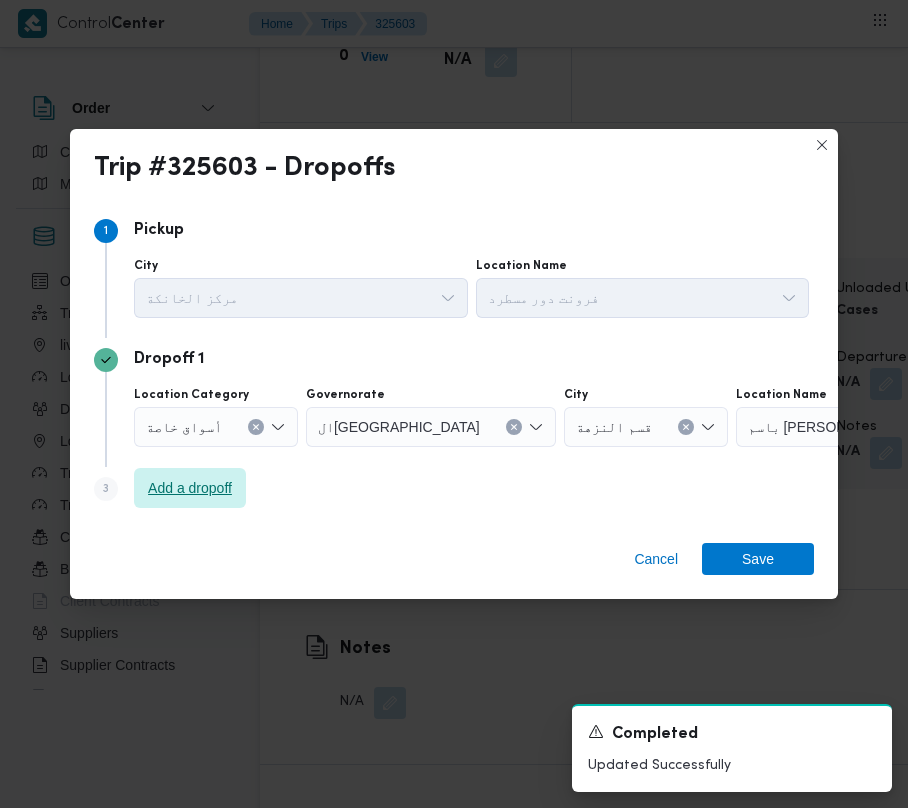 click on "Add a dropoff" at bounding box center (190, 488) 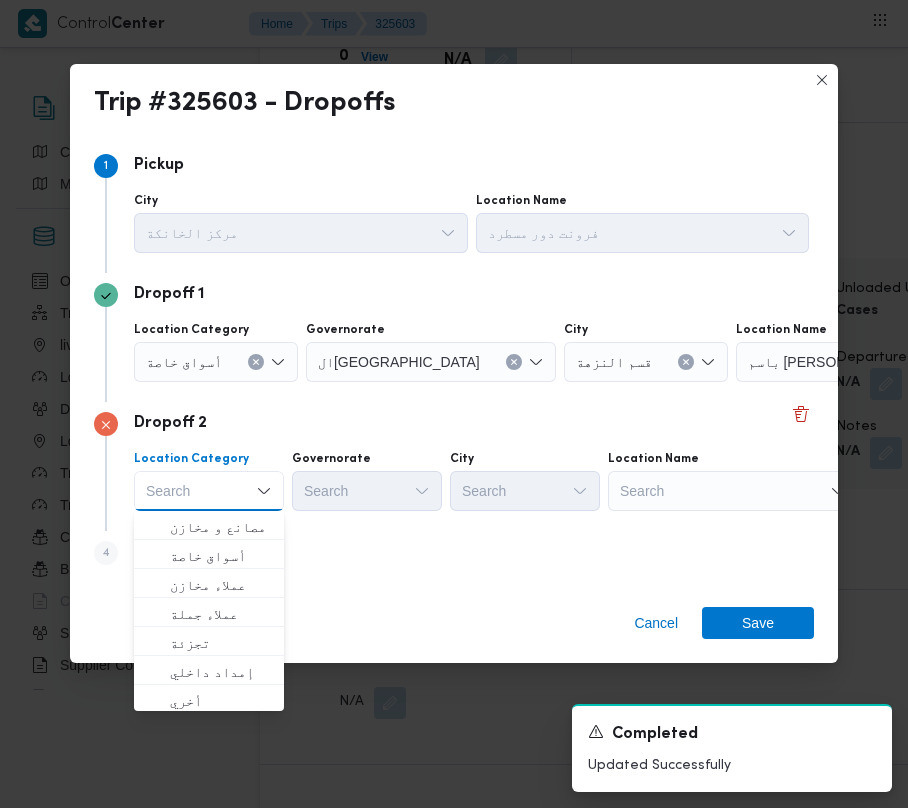 click on "Search" at bounding box center [861, 362] 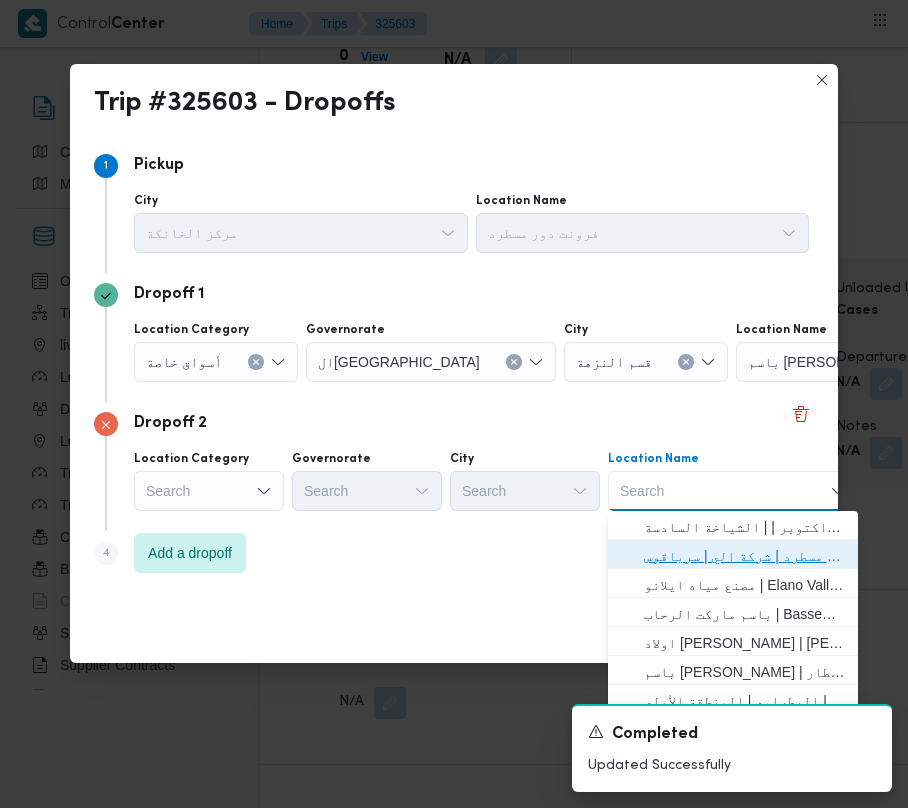 click on "فرونت دور مسطرد | شركة الي | سرياقوس" at bounding box center [745, 556] 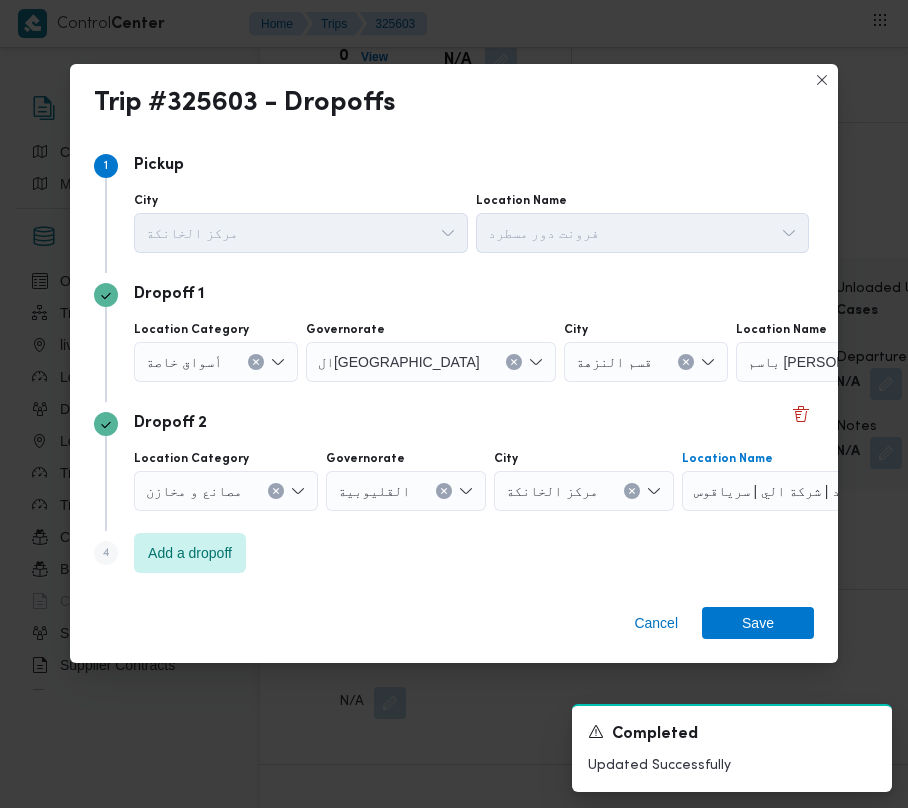 click at bounding box center (231, 362) 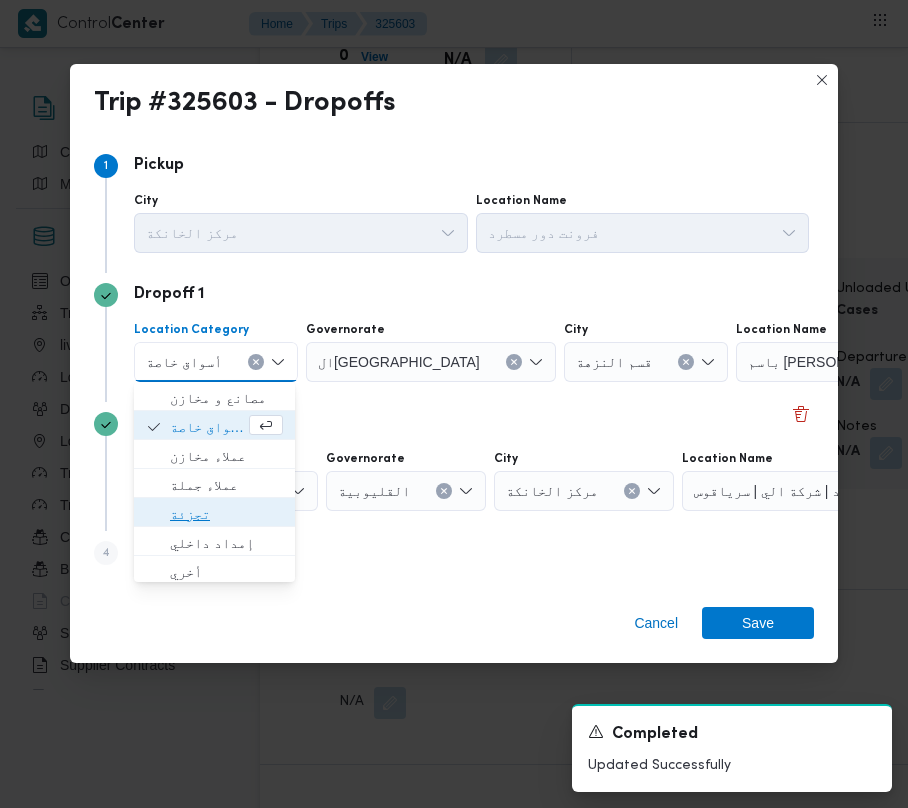 click on "تجزئة" at bounding box center (226, 514) 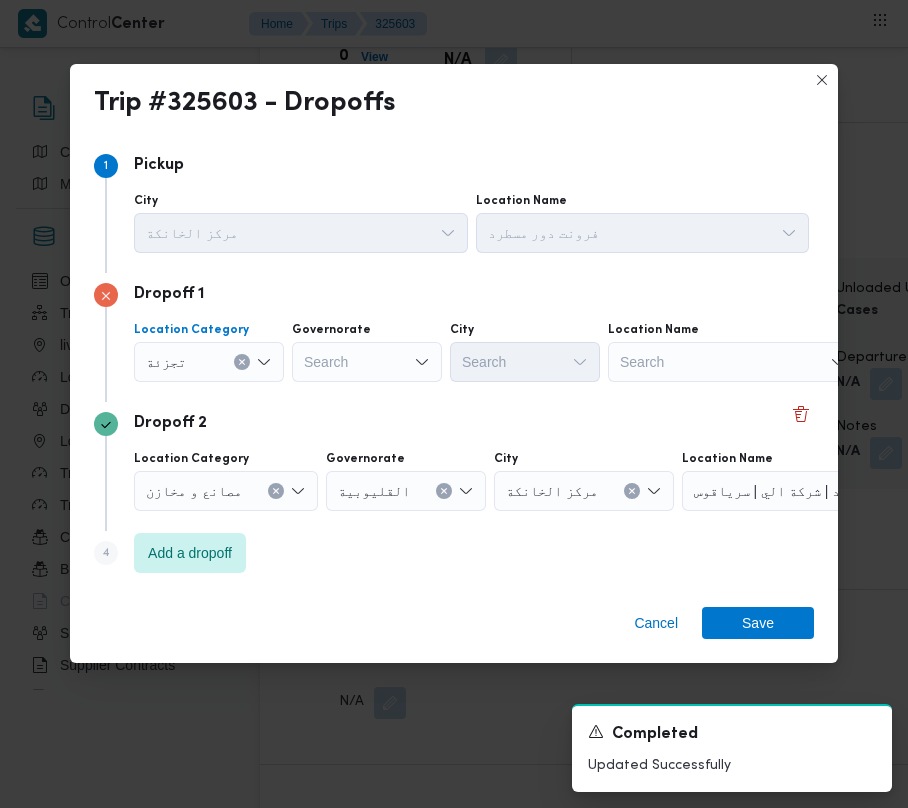 drag, startPoint x: 344, startPoint y: 334, endPoint x: 353, endPoint y: 370, distance: 37.107952 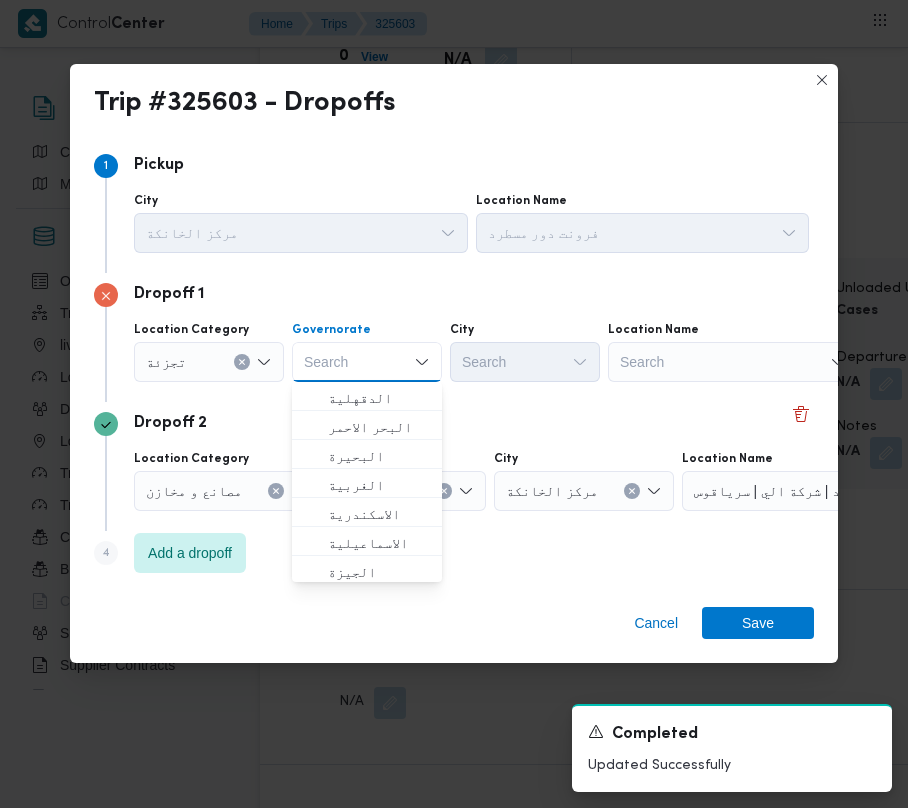 click on "Search Combo box. Selected. Combo box input. Search. Type some text or, to display a list of choices, press Down Arrow. To exit the list of choices, press Escape." at bounding box center (367, 362) 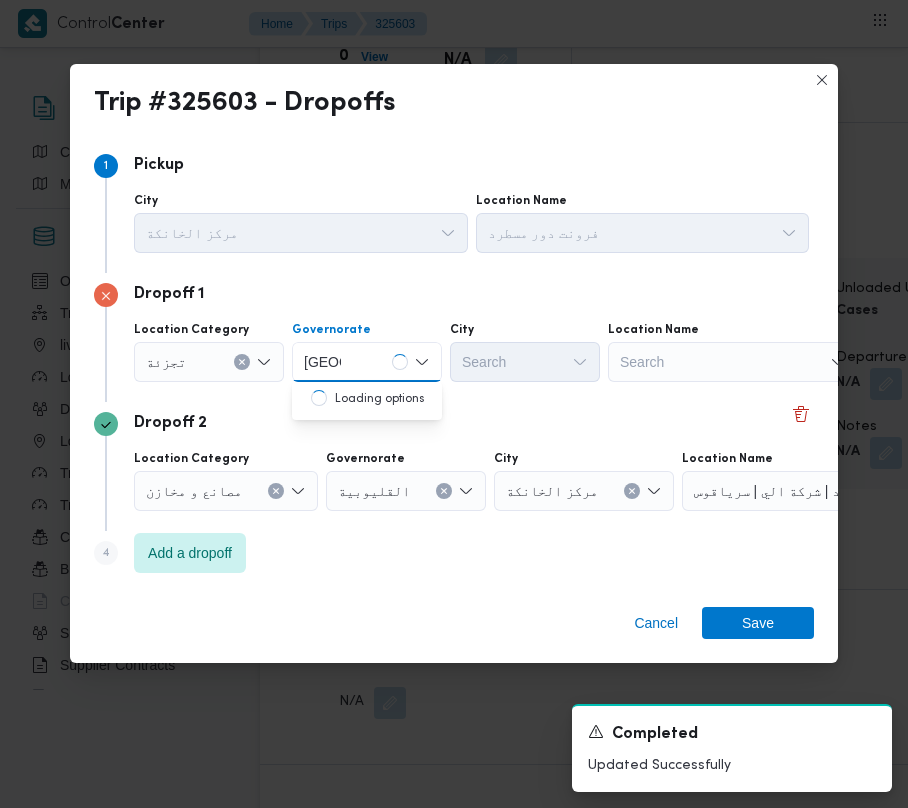 type on "[GEOGRAPHIC_DATA]" 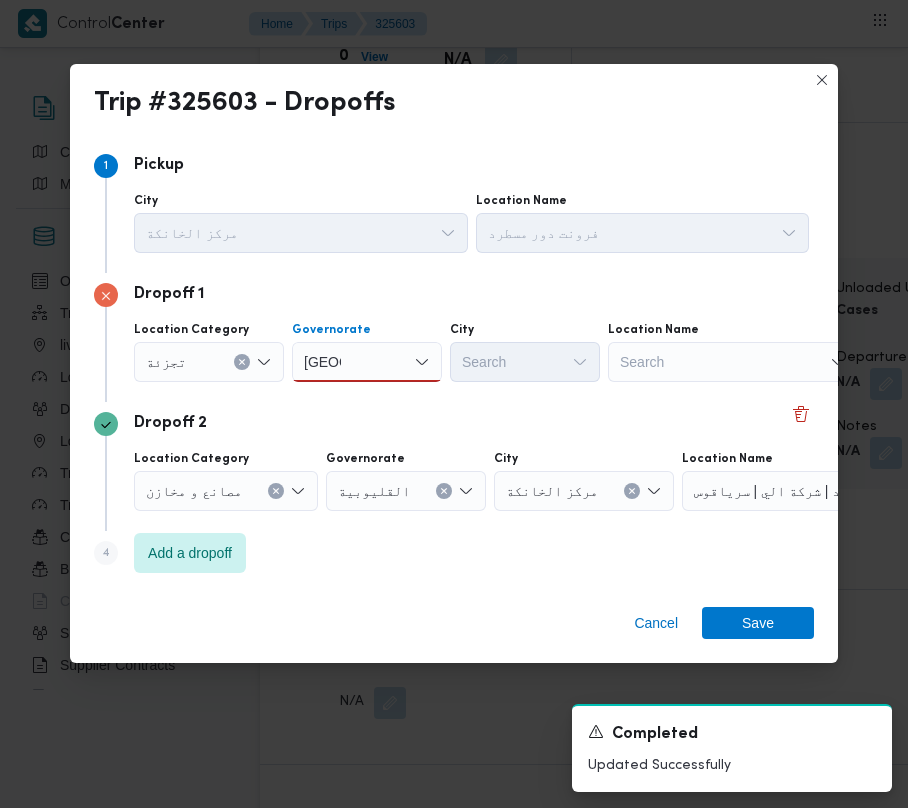 click on "[GEOGRAPHIC_DATA] [GEOGRAPHIC_DATA]" at bounding box center [367, 362] 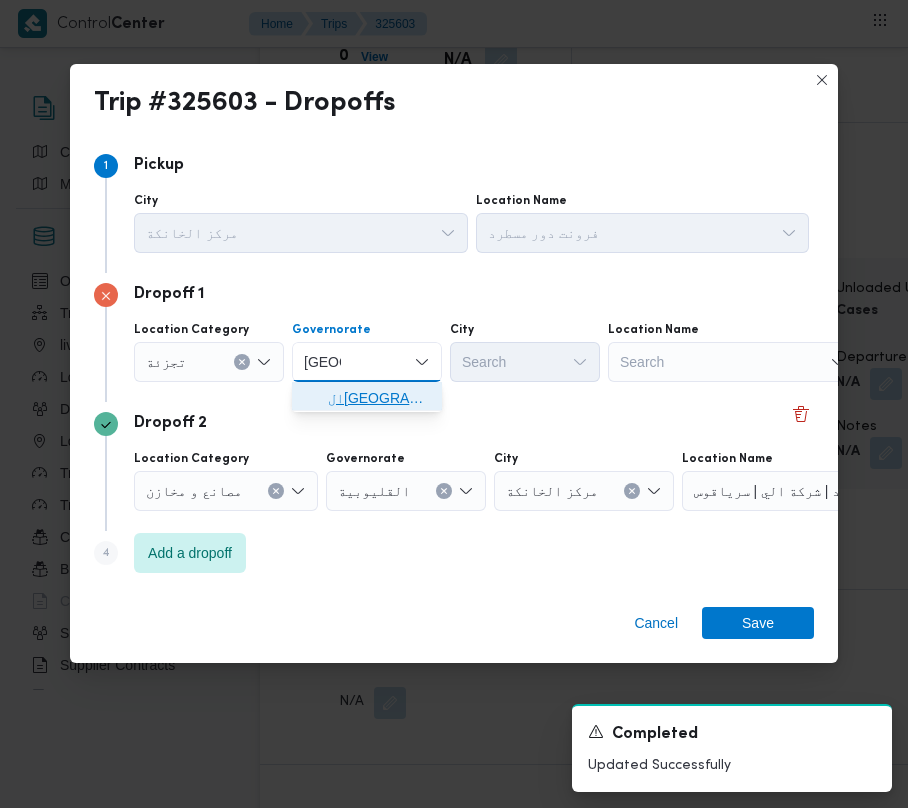 click on "ال[GEOGRAPHIC_DATA]" at bounding box center [379, 398] 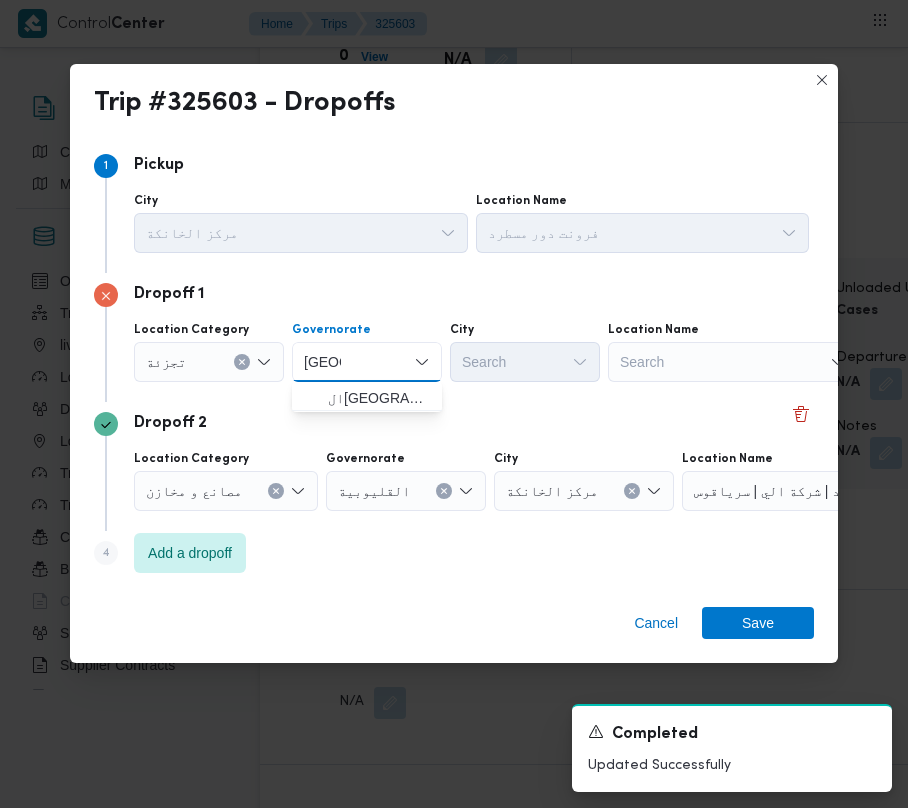type 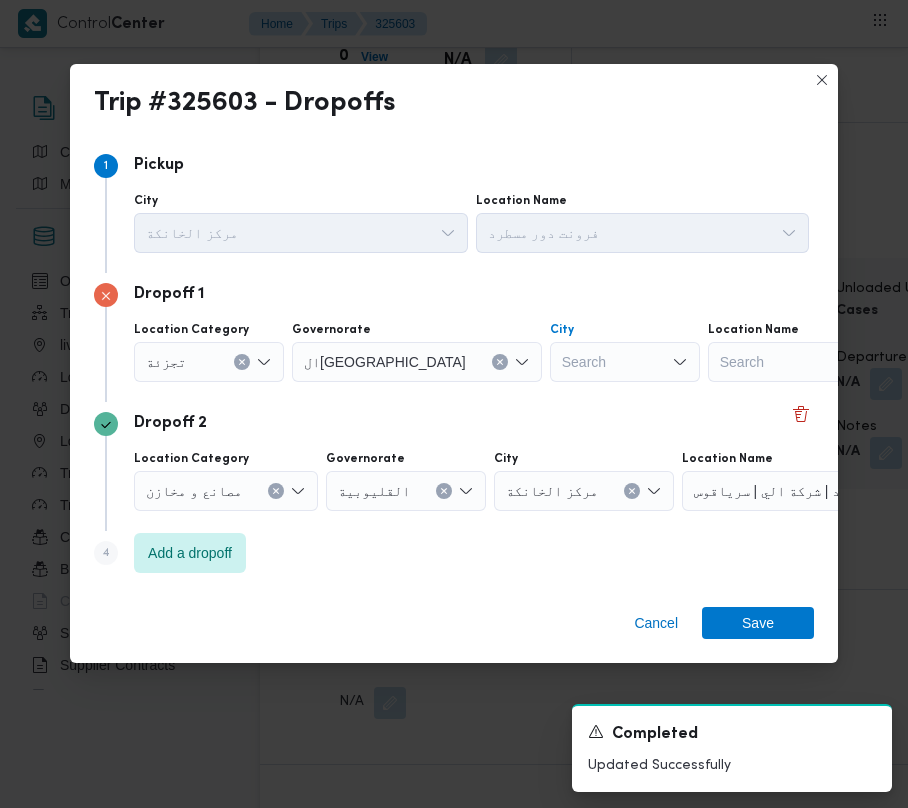 click on "Search" at bounding box center [625, 362] 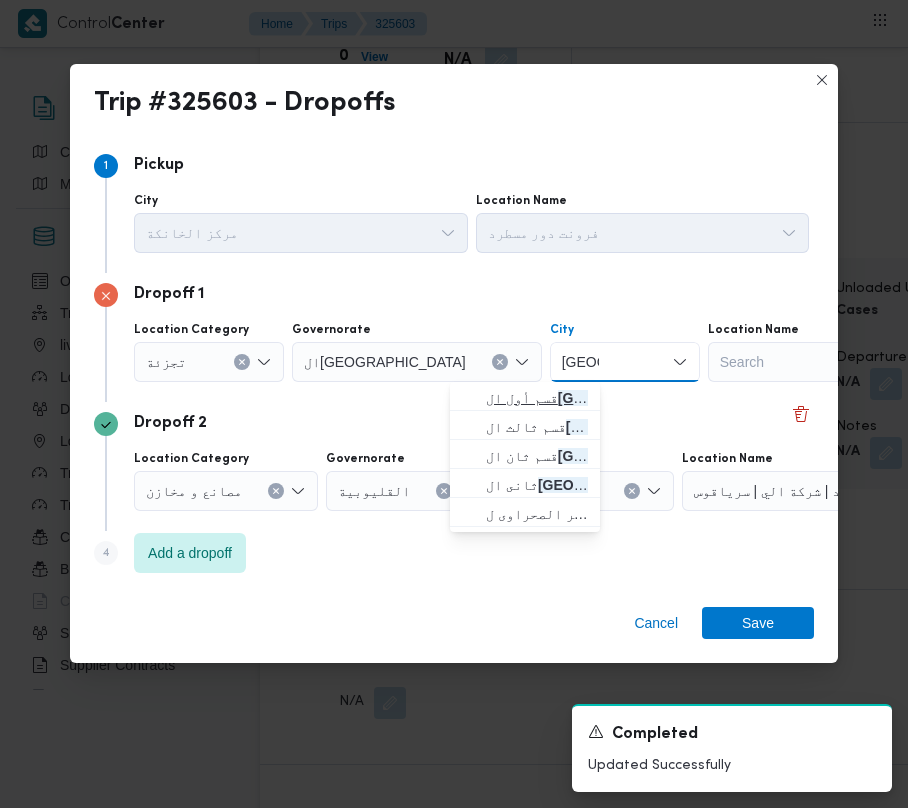 type on "[GEOGRAPHIC_DATA]" 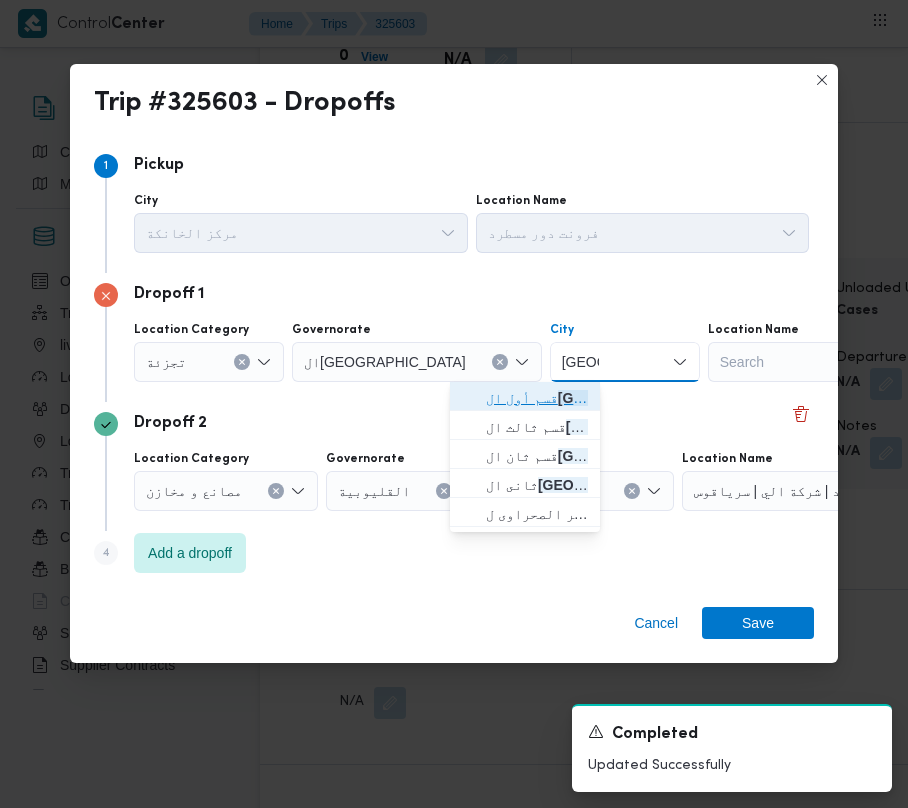 click on "قسم أول ال قاهرة  الجديدة" at bounding box center [537, 398] 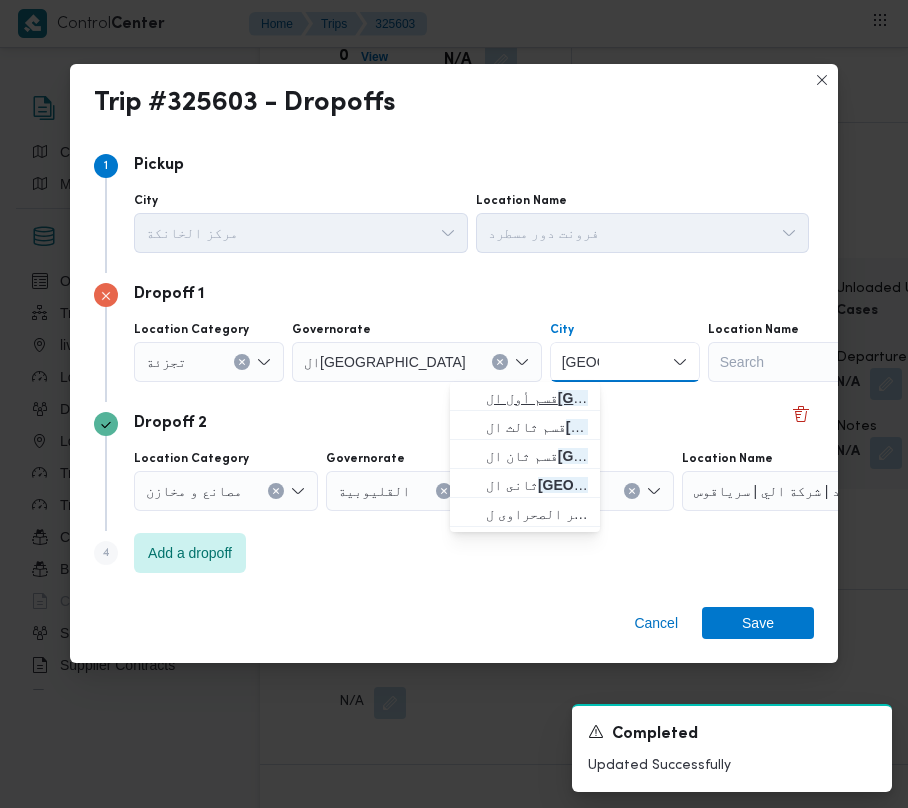 type 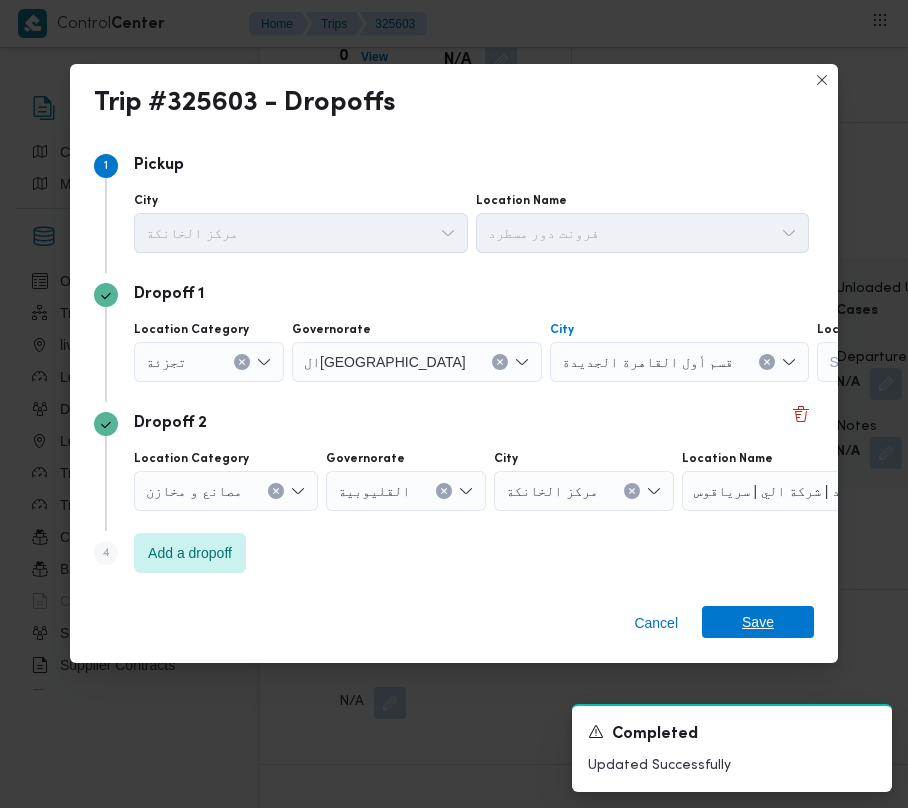 click on "Save" at bounding box center [758, 622] 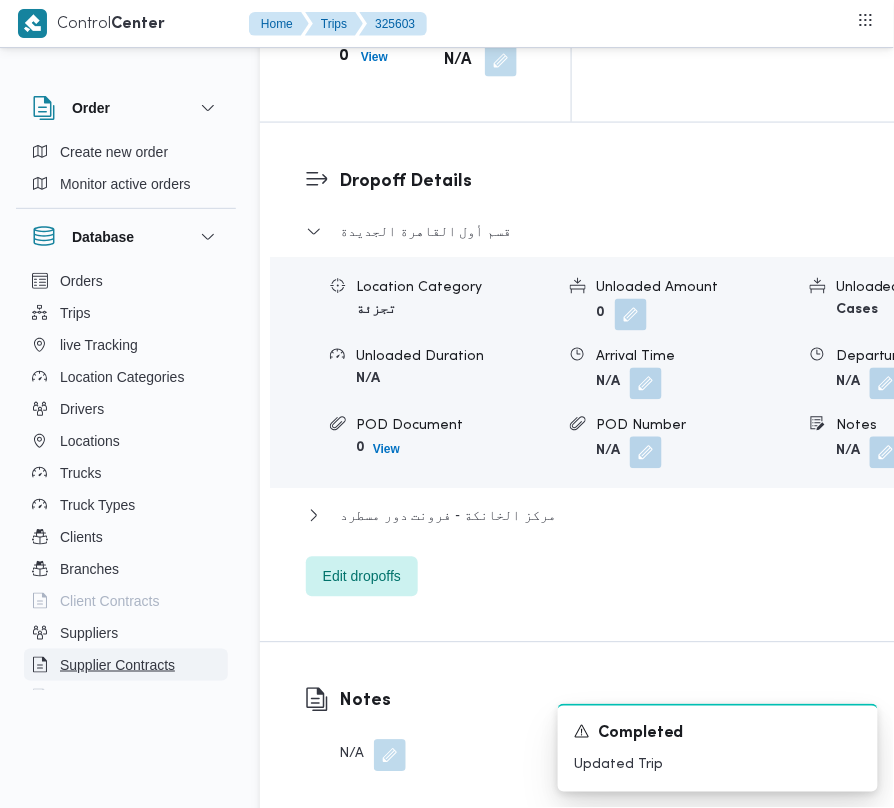 scroll, scrollTop: 3176, scrollLeft: 0, axis: vertical 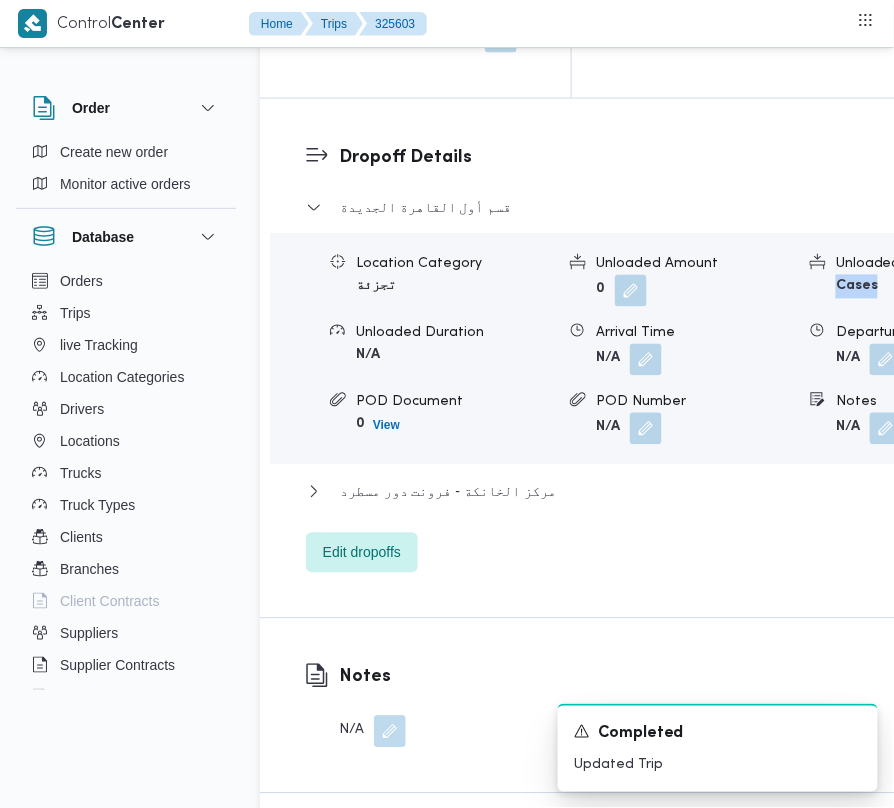 drag, startPoint x: 893, startPoint y: 465, endPoint x: 900, endPoint y: 510, distance: 45.54119 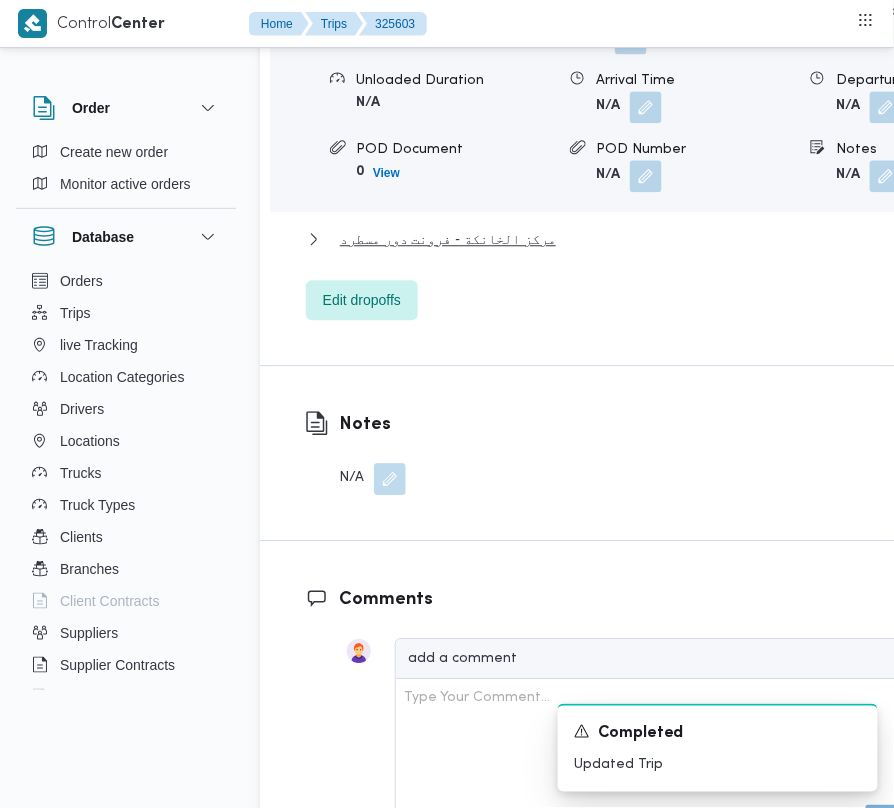 scroll, scrollTop: 3438, scrollLeft: 0, axis: vertical 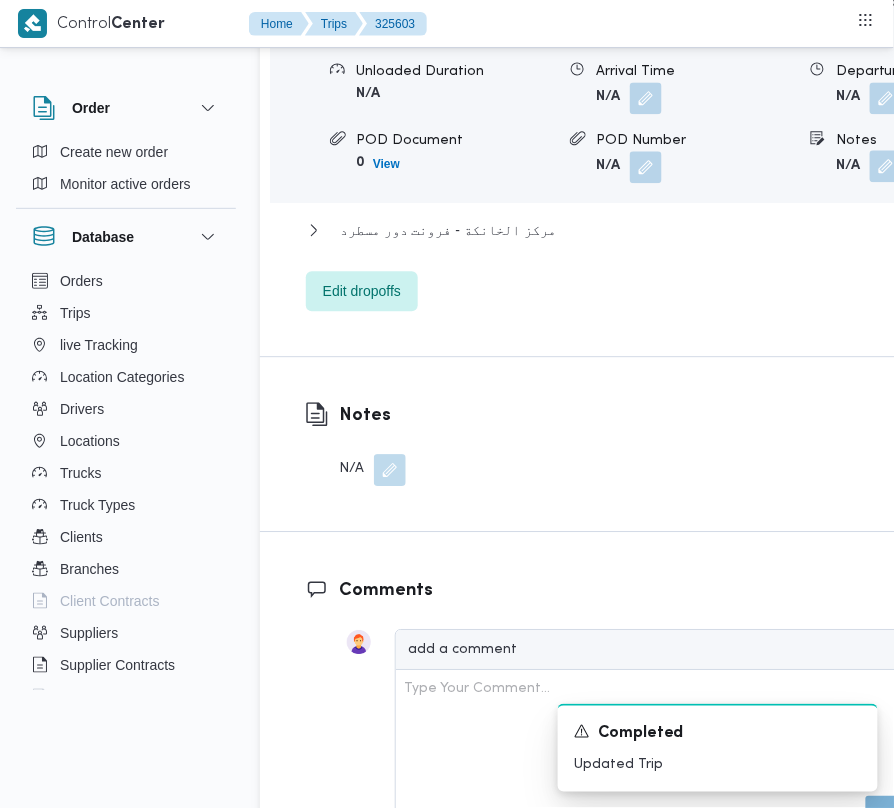 click at bounding box center [886, 166] 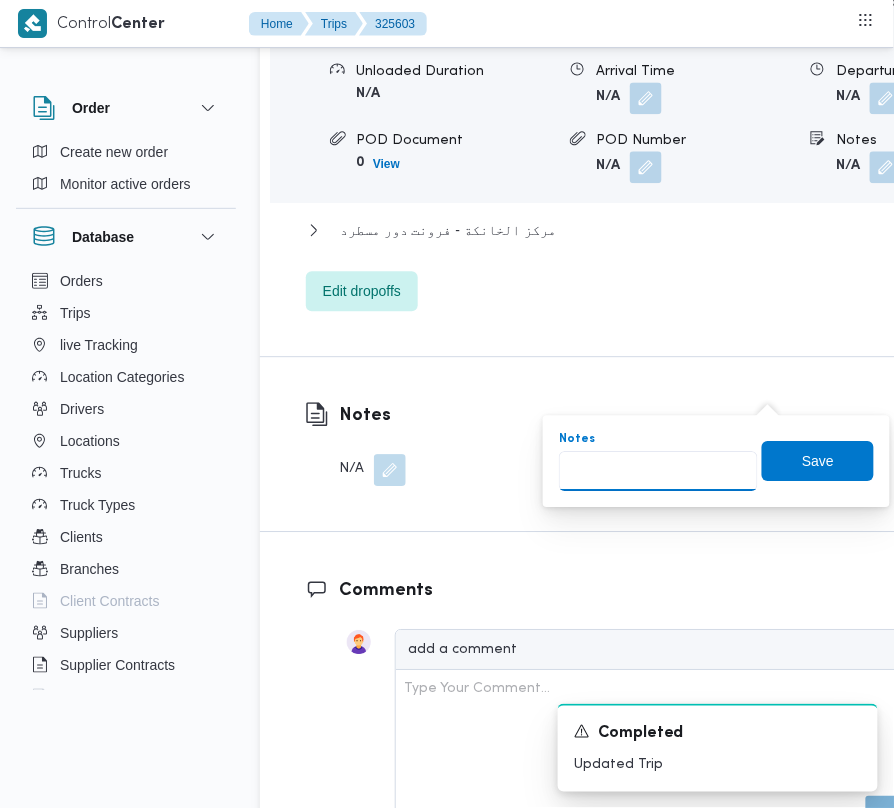 click on "Notes" at bounding box center (658, 471) 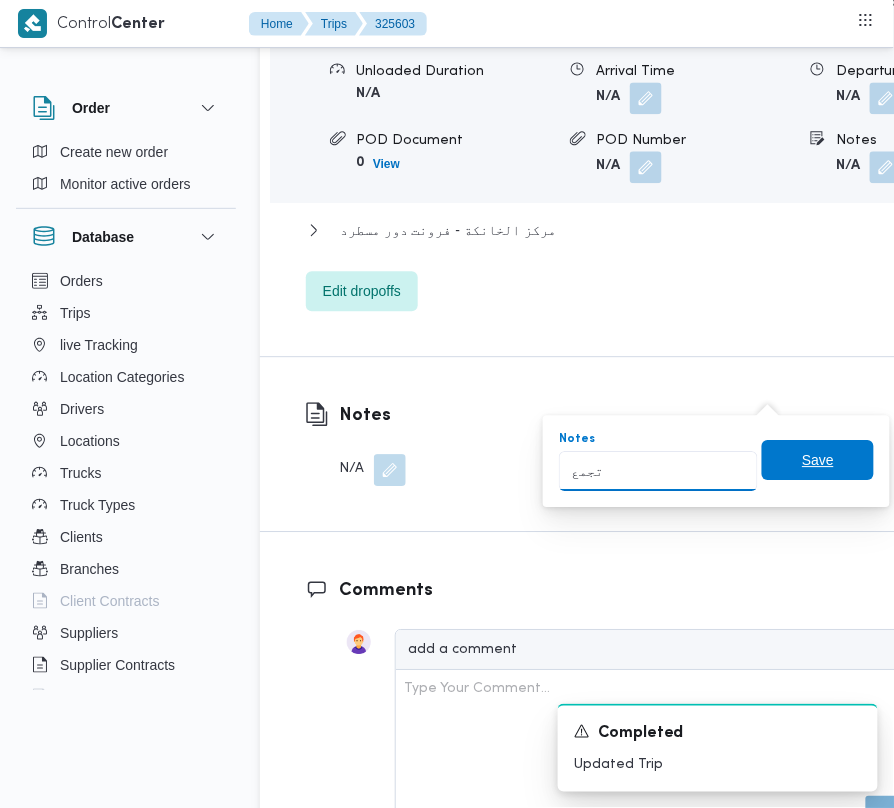 type on "تجمع" 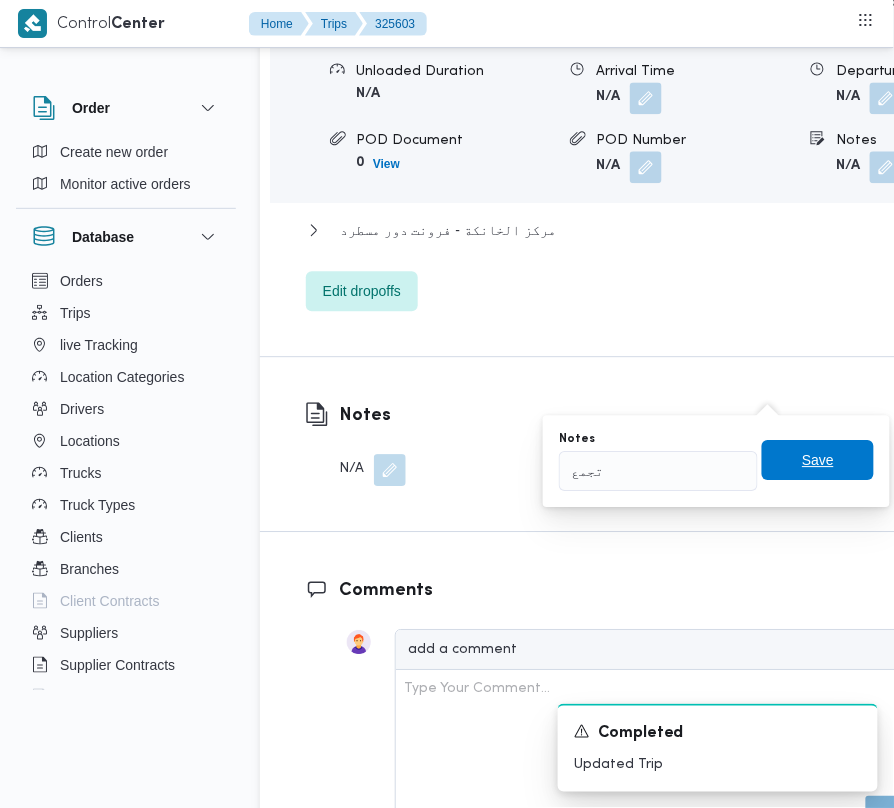 click on "Save" at bounding box center (818, 460) 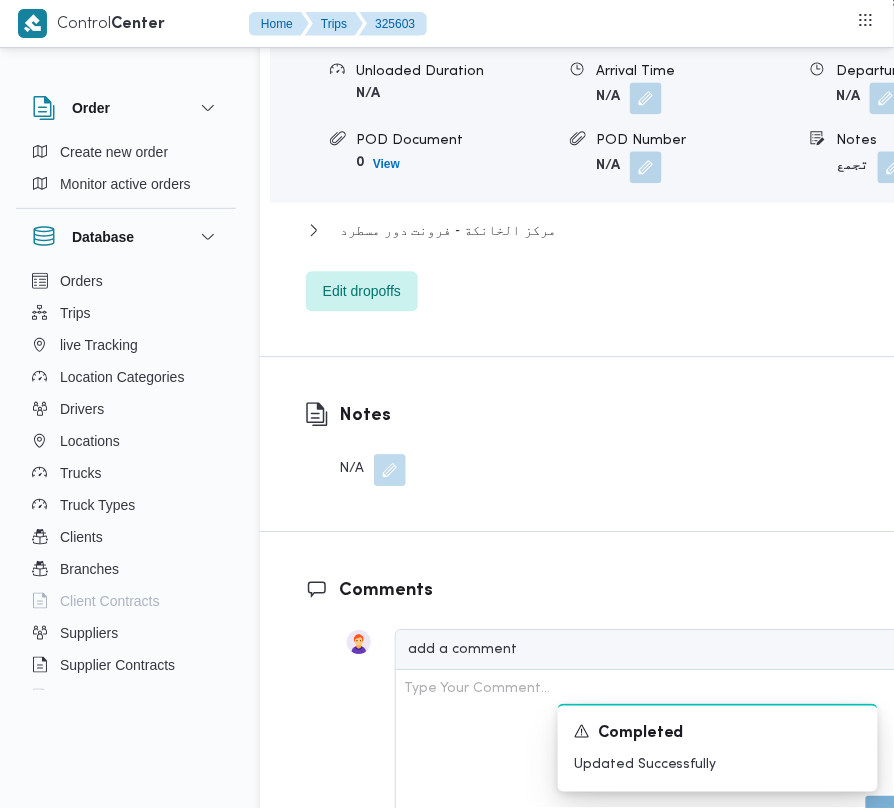 click on "Dropoff Details قسم أول القاهرة الجديدة Location Category تجزئة Unloaded Amount 0 Unloaded Unit Cases Unloaded Duration N/A Arrival Time N/A Departure Time N/A POD Document 0 View POD Number N/A Notes  تجمع مركز الخانكة -
فرونت دور مسطرد Location Category مصانع و مخازن Unloaded Amount 0 Unloaded Unit Cases Unloaded Duration N/A Arrival Time N/A Departure Time N/A POD Document 0 View POD Number N/A Notes N/A Edit dropoffs" at bounding box center (669, 96) 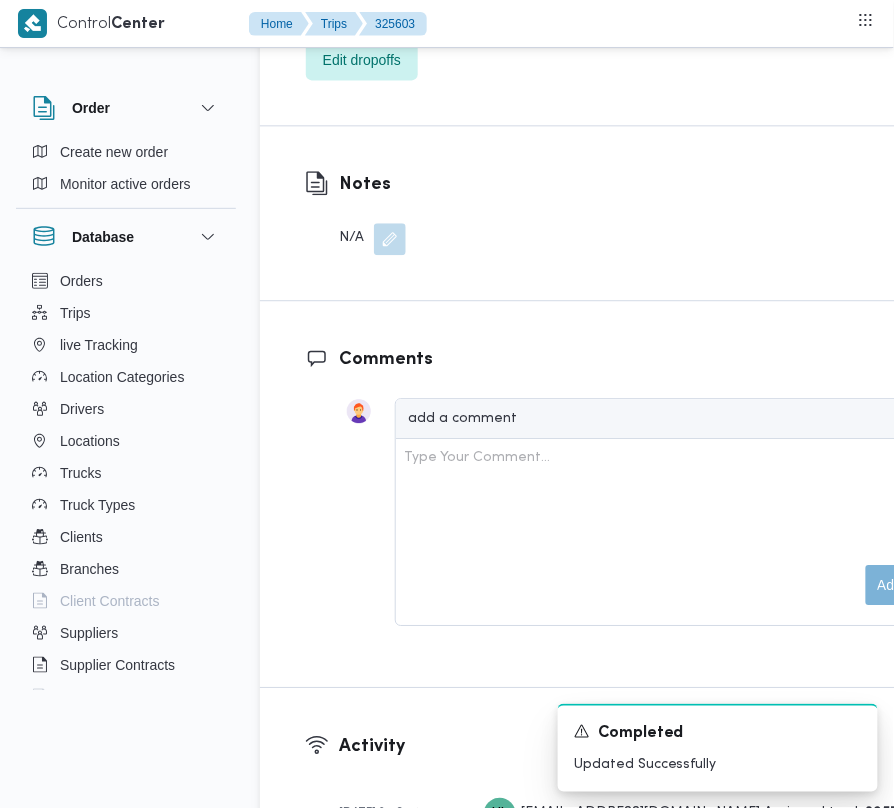 click on "Order Create new order Monitor active orders Database Orders Trips live Tracking Location Categories Drivers Locations Trucks Truck Types Clients Branches Client Contracts Suppliers Supplier Contracts Devices Users Projects SP Projects Admins organization assignees Tags Trip# 325603 Arrived Duplicate Trip   فرونت دور مسطرد Step 2 is incomplete 2 قسم أول القاهرة الجديدة Step 3 is incomplete 3 فرونت دور مسطرد Summary Route Supplier Details Supplier [PERSON_NAME] [PERSON_NAME] Operation Model Monthly Driver [DATE][PERSON_NAME] علي  Truck قحا 3957 Truck Type jumbo_7000 | opened | dry | 3.5 ton Trip Details Client Frontdoor Branch فرونت دور مسطرد Trip Type تجزئة Pickup date & time [DATE] 7:00 AM Source System App Version 3.8.5.production.driver-release (165) Returnable No Geofencing No Auto Ending Yes Collect Shipment Amounts No Contract Type Monthly Project Name frontdoor Google distance in KMs" at bounding box center (447, -745) 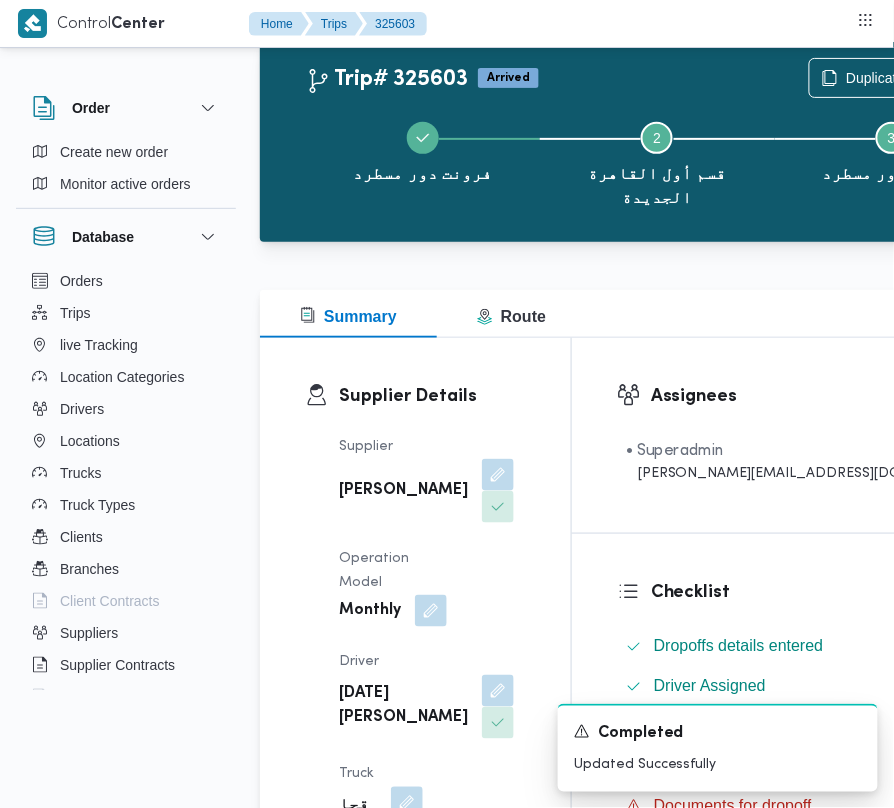 scroll, scrollTop: 0, scrollLeft: 0, axis: both 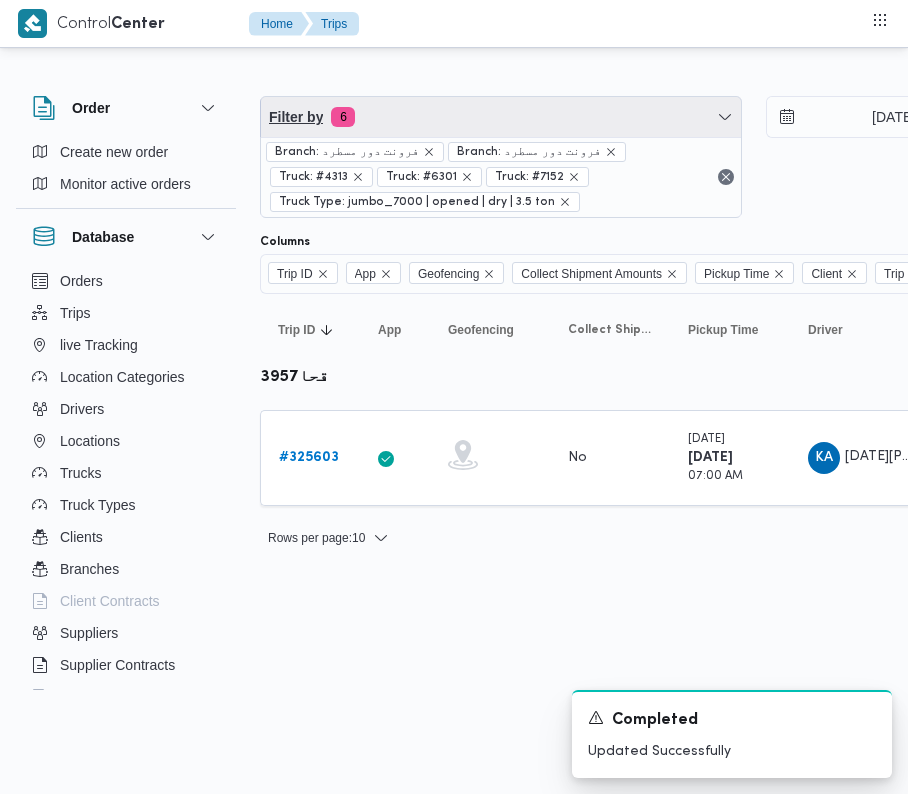click on "Filter by 6" at bounding box center (501, 117) 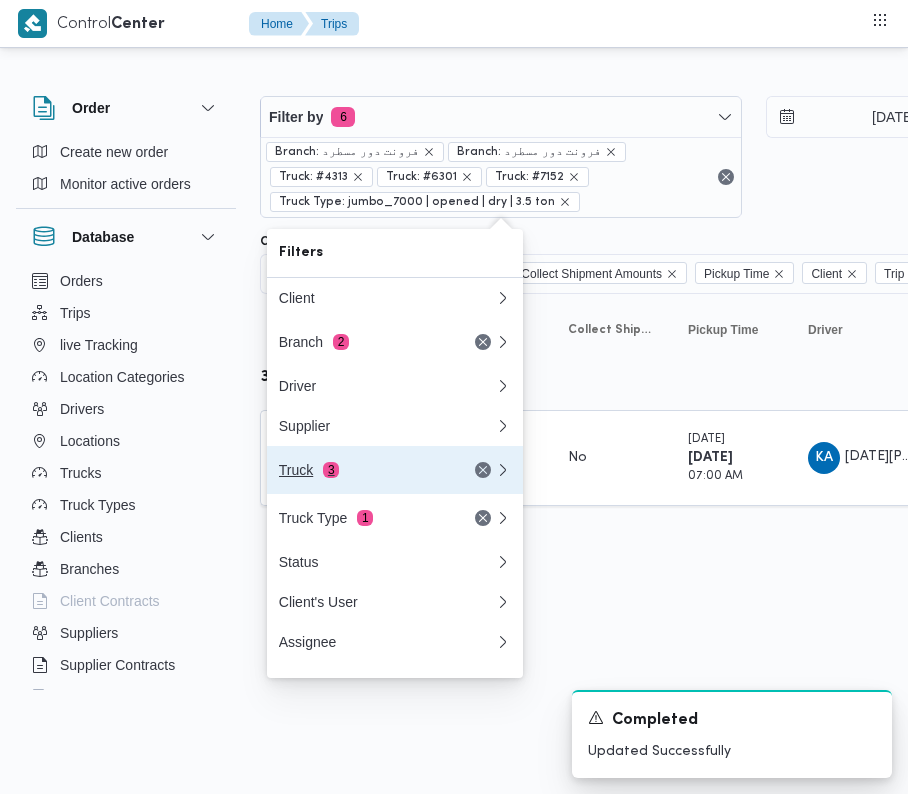 click on "Truck 3" at bounding box center (363, 470) 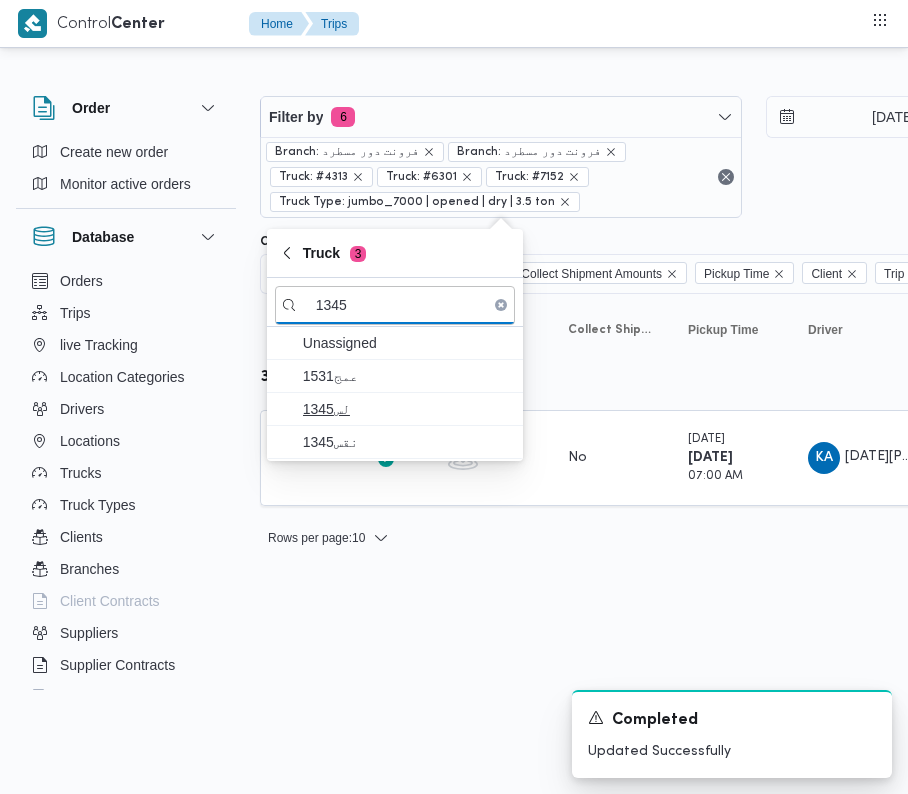 type on "1345" 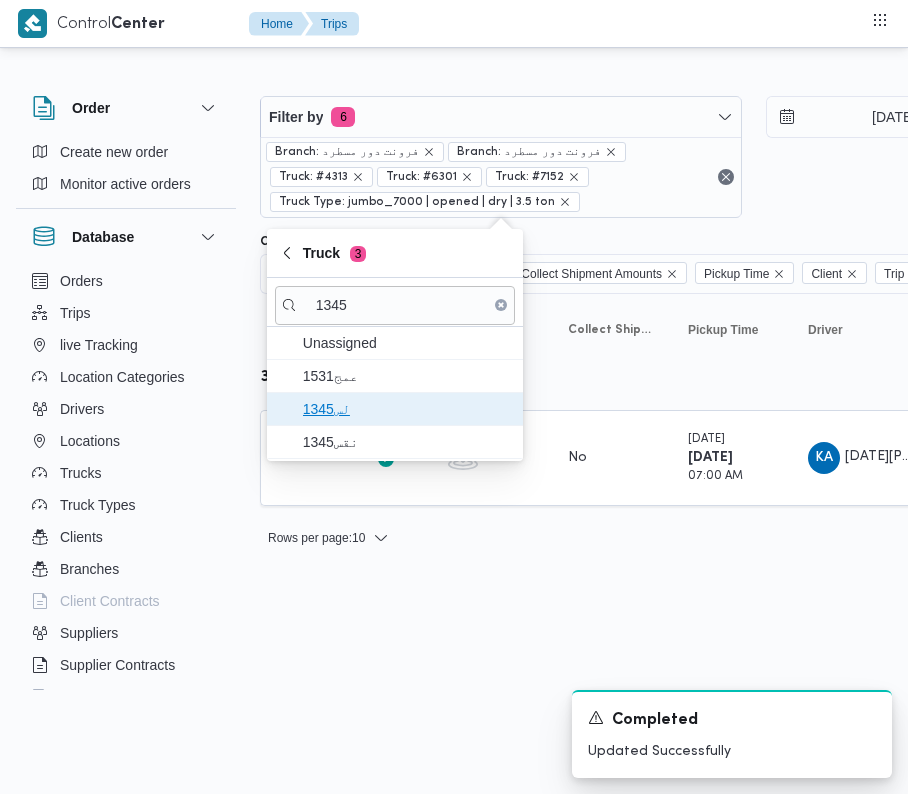 click on "1345لس" at bounding box center (407, 409) 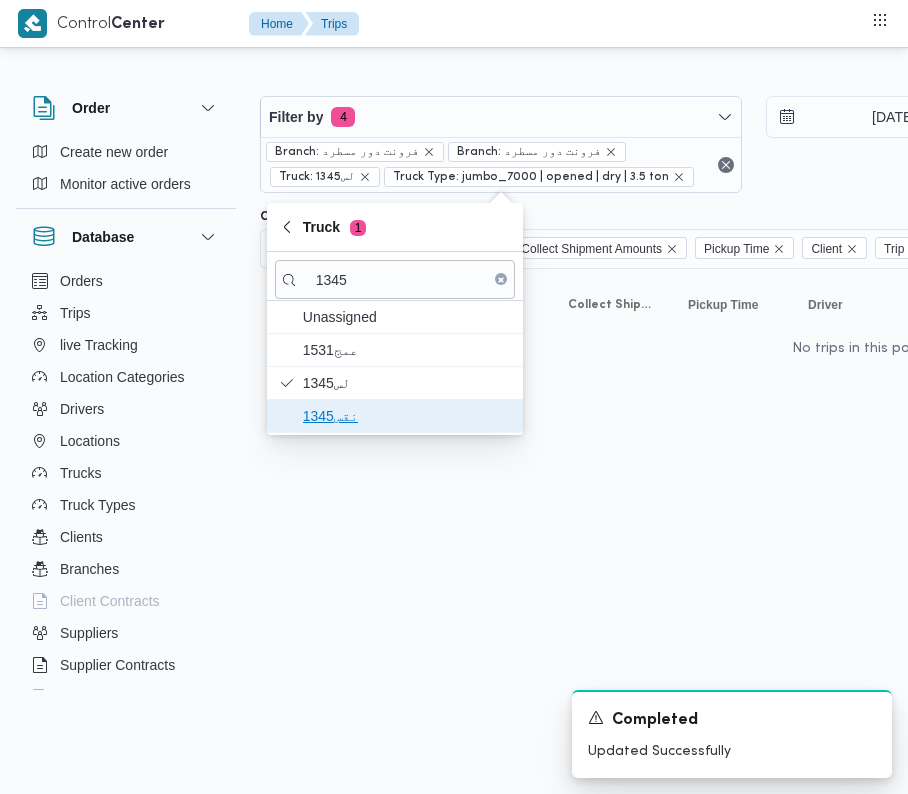 click on "نقس1345" at bounding box center [407, 416] 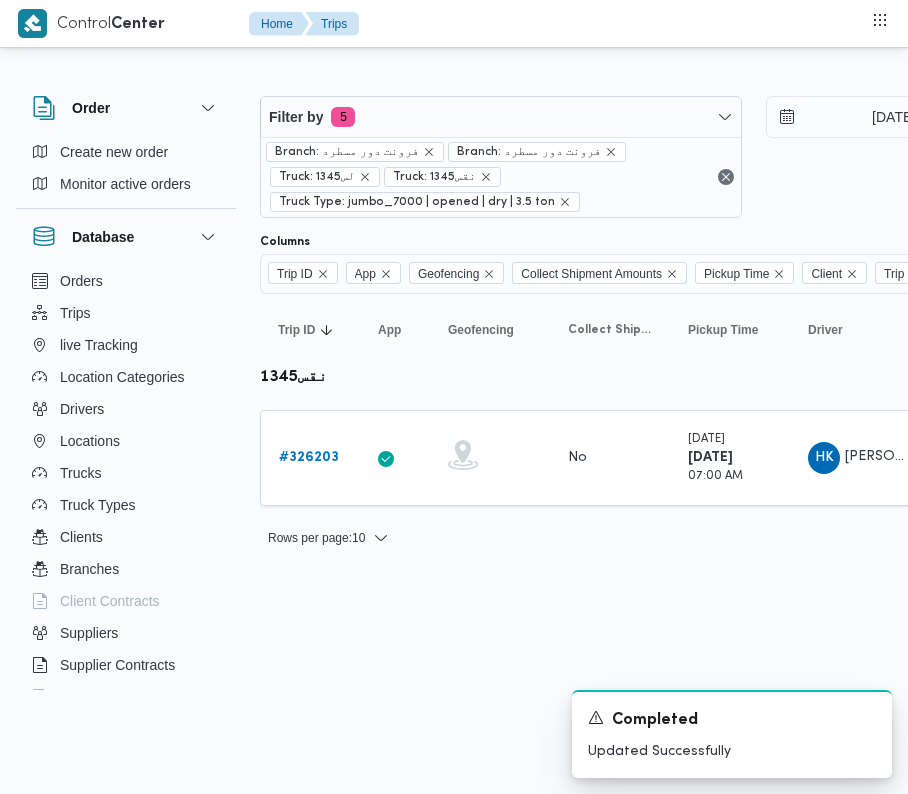 click on "Control  Center Home Trips Order Create new order Monitor active orders Database Orders Trips live Tracking Location Categories Drivers Locations Trucks Truck Types Clients Branches Client Contracts Suppliers Supplier Contracts Devices Users Projects SP Projects Admins organization assignees Tags Filter by 5 Branch: فرونت دور مسطرد Branch: فرونت دور مسطرد  Truck: 1345لس Truck: نقس1345 Truck Type: jumbo_7000 | opened | dry | 3.5 ton [DATE] → [DATE] Group By Truck Columns Trip ID App Geofencing Collect Shipment Amounts Pickup Time Client Trip Points Driver Supplier Truck Status Platform Sorting Trip ID Click to sort in ascending order App Click to sort in ascending order Geofencing Click to sort in ascending order Collect Shipment Amounts Pickup Time Click to sort in ascending order Client Click to sort in ascending order Trip Points Driver Click to sort in ascending order Supplier Click to sort in ascending order Truck Click to sort in ascending order Status Platform # No" at bounding box center (454, 397) 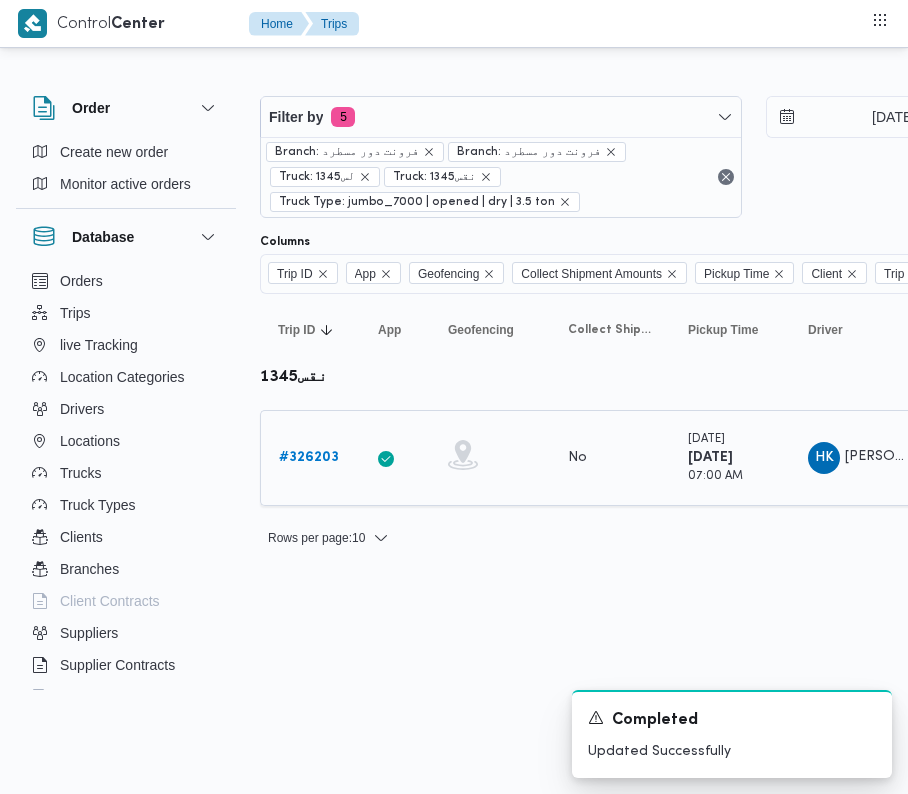 click on "# 326203" at bounding box center (309, 457) 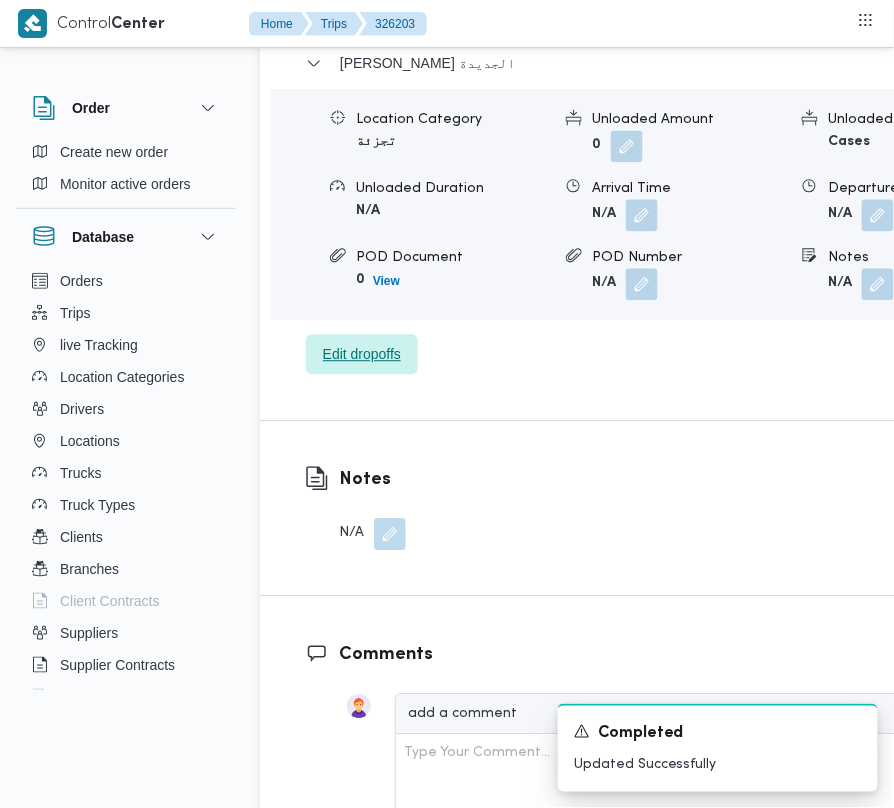 click on "Edit dropoffs" at bounding box center (362, 354) 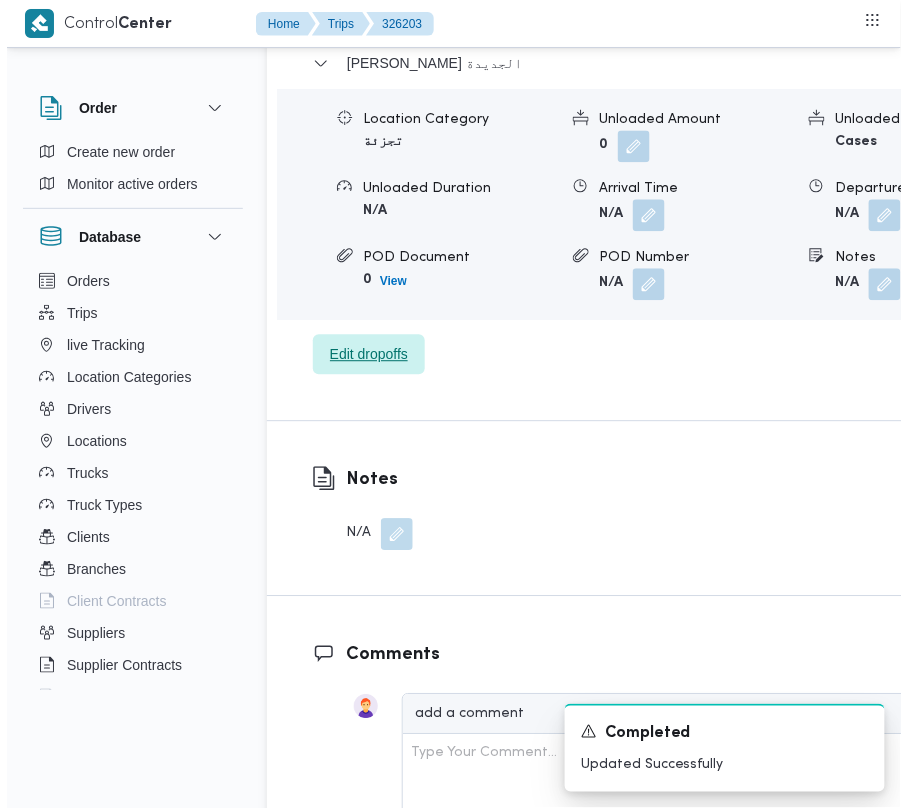 scroll, scrollTop: 3161, scrollLeft: 0, axis: vertical 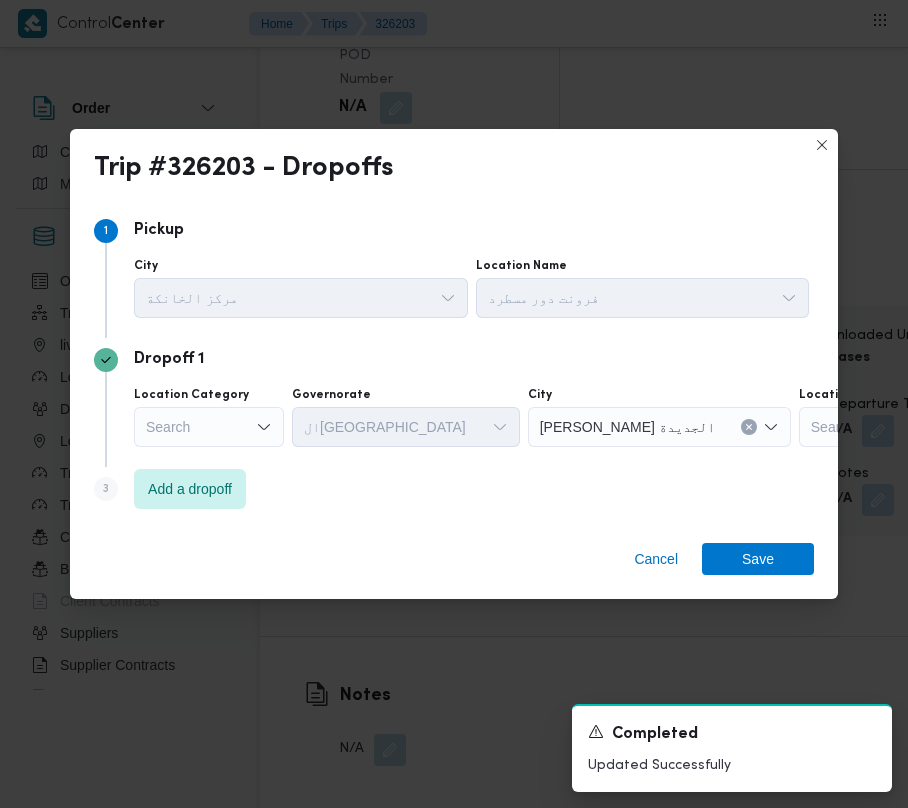 click on "Trip #326203 - Dropoffs" at bounding box center [454, 165] 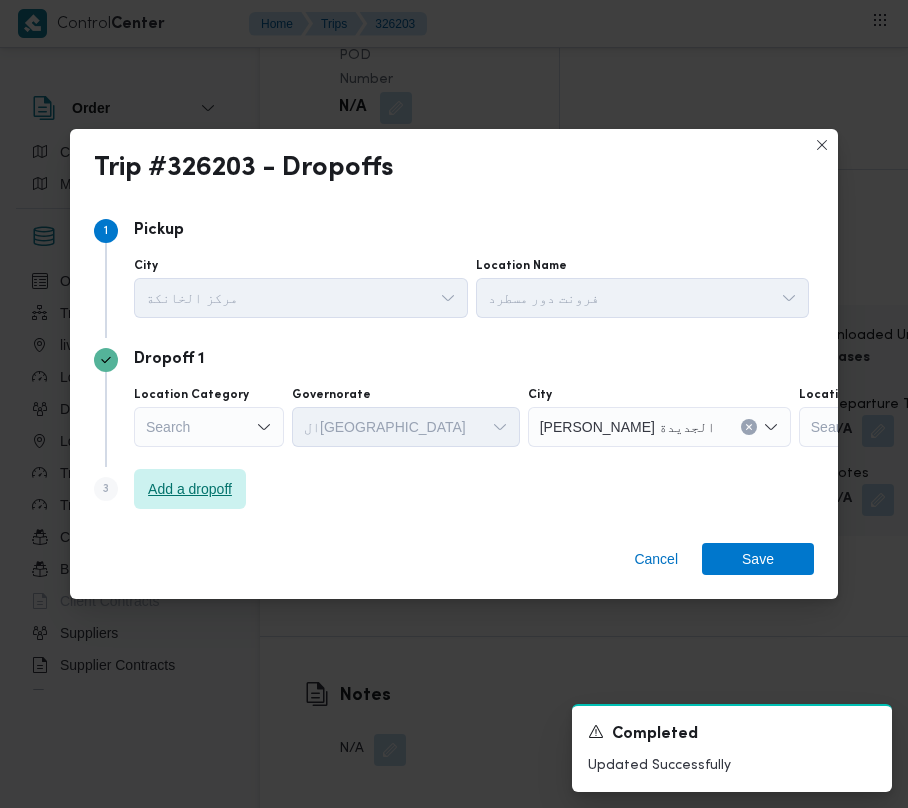 drag, startPoint x: 222, startPoint y: 478, endPoint x: 340, endPoint y: 520, distance: 125.25175 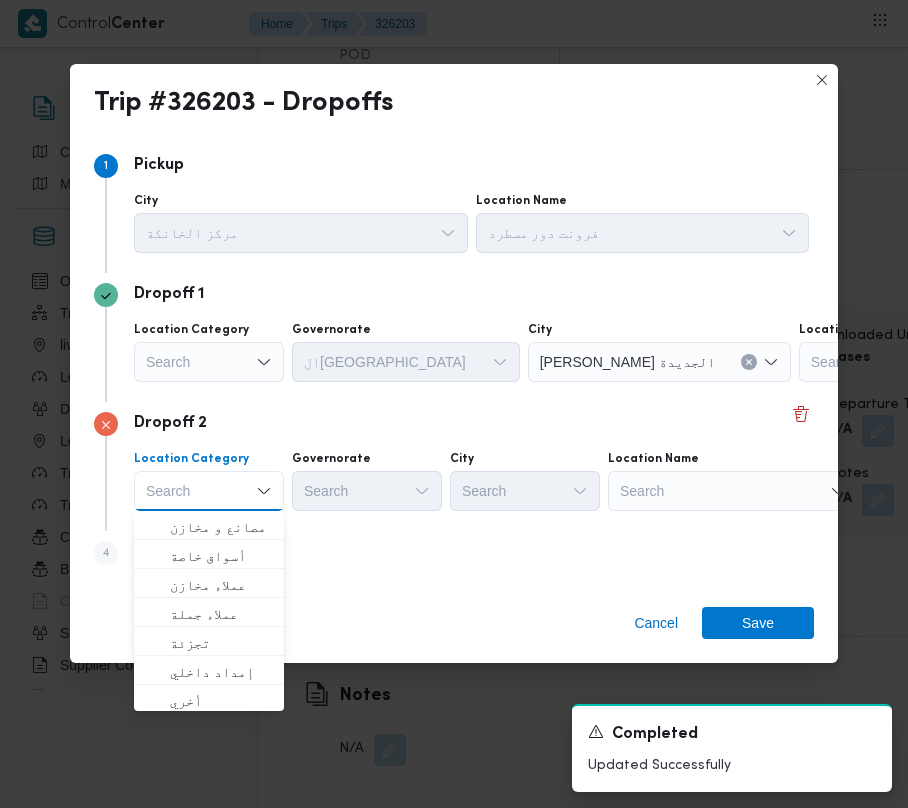 click on "Search" at bounding box center (924, 362) 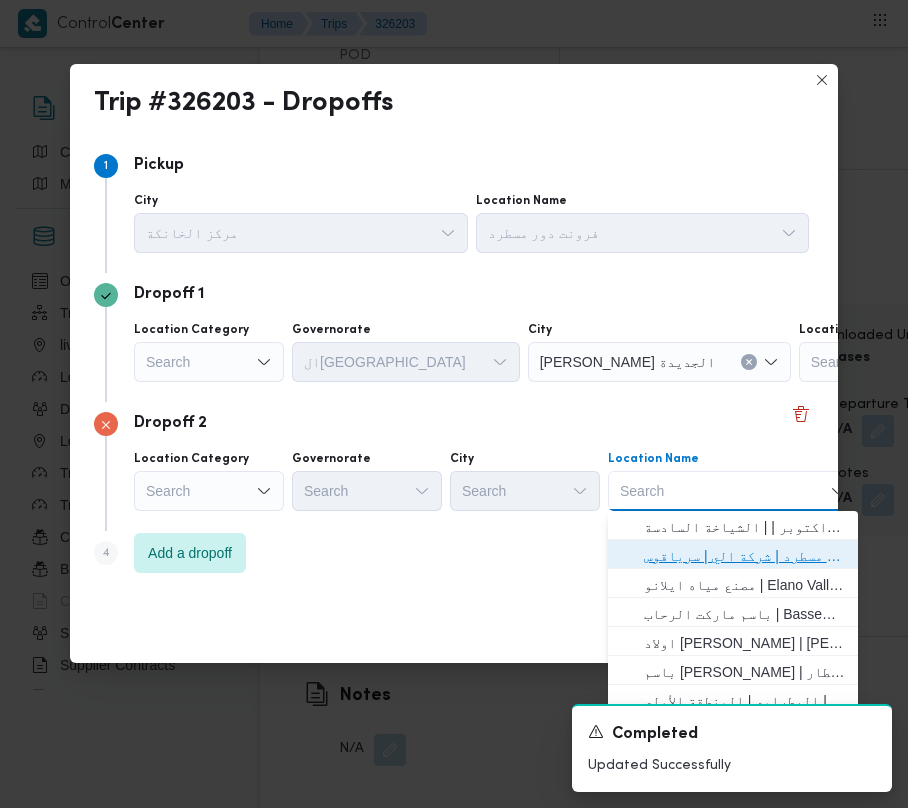 click on "فرونت دور مسطرد | شركة الي | سرياقوس" at bounding box center [745, 556] 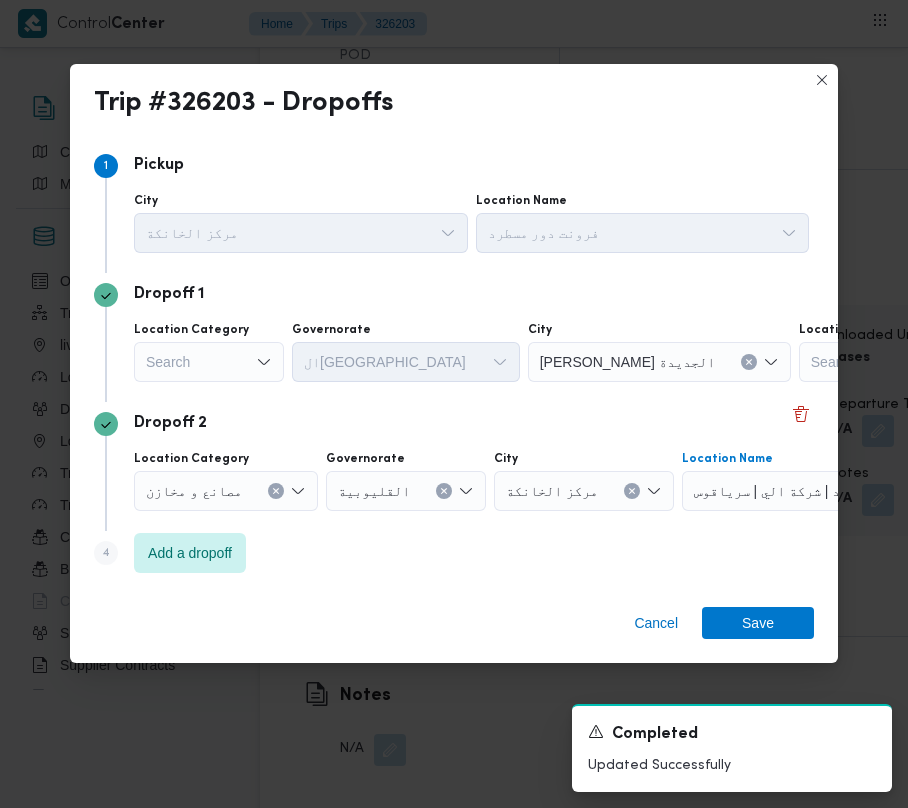 click on "Search" at bounding box center (209, 362) 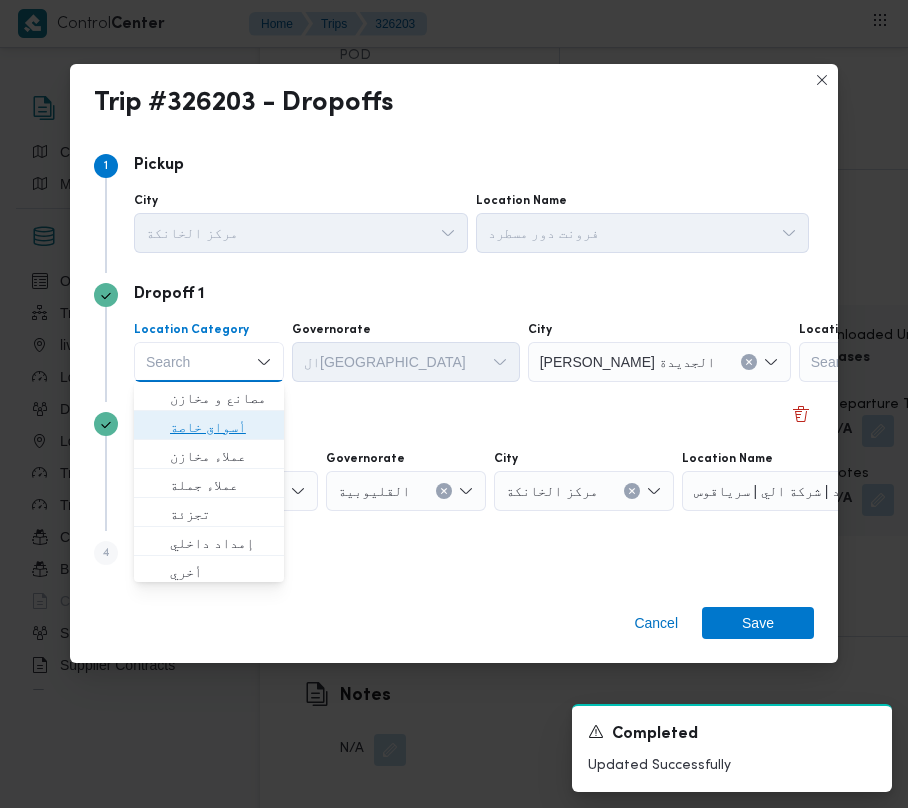 click on "أسواق خاصة" at bounding box center [221, 427] 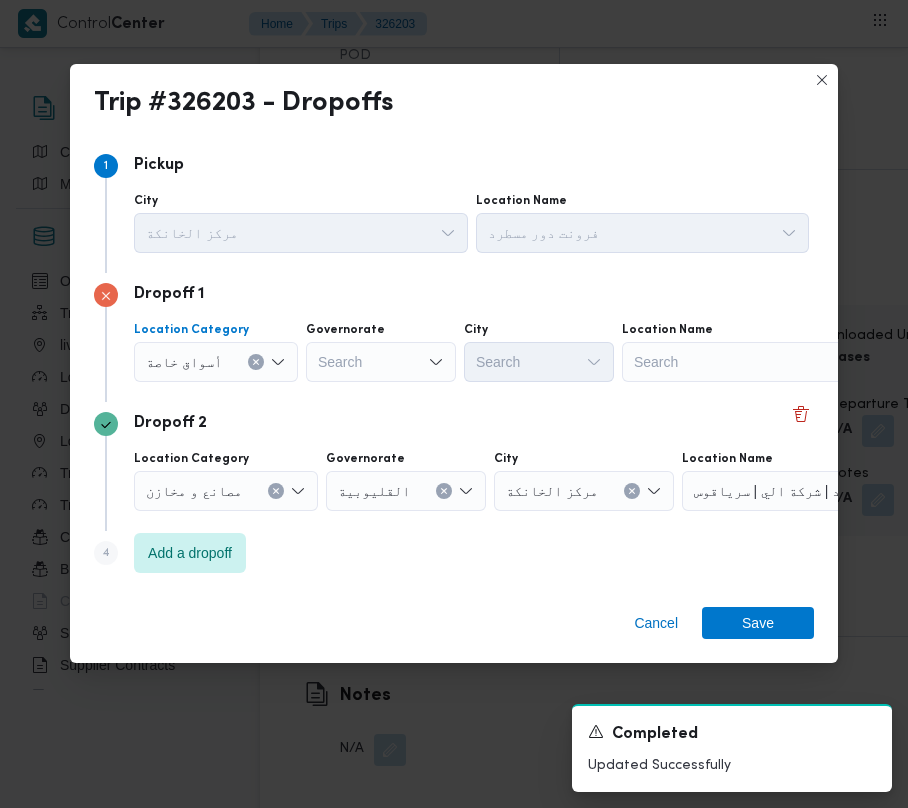 click on "Search" at bounding box center [747, 362] 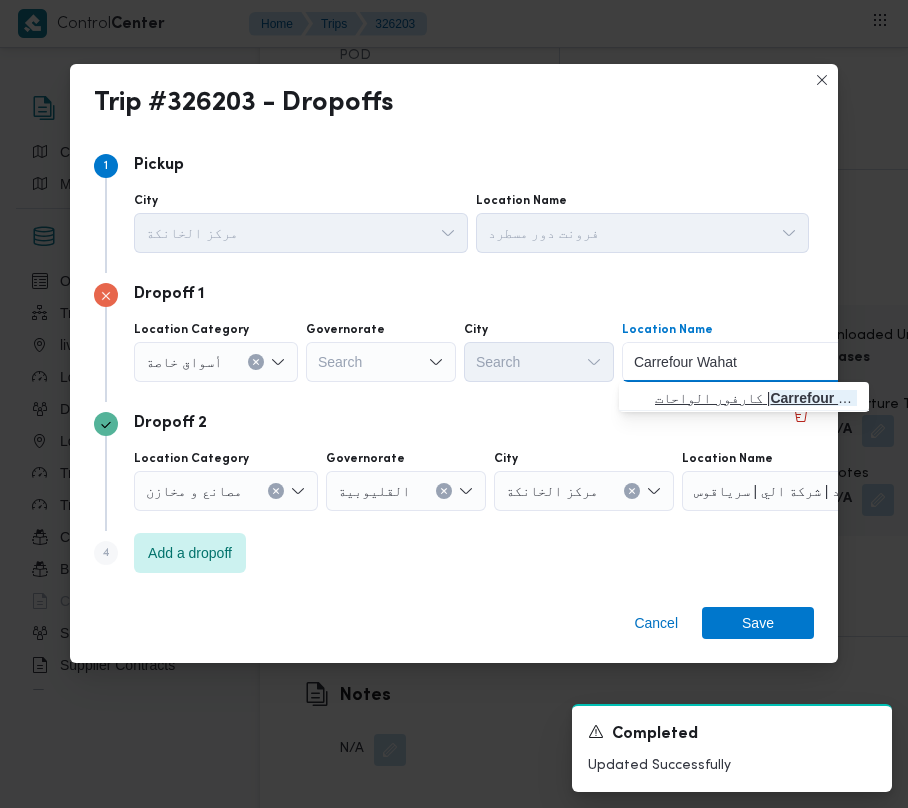 type on "Carrefour Wahat" 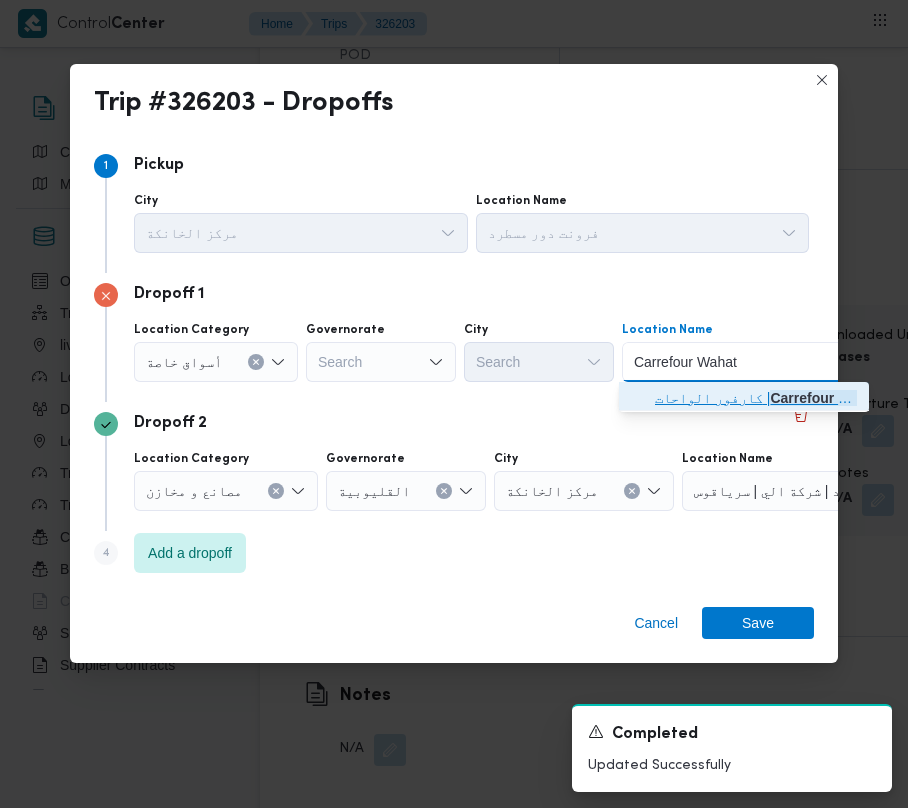 click on "كارفور الواحات  |  [GEOGRAPHIC_DATA] | قسم أول [DATE]" at bounding box center (756, 398) 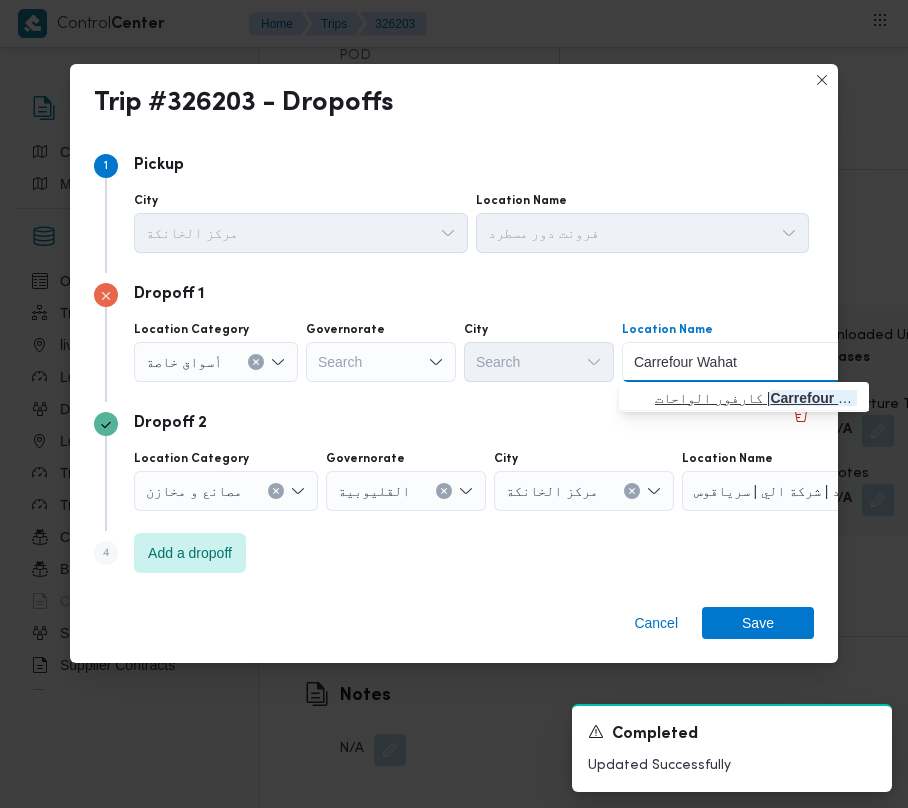 type 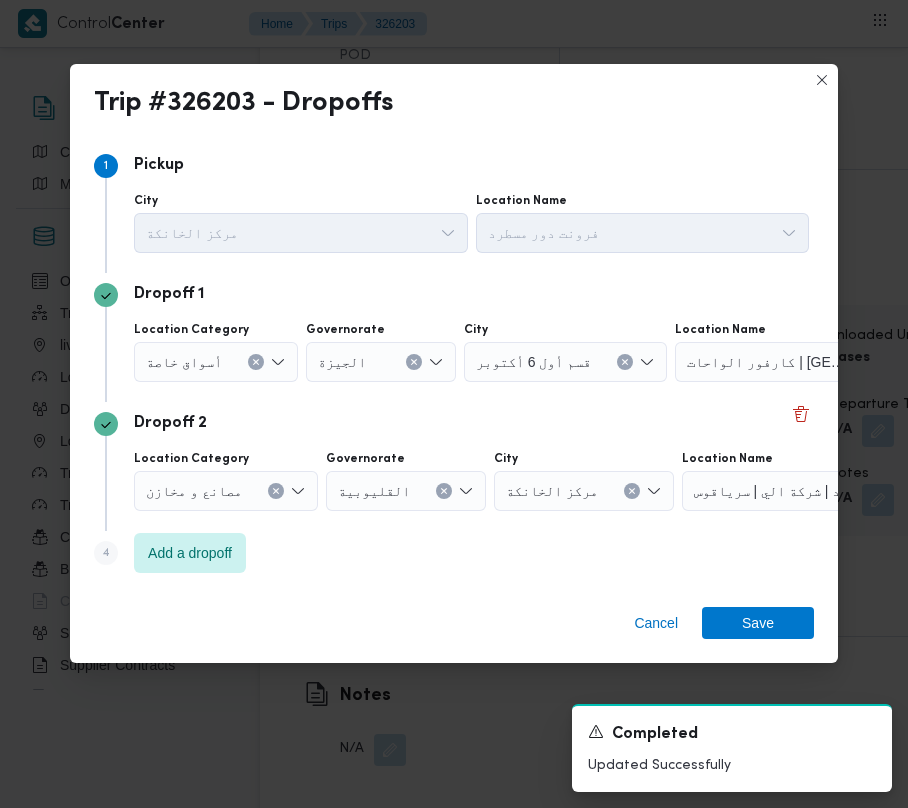 click on "Dropoff 2" at bounding box center (454, 424) 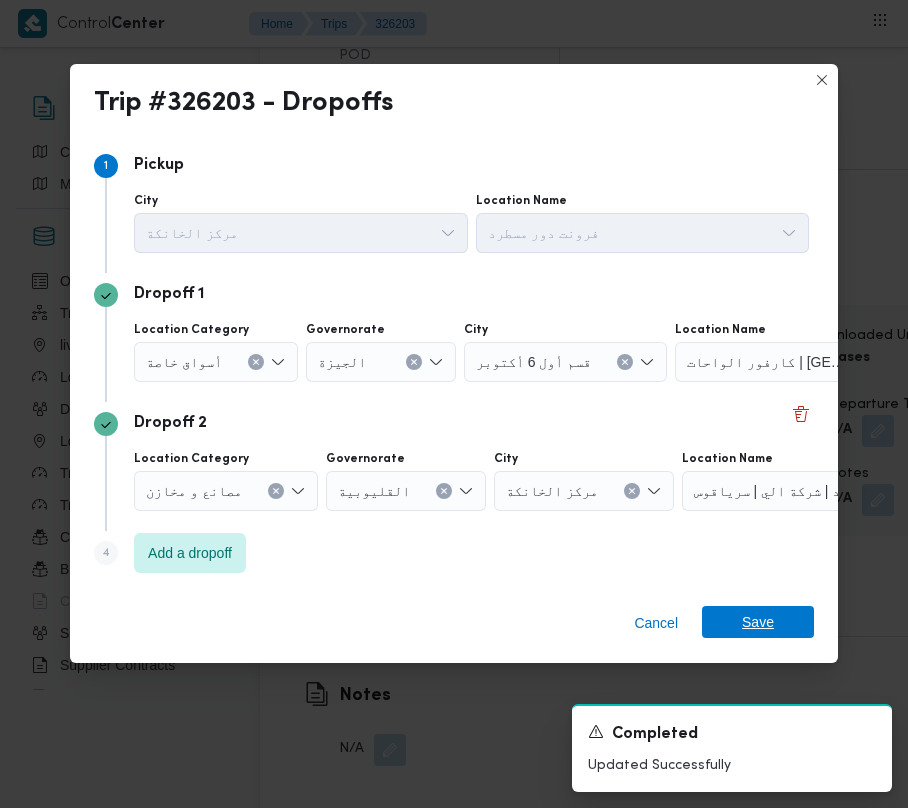 click on "Save" at bounding box center [758, 622] 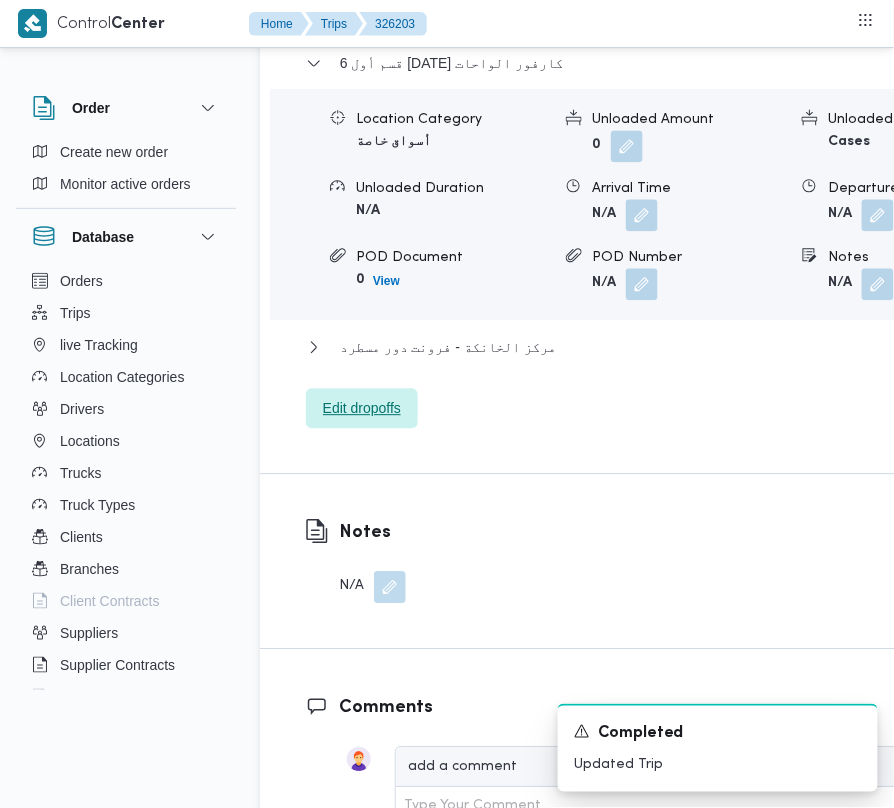 scroll, scrollTop: 2670, scrollLeft: 0, axis: vertical 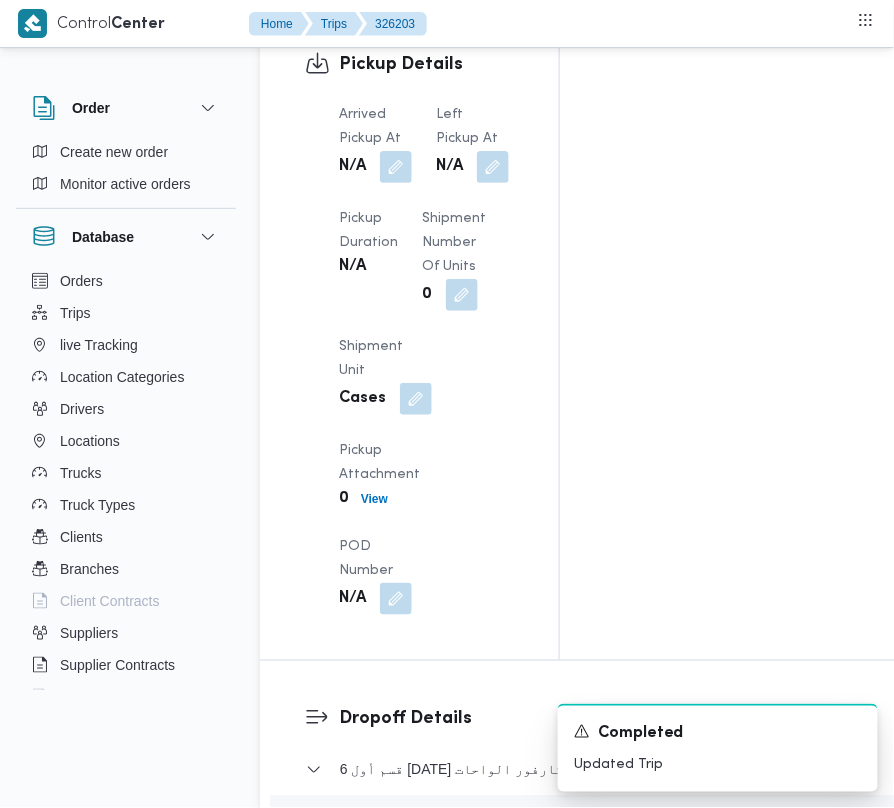 click on "N/A" at bounding box center (375, 167) 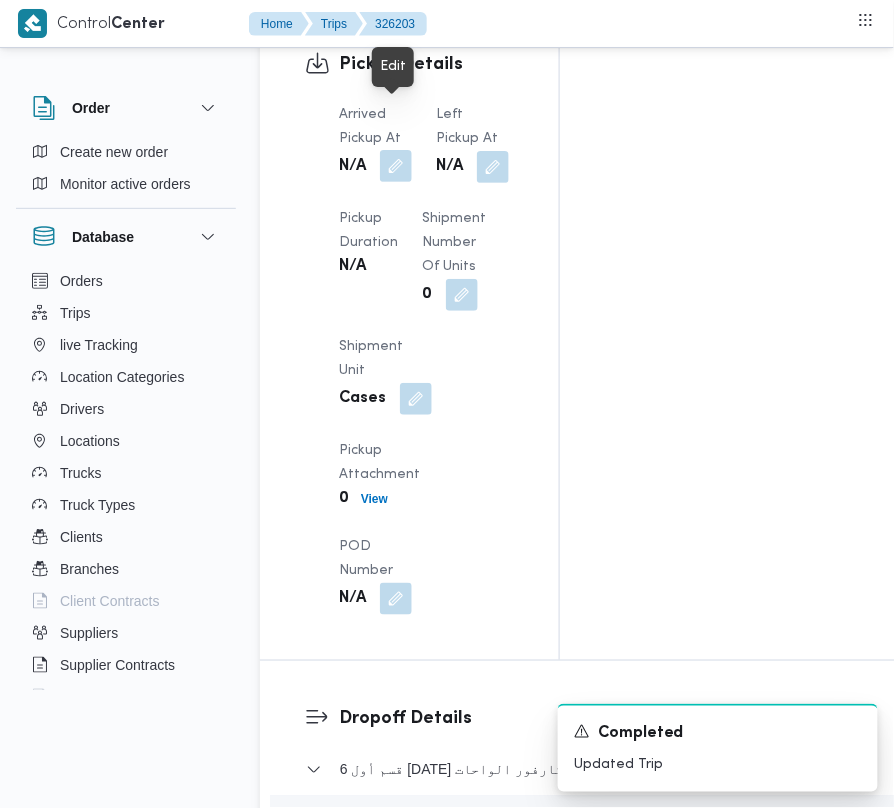 click at bounding box center [396, 166] 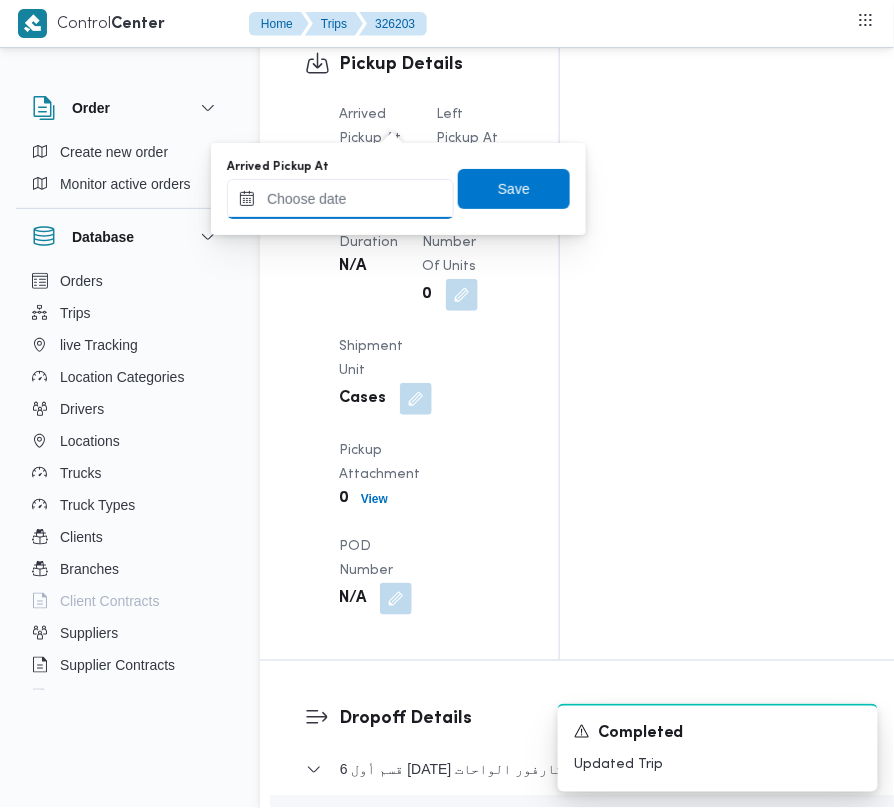 click on "Arrived Pickup At" at bounding box center (340, 199) 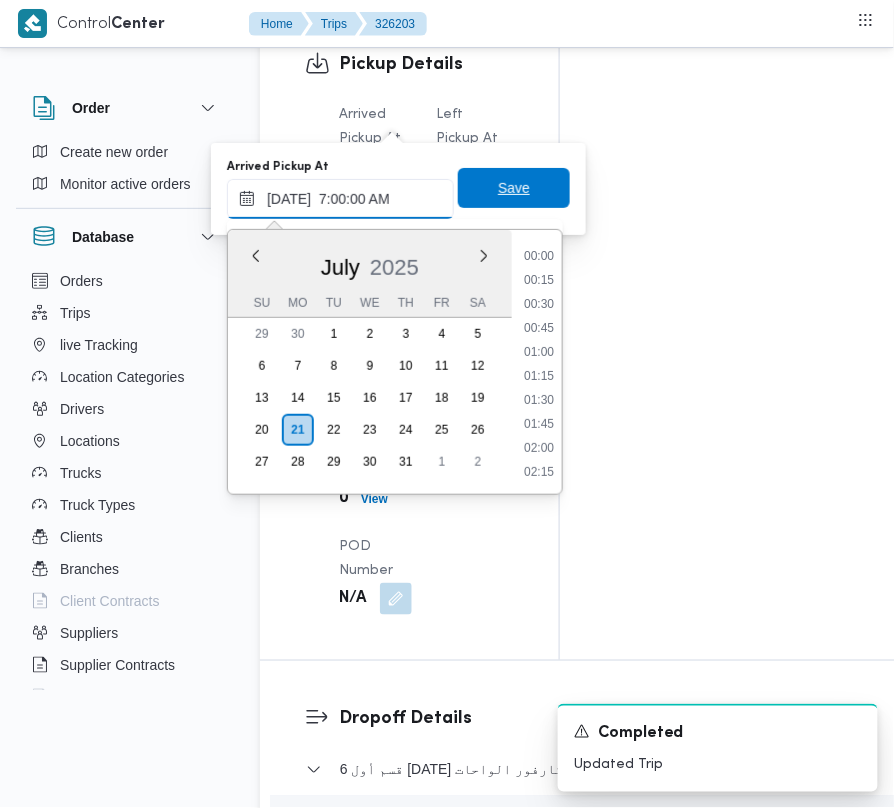 scroll, scrollTop: 672, scrollLeft: 0, axis: vertical 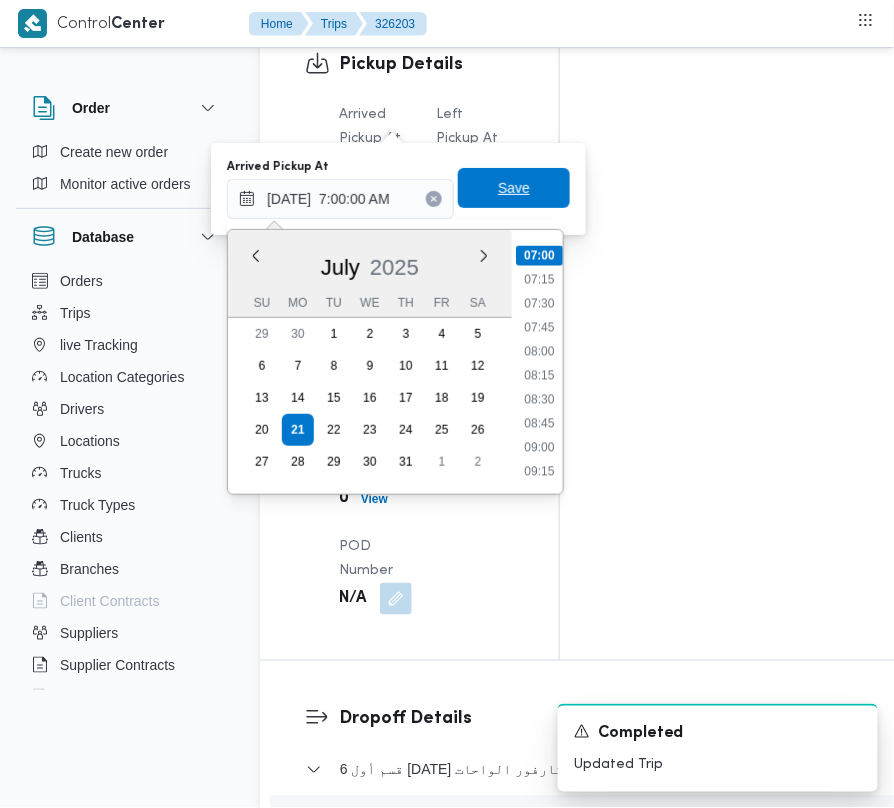 type on "[DATE] 07:00" 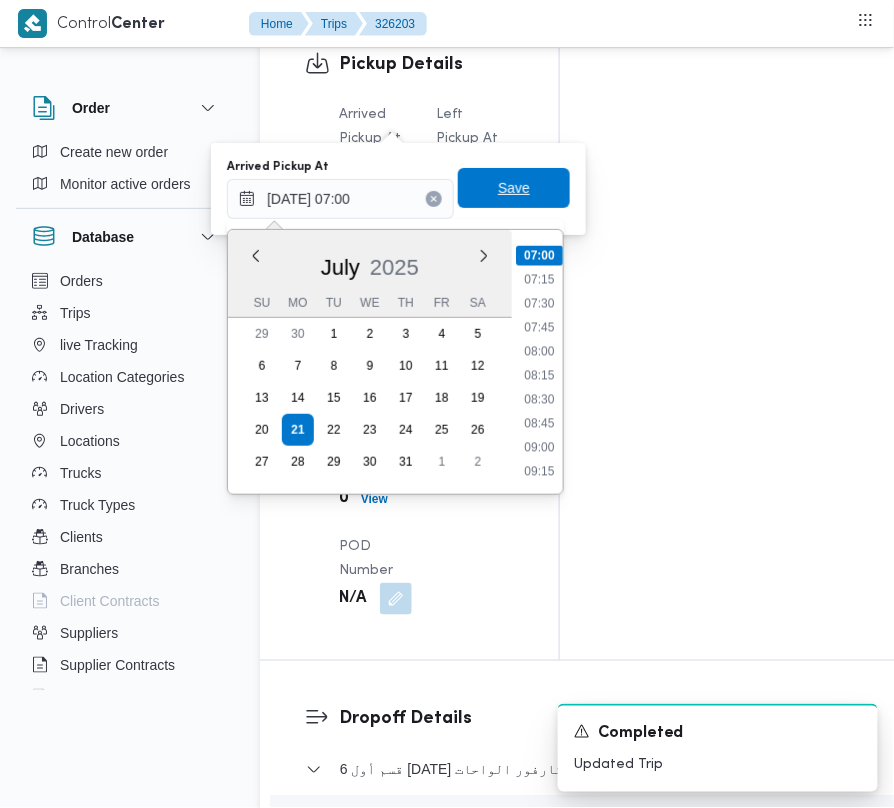 click on "Save" at bounding box center (514, 188) 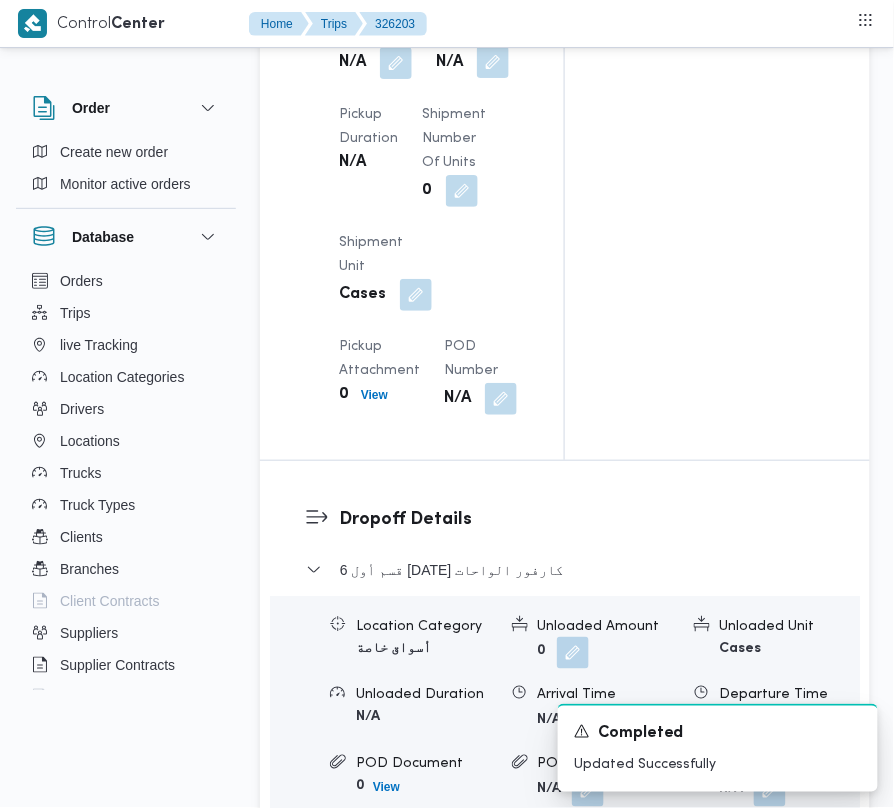 click at bounding box center [488, 63] 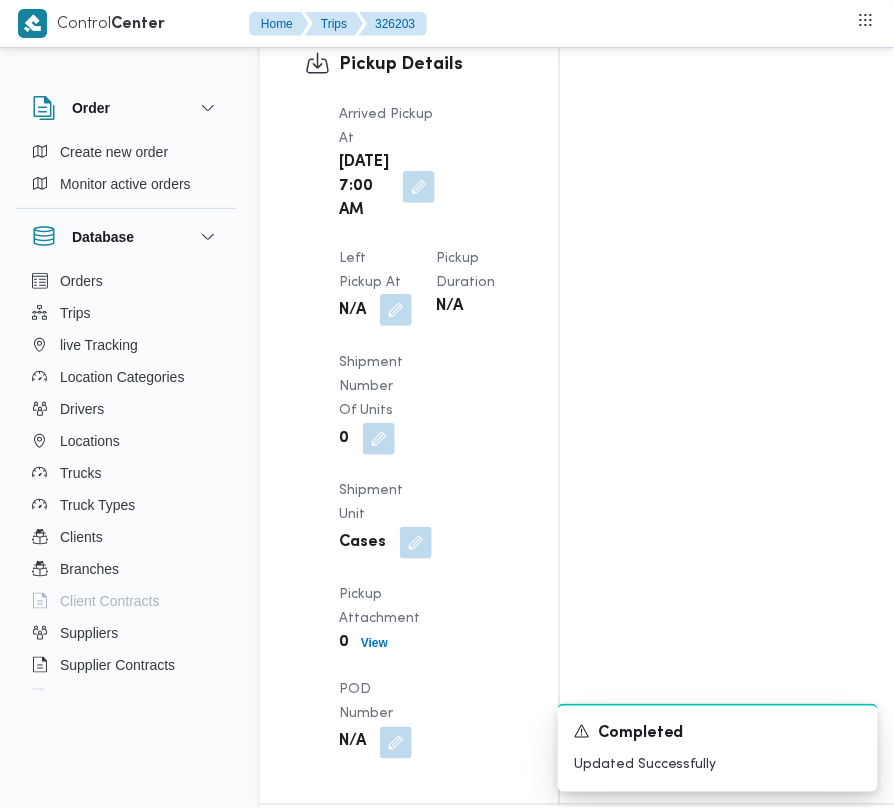 click at bounding box center (396, 310) 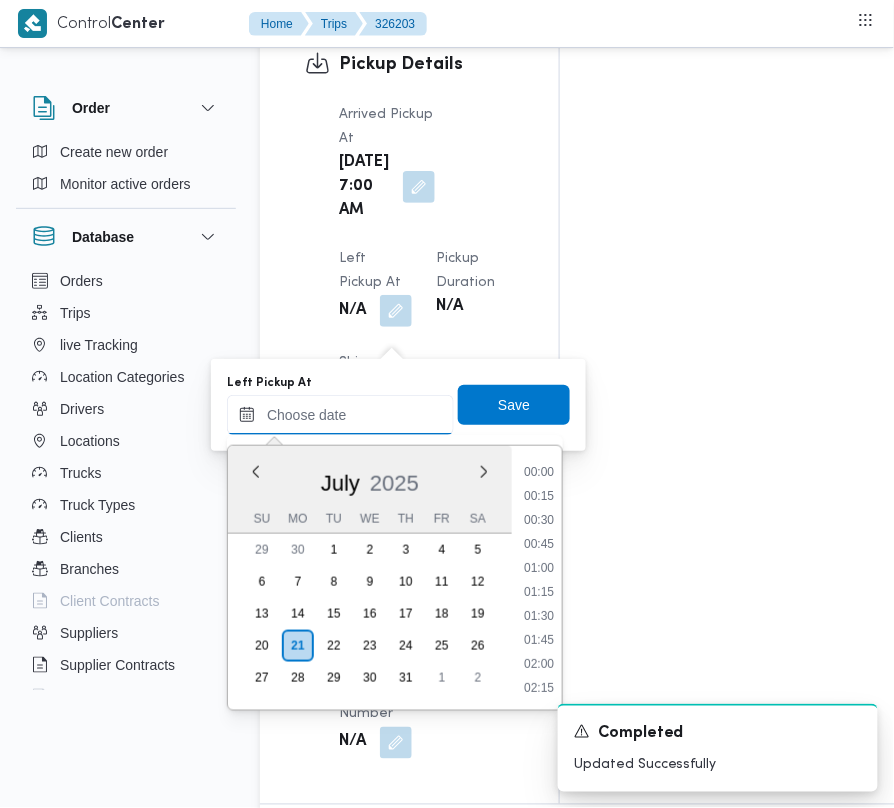 click on "Left Pickup At" at bounding box center [340, 415] 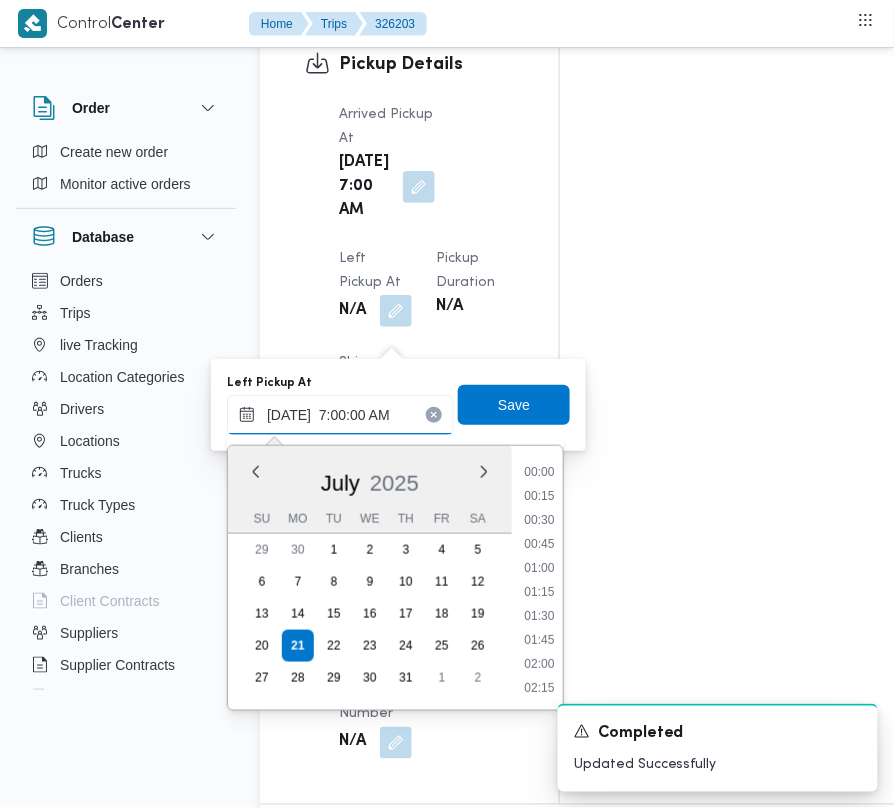 scroll, scrollTop: 672, scrollLeft: 0, axis: vertical 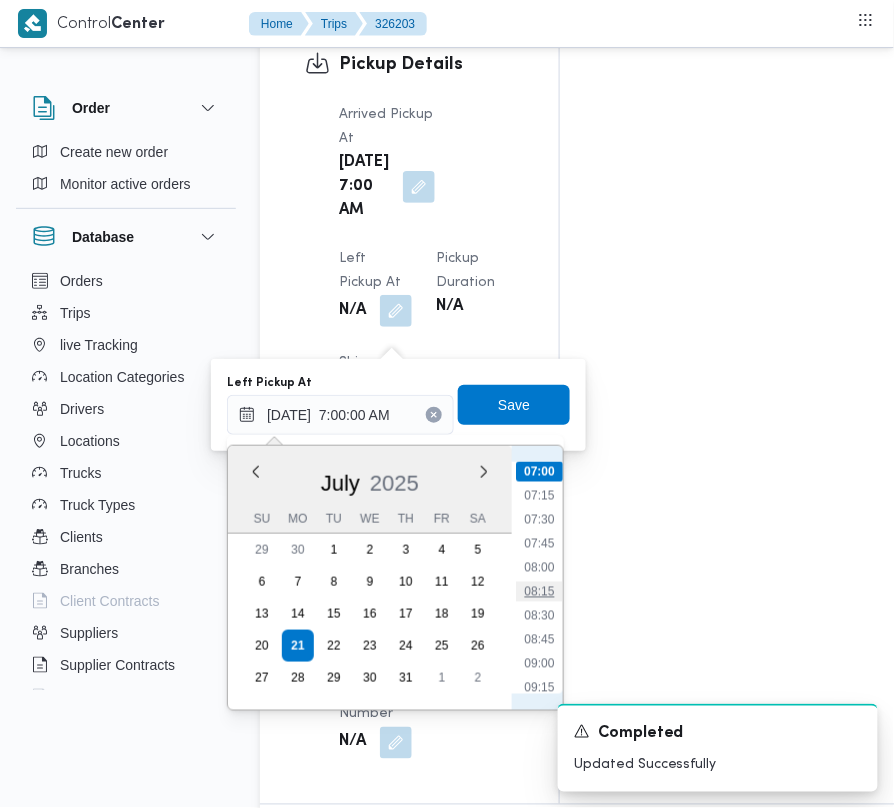 click on "08:15" at bounding box center [539, 592] 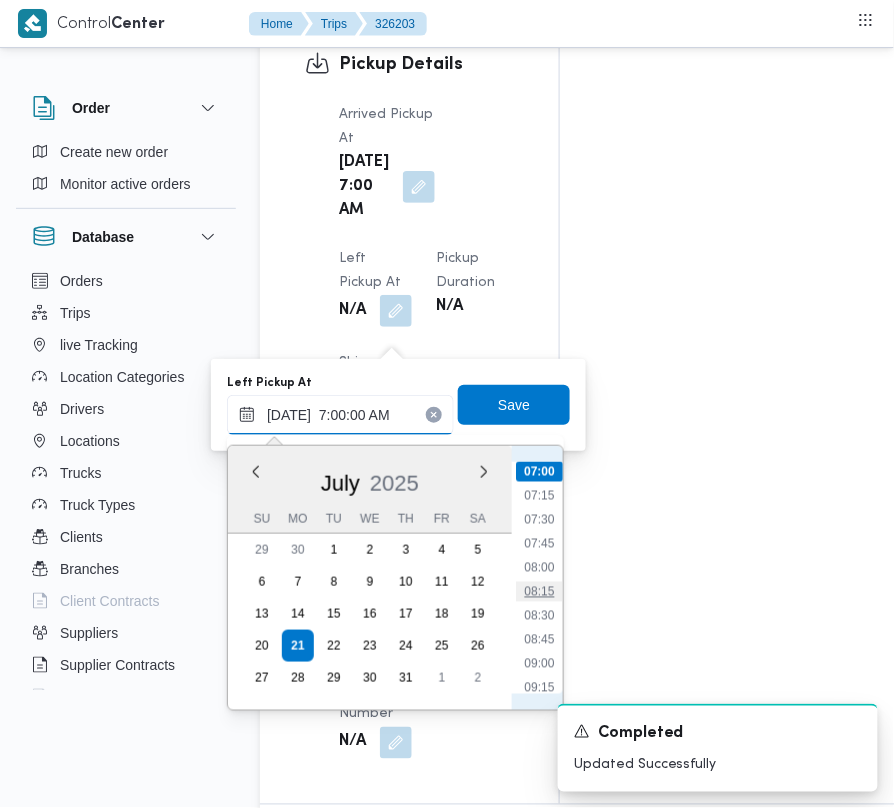 type on "[DATE] 08:15" 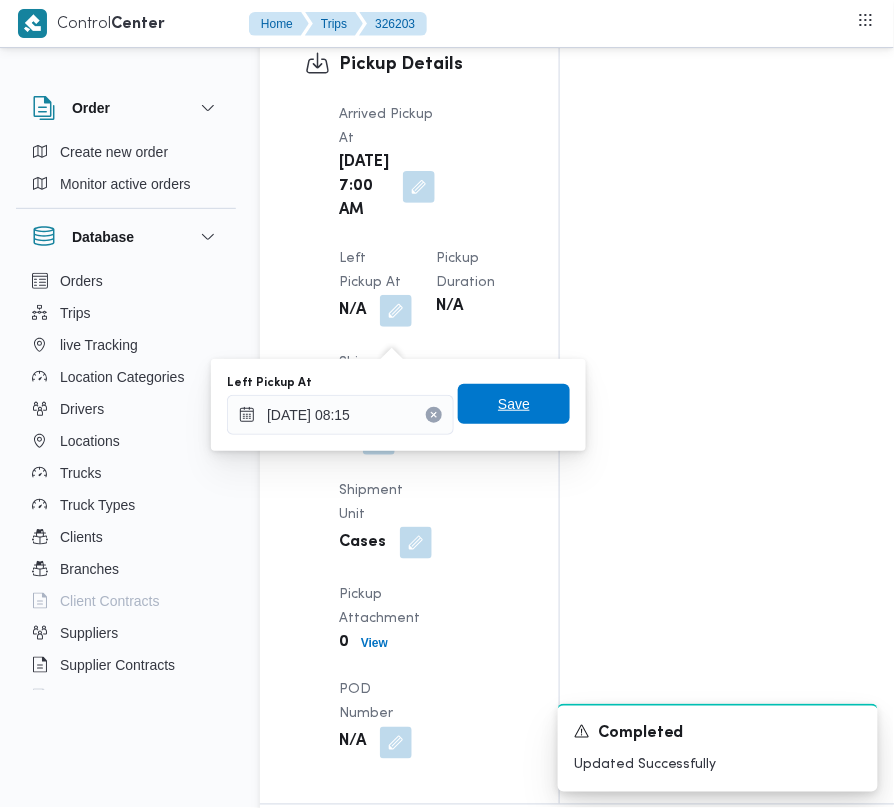 click on "Save" at bounding box center [514, 404] 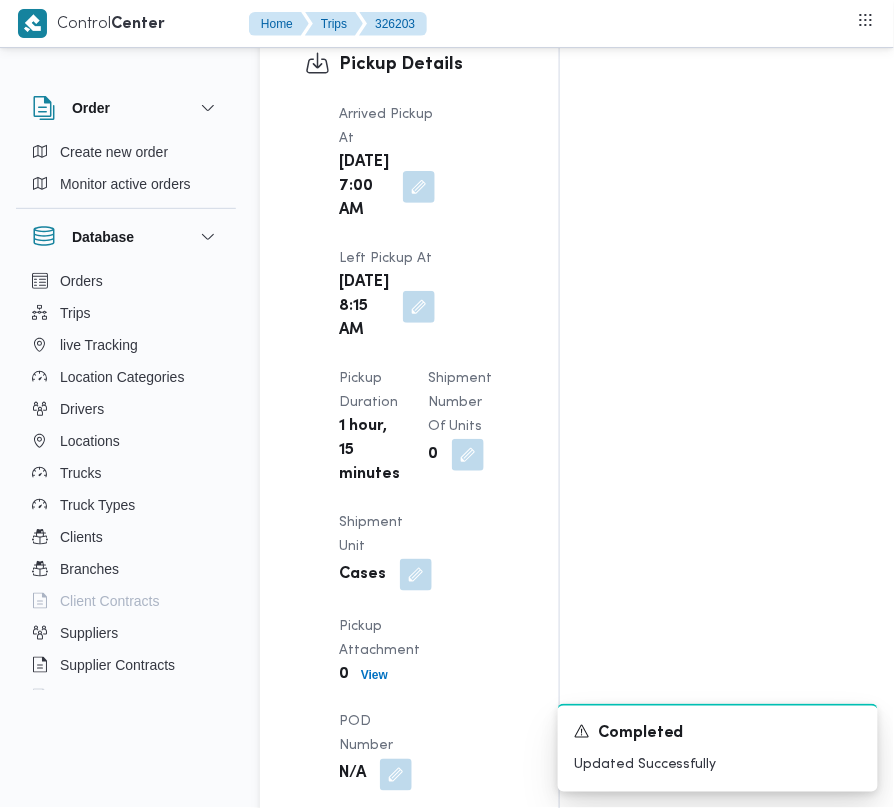 click on "Arrived Pickup At [DATE] 7:00 AM Left Pickup At [GEOGRAPHIC_DATA][DATE] 8:15 AM Pickup Duration 1 hour, 15 minutes Shipment Number of Units 0 Shipment Unit Cases Pickup Attachment 0 View POD Number N/A" at bounding box center (426, 447) 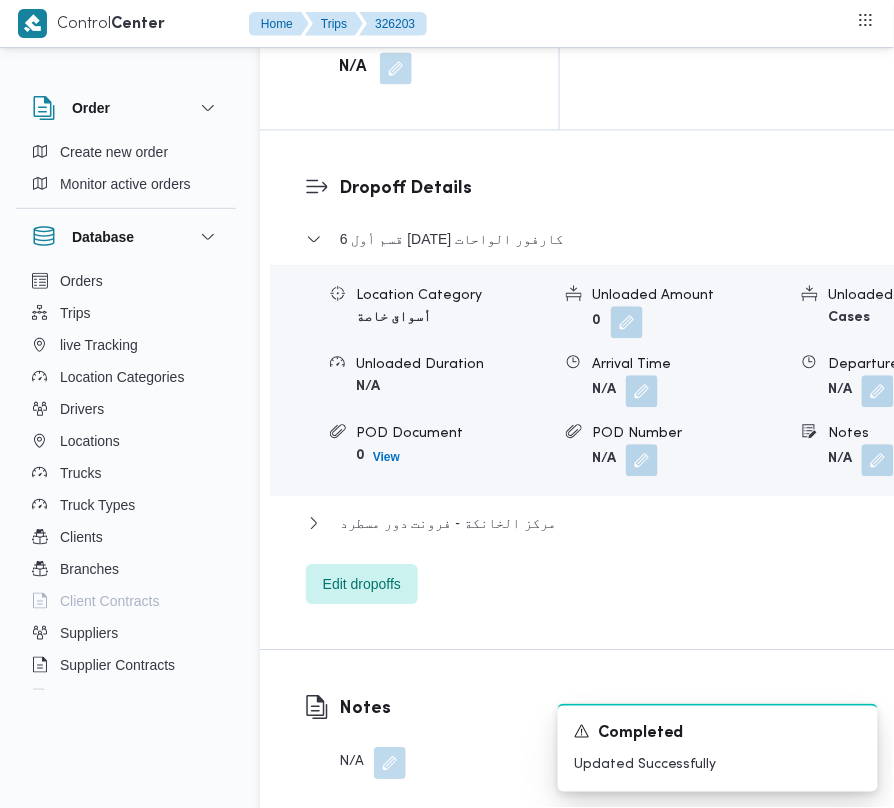 scroll, scrollTop: 2533, scrollLeft: 0, axis: vertical 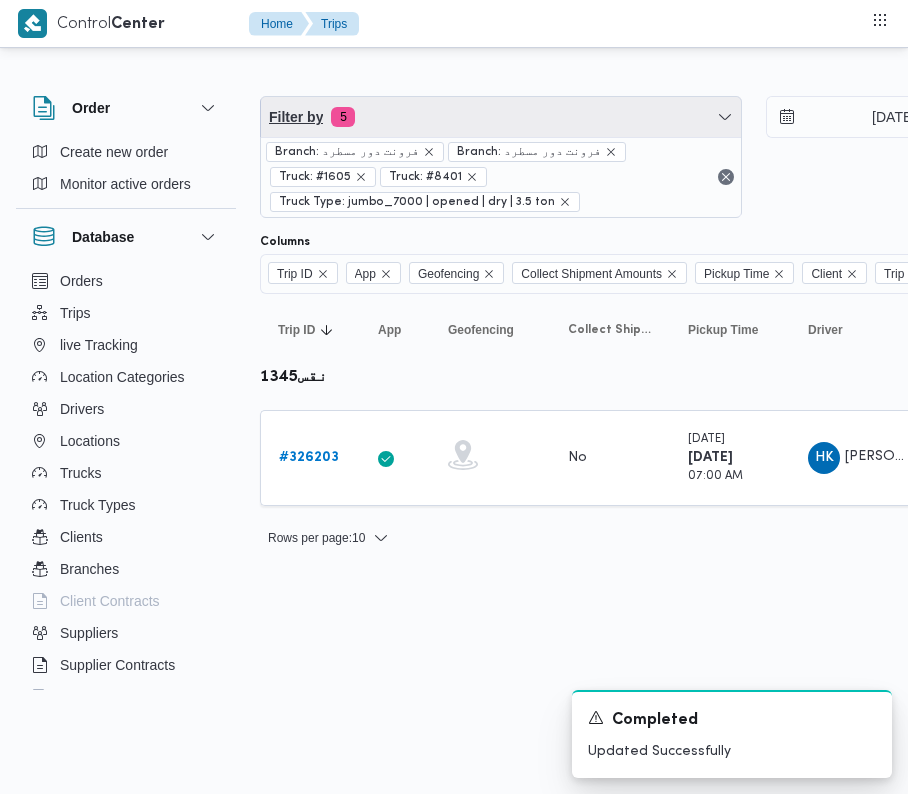 click on "Filter by 5" at bounding box center (501, 117) 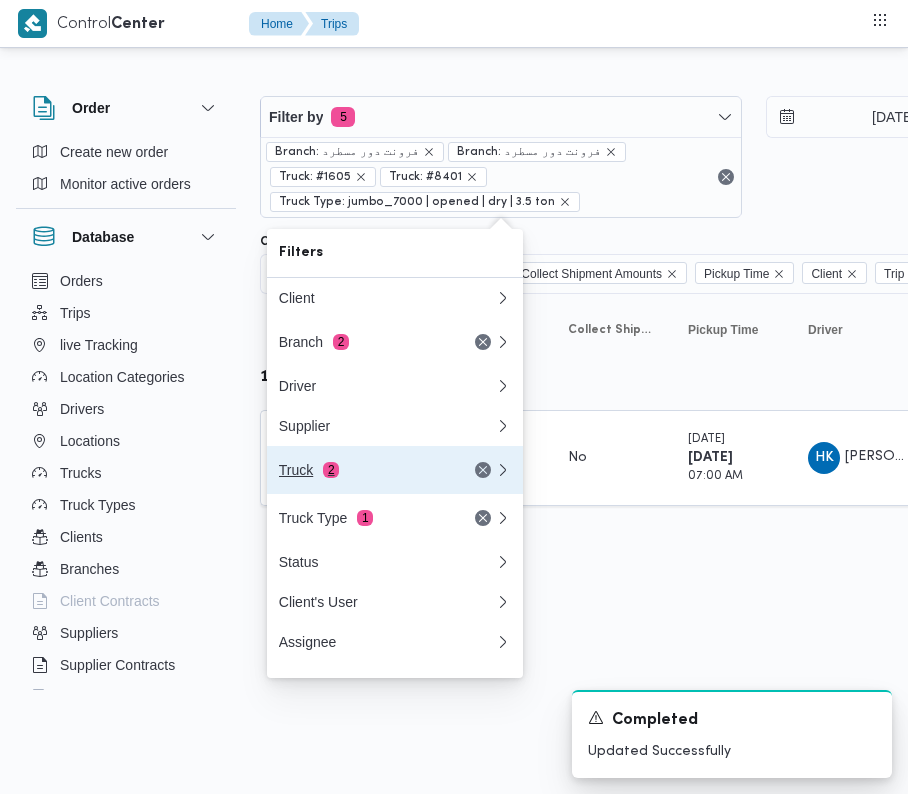 click on "Truck 2" at bounding box center (395, 470) 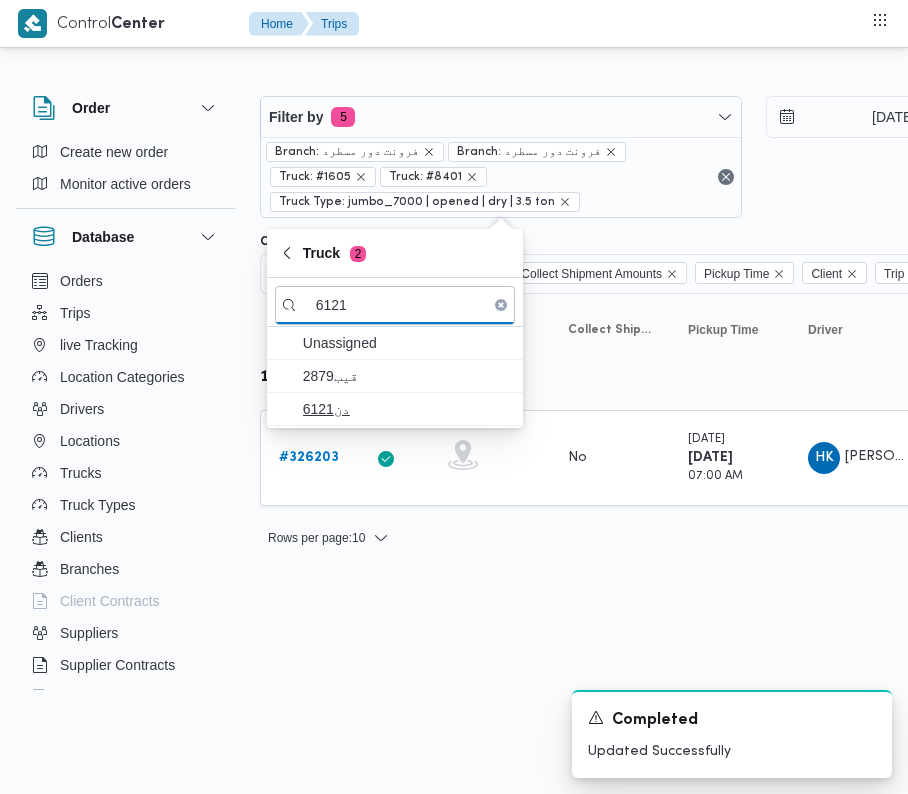 type on "6121" 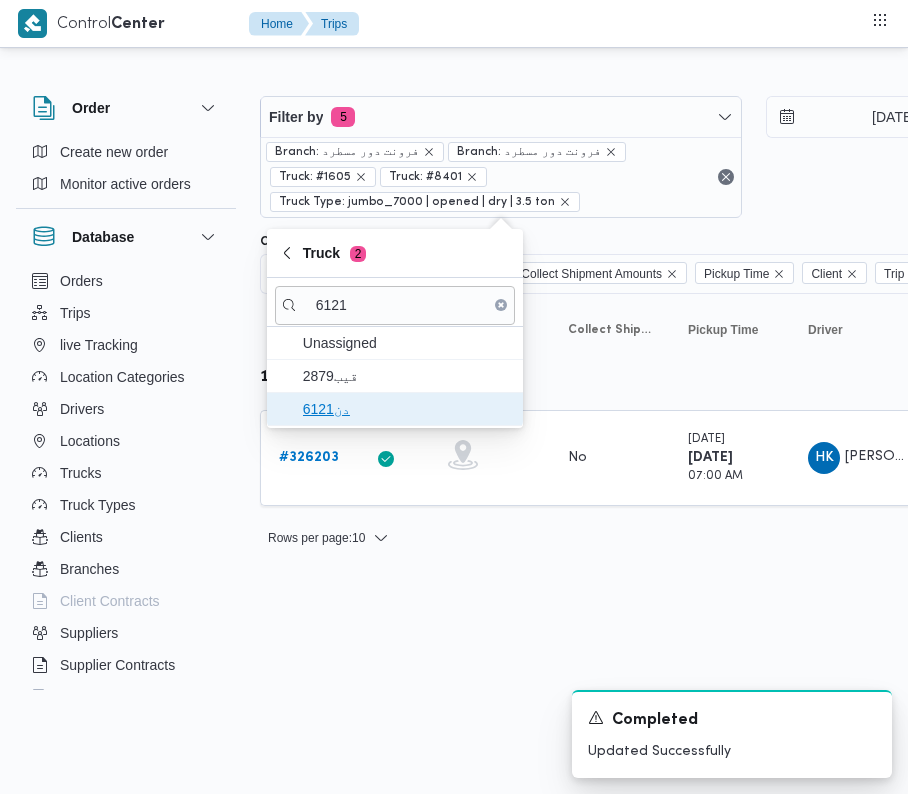 drag, startPoint x: 353, startPoint y: 402, endPoint x: 154, endPoint y: 425, distance: 200.32474 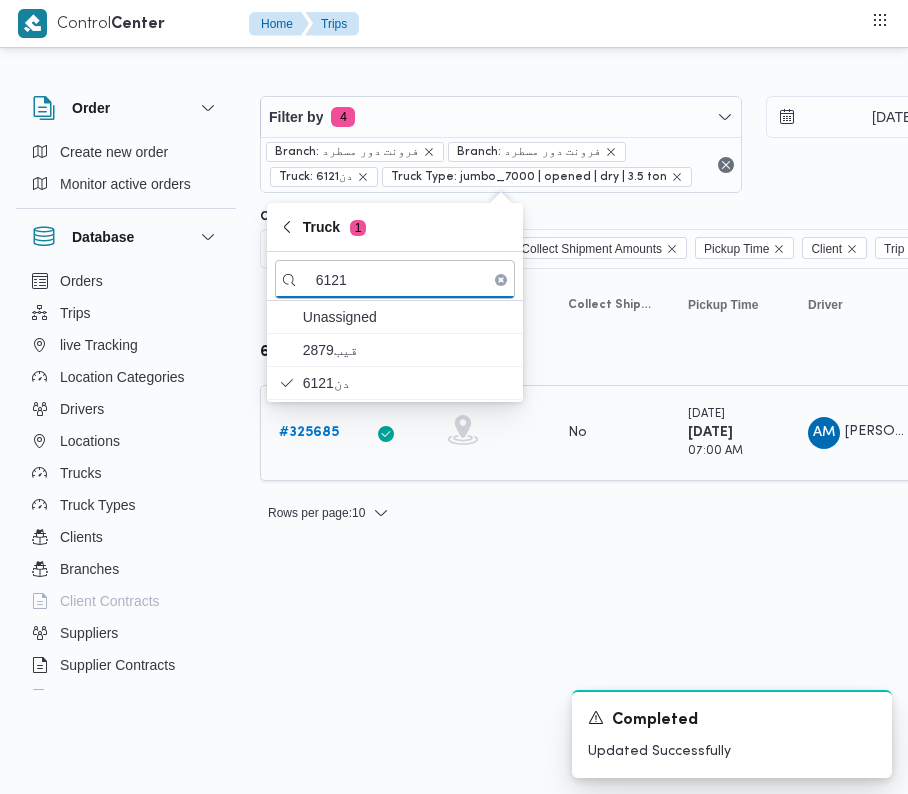 click on "# 325685" at bounding box center (310, 433) 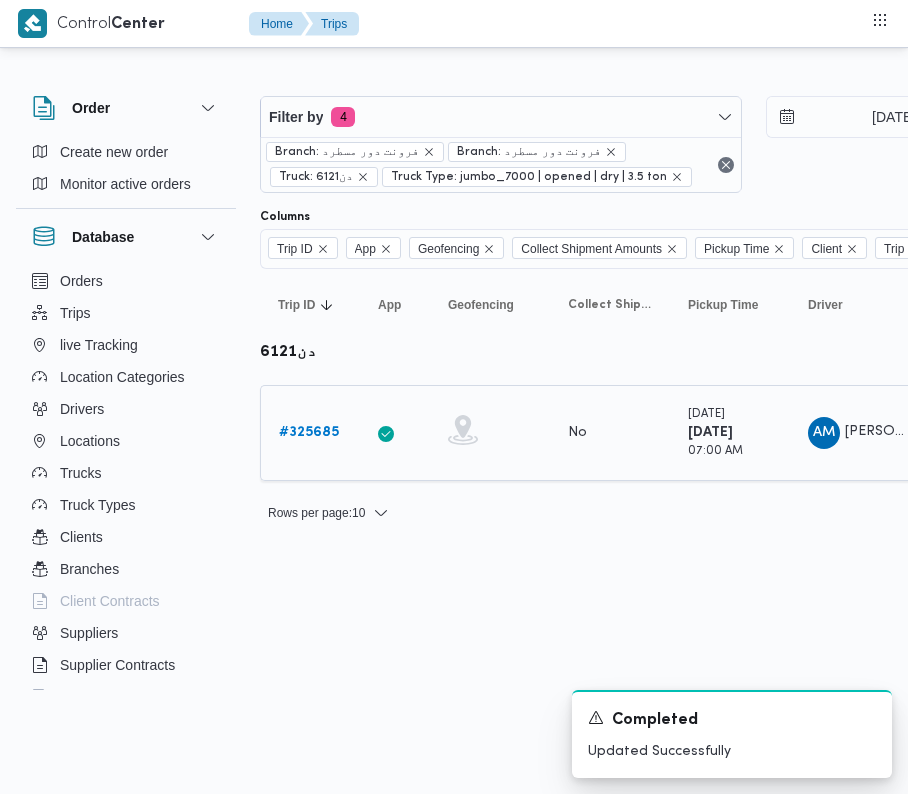 click on "# 325685" at bounding box center [309, 432] 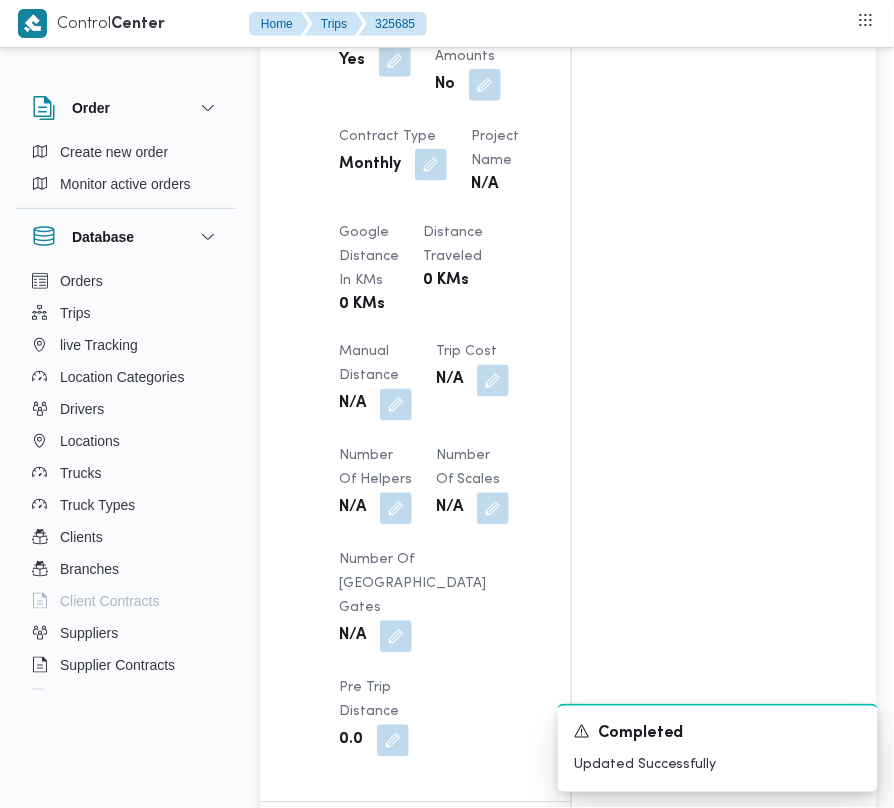 scroll, scrollTop: 2533, scrollLeft: 0, axis: vertical 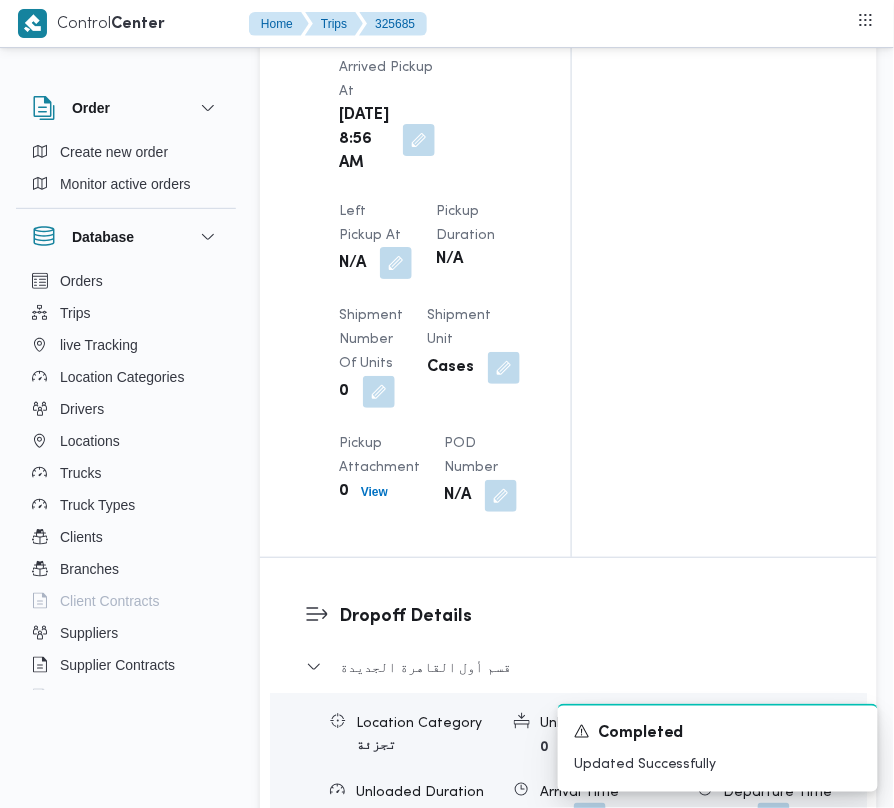 click at bounding box center (396, 263) 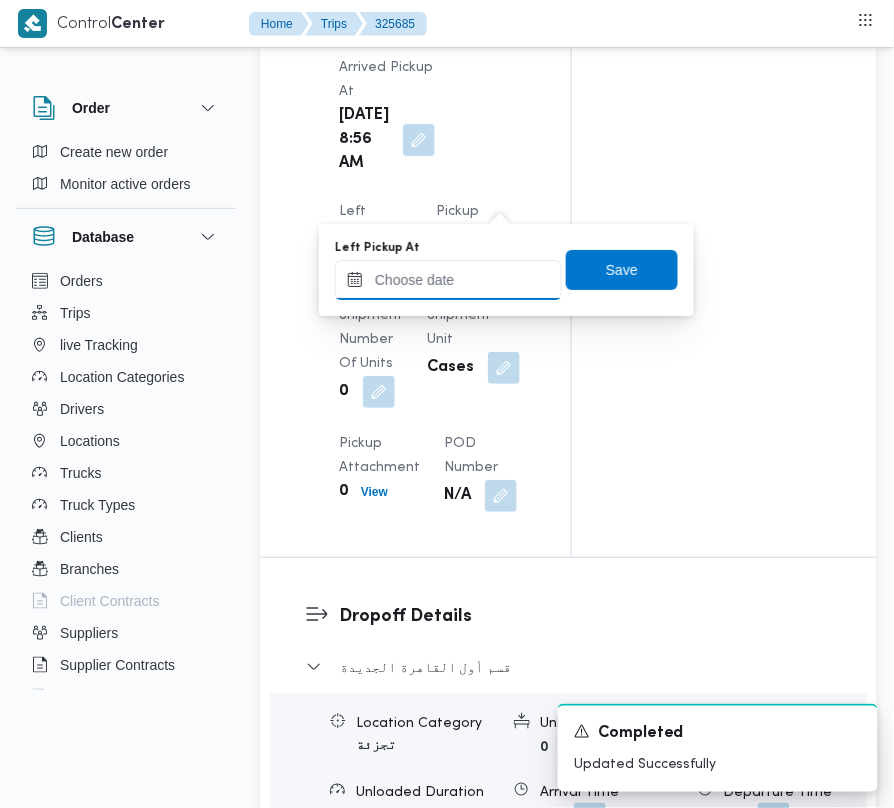 click at bounding box center [448, 280] 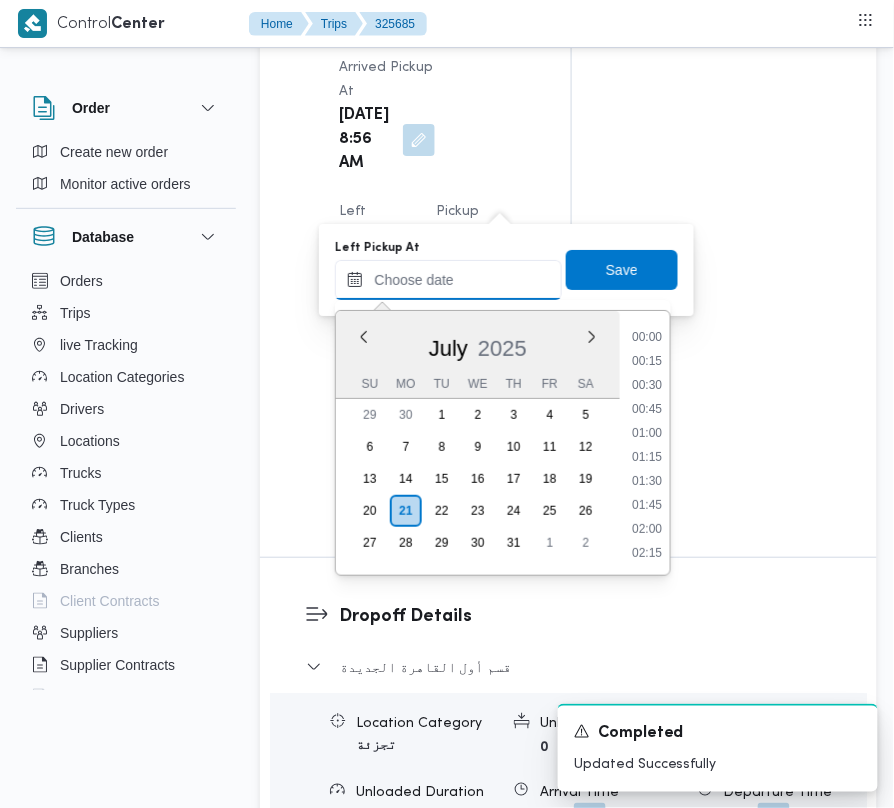 scroll, scrollTop: 745, scrollLeft: 0, axis: vertical 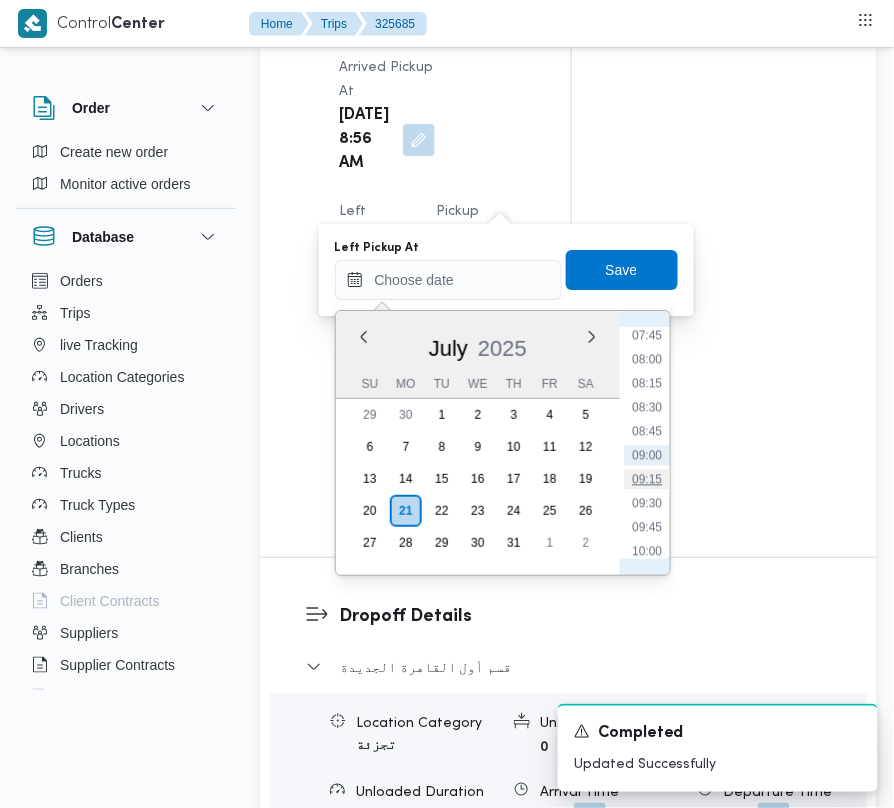 click on "09:15" at bounding box center (647, 480) 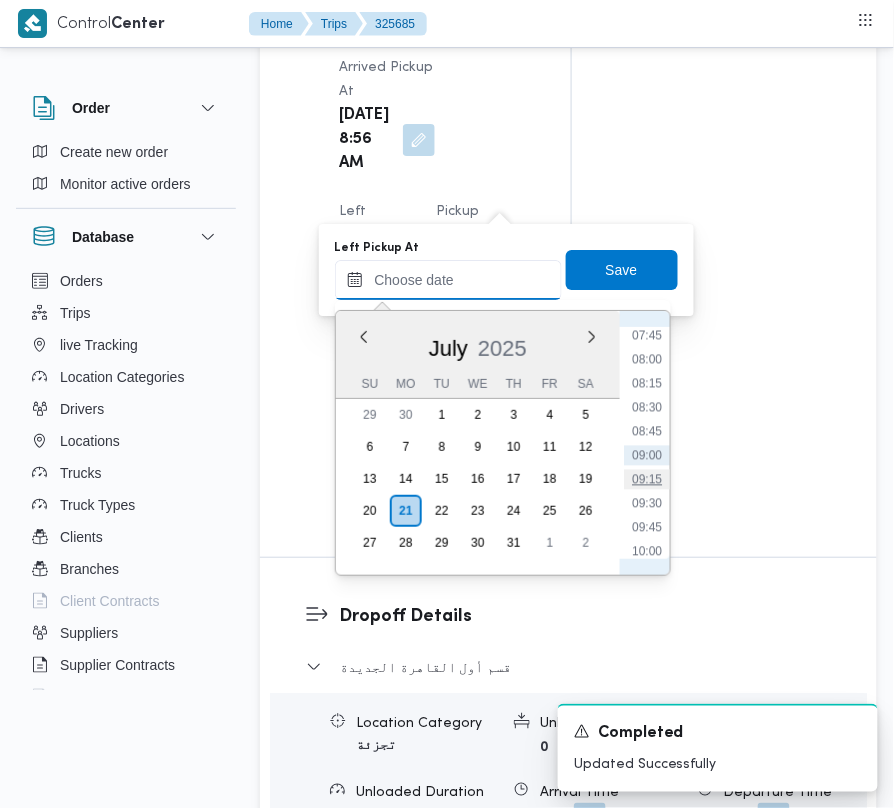 type on "[DATE] 09:15" 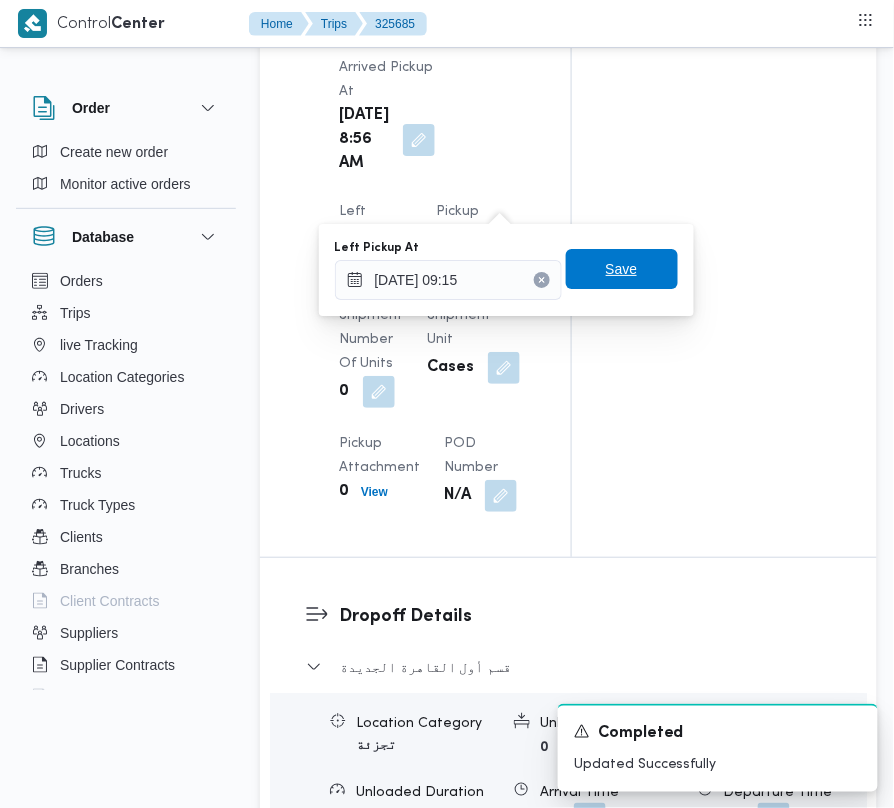 click on "Save" at bounding box center [622, 269] 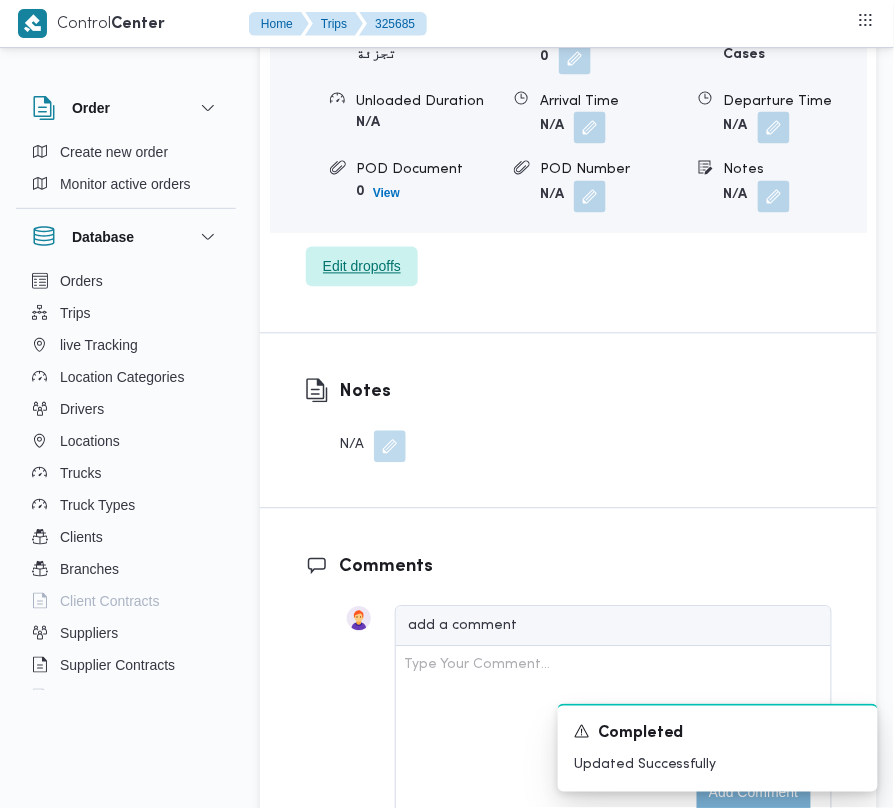 click on "Edit dropoffs" at bounding box center (362, 267) 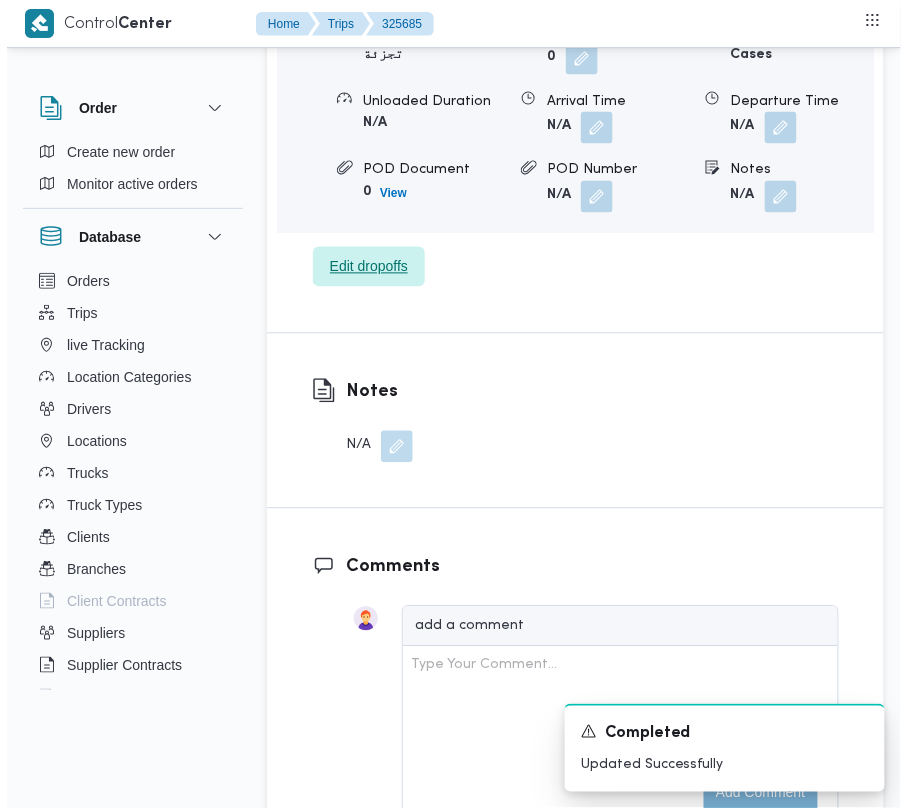 scroll, scrollTop: 3216, scrollLeft: 0, axis: vertical 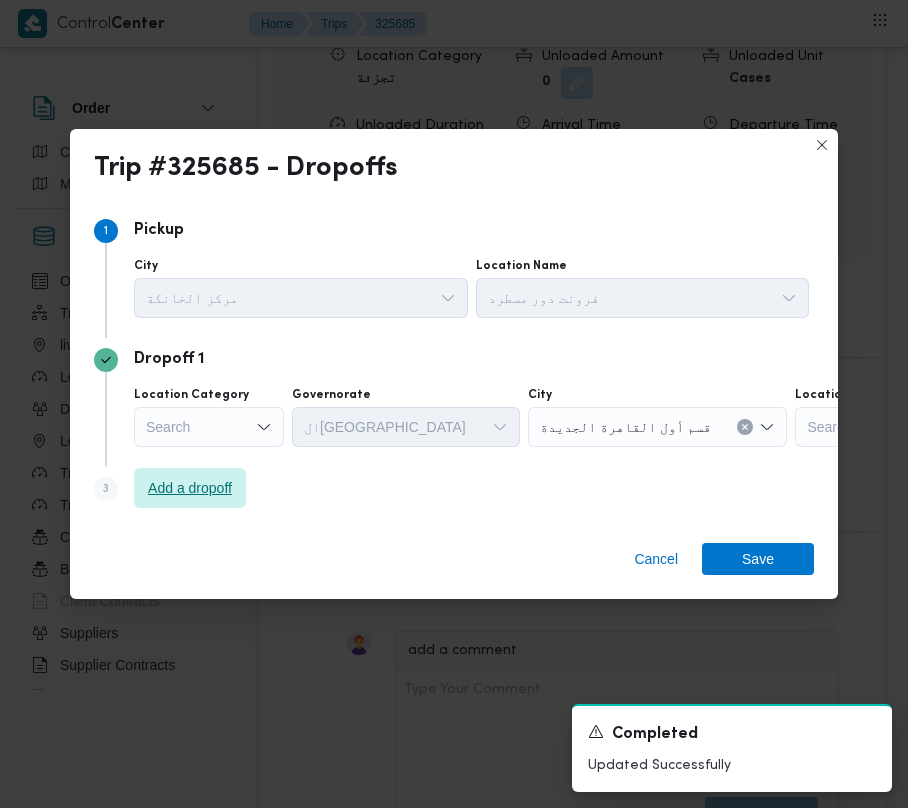 click on "Add a dropoff" at bounding box center [190, 488] 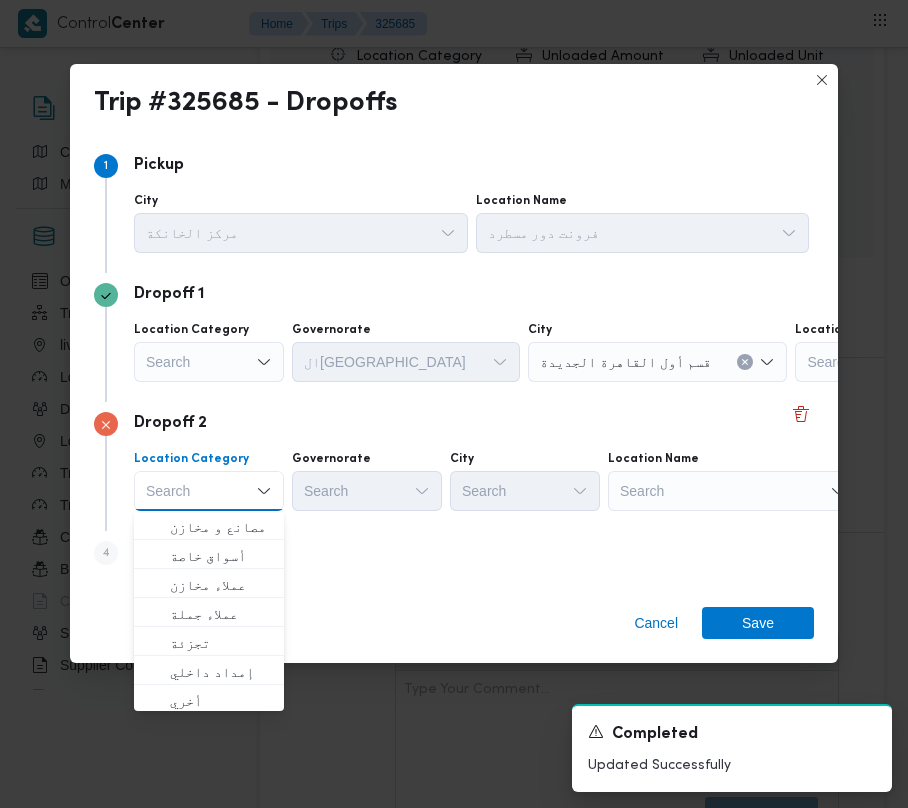 click on "Location Category Search Combo box. Selected. Combo box input. Search. Type some text or, to display a list of choices, press Down Arrow. To exit the list of choices, press Escape. Governorate Search City Search Location Name Search" at bounding box center (471, 481) 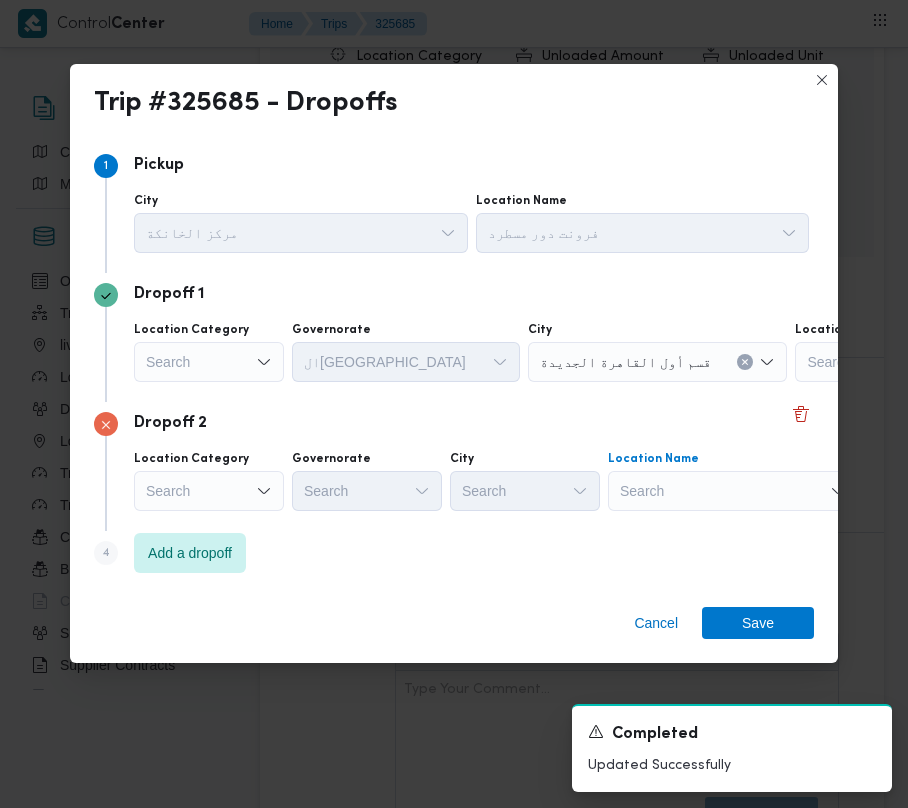 drag, startPoint x: 672, startPoint y: 484, endPoint x: 696, endPoint y: 492, distance: 25.298222 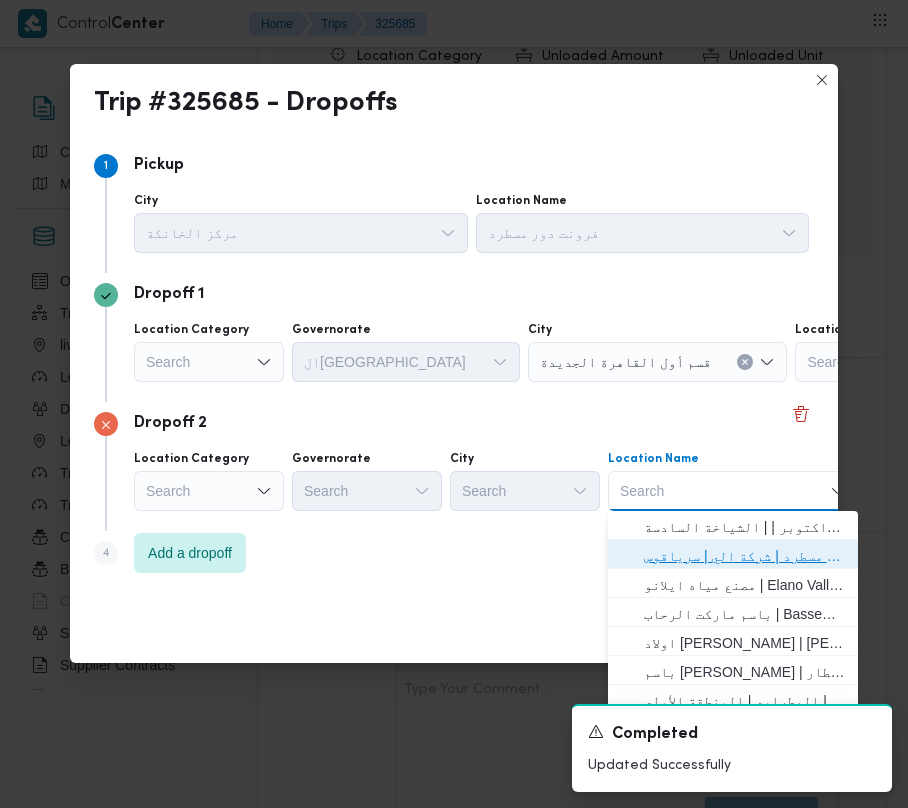 click on "فرونت دور مسطرد | شركة الي | سرياقوس" at bounding box center [745, 556] 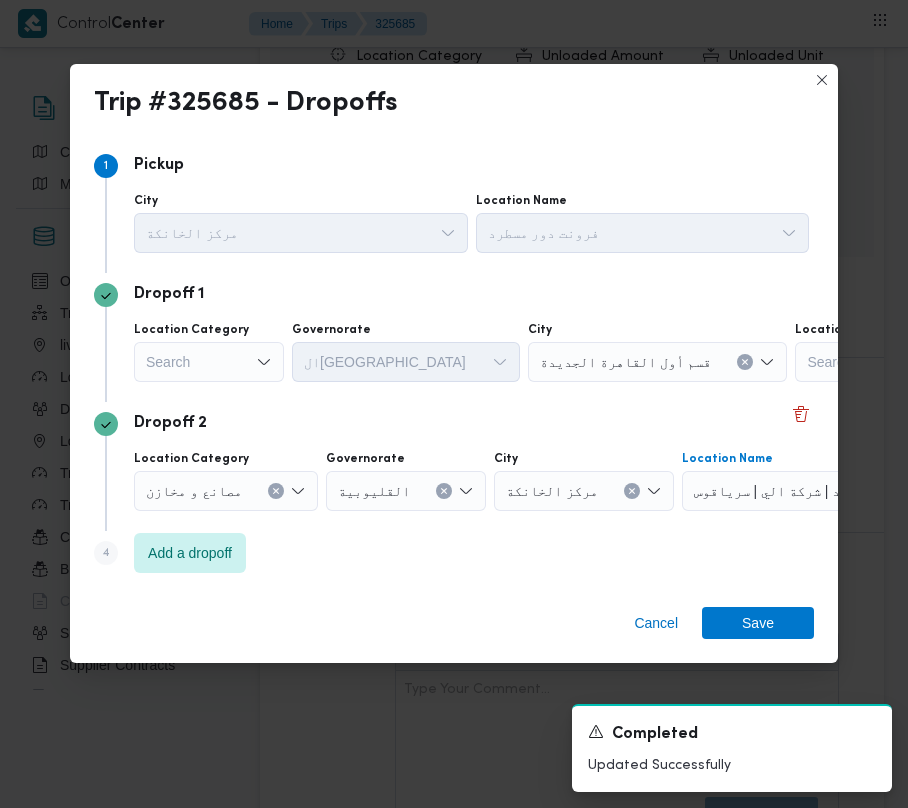 click on "Search" at bounding box center (209, 362) 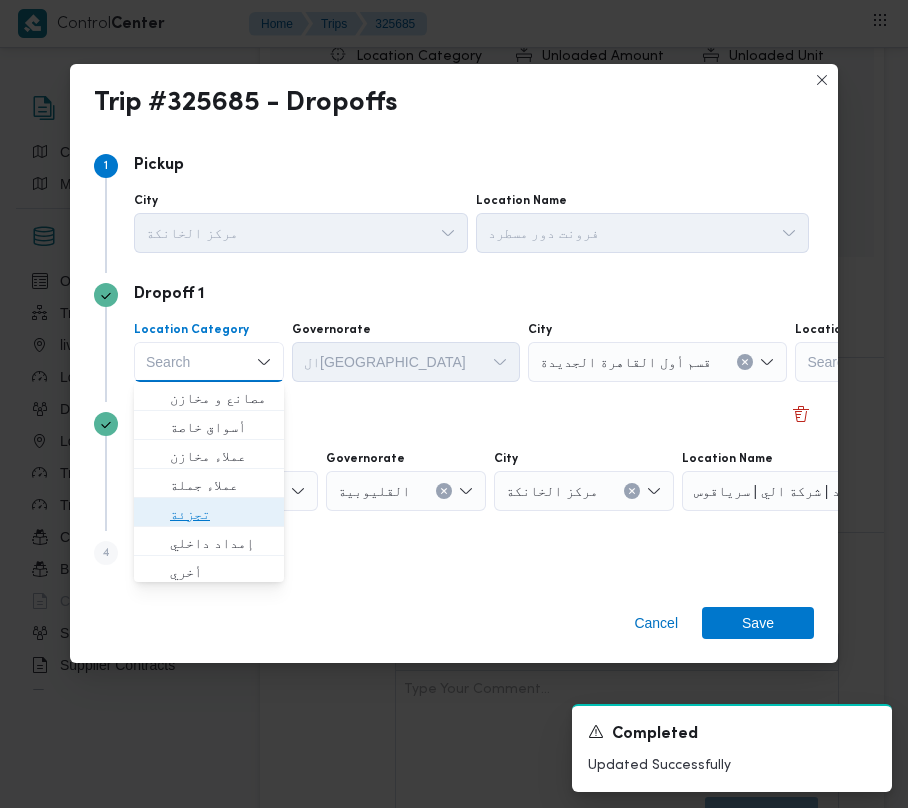 click on "تجزئة" at bounding box center (221, 514) 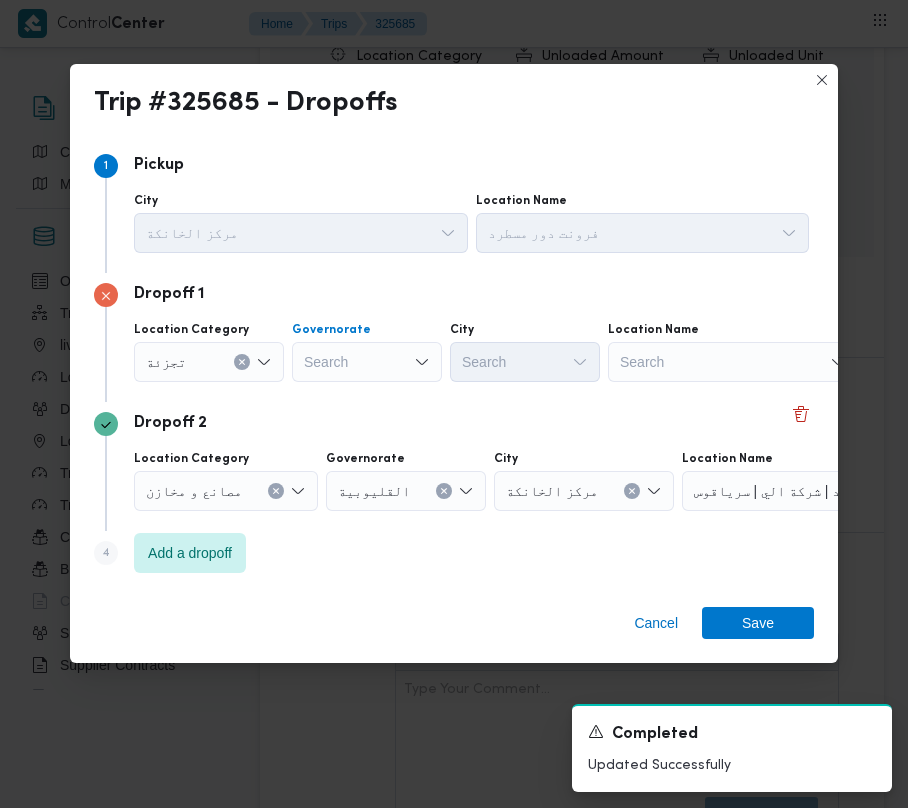 click on "Search" at bounding box center [367, 362] 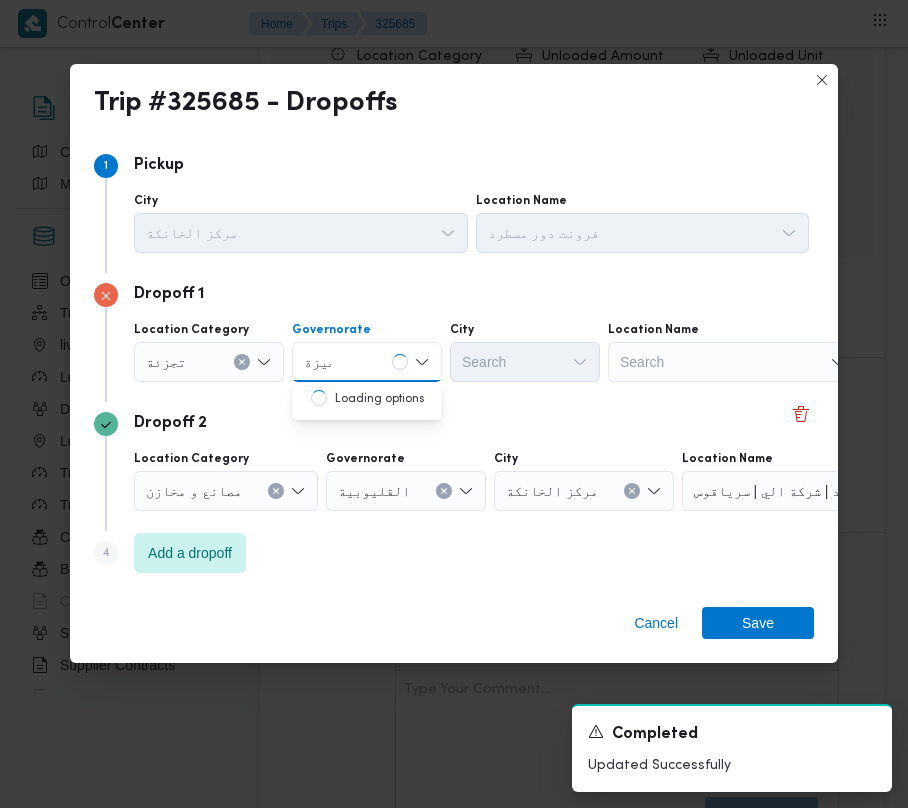 type on "جيزة" 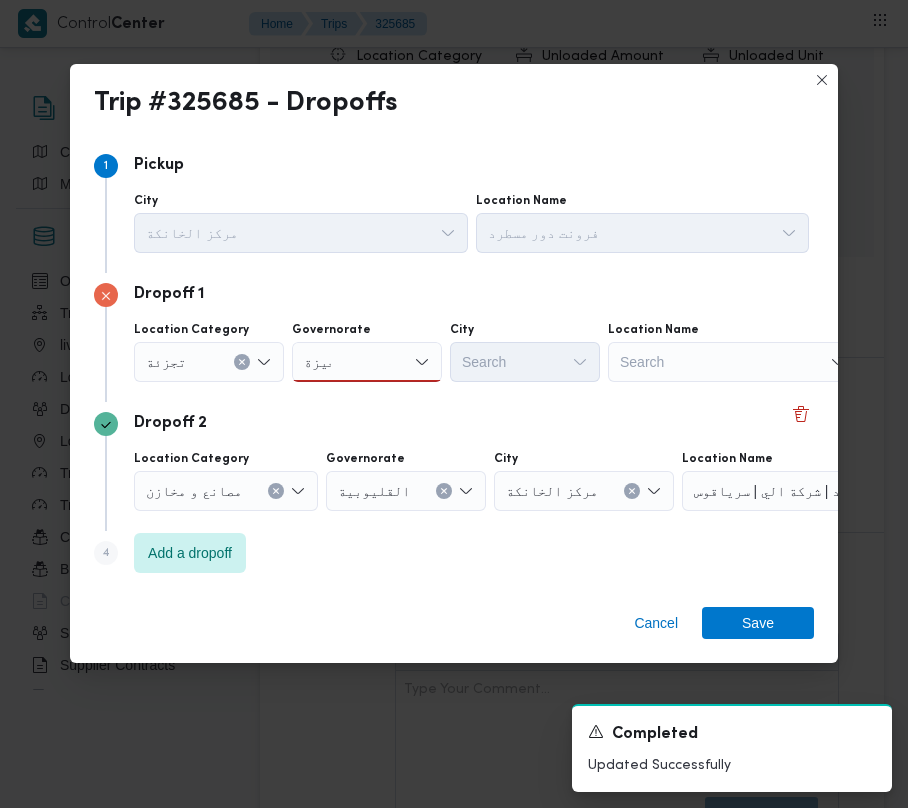 click on "جيزة جيزة" at bounding box center (367, 362) 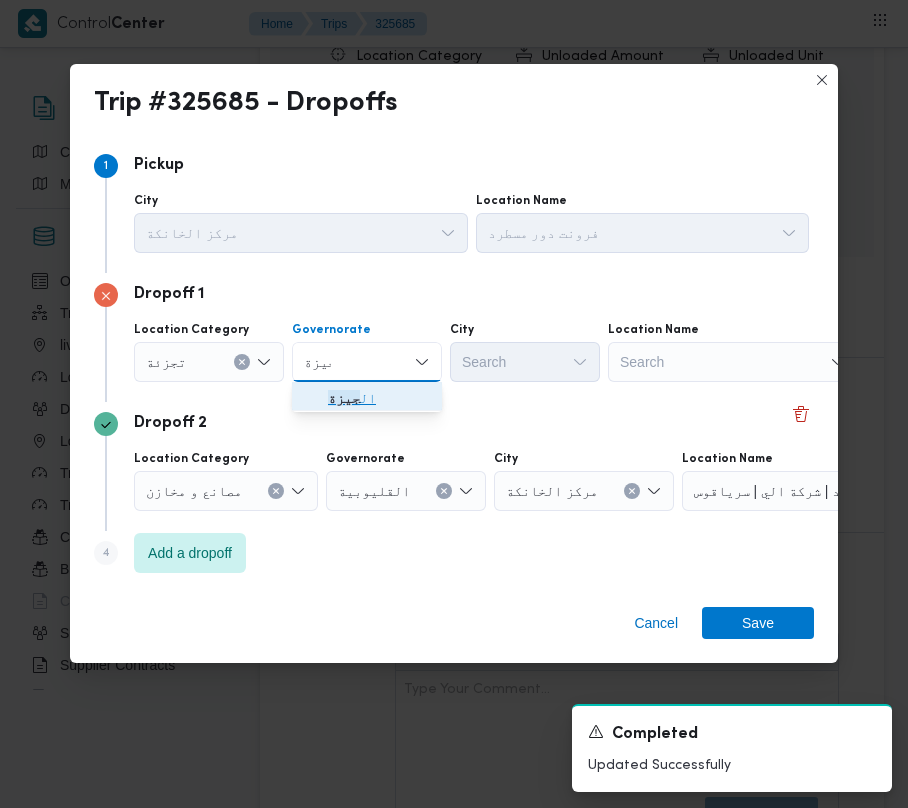 click on "ال جيزة" at bounding box center (379, 398) 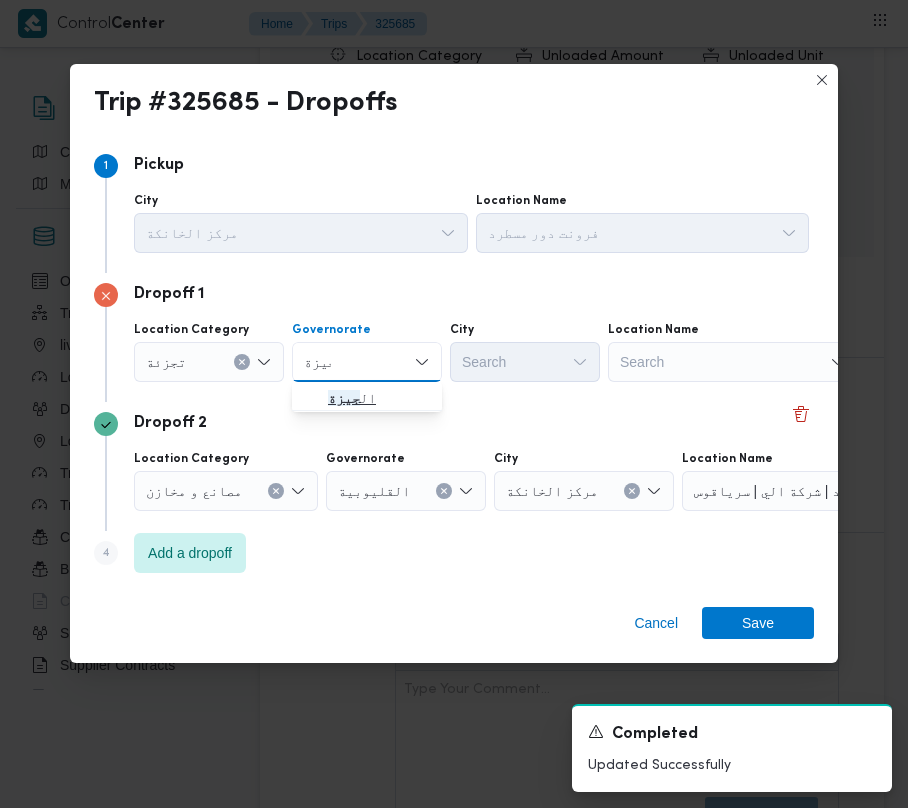 type 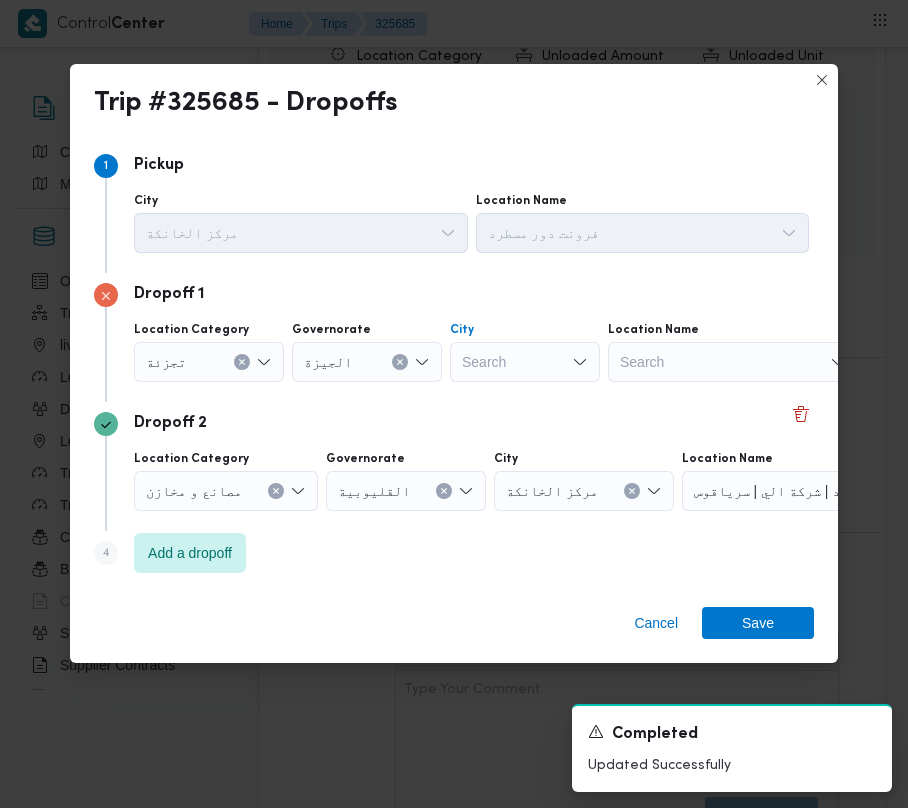 click on "Search" at bounding box center [525, 362] 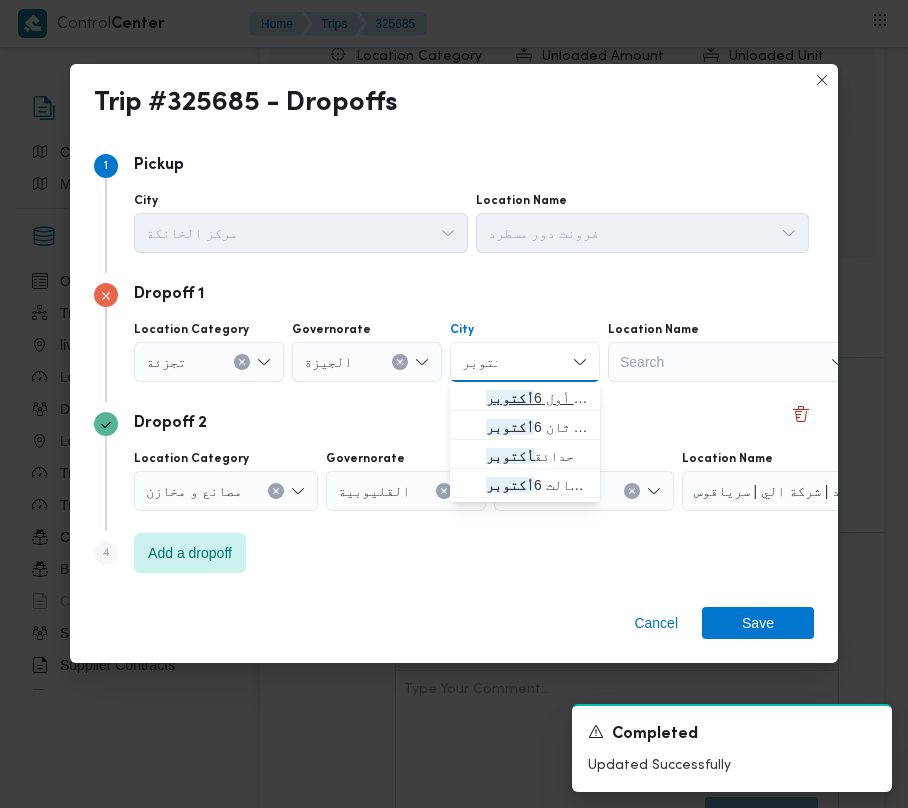 type on "أكتوبر" 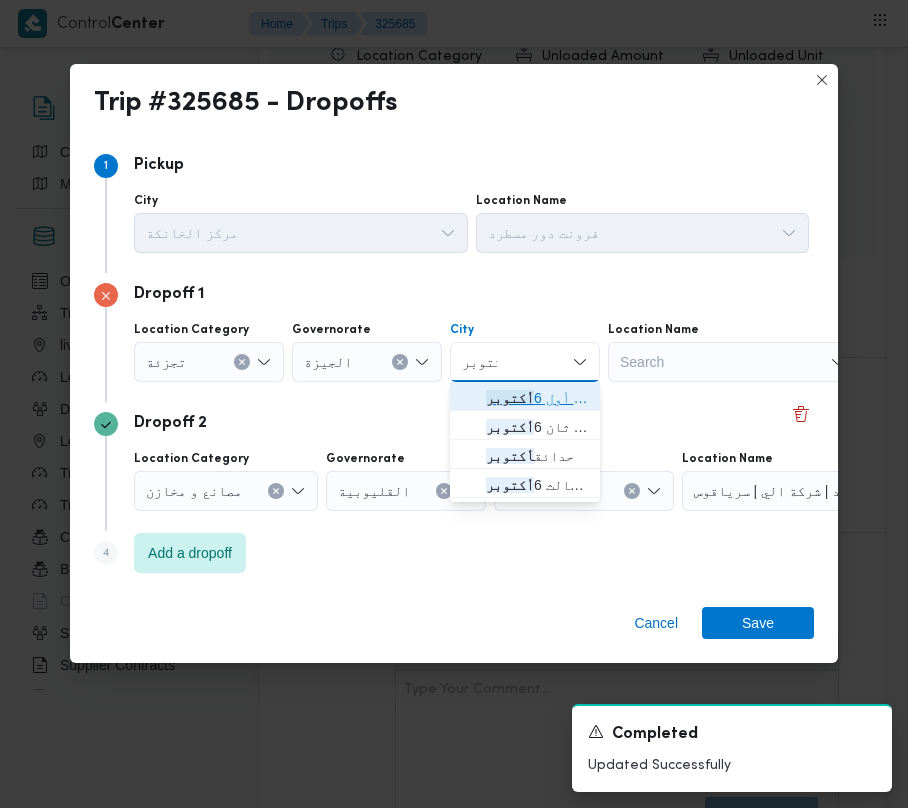 click on "قسم أول 6  أكتوبر" at bounding box center [537, 398] 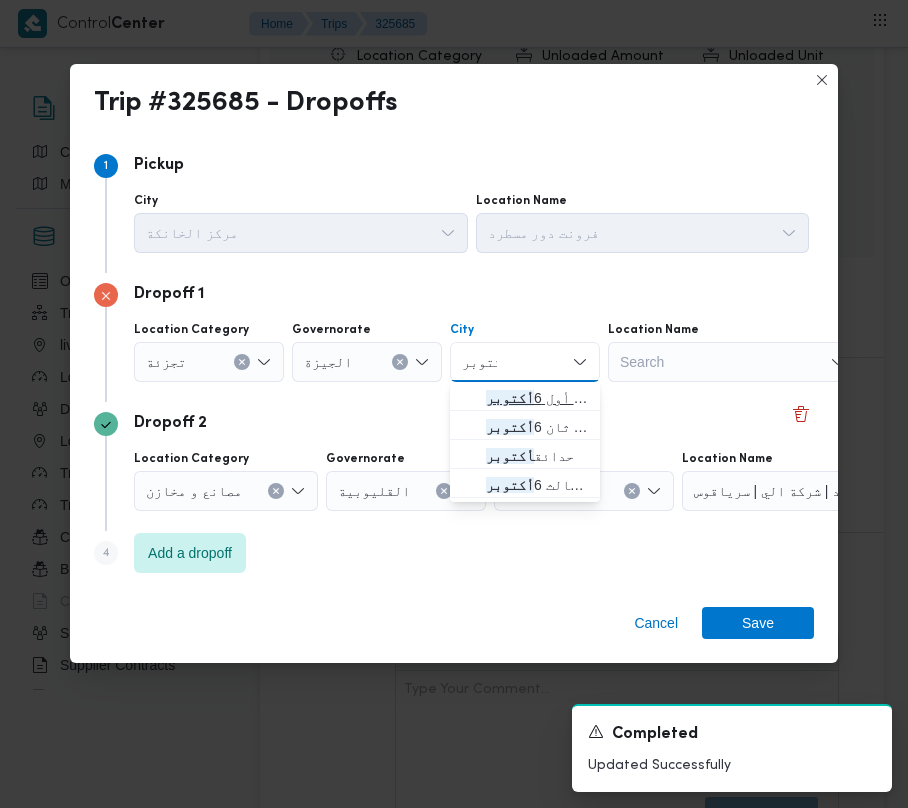 type 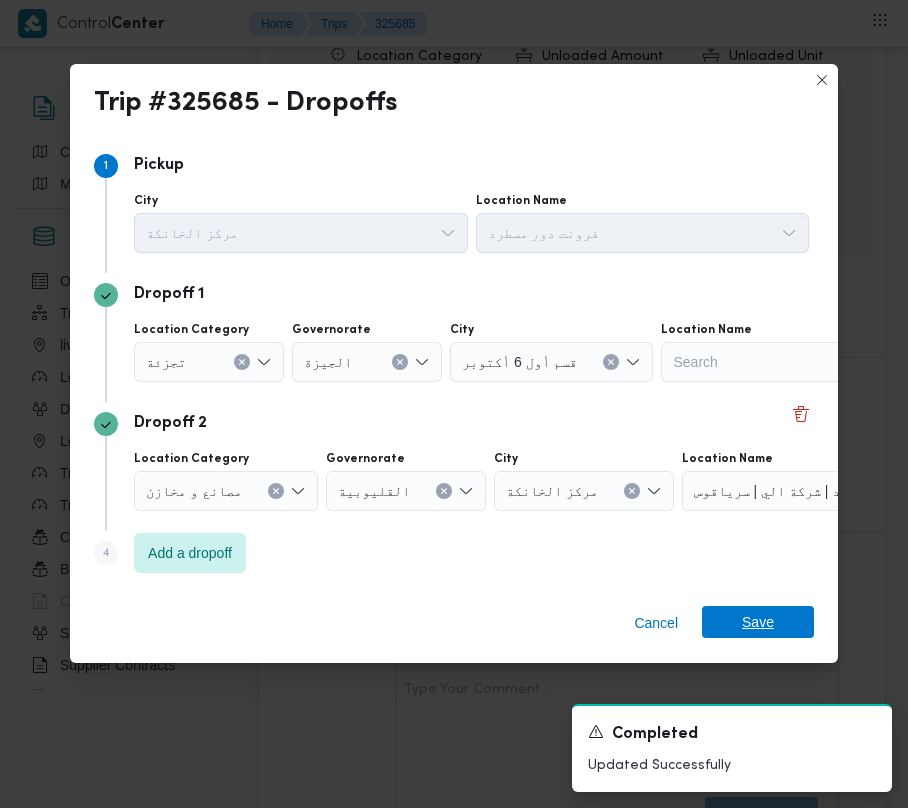 click on "Save" at bounding box center (758, 622) 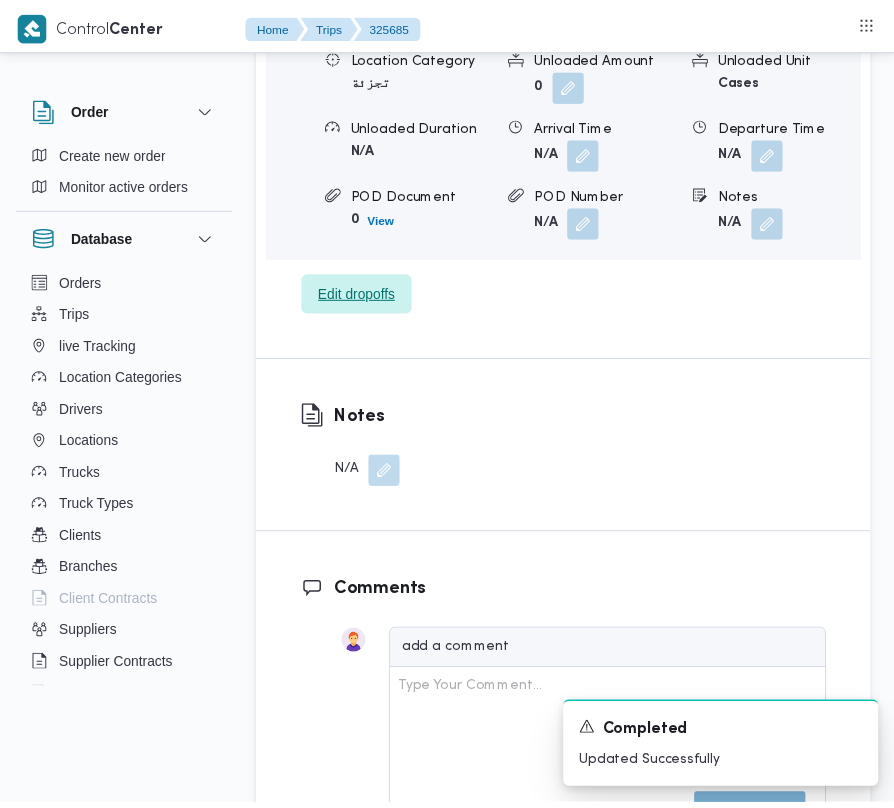 scroll, scrollTop: 3360, scrollLeft: 0, axis: vertical 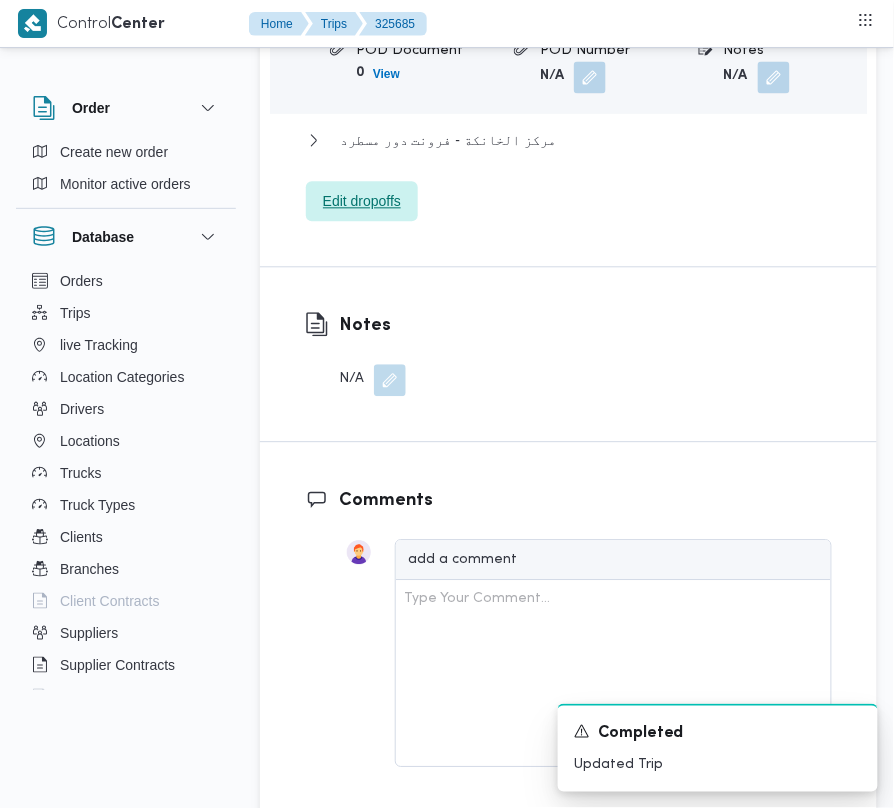 type 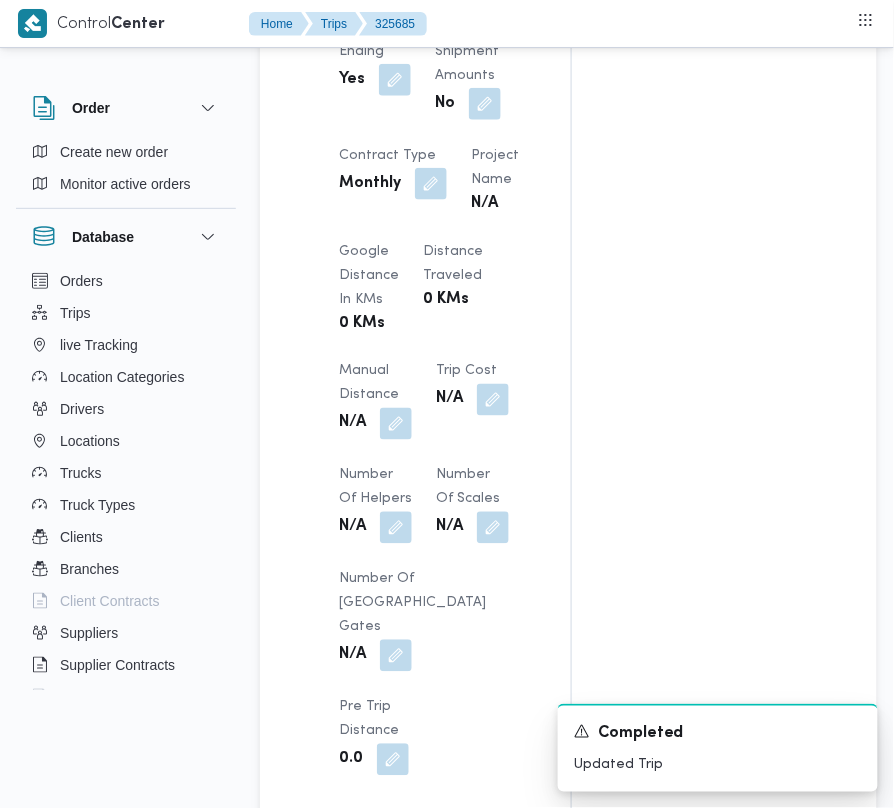 scroll, scrollTop: 2516, scrollLeft: 0, axis: vertical 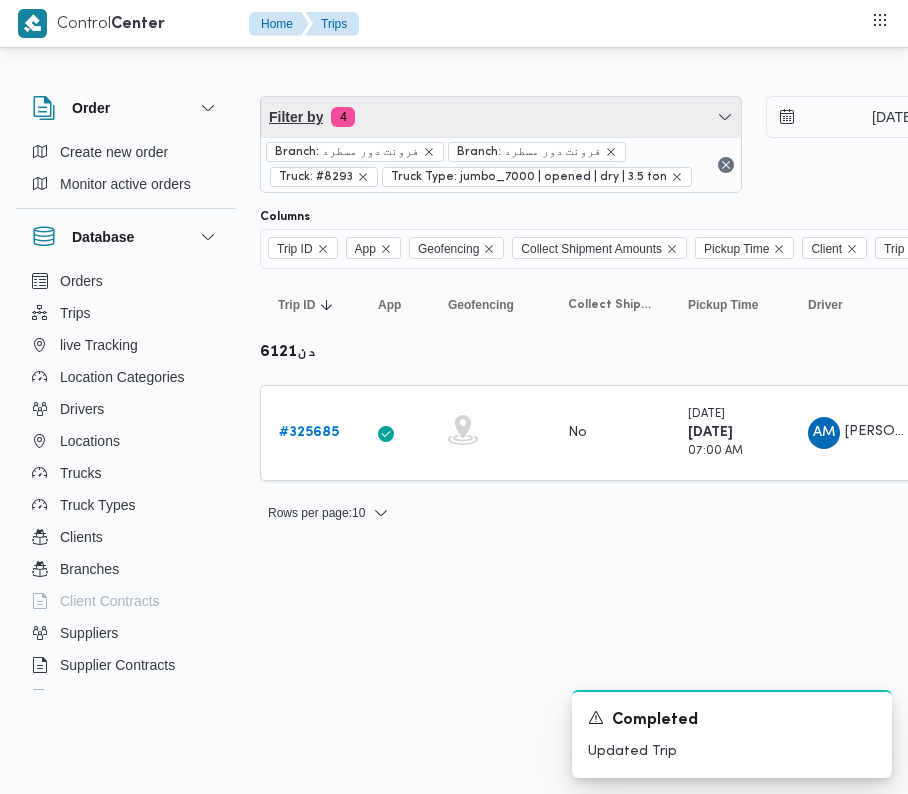 drag, startPoint x: 400, startPoint y: 109, endPoint x: 401, endPoint y: 202, distance: 93.00538 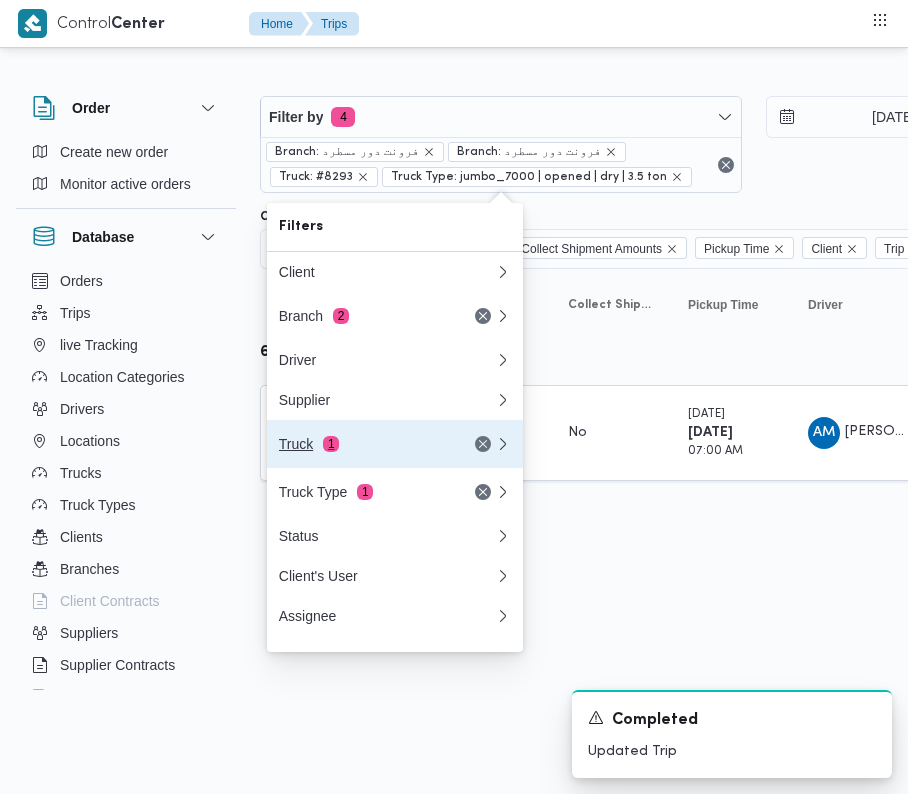 click on "Truck 1" at bounding box center (363, 444) 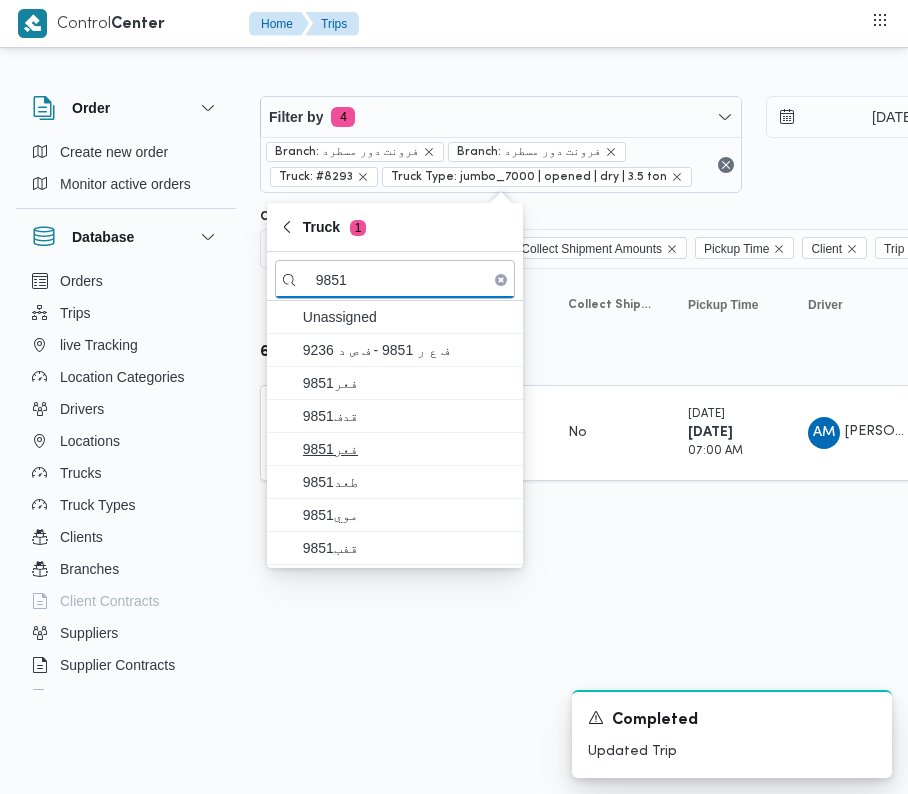 type on "9851" 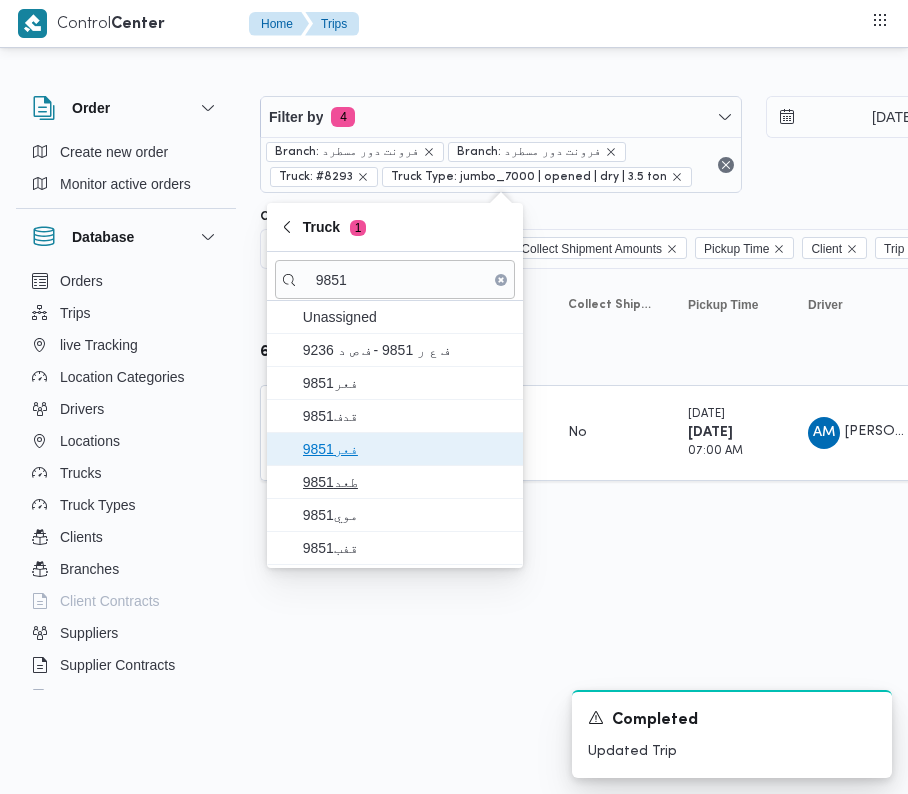 drag, startPoint x: 365, startPoint y: 437, endPoint x: 369, endPoint y: 493, distance: 56.142673 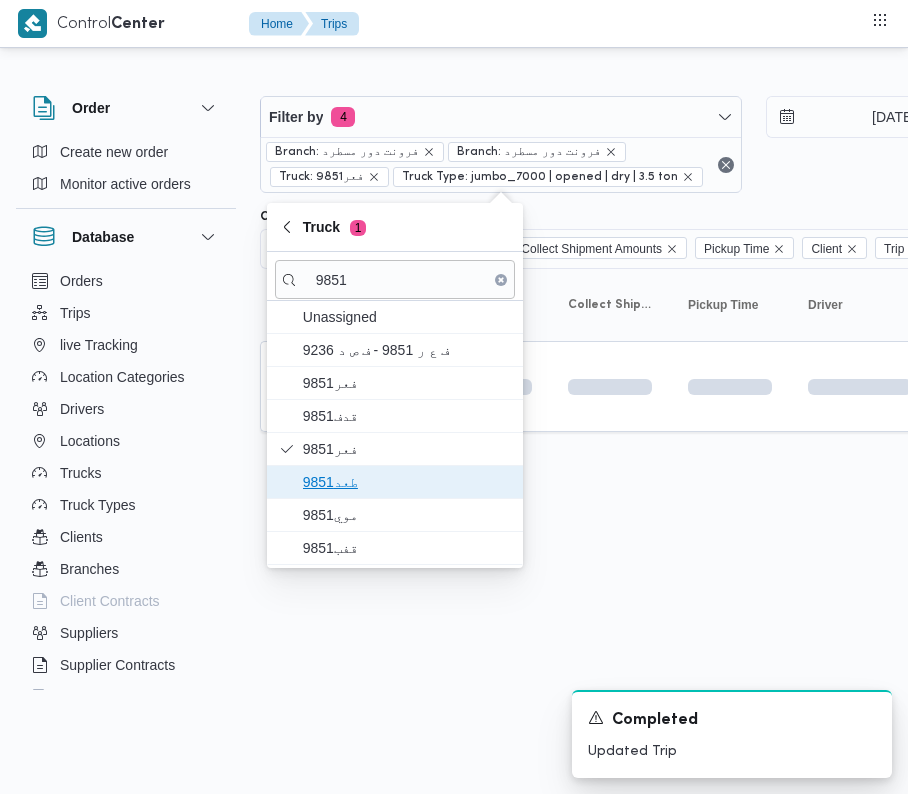 click on "طعد9851" at bounding box center (395, 482) 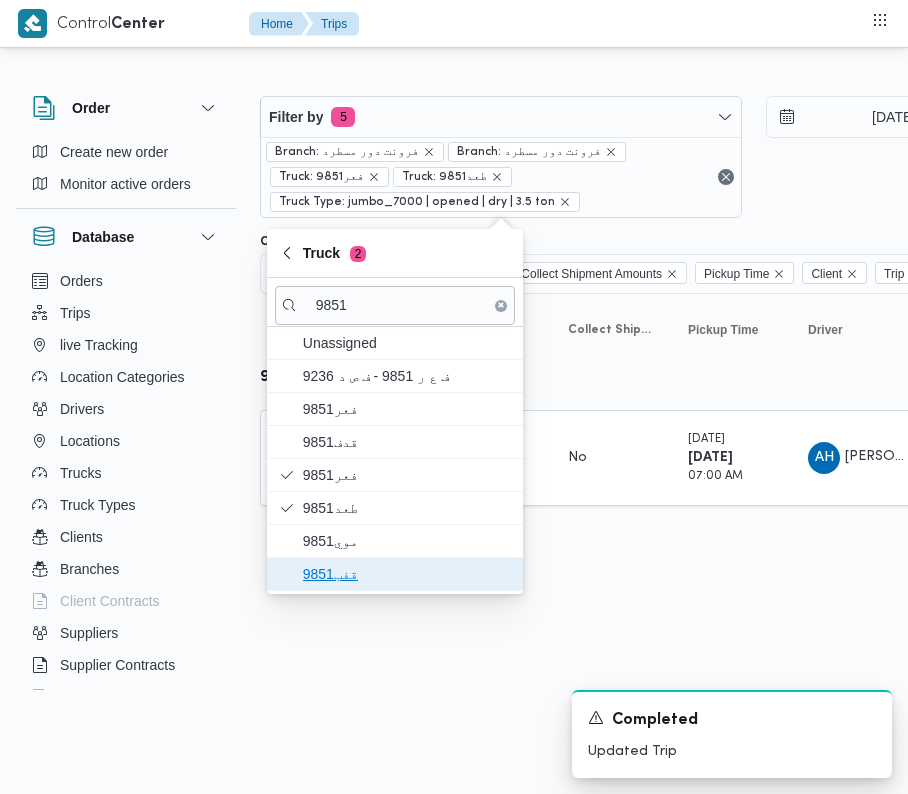 click on "قفب9851" at bounding box center (407, 574) 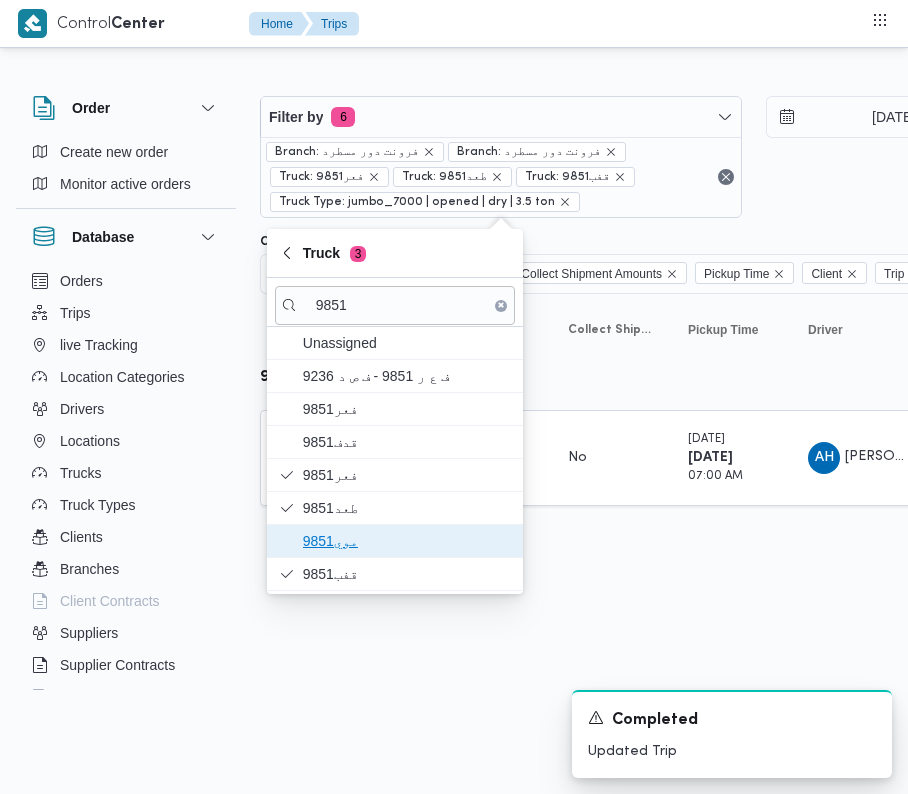 click on "موي9851" at bounding box center (407, 541) 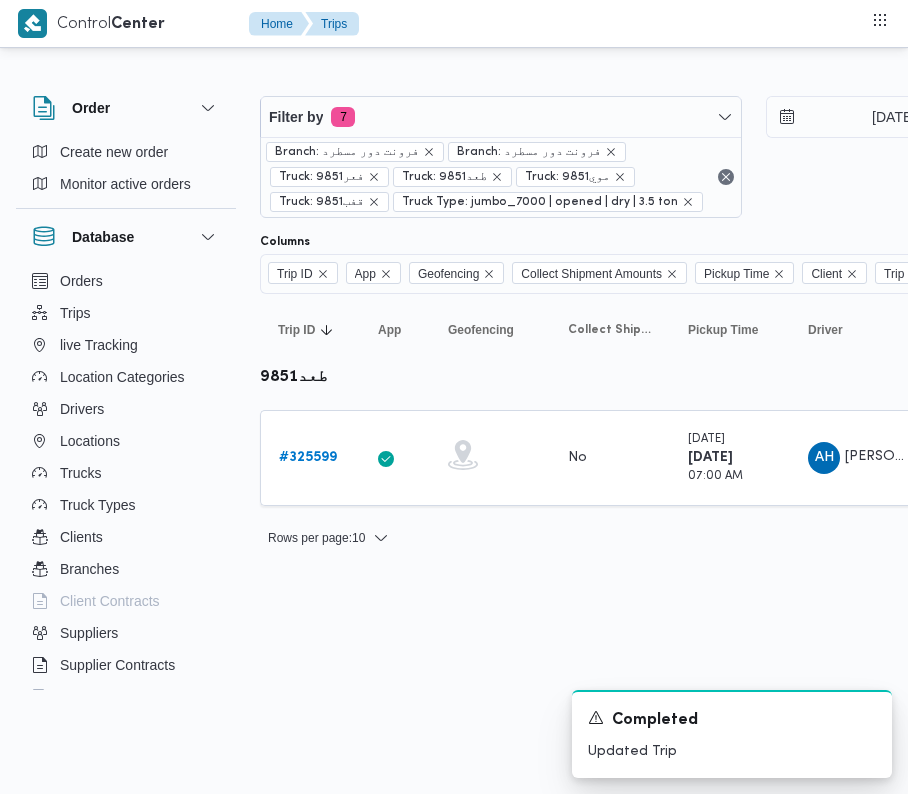 click on "Control  Center Home Trips Order Create new order Monitor active orders Database Orders Trips live Tracking Location Categories Drivers Locations Trucks Truck Types Clients Branches Client Contracts Suppliers Supplier Contracts Devices Users Projects SP Projects Admins organization assignees Tags Filter by 7 Branch: فرونت دور مسطرد Branch: فرونت دور مسطرد  Truck: فعر9851 Truck: طعد9851 Truck: موي9851 Truck: قفب9851 Truck Type: jumbo_7000 | opened | dry | 3.5 ton 21[DATE] 21[DATE]roup By Truck Columns Trip ID App Geofencing Collect Shipment Amounts Pickup Time Client Trip Points Driver Supplier Truck Status Platform Sorting Trip ID Click to sort in ascending order App Click to sort in ascending order Geofencing Click to sort in ascending order Collect Shipment Amounts Pickup Time Click to sort in ascending order Client Click to sort in ascending order Trip Points Driver Click to sort in ascending order Supplier Click to sort in ascending order Truck Status Platform" at bounding box center [454, 397] 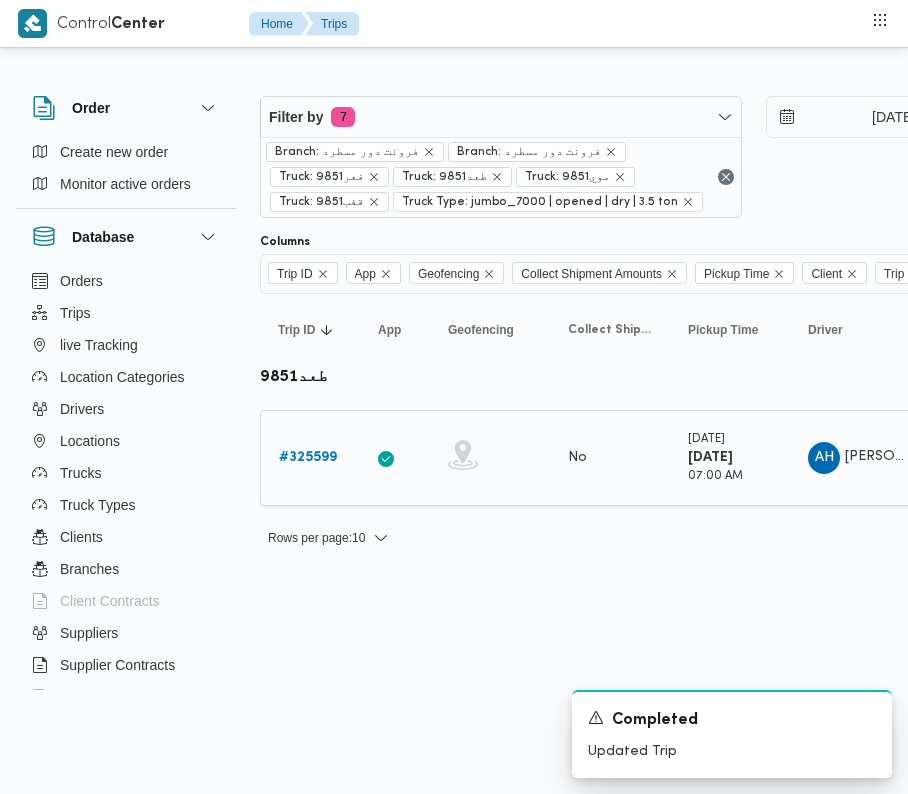 click on "# 325599" at bounding box center (308, 458) 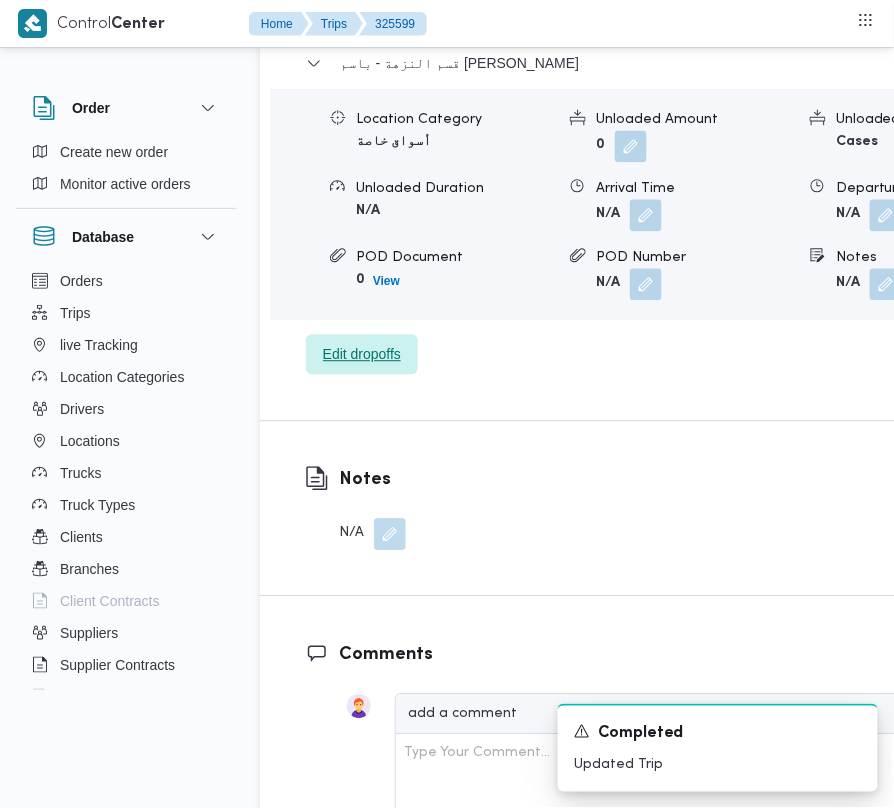 click on "Edit dropoffs" at bounding box center [362, 354] 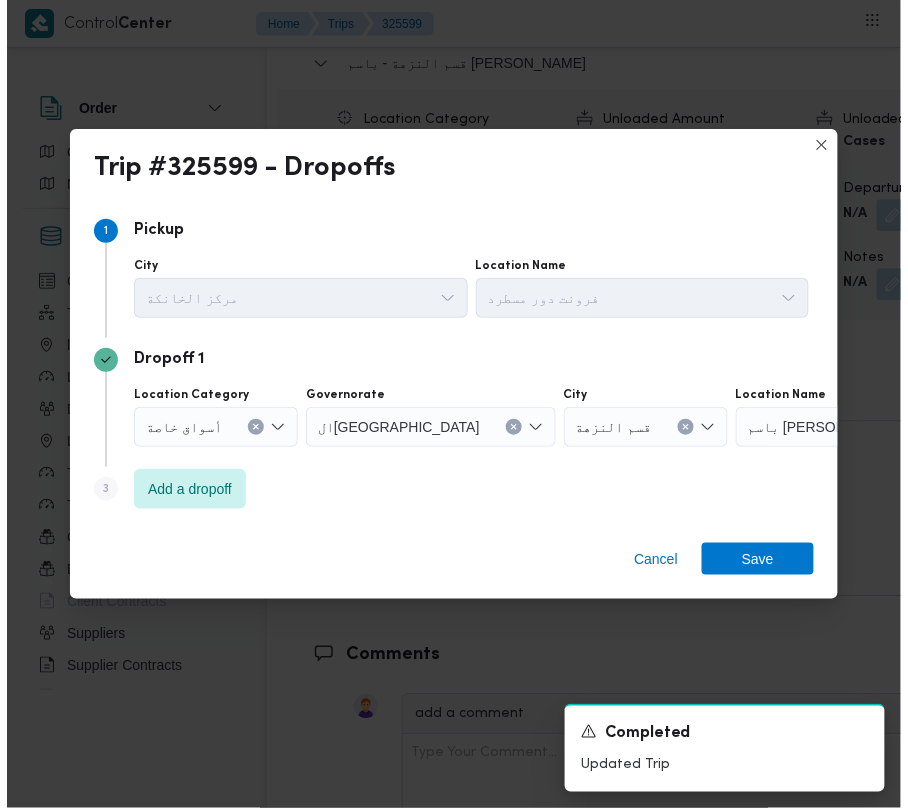 scroll, scrollTop: 3353, scrollLeft: 0, axis: vertical 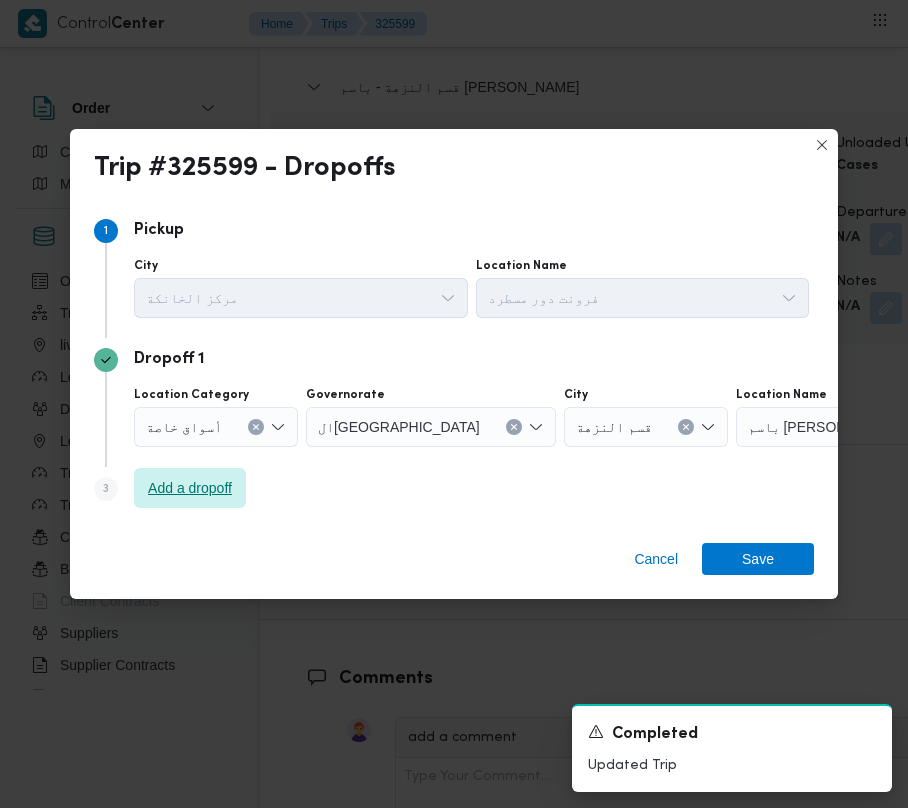 click on "Add a dropoff" at bounding box center (190, 488) 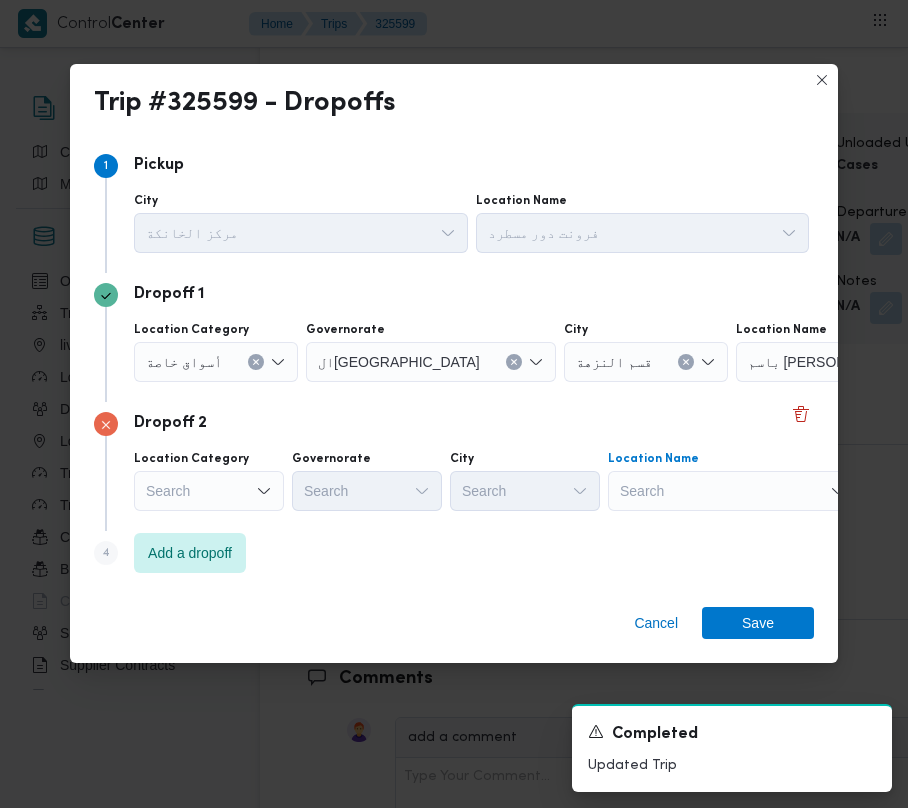 click on "Search" at bounding box center [861, 362] 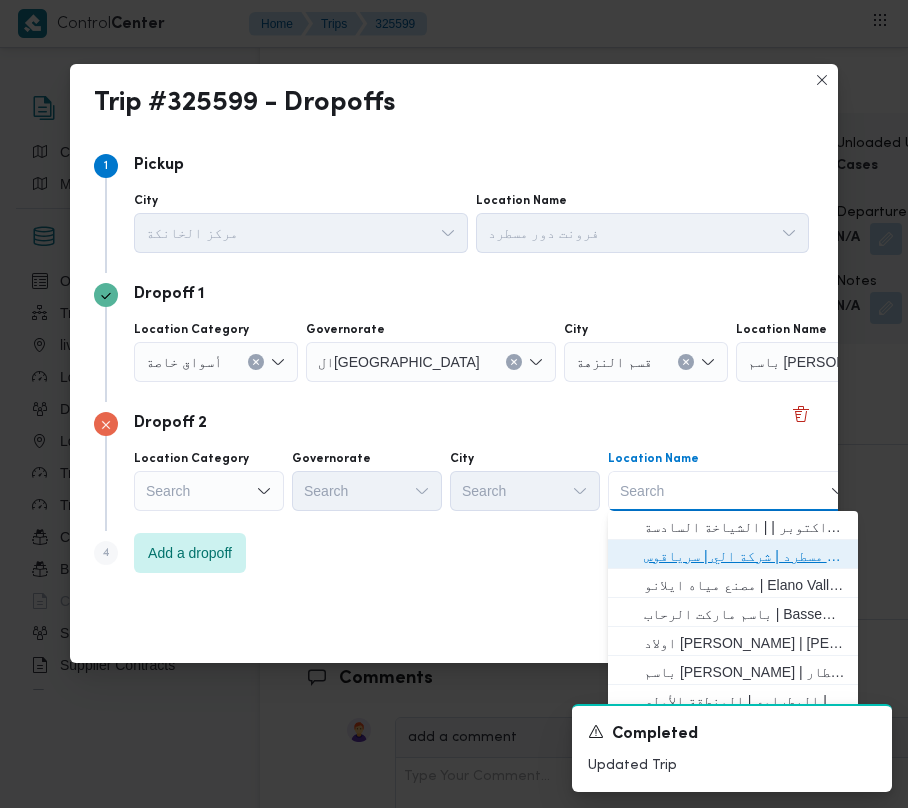 click on "فرونت دور مسطرد | شركة الي | سرياقوس" at bounding box center (745, 556) 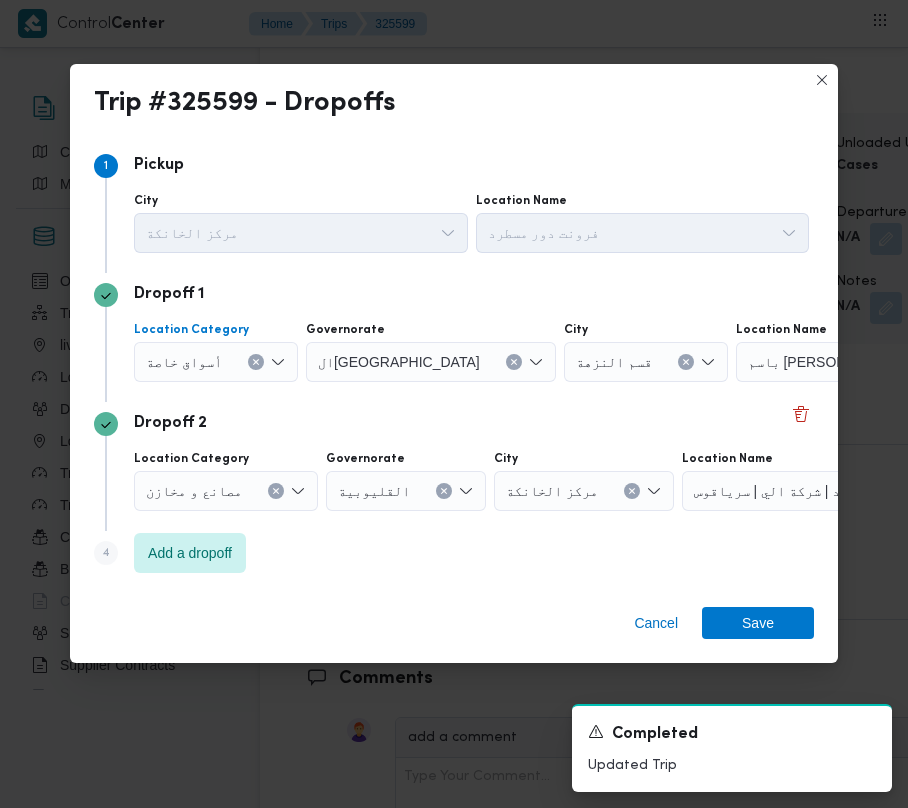 click on "أسواق خاصة" at bounding box center [216, 362] 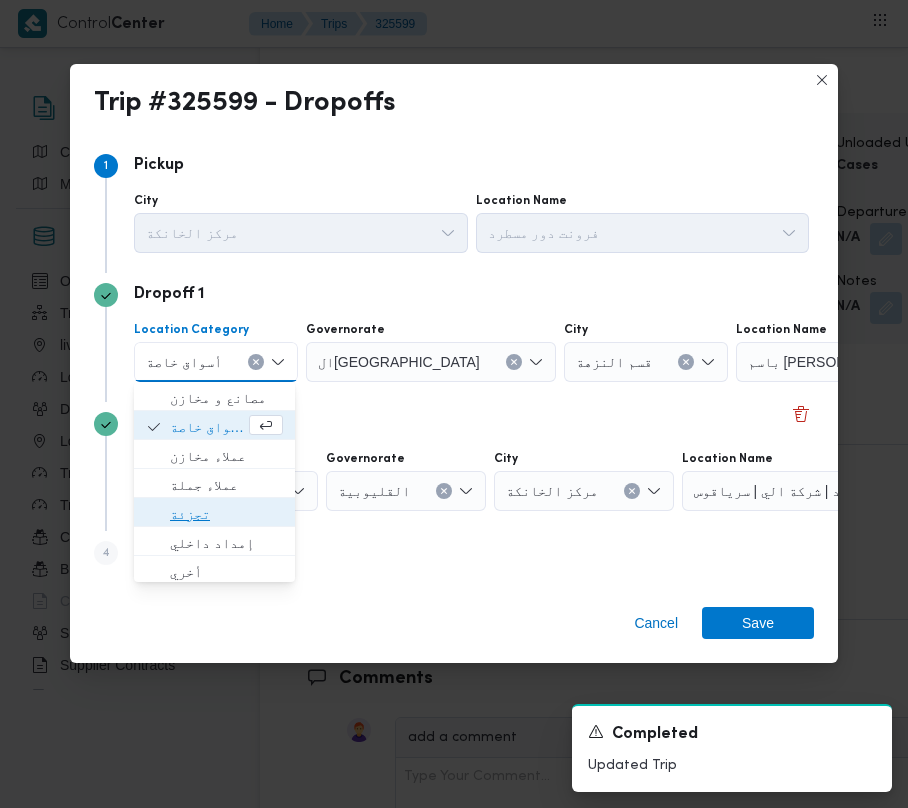 click on "تجزئة" at bounding box center (214, 514) 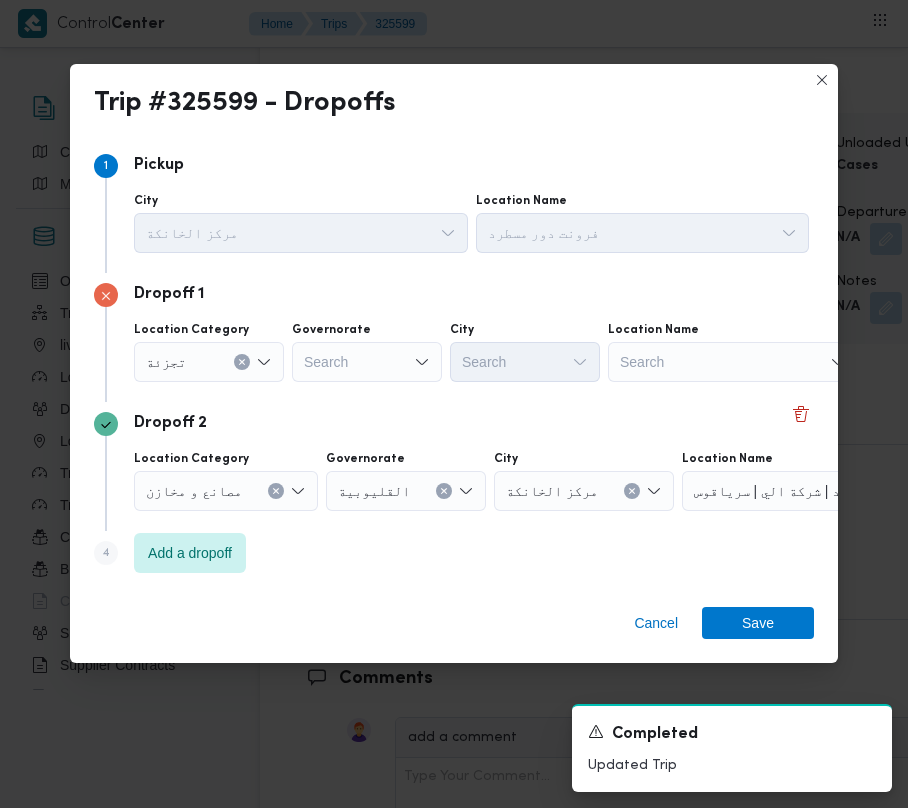 click on "Search" at bounding box center [367, 362] 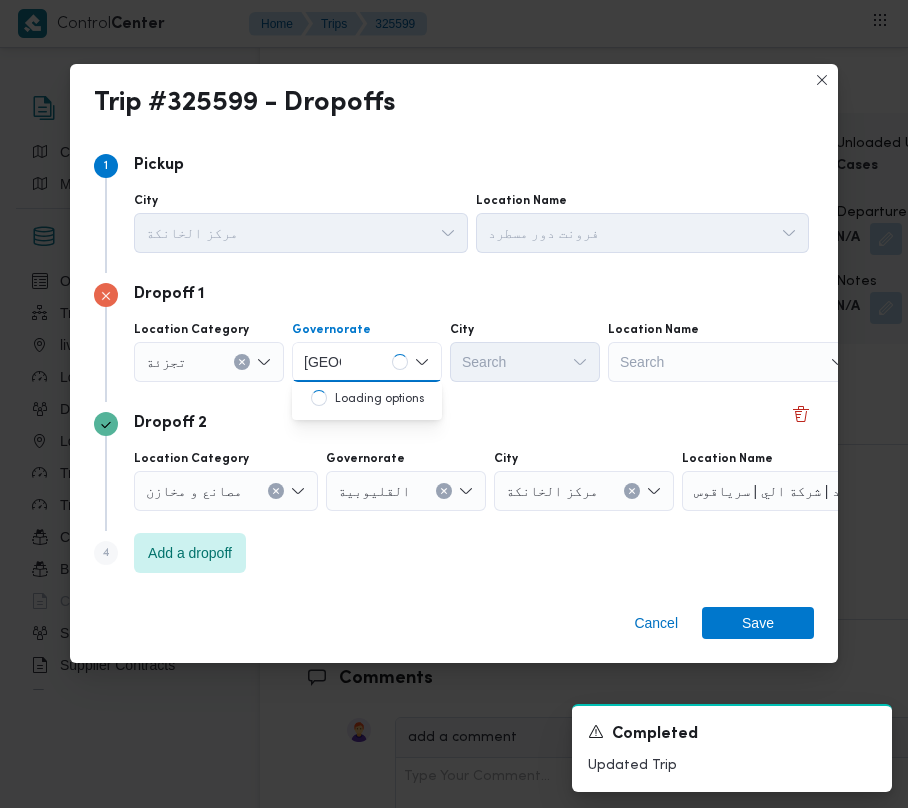 type on "[GEOGRAPHIC_DATA]" 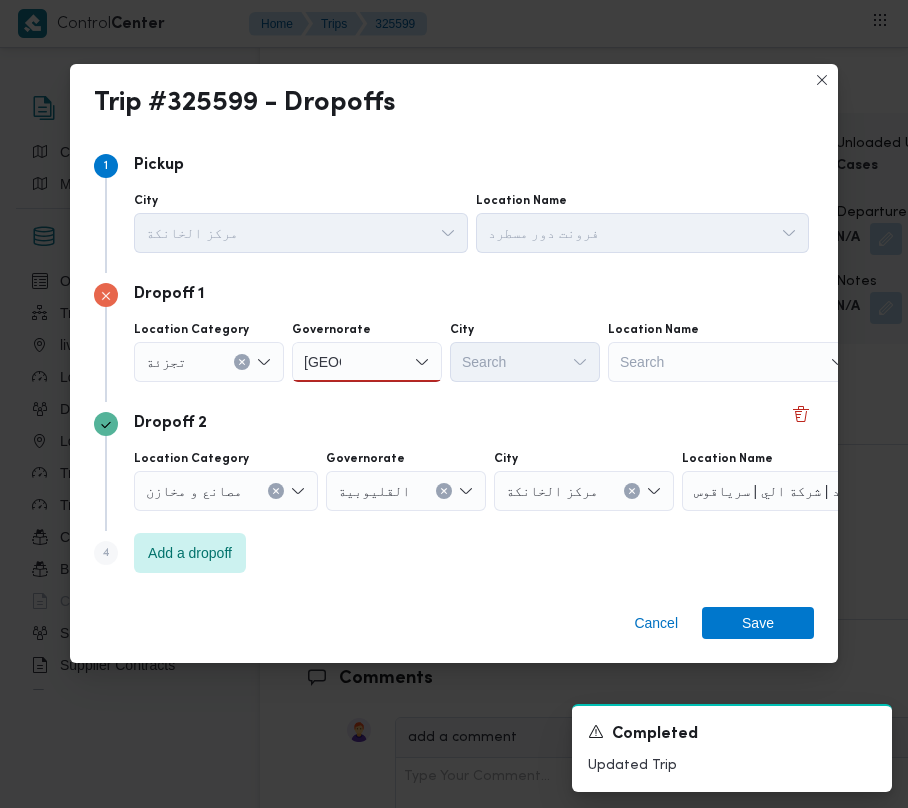 click on "[GEOGRAPHIC_DATA] [GEOGRAPHIC_DATA]" at bounding box center (367, 362) 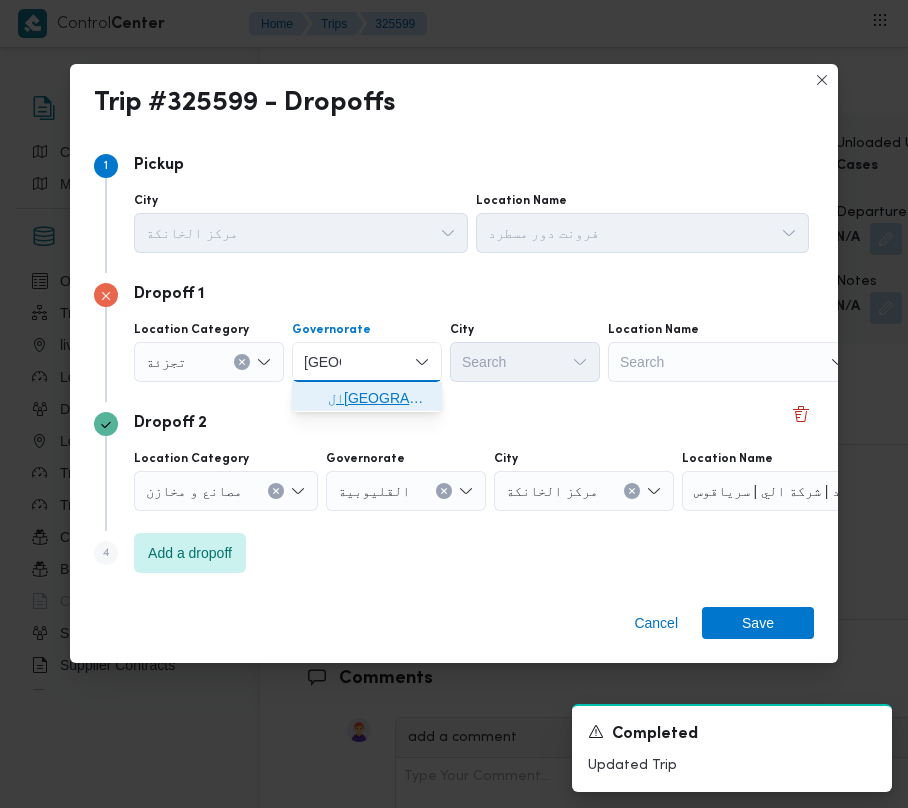 drag, startPoint x: 380, startPoint y: 397, endPoint x: 509, endPoint y: 372, distance: 131.40015 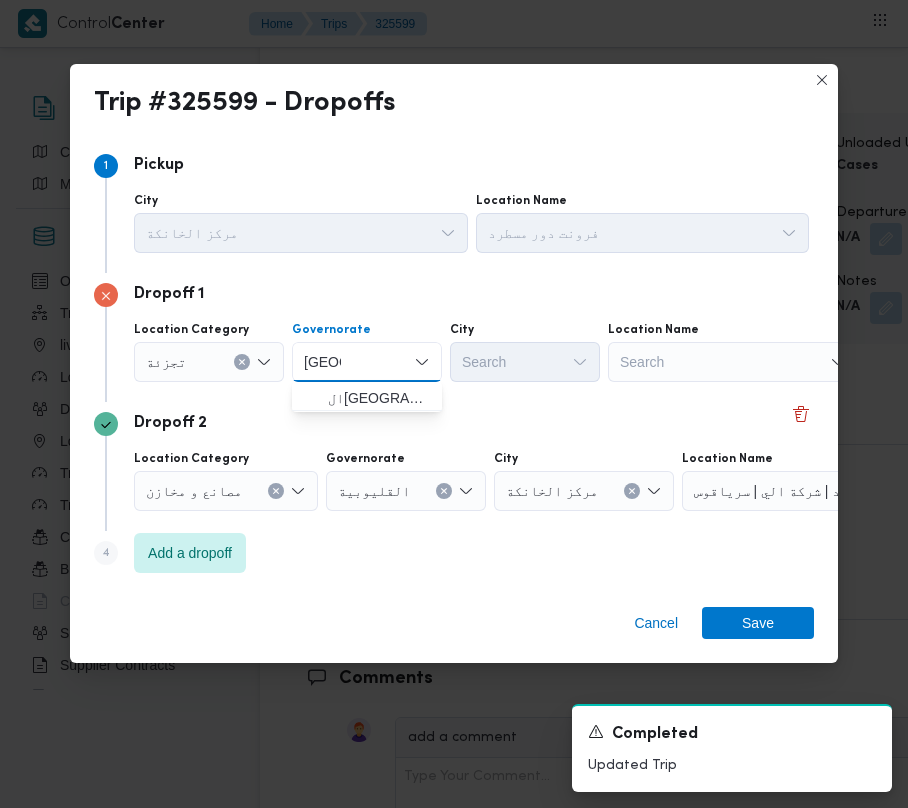 type 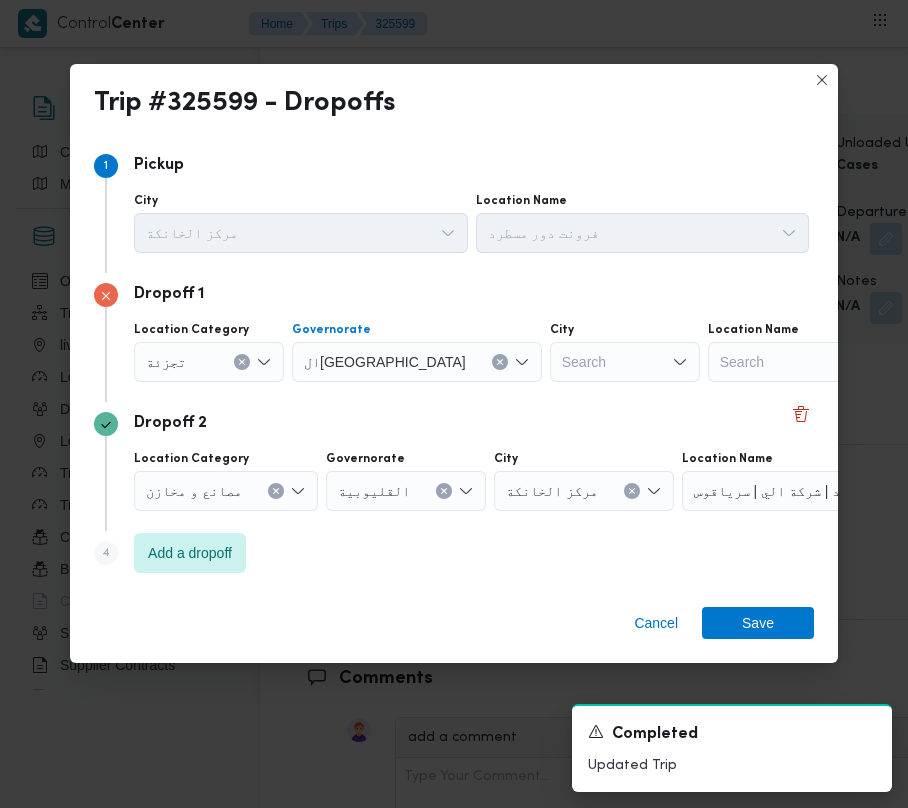 click on "Search" at bounding box center [625, 362] 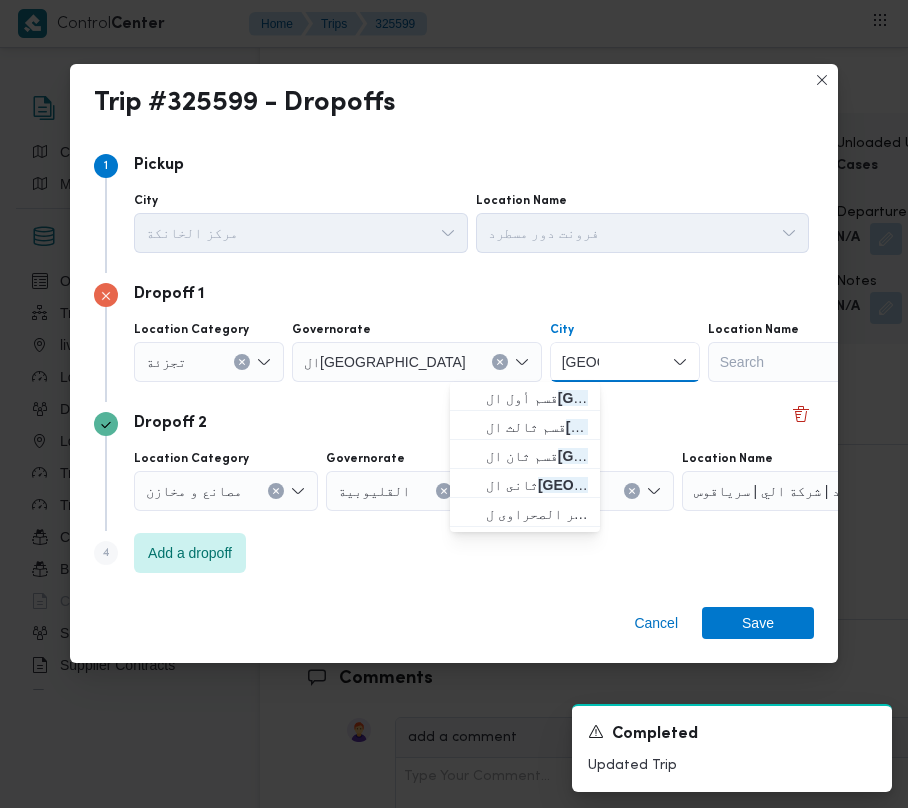 type on "[GEOGRAPHIC_DATA]" 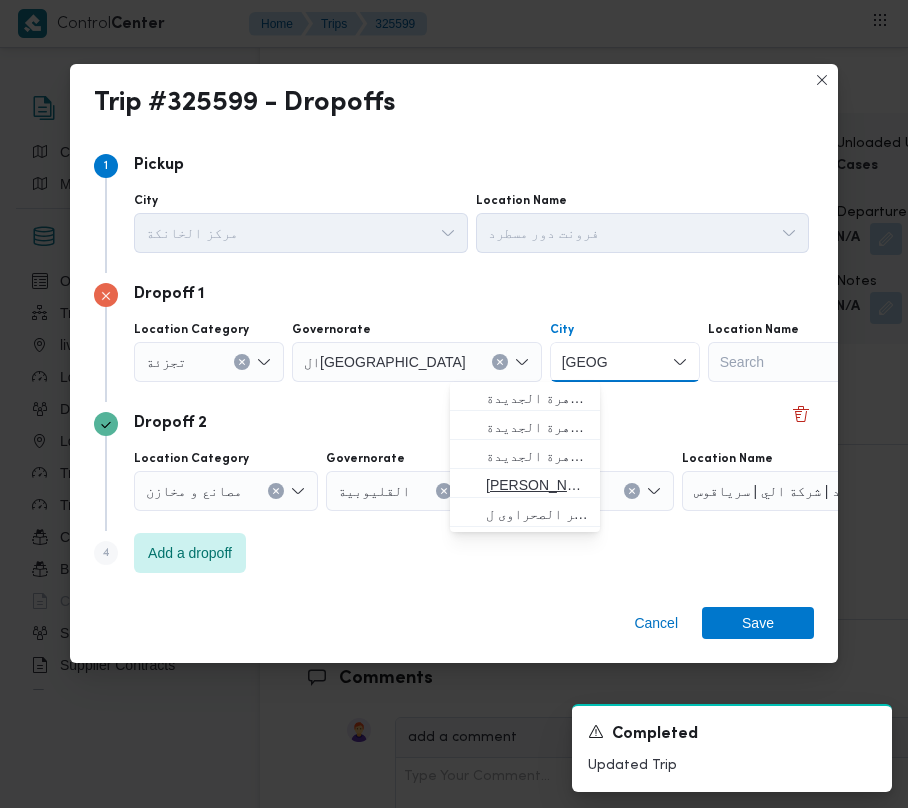 click on "مركز الخانكة" at bounding box center [552, 490] 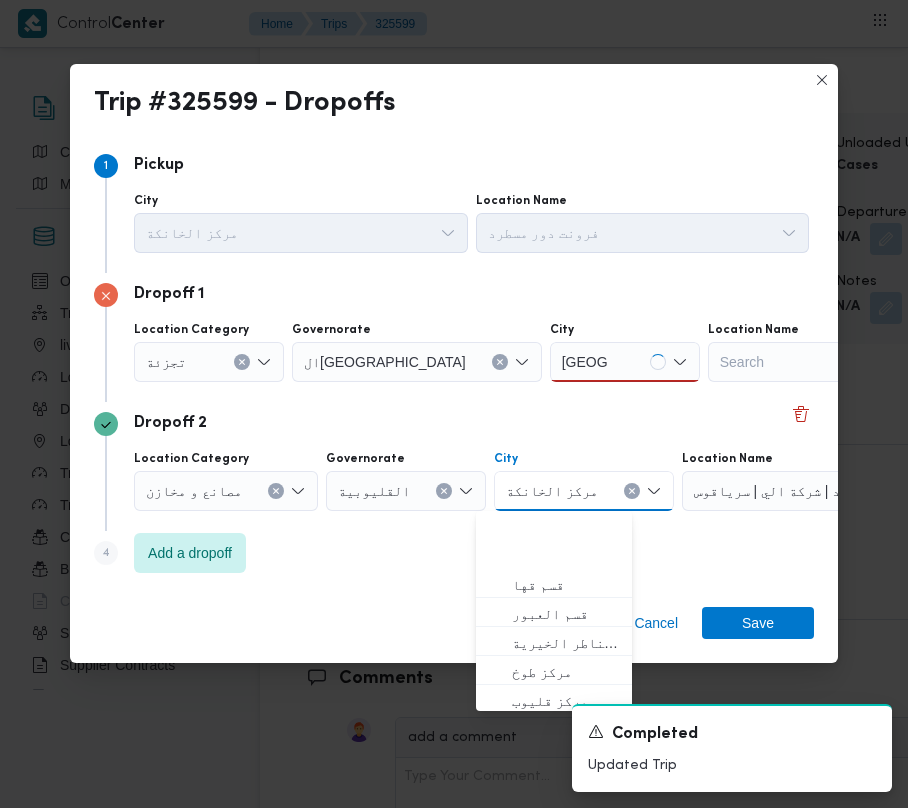 scroll, scrollTop: 90, scrollLeft: 0, axis: vertical 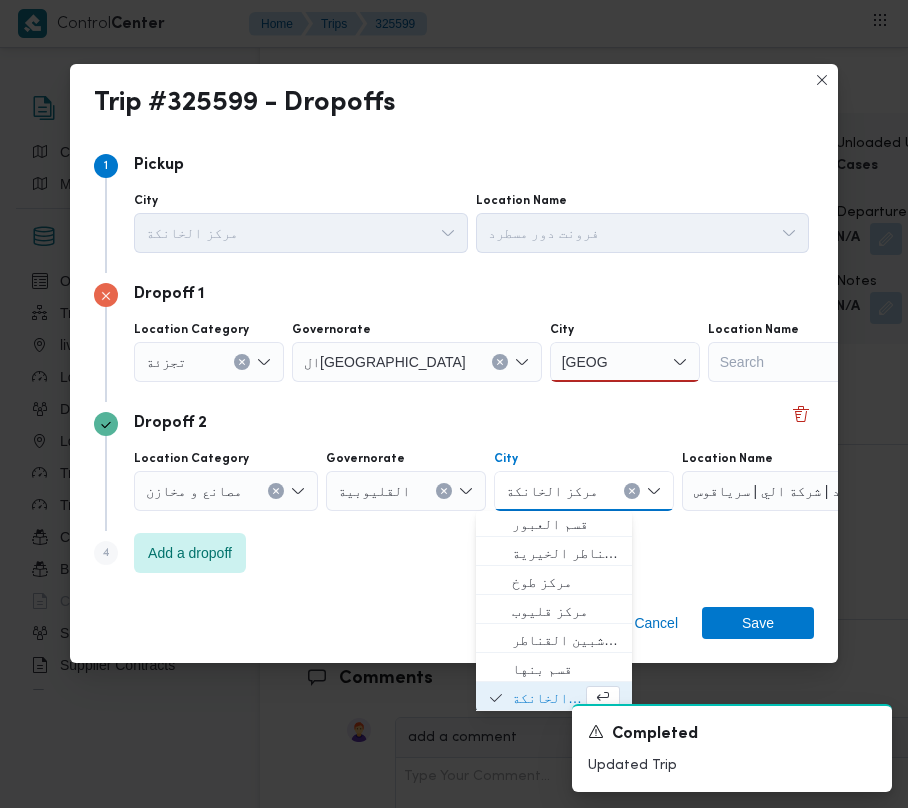 click on "[GEOGRAPHIC_DATA] [GEOGRAPHIC_DATA]" at bounding box center [625, 362] 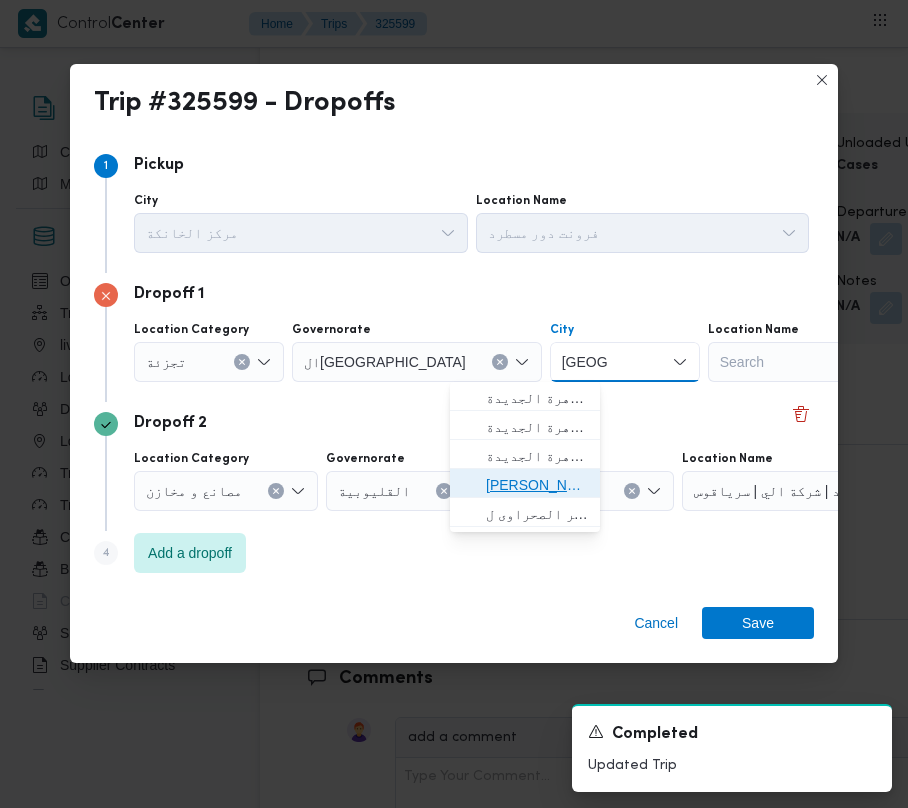 click on "[PERSON_NAME] الجديدة" at bounding box center [537, 485] 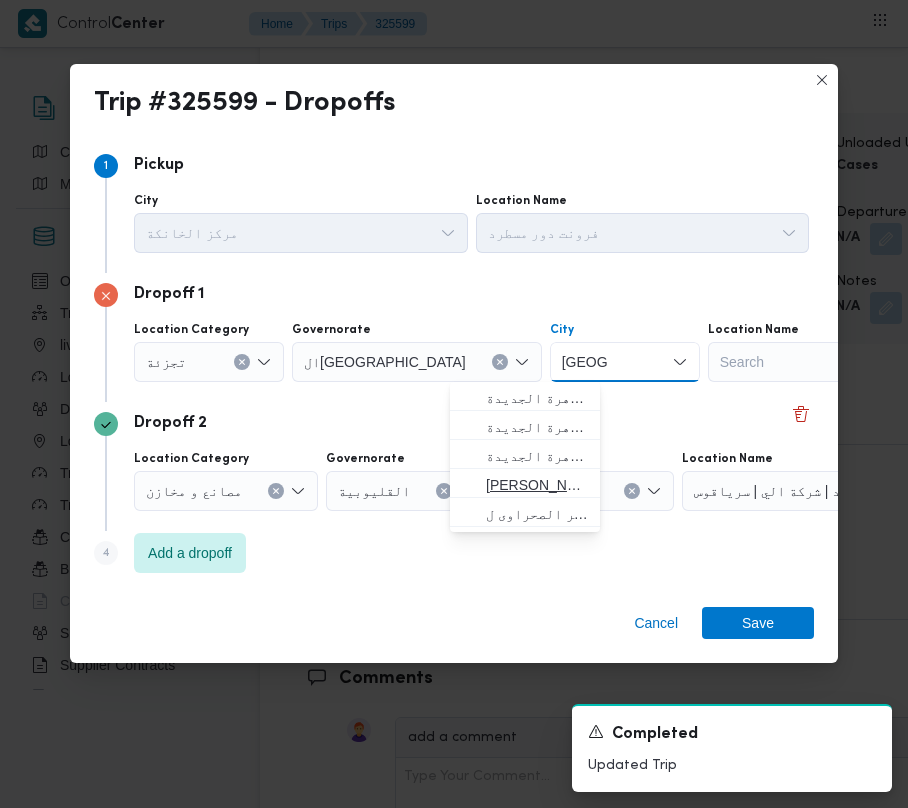 type 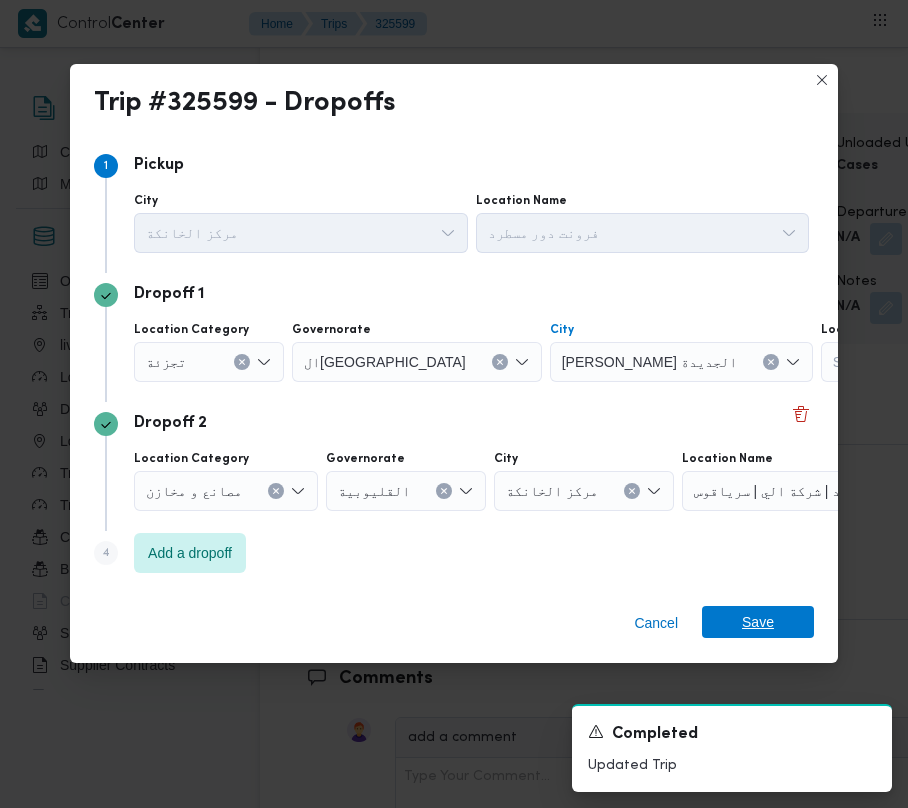 click on "Cancel Save" at bounding box center (454, 627) 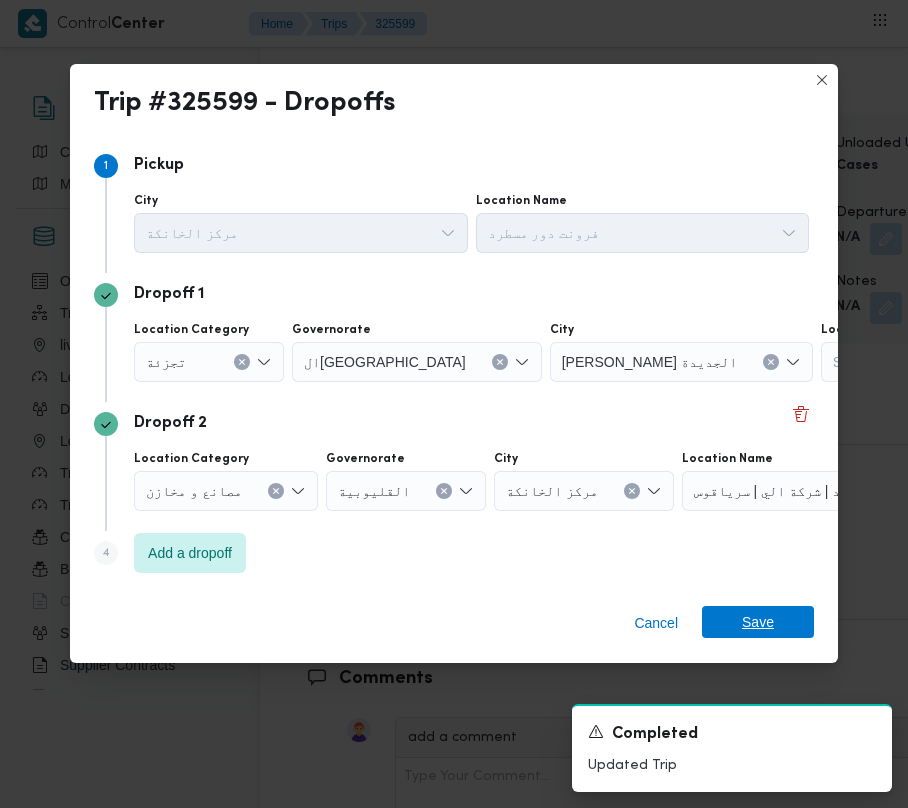 click on "Save" at bounding box center (758, 622) 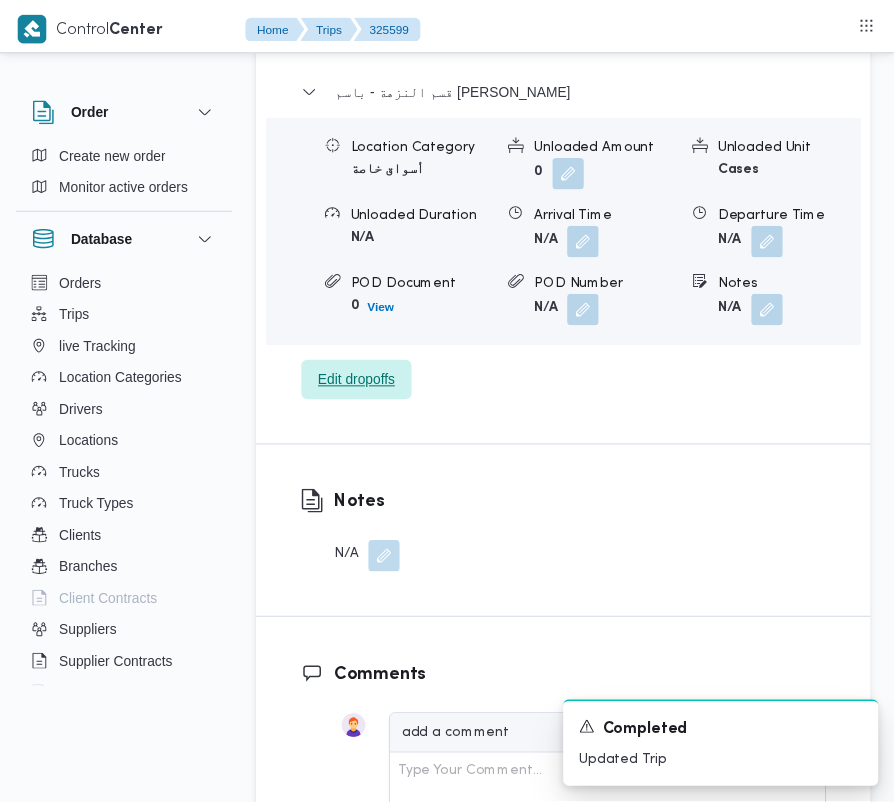 scroll, scrollTop: 3561, scrollLeft: 0, axis: vertical 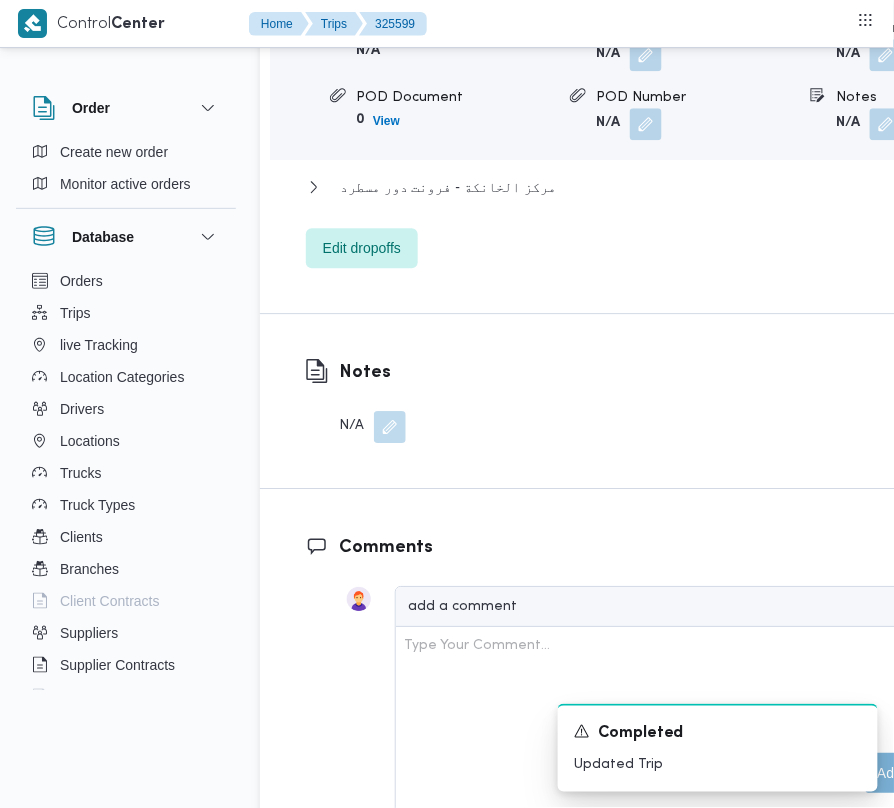 click on "N/A" at bounding box center (935, 124) 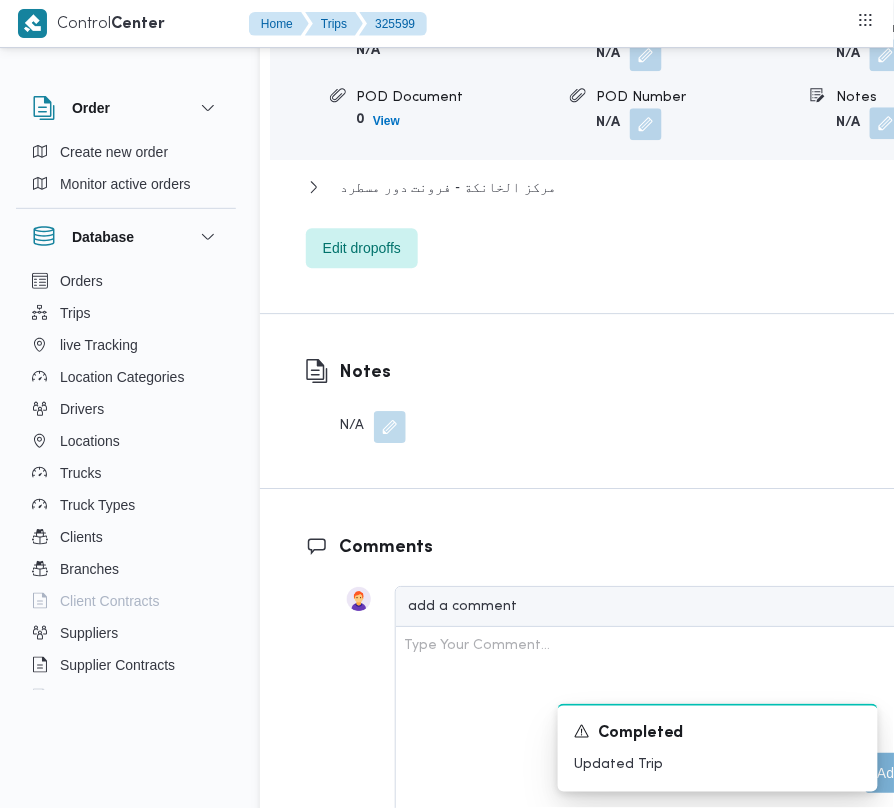 click at bounding box center (886, 123) 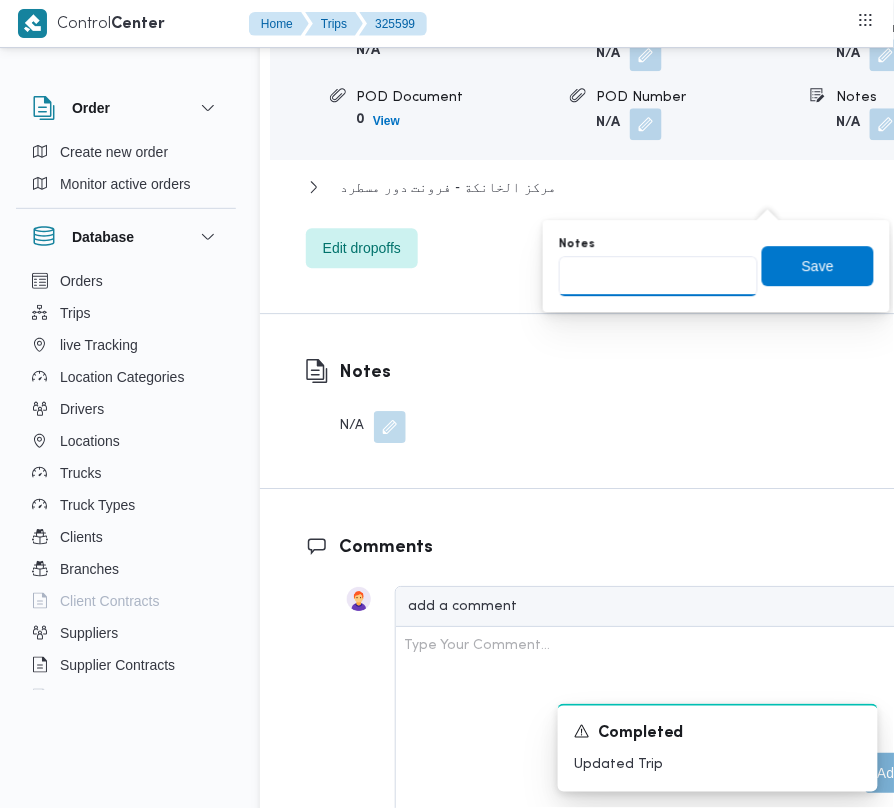 click on "Notes" at bounding box center (658, 276) 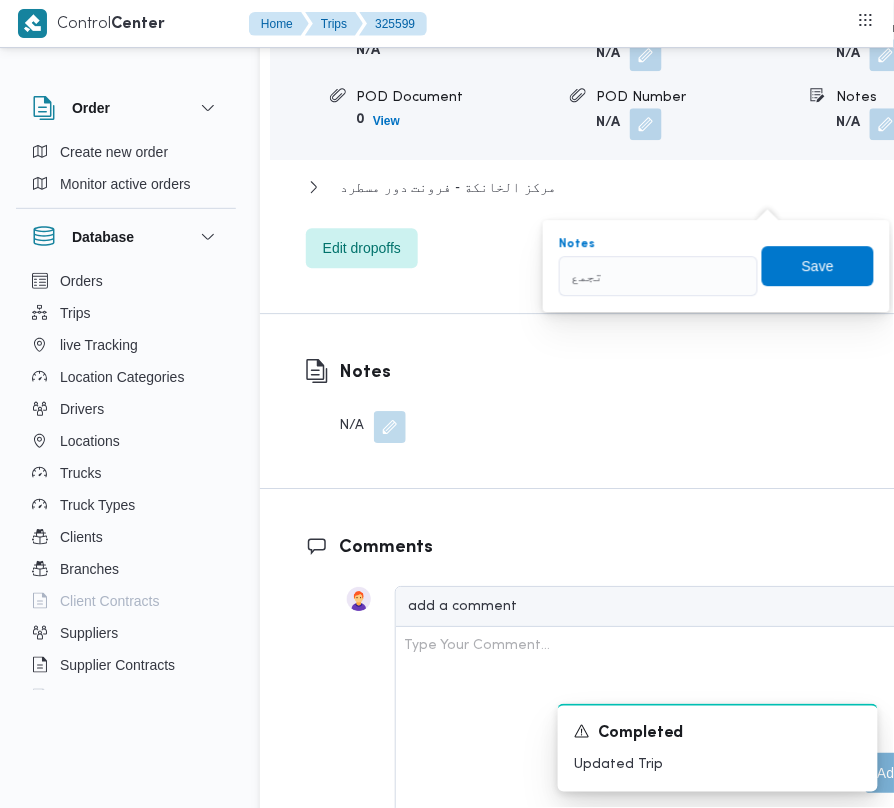 click on "Notes تجمع Save" at bounding box center [716, 266] 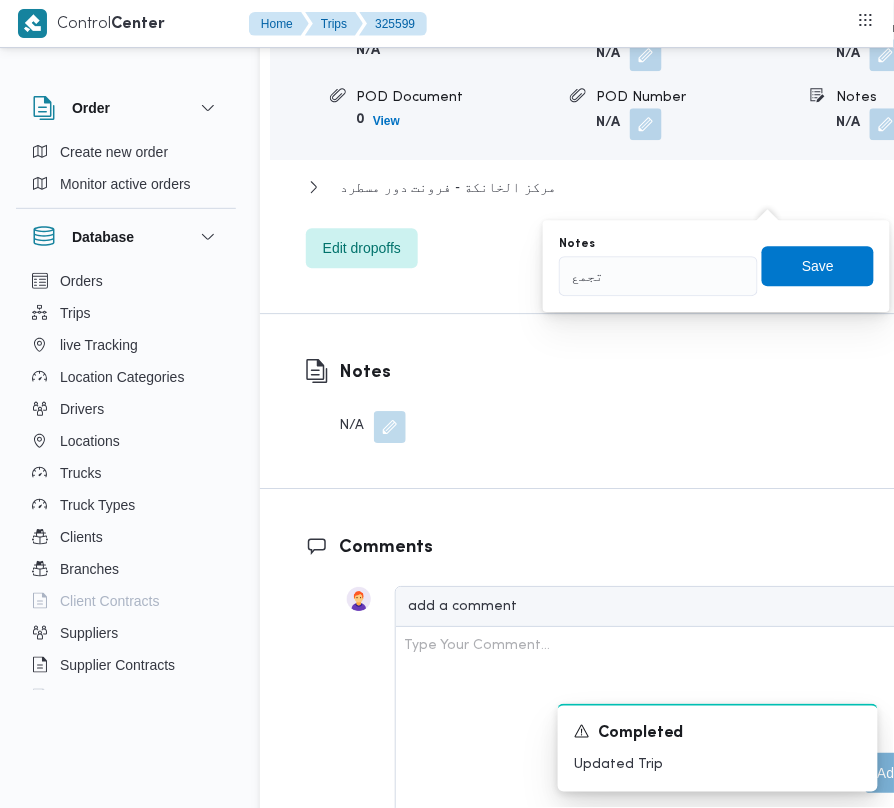 drag, startPoint x: 601, startPoint y: 301, endPoint x: 586, endPoint y: 292, distance: 17.492855 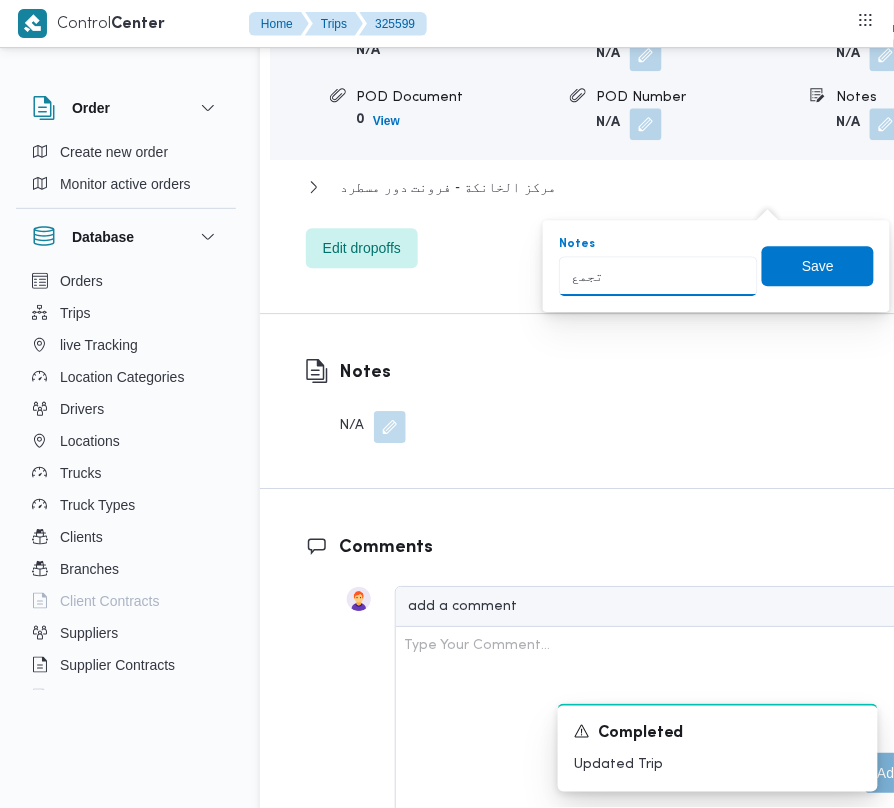 click on "تجمع" at bounding box center [658, 276] 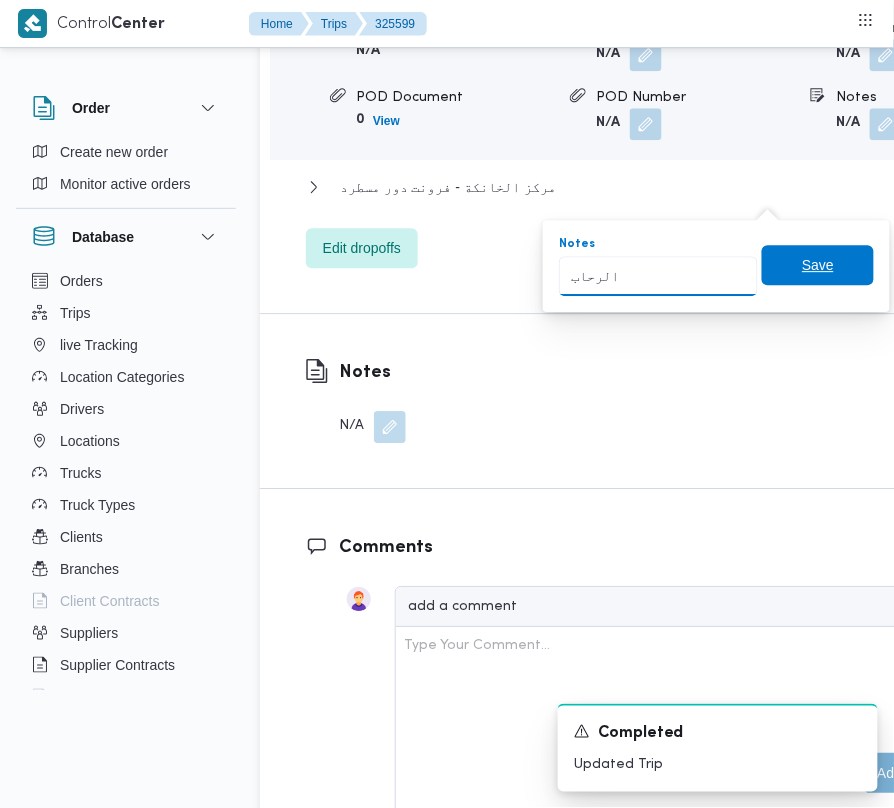 type on "الرحاب" 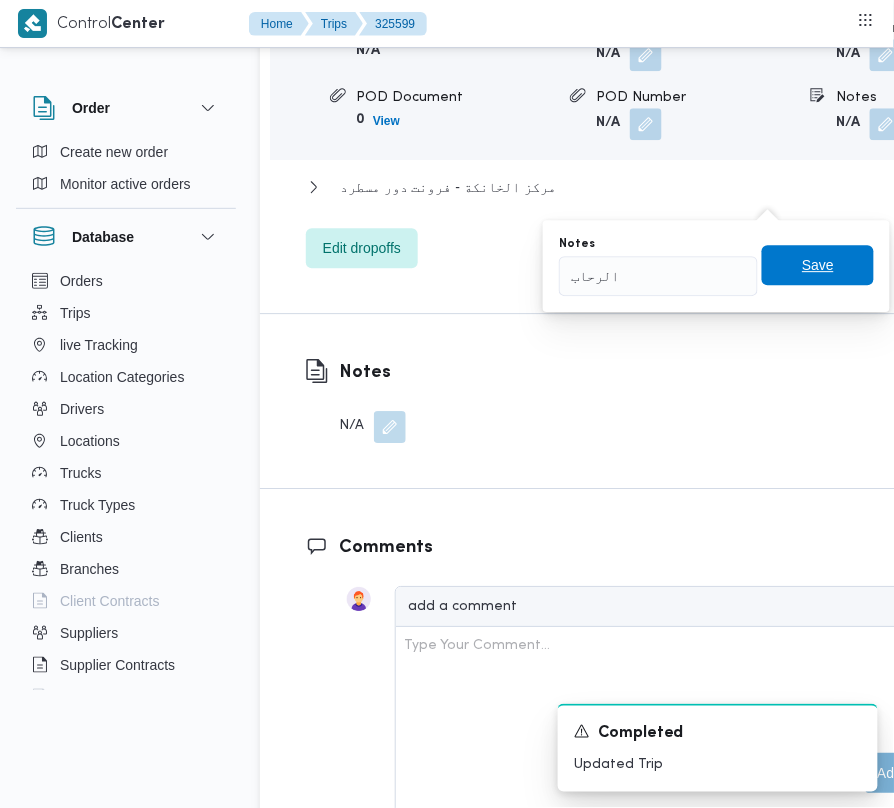 click on "Save" at bounding box center (818, 265) 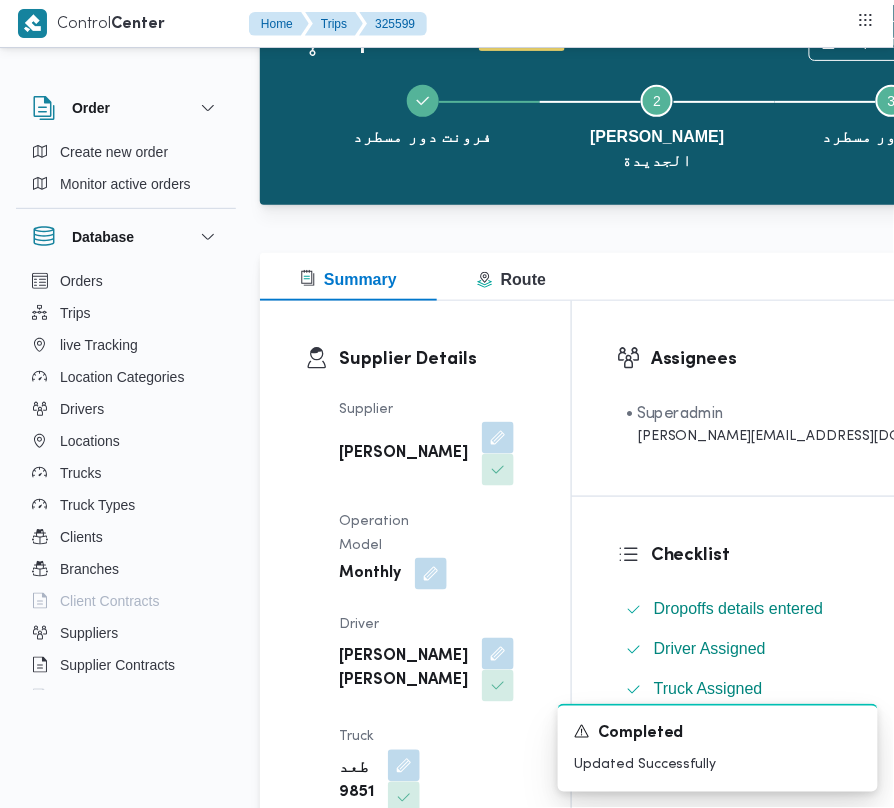 scroll, scrollTop: 0, scrollLeft: 0, axis: both 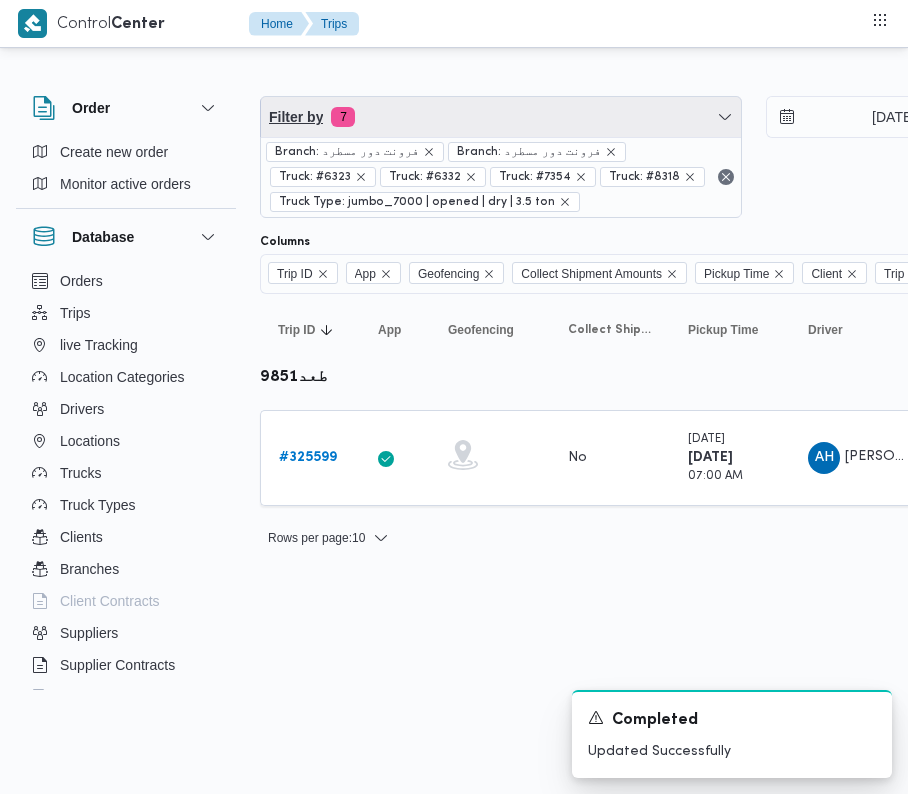 click on "Filter by 7" at bounding box center [501, 117] 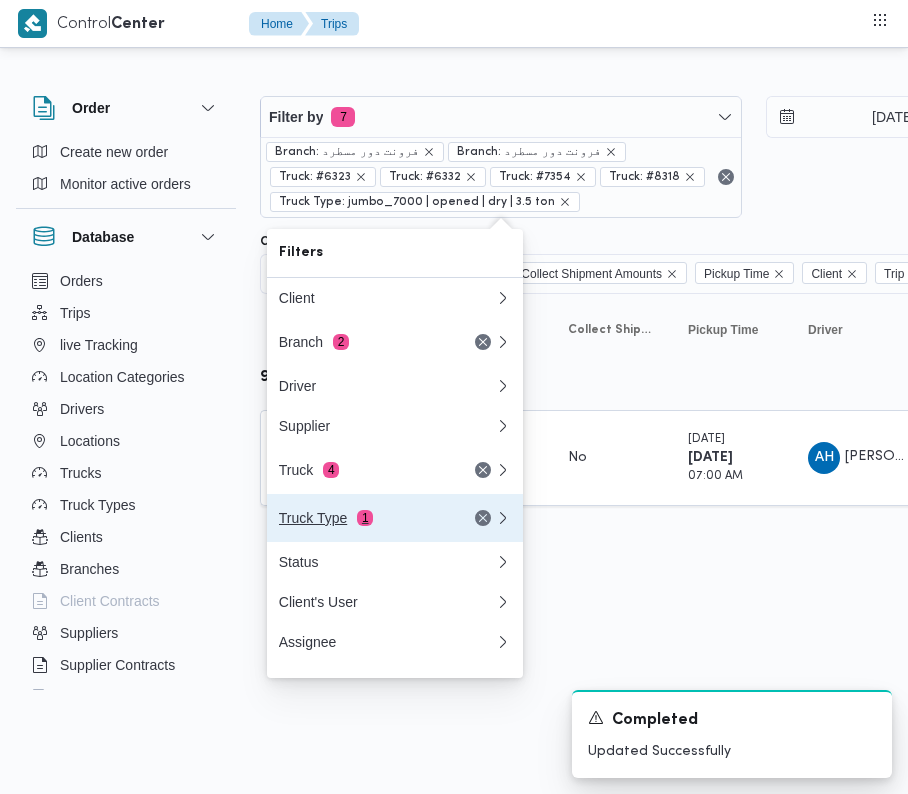 click on "Truck Type 1" at bounding box center [395, 518] 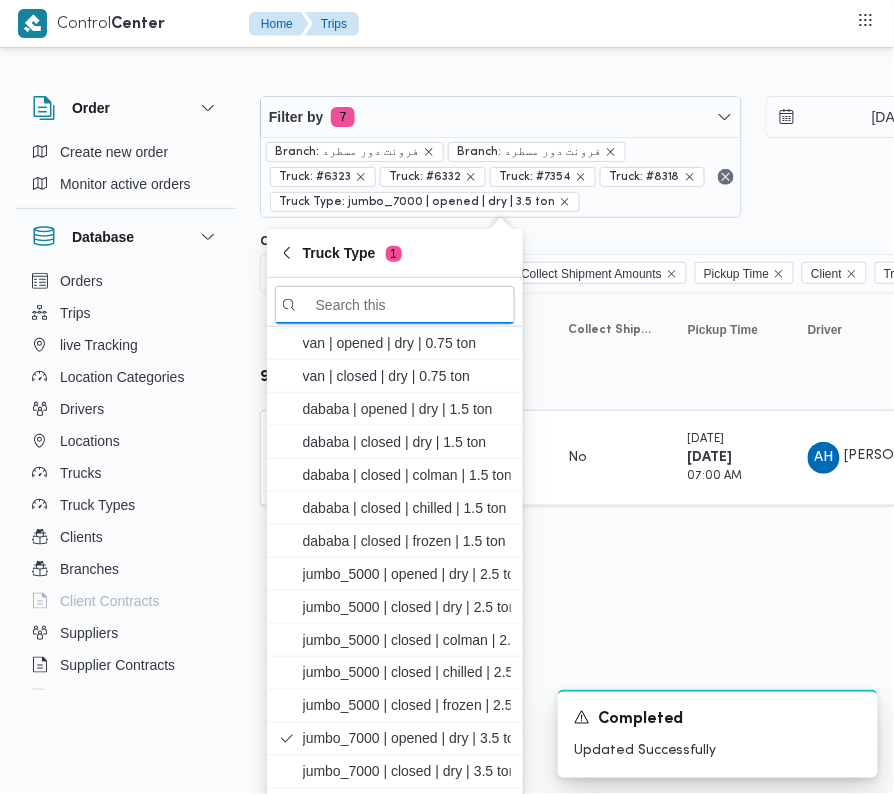 click at bounding box center [860, 80] 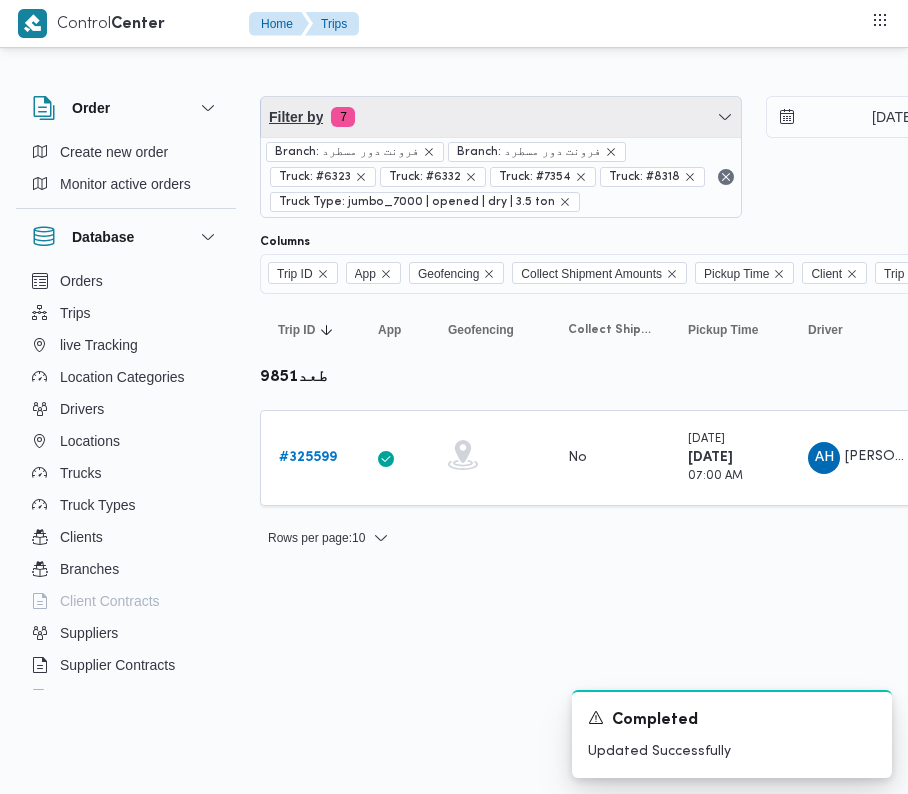click on "Filter by 7" at bounding box center (501, 117) 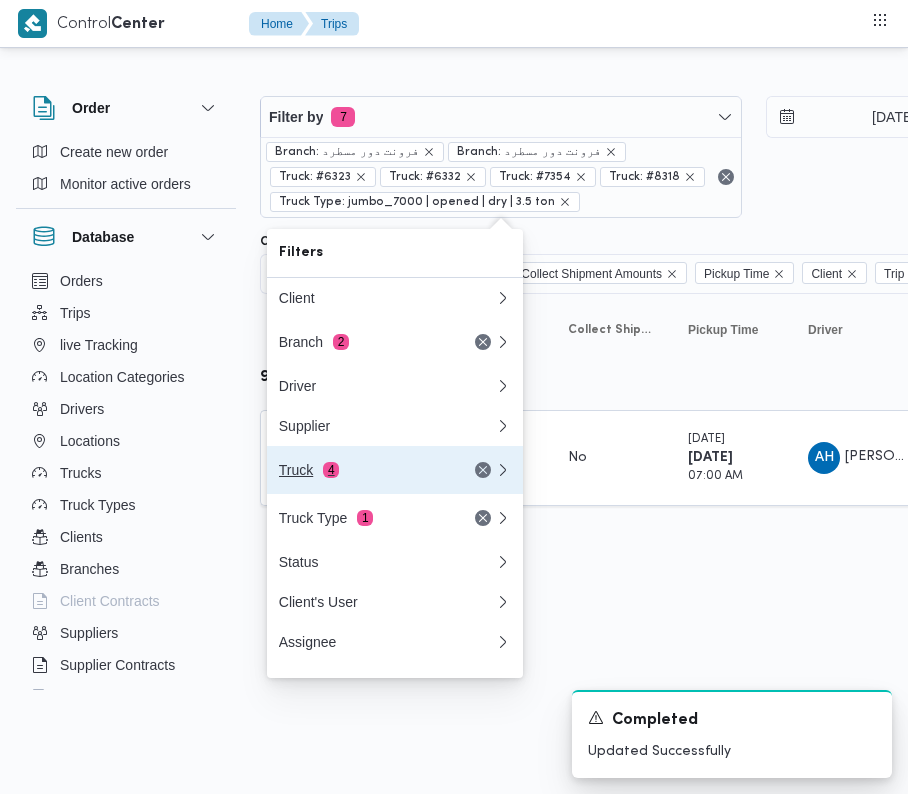 click on "Truck 4" at bounding box center [395, 470] 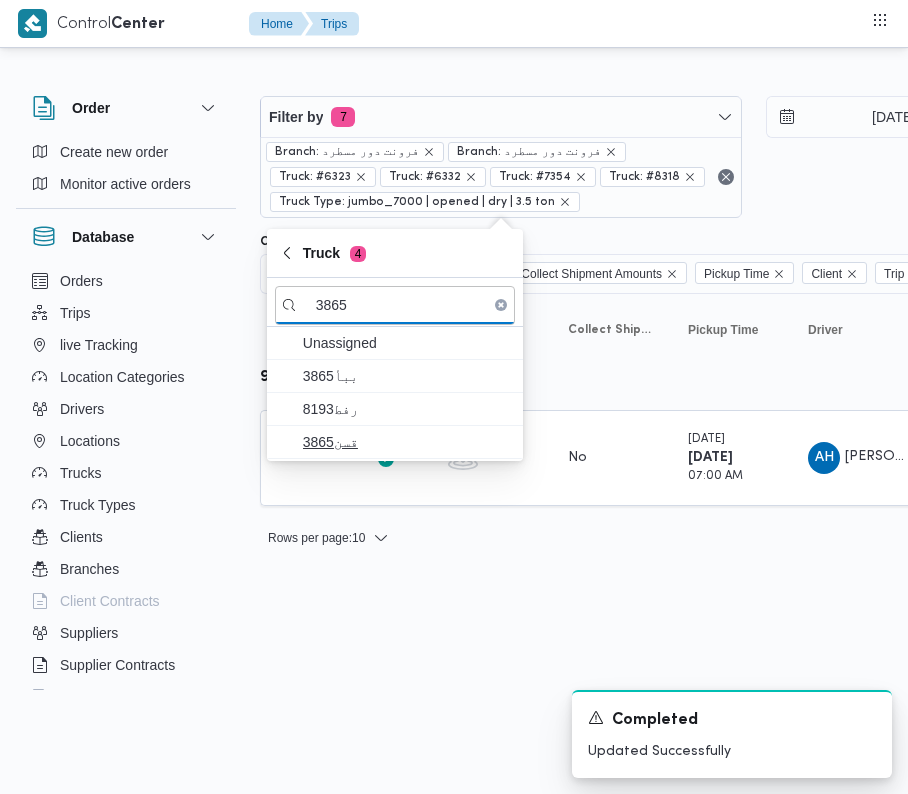 type on "3865" 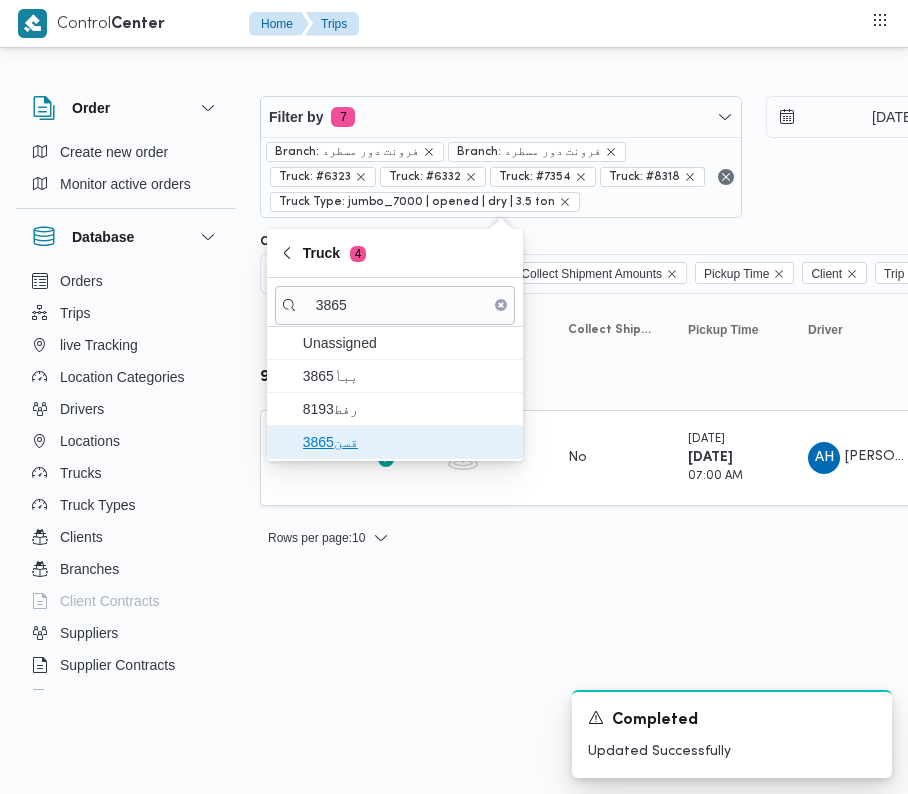 click on "قسن3865" at bounding box center [395, 442] 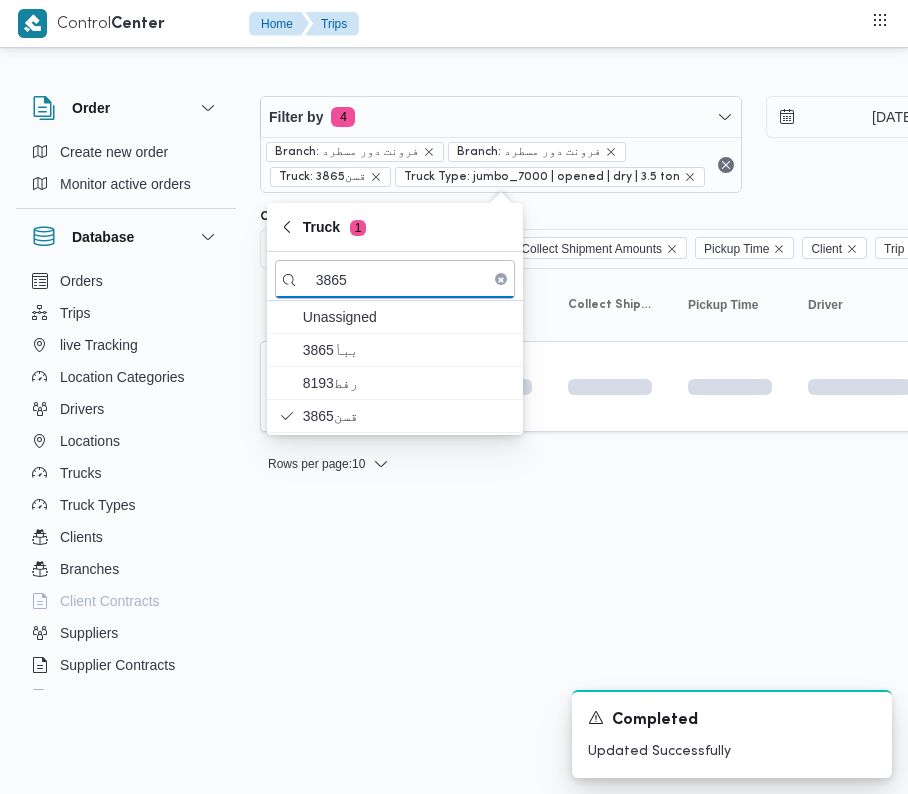 click on "Control  Center Home Trips Order Create new order Monitor active orders Database Orders Trips live Tracking Location Categories Drivers Locations Trucks Truck Types Clients Branches Client Contracts Suppliers Supplier Contracts Devices Users Projects SP Projects Admins organization assignees Tags Filter by 4 Branch: فرونت دور مسطرد Branch: فرونت دور مسطرد  Truck: قسن3865 Truck Type: jumbo_7000 | opened | dry | 3.5 ton 21[DATE] 21[DATE]roup By Truck Columns Trip ID App Geofencing Collect Shipment Amounts Pickup Time Client Trip Points Driver Supplier Truck Status Platform Sorting Trip ID Click to sort in ascending order App Click to sort in ascending order Geofencing Click to sort in ascending order Collect Shipment Amounts Pickup Time Click to sort in ascending order Client Click to sort in ascending order Trip Points Driver Click to sort in ascending order Supplier Click to sort in ascending order Truck Click to sort in ascending order Status Platform Actions :  10 1 1" at bounding box center (454, 397) 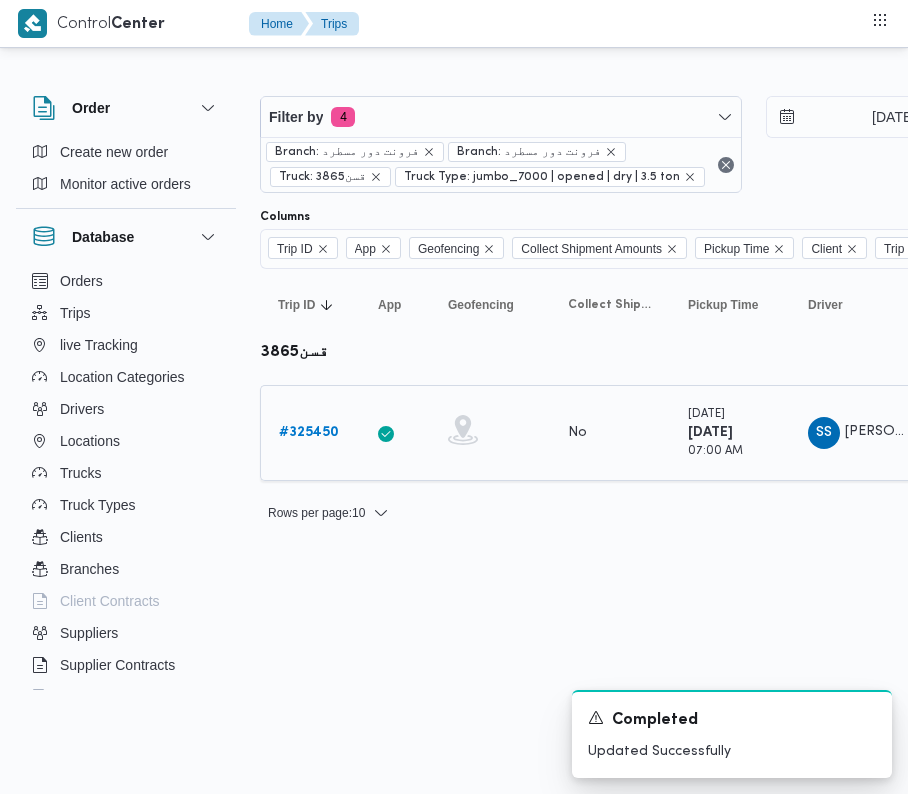 click on "# 325450" at bounding box center [309, 432] 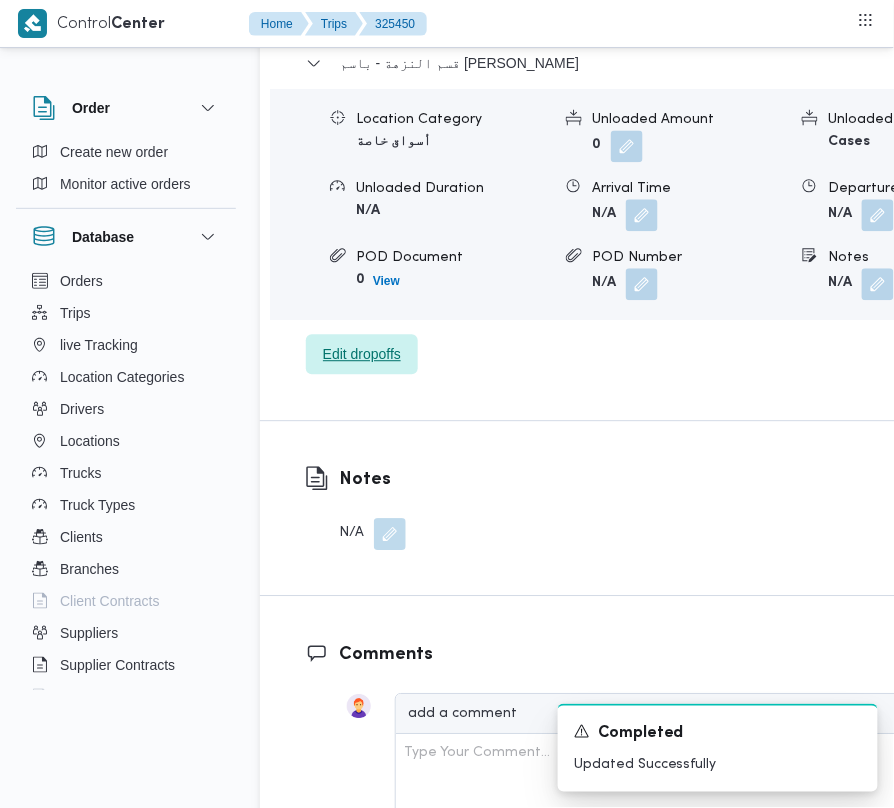 drag, startPoint x: 342, startPoint y: 146, endPoint x: 350, endPoint y: 169, distance: 24.351591 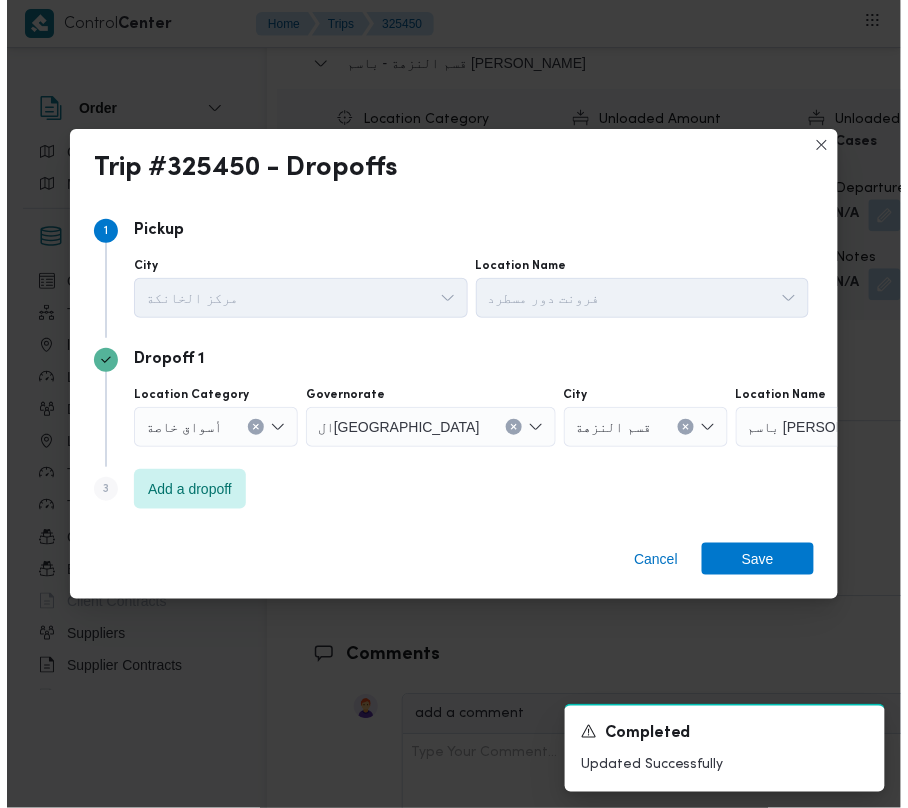 scroll, scrollTop: 3273, scrollLeft: 0, axis: vertical 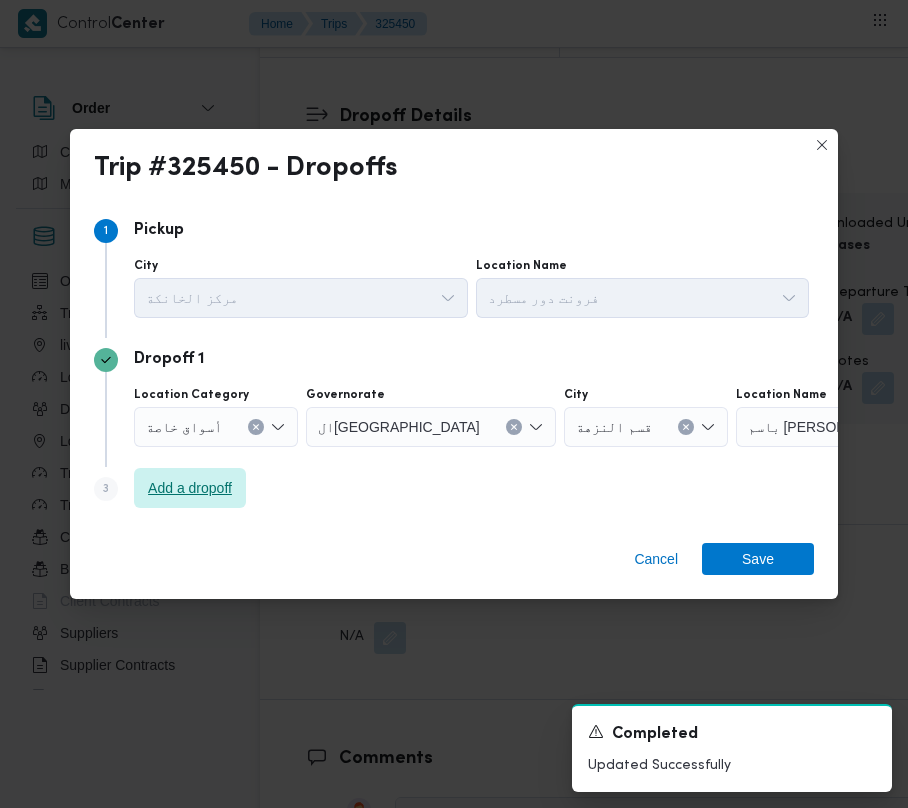 click on "Add a dropoff" at bounding box center (190, 488) 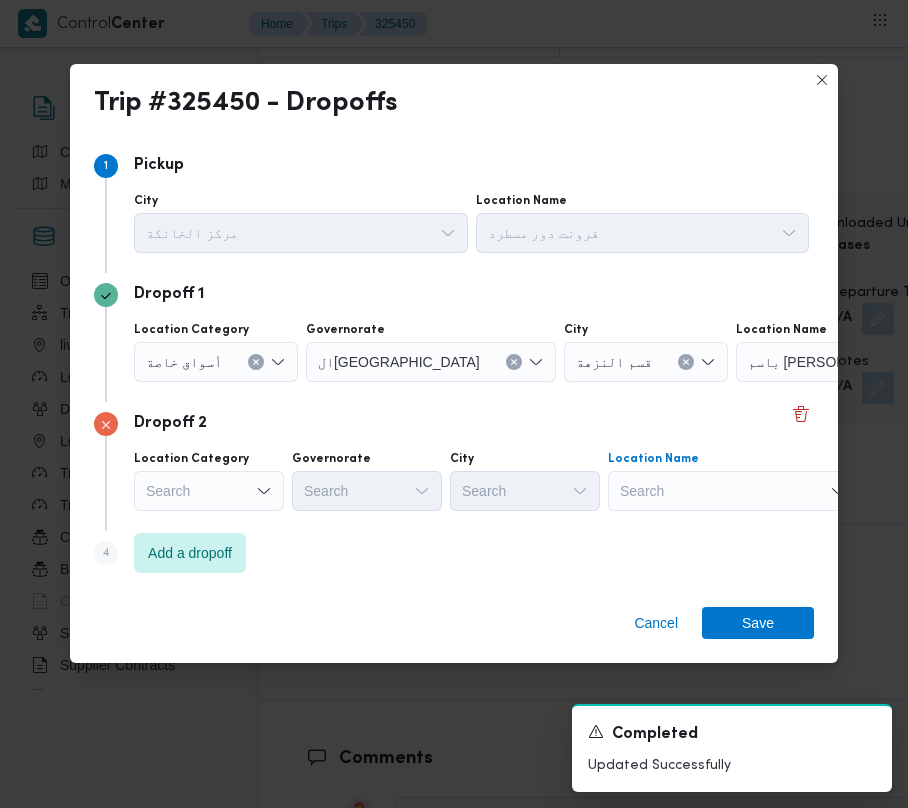 click on "Search" at bounding box center [861, 362] 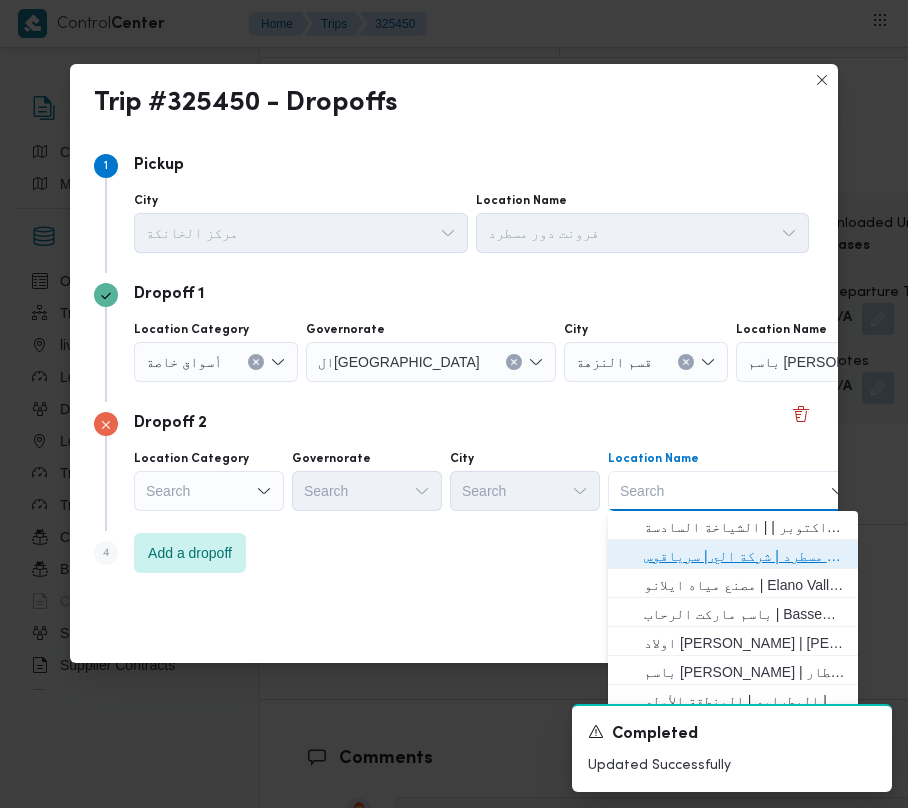 click on "فرونت دور مسطرد | شركة الي | سرياقوس" at bounding box center (745, 556) 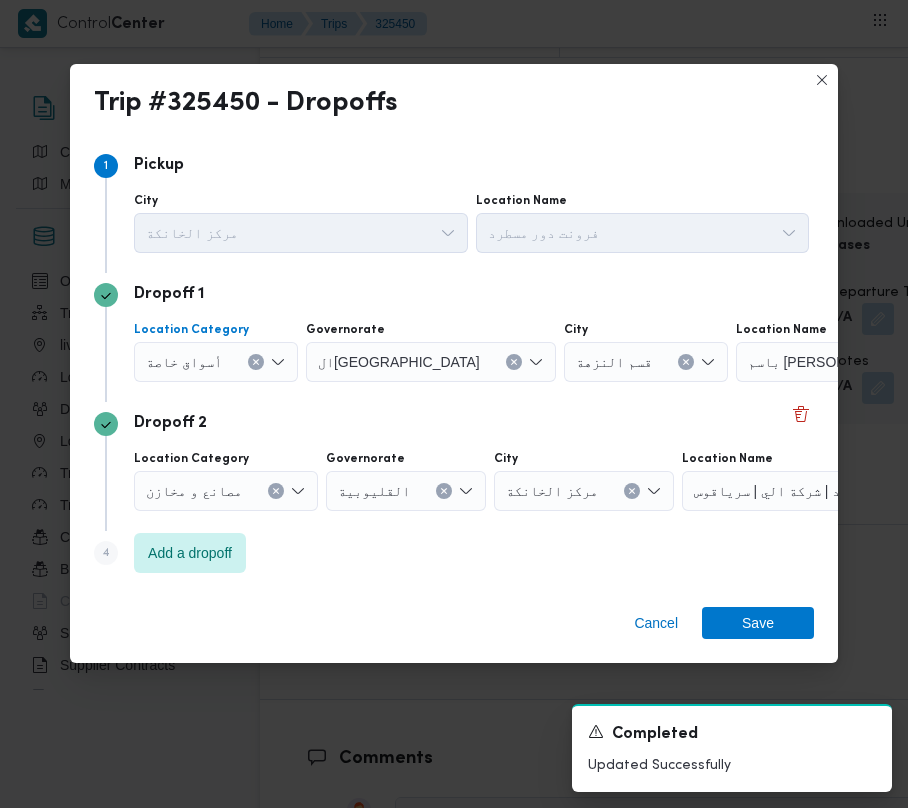 click on "أسواق خاصة" at bounding box center [216, 362] 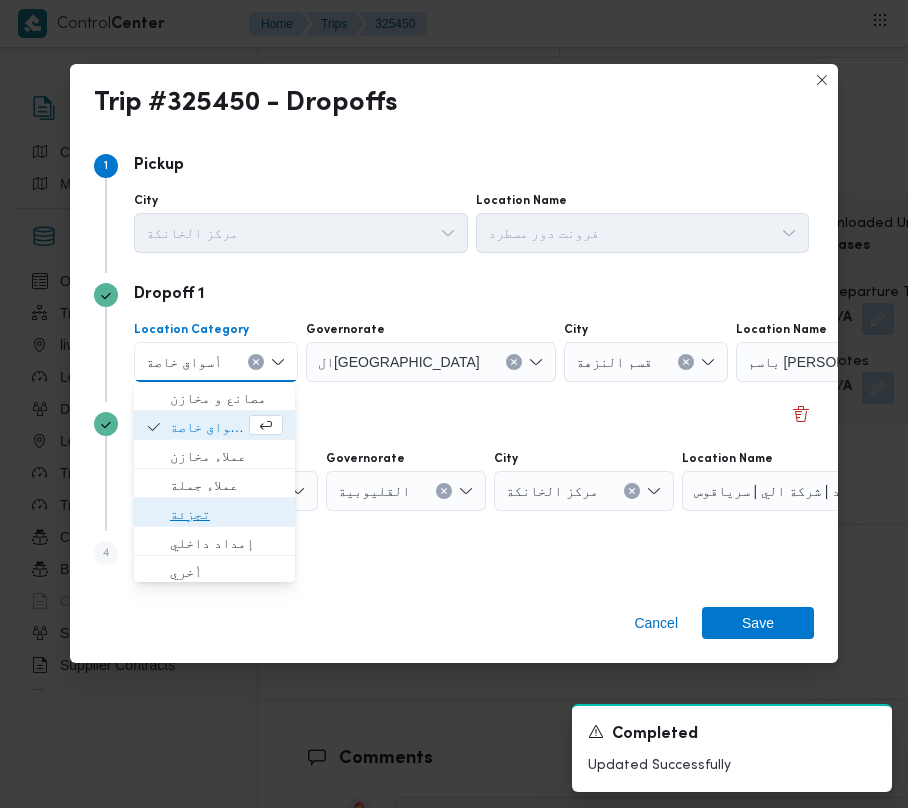 click on "تجزئة" at bounding box center [226, 514] 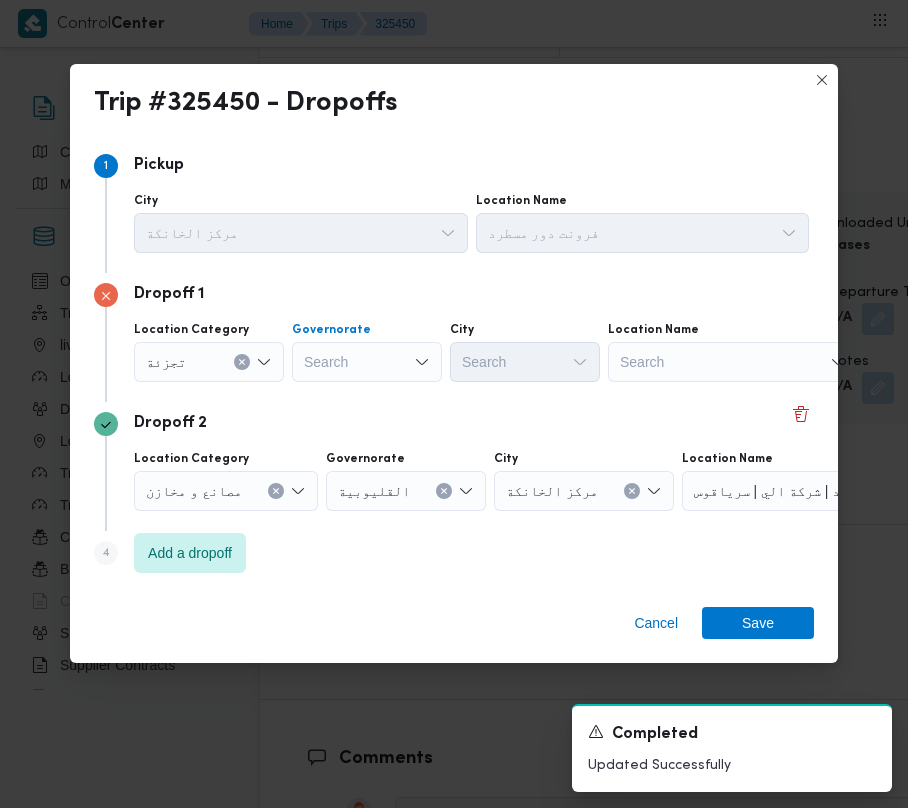 click on "Search" at bounding box center [367, 362] 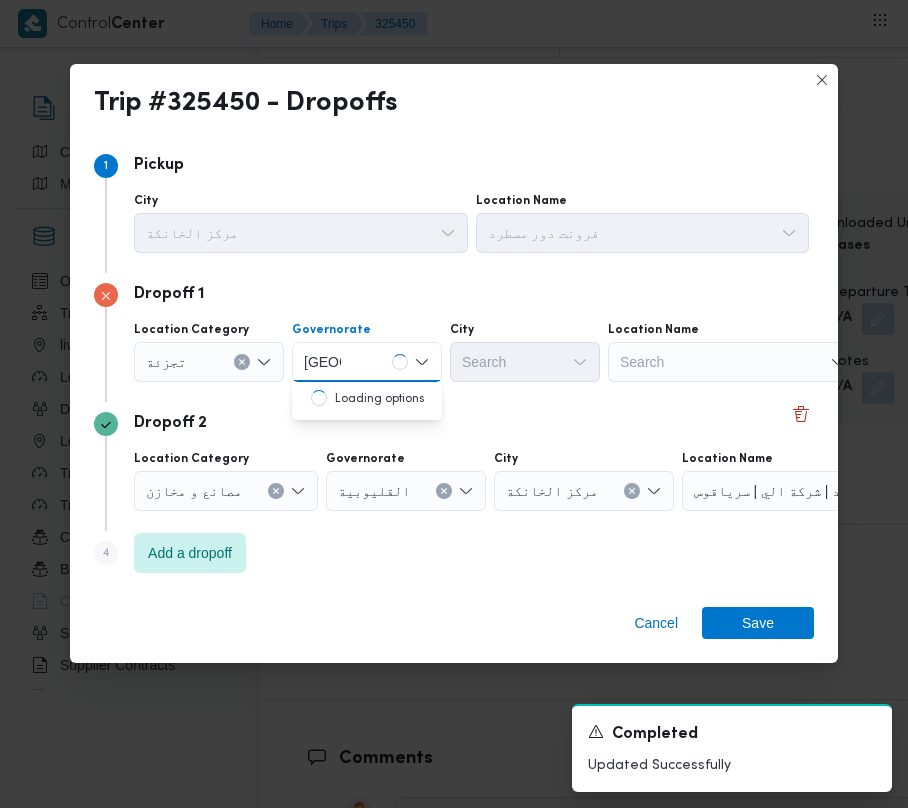 type on "[GEOGRAPHIC_DATA]" 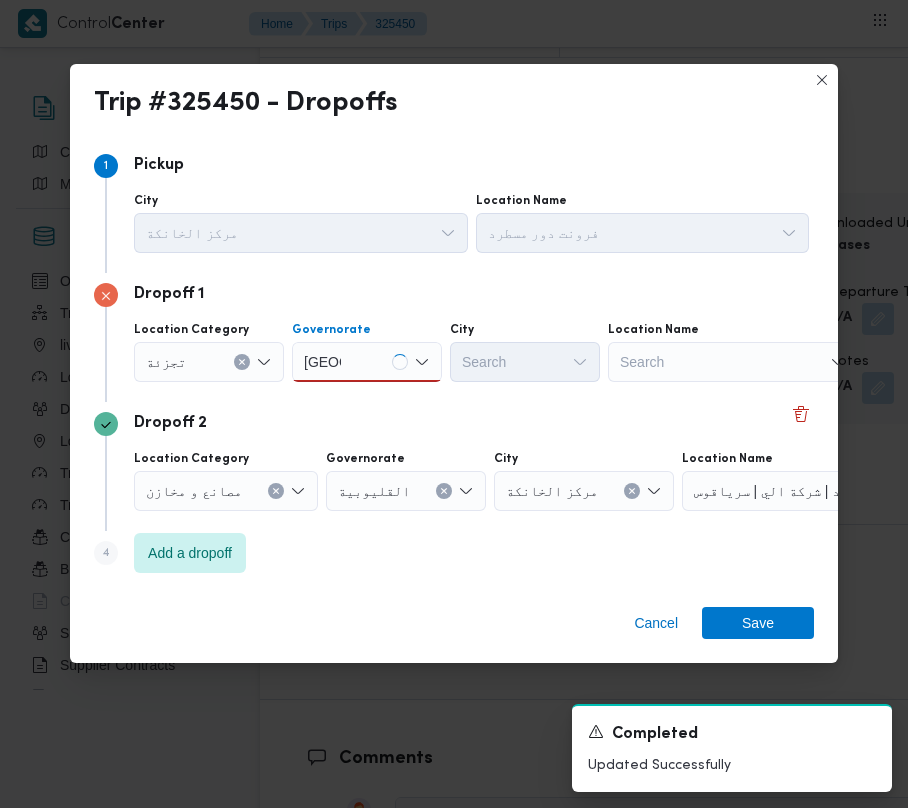 click on "[GEOGRAPHIC_DATA] [GEOGRAPHIC_DATA]" at bounding box center [367, 362] 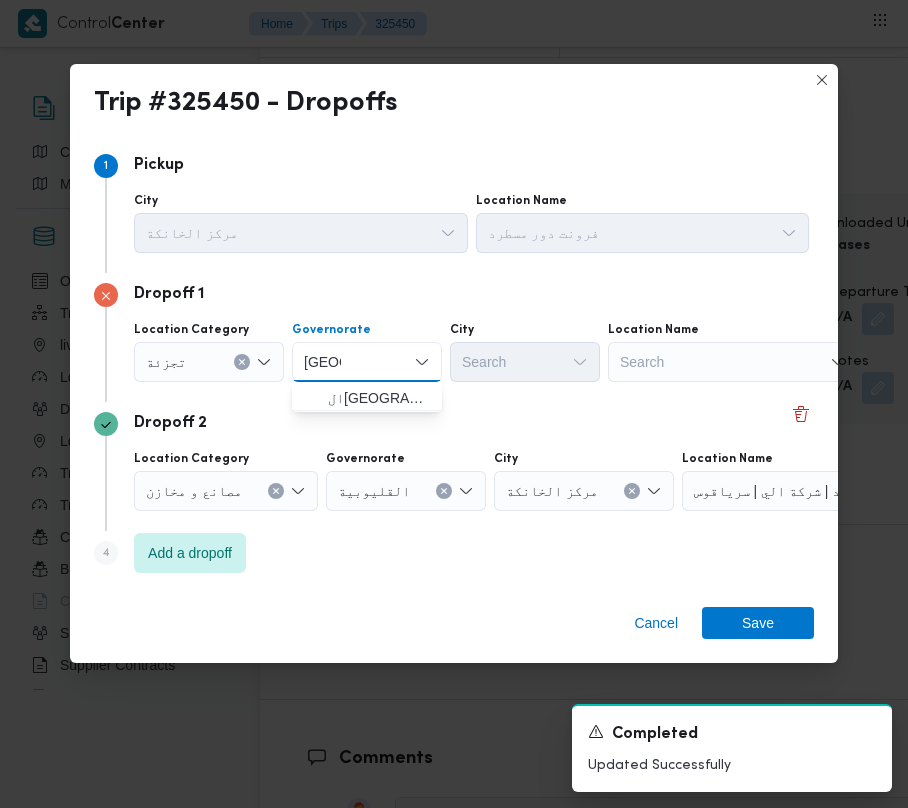 click on "Dropoff 2" at bounding box center [454, 424] 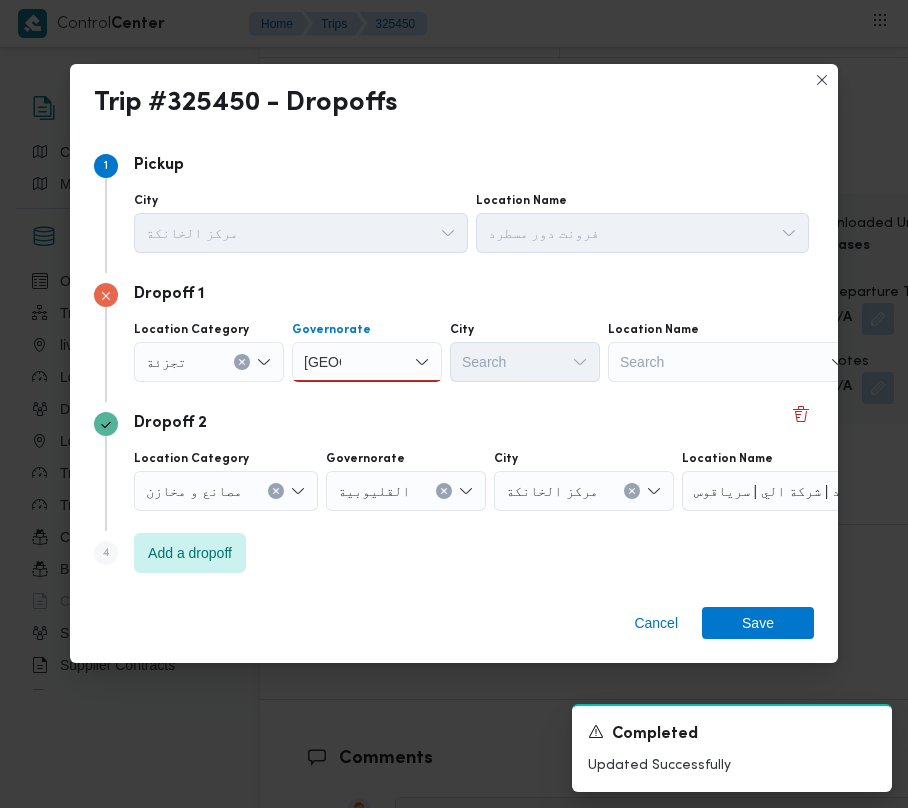 click on "[GEOGRAPHIC_DATA] [GEOGRAPHIC_DATA]" at bounding box center [367, 362] 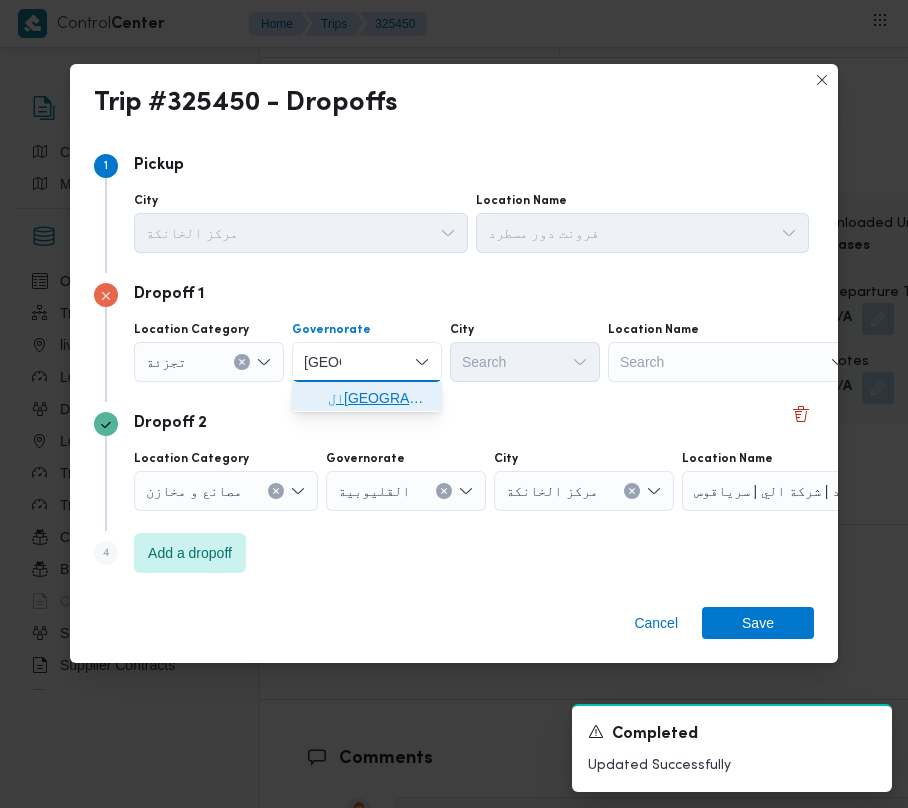 click on "ال[GEOGRAPHIC_DATA]" at bounding box center [379, 398] 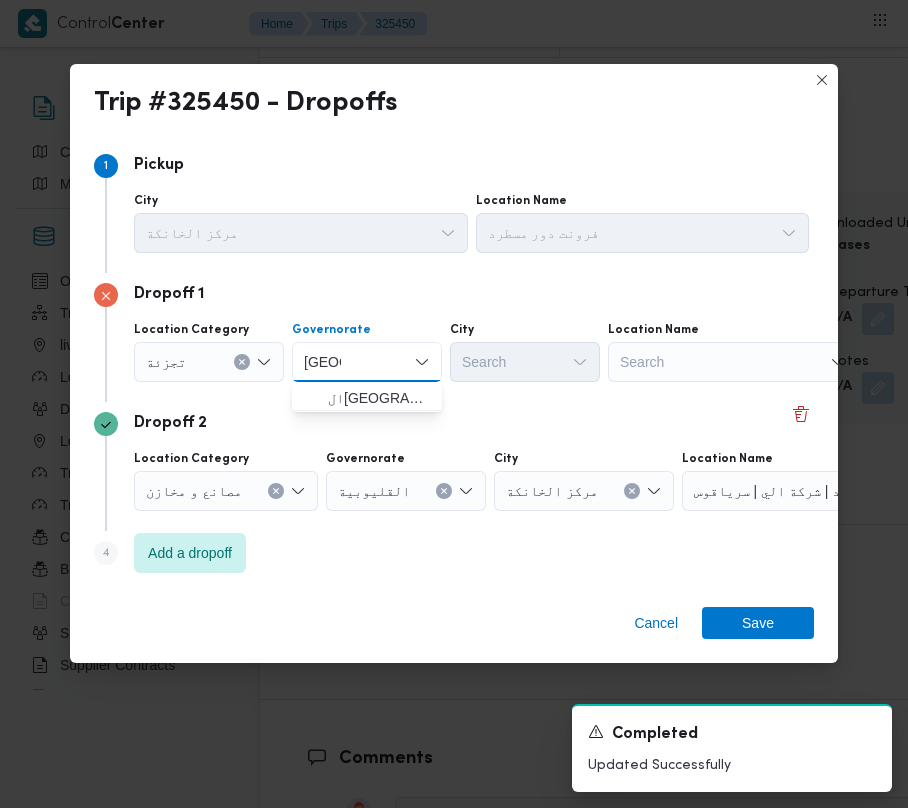 type 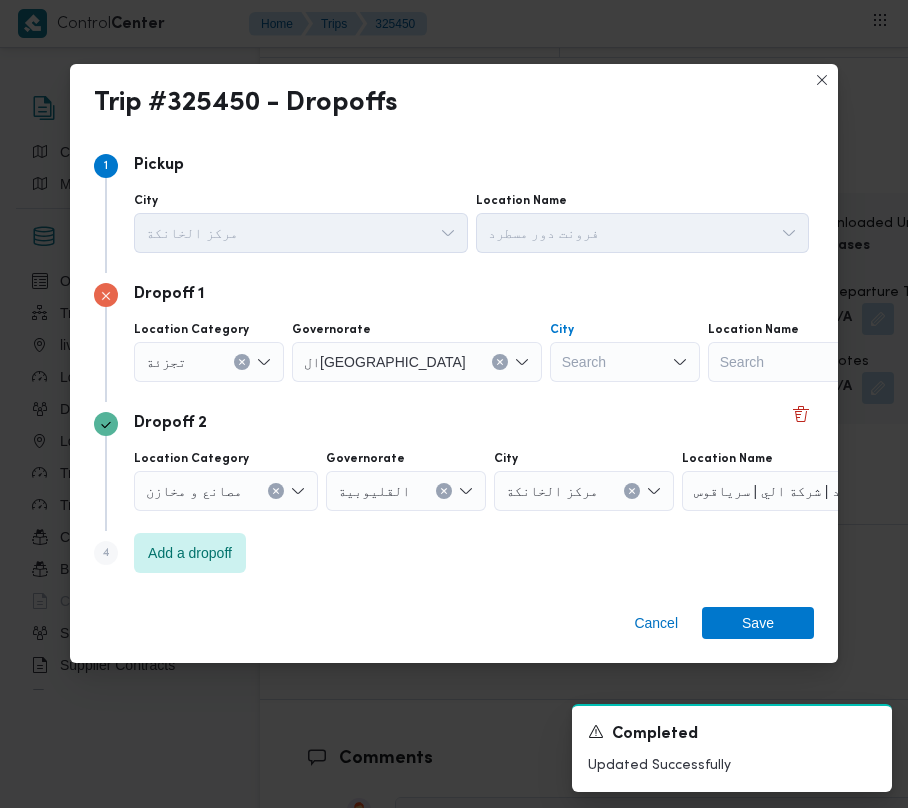 click on "Search" at bounding box center [625, 362] 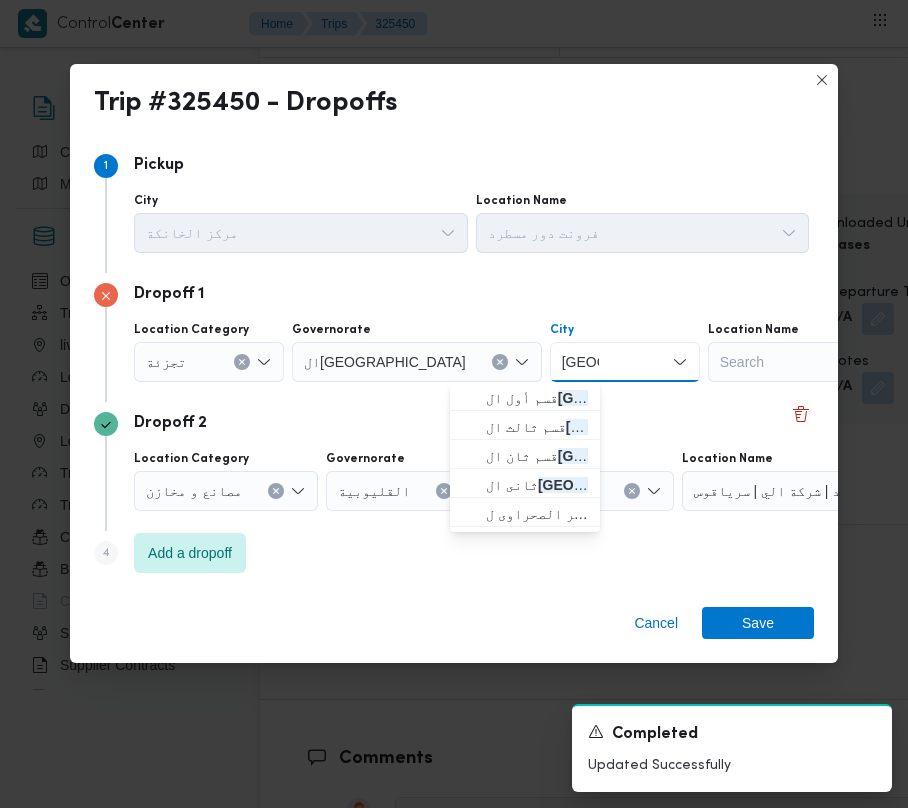 type on "[GEOGRAPHIC_DATA]" 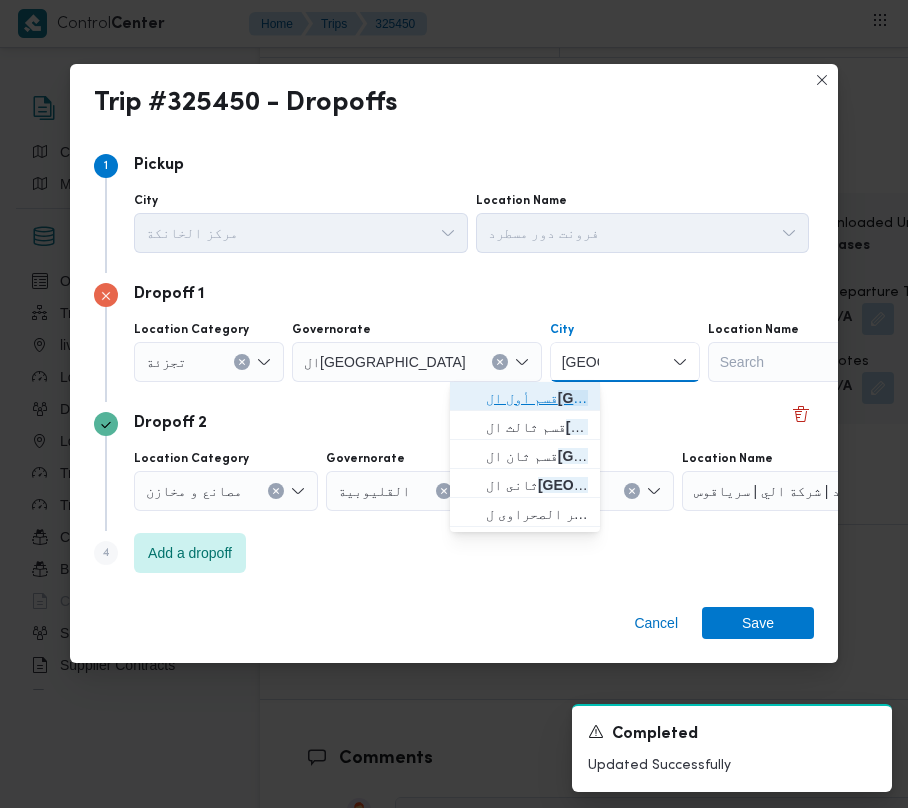 click on "قسم أول ال قاهرة  الجديدة" at bounding box center (525, 398) 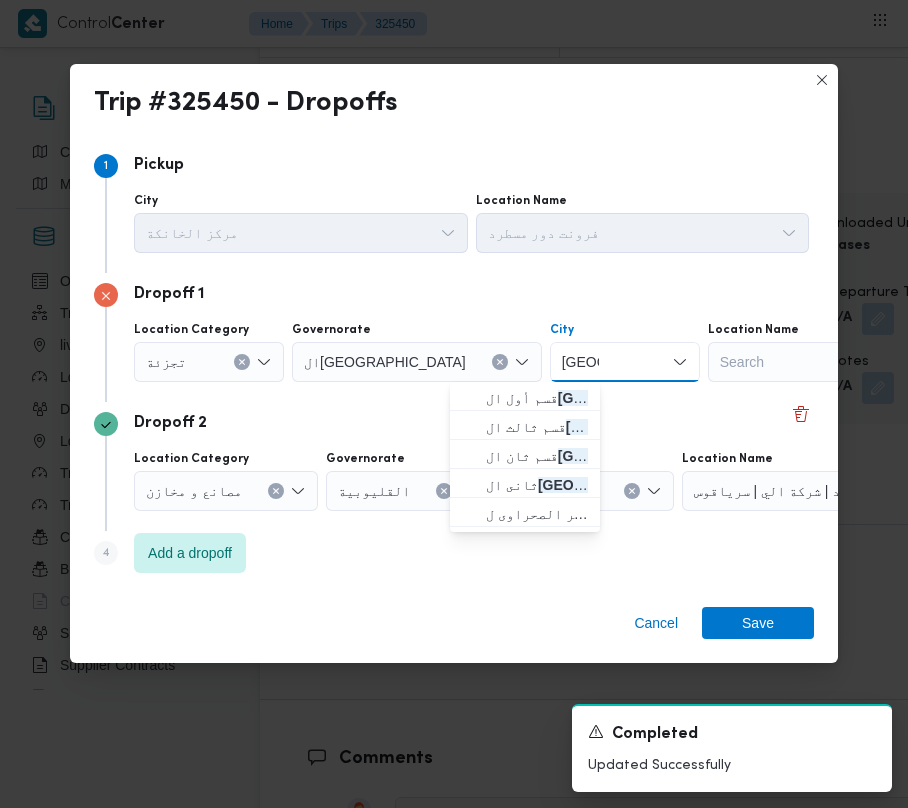 type 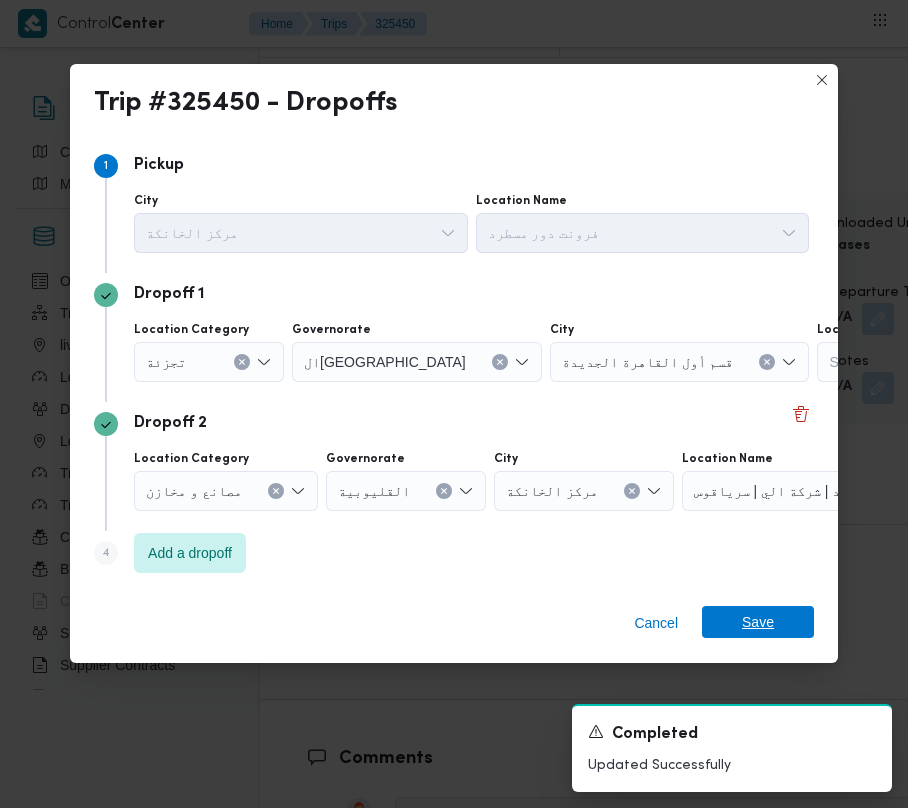click on "Save" at bounding box center (758, 622) 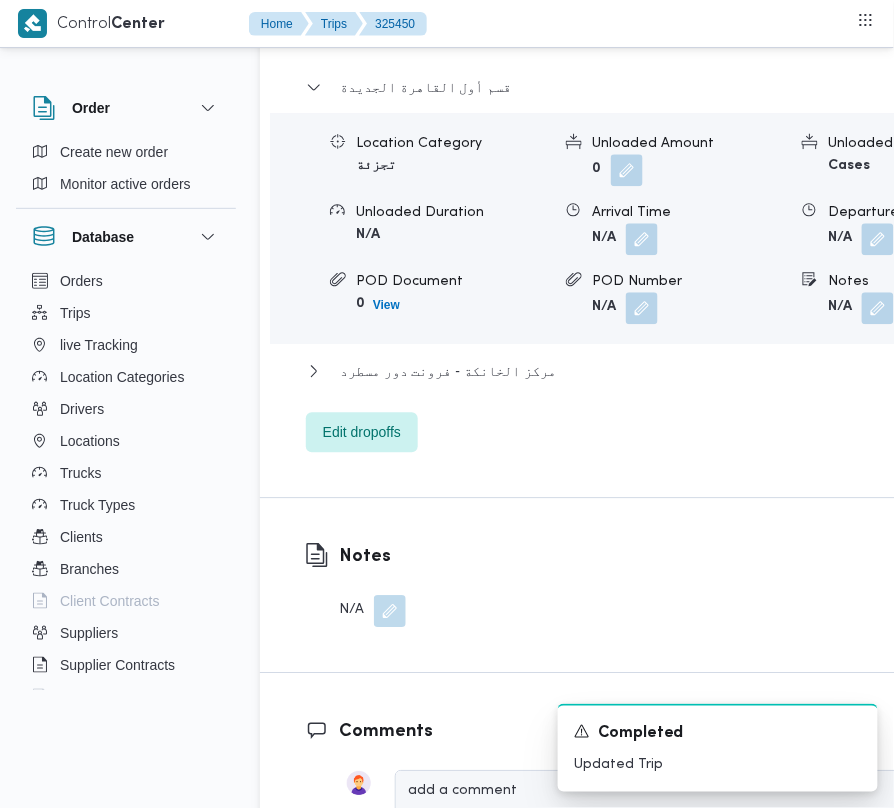 scroll, scrollTop: 3401, scrollLeft: 0, axis: vertical 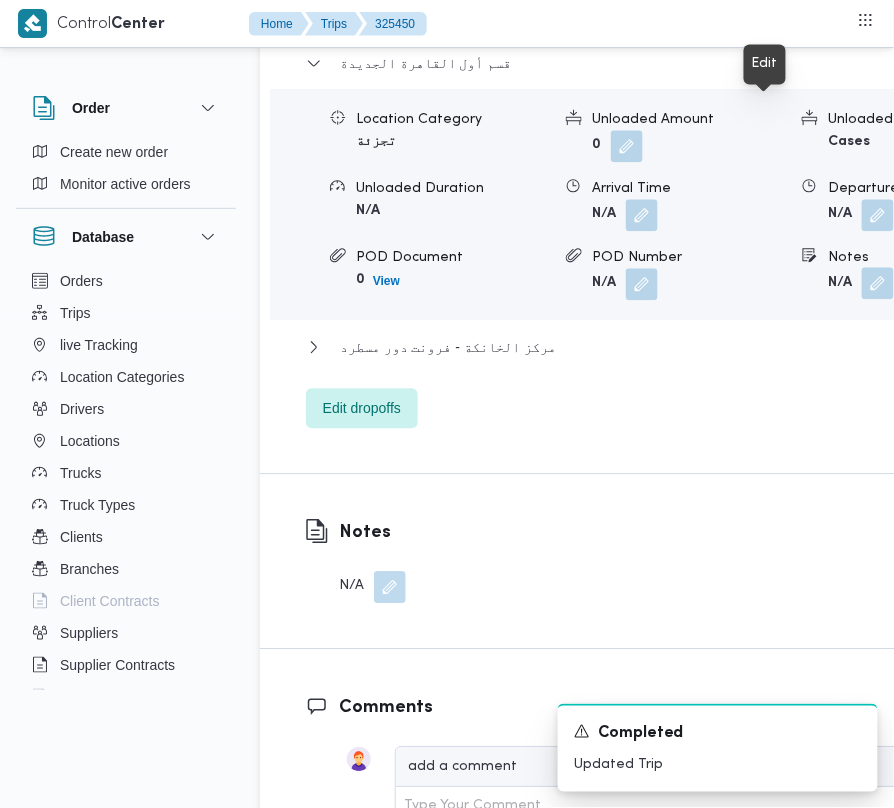 click at bounding box center (878, 283) 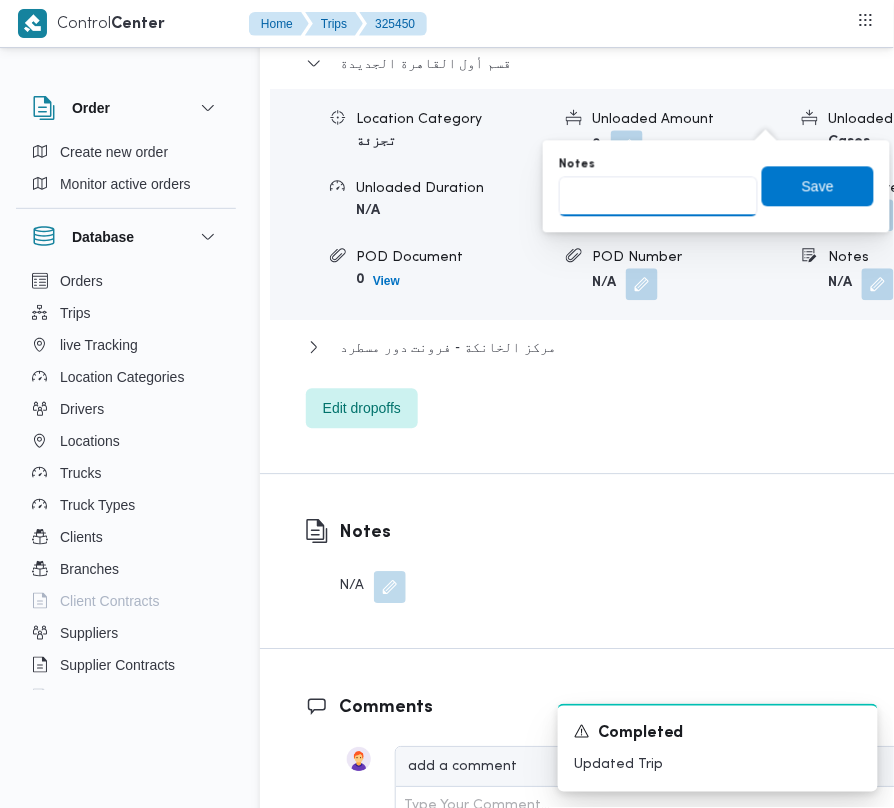 click on "Notes" at bounding box center [658, 196] 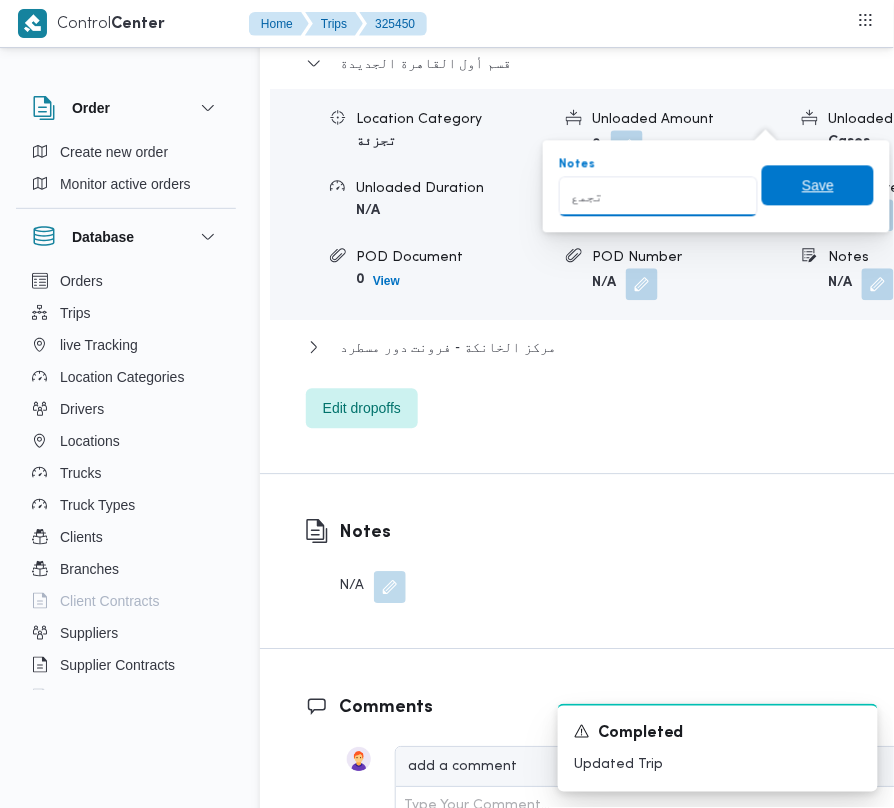 type on "تجمع" 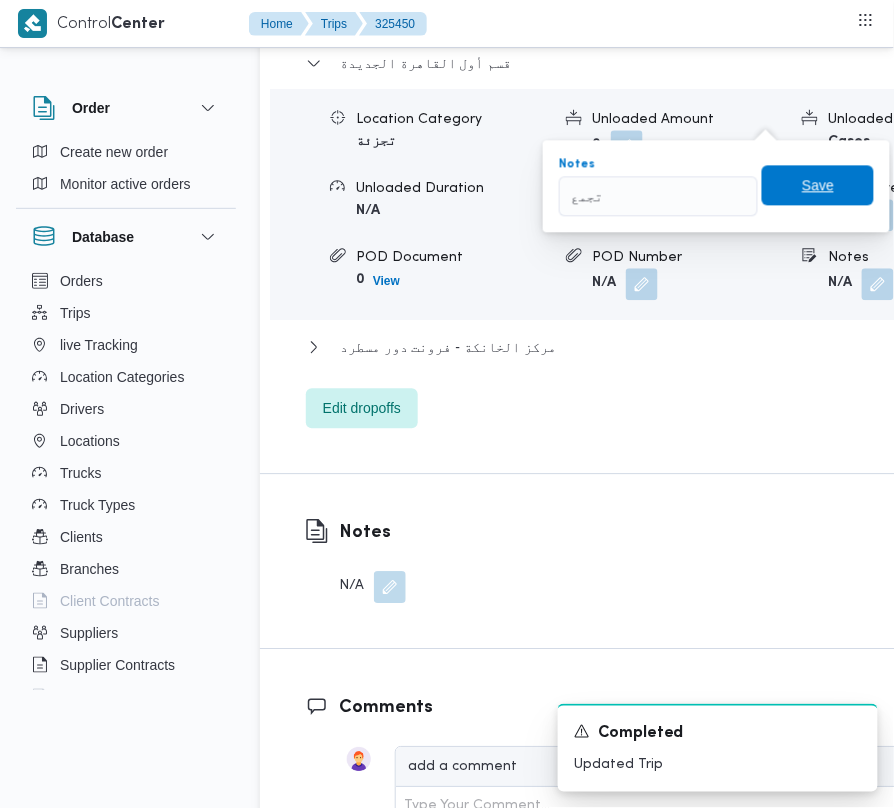 click on "Save" at bounding box center (818, 185) 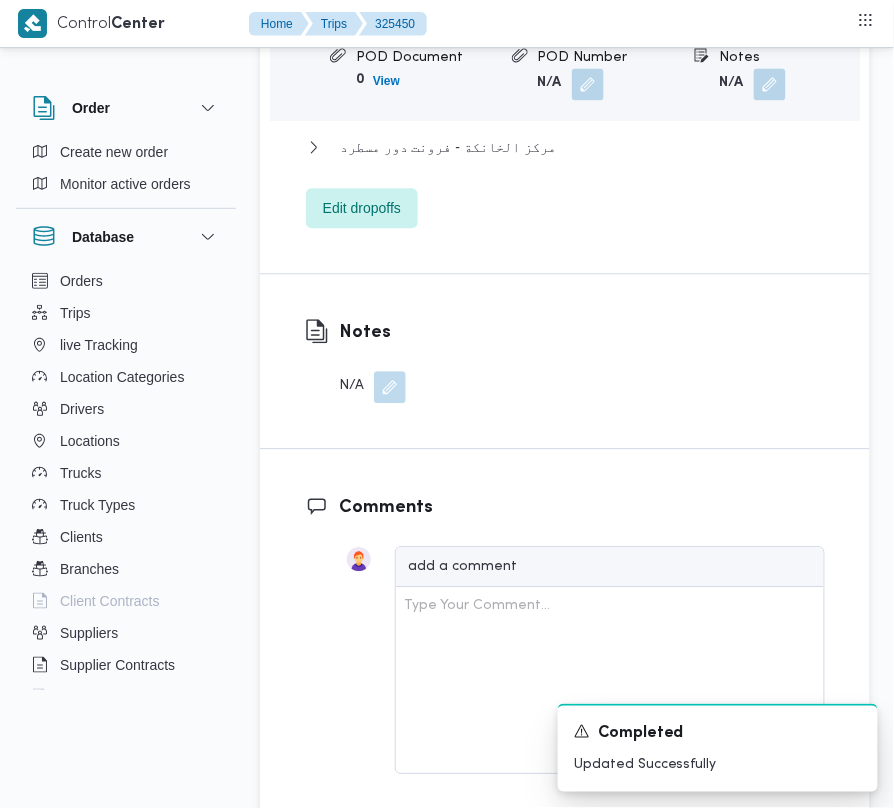 scroll, scrollTop: 2694, scrollLeft: 0, axis: vertical 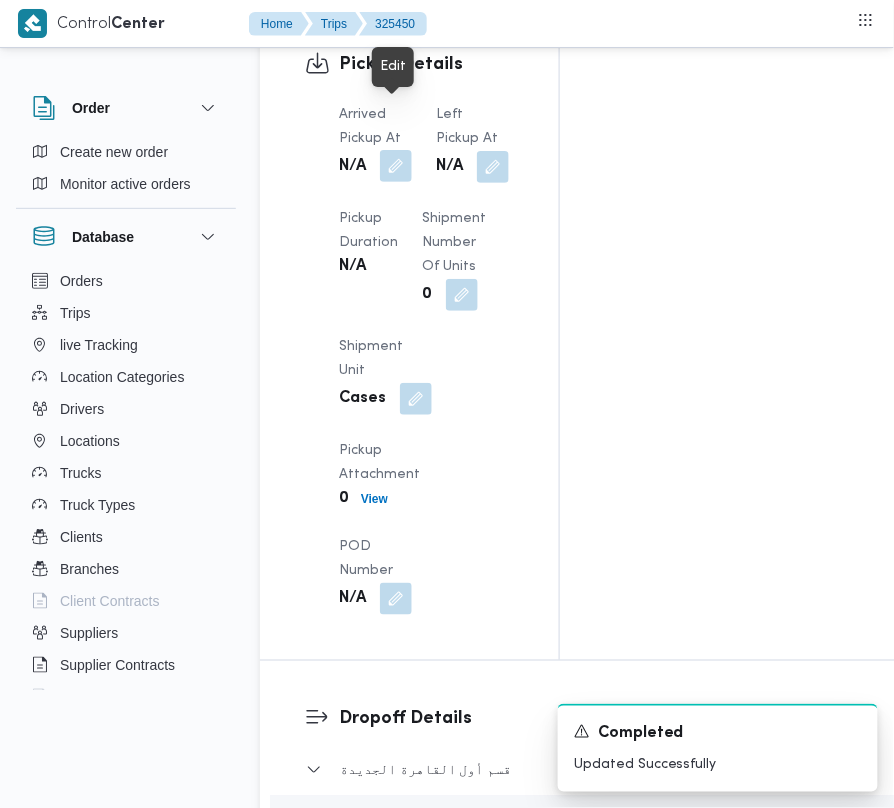 click at bounding box center [396, 166] 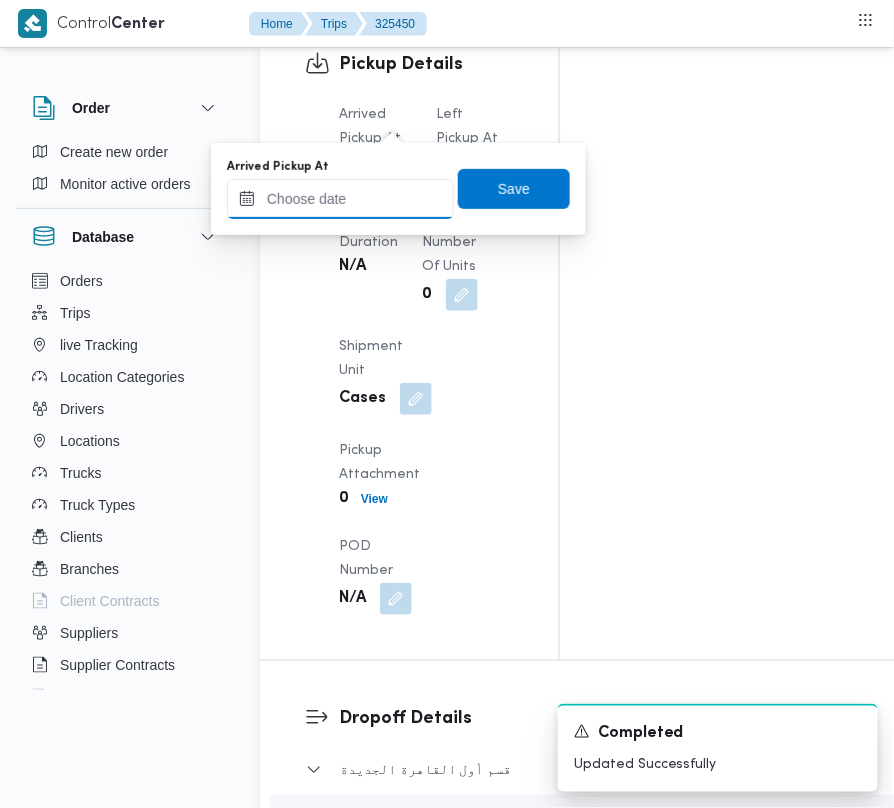 drag, startPoint x: 392, startPoint y: 186, endPoint x: 418, endPoint y: 198, distance: 28.635643 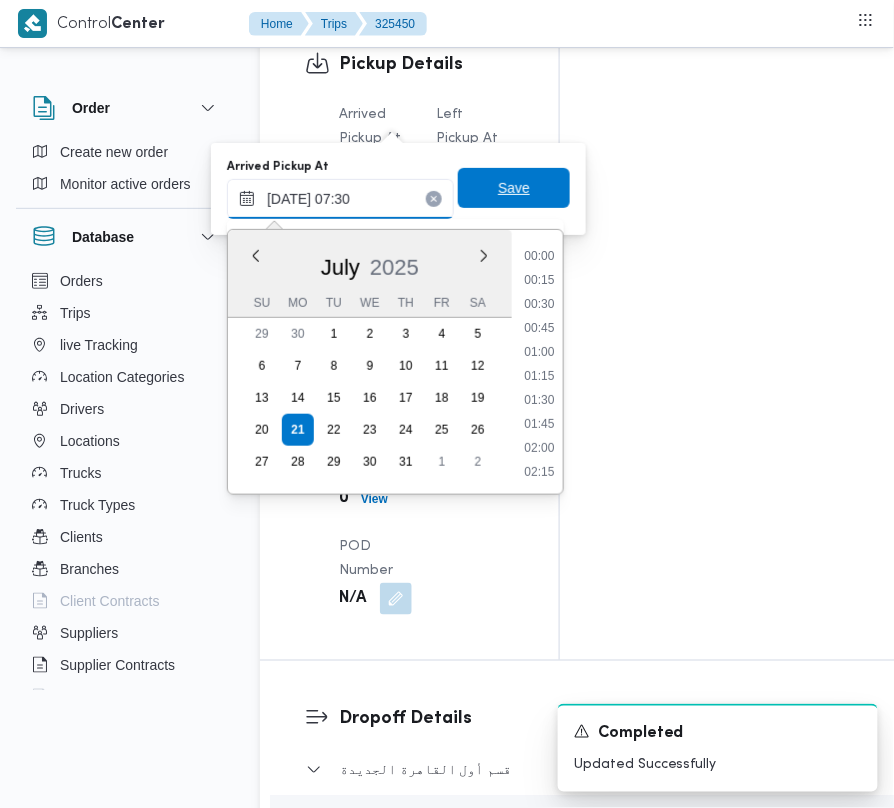 scroll, scrollTop: 720, scrollLeft: 0, axis: vertical 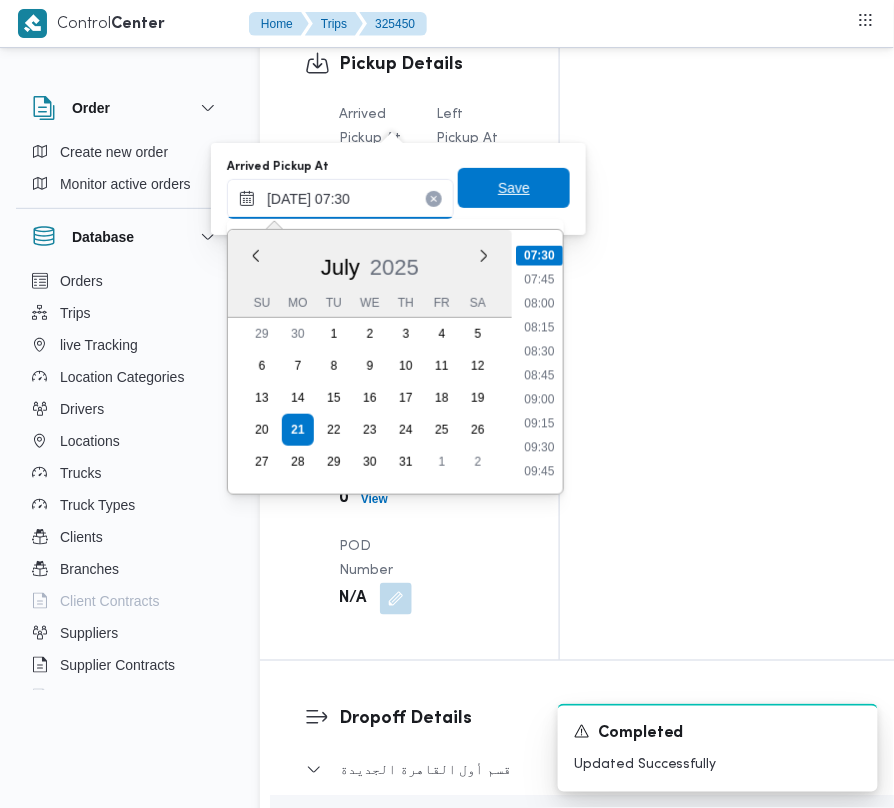 type on "[DATE] 07:30" 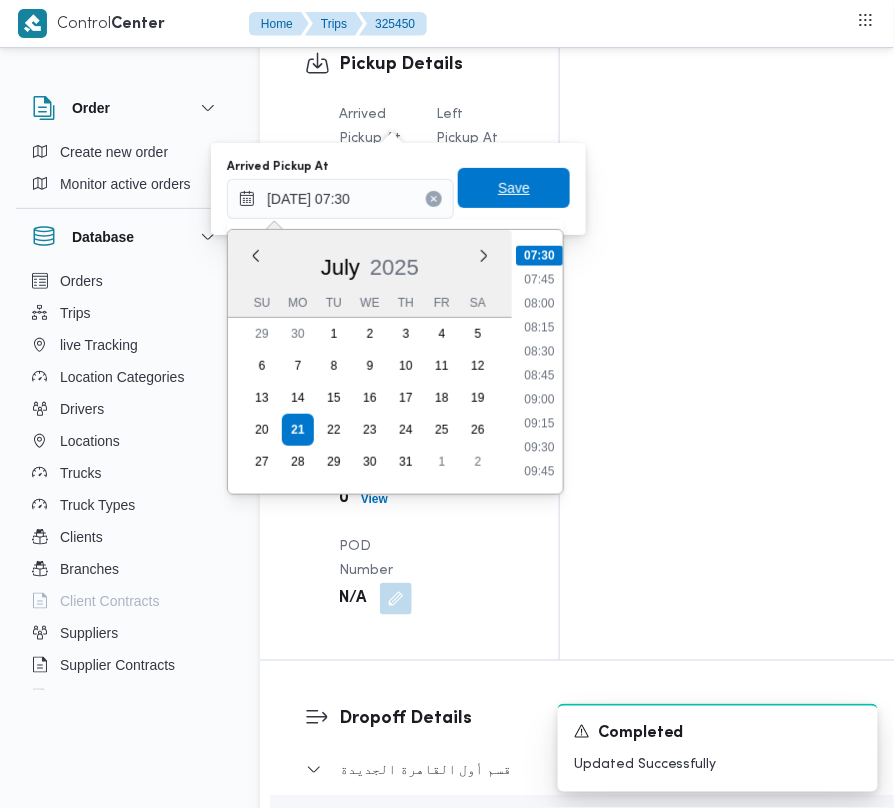 click on "Save" at bounding box center [514, 188] 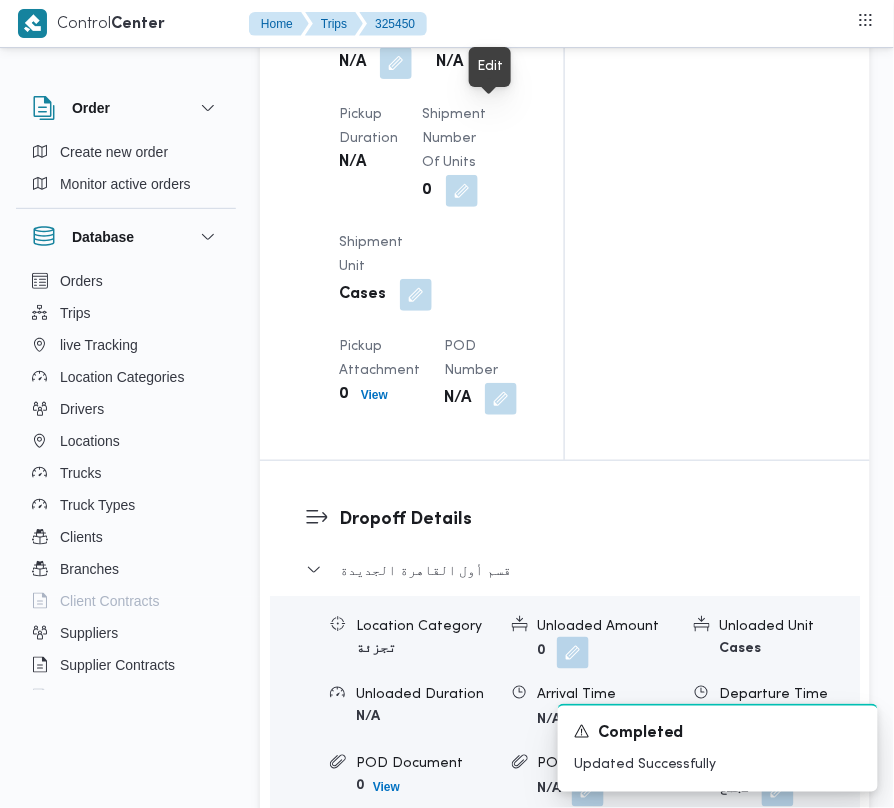 click at bounding box center (493, 62) 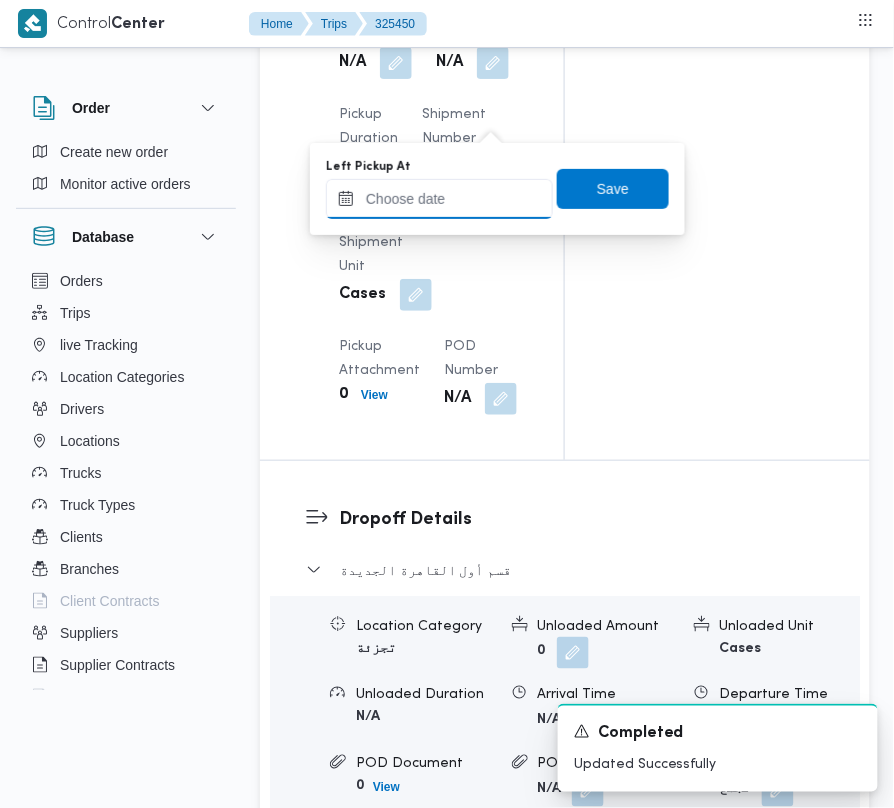 drag, startPoint x: 493, startPoint y: 124, endPoint x: 502, endPoint y: 178, distance: 54.74486 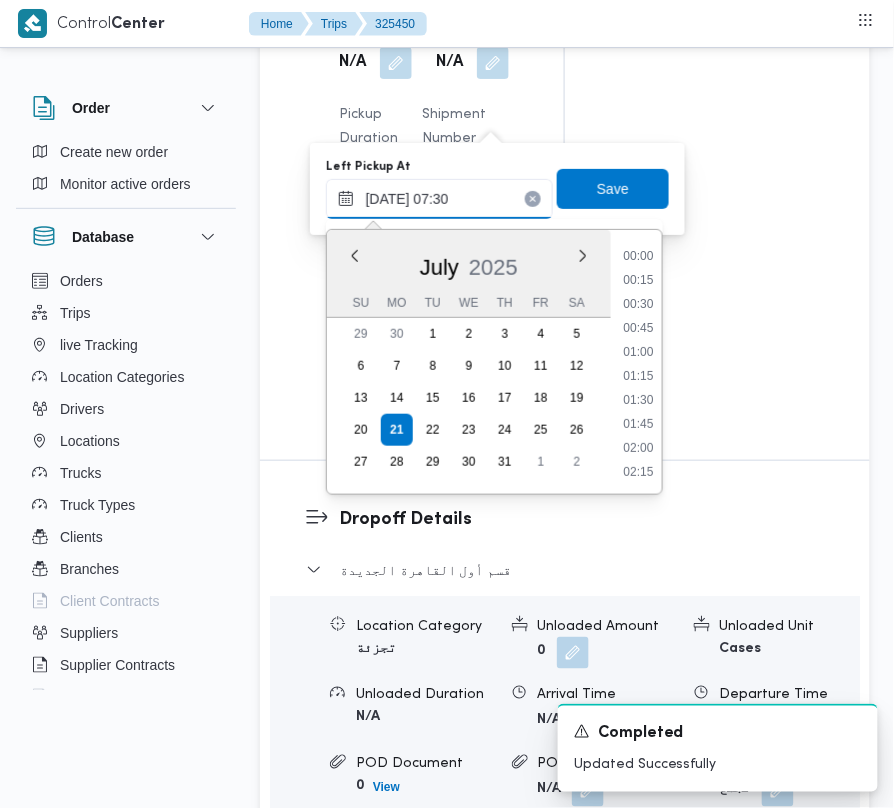 scroll, scrollTop: 720, scrollLeft: 0, axis: vertical 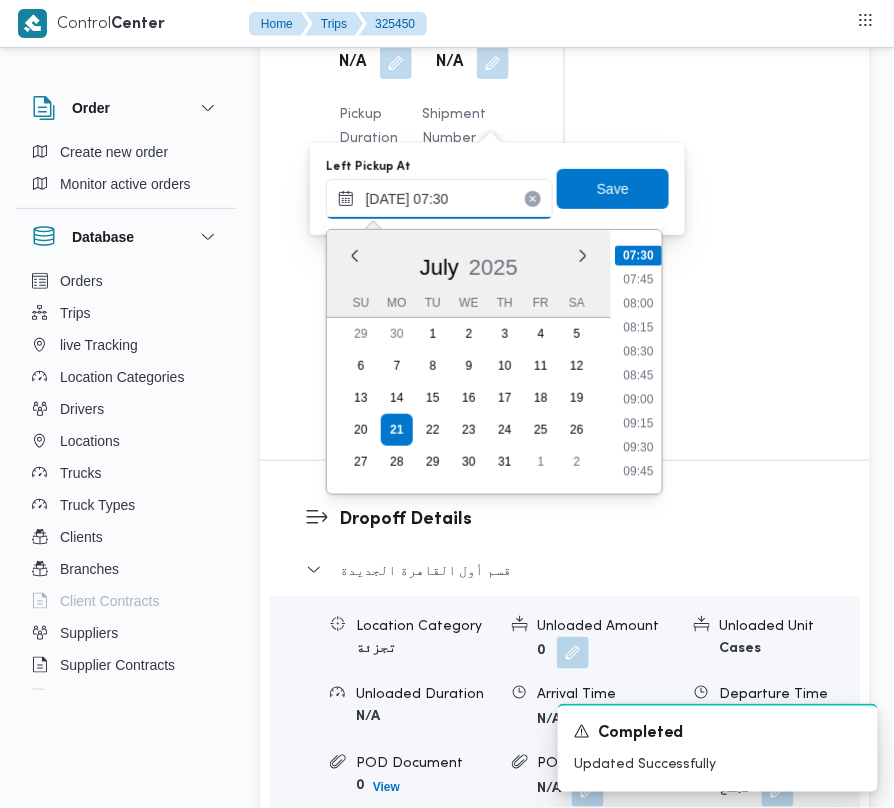 type on "[DATE] 07:30" 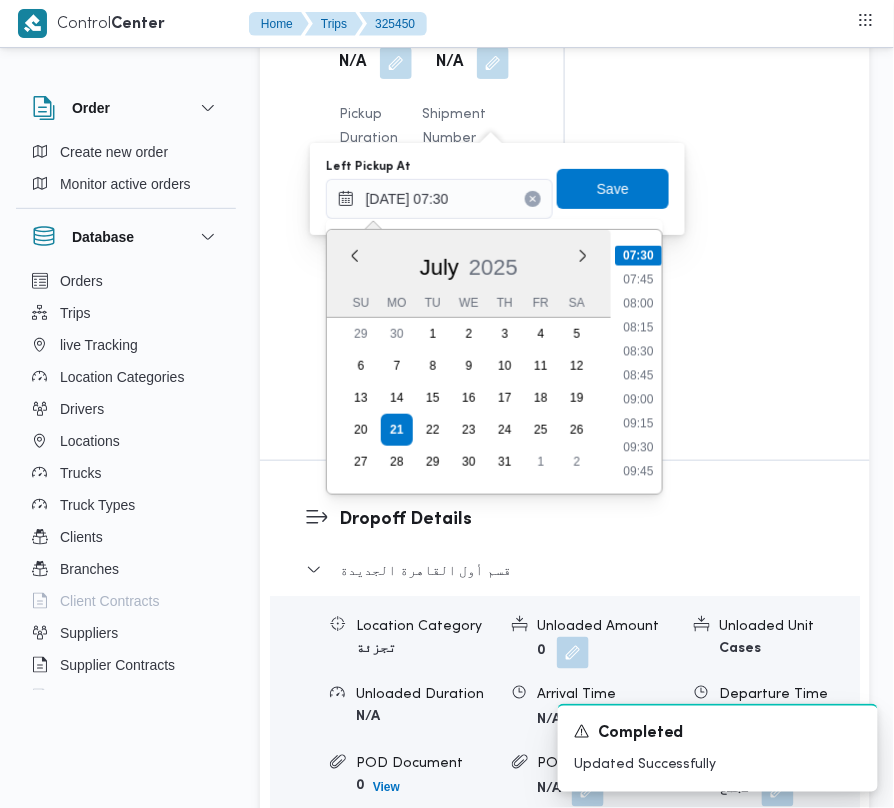 type 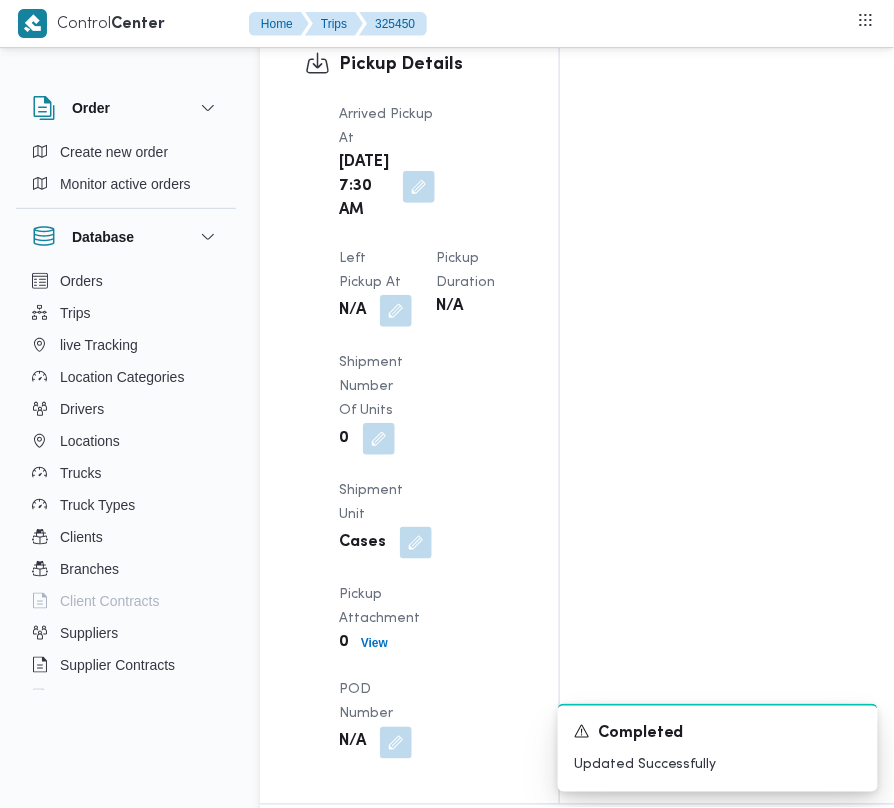 click on "Assignees •   Superadmin [EMAIL_ADDRESS][DOMAIN_NAME] Checklist Dropoffs details entered Driver Assigned Truck Assigned Documents for pickup Documents for dropoff Confirmed Data" at bounding box center (796, -750) 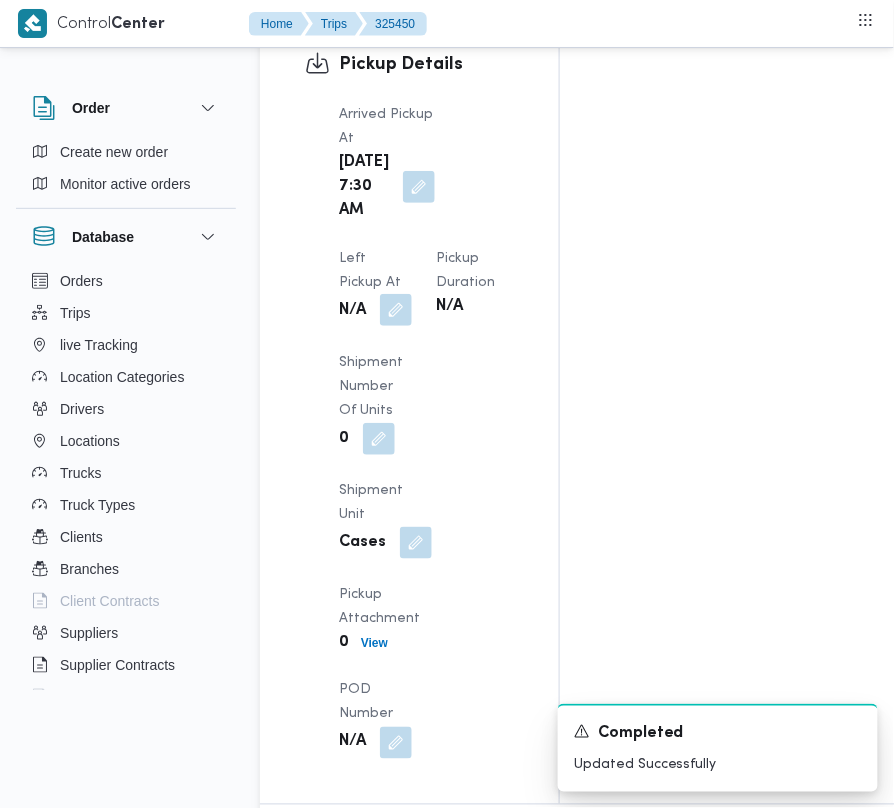 click at bounding box center (396, 310) 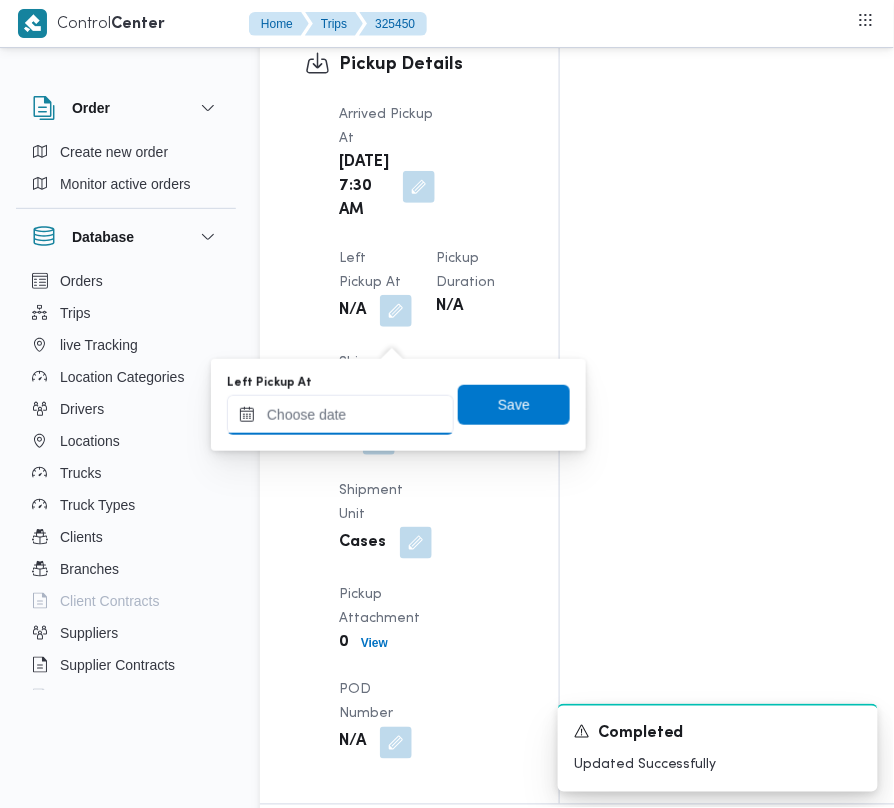 click on "Left Pickup At" at bounding box center (340, 415) 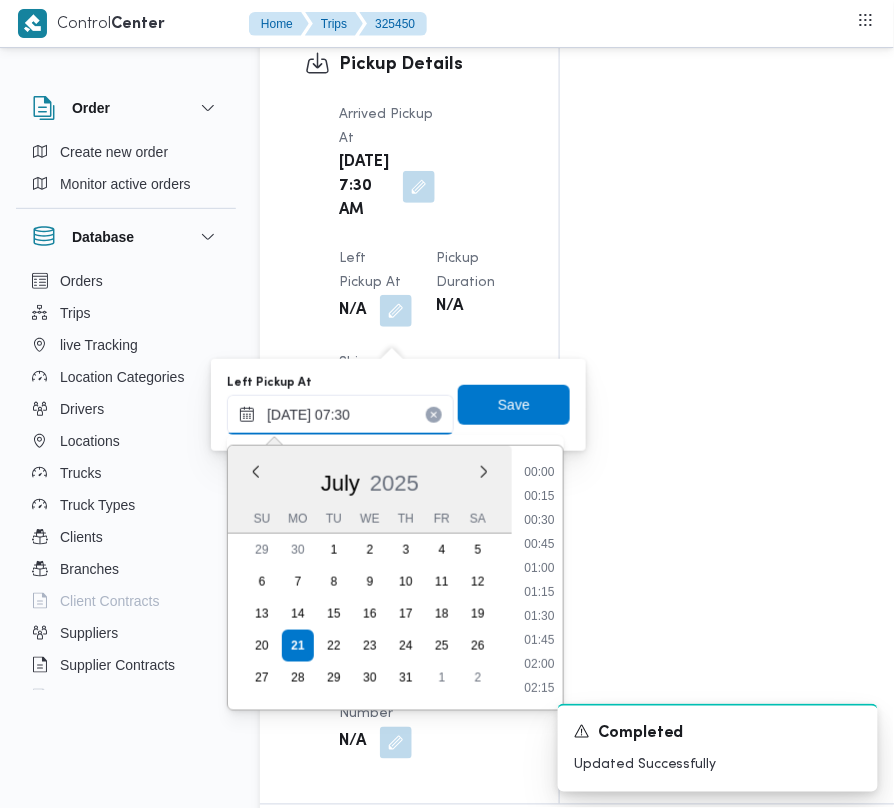scroll, scrollTop: 720, scrollLeft: 0, axis: vertical 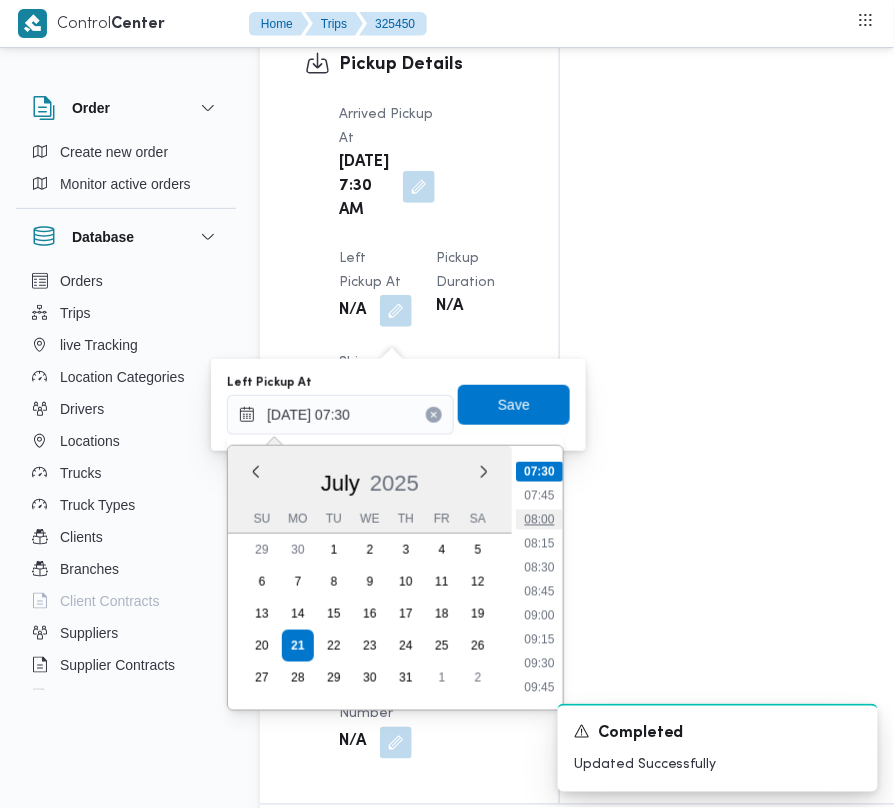 click on "08:00" at bounding box center [539, 520] 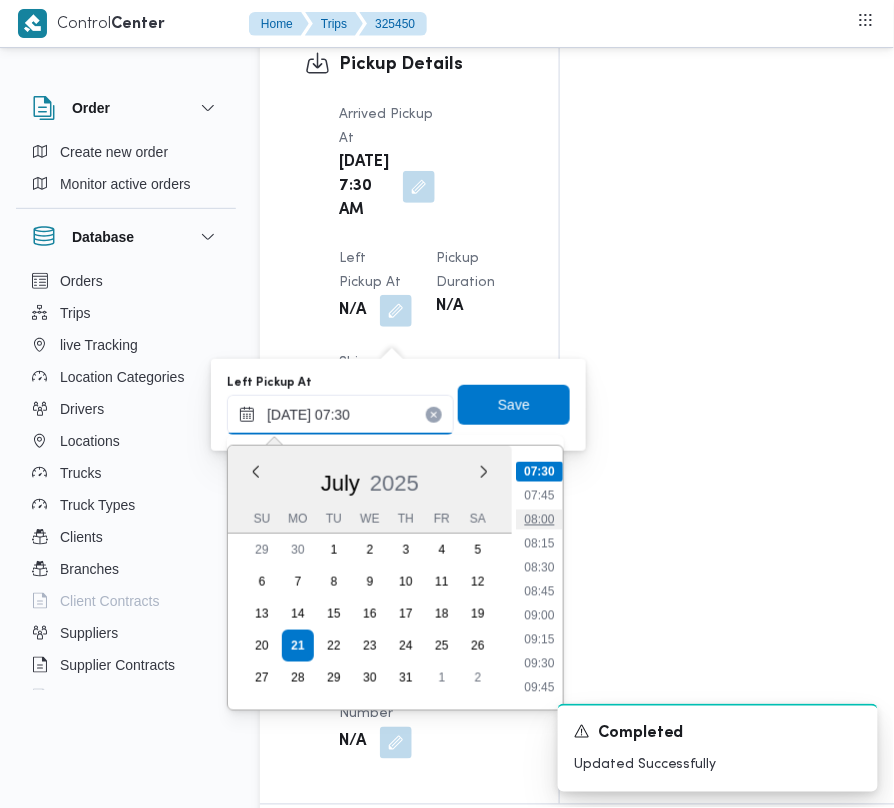 type on "21[DATE]:00" 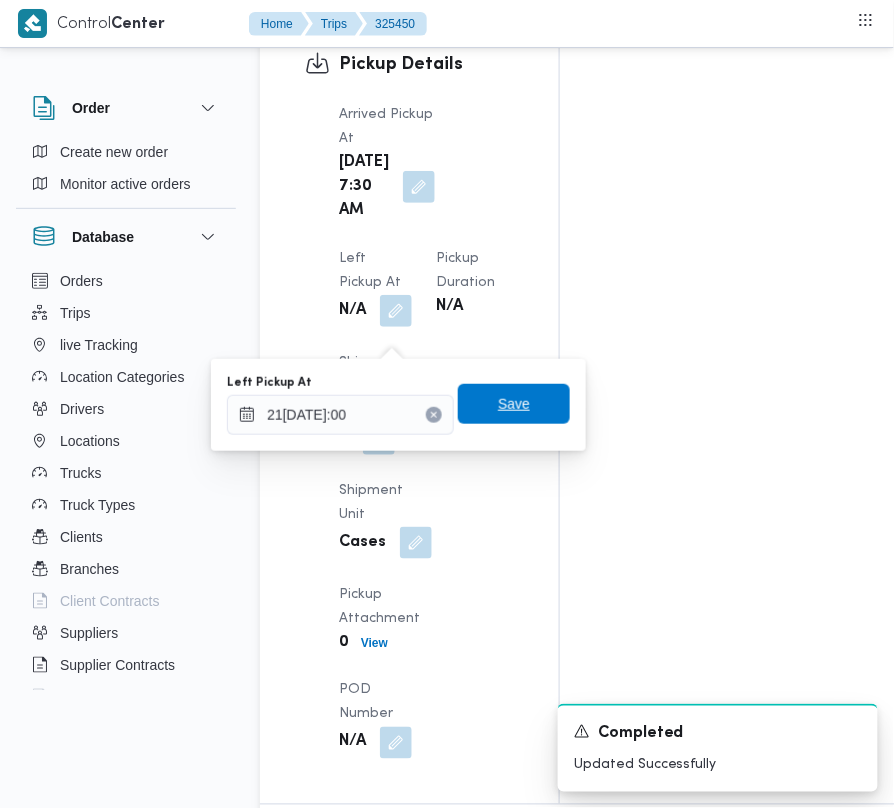 click on "Save" at bounding box center [514, 404] 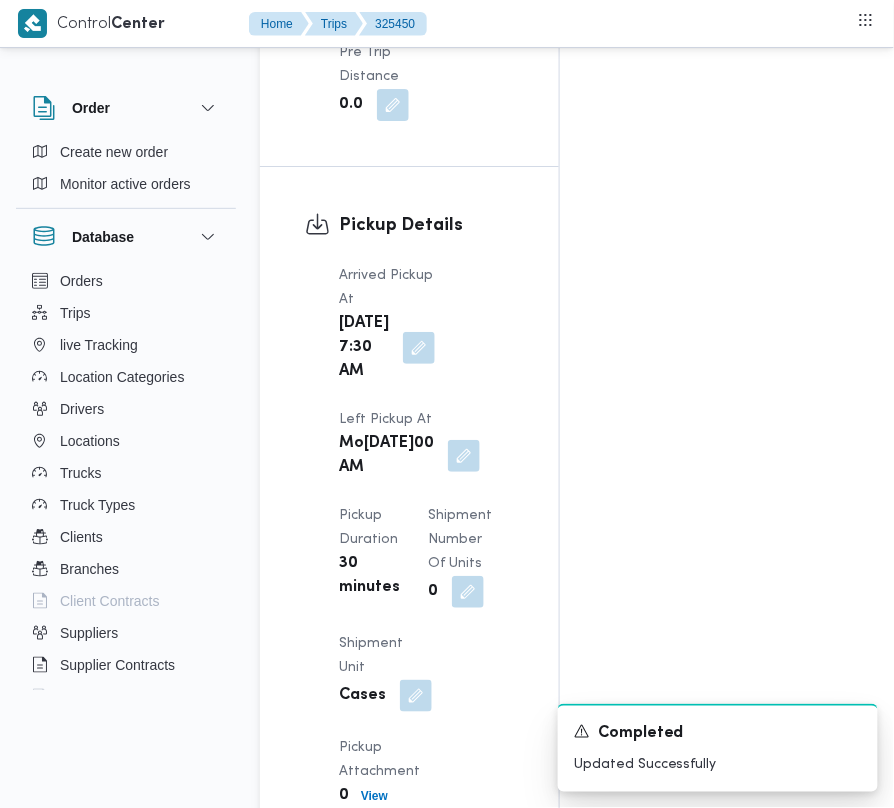 scroll, scrollTop: 3377, scrollLeft: 0, axis: vertical 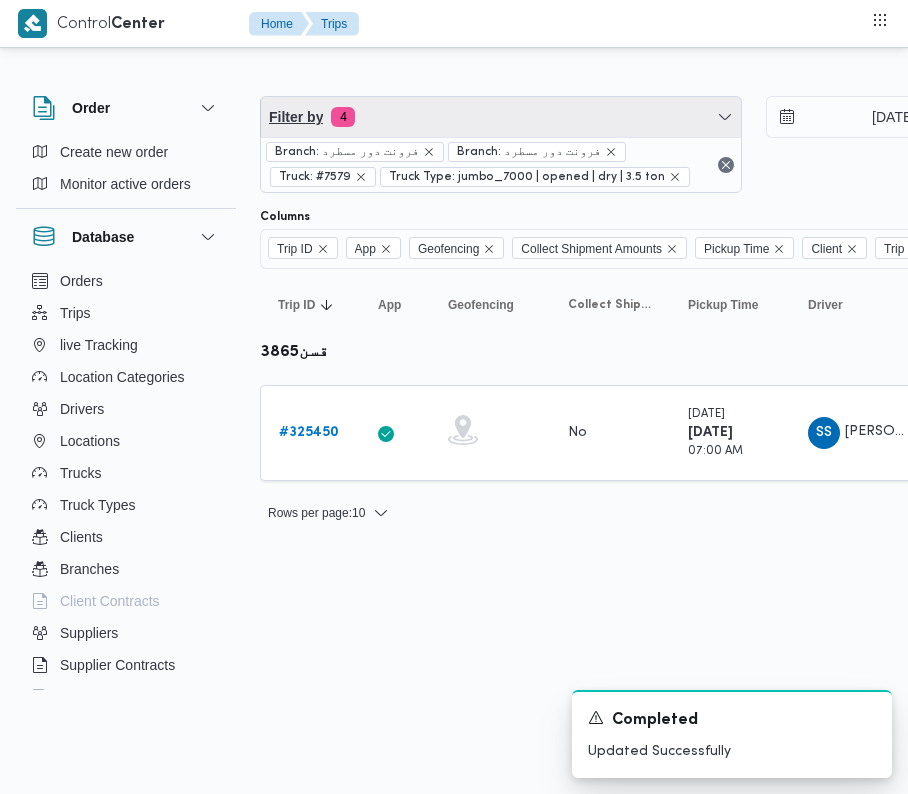 click on "Filter by 4" at bounding box center (501, 117) 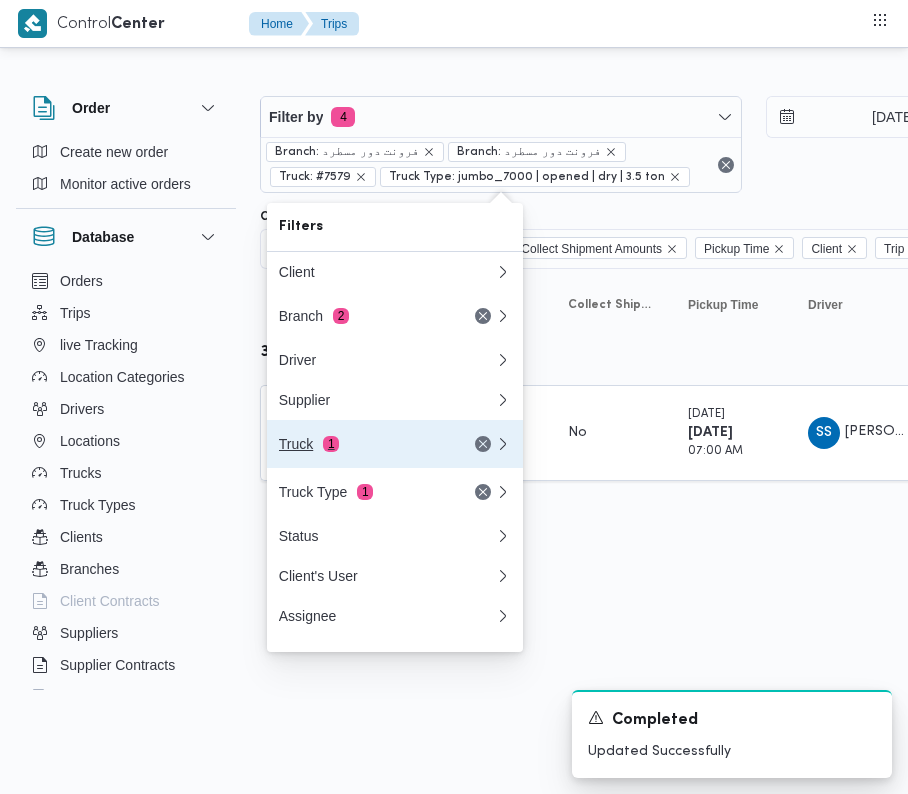 click on "Truck 1" at bounding box center (395, 444) 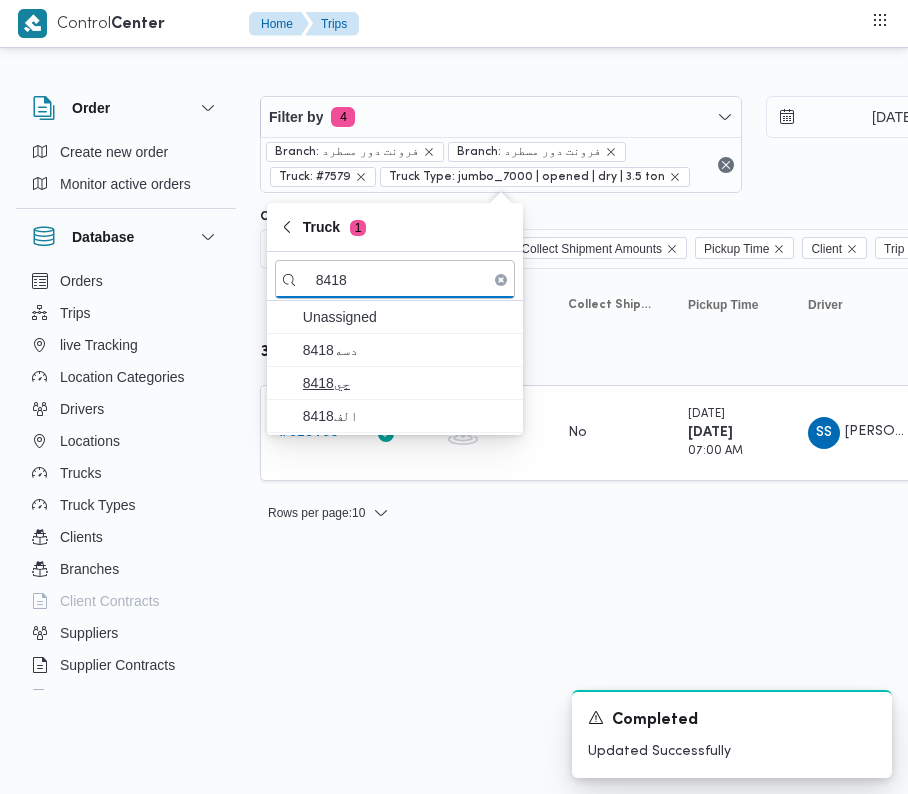 type on "8418" 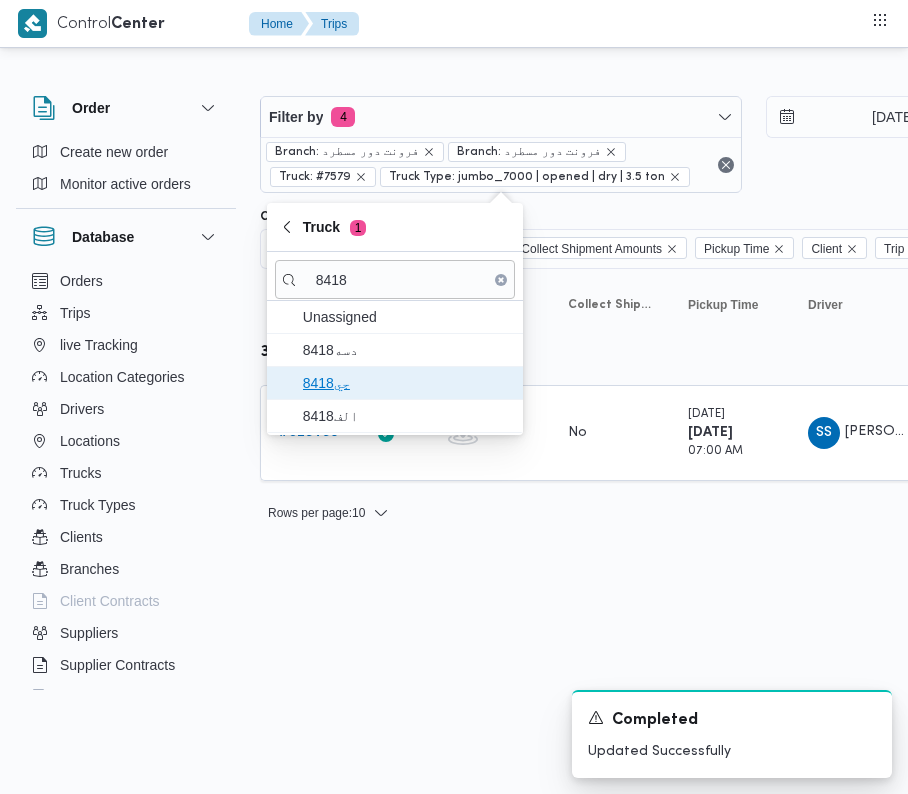 click on "جي8418" at bounding box center (407, 383) 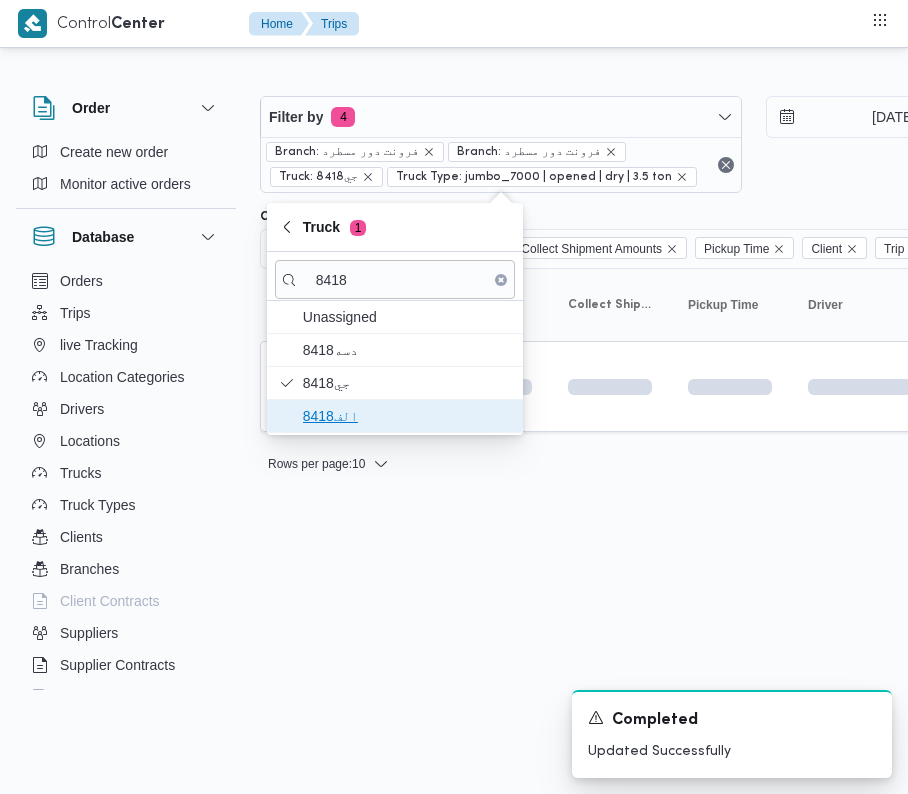 click on "الف8418" at bounding box center [407, 416] 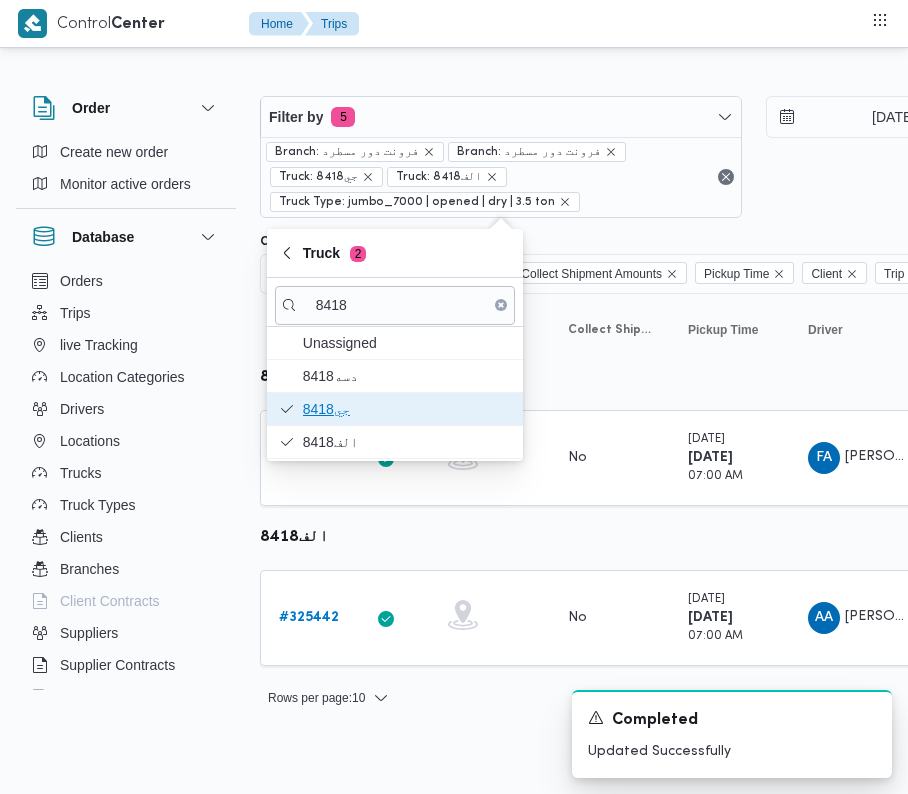 click on "جي8418" at bounding box center (407, 409) 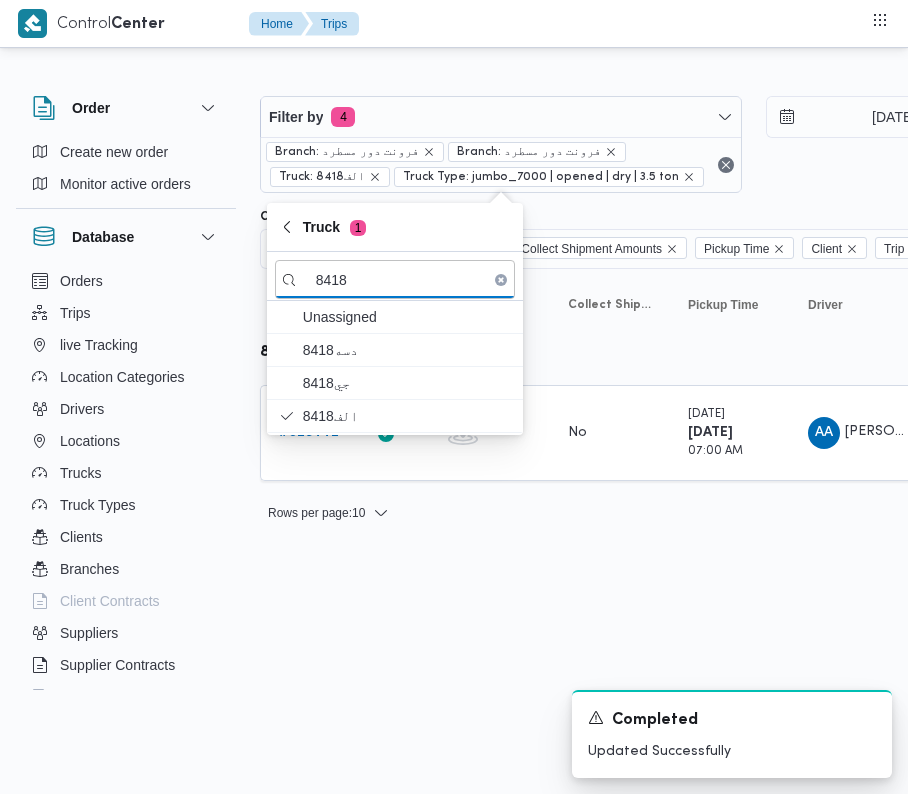 drag, startPoint x: 354, startPoint y: 622, endPoint x: 330, endPoint y: 533, distance: 92.17918 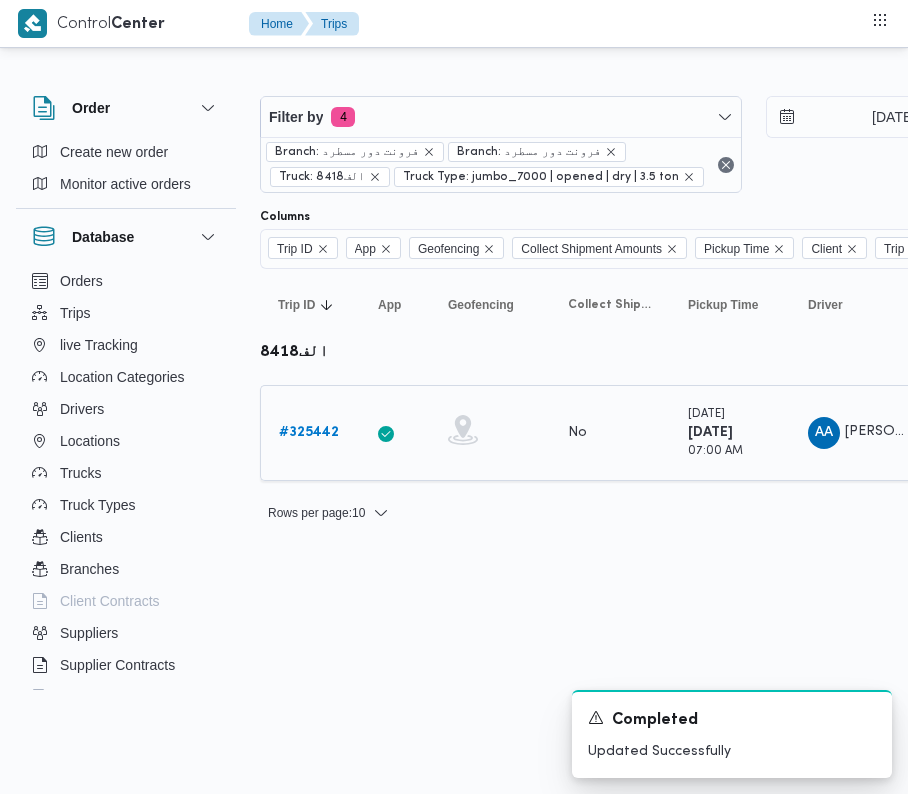 click on "# 325442" at bounding box center [309, 432] 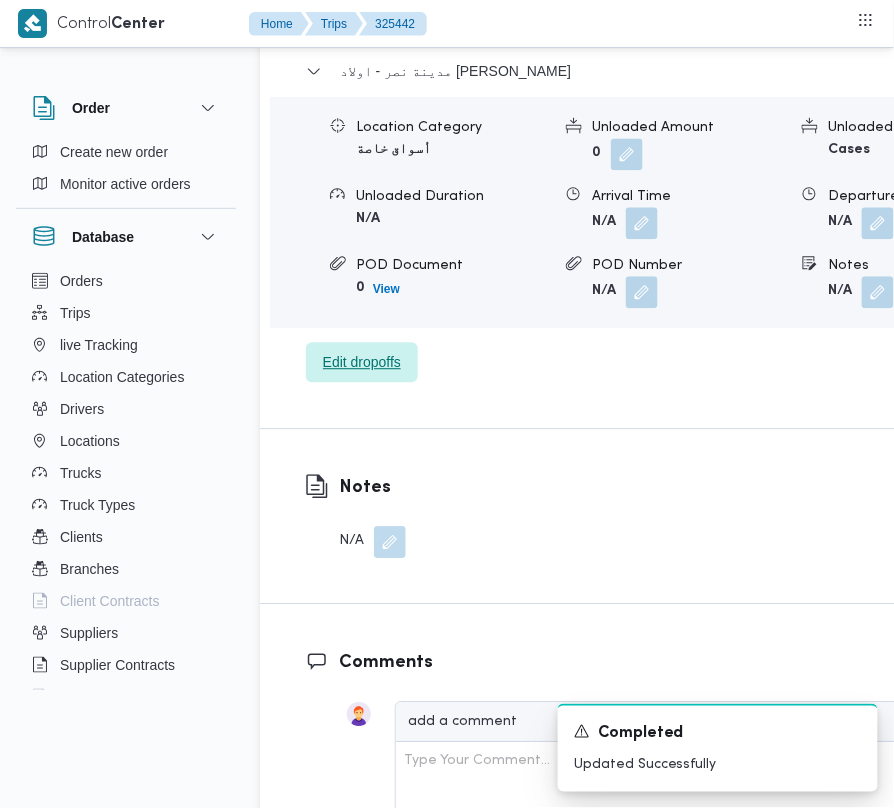 click on "Edit dropoffs" at bounding box center (362, 362) 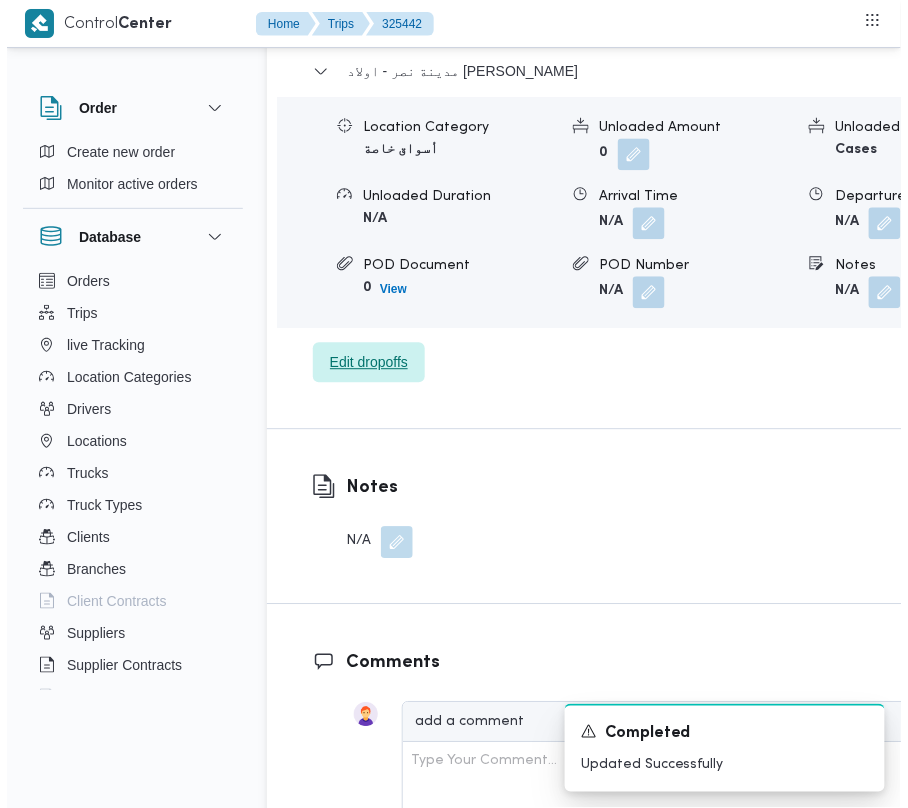 scroll, scrollTop: 3273, scrollLeft: 0, axis: vertical 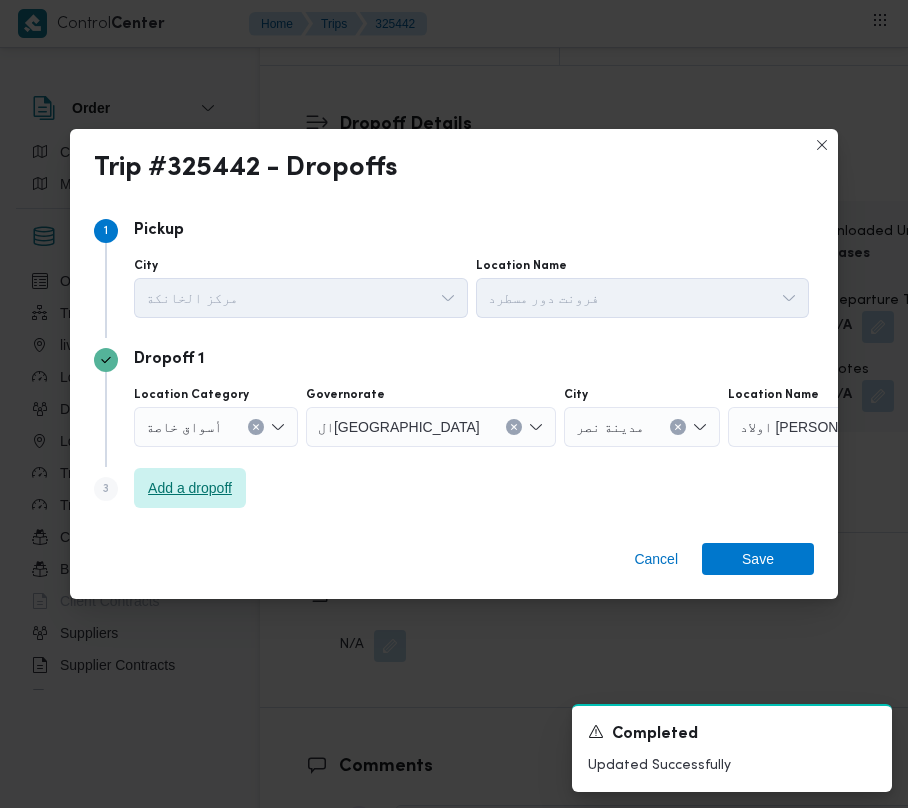 click on "Add a dropoff" at bounding box center [190, 488] 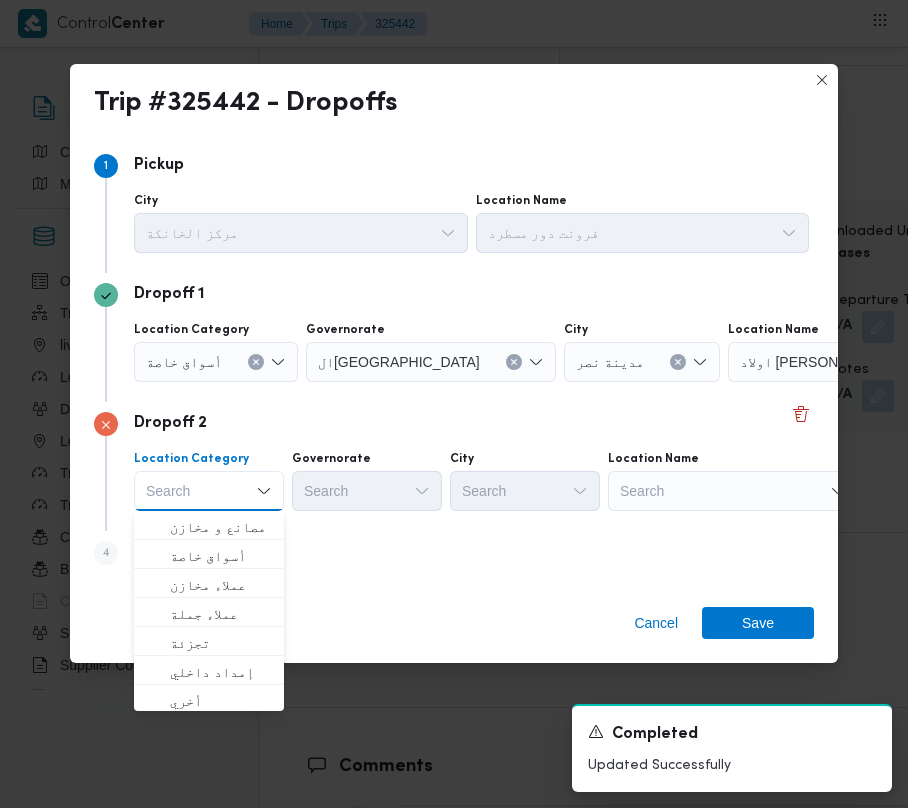 drag, startPoint x: 640, startPoint y: 497, endPoint x: 649, endPoint y: 502, distance: 10.29563 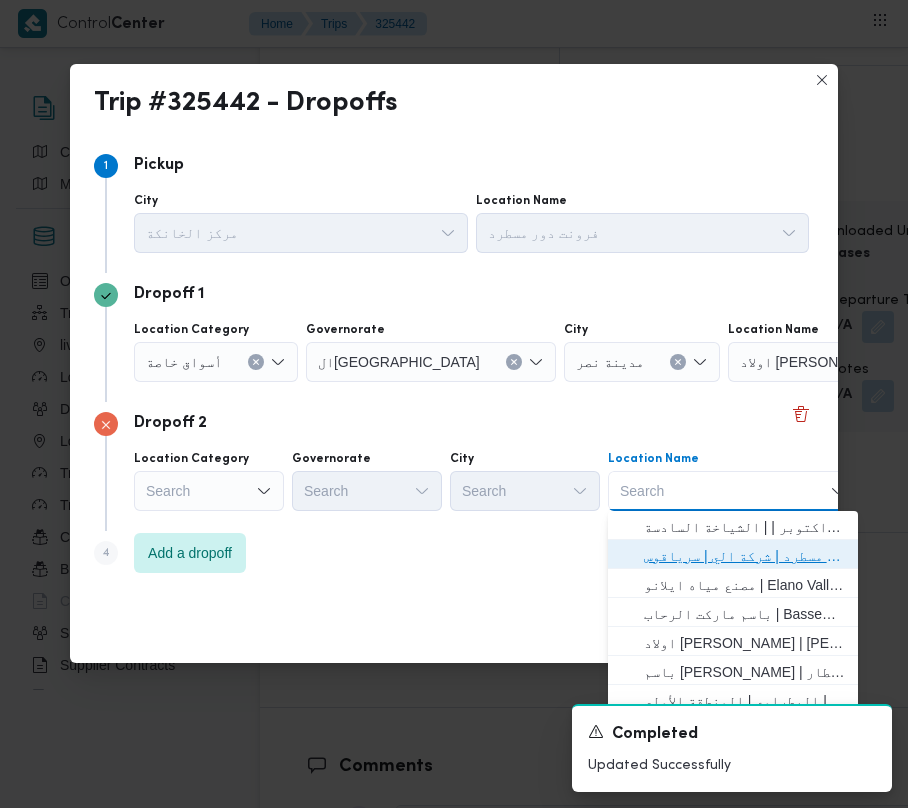 drag, startPoint x: 710, startPoint y: 556, endPoint x: 698, endPoint y: 557, distance: 12.0415945 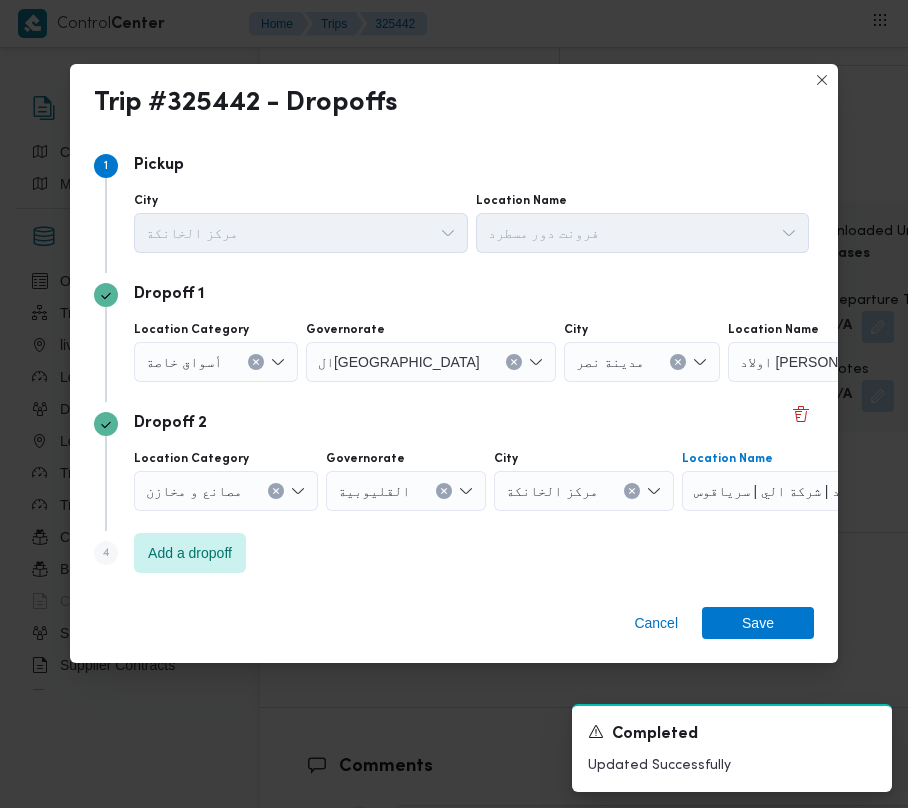 click on "أسواق خاصة" at bounding box center (184, 361) 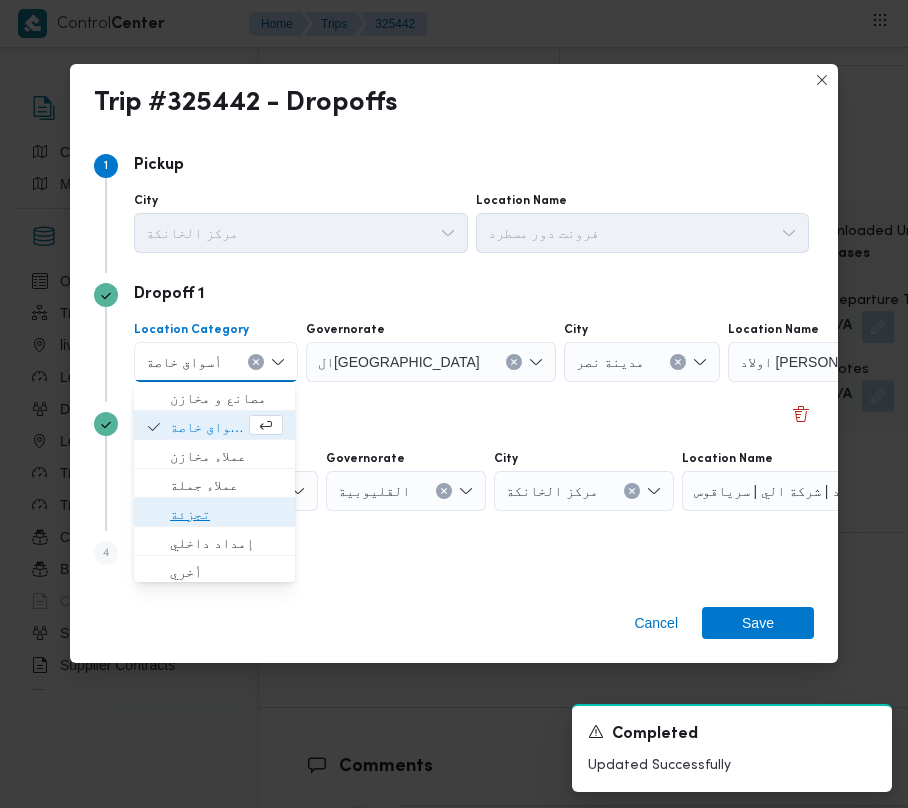 click on "تجزئة" at bounding box center [214, 514] 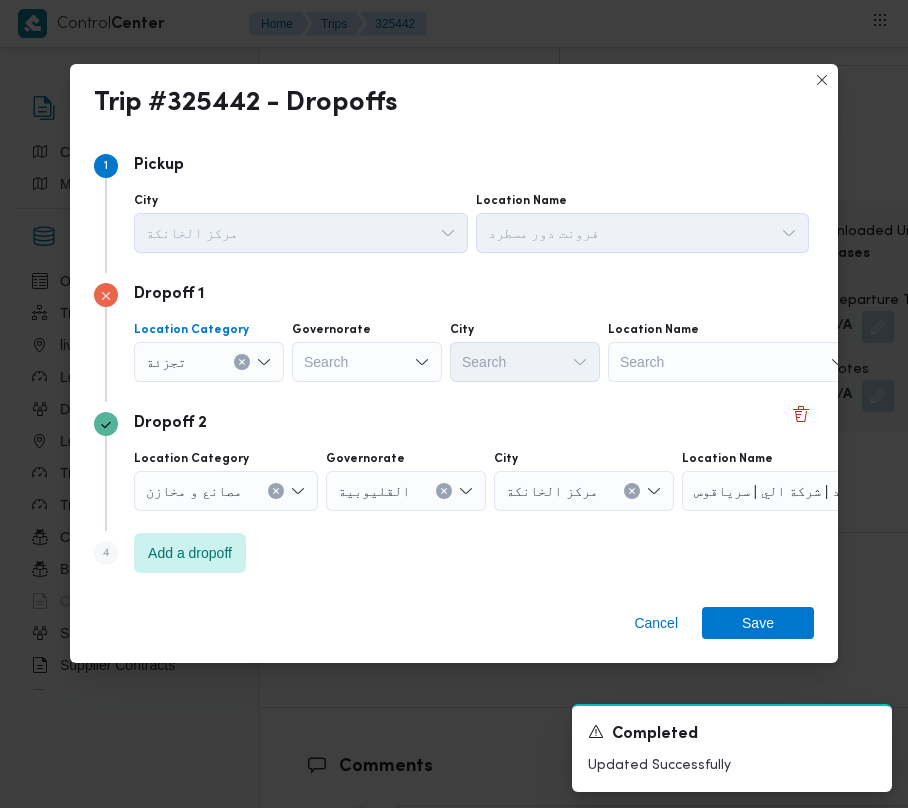 click on "Search" at bounding box center [367, 362] 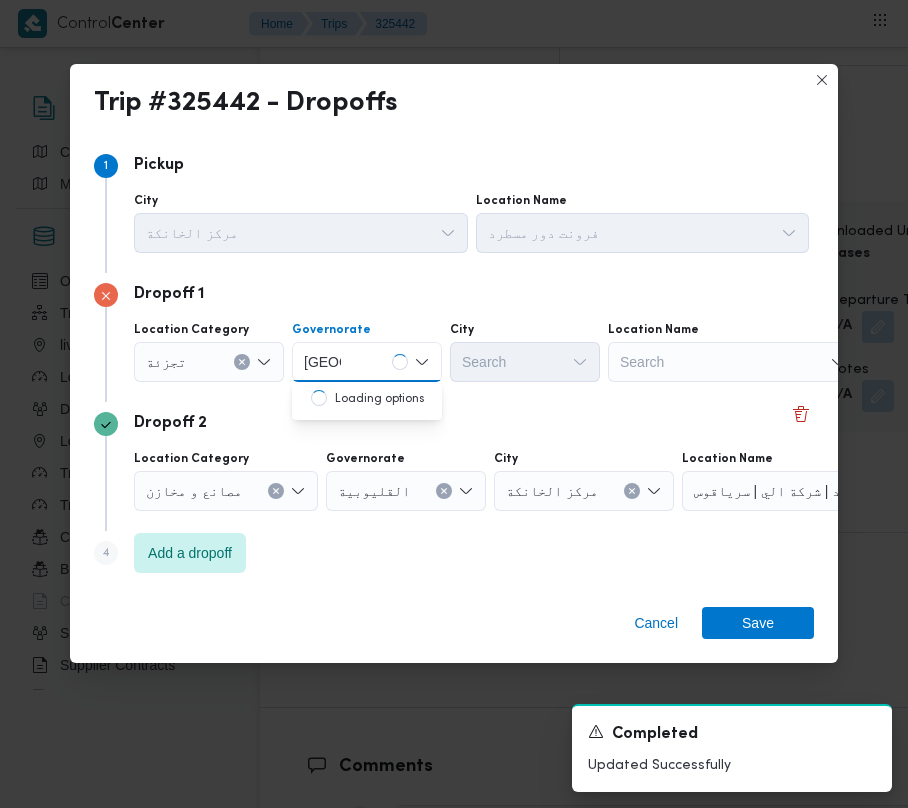 type on "[GEOGRAPHIC_DATA]" 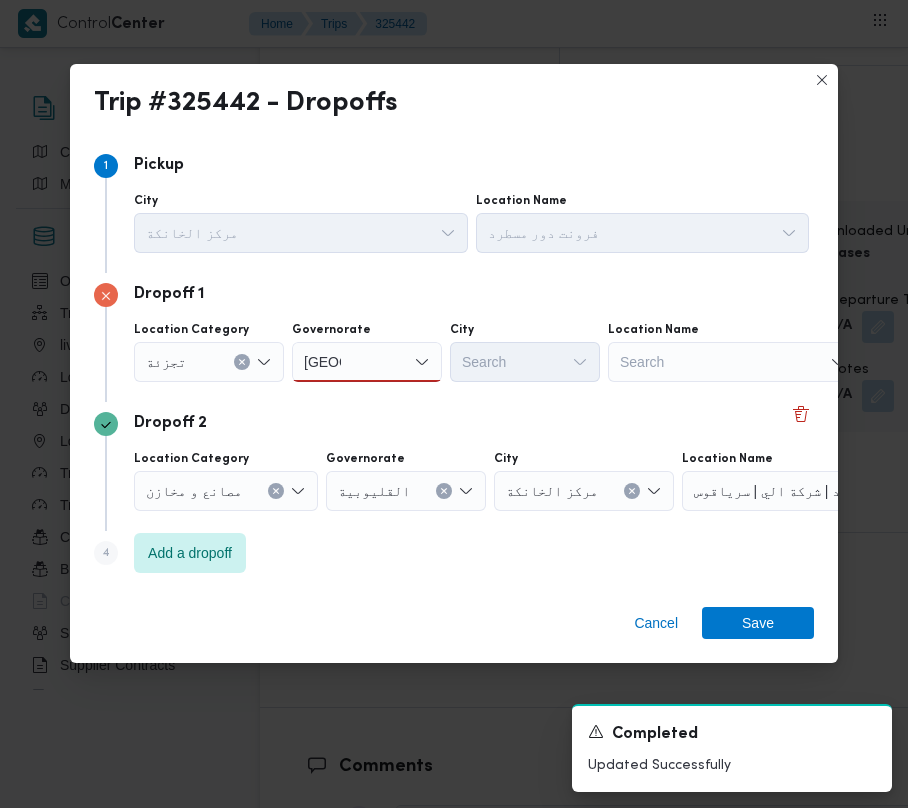 drag, startPoint x: 380, startPoint y: 346, endPoint x: 378, endPoint y: 361, distance: 15.132746 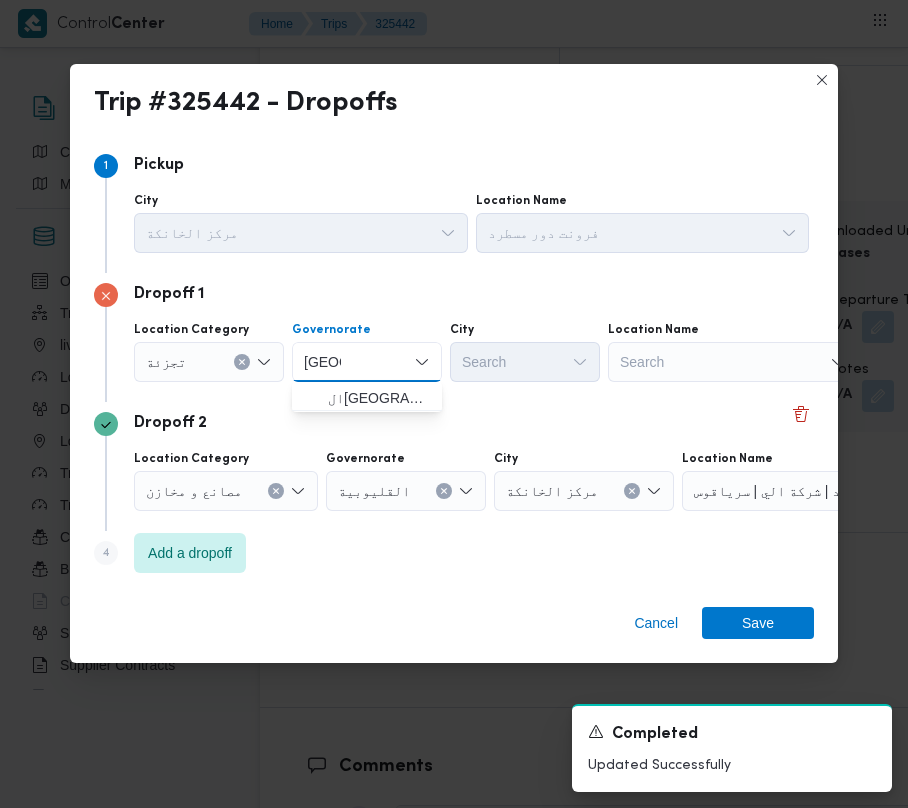 click on "[GEOGRAPHIC_DATA] [GEOGRAPHIC_DATA]  Combo box. Selected. [GEOGRAPHIC_DATA] . Selected. Combo box input. Search. Type some text or, to display a list of choices, press Down Arrow. To exit the list of choices, press Escape." at bounding box center (367, 362) 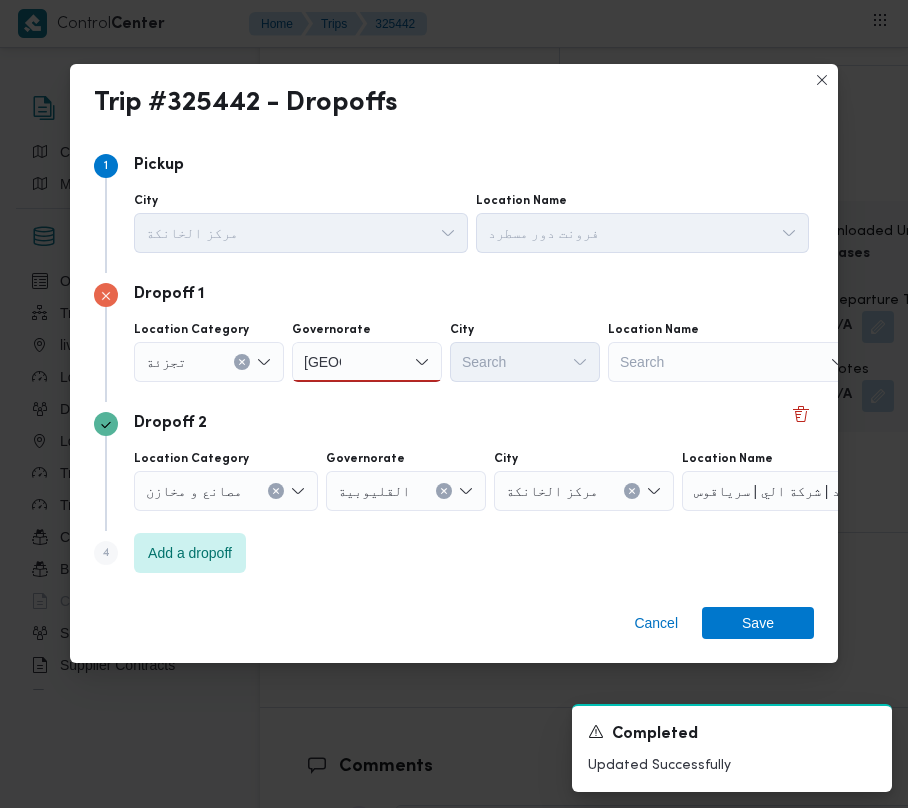 click on "[GEOGRAPHIC_DATA] [GEOGRAPHIC_DATA]" at bounding box center [367, 362] 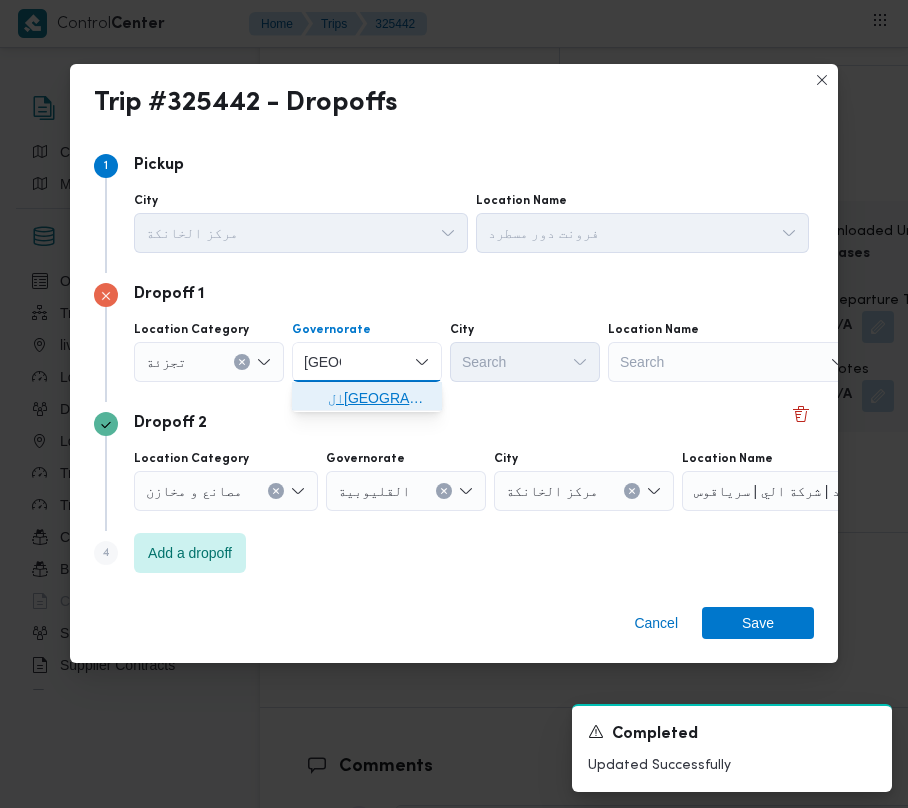 click on "ال[GEOGRAPHIC_DATA]" at bounding box center [379, 398] 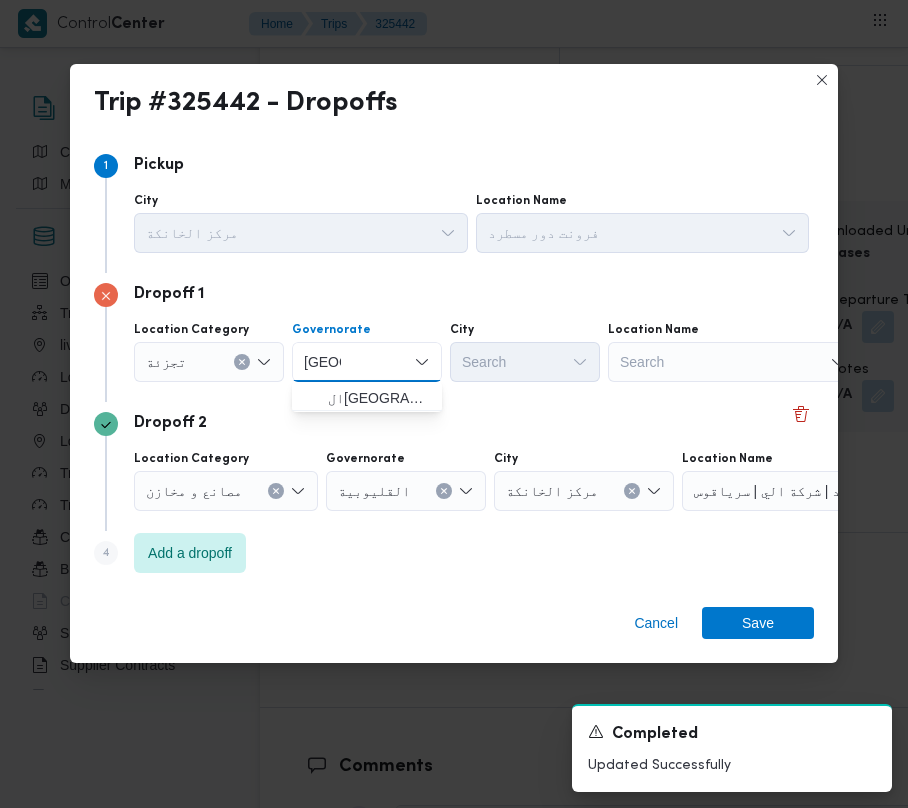 type 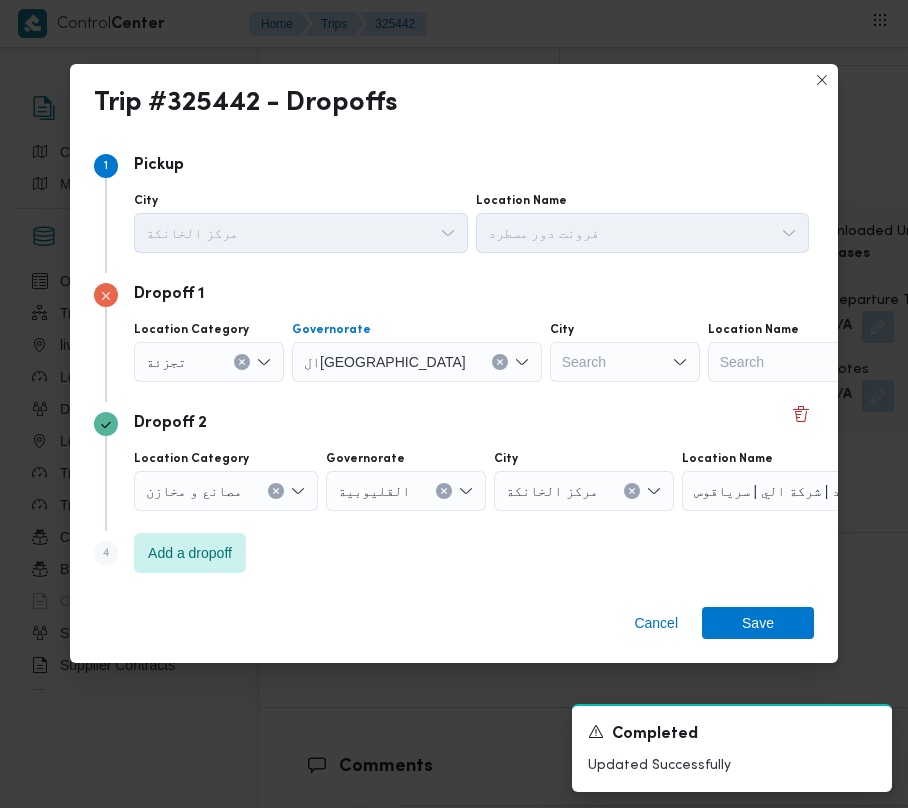 click on "Search" at bounding box center (625, 362) 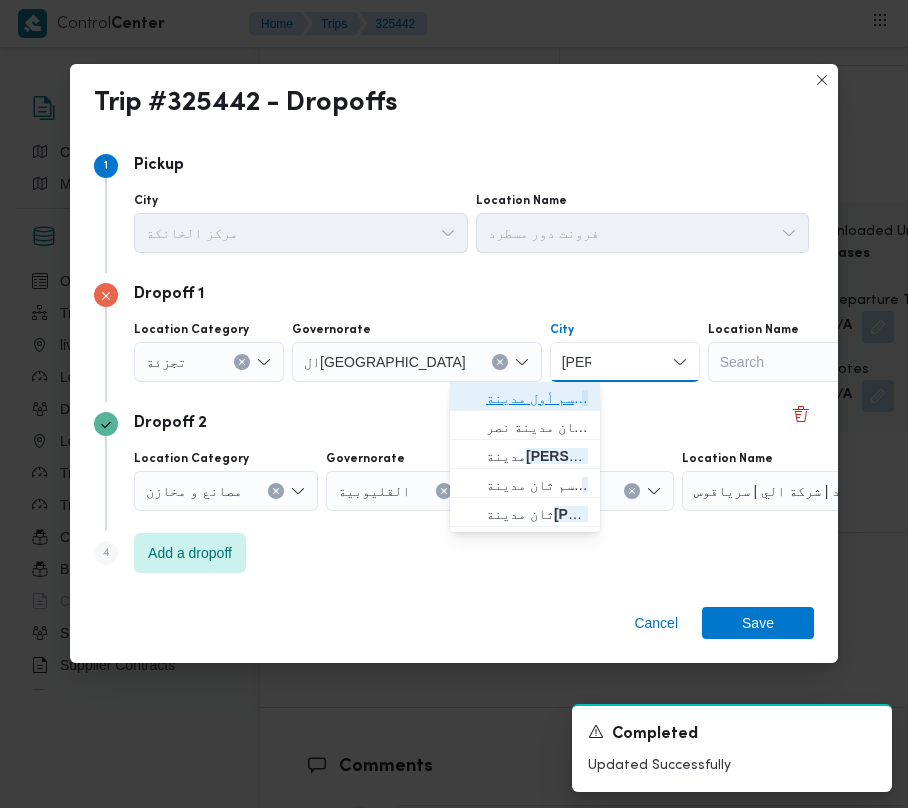 click 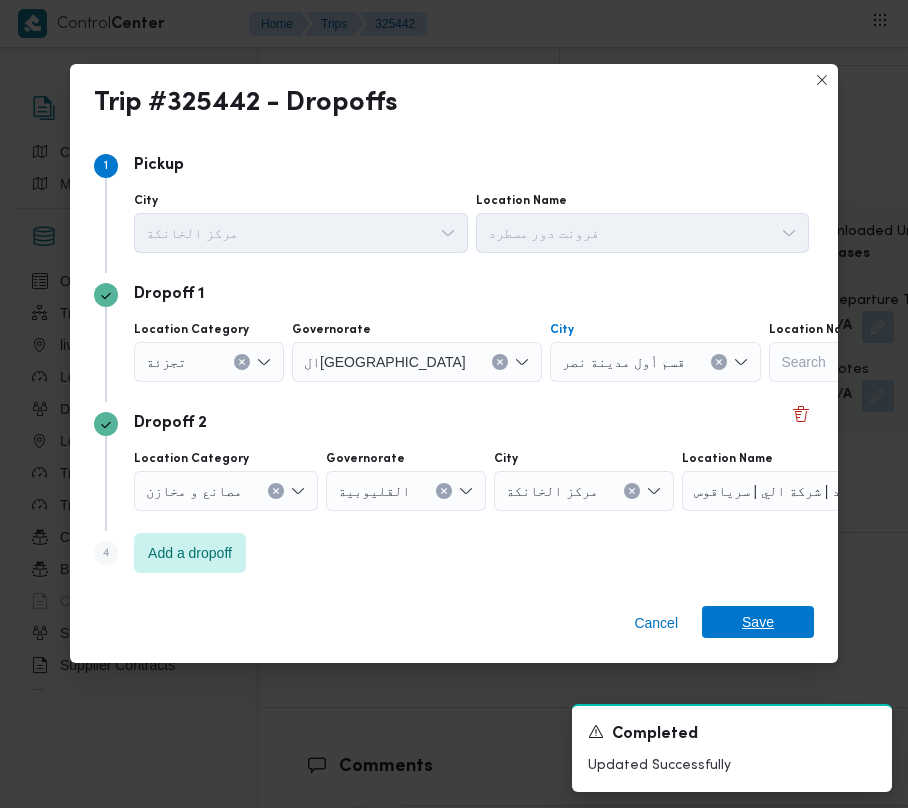 click on "Save" at bounding box center (758, 622) 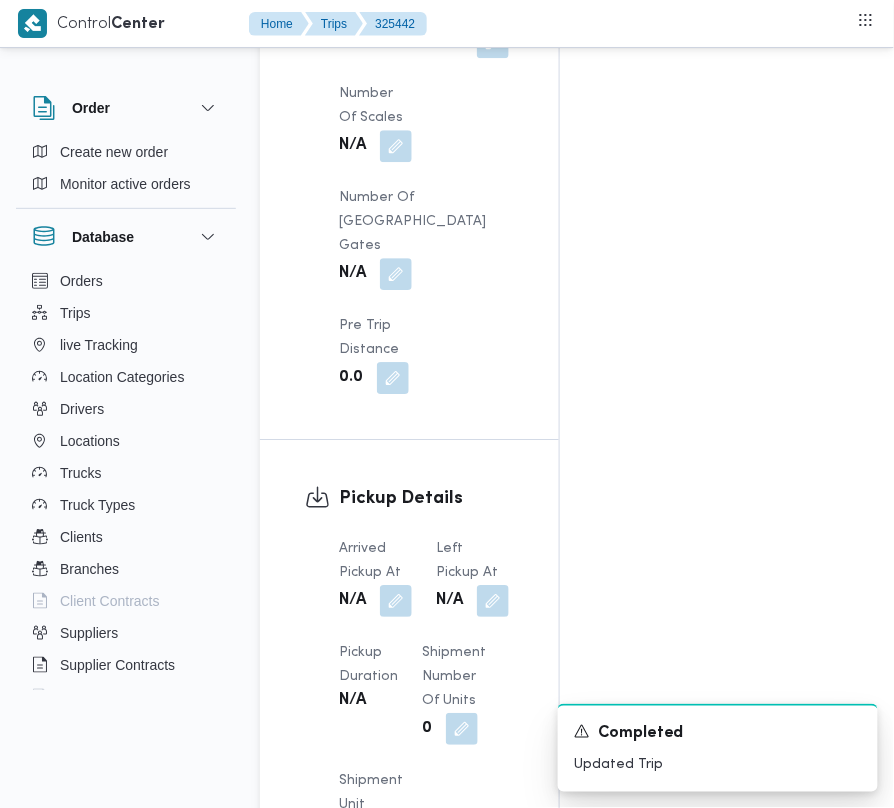 scroll, scrollTop: 2253, scrollLeft: 0, axis: vertical 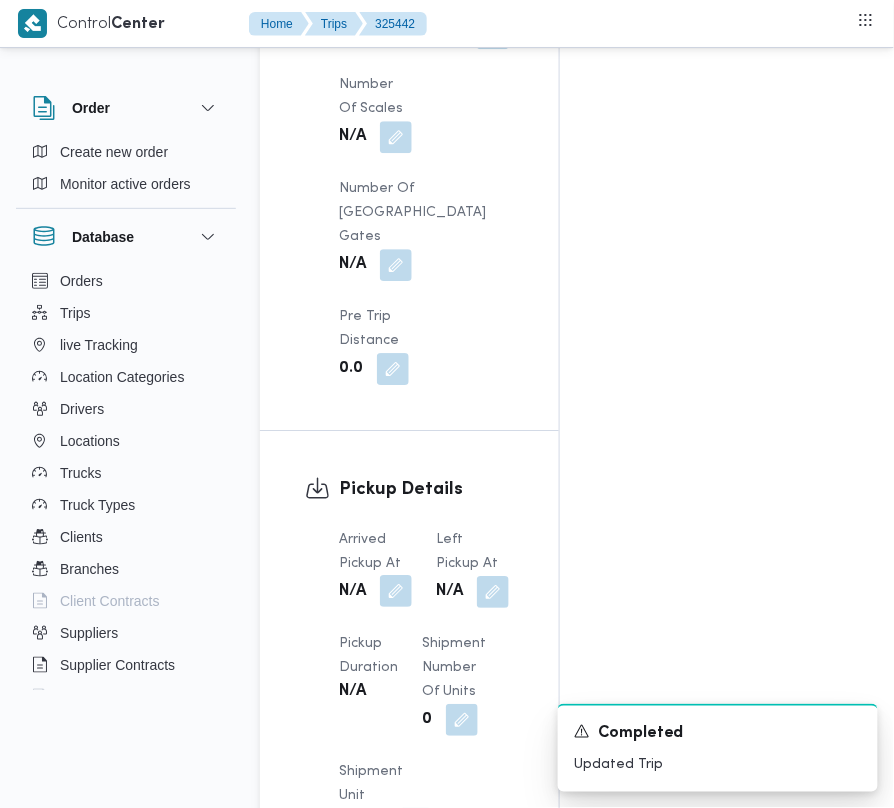 click at bounding box center (396, 591) 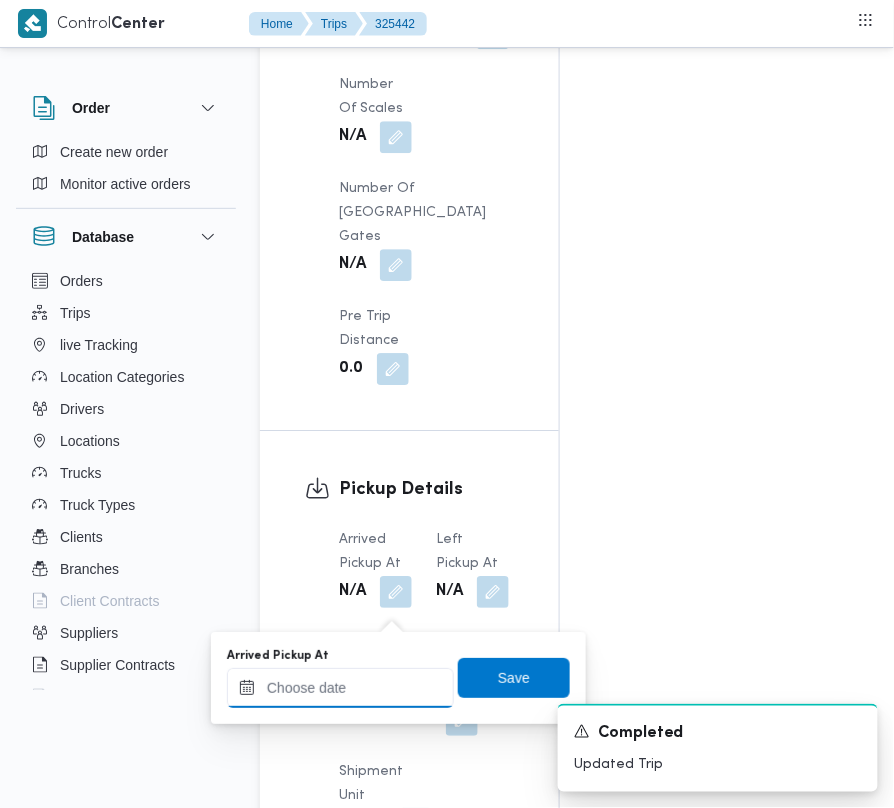 click on "Arrived Pickup At" at bounding box center [340, 688] 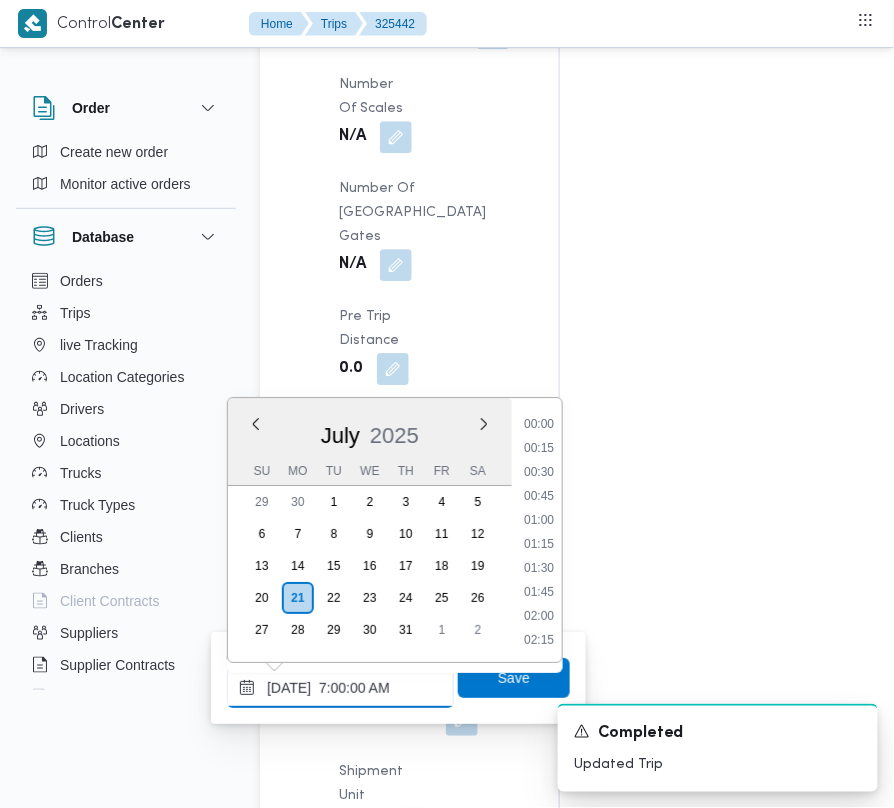 scroll, scrollTop: 672, scrollLeft: 0, axis: vertical 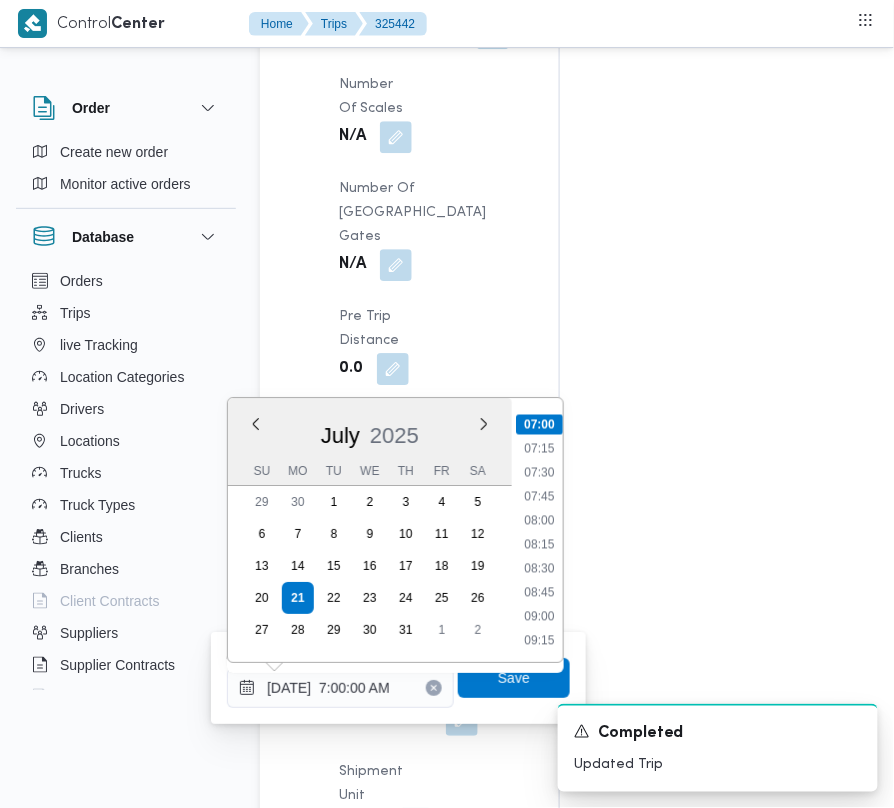 click on "A new notification appears Completed Updated Trip" at bounding box center (694, 748) 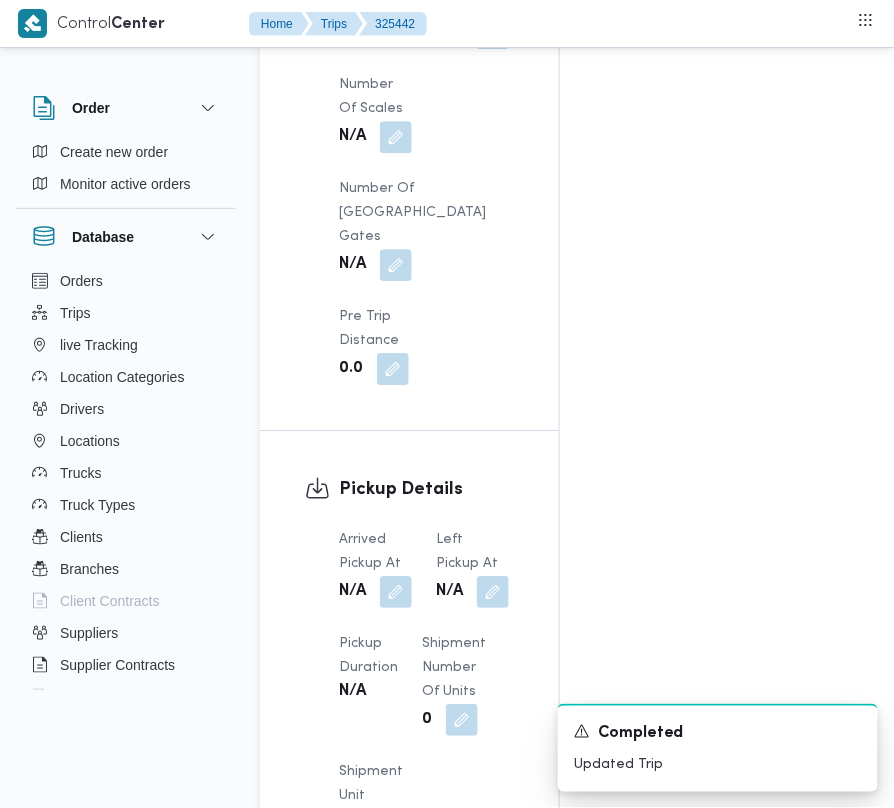 scroll, scrollTop: 745, scrollLeft: 0, axis: vertical 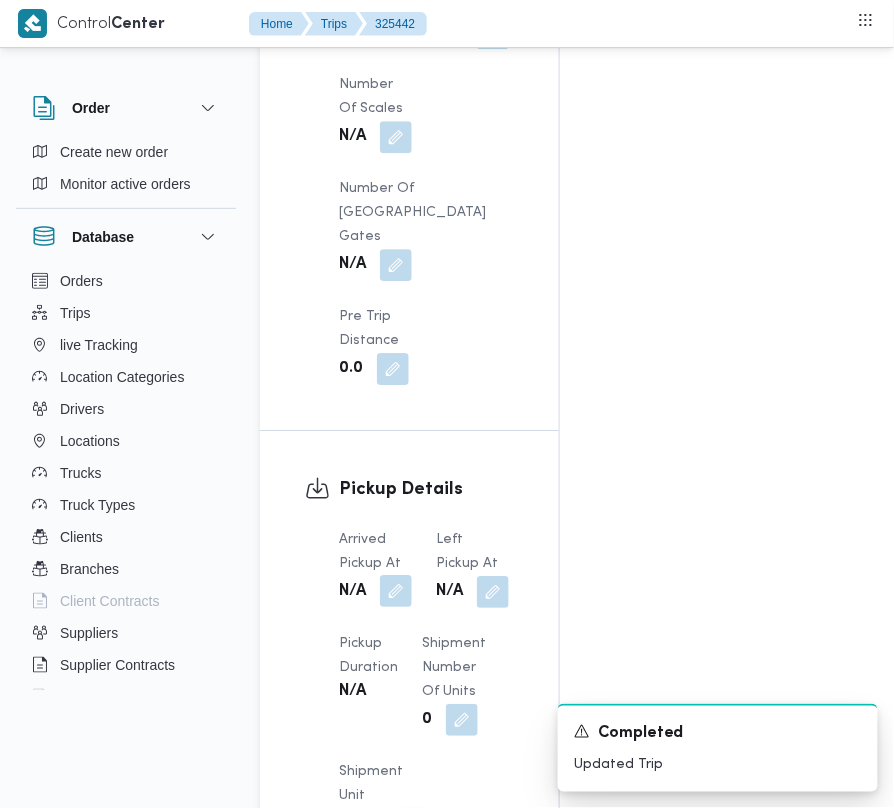 click at bounding box center (396, 591) 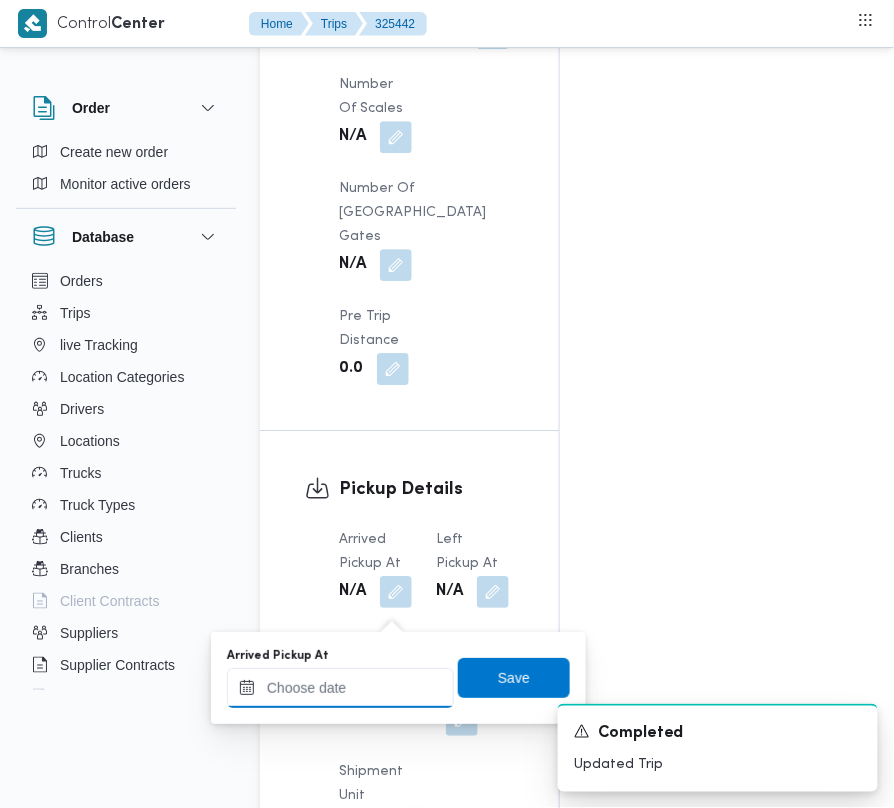 click at bounding box center (340, 688) 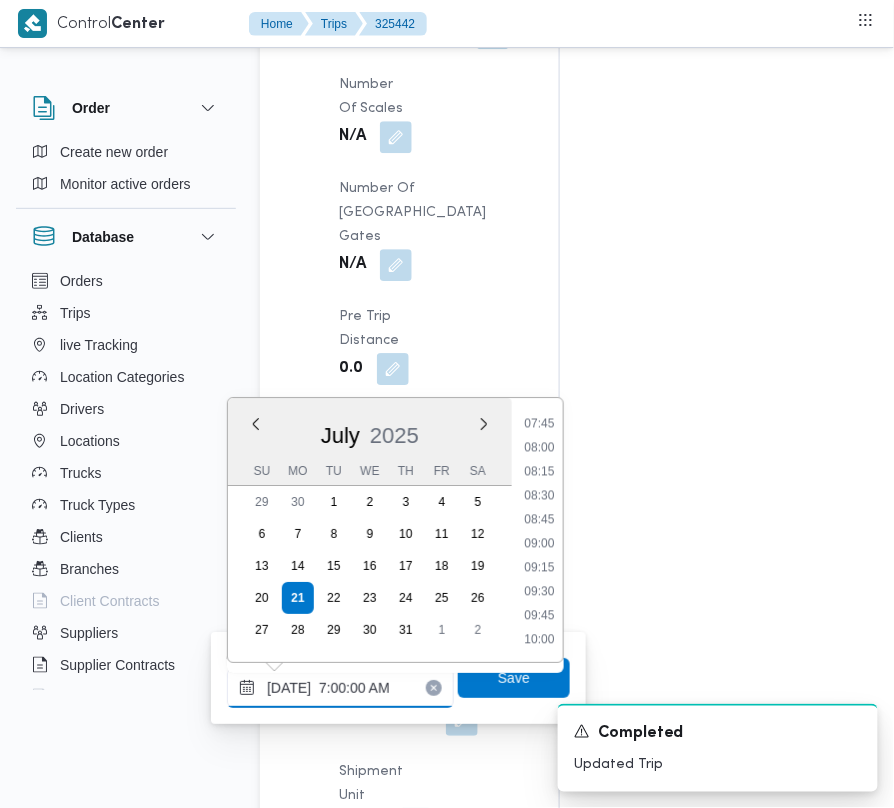 scroll, scrollTop: 672, scrollLeft: 0, axis: vertical 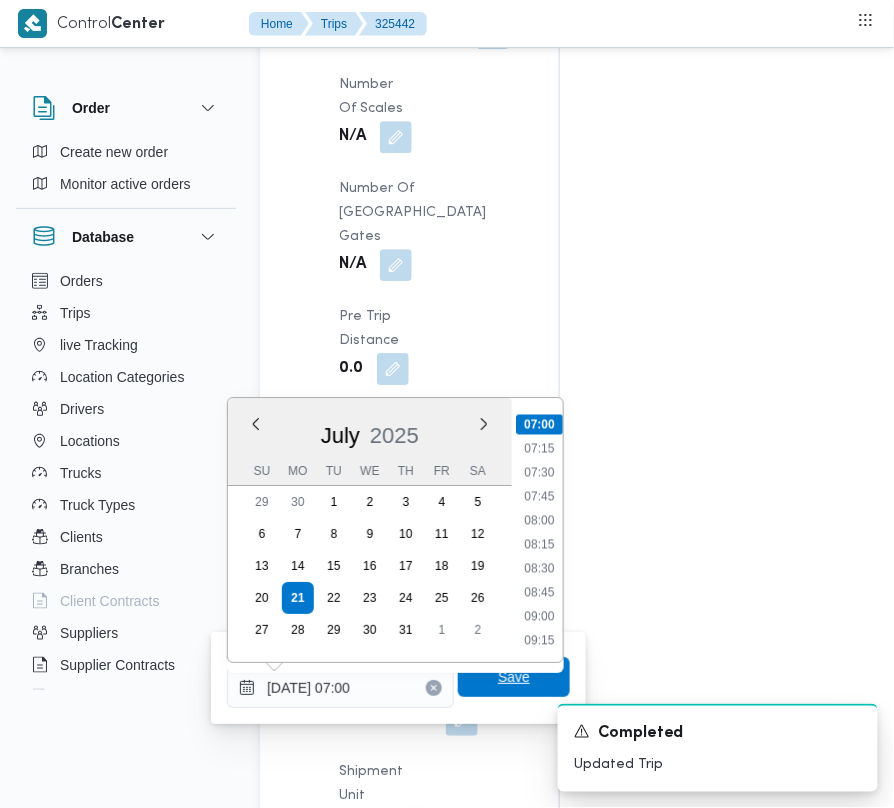 click on "Save" at bounding box center (514, 677) 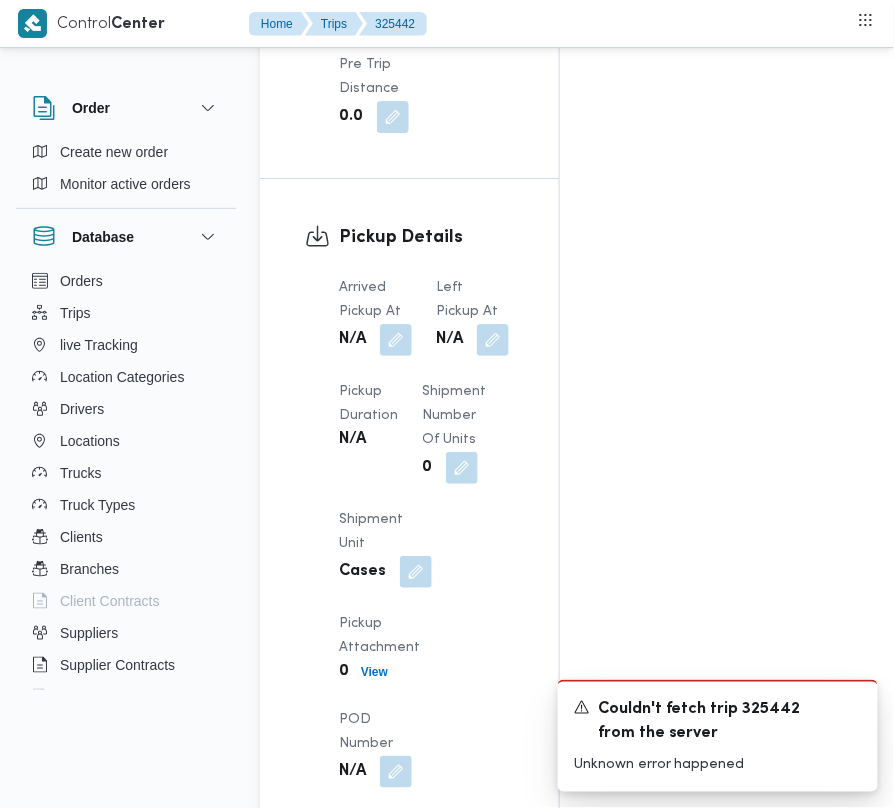 scroll, scrollTop: 2514, scrollLeft: 0, axis: vertical 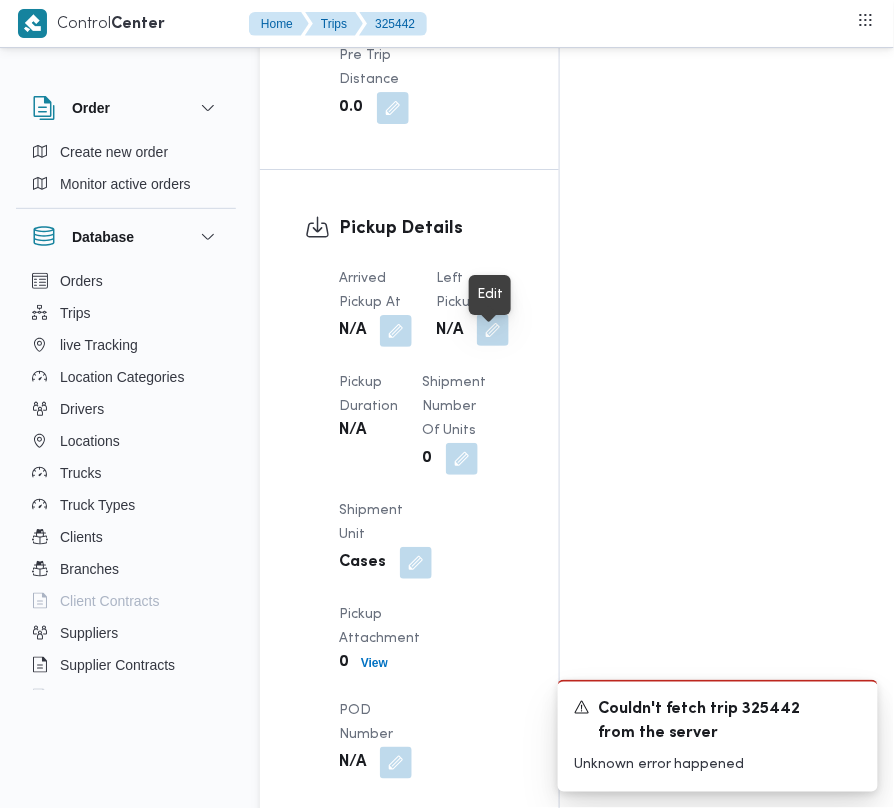 drag, startPoint x: 498, startPoint y: 342, endPoint x: 488, endPoint y: 357, distance: 18.027756 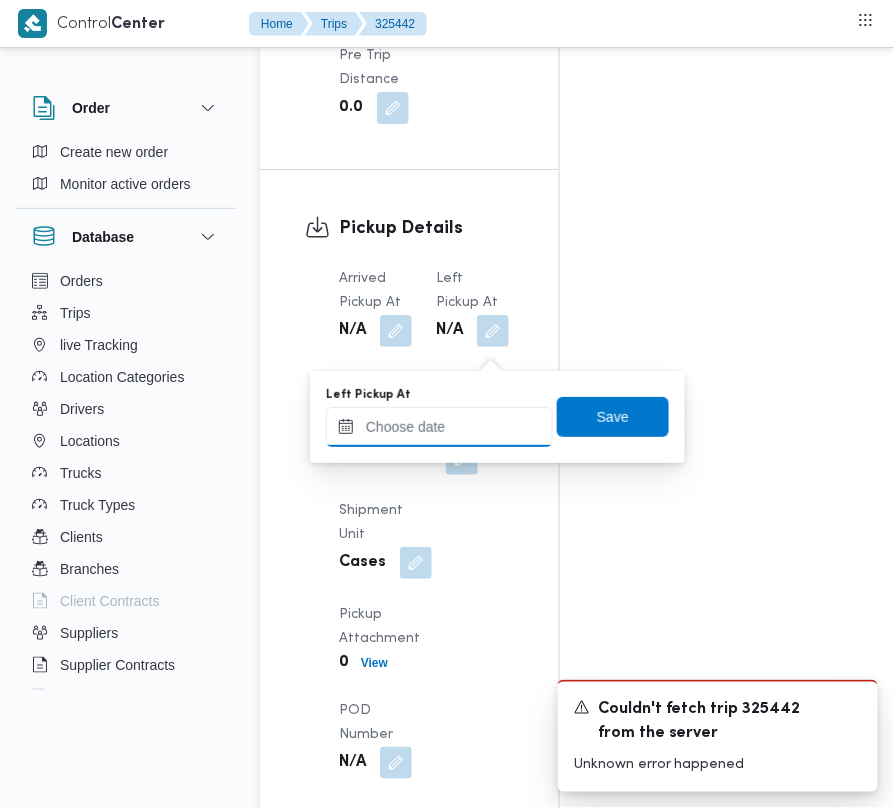 drag, startPoint x: 488, startPoint y: 357, endPoint x: 494, endPoint y: 421, distance: 64.28063 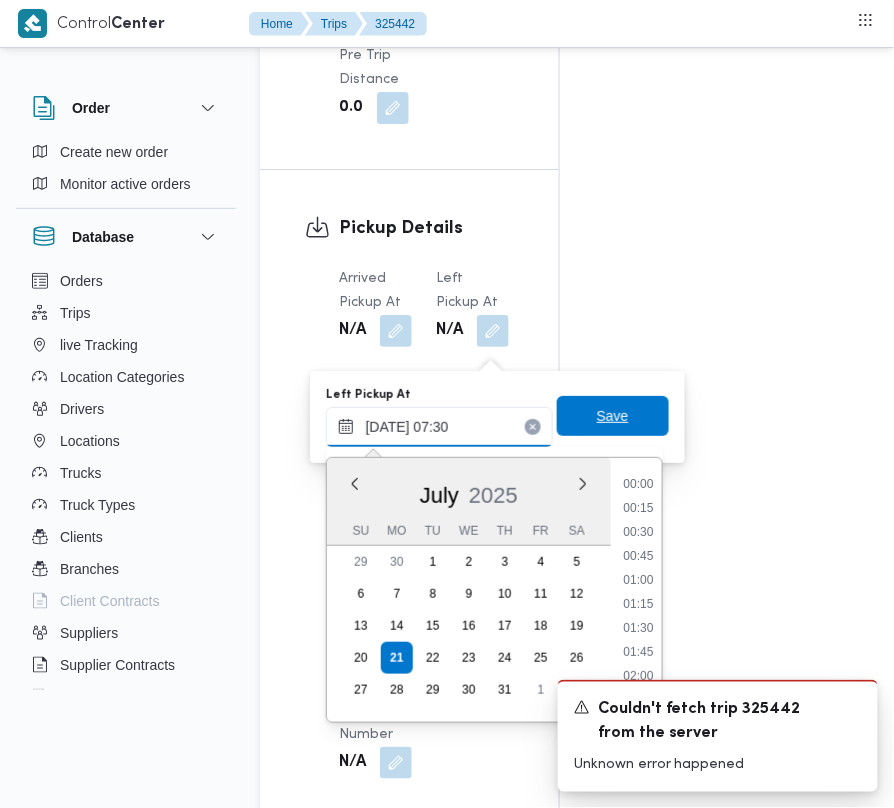 scroll, scrollTop: 720, scrollLeft: 0, axis: vertical 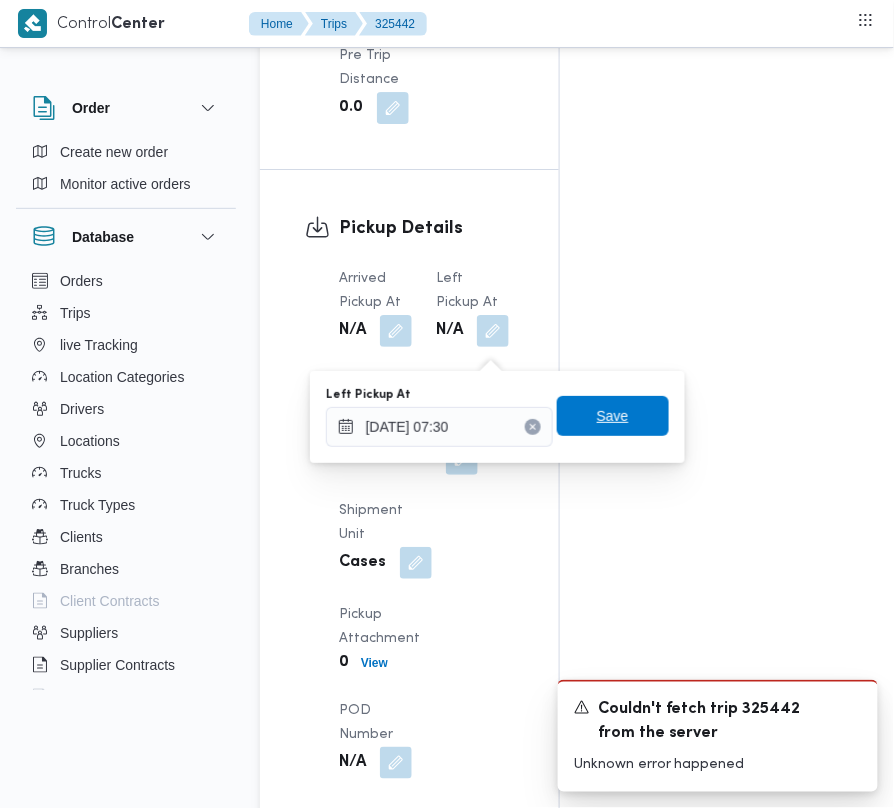 click on "Save" at bounding box center (613, 416) 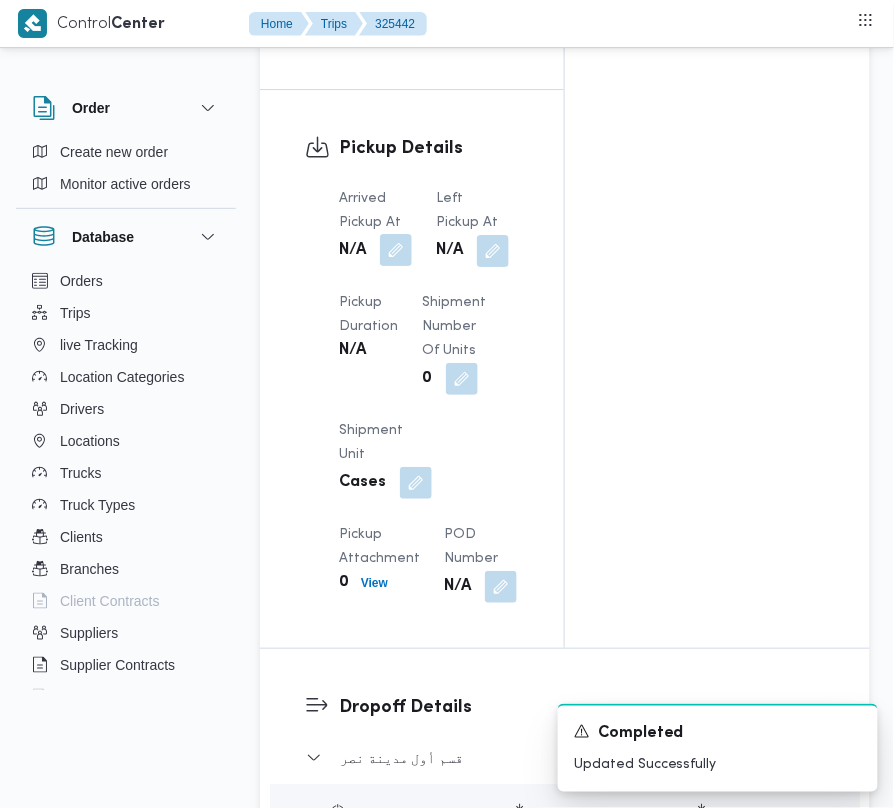 click at bounding box center [396, 250] 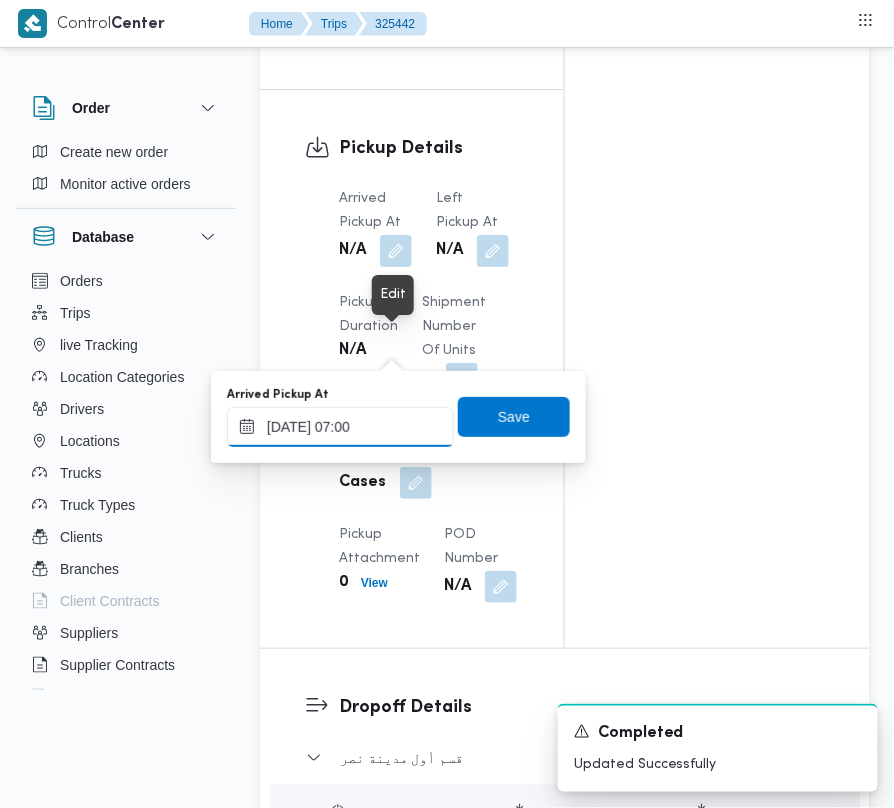 click on "You are in a dialog. To close this dialog, hit escape. Arrived Pickup At 21[DATE]:00 Save" at bounding box center [398, 417] 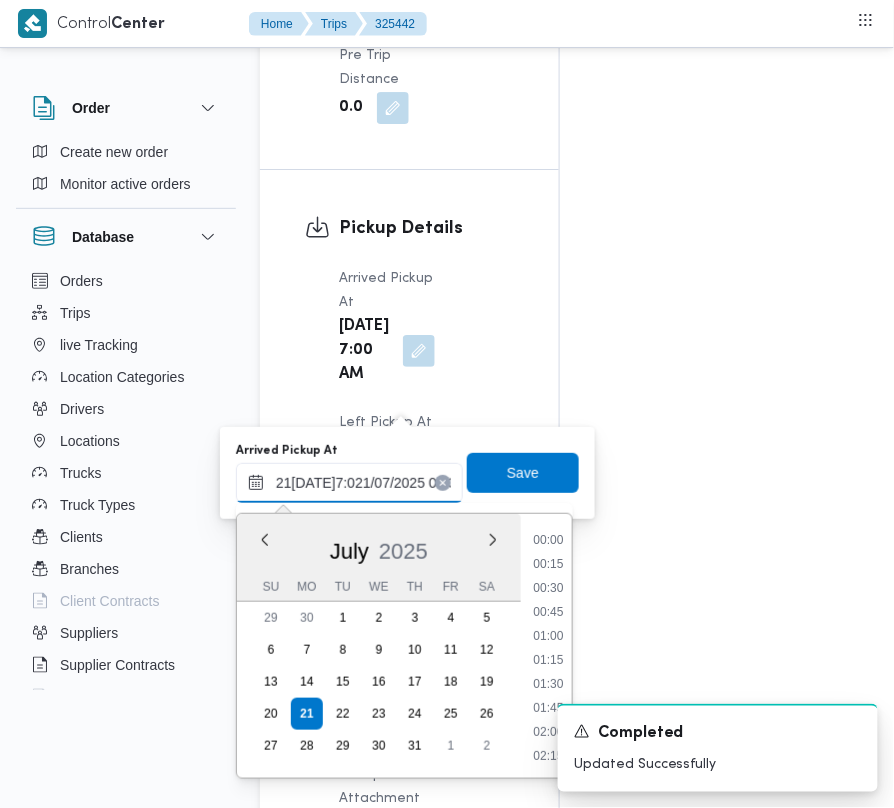 scroll, scrollTop: 0, scrollLeft: 48, axis: horizontal 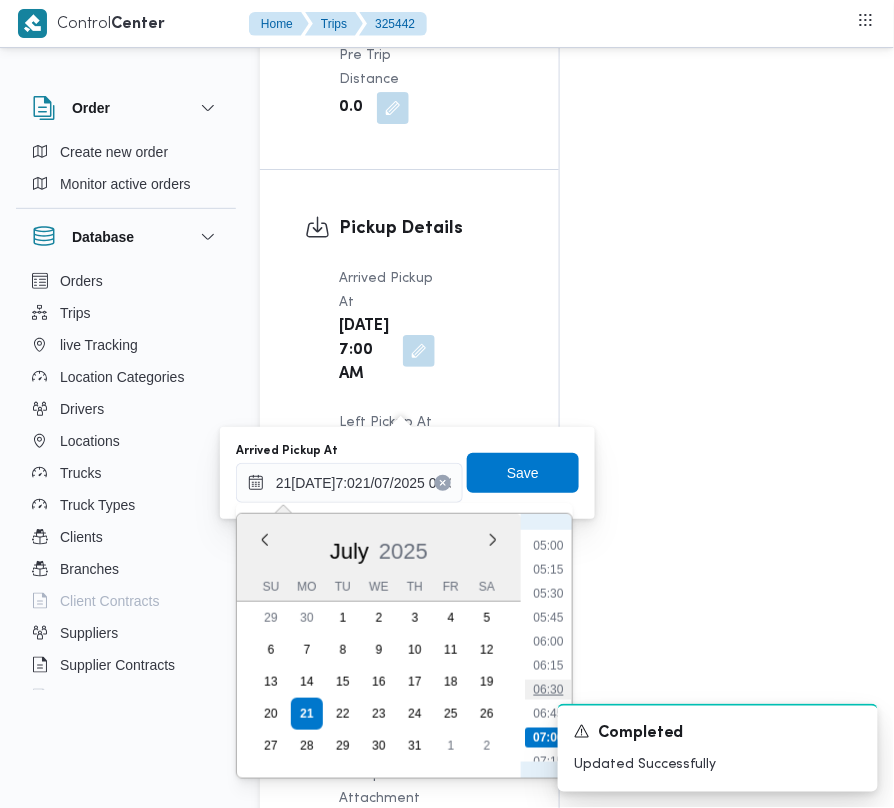click on "06:30" at bounding box center [548, 690] 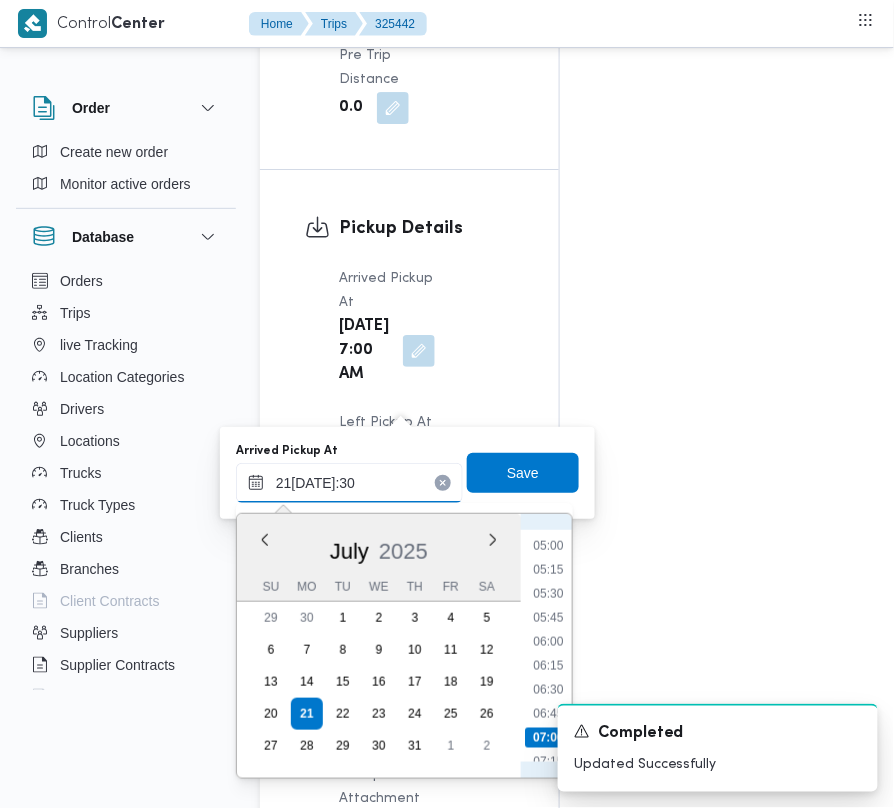 scroll, scrollTop: 0, scrollLeft: 0, axis: both 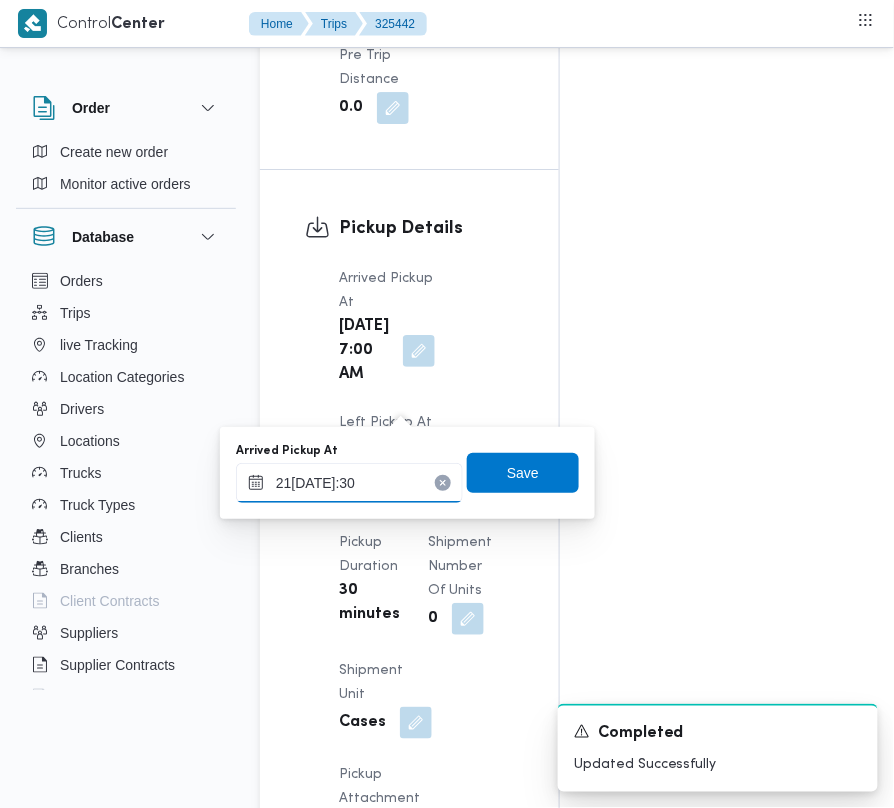 drag, startPoint x: 400, startPoint y: 472, endPoint x: 413, endPoint y: 497, distance: 28.178005 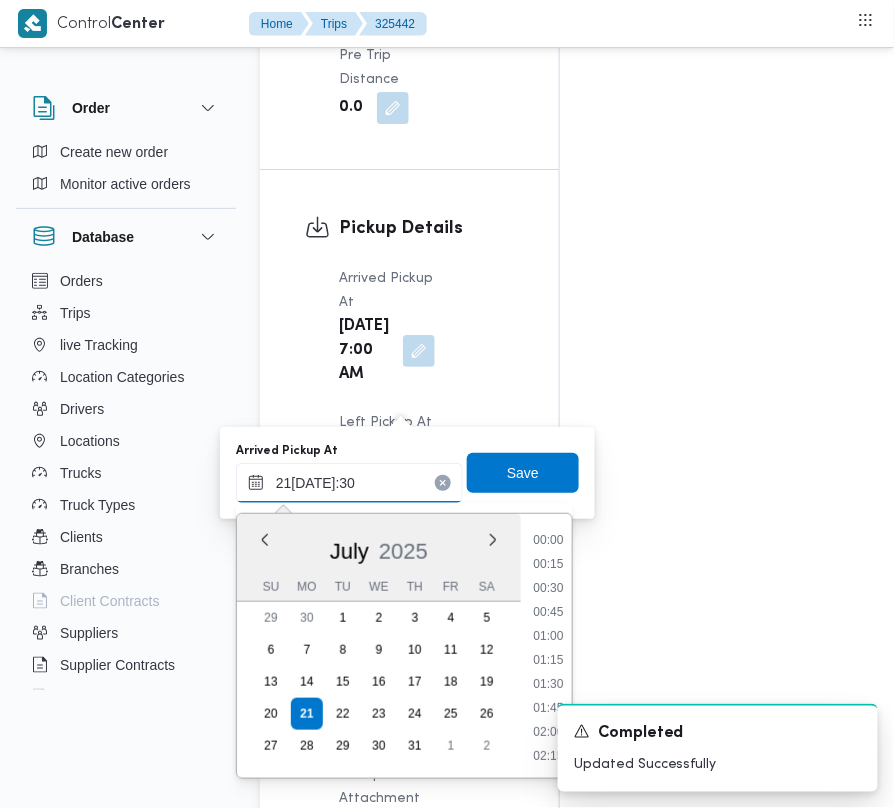 scroll, scrollTop: 504, scrollLeft: 0, axis: vertical 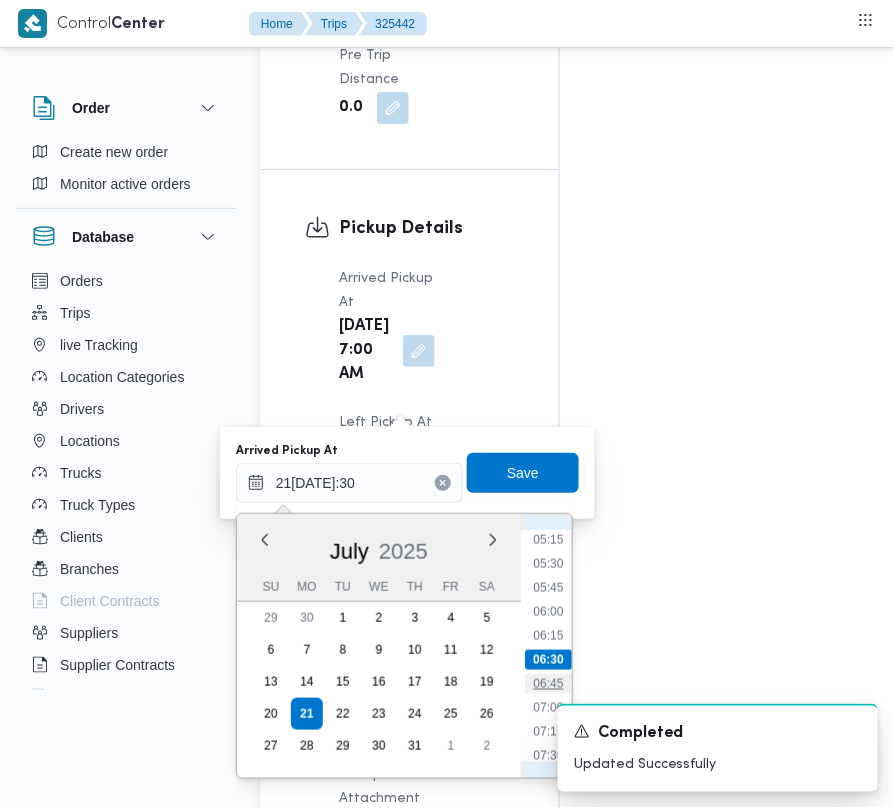 click on "06:45" at bounding box center (548, 684) 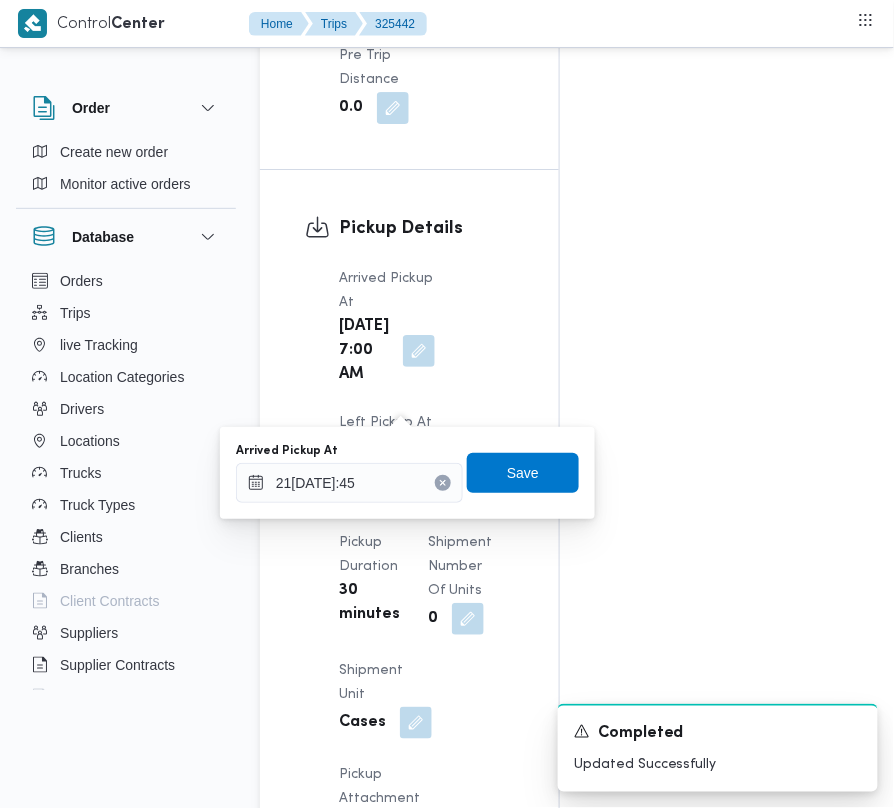 click on "Arrived Pickup At 21[DATE]:45 Save" at bounding box center (407, 473) 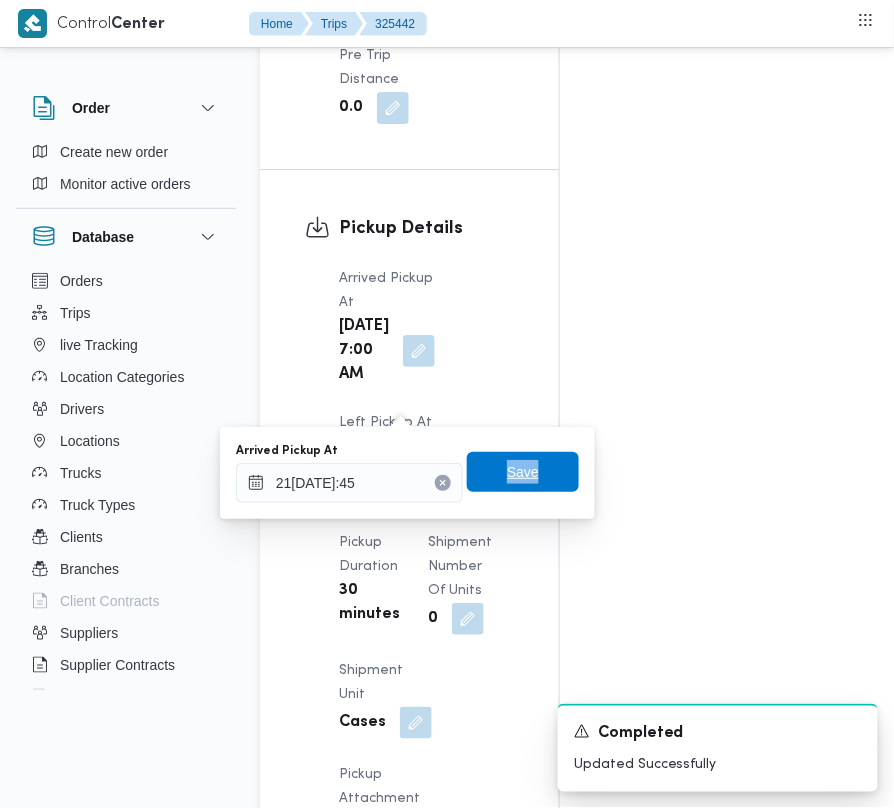 click on "Arrived Pickup At 21[DATE]:45 Save" at bounding box center (407, 473) 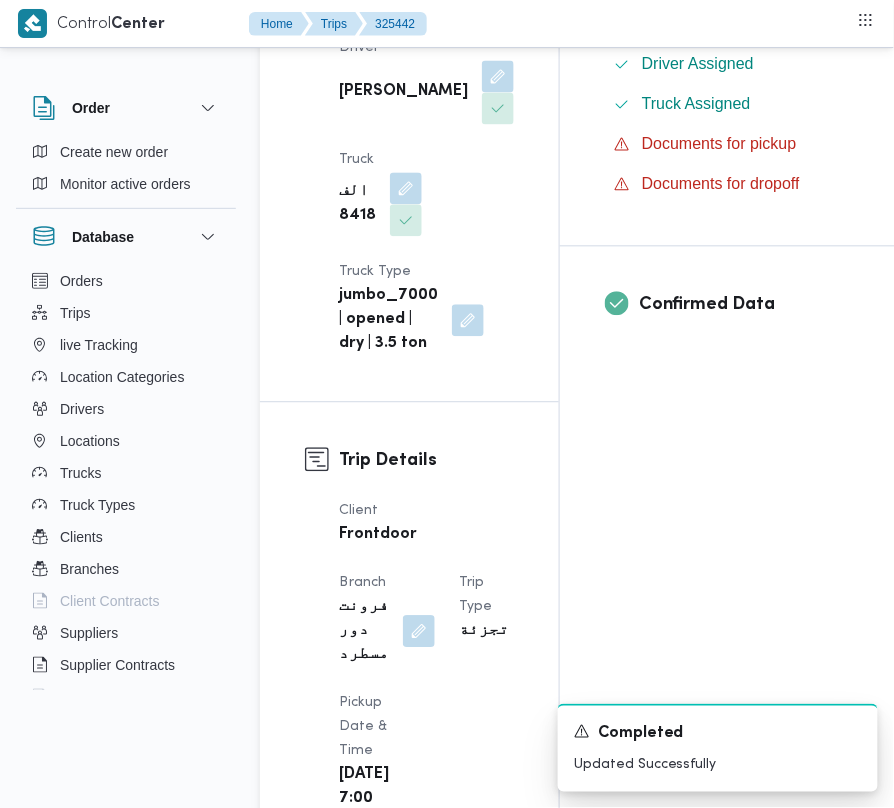 scroll, scrollTop: 0, scrollLeft: 0, axis: both 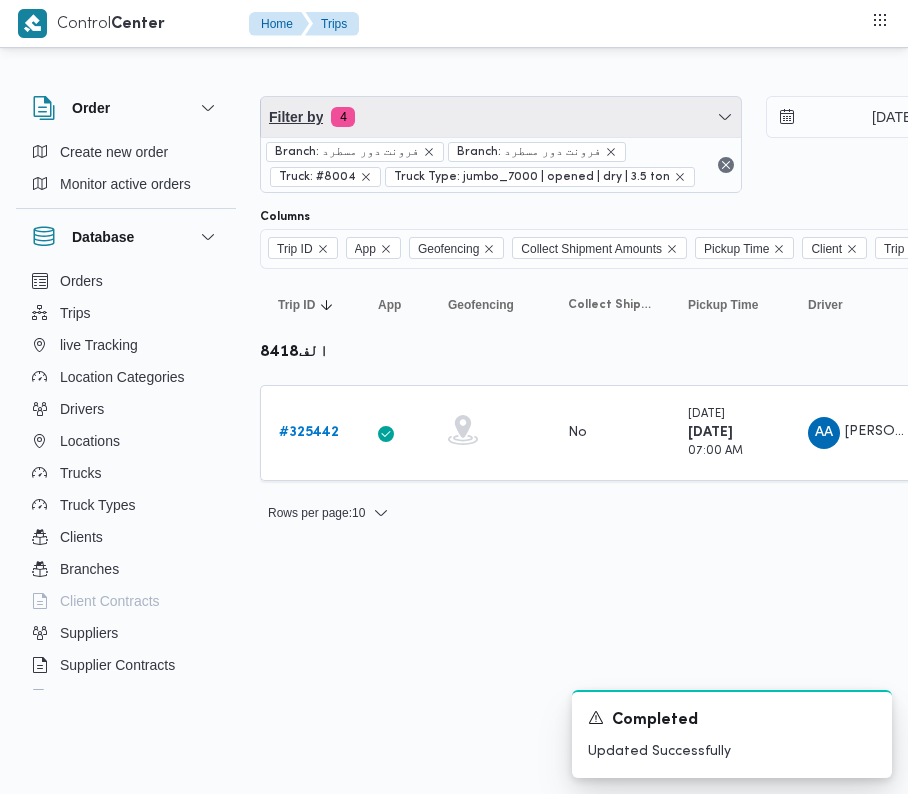 drag, startPoint x: 433, startPoint y: 126, endPoint x: 437, endPoint y: 141, distance: 15.524175 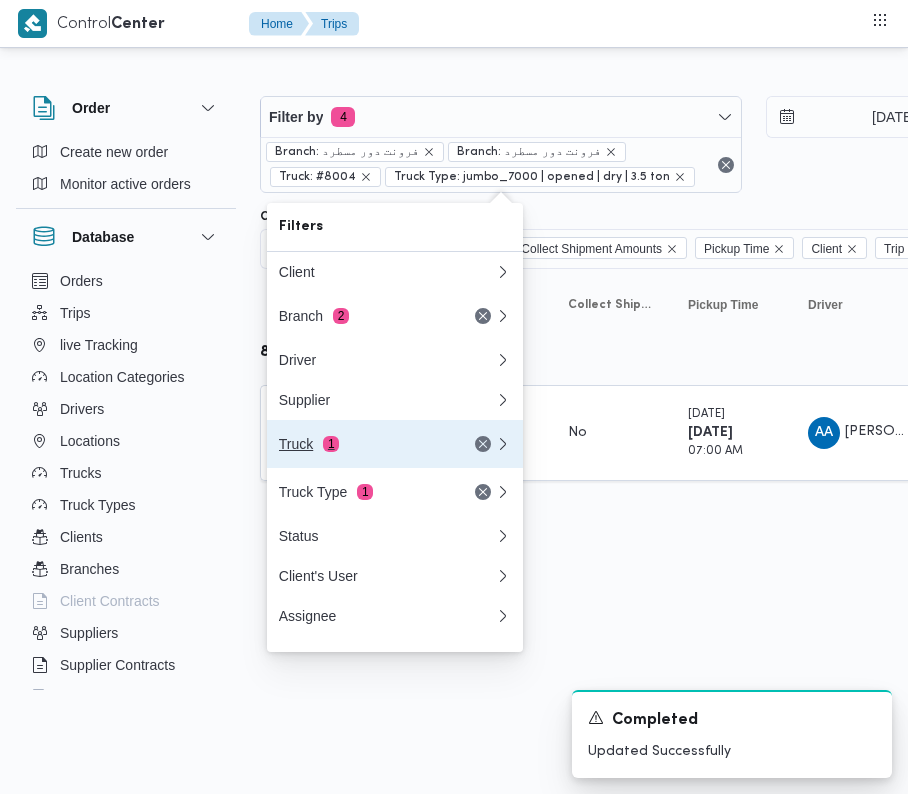 click on "Truck 1" at bounding box center (363, 444) 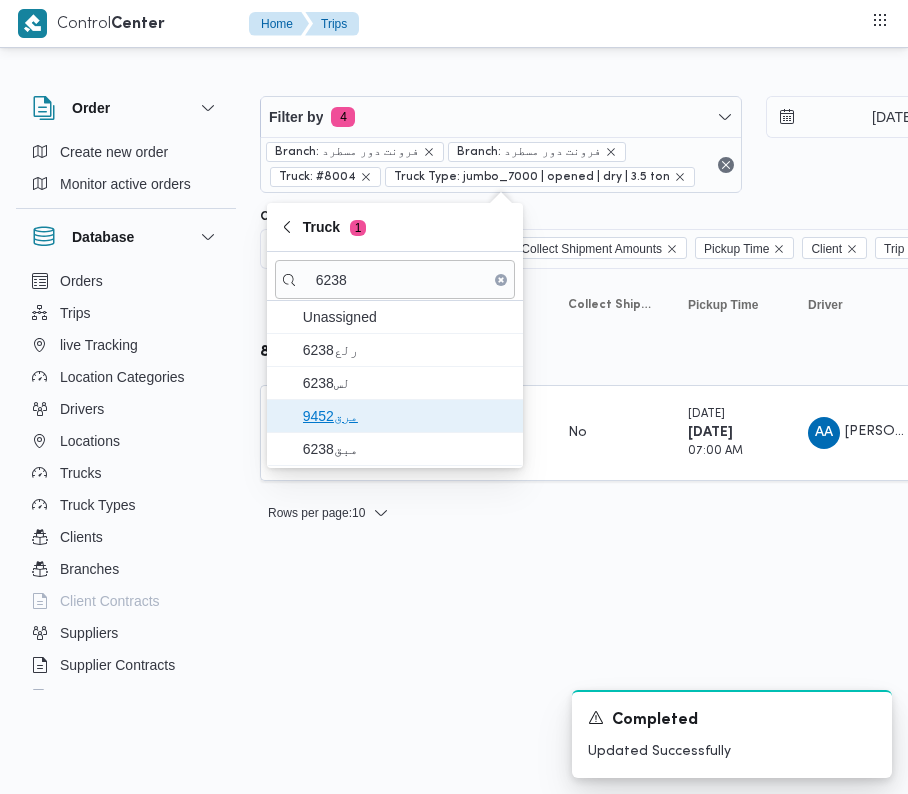 click on "مرق9452" at bounding box center (395, 416) 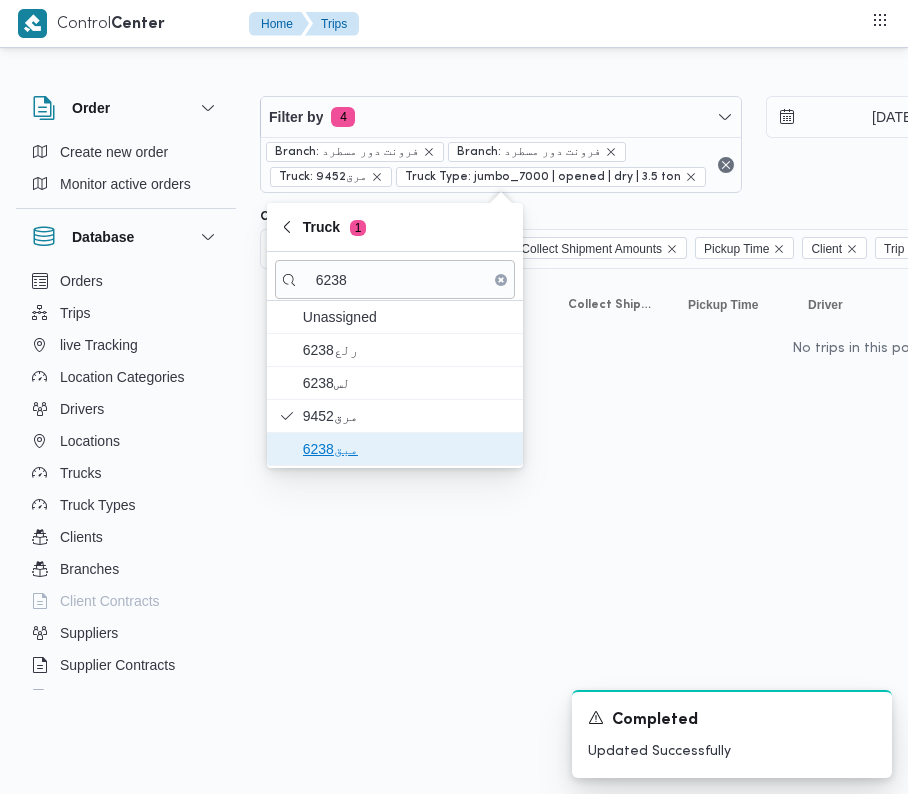 drag, startPoint x: 338, startPoint y: 448, endPoint x: 286, endPoint y: 493, distance: 68.76772 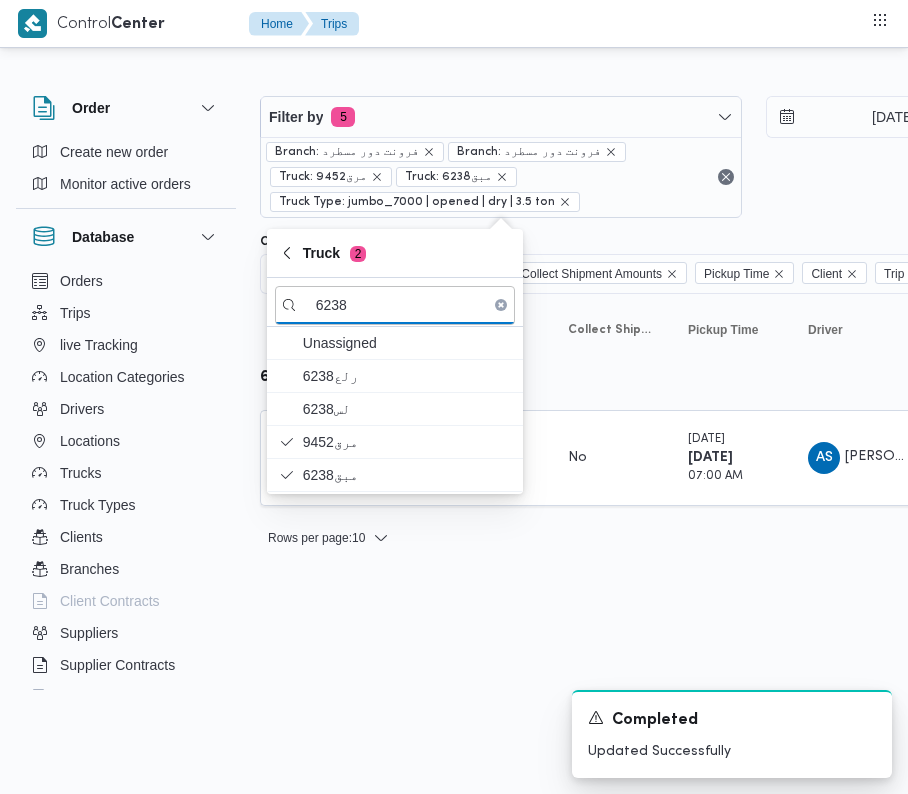 click on "Control  Center Home Trips Order Create new order Monitor active orders Database Orders Trips live Tracking Location Categories Drivers Locations Trucks Truck Types Clients Branches Client Contracts Suppliers Supplier Contracts Devices Users Projects SP Projects Admins organization assignees Tags Filter by 5 Branch: فرونت دور مسطرد Branch: فرونت دور مسطرد  Truck: مرق9452 Truck: مبق6238 Truck Type: jumbo_7000 | opened | dry | 3.5 ton [DATE] → [DATE] Group By Truck Columns Trip ID App Geofencing Collect Shipment Amounts Pickup Time Client Trip Points Driver Supplier Truck Status Platform Sorting Trip ID Click to sort in ascending order App Click to sort in ascending order Geofencing Click to sort in ascending order Collect Shipment Amounts Pickup Time Click to sort in ascending order Client Click to sort in ascending order Trip Points Driver Click to sort in ascending order Supplier Click to sort in ascending order Truck Click to sort in ascending order Status Platform #" at bounding box center (454, 397) 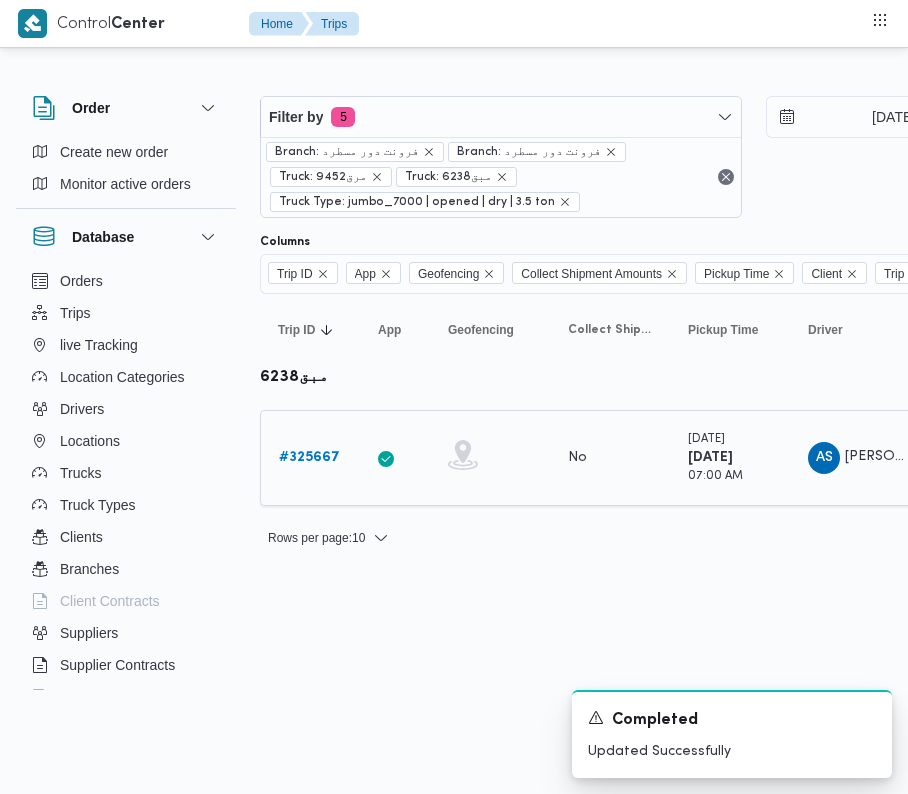 click on "# 325667" at bounding box center [310, 458] 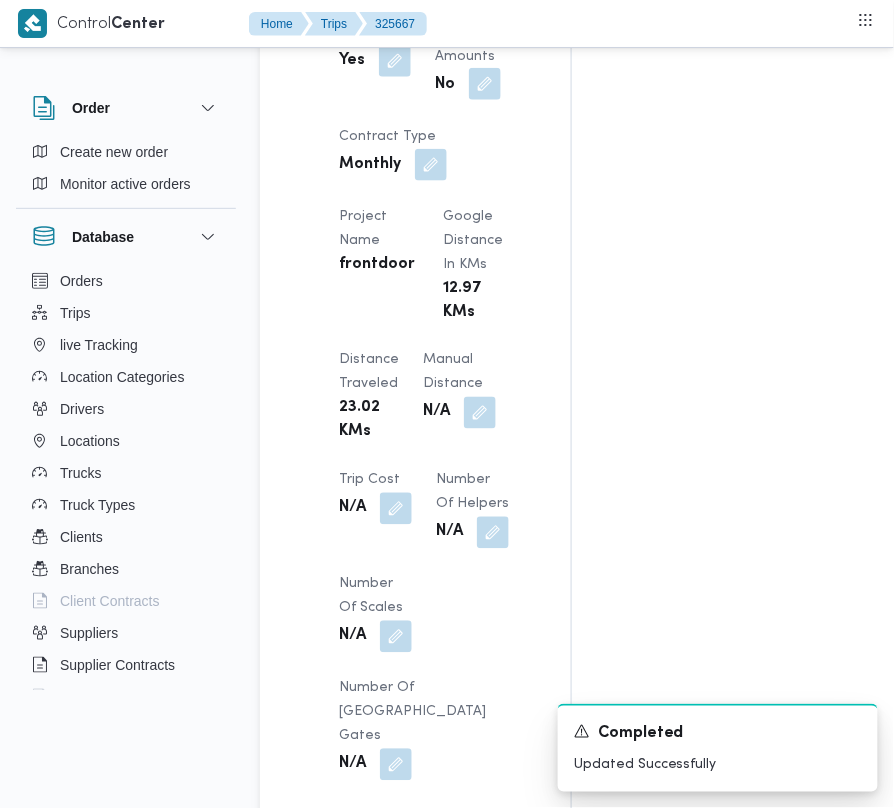 scroll, scrollTop: 3377, scrollLeft: 0, axis: vertical 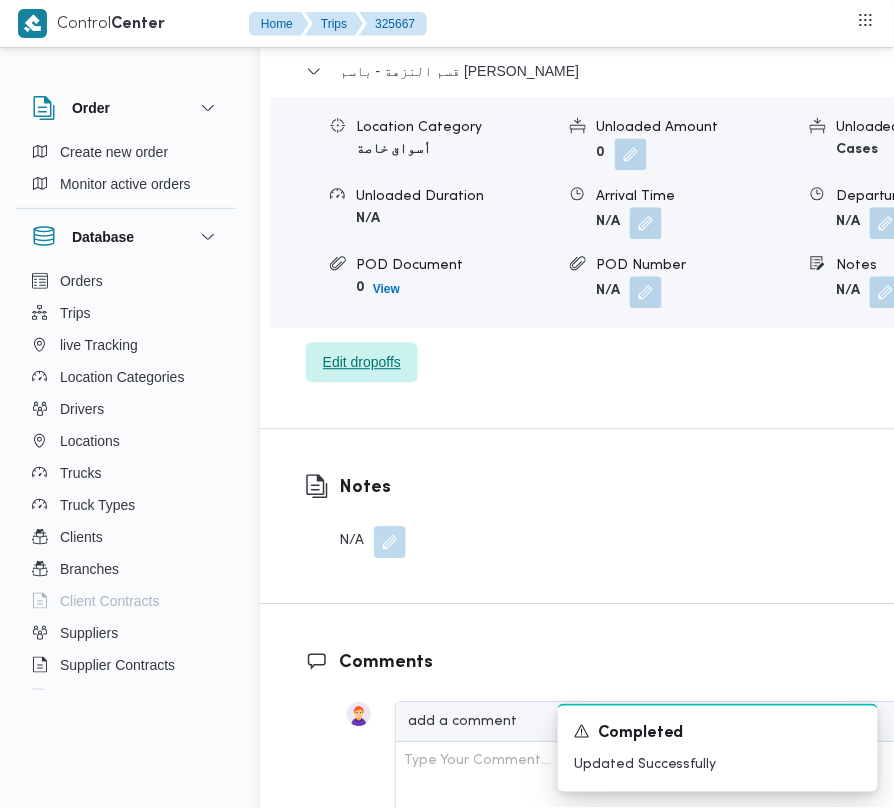 click on "Edit dropoffs" at bounding box center [362, 362] 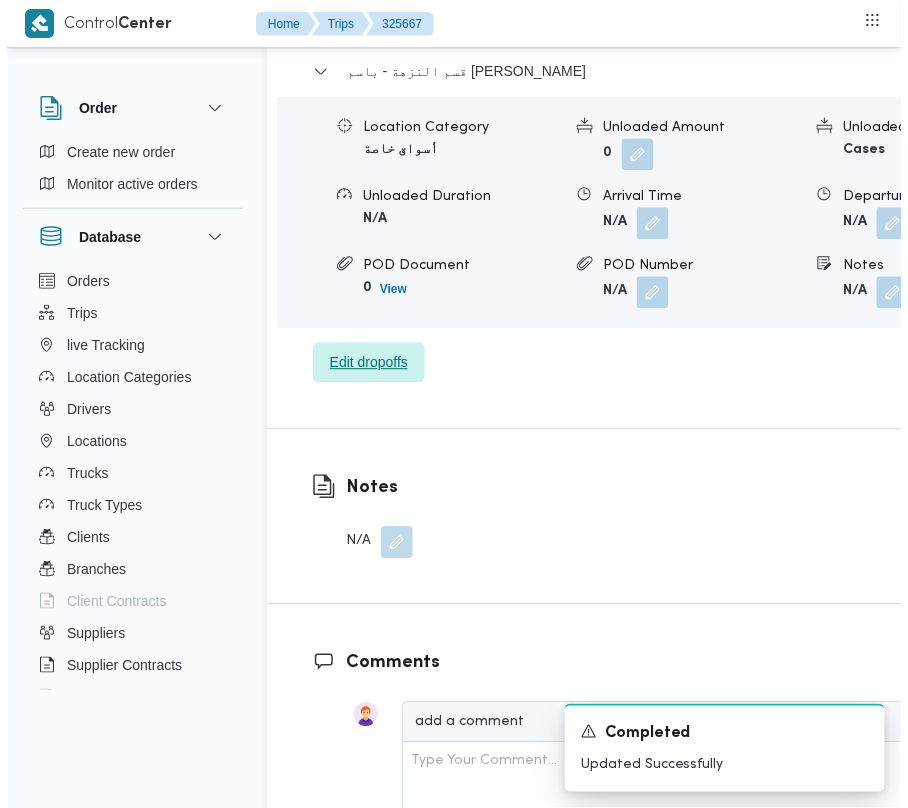 scroll, scrollTop: 3241, scrollLeft: 0, axis: vertical 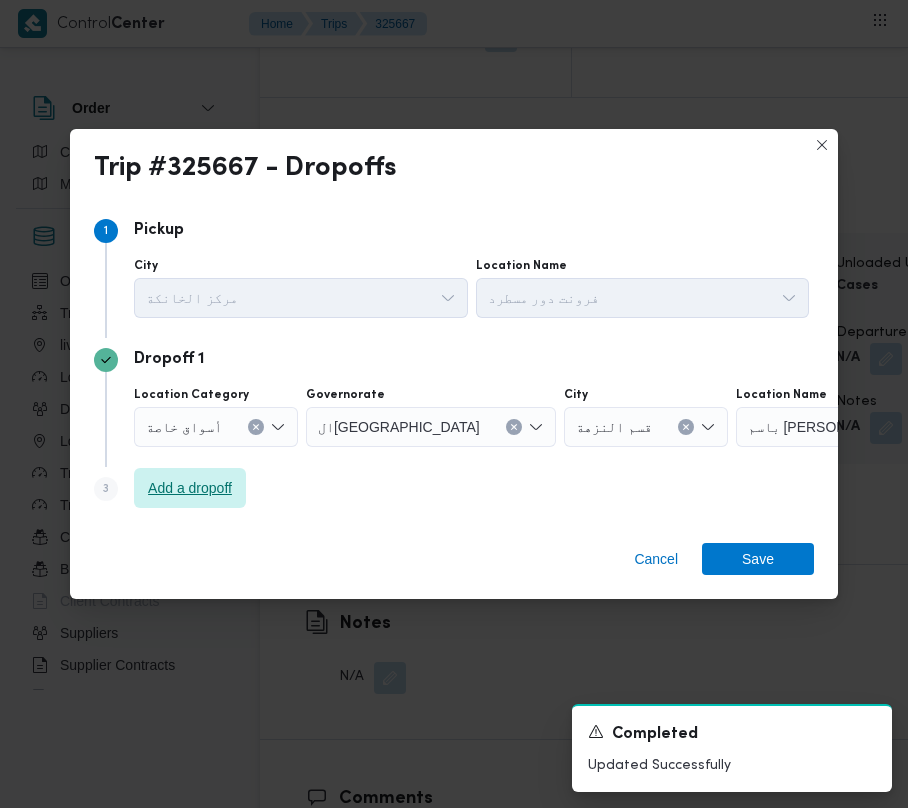 click on "Add a dropoff" at bounding box center [190, 488] 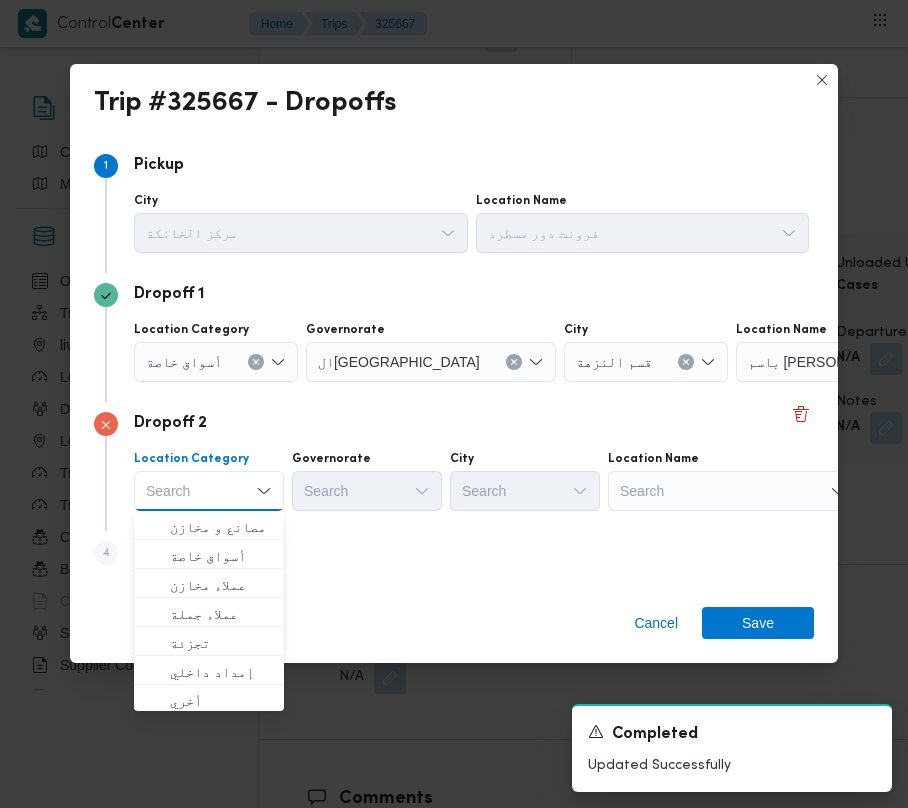 click on "Search" at bounding box center [861, 362] 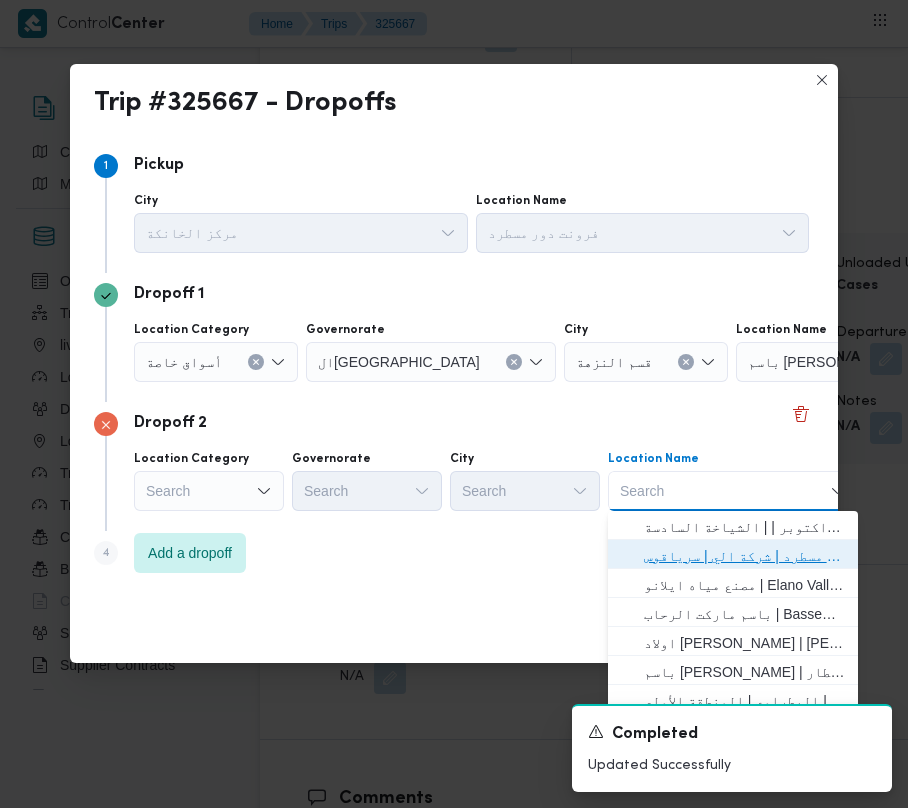 click on "فرونت دور مسطرد | شركة الي | سرياقوس" at bounding box center (745, 556) 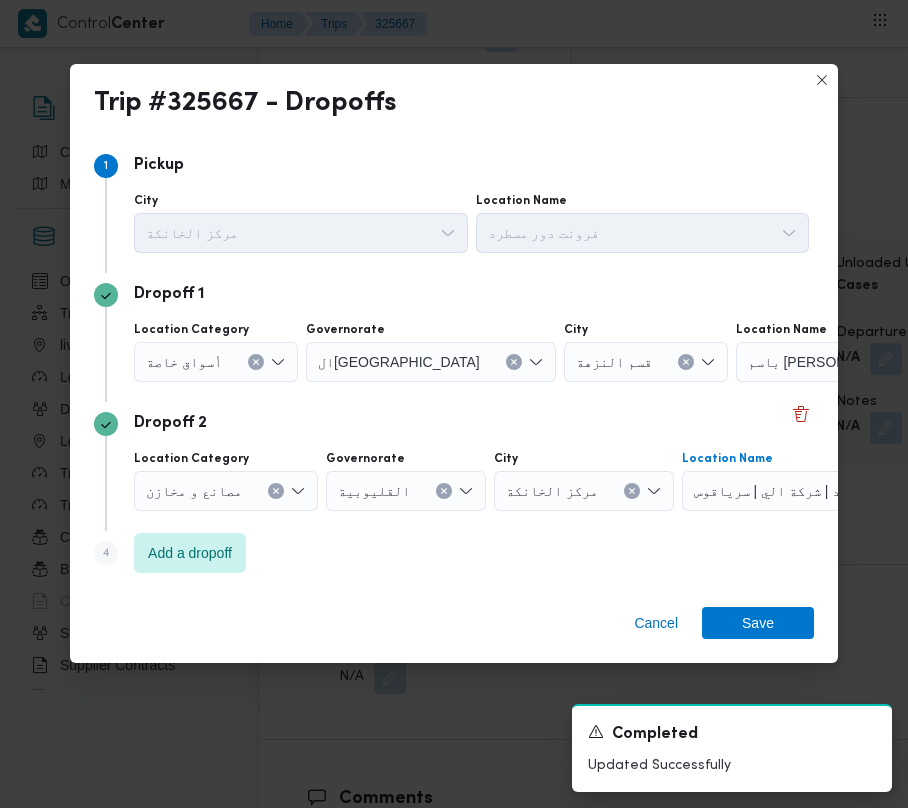 click on "أسواق خاصة" at bounding box center [216, 362] 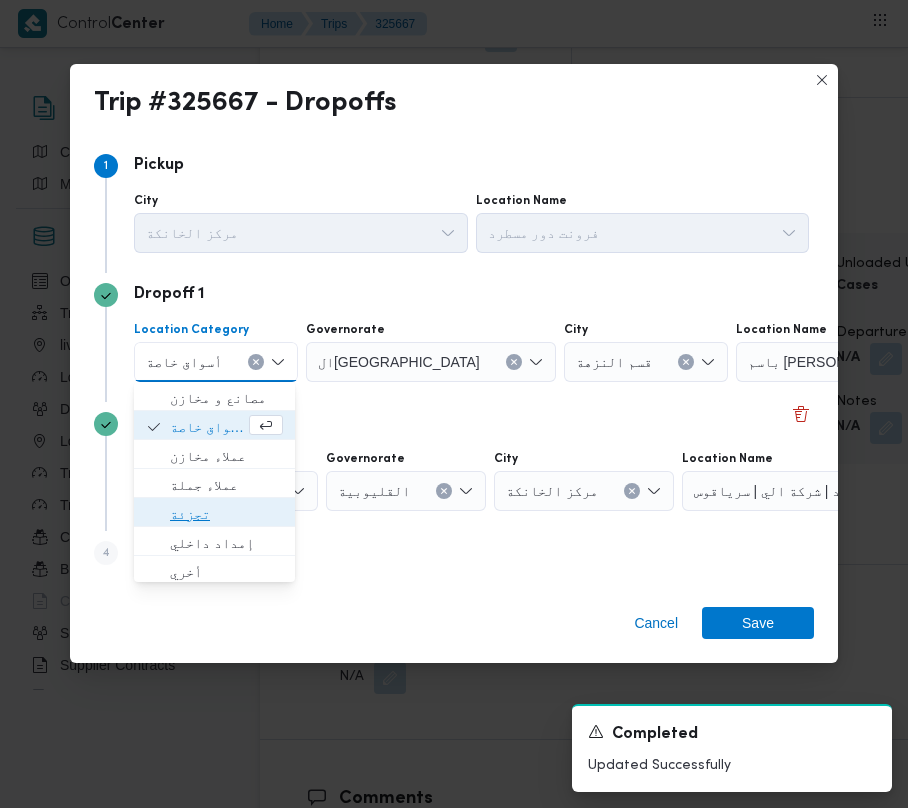 click on "تجزئة" at bounding box center (226, 514) 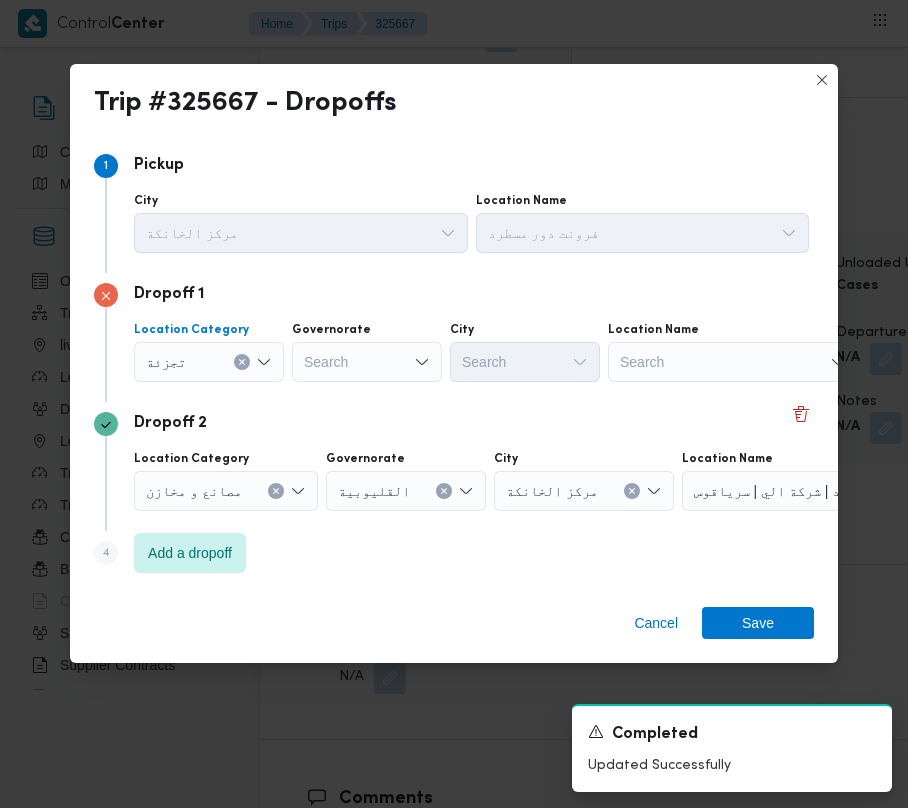 click on "Governorate" at bounding box center (367, 330) 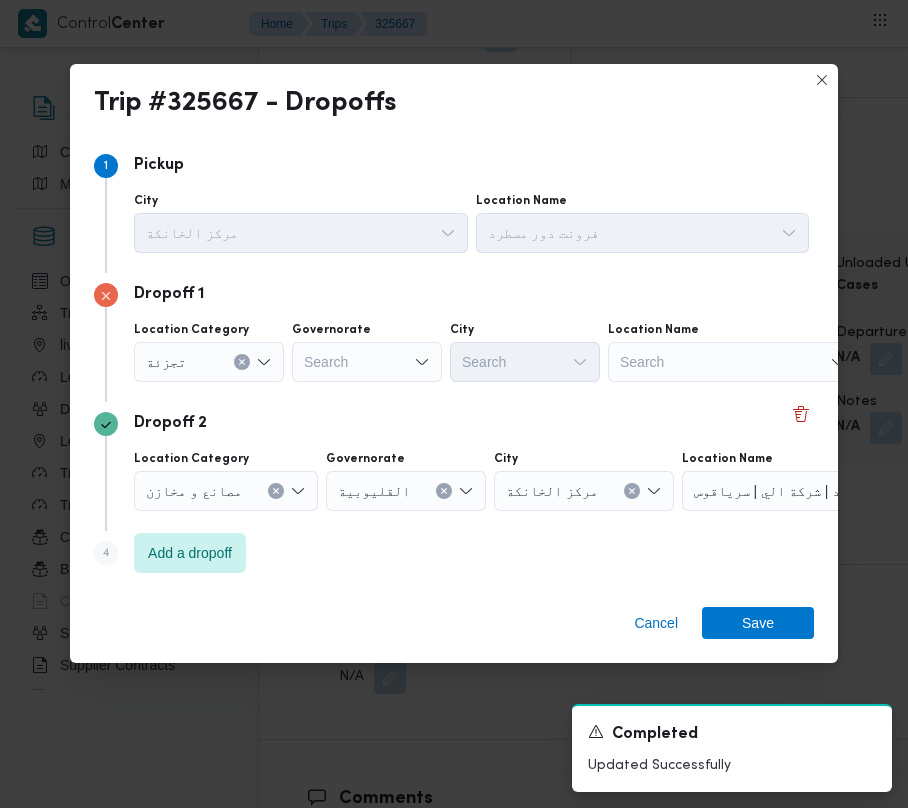 click on "Search" at bounding box center (367, 362) 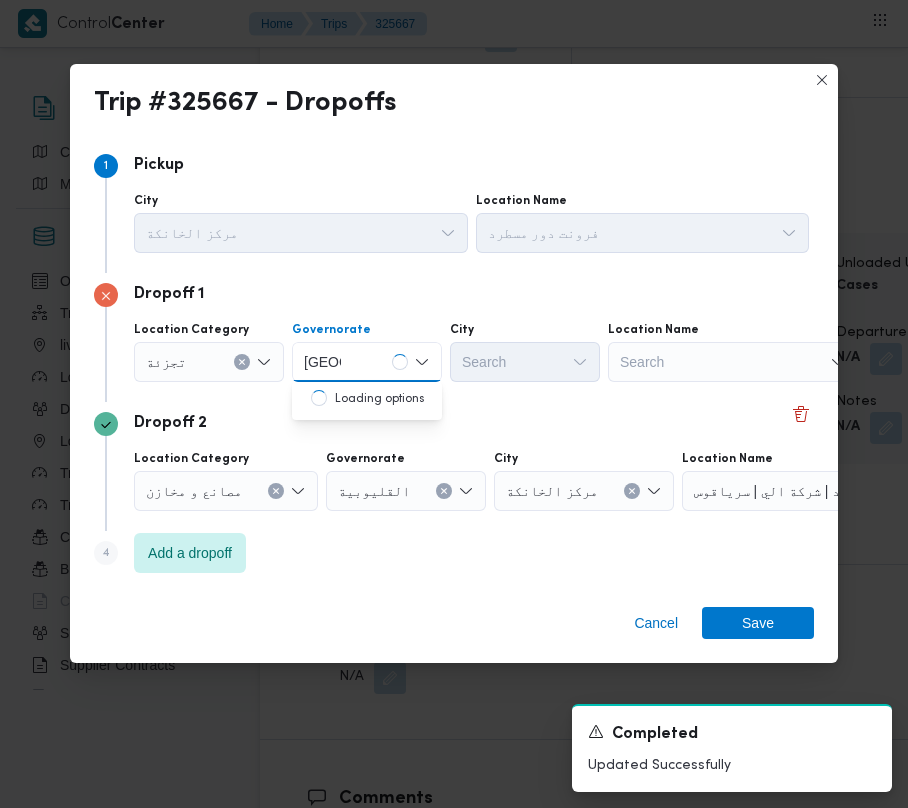click on "Dropoff 2" at bounding box center [454, 424] 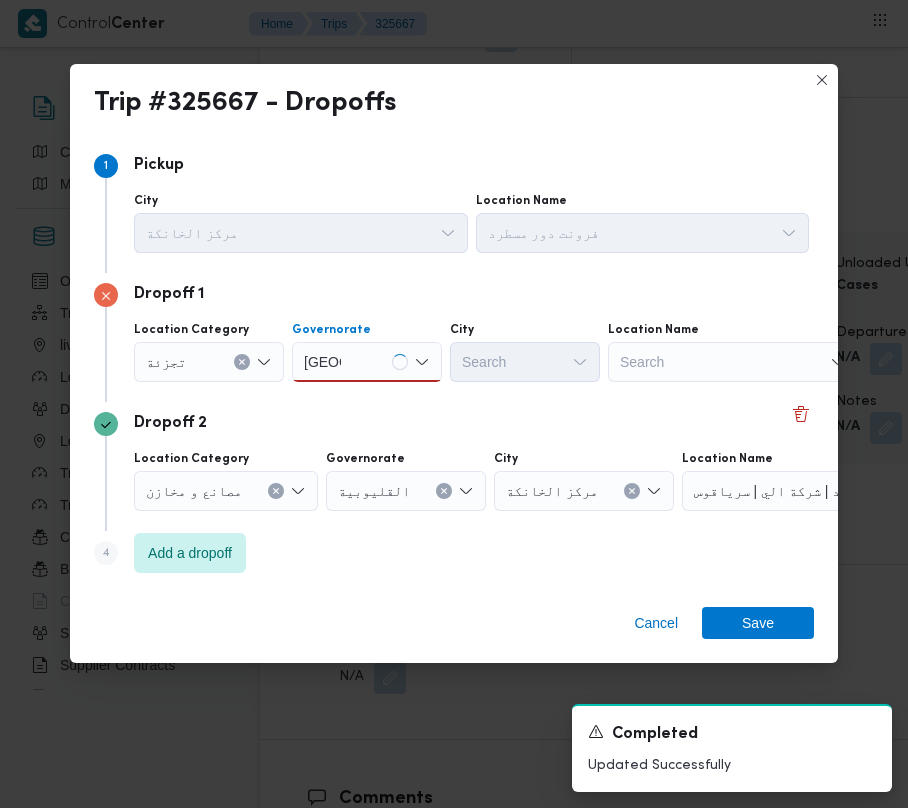 click on "[GEOGRAPHIC_DATA] [GEOGRAPHIC_DATA]" at bounding box center [367, 362] 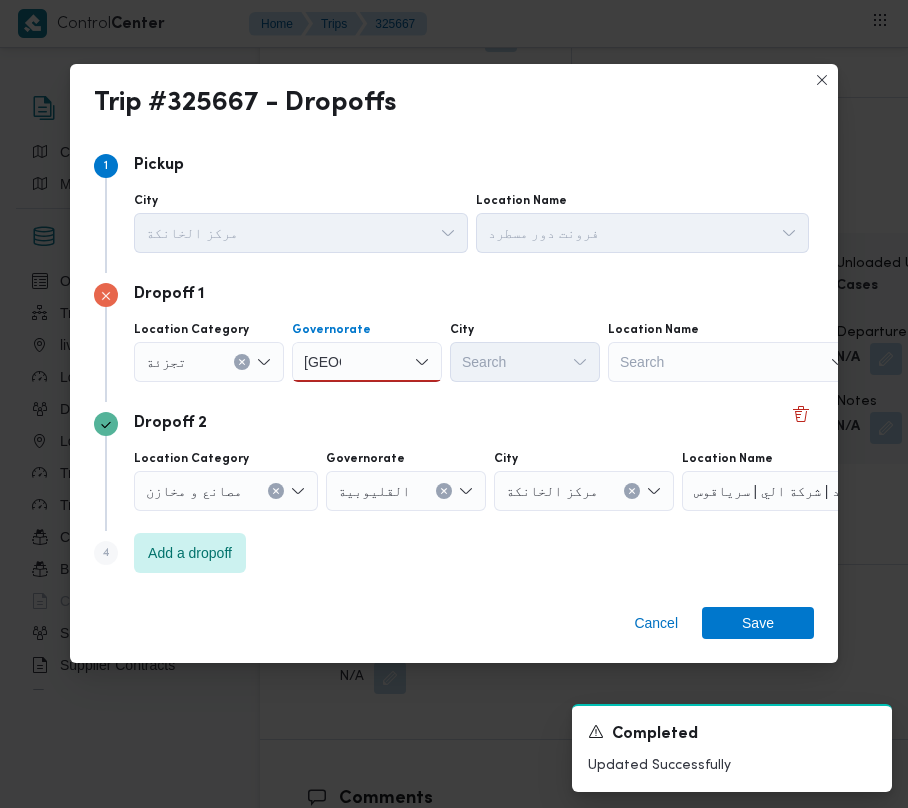 click on "[GEOGRAPHIC_DATA] [GEOGRAPHIC_DATA]" at bounding box center (367, 362) 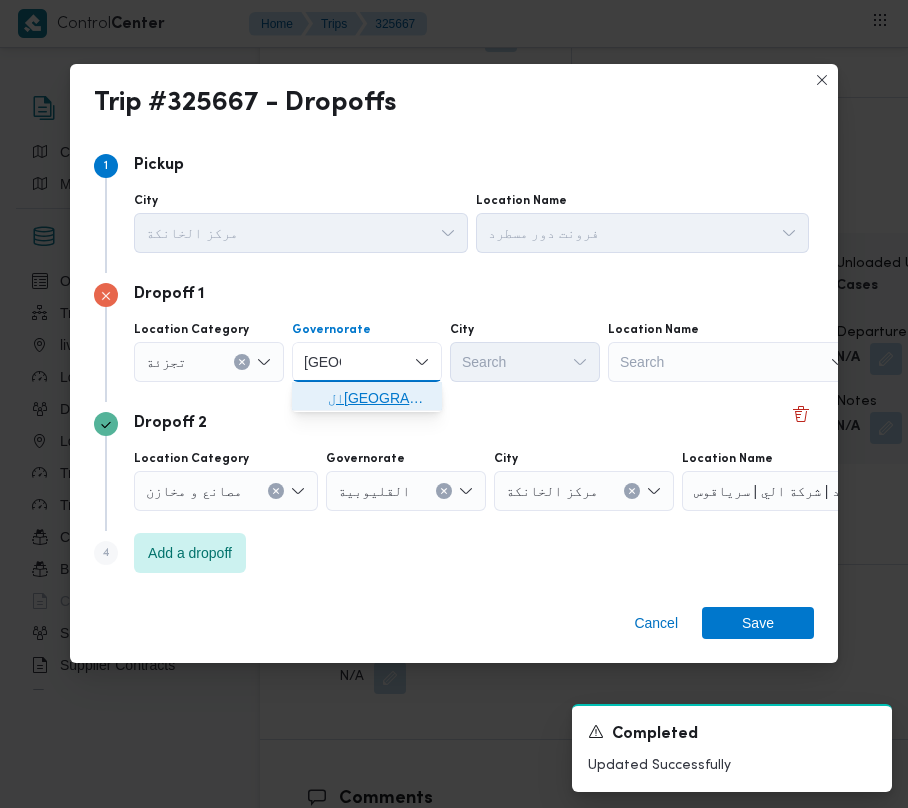 click on "ال[GEOGRAPHIC_DATA]" at bounding box center [379, 398] 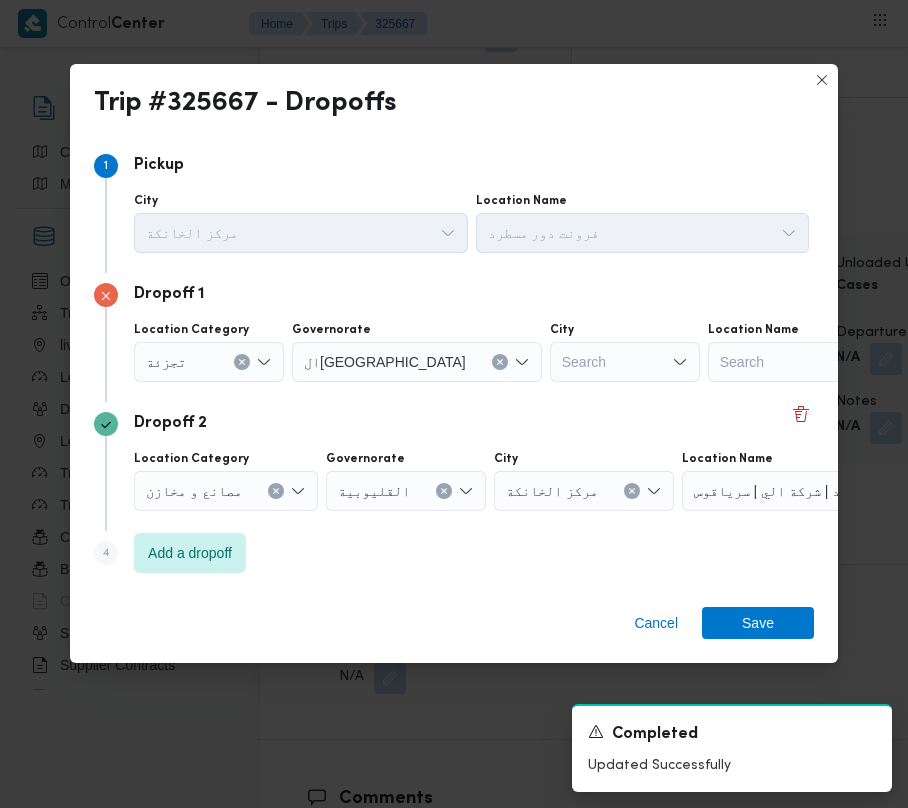 click on "Search" at bounding box center [625, 362] 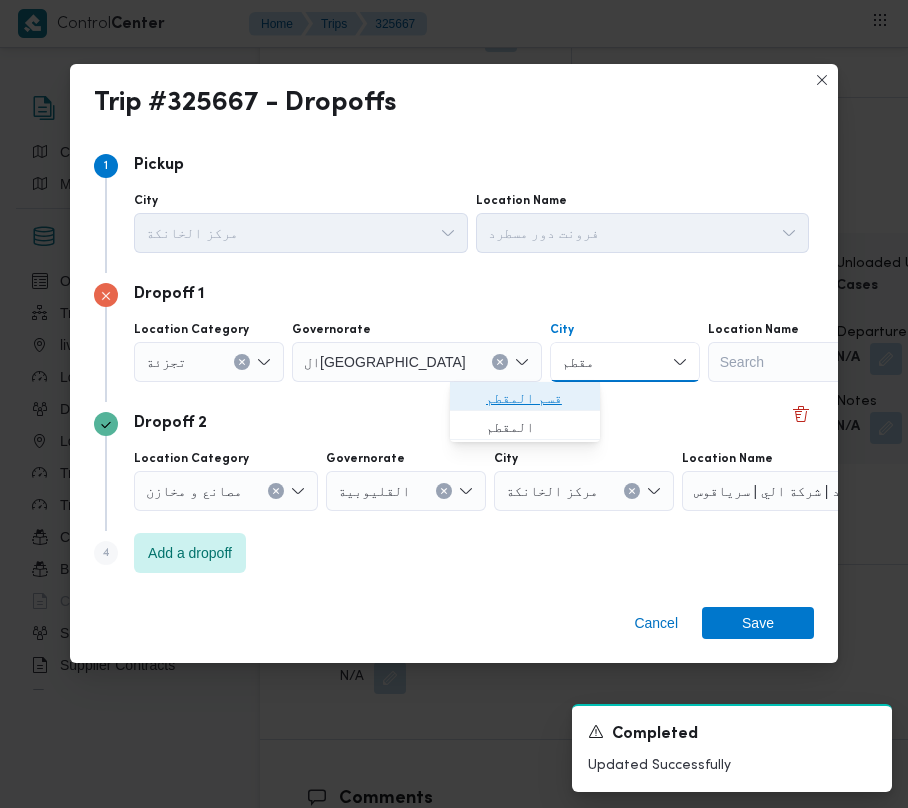 click on "قسم المقطم" at bounding box center [537, 398] 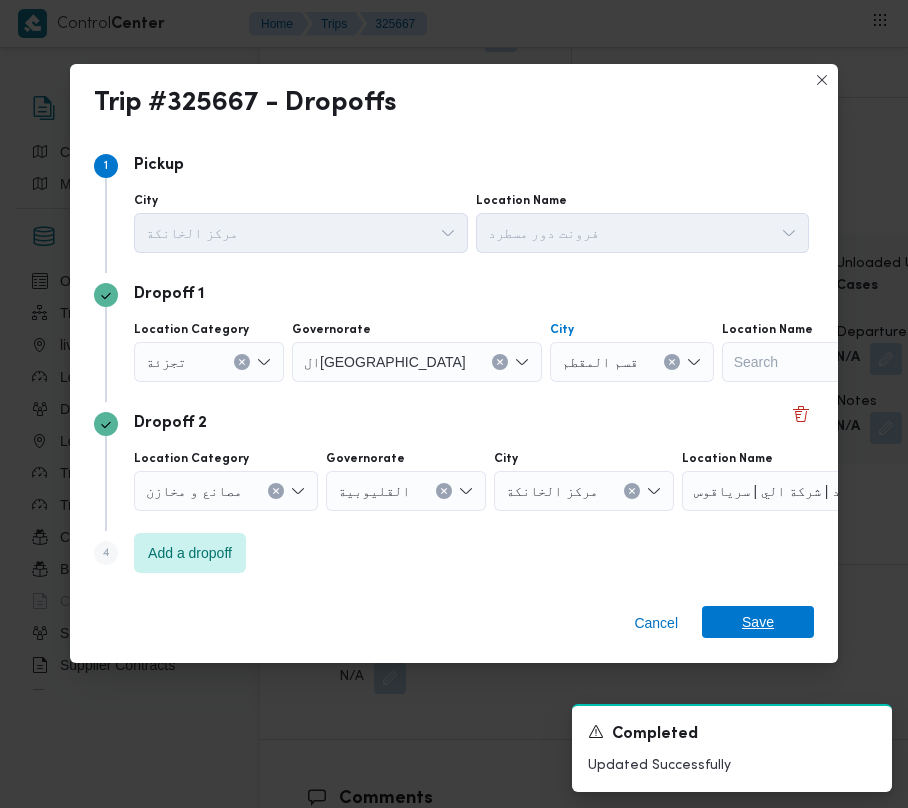 click on "Save" at bounding box center (758, 622) 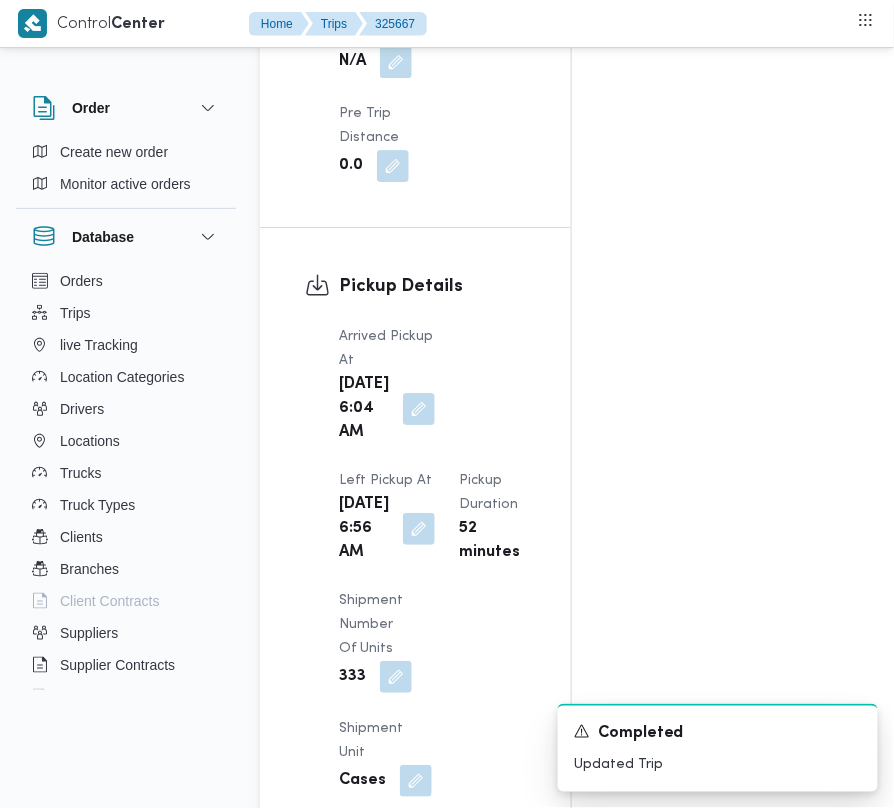 scroll, scrollTop: 2533, scrollLeft: 0, axis: vertical 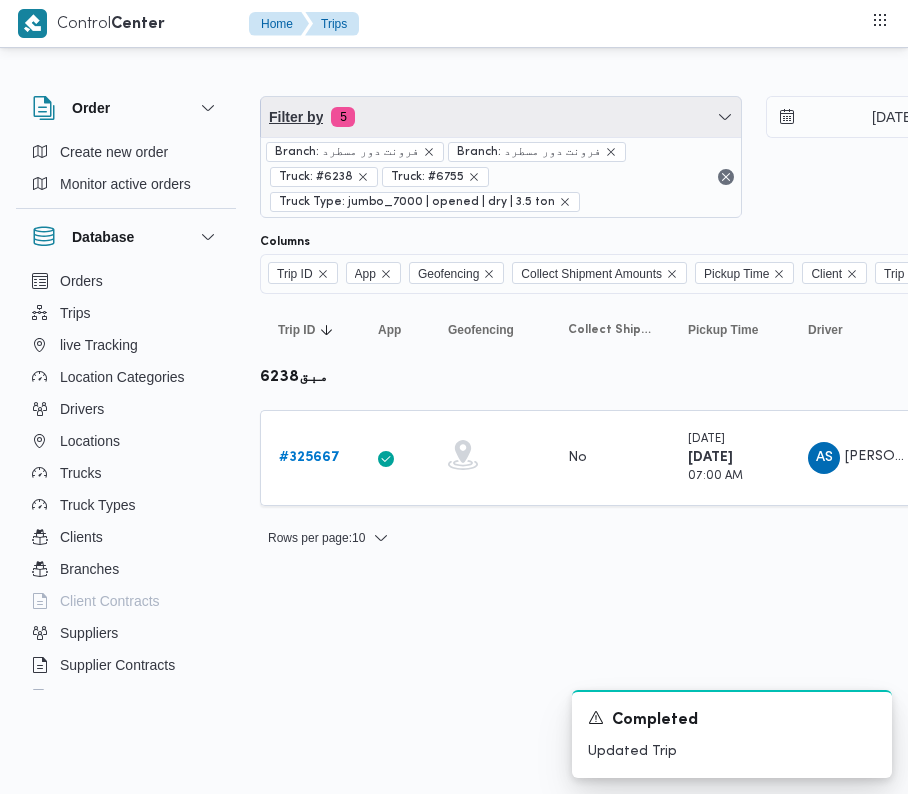 click on "Filter by 5" at bounding box center (501, 117) 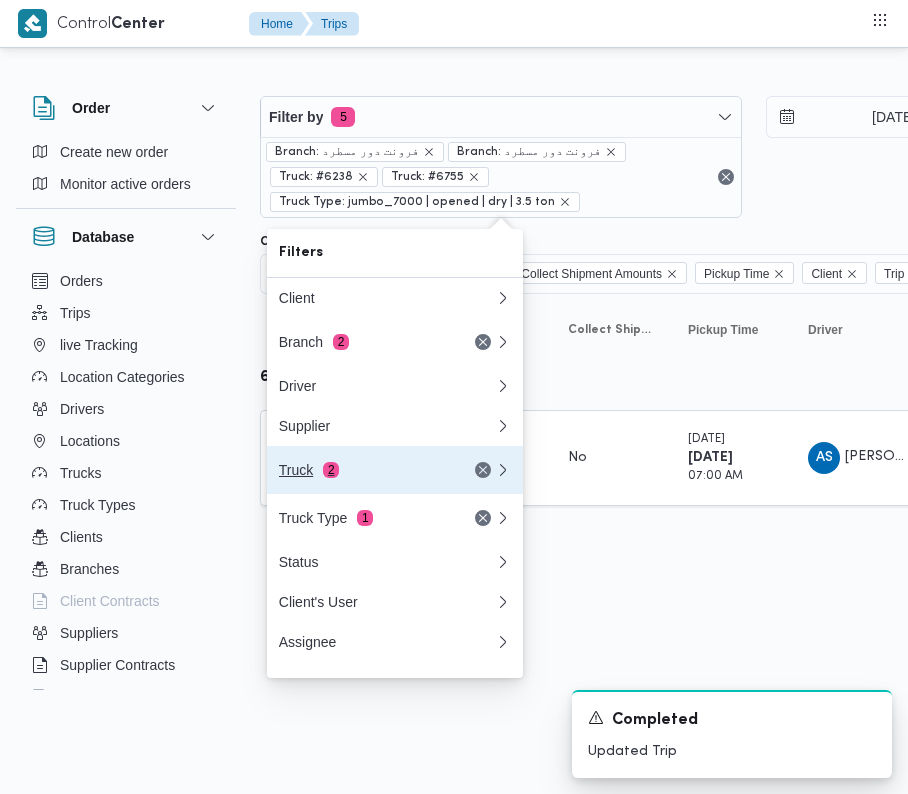 click on "Truck 2" at bounding box center (363, 470) 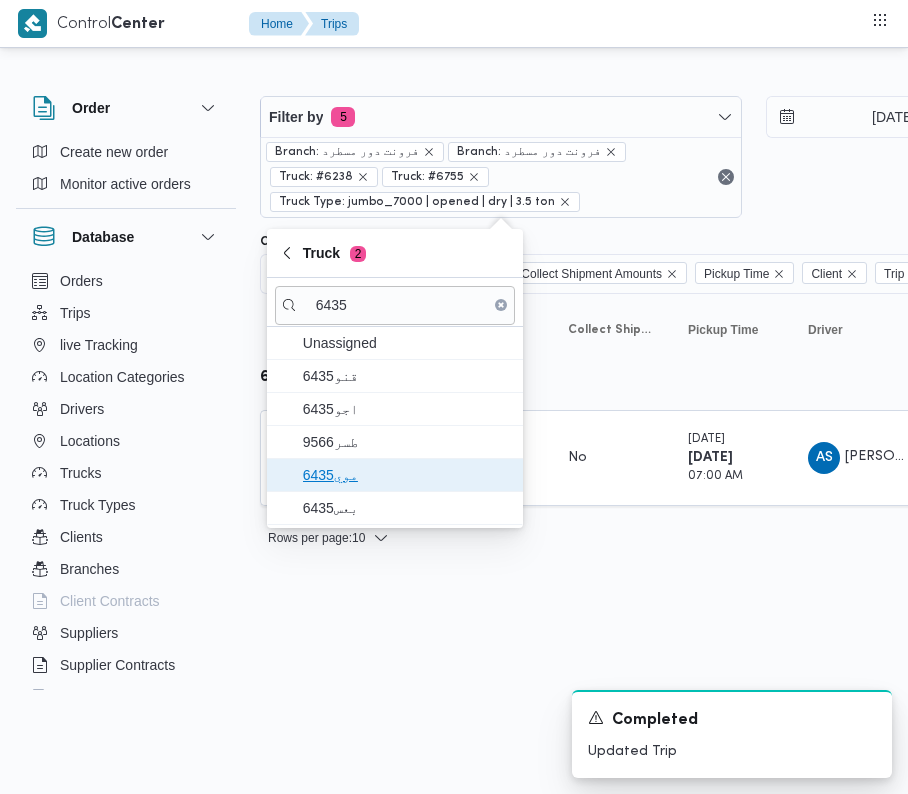 click on "موي6435" at bounding box center [407, 475] 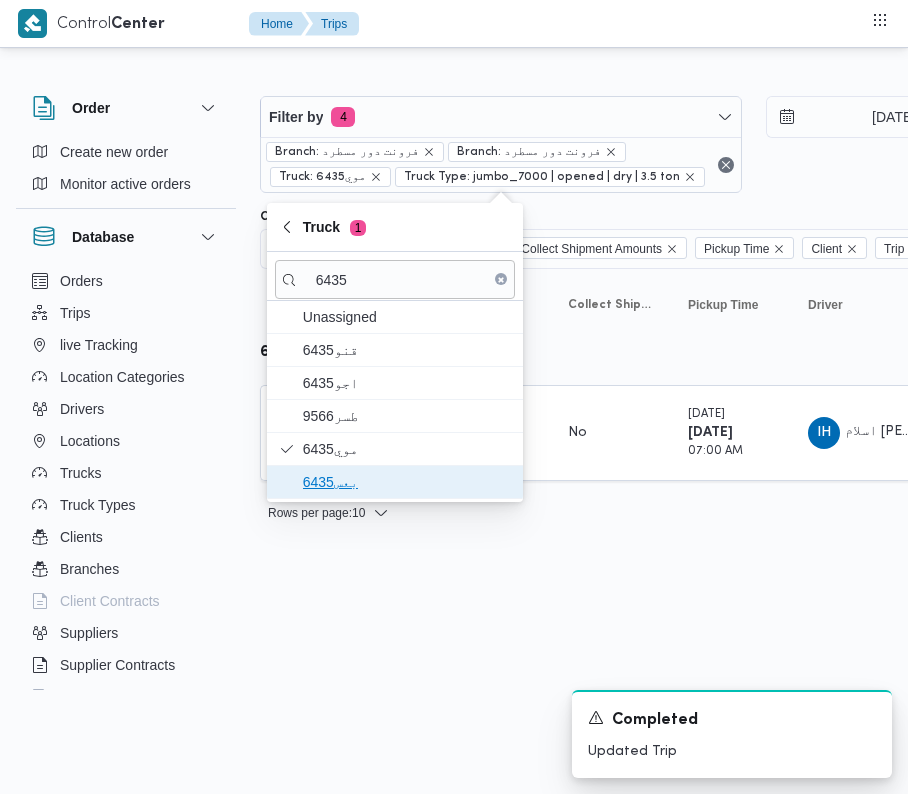 click on "بعس6435" at bounding box center (407, 482) 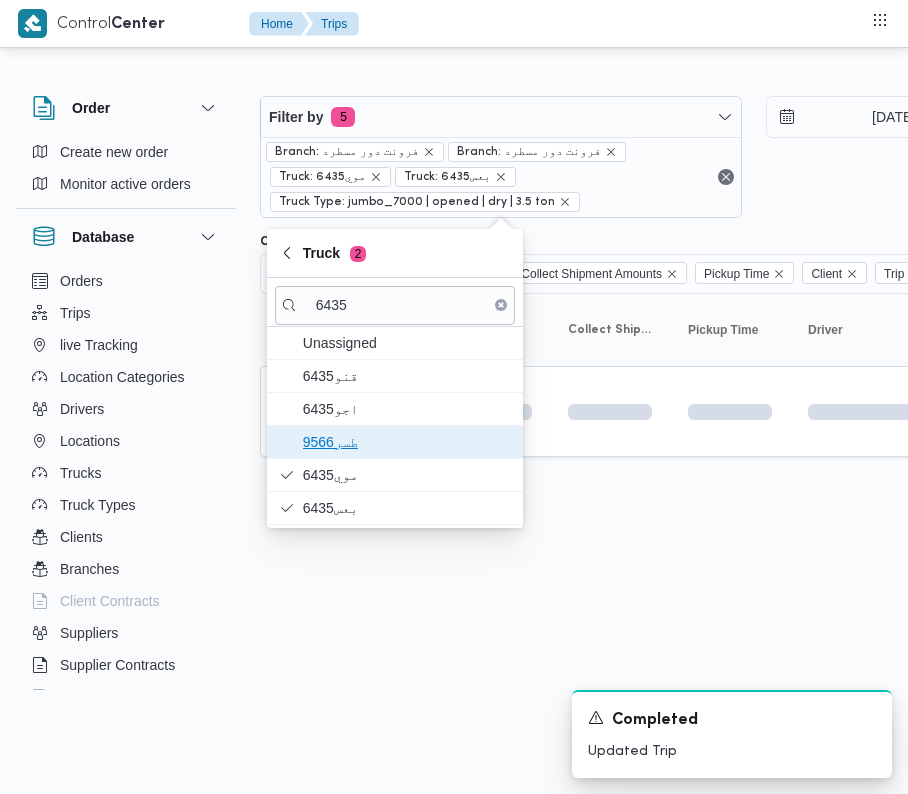 click on "طسر9566" at bounding box center (407, 442) 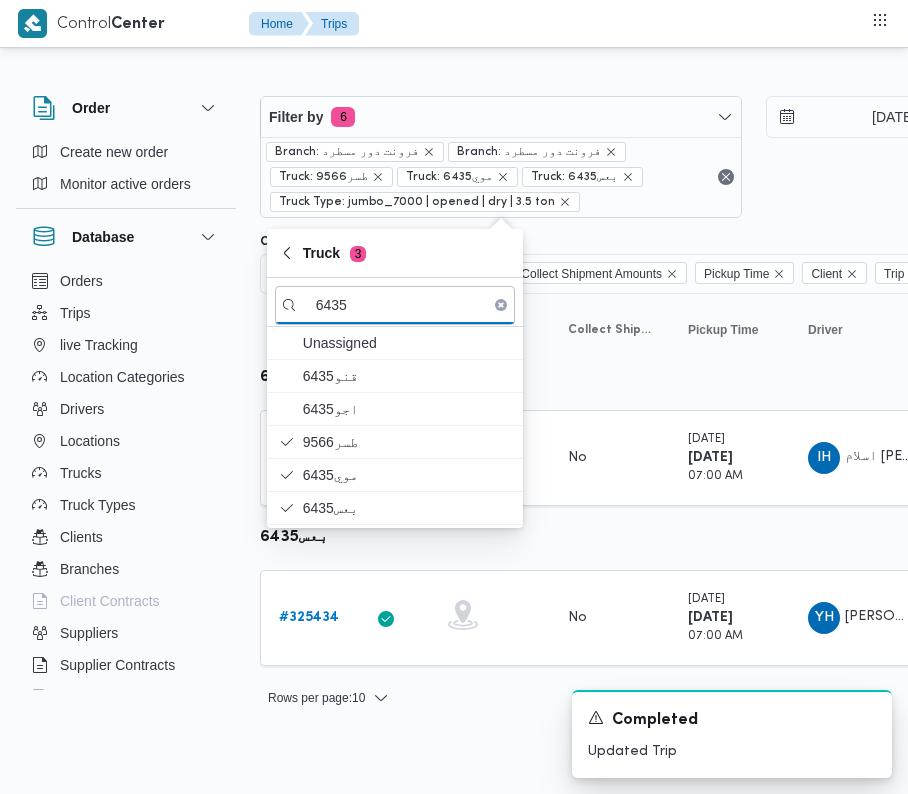 drag, startPoint x: 332, startPoint y: 734, endPoint x: 345, endPoint y: 718, distance: 20.615528 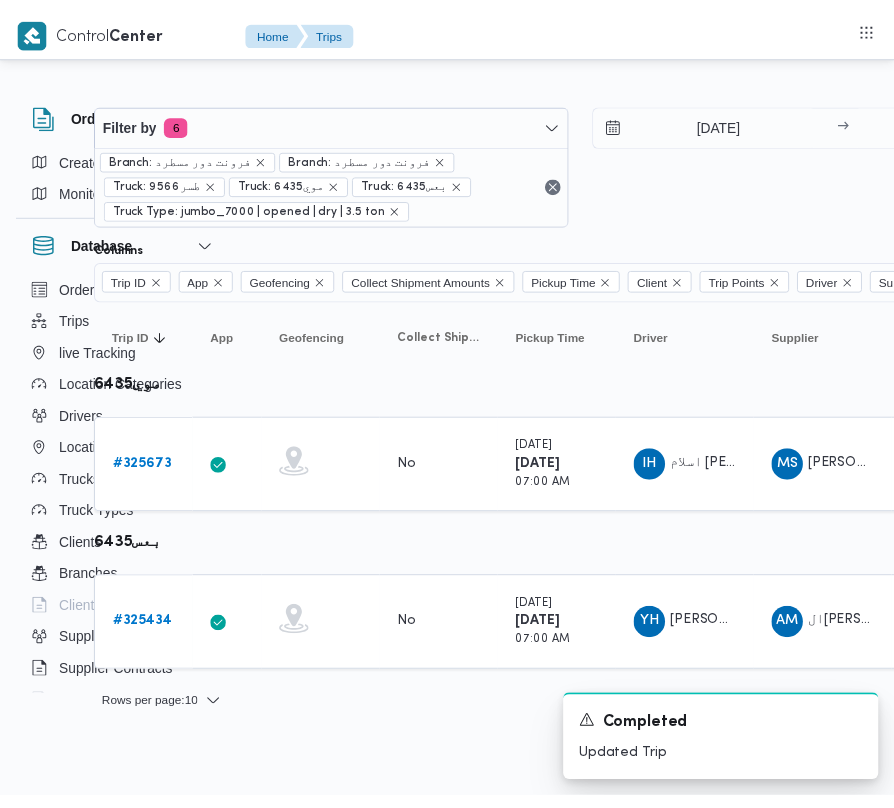 scroll, scrollTop: 0, scrollLeft: 0, axis: both 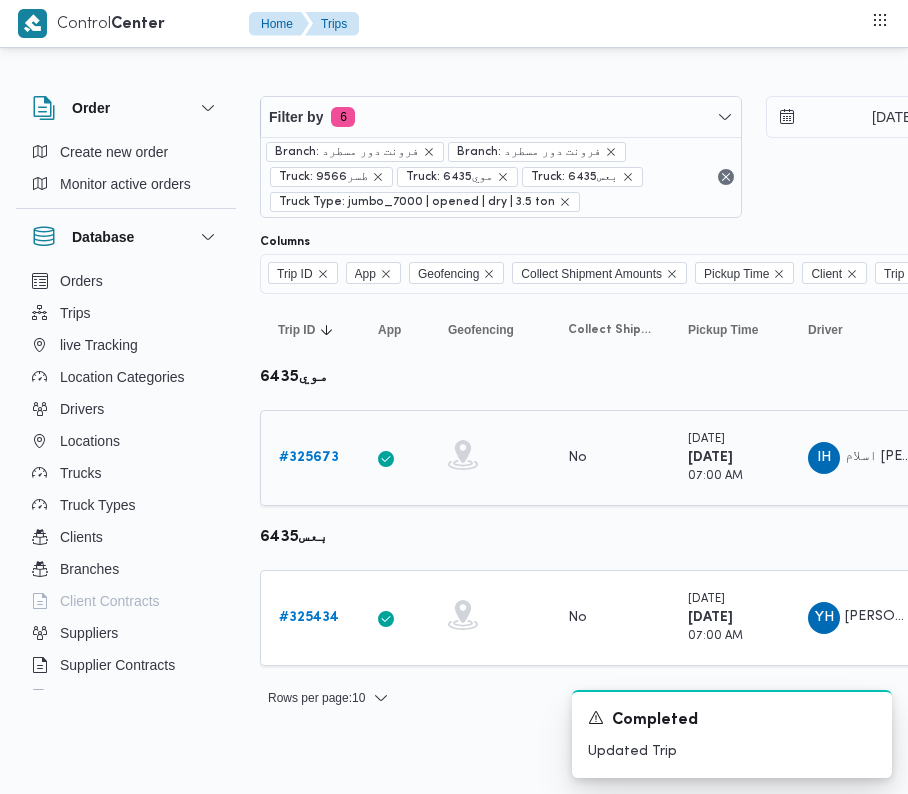 click on "# 325673" at bounding box center [309, 457] 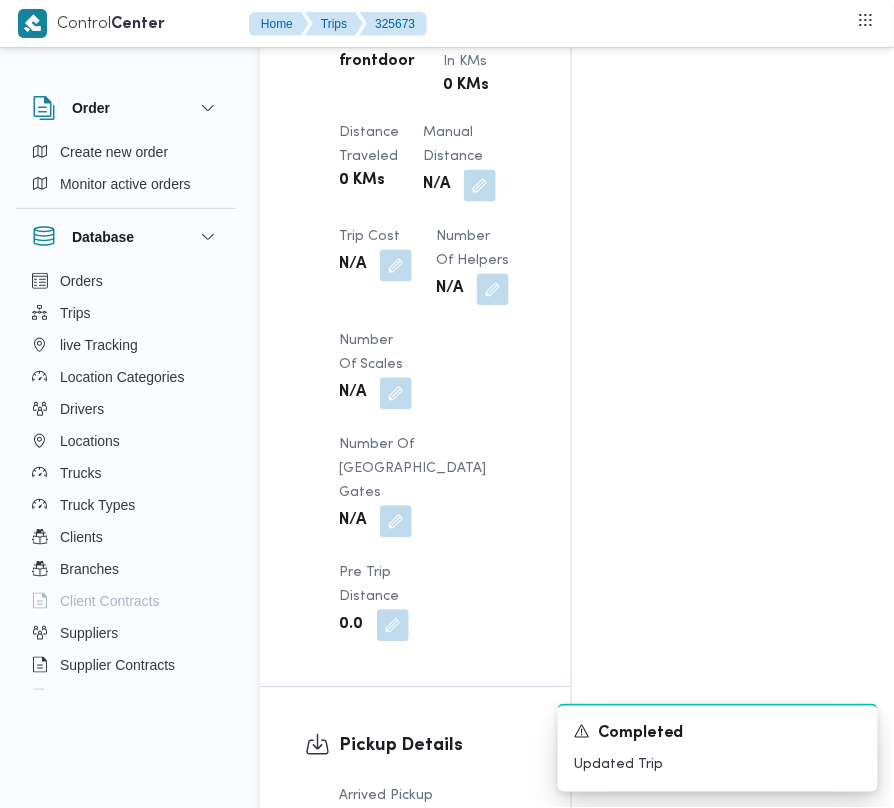 scroll, scrollTop: 2533, scrollLeft: 0, axis: vertical 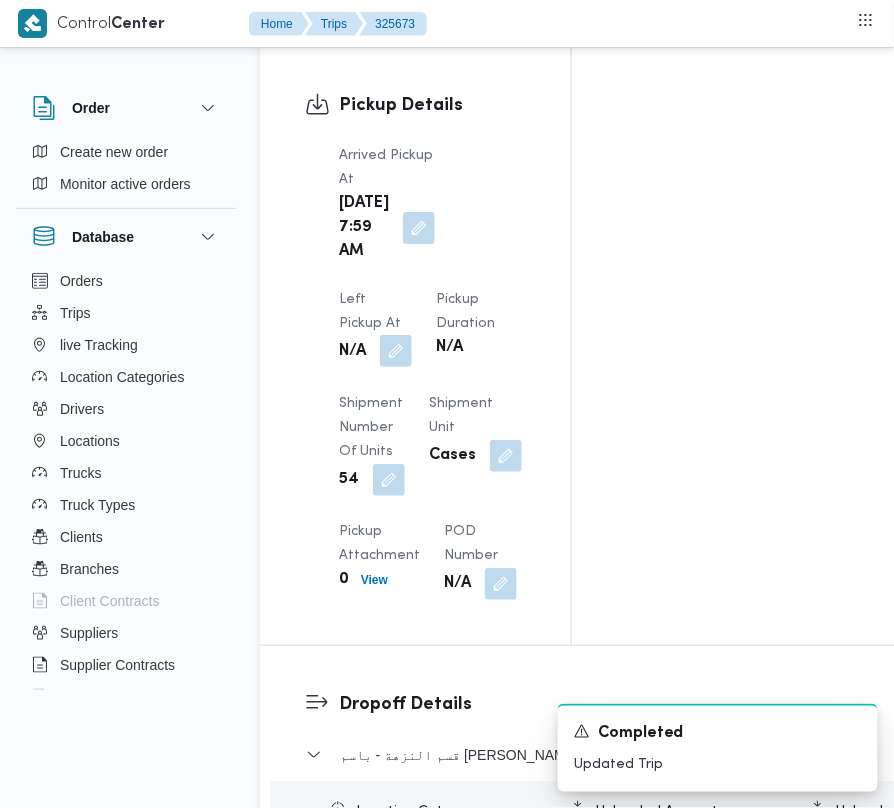 drag, startPoint x: 509, startPoint y: 117, endPoint x: 509, endPoint y: 138, distance: 21 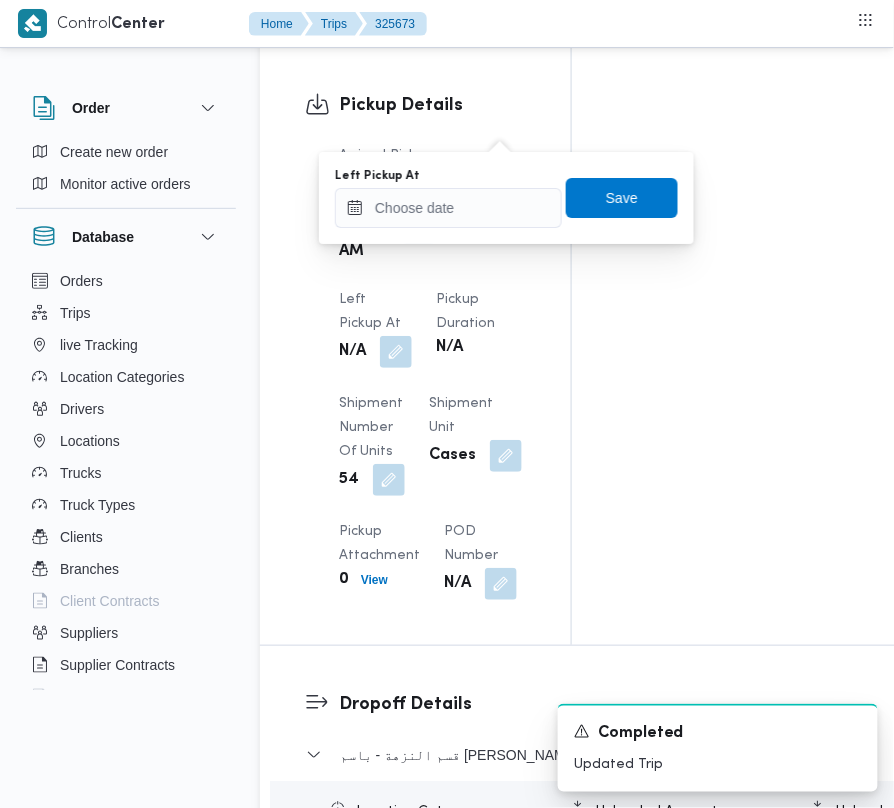 click on "You are in a dialog. To close this dialog, hit escape. Left Pickup At Save" at bounding box center (506, 198) 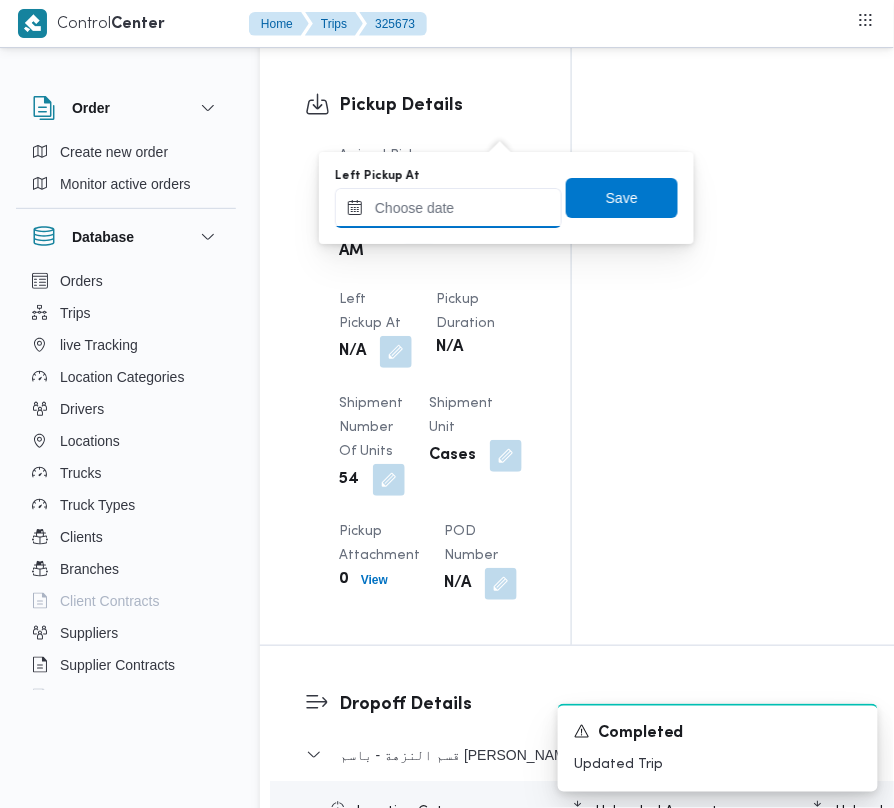 click on "Left Pickup At" at bounding box center (448, 208) 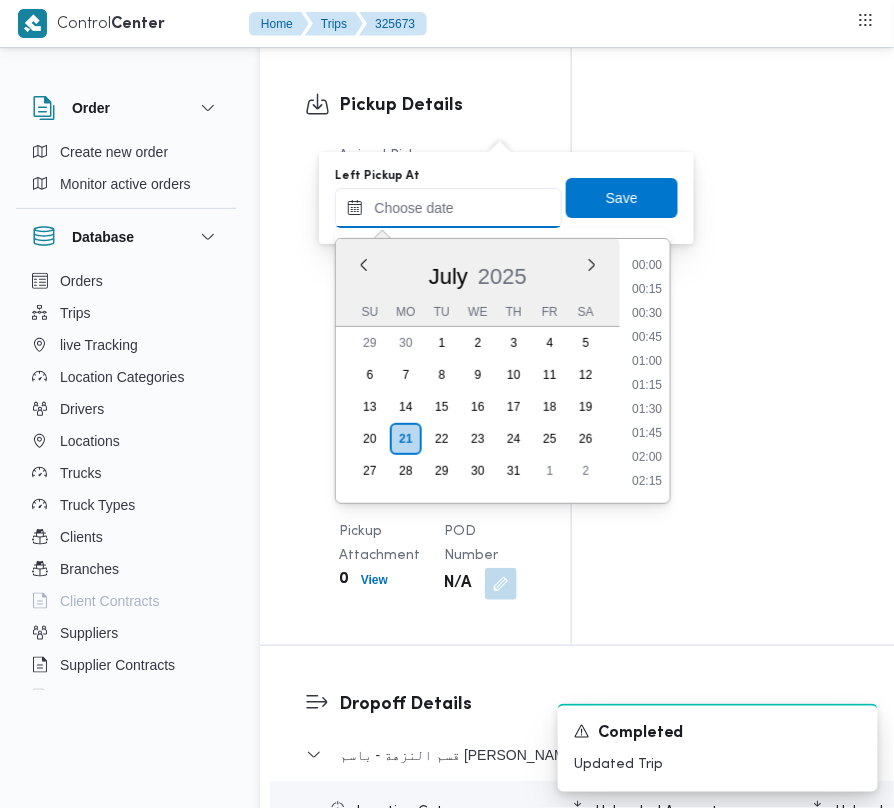 scroll, scrollTop: 769, scrollLeft: 0, axis: vertical 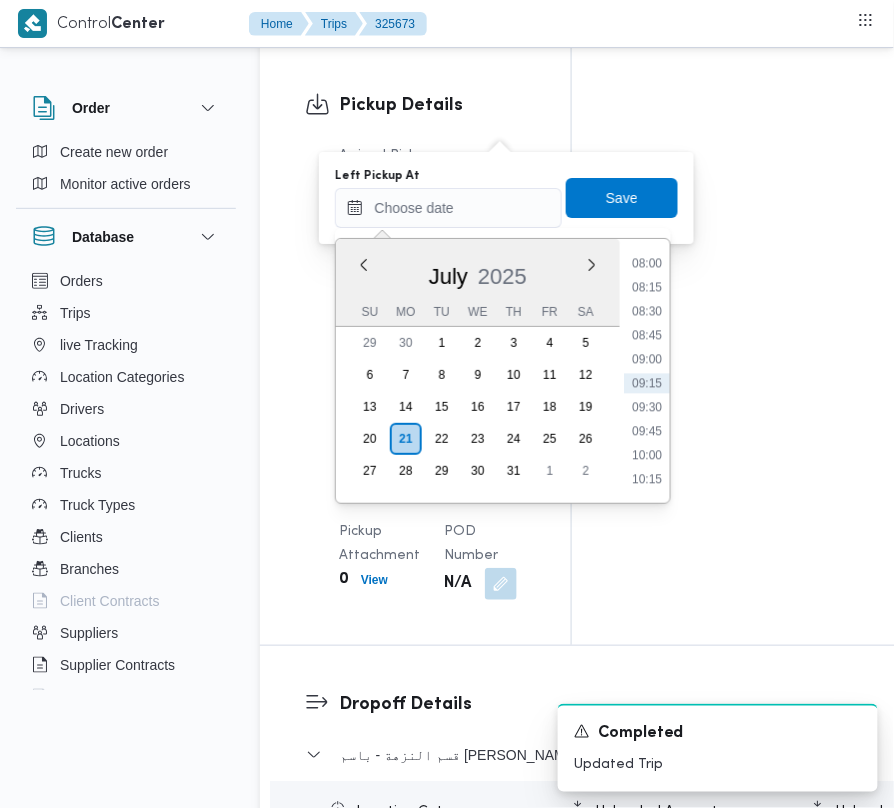 click on "Previous Month Next month Ju[DATE]u[DATE]u Mo Tu We Th Fr Sa 29 30 1 2 3 4 5 6 7 8 9 10 11 12 13 14 15 16 17 18 19 20 21 22 23 24 25 26 27 28 29 30 31 1 2 Time 00:00 00:15 00:30 00:45 01:00 01:15 01:30 01:45 02:00 02:15 02:30 02:45 03:00 03:15 03:30 03:45 04:00 04:15 04:30 04:45 05:00 05:15 05:30 05:45 06:00 06:15 06:30 06:45 07:00 07:15 07:30 07:45 08:00 08:15 08:30 08:45 09:00 09:15 09:30 09:45 10:00 10:15 10:30 10:45 11:00 11:15 11:30 11:45 12:00 12:15 12:30 12:45 13:00 13:15 13:30 13:45 14:00 14:15 14:30 14:45 15:00 15:15 15:30 15:45 16:00 16:15 16:30 16:45 17:00 17:15 17:30 17:45 18:00 18:15 18:30 18:45 19:00 19:15 19:30 19:45 20:00 20:15 20:30 20:45 21:00 21:15 21:30 21:45 22:00 22:15 22:30 22:45 23:00 23:15 23:30 23:45" at bounding box center [503, 371] 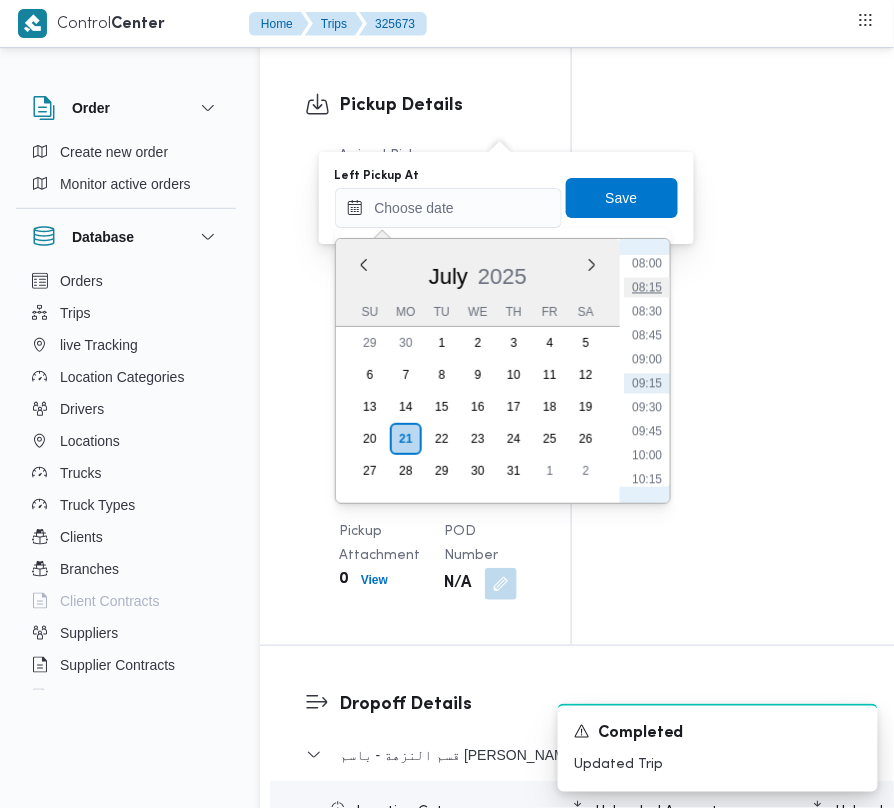 click on "08:15" at bounding box center (647, 288) 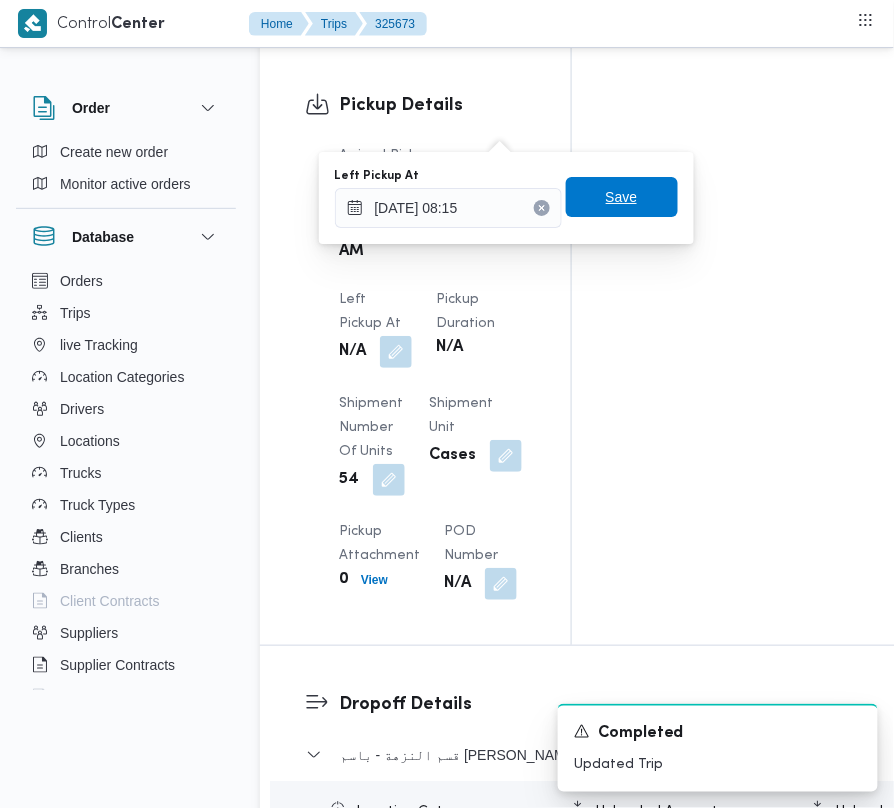 click on "Save" at bounding box center (622, 197) 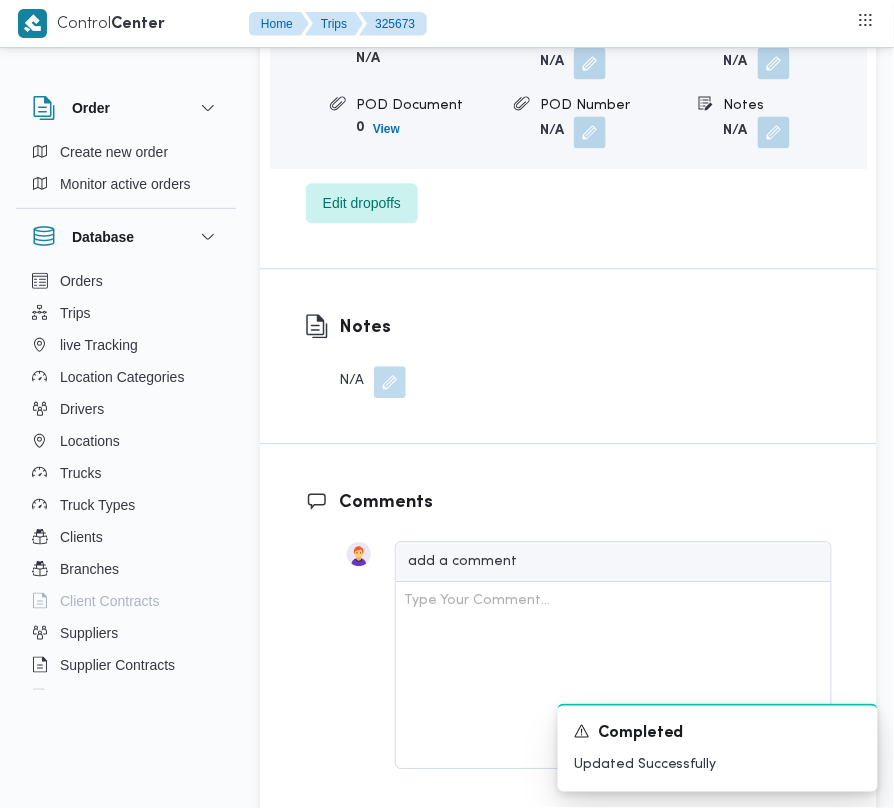 scroll, scrollTop: 3513, scrollLeft: 0, axis: vertical 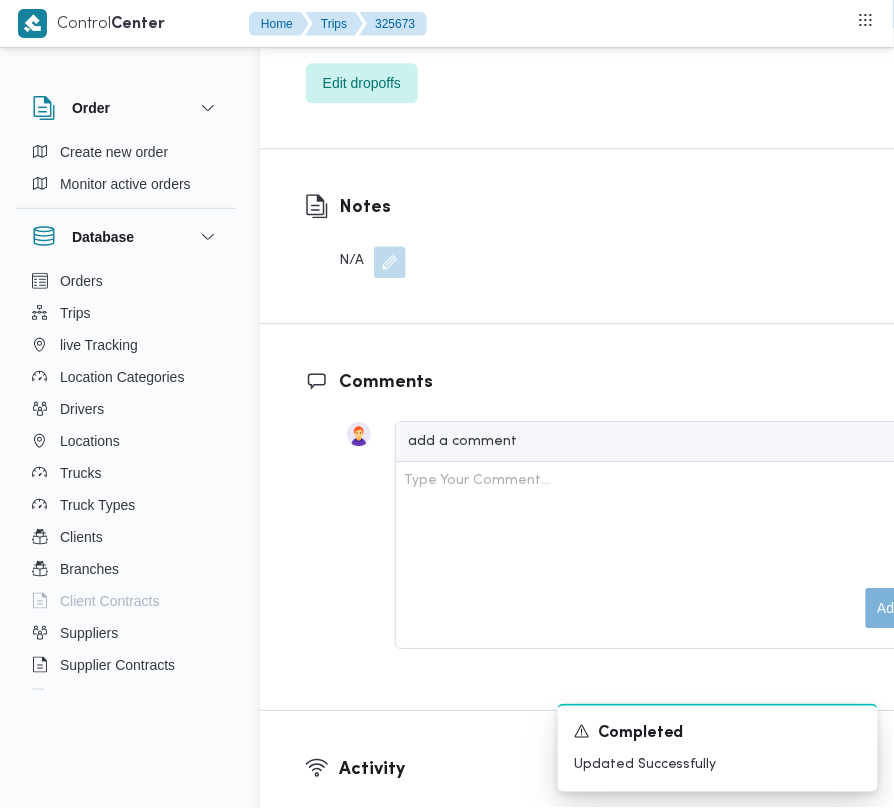 click on "قسم النزهة -
باسم [PERSON_NAME] Location Category أسواق خاصة Unloaded Amount 0 Unloaded Unit Cases Unloaded Duration N/A Arrival Time N/A Departure Time N/A POD Document 0 View POD Number N/A Notes N/A Edit dropoffs" at bounding box center [653, -59] 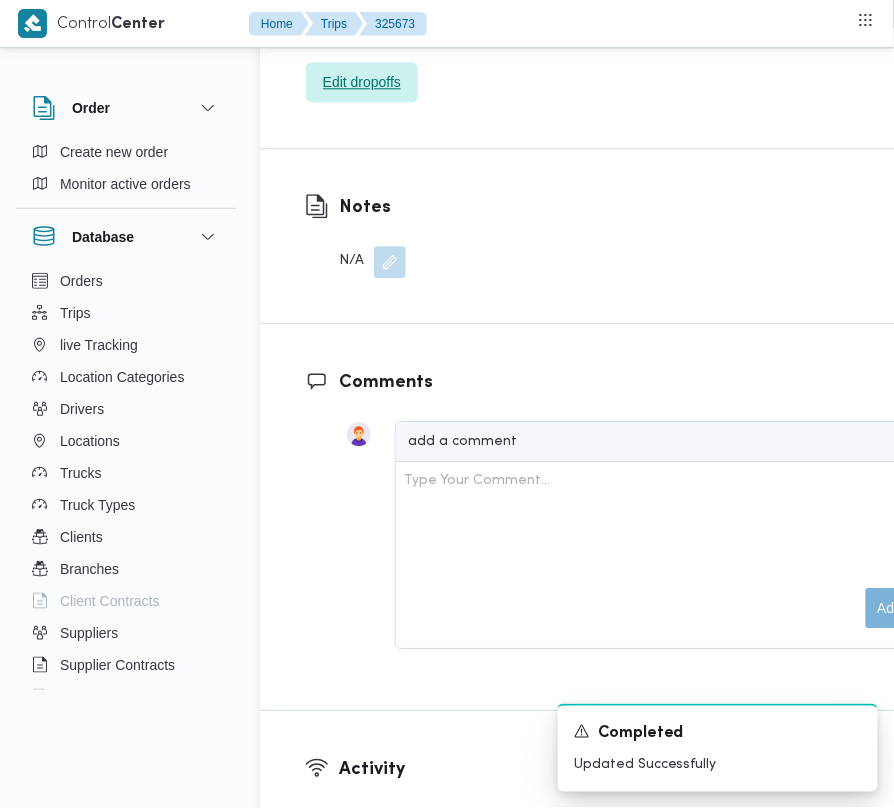 click on "Edit dropoffs" at bounding box center (362, 82) 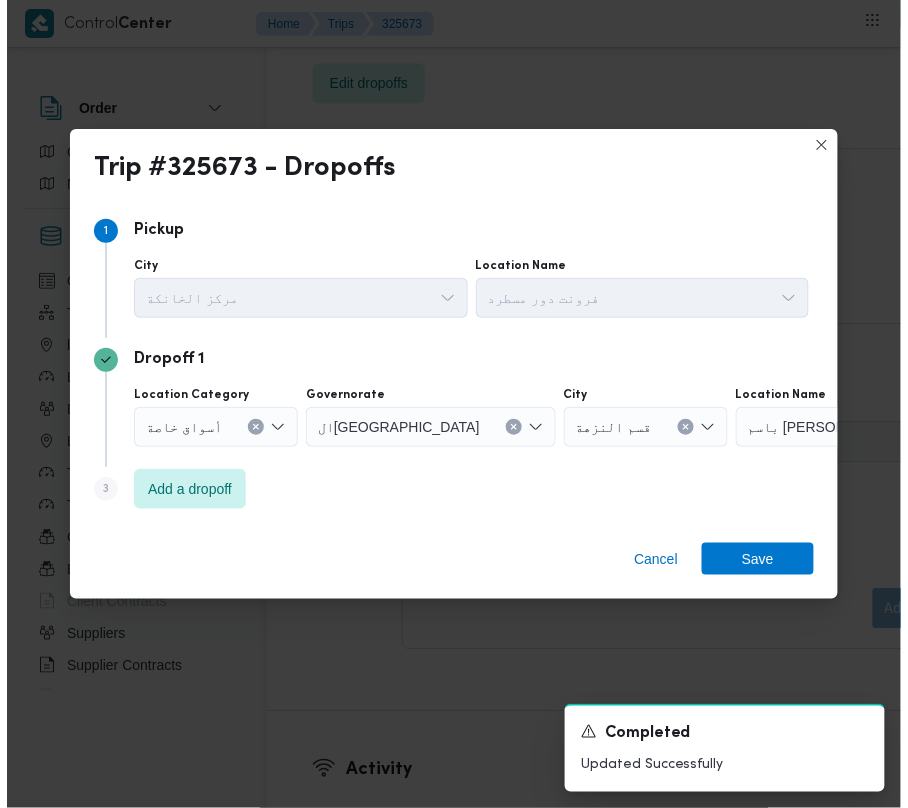 scroll, scrollTop: 3369, scrollLeft: 0, axis: vertical 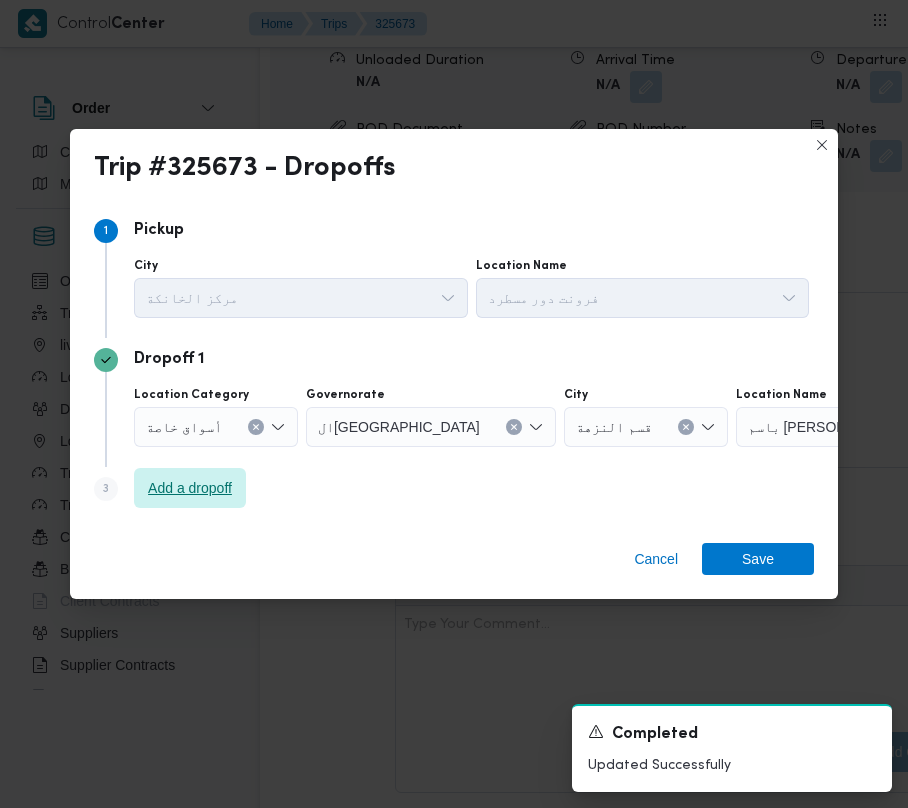 click on "Add a dropoff" at bounding box center (190, 488) 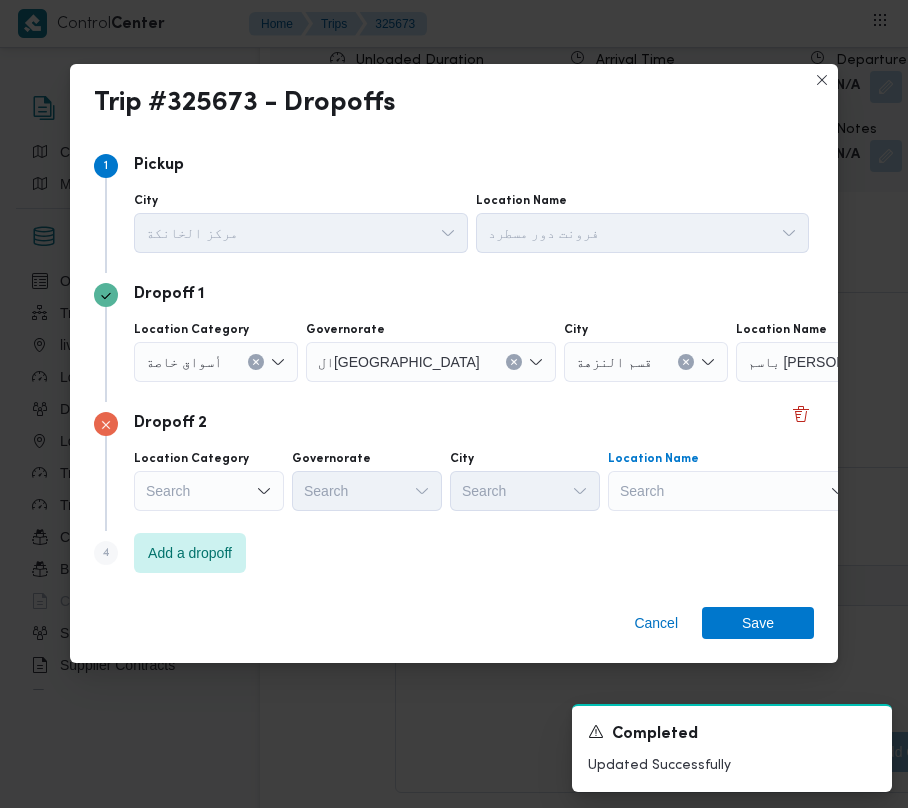 click on "Search" at bounding box center [861, 362] 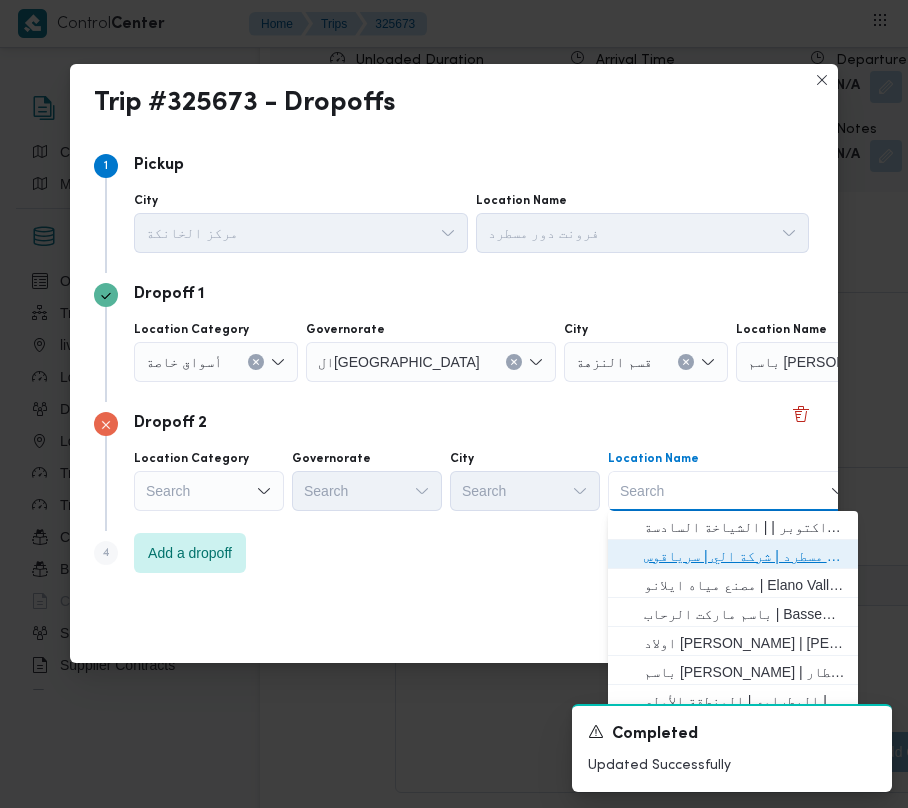 click on "فرونت دور مسطرد | شركة الي | سرياقوس" at bounding box center (745, 556) 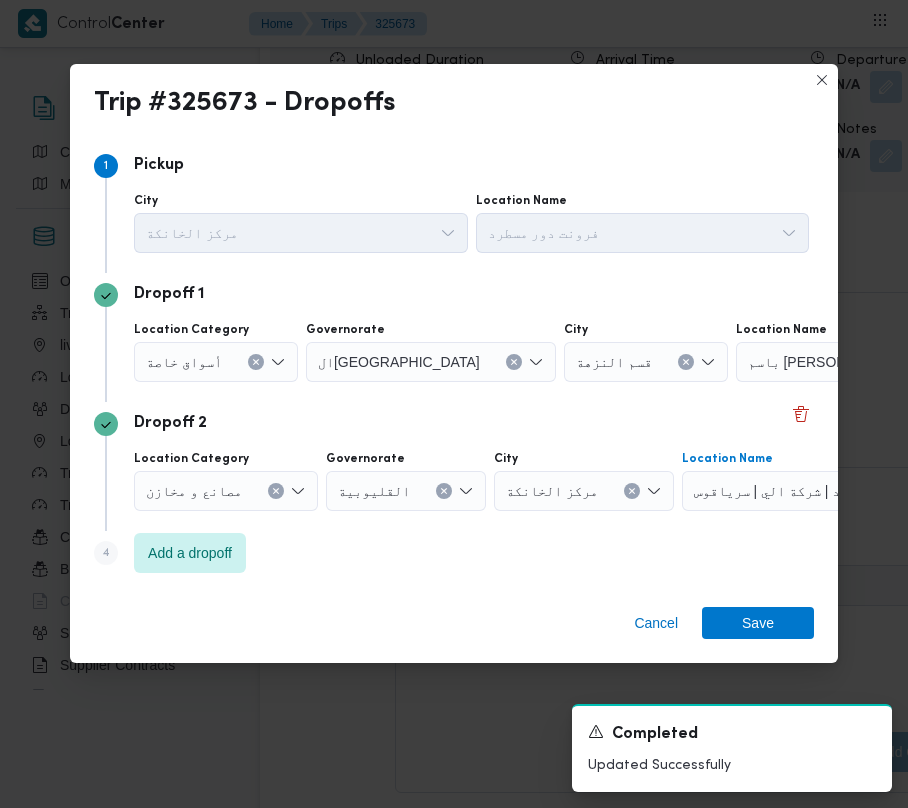 drag, startPoint x: 189, startPoint y: 360, endPoint x: 229, endPoint y: 368, distance: 40.792156 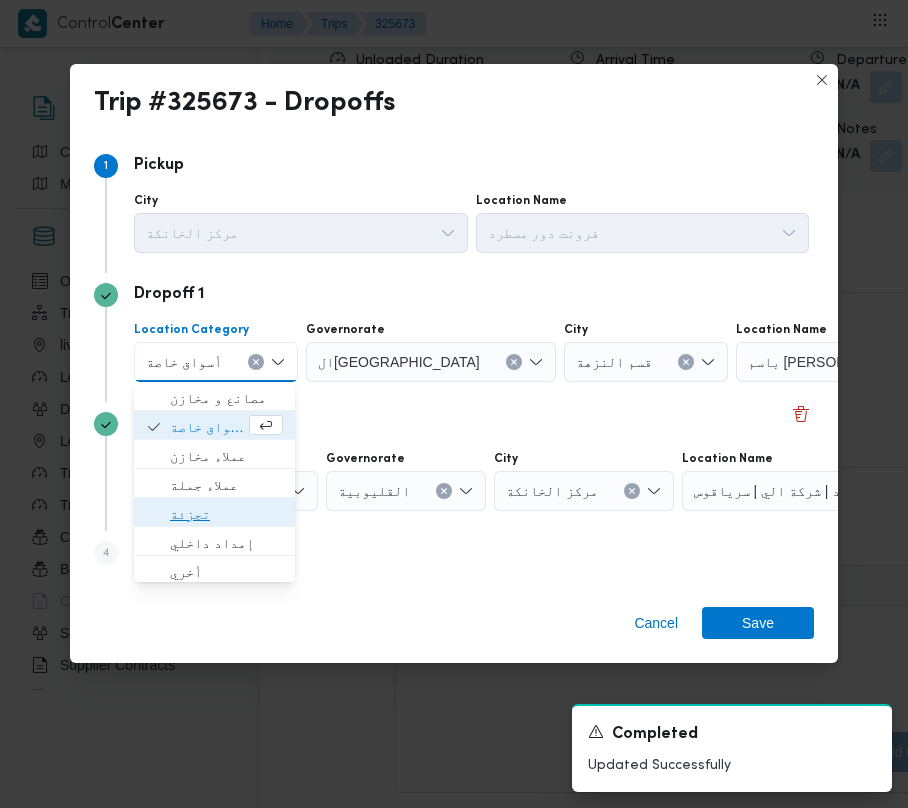 click on "تجزئة" at bounding box center [226, 514] 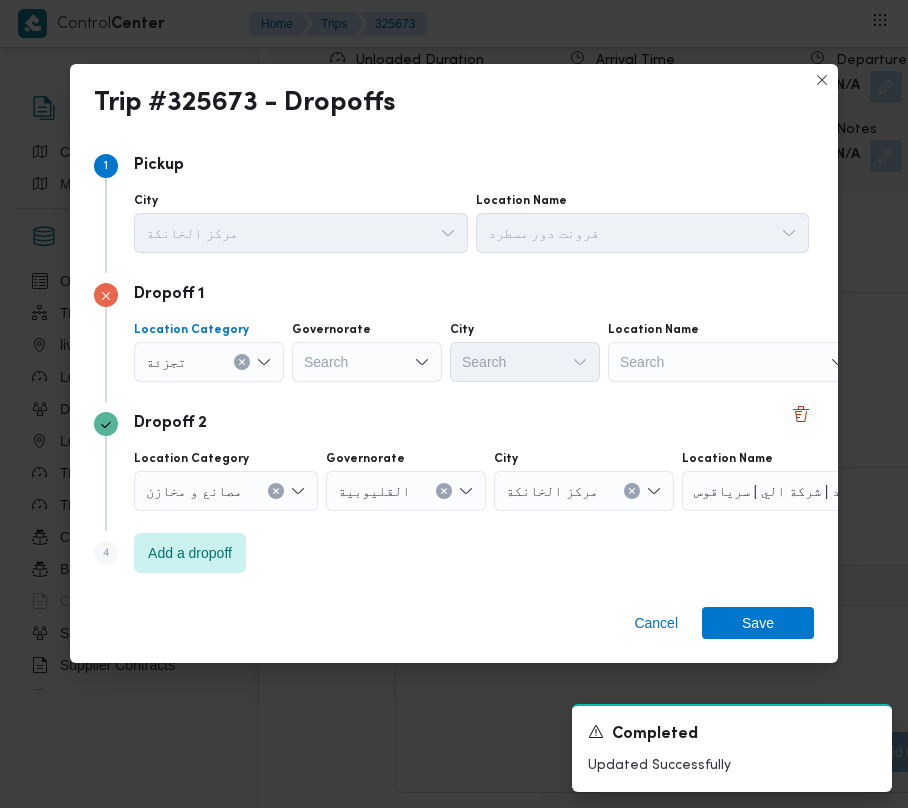 click on "Search" at bounding box center (367, 362) 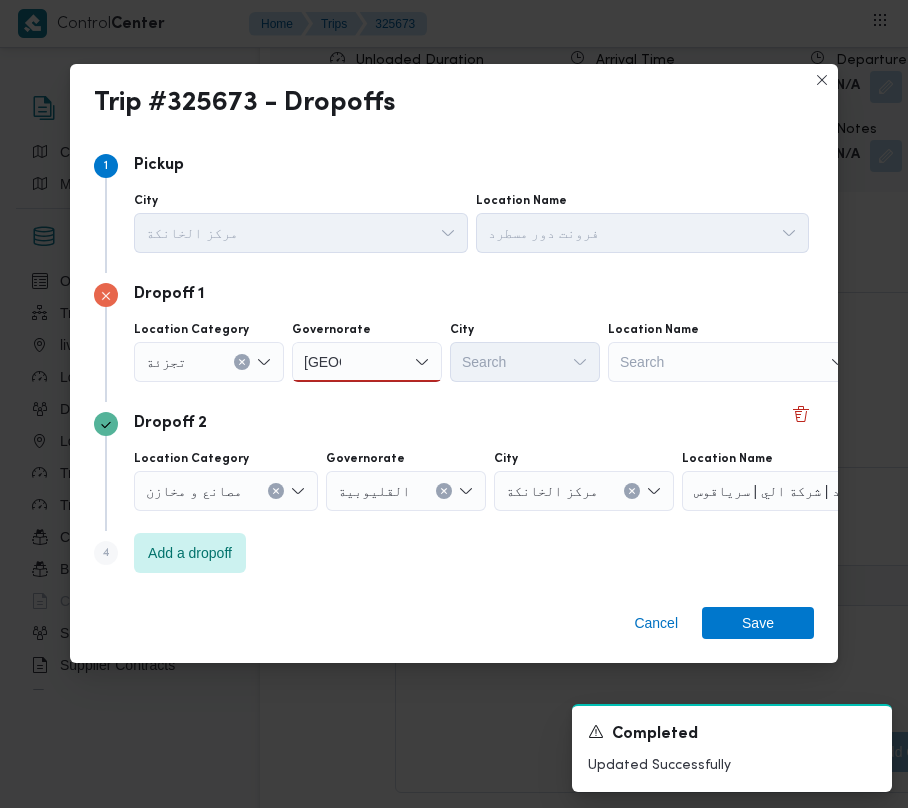 click on "[GEOGRAPHIC_DATA] [GEOGRAPHIC_DATA]" at bounding box center [367, 362] 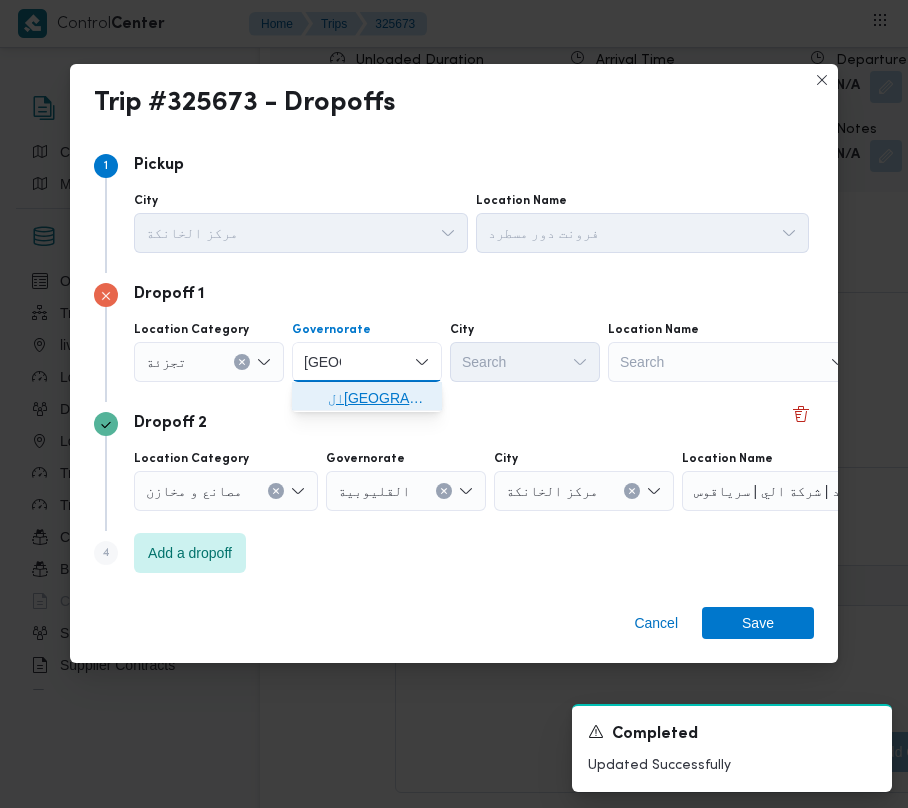 click on "ال[GEOGRAPHIC_DATA]" at bounding box center [379, 398] 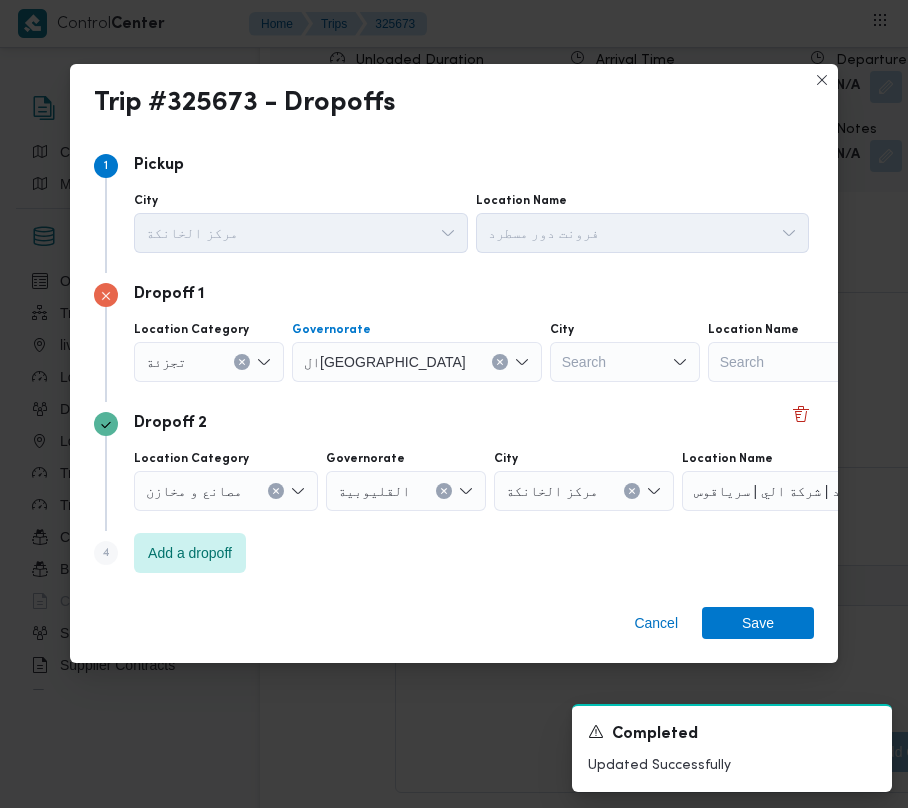 click on "Search" at bounding box center [625, 362] 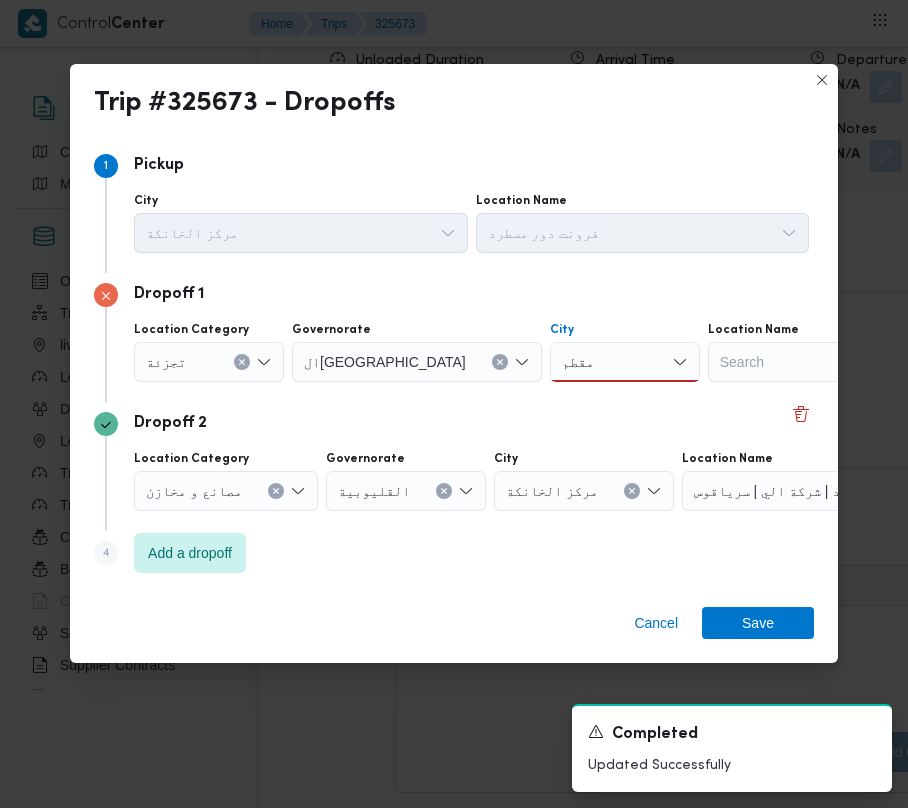 click on "مقطم مقطم" at bounding box center (625, 362) 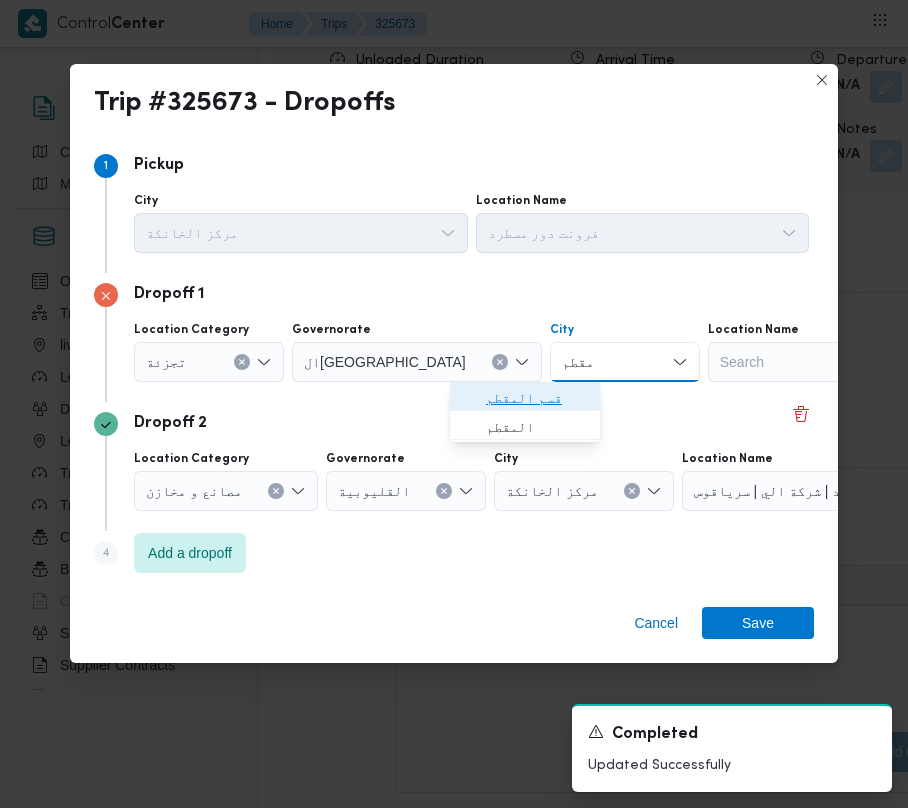click on "قسم المقطم" at bounding box center (537, 398) 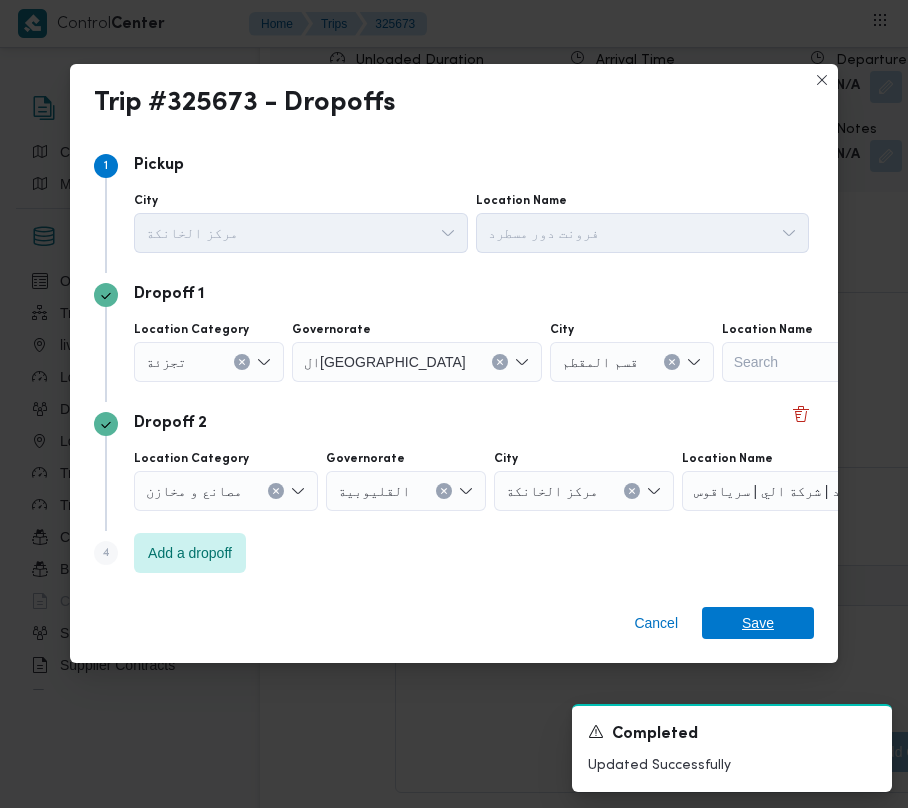 click on "Save" at bounding box center (758, 623) 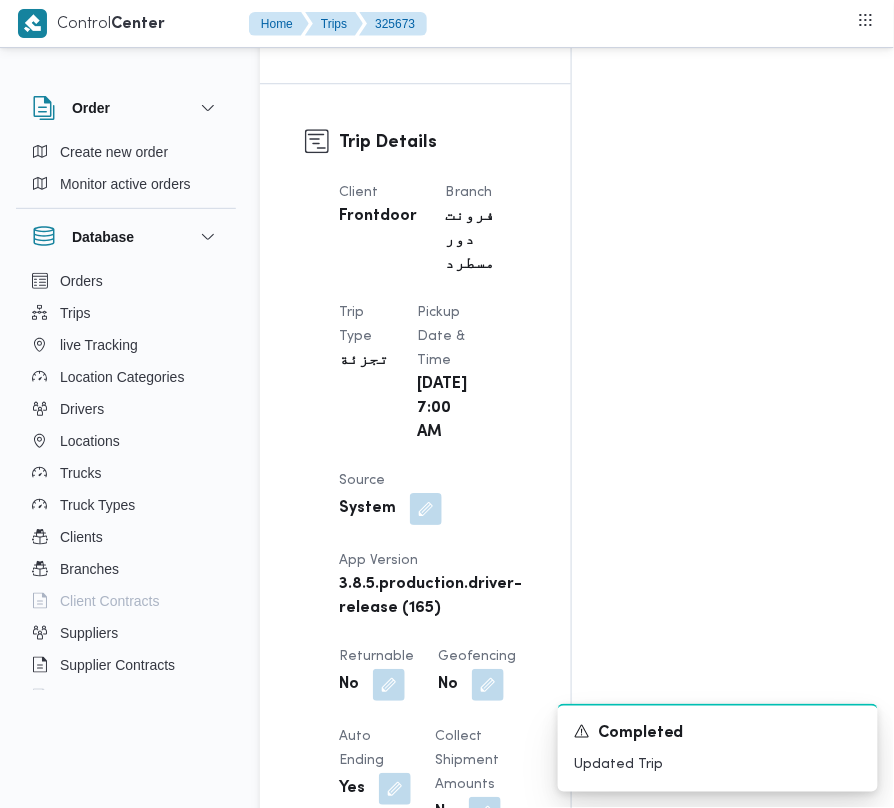 scroll, scrollTop: 0, scrollLeft: 0, axis: both 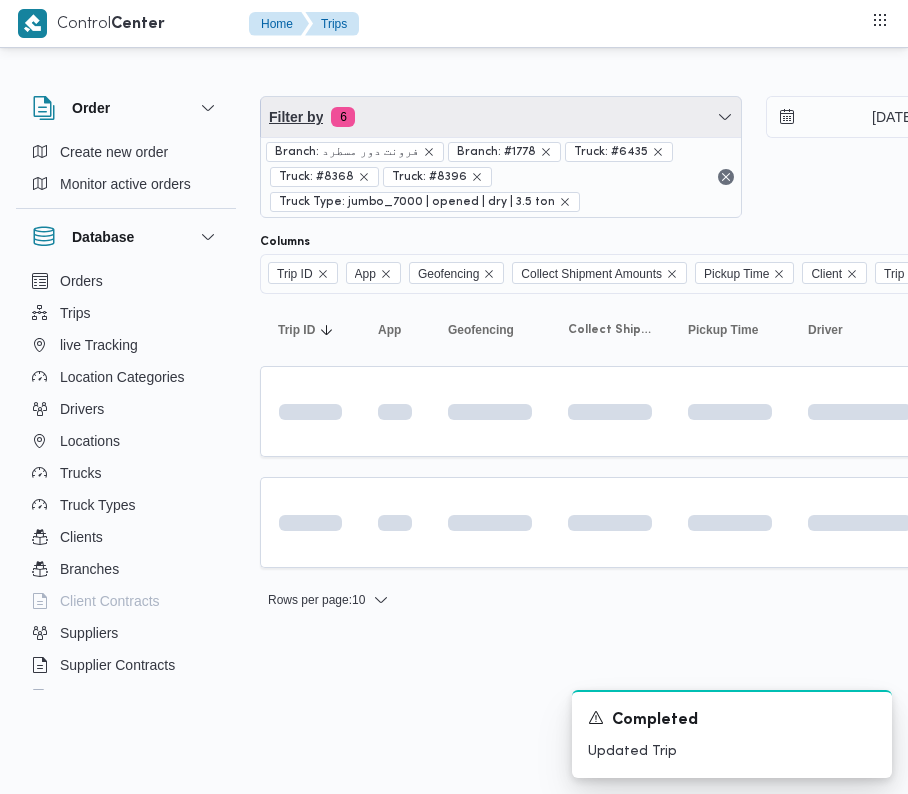 click on "Filter by 6" at bounding box center (501, 117) 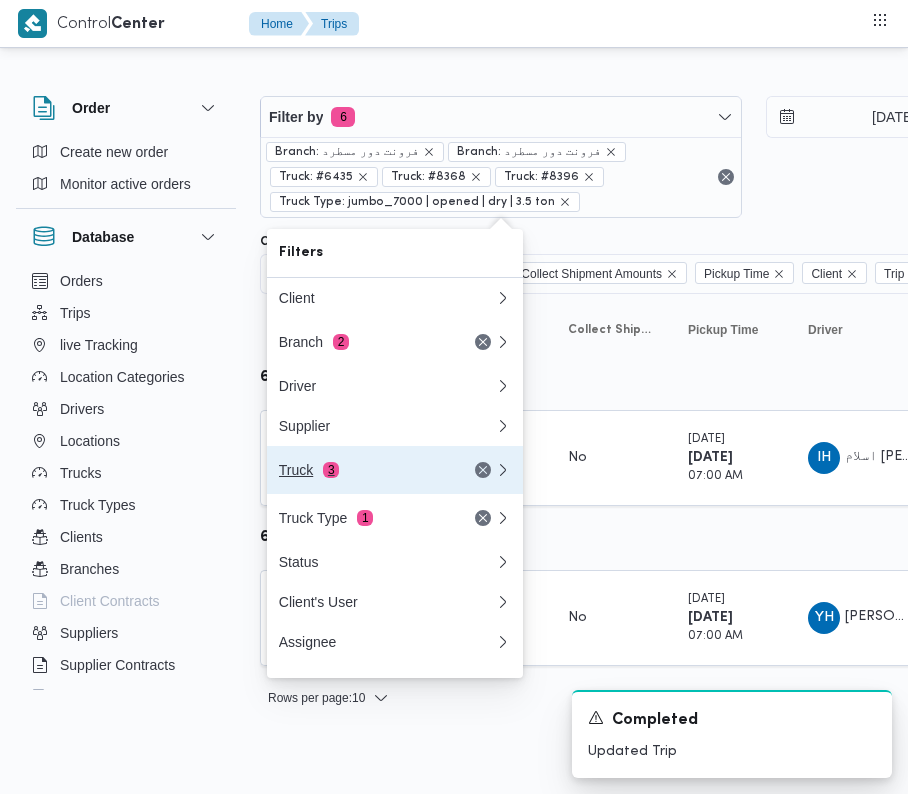click on "Truck 3" at bounding box center [363, 470] 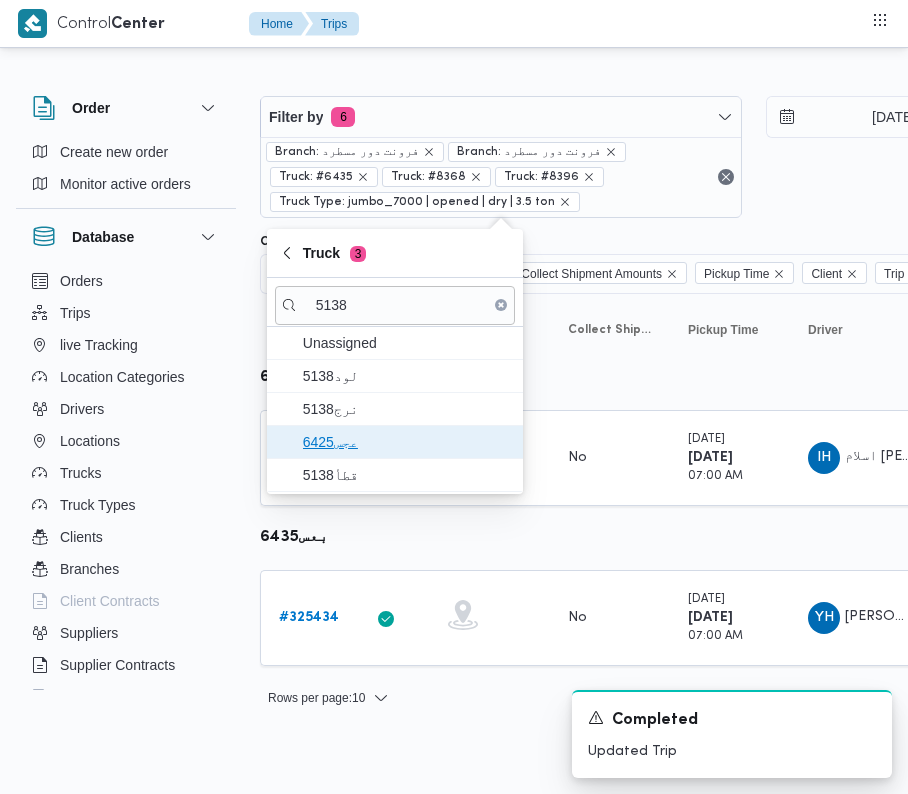 click on "عجس6425" at bounding box center (407, 442) 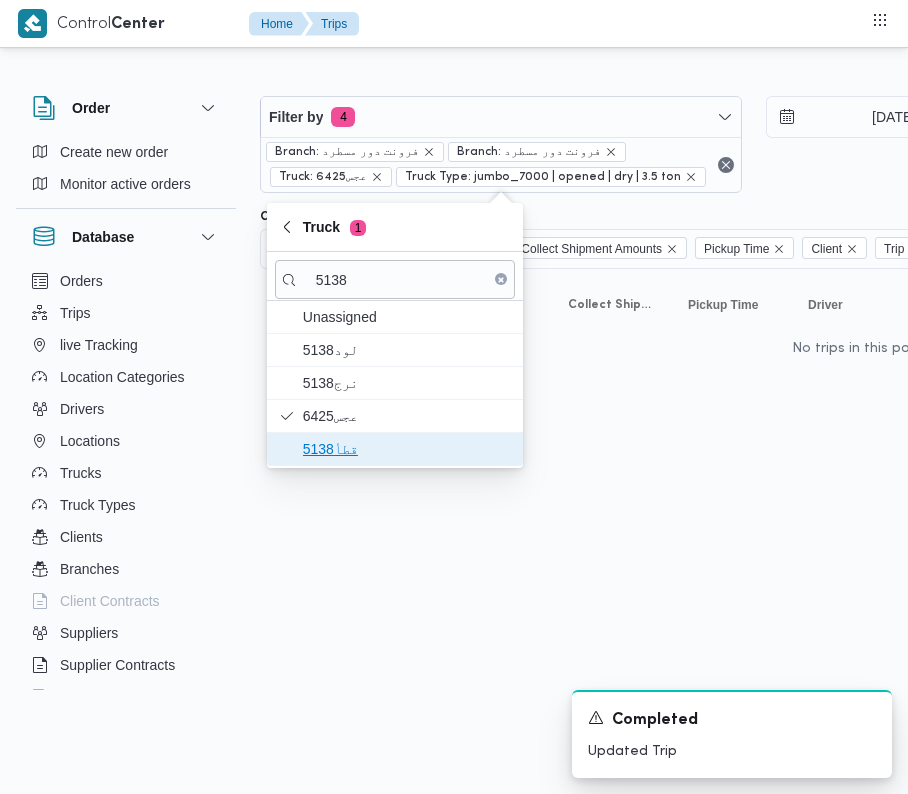 click on "قطأ5138" at bounding box center (407, 449) 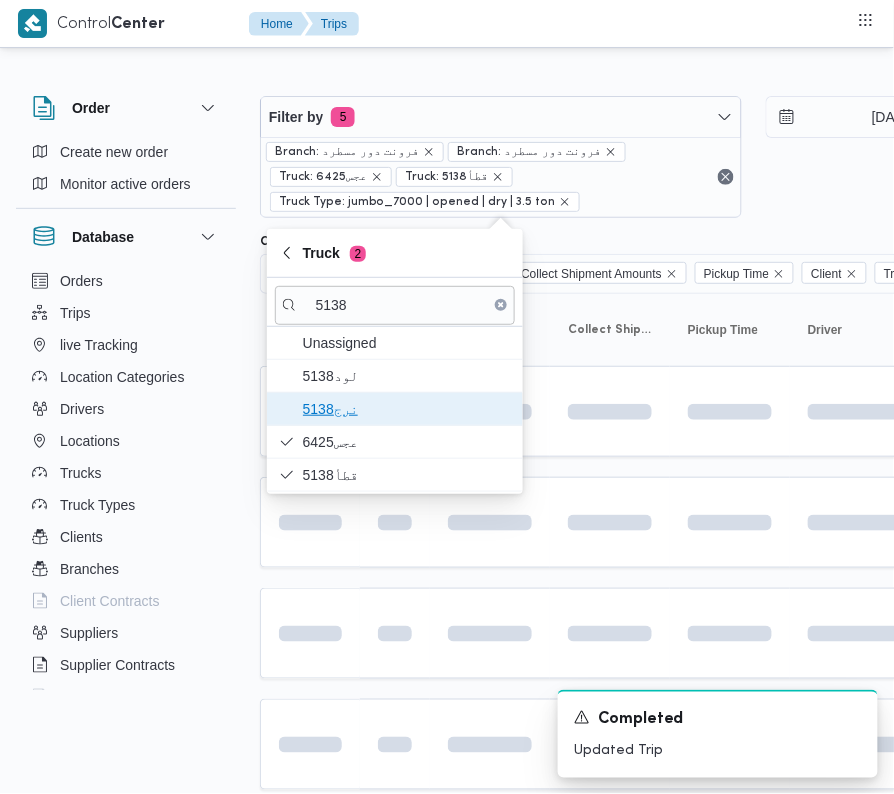 click on "نرج5138" at bounding box center (407, 409) 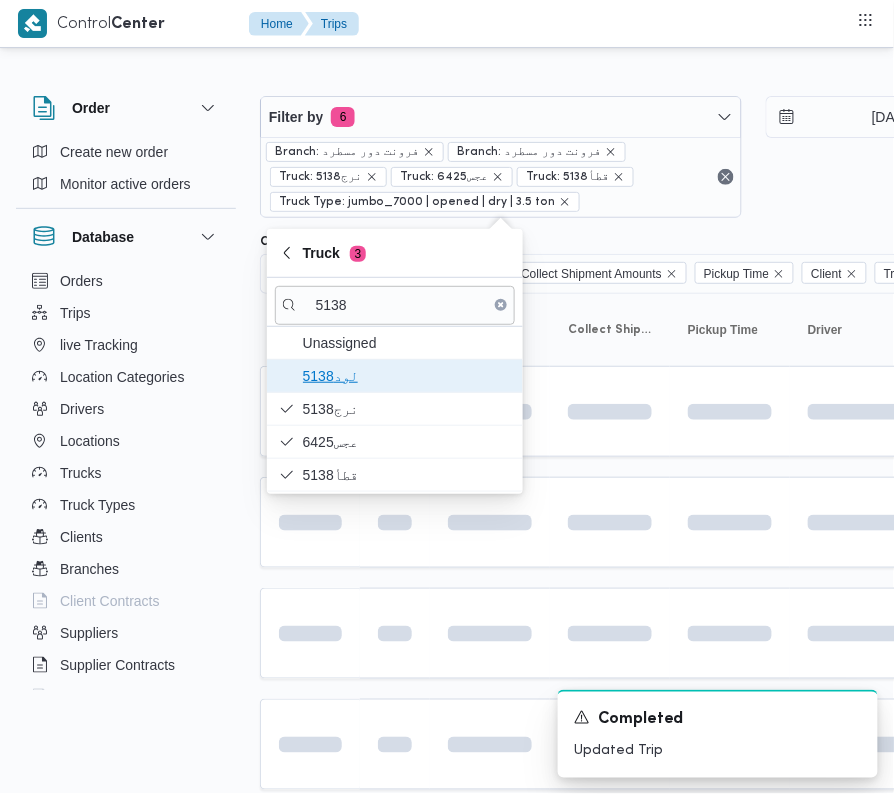 click on "لود5138" at bounding box center (395, 376) 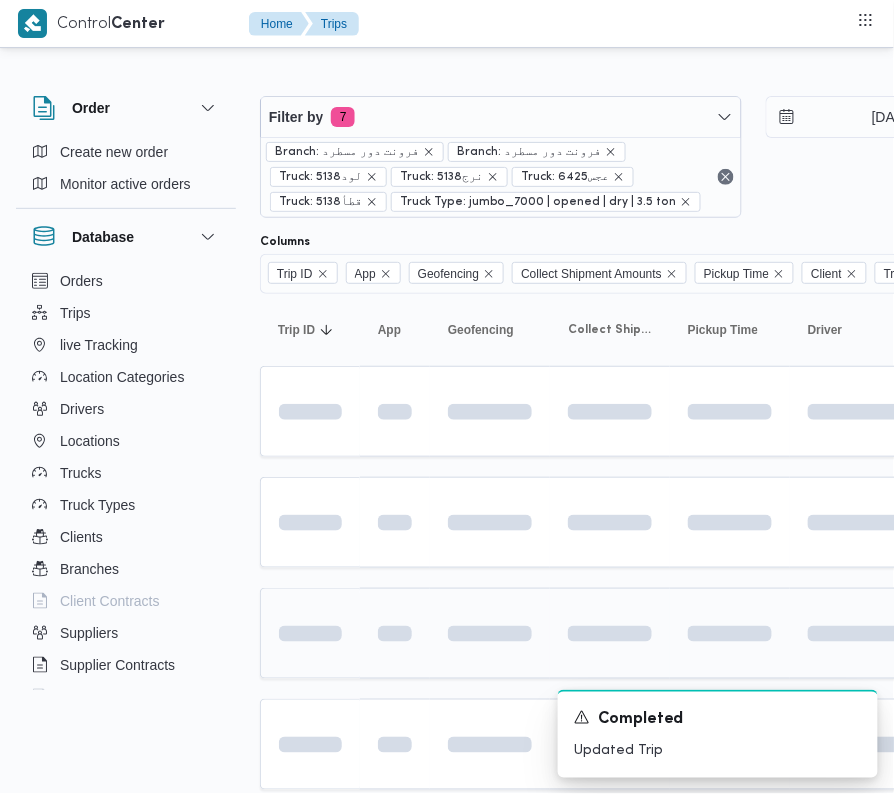 click at bounding box center [310, 633] 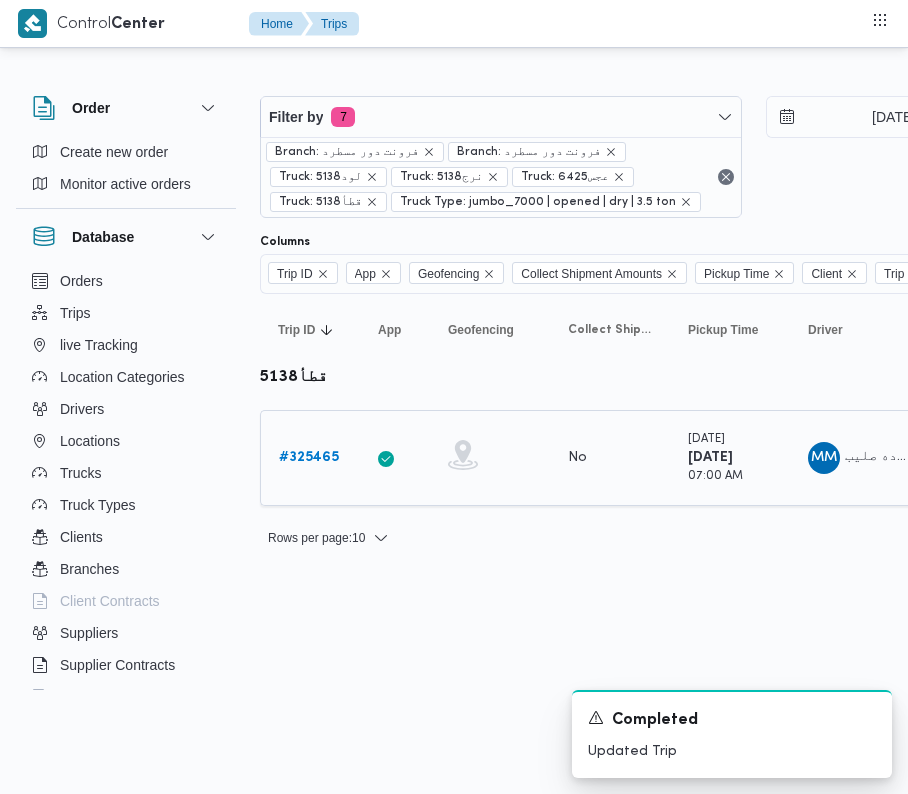 click on "# 325465" at bounding box center [309, 457] 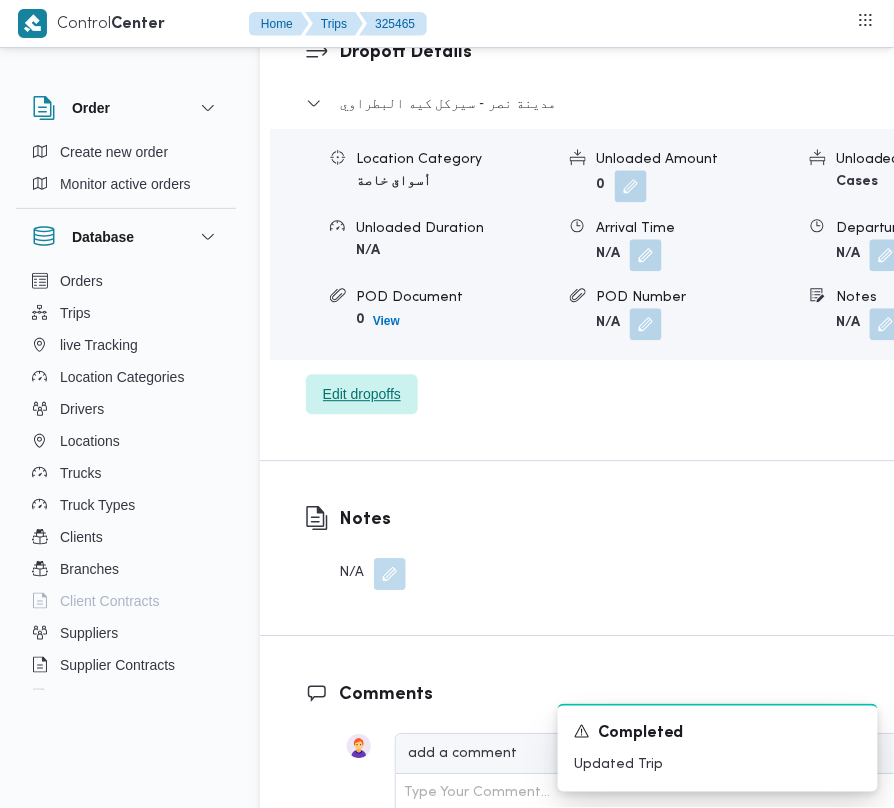click on "Edit dropoffs" at bounding box center (362, 394) 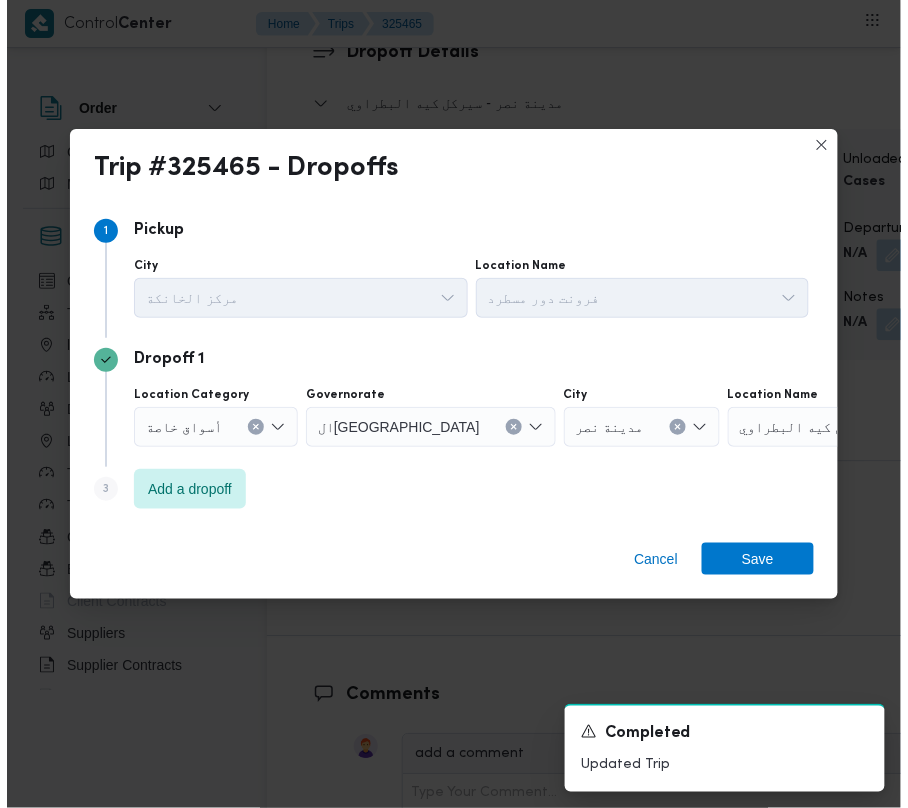 scroll, scrollTop: 3353, scrollLeft: 0, axis: vertical 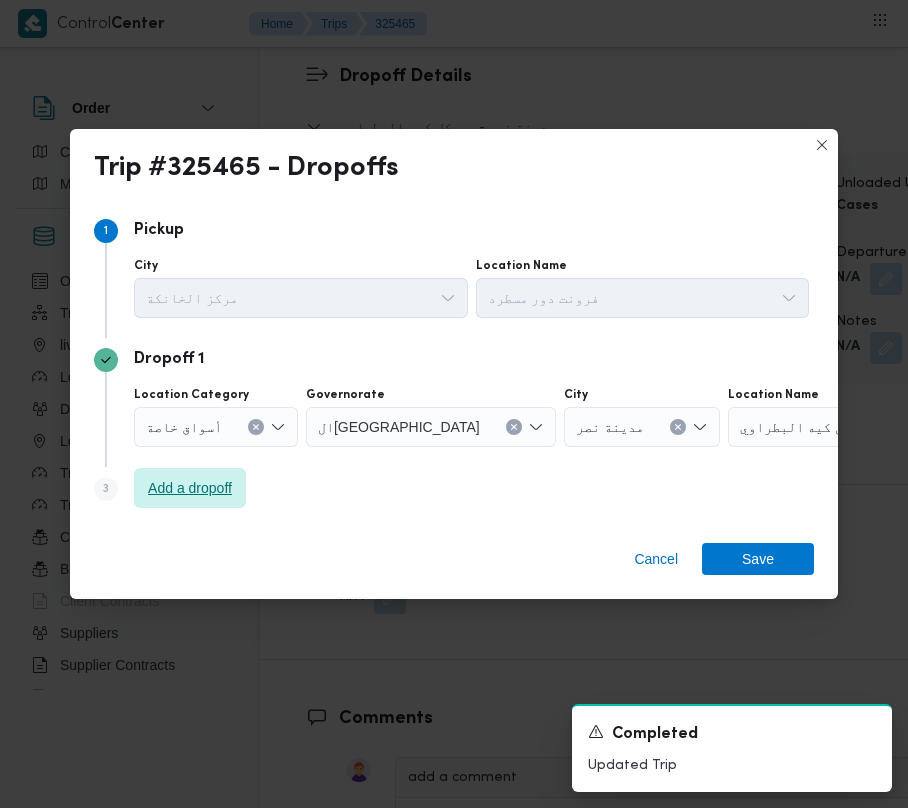 click on "Add a dropoff" at bounding box center [190, 488] 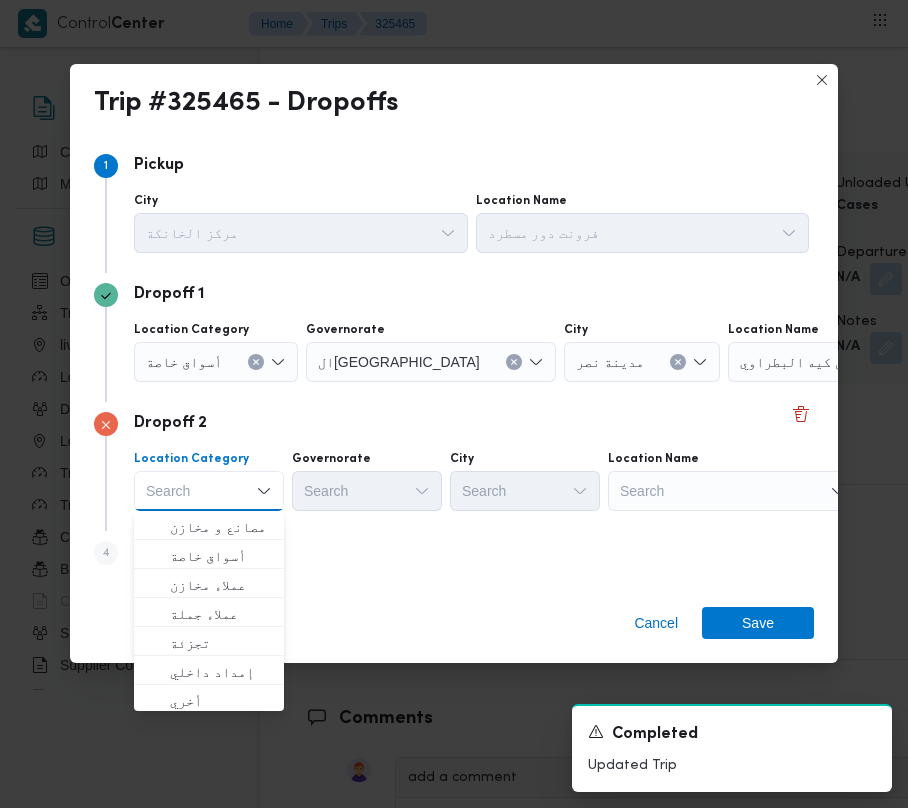 drag, startPoint x: 646, startPoint y: 481, endPoint x: 672, endPoint y: 481, distance: 26 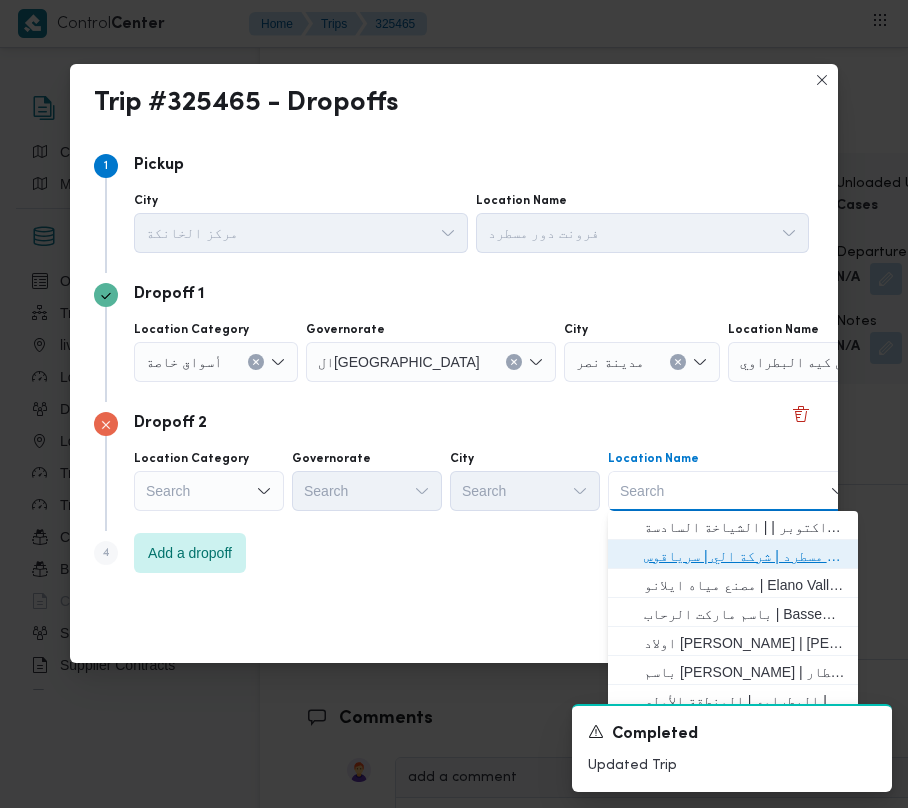 click on "فرونت دور مسطرد | شركة الي | سرياقوس" at bounding box center (745, 556) 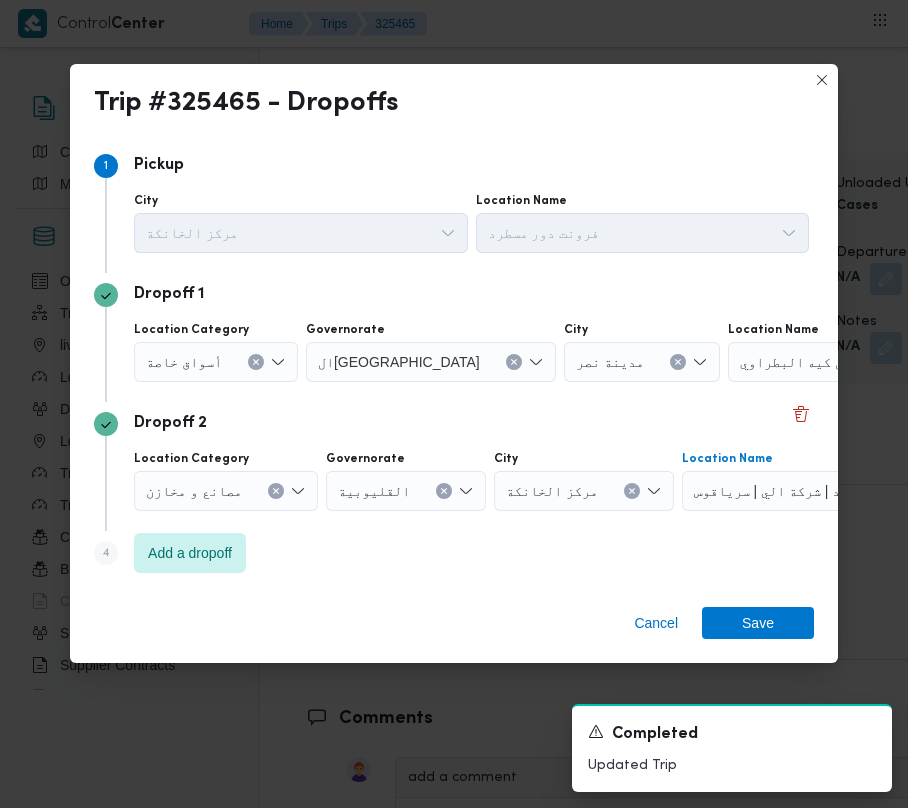 click on "أسواق خاصة" at bounding box center (216, 362) 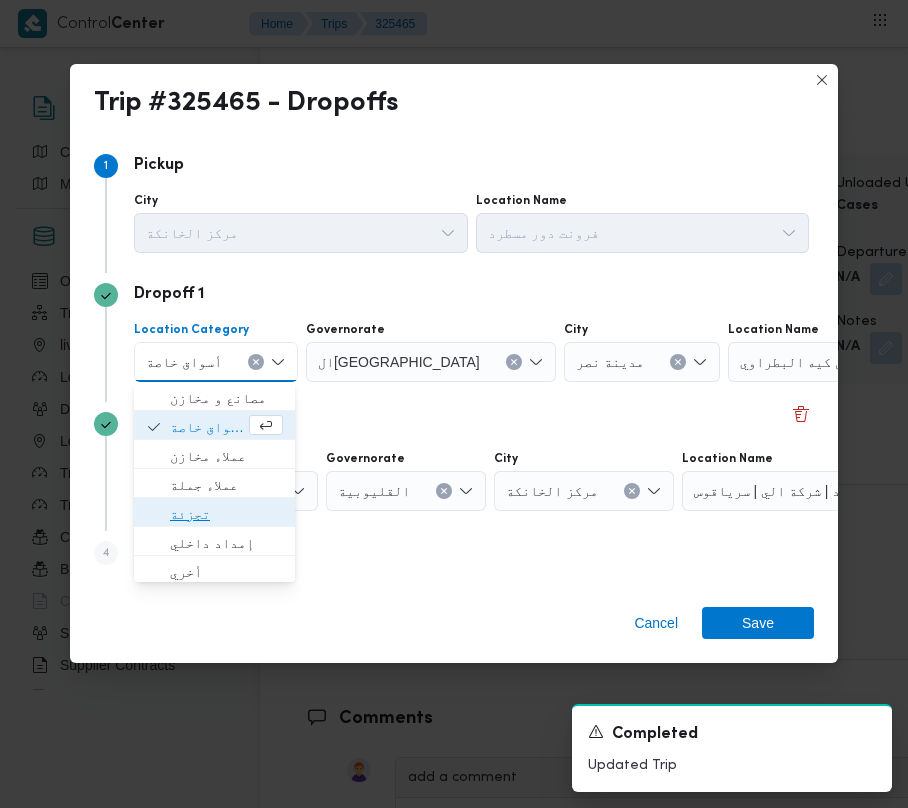 click on "تجزئة" at bounding box center [226, 514] 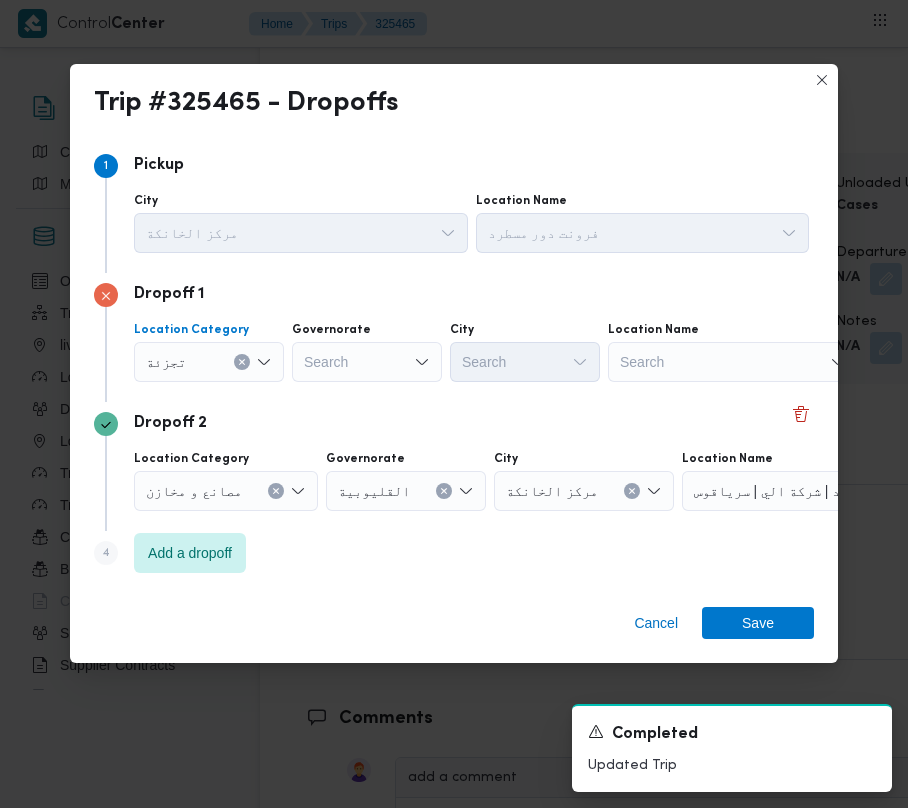 click on "Location Category تجزئة Combo box. Selected. تجزئة. Press Backspace to delete تجزئة. Combo box input. Search. Type some text or, to display a list of choices, press Down Arrow. To exit the list of choices, press Escape. Governorate Search City Search Location Name Search" at bounding box center (471, 352) 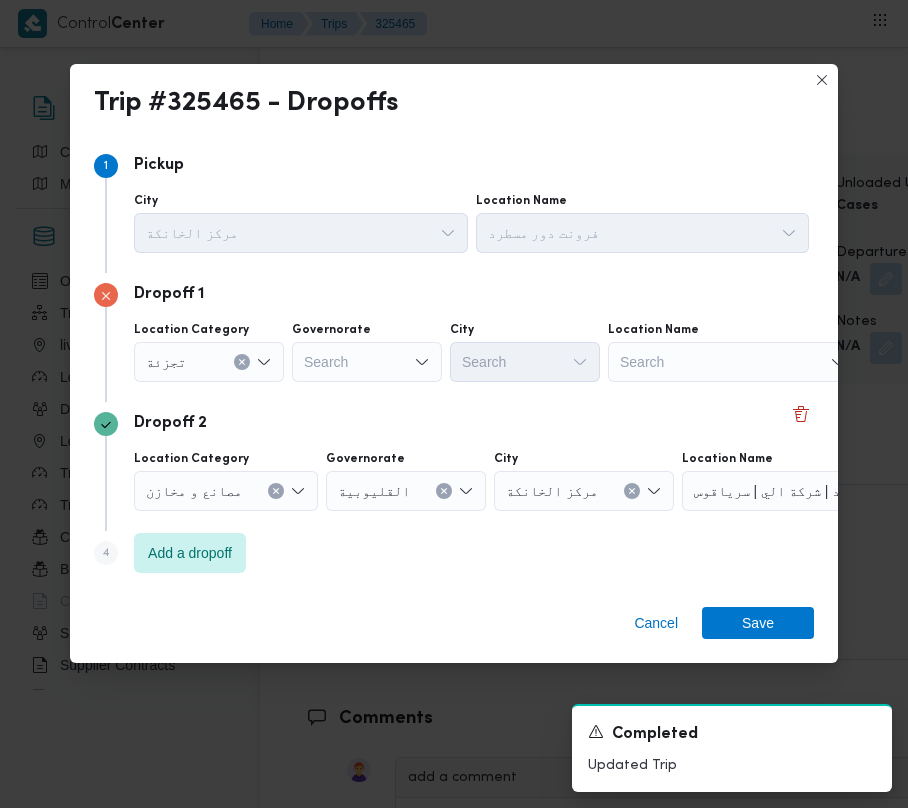 click on "Search" at bounding box center [367, 362] 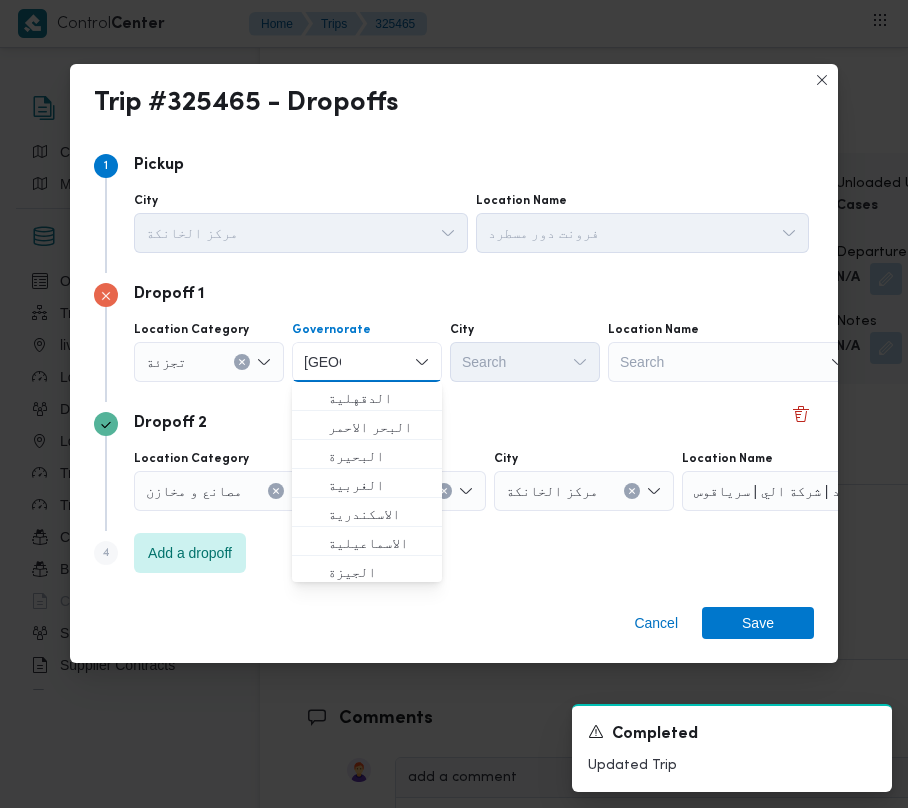 click on "Dropoff 1 Location Category [GEOGRAPHIC_DATA] [GEOGRAPHIC_DATA] [GEOGRAPHIC_DATA]  Combo box. Selected. [GEOGRAPHIC_DATA] . Selected. Combo box input. Search. Type some text or, to display a list of choices, press Down Arrow. To exit the list of choices, press Escape. City Search Location Name Search" at bounding box center [454, 337] 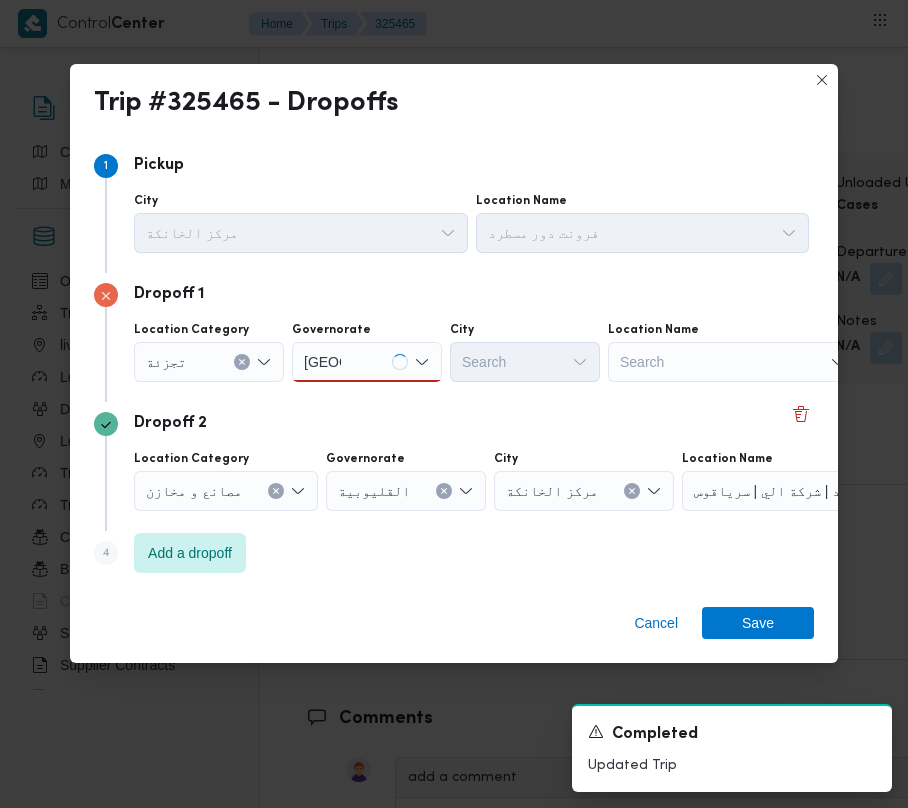 click on "[GEOGRAPHIC_DATA] [GEOGRAPHIC_DATA]" at bounding box center [367, 362] 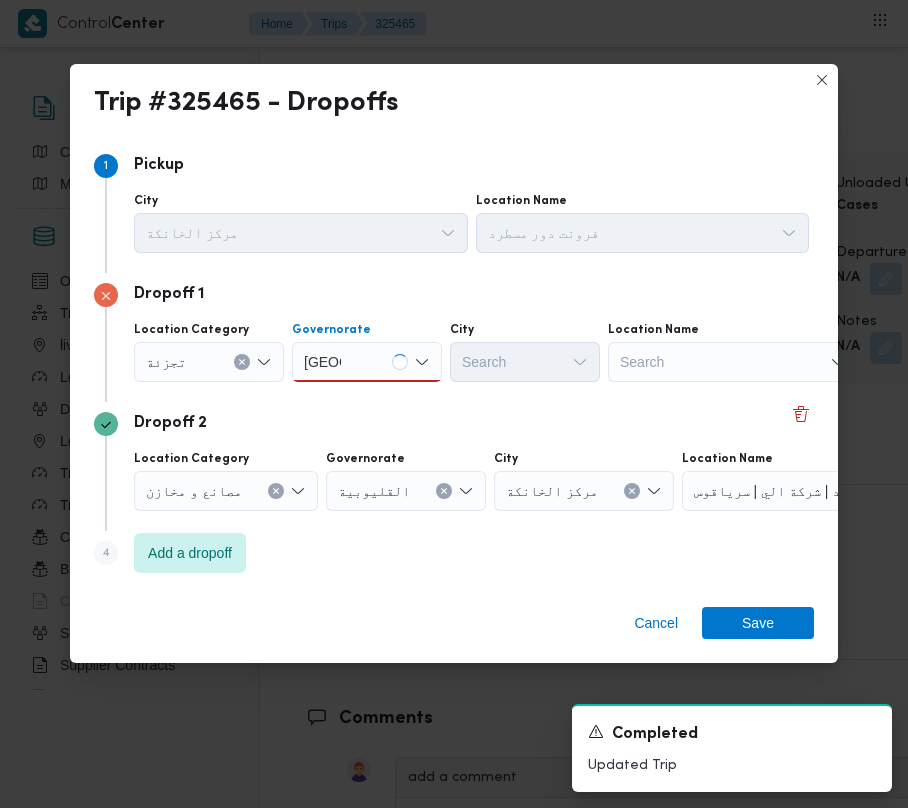 drag, startPoint x: 348, startPoint y: 358, endPoint x: 352, endPoint y: 370, distance: 12.649111 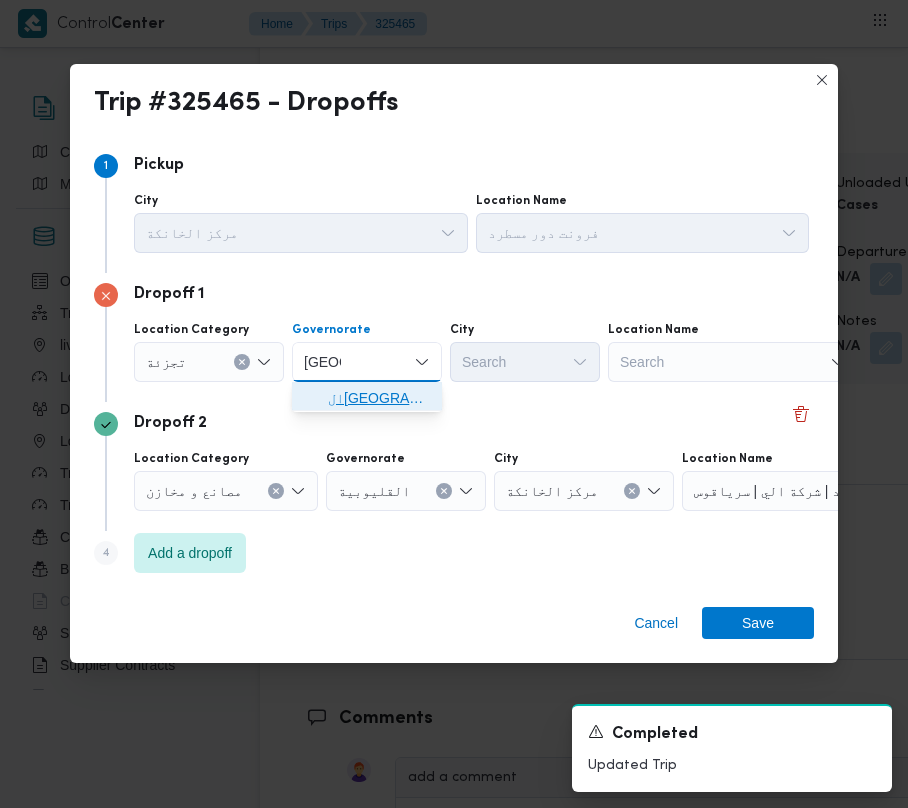 click on "ال[GEOGRAPHIC_DATA]" at bounding box center (379, 398) 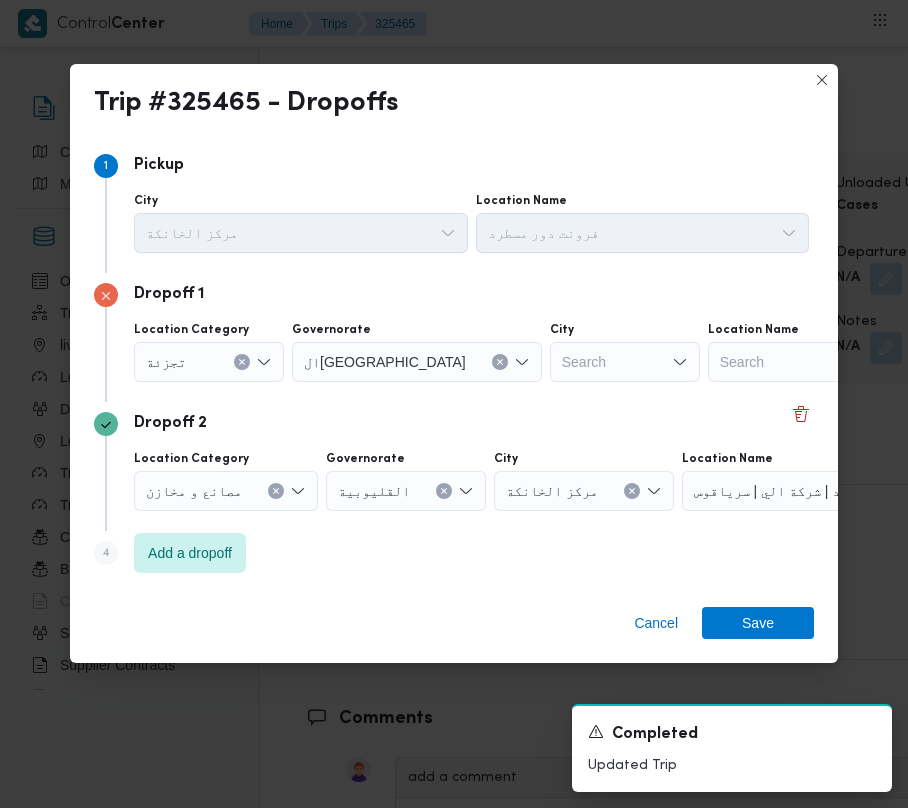 click on "Search" at bounding box center [625, 362] 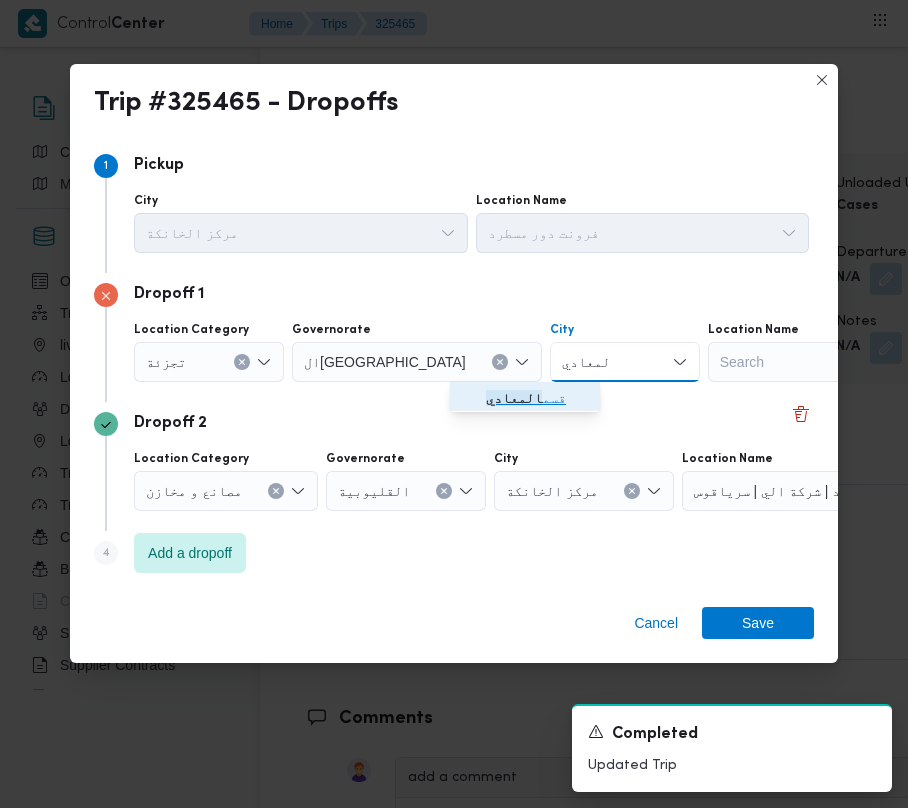 click on "قسم  المعادي" at bounding box center [537, 398] 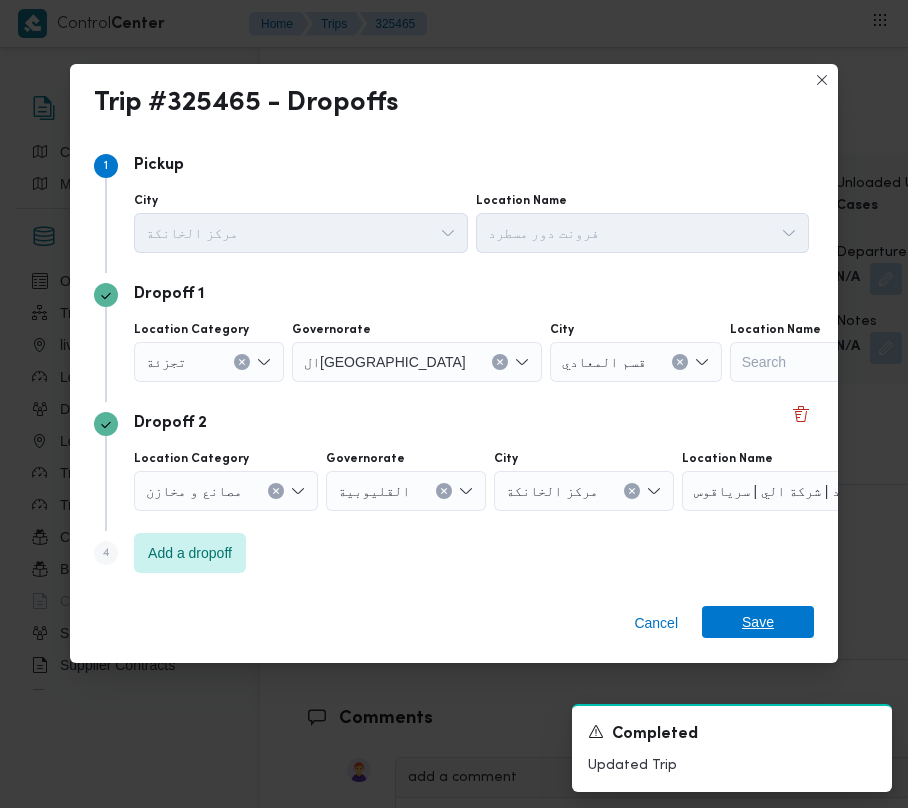 click on "Save" at bounding box center (758, 622) 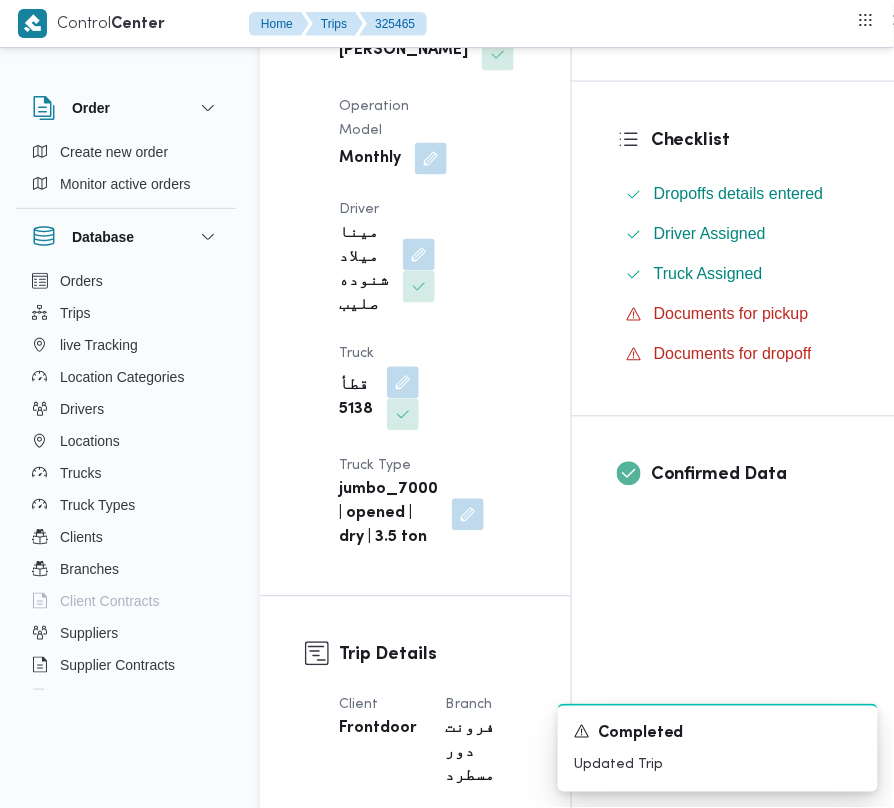 scroll, scrollTop: 0, scrollLeft: 0, axis: both 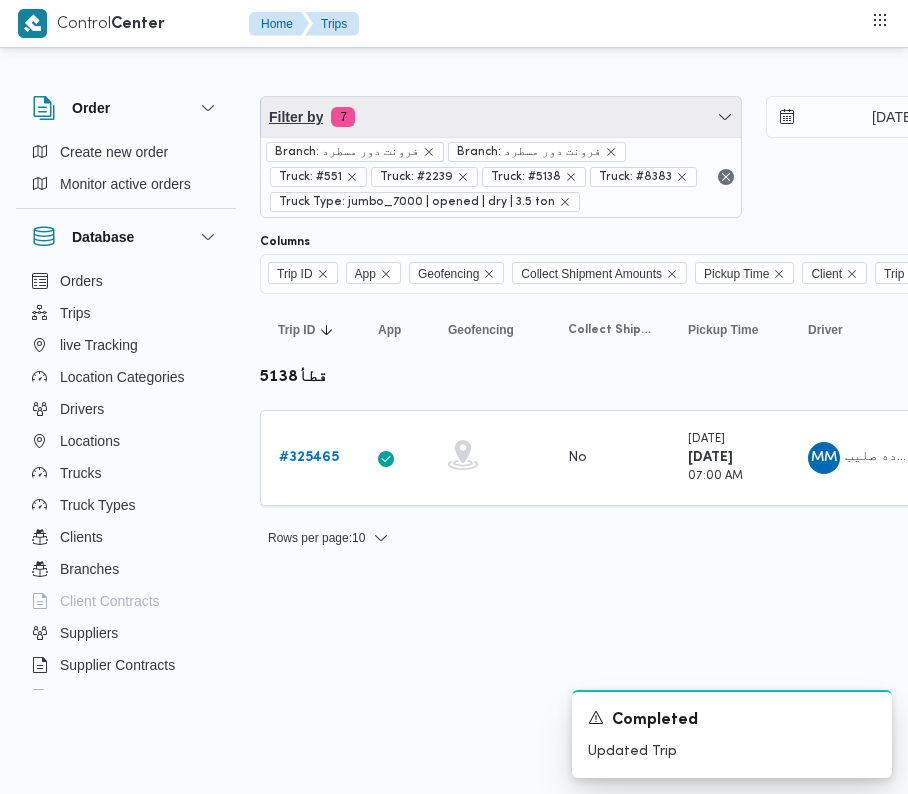 click on "Filter by 7" at bounding box center [501, 117] 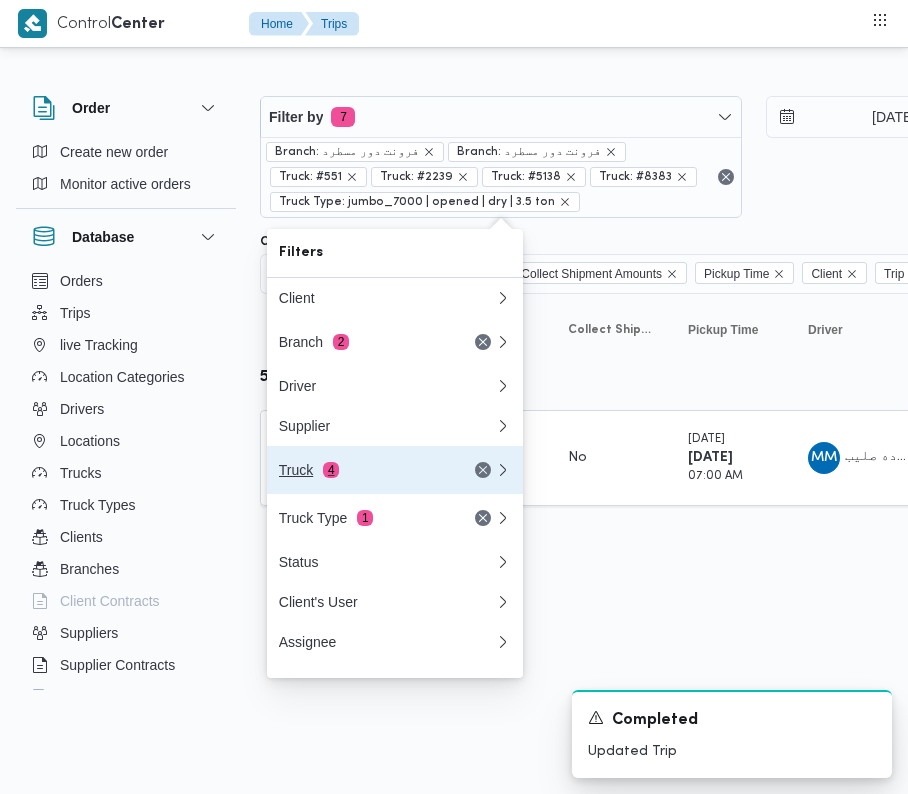 click on "Truck 4" at bounding box center (395, 470) 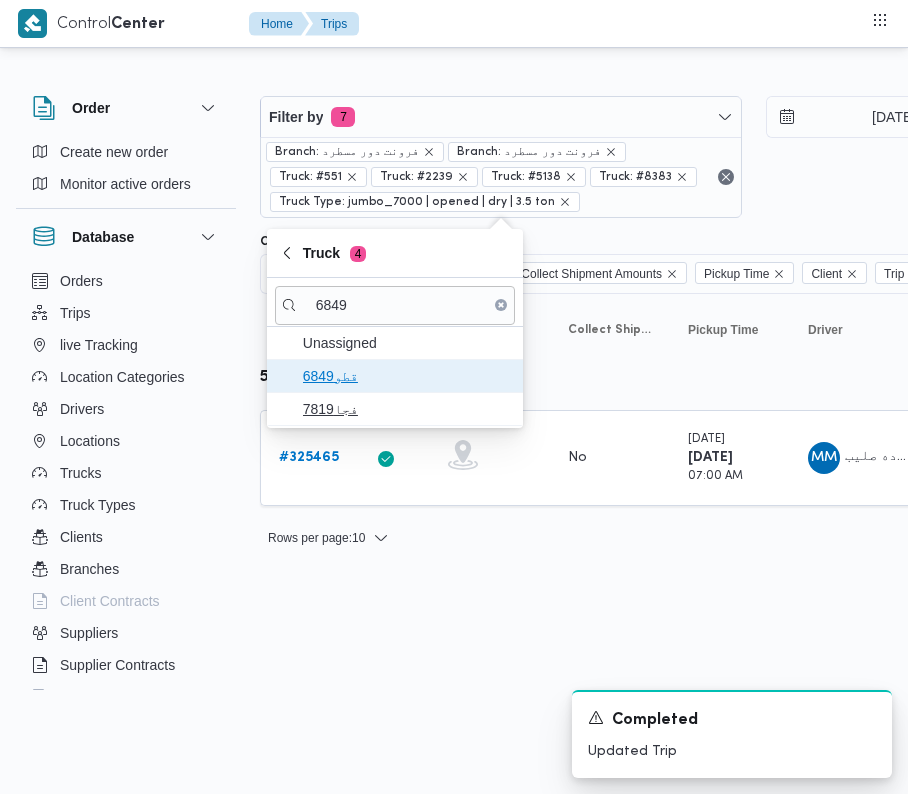 click on "قطو6849" at bounding box center [407, 376] 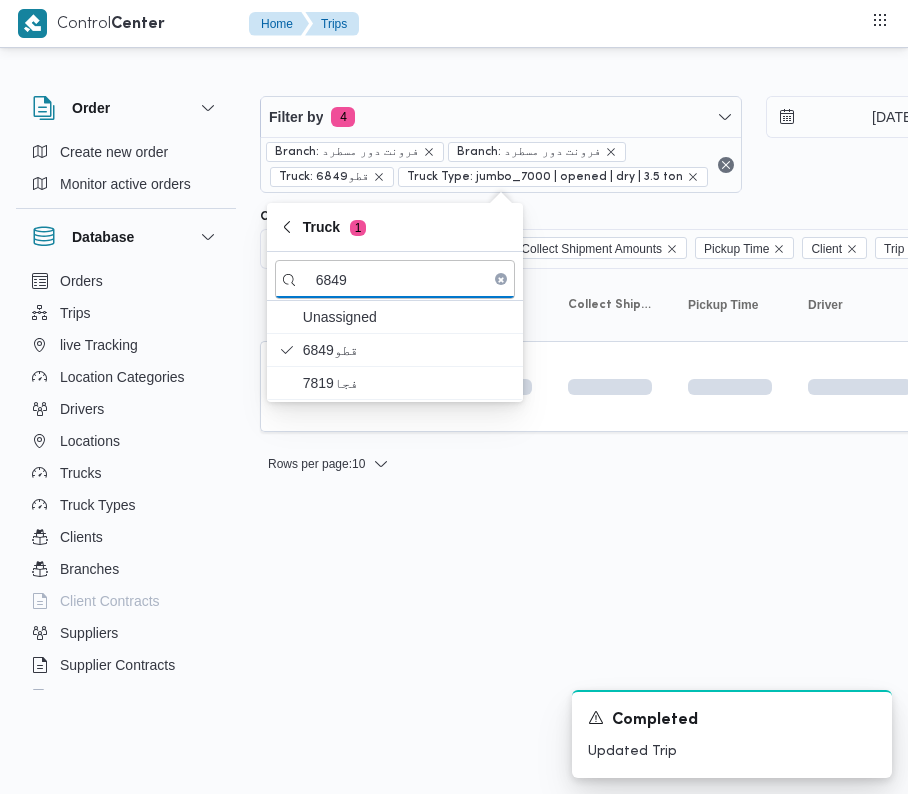 click on "Control  Center Home Trips Order Create new order Monitor active orders Database Orders Trips live Tracking Location Categories Drivers Locations Trucks Truck Types Clients Branches Client Contracts Suppliers Supplier Contracts Devices Users Projects SP Projects Admins organization assignees Tags Filter by 4 Branch: فرونت دور مسطرد Branch: فرونت دور مسطرد  Truck: قطو6849 Truck Type: jumbo_7000 | opened | dry | 3.5 ton 21[DATE] 21[DATE]roup By Truck Columns Trip ID App Geofencing Collect Shipment Amounts Pickup Time Client Trip Points Driver Supplier Truck Status Platform Sorting Trip ID Click to sort in ascending order App Click to sort in ascending order Geofencing Click to sort in ascending order Collect Shipment Amounts Pickup Time Click to sort in ascending order Client Click to sort in ascending order Trip Points Driver Click to sort in ascending order Supplier Click to sort in ascending order Truck Click to sort in ascending order Status Platform Actions :  10 1 1" at bounding box center [454, 397] 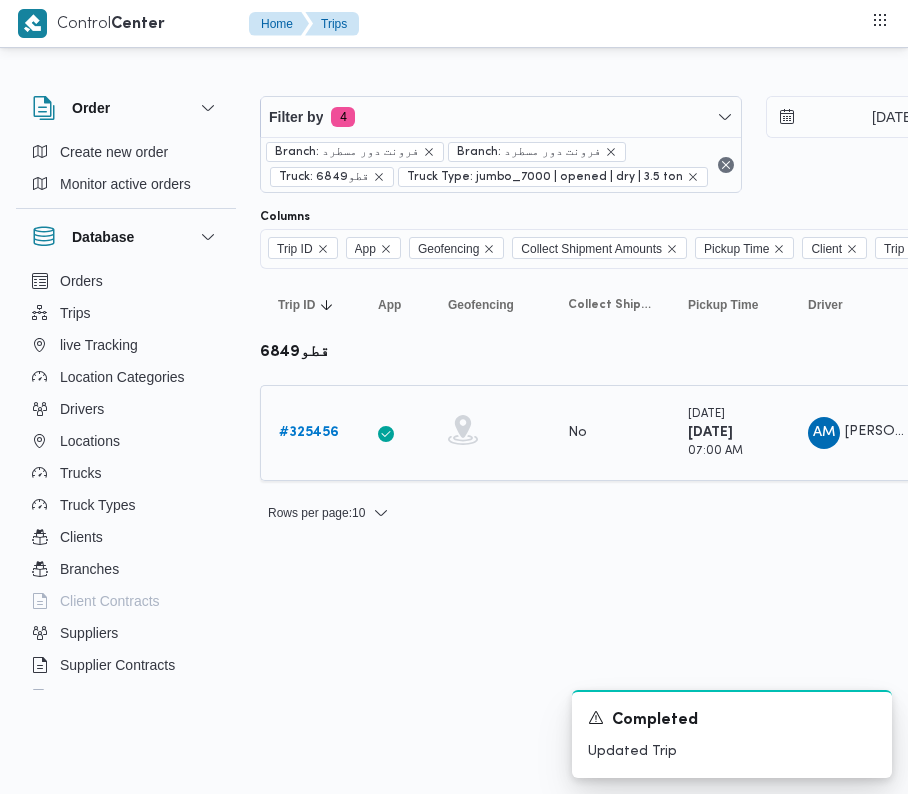 click on "# 325456" at bounding box center (309, 432) 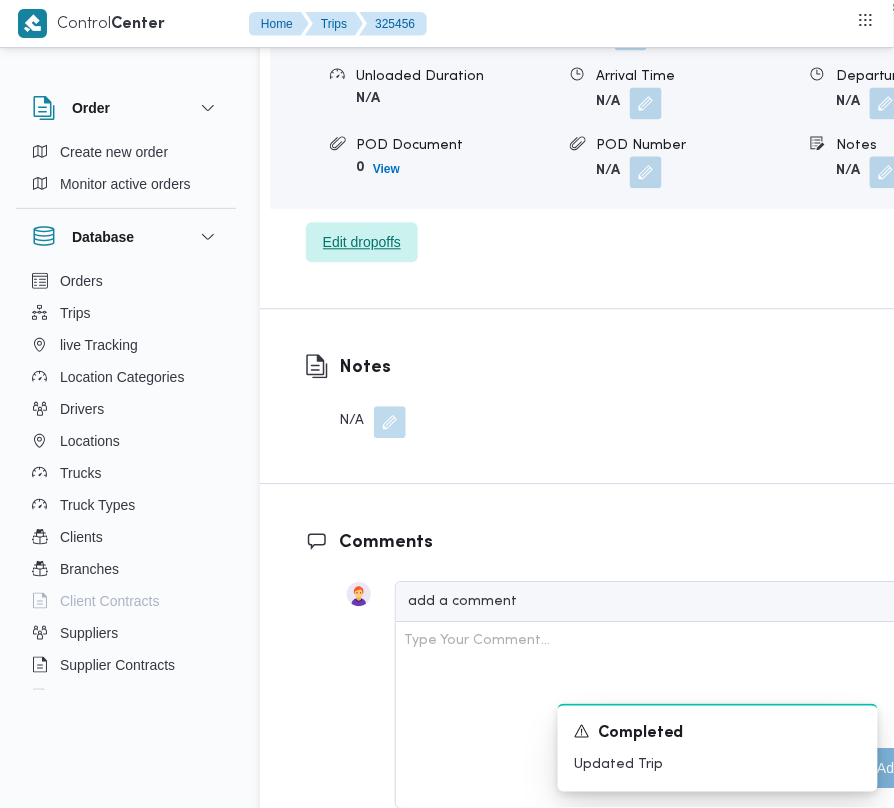 click on "Edit dropoffs" at bounding box center (362, 242) 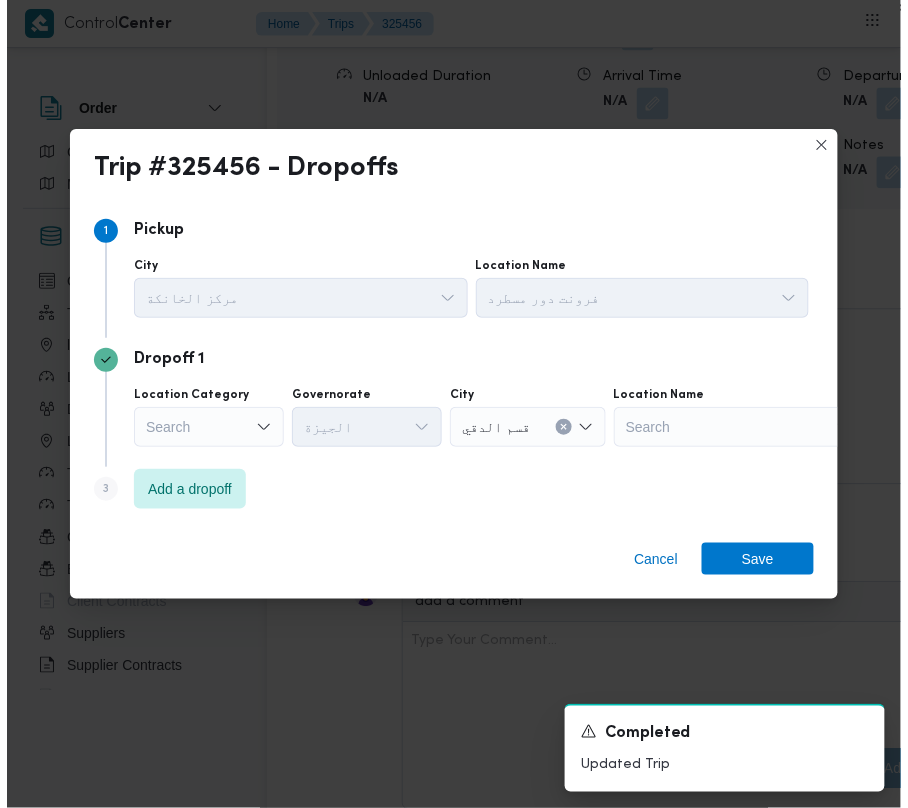 scroll, scrollTop: 3257, scrollLeft: 0, axis: vertical 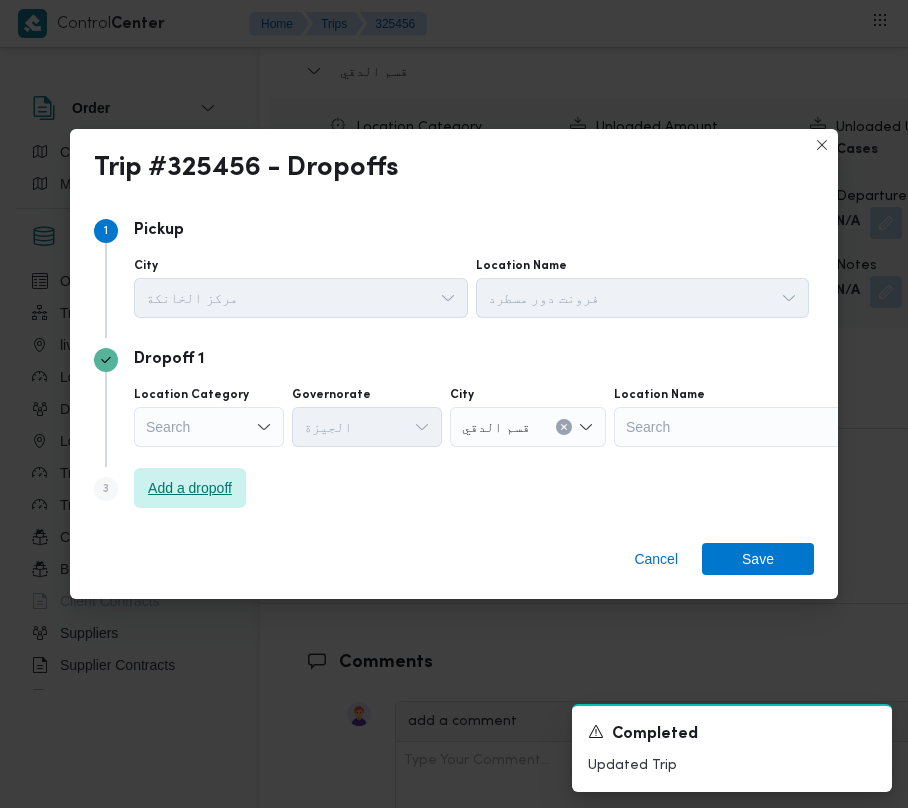 click on "Add a dropoff" at bounding box center [190, 488] 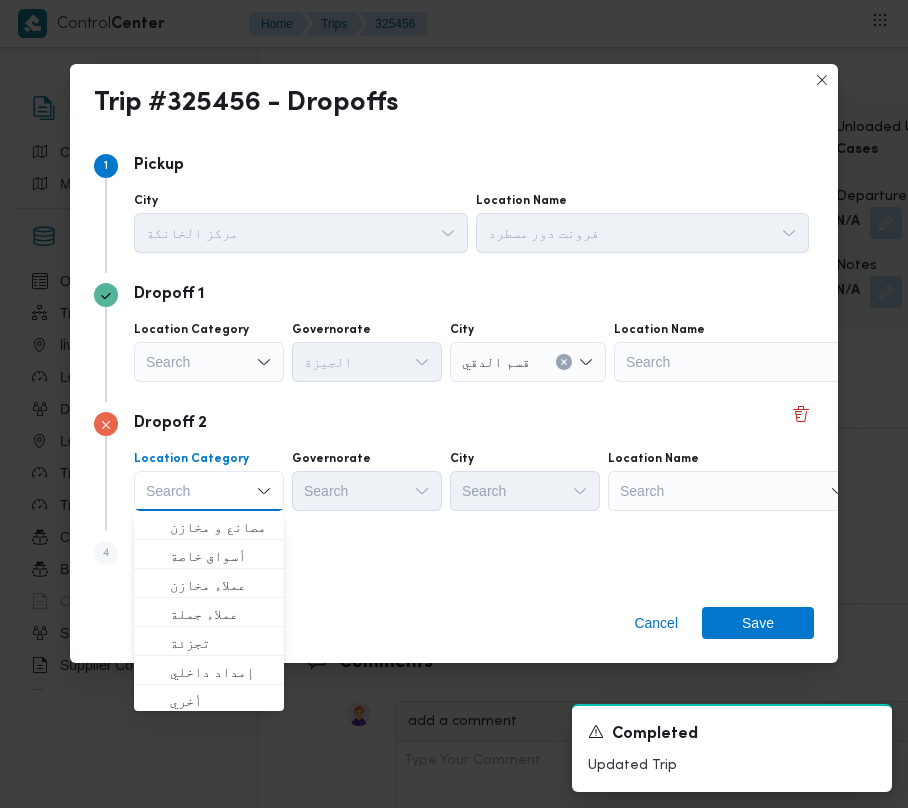click on "Search" at bounding box center [739, 362] 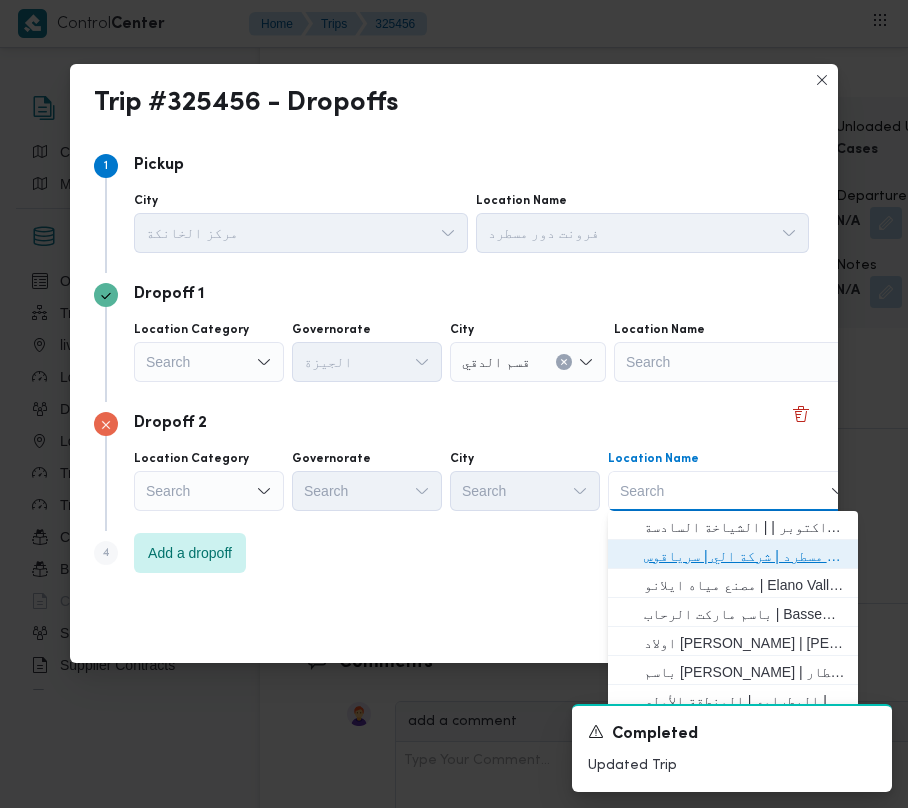 drag, startPoint x: 682, startPoint y: 560, endPoint x: 706, endPoint y: 565, distance: 24.5153 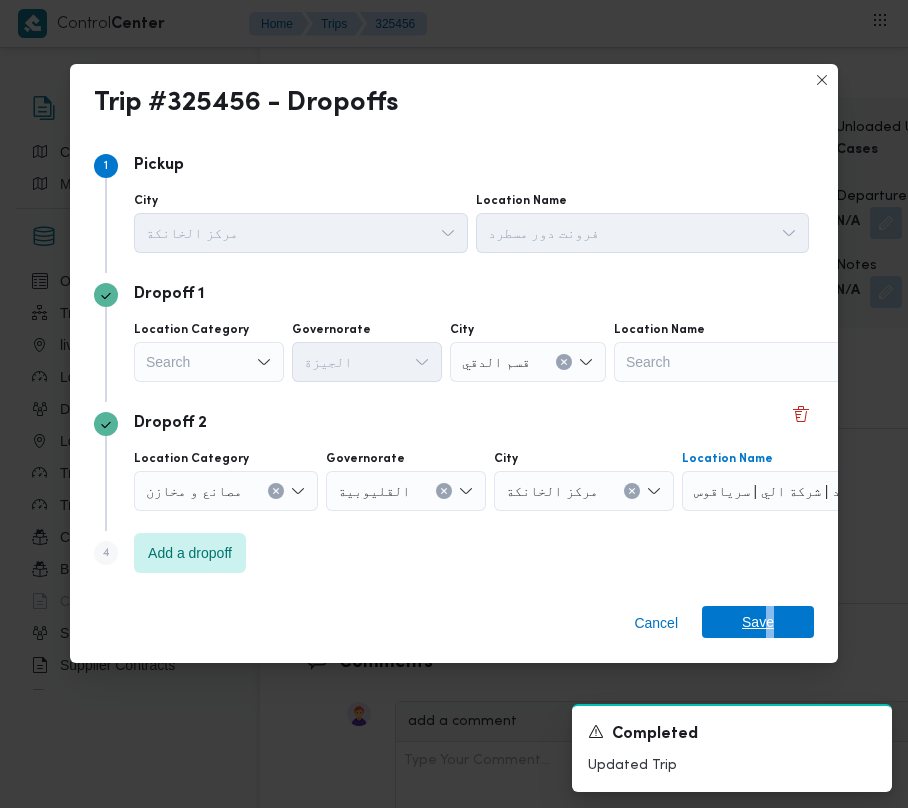 click on "Cancel Save" at bounding box center (454, 627) 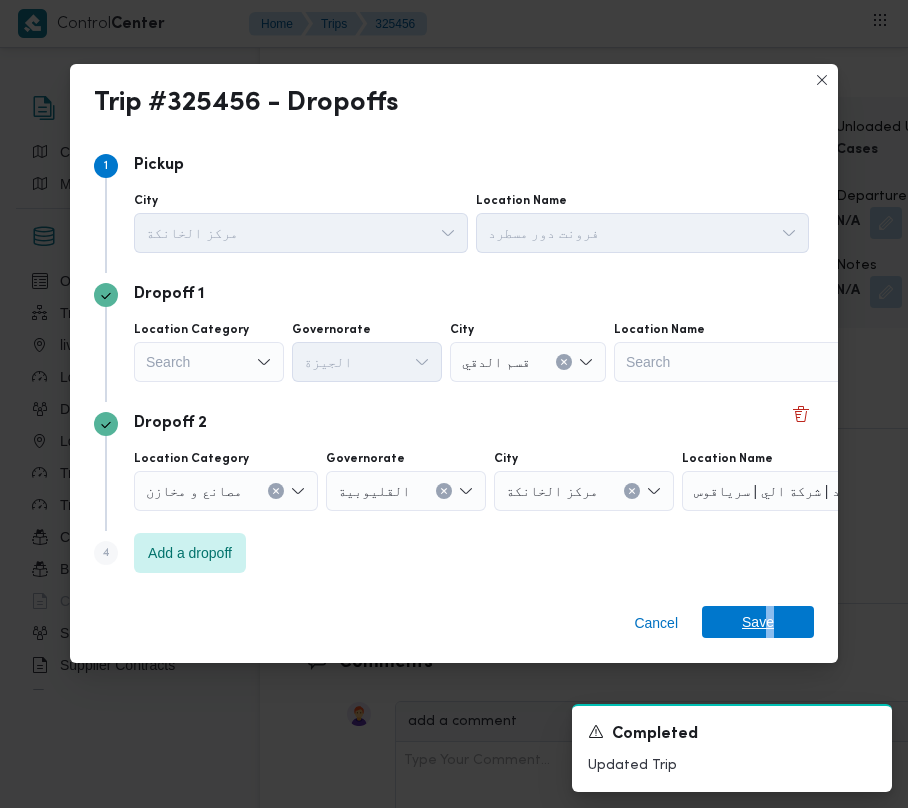 click on "Save" at bounding box center [758, 622] 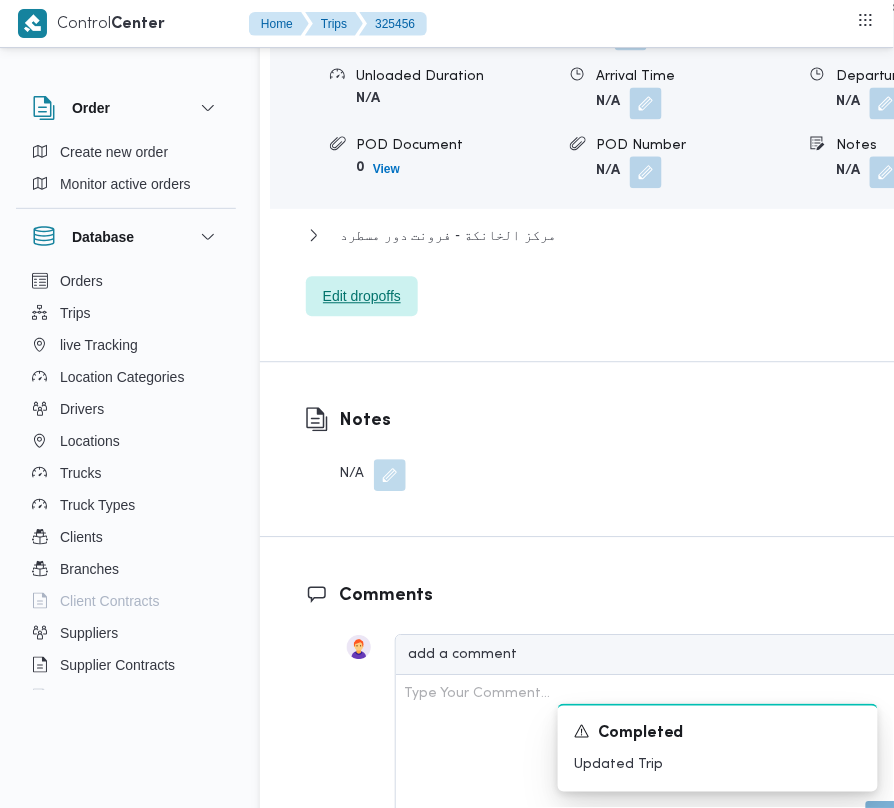 scroll, scrollTop: 2670, scrollLeft: 0, axis: vertical 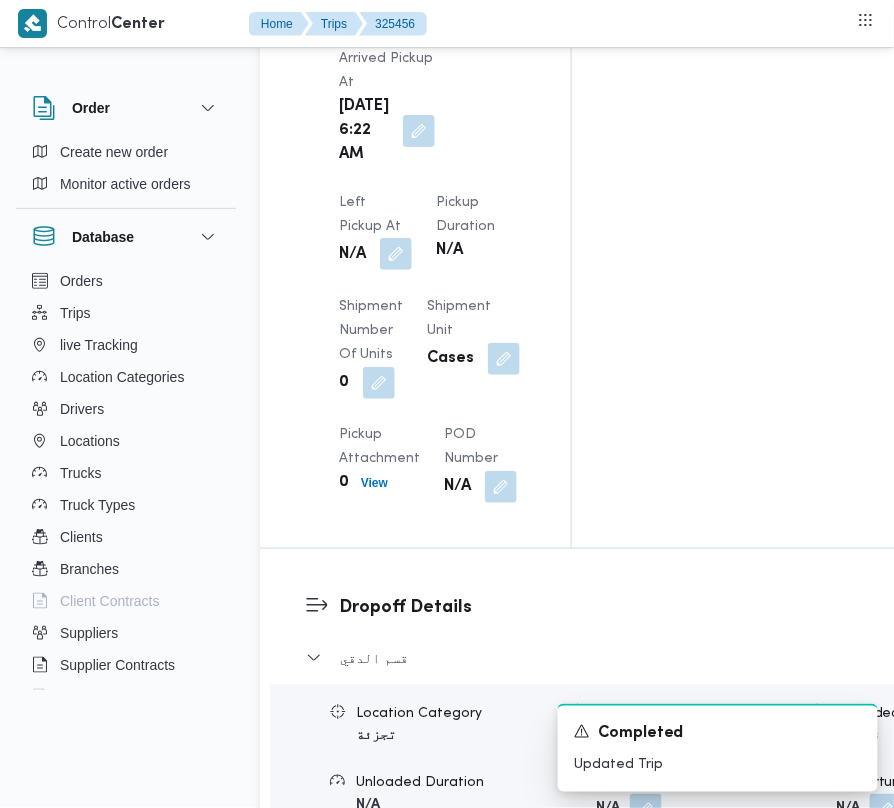 click at bounding box center (396, 254) 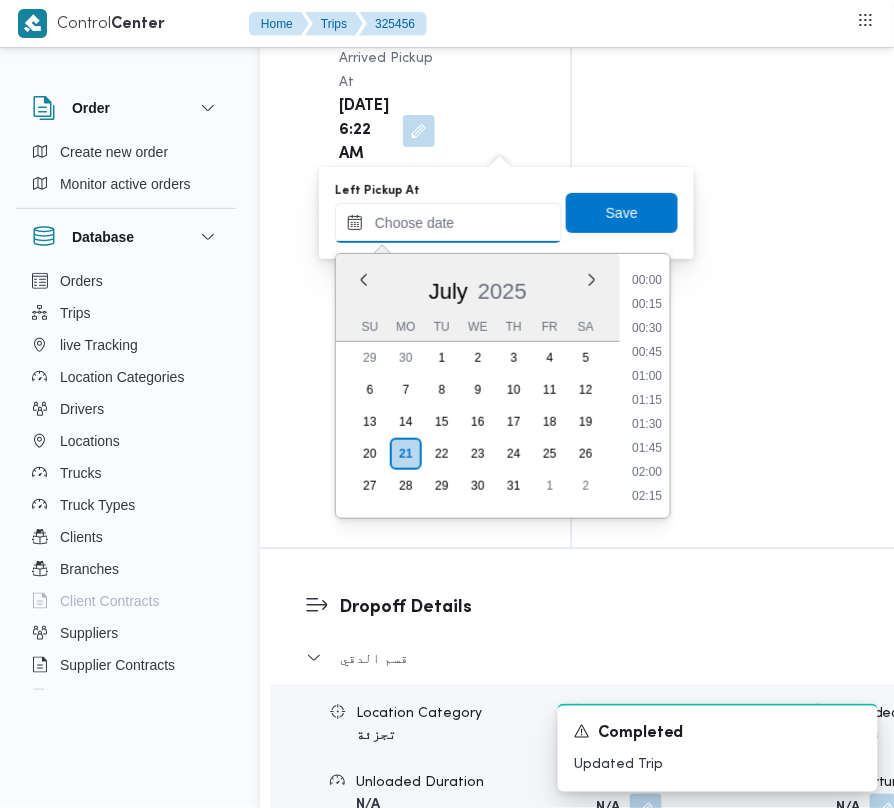 click on "Left Pickup At" at bounding box center (448, 223) 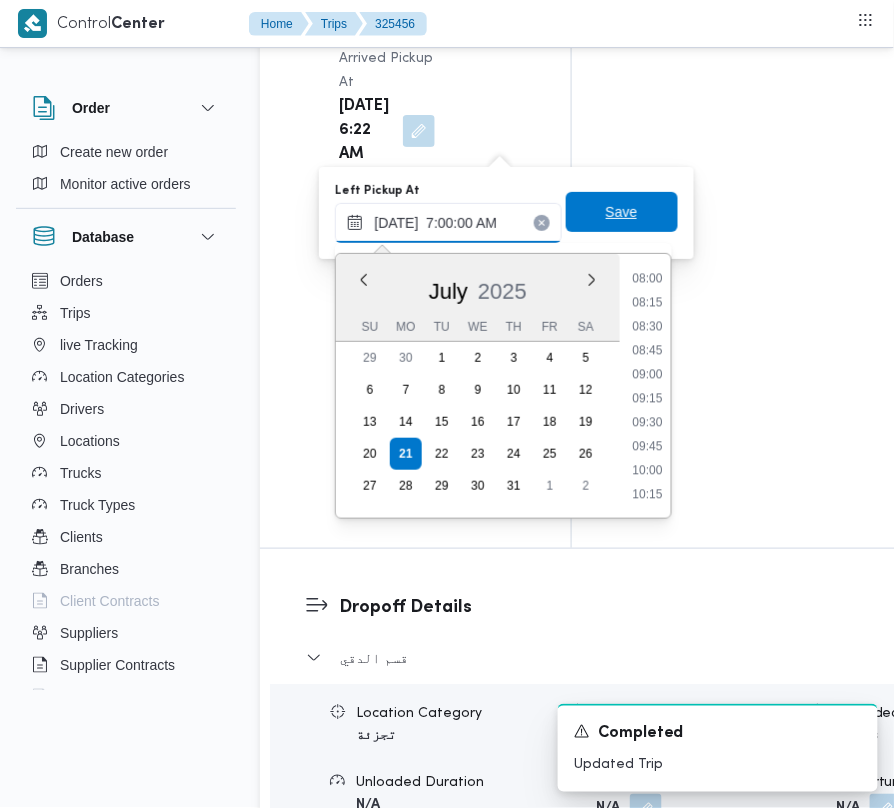 scroll, scrollTop: 672, scrollLeft: 0, axis: vertical 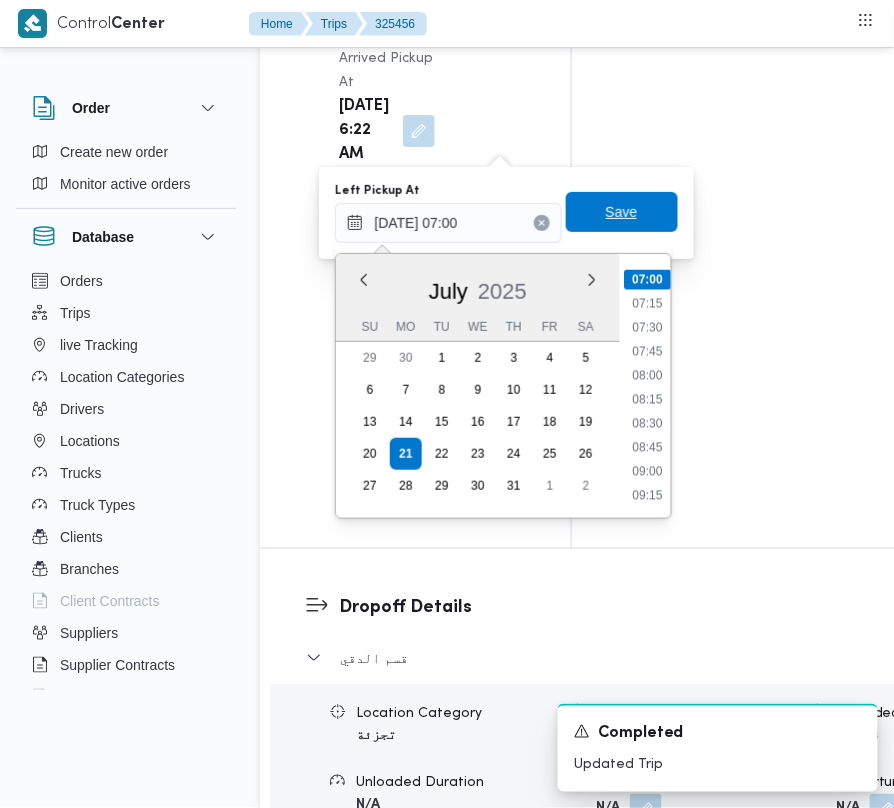 click on "Save" at bounding box center [622, 212] 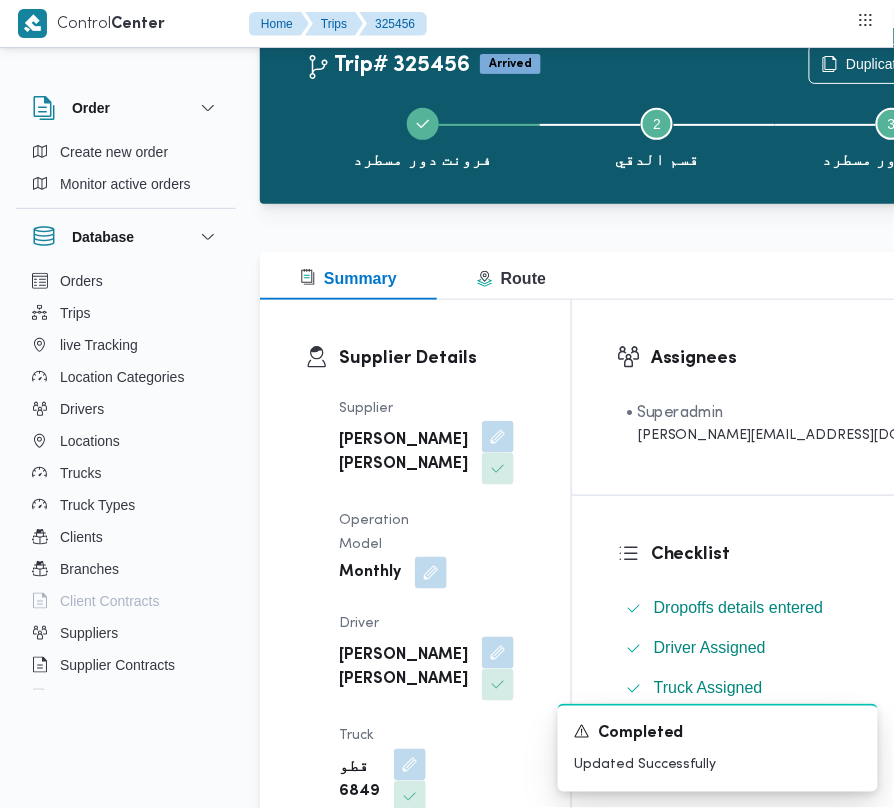 scroll, scrollTop: 0, scrollLeft: 0, axis: both 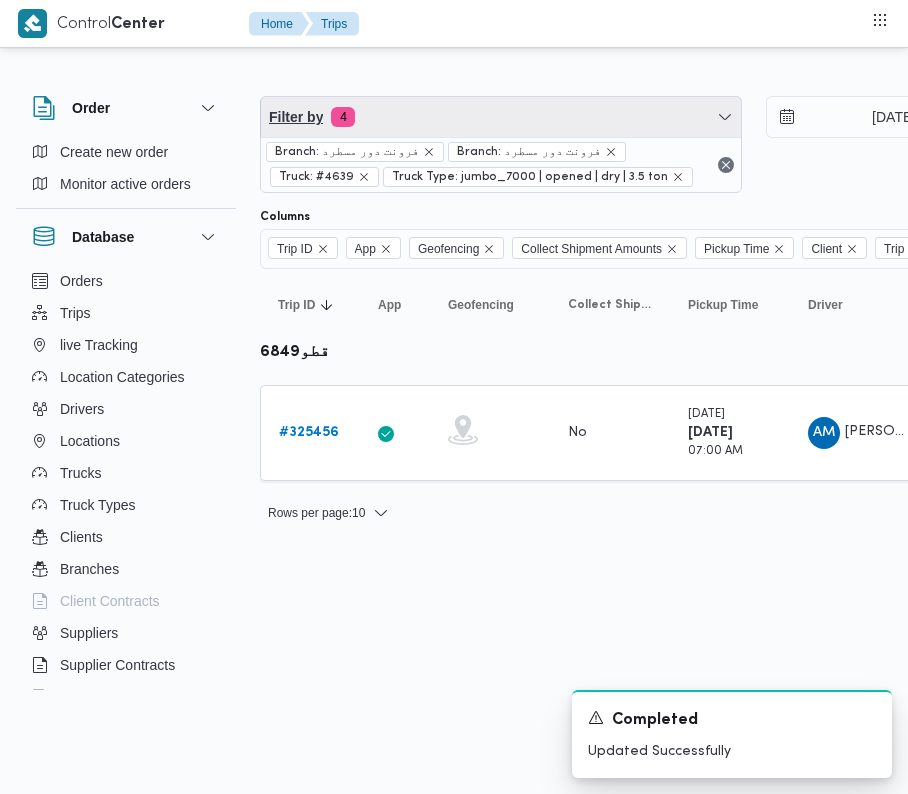 click on "Filter by 4" at bounding box center [501, 117] 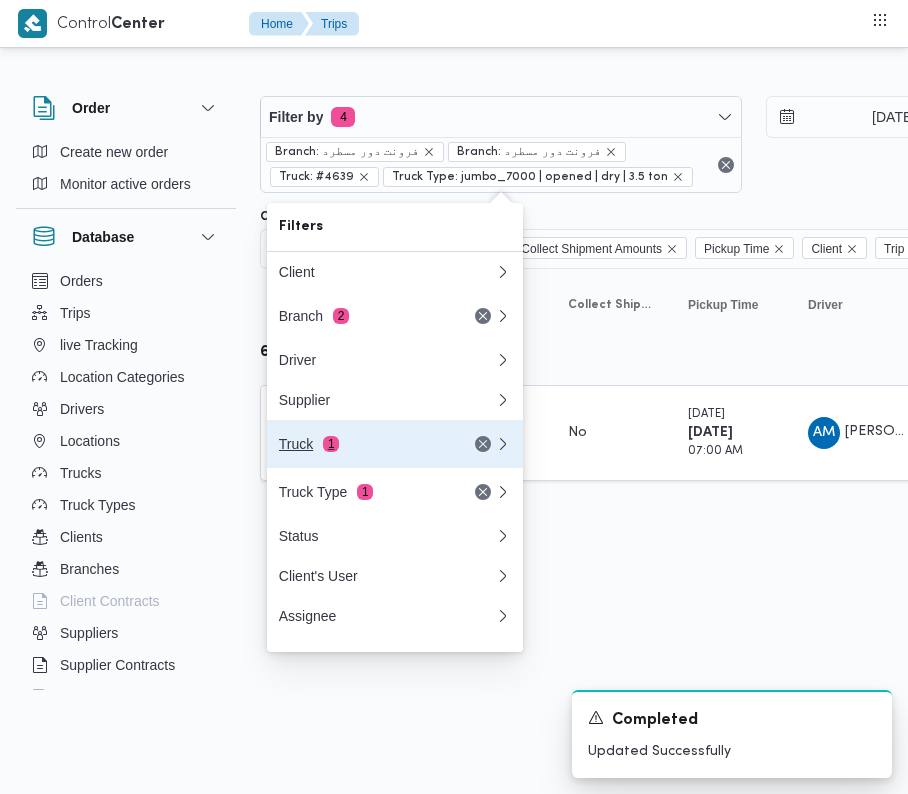 click on "Truck 1" at bounding box center (363, 444) 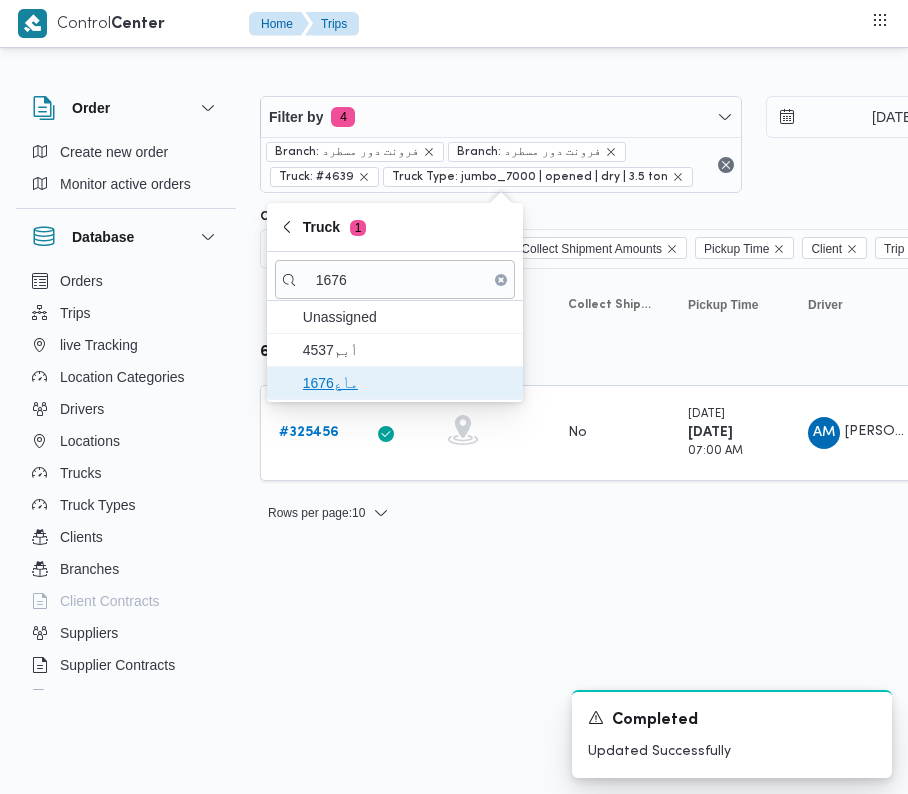 click on "مأع1676" at bounding box center (407, 383) 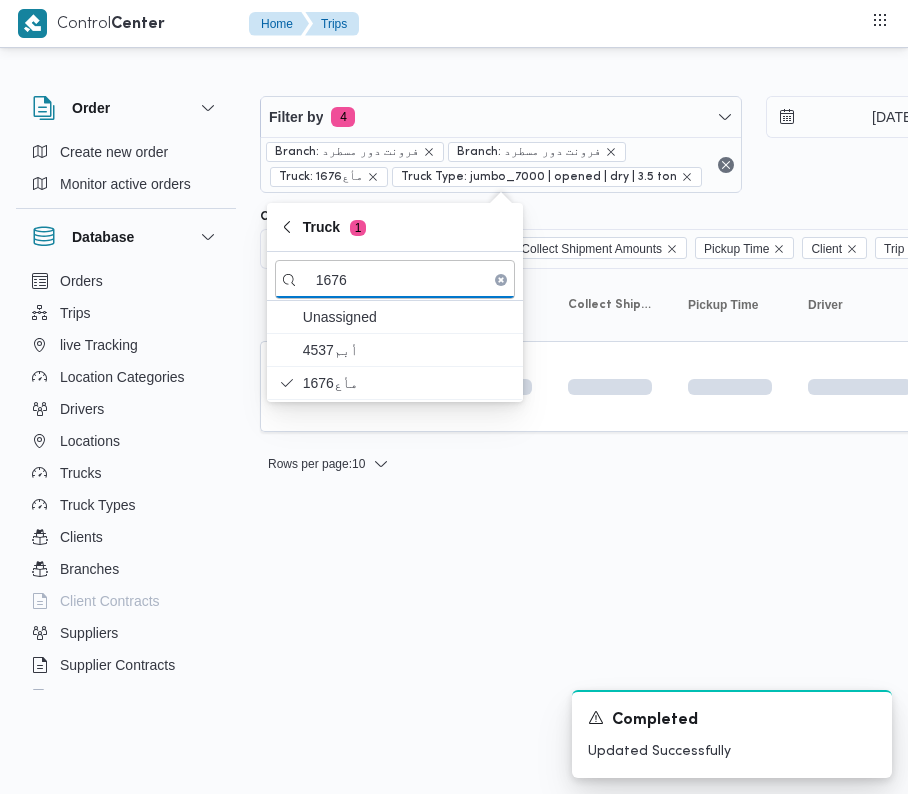 click on "Control  Center Home Trips Order Create new order Monitor active orders Database Orders Trips live Tracking Location Categories Drivers Locations Trucks Truck Types Clients Branches Client Contracts Suppliers Supplier Contracts Devices Users Projects SP Projects Admins organization assignees Tags Filter by 4 Branch: فرونت دور مسطرد Branch: فرونت دور مسطرد  Truck: مأع1676 Truck Type: jumbo_7000 | opened | dry | 3.5 ton [DATE] → [DATE] Group By Truck Columns Trip ID App Geofencing Collect Shipment Amounts Pickup Time Client Trip Points Driver Supplier Truck Status Platform Sorting Trip ID Click to sort in ascending order App Click to sort in ascending order Geofencing Click to sort in ascending order Collect Shipment Amounts Pickup Time Click to sort in ascending order Client Click to sort in ascending order Trip Points Driver Click to sort in ascending order Supplier Click to sort in ascending order Truck Click to sort in ascending order Status Platform Actions :  10 1 1" at bounding box center [454, 397] 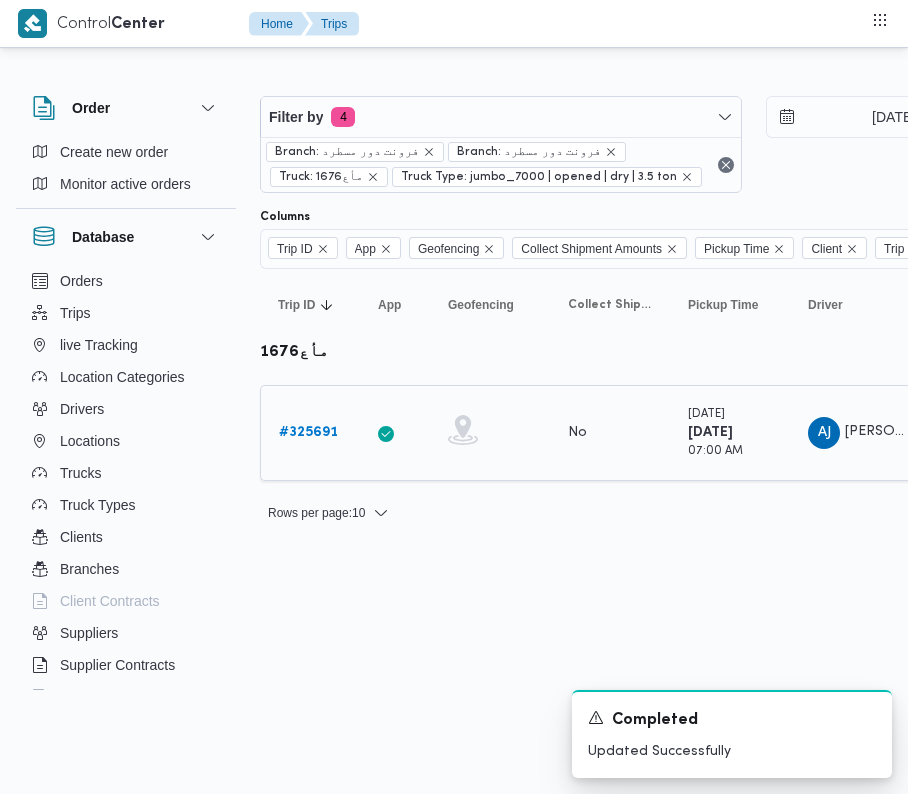 click on "# 325691" at bounding box center (308, 432) 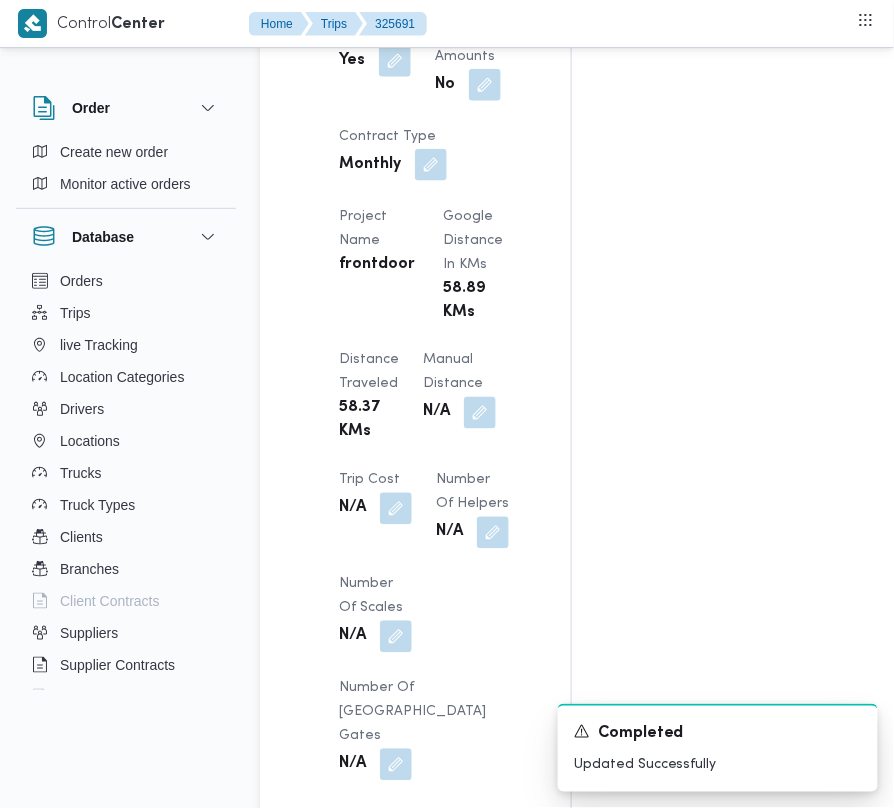 scroll, scrollTop: 2533, scrollLeft: 0, axis: vertical 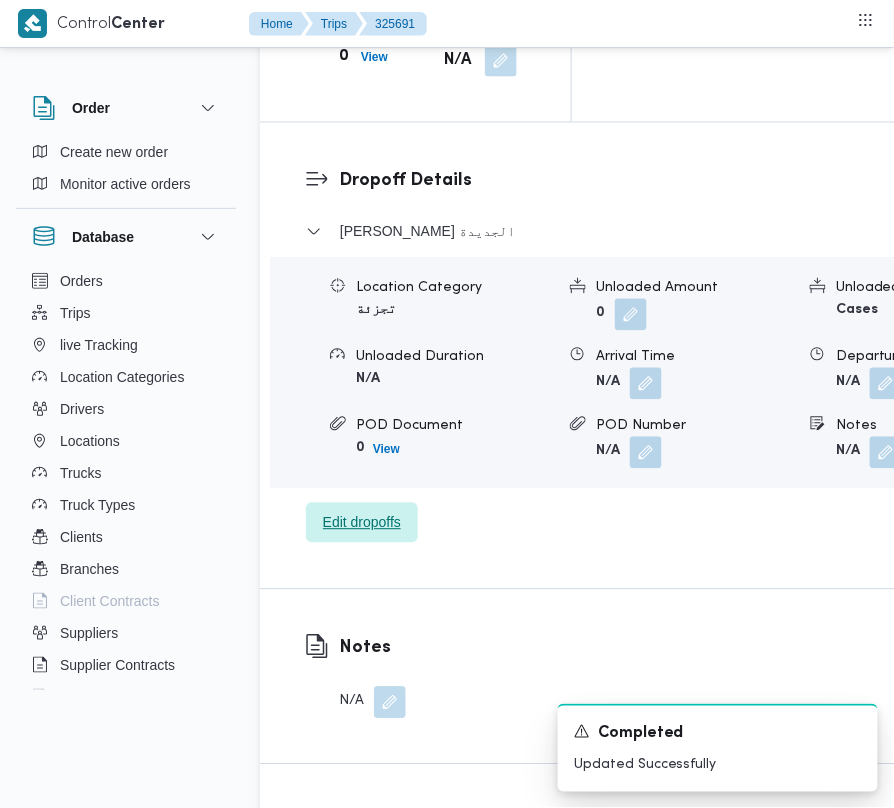 click on "Edit dropoffs" at bounding box center (362, 523) 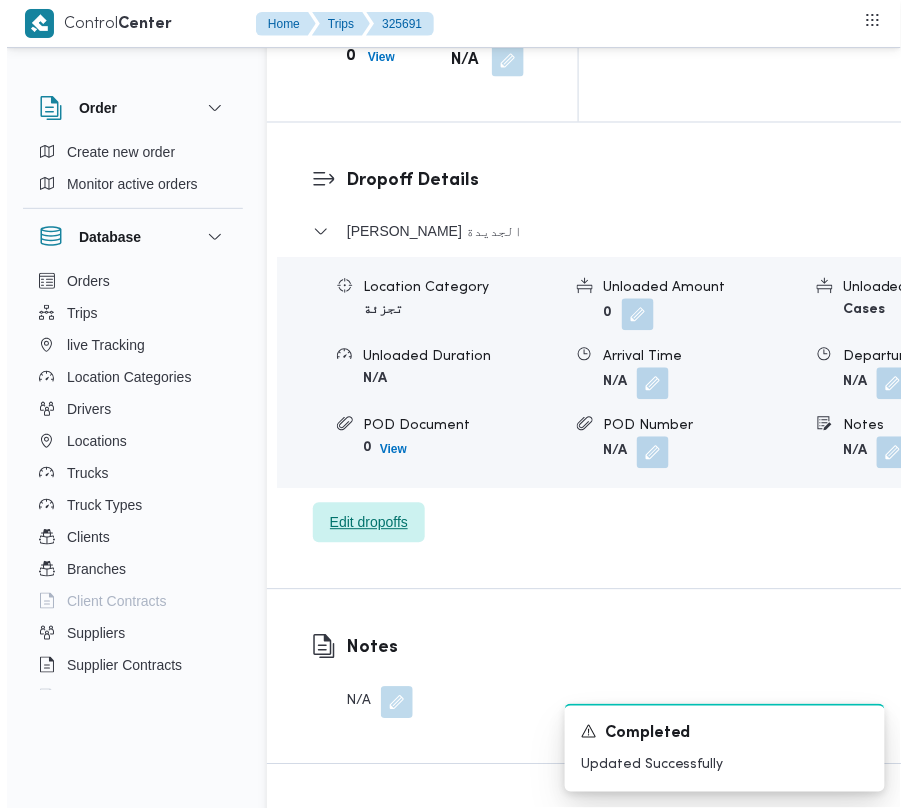 scroll, scrollTop: 3216, scrollLeft: 0, axis: vertical 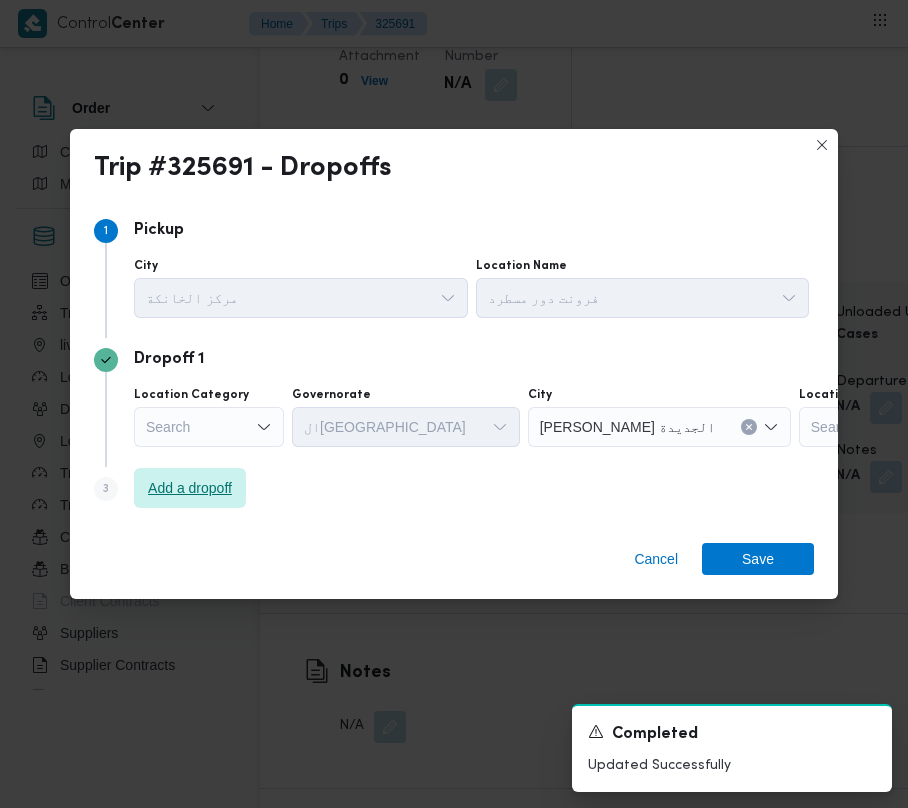 click on "Add a dropoff" at bounding box center (190, 488) 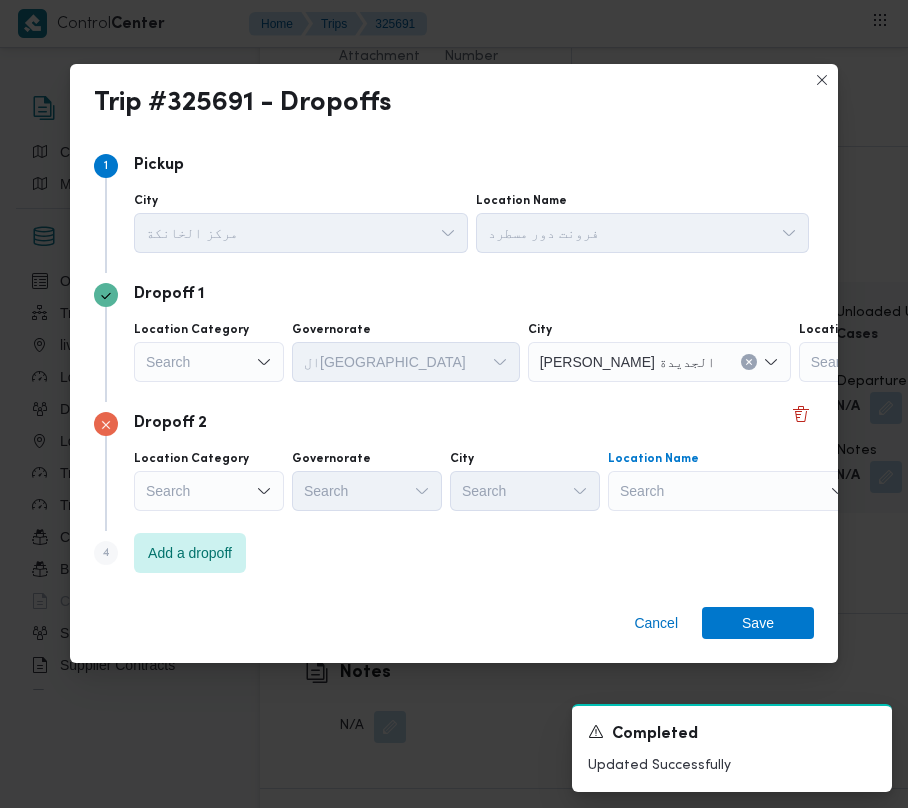 click on "Search" at bounding box center (924, 362) 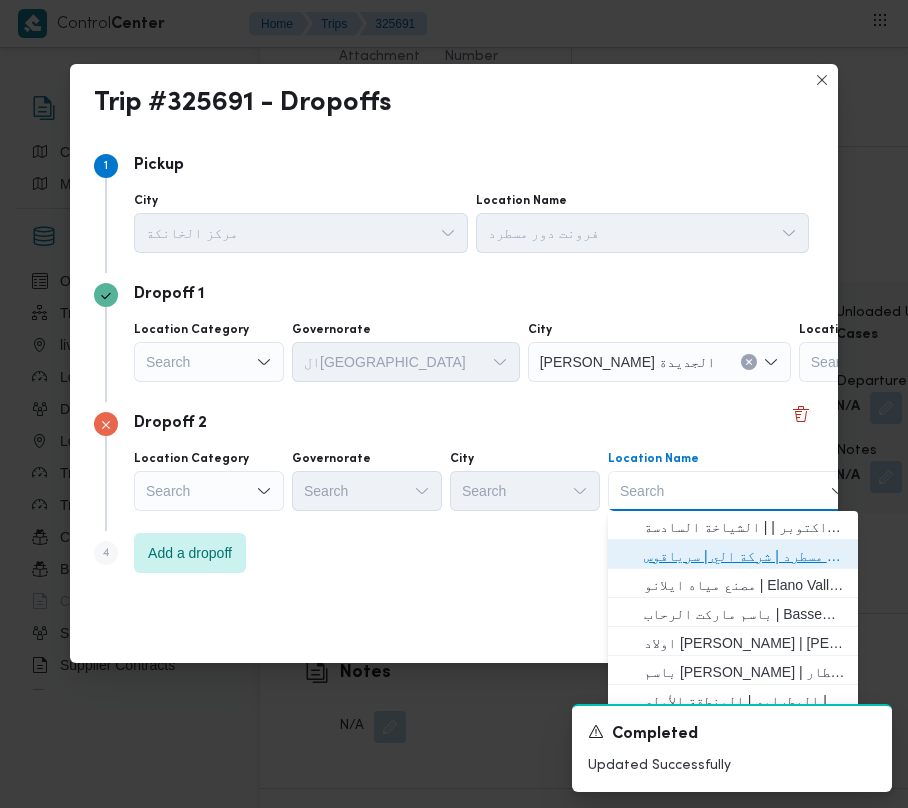 click on "فرونت دور مسطرد | شركة الي | سرياقوس" at bounding box center (745, 556) 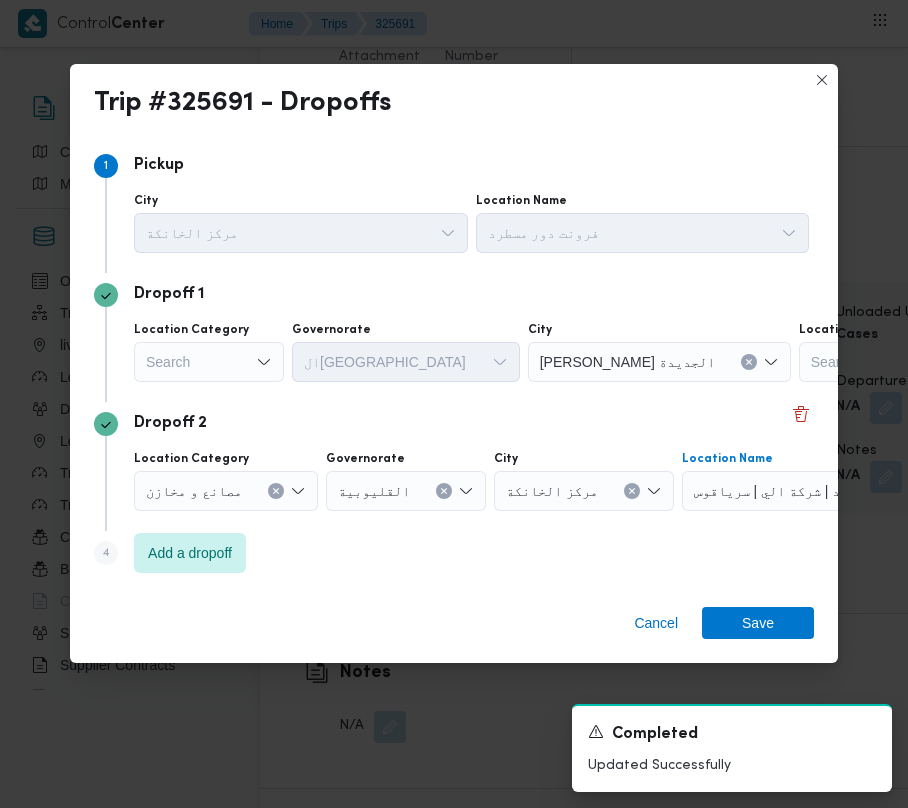 click on "Search" at bounding box center [209, 362] 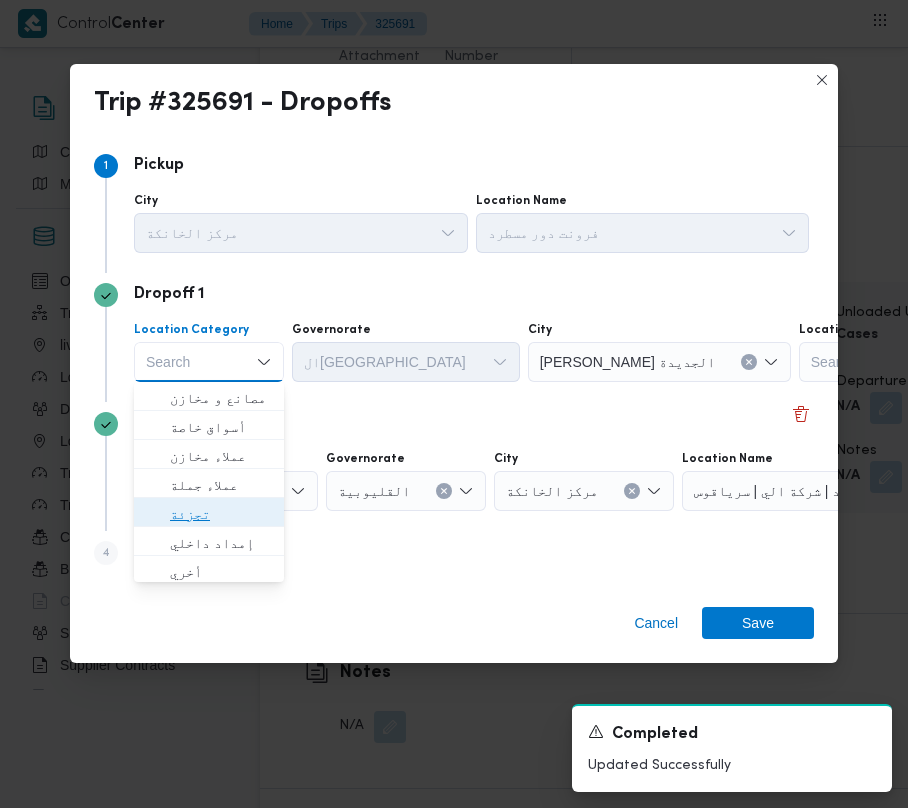 click on "تجزئة" at bounding box center (221, 514) 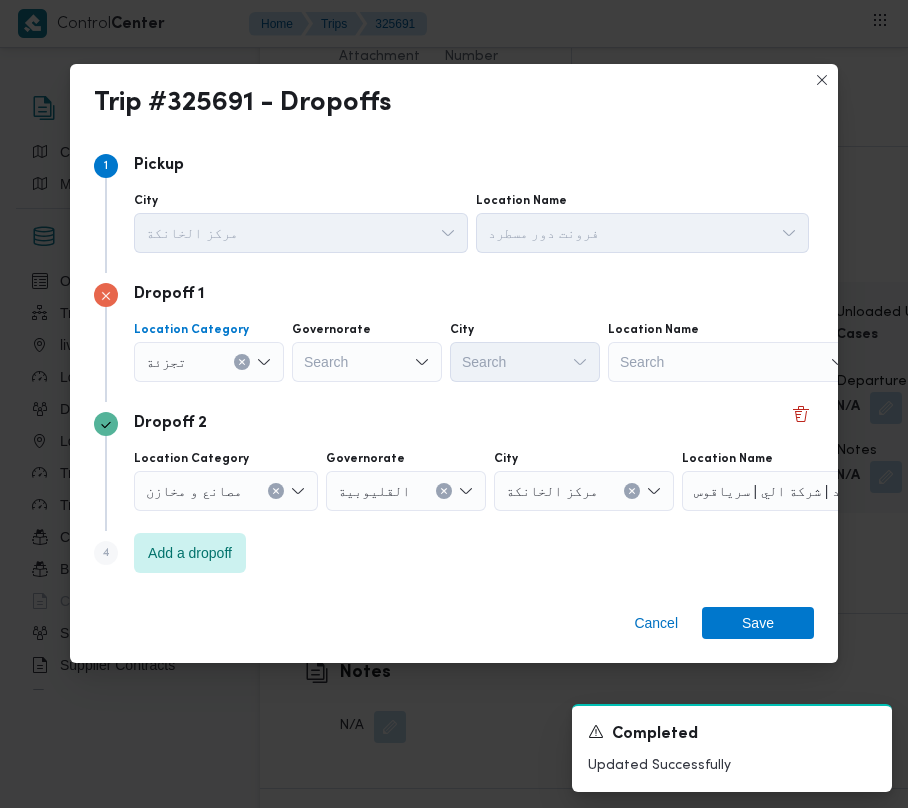 click on "Search" at bounding box center [367, 362] 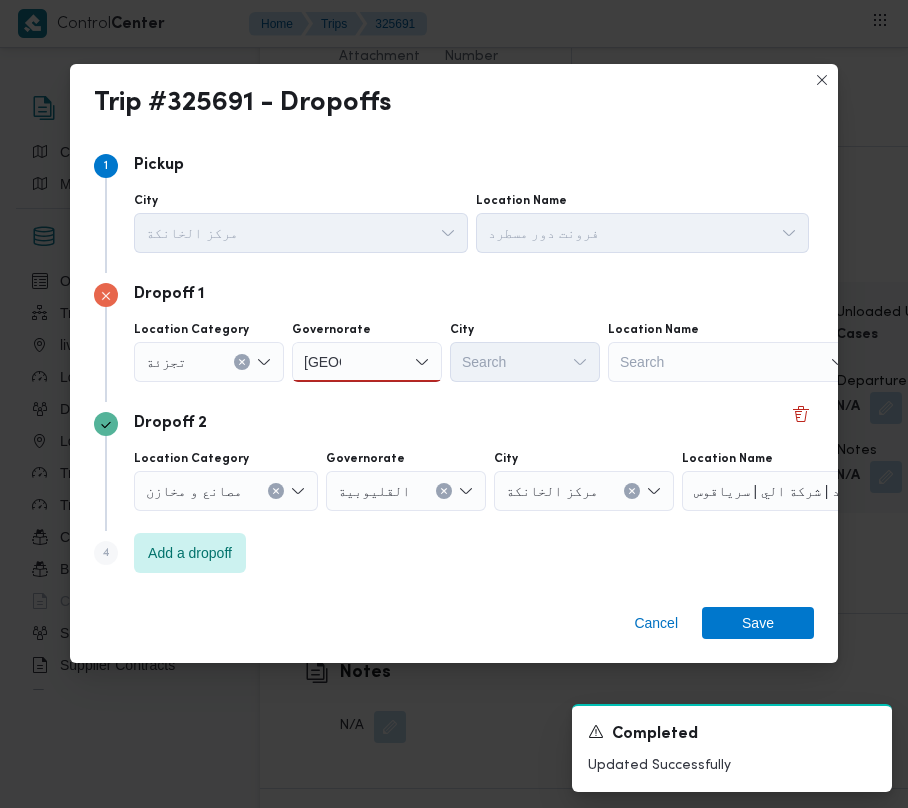 click on "[GEOGRAPHIC_DATA] [GEOGRAPHIC_DATA]" at bounding box center [367, 362] 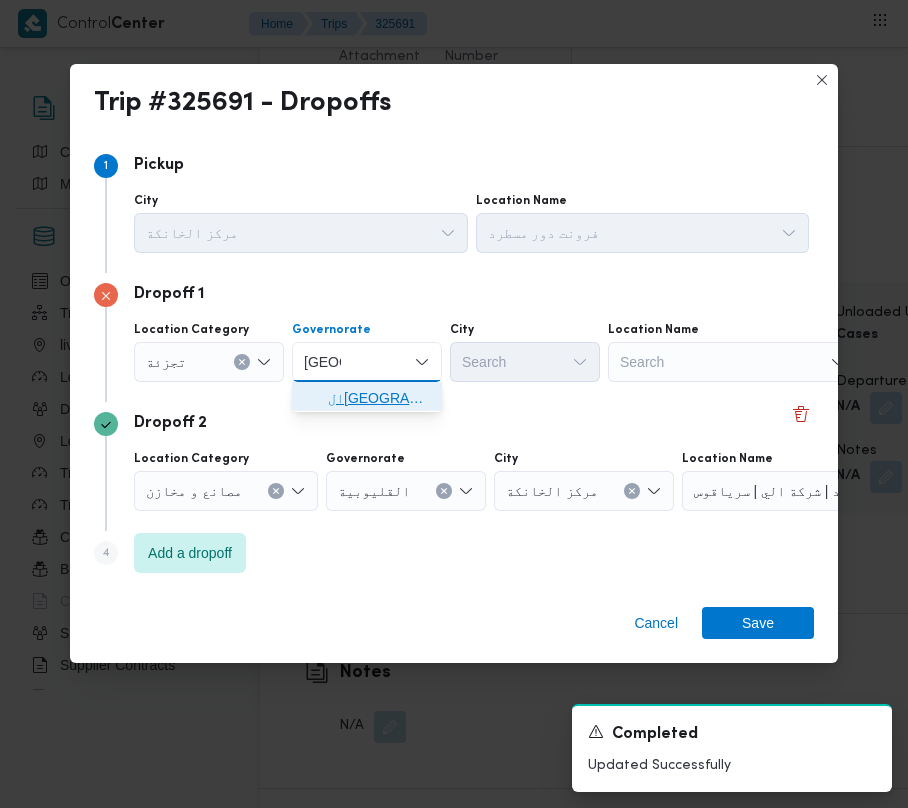 drag, startPoint x: 376, startPoint y: 393, endPoint x: 434, endPoint y: 393, distance: 58 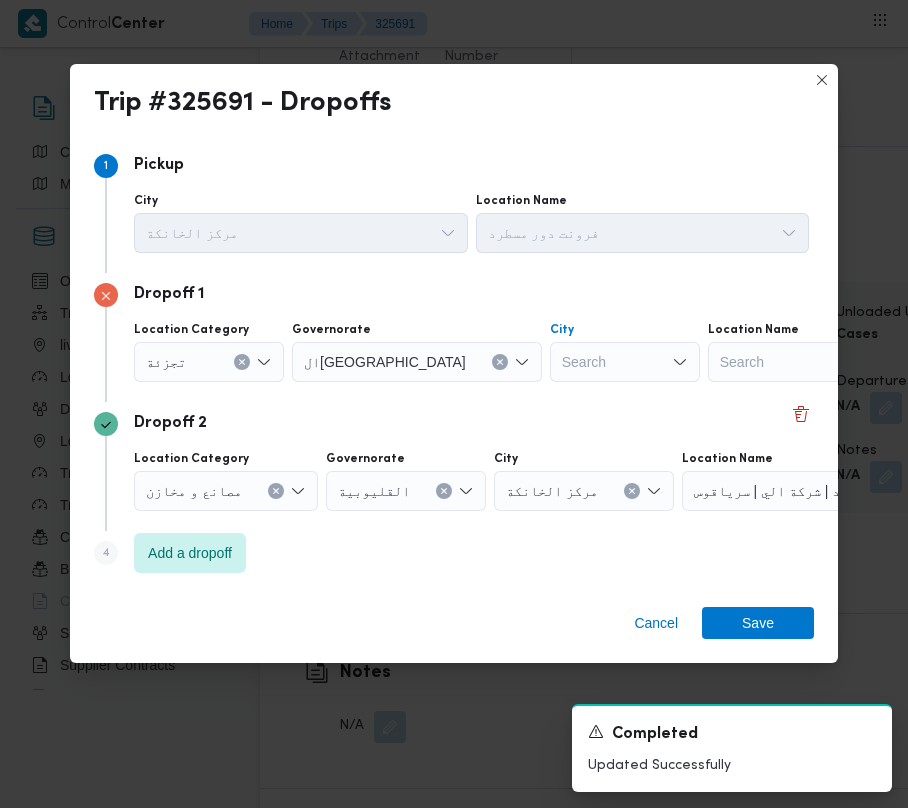click on "Search" at bounding box center [625, 362] 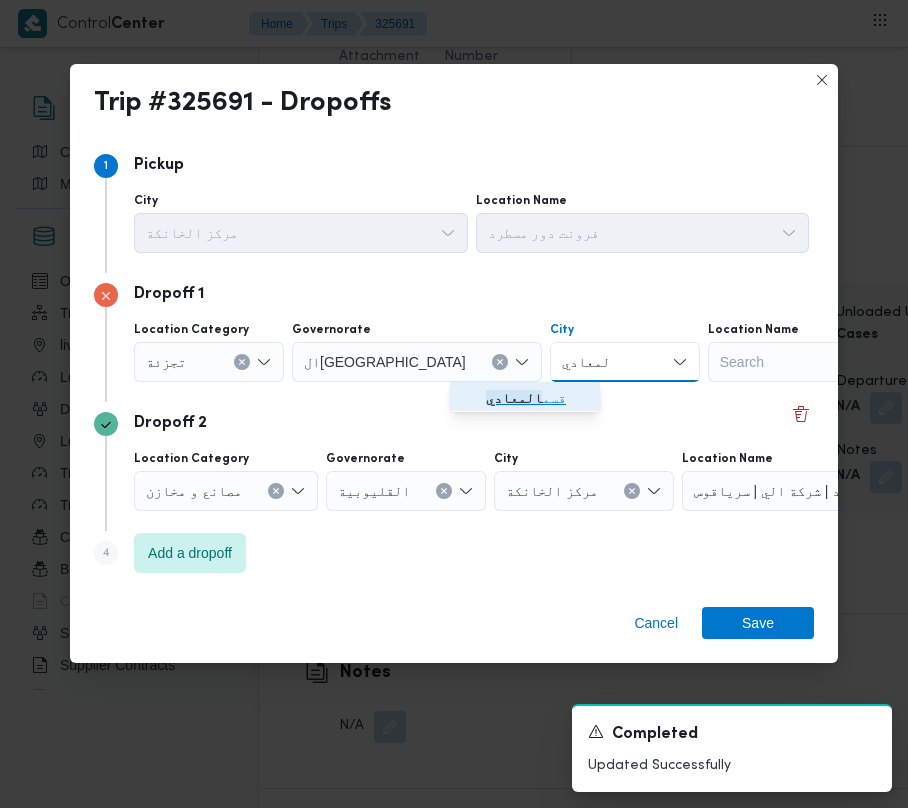 click on "المعادي" at bounding box center [514, 398] 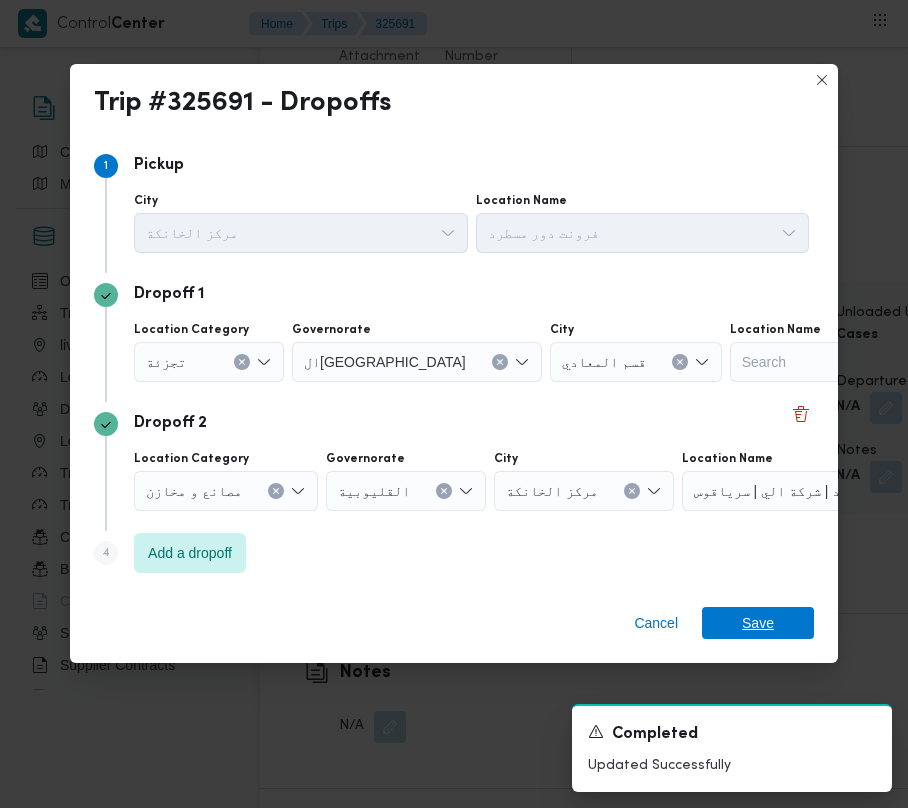 click on "Save" at bounding box center [758, 623] 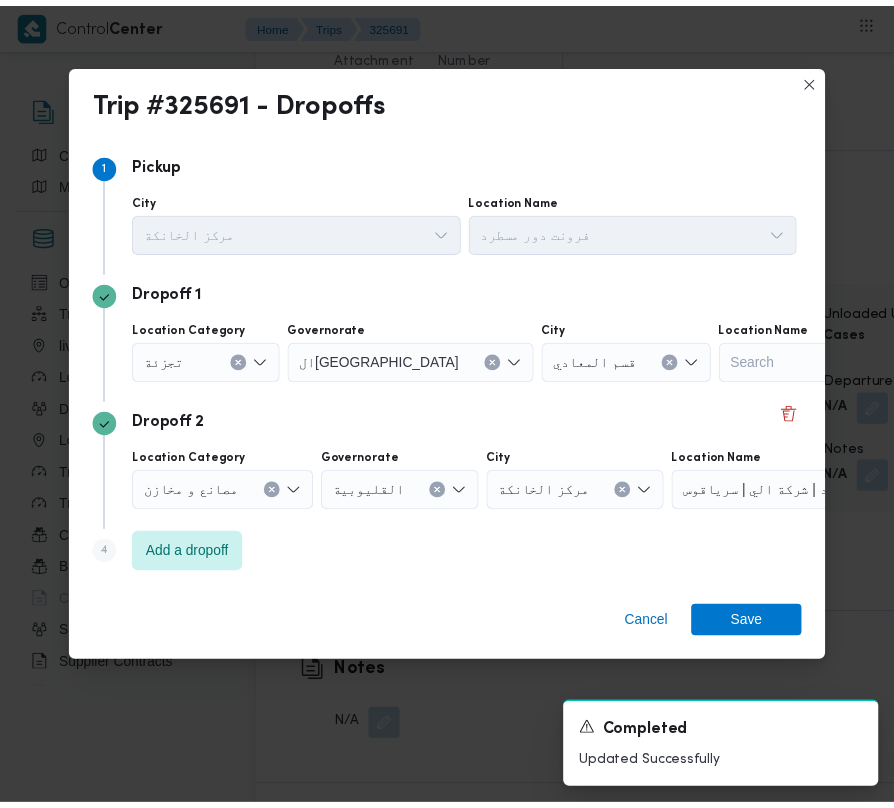 scroll, scrollTop: 3240, scrollLeft: 0, axis: vertical 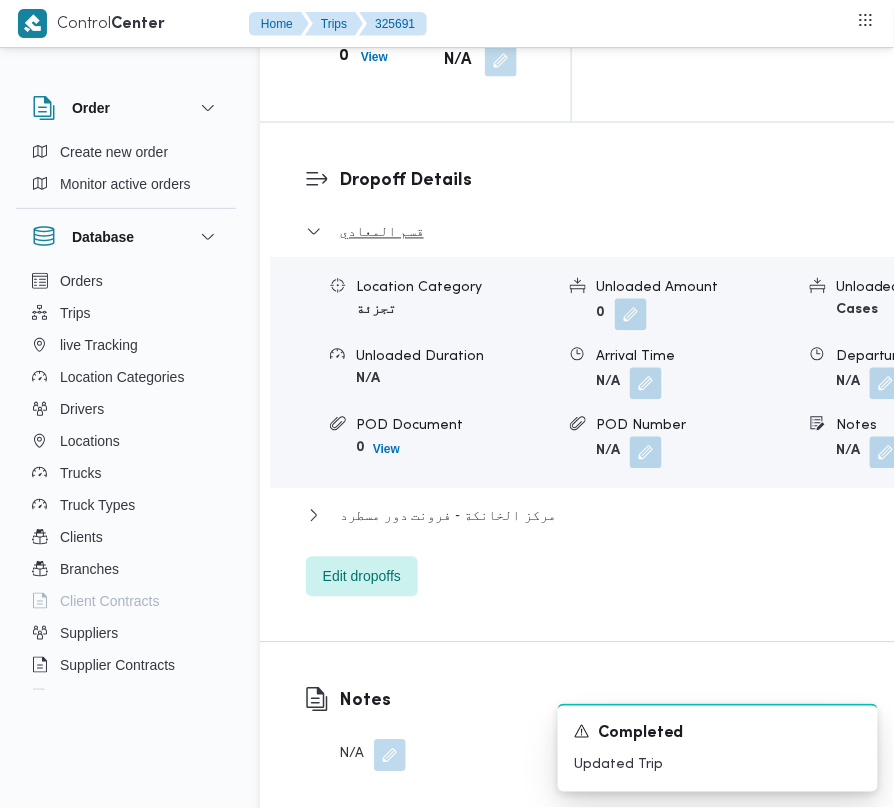drag, startPoint x: 360, startPoint y: 421, endPoint x: 362, endPoint y: 410, distance: 11.18034 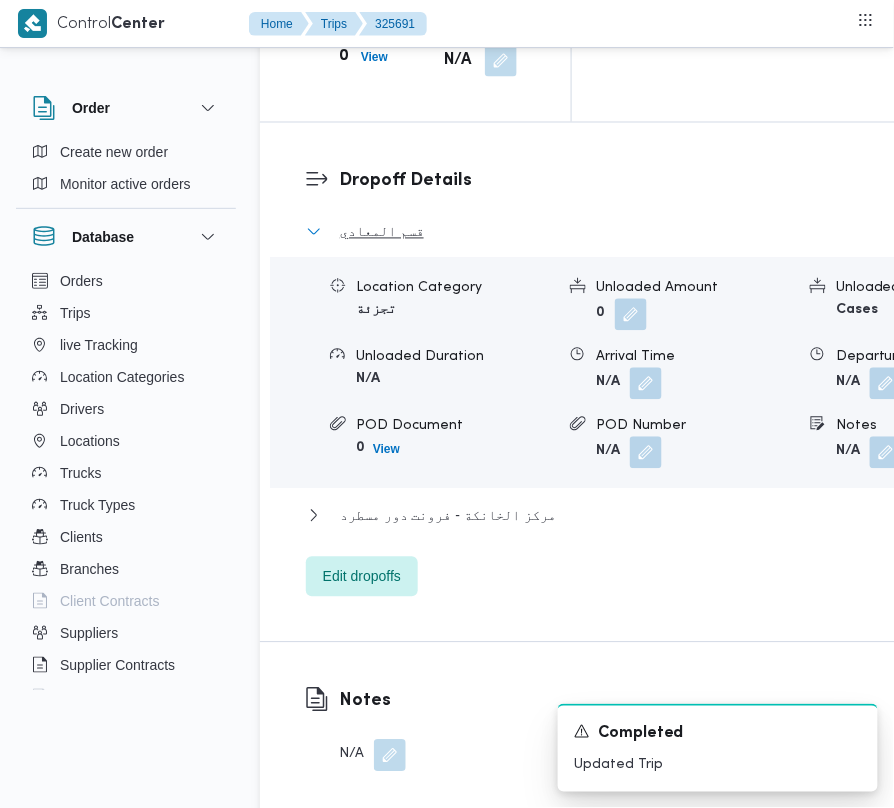 click on "قسم المعادي" at bounding box center (382, 232) 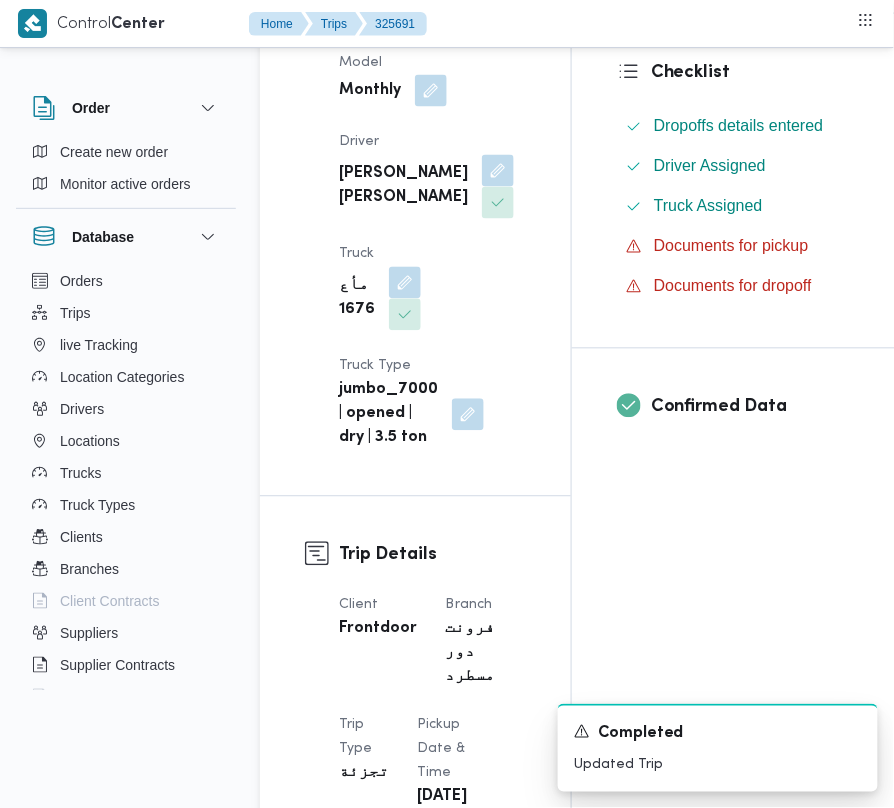 scroll, scrollTop: 0, scrollLeft: 0, axis: both 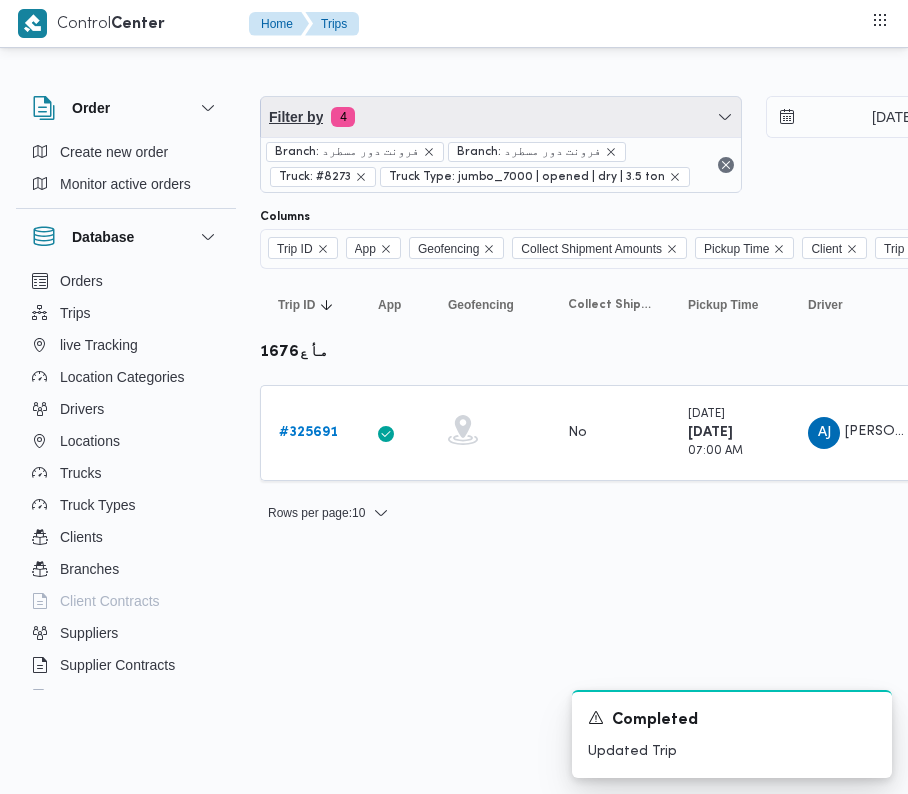 click on "Filter by 4" at bounding box center (501, 117) 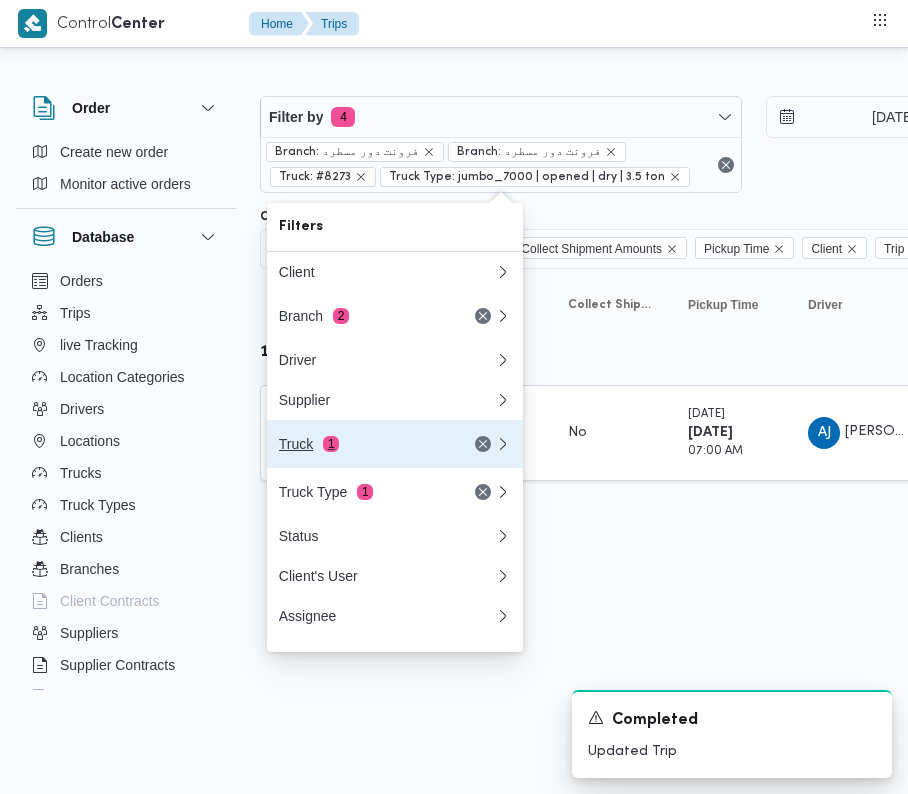 click on "Truck 1" at bounding box center [363, 444] 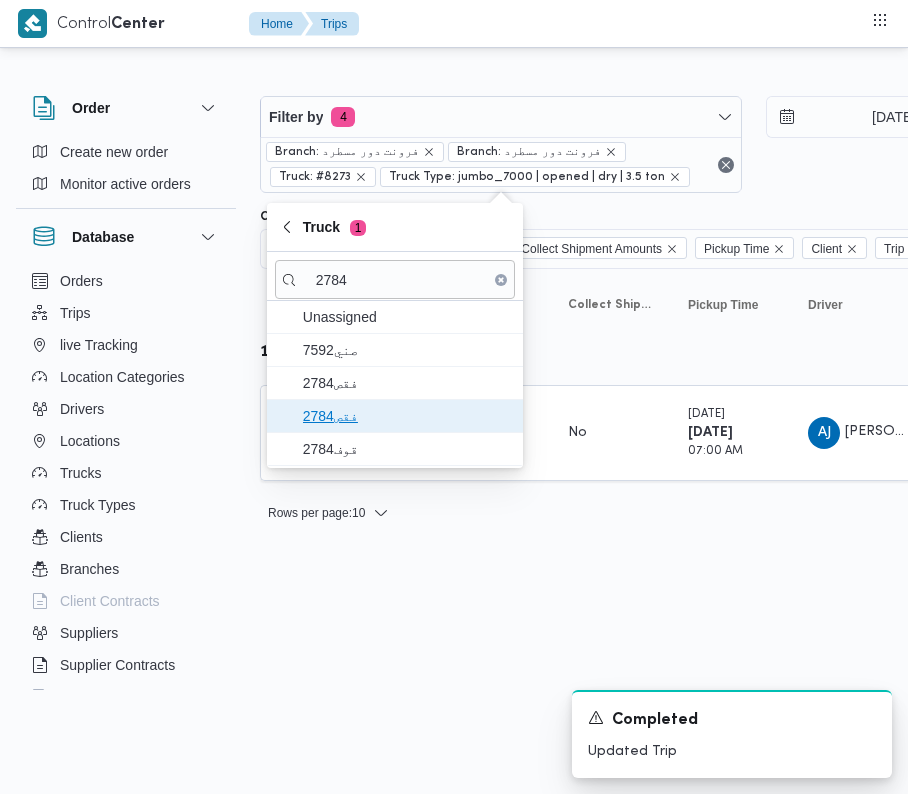 click on "فقص2784" at bounding box center (407, 416) 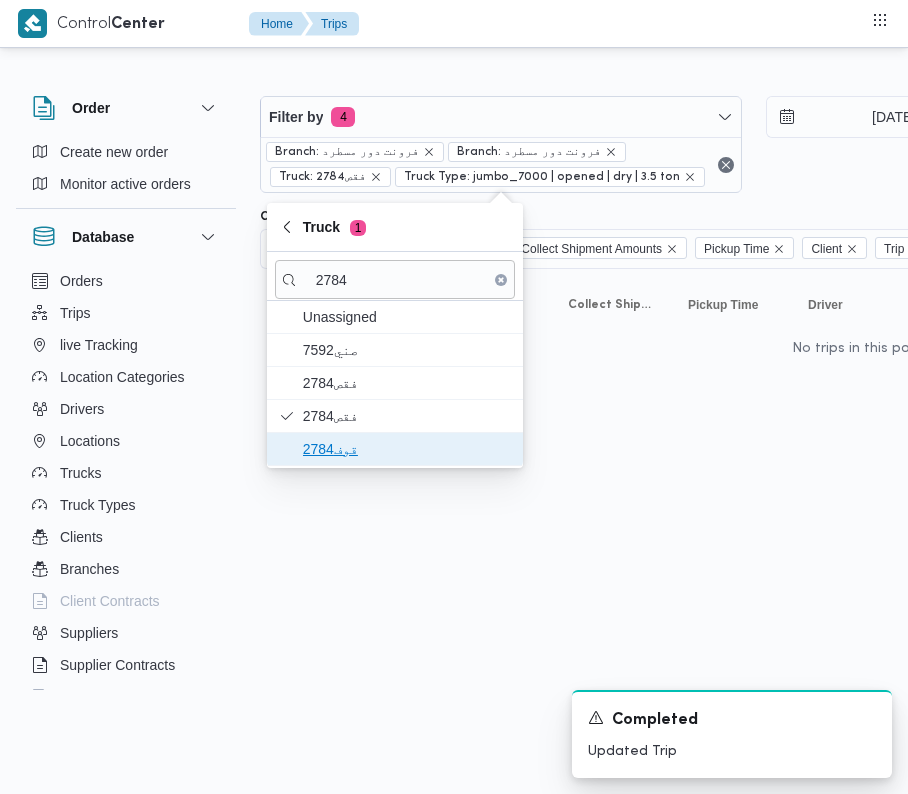 click on "قوف2784" at bounding box center [407, 449] 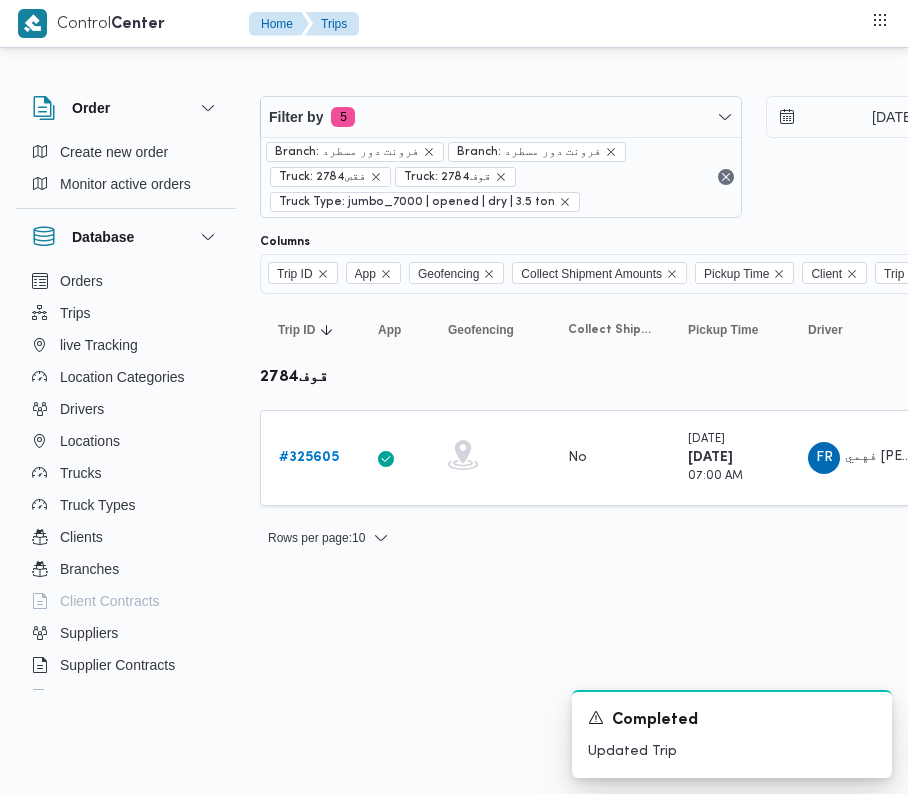click on "Control  Center Home Trips Order Create new order Monitor active orders Database Orders Trips live Tracking Location Categories Drivers Locations Trucks Truck Types Clients Branches Client Contracts Suppliers Supplier Contracts Devices Users Projects SP Projects Admins organization assignees Tags Filter by 5 Branch: فرونت دور مسطرد Branch: فرونت دور مسطرد  Truck: فقص2784 Truck: قوف2784 Truck Type: jumbo_7000 | opened | dry | 3.5 ton [DATE] → [DATE] Group By Truck Columns Trip ID App Geofencing Collect Shipment Amounts Pickup Time Client Trip Points Driver Supplier Truck Status Platform Sorting Trip ID Click to sort in ascending order App Click to sort in ascending order Geofencing Click to sort in ascending order Collect Shipment Amounts Pickup Time Click to sort in ascending order Client Click to sort in ascending order Trip Points Driver Click to sort in ascending order Supplier Click to sort in ascending order Truck Click to sort in ascending order Status Platform #" at bounding box center (454, 397) 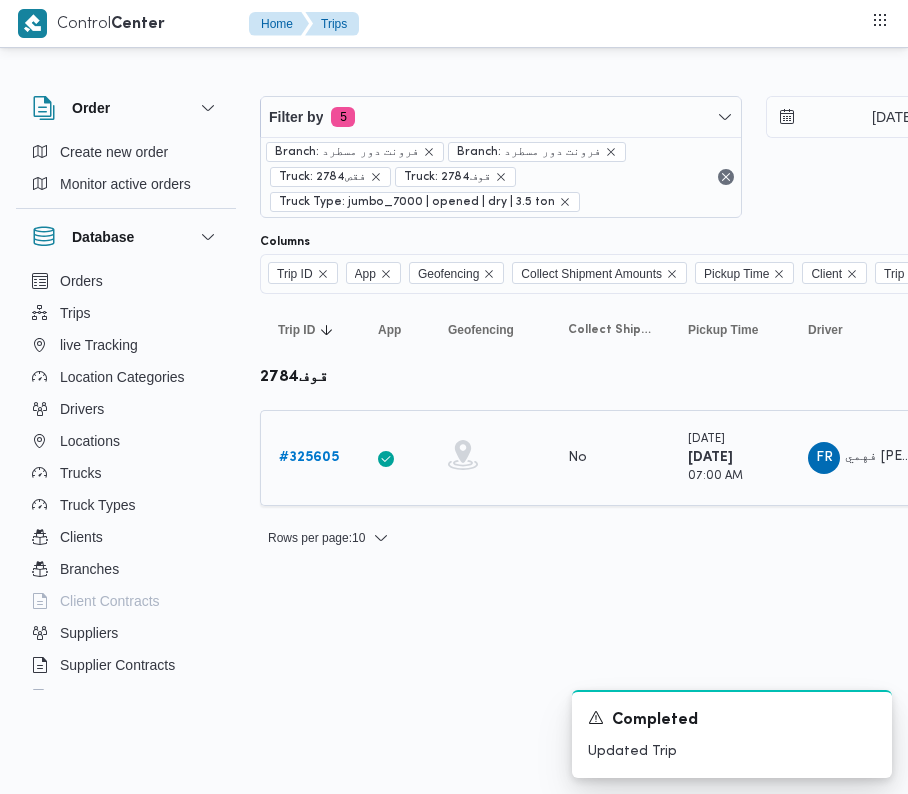 click on "# 325605" at bounding box center [309, 458] 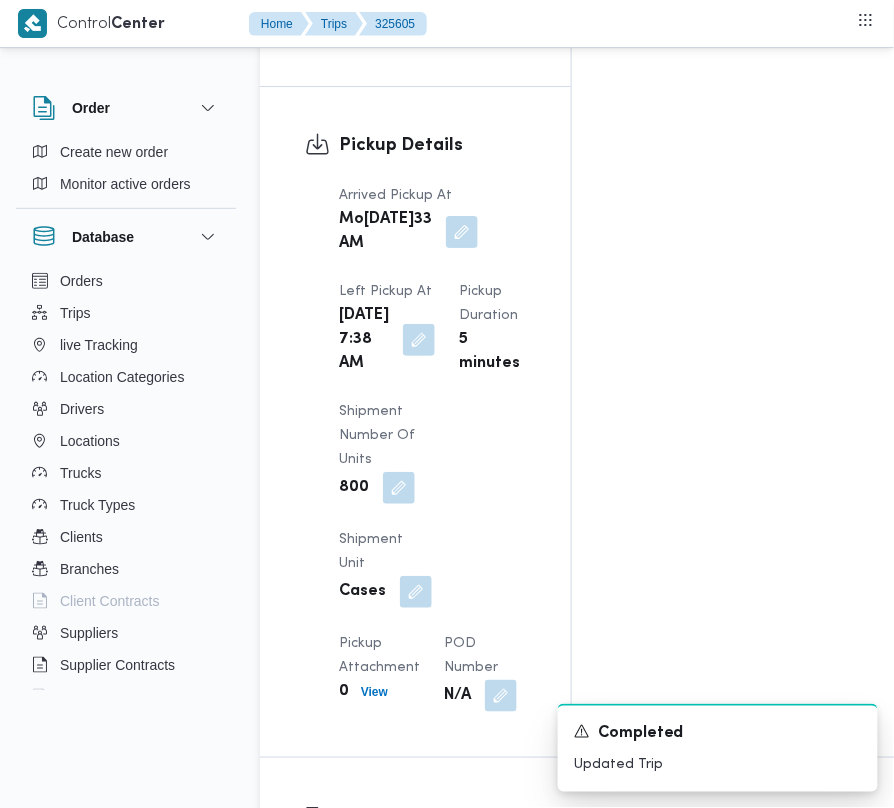 scroll, scrollTop: 3377, scrollLeft: 0, axis: vertical 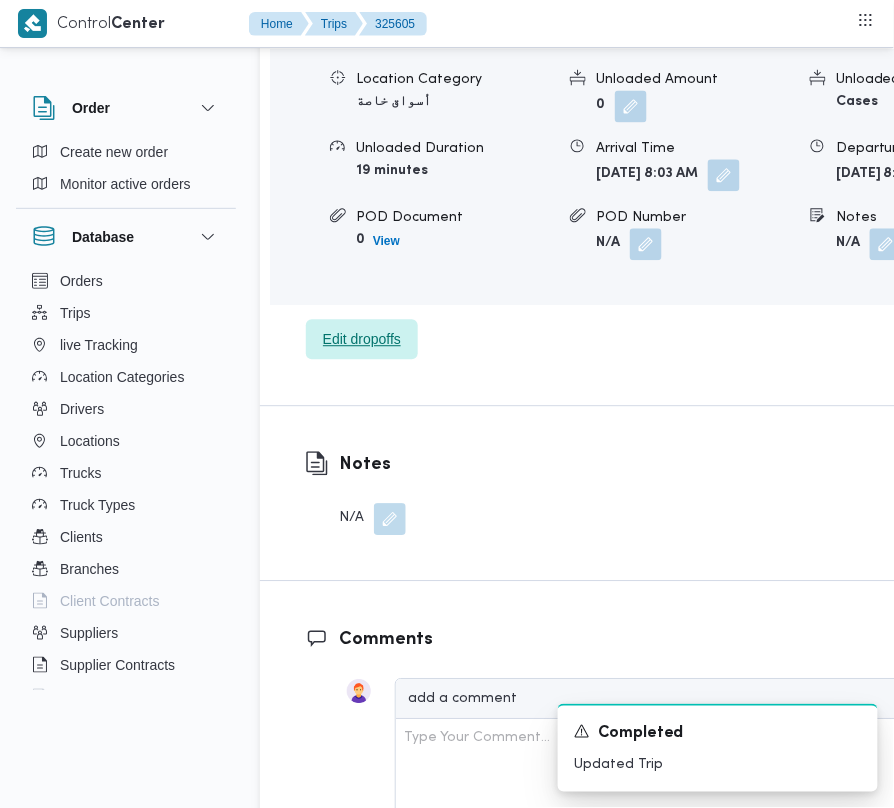 click on "Edit dropoffs" at bounding box center [362, 339] 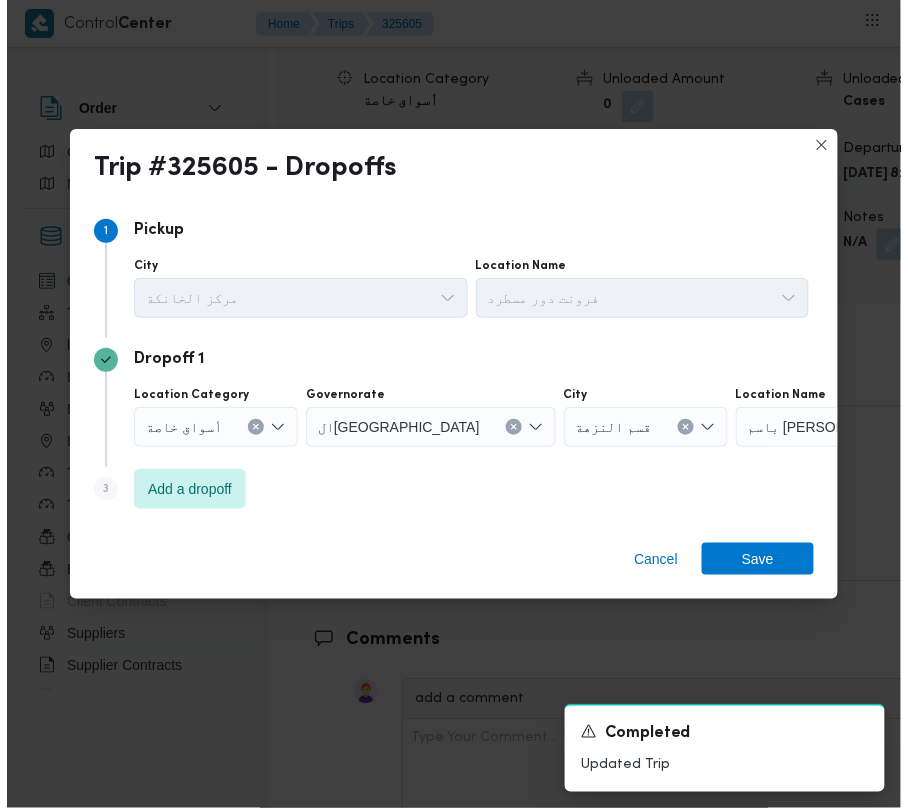 scroll, scrollTop: 3353, scrollLeft: 0, axis: vertical 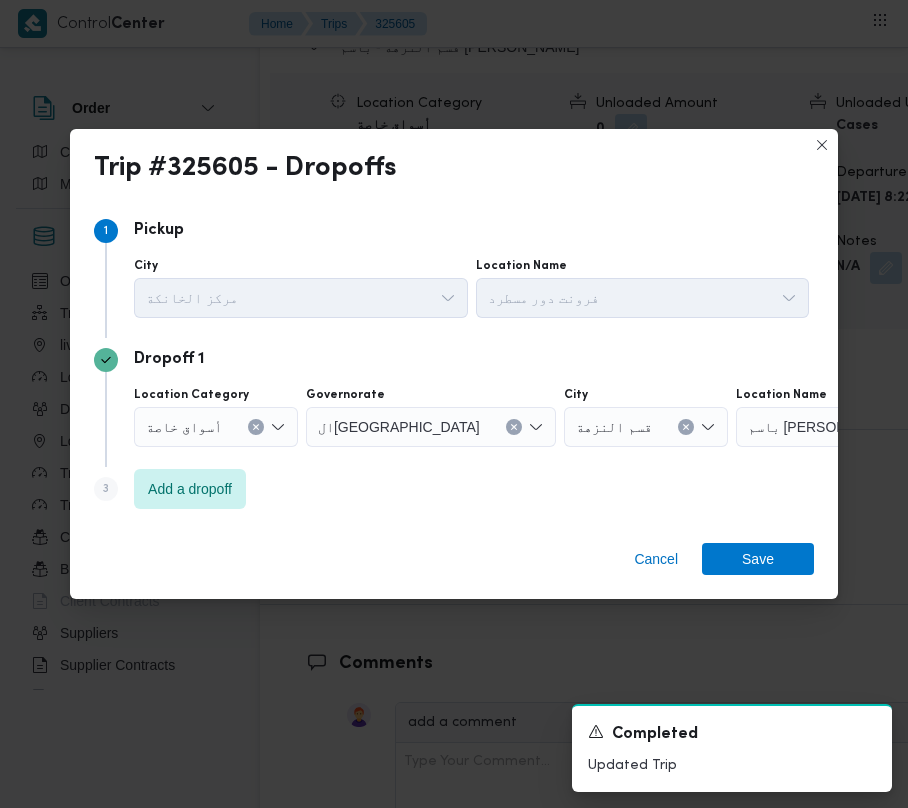 click 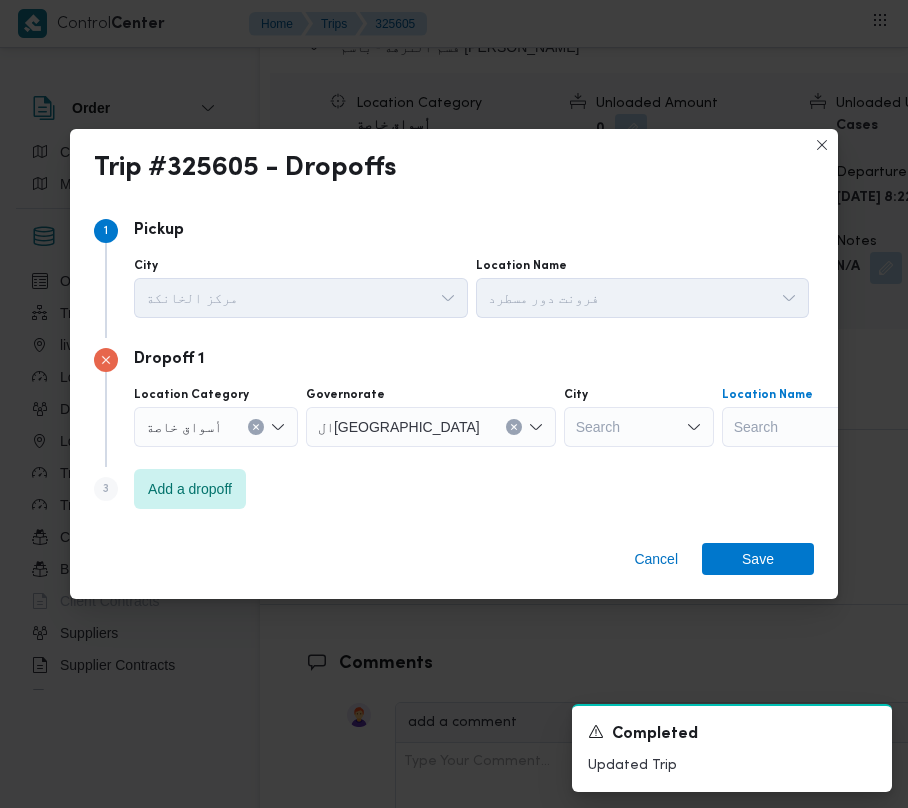 click on "Search" at bounding box center [847, 427] 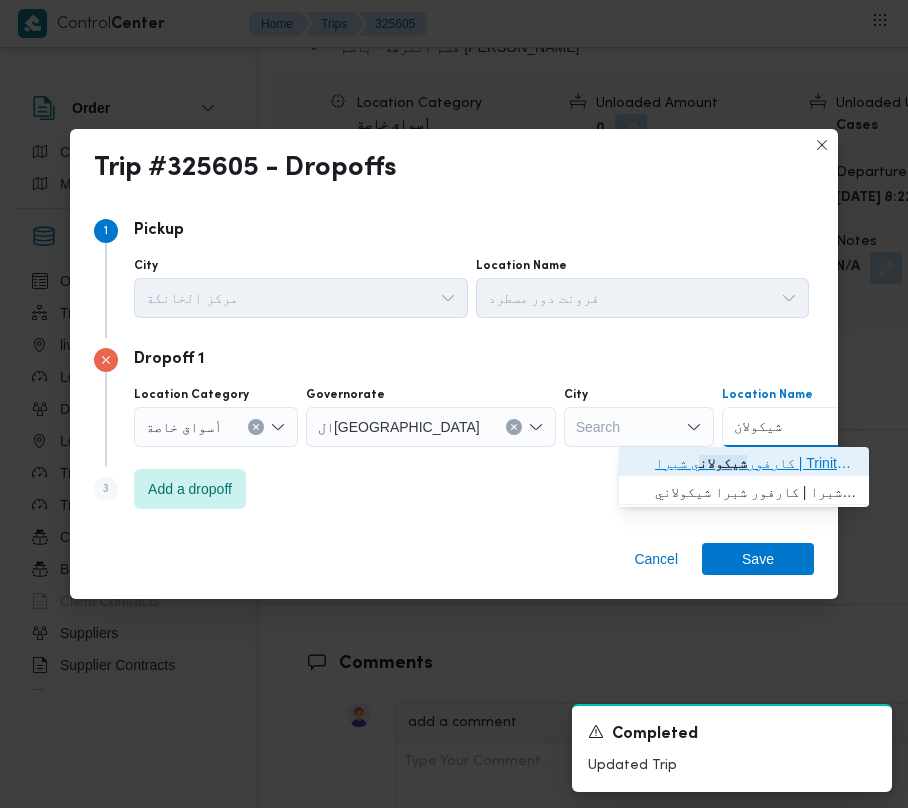 click on "شيكولان" at bounding box center [723, 463] 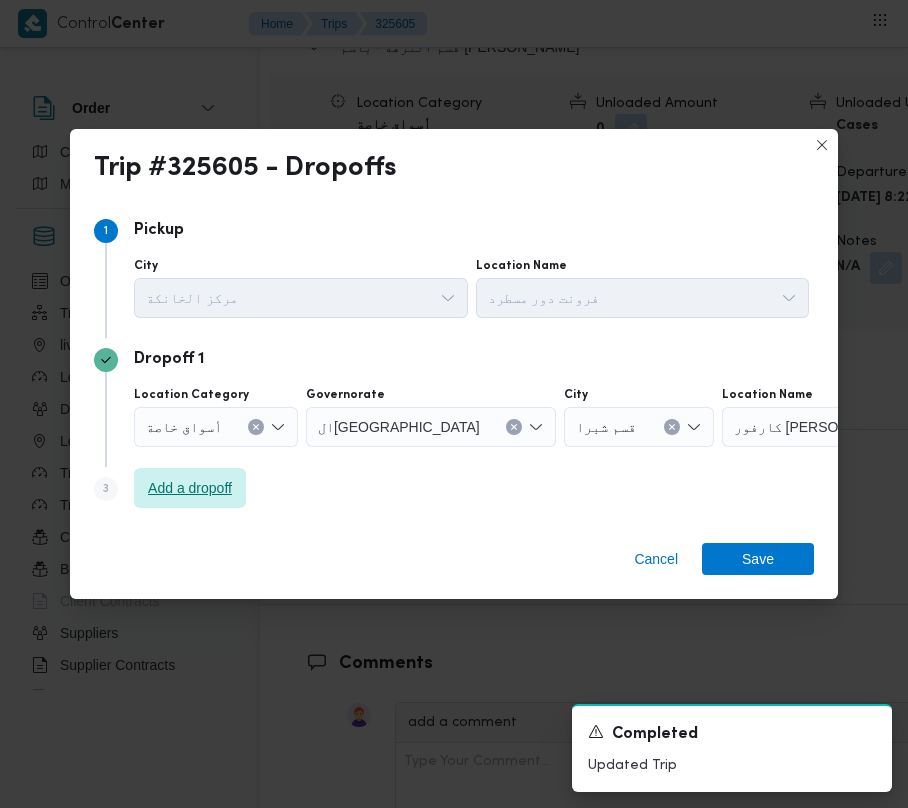 click on "Add a dropoff" at bounding box center (190, 488) 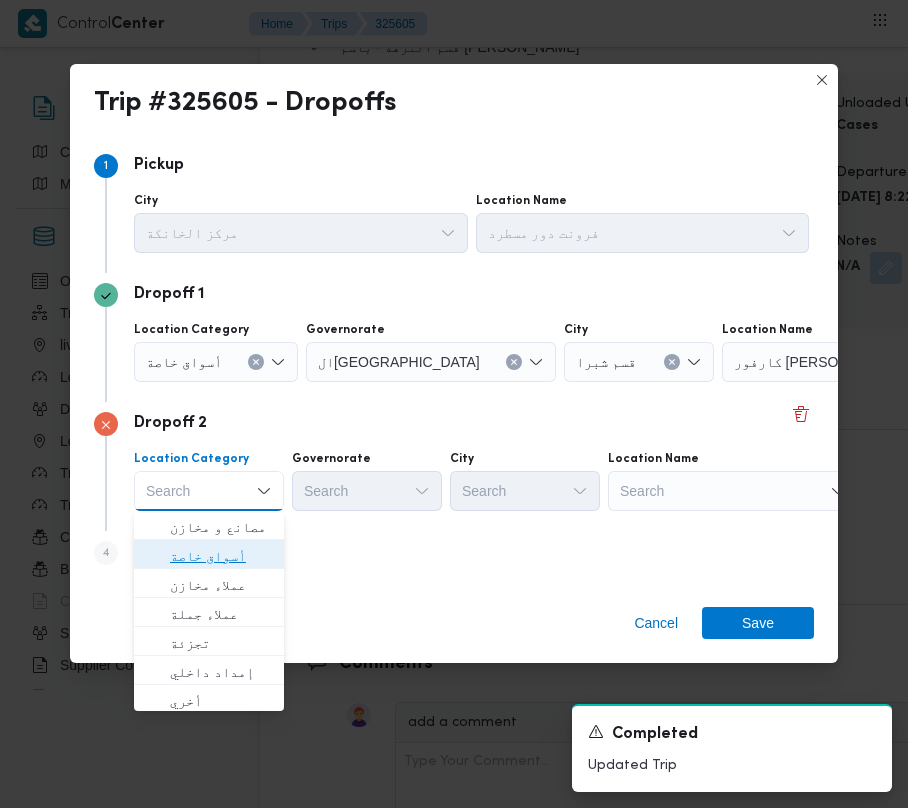 click on "أسواق خاصة" at bounding box center [221, 556] 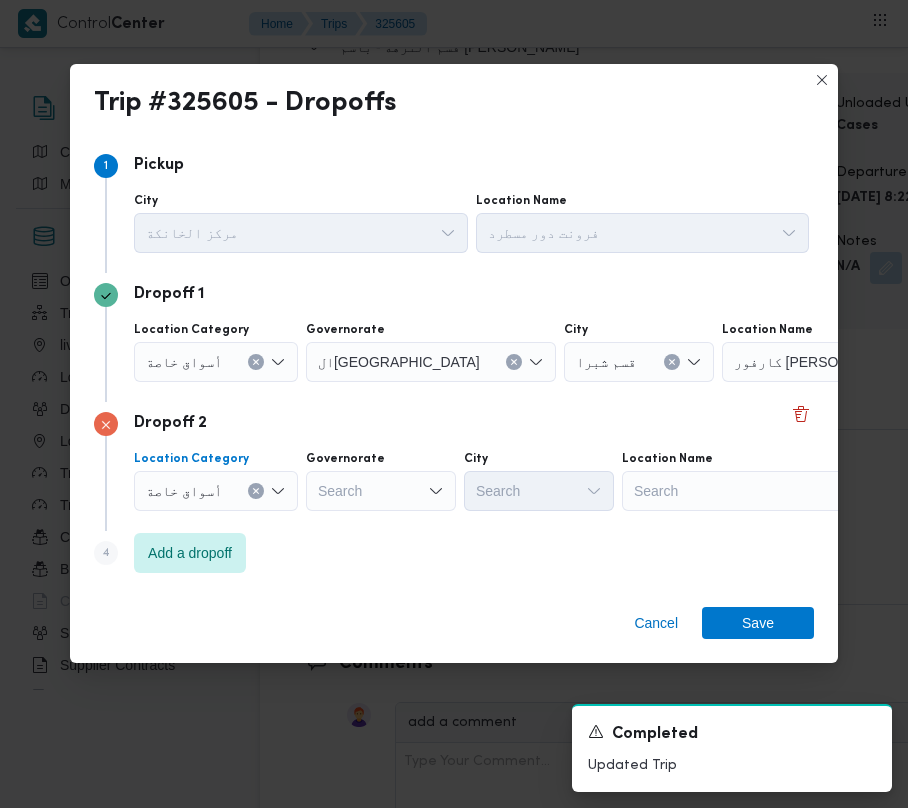 click on "Search" at bounding box center [847, 362] 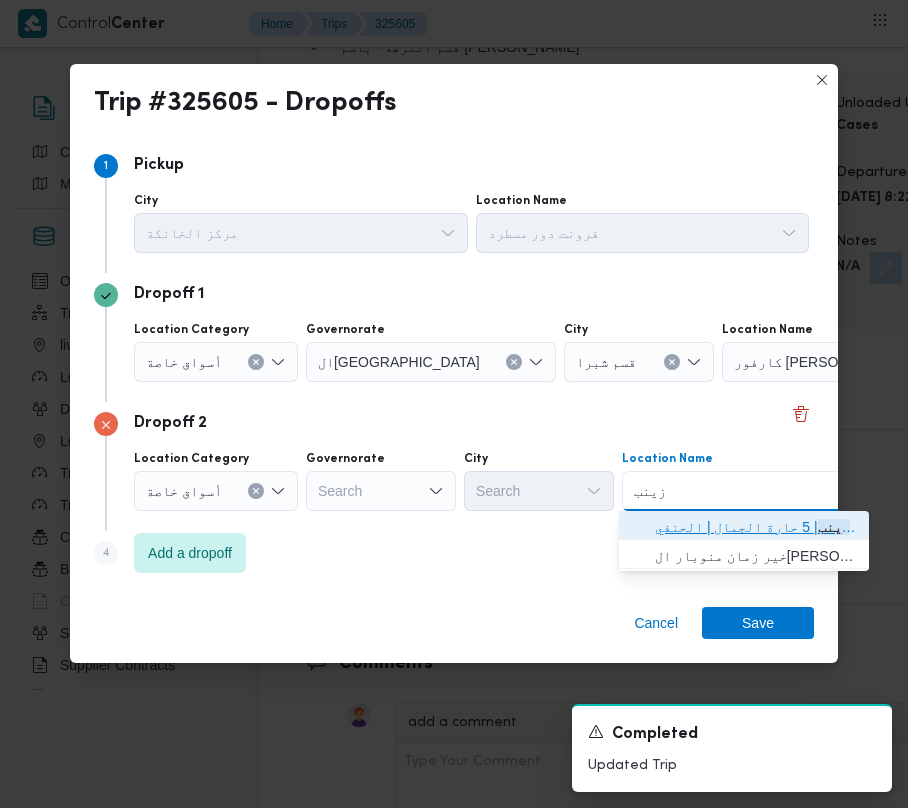 click on "كارفور السيدة  زينب   | 5 حارة الجمال | الحنفي" at bounding box center (756, 527) 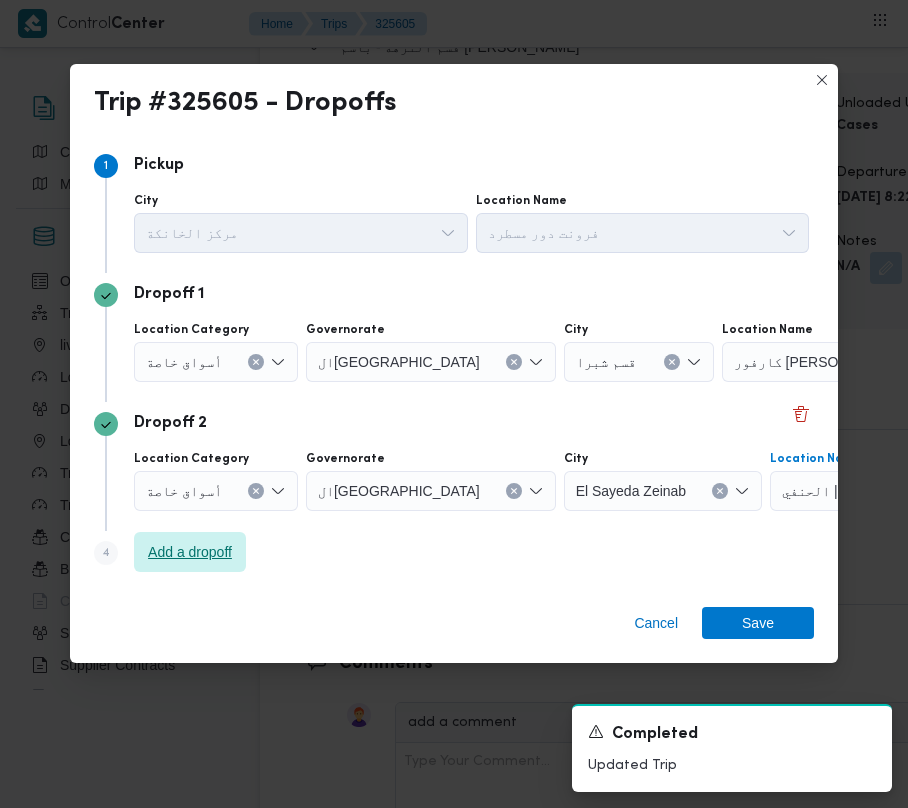 click on "Add a dropoff" at bounding box center [190, 552] 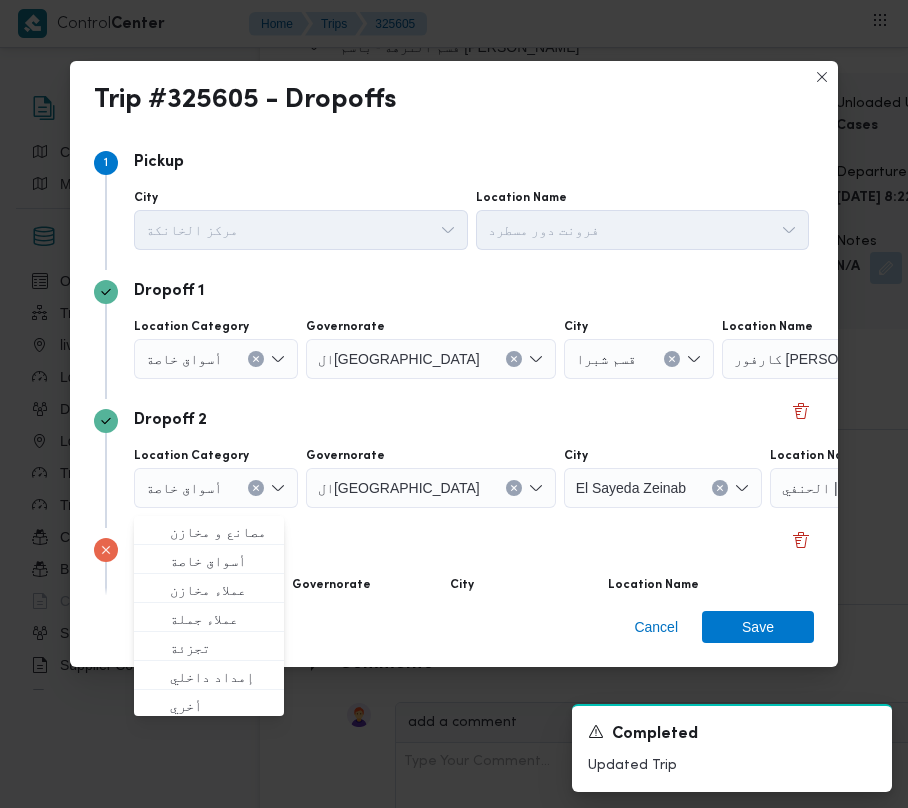scroll, scrollTop: 121, scrollLeft: 0, axis: vertical 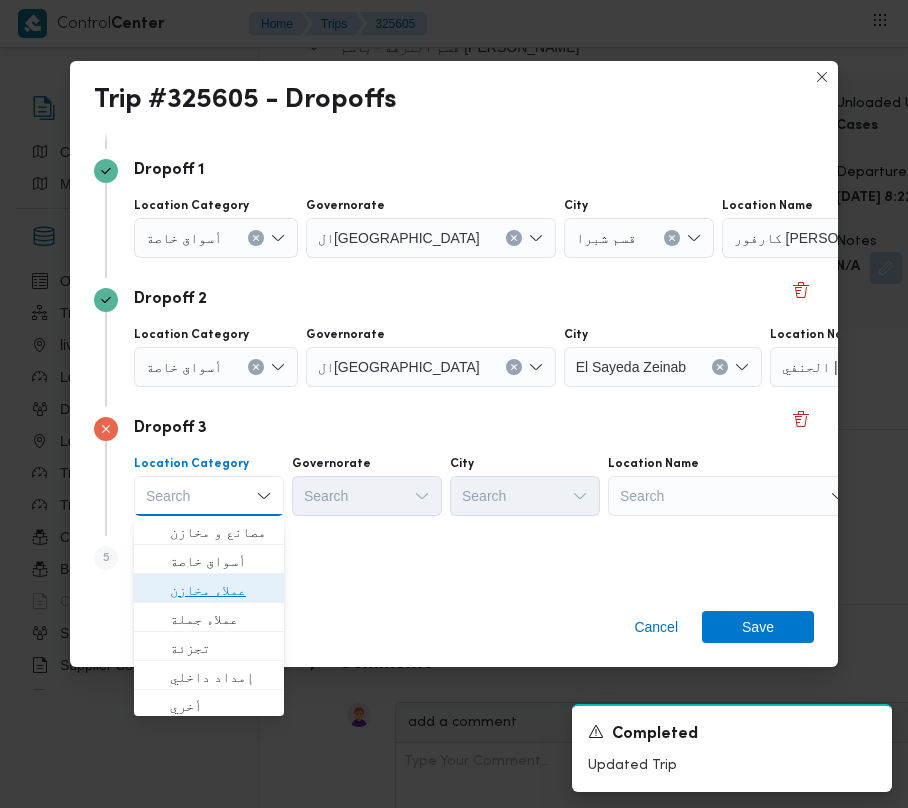 click on "عملاء مخازن" at bounding box center [221, 590] 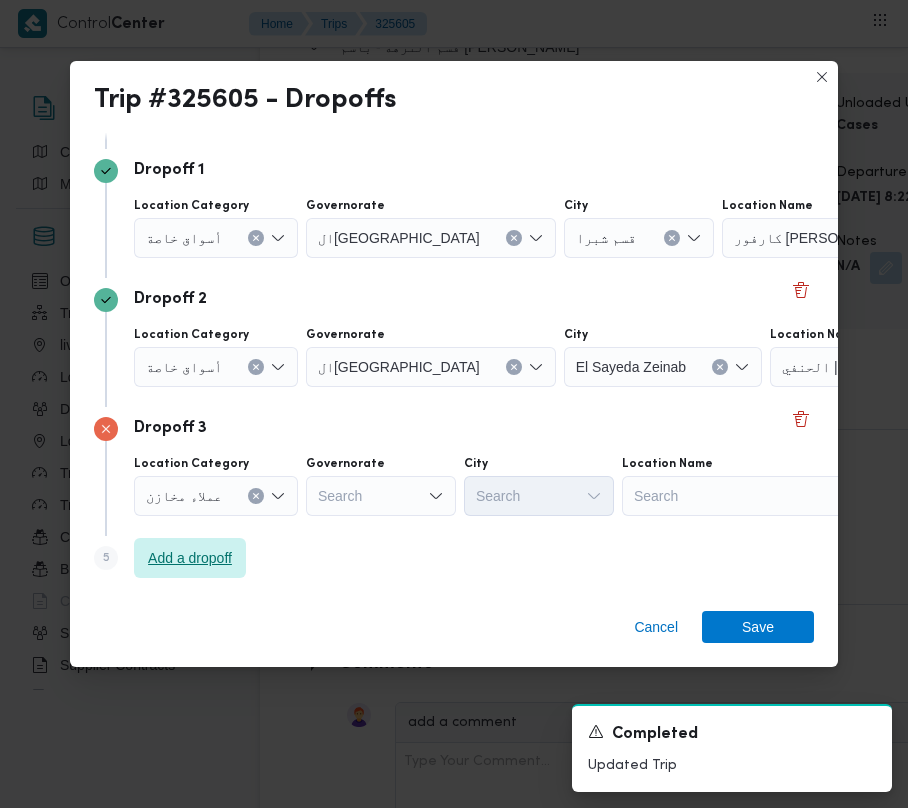 click on "Add a dropoff" at bounding box center (190, 558) 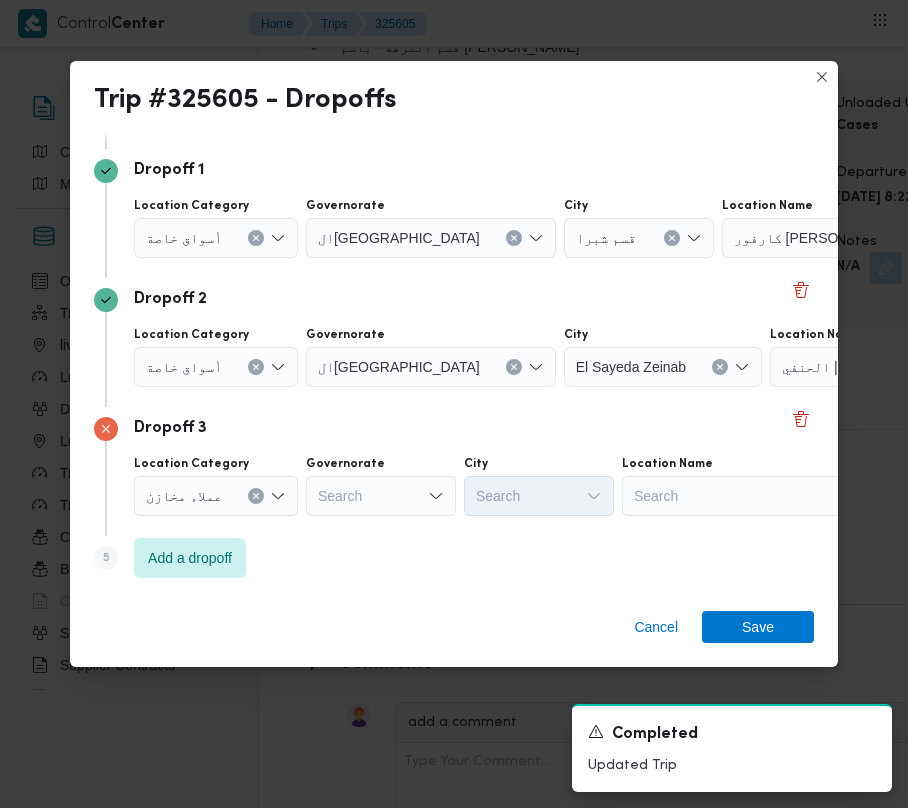 scroll, scrollTop: 250, scrollLeft: 0, axis: vertical 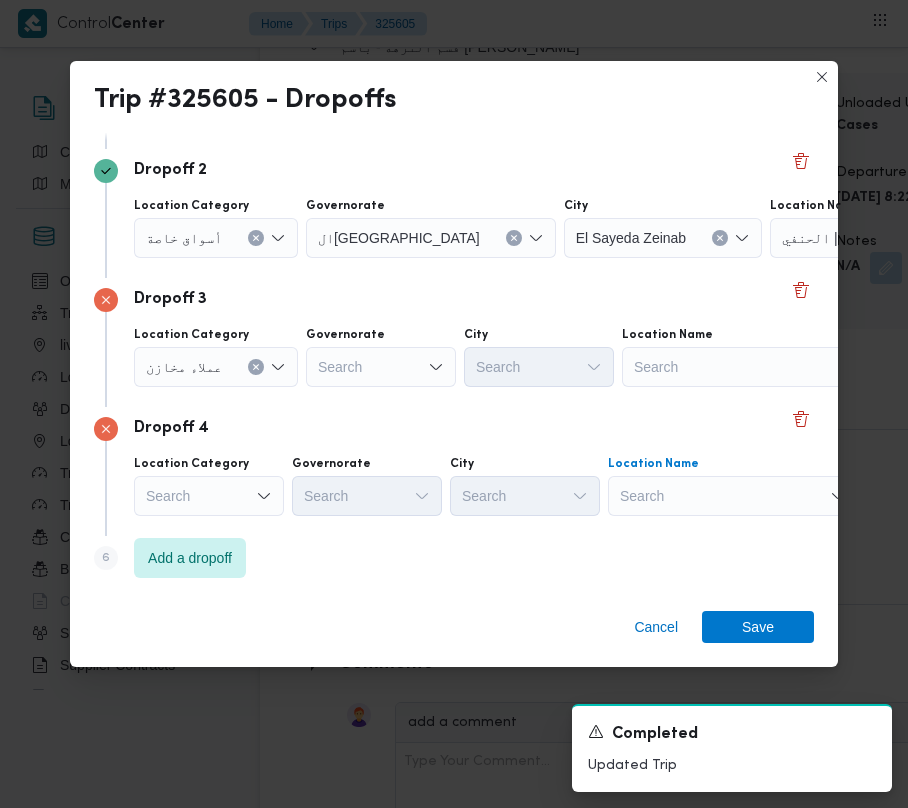 click on "Search" at bounding box center (847, 109) 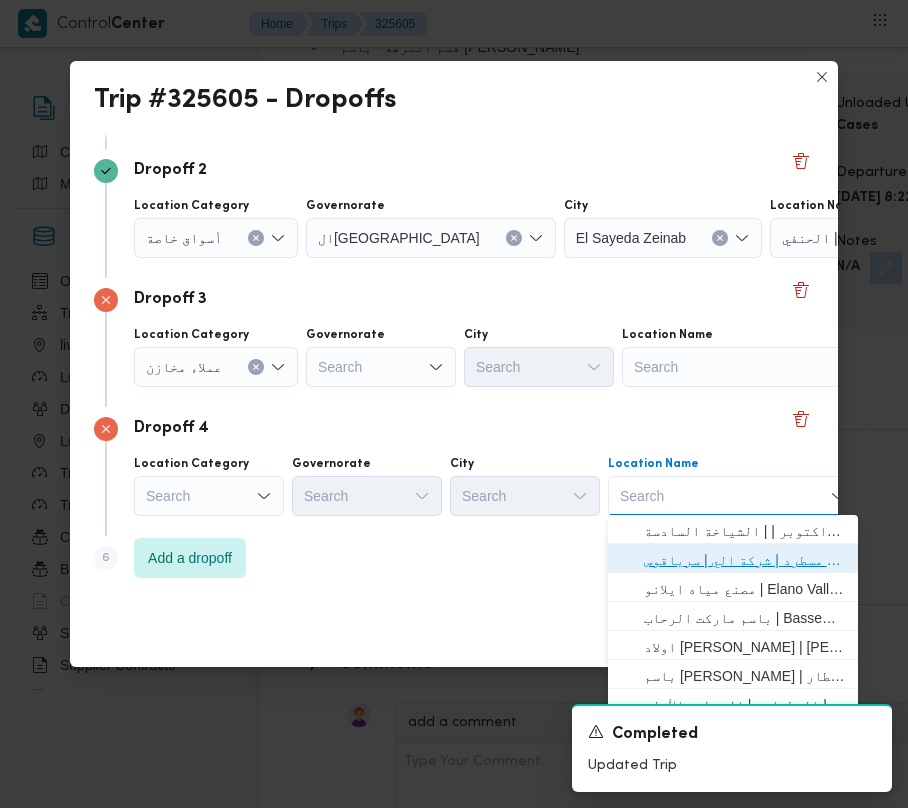 click on "فرونت دور مسطرد | شركة الي | سرياقوس" at bounding box center [745, 560] 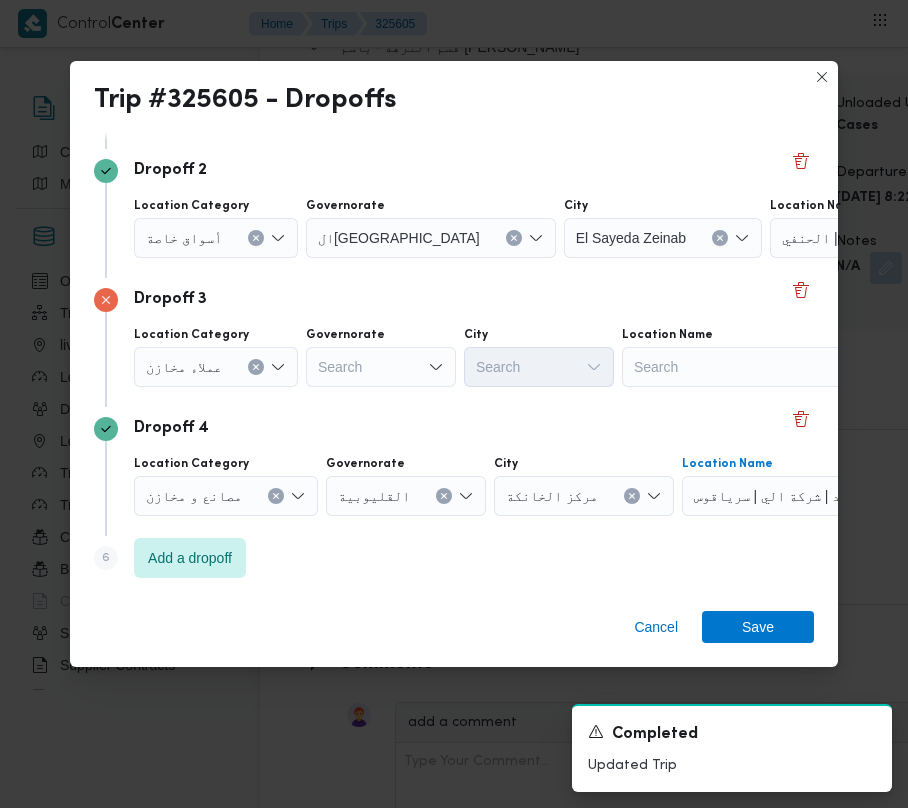 click on "Search" at bounding box center (847, 109) 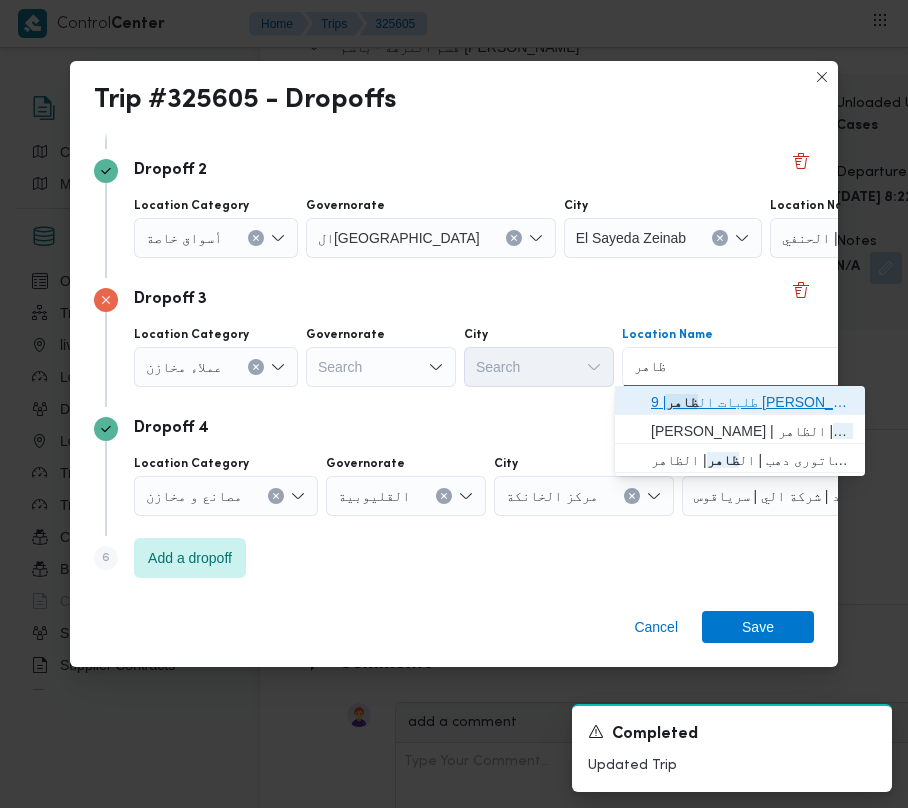 click on "طلبات ال ظاهر  | 9 [PERSON_NAME] | [PERSON_NAME]" at bounding box center [752, 402] 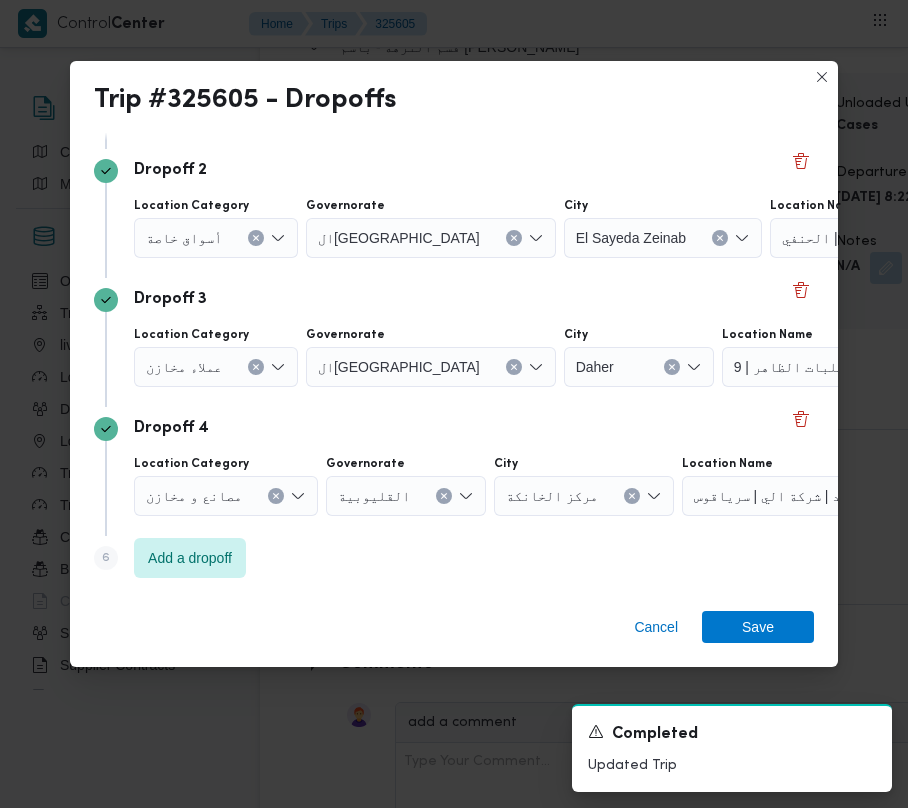 click on "Dropoff 4 Location Category مصانع و [GEOGRAPHIC_DATA] [GEOGRAPHIC_DATA] مركز الخانكة Location Name فرونت دور مسطرد | شركة الي | سرياقوس" at bounding box center [454, 471] 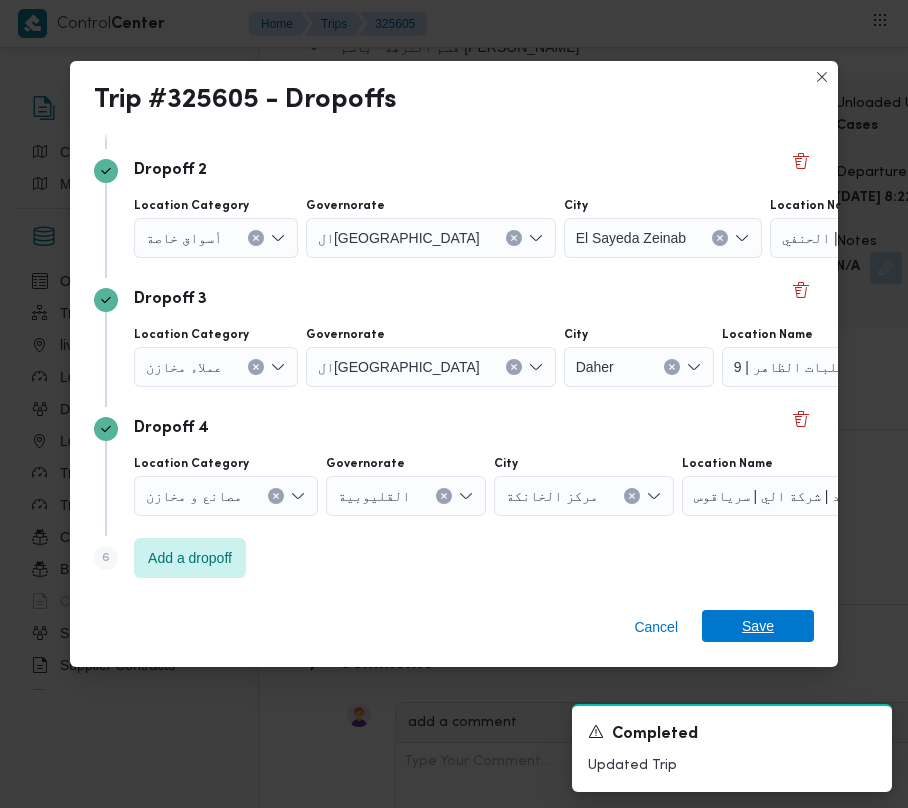 click on "Save" at bounding box center (758, 626) 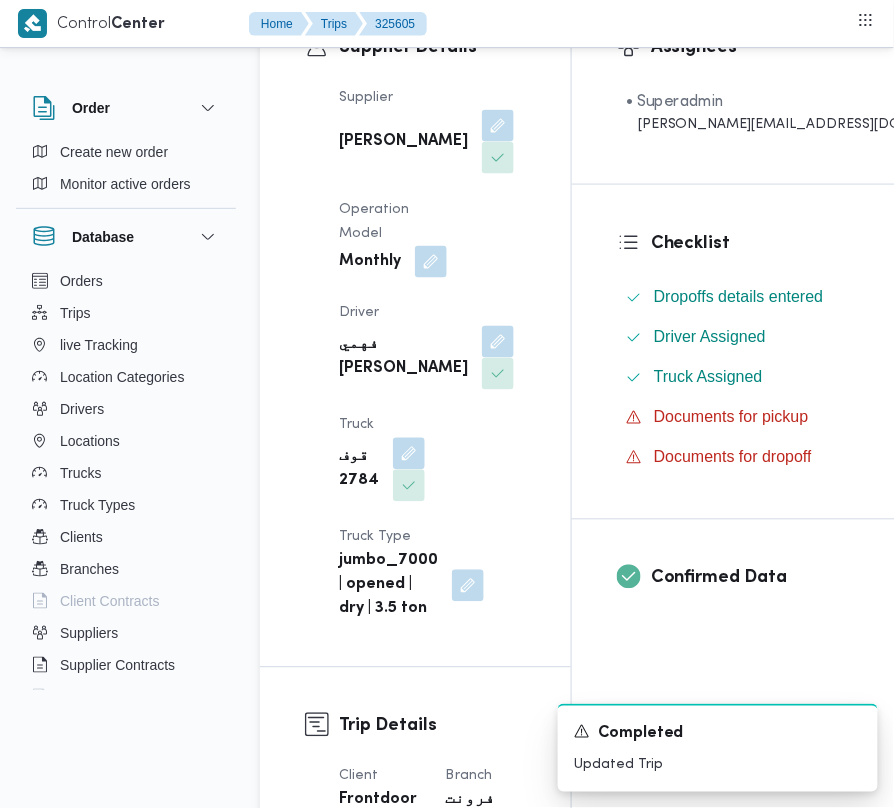 scroll, scrollTop: 0, scrollLeft: 0, axis: both 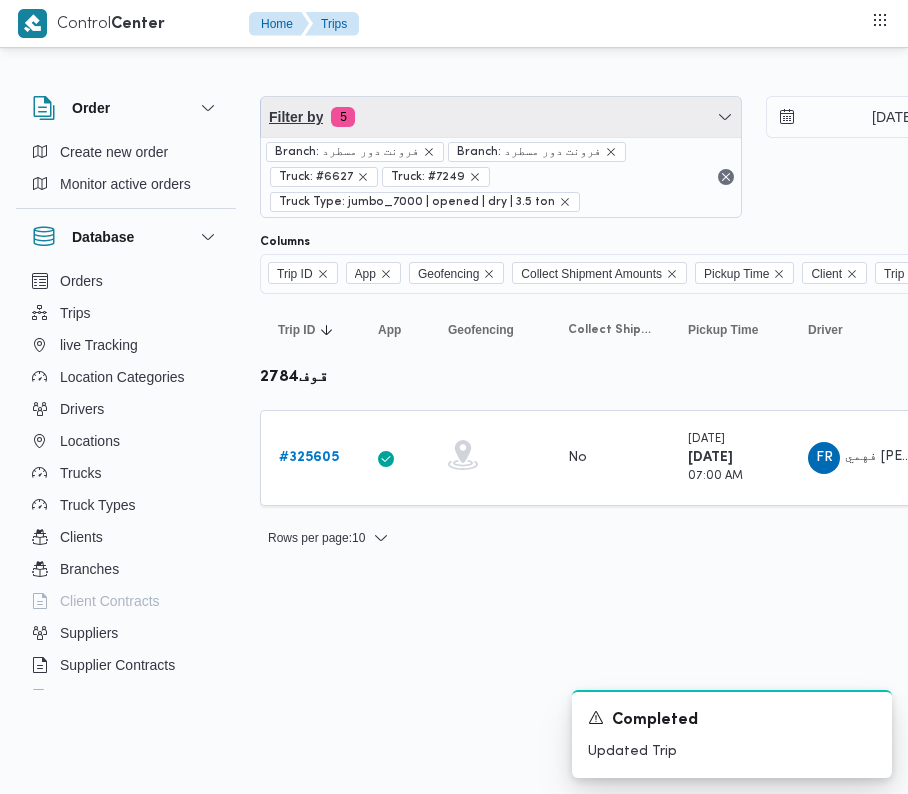 click on "Filter by 5" at bounding box center [501, 117] 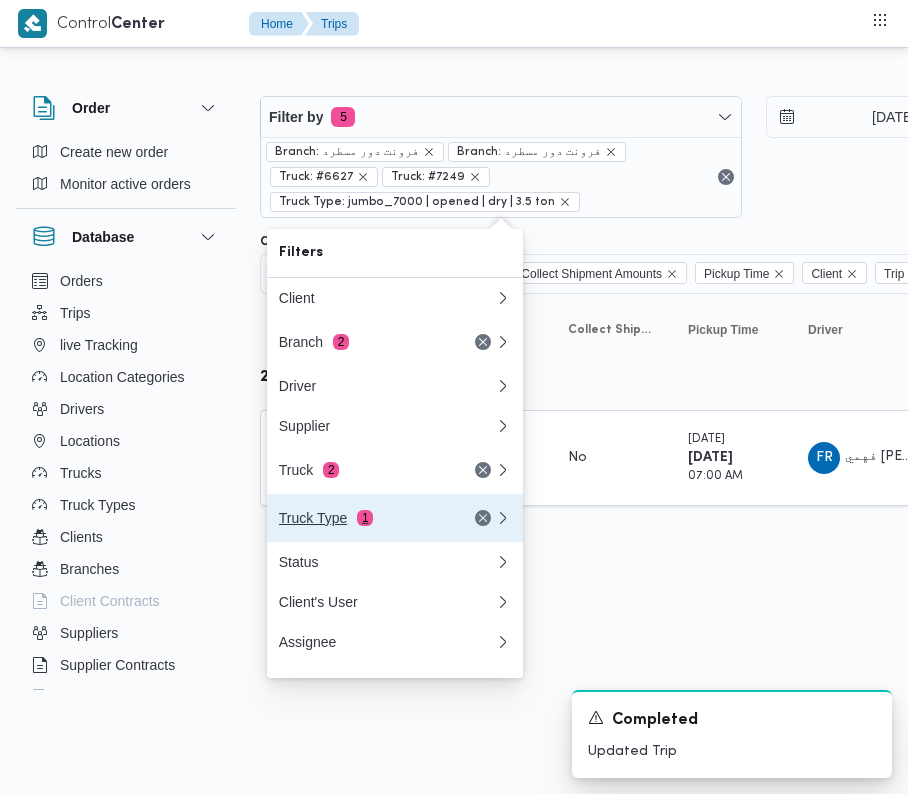 click on "Truck Type 1" at bounding box center [395, 518] 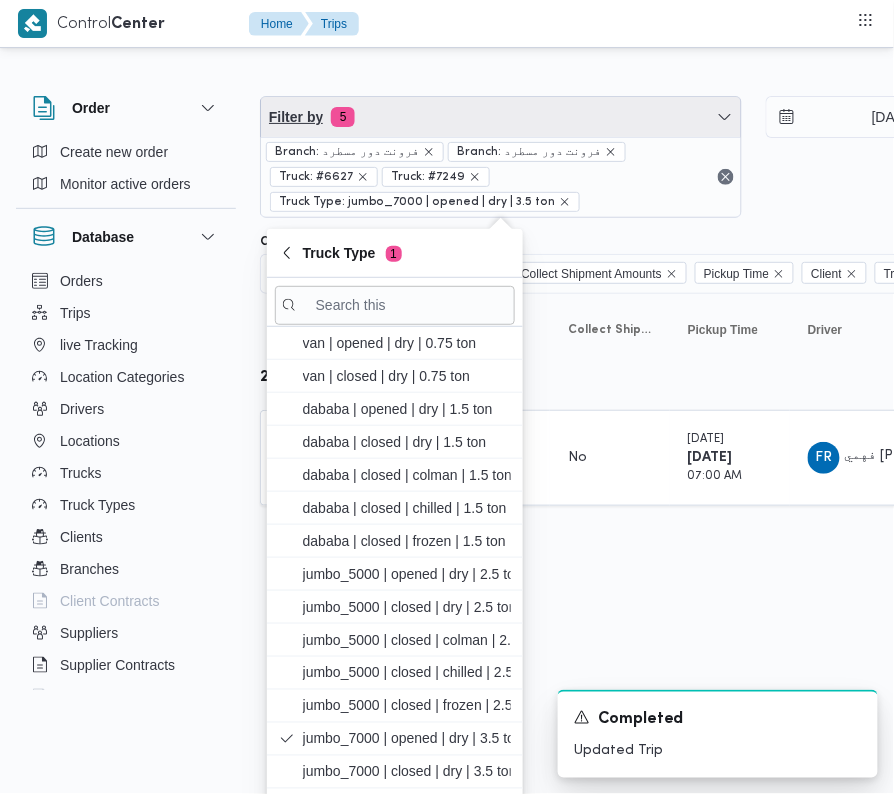 click on "Filter by 5" at bounding box center (501, 117) 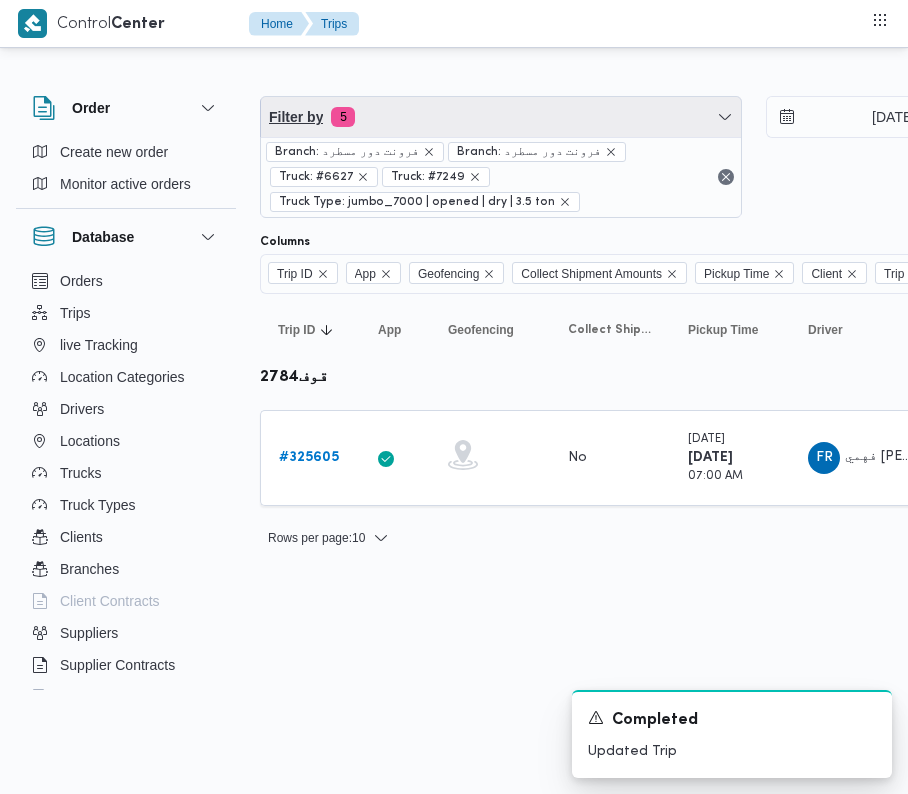 click on "Filter by 5" at bounding box center (501, 117) 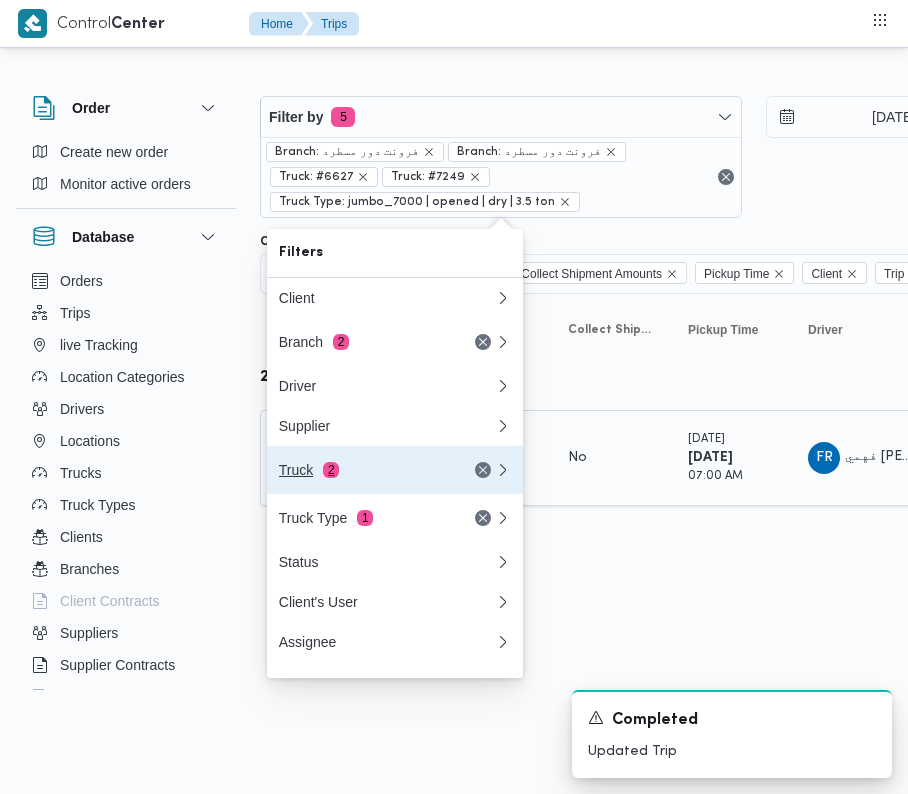click on "Truck 2" at bounding box center (363, 470) 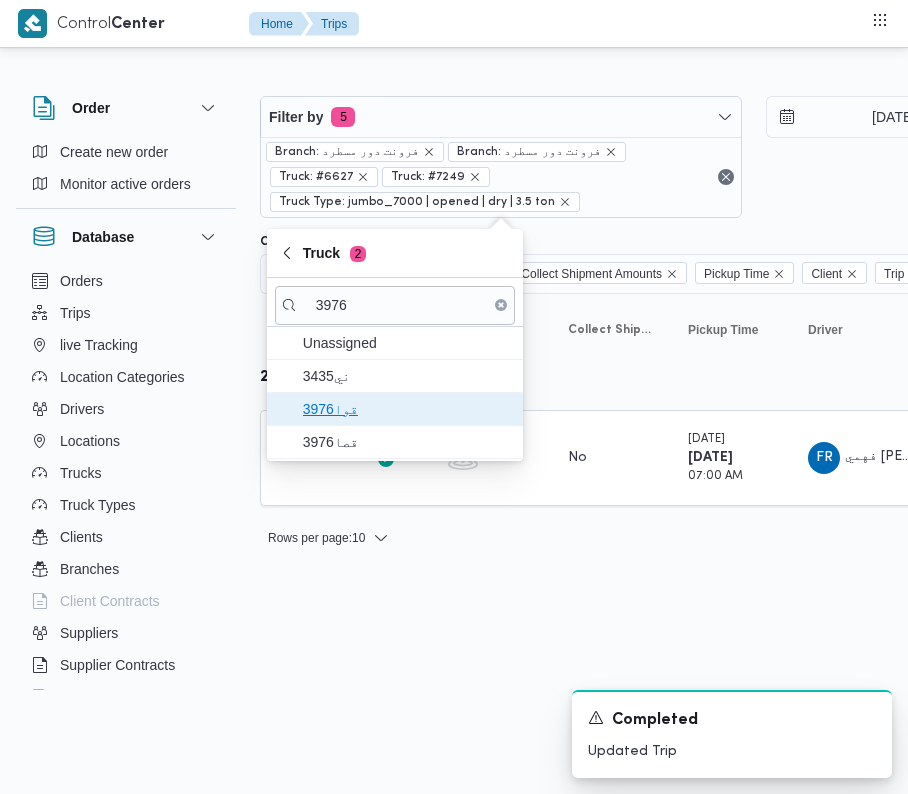click on "3976قوا" at bounding box center (407, 409) 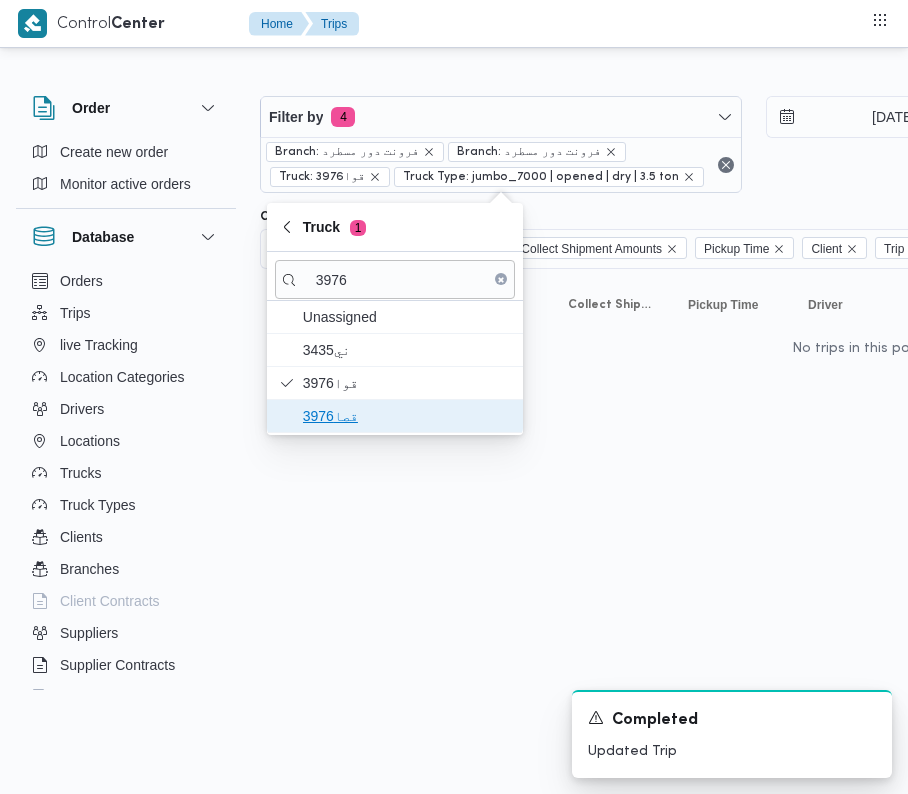 click on "قصا3976" at bounding box center [407, 416] 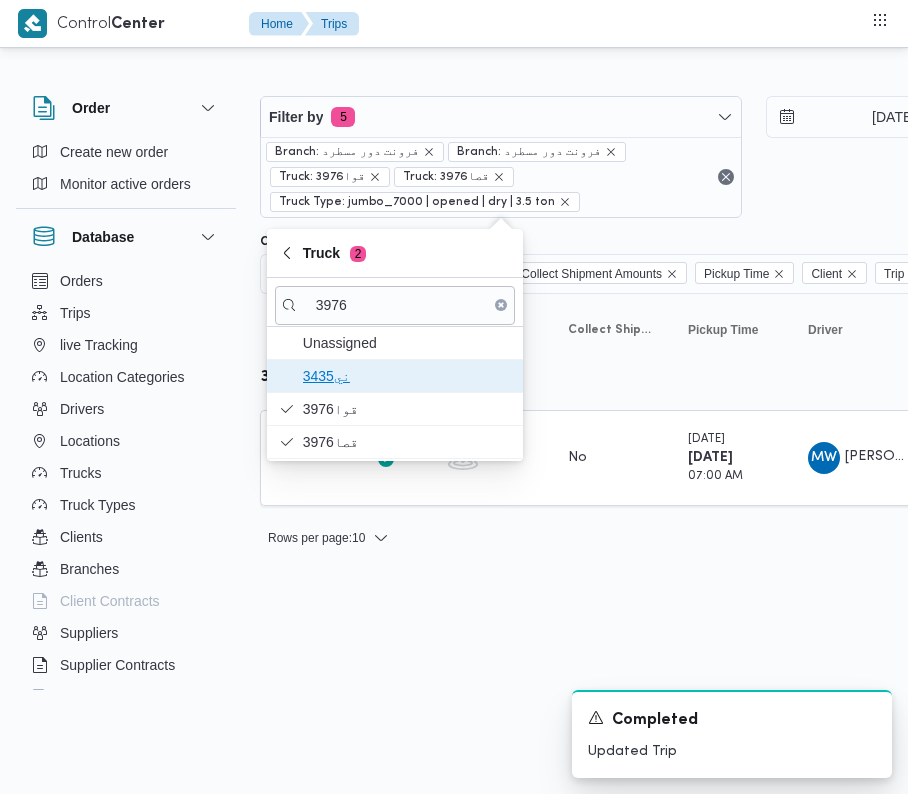 drag, startPoint x: 333, startPoint y: 374, endPoint x: 361, endPoint y: 470, distance: 100 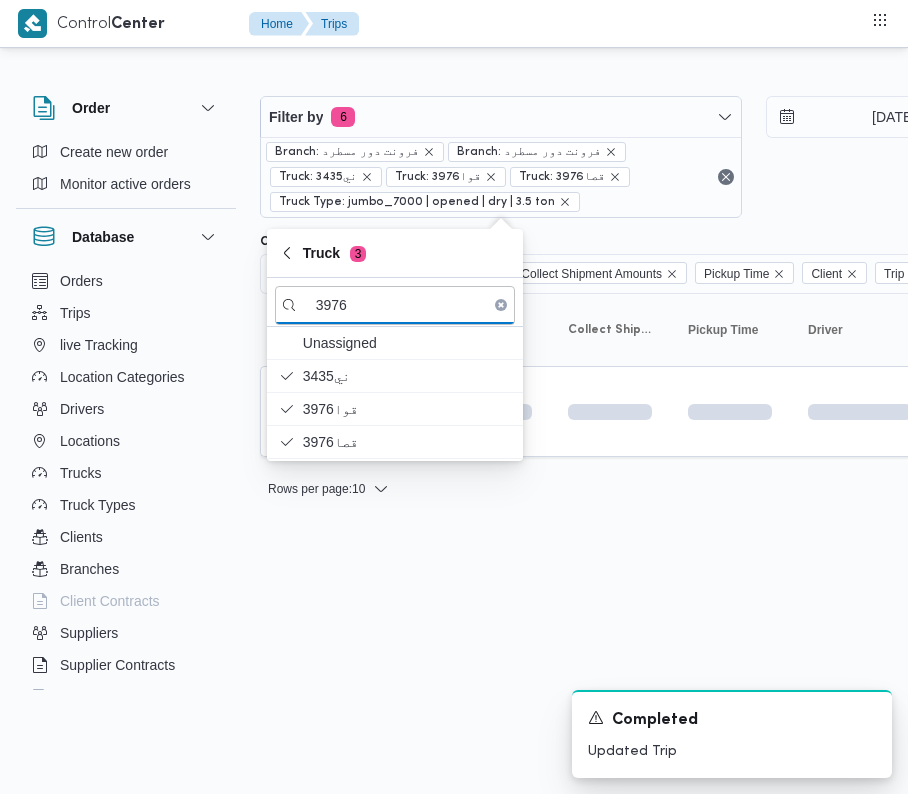 click on "Control  Center Home Trips Order Create new order Monitor active orders Database Orders Trips live Tracking Location Categories Drivers Locations Trucks Truck Types Clients Branches Client Contracts Suppliers Supplier Contracts Devices Users Projects SP Projects Admins organization assignees Tags Filter by 6 Branch: فرونت دور مسطرد Branch: فرونت دور مسطرد  Truck: 3435ني Truck: 3976قوا Truck: قصا3976 Truck Type: jumbo_7000 | opened | dry | 3.5 ton [DATE] → [DATE] Group By Truck Columns Trip ID App Geofencing Collect Shipment Amounts Pickup Time Client Trip Points Driver Supplier Truck Status Platform Sorting Trip ID Click to sort in ascending order App Click to sort in ascending order Geofencing Click to sort in ascending order Collect Shipment Amounts Pickup Time Click to sort in ascending order Client Click to sort in ascending order Trip Points Driver Click to sort in ascending order Supplier Click to sort in ascending order Truck Click to sort in ascending order :" at bounding box center [454, 397] 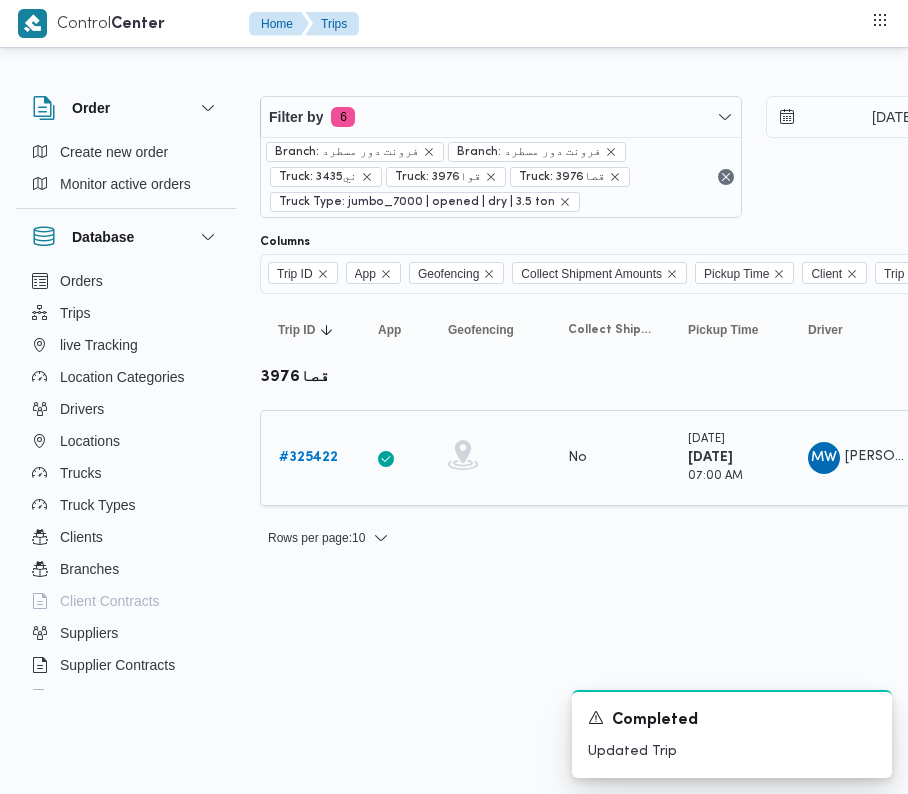 click on "# 325422" at bounding box center (308, 457) 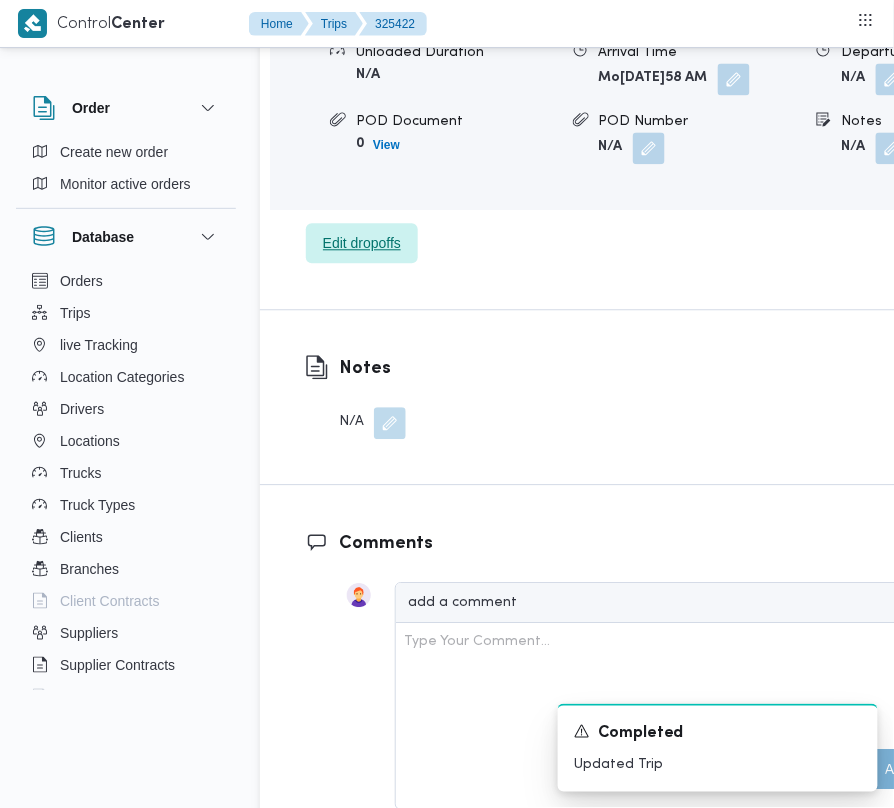 click on "Edit dropoffs" at bounding box center (362, 243) 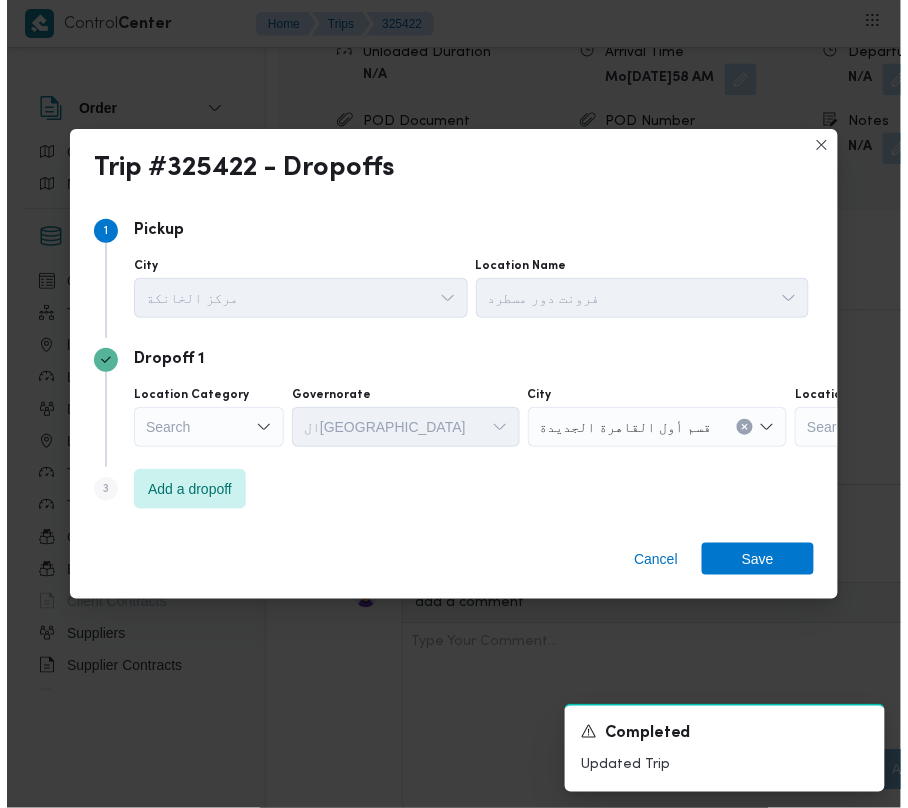 scroll, scrollTop: 3241, scrollLeft: 0, axis: vertical 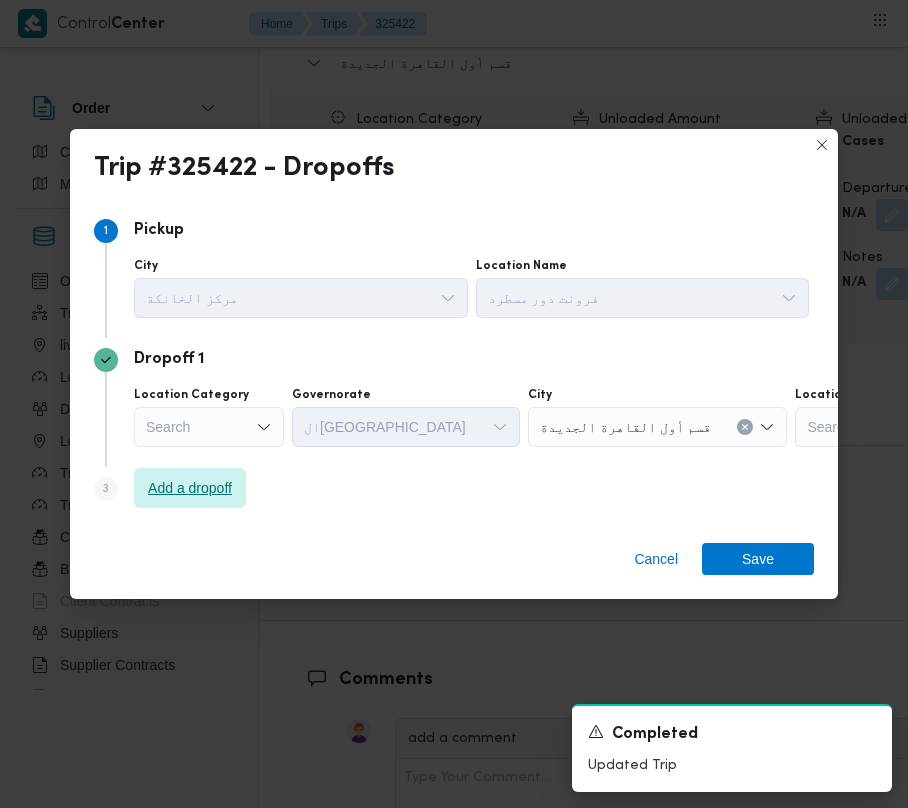 click on "Add a dropoff" at bounding box center (190, 488) 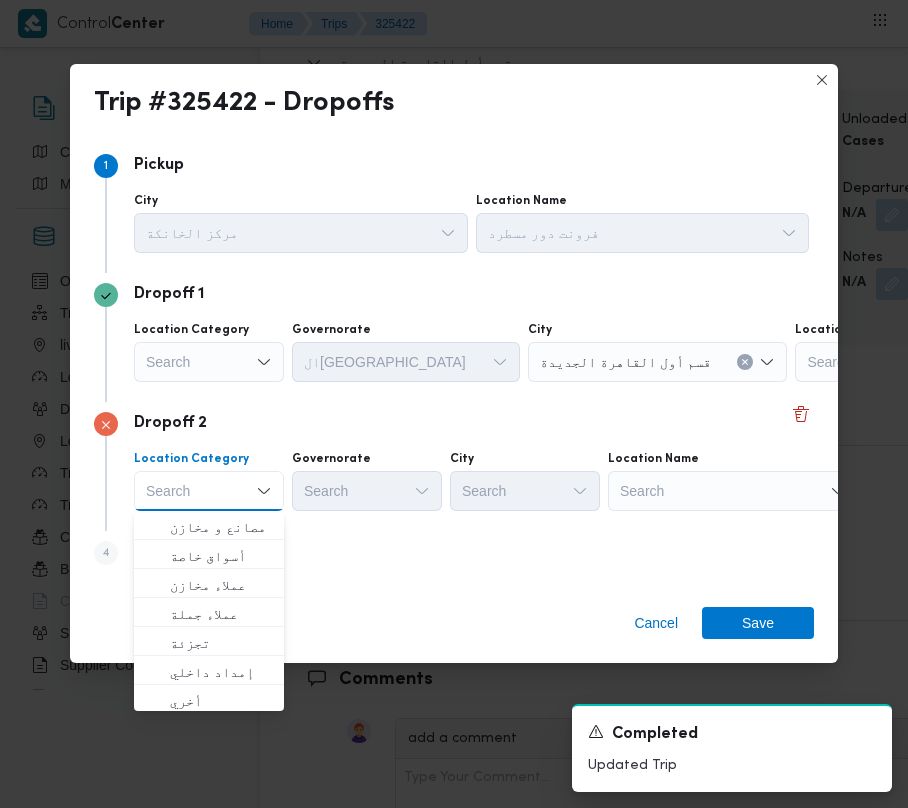 click on "Step 4 is disabled 4 Add a dropoff" at bounding box center (454, 557) 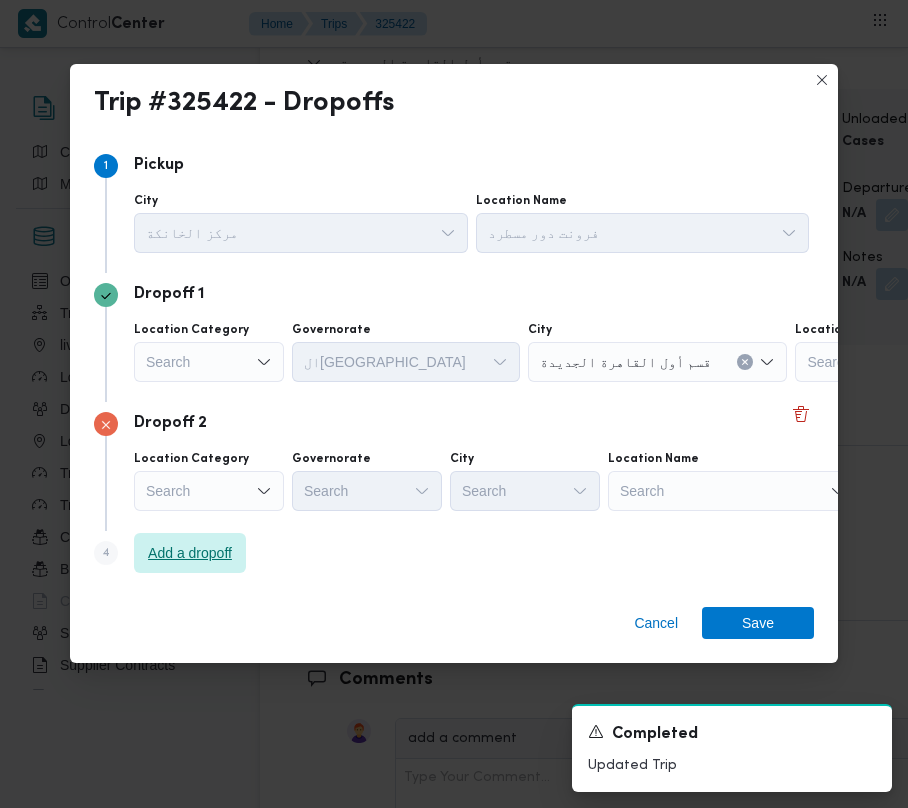 drag, startPoint x: 192, startPoint y: 552, endPoint x: 225, endPoint y: 552, distance: 33 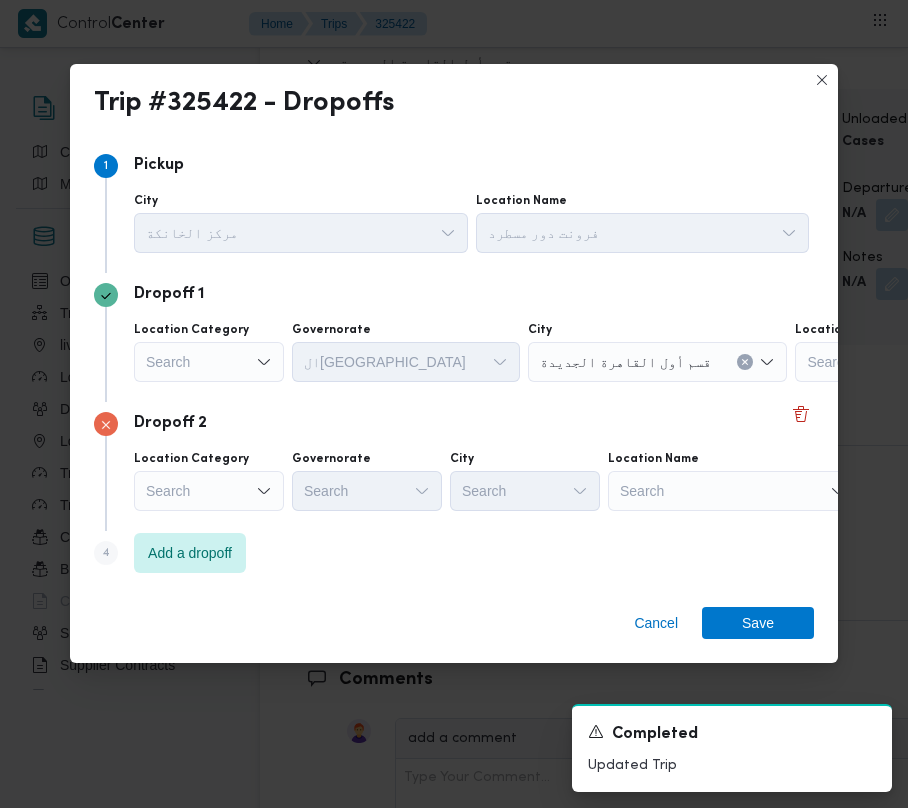 scroll, scrollTop: 121, scrollLeft: 0, axis: vertical 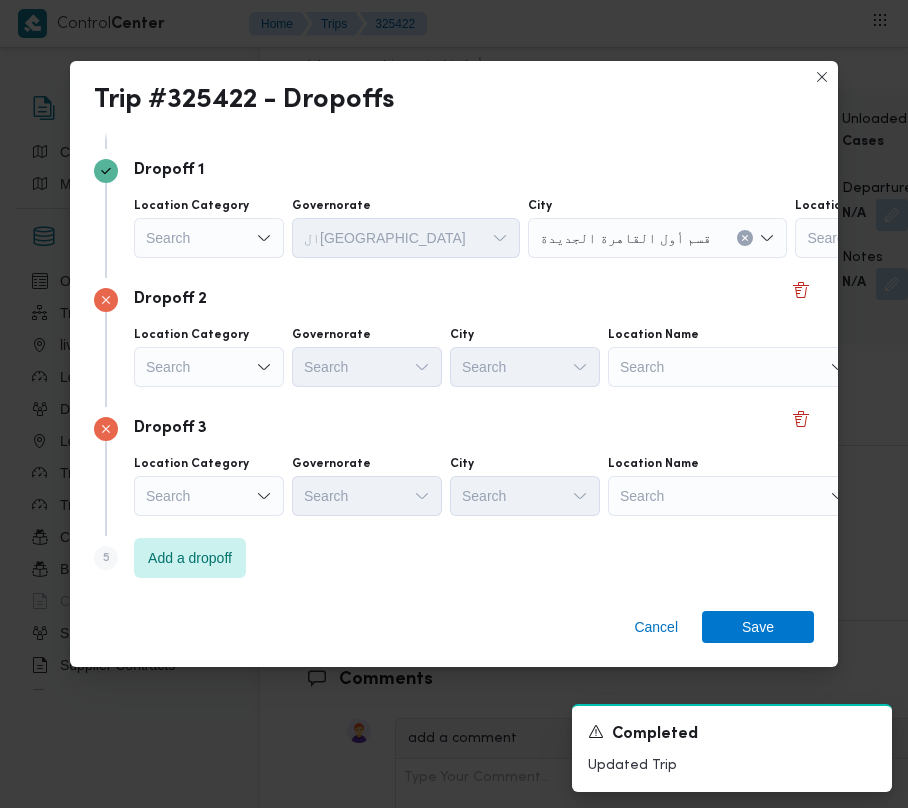 click on "Location Name Search" at bounding box center [643, 99] 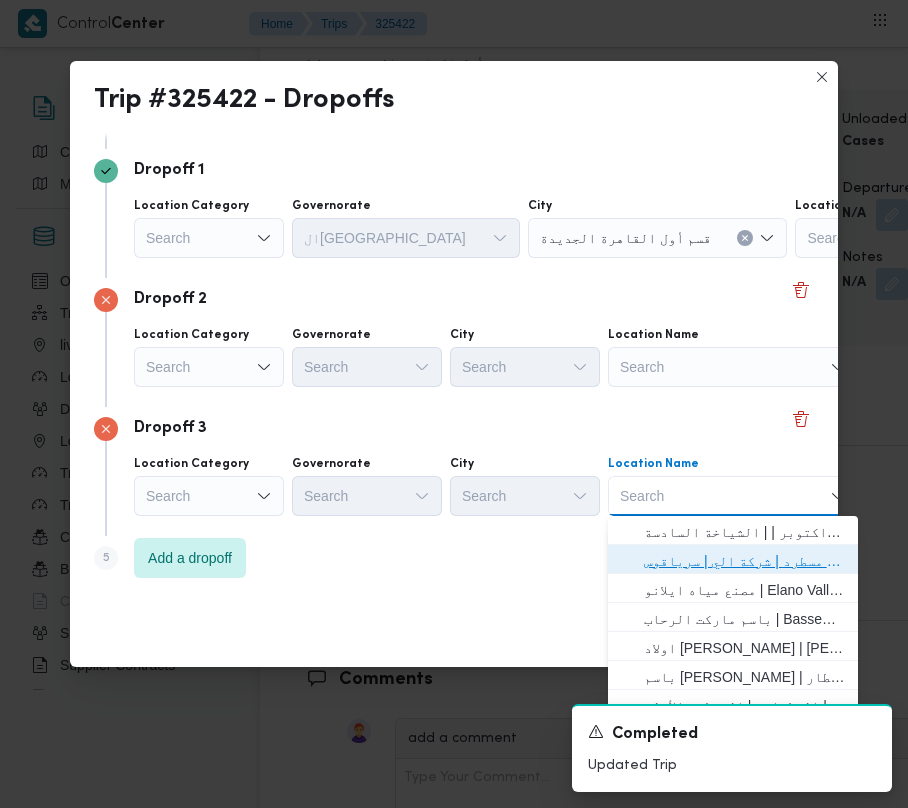 drag, startPoint x: 736, startPoint y: 562, endPoint x: 513, endPoint y: 434, distance: 257.12448 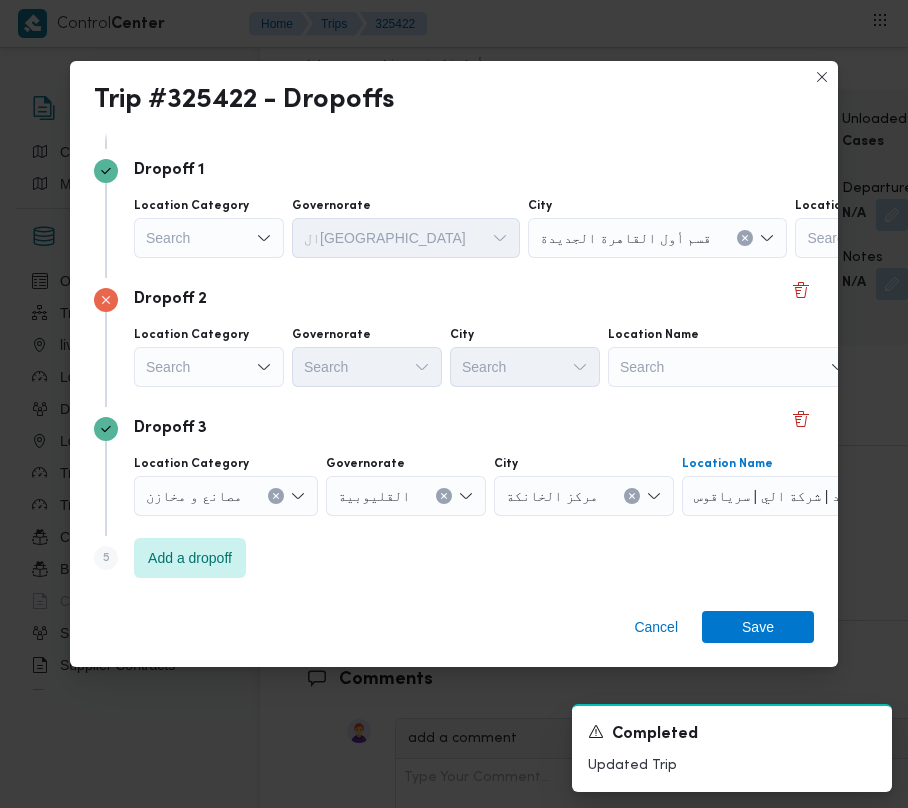 click on "Search" at bounding box center (209, 238) 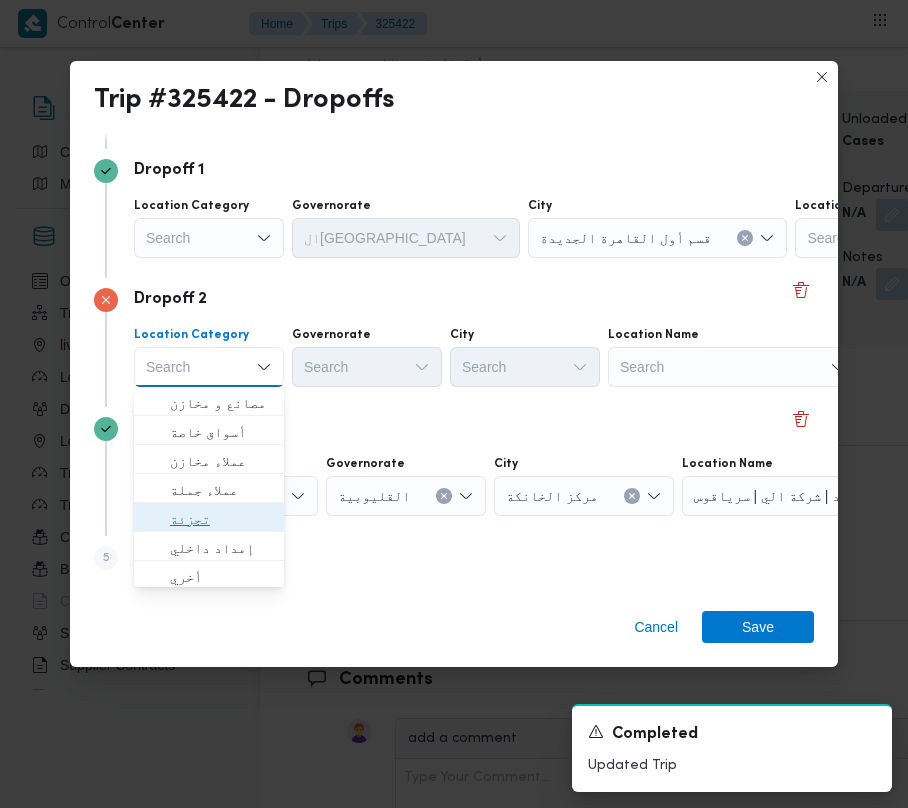 click on "تجزئة" at bounding box center [209, 519] 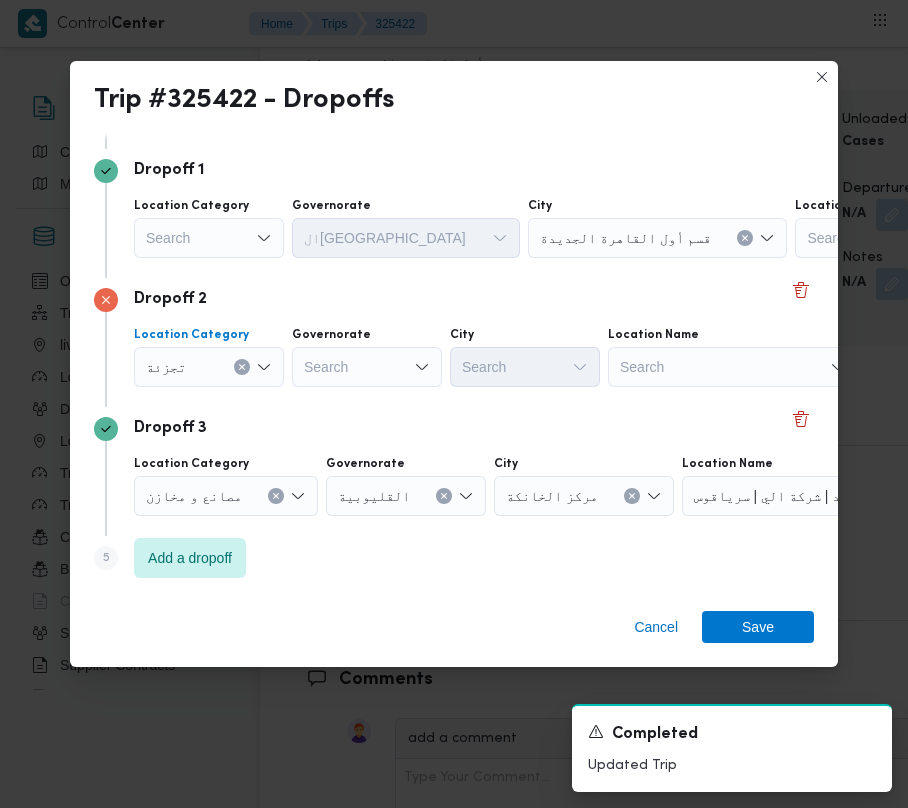 click on "Search" at bounding box center (209, 238) 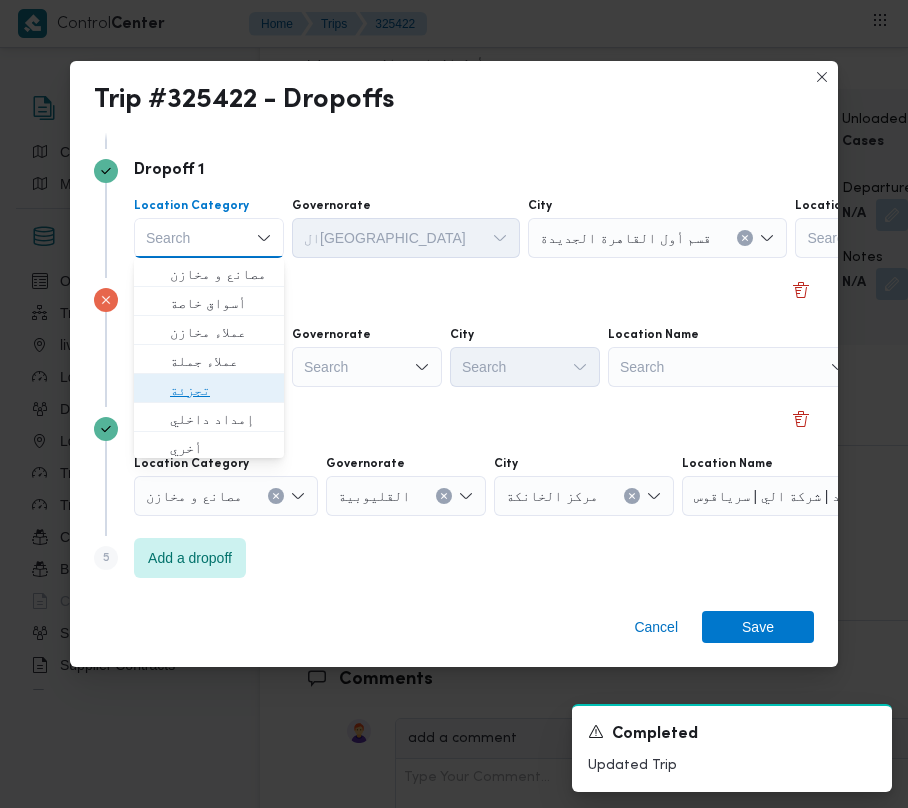 click on "تجزئة" at bounding box center (221, 390) 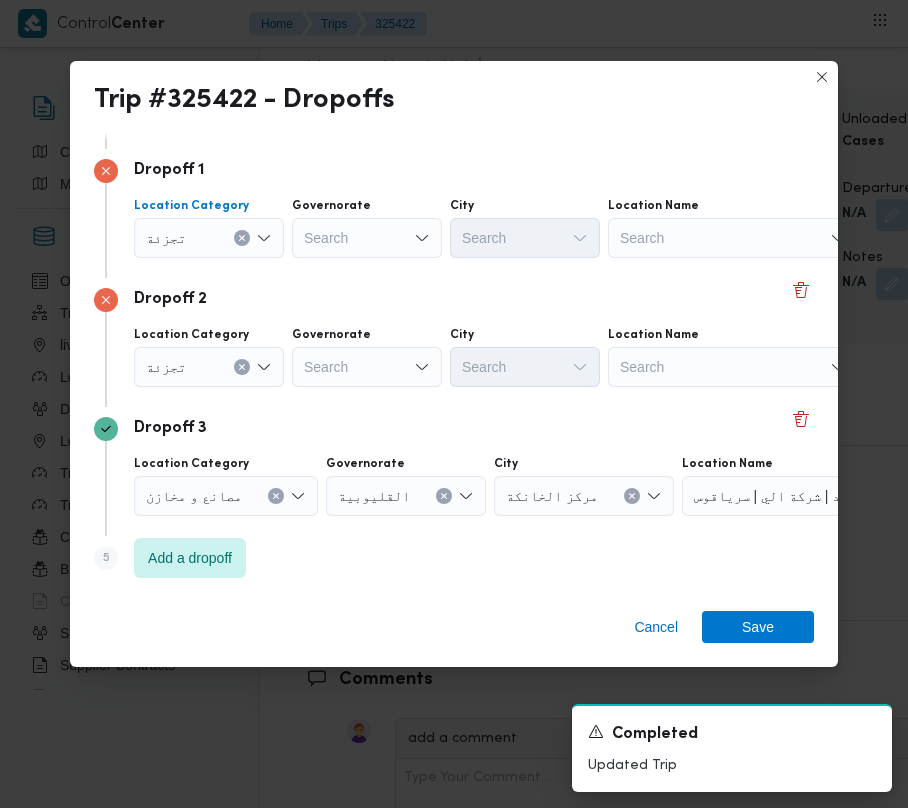 click on "Search" at bounding box center (367, 238) 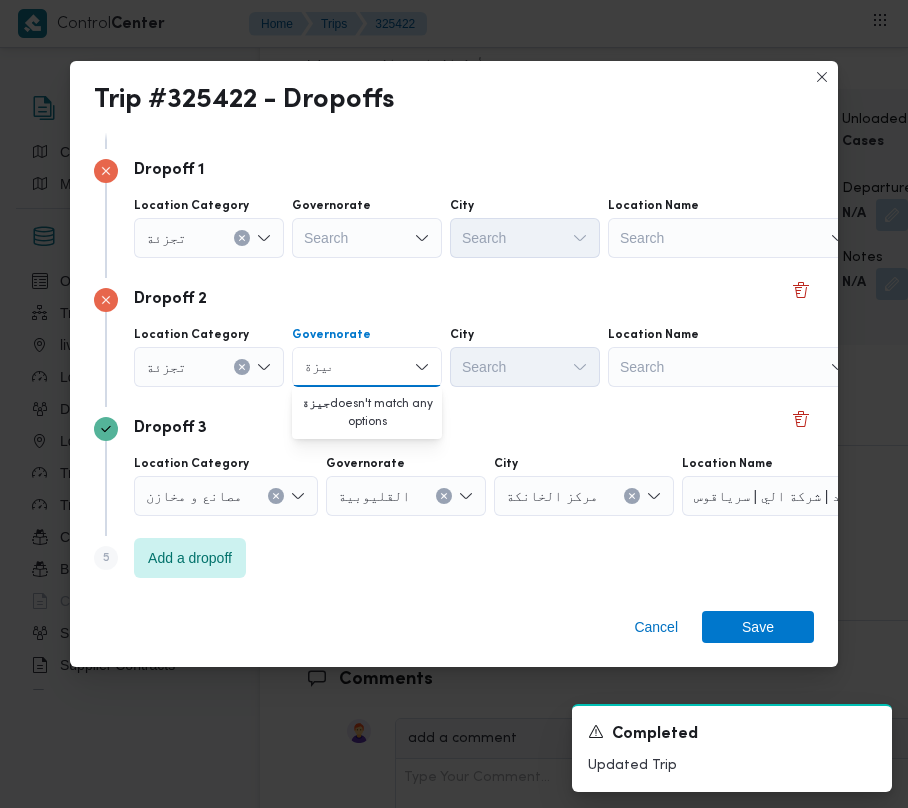 click on "Search" at bounding box center (367, 238) 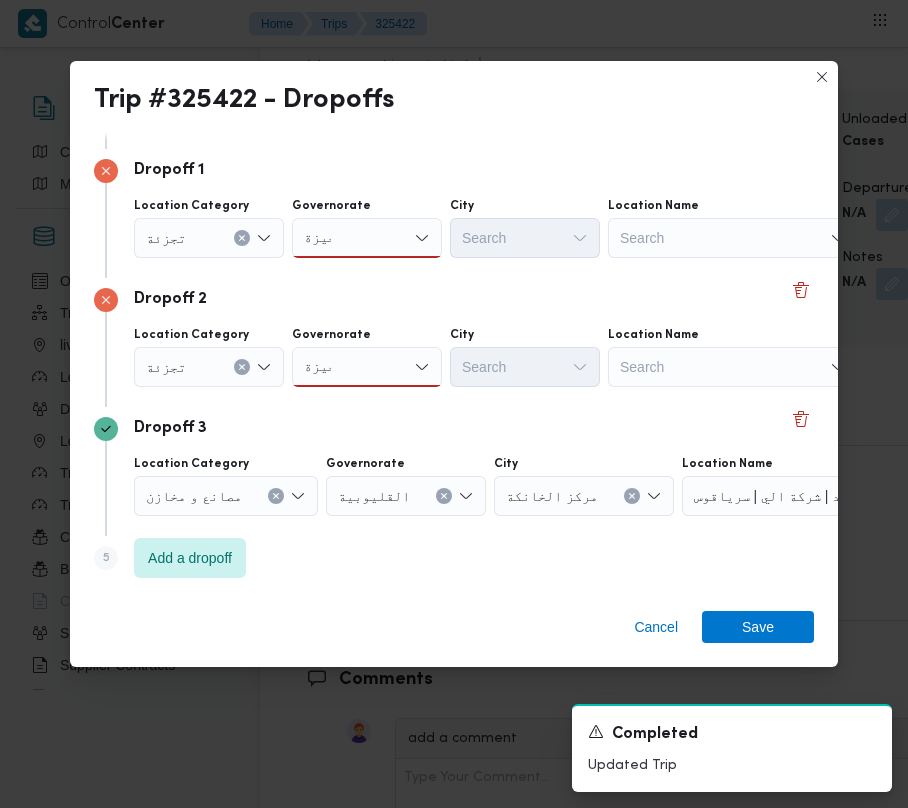 drag, startPoint x: 381, startPoint y: 234, endPoint x: 362, endPoint y: 245, distance: 21.954498 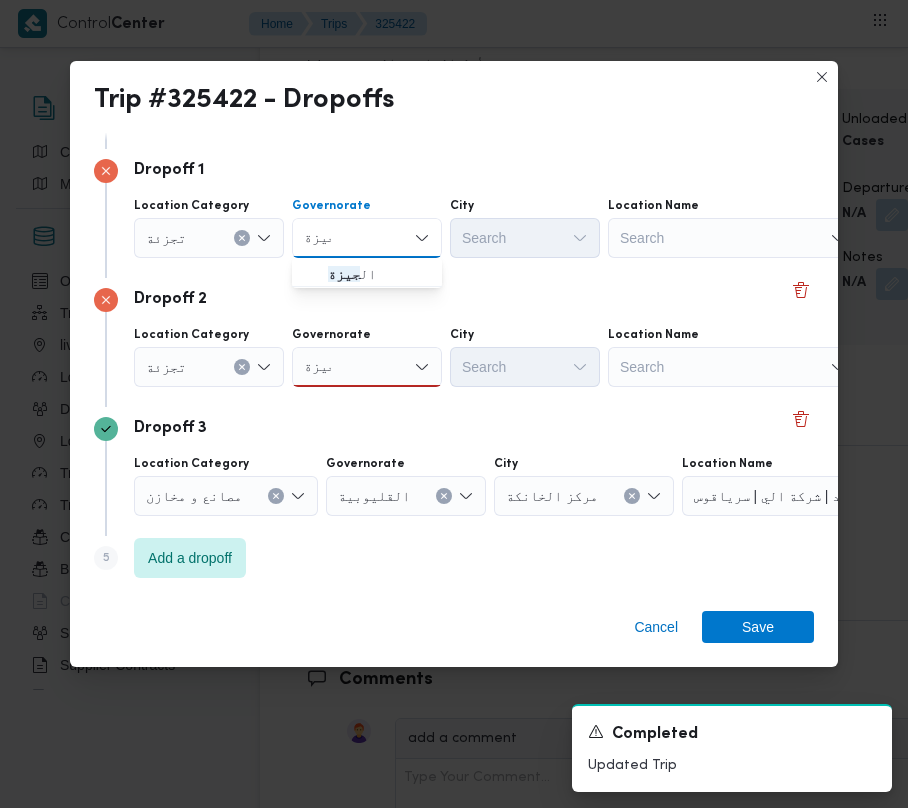 click on "جيزة جيزة Combo box. Selected. [GEOGRAPHIC_DATA]. Selected. Combo box input. Search. Type some text or, to display a list of choices, press Down Arrow. To exit the list of choices, press Escape." at bounding box center [367, 238] 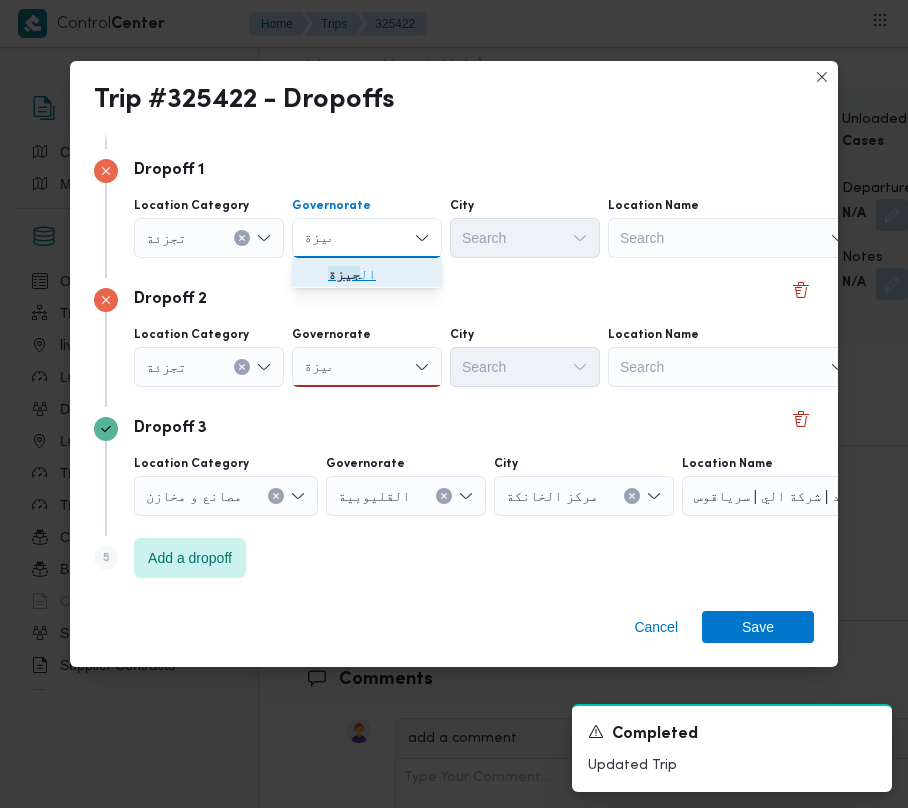 click on "ال جيزة" at bounding box center (367, 274) 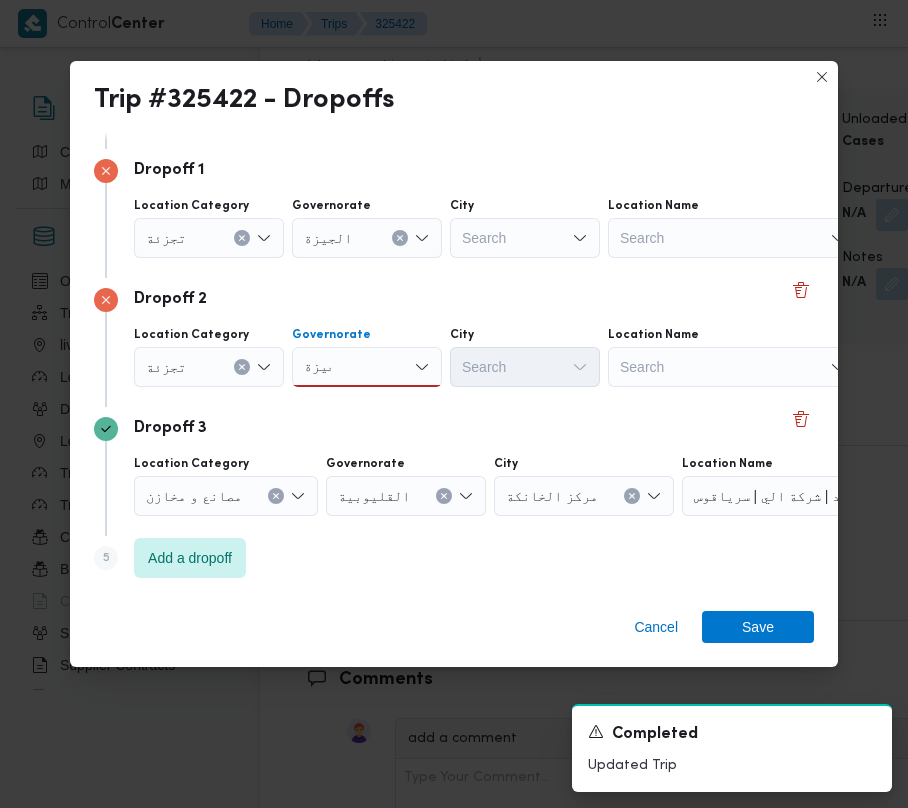 drag, startPoint x: 373, startPoint y: 364, endPoint x: 373, endPoint y: 382, distance: 18 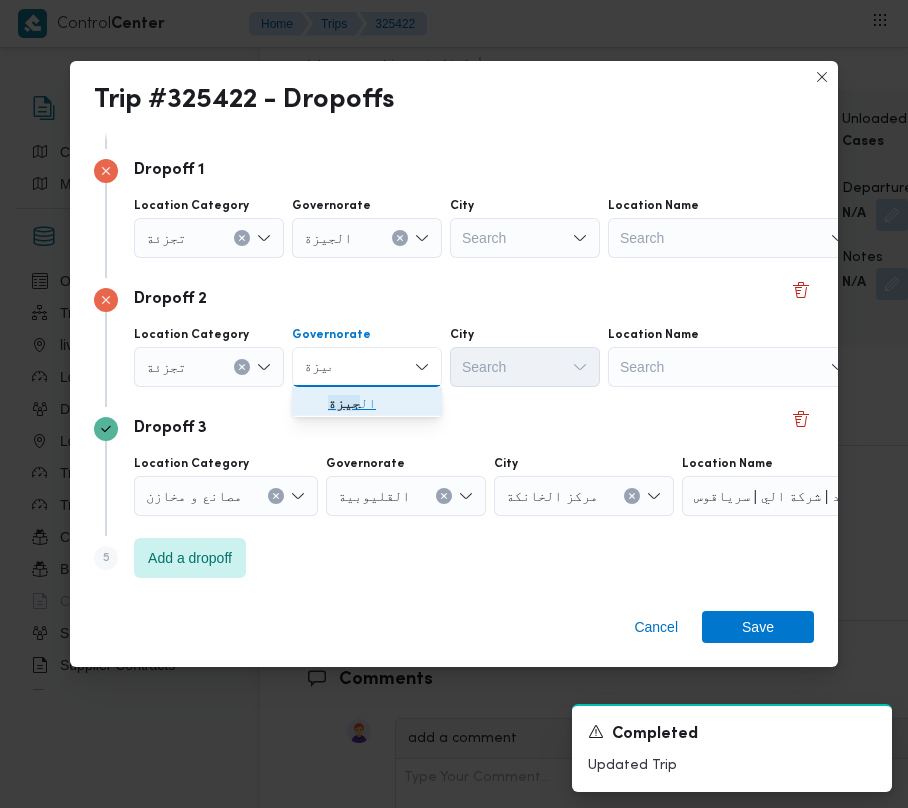 drag, startPoint x: 373, startPoint y: 382, endPoint x: 465, endPoint y: 309, distance: 117.4436 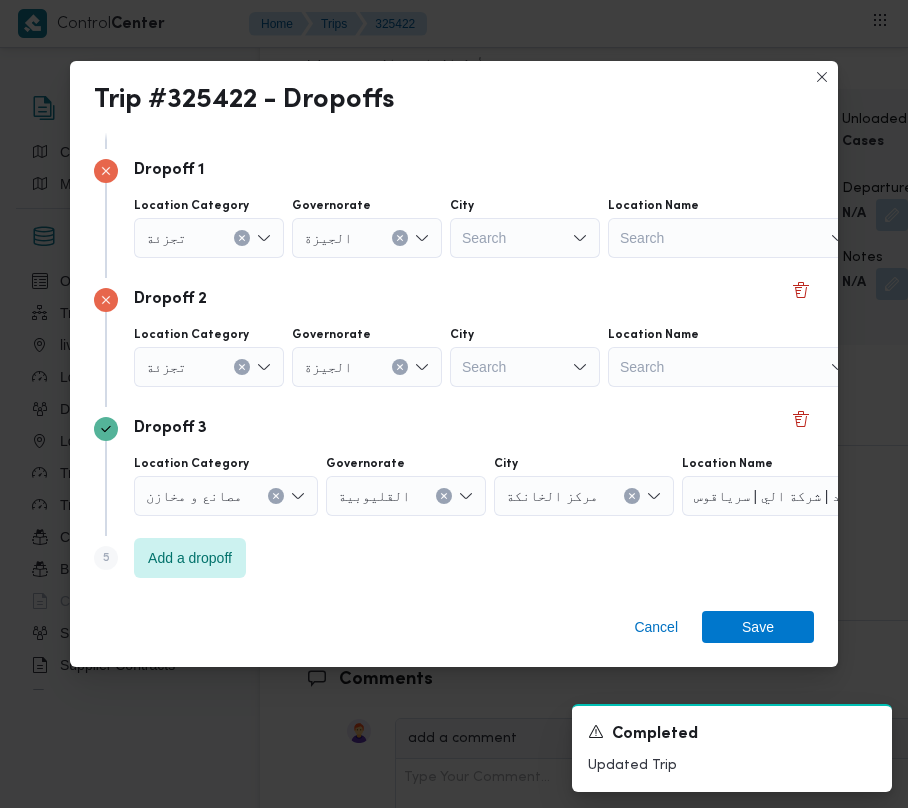 click on "City" at bounding box center (301, 77) 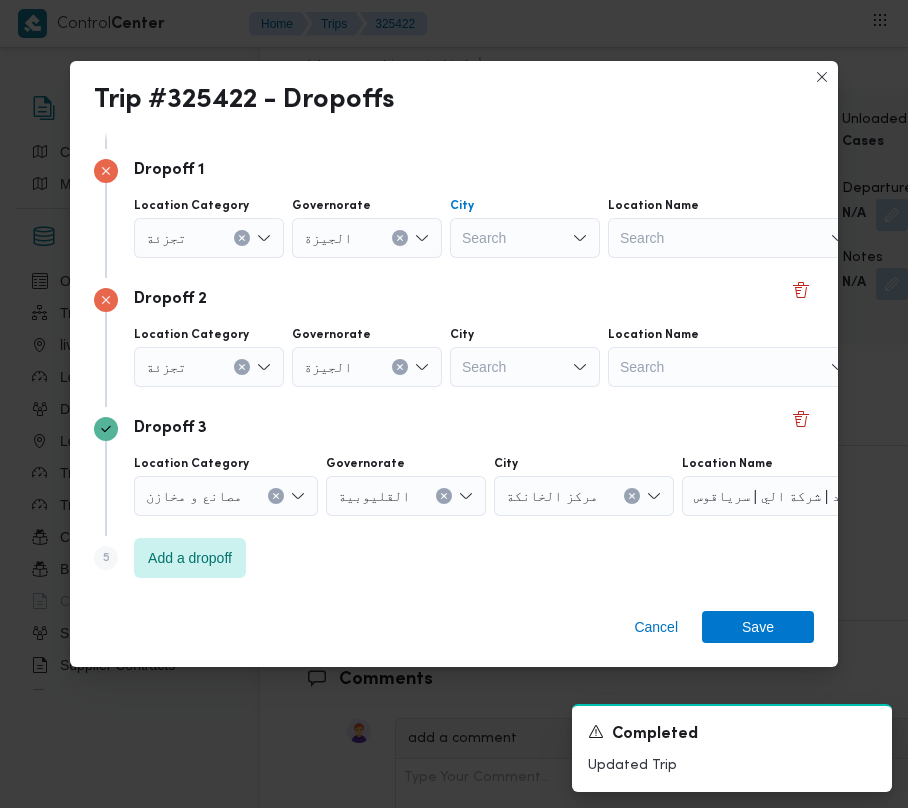 click on "Search" at bounding box center (525, 238) 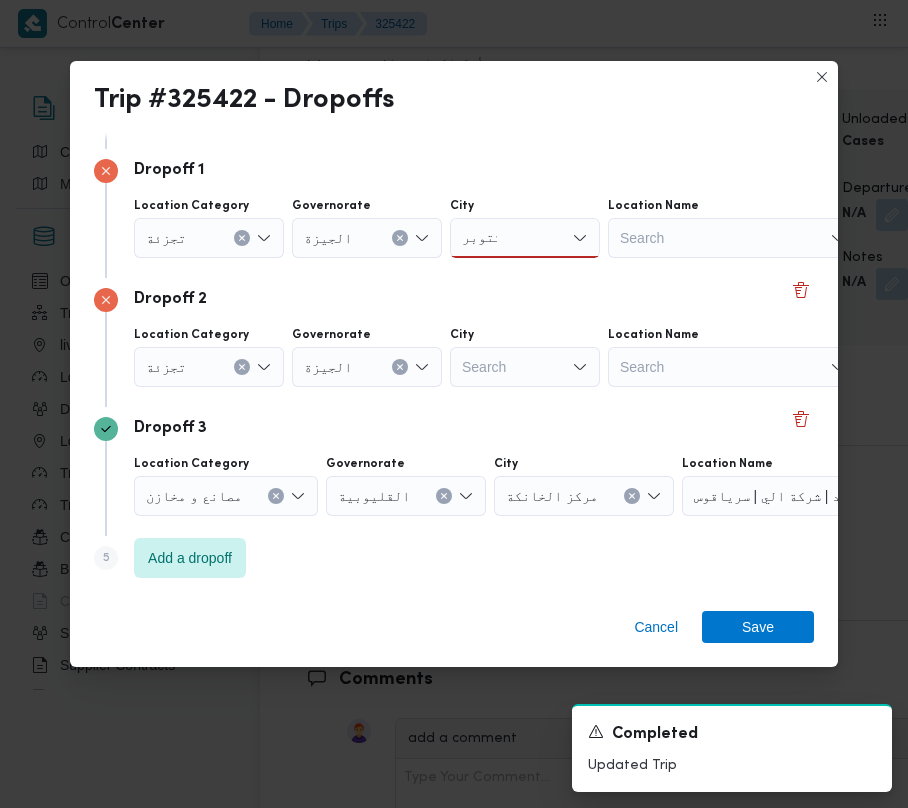 click on "Search" at bounding box center [525, 238] 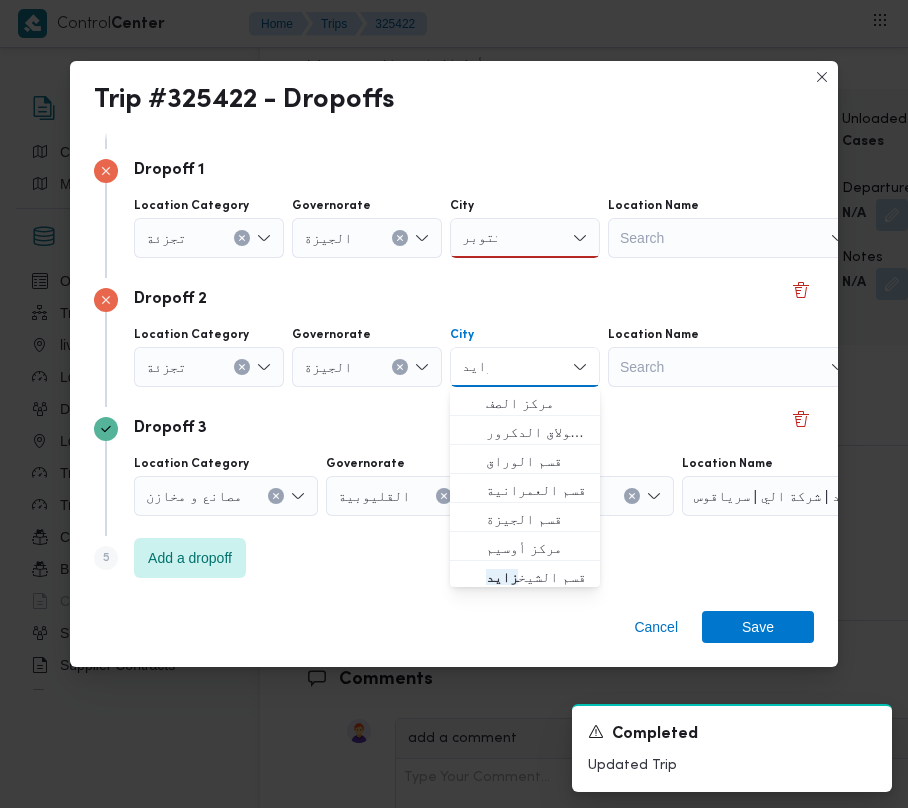 click on "أكتوبر أكتوبر" at bounding box center [525, 238] 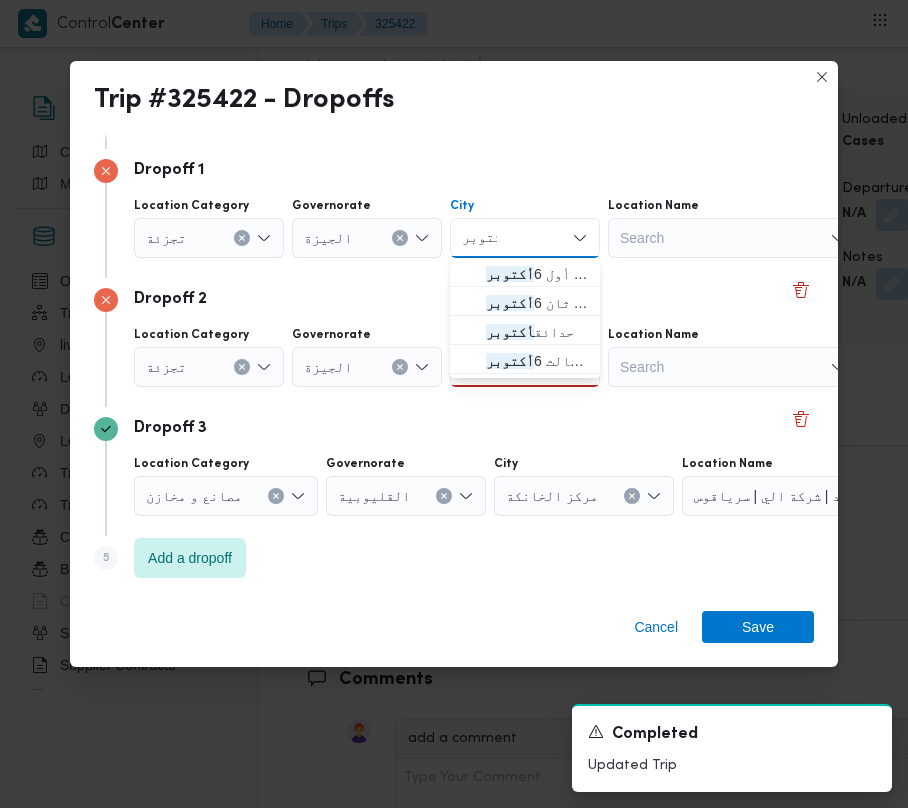 drag, startPoint x: 517, startPoint y: 256, endPoint x: 518, endPoint y: 284, distance: 28.01785 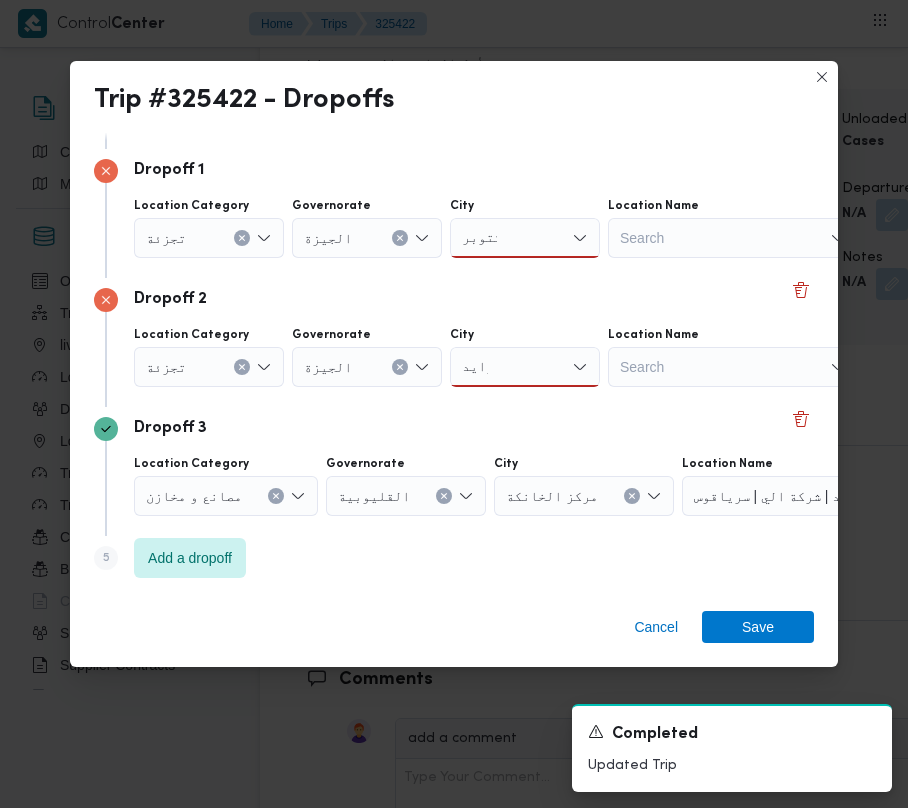 click on "أكتوبر أكتوبر" at bounding box center (525, 238) 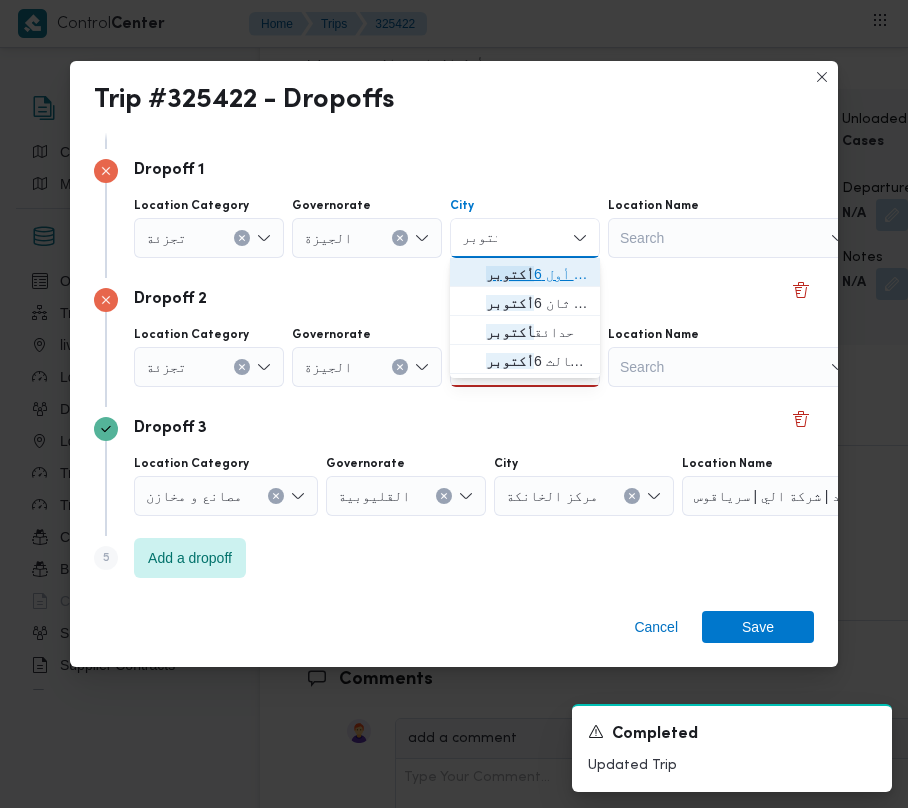 click on "قسم أول 6  أكتوبر" at bounding box center (537, 274) 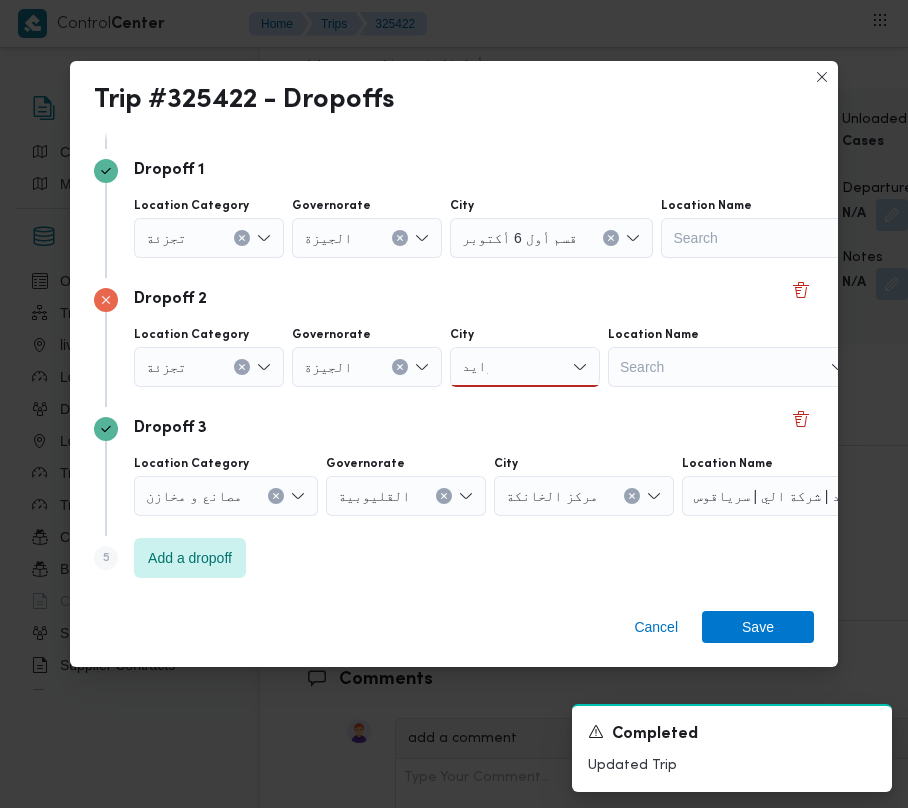 drag, startPoint x: 526, startPoint y: 342, endPoint x: 526, endPoint y: 368, distance: 26 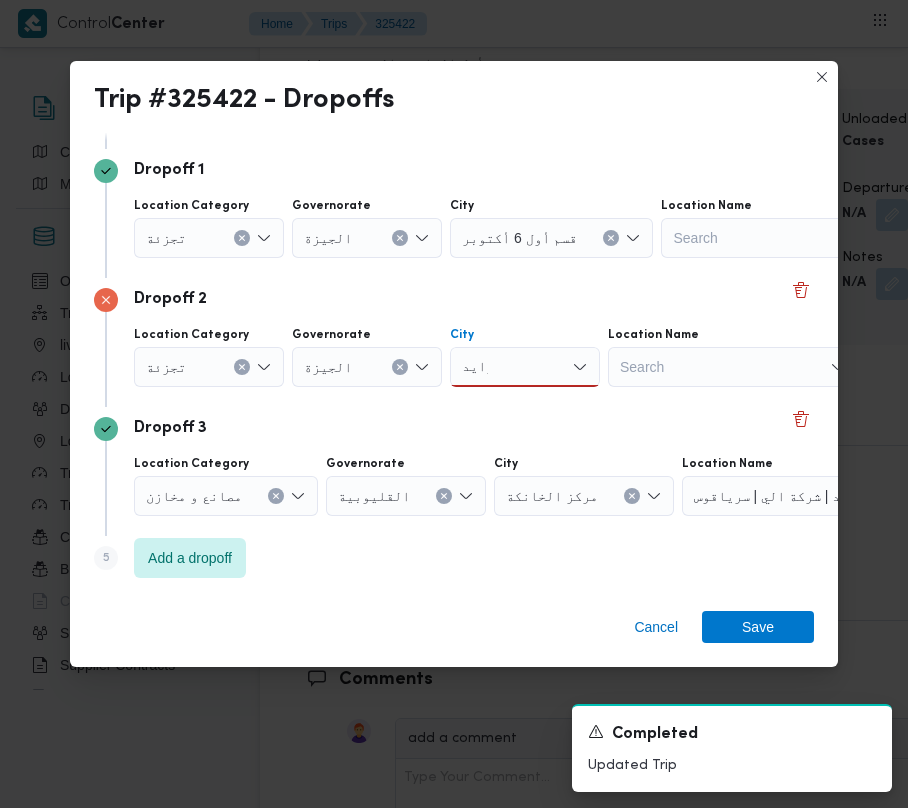 click on "[PERSON_NAME]" at bounding box center [525, 367] 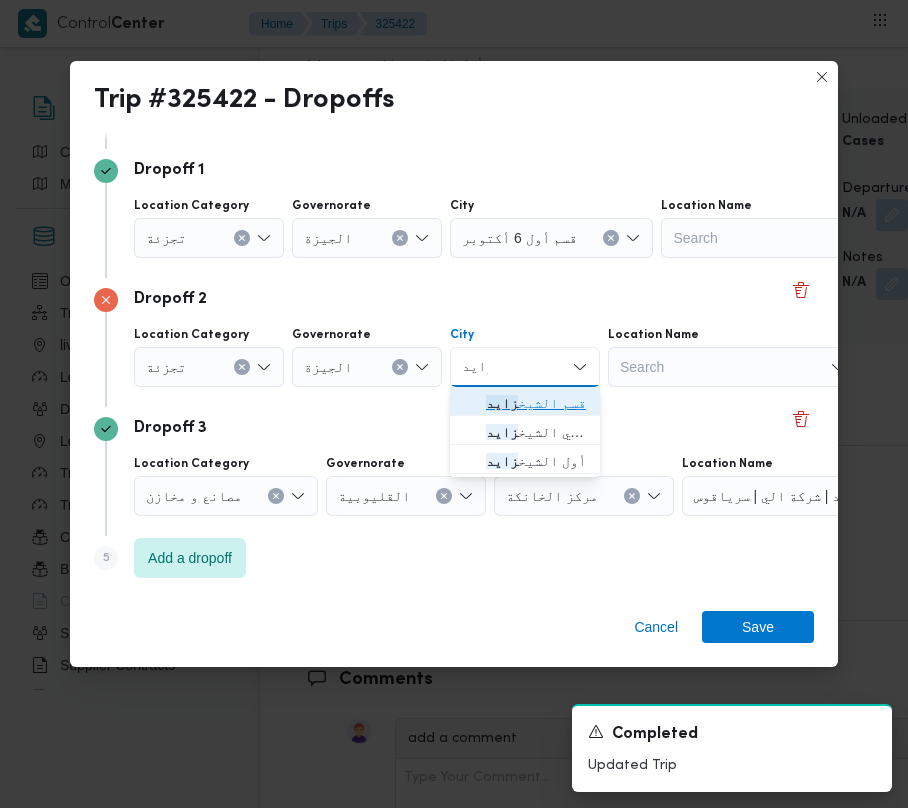 click on "قسم الشيخ  زايد" at bounding box center (537, 403) 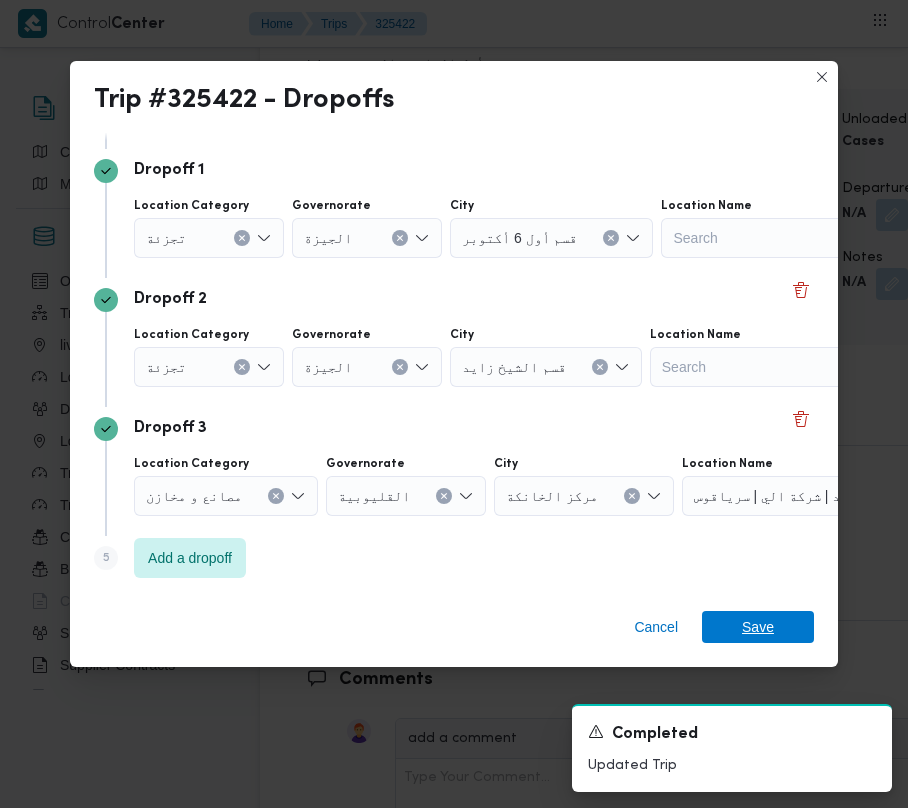 click on "Save" at bounding box center [758, 627] 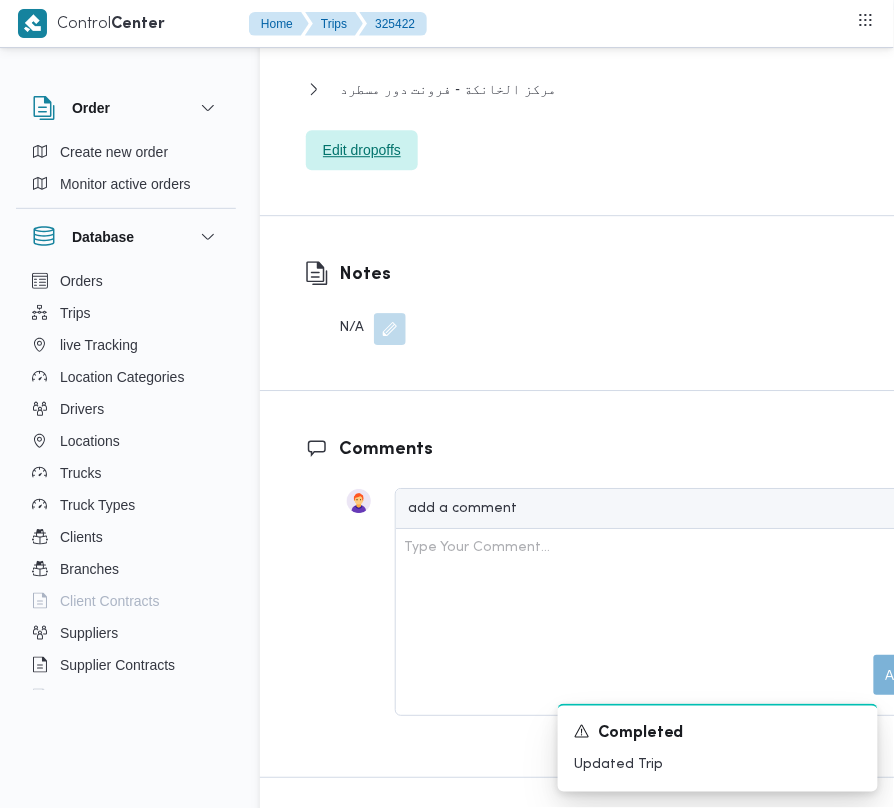 scroll, scrollTop: 3601, scrollLeft: 0, axis: vertical 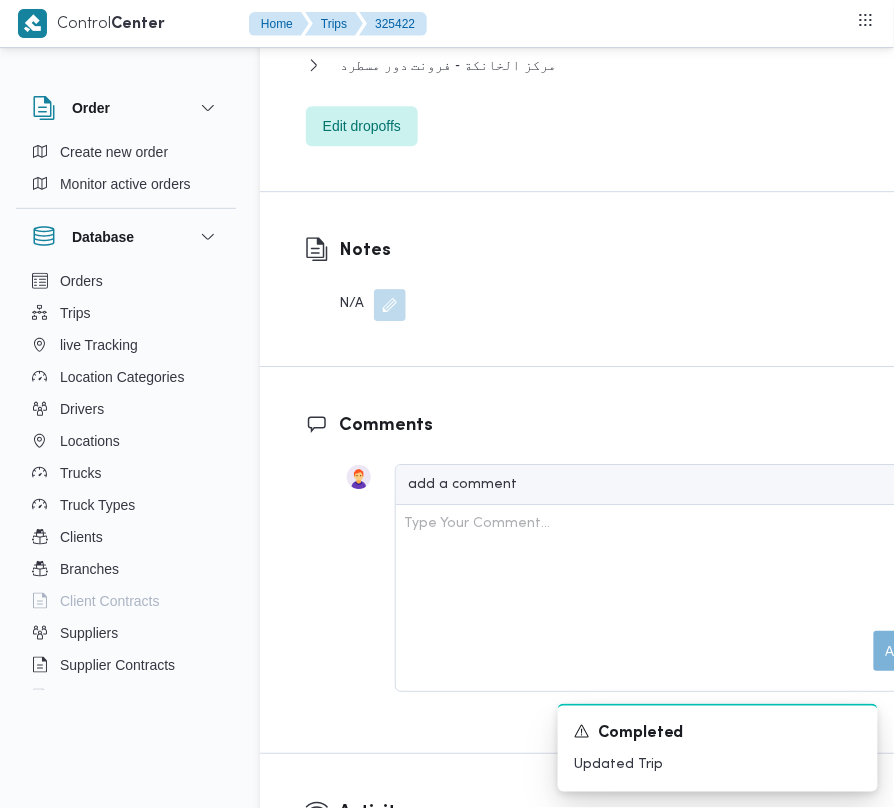 click on "قسم أول 6 أكتوبر" at bounding box center (657, -297) 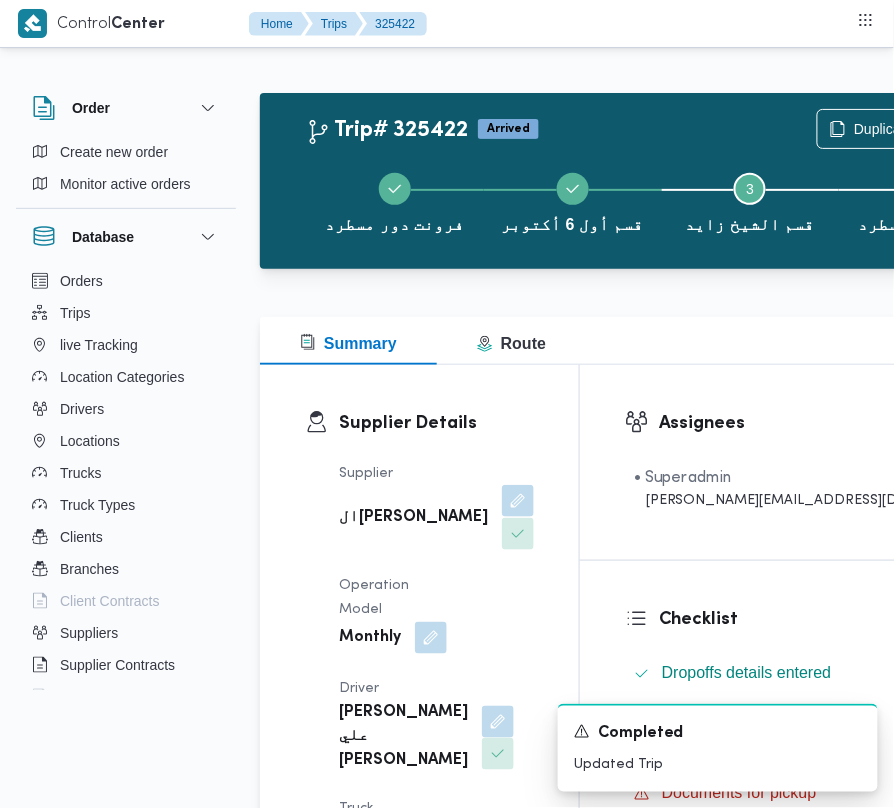 scroll, scrollTop: 0, scrollLeft: 0, axis: both 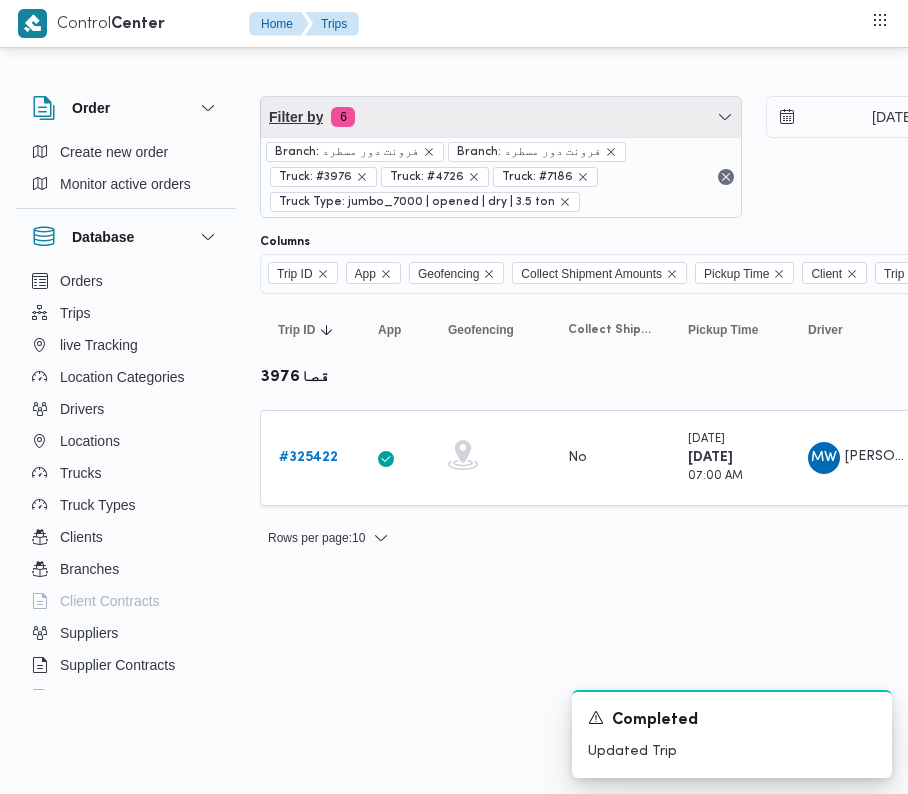drag, startPoint x: 489, startPoint y: 108, endPoint x: 490, endPoint y: 120, distance: 12.0415945 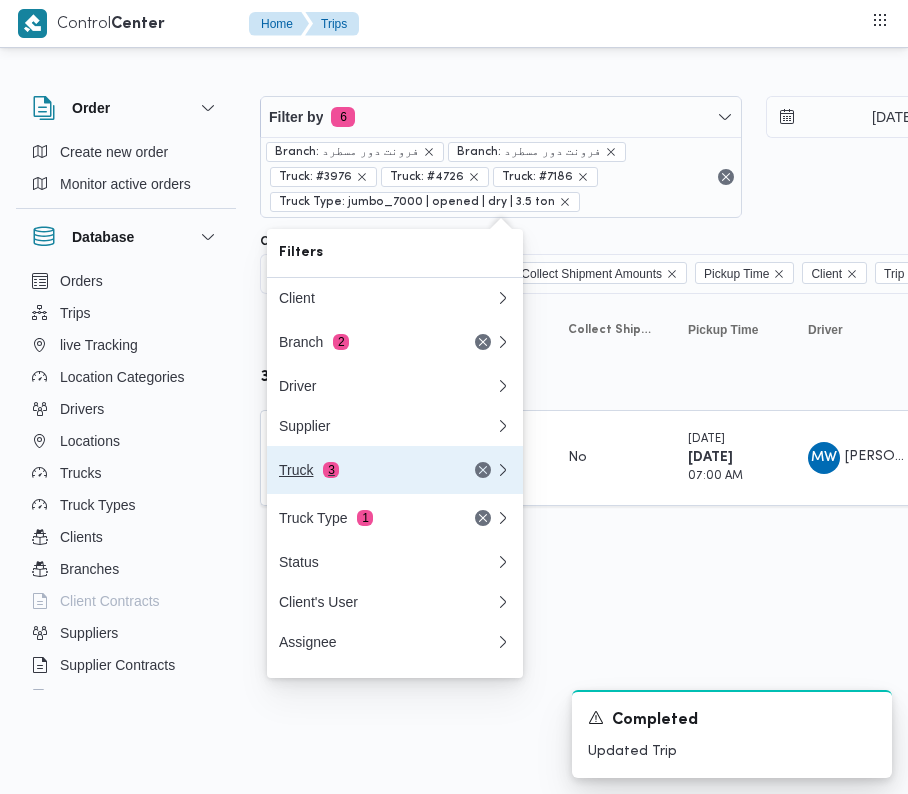 click on "Truck 3" at bounding box center [395, 470] 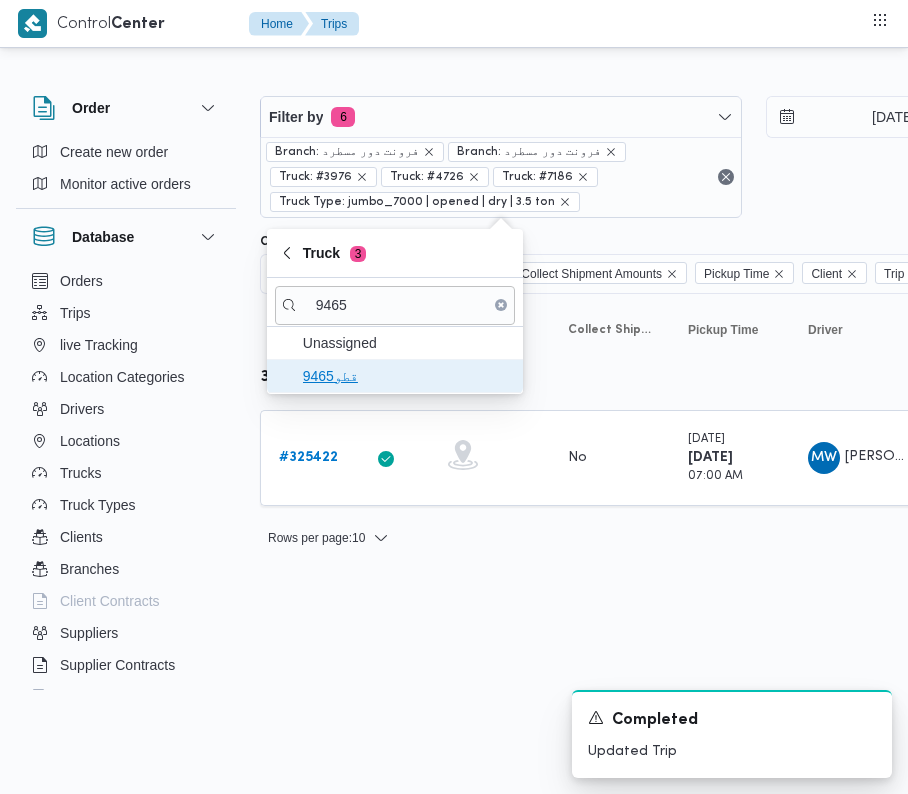 click on "قطو9465" at bounding box center [407, 376] 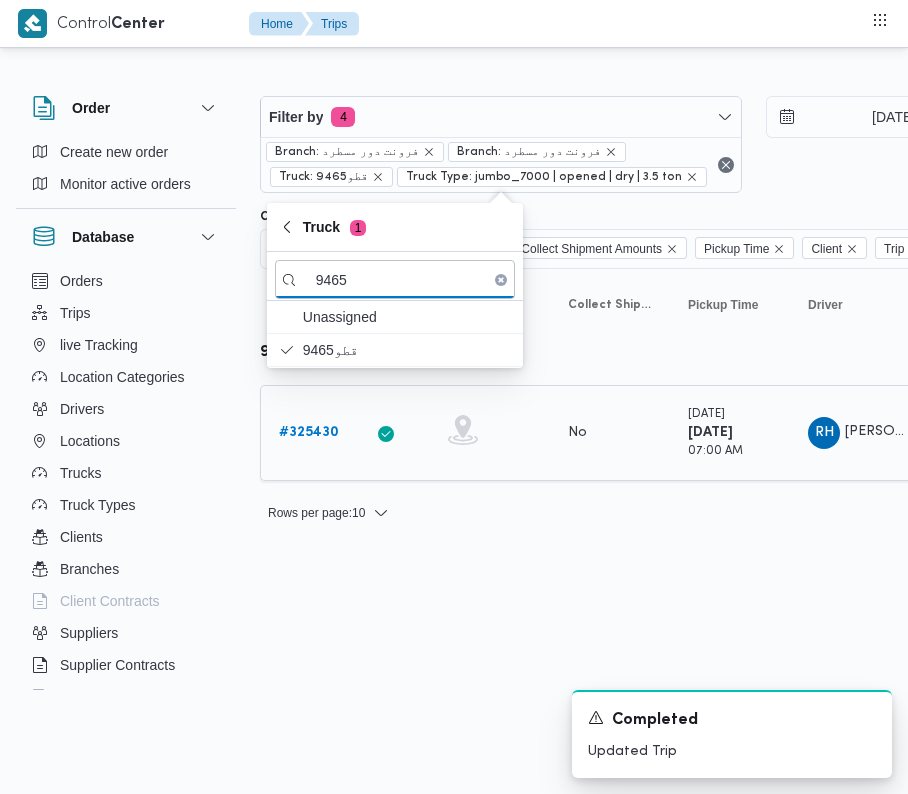 click on "# 325430" at bounding box center (309, 433) 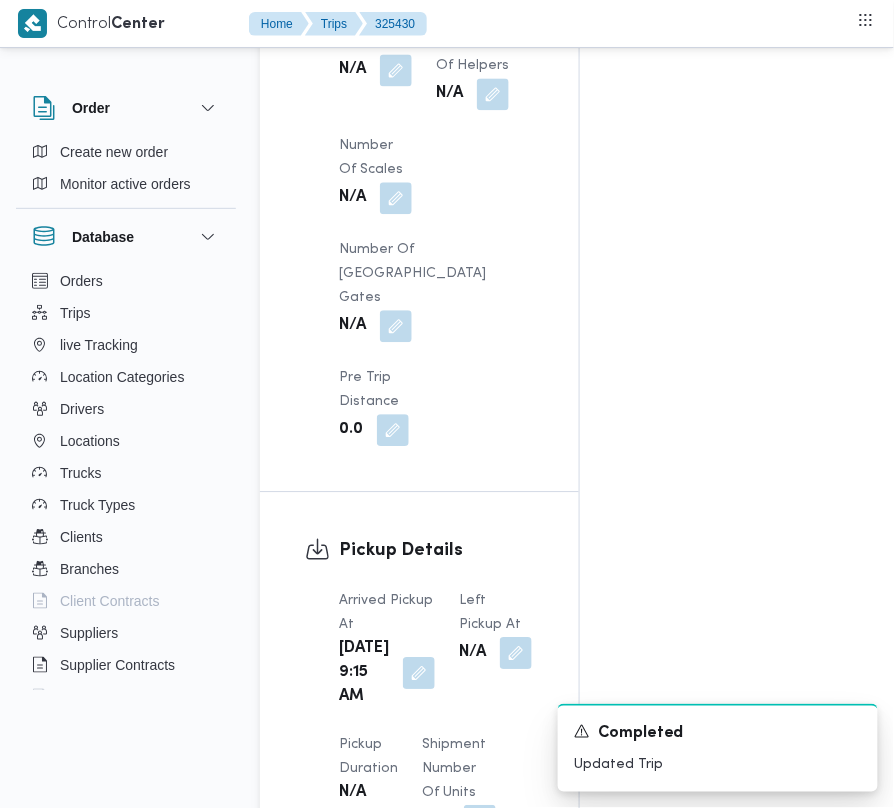 scroll, scrollTop: 2533, scrollLeft: 0, axis: vertical 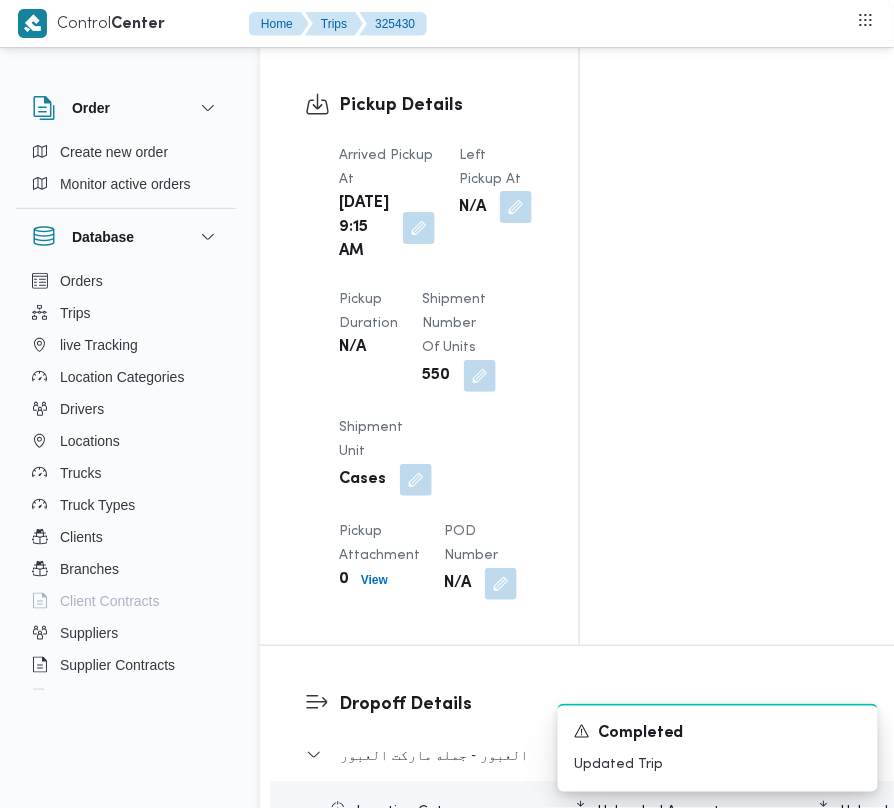 click at bounding box center [516, 207] 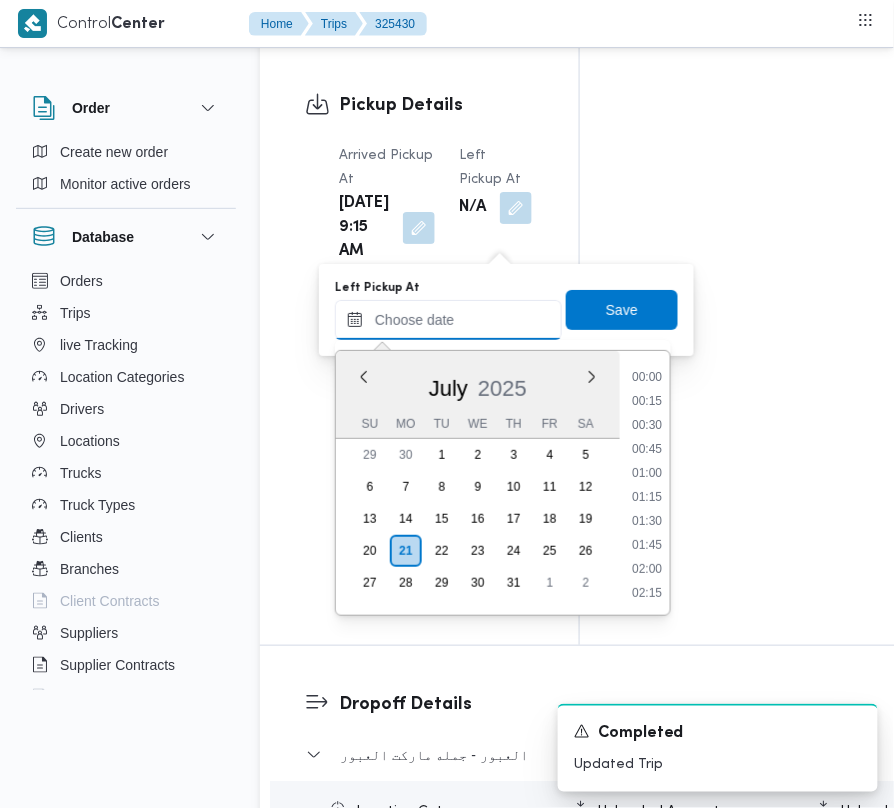 click on "Left Pickup At" at bounding box center (448, 320) 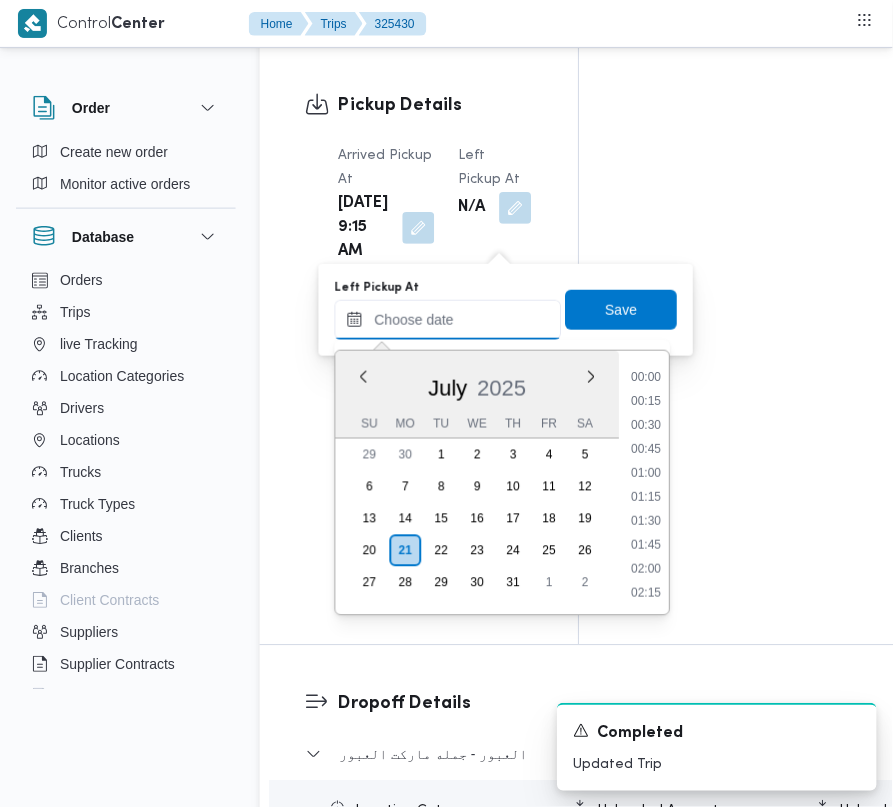 scroll, scrollTop: 769, scrollLeft: 0, axis: vertical 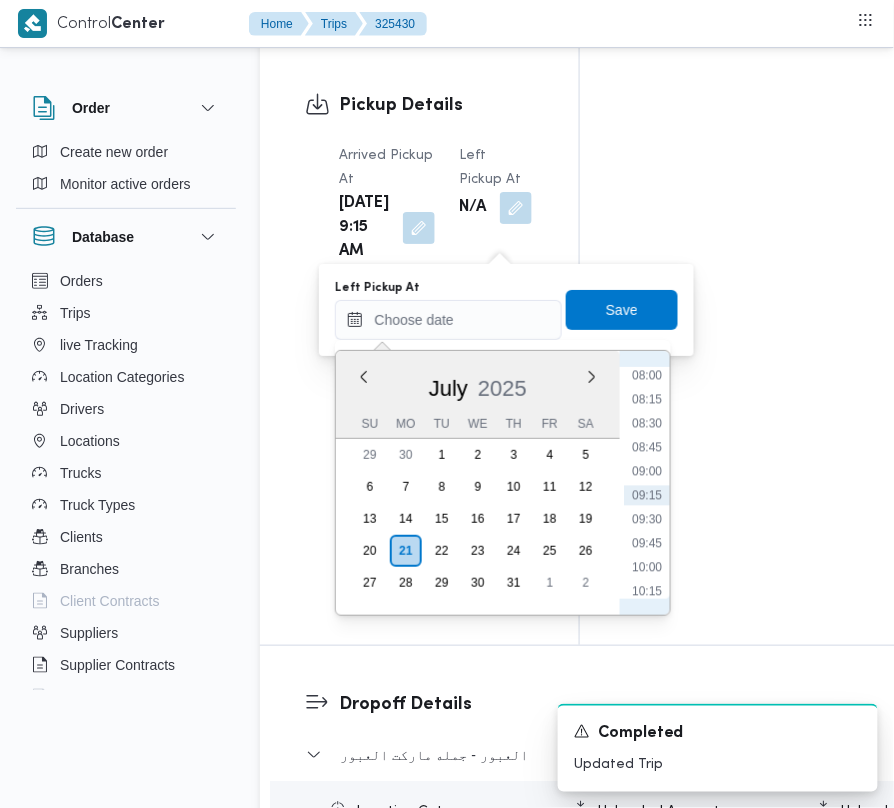 click on "00:00 00:15 00:30 00:45 01:00 01:15 01:30 01:45 02:00 02:15 02:30 02:45 03:00 03:15 03:30 03:45 04:00 04:15 04:30 04:45 05:00 05:15 05:30 05:45 06:00 06:15 06:30 06:45 07:00 07:15 07:30 07:45 08:00 08:15 08:30 08:45 09:00 09:15 09:30 09:45 10:00 10:15 10:30 10:45 11:00 11:15 11:30 11:45 12:00 12:15 12:30 12:45 13:00 13:15 13:30 13:45 14:00 14:15 14:30 14:45 15:00 15:15 15:30 15:45 16:00 16:15 16:30 16:45 17:00 17:15 17:30 17:45 18:00 18:15 18:30 18:45 19:00 19:15 19:30 19:45 20:00 20:15 20:30 20:45 21:00 21:15 21:30 21:45 22:00 22:15 22:30 22:45 23:00 23:15 23:30 23:45" at bounding box center (647, 483) 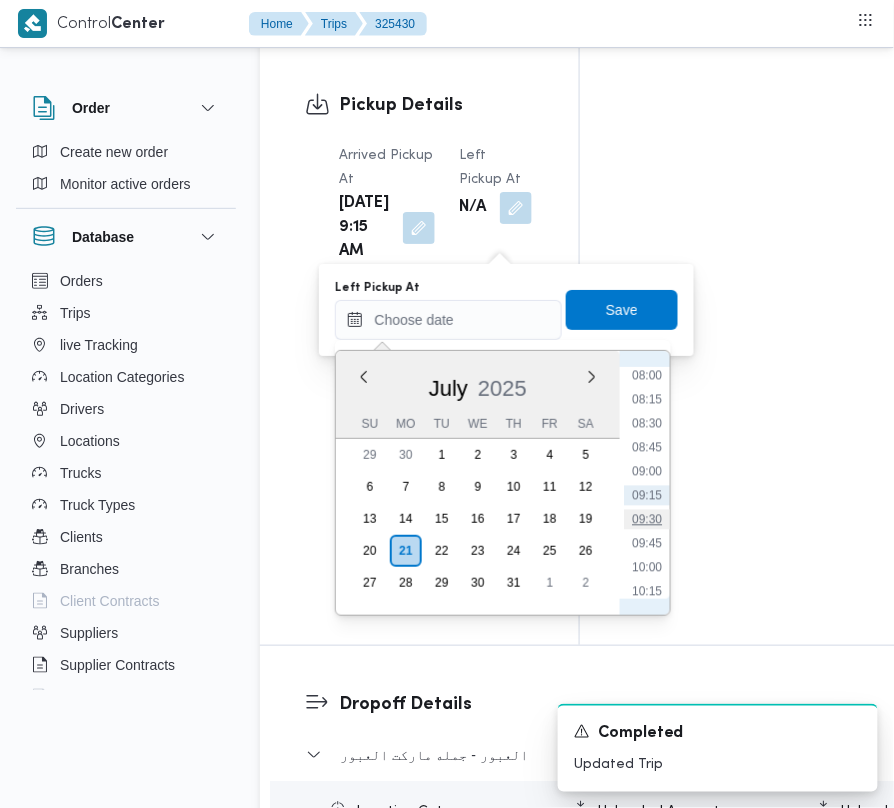 click on "09:30" at bounding box center [647, 520] 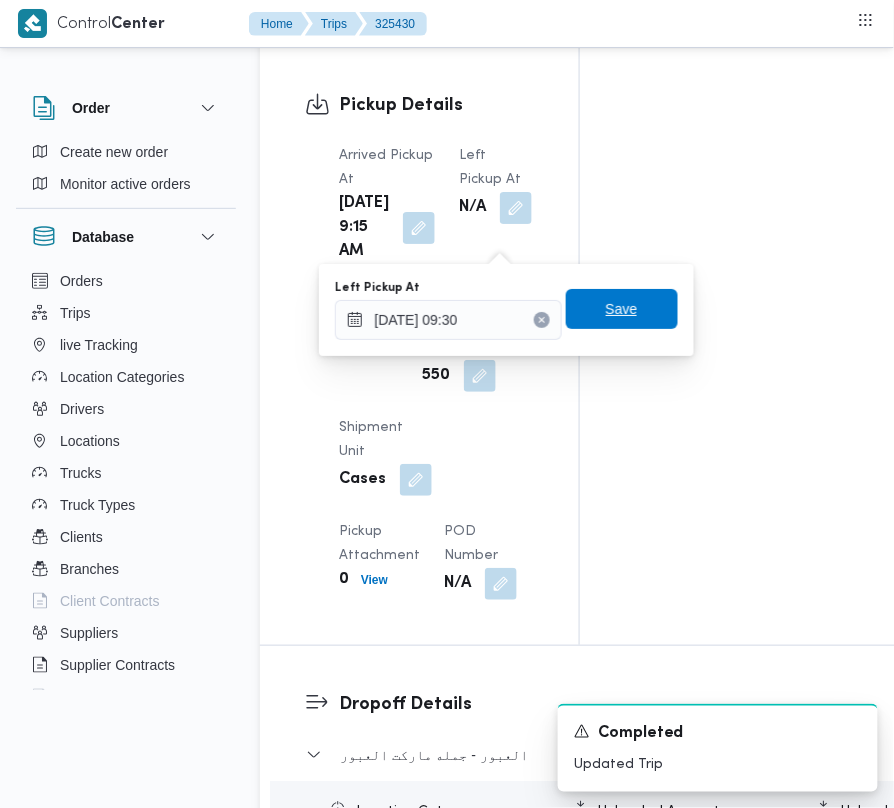 click on "Save" at bounding box center [622, 309] 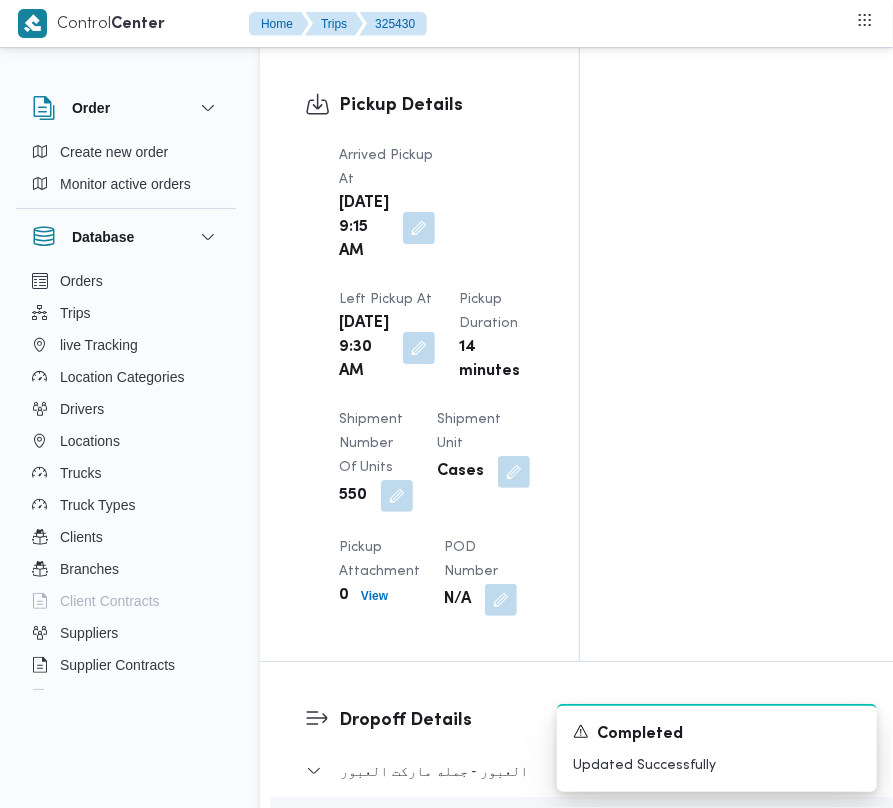 click on "Trip# 325430 Arrived Duplicate Trip   فرونت دور مسطرد Step 2 is incomplete 2 جمله ماركت العبور Summary Route Supplier Details Supplier الهامي [PERSON_NAME] Operation Model Monthly Driver [PERSON_NAME] [PERSON_NAME] Truck قطو 9465 Truck Type jumbo_7000 | opened | dry | 3.5 ton Trip Details Client Frontdoor Branch فرونت دور مسطرد Trip Type أسواق خاصة Pickup date & time [DATE] 7:00 AM Source System App Version 3.8.5.production.driver-release (165) Returnable No Geofencing No Auto Ending Yes Collect Shipment Amounts No Contract Type Monthly Project Name frontdoor Google distance in KMs 0 KMs Distance Traveled 0 KMs Manual Distance N/A Trip Cost N/A Number of Helpers N/A Number of Scales N/A Number of Toll Station Gates N/A Pre Trip Distance 0.0 Pickup Details Arrived Pickup At [DATE] 9:15 AM Left Pickup At [GEOGRAPHIC_DATA][DATE] 9:30 AM Pickup Duration 14 minutes Shipment Number of Units 550 Shipment Unit Cases 0 View N/A" at bounding box center [434, 129] 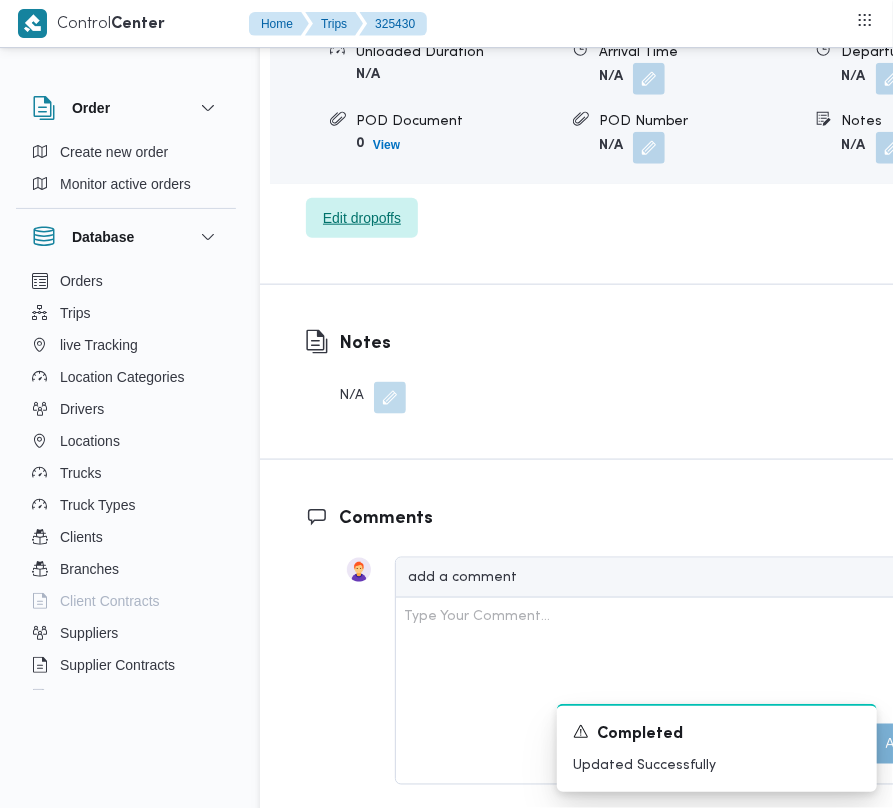 click on "Edit dropoffs" at bounding box center [362, 218] 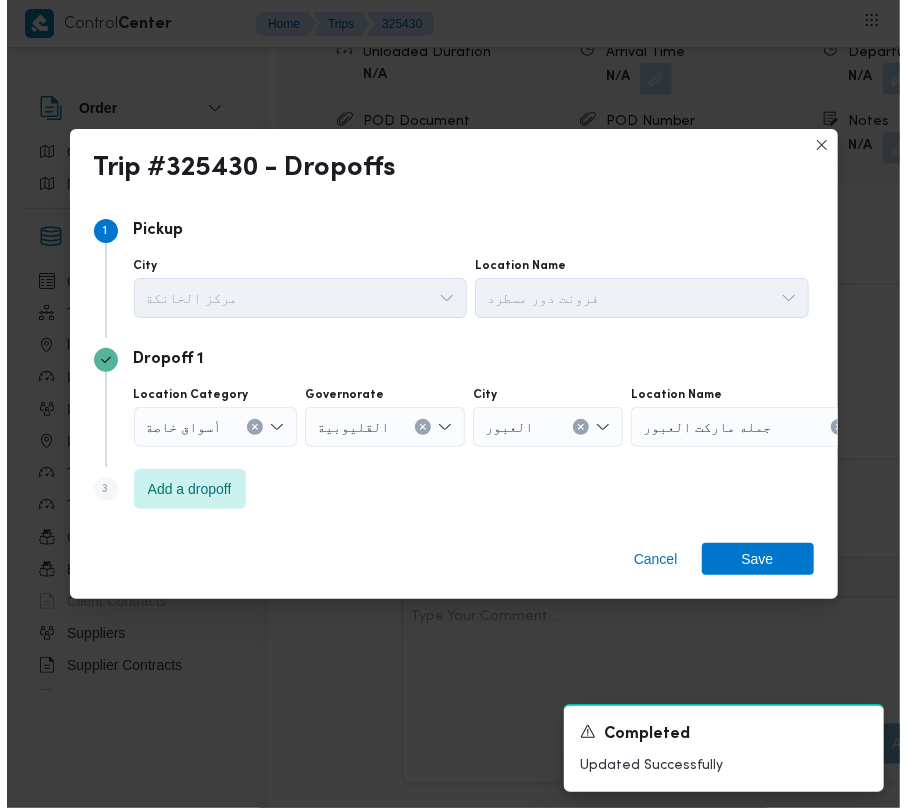 scroll, scrollTop: 3241, scrollLeft: 0, axis: vertical 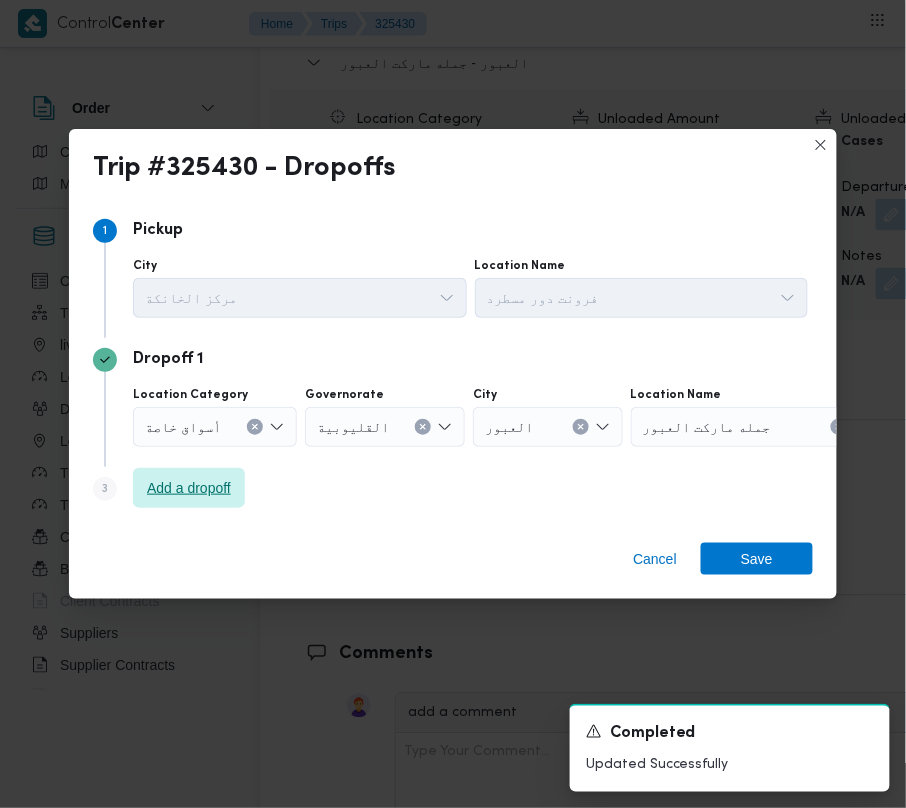 click on "Add a dropoff" at bounding box center [189, 488] 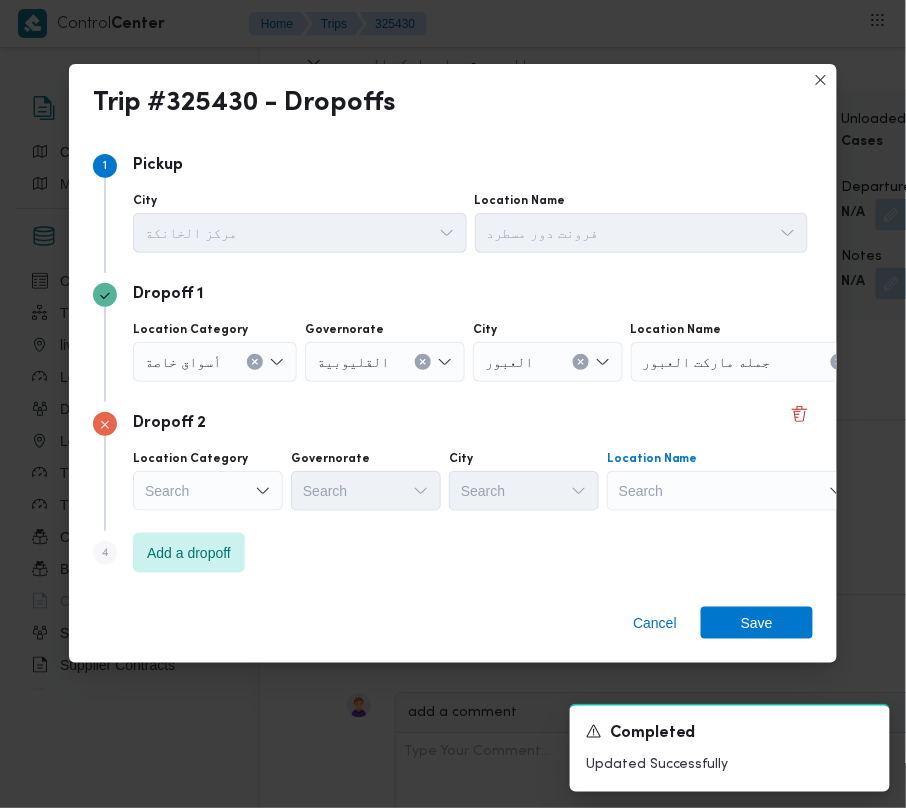 click on "Search" at bounding box center [756, 362] 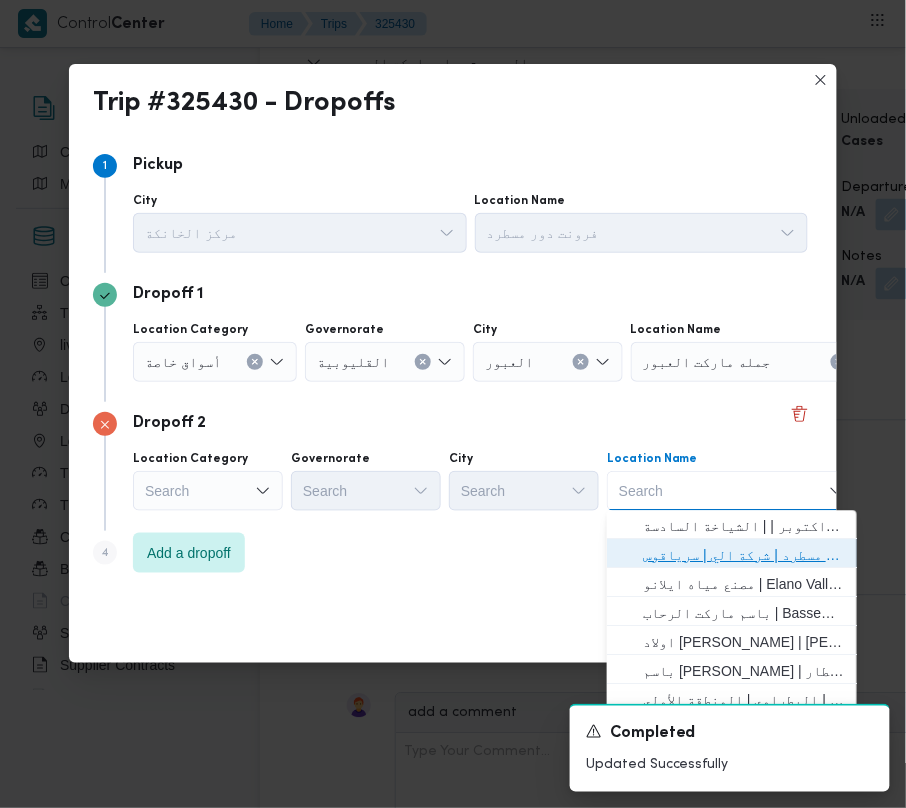click on "فرونت دور مسطرد | شركة الي | سرياقوس" at bounding box center [744, 556] 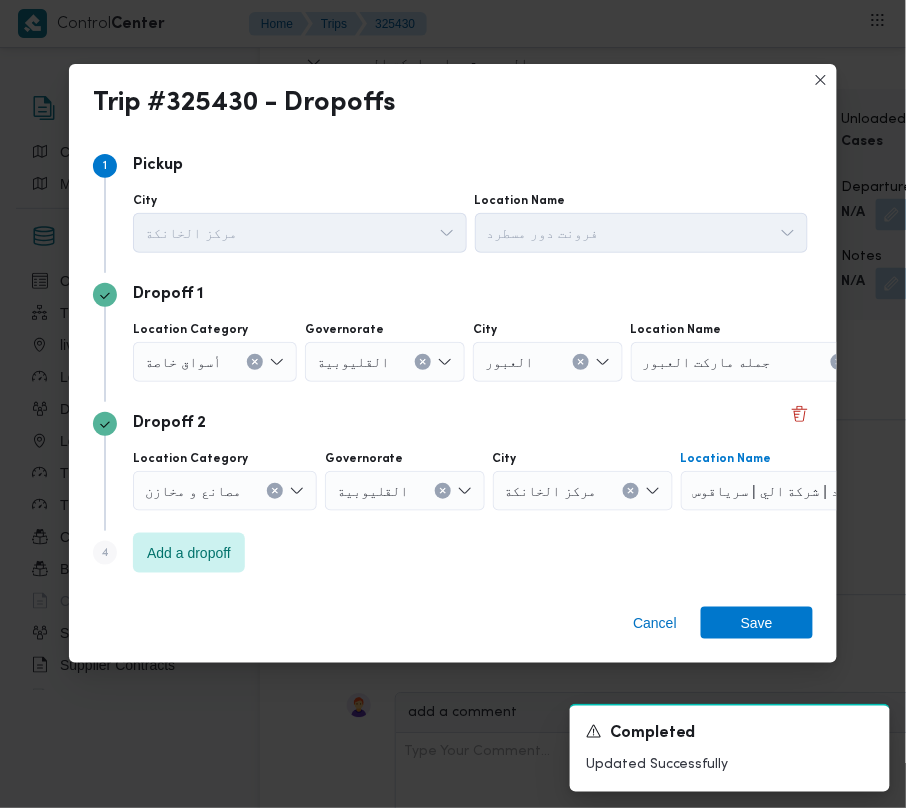 click on "أسواق خاصة" at bounding box center [183, 361] 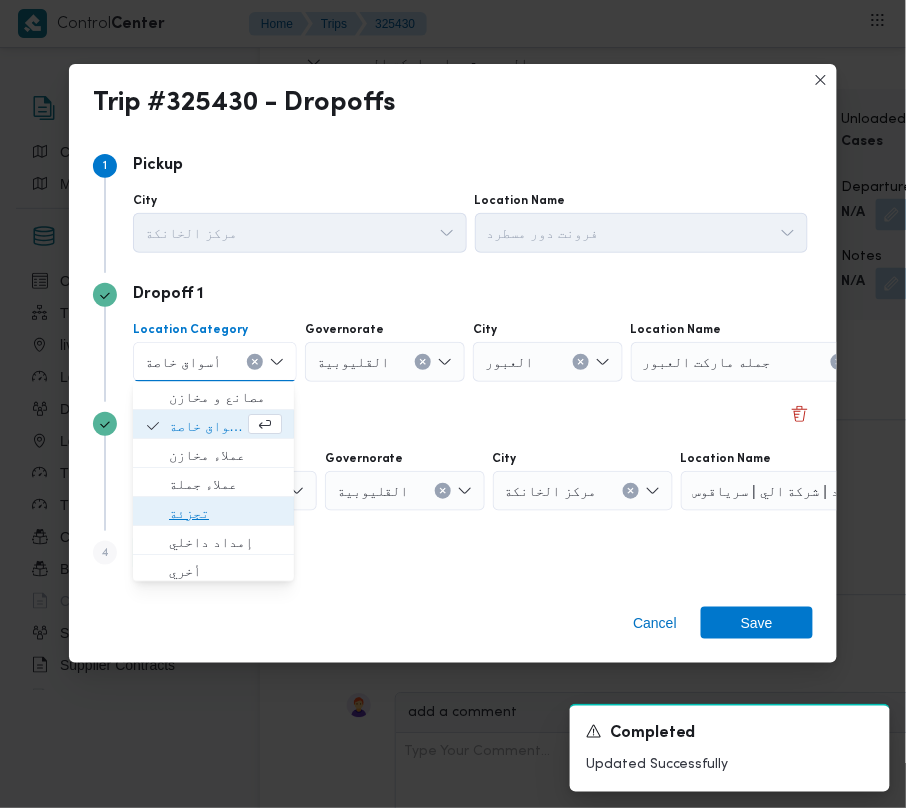 click on "تجزئة" at bounding box center (225, 514) 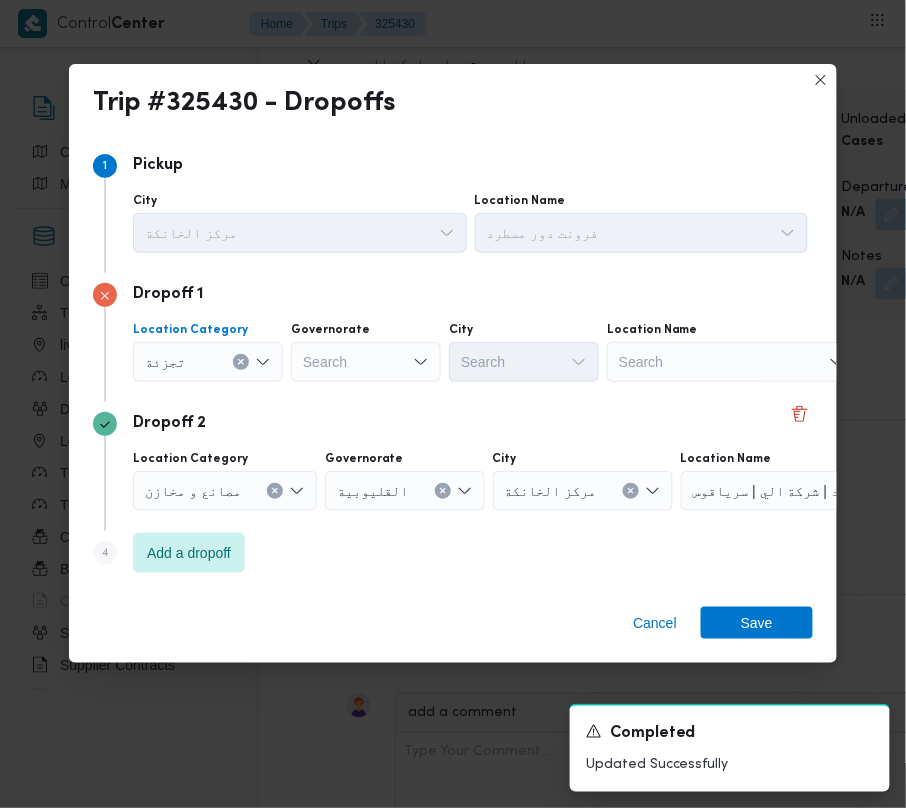 click on "Search" at bounding box center (366, 362) 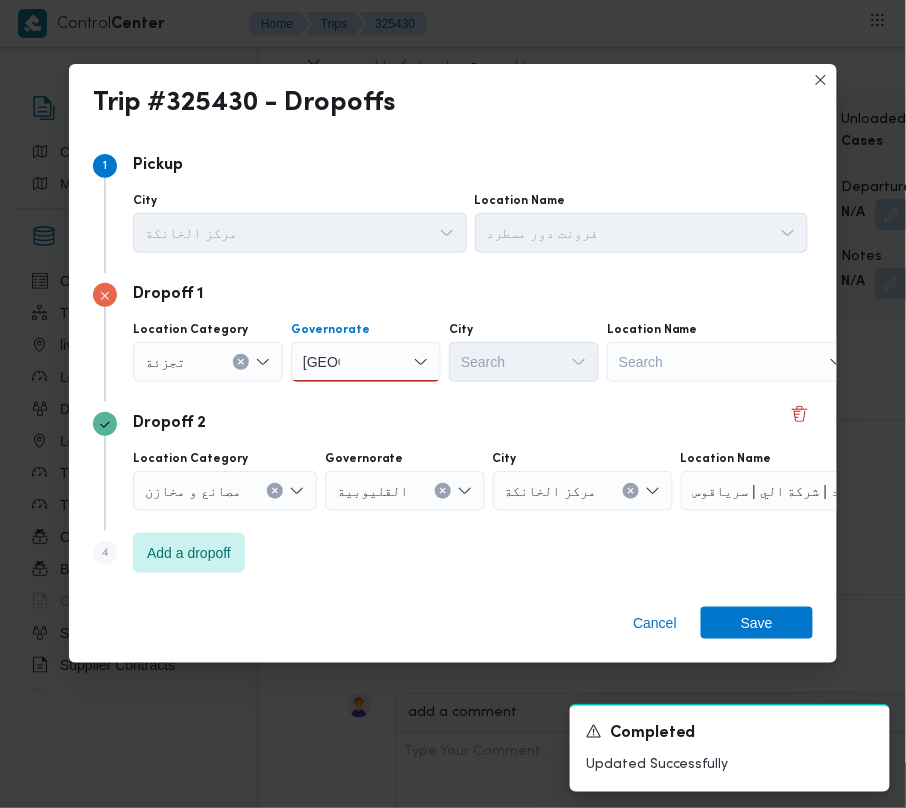 drag, startPoint x: 369, startPoint y: 349, endPoint x: 366, endPoint y: 369, distance: 20.22375 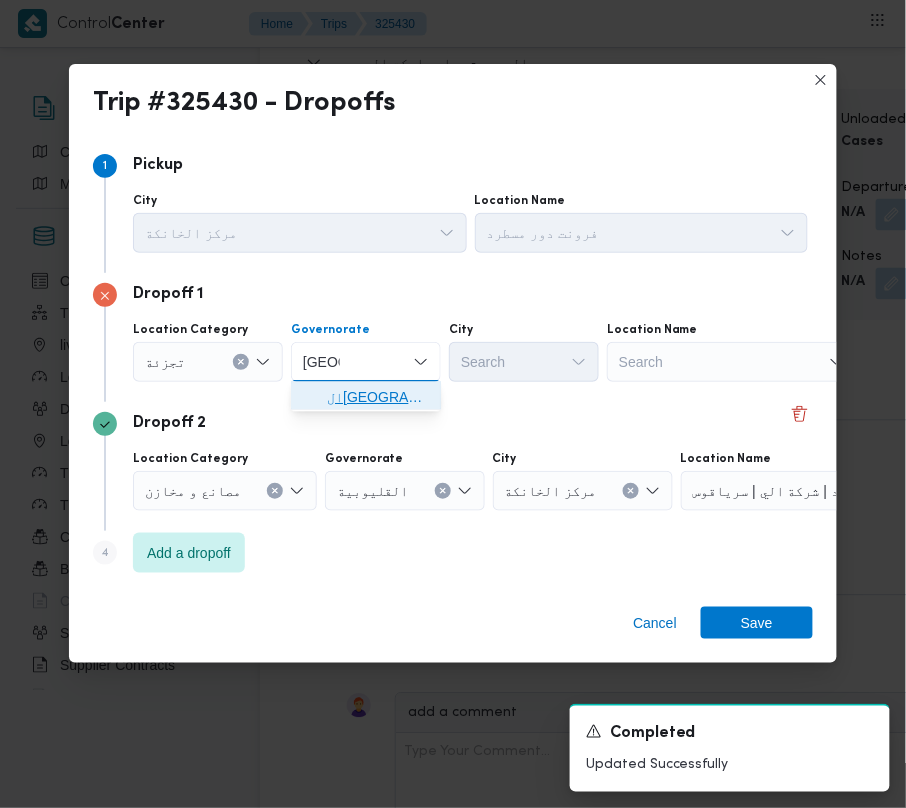 click on "ال[GEOGRAPHIC_DATA]" at bounding box center (378, 398) 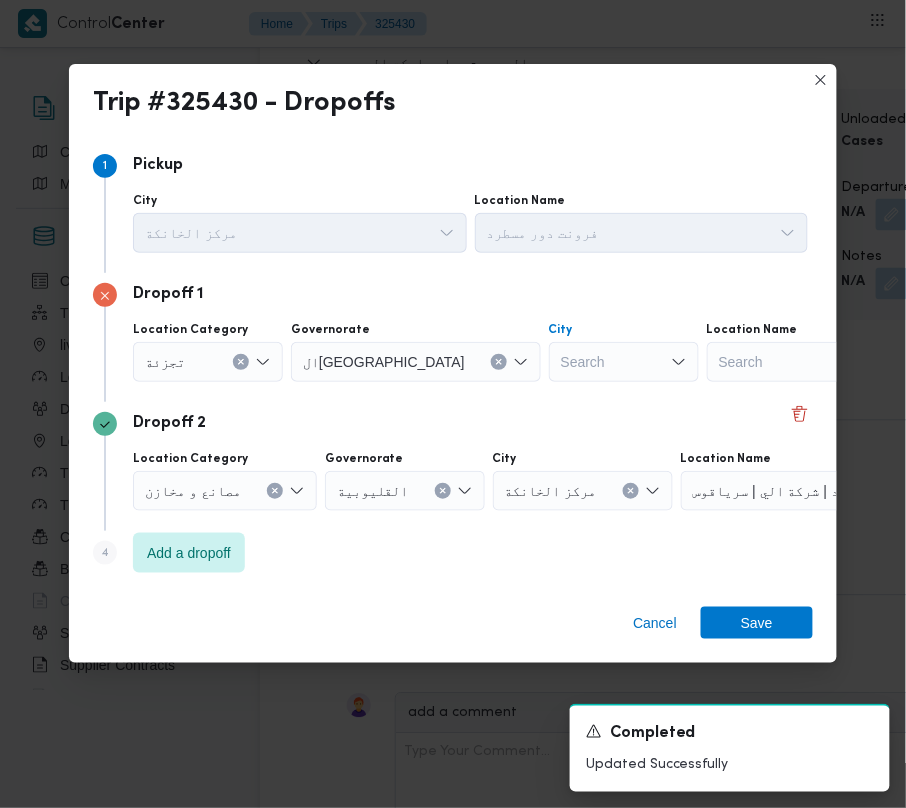 click on "Search" at bounding box center (624, 362) 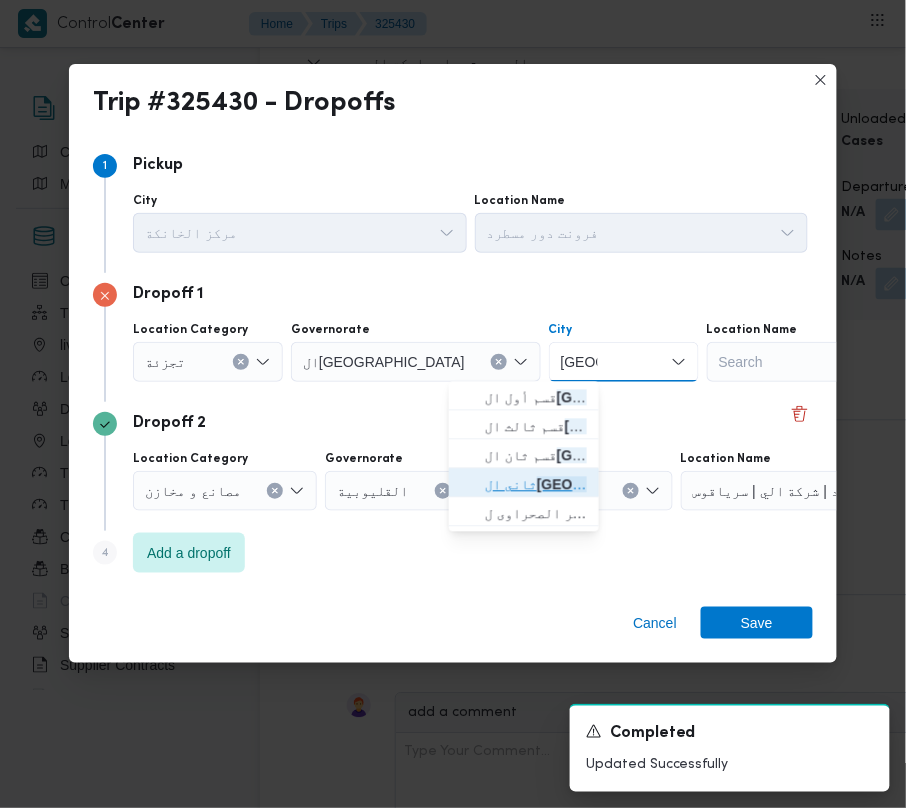 click on "ثانى ال قاهرة  الجديدة" at bounding box center (536, 485) 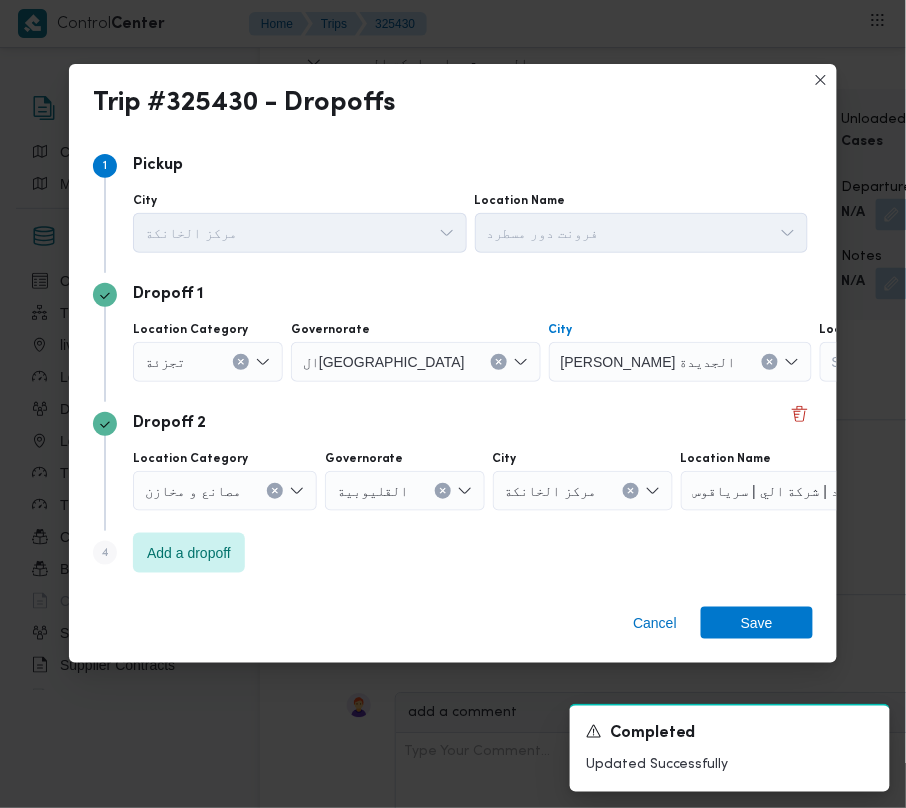 click on "Dropoff 2" at bounding box center [453, 424] 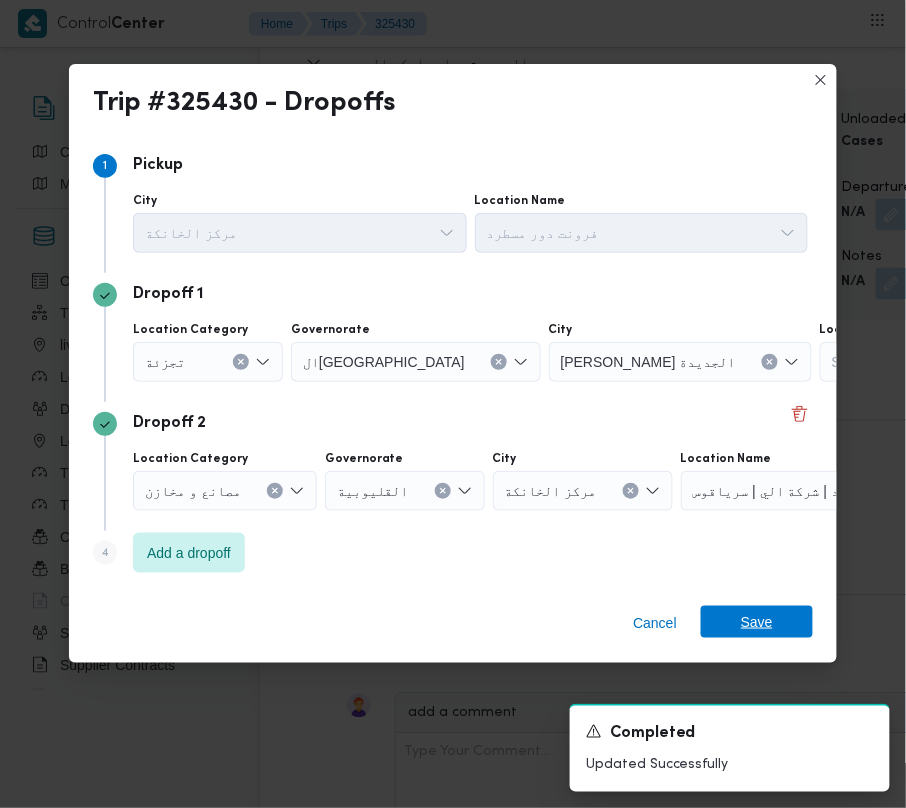 click on "Save" at bounding box center (757, 622) 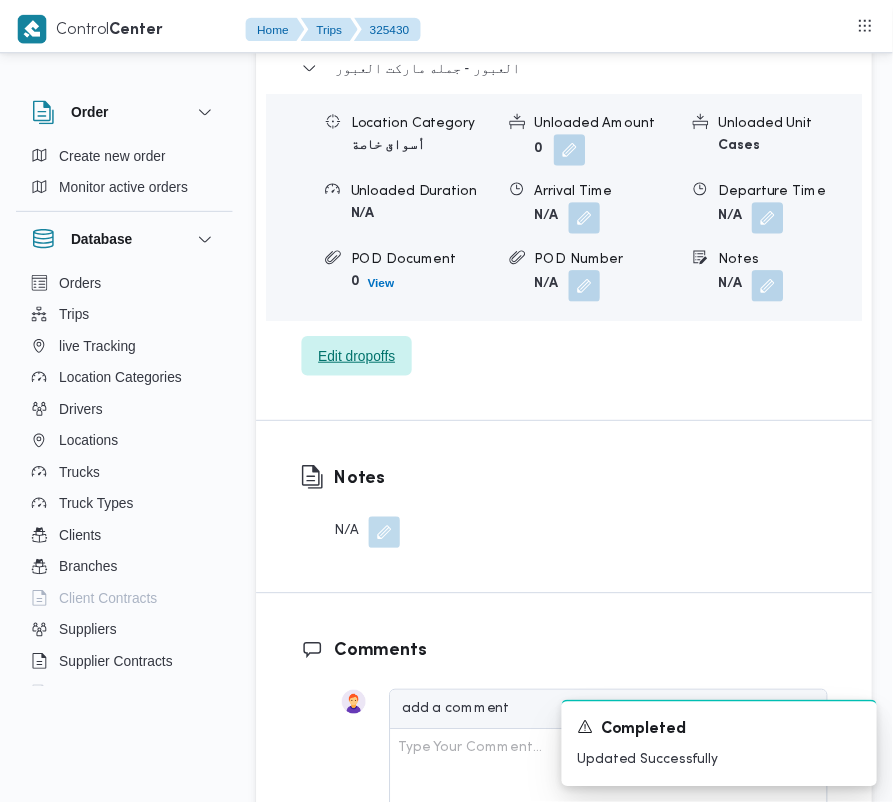 scroll, scrollTop: 3577, scrollLeft: 0, axis: vertical 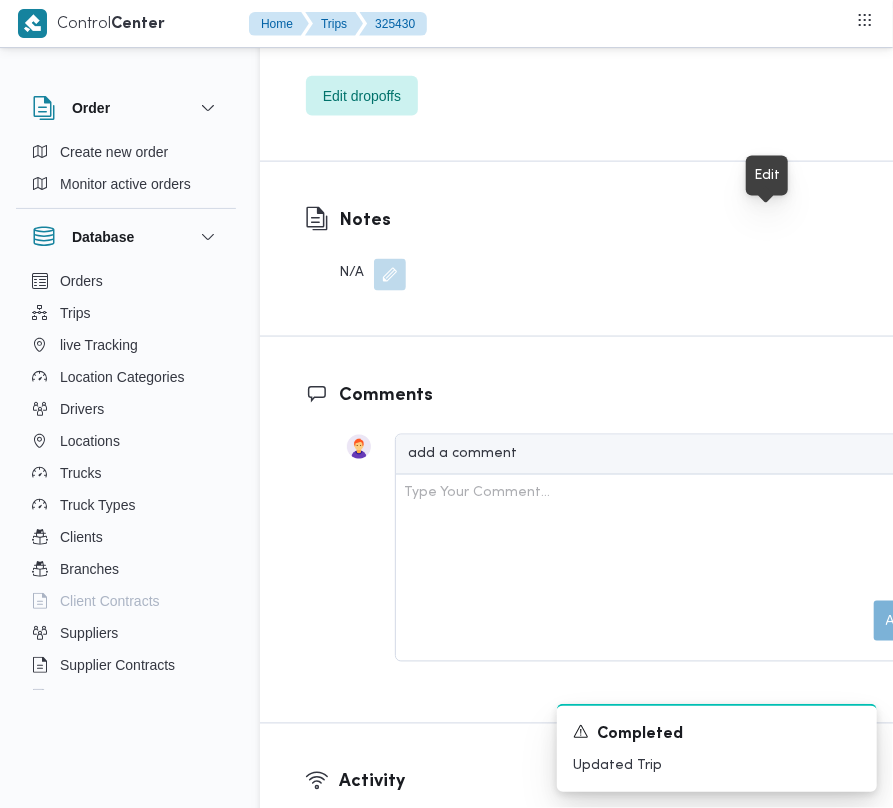 click at bounding box center (892, -29) 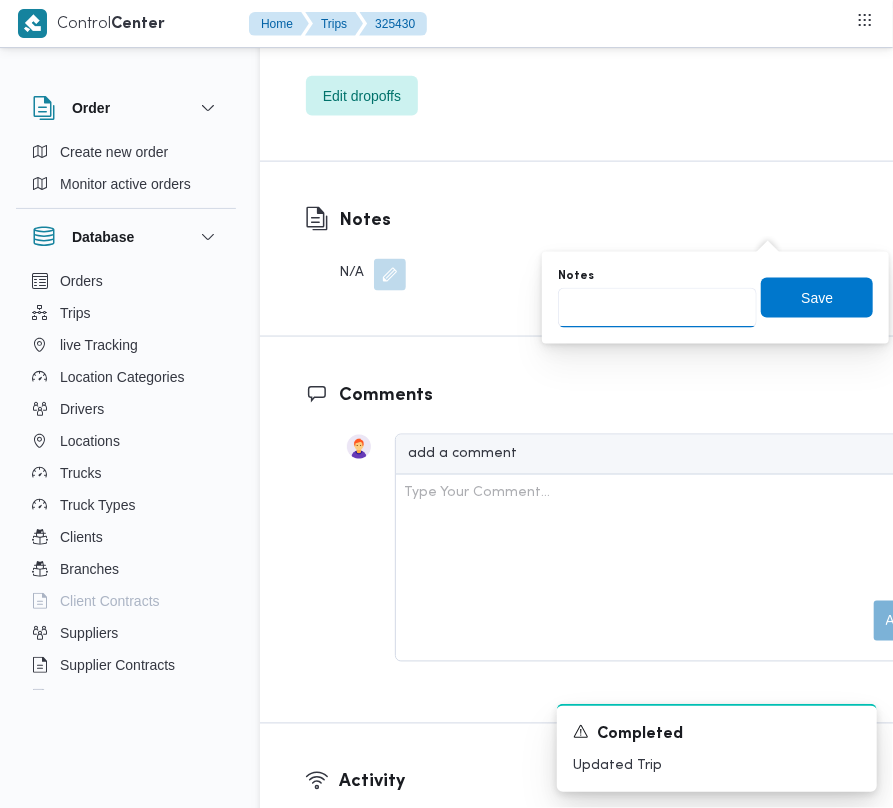 drag, startPoint x: 709, startPoint y: 298, endPoint x: 741, endPoint y: 277, distance: 38.27532 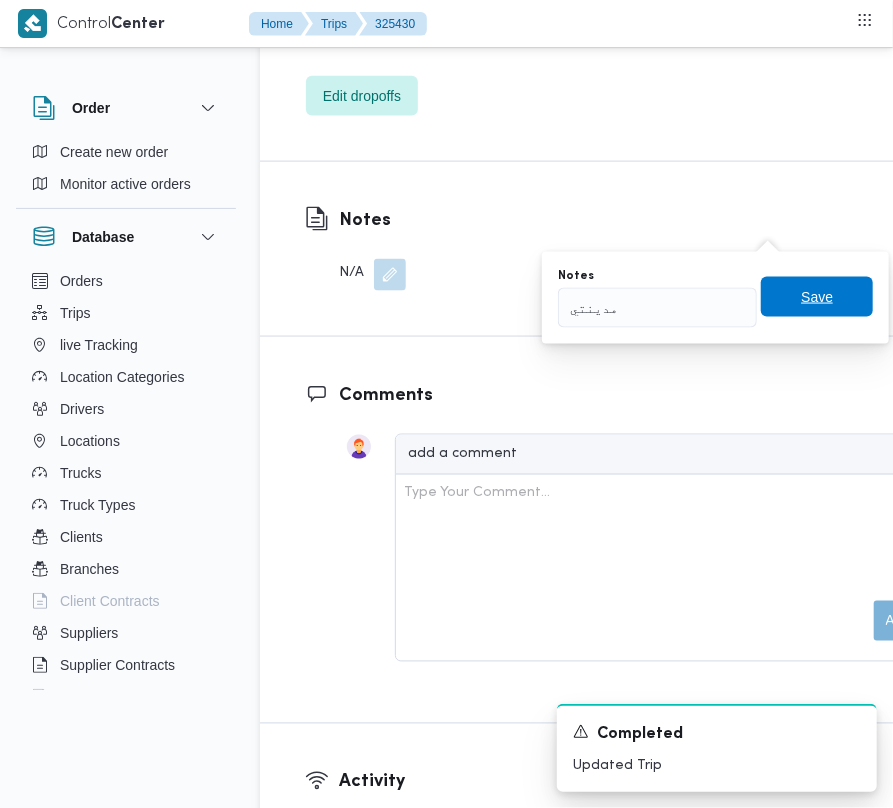 click on "Save" at bounding box center (817, 297) 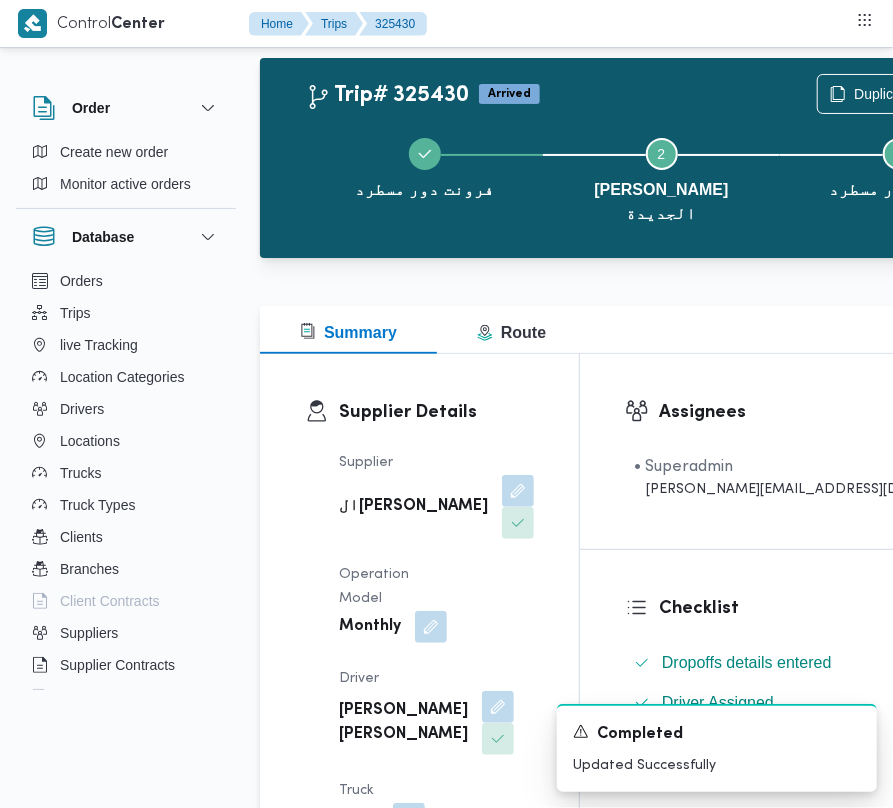 scroll, scrollTop: 0, scrollLeft: 0, axis: both 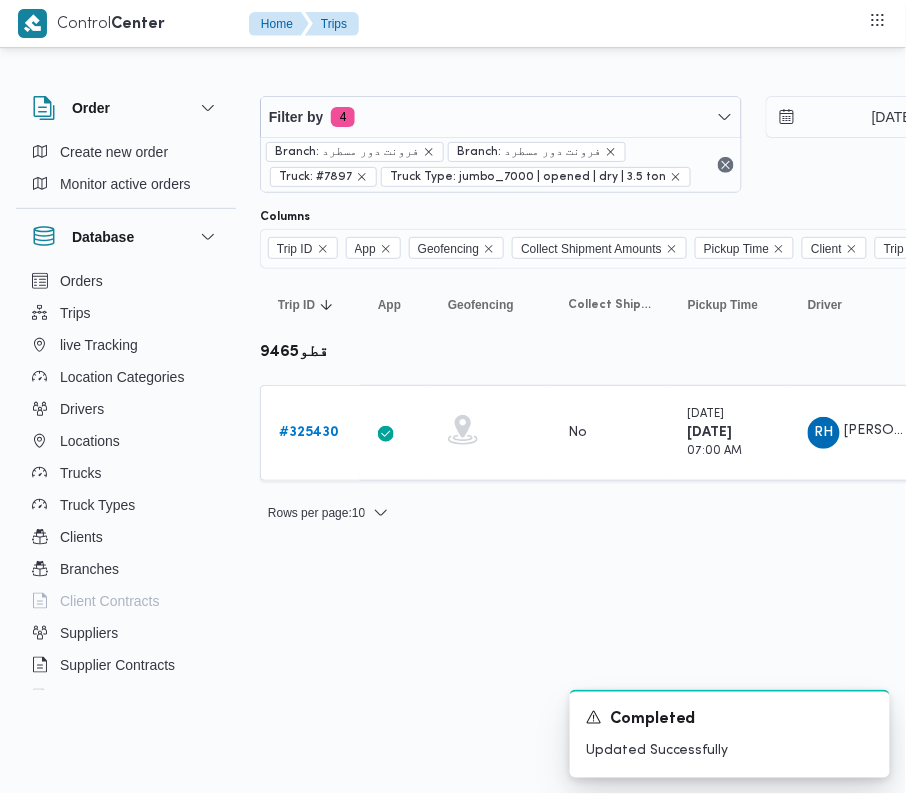 click on "Filter by 4 Branch: فرونت دور مسطرد Branch: فرونت دور مسطرد  Truck: #7897 Truck Type: jumbo_7000 | opened | dry | 3.5 ton [DATE] → [DATE]" at bounding box center [753, 144] 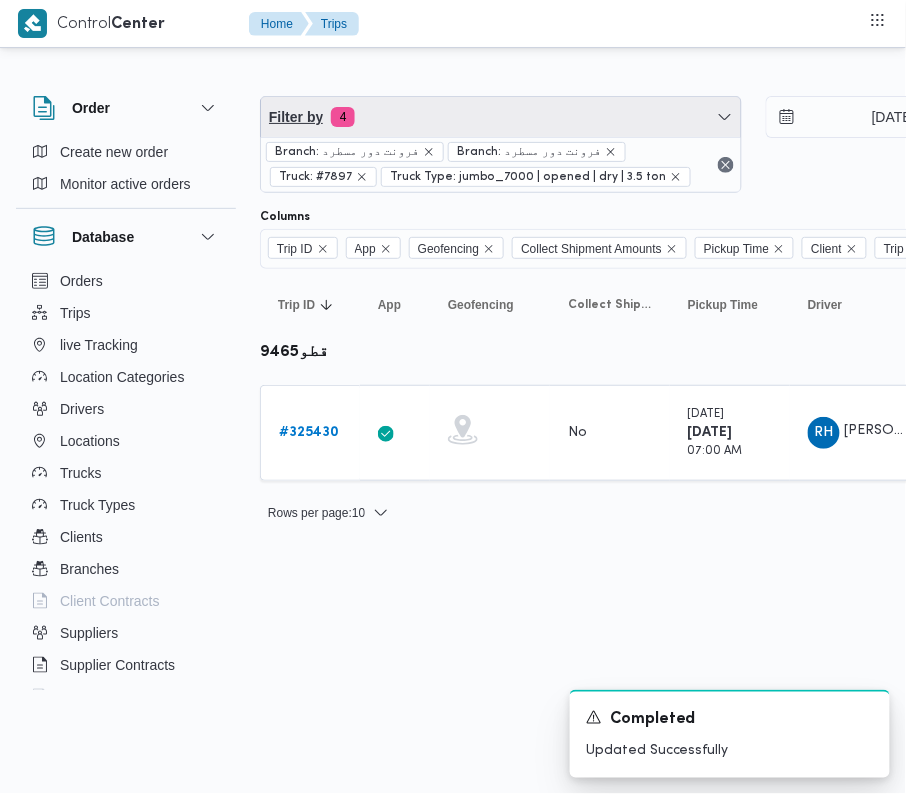 click on "Filter by 4" at bounding box center (501, 117) 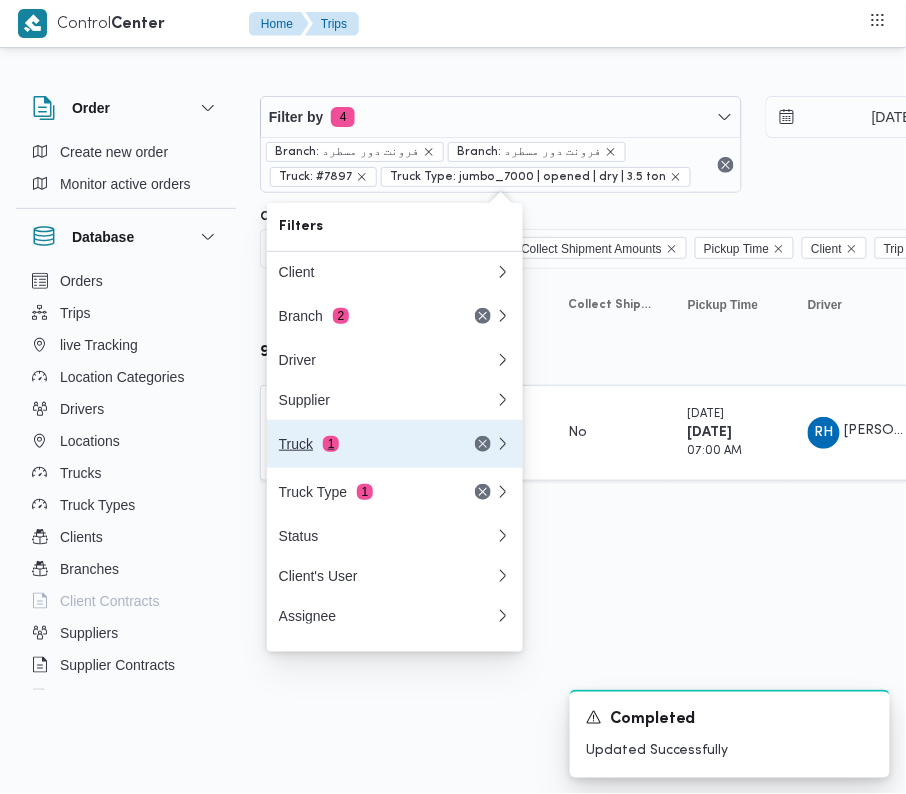 click on "Truck 1" at bounding box center (363, 444) 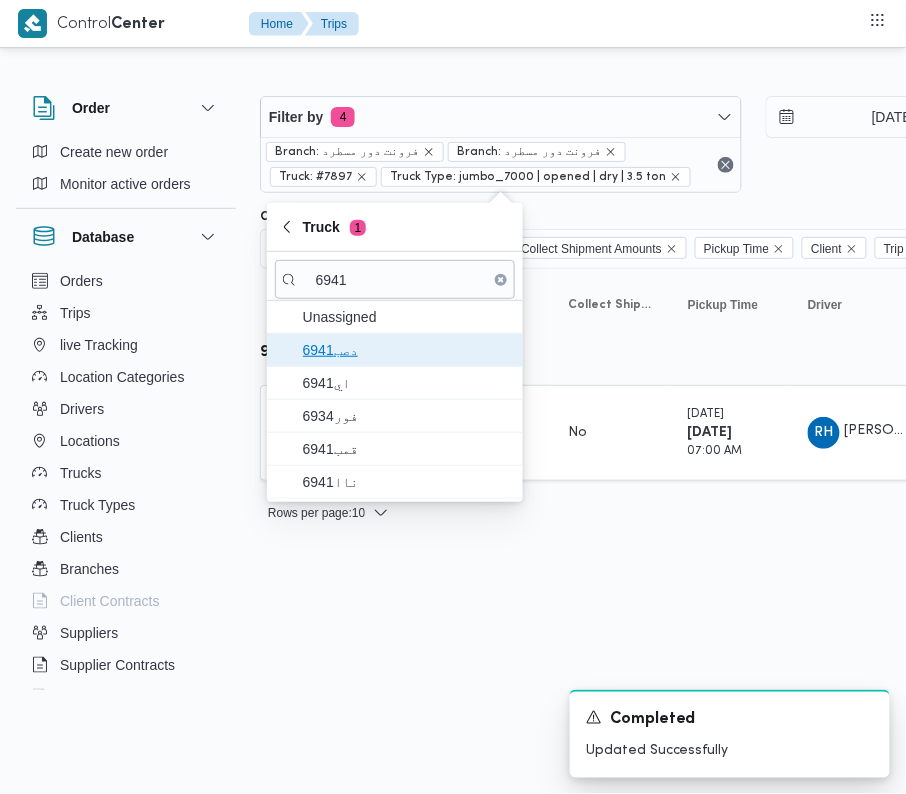 click on "دصب6941" at bounding box center (407, 350) 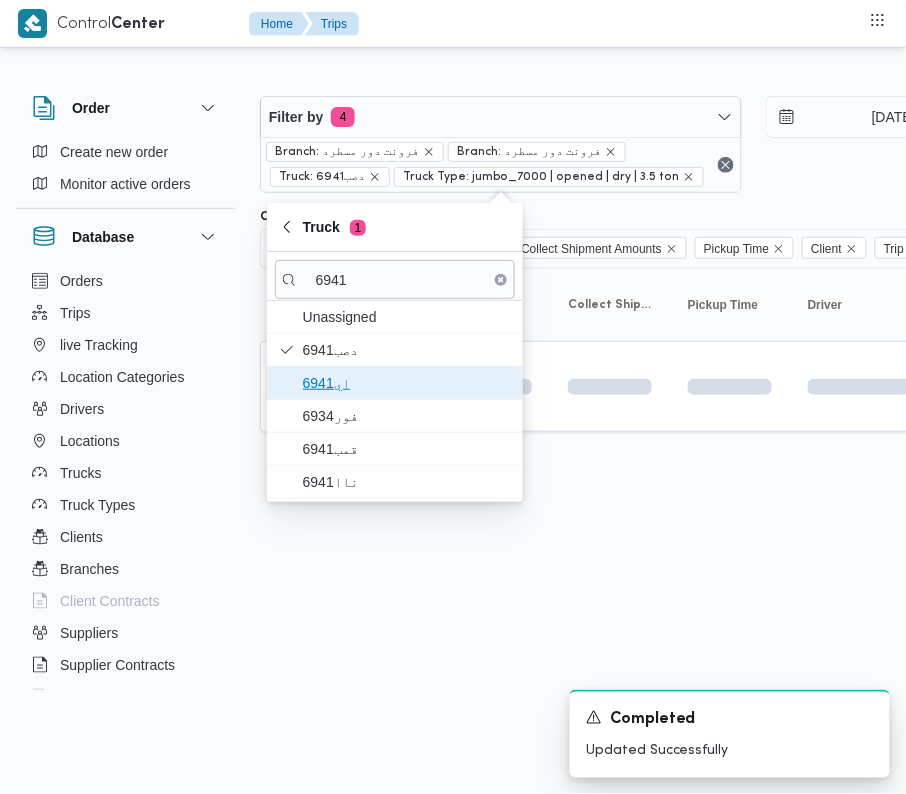 click on "اي6941" at bounding box center (407, 383) 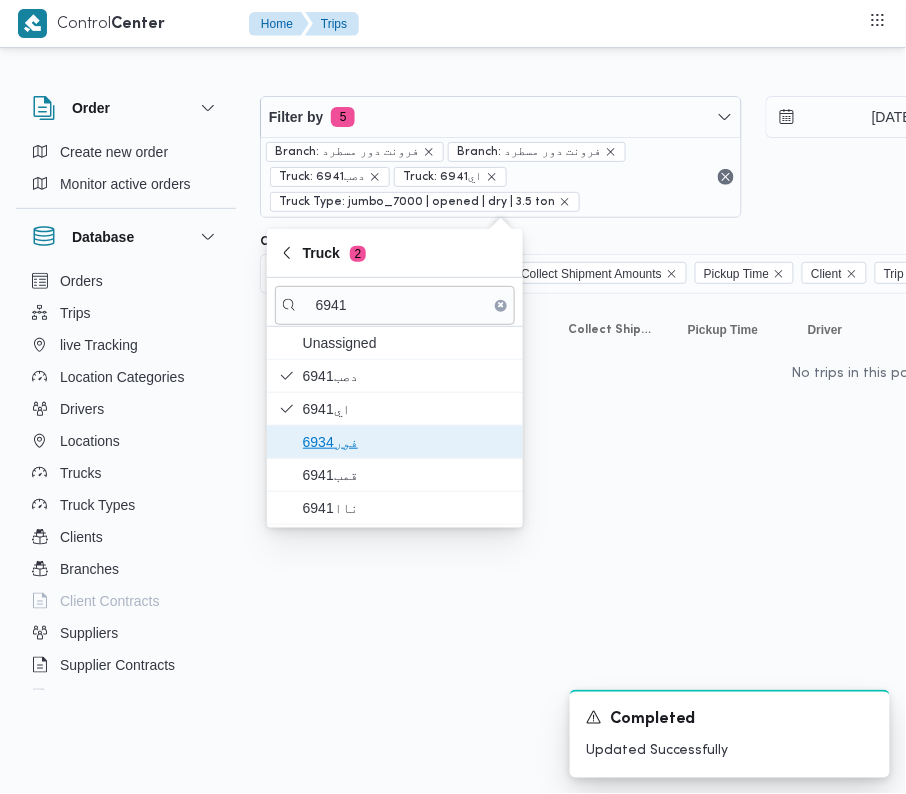 click on "فور6934" at bounding box center [407, 442] 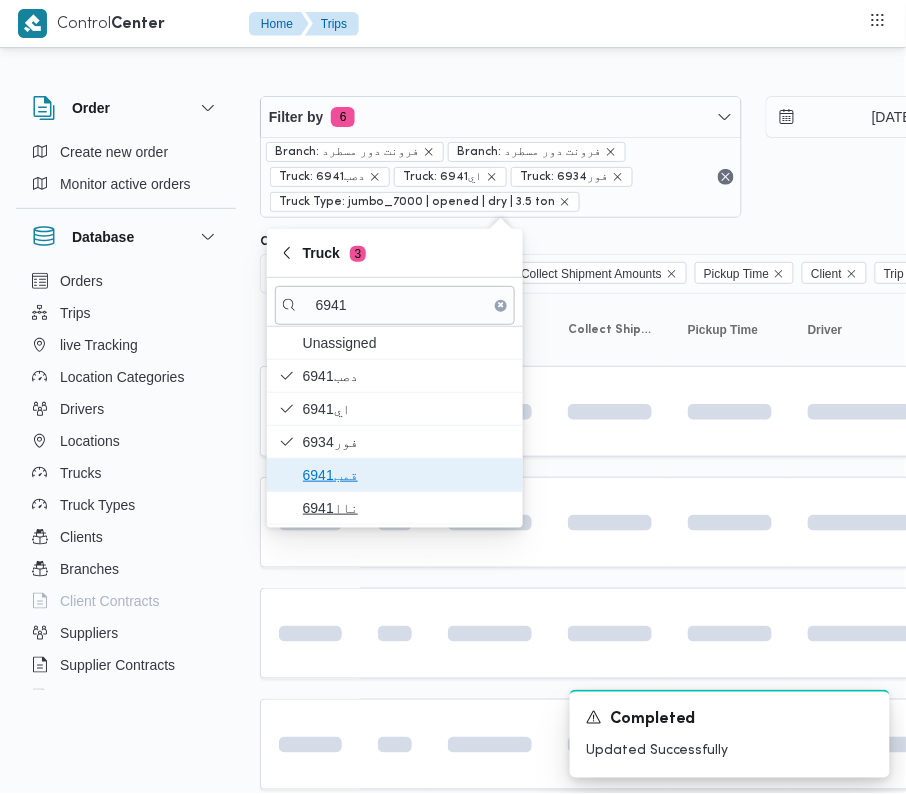 drag, startPoint x: 357, startPoint y: 489, endPoint x: 353, endPoint y: 502, distance: 13.601471 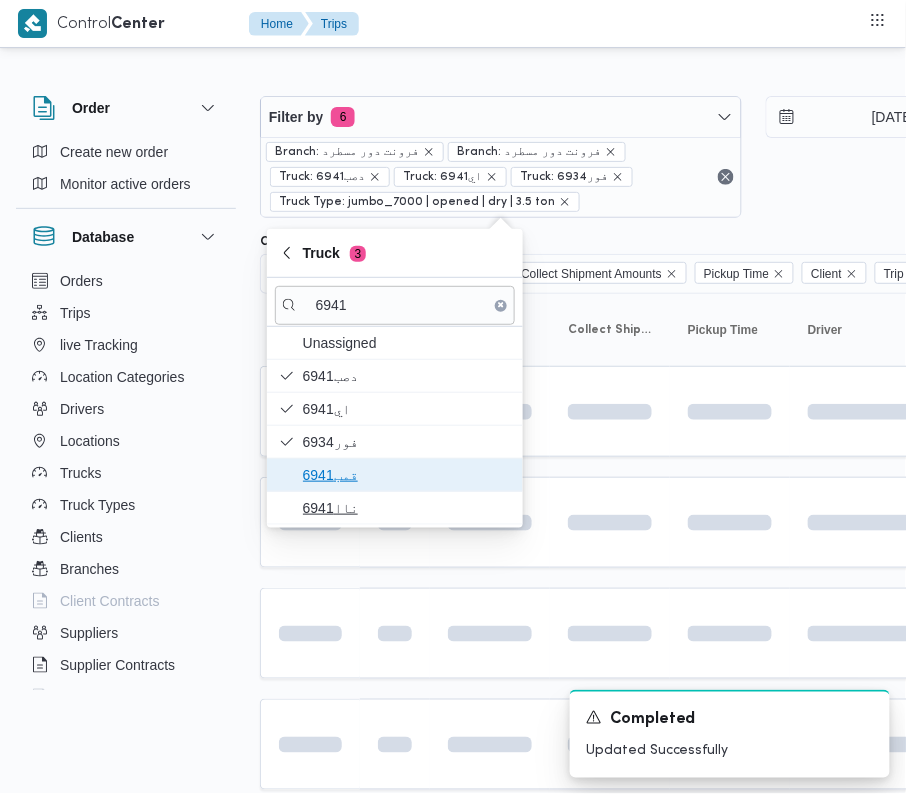 click on "قمب6941" at bounding box center [395, 475] 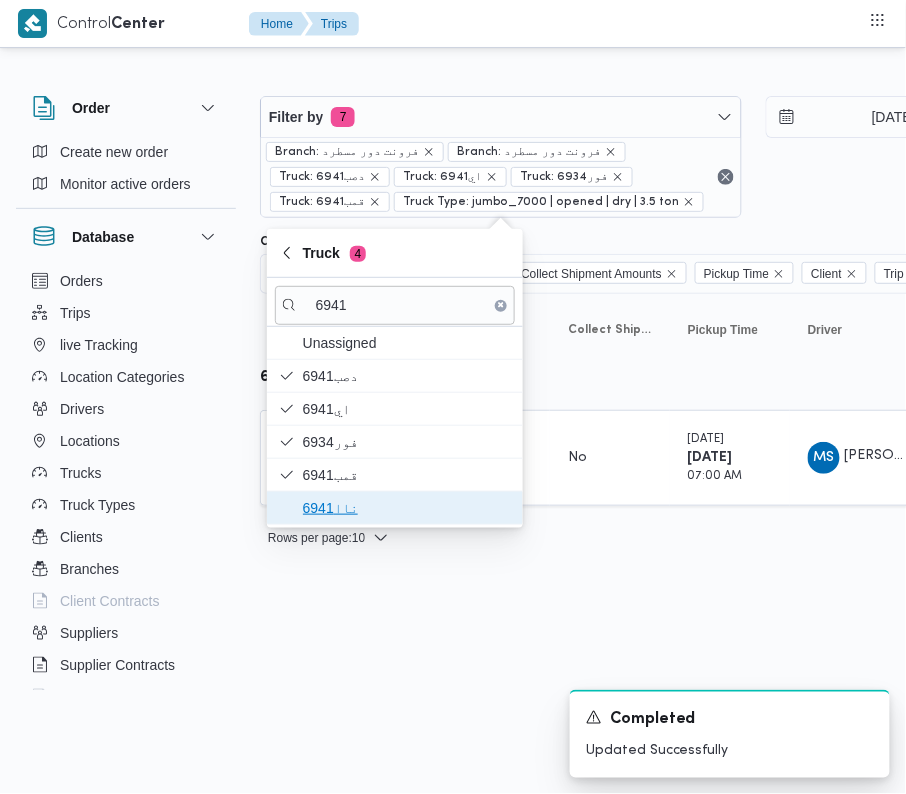 click on "ناا6941" at bounding box center [407, 508] 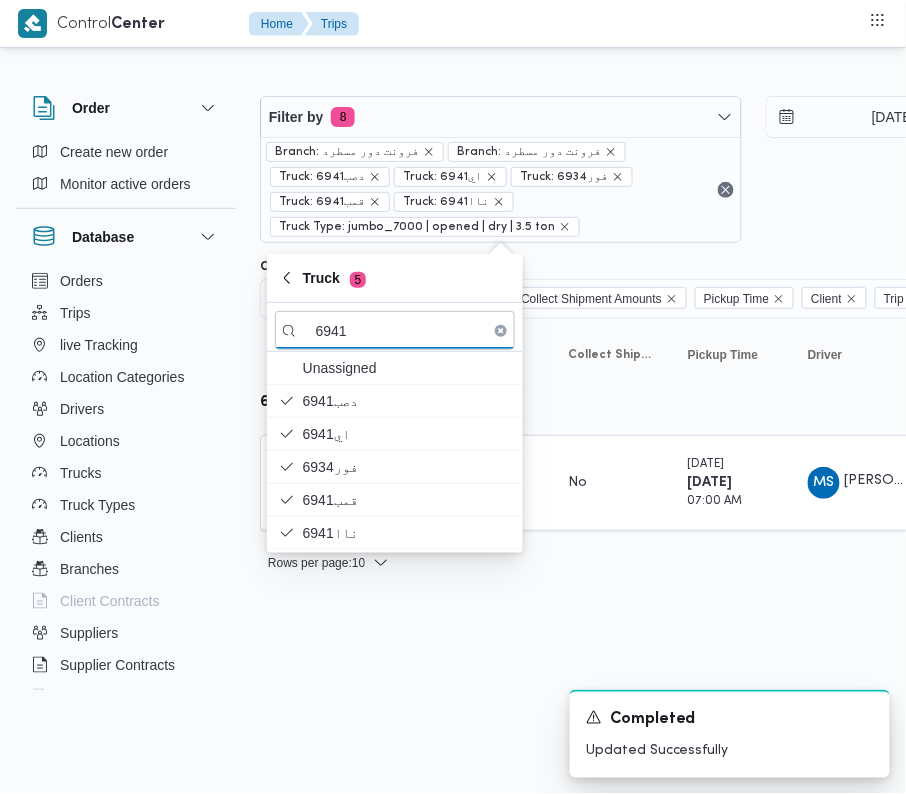 click on "Control  Center Home Trips Order Create new order Monitor active orders Database Orders Trips live Tracking Location Categories Drivers Locations Trucks Truck Types Clients Branches Client Contracts Suppliers Supplier Contracts Devices Users Projects SP Projects Admins organization assignees Tags Filter by 8 Branch: فرونت دور مسطرد Branch: فرونت دور مسطرد  Truck: دصب6941 Truck: اي6941 Truck: فور6934 Truck: قمب6941 Truck: ناا6941 Truck Type: jumbo_7000 | opened | dry | 3.5 ton 21[DATE] 21[DATE]roup By Truck Columns Trip ID App Geofencing Collect Shipment Amounts Pickup Time Client Trip Points Driver Supplier Truck Status Platform Sorting Trip ID Click to sort in ascending order App Click to sort in ascending order Geofencing Click to sort in ascending order Collect Shipment Amounts Pickup Time Click to sort in ascending order Client Click to sort in ascending order Trip Points Driver Click to sort in ascending order Supplier Click to sort in ascending order Truck" at bounding box center [453, 397] 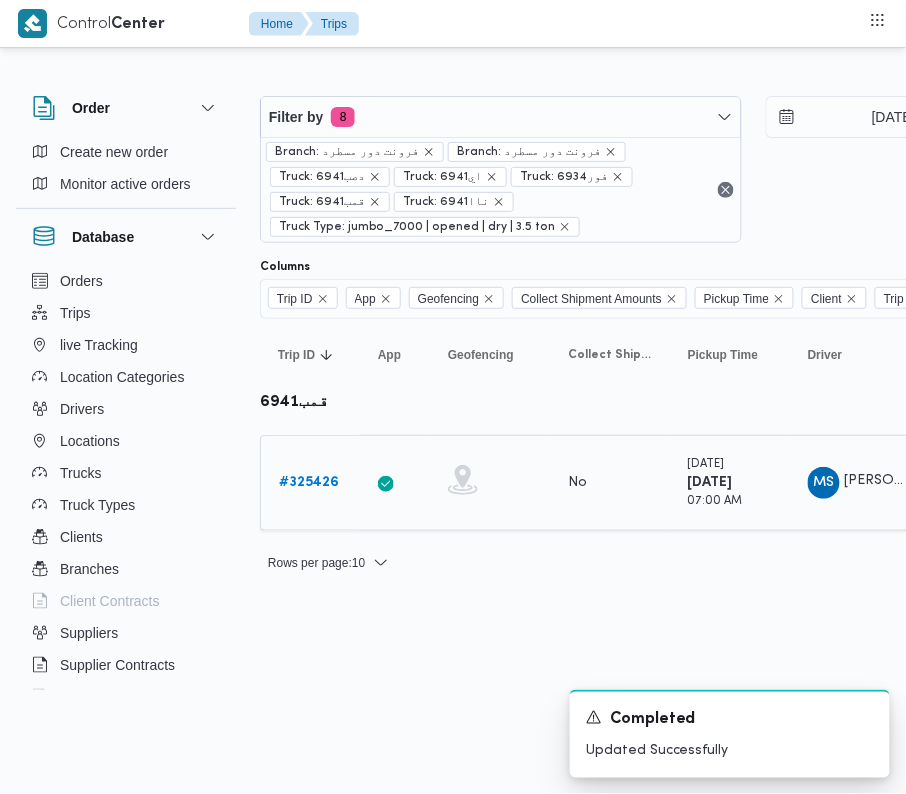click on "# 325426" at bounding box center [309, 482] 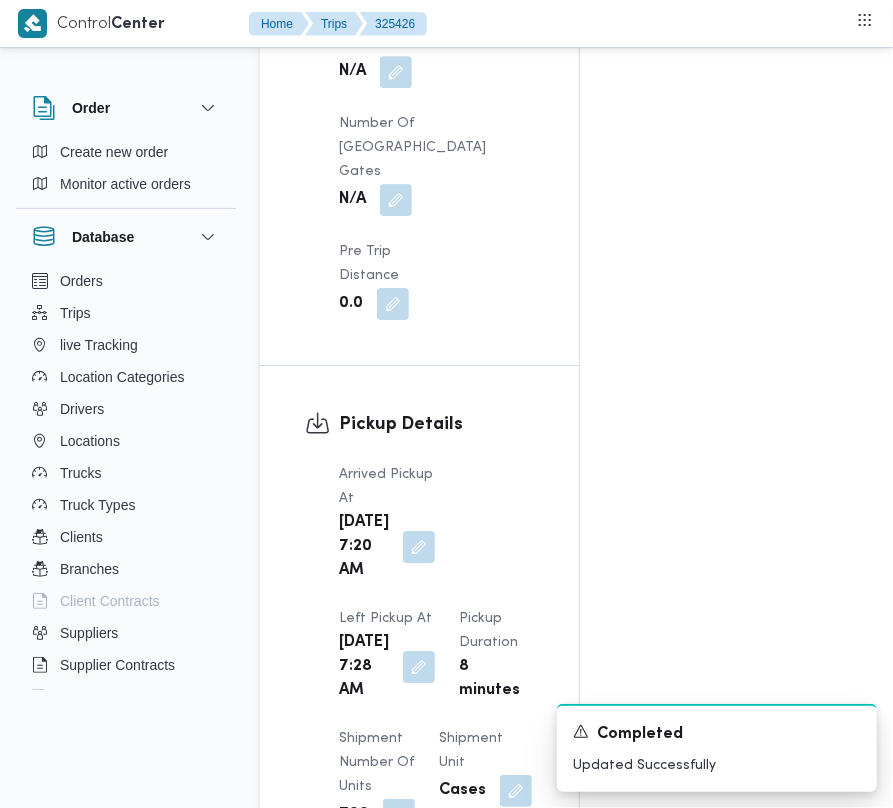 scroll, scrollTop: 2533, scrollLeft: 0, axis: vertical 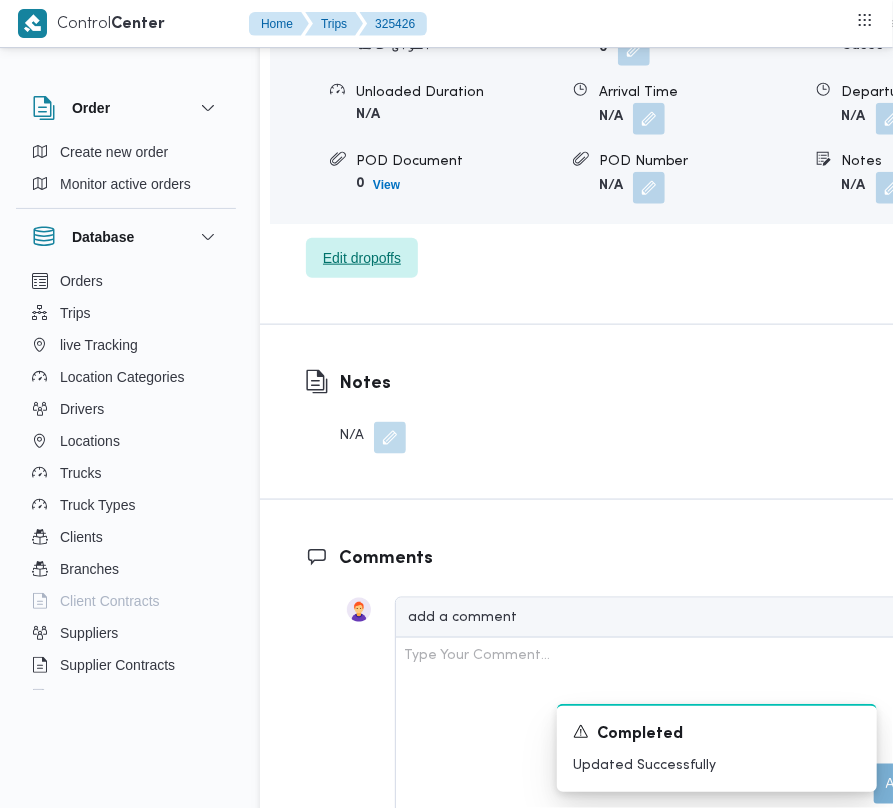 click on "Edit dropoffs" at bounding box center (362, 258) 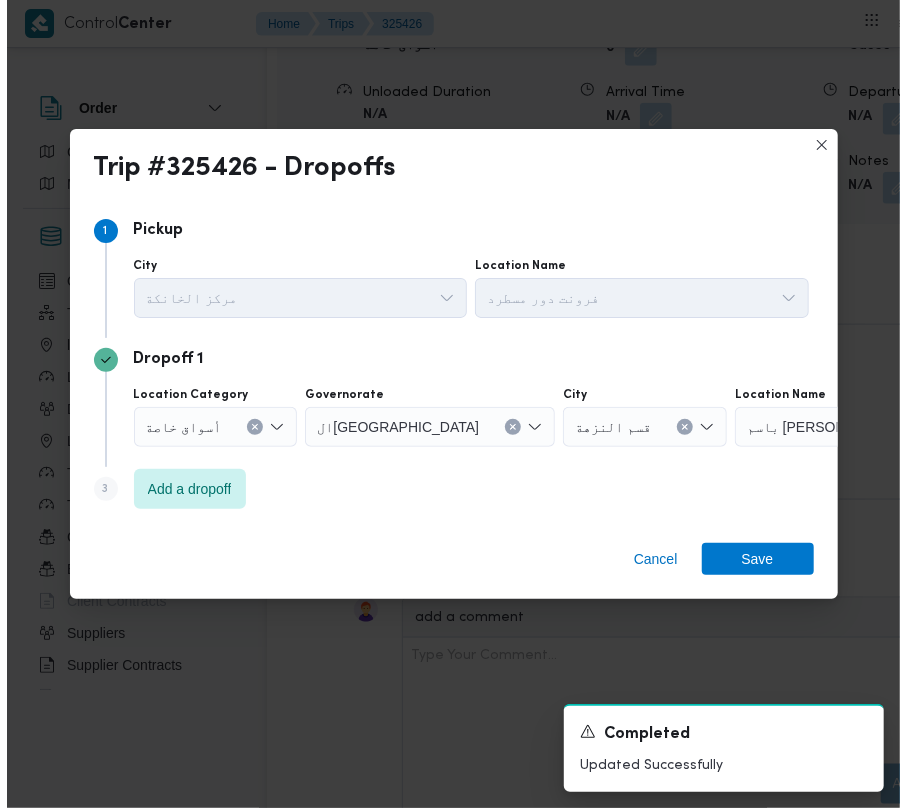 scroll, scrollTop: 3353, scrollLeft: 0, axis: vertical 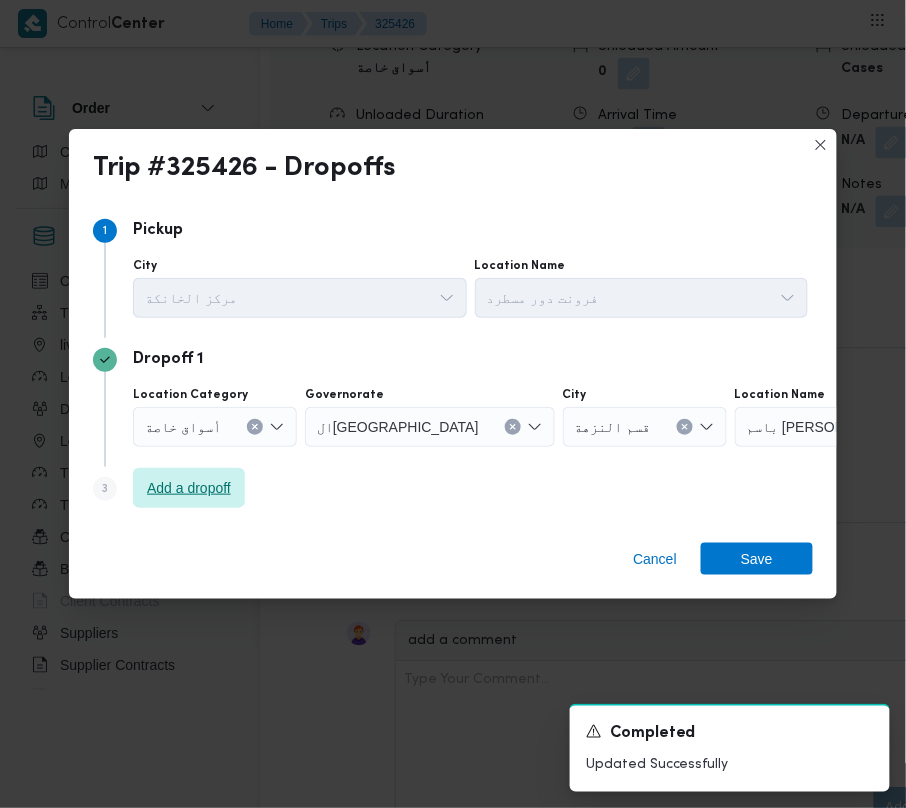 click on "Add a dropoff" at bounding box center (189, 488) 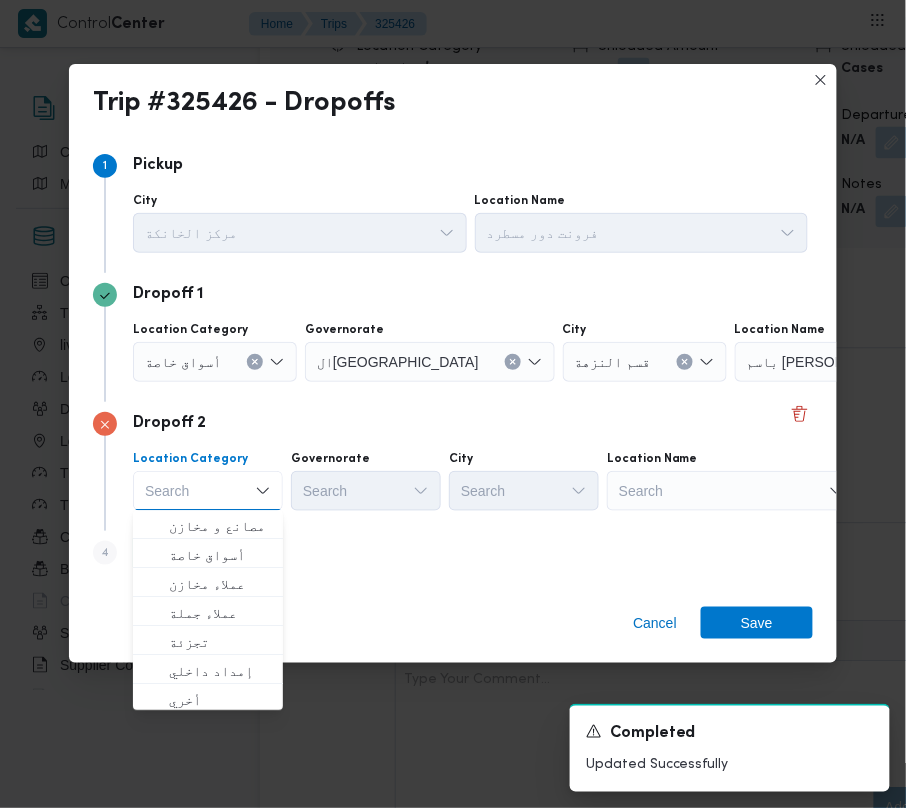 click on "Search" at bounding box center [860, 362] 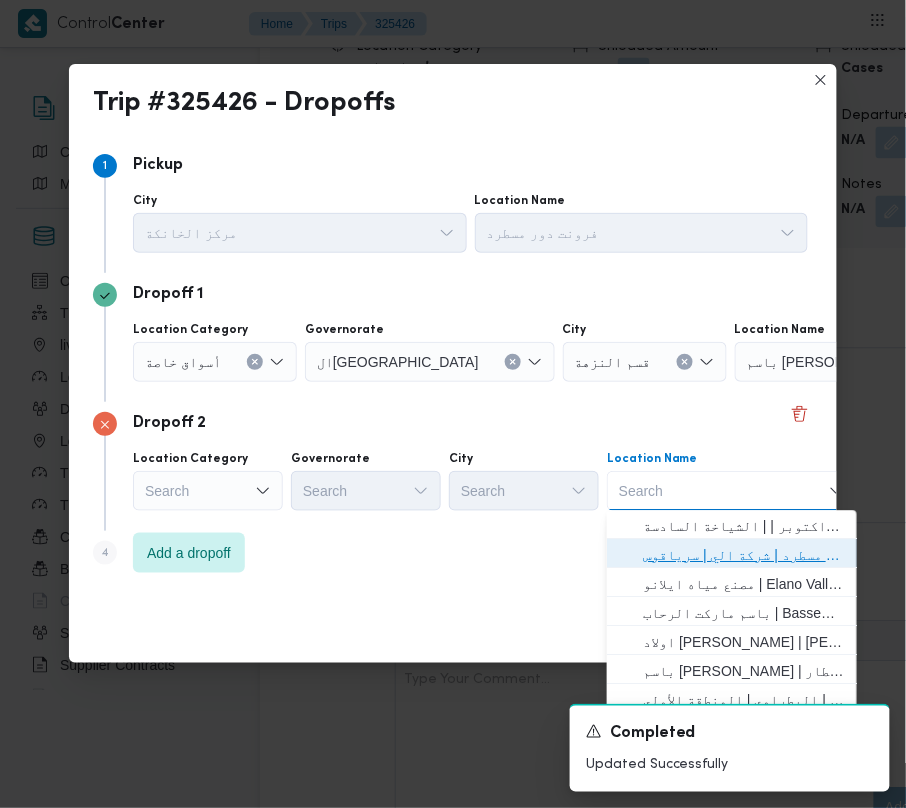 click on "فرونت دور مسطرد | شركة الي | سرياقوس" at bounding box center (744, 556) 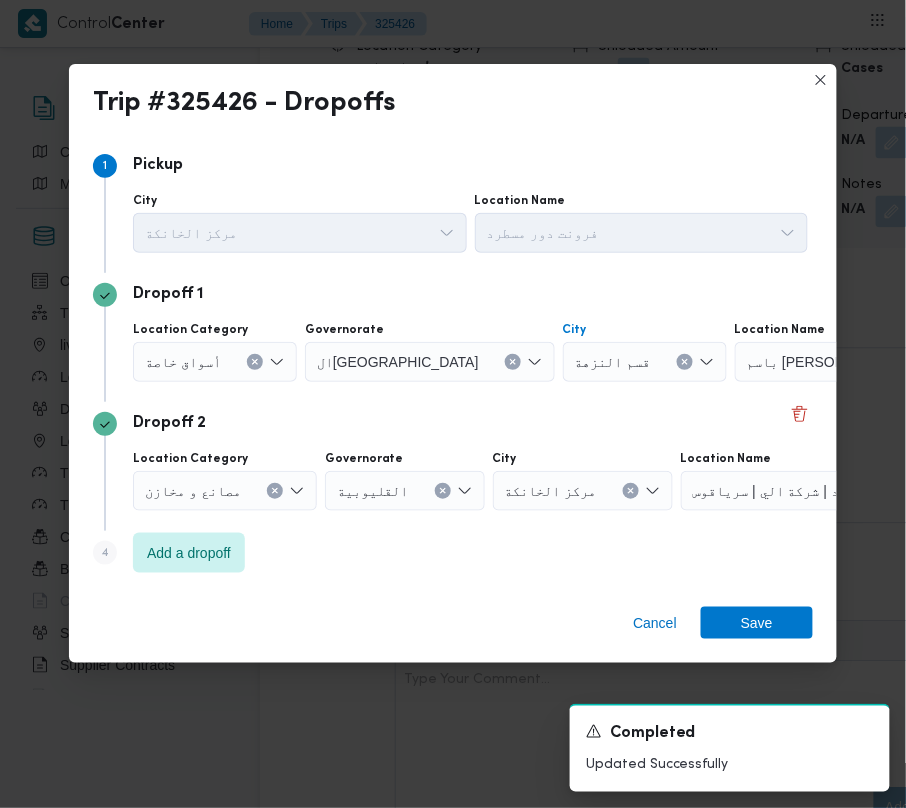 click 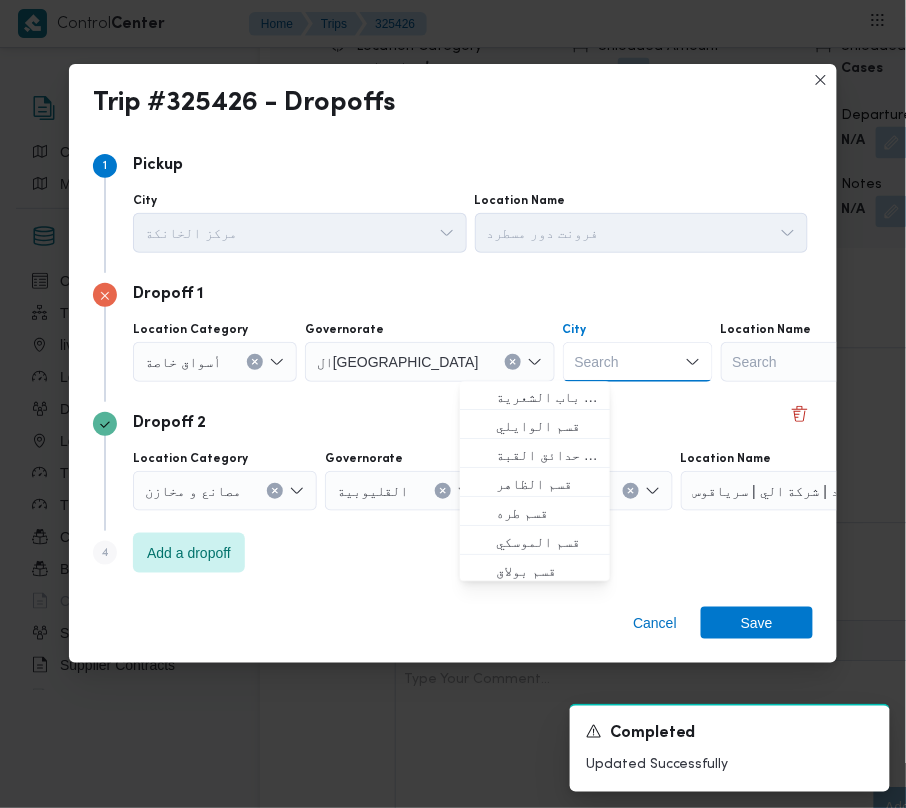 click on "Search" at bounding box center (846, 362) 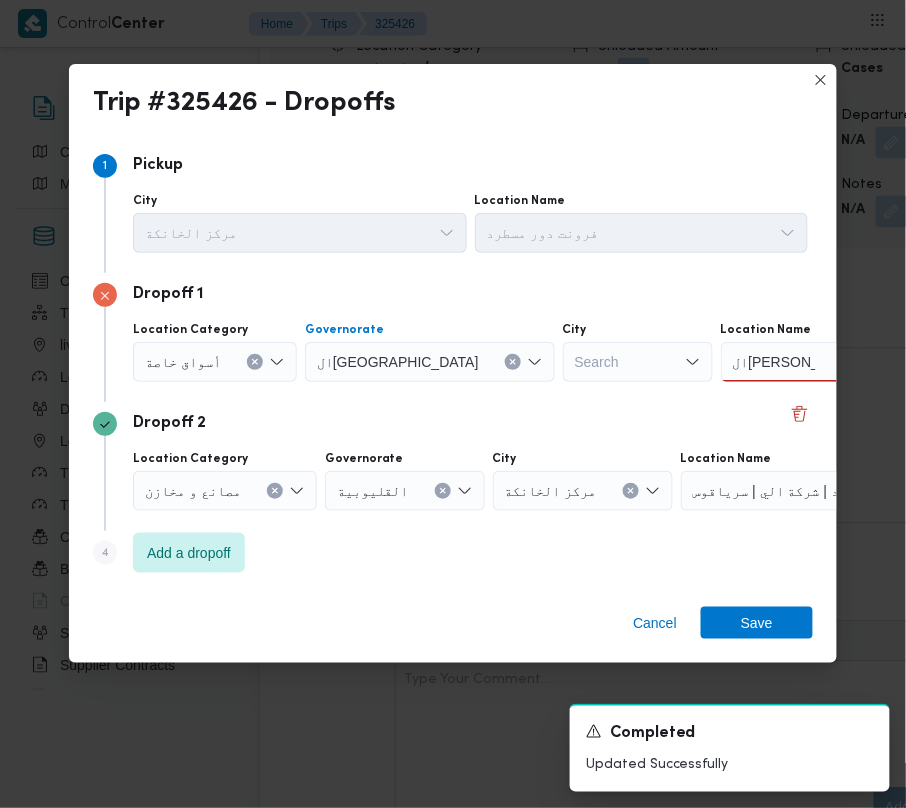 drag, startPoint x: 409, startPoint y: 360, endPoint x: 438, endPoint y: 361, distance: 29.017237 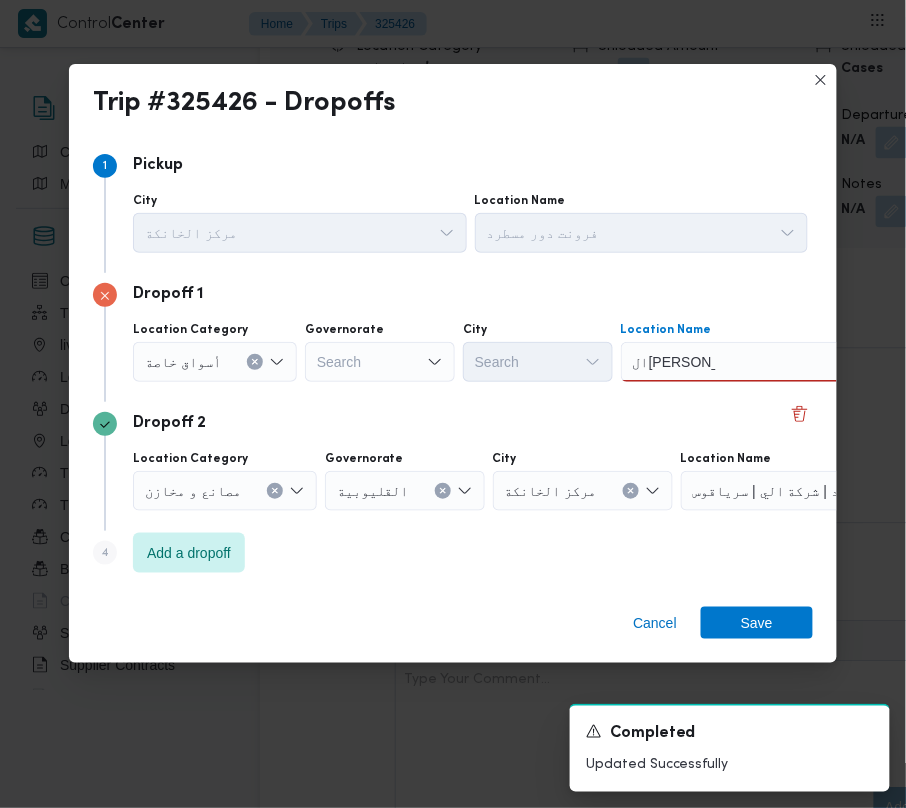 click on "ال[PERSON_NAME] ال[PERSON_NAME]" at bounding box center (746, 362) 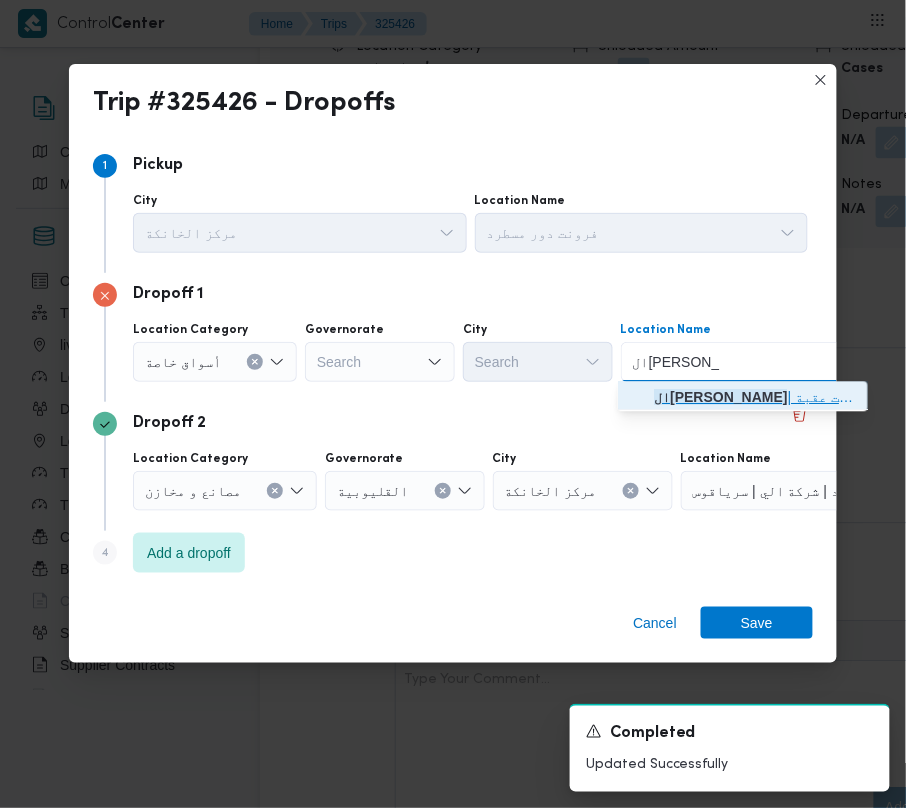 click on "ال[PERSON_NAME]  | الهوارى | ميت عقبة" at bounding box center (755, 398) 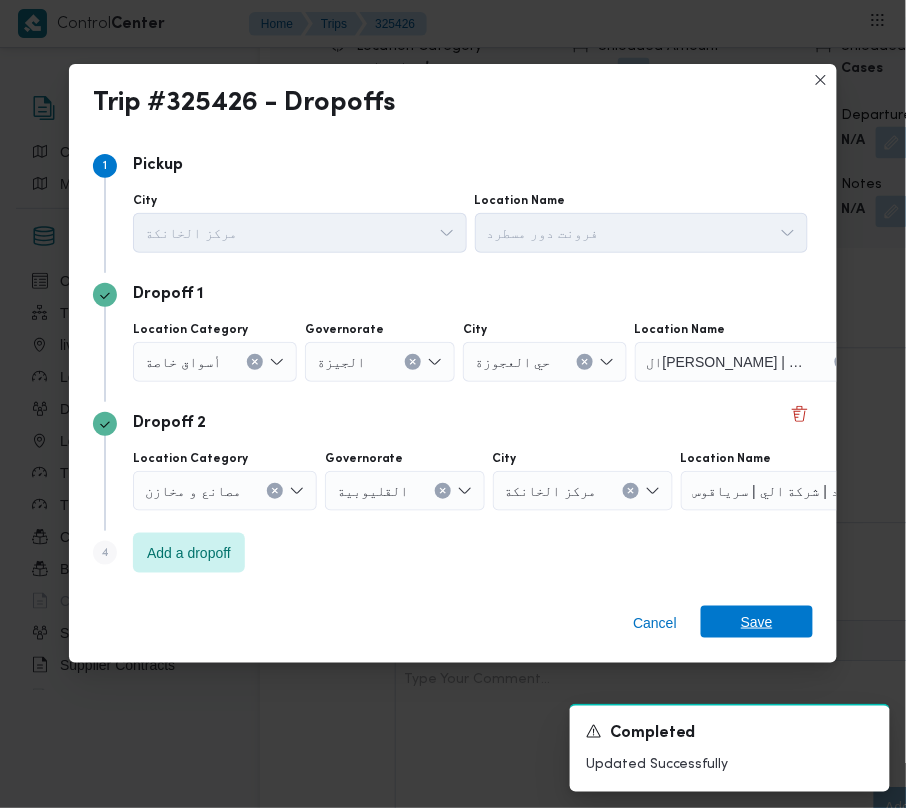 click on "Save" at bounding box center (757, 622) 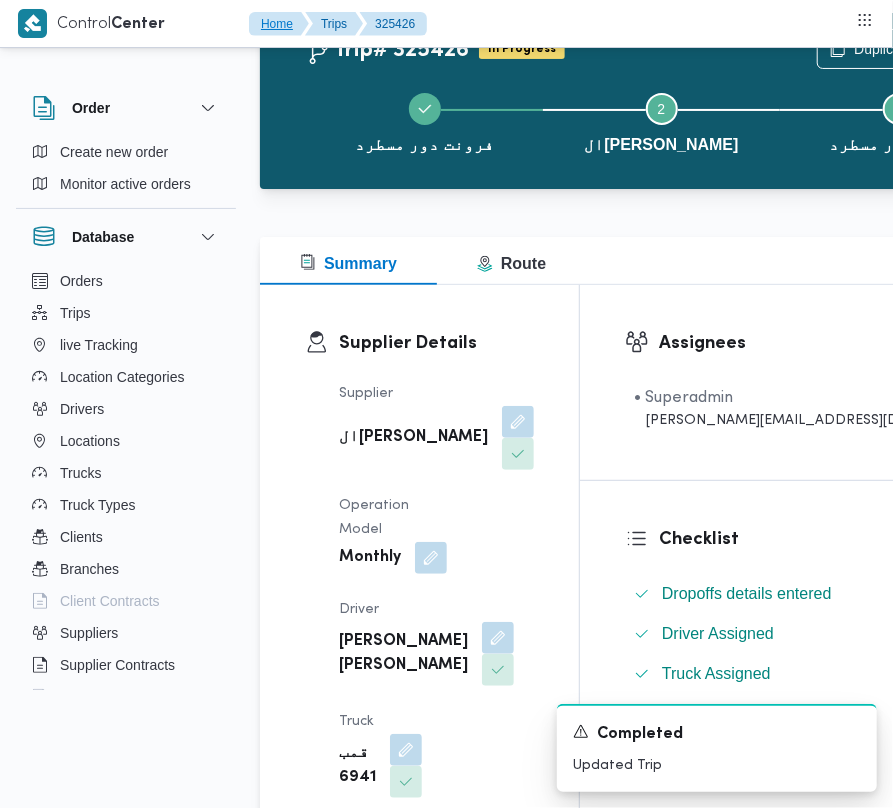 scroll, scrollTop: 0, scrollLeft: 0, axis: both 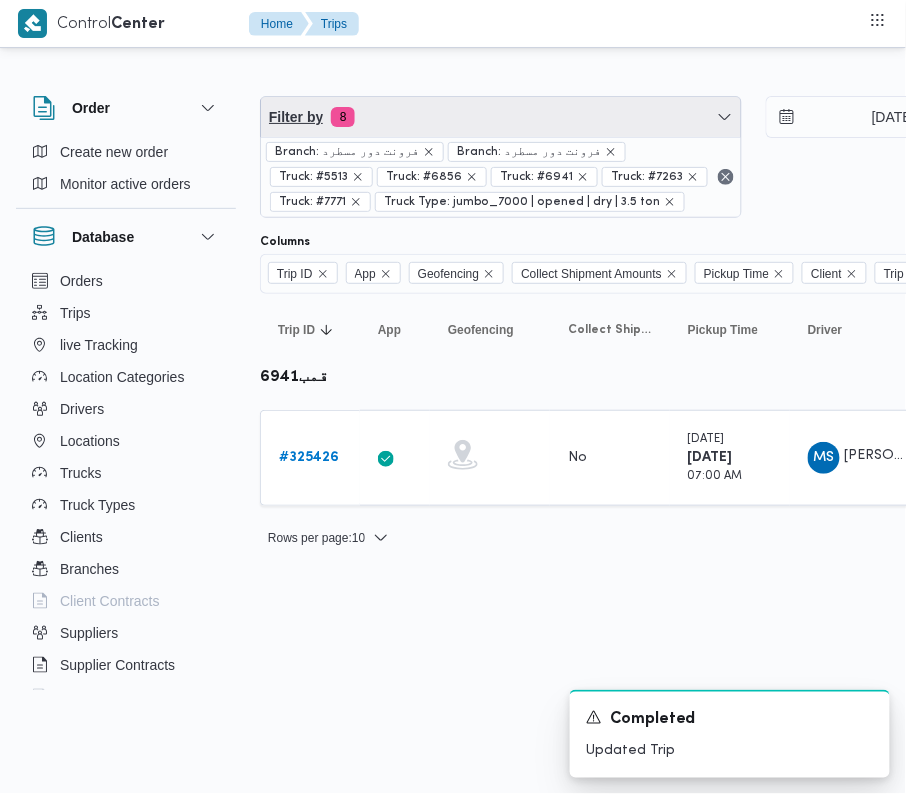 click on "Filter by 8" at bounding box center [501, 117] 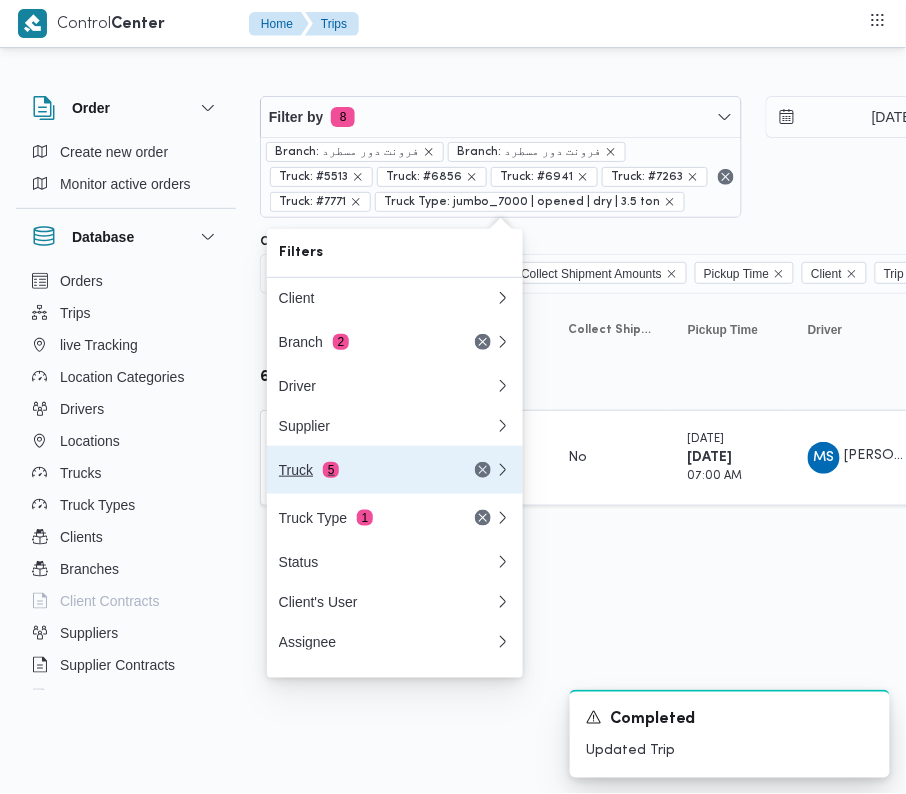 drag, startPoint x: 356, startPoint y: 470, endPoint x: 352, endPoint y: 448, distance: 22.36068 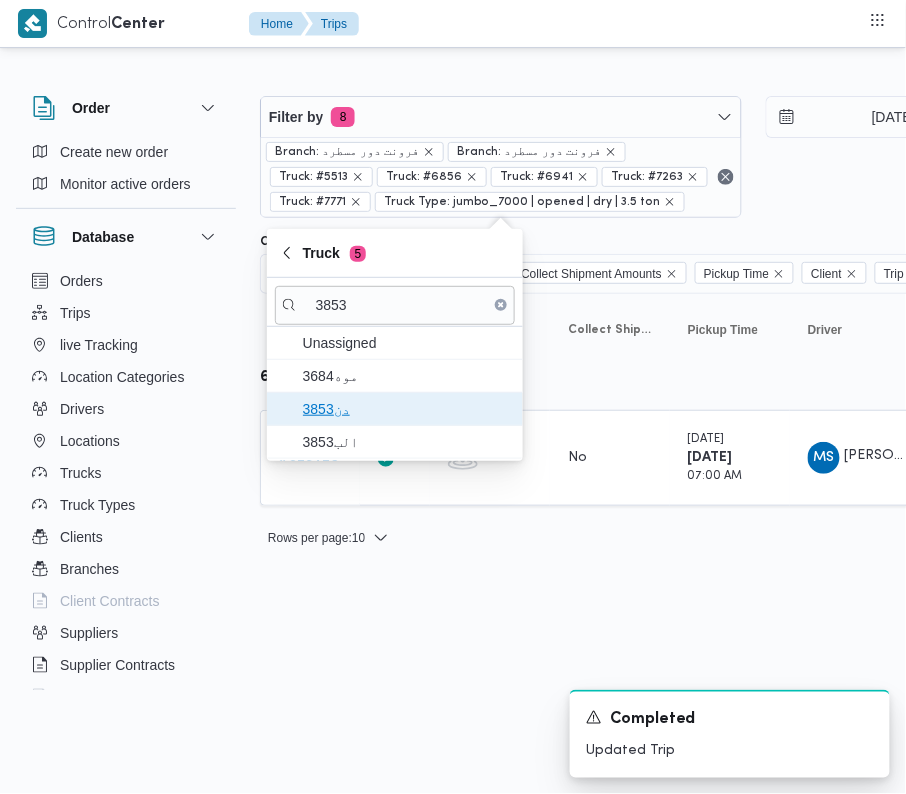 click on "دن3853" at bounding box center (407, 409) 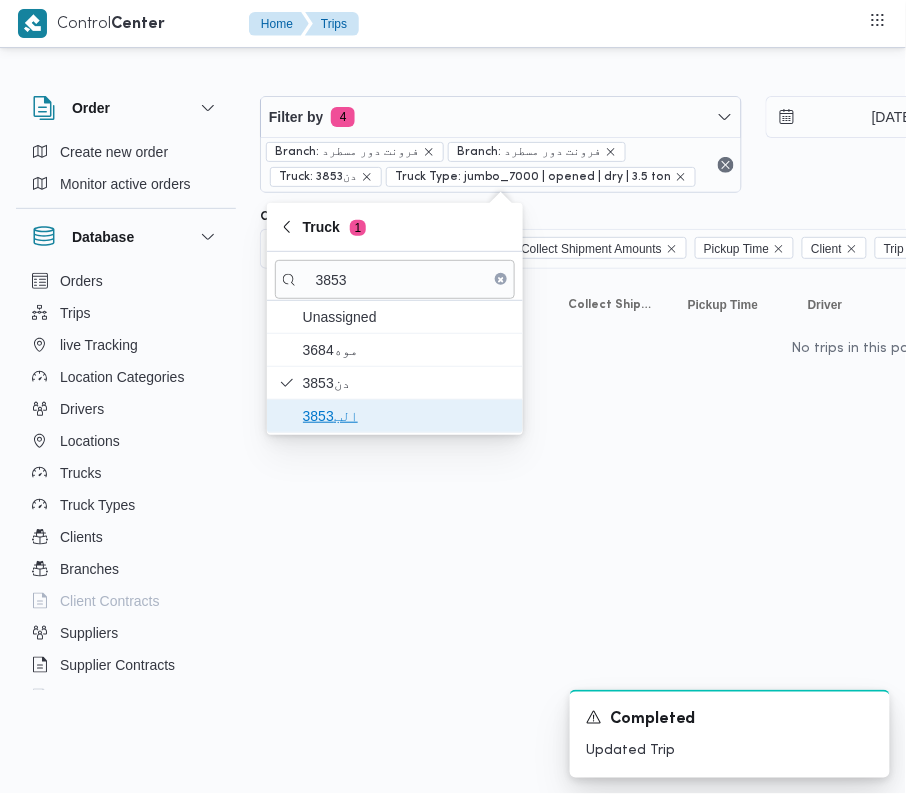 click on "الب3853" at bounding box center (407, 416) 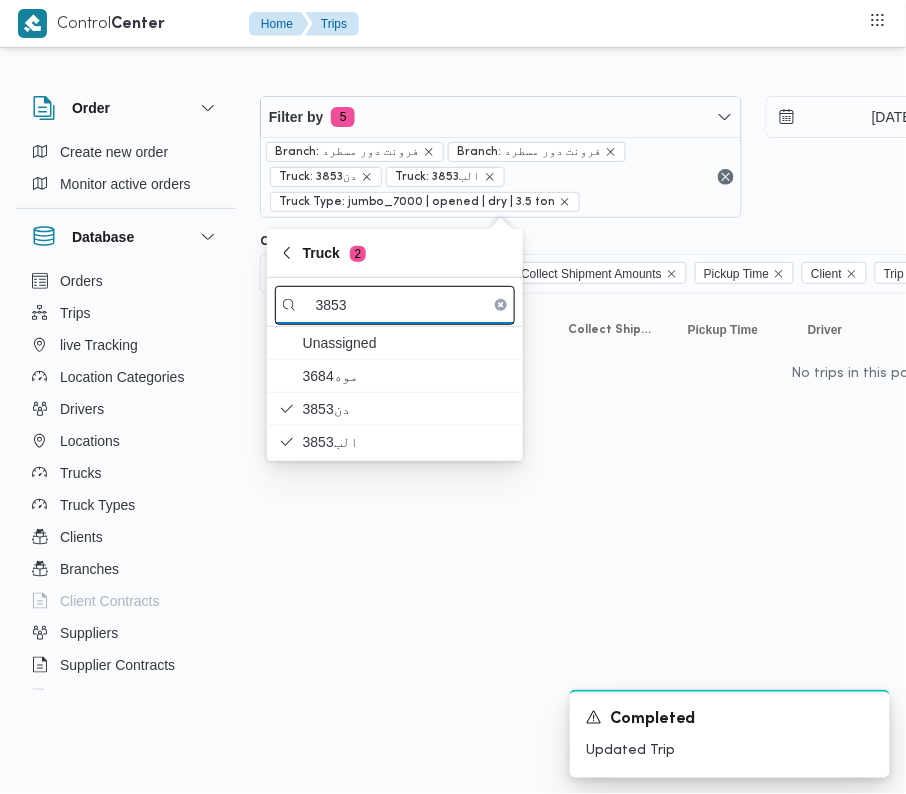 click on "3853" at bounding box center [395, 305] 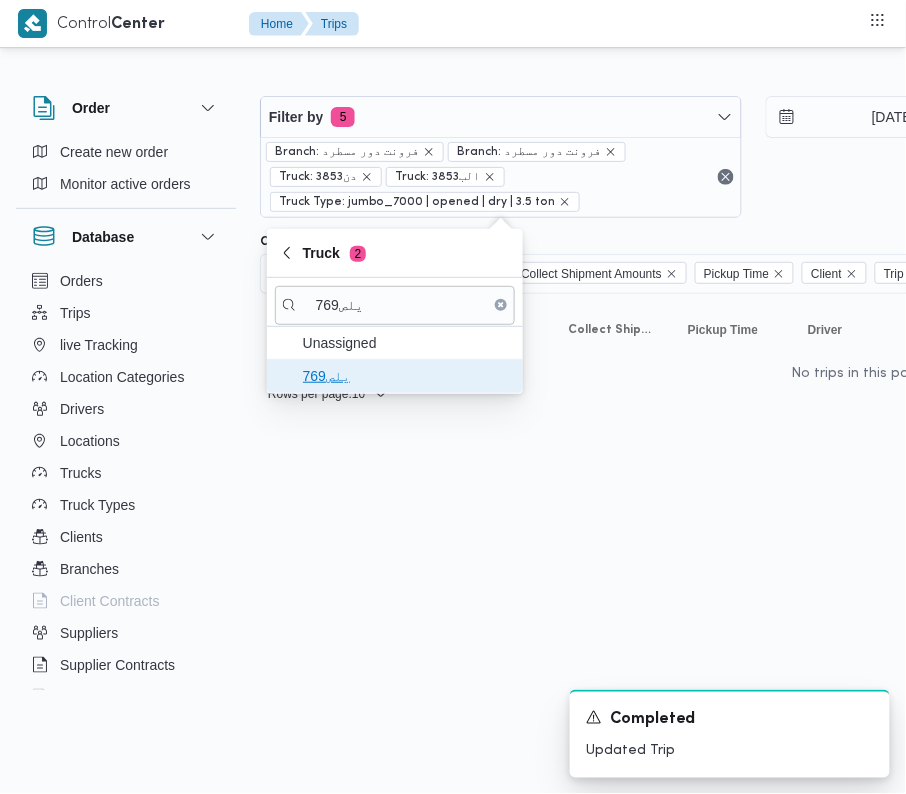 click on "يلص769" at bounding box center [407, 376] 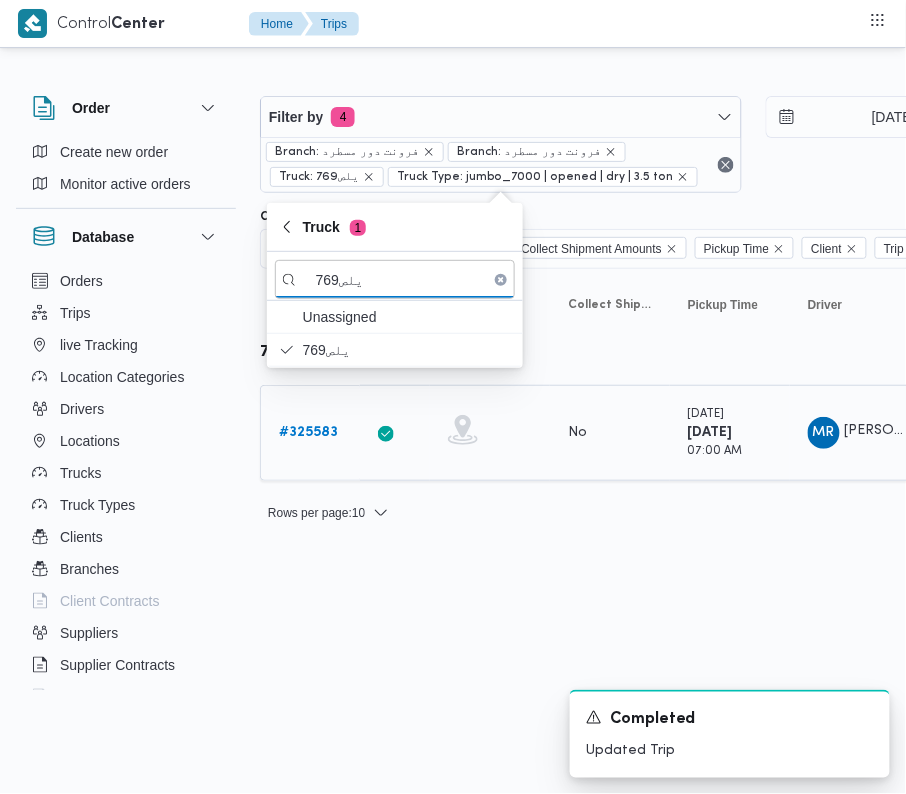 click on "# 325583" at bounding box center [308, 433] 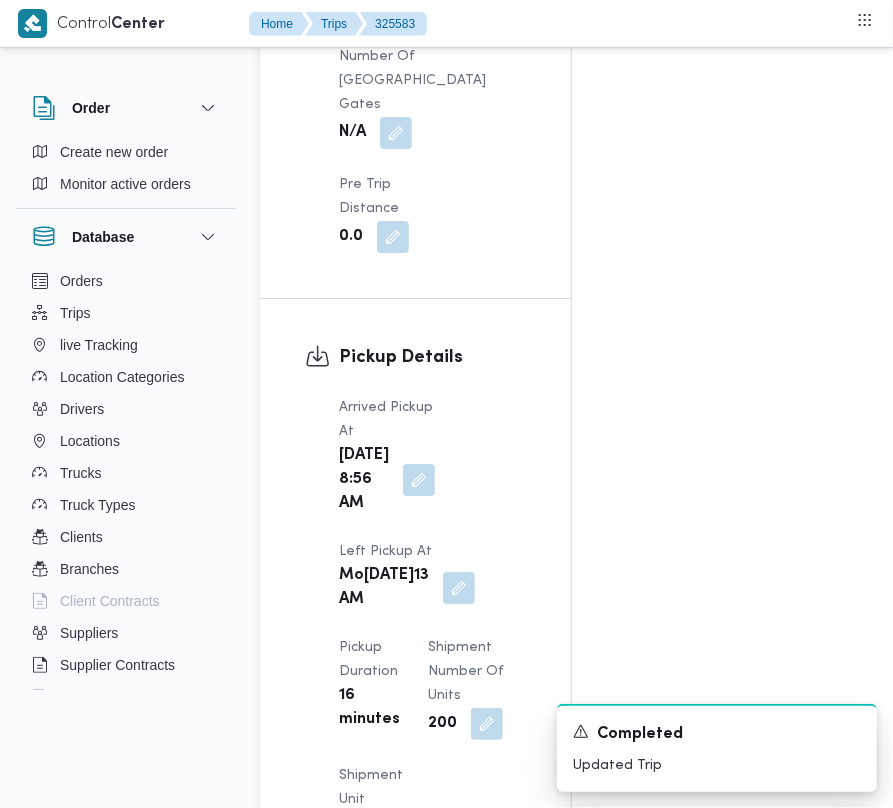 scroll, scrollTop: 3377, scrollLeft: 0, axis: vertical 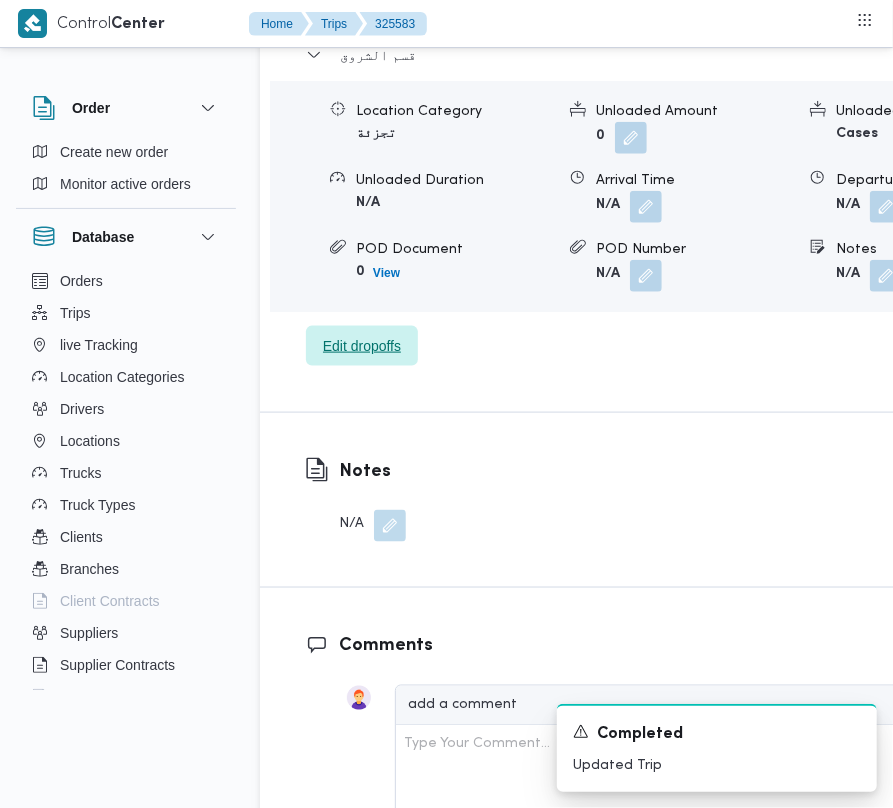 click on "Edit dropoffs" at bounding box center (362, 346) 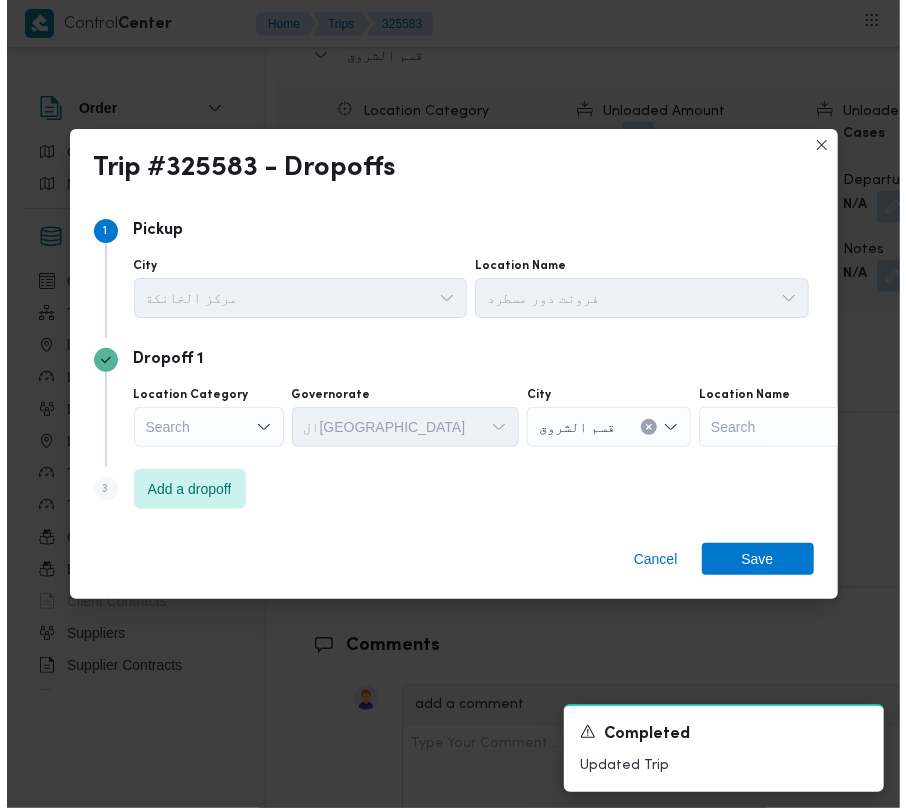 scroll, scrollTop: 3353, scrollLeft: 0, axis: vertical 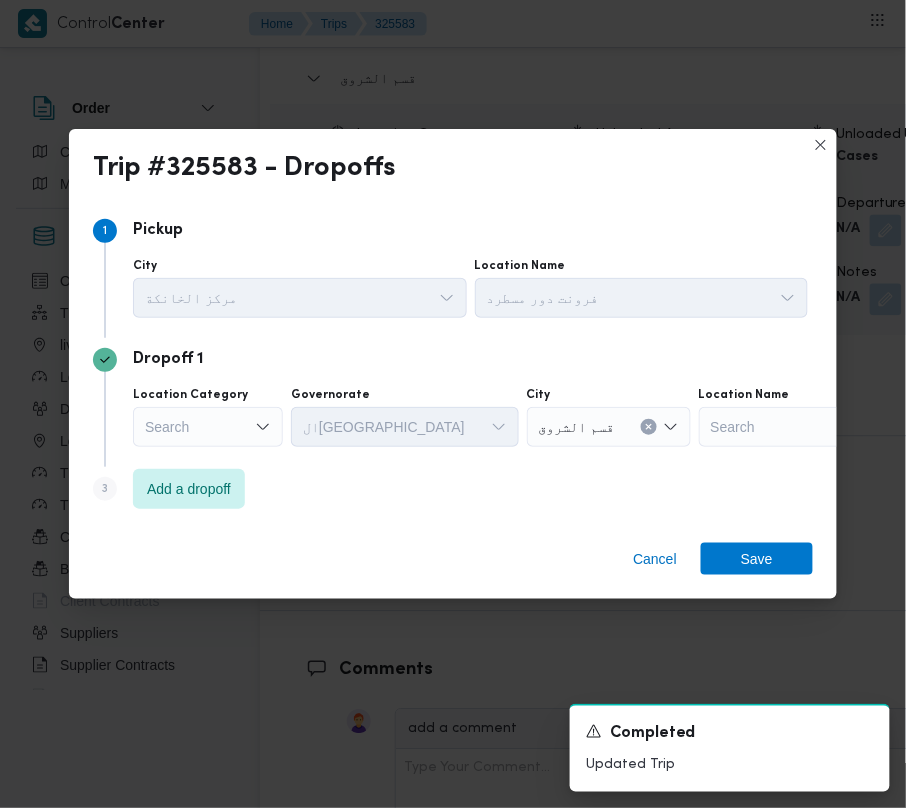 click on "Dropoff 1 Location Category Search Governorate ال[GEOGRAPHIC_DATA] City قسم الشروق Location Name Search" at bounding box center (453, 402) 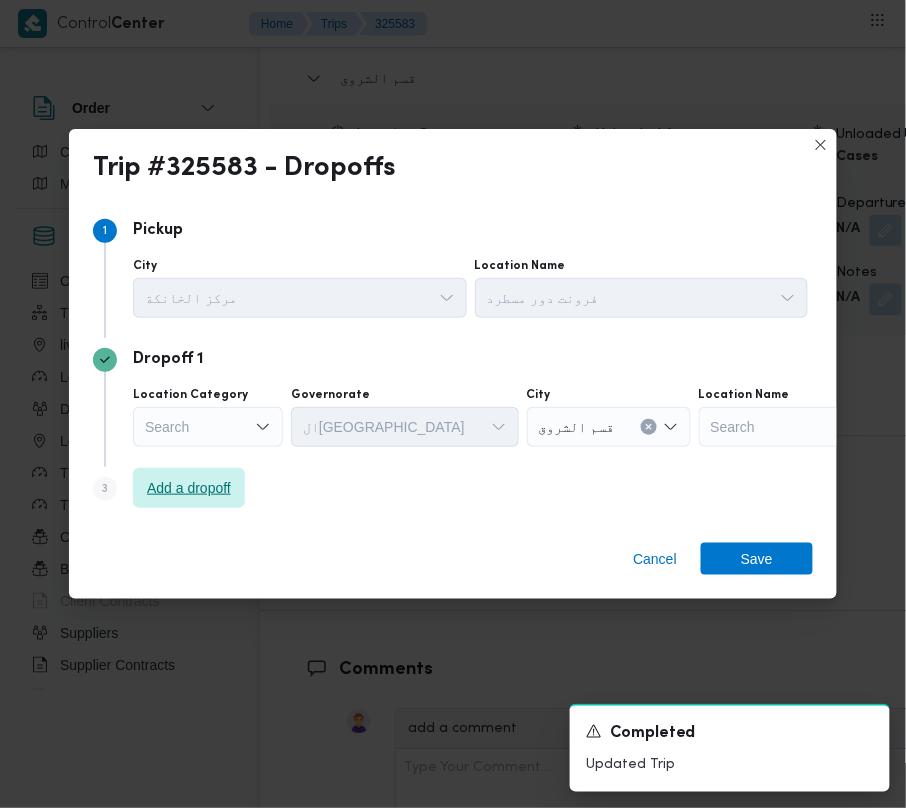 click on "Add a dropoff" at bounding box center [189, 488] 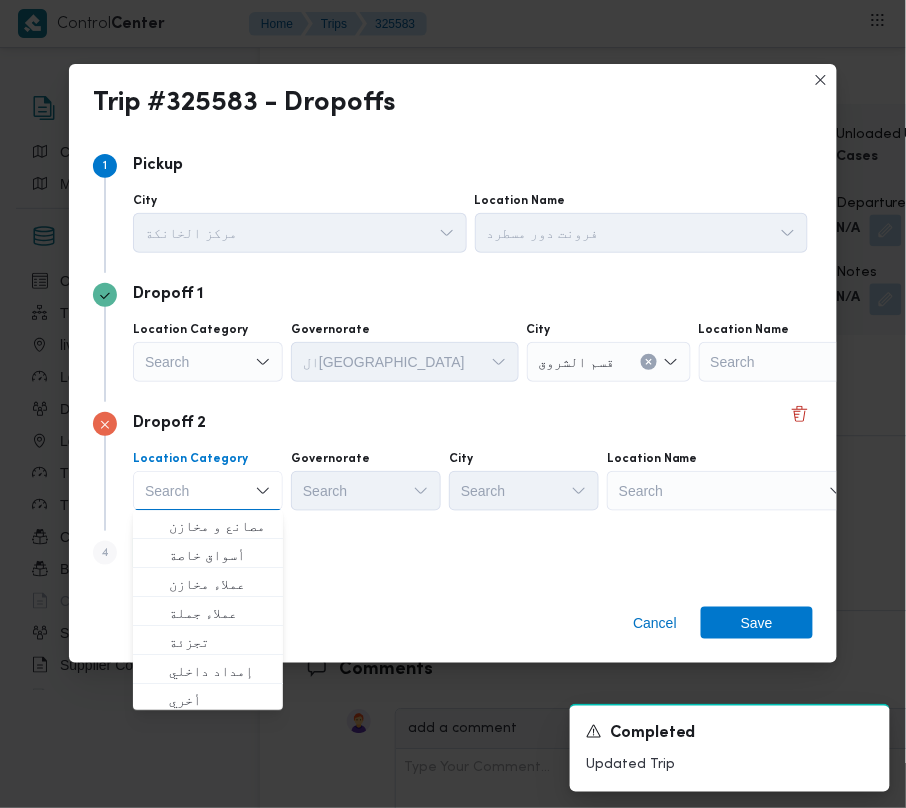 click on "Search" at bounding box center (824, 362) 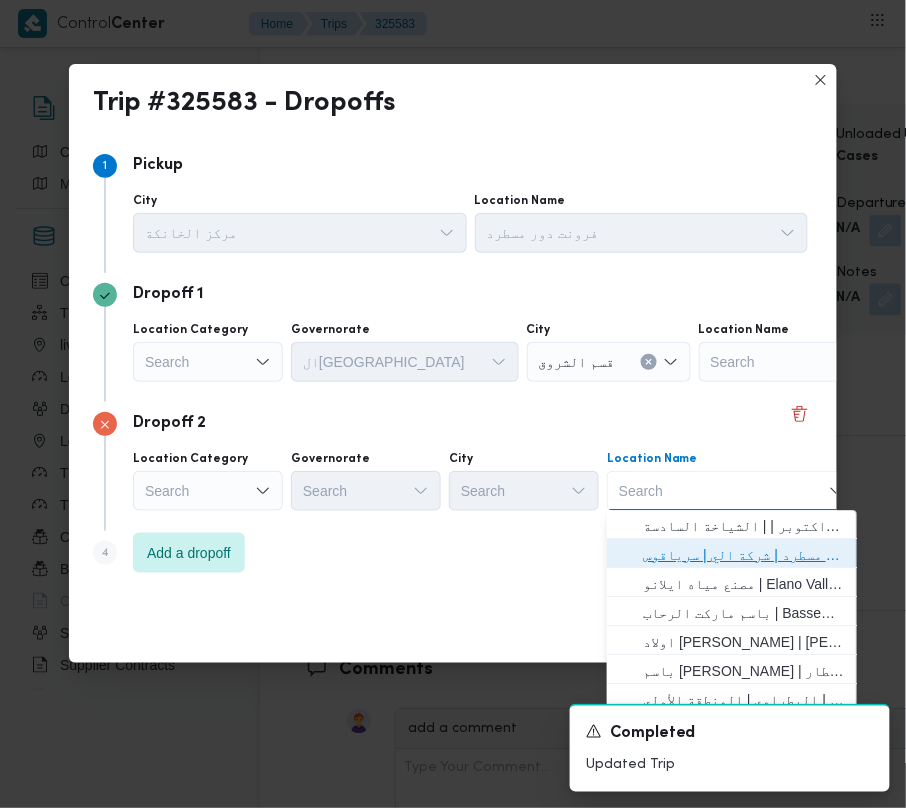 click on "فرونت دور مسطرد | شركة الي | سرياقوس" at bounding box center [744, 556] 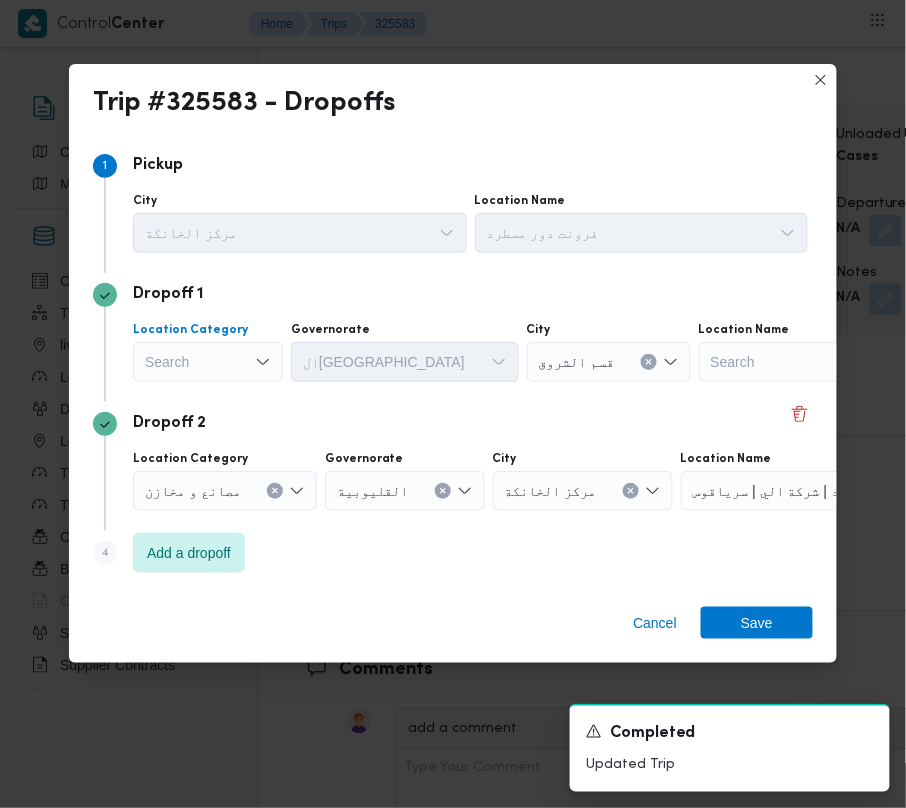 drag, startPoint x: 220, startPoint y: 360, endPoint x: 229, endPoint y: 378, distance: 20.12461 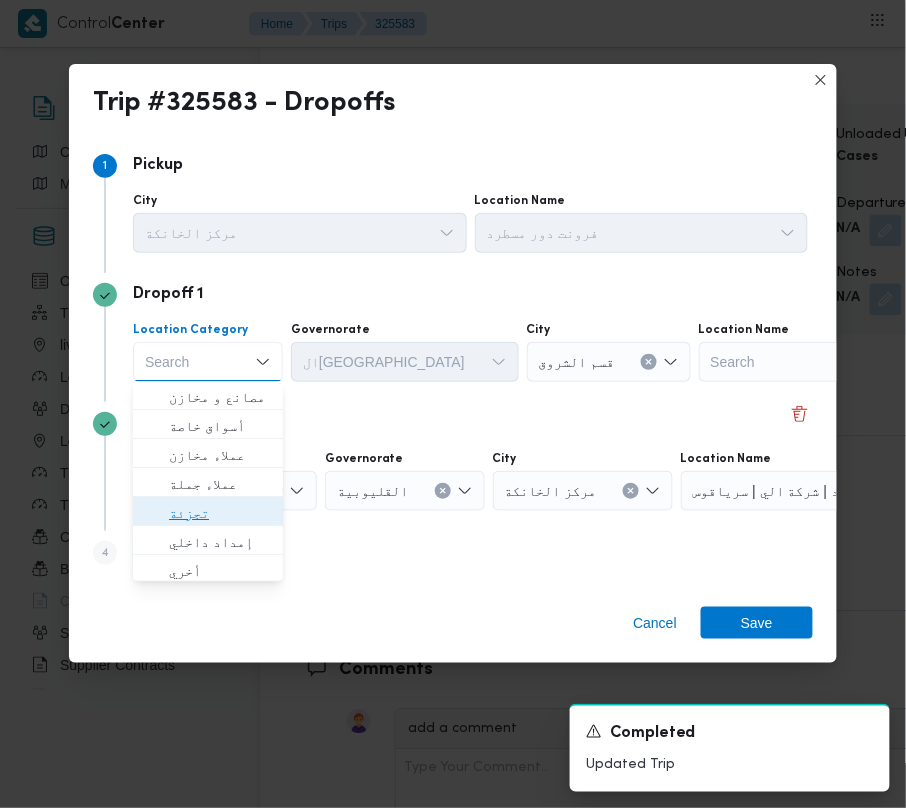 click on "تجزئة" at bounding box center (220, 514) 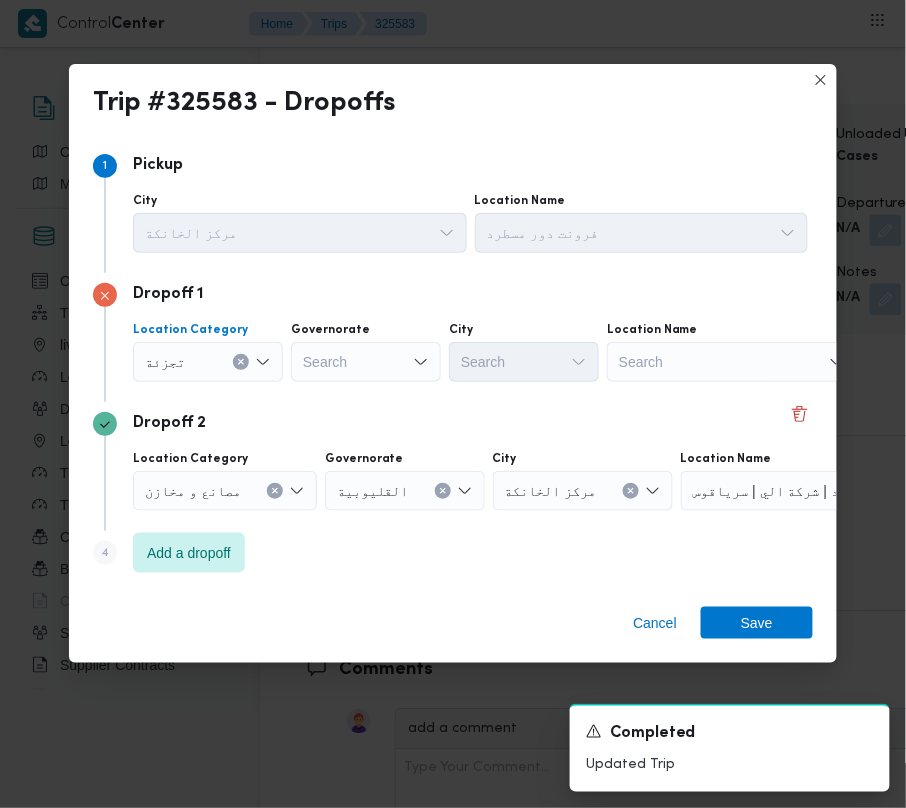 click on "Search" at bounding box center [366, 362] 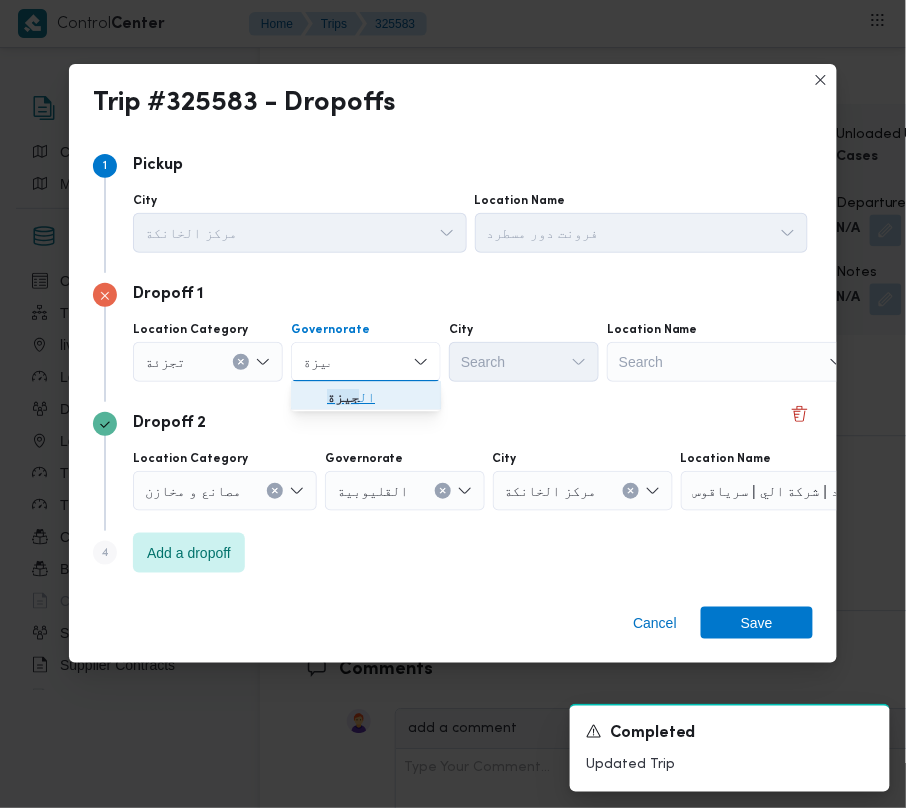 click on "ال جيزة" at bounding box center [366, 398] 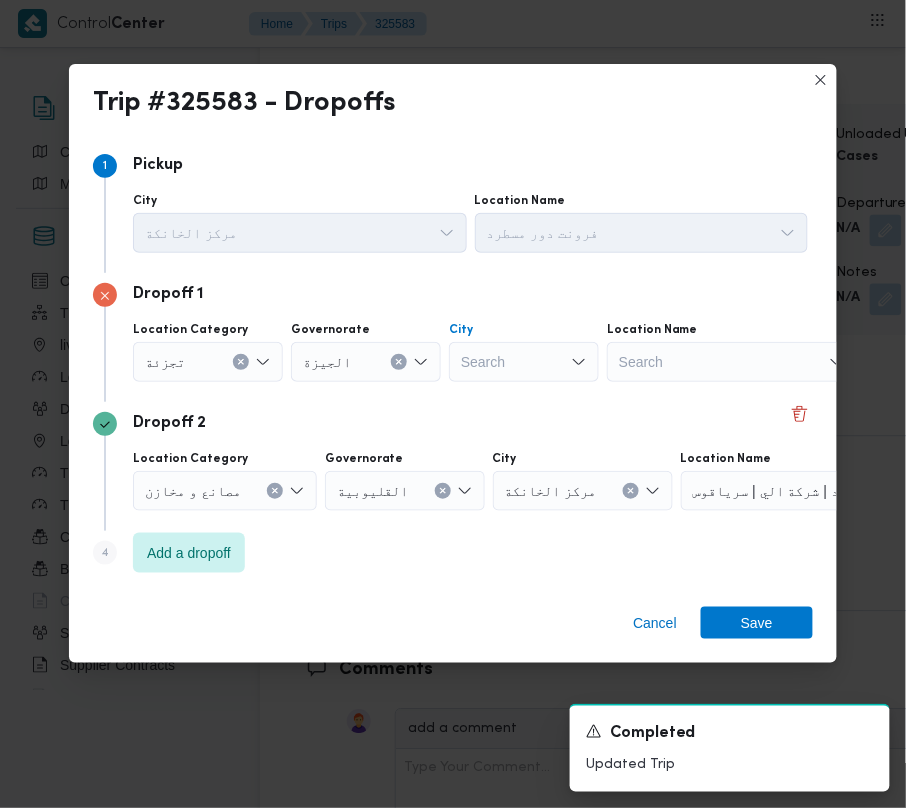 click on "Search" at bounding box center [524, 362] 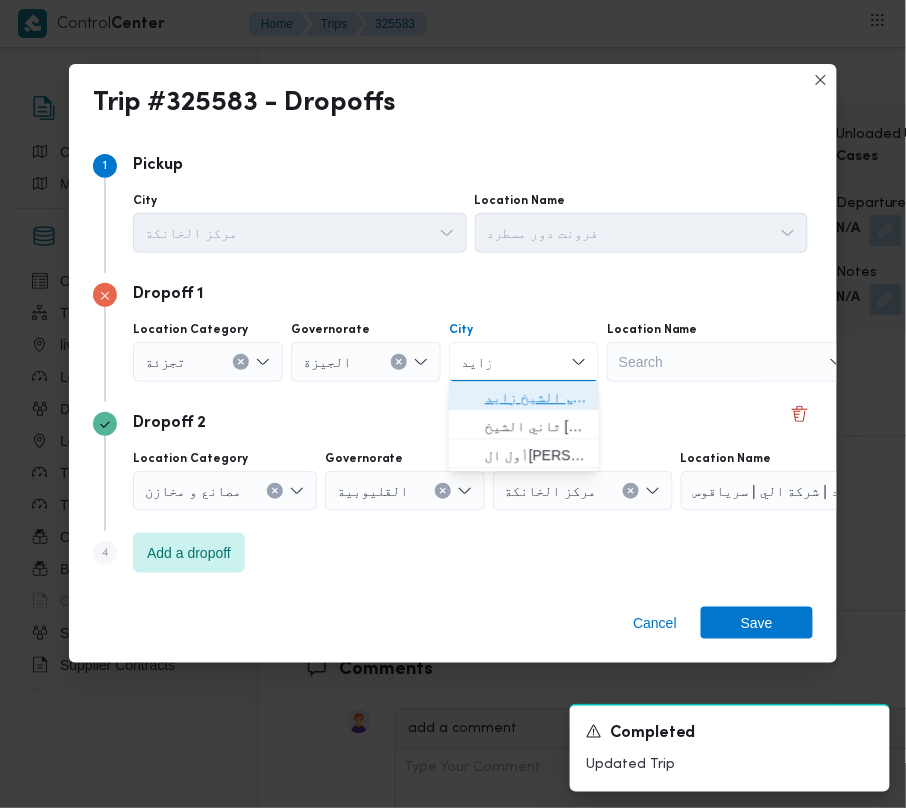 click on "قسم [PERSON_NAME] [PERSON_NAME] الشيخ زايد" at bounding box center (524, 427) 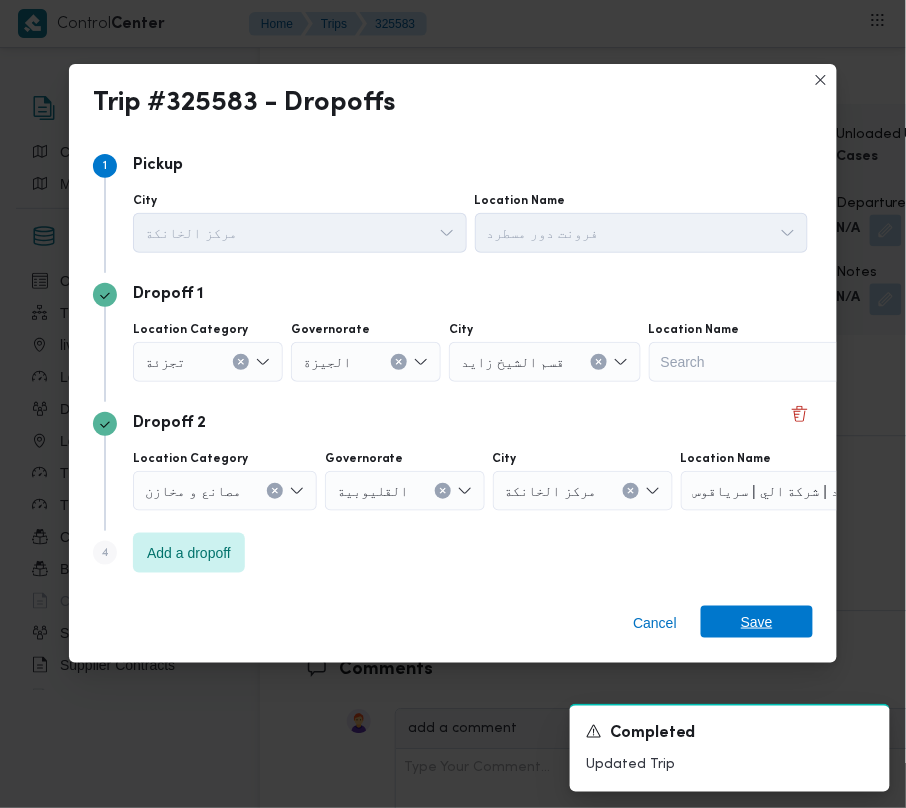 click on "Cancel Save" at bounding box center (453, 627) 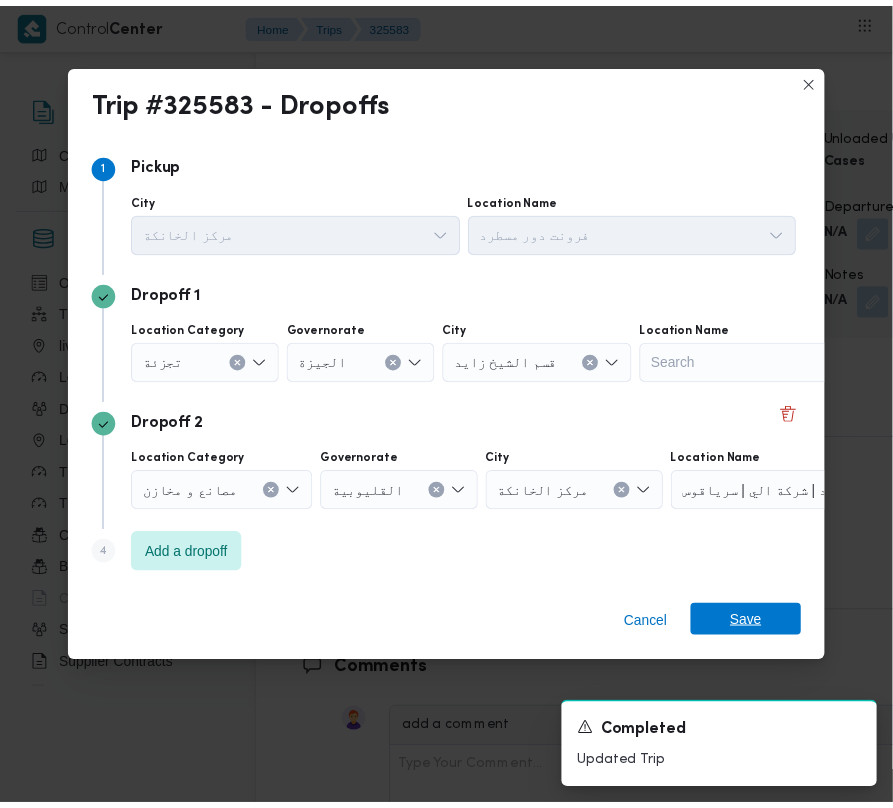 scroll, scrollTop: 3577, scrollLeft: 0, axis: vertical 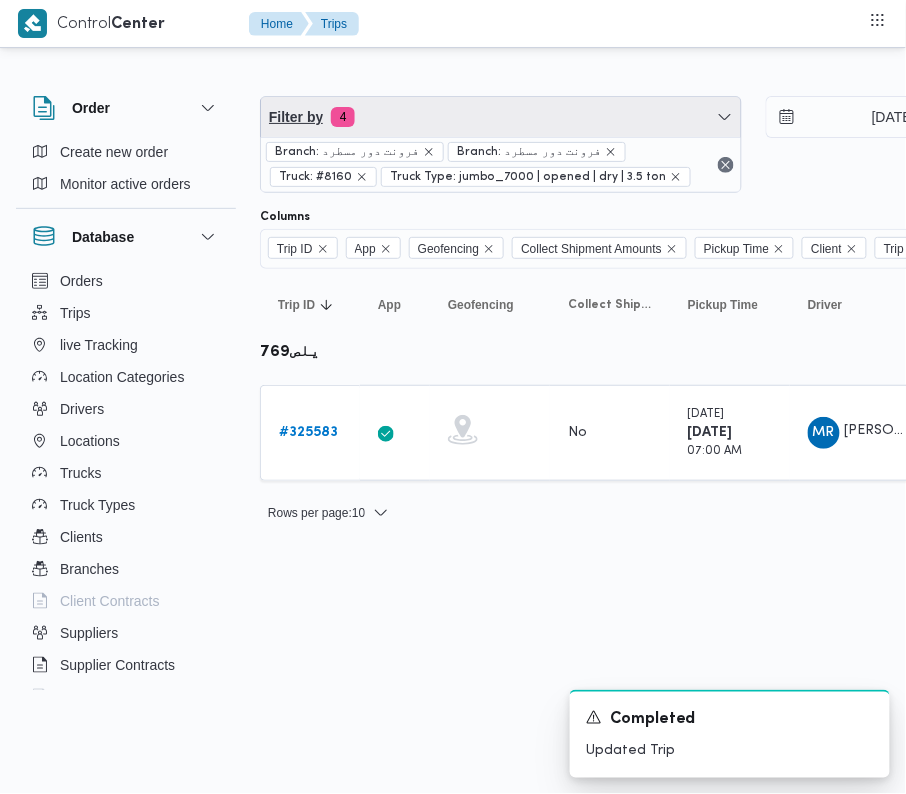 click on "Filter by 4" at bounding box center (501, 117) 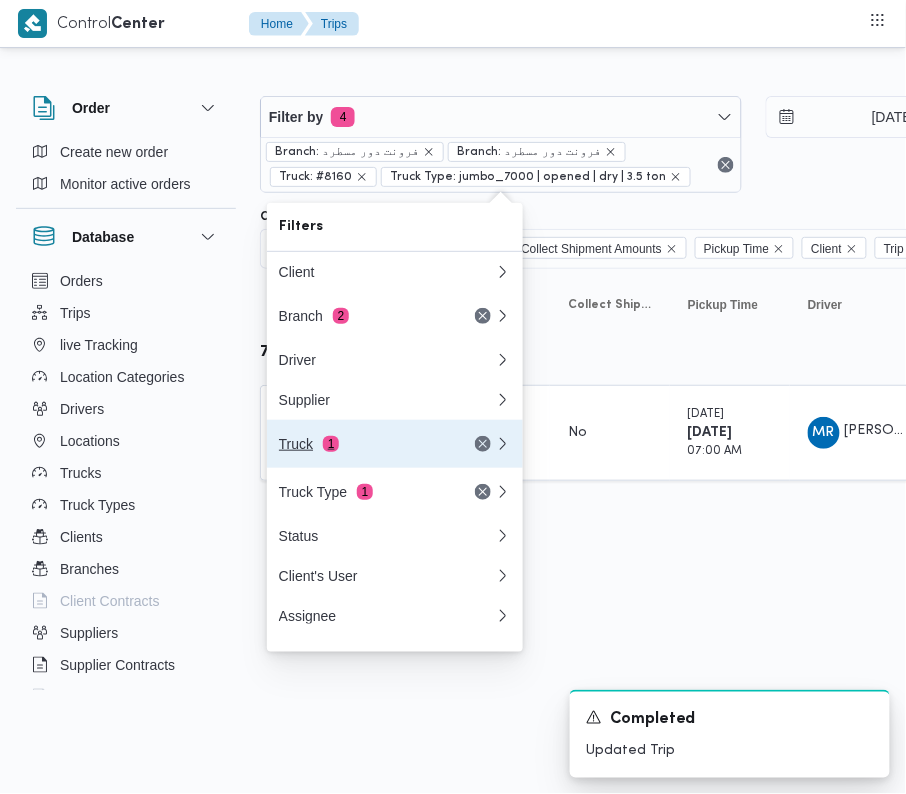click on "1" at bounding box center (331, 444) 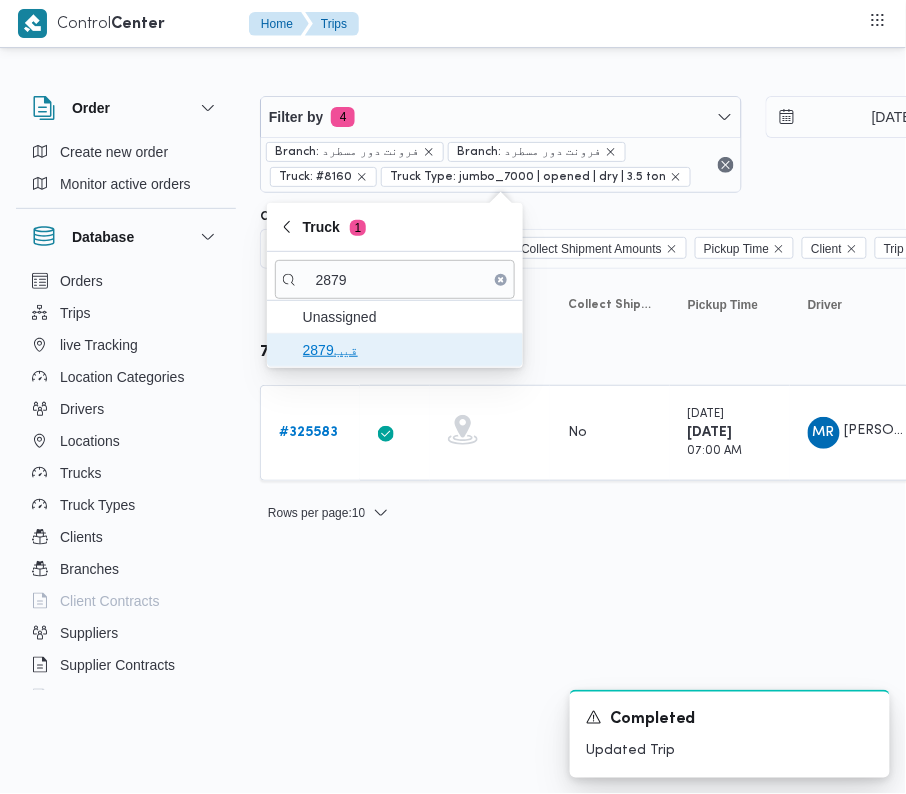 click on "قيب2879" at bounding box center (407, 350) 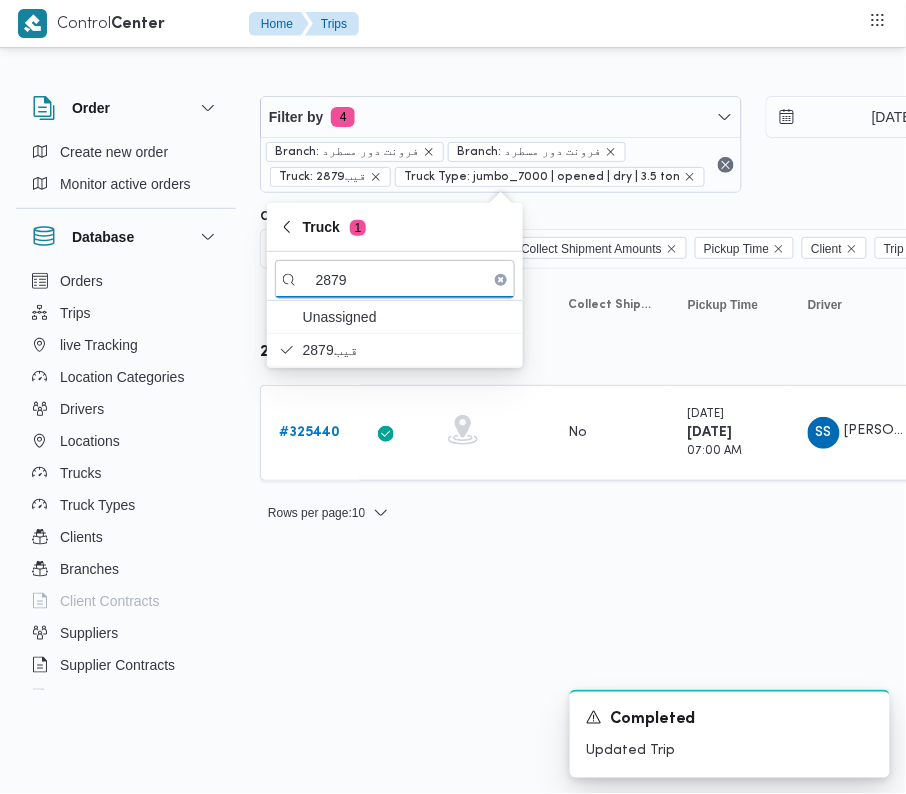 click on "Control  Center Home Trips Order Create new order Monitor active orders Database Orders Trips live Tracking Location Categories Drivers Locations Trucks Truck Types Clients Branches Client Contracts Suppliers Supplier Contracts Devices Users Projects SP Projects Admins organization assignees Tags Filter by 4 Branch: فرونت دور مسطرد Branch: فرونت دور مسطرد  Truck: قيب2879 Truck Type: jumbo_7000 | opened | dry | 3.5 ton [DATE] → [DATE] Group By Truck Columns Trip ID App Geofencing Collect Shipment Amounts Pickup Time Client Trip Points Driver Supplier Truck Status Platform Sorting Trip ID Click to sort in ascending order App Click to sort in ascending order Geofencing Click to sort in ascending order Collect Shipment Amounts Pickup Time Click to sort in ascending order Client Click to sort in ascending order Trip Points Driver Click to sort in ascending order Supplier Click to sort in ascending order Truck Click to sort in ascending order Status Platform Actions قيب2879 #" at bounding box center [453, 397] 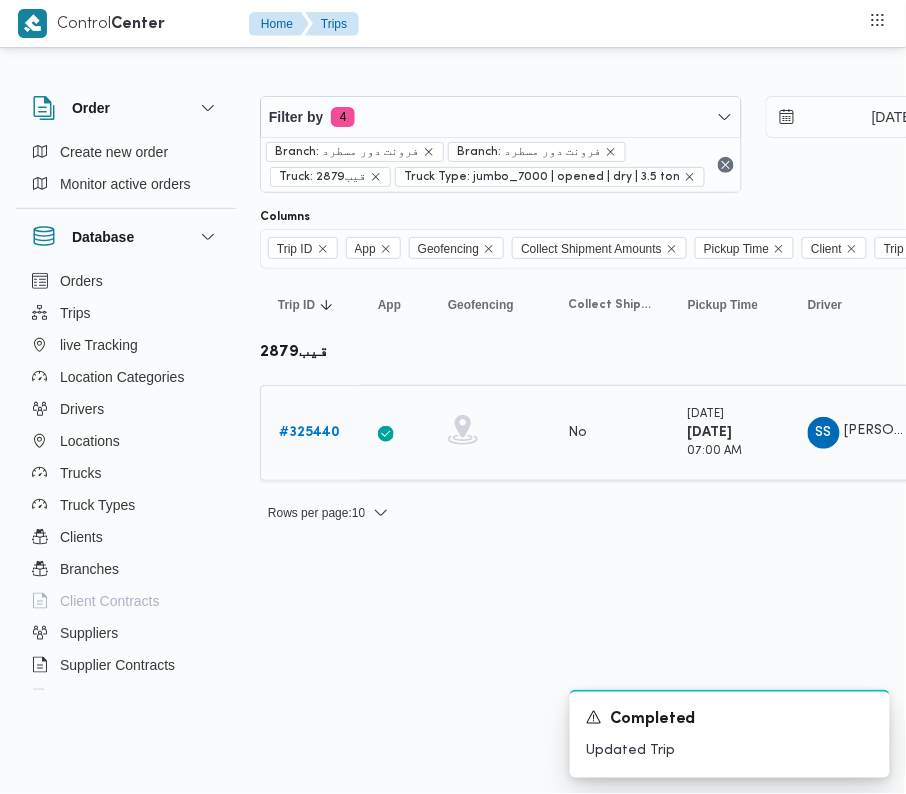 click on "# 325440" at bounding box center [309, 432] 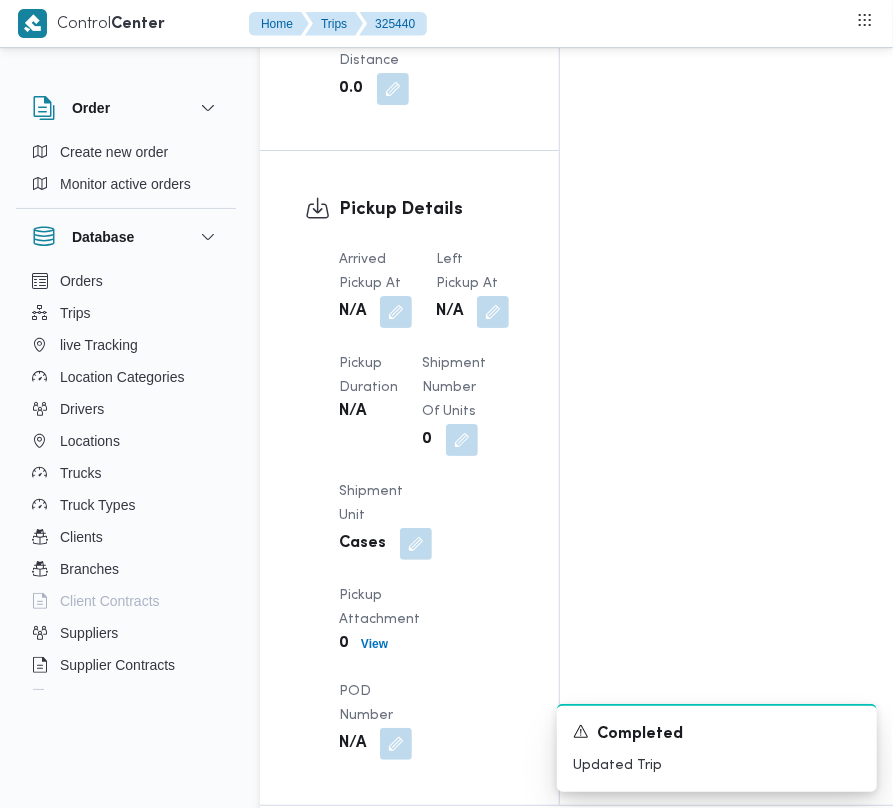 scroll, scrollTop: 3377, scrollLeft: 0, axis: vertical 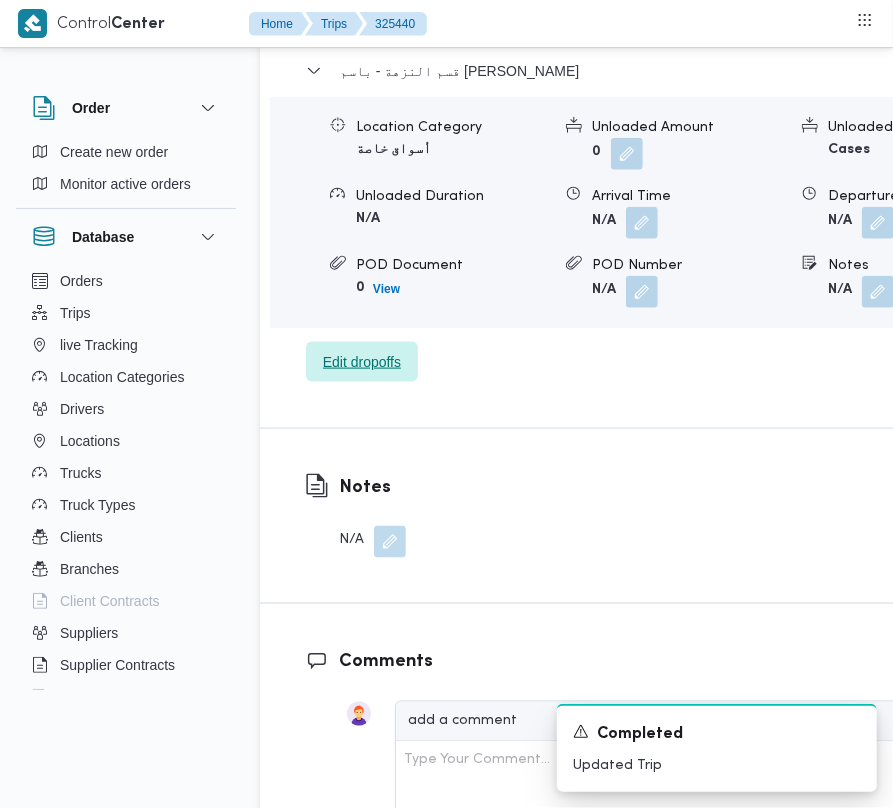 click on "Edit dropoffs" at bounding box center [362, 362] 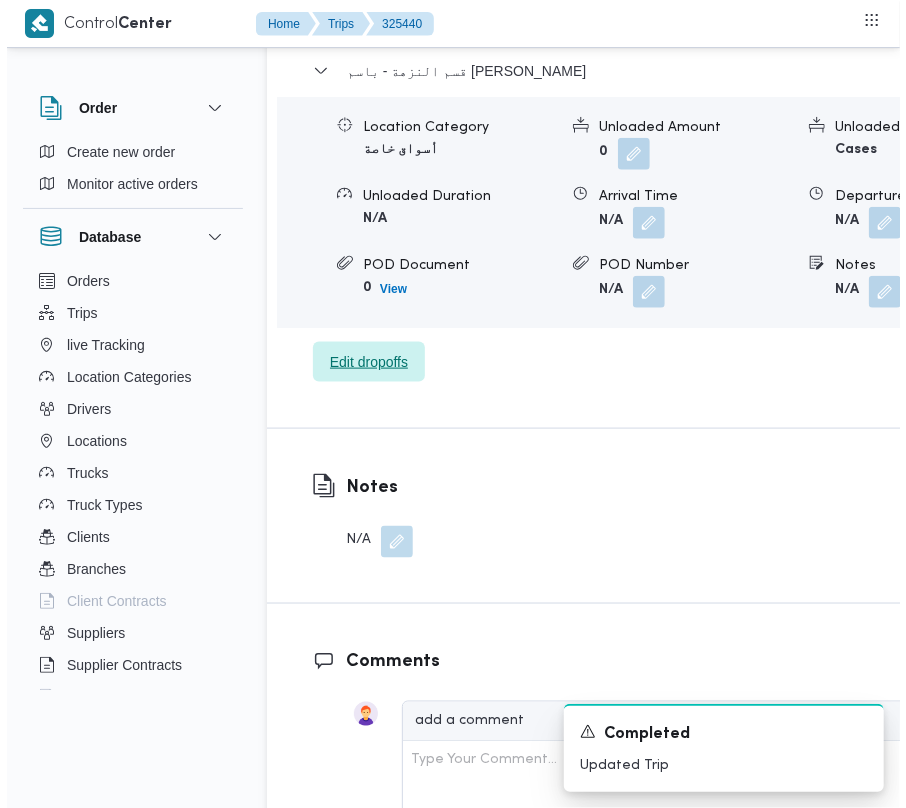 scroll, scrollTop: 3161, scrollLeft: 0, axis: vertical 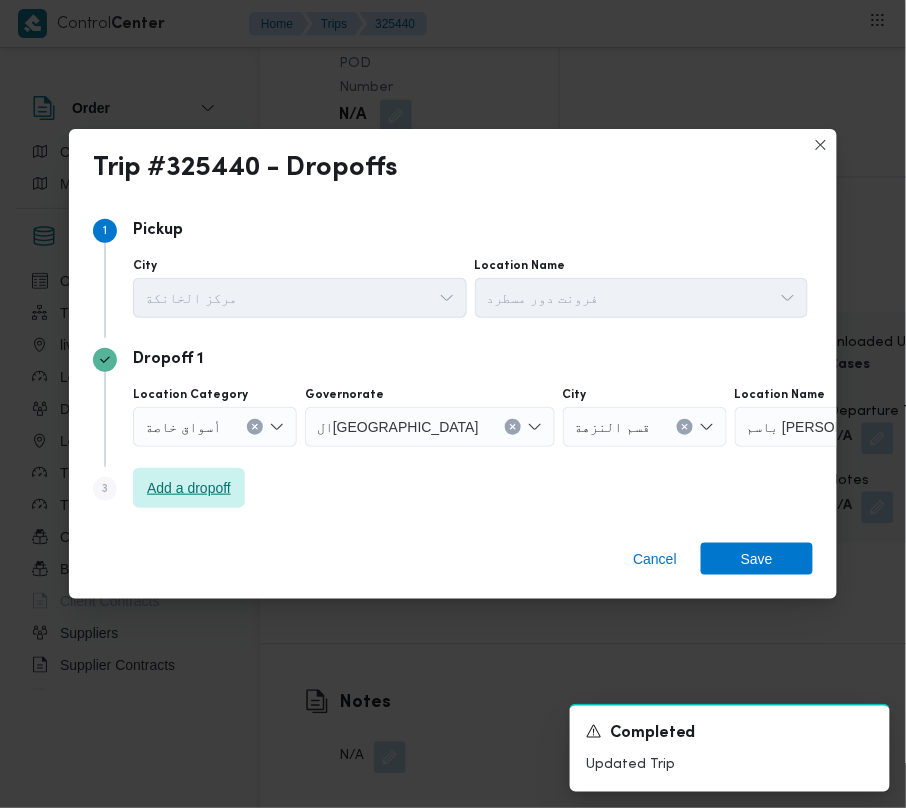 click on "Add a dropoff" at bounding box center [189, 488] 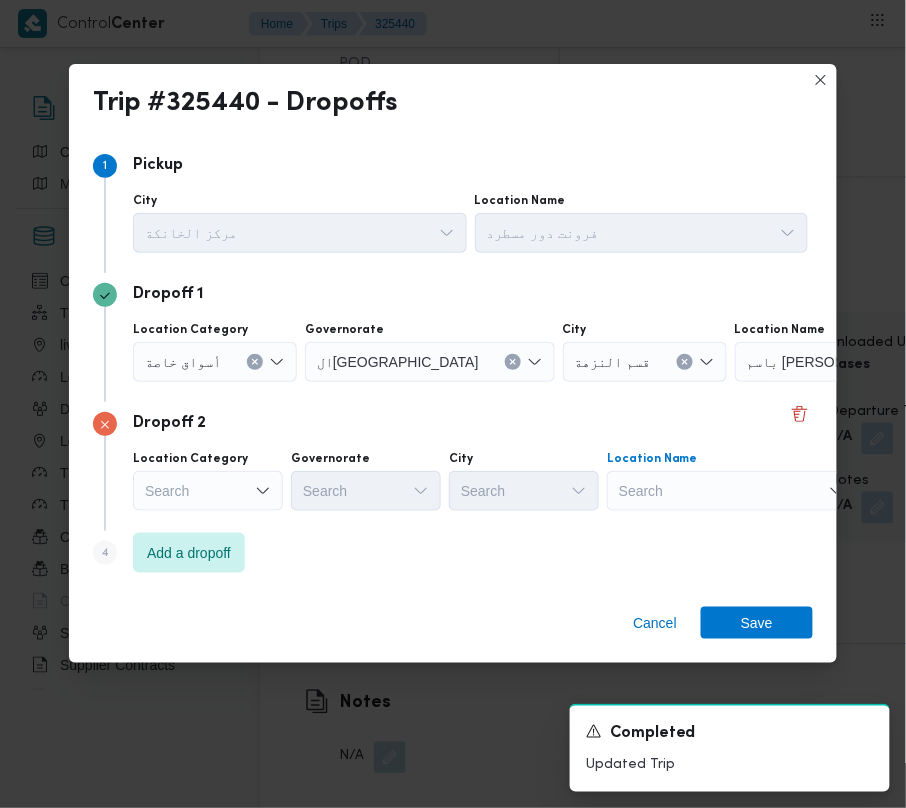 click on "Search" at bounding box center [860, 362] 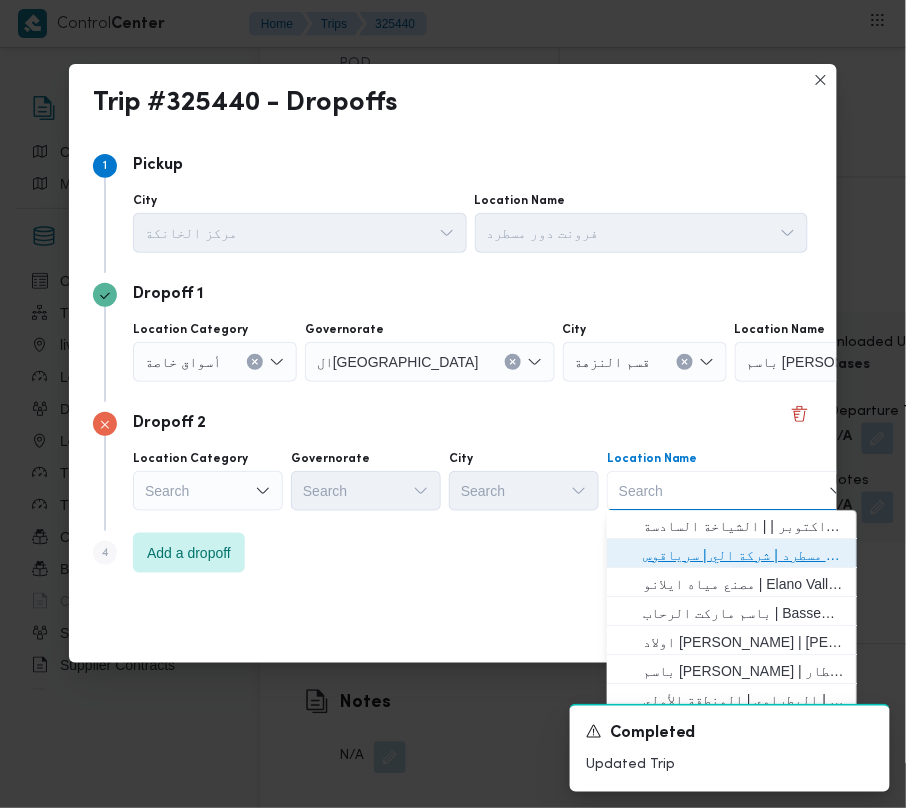 click on "فرونت دور مسطرد | شركة الي | سرياقوس" at bounding box center [744, 556] 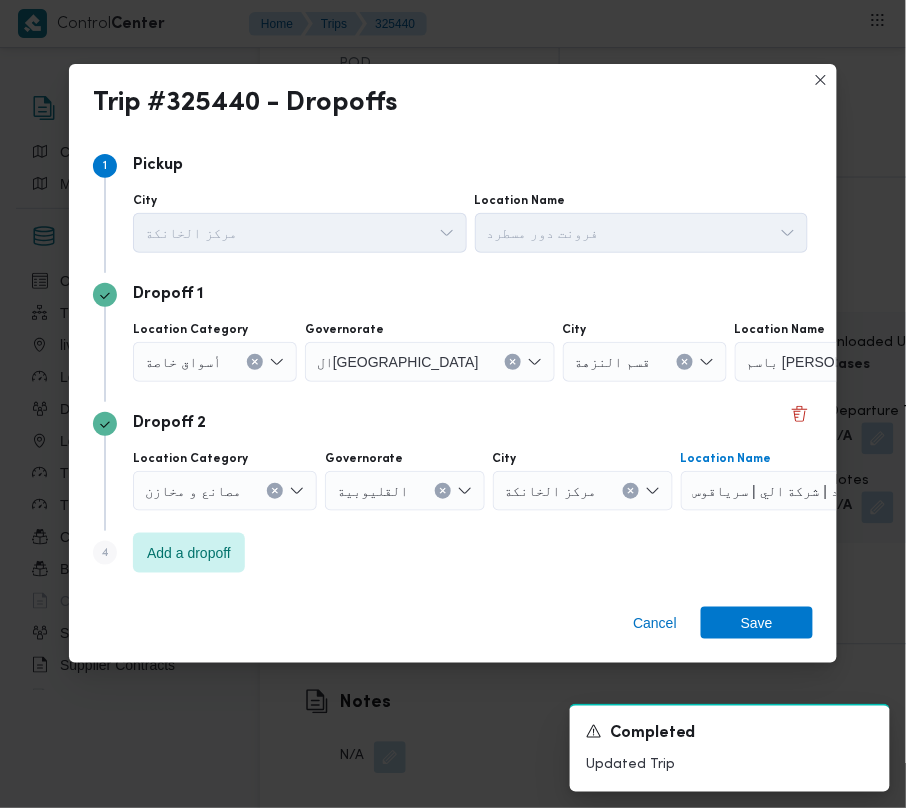 click on "أسواق خاصة" at bounding box center [183, 361] 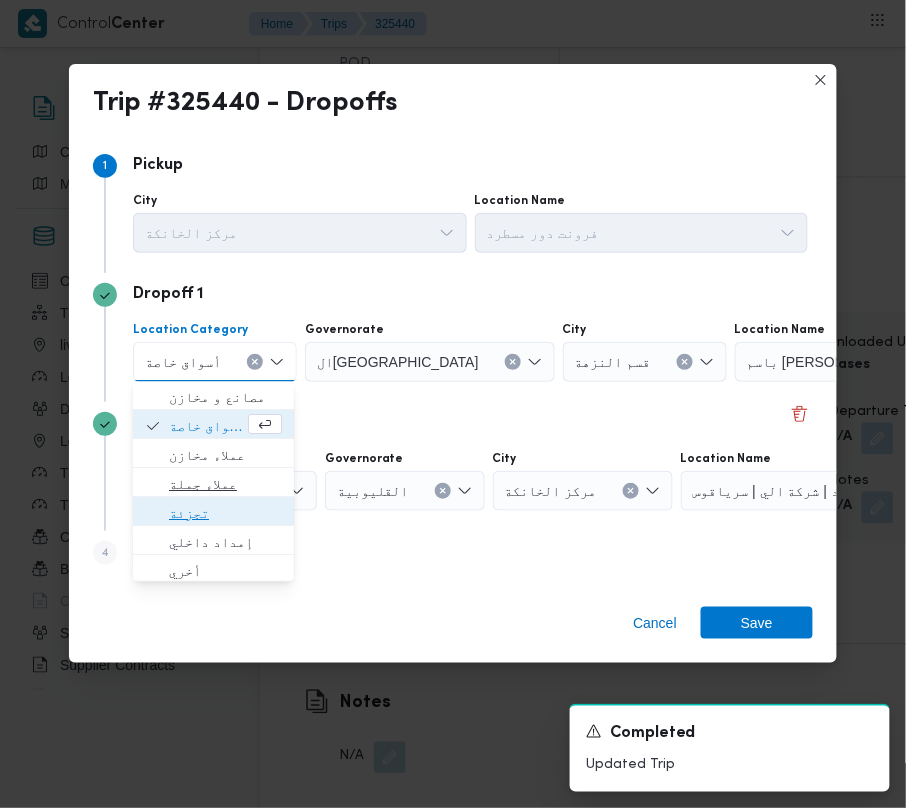 click on "مصانع و مخازن أسواق خاصة عملاء مخازن عملاء جملة تجزئة إمداد داخلي أخري أسواق خاصة إكسبرس اعمال بناء" at bounding box center (213, 744) 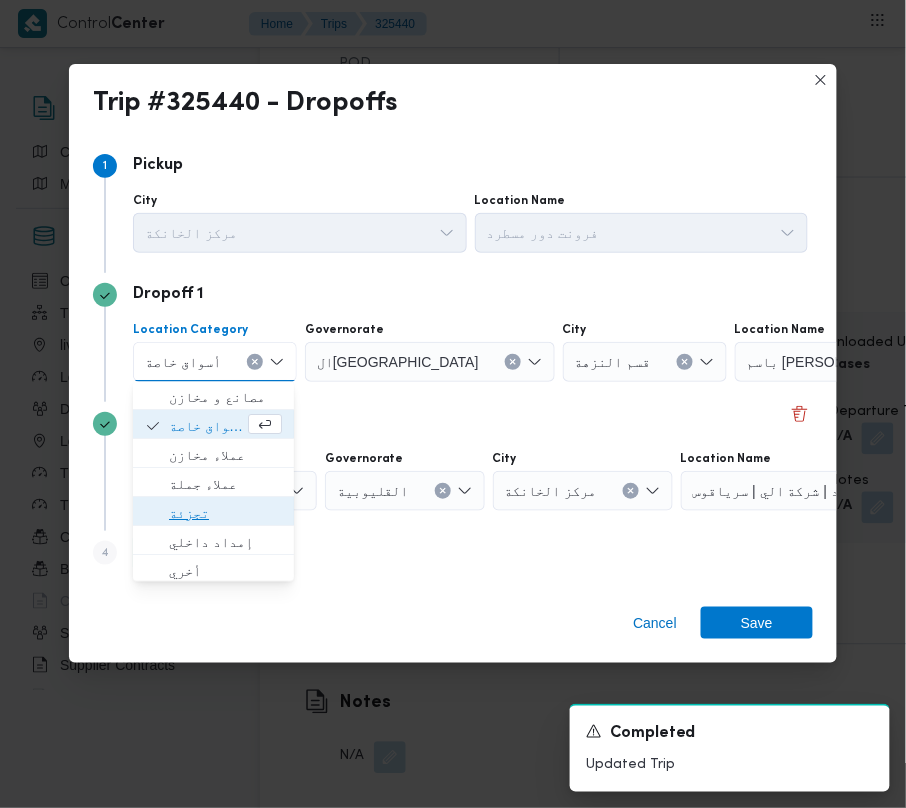 click on "تجزئة" at bounding box center [225, 514] 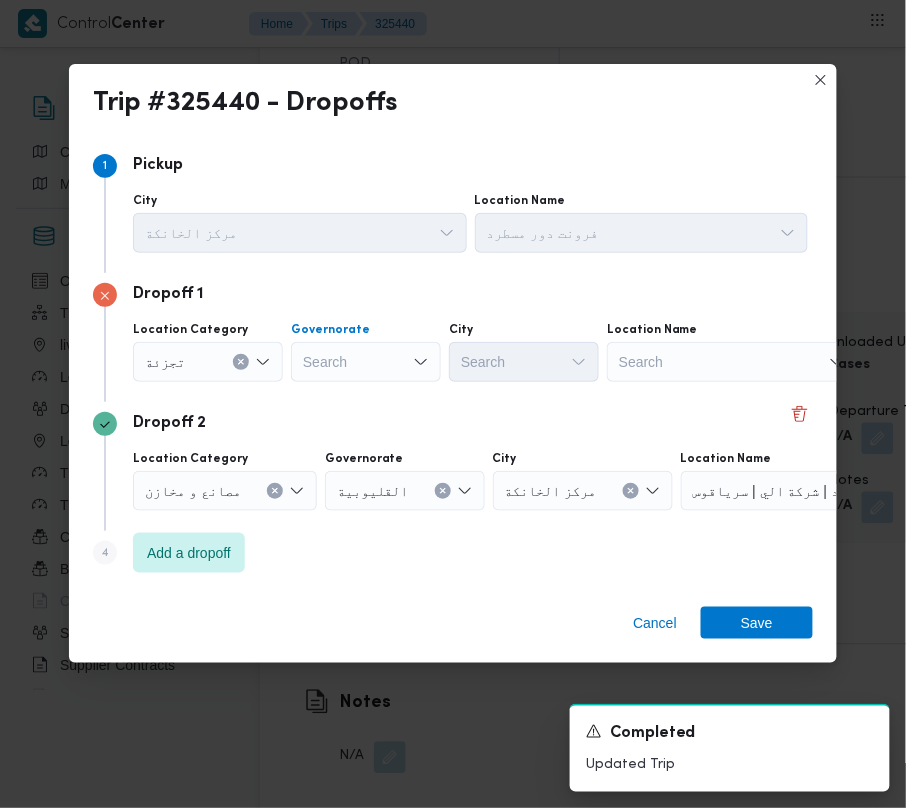click on "Search" at bounding box center (366, 362) 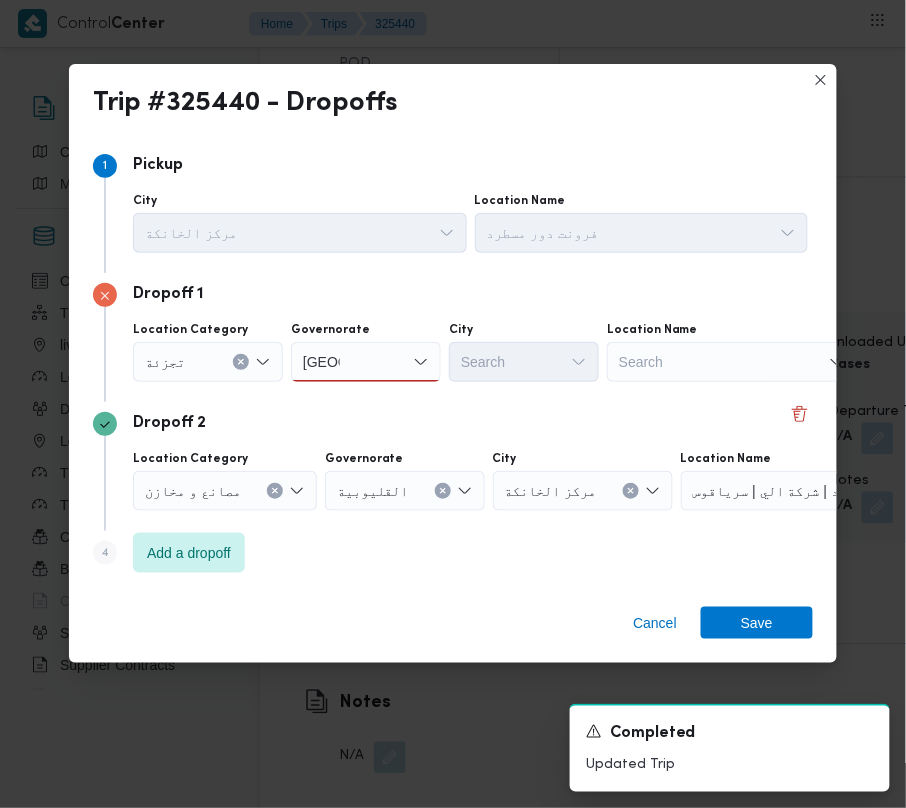 click on "[GEOGRAPHIC_DATA] [GEOGRAPHIC_DATA]" at bounding box center [366, 362] 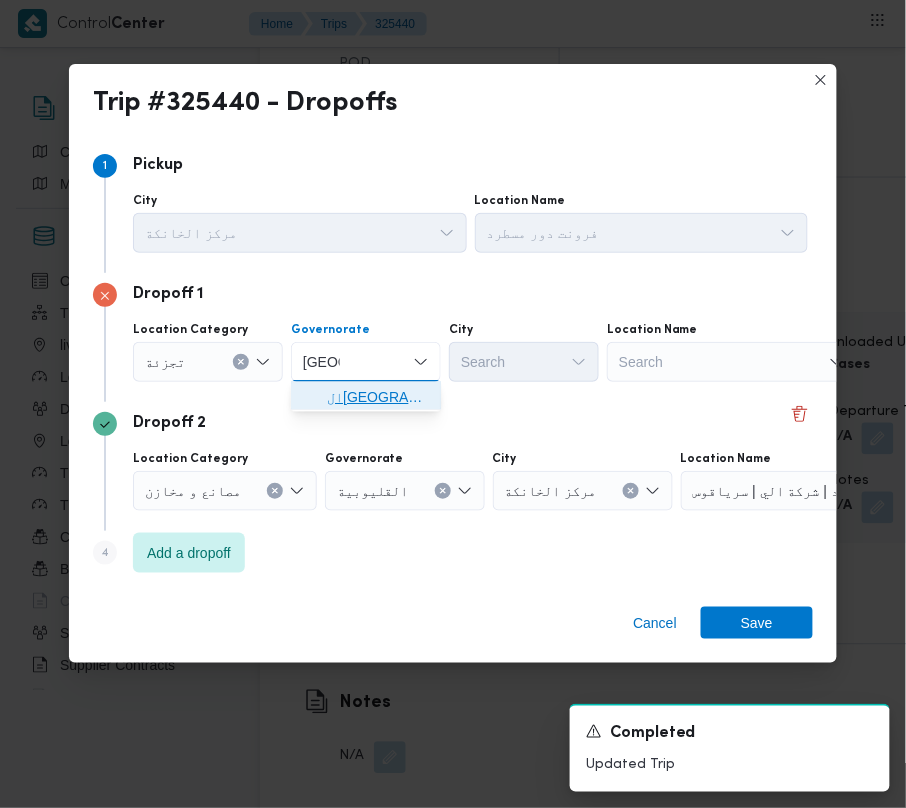 click on "ال[GEOGRAPHIC_DATA]" at bounding box center [378, 398] 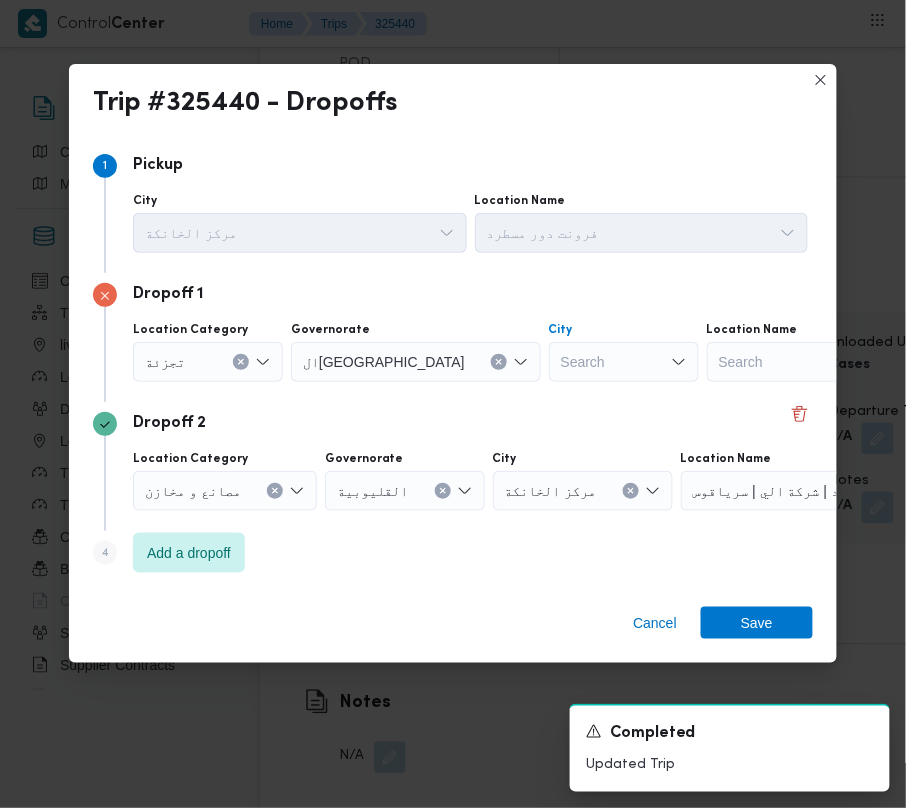 click on "Search" at bounding box center [624, 362] 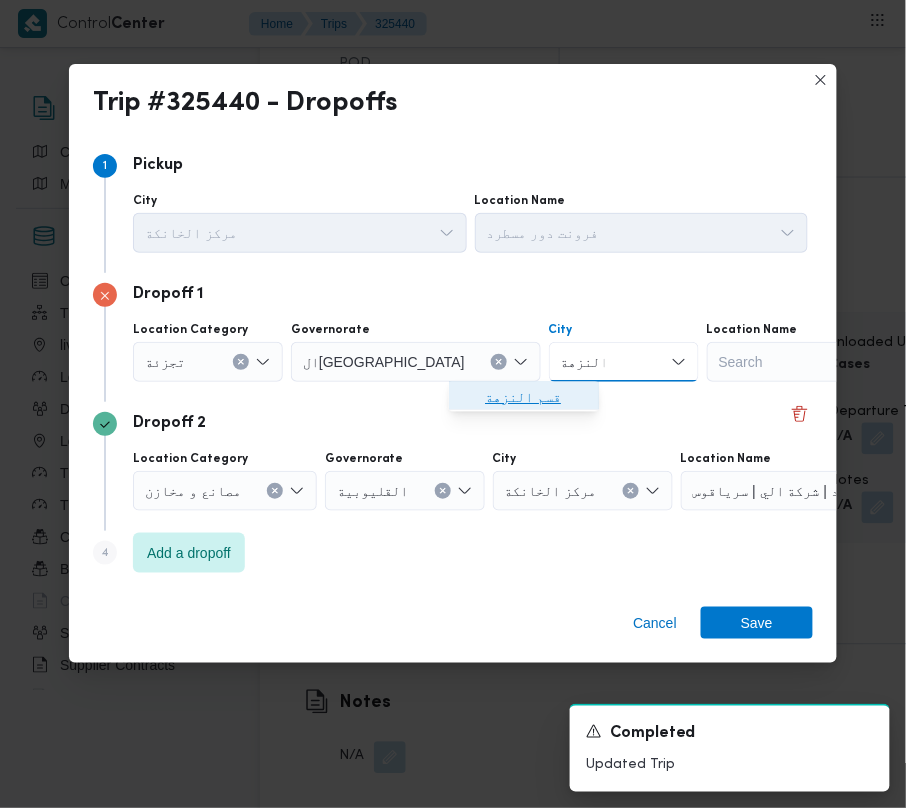 click on "قسم النزهة" at bounding box center (536, 398) 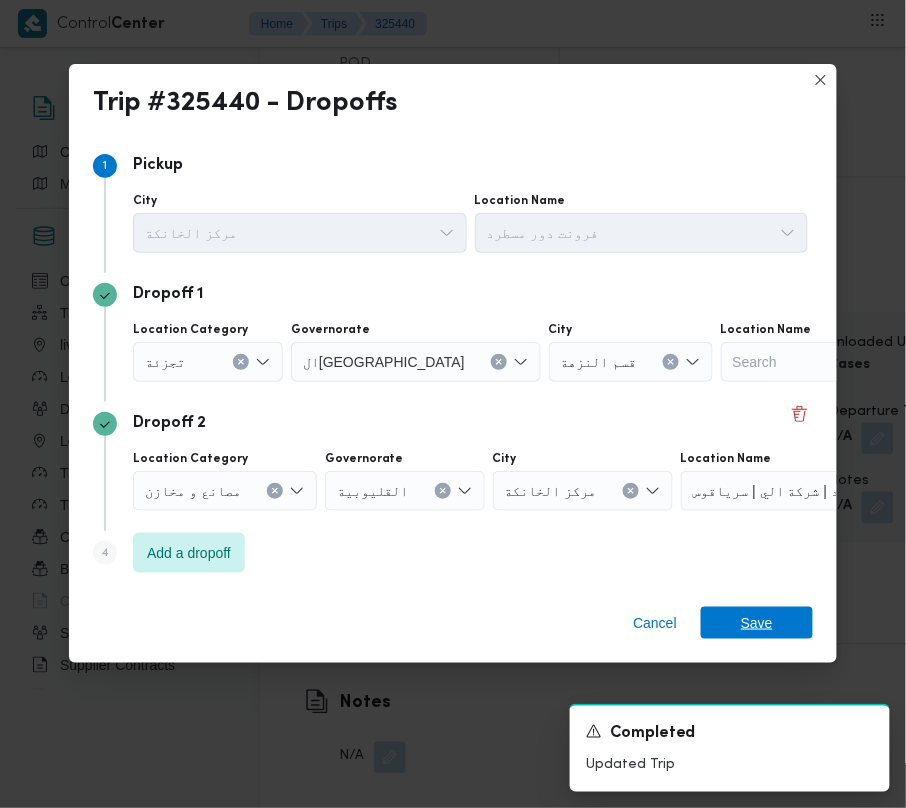 click on "Save" at bounding box center (757, 623) 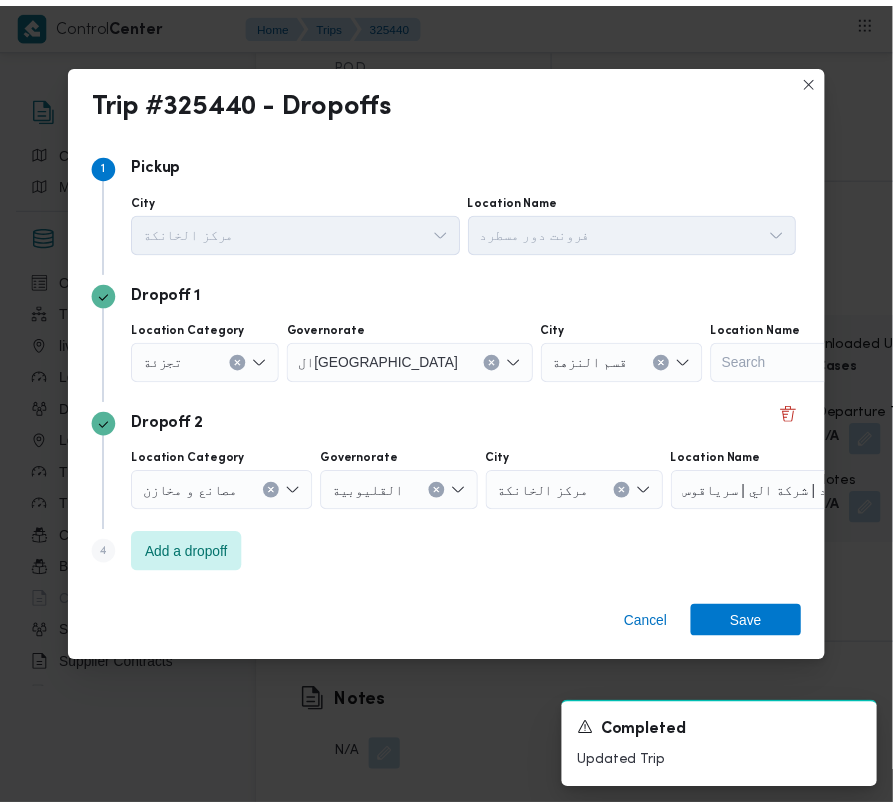 scroll, scrollTop: 3377, scrollLeft: 0, axis: vertical 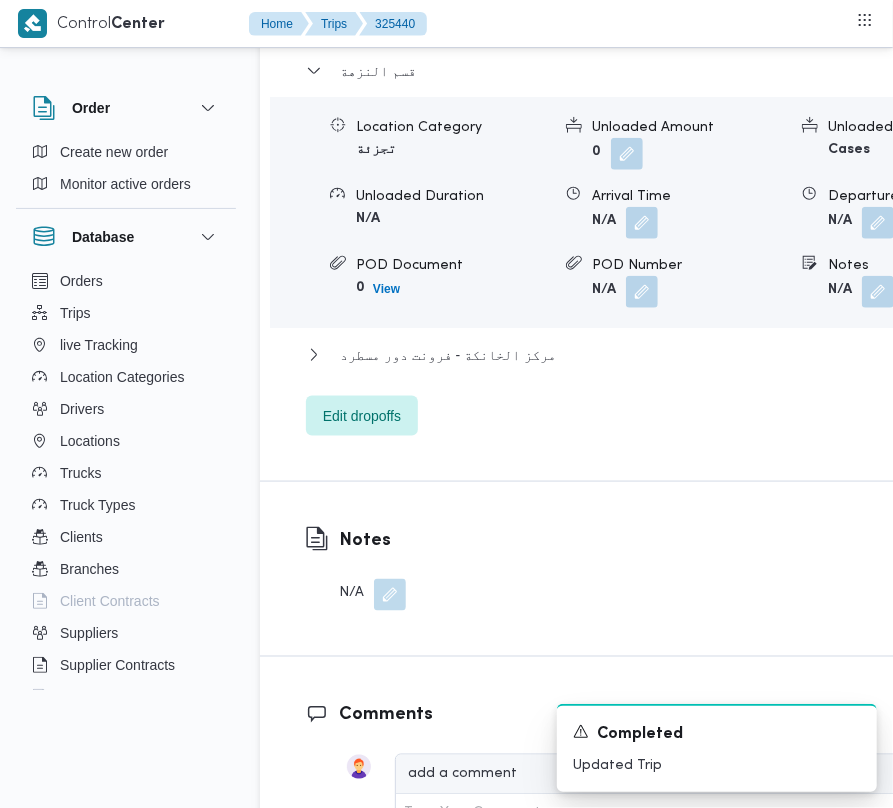 drag, startPoint x: 892, startPoint y: 581, endPoint x: 893, endPoint y: 546, distance: 35.014282 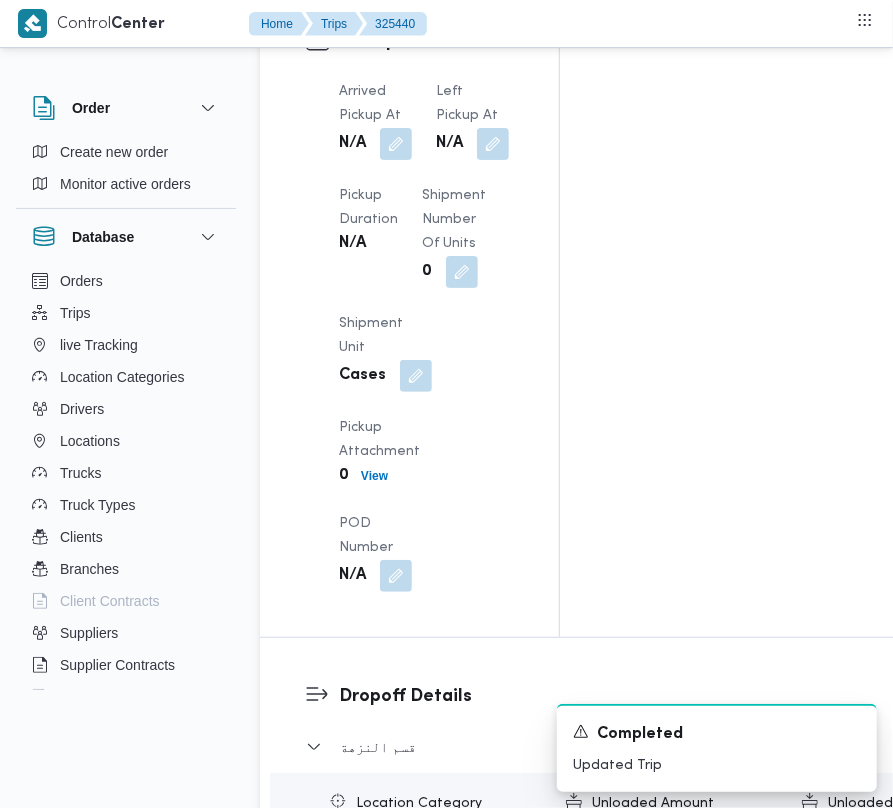 scroll, scrollTop: 2629, scrollLeft: 0, axis: vertical 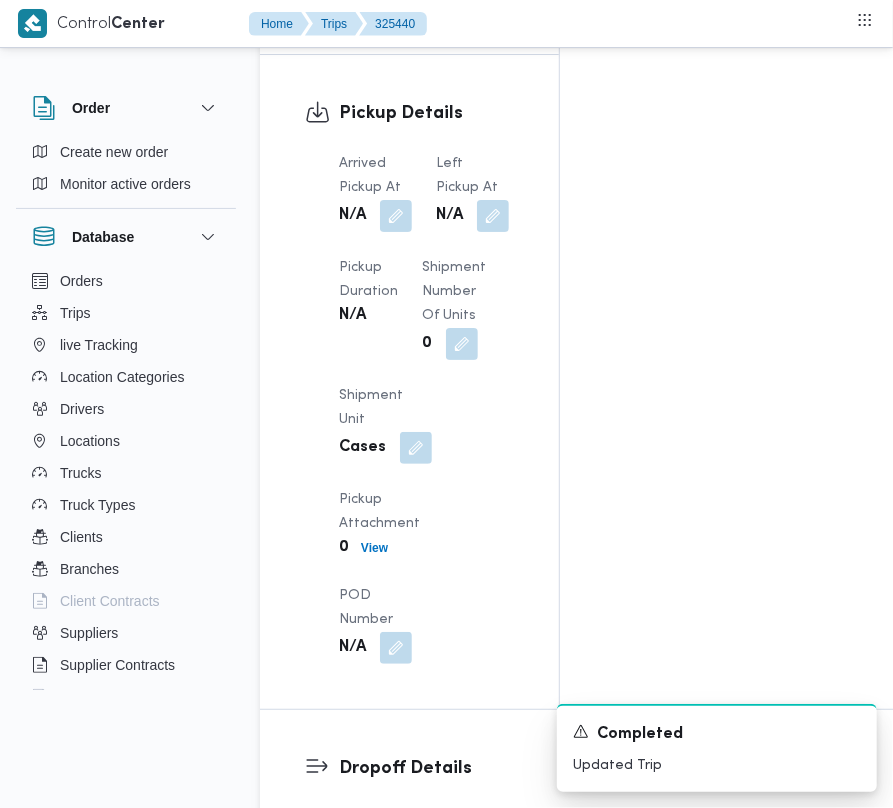 drag, startPoint x: 404, startPoint y: 222, endPoint x: 388, endPoint y: 298, distance: 77.665955 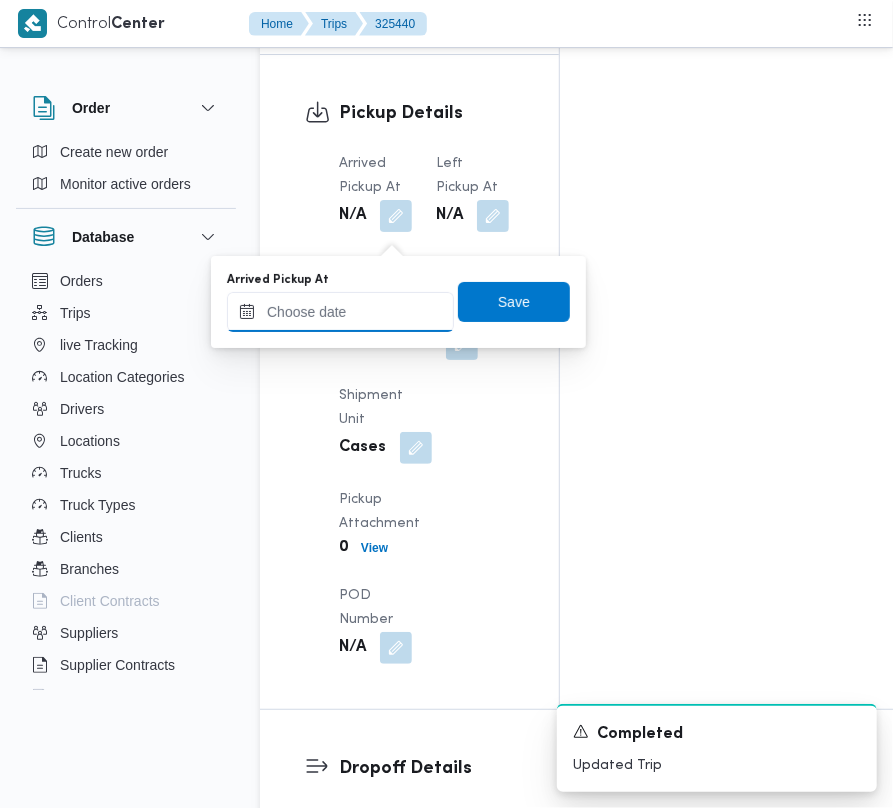 click on "Arrived Pickup At" at bounding box center (340, 312) 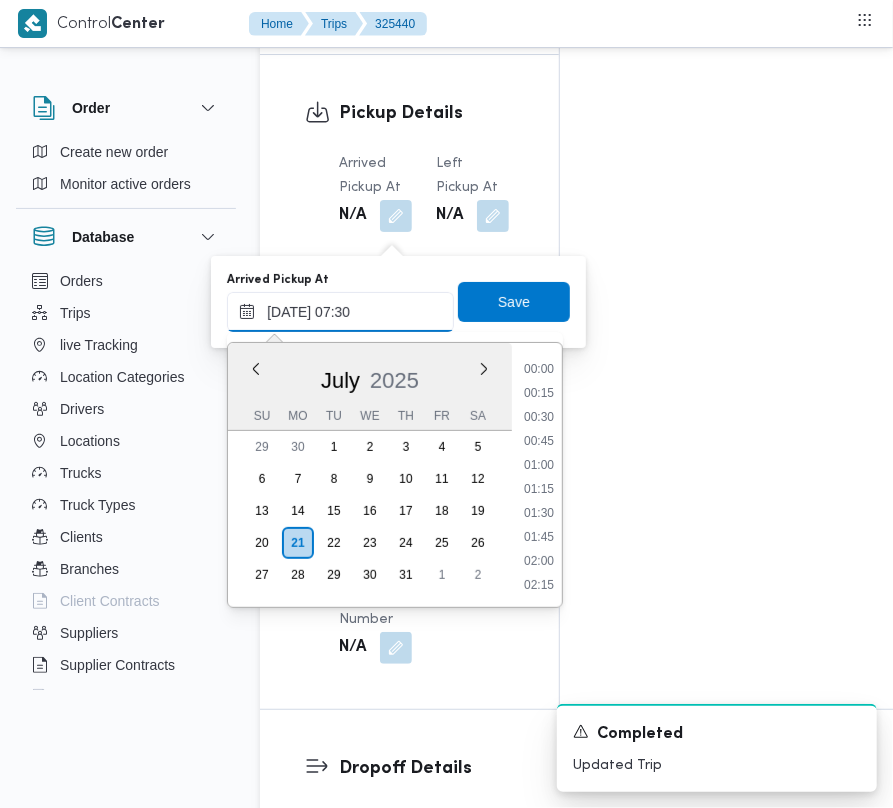 scroll, scrollTop: 720, scrollLeft: 0, axis: vertical 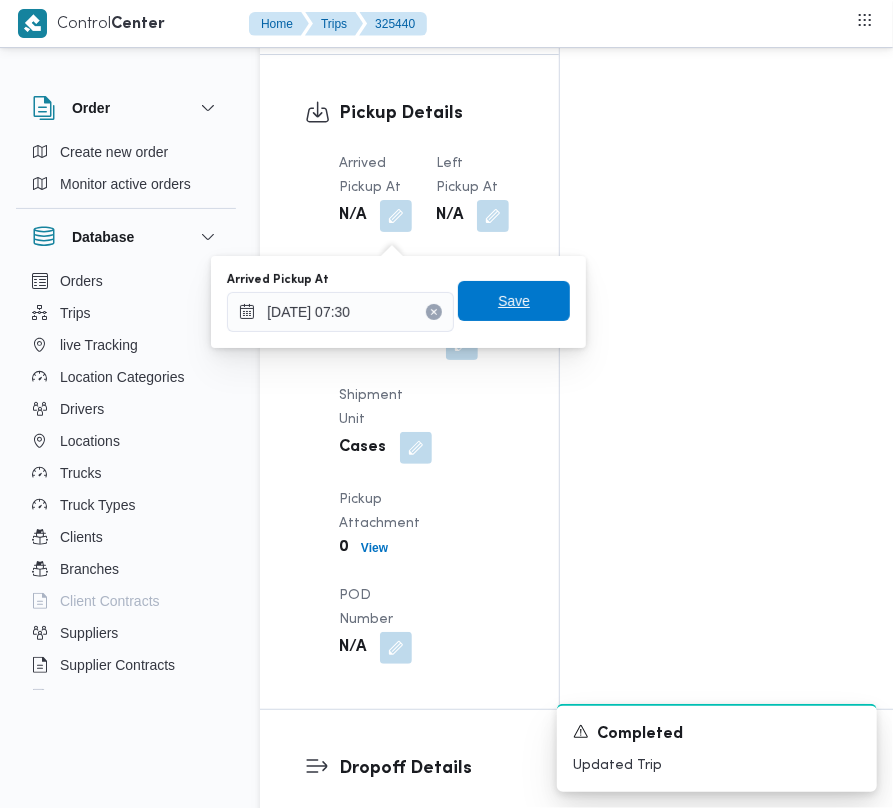 click on "Save" at bounding box center (514, 301) 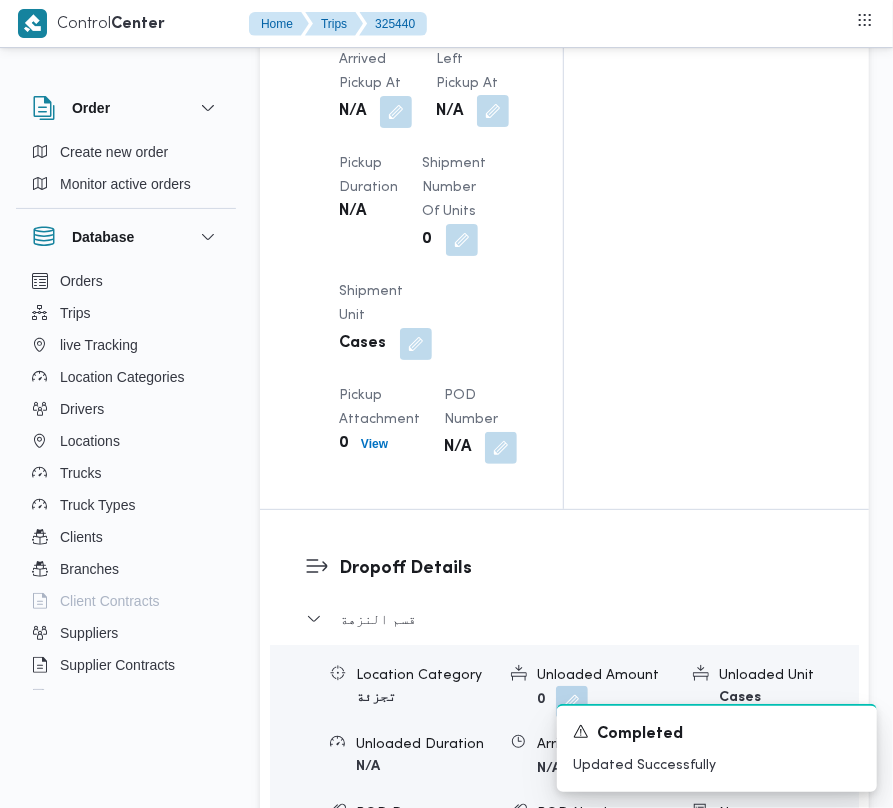 click at bounding box center (493, 111) 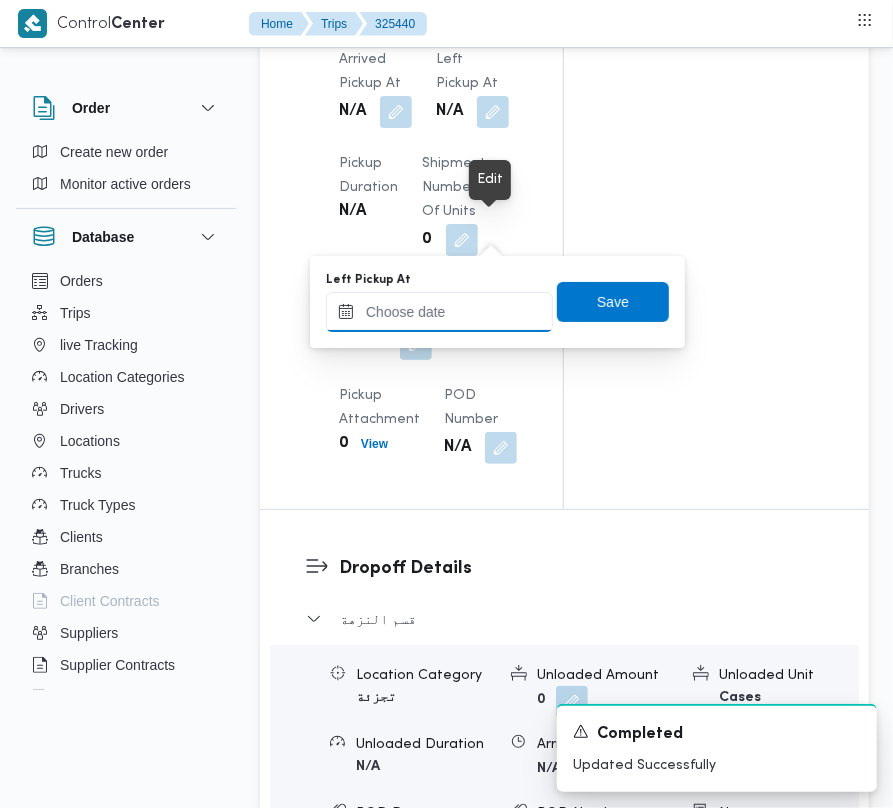 click on "Left Pickup At" at bounding box center (439, 312) 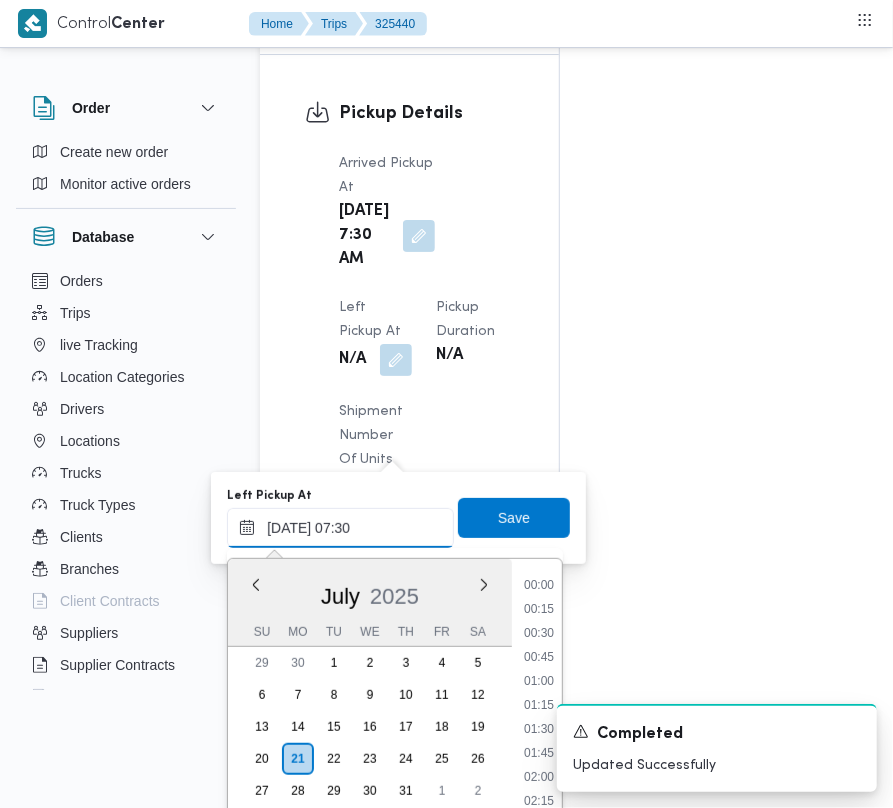 scroll, scrollTop: 720, scrollLeft: 0, axis: vertical 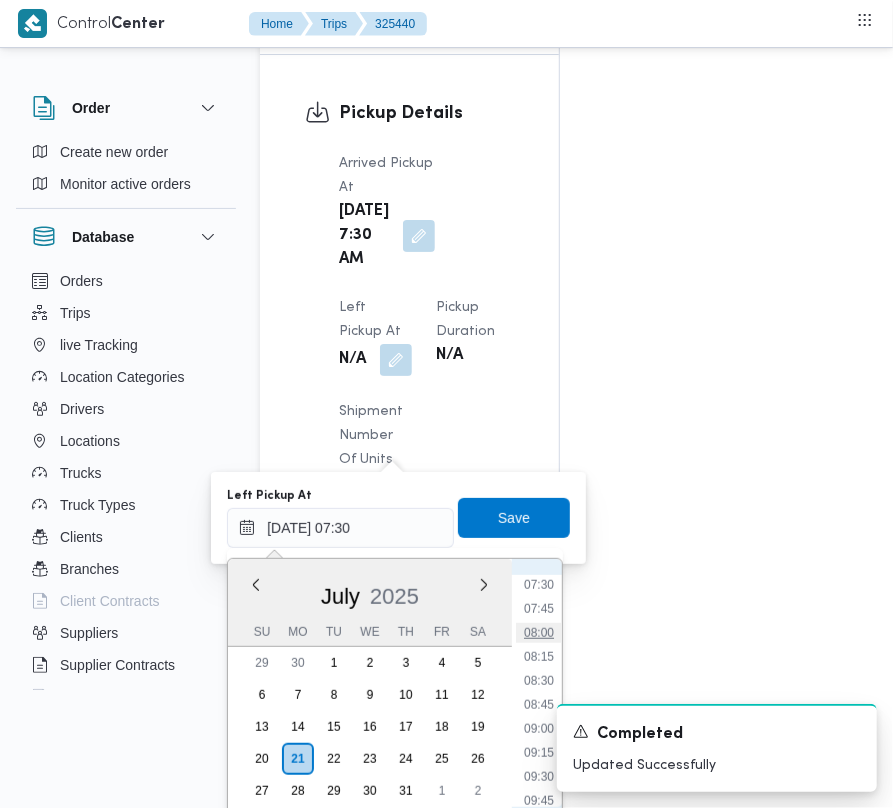 click on "08:00" at bounding box center [539, 633] 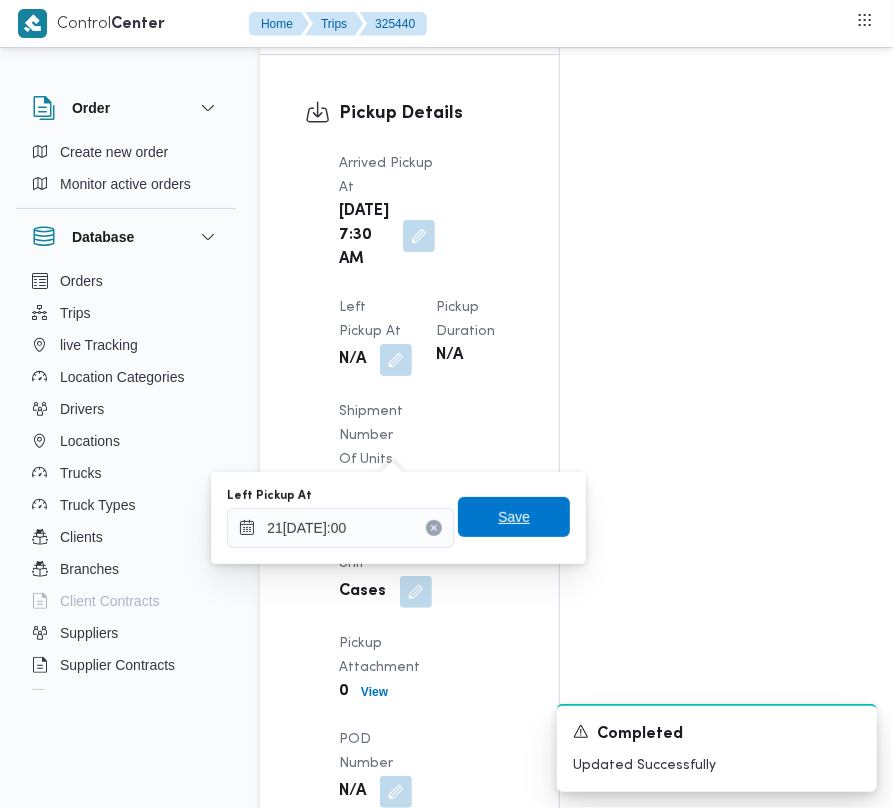 click on "Save" at bounding box center (514, 517) 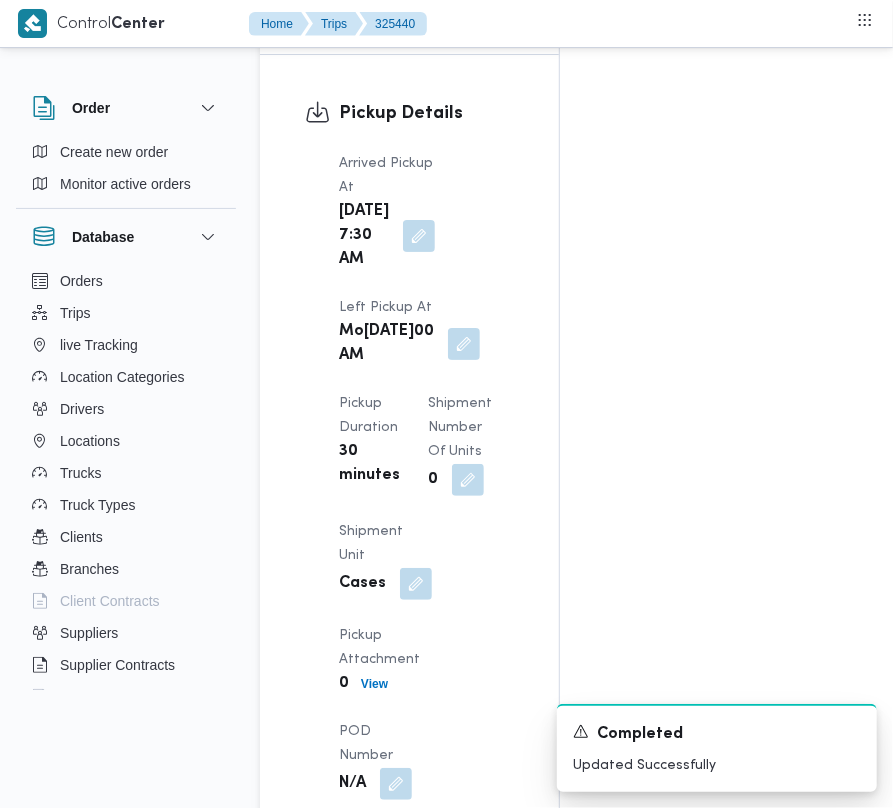 click on "Pickup Details Arrived Pickup At [DATE] 7:30 AM Left Pickup At [DATE] 8:00 AM Pickup Duration 30 minutes Shipment Number of Units 0 Shipment Unit Cases Pickup Attachment 0 View POD Number N/A" at bounding box center (409, 450) 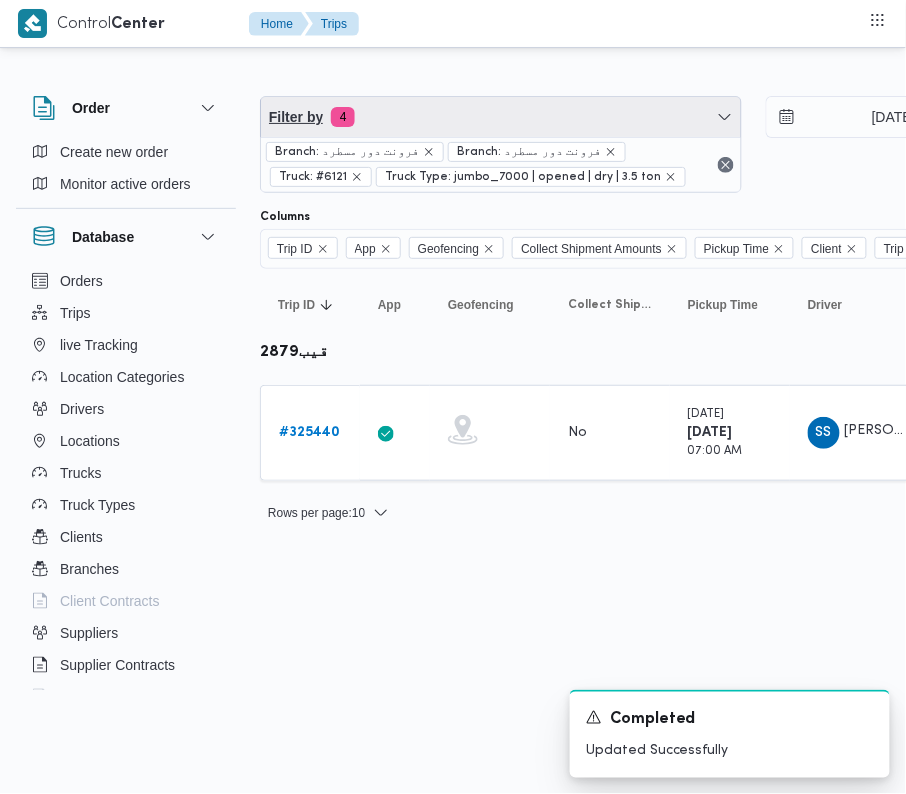 click on "Filter by 4" at bounding box center [501, 117] 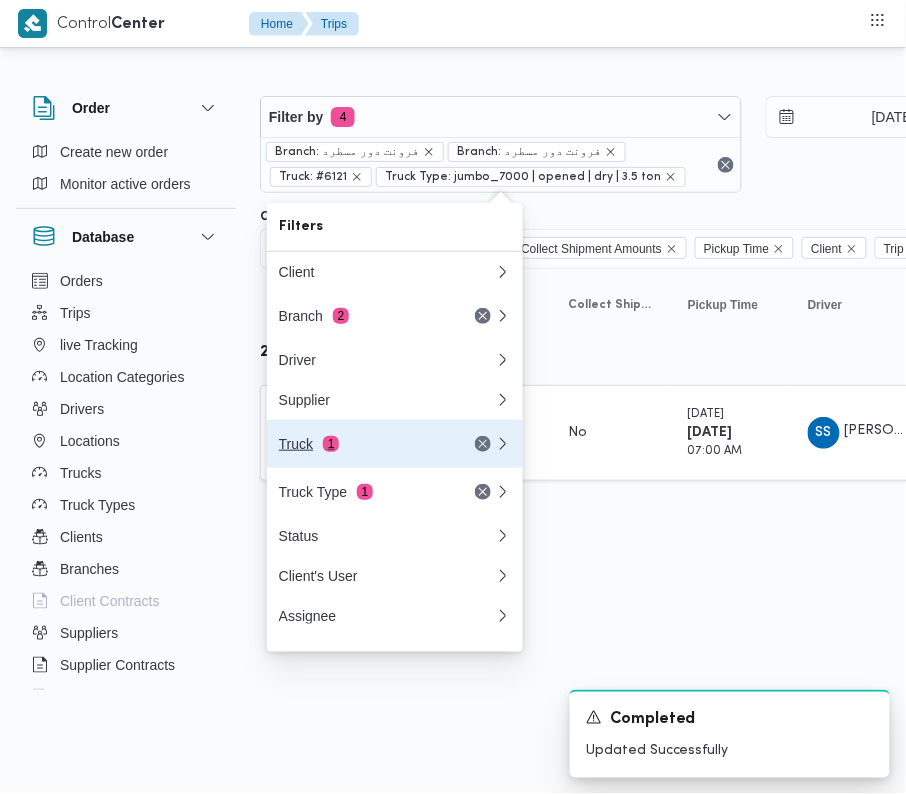 click on "Truck 1" at bounding box center [387, 444] 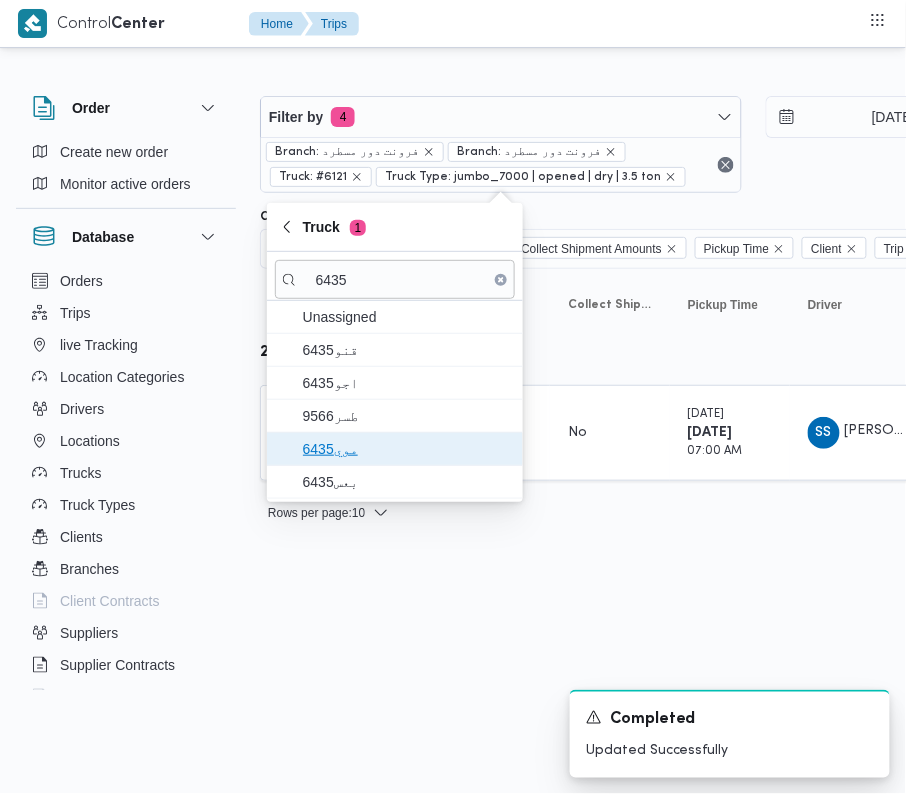 click on "موي6435" at bounding box center [407, 449] 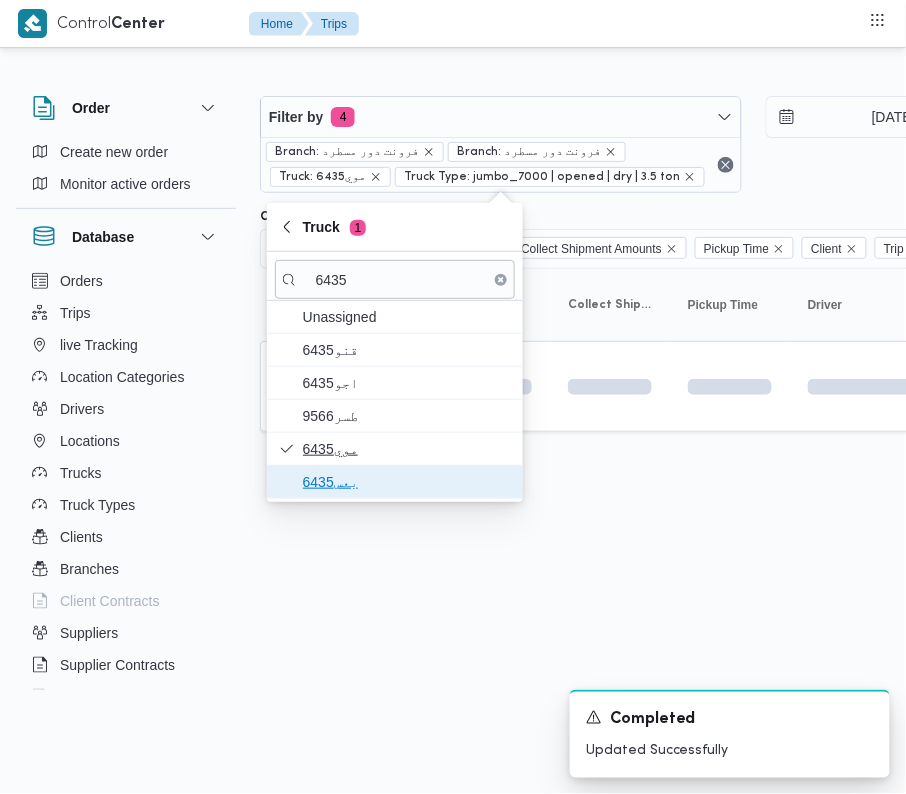 click on "بعس6435" at bounding box center (407, 482) 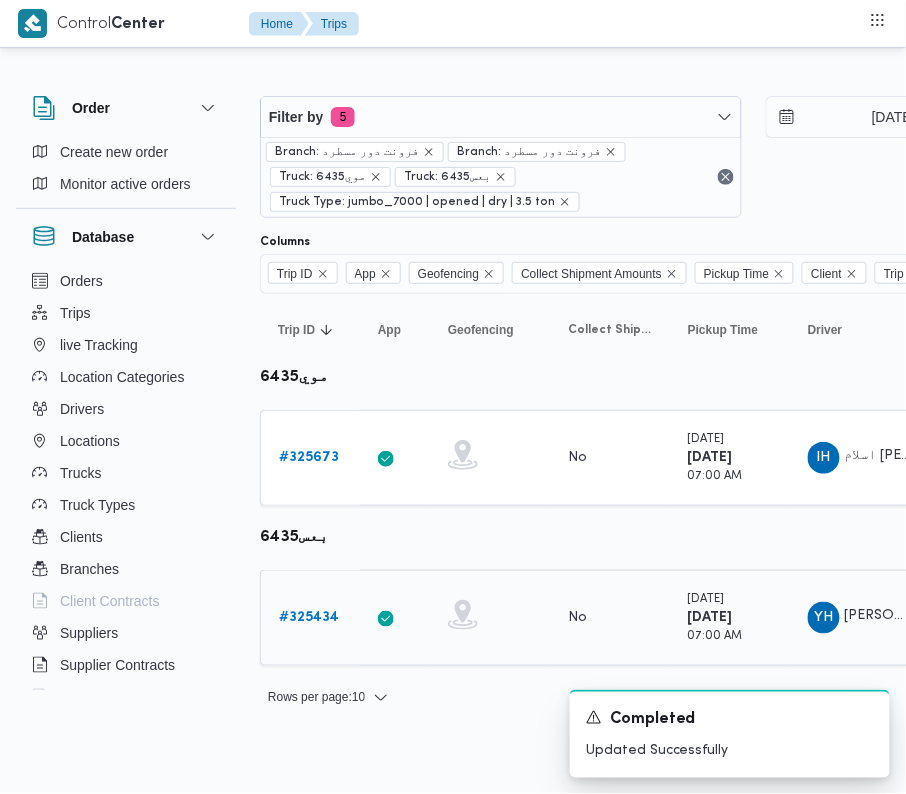 click on "# 325434" at bounding box center [309, 618] 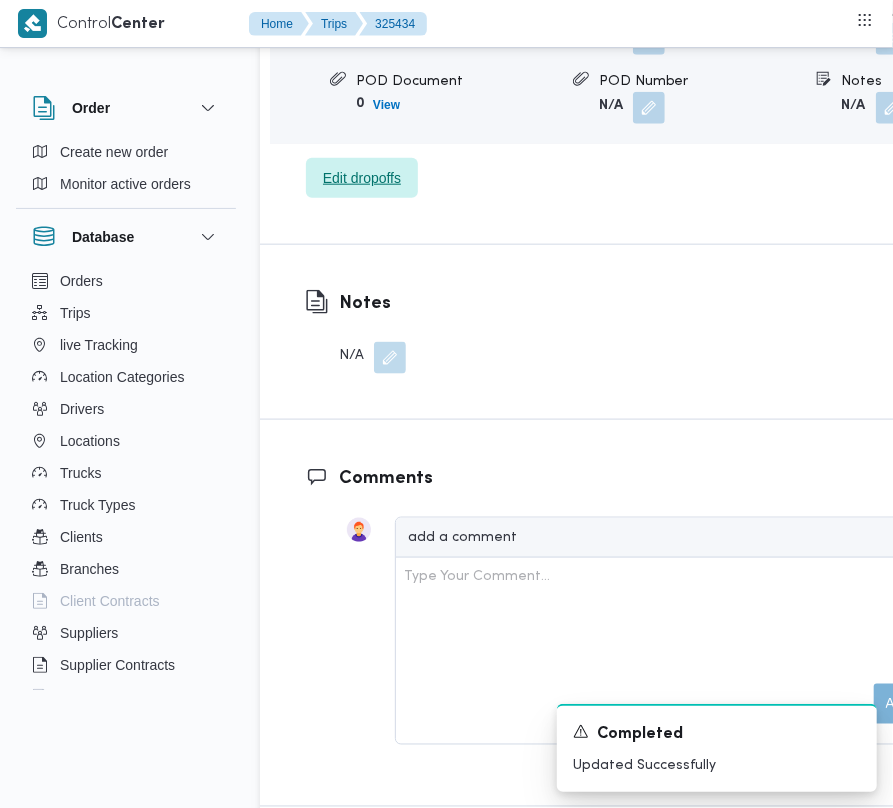 click on "Edit dropoffs" at bounding box center [362, 178] 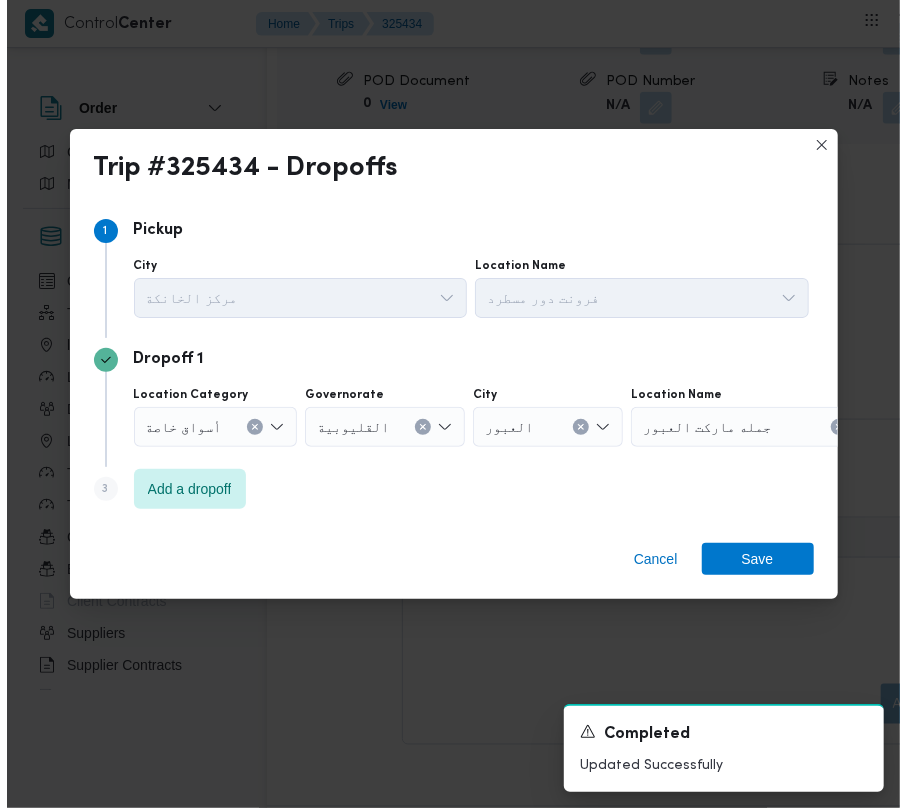 scroll, scrollTop: 3161, scrollLeft: 0, axis: vertical 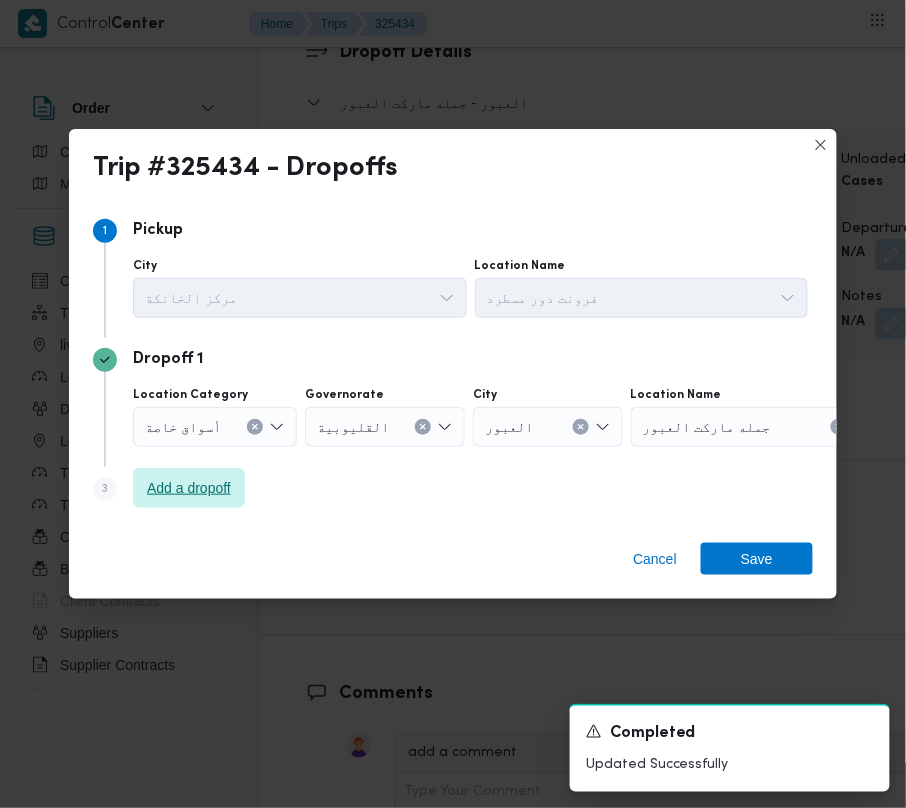 click on "Add a dropoff" at bounding box center [189, 488] 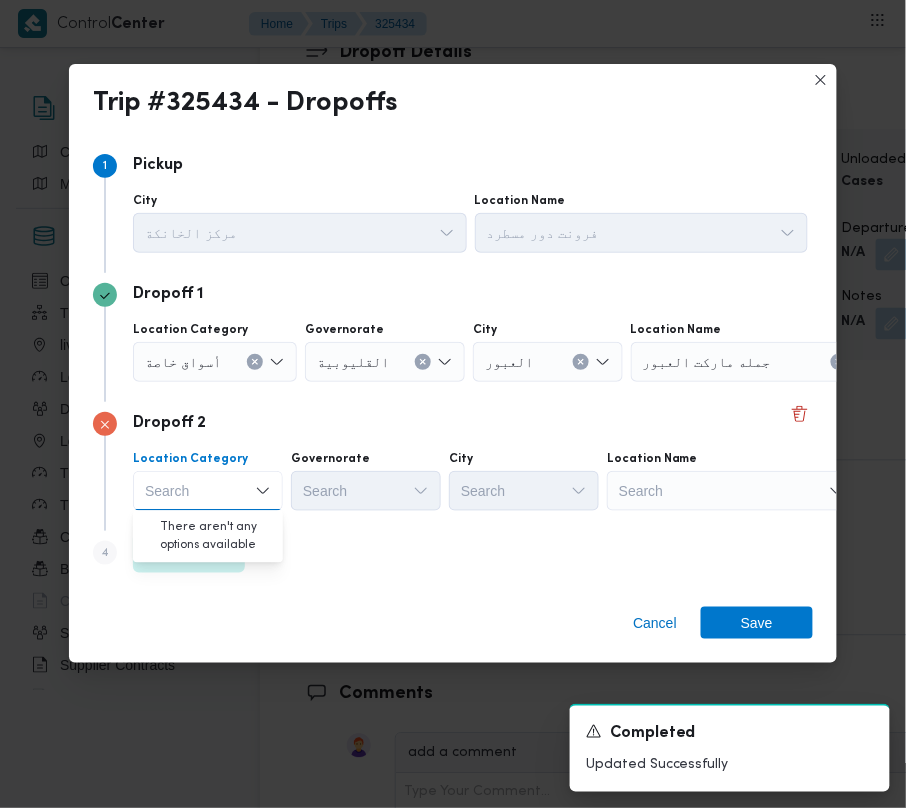 click on "Step 4 is disabled 4 Add a dropoff" at bounding box center [453, 557] 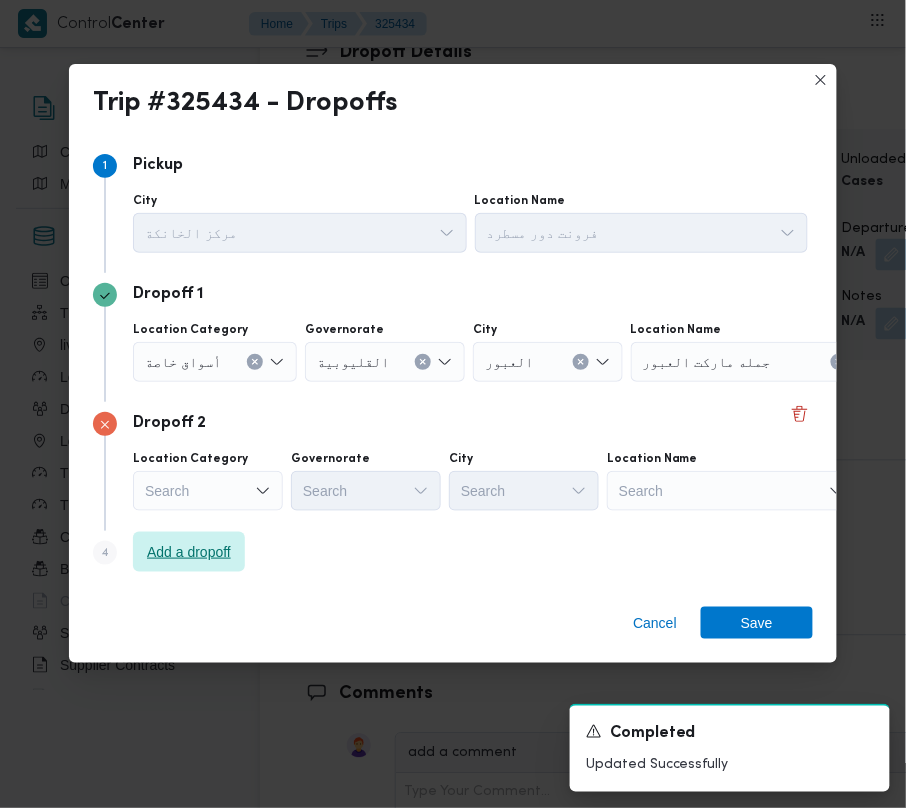 click on "Add a dropoff" at bounding box center (189, 552) 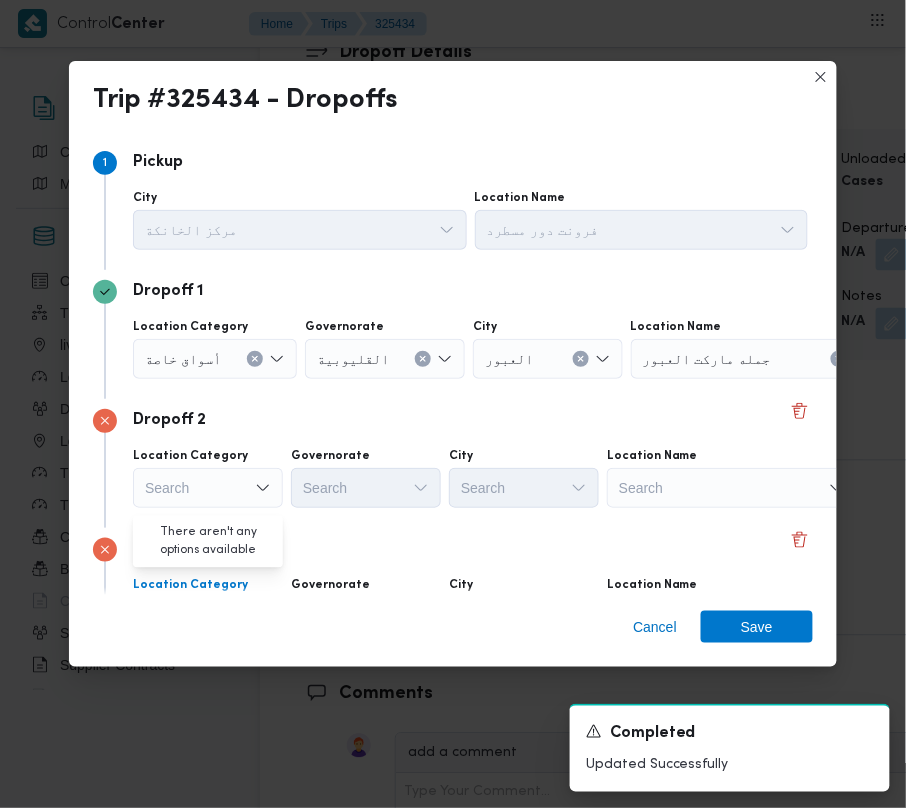 scroll, scrollTop: 121, scrollLeft: 0, axis: vertical 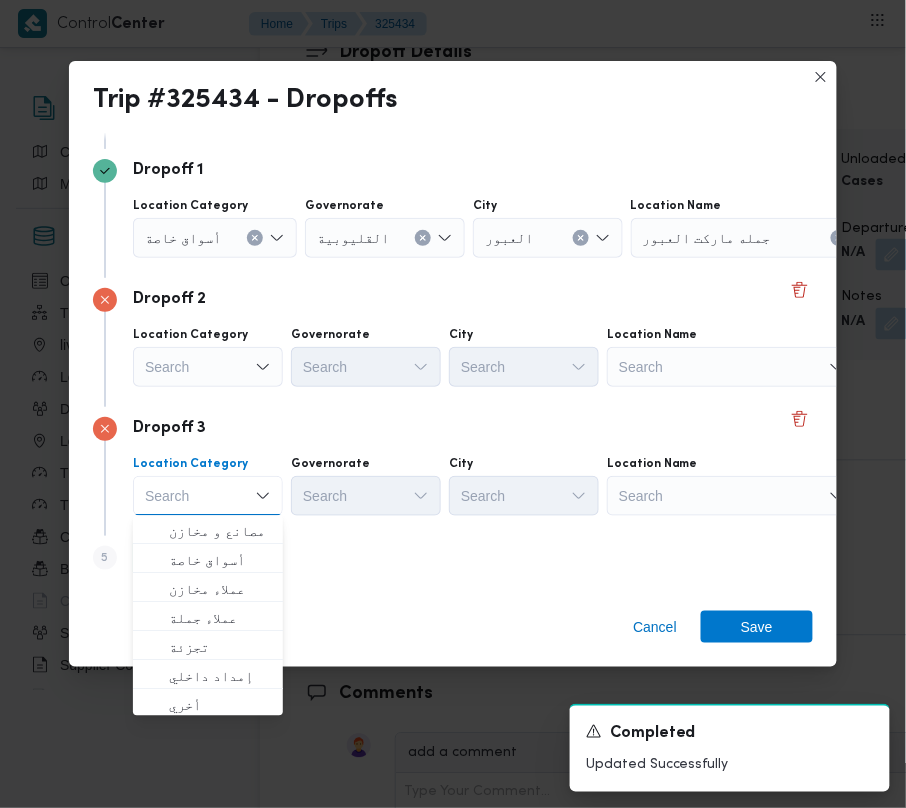 click on "Search" at bounding box center (756, 238) 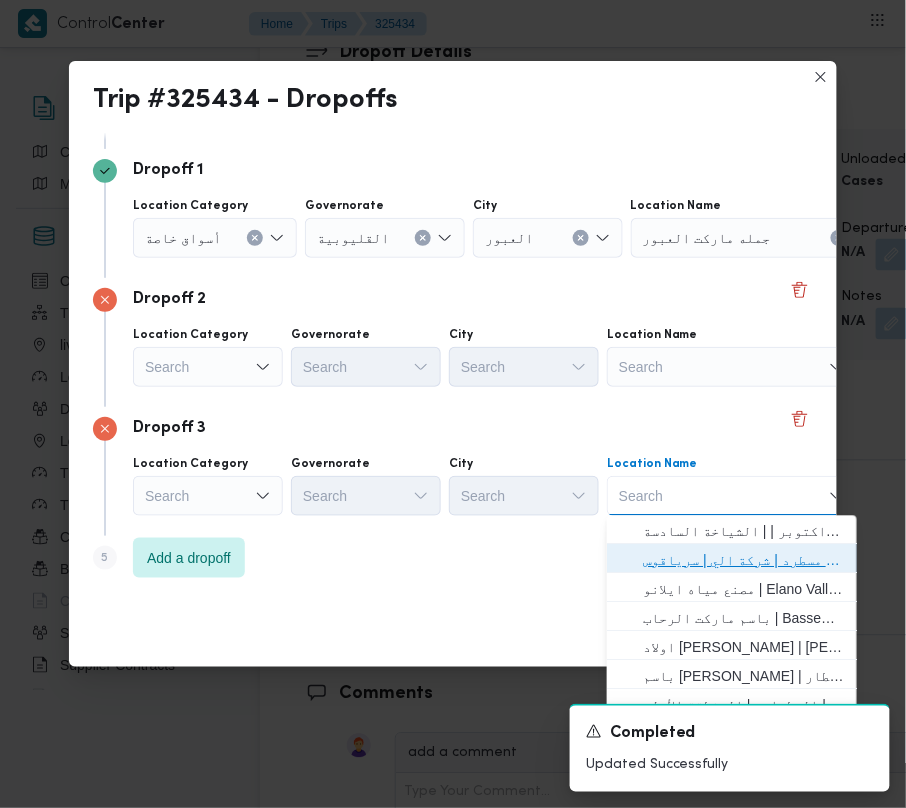 click on "فرونت دور مسطرد | شركة الي | سرياقوس" at bounding box center [744, 561] 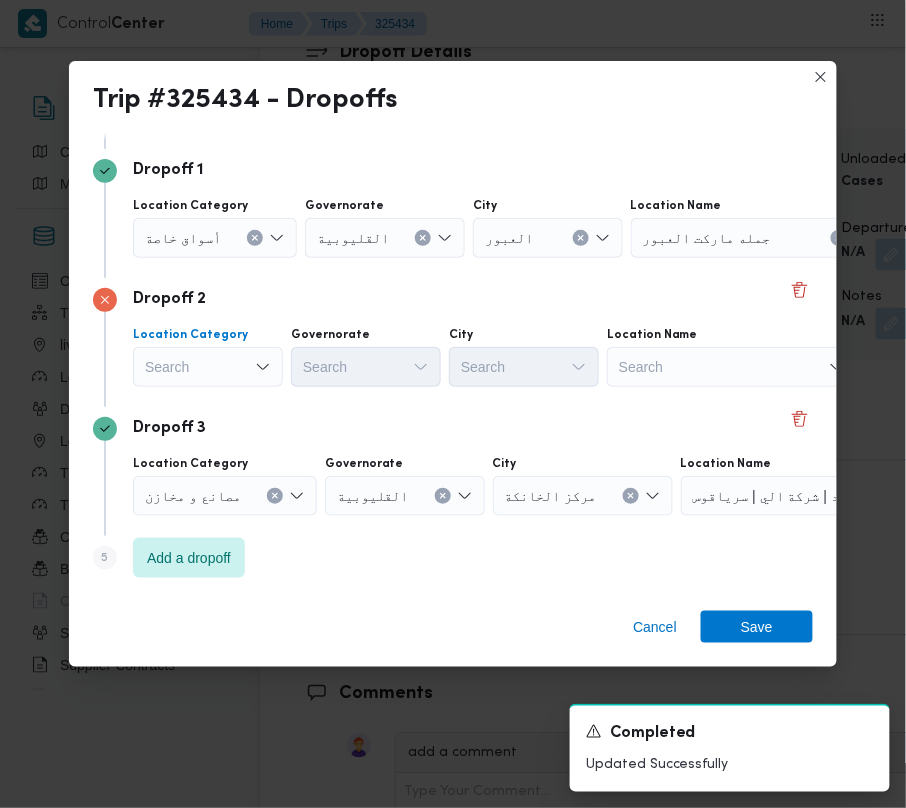 click on "Search" at bounding box center (215, 238) 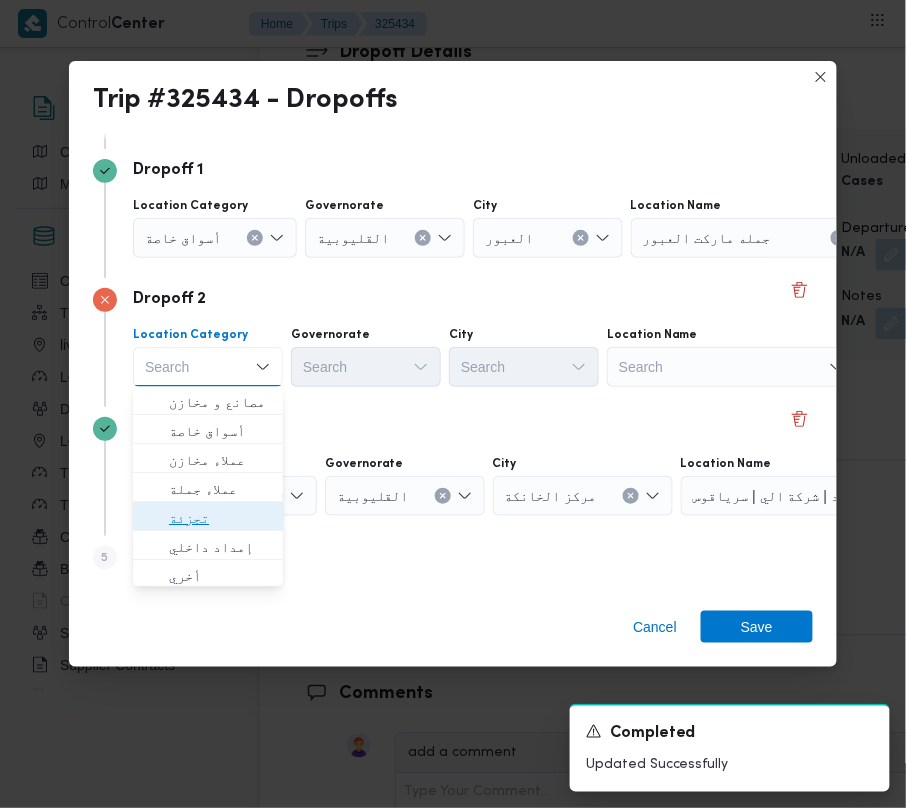 click on "تجزئة" at bounding box center (220, 519) 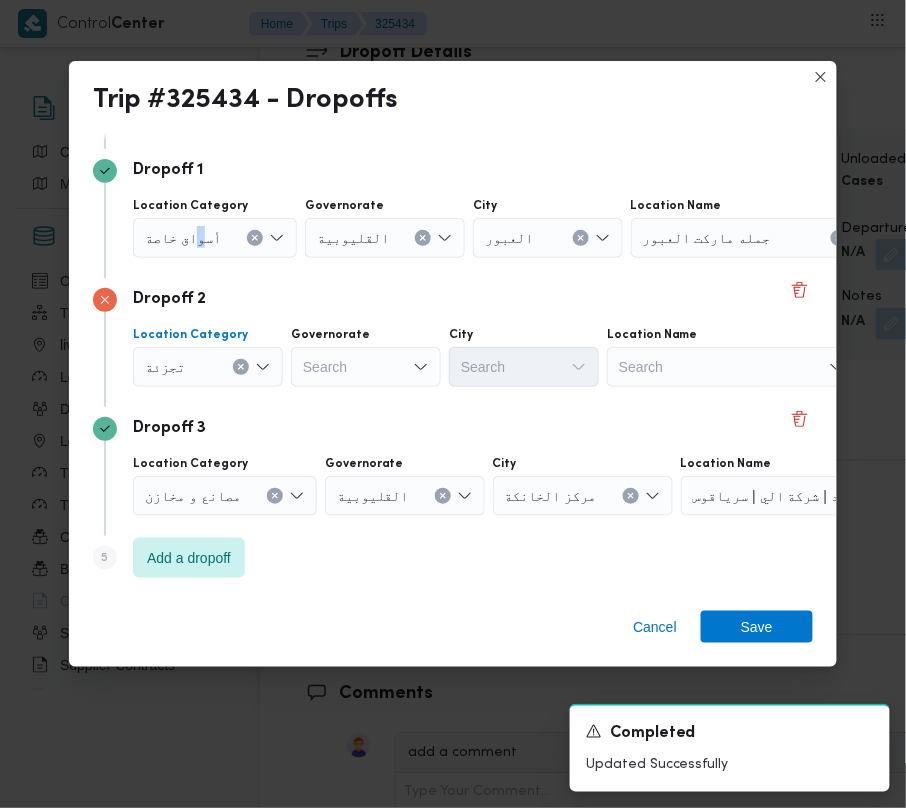 click on "أسواق خاصة" at bounding box center [215, 238] 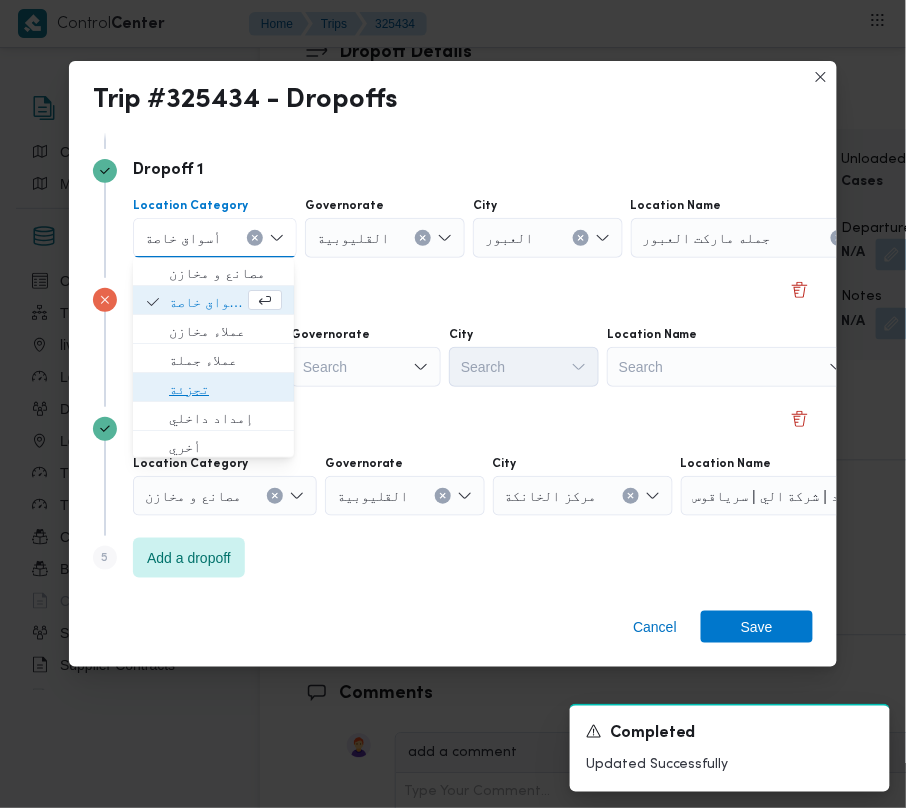 drag, startPoint x: 206, startPoint y: 377, endPoint x: 217, endPoint y: 378, distance: 11.045361 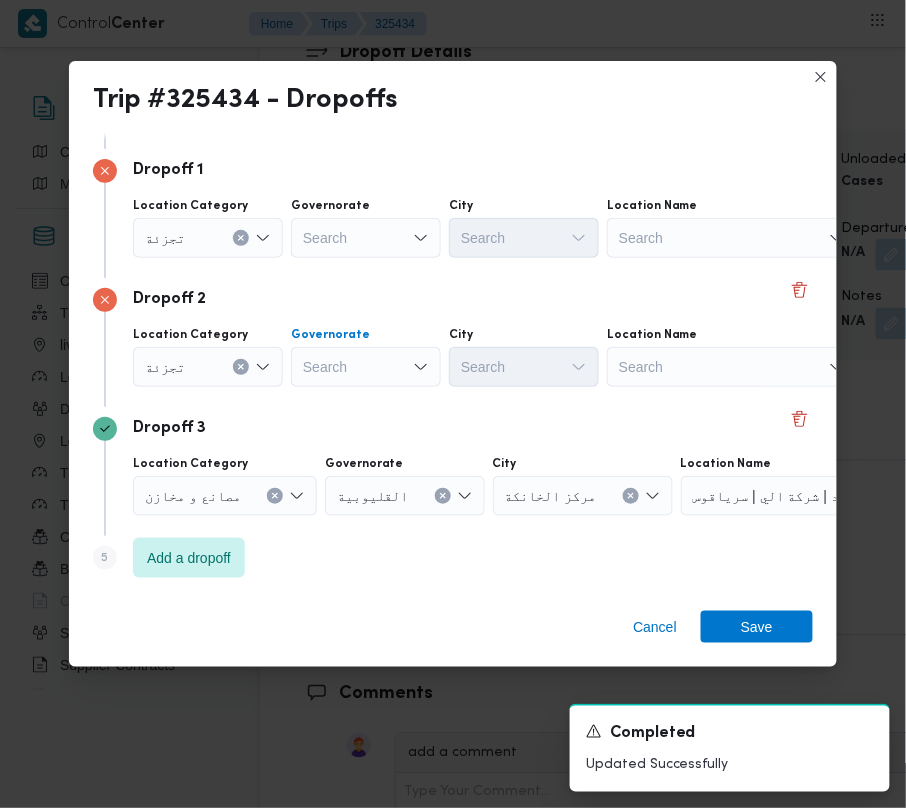 click on "Search" at bounding box center (366, 238) 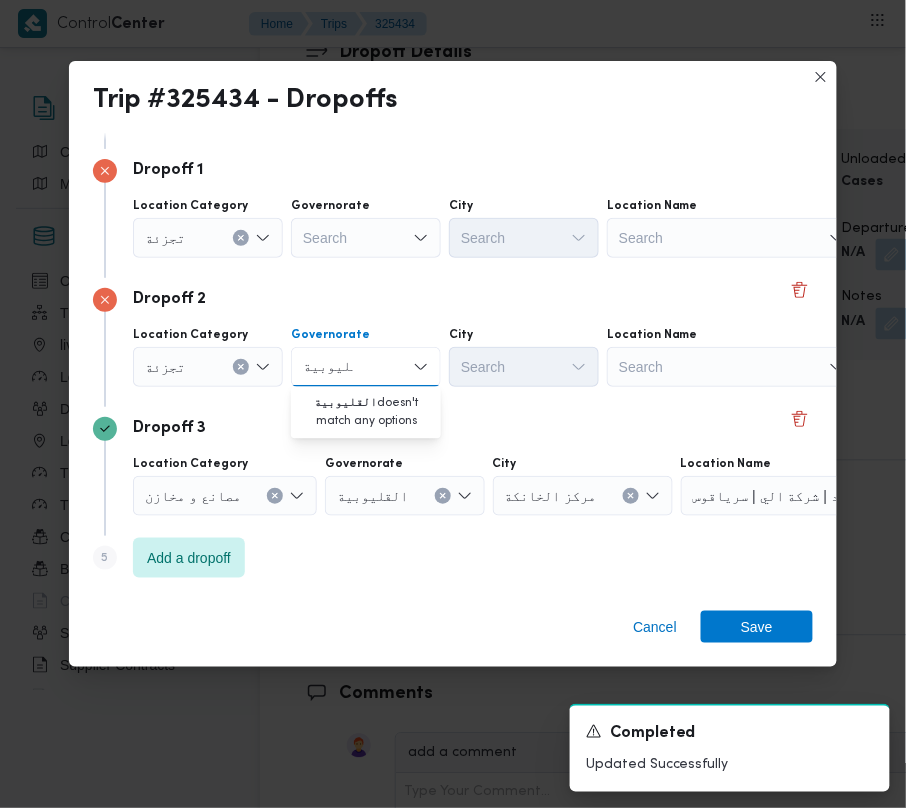 click on "Search" at bounding box center [366, 238] 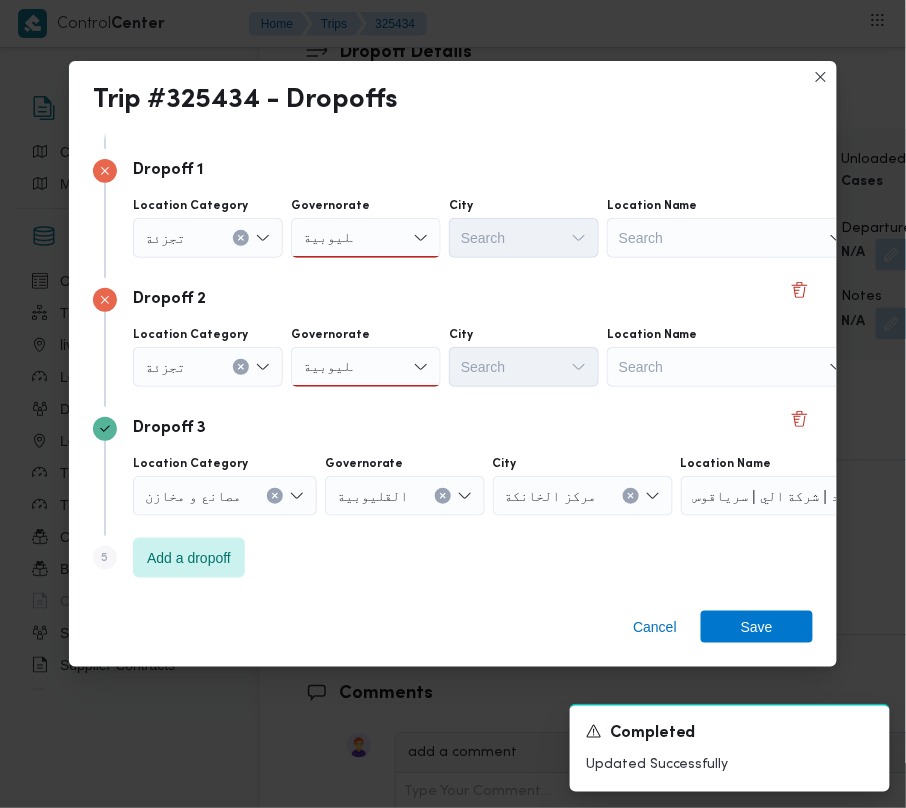 click on "القليوبية القليوبية" at bounding box center (366, 238) 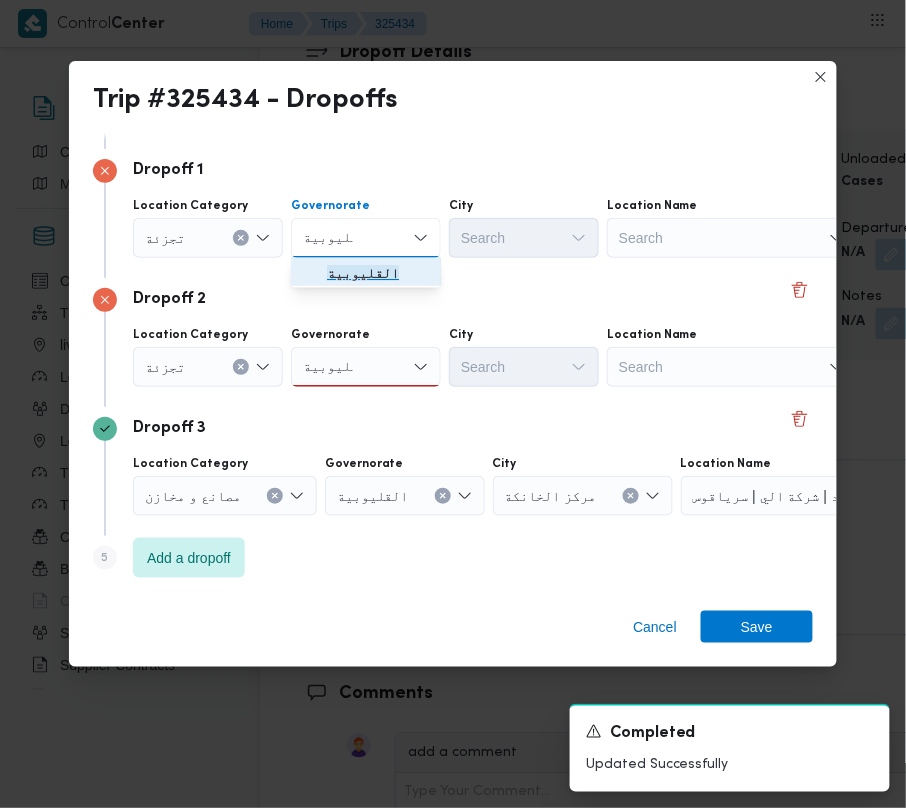 drag, startPoint x: 366, startPoint y: 265, endPoint x: 370, endPoint y: 325, distance: 60.133186 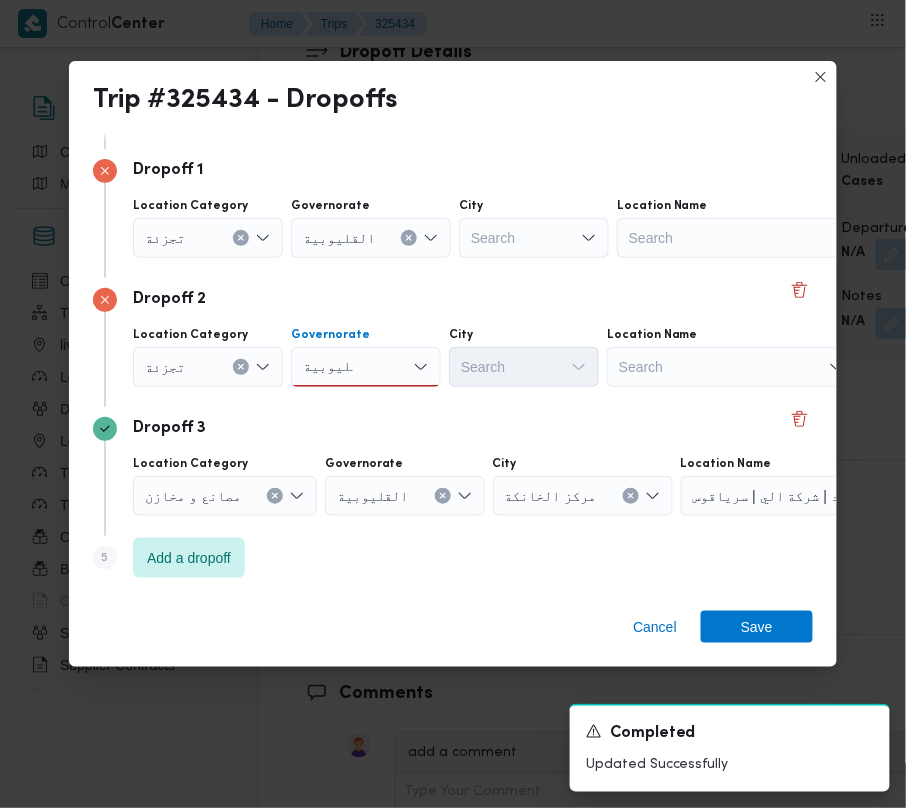 click on "القليوبية القليوبية" at bounding box center (366, 367) 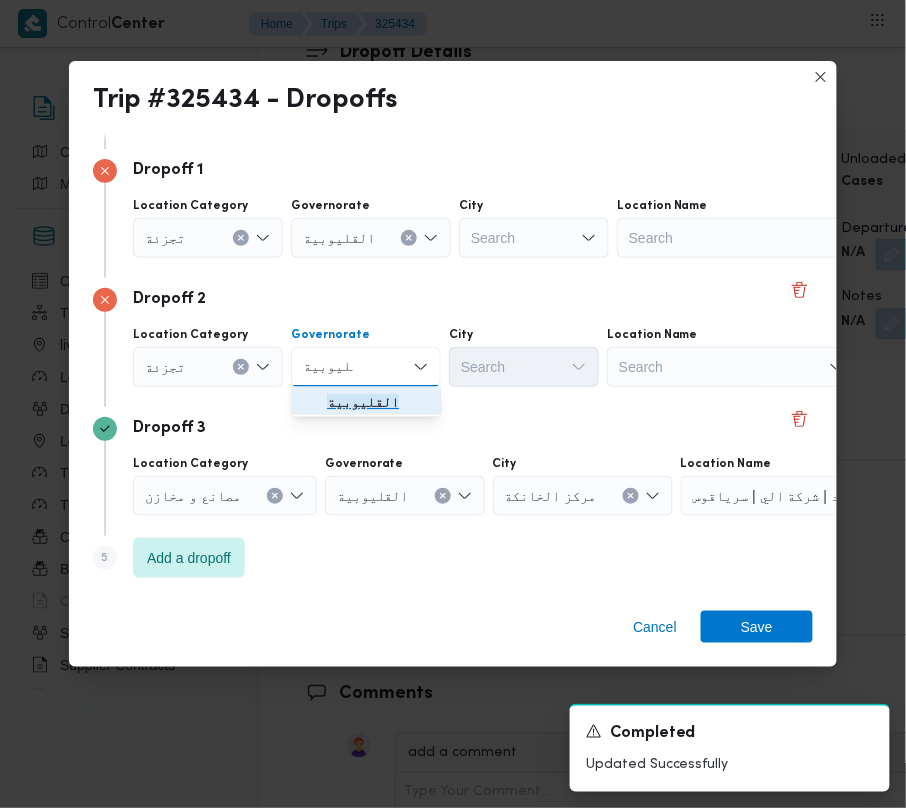 drag, startPoint x: 378, startPoint y: 380, endPoint x: 380, endPoint y: 394, distance: 14.142136 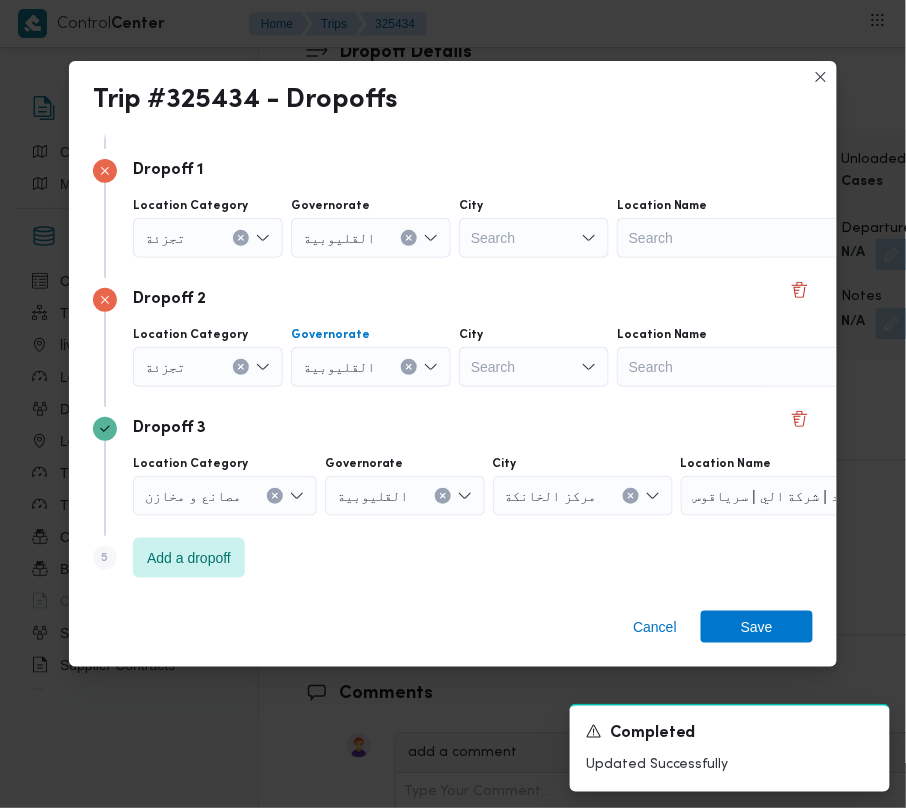 click on "Search" at bounding box center (534, 238) 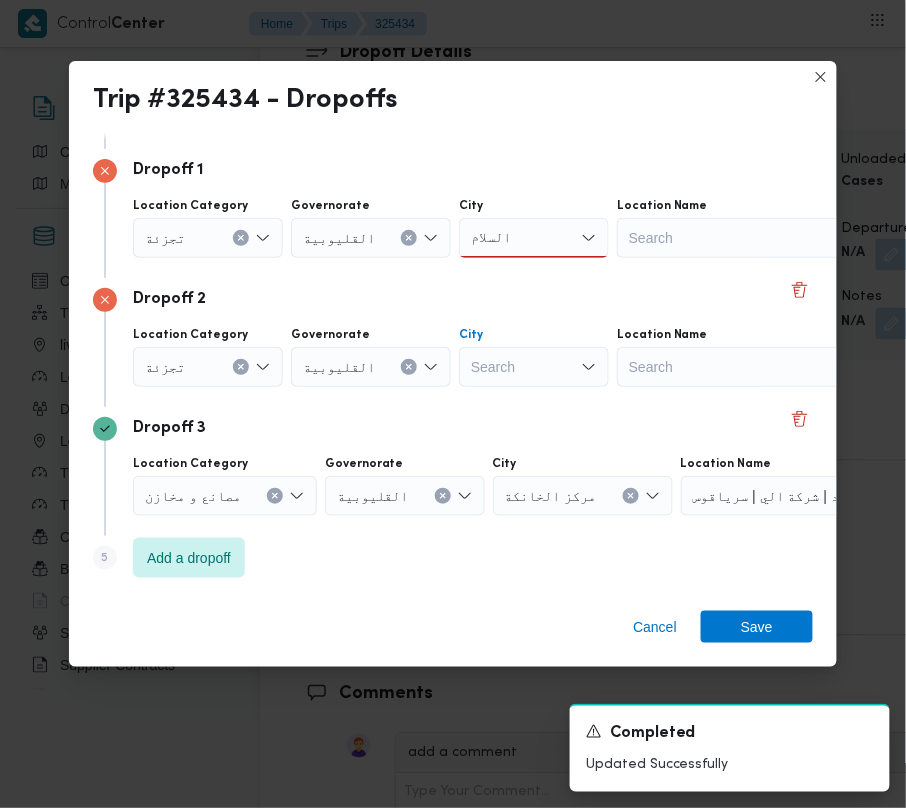 click on "Search" at bounding box center [534, 238] 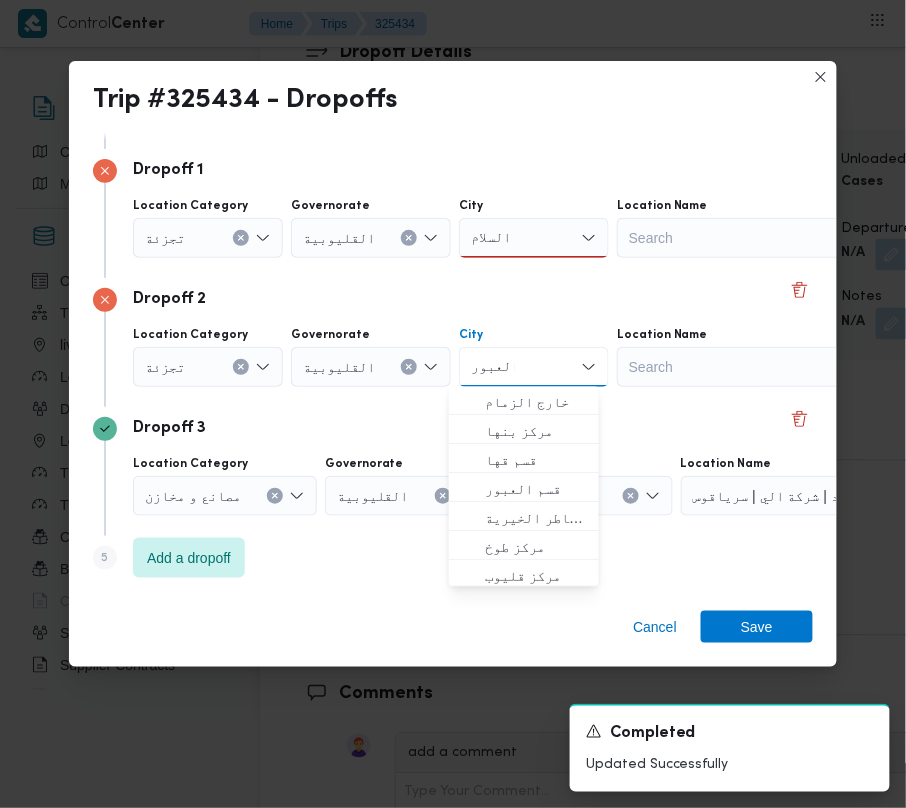 click on "السلام السلام" at bounding box center [534, 238] 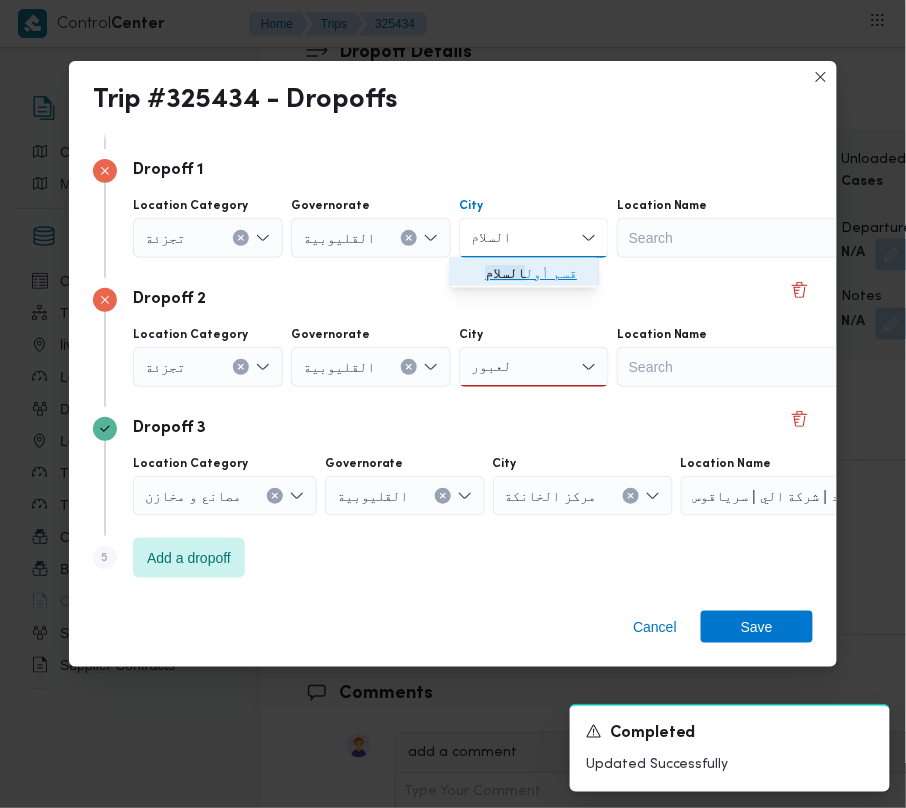 click on "السلام" at bounding box center (505, 274) 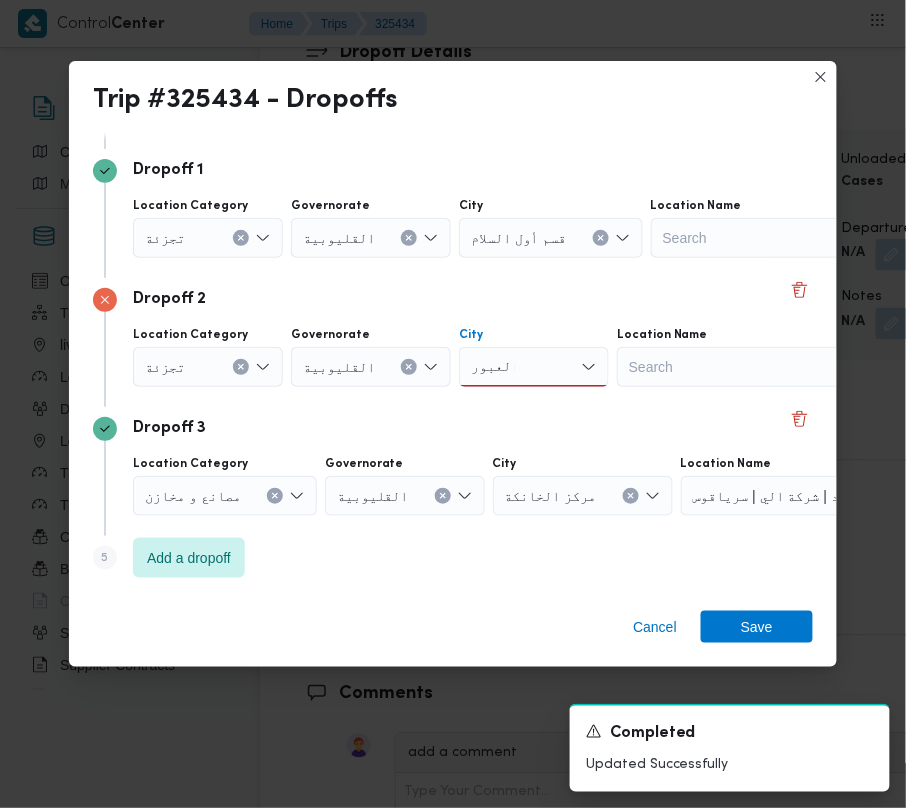 click on "العبور  العبور" at bounding box center (534, 367) 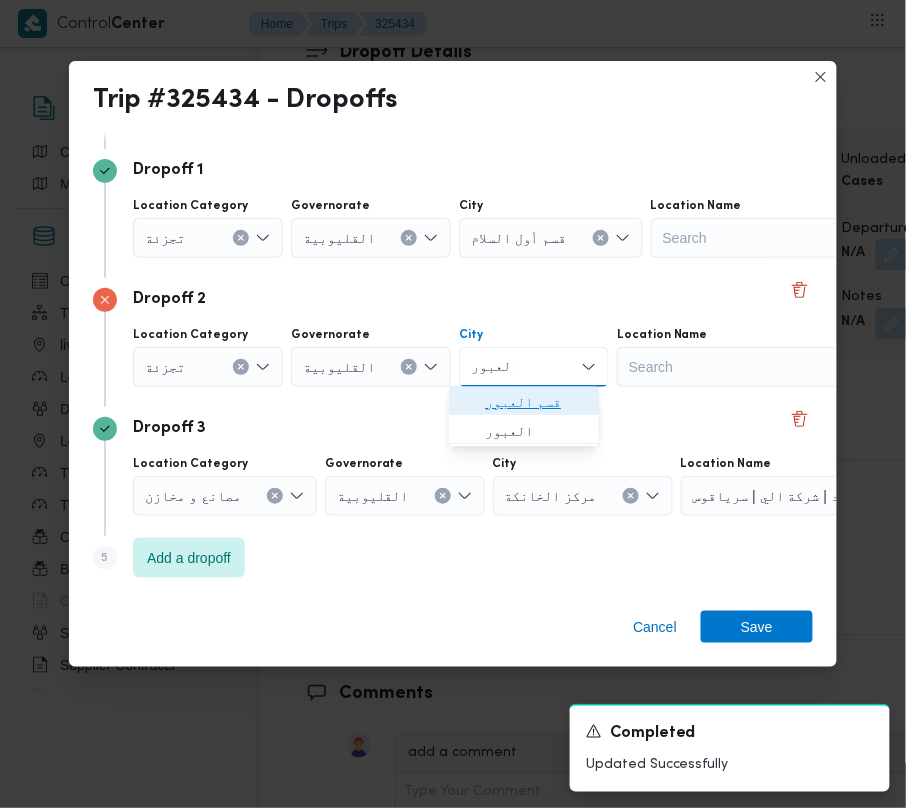 click on "قسم العبور" at bounding box center [536, 403] 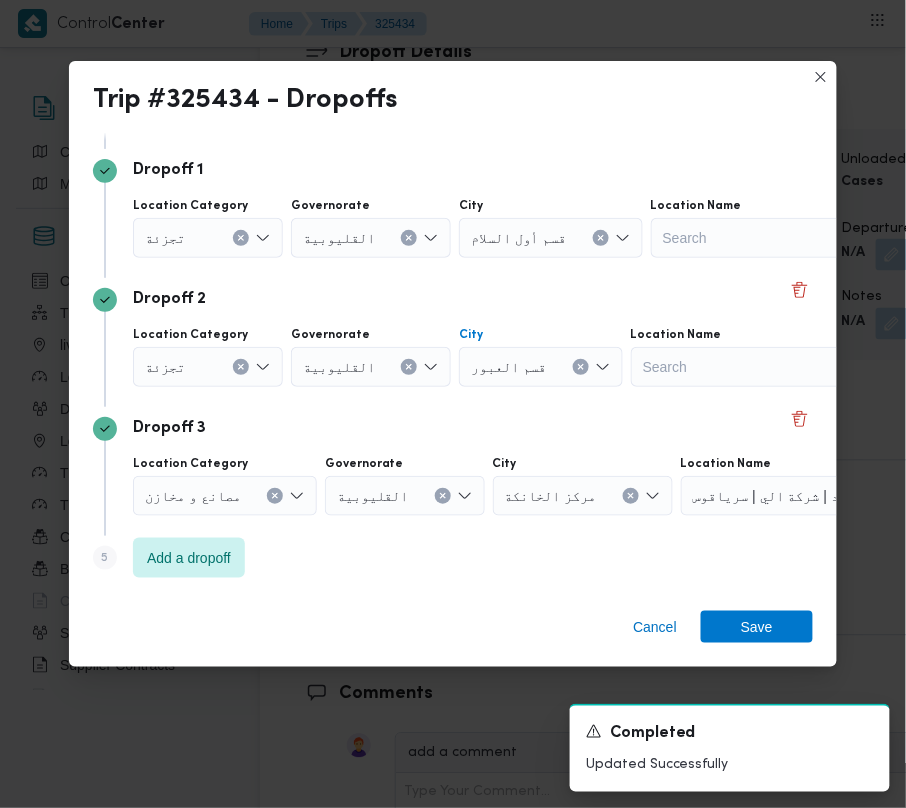 click on "Cancel Save" at bounding box center [453, 631] 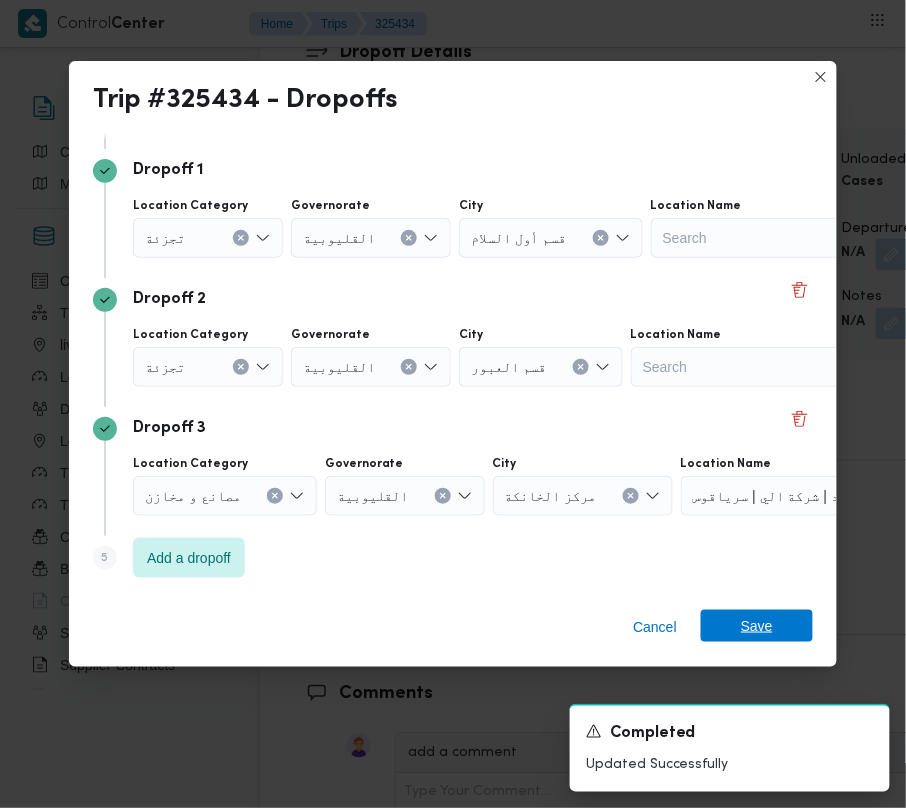 click on "Save" at bounding box center [757, 626] 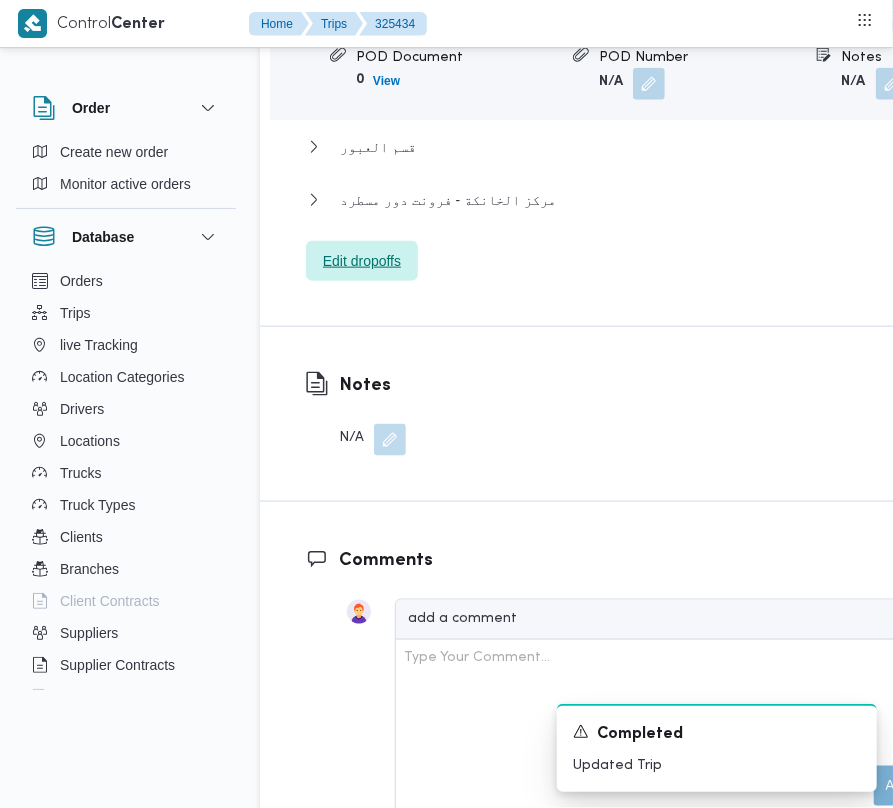 scroll, scrollTop: 2694, scrollLeft: 0, axis: vertical 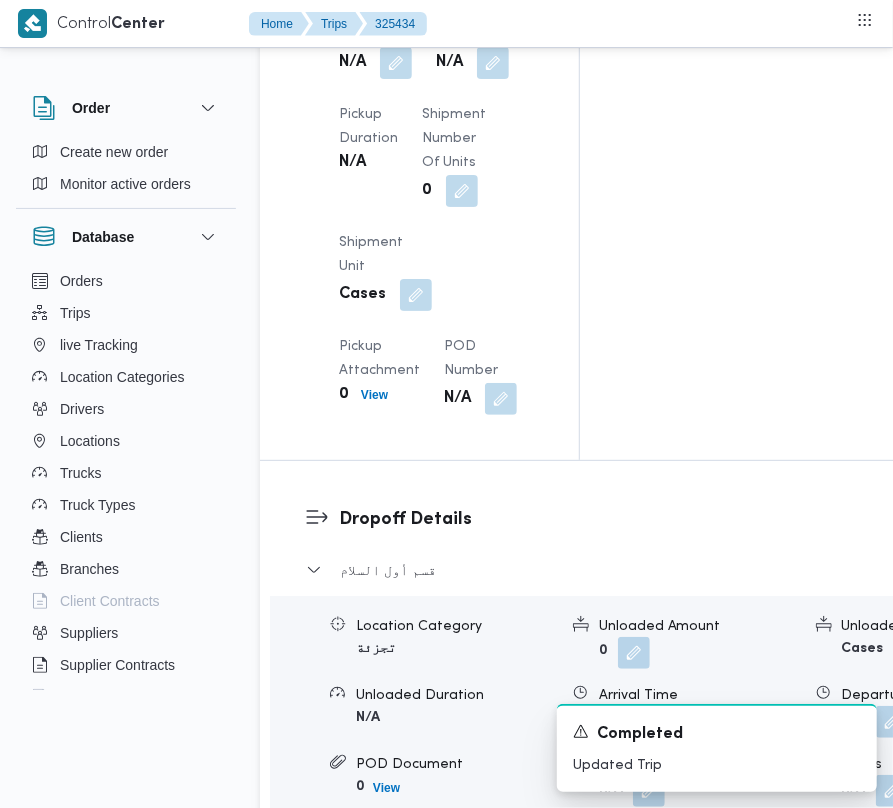 click at bounding box center [391, 63] 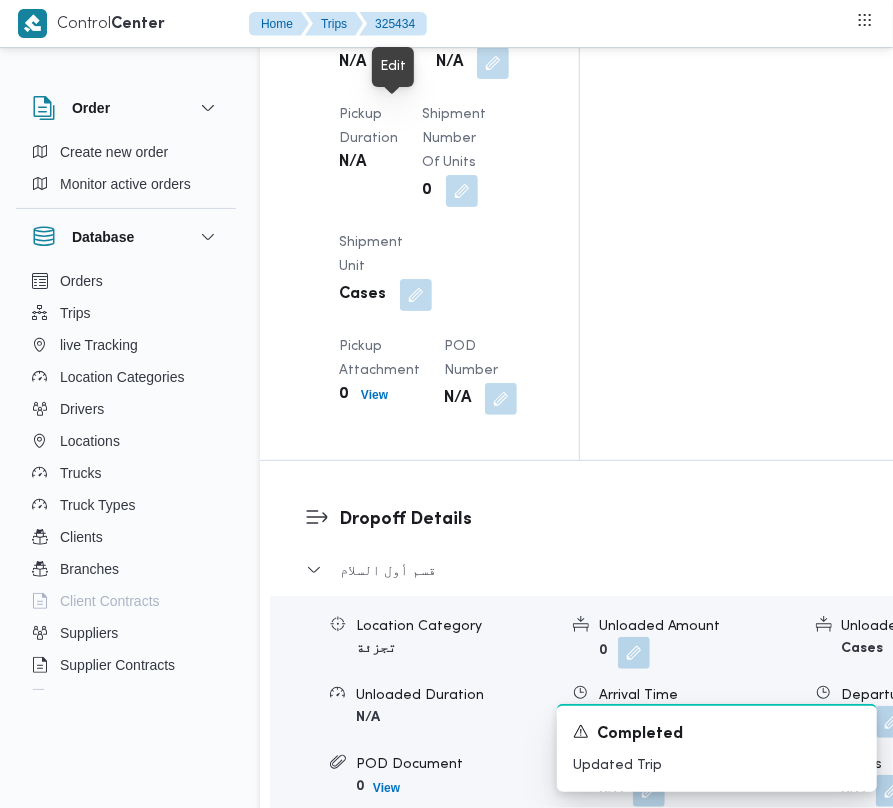 click at bounding box center (396, 62) 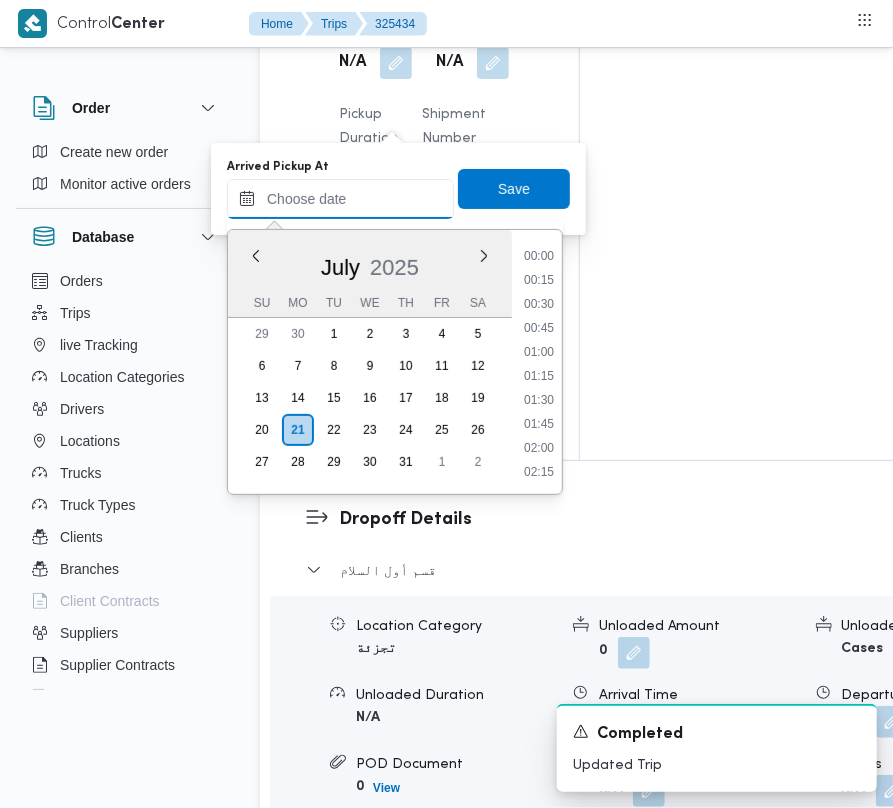 click on "Arrived Pickup At" at bounding box center [340, 199] 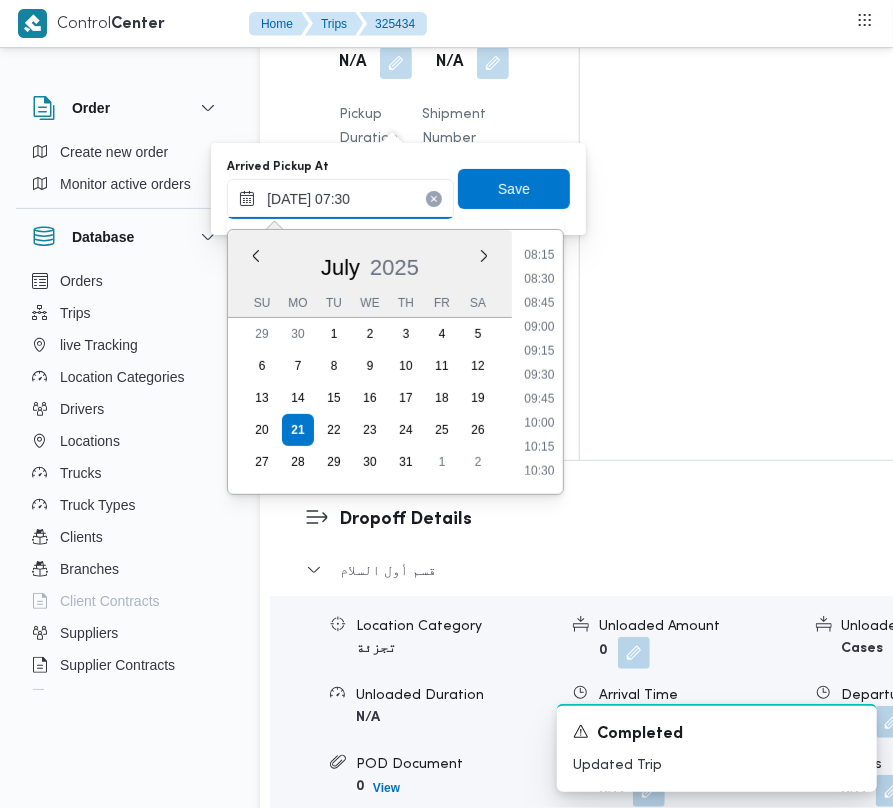 scroll, scrollTop: 720, scrollLeft: 0, axis: vertical 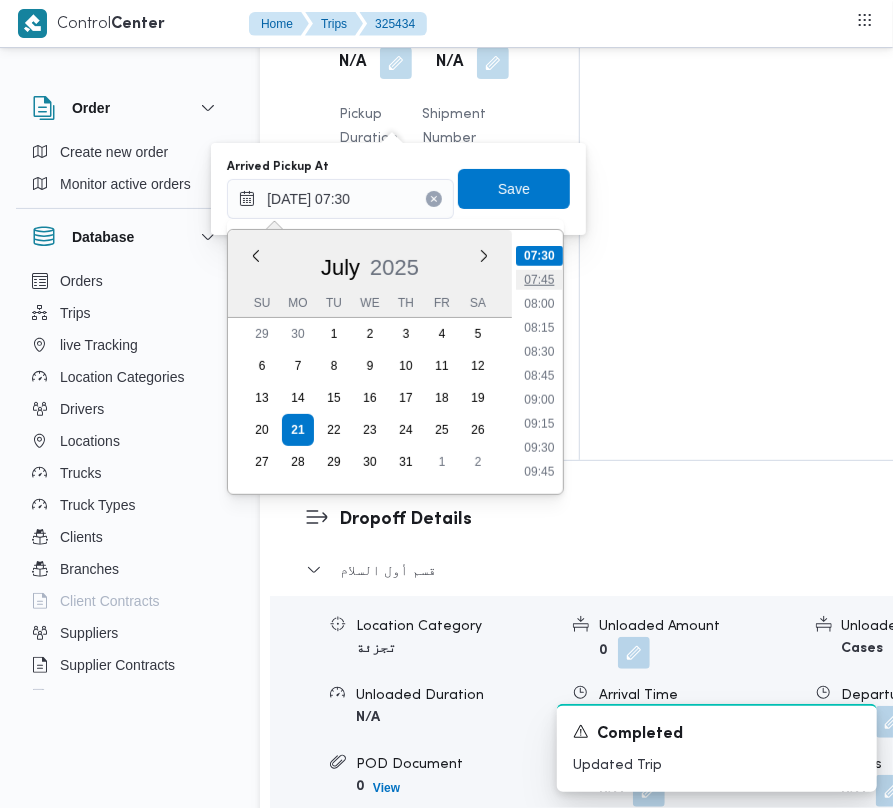 click on "07:45" at bounding box center [539, 280] 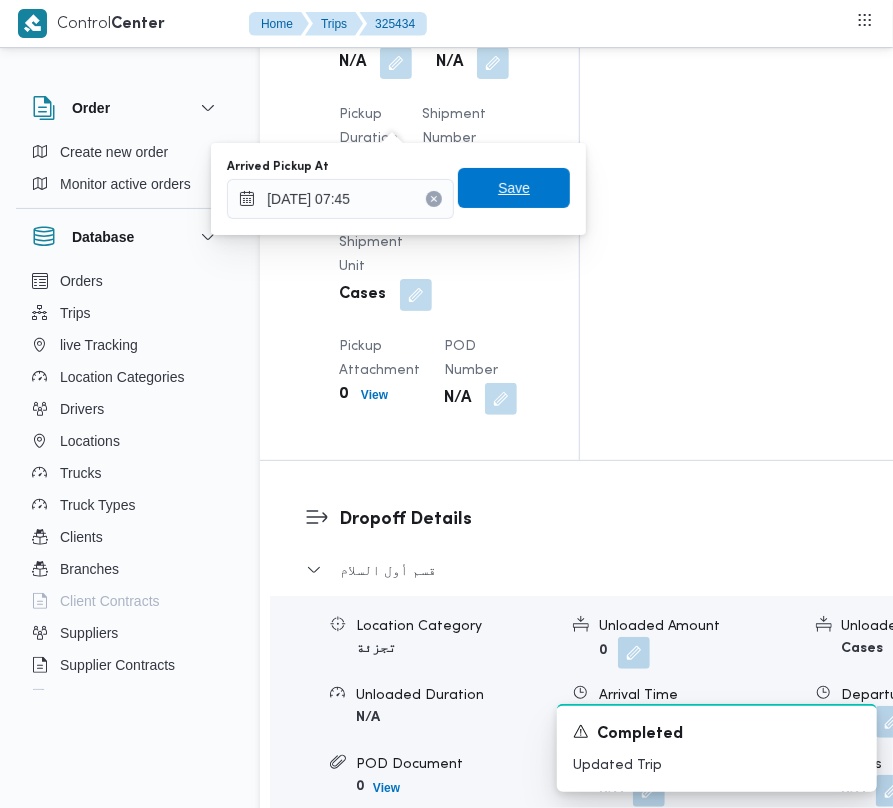 click on "Save" at bounding box center (514, 188) 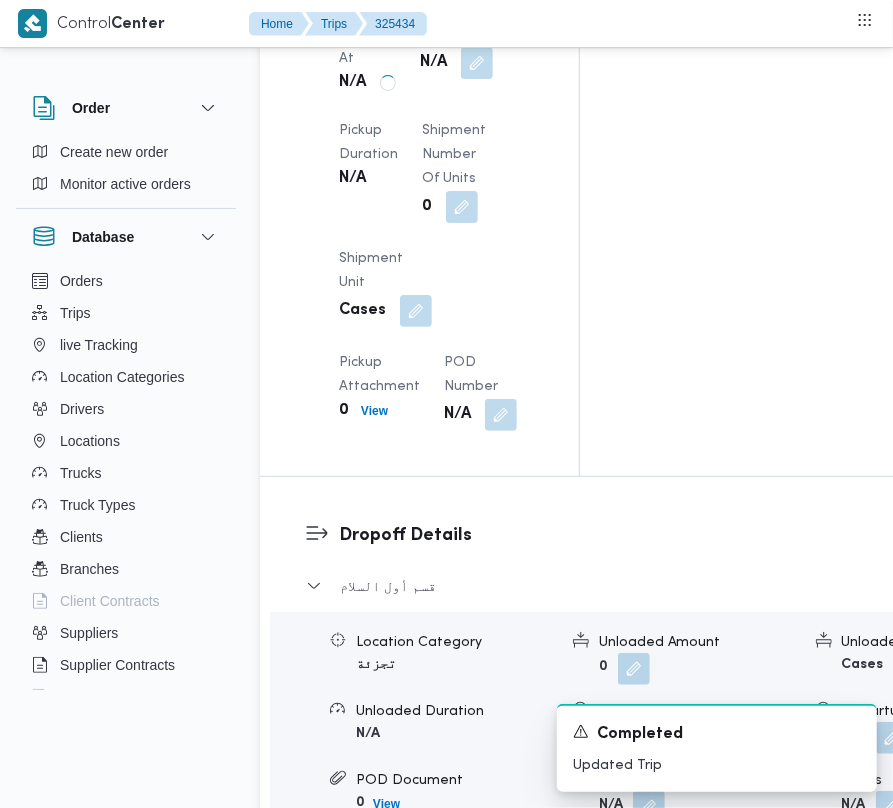 click on "Arrived Pickup At N/A Left Pickup At N/A Pickup Duration N/A Shipment Number of Units 0 Shipment Unit Cases Pickup Attachment 0 View POD Number N/A" at bounding box center [436, 215] 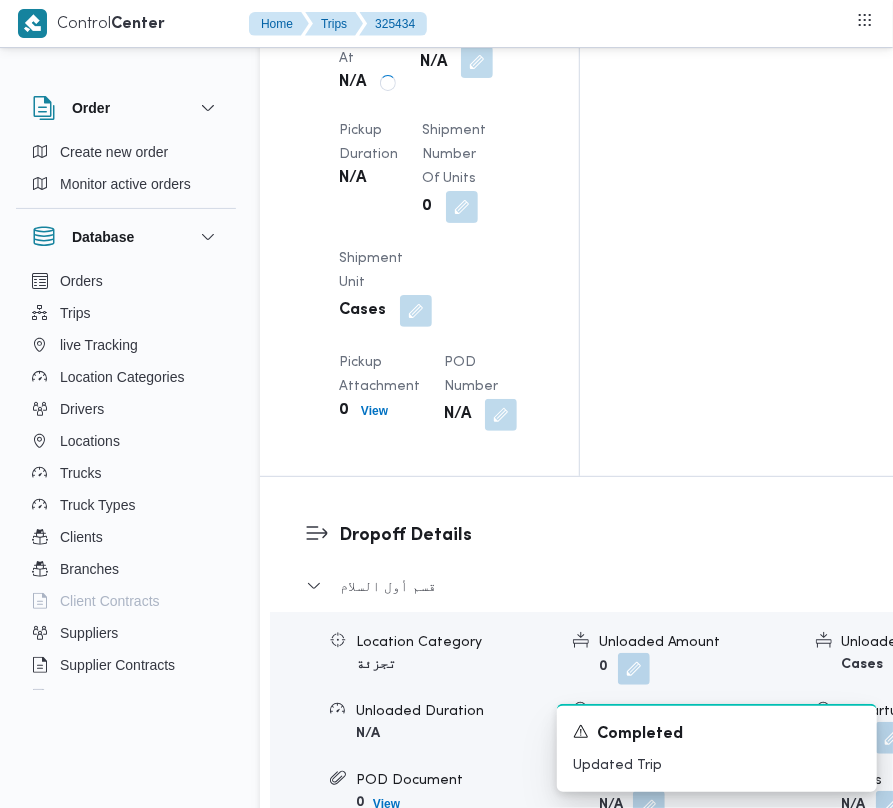 click at bounding box center [477, 62] 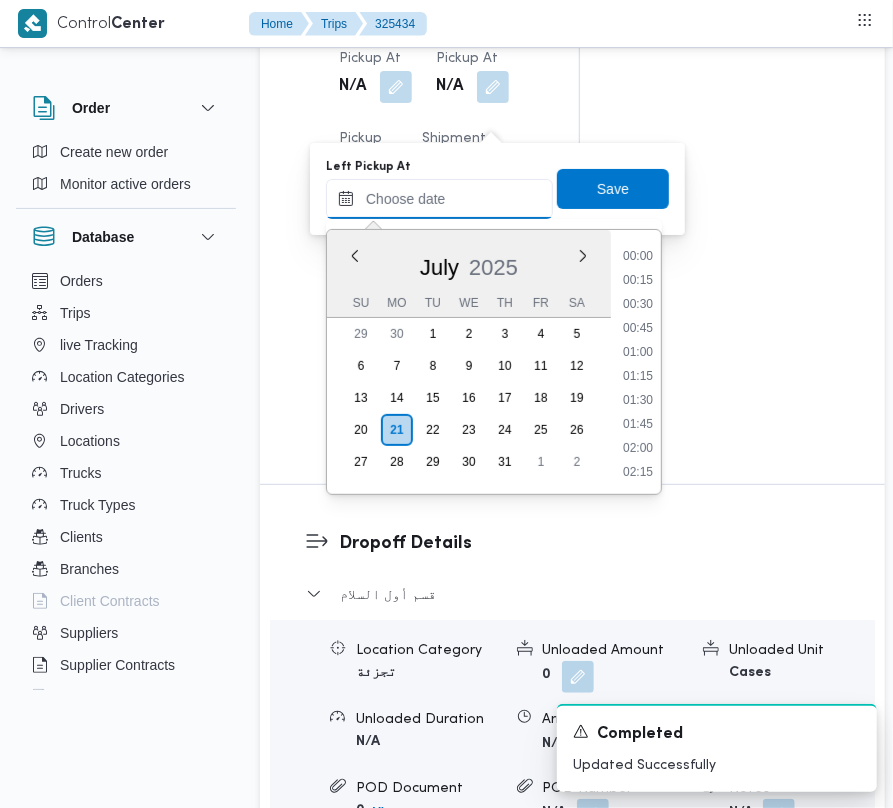 click on "Left Pickup At" at bounding box center [439, 199] 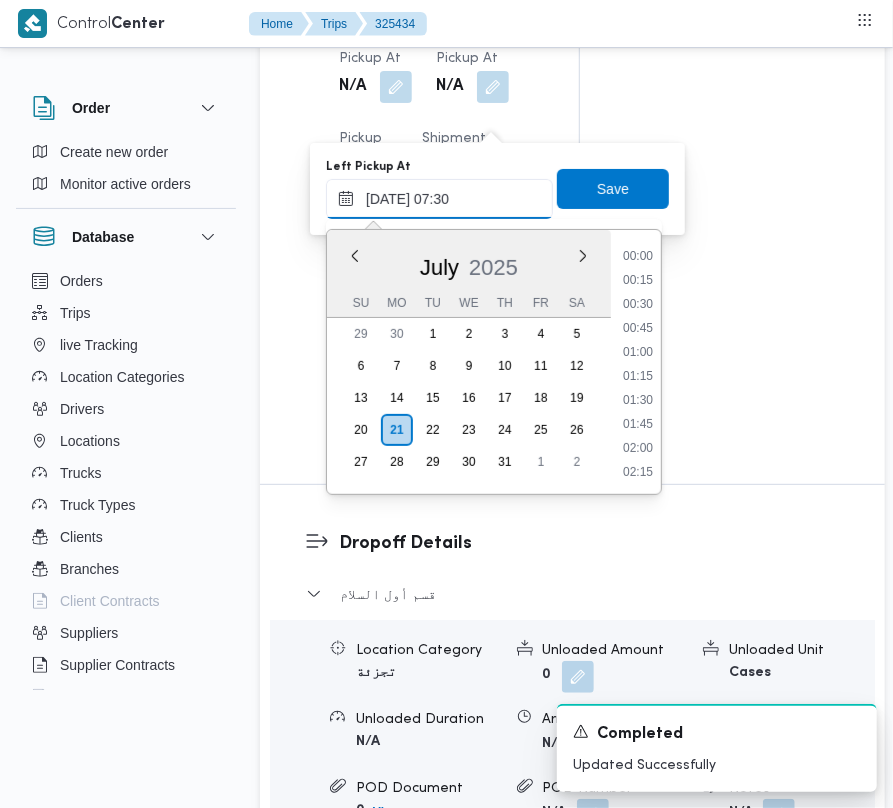 scroll, scrollTop: 720, scrollLeft: 0, axis: vertical 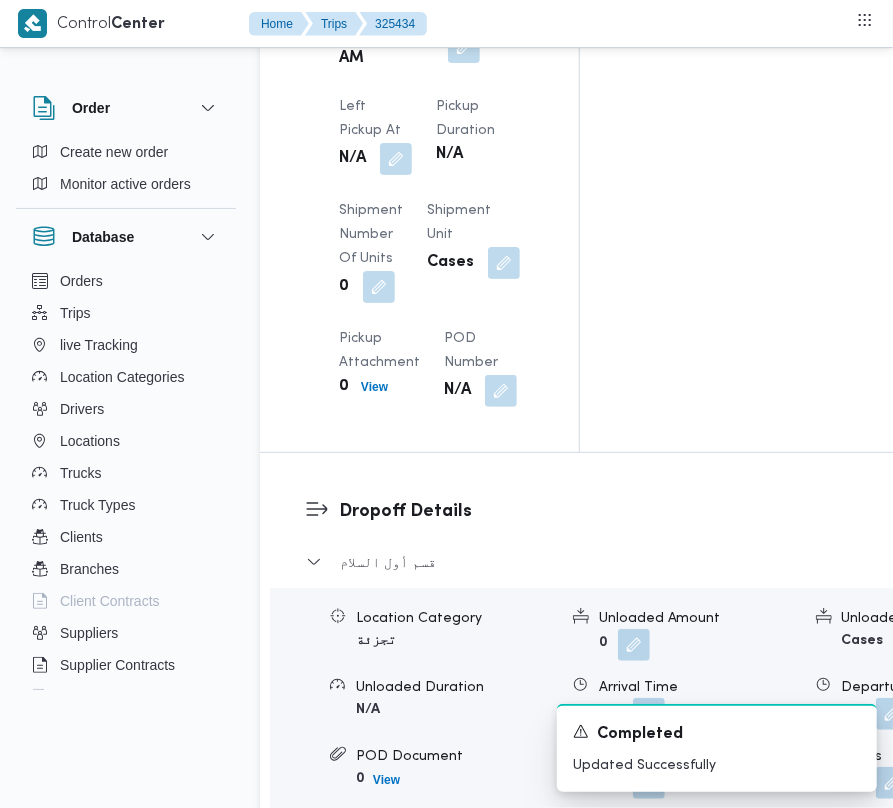 drag, startPoint x: 650, startPoint y: 318, endPoint x: 644, endPoint y: 304, distance: 15.231546 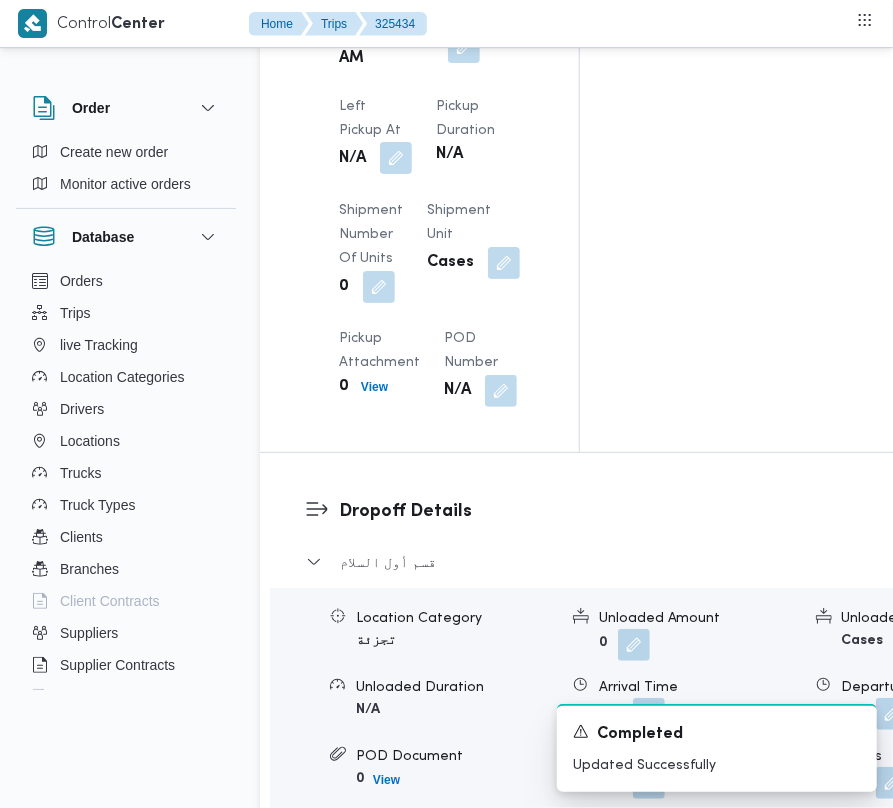 click at bounding box center (396, 158) 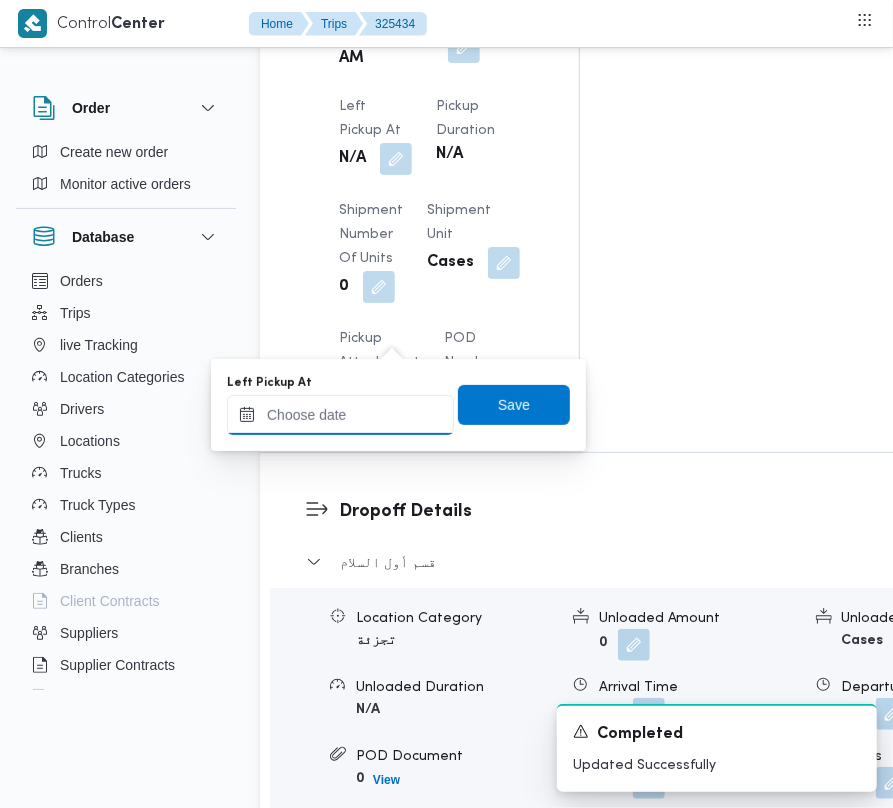 click on "Left Pickup At" at bounding box center (340, 415) 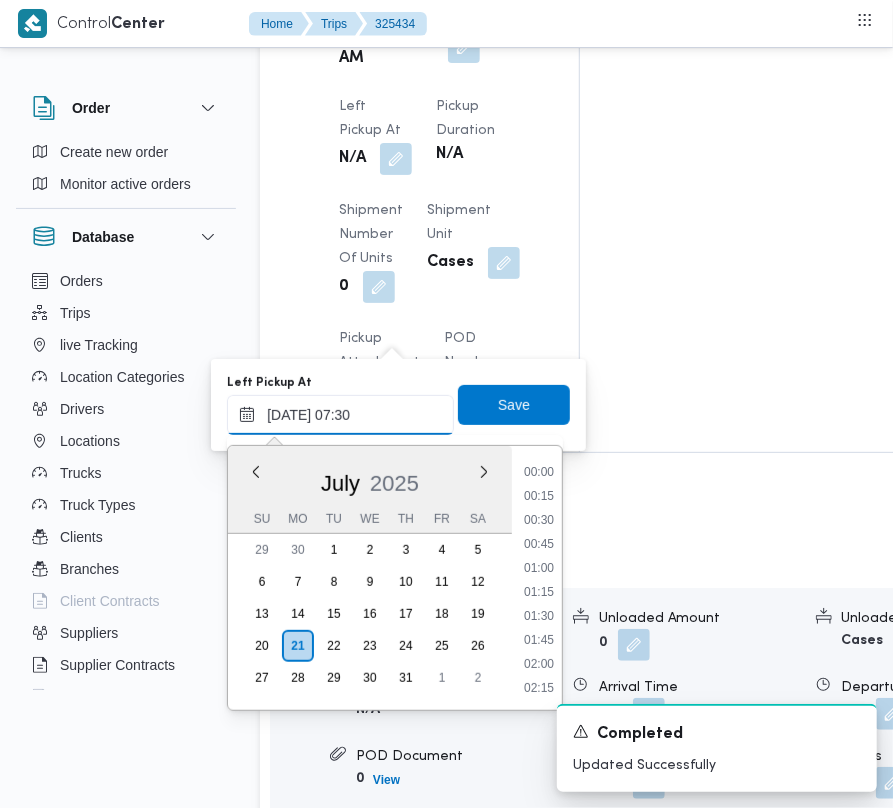 scroll, scrollTop: 720, scrollLeft: 0, axis: vertical 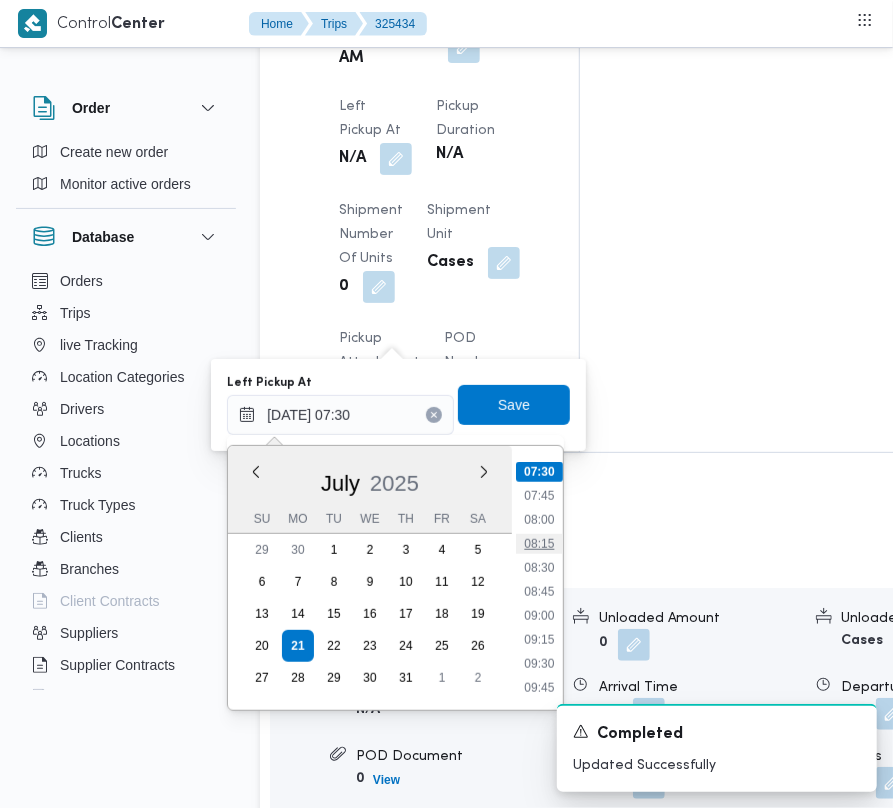 click on "08:15" at bounding box center (539, 544) 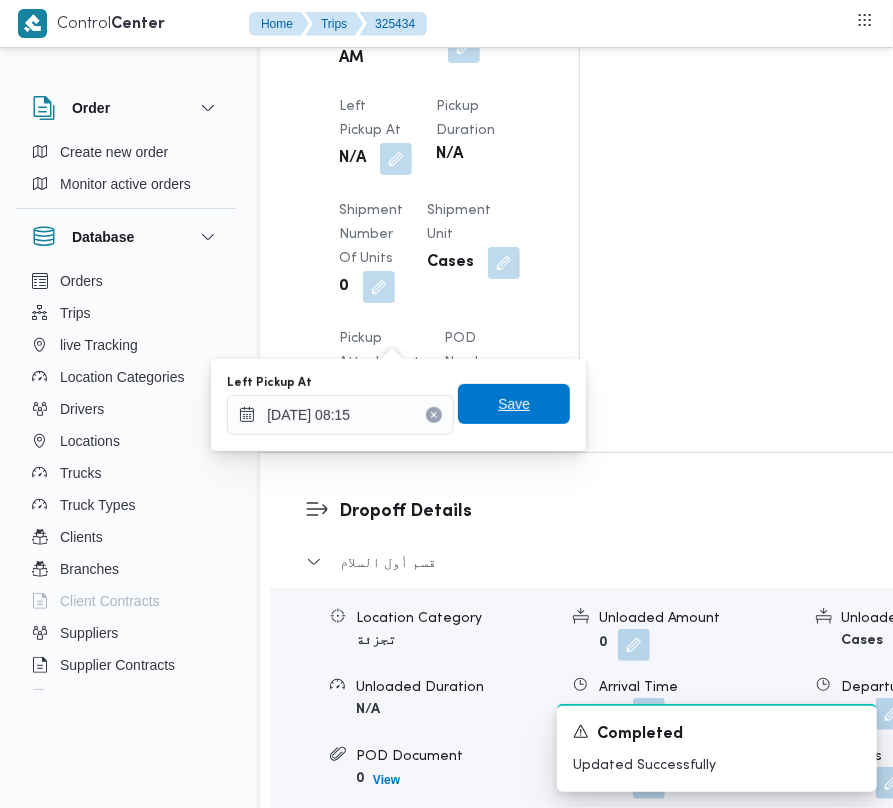 click on "Save" at bounding box center [514, 404] 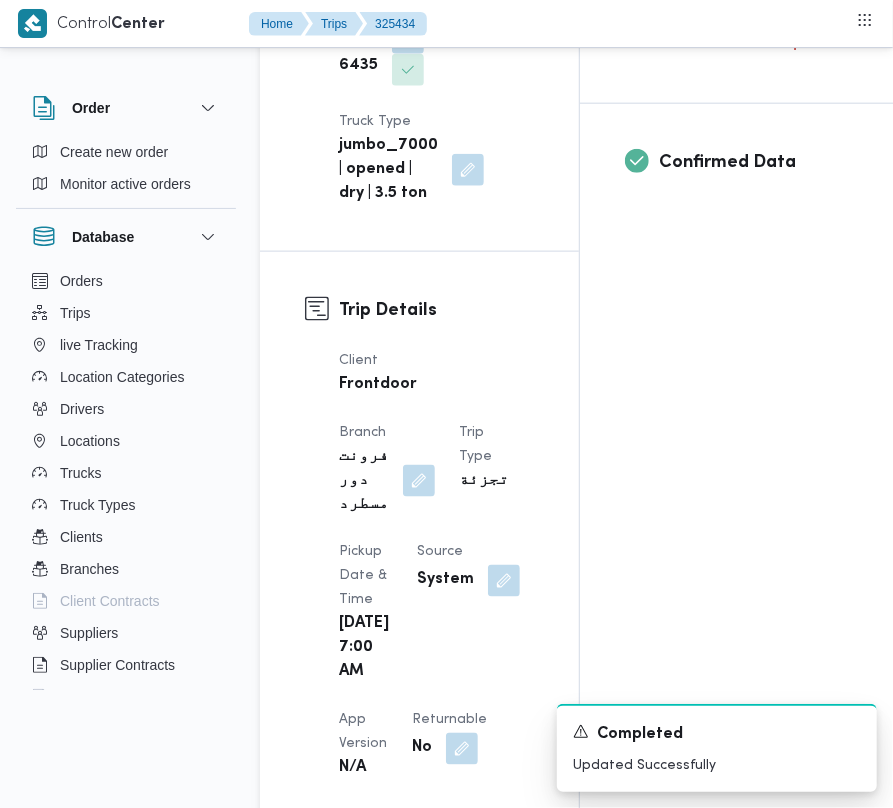 scroll, scrollTop: 0, scrollLeft: 0, axis: both 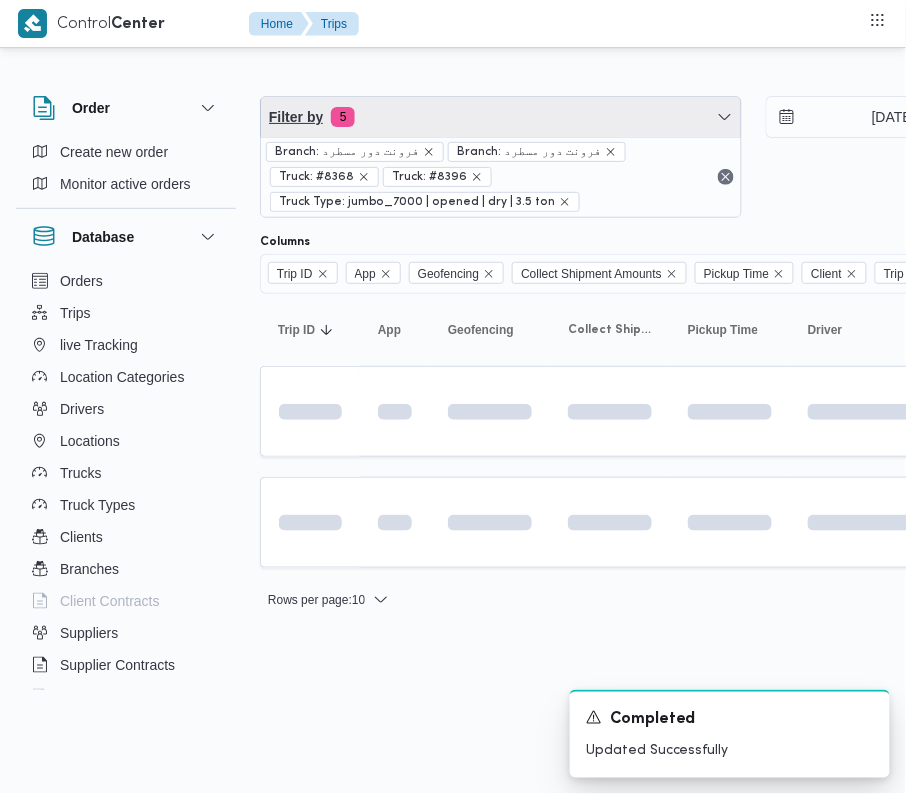 click on "Filter by 5" at bounding box center (501, 117) 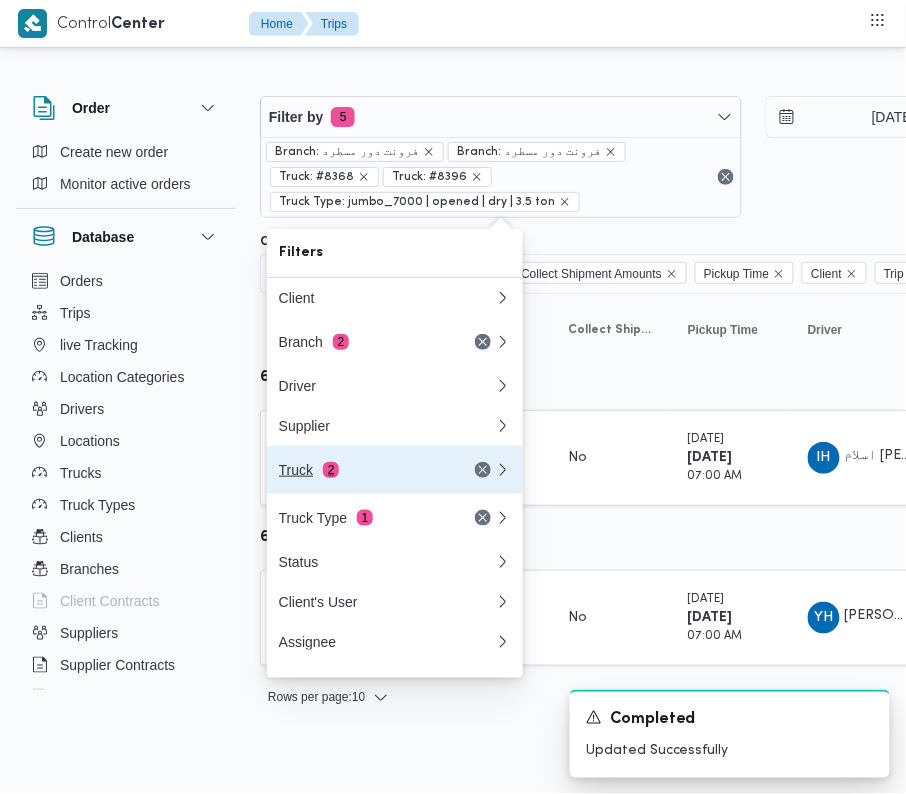 drag, startPoint x: 365, startPoint y: 489, endPoint x: 297, endPoint y: 502, distance: 69.2315 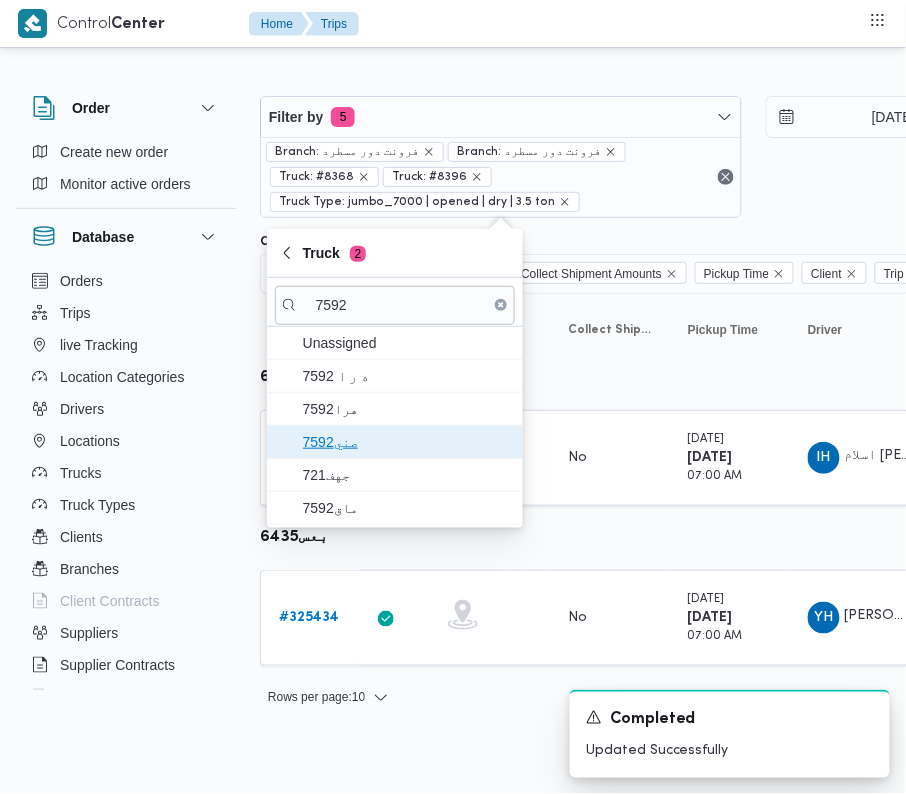 click on "7592صني" at bounding box center (407, 442) 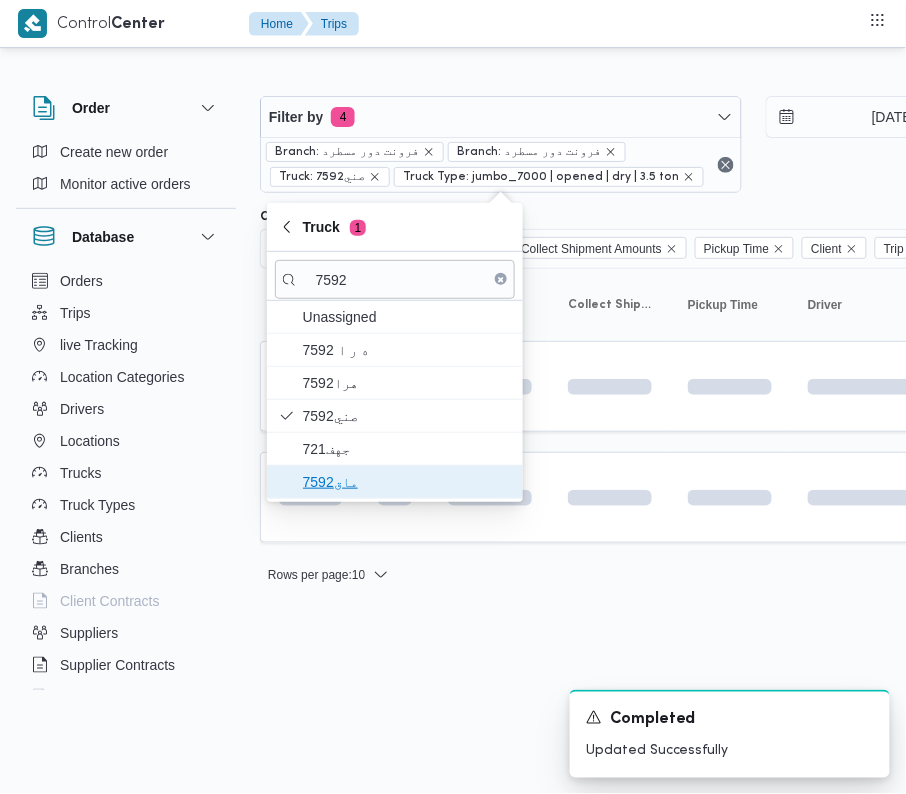 click on "ماق7592" at bounding box center [407, 482] 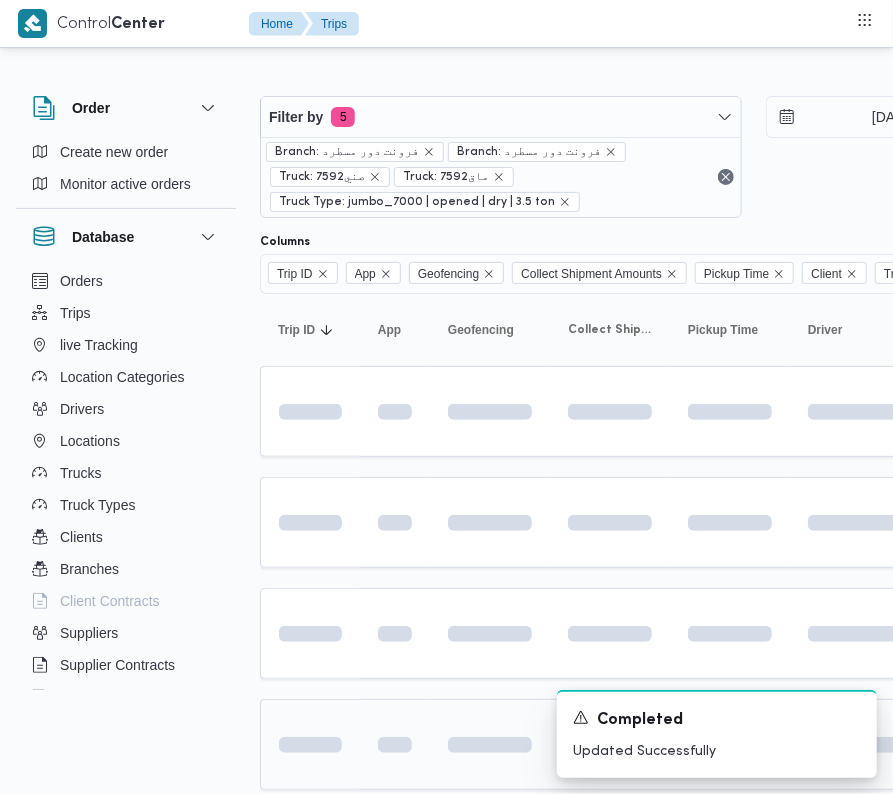 click at bounding box center (275, 745) 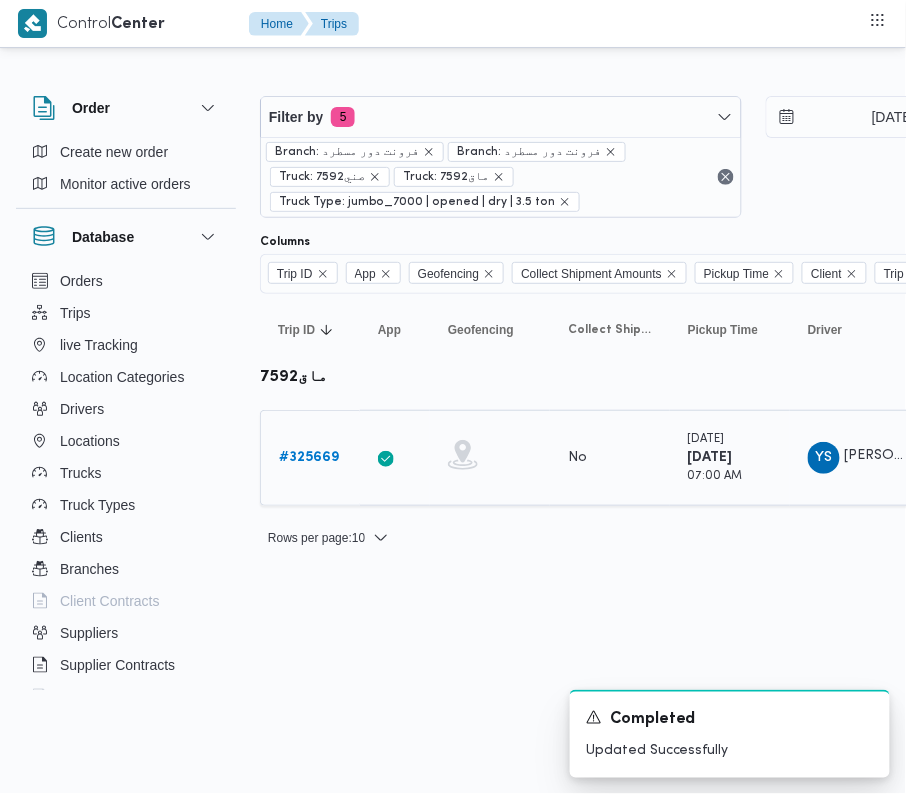 click on "# 325669" at bounding box center (309, 457) 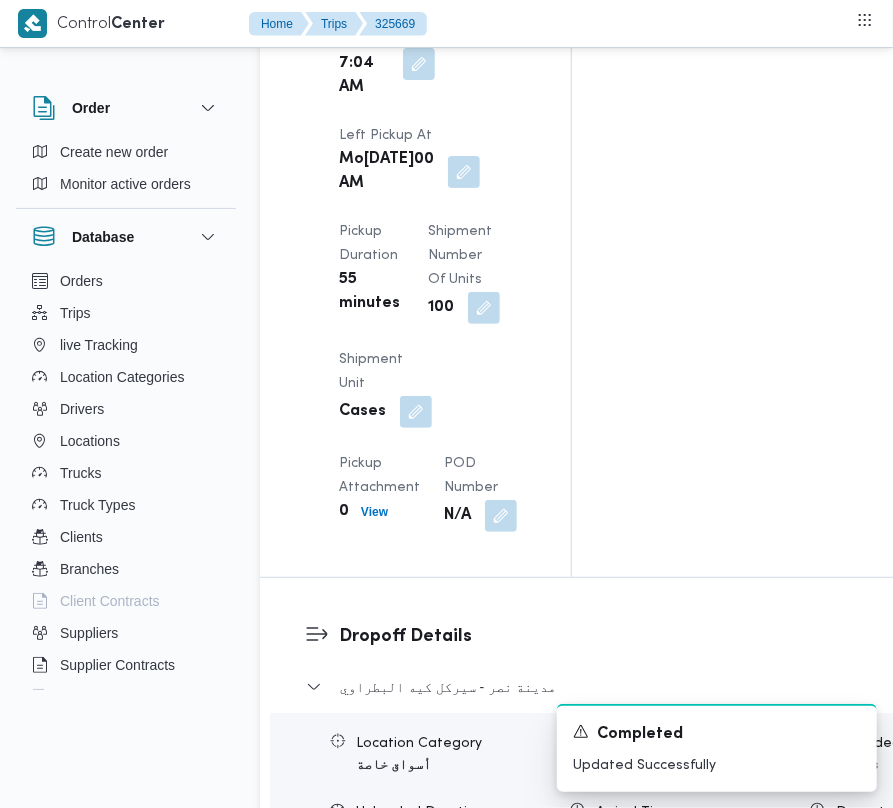 scroll, scrollTop: 3377, scrollLeft: 0, axis: vertical 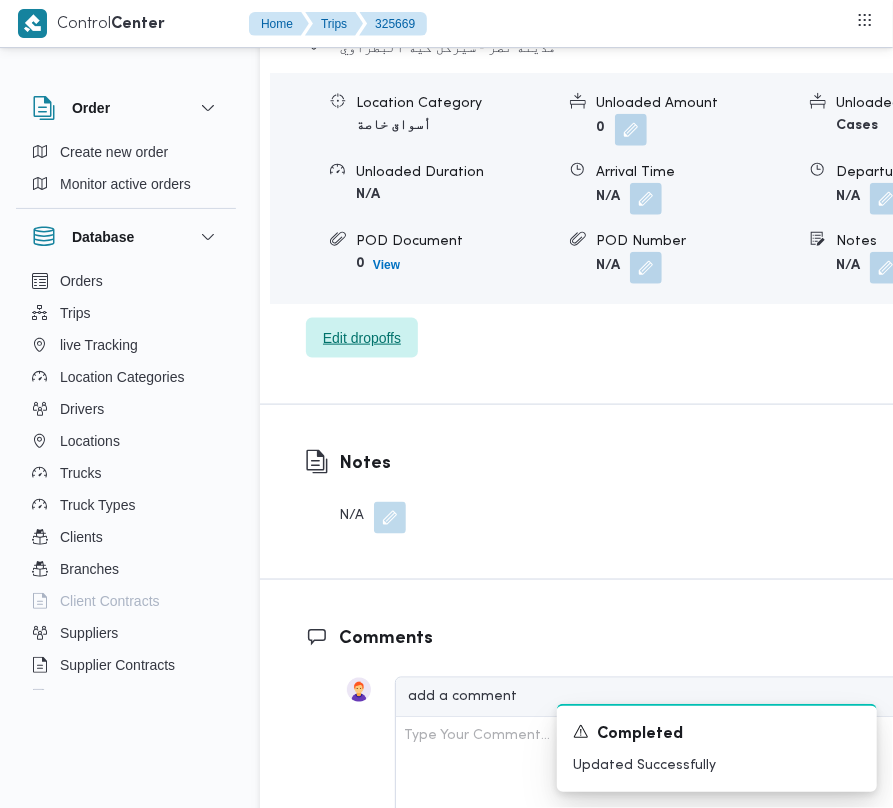 click on "Edit dropoffs" at bounding box center (362, 338) 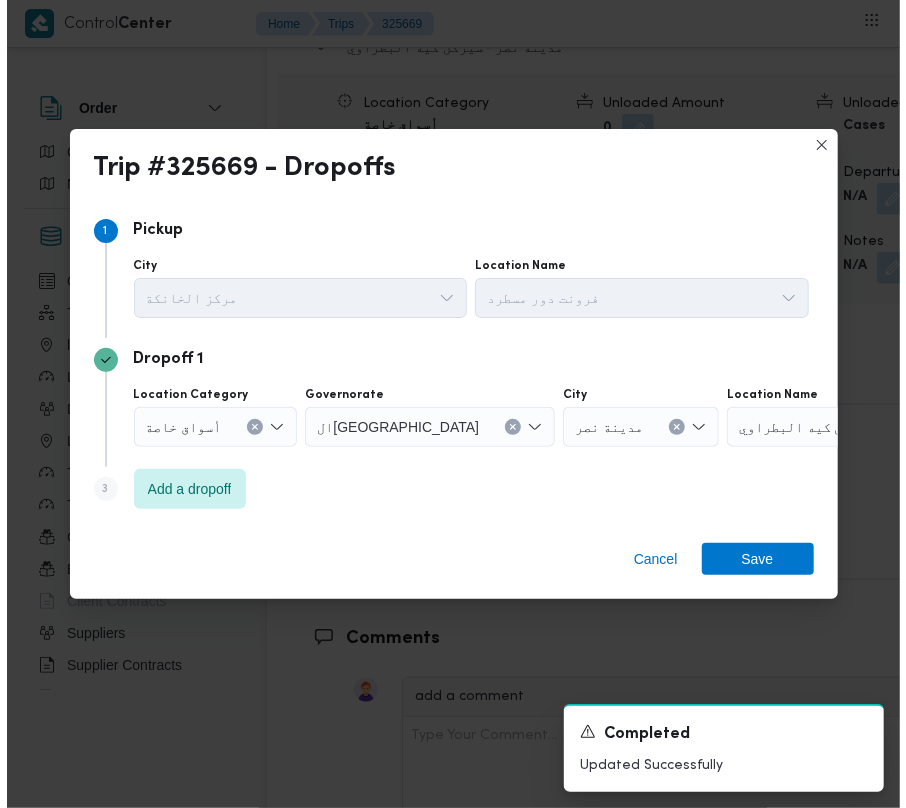 scroll, scrollTop: 3241, scrollLeft: 0, axis: vertical 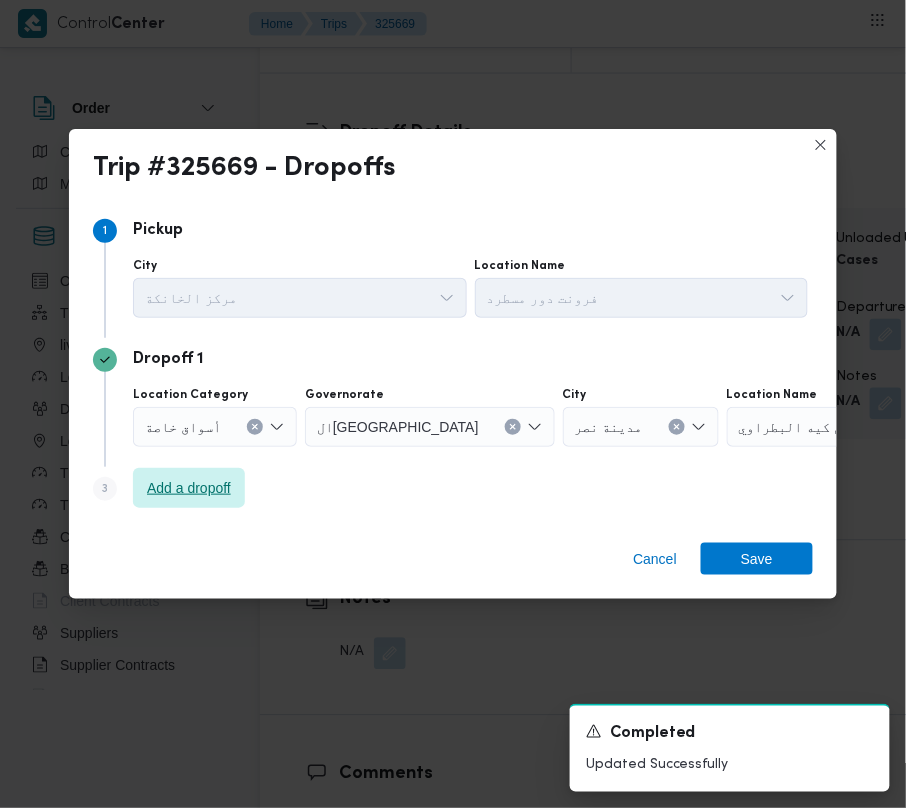 click on "Add a dropoff" at bounding box center [189, 488] 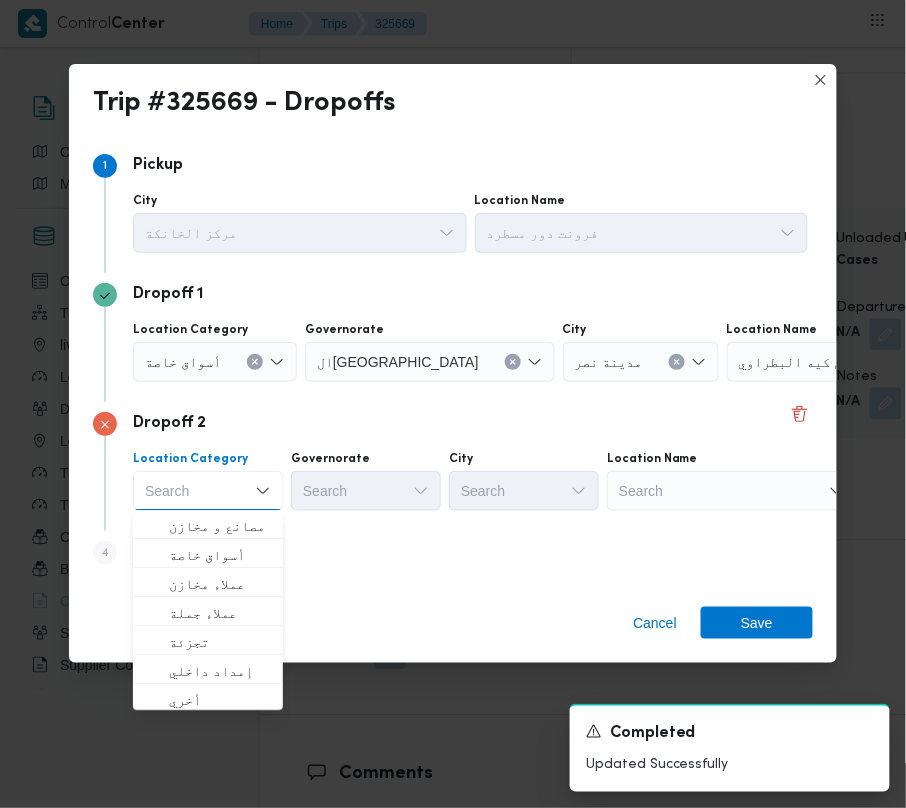 click 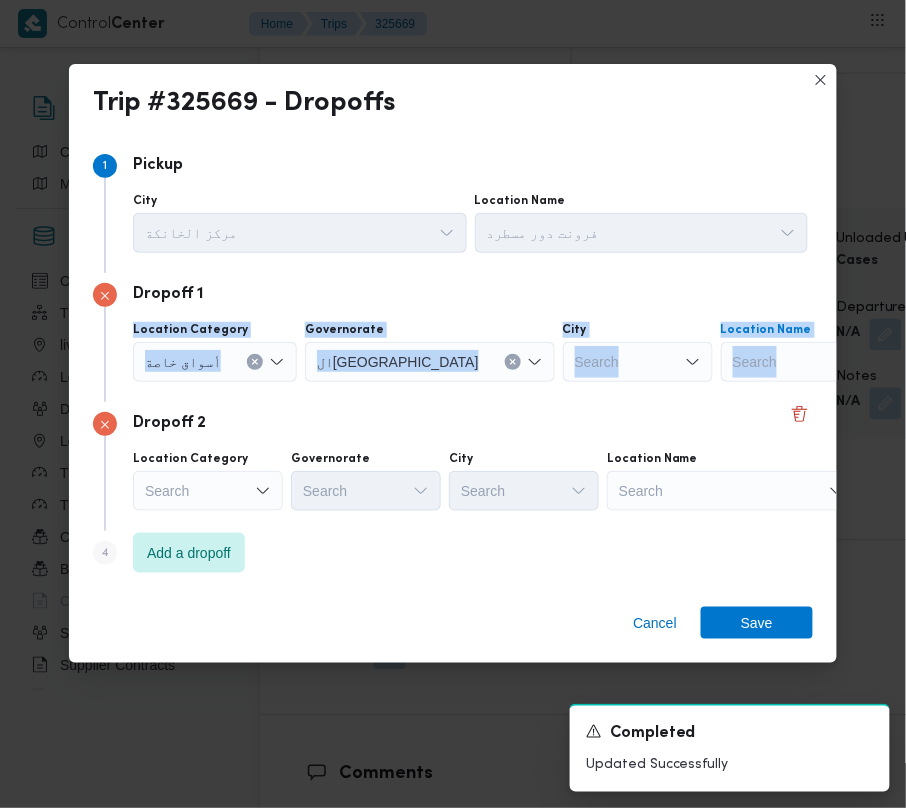 click on "Search" at bounding box center [846, 362] 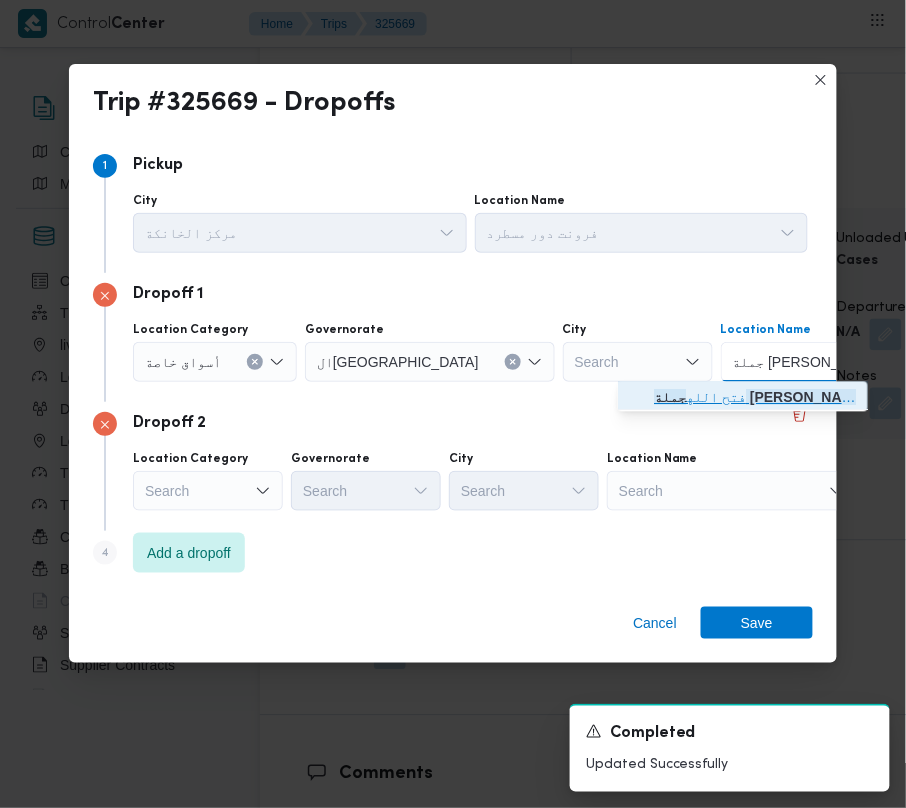 drag, startPoint x: 716, startPoint y: 394, endPoint x: 676, endPoint y: 428, distance: 52.49762 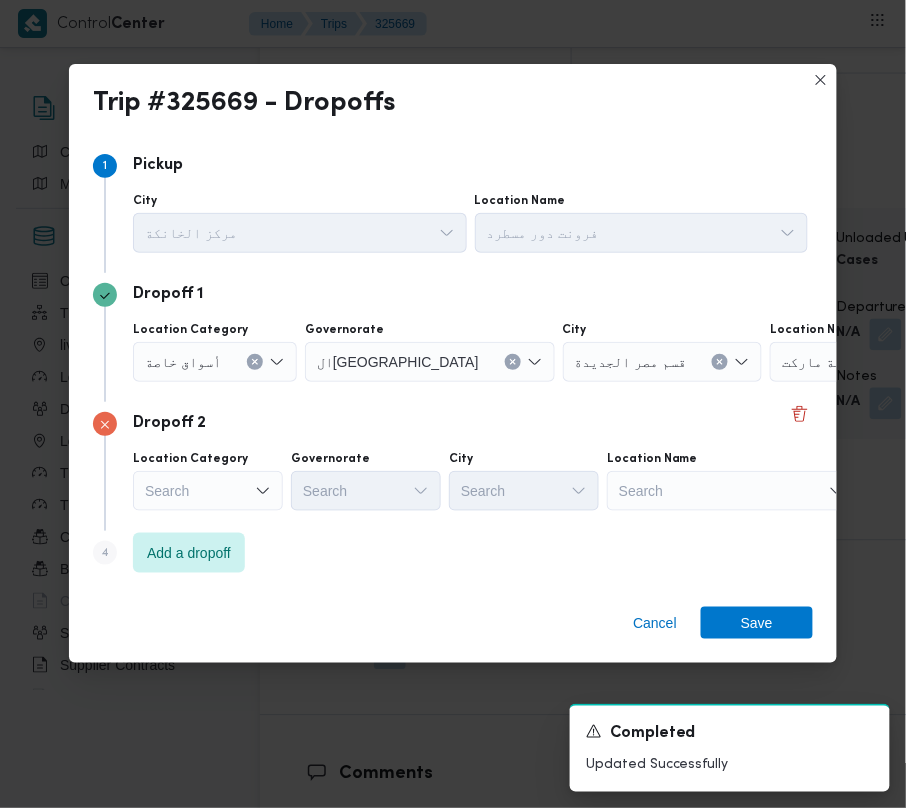 click on "Search" at bounding box center [895, 362] 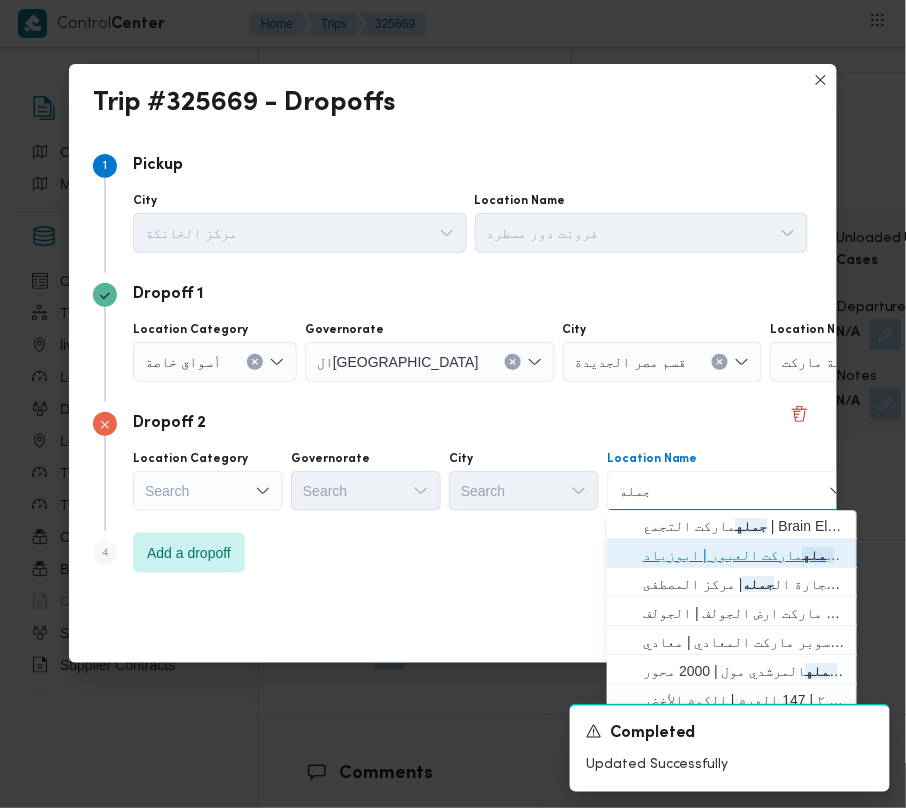 click on "جمله" 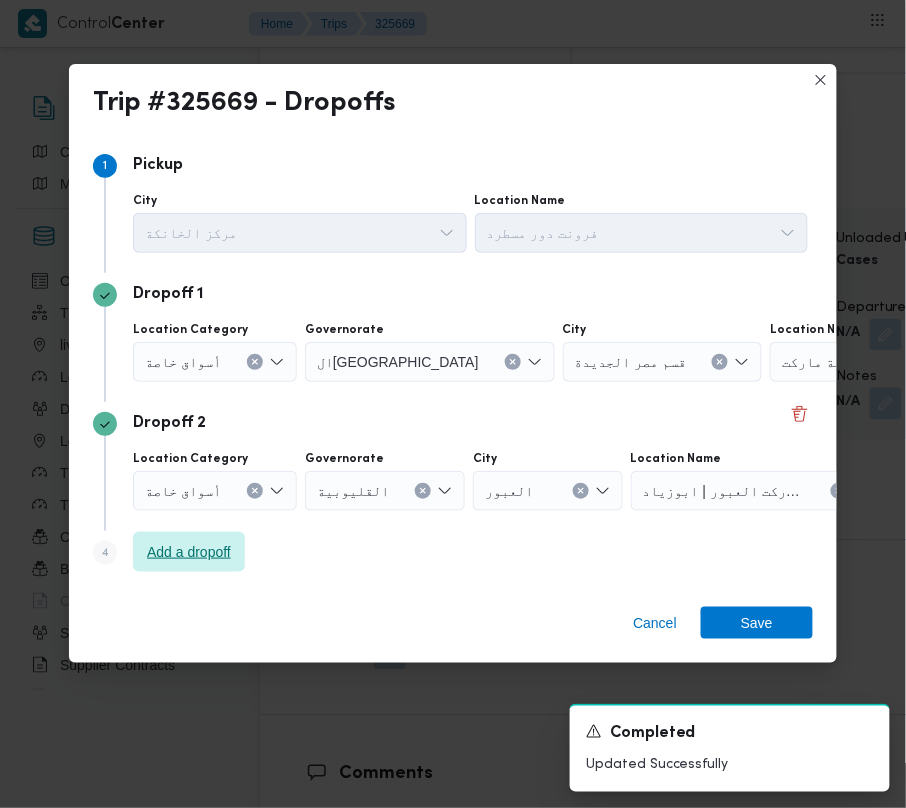 click on "Add a dropoff" at bounding box center (189, 552) 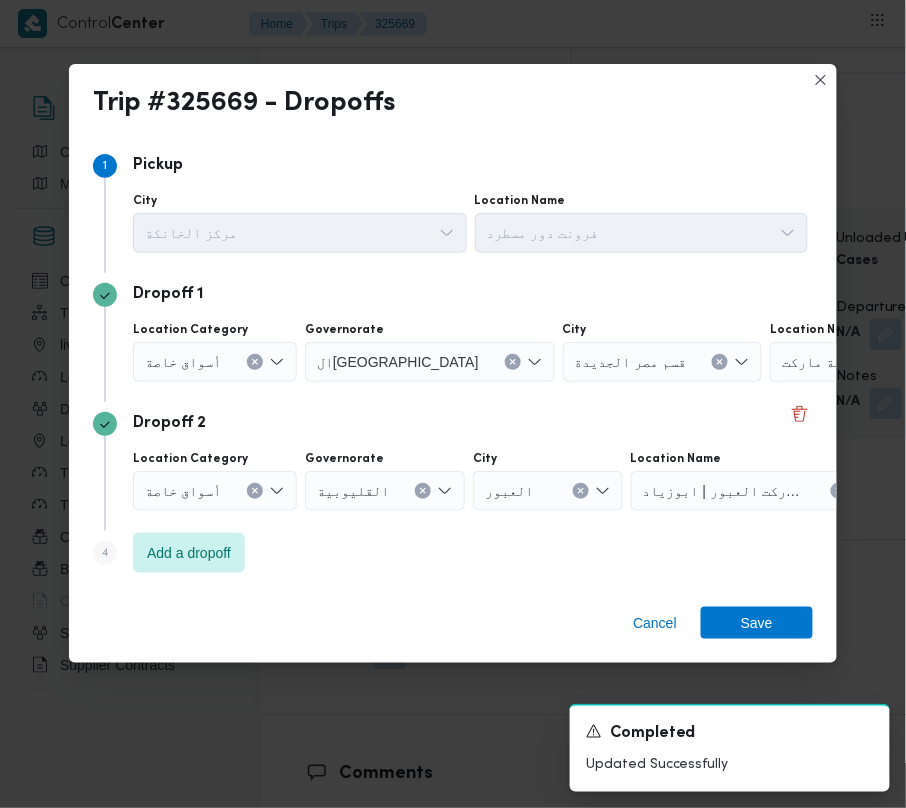 scroll, scrollTop: 121, scrollLeft: 0, axis: vertical 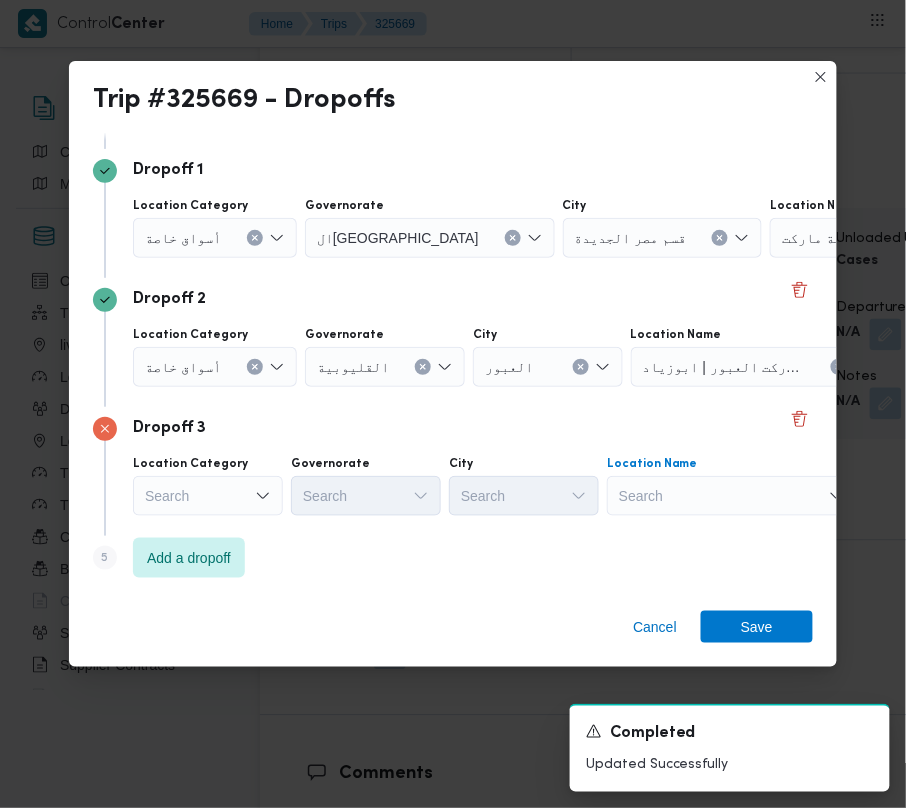 click on "Search" at bounding box center (895, 238) 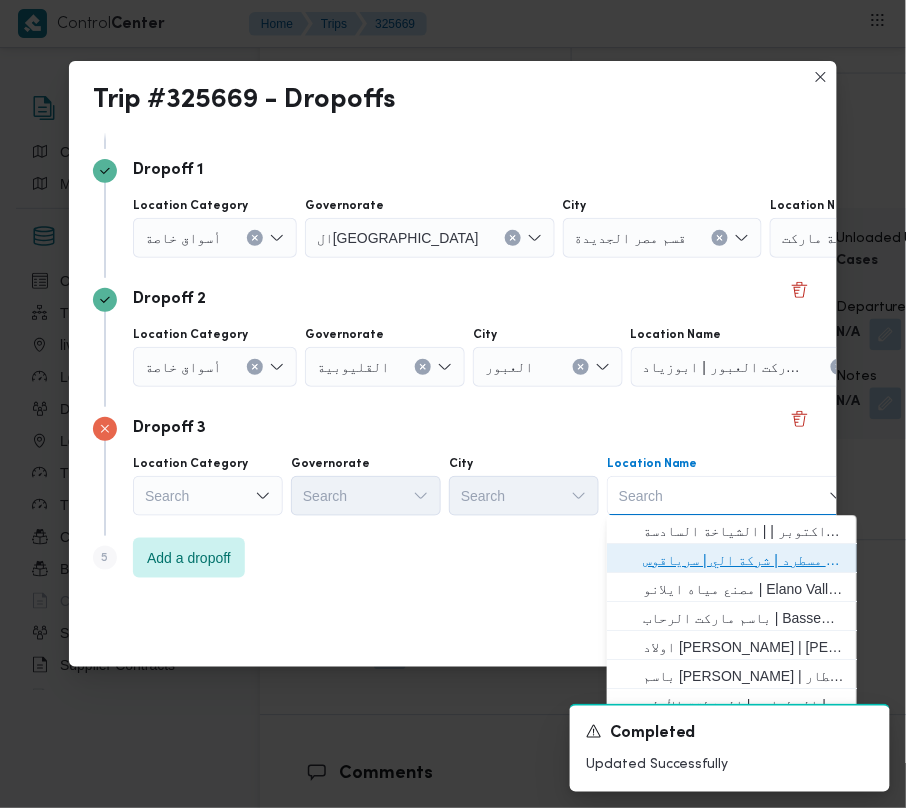 click on "فرونت دور مسطرد | شركة الي | سرياقوس" at bounding box center [744, 561] 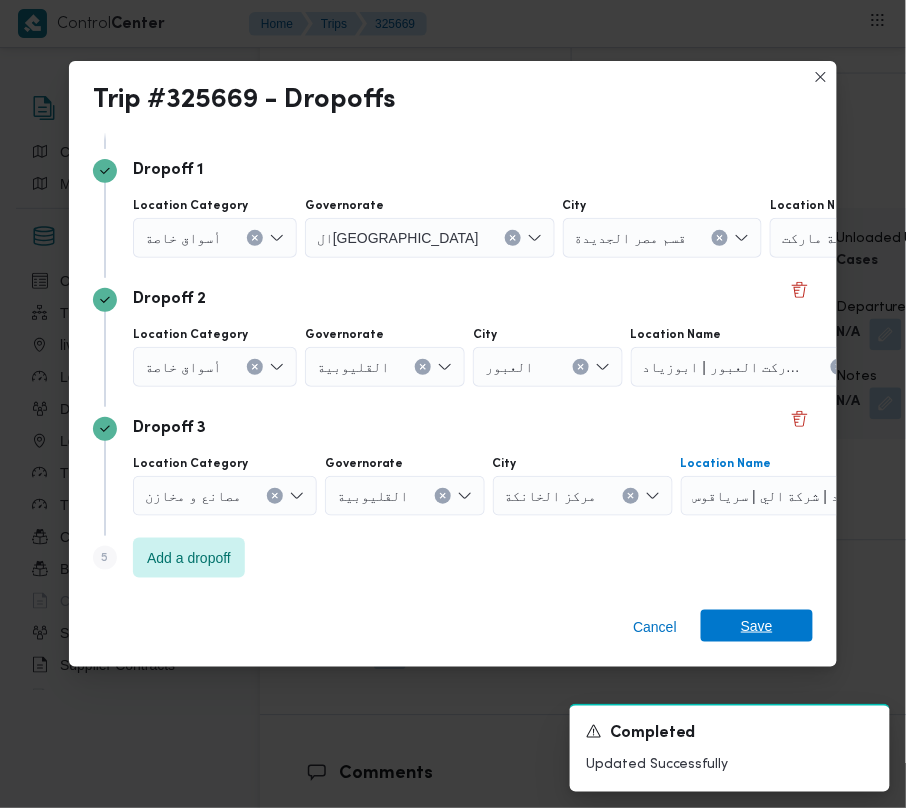 click on "Save" at bounding box center [757, 626] 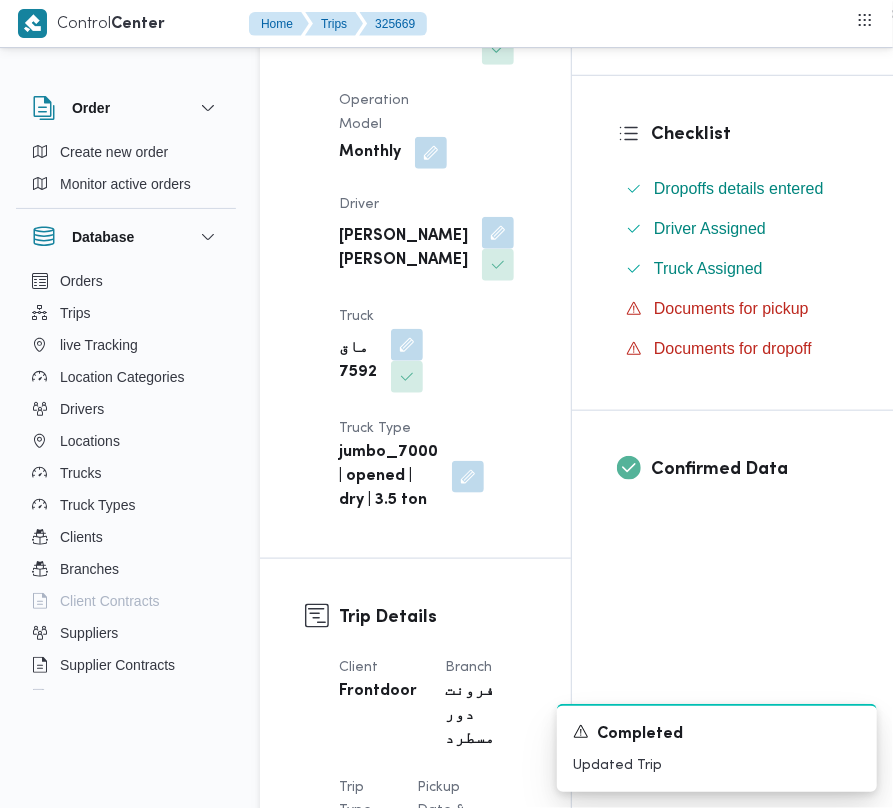 scroll, scrollTop: 0, scrollLeft: 0, axis: both 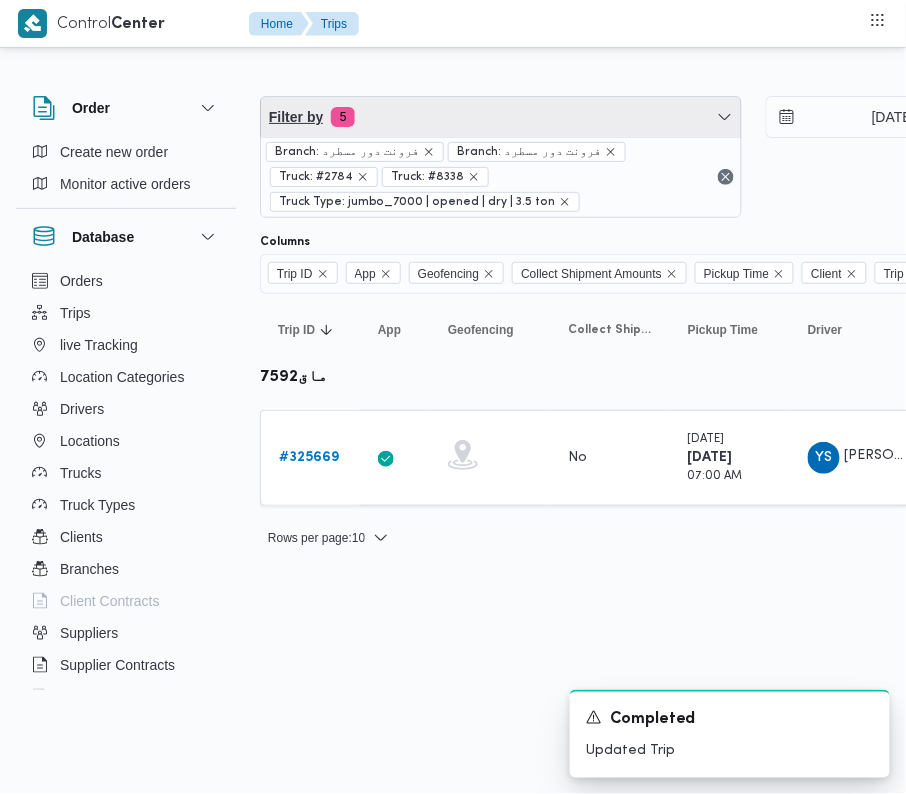 drag, startPoint x: 510, startPoint y: 117, endPoint x: 498, endPoint y: 217, distance: 100.71743 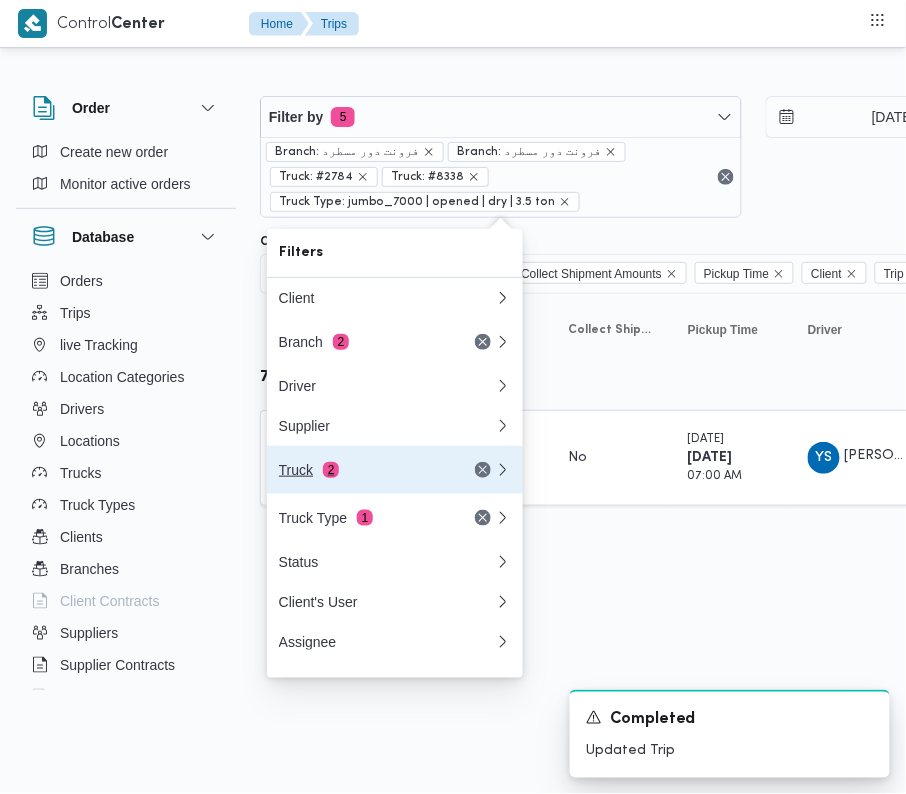 click on "2" at bounding box center (331, 470) 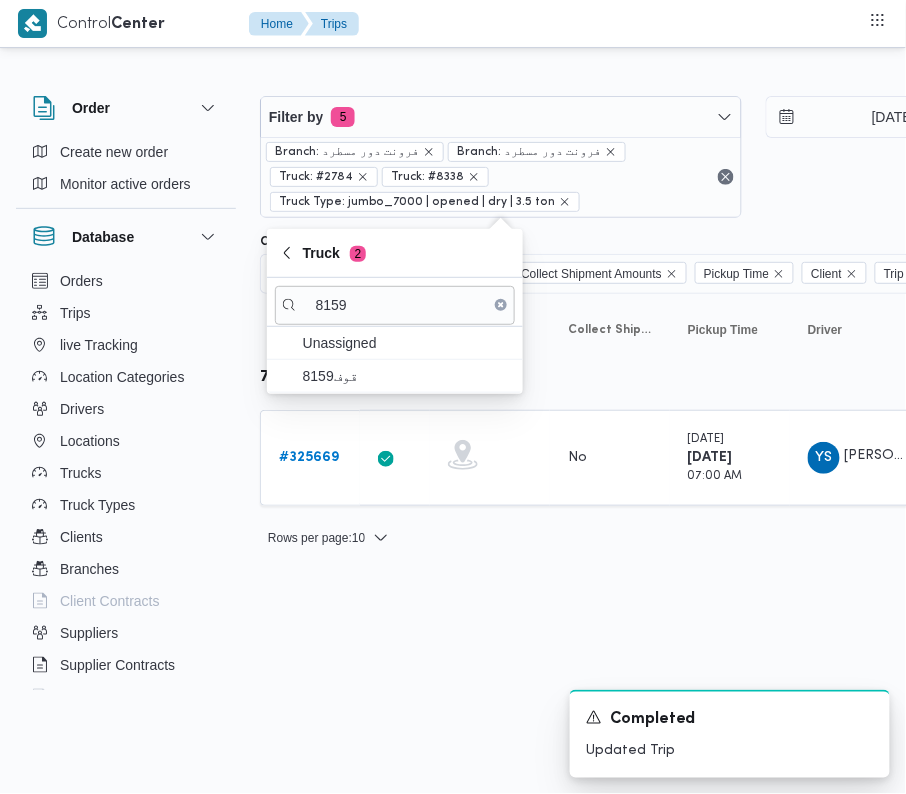 click on "Truck 2 8159 Unassigned قوف8159" at bounding box center (395, 311) 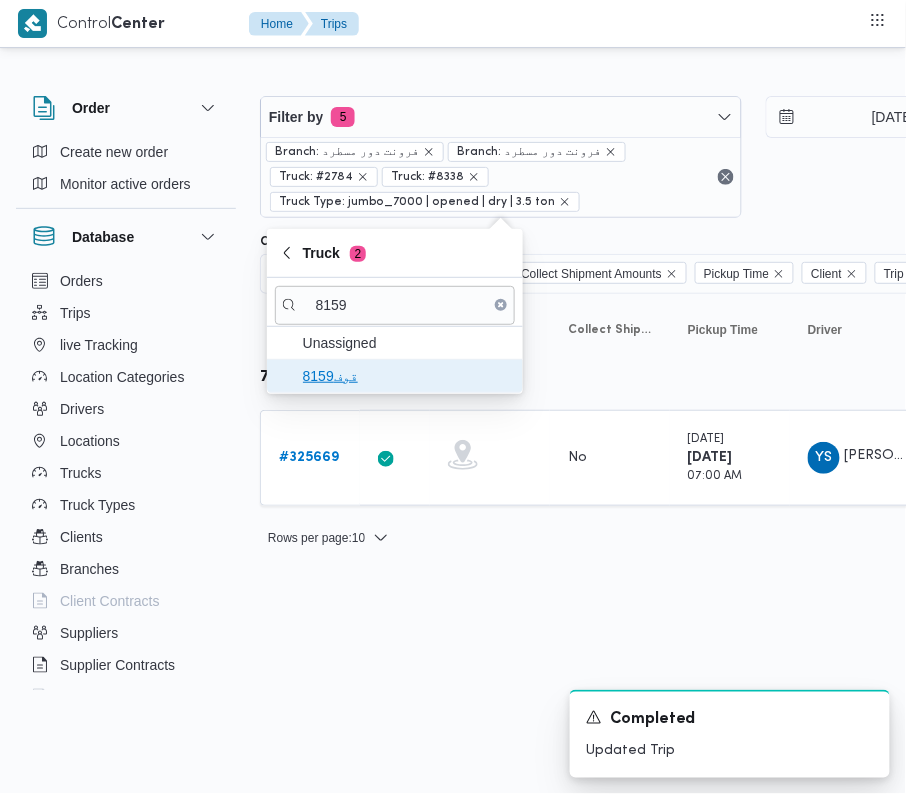 click on "قوف8159" at bounding box center [407, 376] 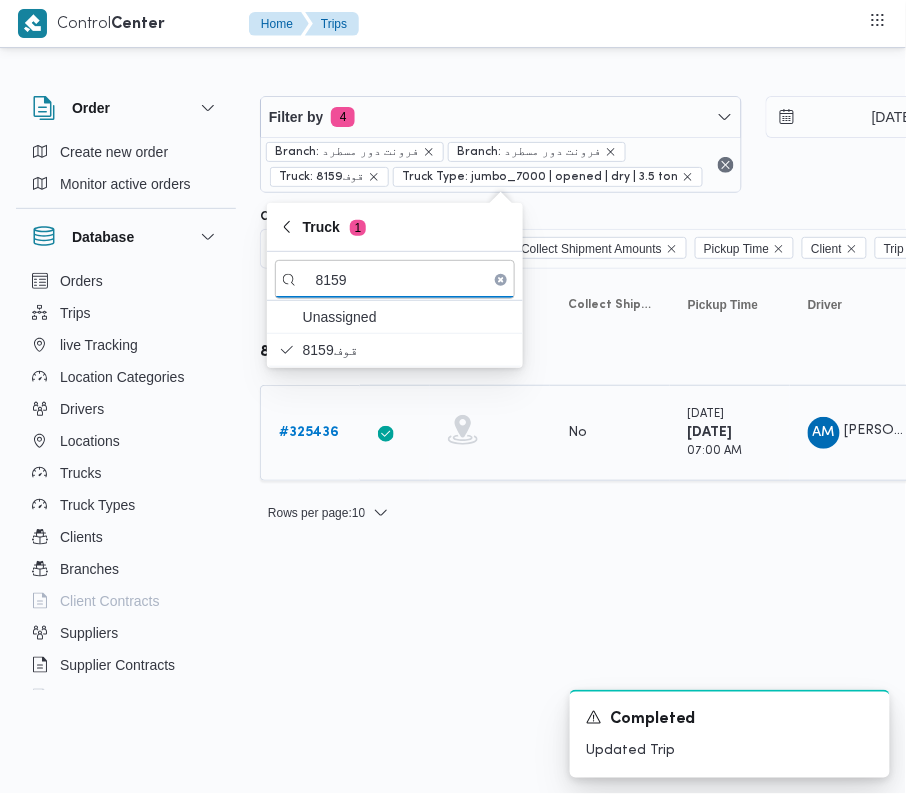 click on "# 325436" at bounding box center [310, 433] 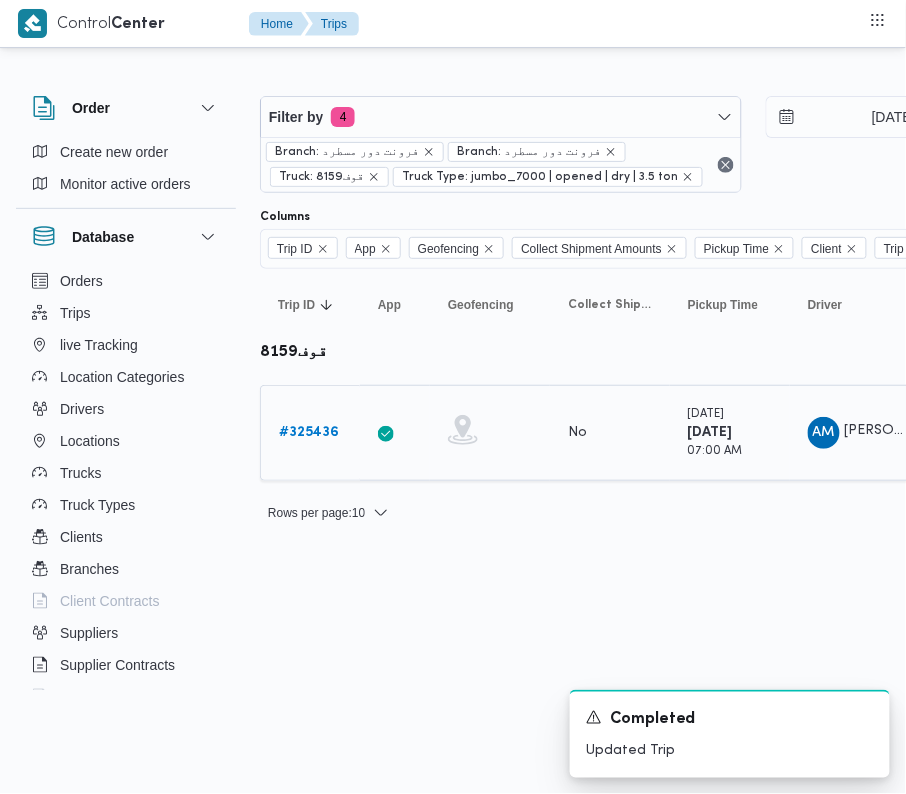 click on "# 325436" at bounding box center [309, 432] 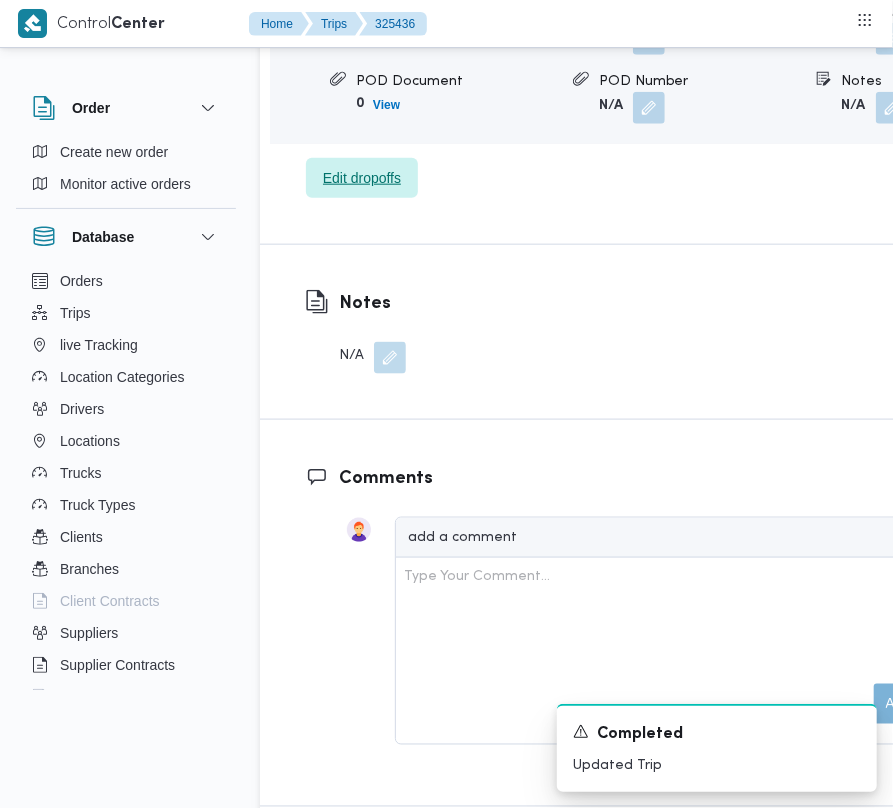 click on "Edit dropoffs" at bounding box center (362, 178) 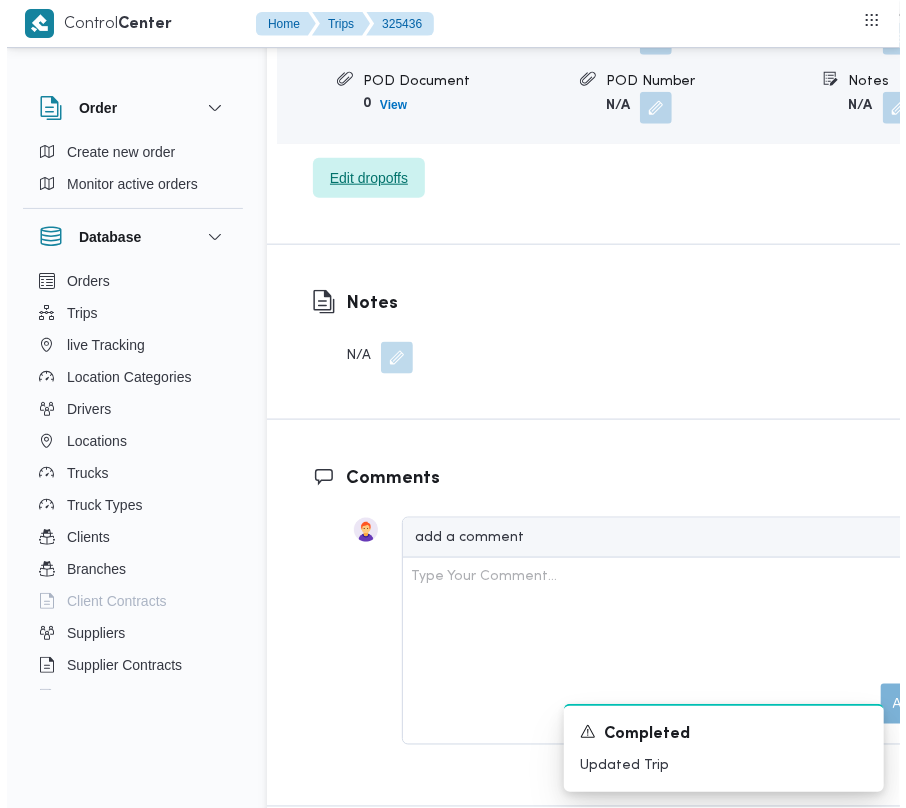 scroll, scrollTop: 3273, scrollLeft: 0, axis: vertical 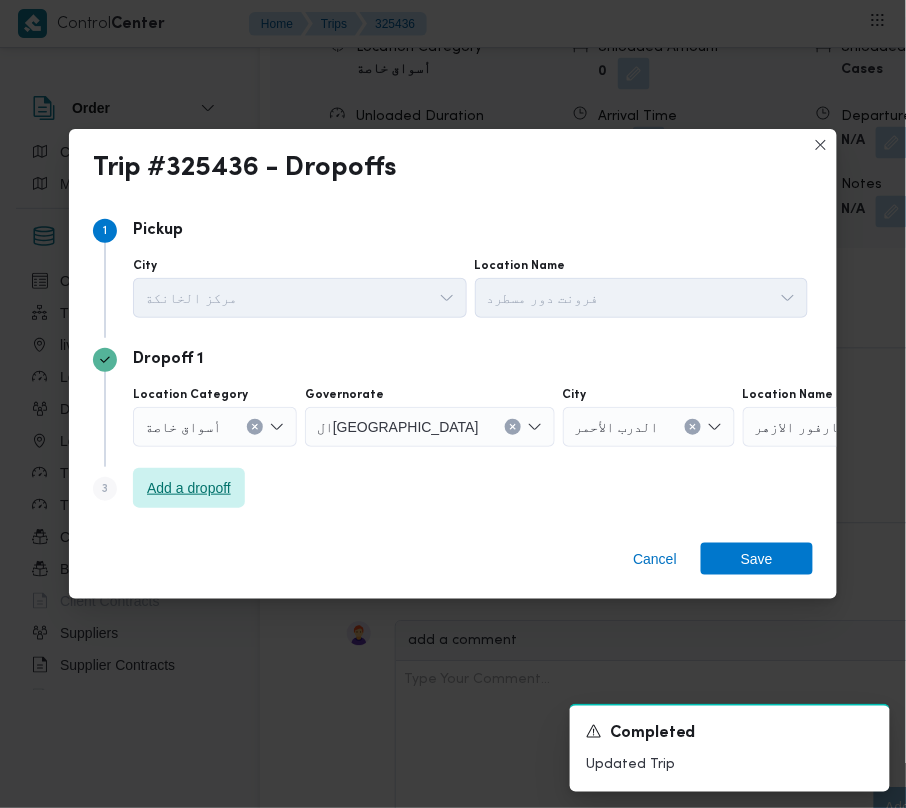 click on "Add a dropoff" at bounding box center (189, 488) 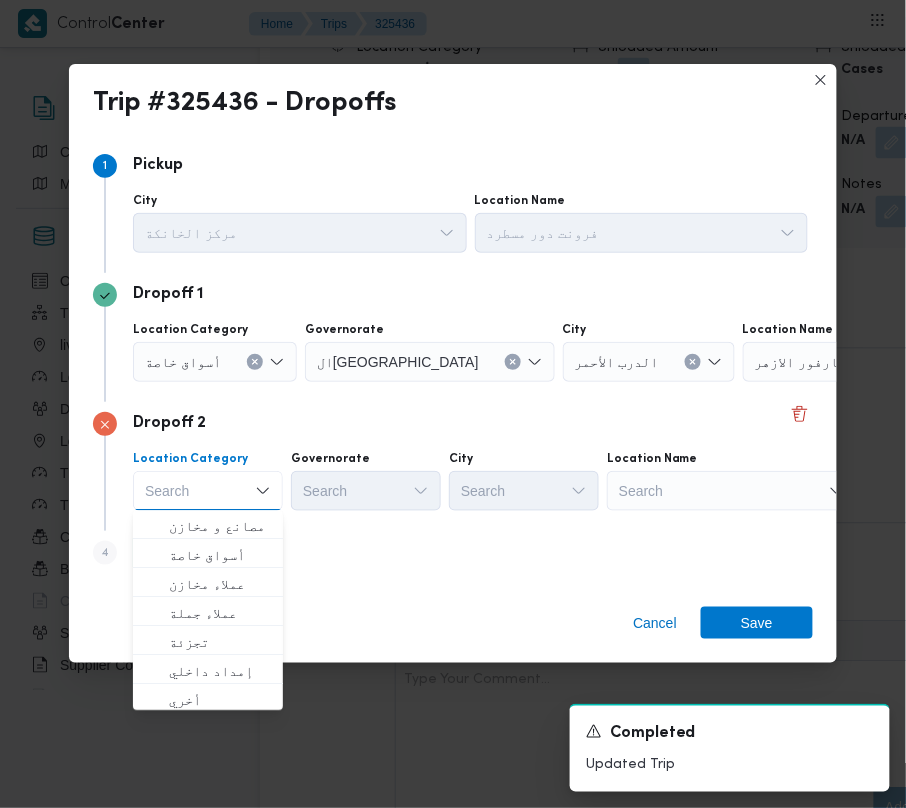 click on "Search" at bounding box center [868, 362] 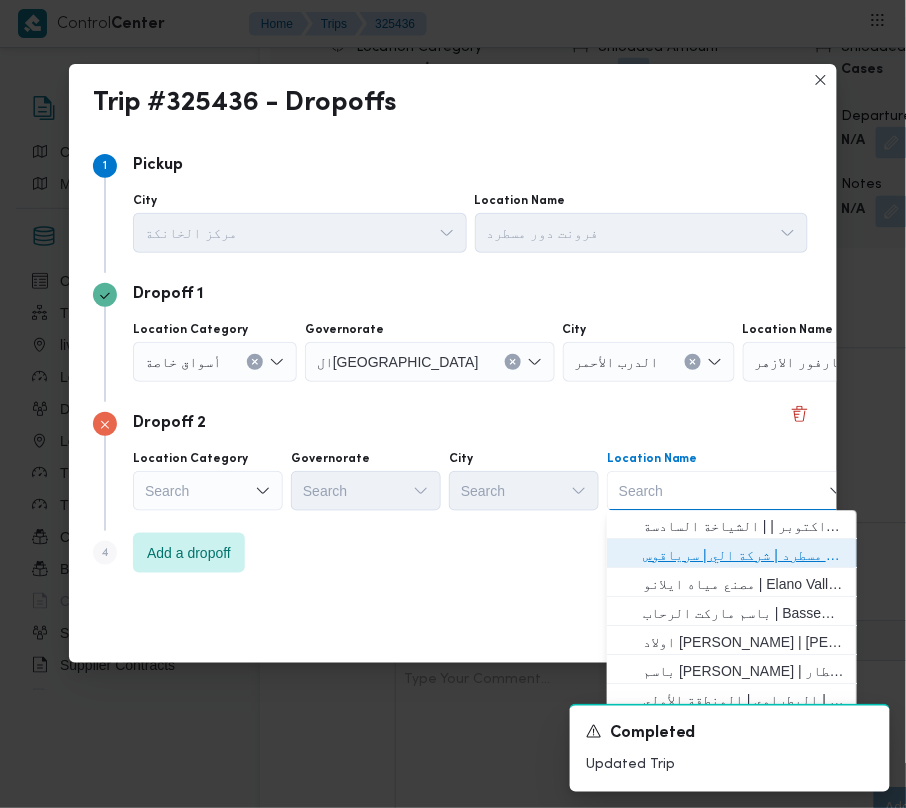click on "فرونت دور مسطرد | شركة الي | سرياقوس" at bounding box center [744, 556] 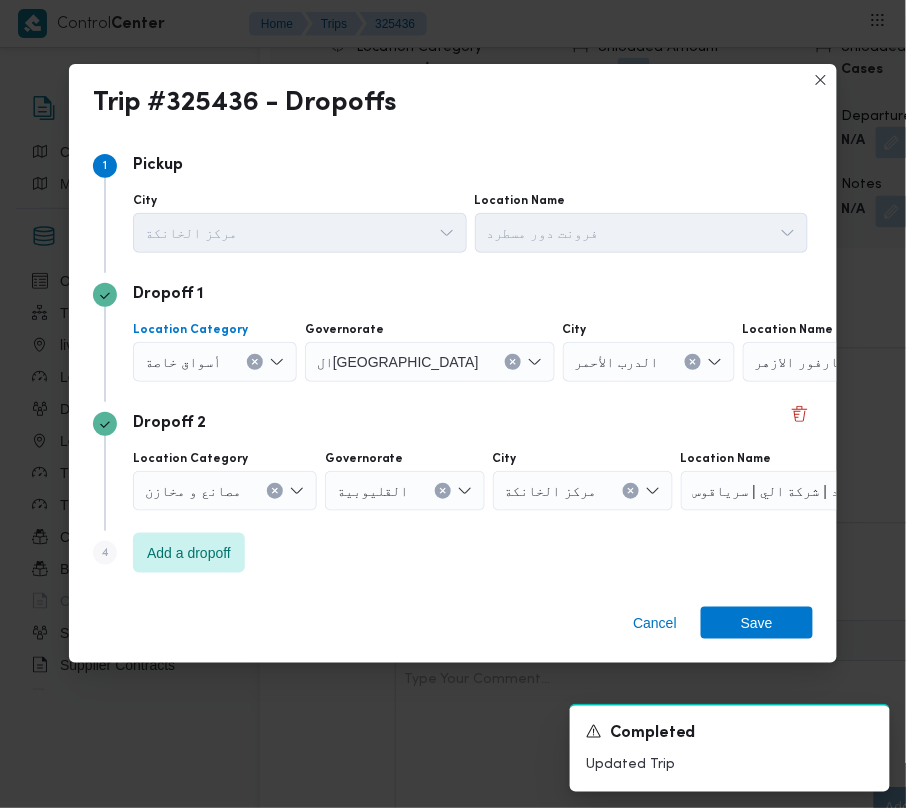 click on "أسواق خاصة" at bounding box center [215, 362] 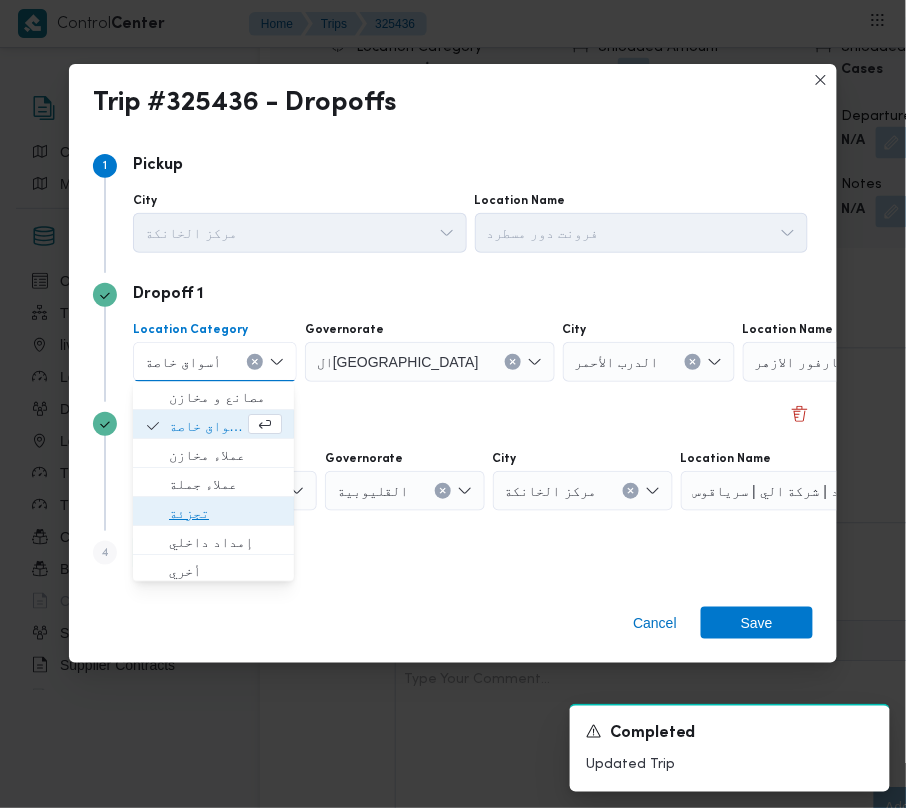 click on "تجزئة" at bounding box center [213, 514] 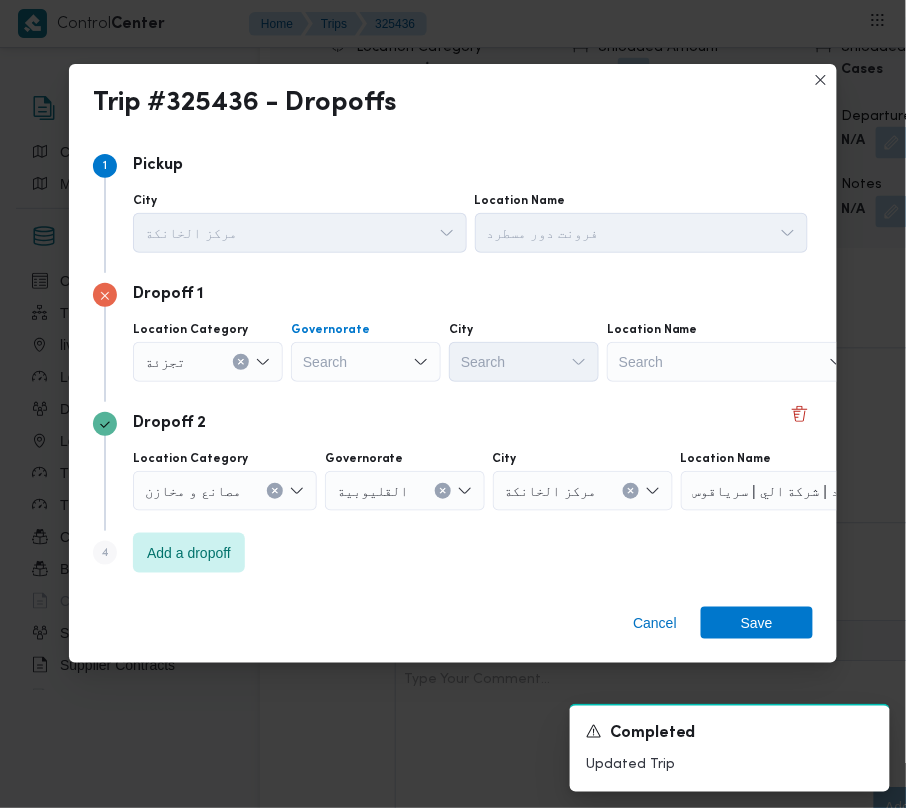 click on "Search" at bounding box center (366, 362) 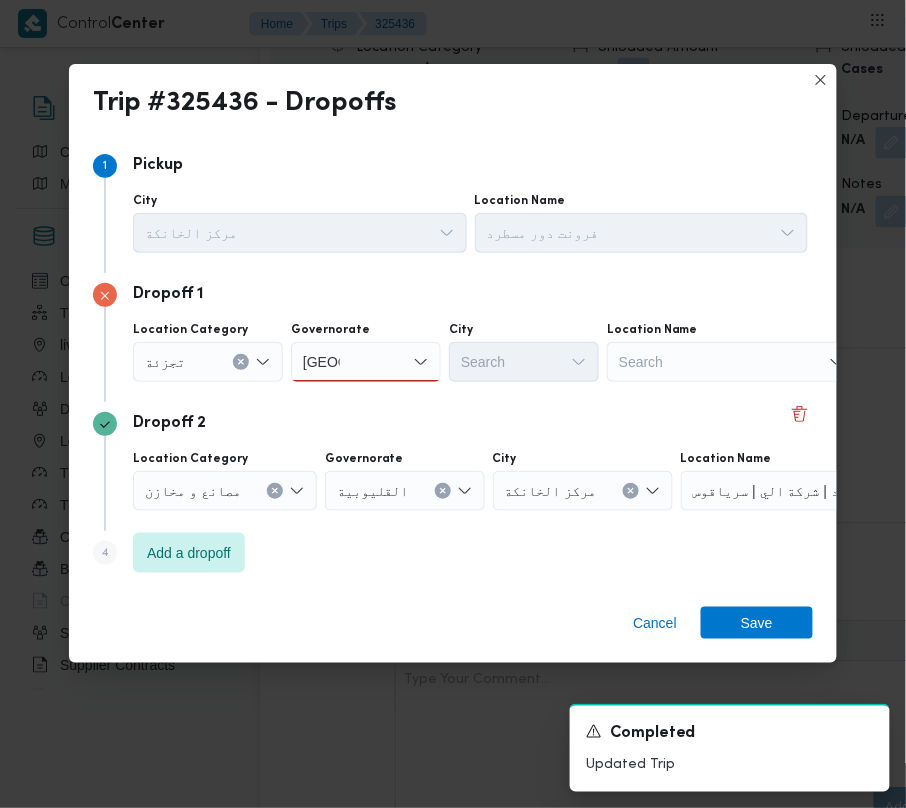 click on "[GEOGRAPHIC_DATA] [GEOGRAPHIC_DATA]" at bounding box center (366, 362) 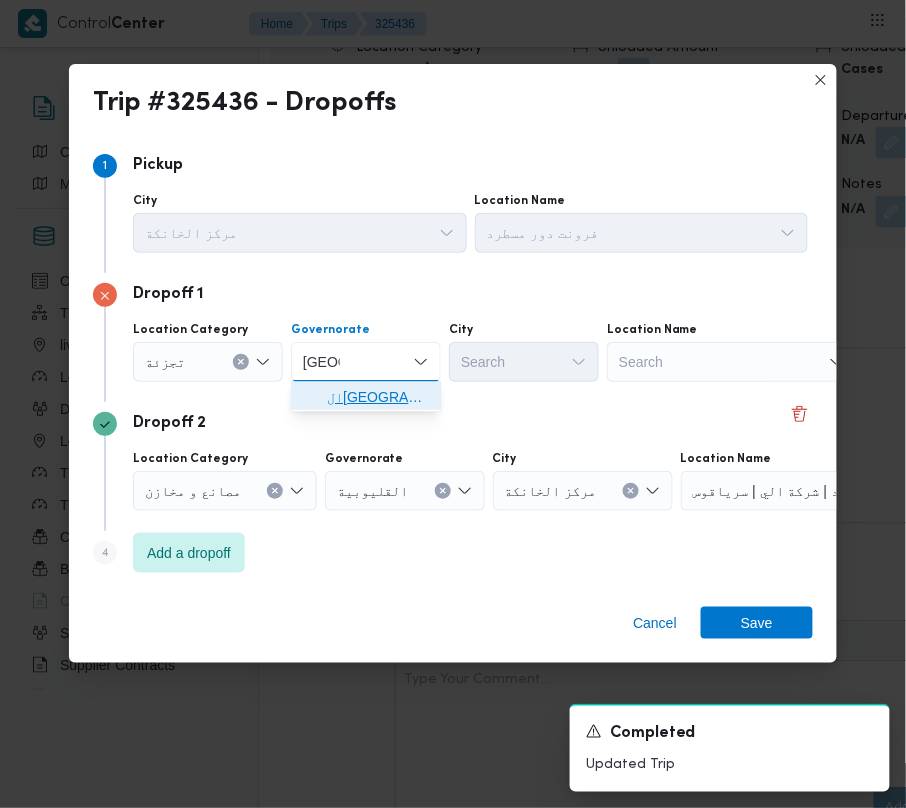 click on "ال[GEOGRAPHIC_DATA]" at bounding box center (378, 398) 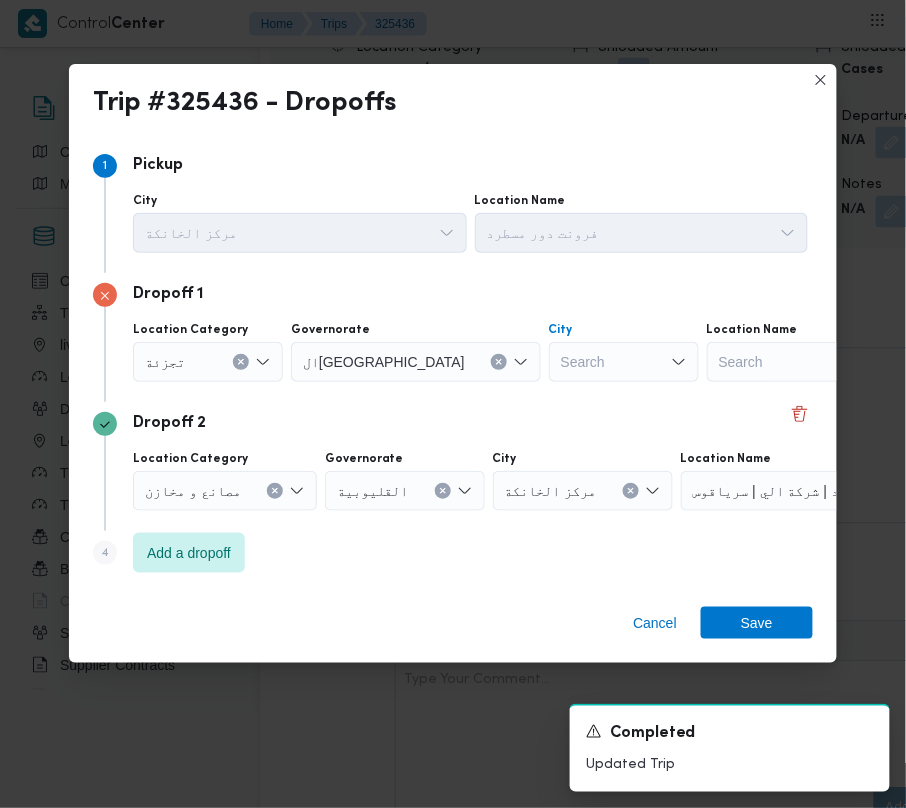 click on "Search" at bounding box center [624, 362] 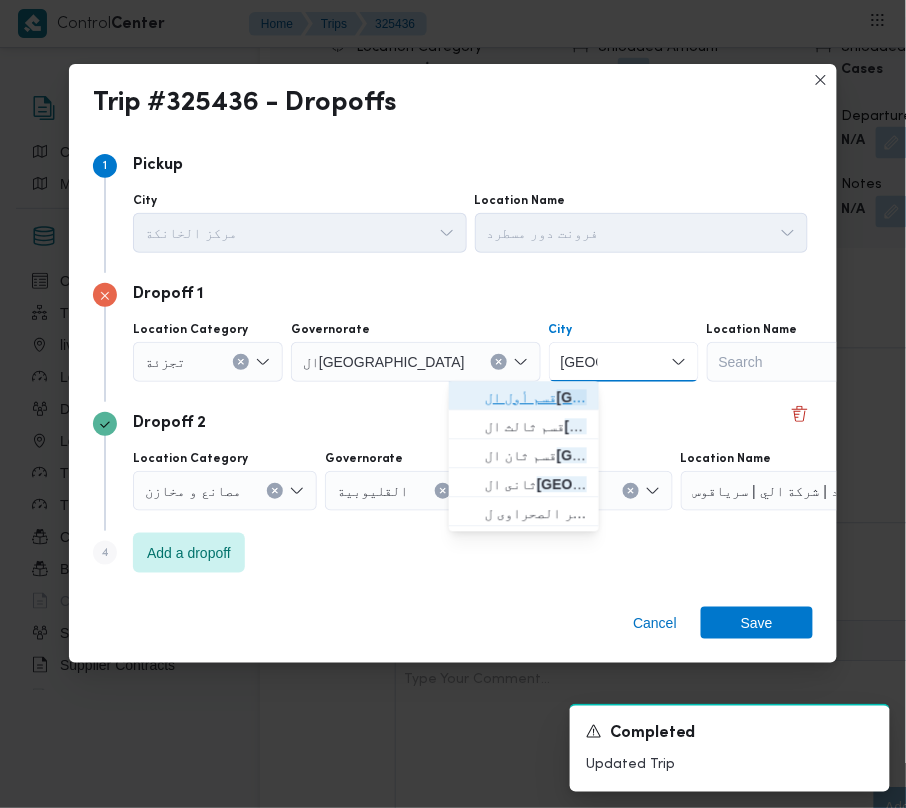 click on "قسم أول ال قاهرة  الجديدة" at bounding box center (536, 398) 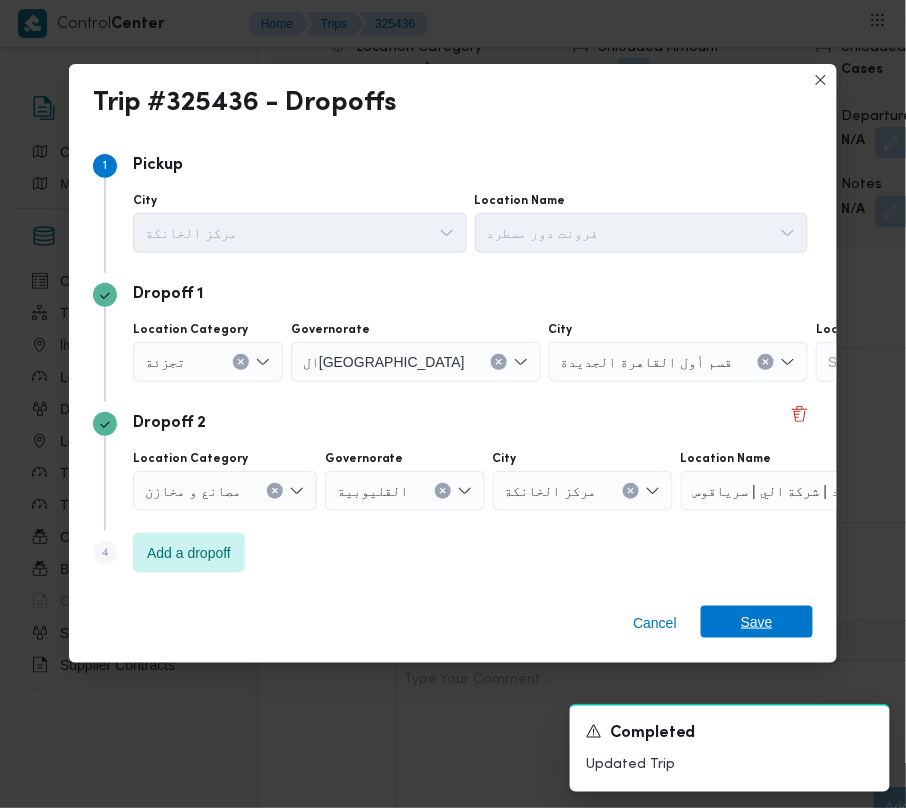 click on "Save" at bounding box center [757, 622] 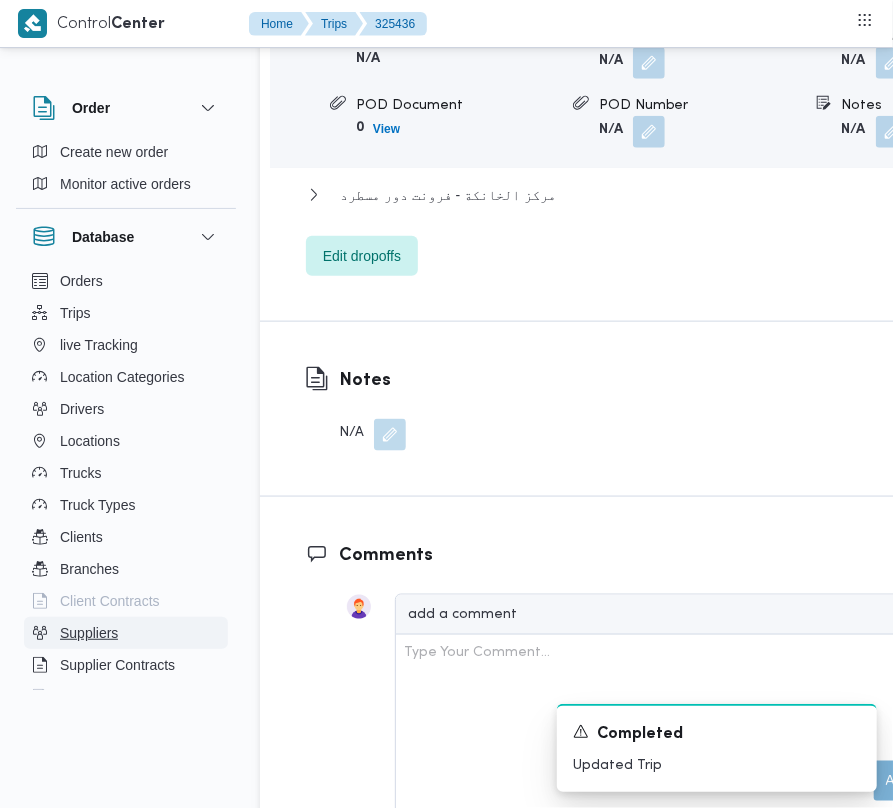 scroll, scrollTop: 3401, scrollLeft: 0, axis: vertical 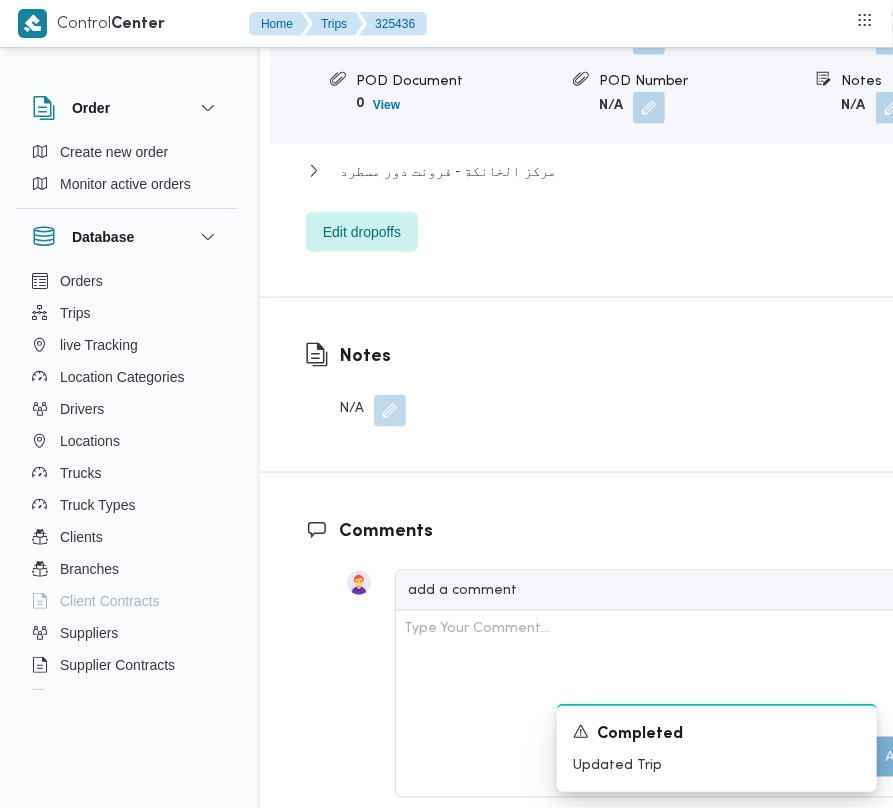 drag, startPoint x: 892, startPoint y: 552, endPoint x: 890, endPoint y: 522, distance: 30.066593 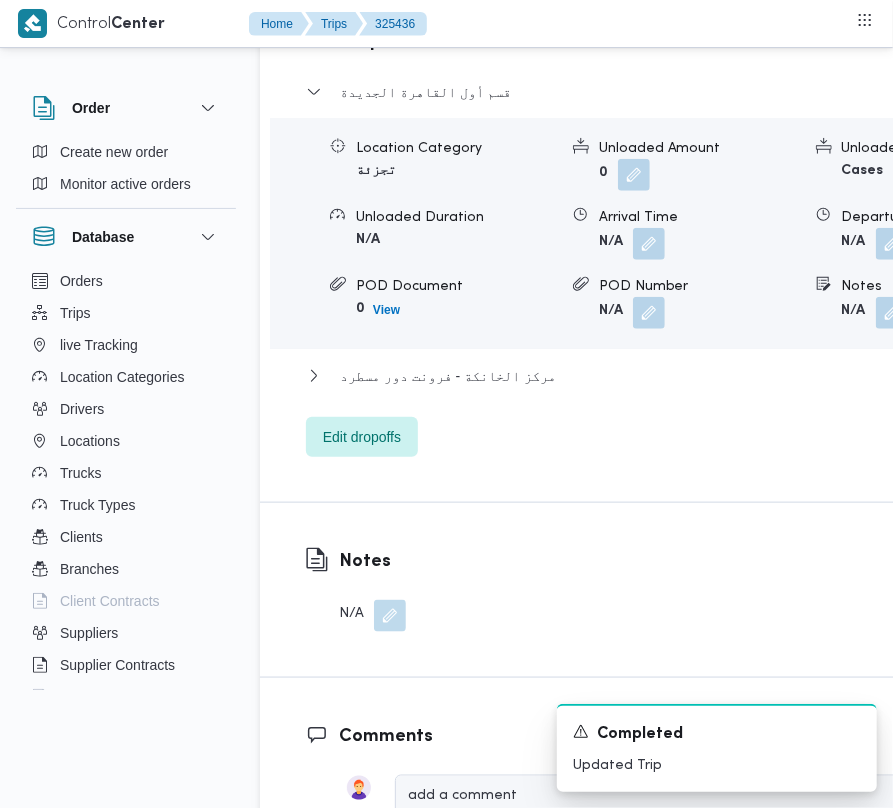 scroll, scrollTop: 3178, scrollLeft: 0, axis: vertical 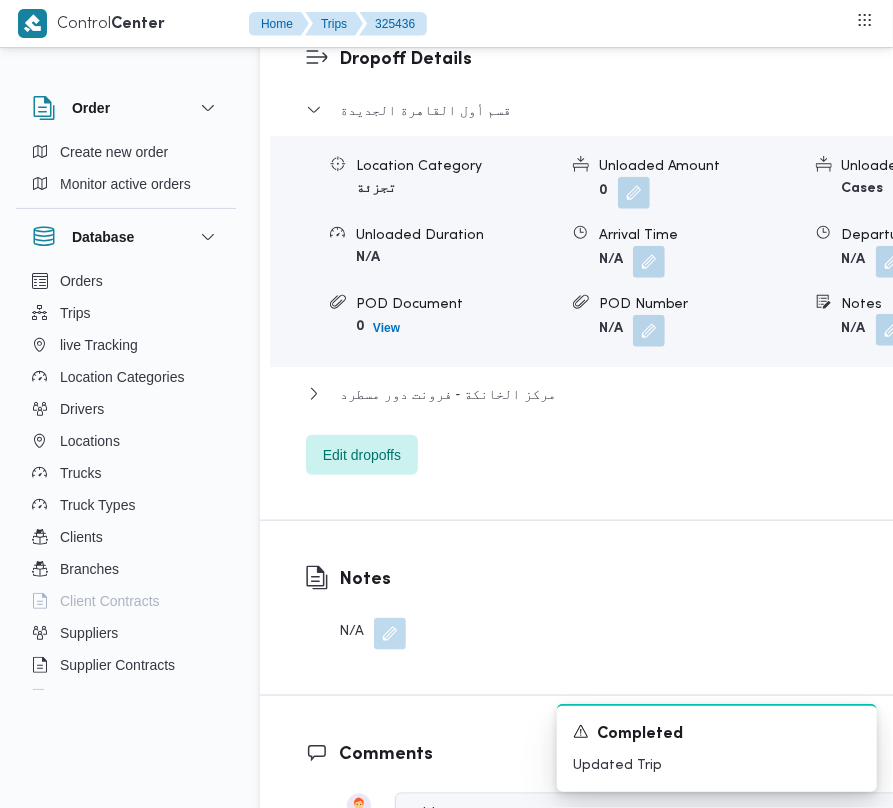 drag, startPoint x: 770, startPoint y: 217, endPoint x: 764, endPoint y: 238, distance: 21.84033 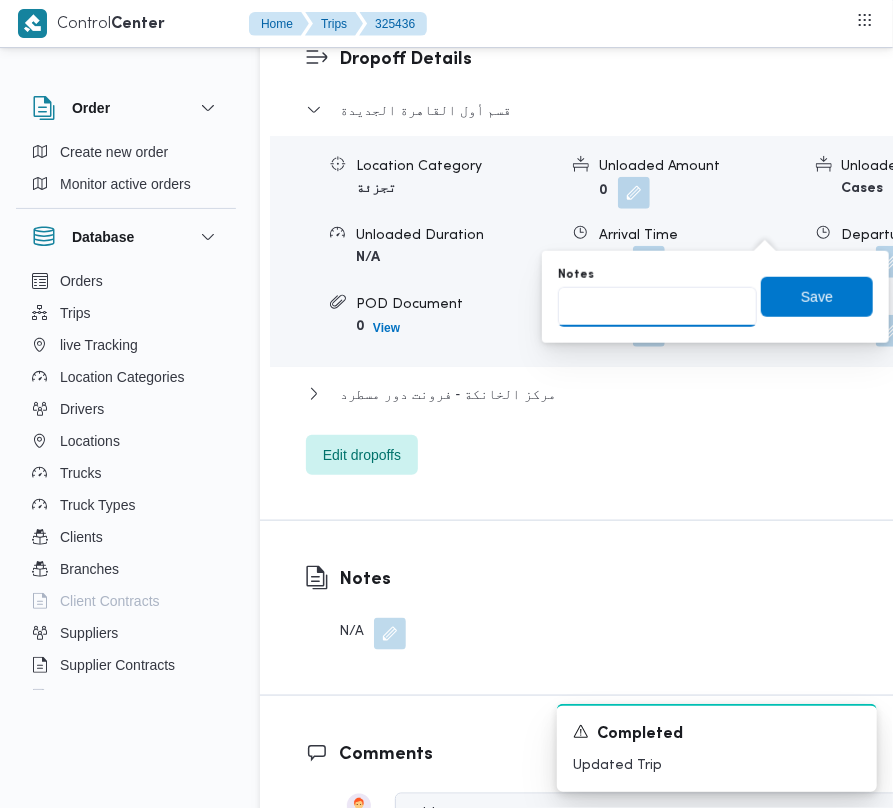 click on "Notes" at bounding box center (657, 307) 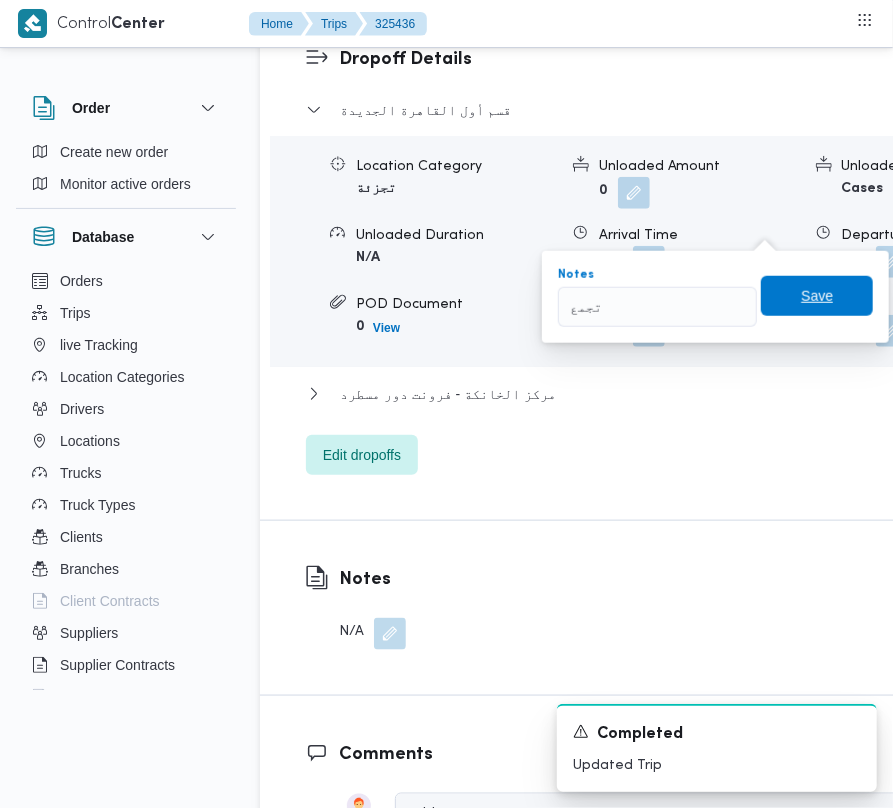 click on "Save" at bounding box center [817, 296] 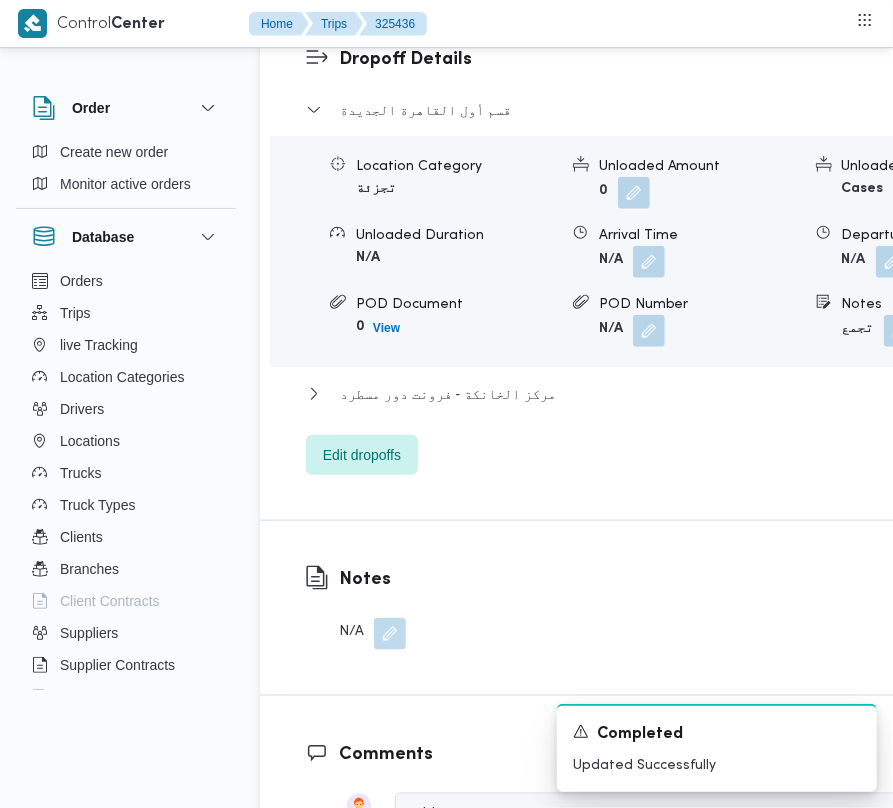scroll, scrollTop: 2472, scrollLeft: 0, axis: vertical 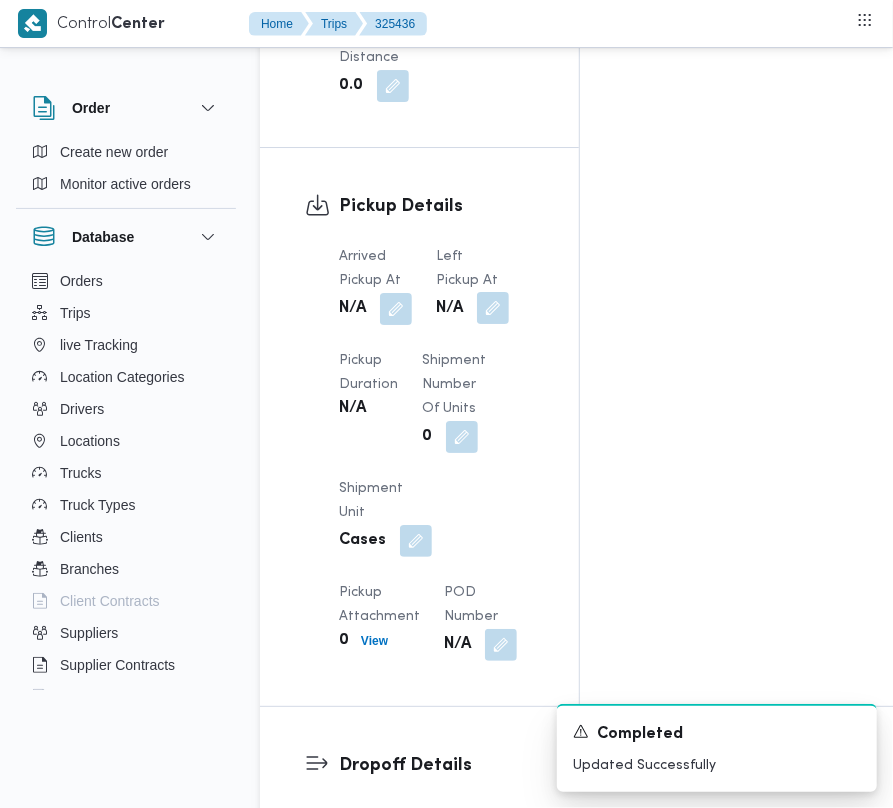 click at bounding box center [493, 308] 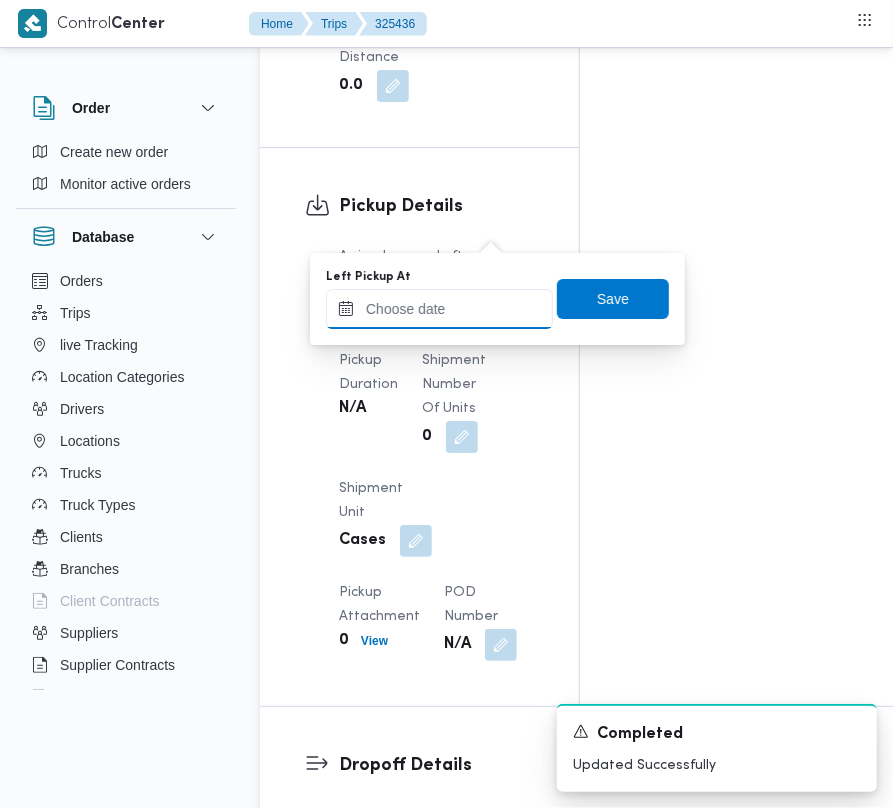 drag, startPoint x: 490, startPoint y: 302, endPoint x: 510, endPoint y: 306, distance: 20.396078 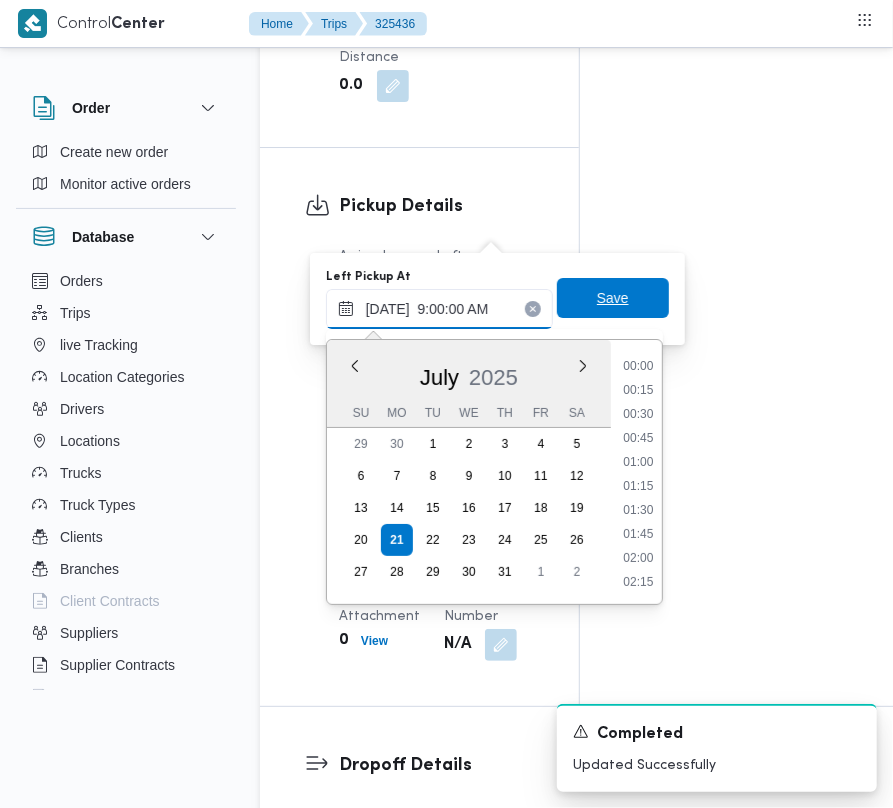 scroll, scrollTop: 793, scrollLeft: 0, axis: vertical 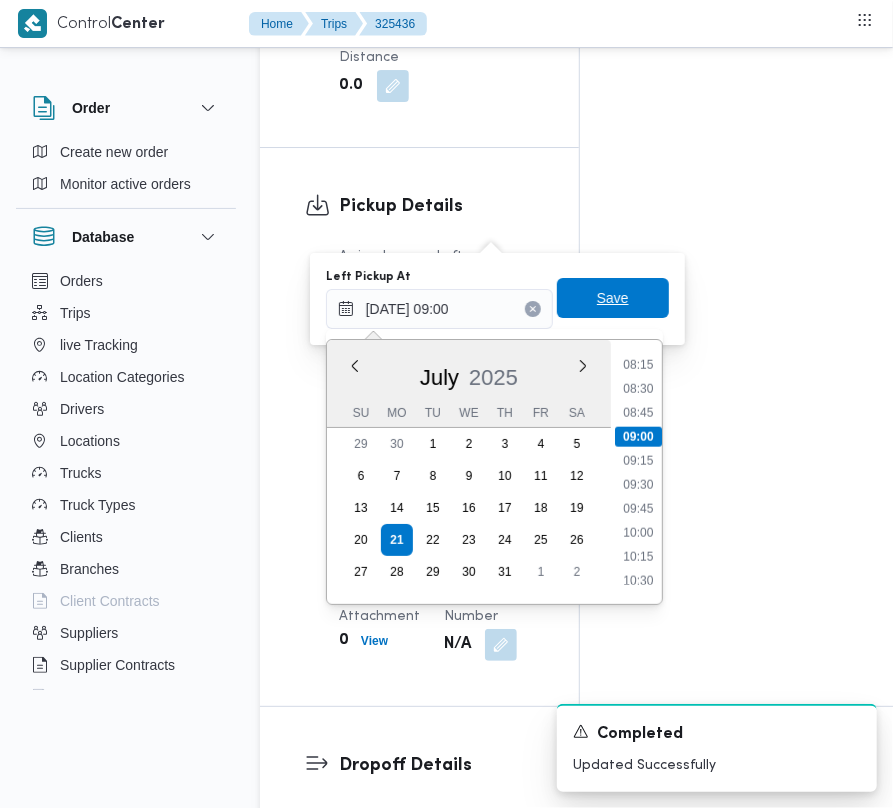 click on "Save" at bounding box center (613, 298) 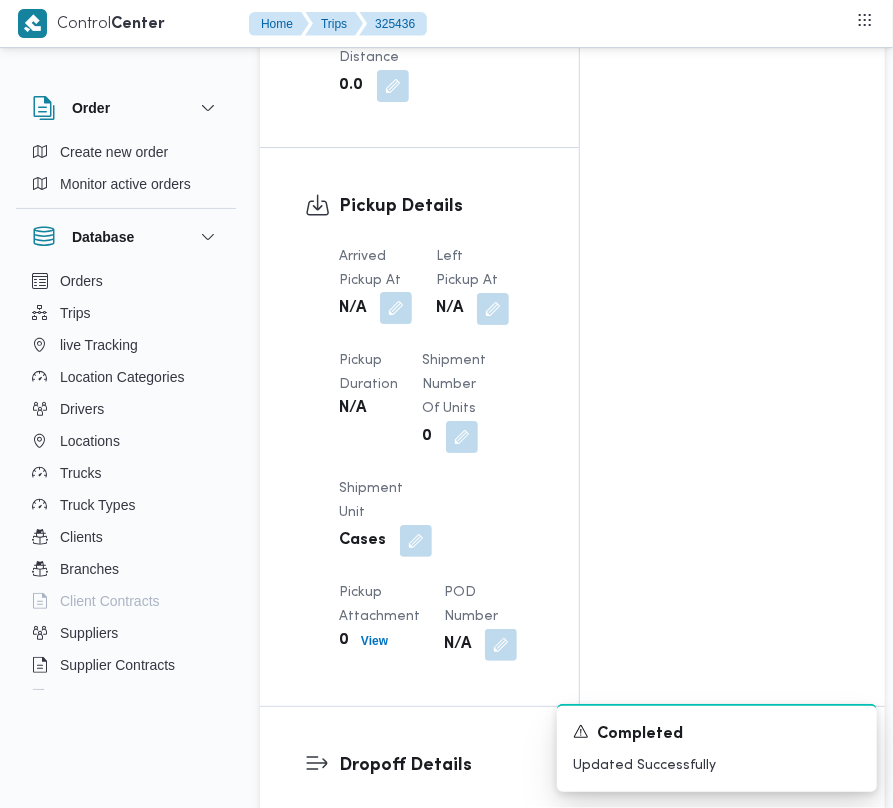 click at bounding box center [396, 308] 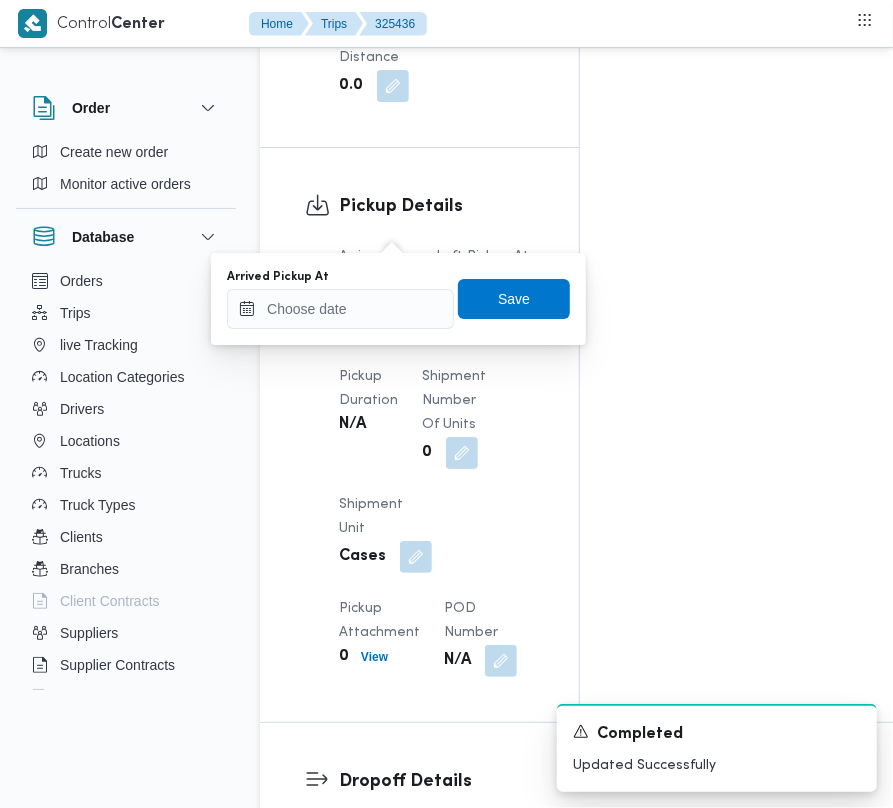click on "Arrived Pickup At" at bounding box center [340, 299] 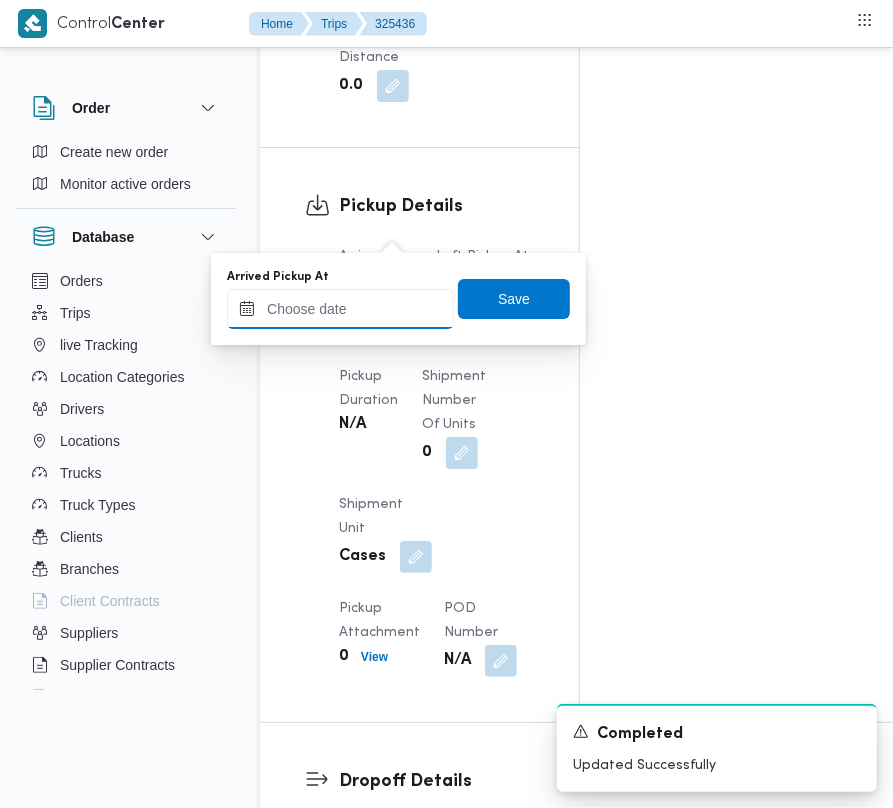 click on "Arrived Pickup At" at bounding box center (340, 309) 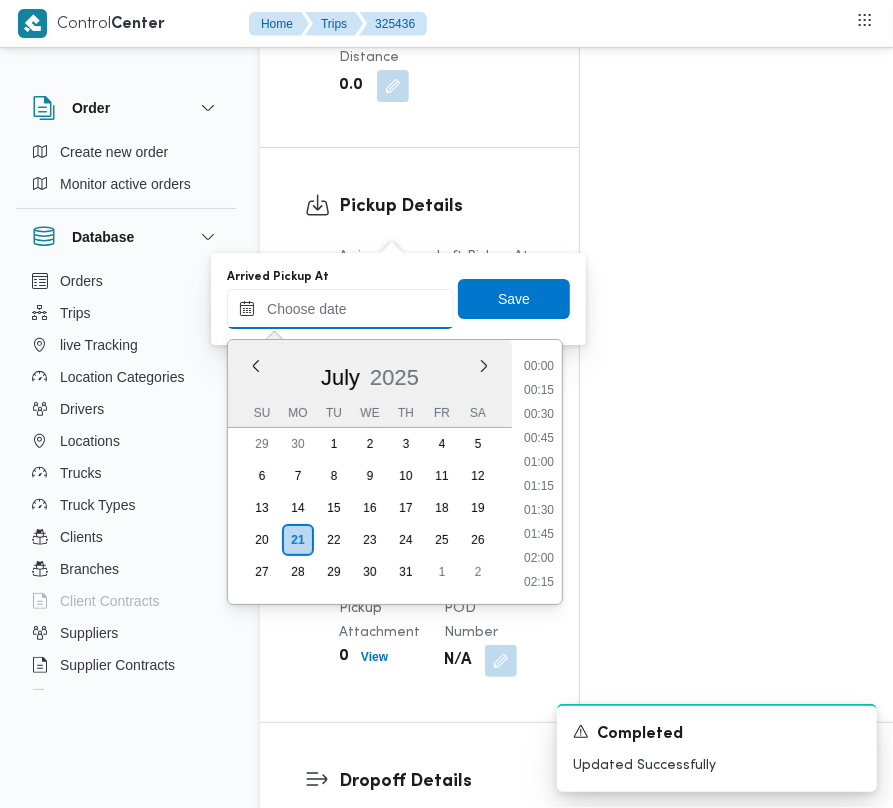 scroll, scrollTop: 793, scrollLeft: 0, axis: vertical 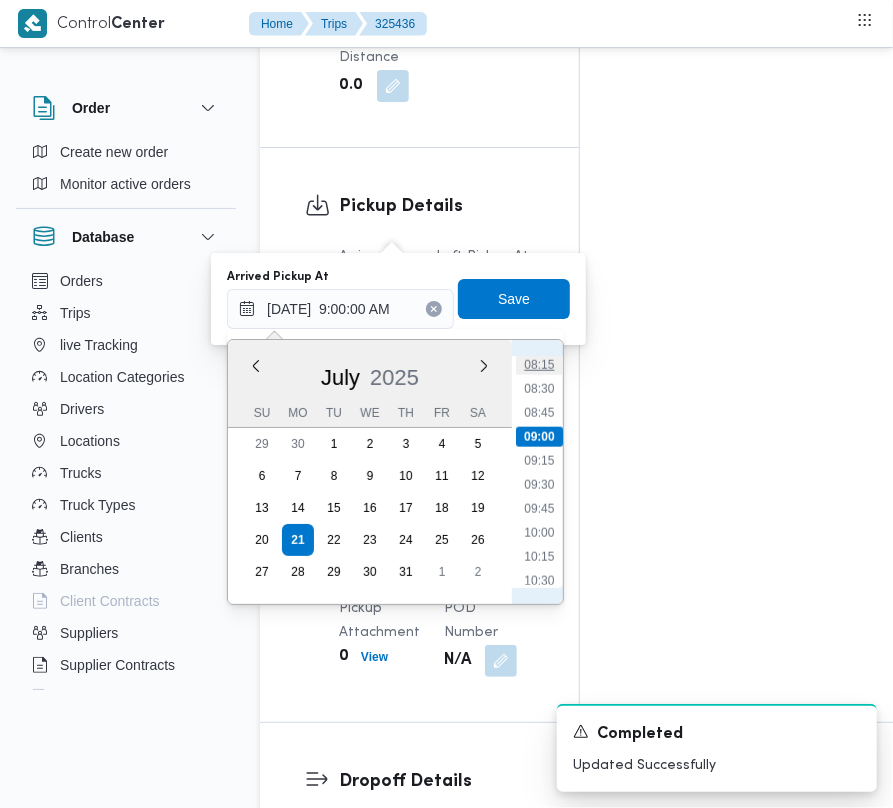 click on "08:15" at bounding box center [539, 365] 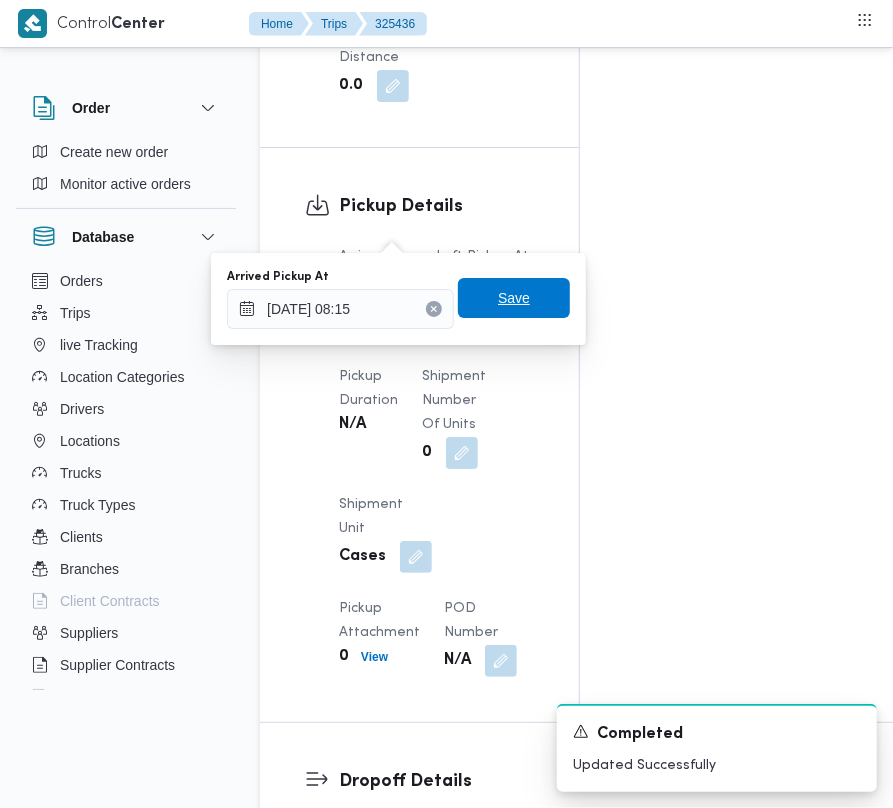 click on "Save" at bounding box center [514, 298] 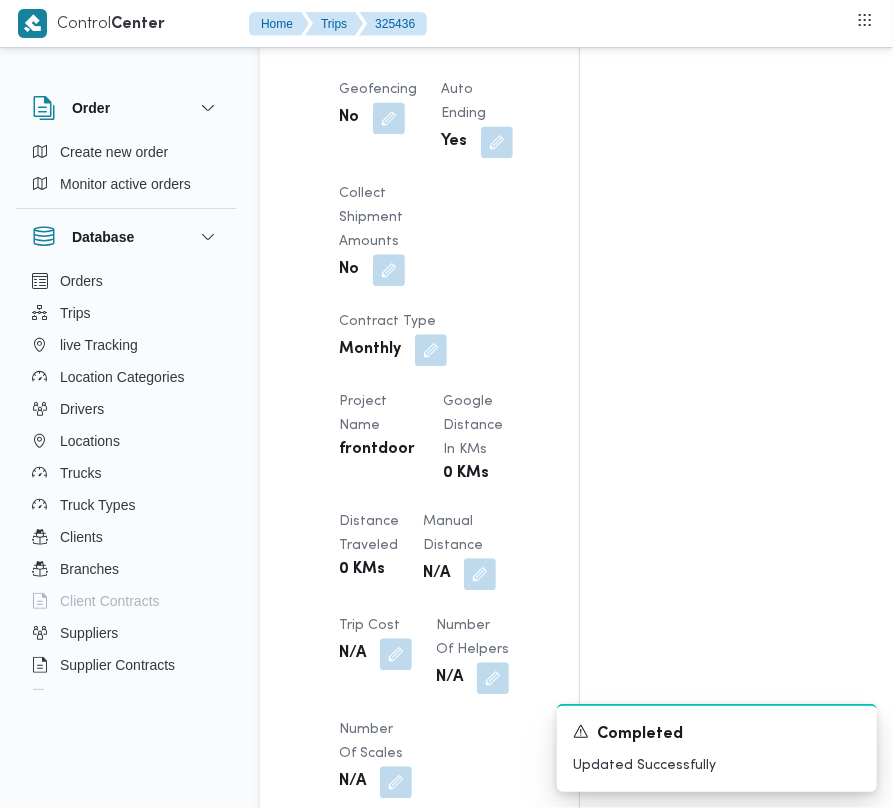 scroll, scrollTop: 0, scrollLeft: 0, axis: both 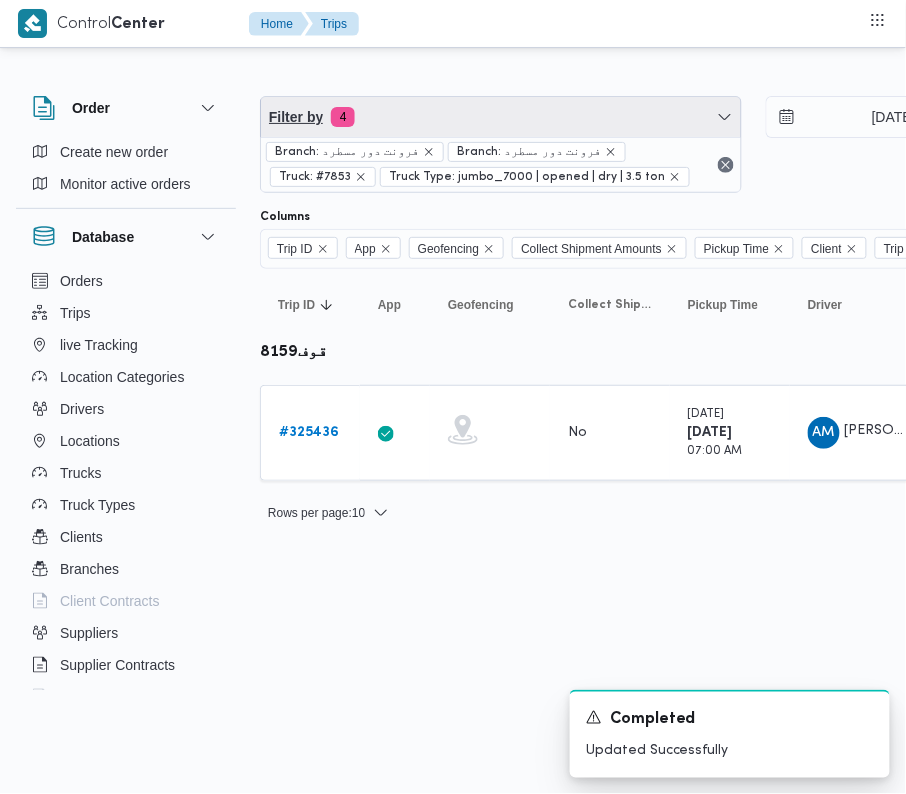 click on "Filter by 4" at bounding box center (501, 117) 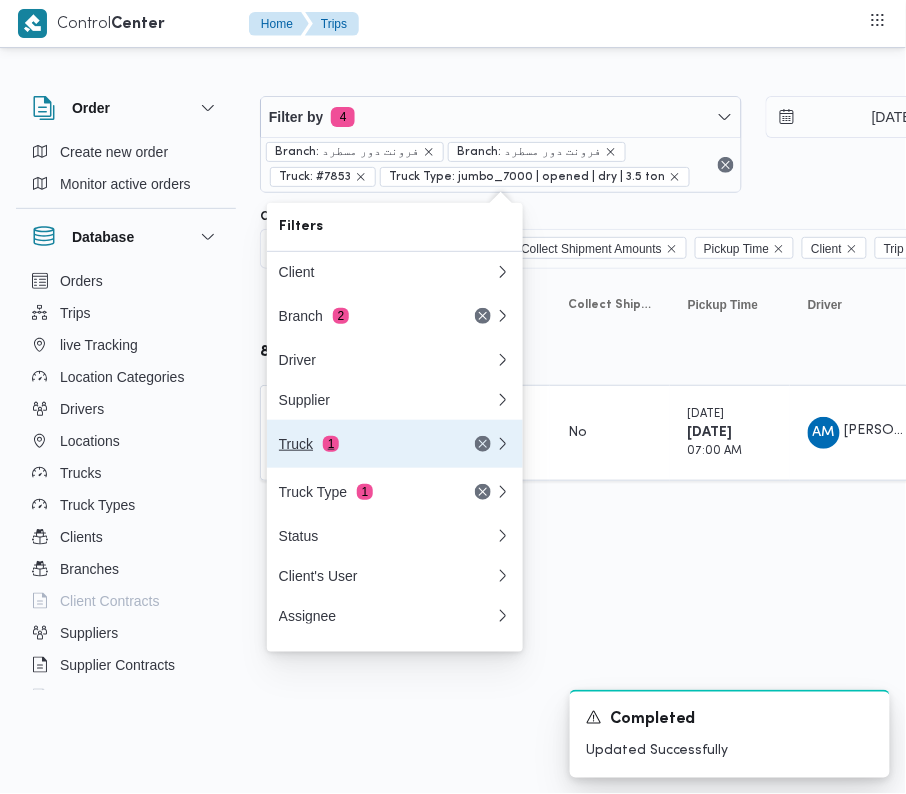 click on "Truck 1" at bounding box center (387, 444) 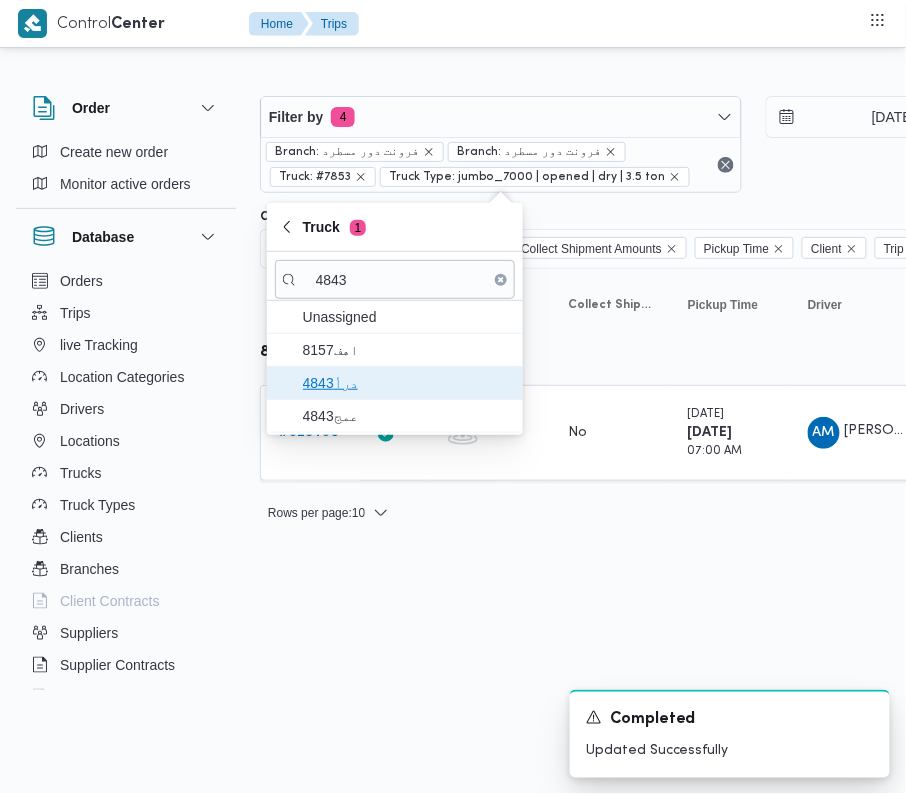 click on "درأ4843" at bounding box center [407, 383] 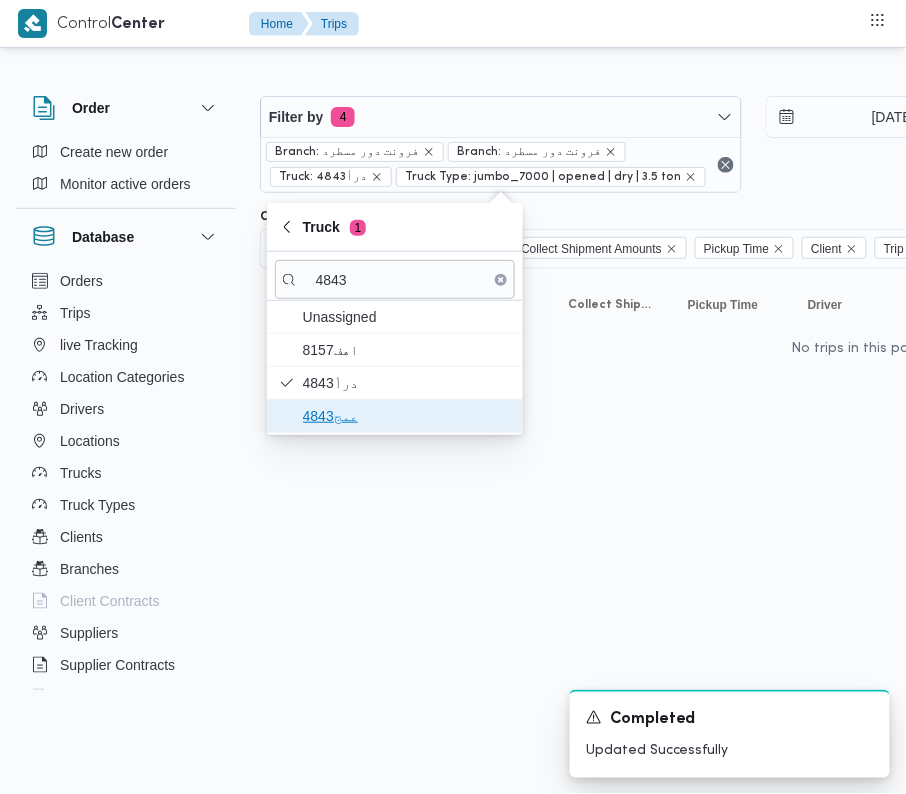 click on "عمج4843" at bounding box center [407, 416] 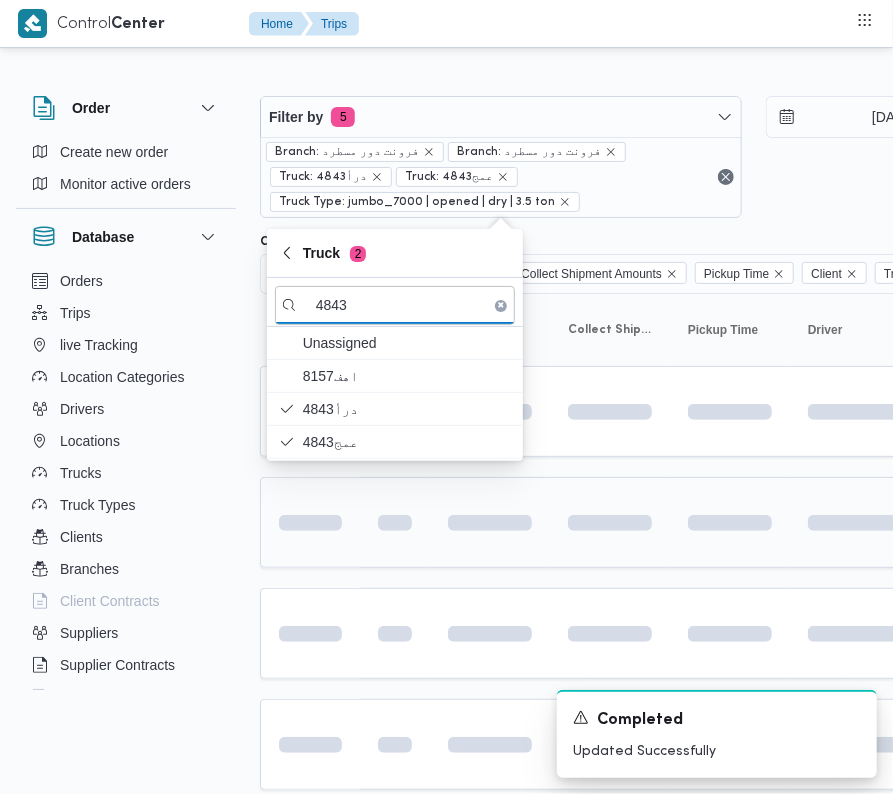 click at bounding box center (310, 522) 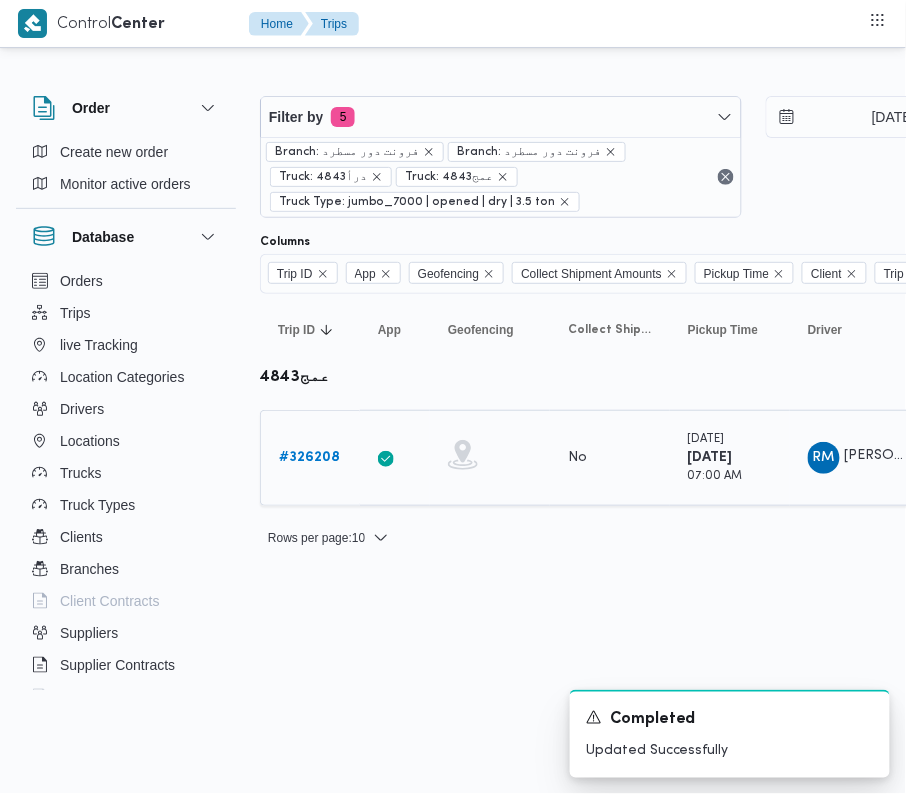 click on "# 326208" at bounding box center (309, 457) 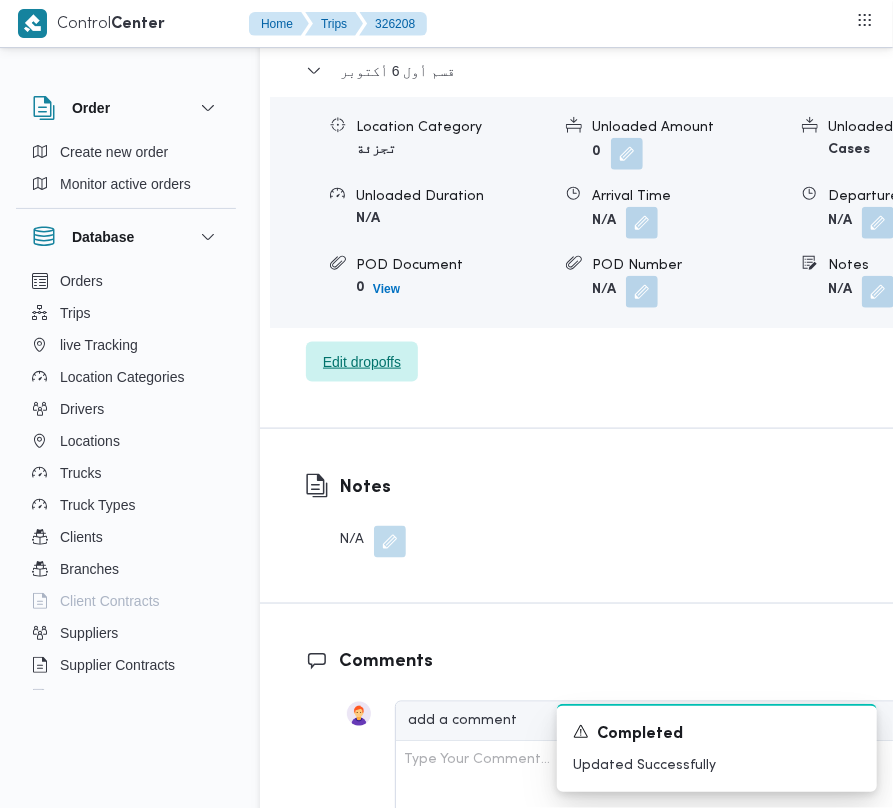click on "Edit dropoffs" at bounding box center (362, 362) 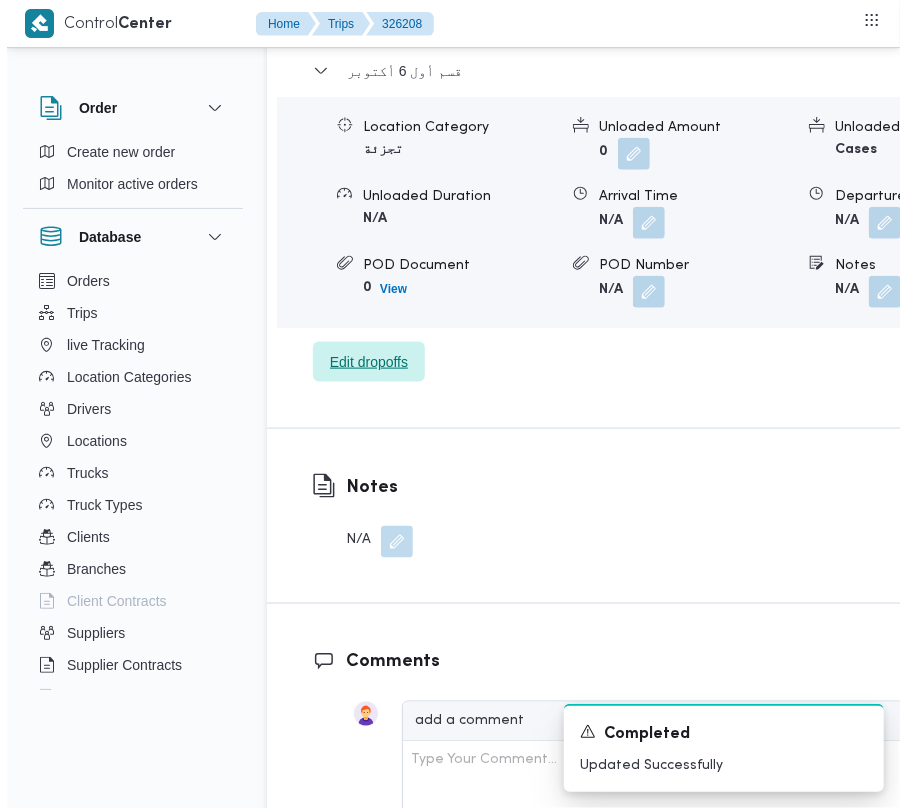 scroll, scrollTop: 3273, scrollLeft: 0, axis: vertical 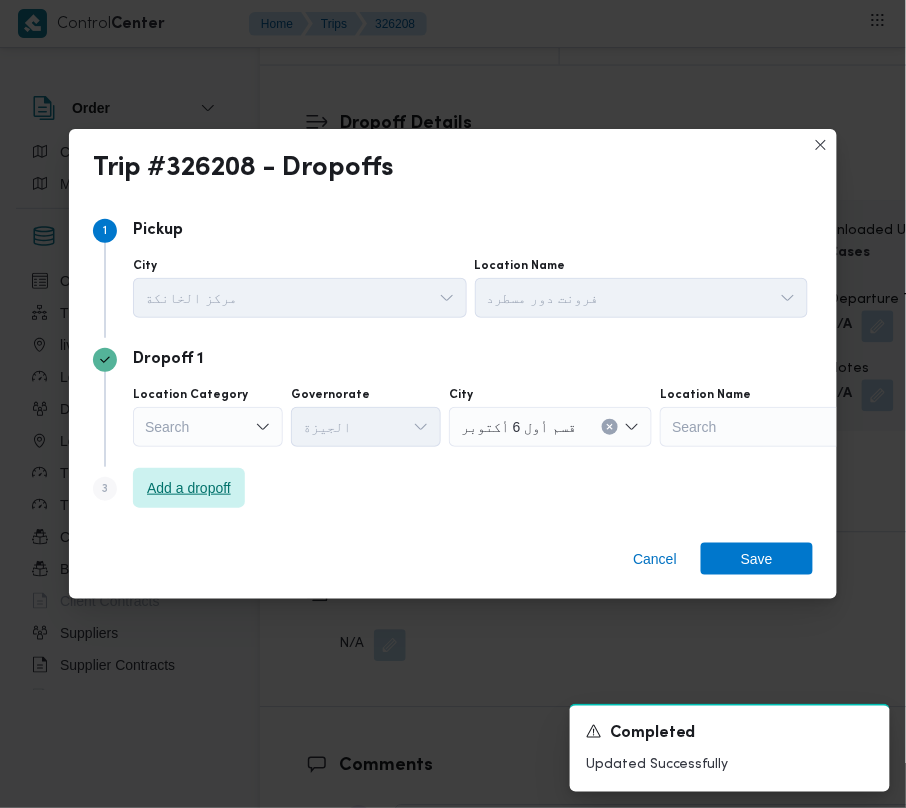 click on "Add a dropoff" at bounding box center [189, 488] 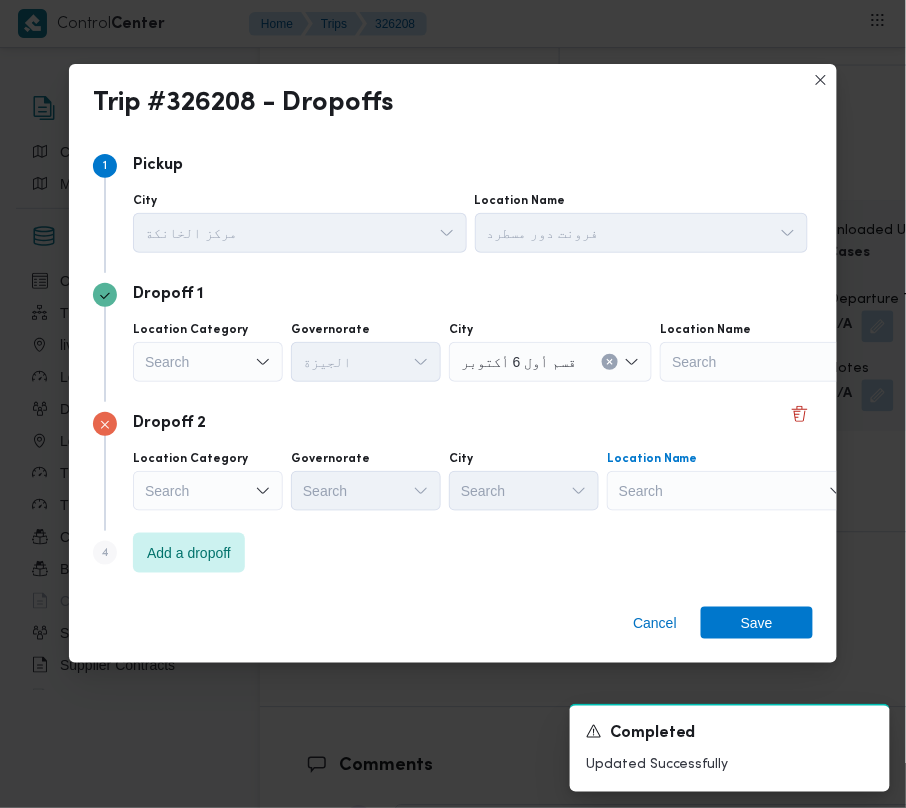click on "Search" at bounding box center (785, 362) 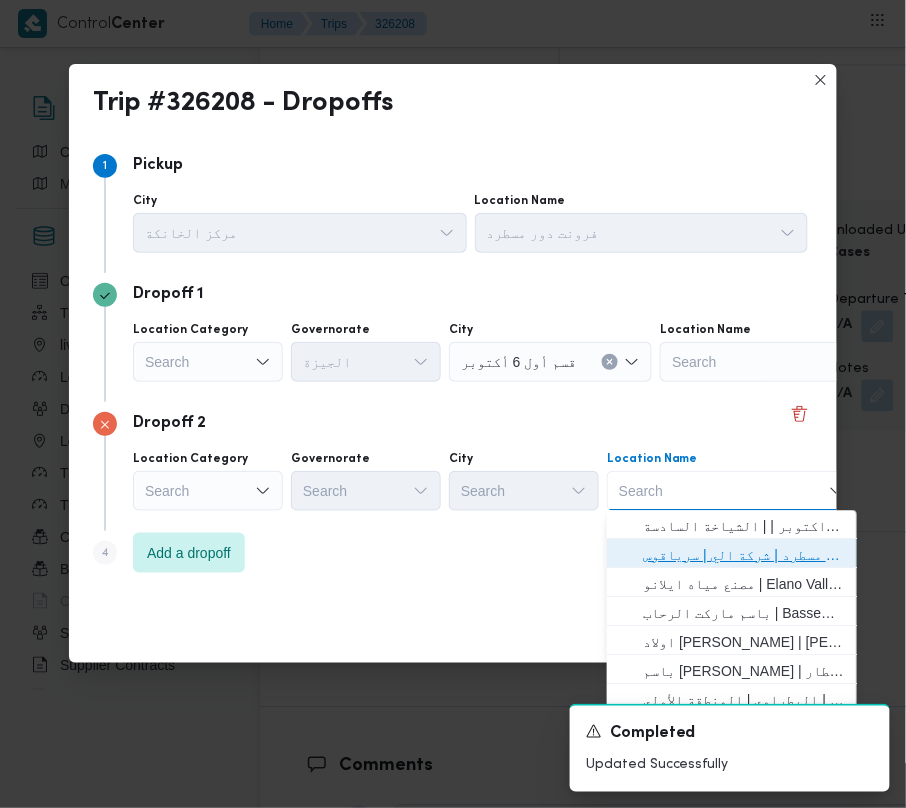 click on "فرونت دور مسطرد | شركة الي | سرياقوس" at bounding box center [744, 556] 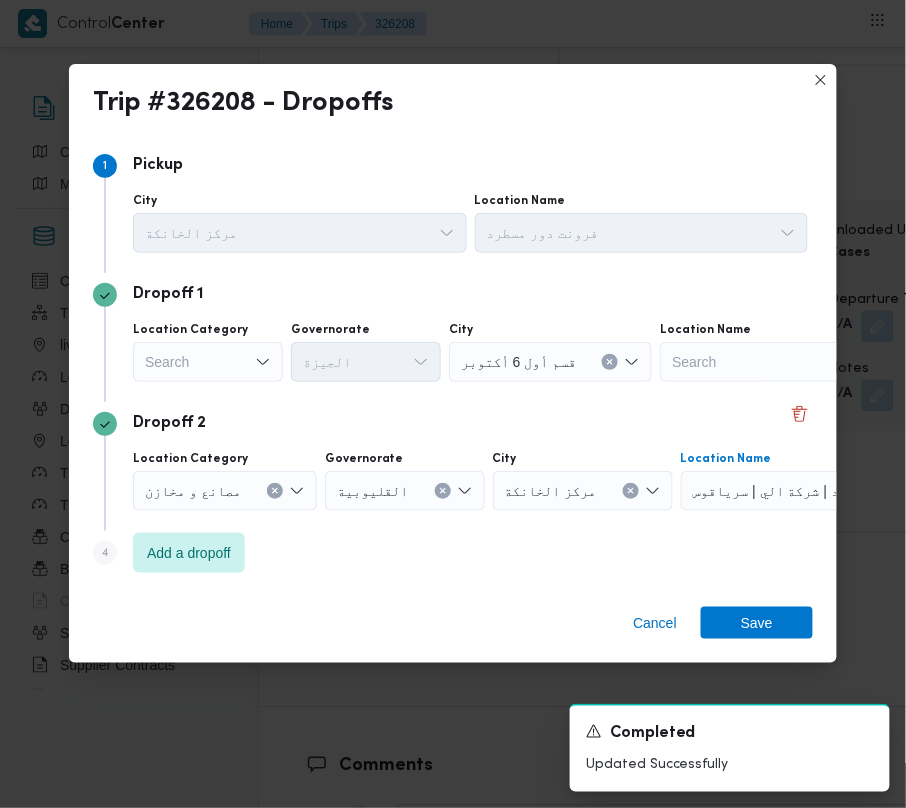 click on "Search" at bounding box center [208, 362] 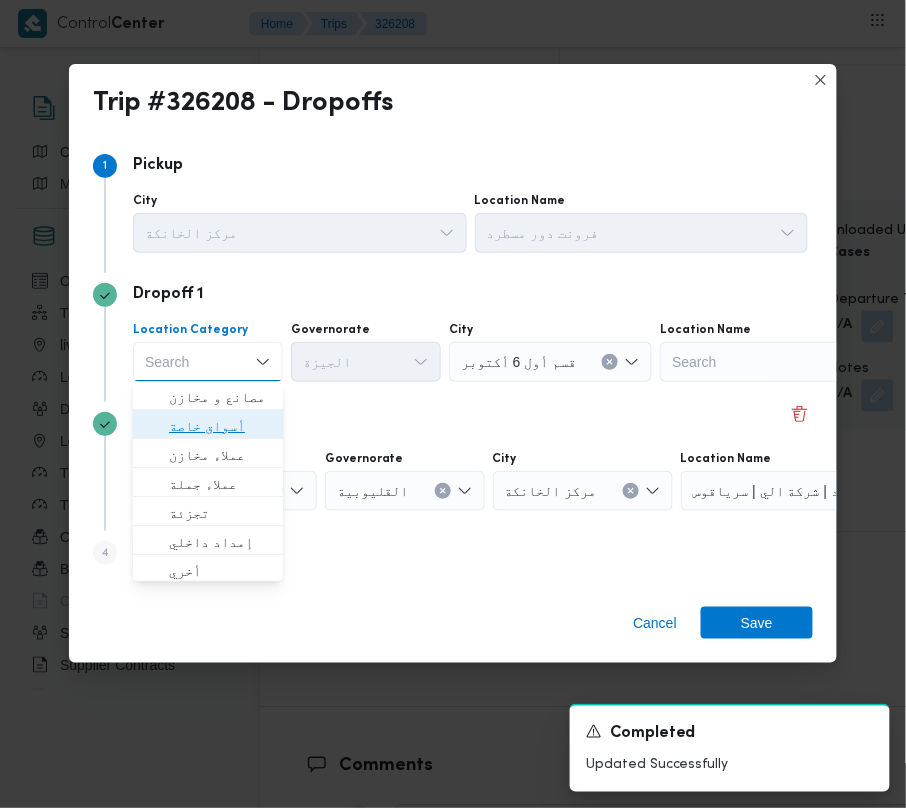 click on "أسواق خاصة" at bounding box center [220, 427] 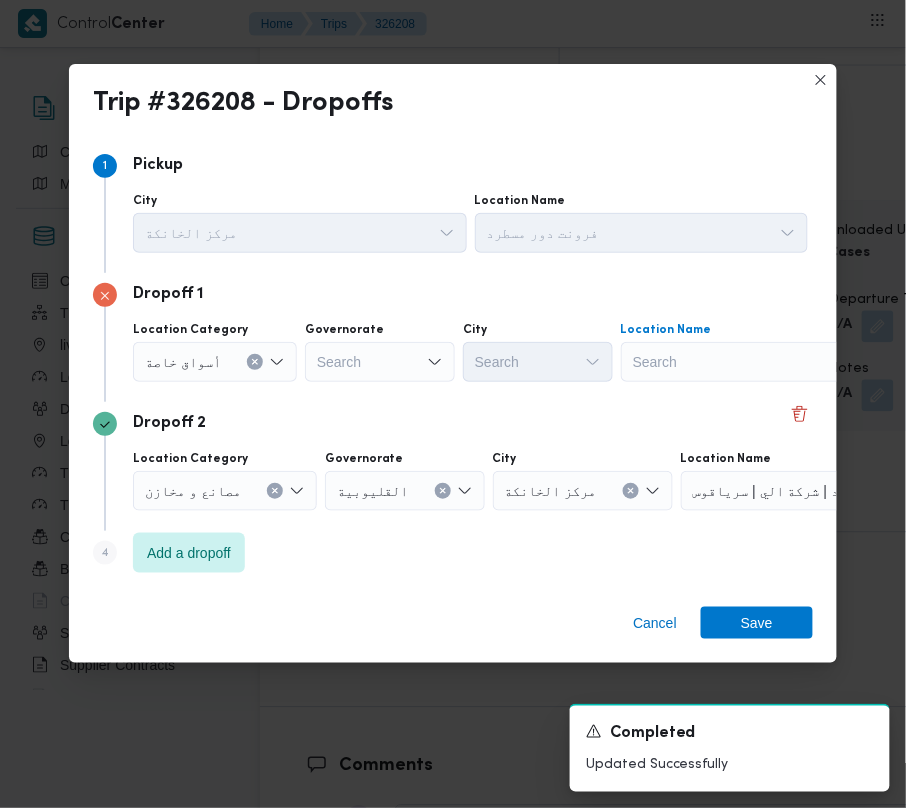 click on "Search" at bounding box center [746, 362] 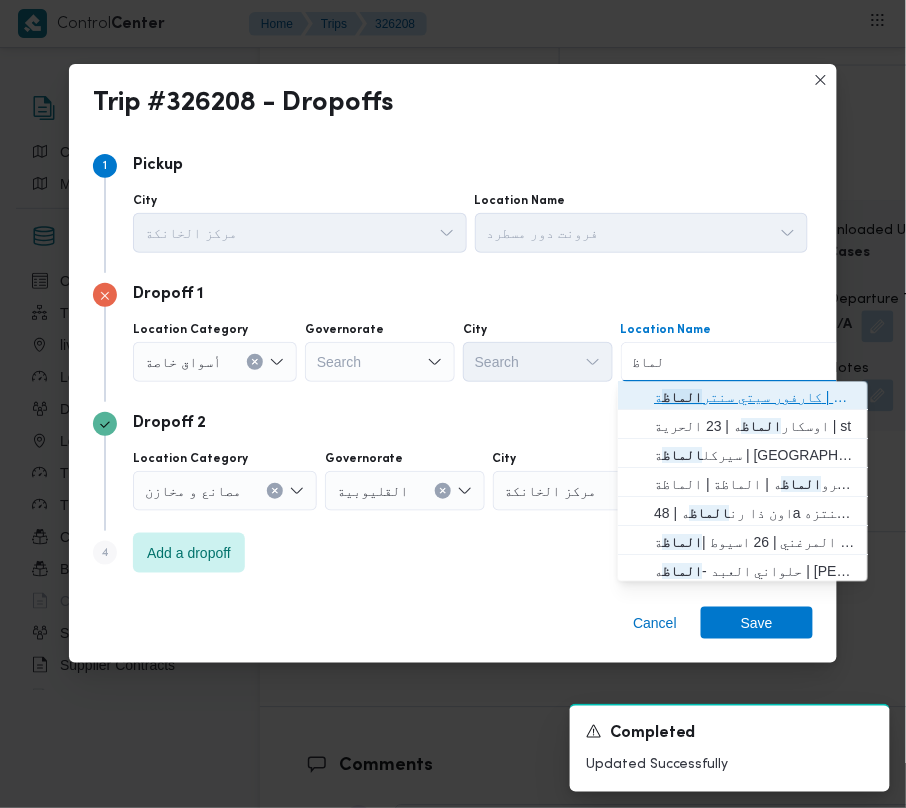click on "كارفور سيتي سنتر  الماظ ة | Armani Exchange | شيراتون المطار" at bounding box center (743, 398) 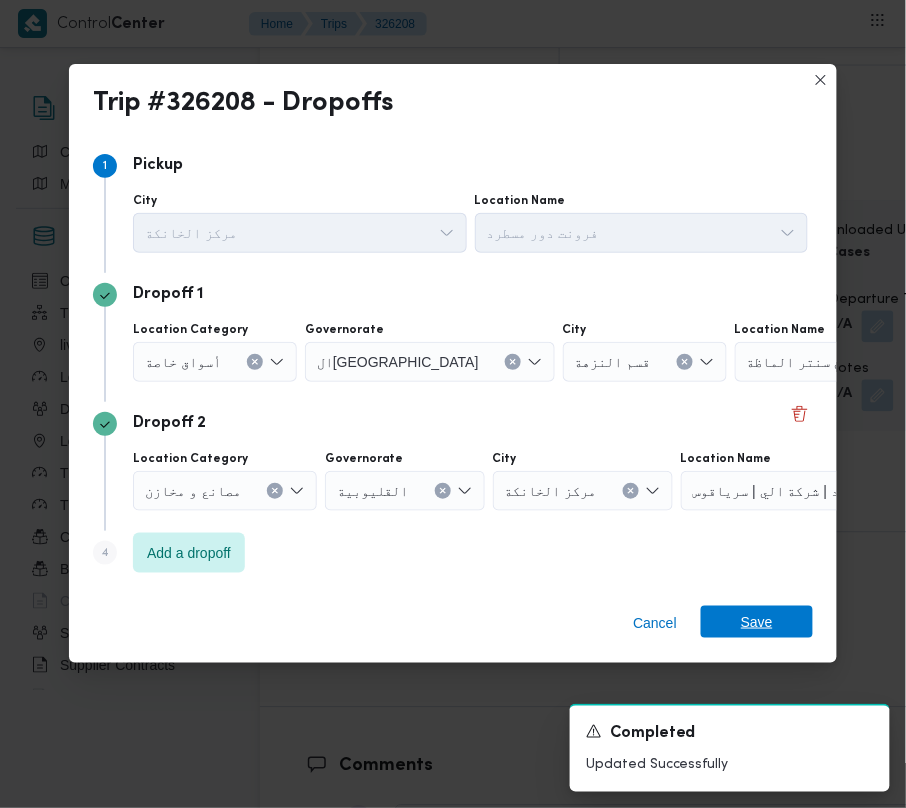 click on "Save" at bounding box center [757, 622] 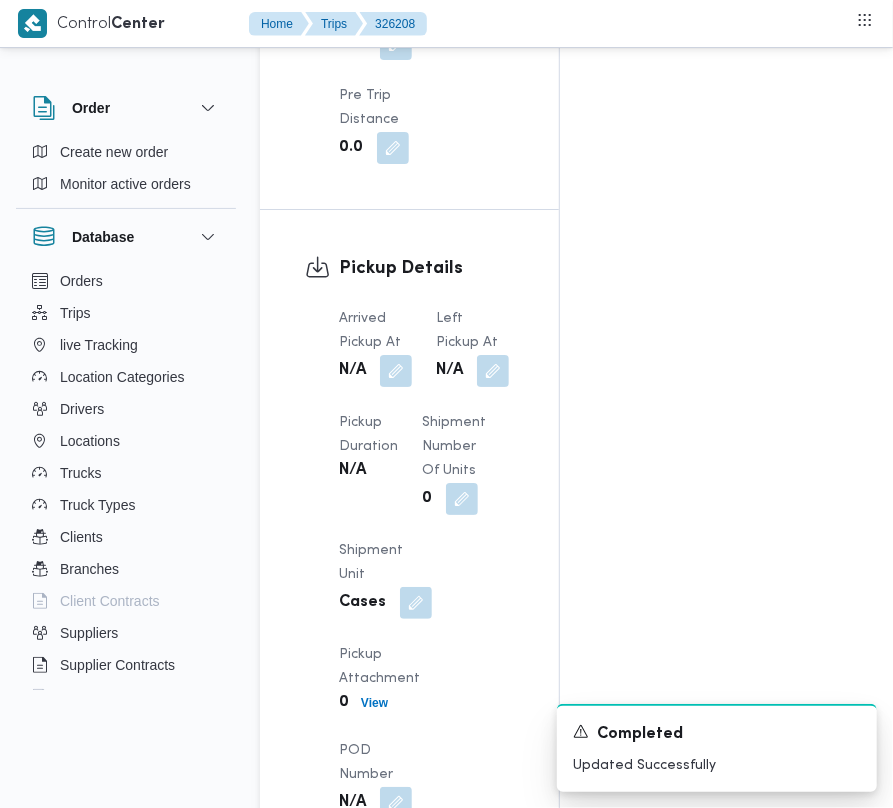 scroll, scrollTop: 2453, scrollLeft: 0, axis: vertical 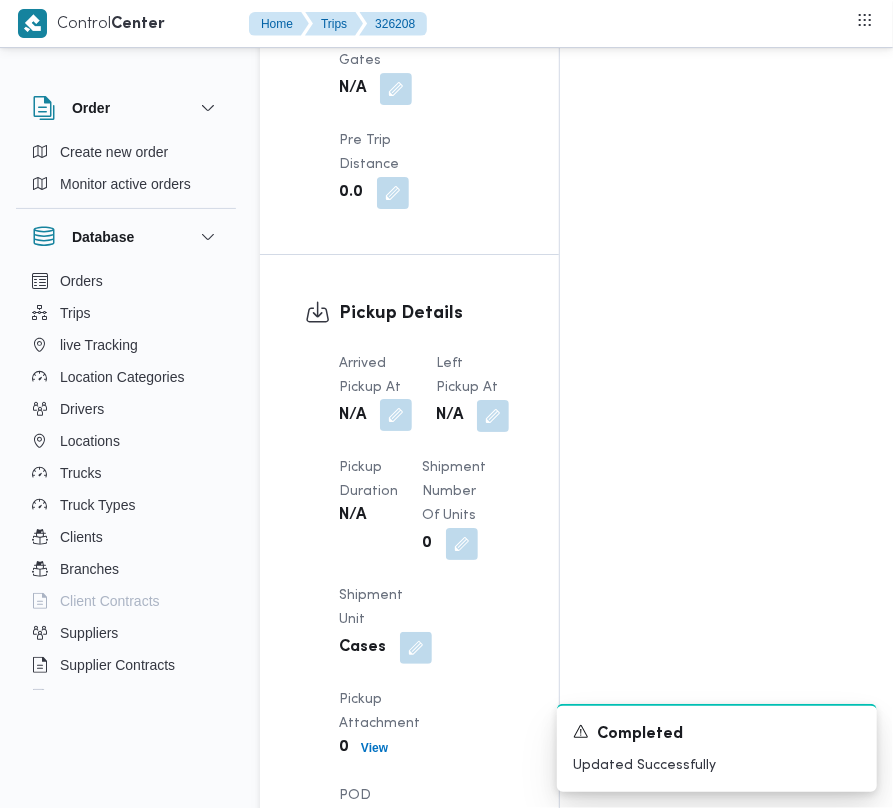 click at bounding box center [396, 415] 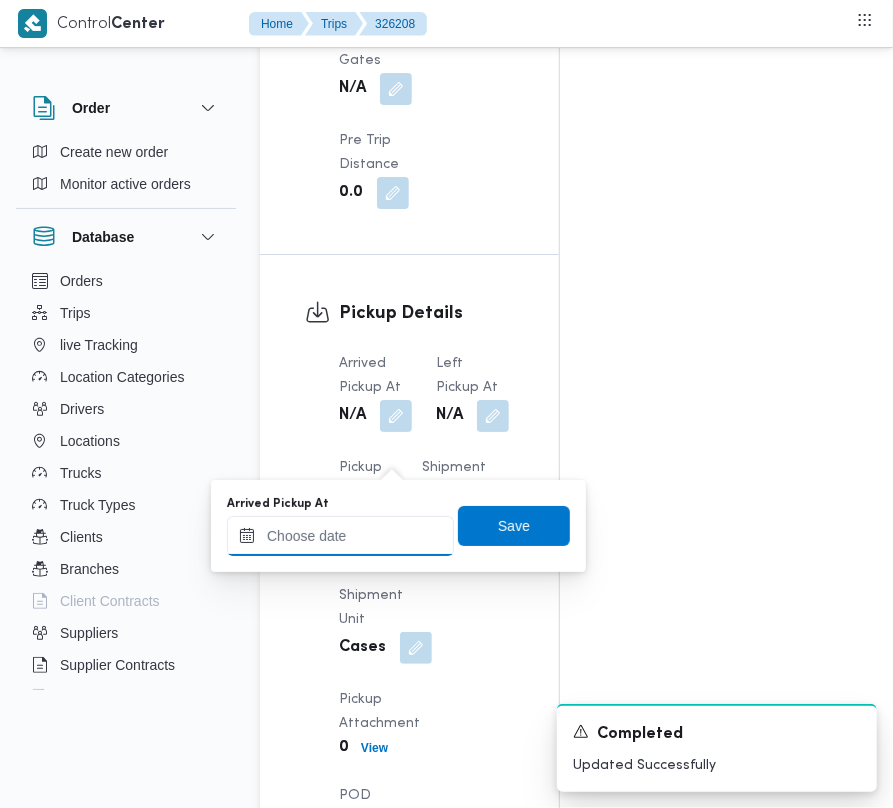 click on "Arrived Pickup At" at bounding box center (340, 536) 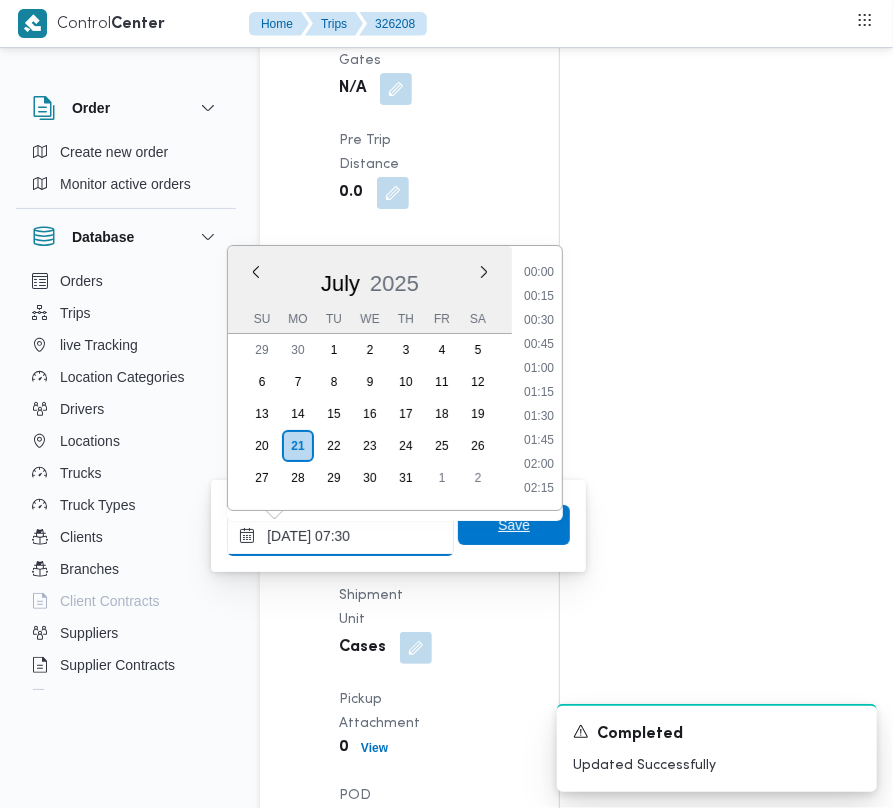 scroll, scrollTop: 720, scrollLeft: 0, axis: vertical 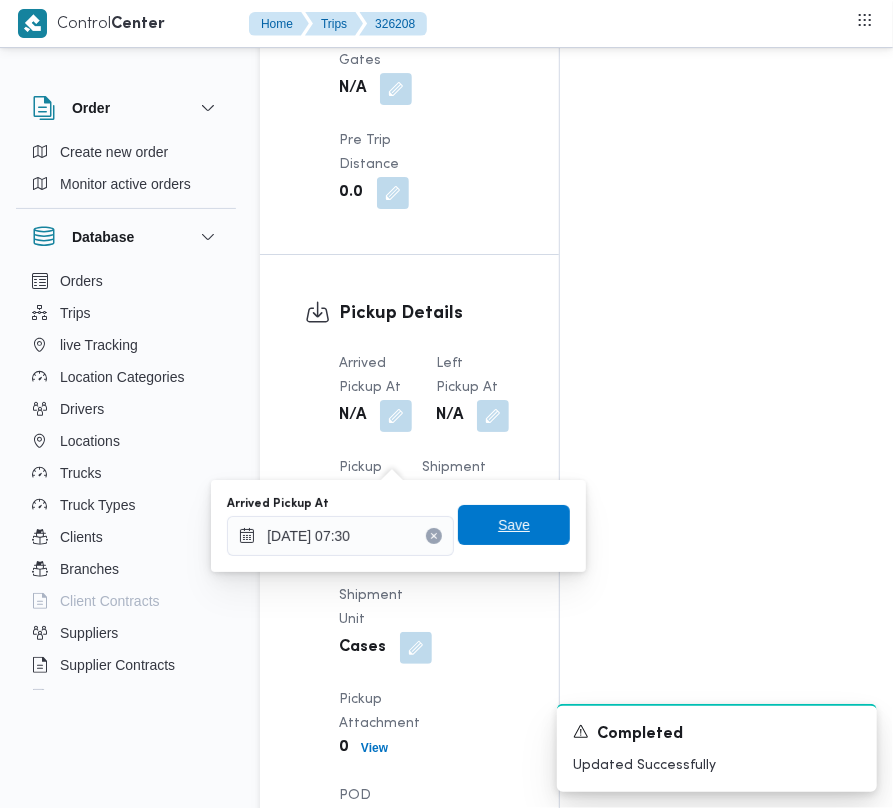 click on "Save" at bounding box center [514, 525] 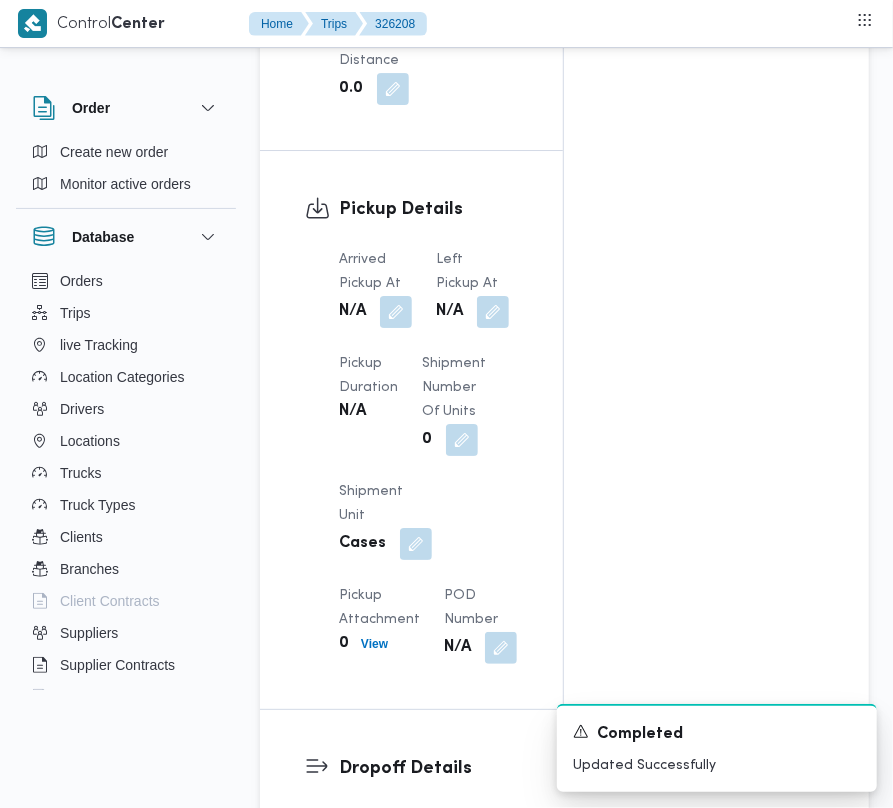 click at bounding box center [488, 312] 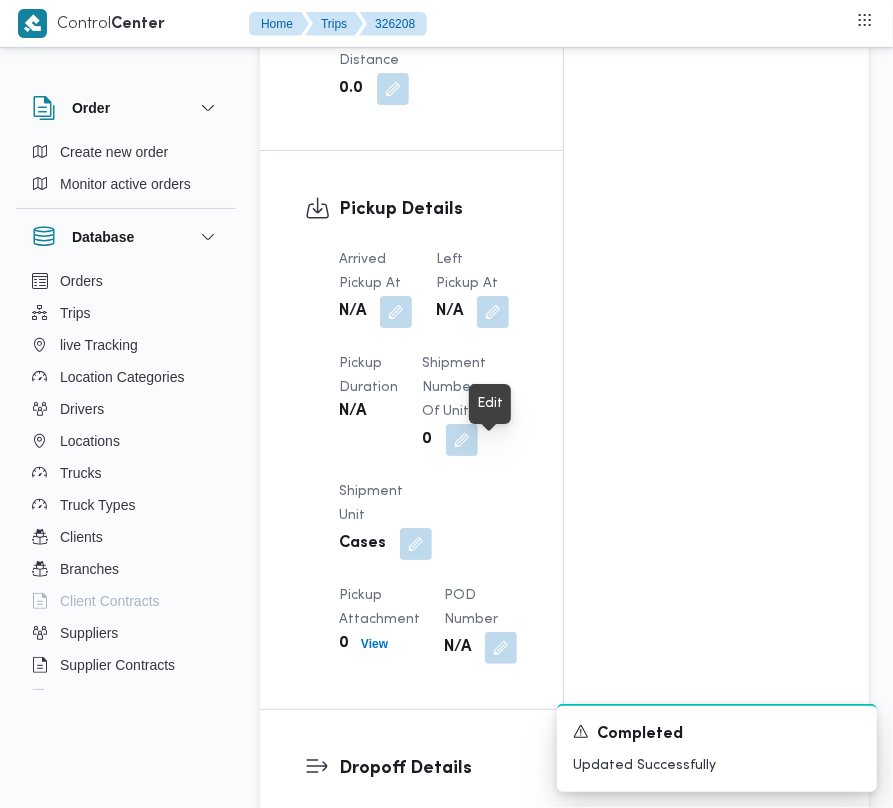 click on "Arrived Pickup At N/A Left Pickup At N/A Pickup Duration N/A Shipment Number of Units 0 Shipment Unit Cases Pickup Attachment 0 View POD Number N/A" at bounding box center [428, 456] 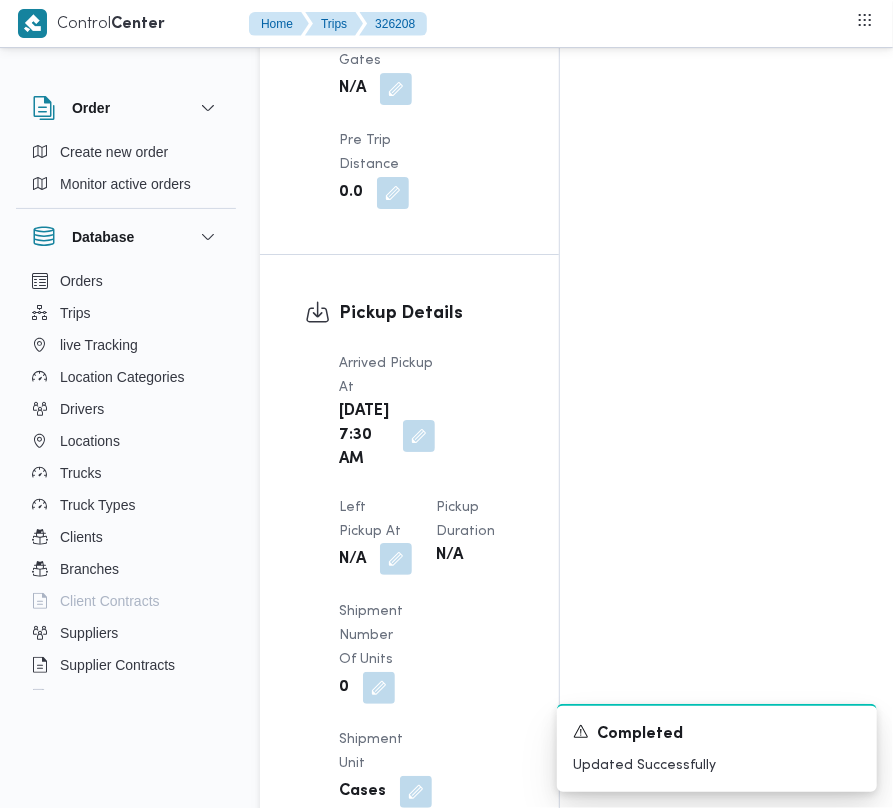 click at bounding box center (396, 559) 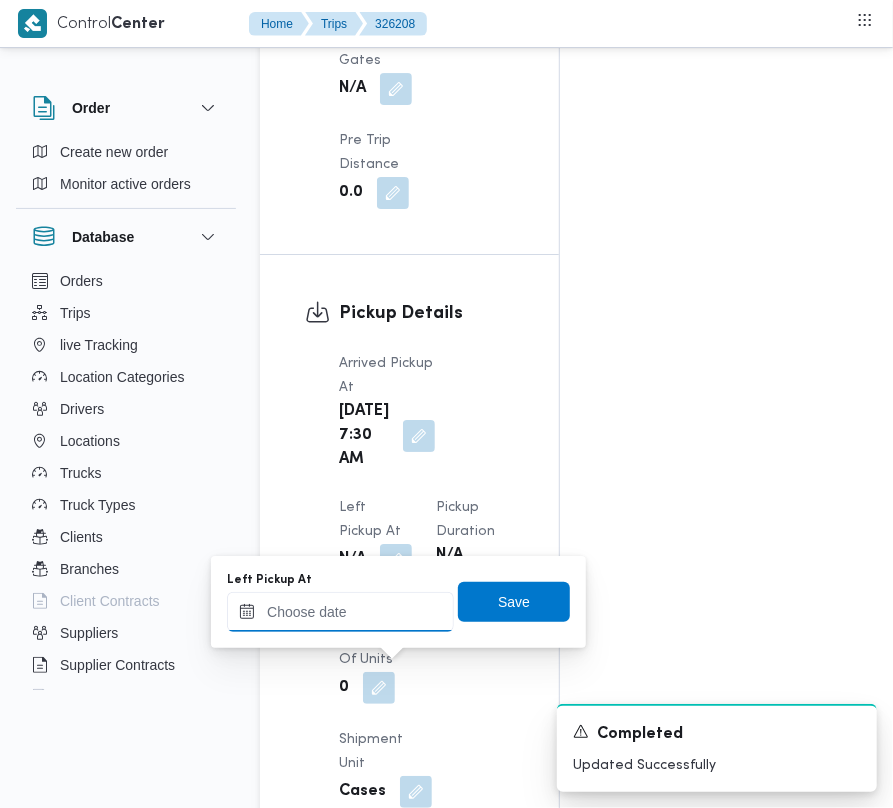 click on "Left Pickup At" at bounding box center (340, 612) 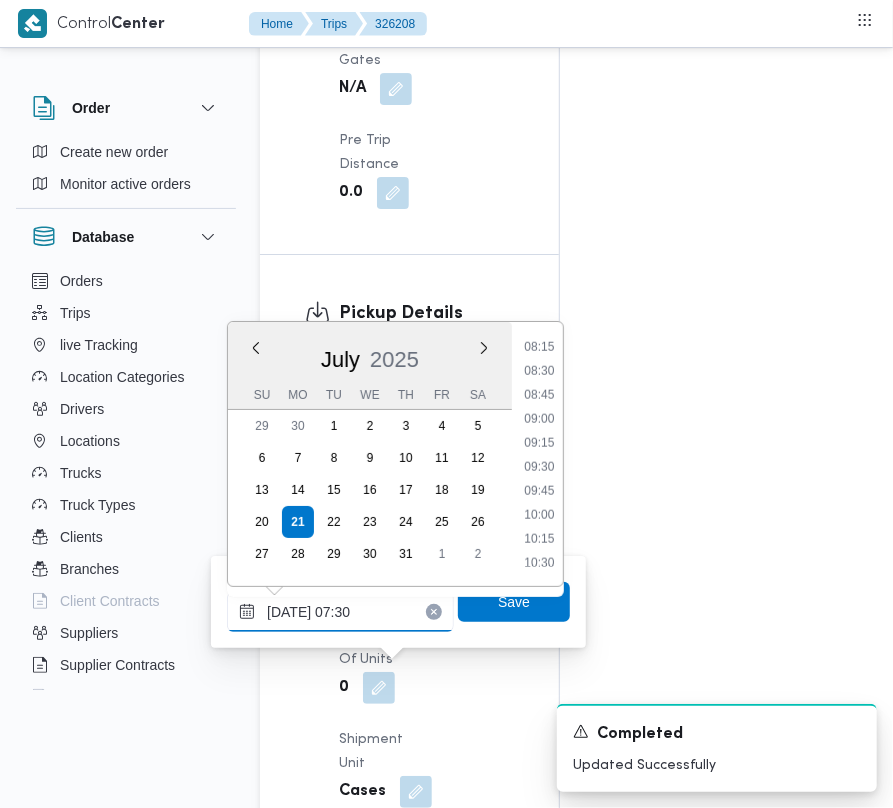 scroll, scrollTop: 720, scrollLeft: 0, axis: vertical 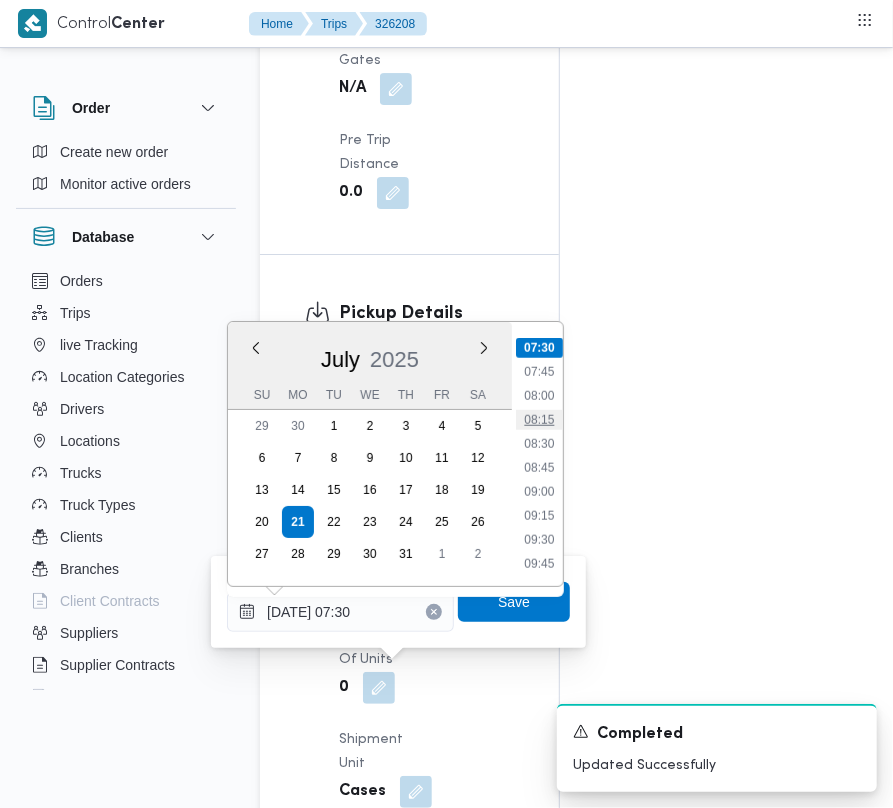 click on "08:15" at bounding box center (539, 420) 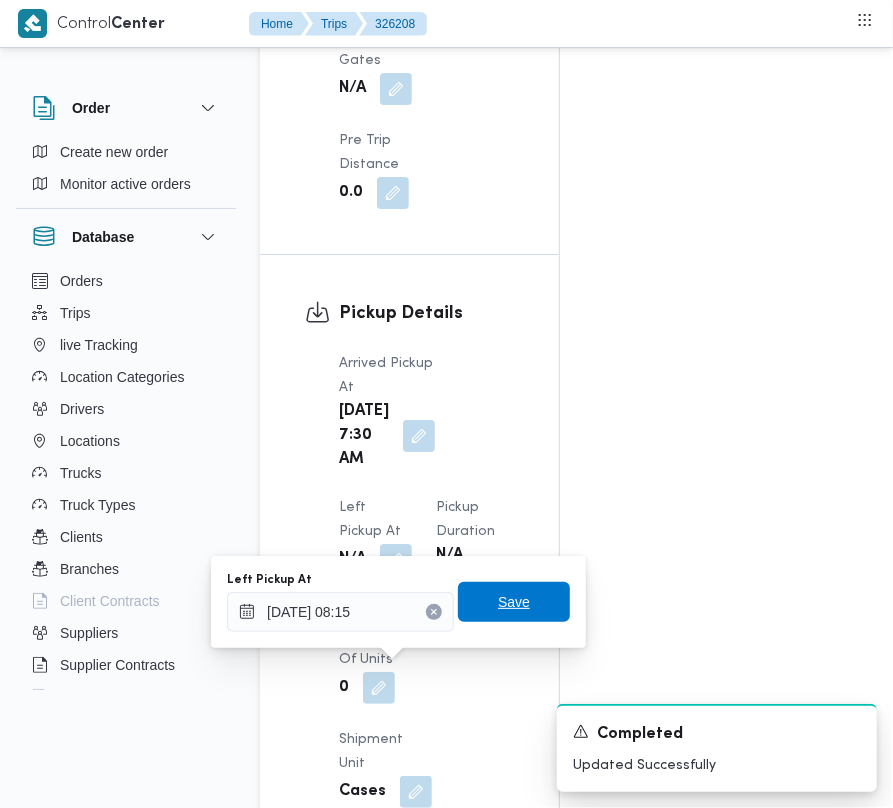 click on "Save" at bounding box center [514, 602] 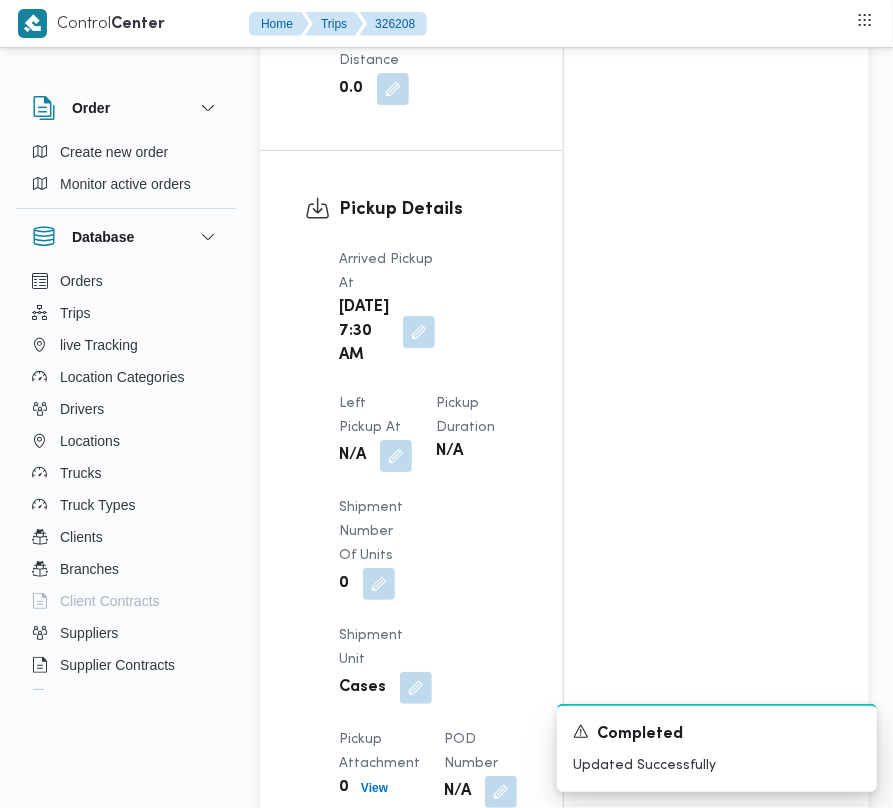 click on "Assignees Checklist Dropoffs details entered Driver Assigned Truck Assigned Documents for pickup Documents for dropoff Confirmed Data" at bounding box center [716, -605] 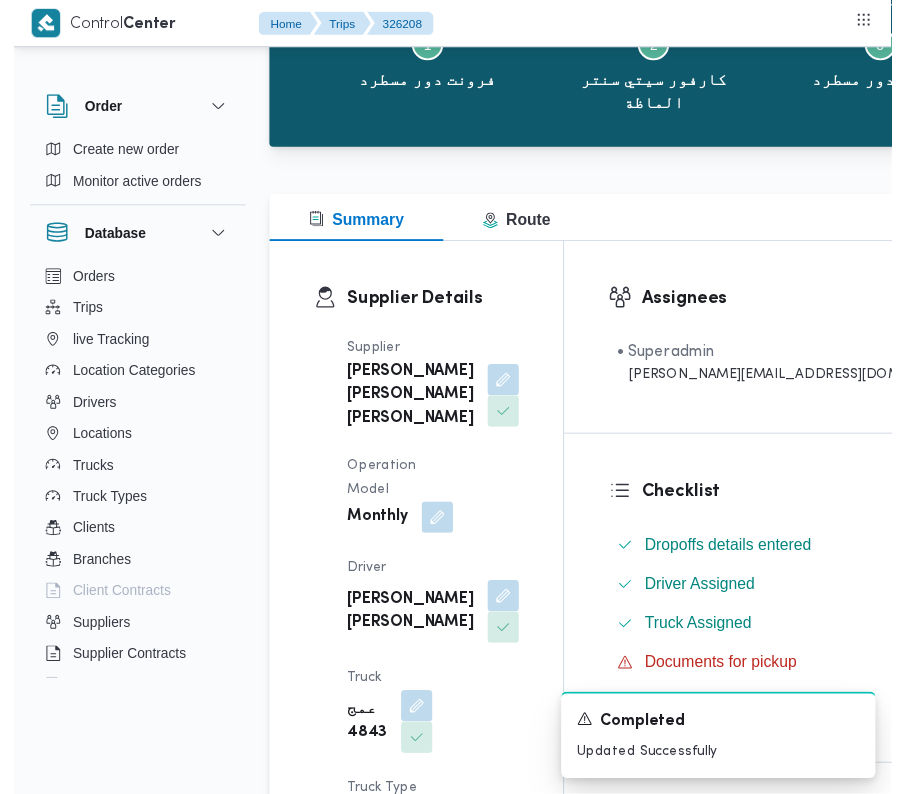 scroll, scrollTop: 0, scrollLeft: 0, axis: both 